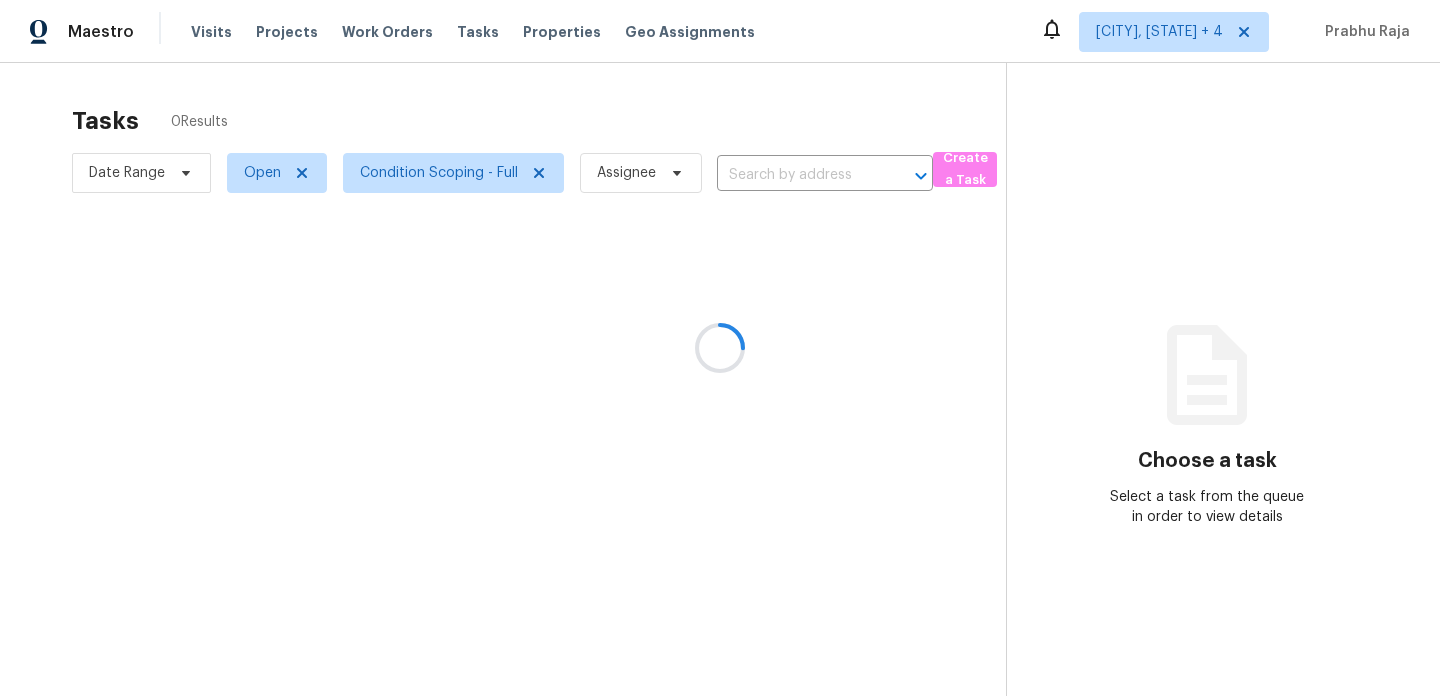 scroll, scrollTop: 0, scrollLeft: 0, axis: both 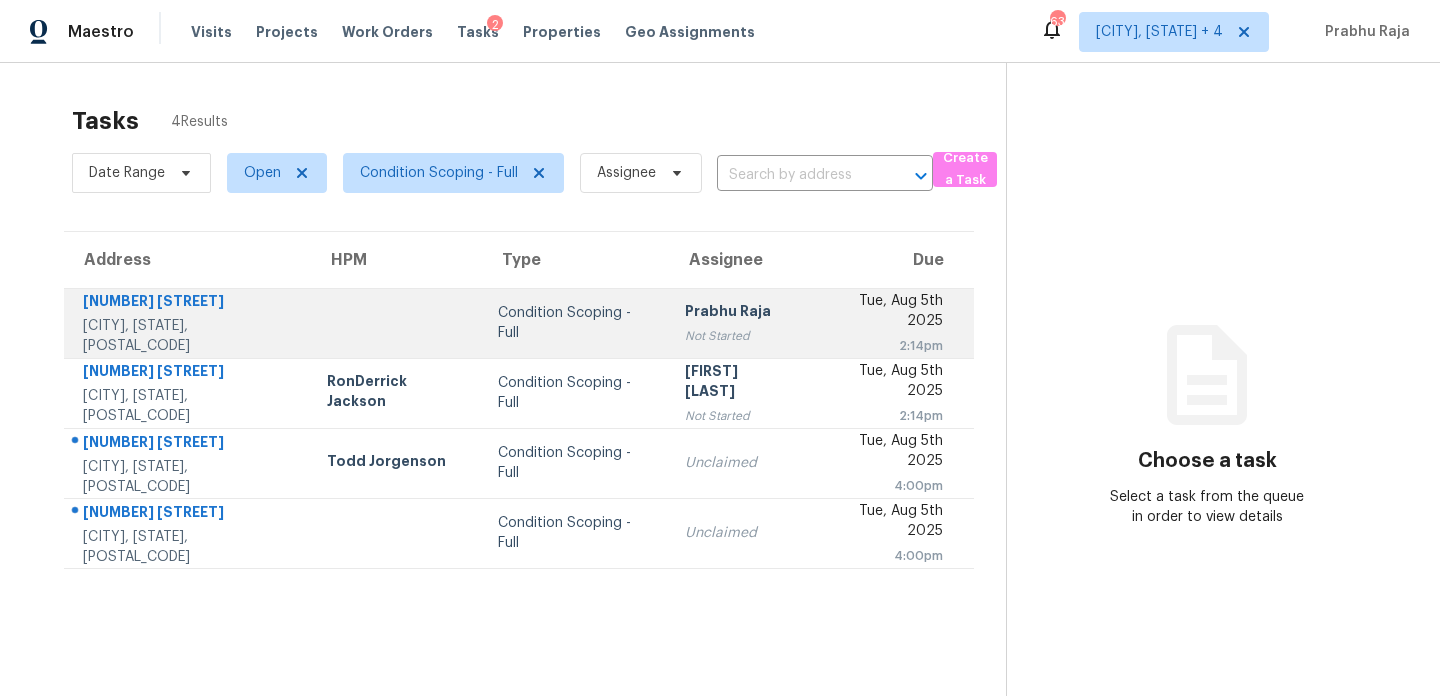 click on "Prabhu Raja" at bounding box center (737, 313) 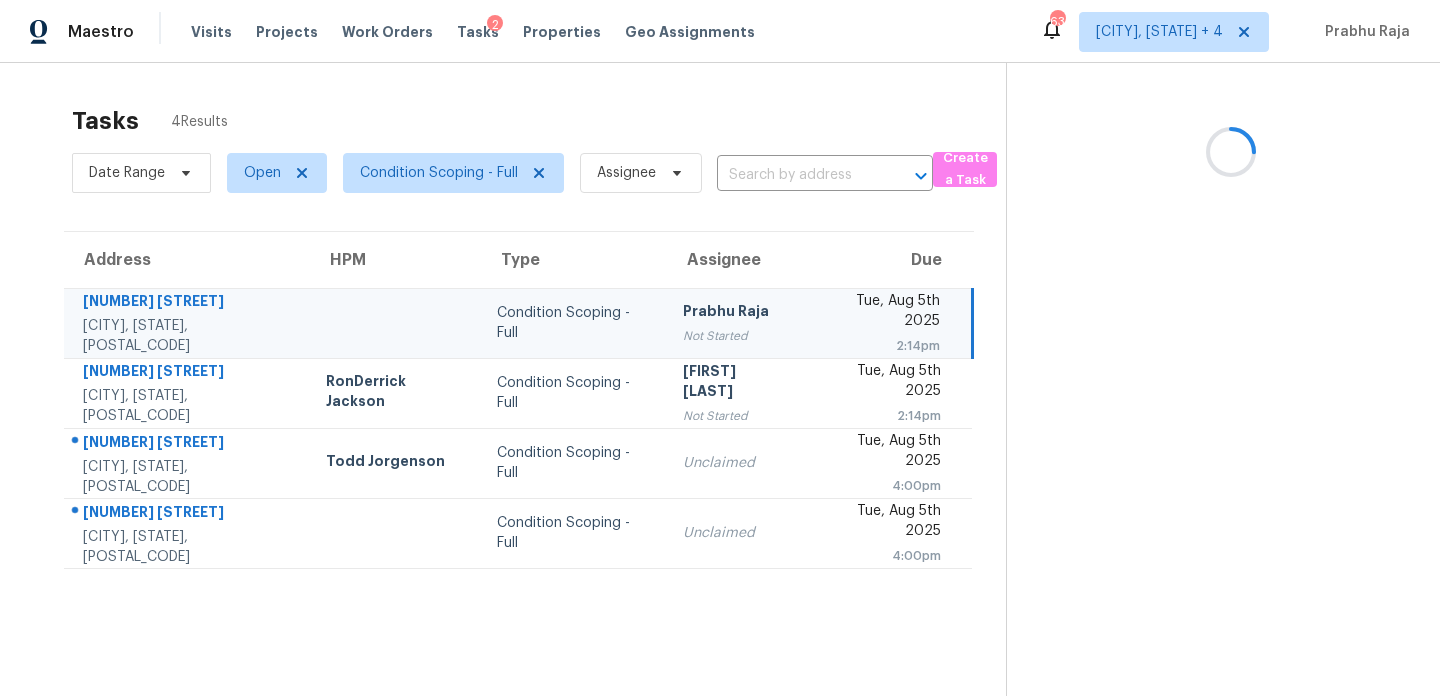 click on "Prabhu Raja" at bounding box center [735, 313] 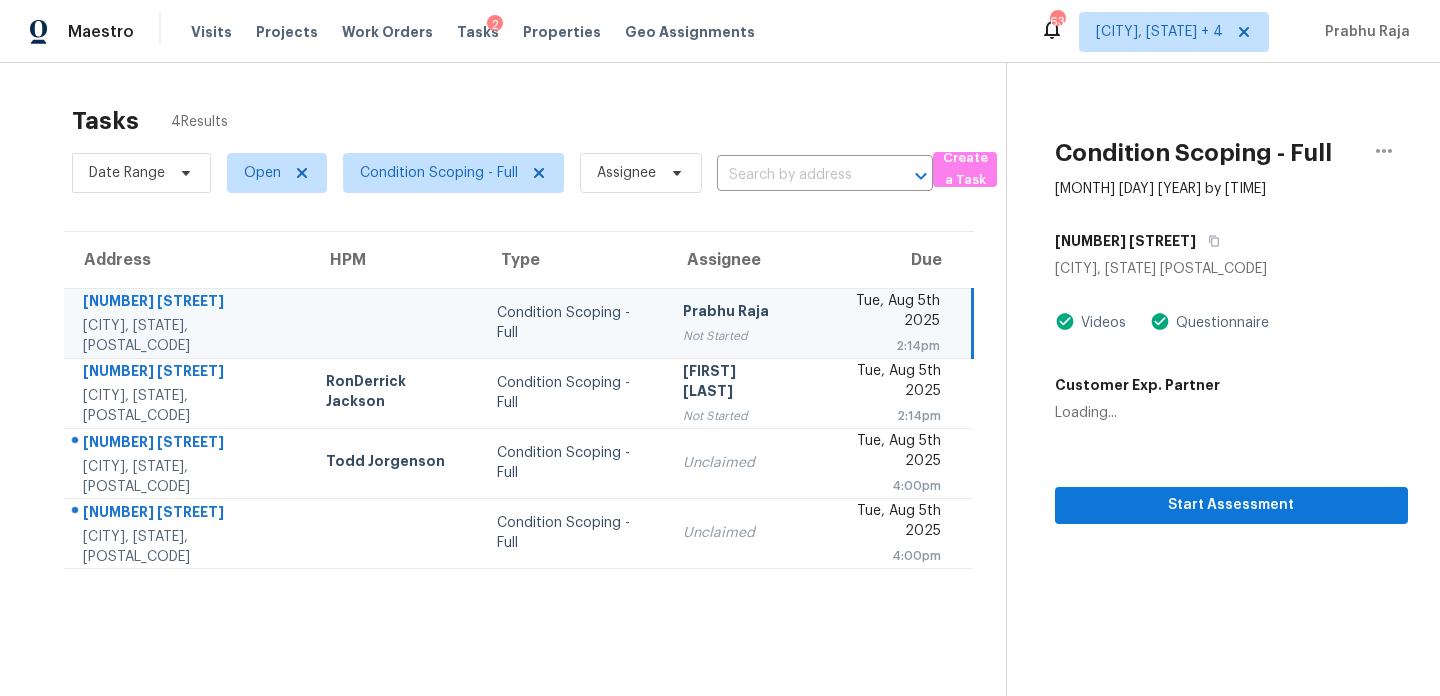 click on "Tue, Aug 5th 2025" at bounding box center [879, 313] 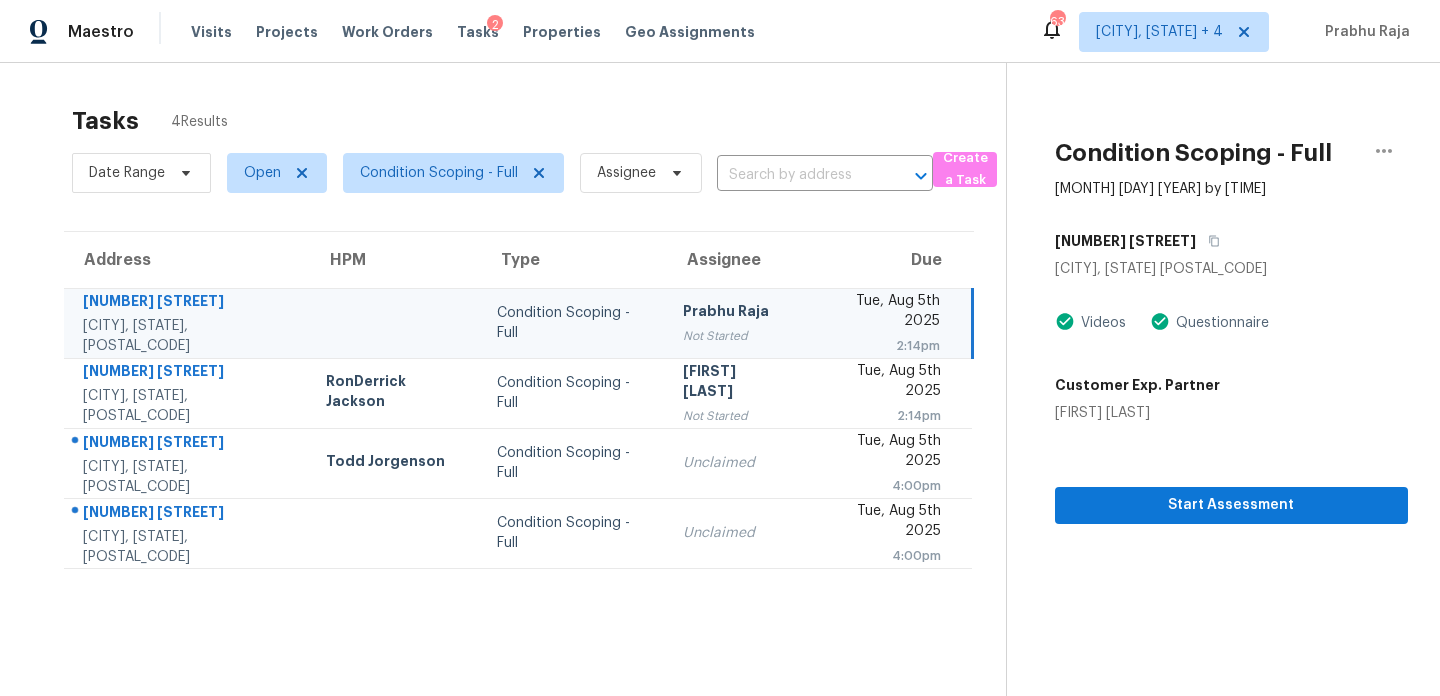 click on "Tue, Aug 5th 2025" at bounding box center [879, 313] 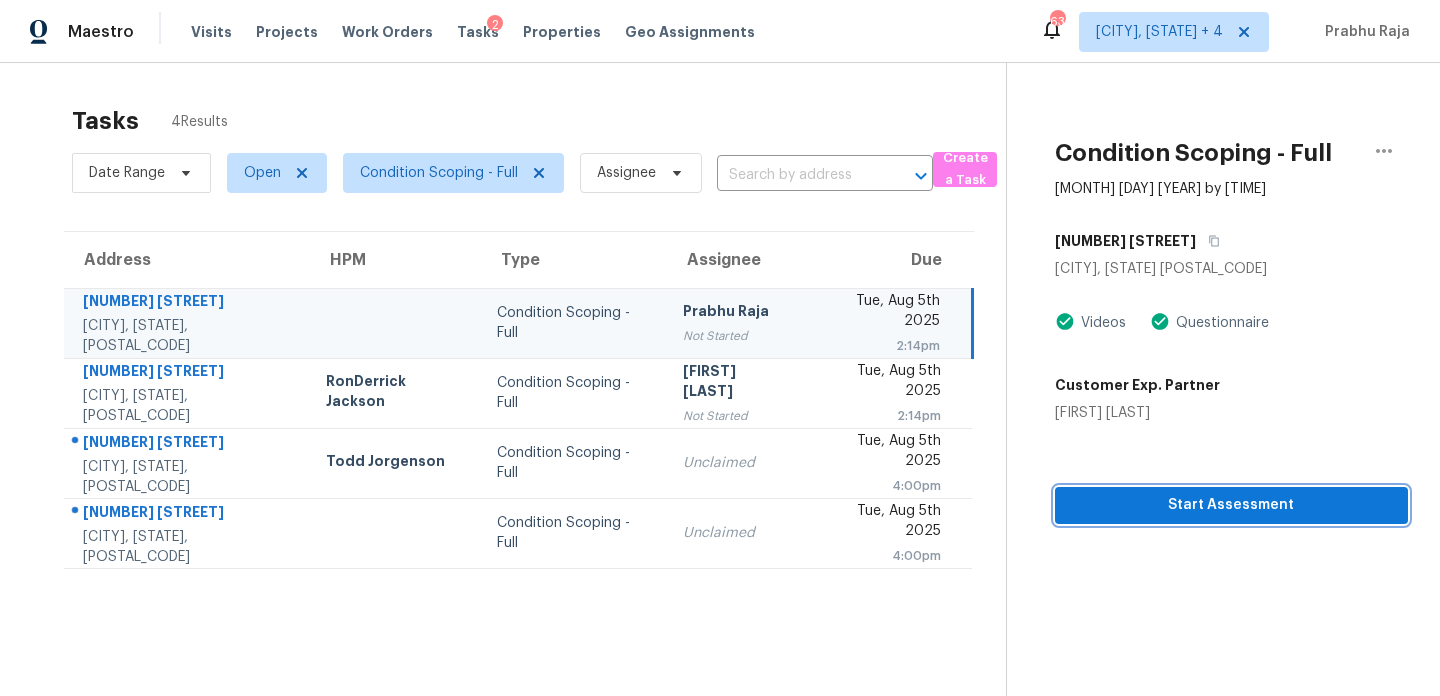 click on "Start Assessment" at bounding box center (1231, 505) 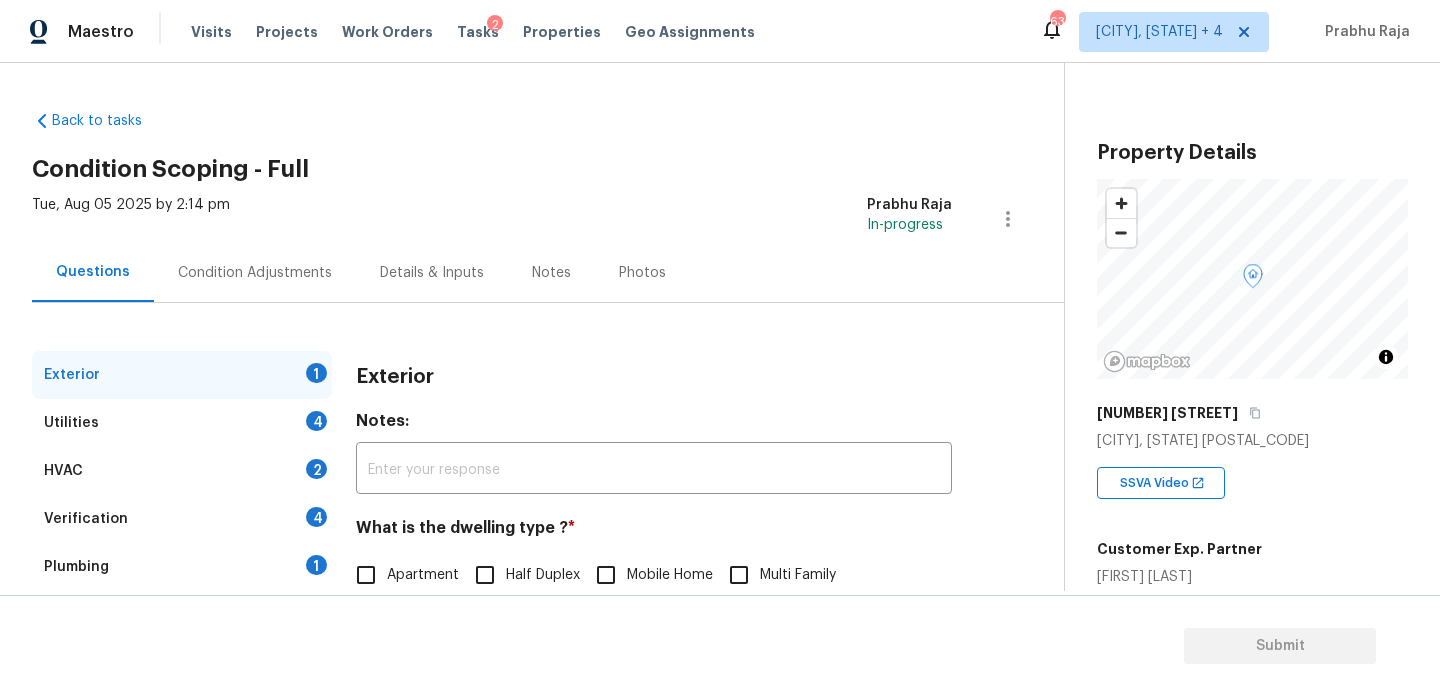 click on "Condition Adjustments" at bounding box center [255, 272] 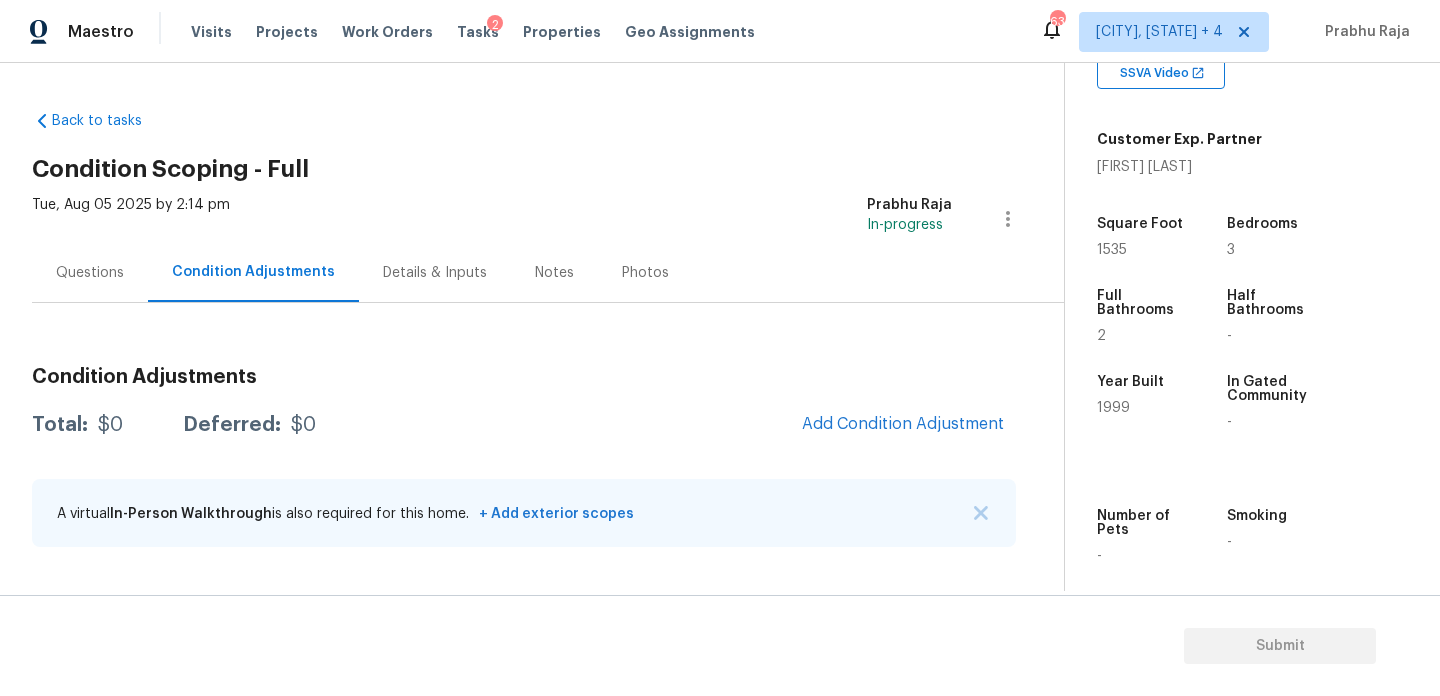 scroll, scrollTop: 411, scrollLeft: 0, axis: vertical 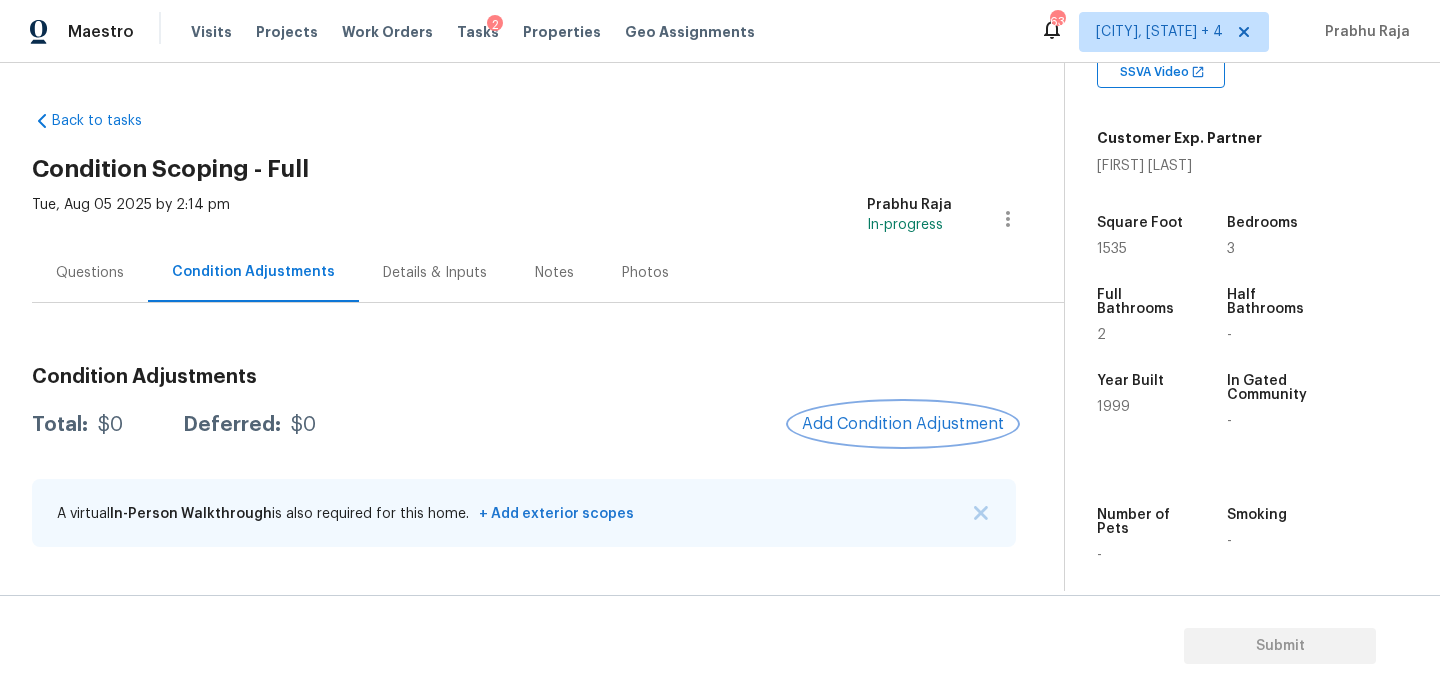 click on "Add Condition Adjustment" at bounding box center [903, 424] 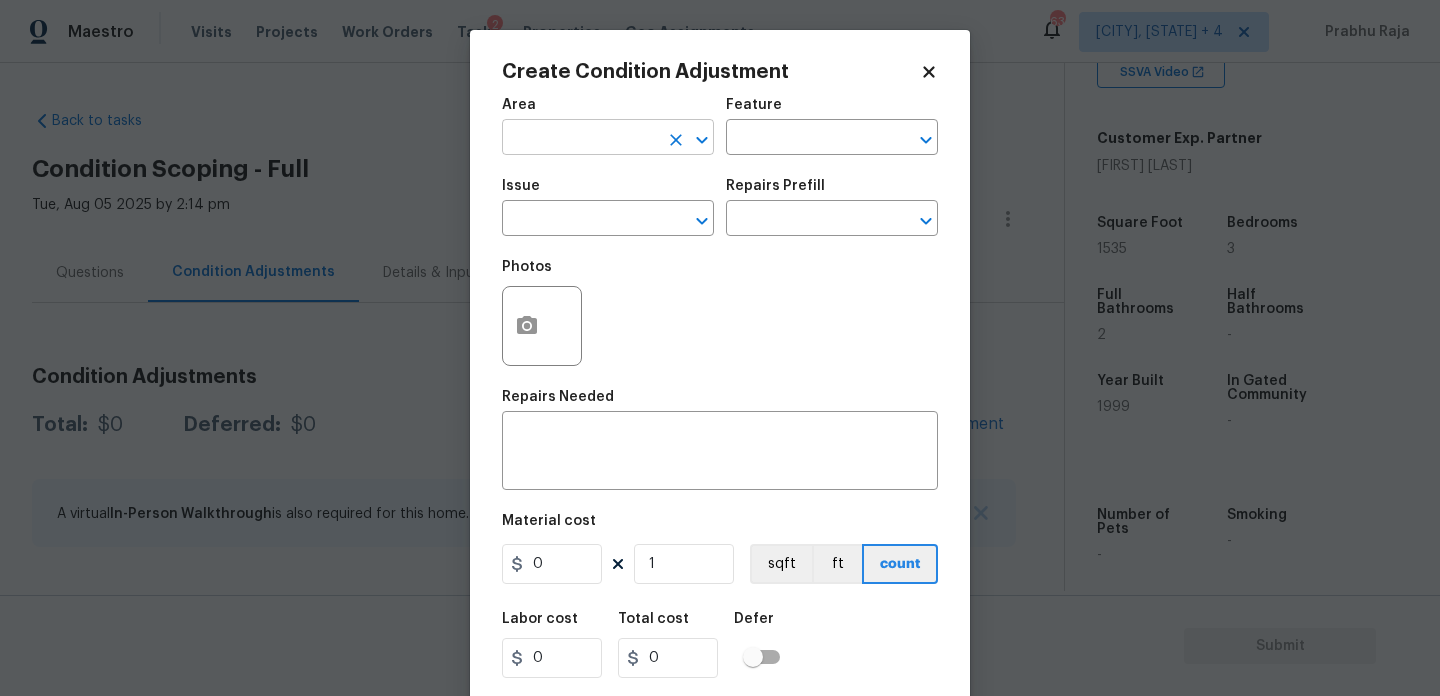 click at bounding box center (580, 139) 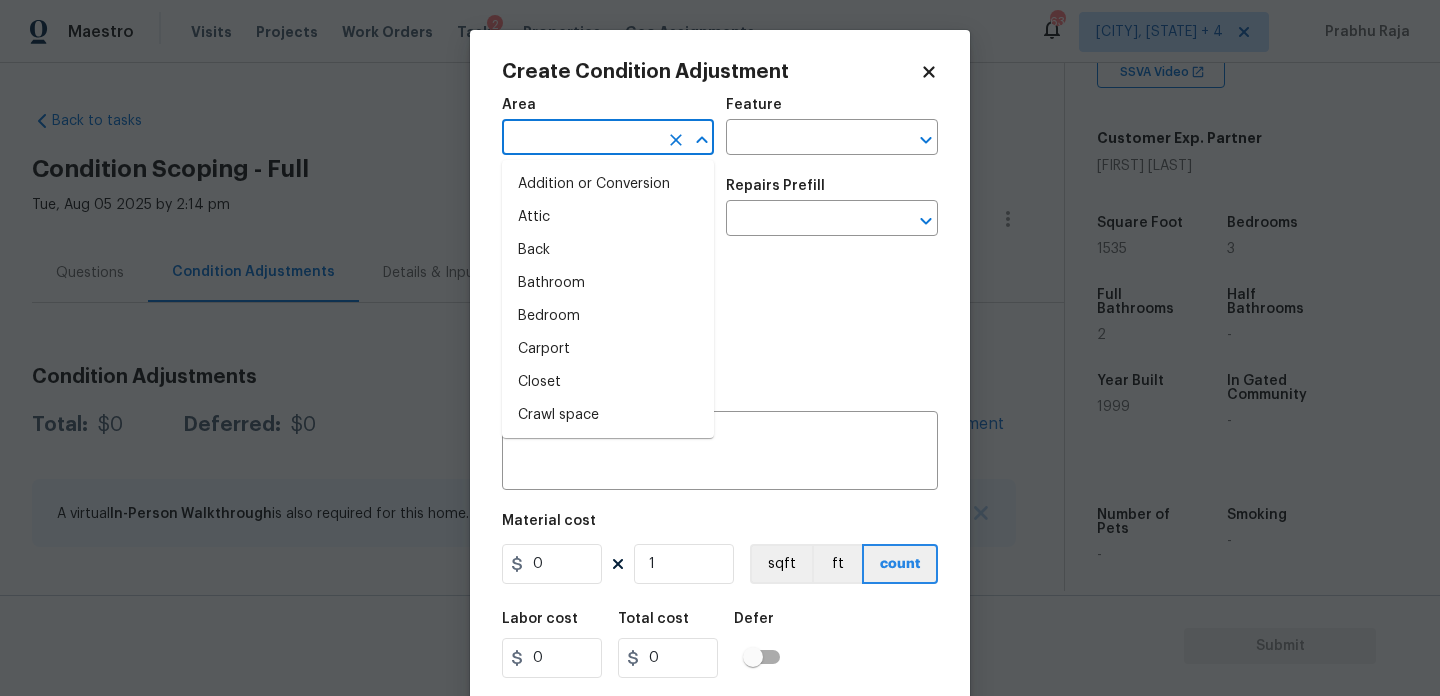 type on "r" 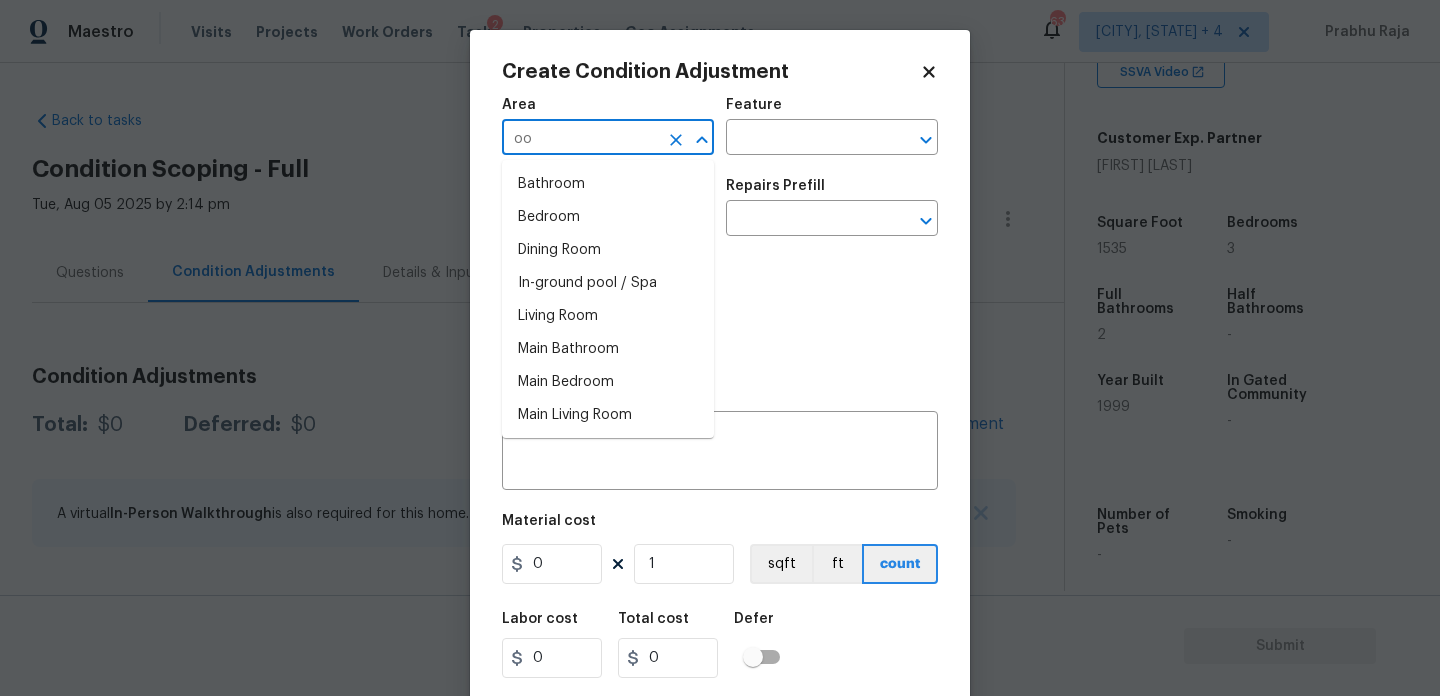 type on "o" 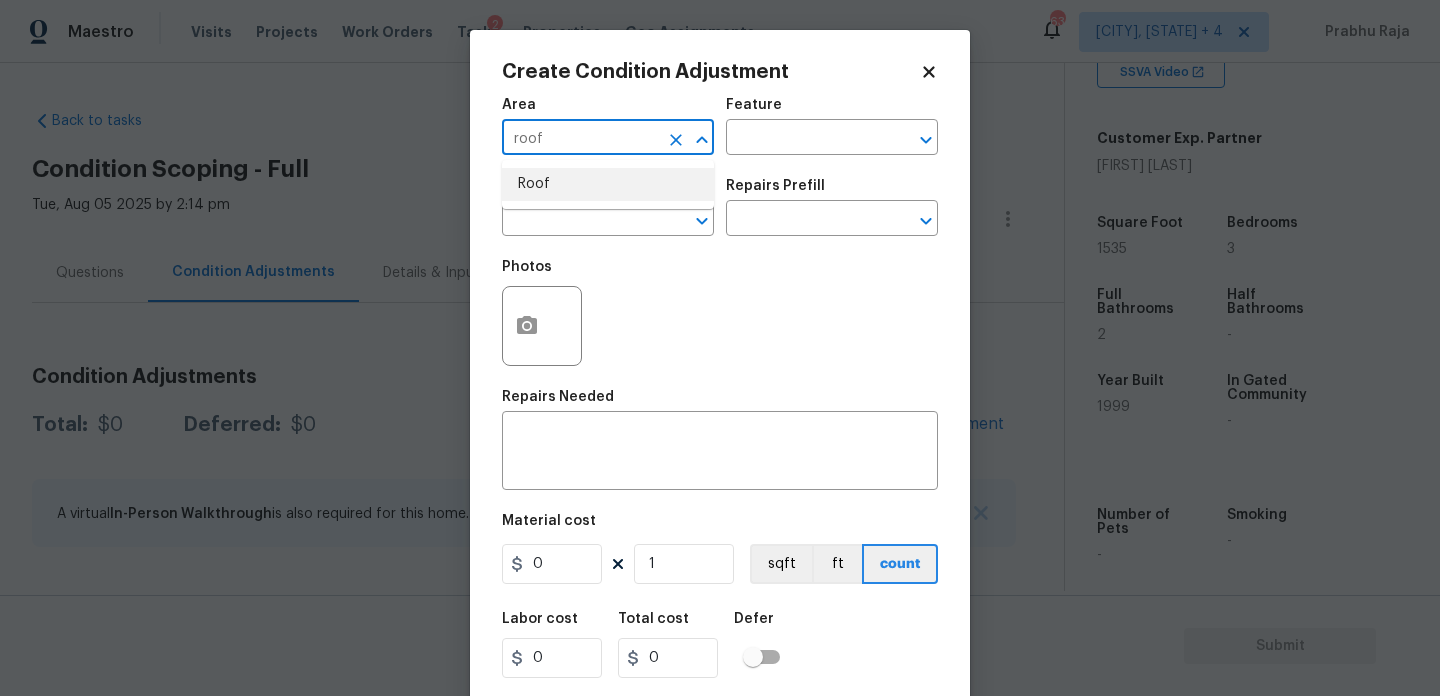 click on "Roof" at bounding box center (608, 184) 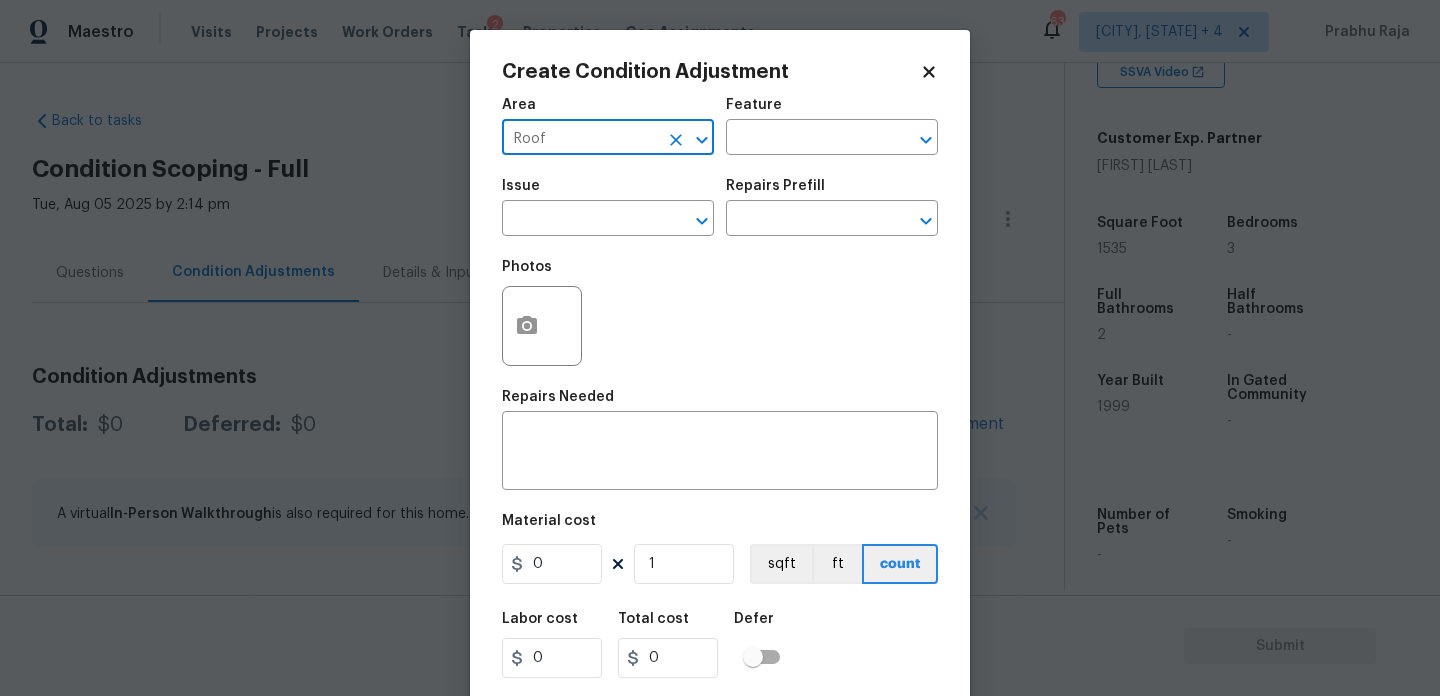 type on "Roof" 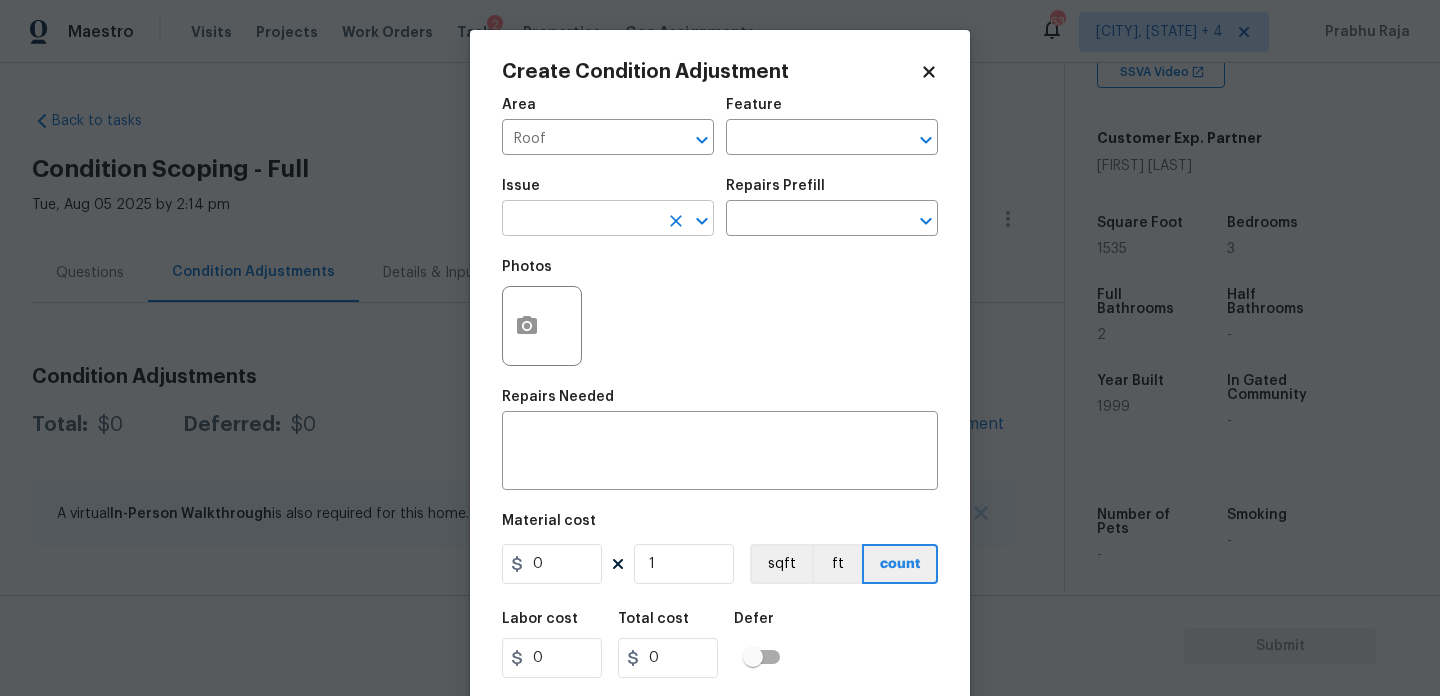 click at bounding box center [580, 220] 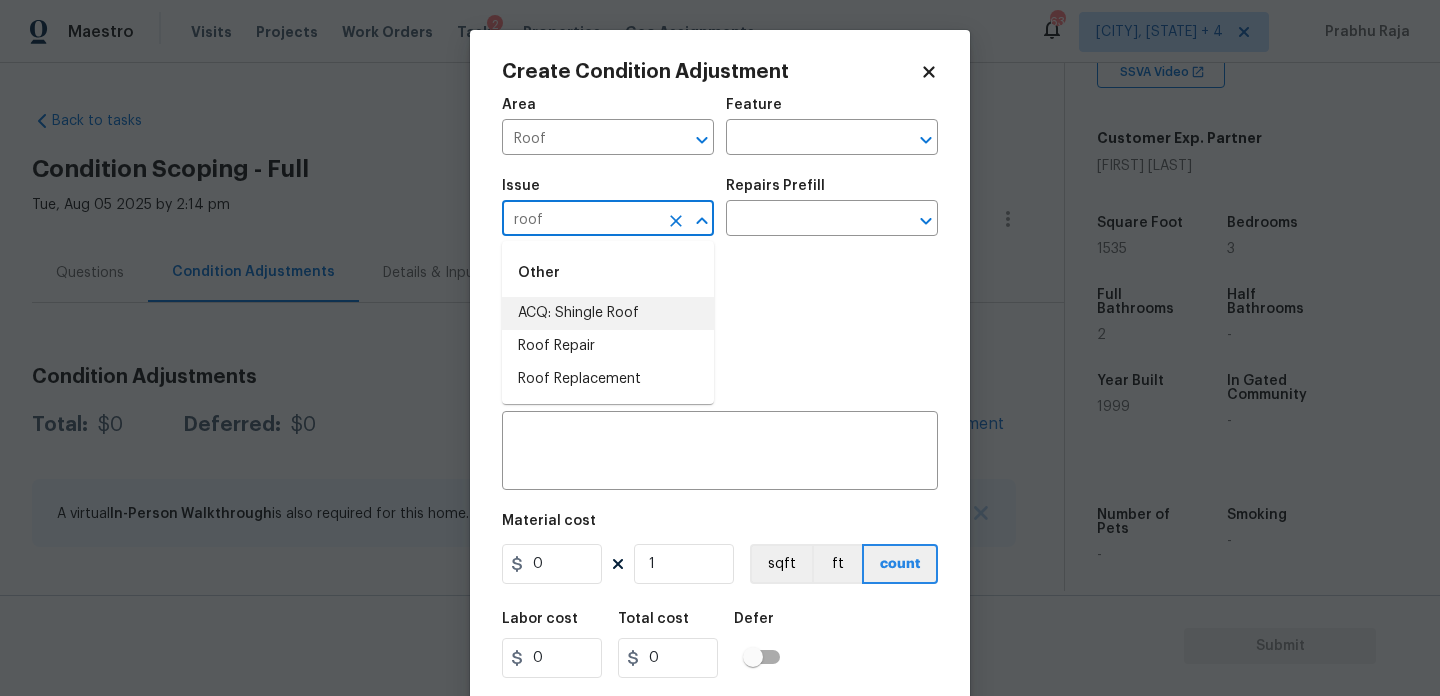 click on "ACQ: Shingle Roof" at bounding box center (608, 313) 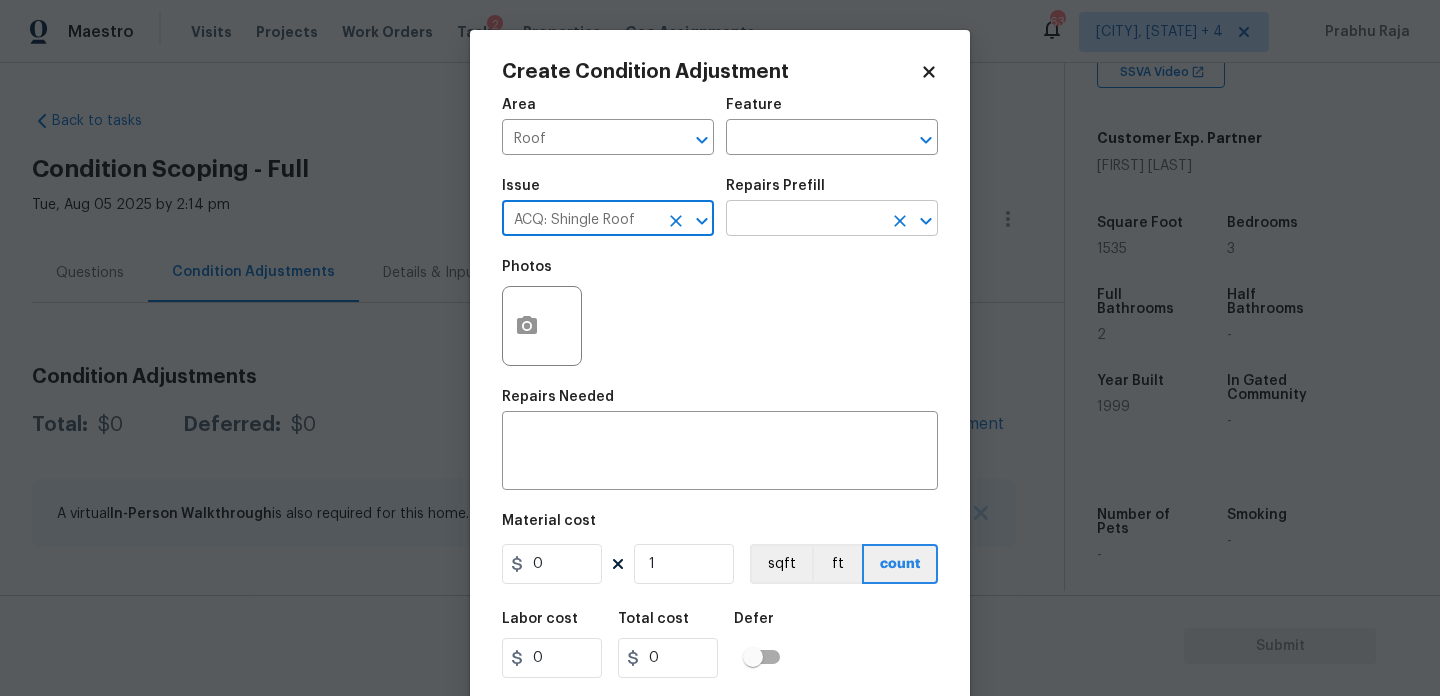 type on "ACQ: Shingle Roof" 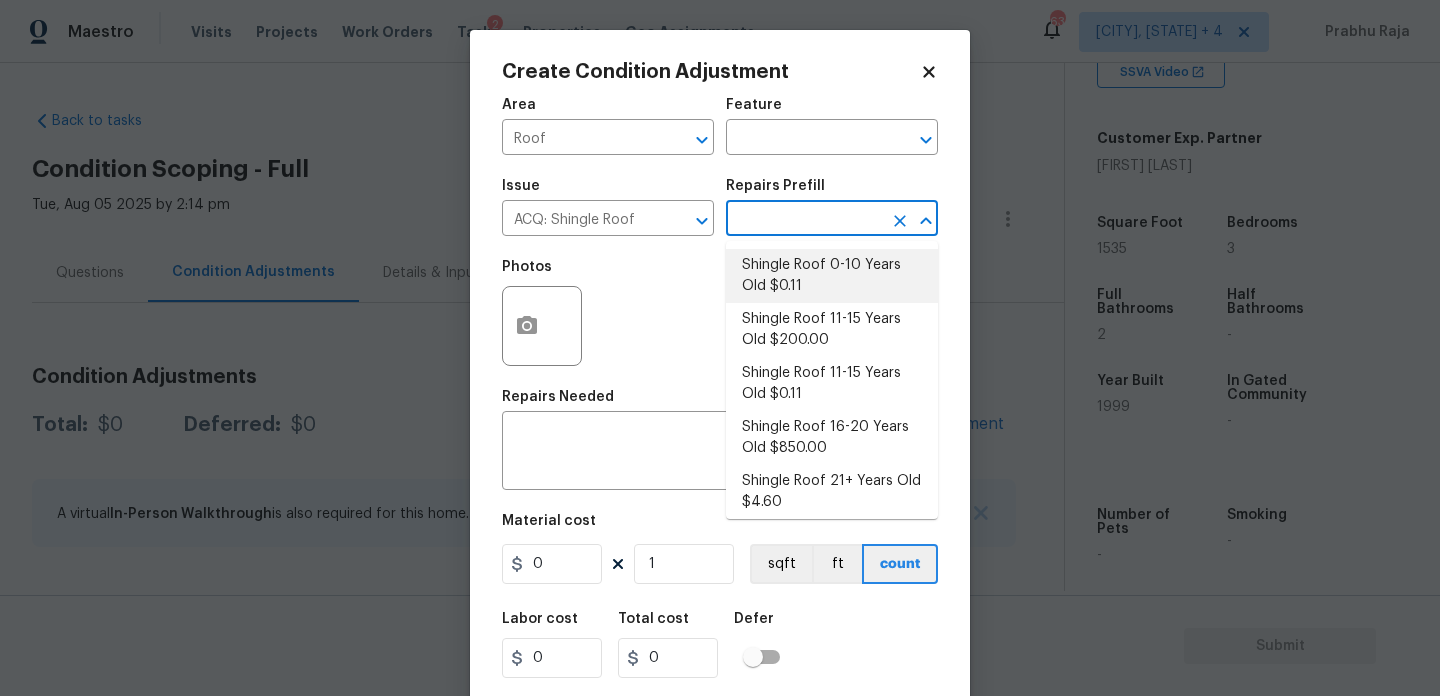 click on "Shingle Roof 0-10 Years Old $0.11" at bounding box center [832, 276] 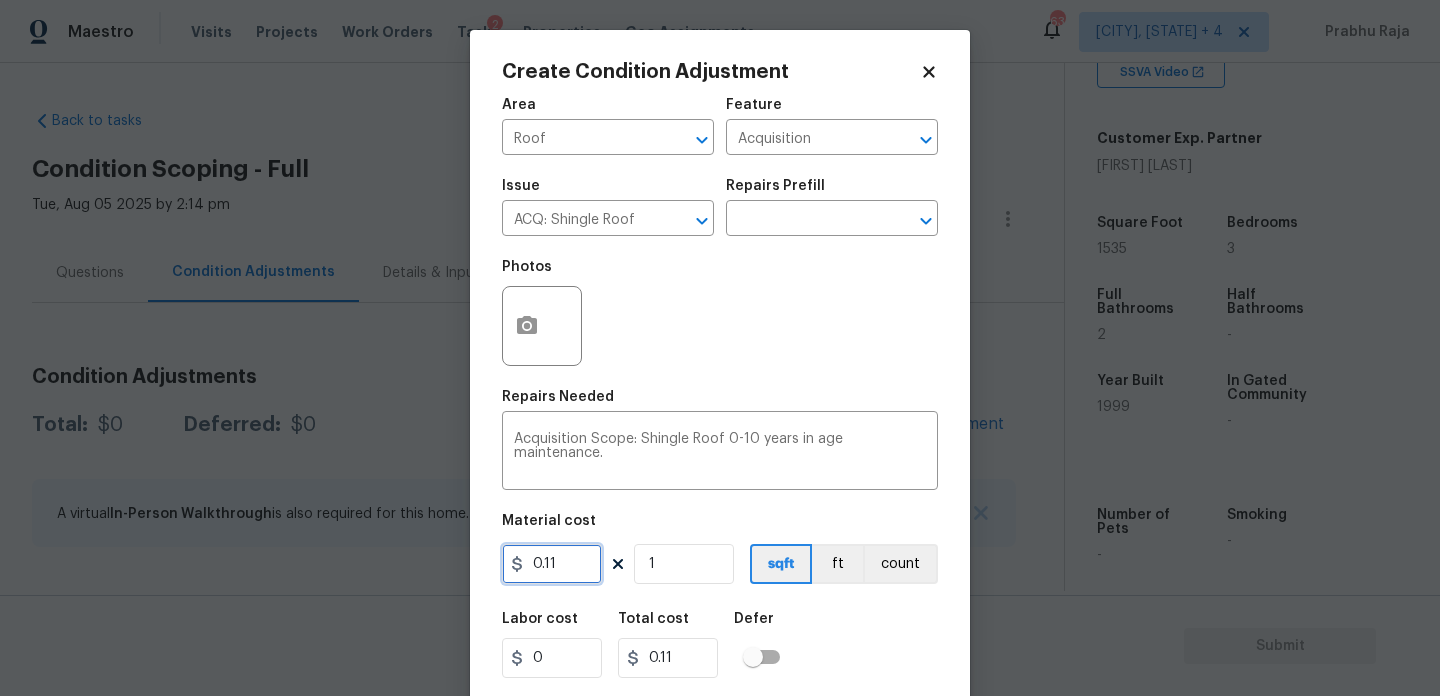 click on "0.11" at bounding box center (552, 564) 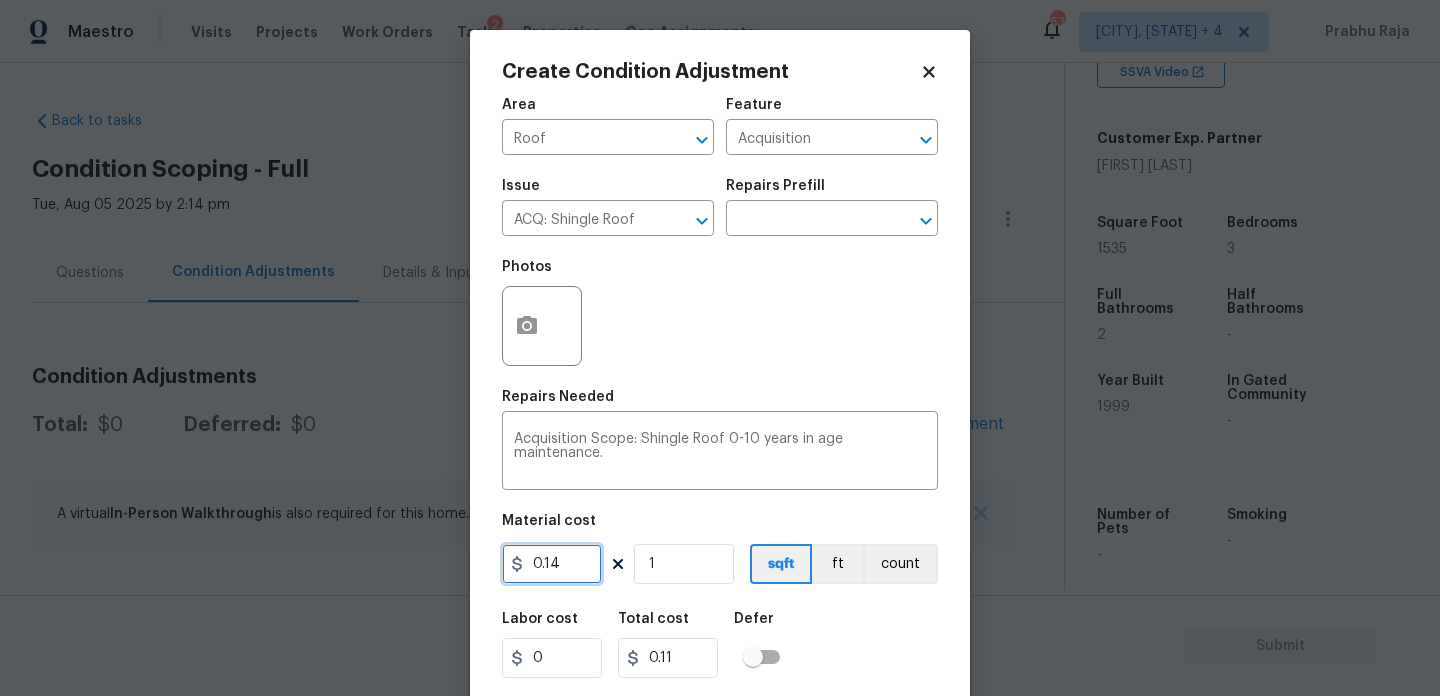 type on "0.14" 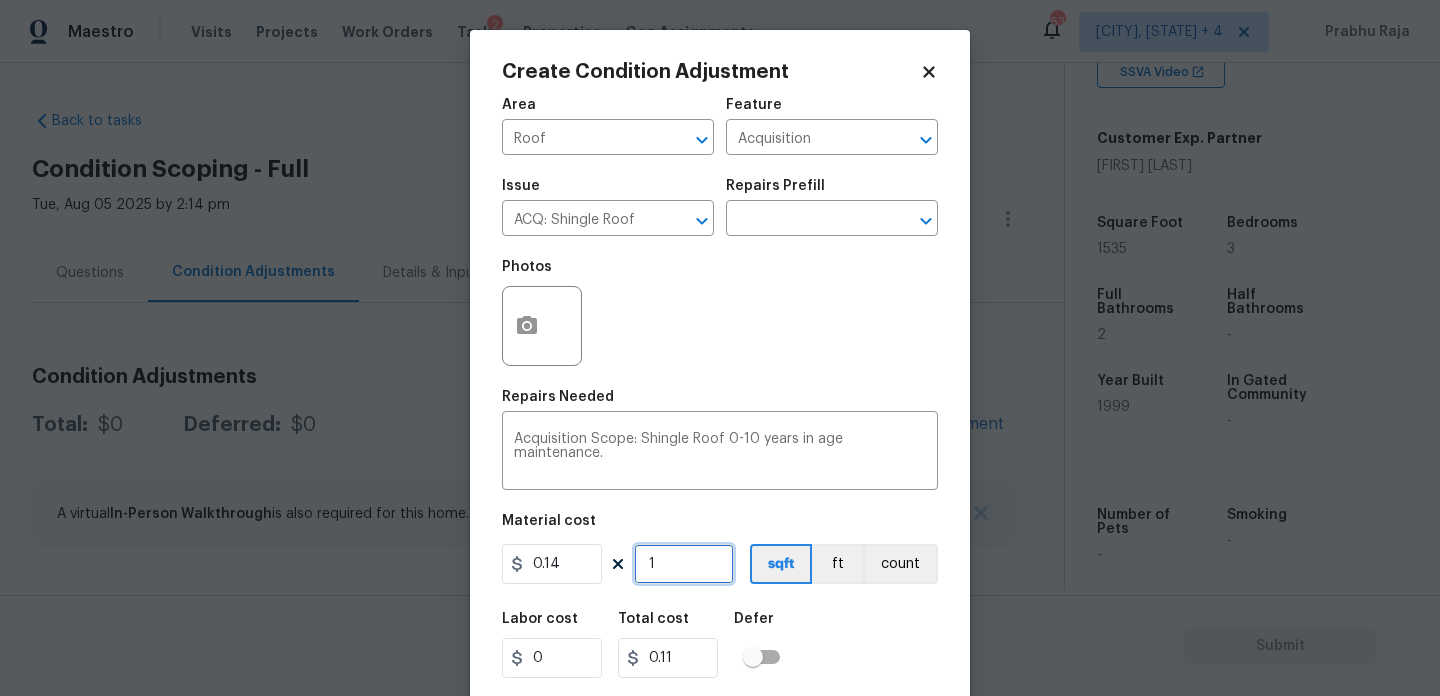 click on "1" at bounding box center (684, 564) 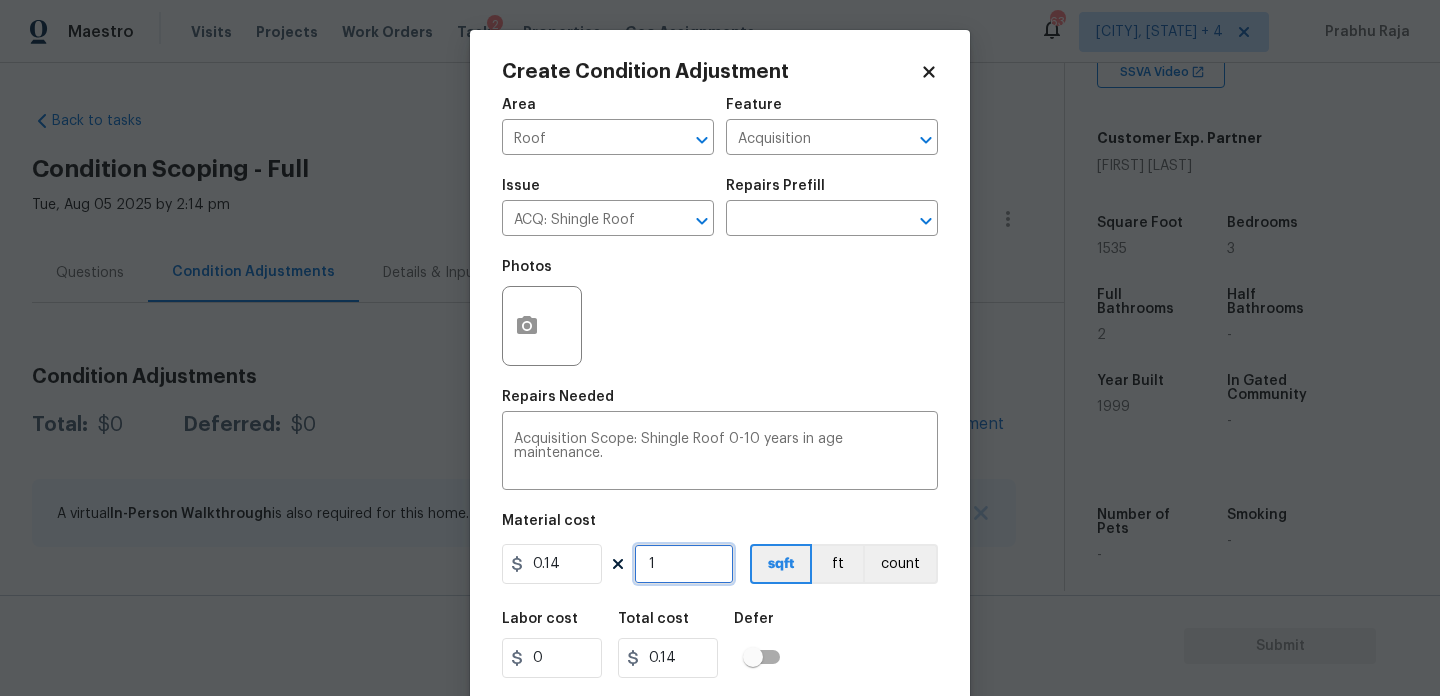 type on "15" 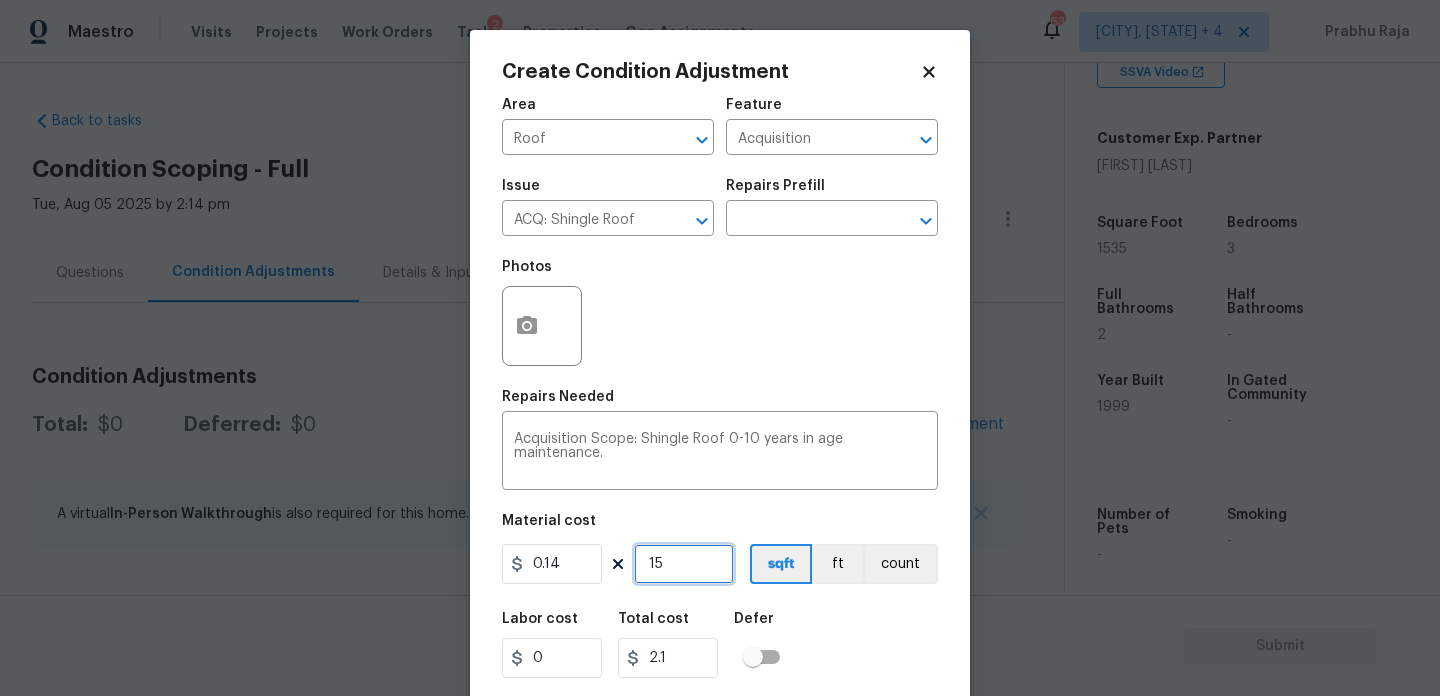 type on "153" 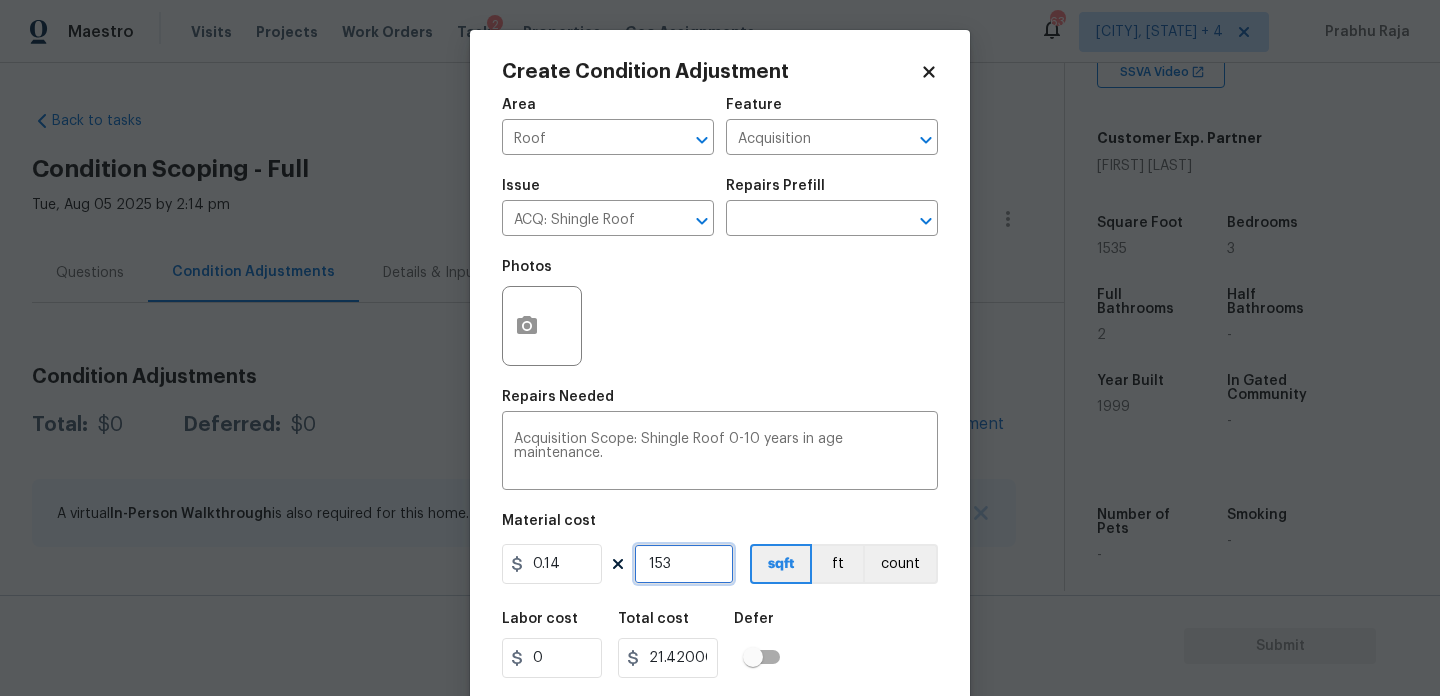type on "1535" 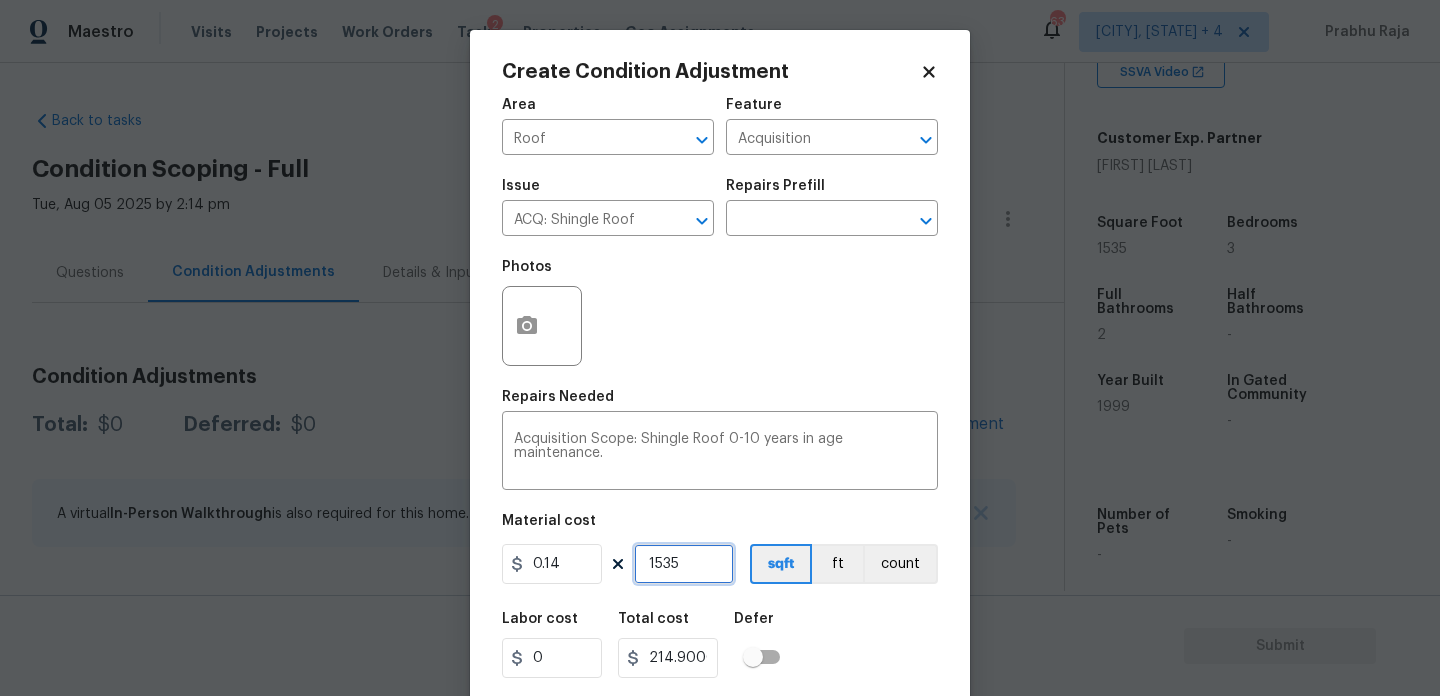 type on "1535" 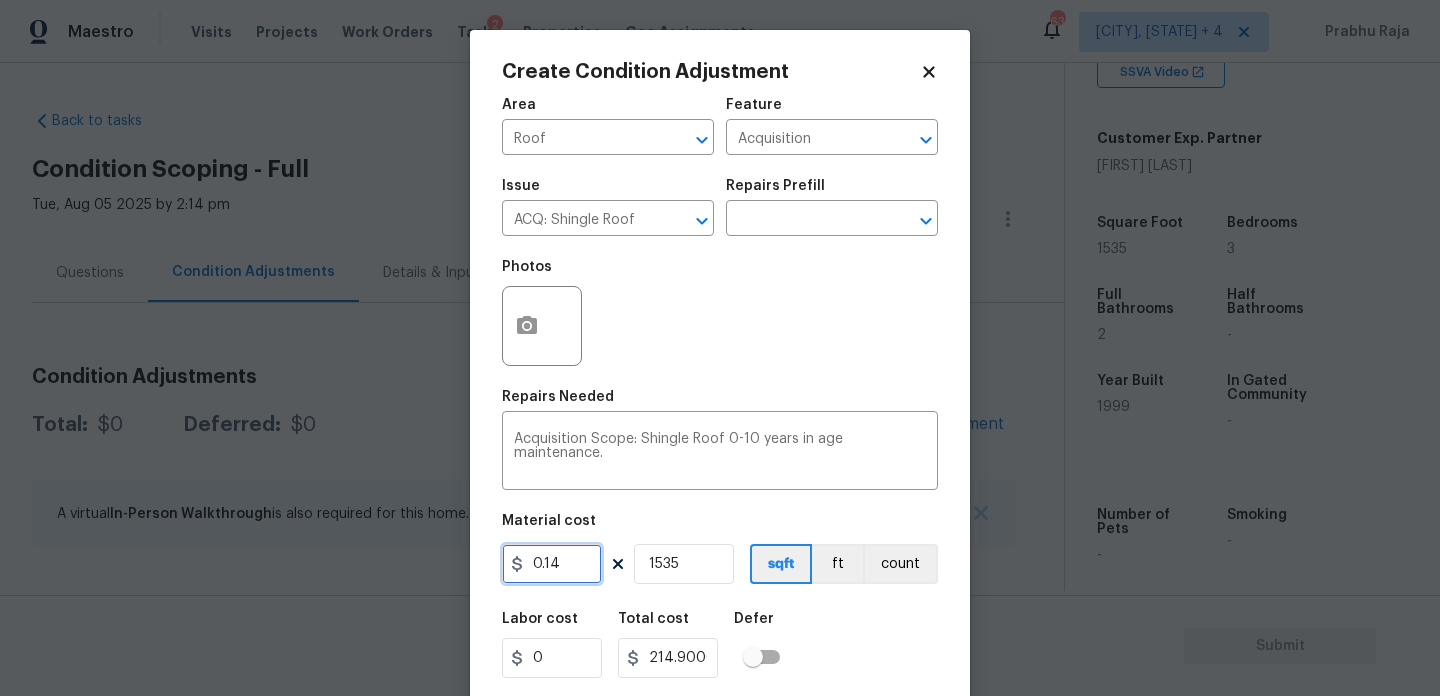 drag, startPoint x: 581, startPoint y: 568, endPoint x: 494, endPoint y: 563, distance: 87.14356 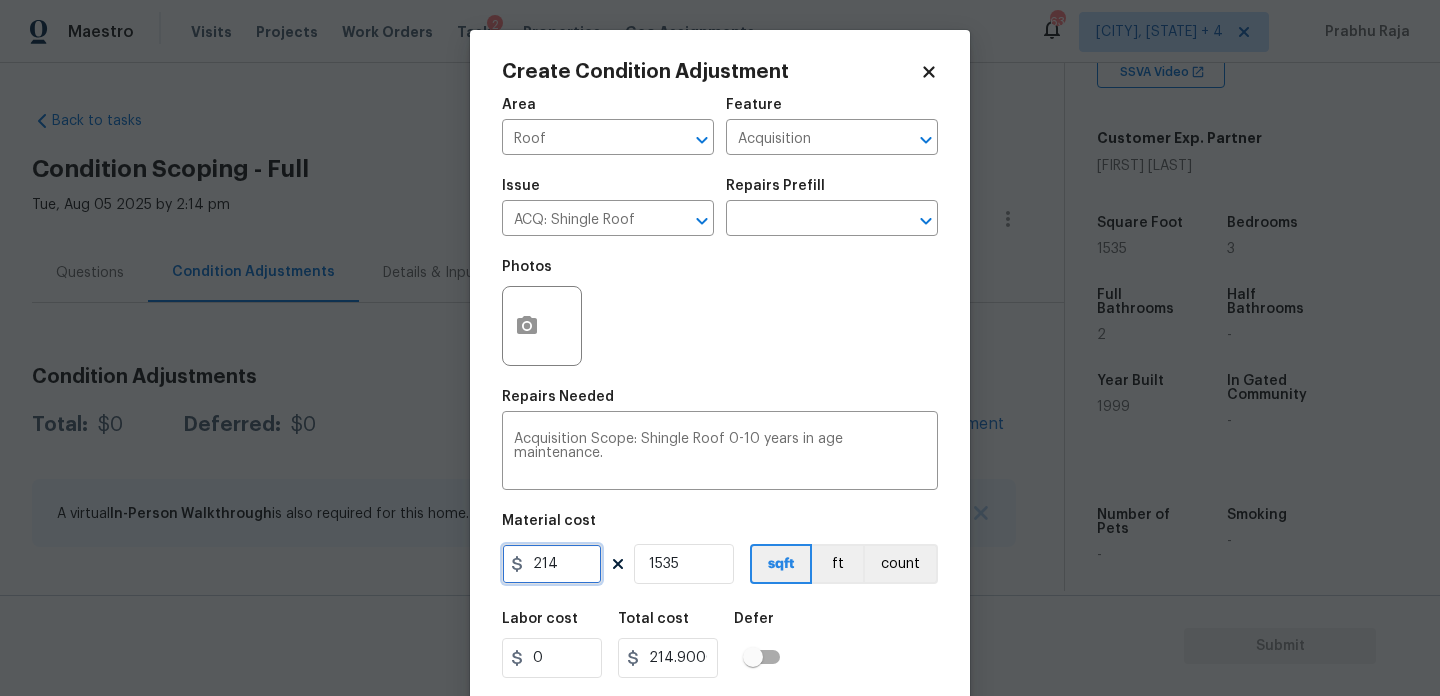 type on "214" 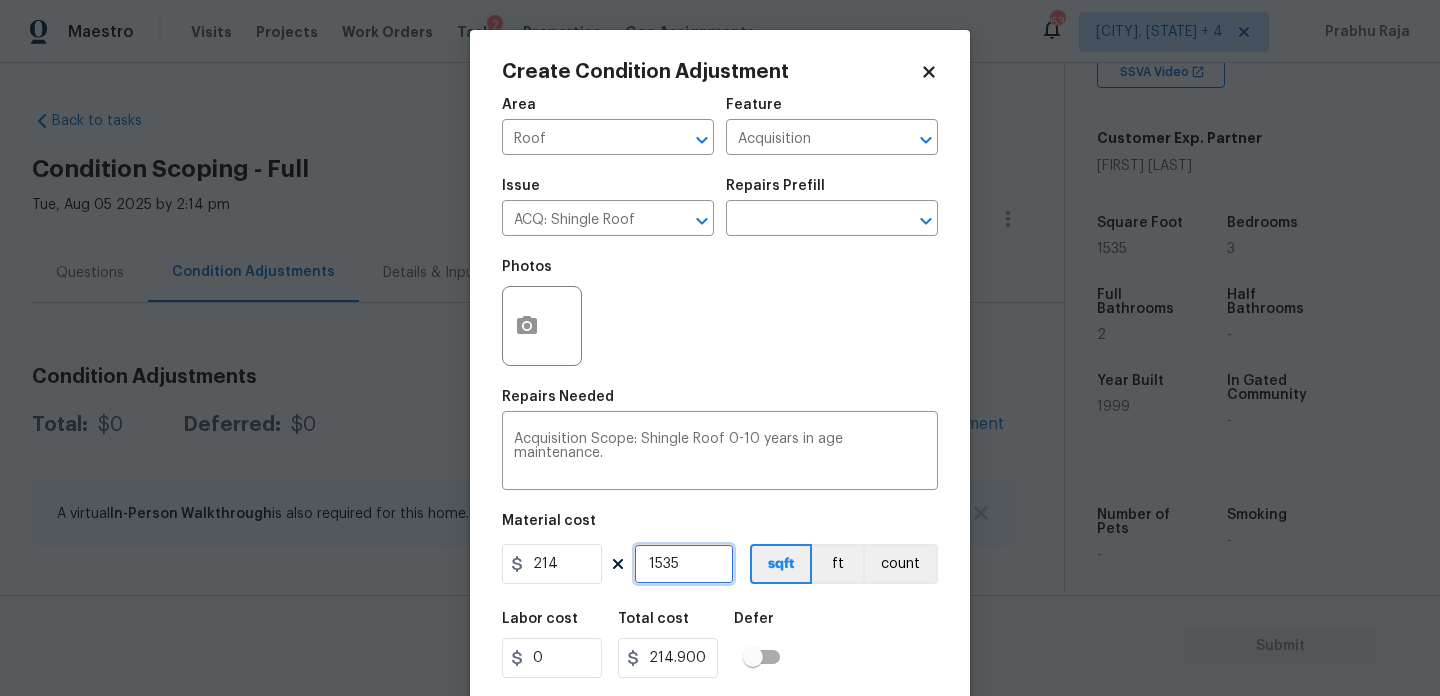 type on "328490" 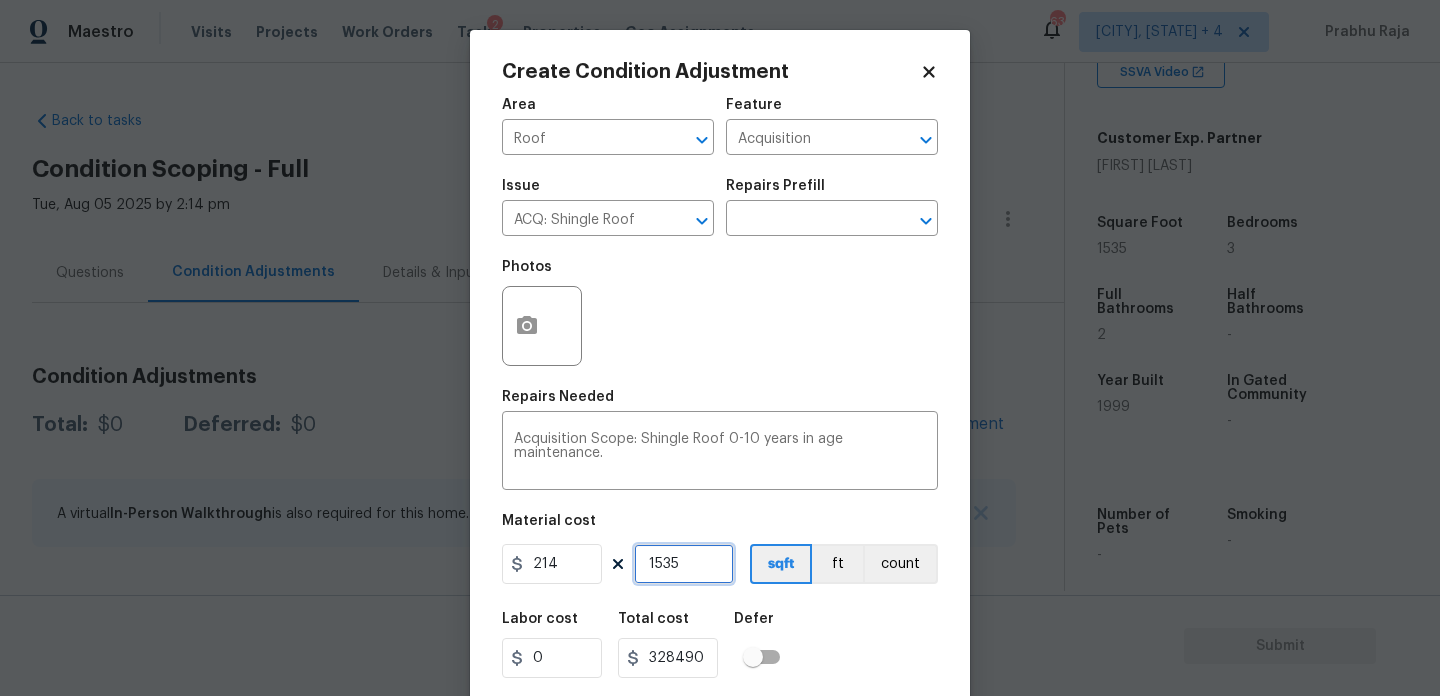 drag, startPoint x: 690, startPoint y: 566, endPoint x: 628, endPoint y: 566, distance: 62 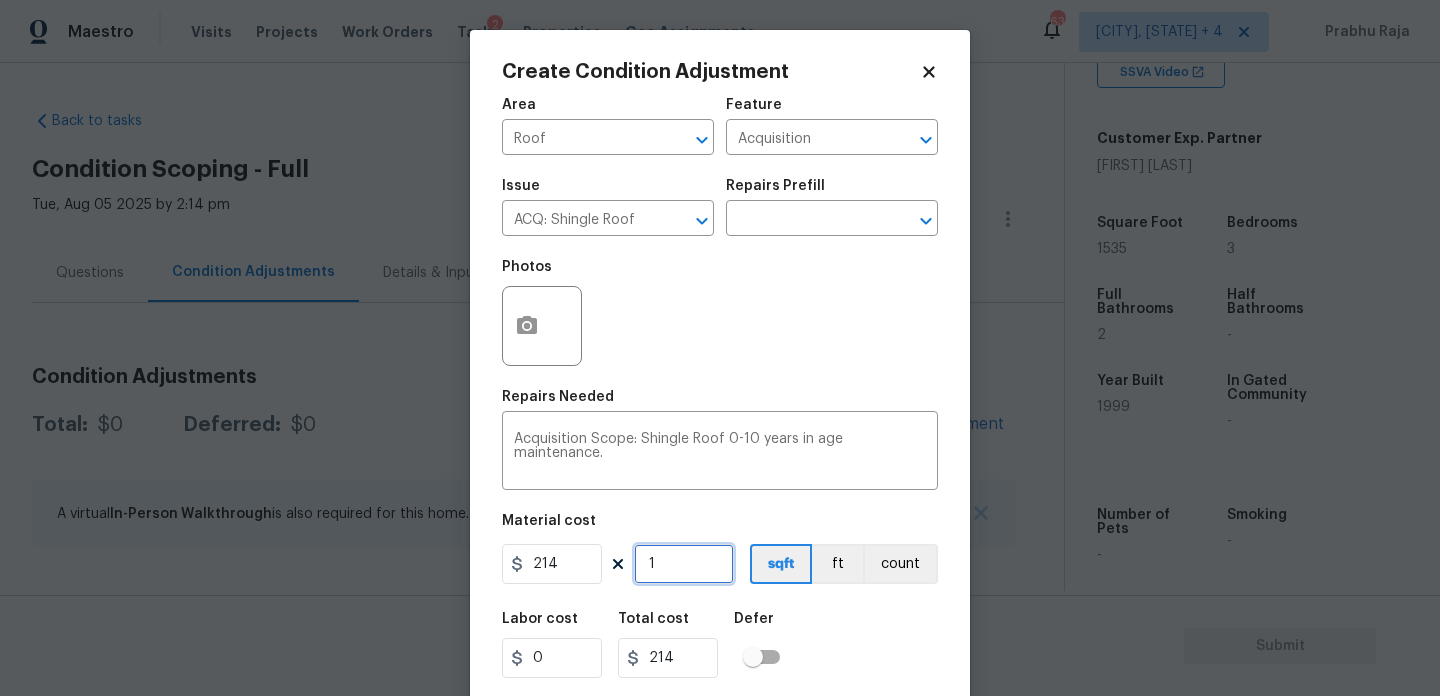 type on "1" 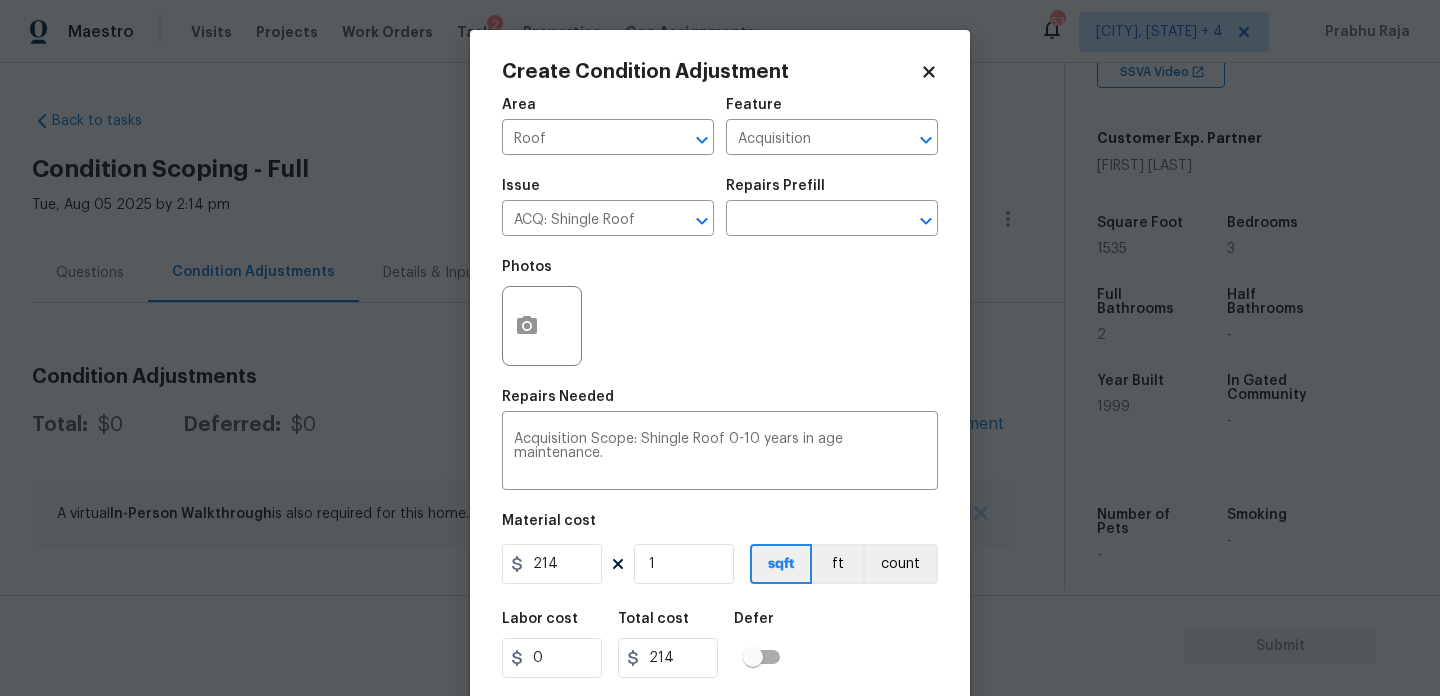 click on "Photos" at bounding box center [720, 313] 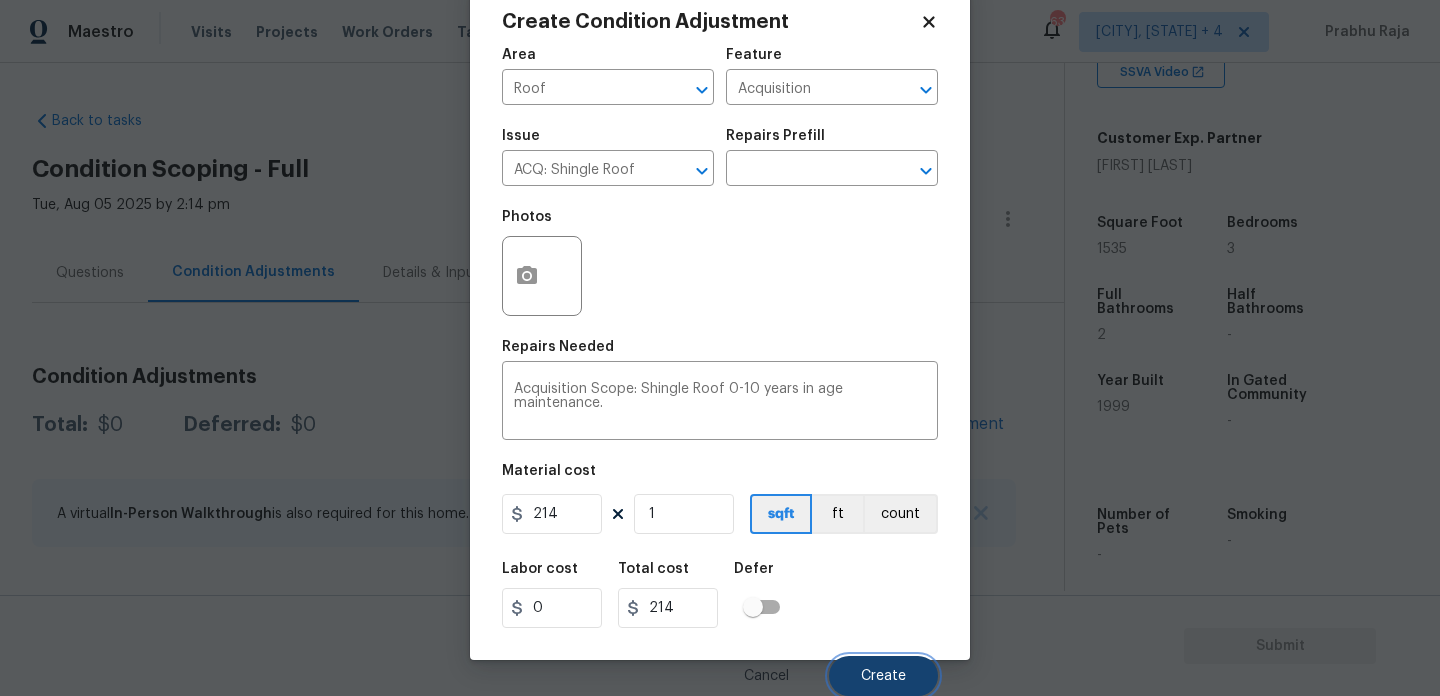 click on "Create" at bounding box center [883, 676] 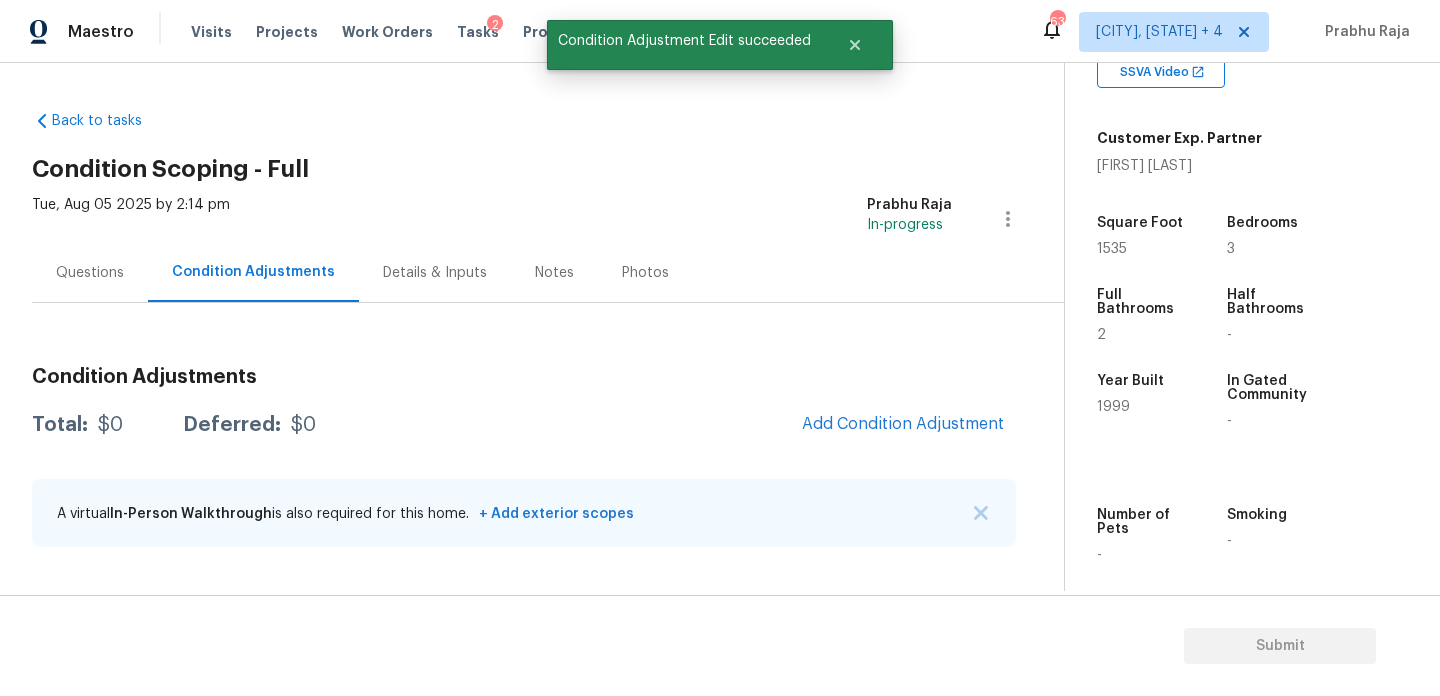 scroll, scrollTop: 44, scrollLeft: 0, axis: vertical 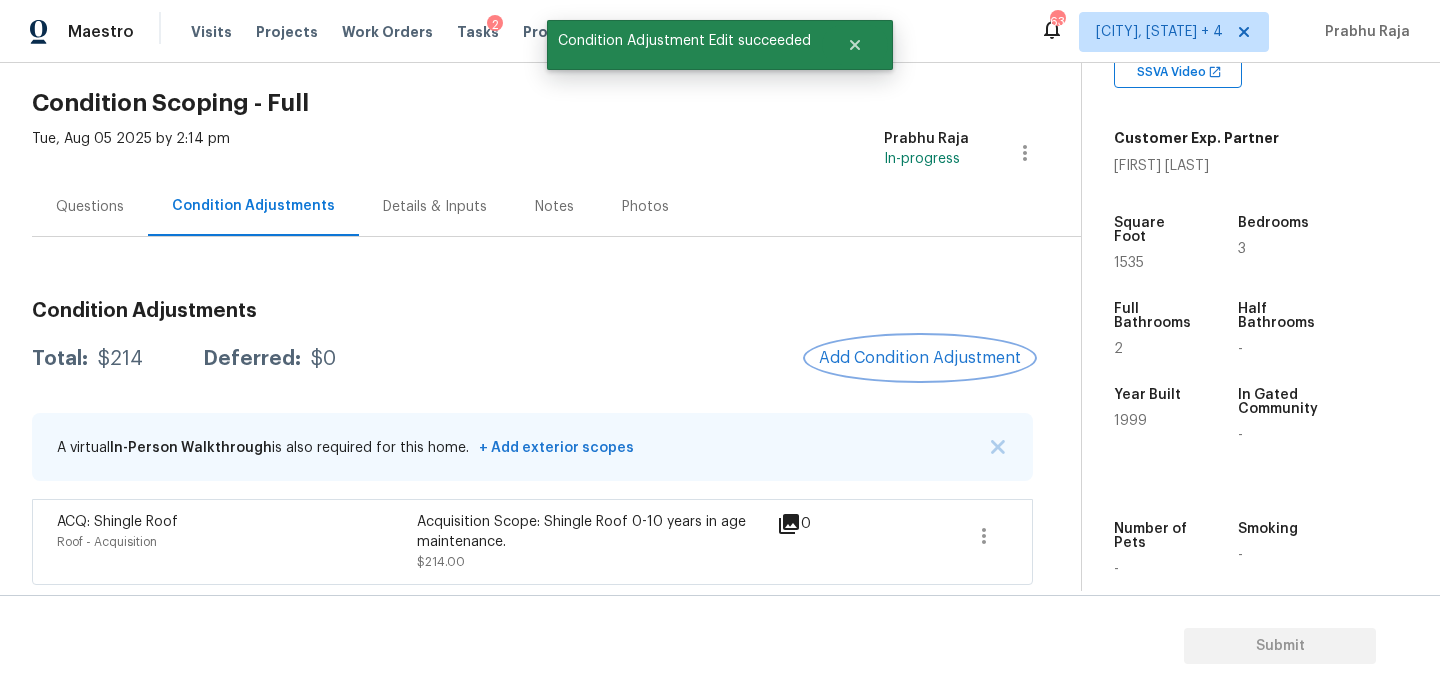 click on "Add Condition Adjustment" at bounding box center (920, 358) 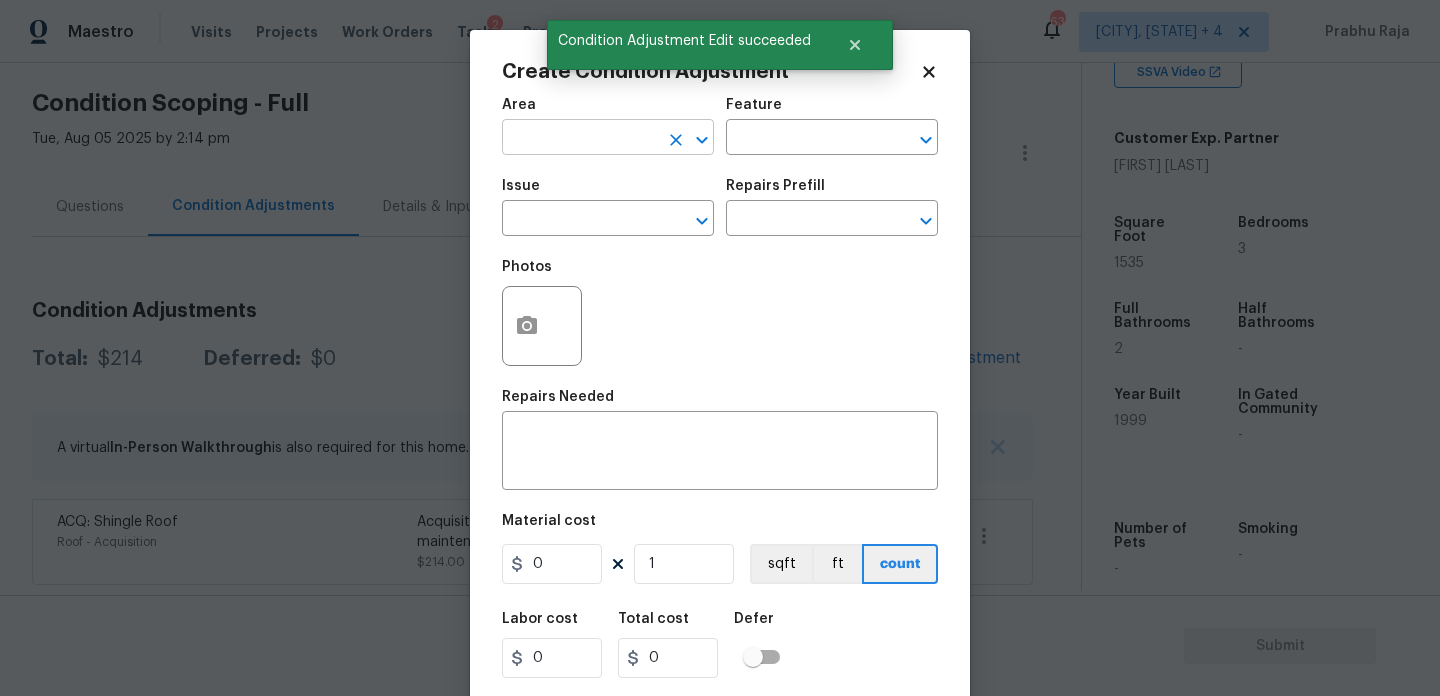 click at bounding box center (580, 139) 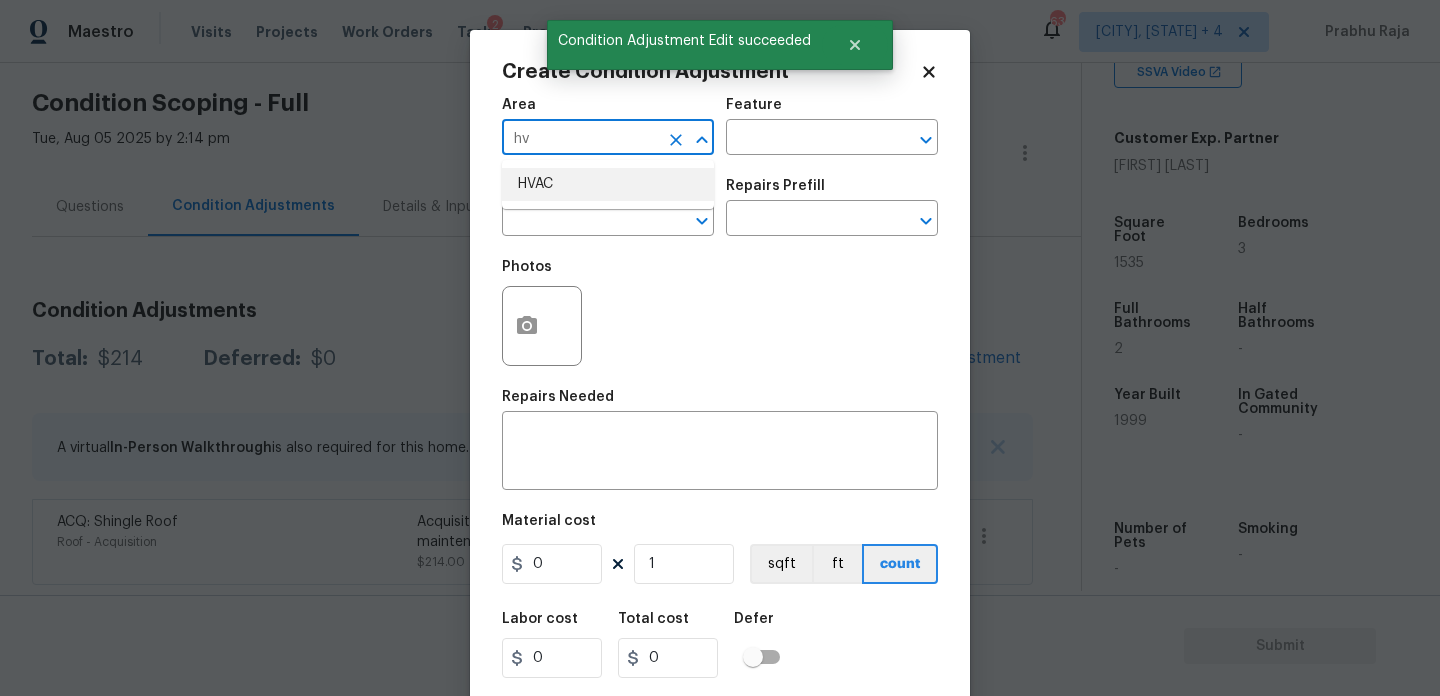 click on "HVAC" at bounding box center (608, 184) 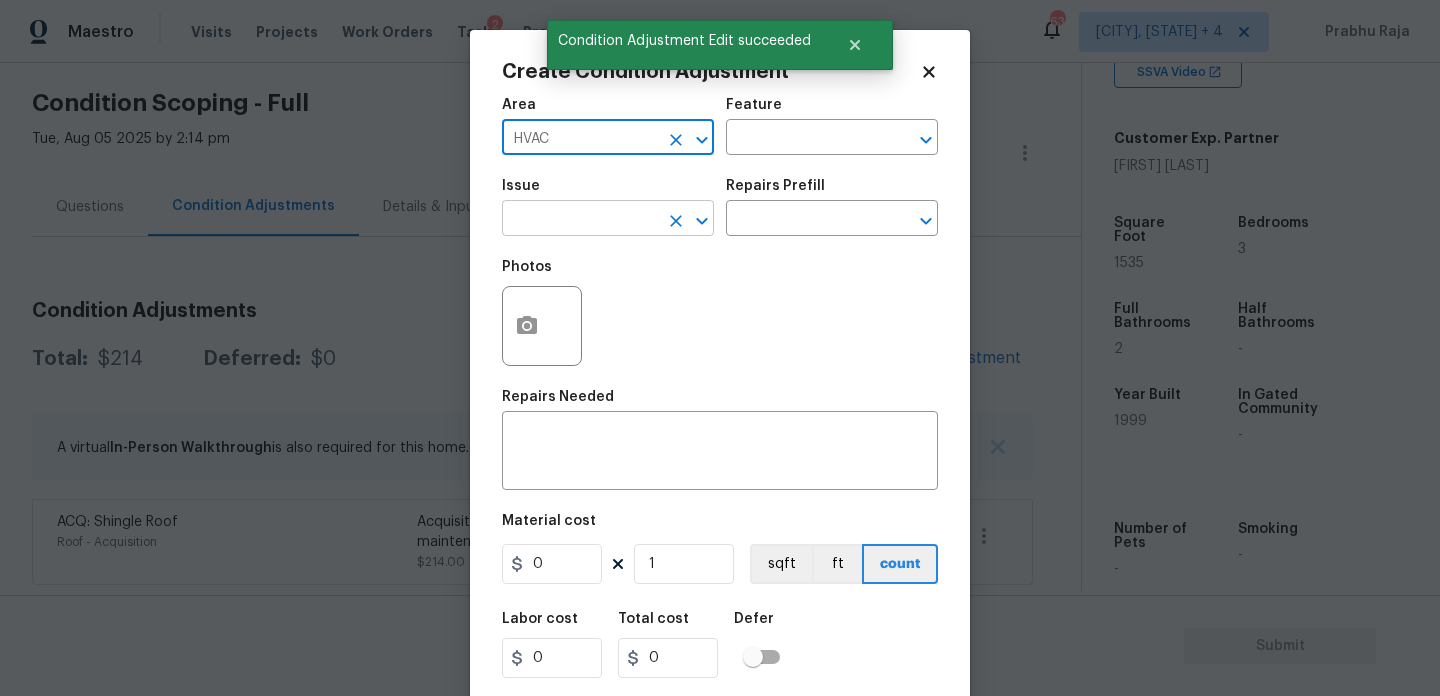 type on "HVAC" 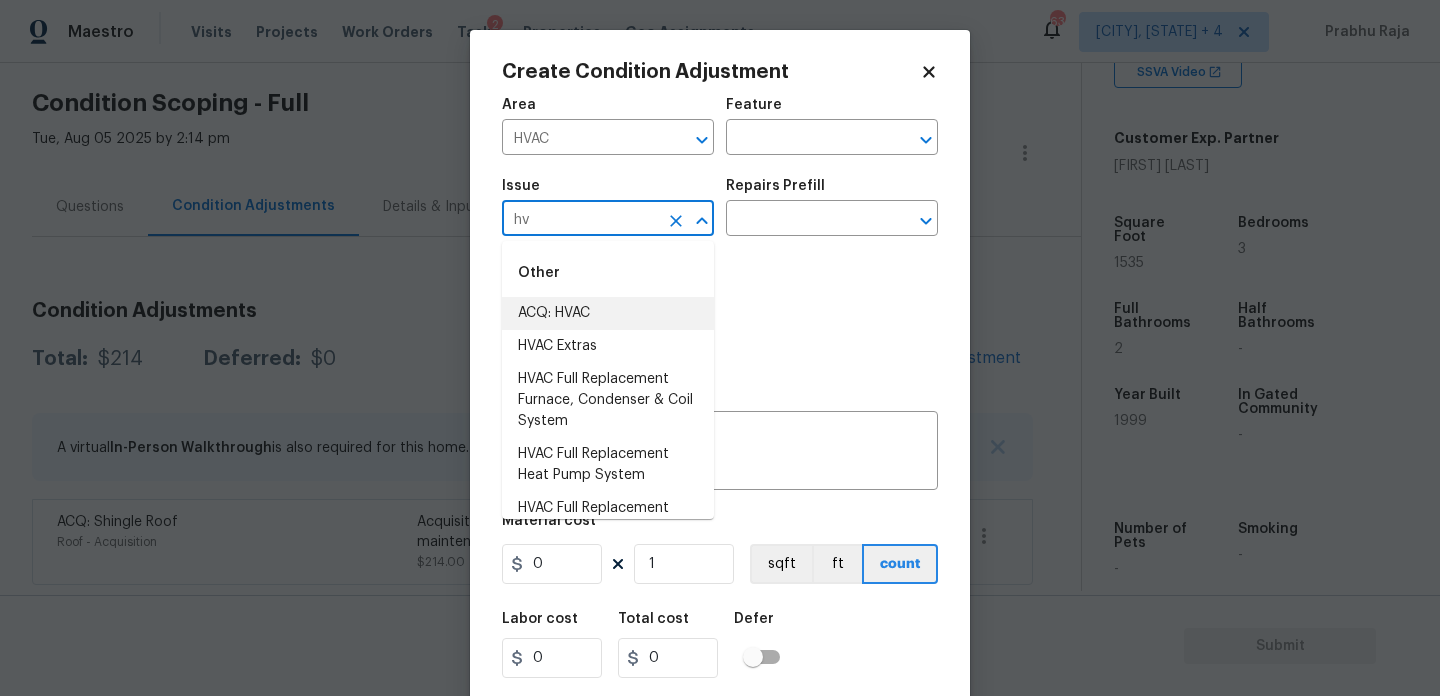 click on "ACQ: HVAC" at bounding box center (608, 313) 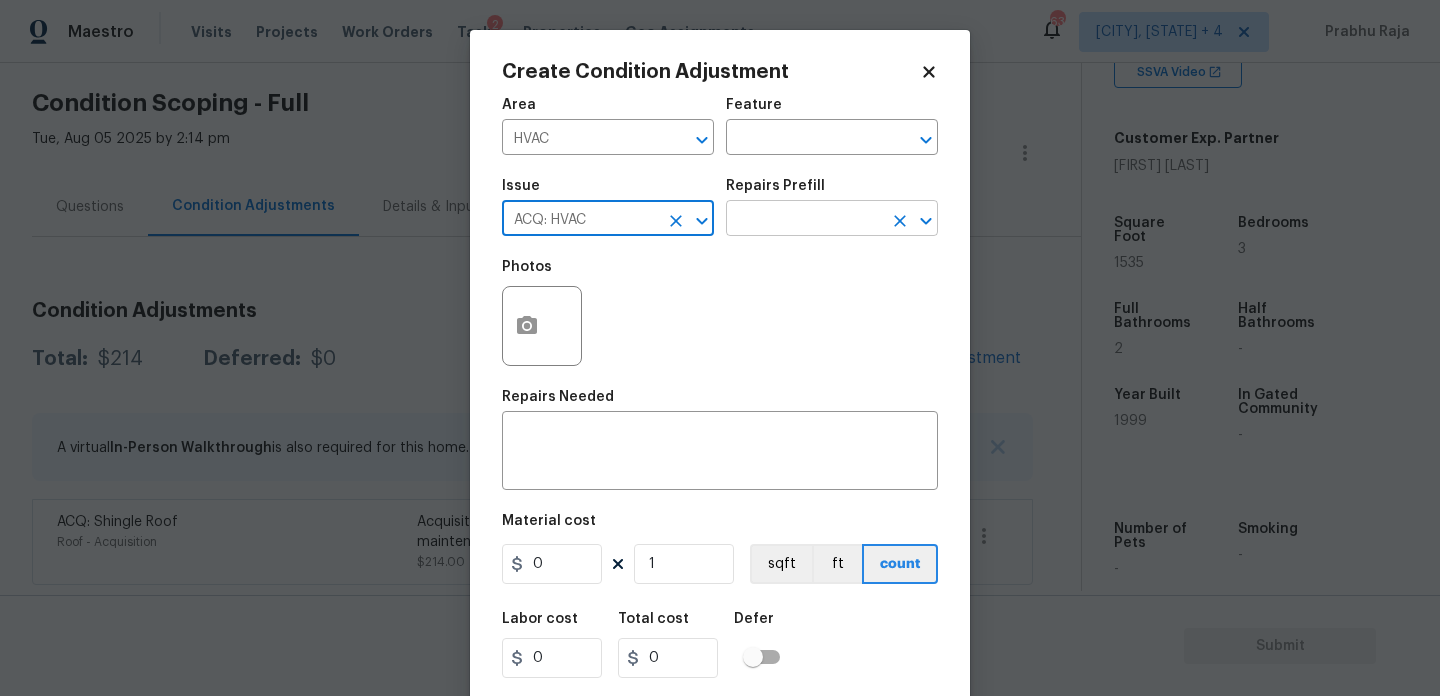 type on "ACQ: HVAC" 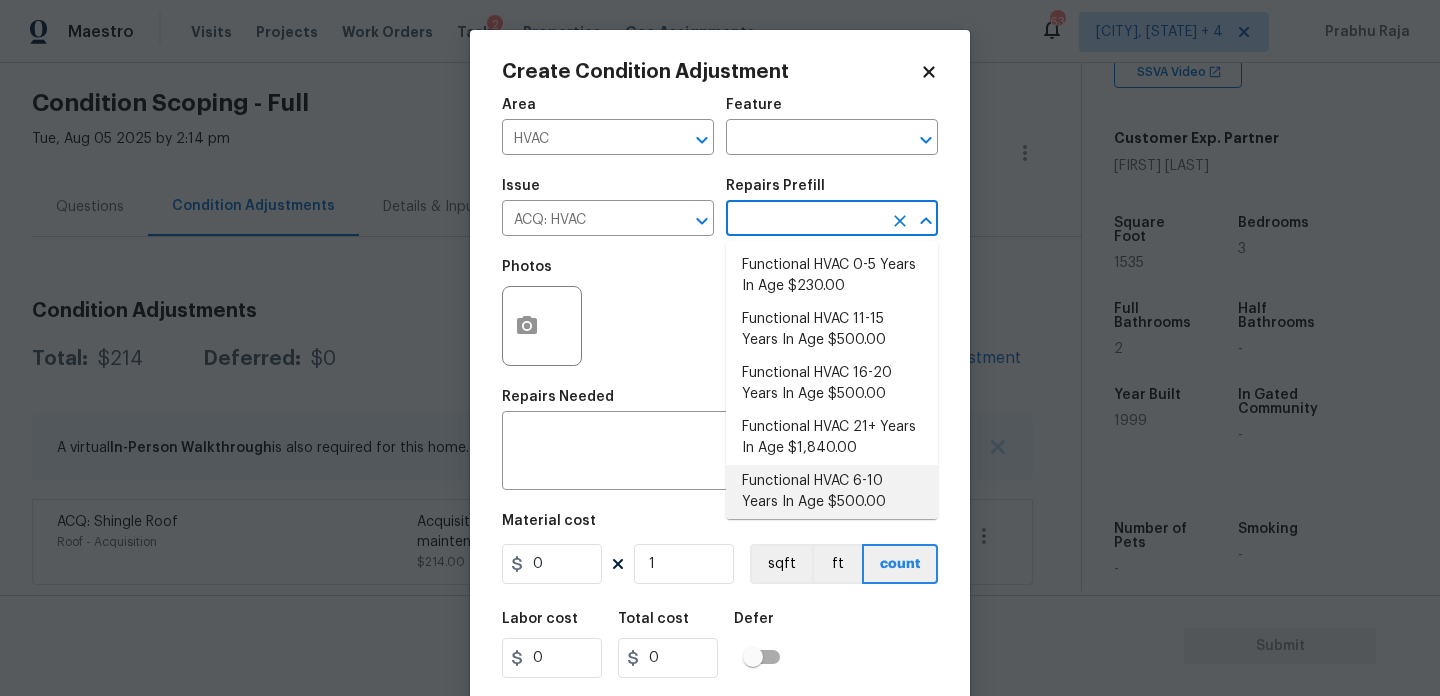 click on "Functional HVAC 6-10 Years In Age $500.00" at bounding box center [832, 492] 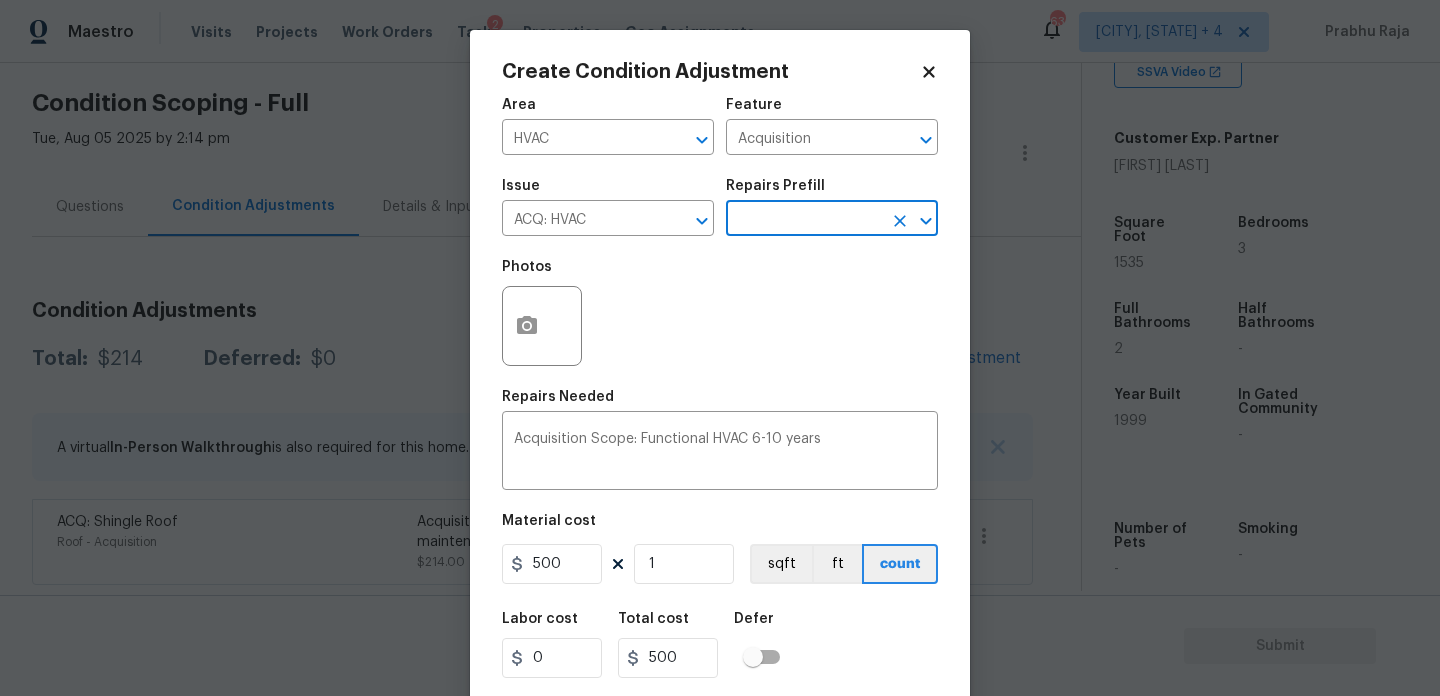 scroll, scrollTop: 51, scrollLeft: 0, axis: vertical 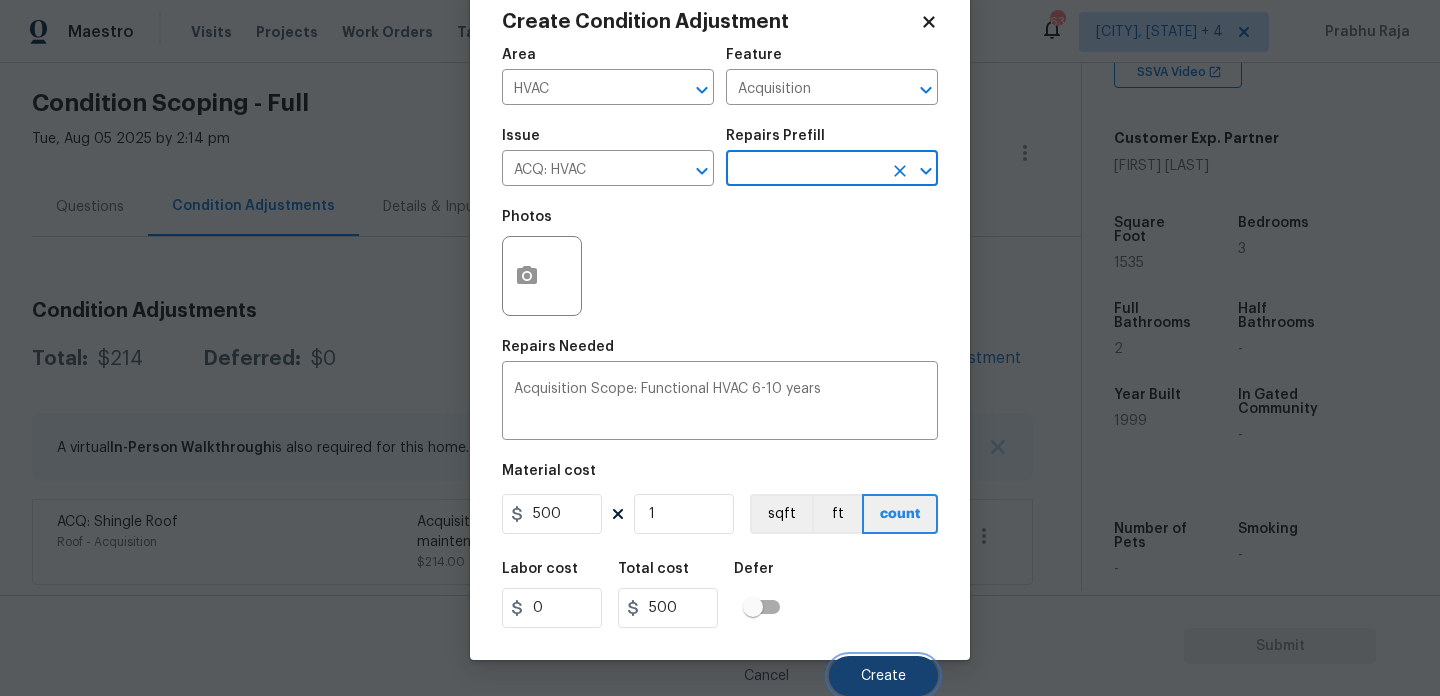 click on "Create" at bounding box center [883, 676] 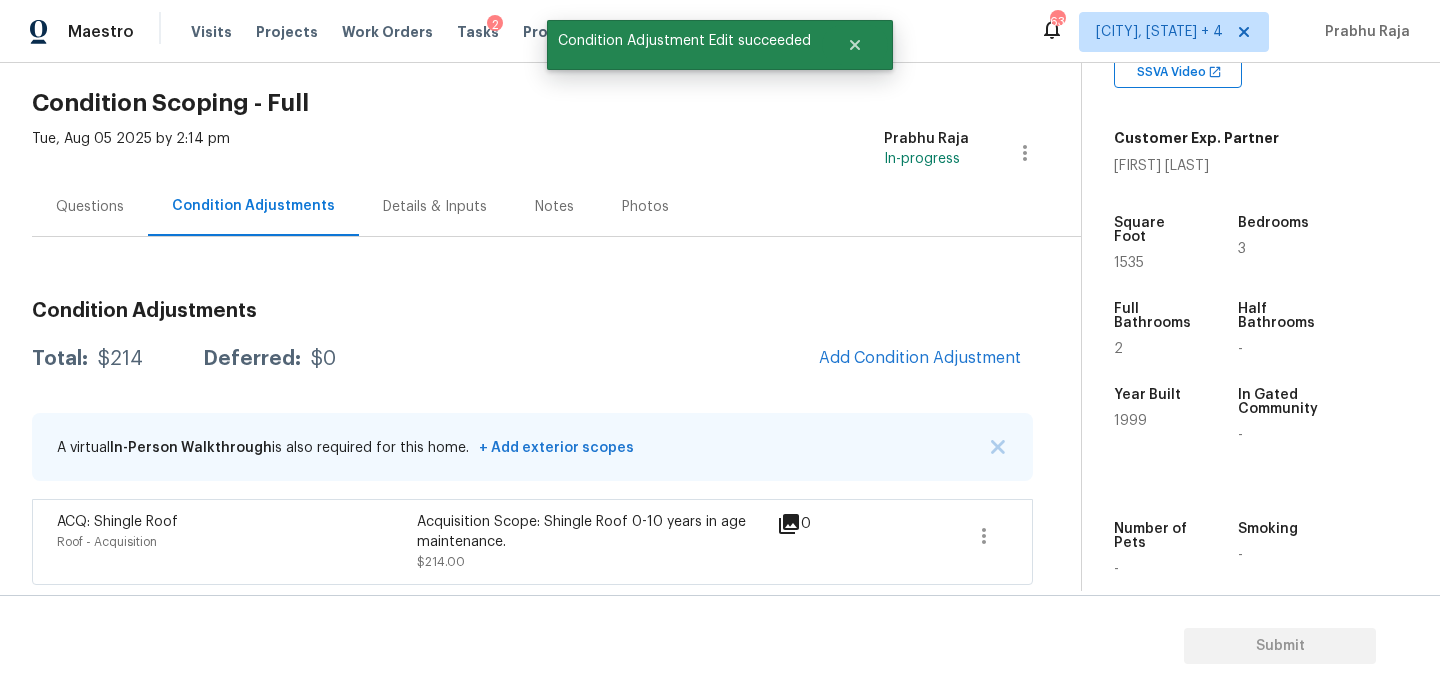 scroll, scrollTop: 44, scrollLeft: 0, axis: vertical 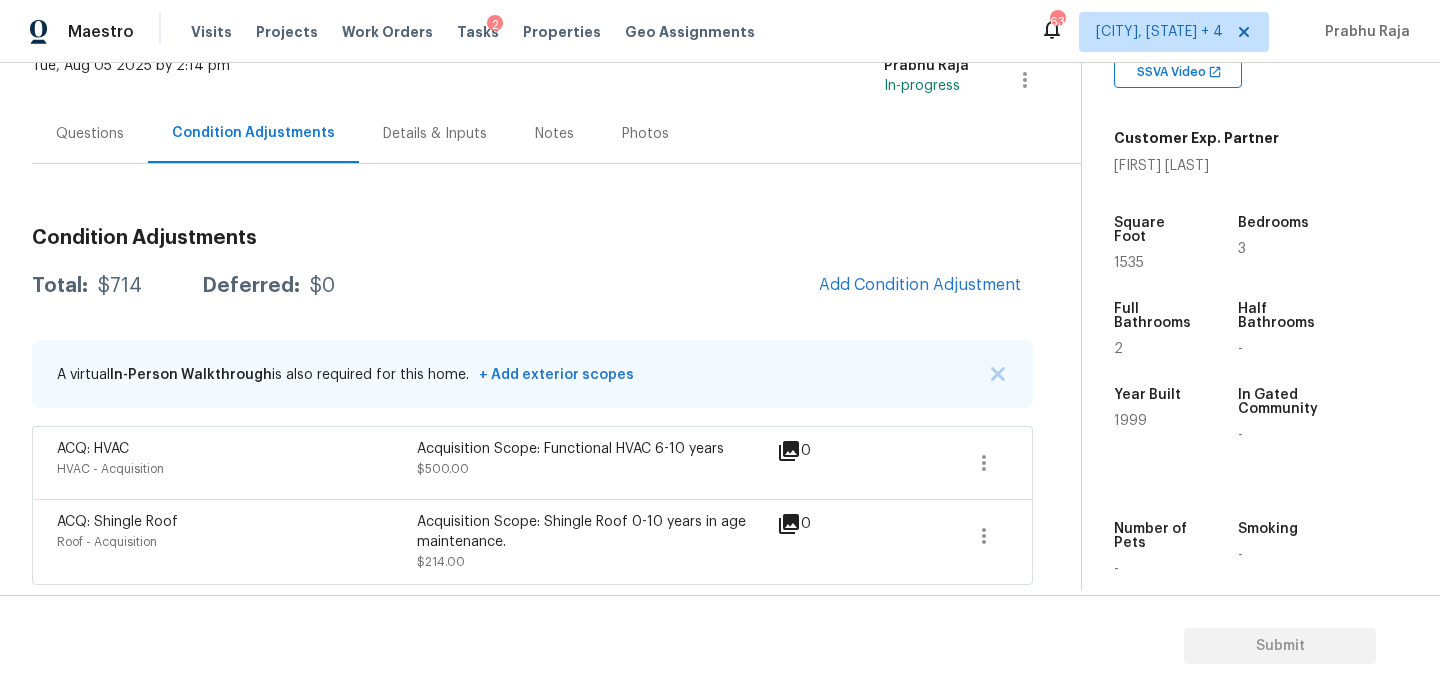 click on "Add Condition Adjustment" at bounding box center [920, 286] 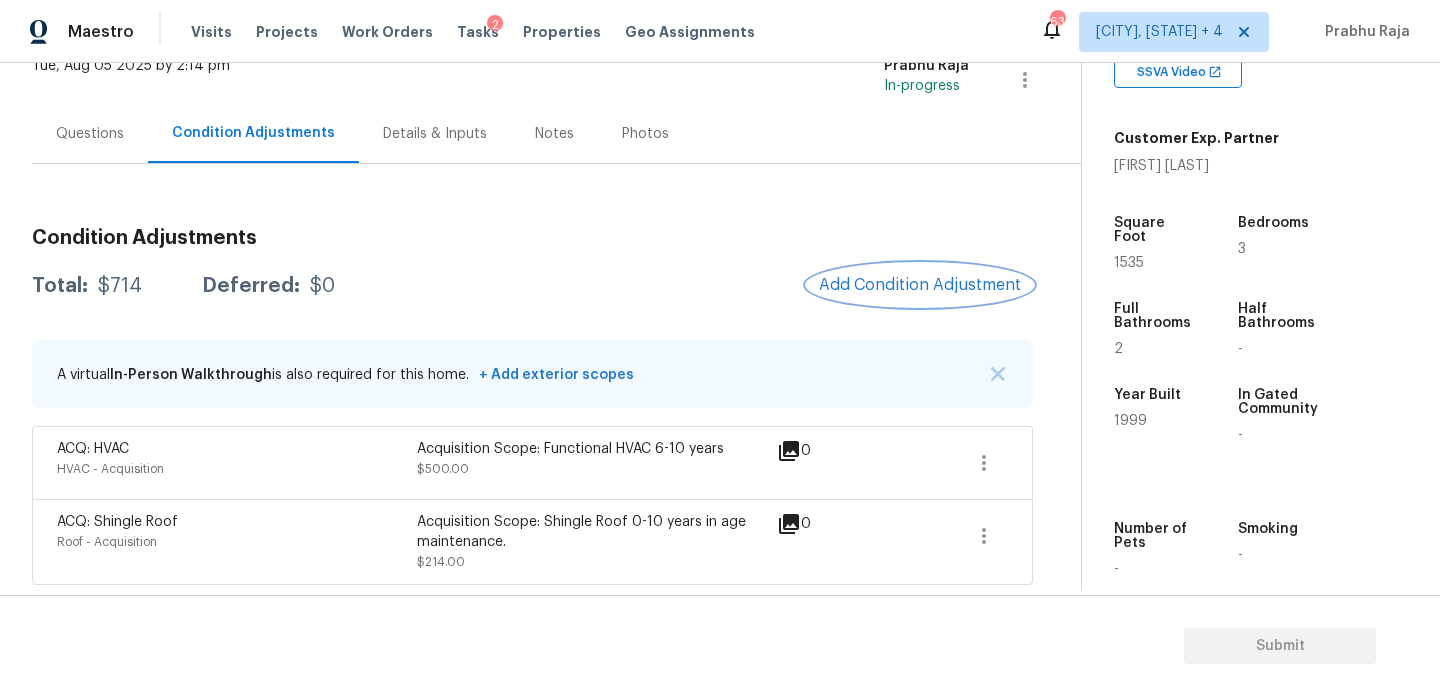 click on "Add Condition Adjustment" at bounding box center [920, 285] 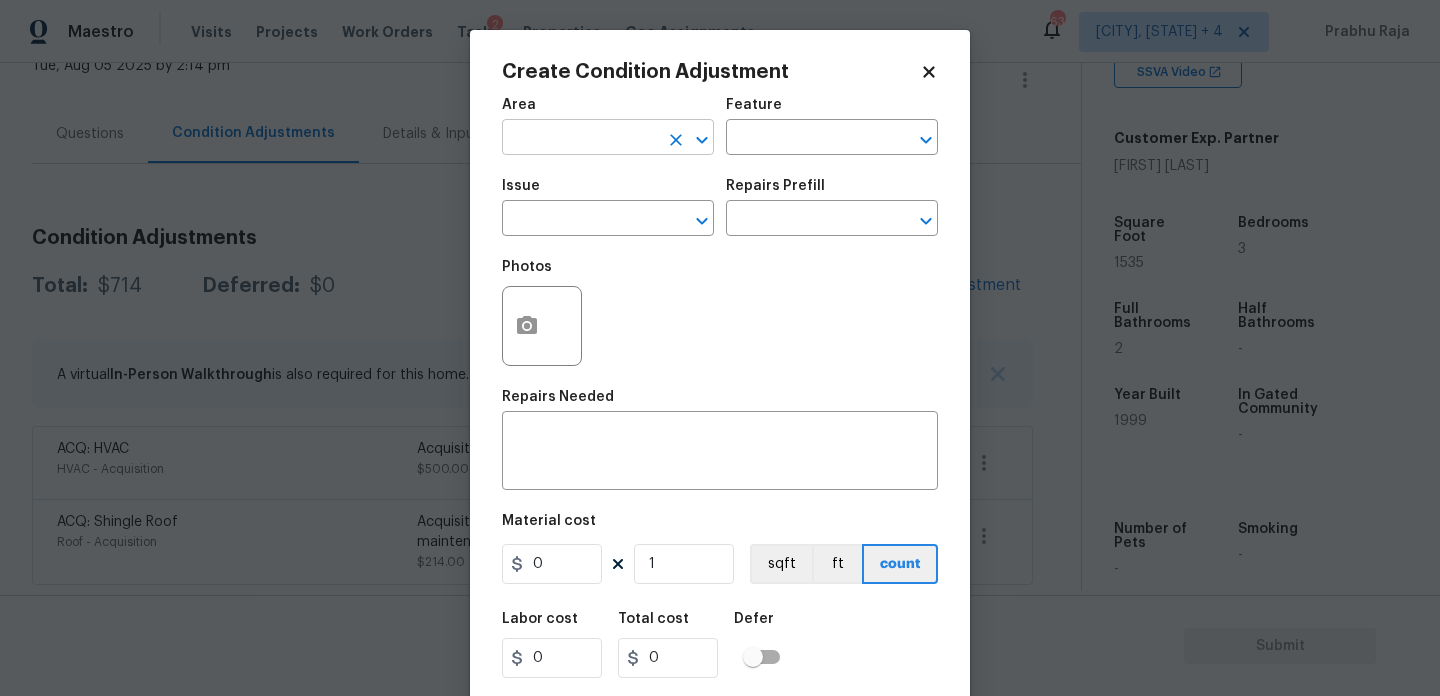 click at bounding box center (580, 139) 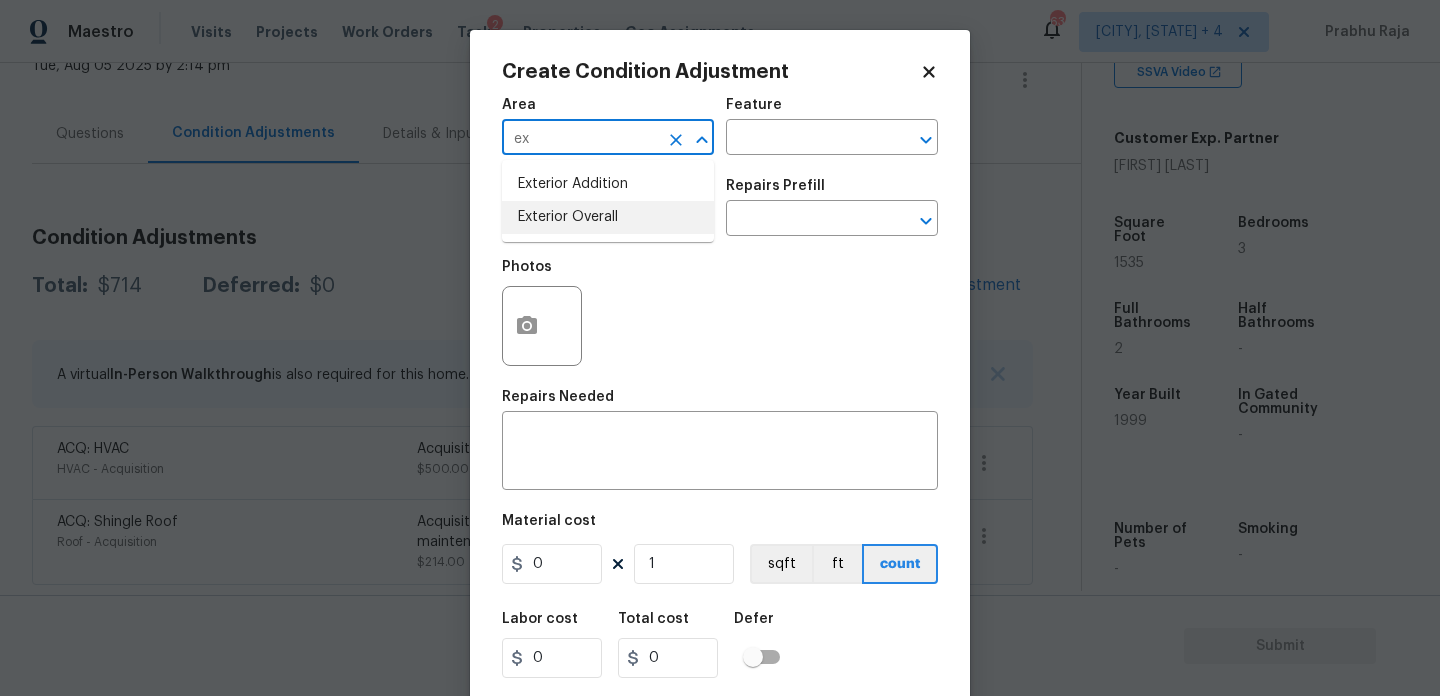 click on "Exterior Overall" at bounding box center [608, 217] 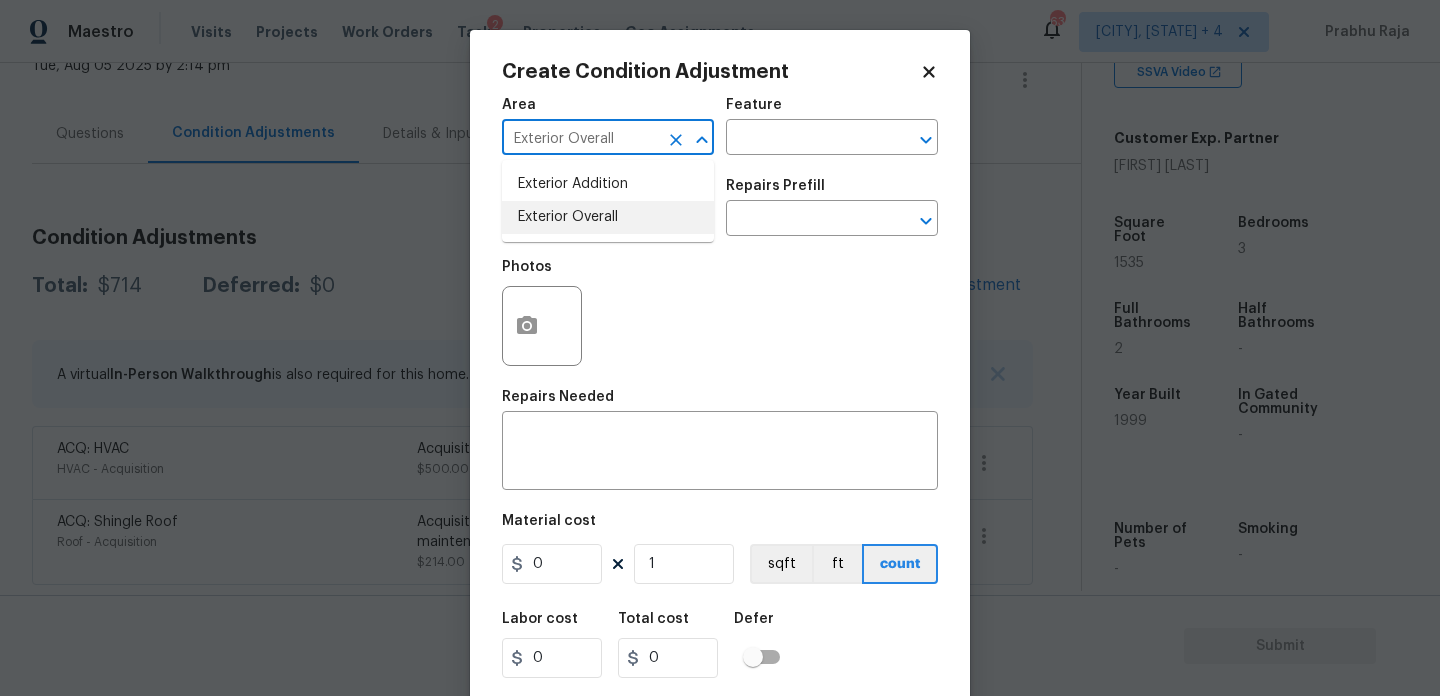type on "Exterior Overall" 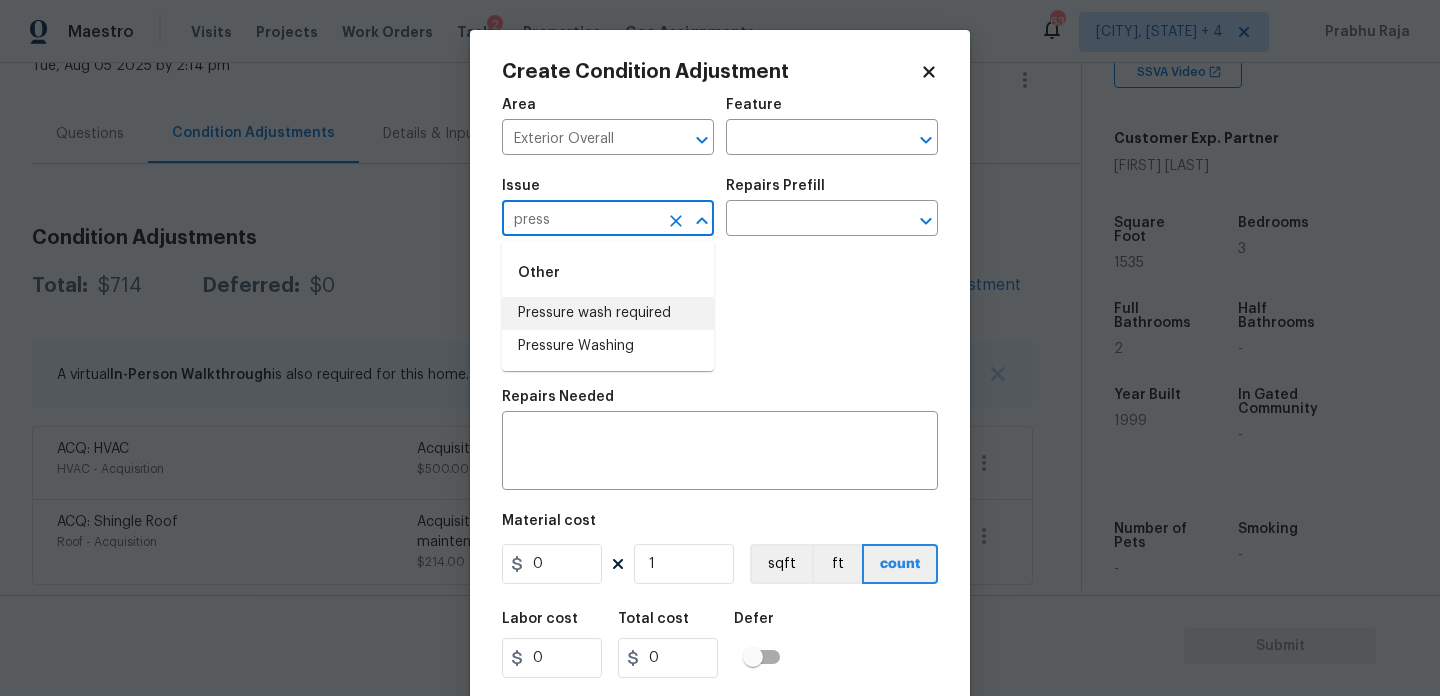 click on "Pressure wash required" at bounding box center (608, 313) 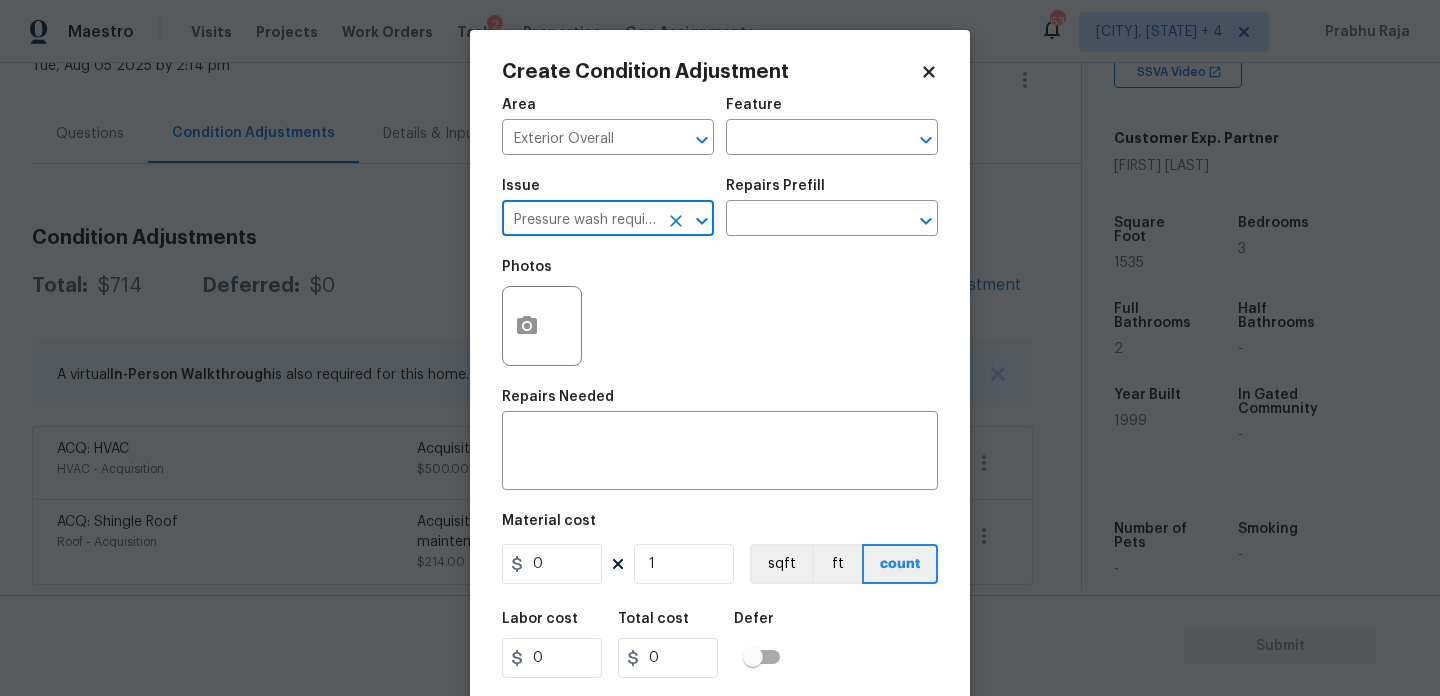 type on "Pressure wash required" 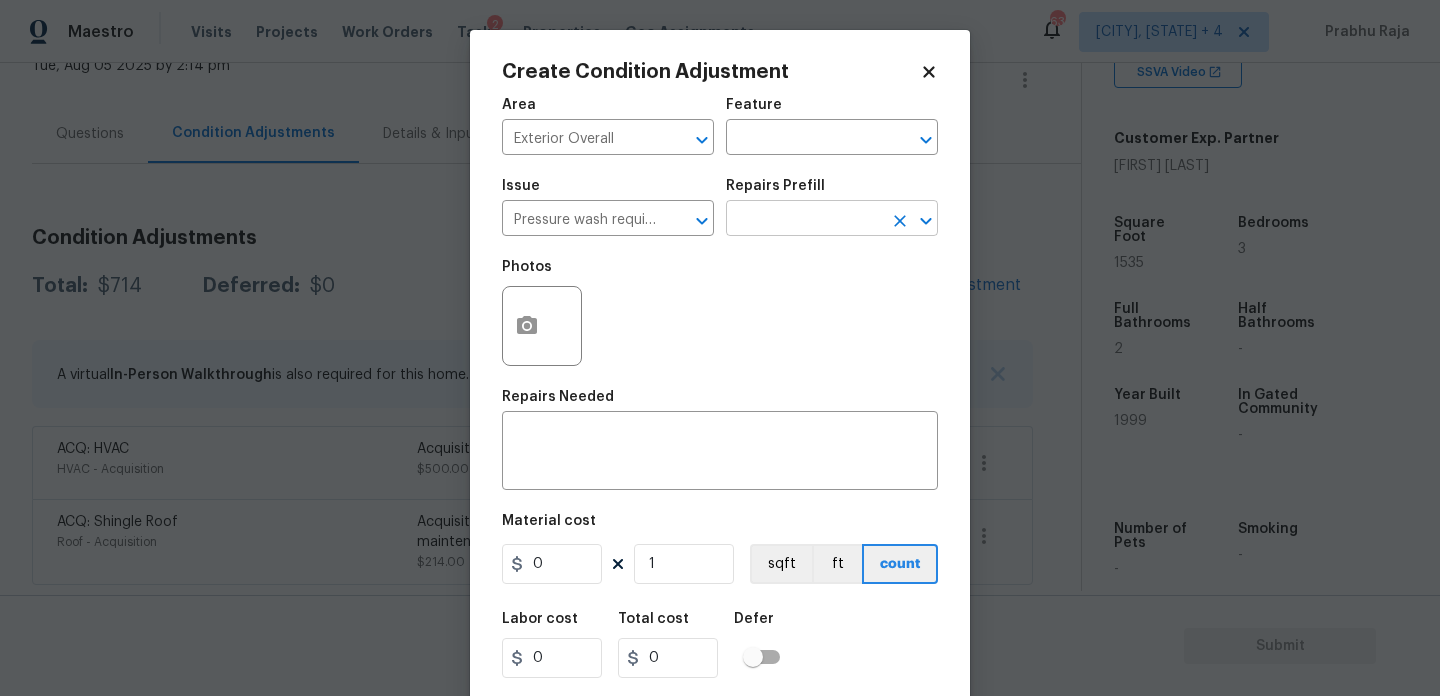 click at bounding box center (804, 220) 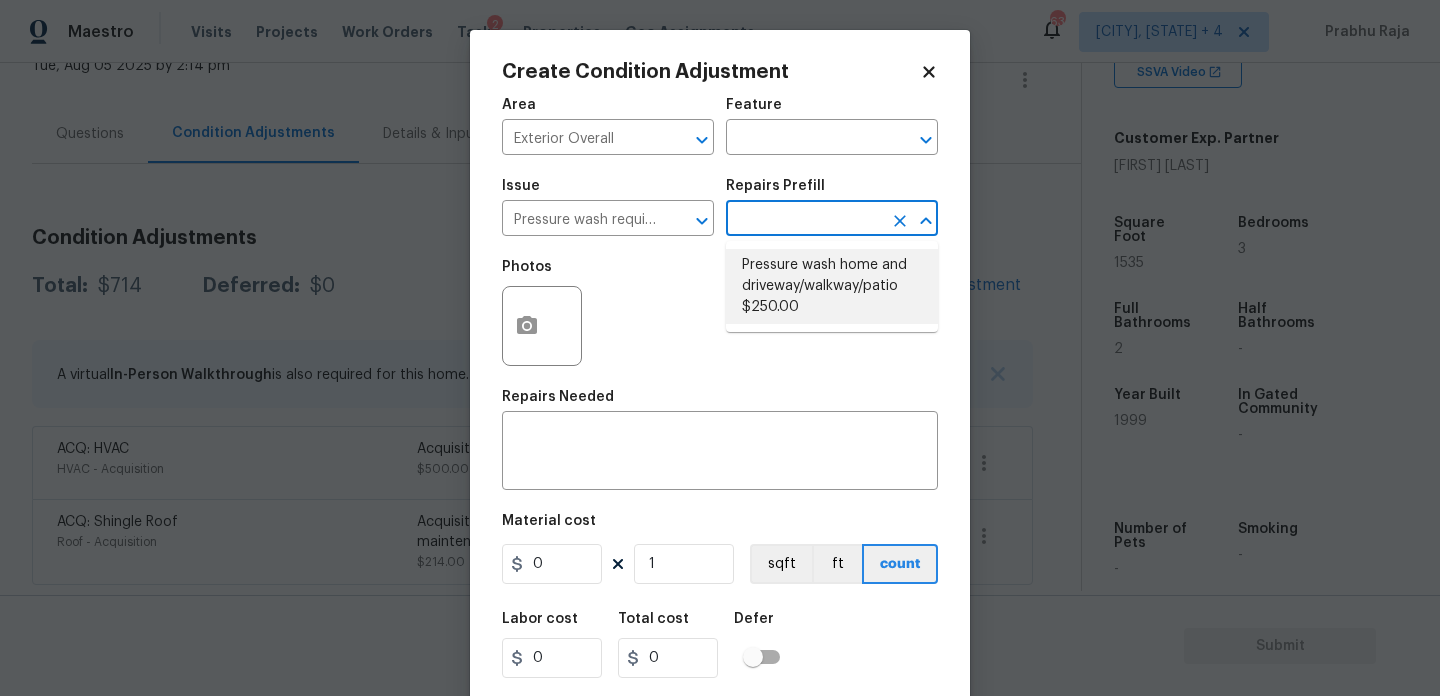 click on "Pressure wash home and driveway/walkway/patio $250.00" at bounding box center [832, 286] 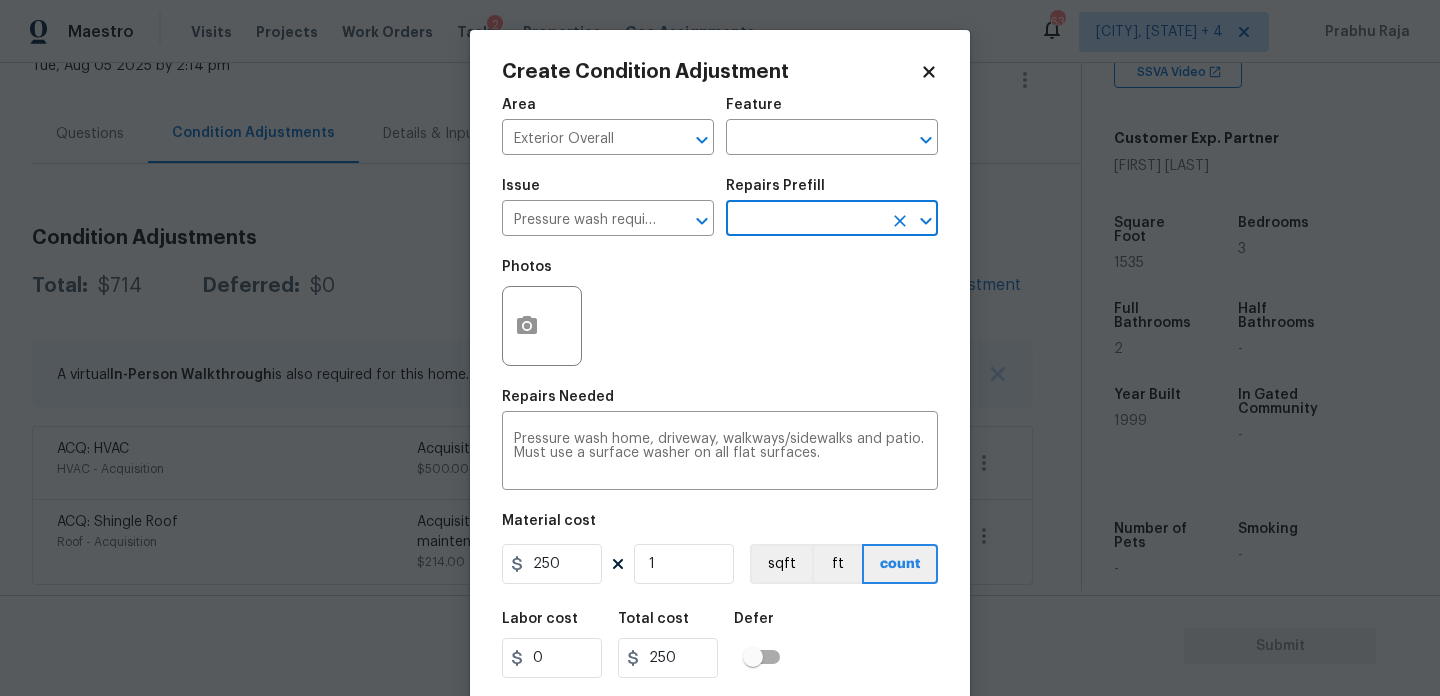 scroll, scrollTop: 51, scrollLeft: 0, axis: vertical 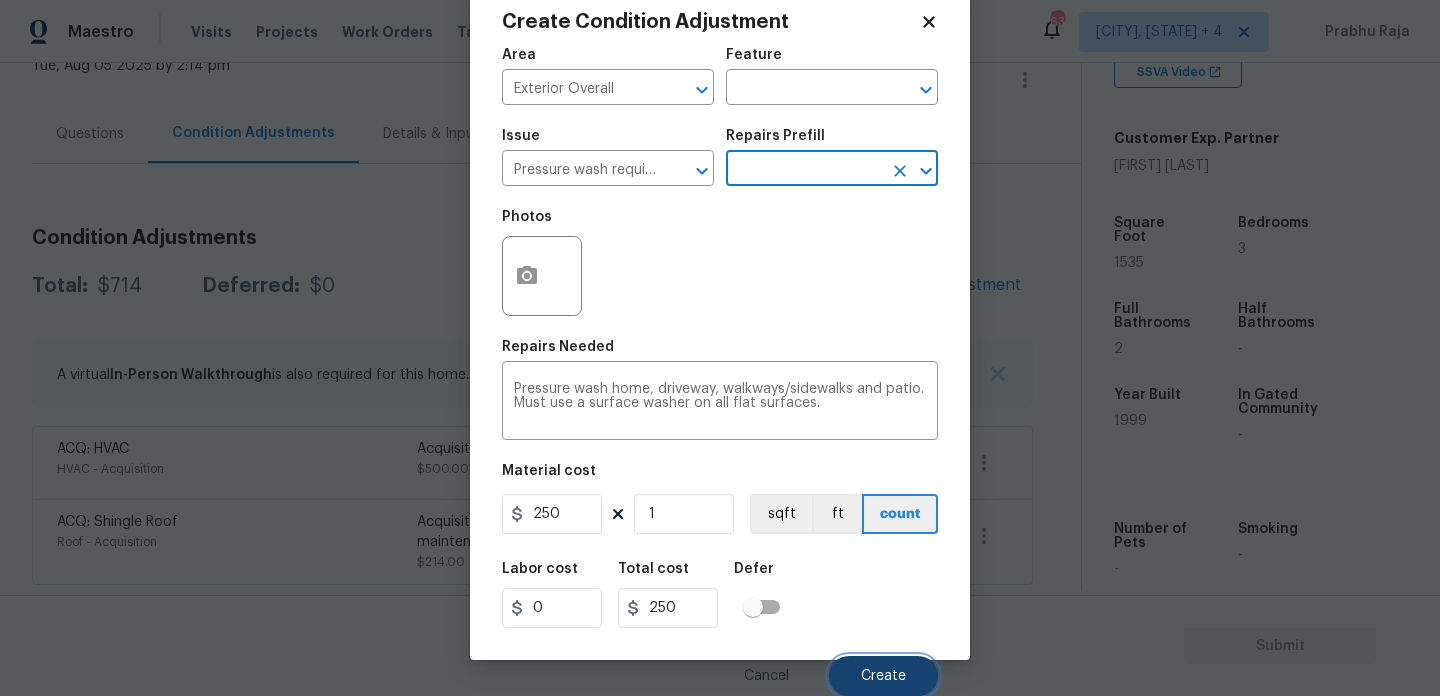 click on "Create" at bounding box center (883, 676) 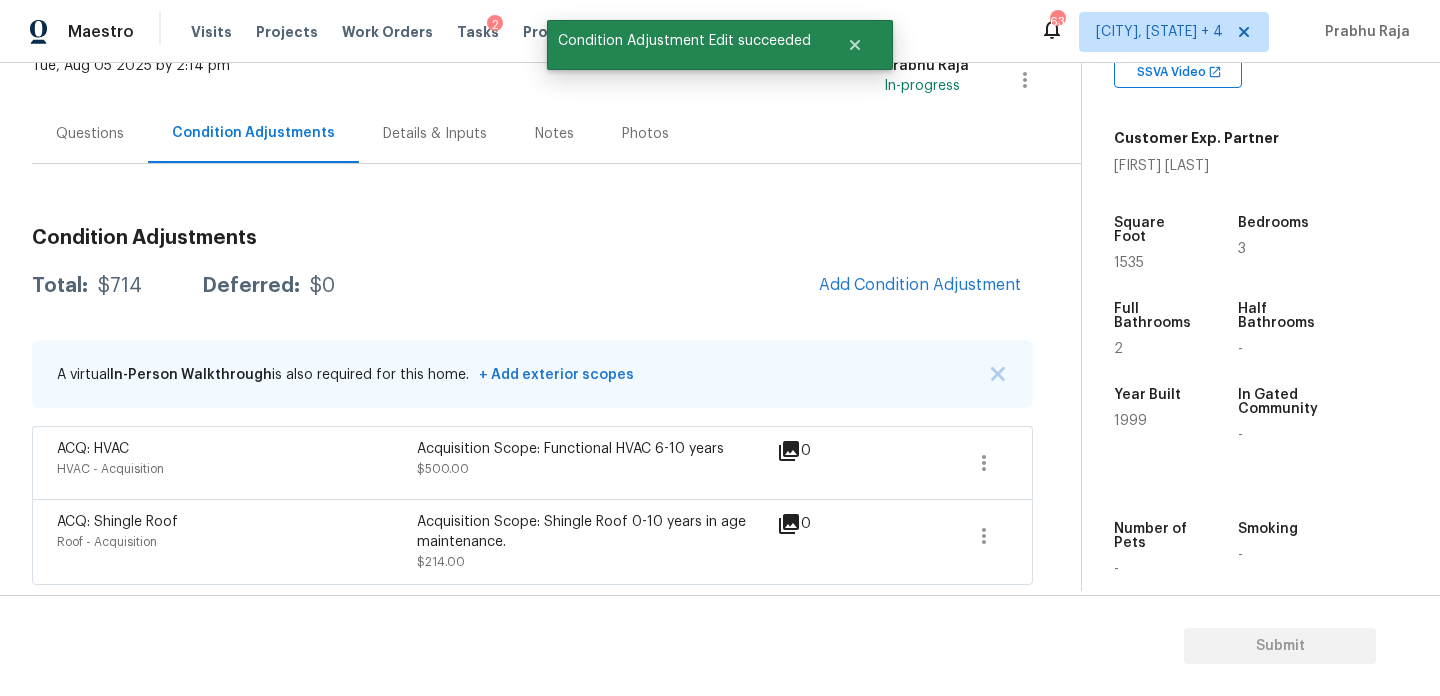 scroll, scrollTop: 44, scrollLeft: 0, axis: vertical 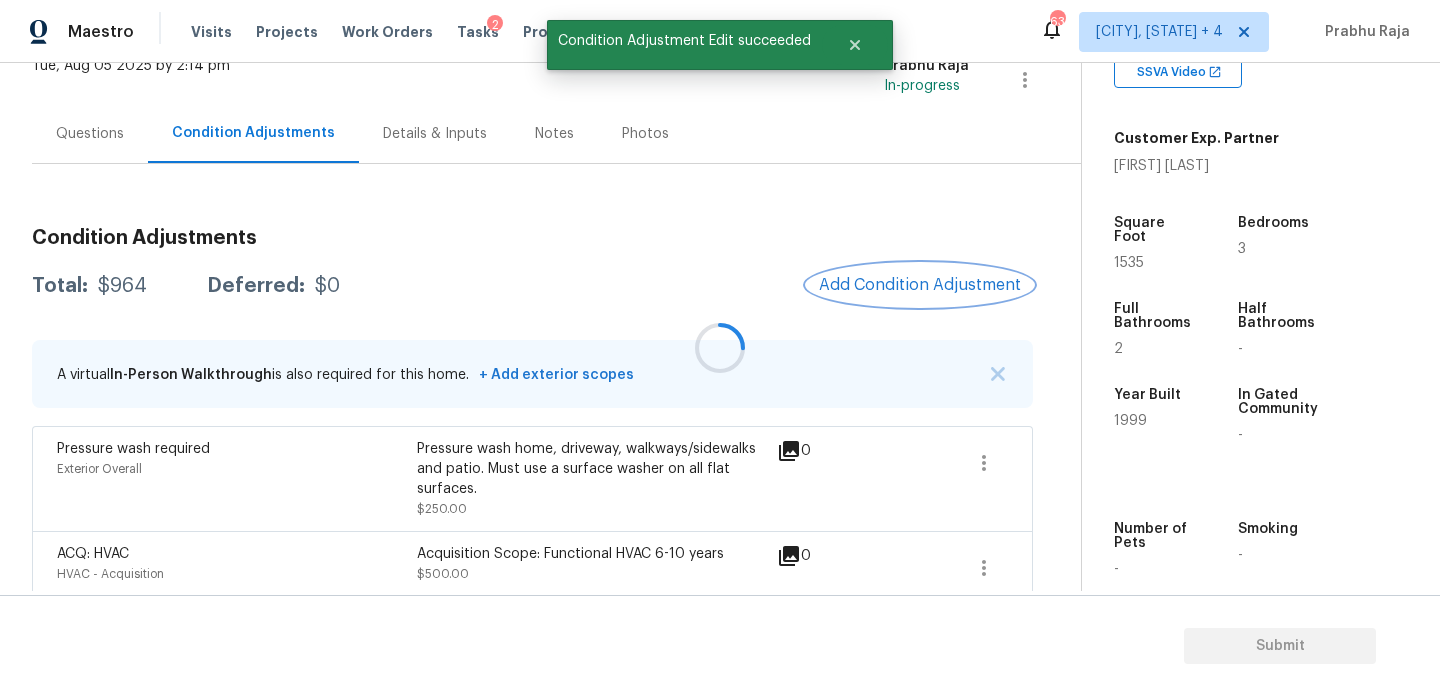 click on "Add Condition Adjustment" at bounding box center [920, 285] 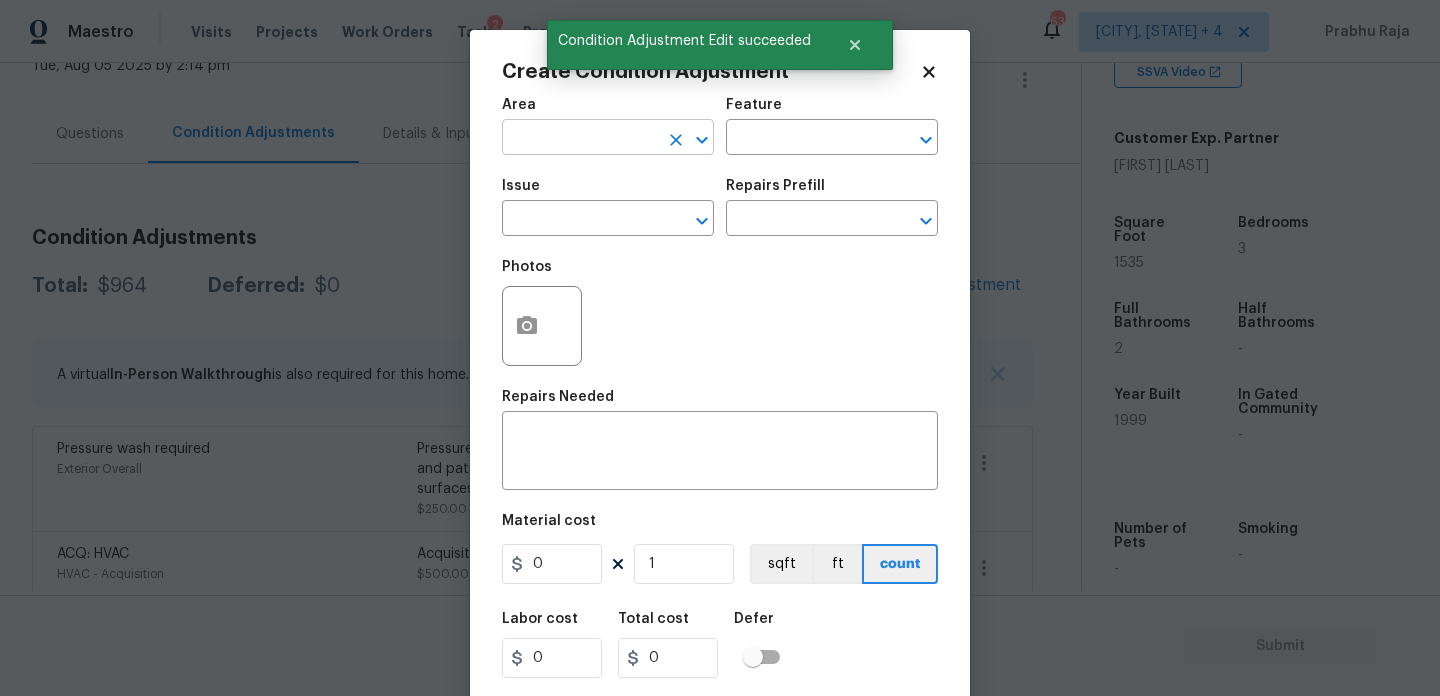 click at bounding box center (580, 139) 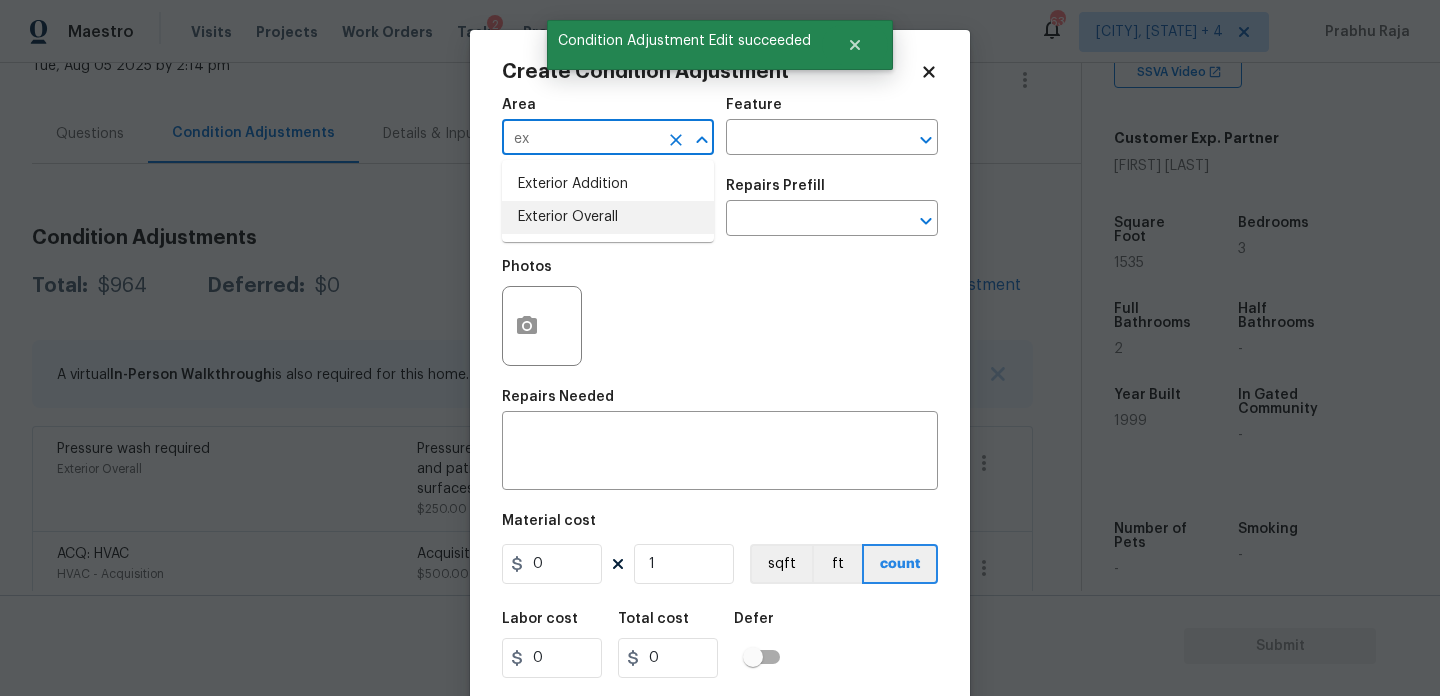 click on "Exterior Overall" at bounding box center [608, 217] 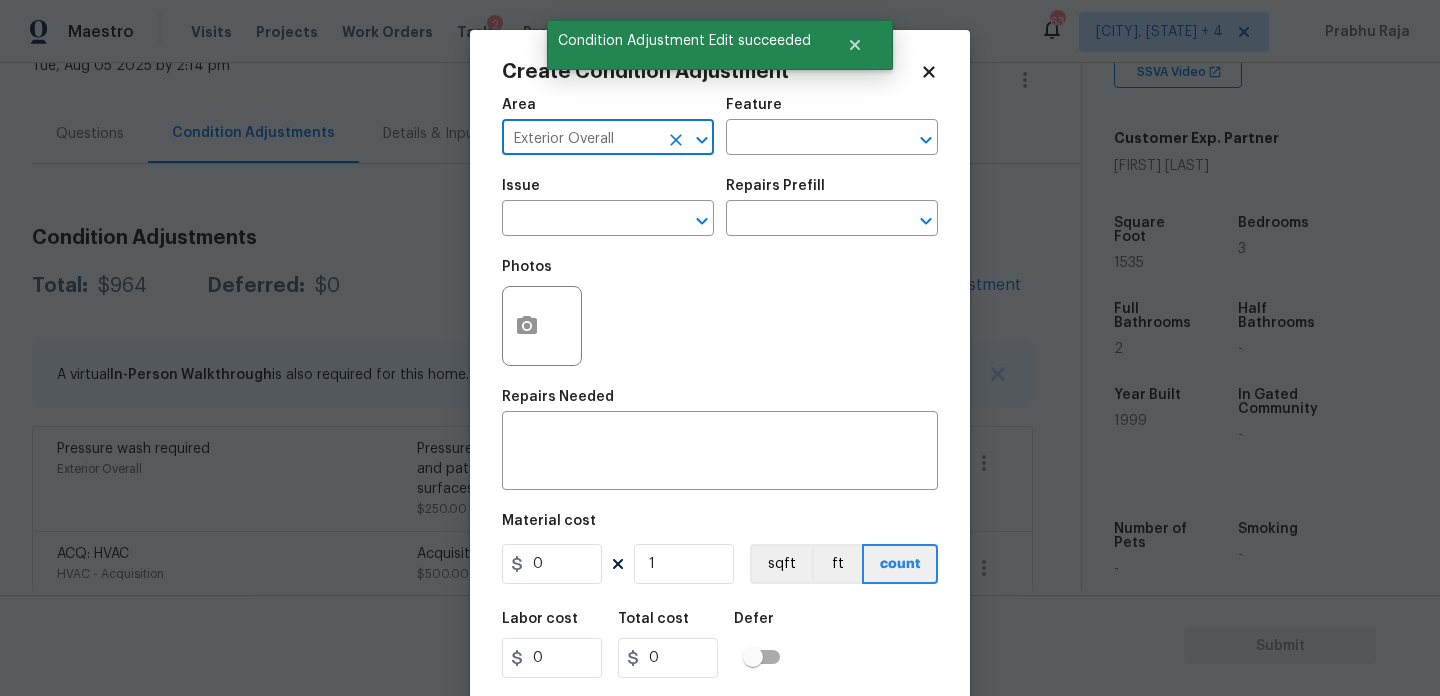 type on "Exterior Overall" 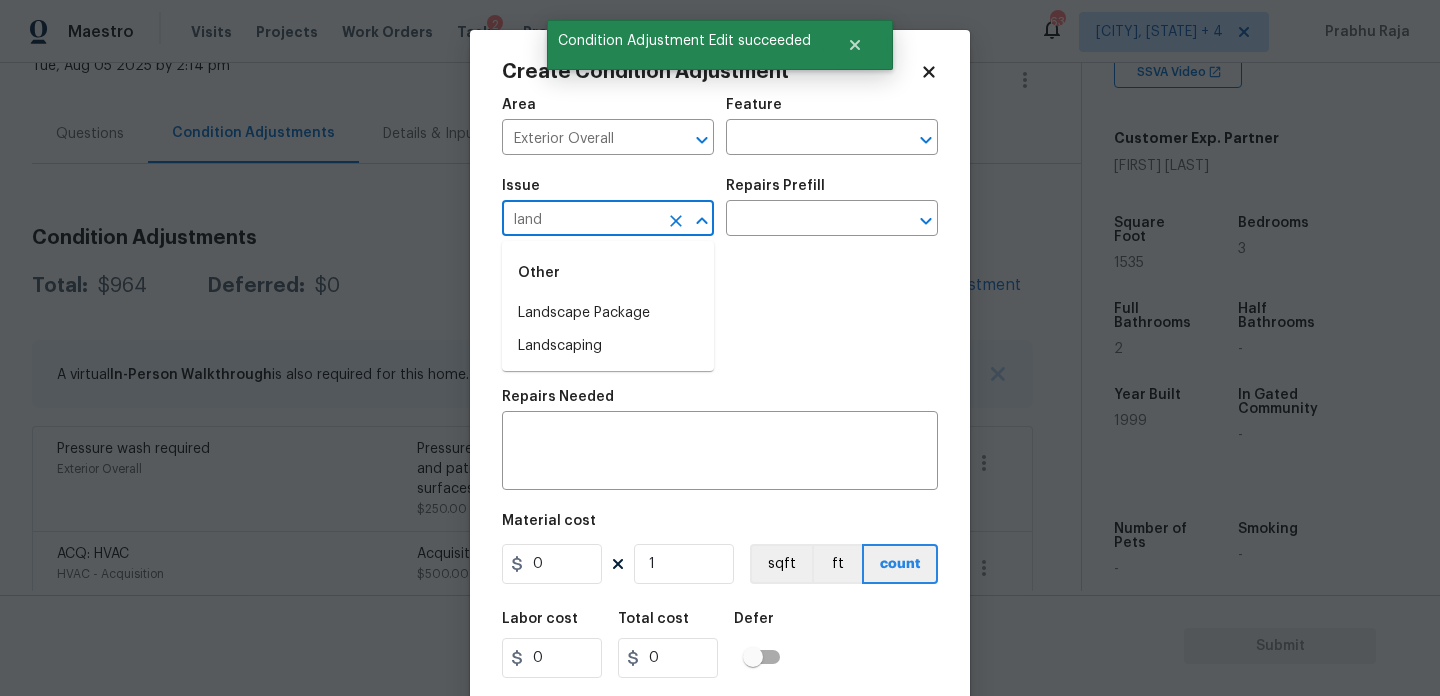 click on "Other" at bounding box center [608, 273] 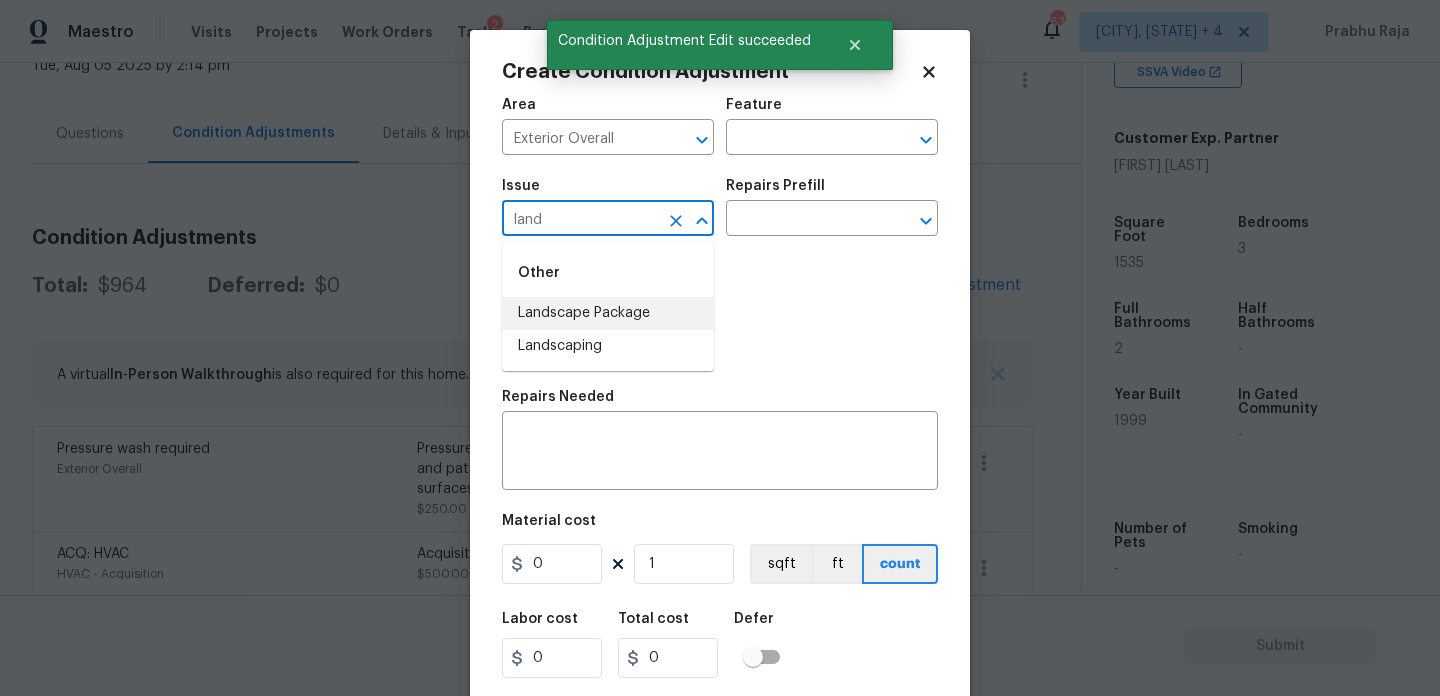 click on "Landscape Package" at bounding box center (608, 313) 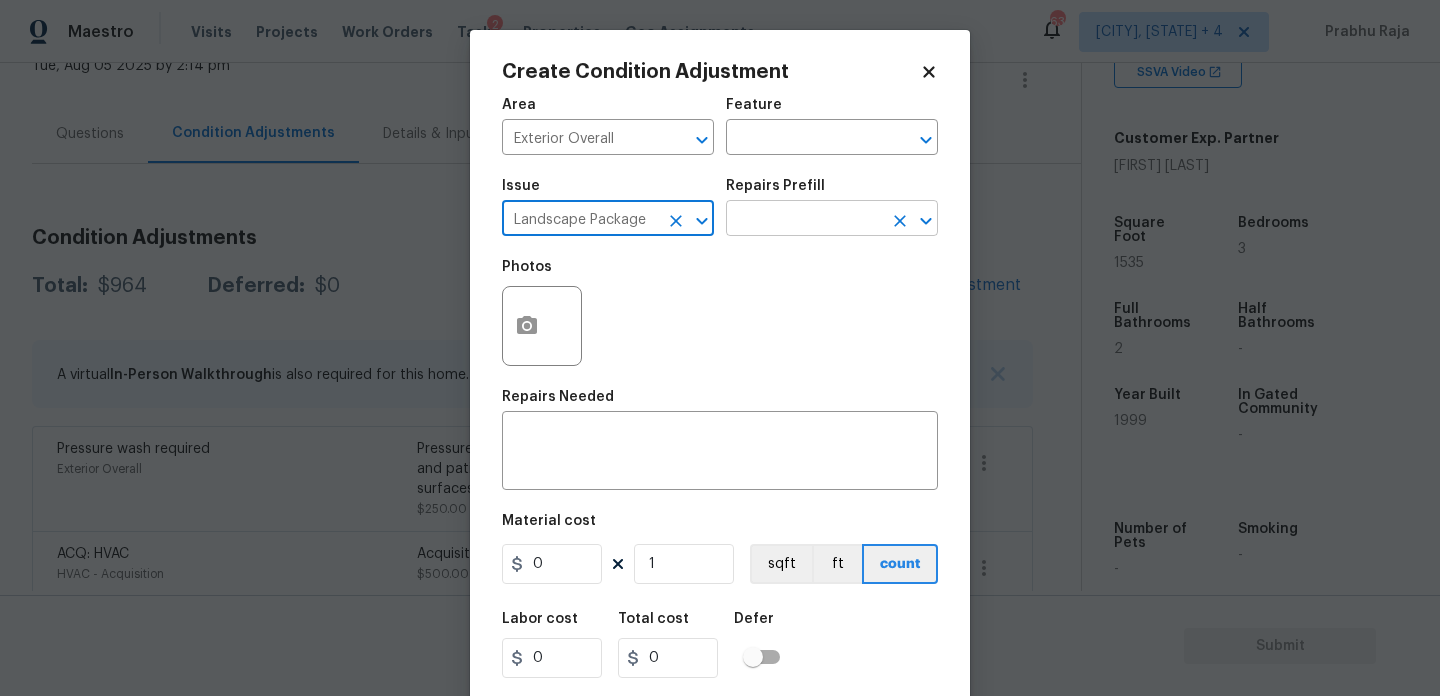 type on "Landscape Package" 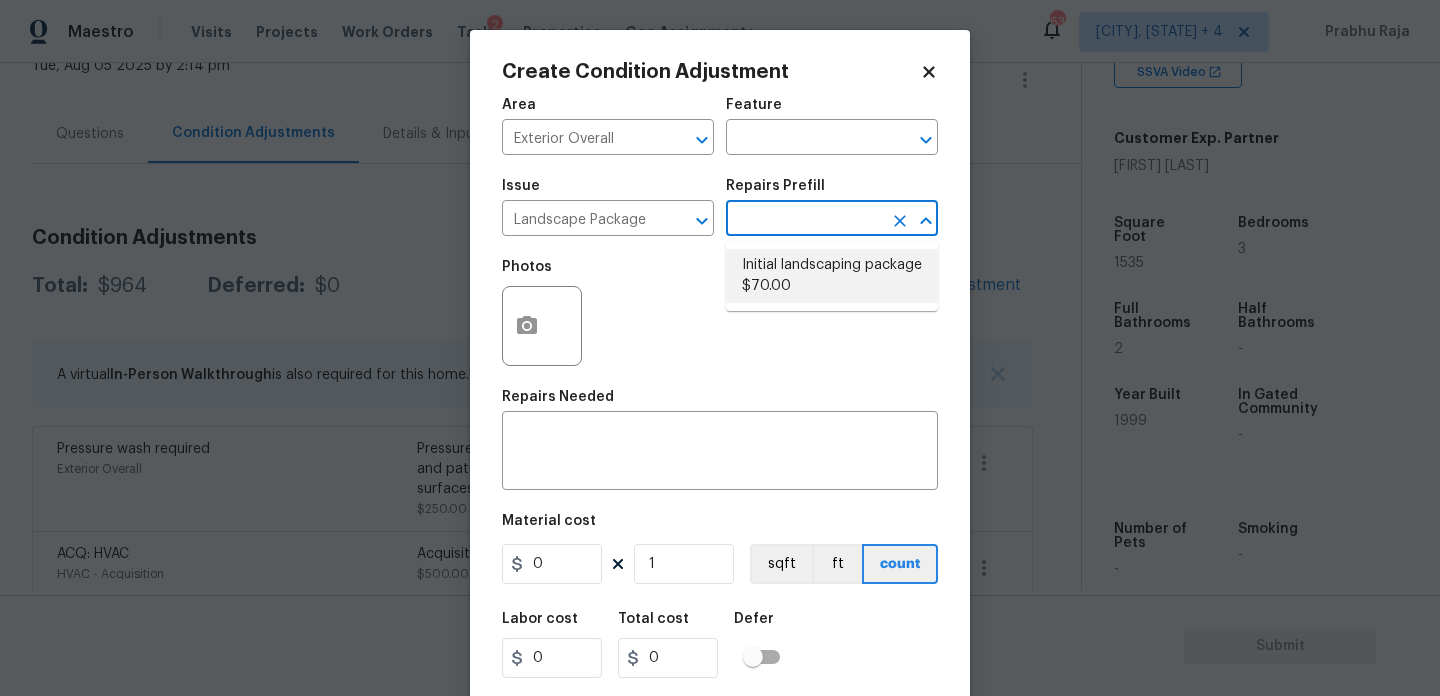click on "Initial landscaping package $70.00" at bounding box center (832, 276) 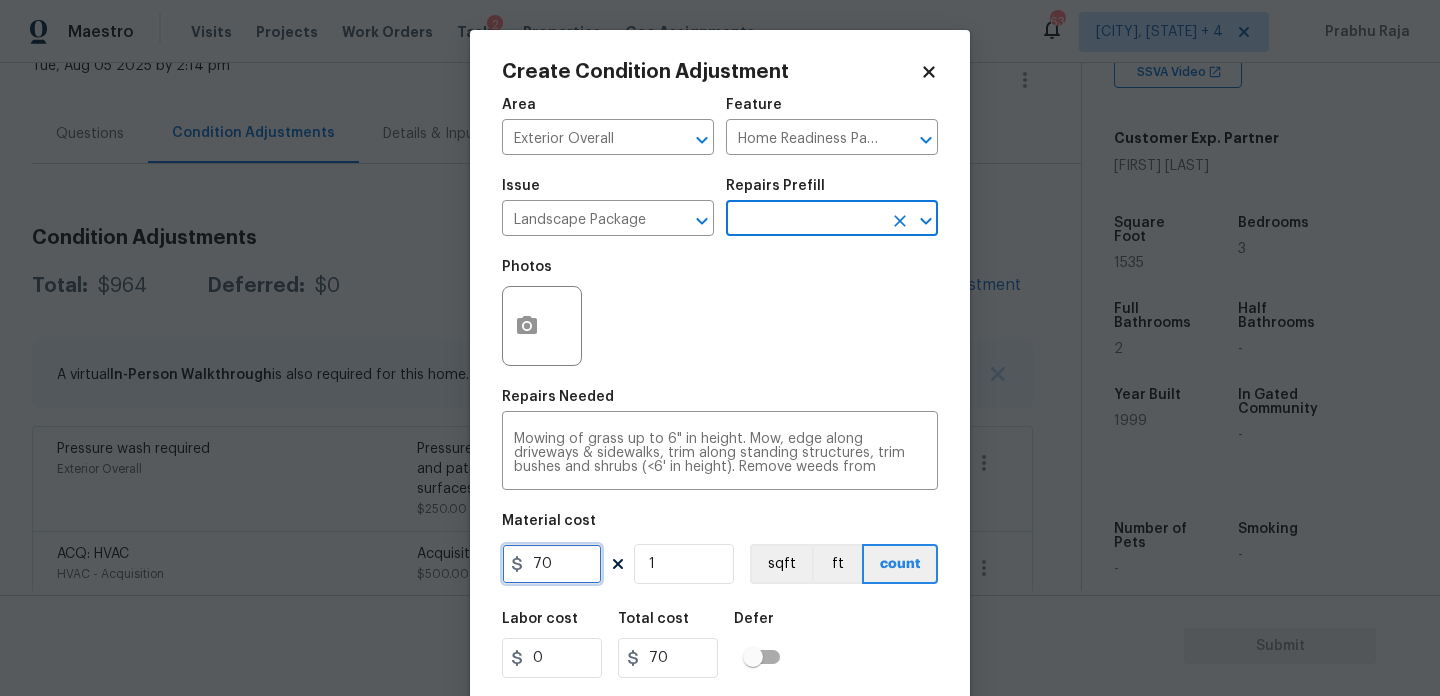 click on "70" at bounding box center (552, 564) 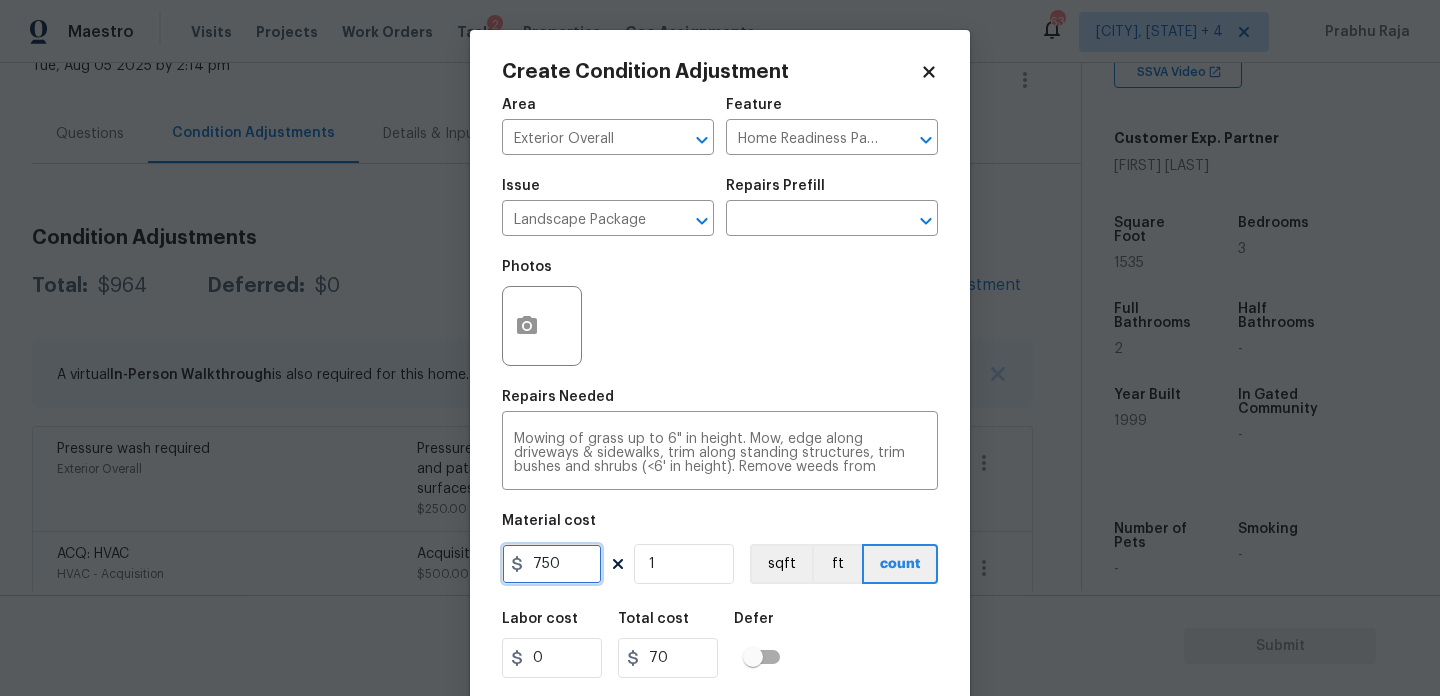 type on "750" 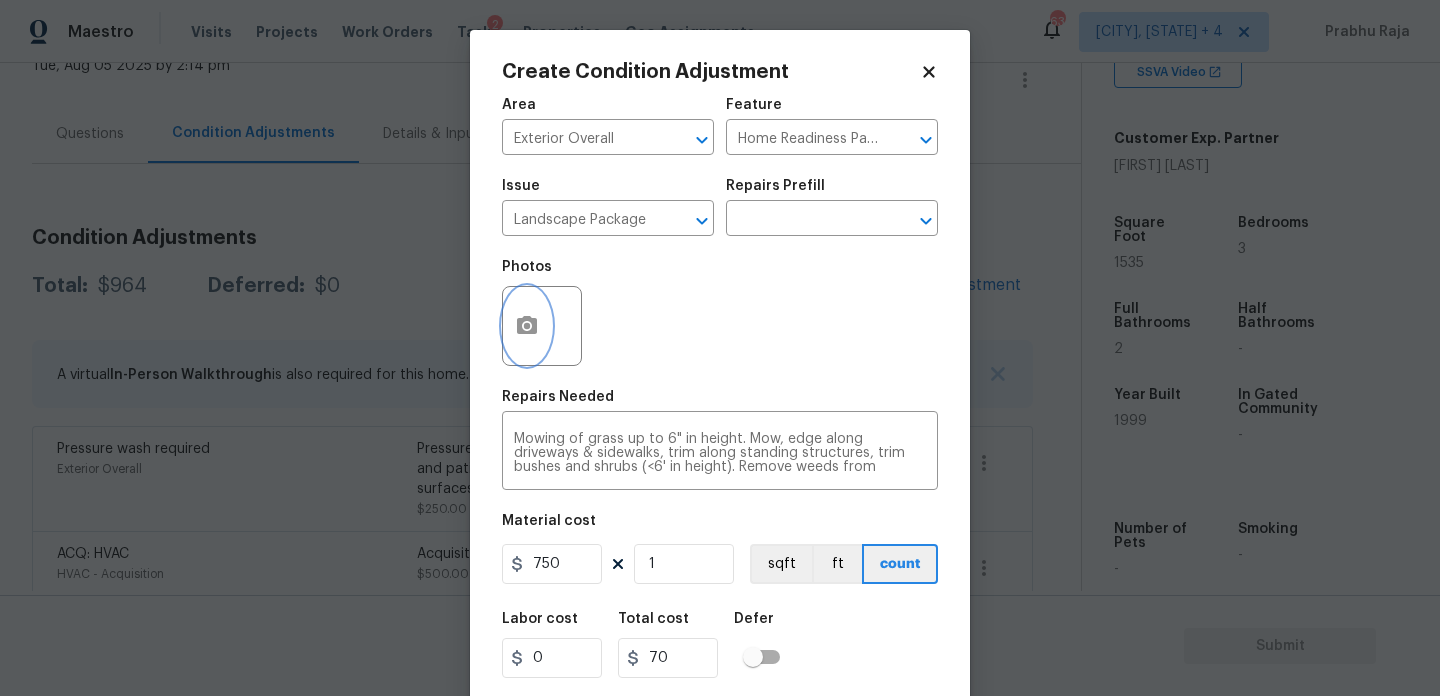 type on "750" 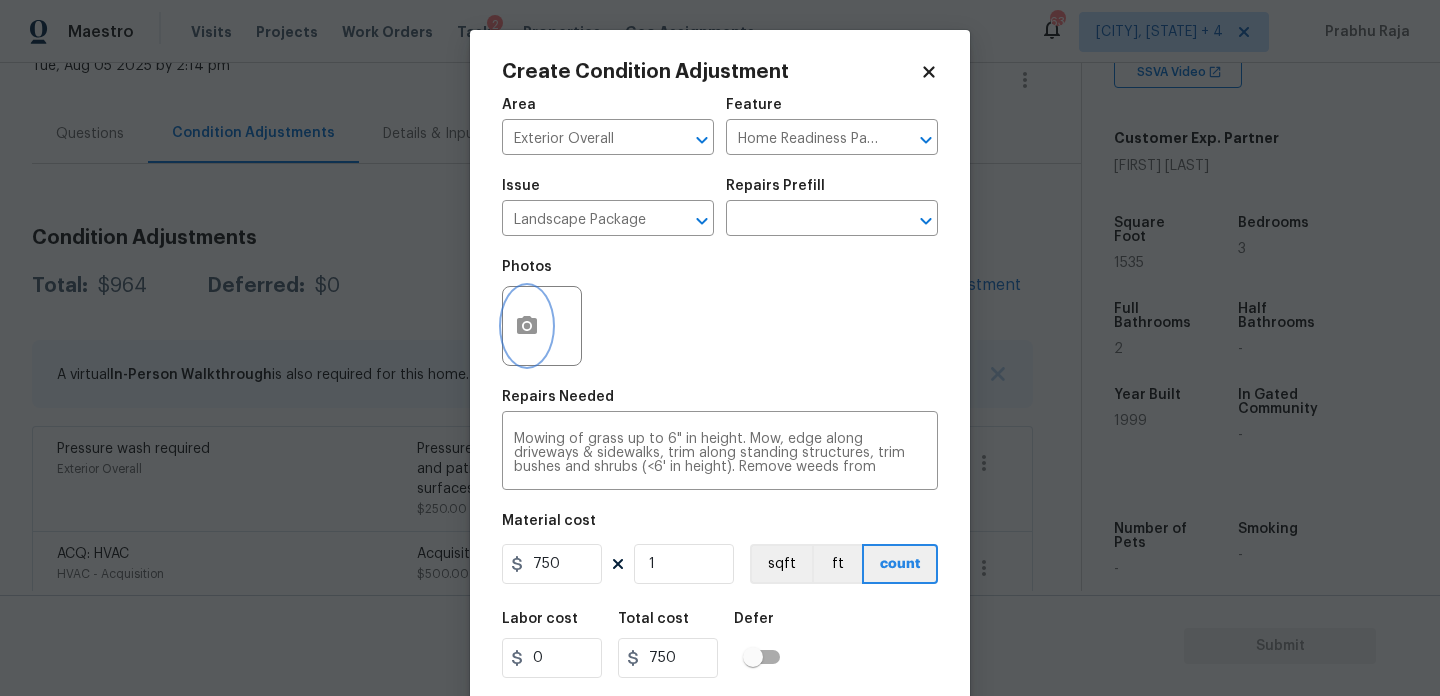 click at bounding box center [527, 326] 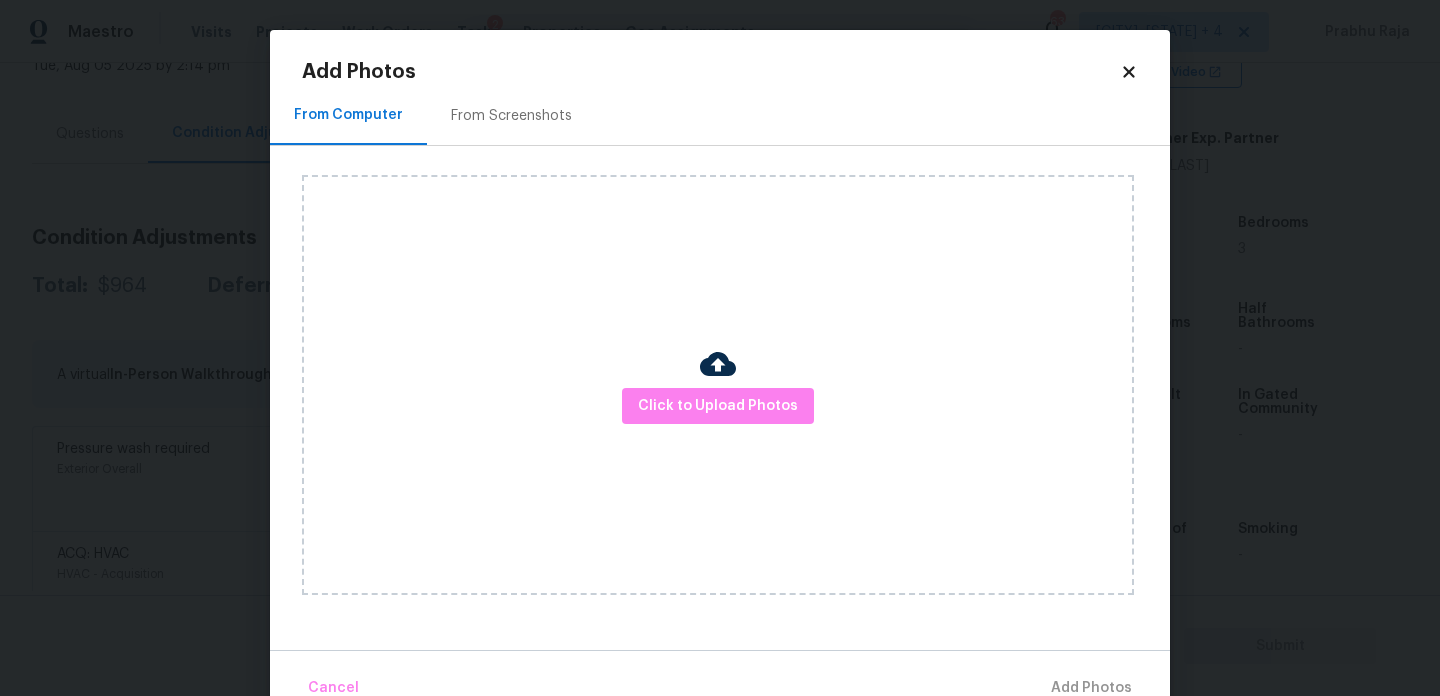 click on "From Screenshots" at bounding box center [511, 116] 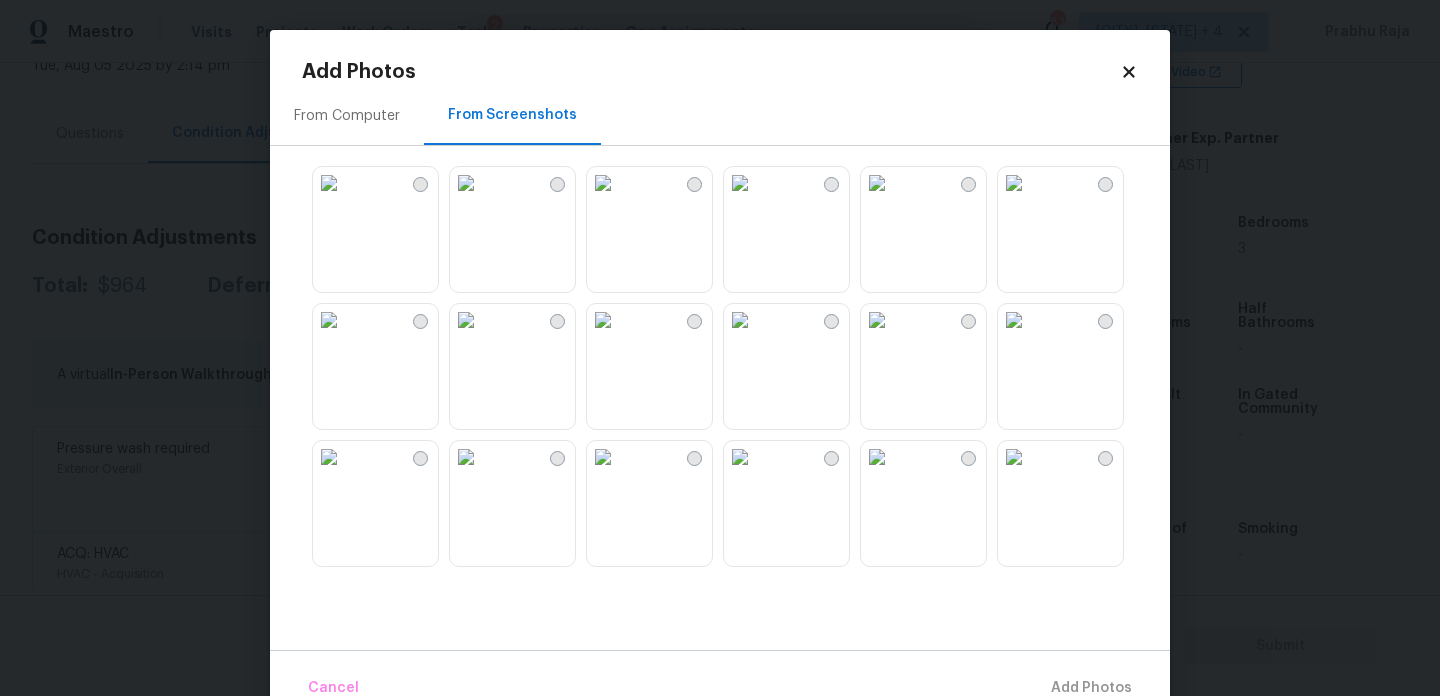 click at bounding box center (329, 183) 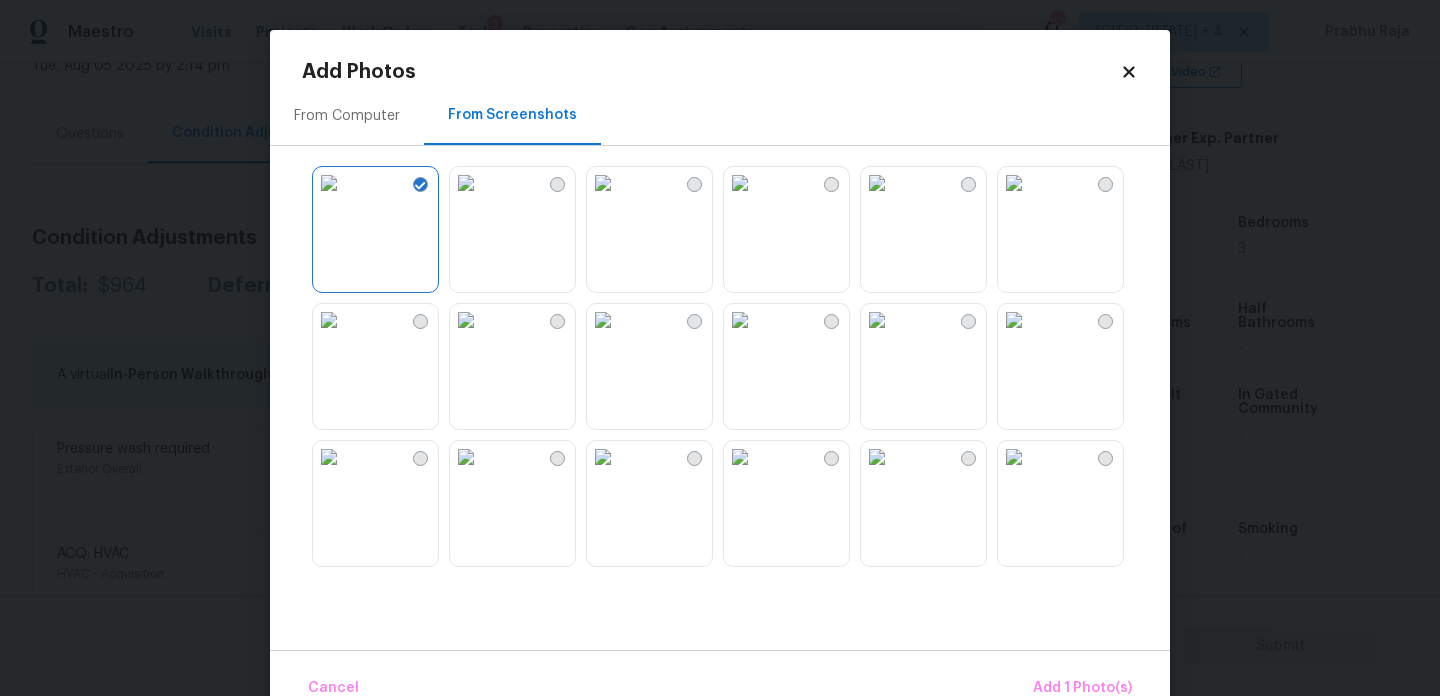click at bounding box center [603, 183] 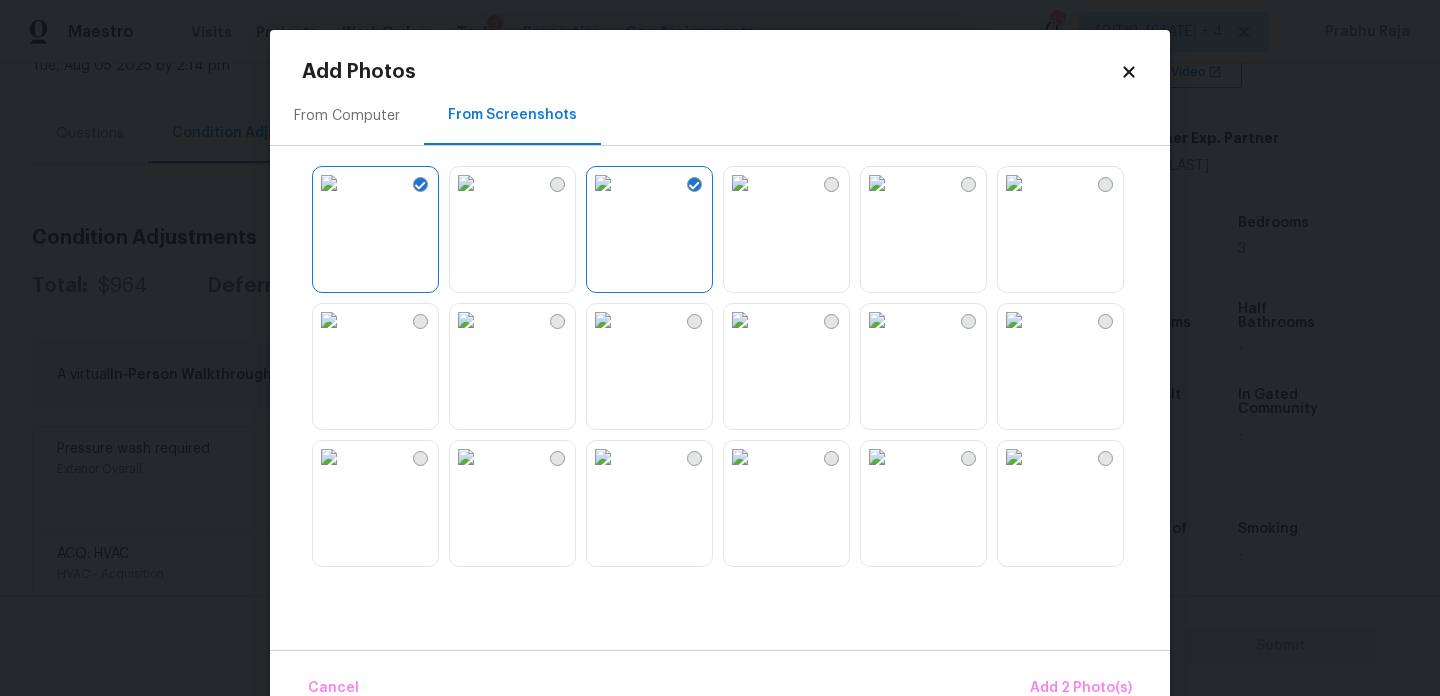 click at bounding box center [1014, 183] 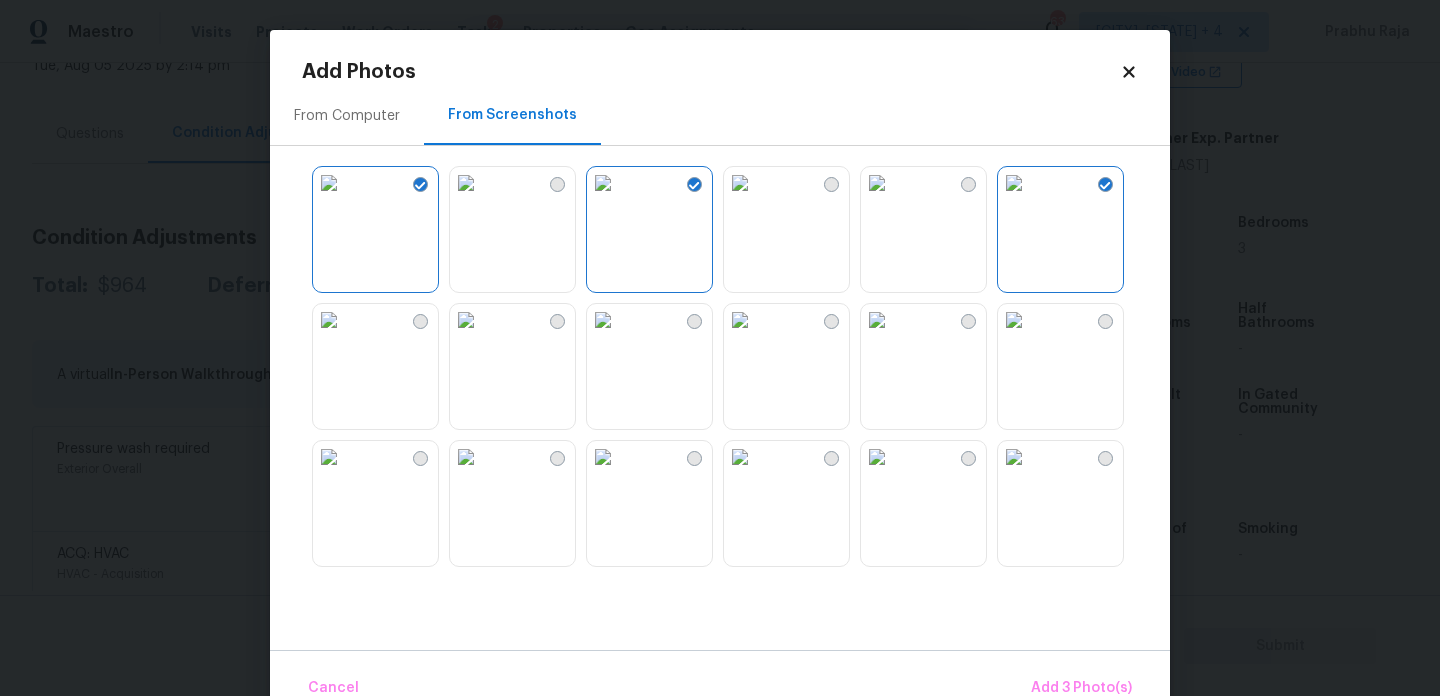 click at bounding box center (1014, 457) 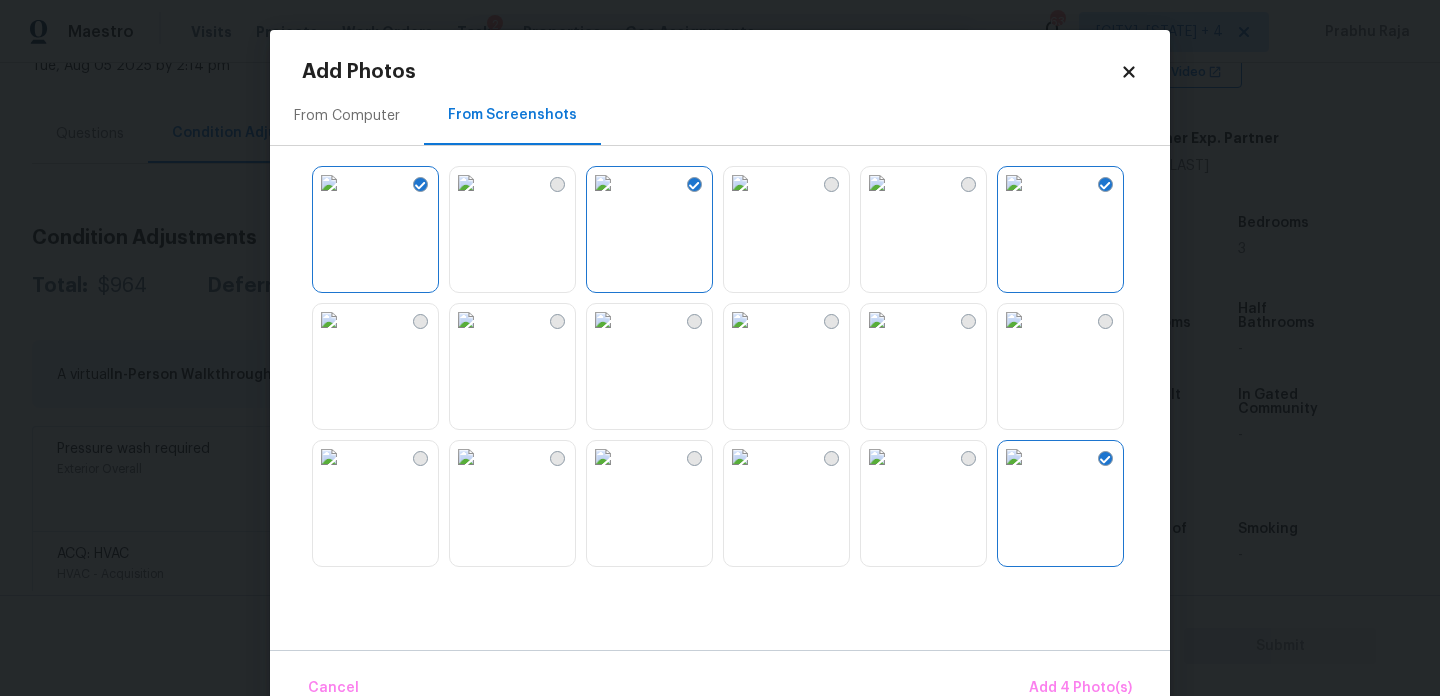 click at bounding box center [466, 457] 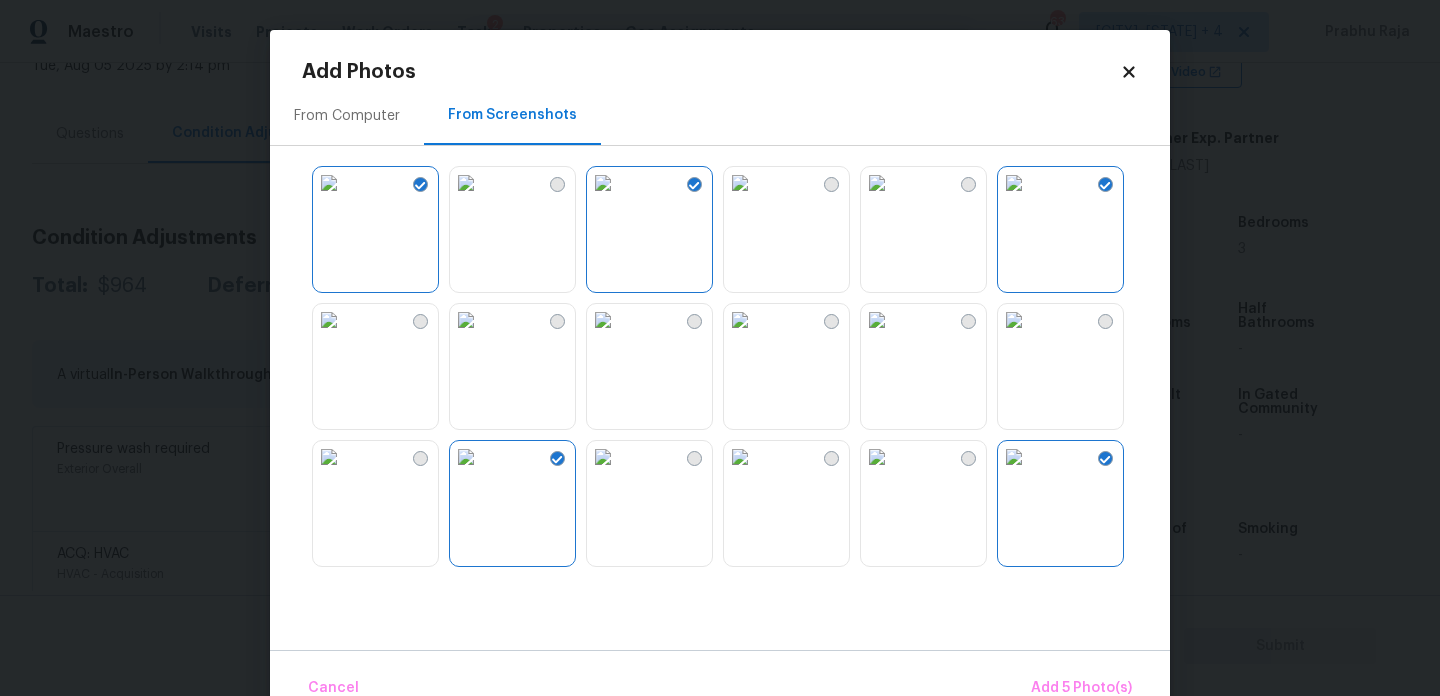 click at bounding box center (603, 457) 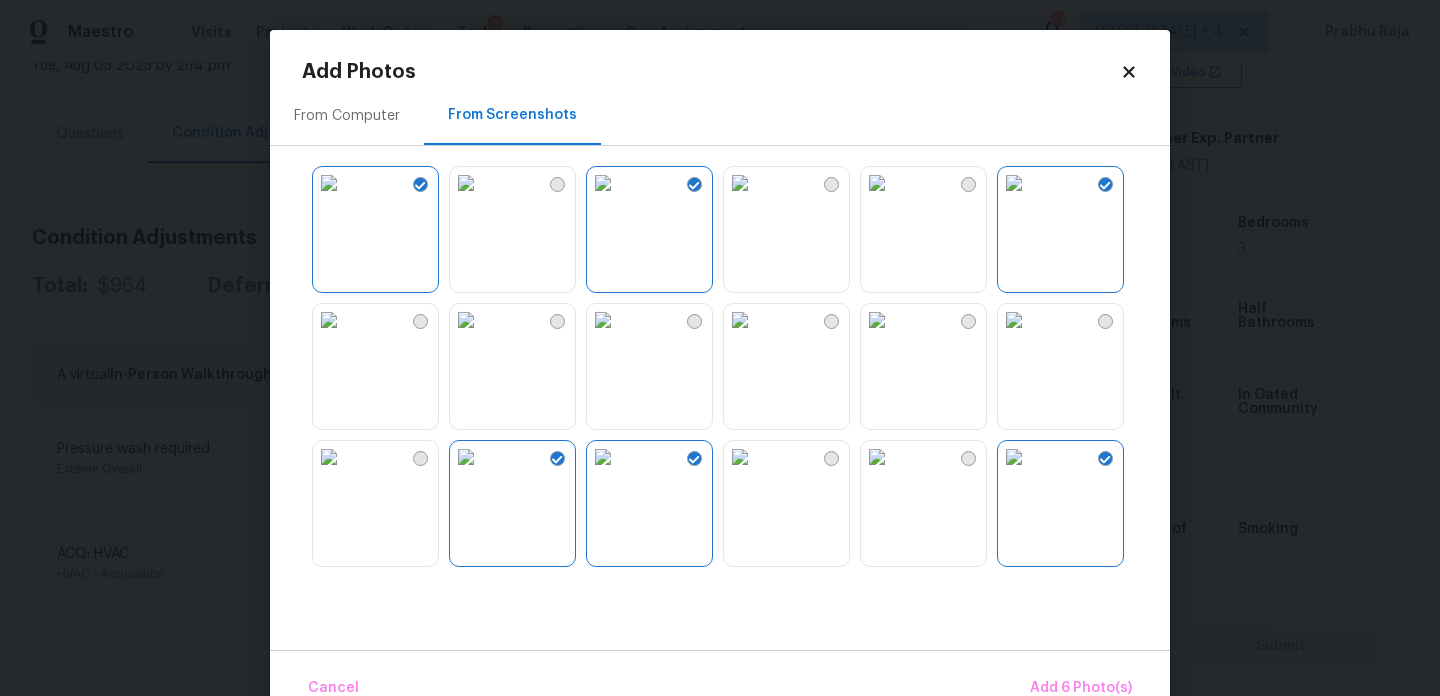 click on "Cancel Add 6 Photo(s)" at bounding box center (720, 680) 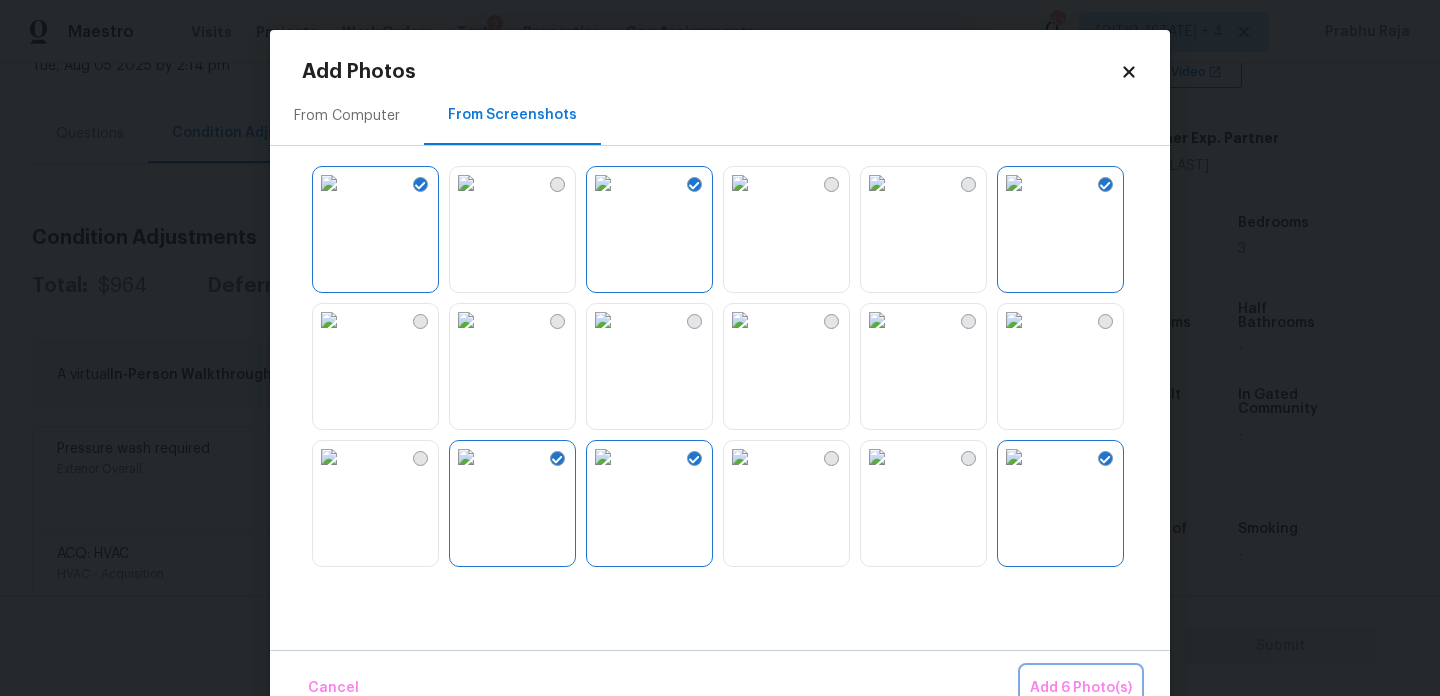 click on "Add 6 Photo(s)" at bounding box center (1081, 688) 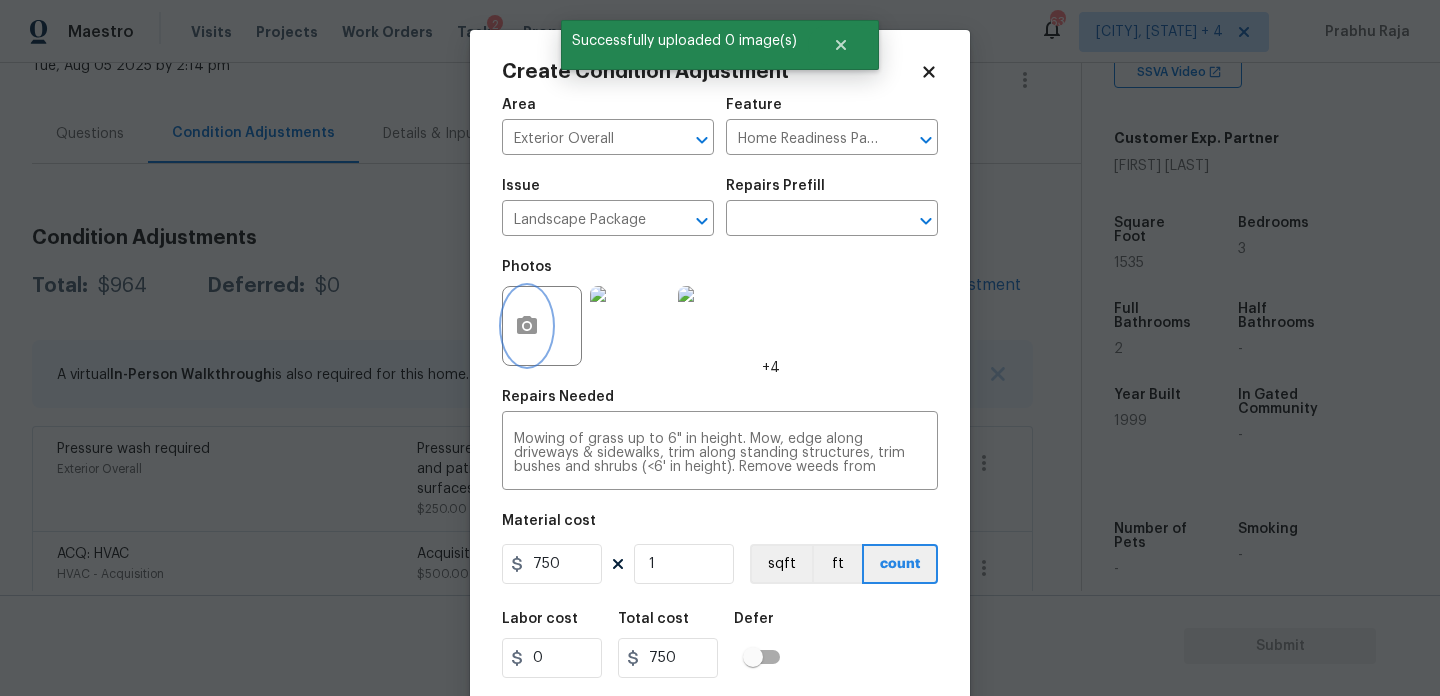 scroll, scrollTop: 42, scrollLeft: 0, axis: vertical 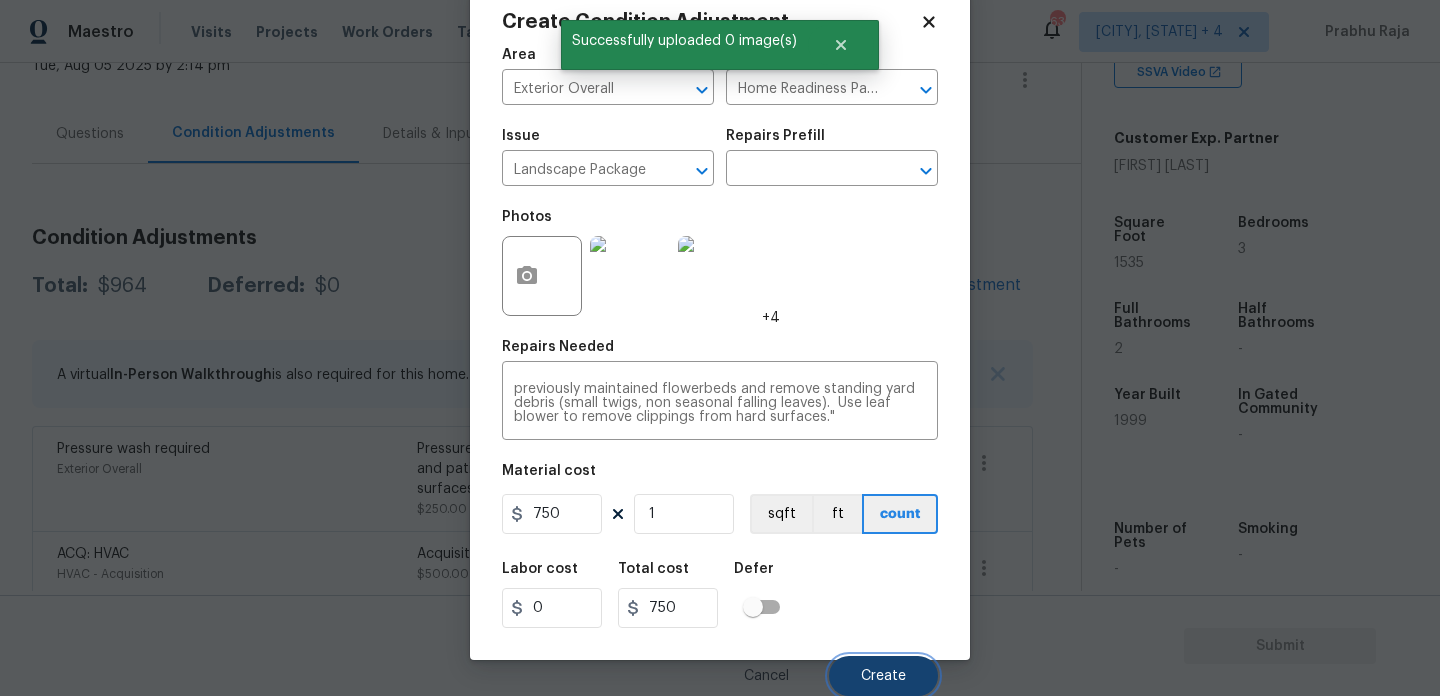 click on "Create" at bounding box center (883, 676) 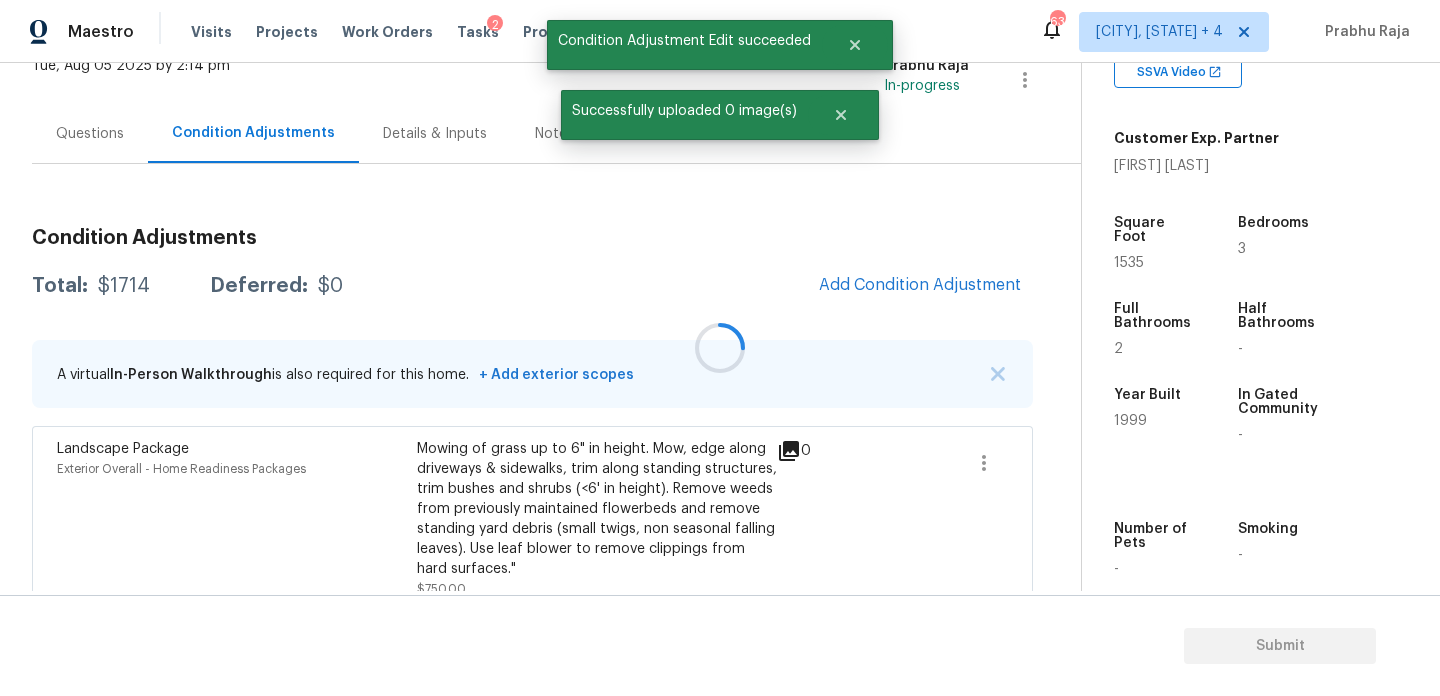 scroll, scrollTop: 44, scrollLeft: 0, axis: vertical 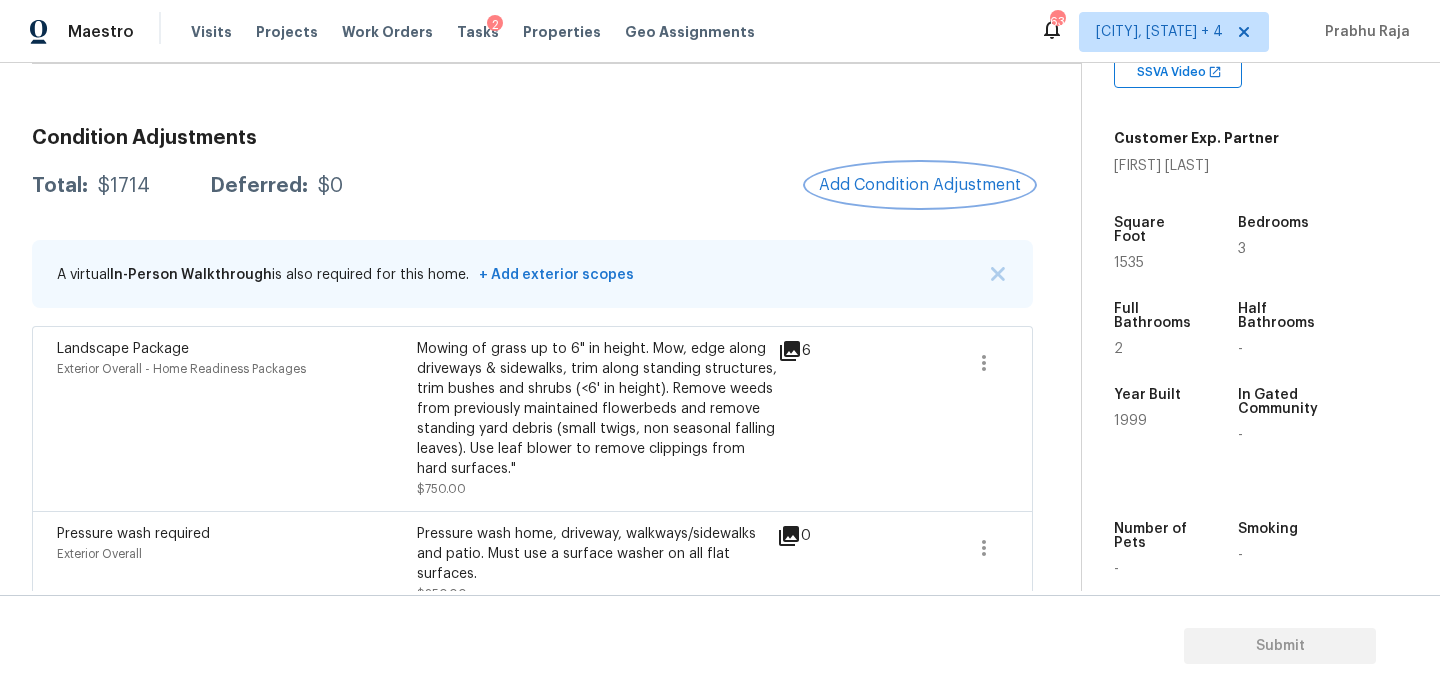 click on "Add Condition Adjustment" at bounding box center [920, 185] 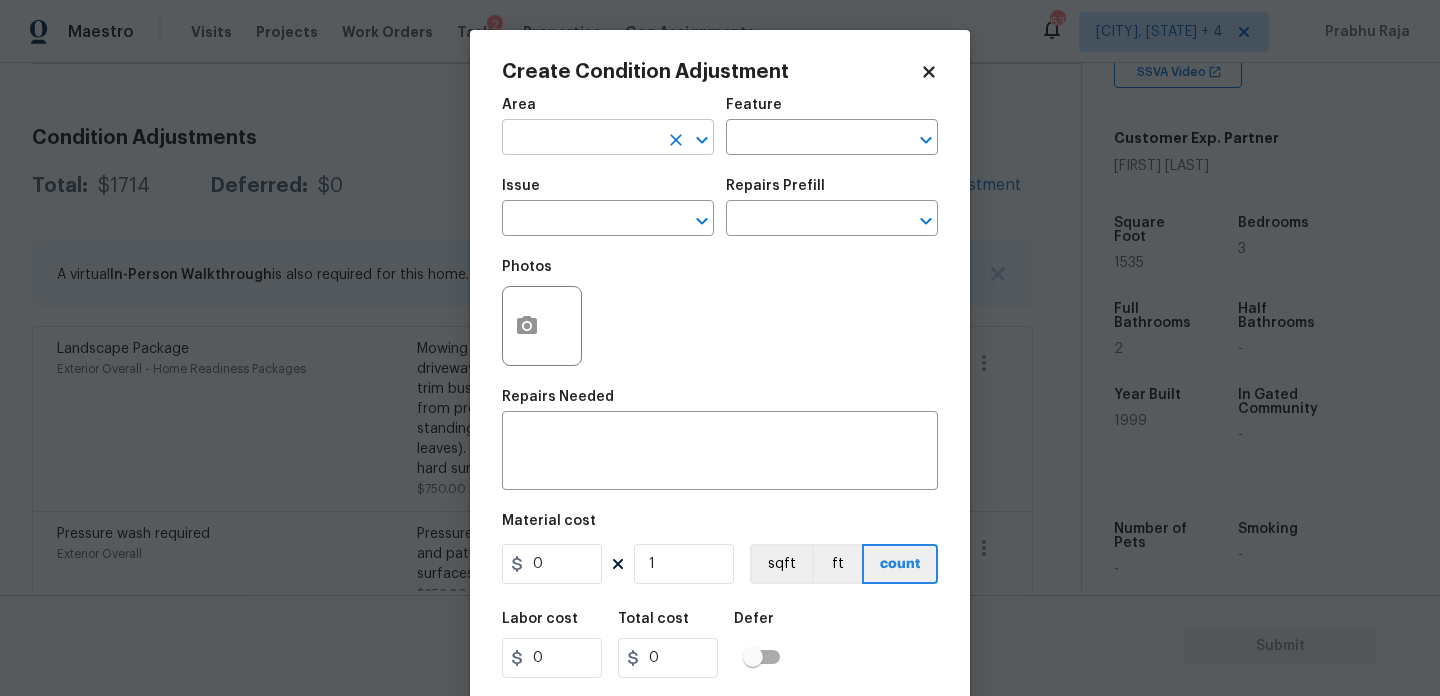click at bounding box center [580, 139] 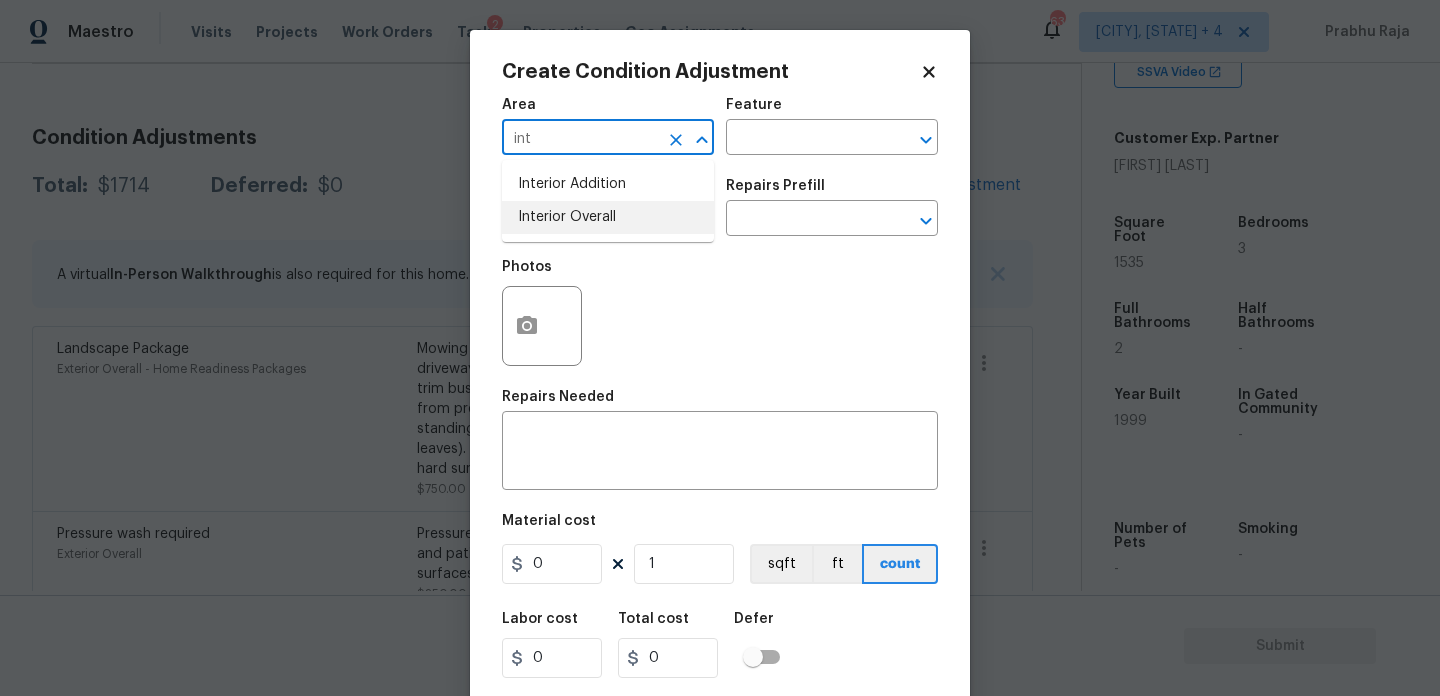 click on "Interior Overall" at bounding box center (608, 217) 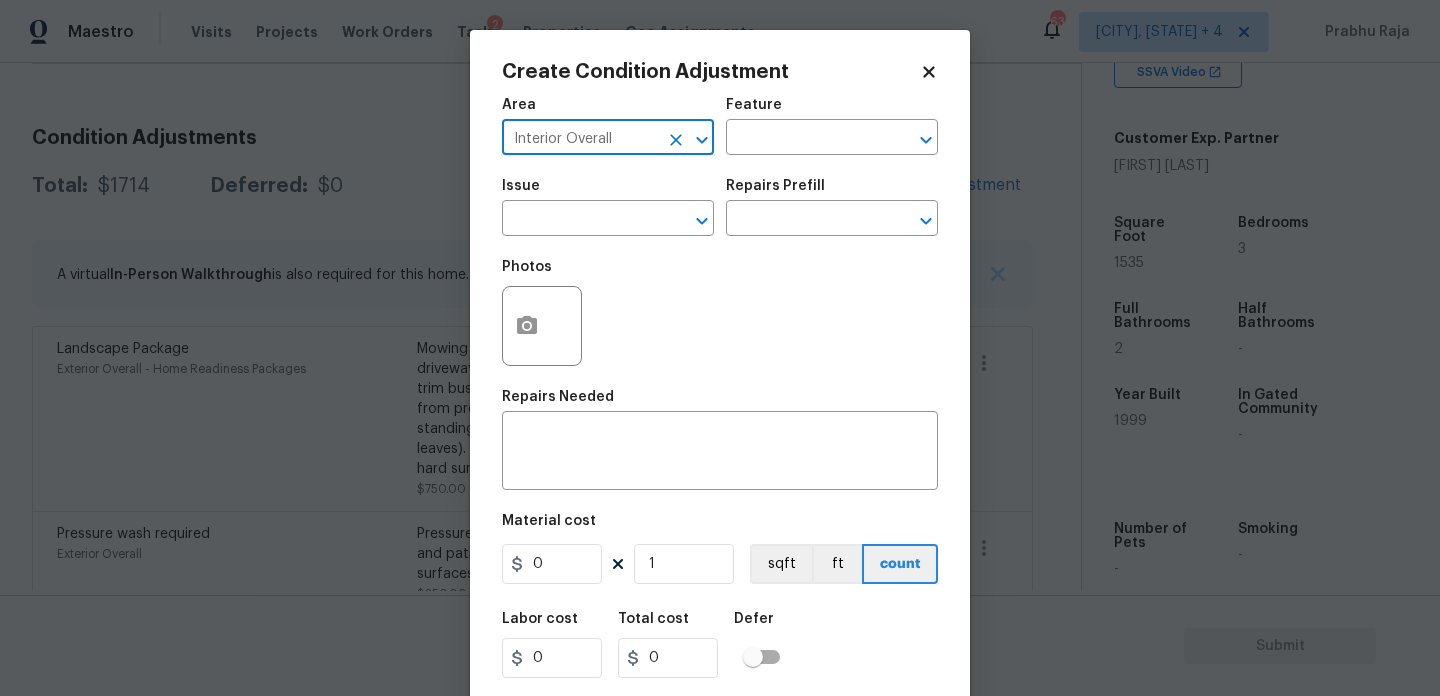 type on "Interior Overall" 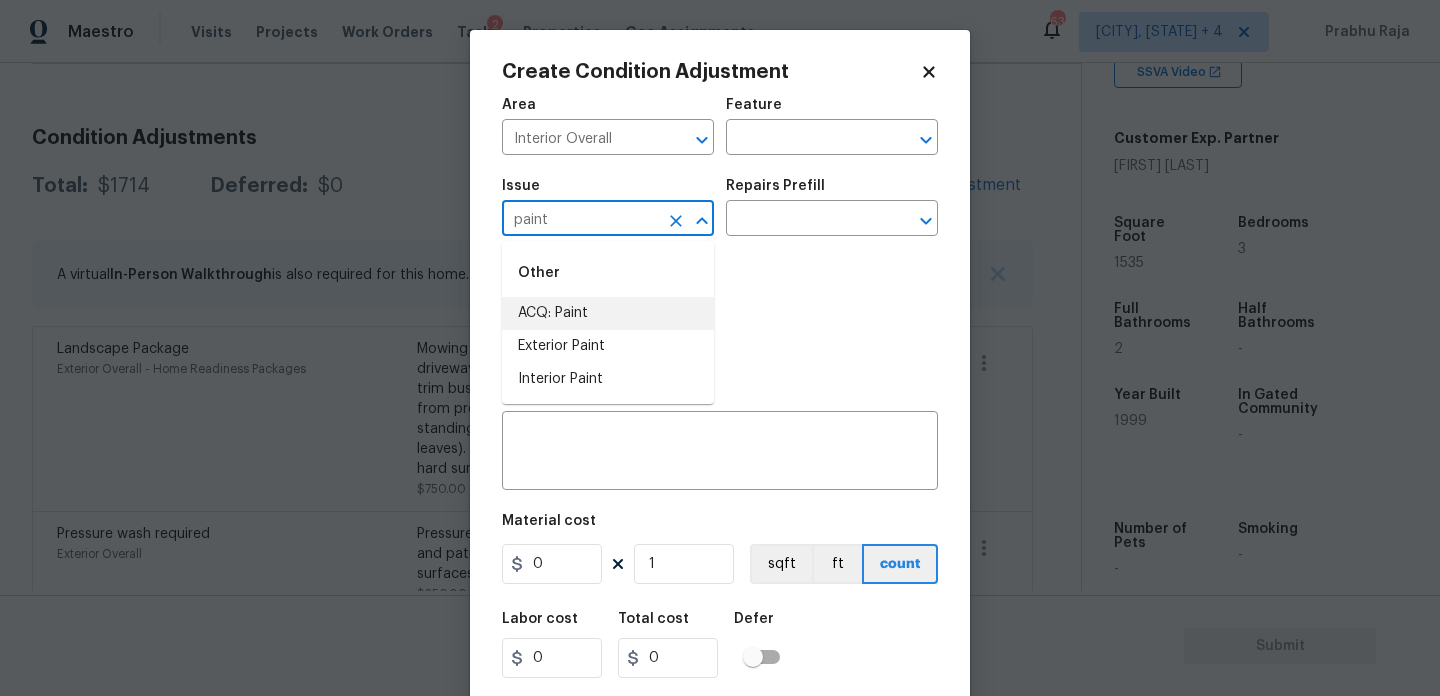 click on "ACQ: Paint" at bounding box center (608, 313) 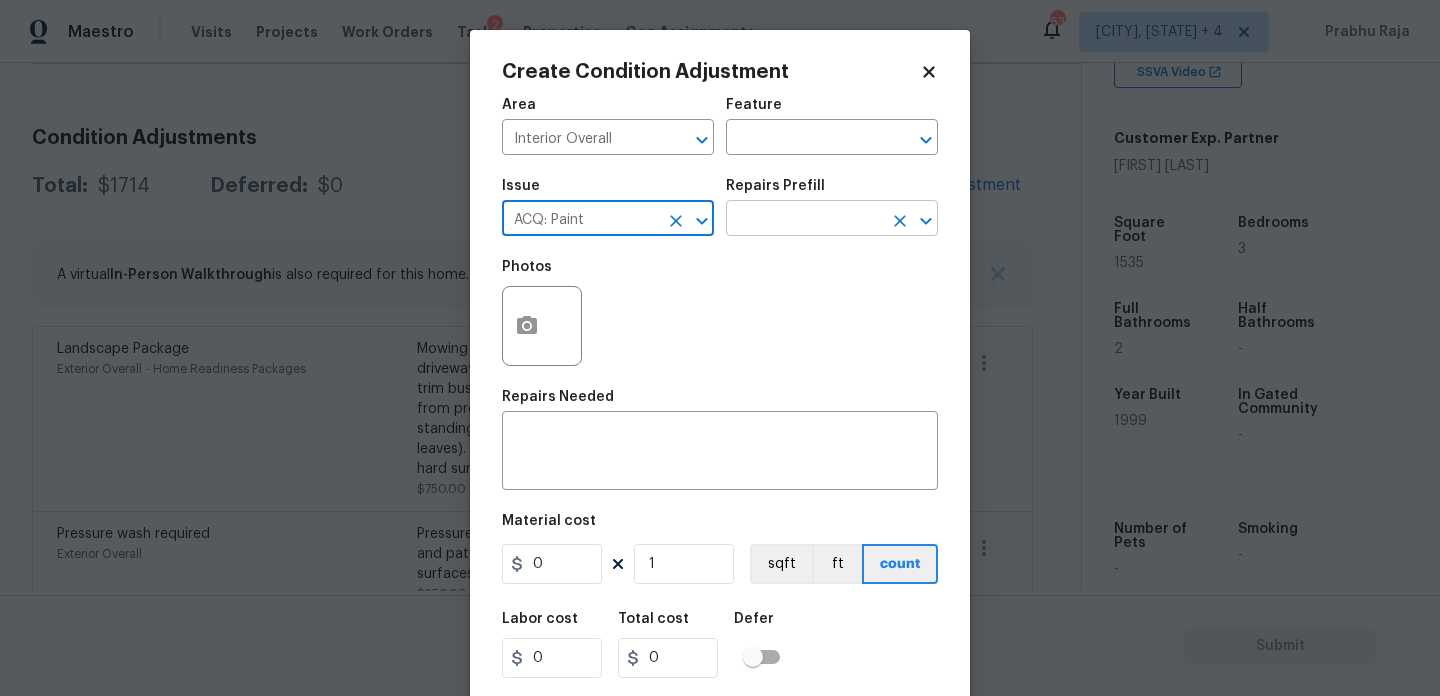 type on "ACQ: Paint" 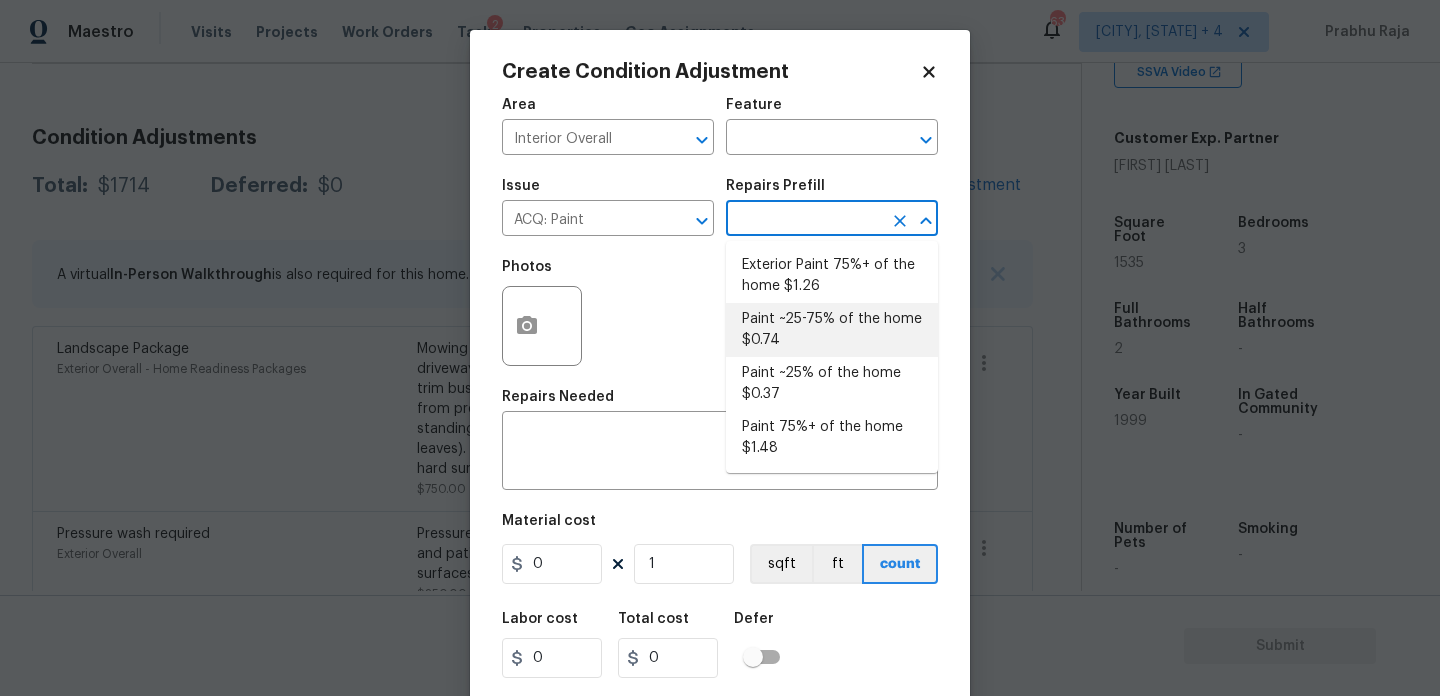 click on "Paint ~25-75% of the home $0.74" at bounding box center [832, 330] 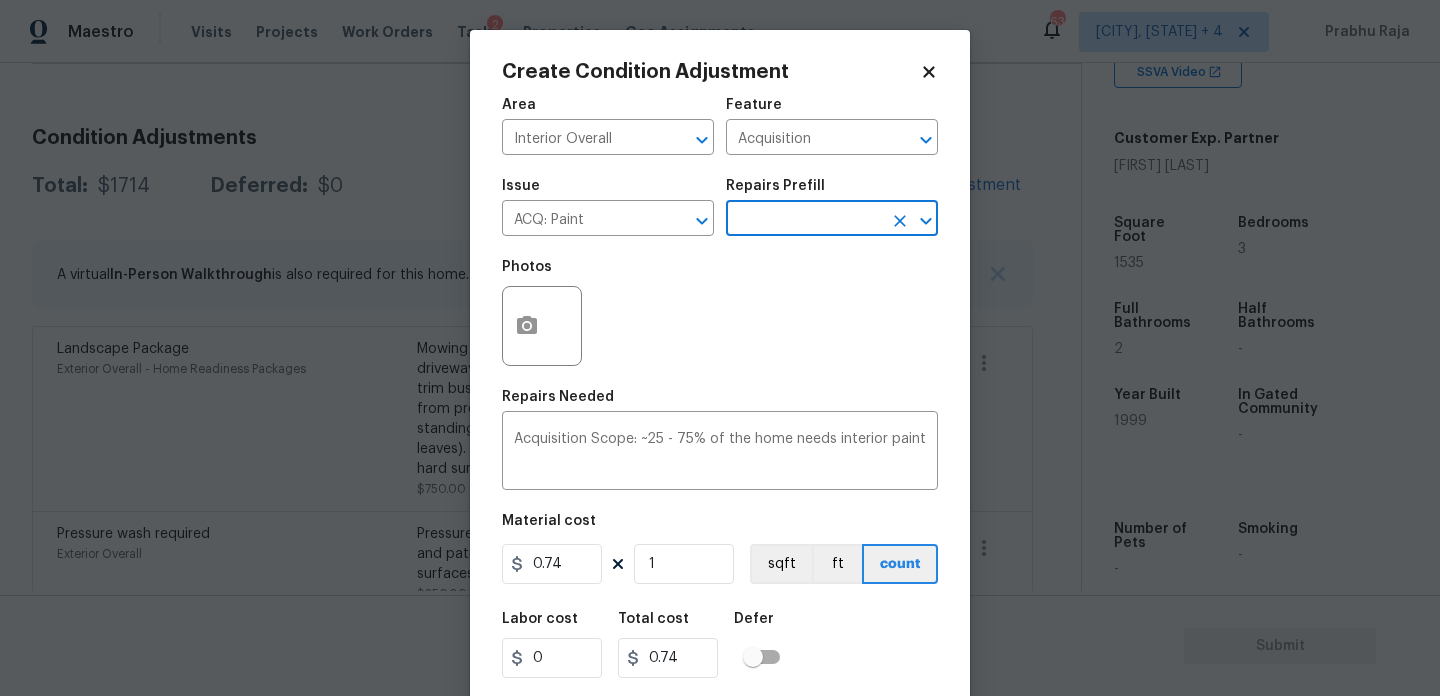 click on "Material cost 0.74 1 sqft ft count" at bounding box center [720, 551] 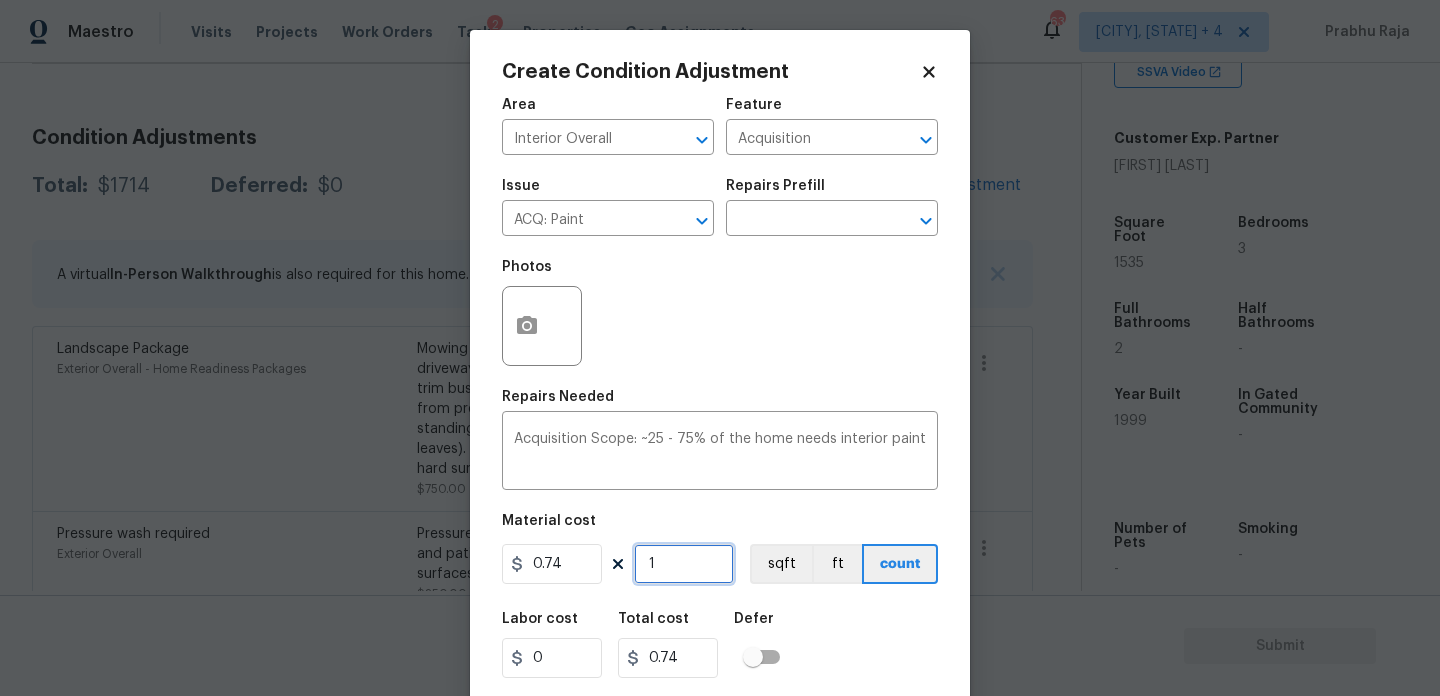 click on "1" at bounding box center [684, 564] 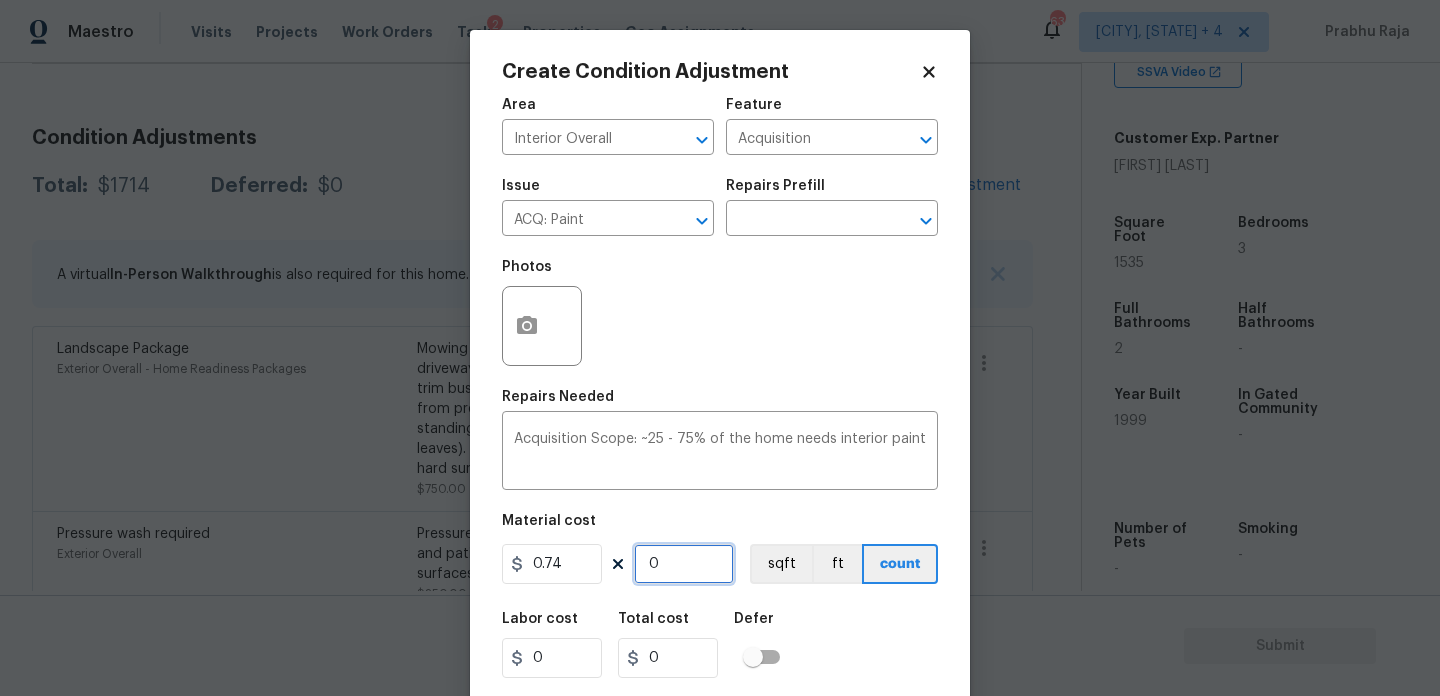 paste 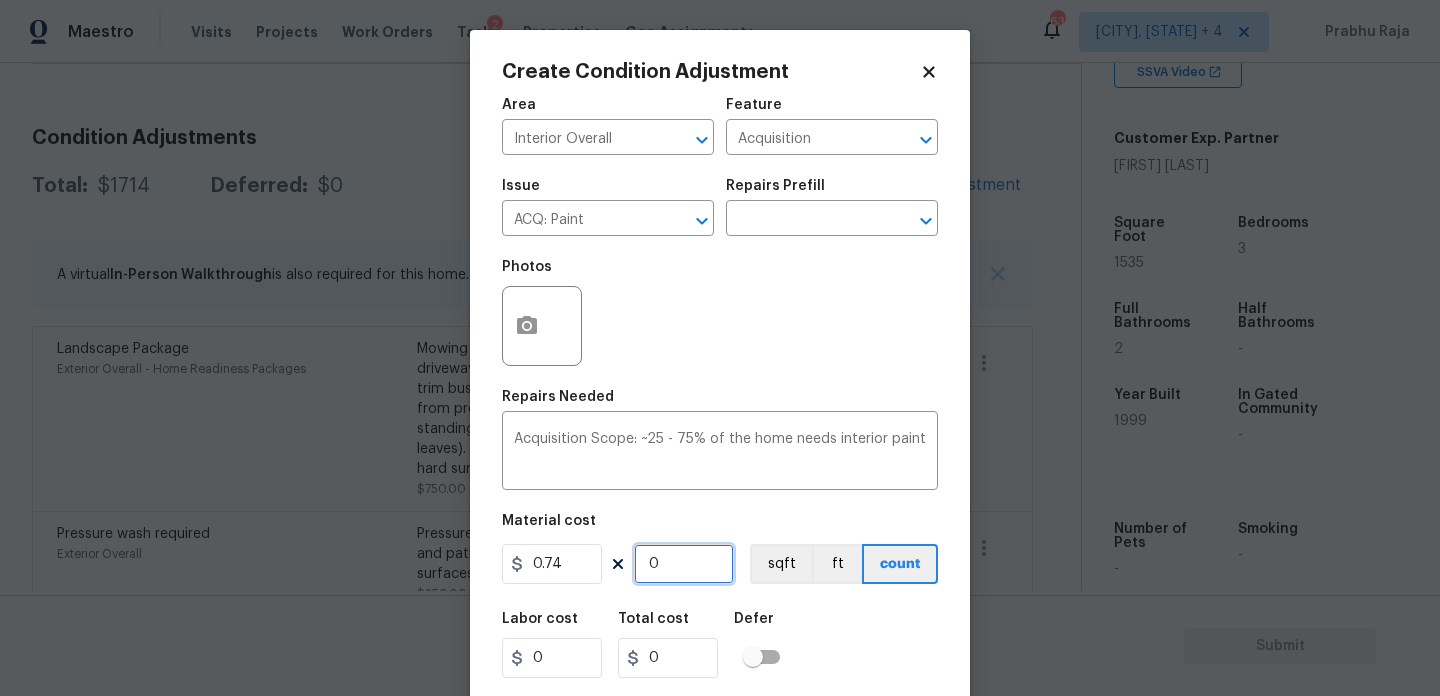type on "1" 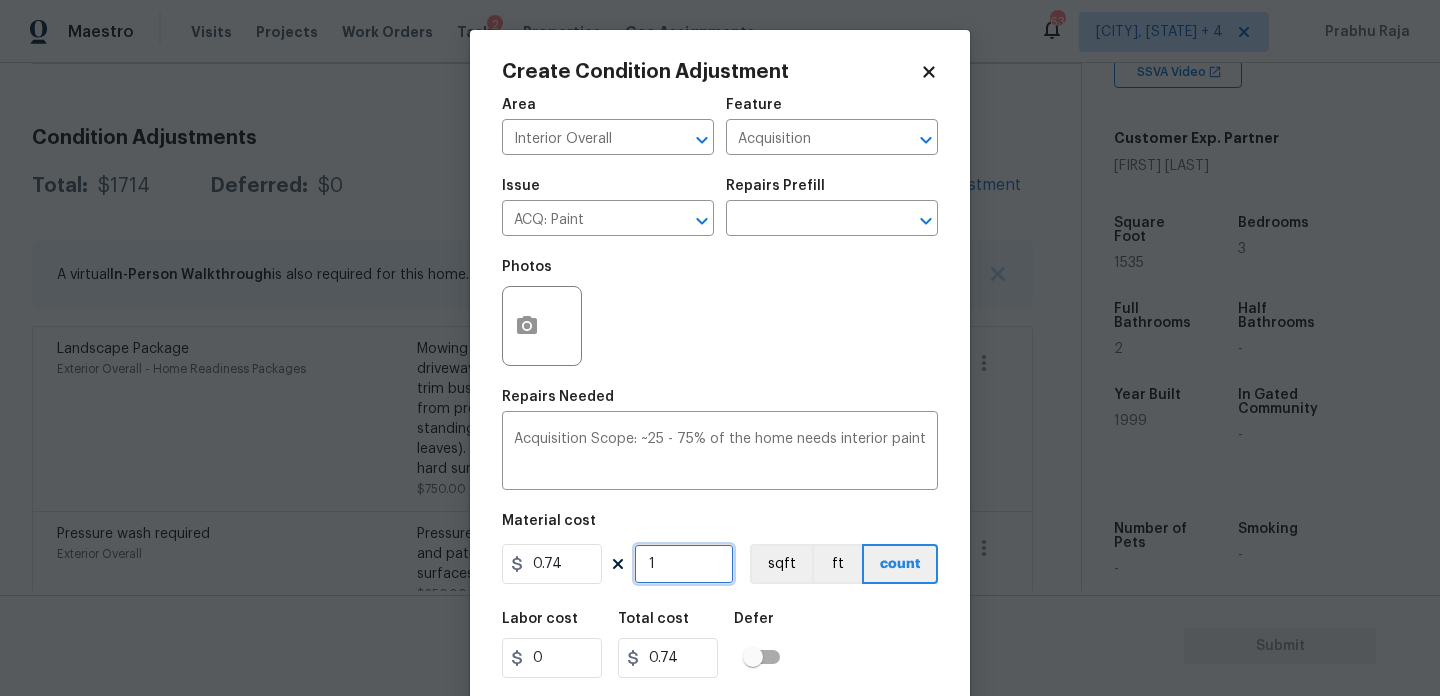 type on "15" 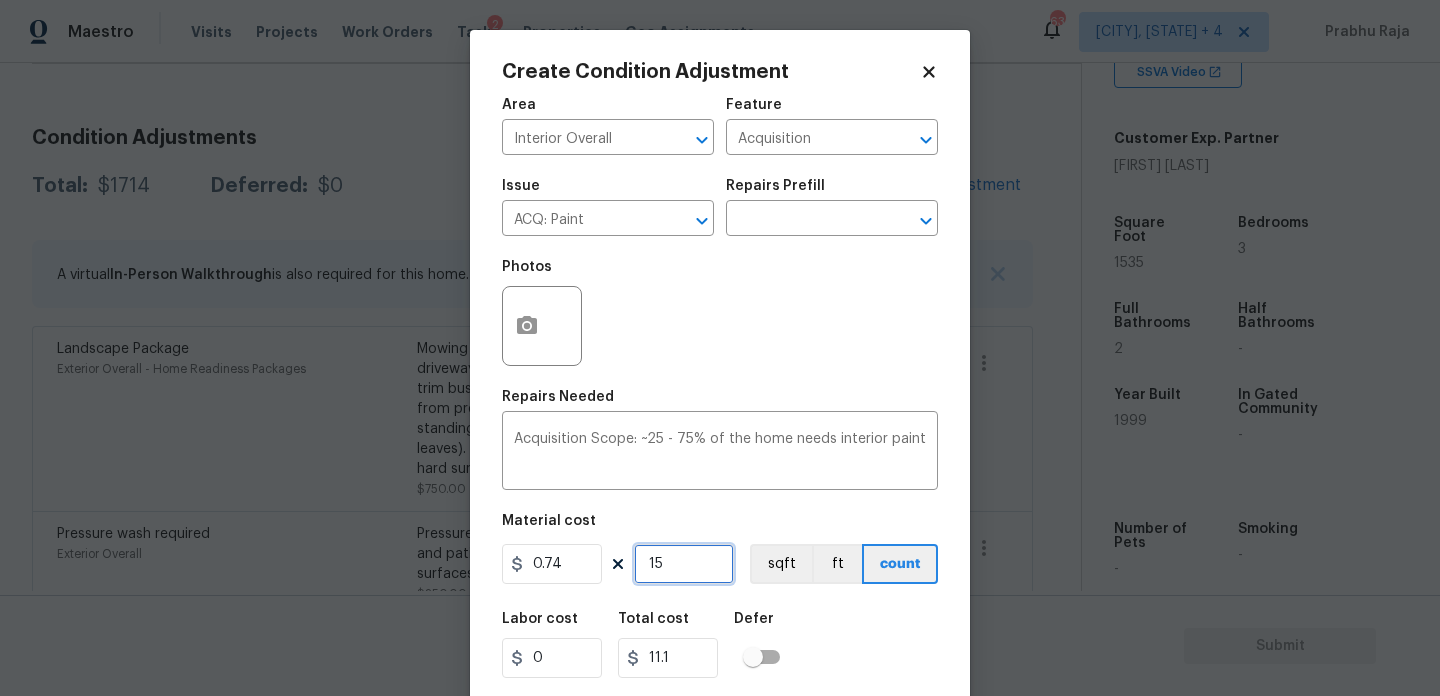 type on "153" 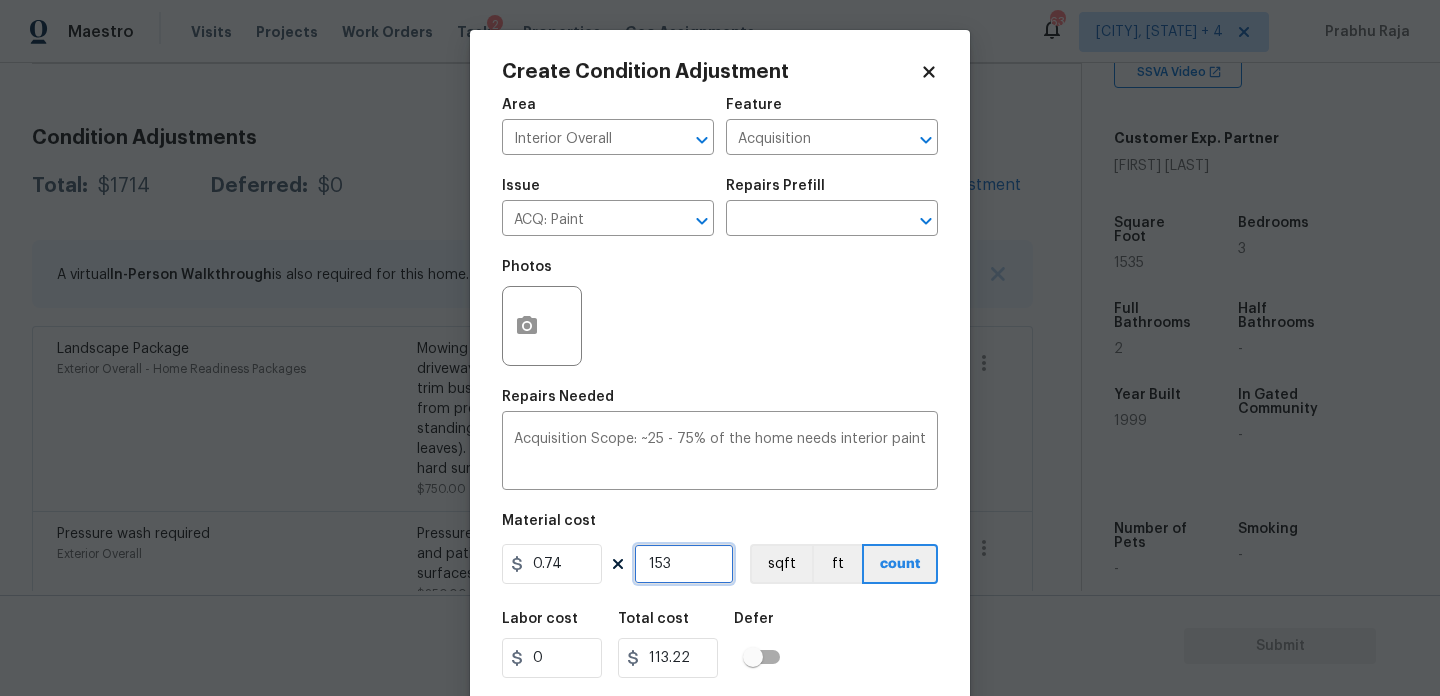 type on "1535" 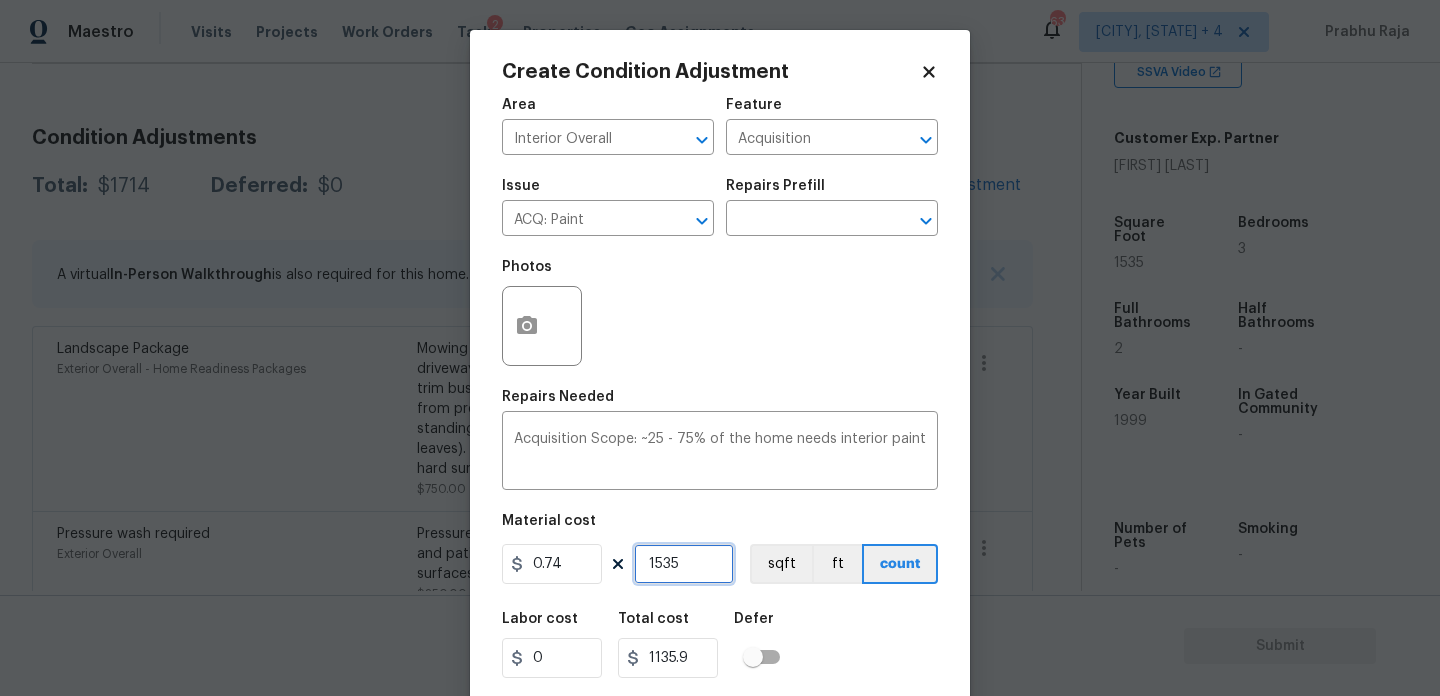type on "1535" 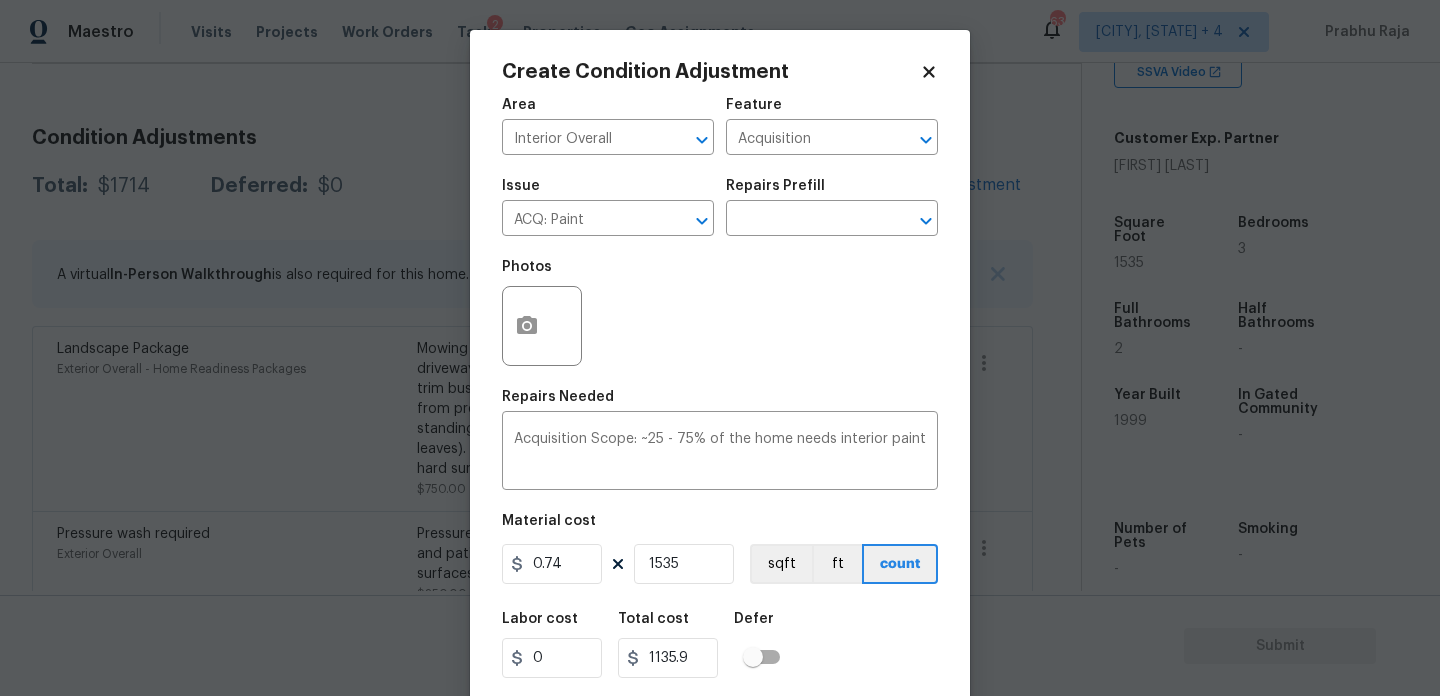 click on "Photos" at bounding box center (720, 313) 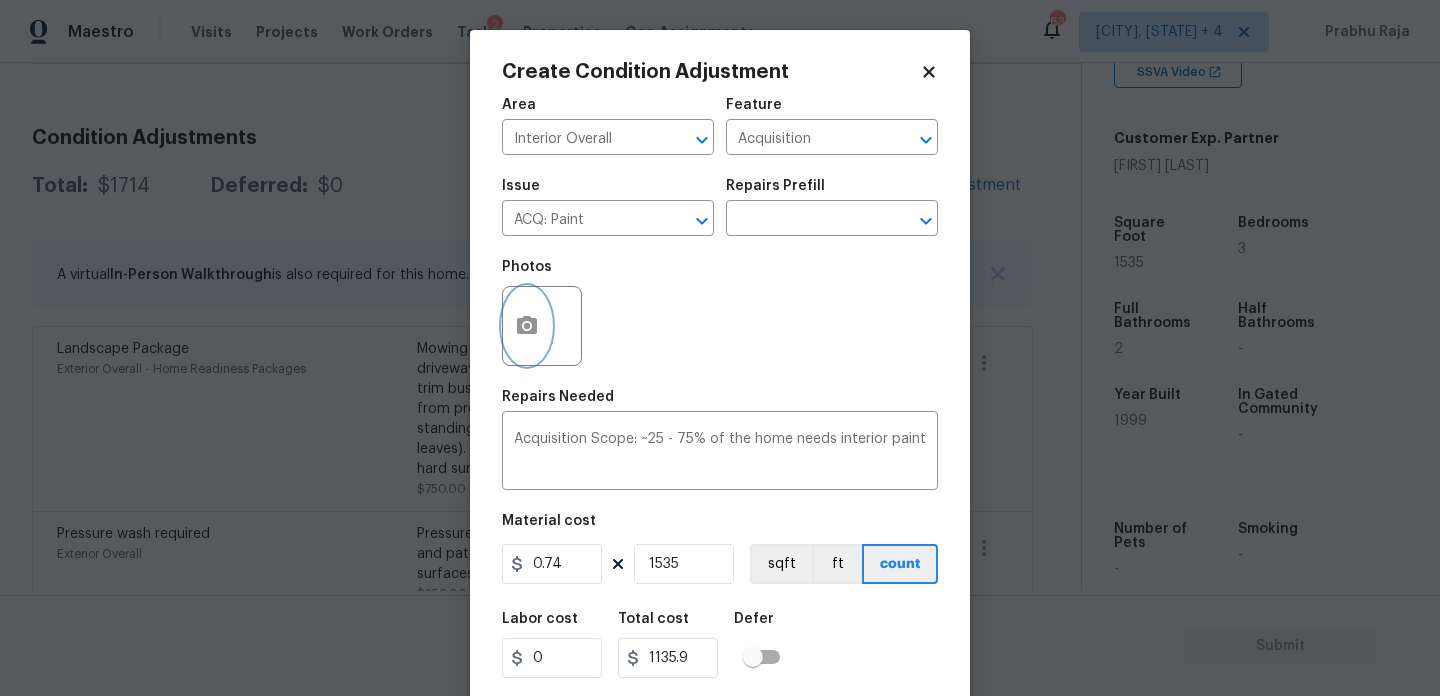 click at bounding box center [527, 326] 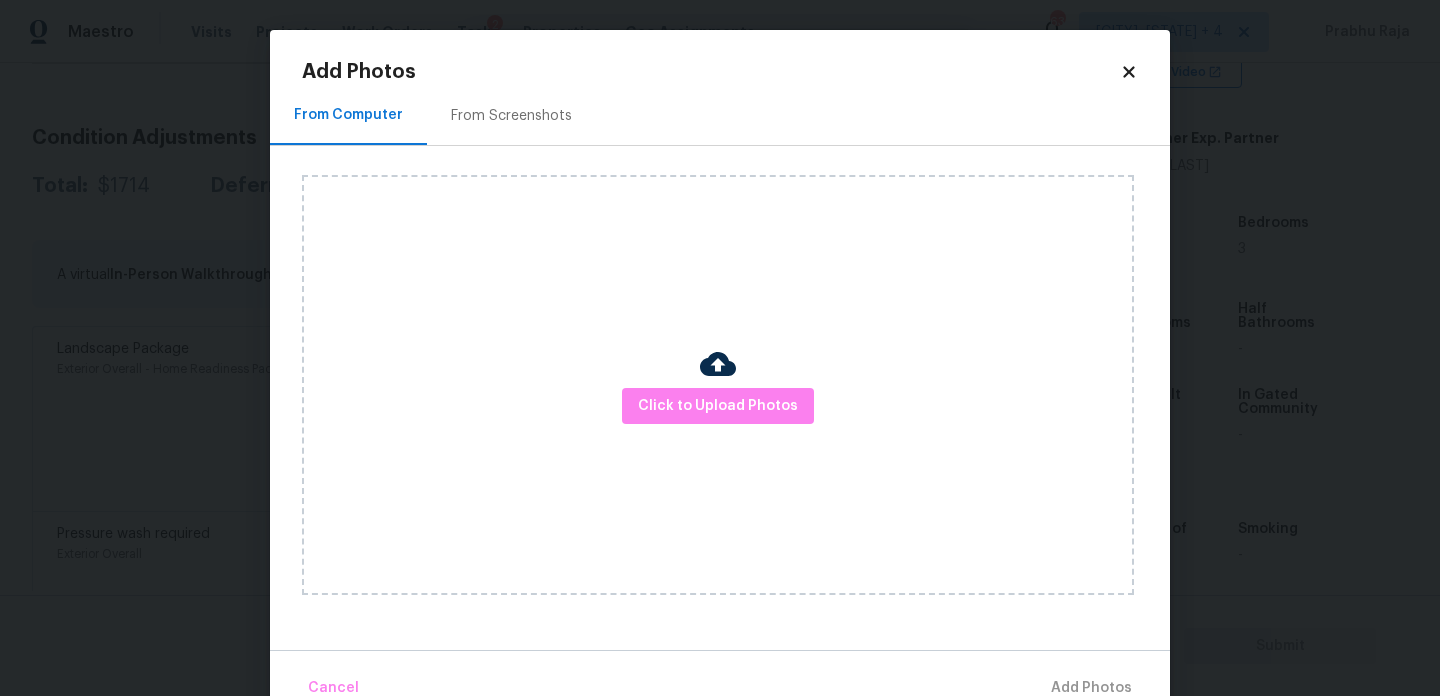 click on "From Screenshots" at bounding box center [511, 115] 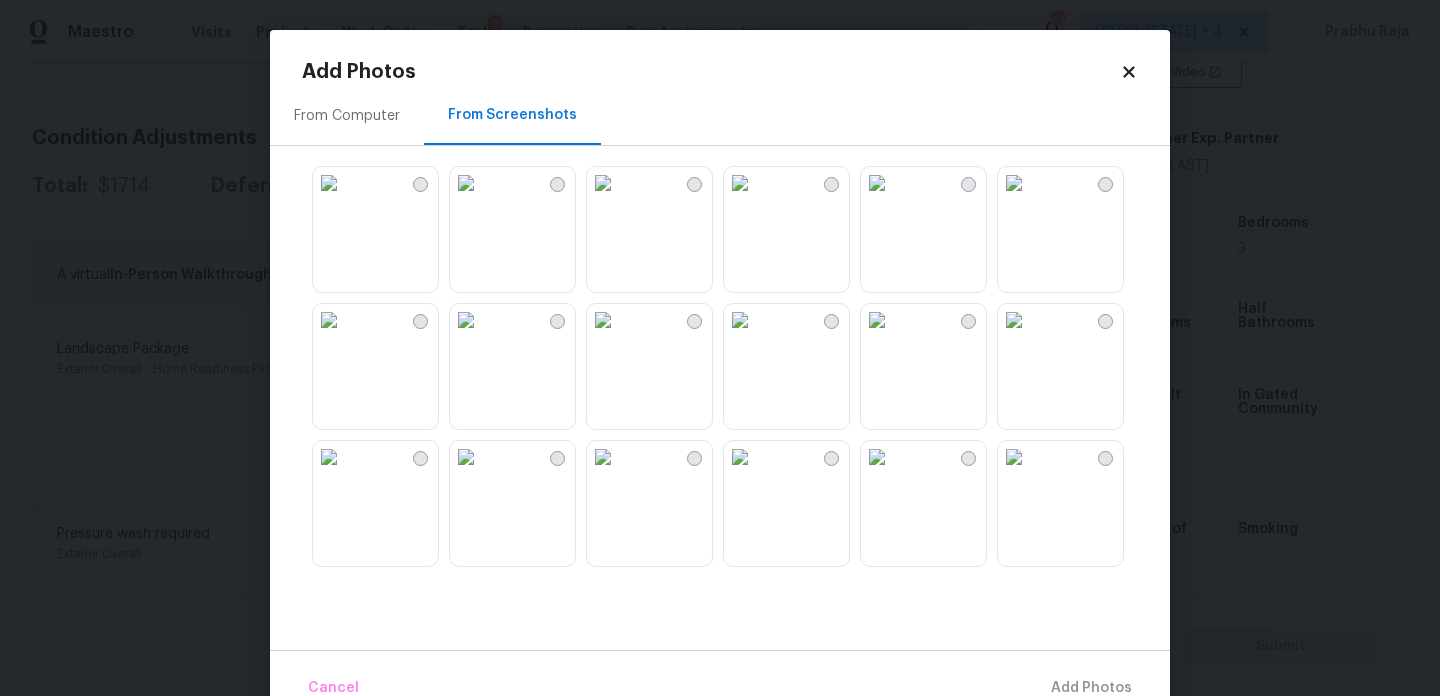 click at bounding box center [877, 183] 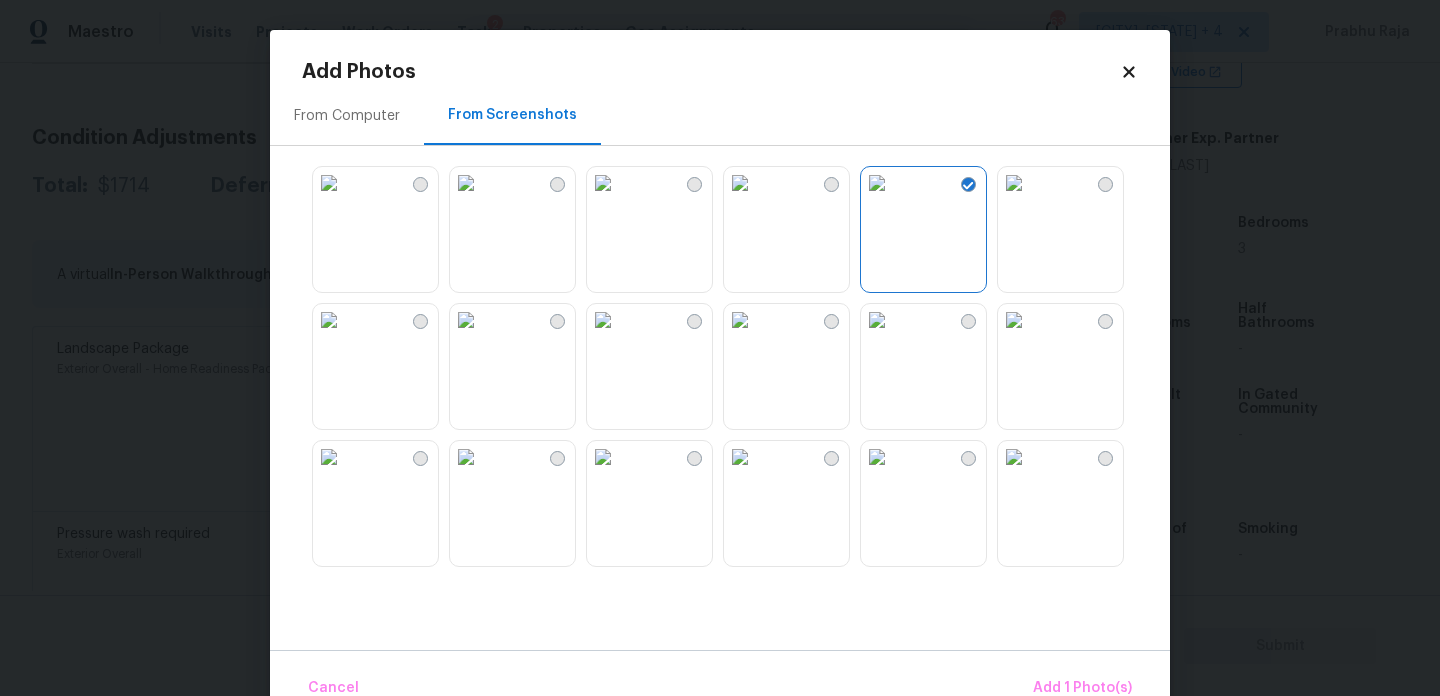 click at bounding box center [740, 320] 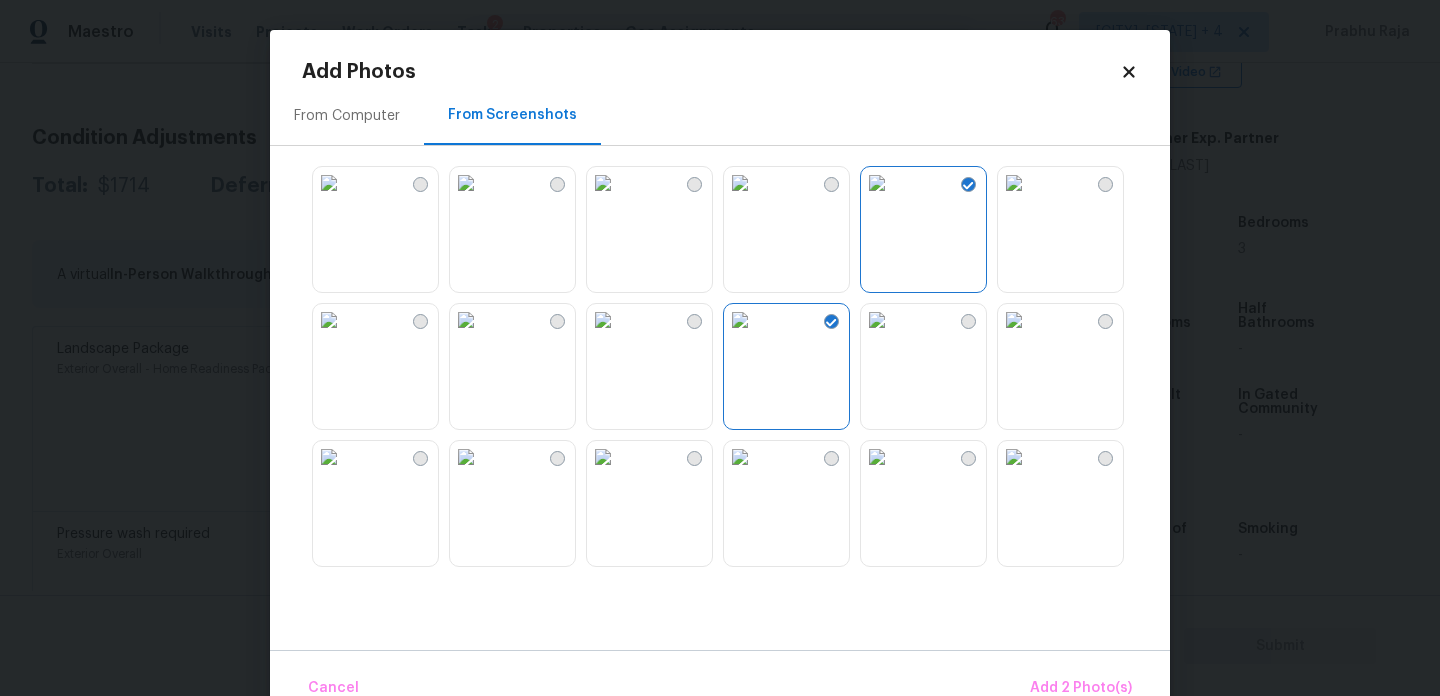 click at bounding box center (603, 320) 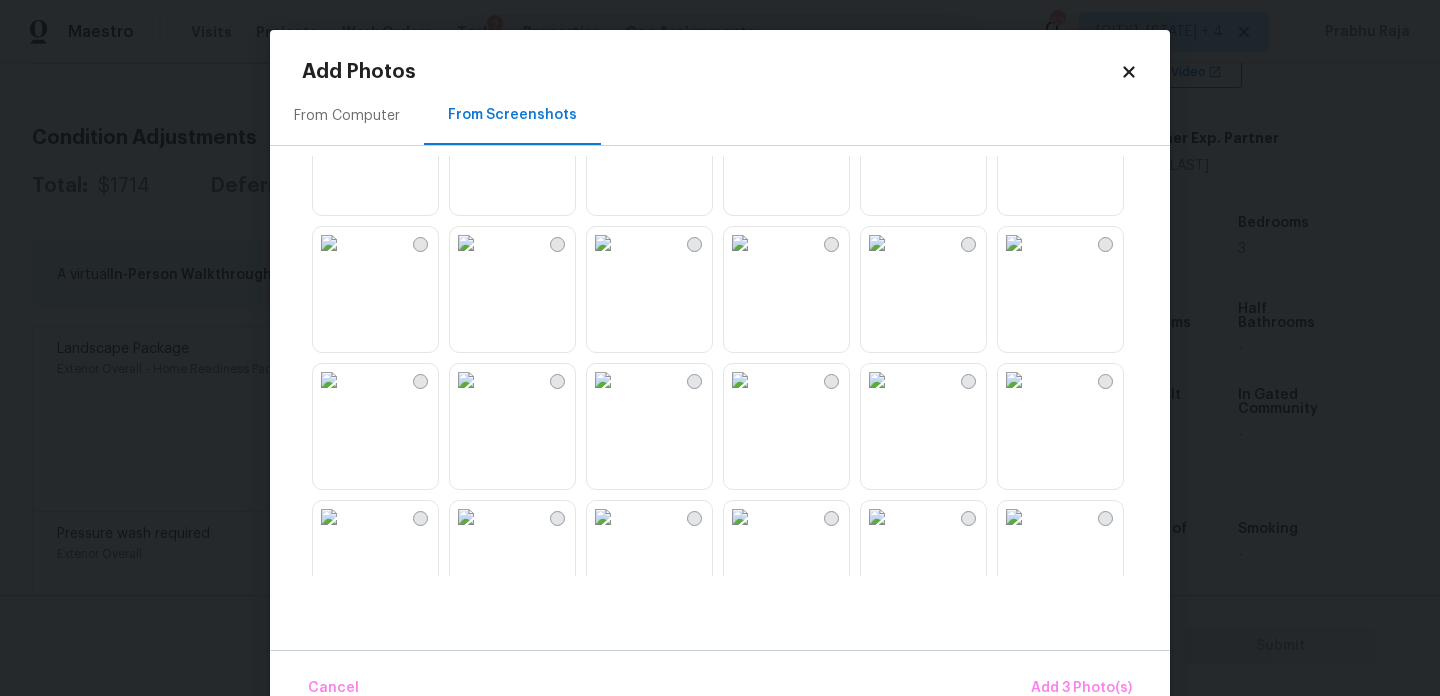 scroll, scrollTop: 767, scrollLeft: 0, axis: vertical 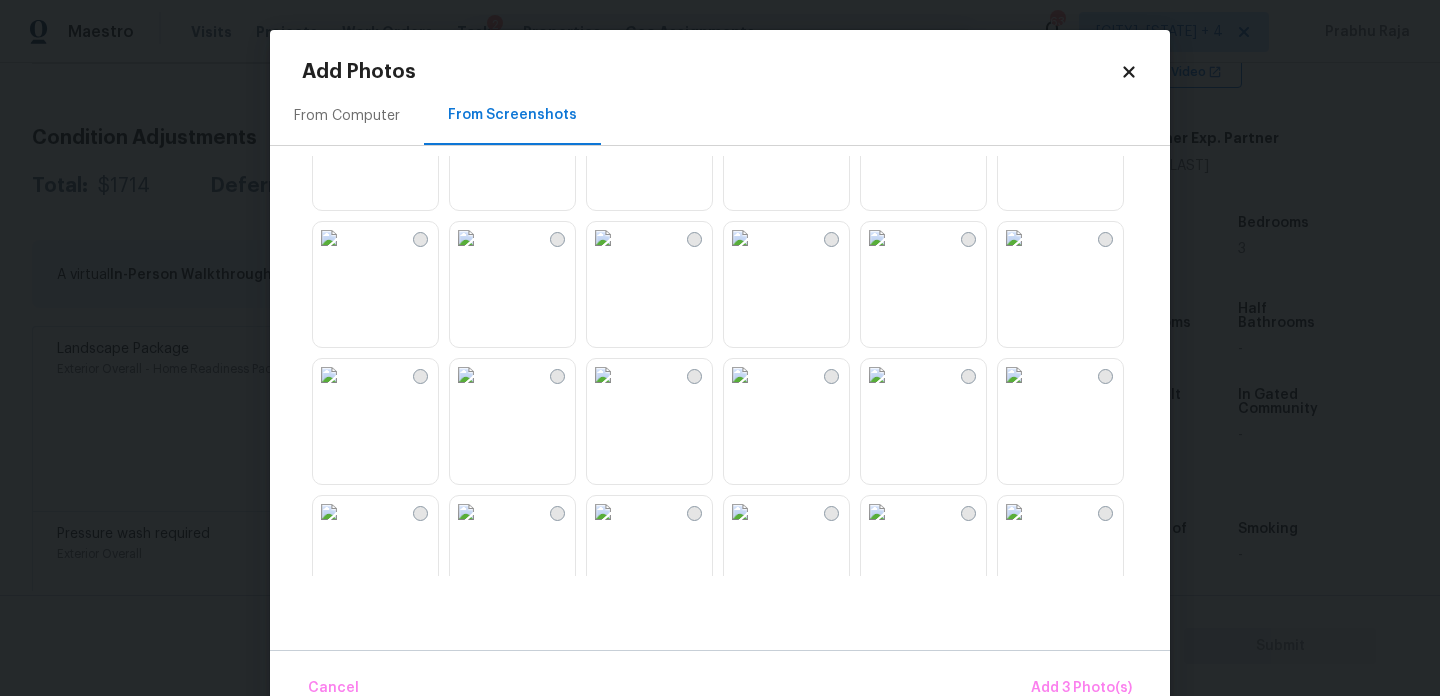 click at bounding box center (740, 238) 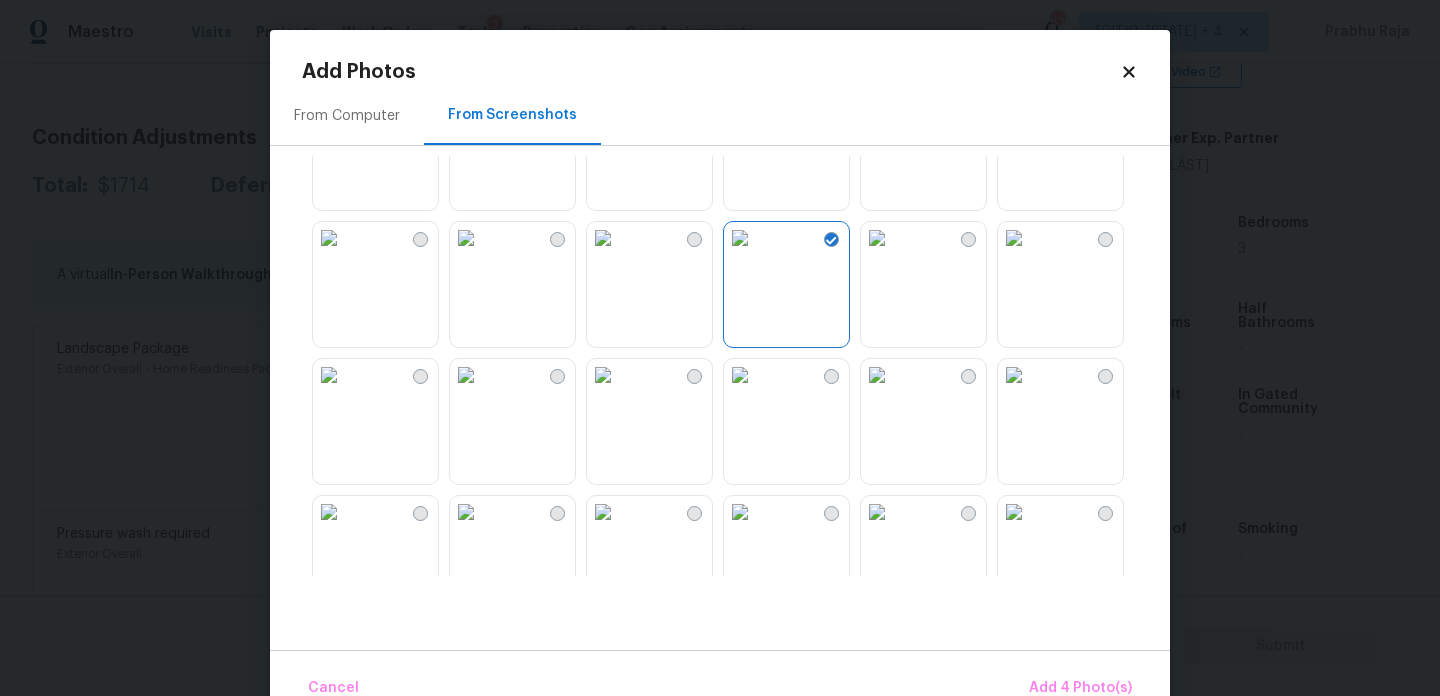 scroll, scrollTop: 901, scrollLeft: 0, axis: vertical 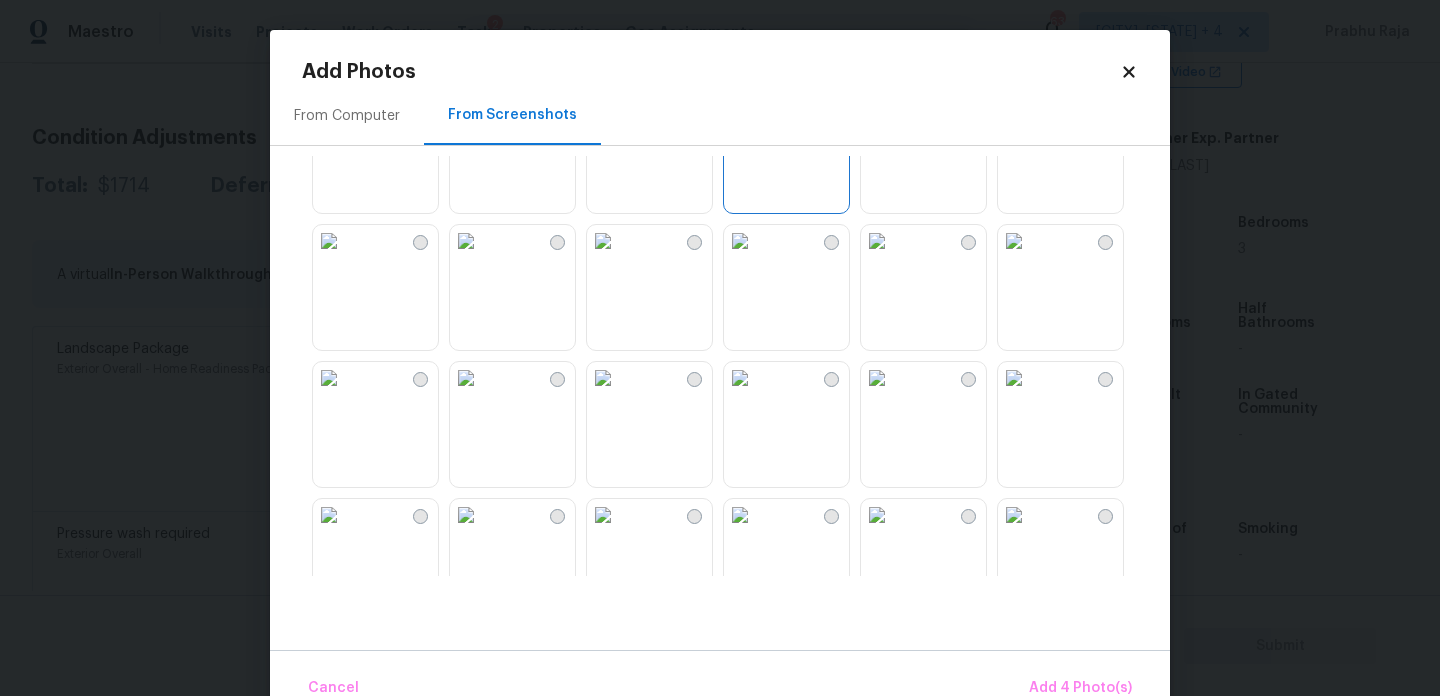 click at bounding box center (877, 378) 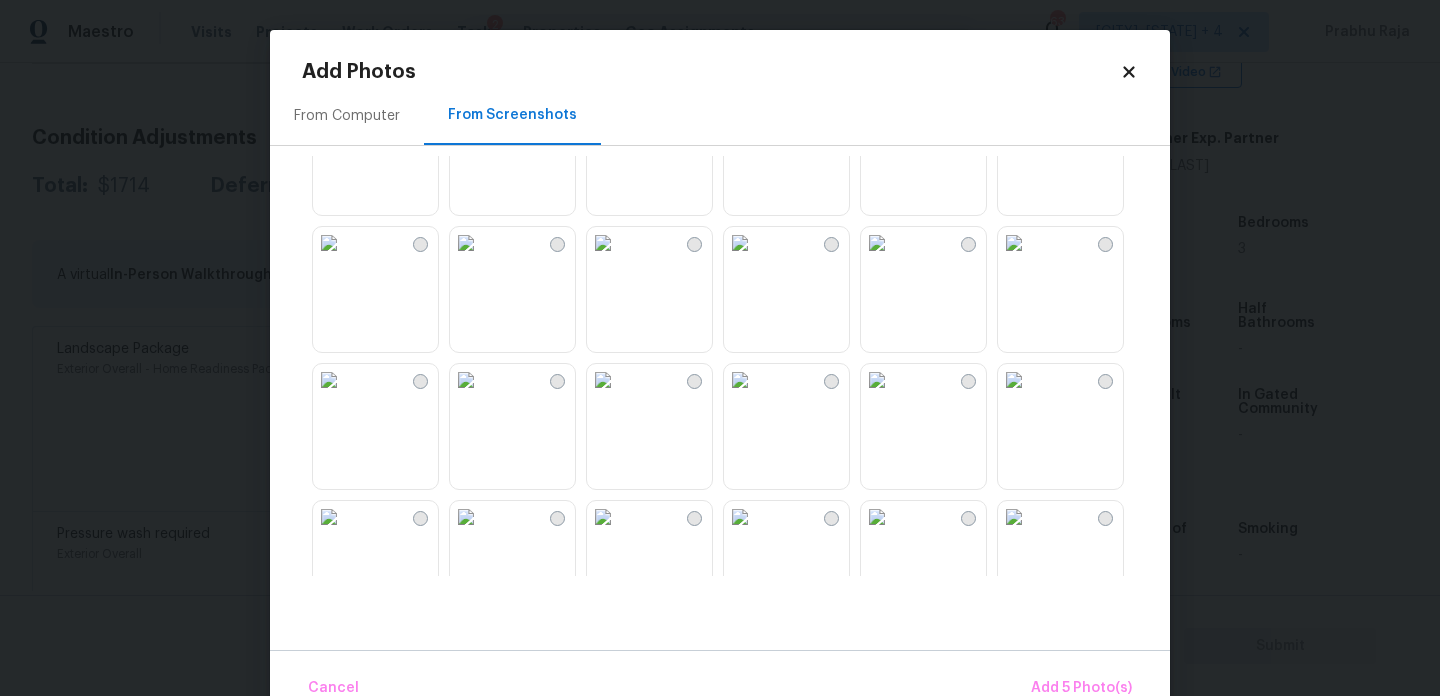 scroll, scrollTop: 1451, scrollLeft: 0, axis: vertical 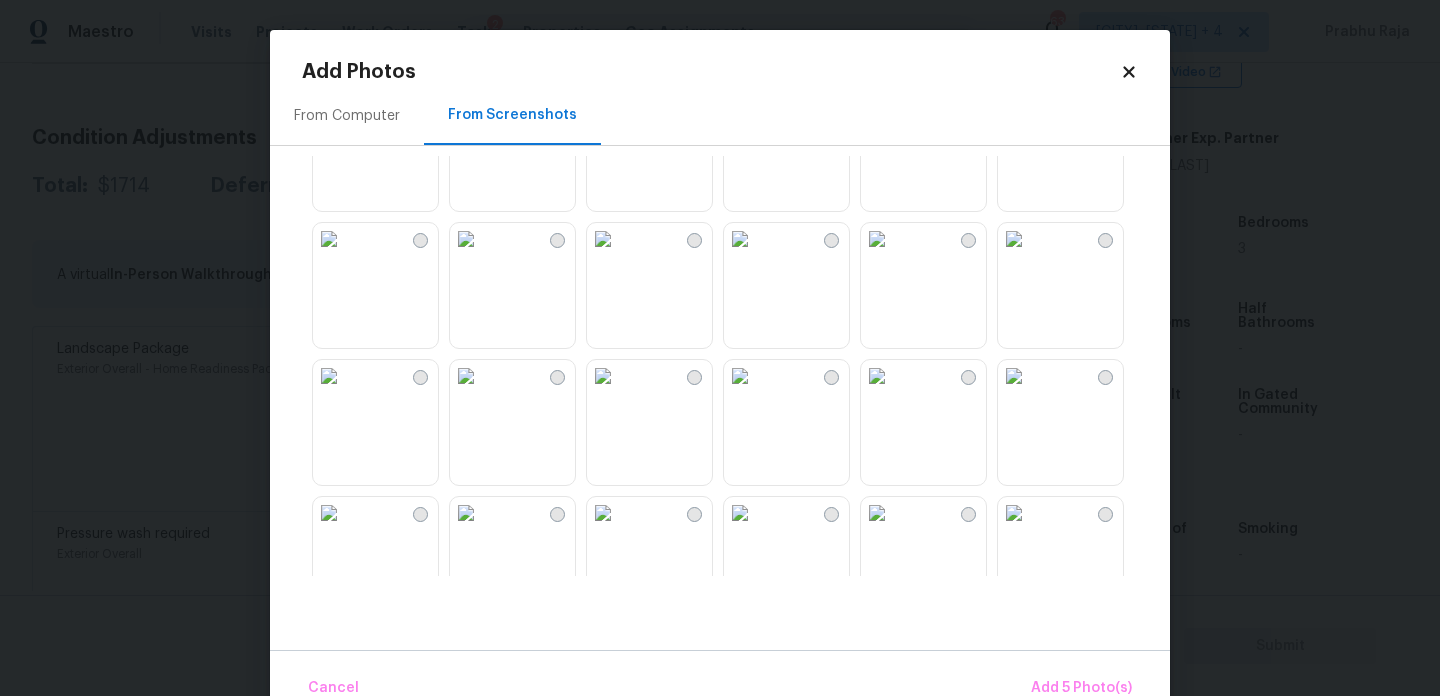 click at bounding box center [877, 239] 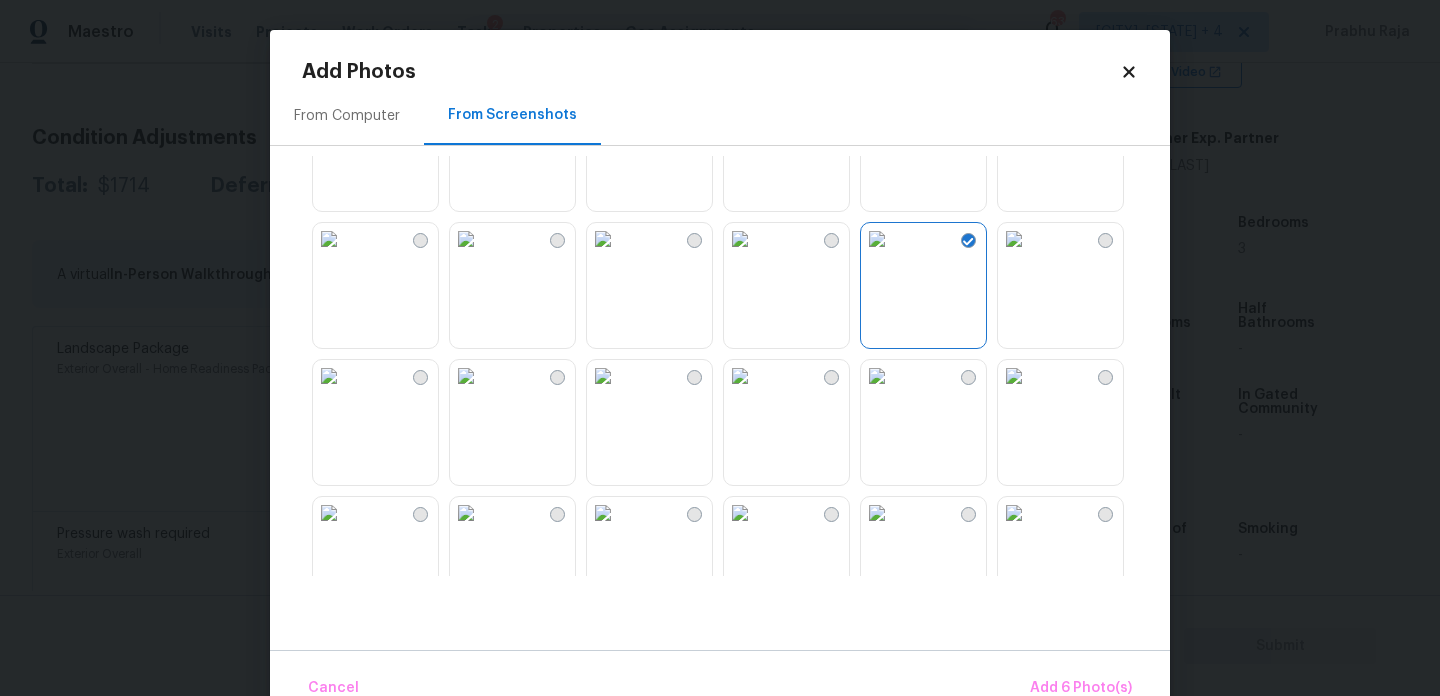 click at bounding box center (877, 376) 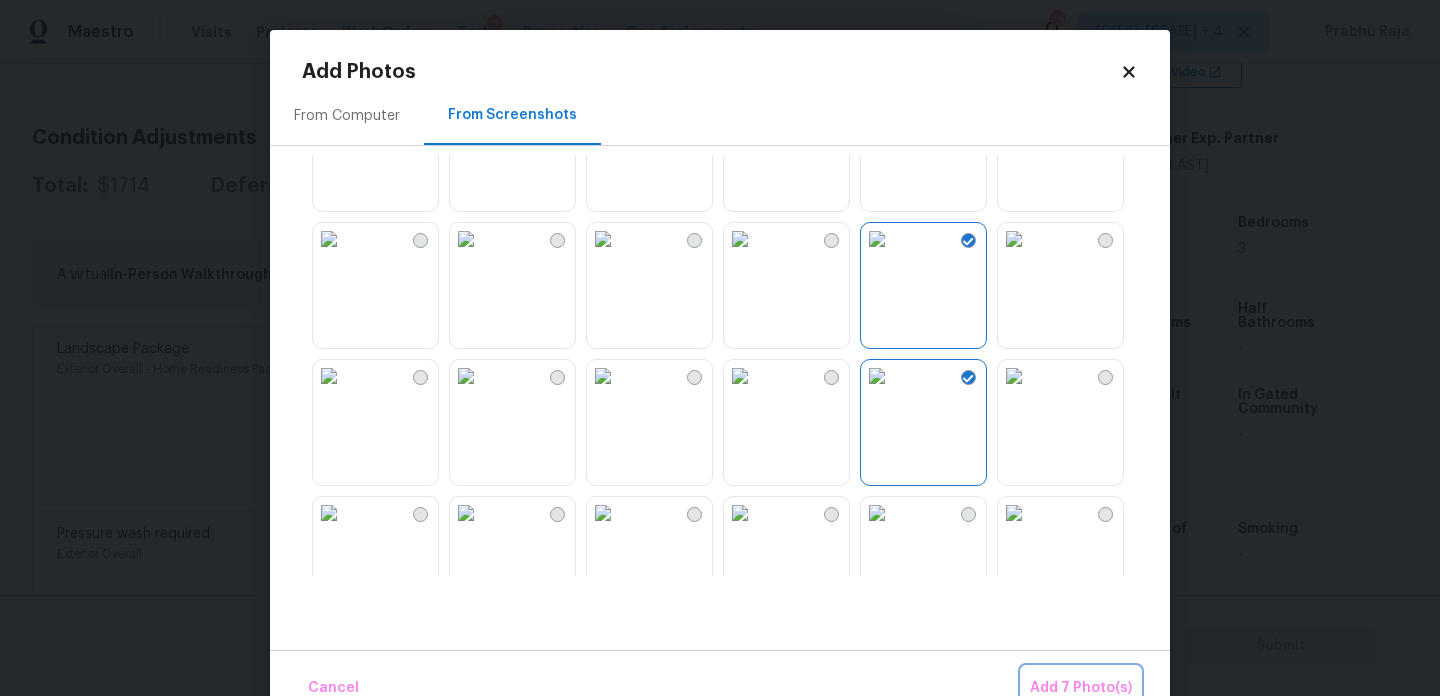 click on "Add 7 Photo(s)" at bounding box center (1081, 688) 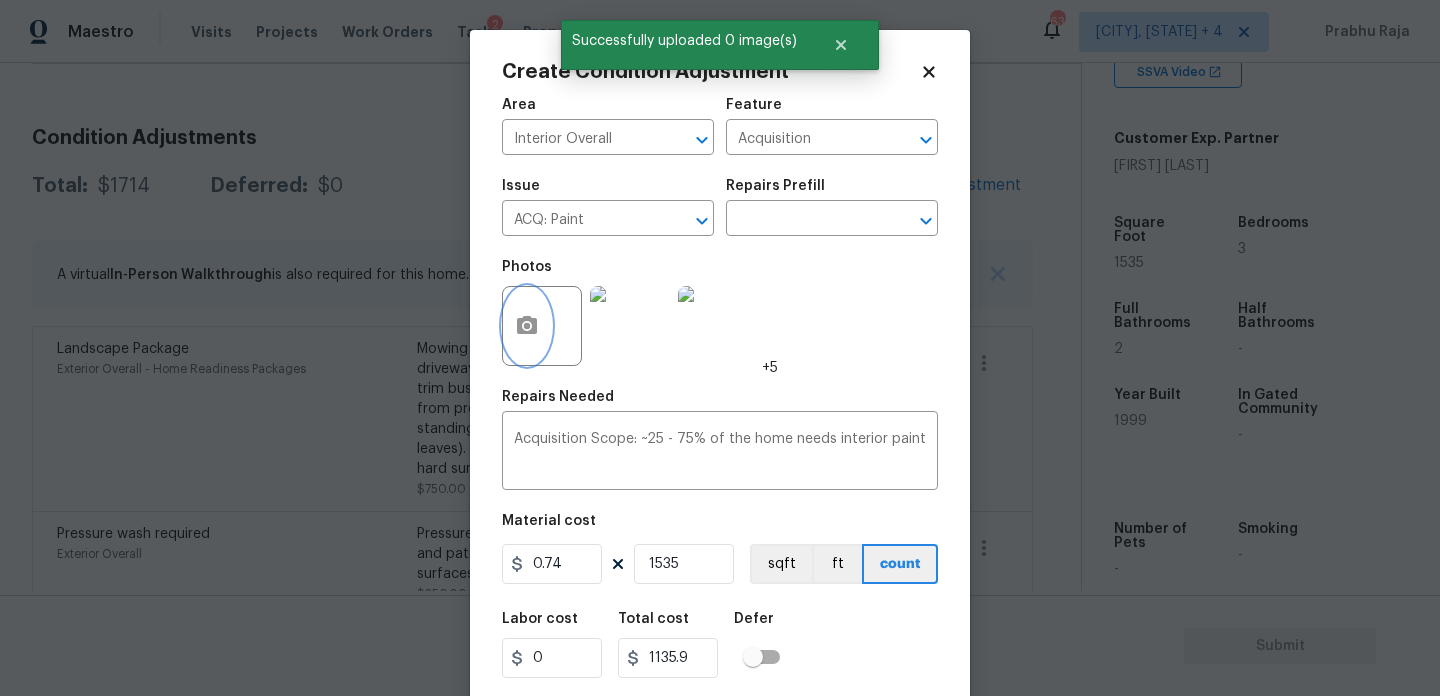 scroll, scrollTop: 51, scrollLeft: 0, axis: vertical 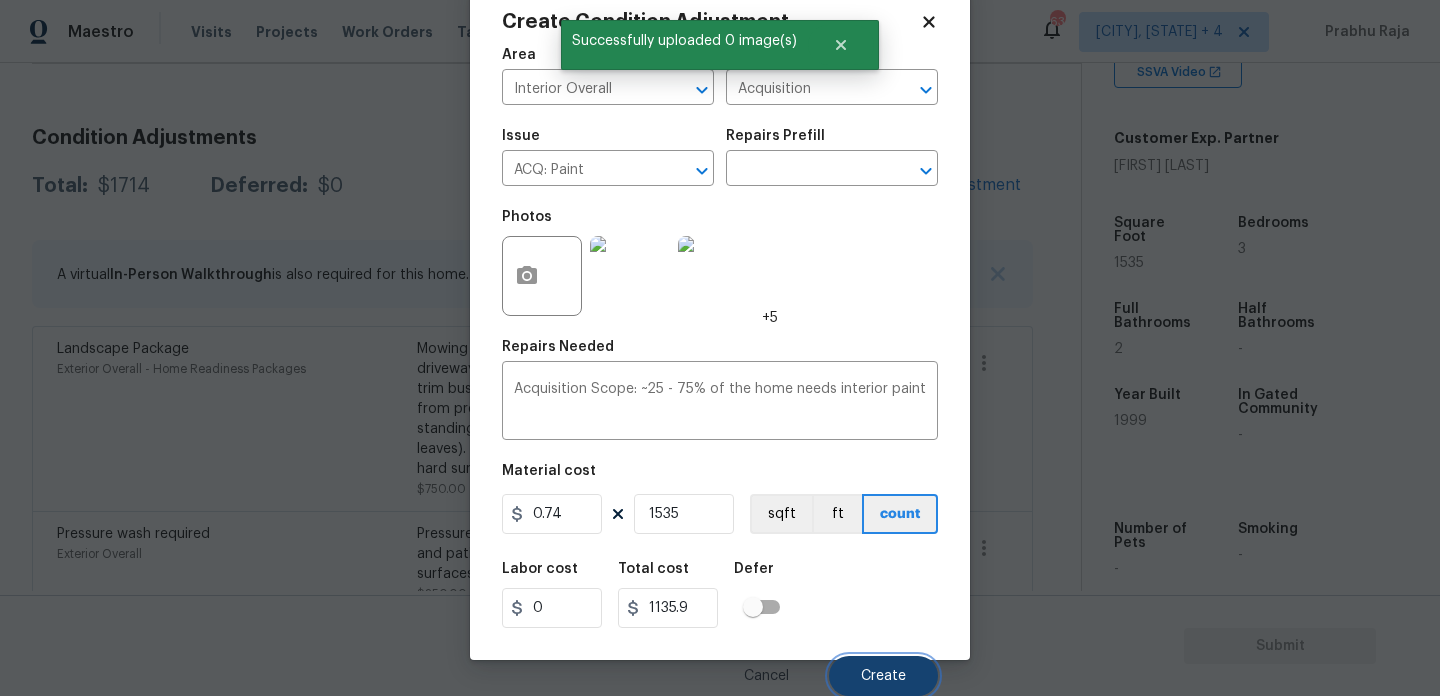 click on "Create" at bounding box center (883, 676) 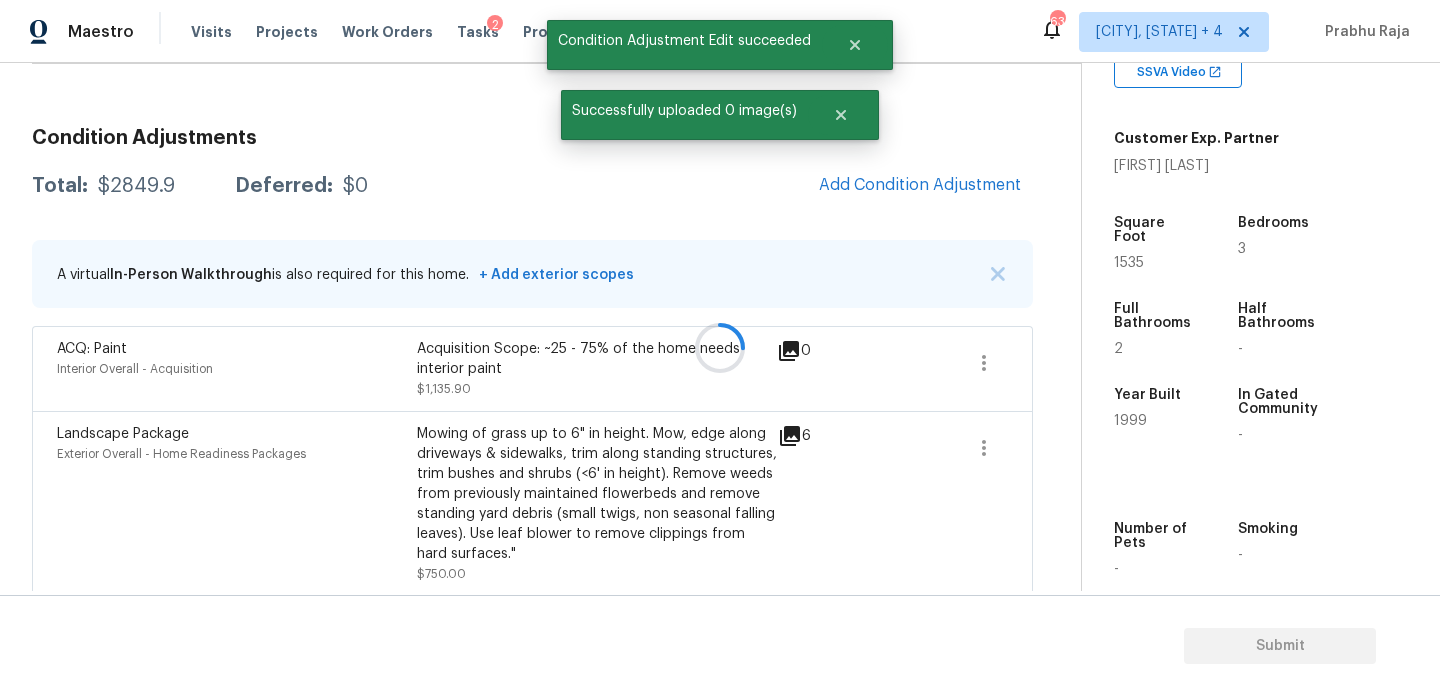 scroll, scrollTop: 44, scrollLeft: 0, axis: vertical 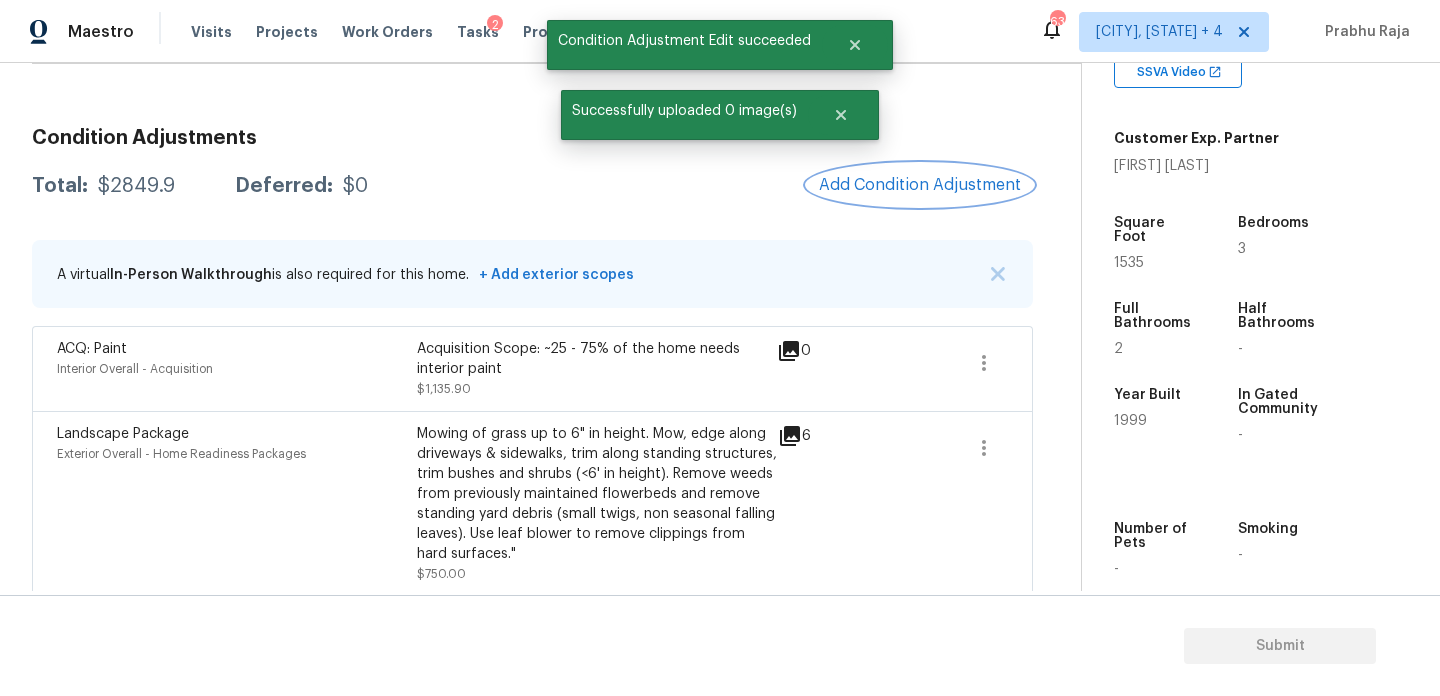 click on "Add Condition Adjustment" at bounding box center (920, 185) 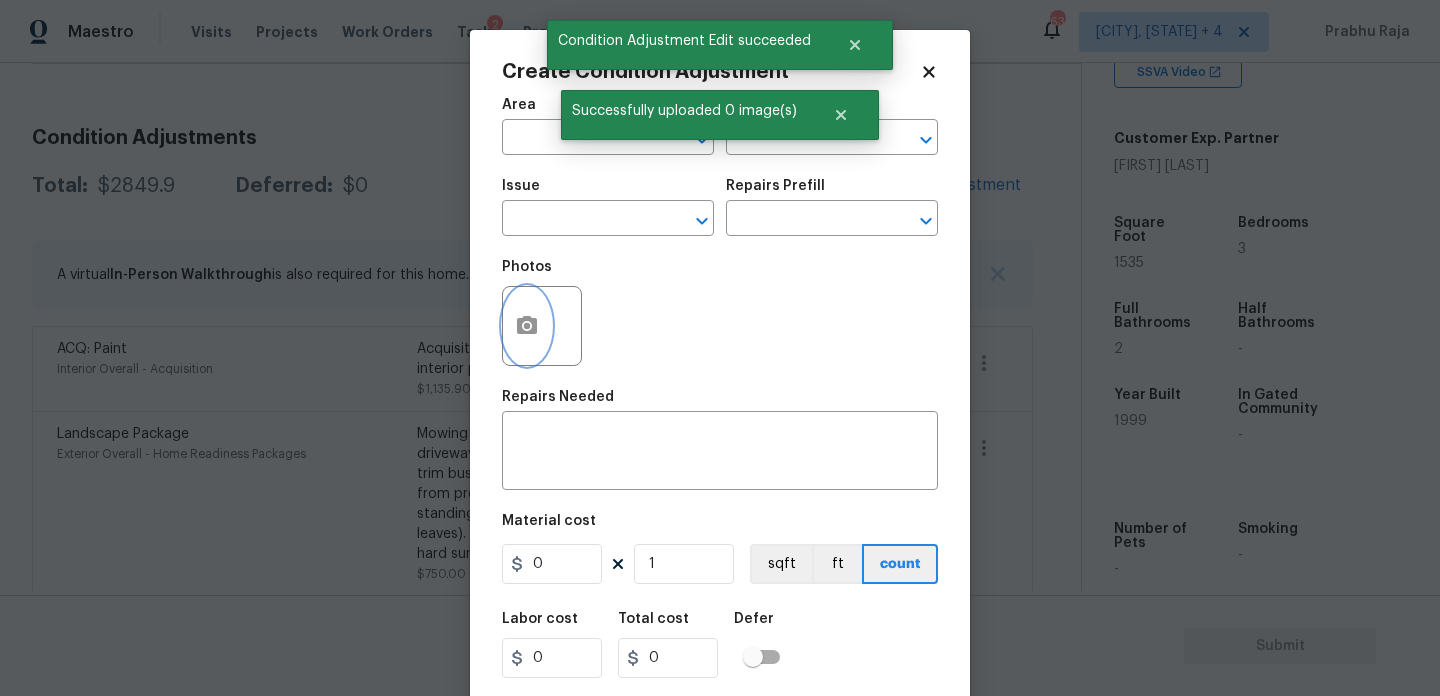 click at bounding box center [527, 326] 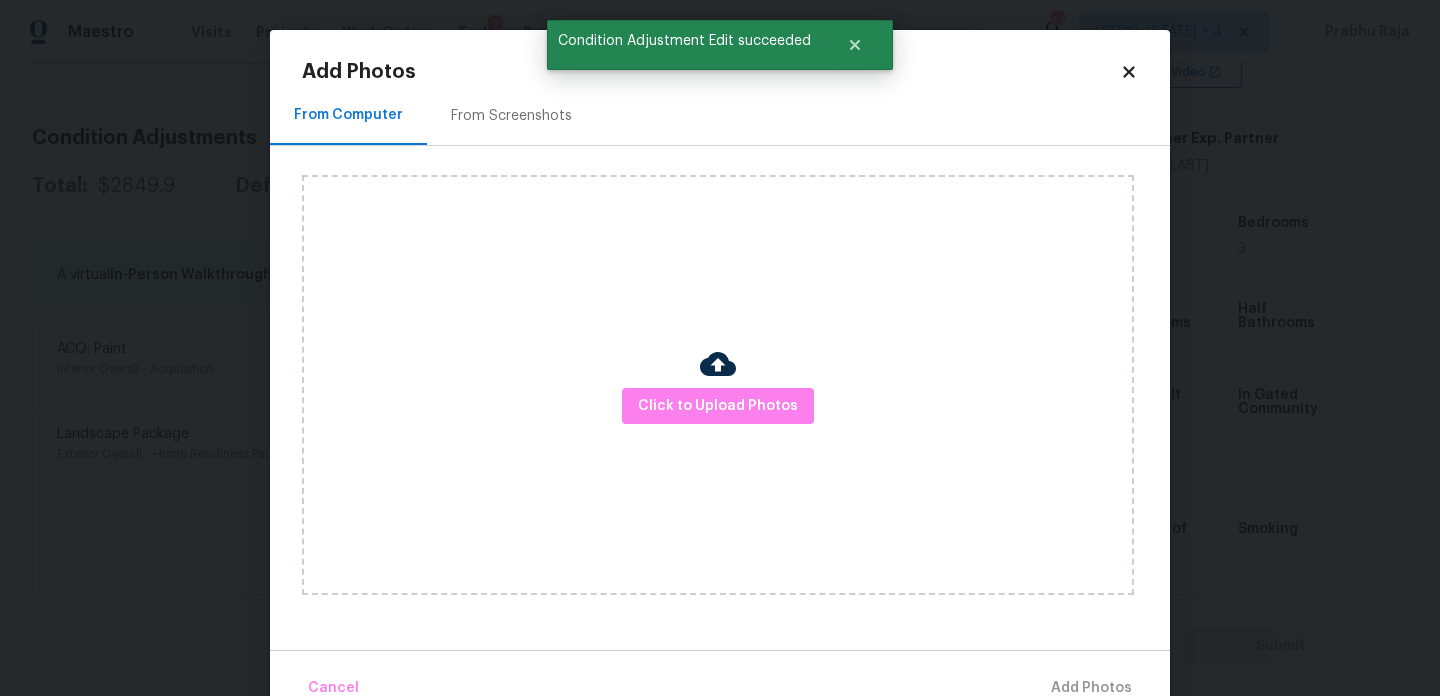 click on "From Screenshots" at bounding box center (511, 115) 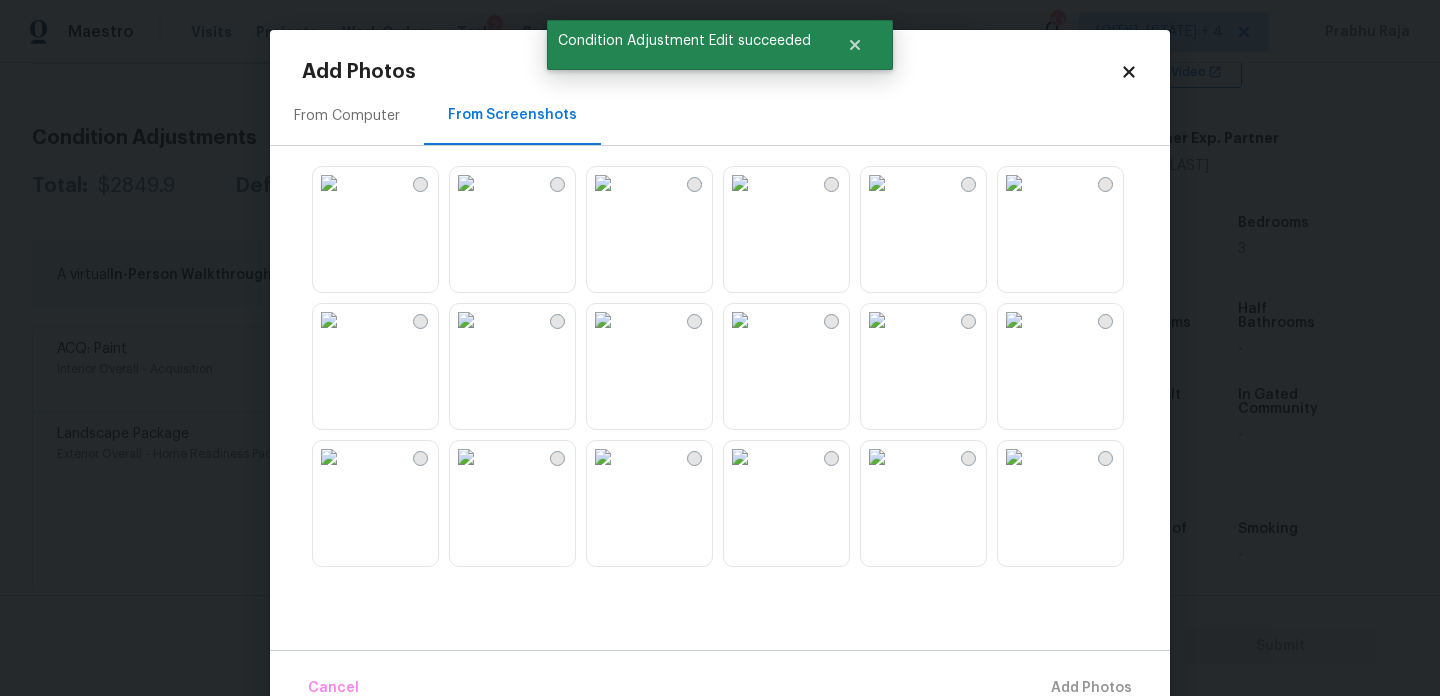 click at bounding box center (603, 320) 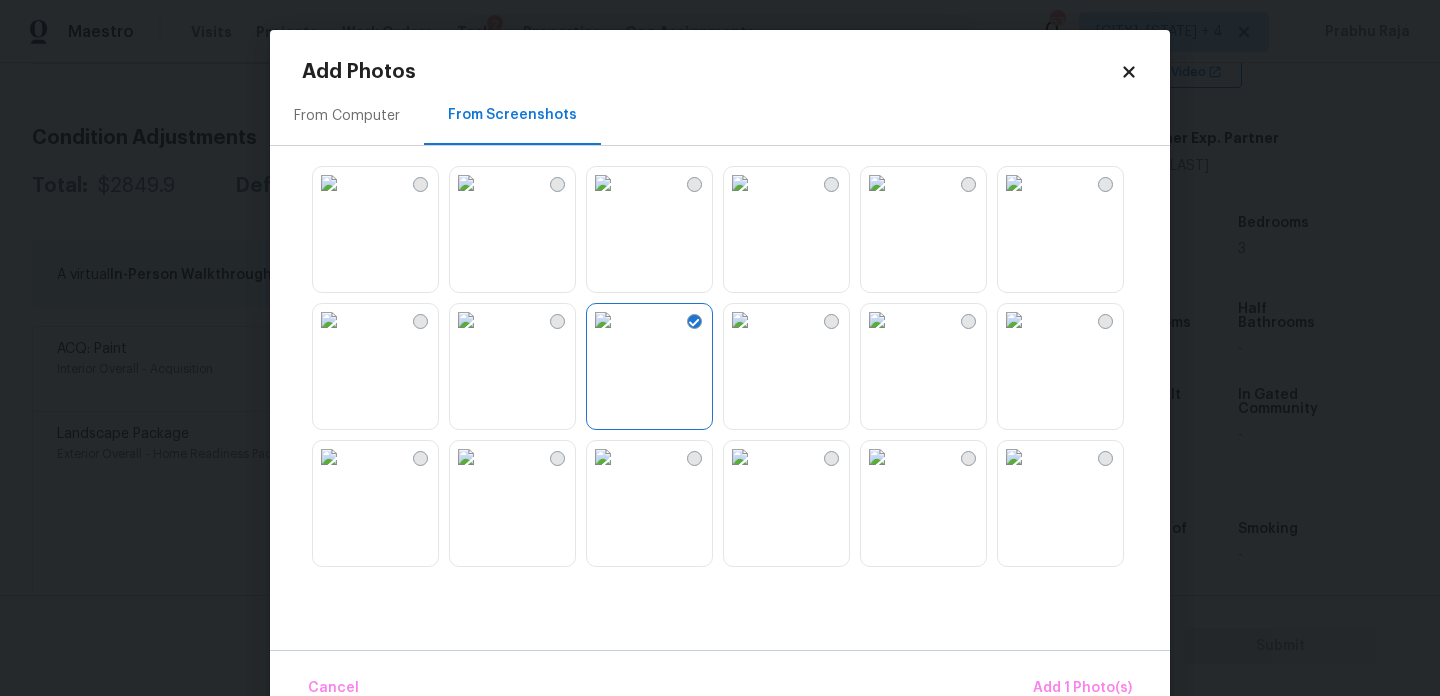 click at bounding box center [603, 320] 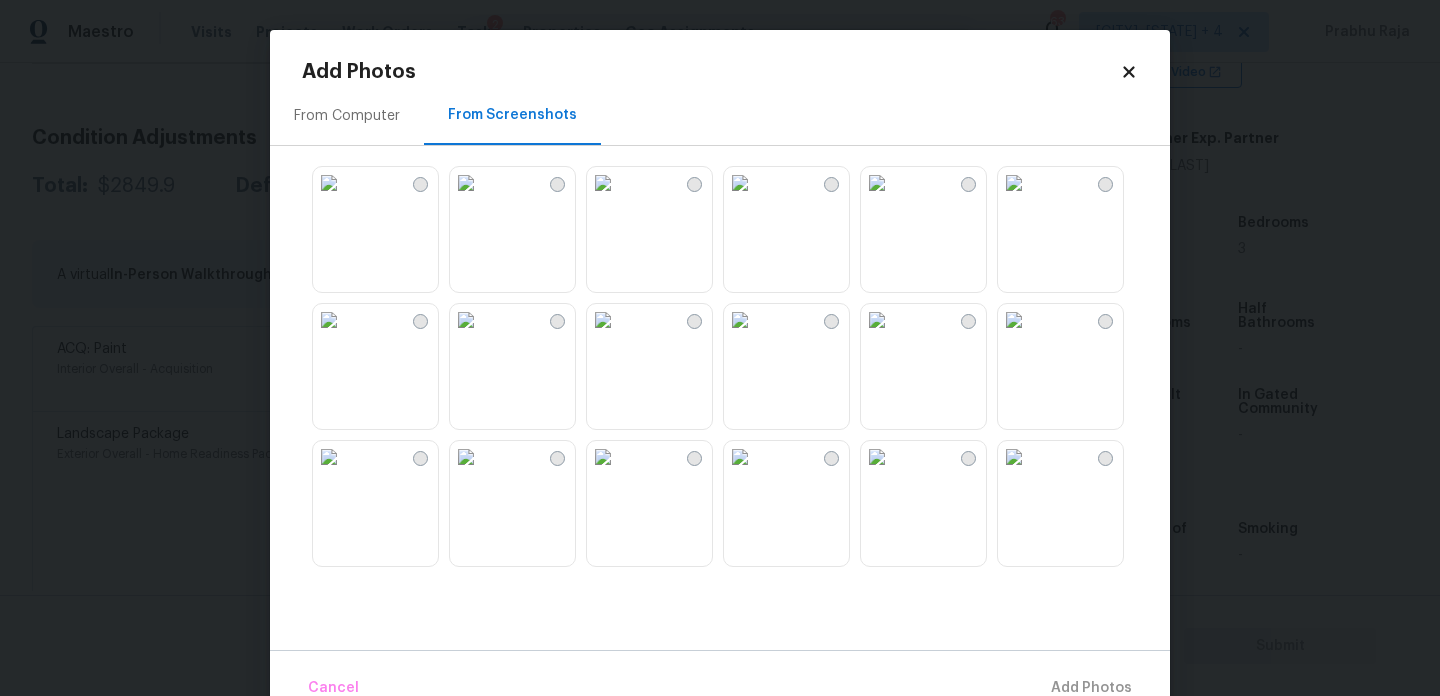 scroll, scrollTop: 48, scrollLeft: 0, axis: vertical 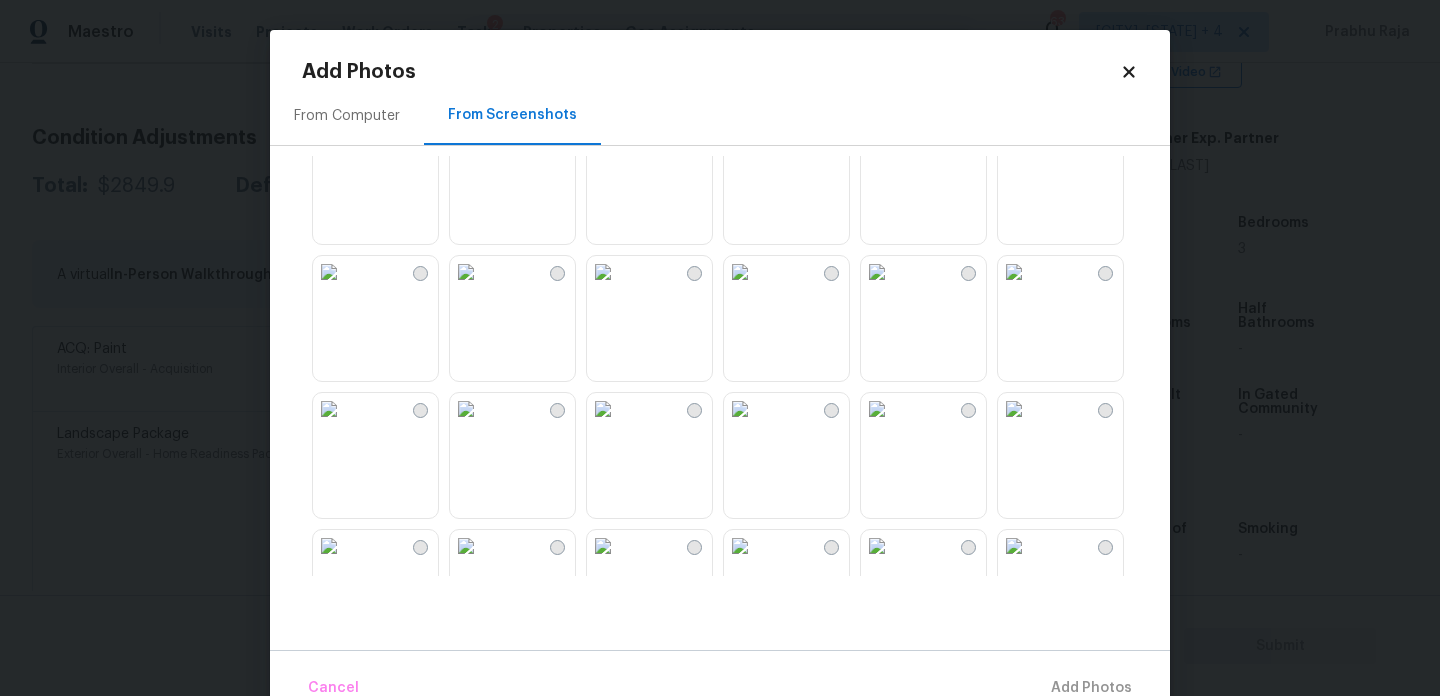 click at bounding box center (877, 135) 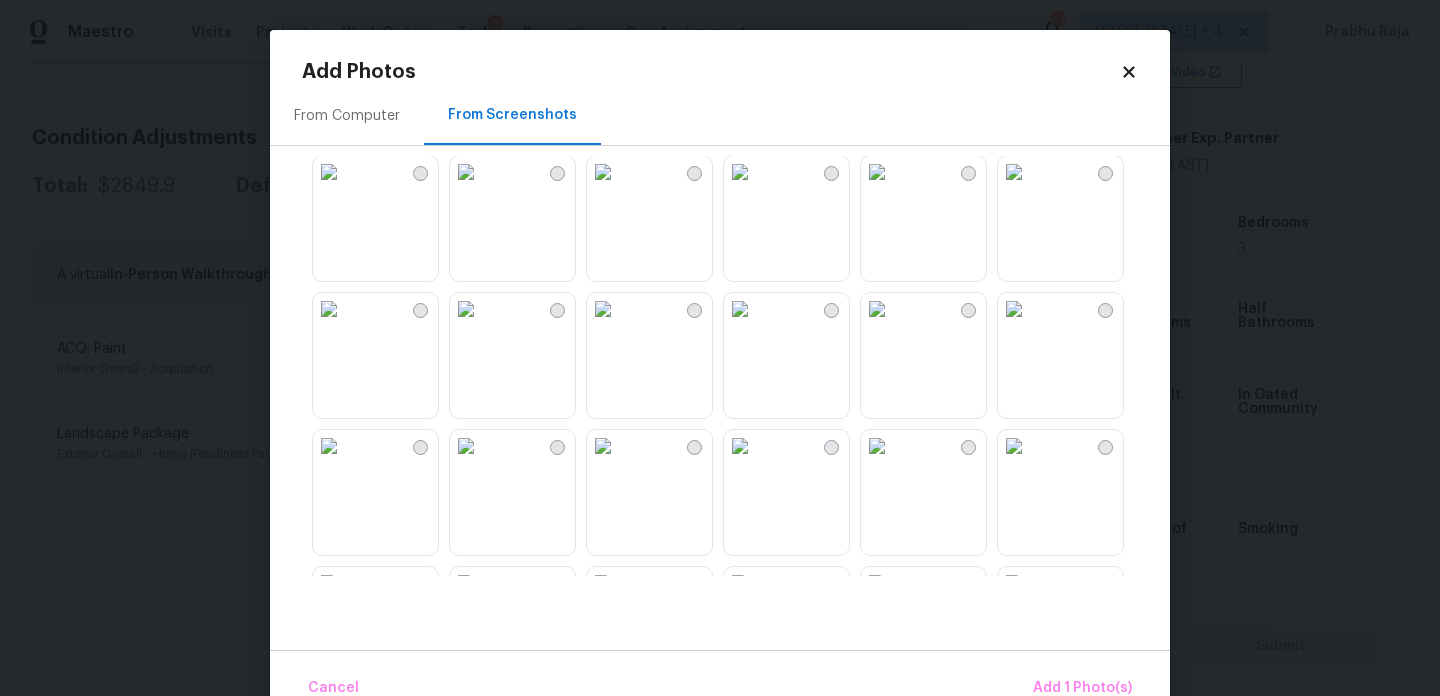 scroll, scrollTop: 147, scrollLeft: 0, axis: vertical 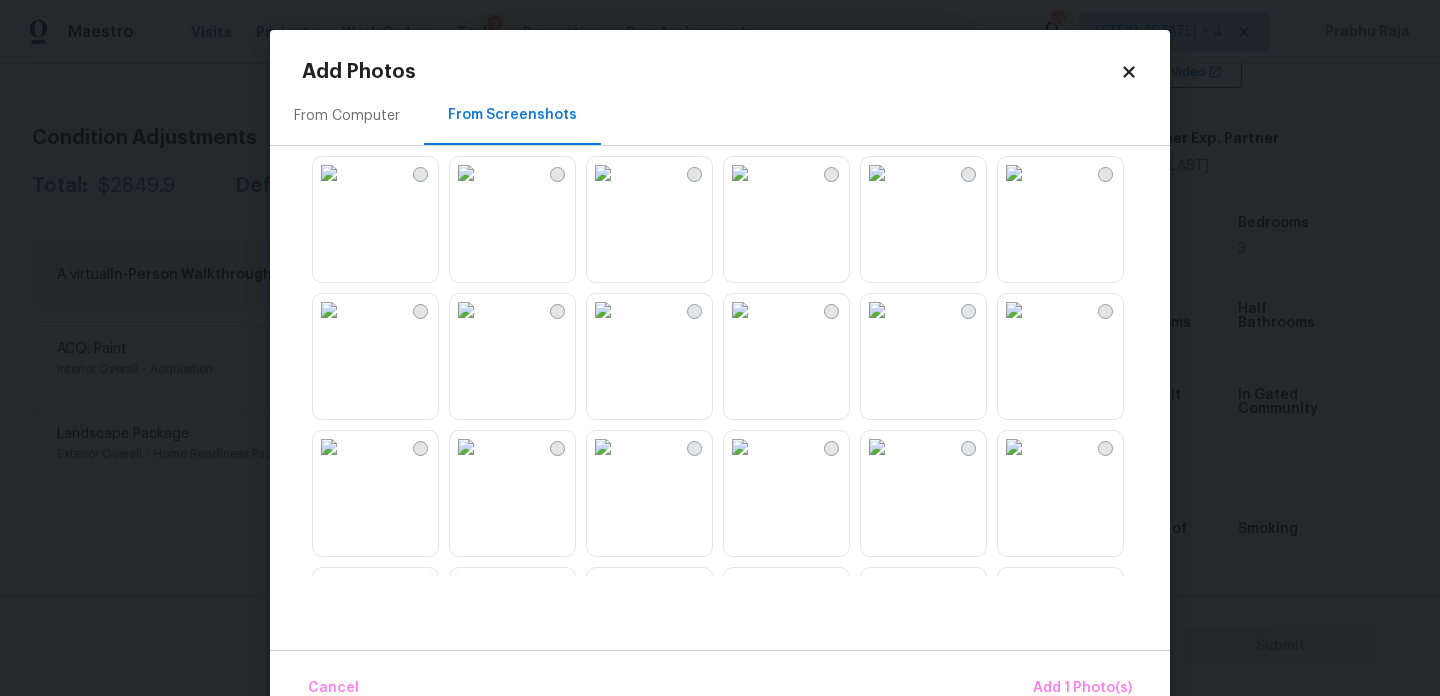 click at bounding box center (329, 173) 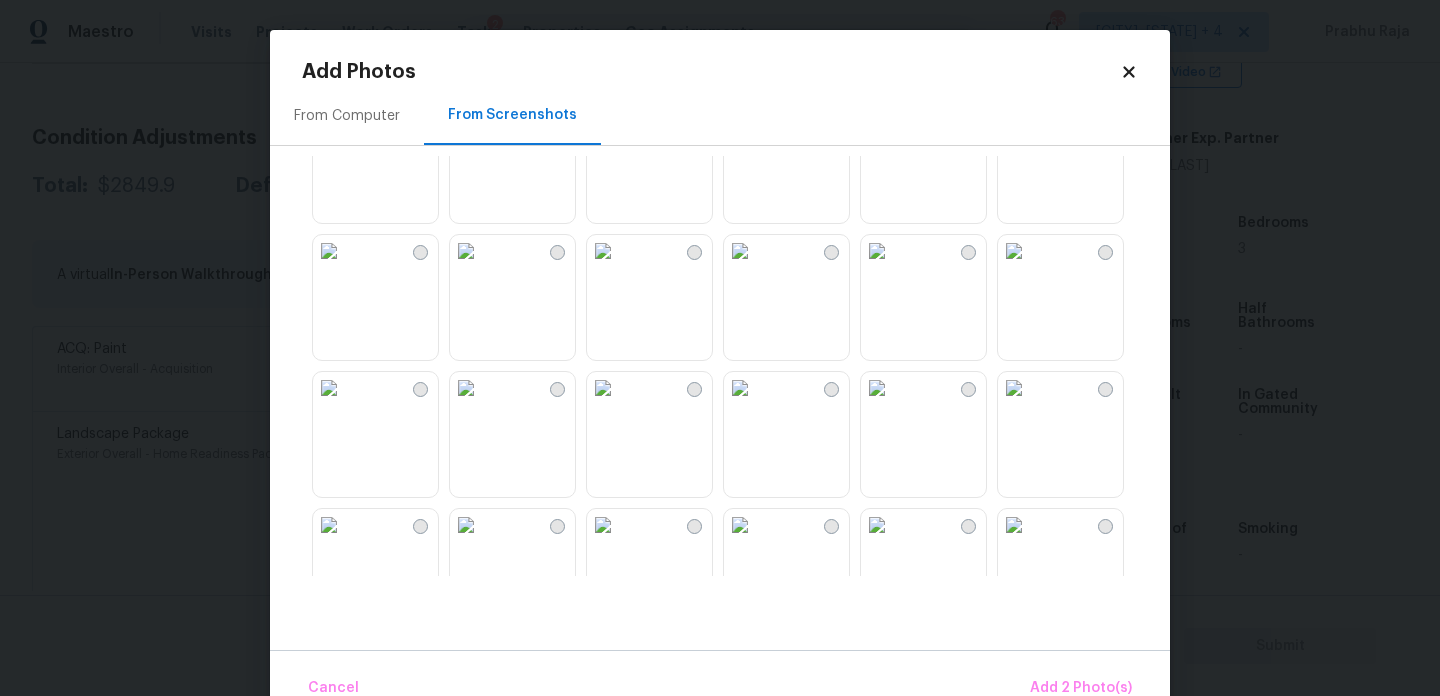 scroll, scrollTop: 890, scrollLeft: 0, axis: vertical 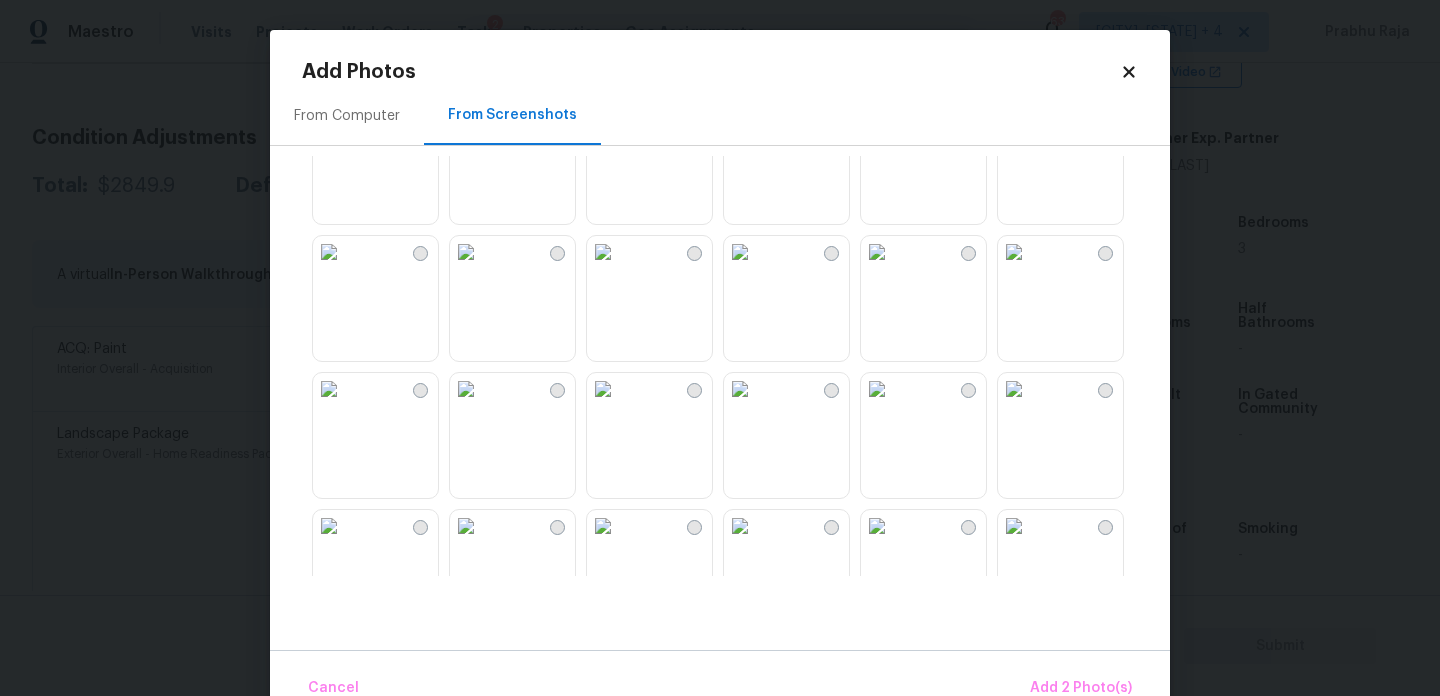 click at bounding box center [466, 252] 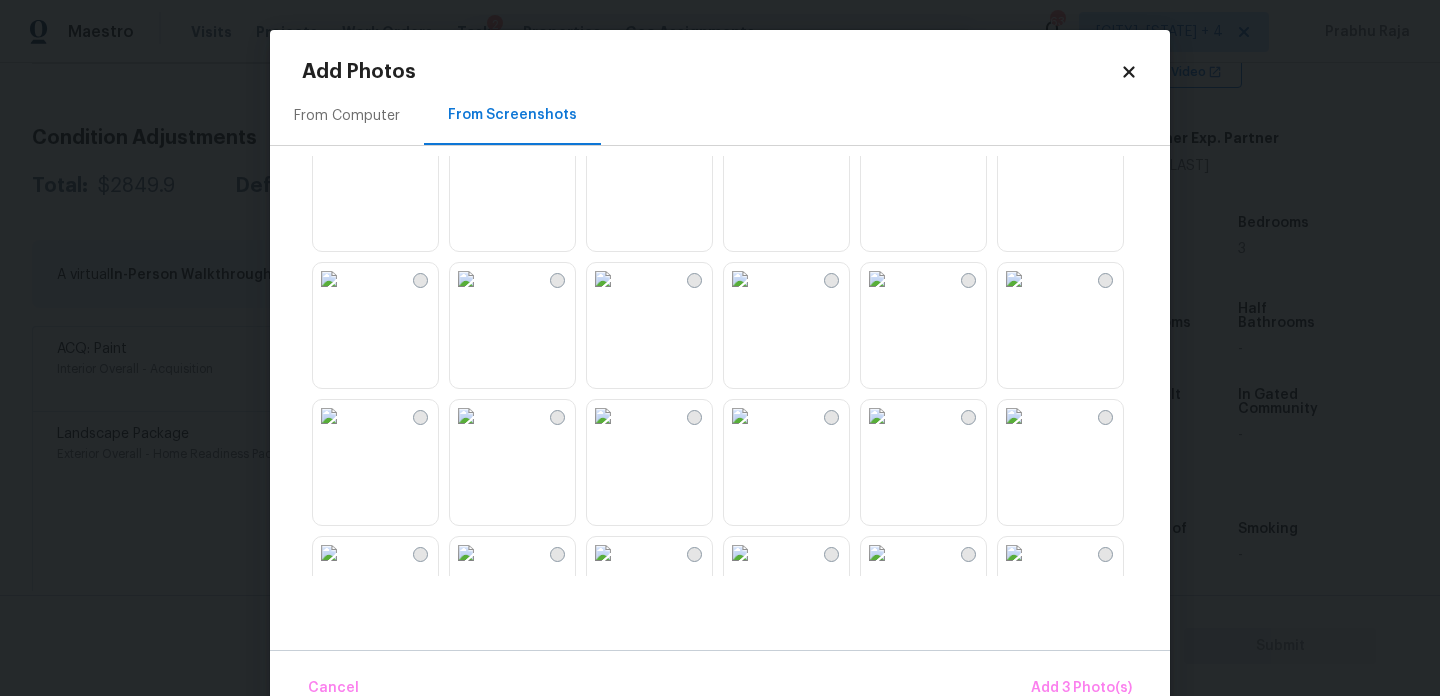 scroll, scrollTop: 1419, scrollLeft: 0, axis: vertical 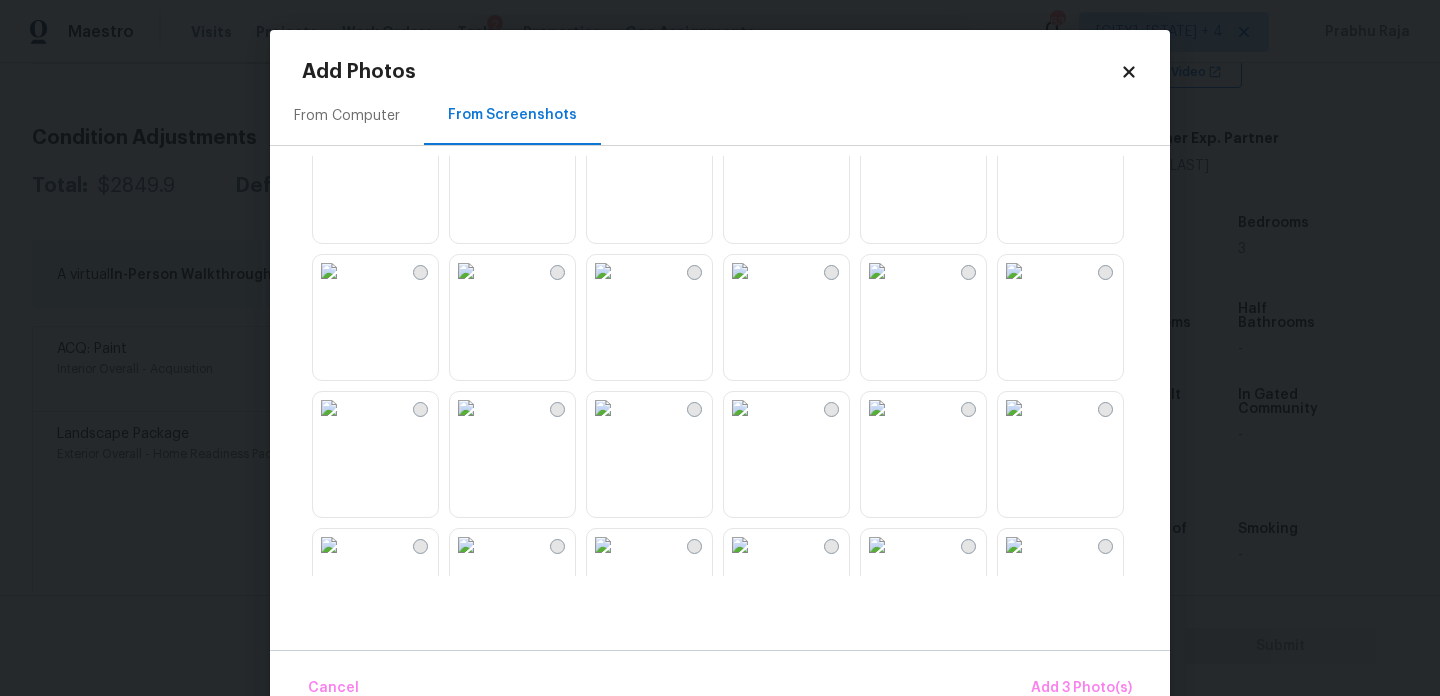 click at bounding box center [877, 271] 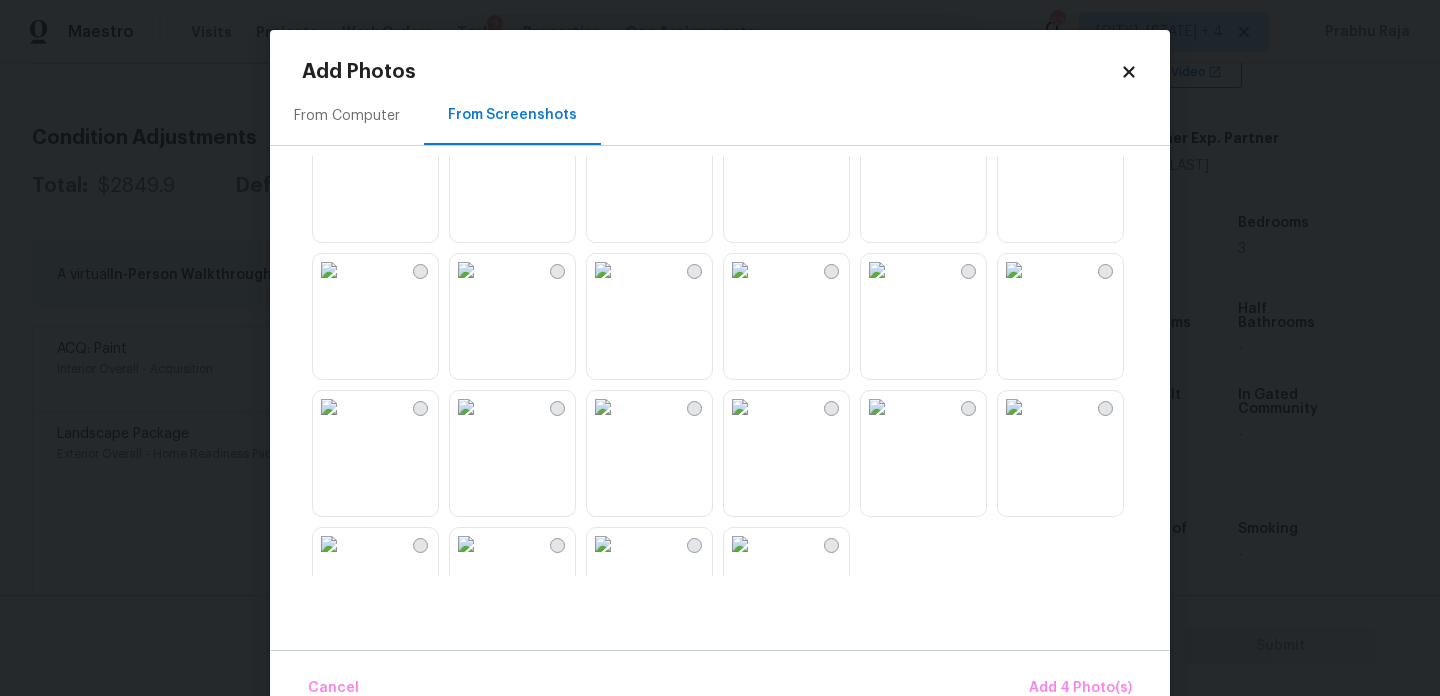 scroll, scrollTop: 1910, scrollLeft: 0, axis: vertical 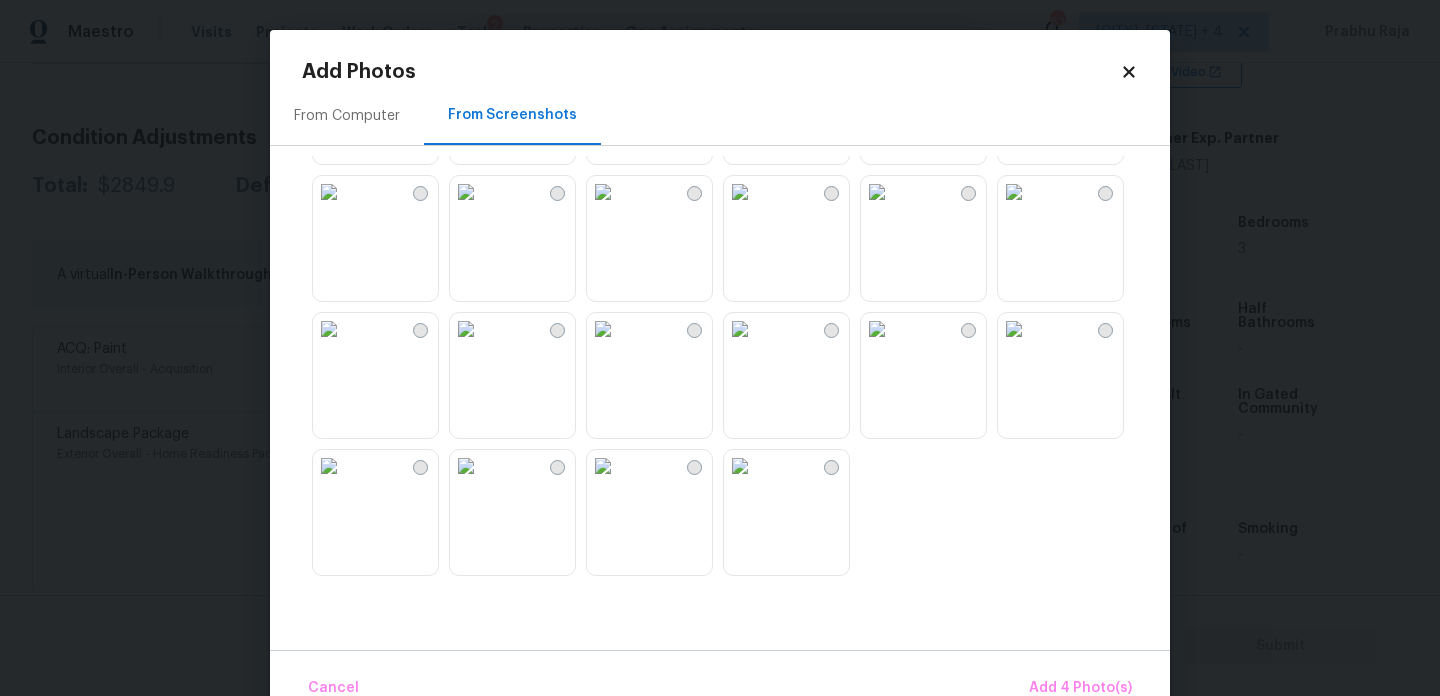 click at bounding box center (877, 329) 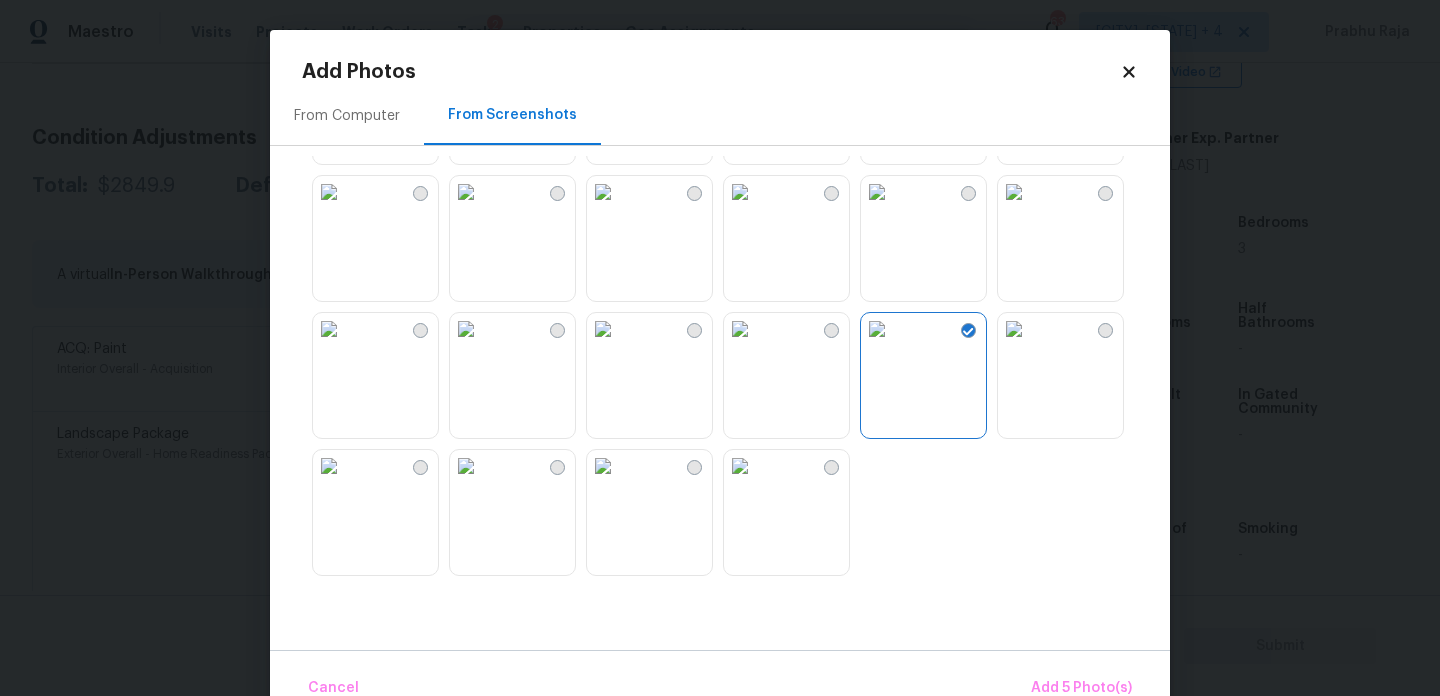 click at bounding box center [740, 466] 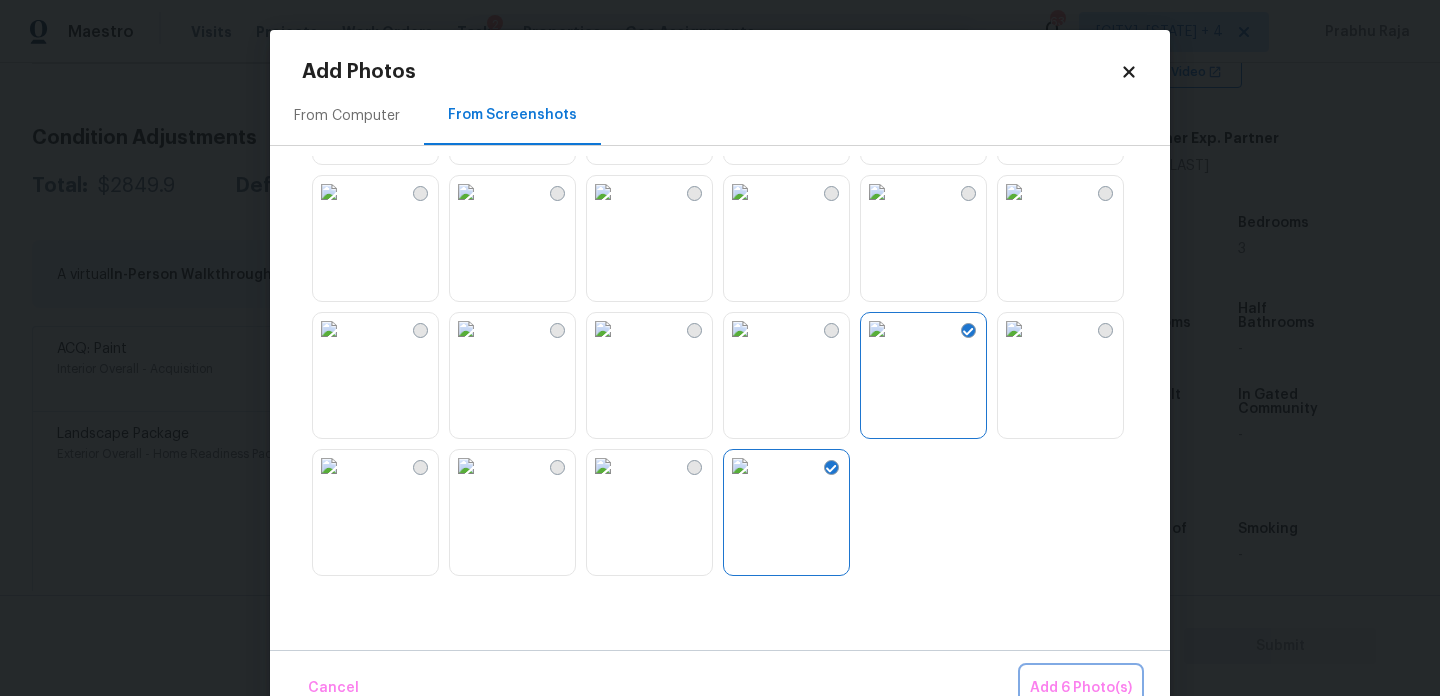 click on "Add 6 Photo(s)" at bounding box center [1081, 688] 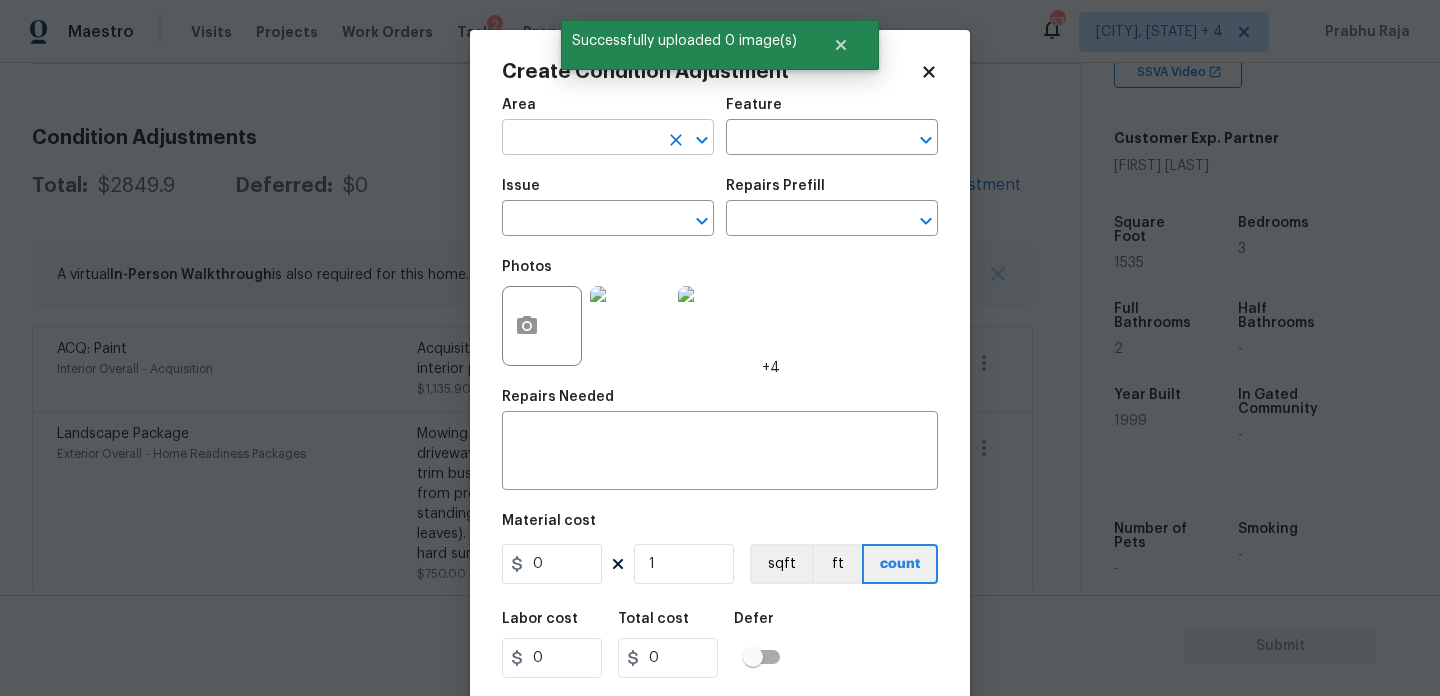 click at bounding box center [580, 139] 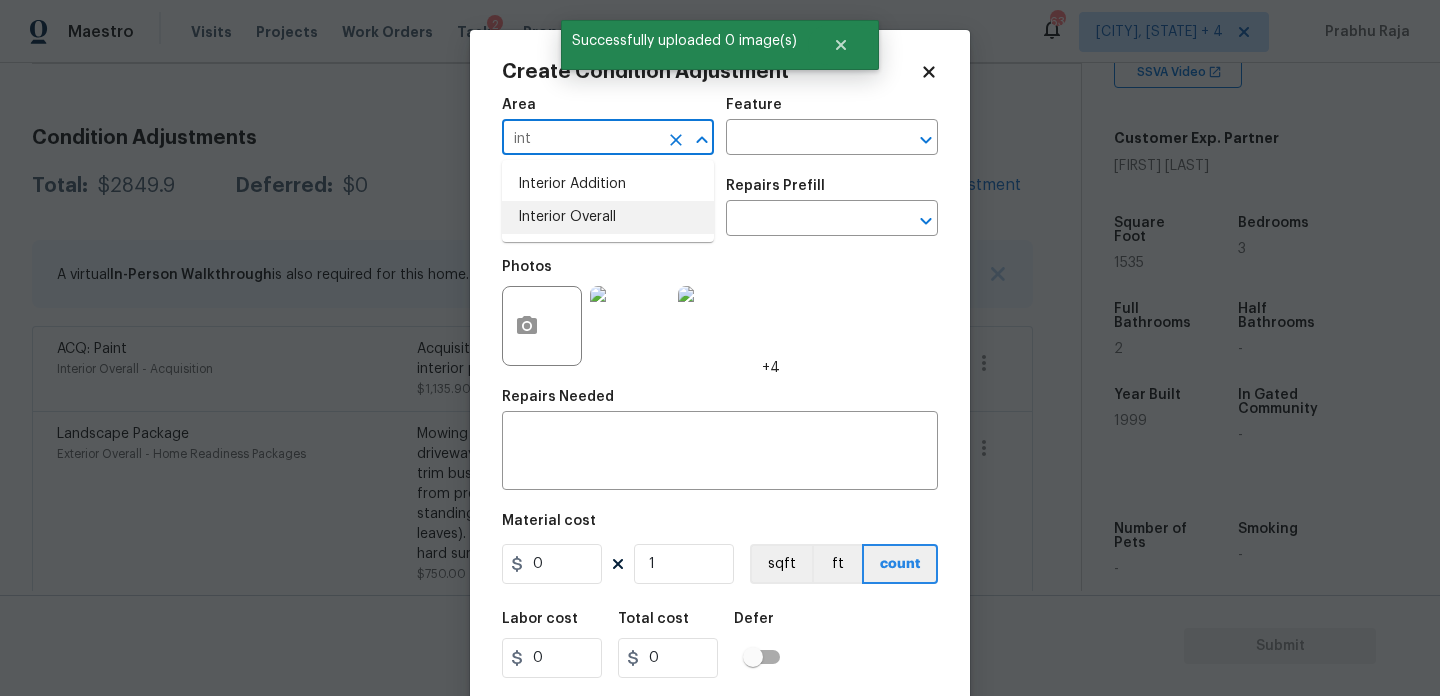 click on "Interior Overall" at bounding box center (608, 217) 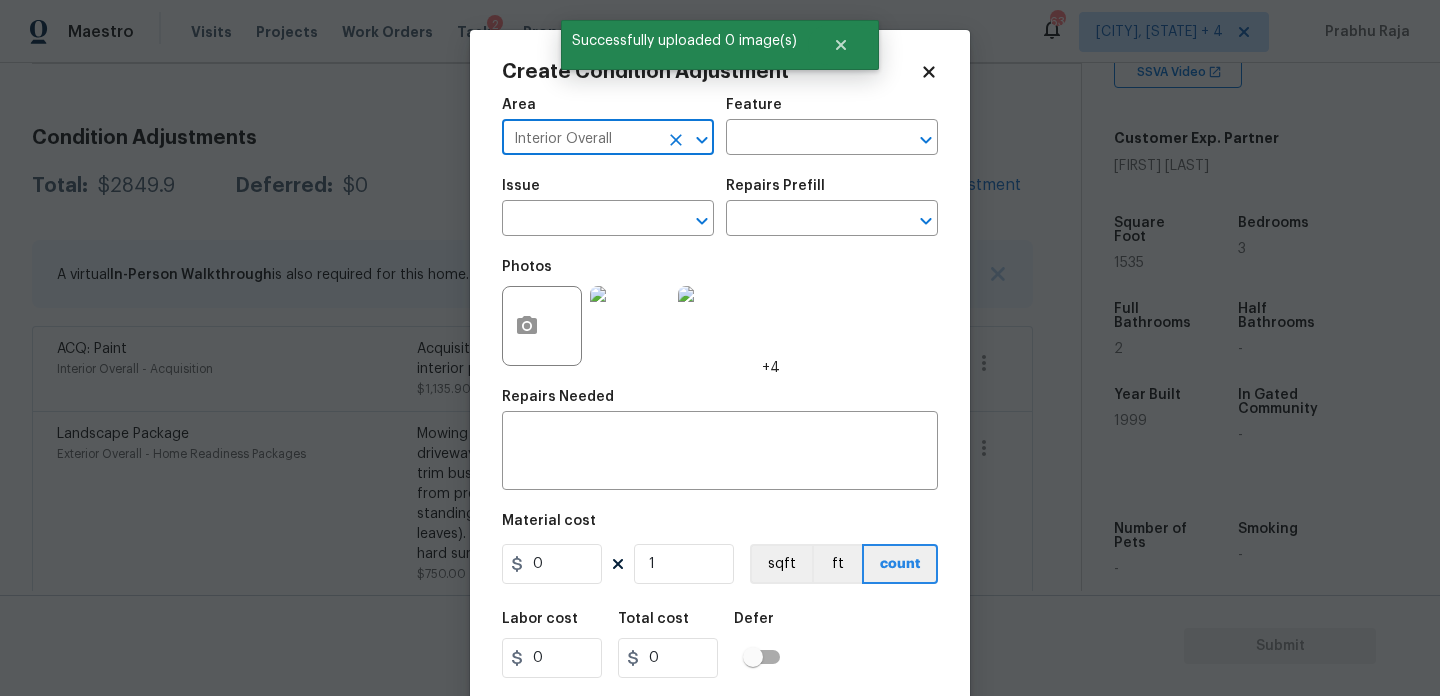 type on "Interior Overall" 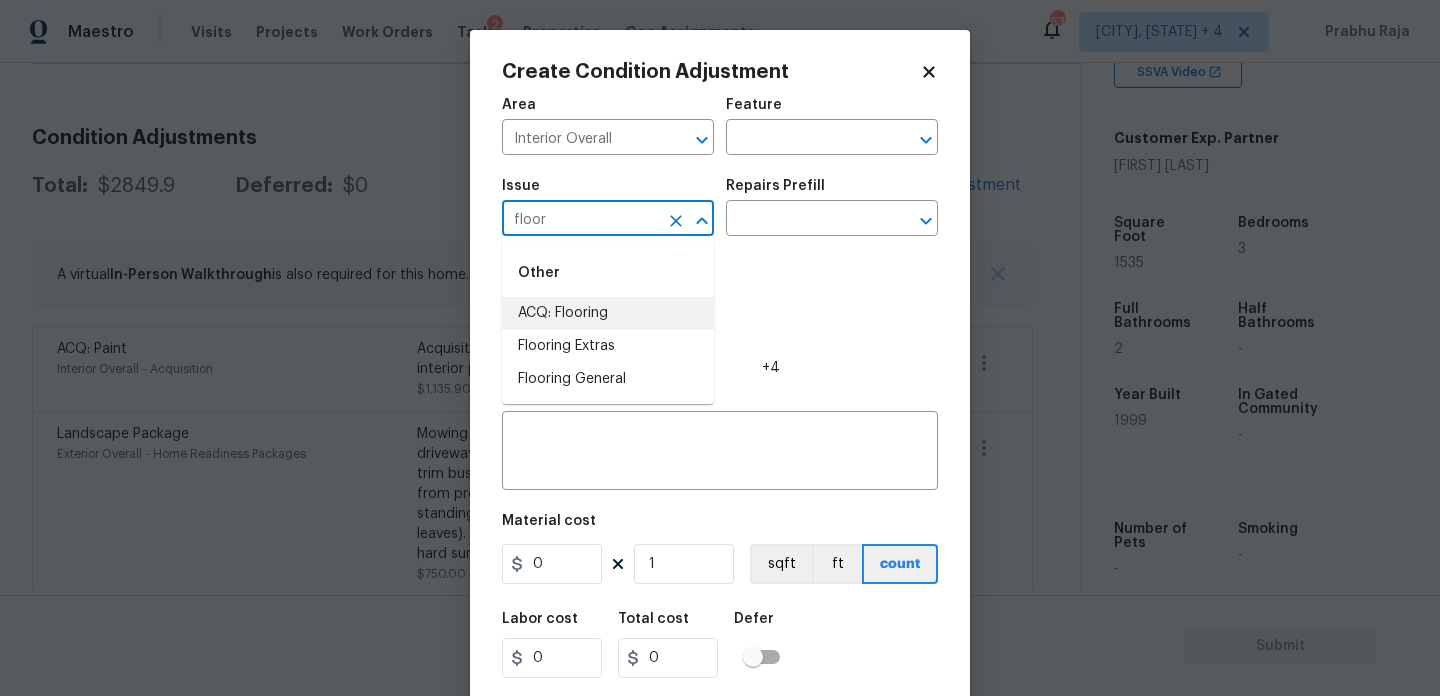 click on "ACQ: Flooring" at bounding box center [608, 313] 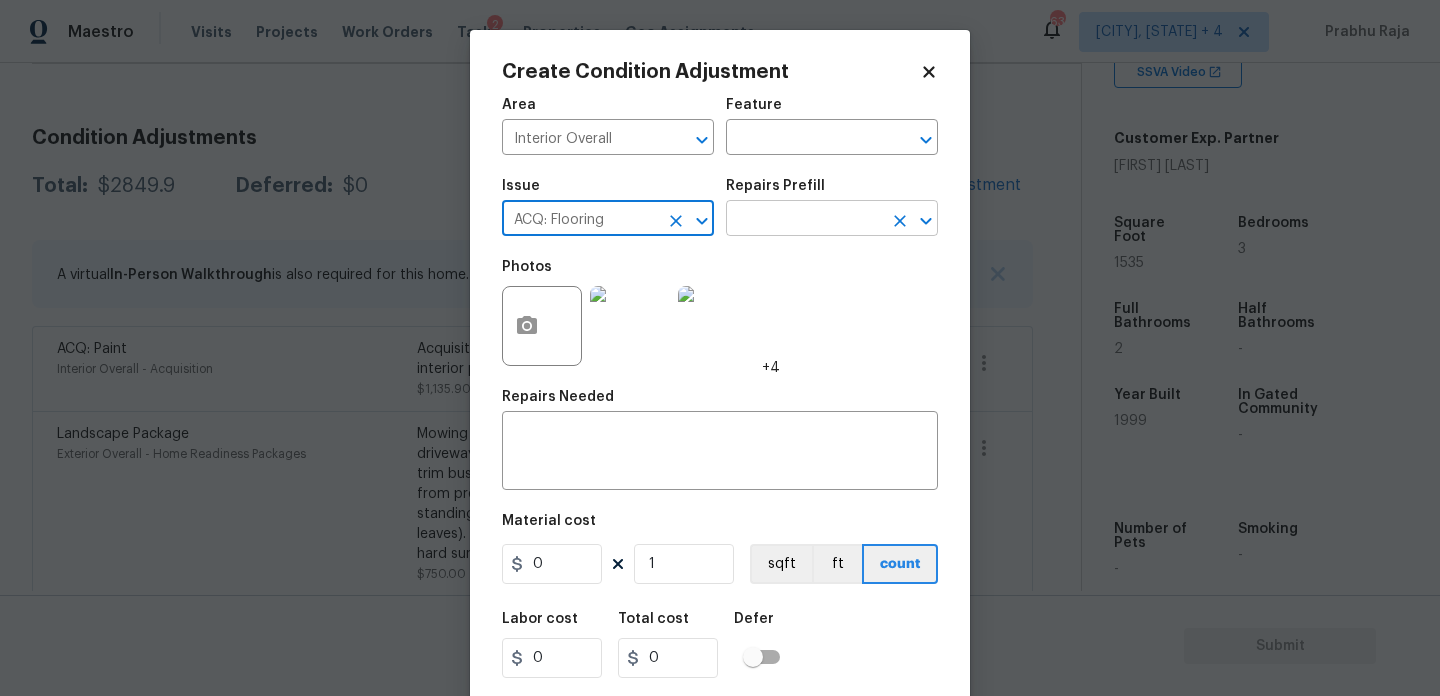type on "ACQ: Flooring" 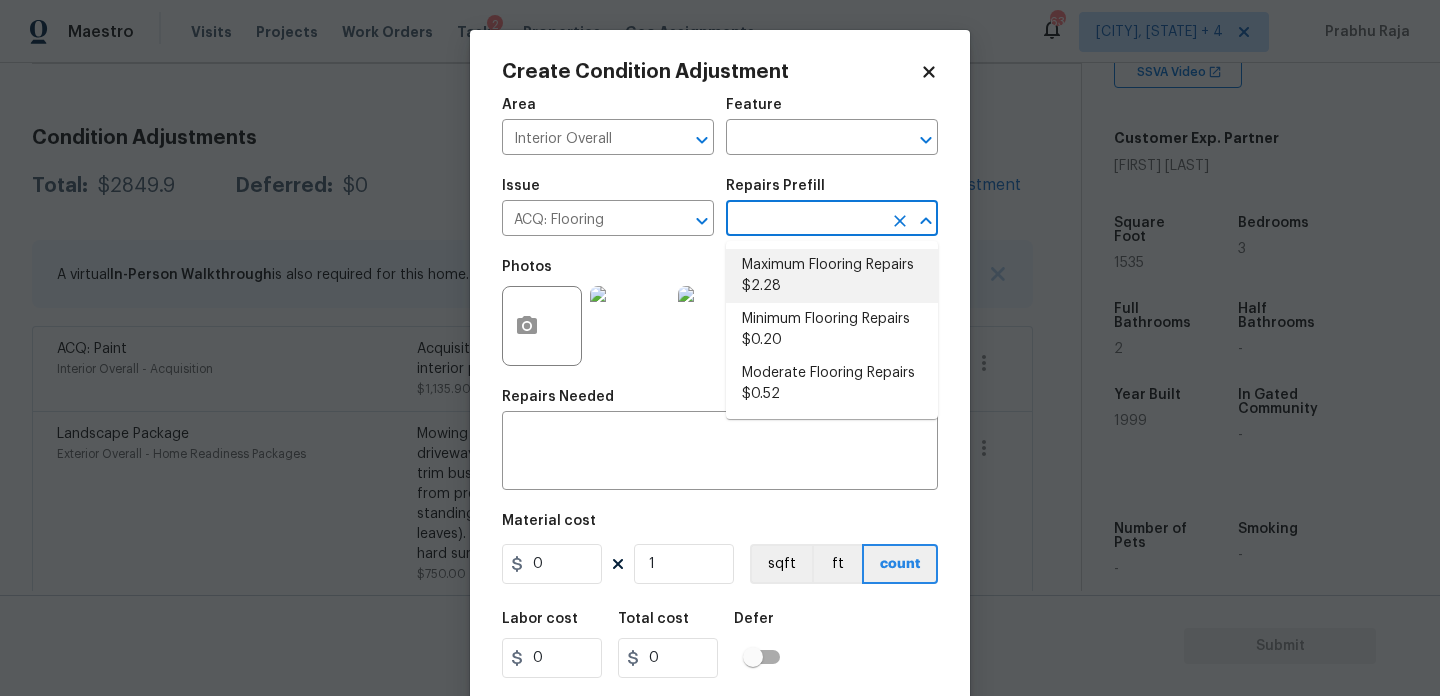 click on "Maximum Flooring Repairs $2.28" at bounding box center (832, 276) 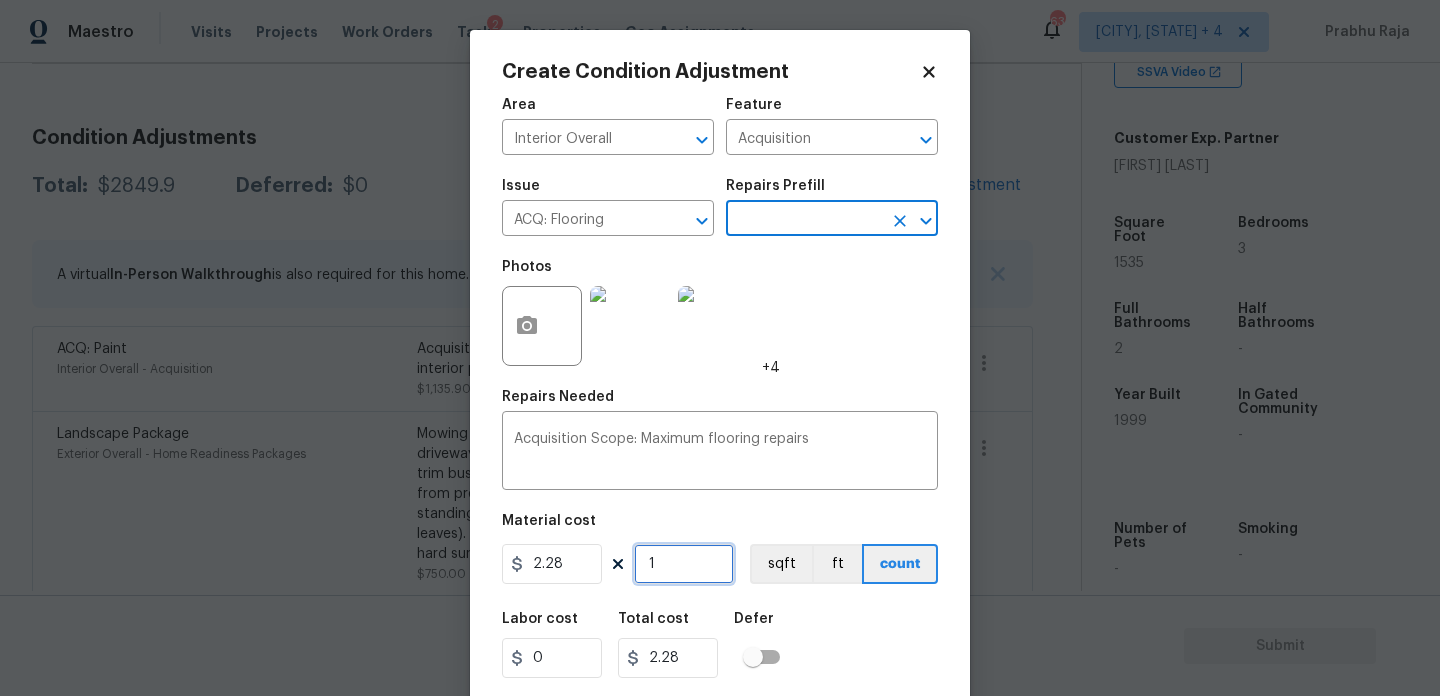 click on "1" at bounding box center [684, 564] 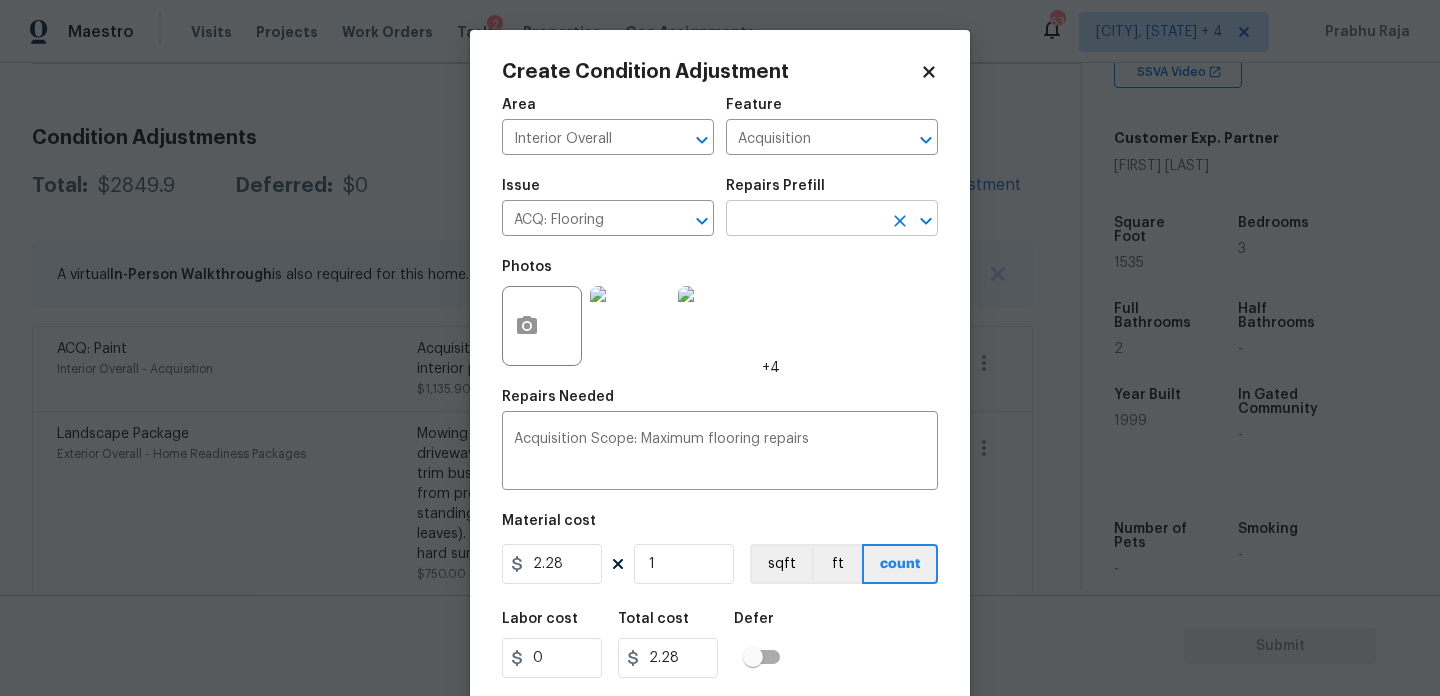 click at bounding box center [804, 220] 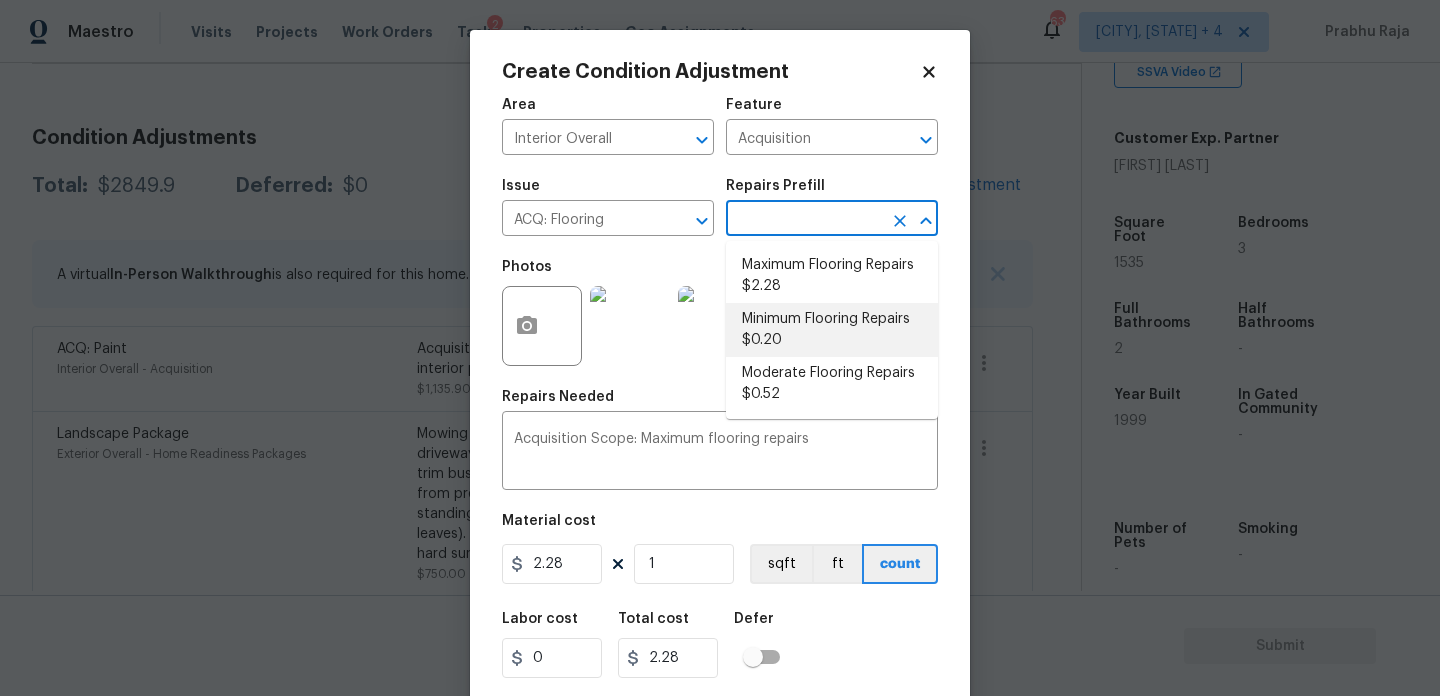 click on "Moderate Flooring Repairs $0.52" at bounding box center [832, 384] 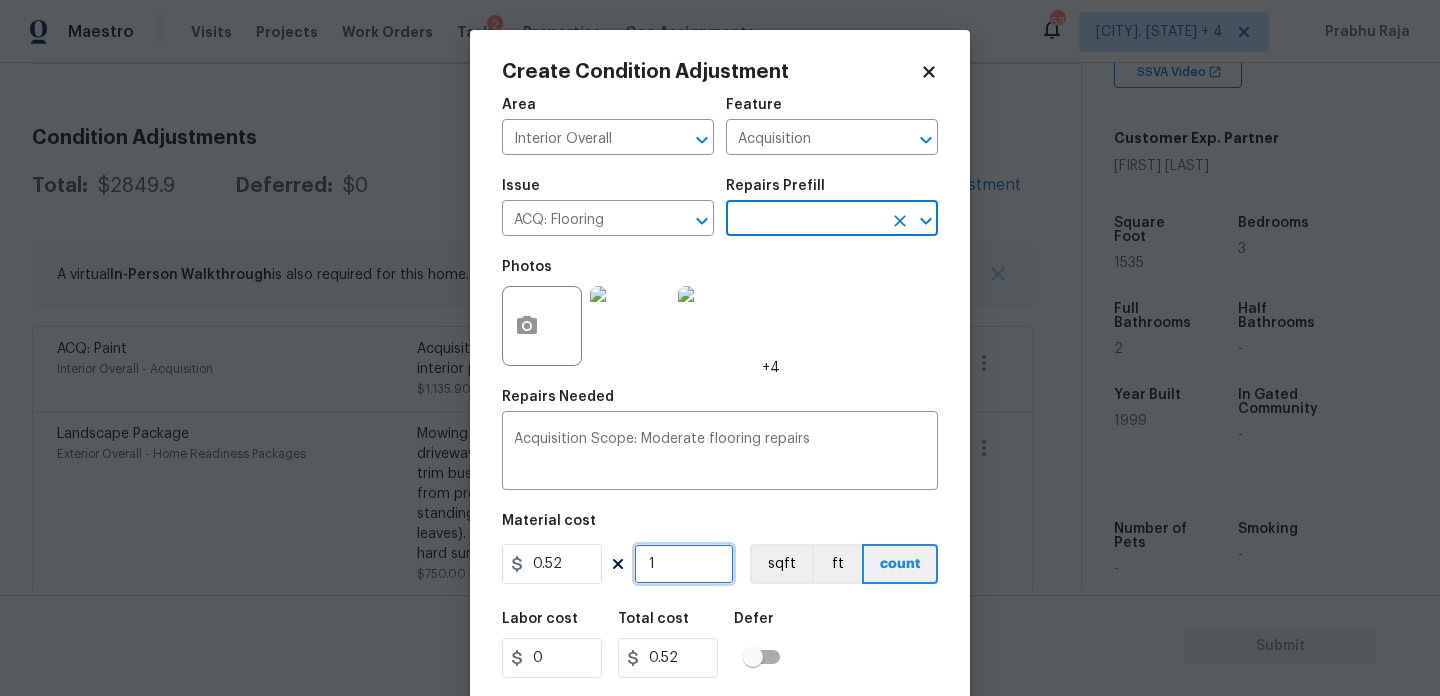 click on "1" at bounding box center (684, 564) 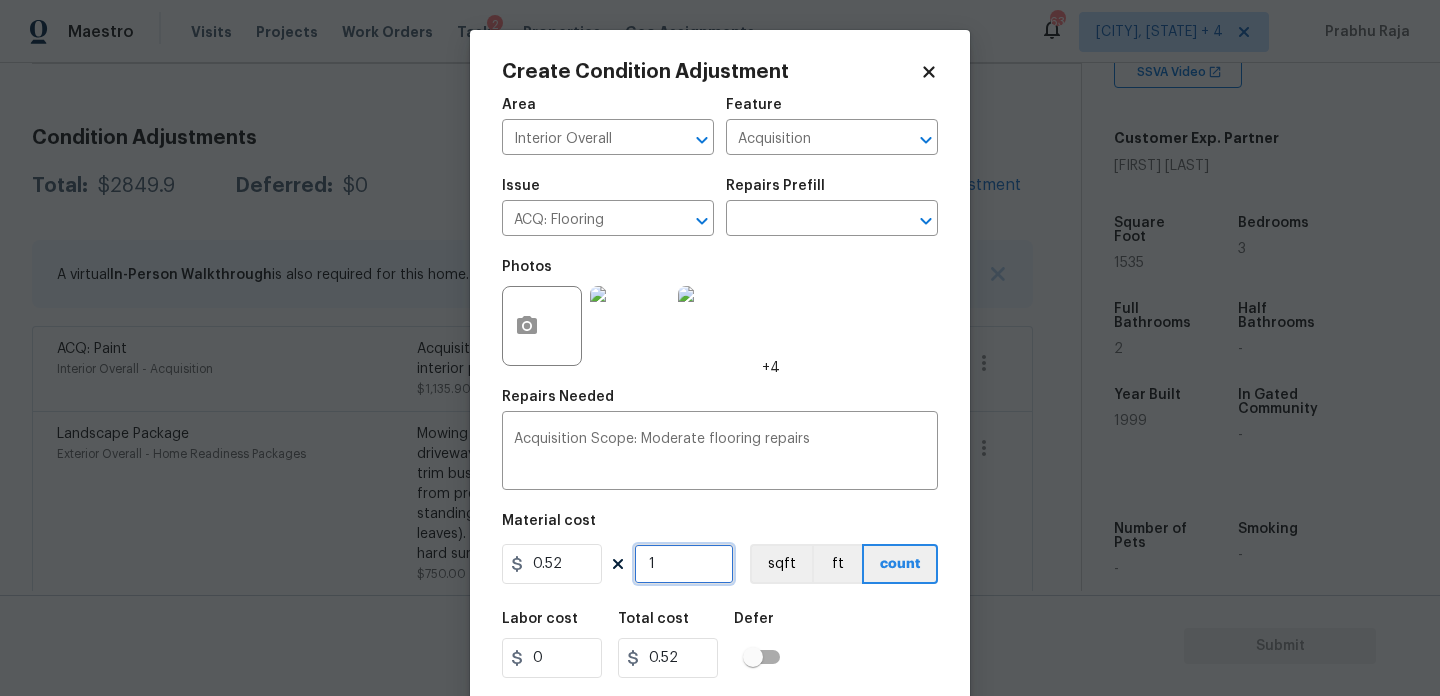 type on "0" 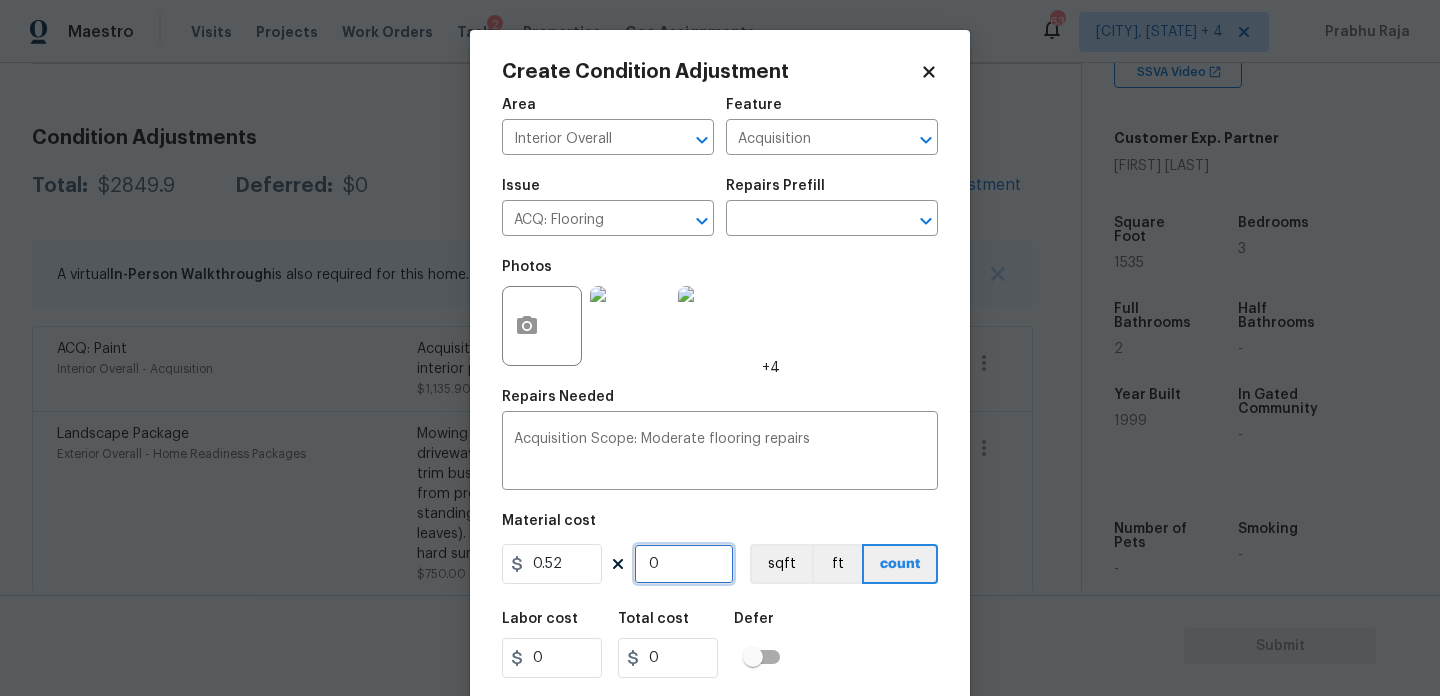 paste on "1535" 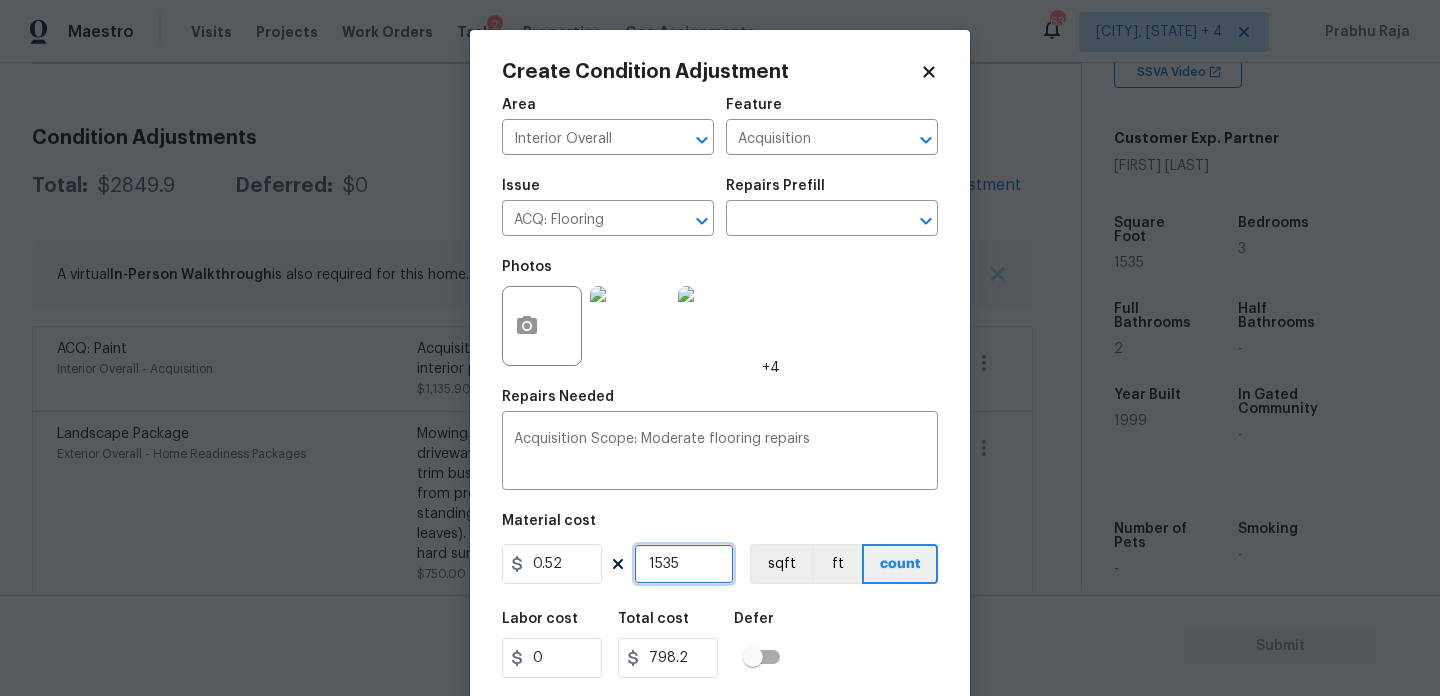 type on "1535" 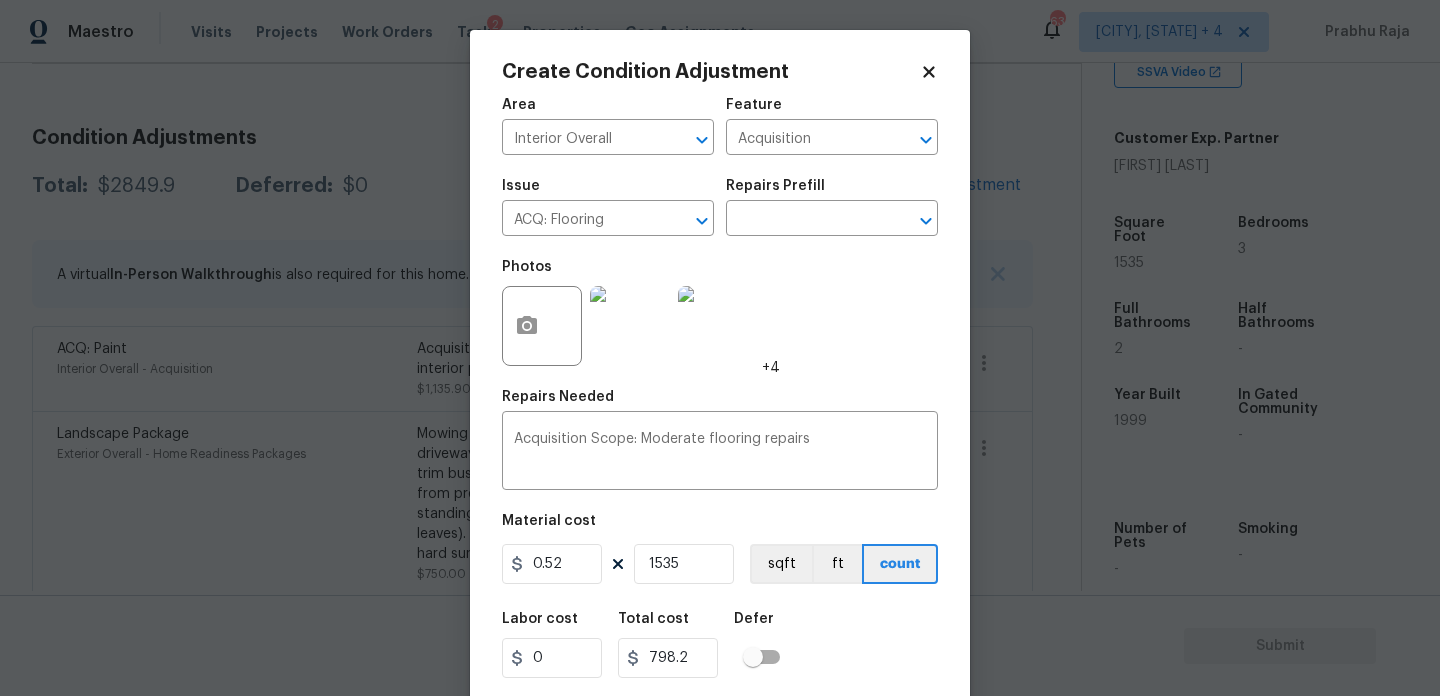 click on "Photos  +4" at bounding box center (720, 313) 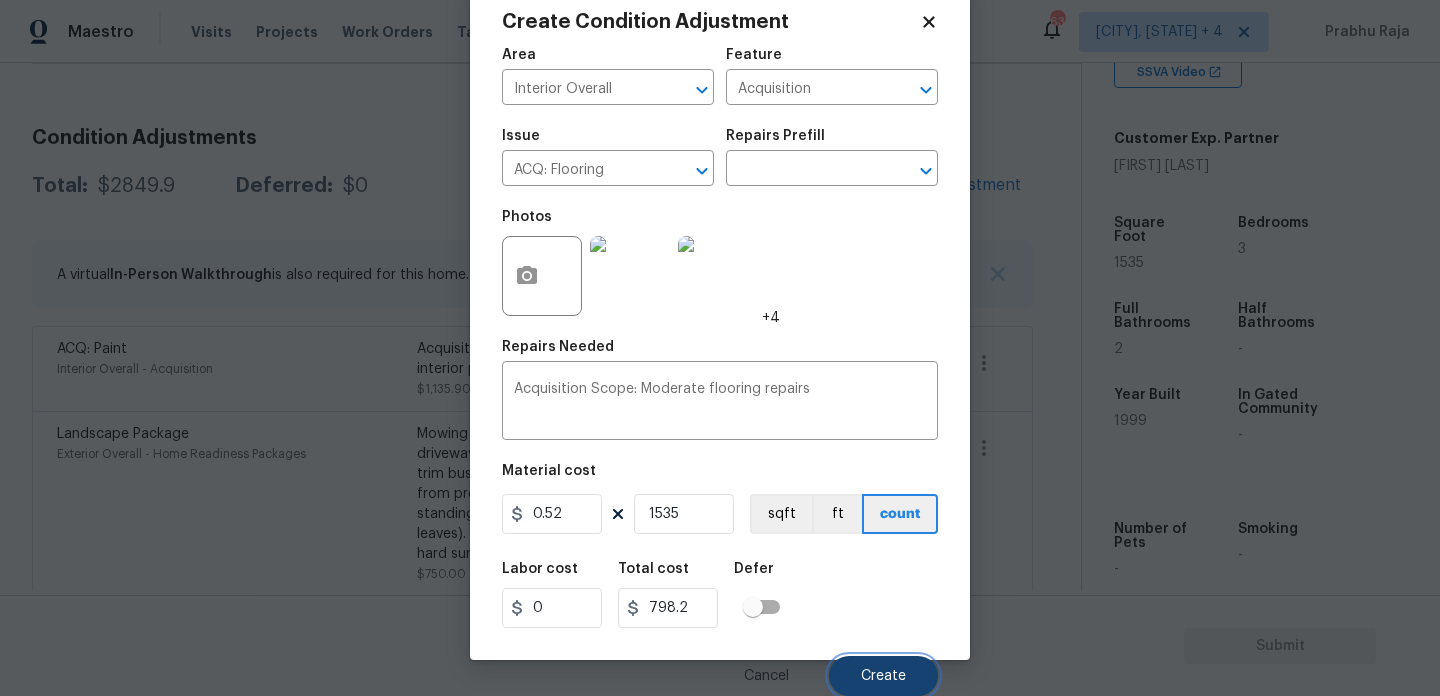 click on "Create" at bounding box center (883, 676) 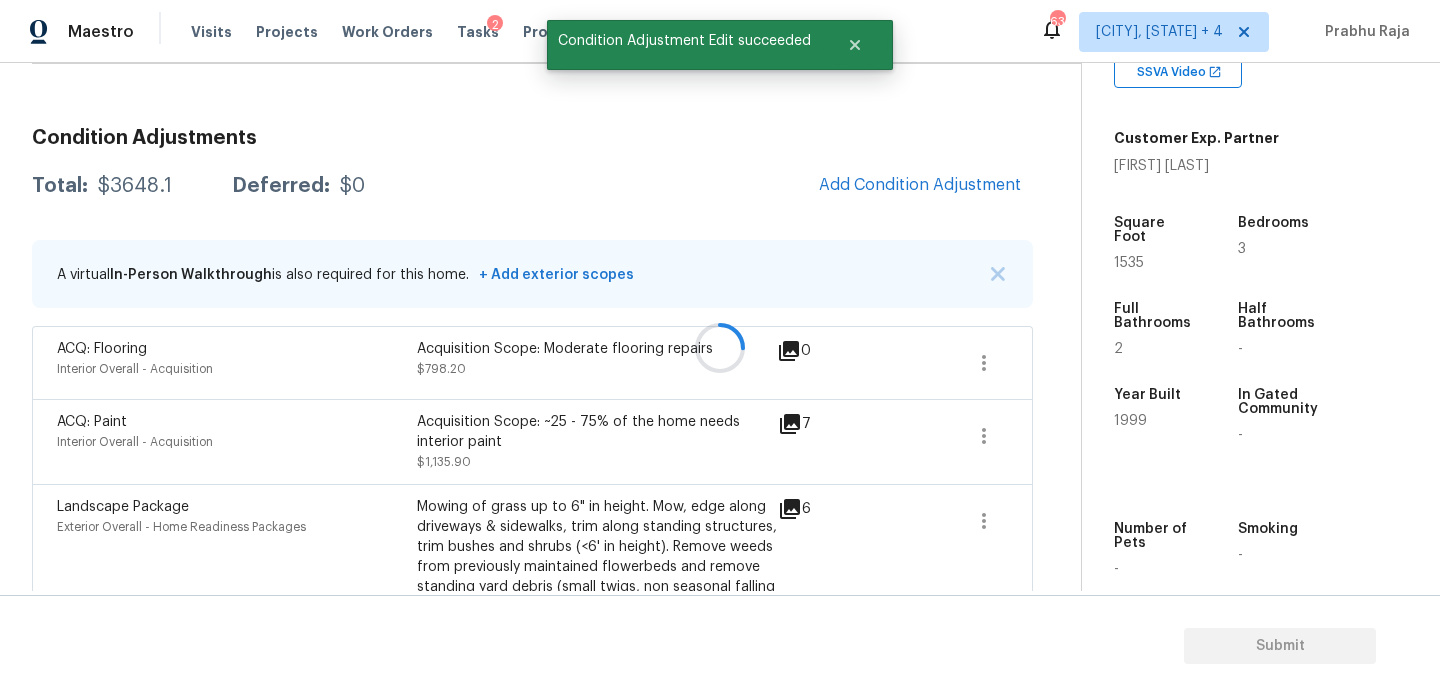 scroll, scrollTop: 44, scrollLeft: 0, axis: vertical 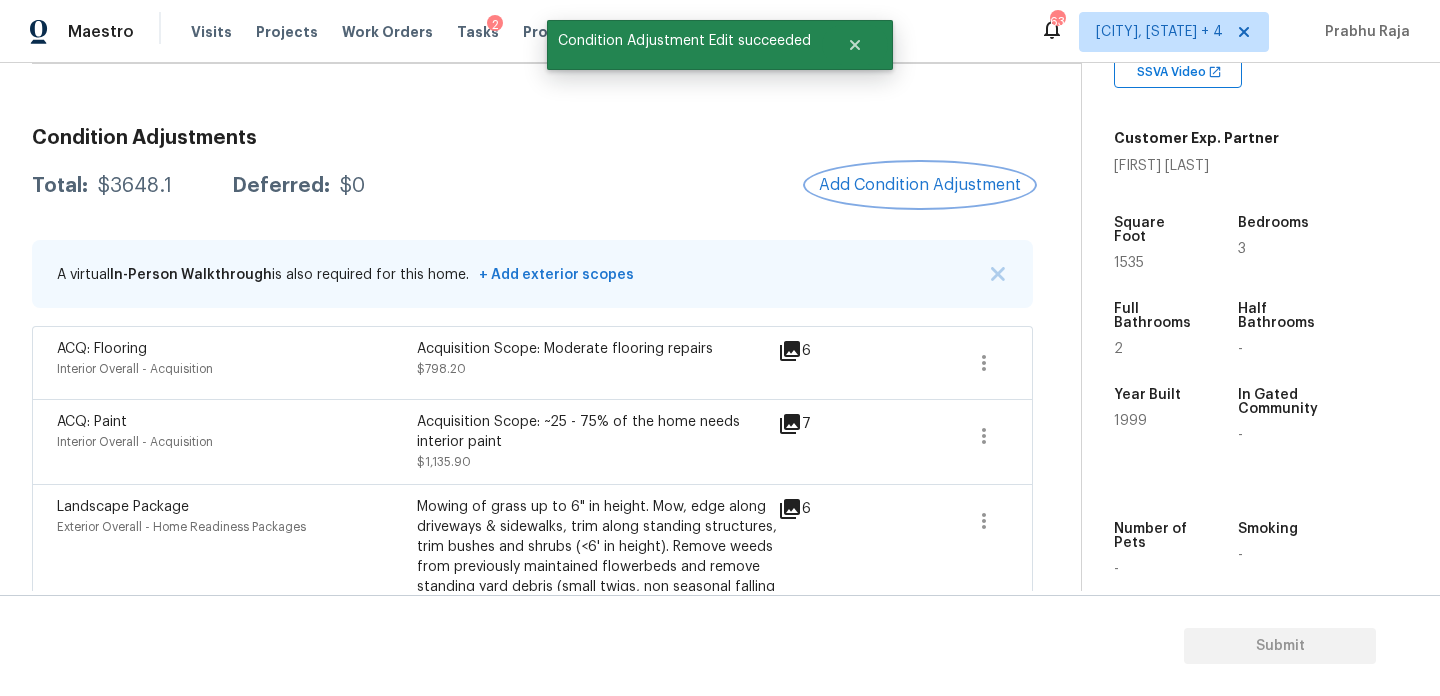 click on "Add Condition Adjustment" at bounding box center (920, 185) 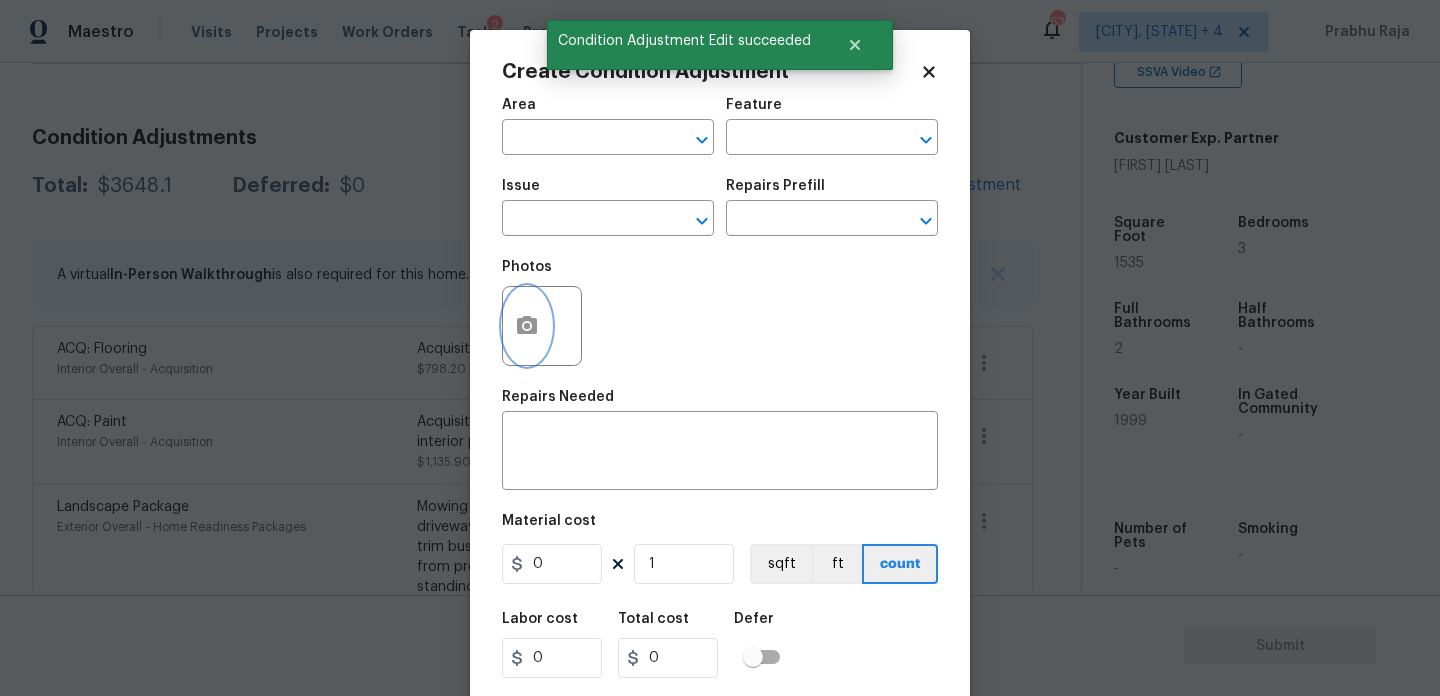 click 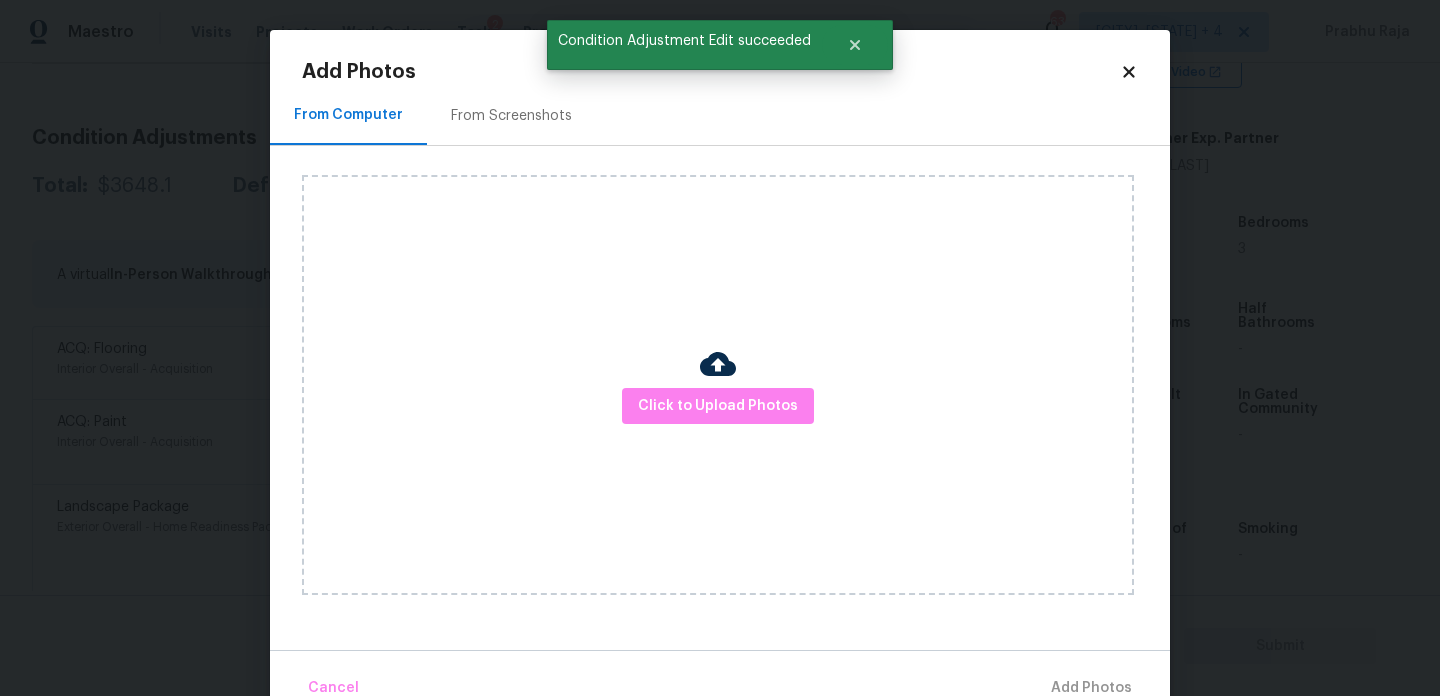 click on "From Screenshots" at bounding box center (511, 116) 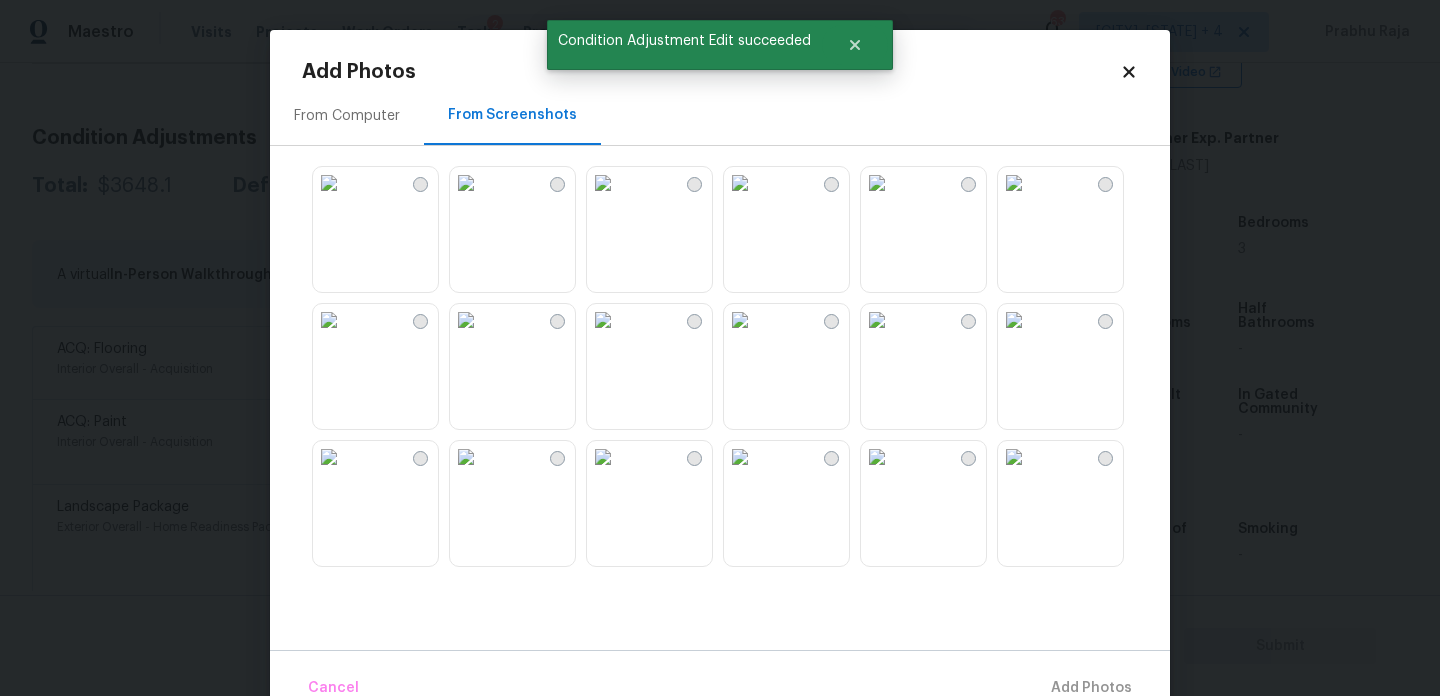 click at bounding box center [603, 320] 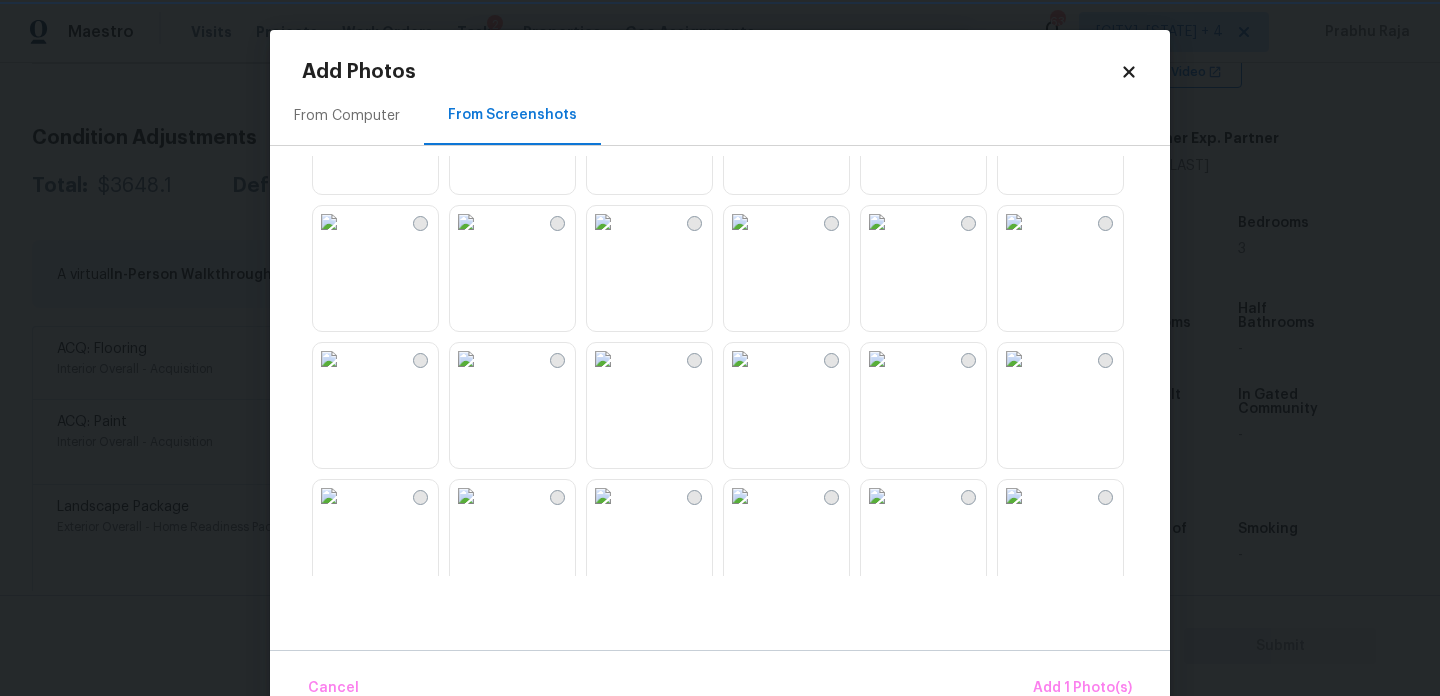 scroll, scrollTop: 1910, scrollLeft: 0, axis: vertical 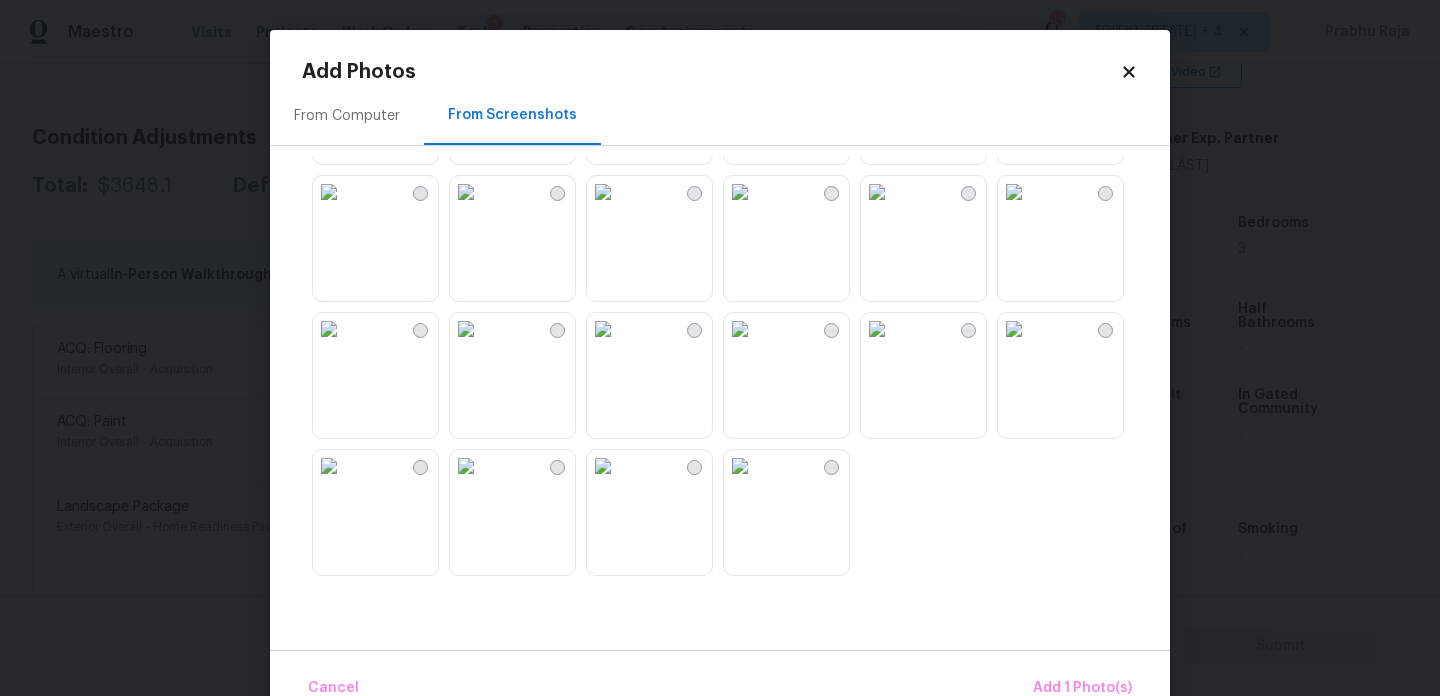 click at bounding box center (329, 192) 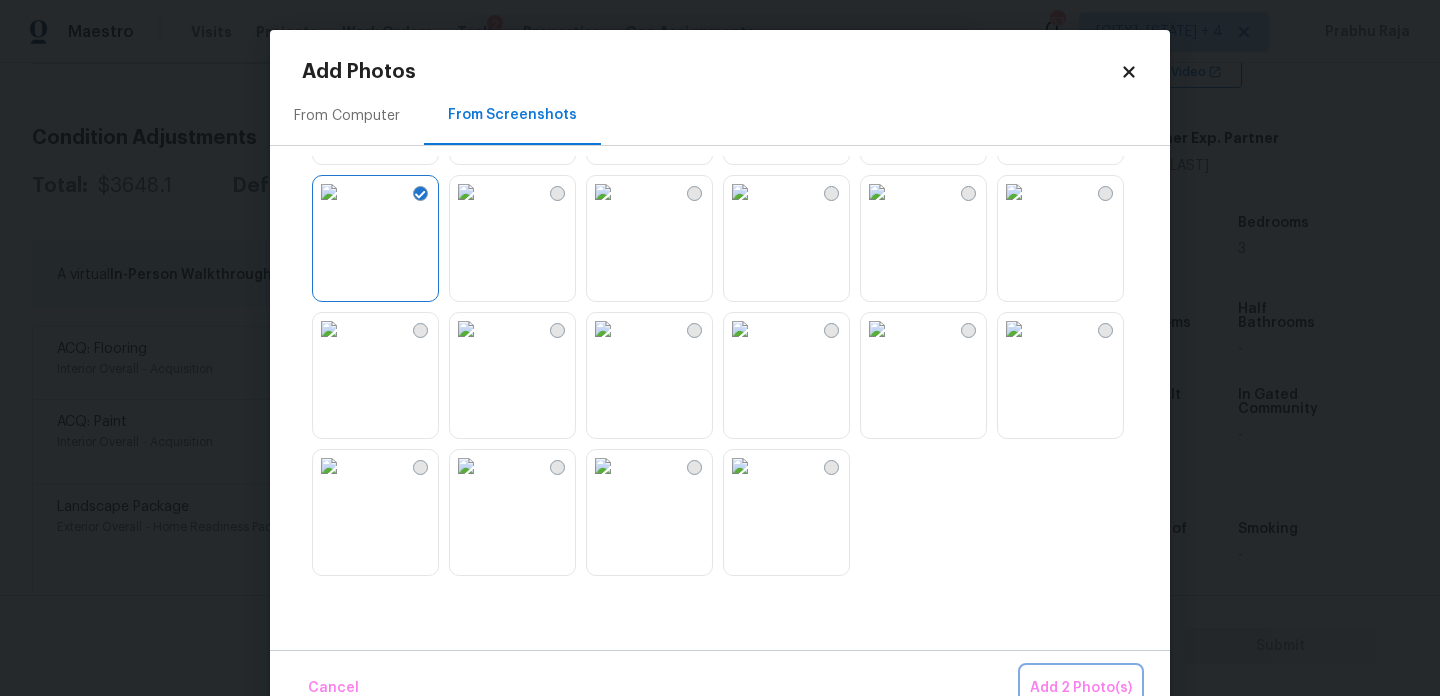 click on "Add 2 Photo(s)" at bounding box center (1081, 688) 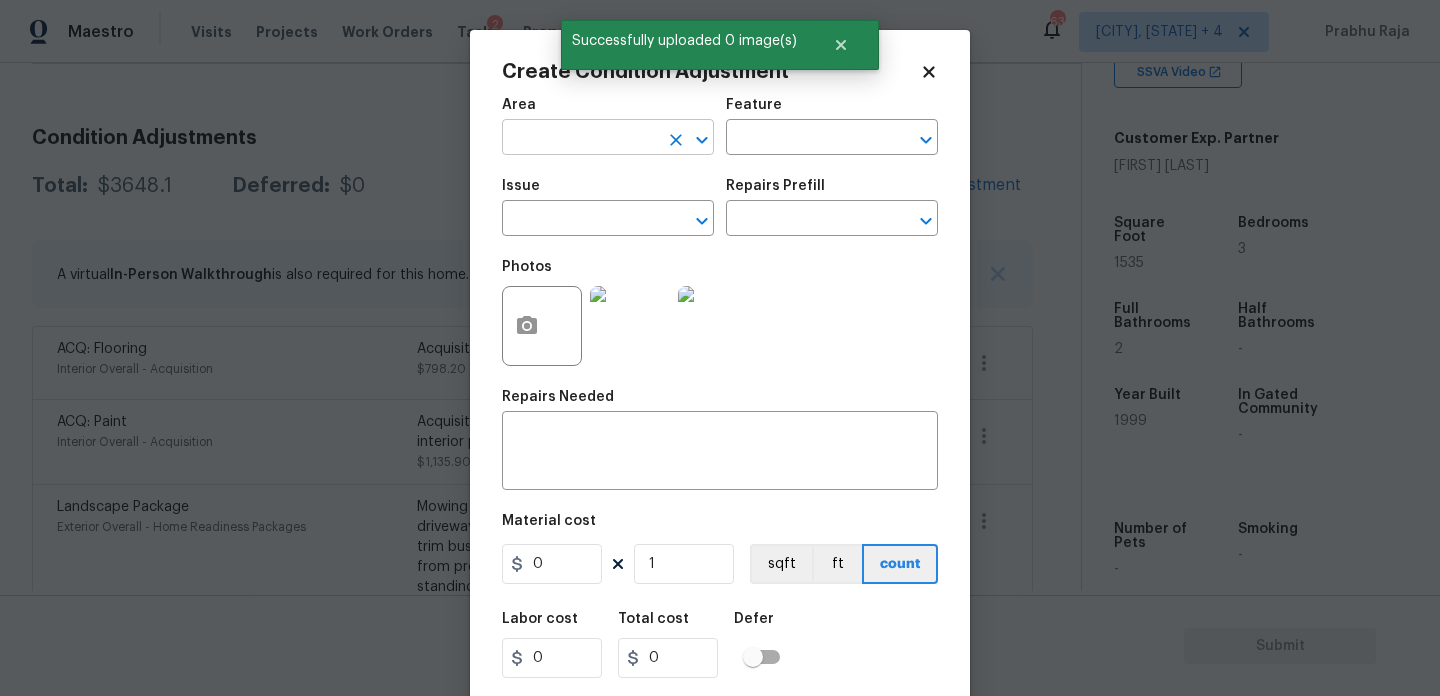 click at bounding box center (580, 139) 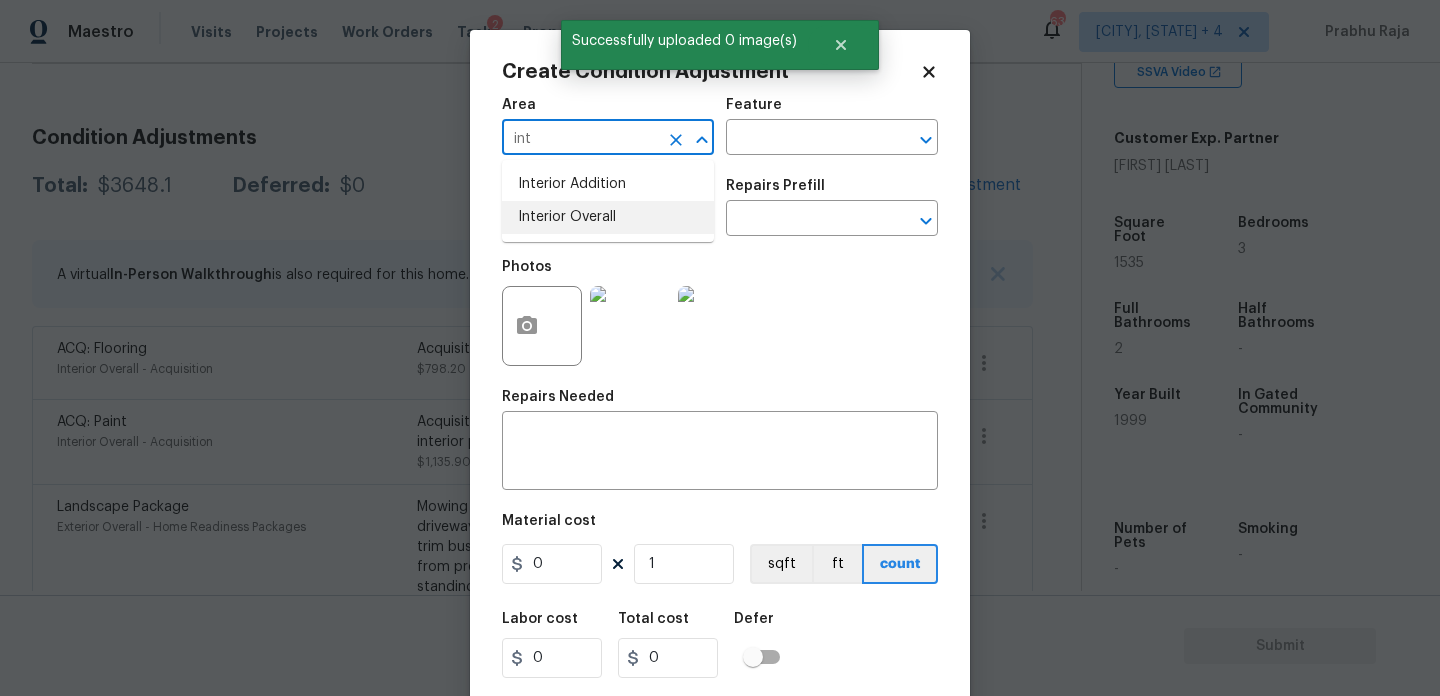 click on "Interior Overall" at bounding box center [608, 217] 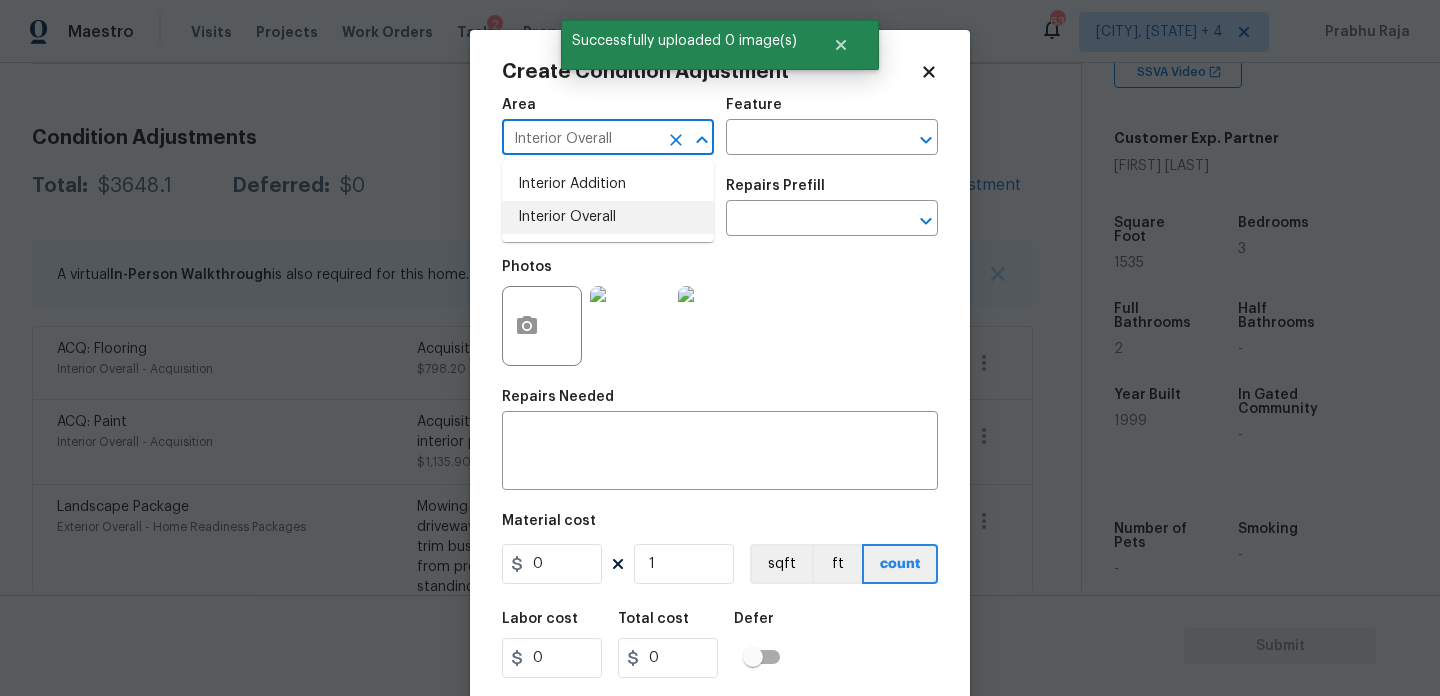 type on "Interior Overall" 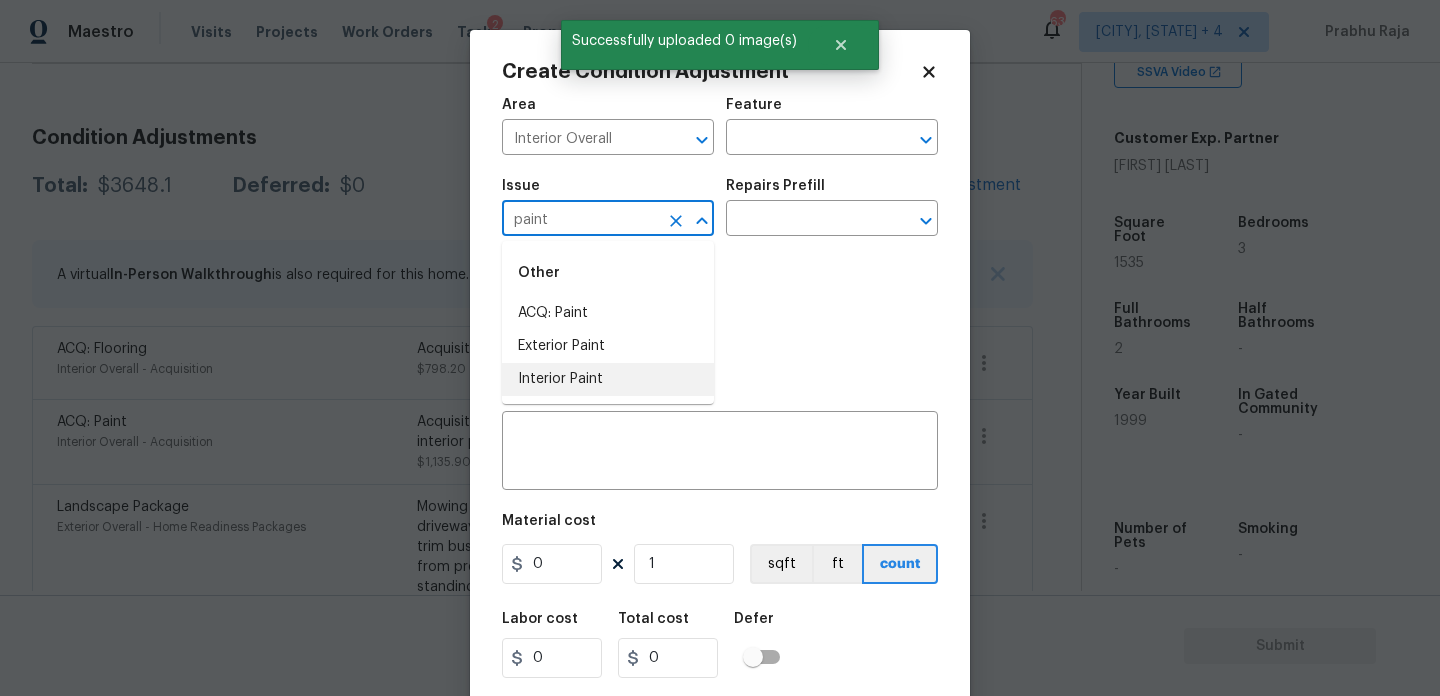 click on "Interior Paint" at bounding box center (608, 379) 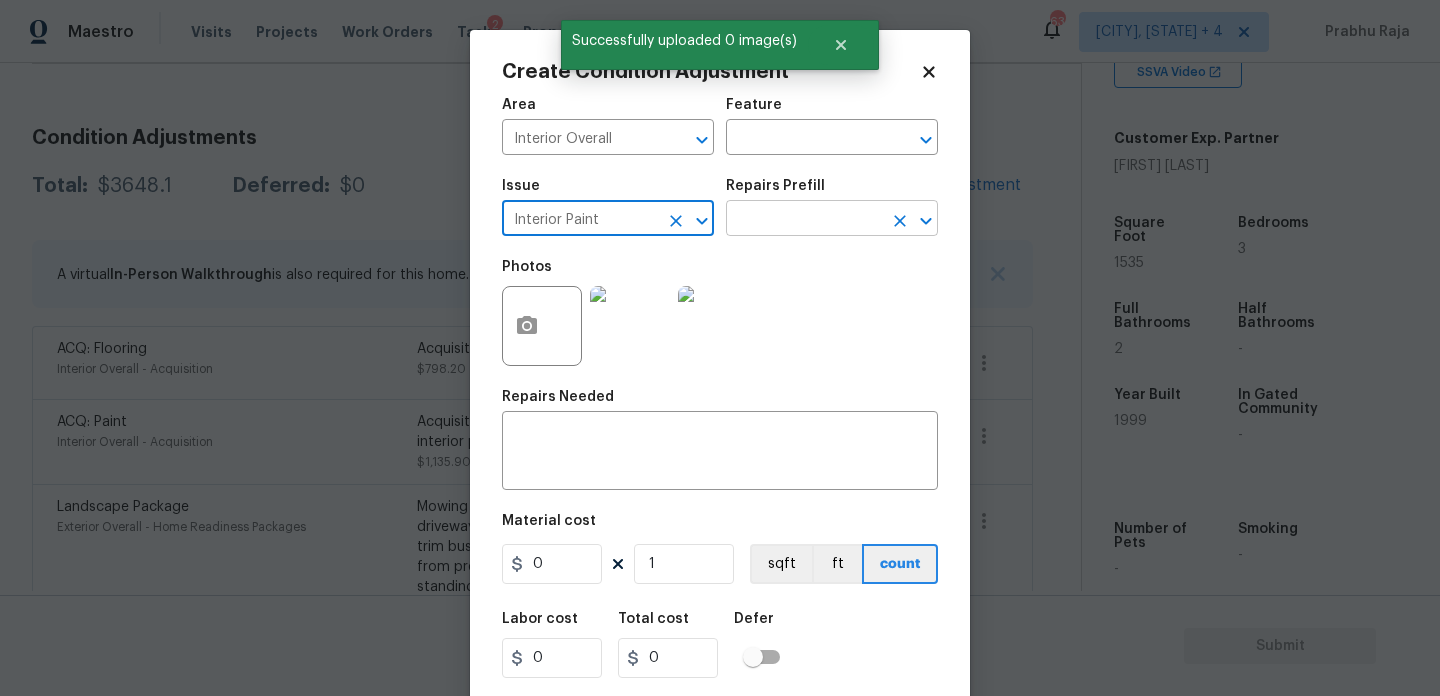 type on "Interior Paint" 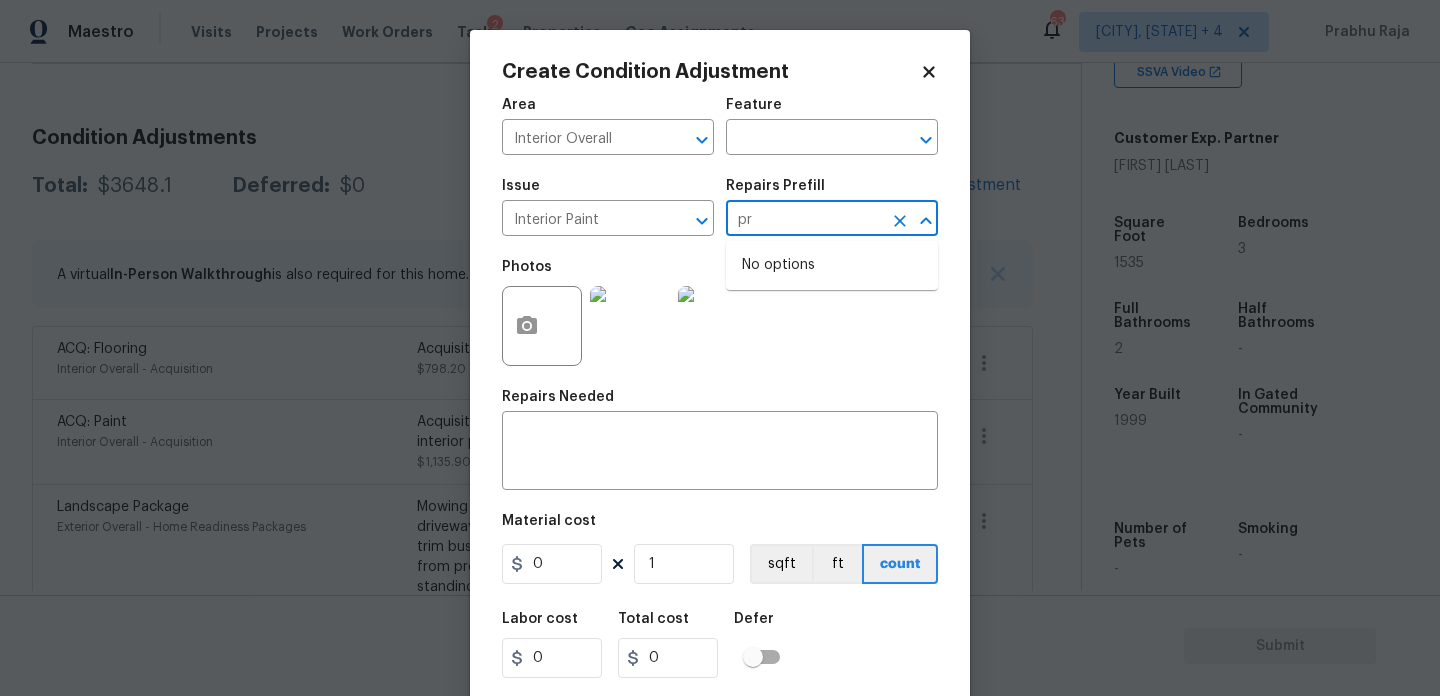 type on "p" 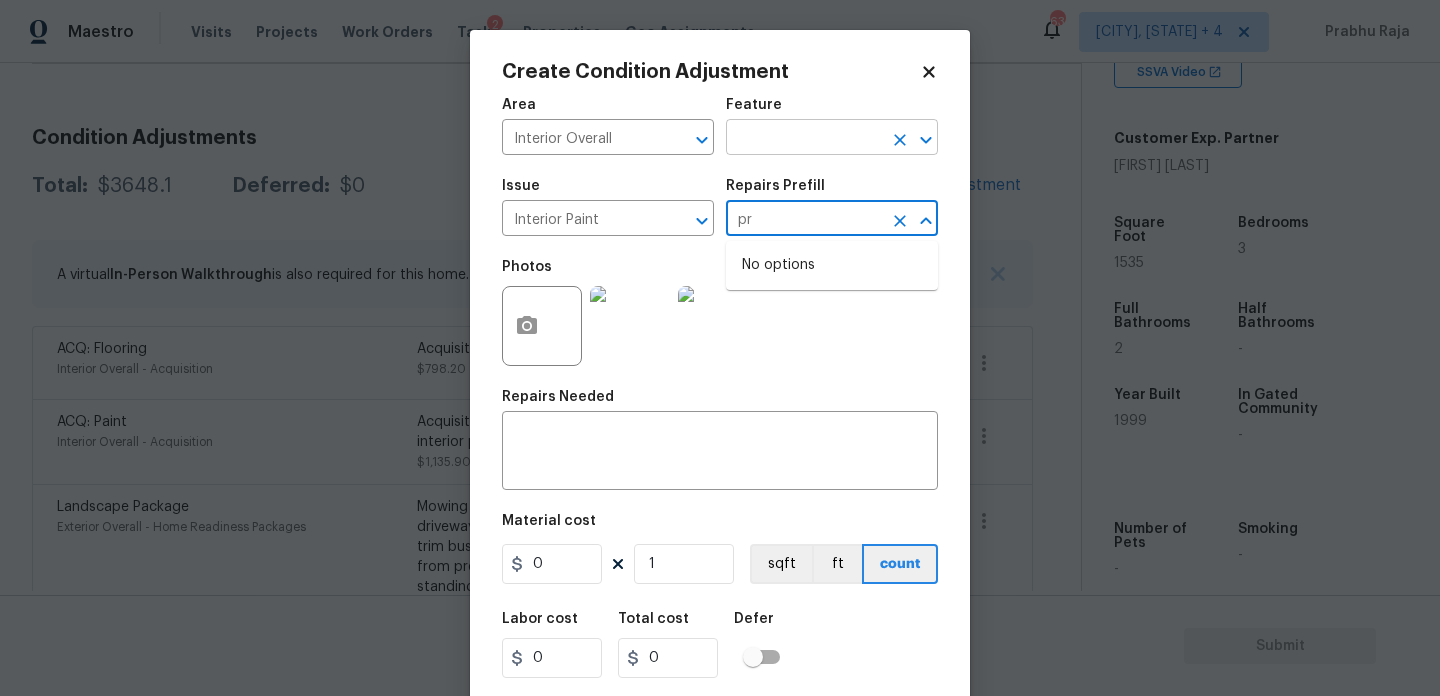 type on "pr" 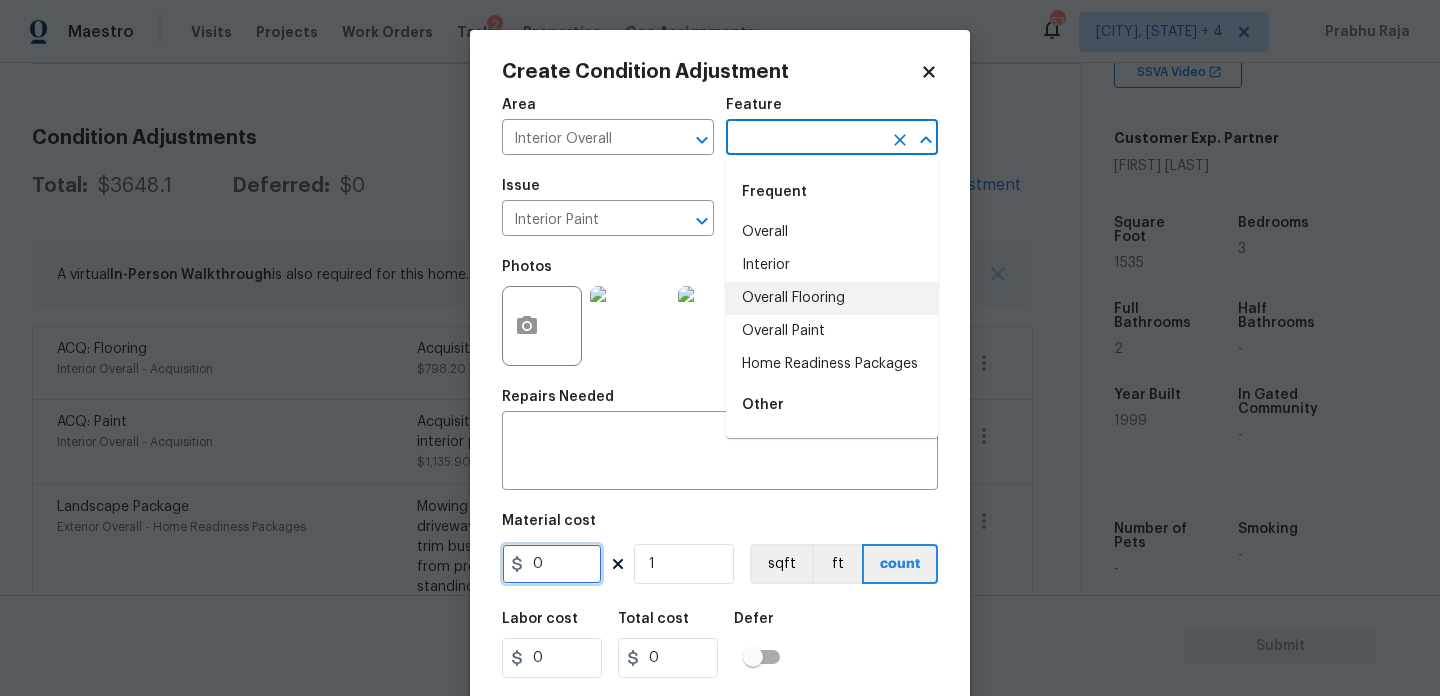 click on "0" at bounding box center [552, 564] 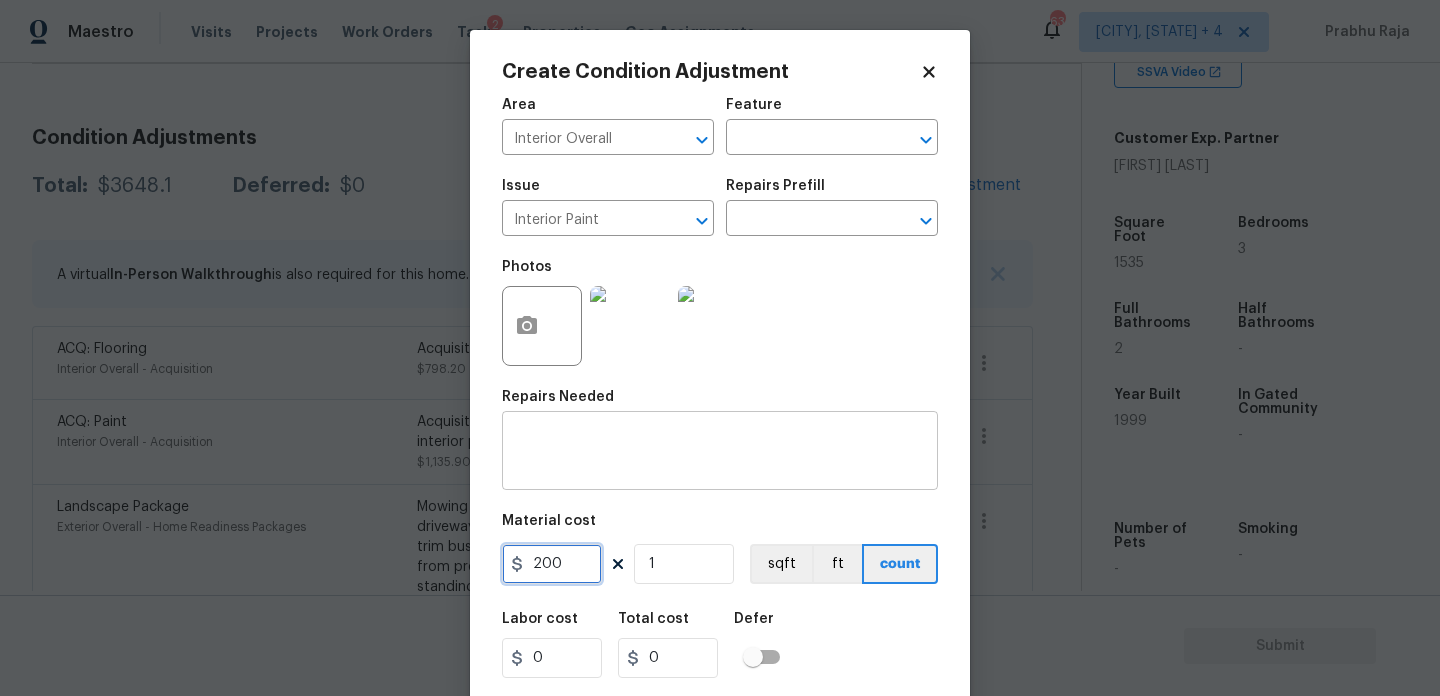type on "200" 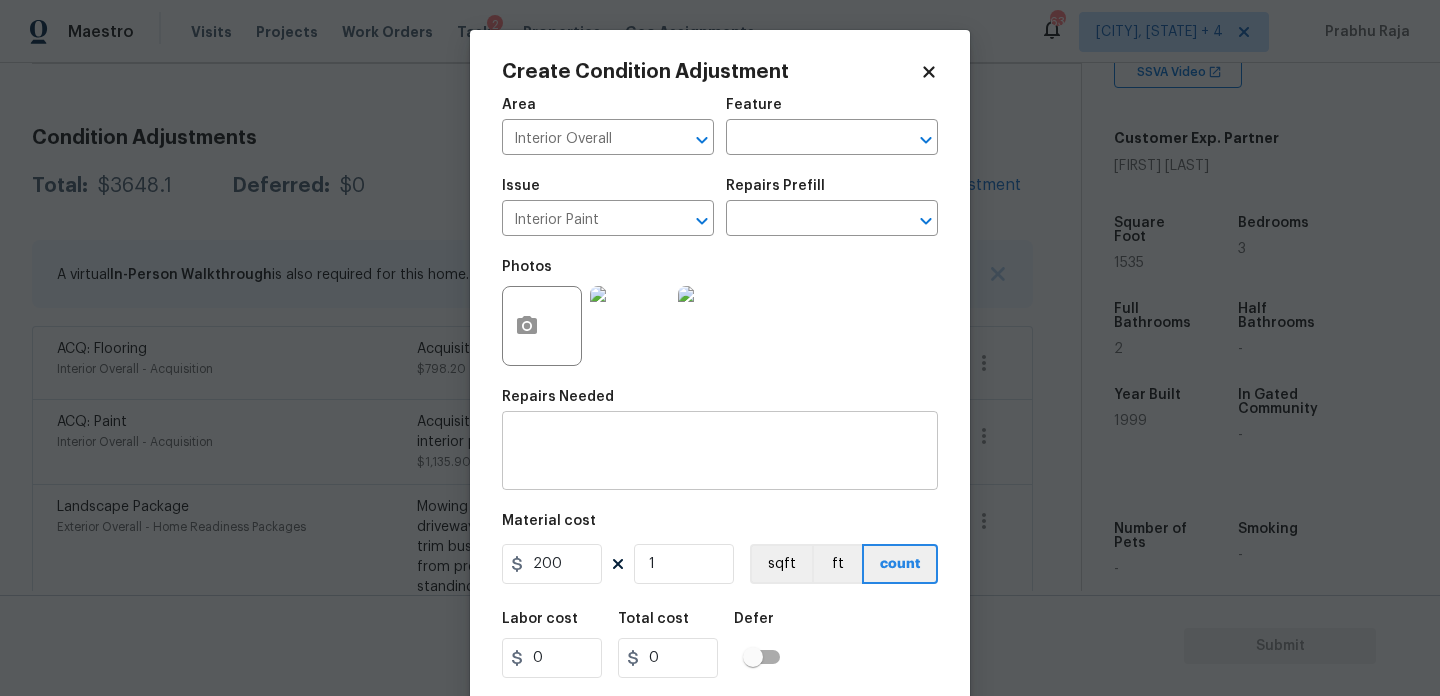 type on "200" 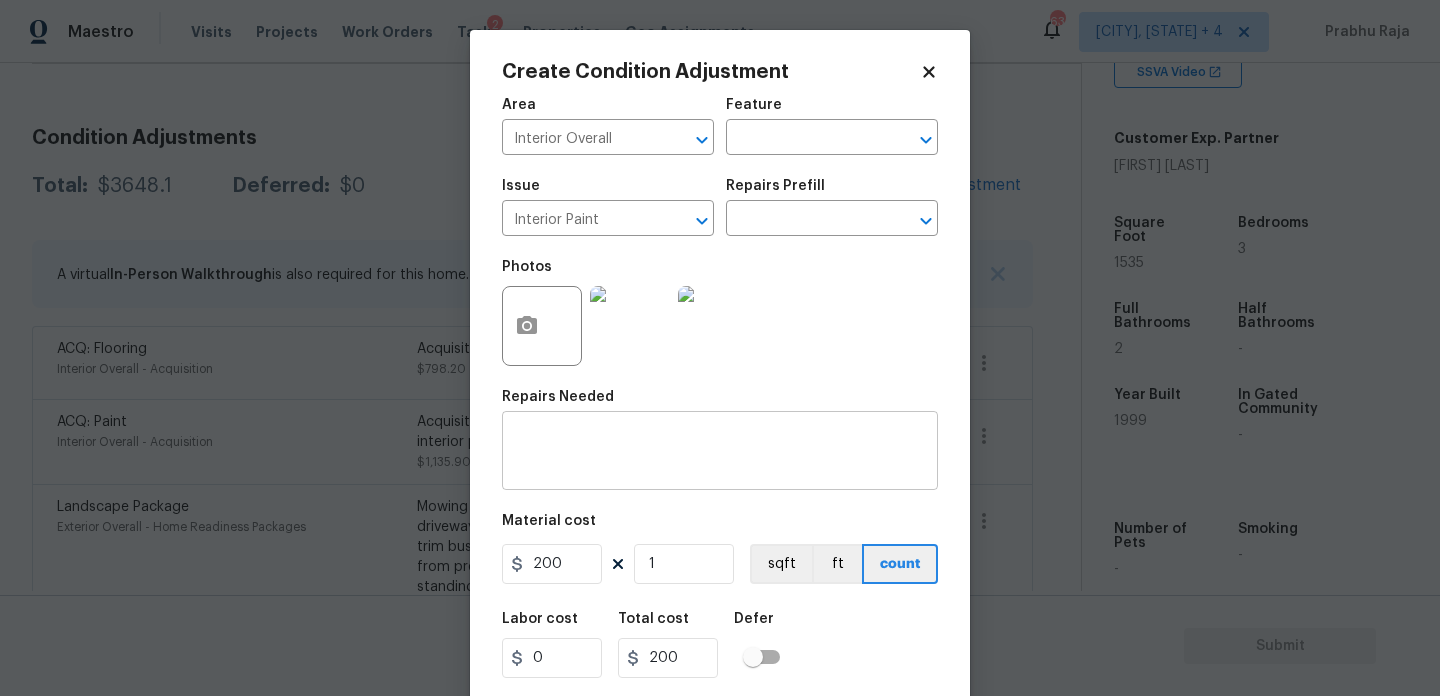 click at bounding box center (720, 453) 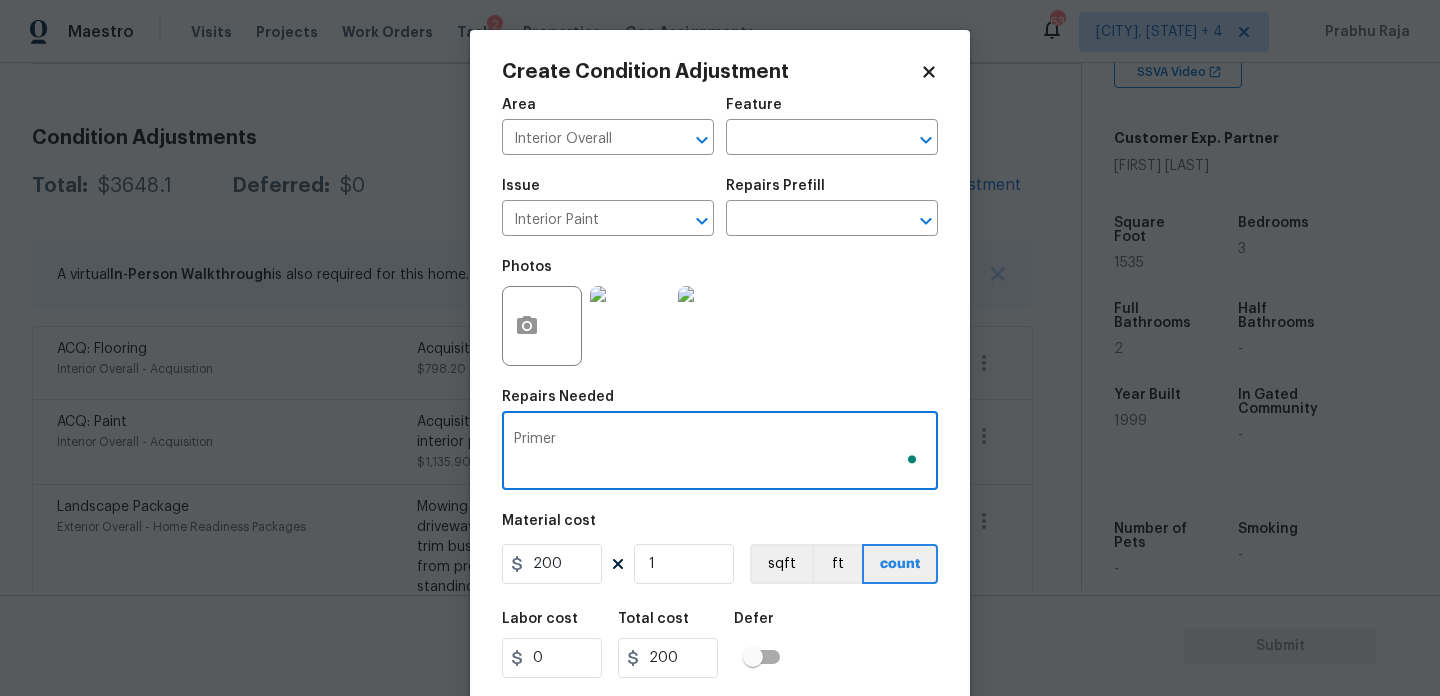 scroll, scrollTop: 51, scrollLeft: 0, axis: vertical 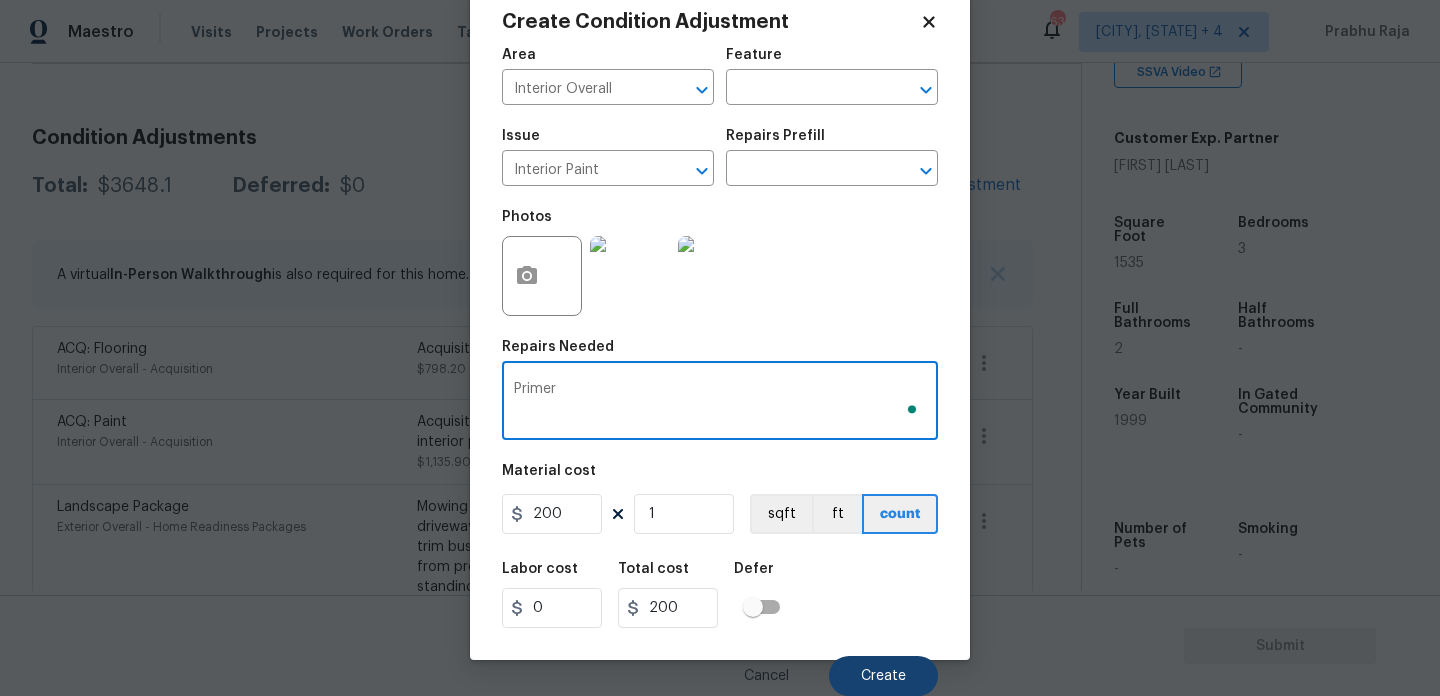 type on "Primer" 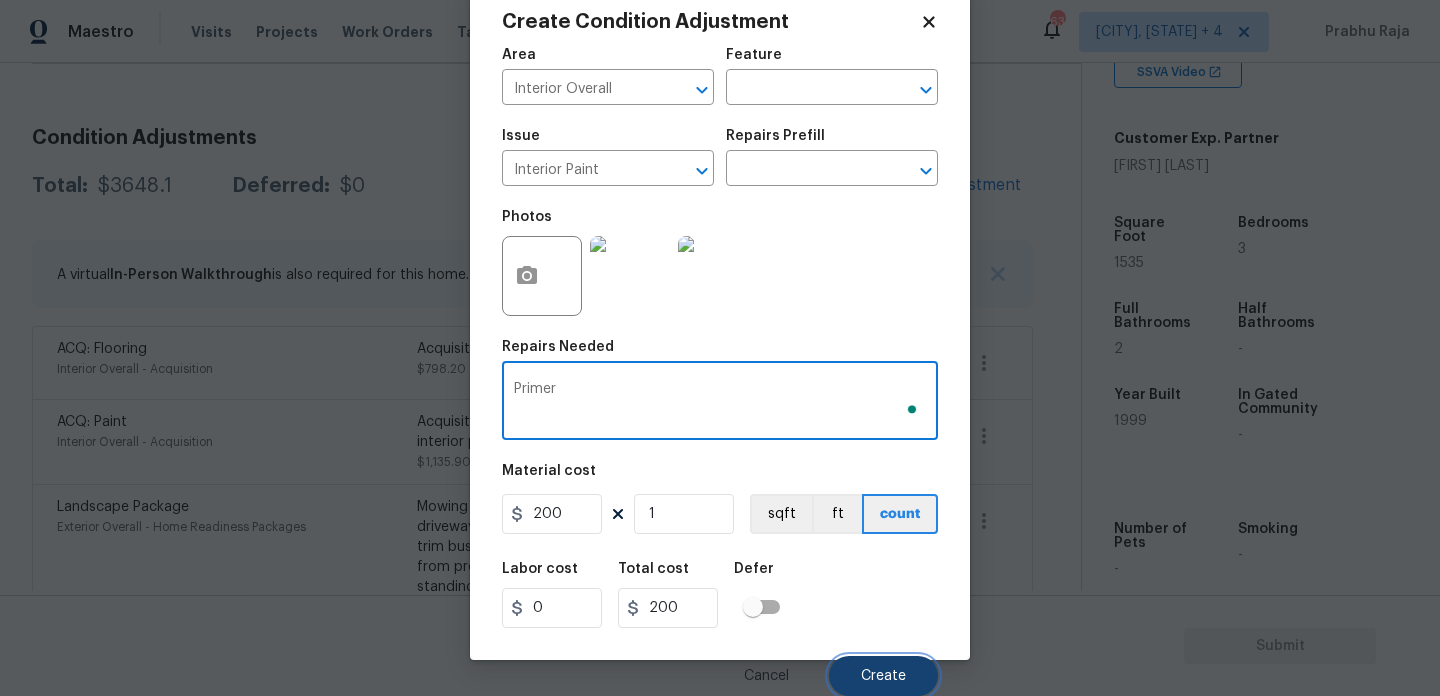 click on "Create" at bounding box center [883, 676] 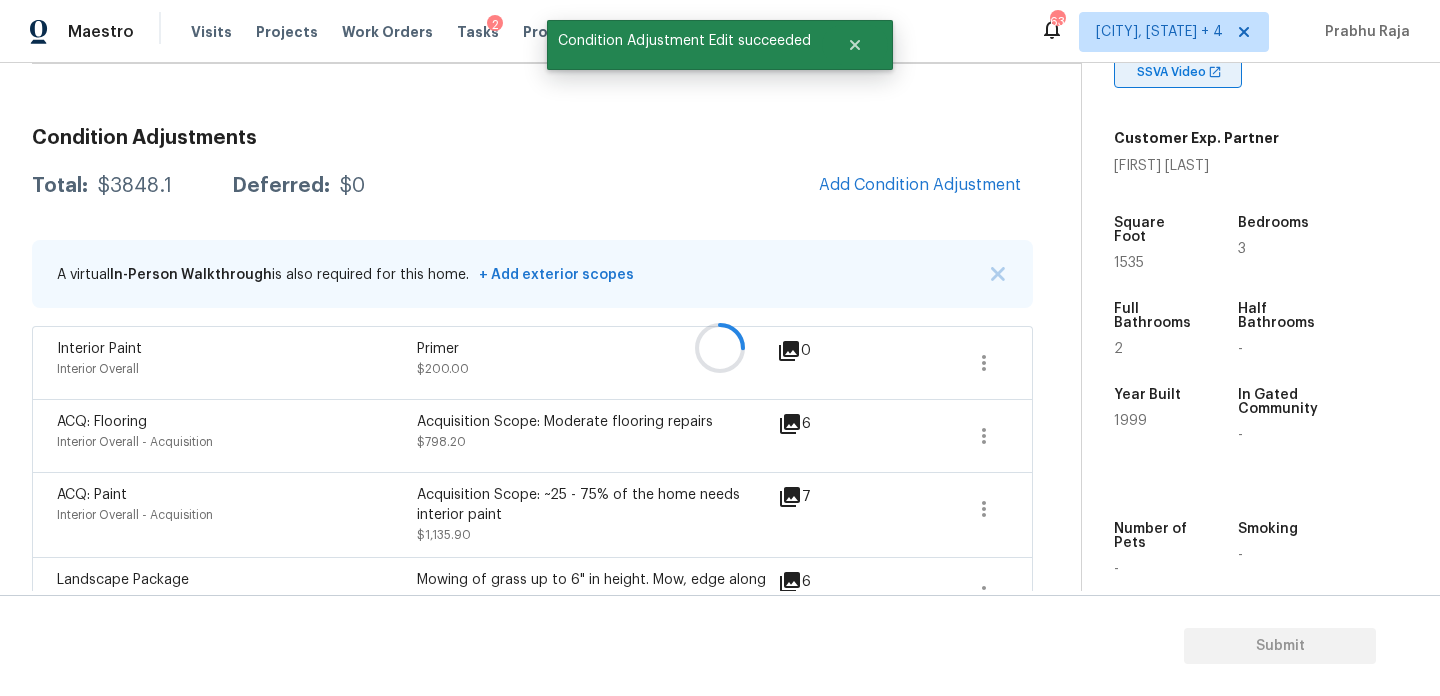 scroll, scrollTop: 44, scrollLeft: 0, axis: vertical 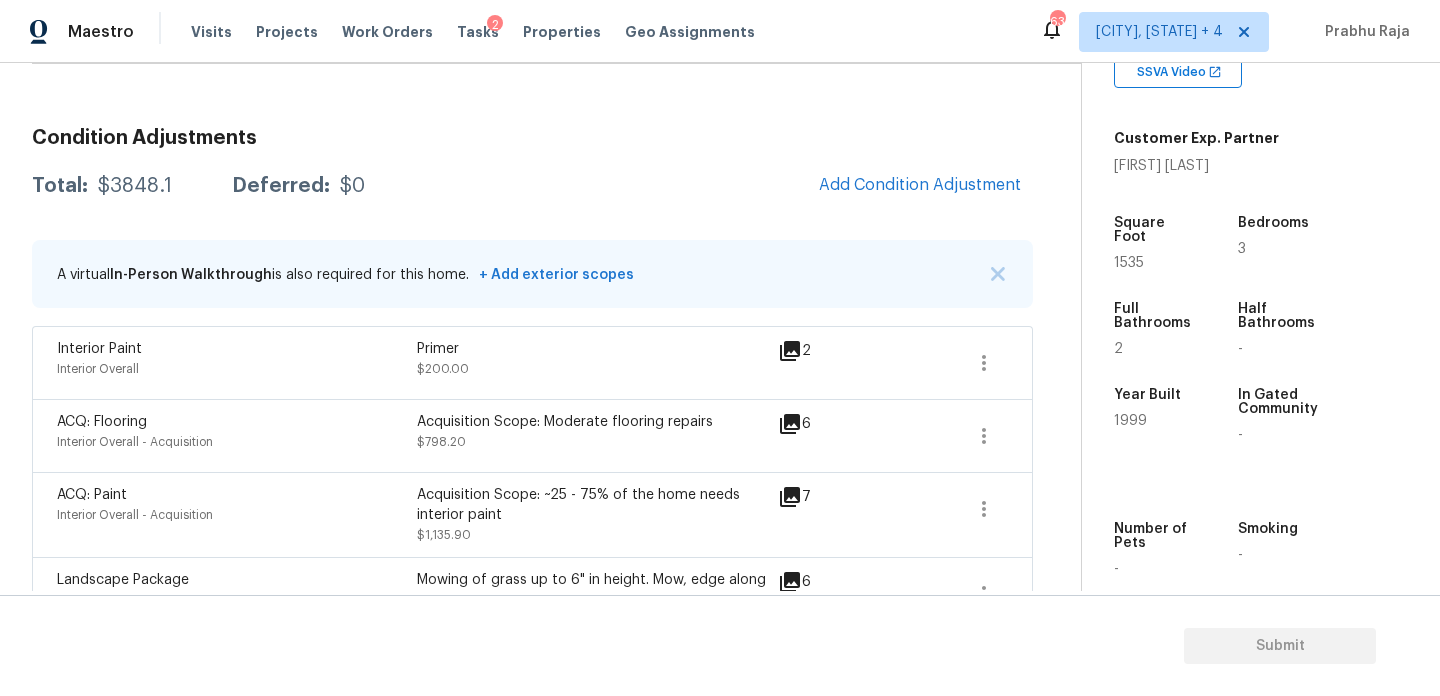 click on "Condition Adjustments Total:  $3848.1 Deferred:  $0 Add Condition Adjustment A virtual  In-Person Walkthrough  is also required for this home.   + Add exterior scopes Interior Paint Interior Overall Primer $200.00   2 ACQ: Flooring Interior Overall - Acquisition Acquisition Scope: Moderate flooring repairs $798.20   6 ACQ: Paint Interior Overall - Acquisition Acquisition Scope: ~25 - 75% of the home needs interior paint $1,135.90   7 Landscape Package Exterior Overall - Home Readiness Packages Mowing of grass up to 6" in height. Mow, edge along driveways & sidewalks, trim along standing structures, trim bushes and shrubs (<6' in height). Remove weeds from previously maintained flowerbeds and remove standing yard debris (small twigs, non seasonal falling leaves).  Use leaf blower to remove clippings from hard surfaces." $750.00   6 Pressure wash required Exterior Overall Pressure wash home, driveway, walkways/sidewalks and patio. Must use a surface washer on all flat surfaces. $250.00   0 ACQ: HVAC $500.00   0" at bounding box center (532, 559) 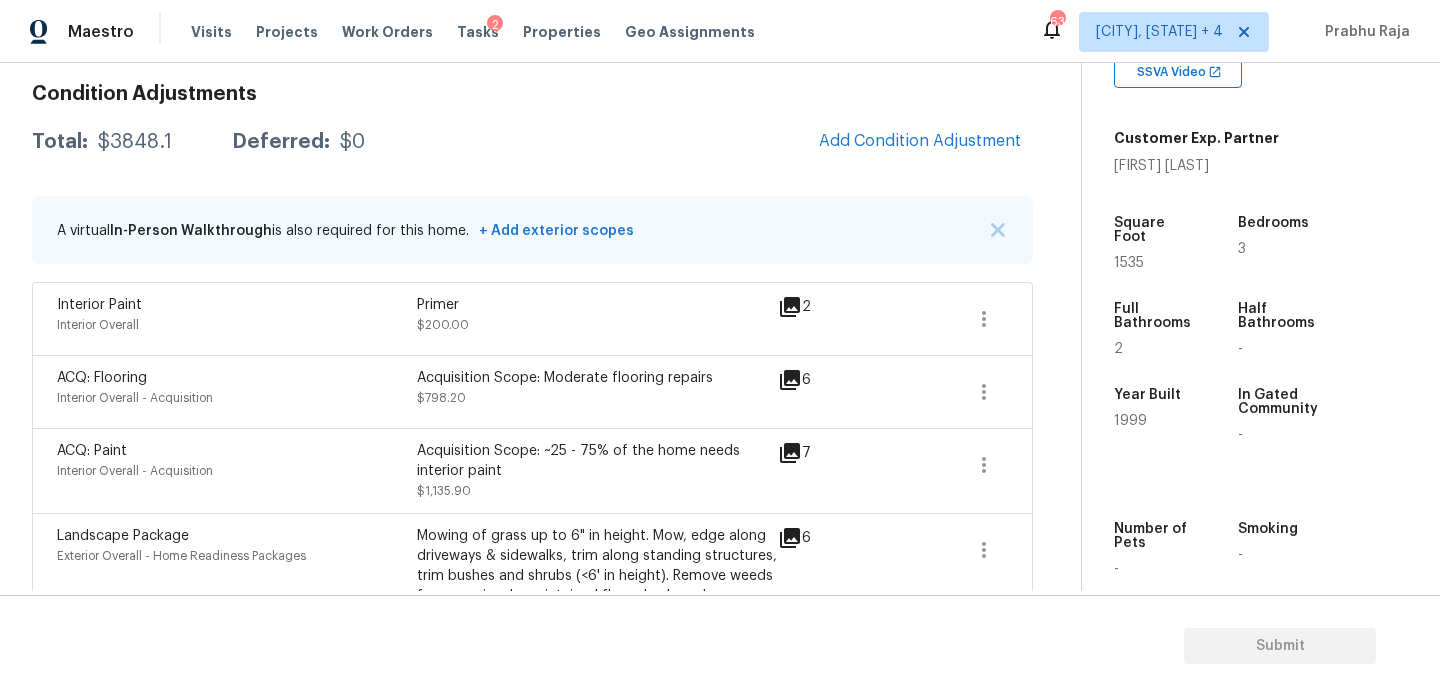 scroll, scrollTop: 296, scrollLeft: 0, axis: vertical 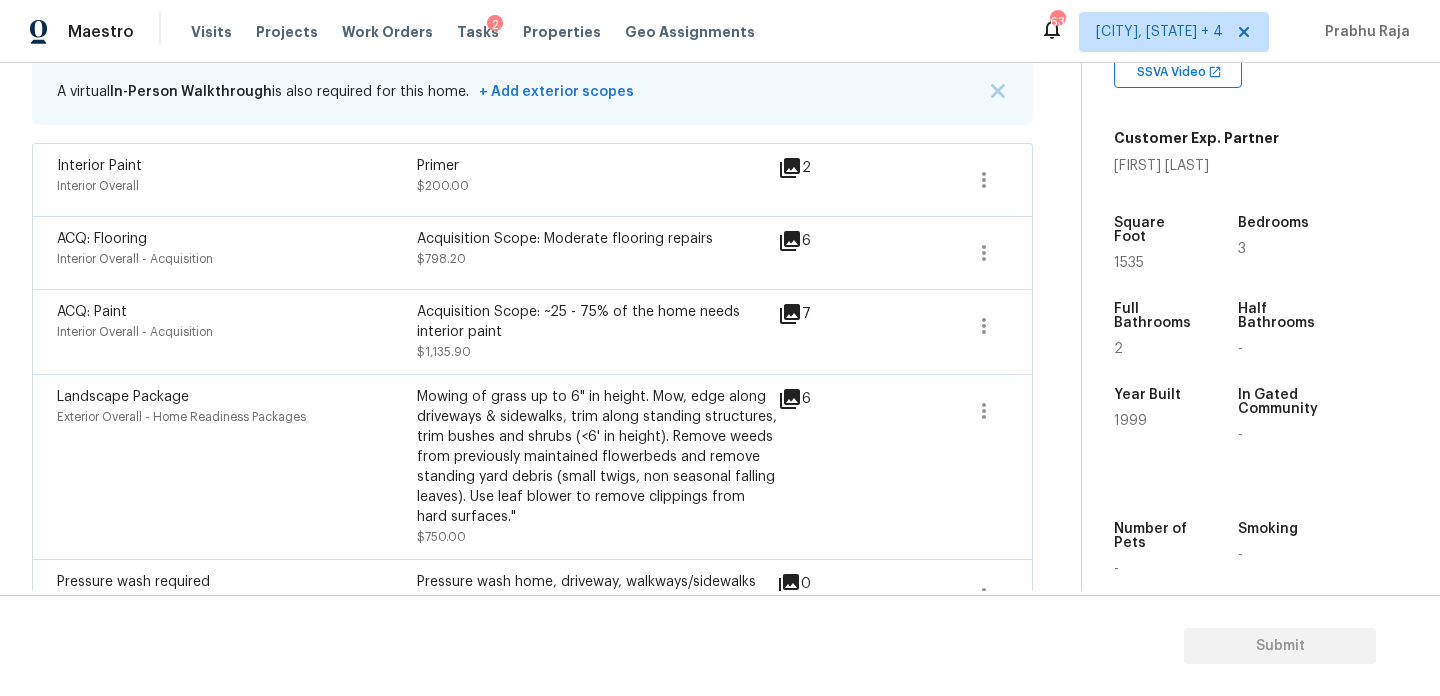 click on "Mowing of grass up to 6" in height. Mow, edge along driveways & sidewalks, trim along standing structures, trim bushes and shrubs (<6' in height). Remove weeds from previously maintained flowerbeds and remove standing yard debris (small twigs, non seasonal falling leaves).  Use leaf blower to remove clippings from hard surfaces."" at bounding box center (597, 457) 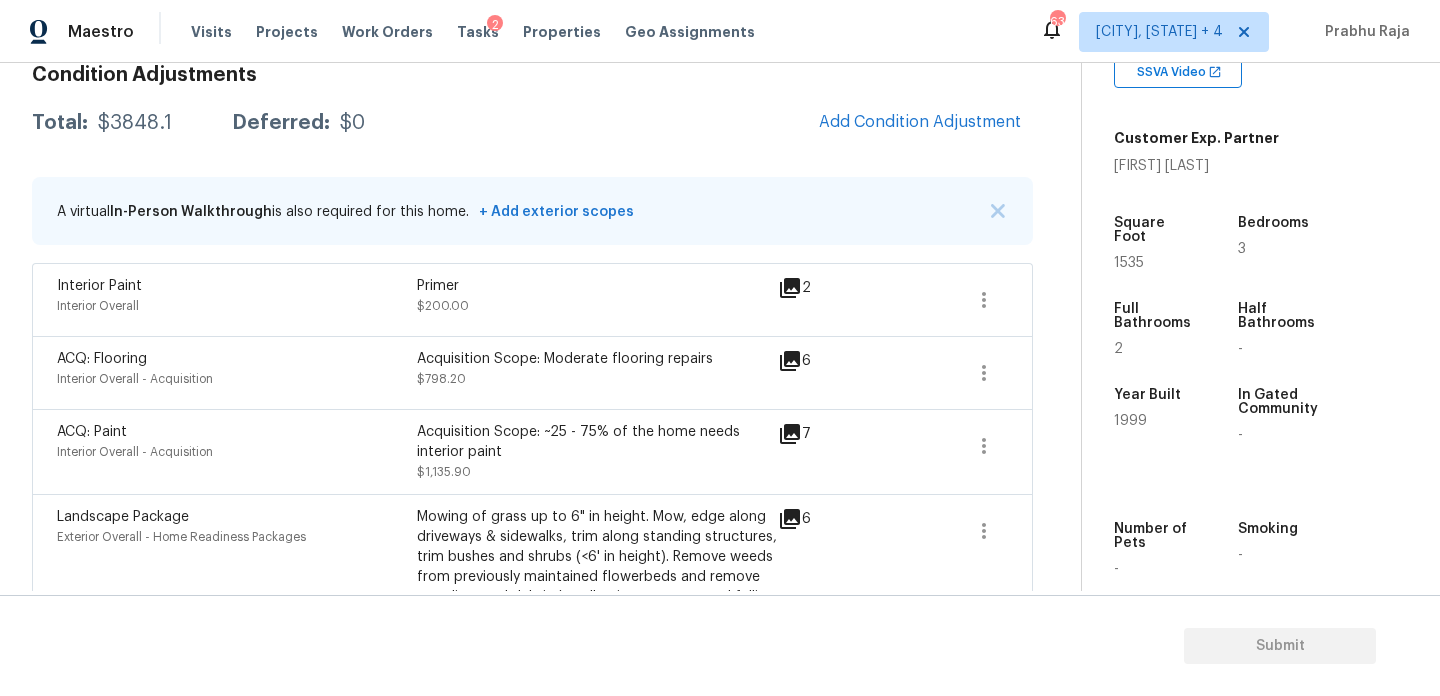 scroll, scrollTop: 231, scrollLeft: 0, axis: vertical 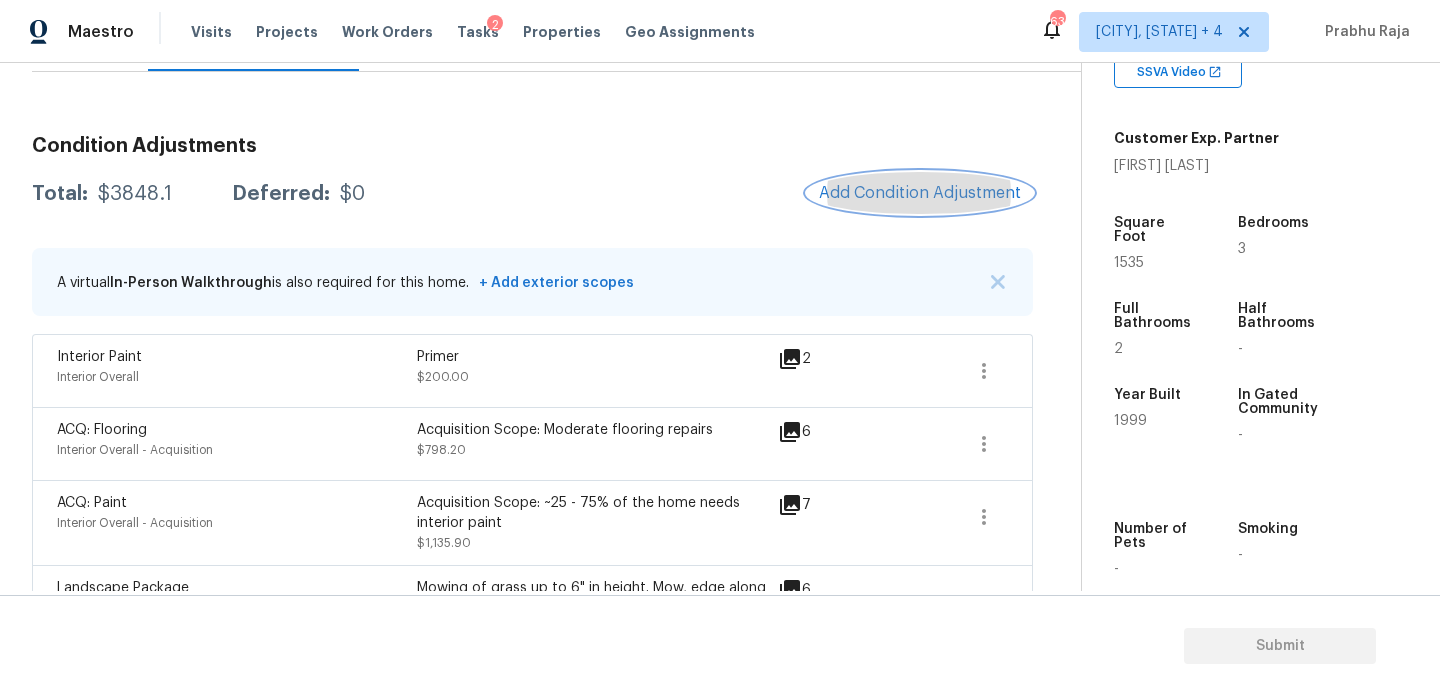 click on "Add Condition Adjustment" at bounding box center [920, 193] 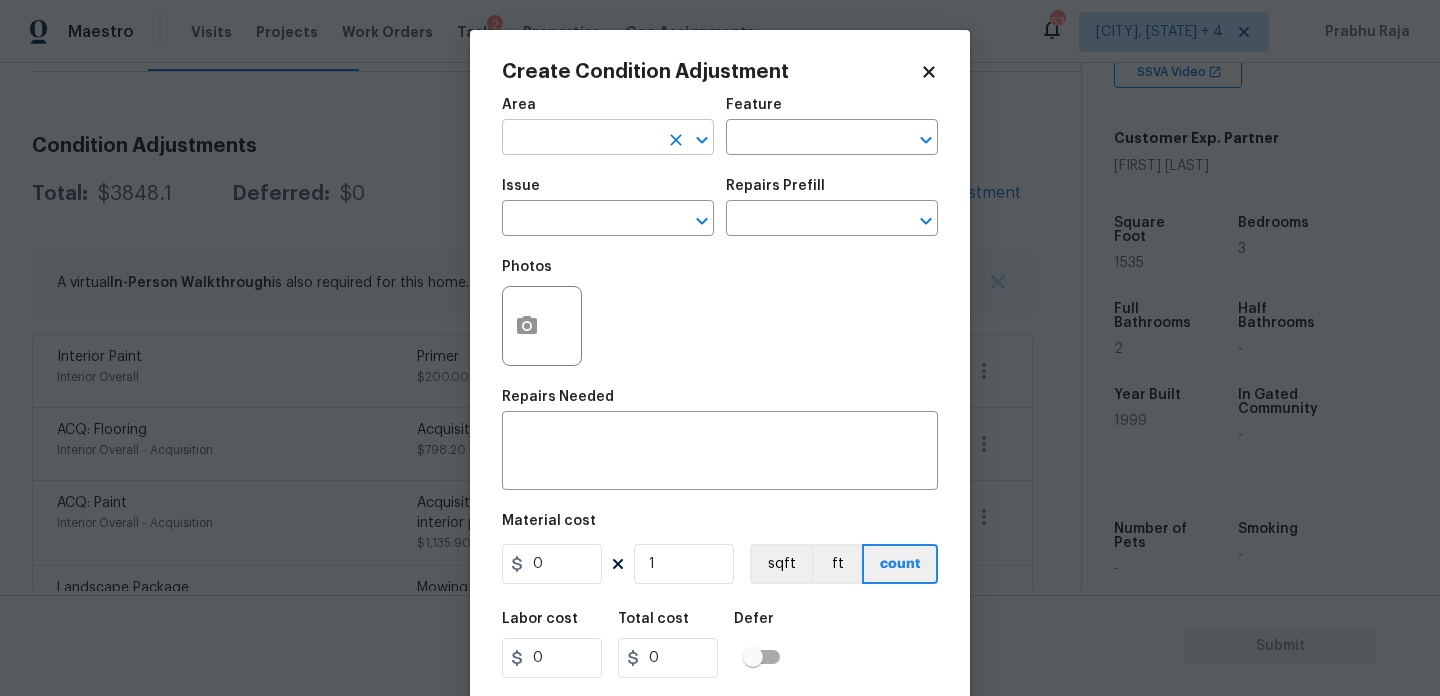 click at bounding box center [580, 139] 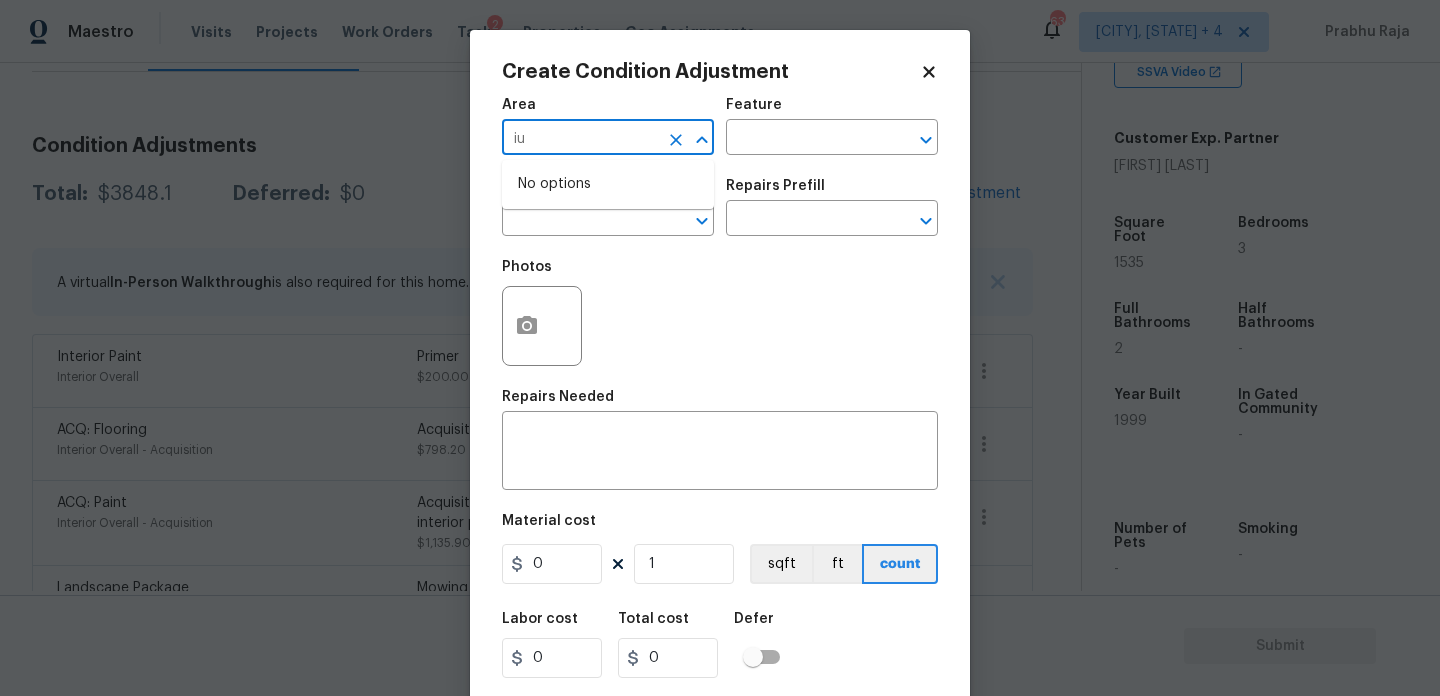 type on "i" 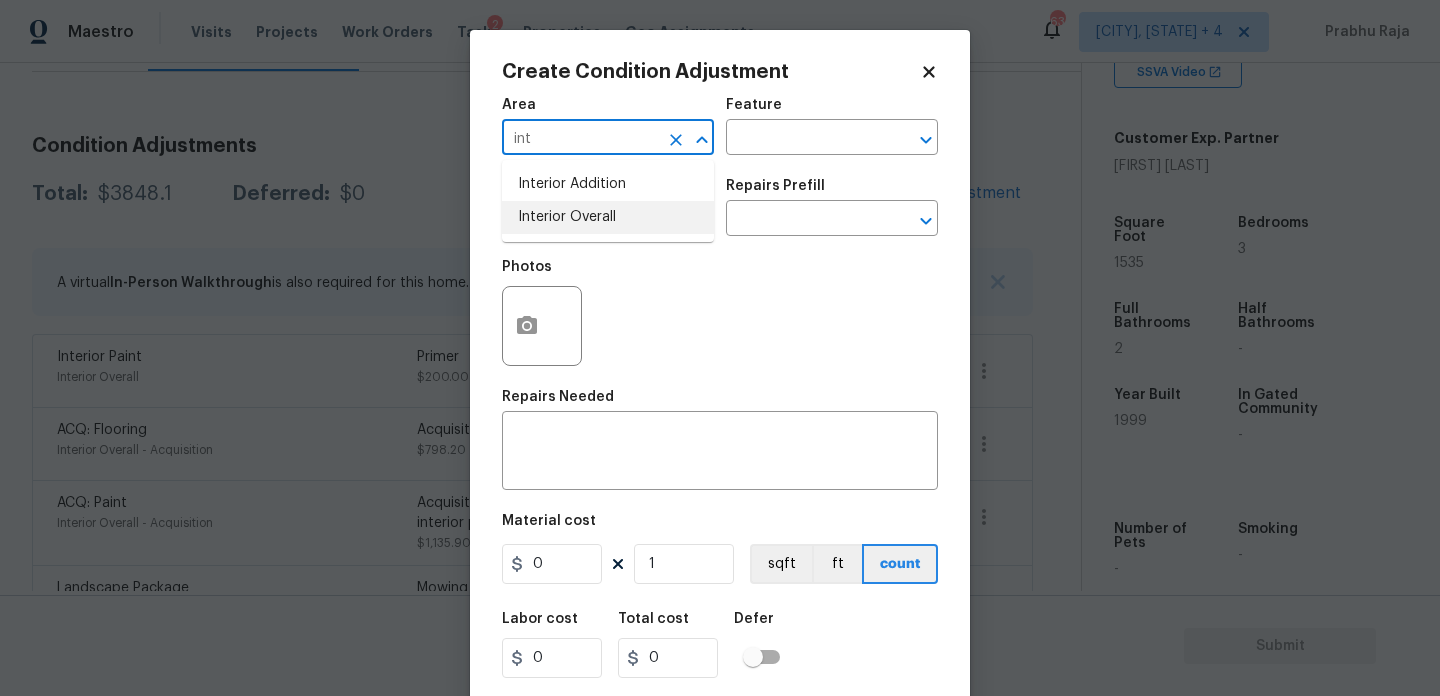 click on "Interior Overall" at bounding box center (608, 217) 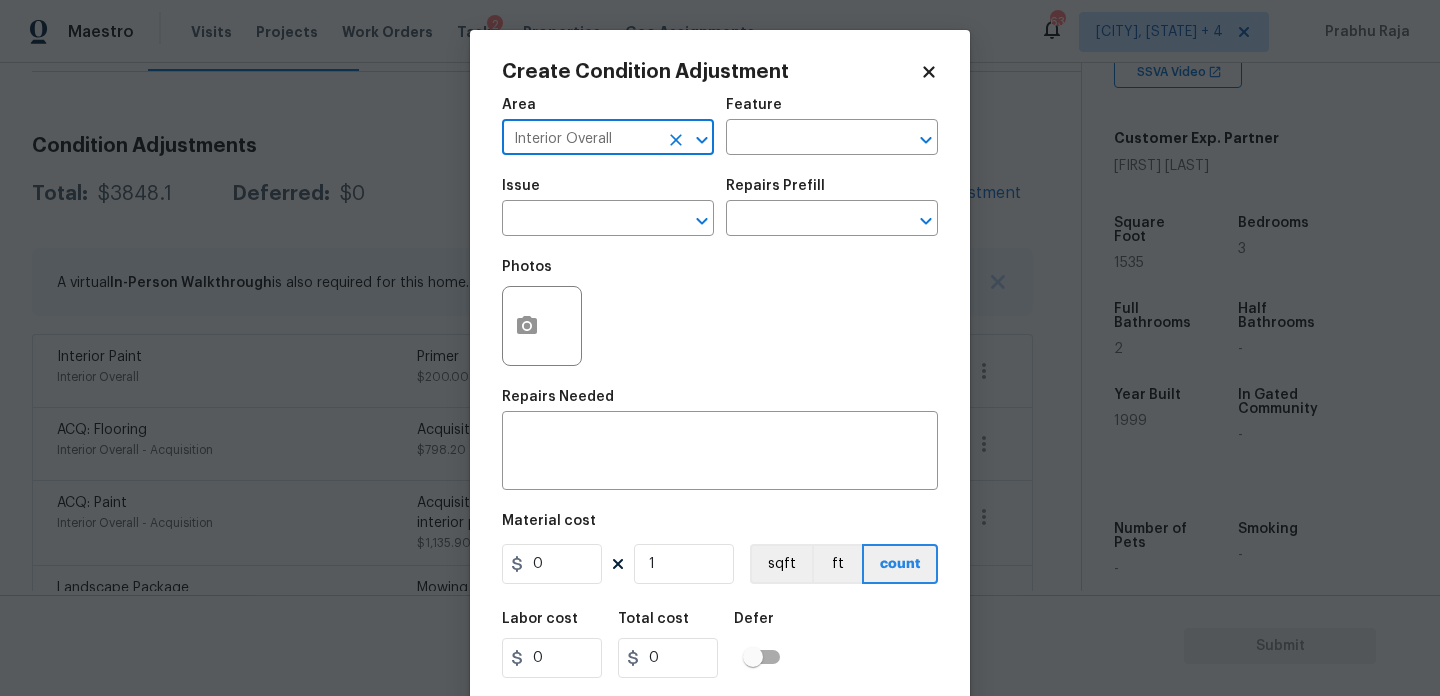 type on "Interior Overall" 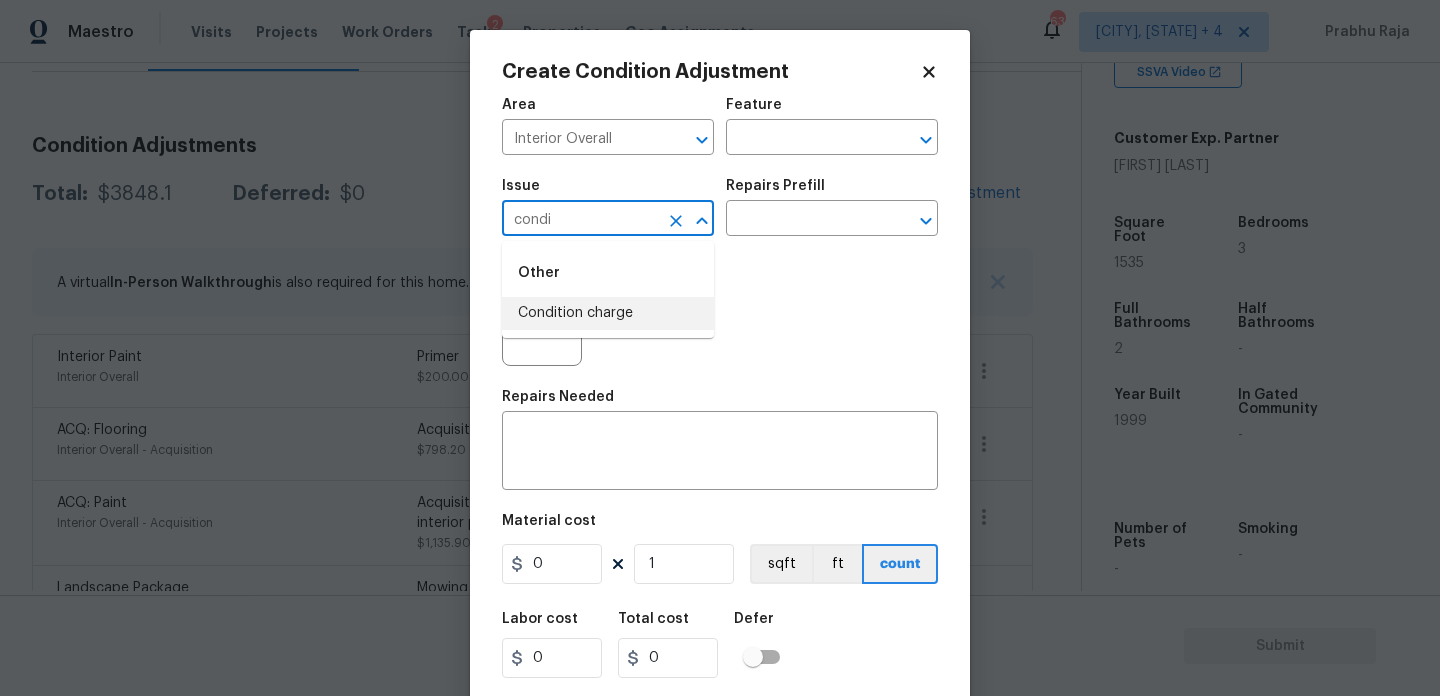 click on "Condition charge" at bounding box center [608, 313] 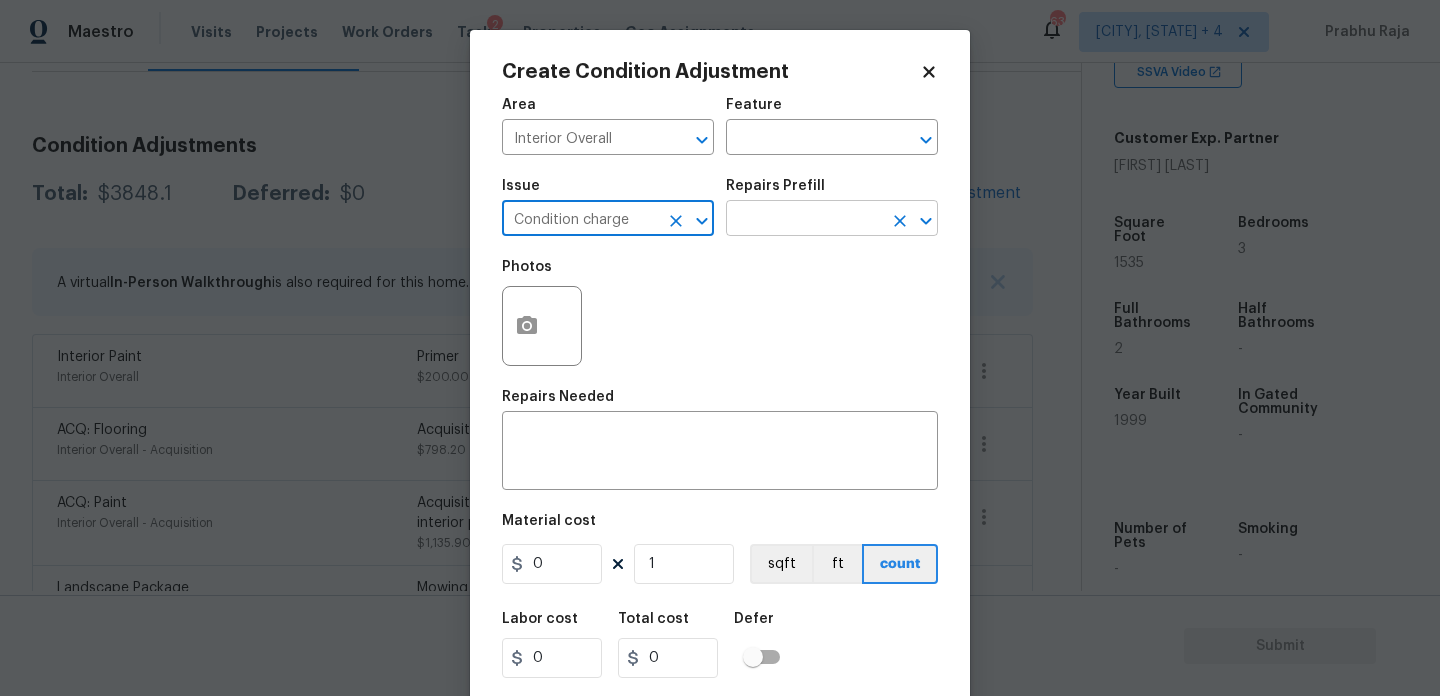 type on "Condition charge" 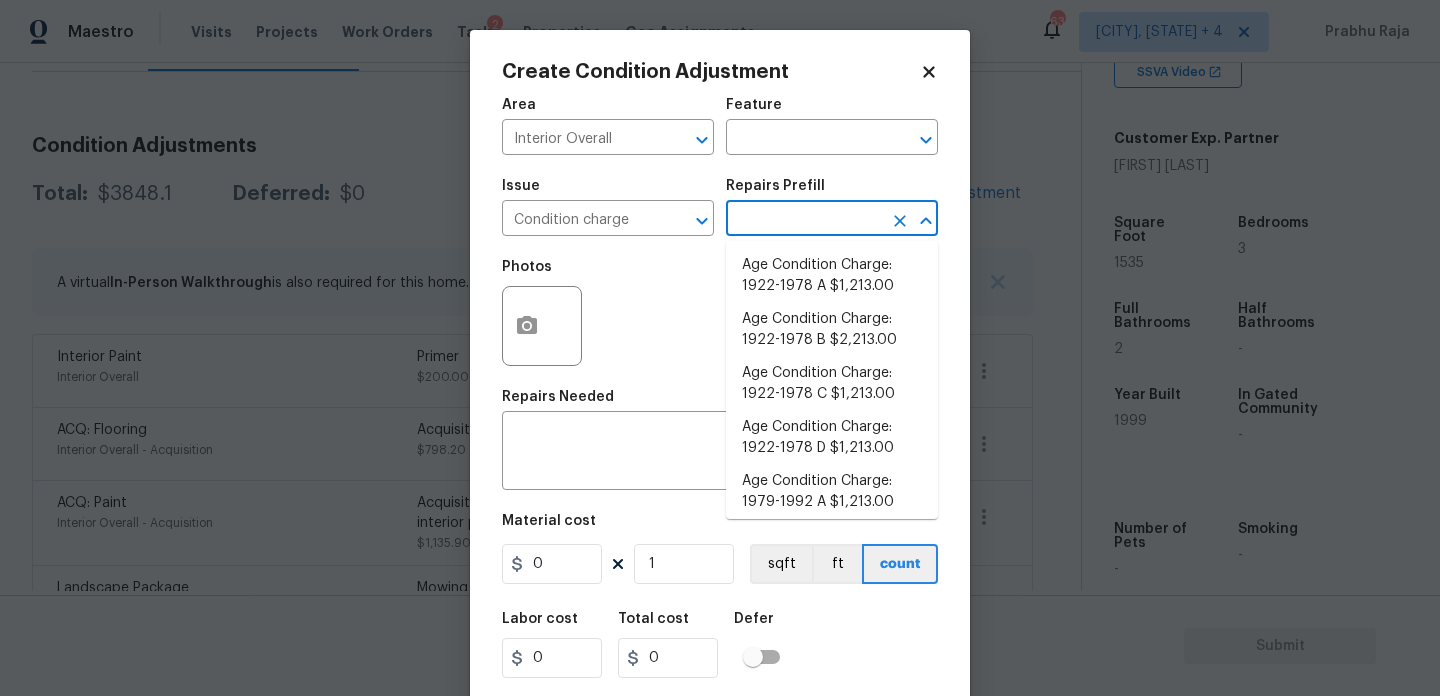 click at bounding box center [804, 220] 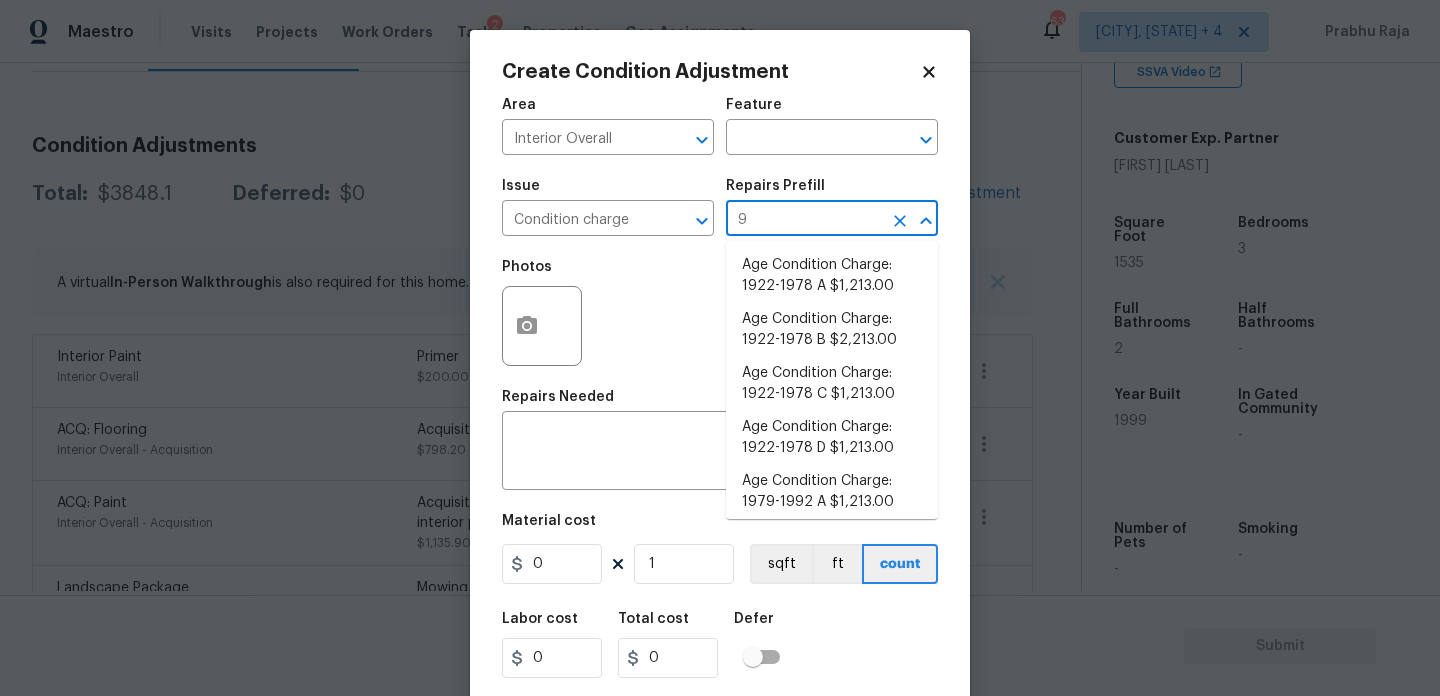 type on "93" 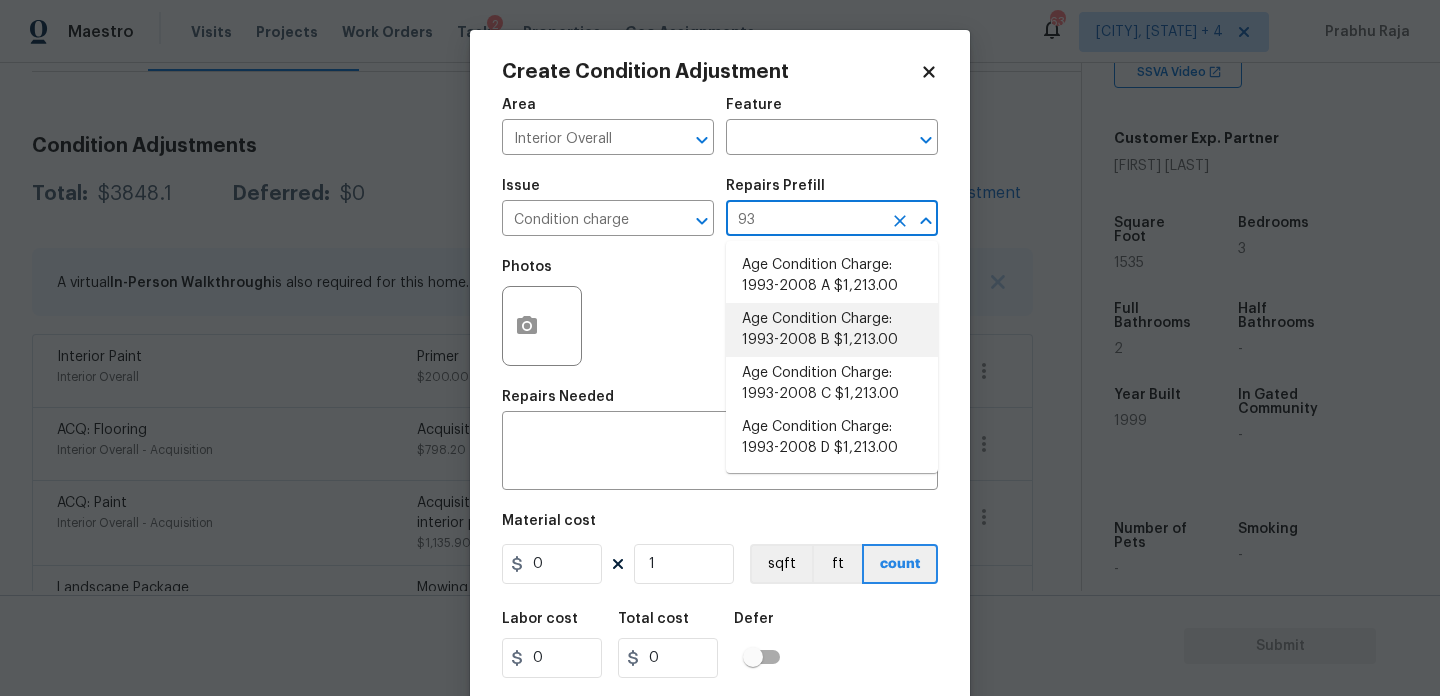 click on "Age Condition Charge: 1993-2008 B	 $1,213.00" at bounding box center (832, 330) 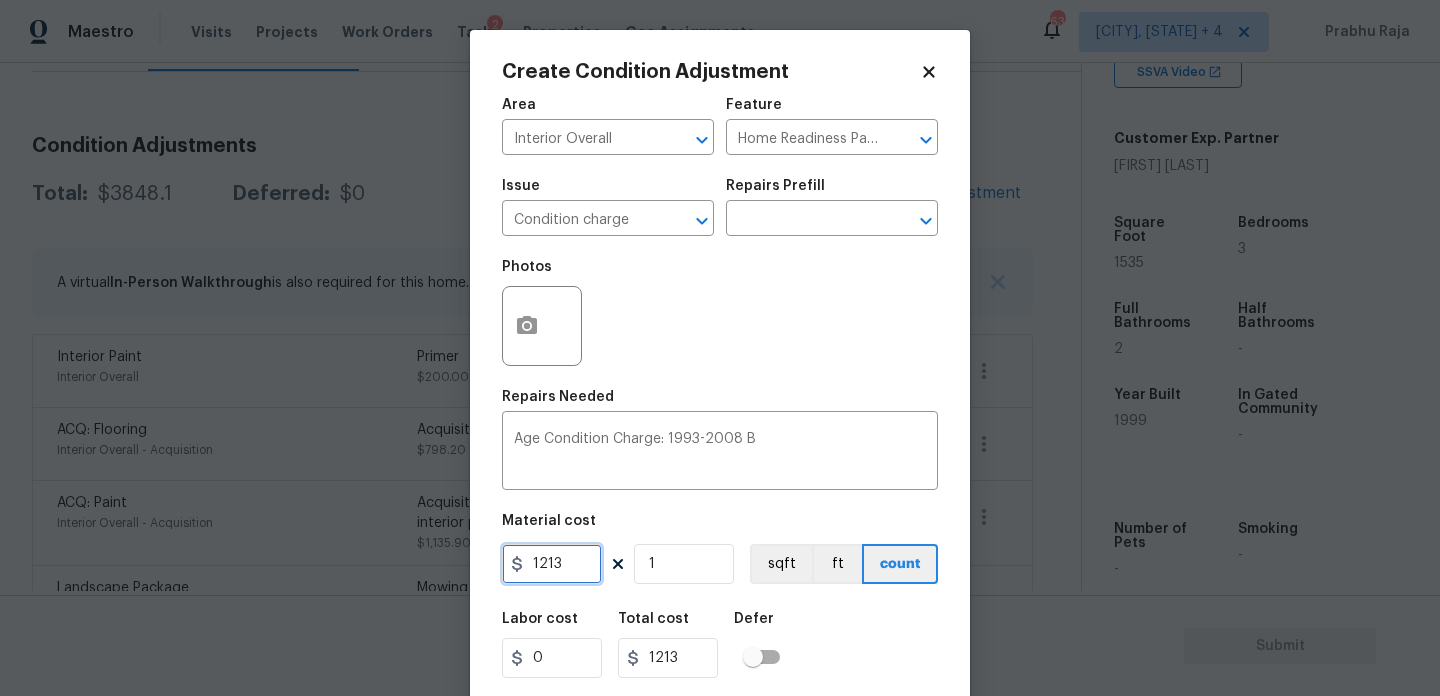 drag, startPoint x: 578, startPoint y: 565, endPoint x: 309, endPoint y: 564, distance: 269.00186 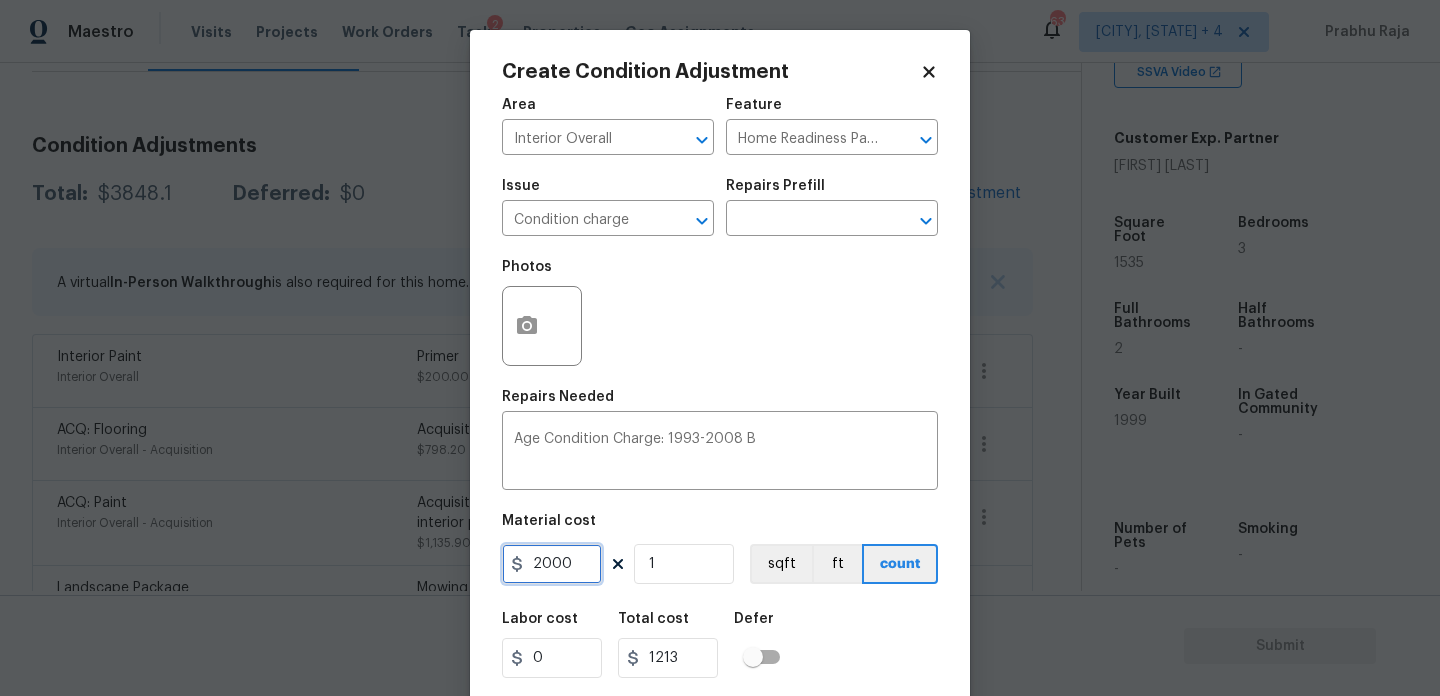 type on "2000" 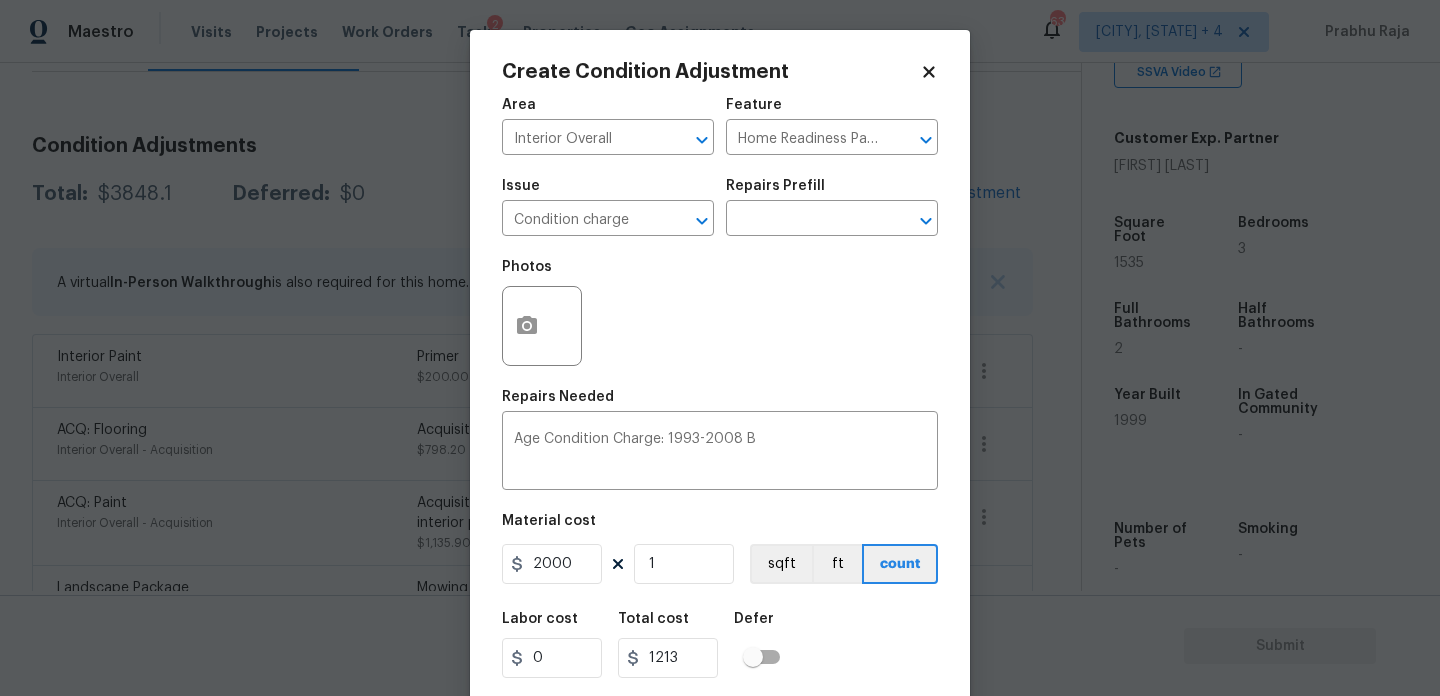 type on "2000" 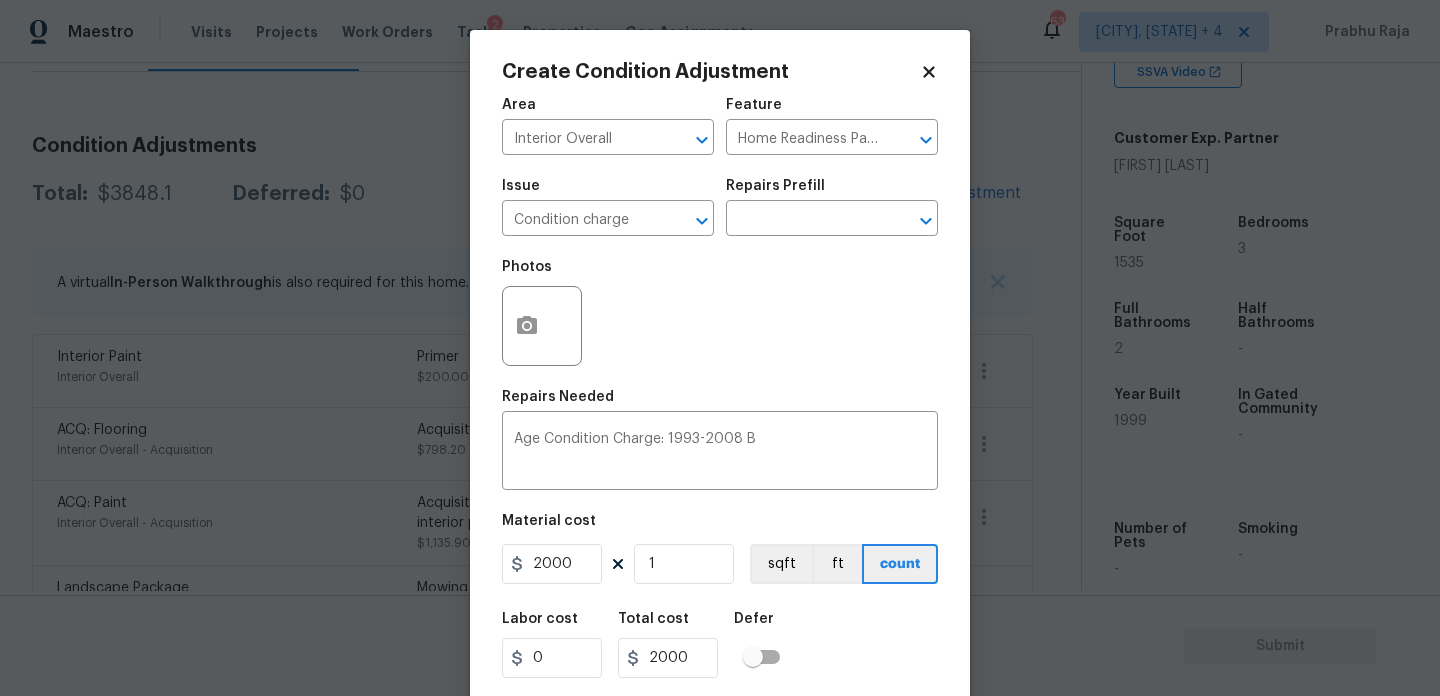 click on "Photos" at bounding box center (720, 313) 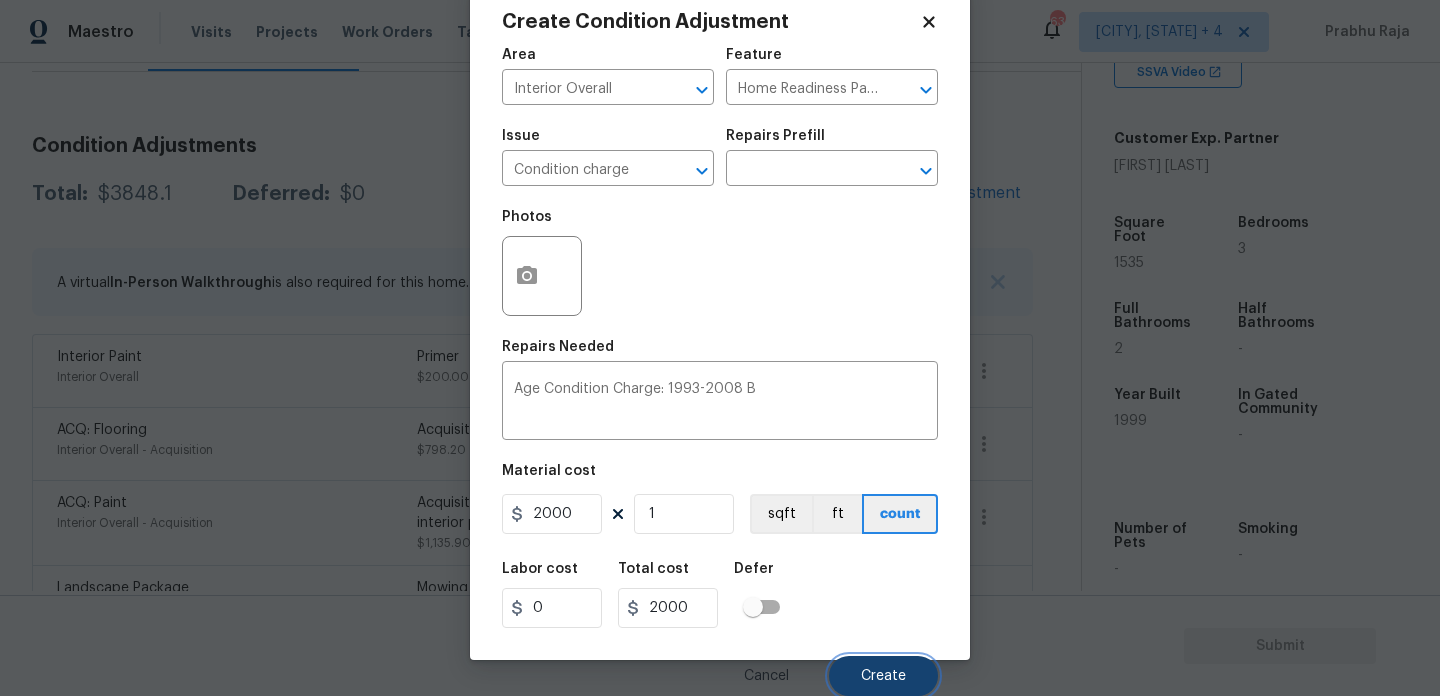 click on "Create" at bounding box center (883, 676) 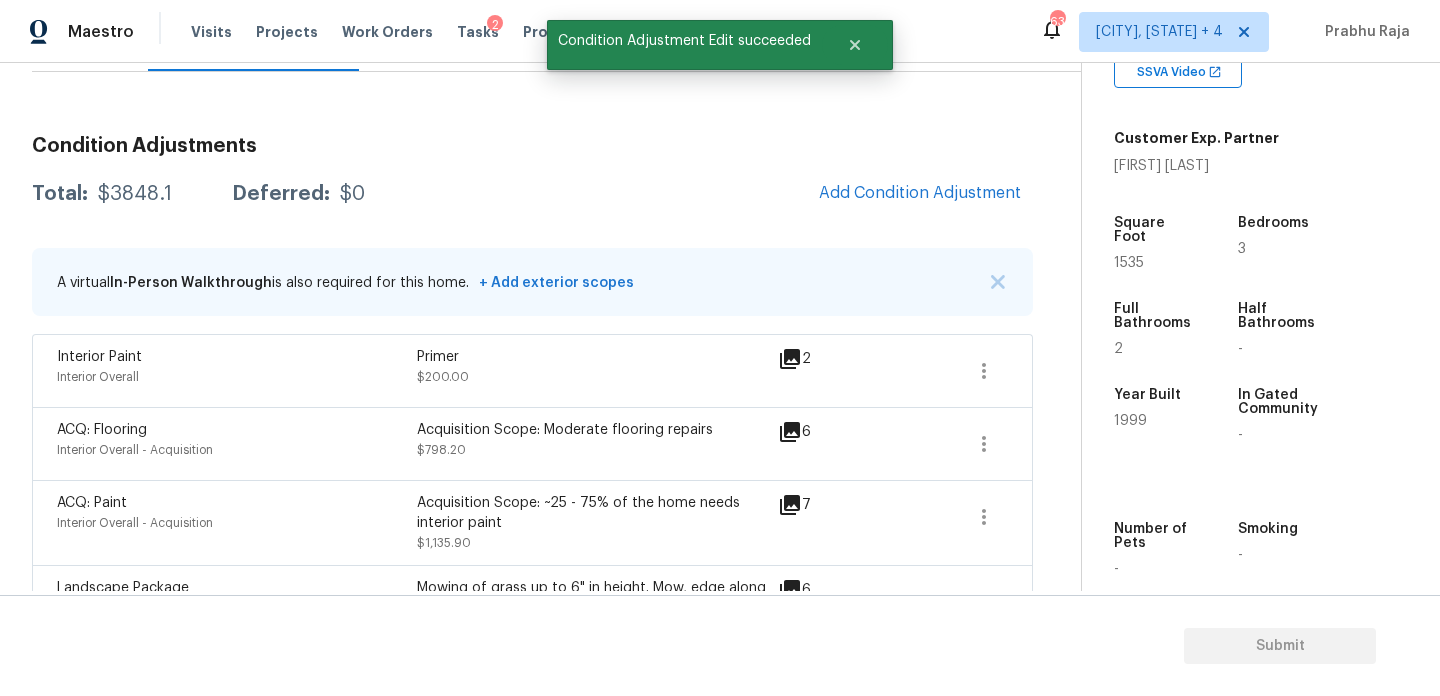 scroll, scrollTop: 44, scrollLeft: 0, axis: vertical 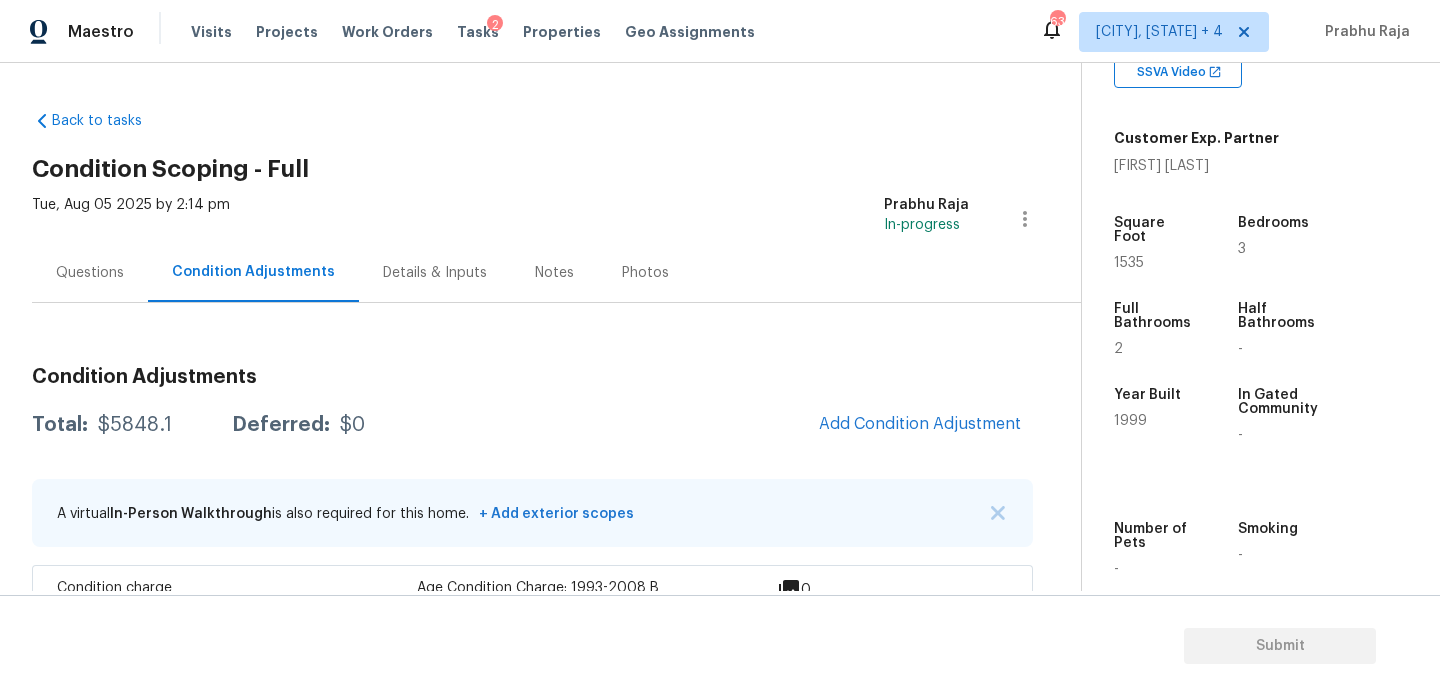 click on "Questions" at bounding box center [90, 273] 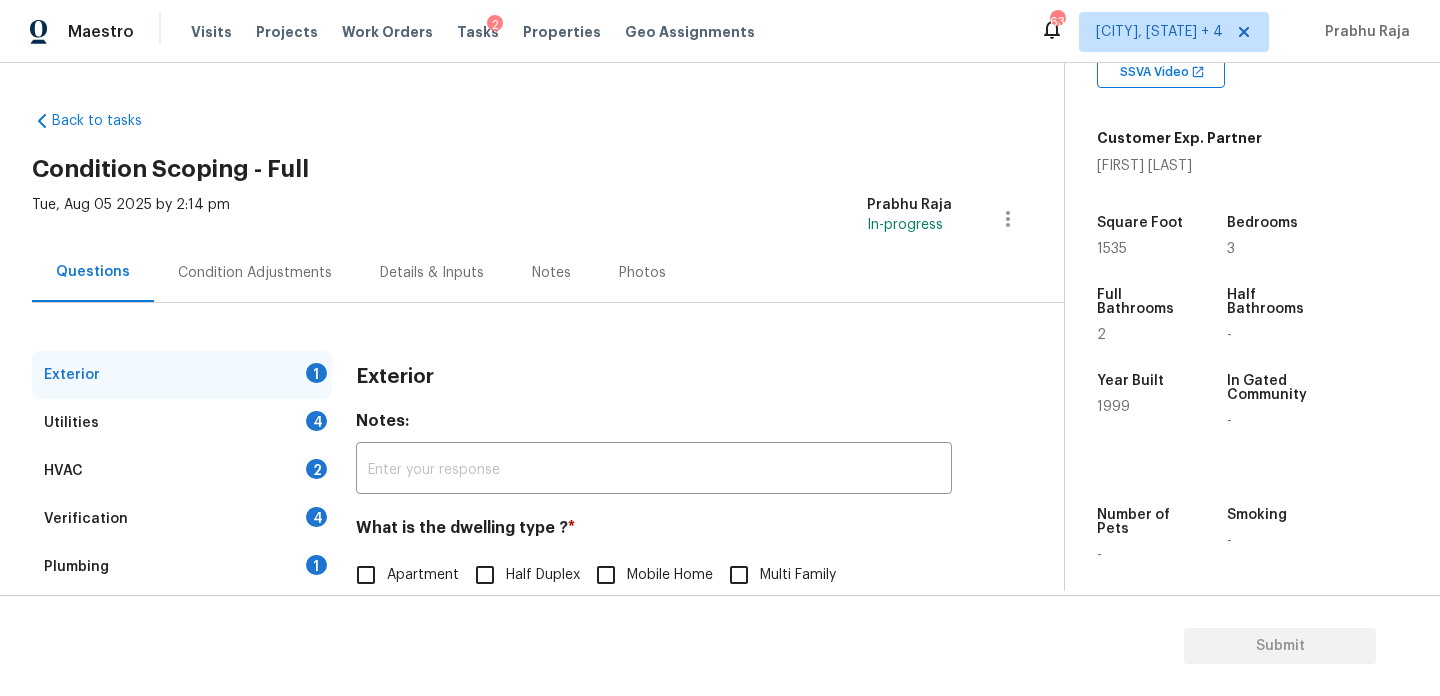 scroll, scrollTop: 267, scrollLeft: 0, axis: vertical 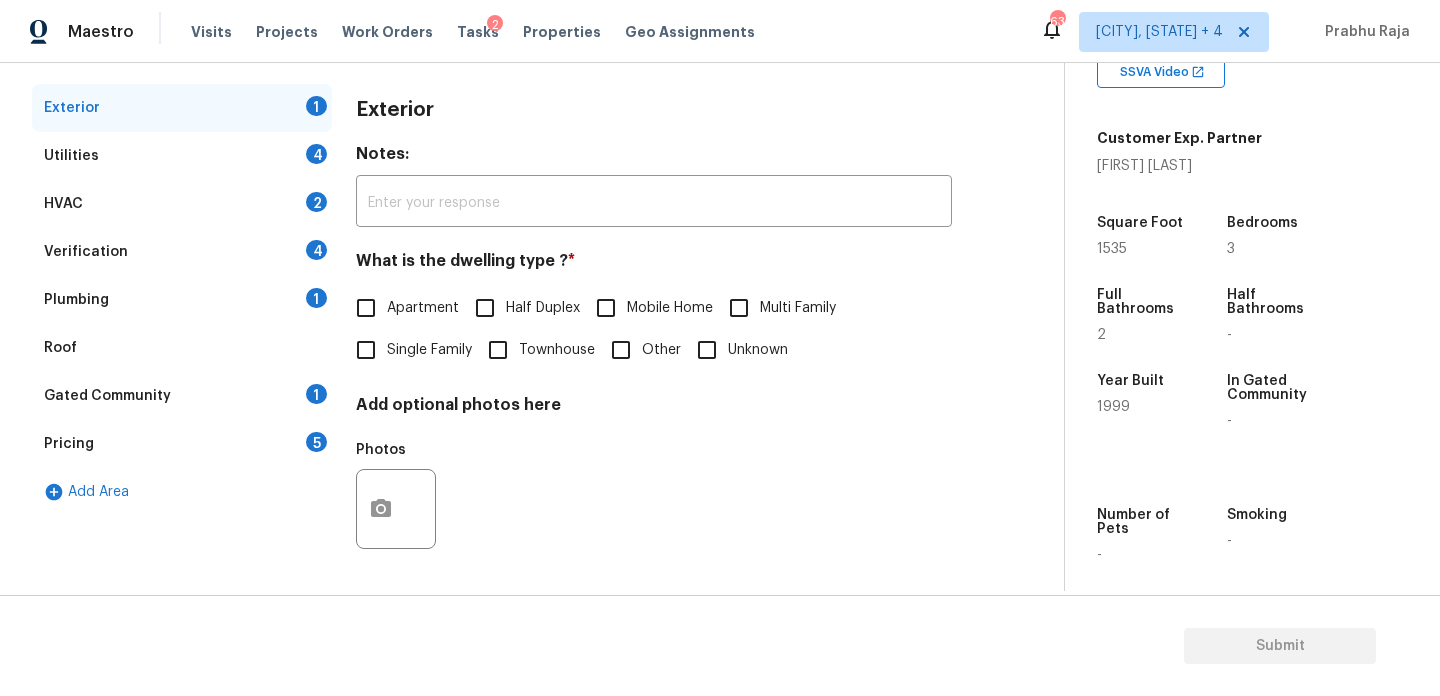 click on "Pricing 5" at bounding box center [182, 444] 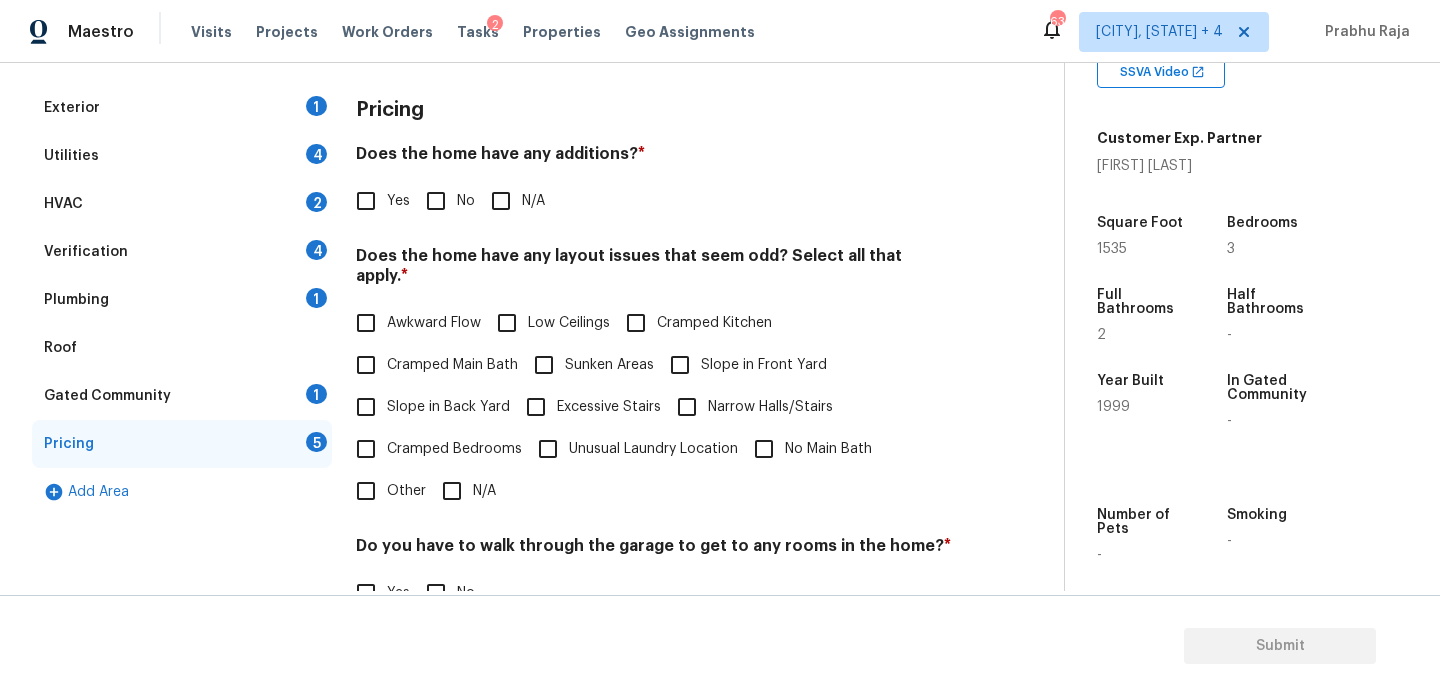 scroll, scrollTop: 360, scrollLeft: 0, axis: vertical 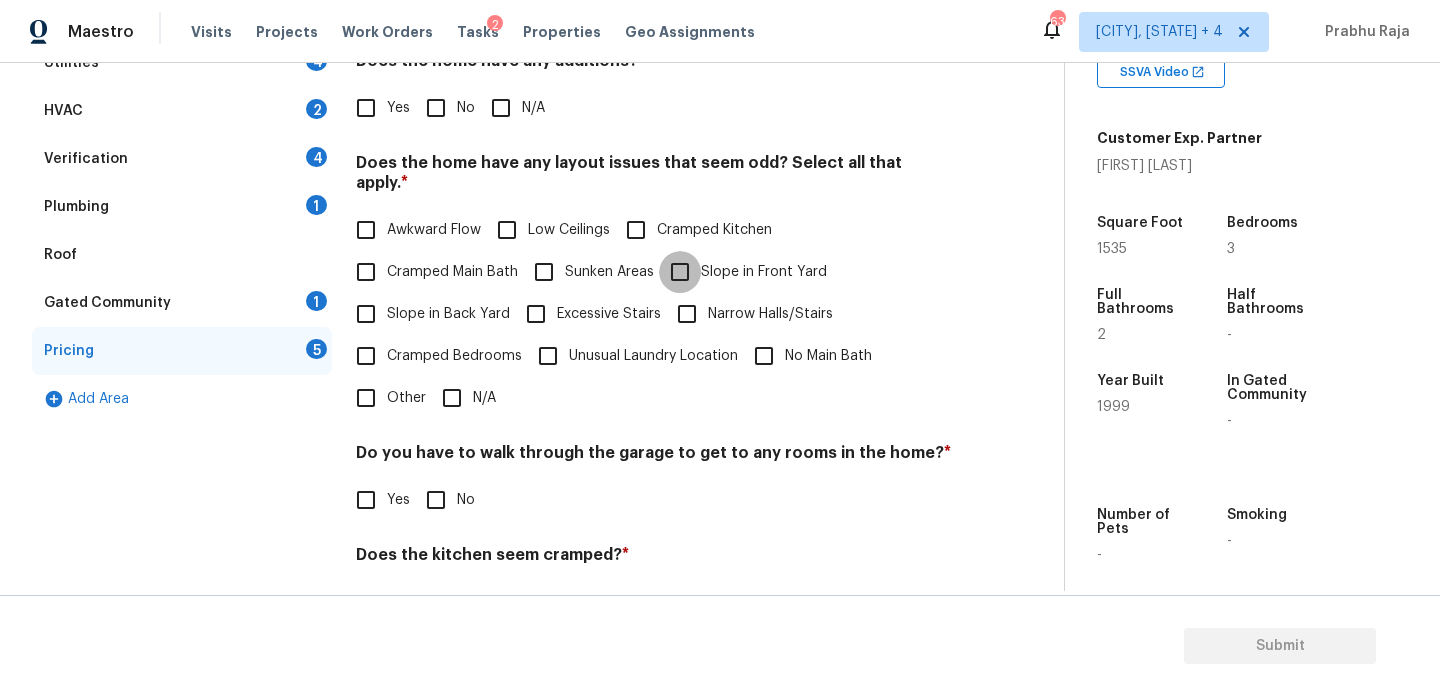 click on "Slope in Front Yard" at bounding box center [680, 272] 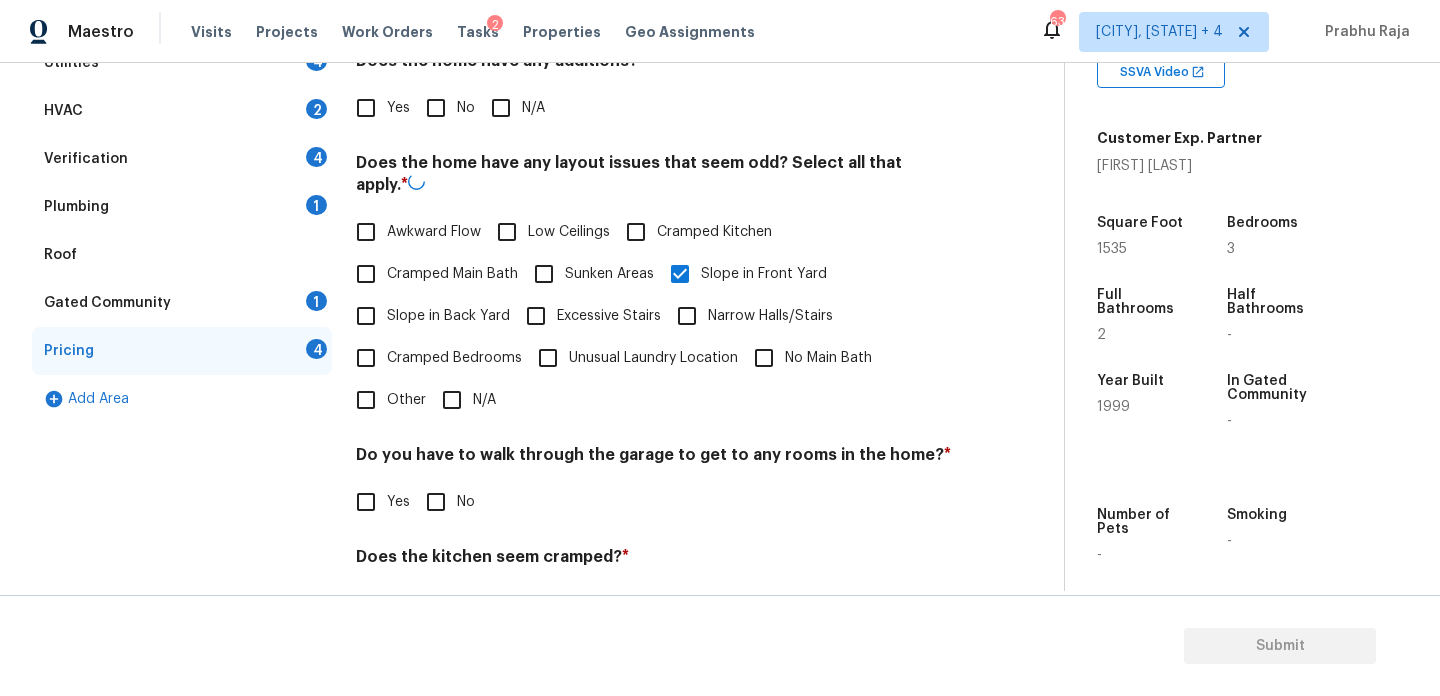 click on "No" at bounding box center [436, 108] 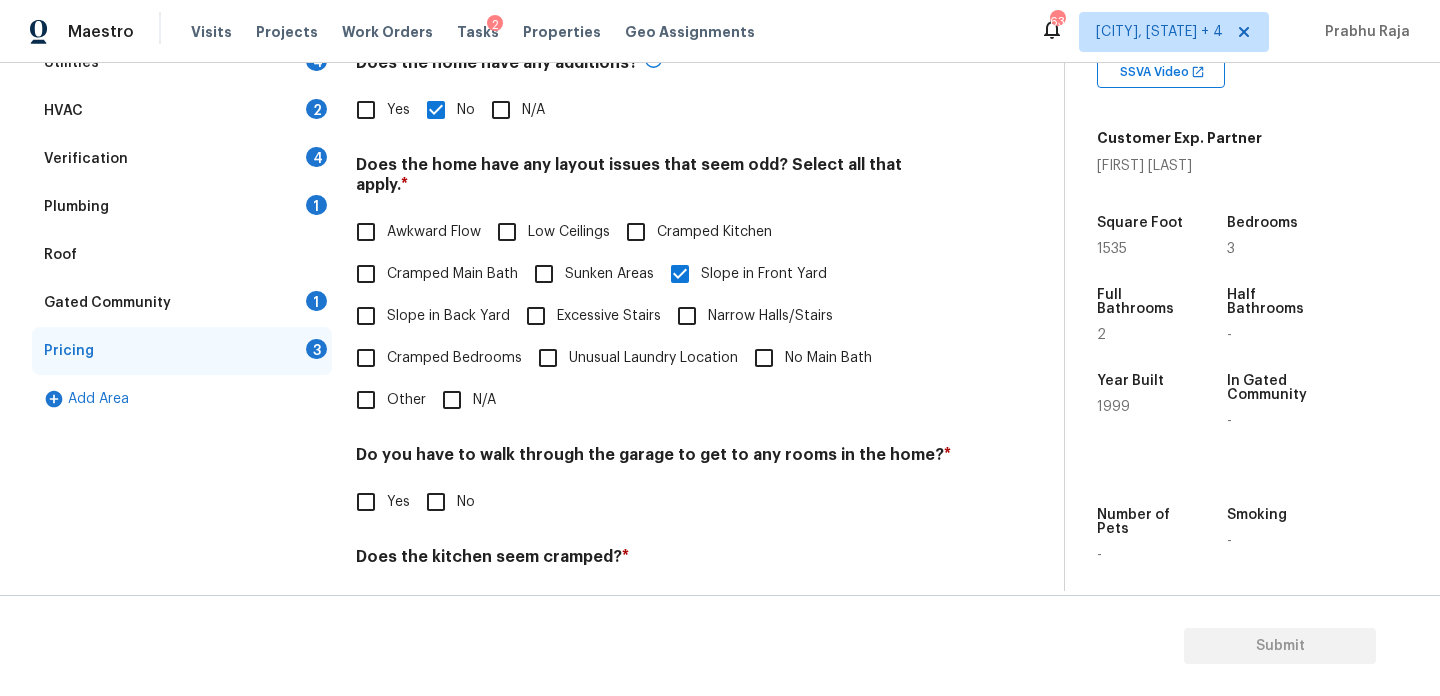 scroll, scrollTop: 504, scrollLeft: 0, axis: vertical 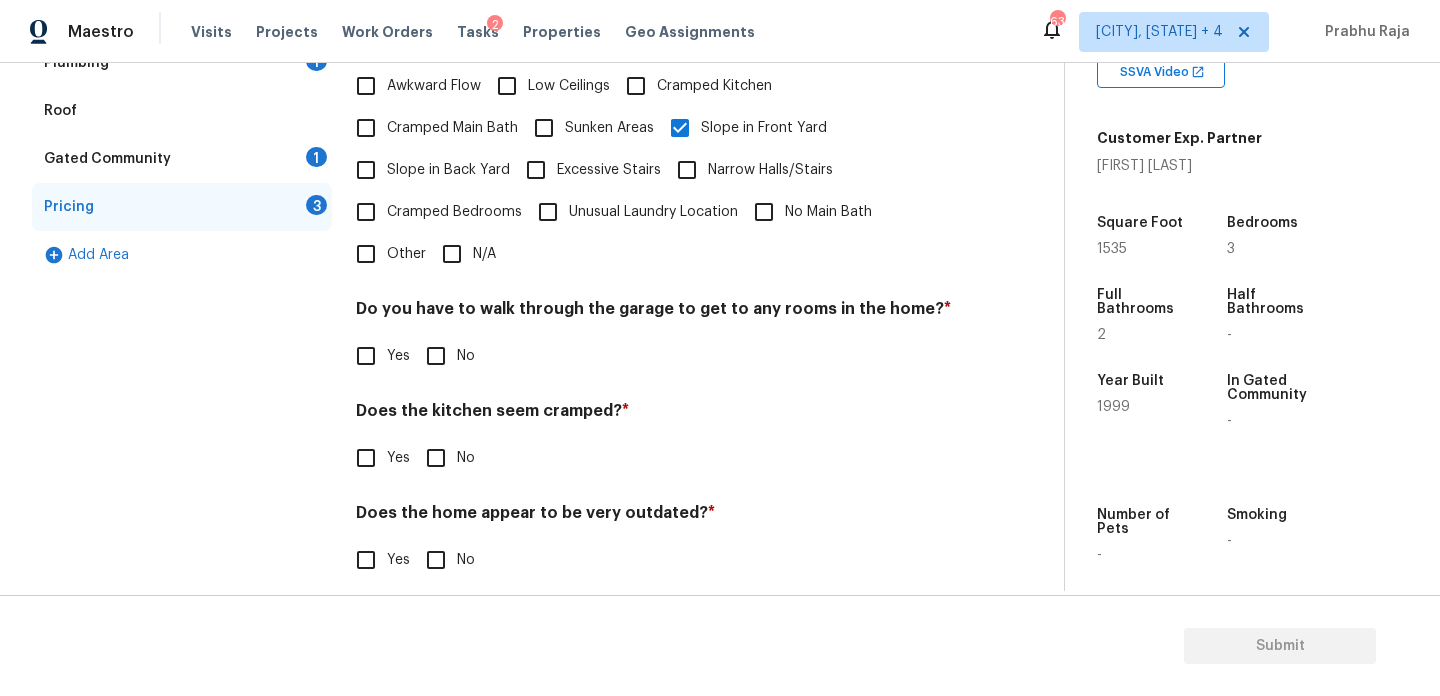 click on "No" at bounding box center (436, 356) 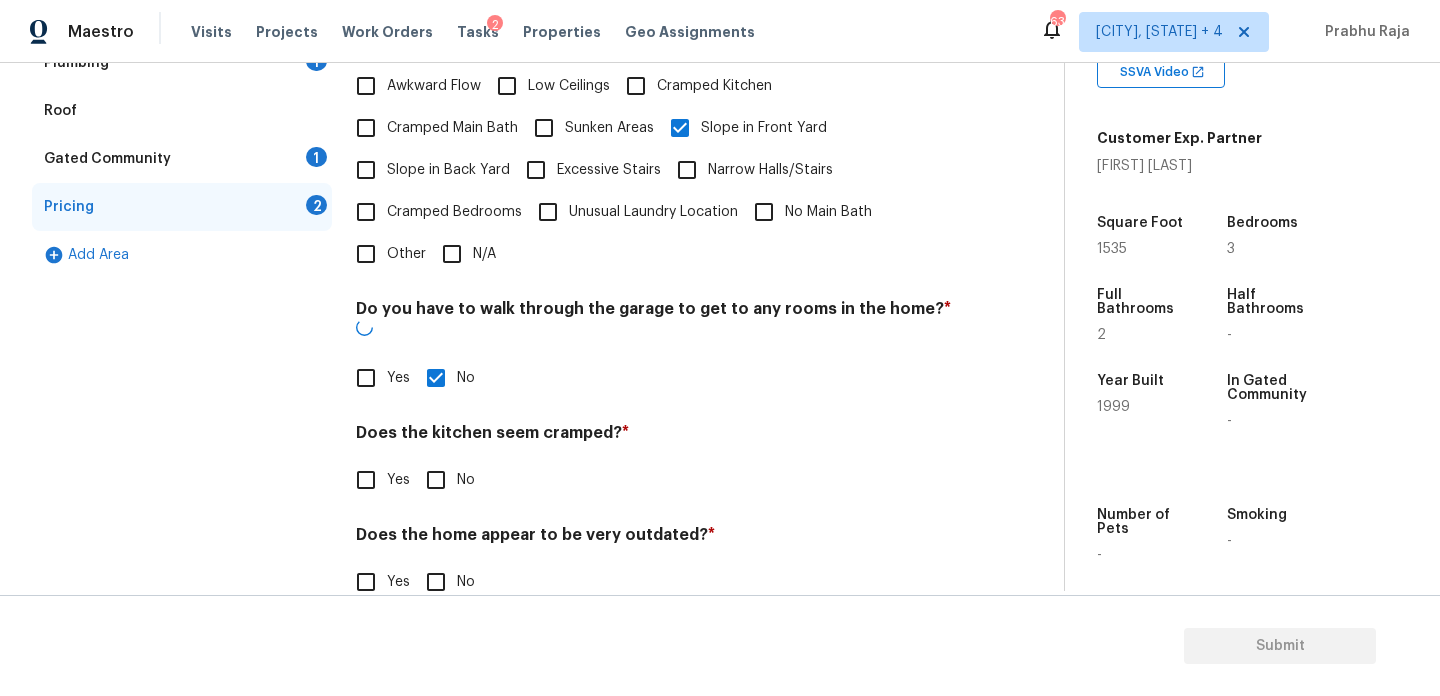click on "No" at bounding box center (436, 480) 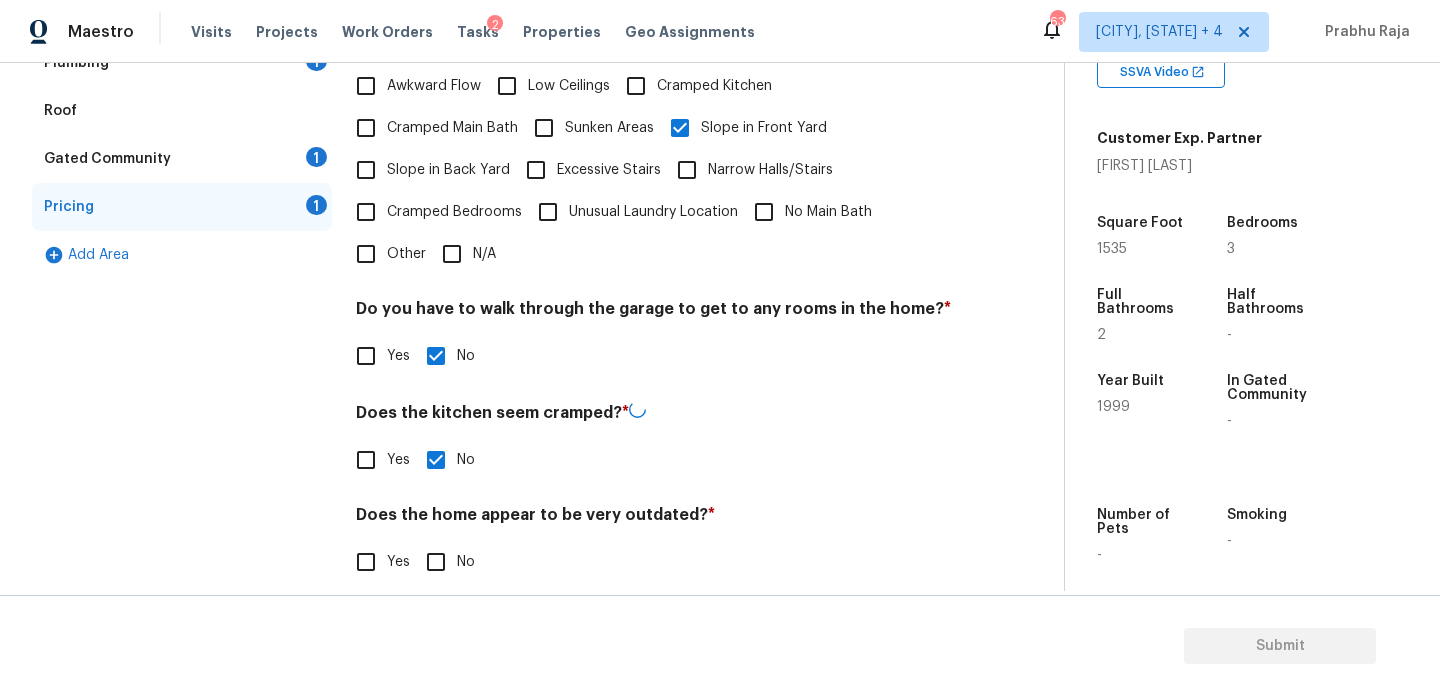 click on "No" at bounding box center (436, 562) 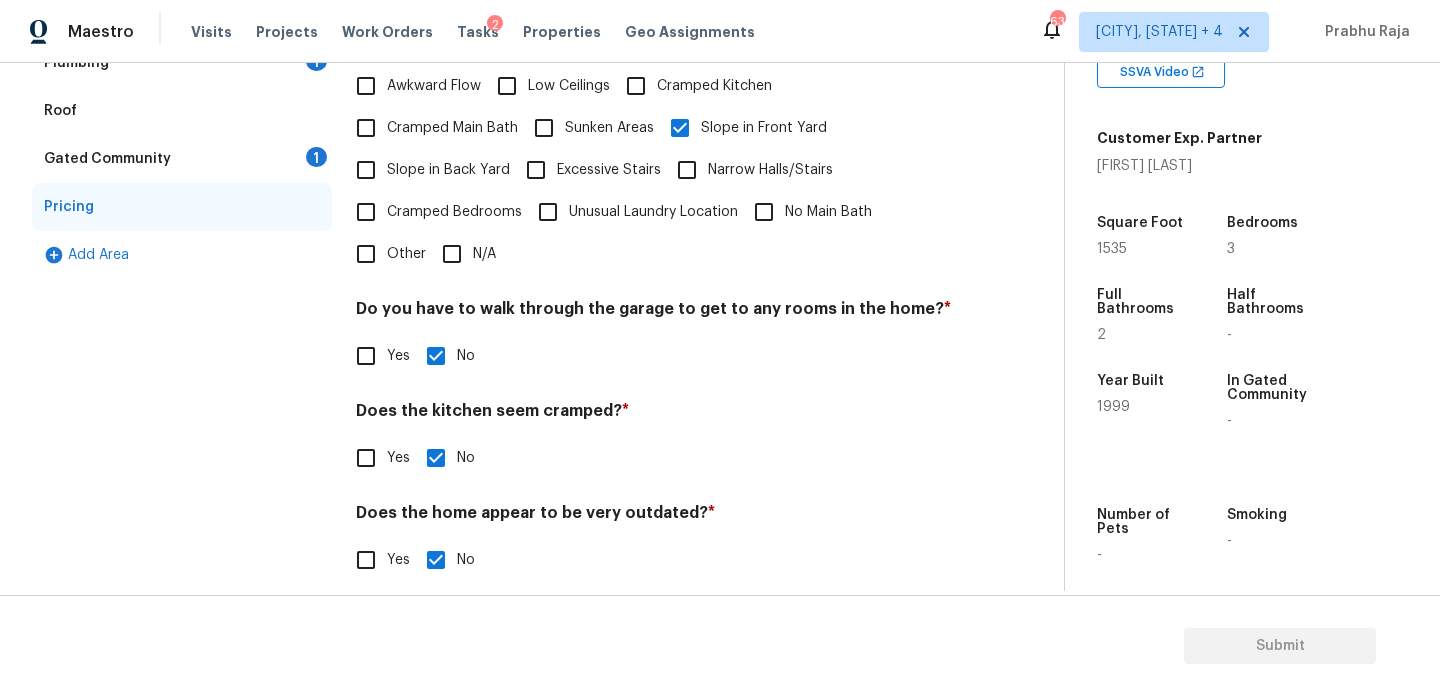 scroll, scrollTop: 0, scrollLeft: 0, axis: both 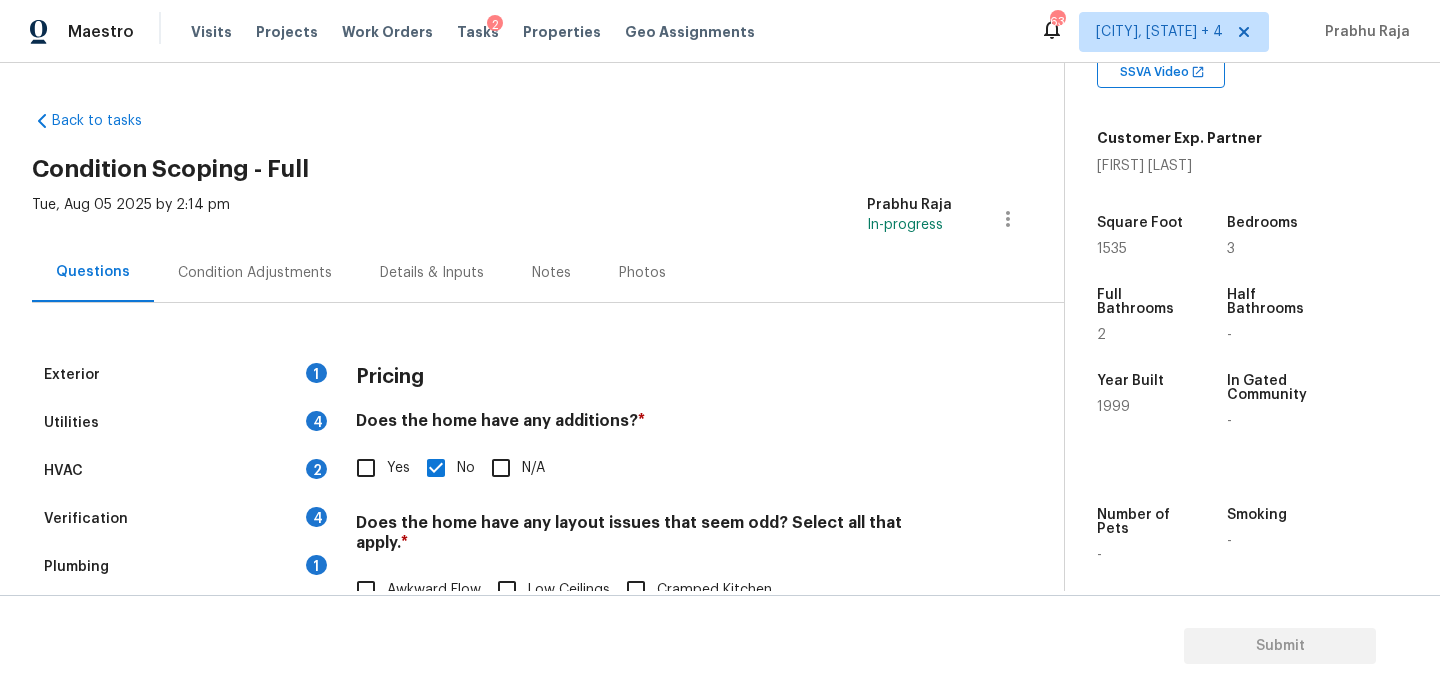 click on "Condition Adjustments" at bounding box center (255, 272) 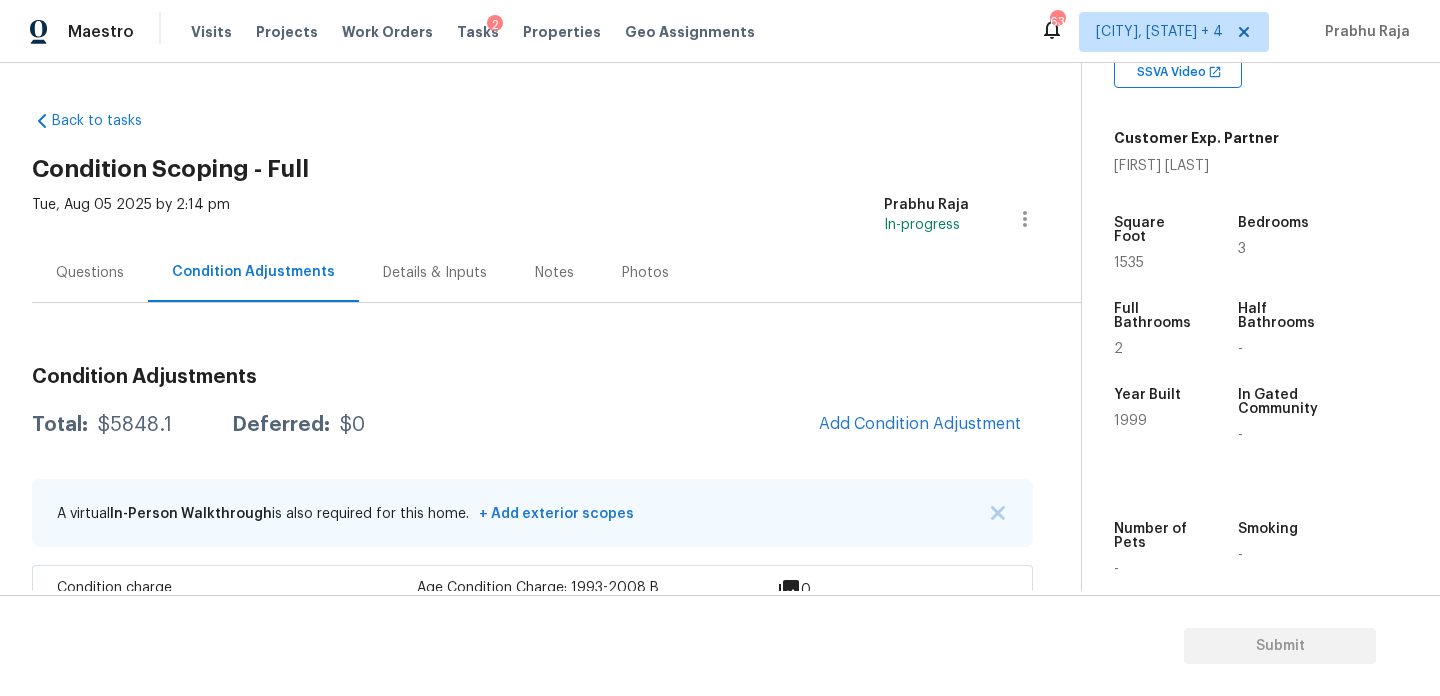 scroll, scrollTop: 50, scrollLeft: 0, axis: vertical 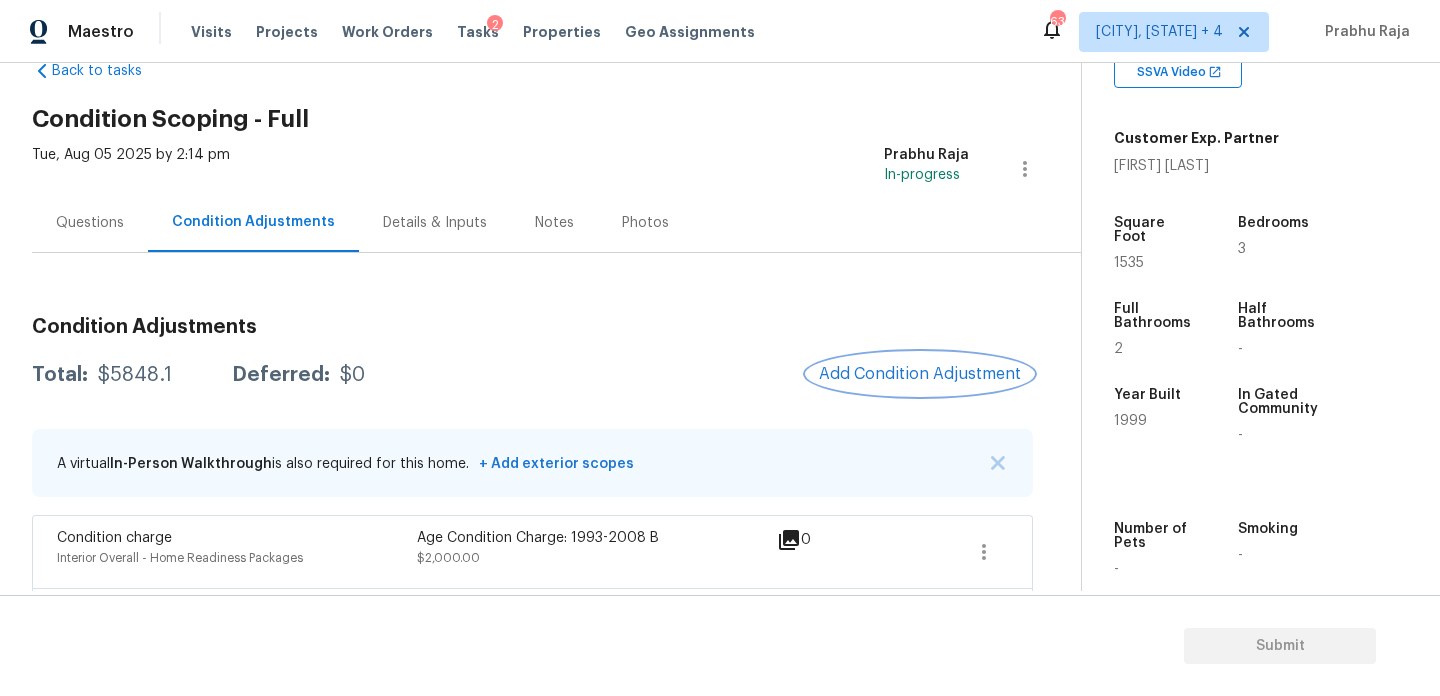 click on "Add Condition Adjustment" at bounding box center (920, 374) 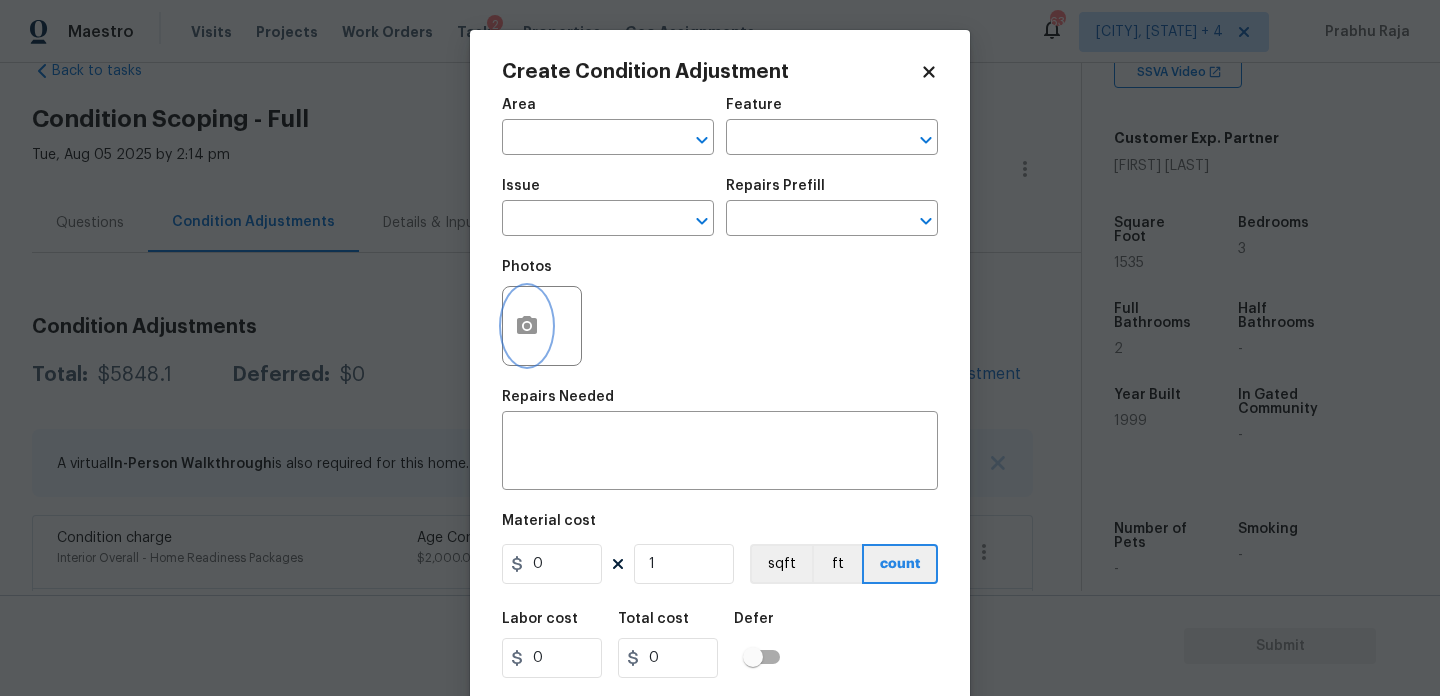 click at bounding box center [527, 326] 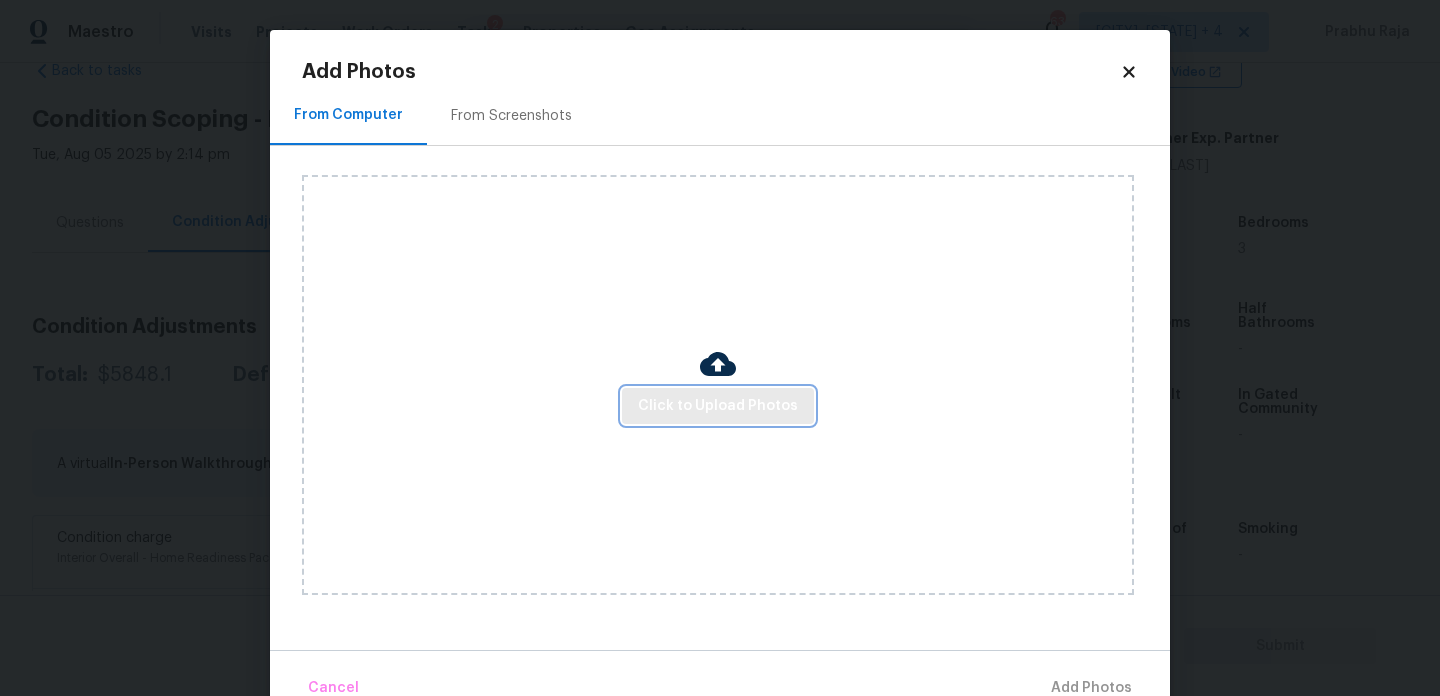 click on "Click to Upload Photos" at bounding box center (718, 406) 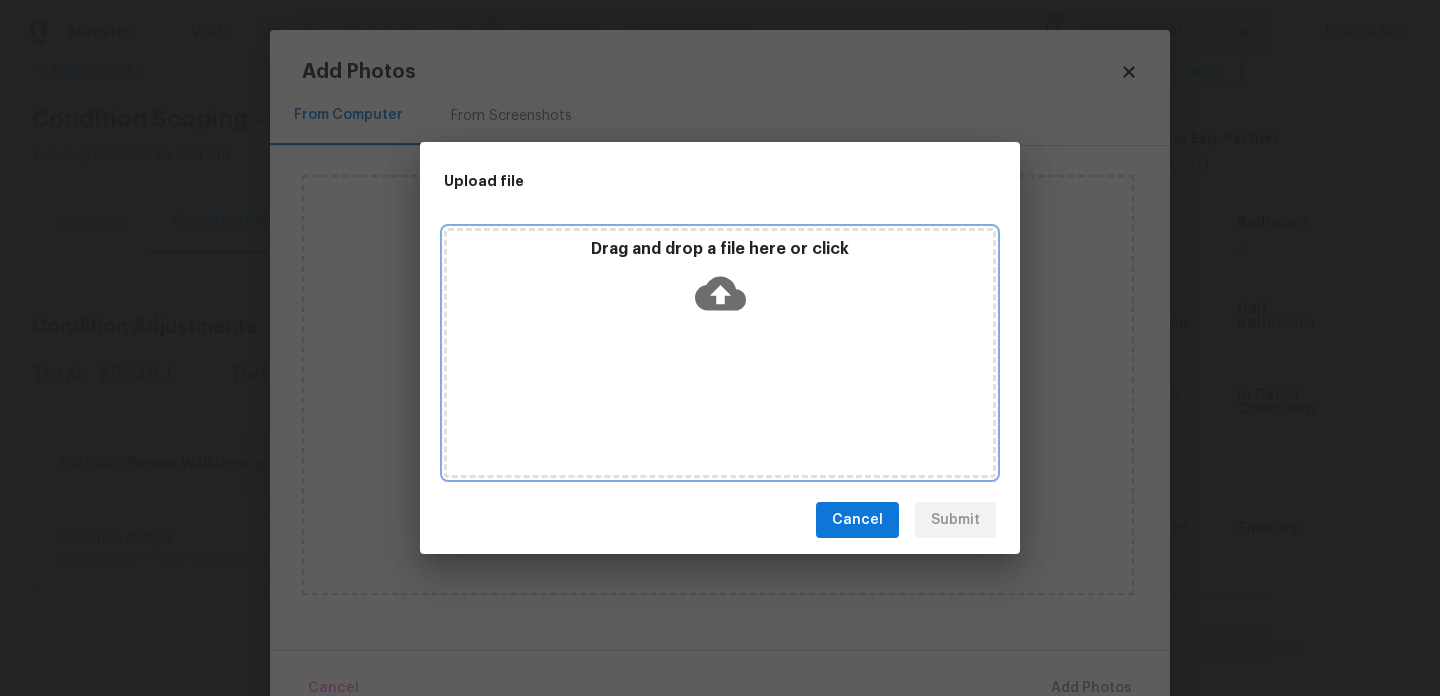 click on "Drag and drop a file here or click" at bounding box center [720, 353] 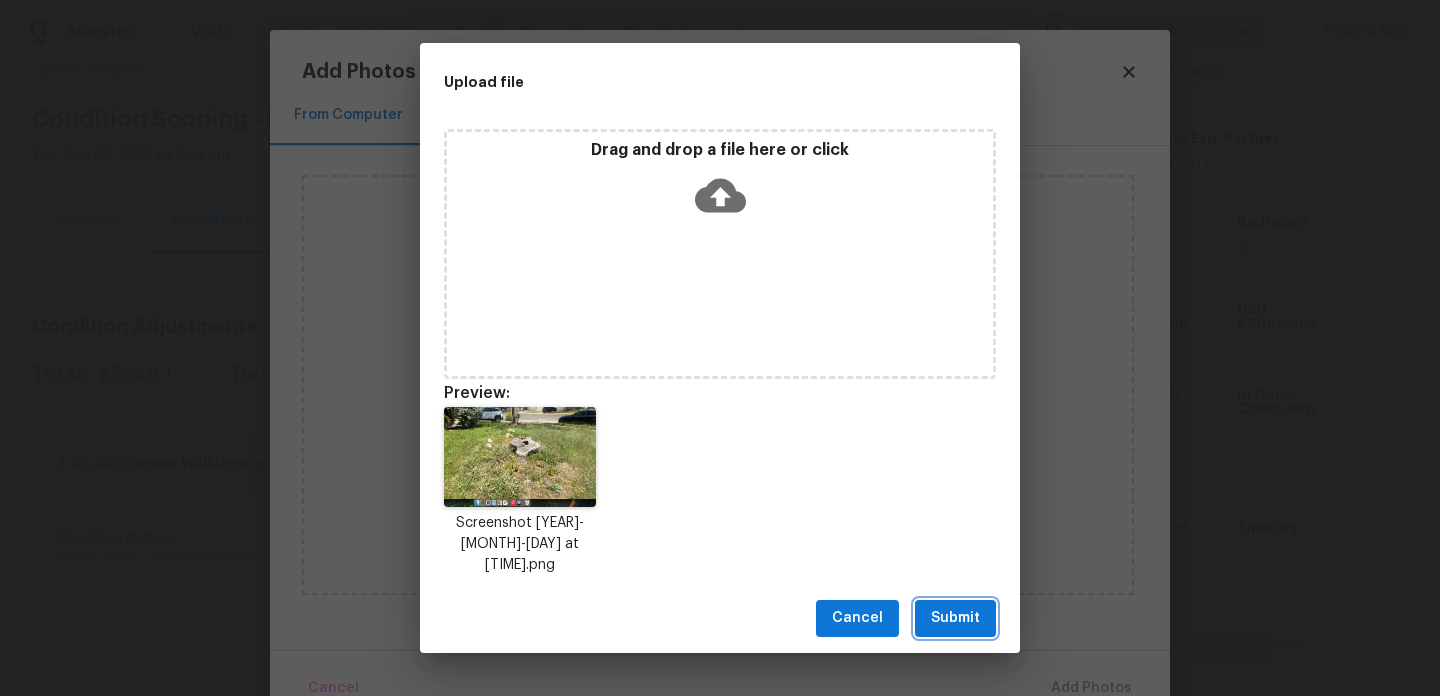 click on "Submit" at bounding box center (955, 618) 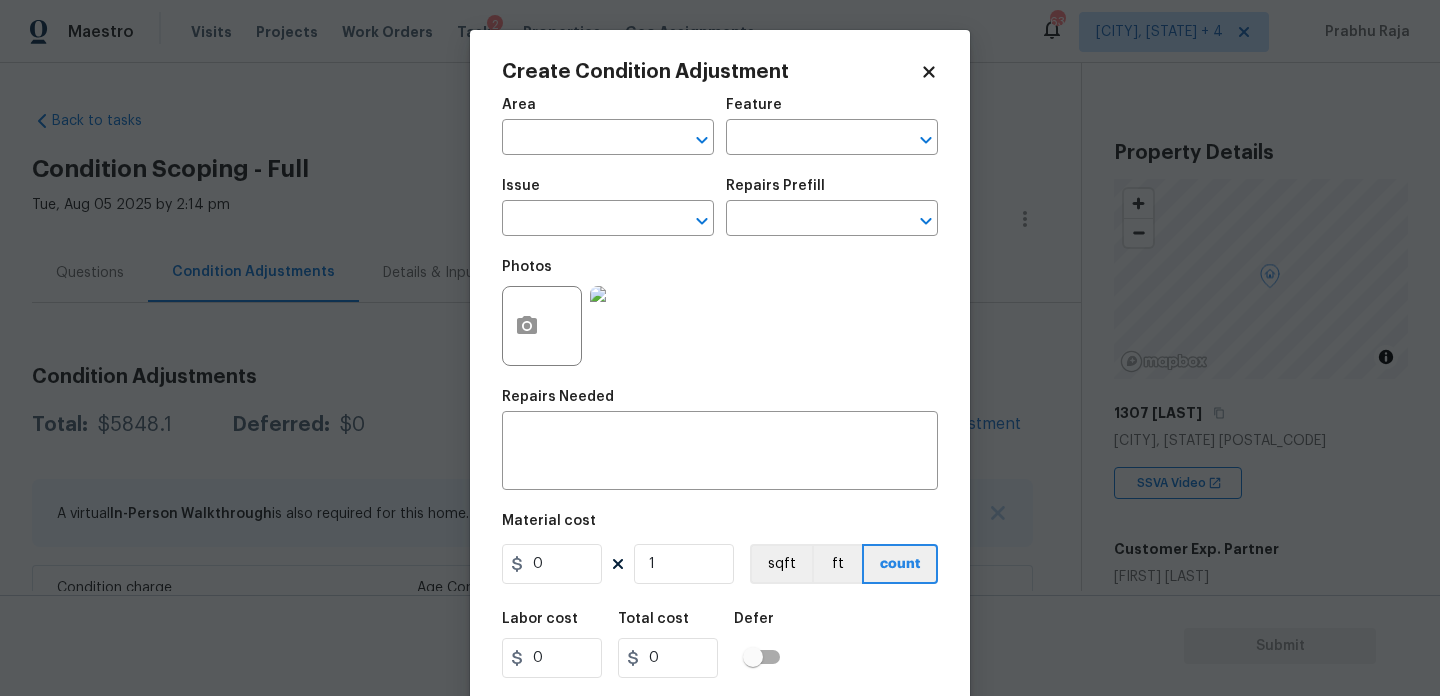 scroll, scrollTop: 0, scrollLeft: 0, axis: both 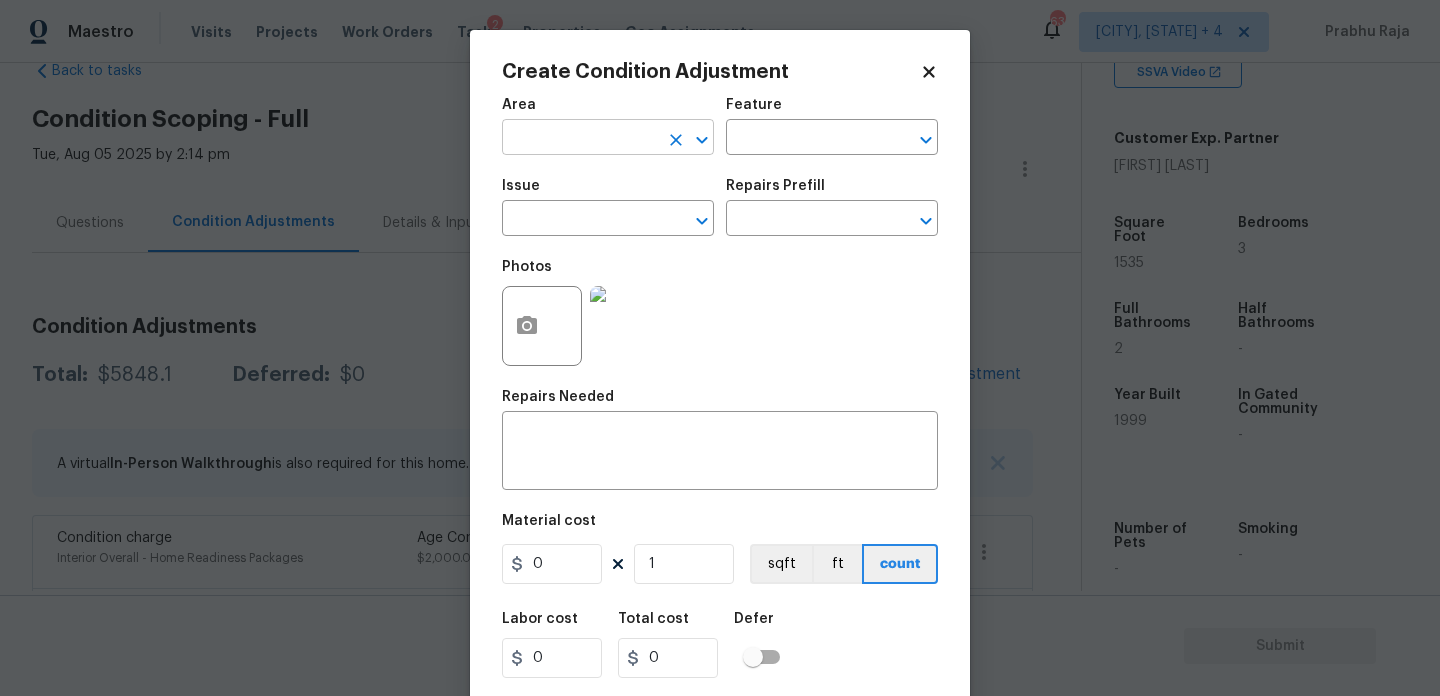 click at bounding box center [580, 139] 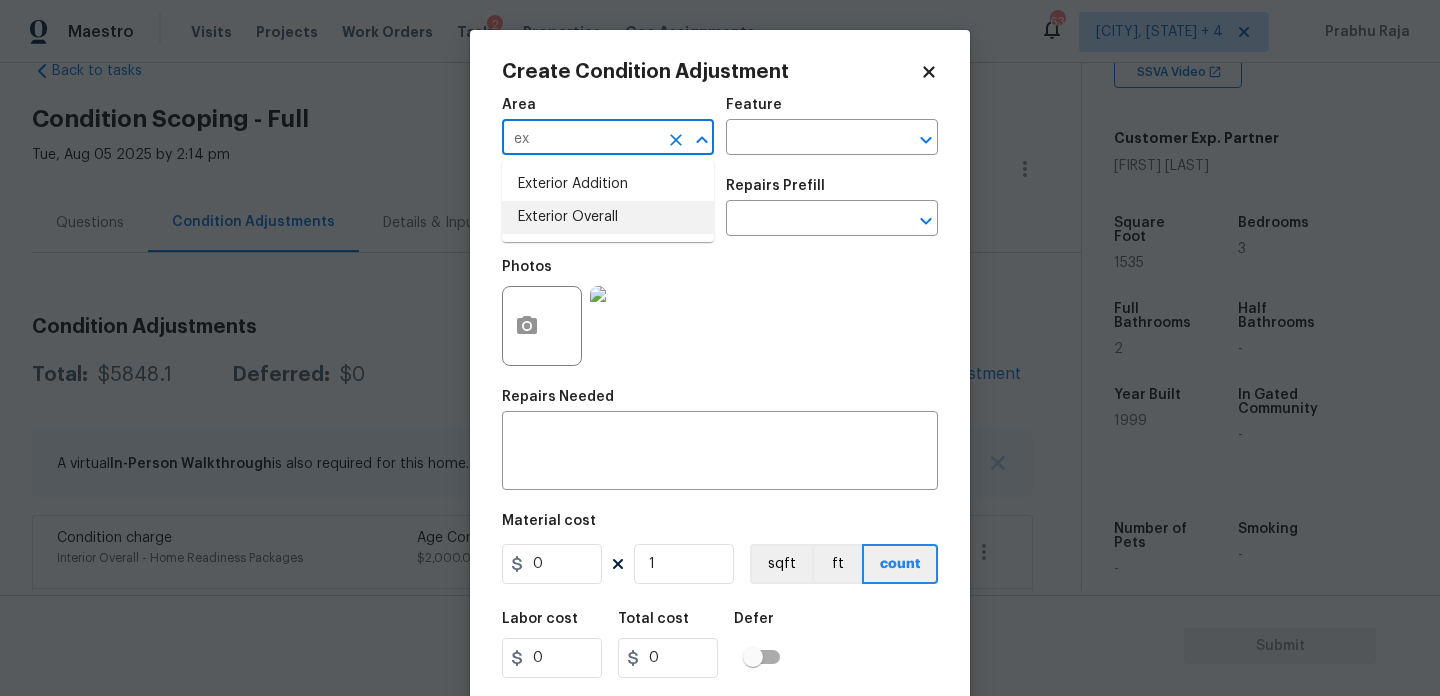 click on "Exterior Overall" at bounding box center [608, 217] 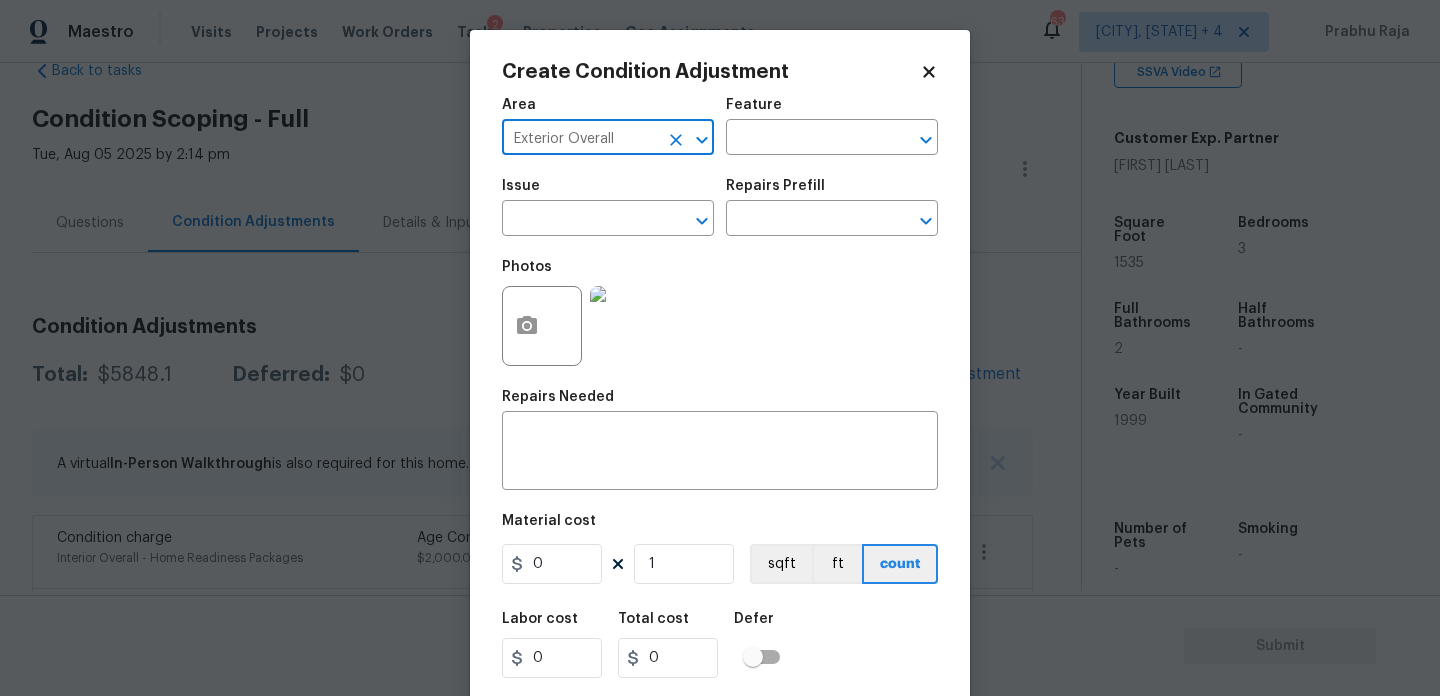type on "Exterior Overall" 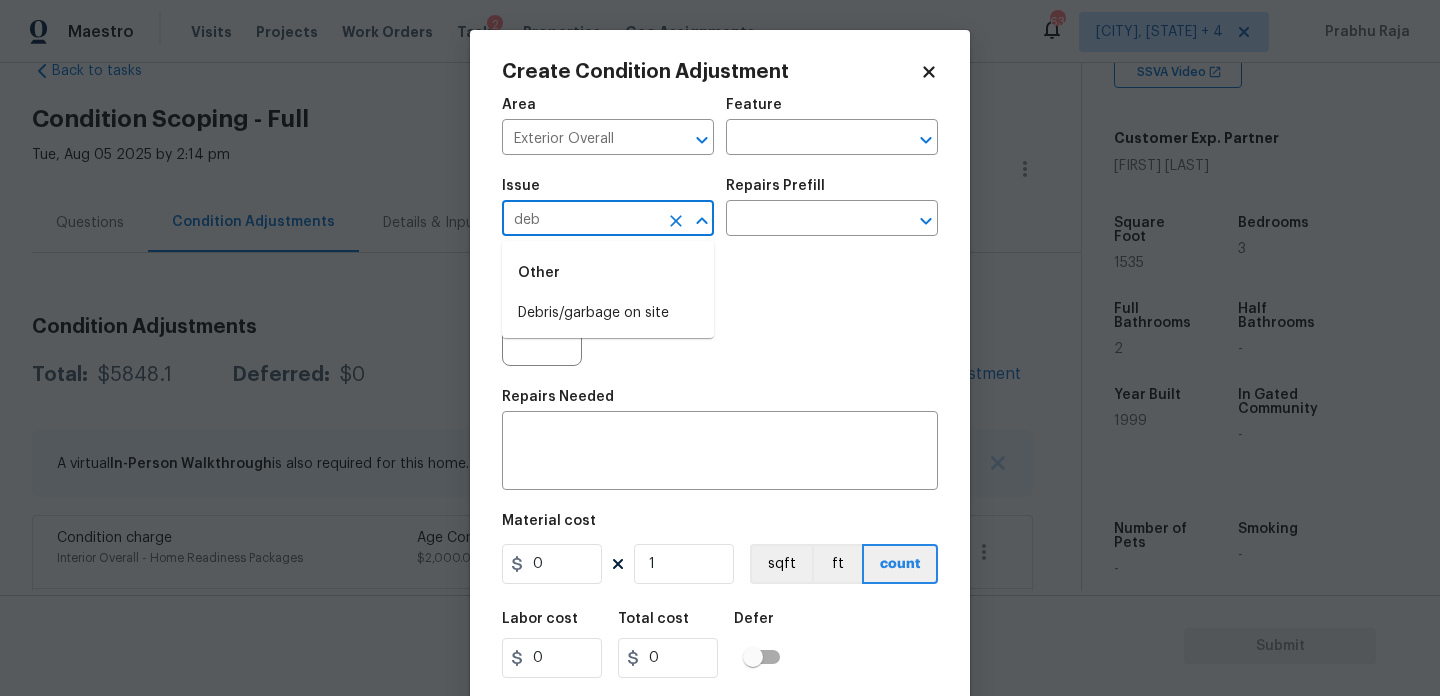 click on "Debris/garbage on site" at bounding box center (608, 313) 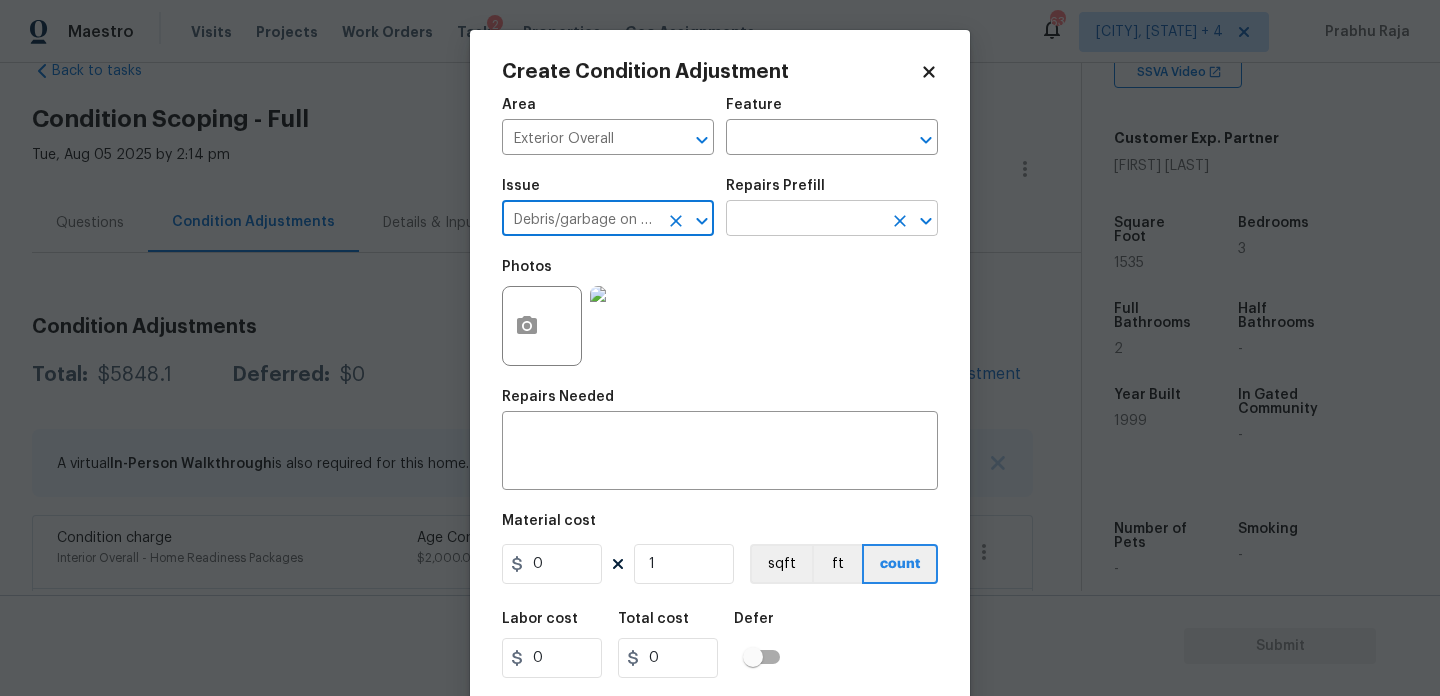 type on "Debris/garbage on site" 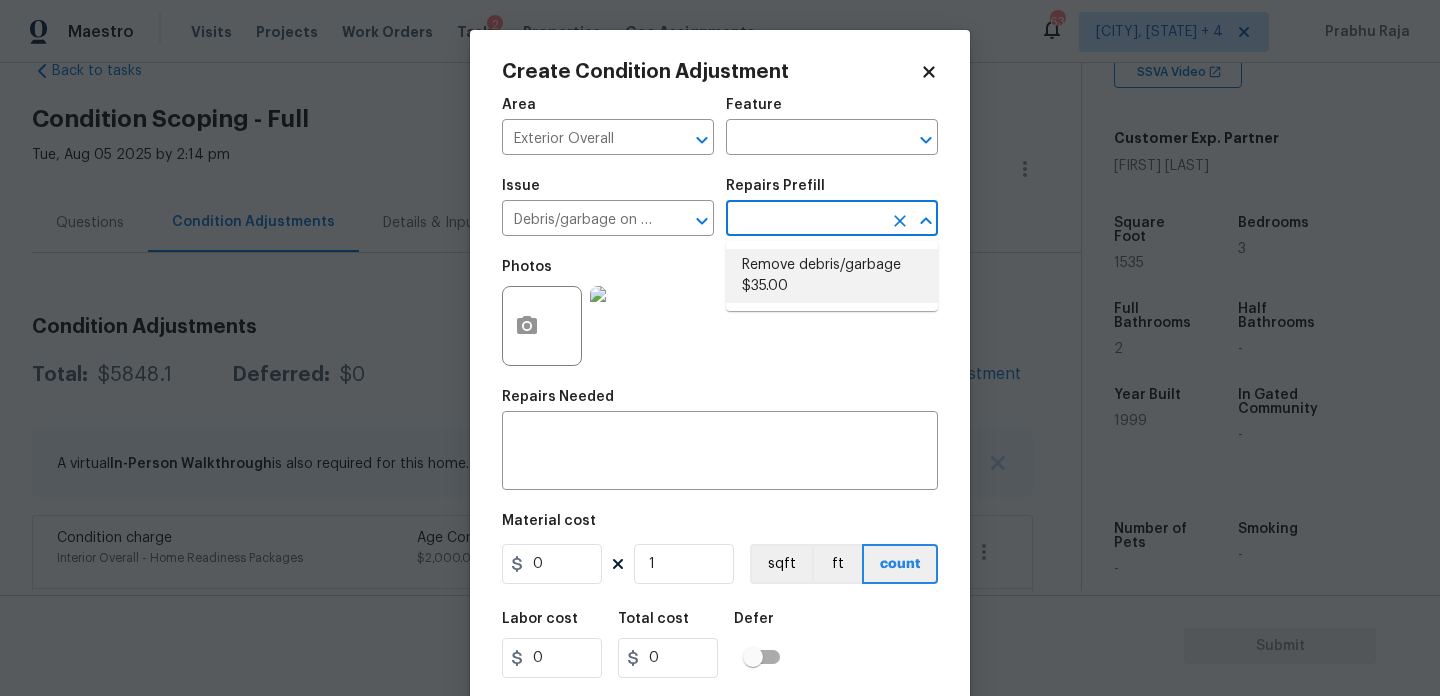 click on "Remove debris/garbage $35.00" at bounding box center [832, 276] 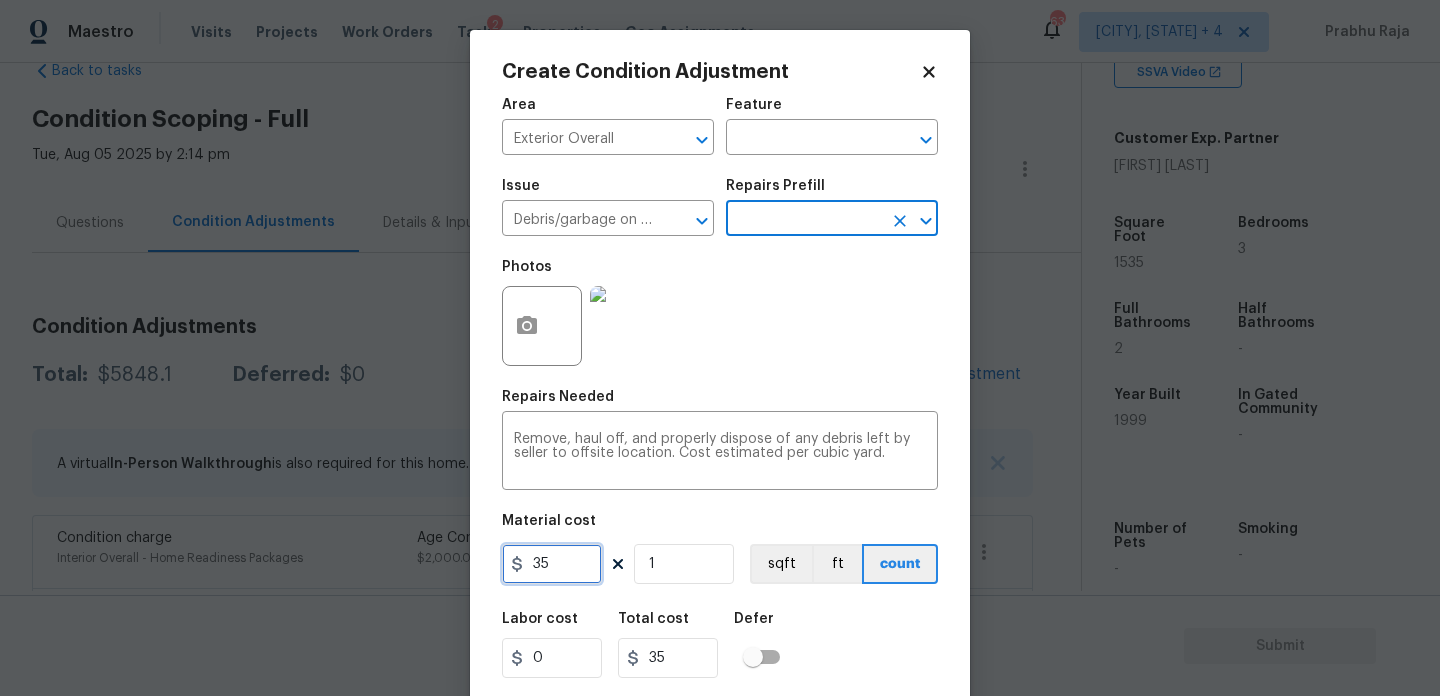 drag, startPoint x: 562, startPoint y: 581, endPoint x: 405, endPoint y: 580, distance: 157.00319 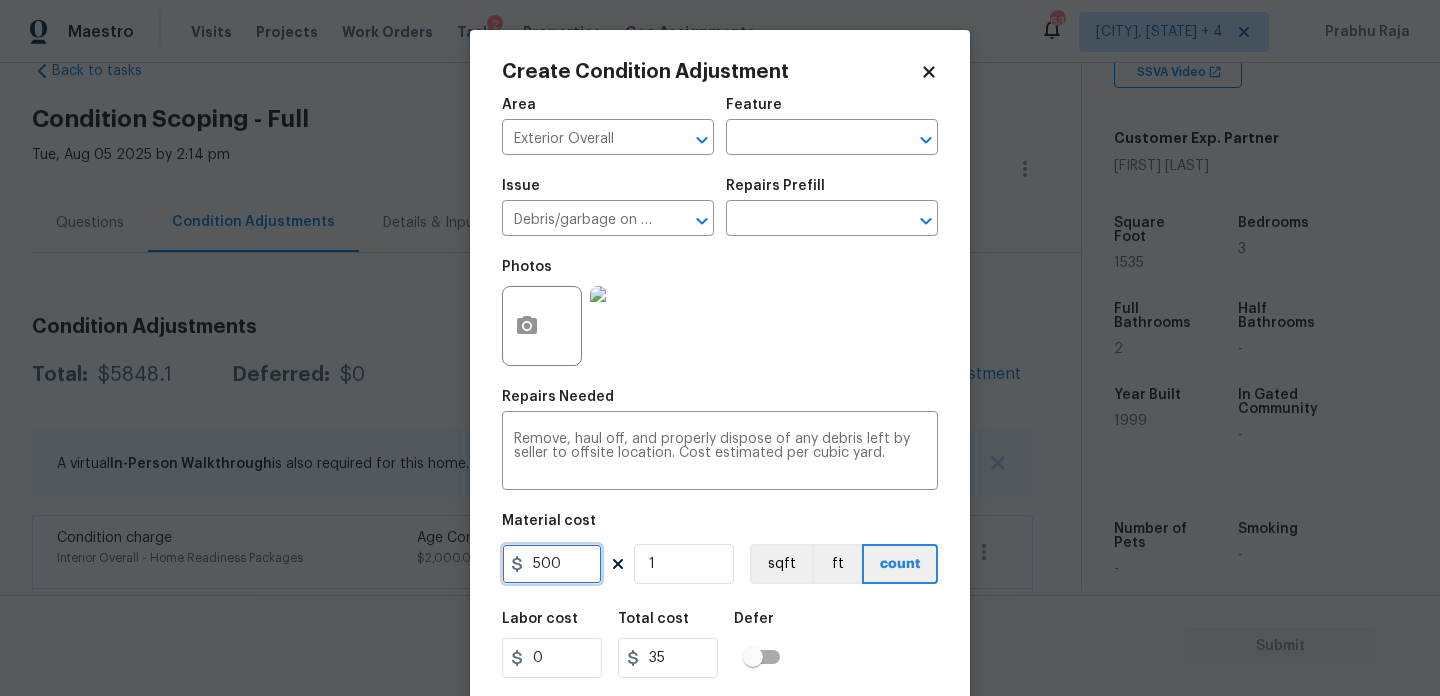 type on "500" 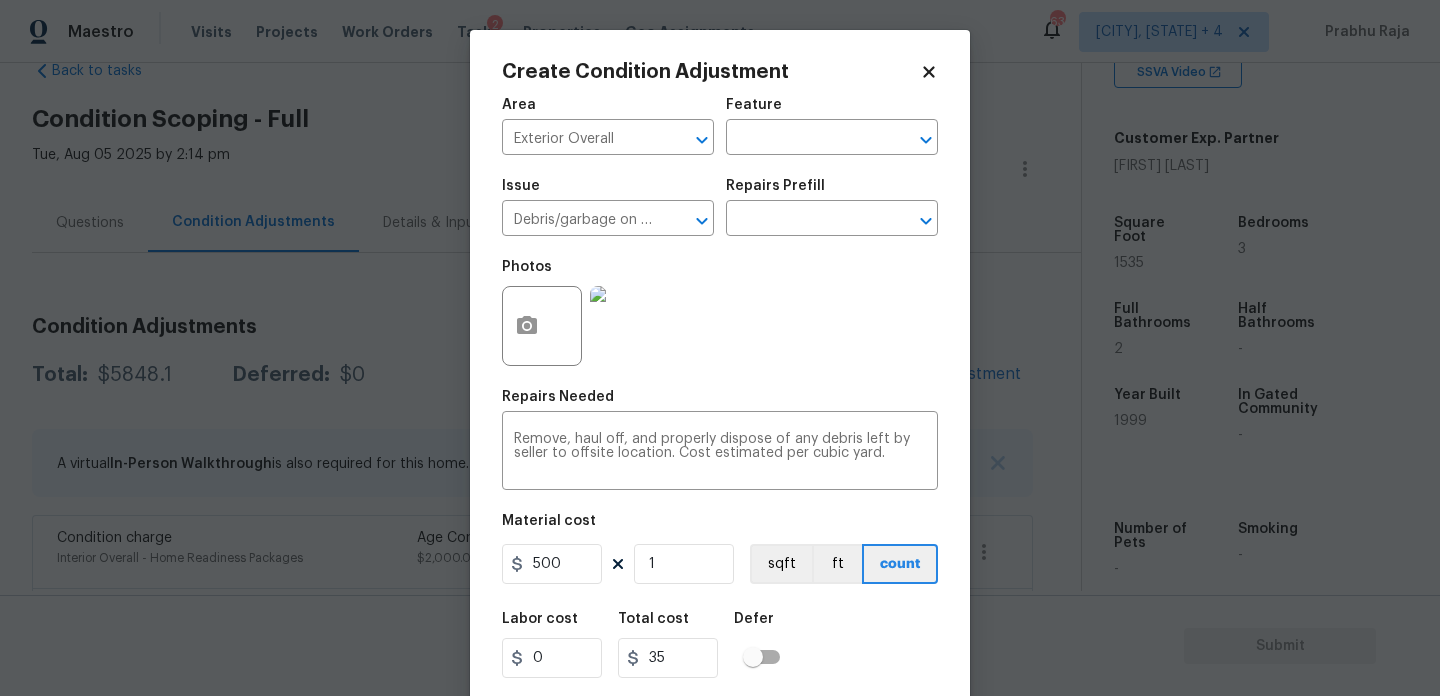 click on "Repairs Needed" at bounding box center (720, 403) 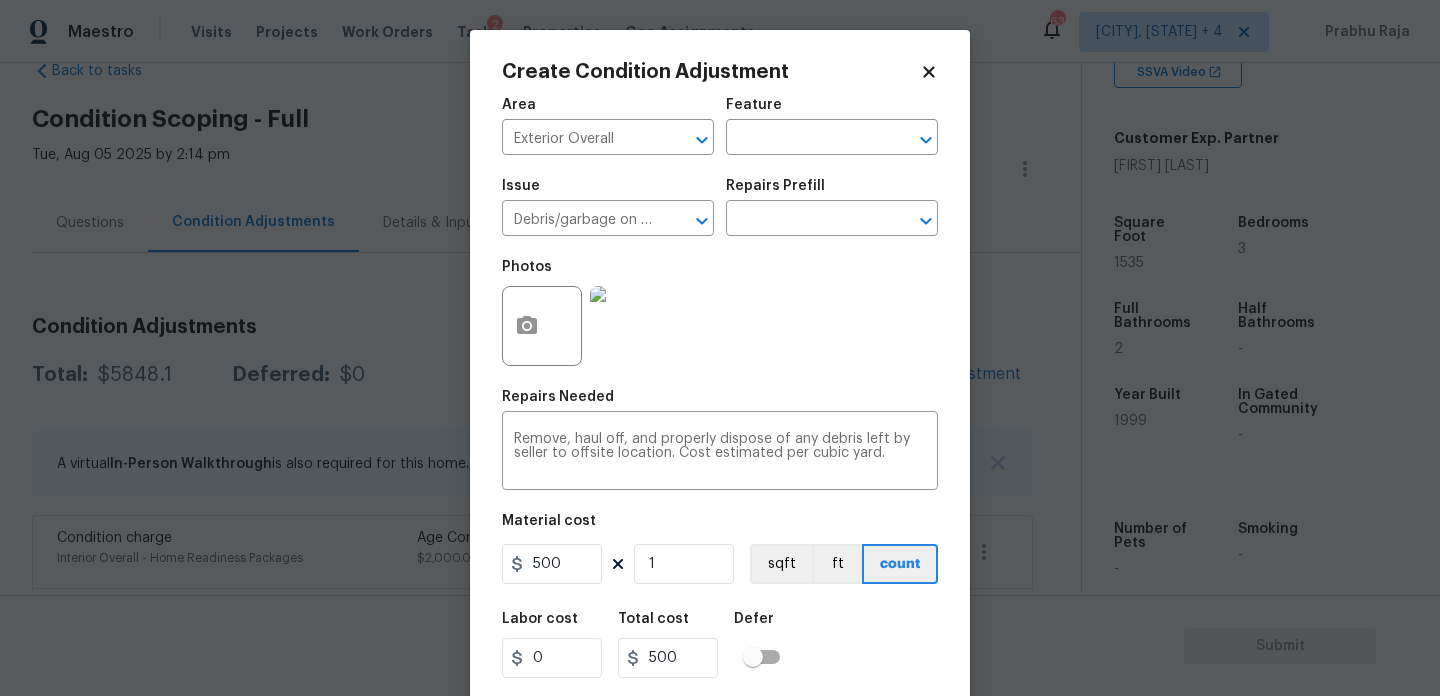 scroll, scrollTop: 51, scrollLeft: 0, axis: vertical 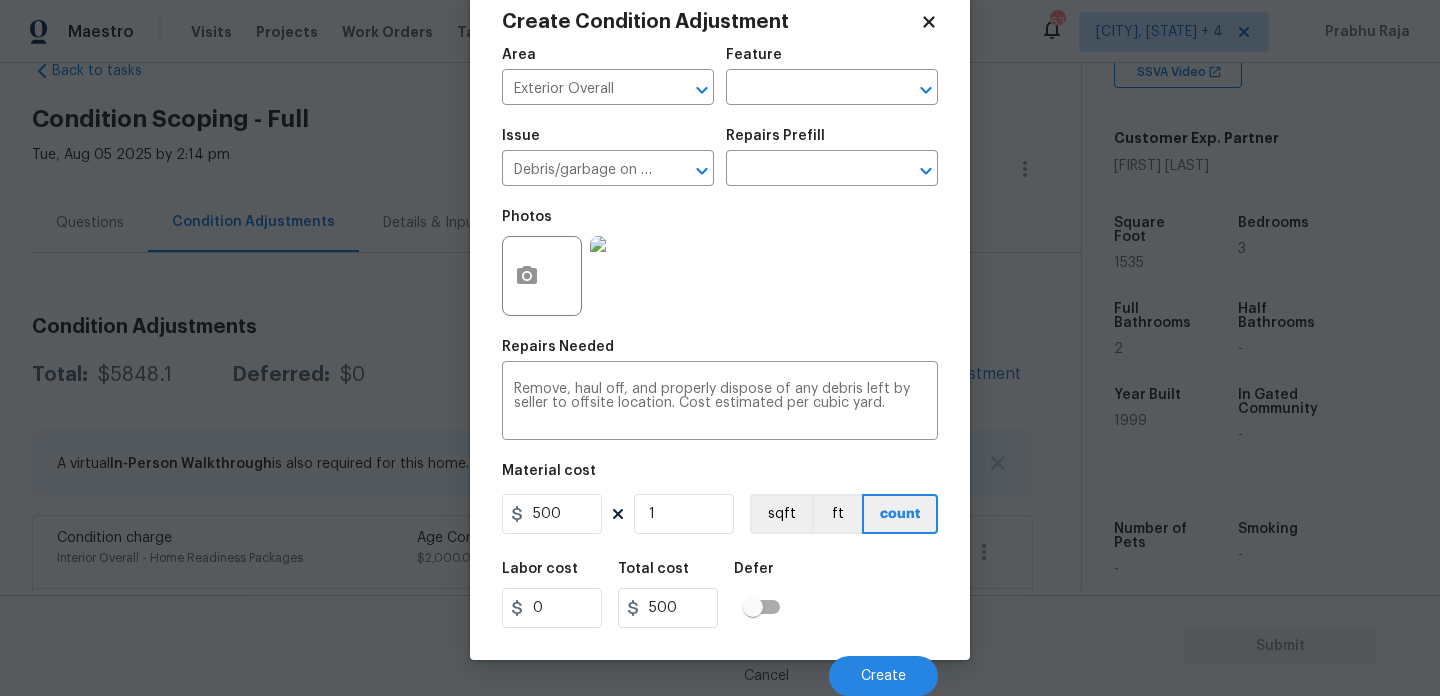 click on "Cancel Create" at bounding box center (720, 668) 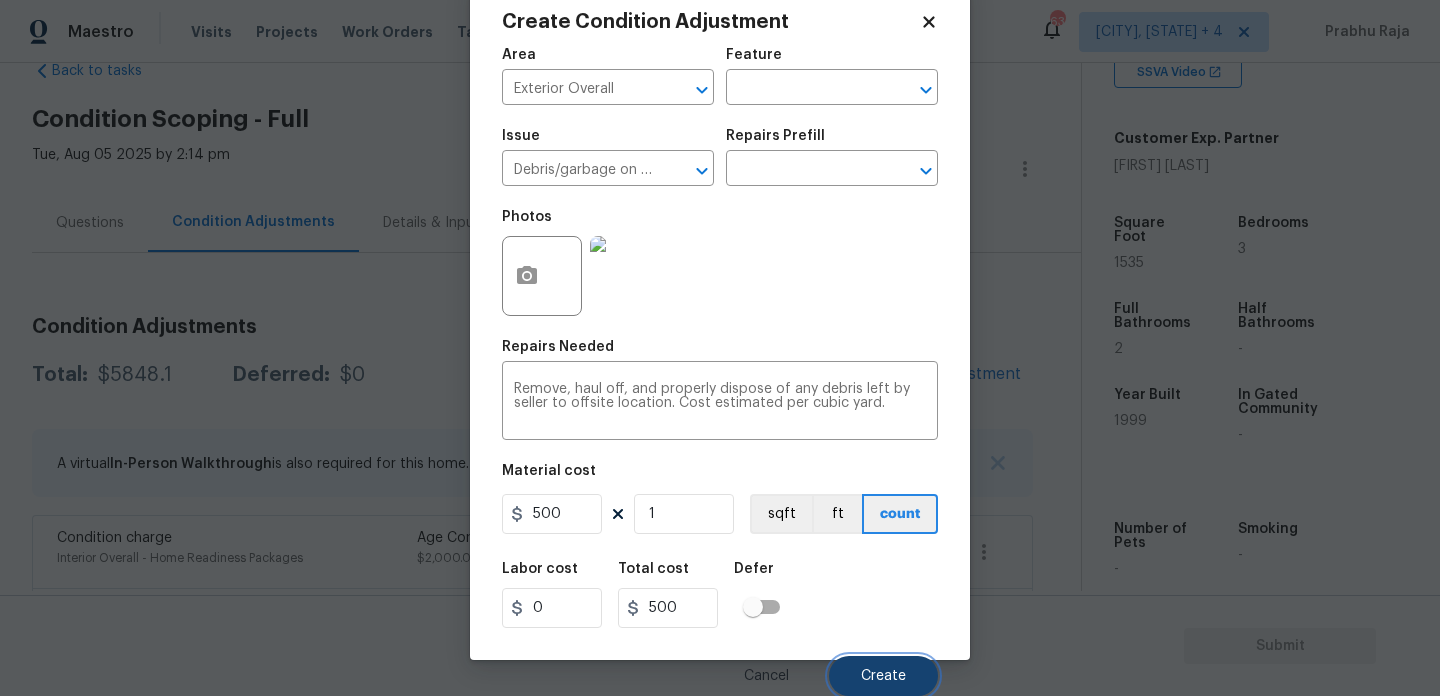 click on "Create" at bounding box center (883, 676) 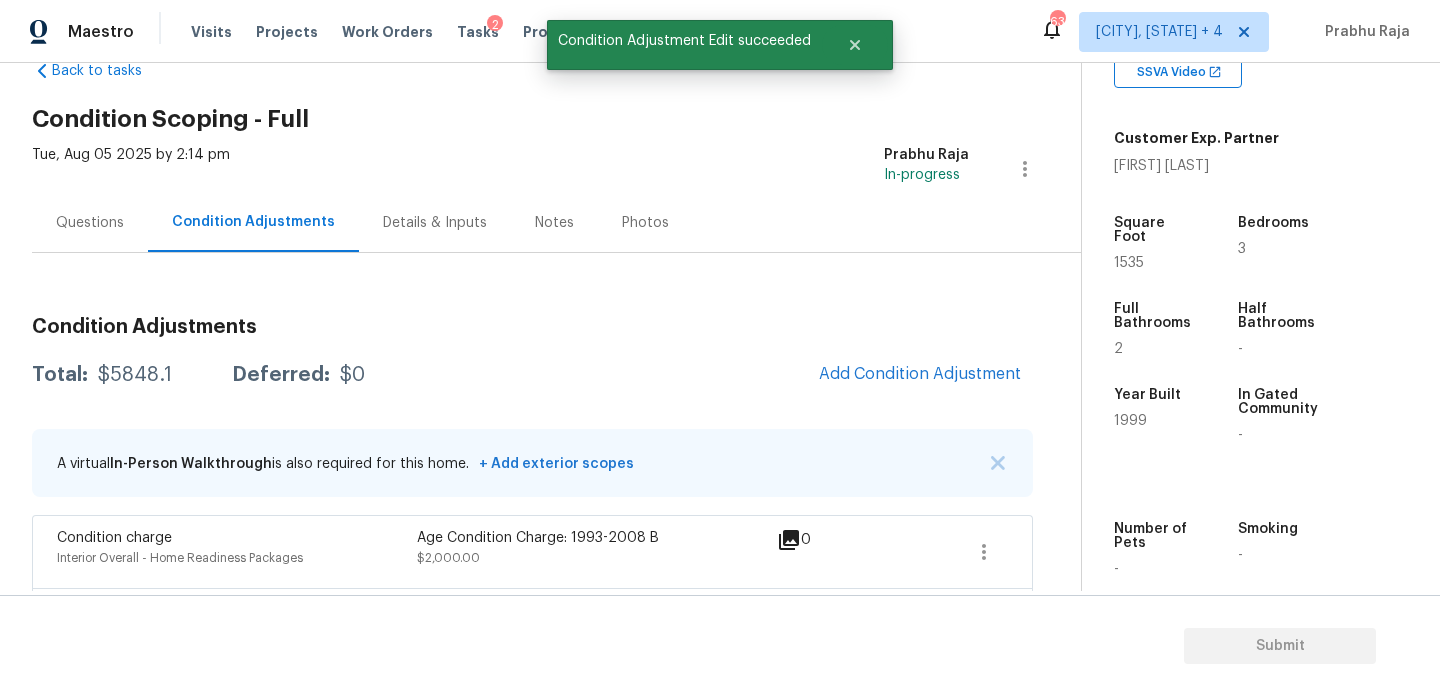 scroll, scrollTop: 44, scrollLeft: 0, axis: vertical 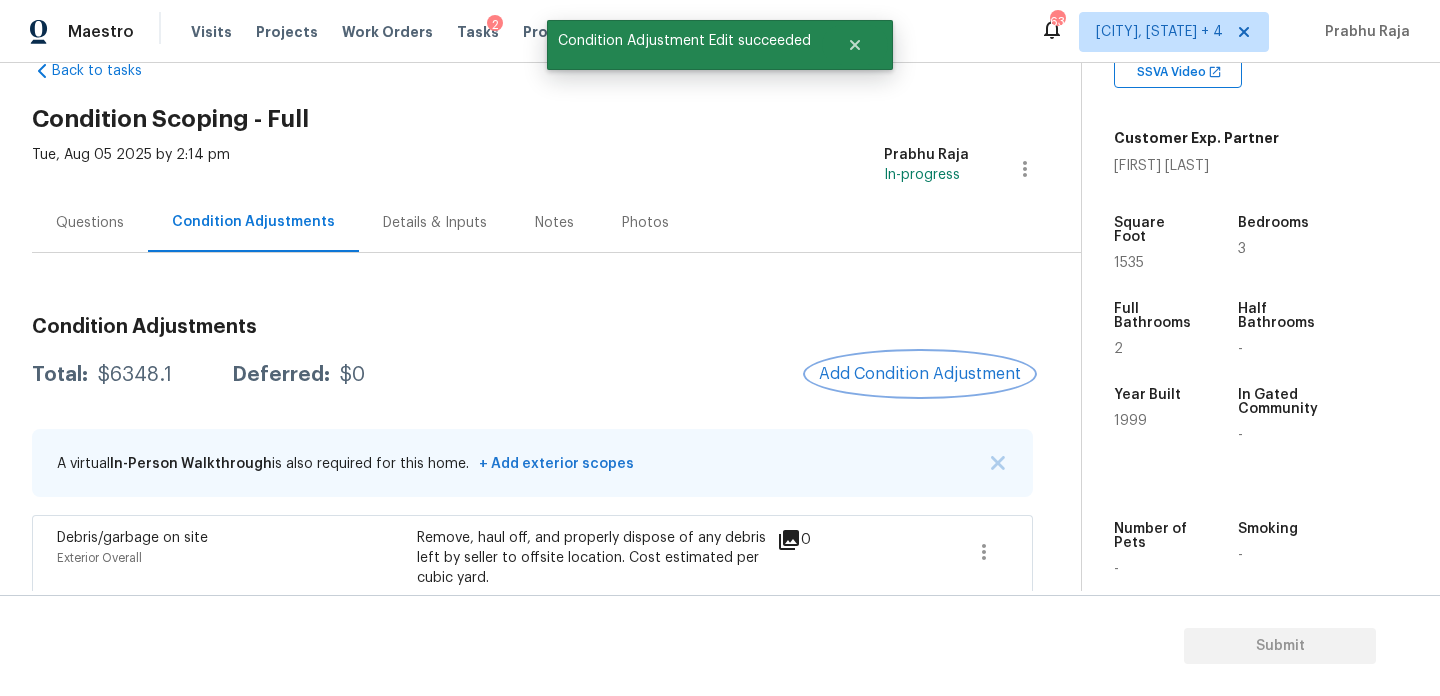 click on "Add Condition Adjustment" at bounding box center (920, 374) 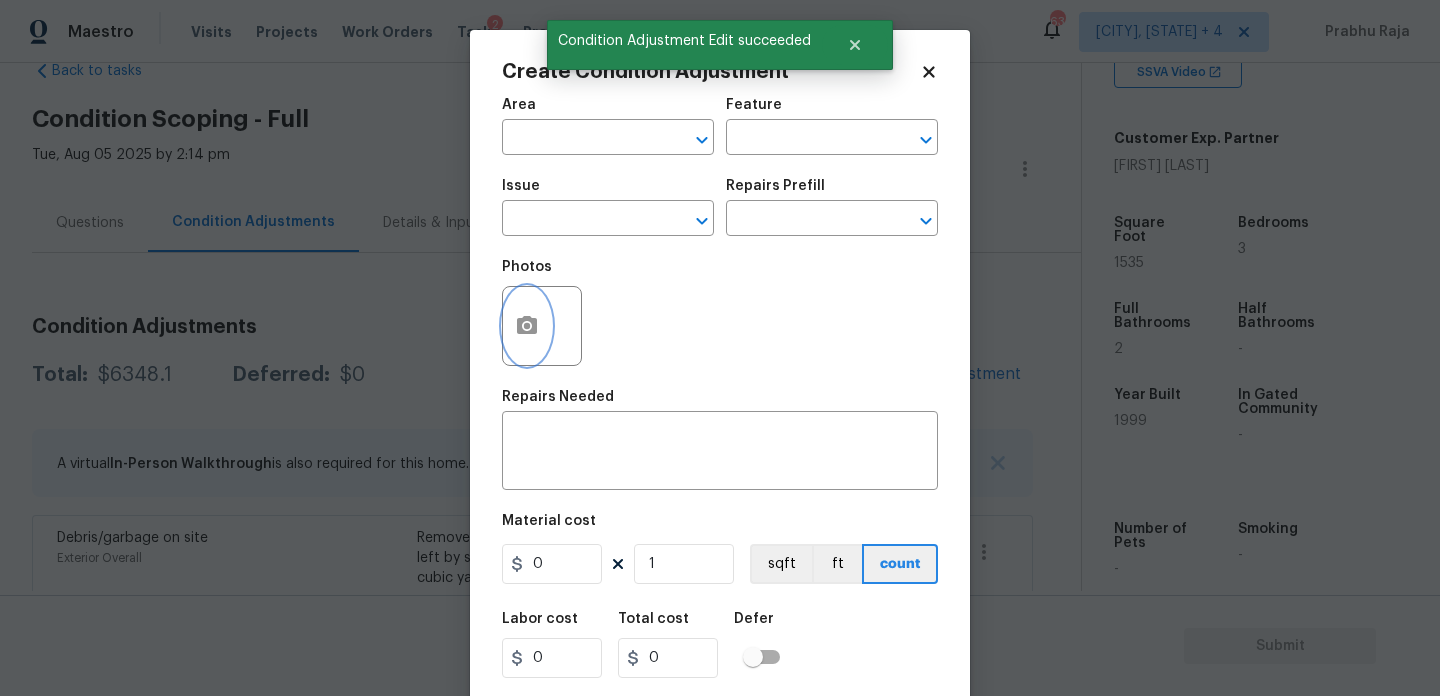 click at bounding box center [527, 326] 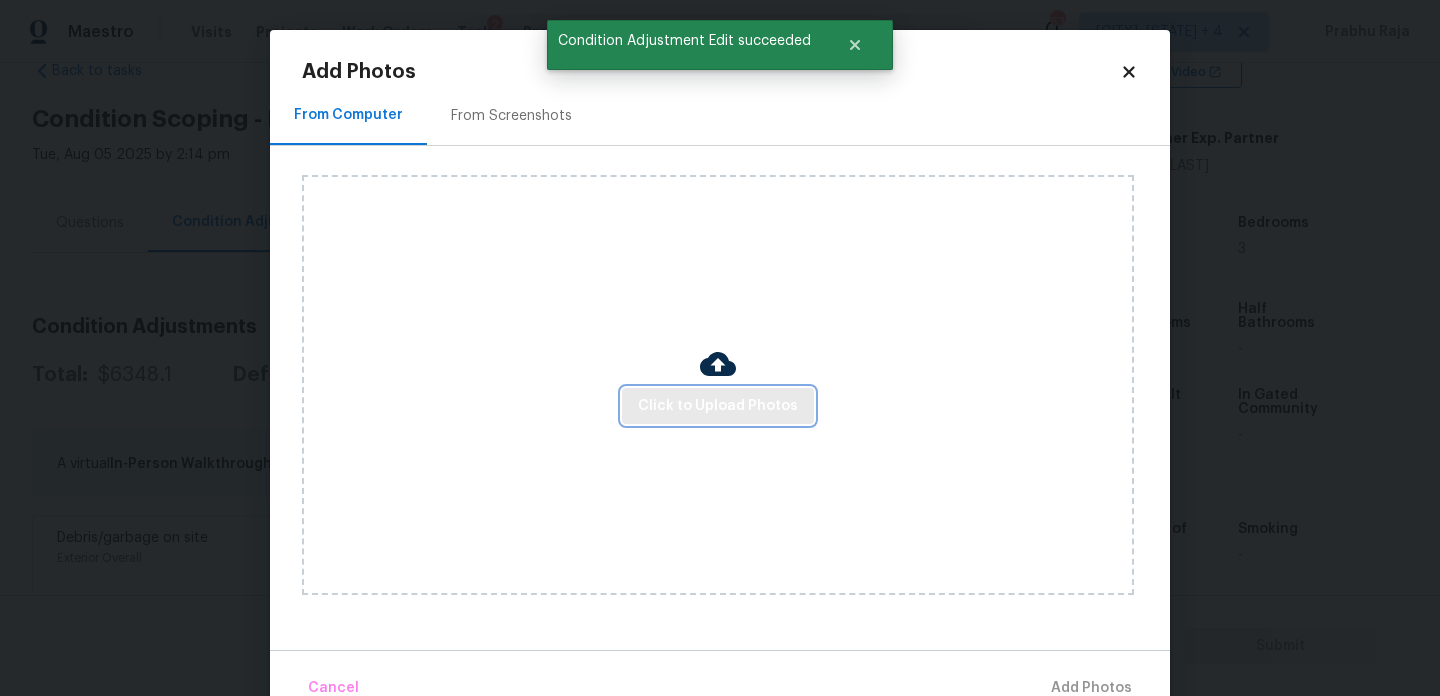 click on "Click to Upload Photos" at bounding box center [718, 406] 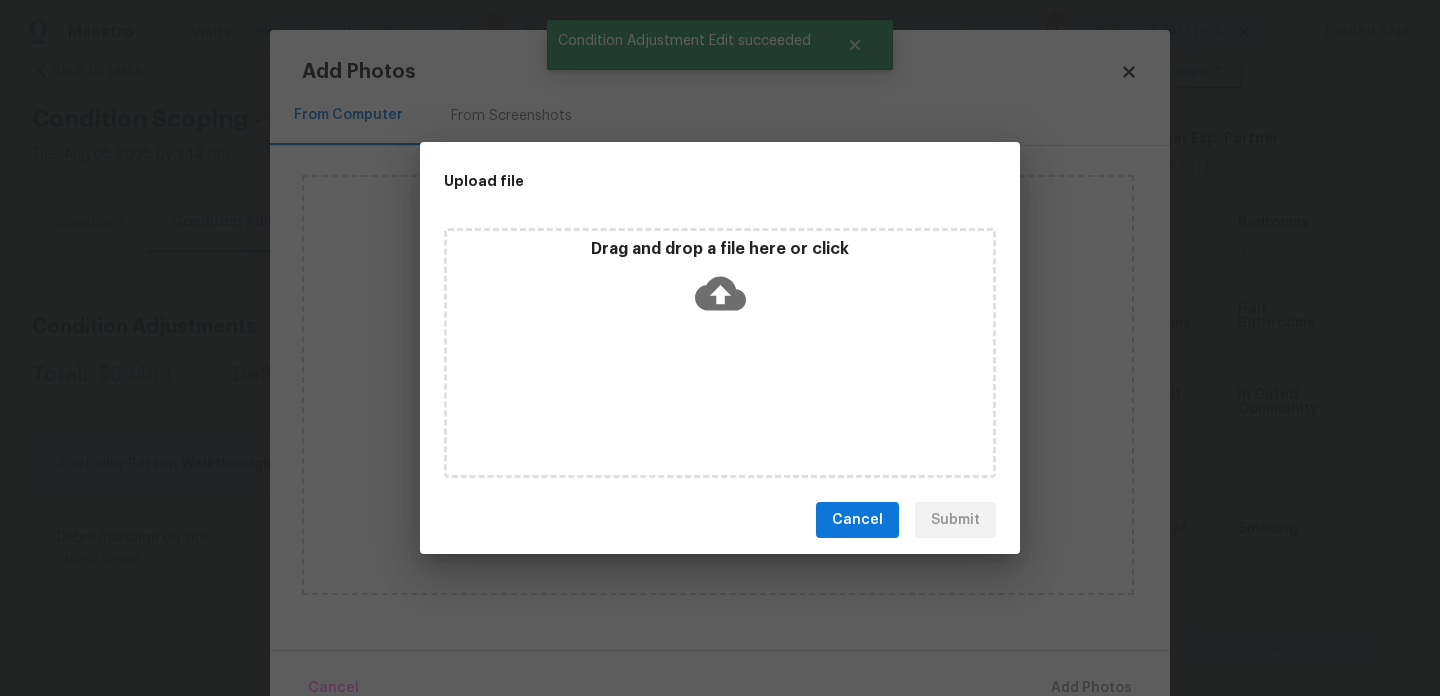 click on "Drag and drop a file here or click" at bounding box center [720, 353] 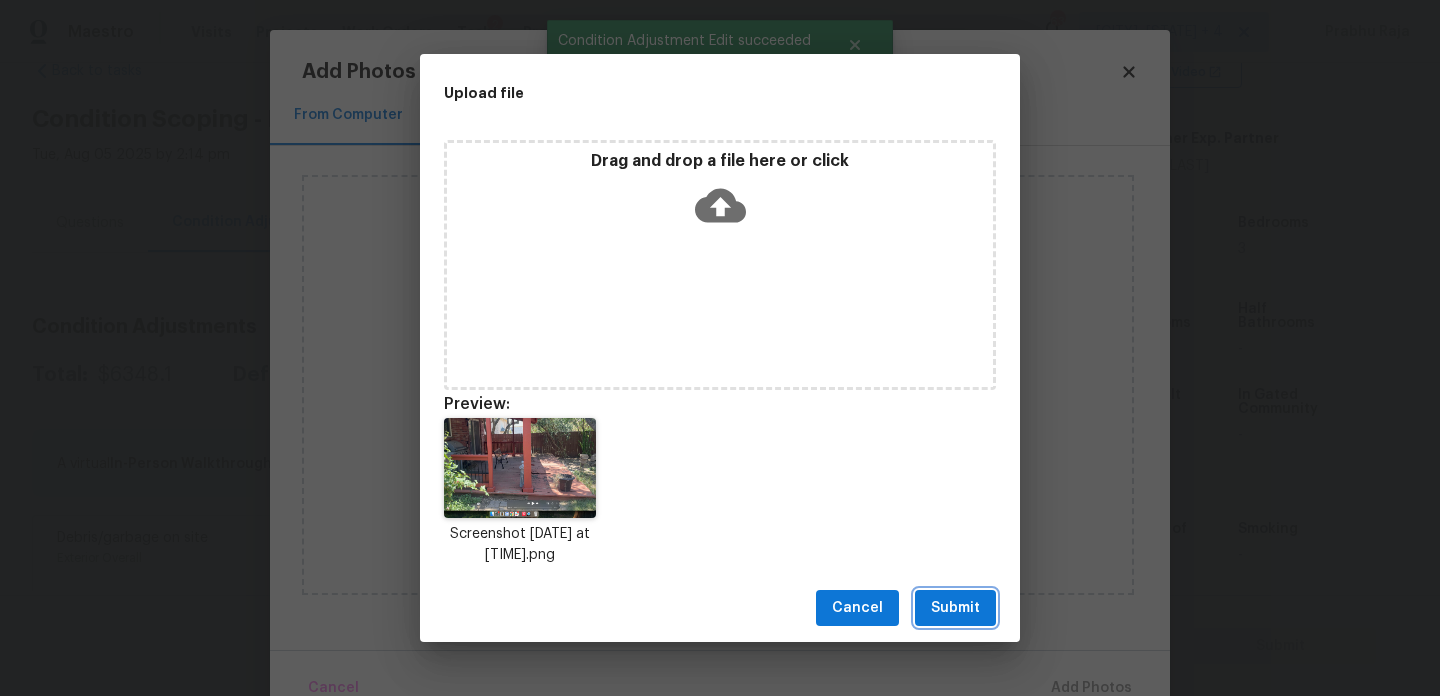 click on "Submit" at bounding box center (955, 608) 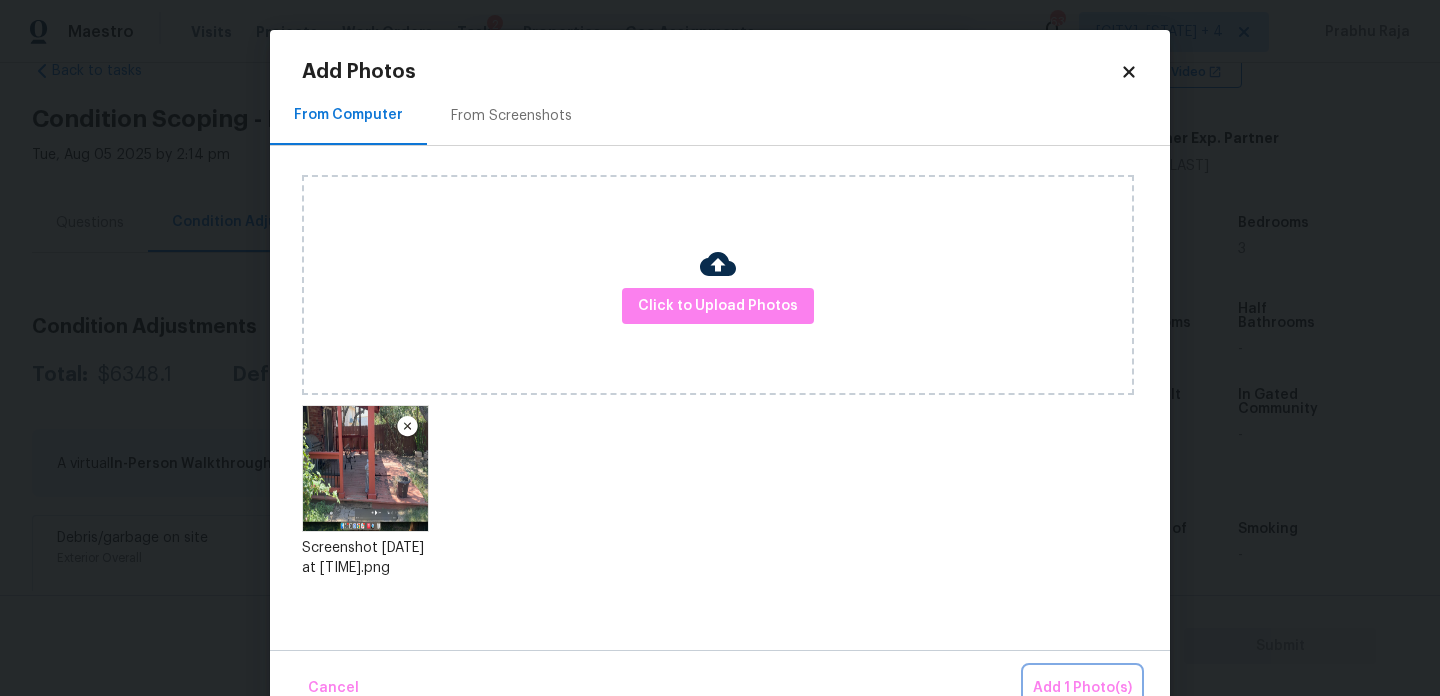 click on "Add 1 Photo(s)" at bounding box center [1082, 688] 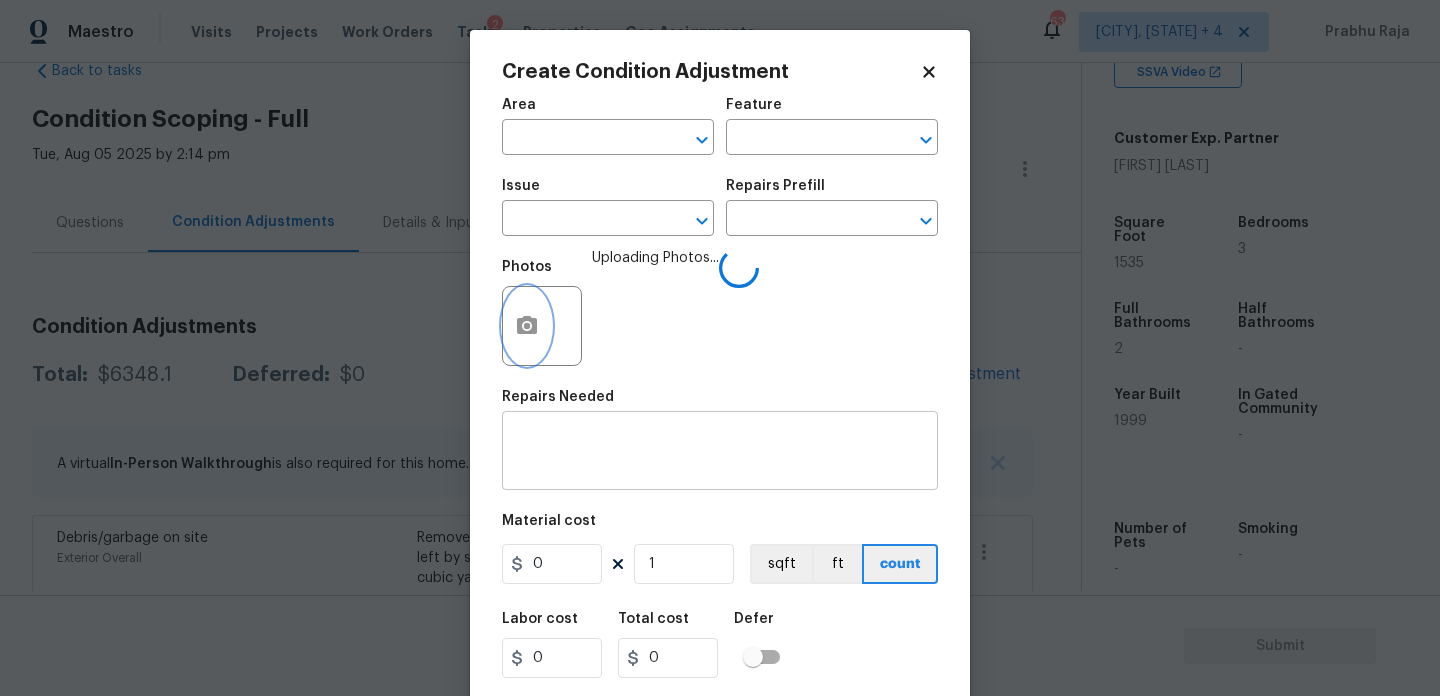 type 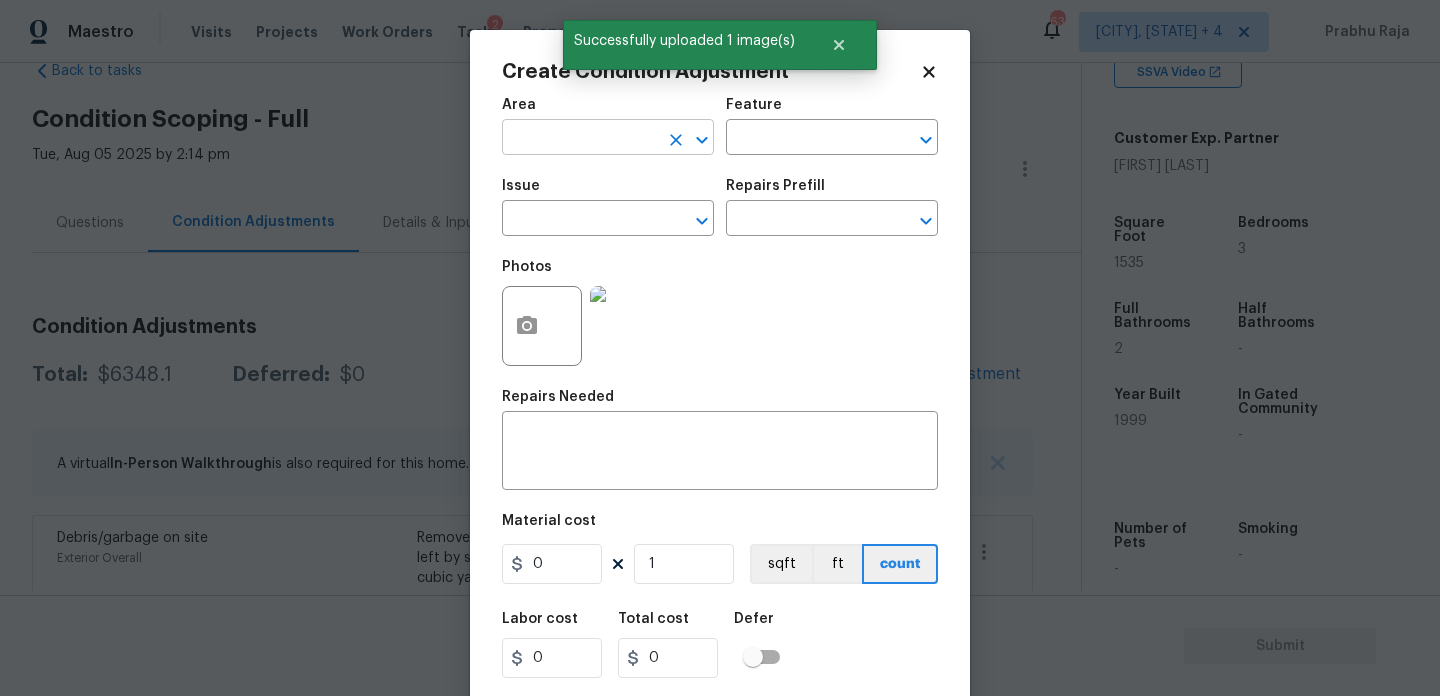 click at bounding box center (580, 139) 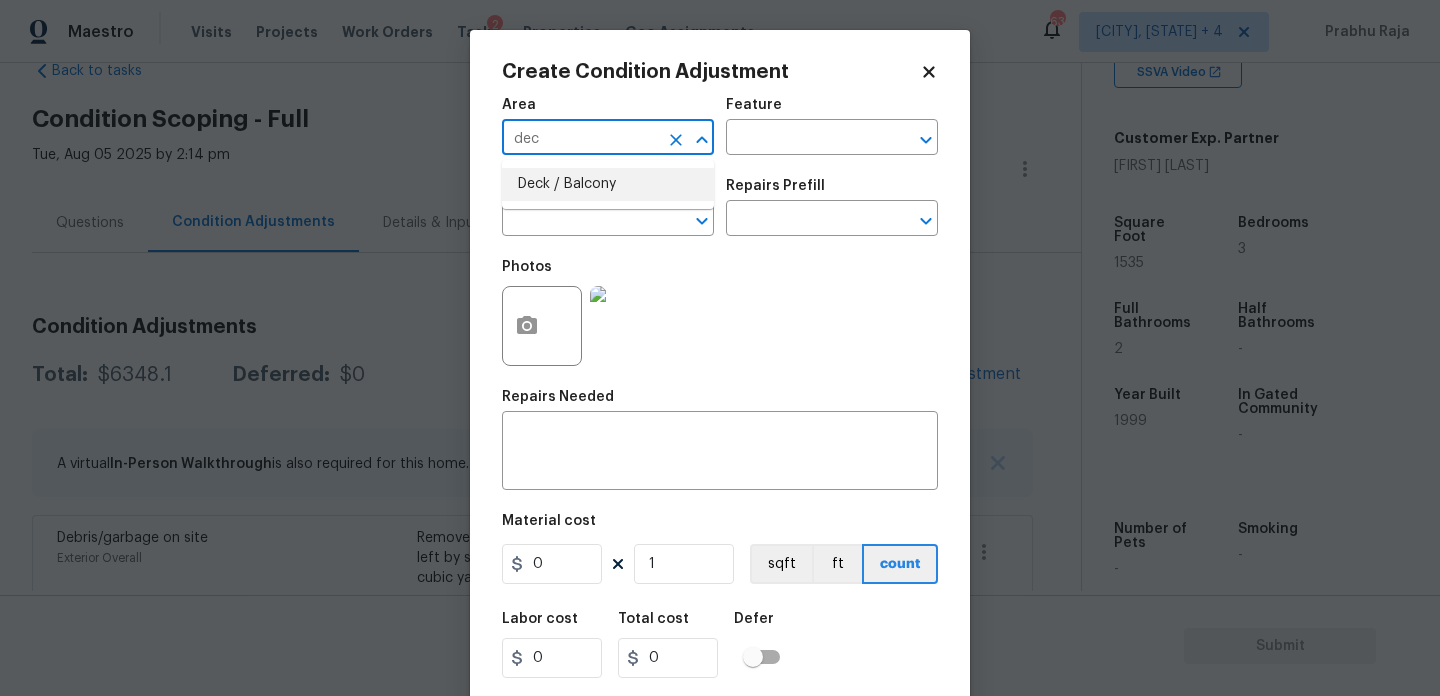 click on "Deck / Balcony" at bounding box center (608, 184) 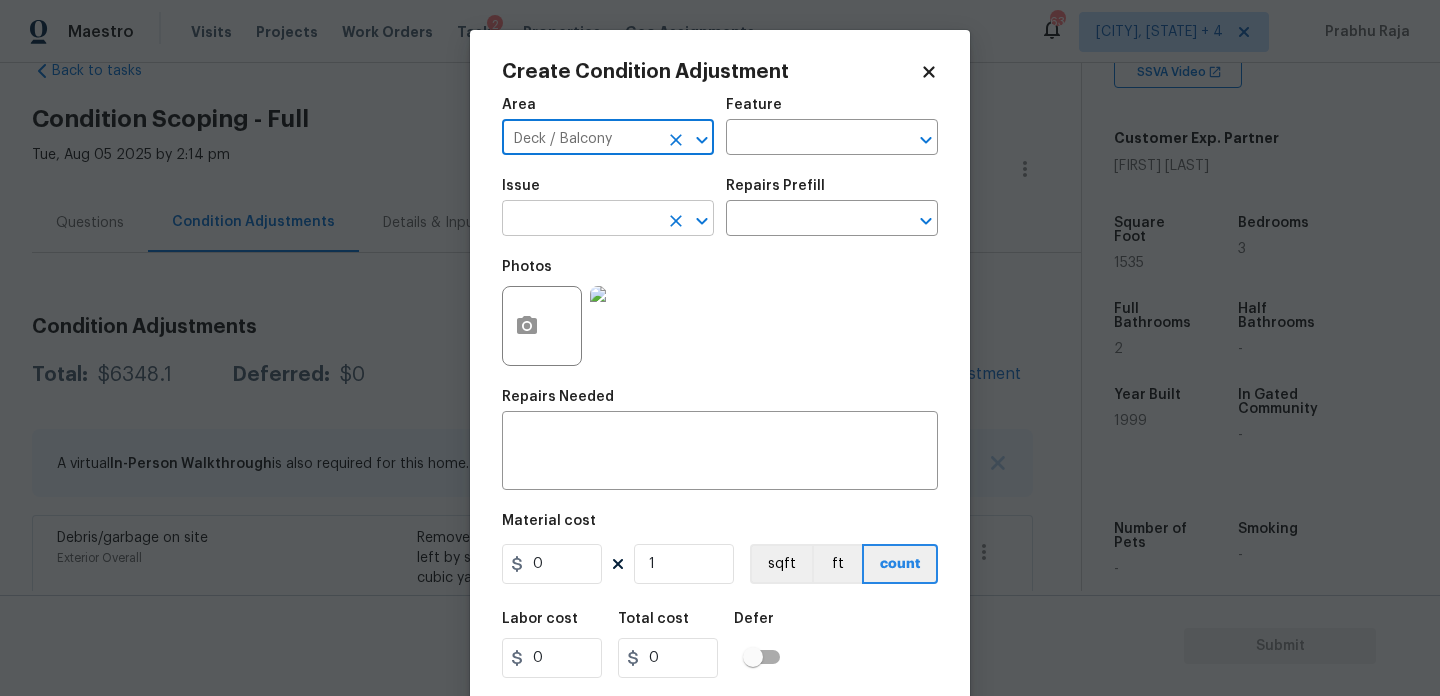 type on "Deck / Balcony" 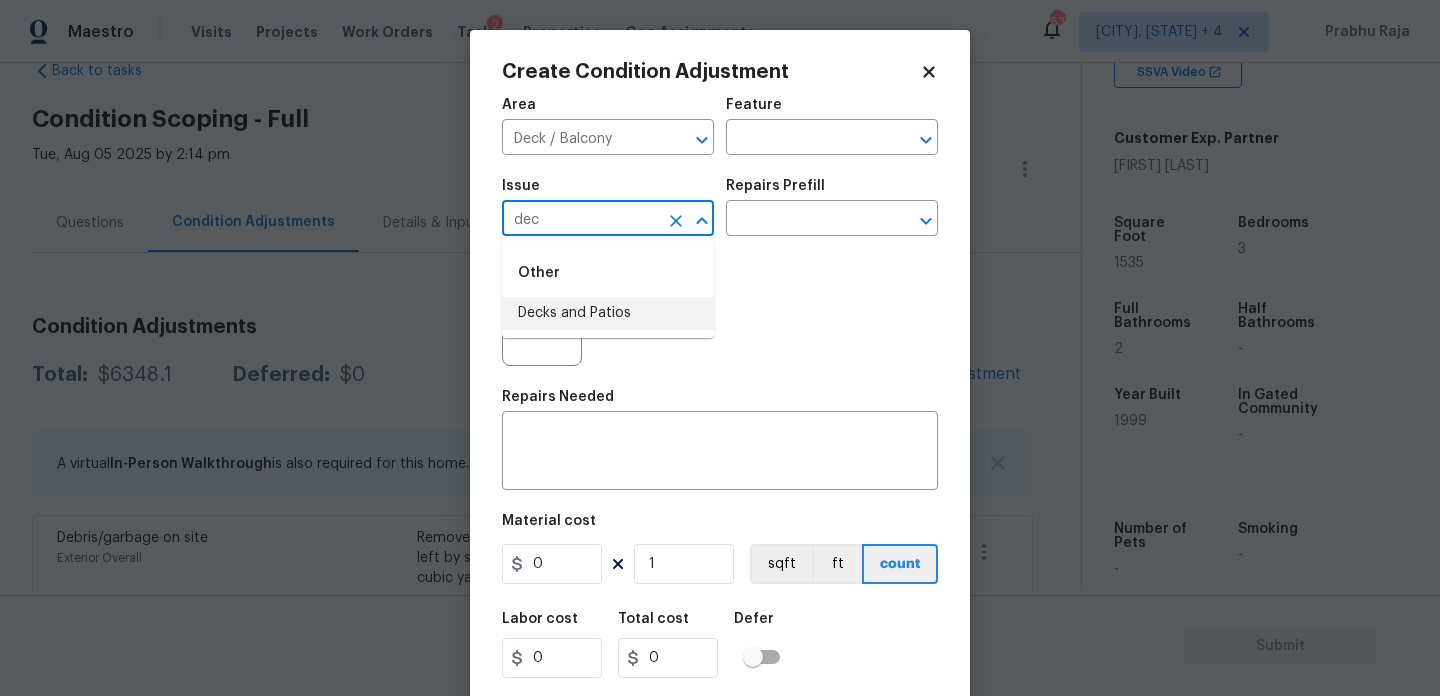 click on "Decks and Patios" at bounding box center (608, 313) 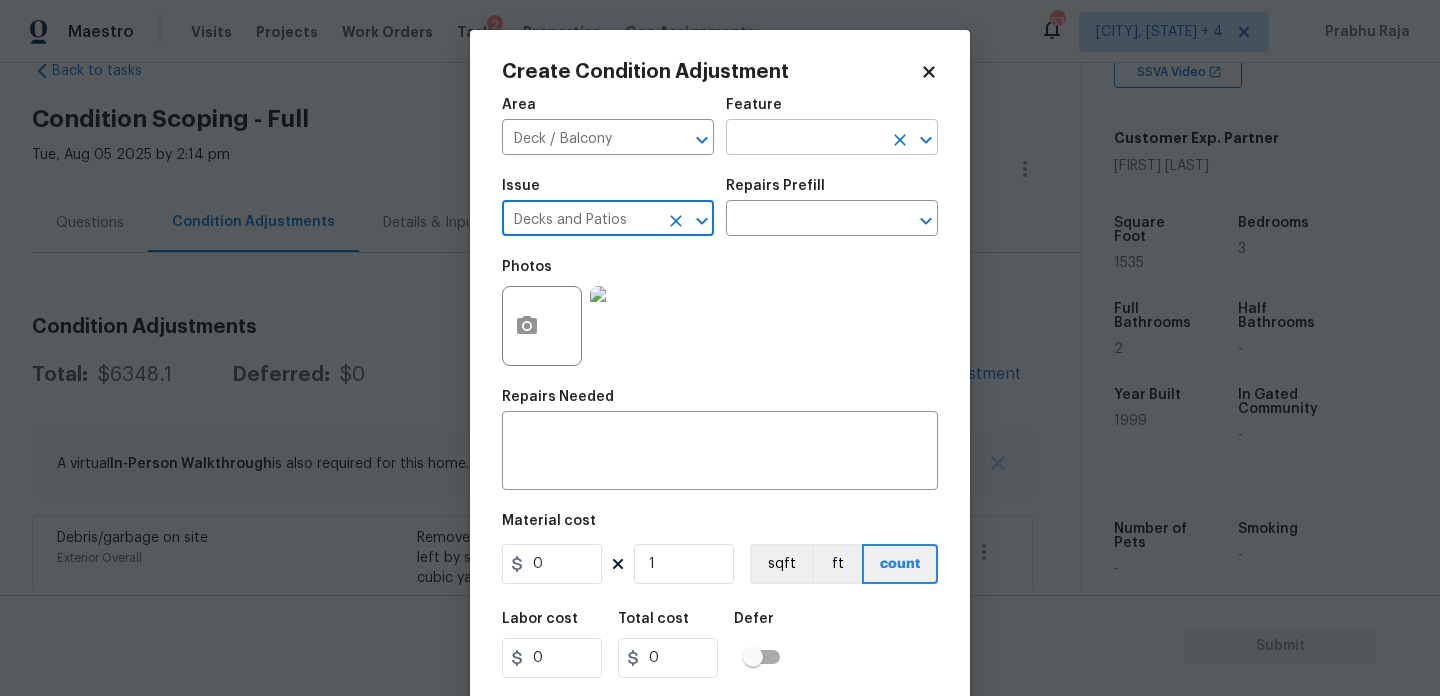 type on "Decks and Patios" 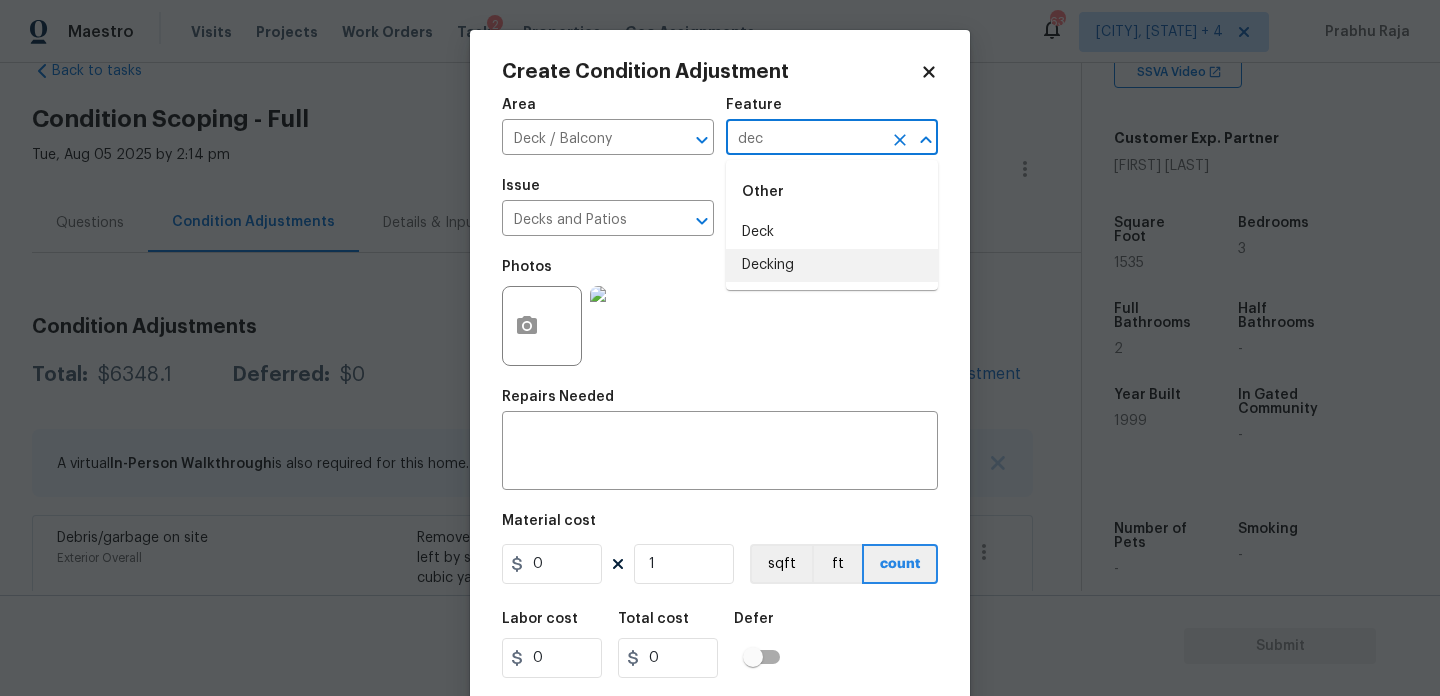 click on "Decking" at bounding box center (832, 265) 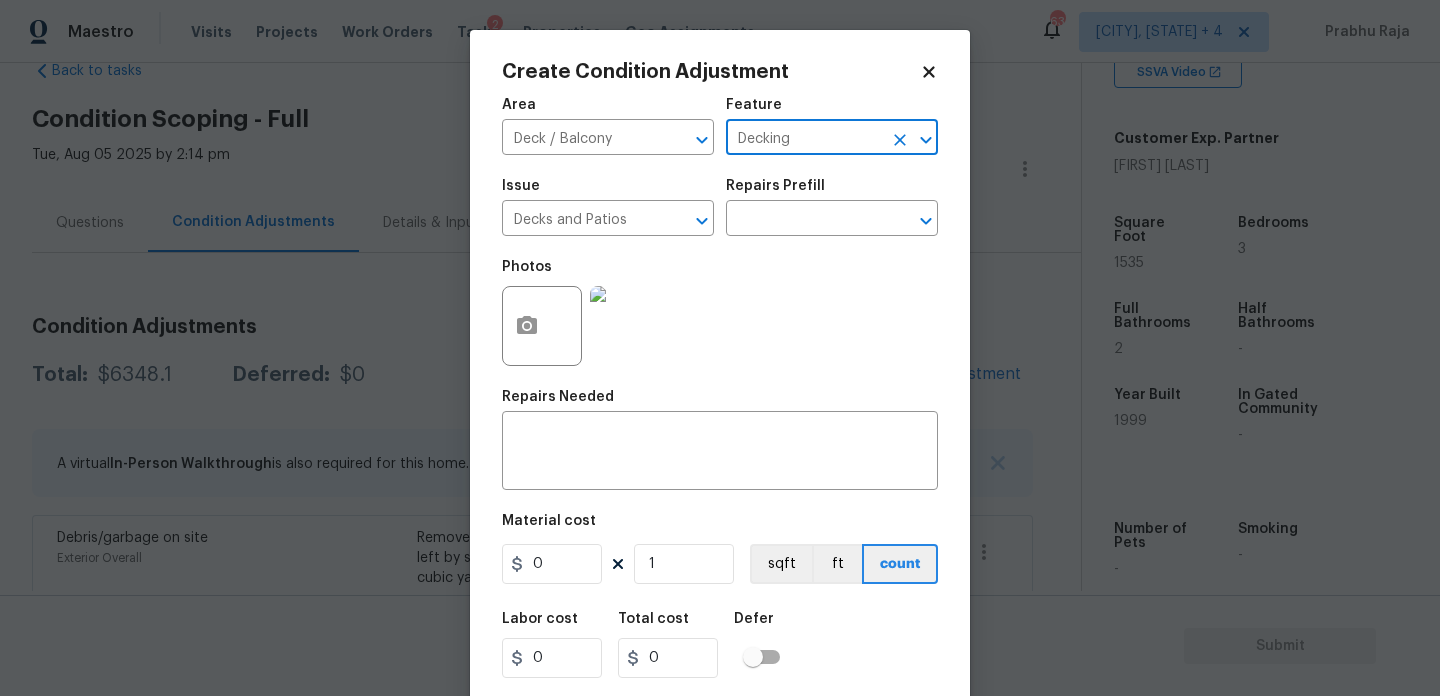 type on "Decking" 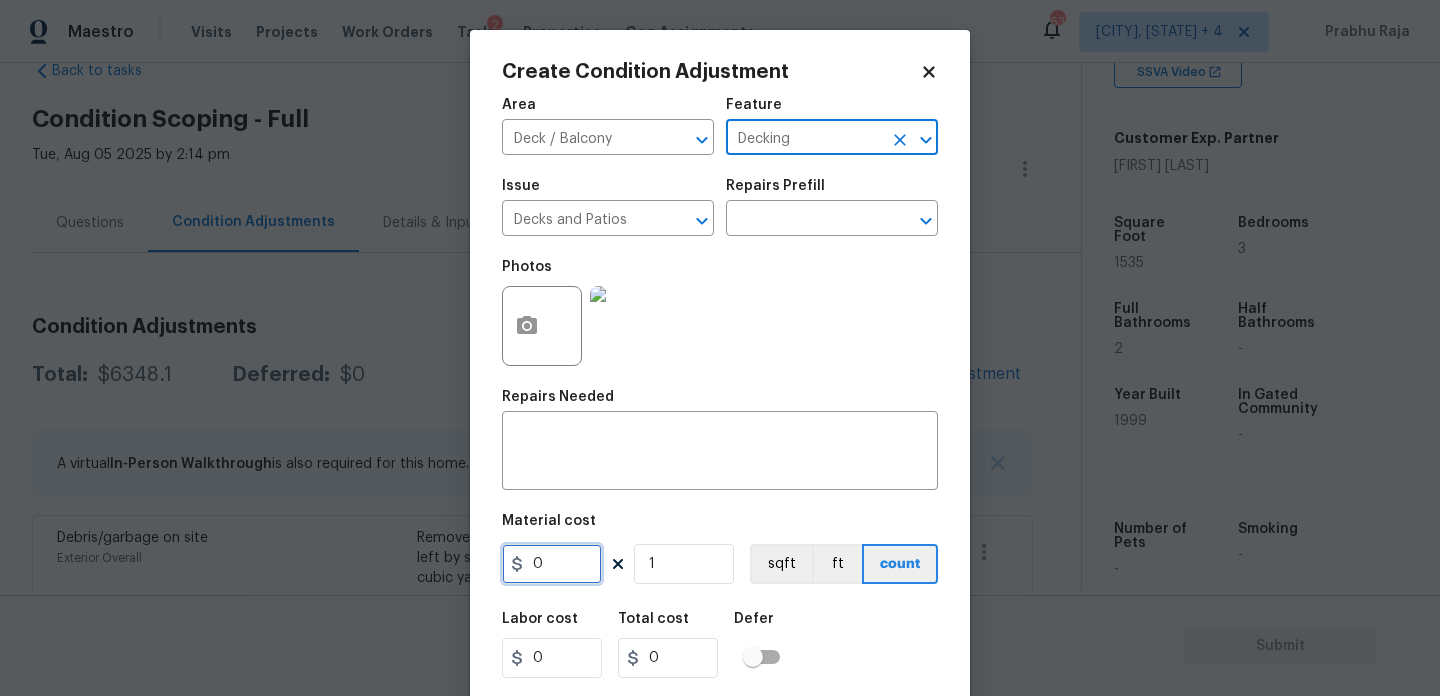 click on "0" at bounding box center (552, 564) 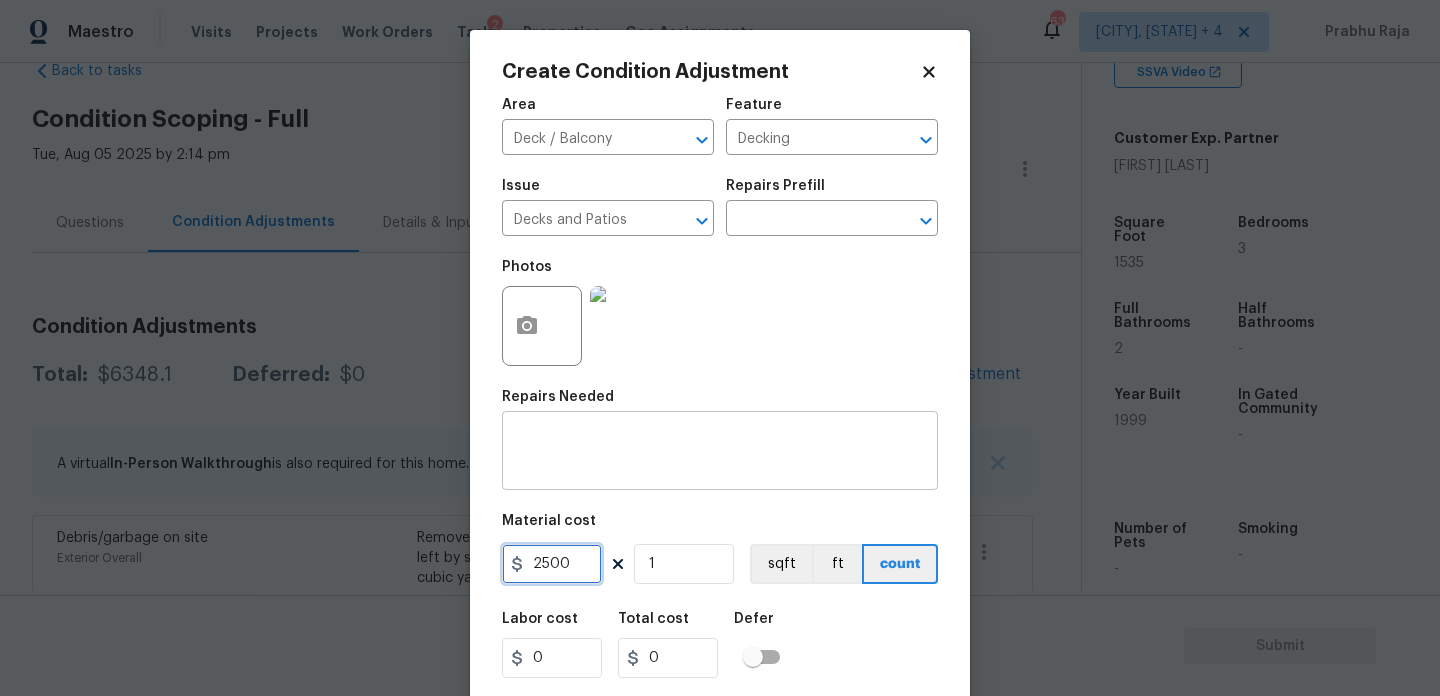 type on "2500" 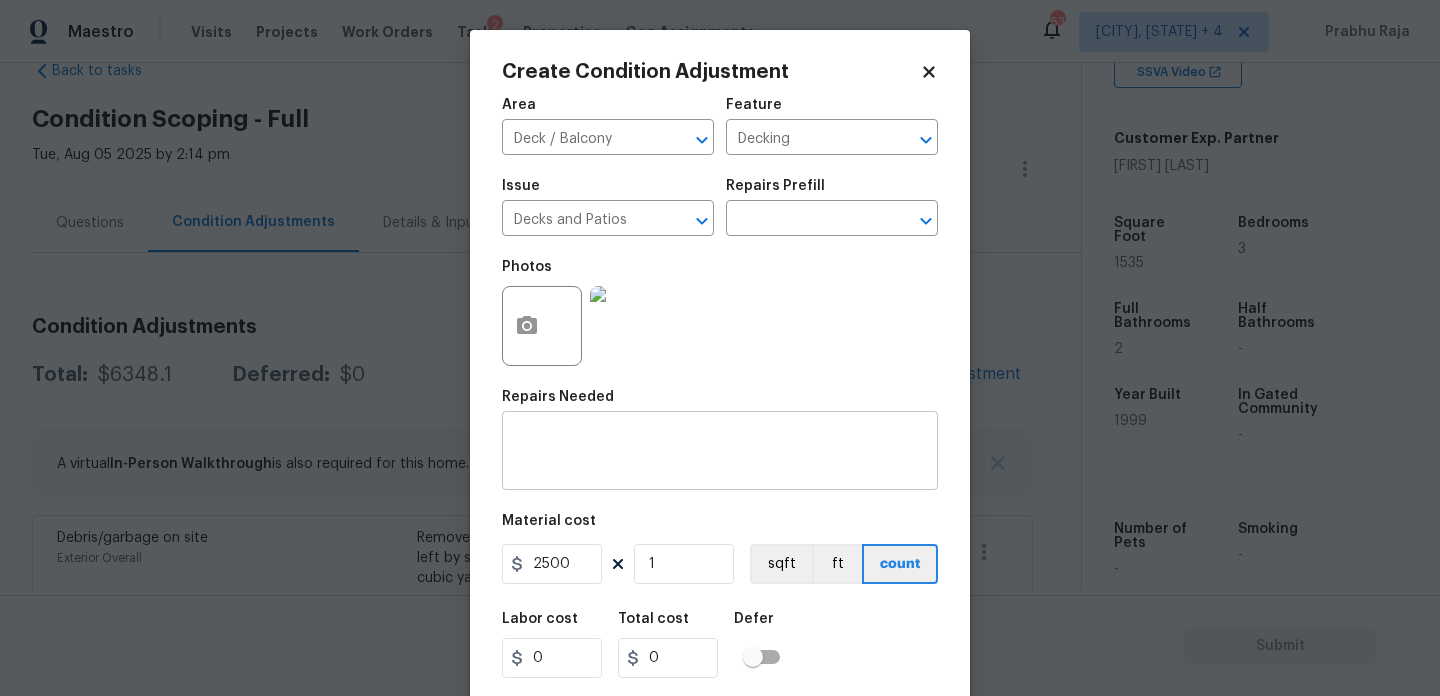 click at bounding box center [720, 453] 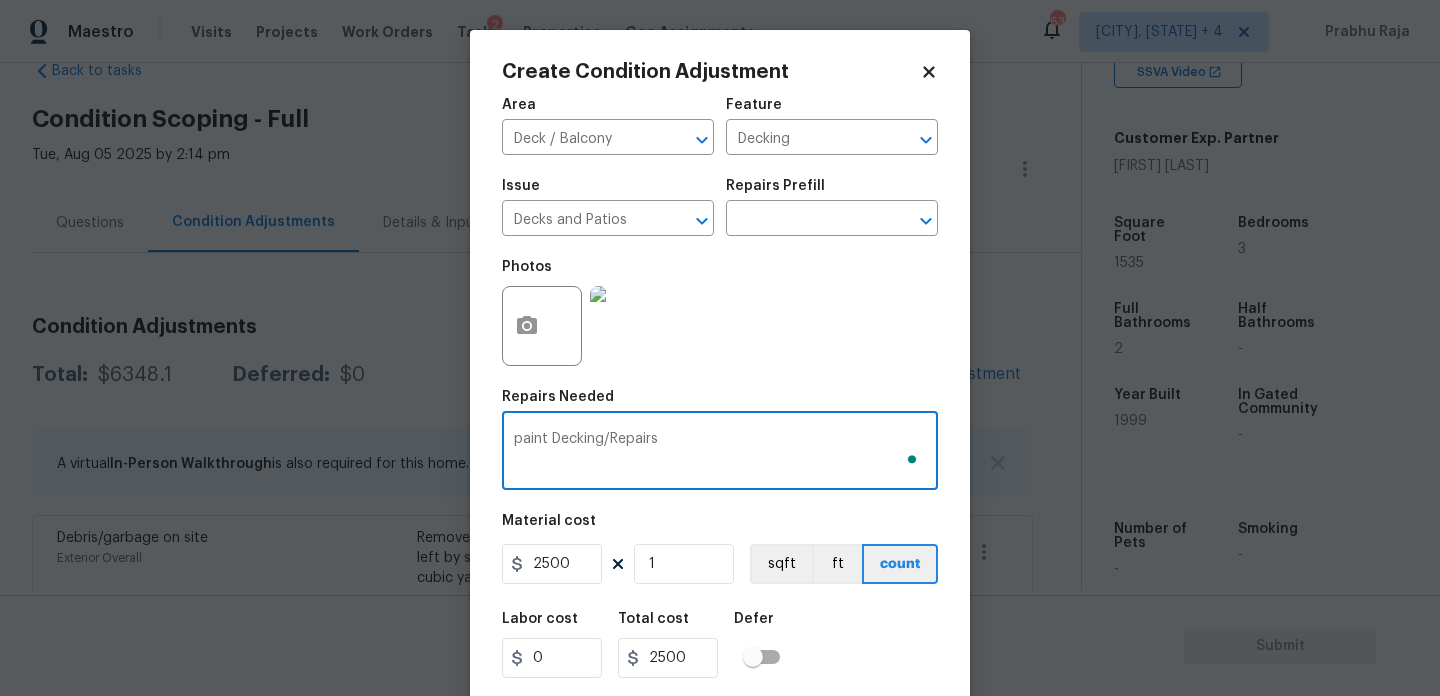 scroll, scrollTop: 51, scrollLeft: 0, axis: vertical 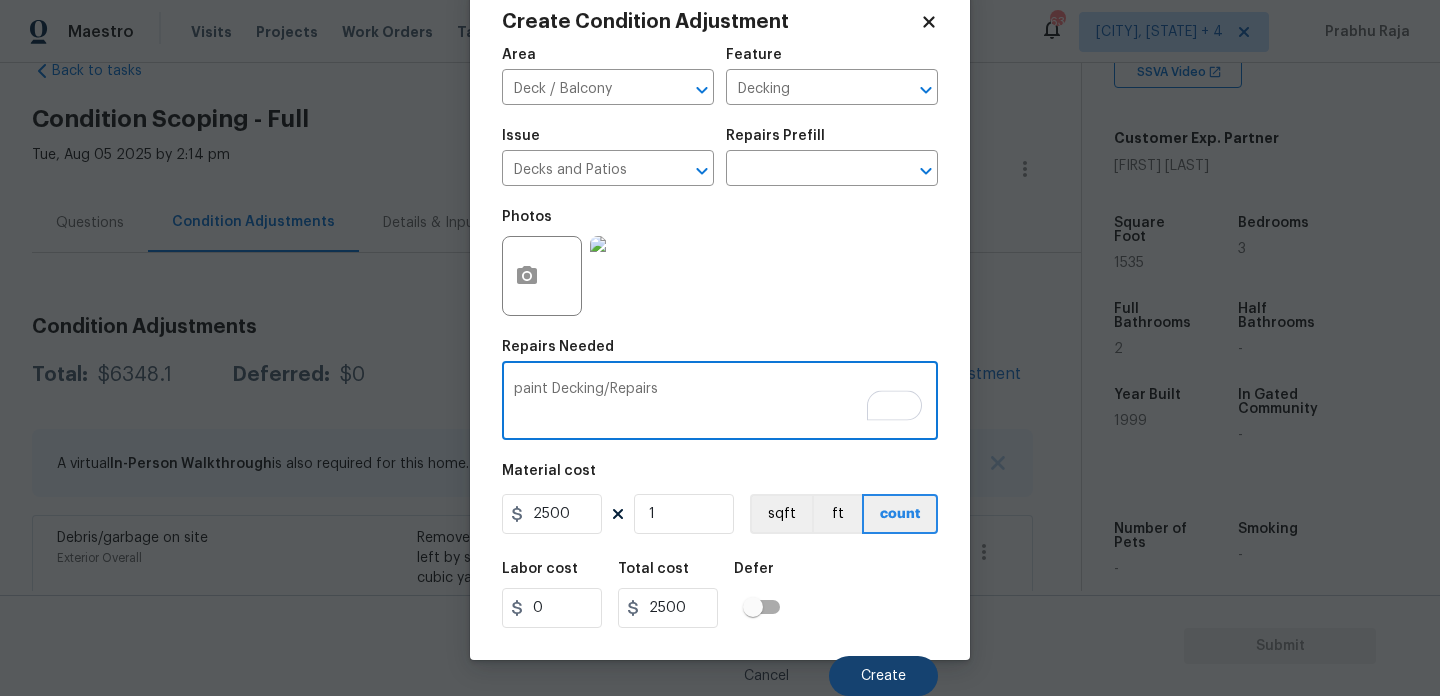 type on "paint Decking/Repairs" 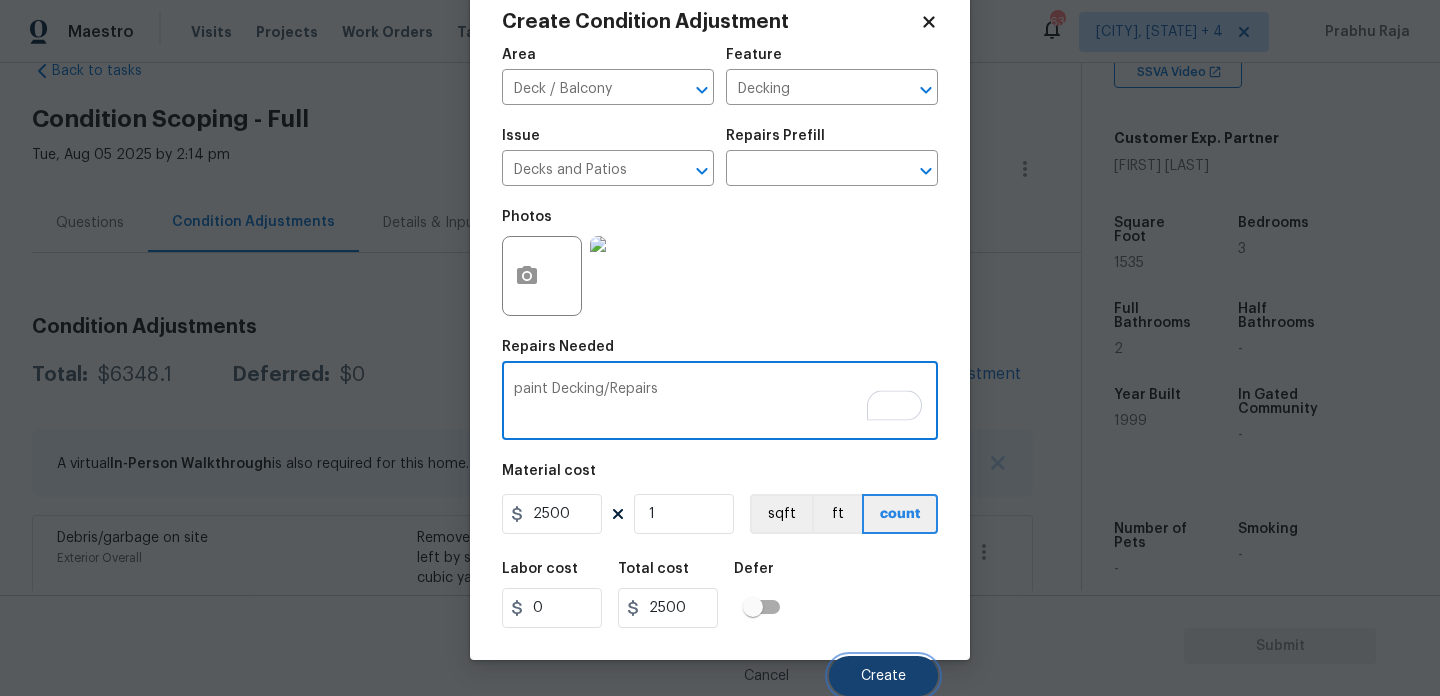 click on "Create" at bounding box center [883, 676] 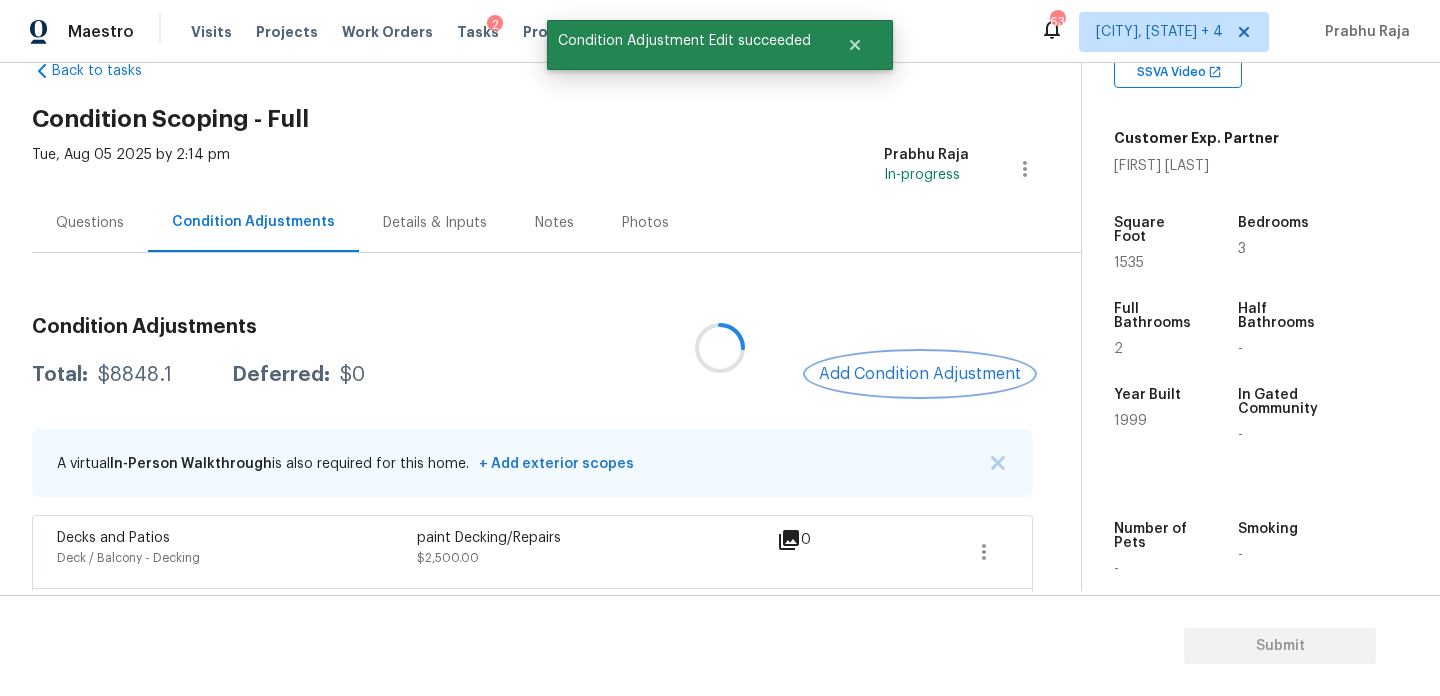 scroll, scrollTop: 0, scrollLeft: 0, axis: both 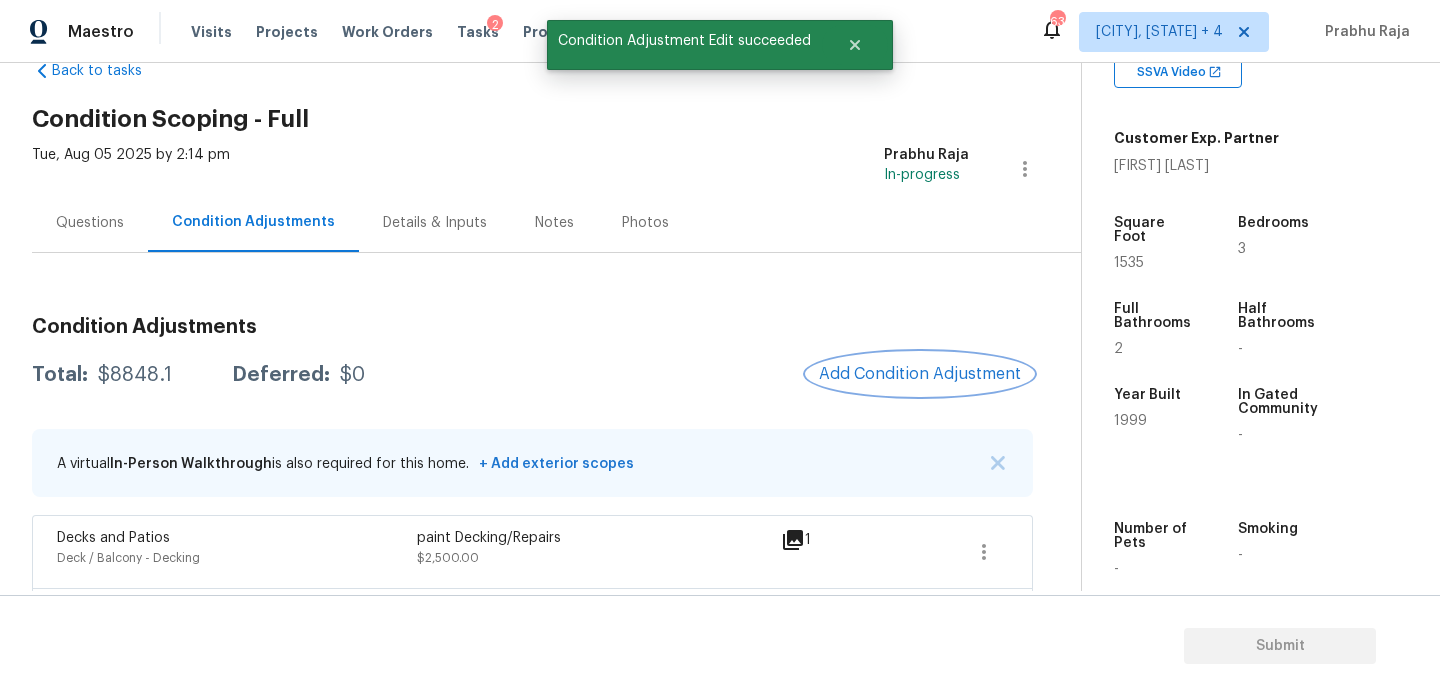 click on "Add Condition Adjustment" at bounding box center (920, 374) 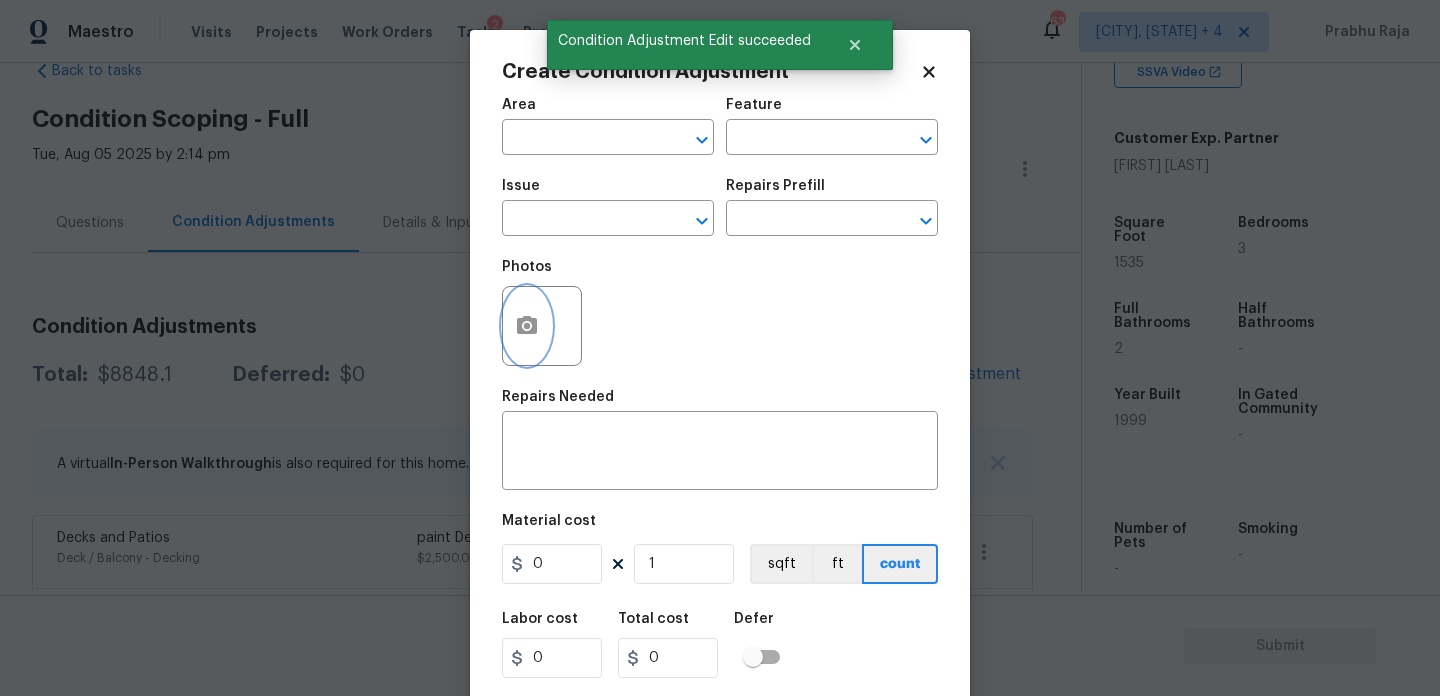 click at bounding box center [527, 326] 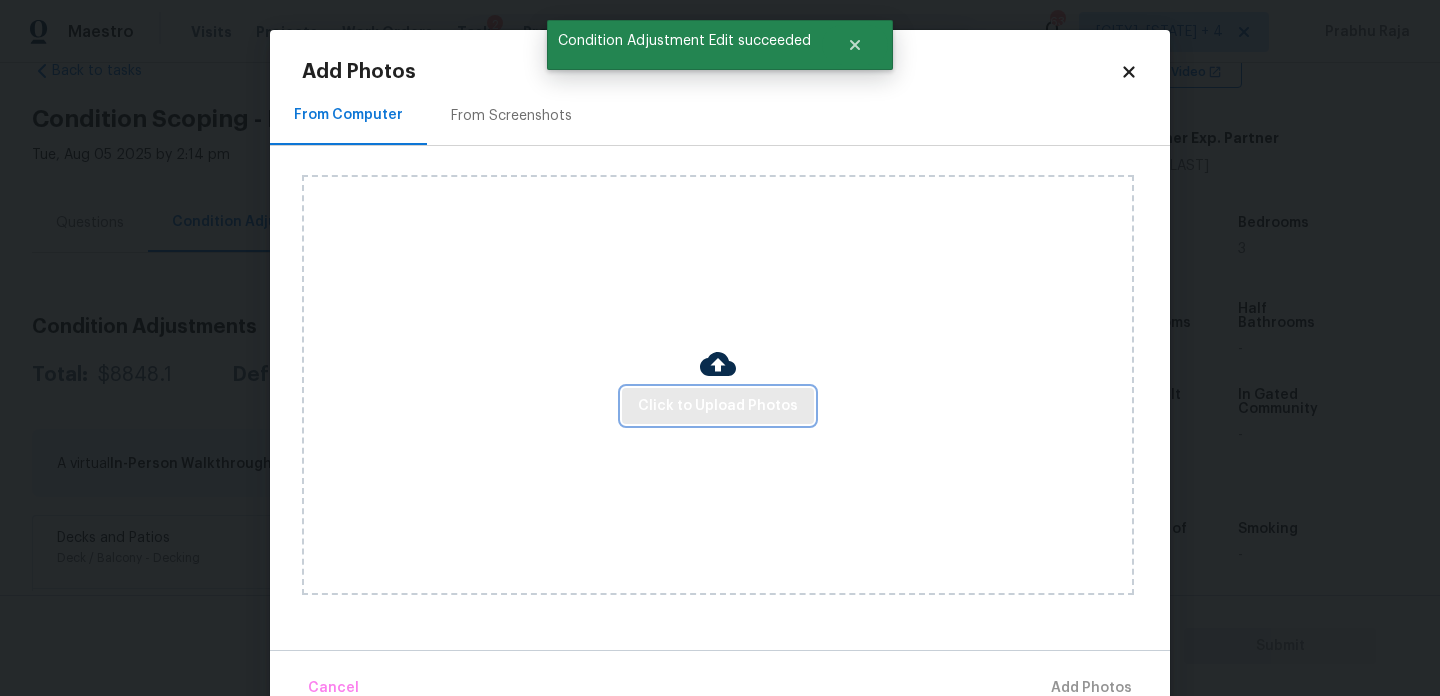 click on "Click to Upload Photos" at bounding box center (718, 406) 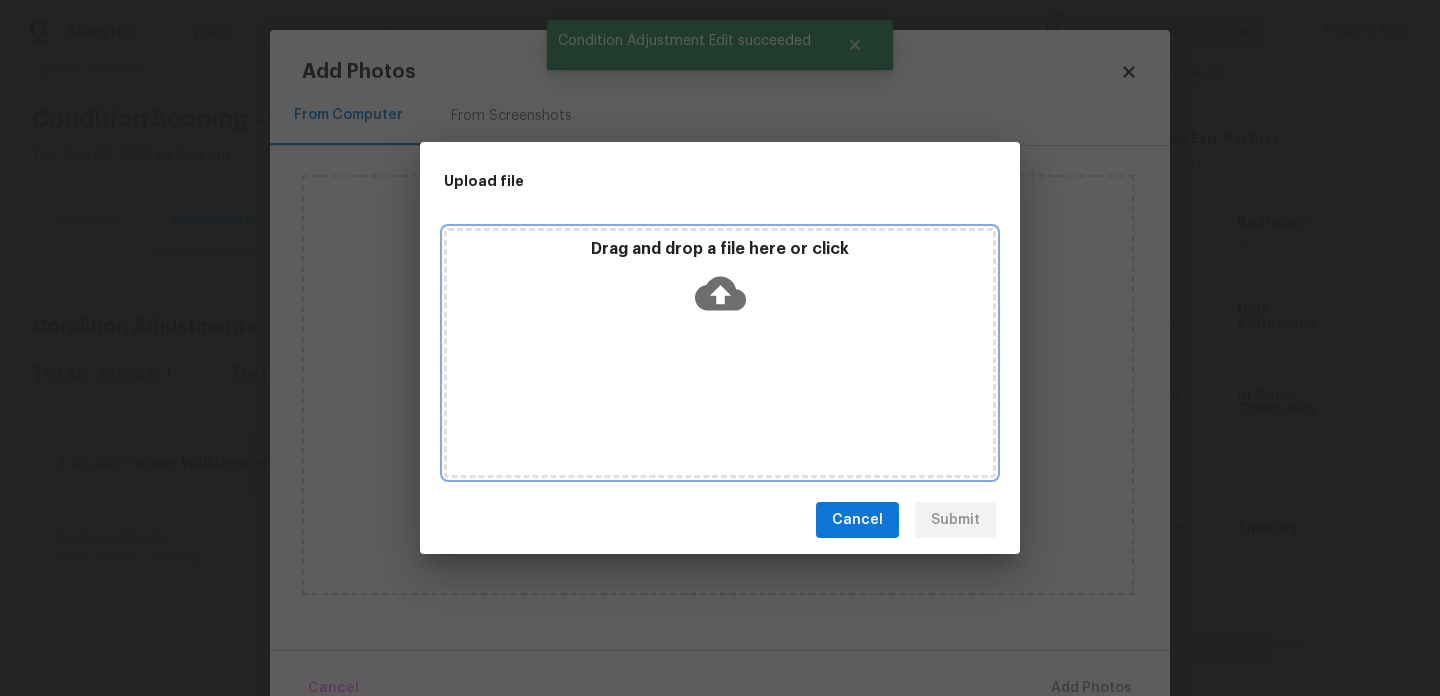 click on "Drag and drop a file here or click" at bounding box center [720, 353] 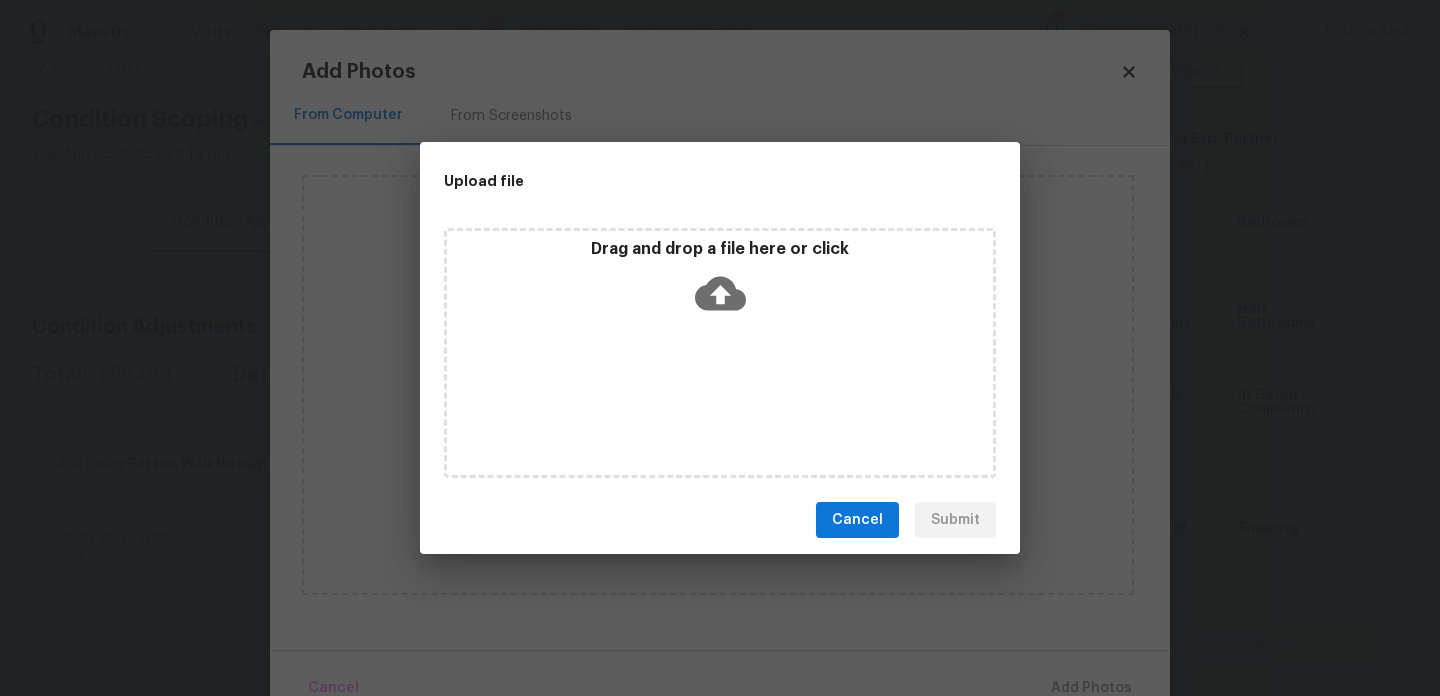 type 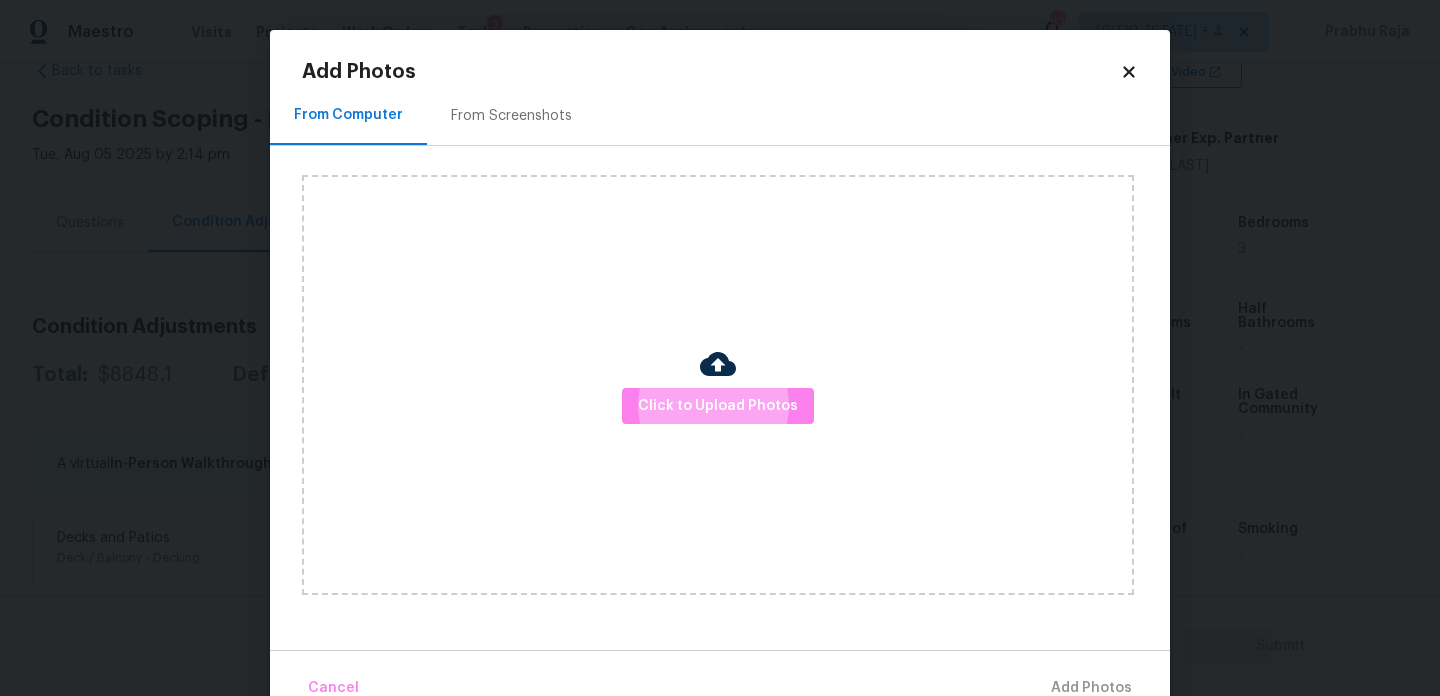 click 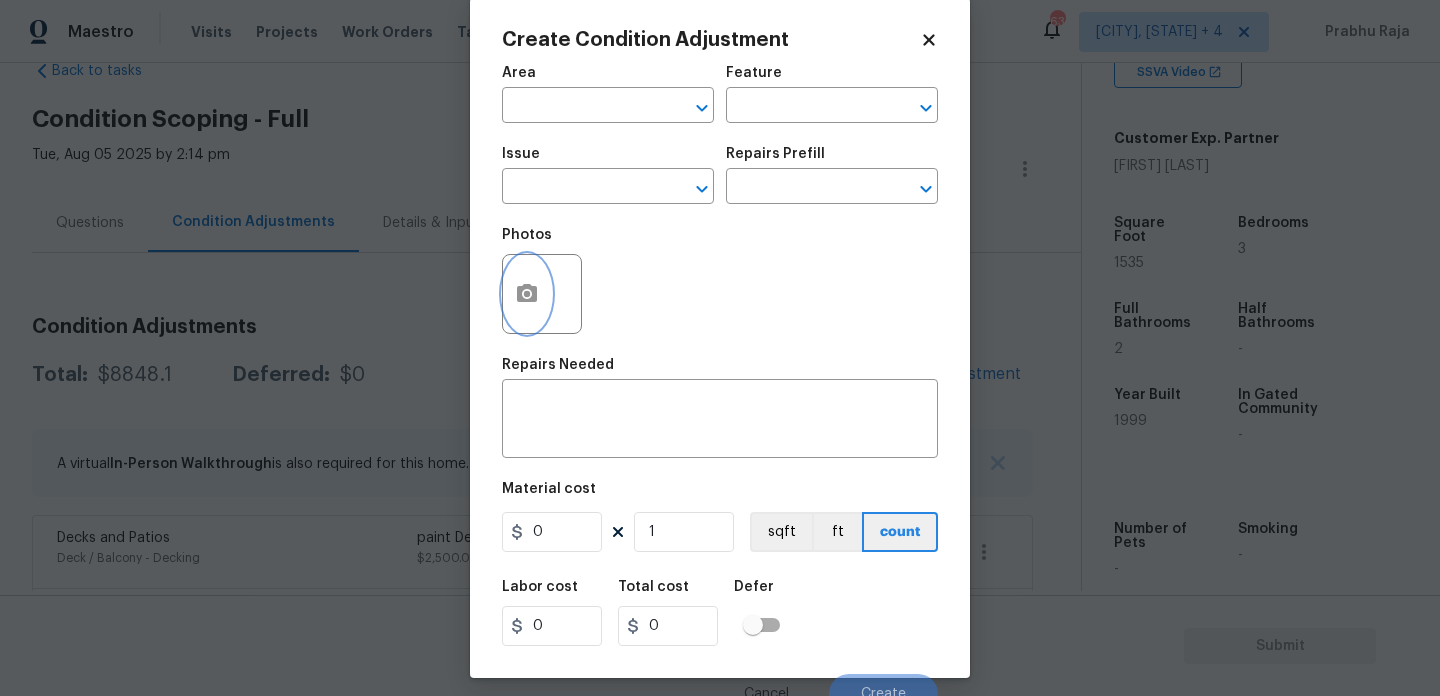 scroll, scrollTop: 51, scrollLeft: 0, axis: vertical 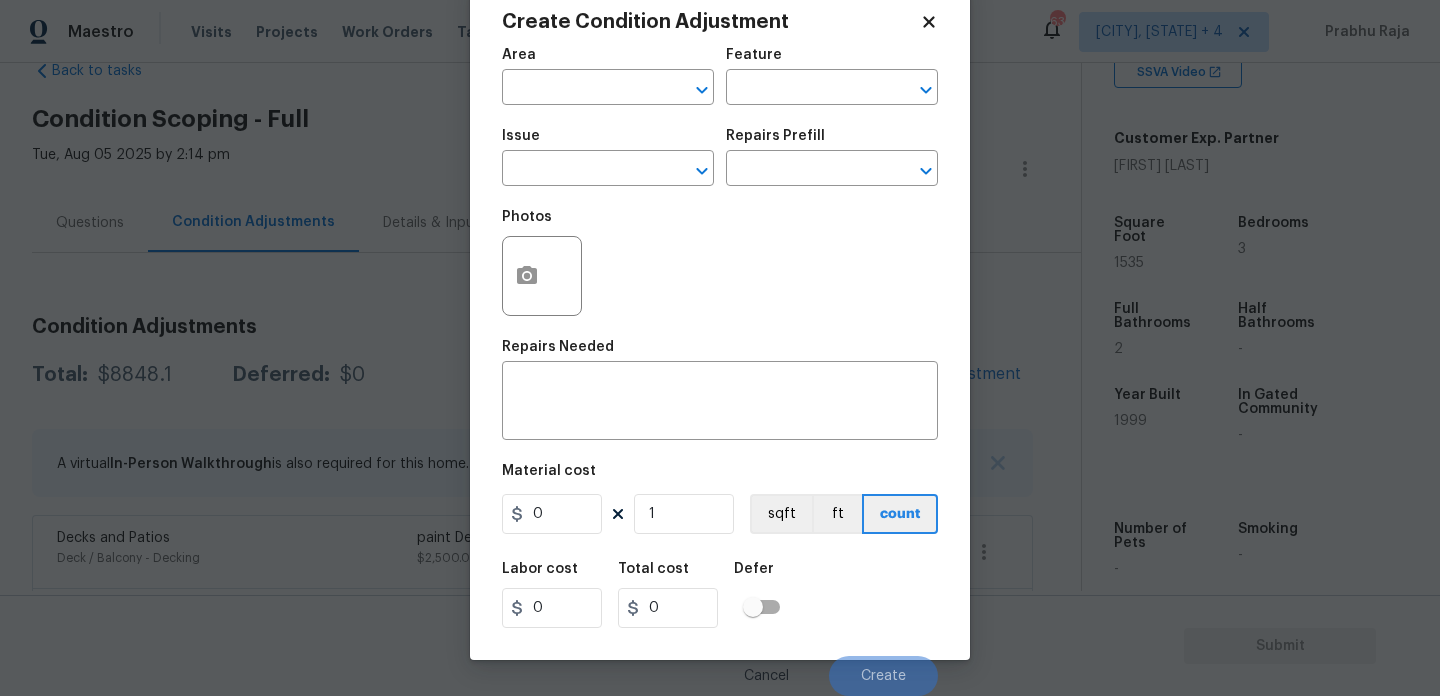 click 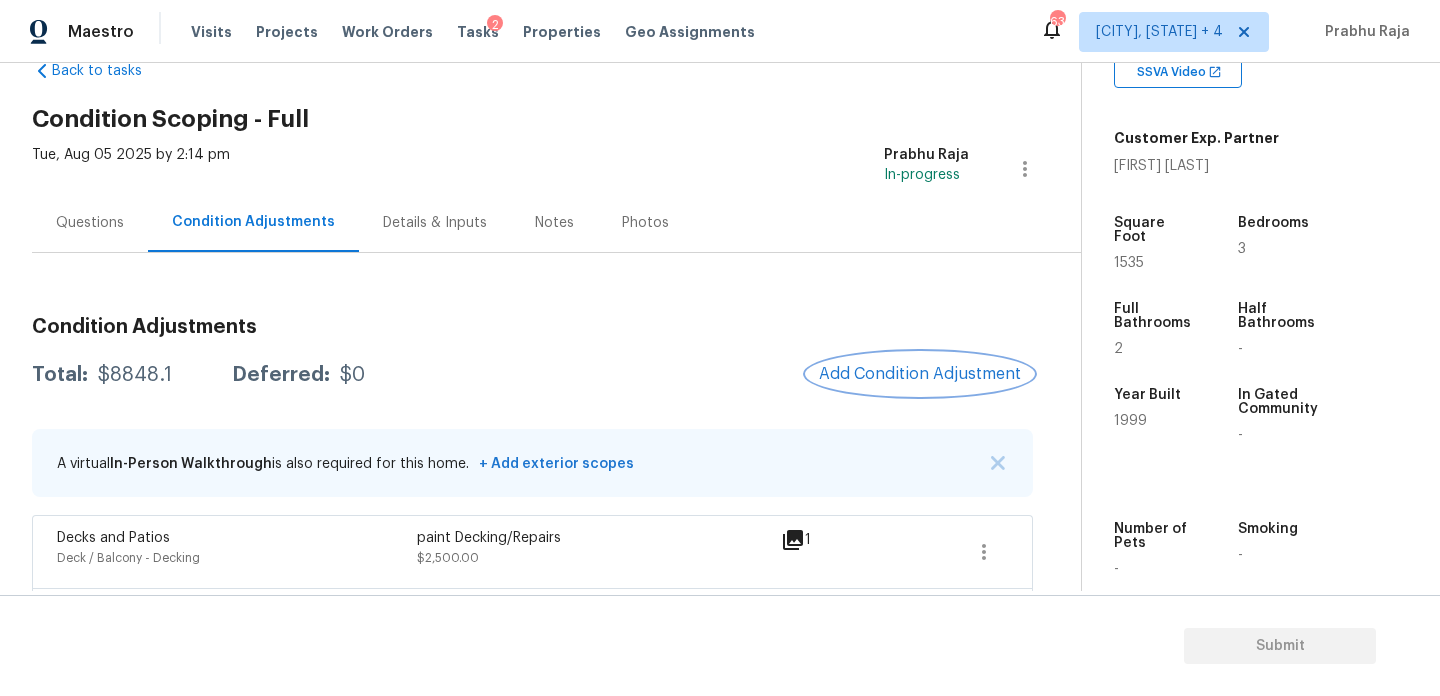 scroll, scrollTop: 0, scrollLeft: 0, axis: both 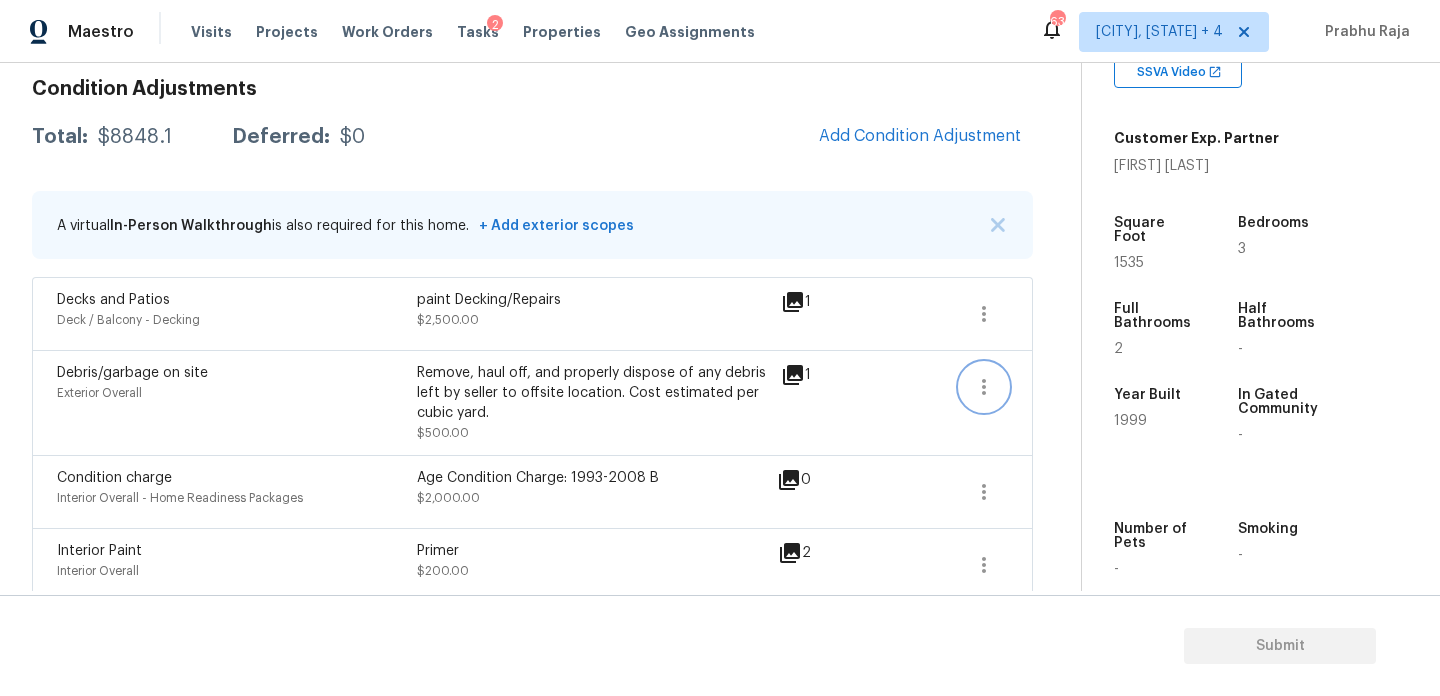click 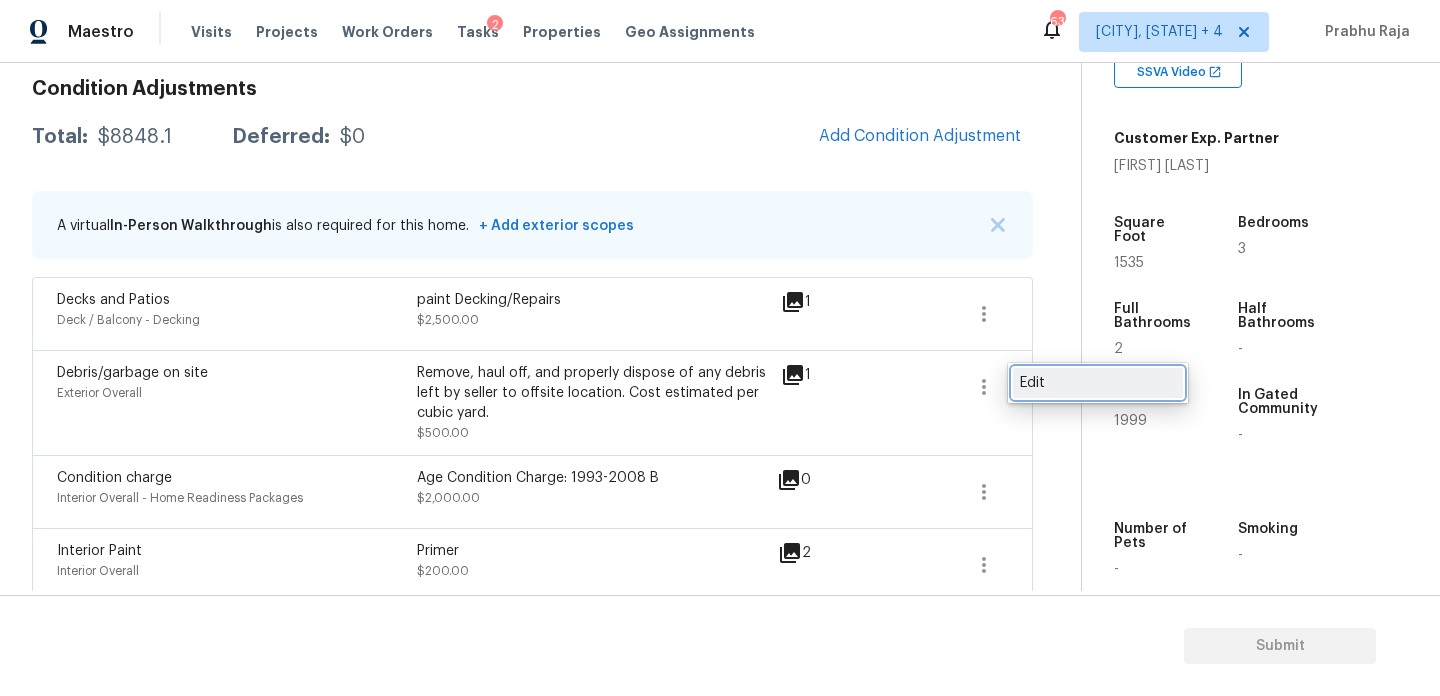 click on "Edit" at bounding box center [1098, 383] 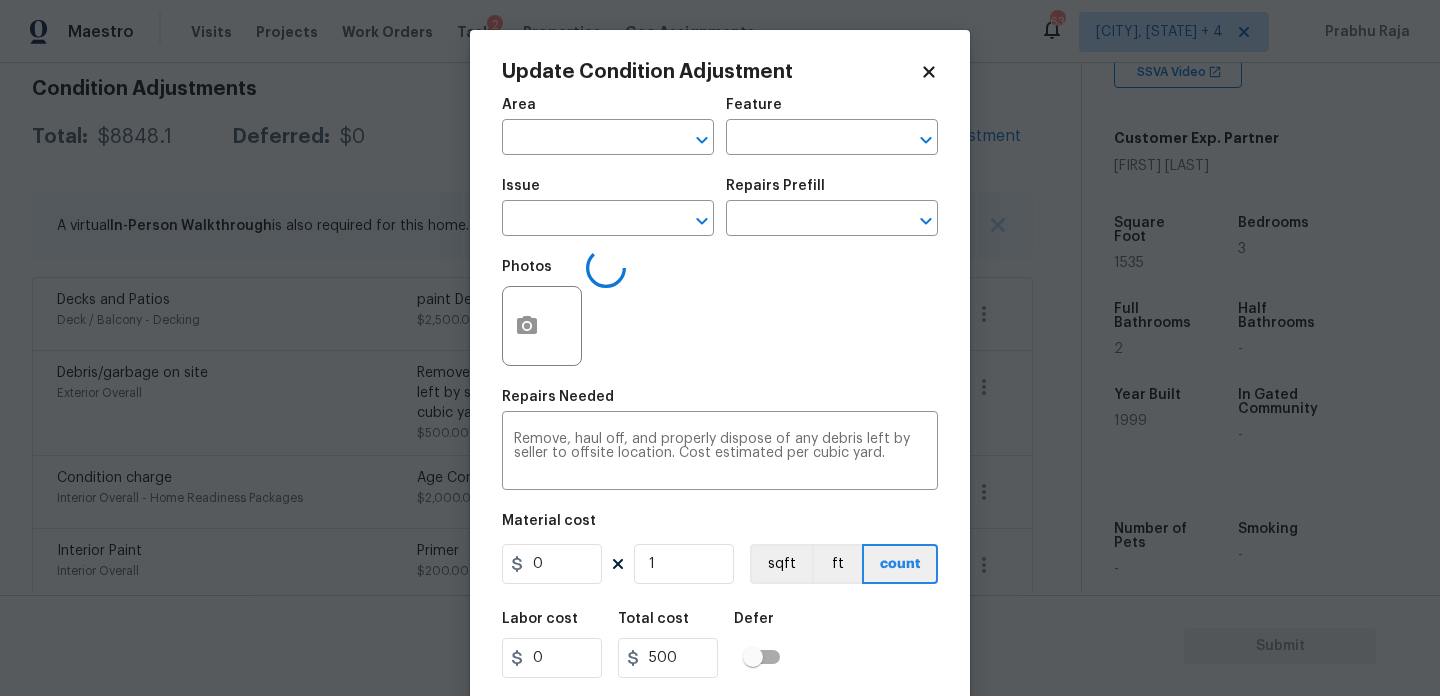 type on "Exterior Overall" 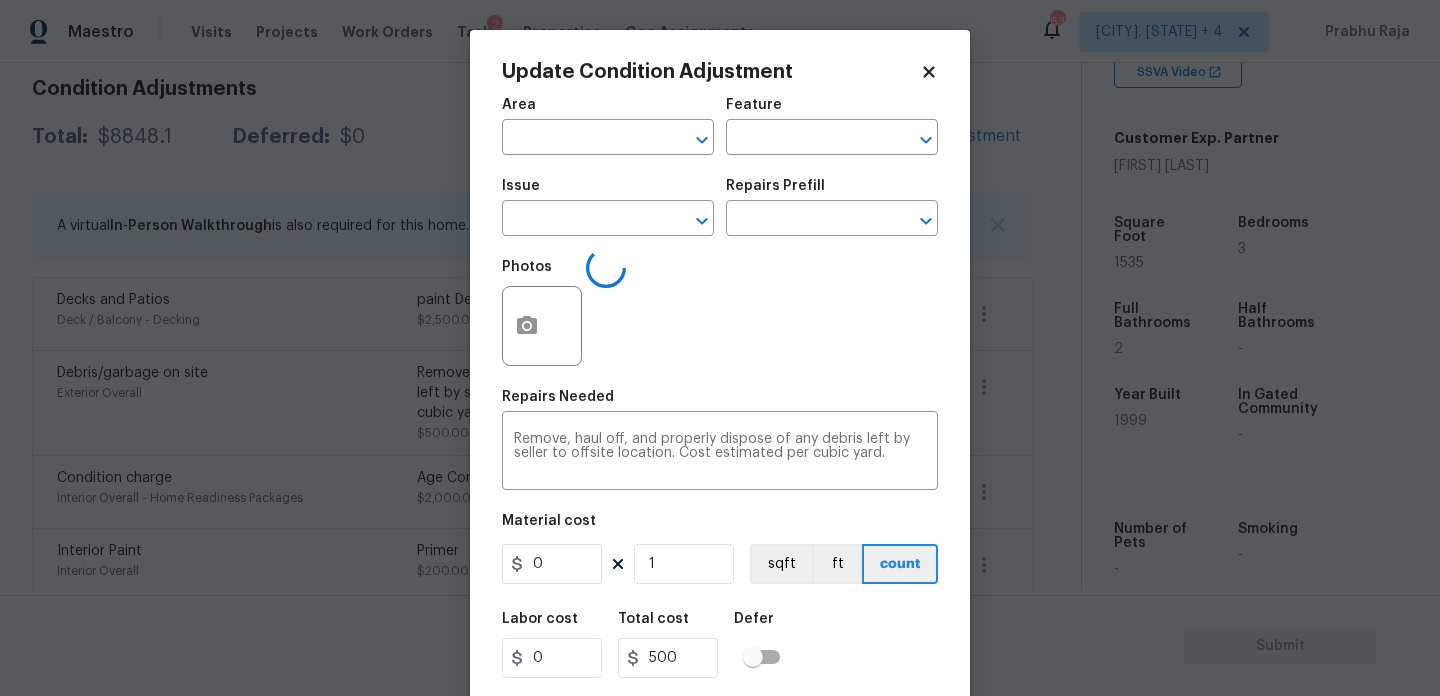 type on "Debris/garbage on site" 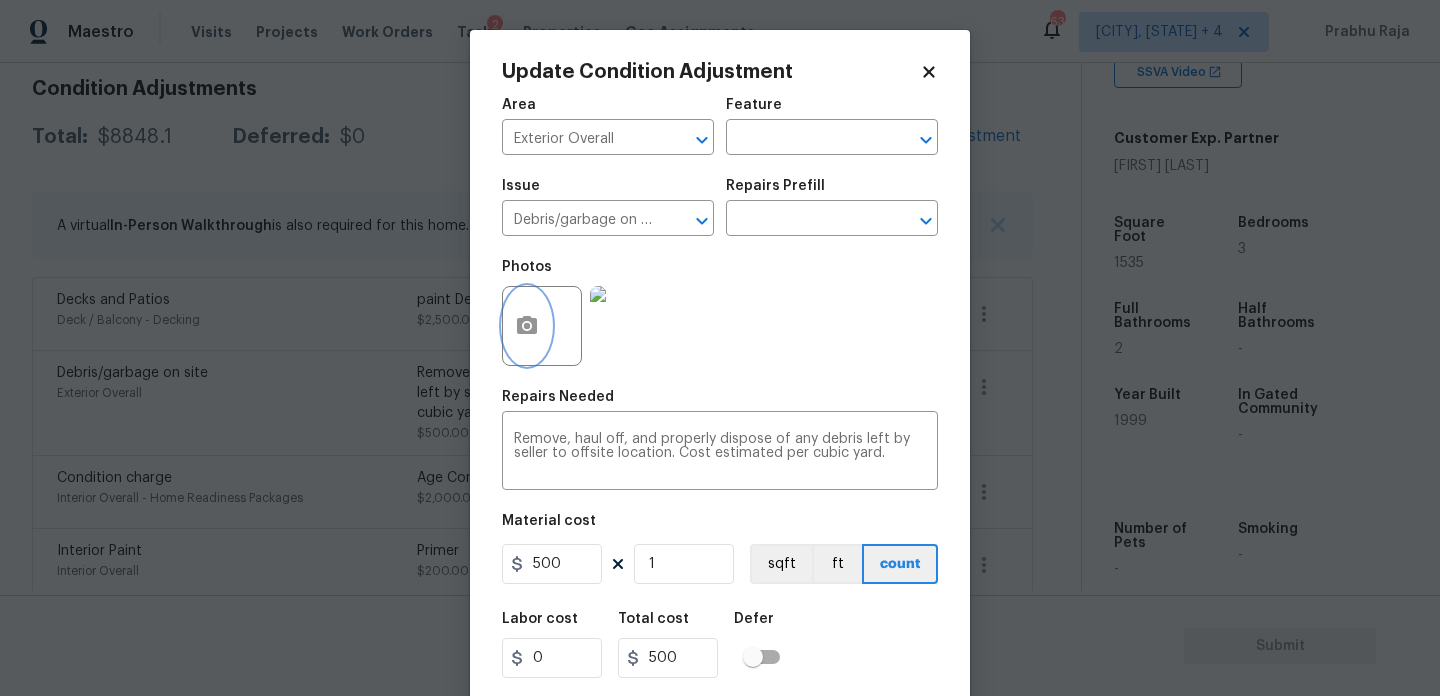 click 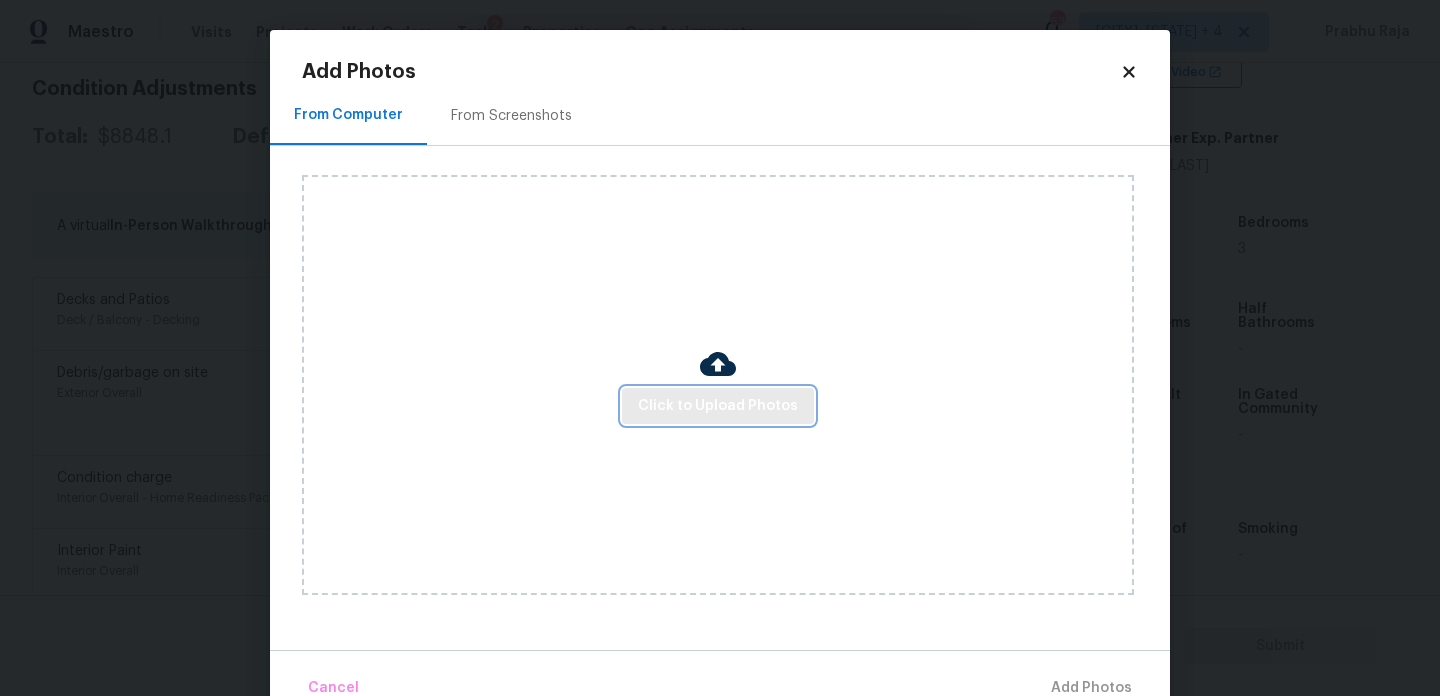 click on "Click to Upload Photos" at bounding box center [718, 406] 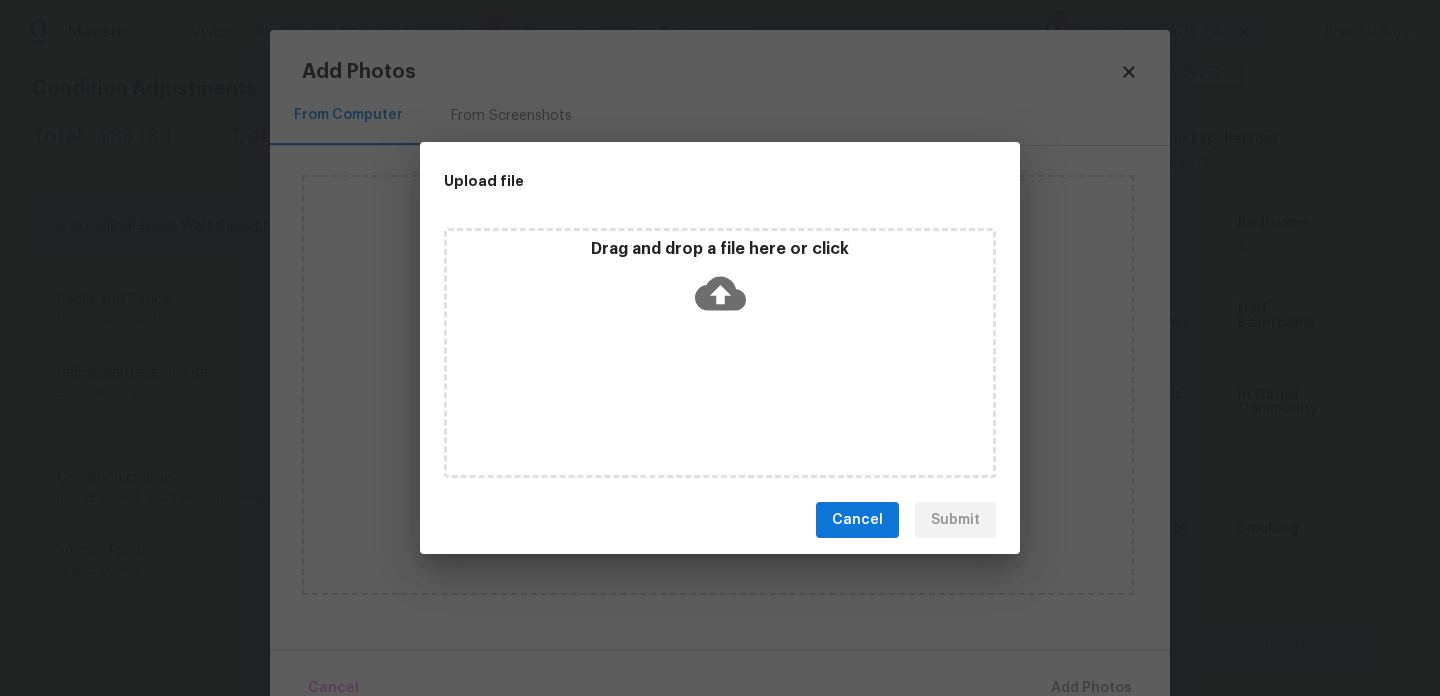 click on "Drag and drop a file here or click" at bounding box center (720, 353) 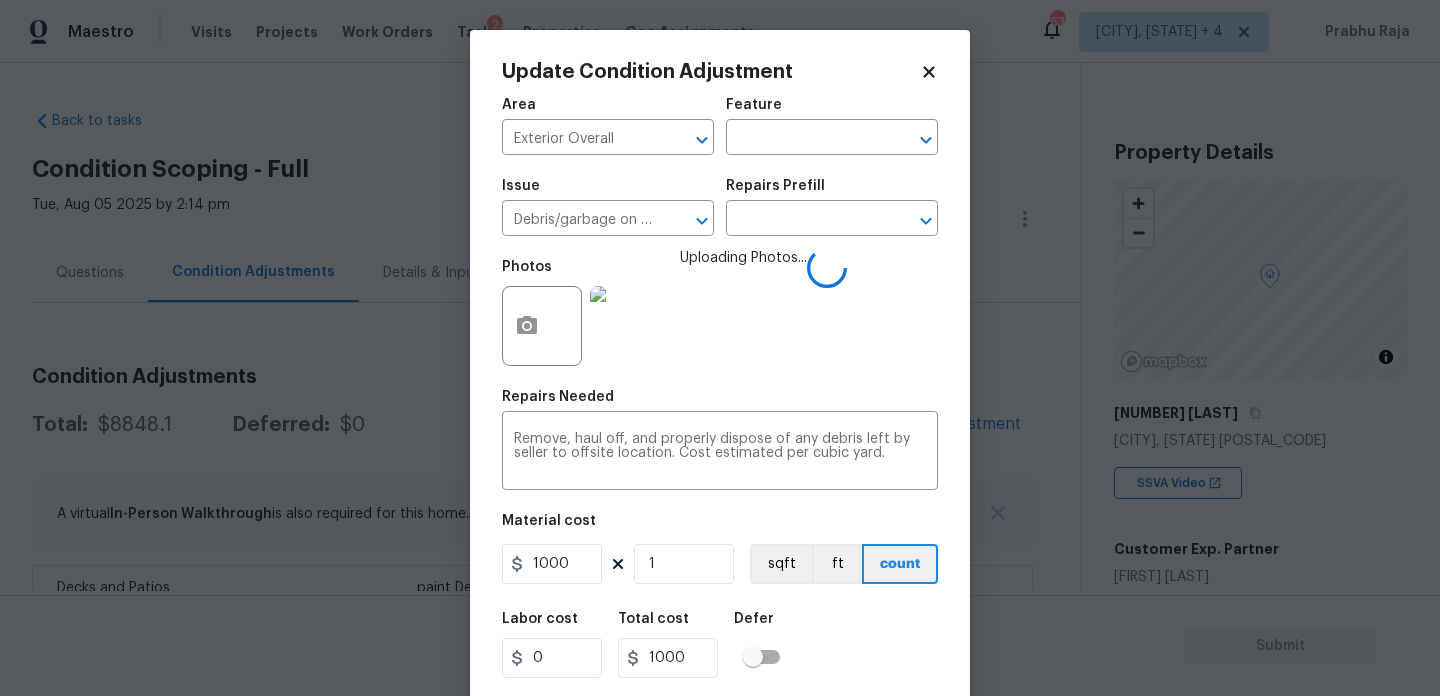 scroll, scrollTop: 0, scrollLeft: 0, axis: both 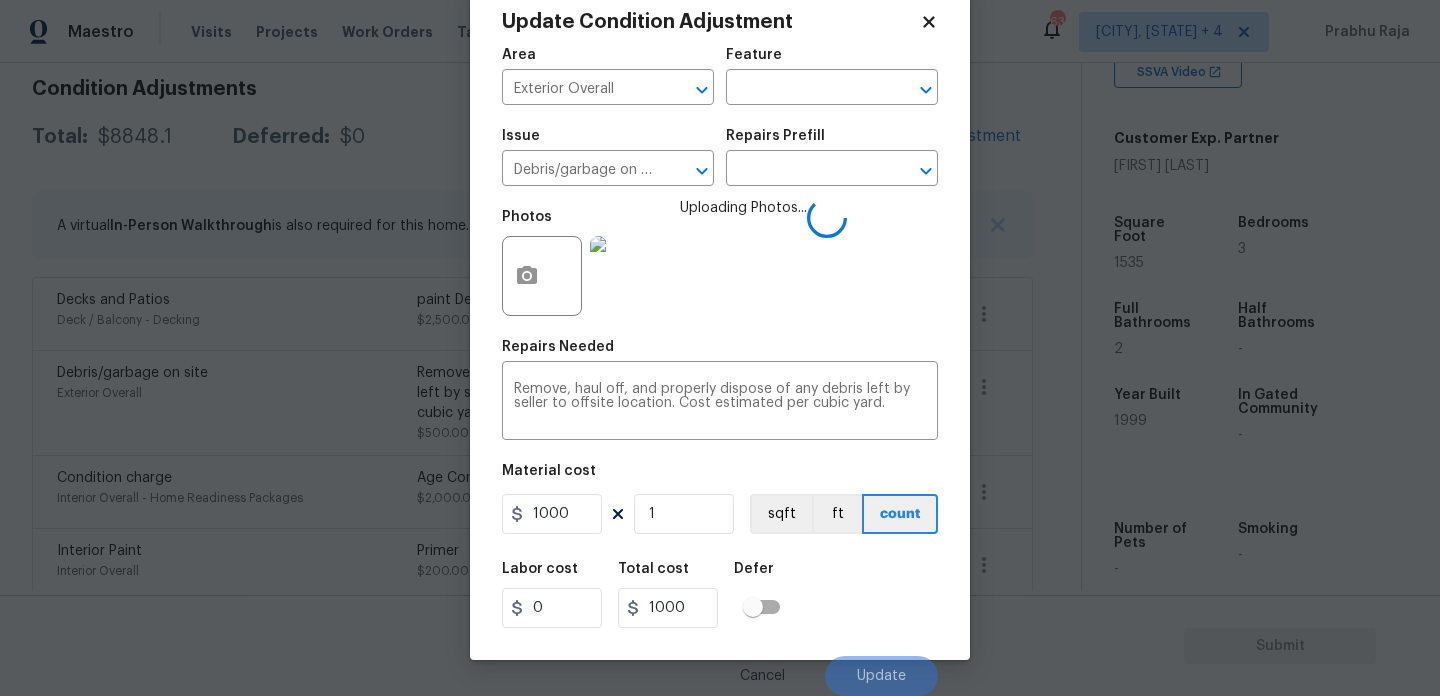 click on "Labor cost 0 Total cost 1000 Defer" at bounding box center [720, 595] 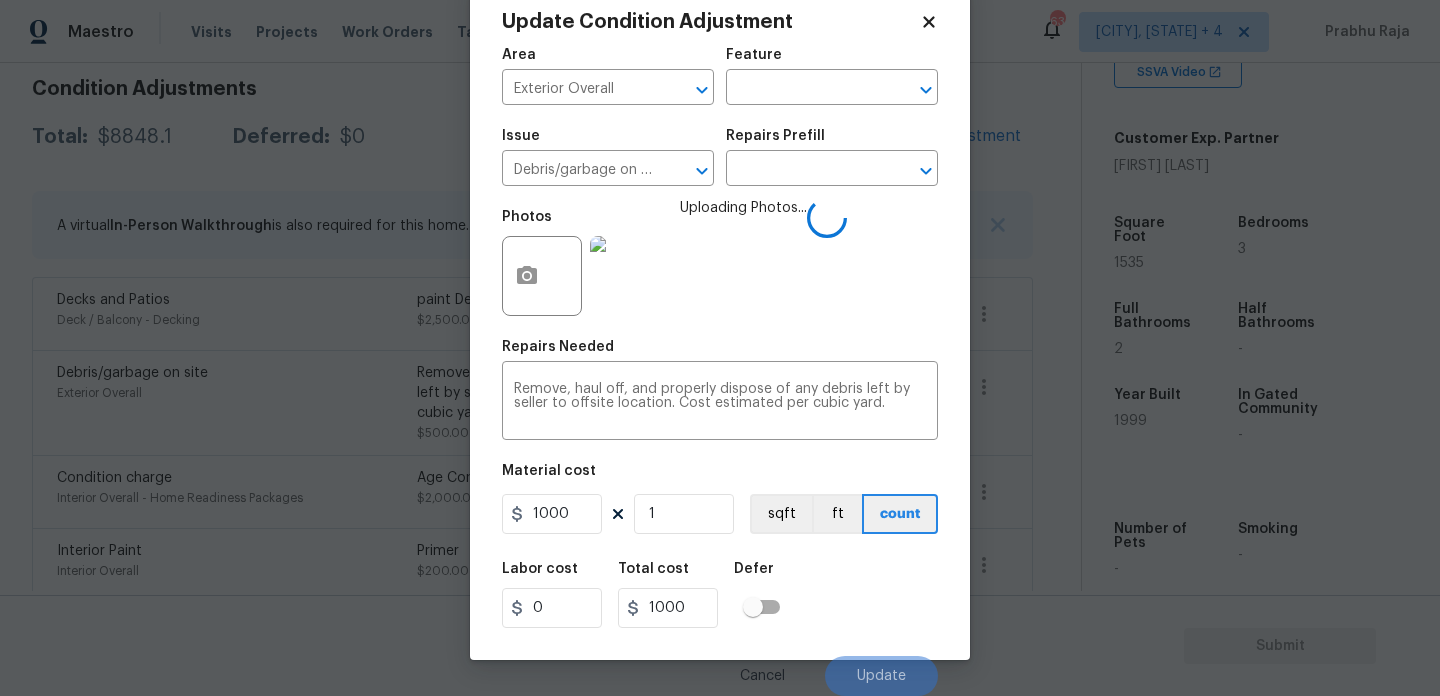 click on "Labor cost 0 Total cost 1000 Defer" at bounding box center [720, 595] 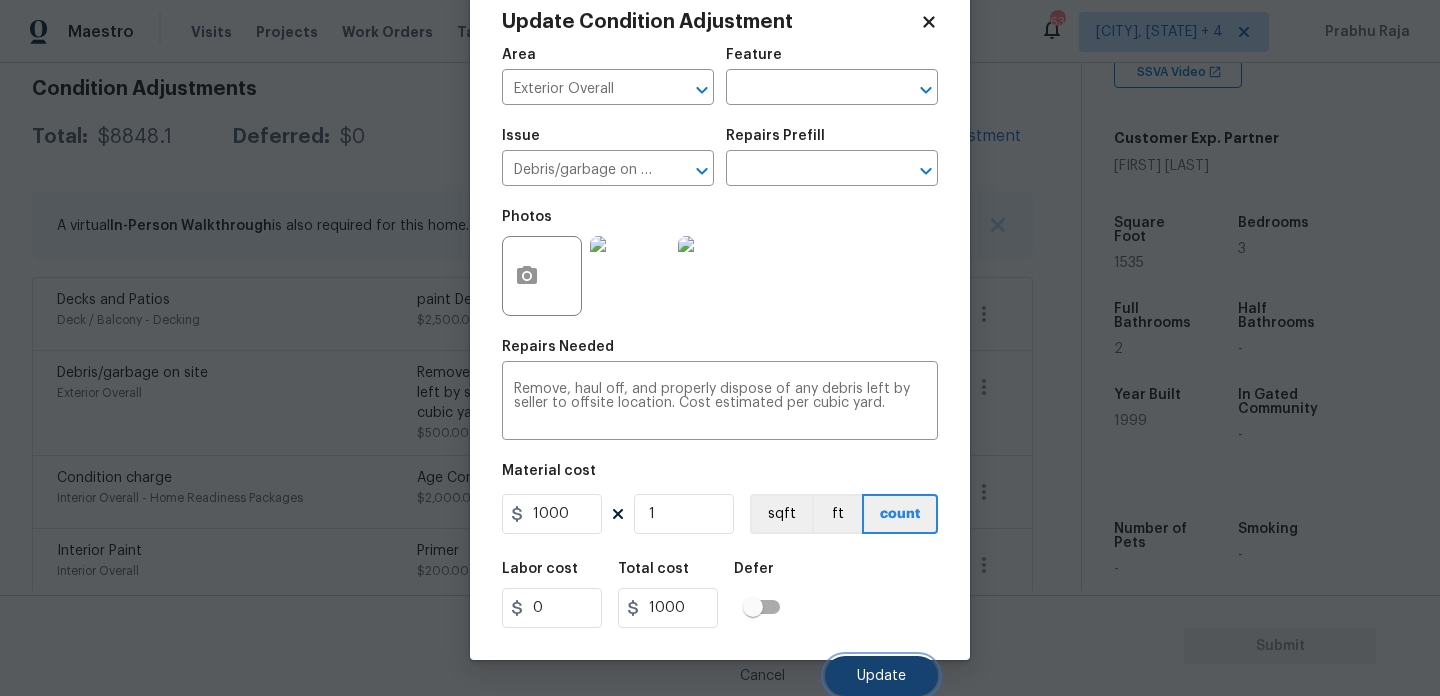 click on "Update" at bounding box center (881, 676) 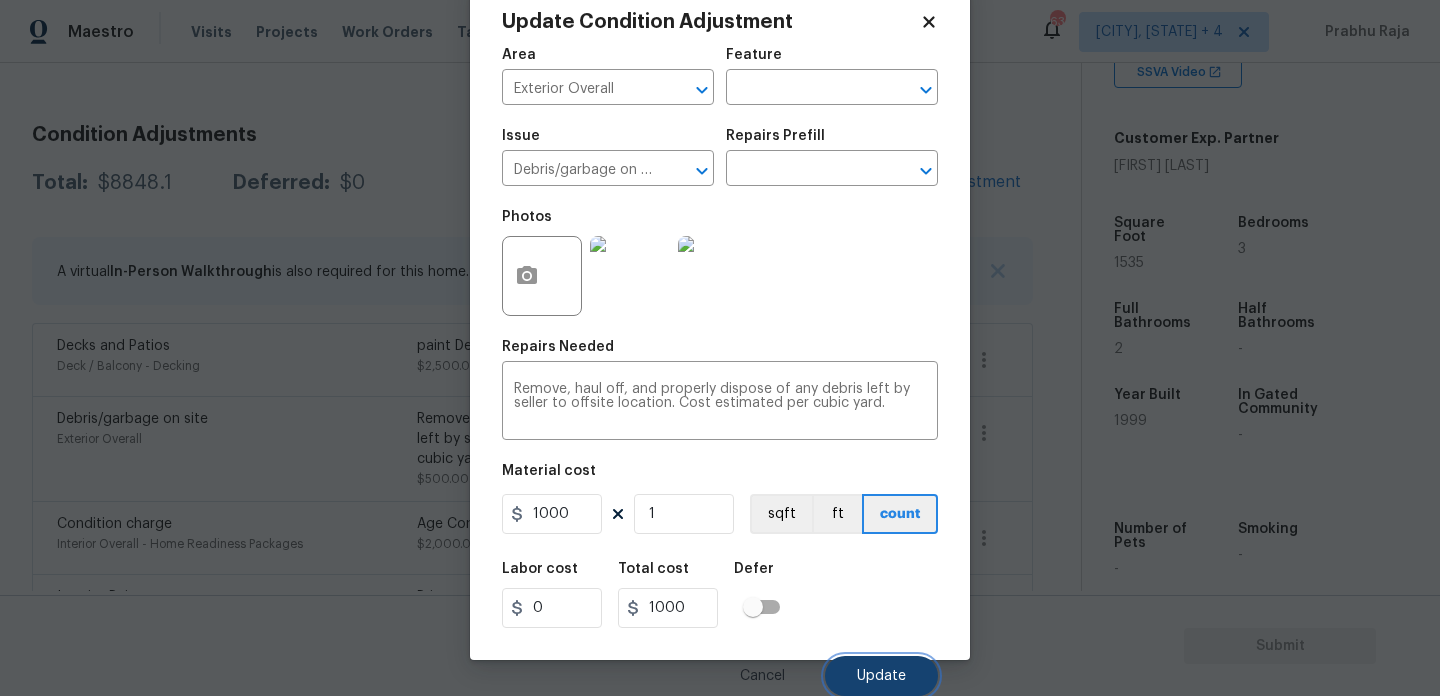 scroll, scrollTop: 333, scrollLeft: 0, axis: vertical 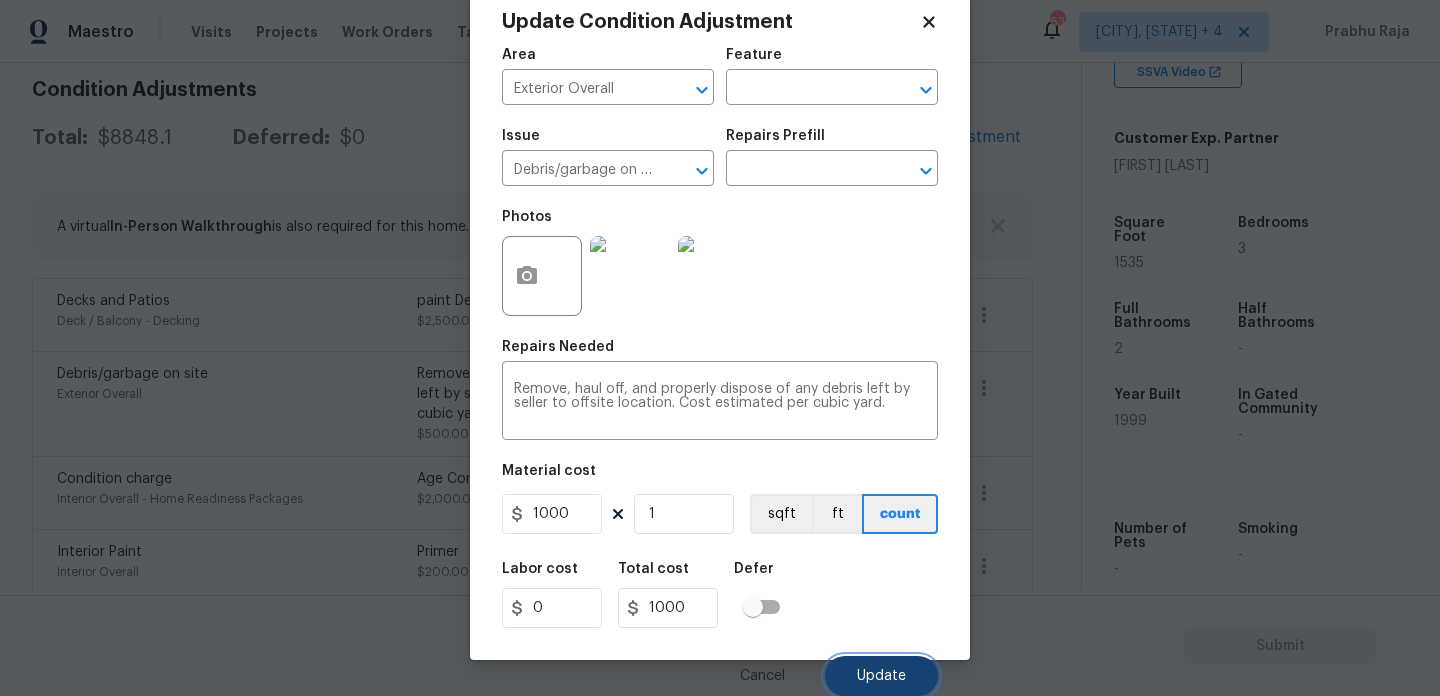 type 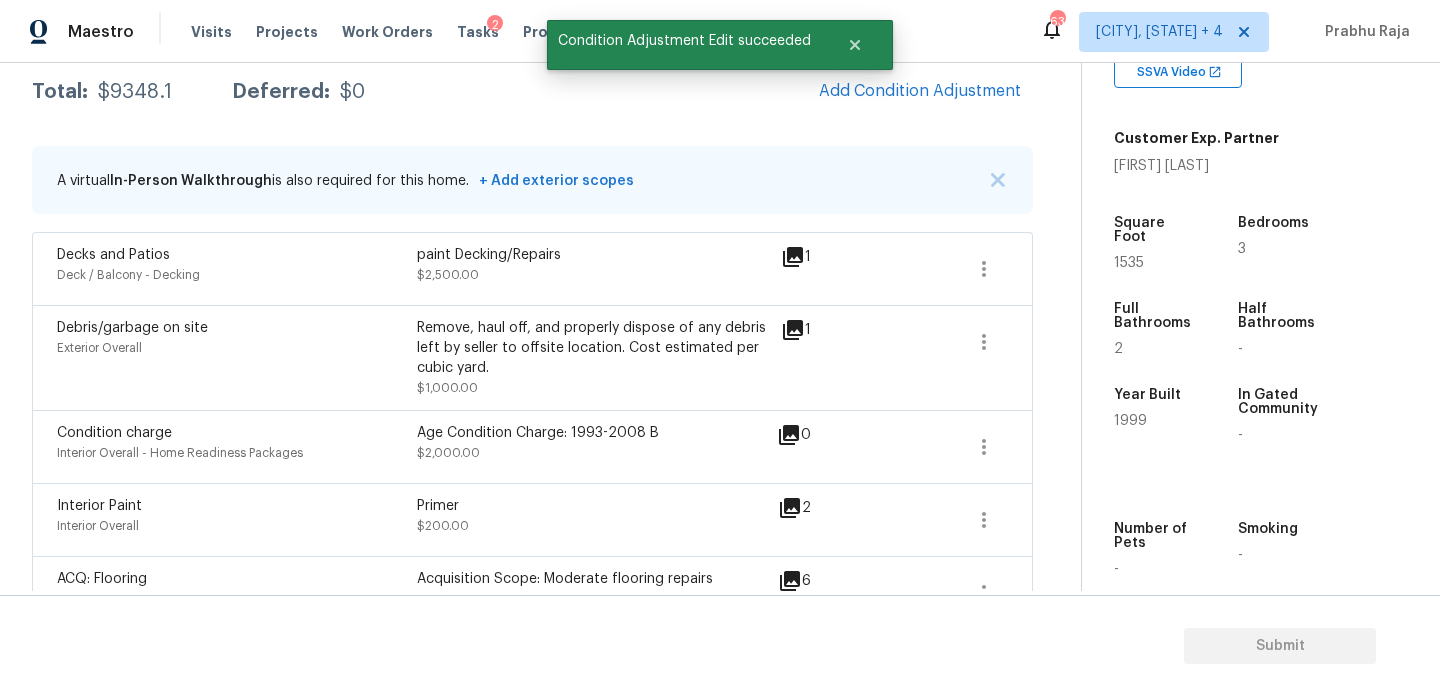 scroll, scrollTop: 288, scrollLeft: 0, axis: vertical 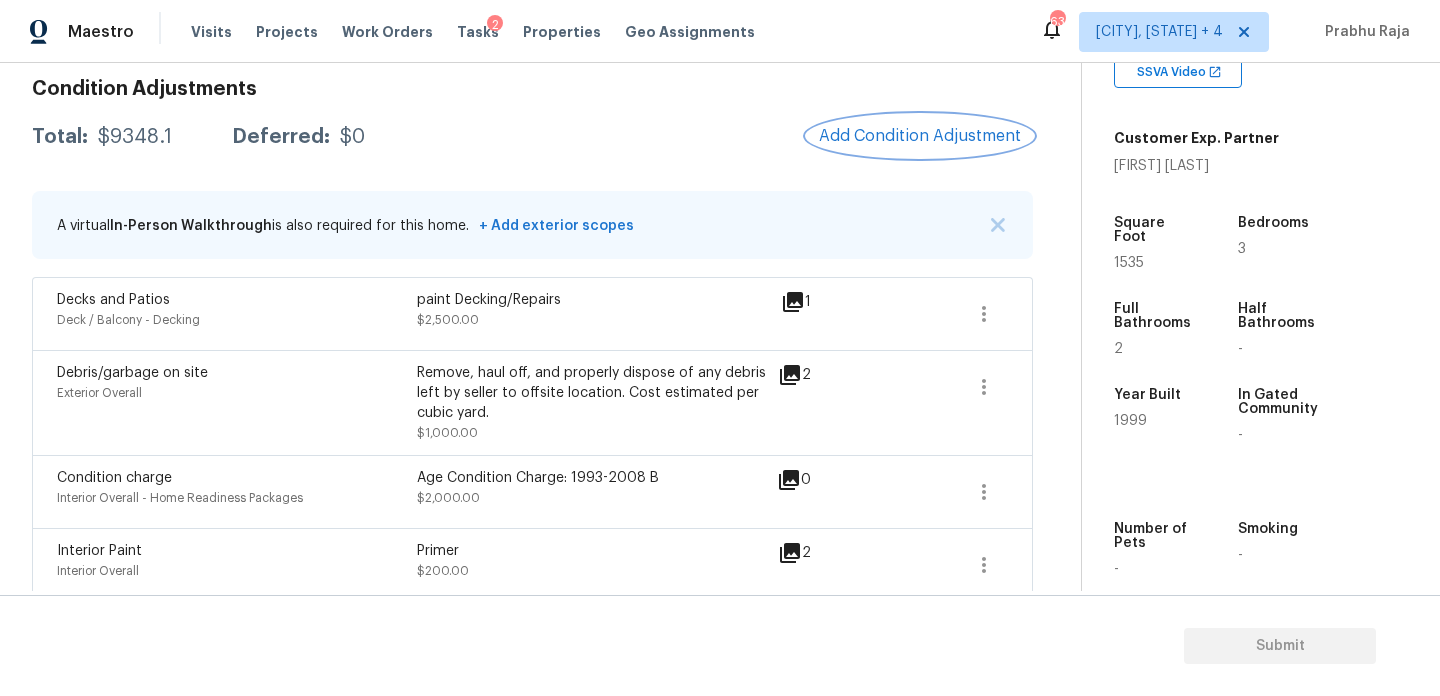 click on "Add Condition Adjustment" at bounding box center (920, 136) 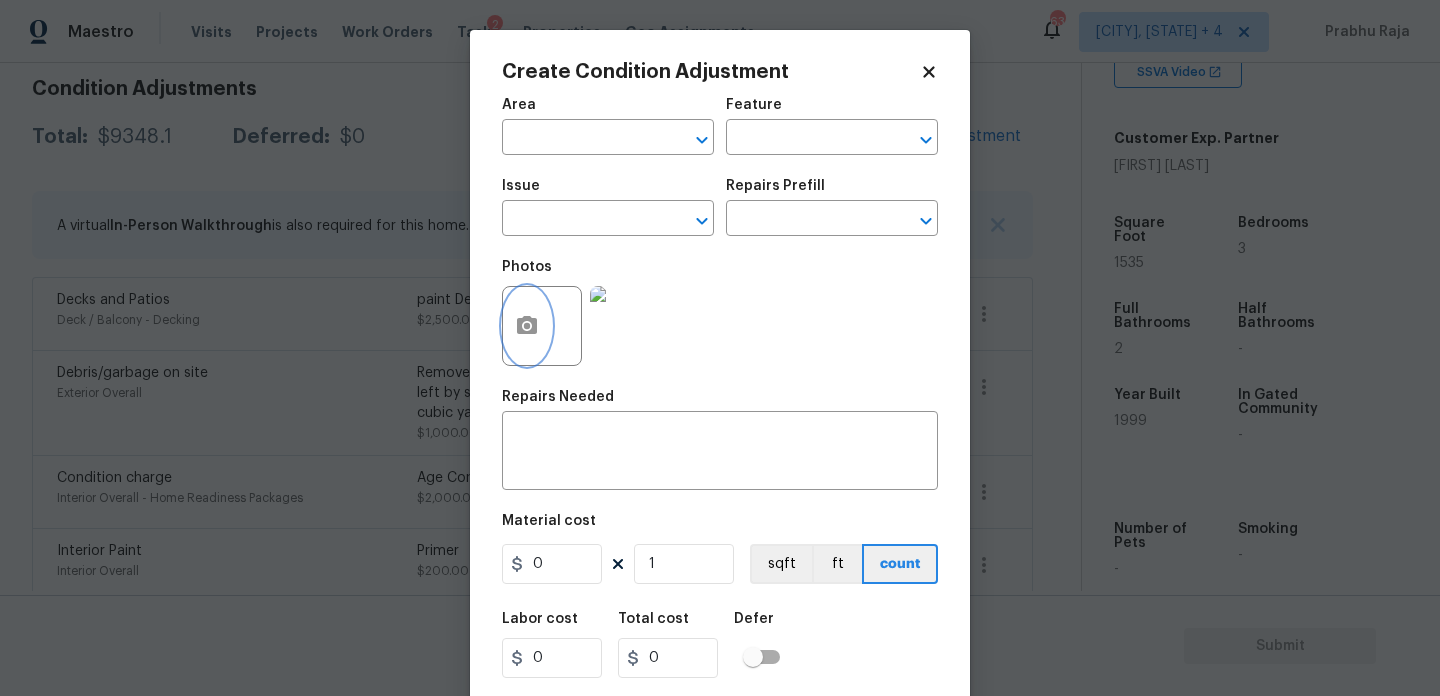 click 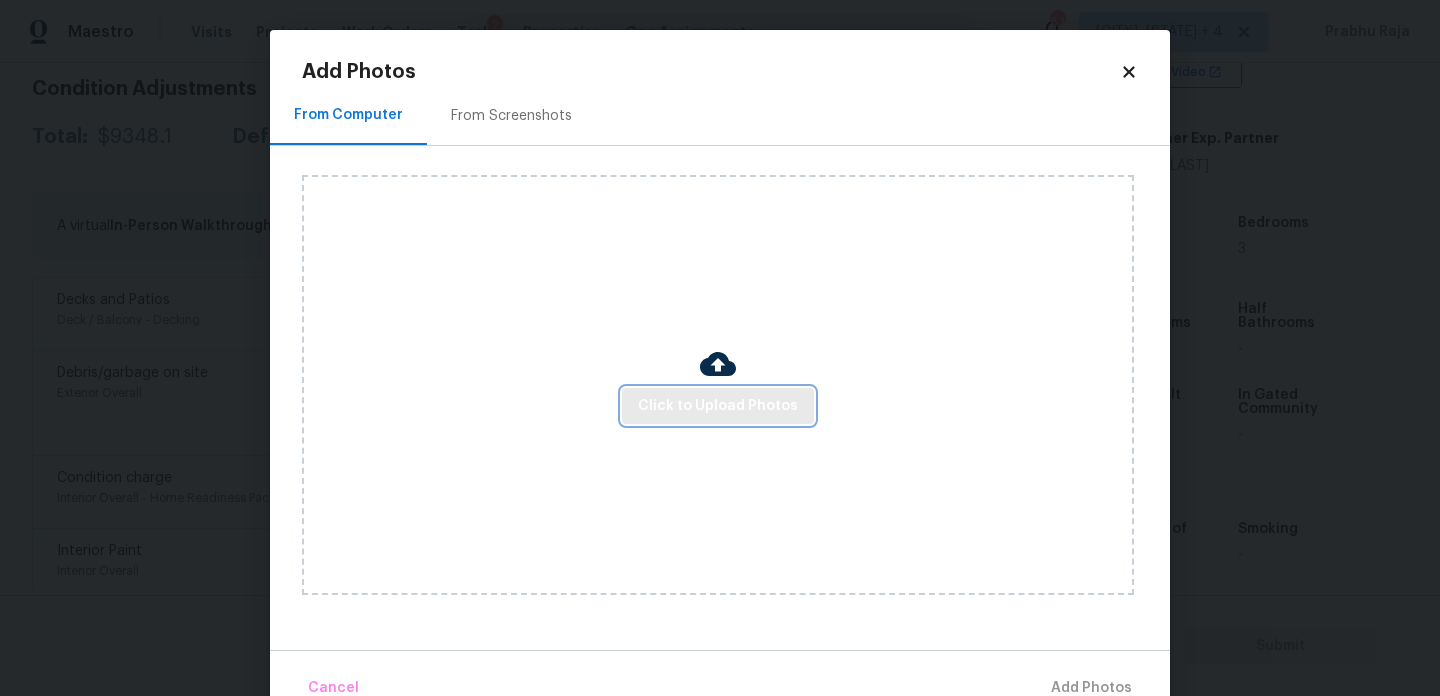 click on "Click to Upload Photos" at bounding box center [718, 406] 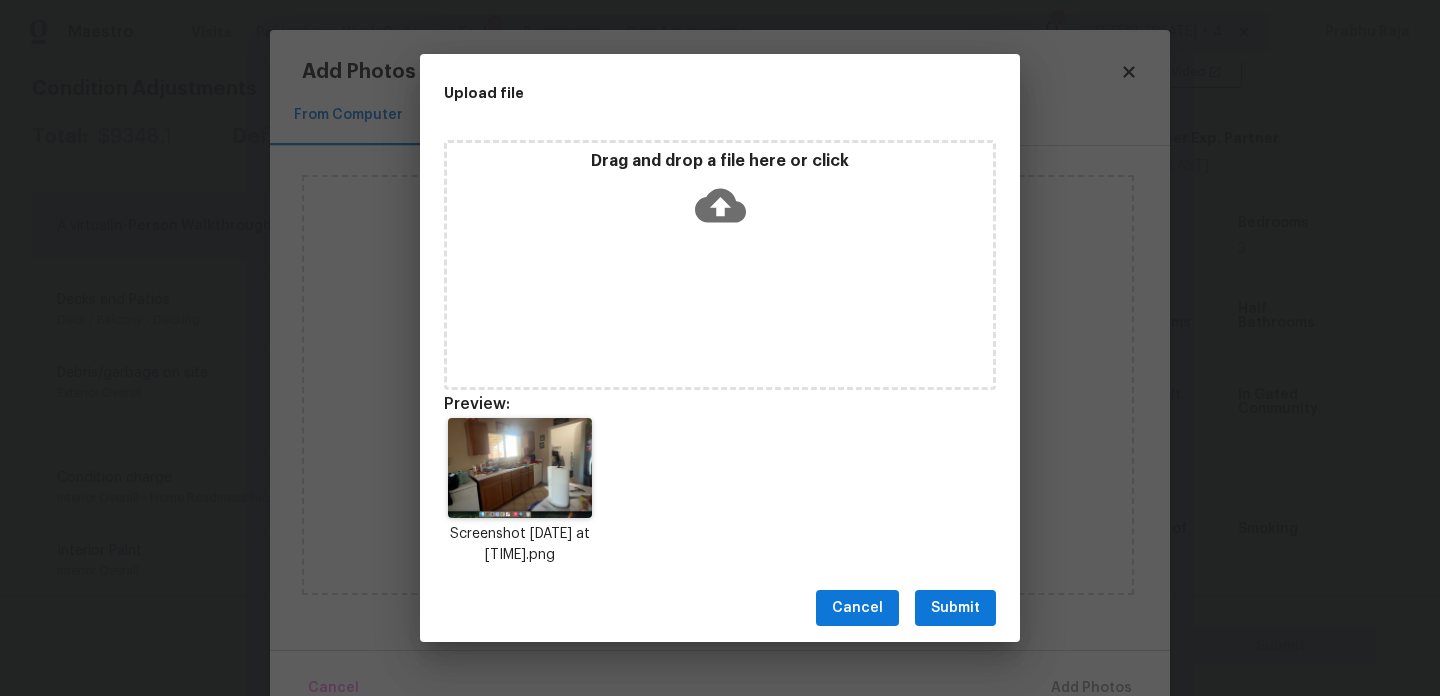 click on "Submit" at bounding box center (955, 608) 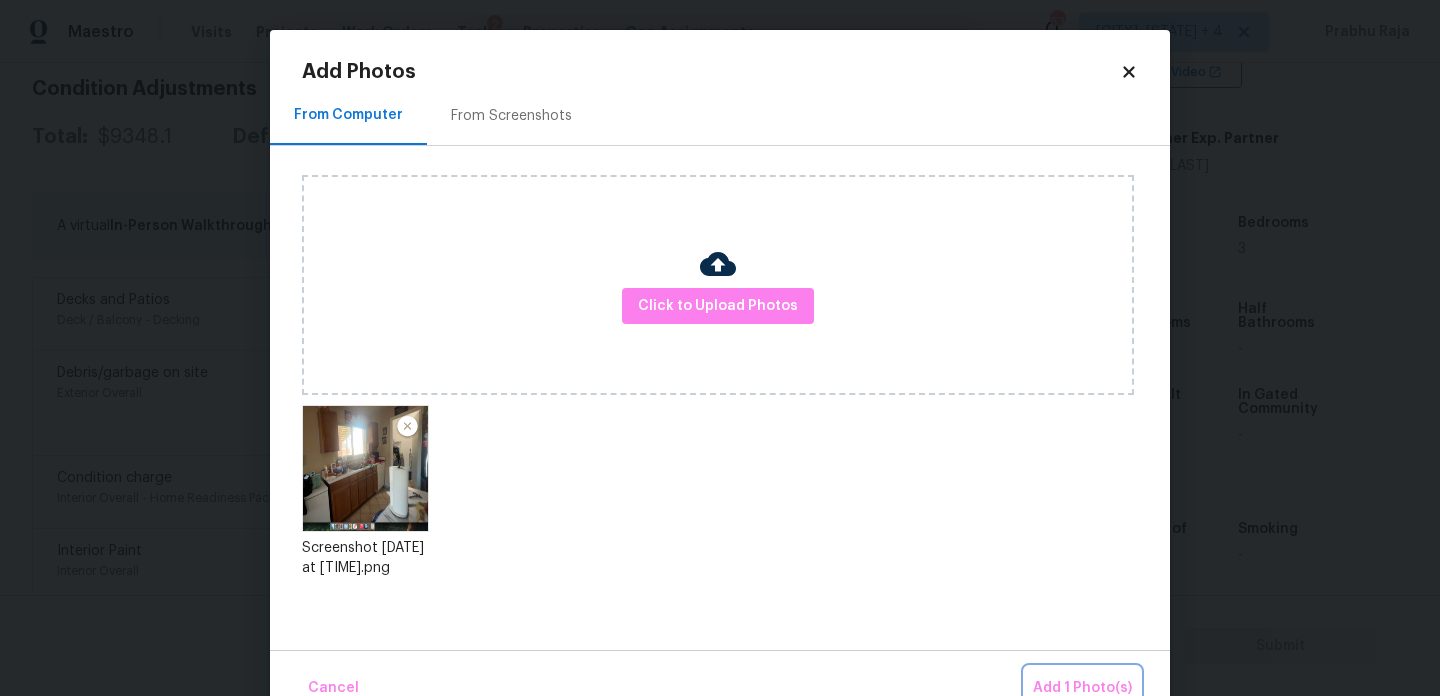 click on "Add 1 Photo(s)" at bounding box center (1082, 688) 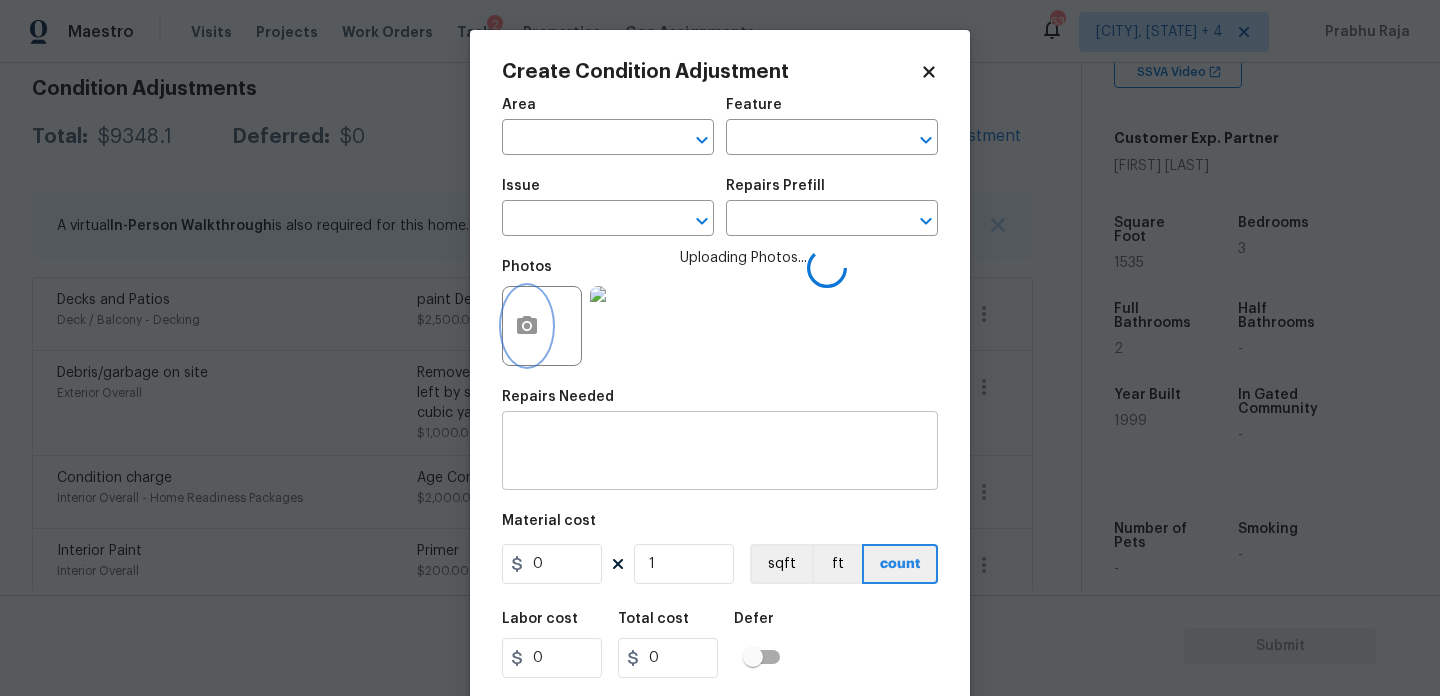 type 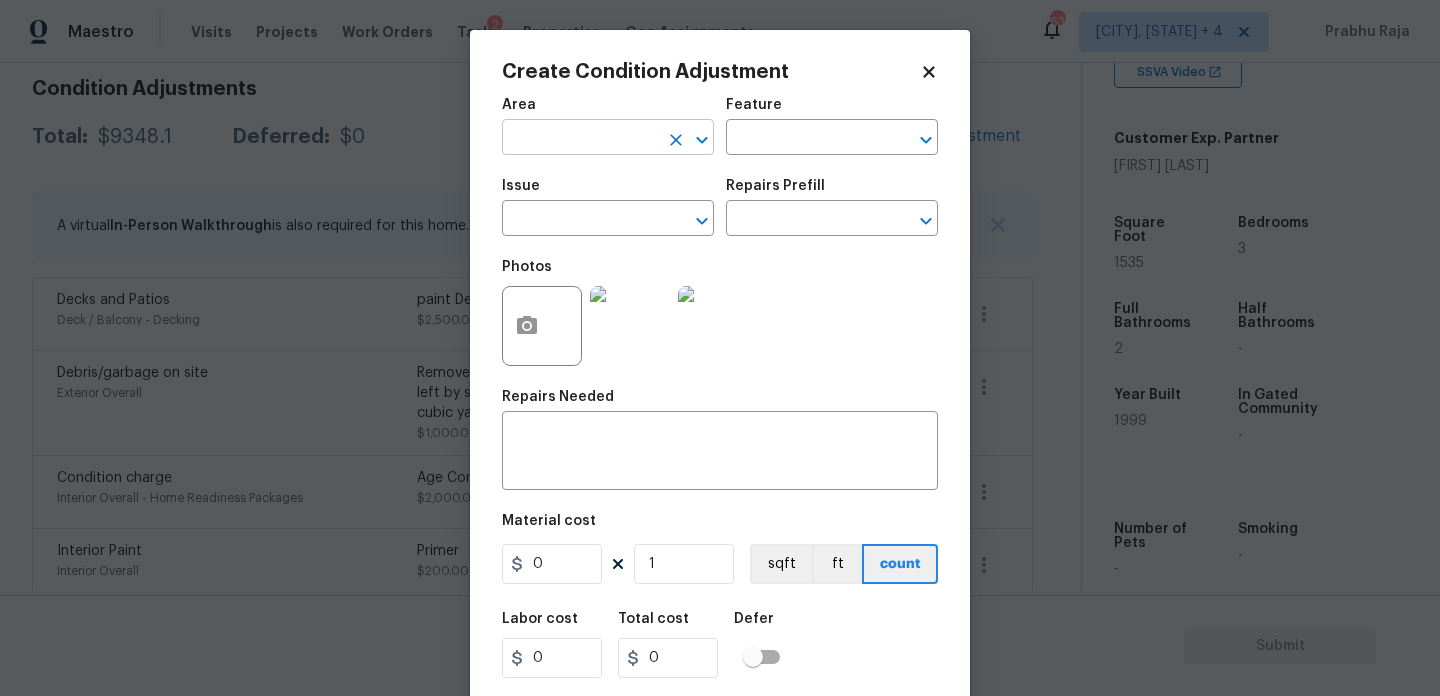 click at bounding box center (580, 139) 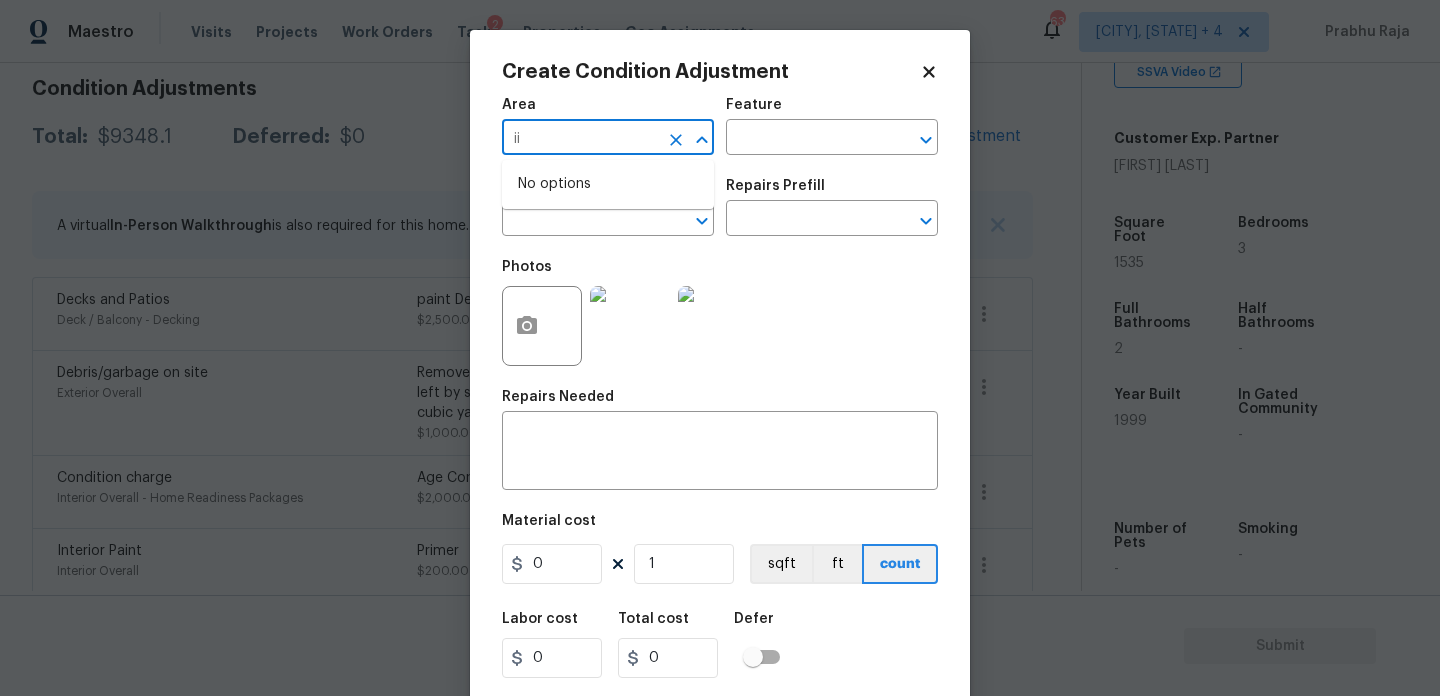 type on "i" 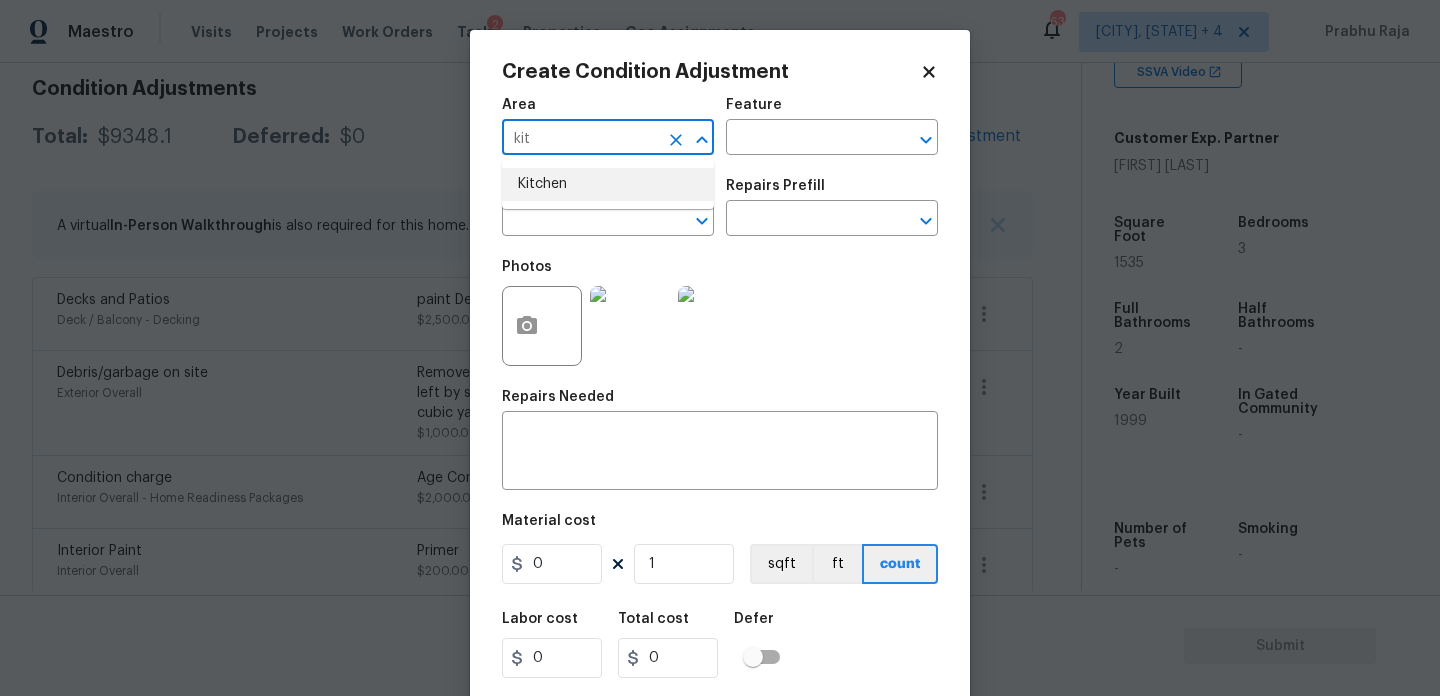 click on "Kitchen" at bounding box center (608, 184) 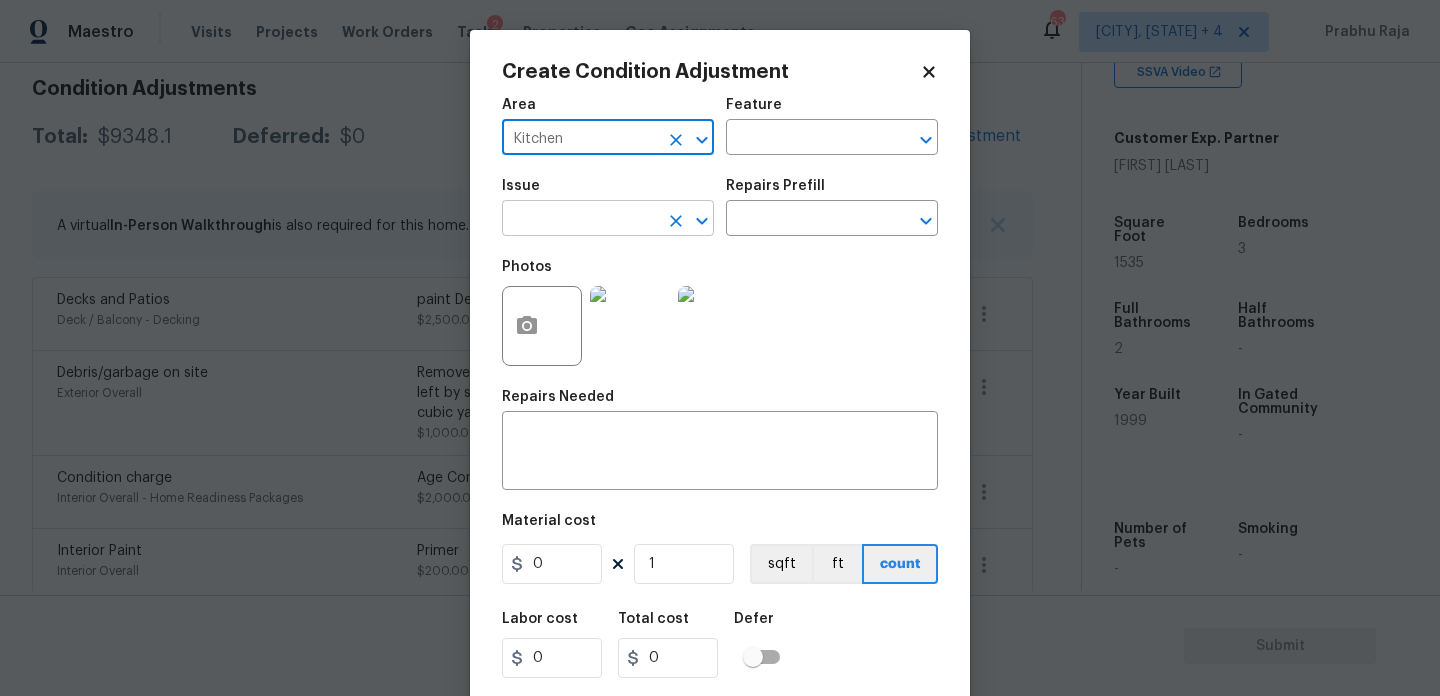 type on "Kitchen" 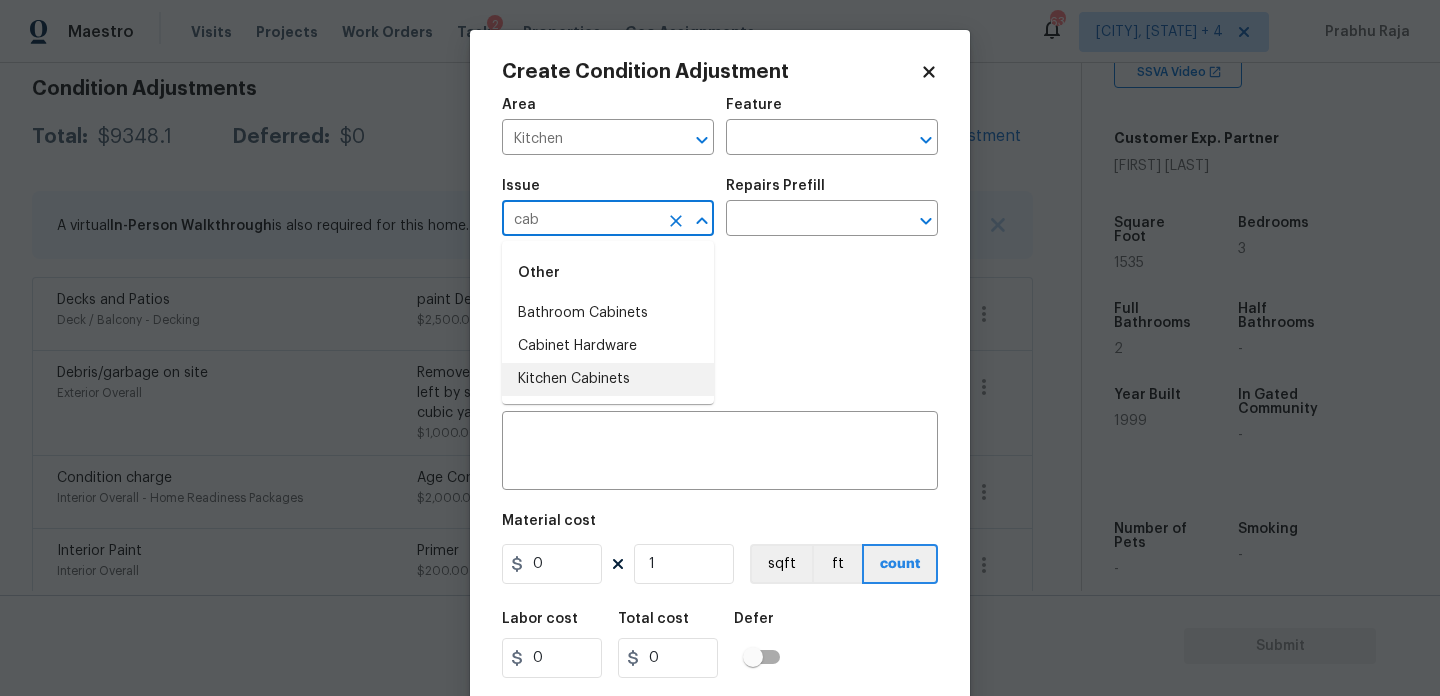 click on "Kitchen Cabinets" at bounding box center [608, 379] 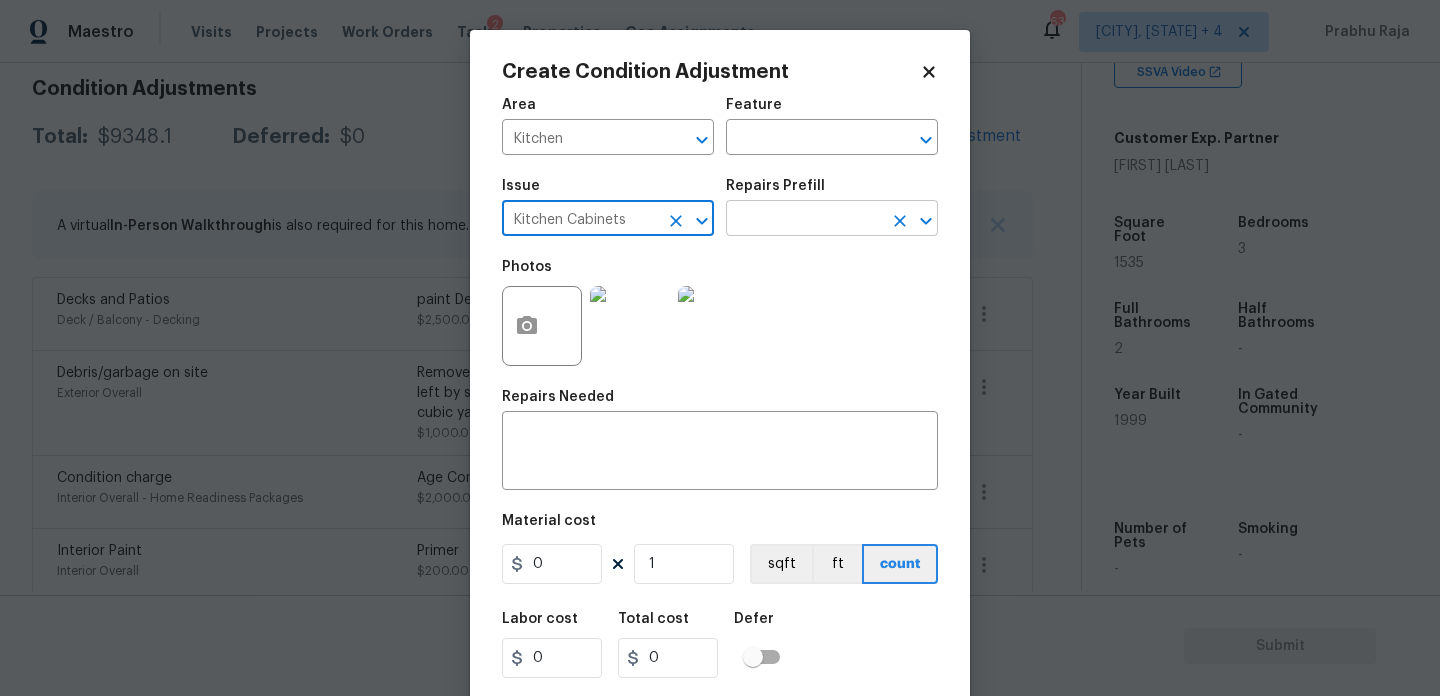 type on "Kitchen Cabinets" 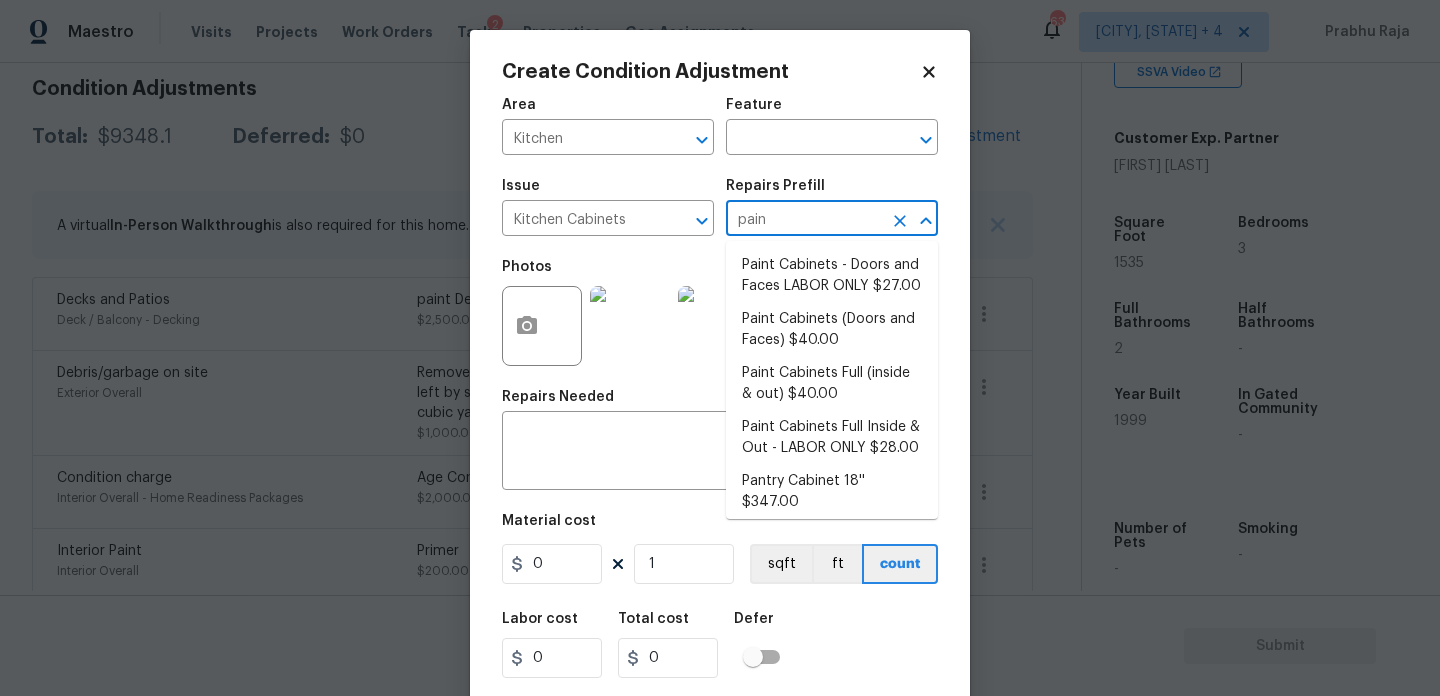type on "paint" 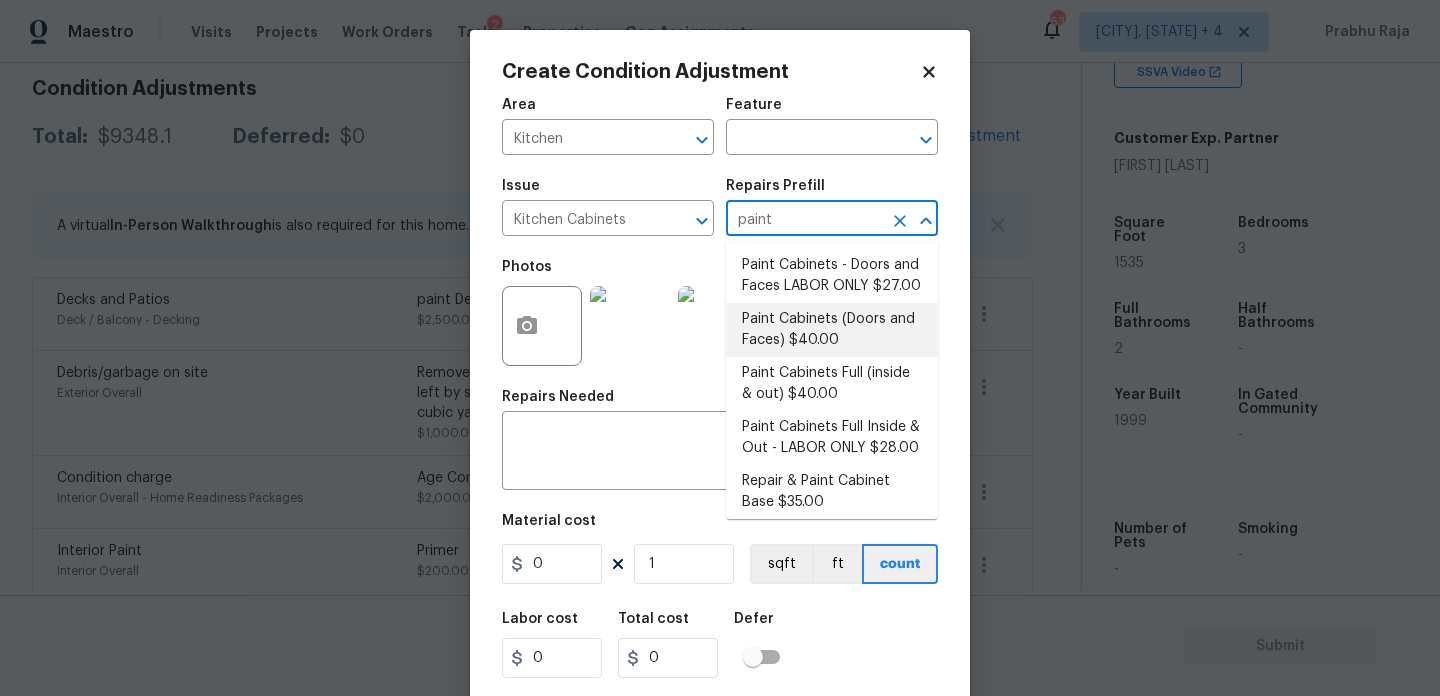 click on "Paint Cabinets (Doors and Faces) $40.00" at bounding box center [832, 330] 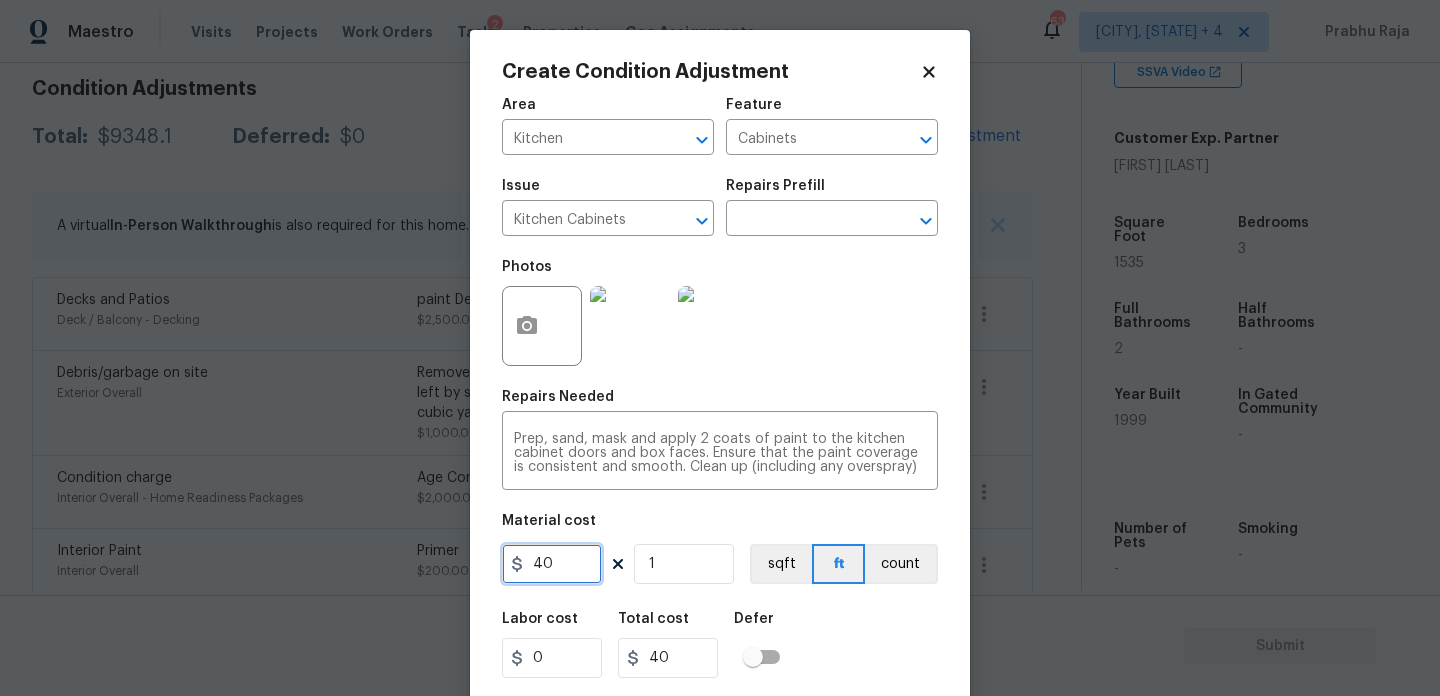 drag, startPoint x: 579, startPoint y: 557, endPoint x: 355, endPoint y: 557, distance: 224 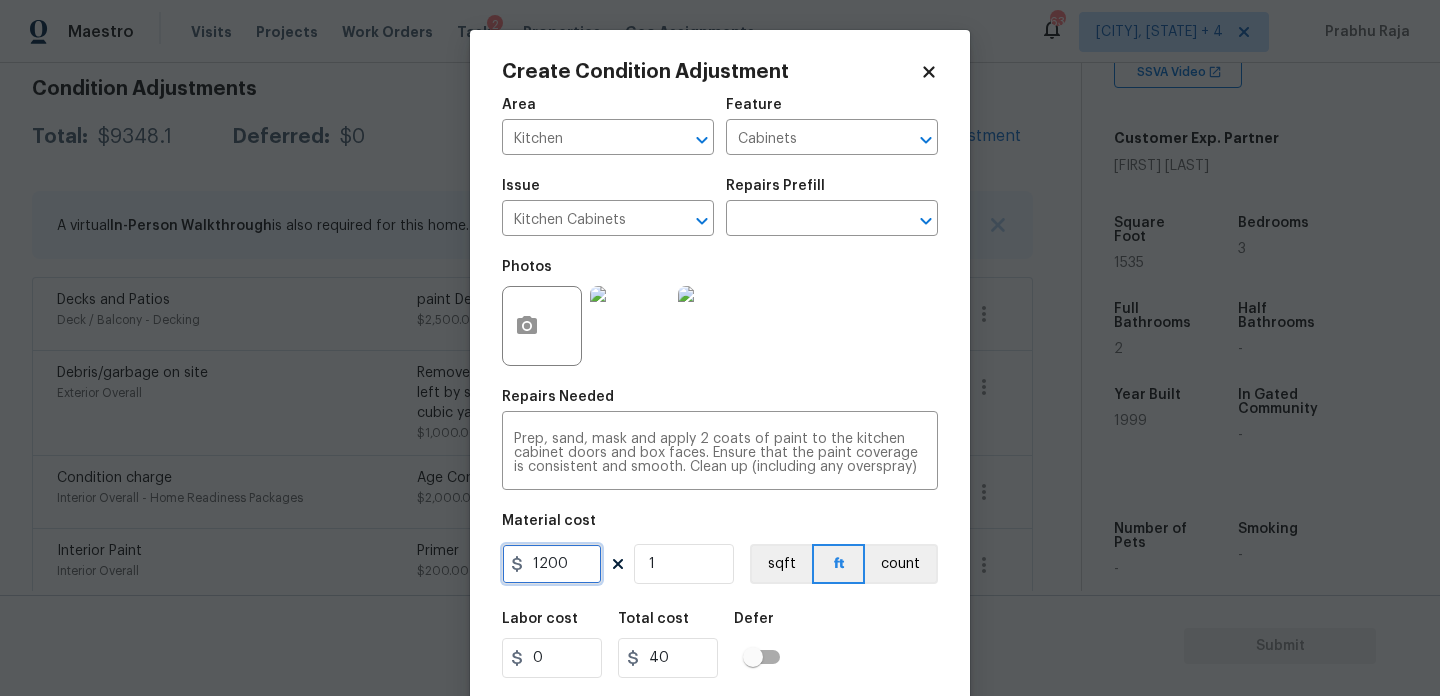 type on "1200" 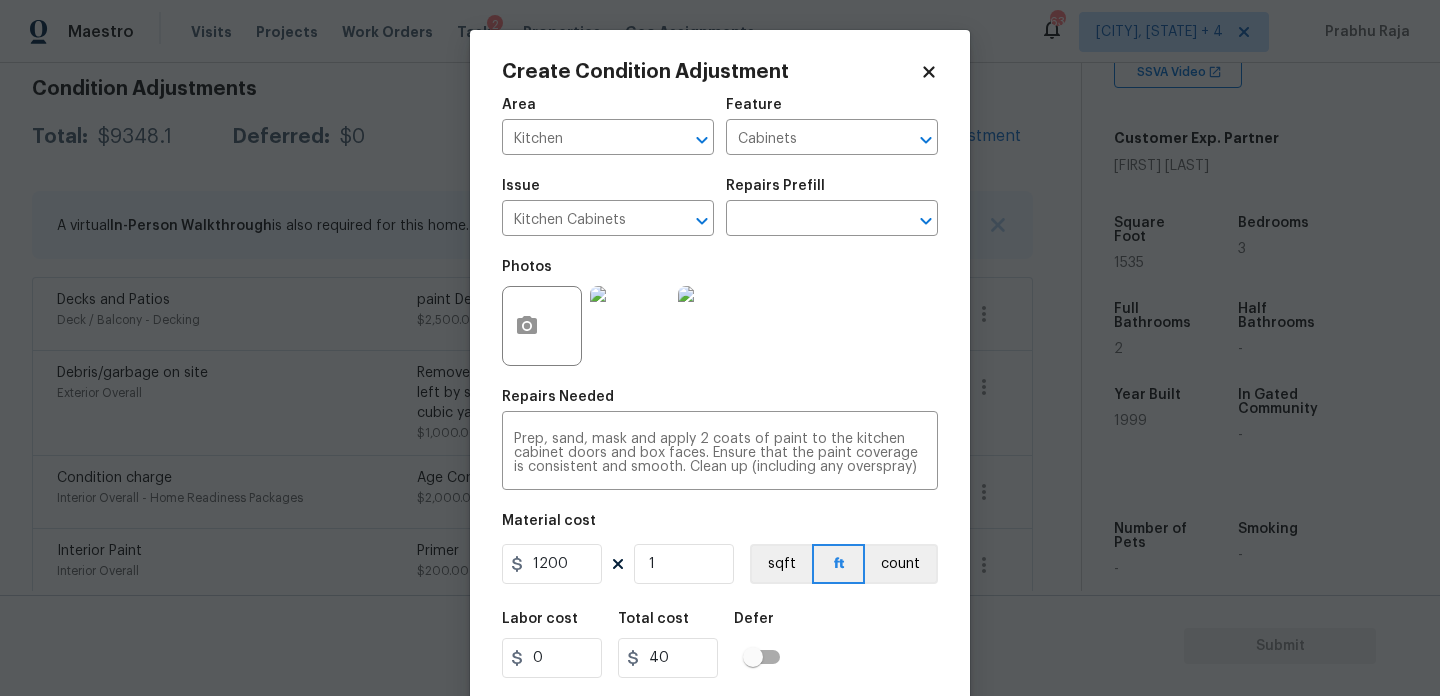 type on "1200" 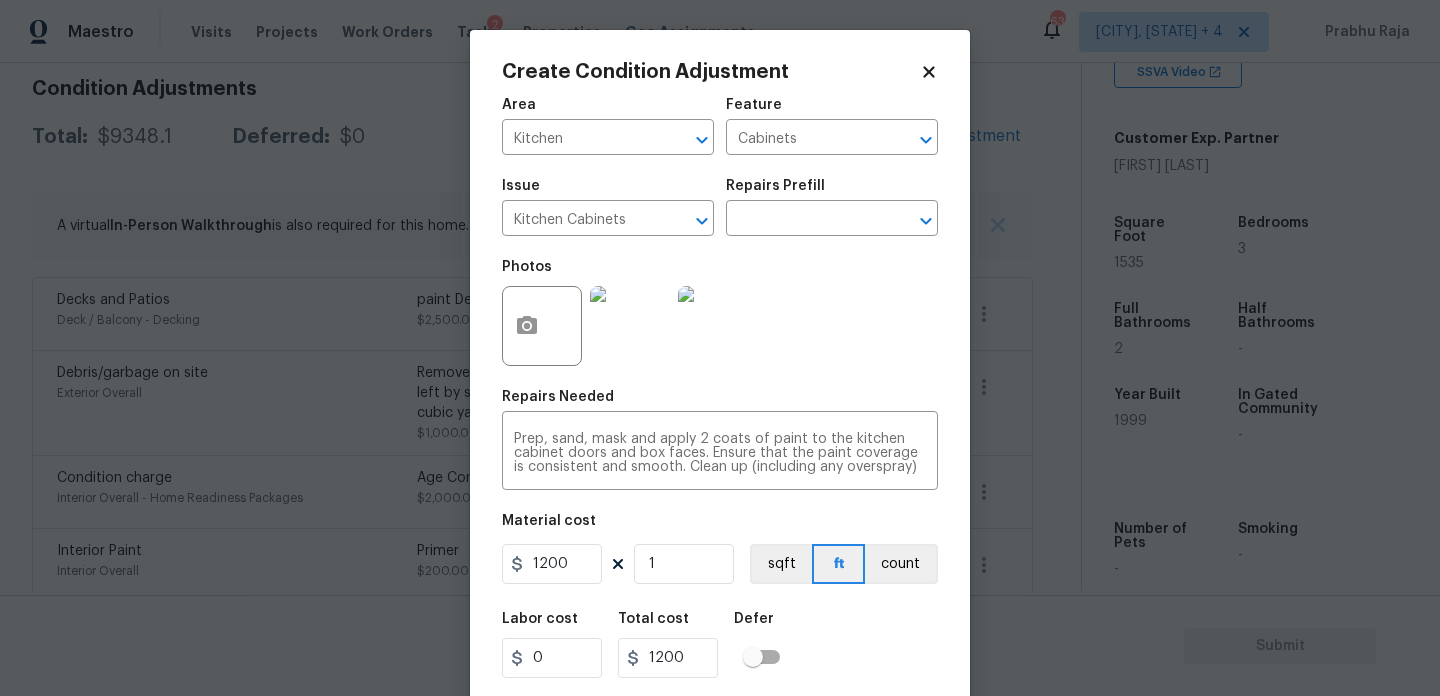click on "Photos" at bounding box center [720, 313] 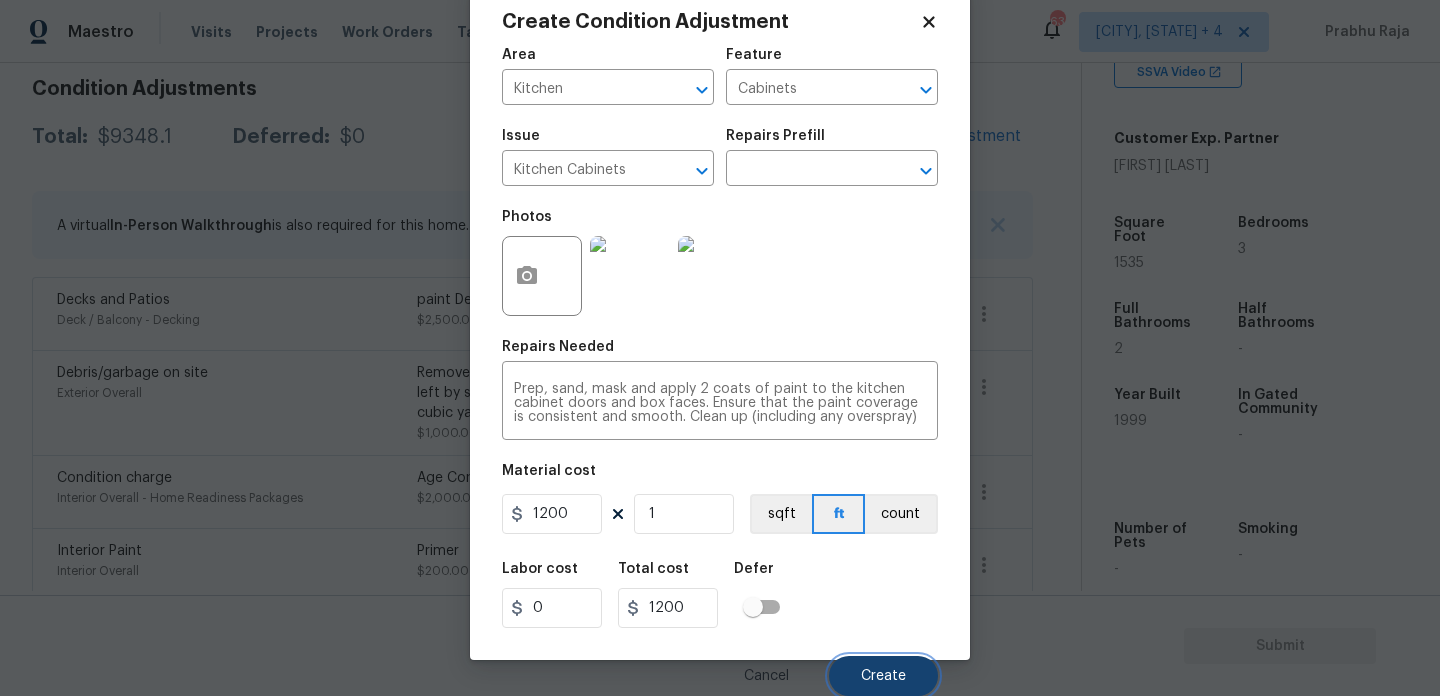 click on "Create" at bounding box center [883, 676] 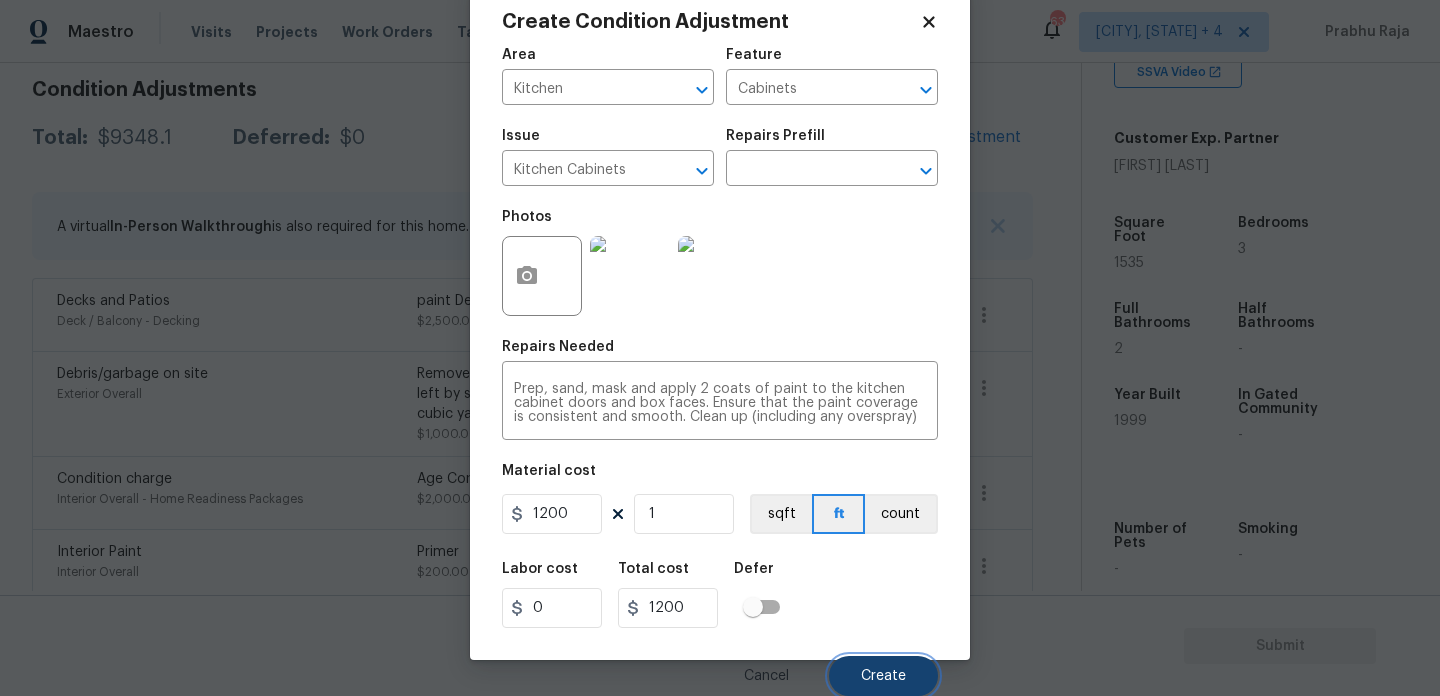 type 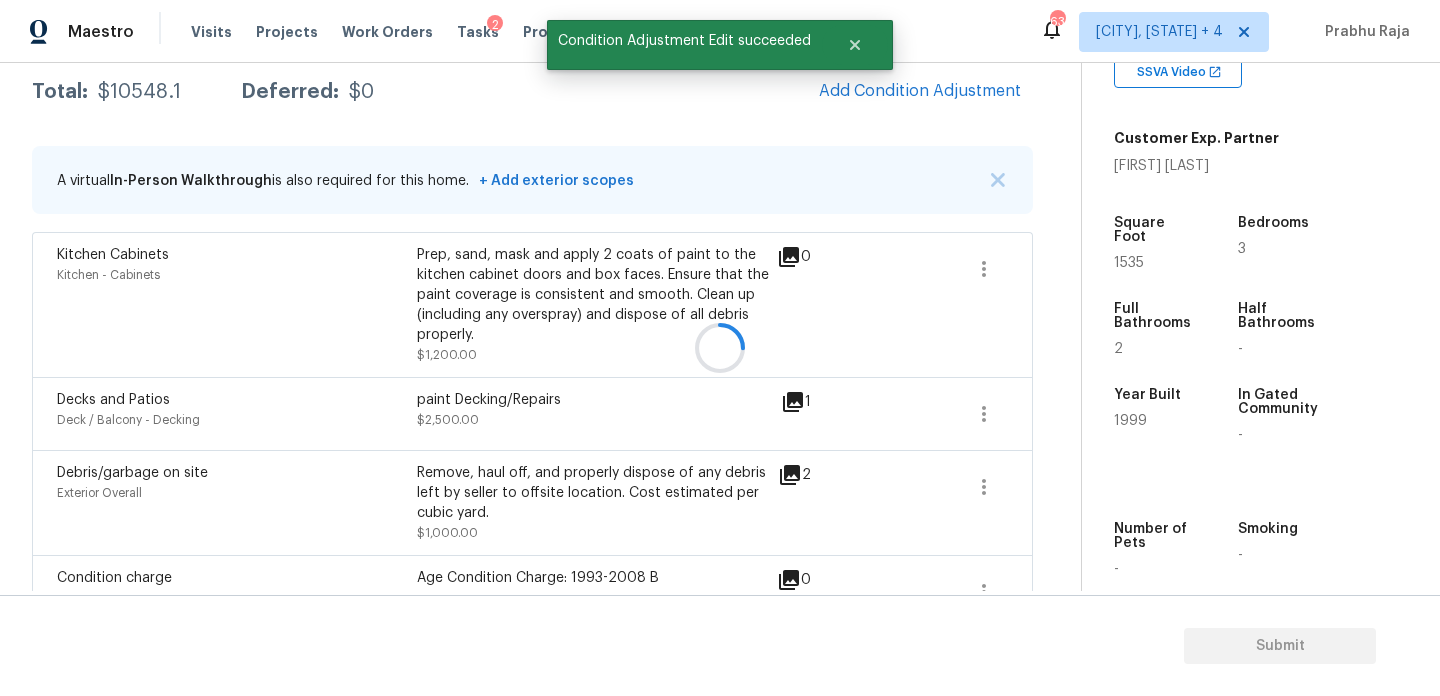 scroll, scrollTop: 288, scrollLeft: 0, axis: vertical 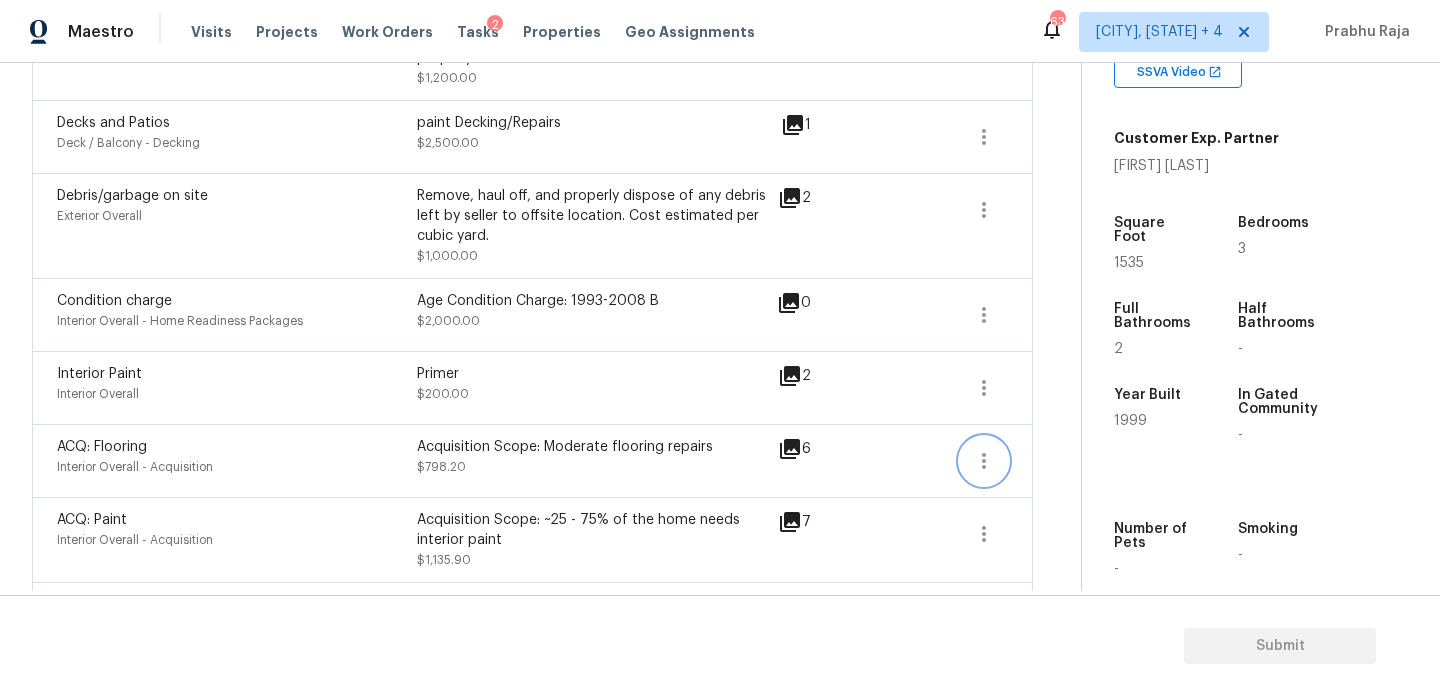 click 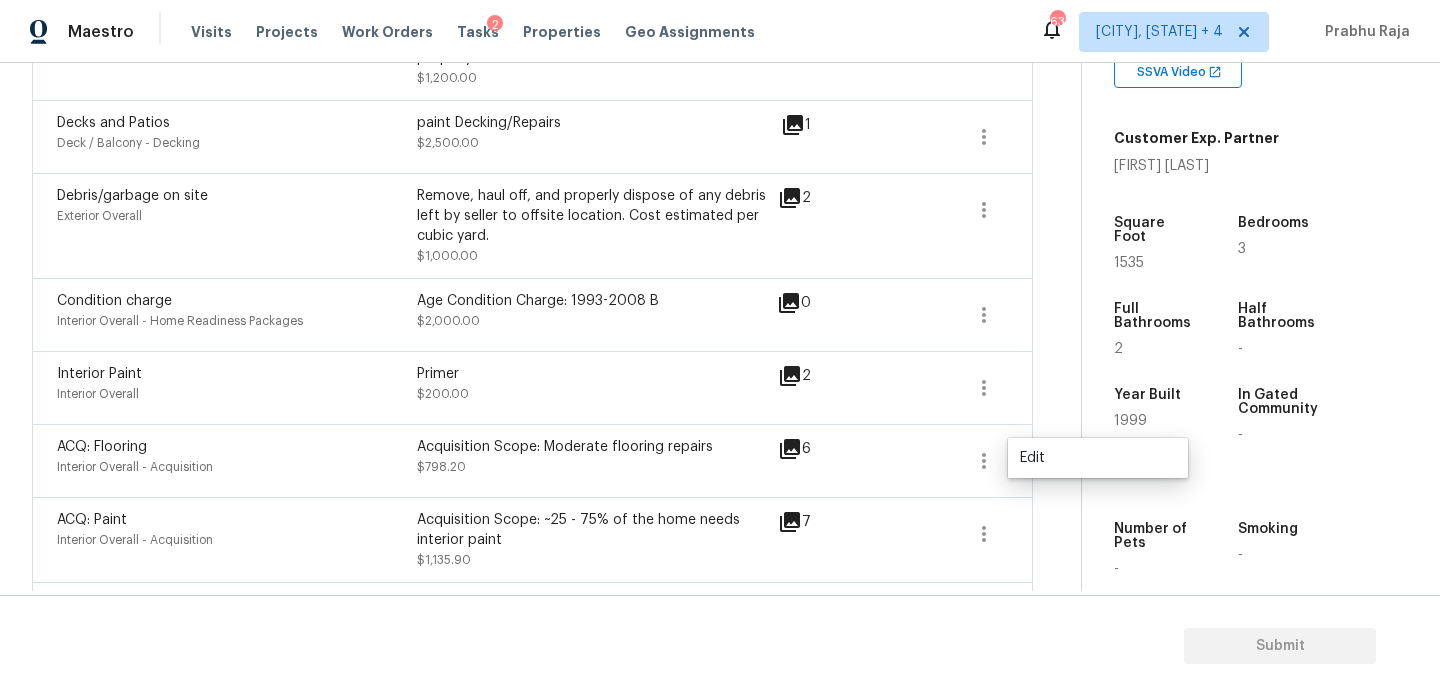 click on "Year Built 1999" at bounding box center (1173, 415) 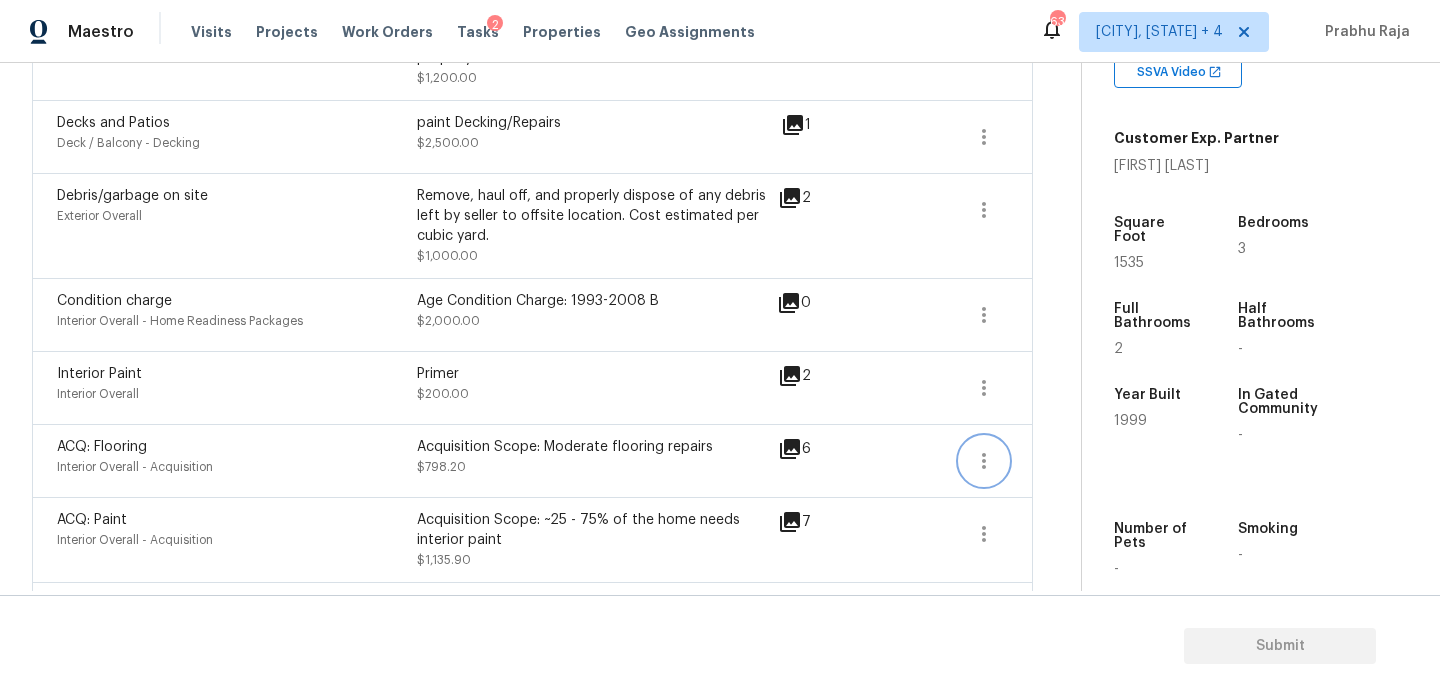 click at bounding box center (984, 461) 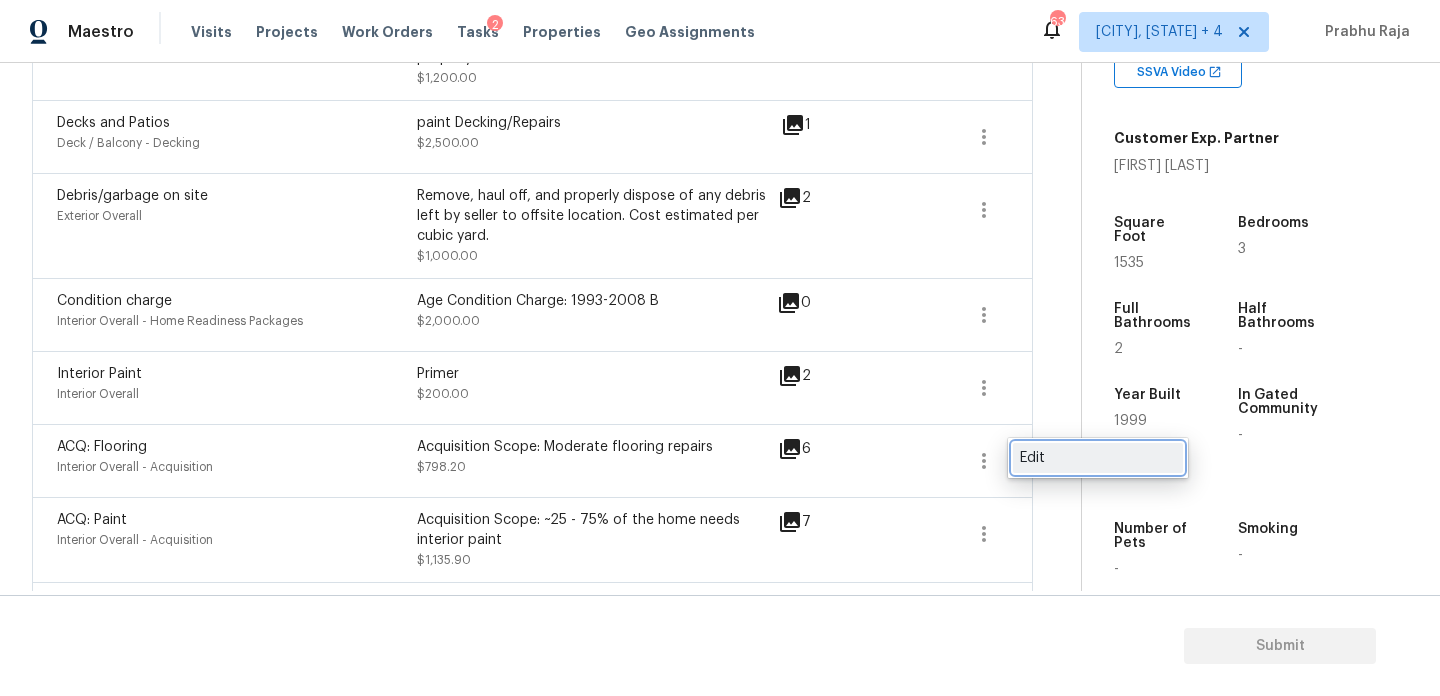 click on "Edit" at bounding box center (1098, 458) 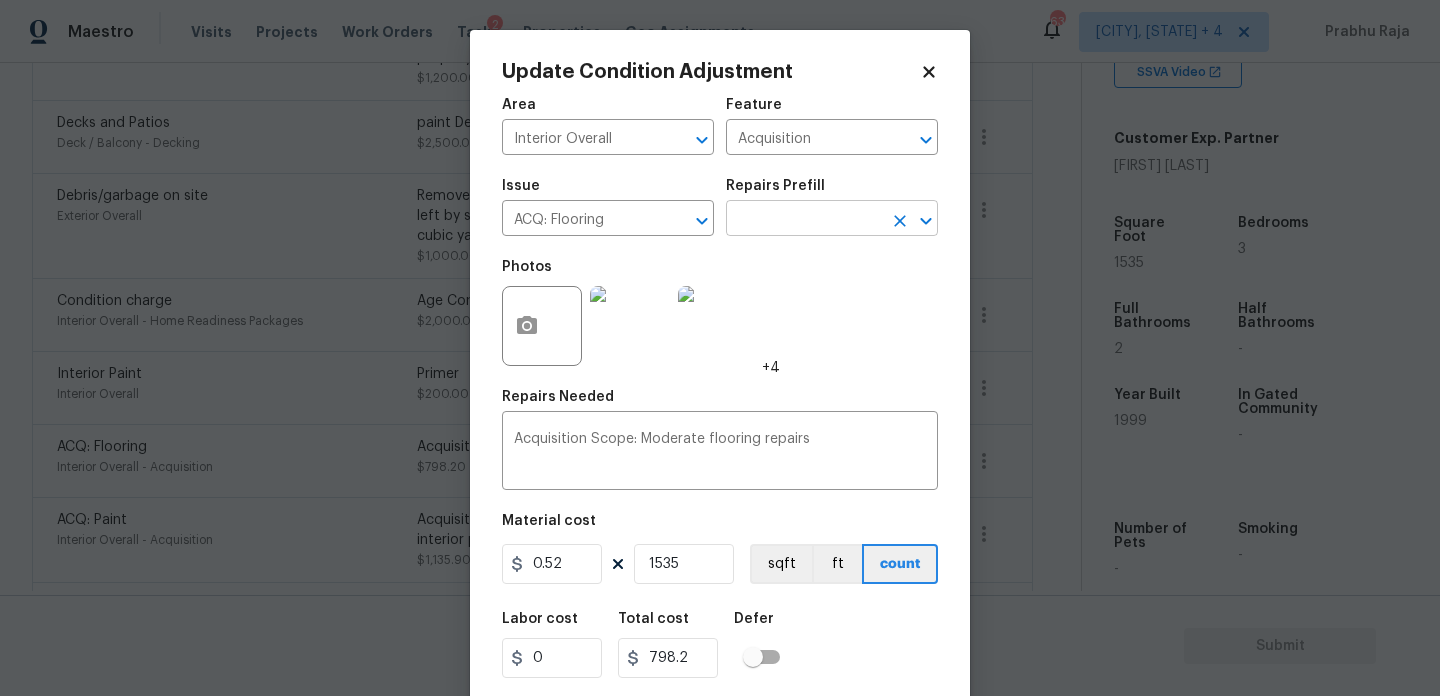 click at bounding box center [804, 220] 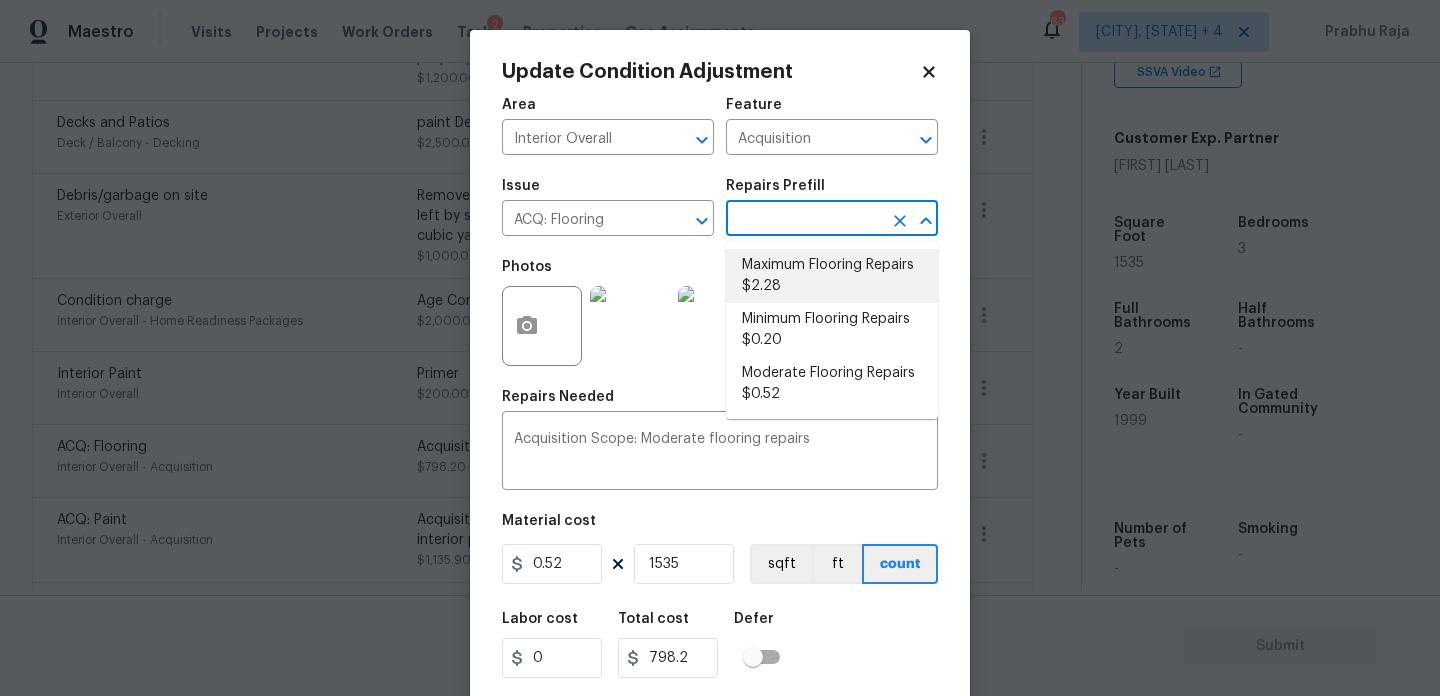 click on "Maximum Flooring Repairs $2.28" at bounding box center (832, 276) 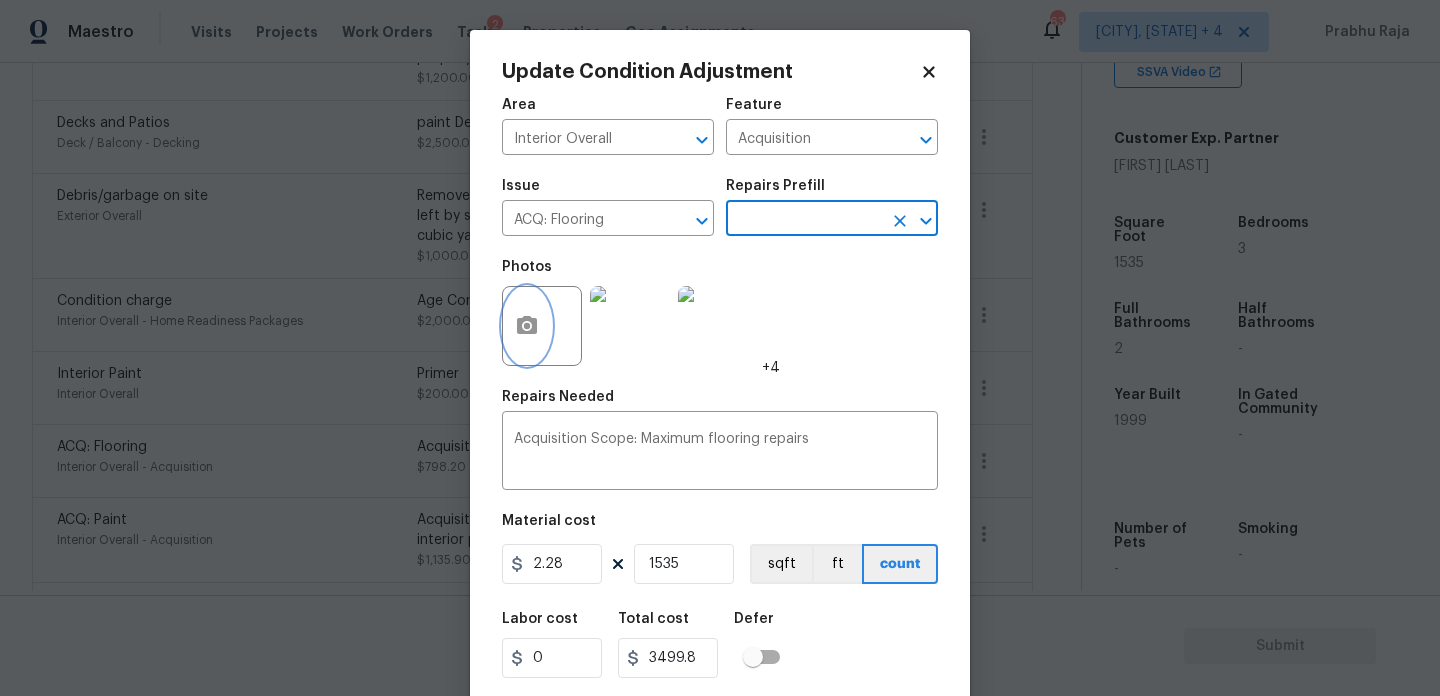 click 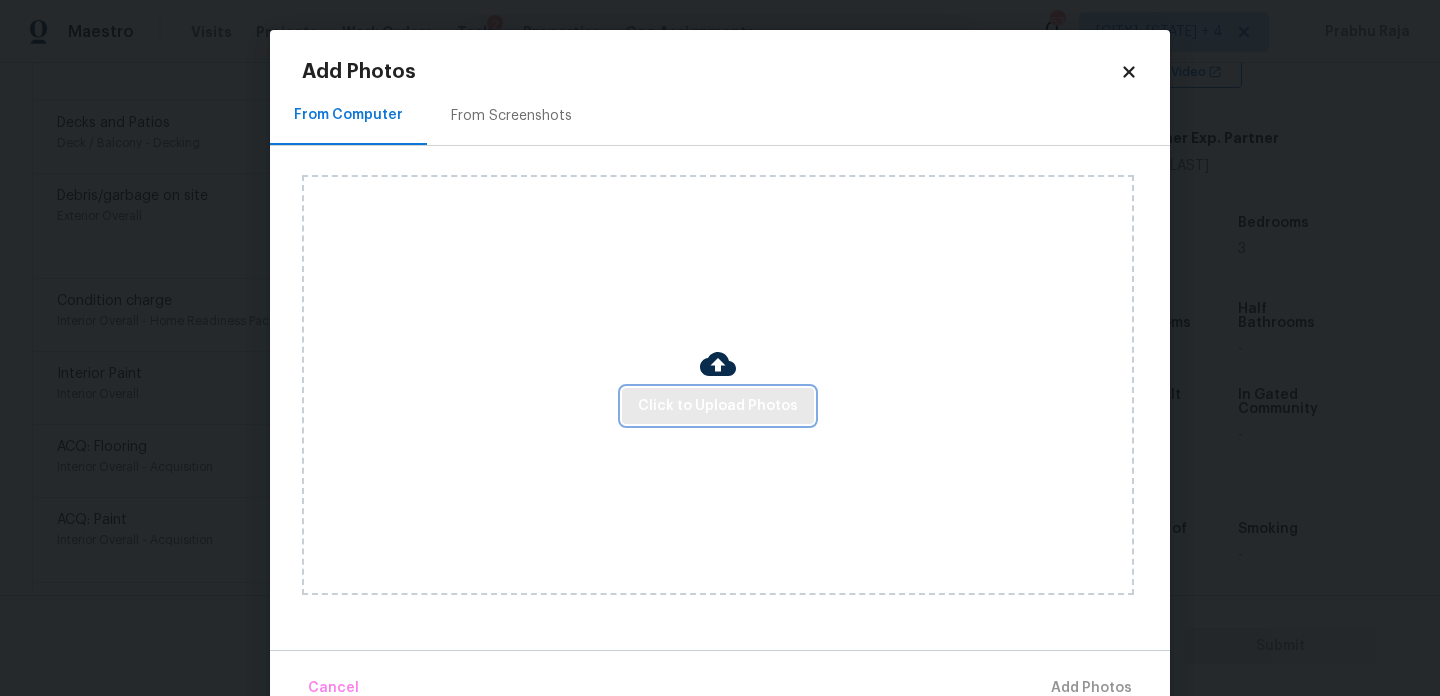 click on "Click to Upload Photos" at bounding box center [718, 406] 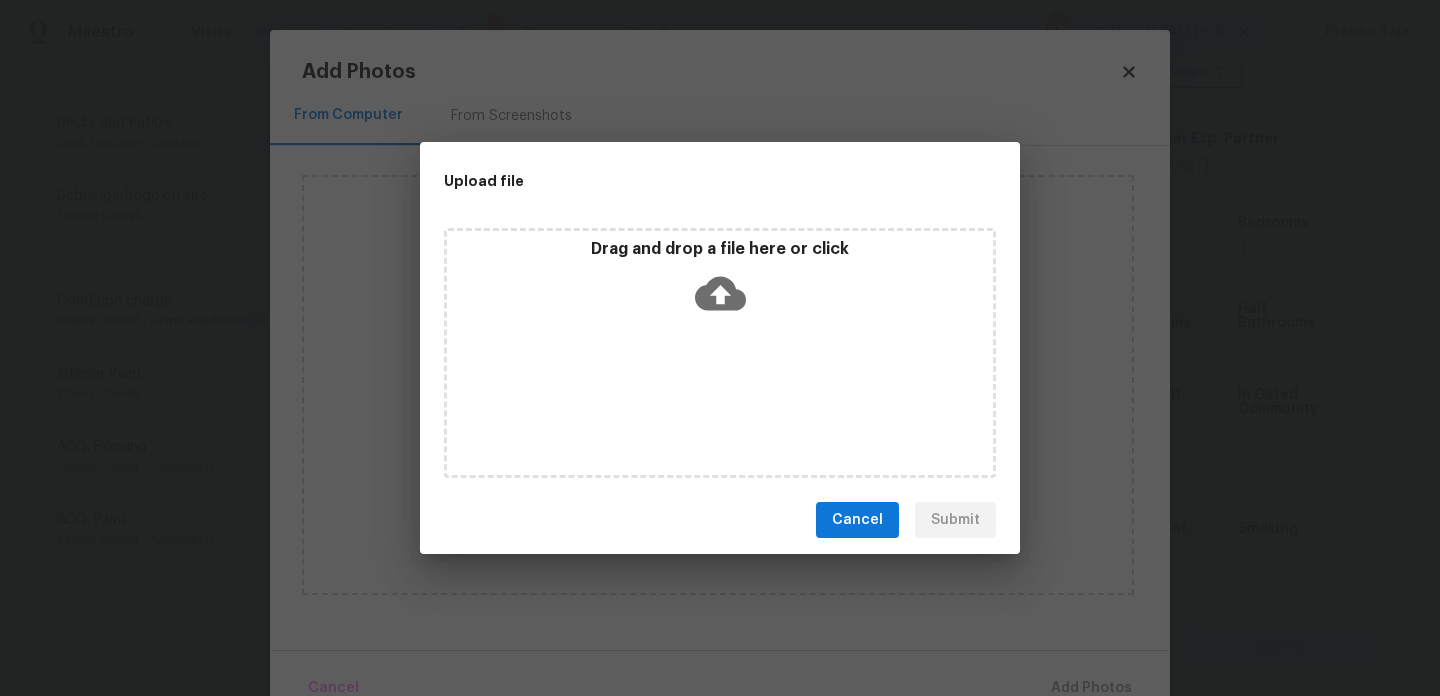 click on "Drag and drop a file here or click" at bounding box center (720, 353) 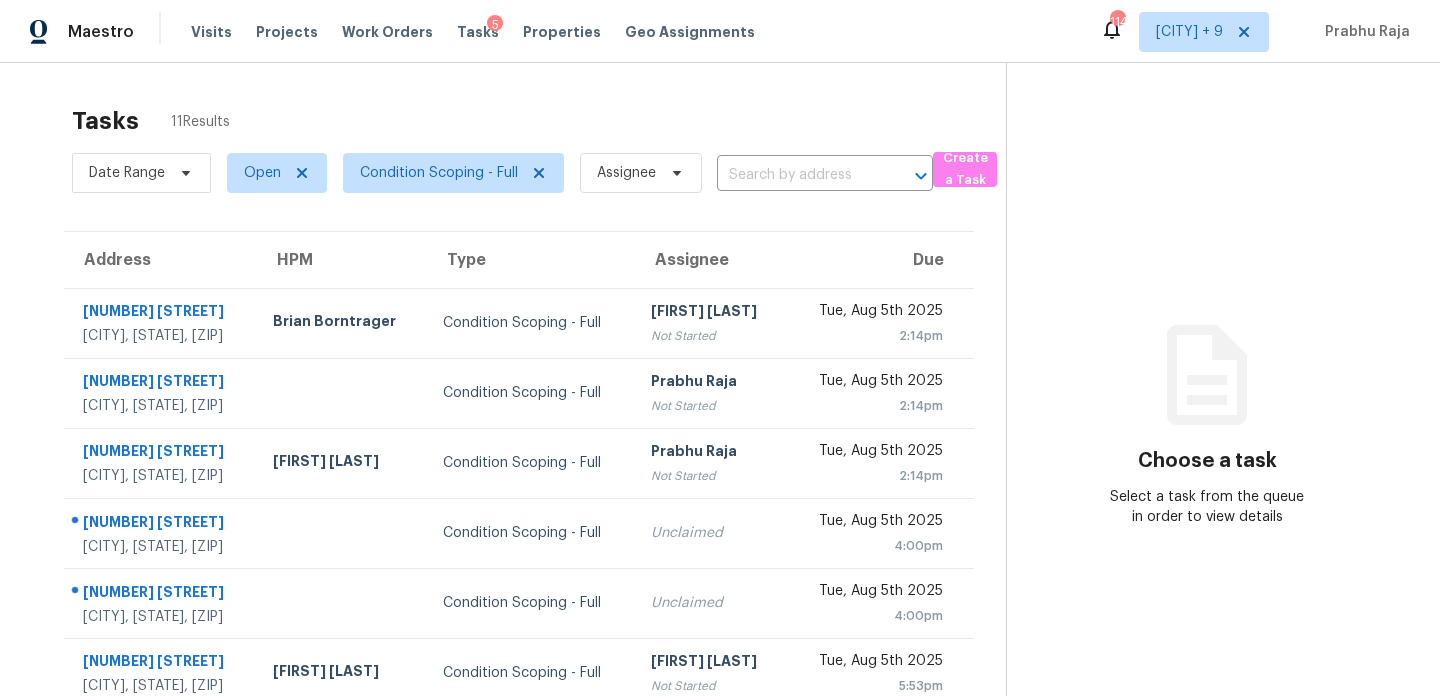 scroll, scrollTop: 0, scrollLeft: 0, axis: both 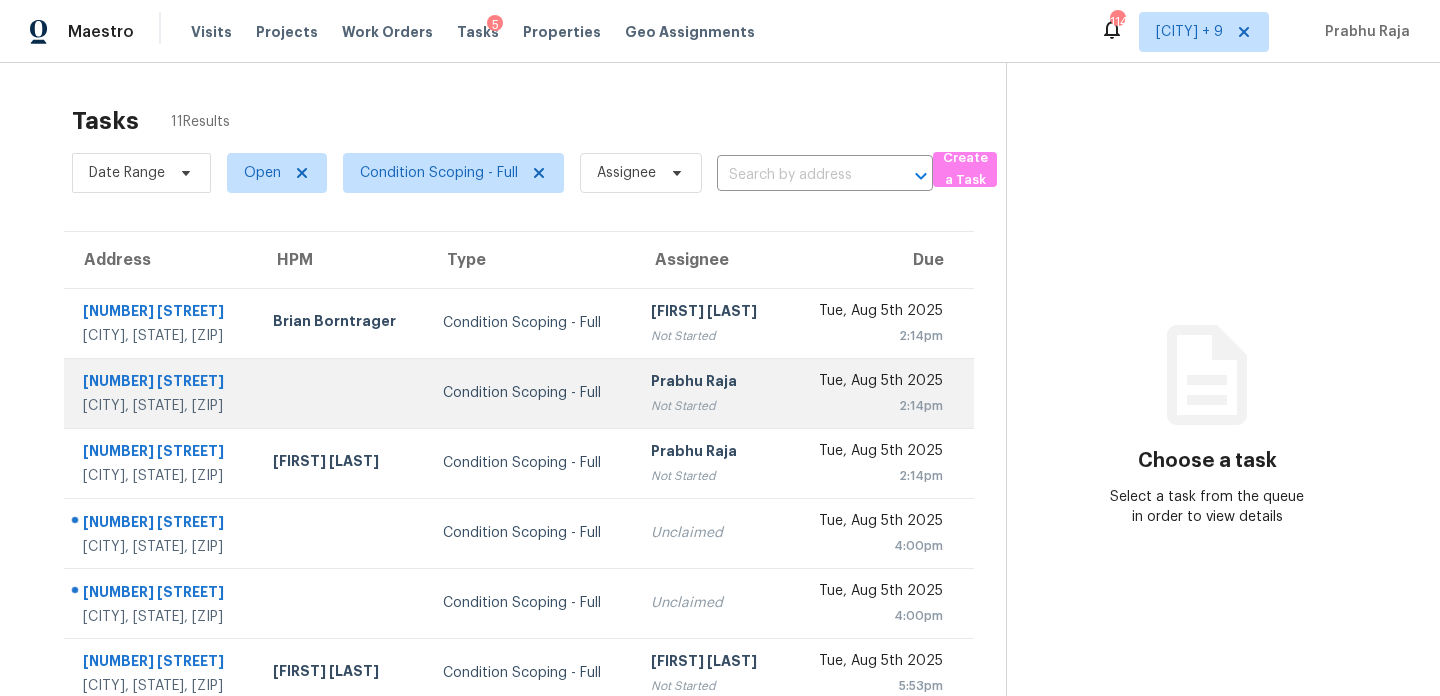 click on "Prabhu Raja" at bounding box center [710, 383] 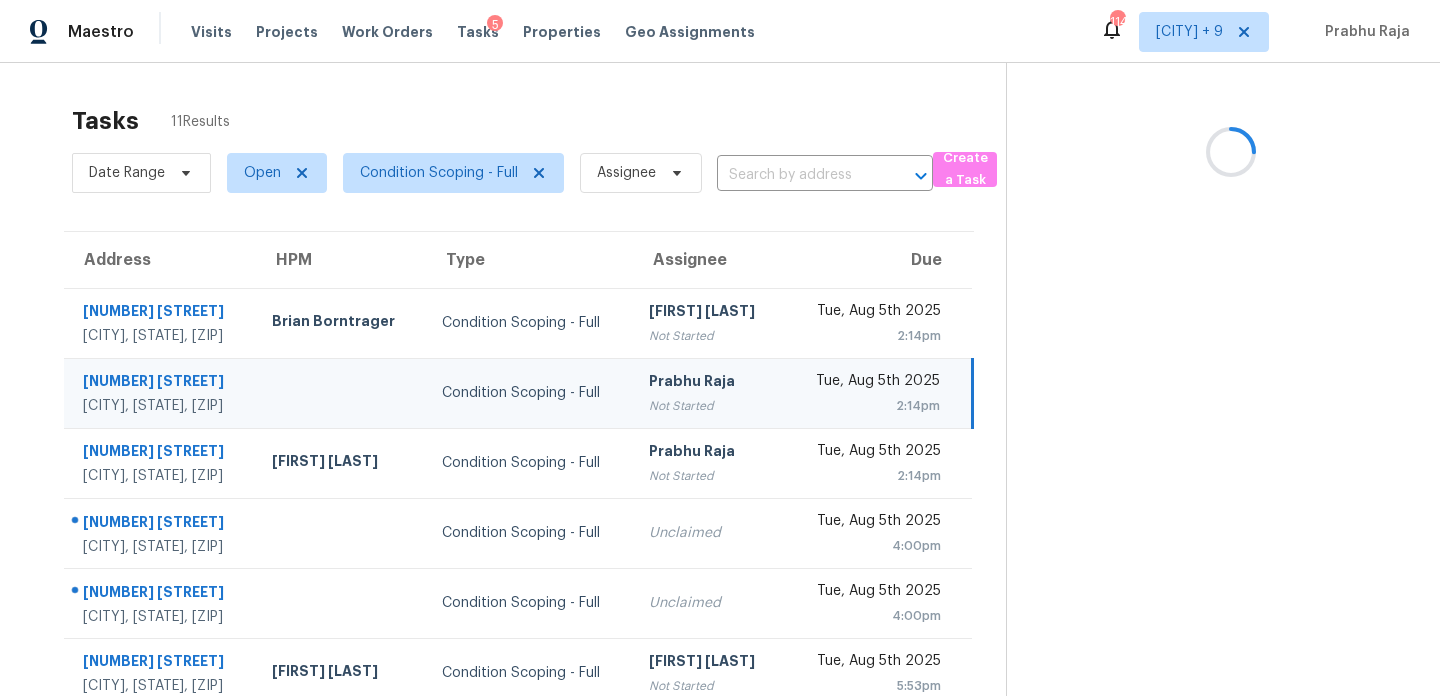 click on "Prabhu Raja" at bounding box center [708, 383] 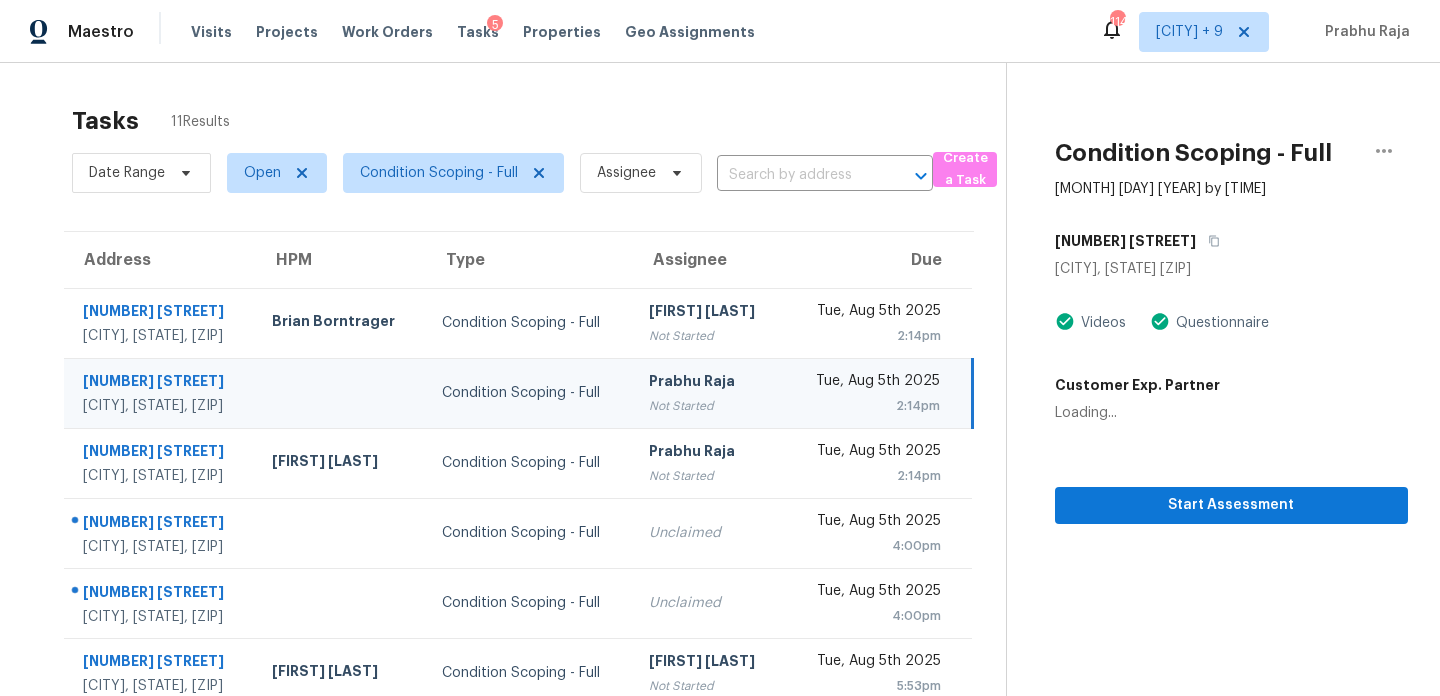 click on "[FIRST] [LAST] Not Started" at bounding box center [708, 393] 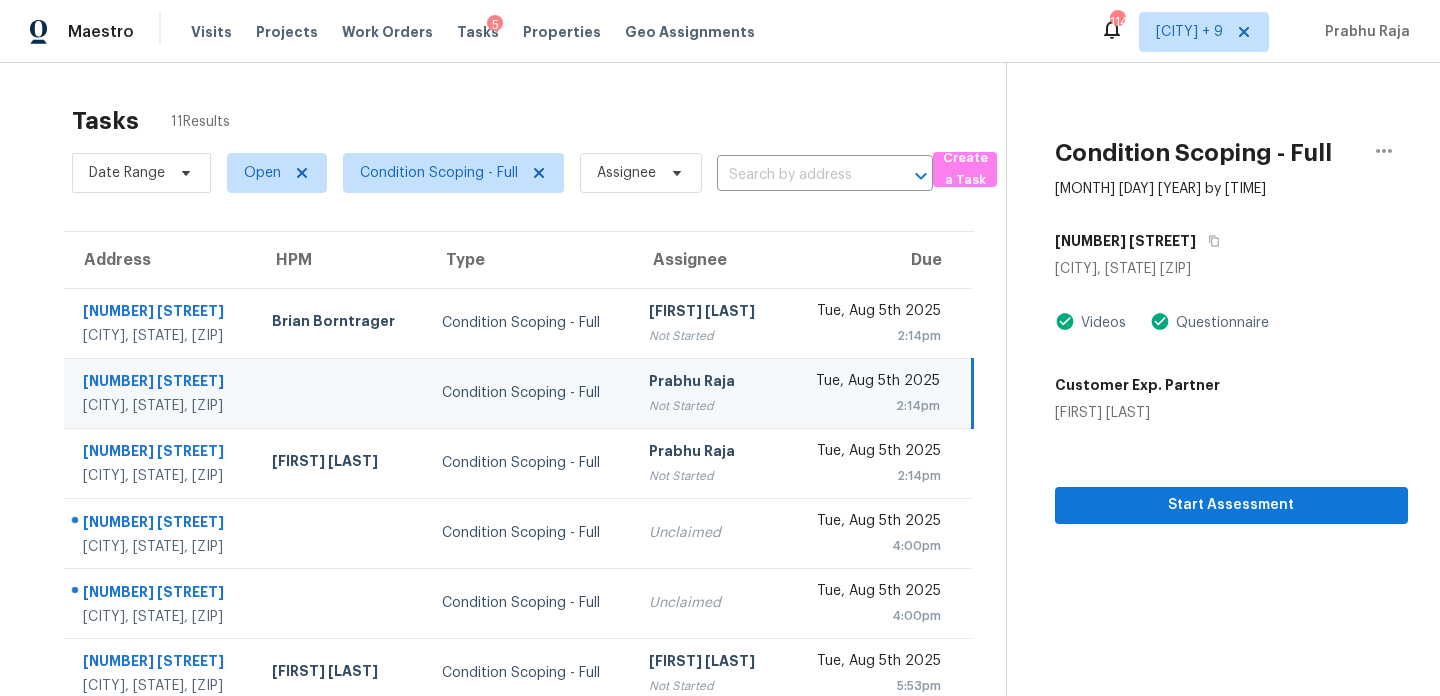 click on "[FIRST] [LAST] Not Started" at bounding box center (708, 393) 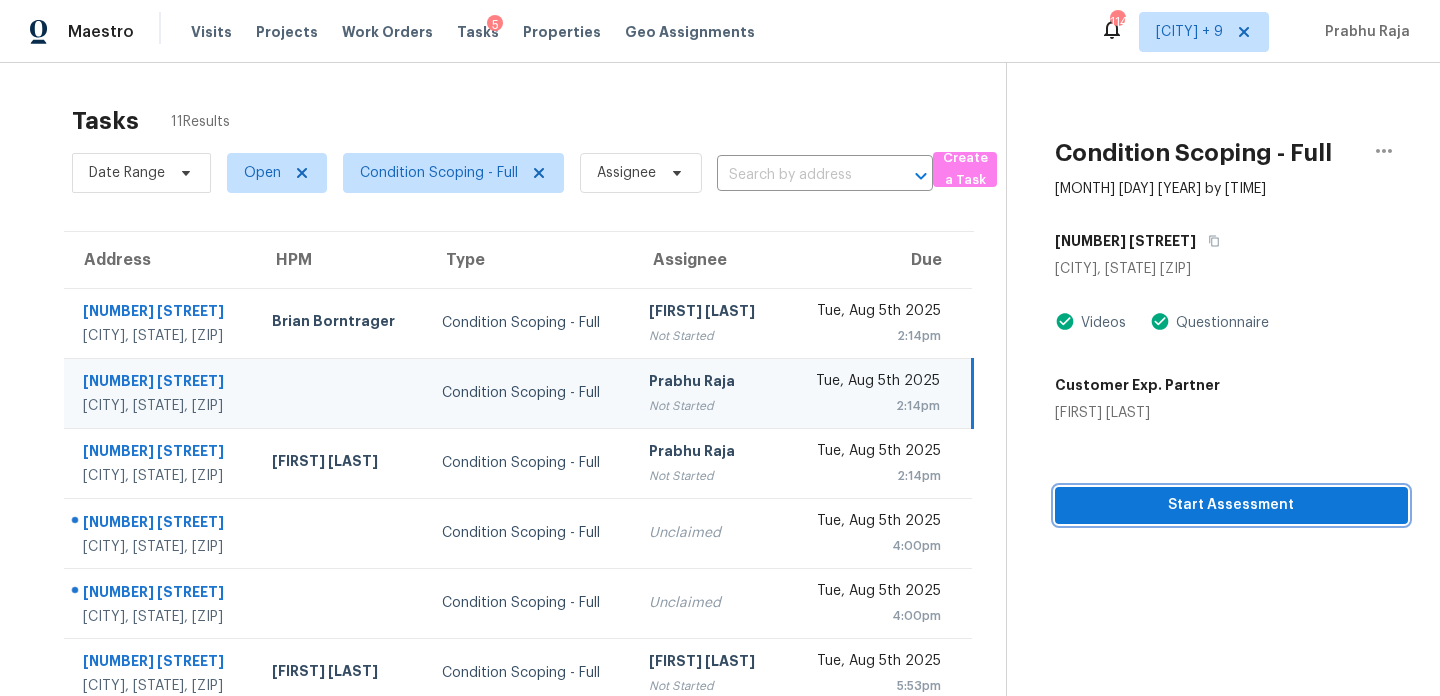 click on "Start Assessment" at bounding box center [1231, 505] 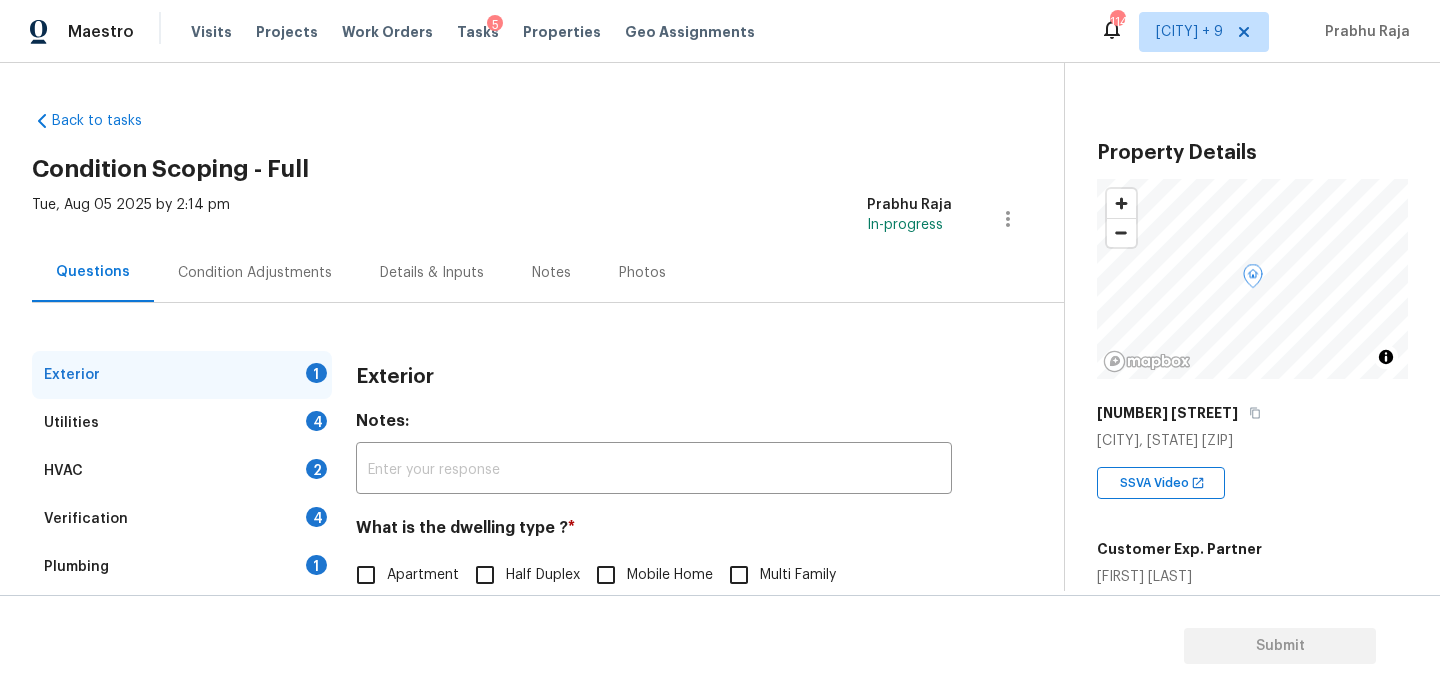 click on "Condition Adjustments" at bounding box center [255, 273] 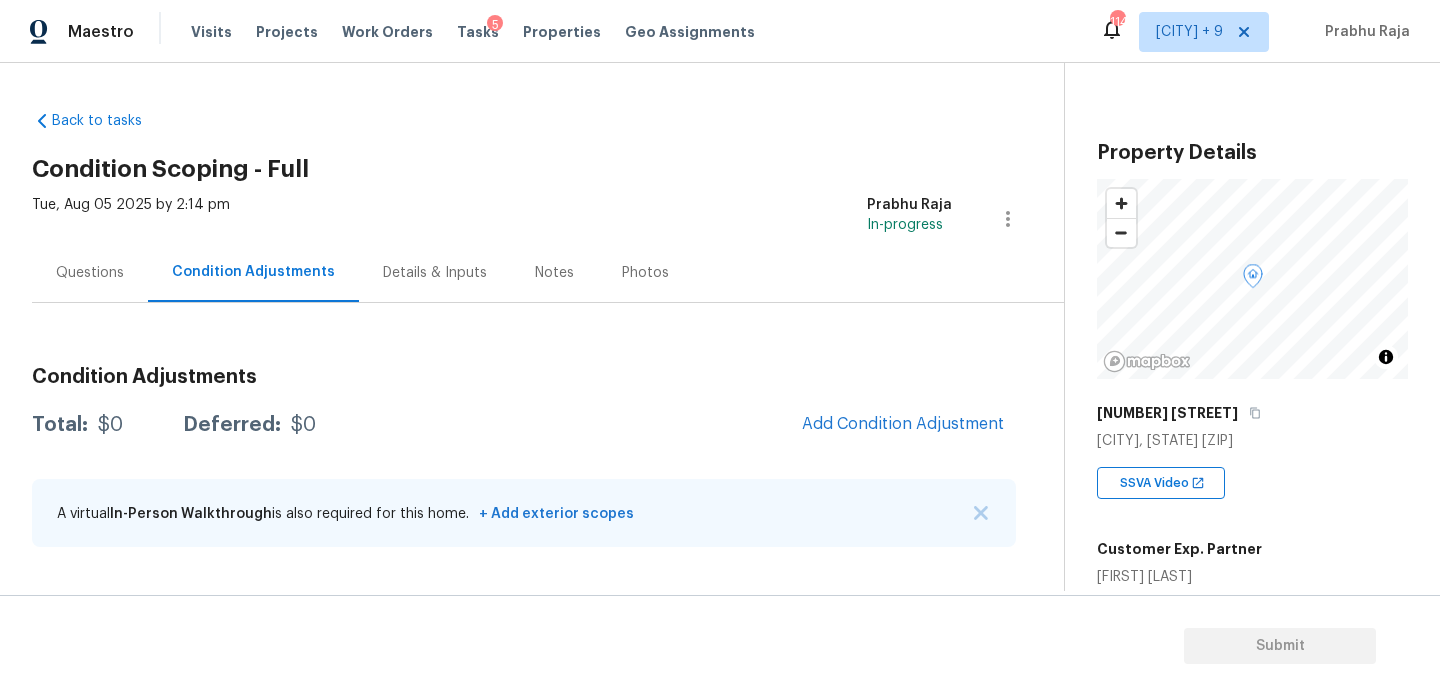 scroll, scrollTop: 404, scrollLeft: 0, axis: vertical 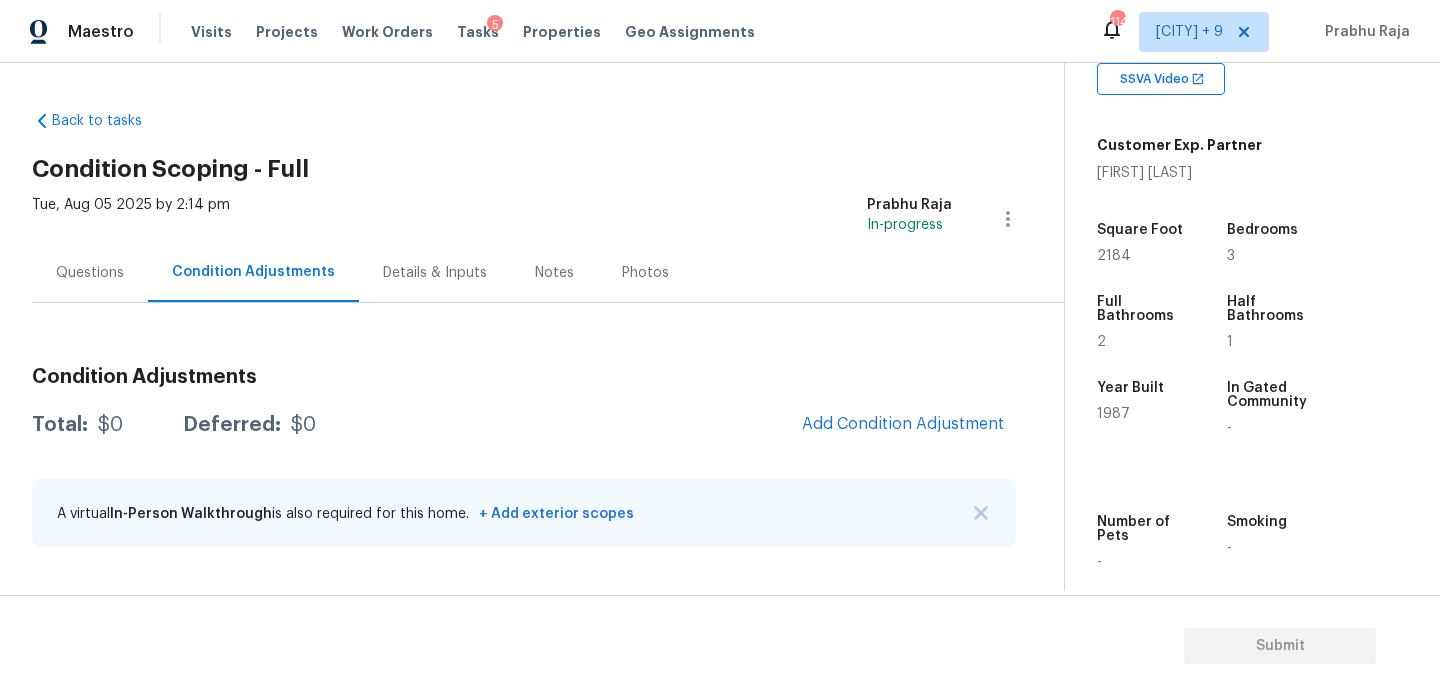click on "Add Condition Adjustment" at bounding box center (903, 425) 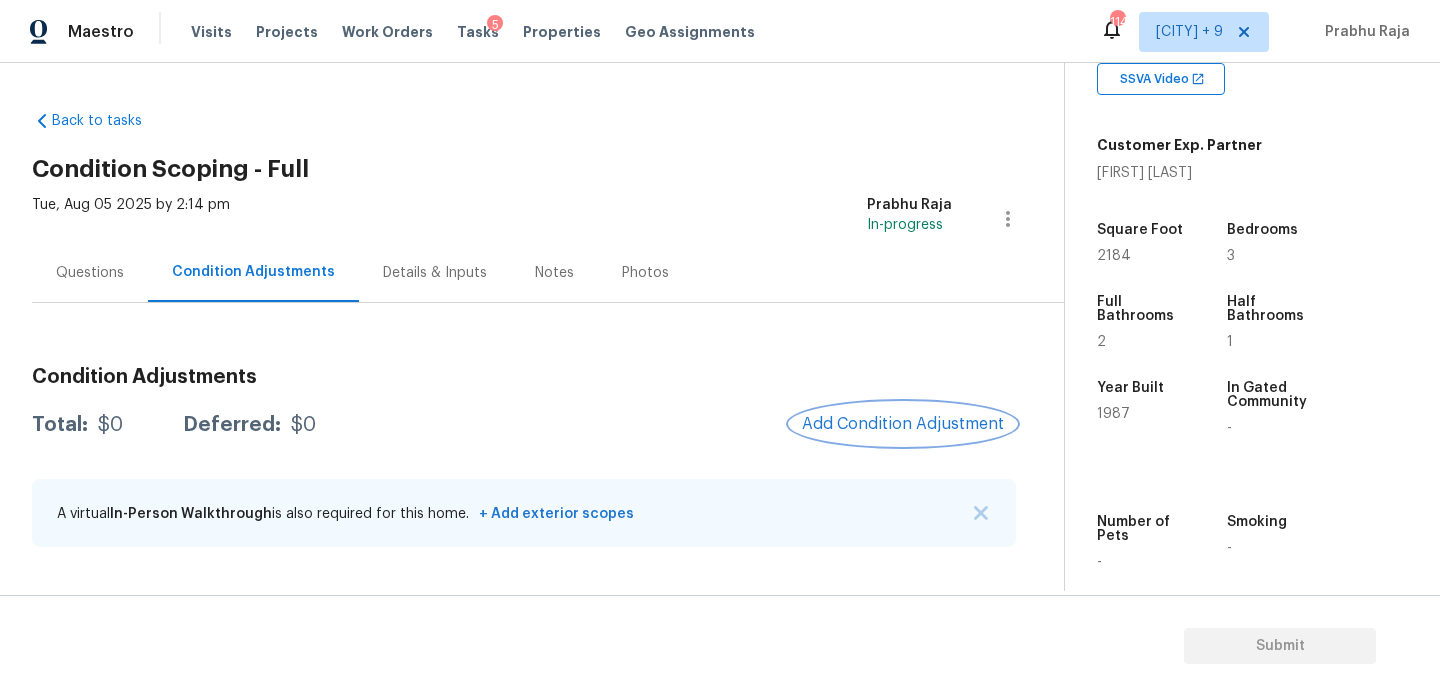 click on "Add Condition Adjustment" at bounding box center [903, 424] 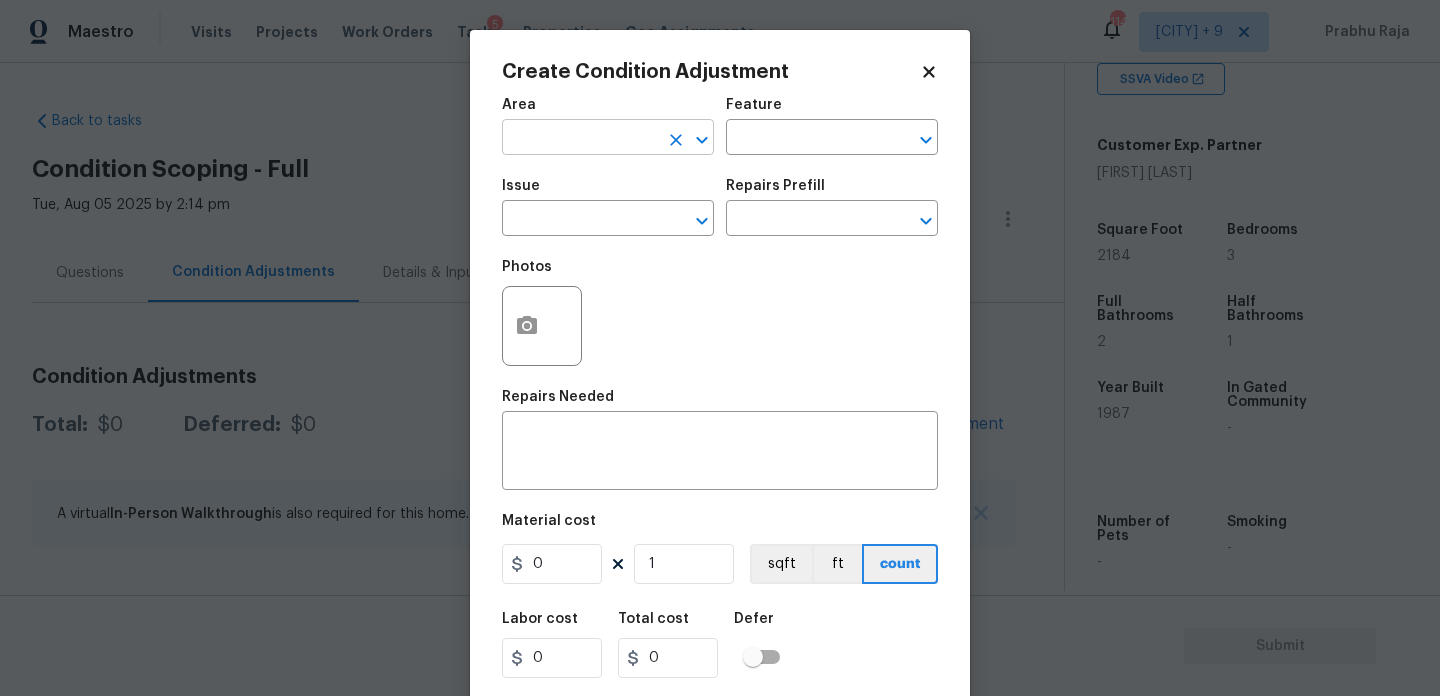 click at bounding box center [580, 139] 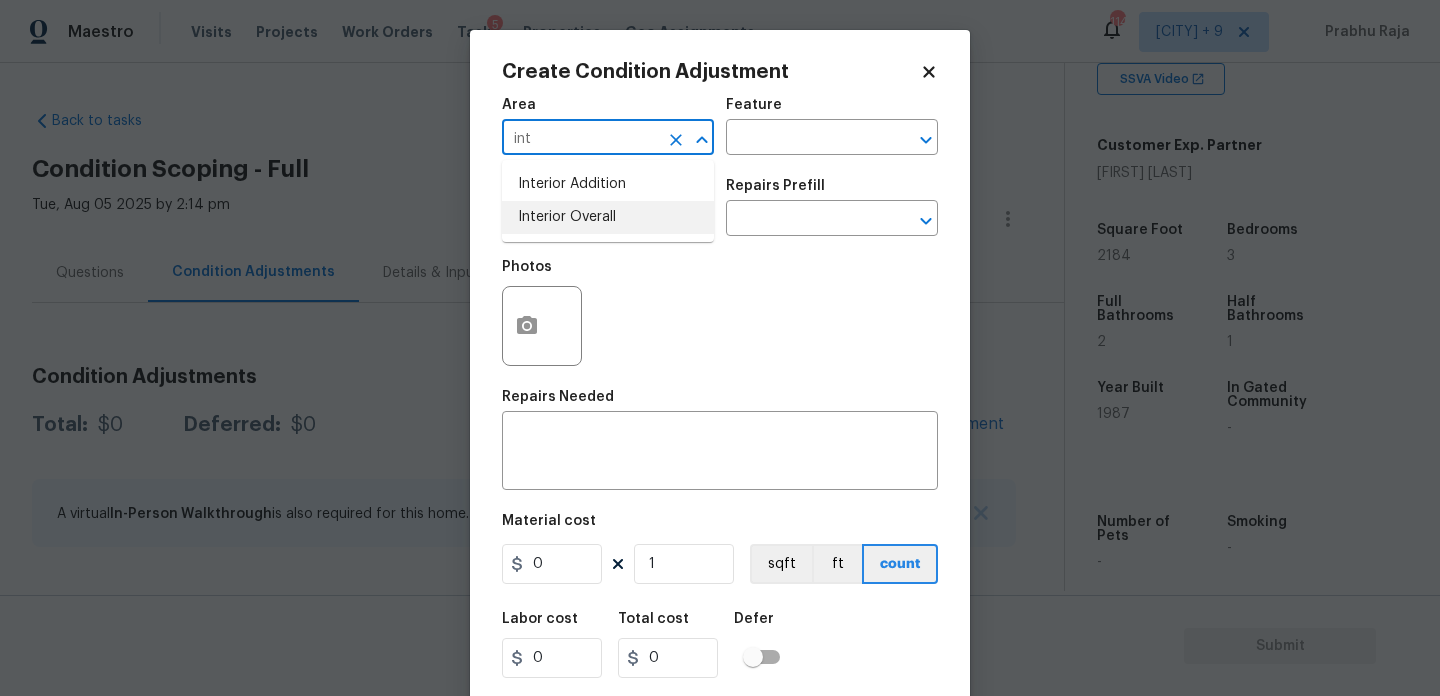 click on "Interior Overall" at bounding box center [608, 217] 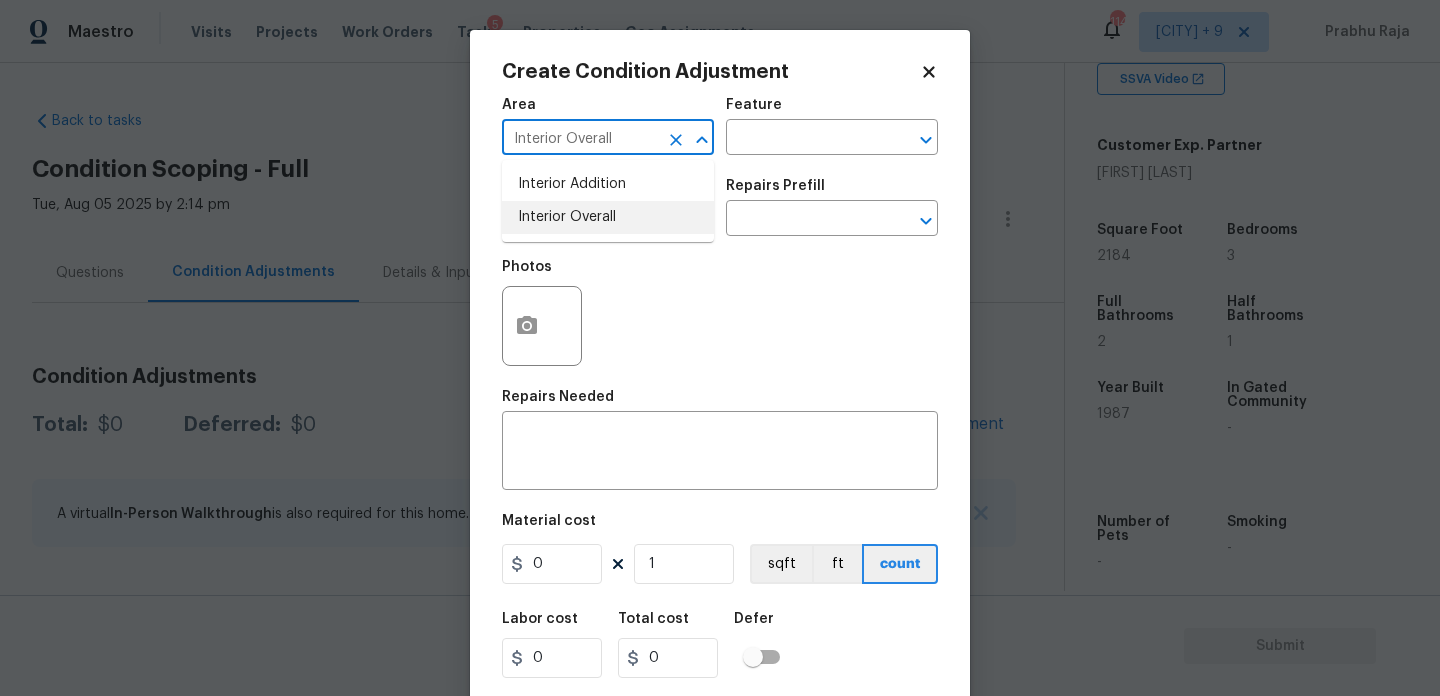 type on "Interior Overall" 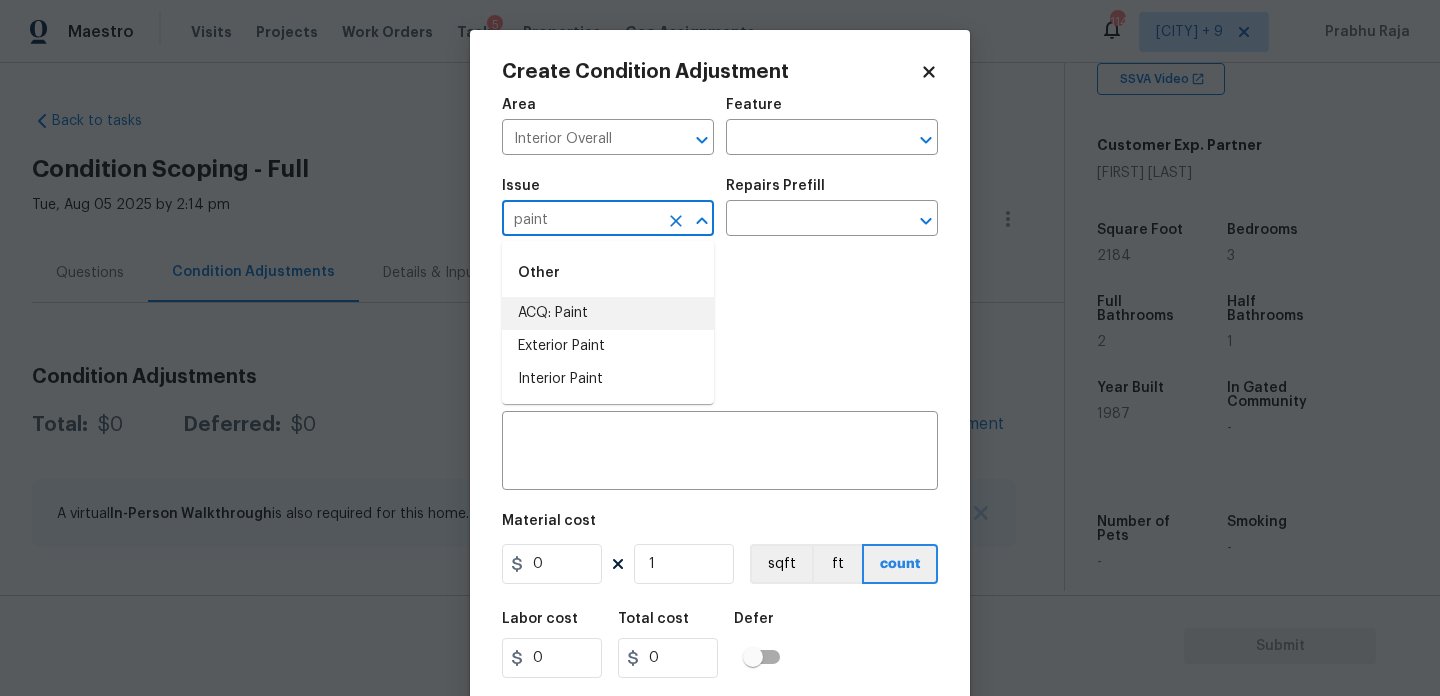 click on "ACQ: Paint" at bounding box center [608, 313] 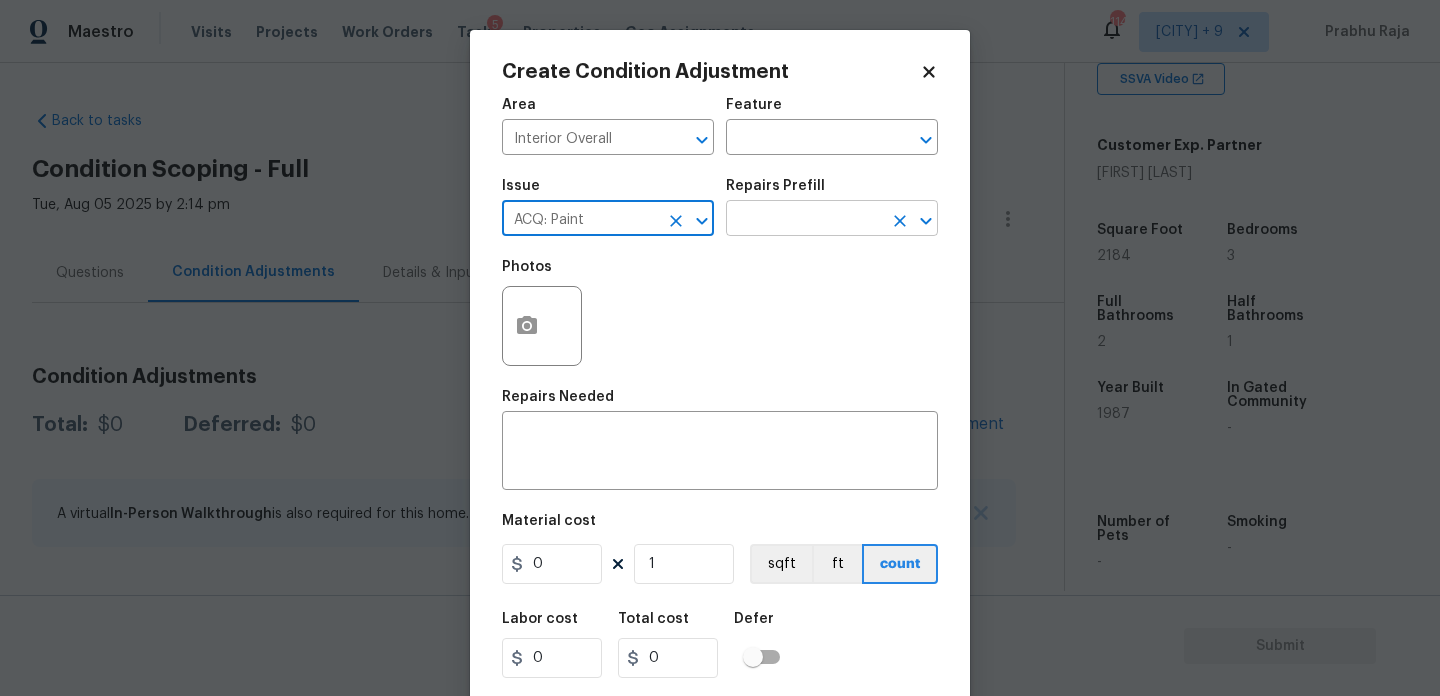 type on "ACQ: Paint" 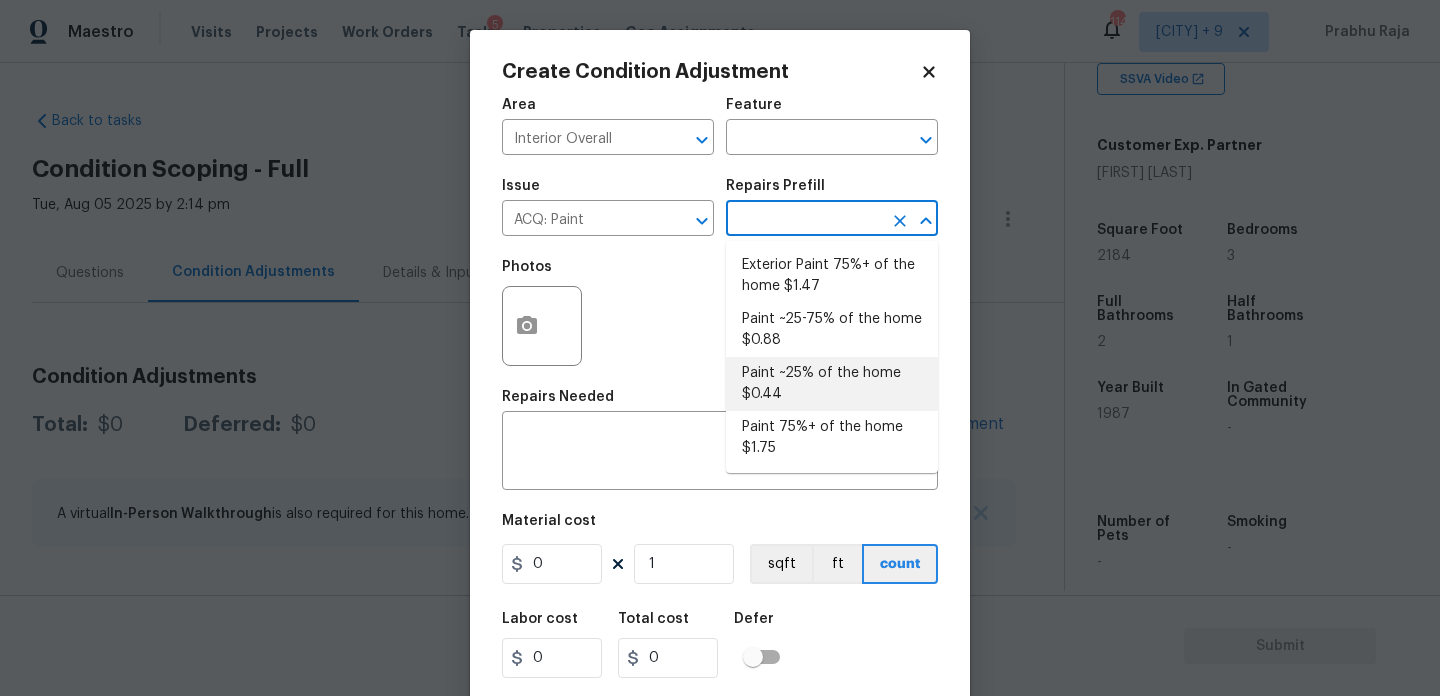 click on "Paint ~25% of the home $0.44" at bounding box center [832, 384] 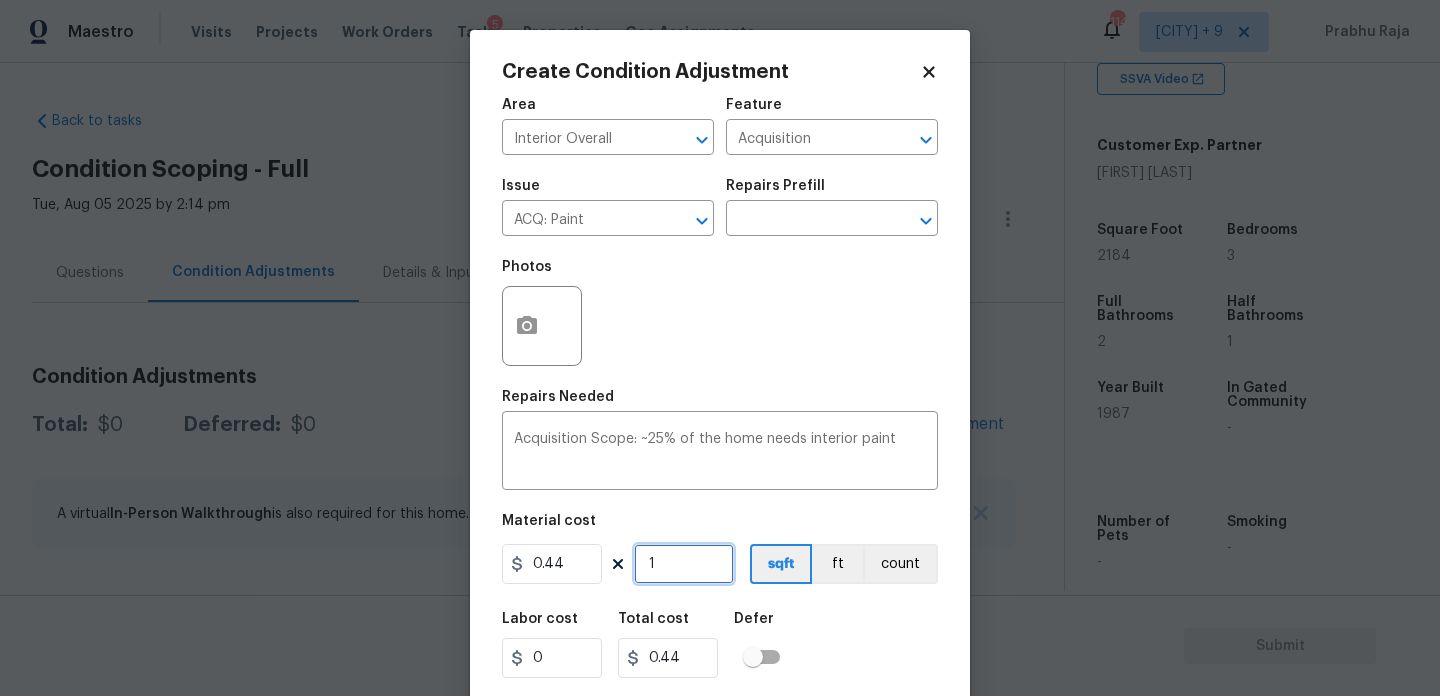 click on "1" at bounding box center (684, 564) 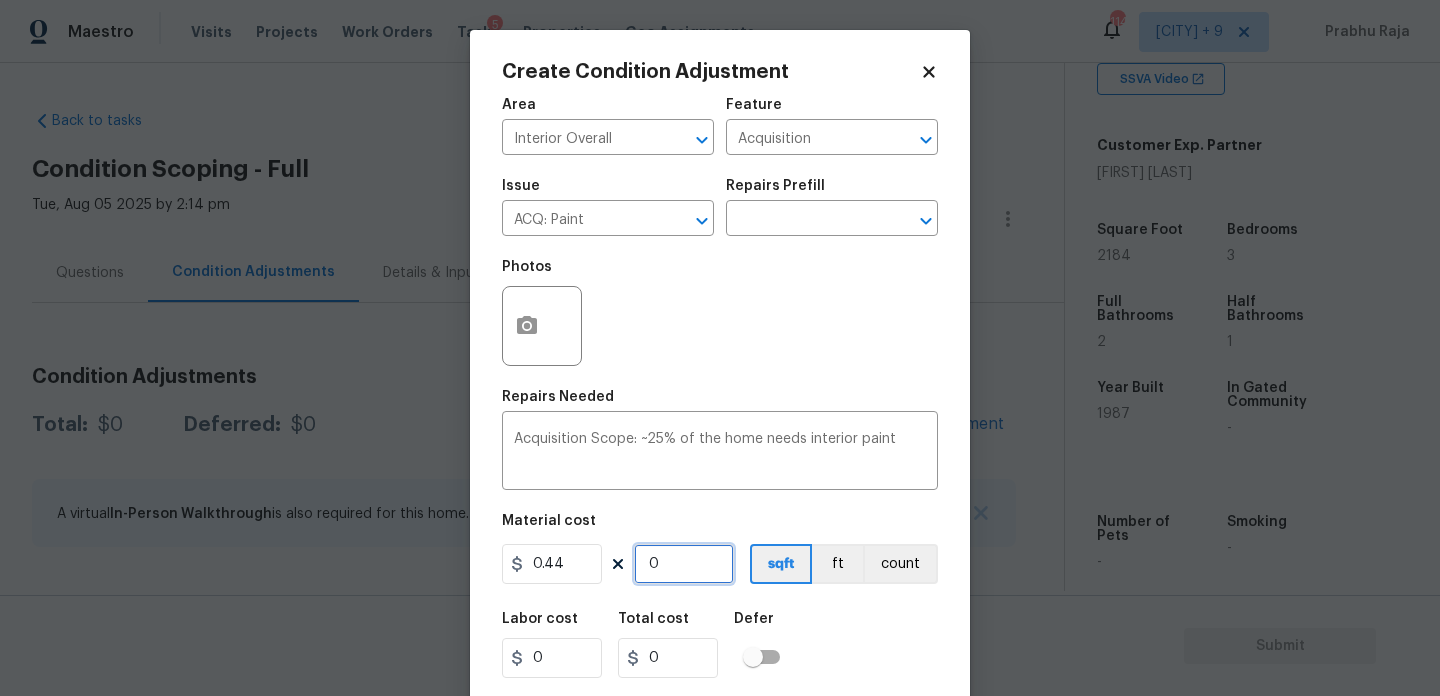 type on "2" 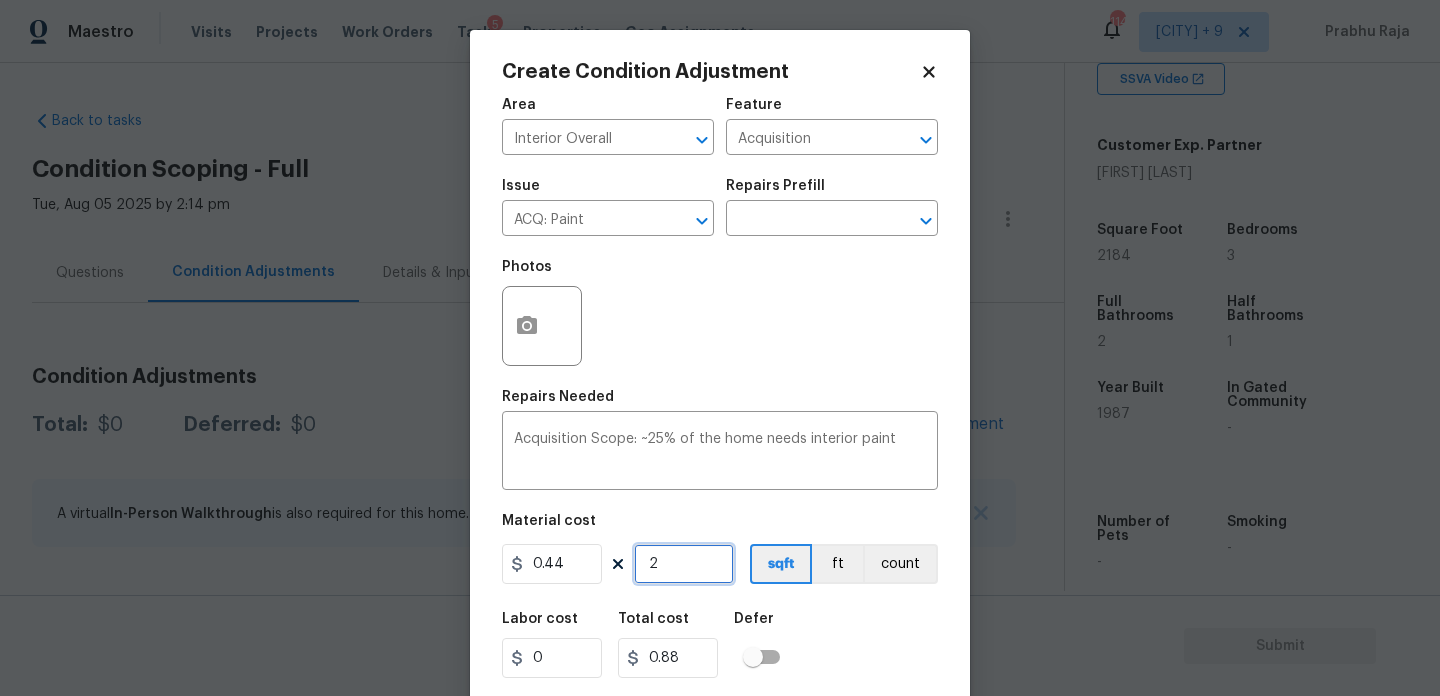 type on "29" 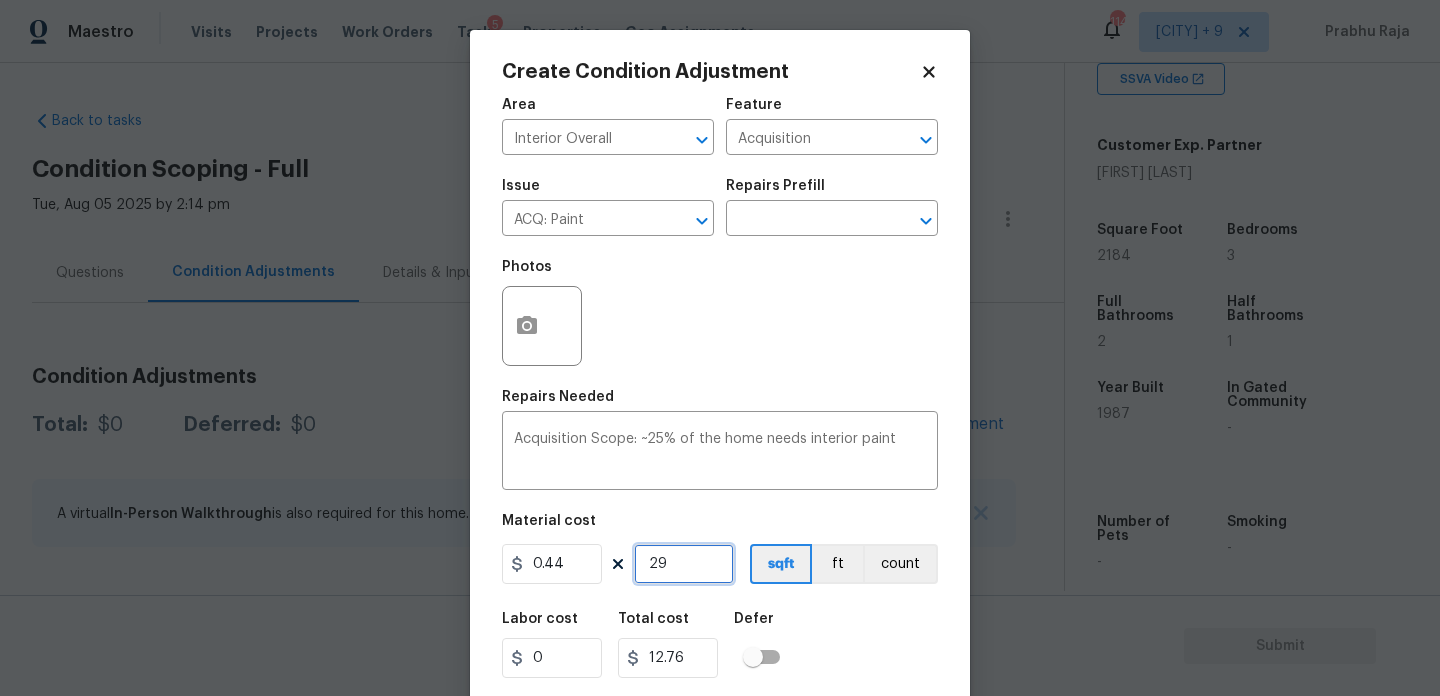 type on "290" 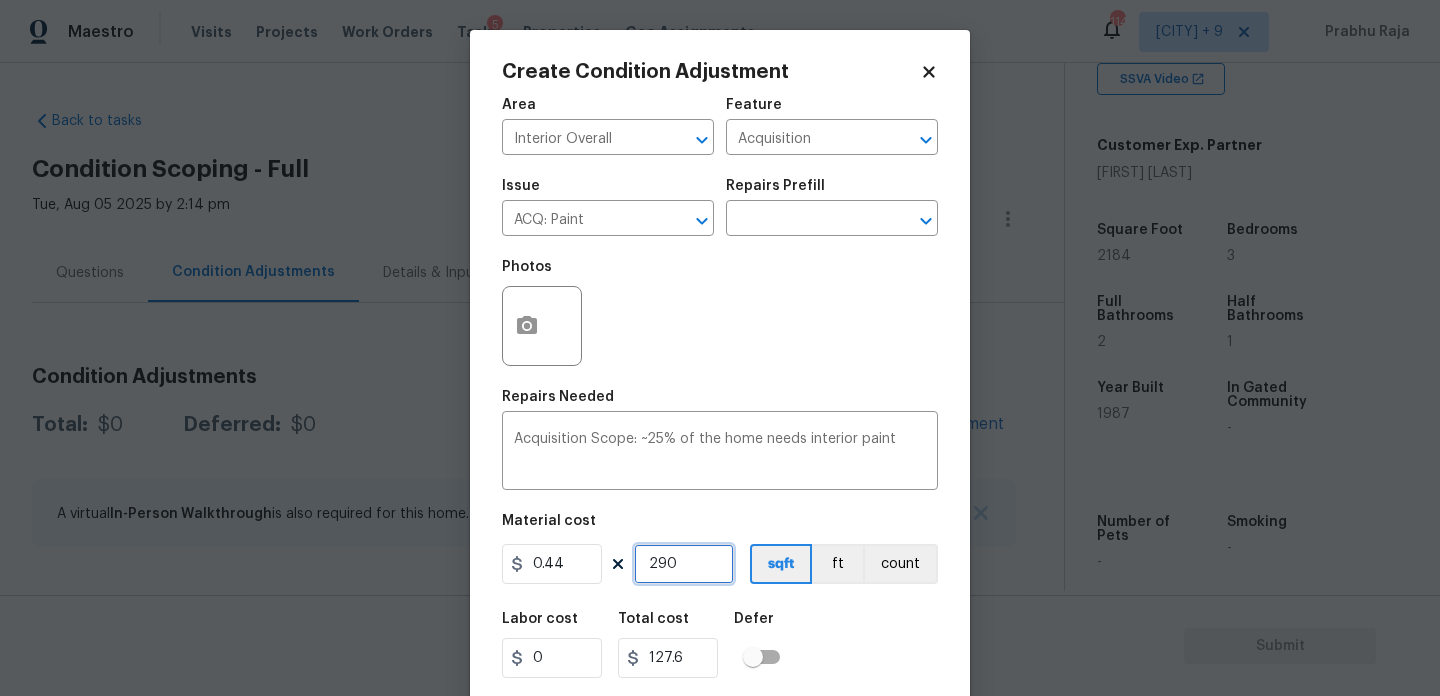 type on "2907" 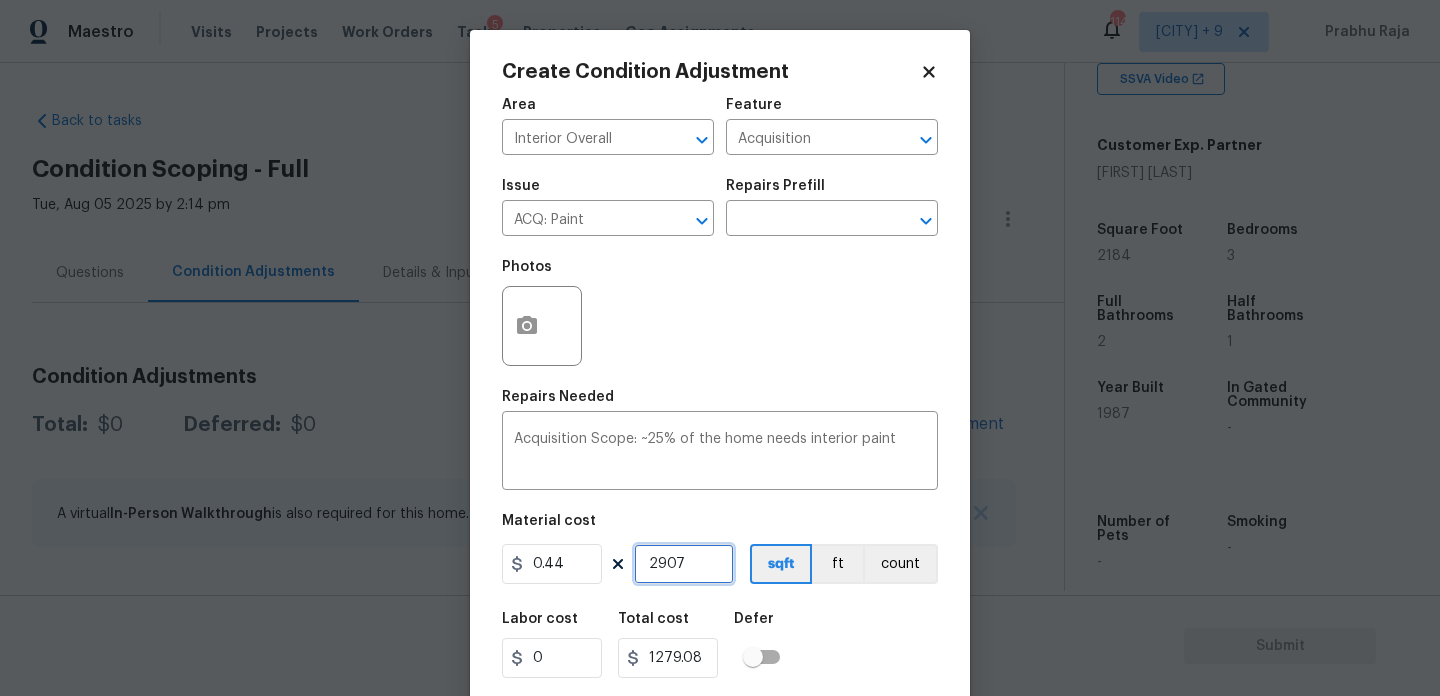 type on "290" 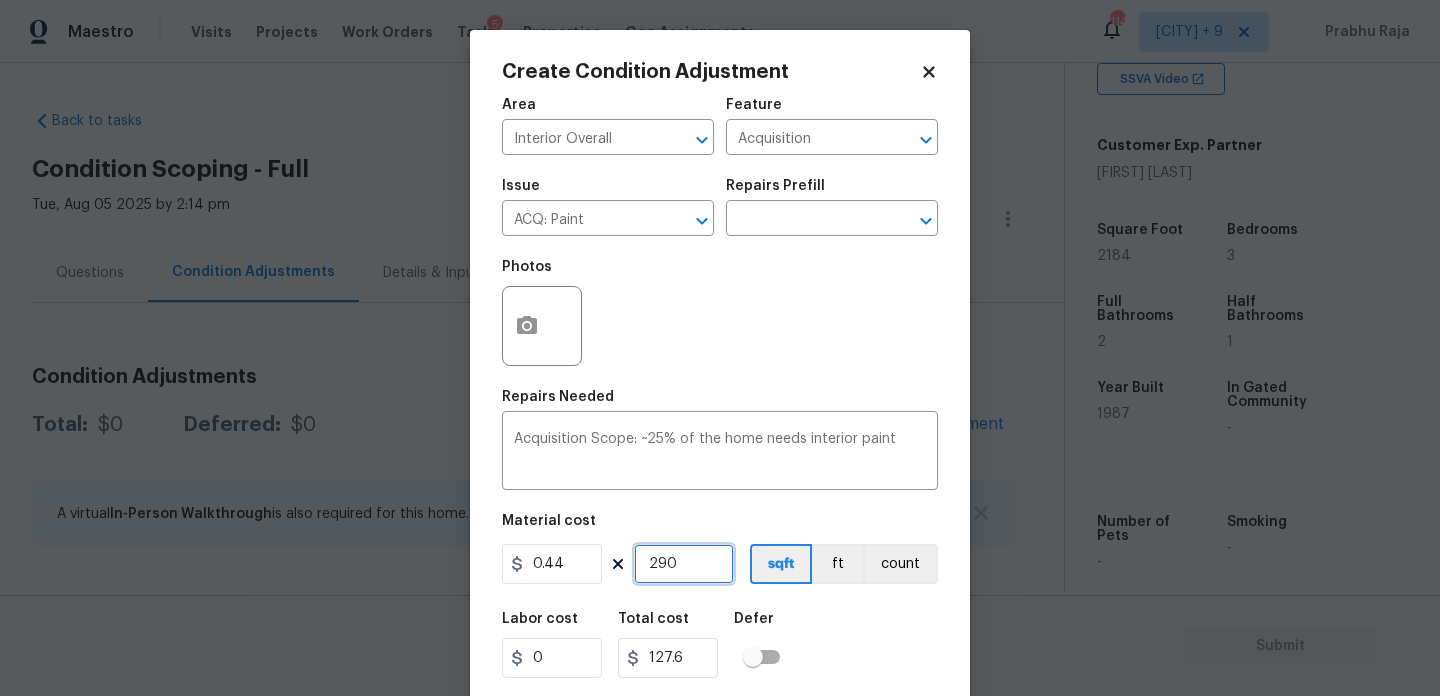 type on "2904" 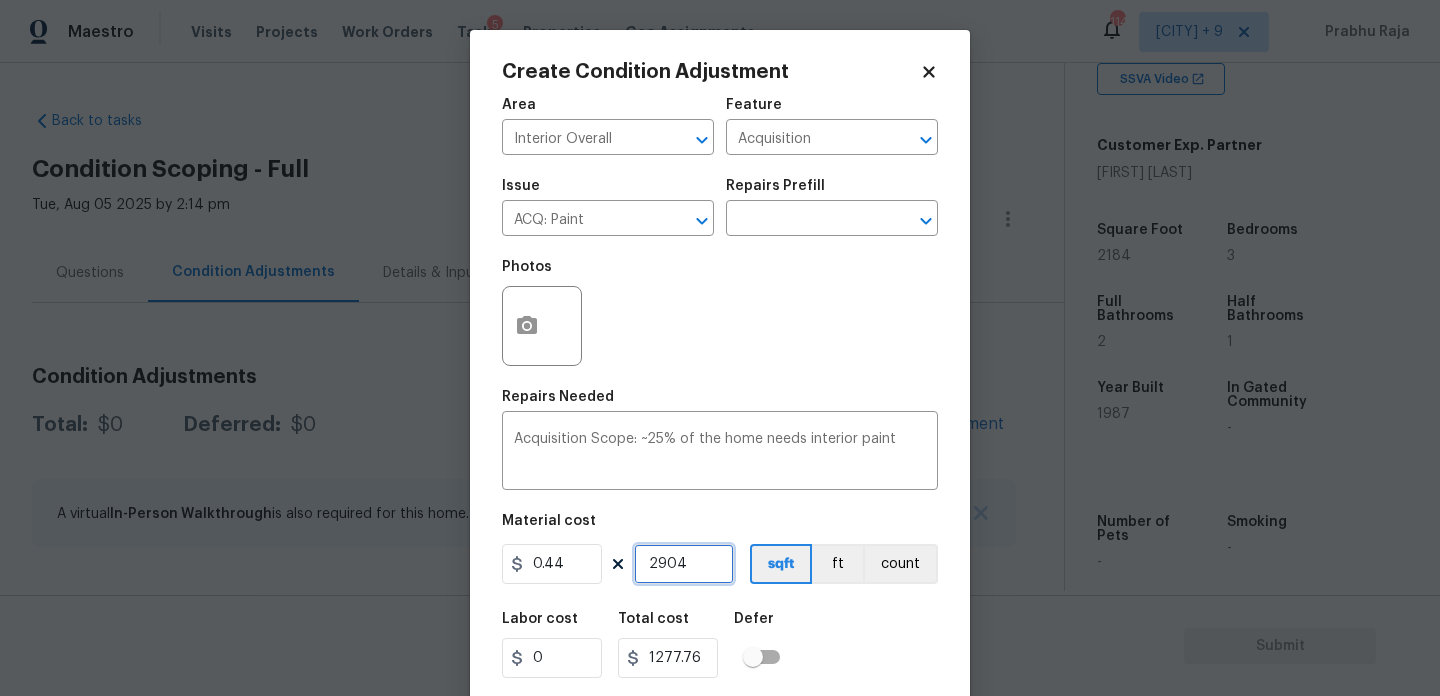 type on "2904" 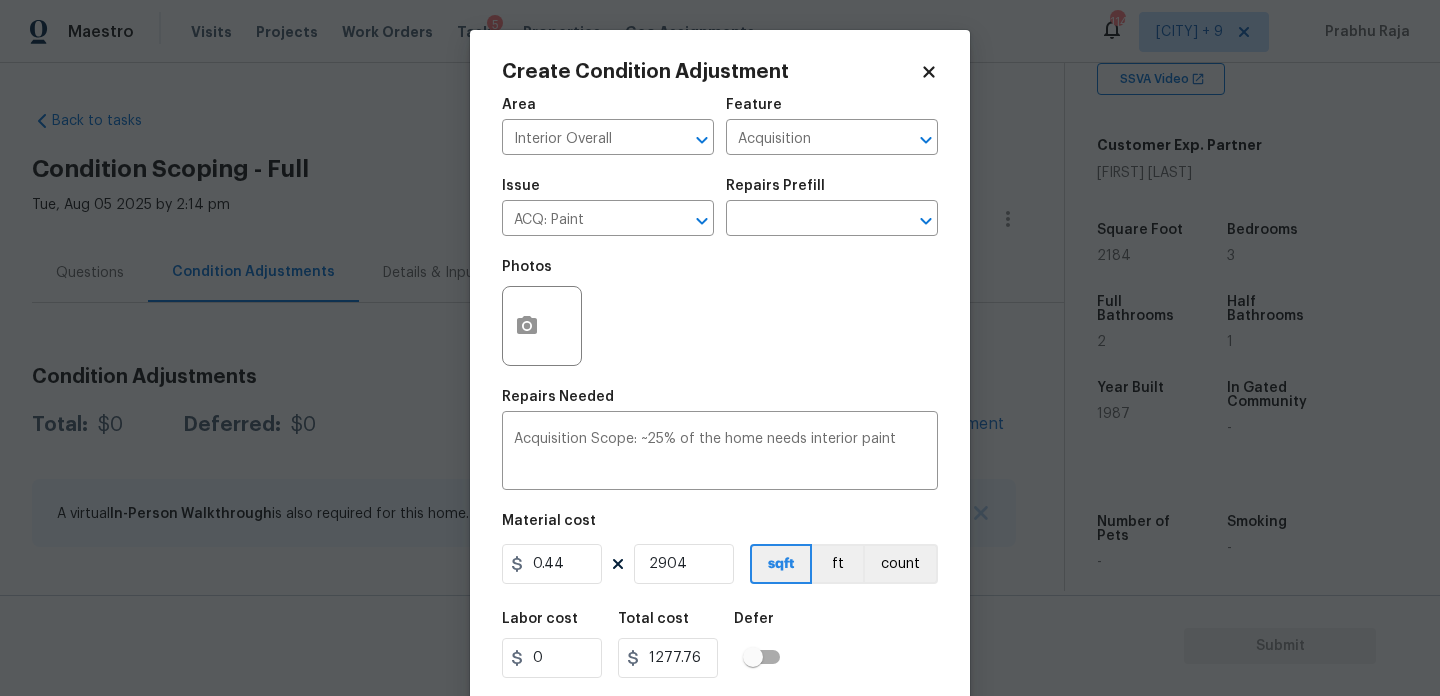 click on "Repairs Needed" at bounding box center [720, 403] 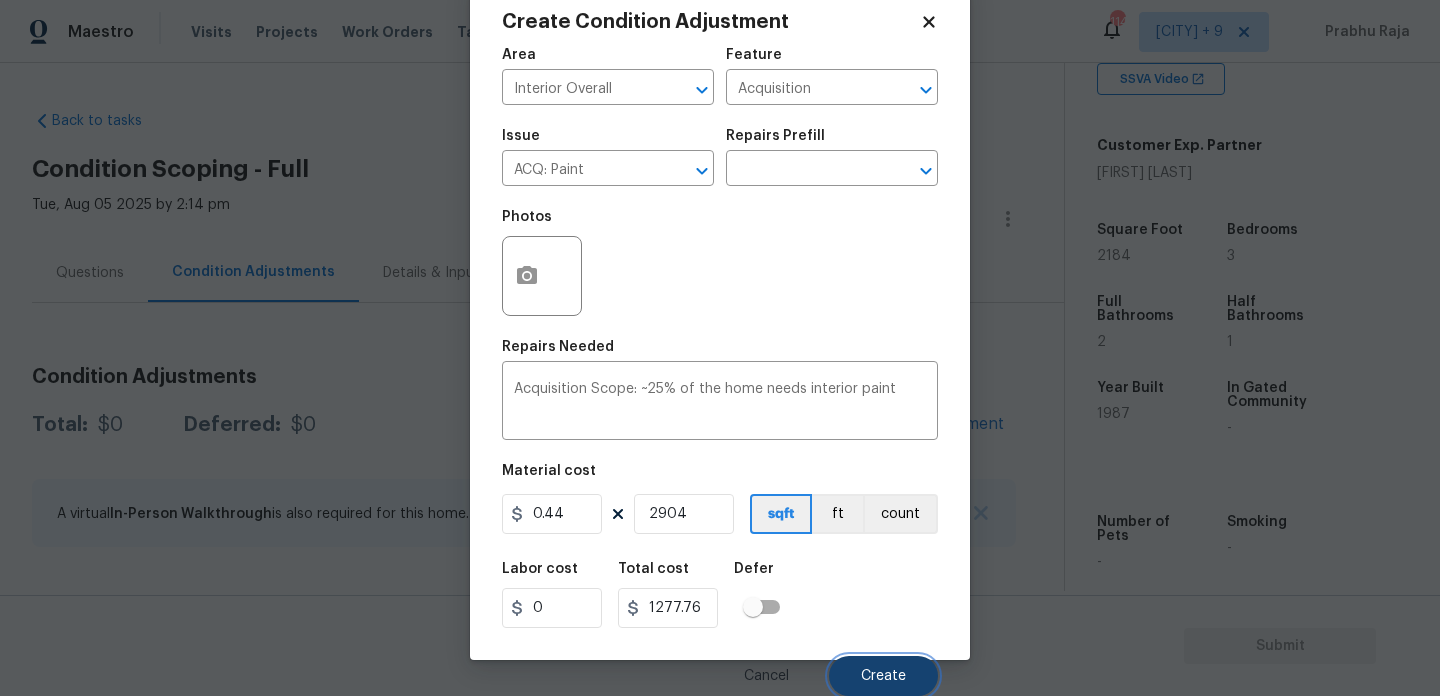 click on "Create" at bounding box center [883, 676] 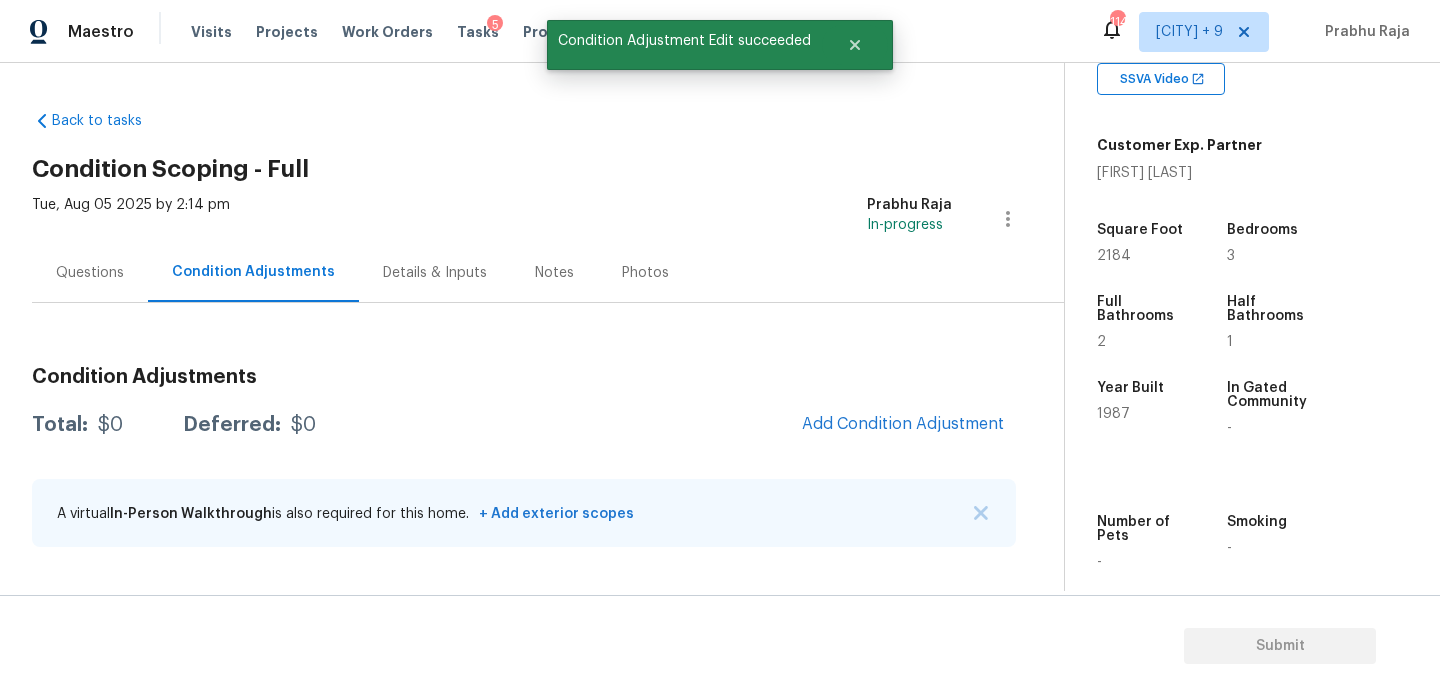 scroll, scrollTop: 44, scrollLeft: 0, axis: vertical 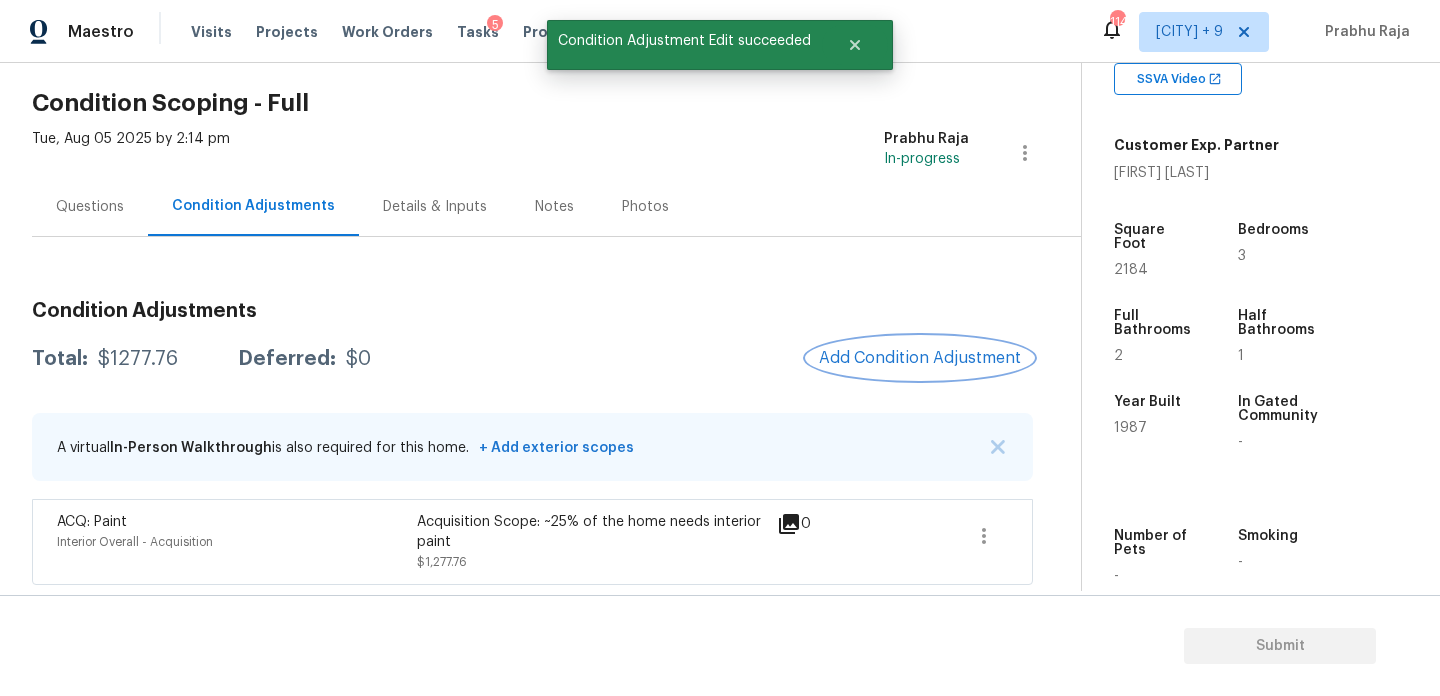 click on "Add Condition Adjustment" at bounding box center (920, 358) 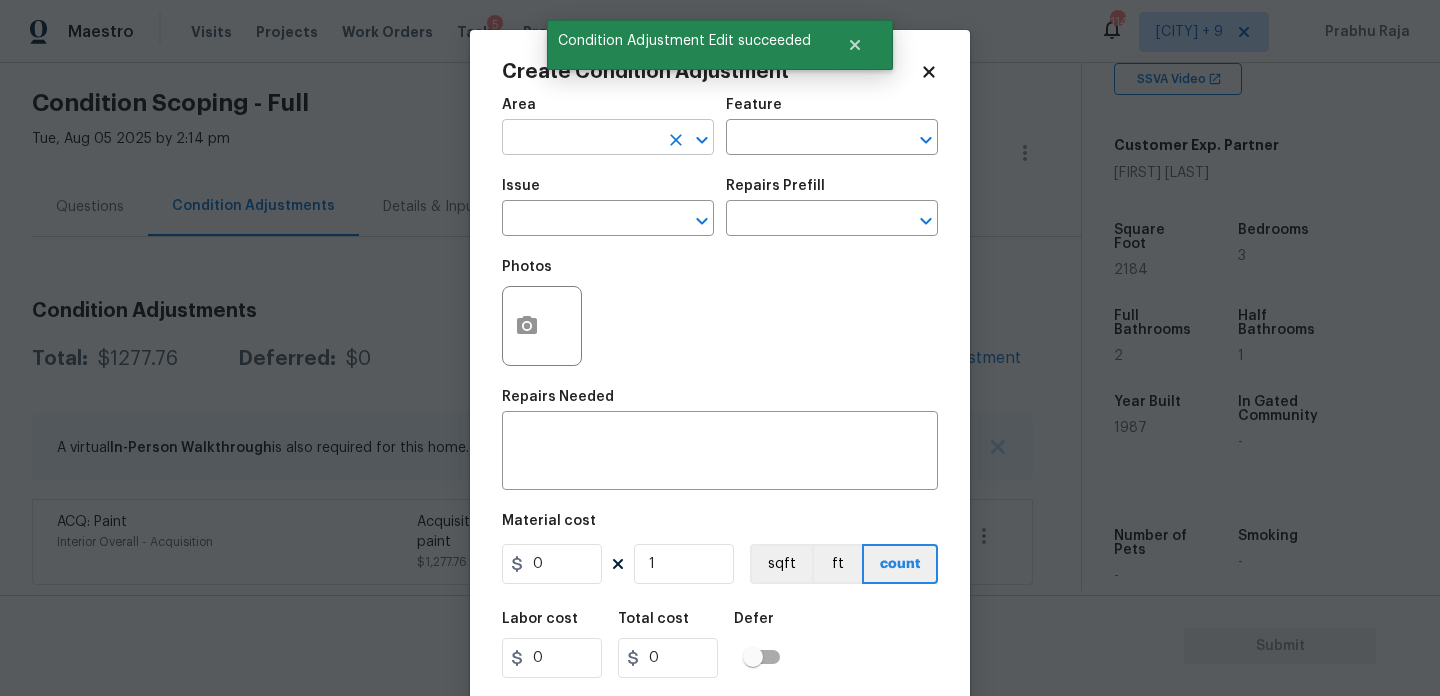 click at bounding box center [580, 139] 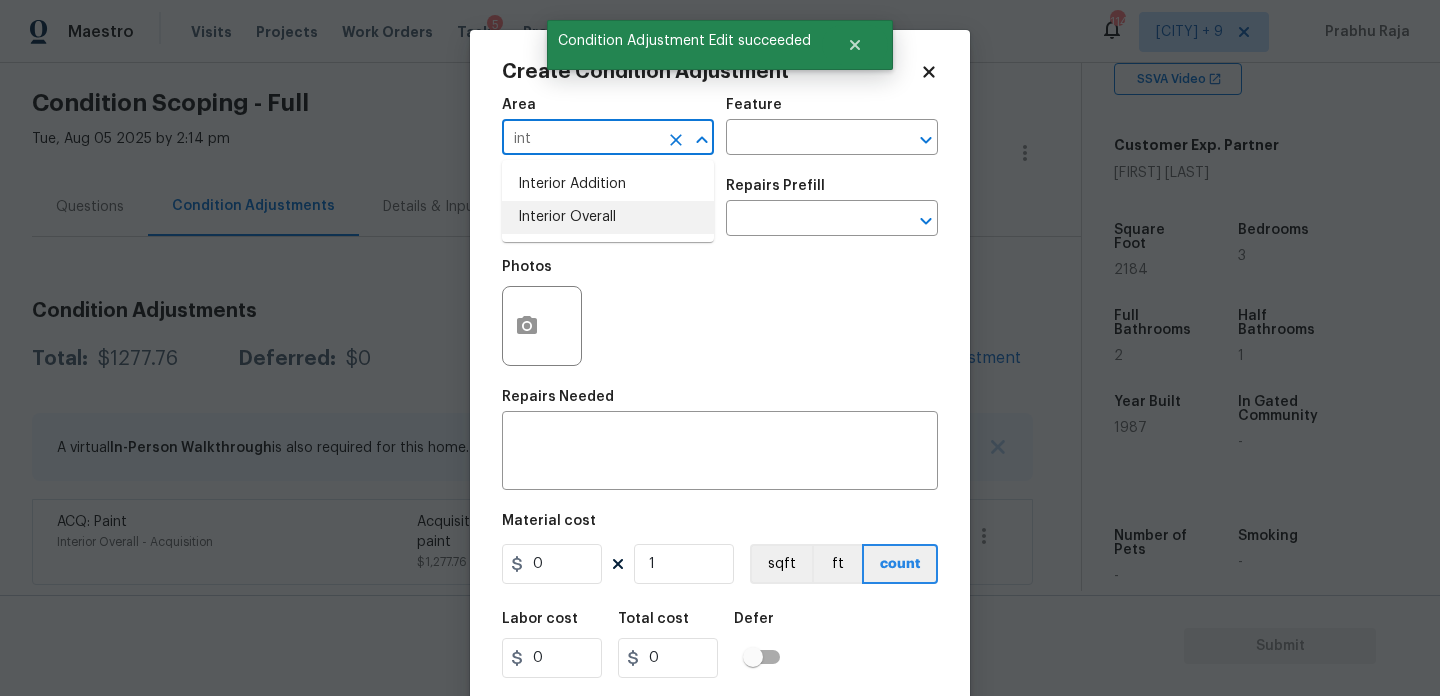 click on "Interior Addition Interior Overall" at bounding box center (608, 201) 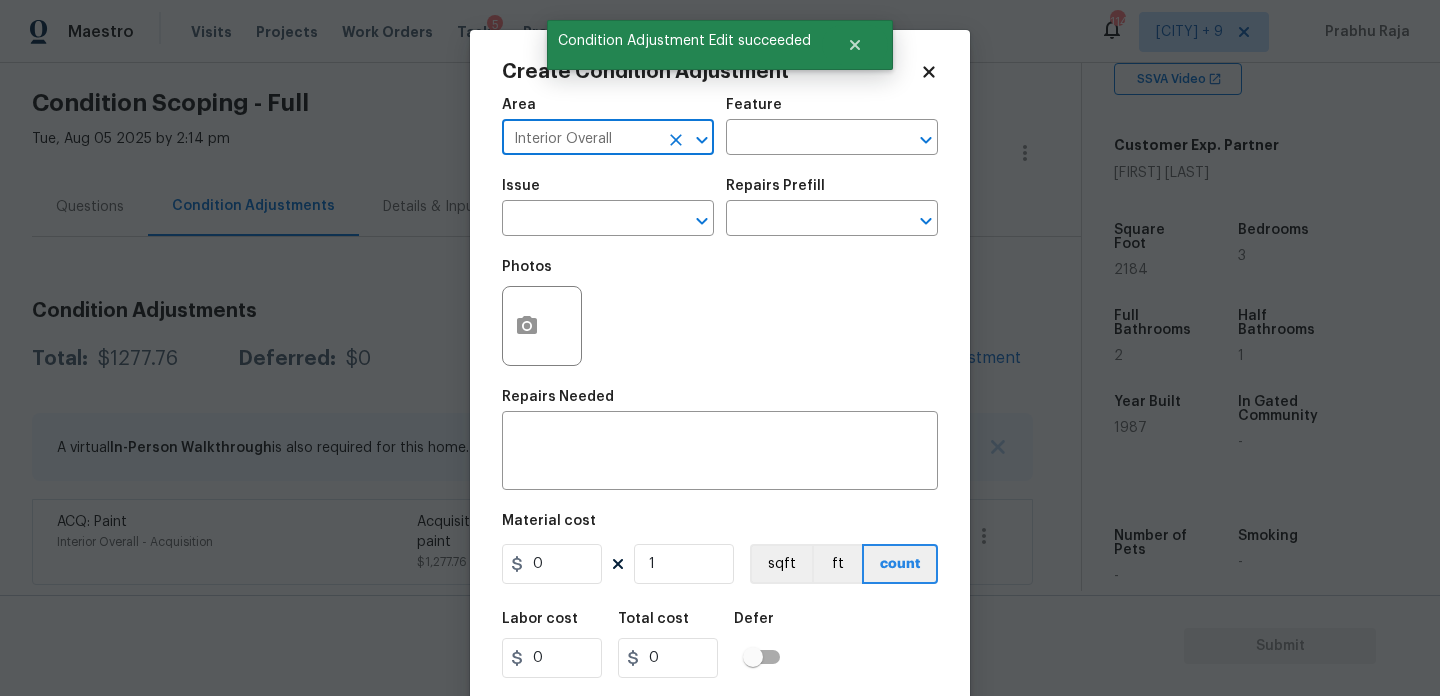 type on "Interior Overall" 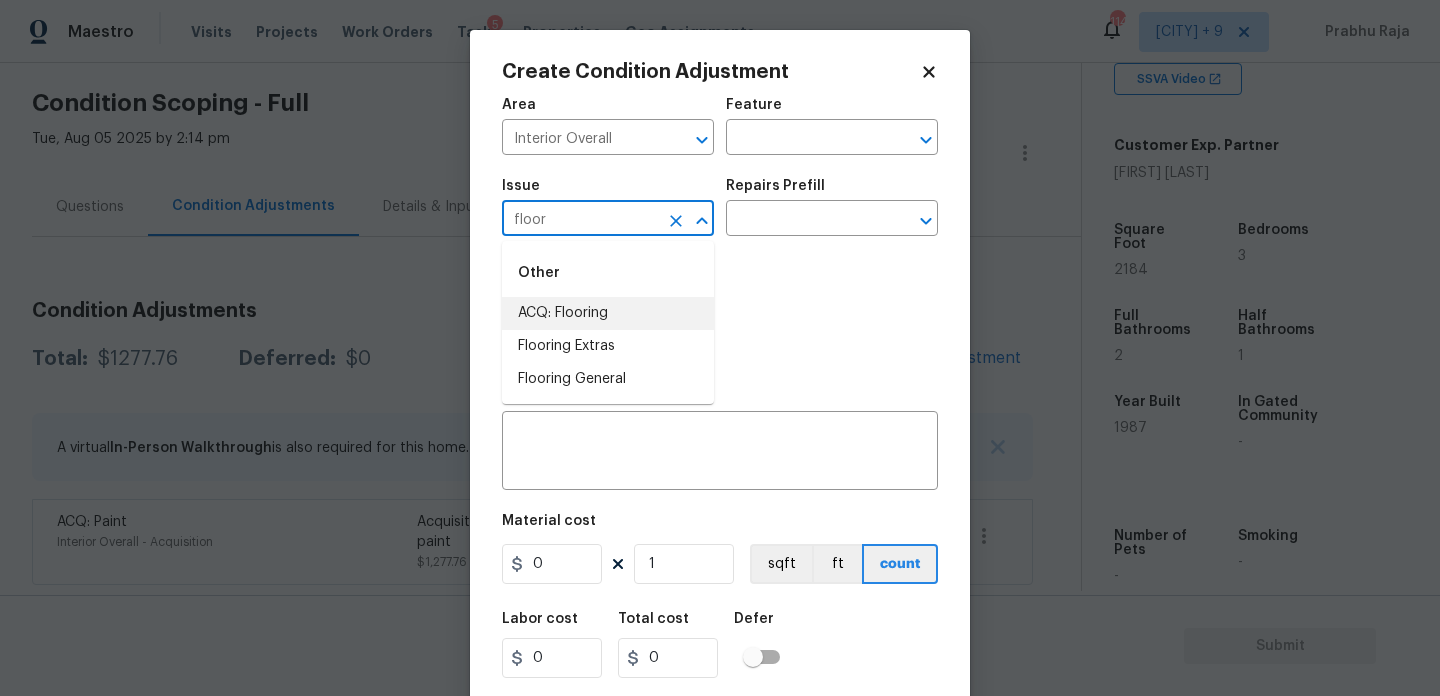 click on "ACQ: Flooring" at bounding box center (608, 313) 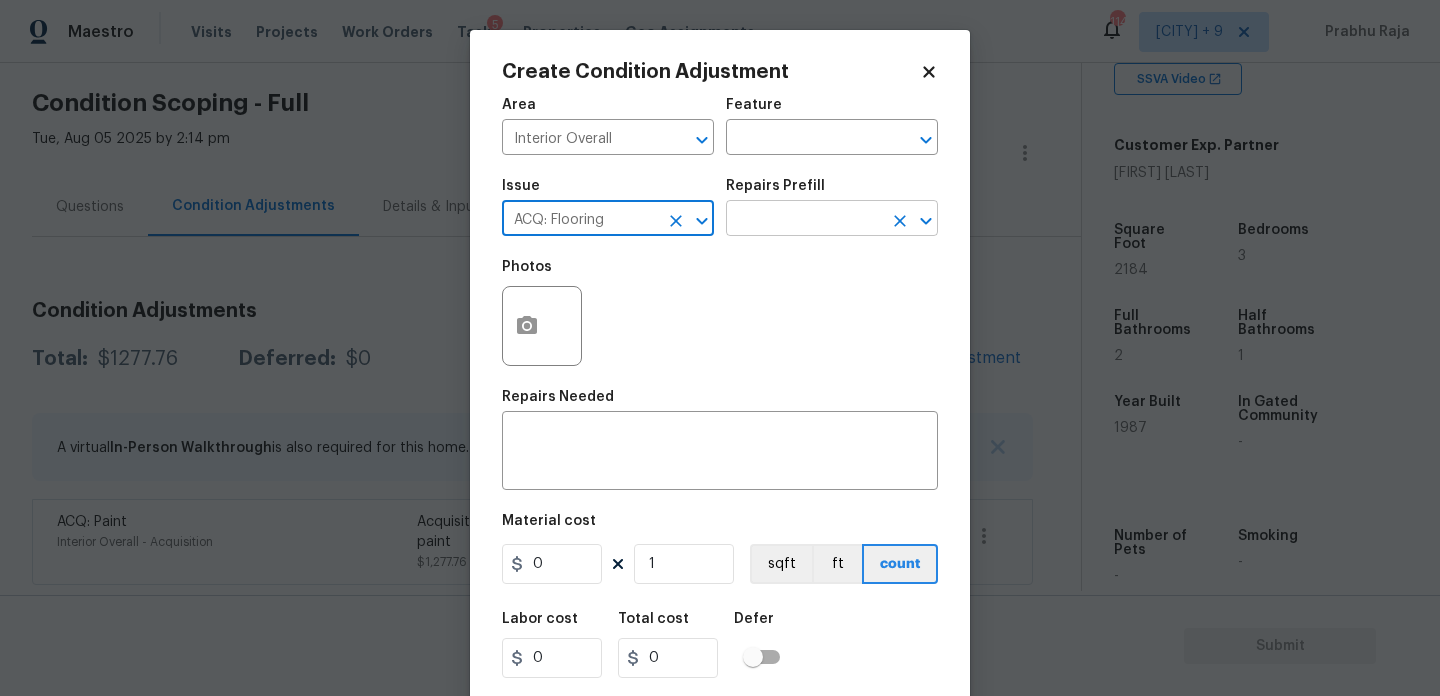 type on "ACQ: Flooring" 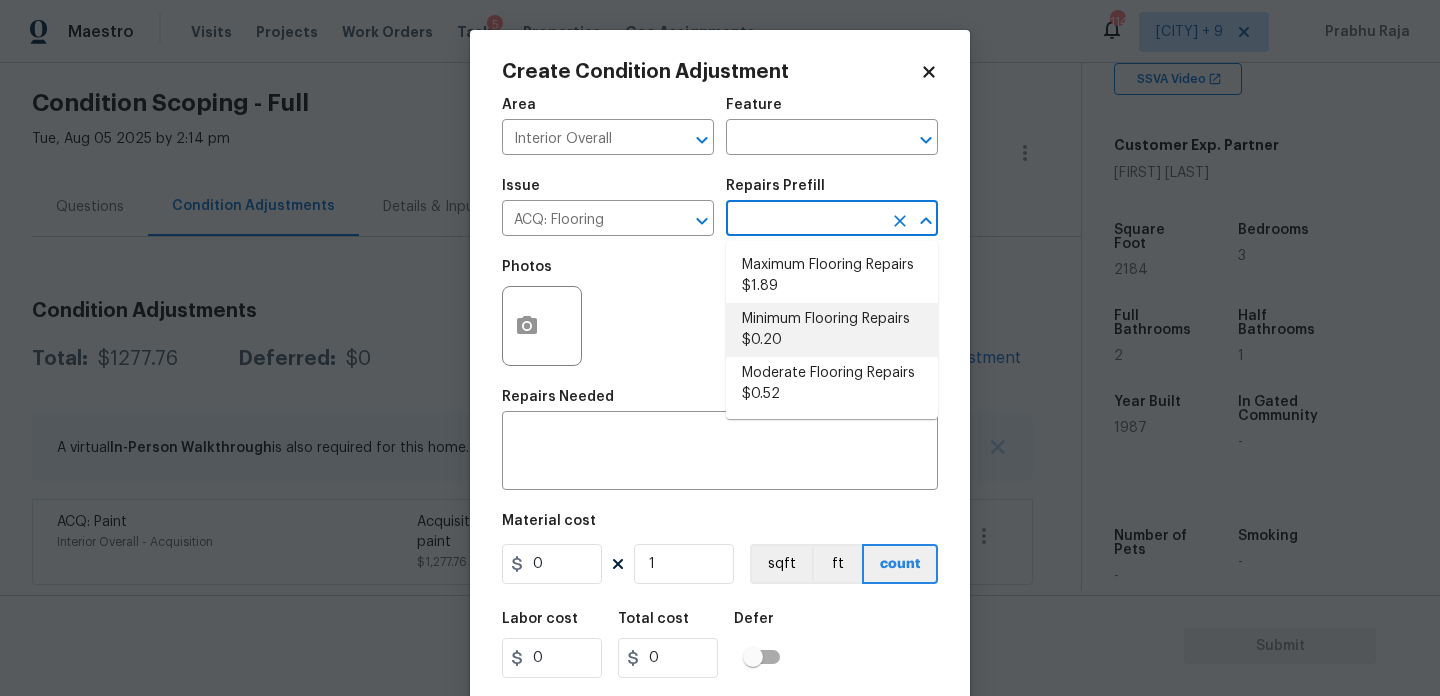 click on "Minimum Flooring Repairs $0.20" at bounding box center (832, 330) 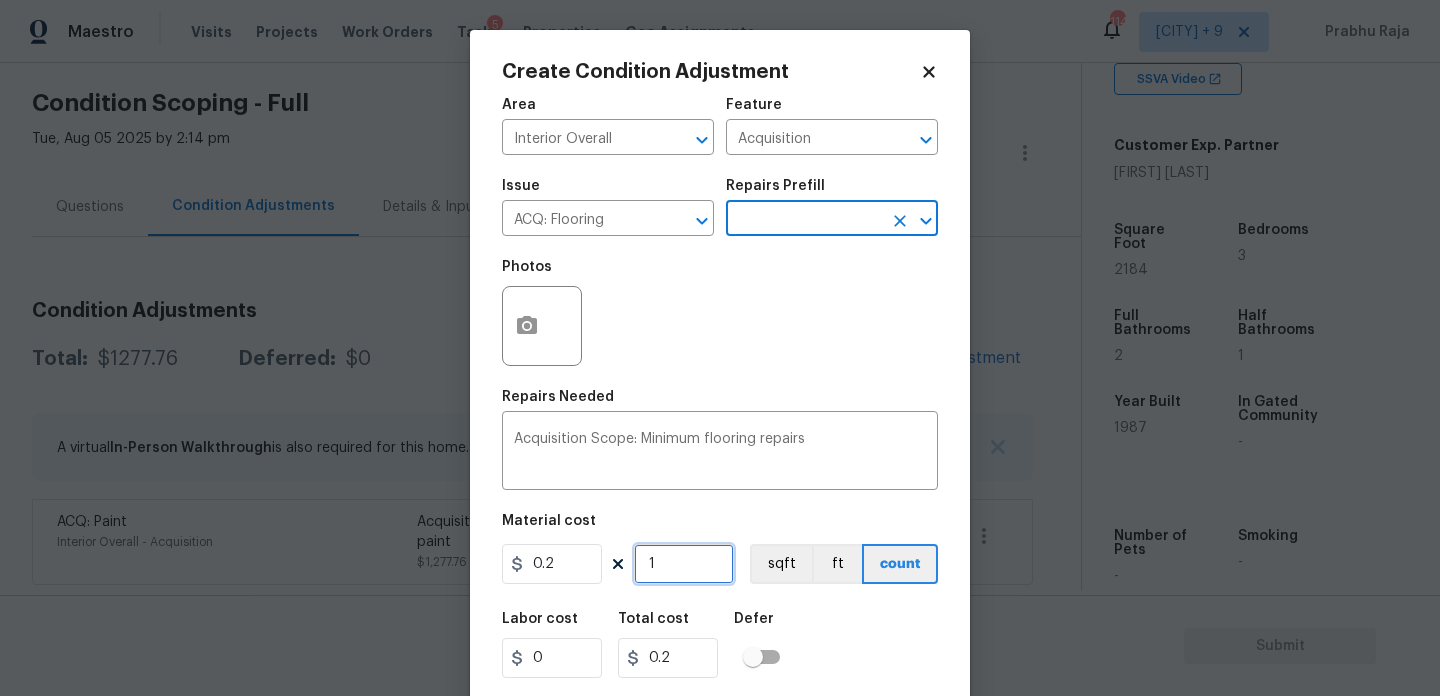 click on "1" at bounding box center (684, 564) 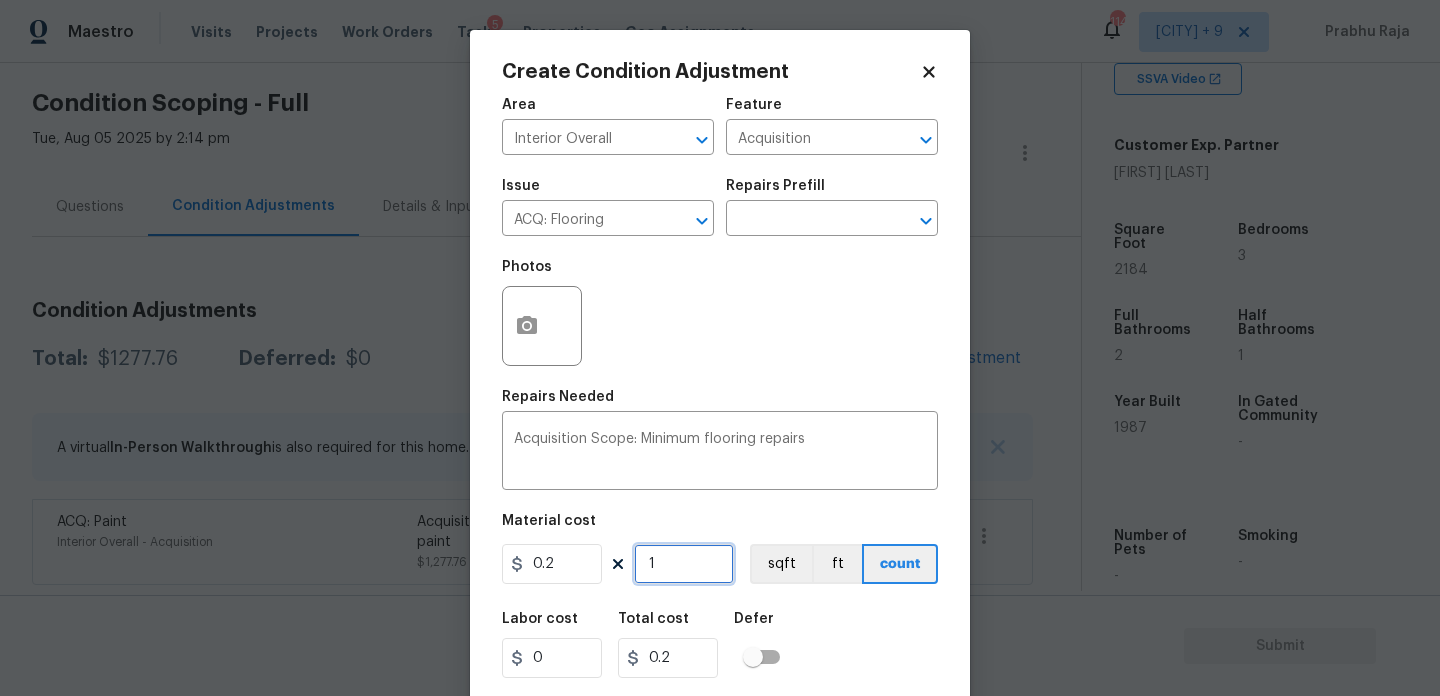 type on "0" 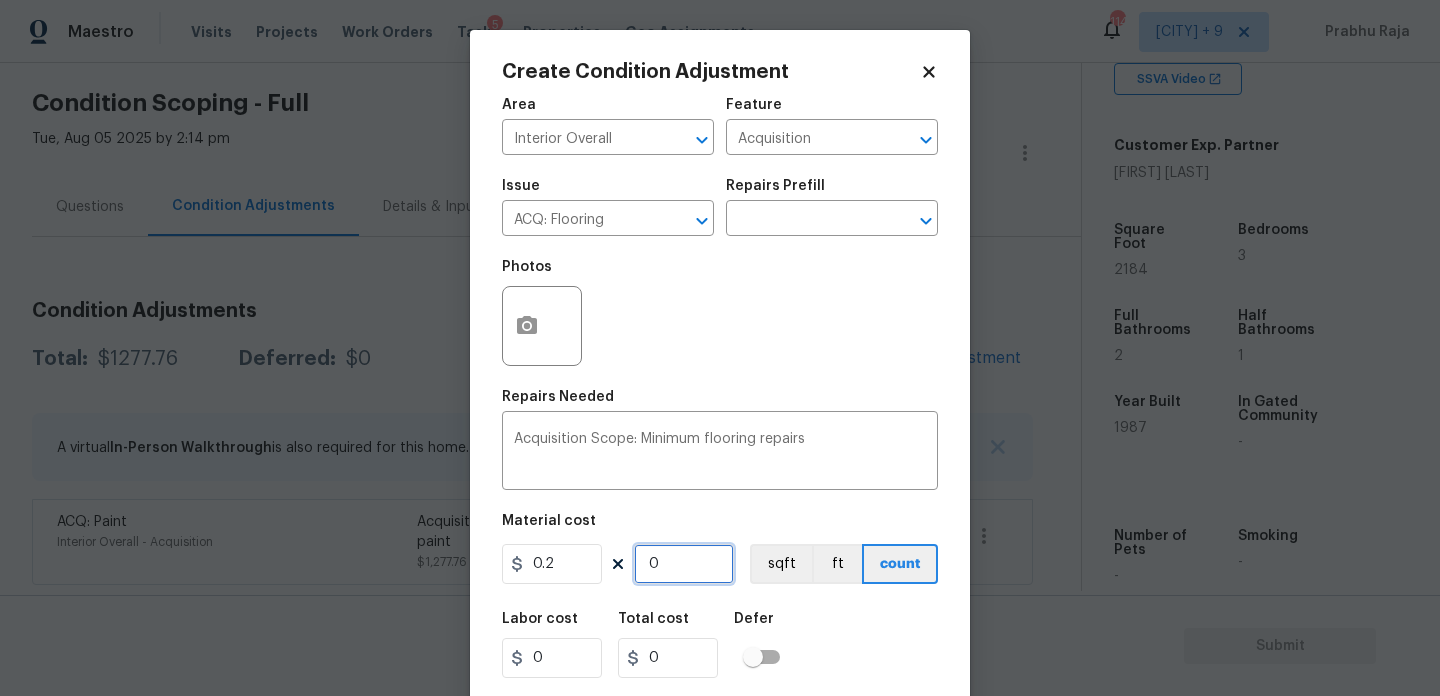 paste on "2904" 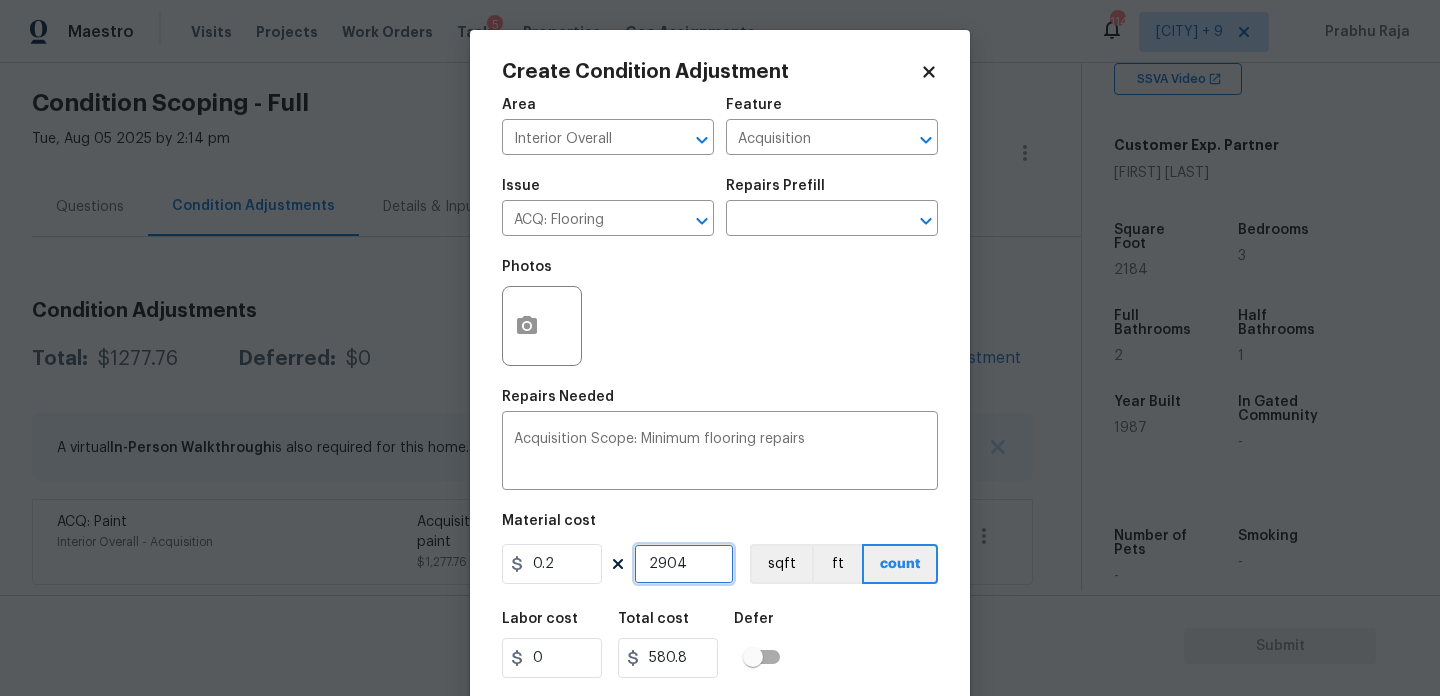 scroll, scrollTop: 51, scrollLeft: 0, axis: vertical 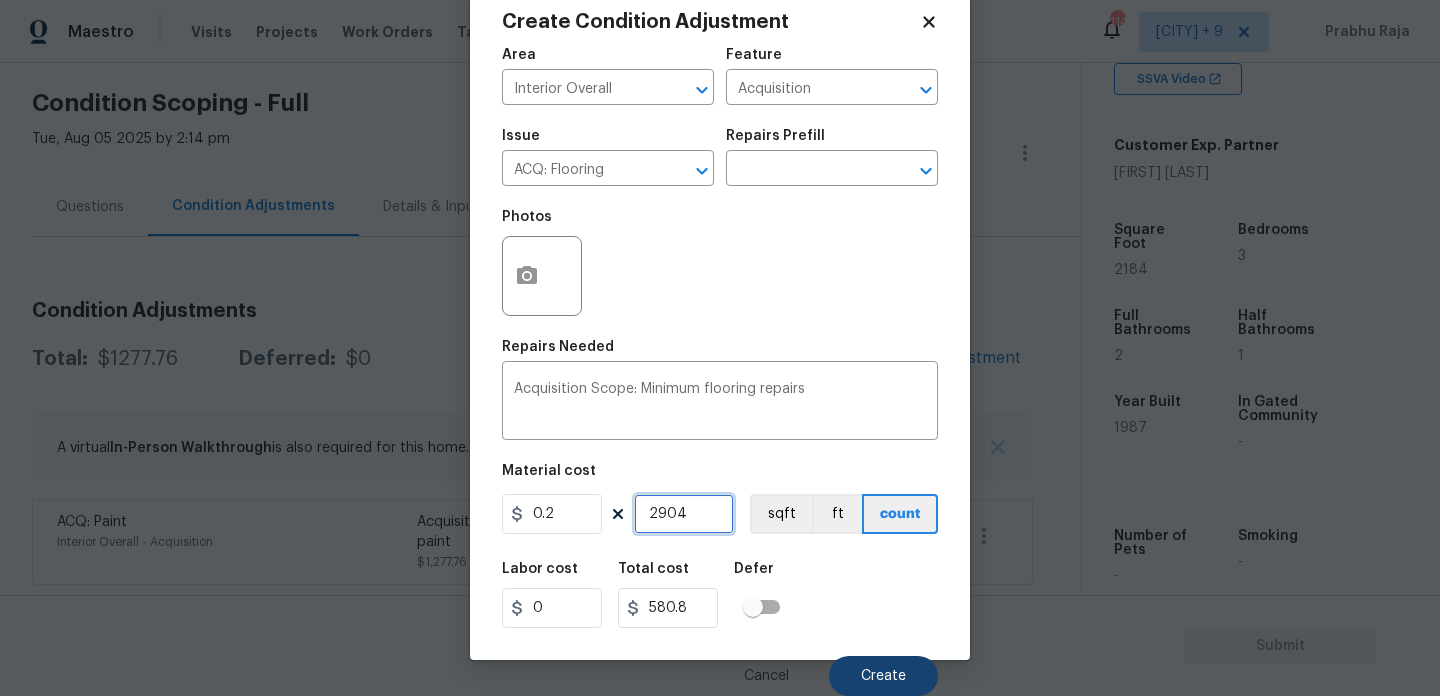 type on "2904" 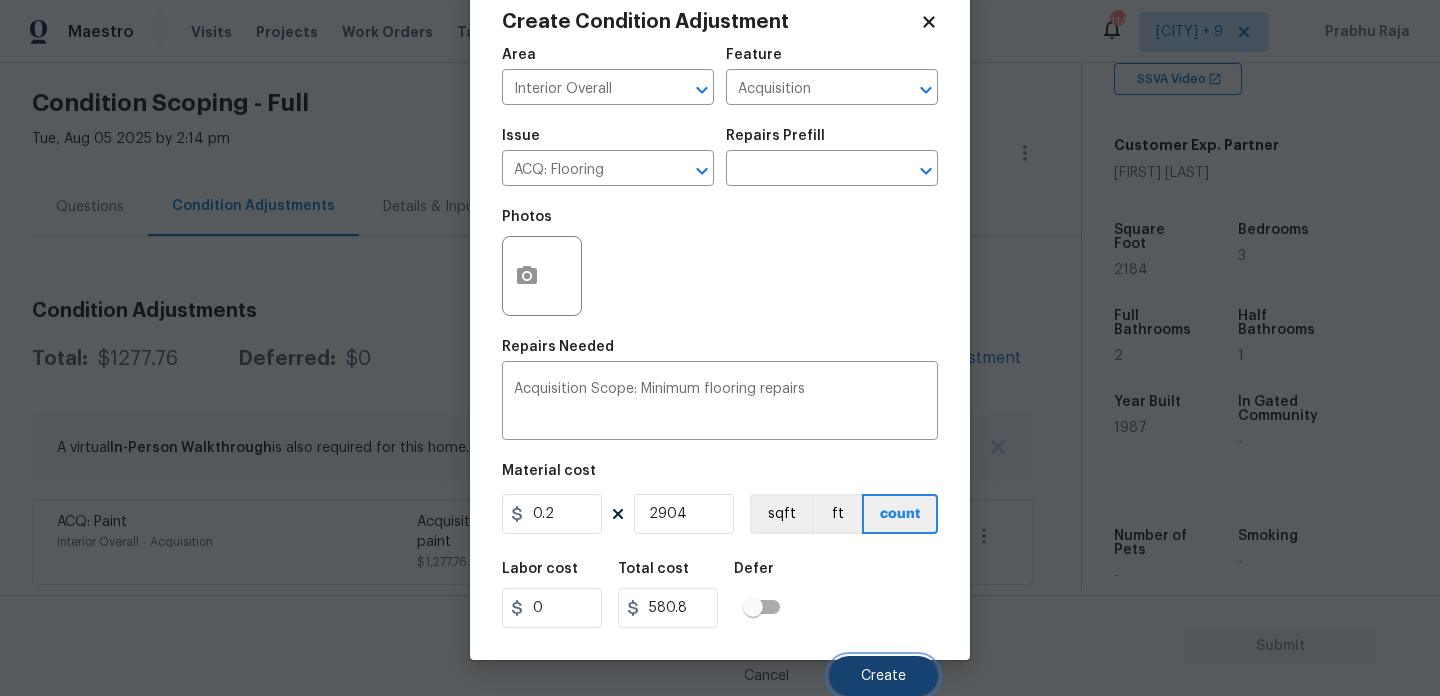click on "Create" at bounding box center (883, 676) 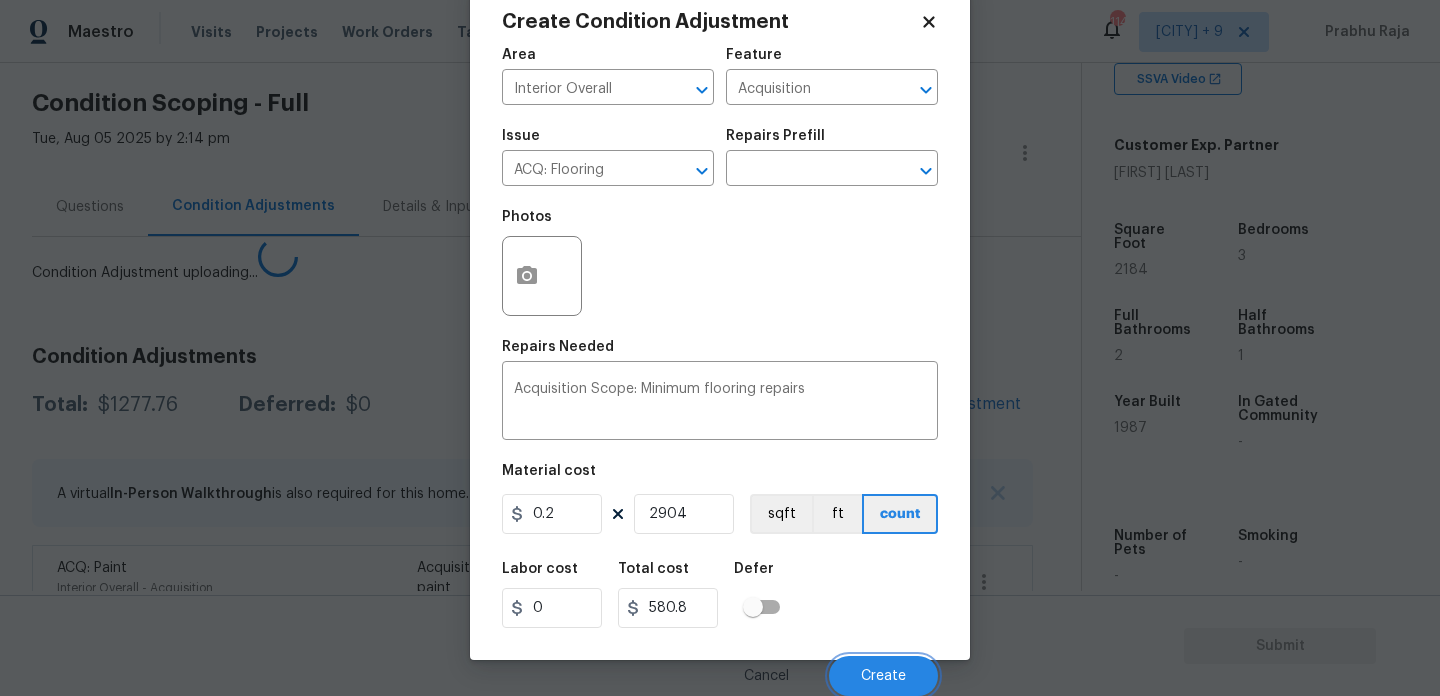 scroll, scrollTop: 44, scrollLeft: 0, axis: vertical 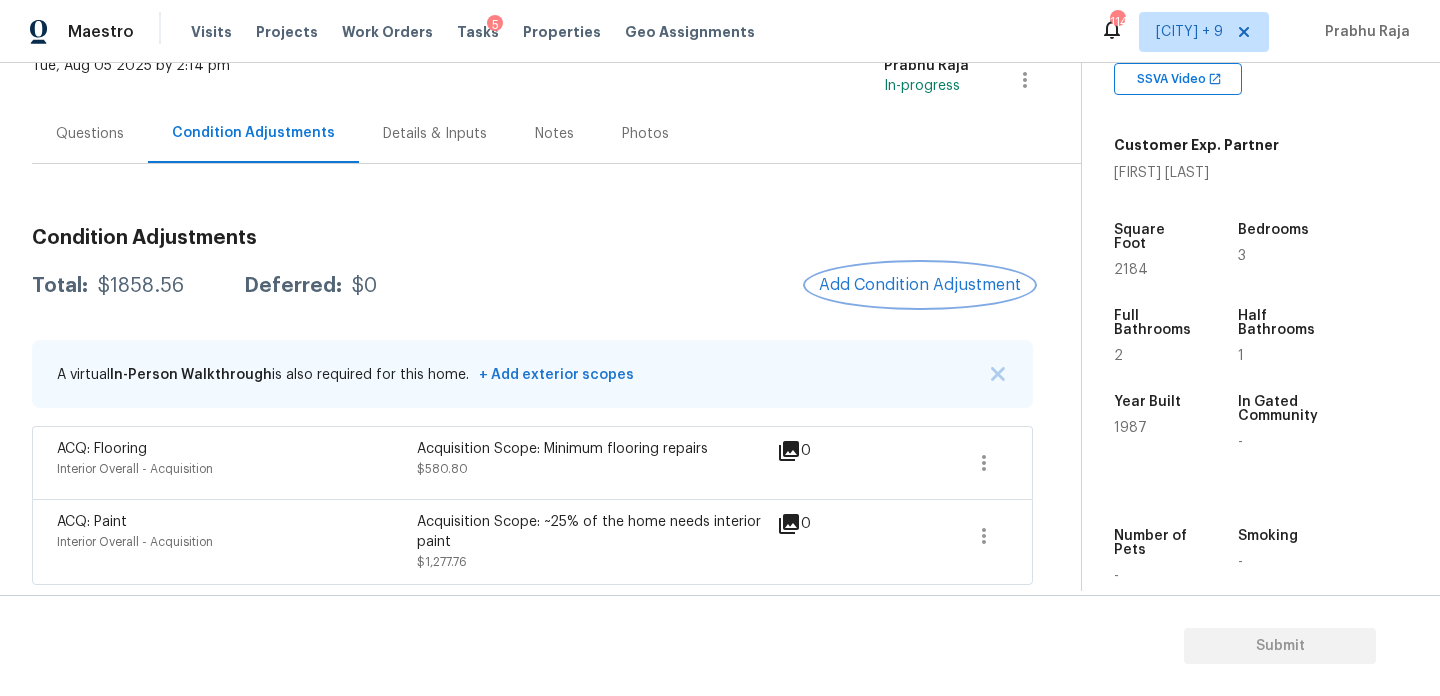click on "Add Condition Adjustment" at bounding box center (920, 285) 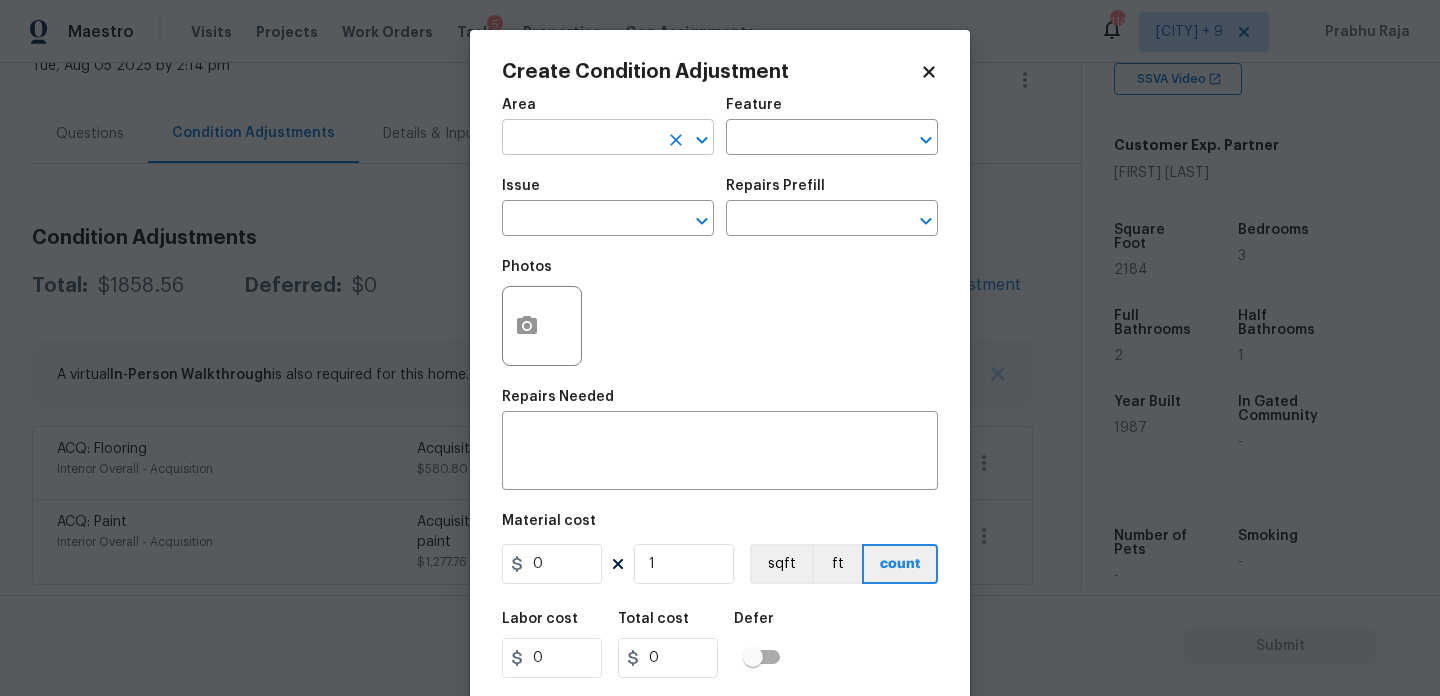 click at bounding box center (580, 139) 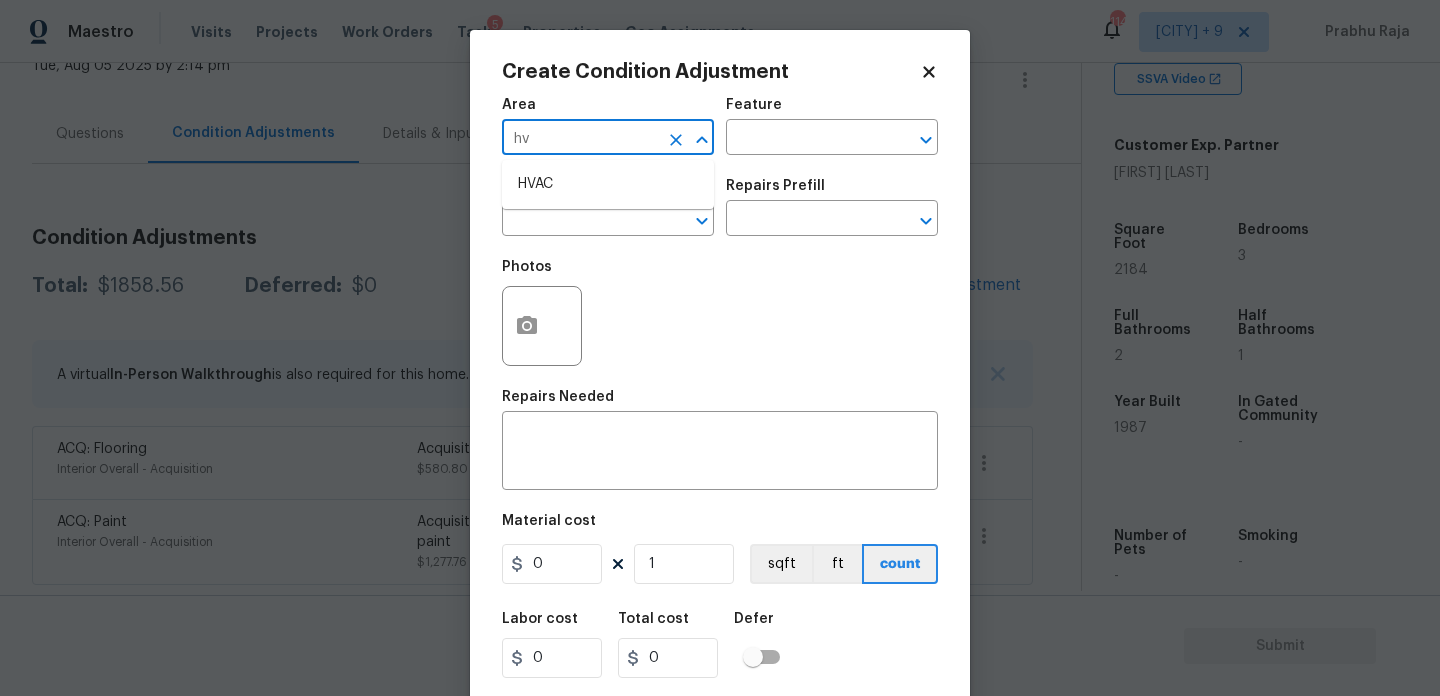 click on "HVAC" at bounding box center [608, 184] 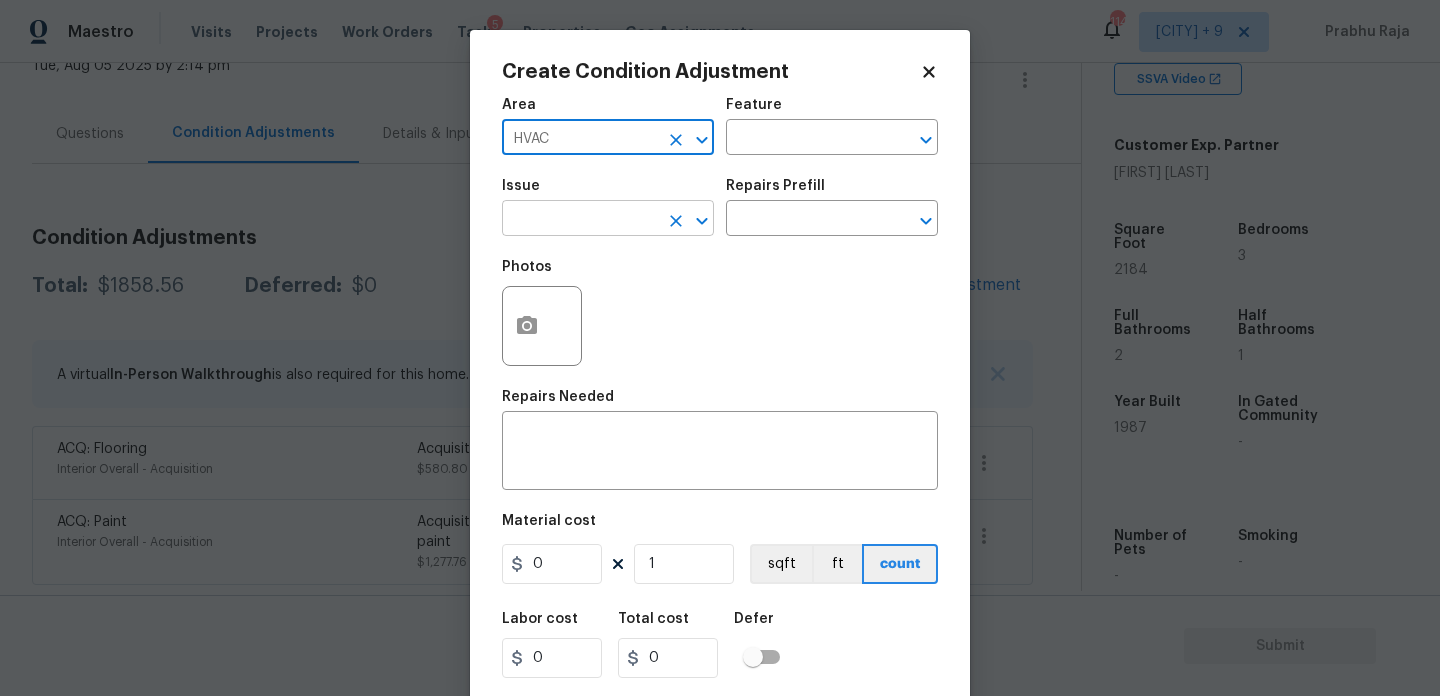 type on "HVAC" 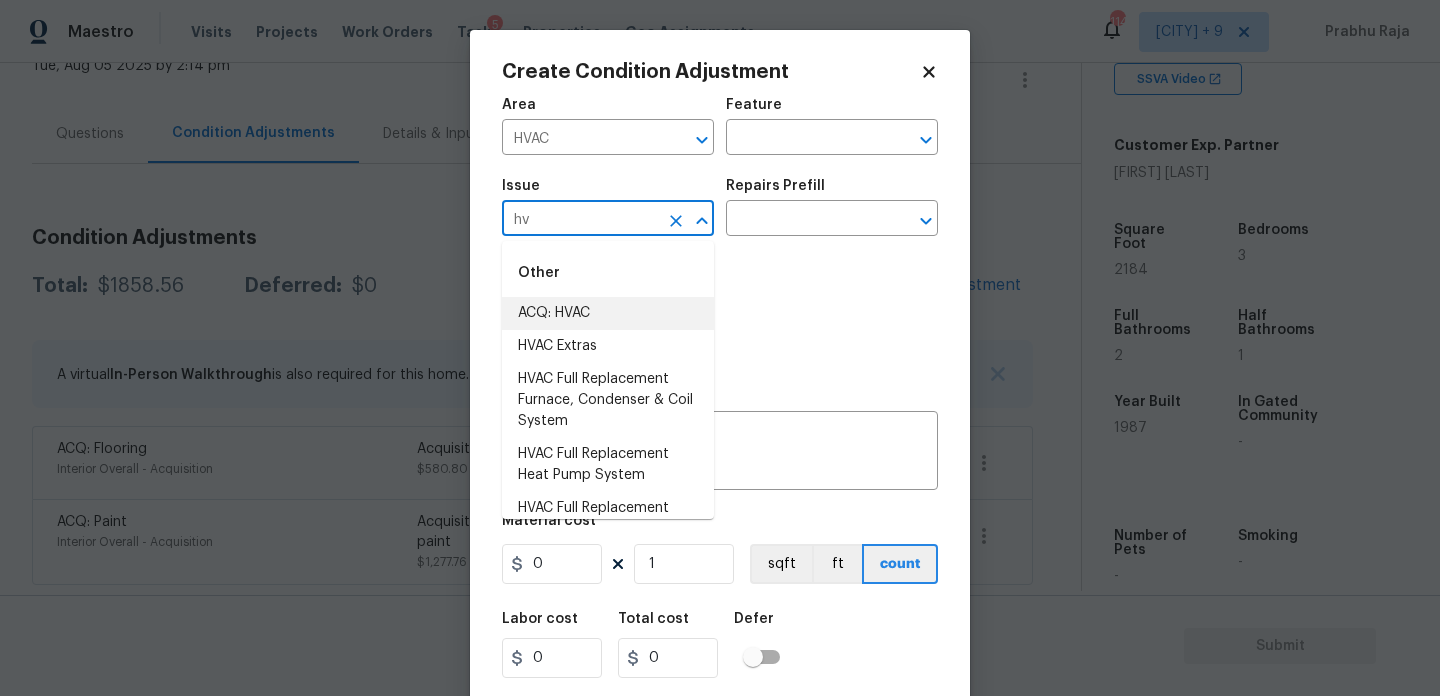 click on "ACQ: HVAC" at bounding box center (608, 313) 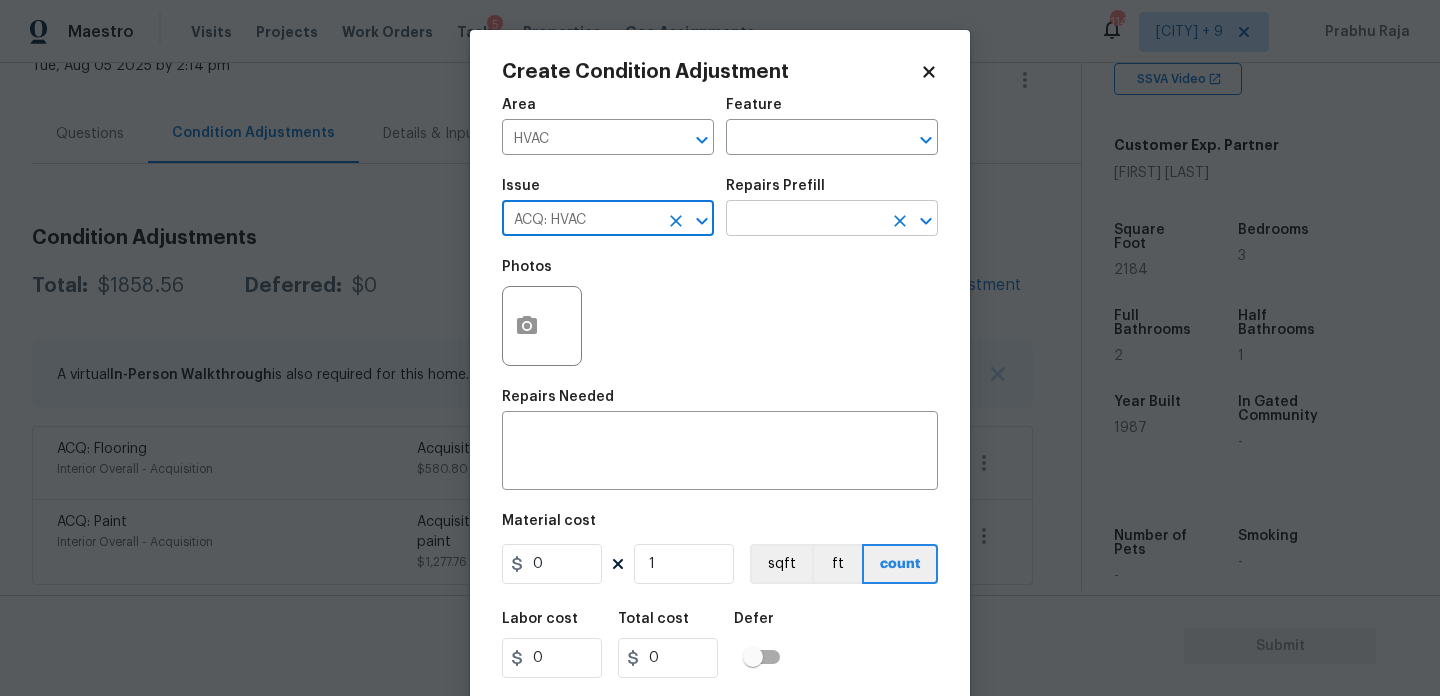 type on "ACQ: HVAC" 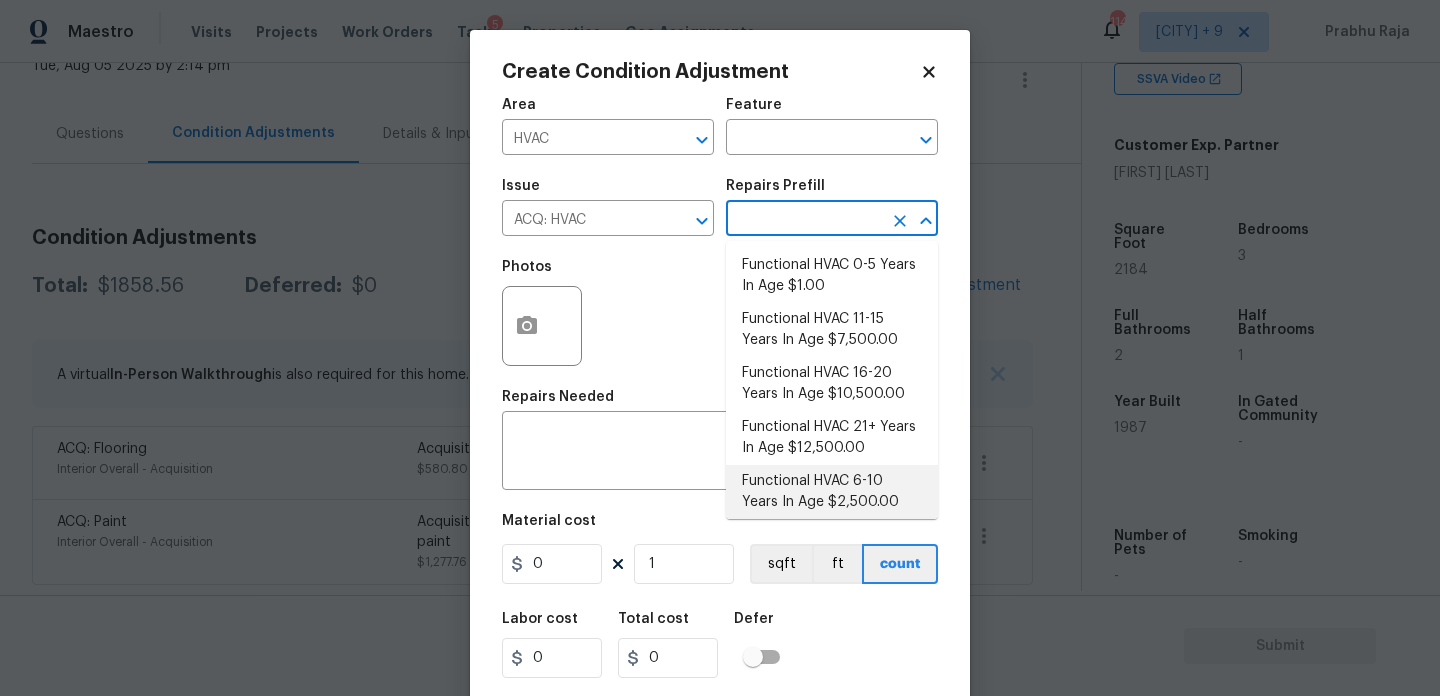 click on "Functional HVAC 6-10 Years In Age $2,500.00" at bounding box center [832, 492] 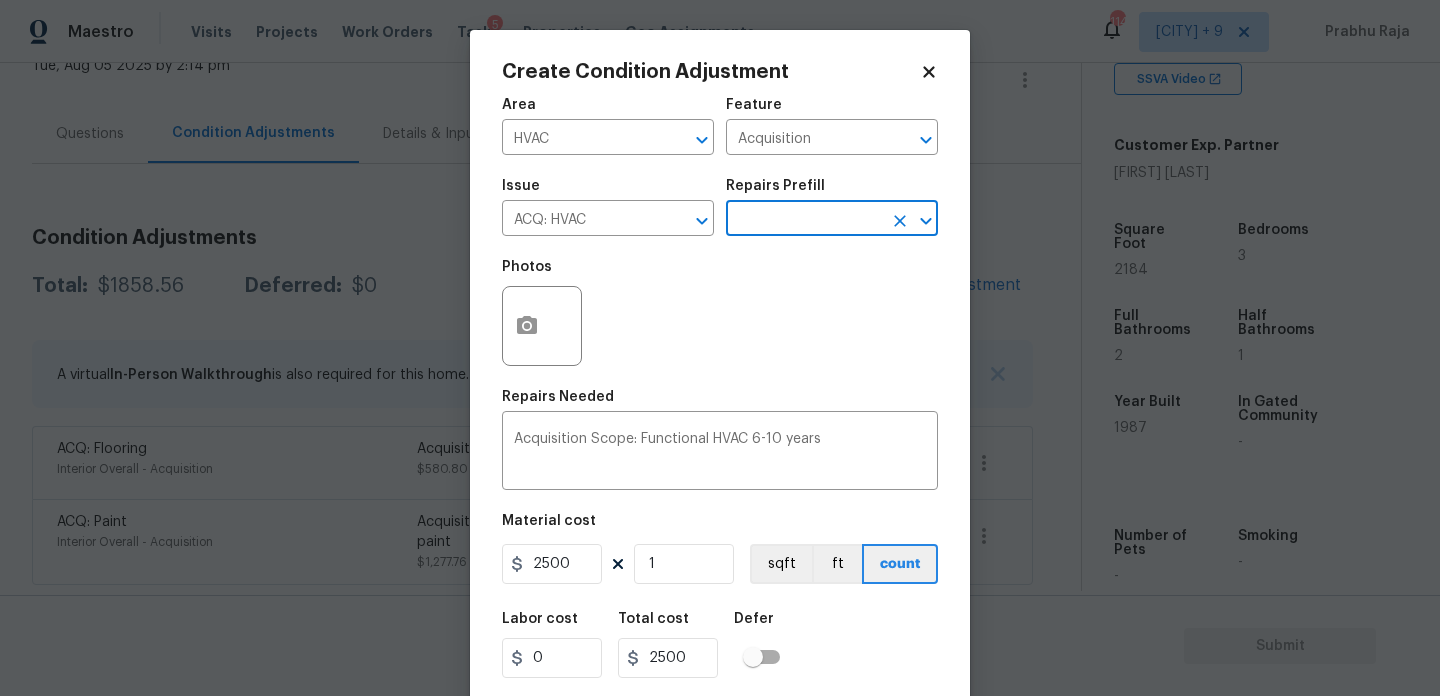 scroll, scrollTop: 51, scrollLeft: 0, axis: vertical 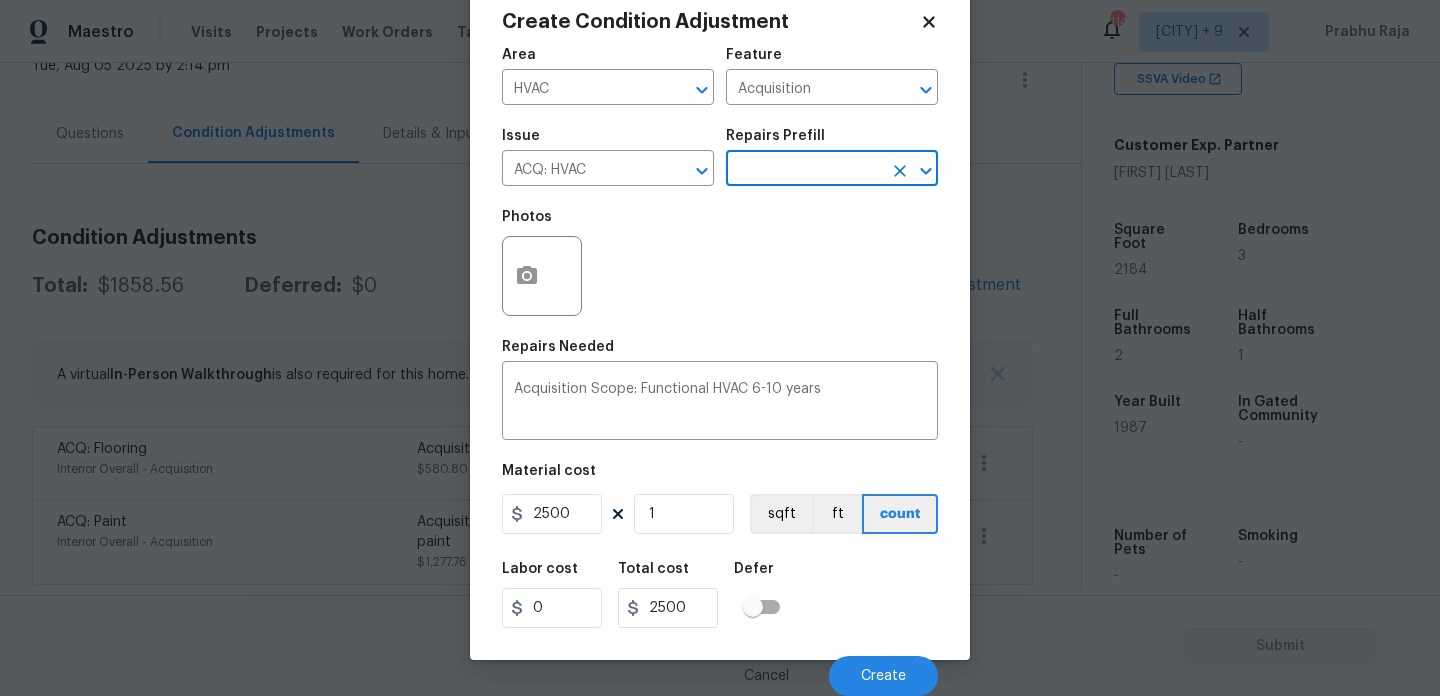 click on "Cancel Create" at bounding box center (720, 668) 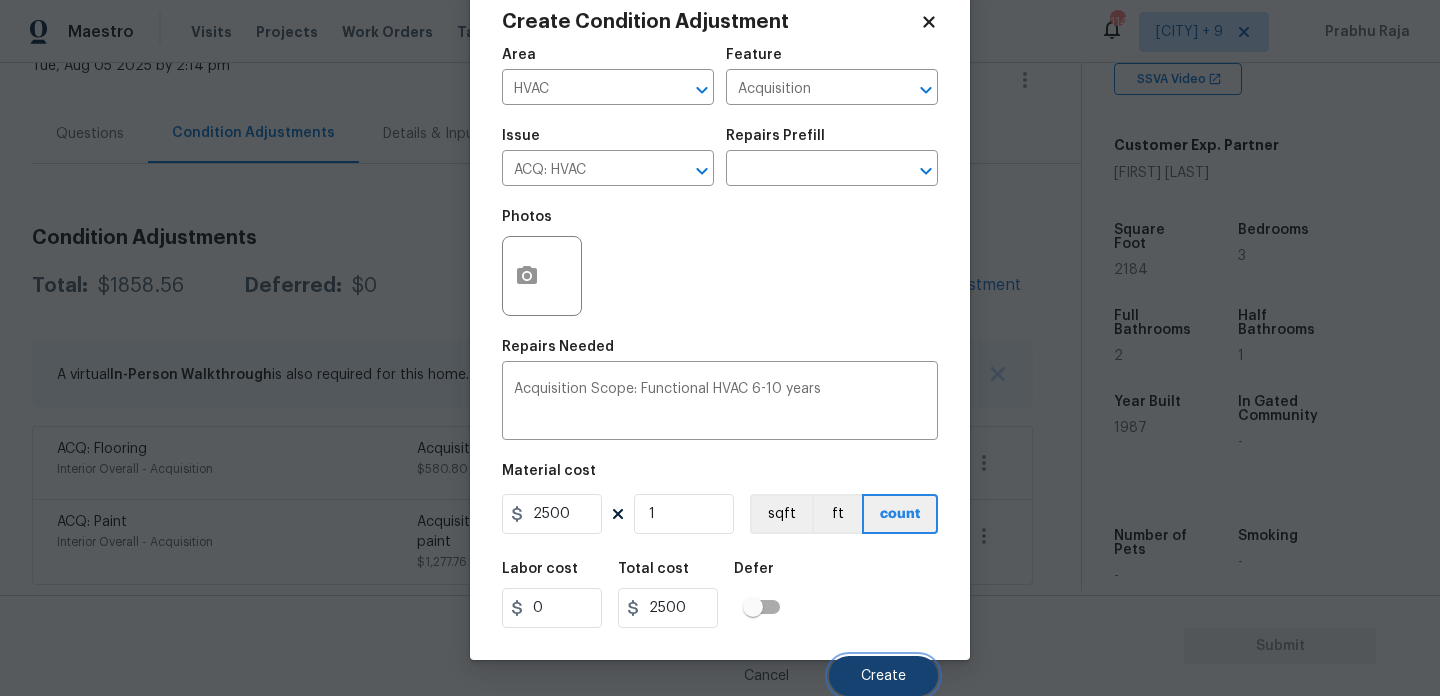 click on "Create" at bounding box center (883, 676) 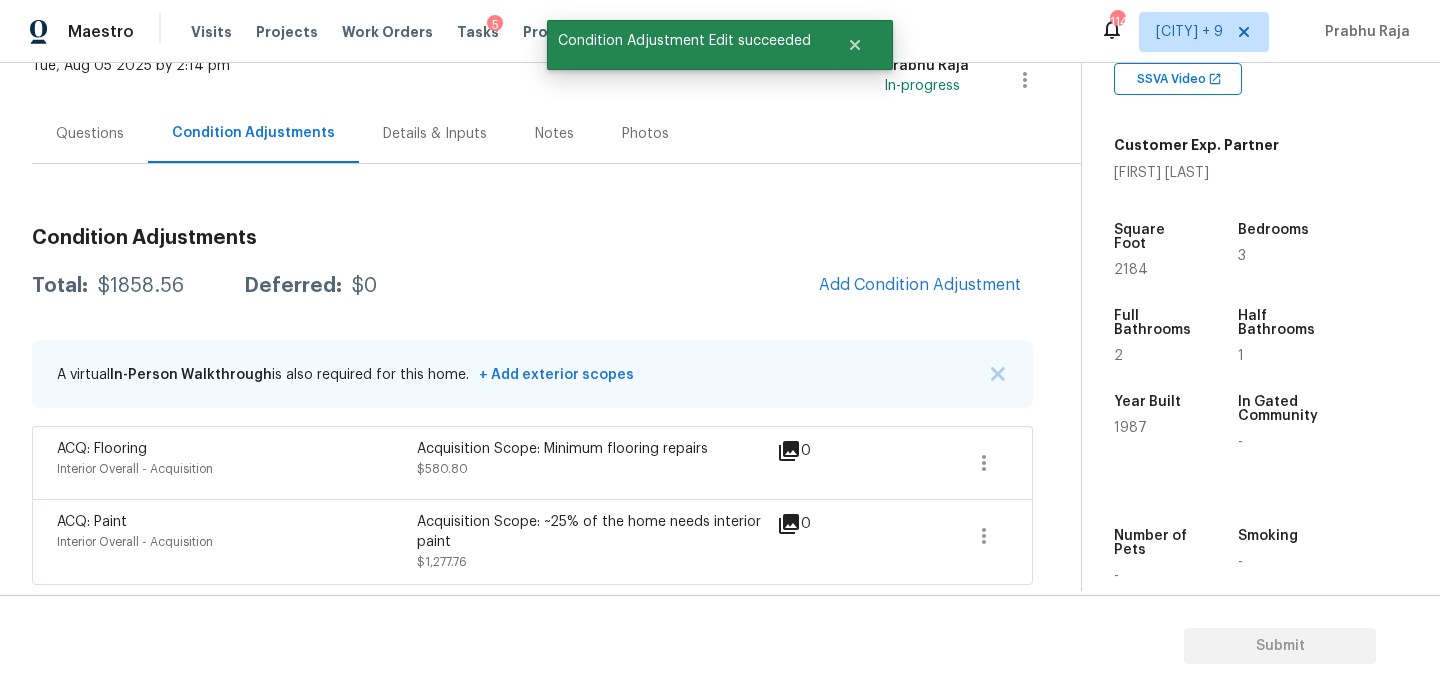 scroll, scrollTop: 44, scrollLeft: 0, axis: vertical 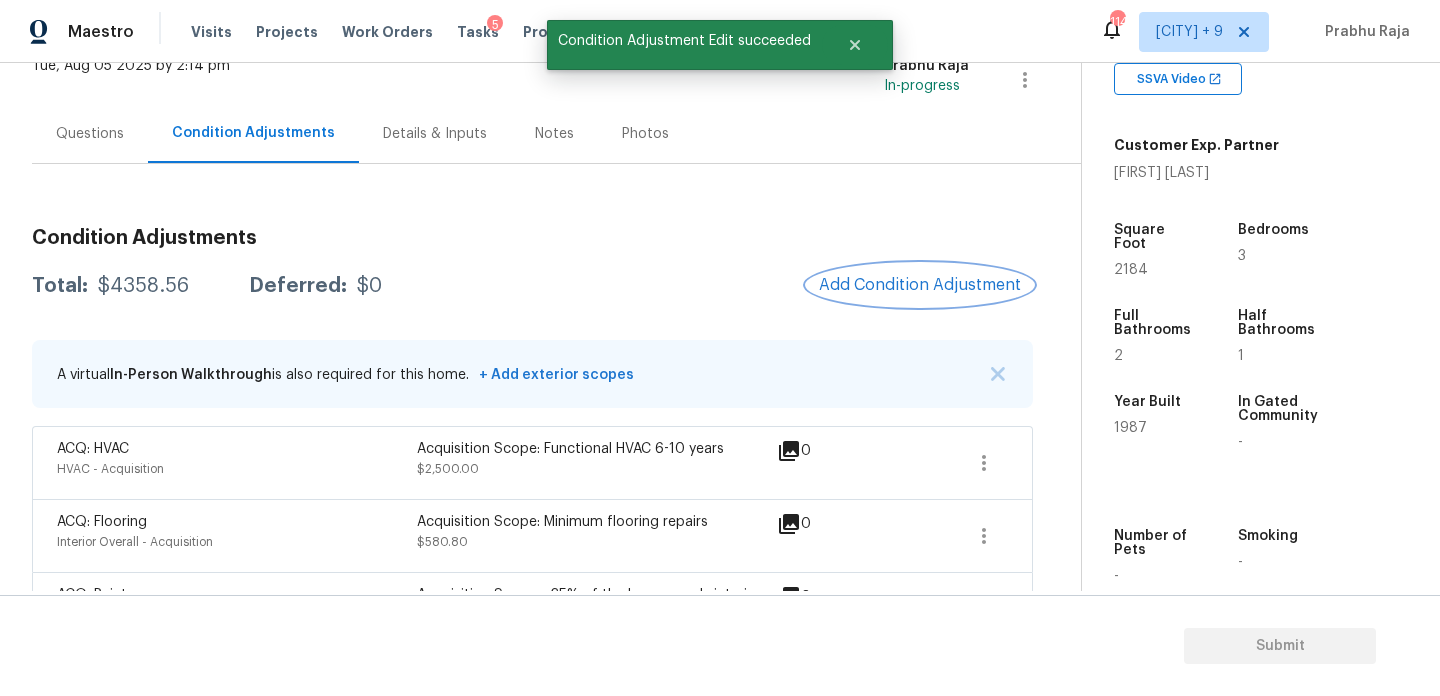 click on "Add Condition Adjustment" at bounding box center (920, 285) 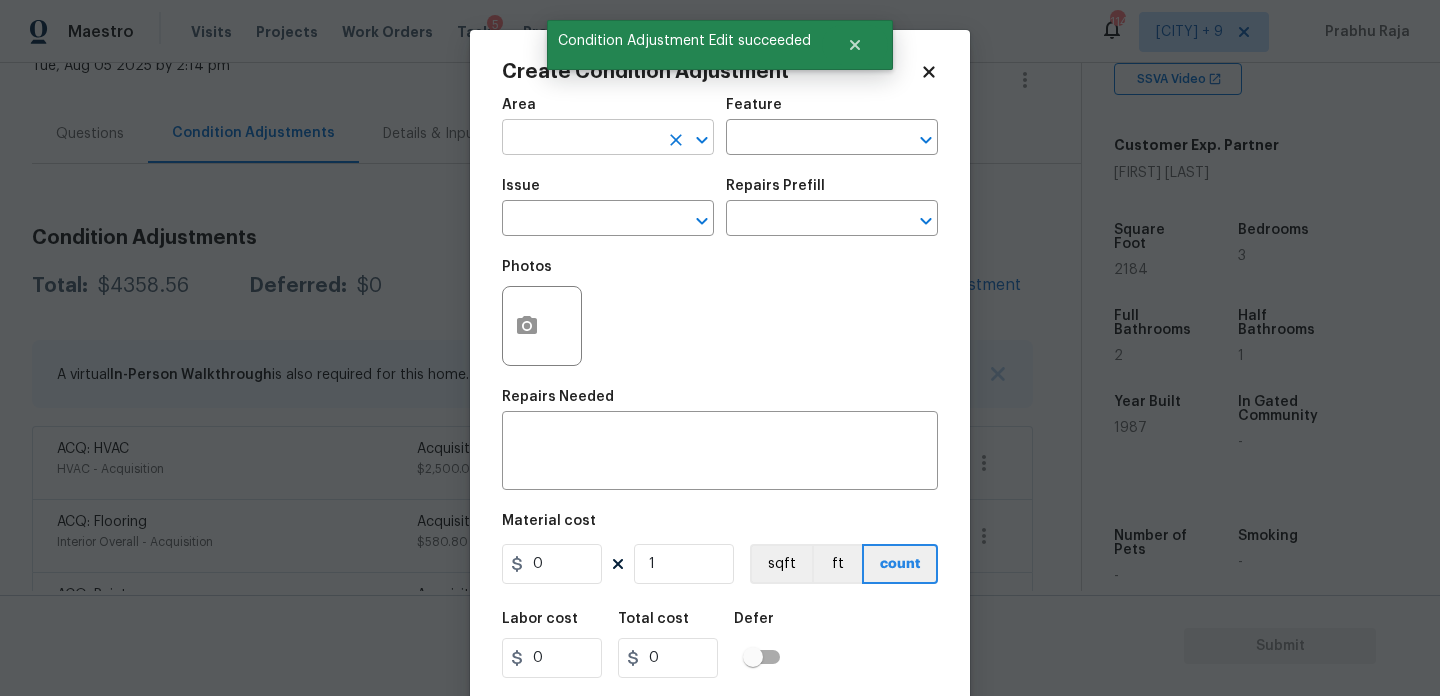 click at bounding box center [580, 139] 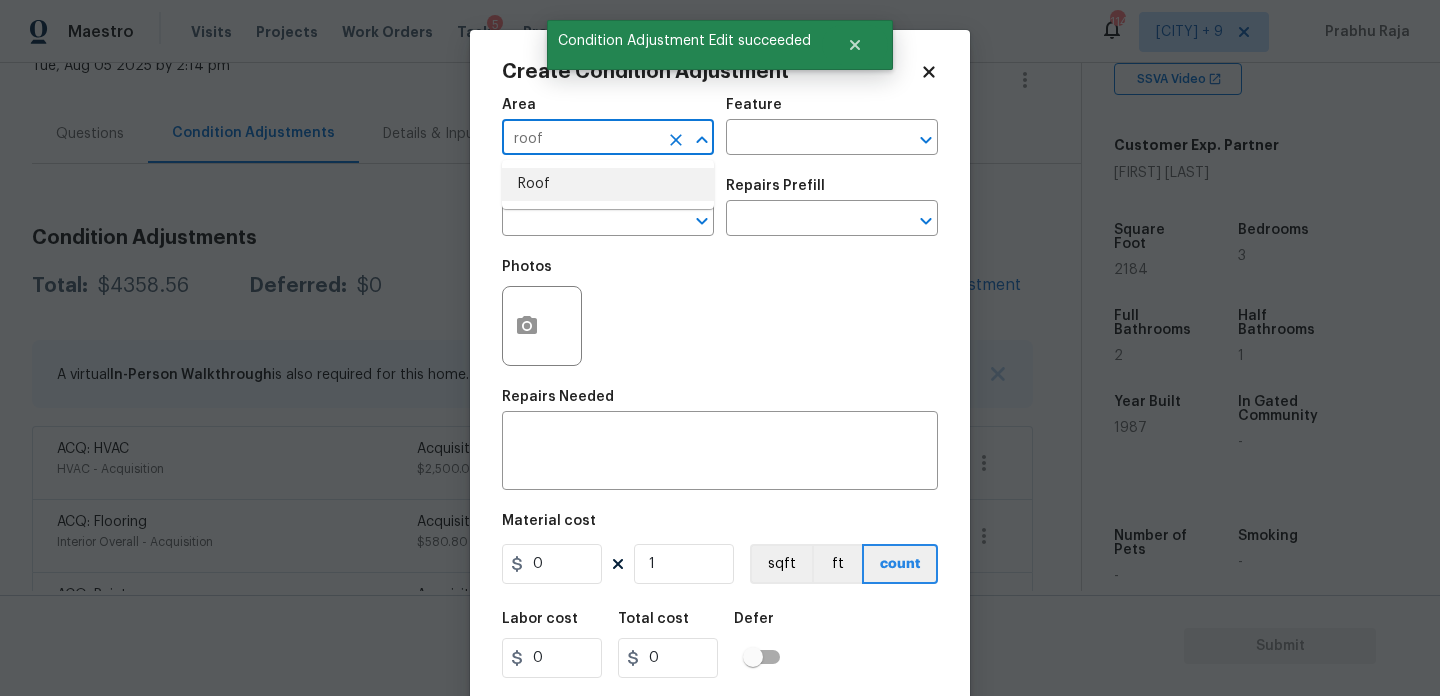 click on "Roof" at bounding box center [608, 184] 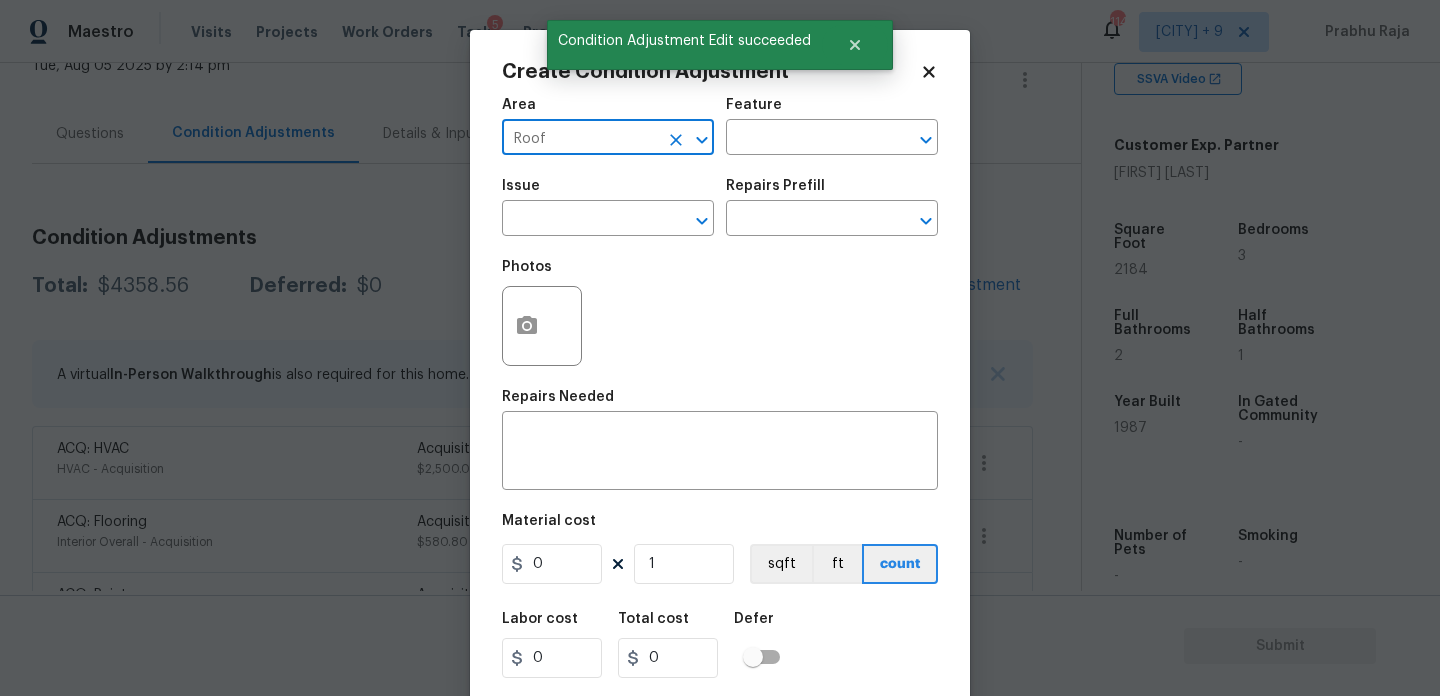 type on "Roof" 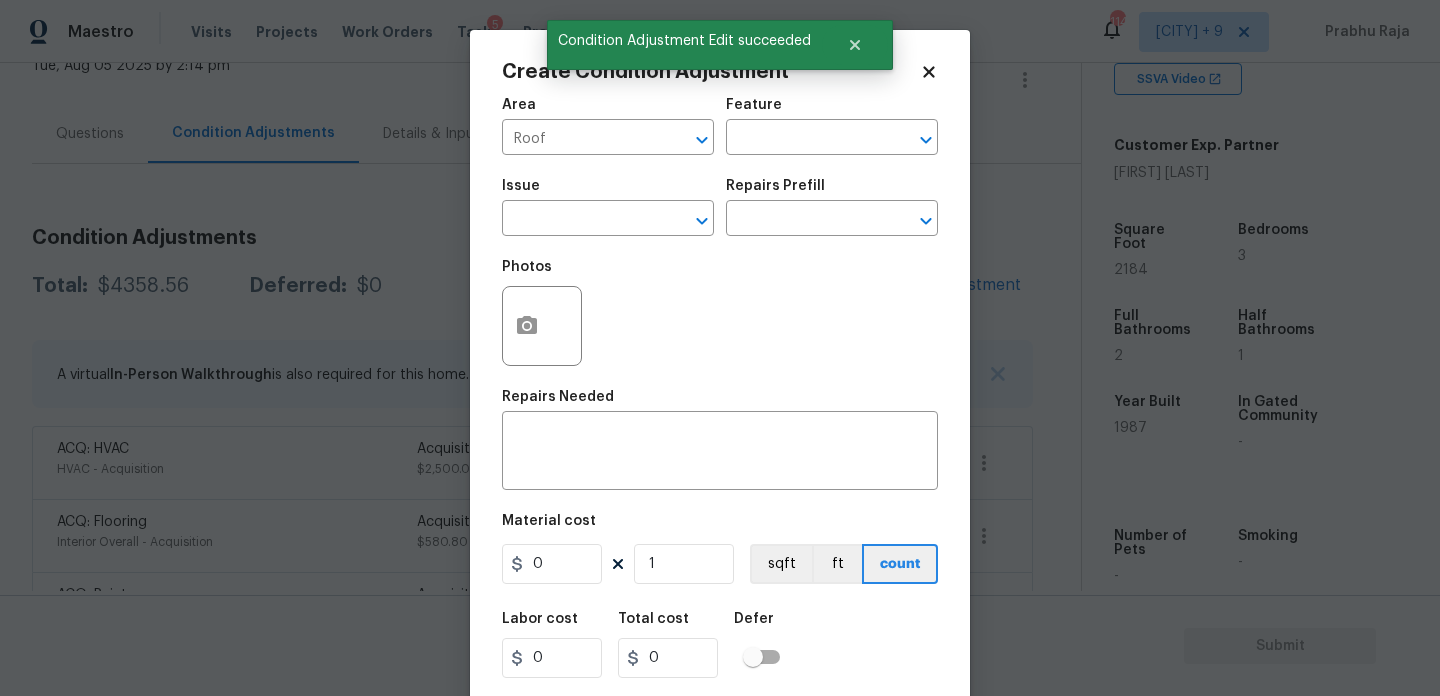 click on "Issue ​" at bounding box center (608, 207) 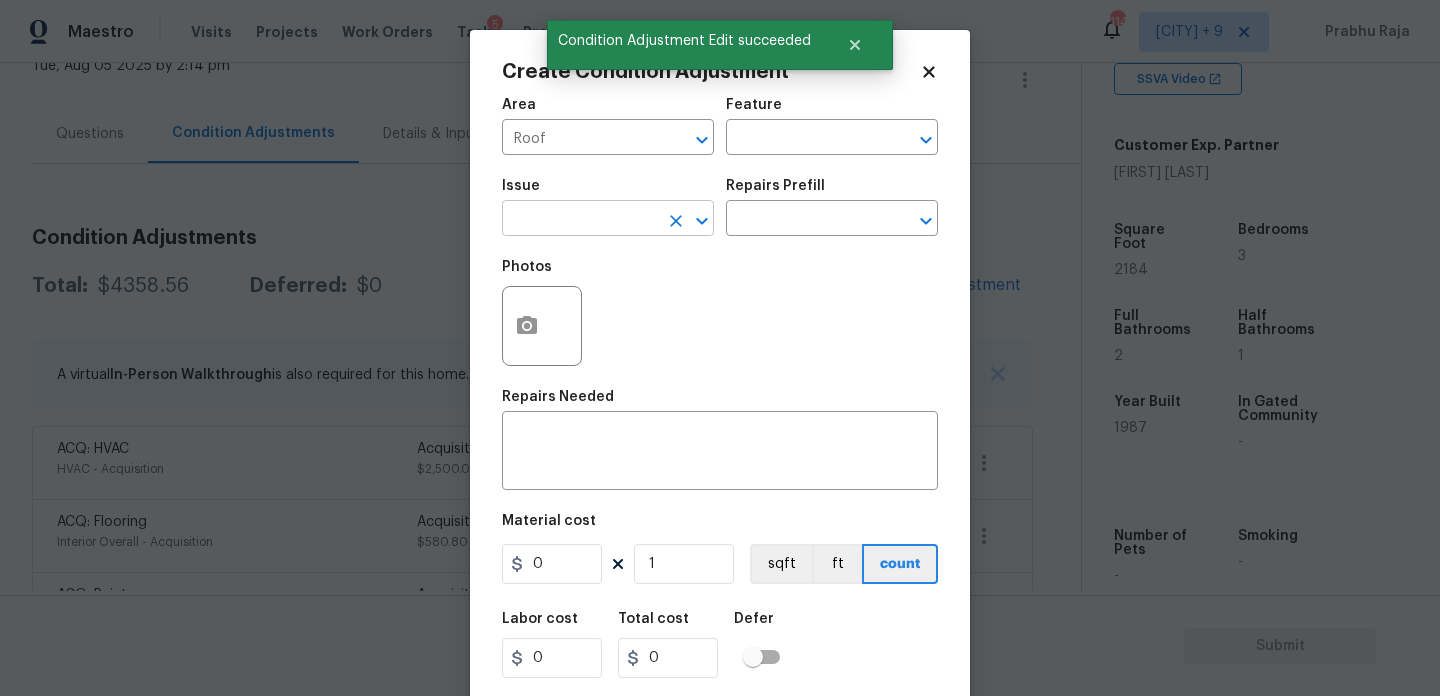 click at bounding box center (580, 220) 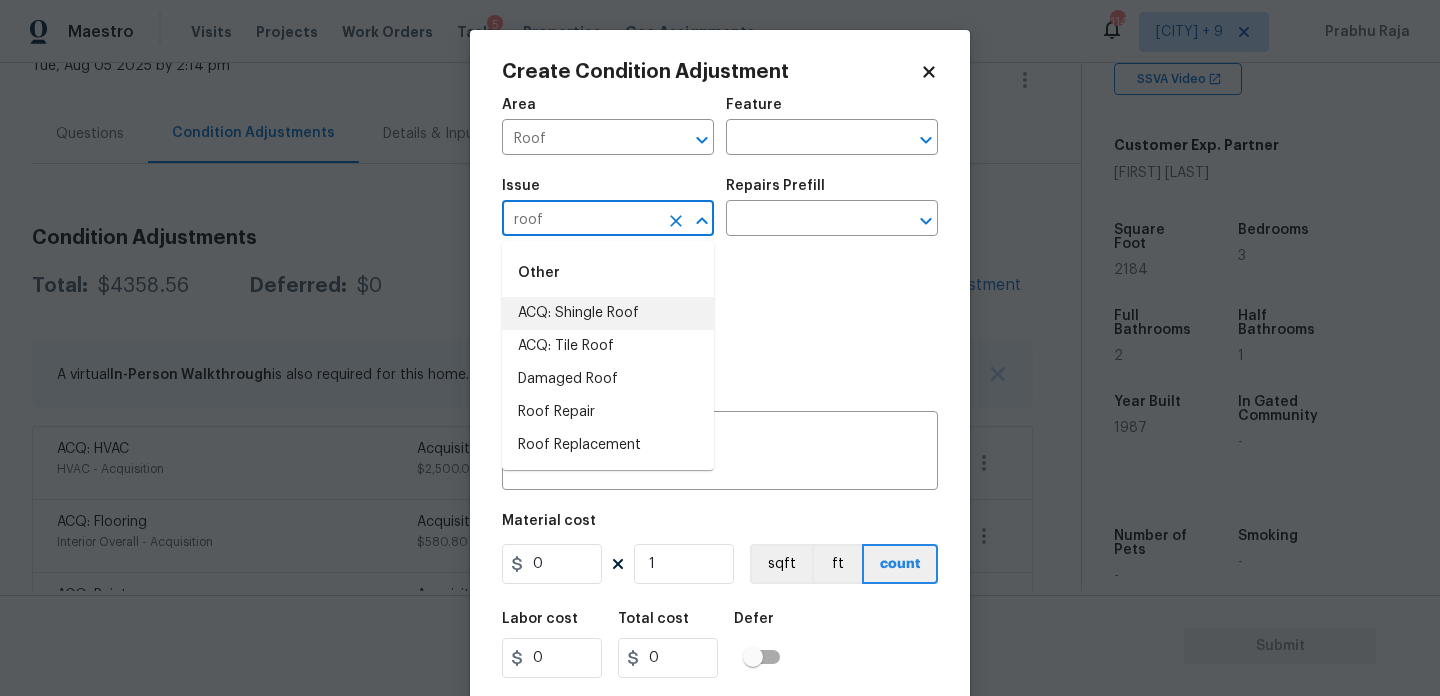 click on "ACQ: Shingle Roof" at bounding box center [608, 313] 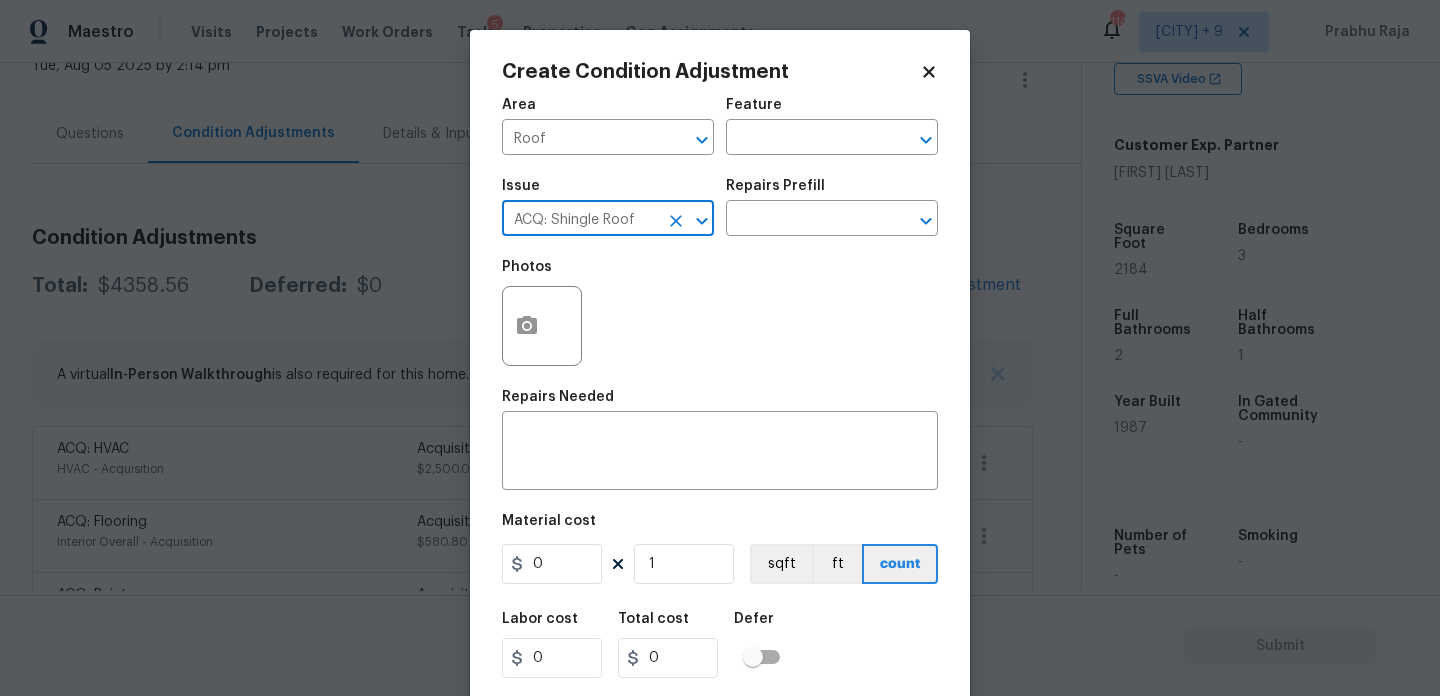 type on "ACQ: Shingle Roof" 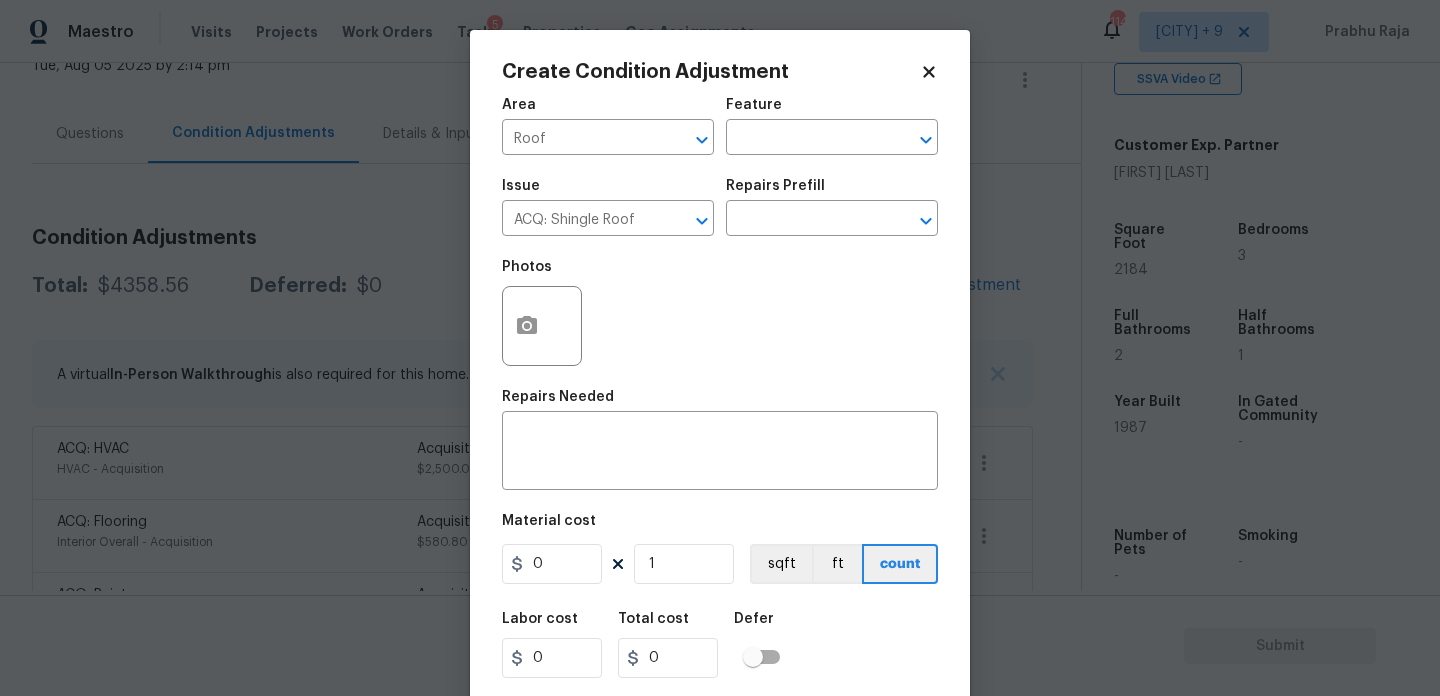 click on "Issue ACQ: Shingle Roof ​ Repairs Prefill ​" at bounding box center [720, 207] 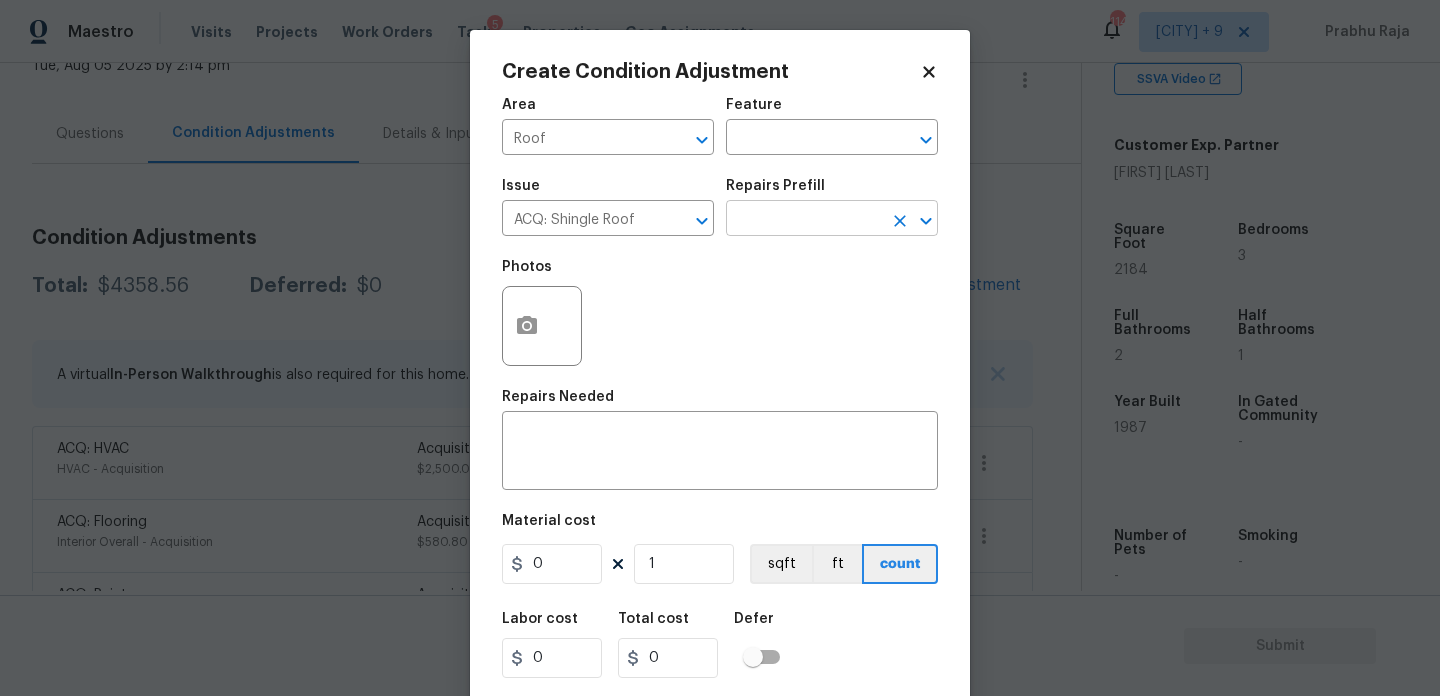 click at bounding box center (804, 220) 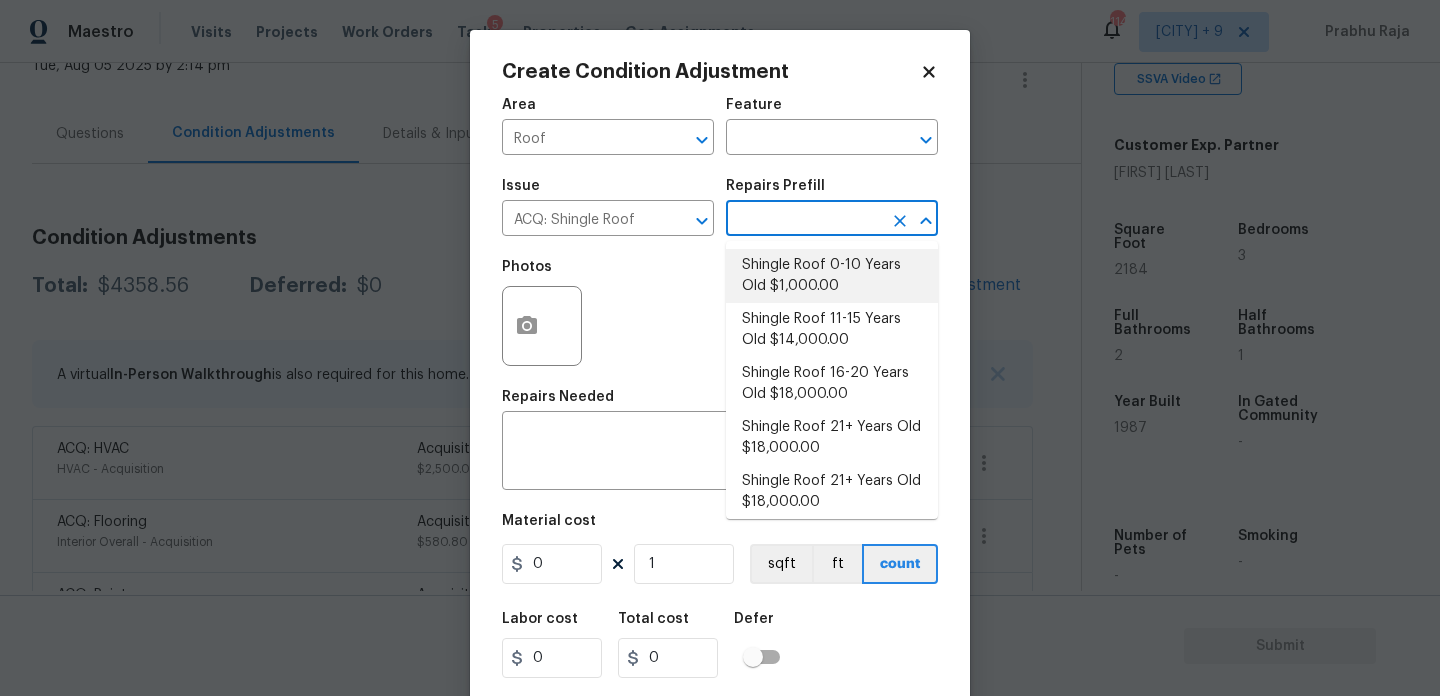 click on "Shingle Roof 0-10 Years Old $1,000.00" at bounding box center (832, 276) 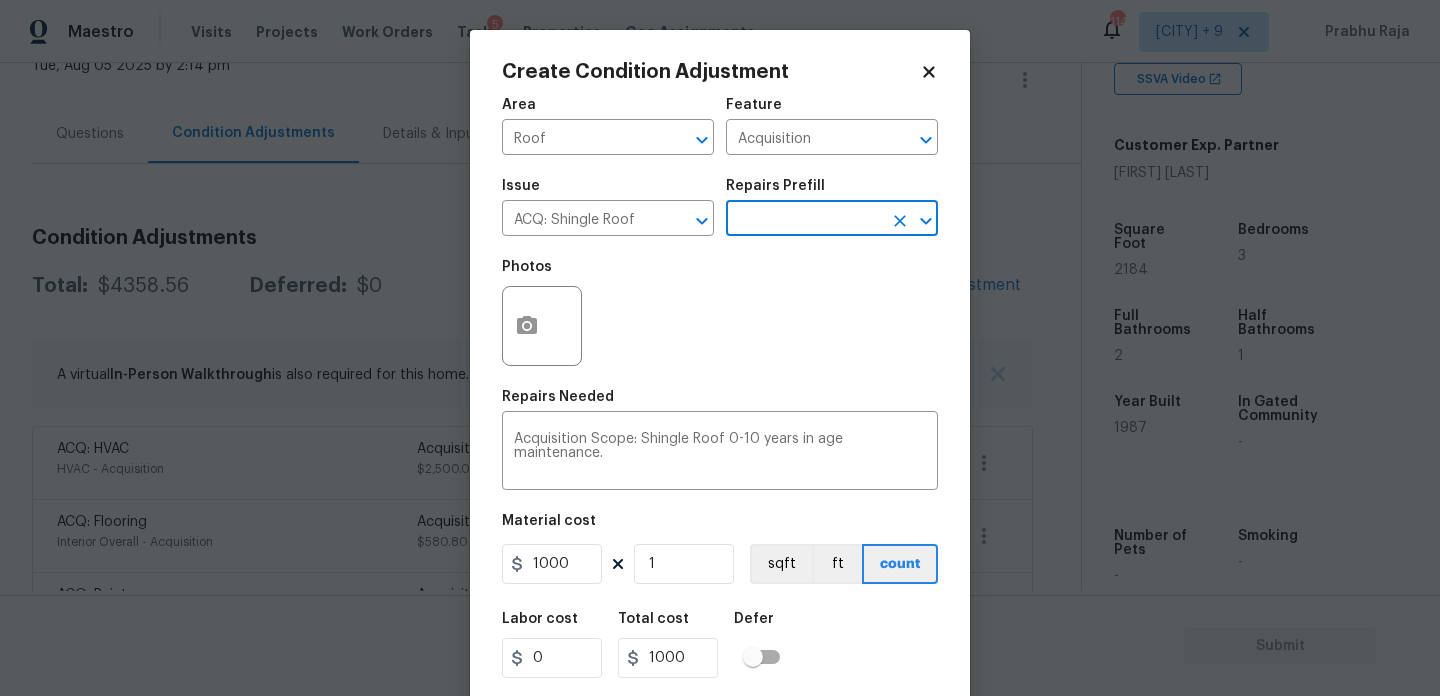 scroll, scrollTop: 51, scrollLeft: 0, axis: vertical 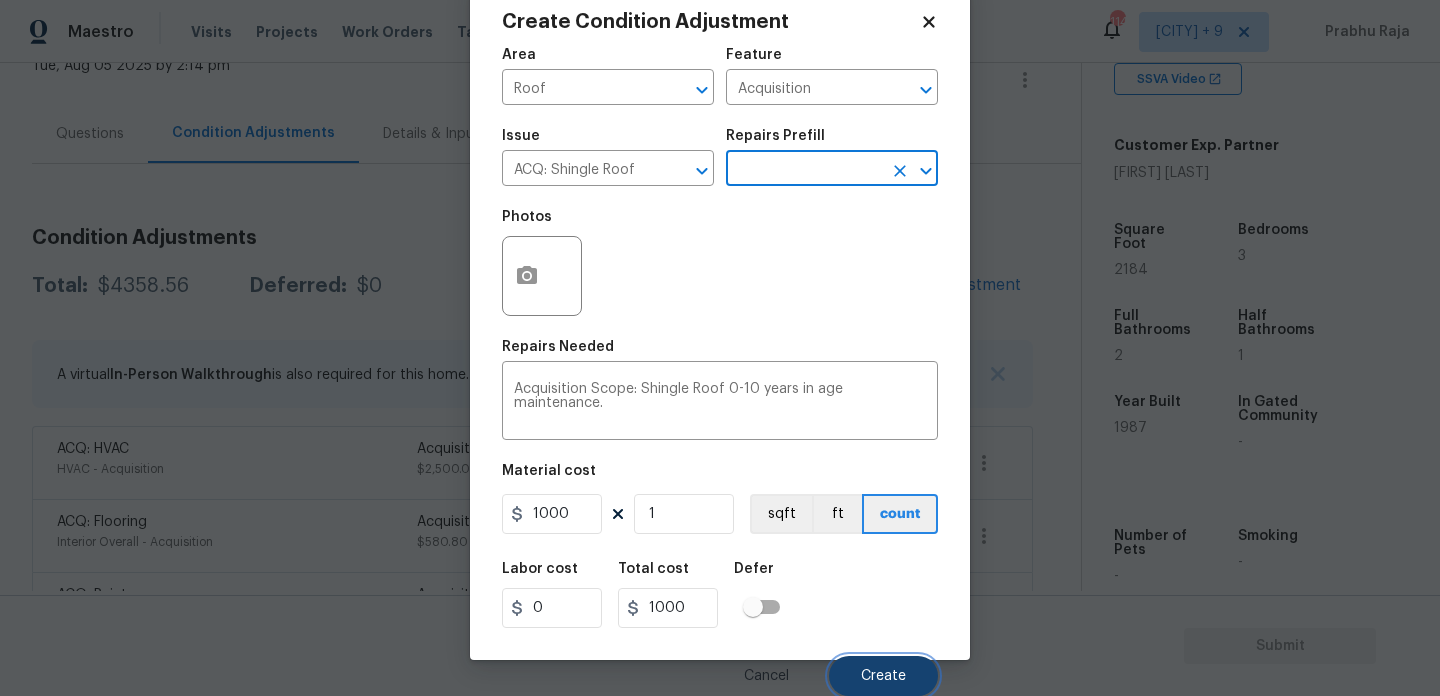 click on "Create" at bounding box center [883, 676] 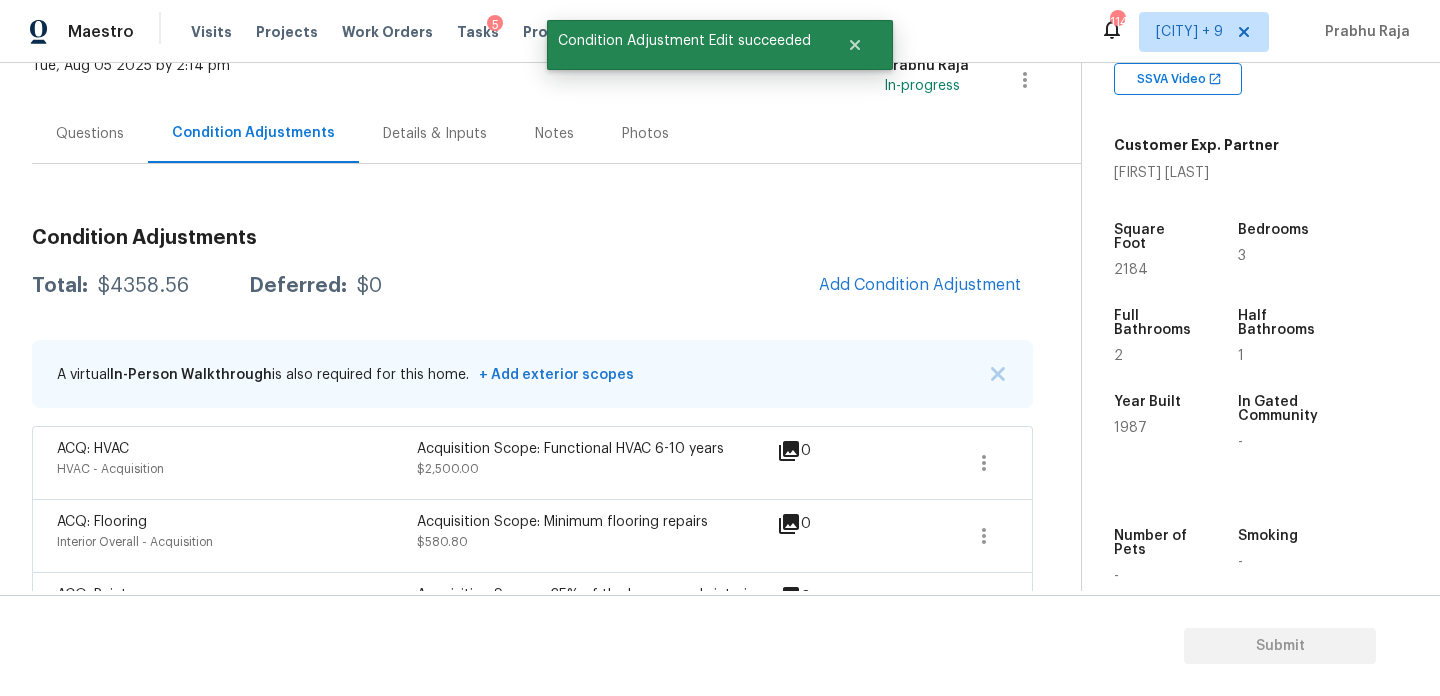 scroll, scrollTop: 44, scrollLeft: 0, axis: vertical 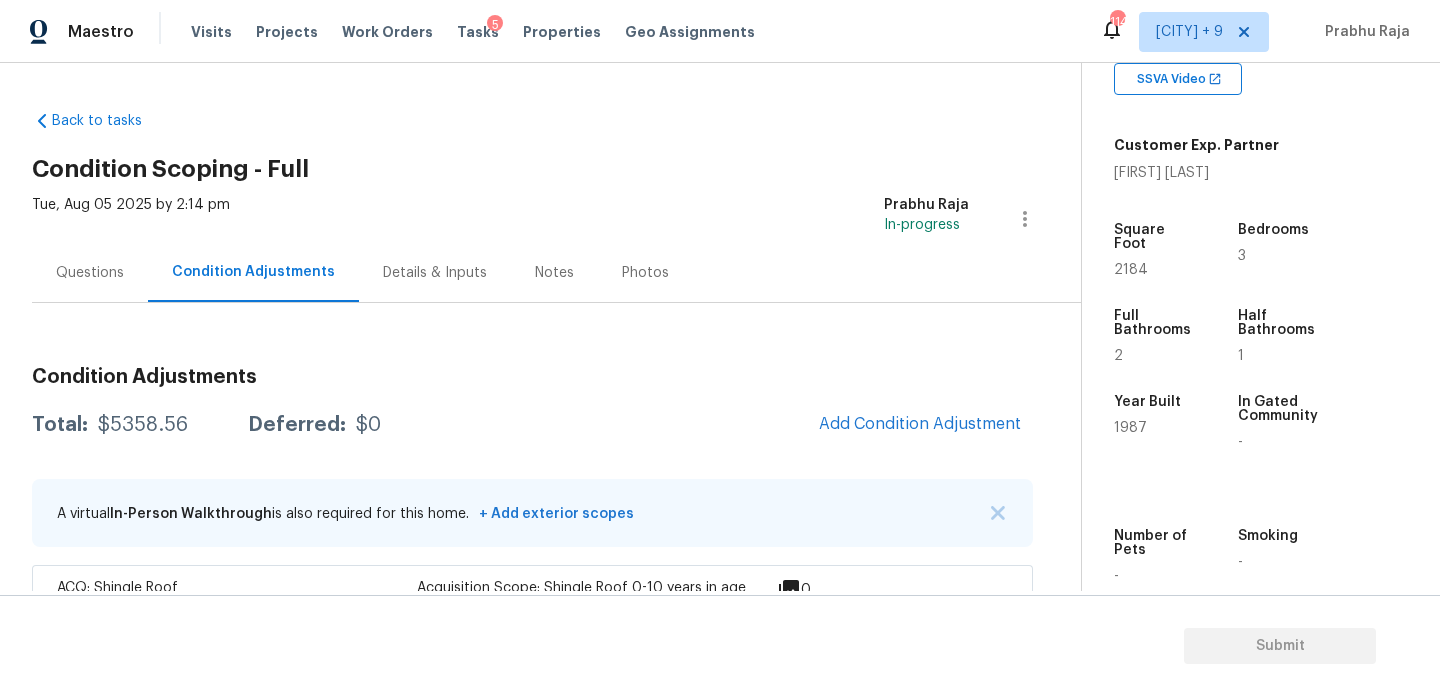 click on "Questions" at bounding box center (90, 272) 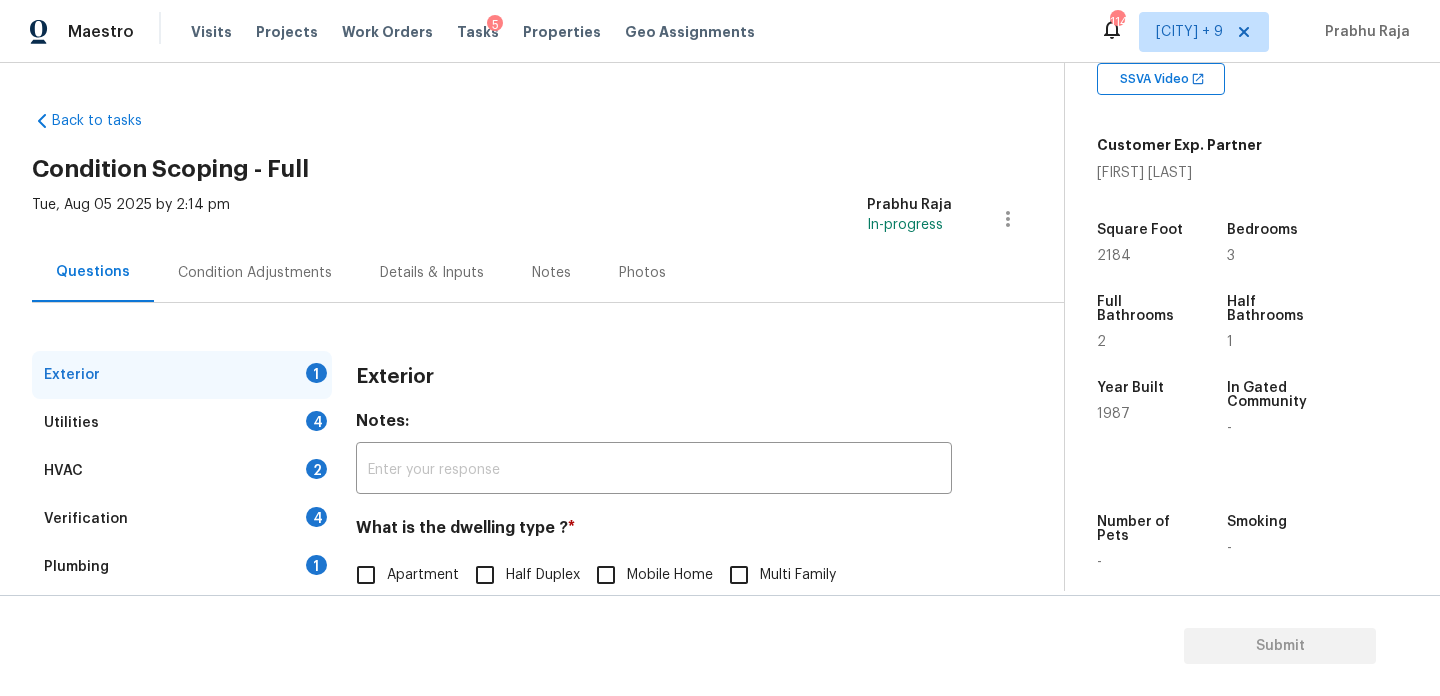 scroll, scrollTop: 267, scrollLeft: 0, axis: vertical 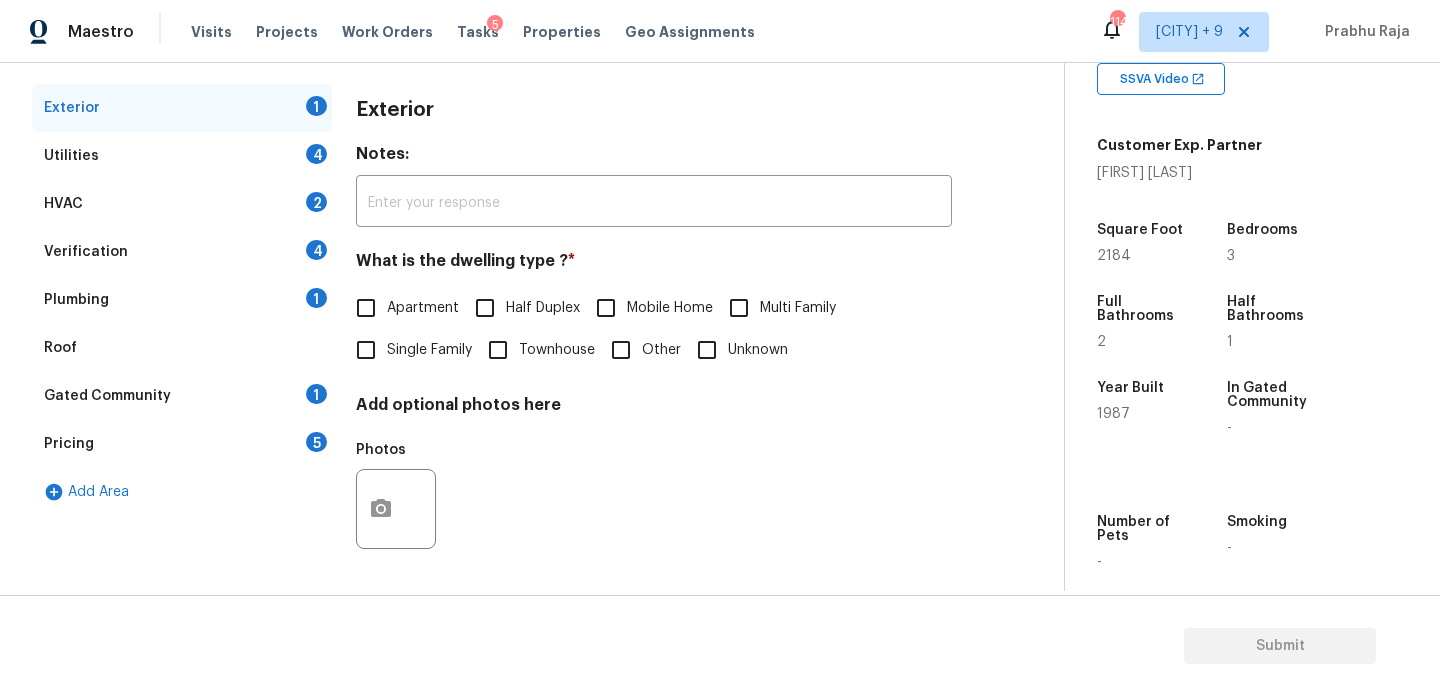click on "Pricing 5" at bounding box center (182, 444) 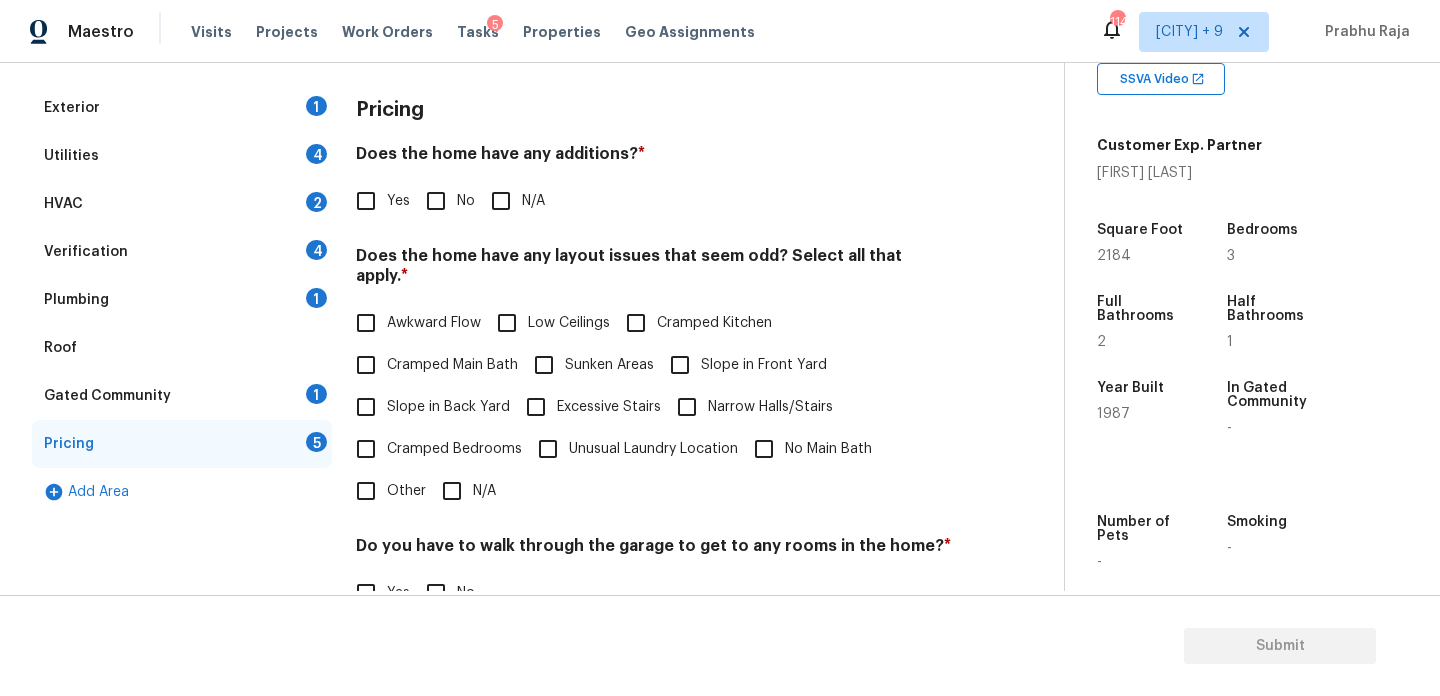 scroll, scrollTop: 391, scrollLeft: 0, axis: vertical 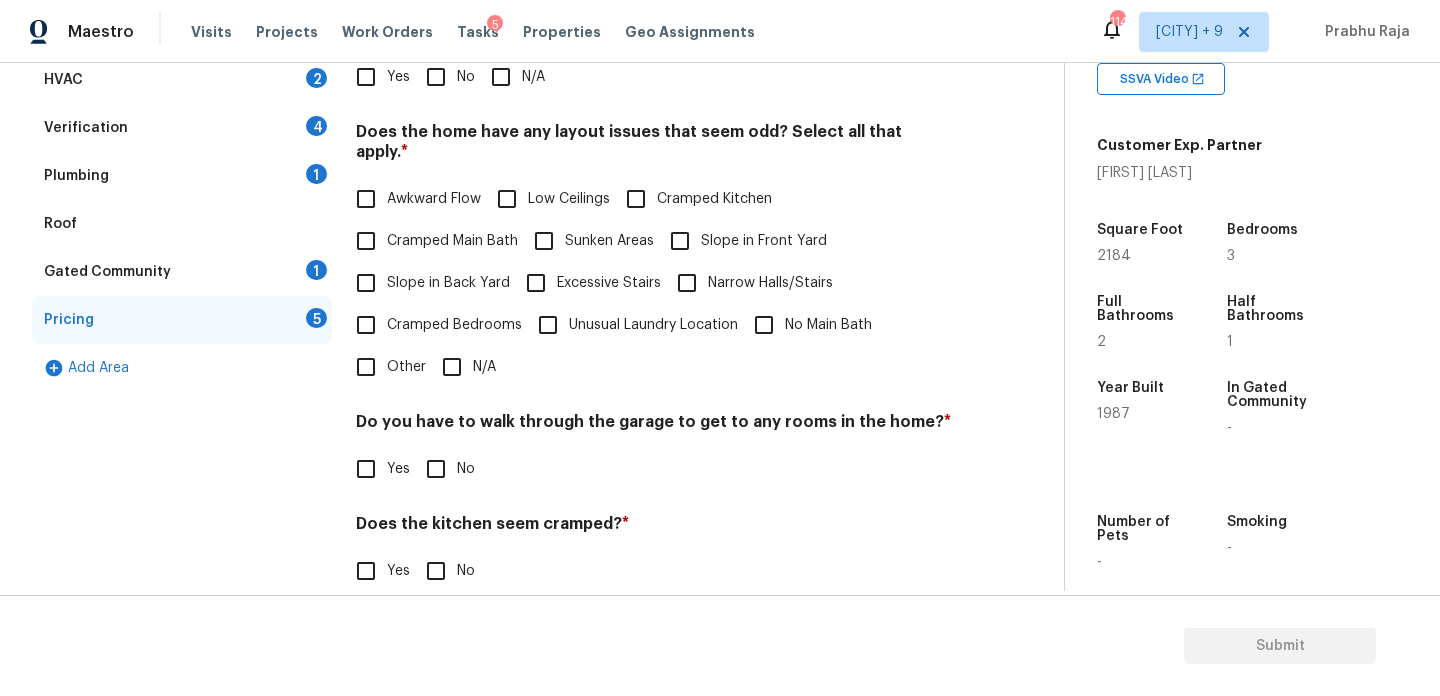 click on "Other" at bounding box center [366, 367] 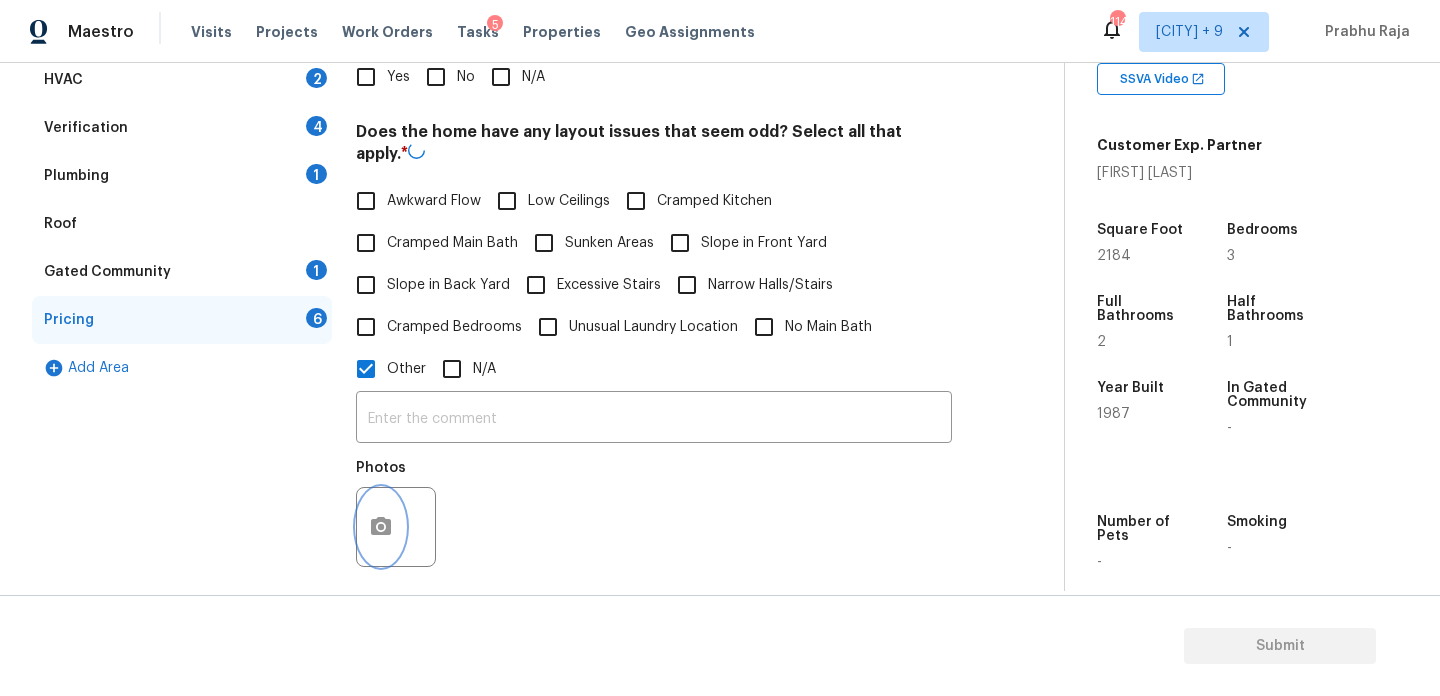 click at bounding box center (381, 527) 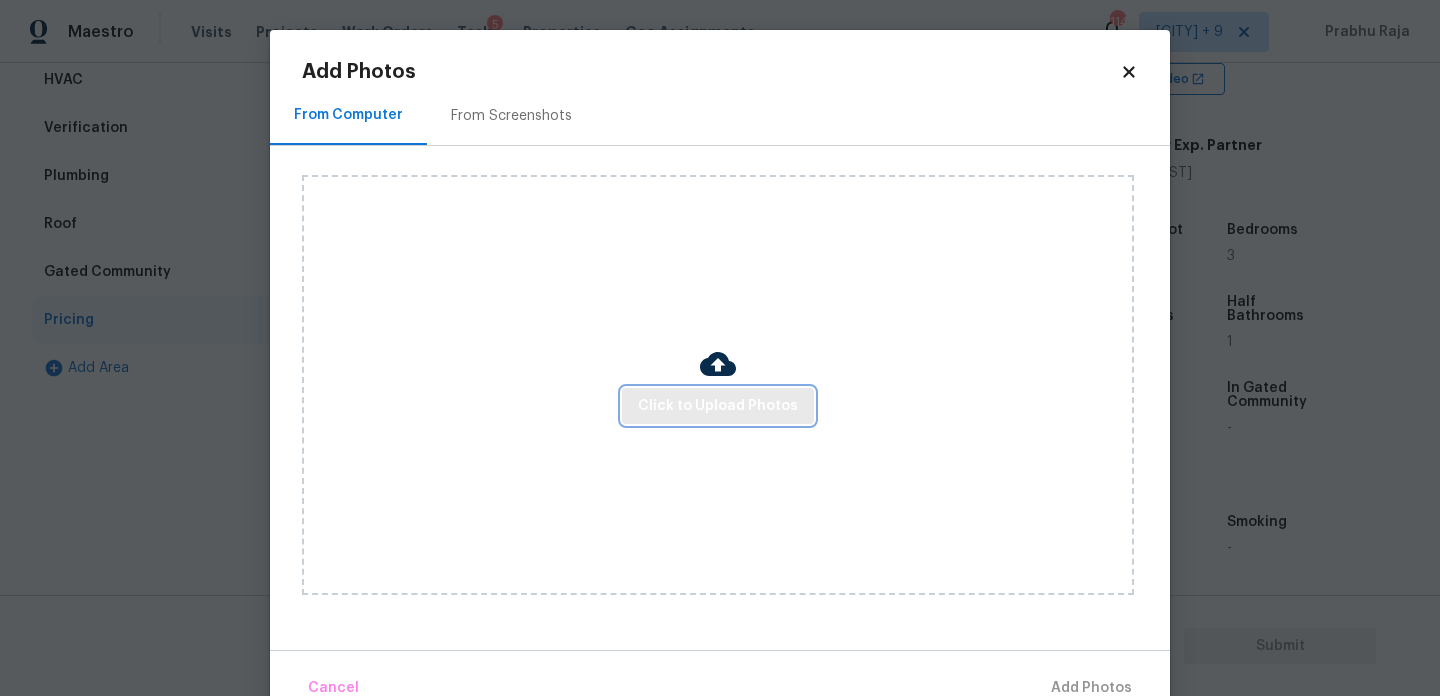 click on "Click to Upload Photos" at bounding box center [718, 406] 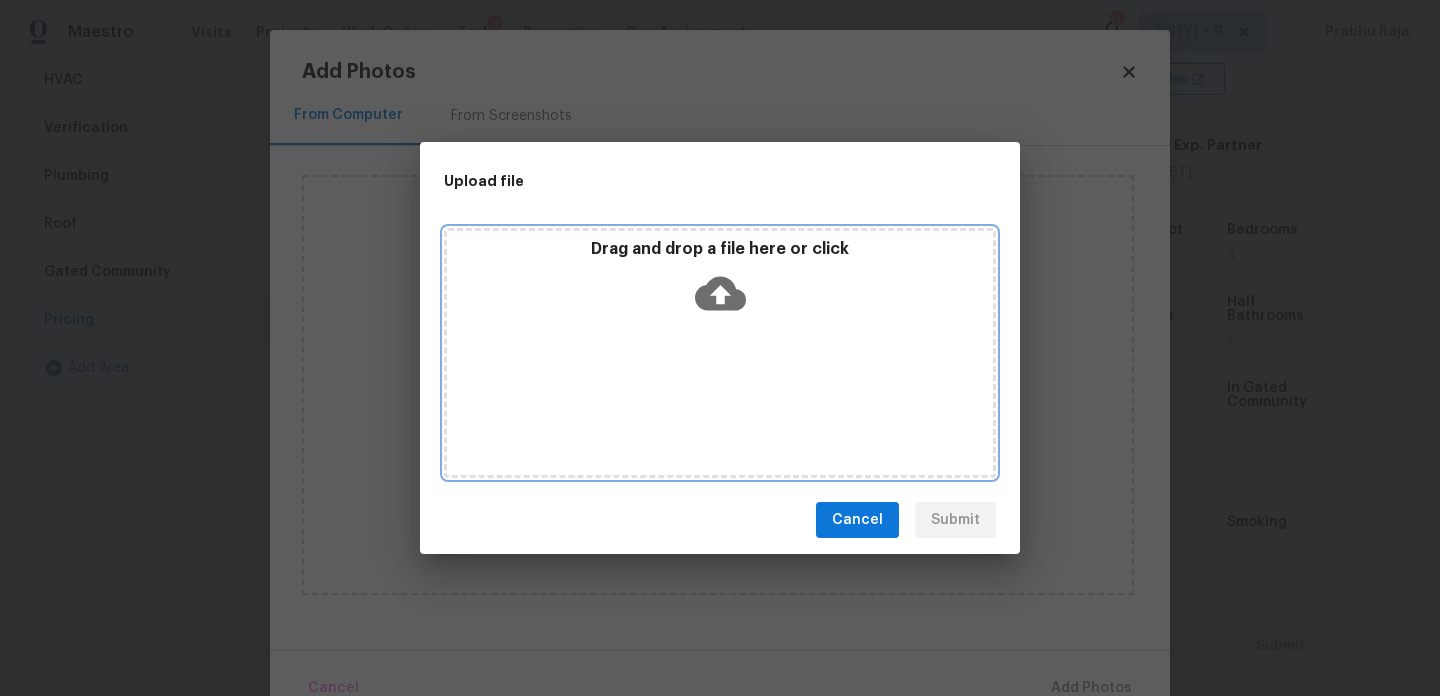 click on "Drag and drop a file here or click" at bounding box center (720, 353) 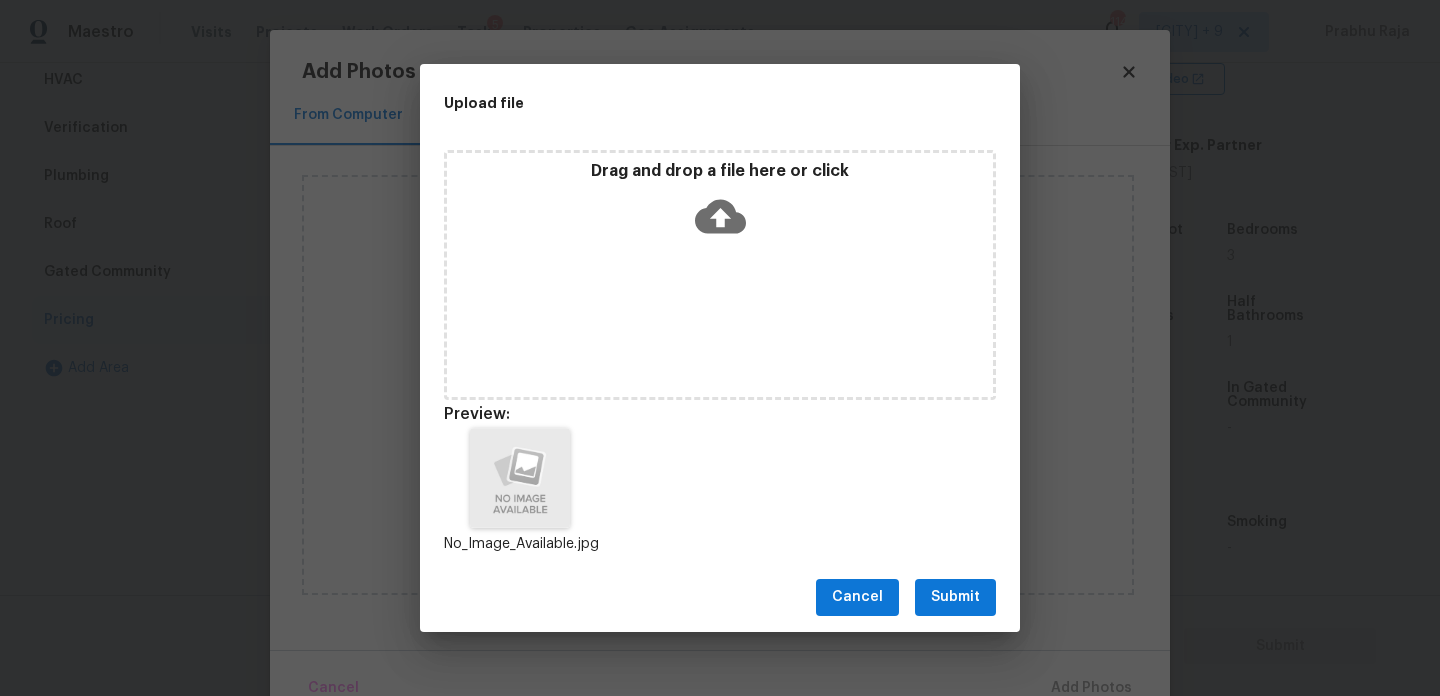 click on "Submit" at bounding box center (955, 597) 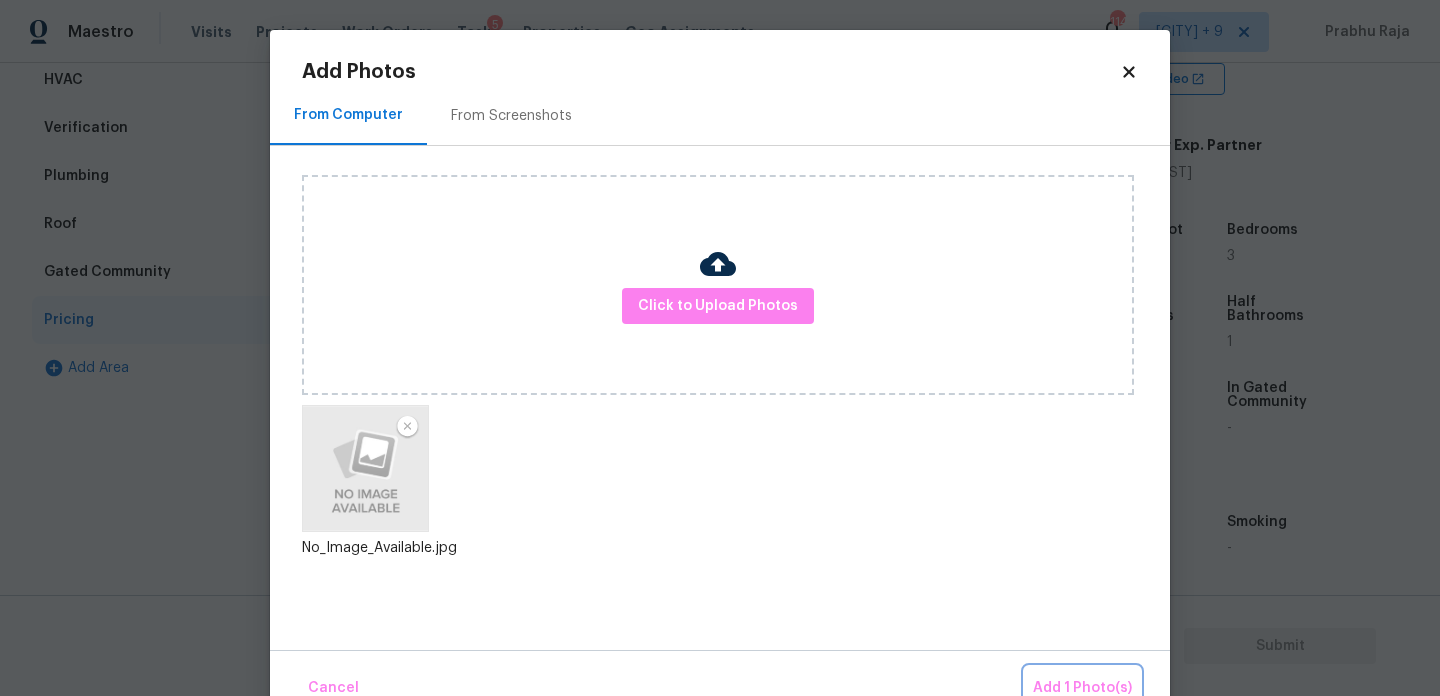 click on "Add 1 Photo(s)" at bounding box center [1082, 688] 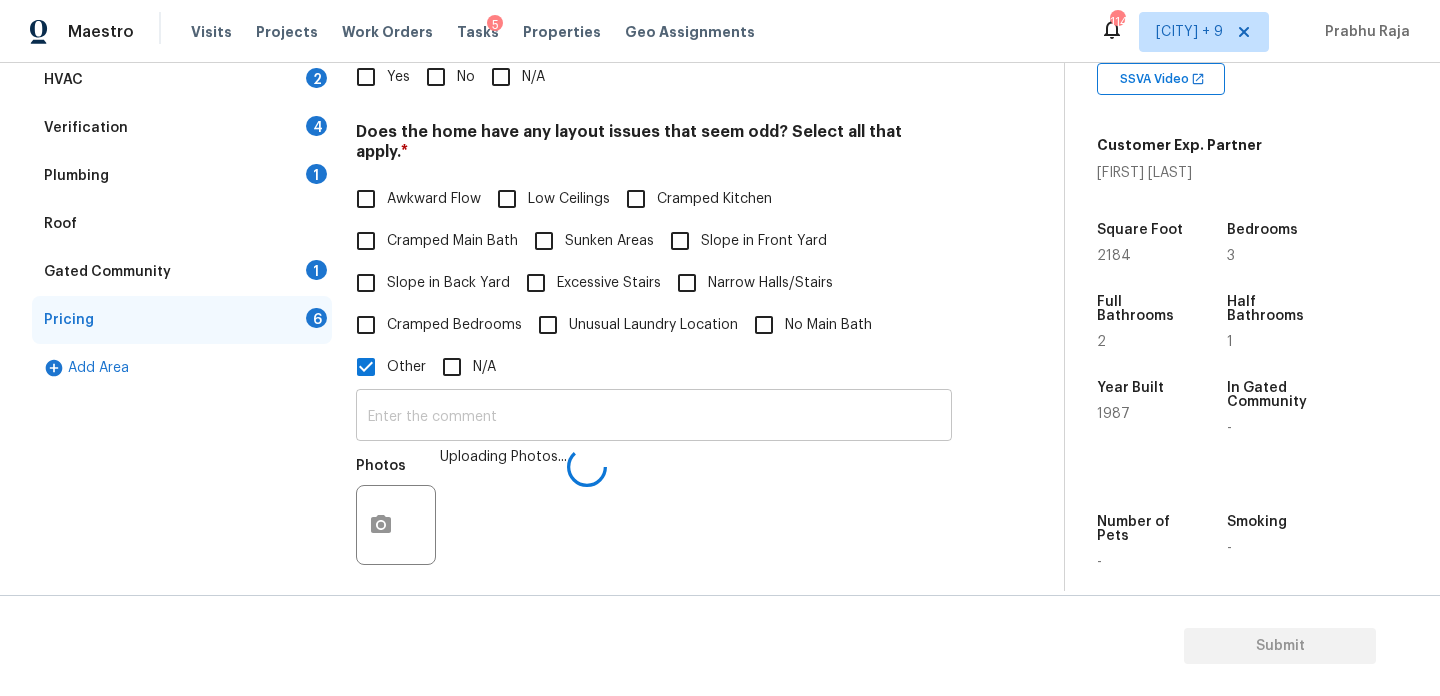 click at bounding box center [654, 417] 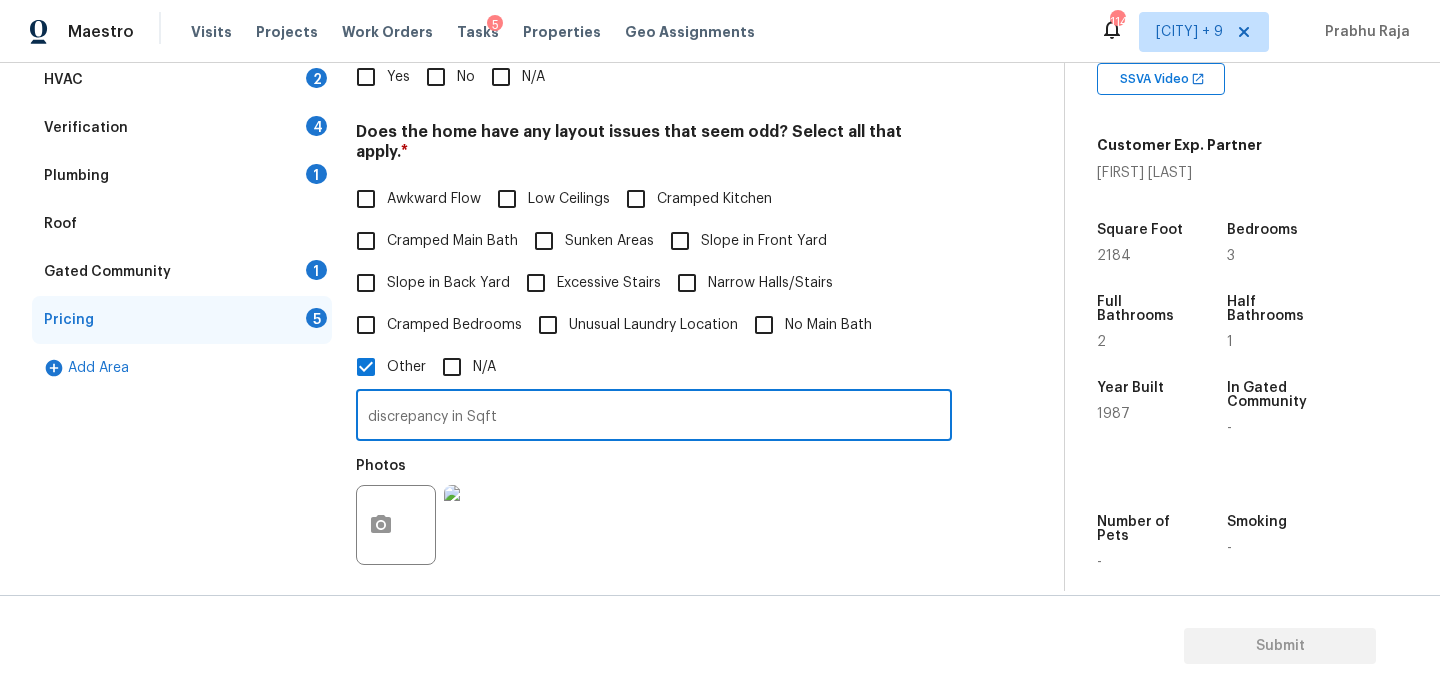type on "discrepancy in Sqft" 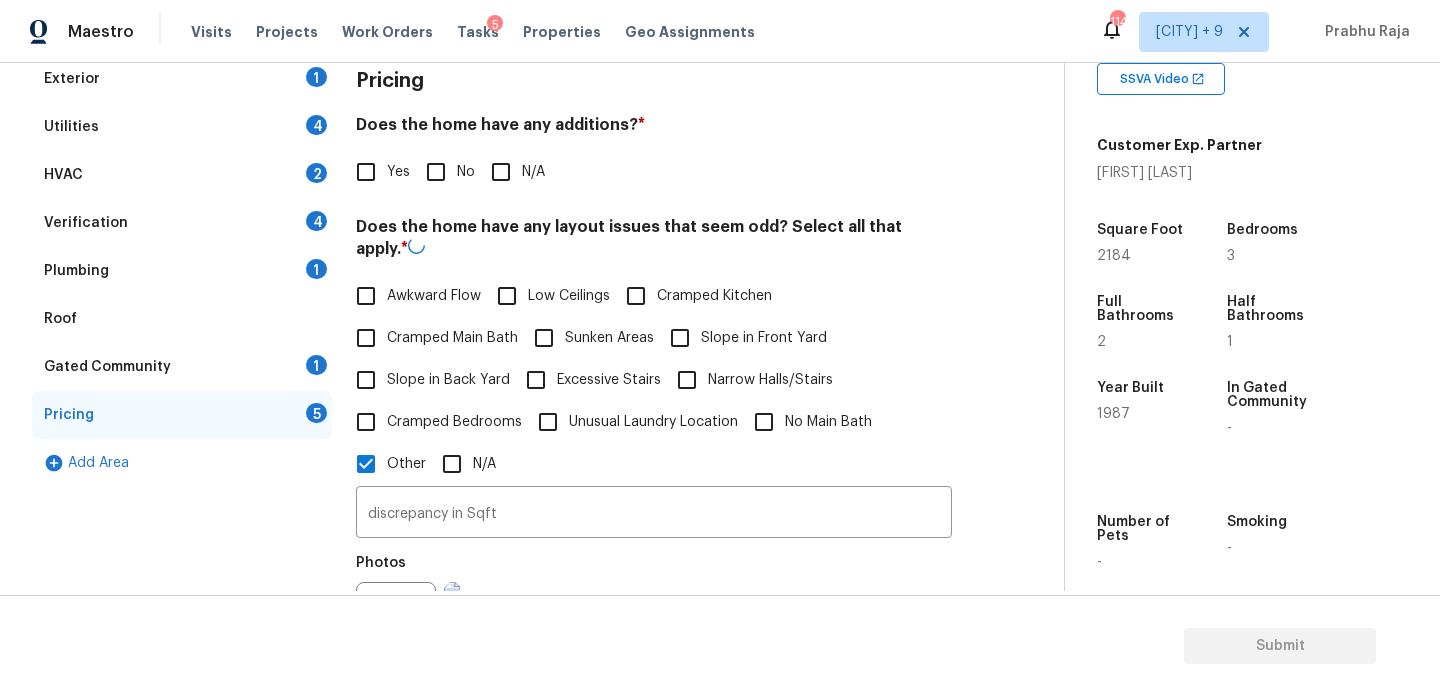 scroll, scrollTop: 178, scrollLeft: 0, axis: vertical 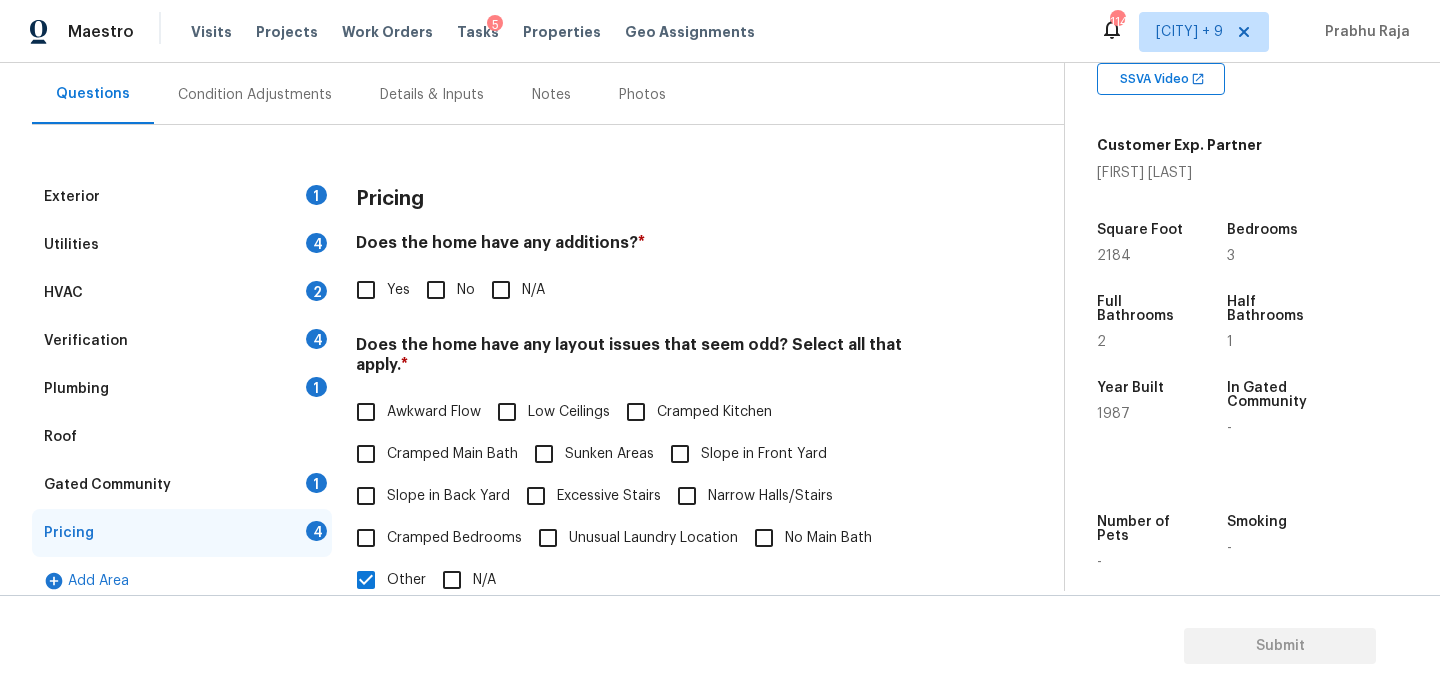 click on "No" at bounding box center (436, 290) 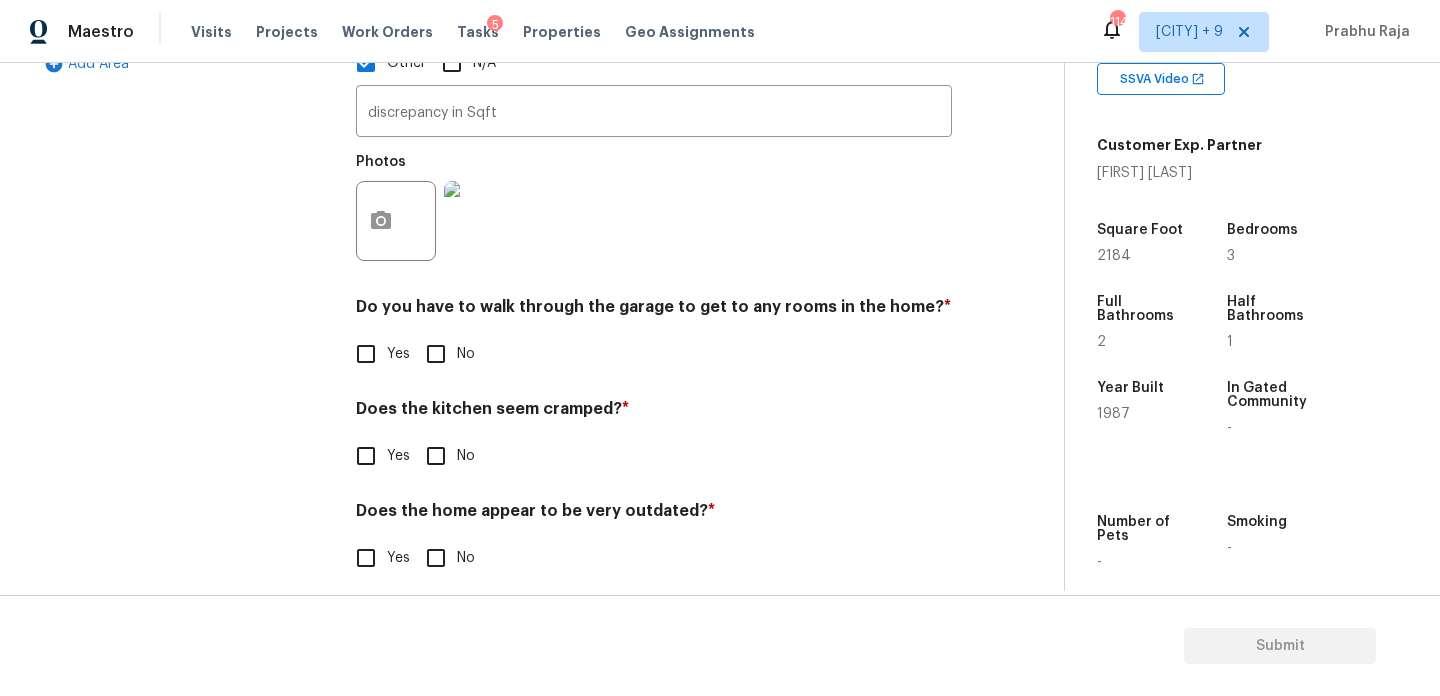 scroll, scrollTop: 693, scrollLeft: 0, axis: vertical 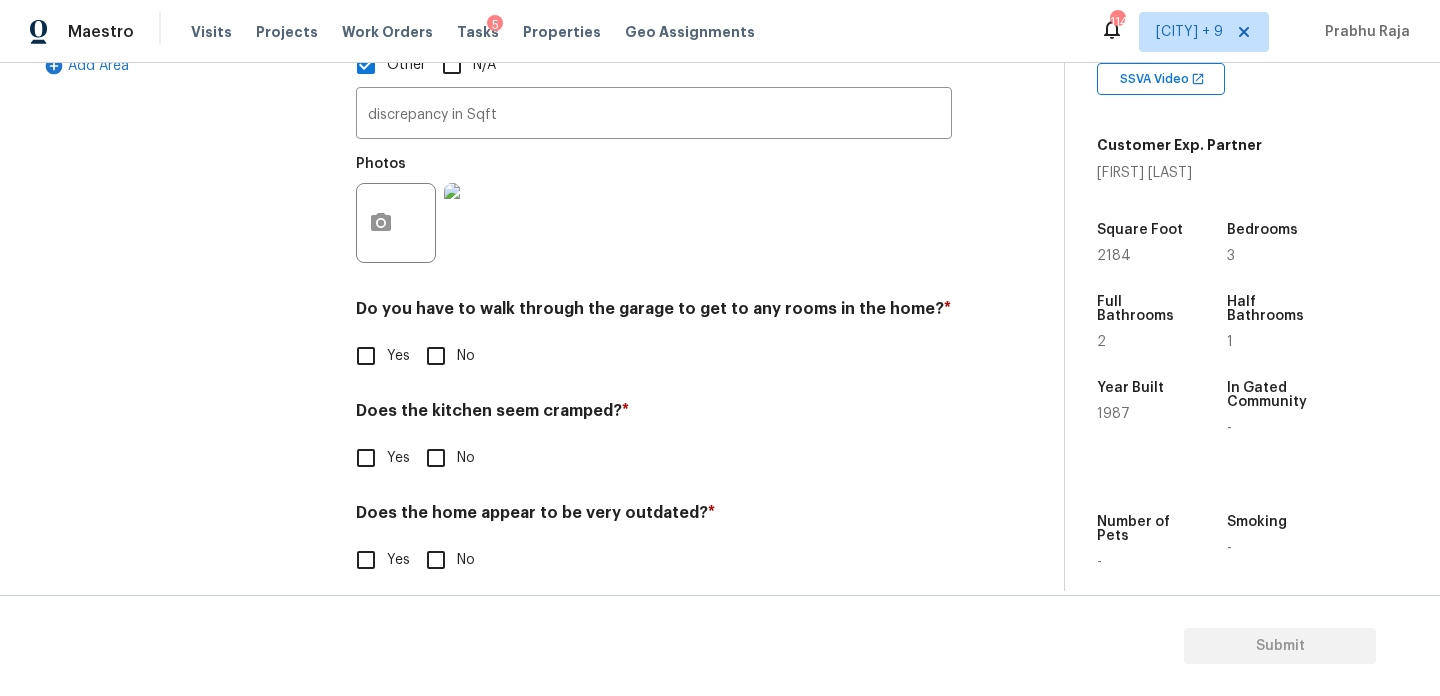 click on "No" at bounding box center [436, 356] 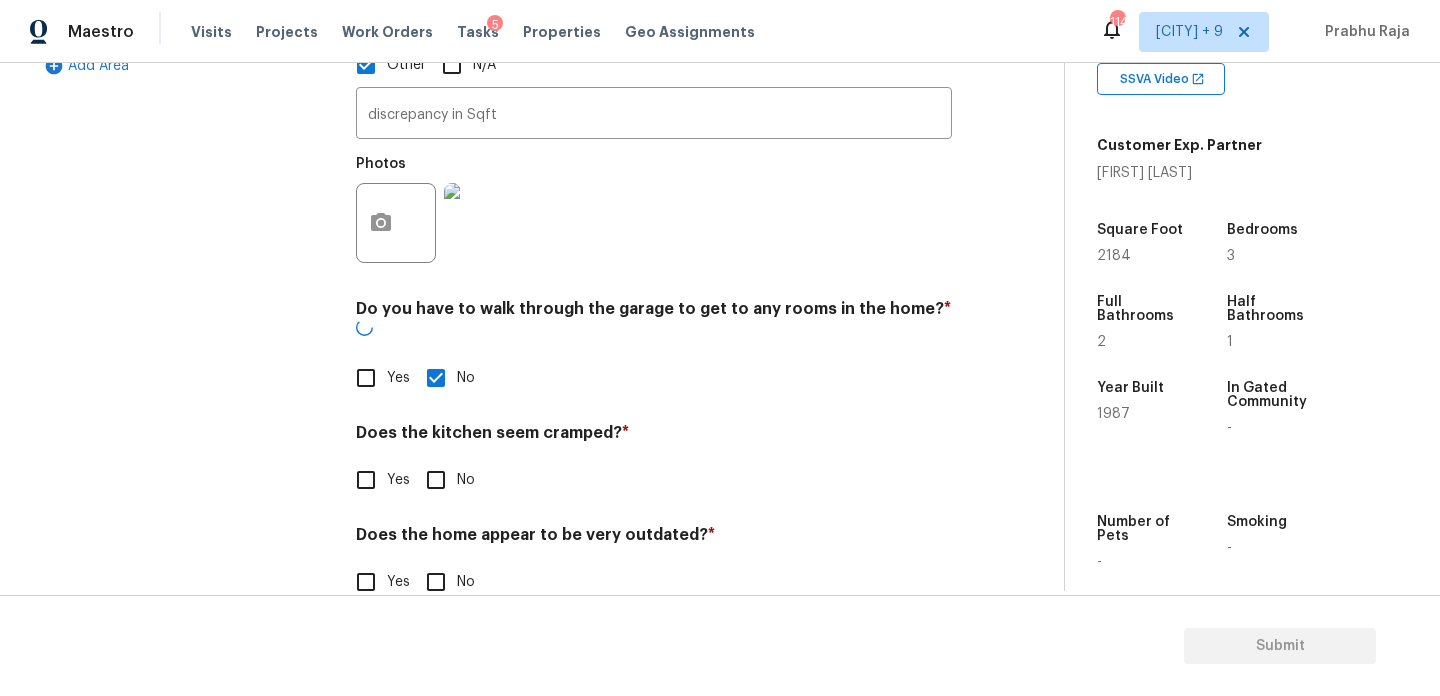 click on "Pricing Does the home have any additions?  * Yes No N/A Does the home have any layout issues that seem odd? Select all that apply.  * Awkward Flow Low Ceilings Cramped Kitchen Cramped Main Bath Sunken Areas Slope in Front Yard Slope in Back Yard Excessive Stairs Narrow Halls/Stairs Cramped Bedrooms Unusual Laundry Location No Main Bath Other N/A discrepancy in Sqft ​ Photos Do you have to walk through the garage to get to any rooms in the home?  * Yes No Does the kitchen seem cramped?  * Yes No Does the home appear to be very outdated?  * Yes No" at bounding box center (654, 142) 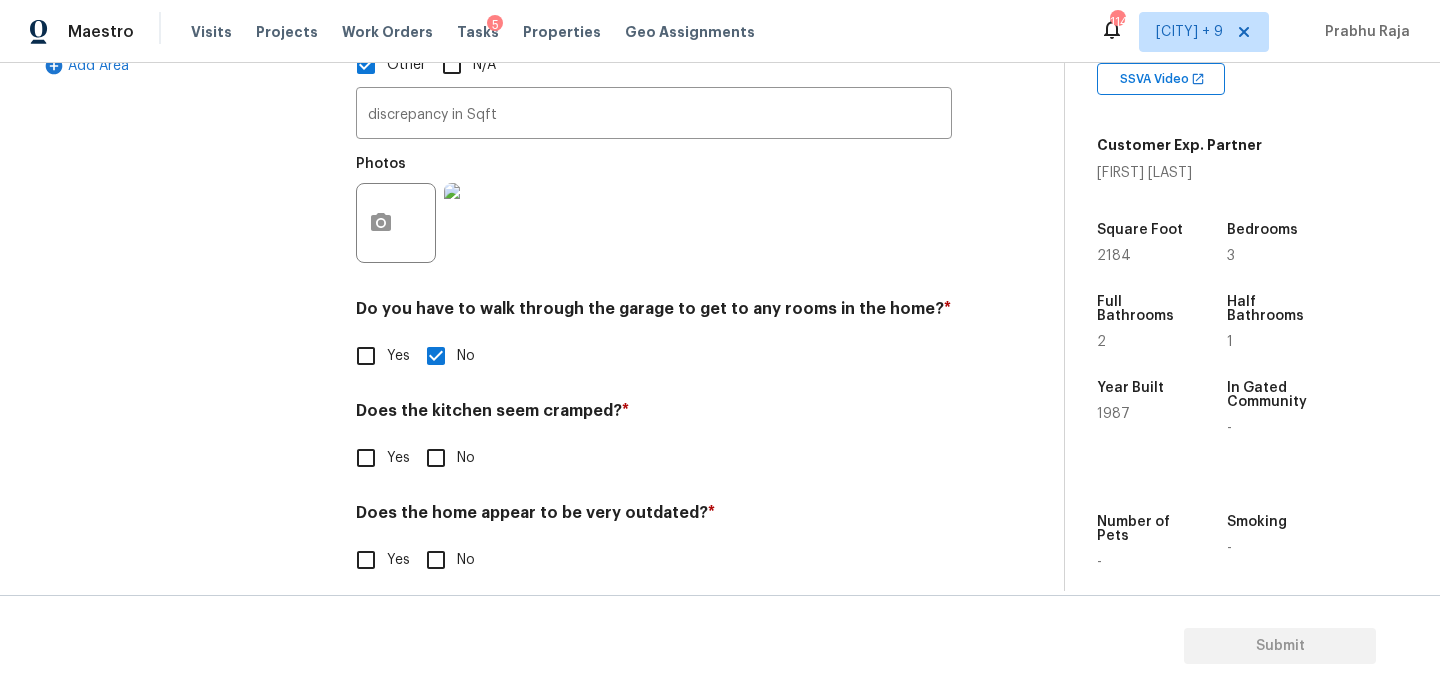 click on "No" at bounding box center (436, 458) 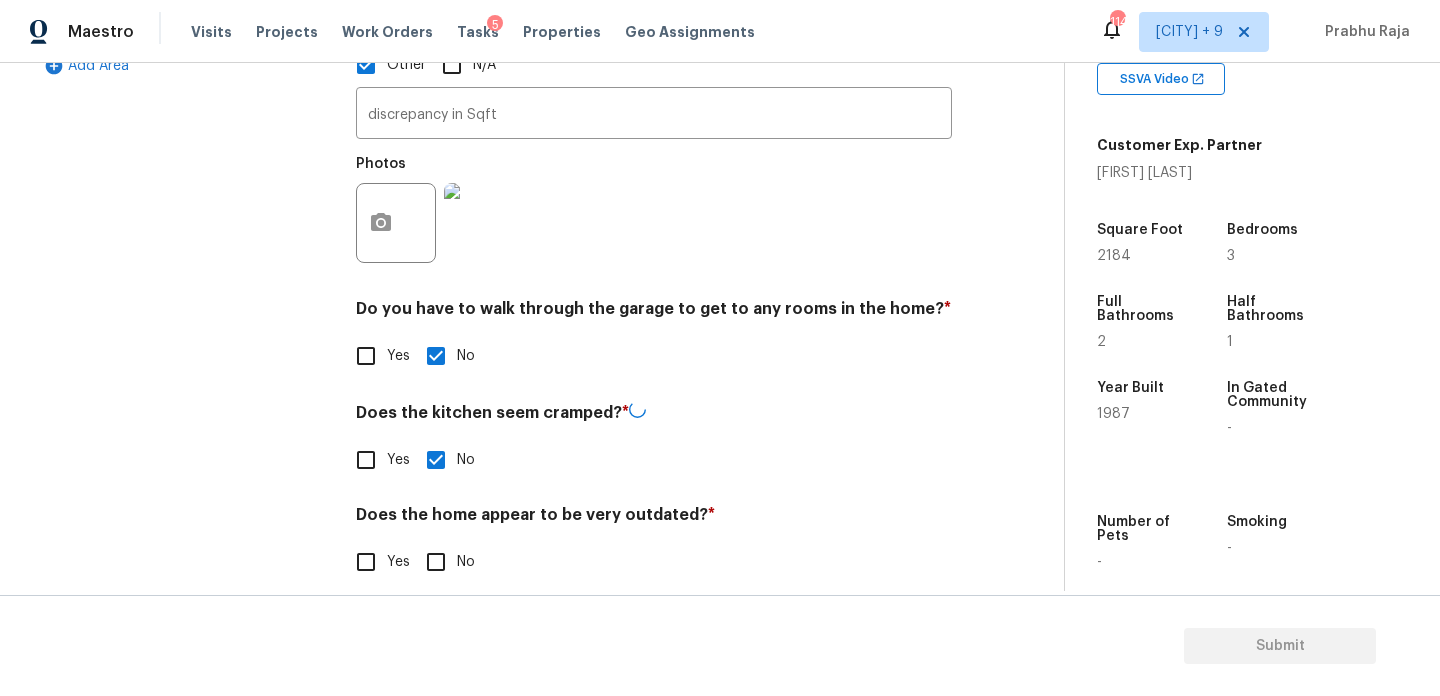 click on "No" at bounding box center [436, 562] 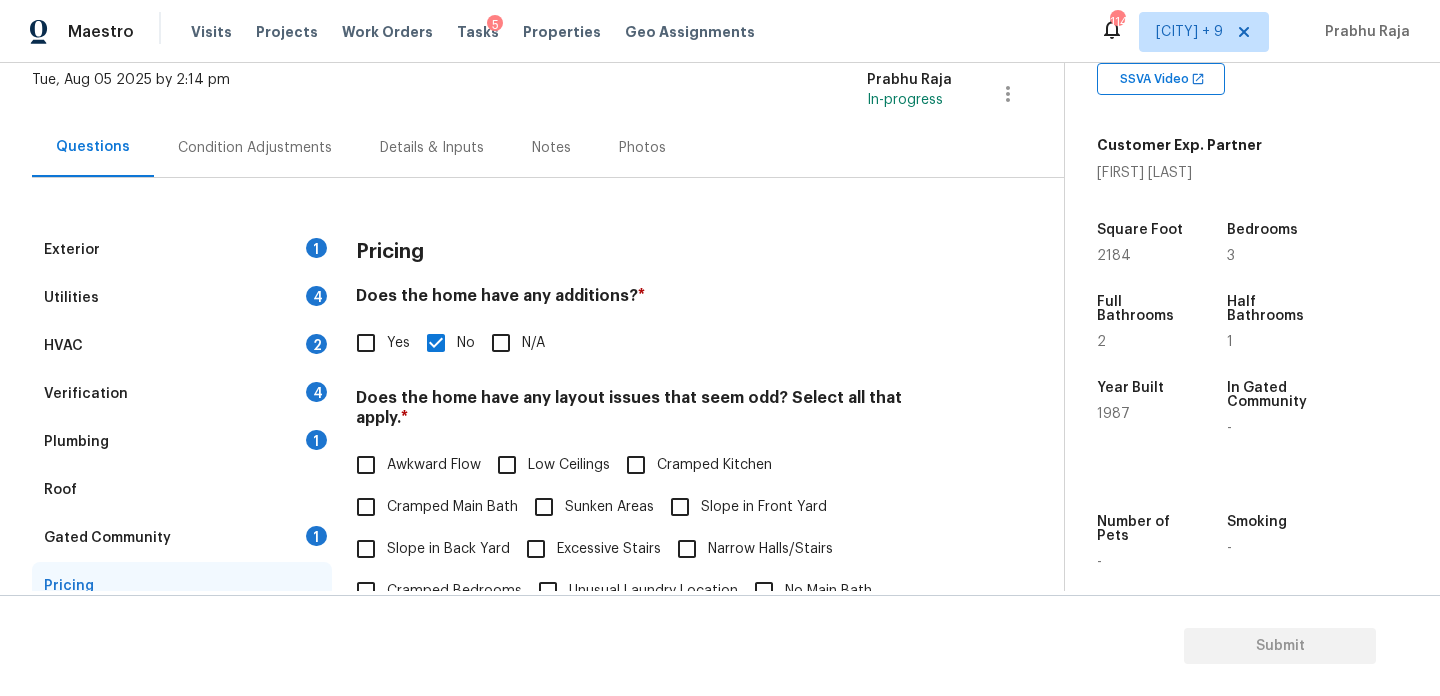 scroll, scrollTop: 0, scrollLeft: 0, axis: both 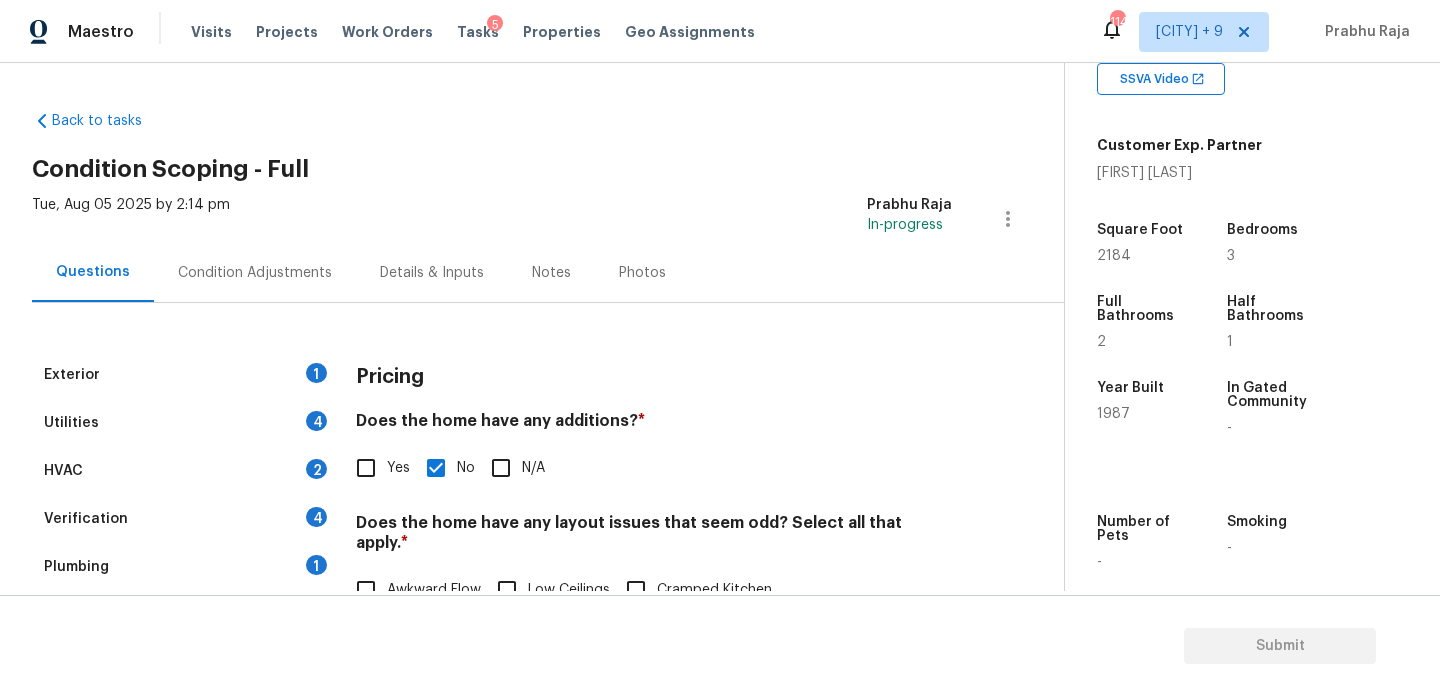 click on "Condition Adjustments" at bounding box center (255, 273) 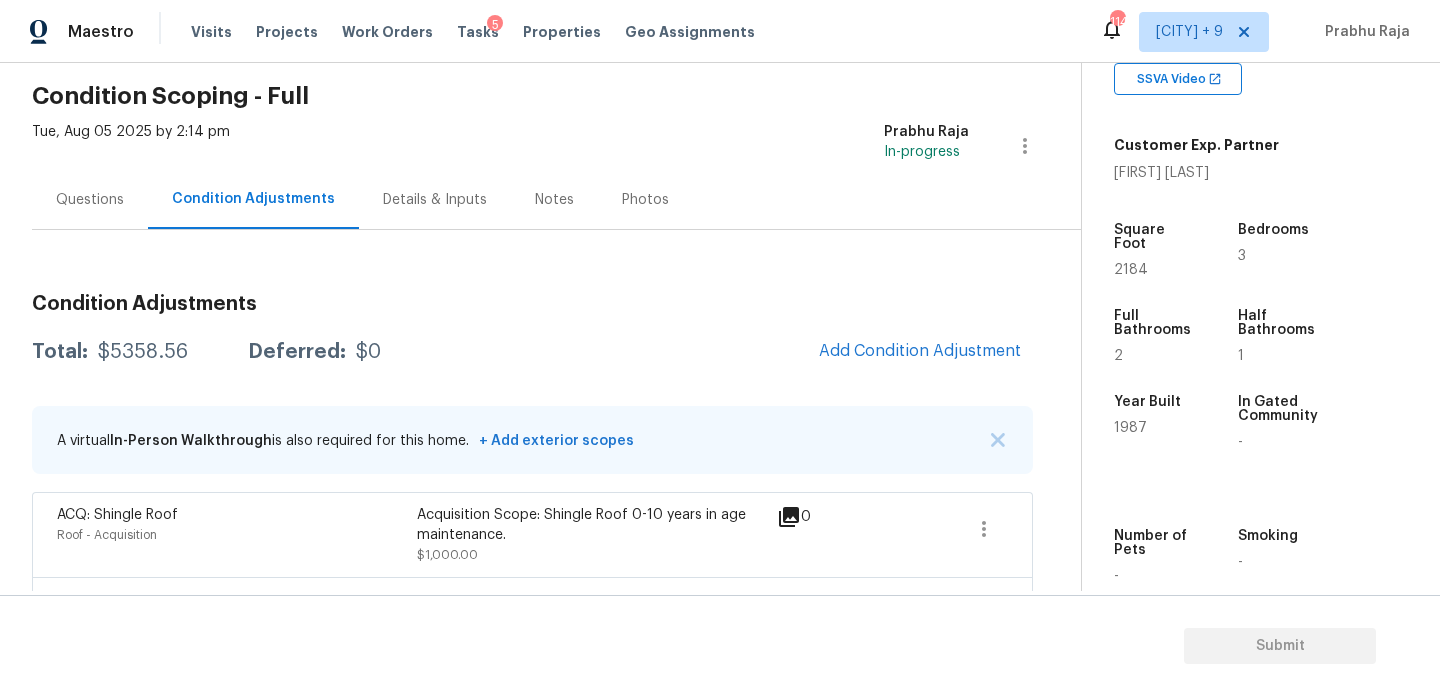 scroll, scrollTop: 298, scrollLeft: 0, axis: vertical 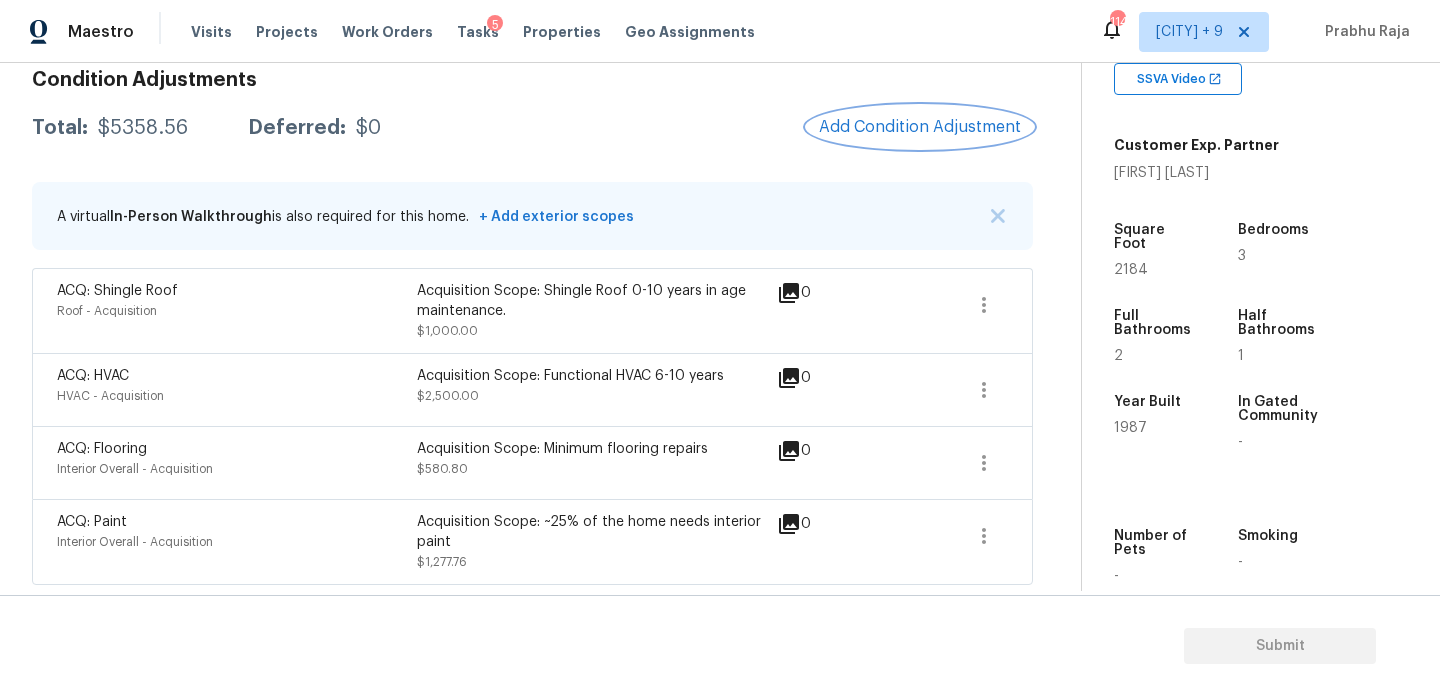 click on "Add Condition Adjustment" at bounding box center (920, 127) 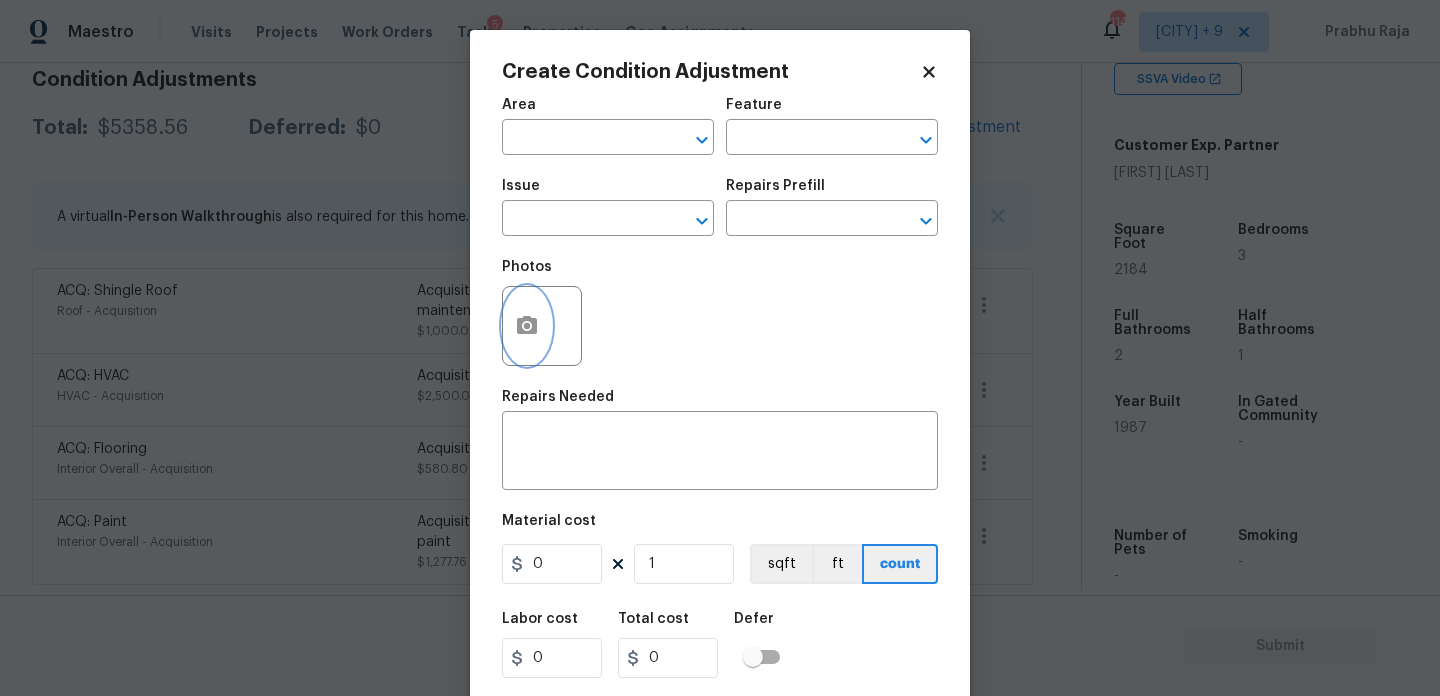 click at bounding box center (527, 326) 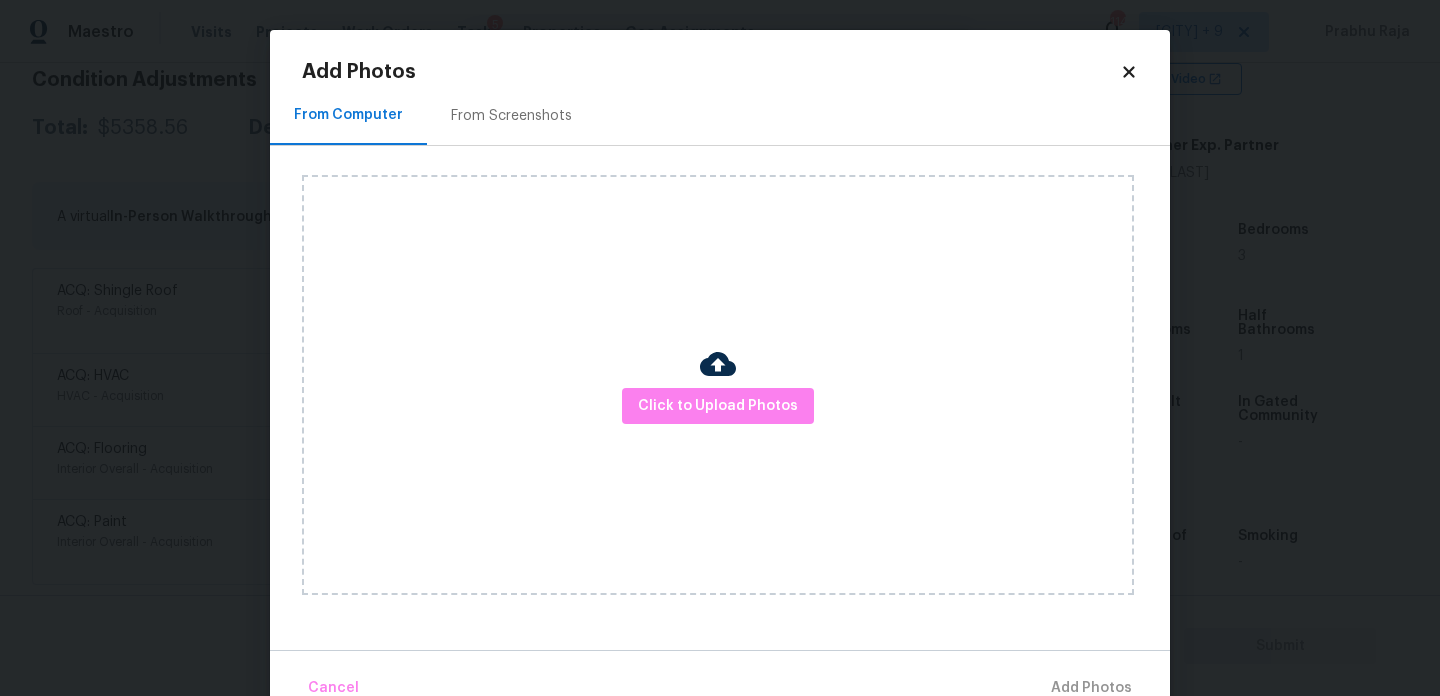 click on "From Screenshots" at bounding box center (511, 115) 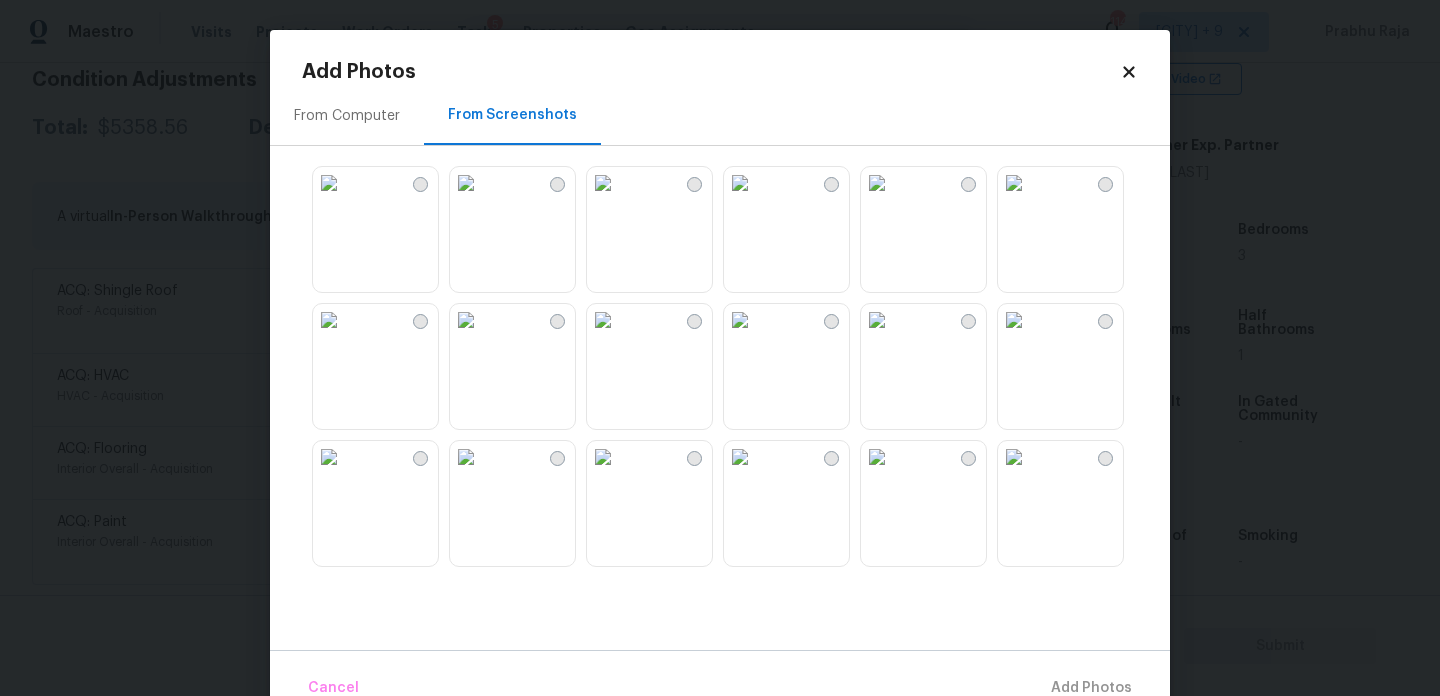click at bounding box center (466, 183) 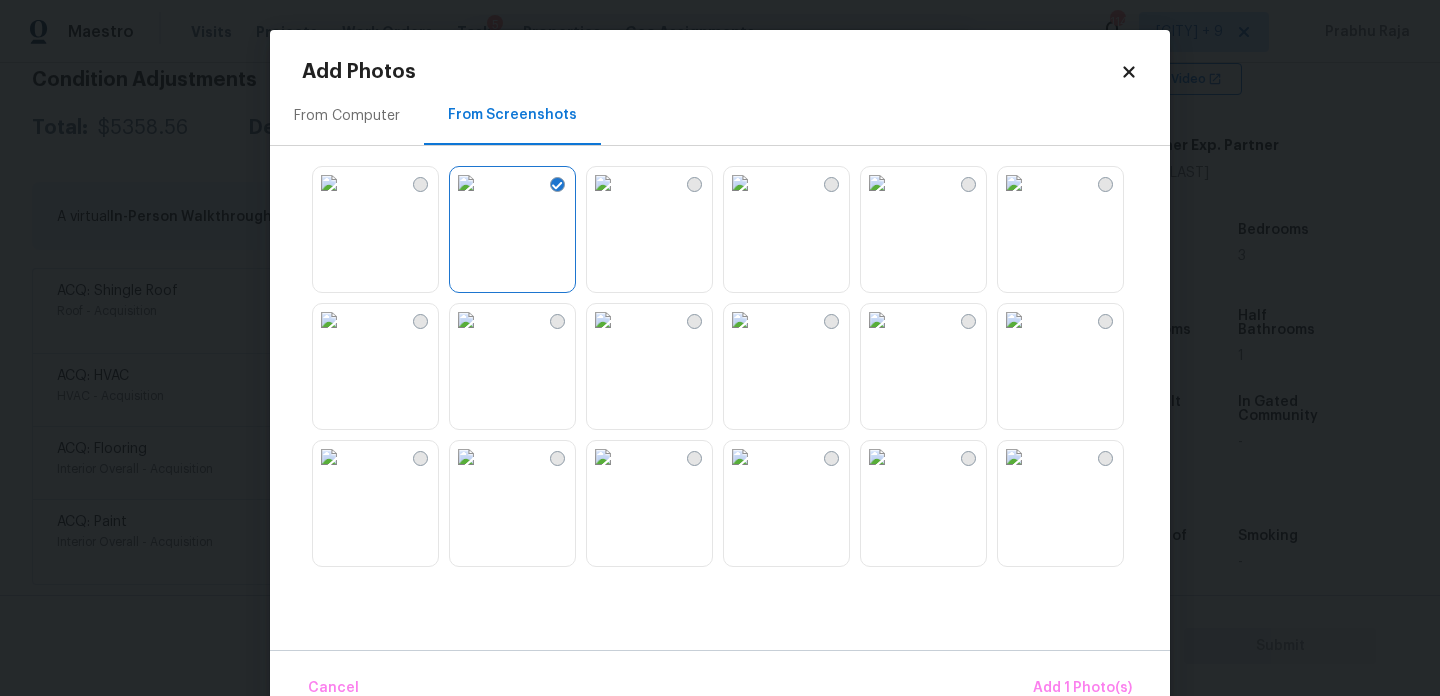 click at bounding box center [603, 183] 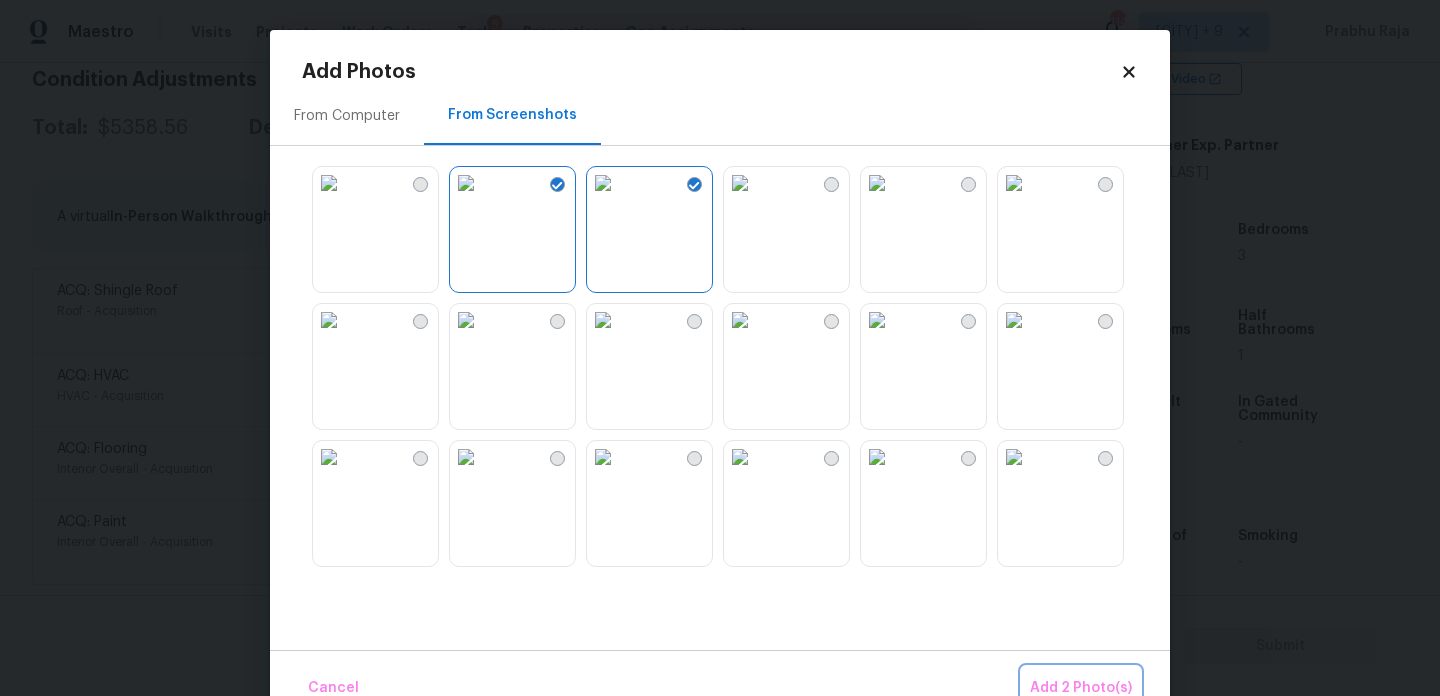 click on "Add 2 Photo(s)" at bounding box center (1081, 688) 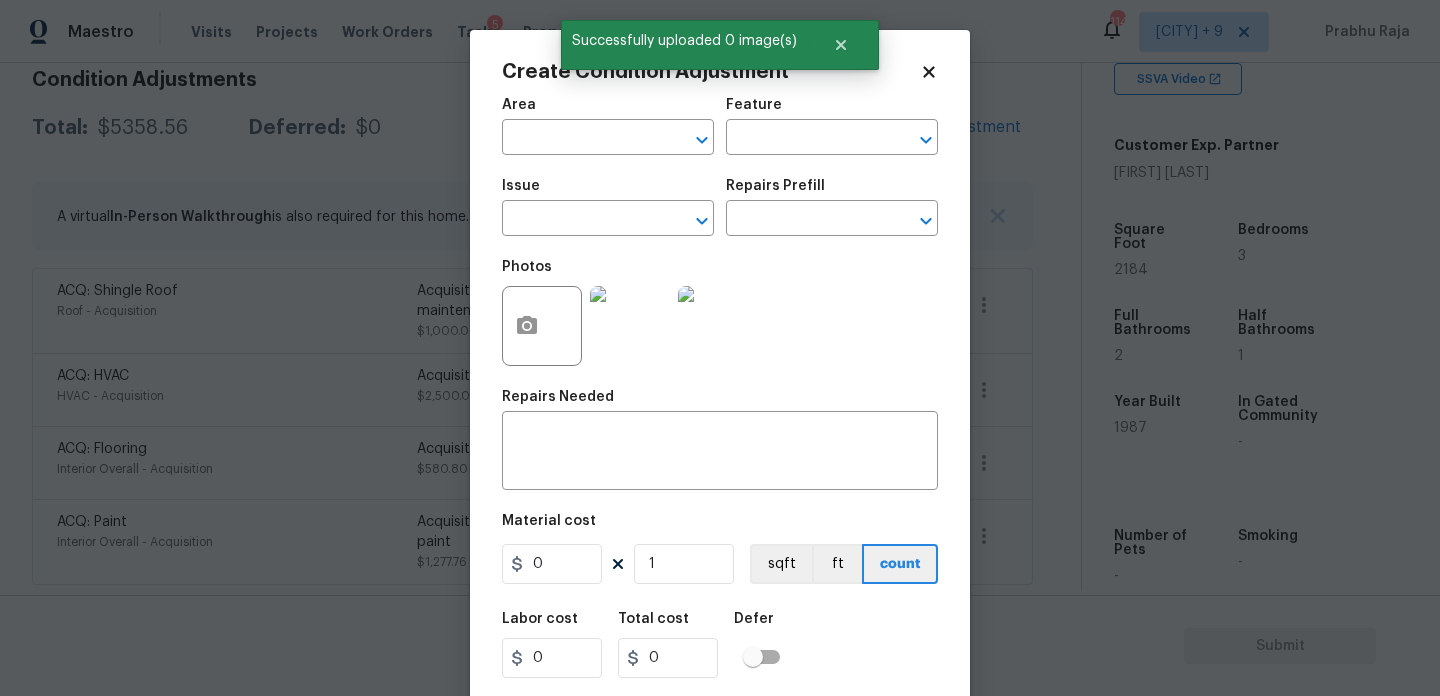 click on "Area ​" at bounding box center (608, 126) 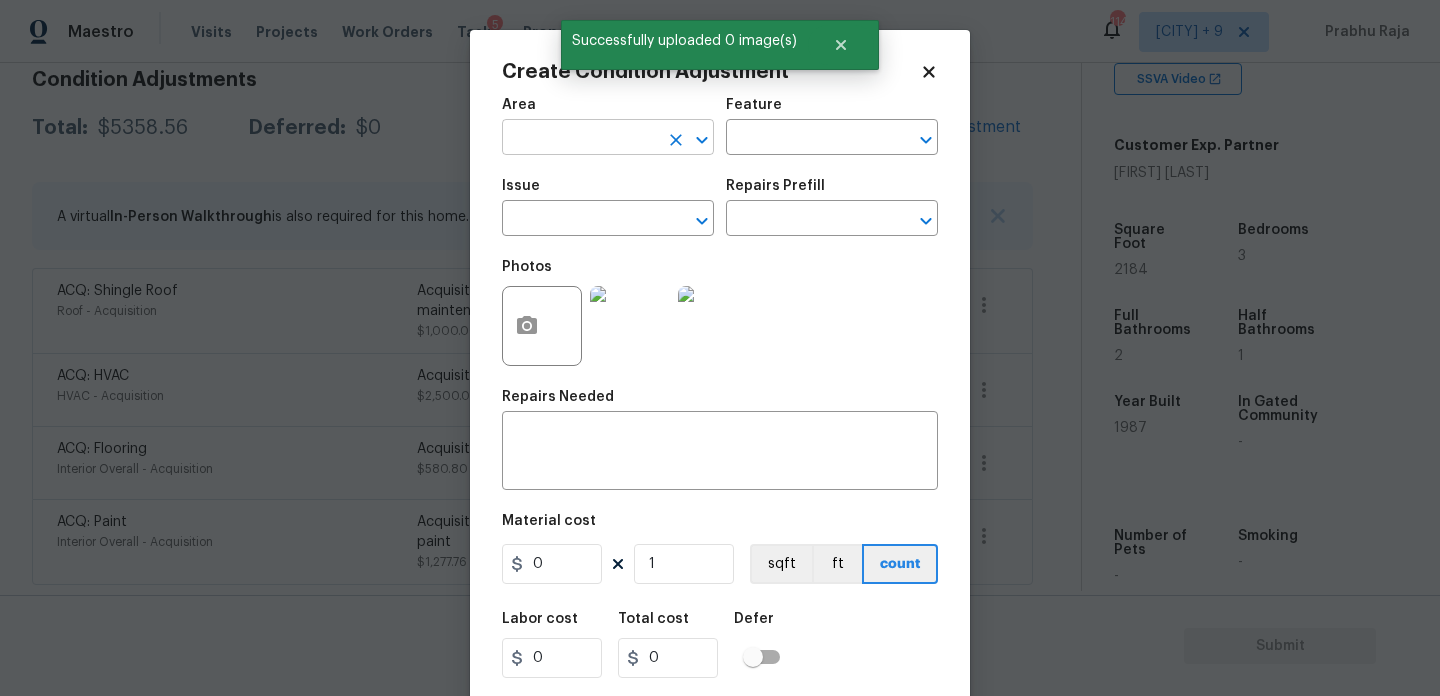 click at bounding box center (580, 139) 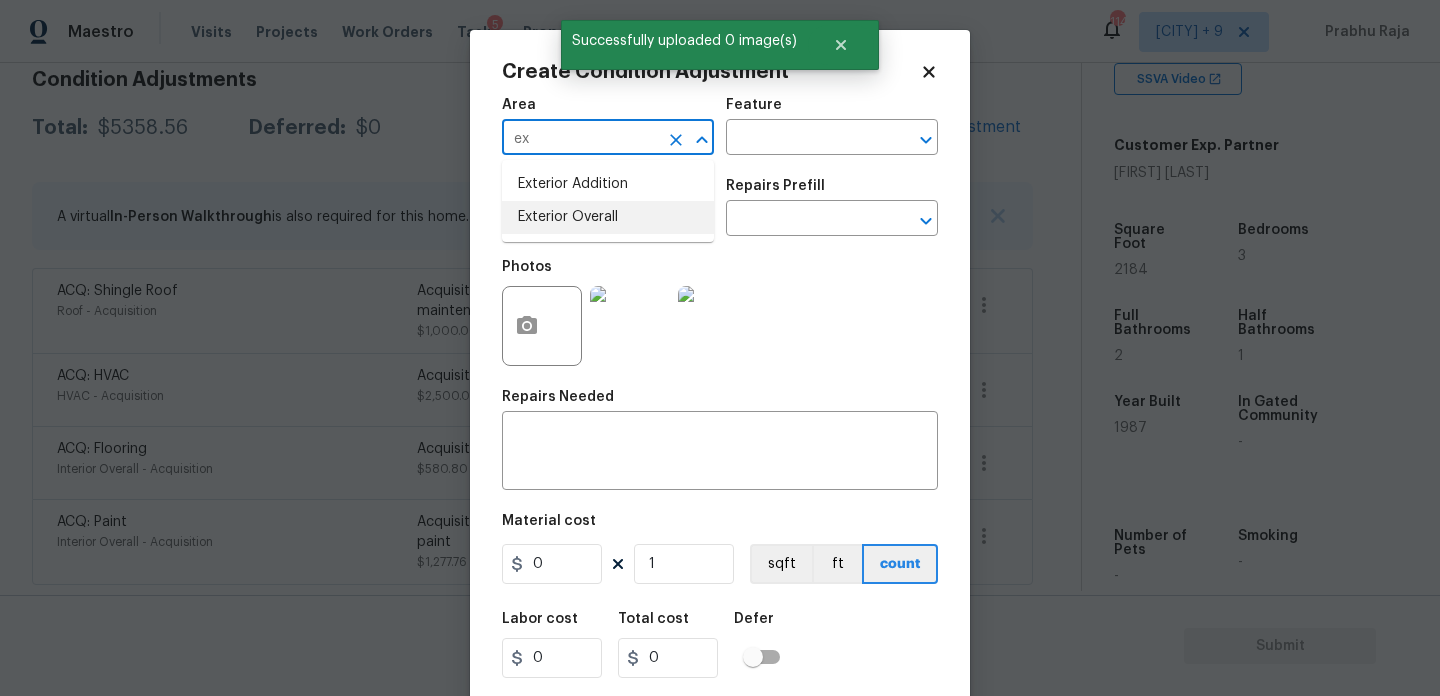 click on "Exterior Overall" at bounding box center [608, 217] 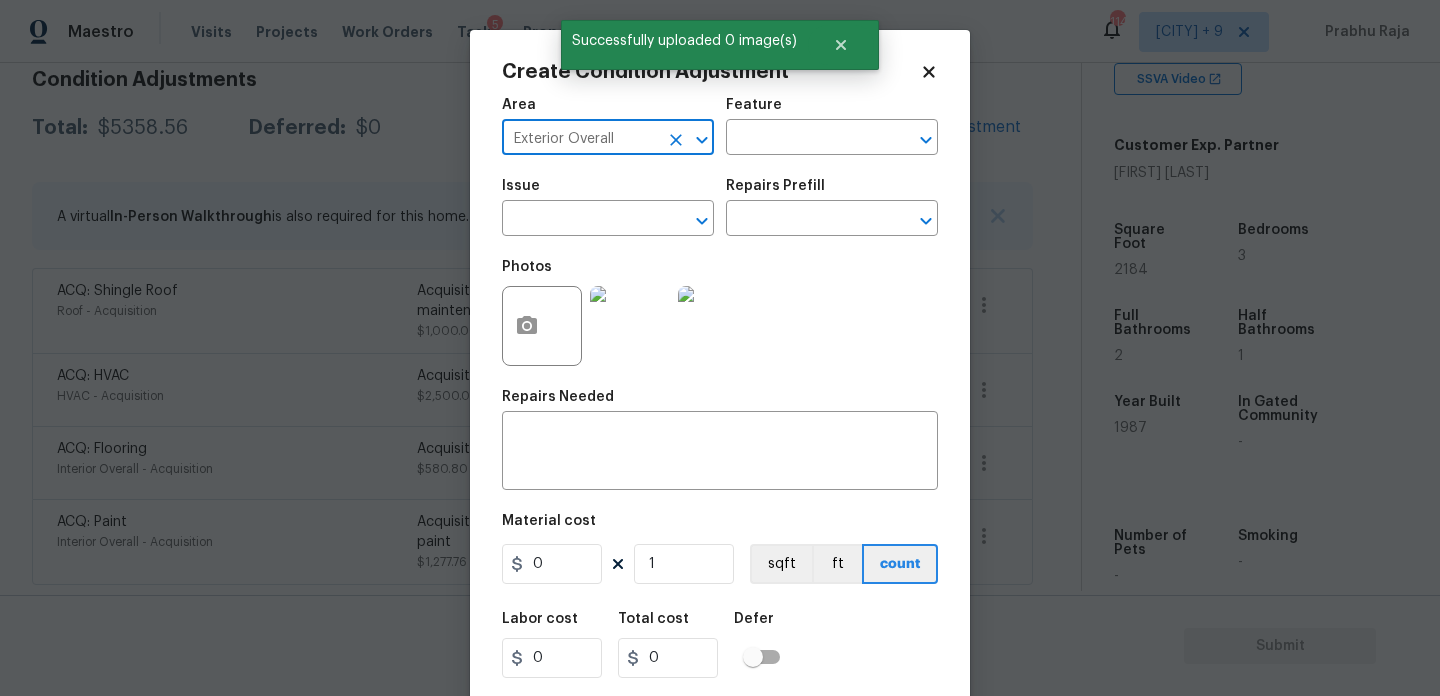 type on "Exterior Overall" 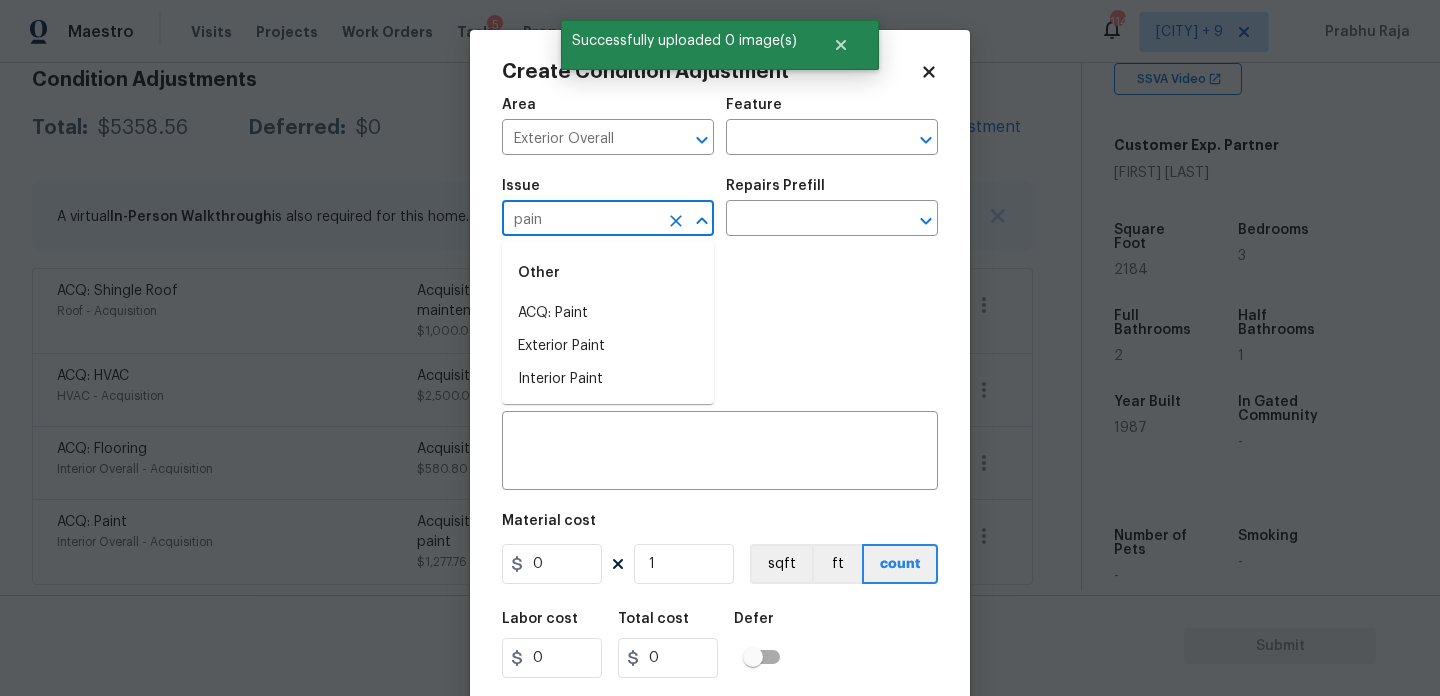 type on "paint" 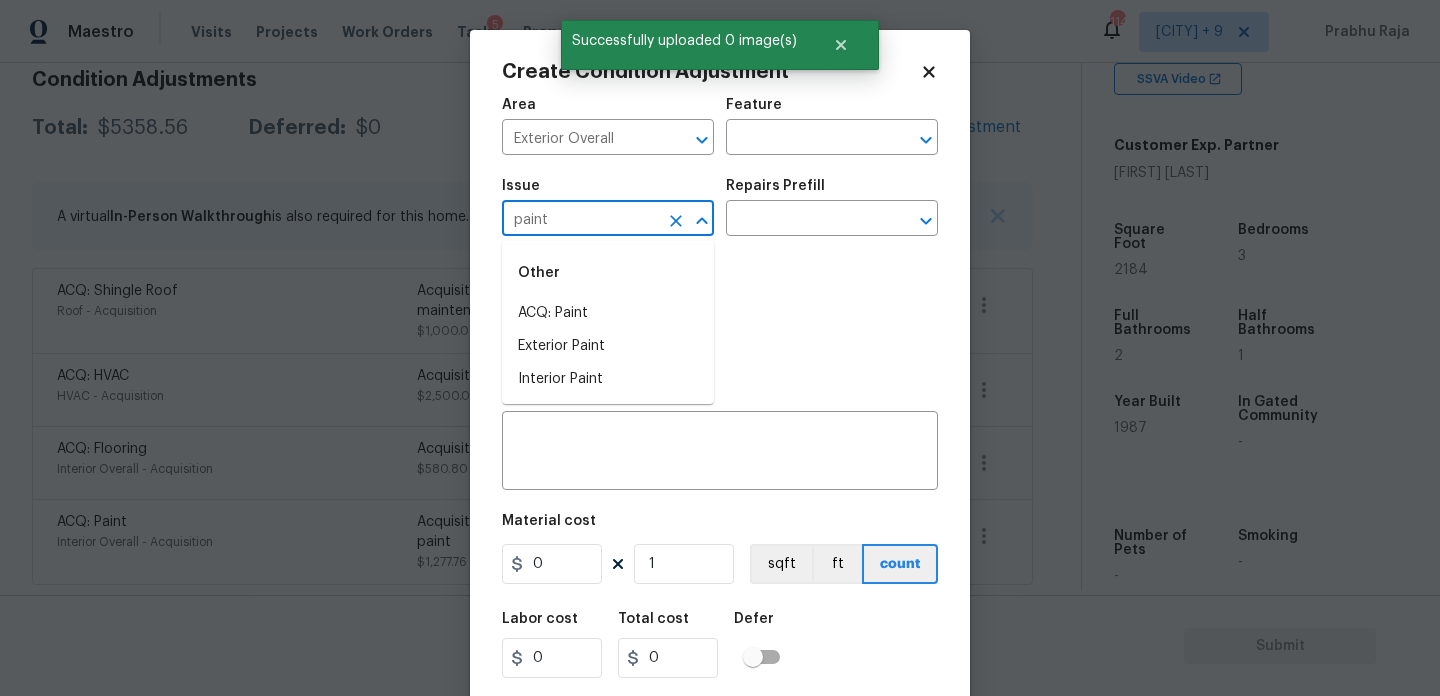 click 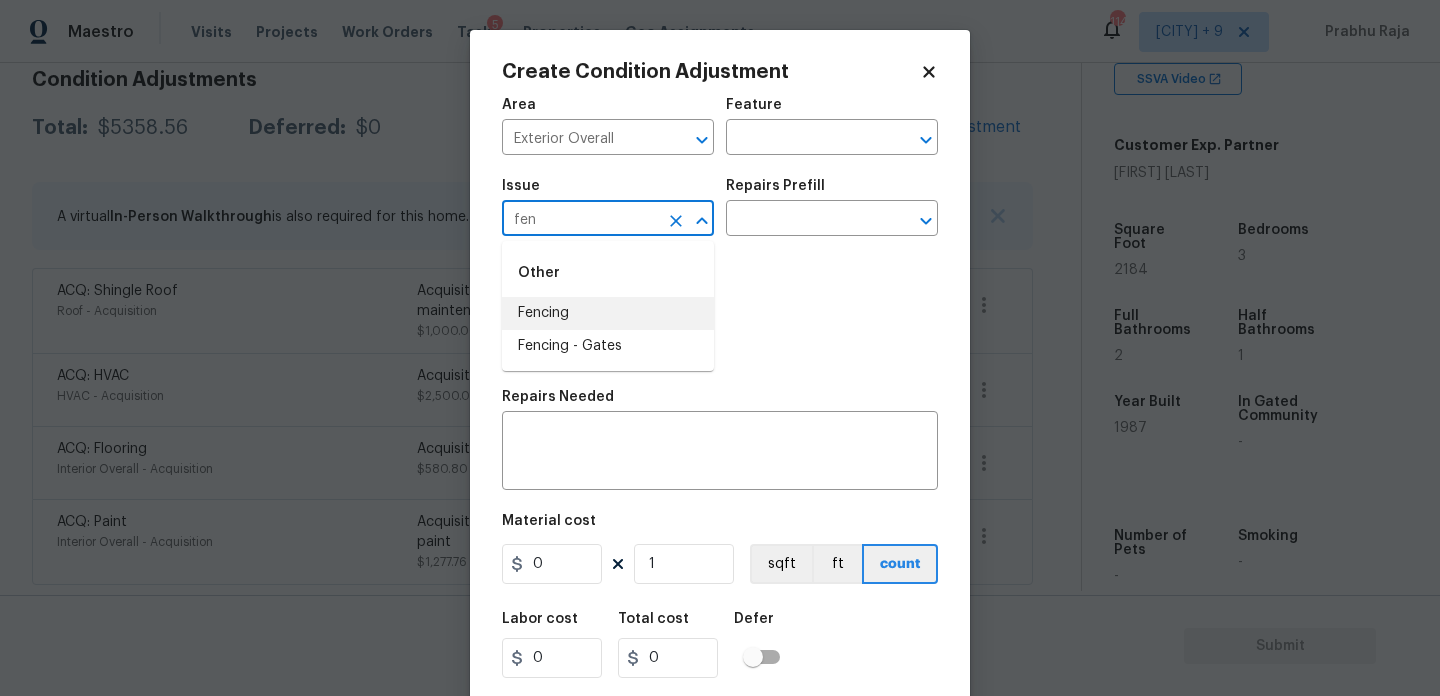 click on "Fencing" at bounding box center [608, 313] 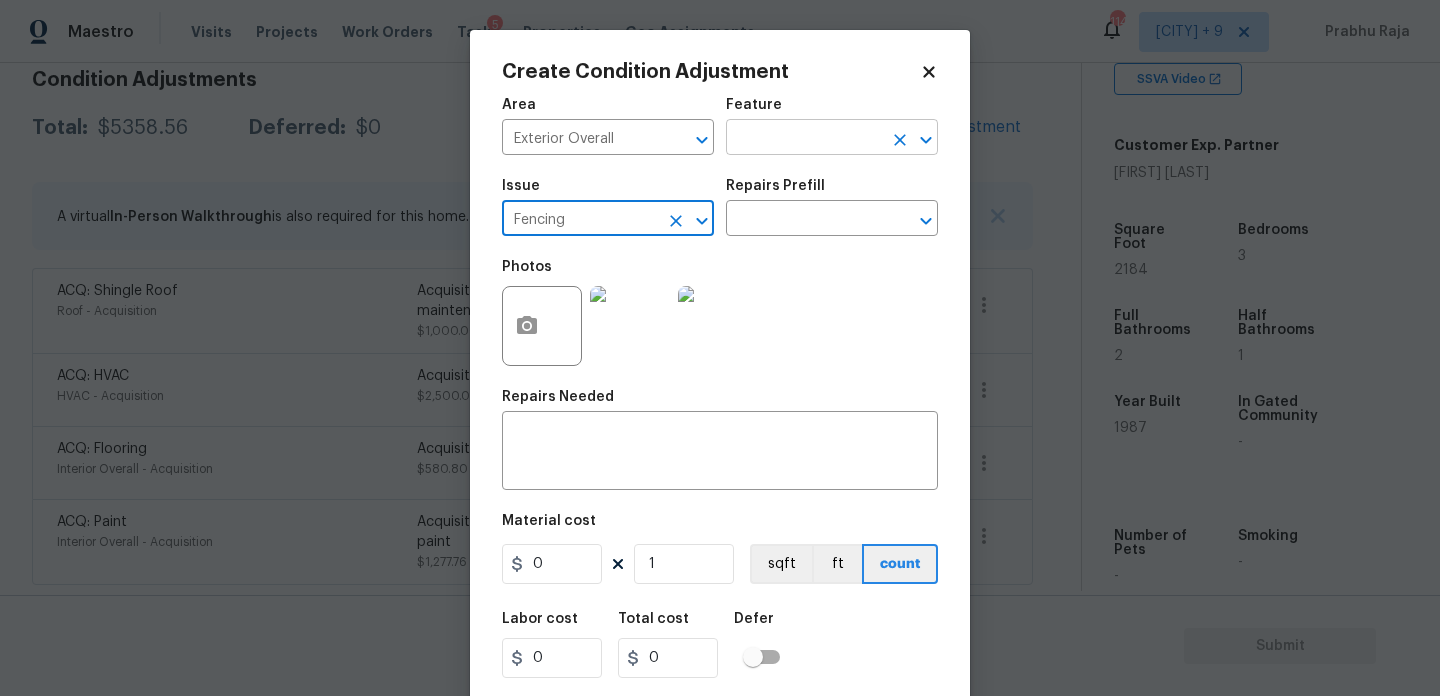 type on "Fencing" 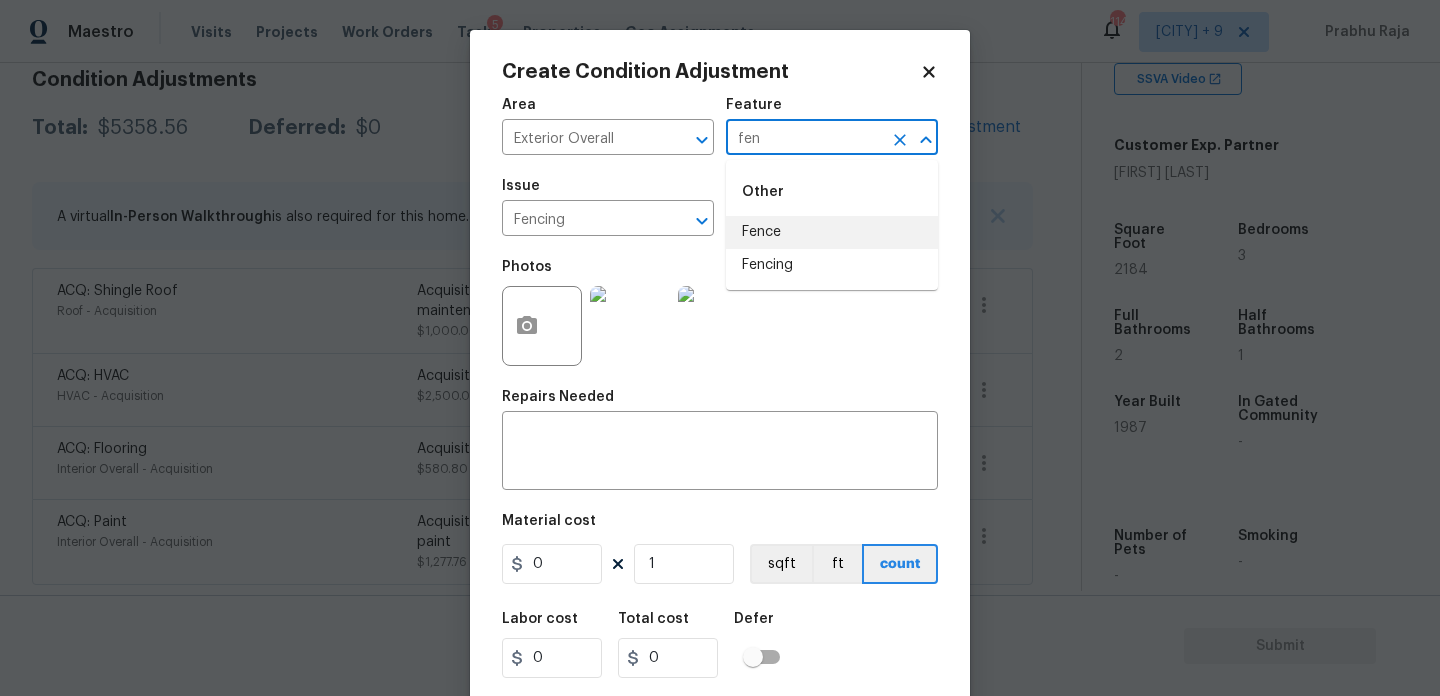 click on "Fence" at bounding box center [832, 232] 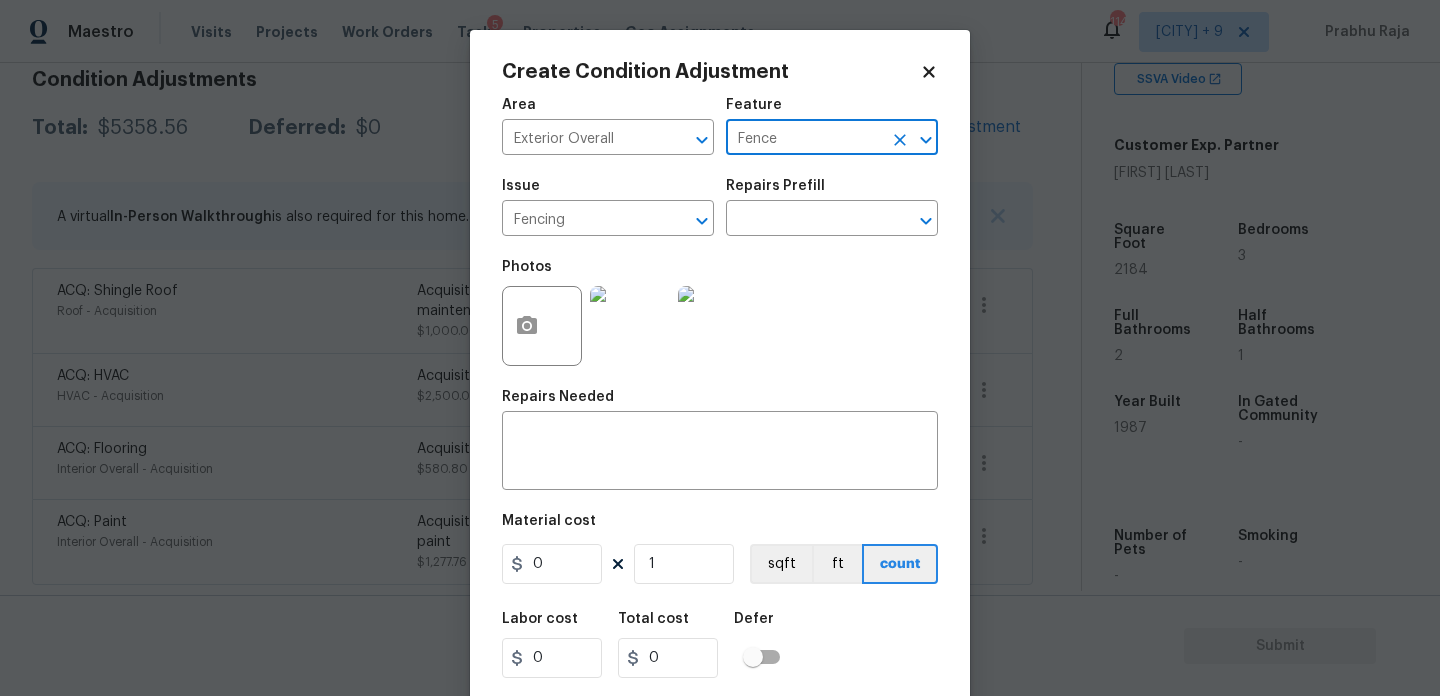 type on "Fence" 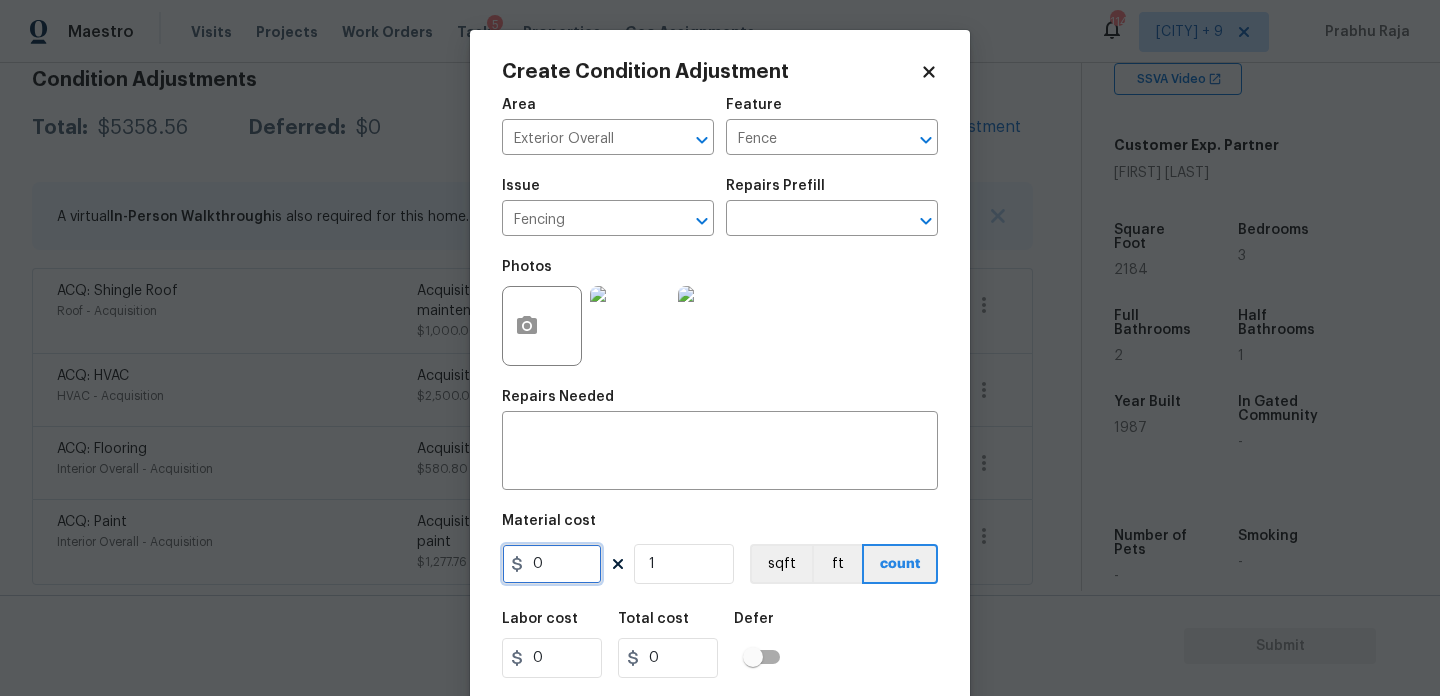 click on "0" at bounding box center (552, 564) 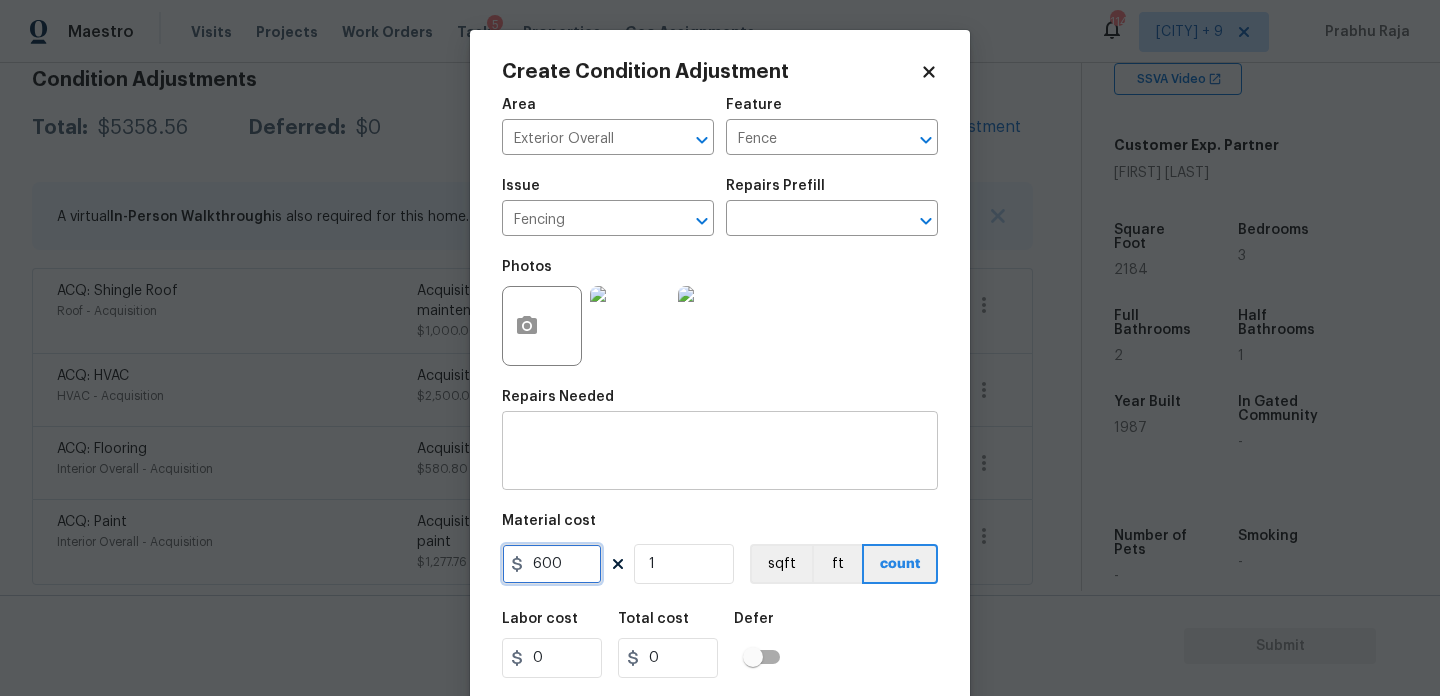 type on "600" 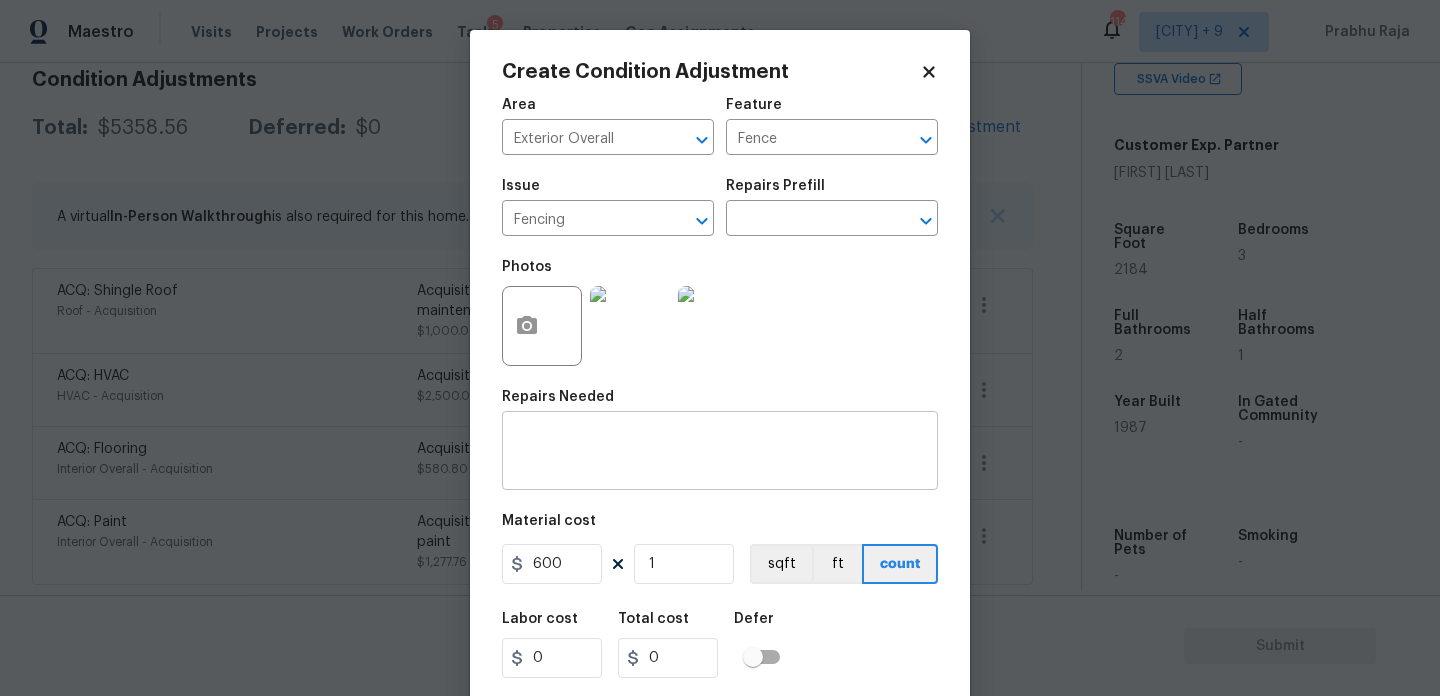 type on "600" 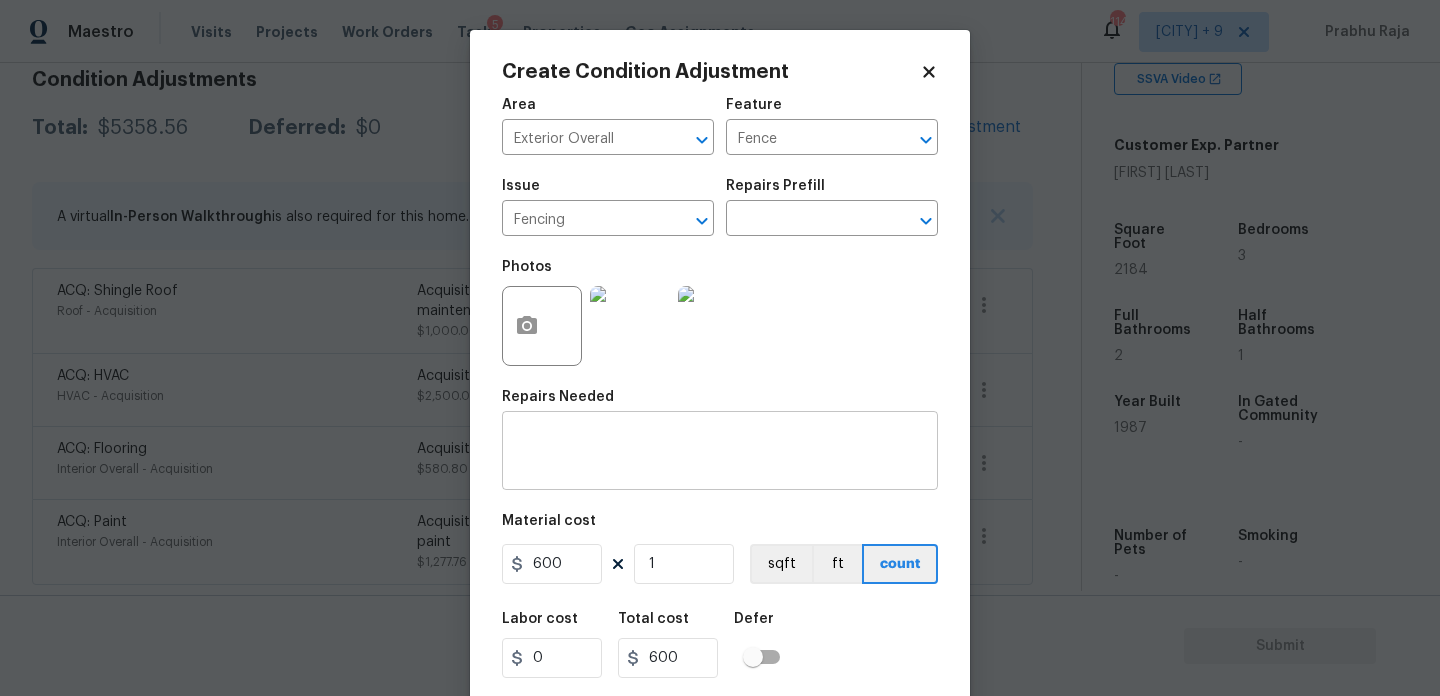 click at bounding box center [720, 453] 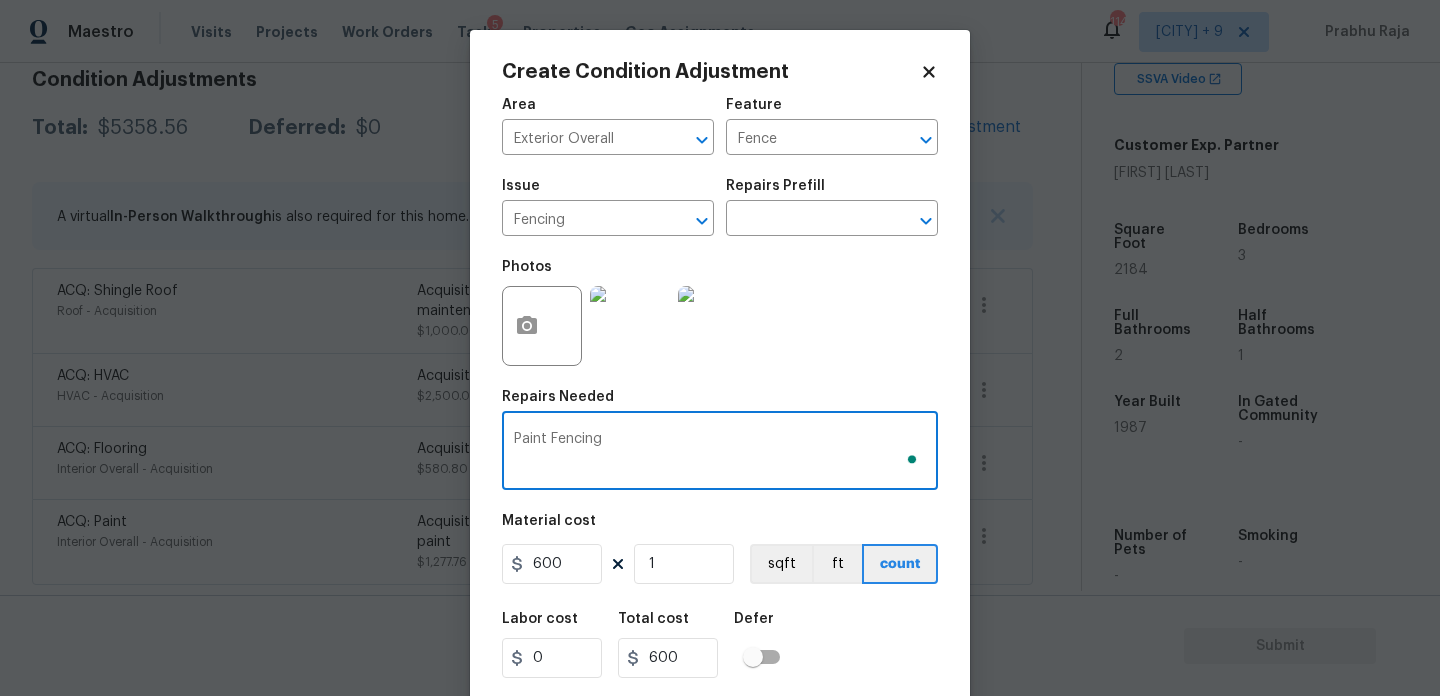 scroll, scrollTop: 51, scrollLeft: 0, axis: vertical 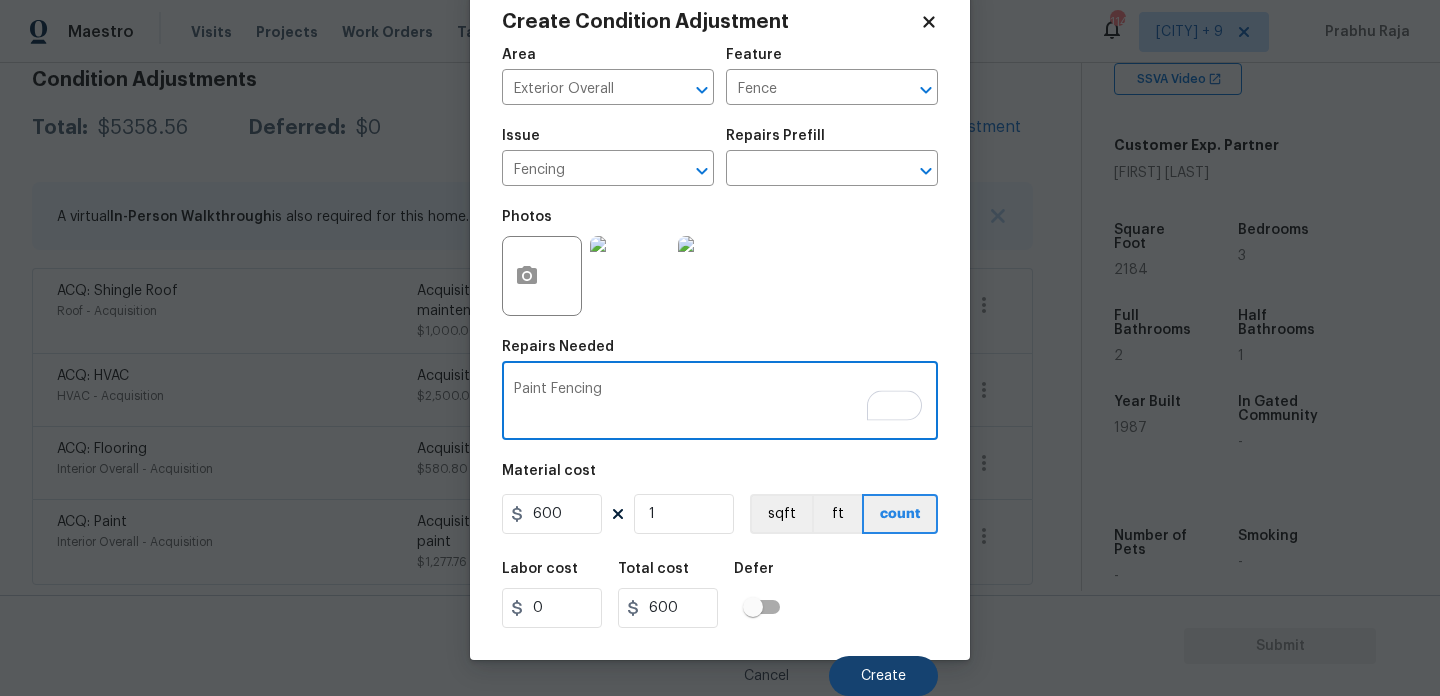 type on "Paint Fencing" 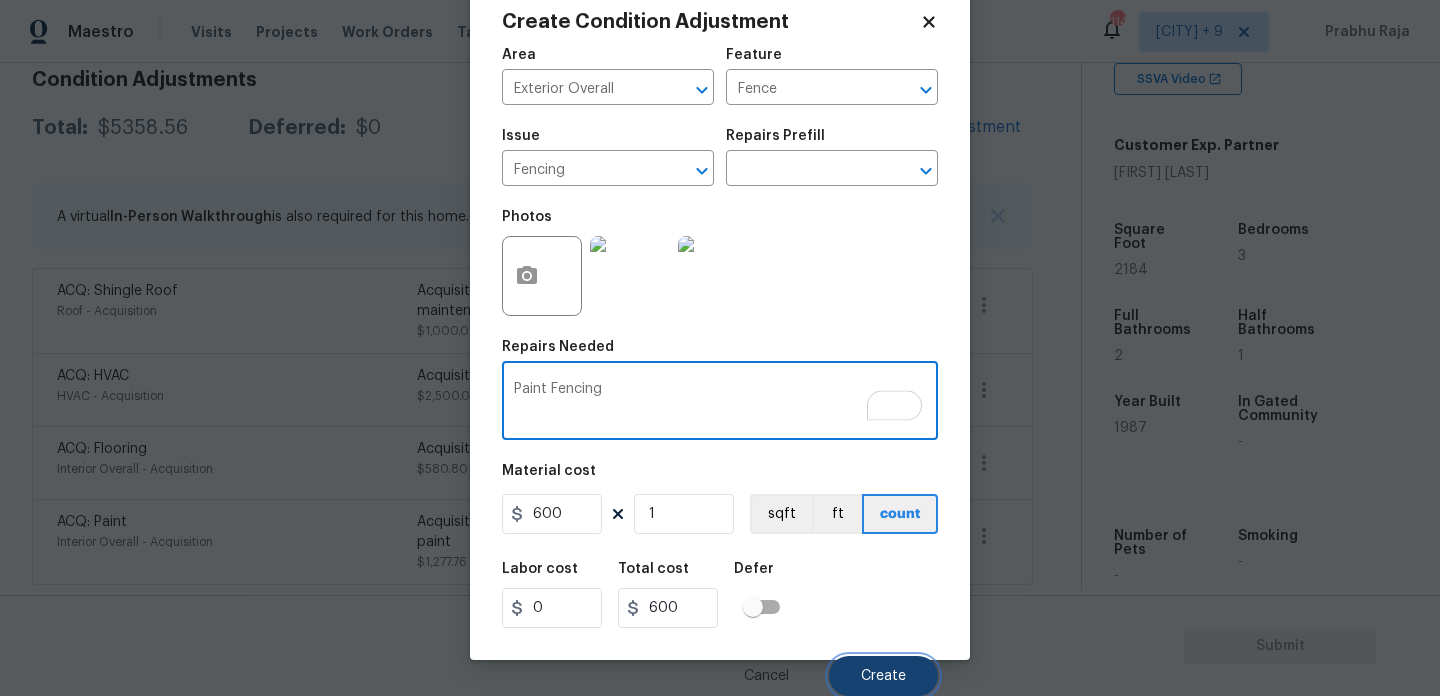 click on "Create" at bounding box center (883, 676) 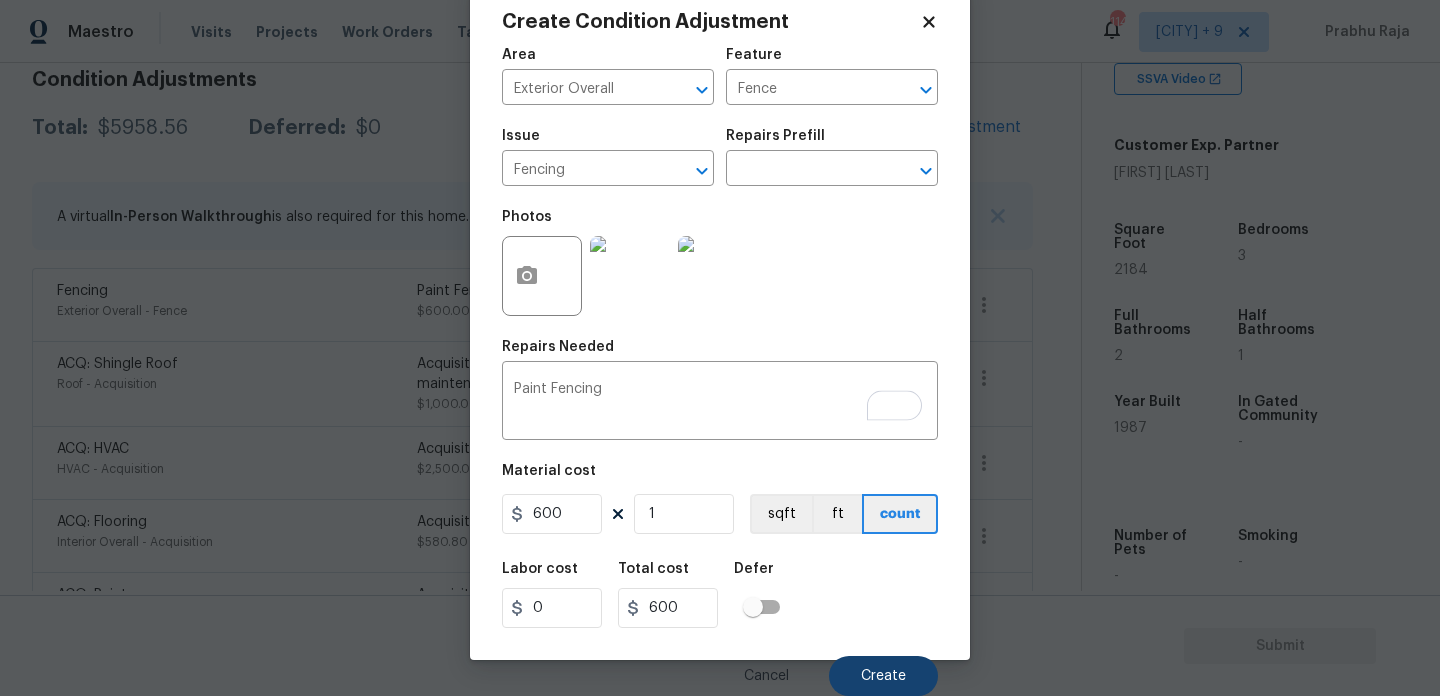 scroll, scrollTop: 298, scrollLeft: 0, axis: vertical 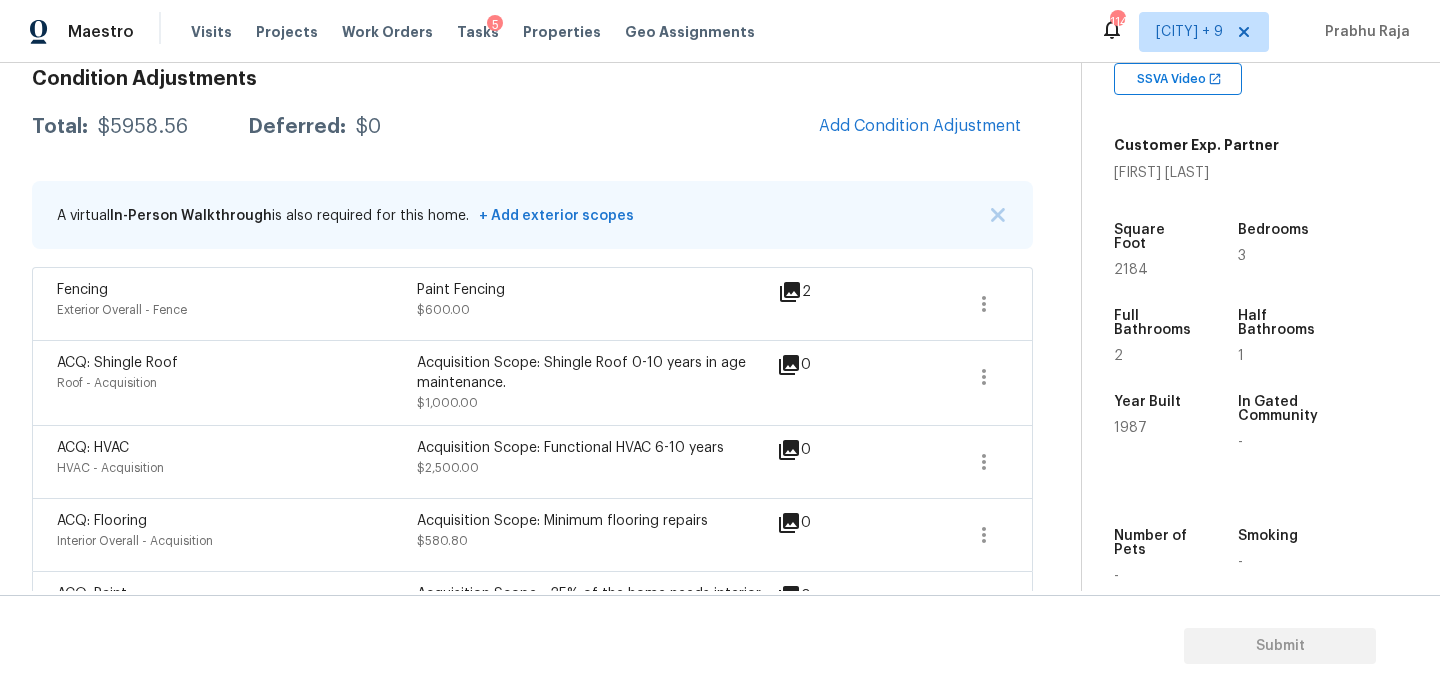 click on "Condition Adjustments Total:  $5958.56 Deferred:  $0 Add Condition Adjustment A virtual  In-Person Walkthrough  is also required for this home.   + Add exterior scopes Fencing Exterior Overall - Fence Paint Fencing $600.00   2 ACQ: Shingle Roof Roof - Acquisition Acquisition Scope: Shingle Roof 0-10 years in age maintenance. $1,000.00   0 ACQ: HVAC HVAC - Acquisition Acquisition Scope: Functional HVAC 6-10 years $2,500.00   0 ACQ: Flooring Interior Overall - Acquisition Acquisition Scope: Minimum flooring repairs $580.80   0 ACQ: Paint Interior Overall - Acquisition Acquisition Scope: ~25% of the home needs interior paint $1,277.76   0" at bounding box center (532, 355) 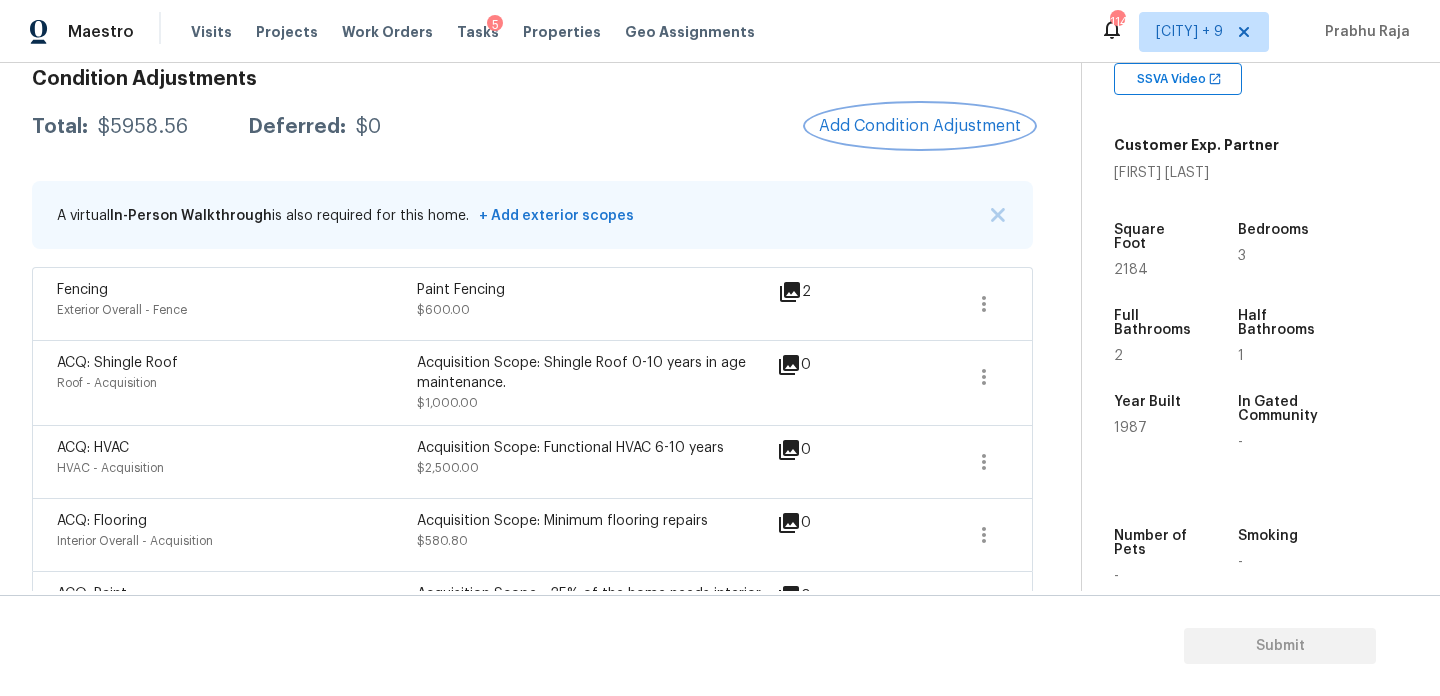 click on "Add Condition Adjustment" at bounding box center (920, 126) 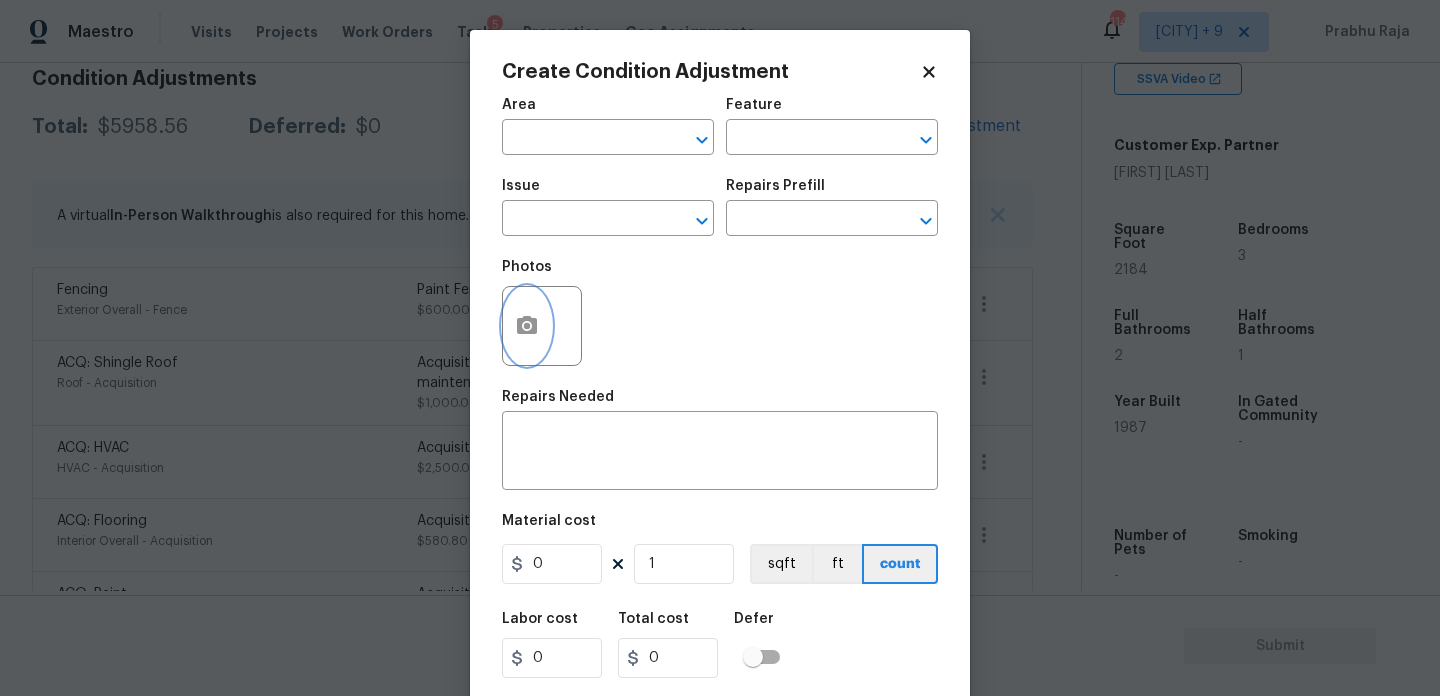 click 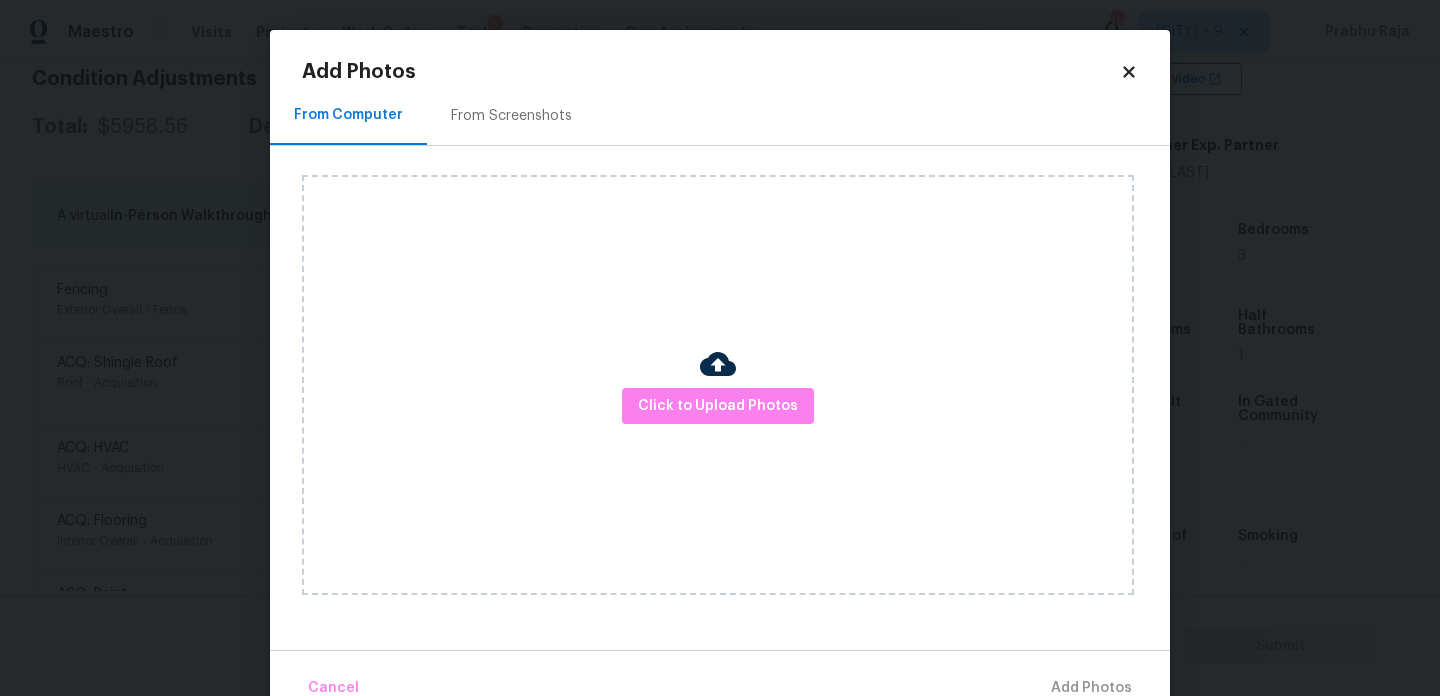 click on "Click to Upload Photos" at bounding box center (718, 385) 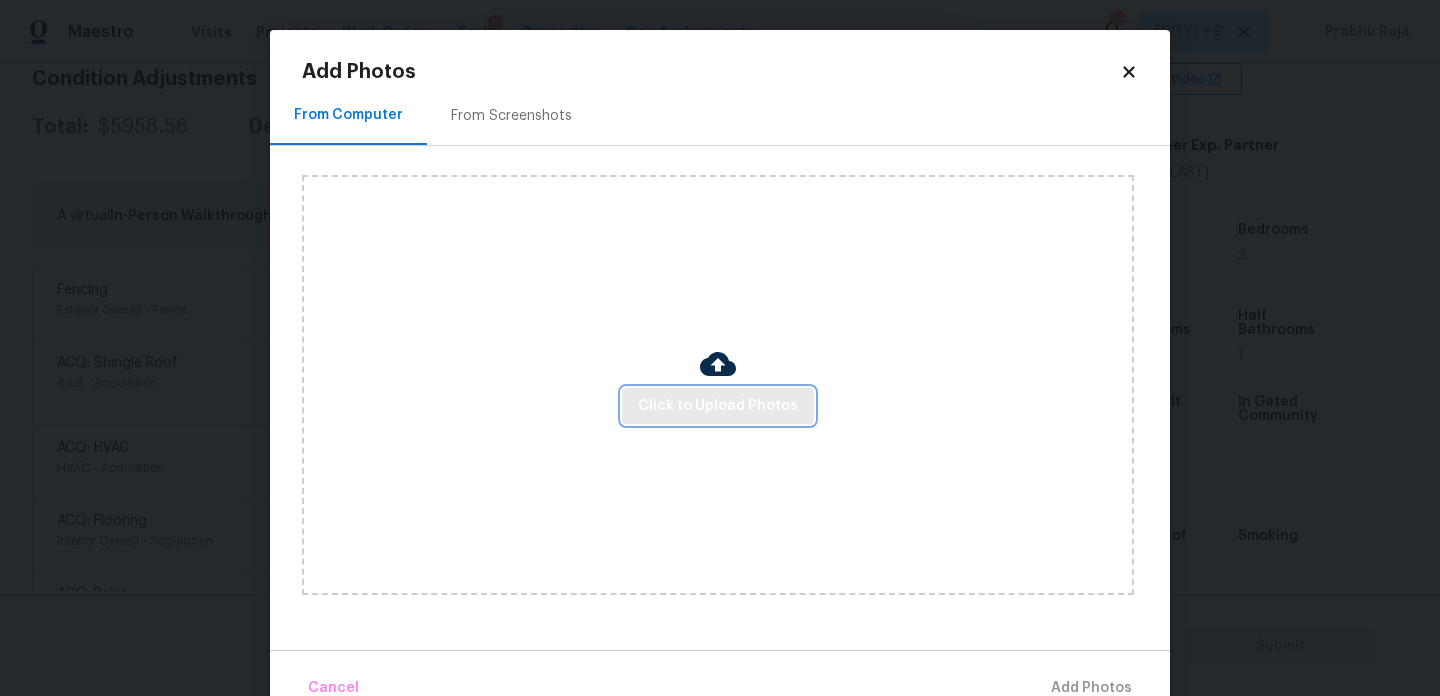 click on "Click to Upload Photos" at bounding box center [718, 406] 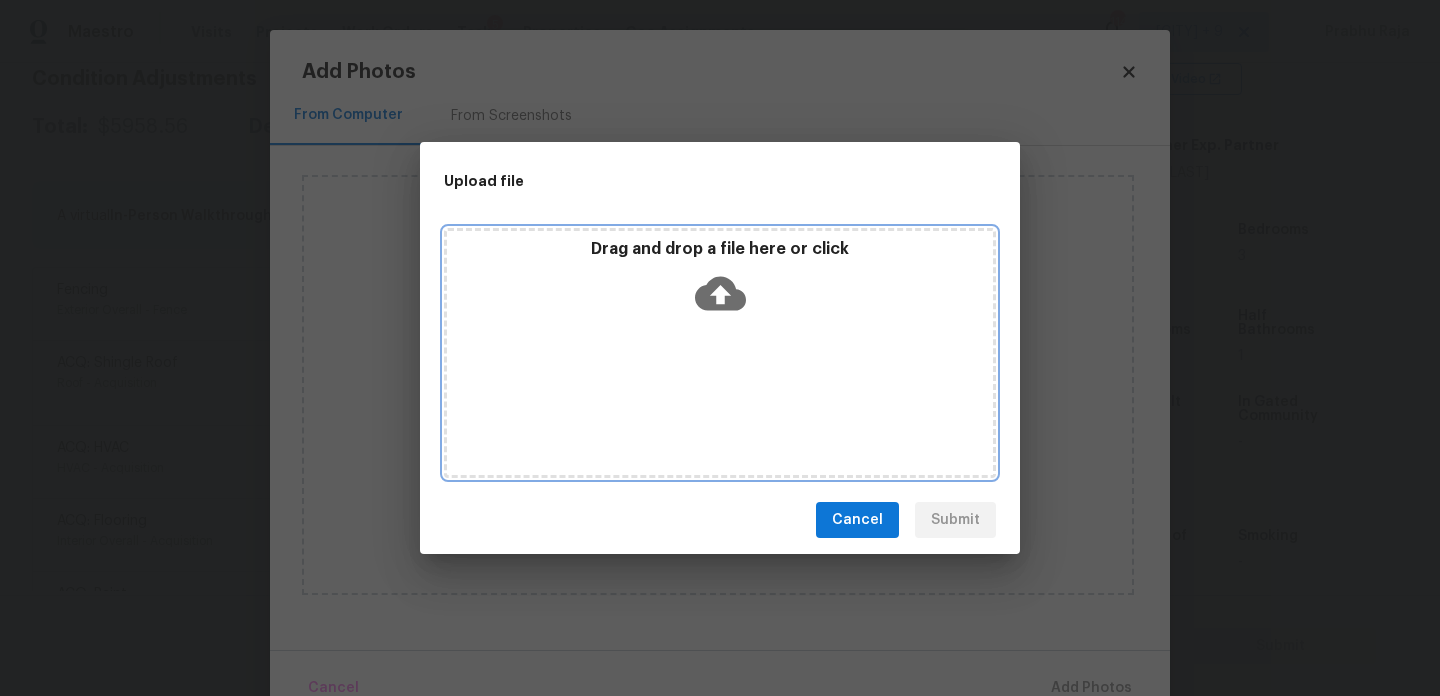 click on "Drag and drop a file here or click" at bounding box center (720, 353) 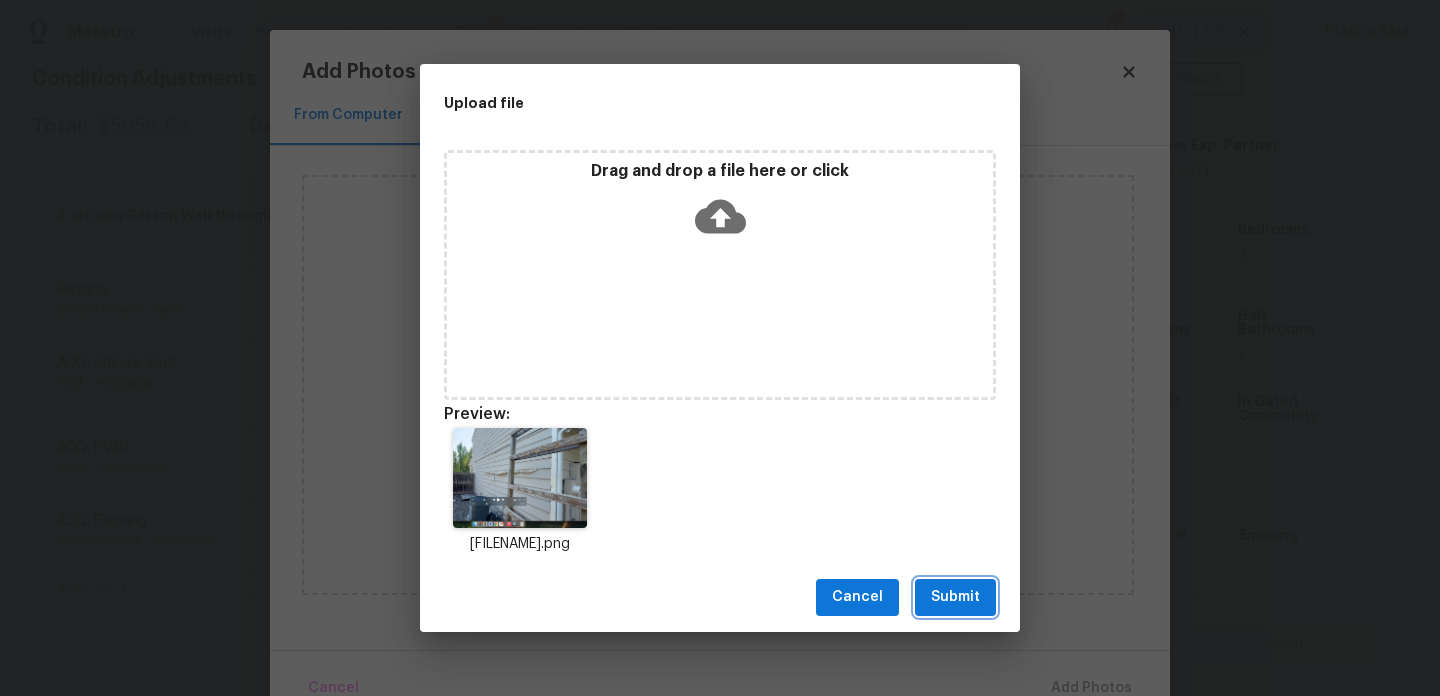 click on "Submit" at bounding box center (955, 597) 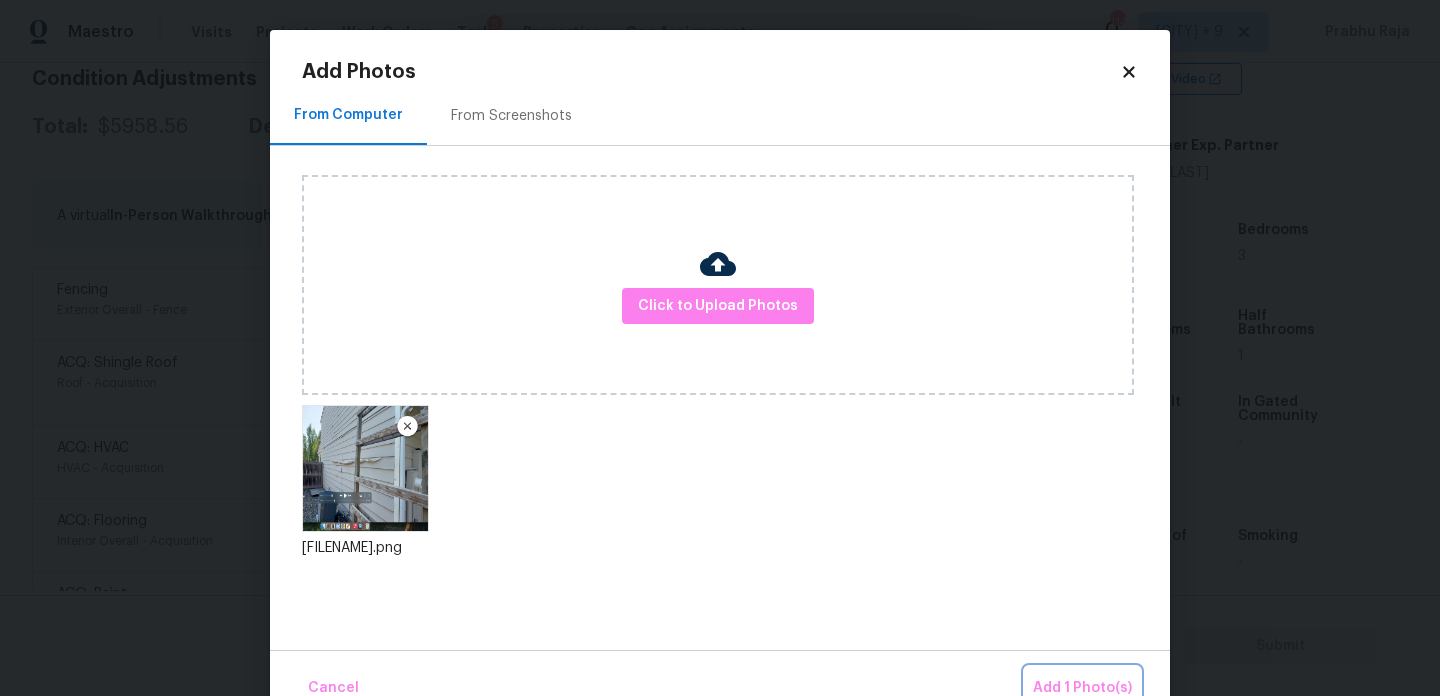 click on "Add 1 Photo(s)" at bounding box center (1082, 688) 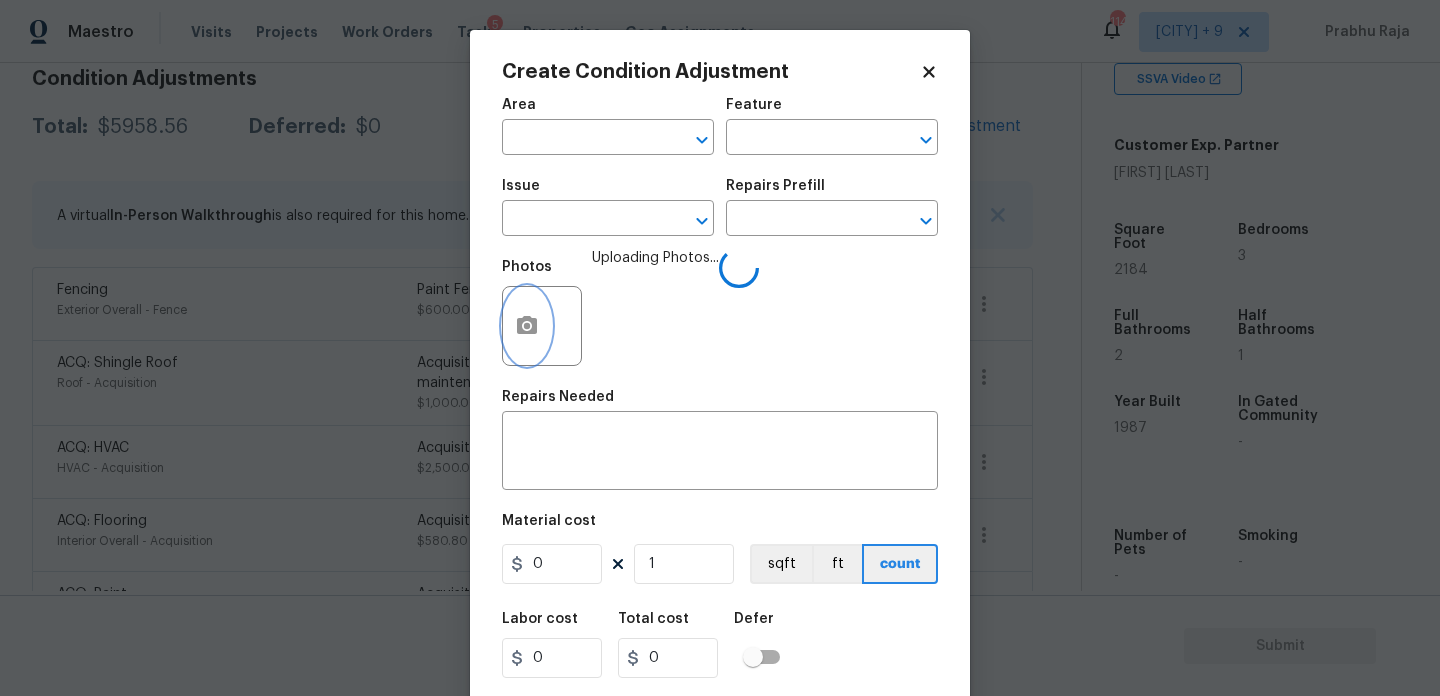 type 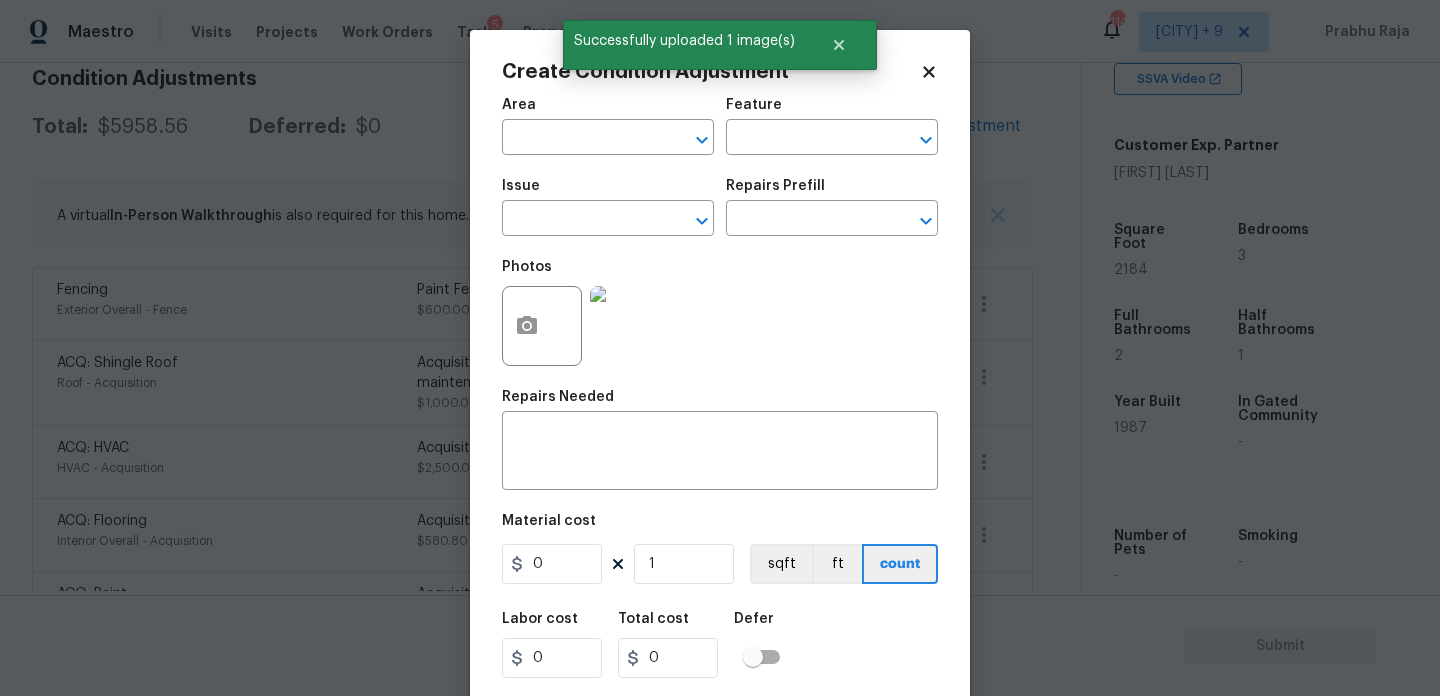 click on "Area" at bounding box center [608, 111] 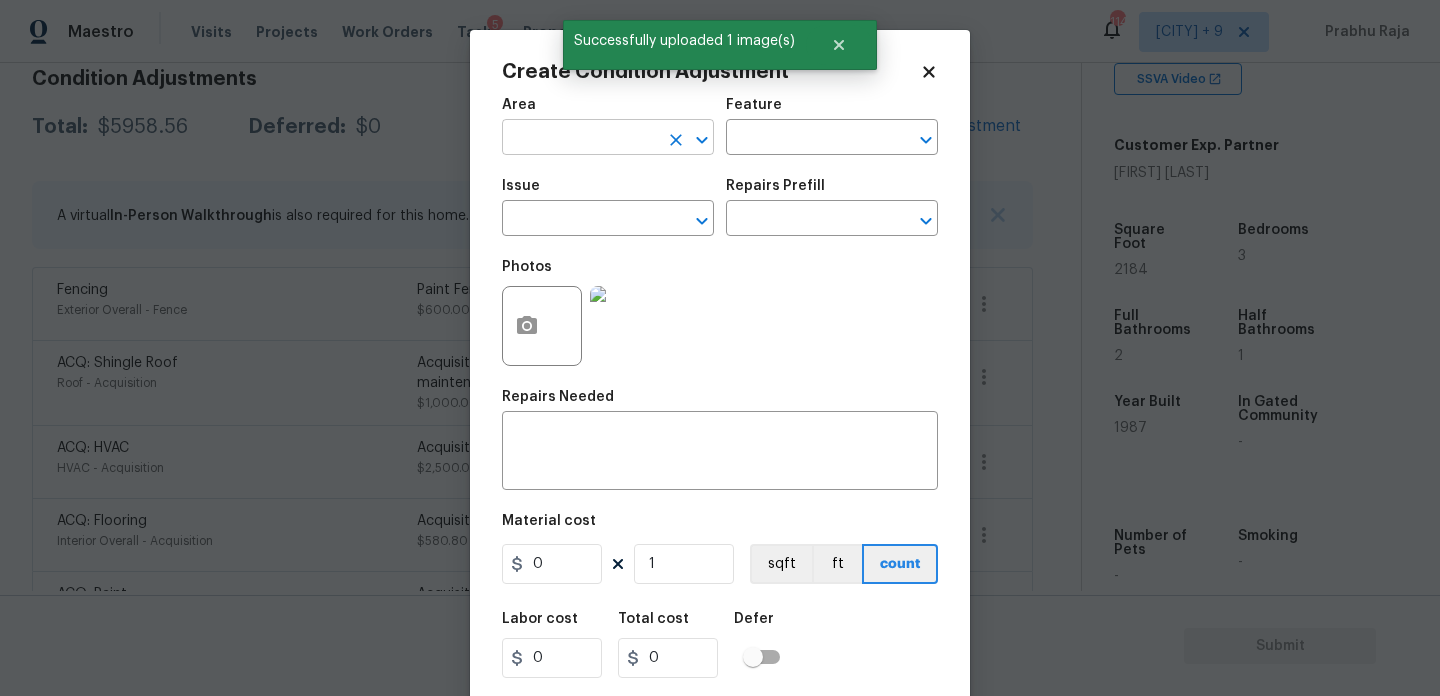 click at bounding box center (580, 139) 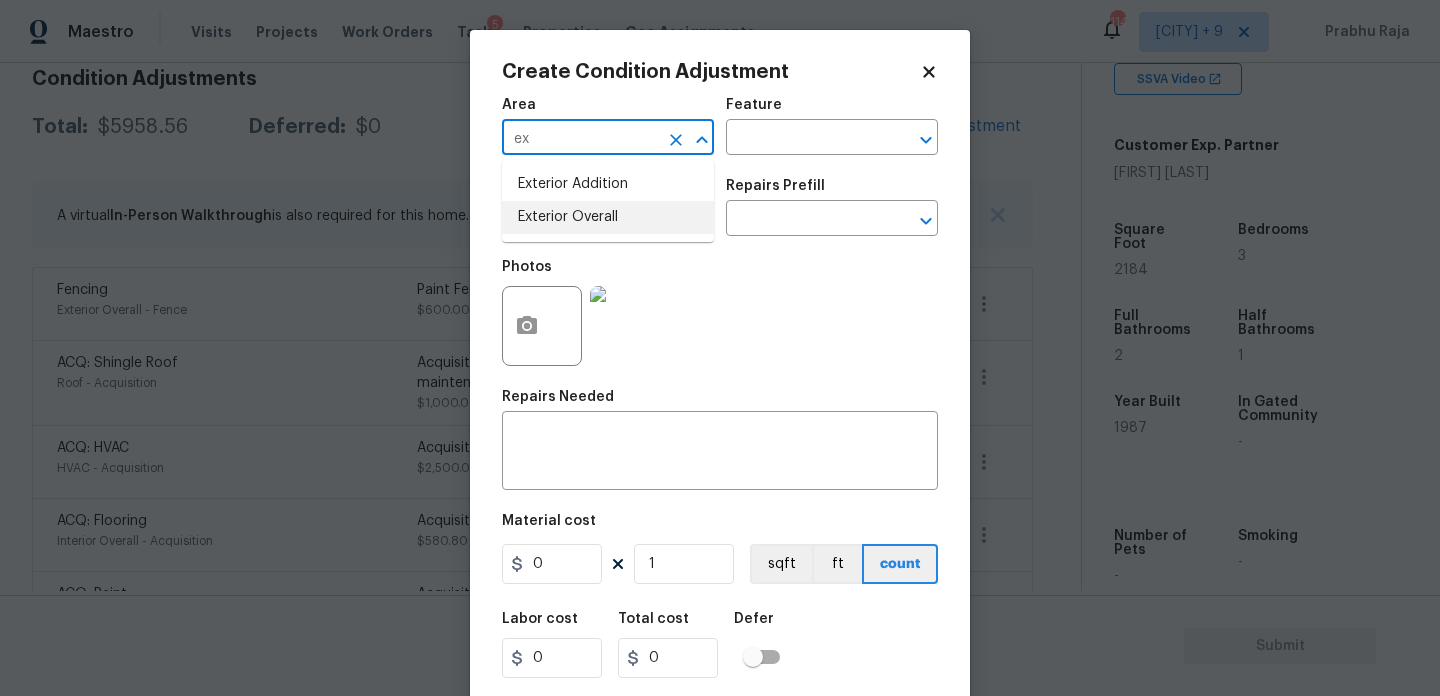 click on "Exterior Addition Exterior Overall" at bounding box center [608, 201] 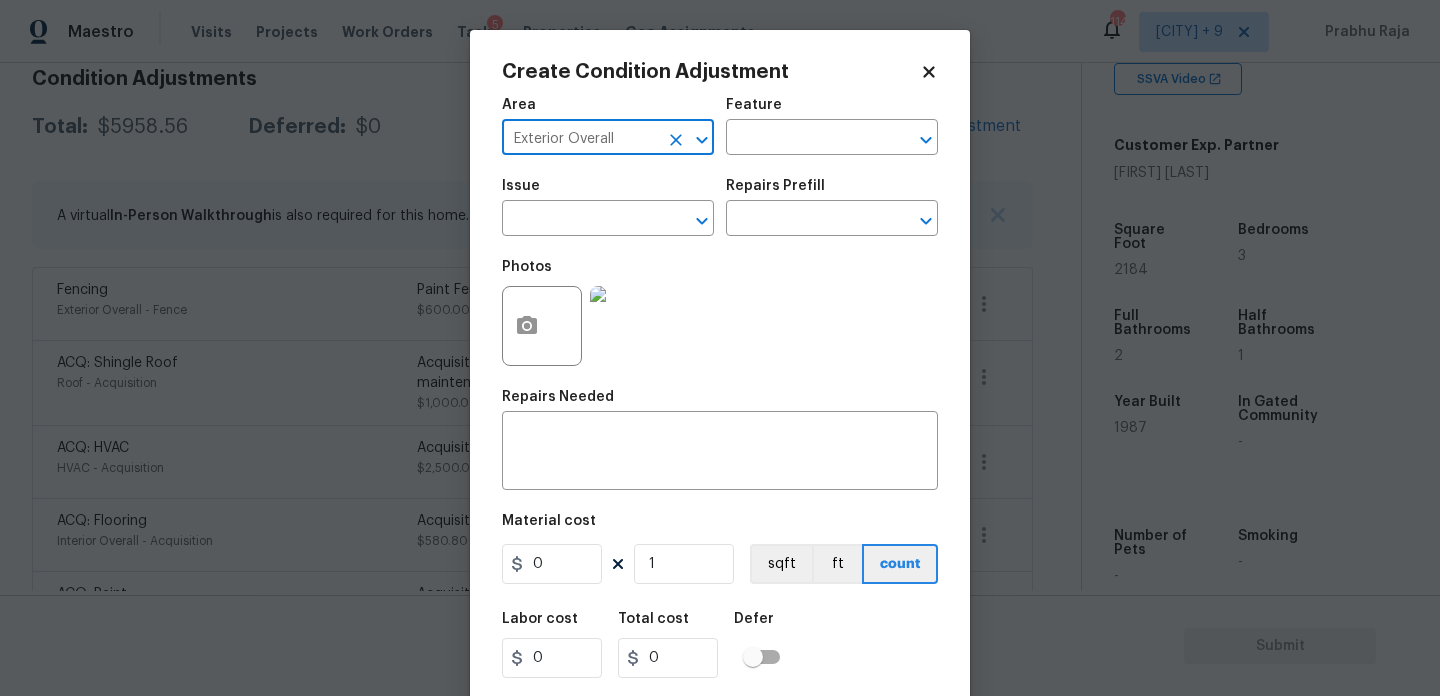 type on "Exterior Overall" 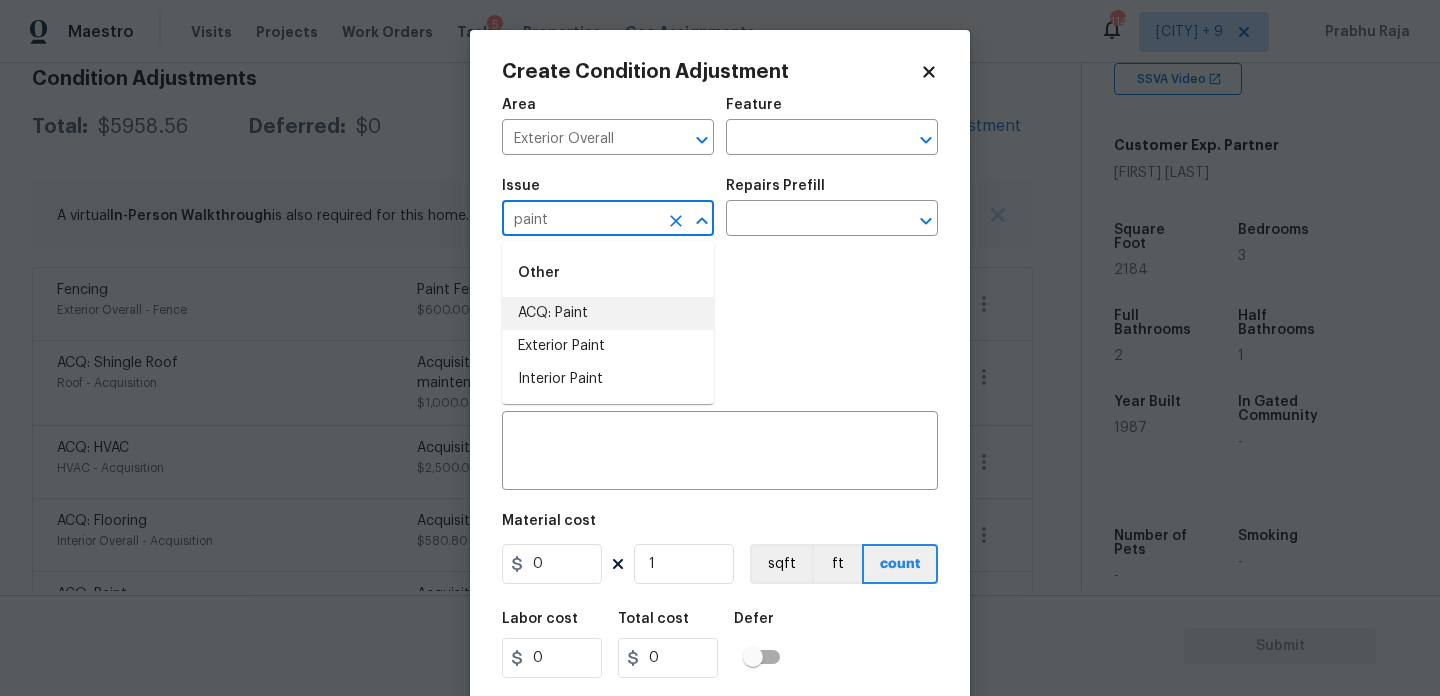 click on "ACQ: Paint" at bounding box center [608, 313] 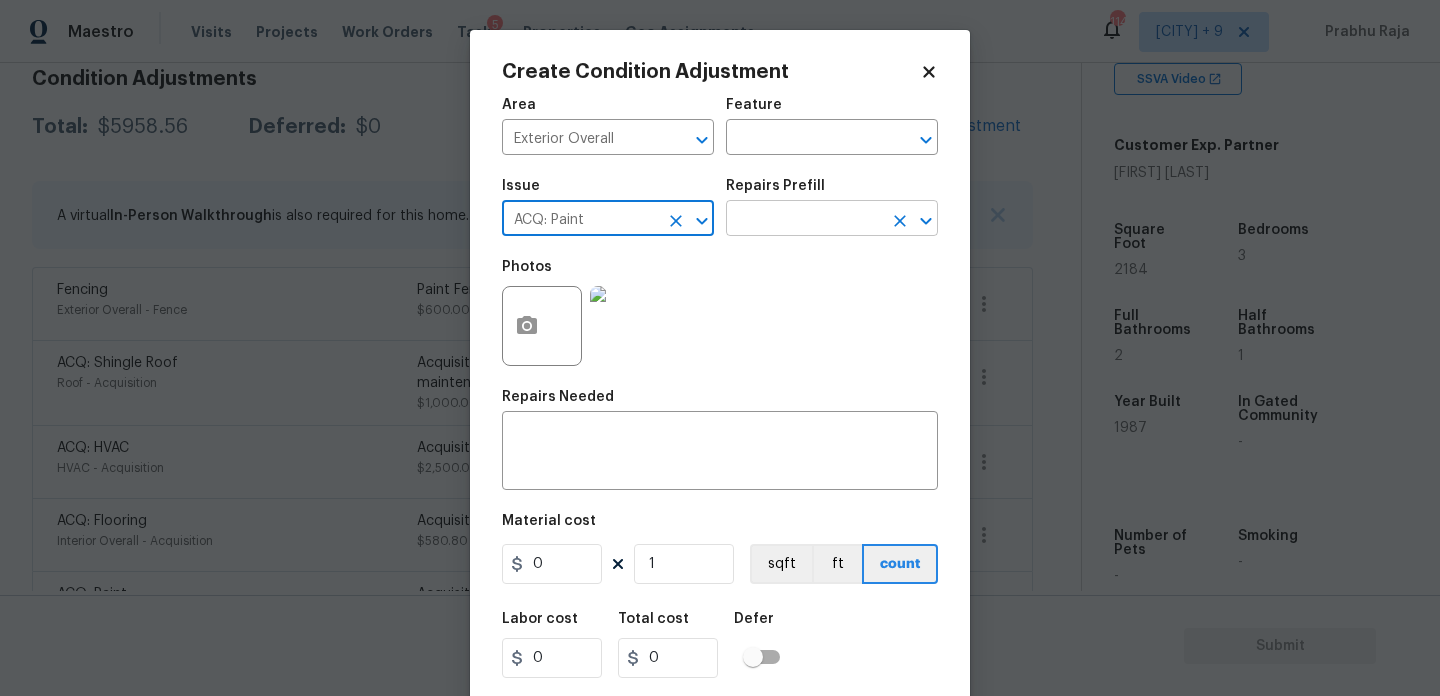 type on "ACQ: Paint" 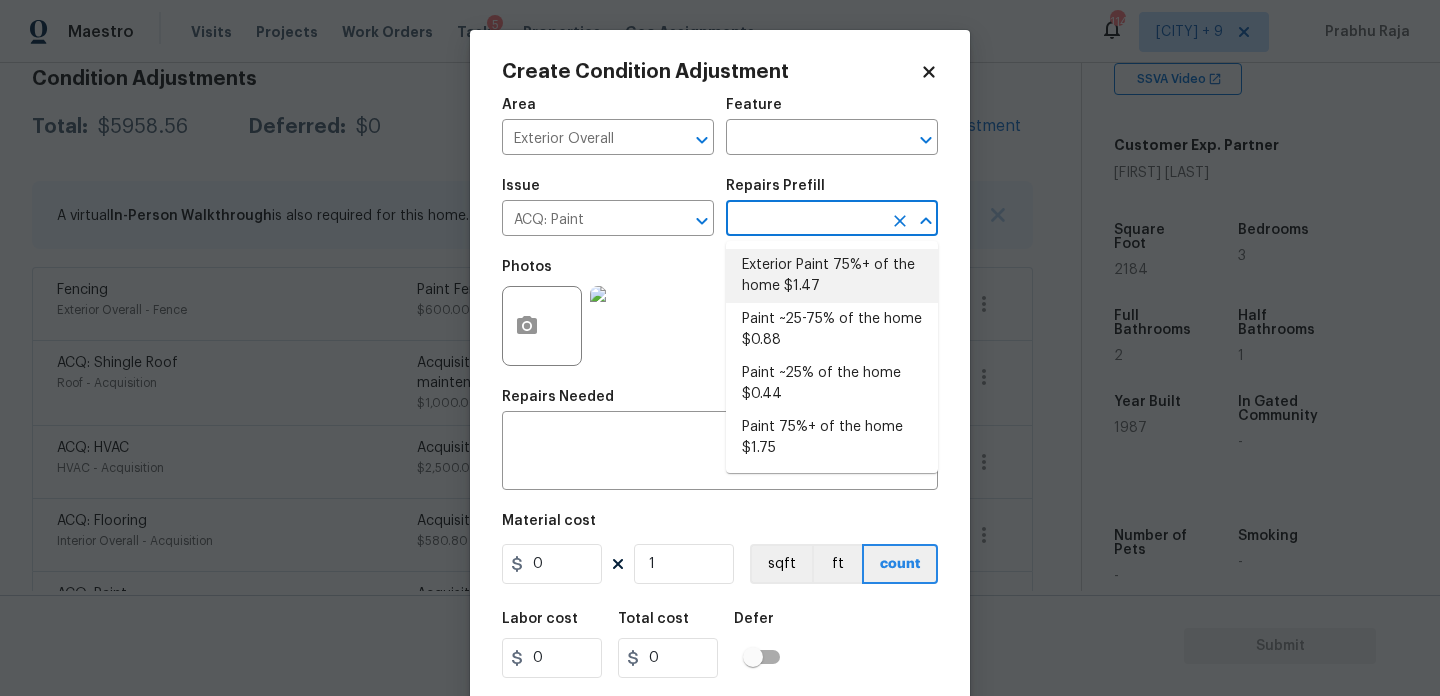 click on "Exterior Paint 75%+ of the home $1.47" at bounding box center (832, 276) 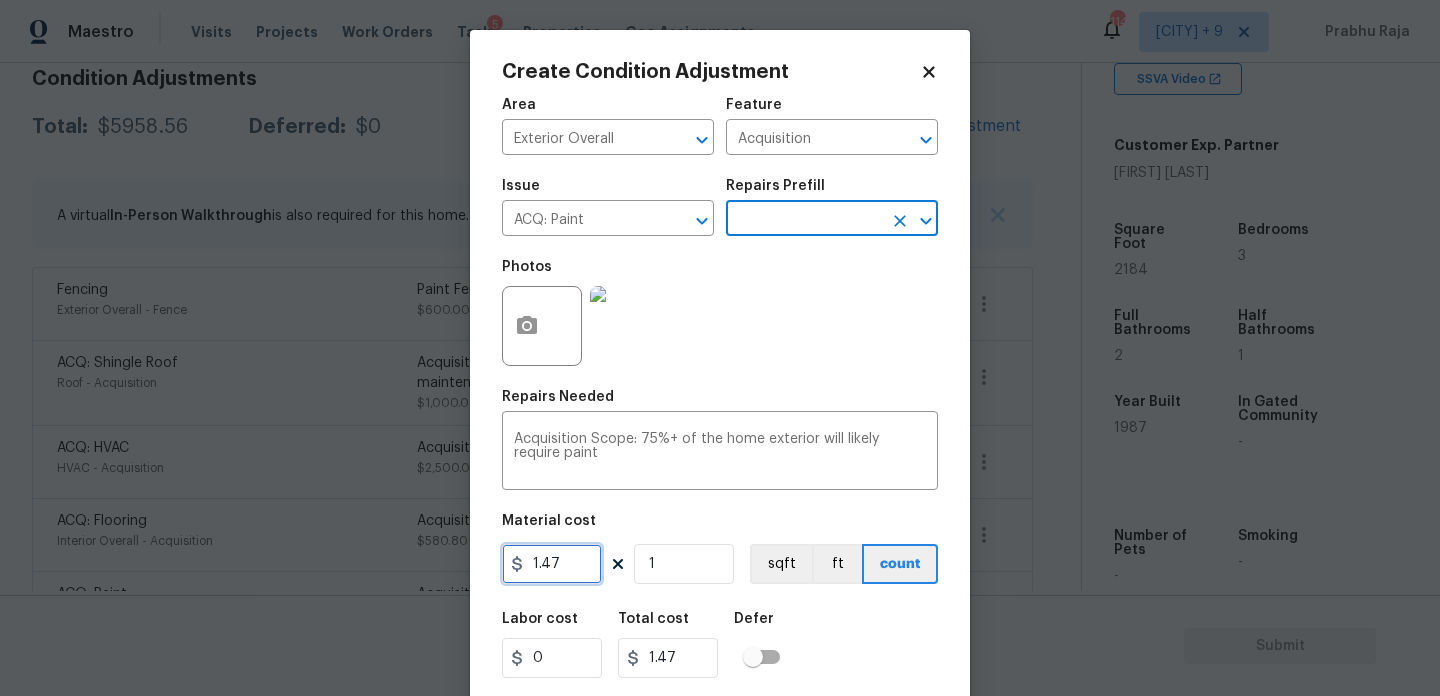 click on "1.47" at bounding box center (552, 564) 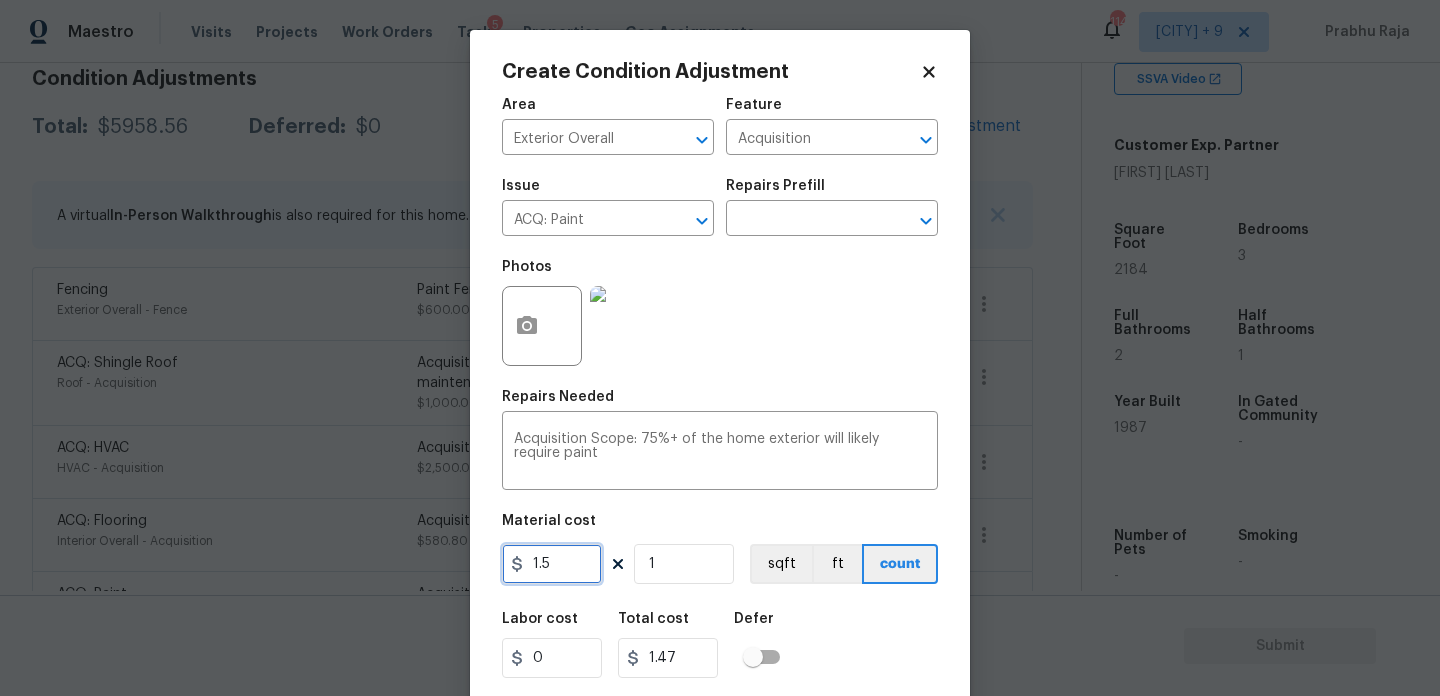 type on "1.5" 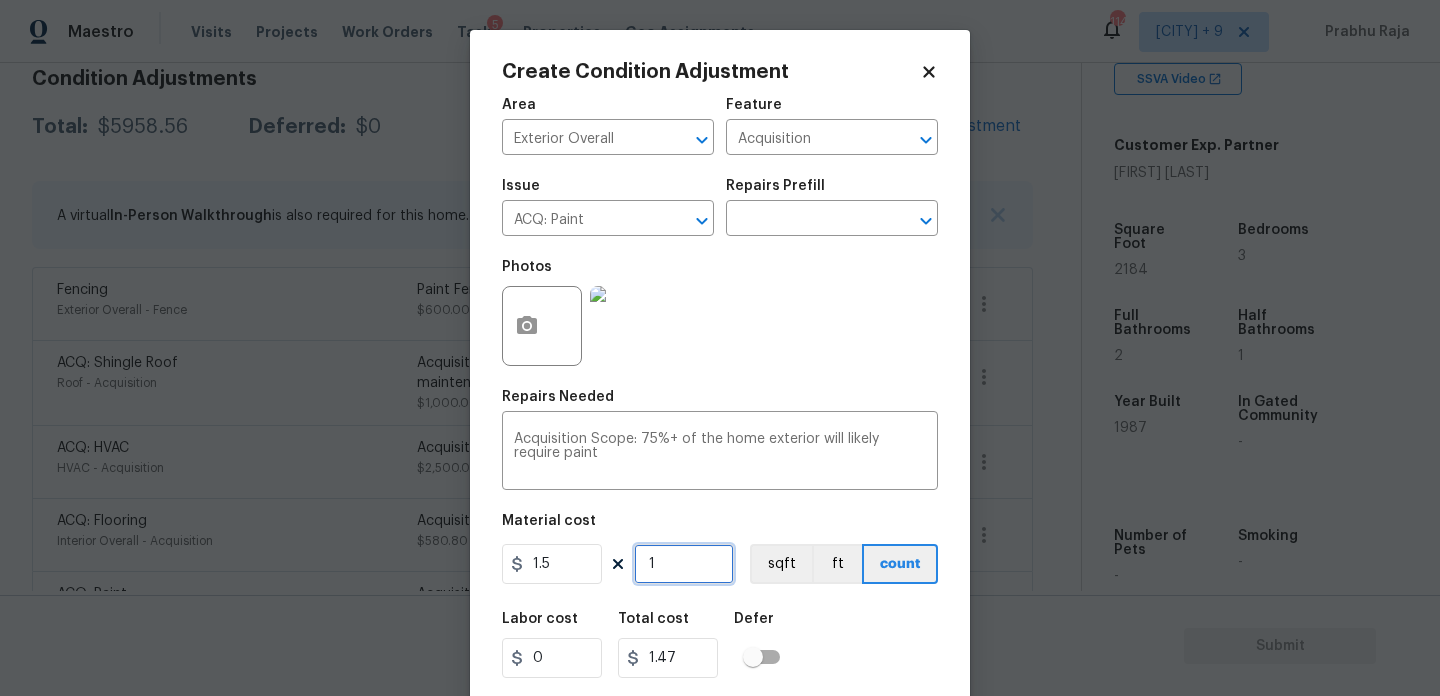 type on "1.5" 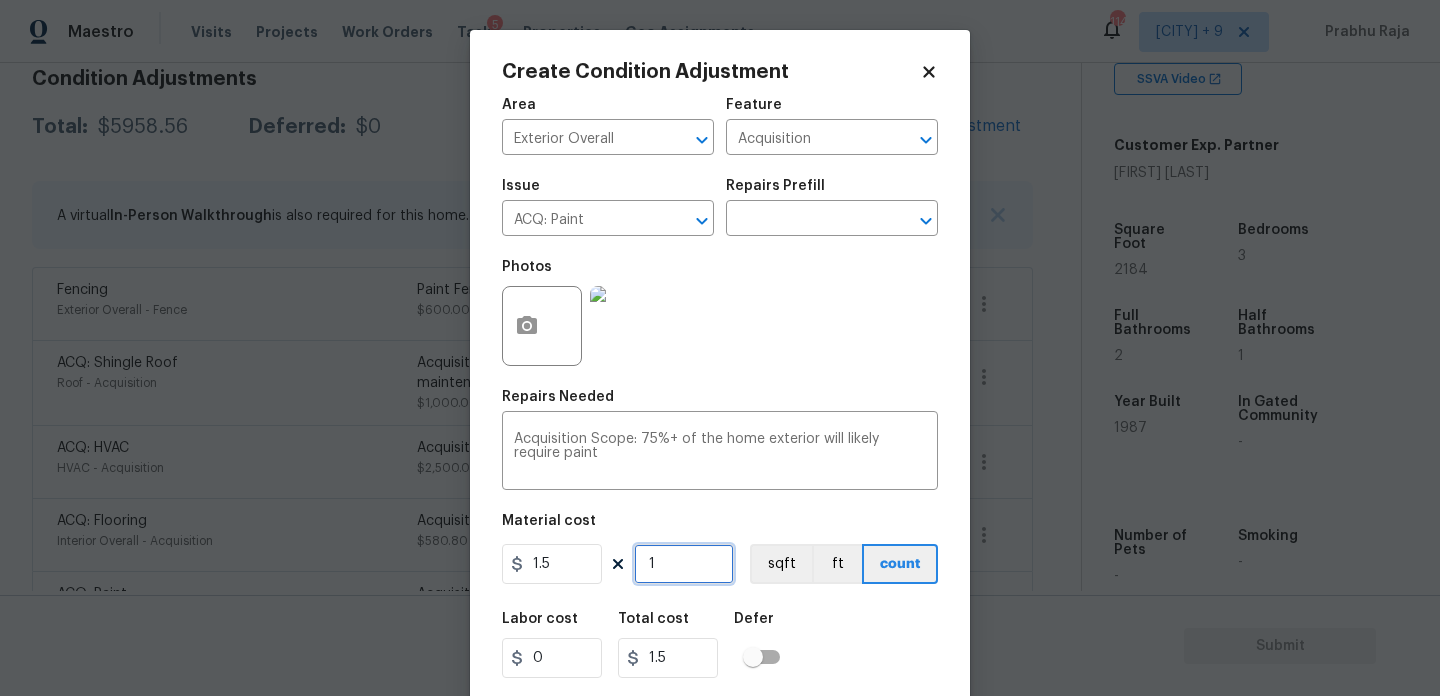 click on "1" at bounding box center [684, 564] 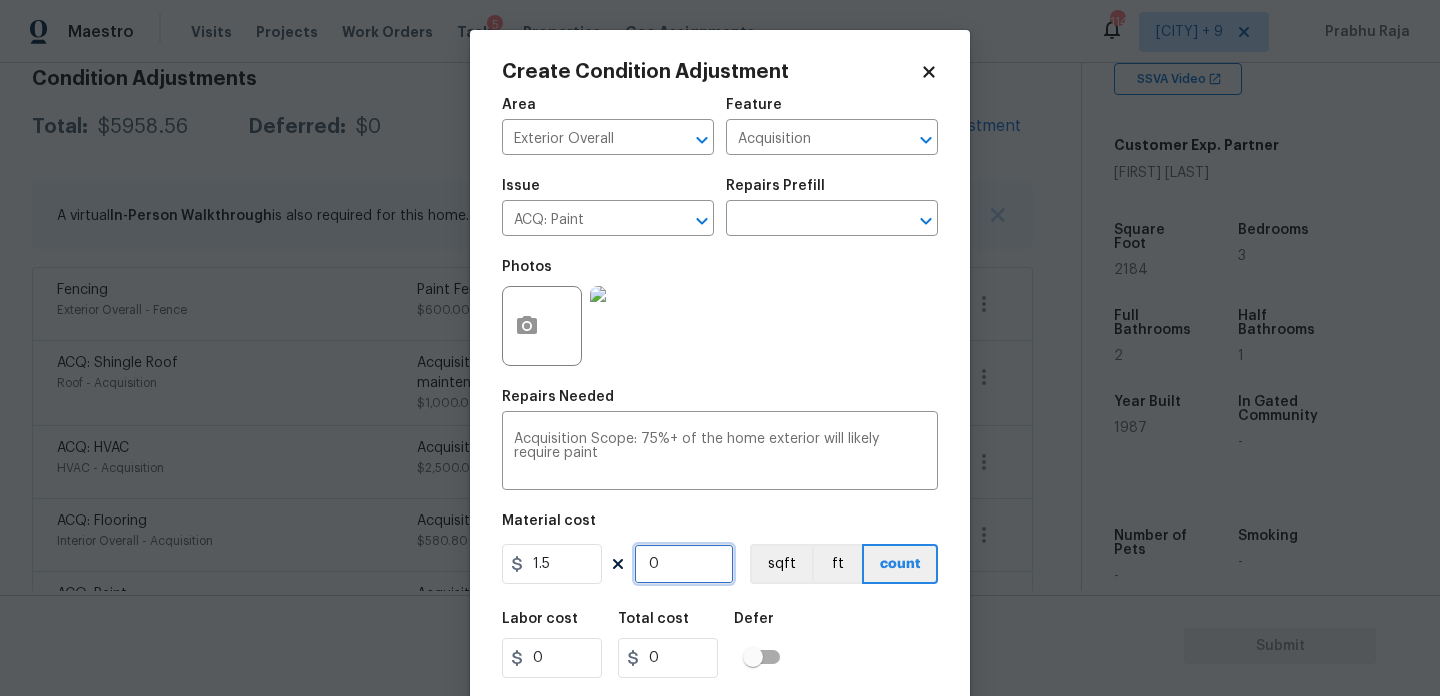 type on "2" 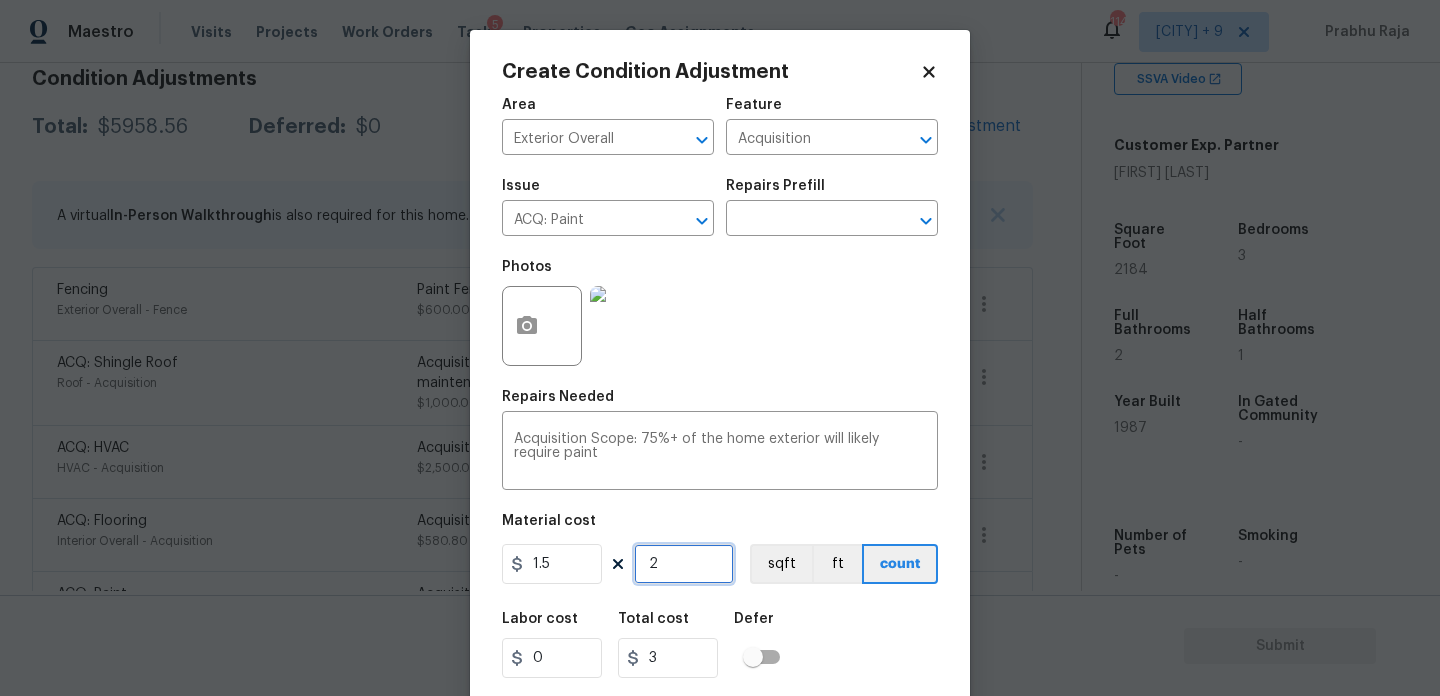 type on "21" 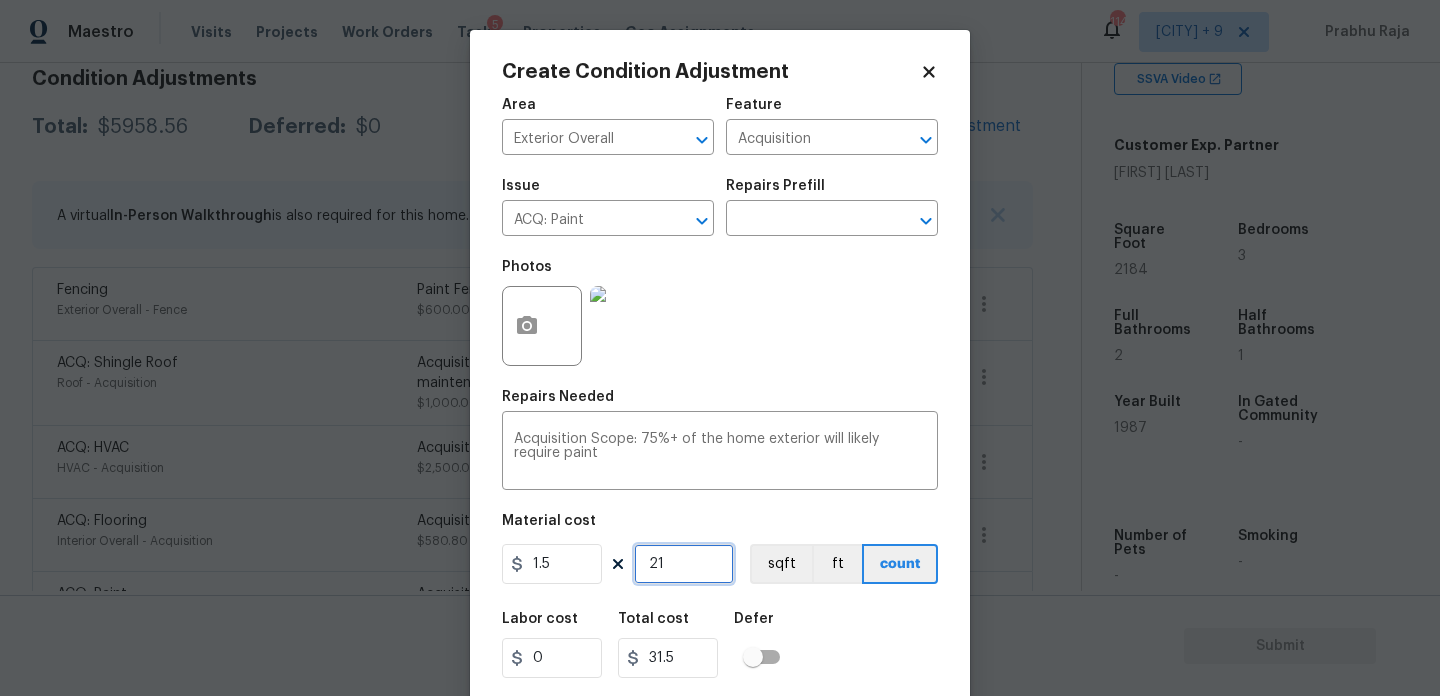 type on "218" 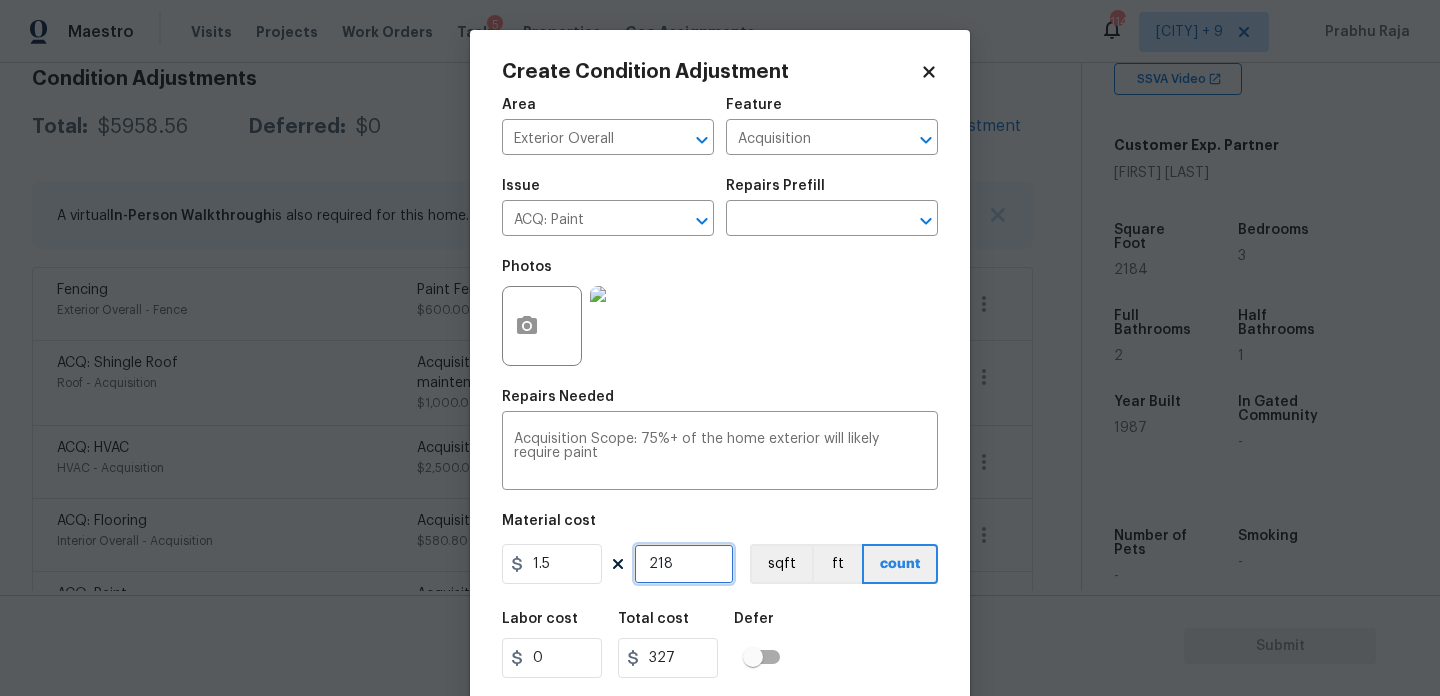 type on "2184" 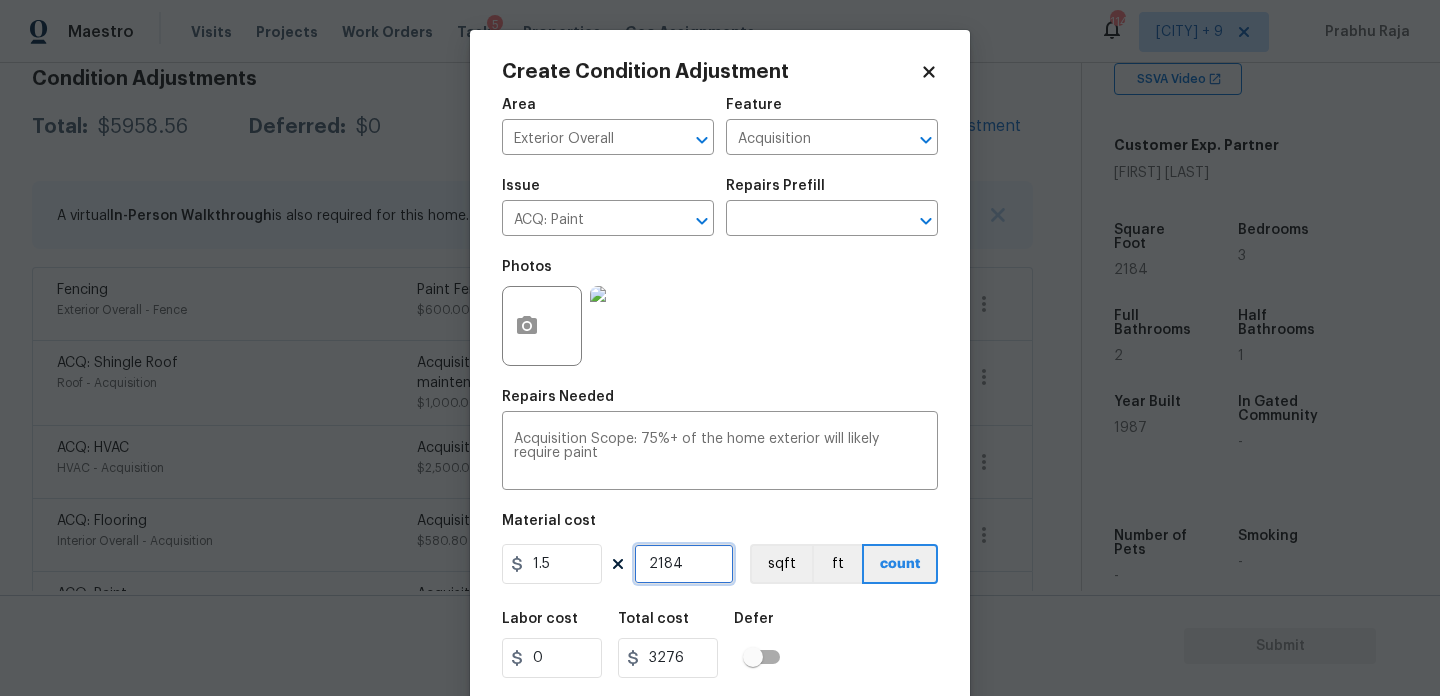 scroll, scrollTop: 51, scrollLeft: 0, axis: vertical 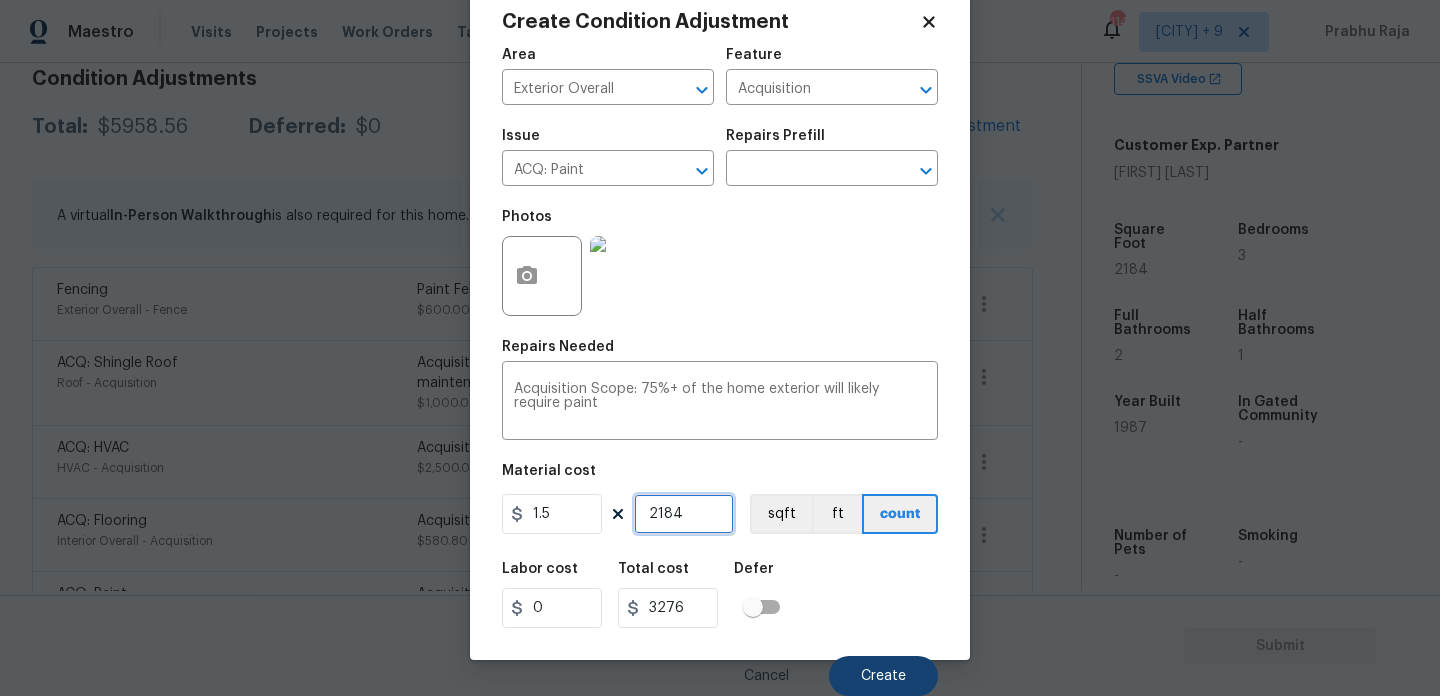 type on "2184" 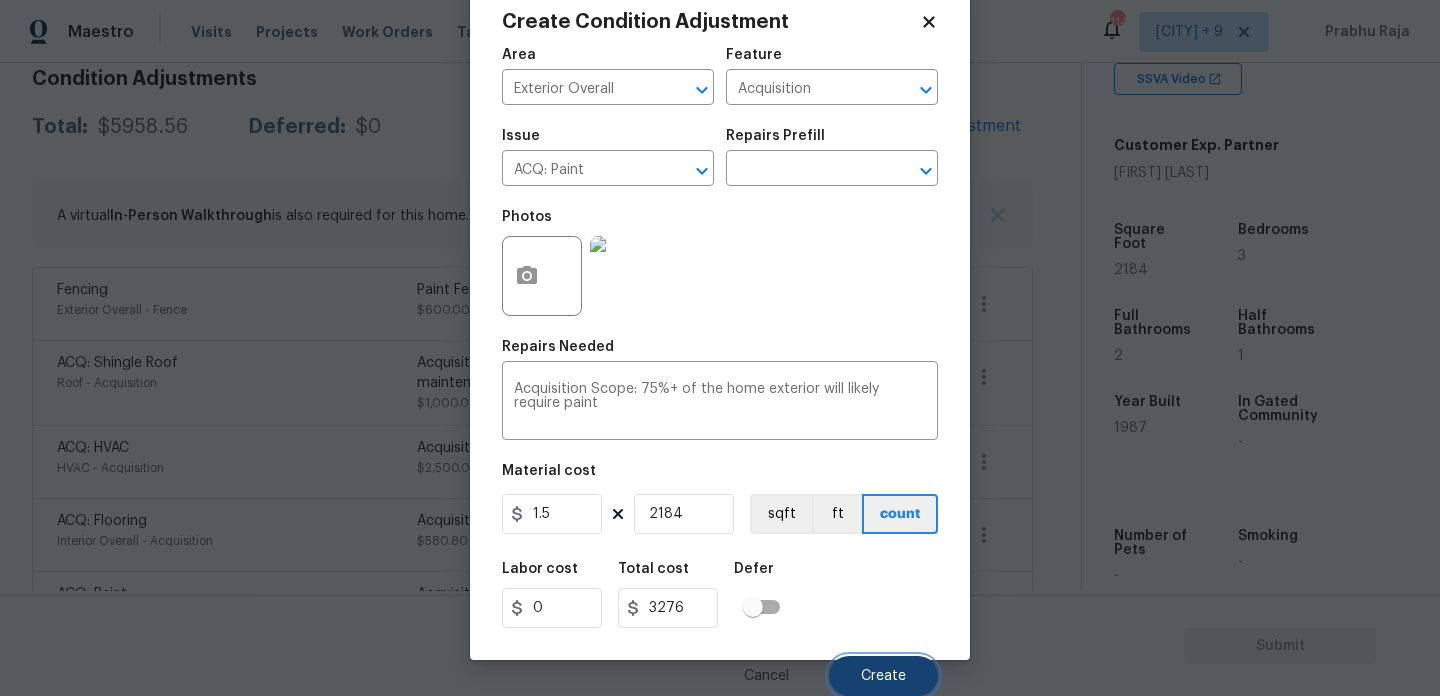 click on "Create" at bounding box center [883, 676] 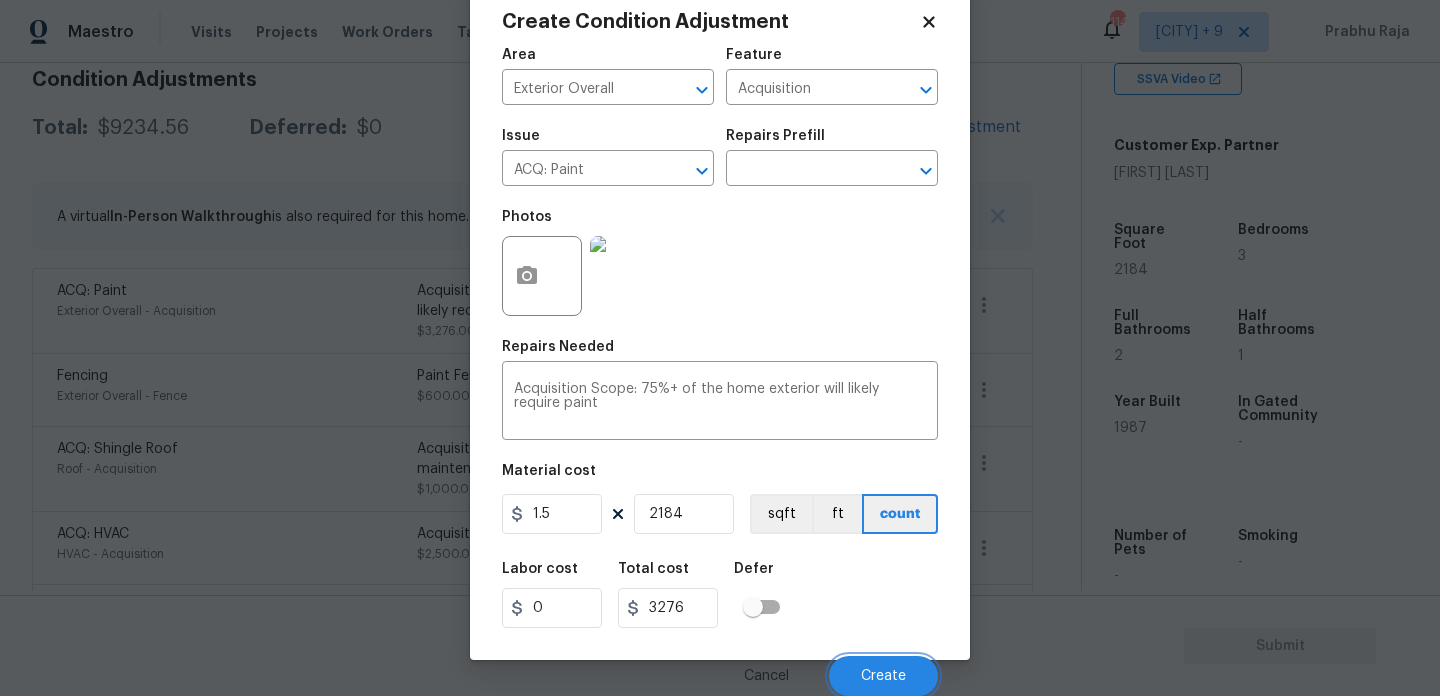 scroll, scrollTop: 298, scrollLeft: 0, axis: vertical 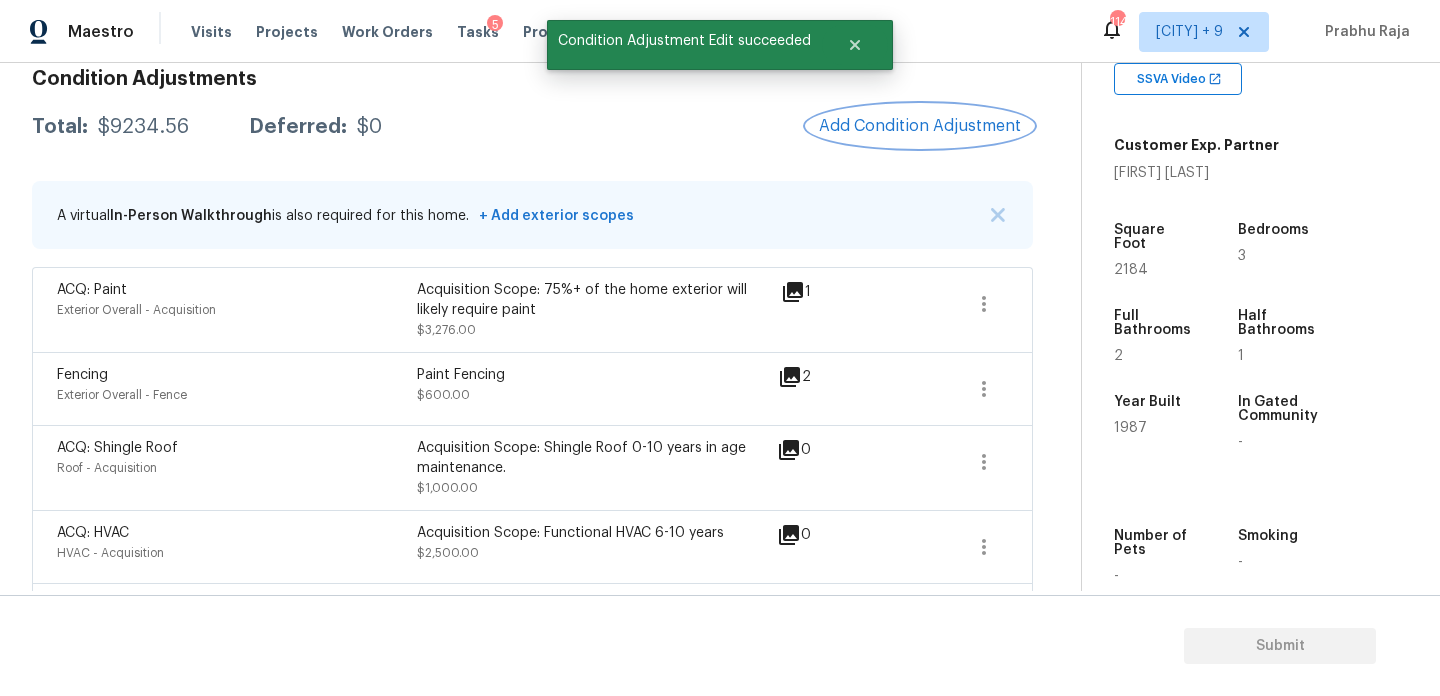 type 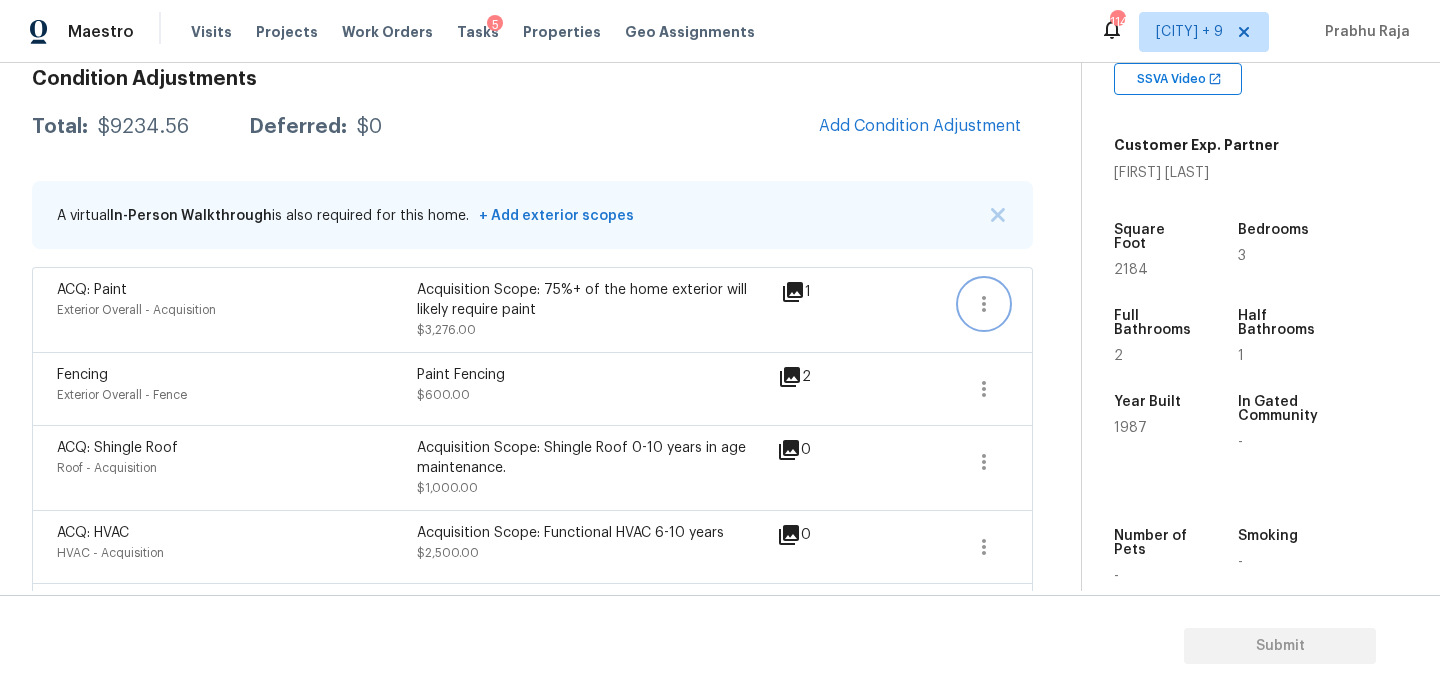 click 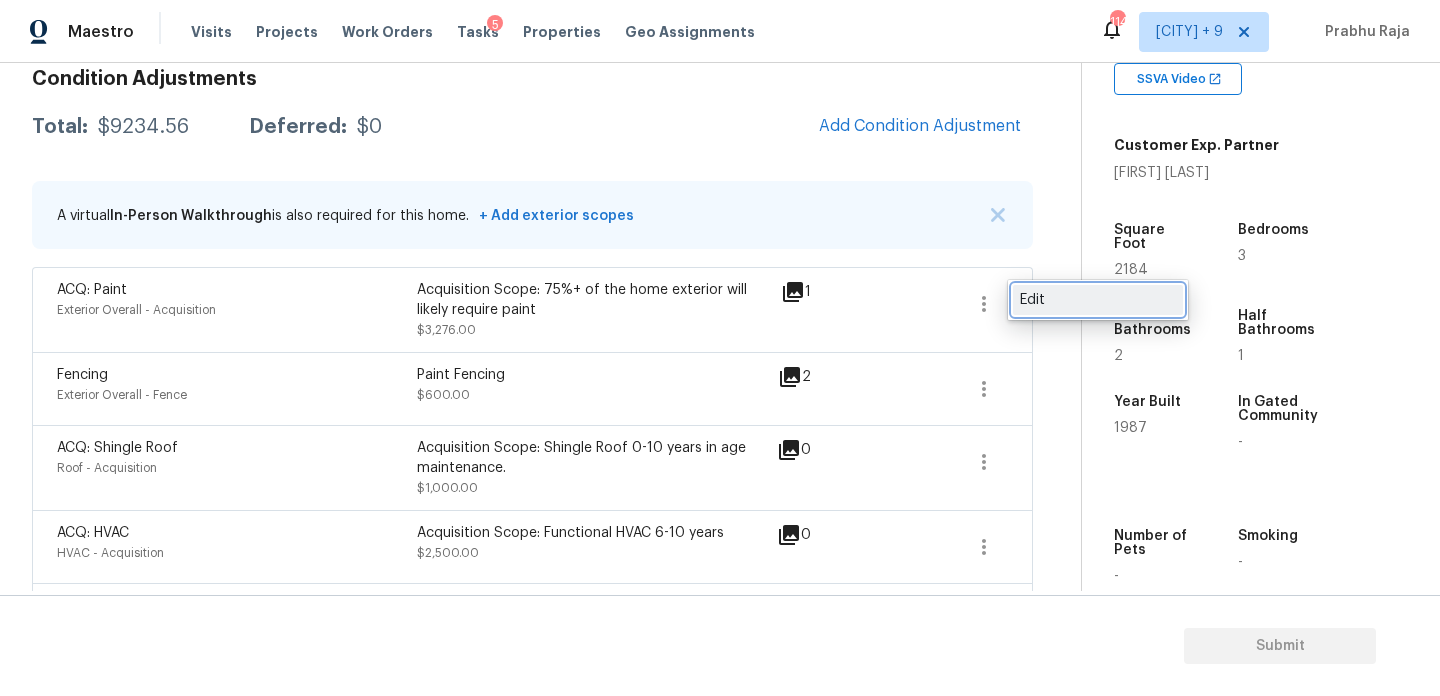 click on "Edit" at bounding box center [1098, 300] 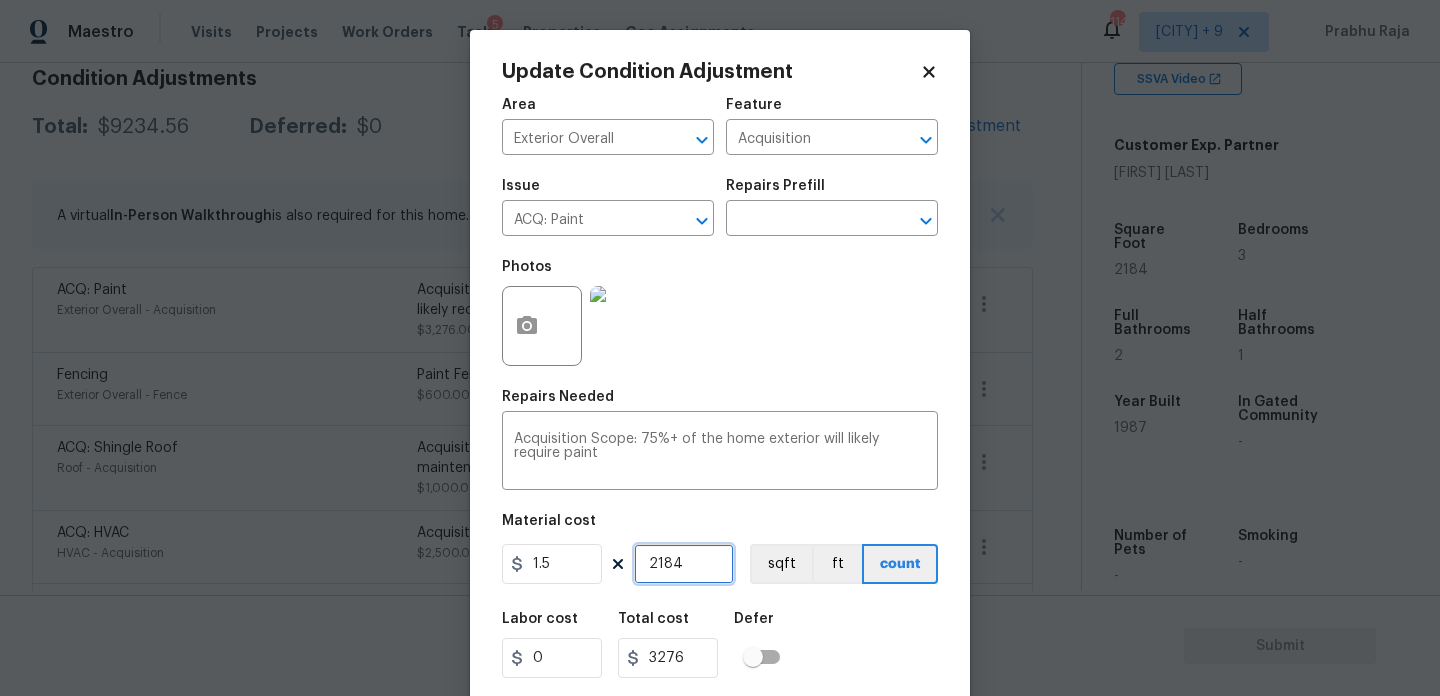 drag, startPoint x: 462, startPoint y: 581, endPoint x: 434, endPoint y: 581, distance: 28 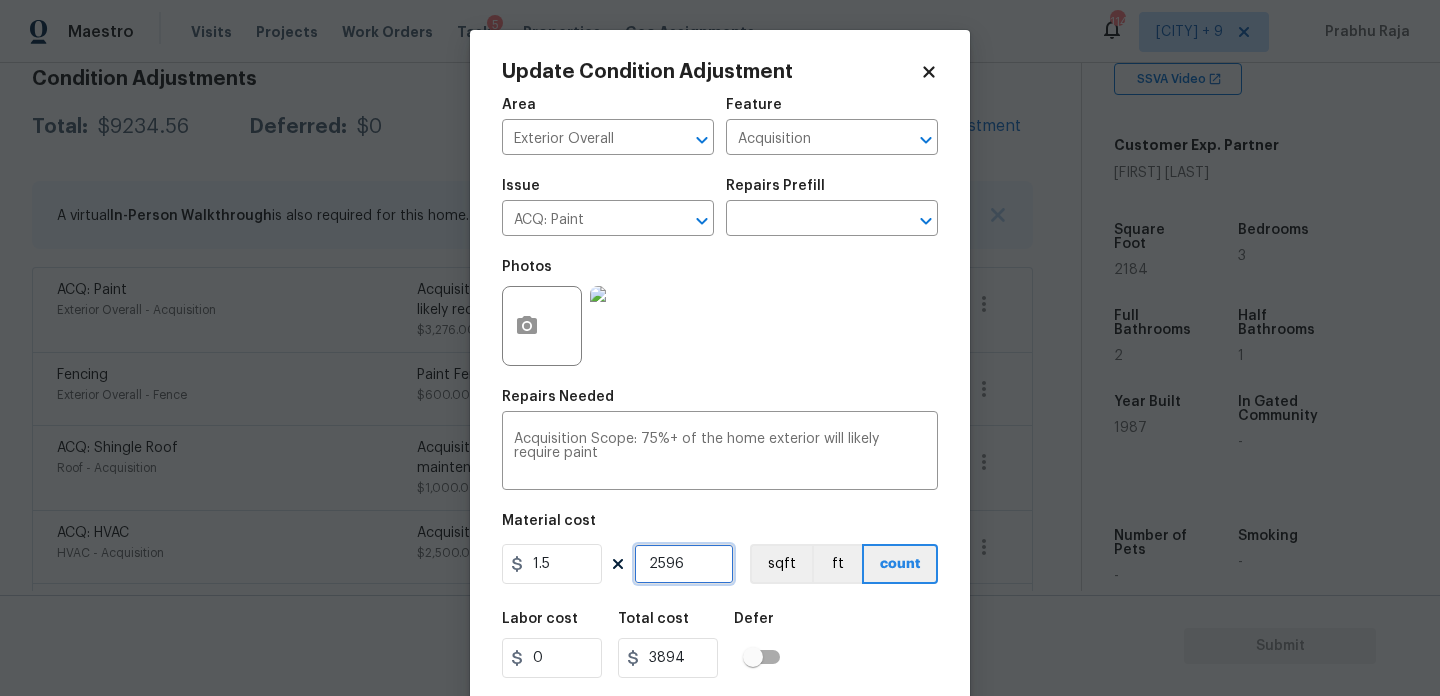 type on "2596" 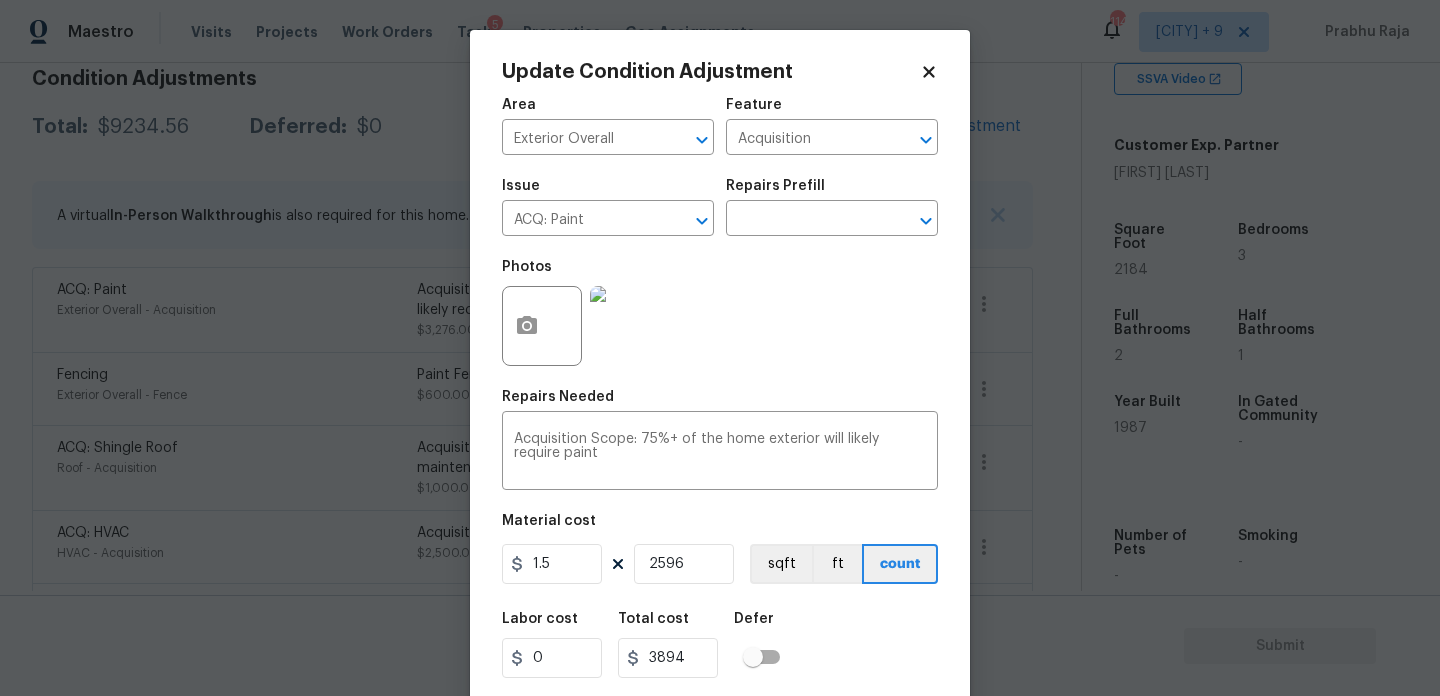 click on "Photos" at bounding box center (720, 313) 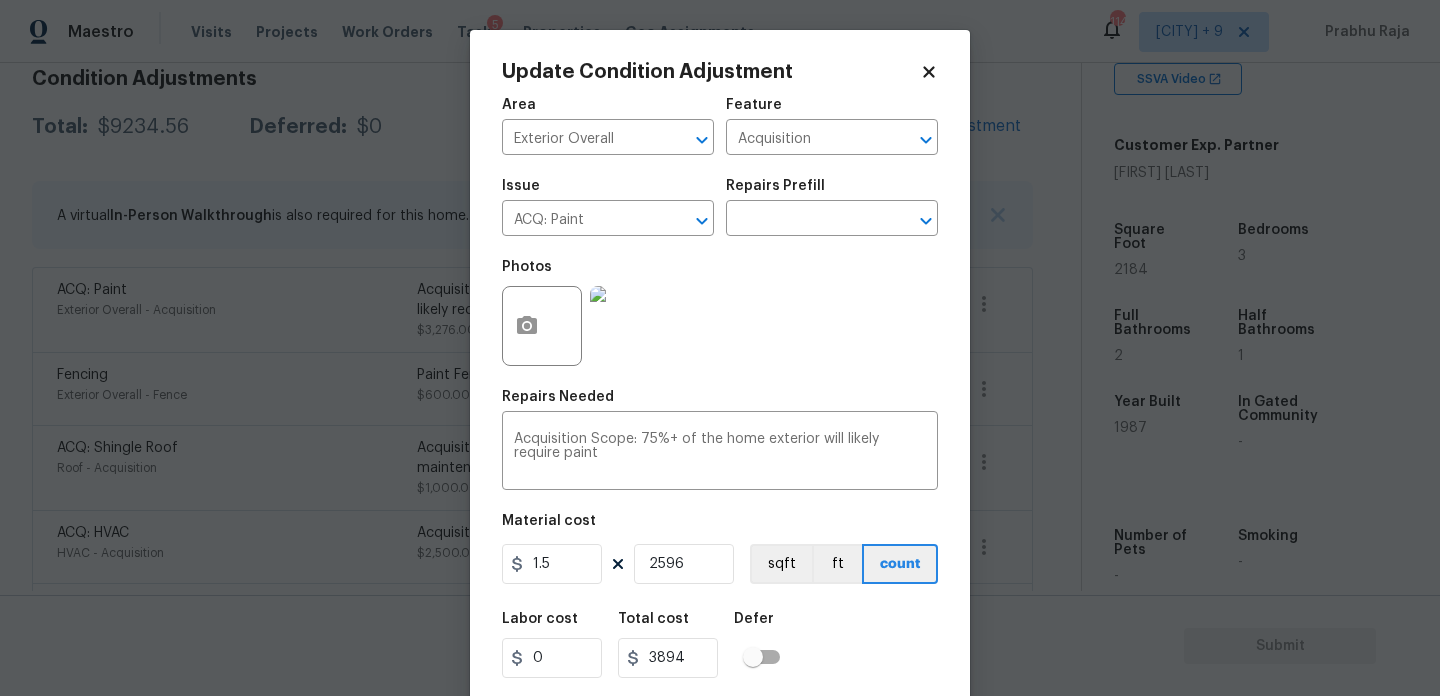 scroll, scrollTop: 51, scrollLeft: 0, axis: vertical 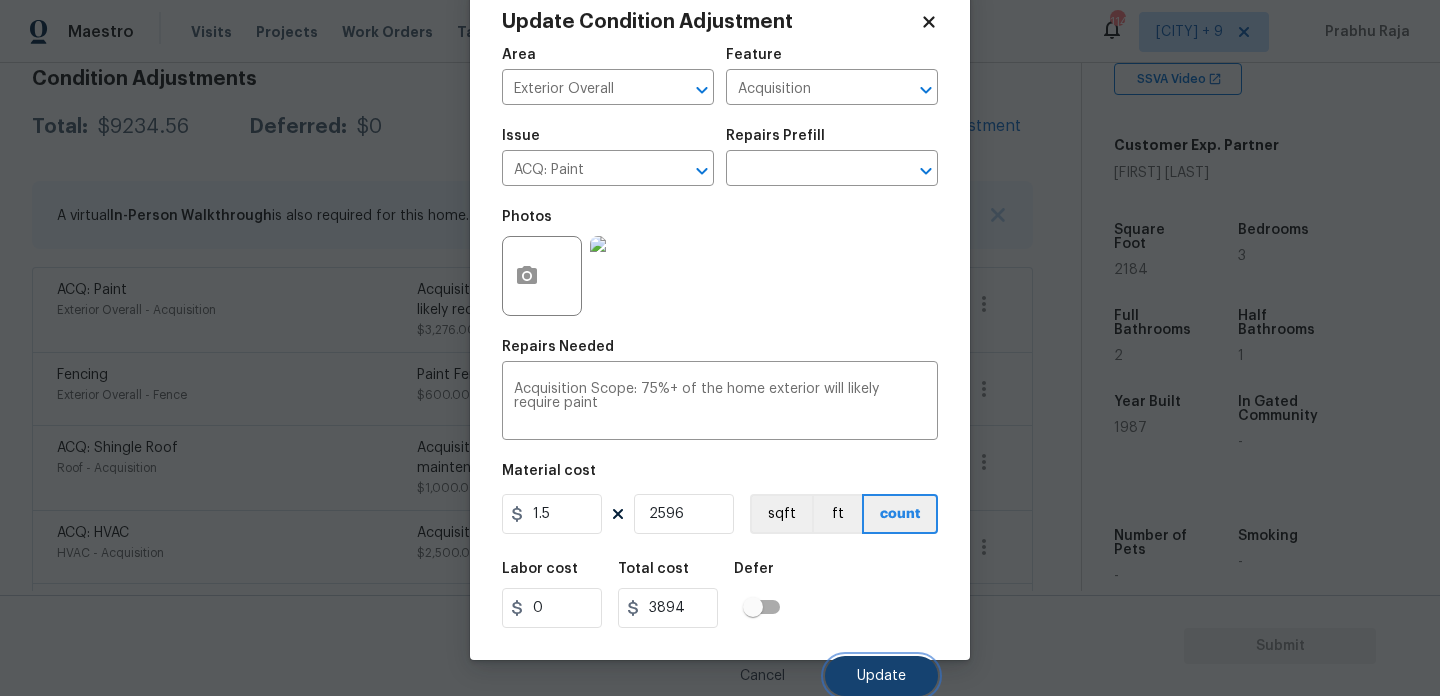 click on "Update" at bounding box center [881, 676] 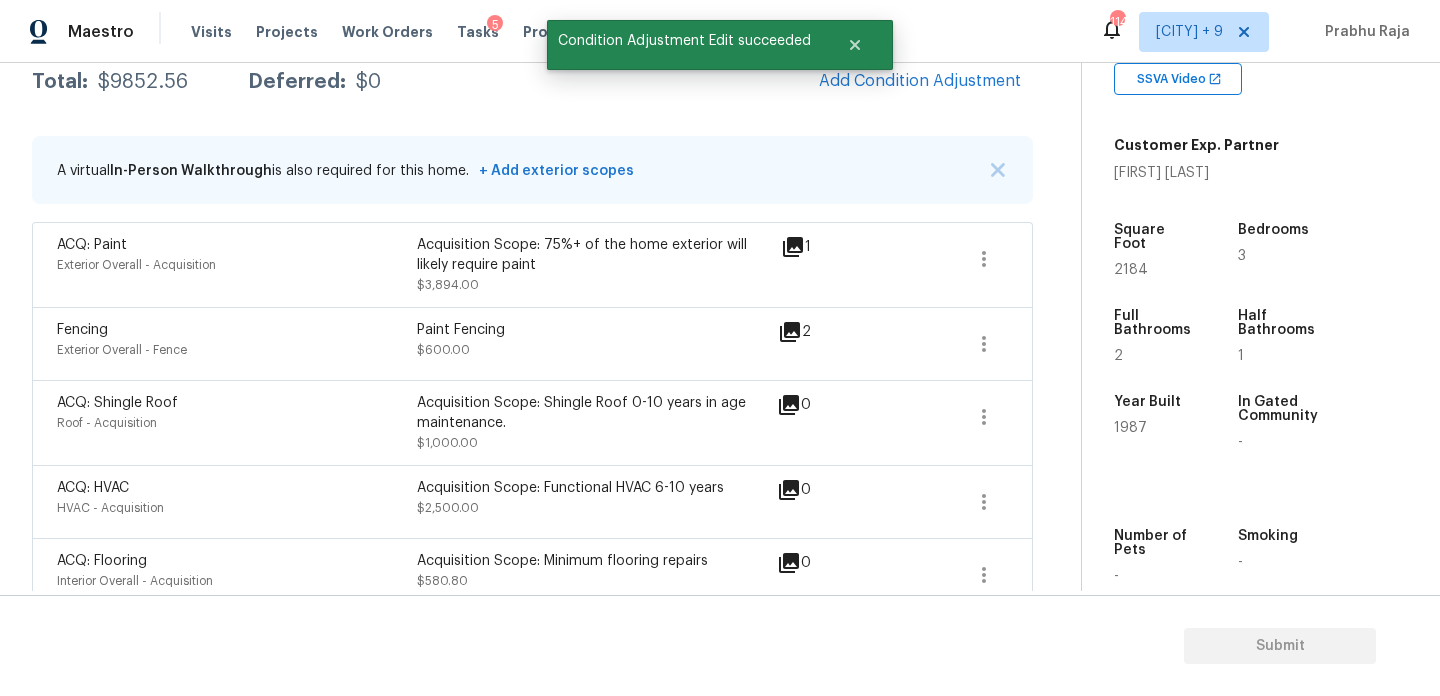 scroll, scrollTop: 298, scrollLeft: 0, axis: vertical 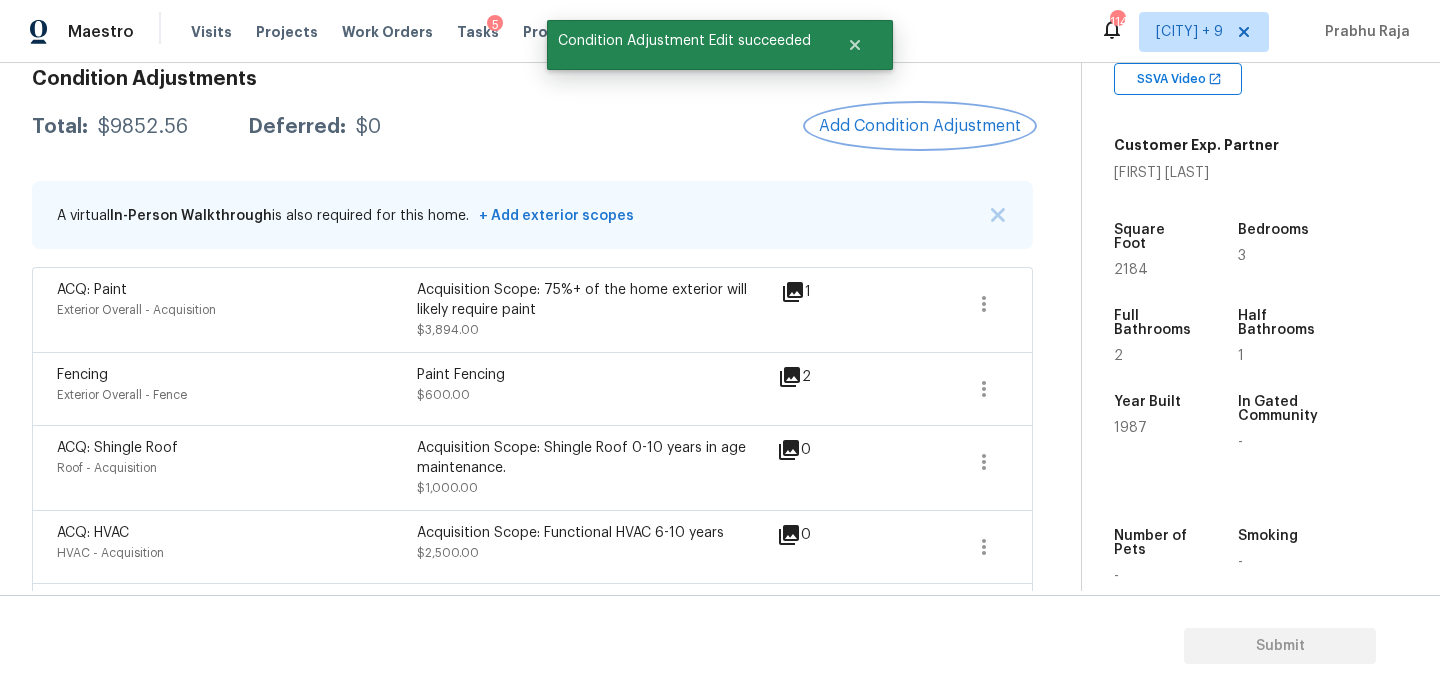 click on "Add Condition Adjustment" at bounding box center (920, 126) 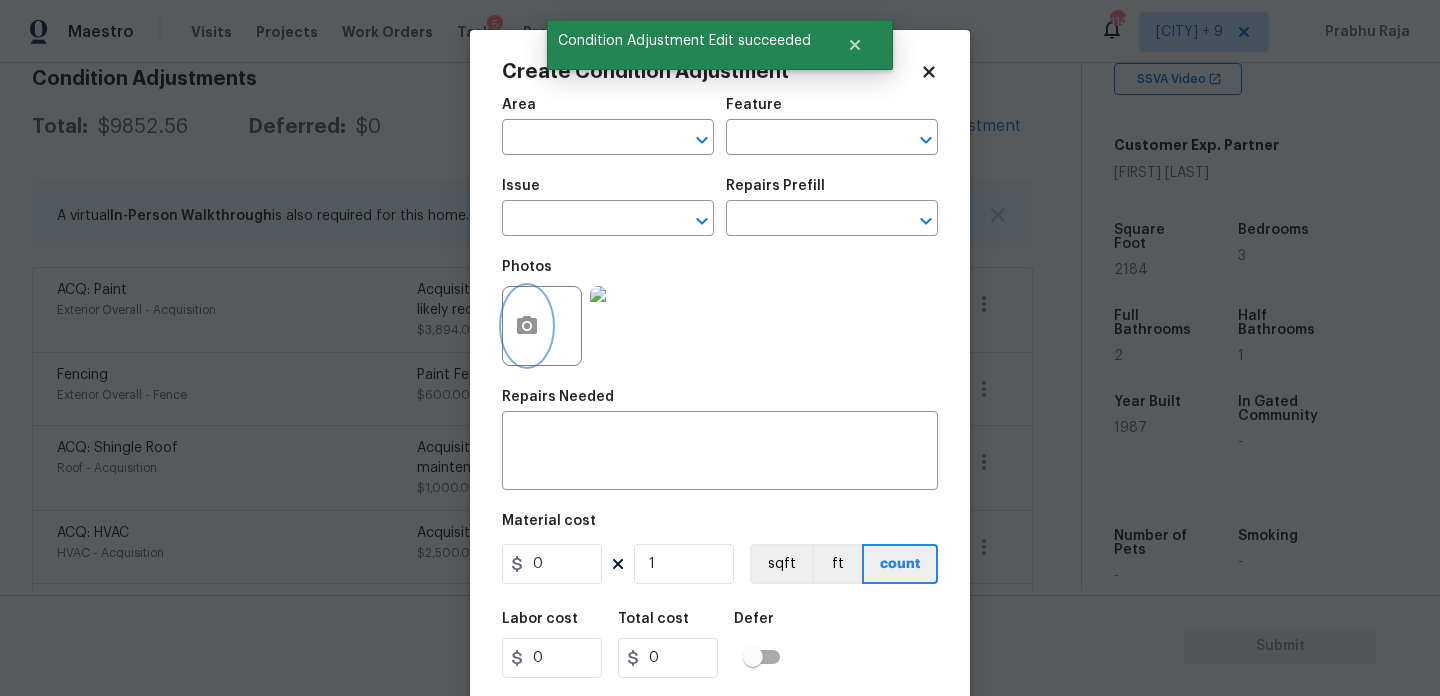 click at bounding box center [527, 326] 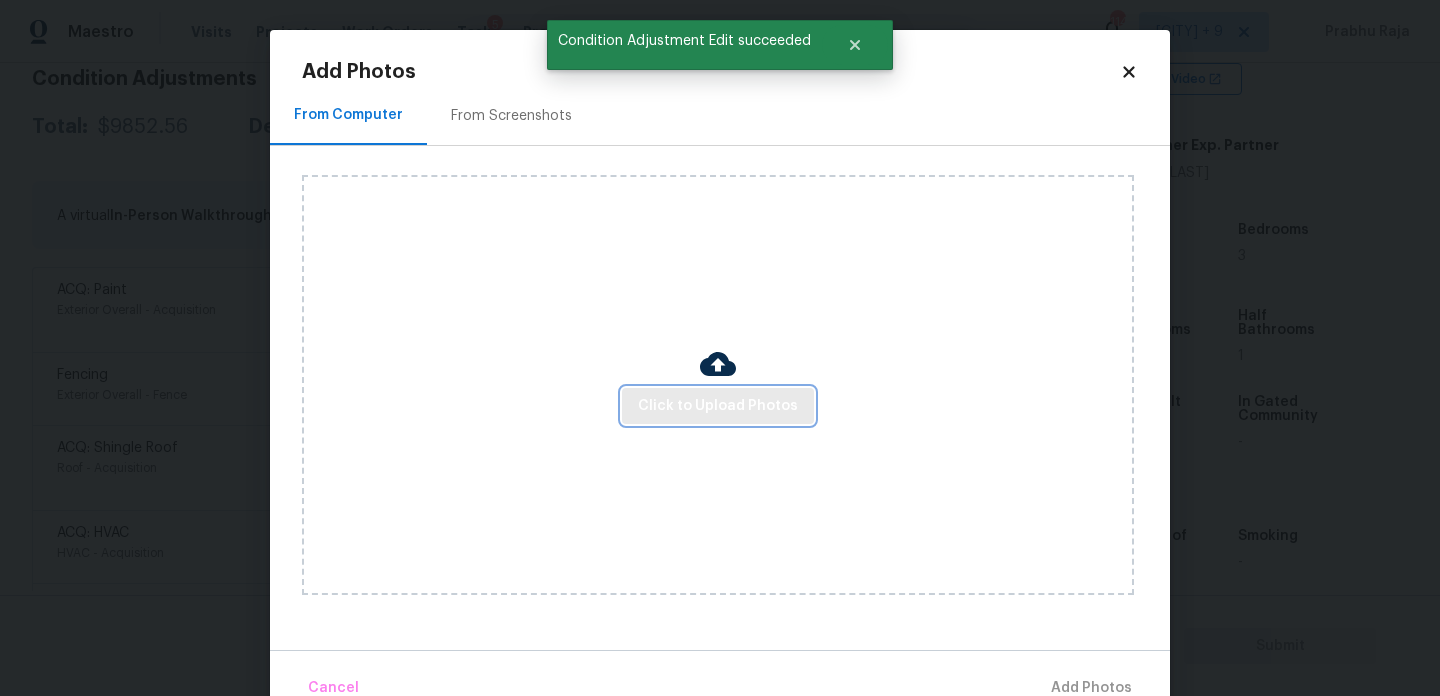 click on "Click to Upload Photos" at bounding box center (718, 406) 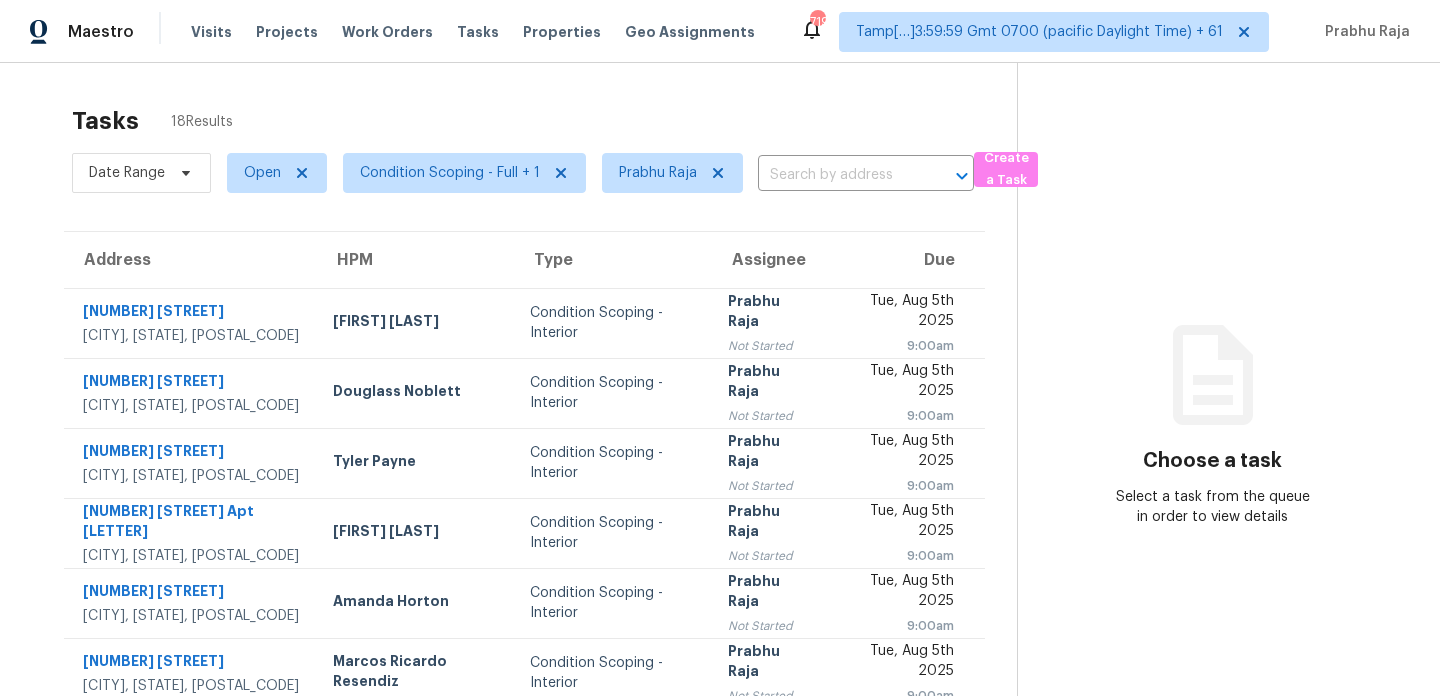 scroll, scrollTop: 0, scrollLeft: 0, axis: both 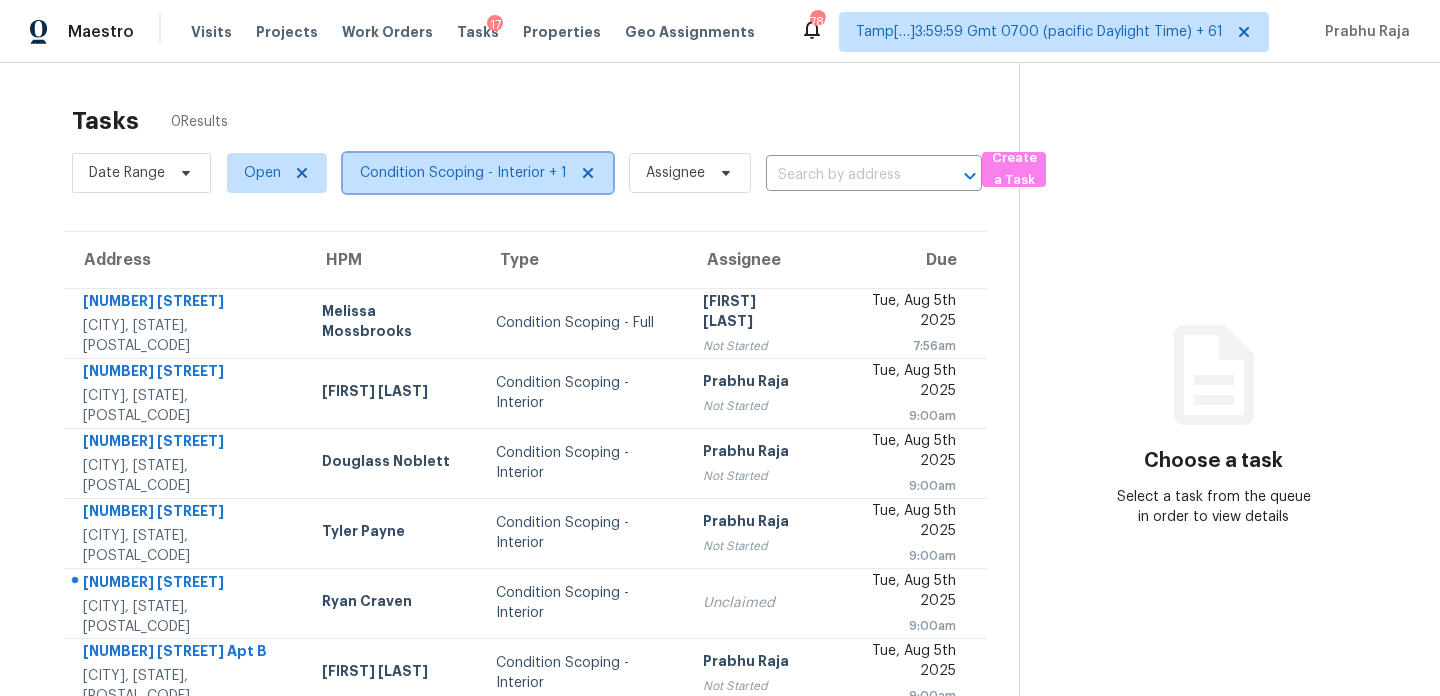 click on "Condition Scoping - Interior + 1" at bounding box center [463, 173] 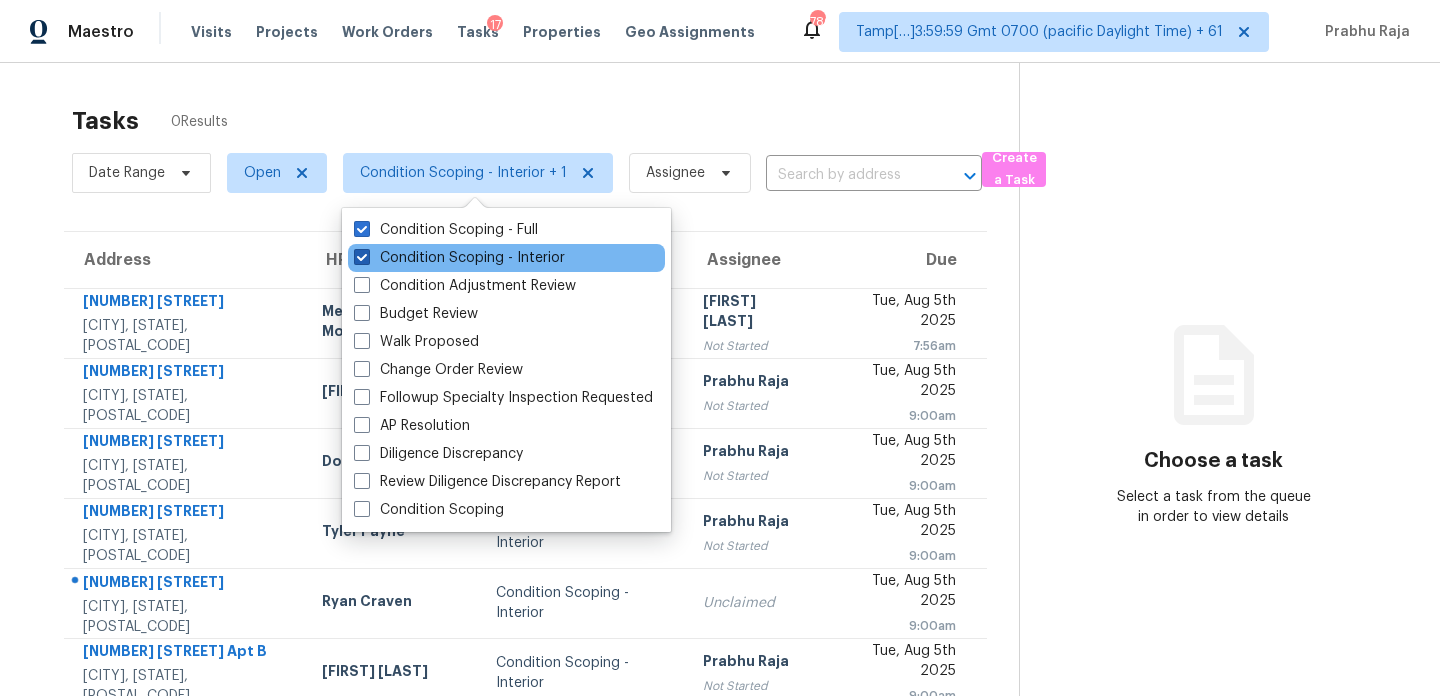 click on "Condition Scoping - Interior" at bounding box center (459, 258) 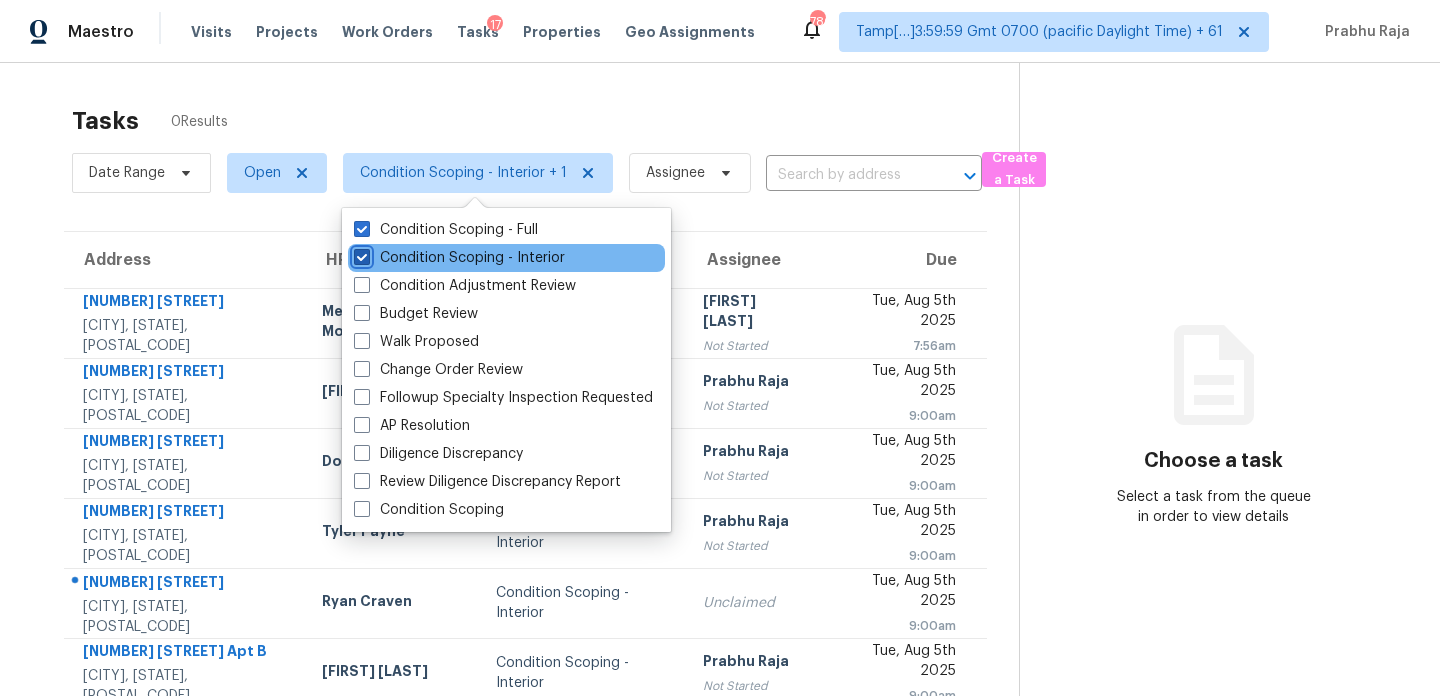 click on "Condition Scoping - Interior" at bounding box center (360, 254) 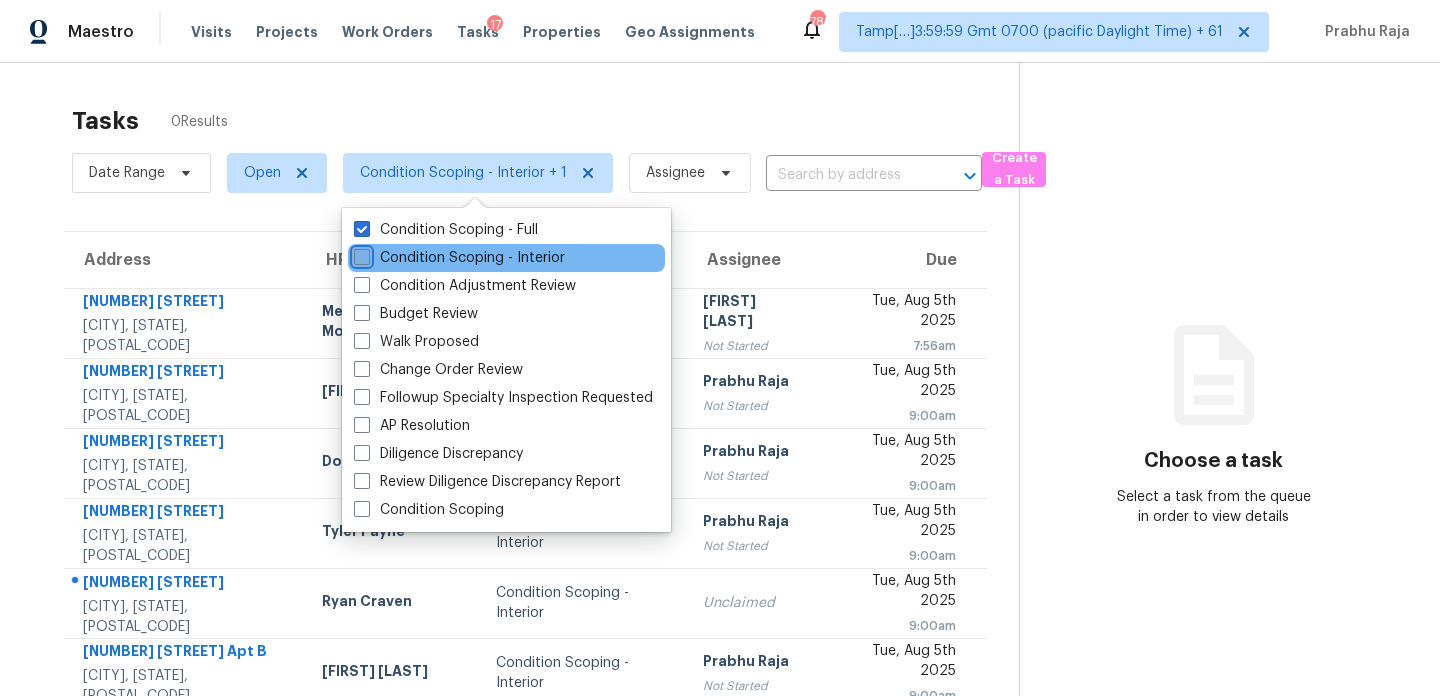 checkbox on "false" 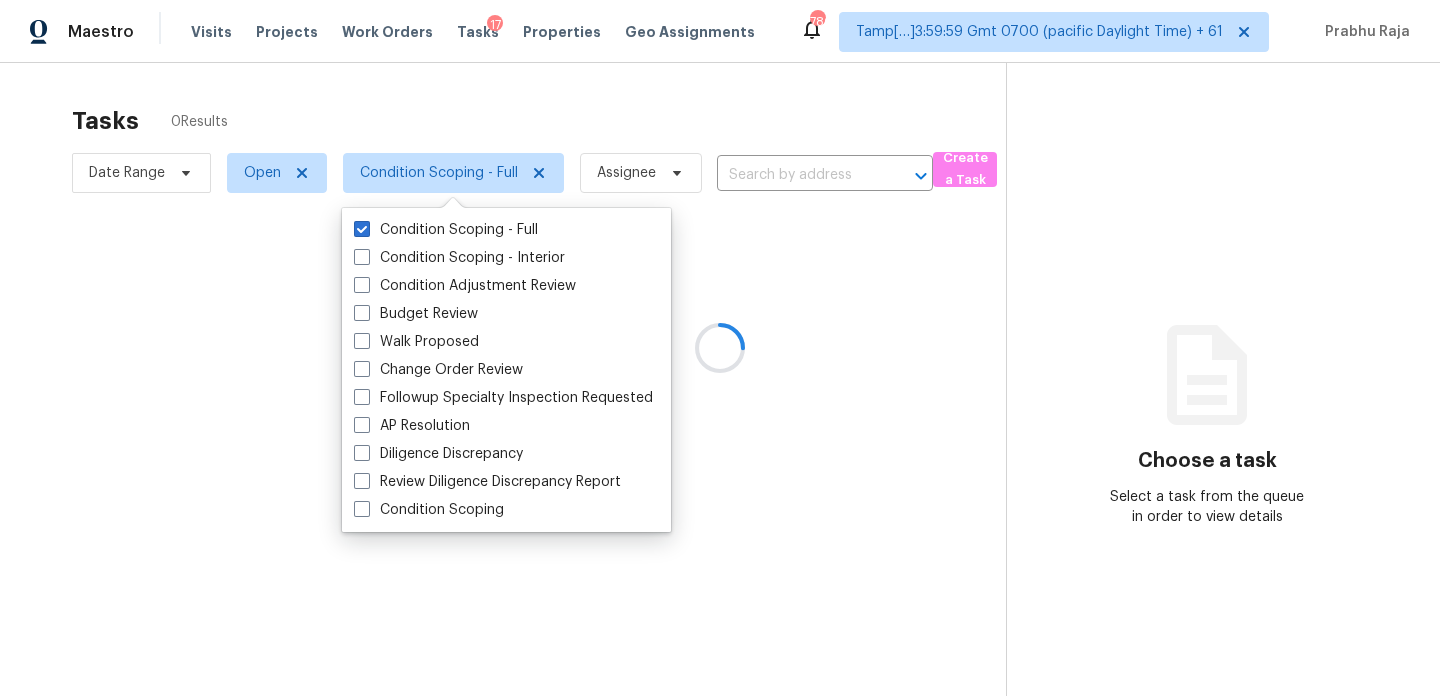 click at bounding box center [720, 348] 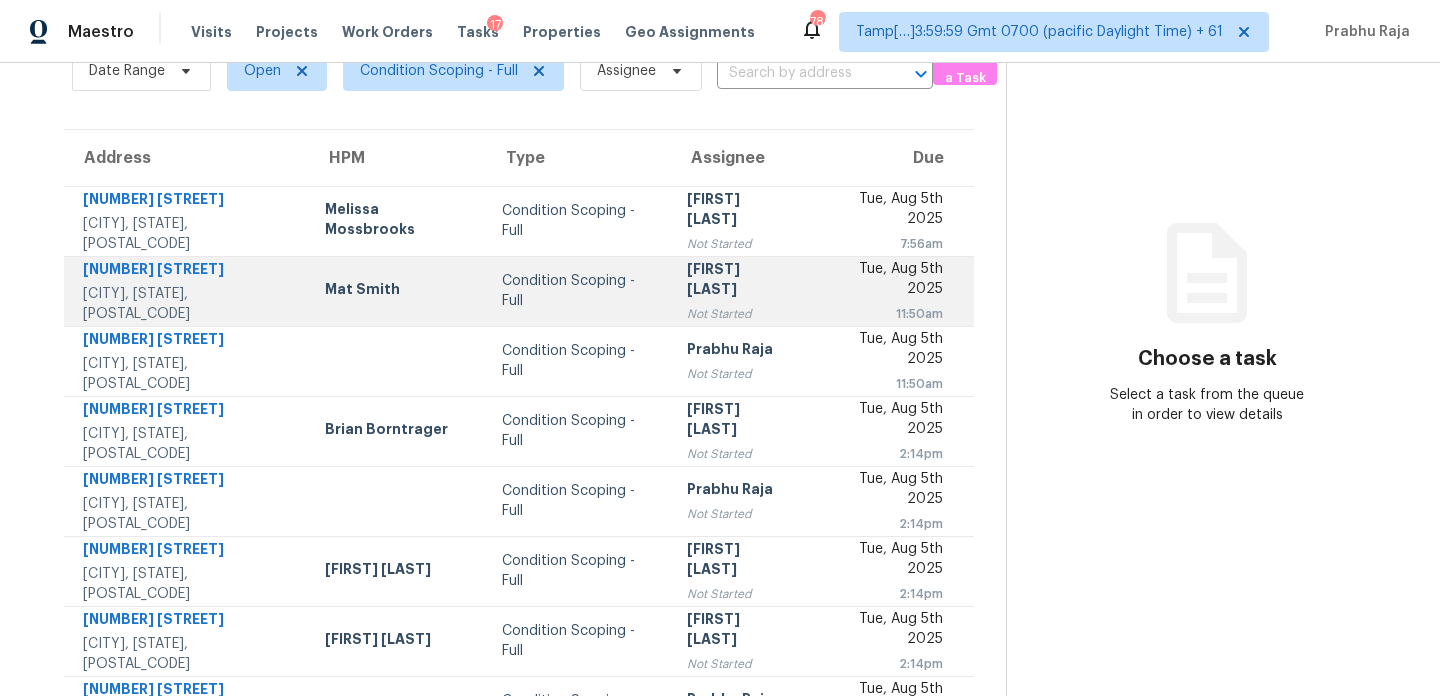 scroll, scrollTop: 345, scrollLeft: 0, axis: vertical 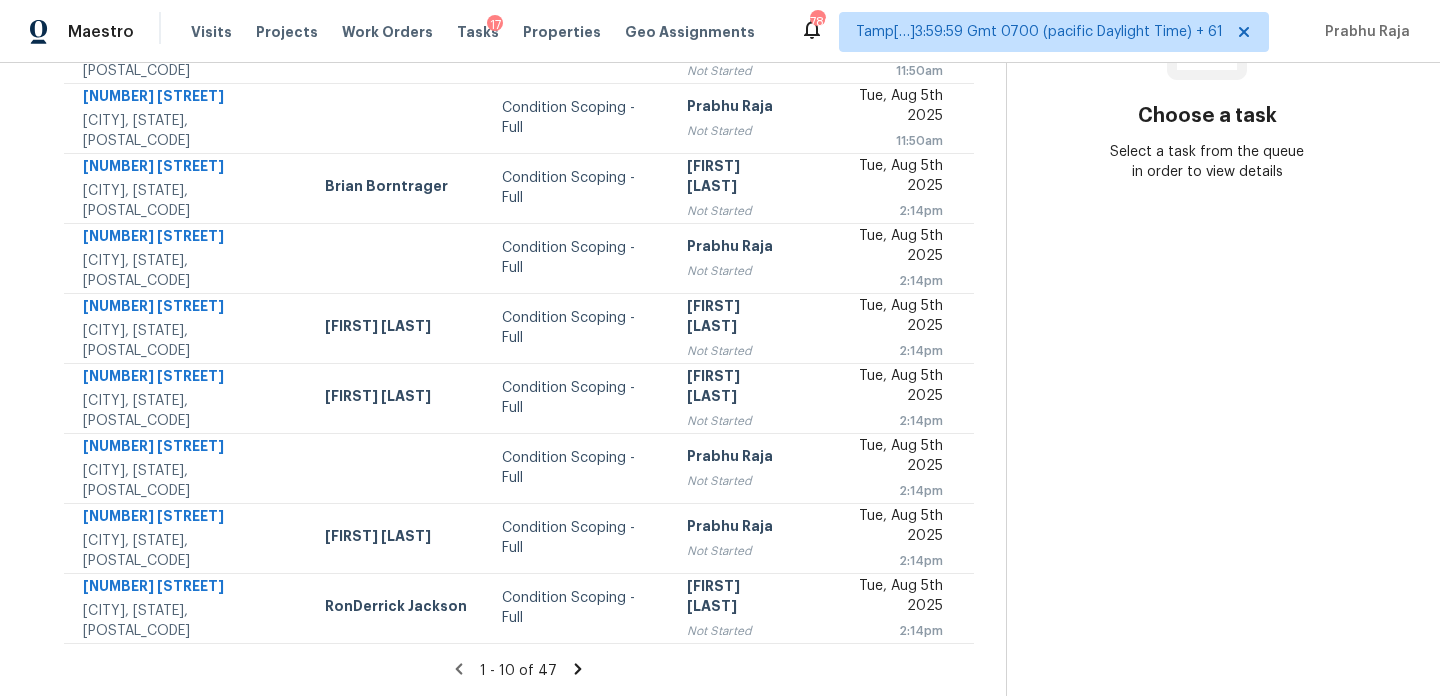 click 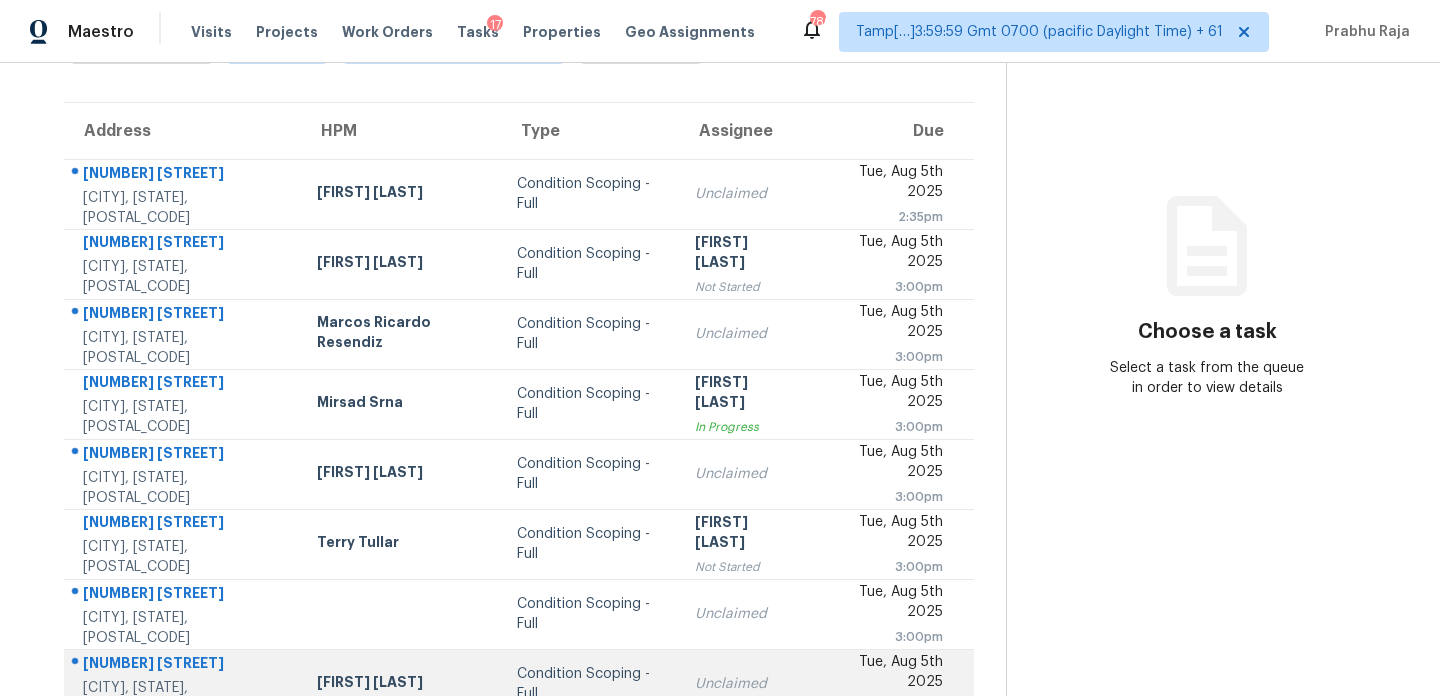 scroll, scrollTop: 121, scrollLeft: 0, axis: vertical 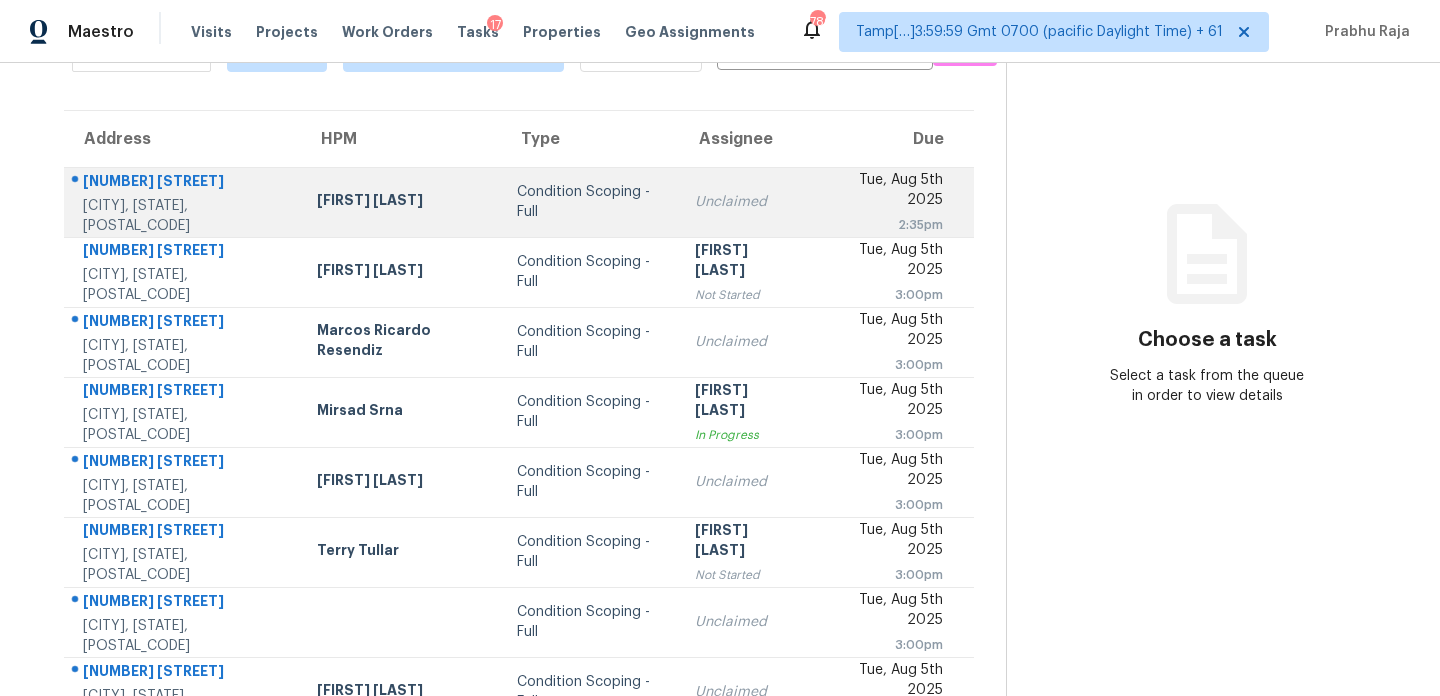 click on "Unclaimed" at bounding box center (746, 202) 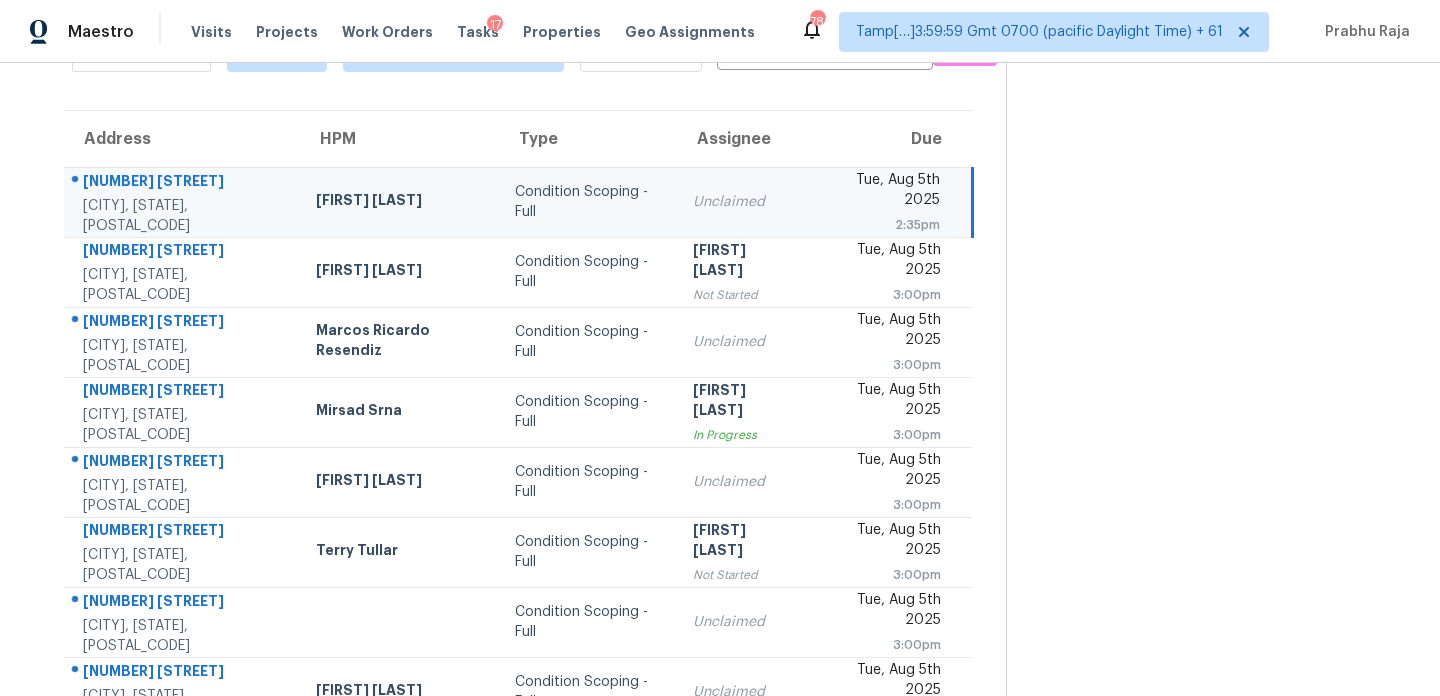 click on "Unclaimed" at bounding box center (743, 202) 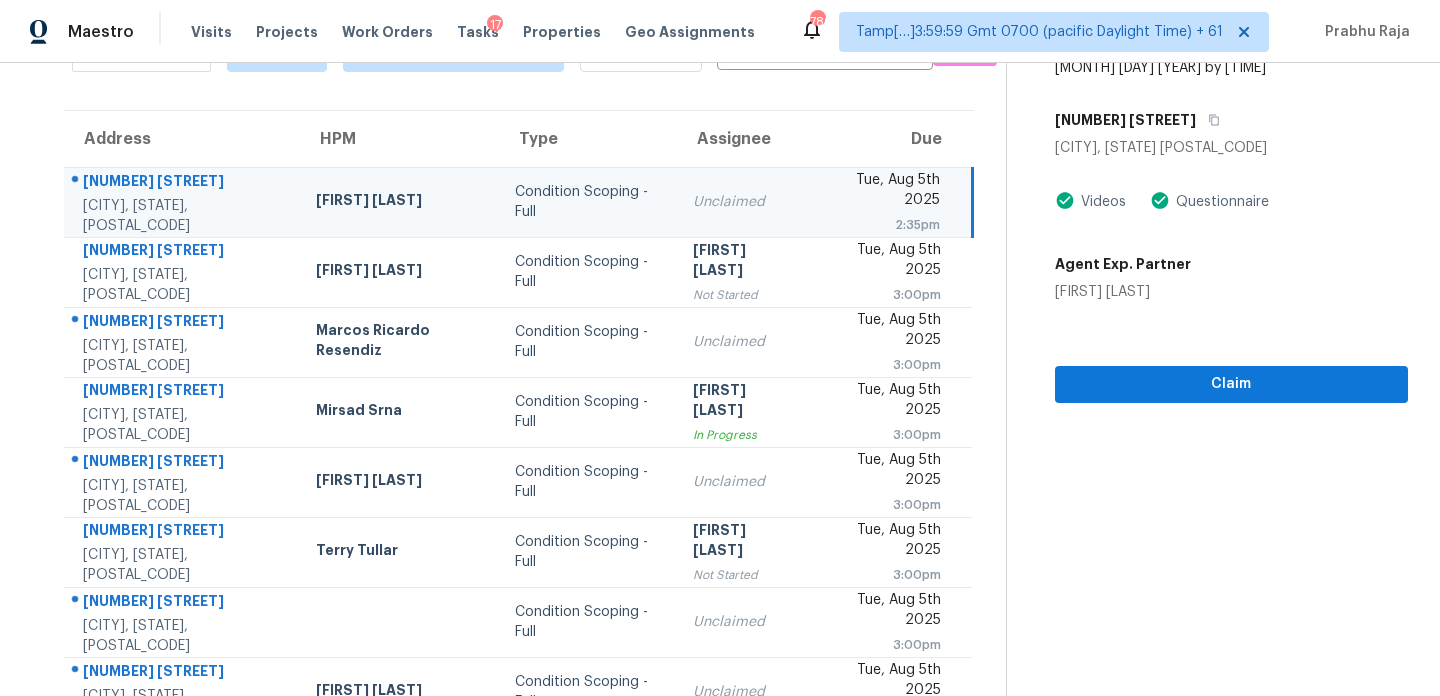 click on "Unclaimed" at bounding box center [743, 202] 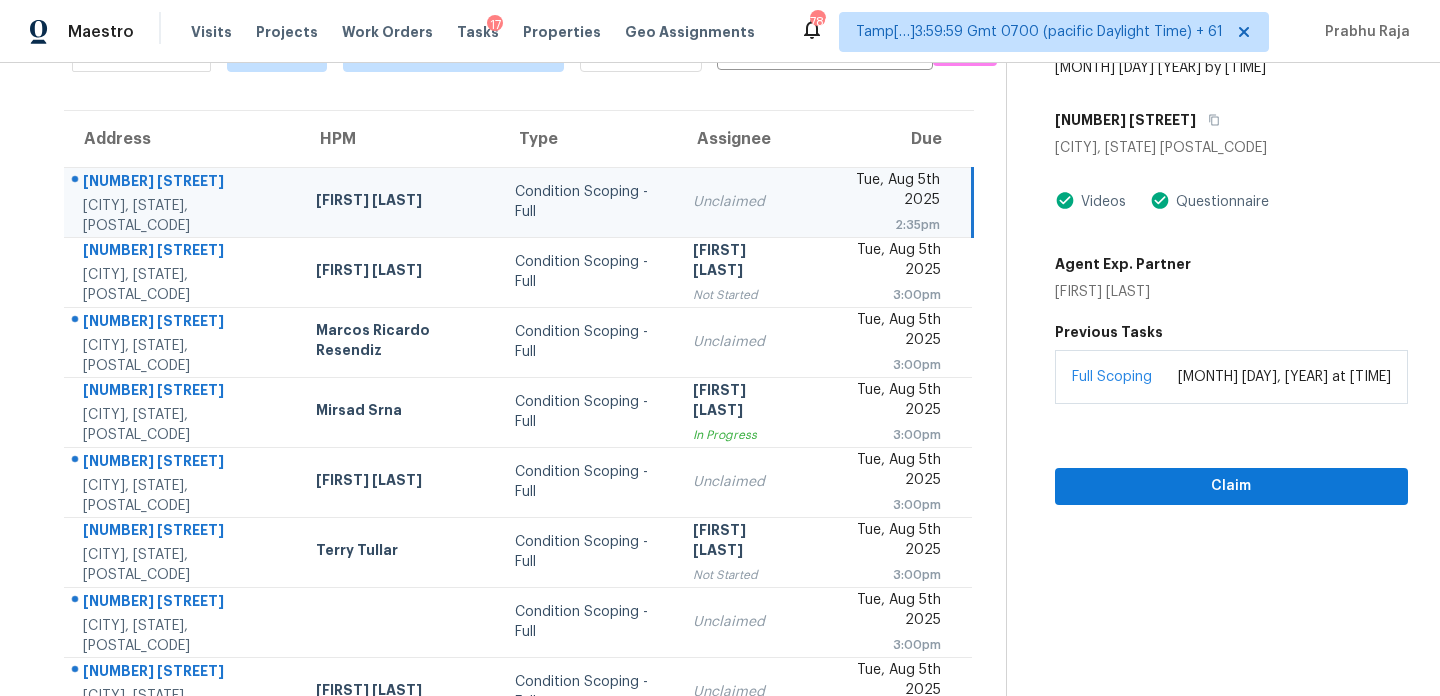 click on "Unclaimed" at bounding box center (743, 202) 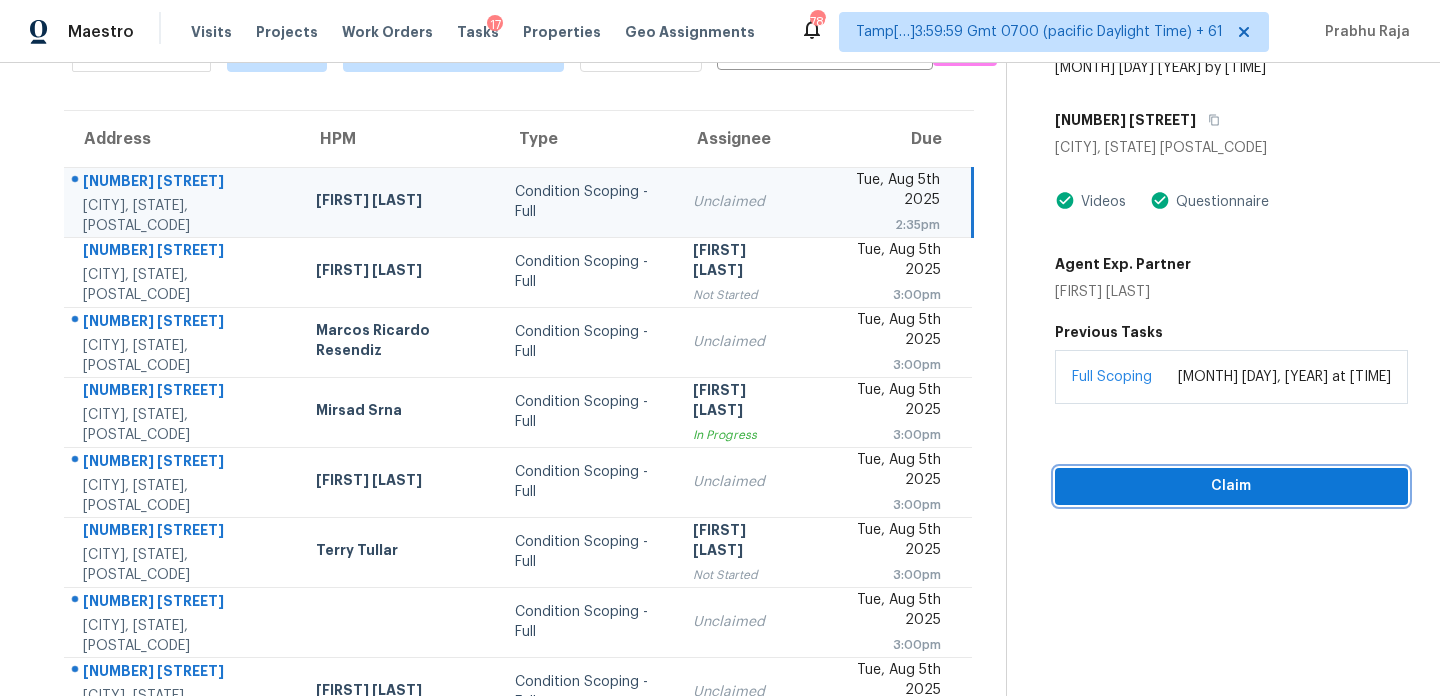 click on "Claim" at bounding box center [1231, 486] 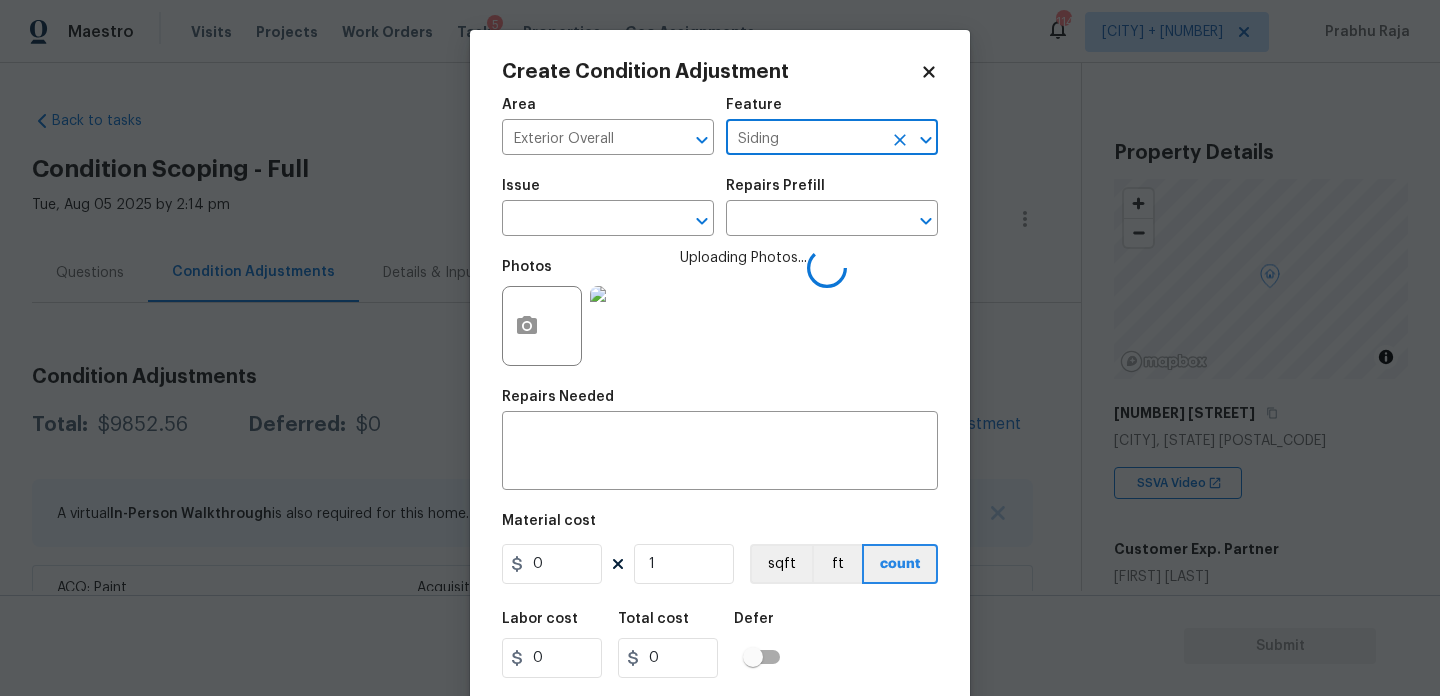 type on "Siding" 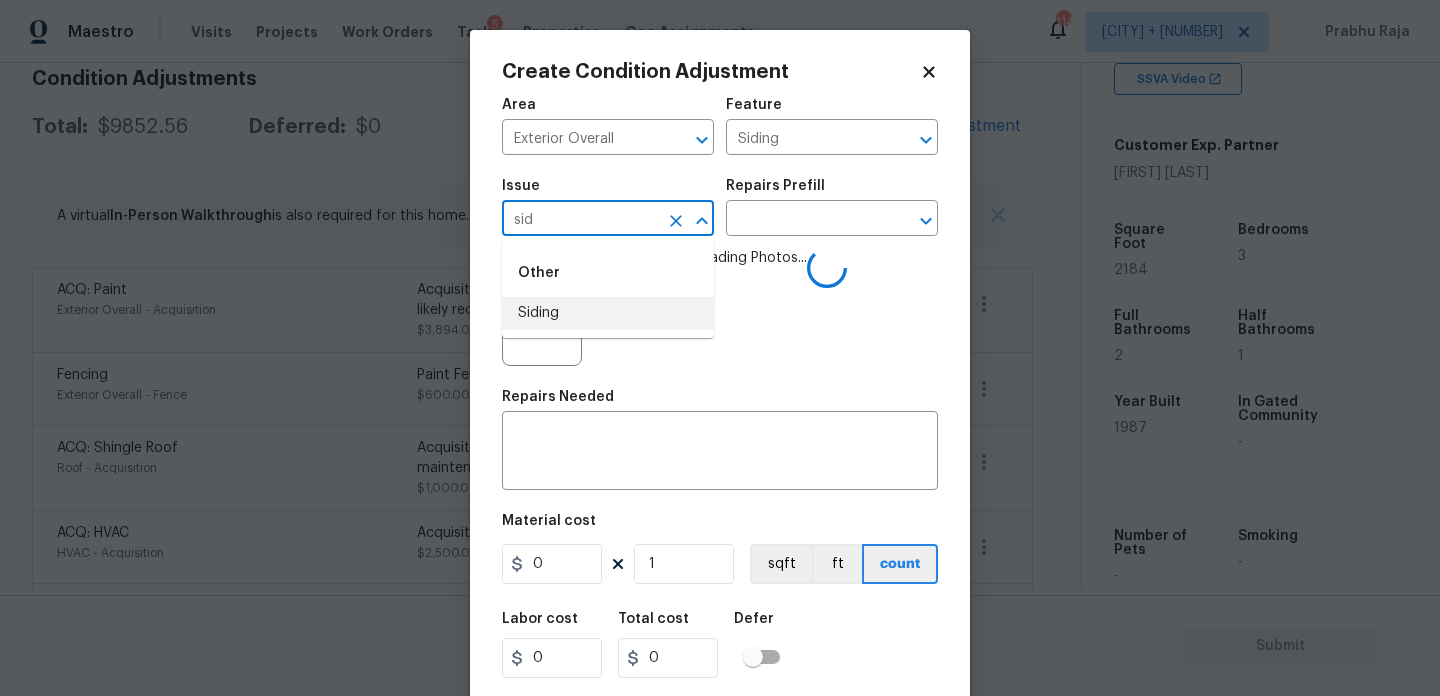 click on "Siding" at bounding box center [608, 313] 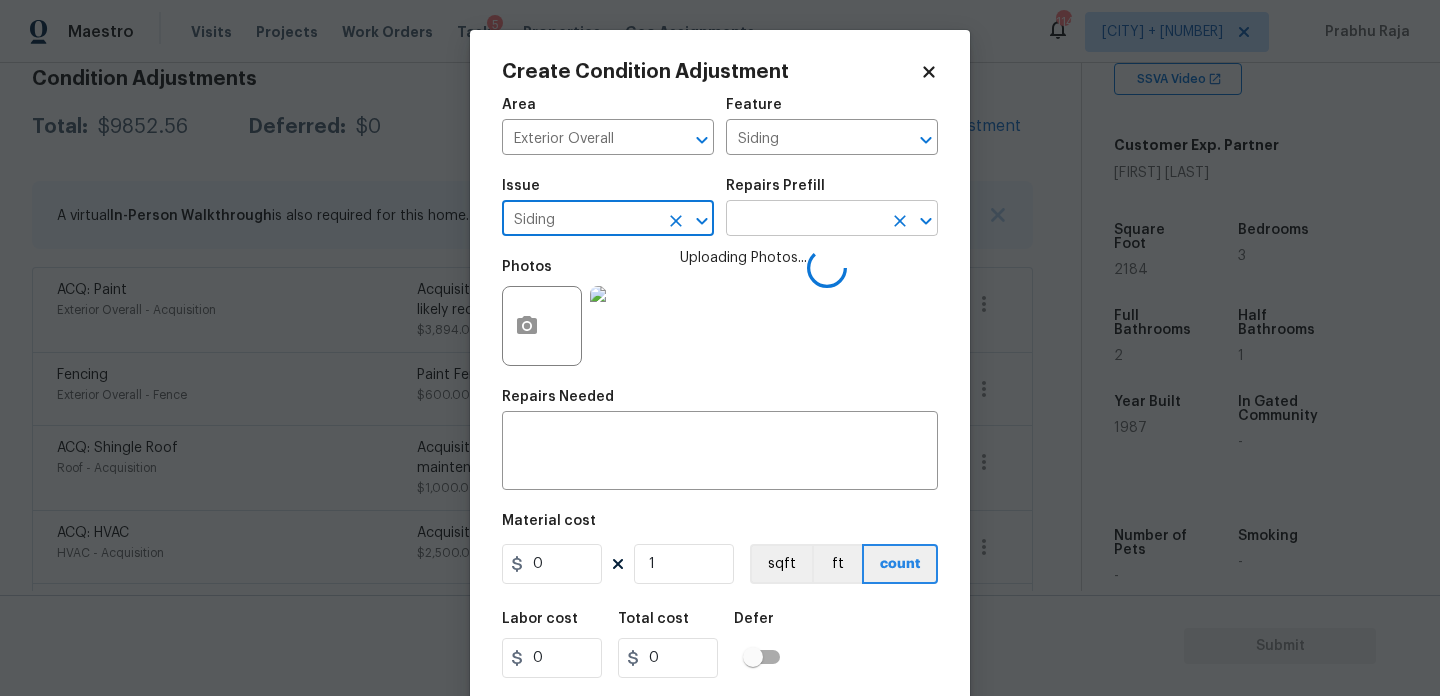 type on "Siding" 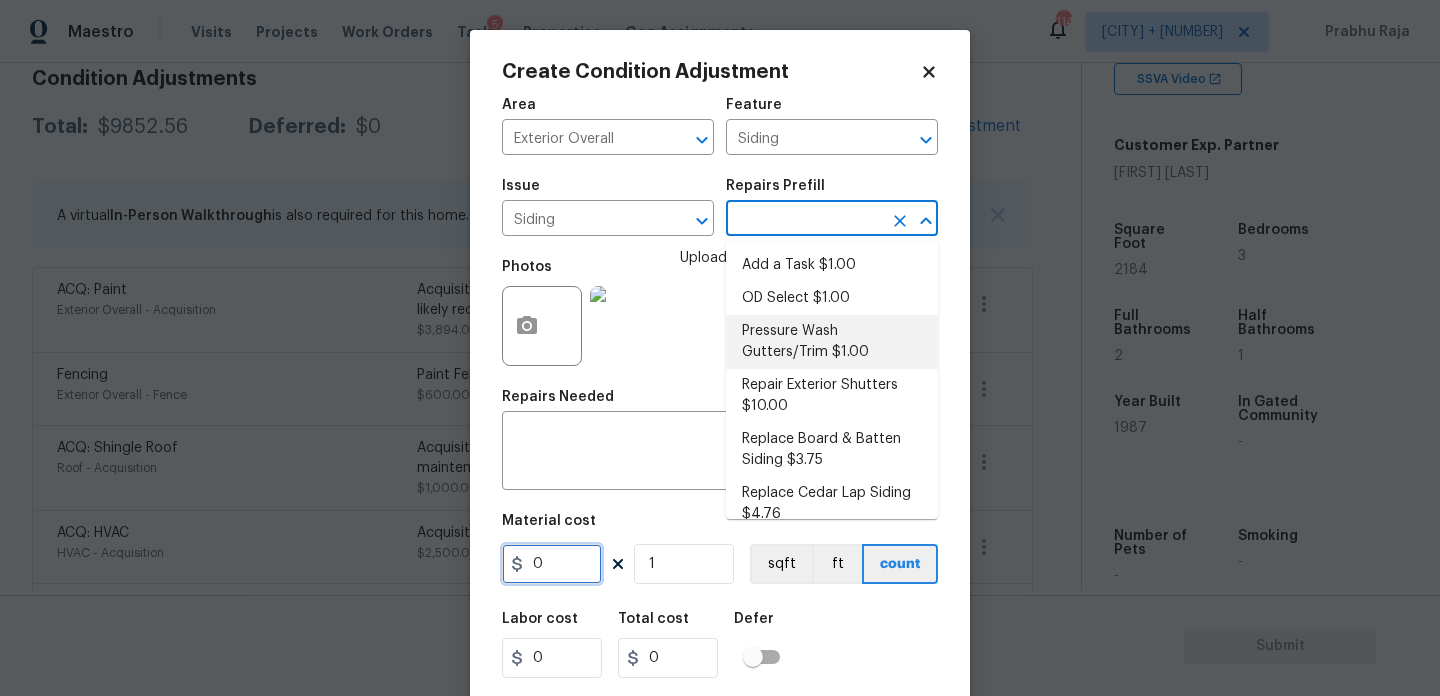 click on "0" at bounding box center [552, 564] 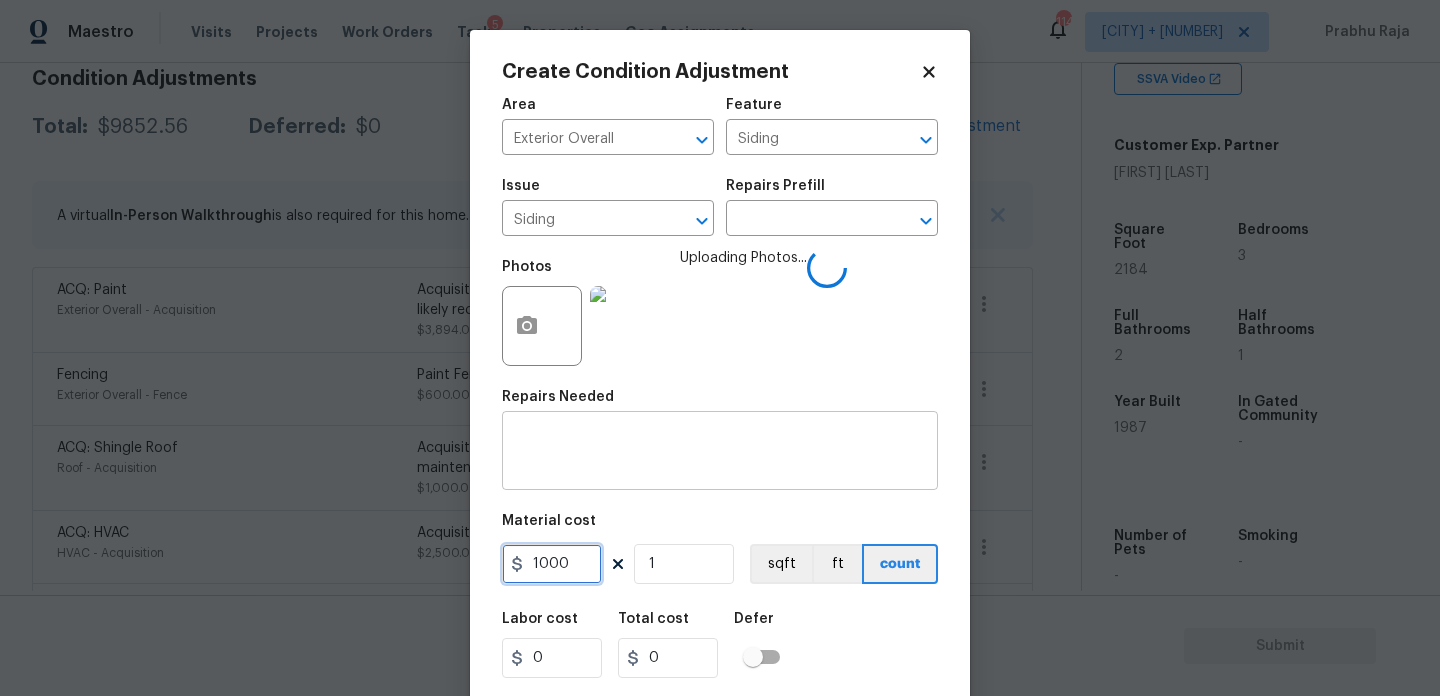 type on "1000" 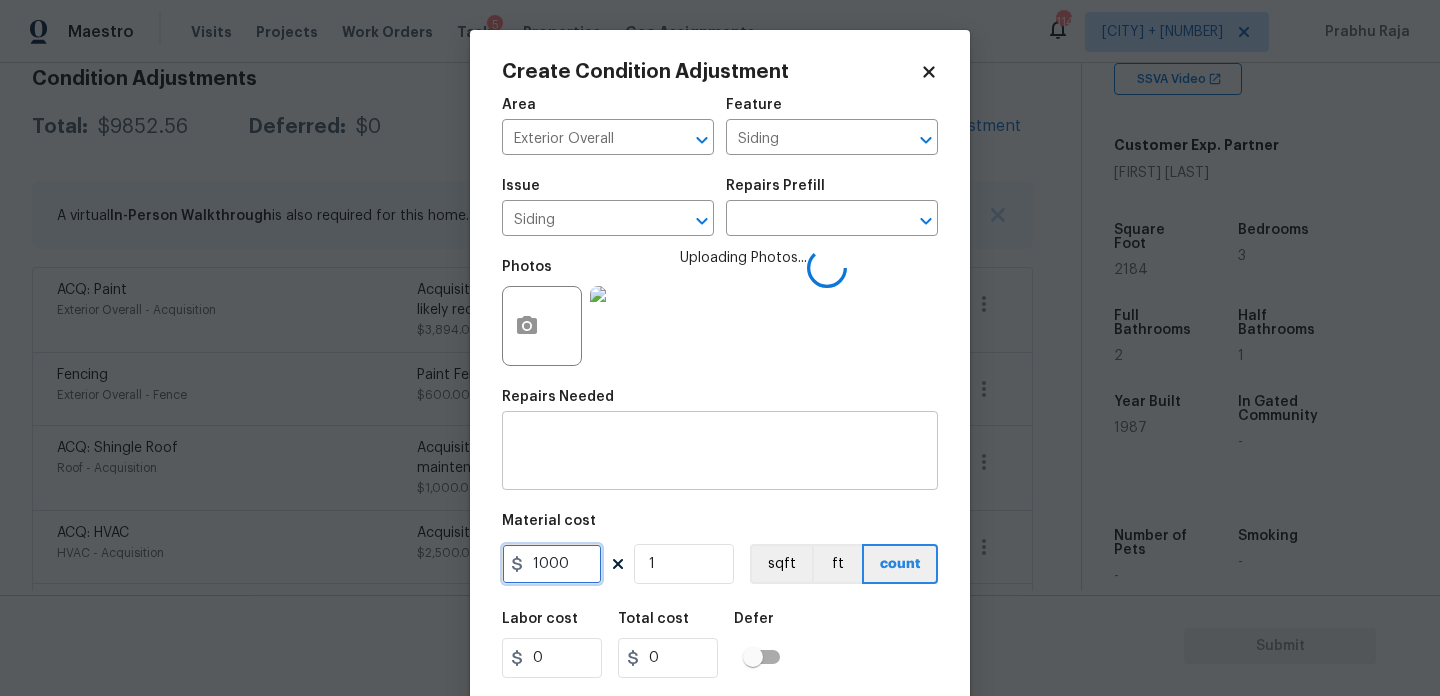 click on "x ​" at bounding box center (720, 453) 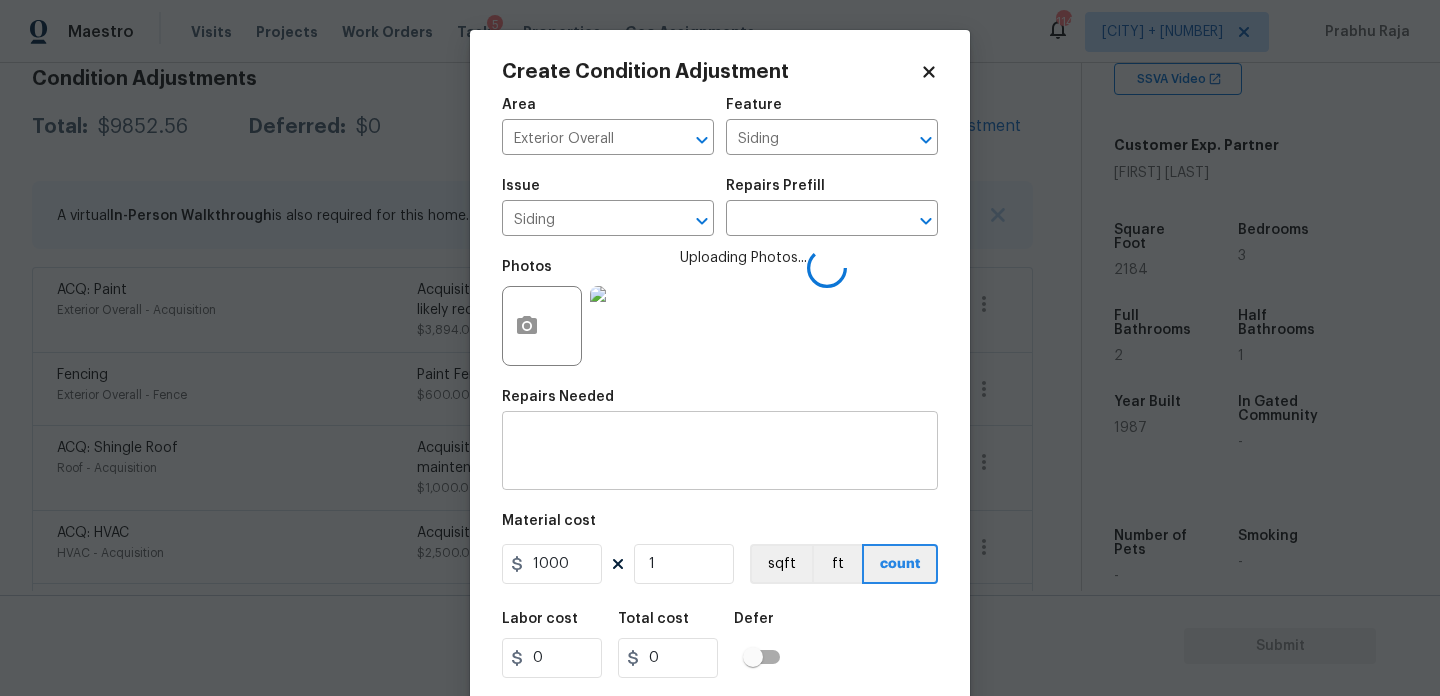 type on "1000" 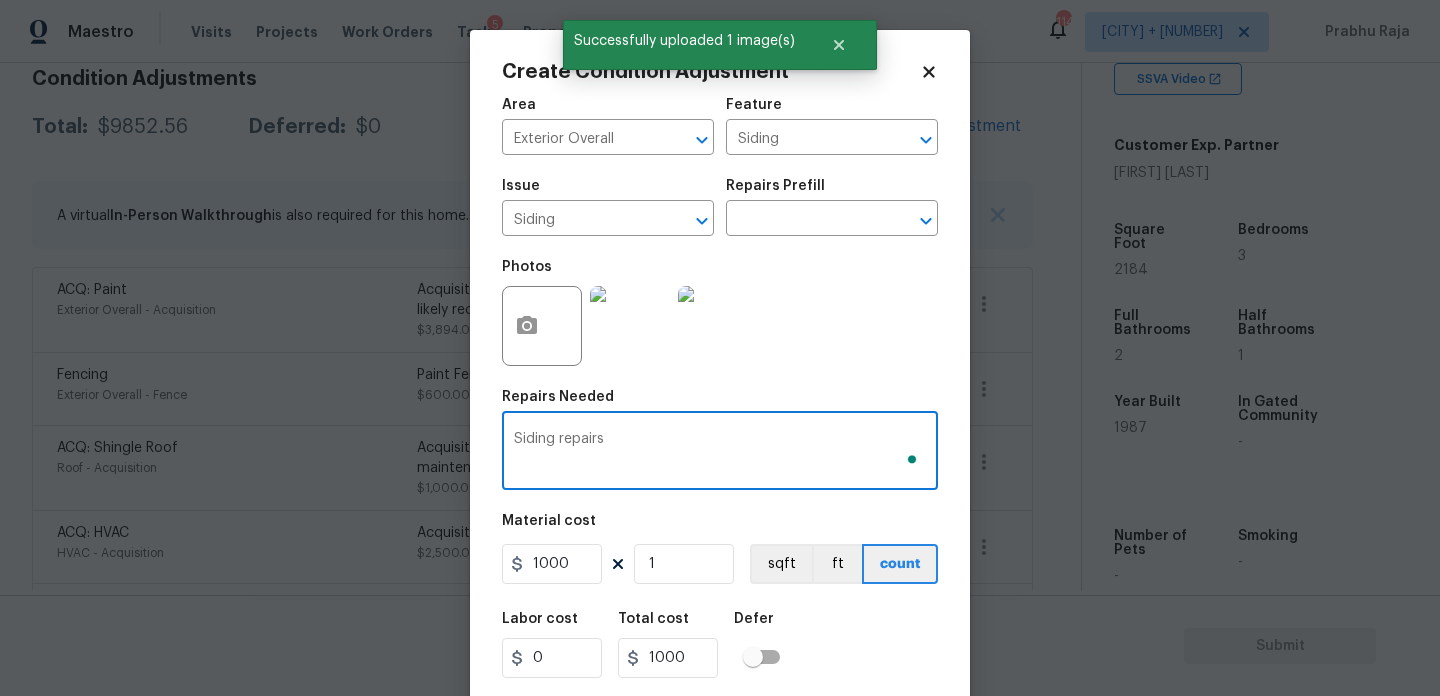 scroll, scrollTop: 51, scrollLeft: 0, axis: vertical 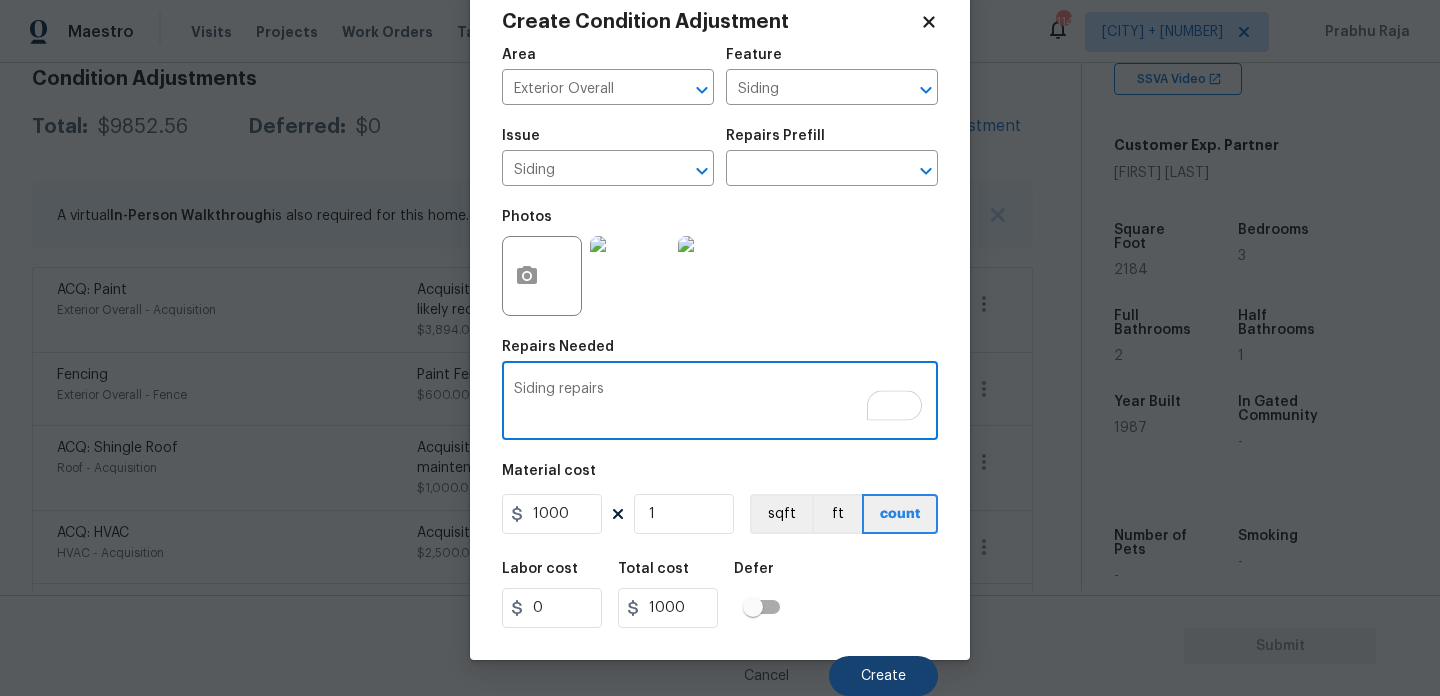type on "Siding repairs" 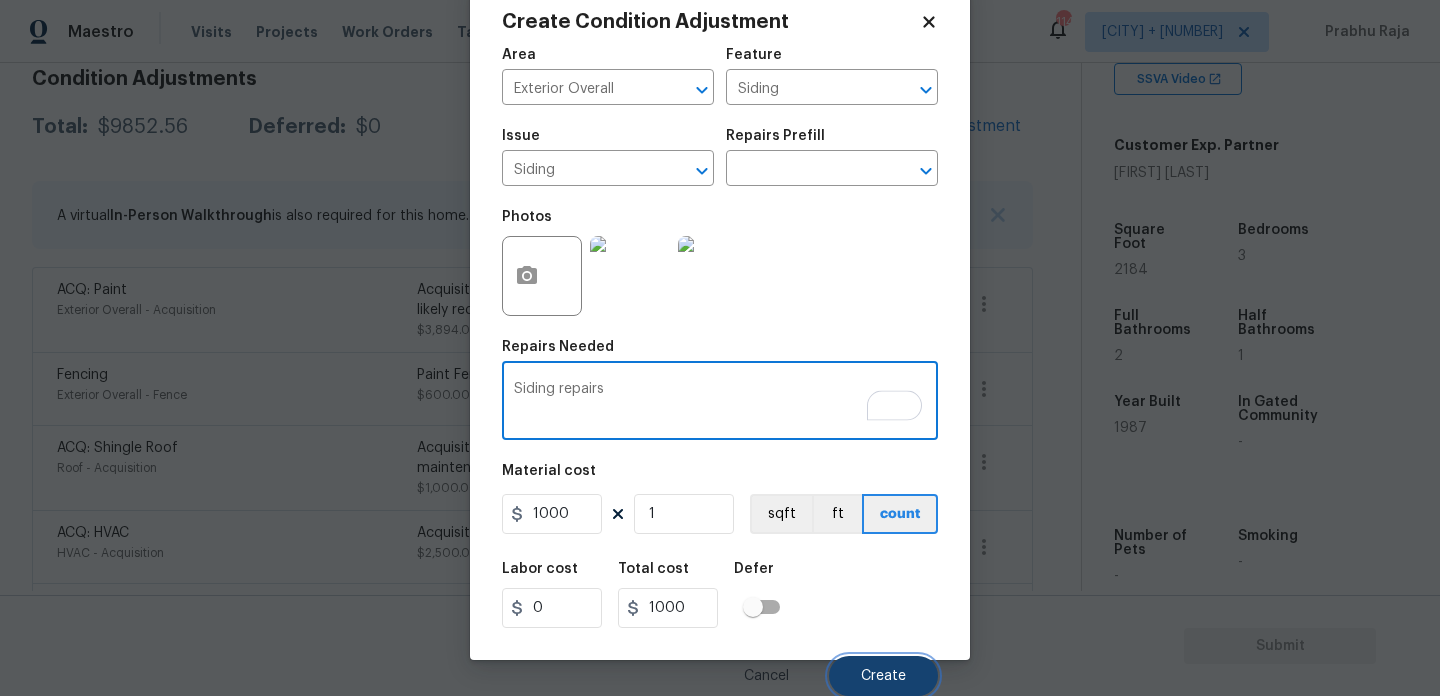 click on "Create" at bounding box center [883, 676] 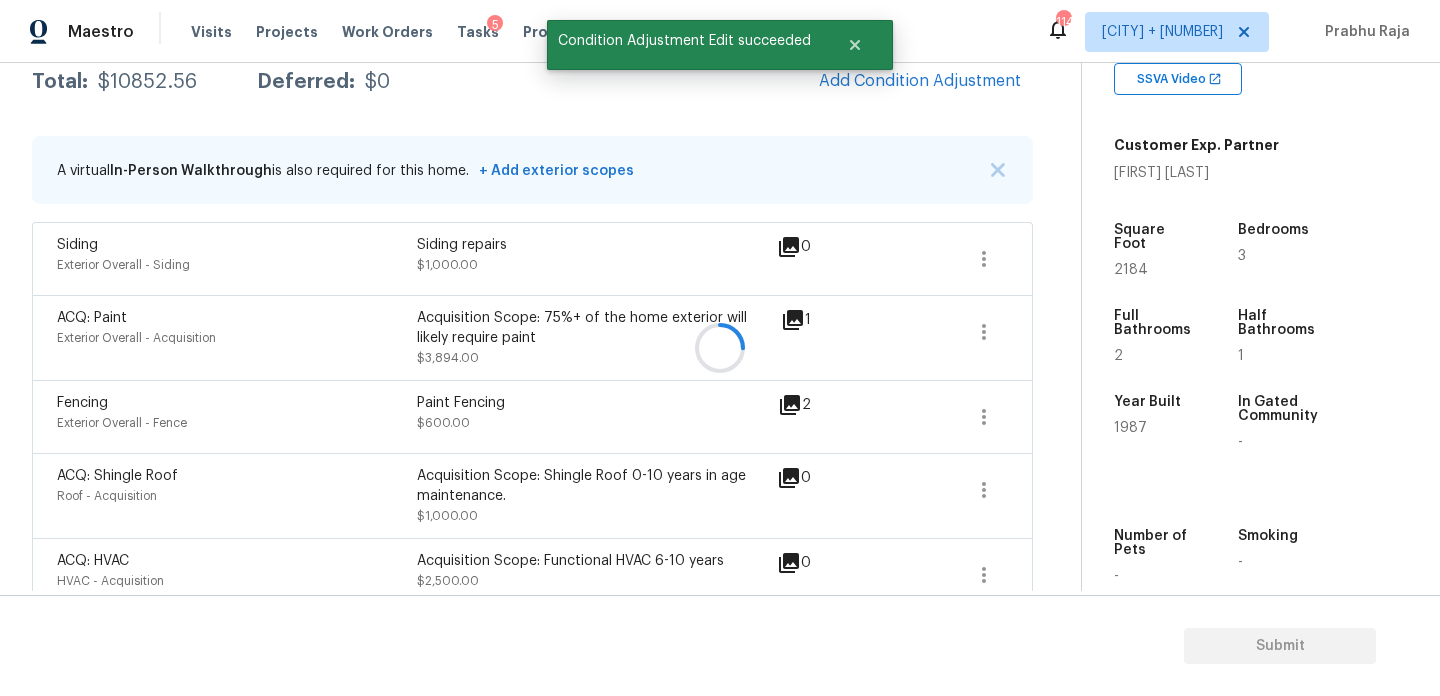scroll, scrollTop: 298, scrollLeft: 0, axis: vertical 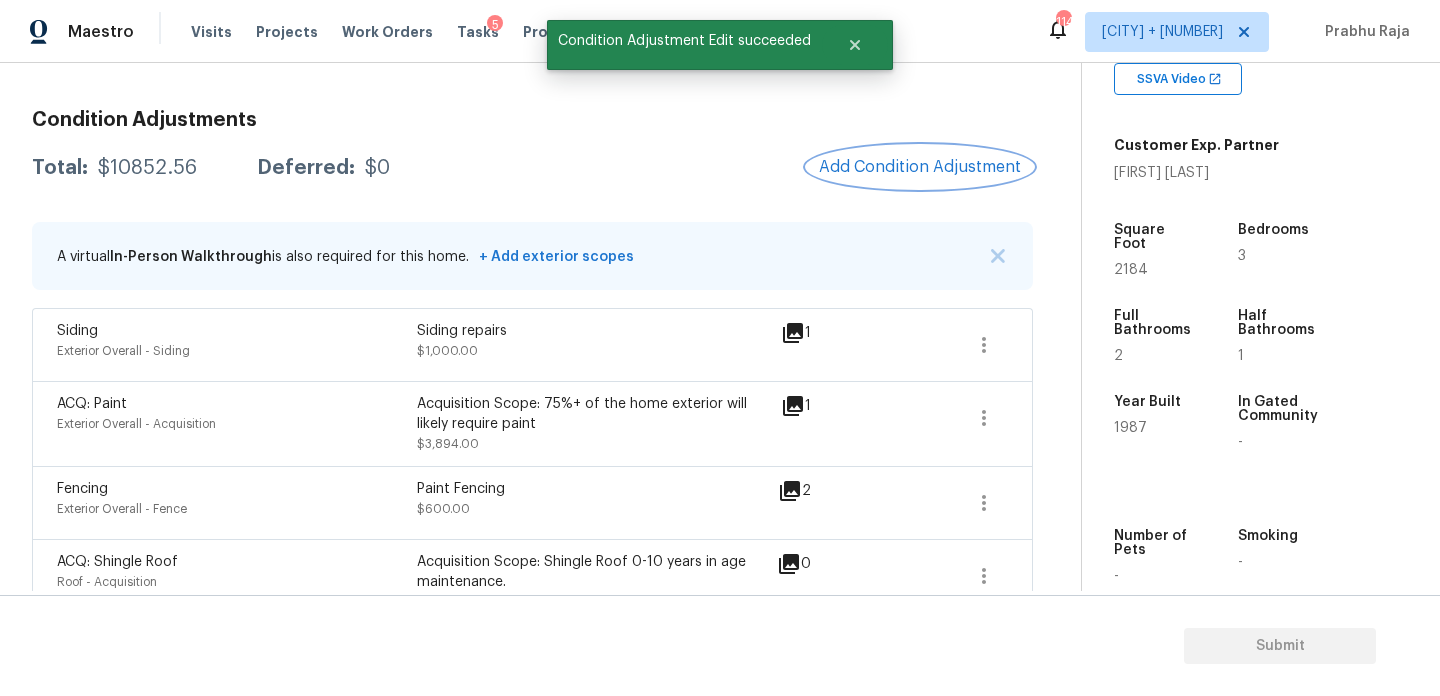 click on "Add Condition Adjustment" at bounding box center (920, 167) 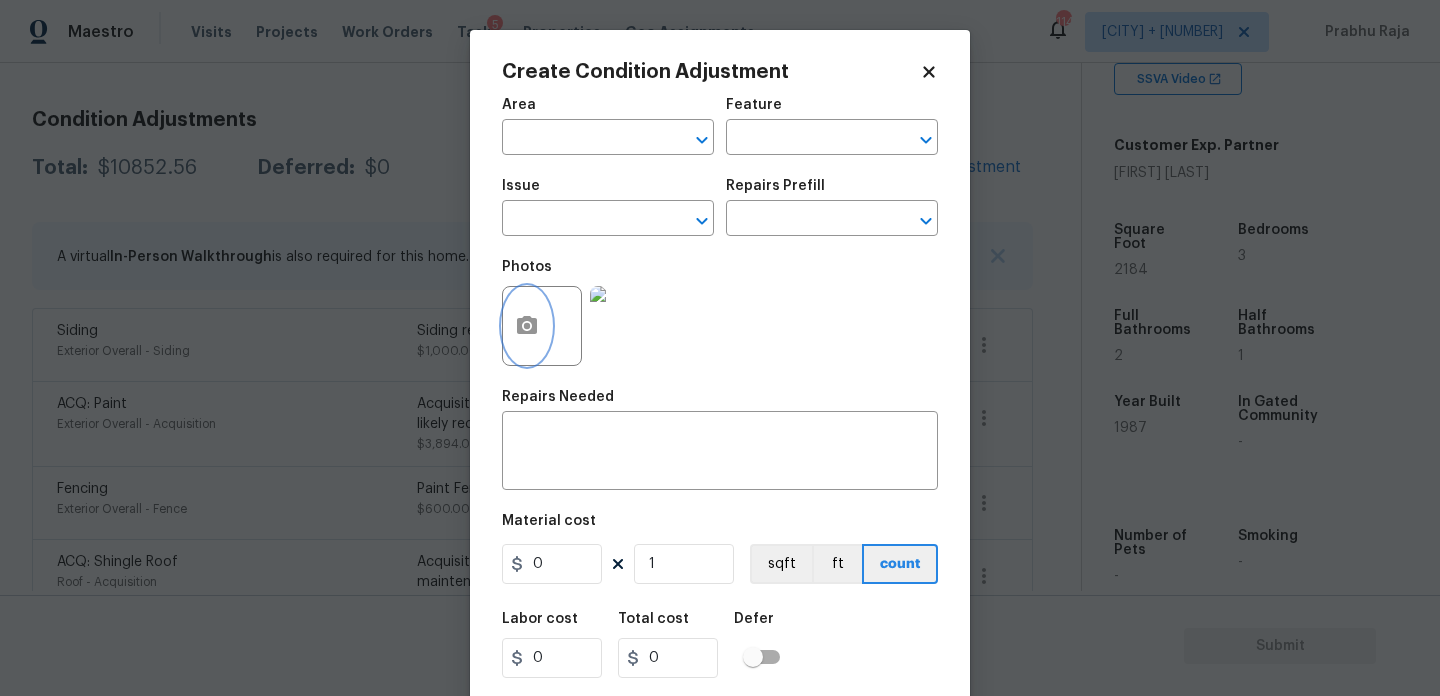 click 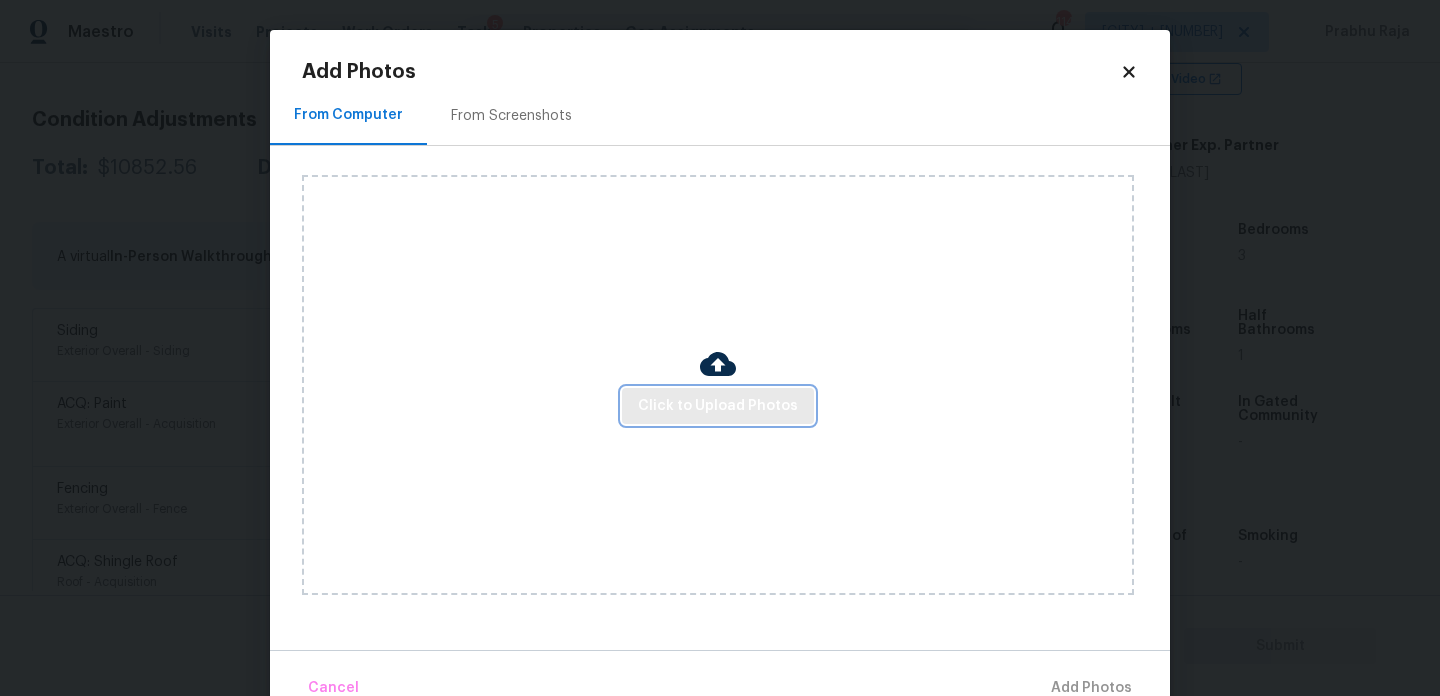 click on "Click to Upload Photos" at bounding box center [718, 406] 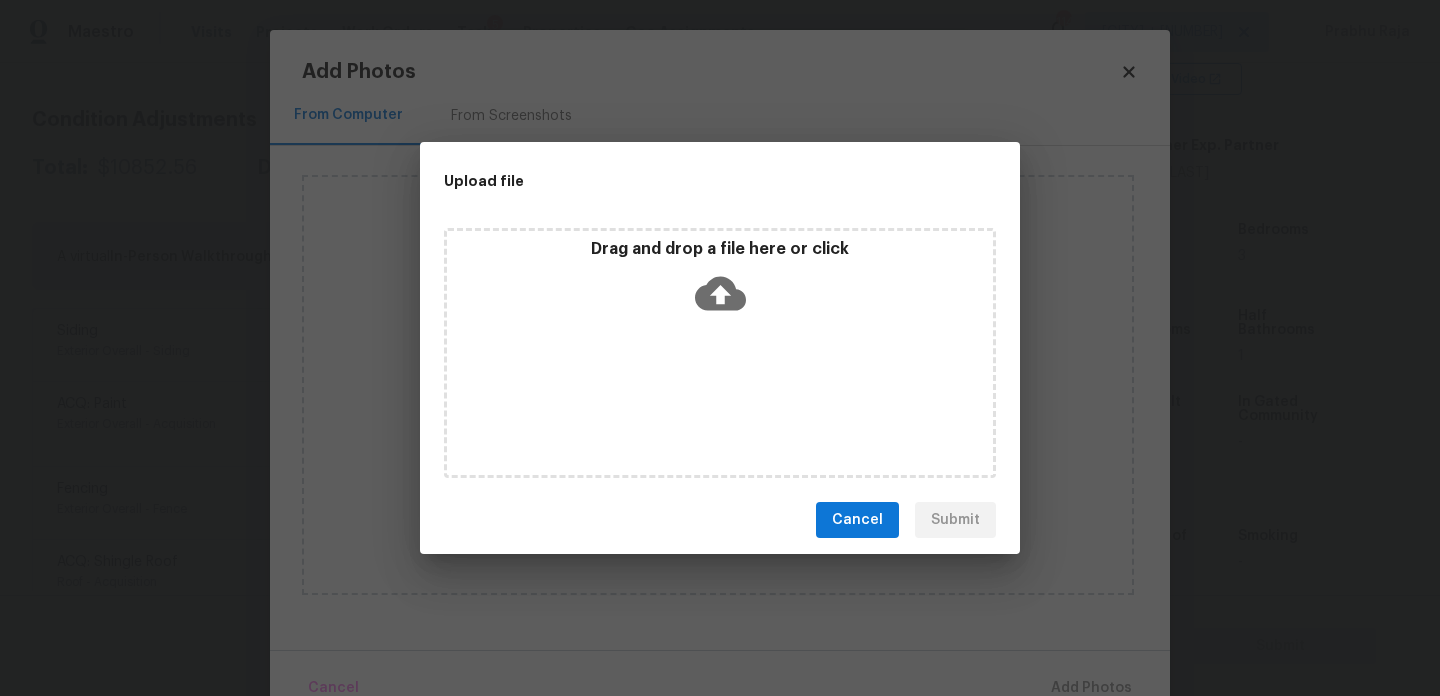 click on "Drag and drop a file here or click" at bounding box center (720, 353) 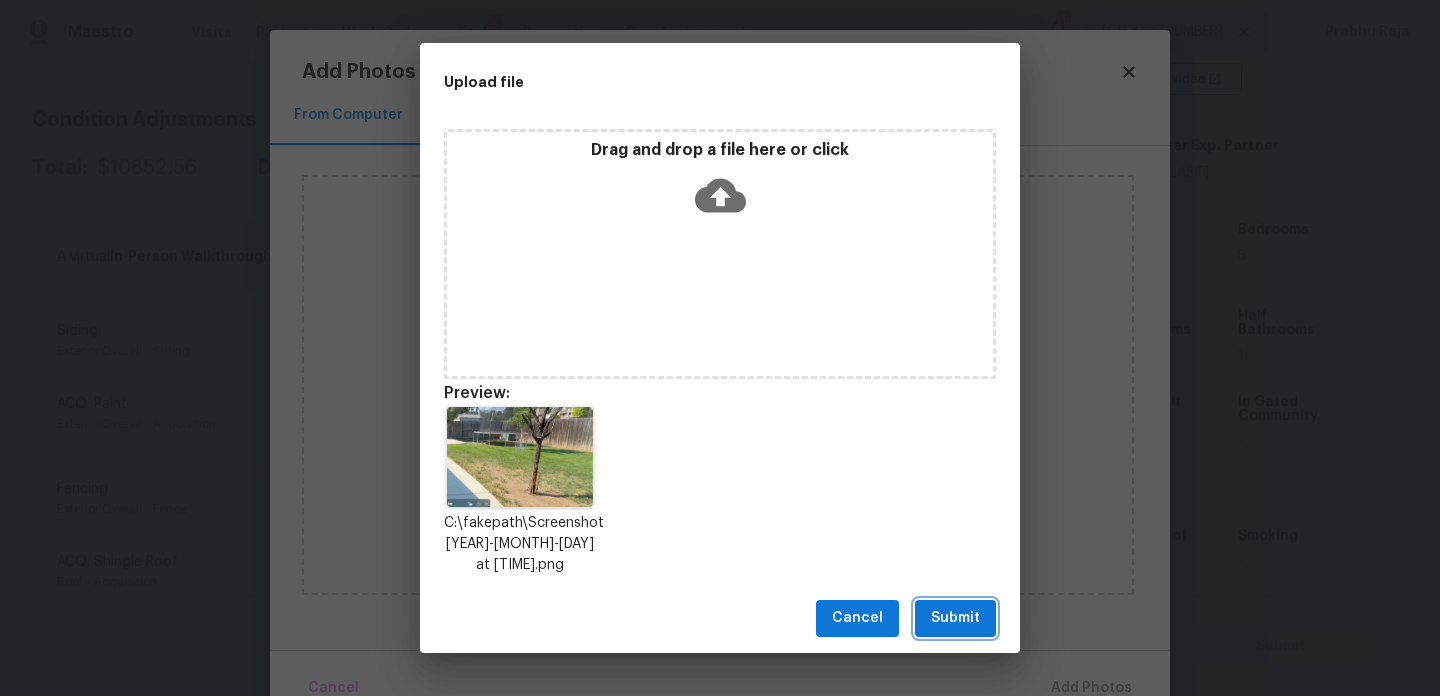 click on "Submit" at bounding box center [955, 618] 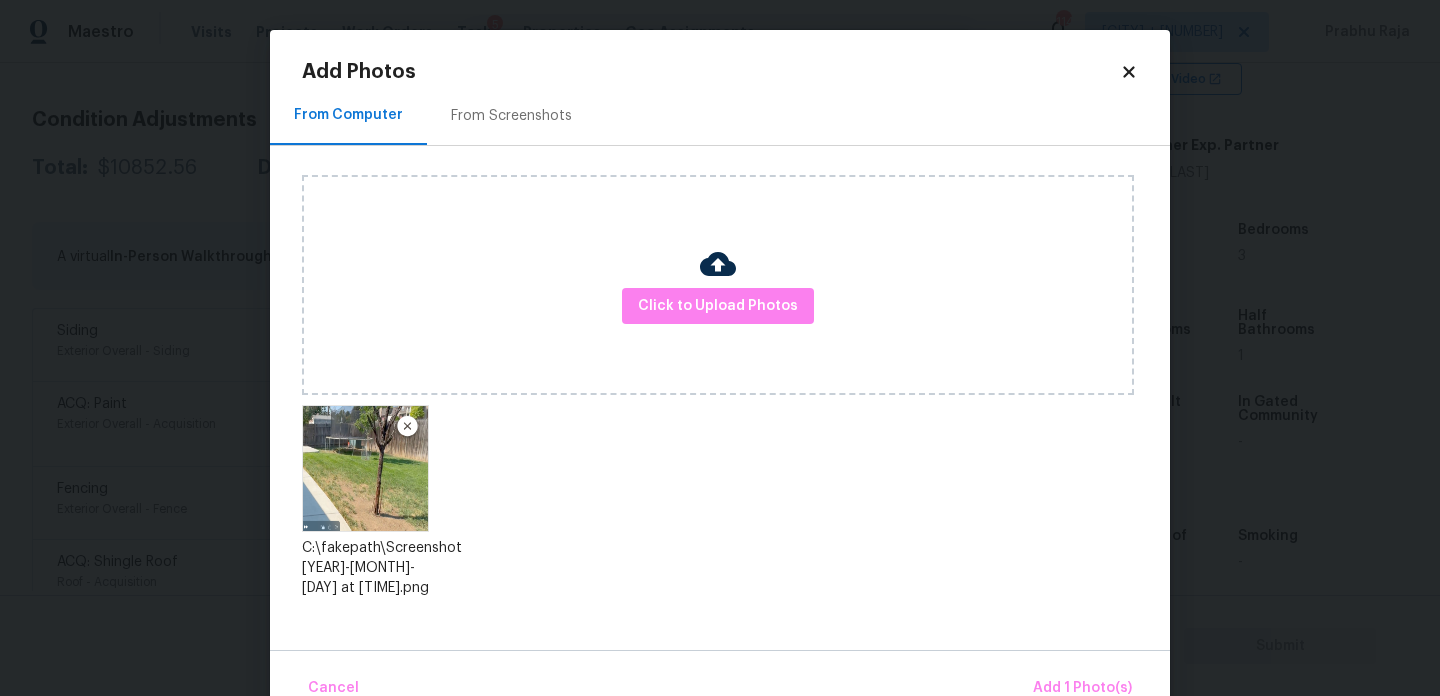 click on "Cancel Add 1 Photo(s)" at bounding box center [720, 680] 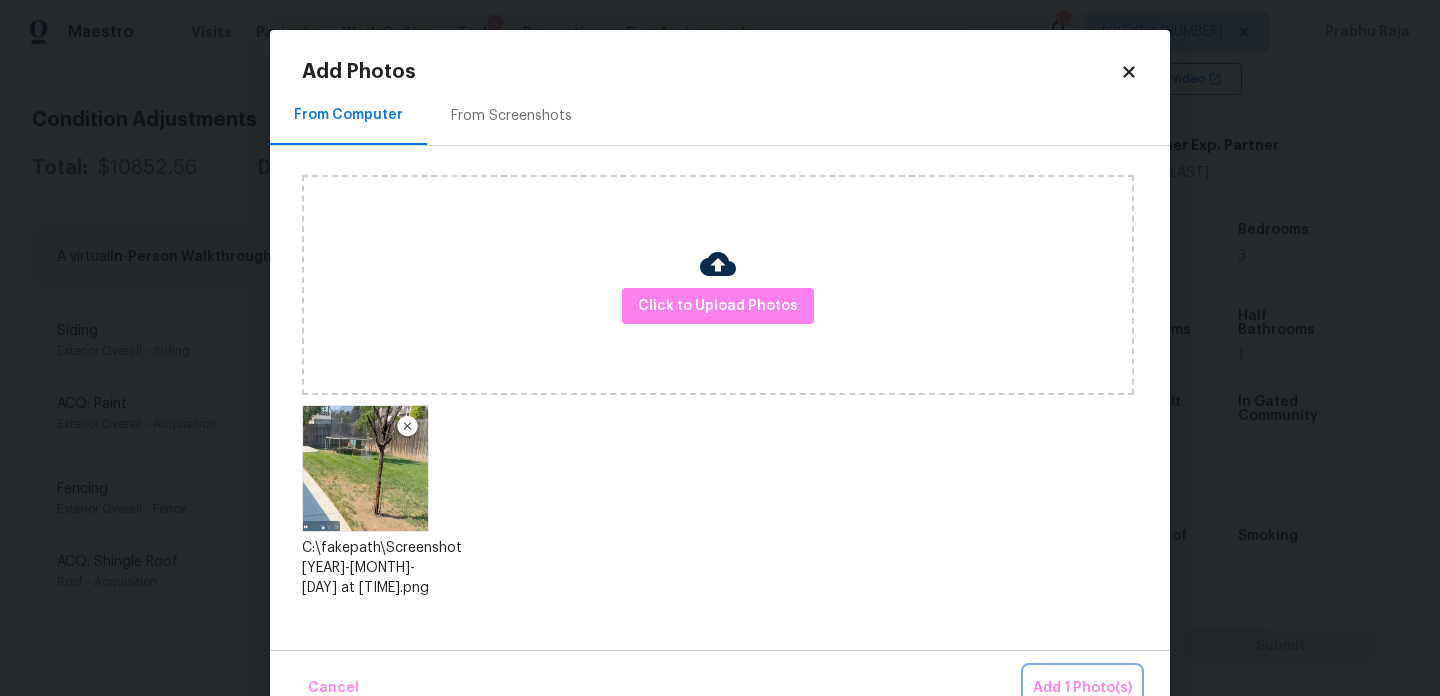 click on "Add 1 Photo(s)" at bounding box center (1082, 688) 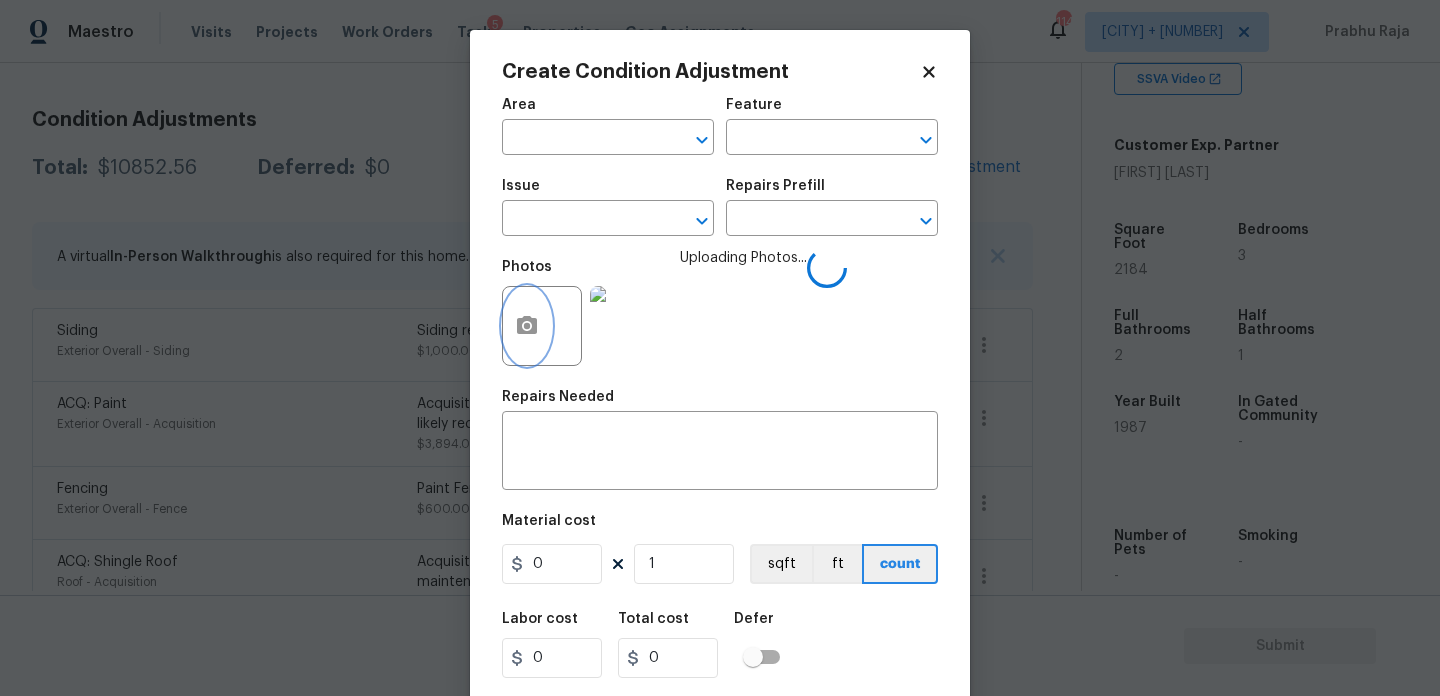 type 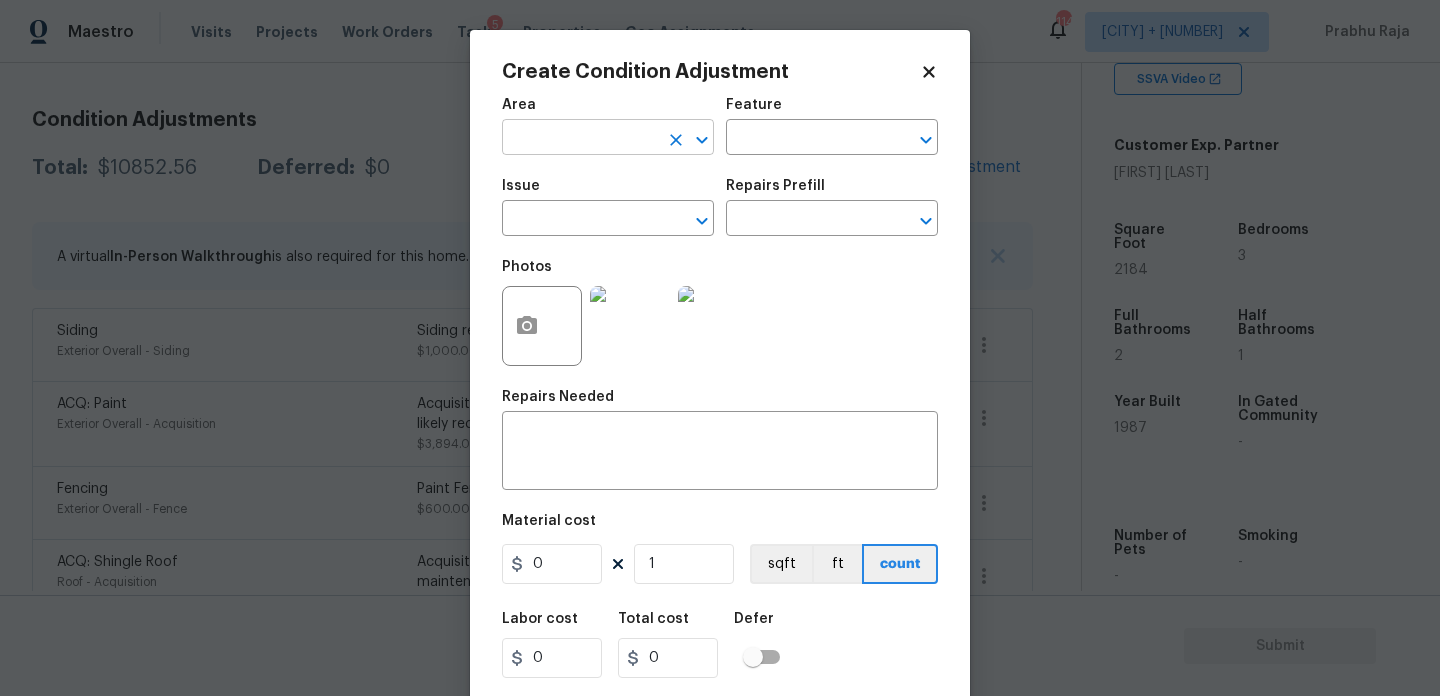 click at bounding box center [580, 139] 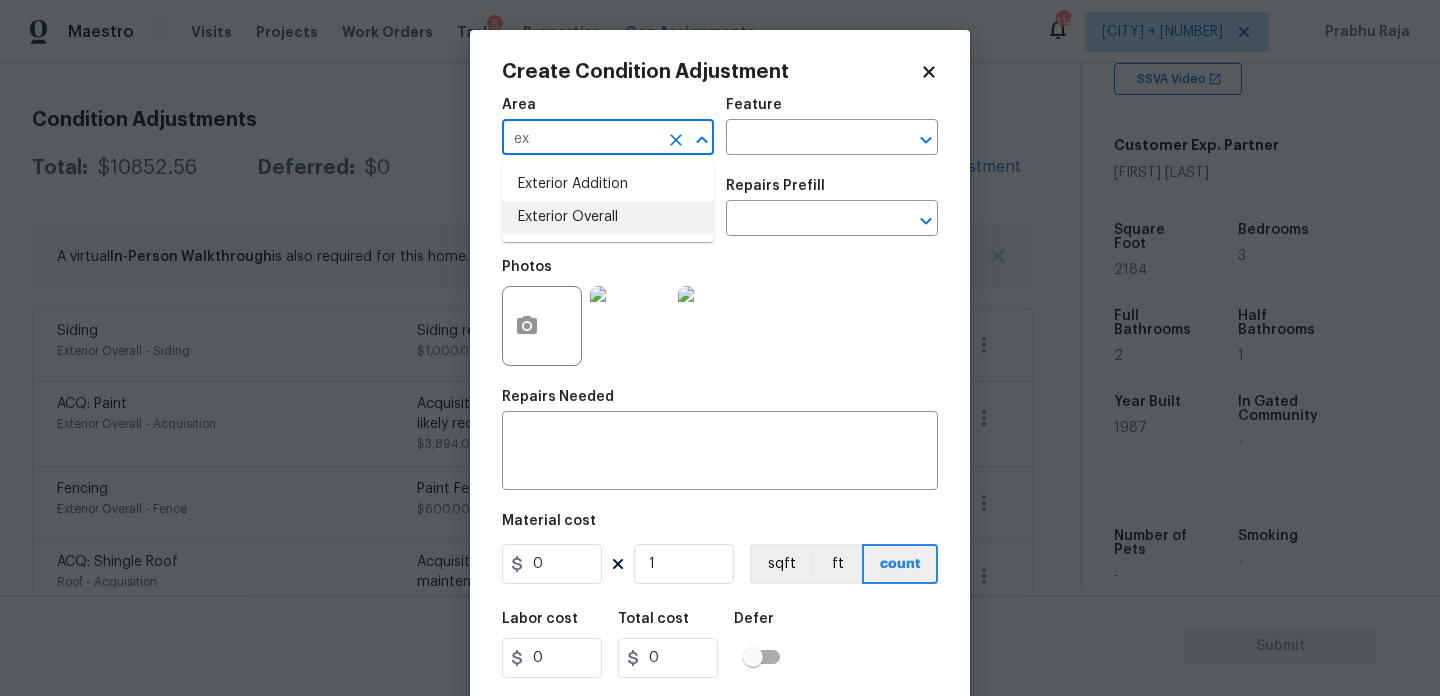 click on "Exterior Overall" at bounding box center (608, 217) 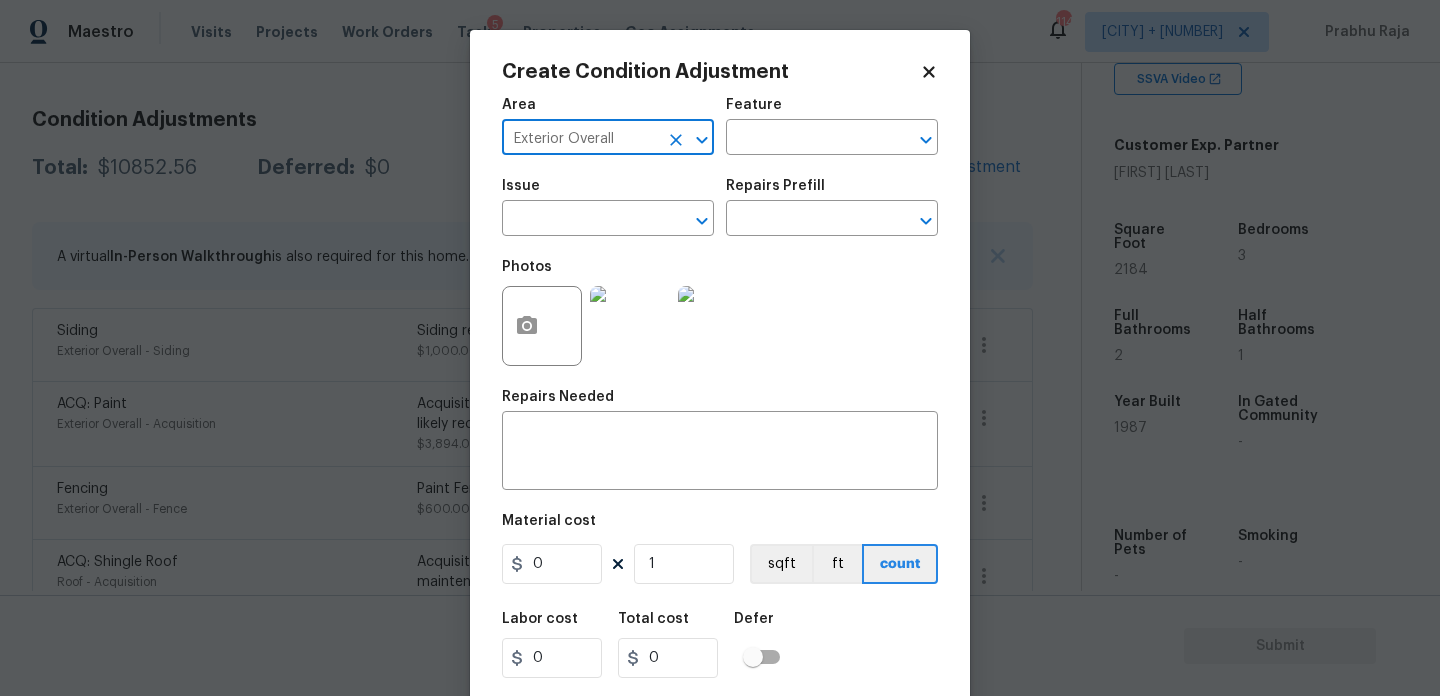 type on "Exterior Overall" 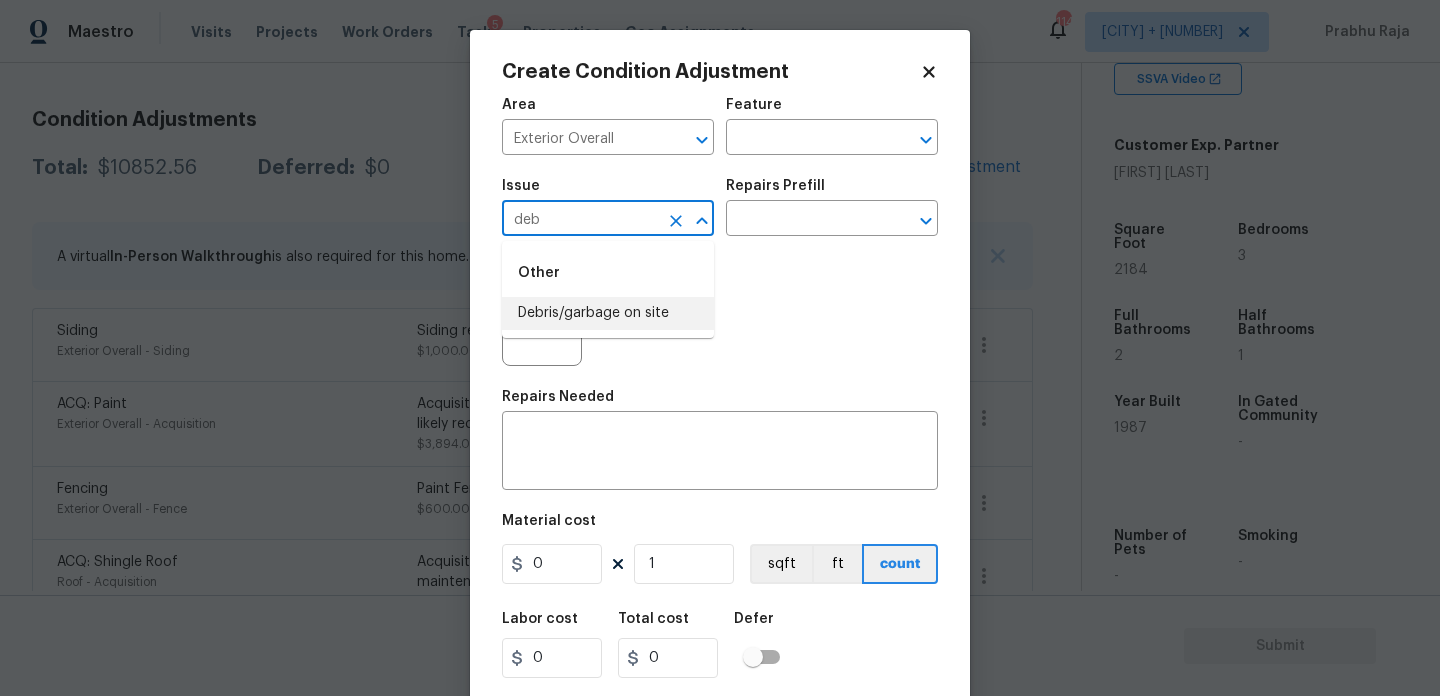 click on "Debris/garbage on site" at bounding box center [608, 313] 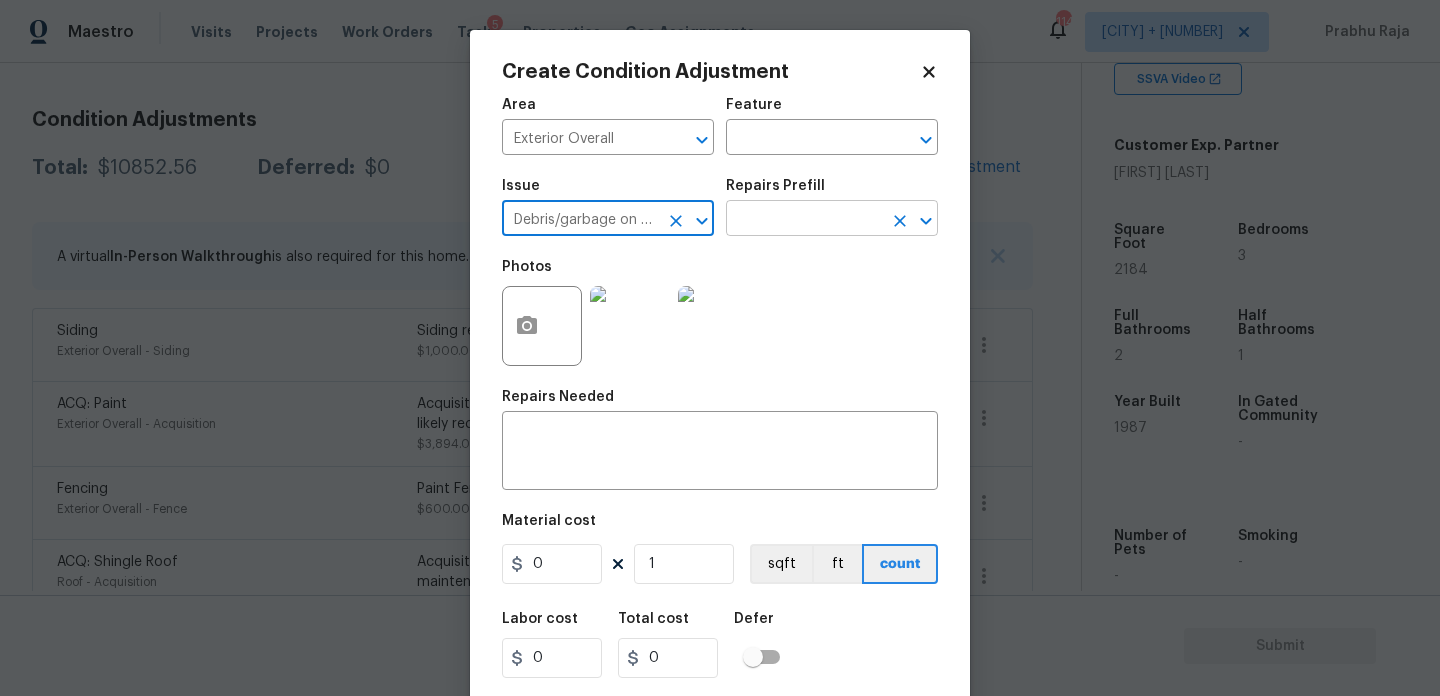 type on "Debris/garbage on site" 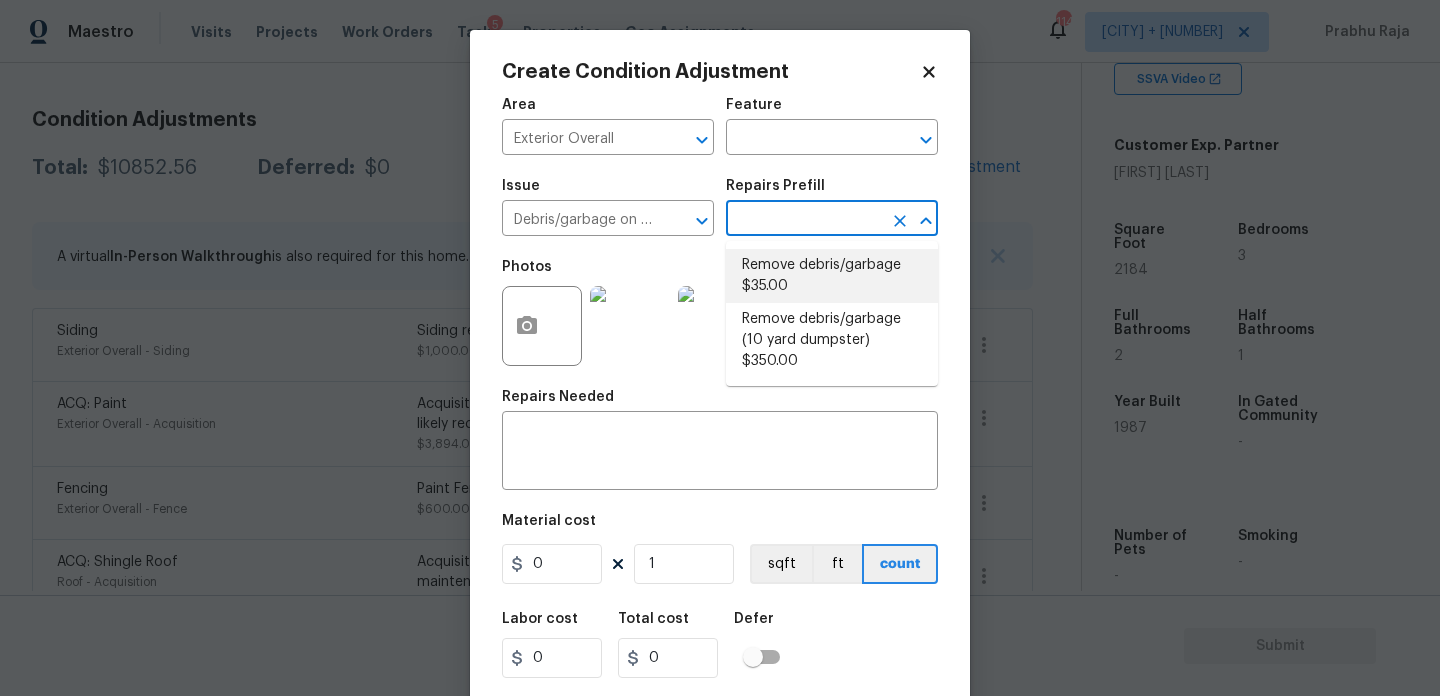 click on "Remove debris/garbage $35.00" at bounding box center (832, 276) 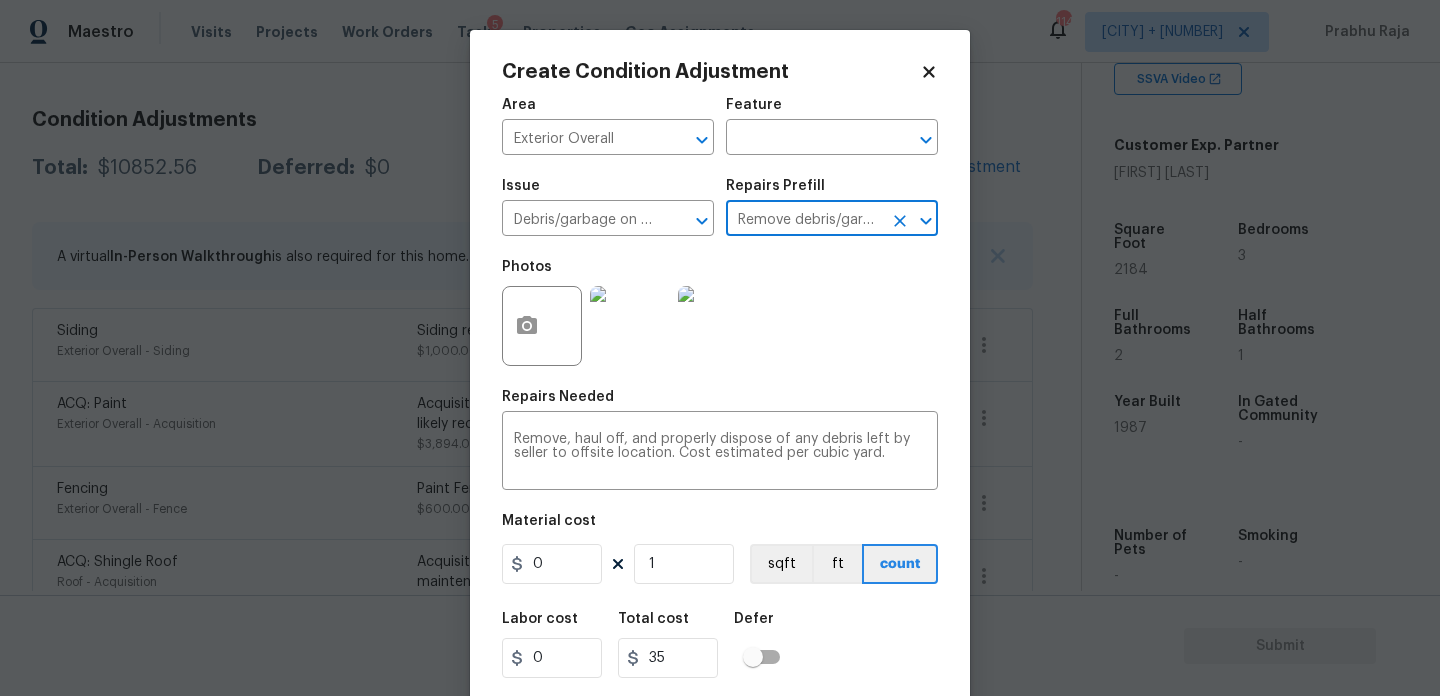 type 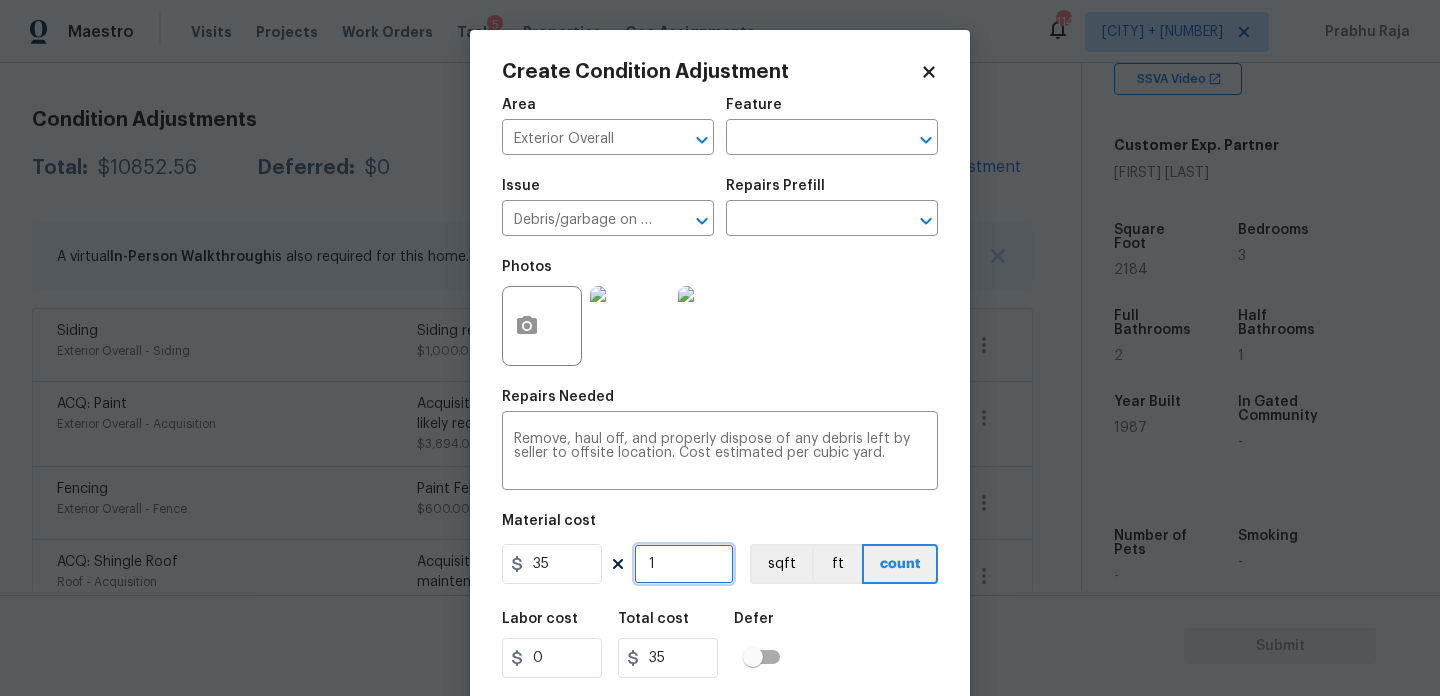 click on "1" at bounding box center (684, 564) 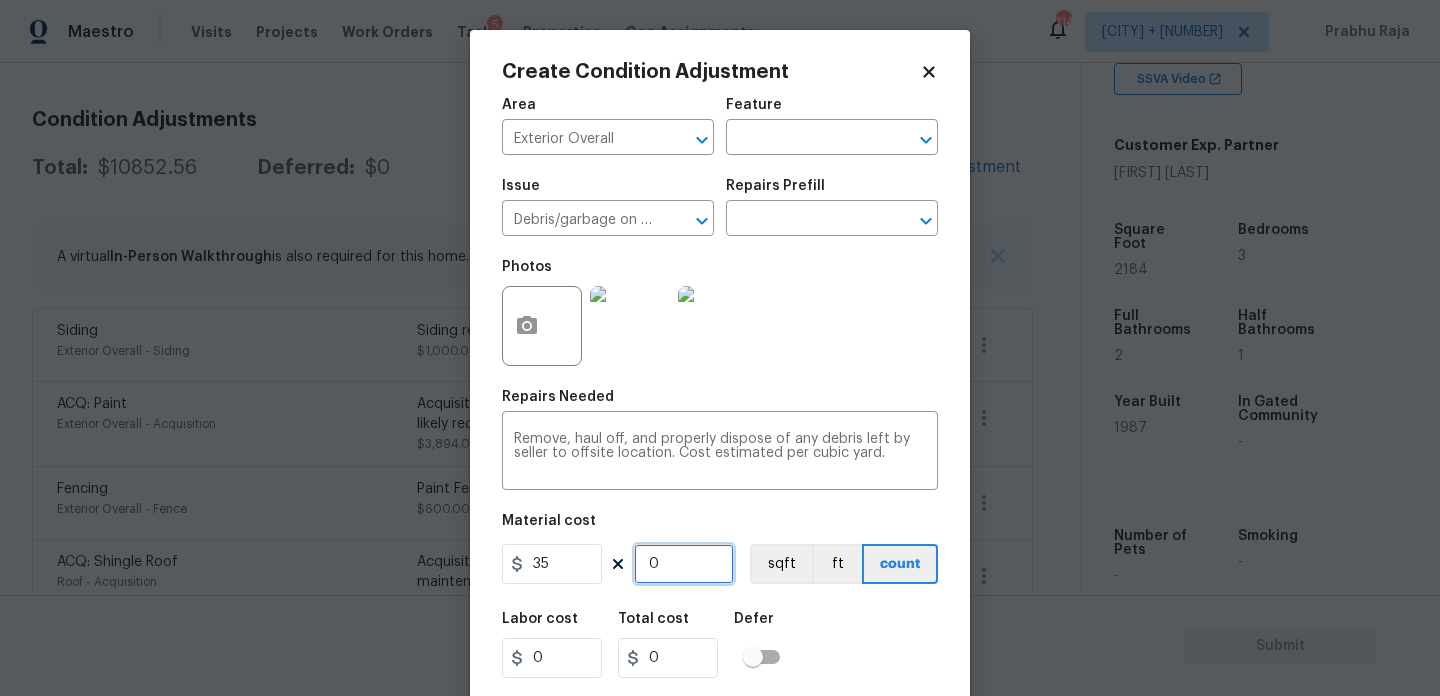 type on "4" 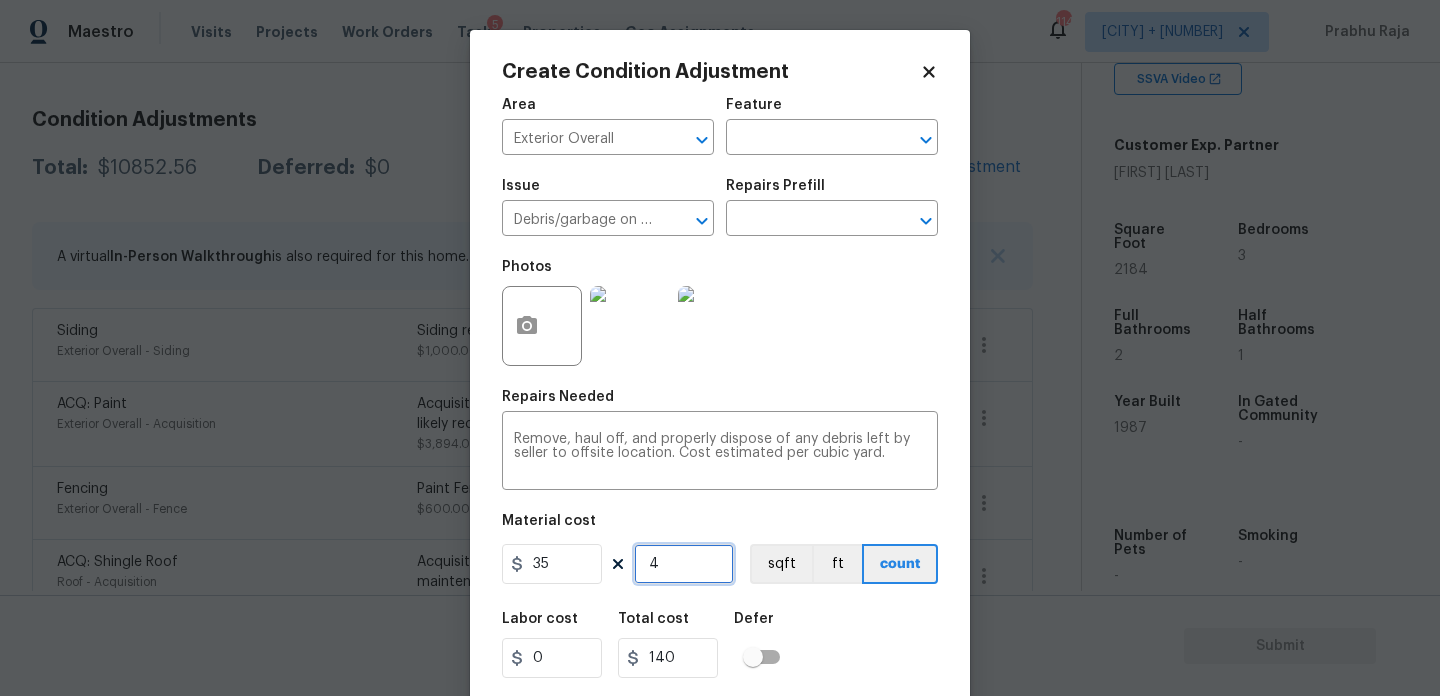 drag, startPoint x: 676, startPoint y: 574, endPoint x: 618, endPoint y: 572, distance: 58.034473 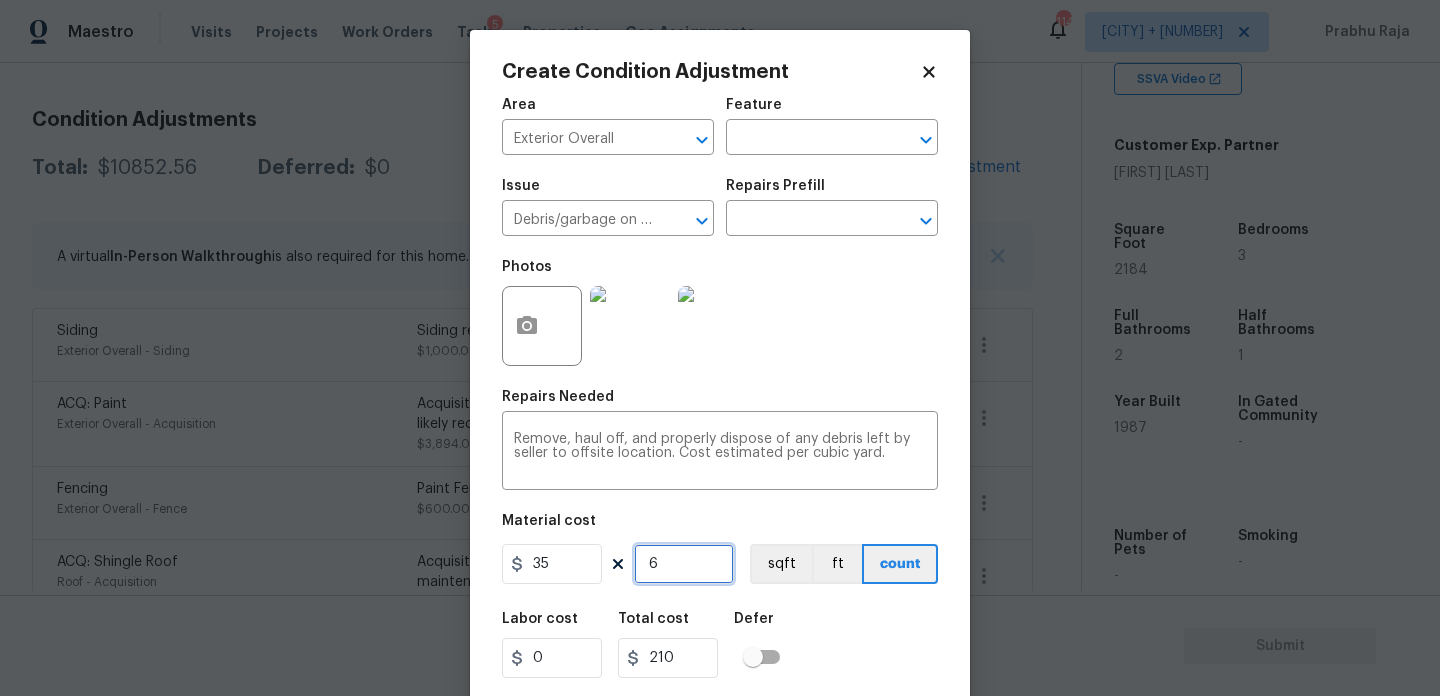 type on "6" 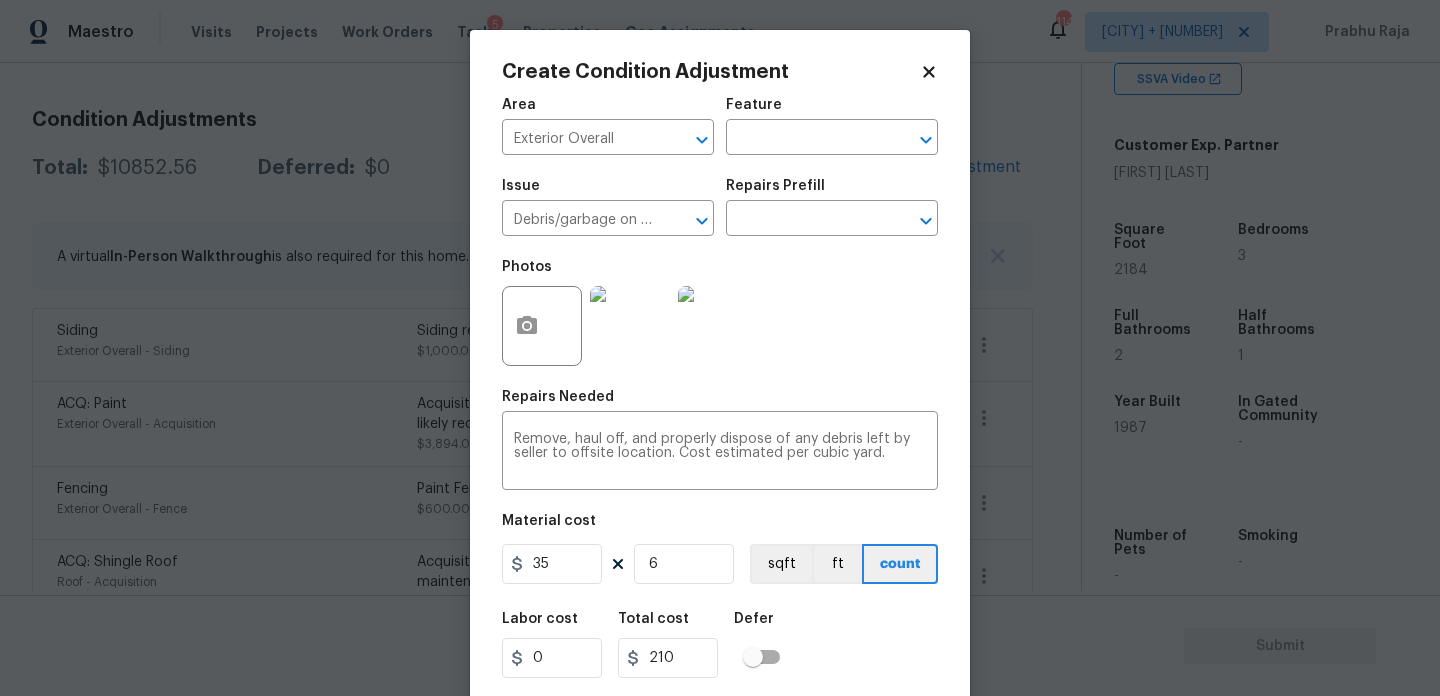 click on "Photos" at bounding box center (720, 313) 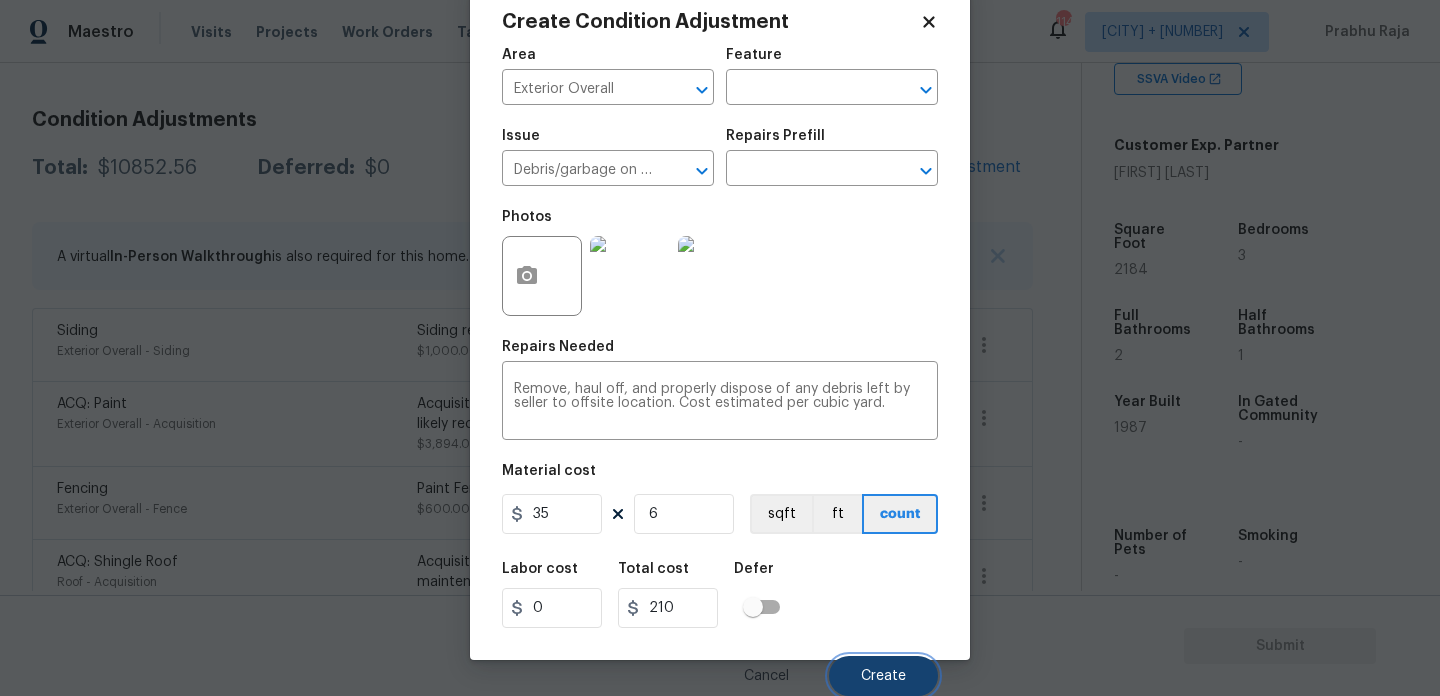 click on "Create" at bounding box center [883, 676] 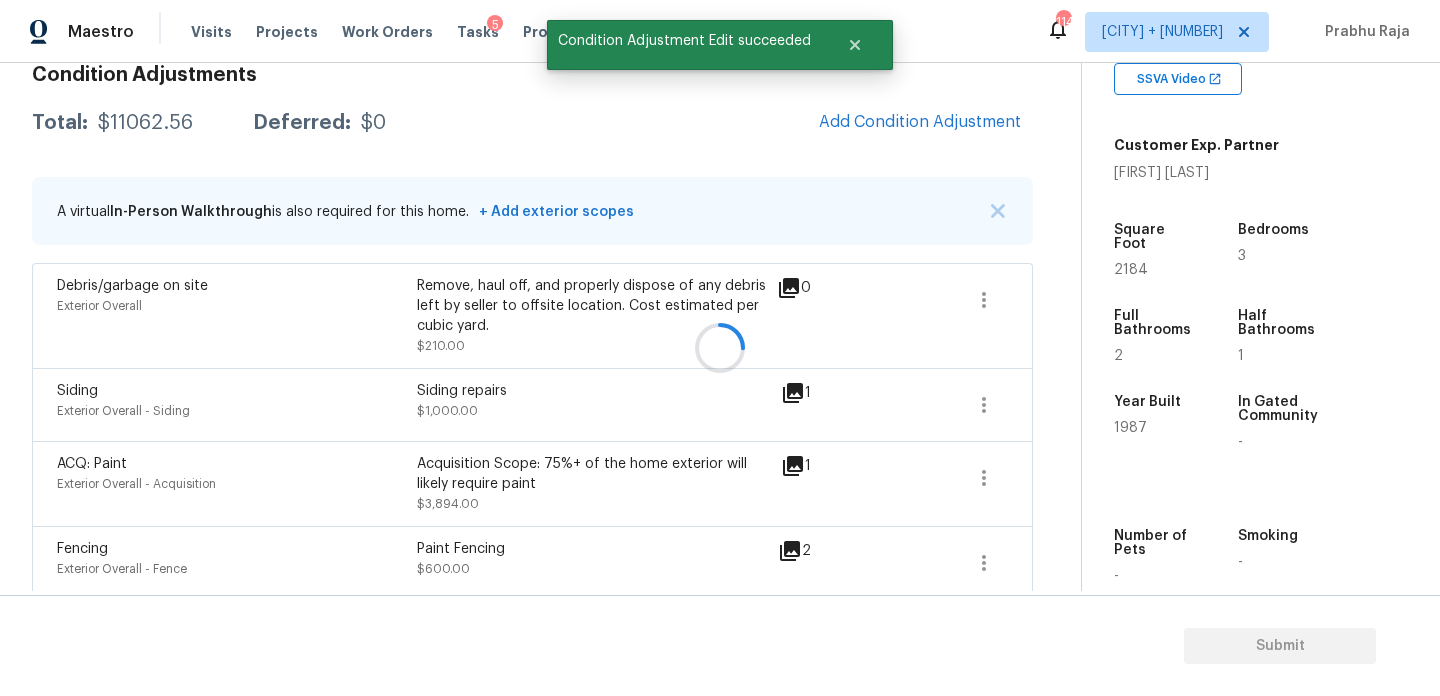 scroll, scrollTop: 257, scrollLeft: 0, axis: vertical 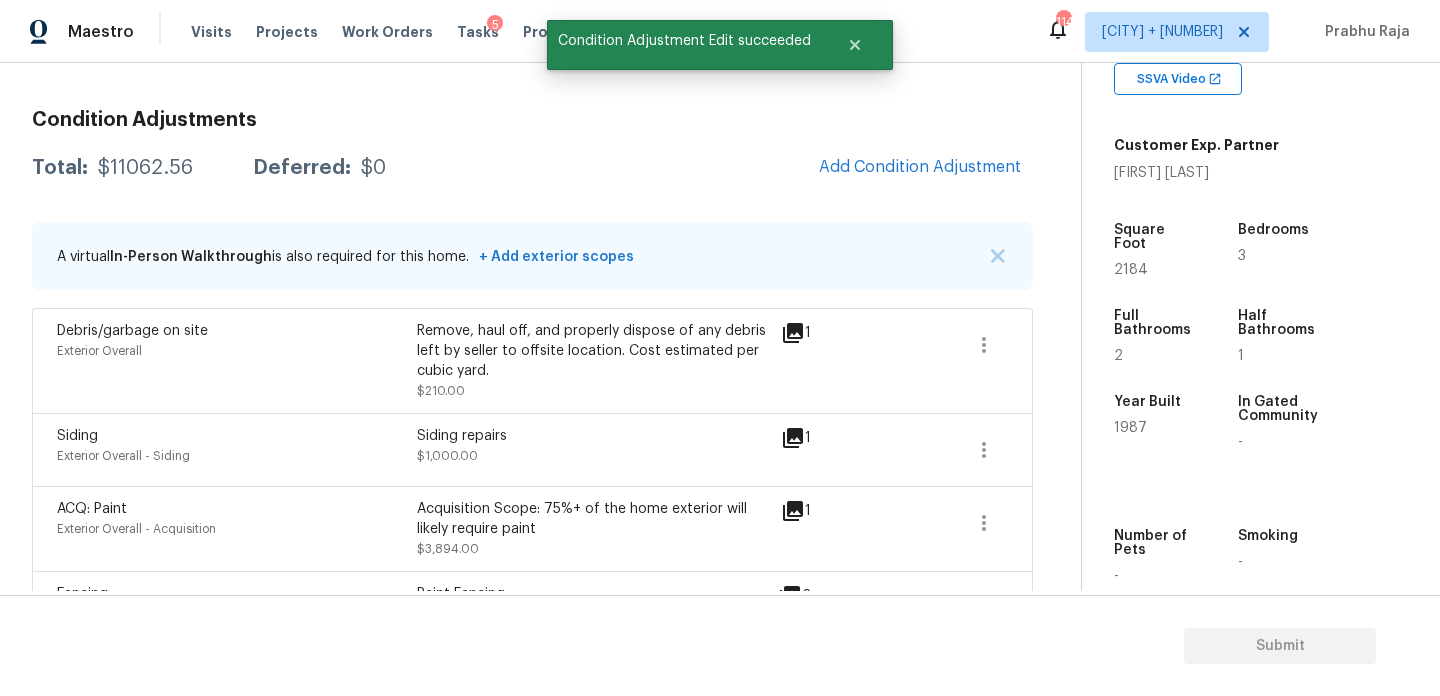 click on "Condition Adjustments Total:  $11062.56 Deferred:  $0 Add Condition Adjustment A virtual  In-Person Walkthrough  is also required for this home.   + Add exterior scopes Debris/garbage on site Exterior Overall Remove, haul off, and properly dispose of any debris left by seller to offsite location. Cost estimated per cubic yard. $210.00   1 Siding Exterior Overall - Siding Siding repairs $1,000.00   1 ACQ: Paint Exterior Overall - Acquisition Acquisition Scope: 75%+ of the home exterior will likely require paint $3,894.00   1 Fencing Exterior Overall - Fence Paint Fencing $600.00   2 ACQ: Shingle Roof Roof - Acquisition Acquisition Scope: Shingle Roof 0-10 years in age maintenance. $1,000.00   0 ACQ: HVAC HVAC - Acquisition Acquisition Scope: Functional HVAC 6-10 years $2,500.00   0 ACQ: Flooring Interior Overall - Acquisition Acquisition Scope: Minimum flooring repairs $580.80   0 ACQ: Paint Interior Overall - Acquisition Acquisition Scope: ~25% of the home needs interior paint $1,277.76   0" at bounding box center (532, 527) 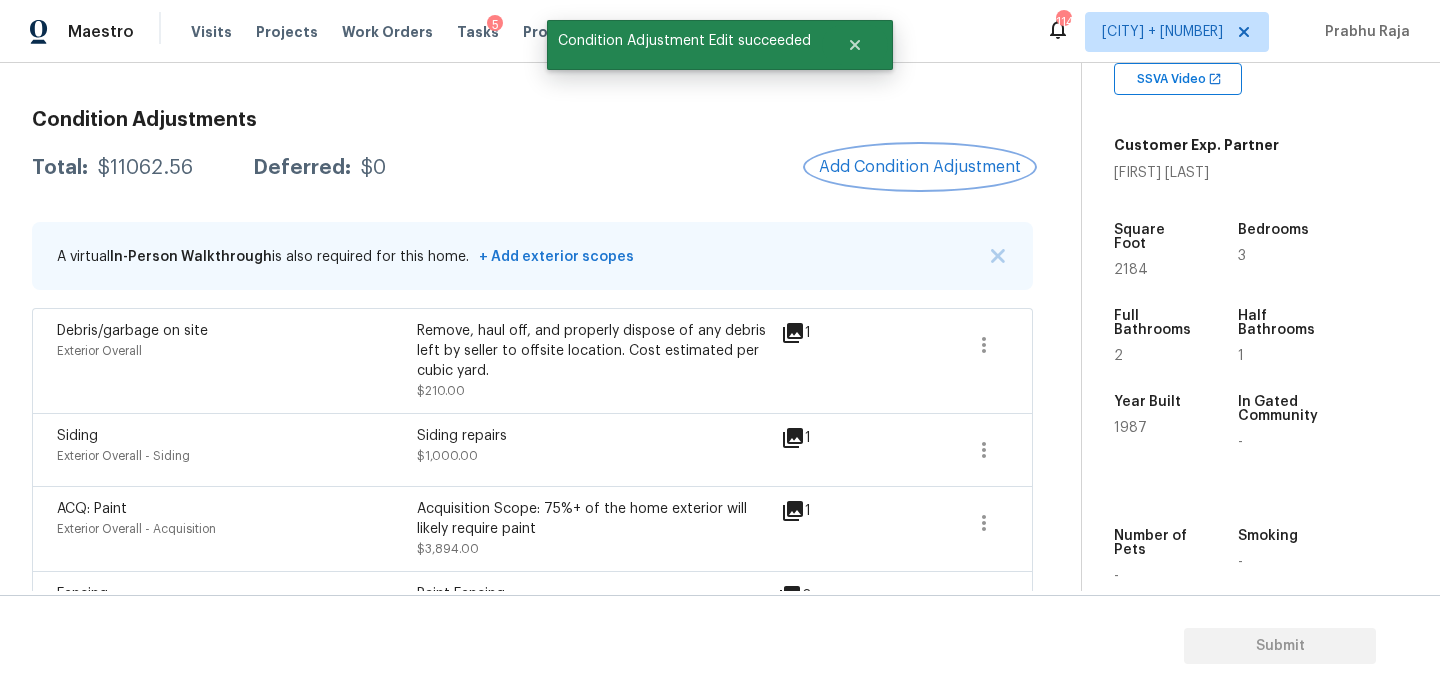 click on "Add Condition Adjustment" at bounding box center (920, 167) 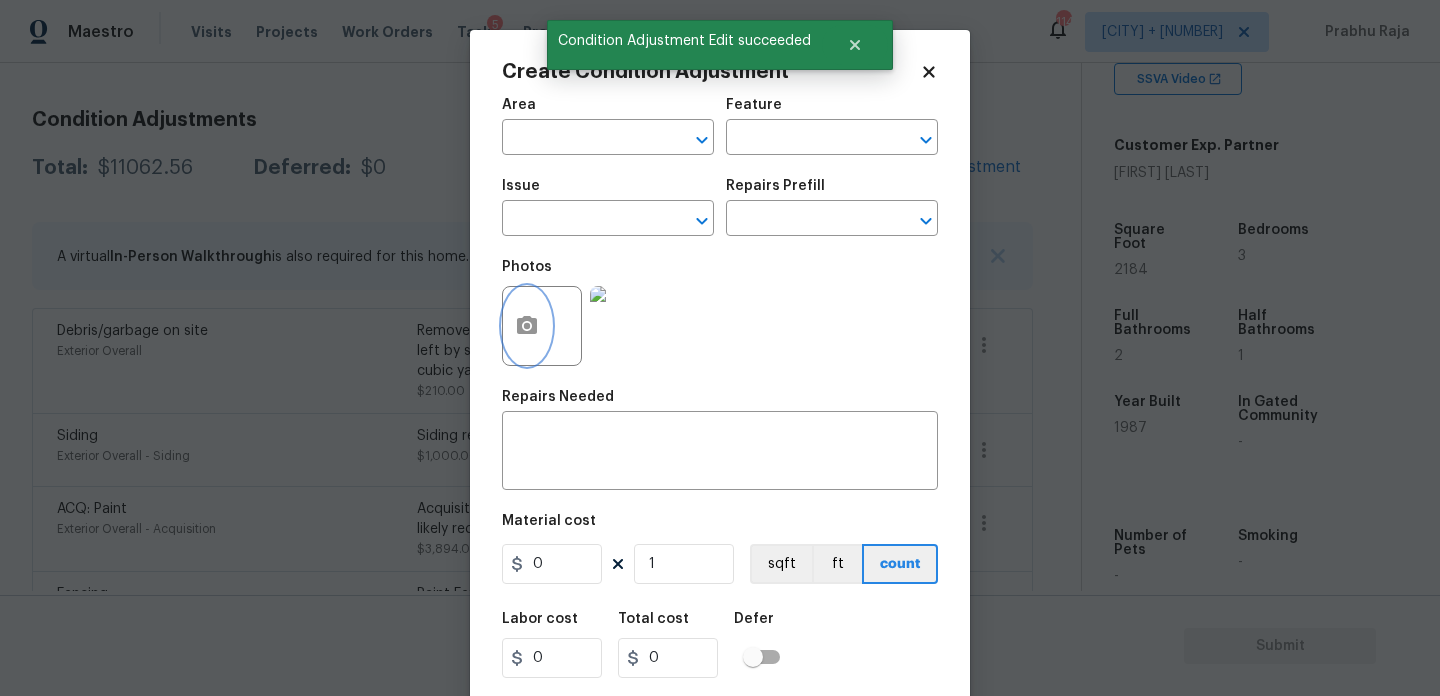 click 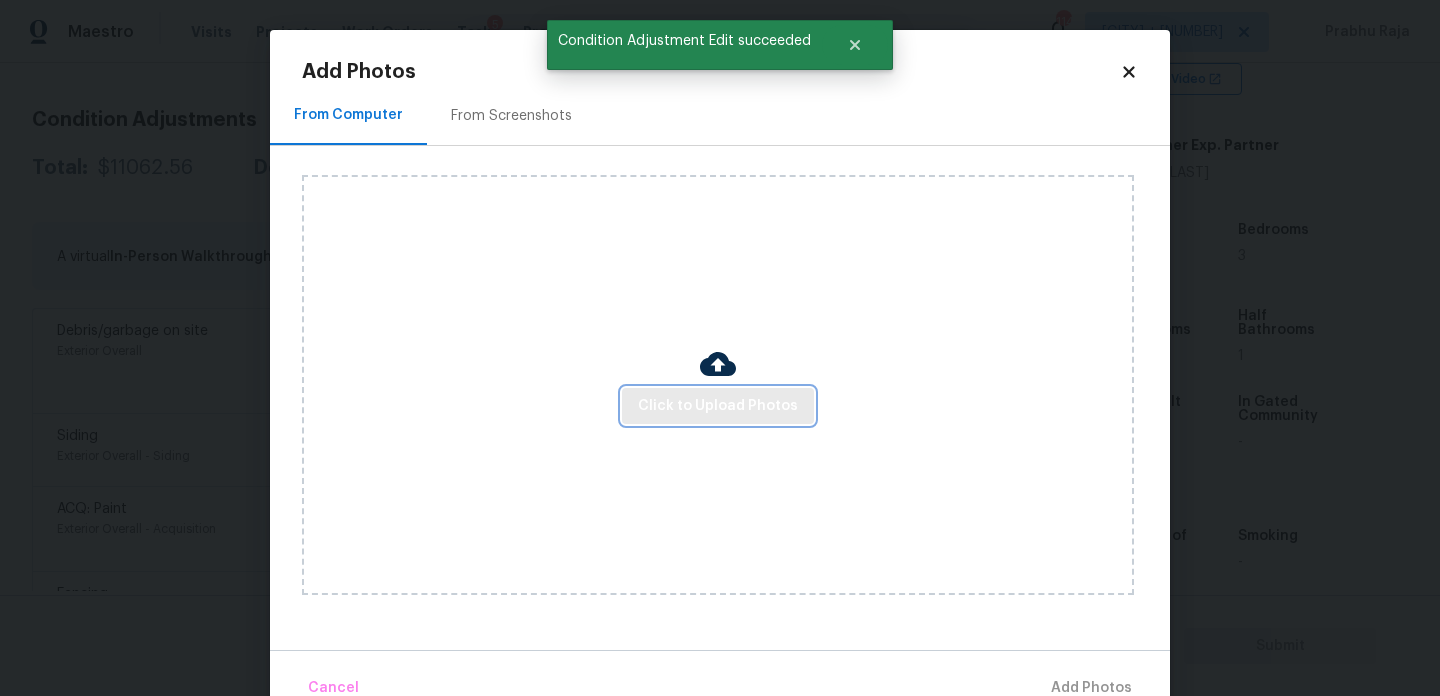 click on "Click to Upload Photos" at bounding box center [718, 406] 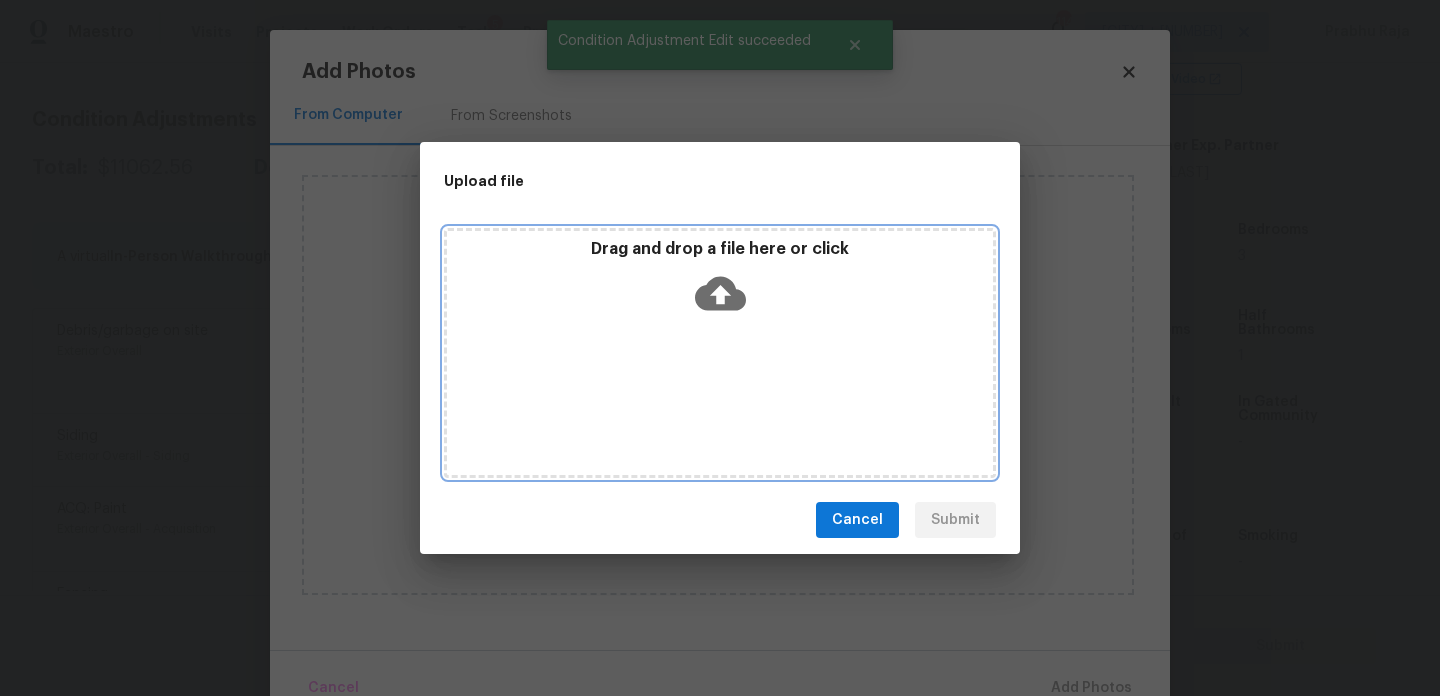 click on "Drag and drop a file here or click" at bounding box center (720, 353) 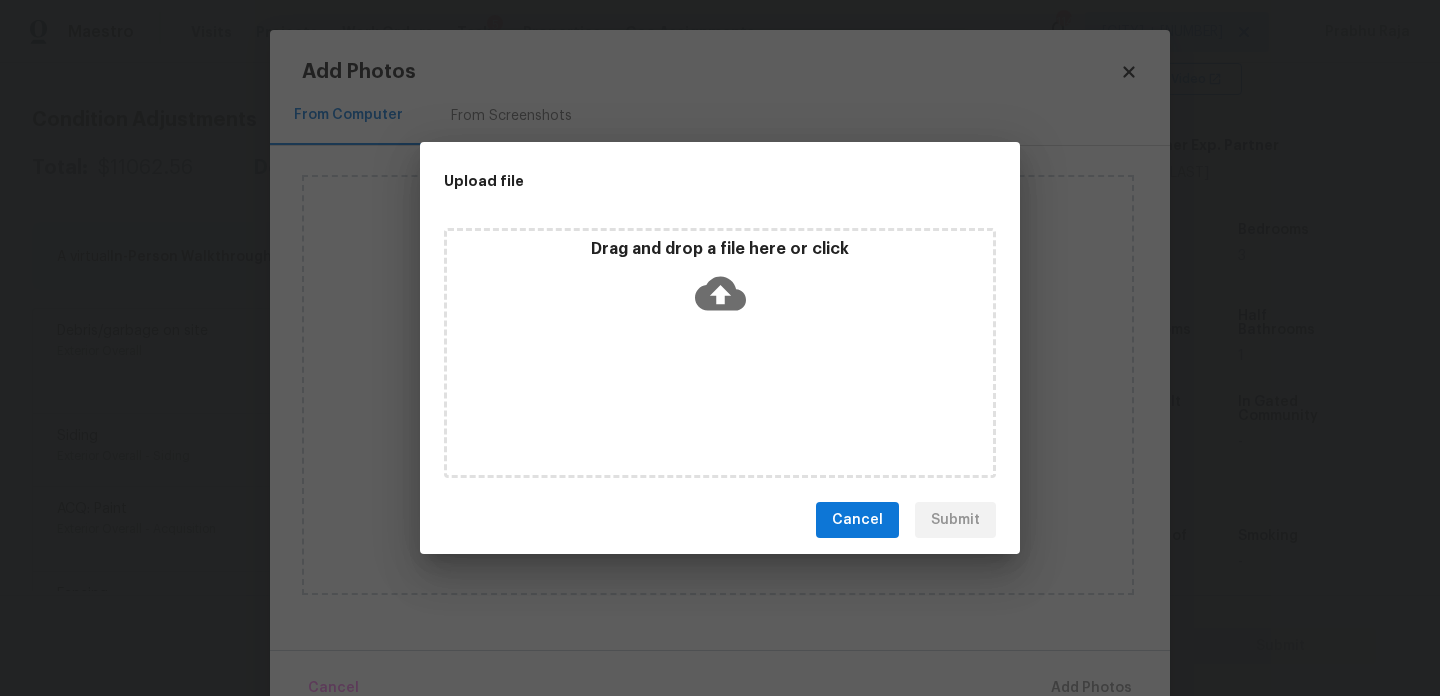 type 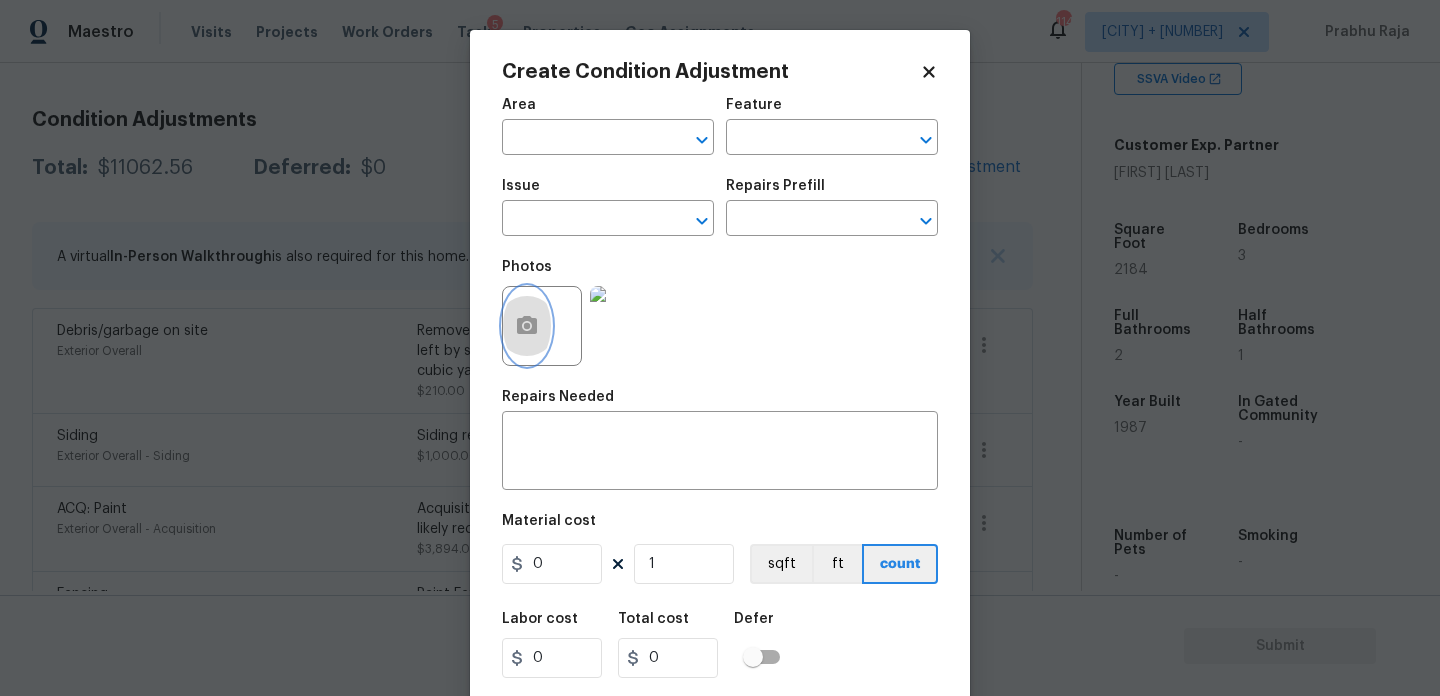 click 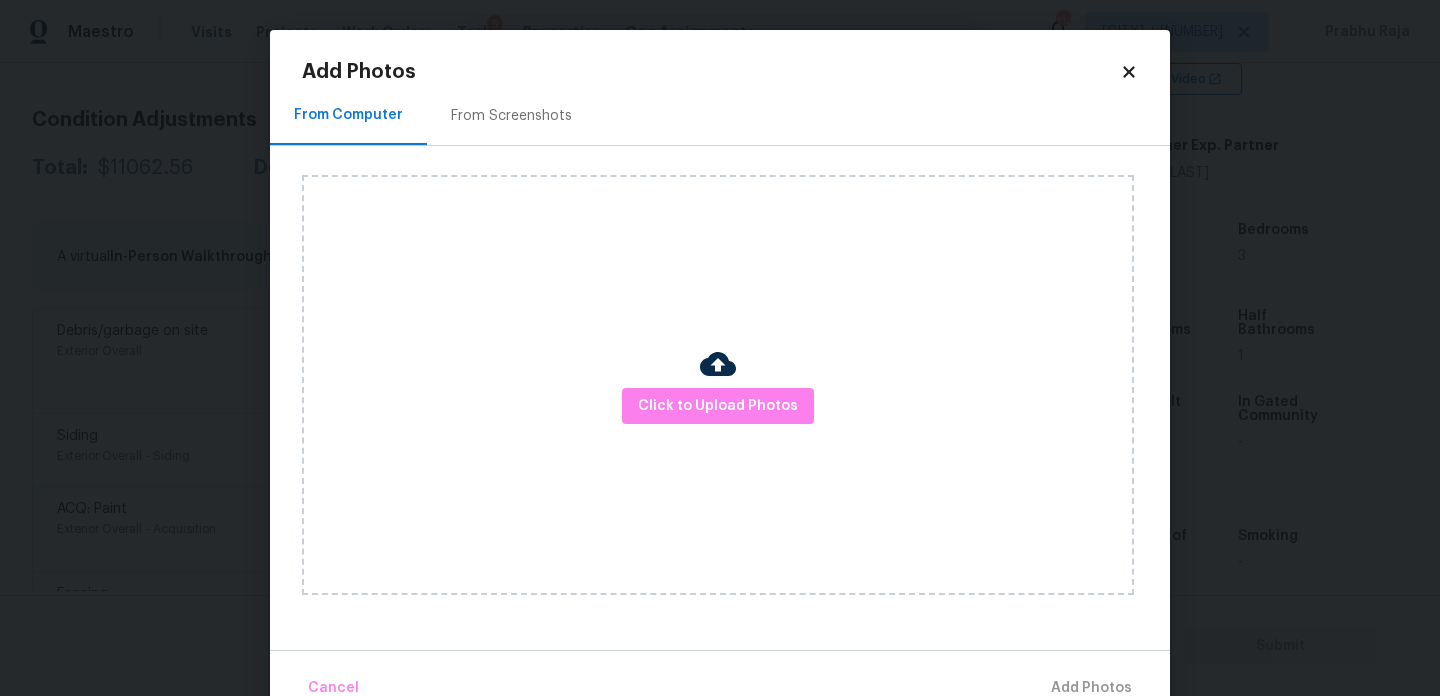 click on "From Screenshots" at bounding box center (511, 116) 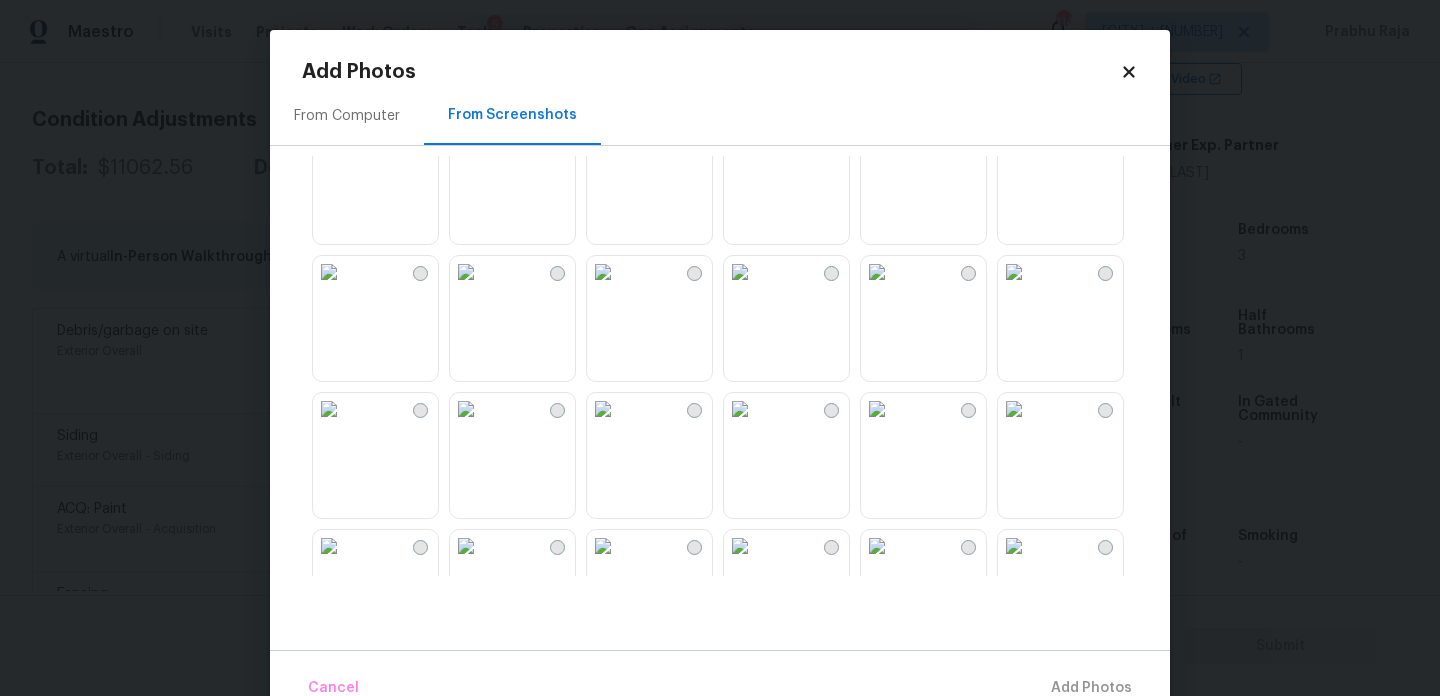 scroll, scrollTop: 366, scrollLeft: 0, axis: vertical 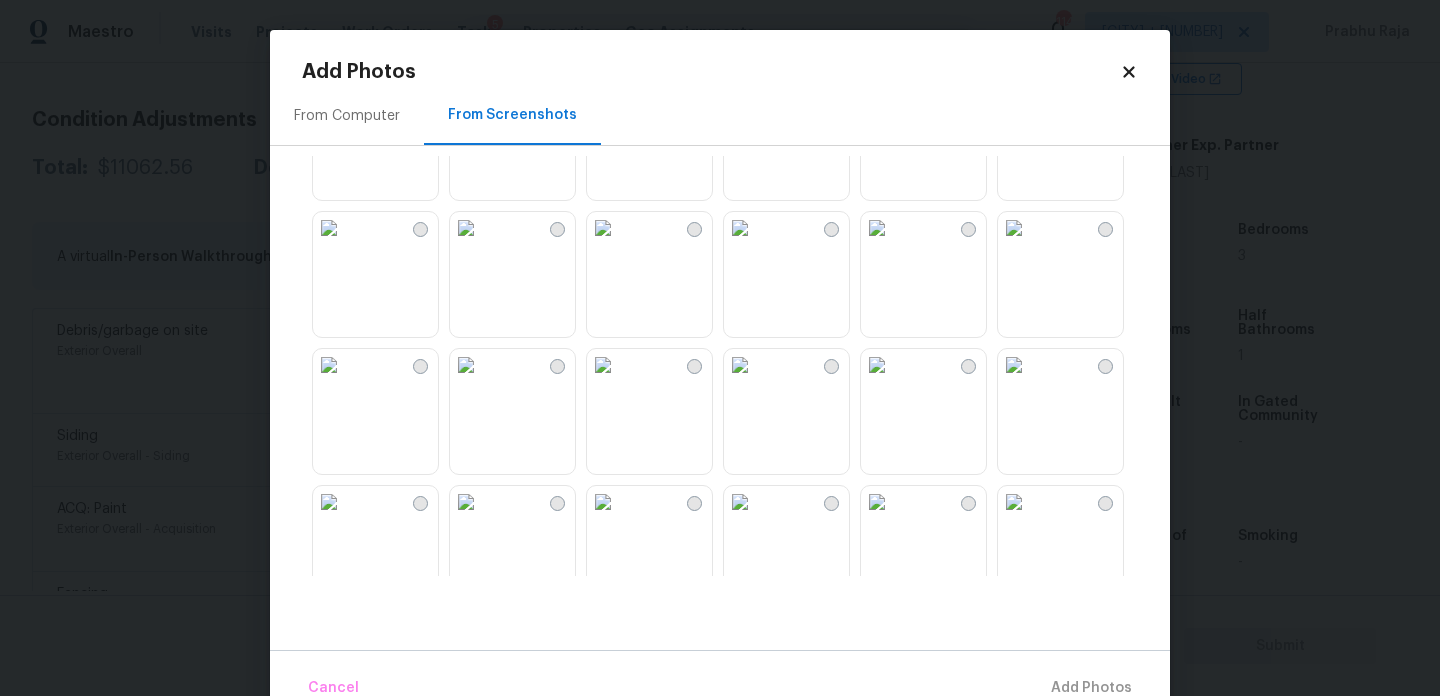 click at bounding box center [1014, 365] 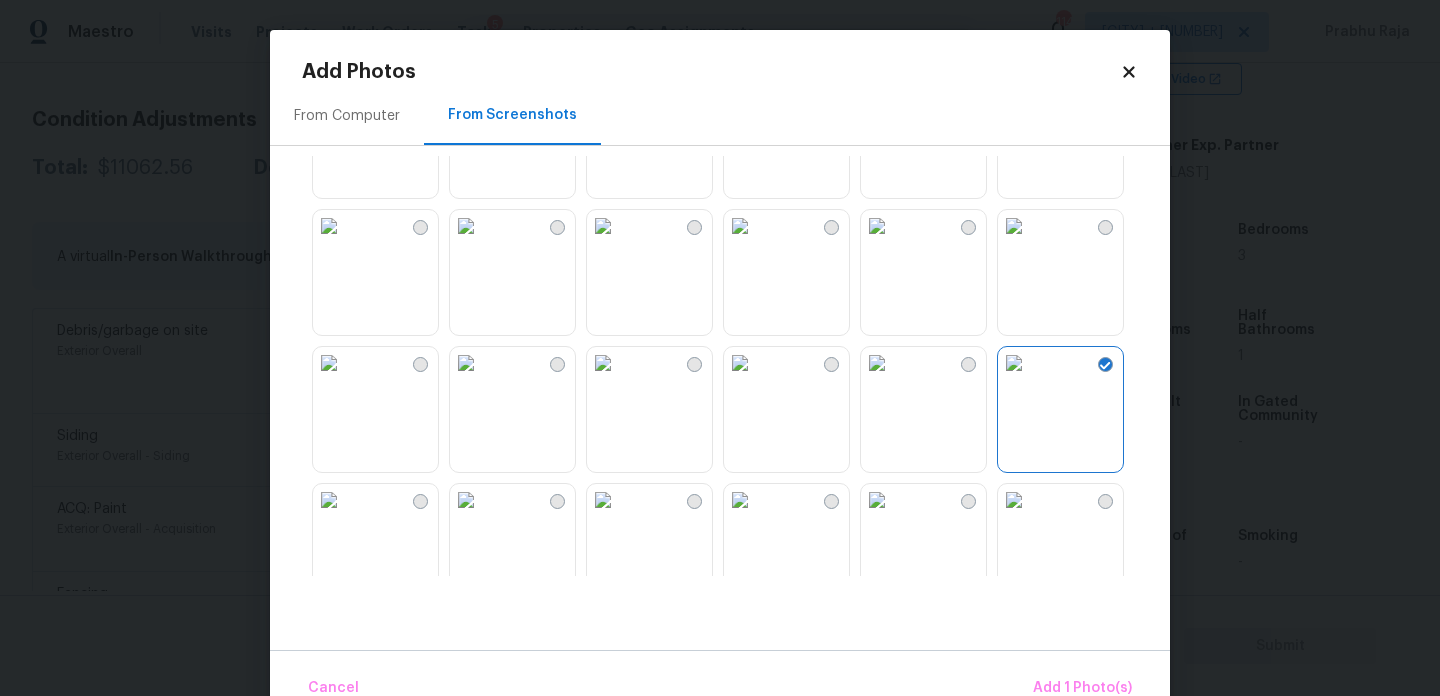scroll, scrollTop: 355, scrollLeft: 0, axis: vertical 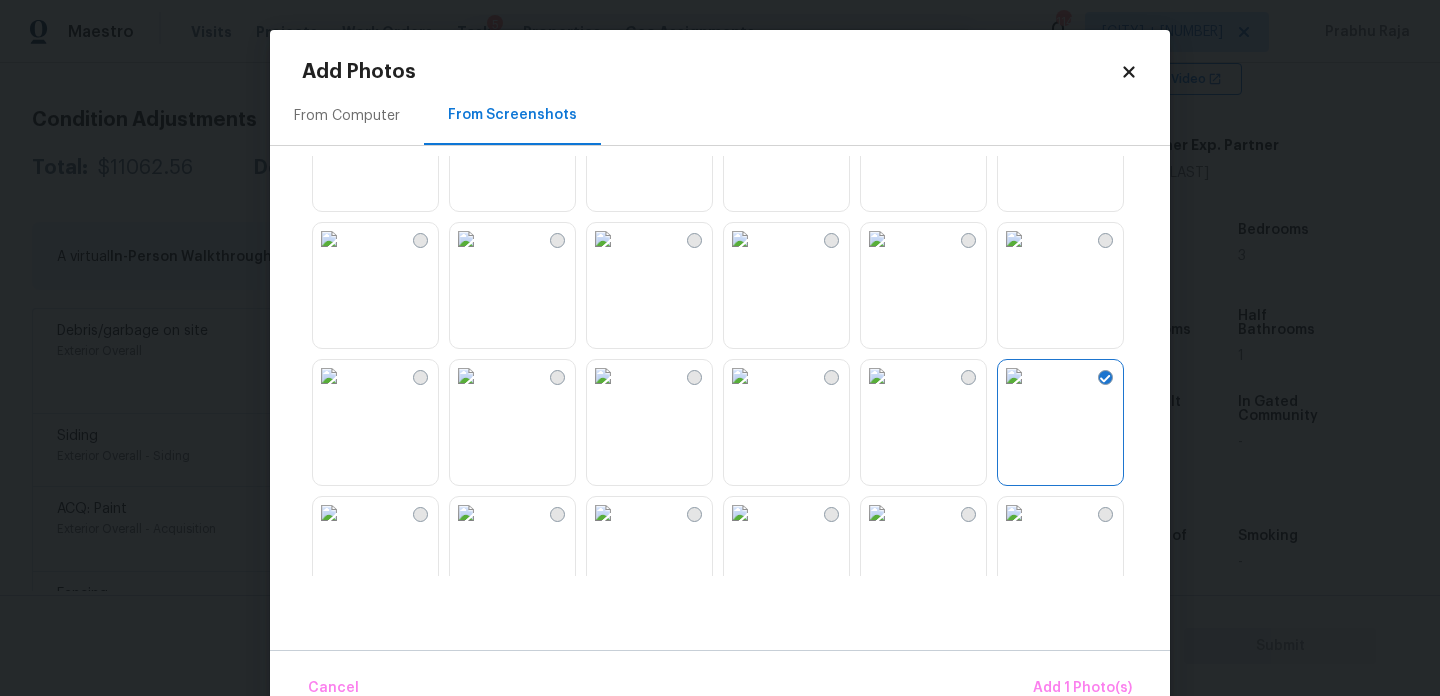 click at bounding box center [1014, 376] 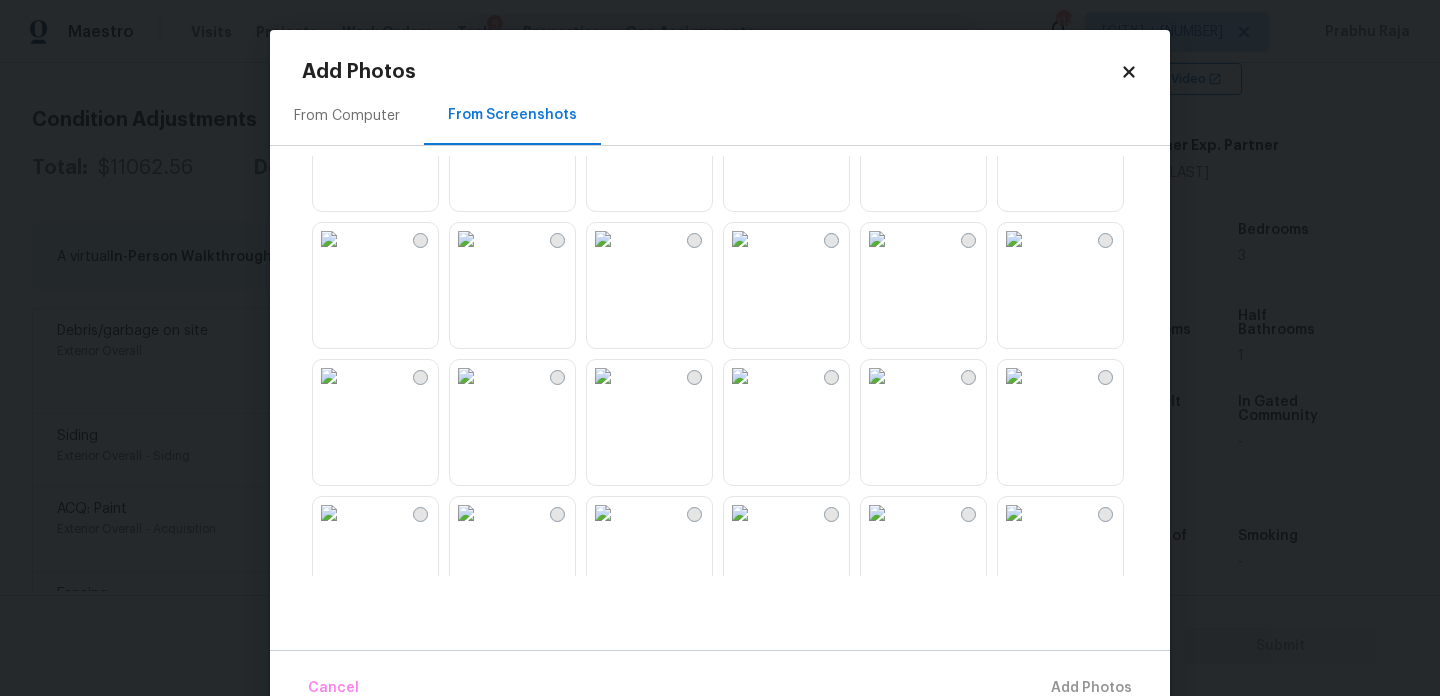 click 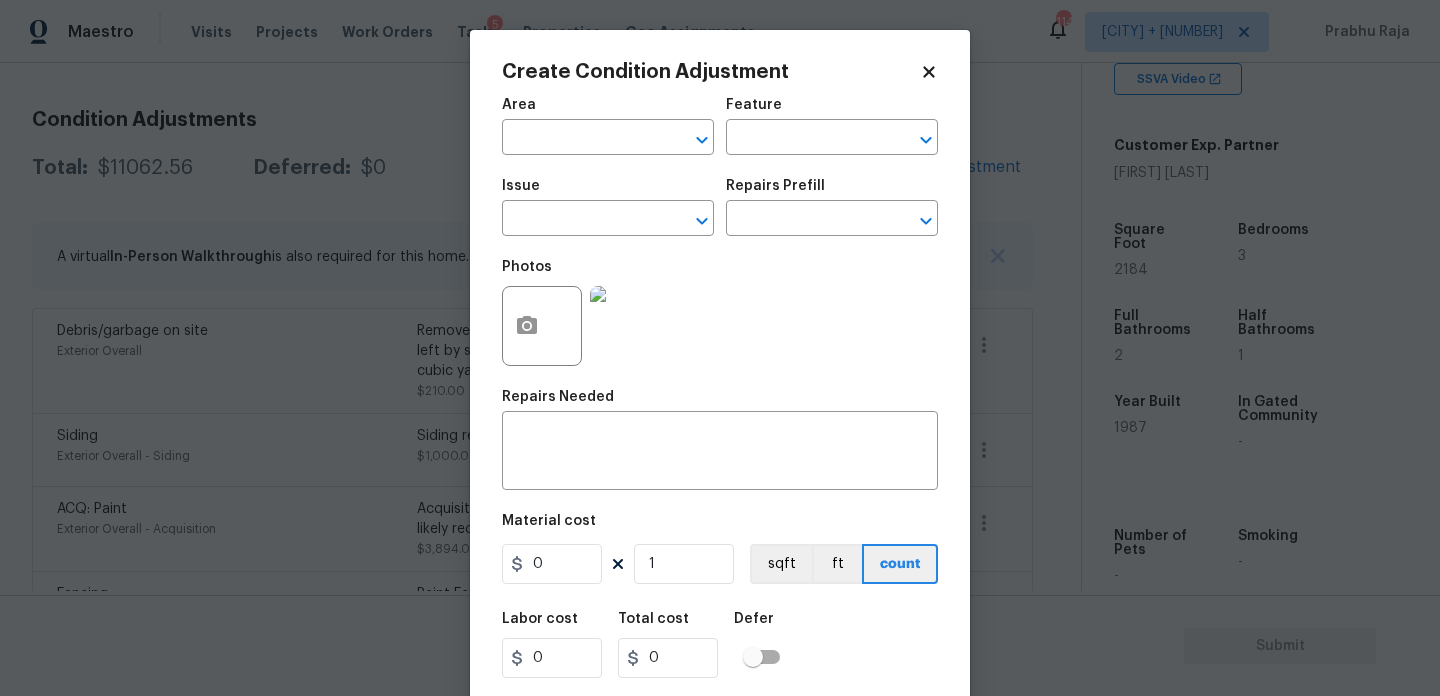 click on "Area" at bounding box center (608, 111) 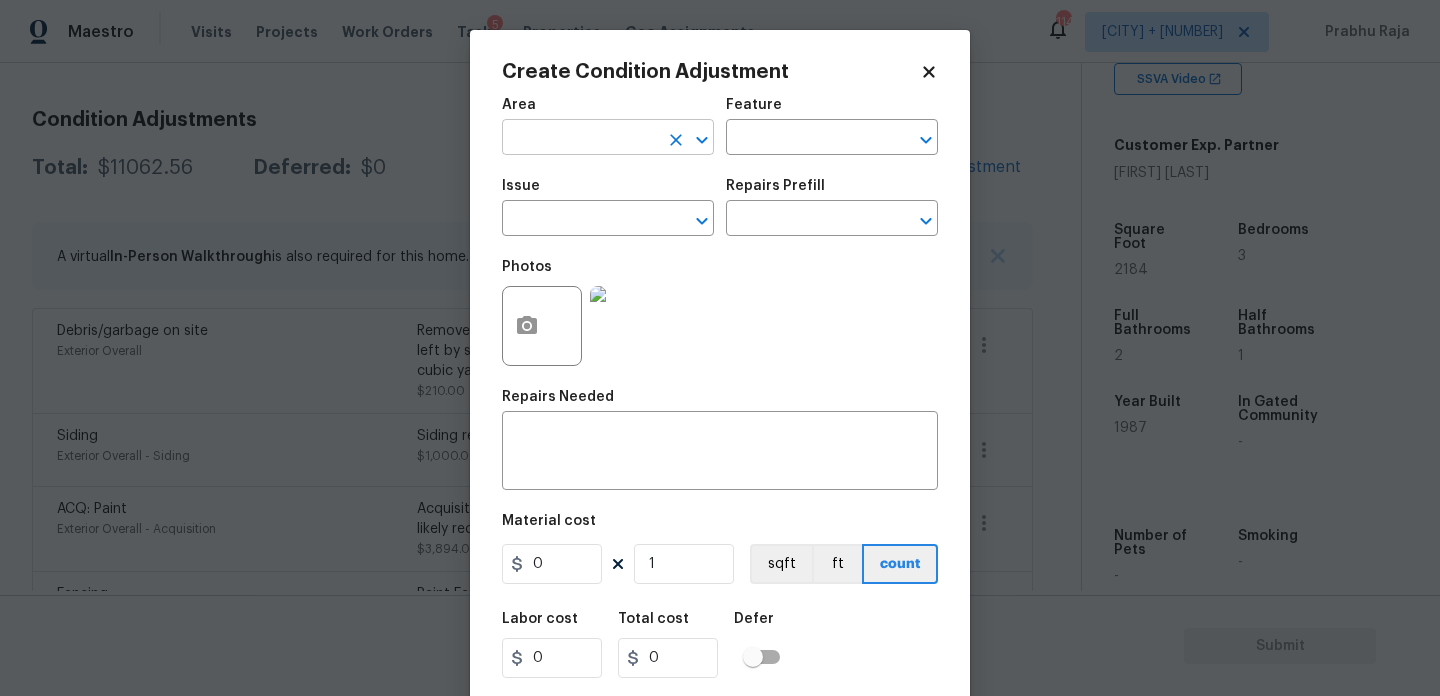 click at bounding box center [580, 139] 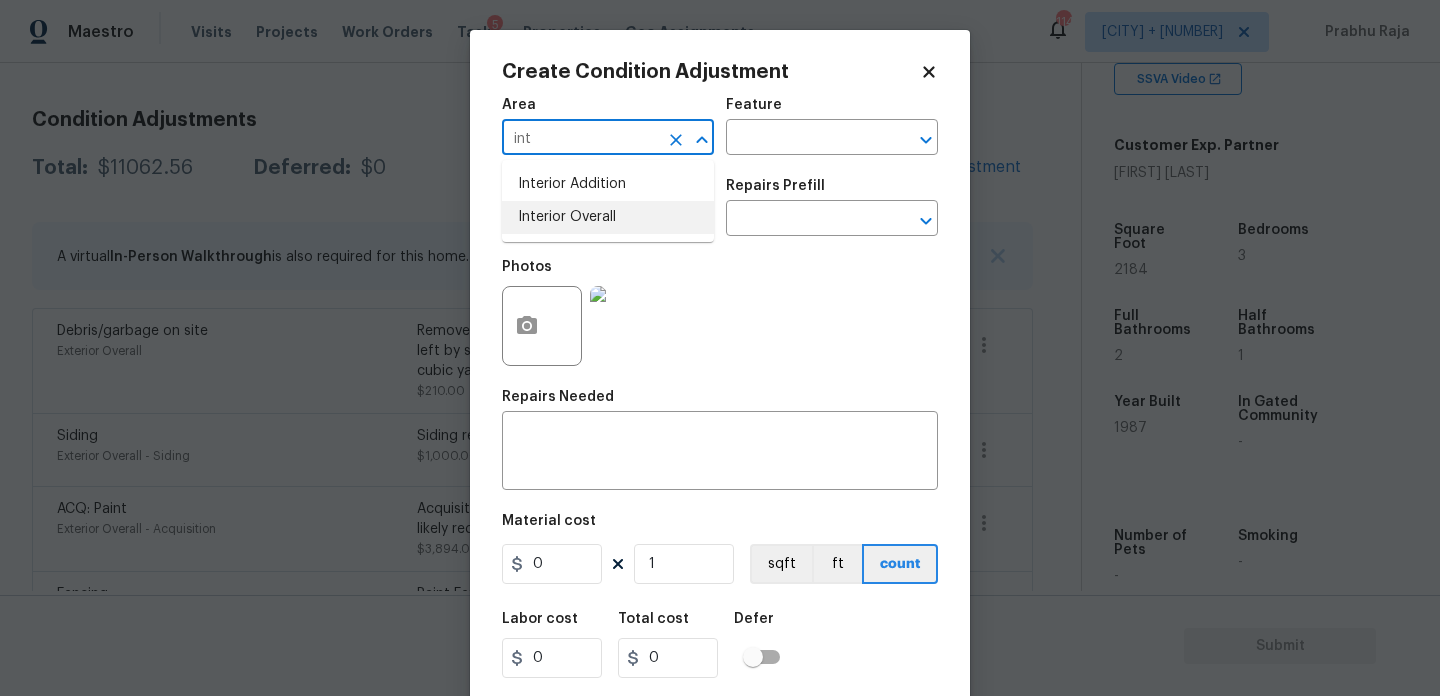 click on "Interior Overall" at bounding box center (608, 217) 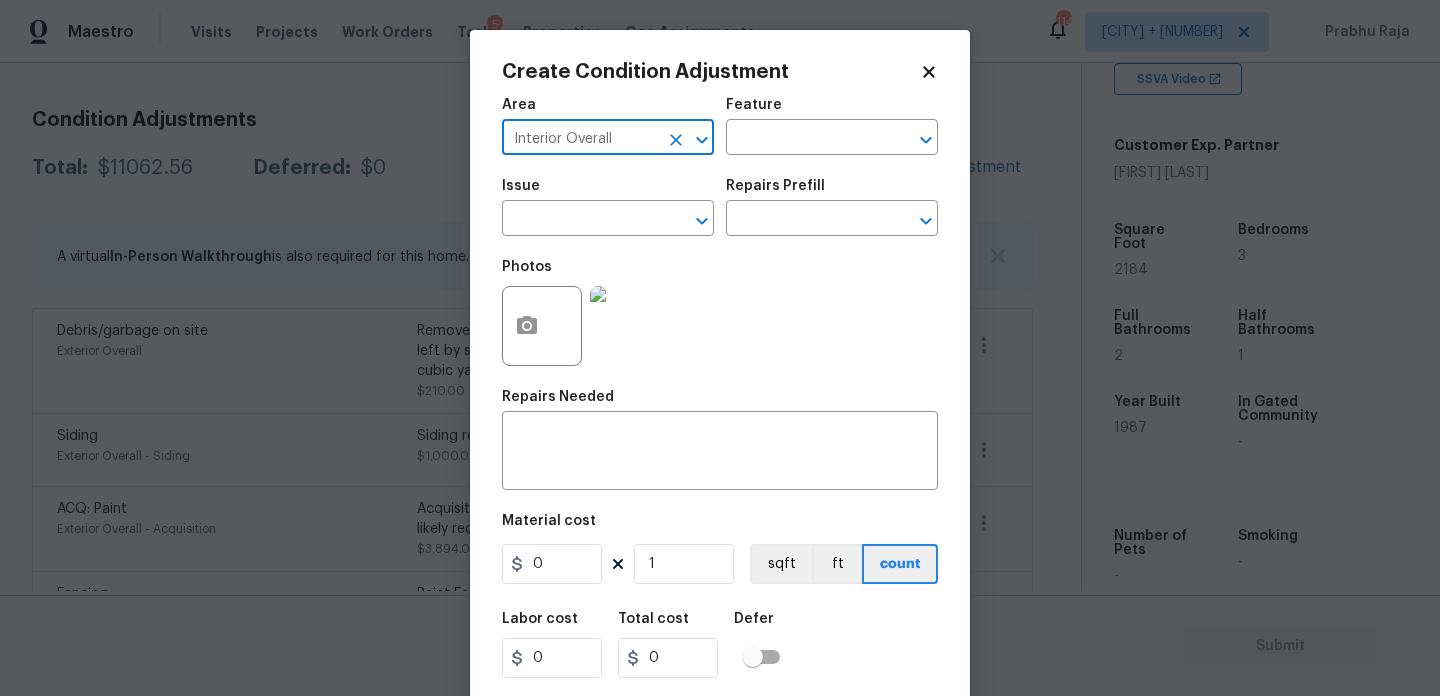 type on "Interior Overall" 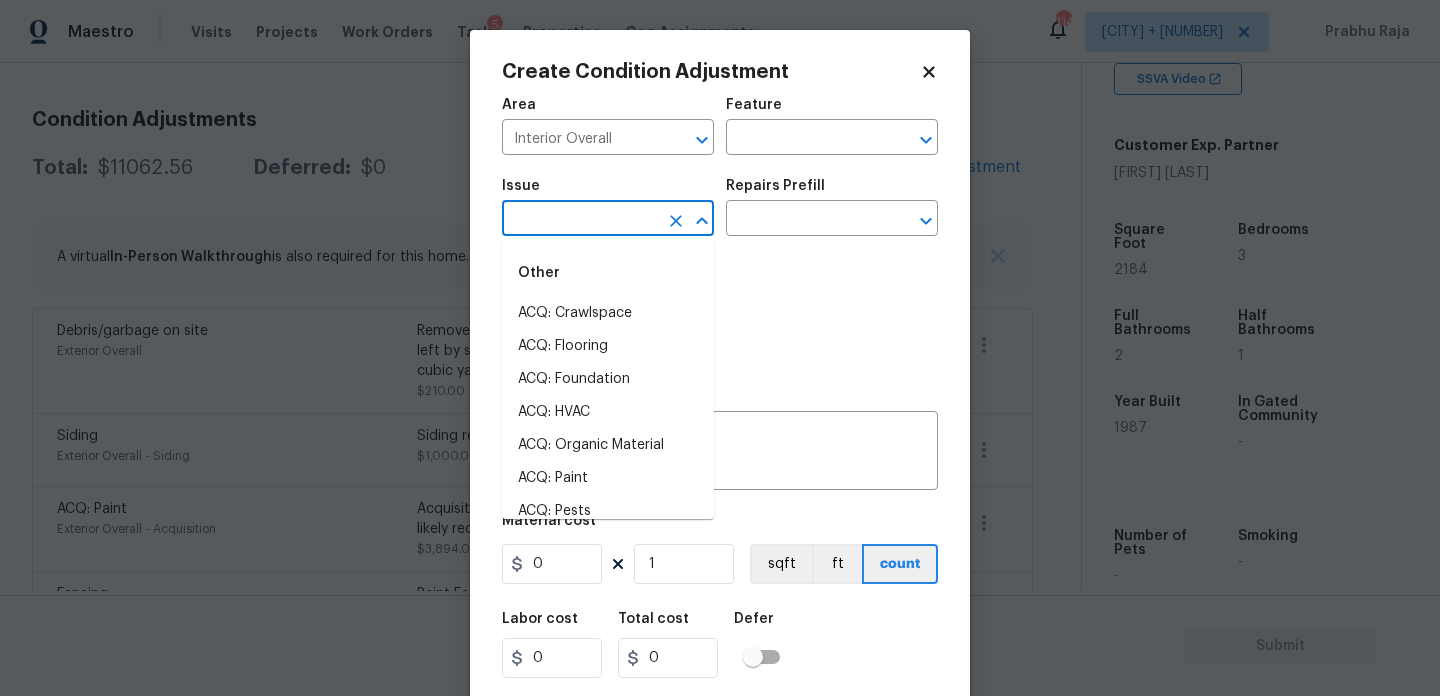 click at bounding box center [580, 220] 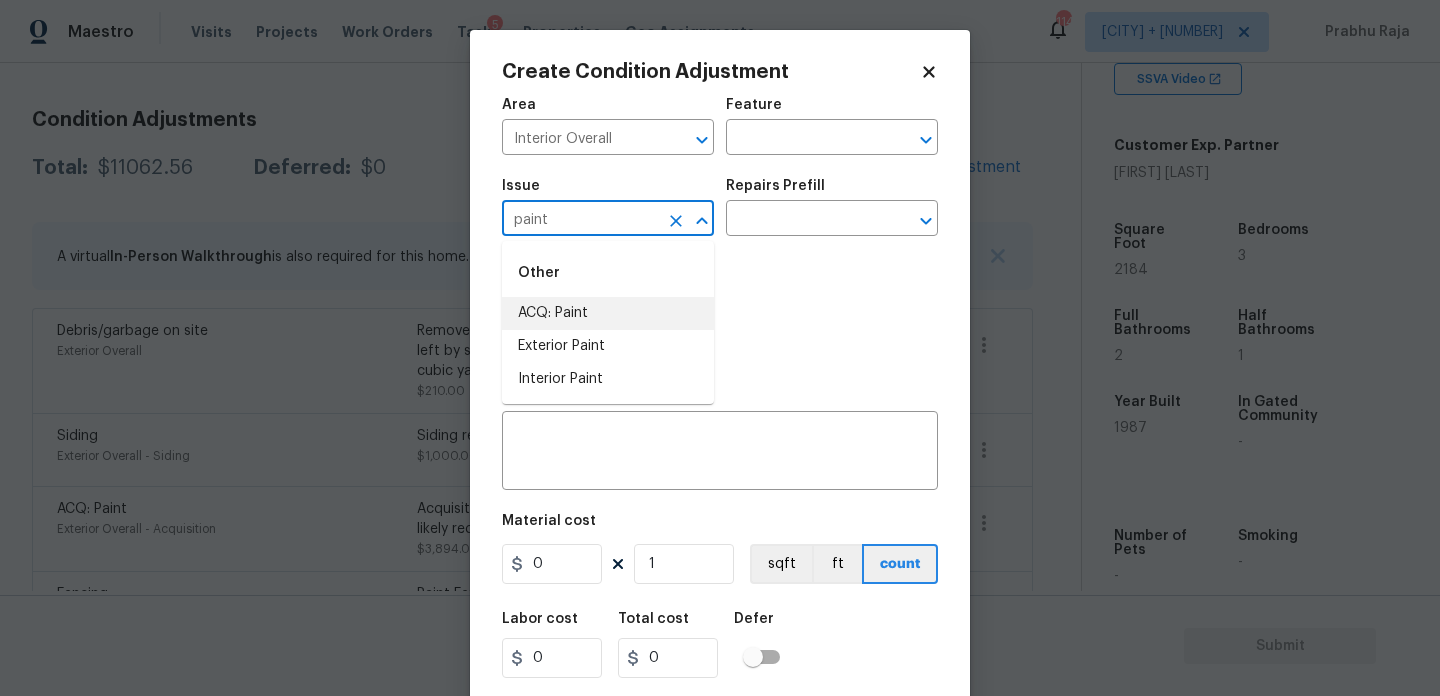 click on "ACQ: Paint" at bounding box center (608, 313) 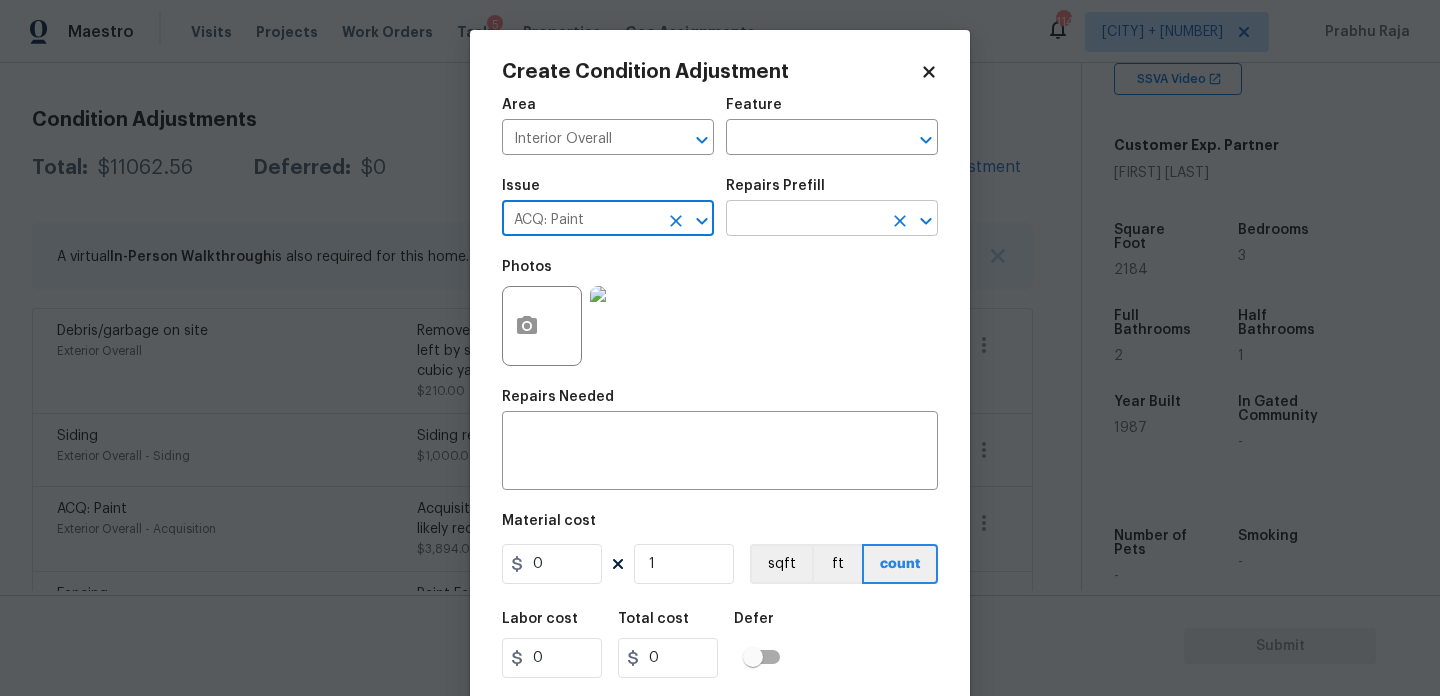type on "ACQ: Paint" 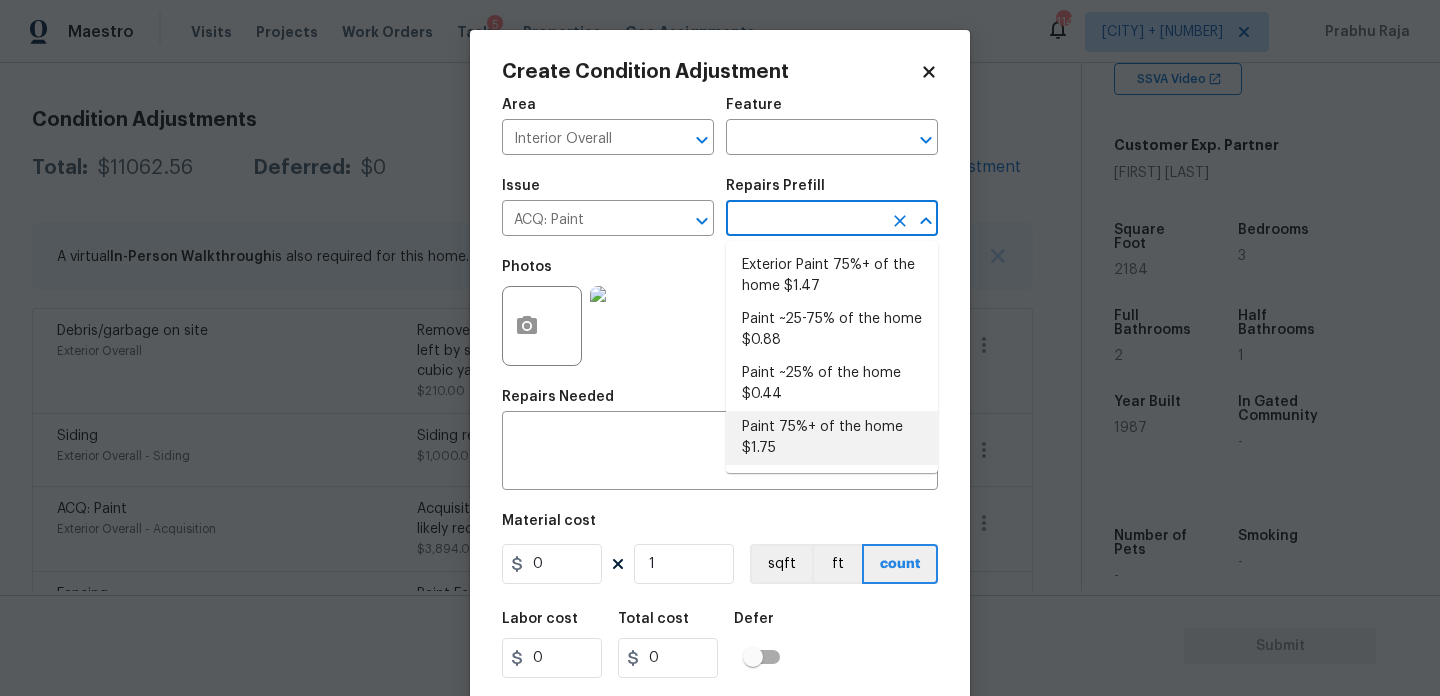 click on "Paint 75%+ of the home $1.75" at bounding box center [832, 438] 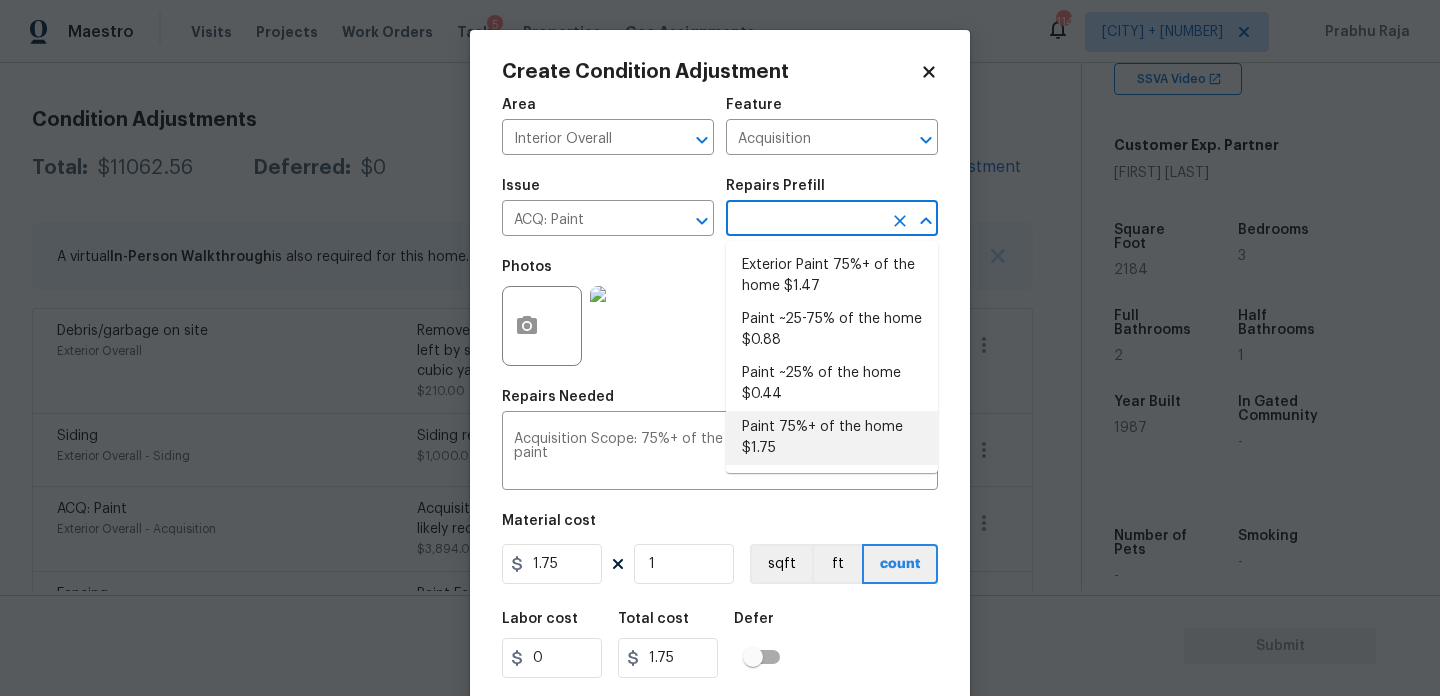click on "Paint 75%+ of the home $1.75" at bounding box center [832, 438] 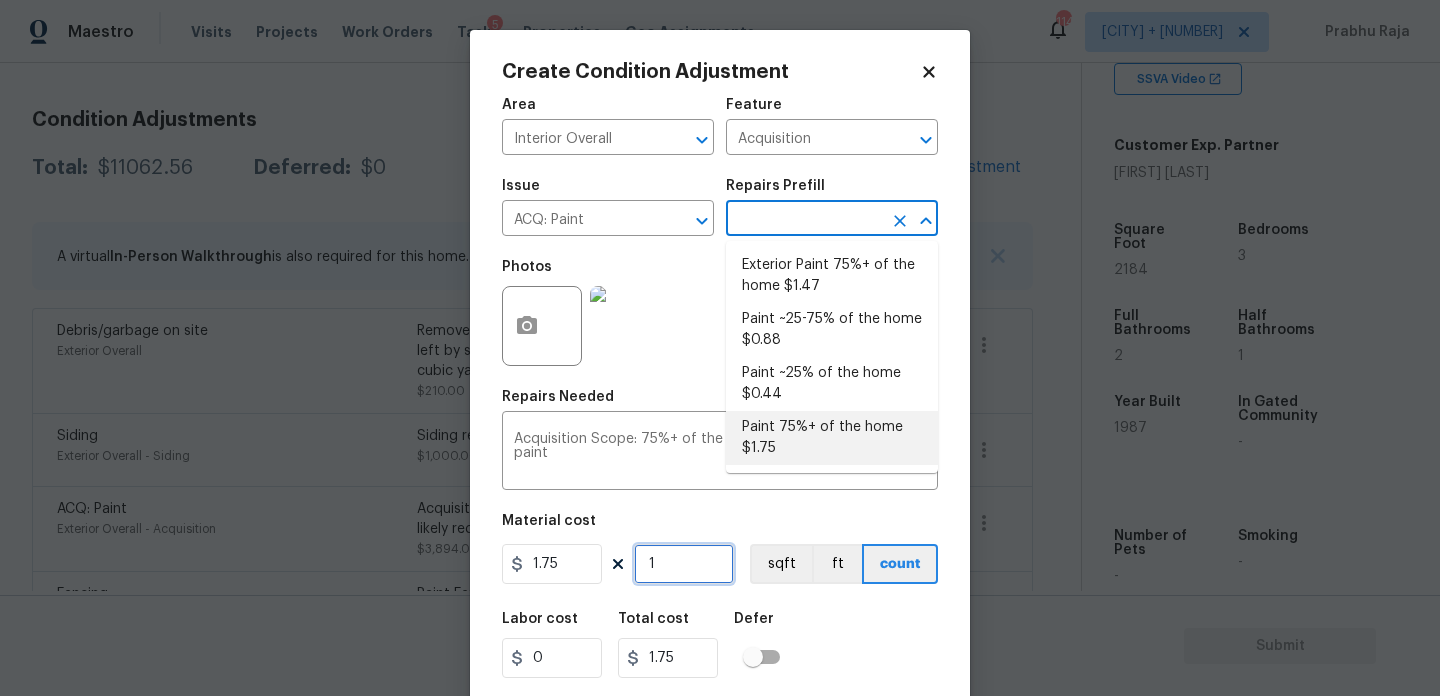 click on "1" at bounding box center [684, 564] 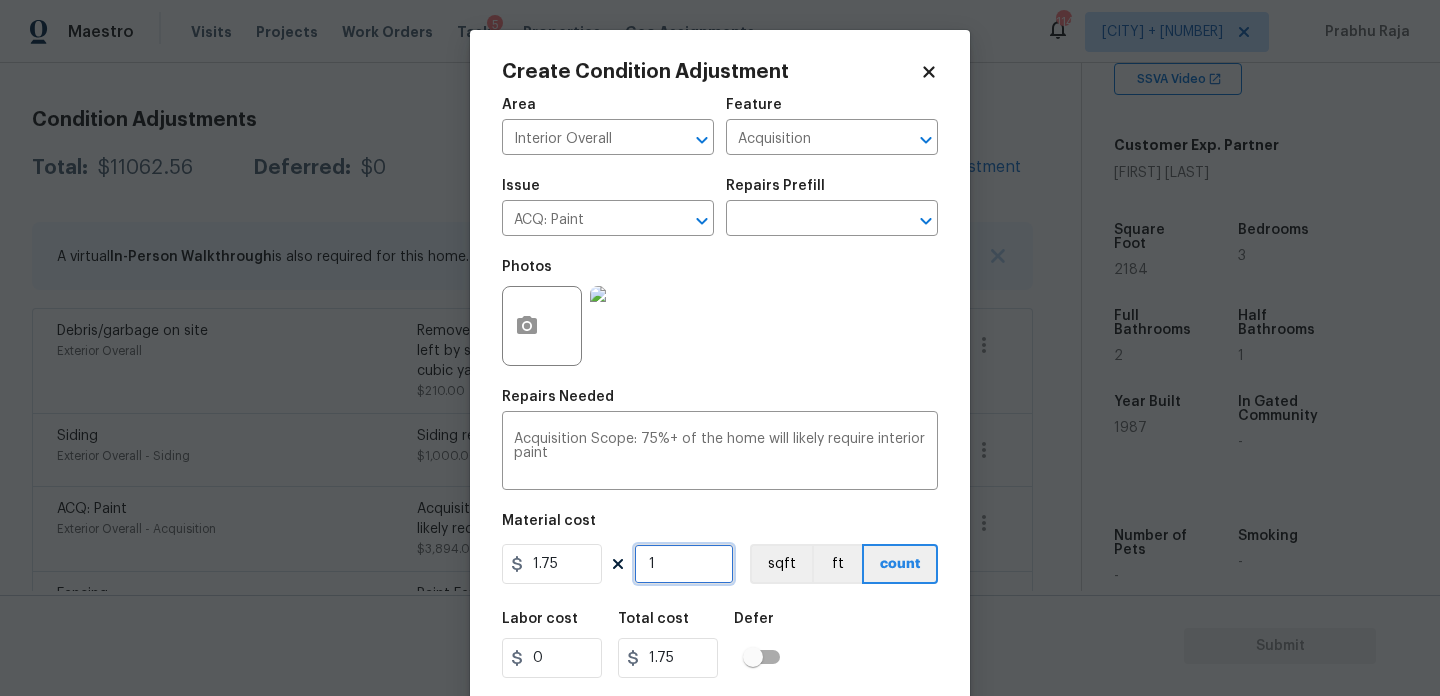 type on "0" 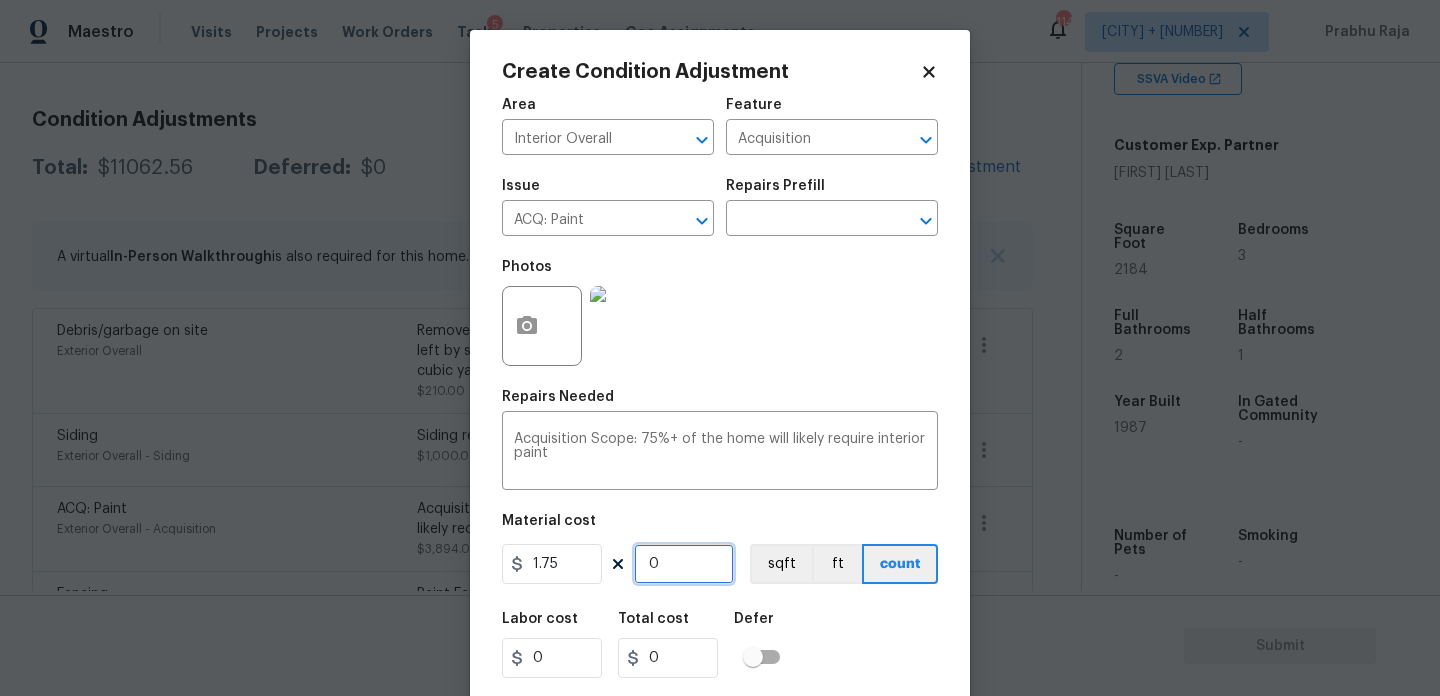 type on "2" 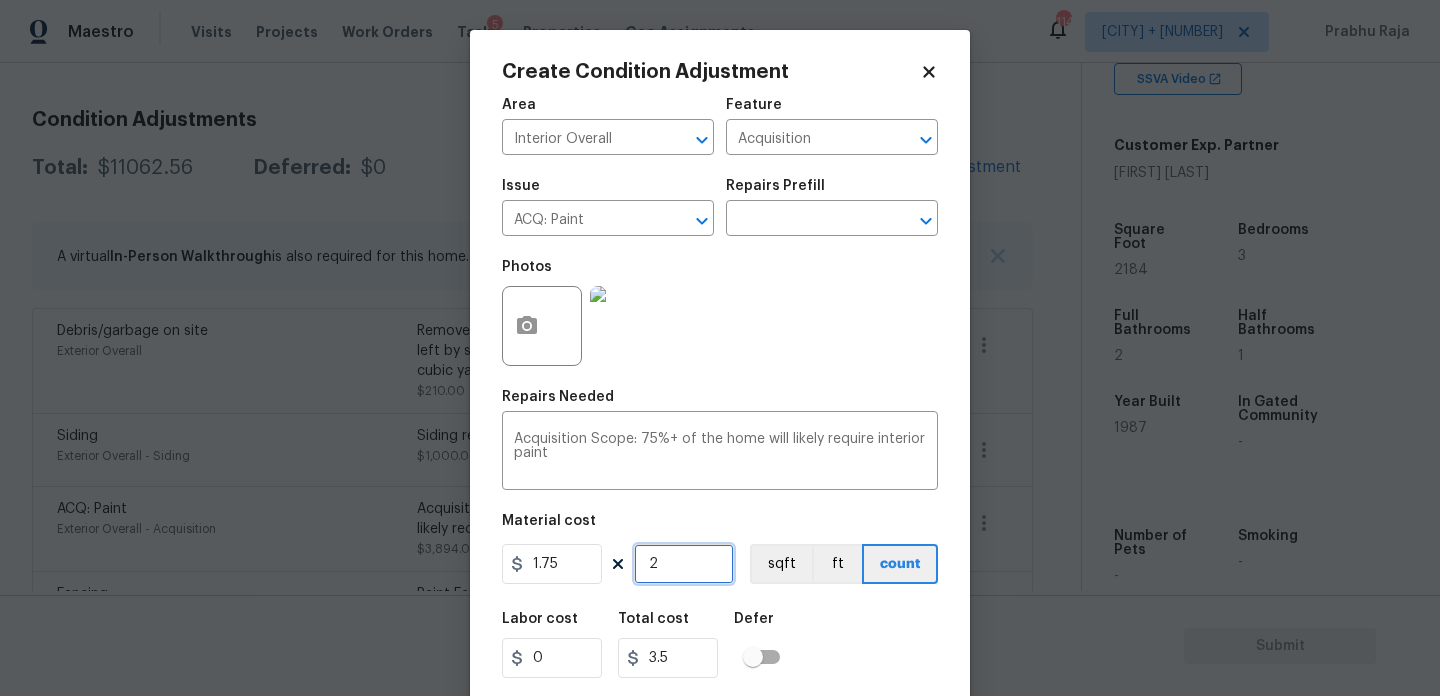 type on "29" 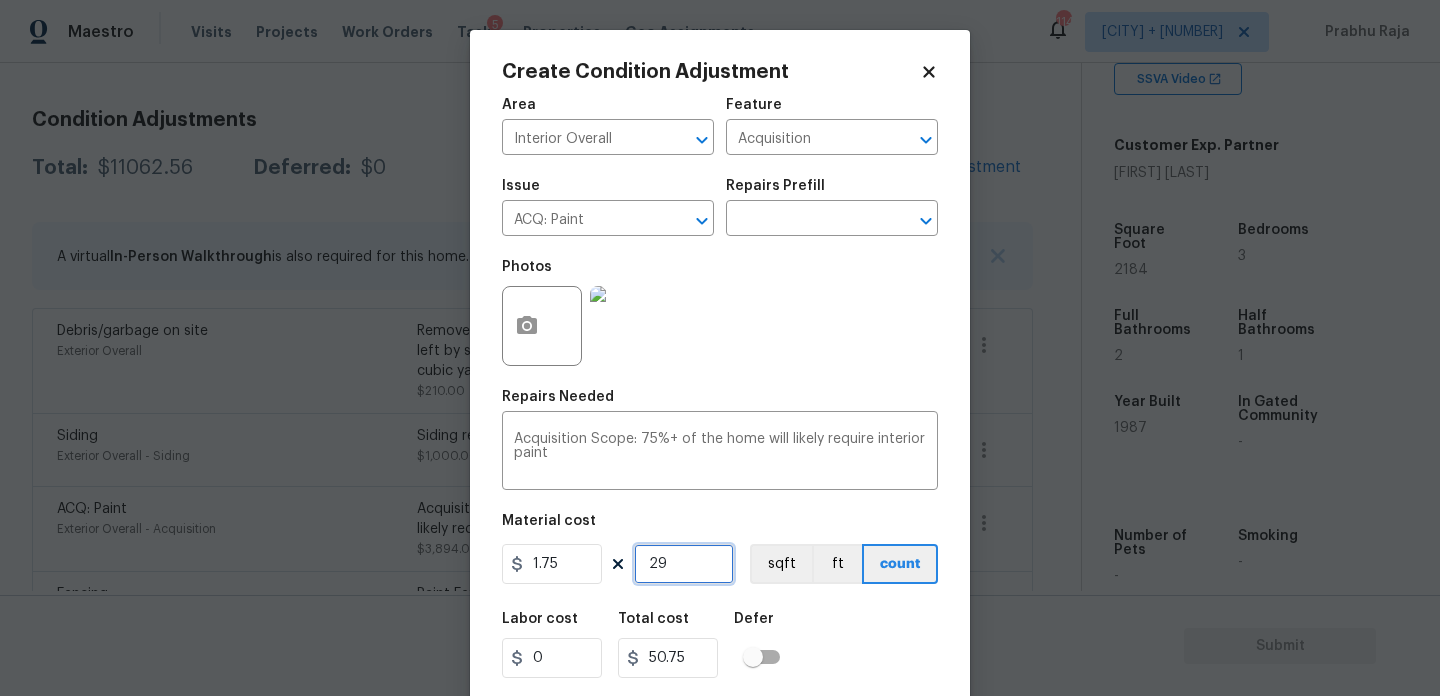 type on "290" 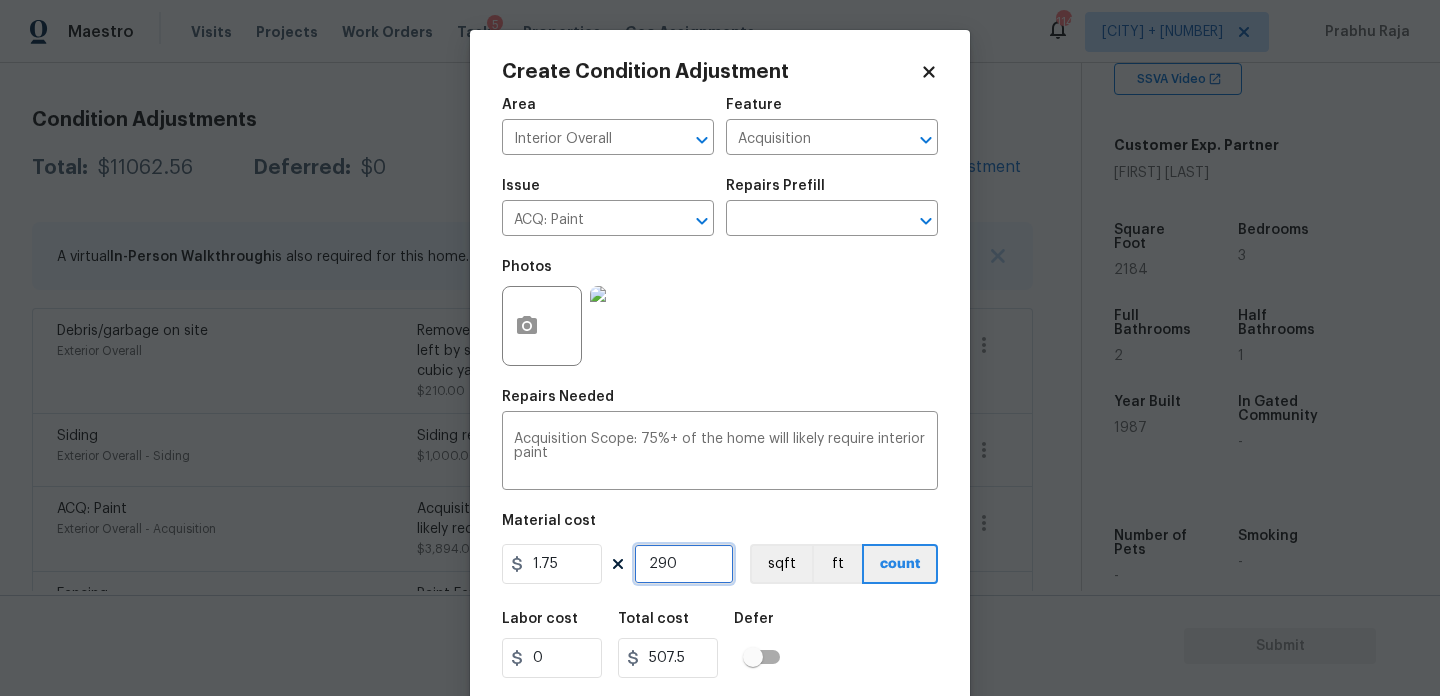 type on "2904" 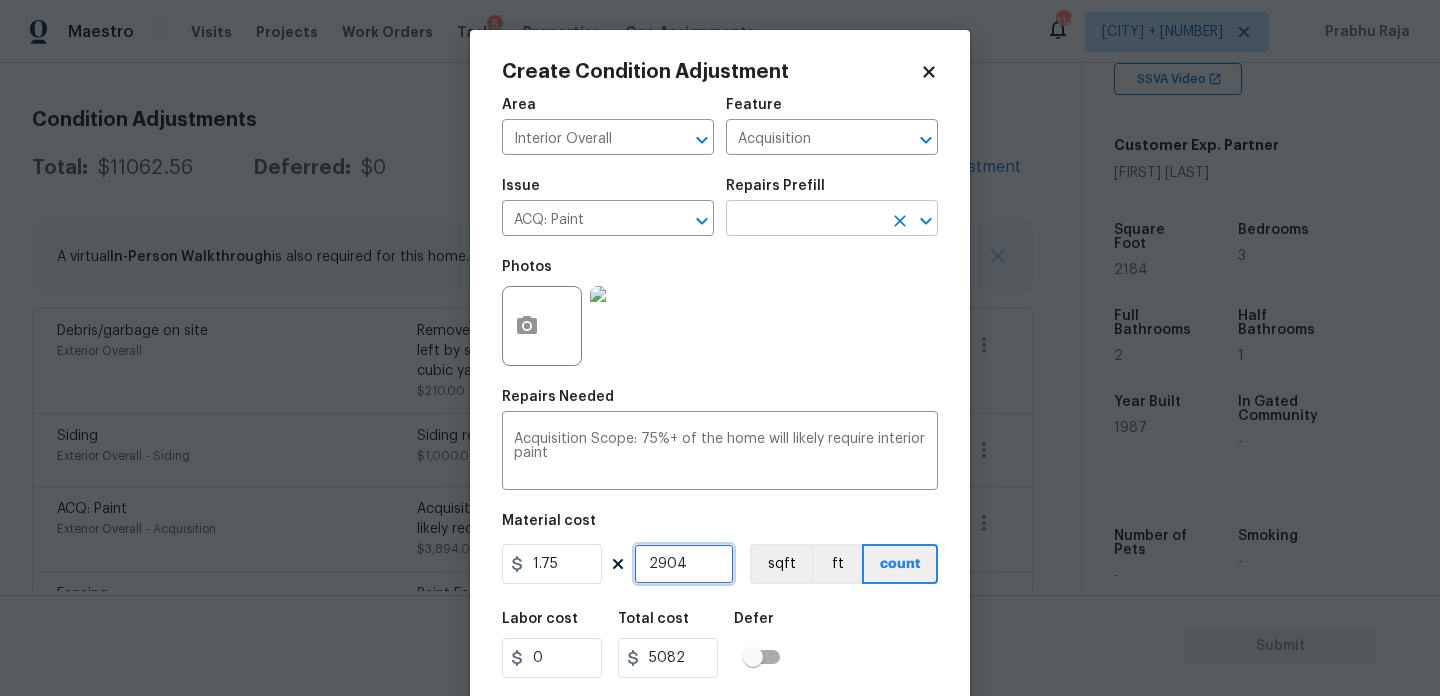 type on "2904" 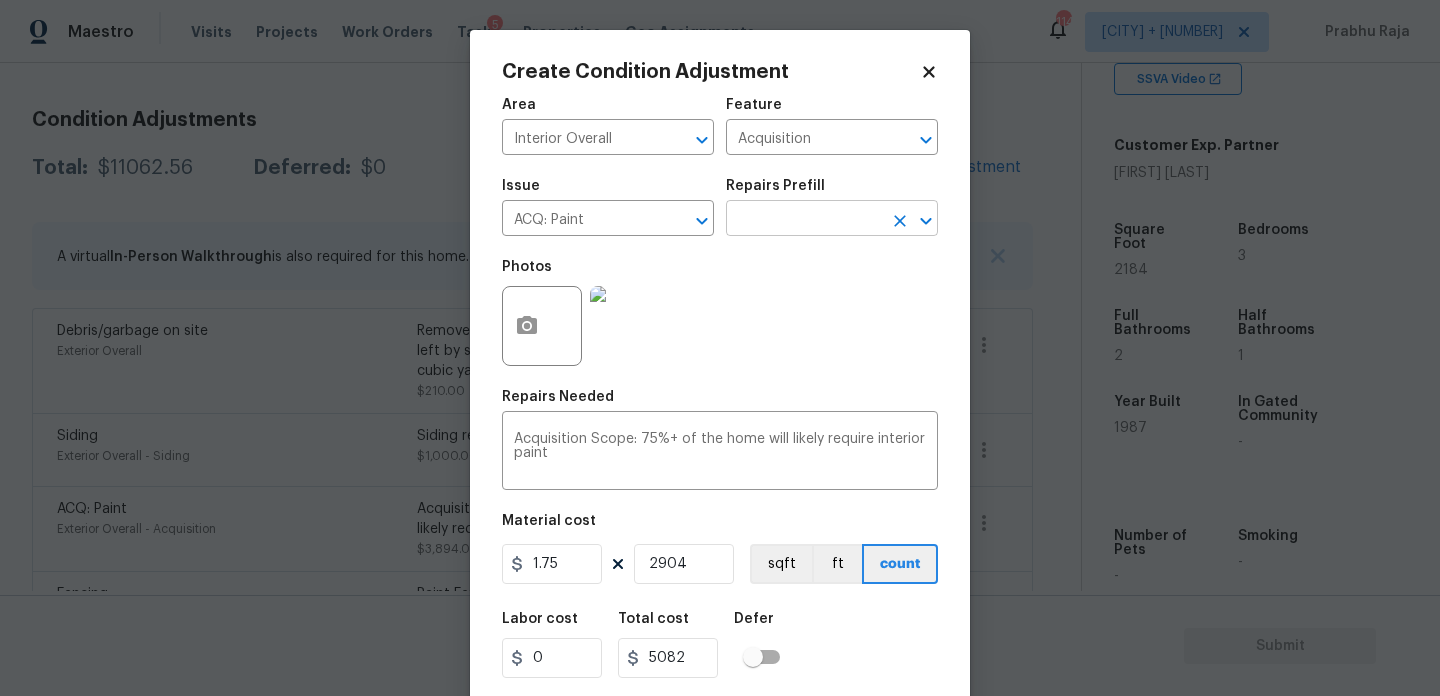 click at bounding box center (804, 220) 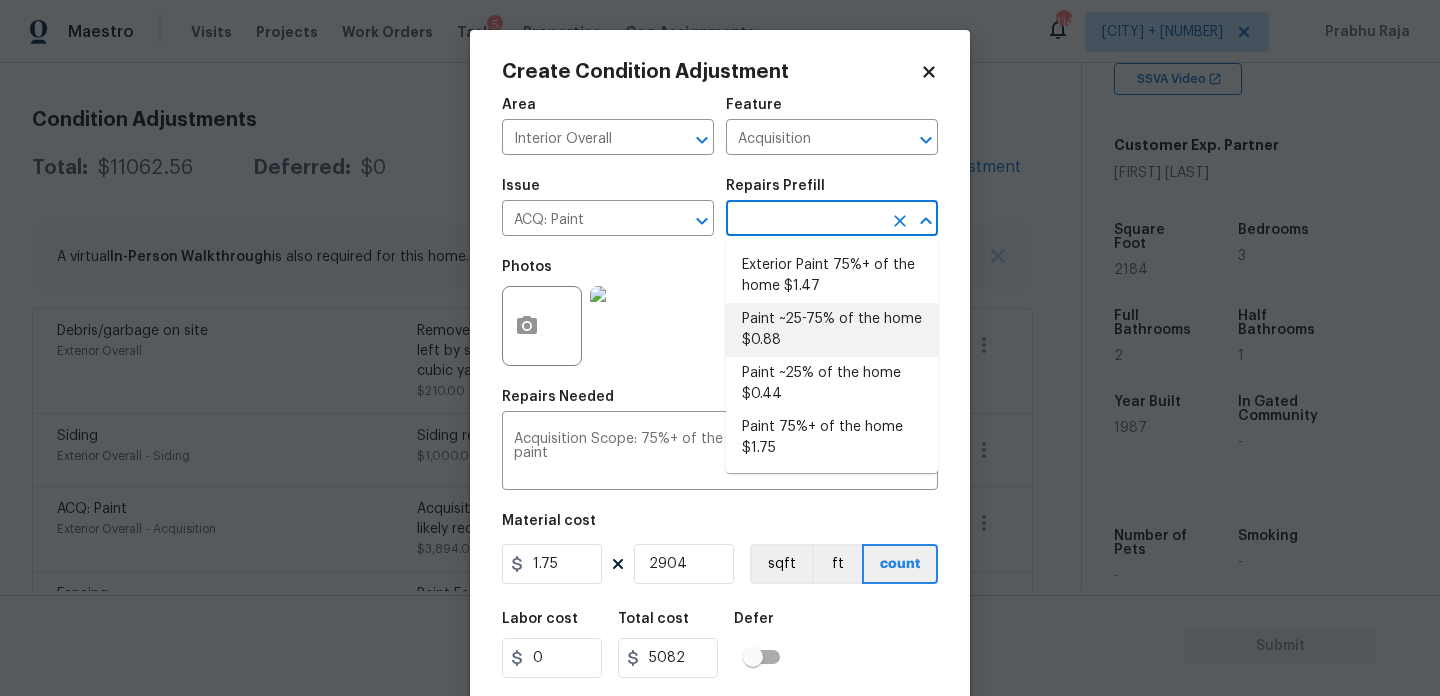 click on "Paint ~25-75% of the home $0.88" at bounding box center (832, 330) 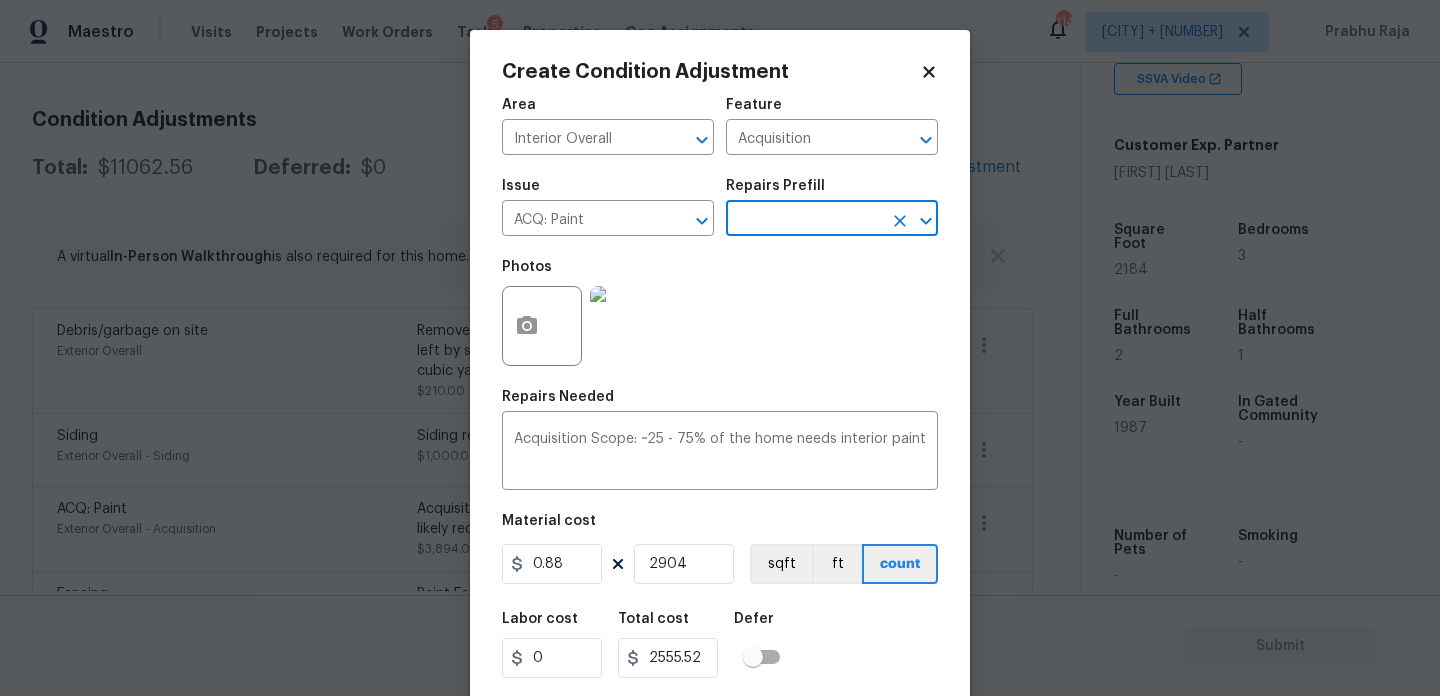 click at bounding box center [804, 220] 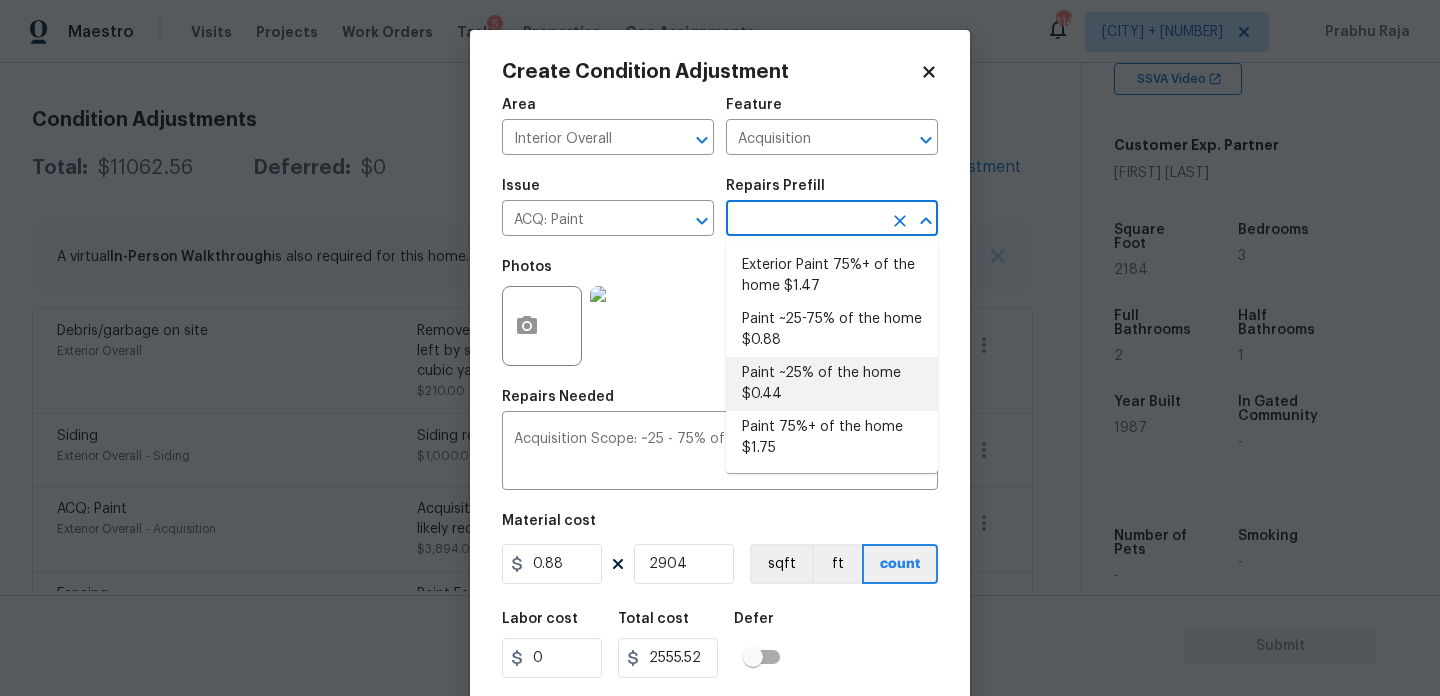 click on "Paint ~25% of the home $0.44" at bounding box center [832, 384] 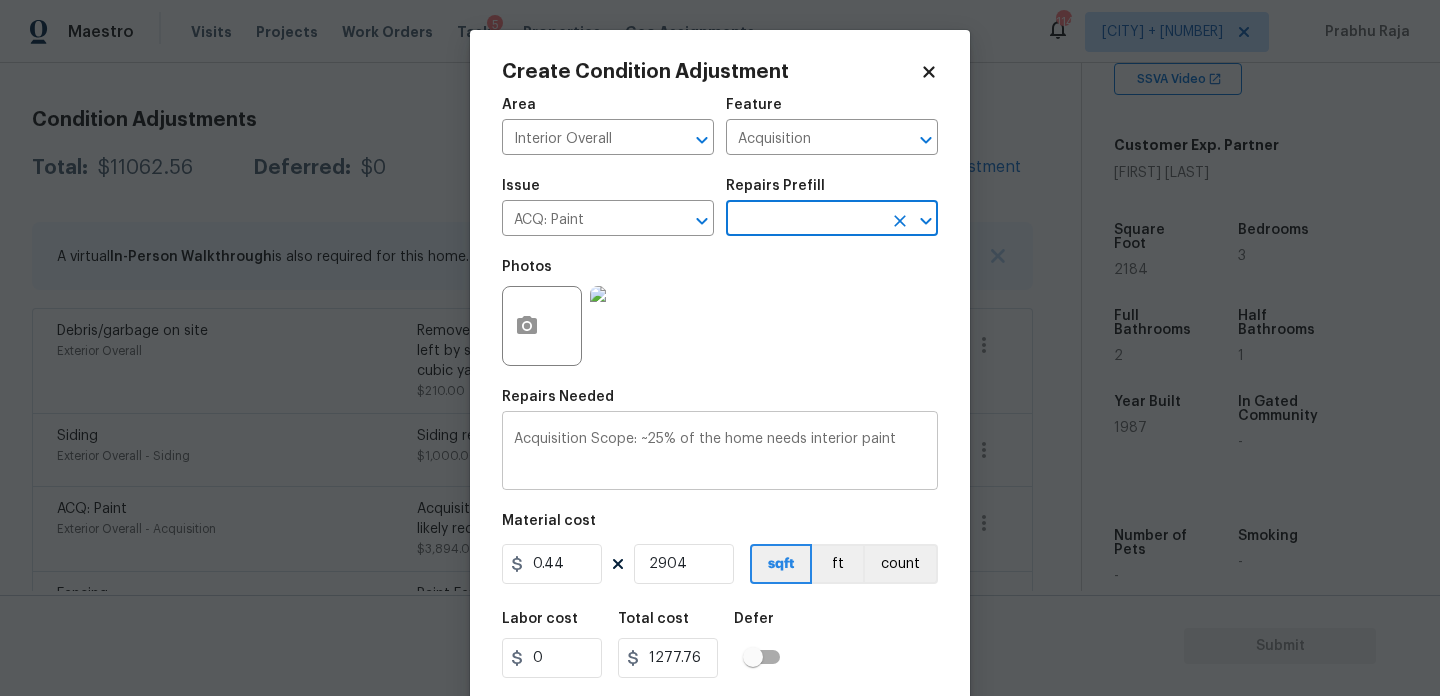 scroll, scrollTop: 51, scrollLeft: 0, axis: vertical 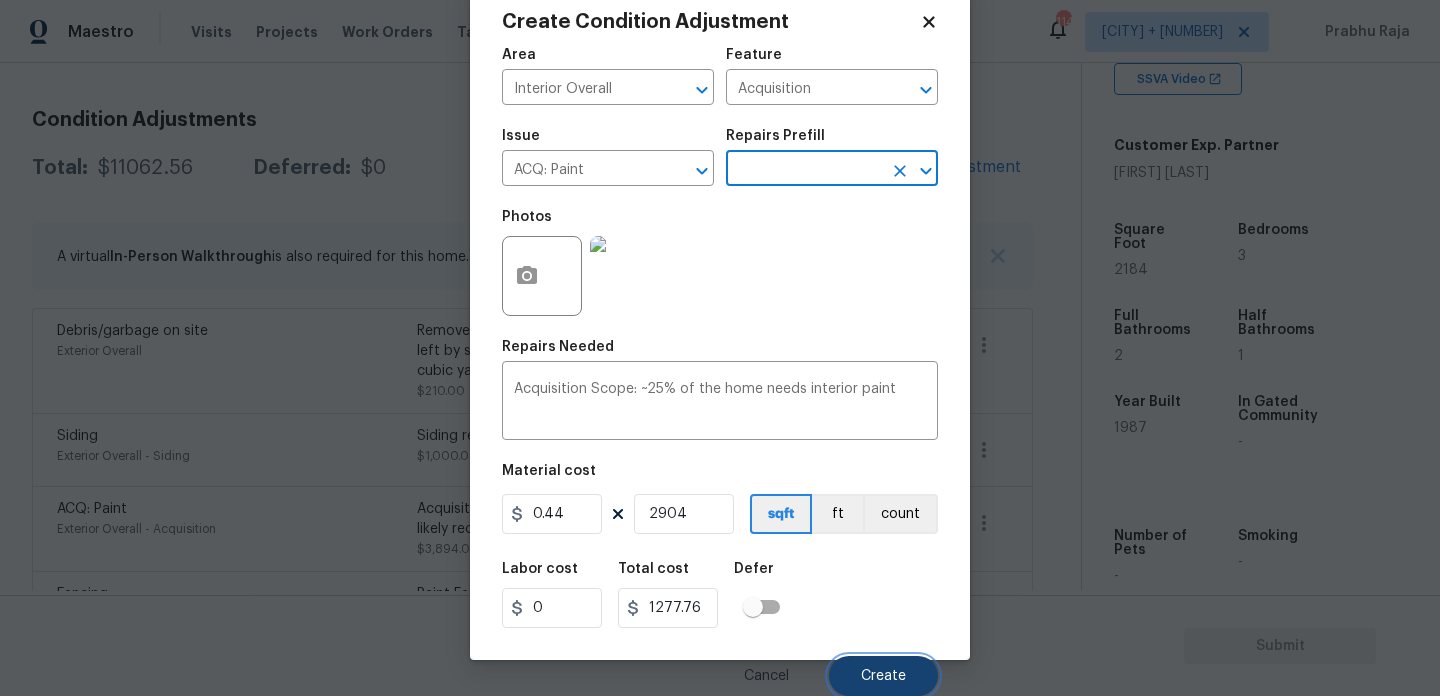click on "Create" at bounding box center [883, 676] 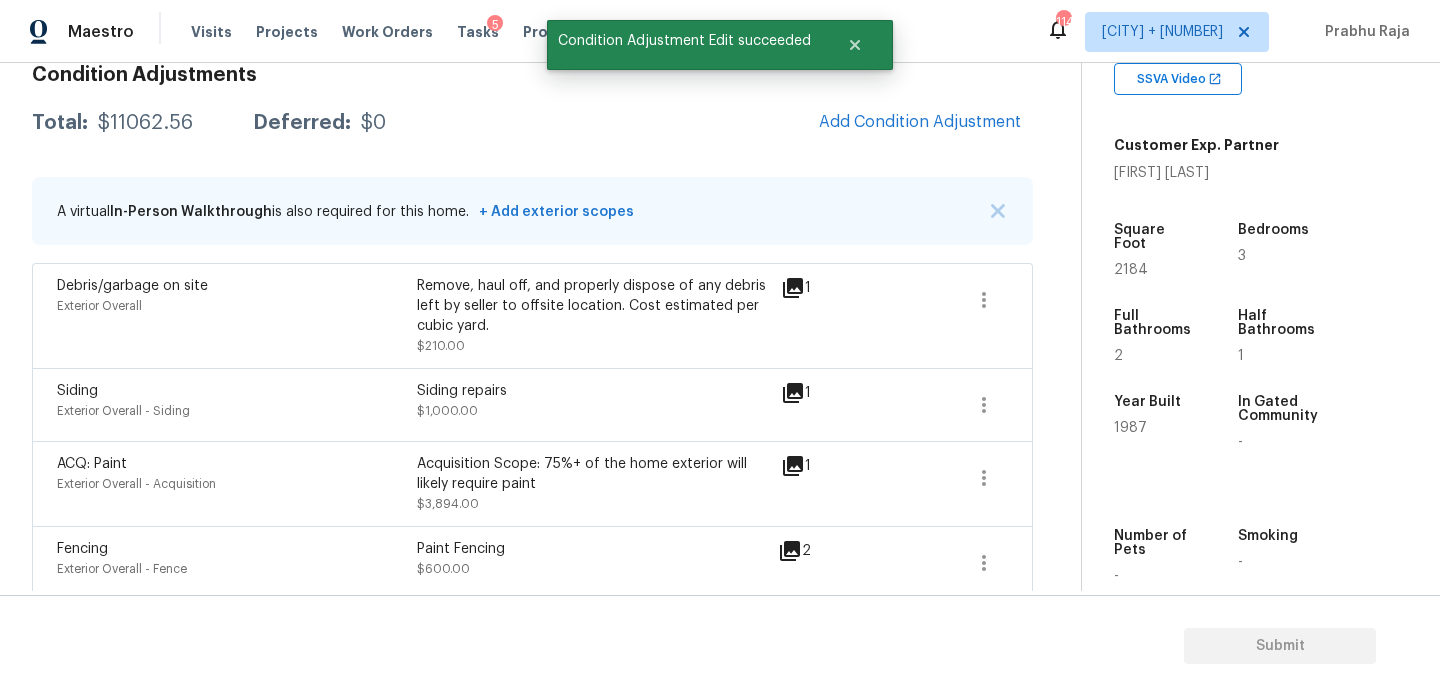 scroll, scrollTop: 257, scrollLeft: 0, axis: vertical 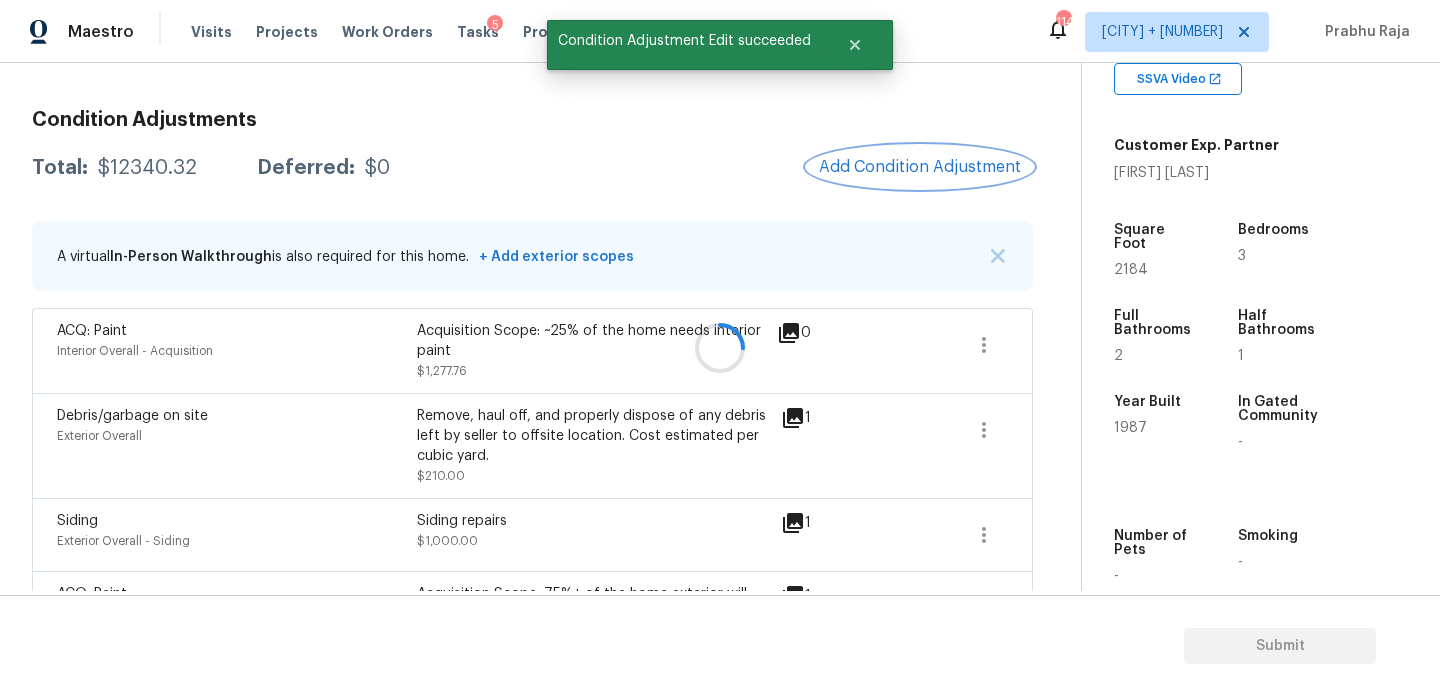 click on "Add Condition Adjustment" at bounding box center [920, 167] 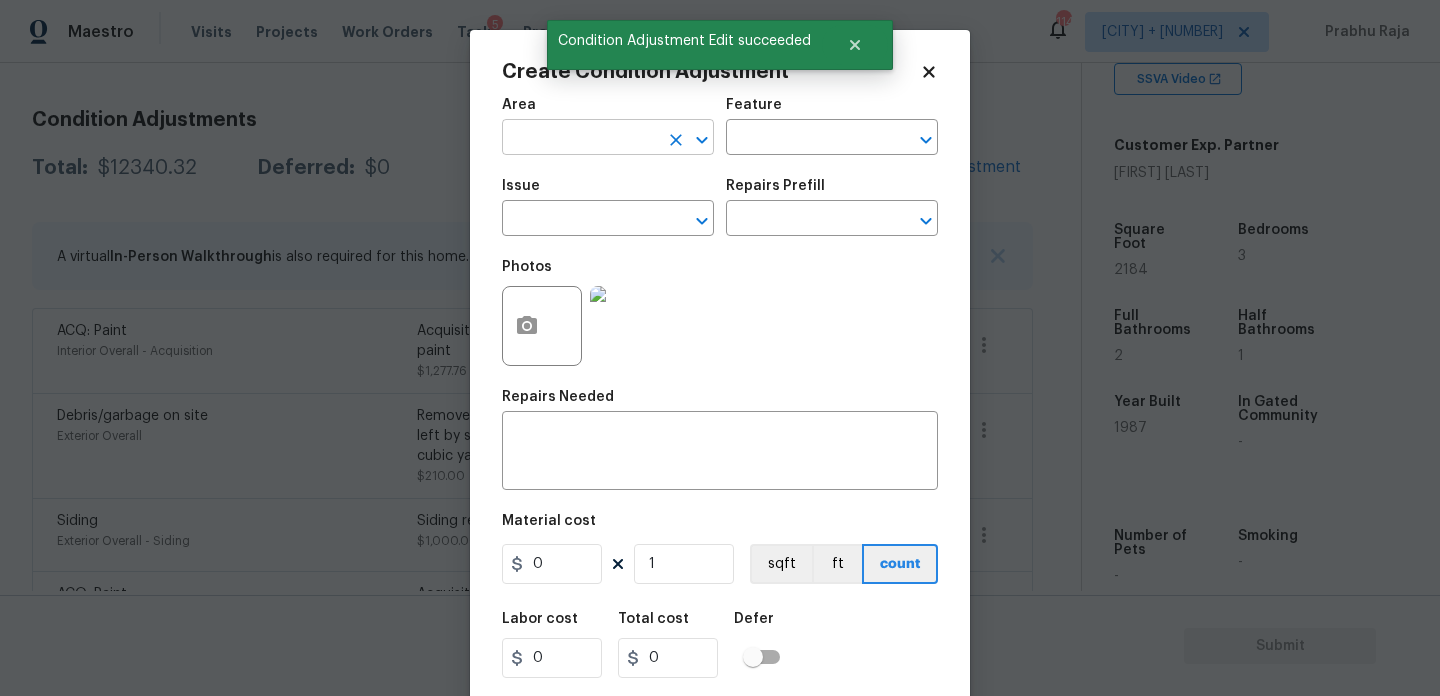 click at bounding box center (580, 139) 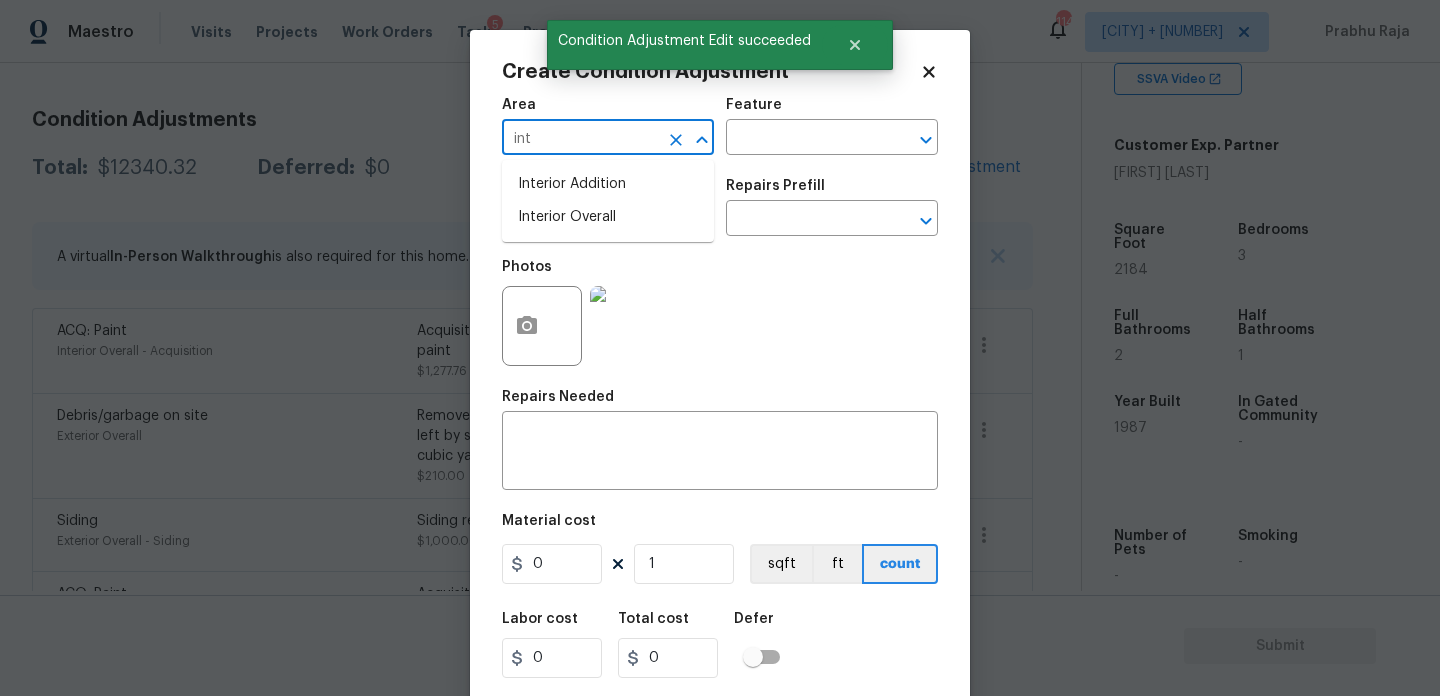 type on "int" 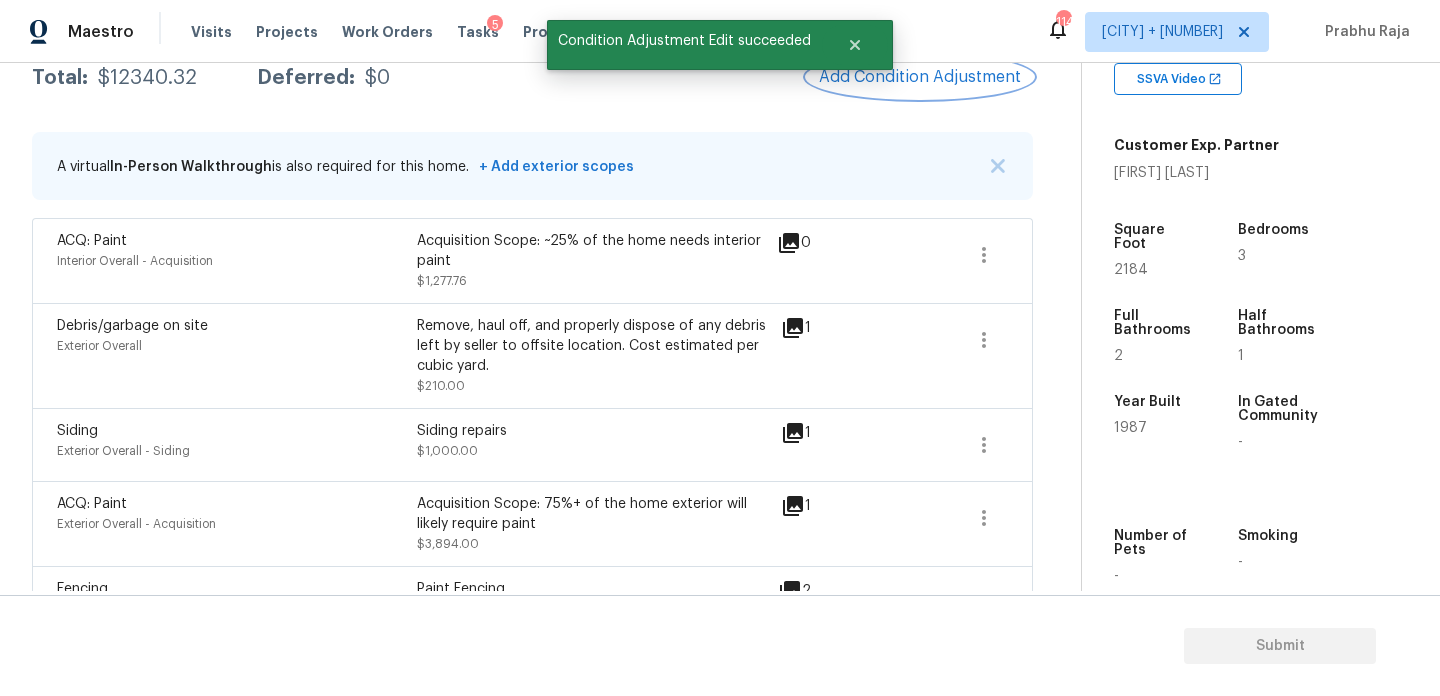 scroll, scrollTop: 207, scrollLeft: 0, axis: vertical 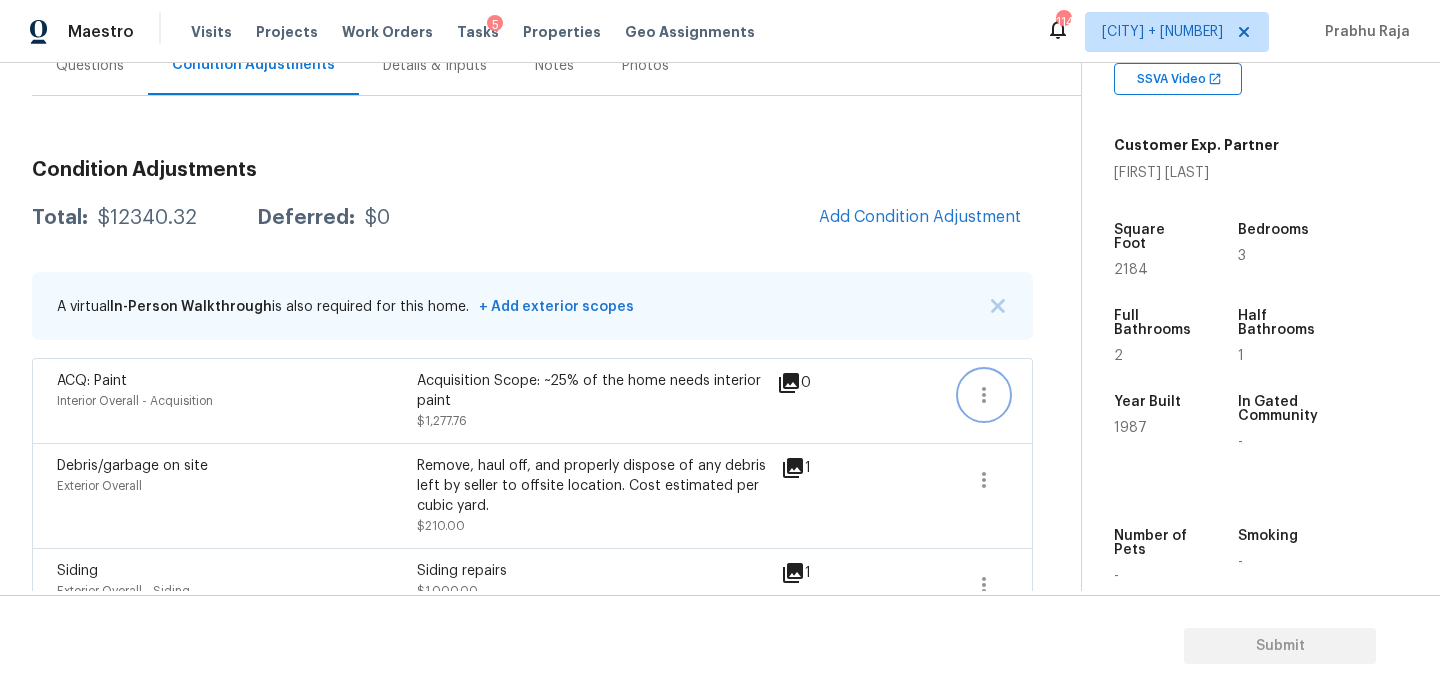 click 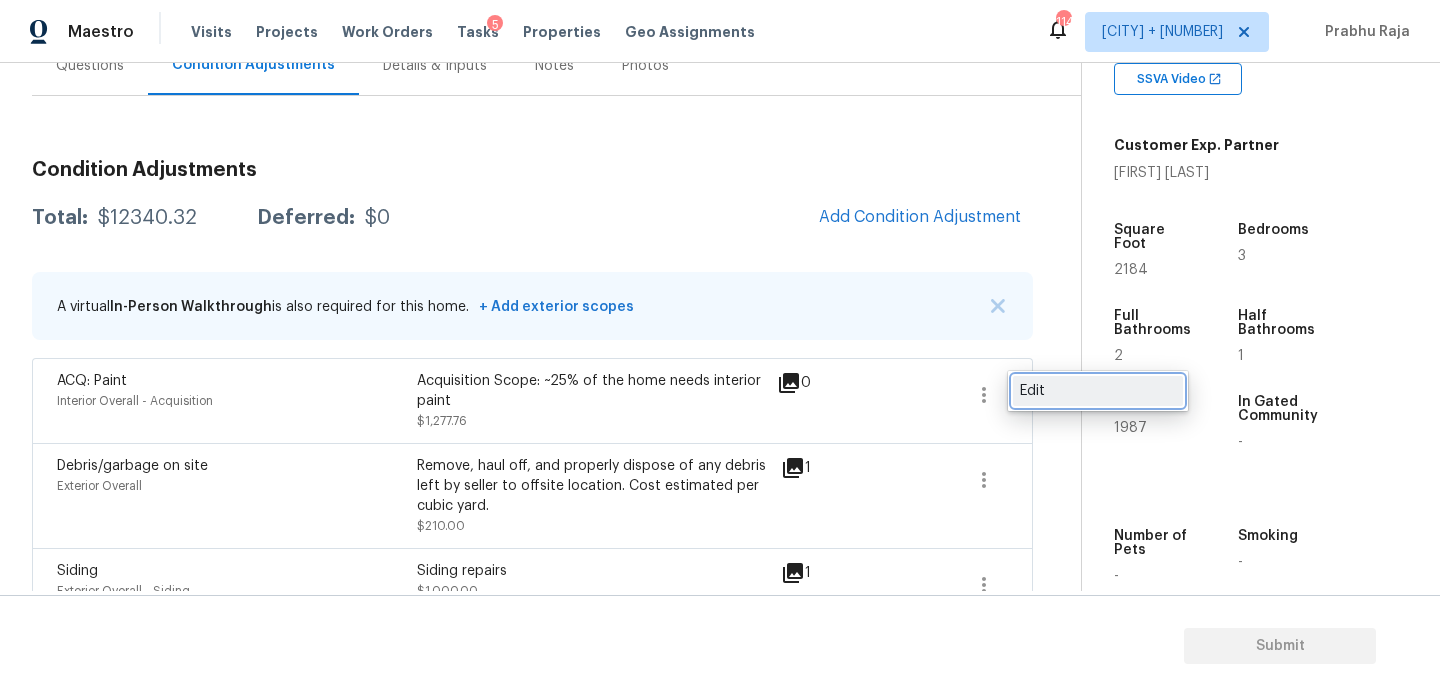 click on "Edit" at bounding box center (1098, 391) 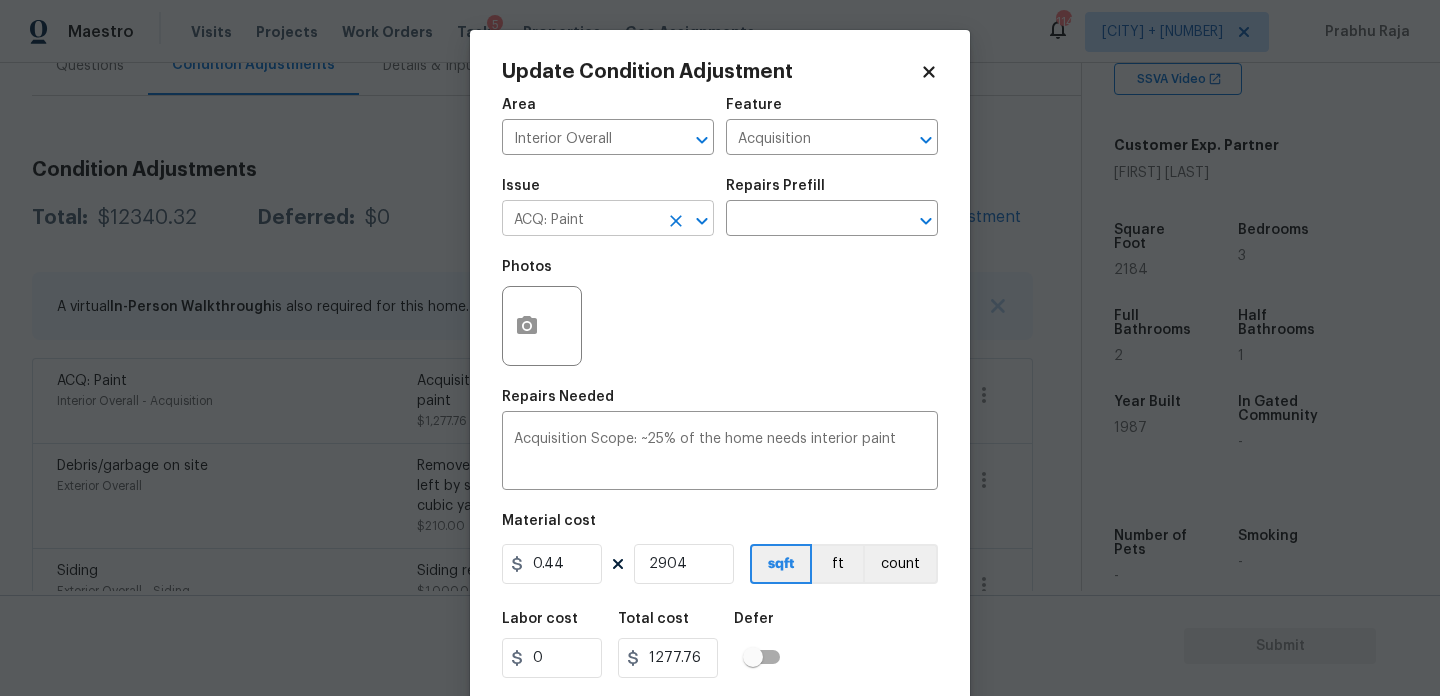 click 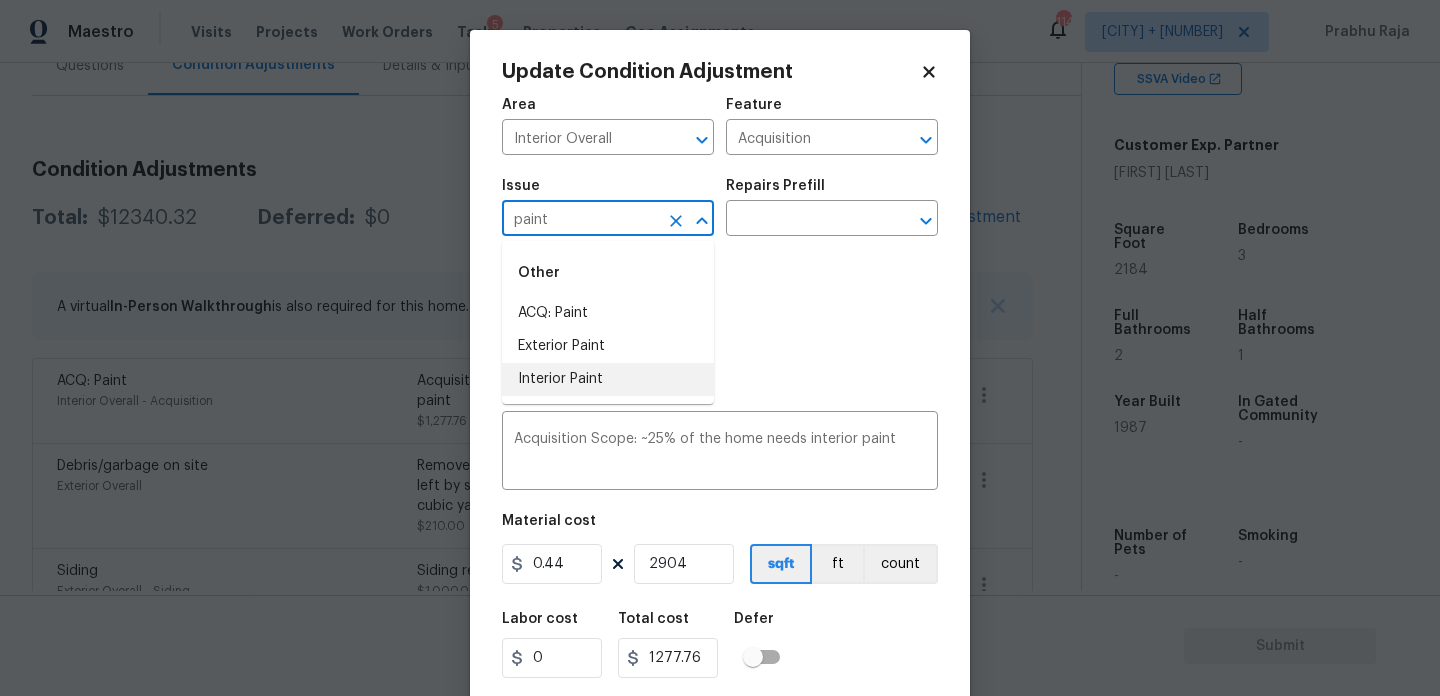click on "Interior Paint" at bounding box center (608, 379) 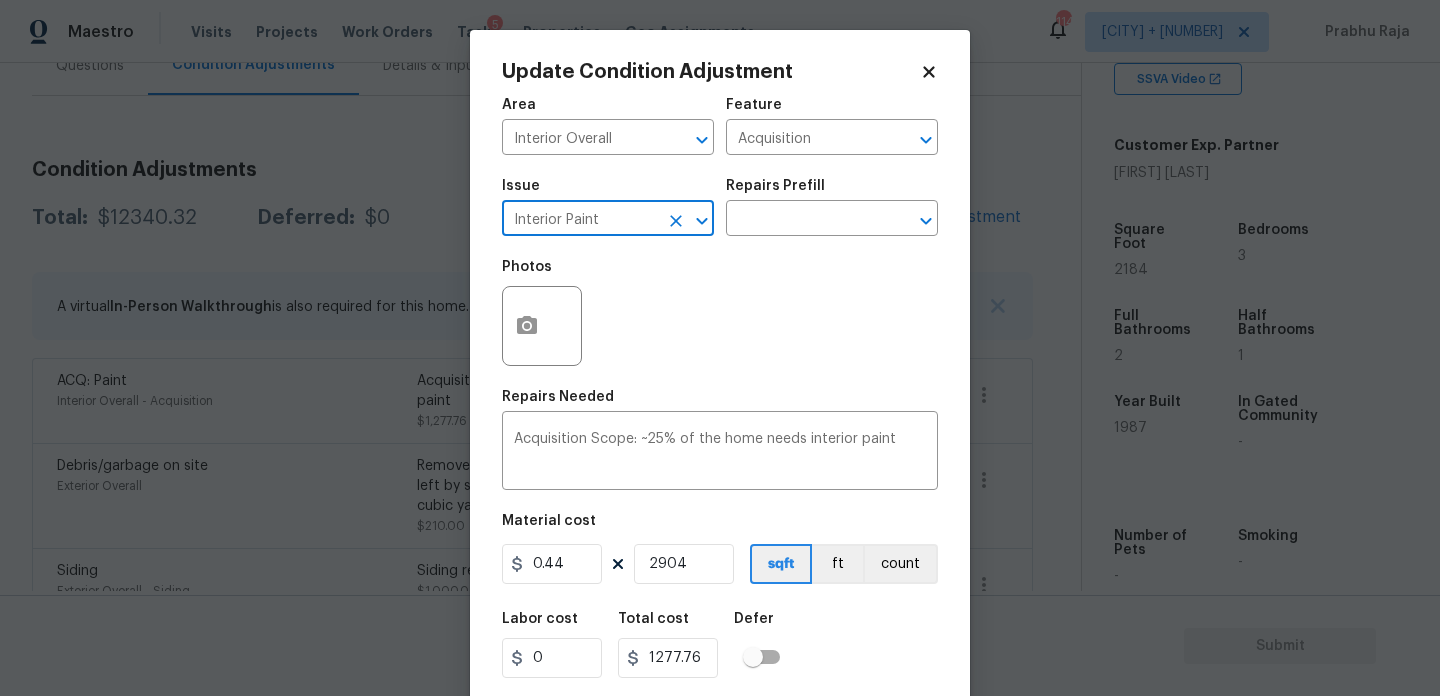 type on "Interior Paint" 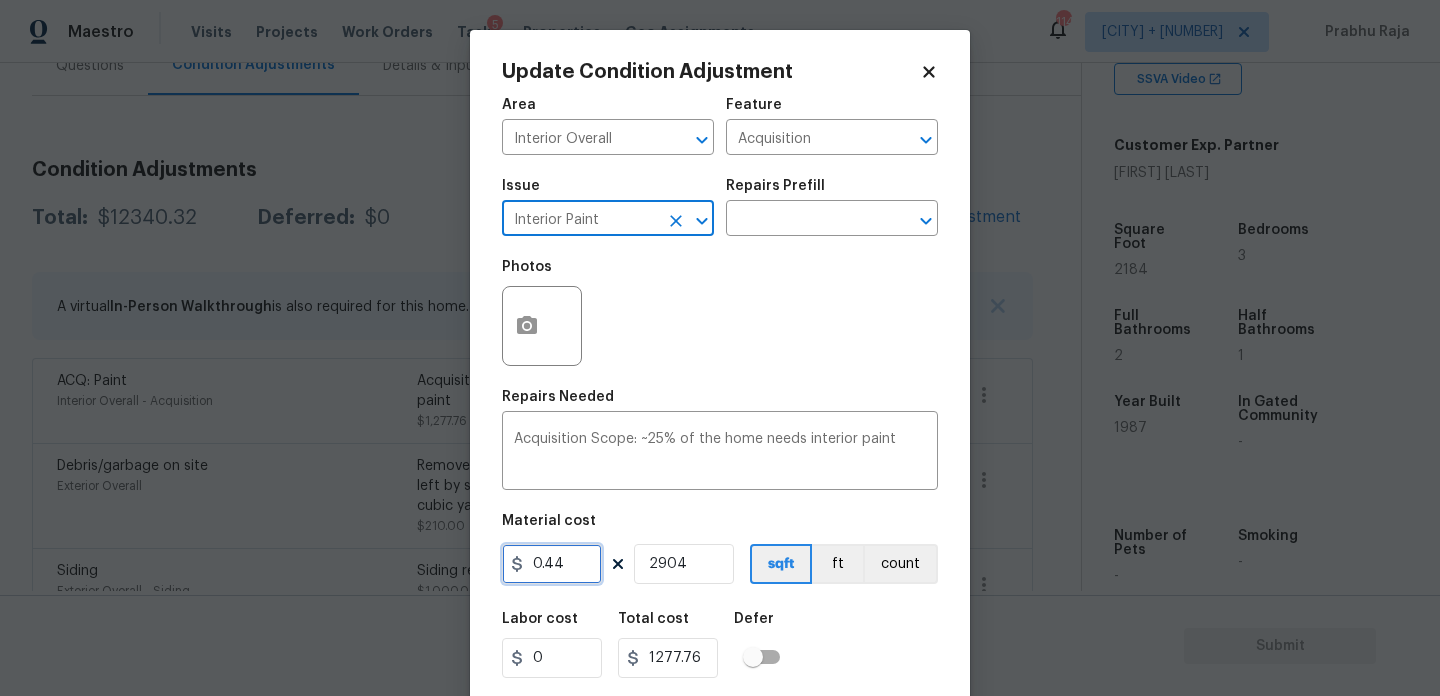 drag, startPoint x: 592, startPoint y: 560, endPoint x: 414, endPoint y: 560, distance: 178 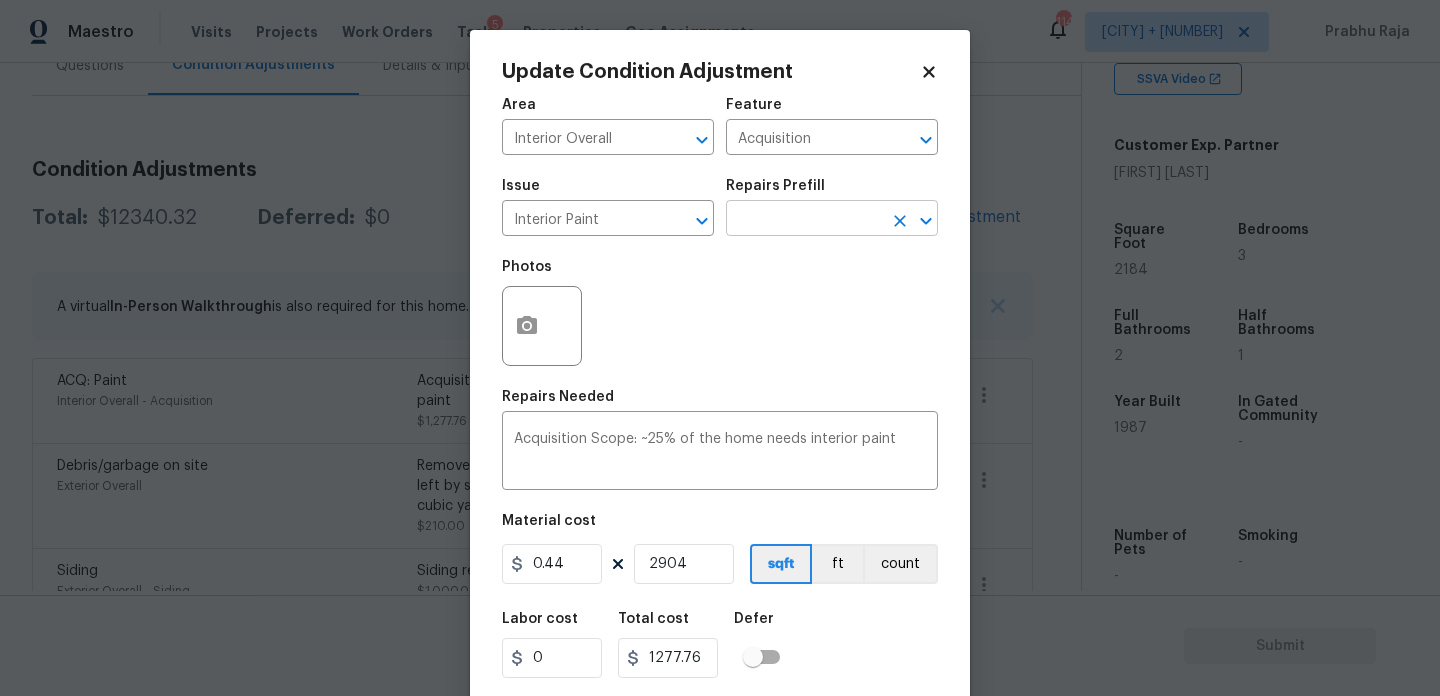 click at bounding box center (804, 220) 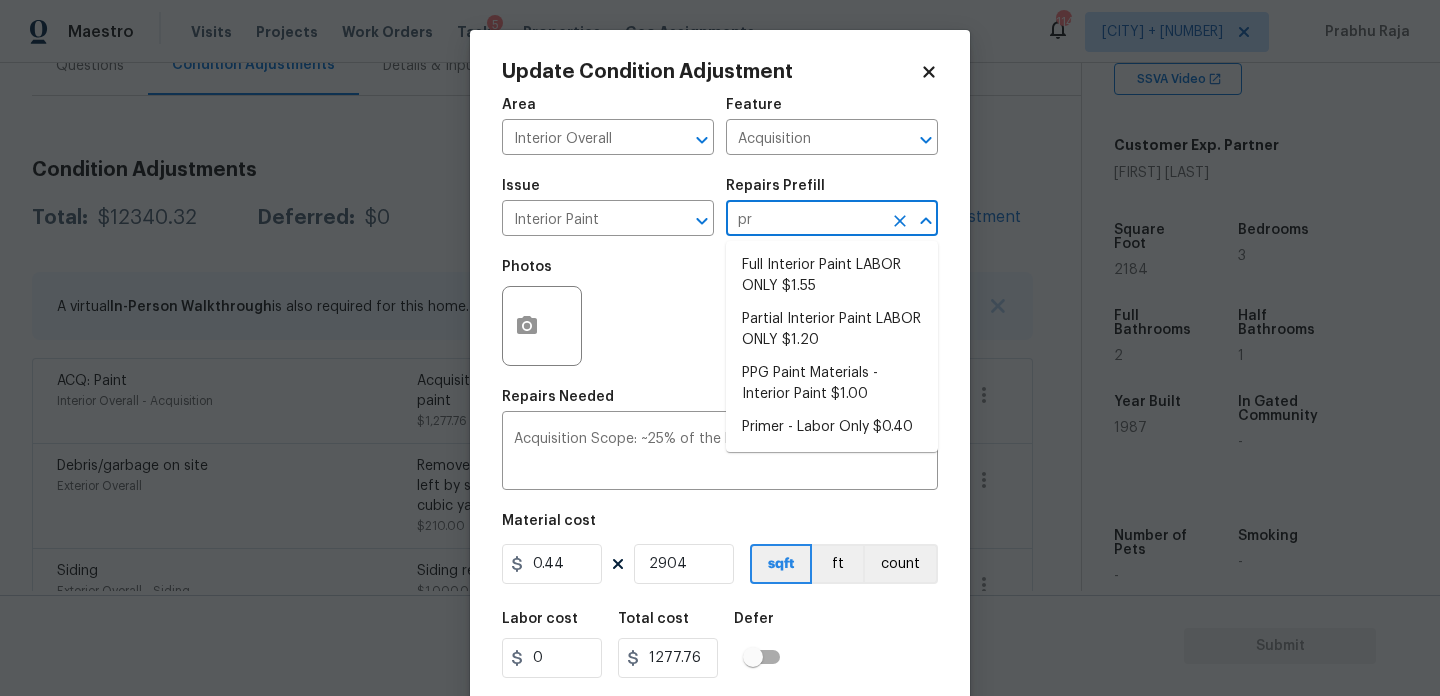 type on "pri" 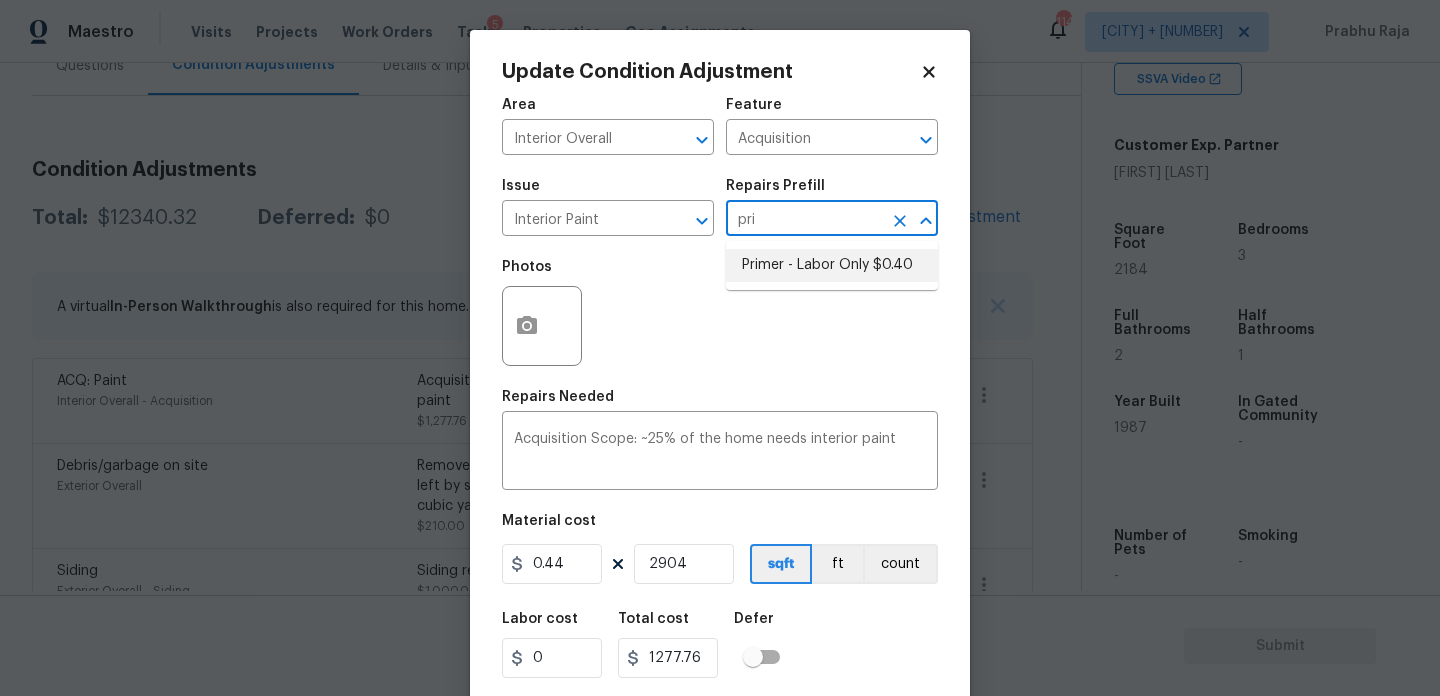 click on "Primer - Labor Only $0.40" at bounding box center [832, 265] 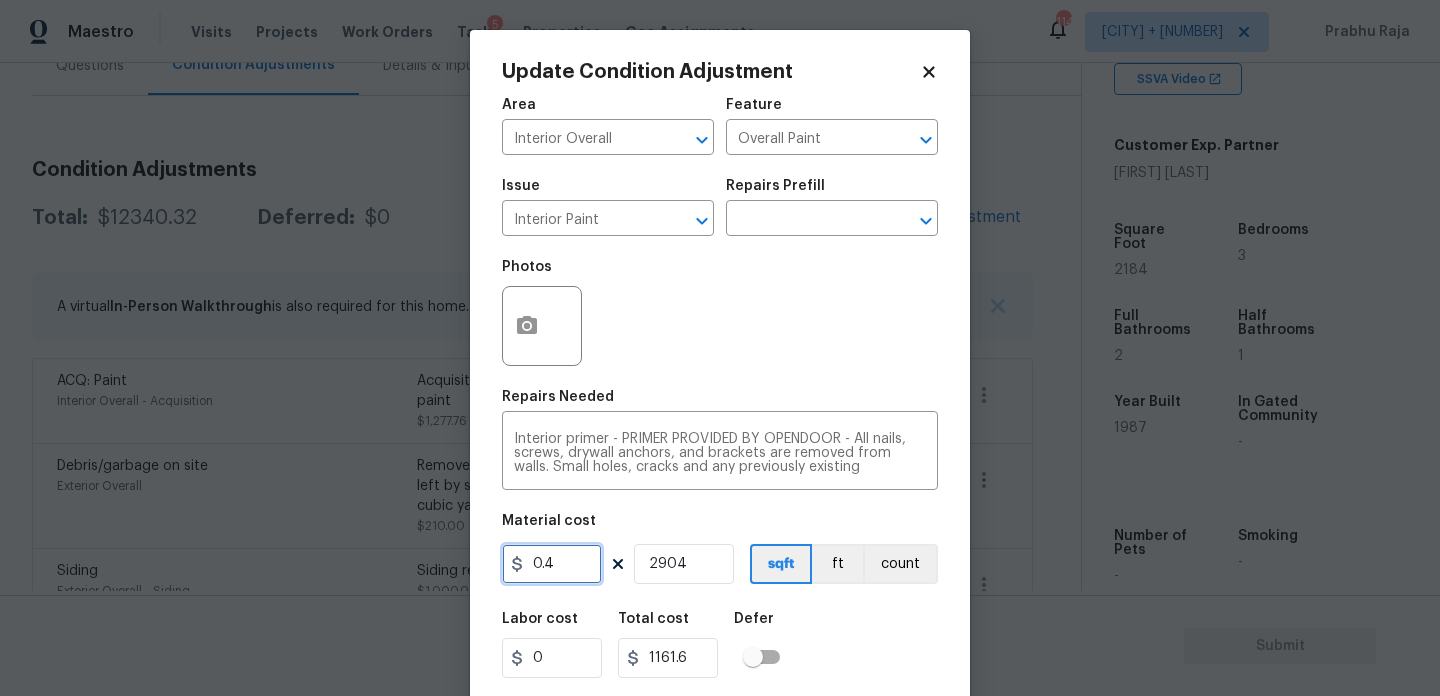 drag, startPoint x: 578, startPoint y: 568, endPoint x: 383, endPoint y: 567, distance: 195.00256 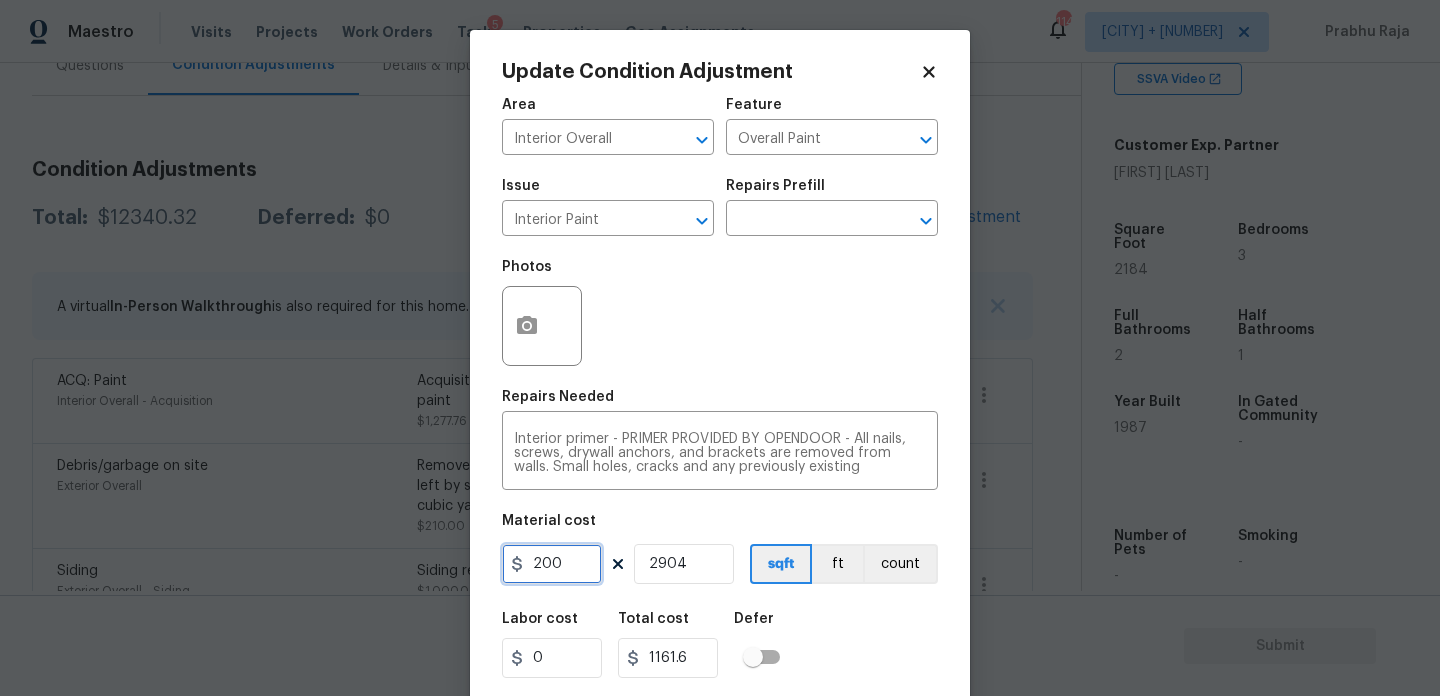 type on "200" 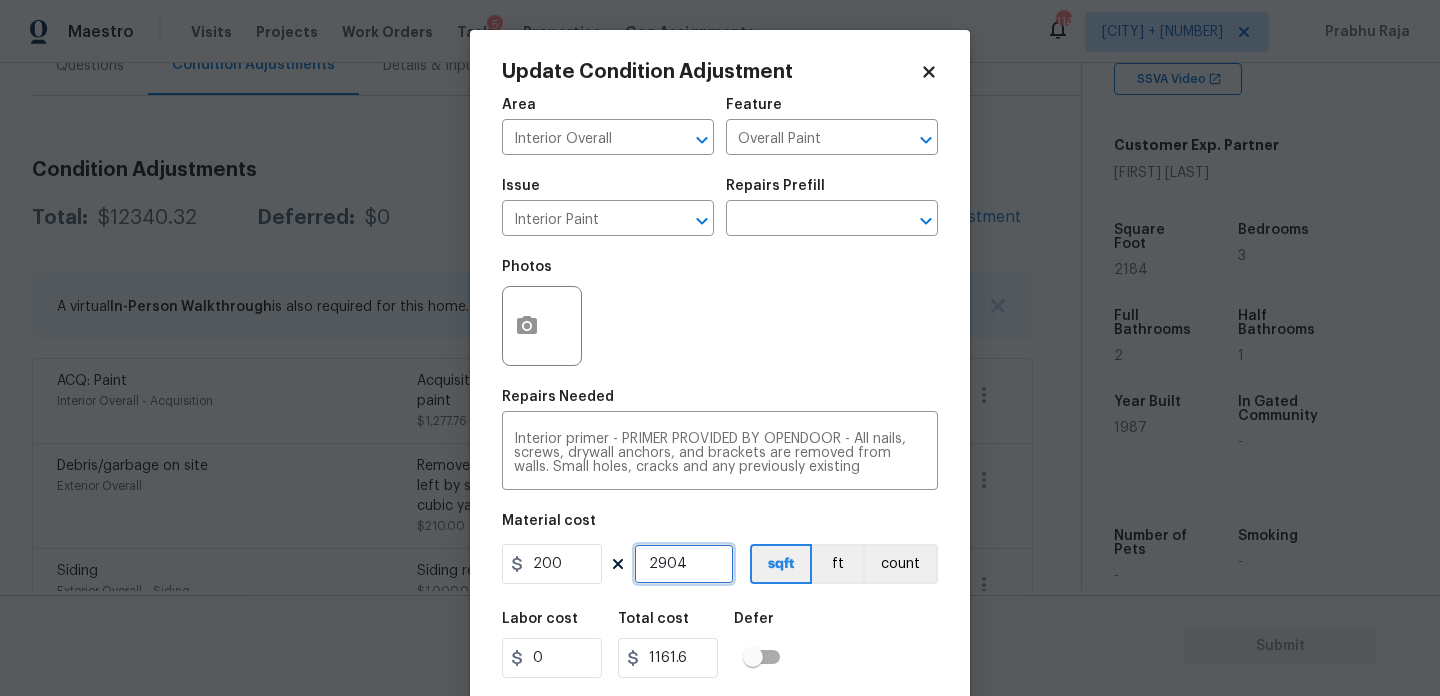 type on "580800" 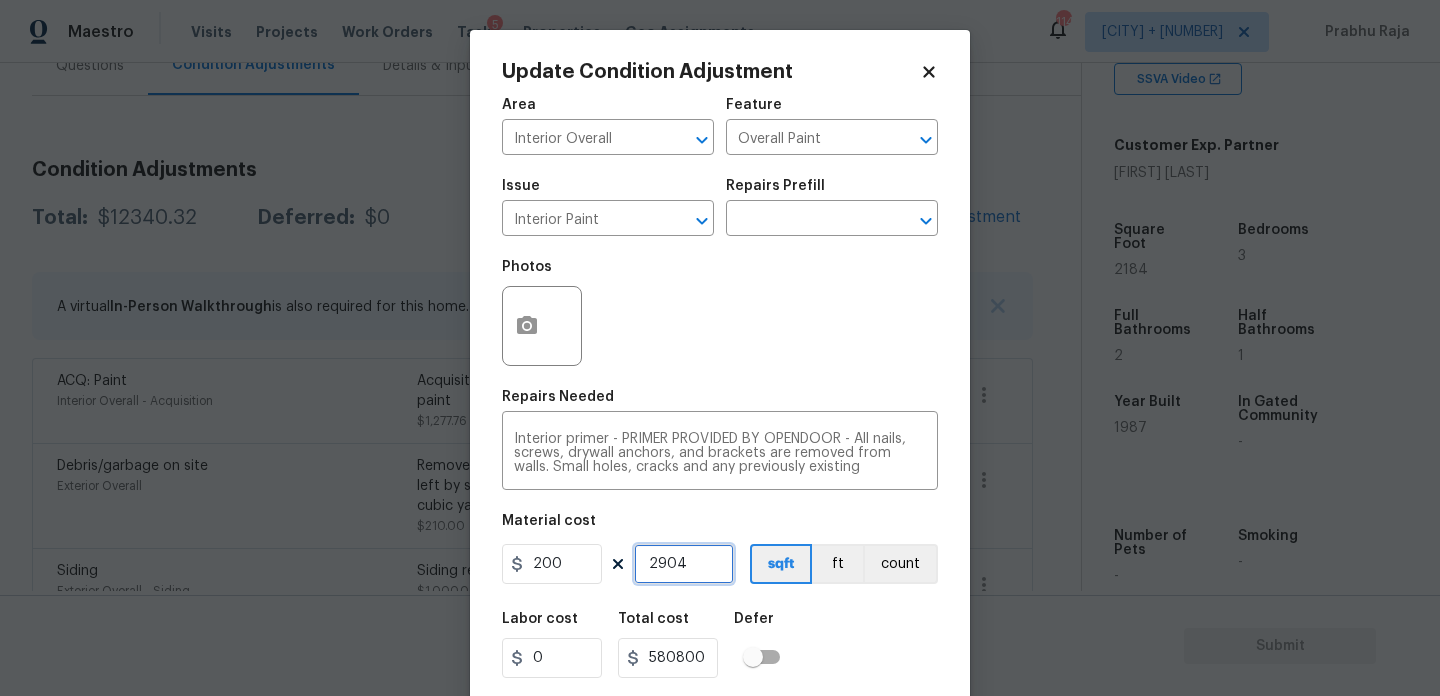 drag, startPoint x: 663, startPoint y: 566, endPoint x: 493, endPoint y: 566, distance: 170 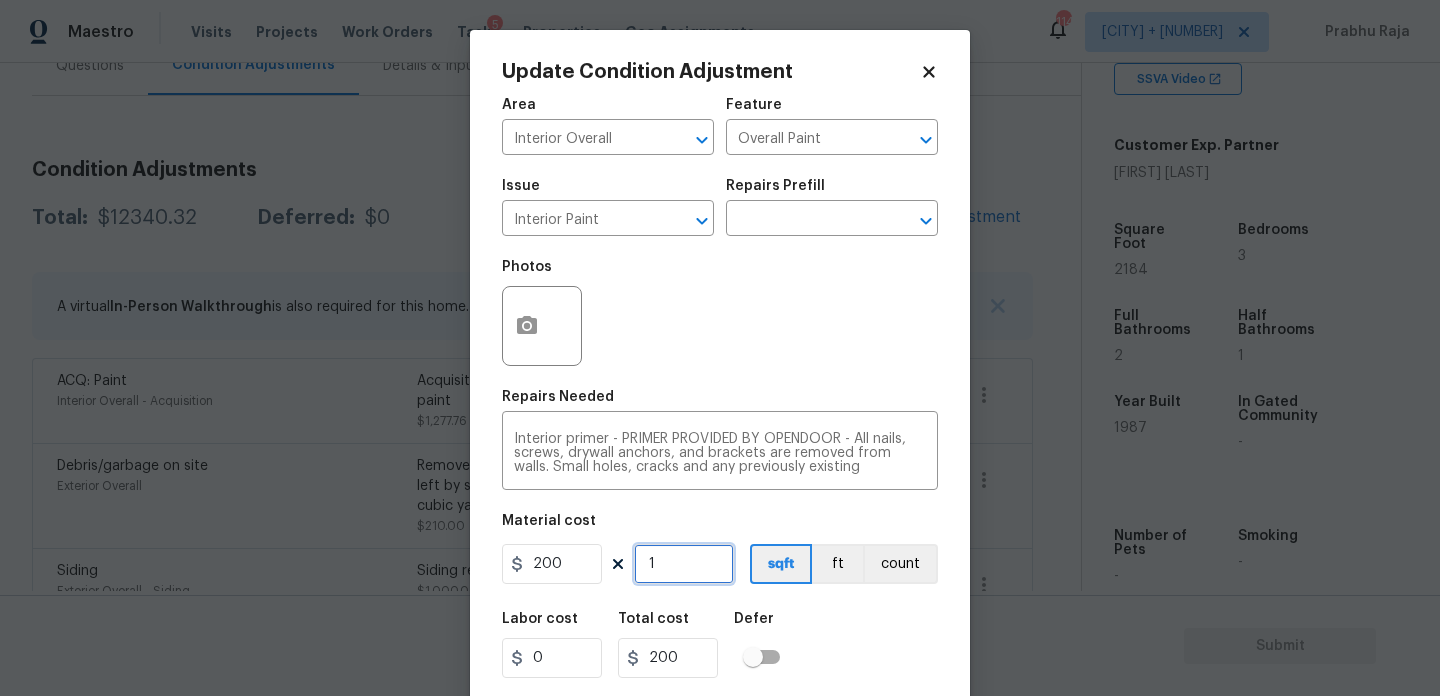 type on "1" 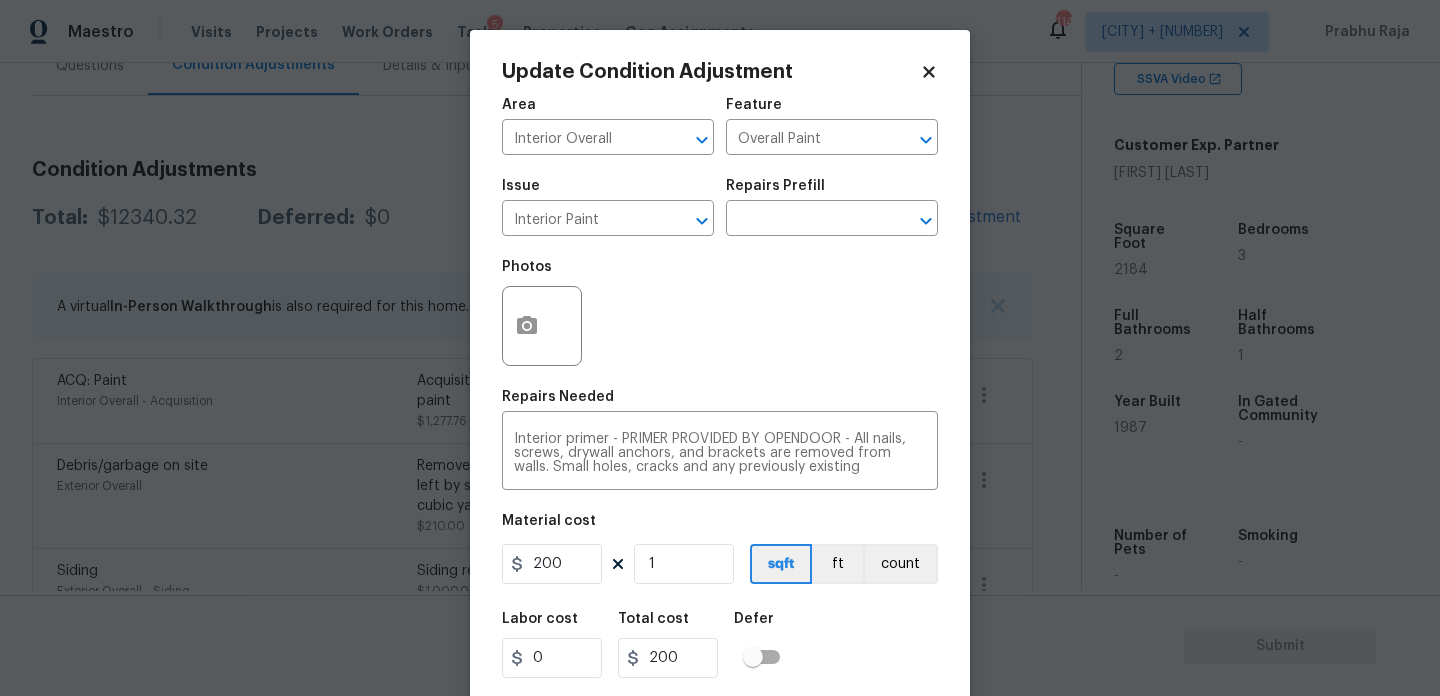 click on "Photos" at bounding box center [720, 313] 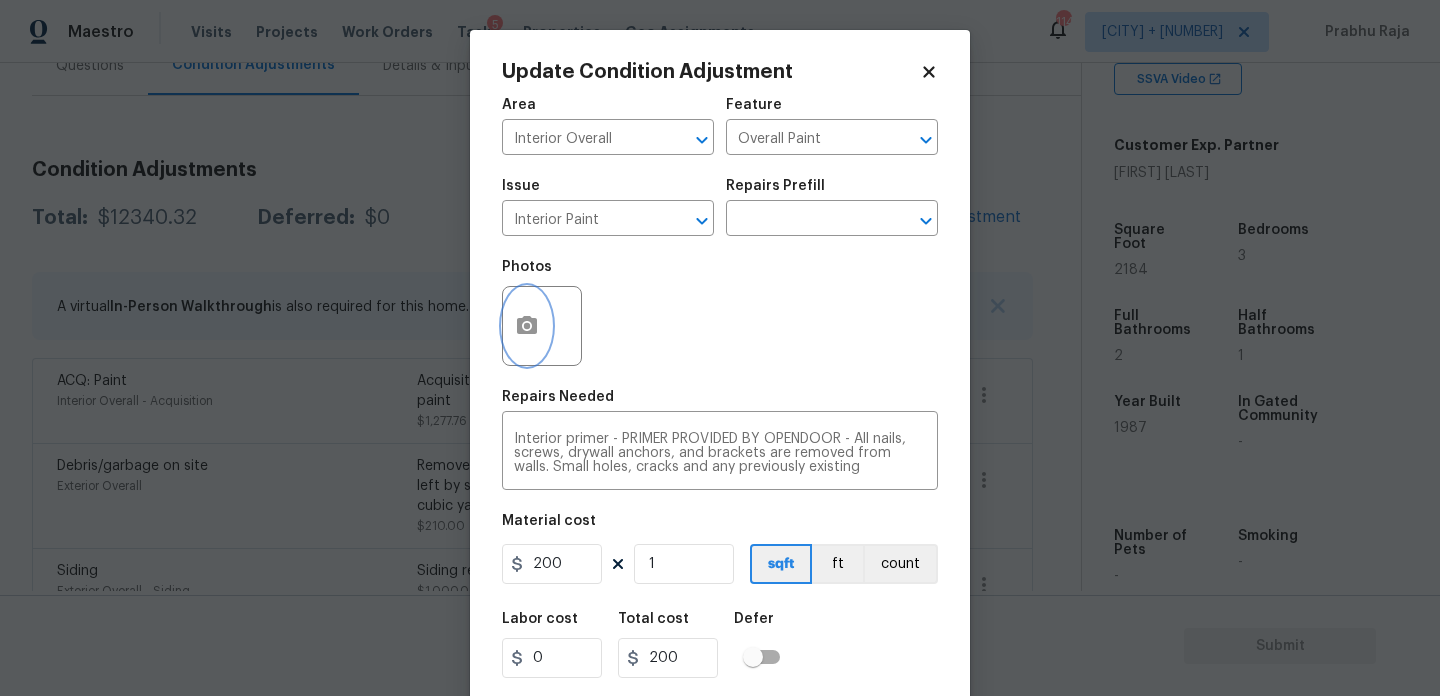 click 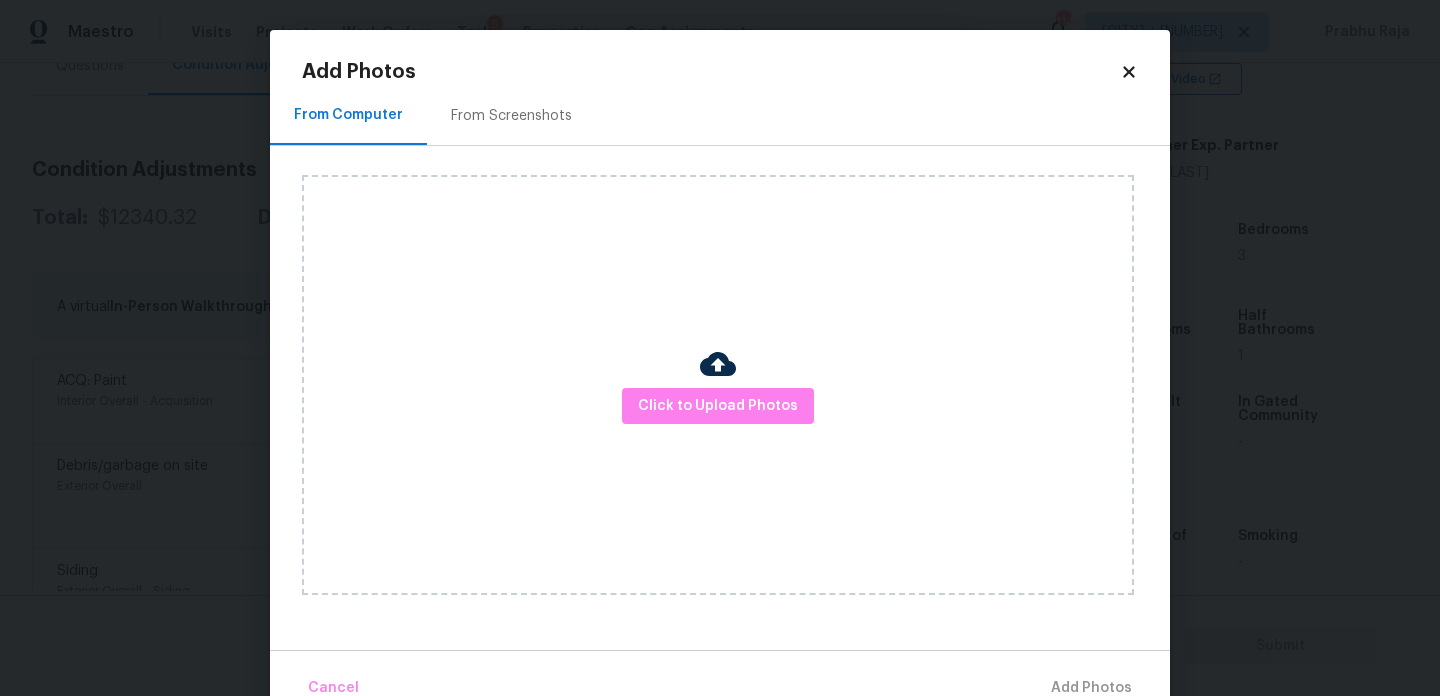 click on "From Screenshots" at bounding box center [511, 115] 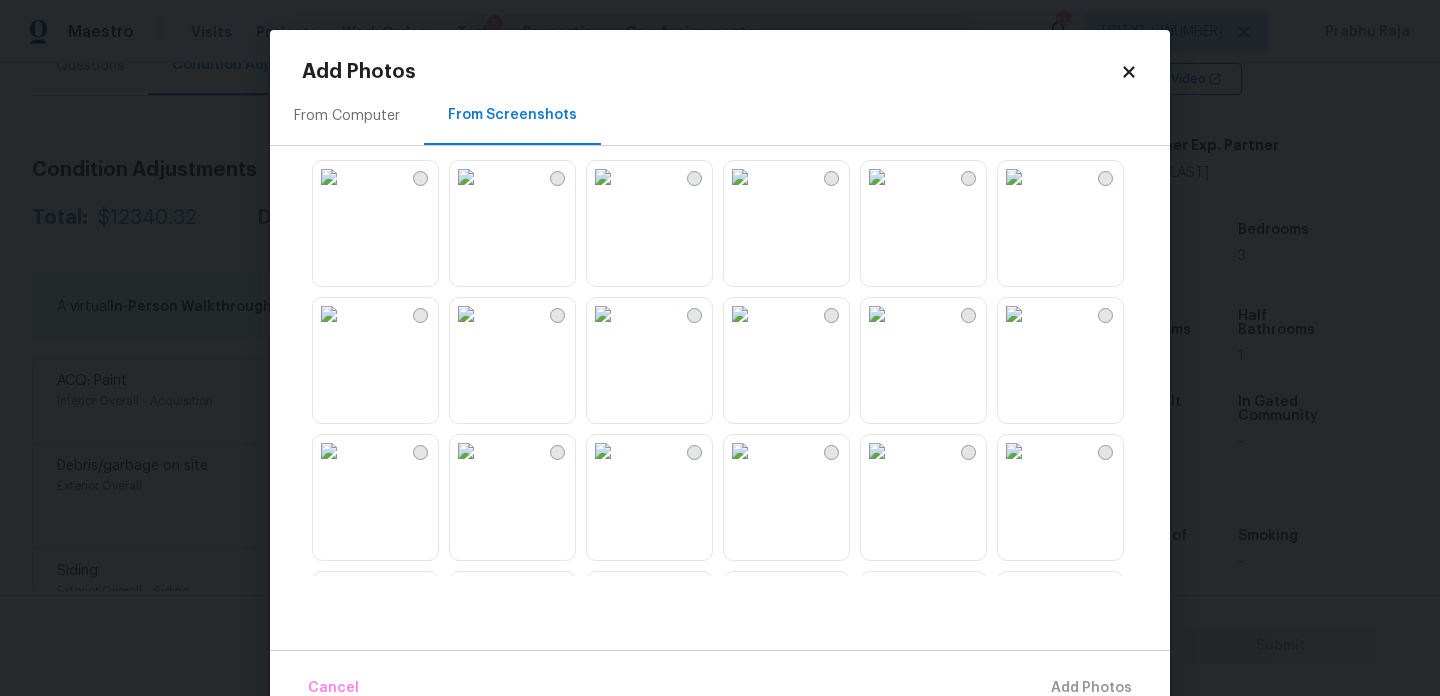 scroll, scrollTop: 536, scrollLeft: 0, axis: vertical 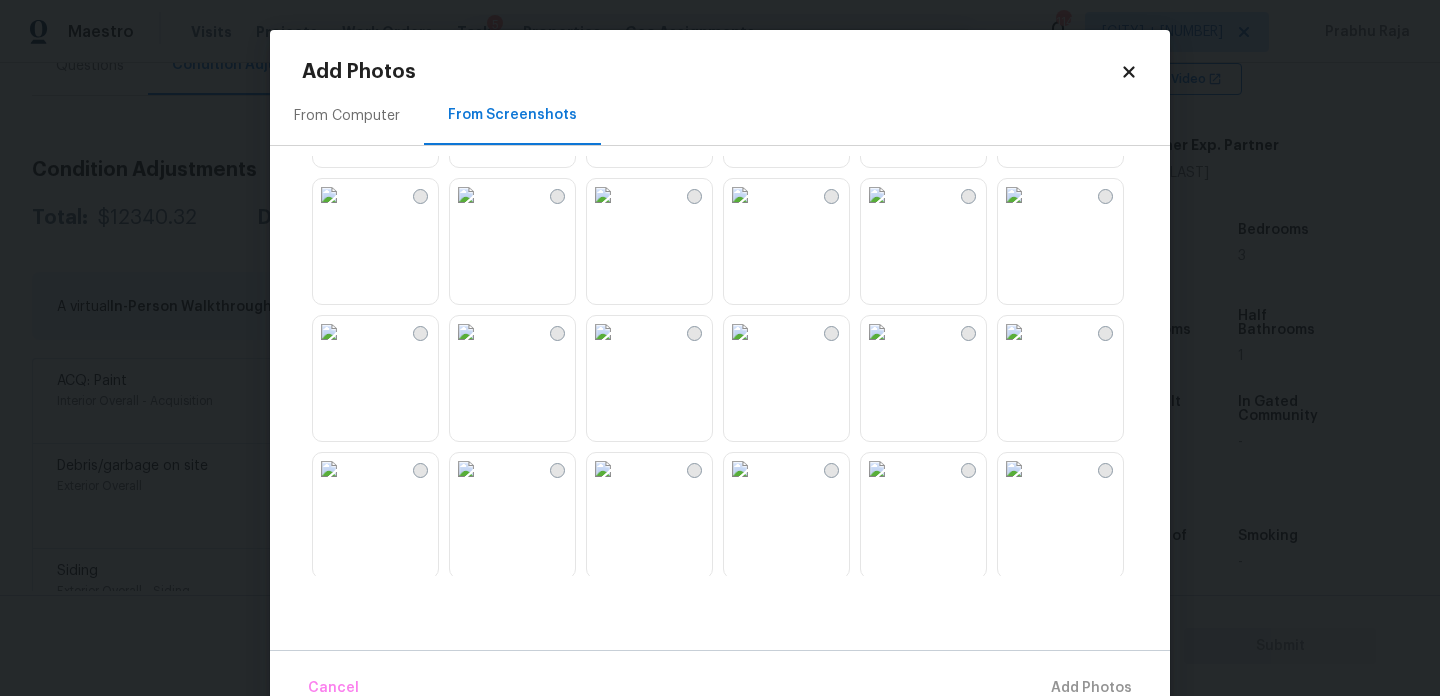 click at bounding box center [1014, 195] 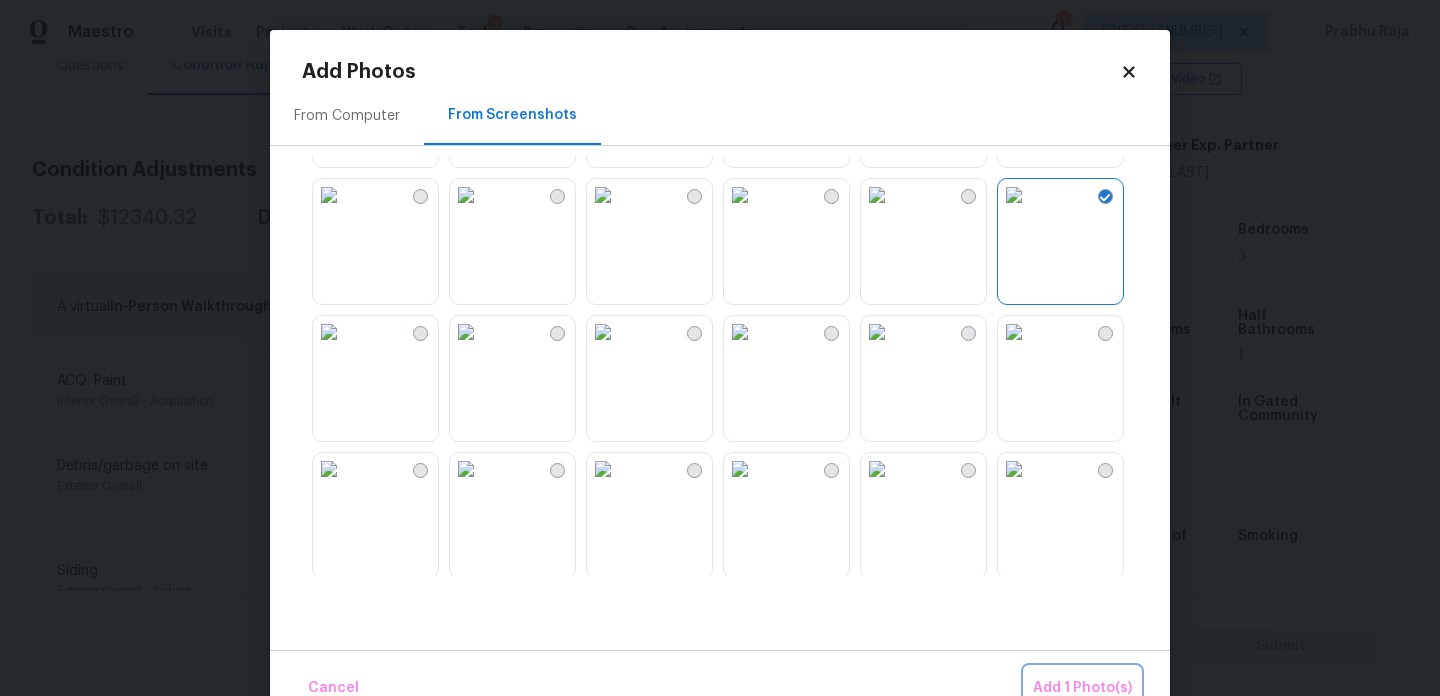 click on "Add 1 Photo(s)" at bounding box center (1082, 688) 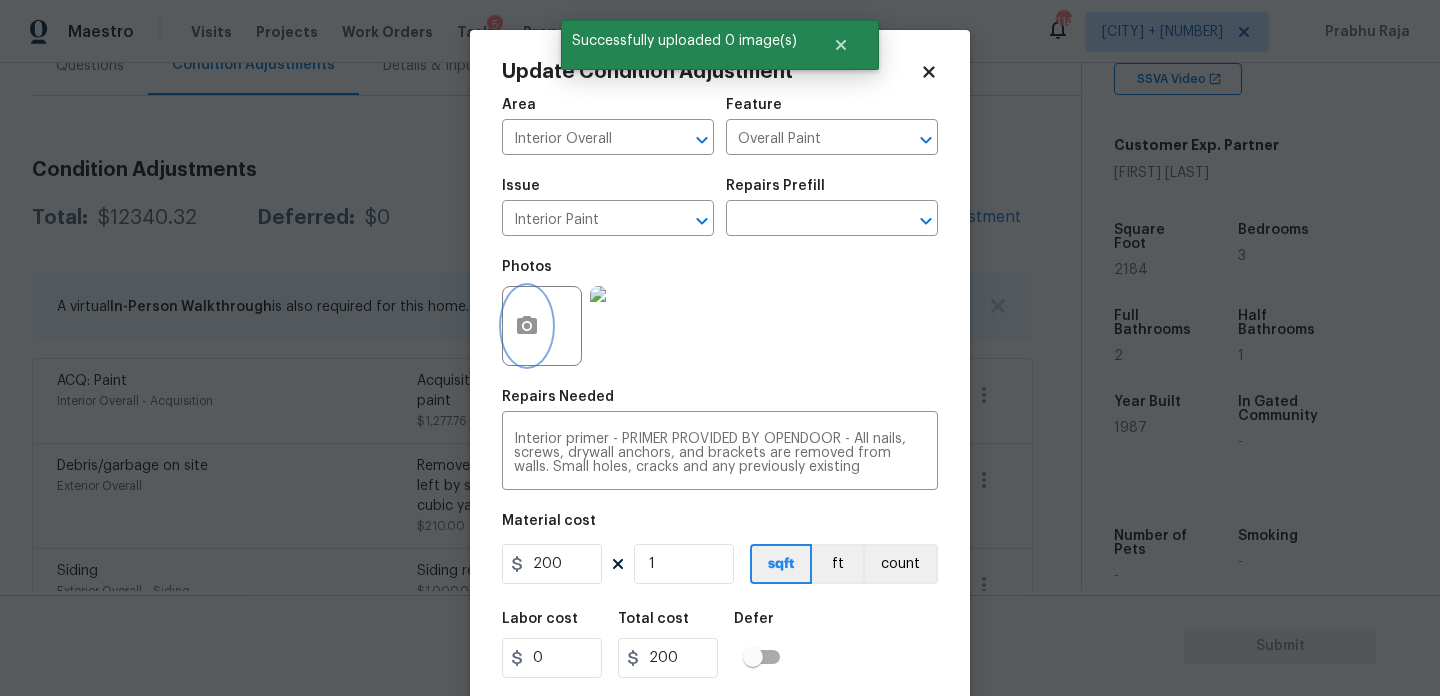 scroll, scrollTop: 51, scrollLeft: 0, axis: vertical 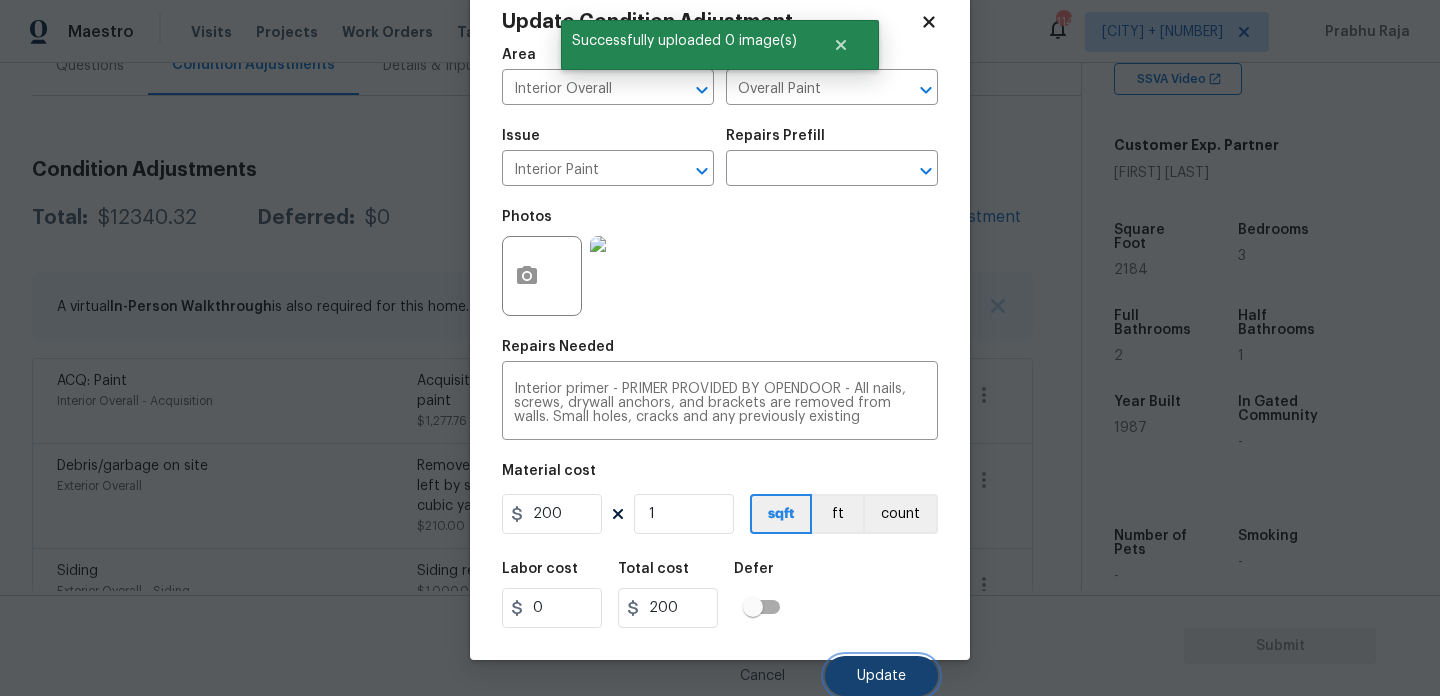 click on "Update" at bounding box center [881, 676] 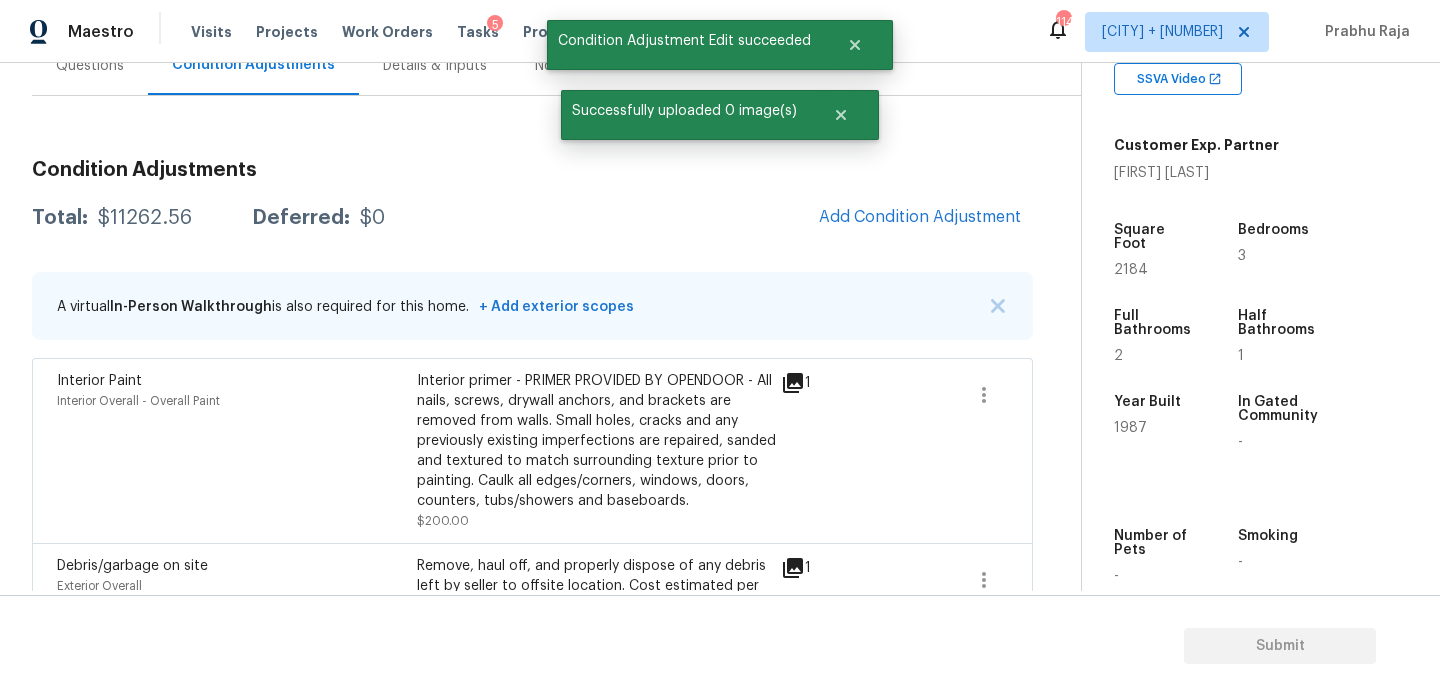 scroll, scrollTop: 0, scrollLeft: 0, axis: both 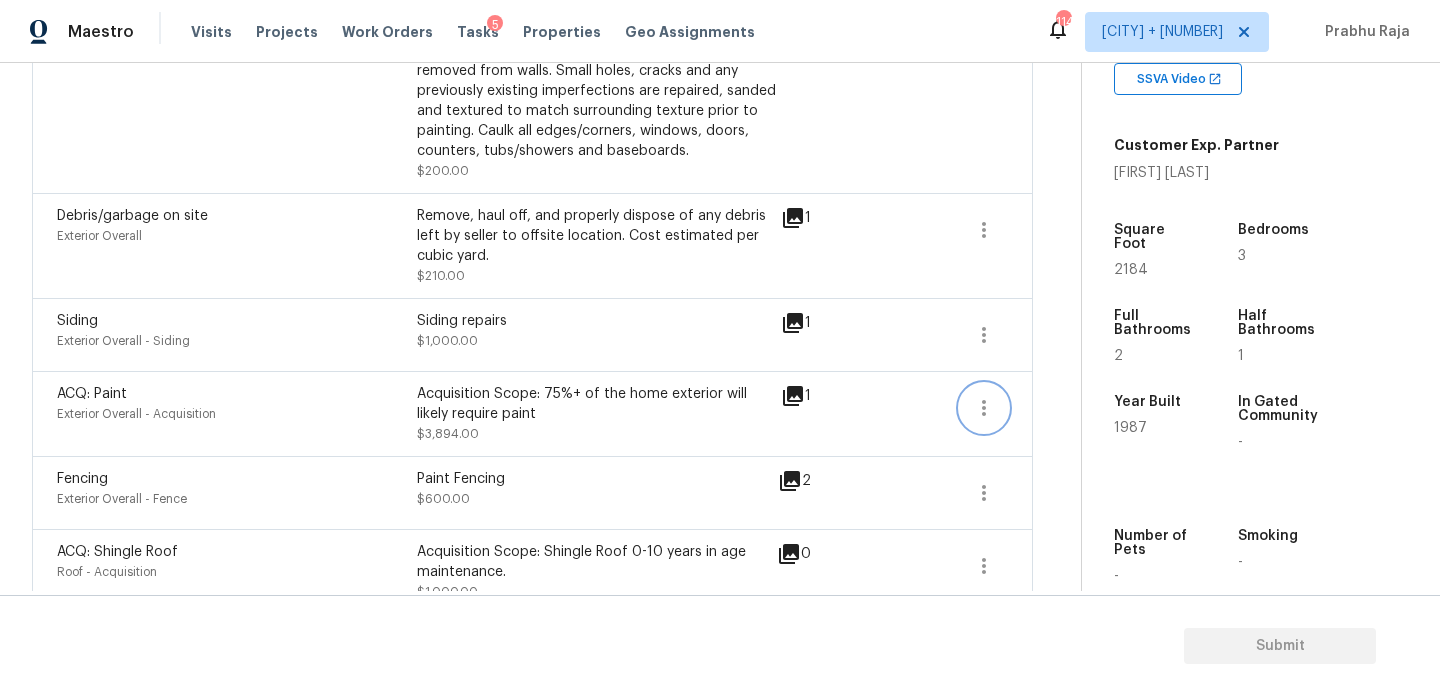 click 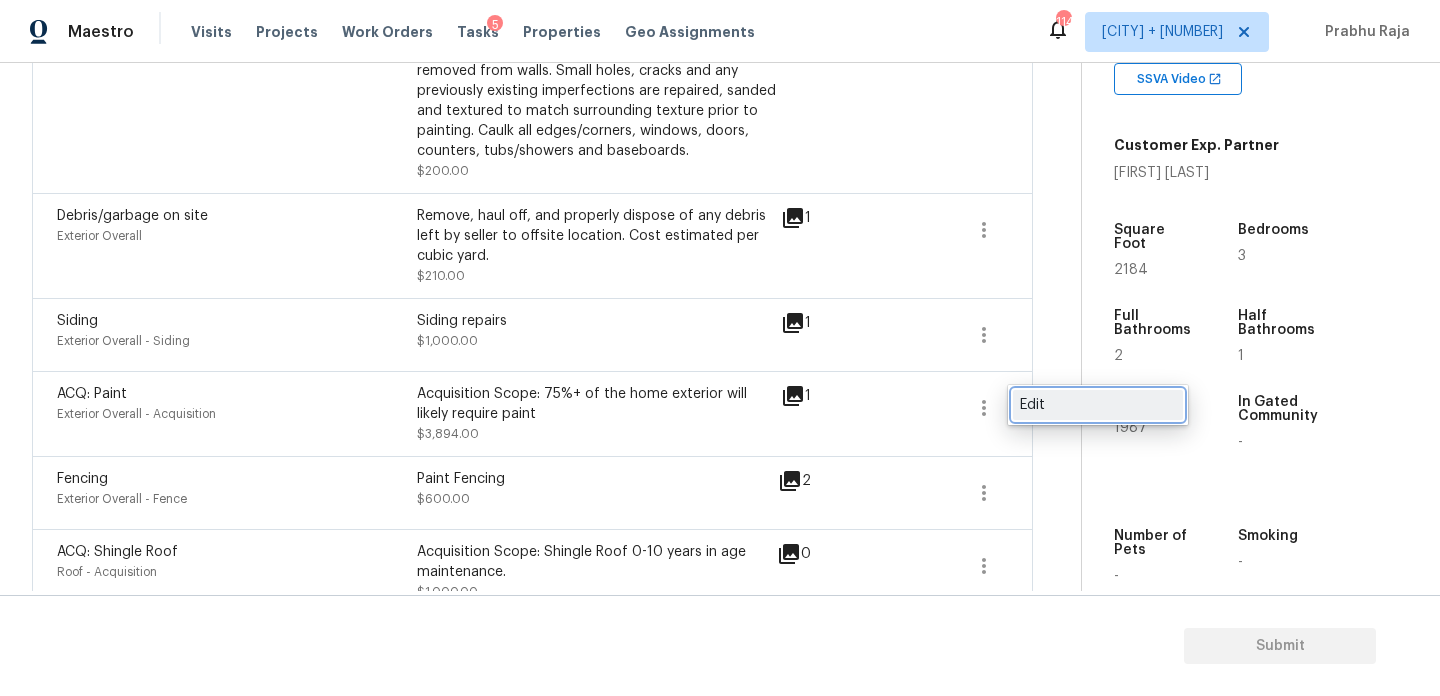 click on "Edit" at bounding box center (1098, 405) 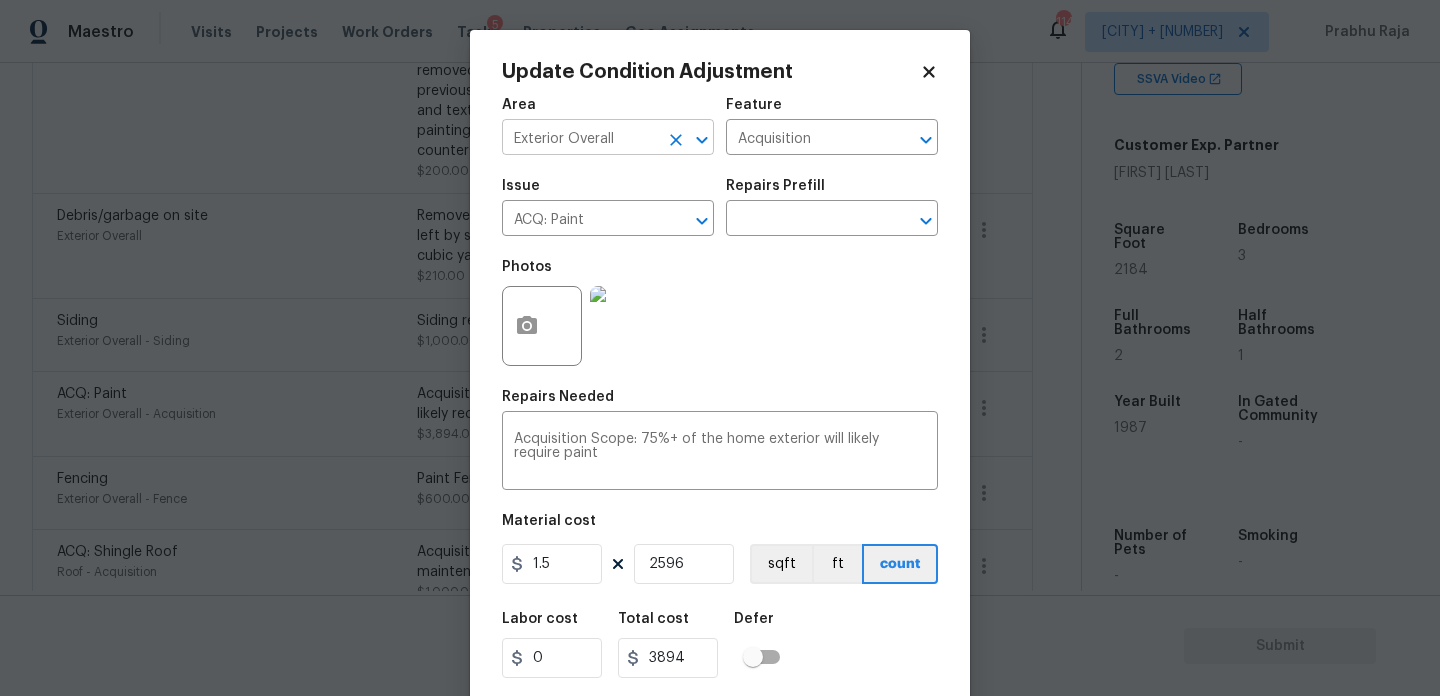 click at bounding box center (676, 140) 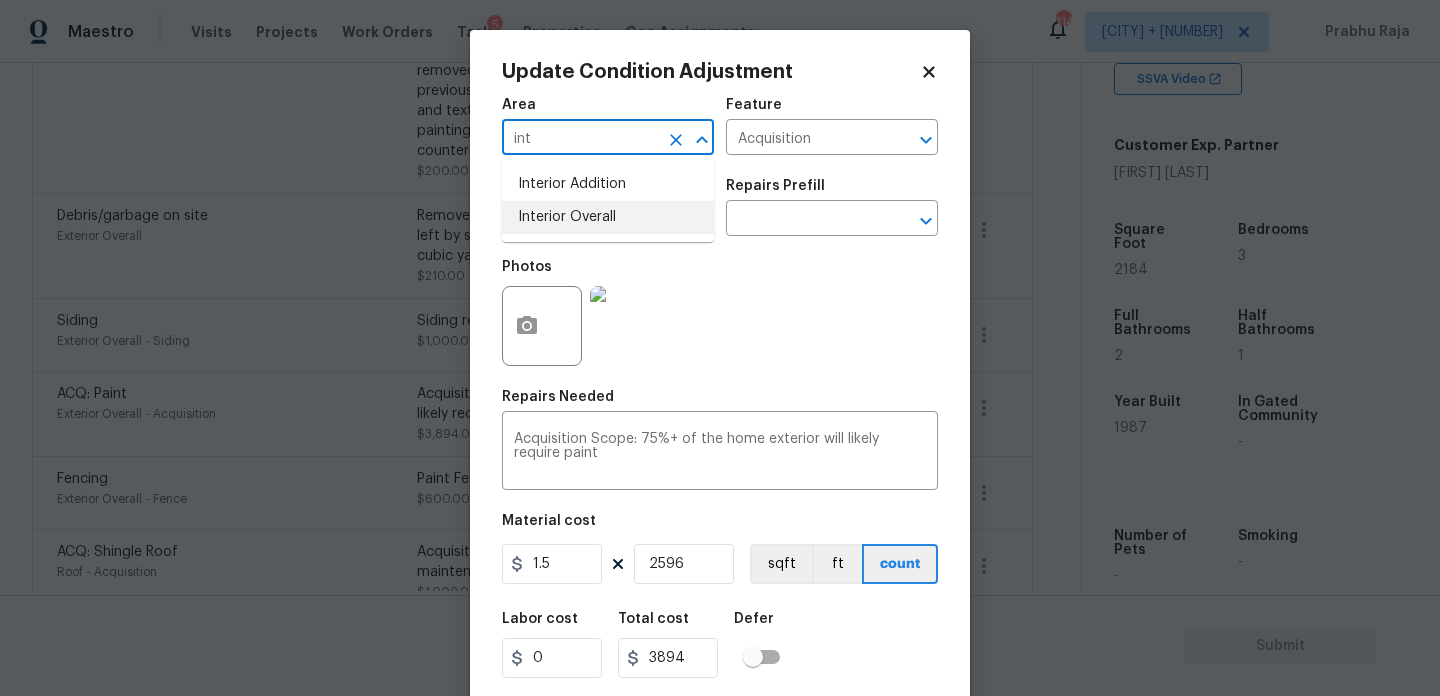 click on "Interior Overall" at bounding box center (608, 217) 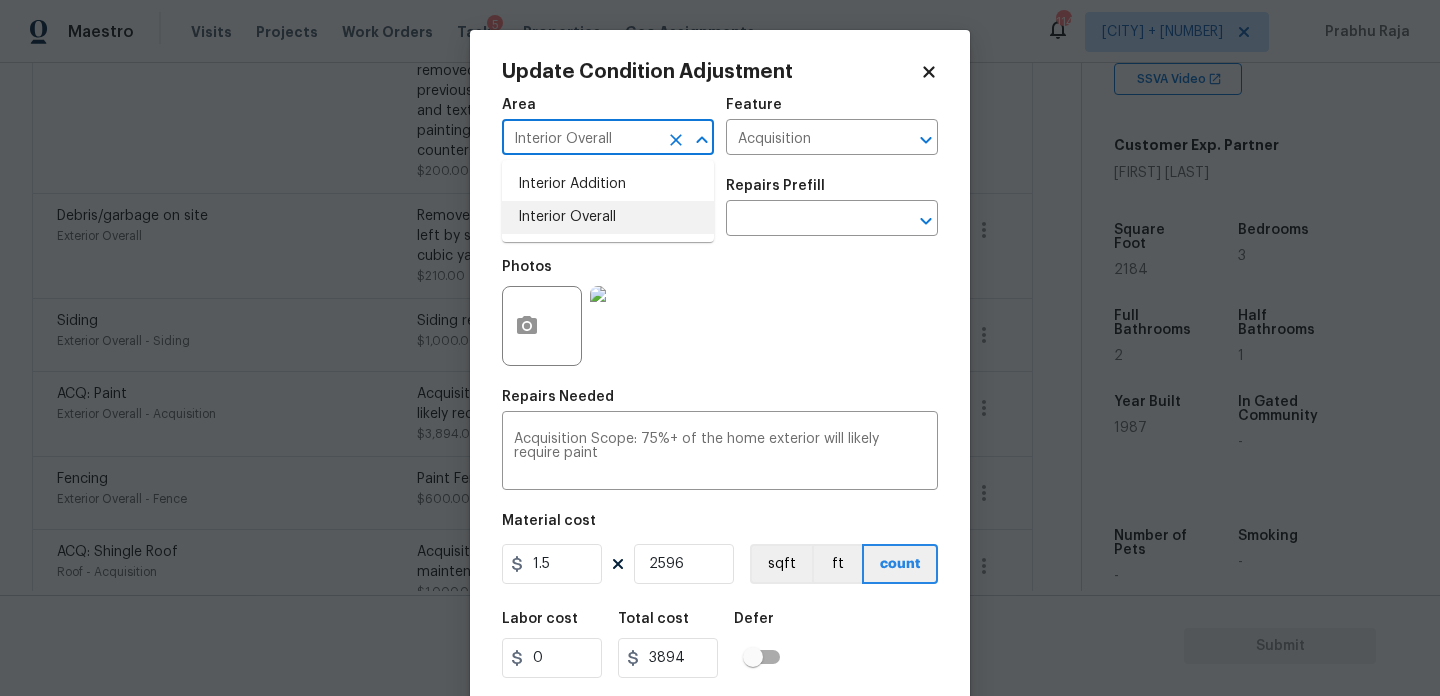 type on "Interior Overall" 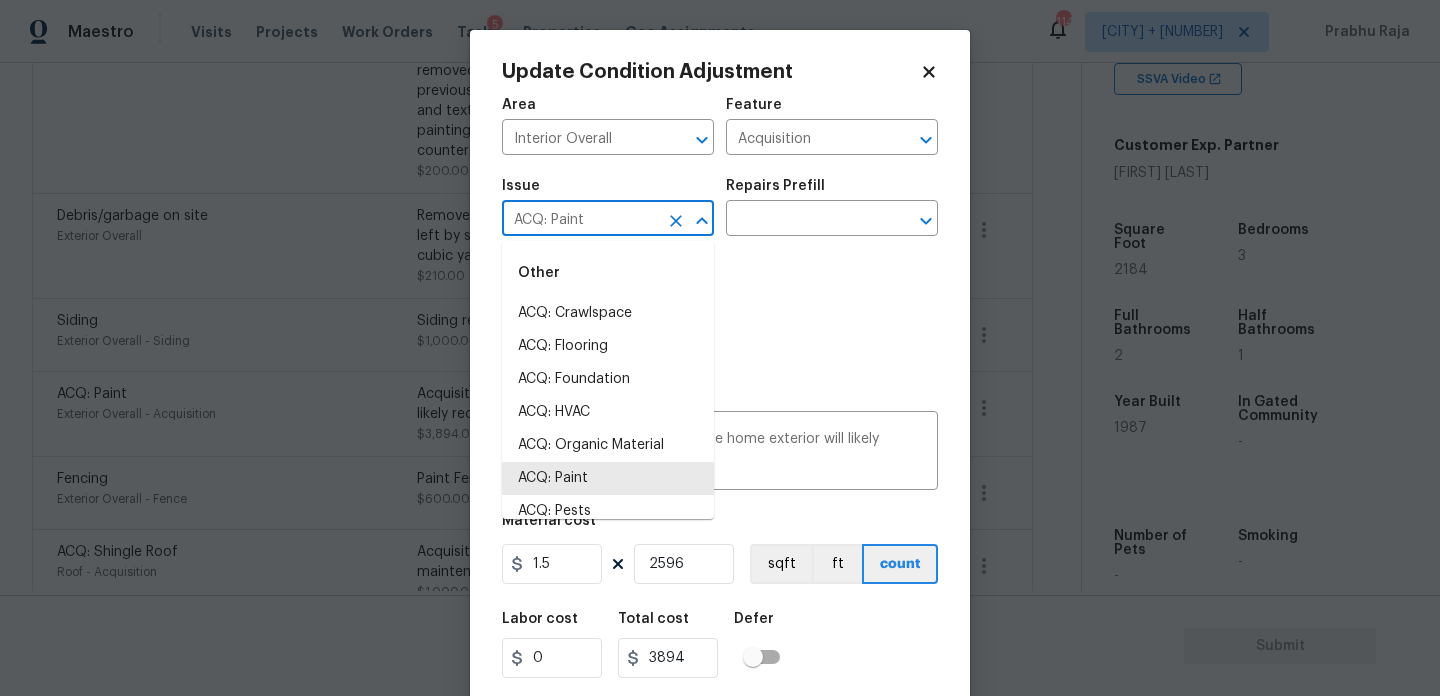 click 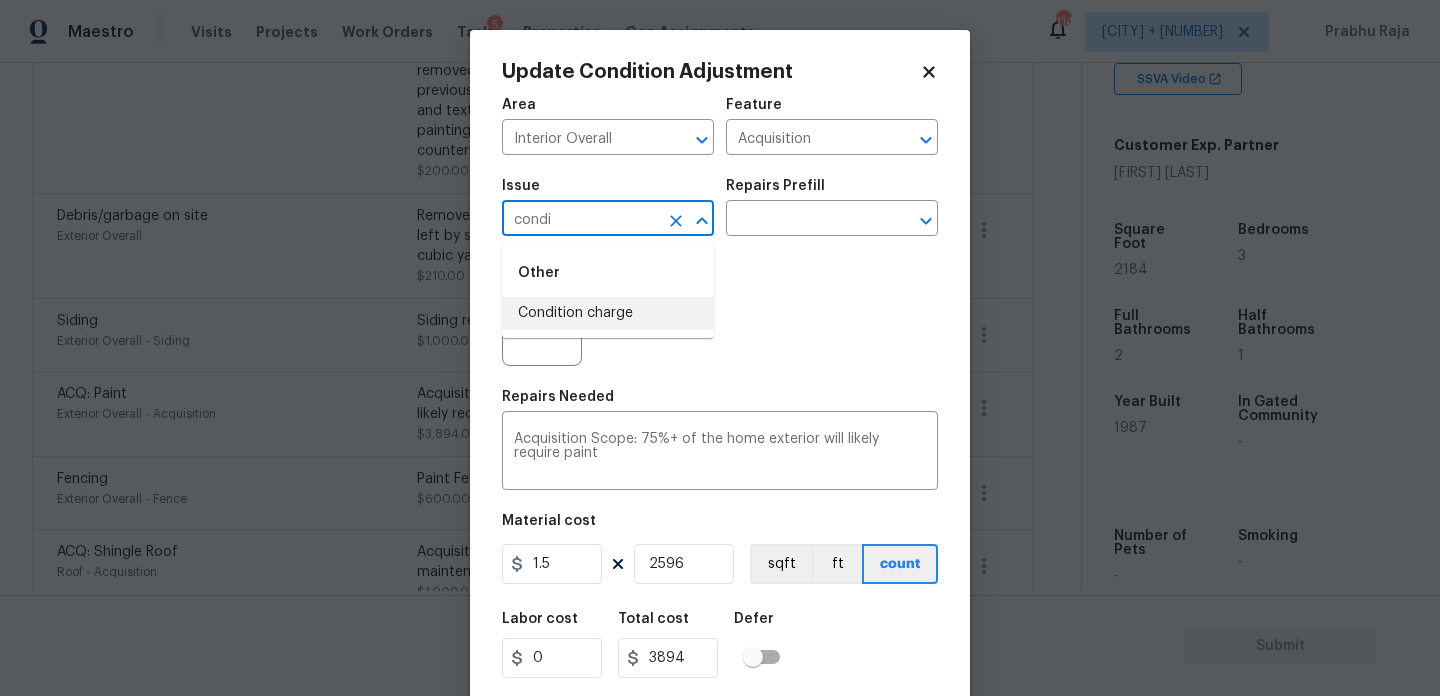 click on "Condition charge" at bounding box center (608, 313) 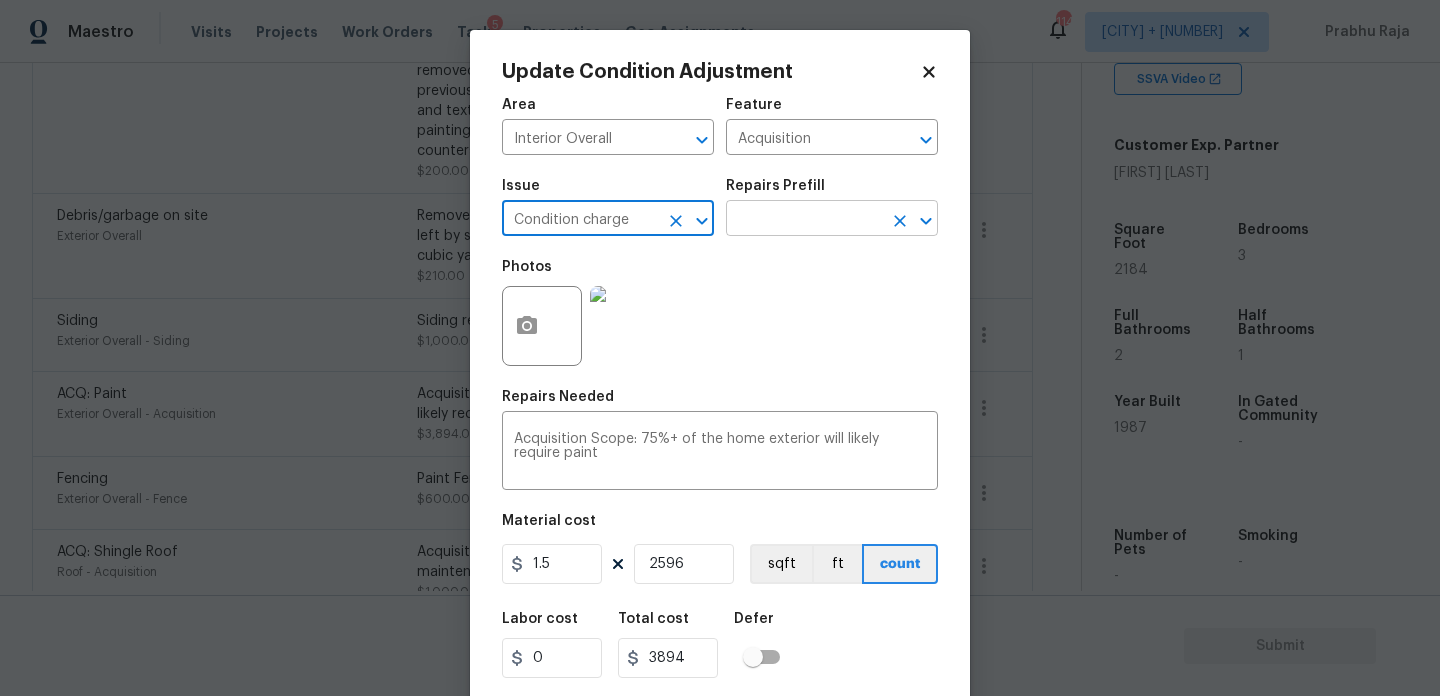 type on "Condition charge" 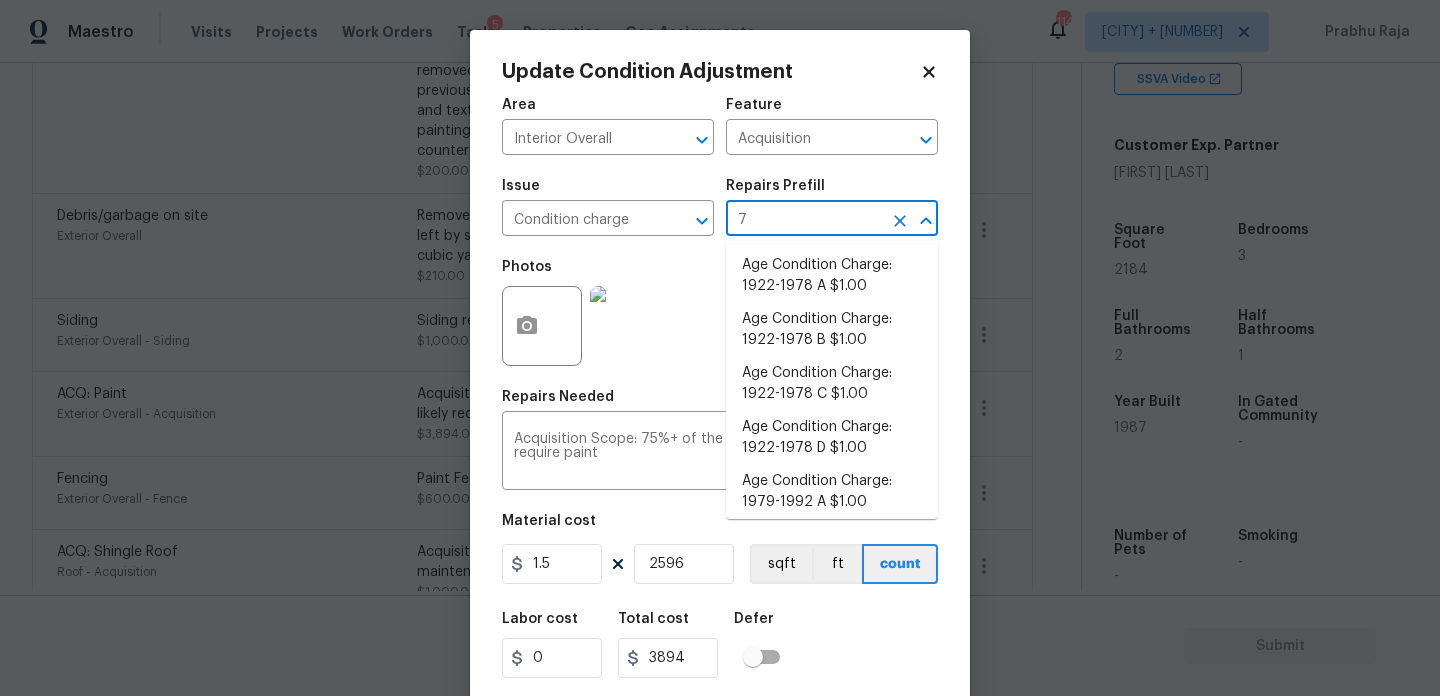 type on "79" 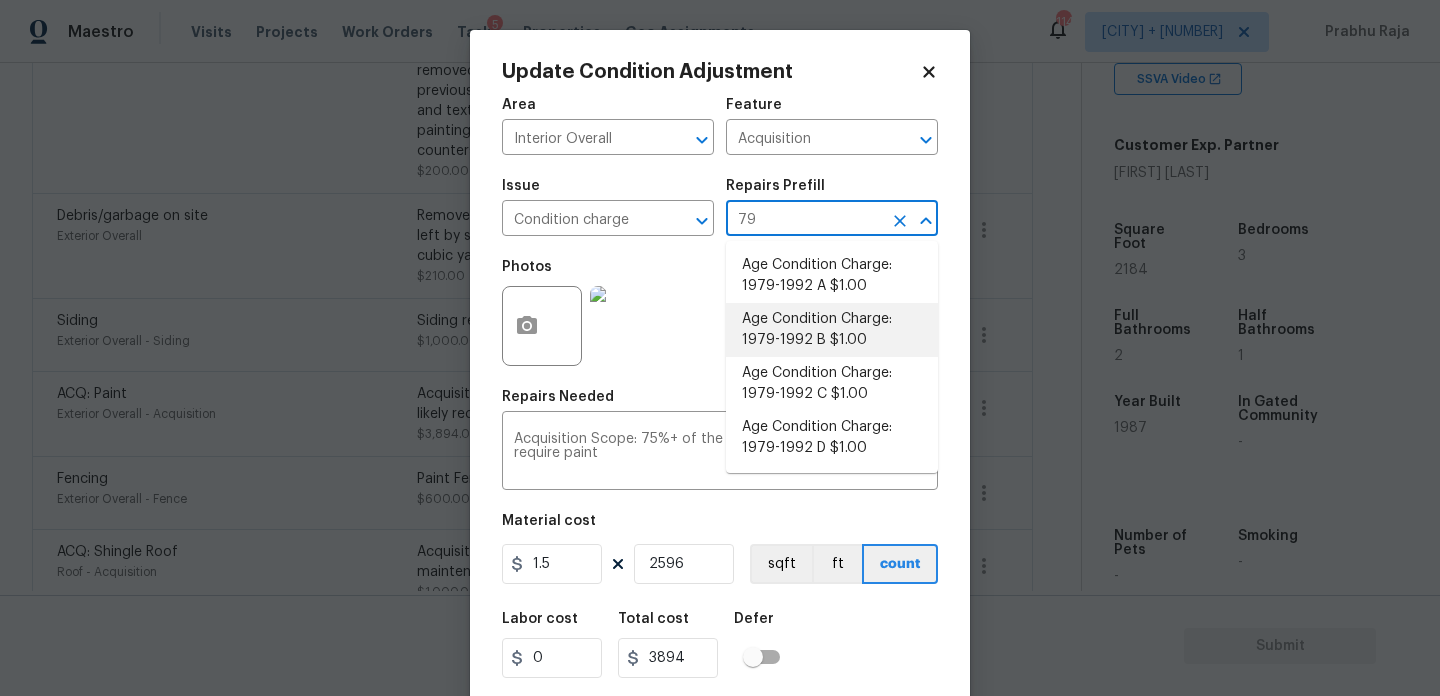click on "Age Condition Charge: 1979-1992 B	 $1.00" at bounding box center (832, 330) 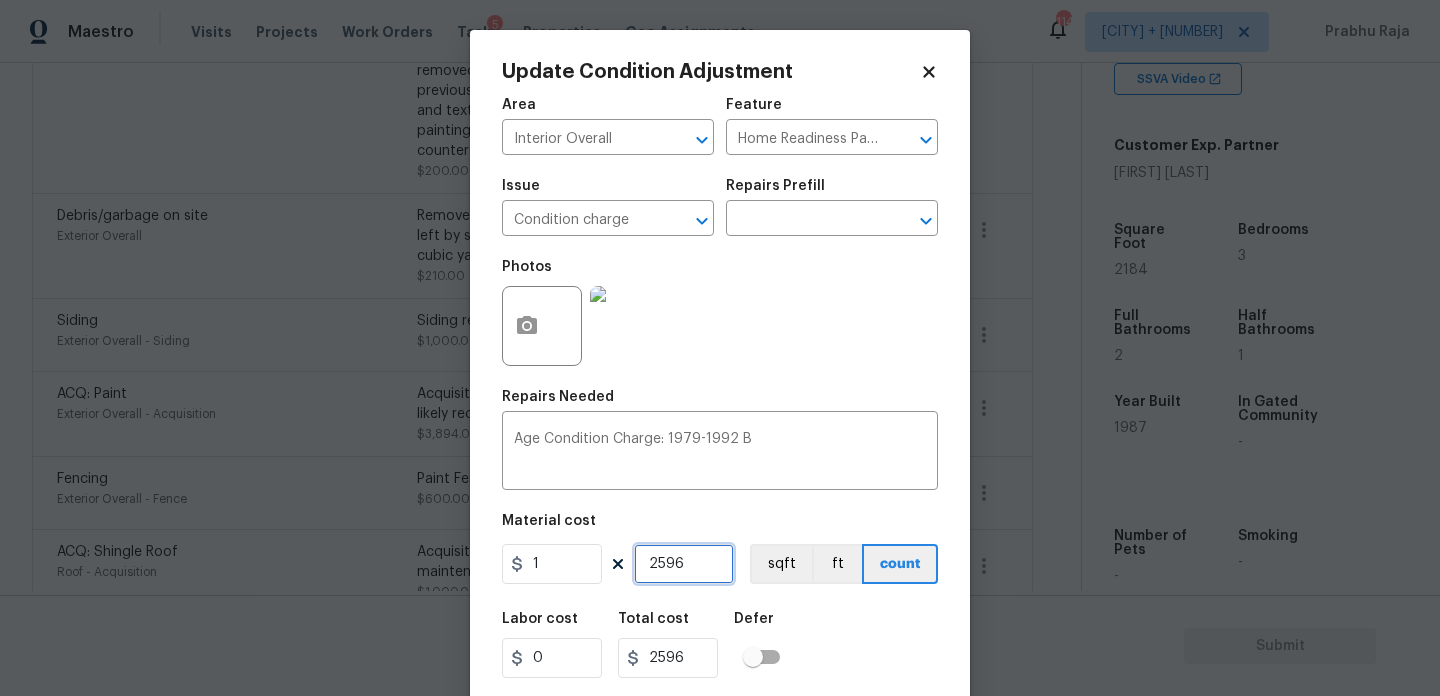 drag, startPoint x: 689, startPoint y: 563, endPoint x: 339, endPoint y: 564, distance: 350.00143 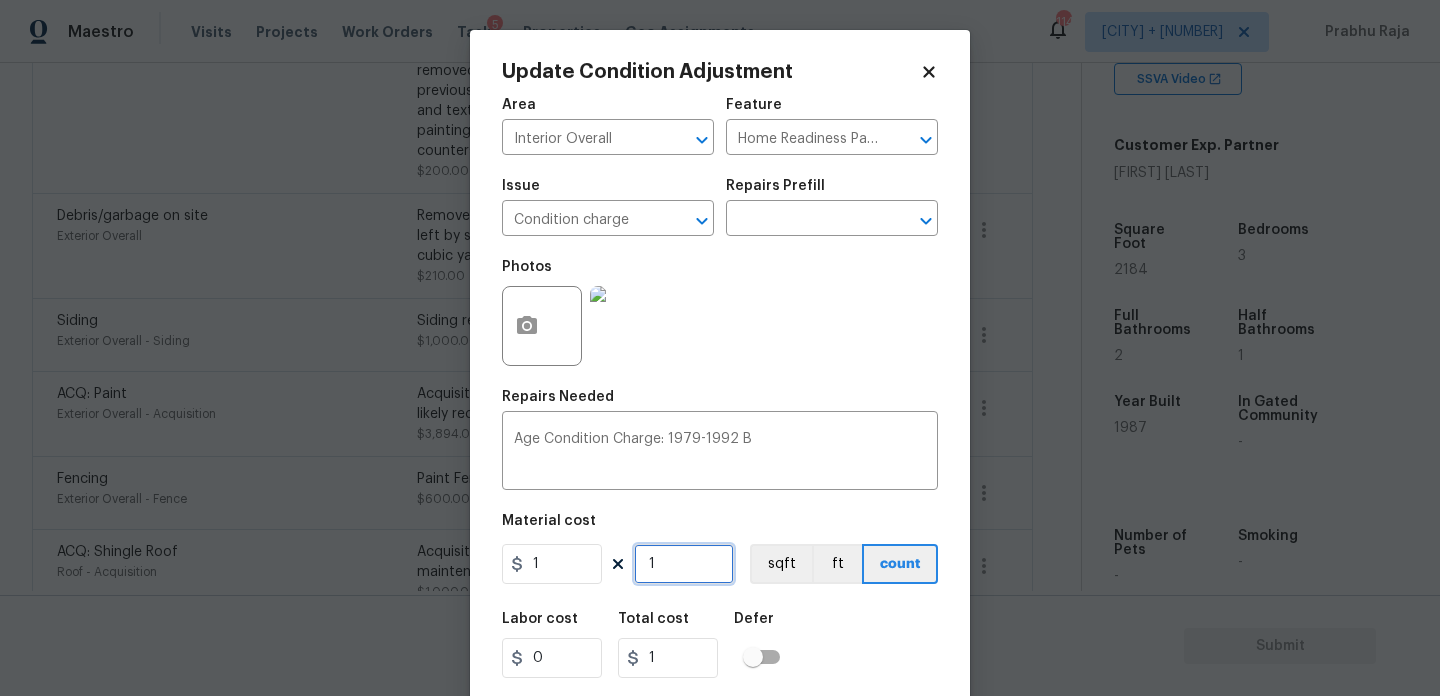 type on "1" 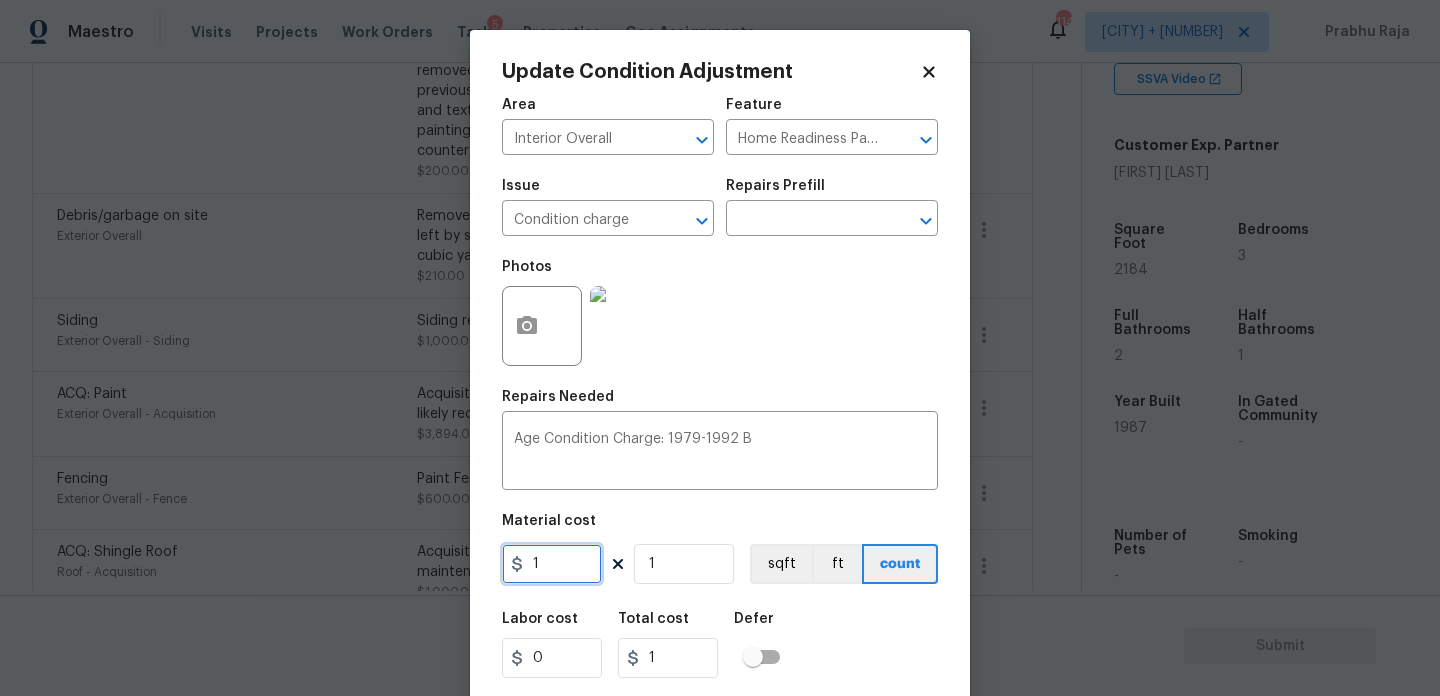 click on "1" at bounding box center [552, 564] 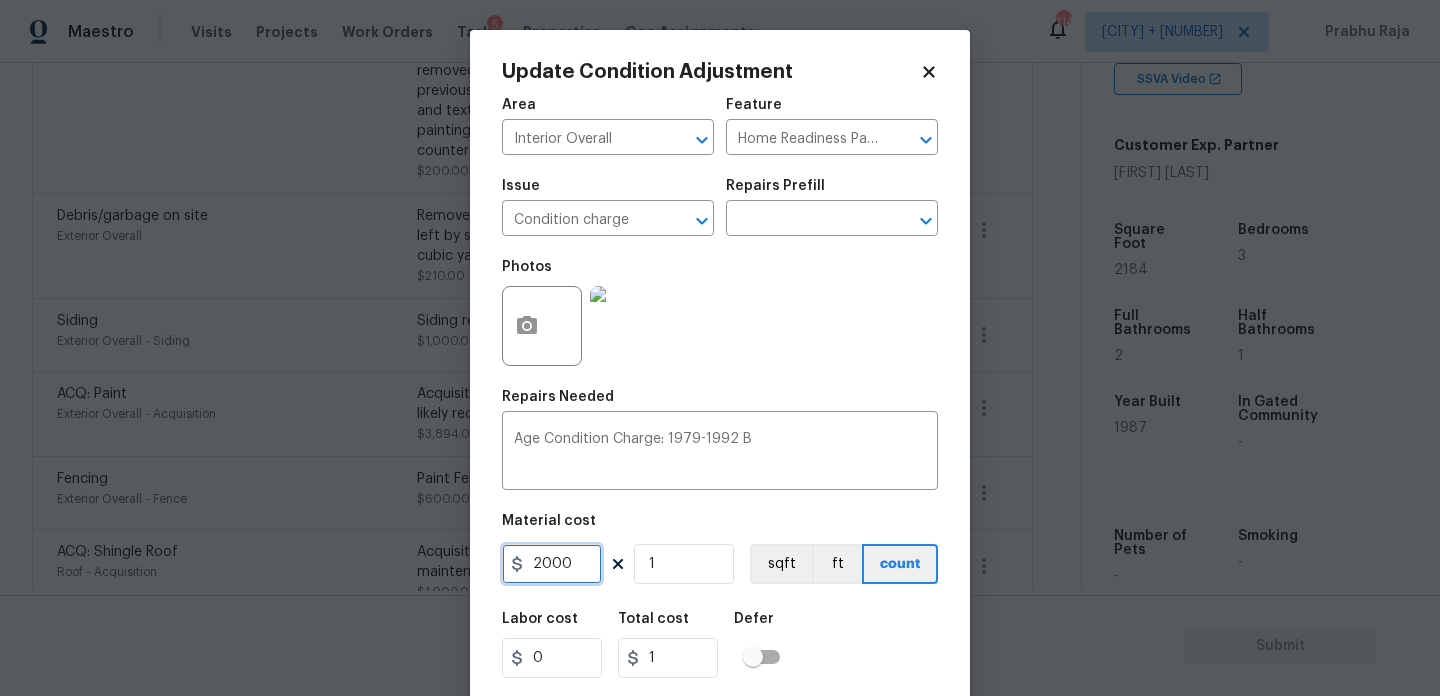type on "2000" 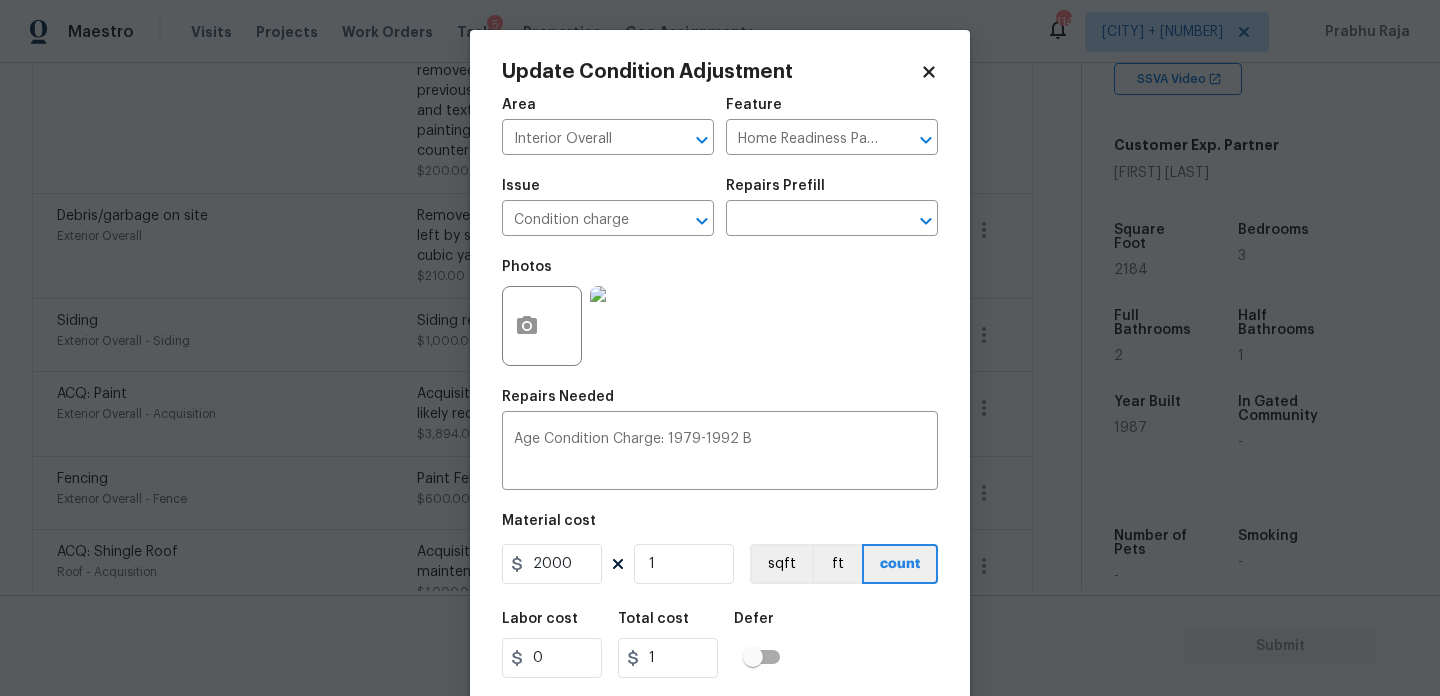 type on "2000" 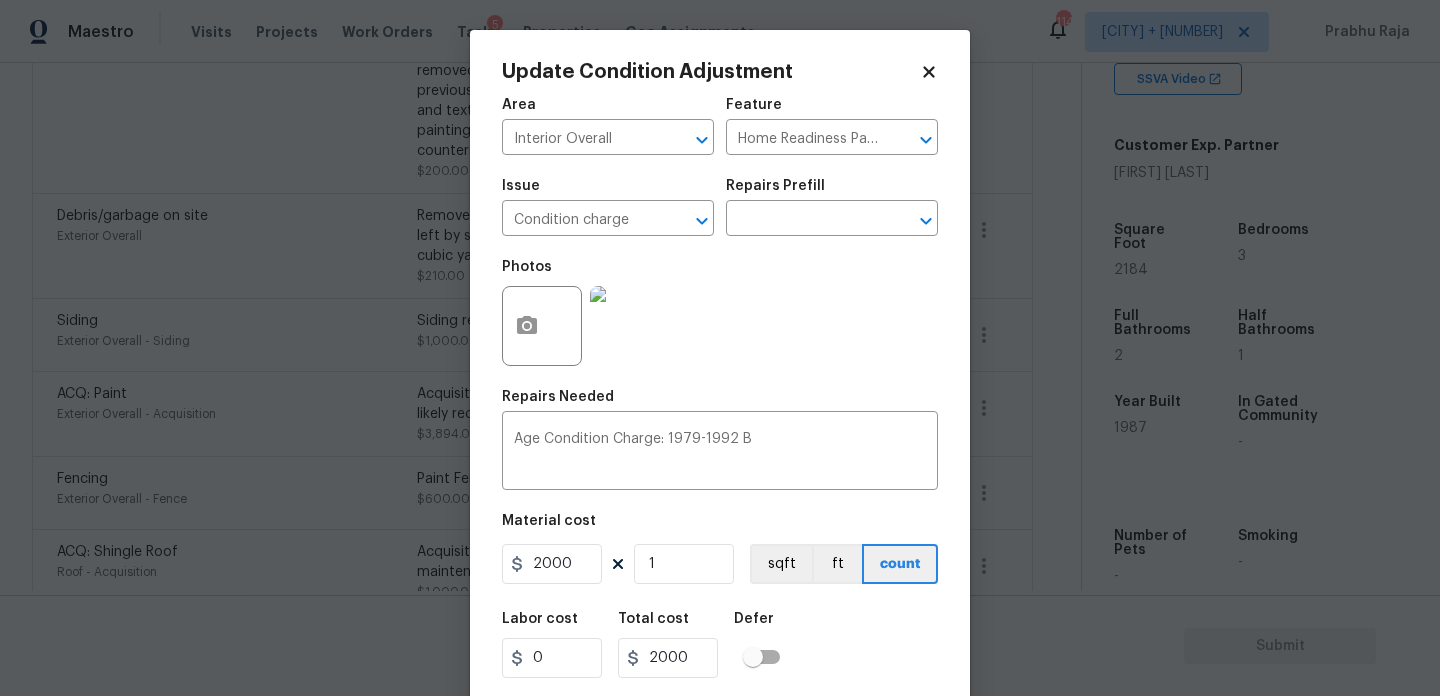 click on "Area Interior Overall ​ Feature Home Readiness Packages ​ Issue Condition charge ​ Repairs Prefill ​ Photos Repairs Needed Age Condition Charge: 1979-1992 B	 x ​ Material cost 2000 1 sqft ft count Labor cost 0 Total cost 2000 Defer Cancel Update" at bounding box center [720, 416] 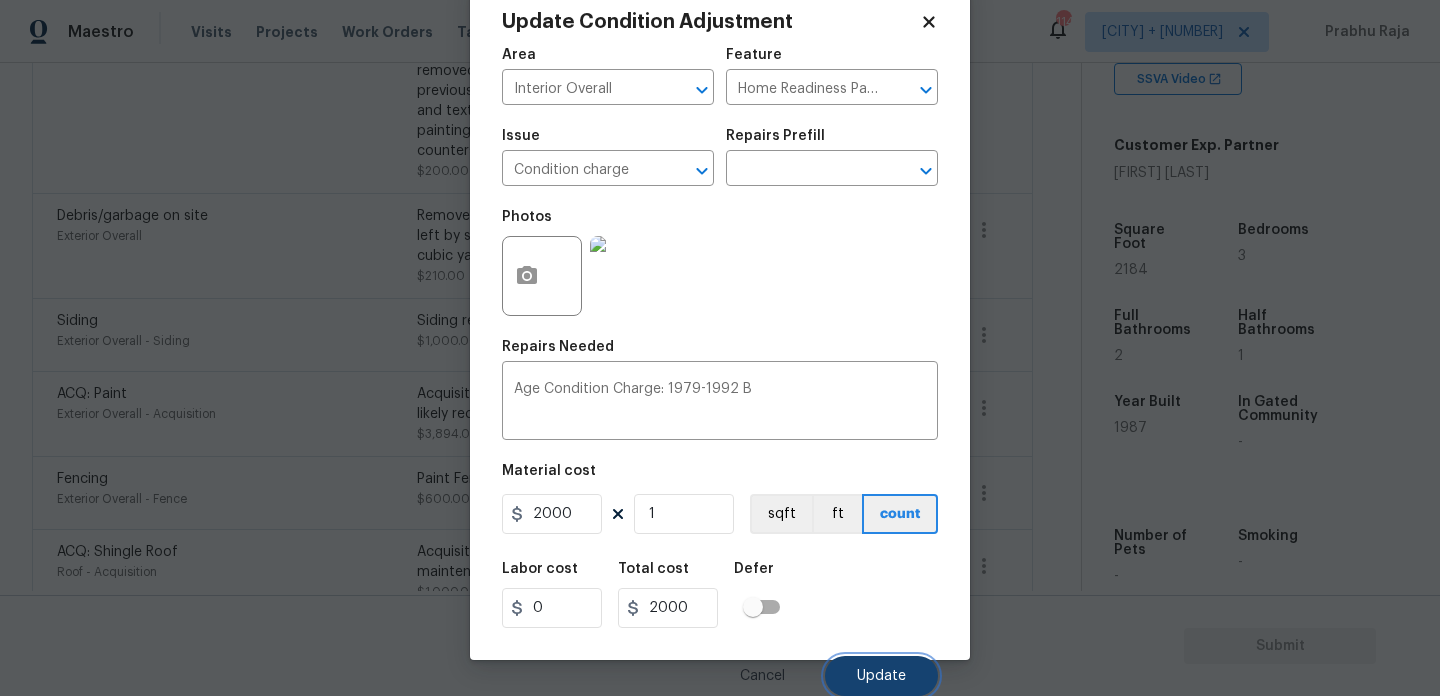 click on "Update" at bounding box center (881, 676) 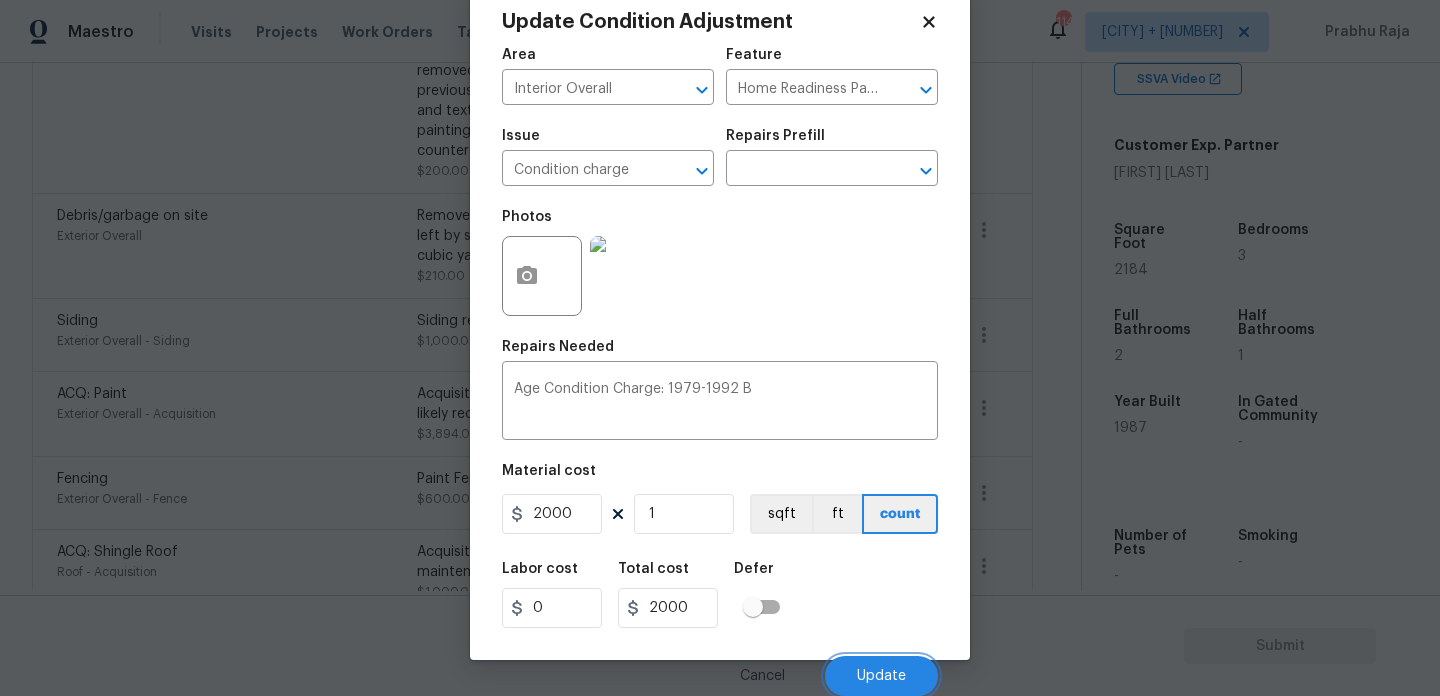 scroll, scrollTop: 557, scrollLeft: 0, axis: vertical 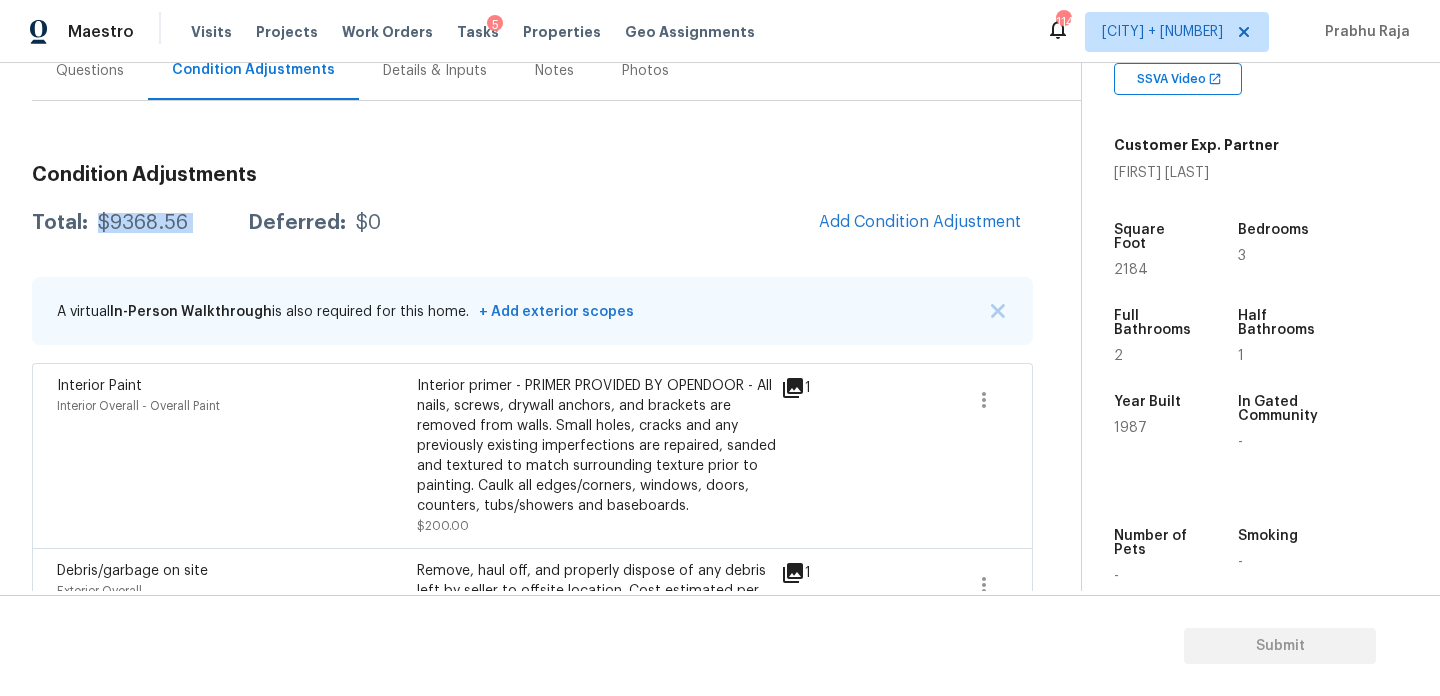 drag, startPoint x: 95, startPoint y: 217, endPoint x: 231, endPoint y: 217, distance: 136 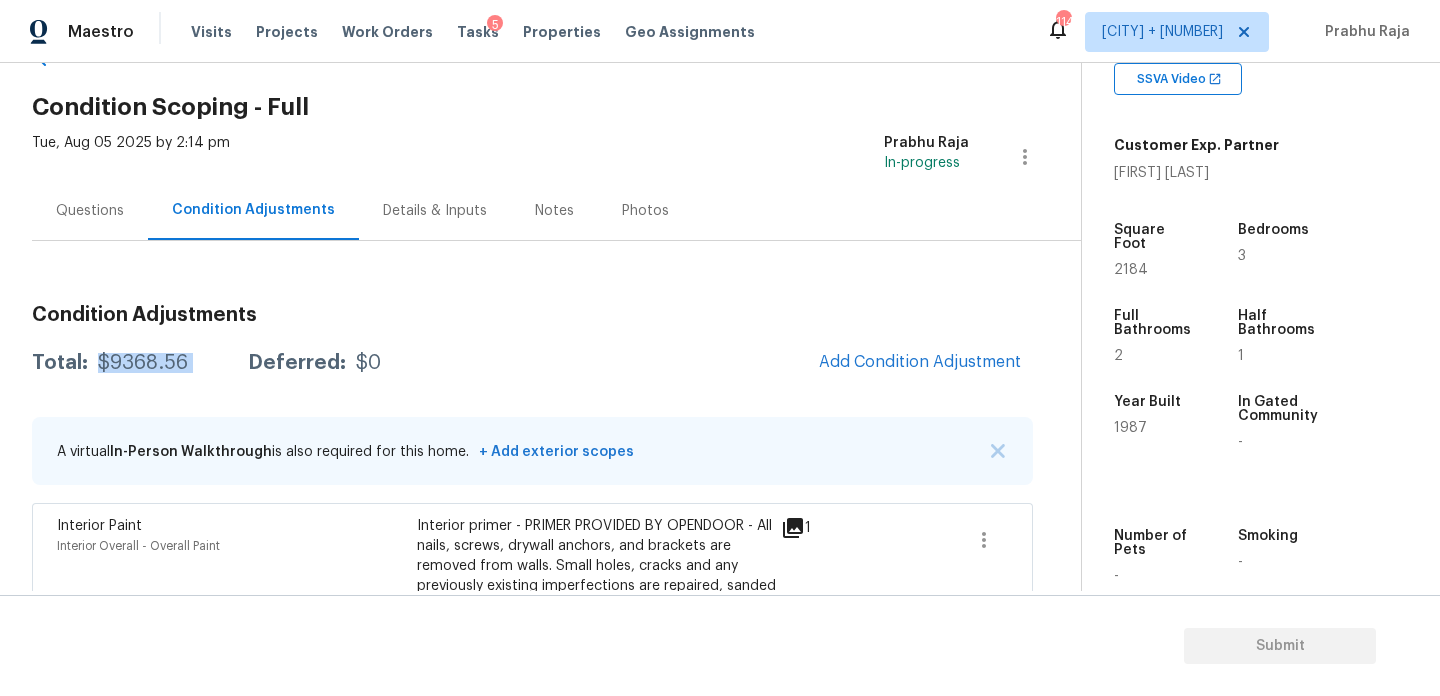 scroll, scrollTop: 44, scrollLeft: 0, axis: vertical 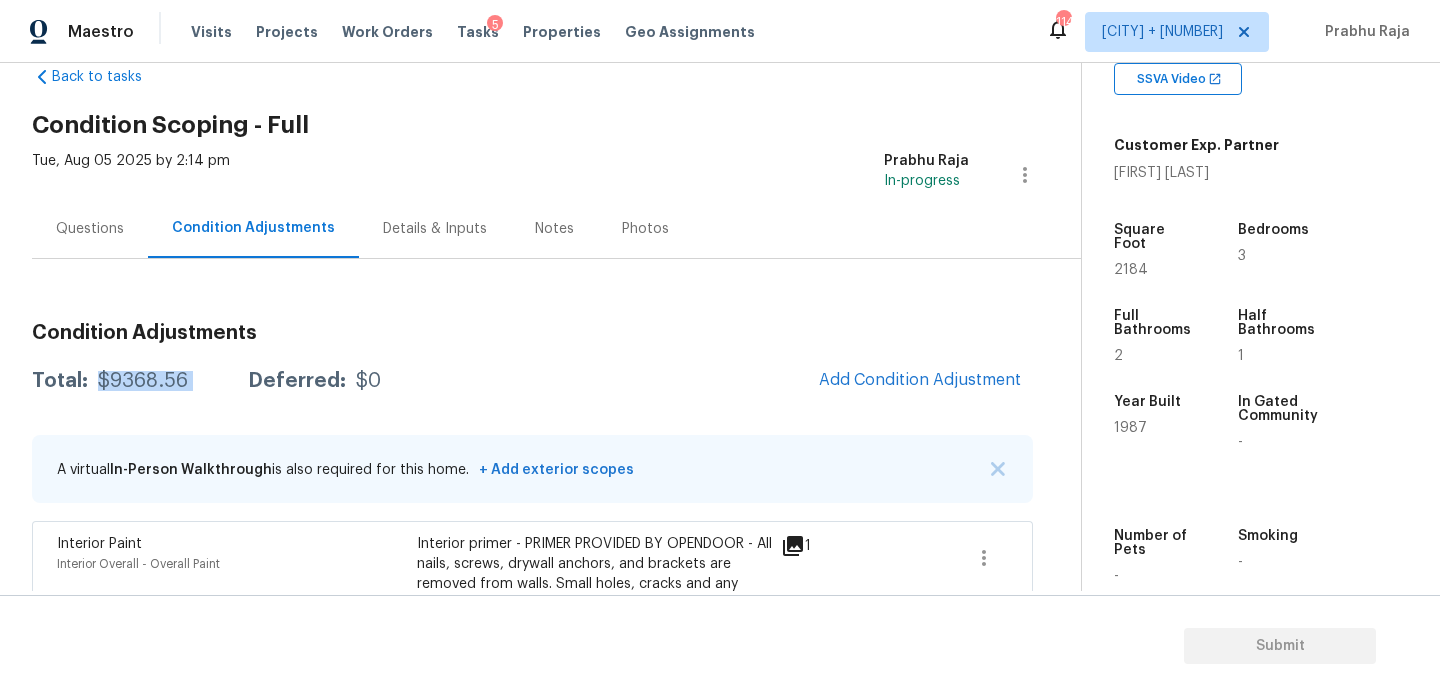 click on "Questions" at bounding box center (90, 228) 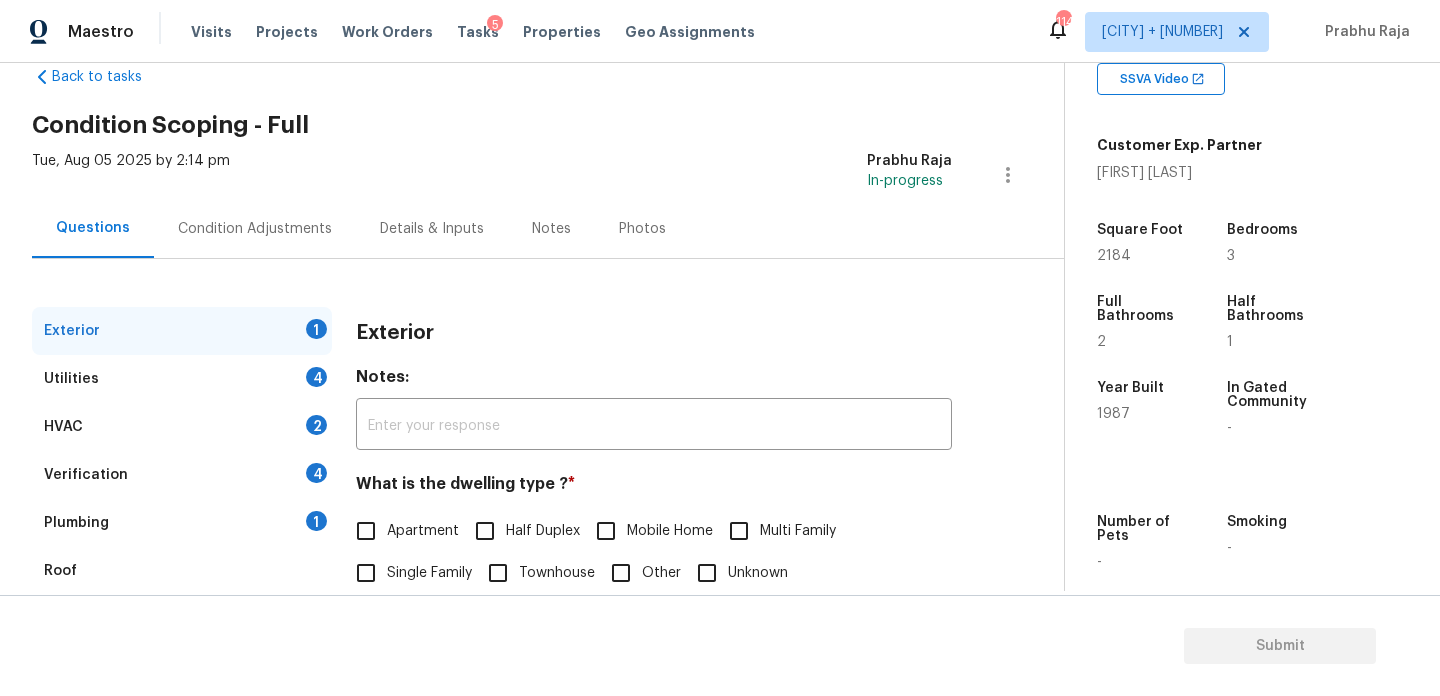 scroll, scrollTop: 267, scrollLeft: 0, axis: vertical 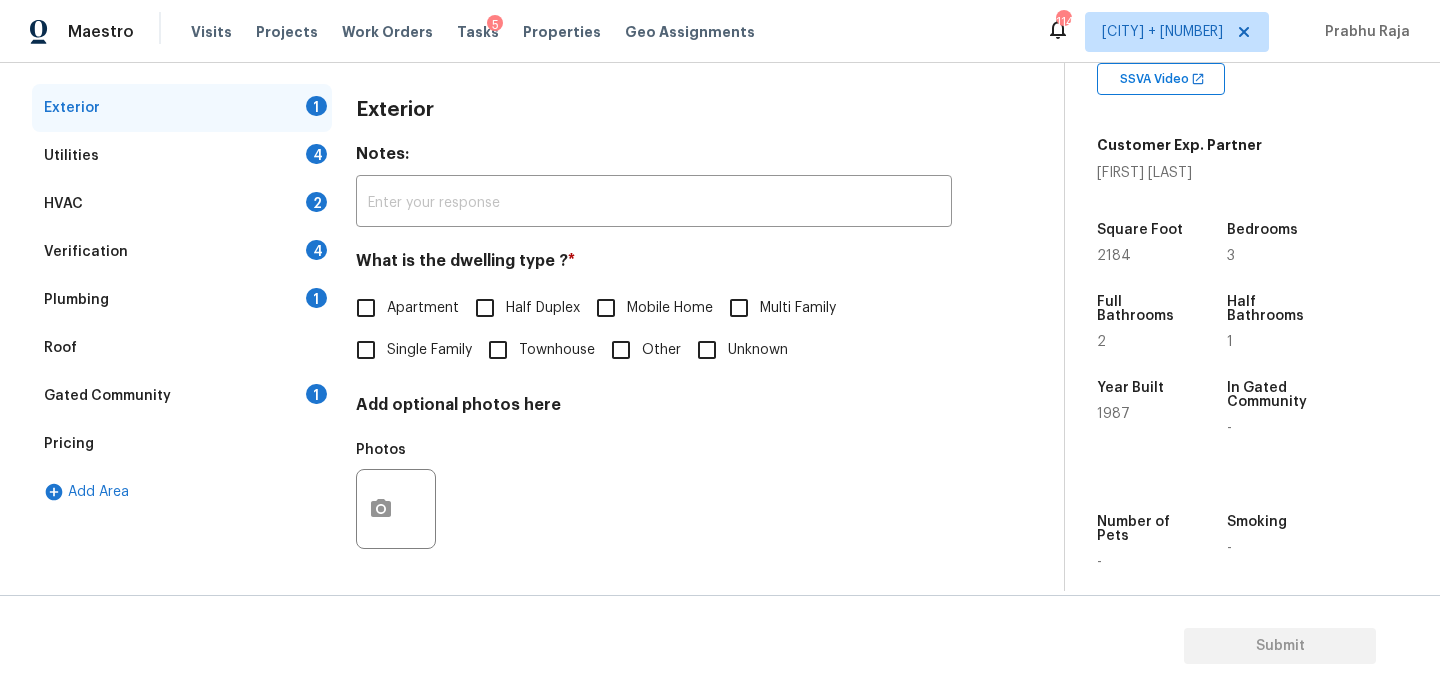 click on "Single Family" at bounding box center (366, 350) 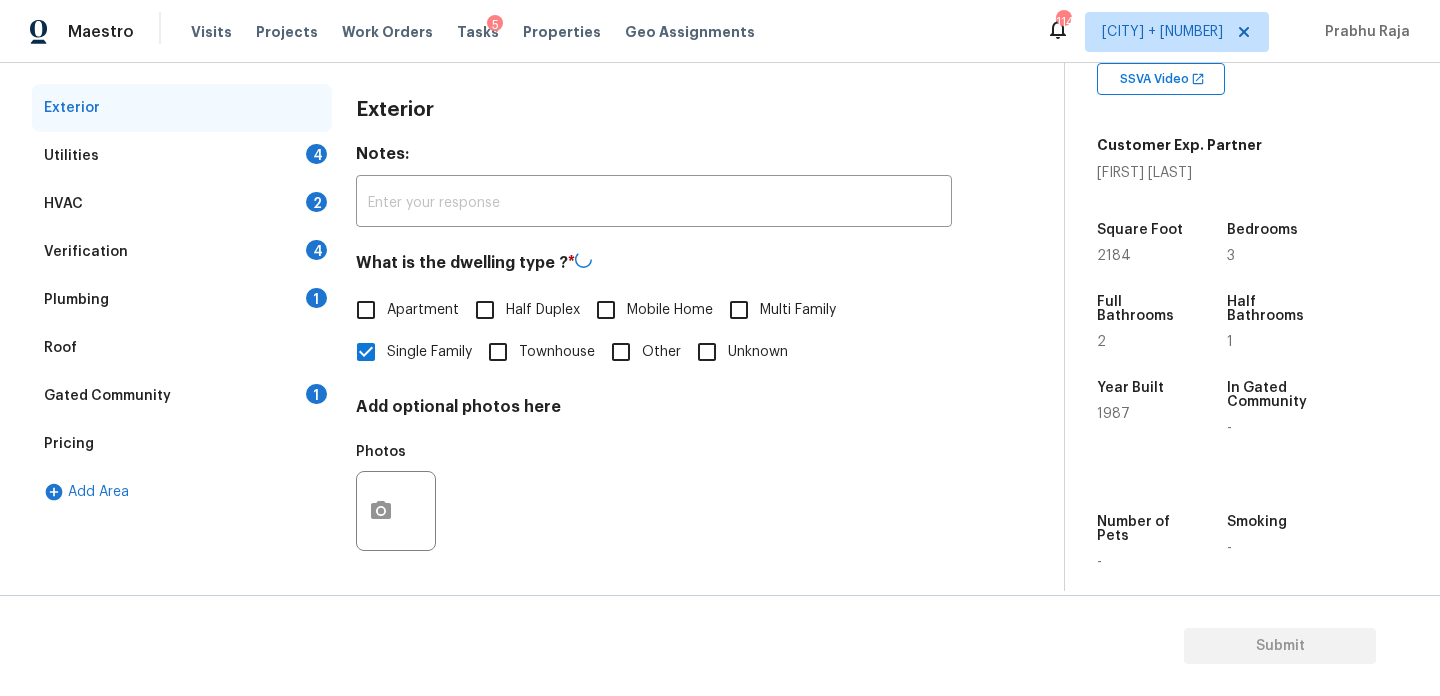 click on "Utilities 4" at bounding box center [182, 156] 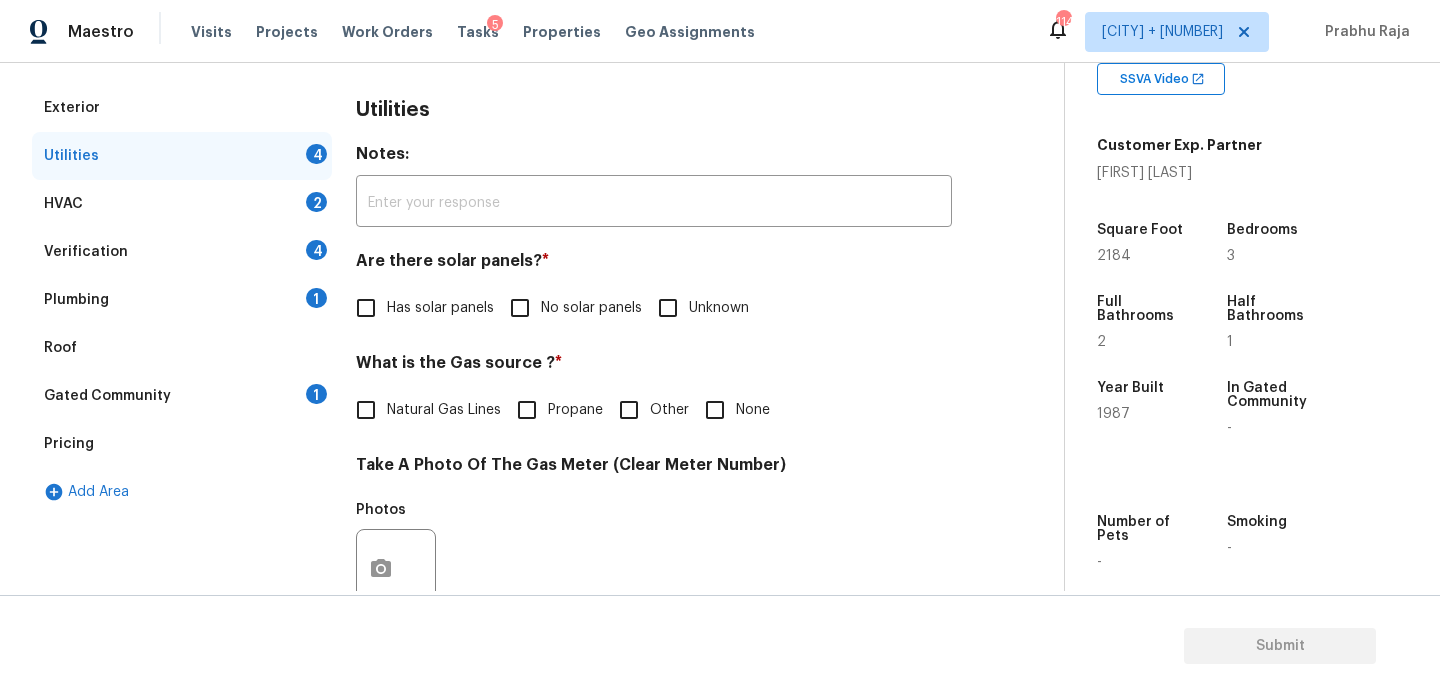 click on "No solar panels" at bounding box center (520, 308) 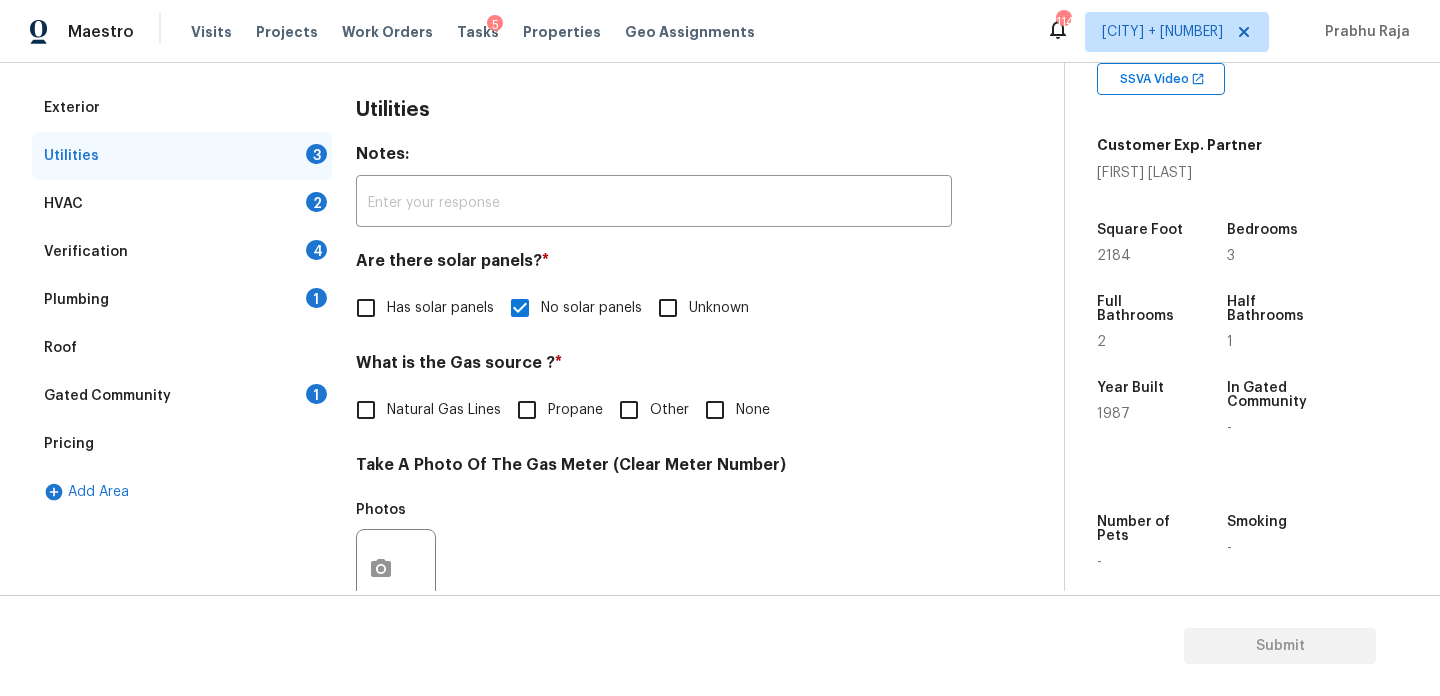 click on "None" at bounding box center (715, 410) 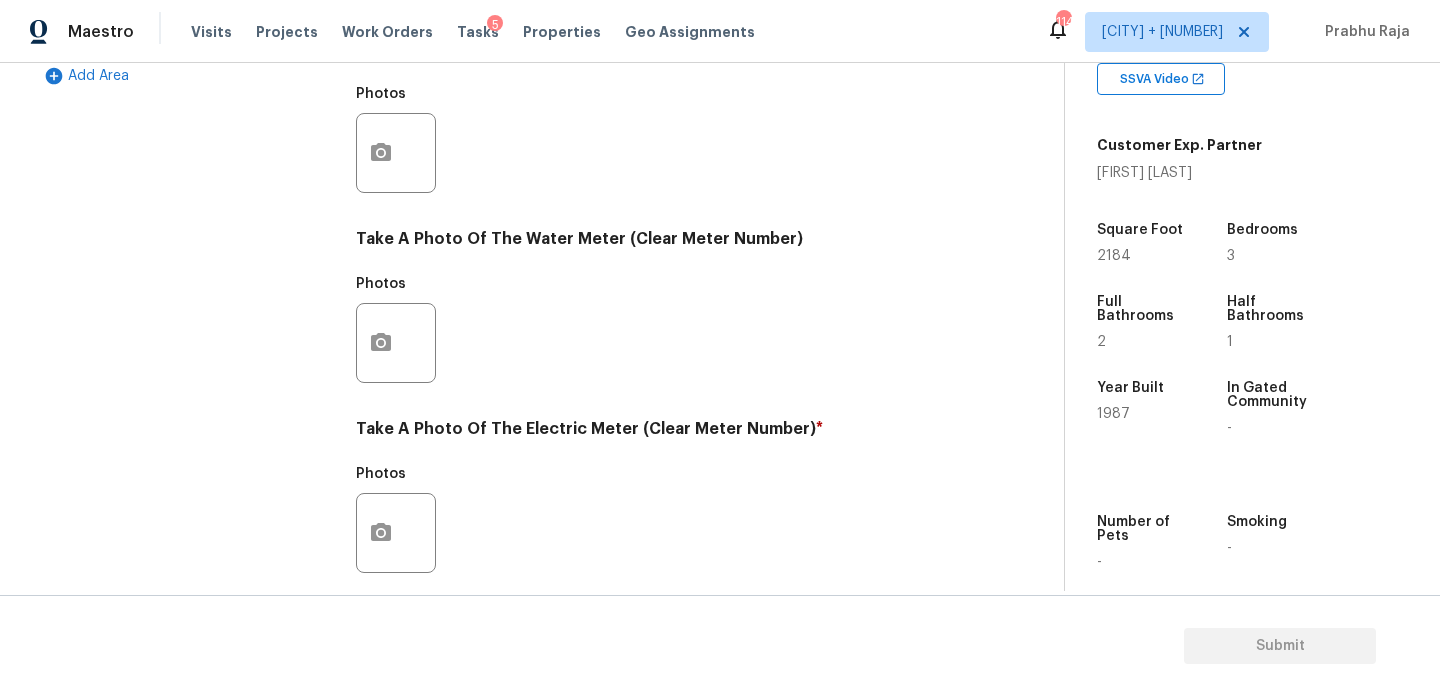 scroll, scrollTop: 723, scrollLeft: 0, axis: vertical 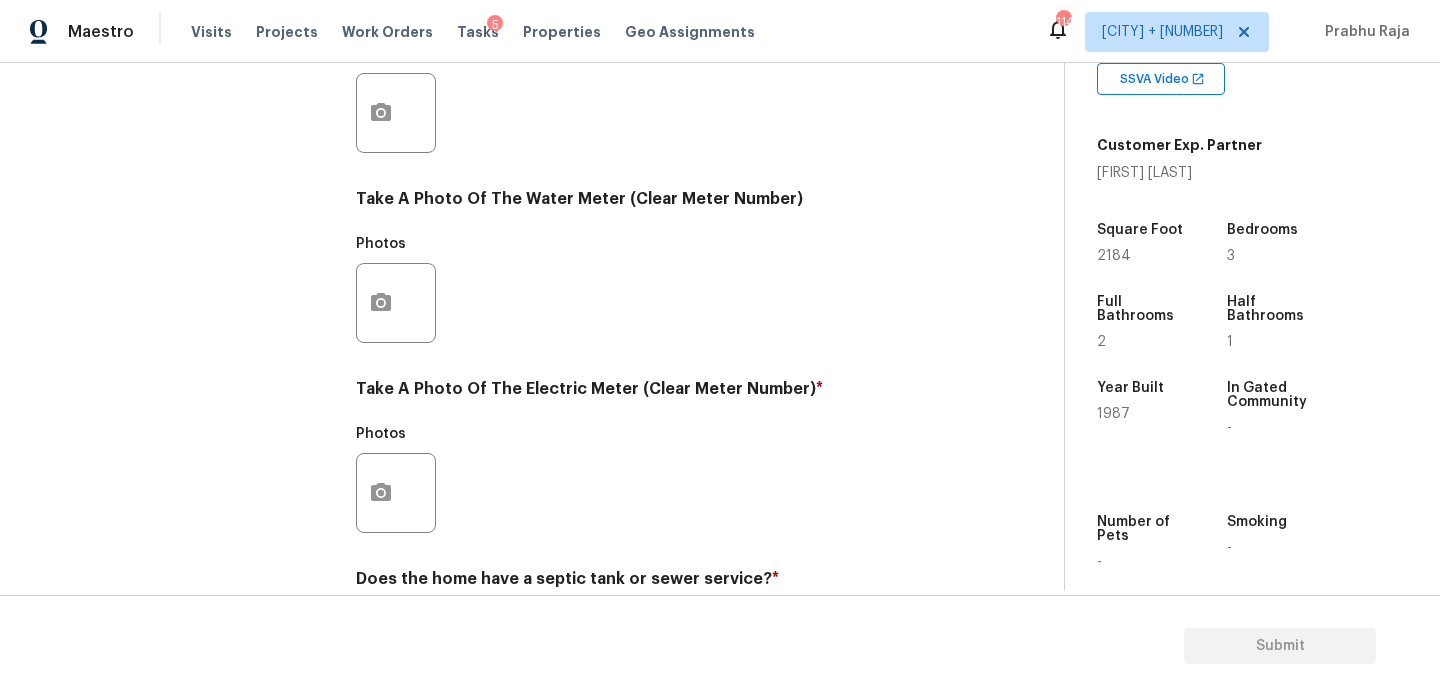 click at bounding box center [396, 493] 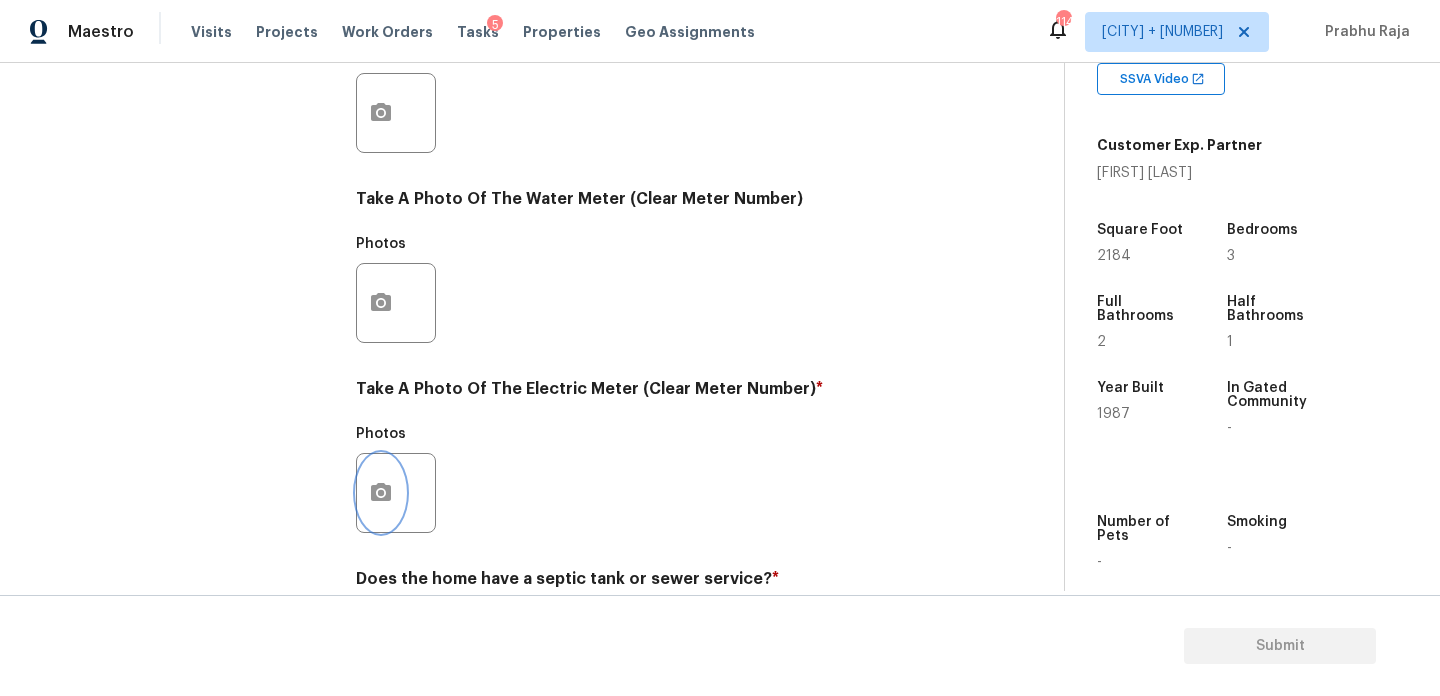 click at bounding box center (381, 493) 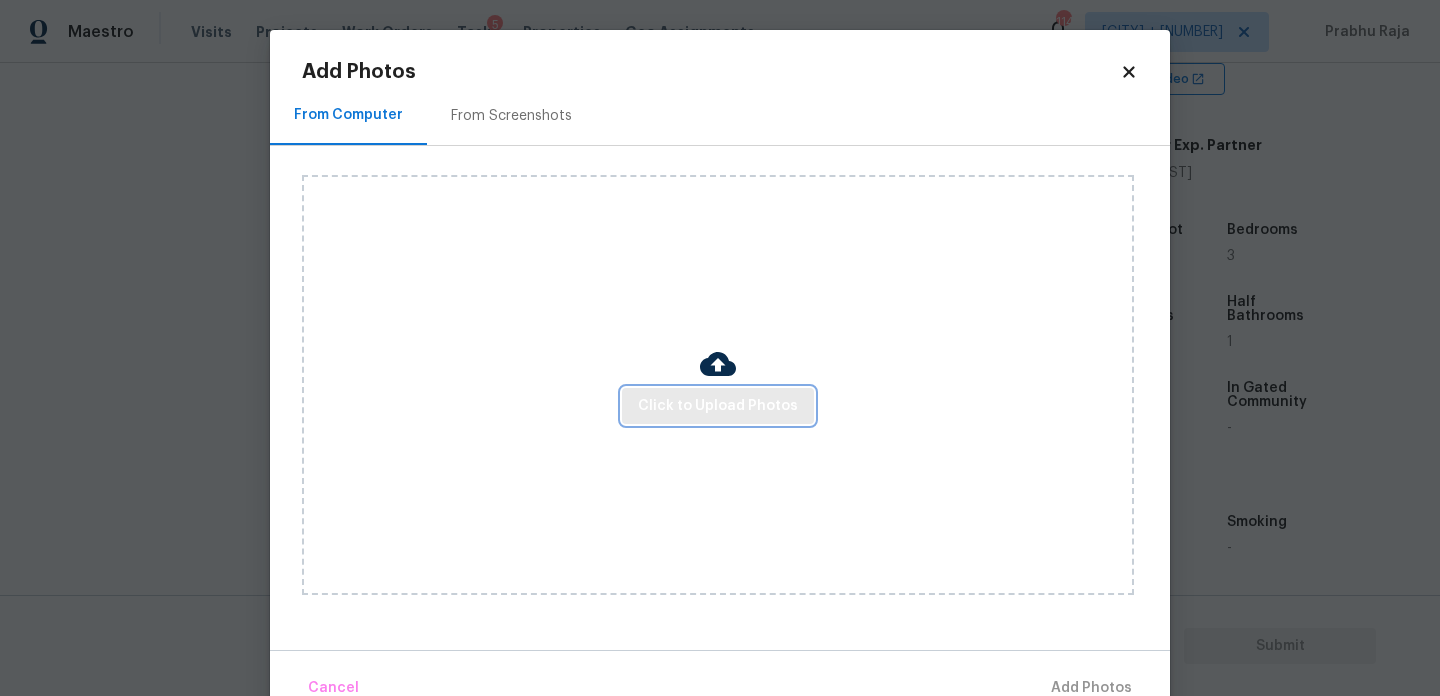 click on "Click to Upload Photos" at bounding box center (718, 406) 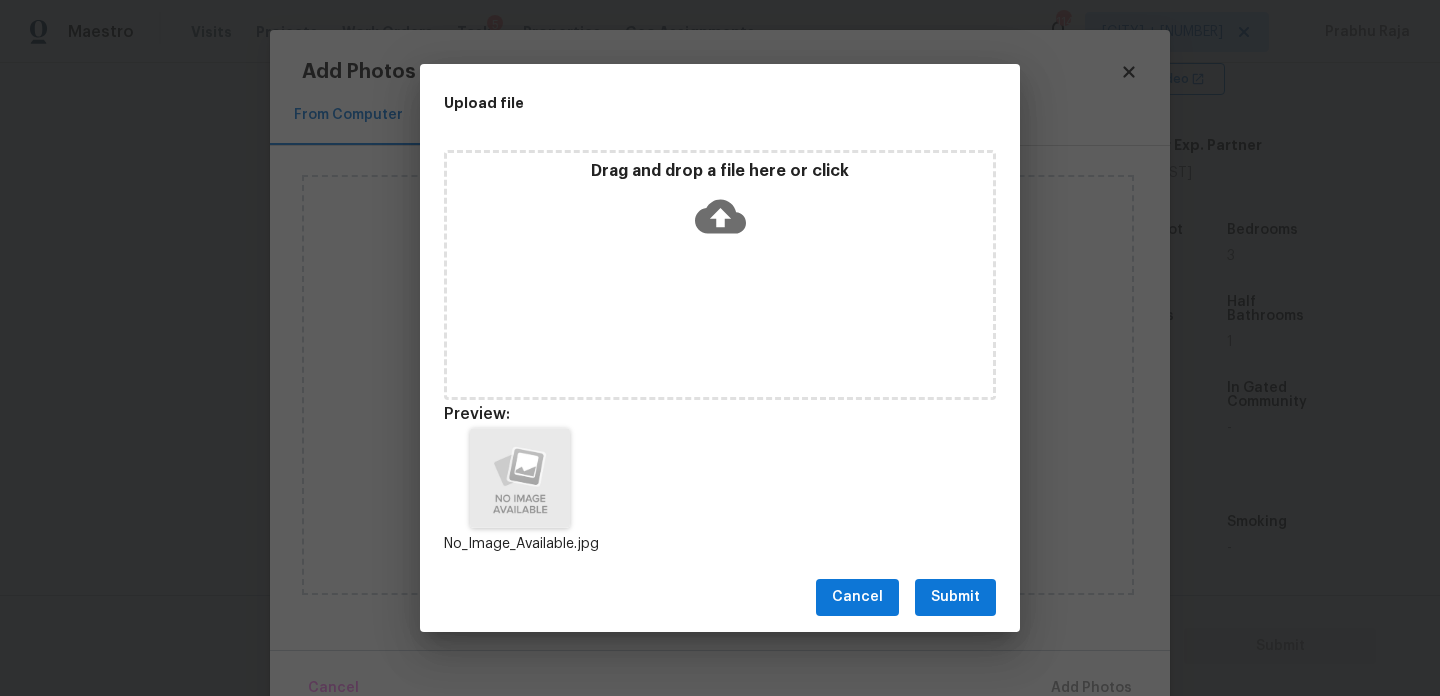 click on "Cancel Submit" at bounding box center [720, 597] 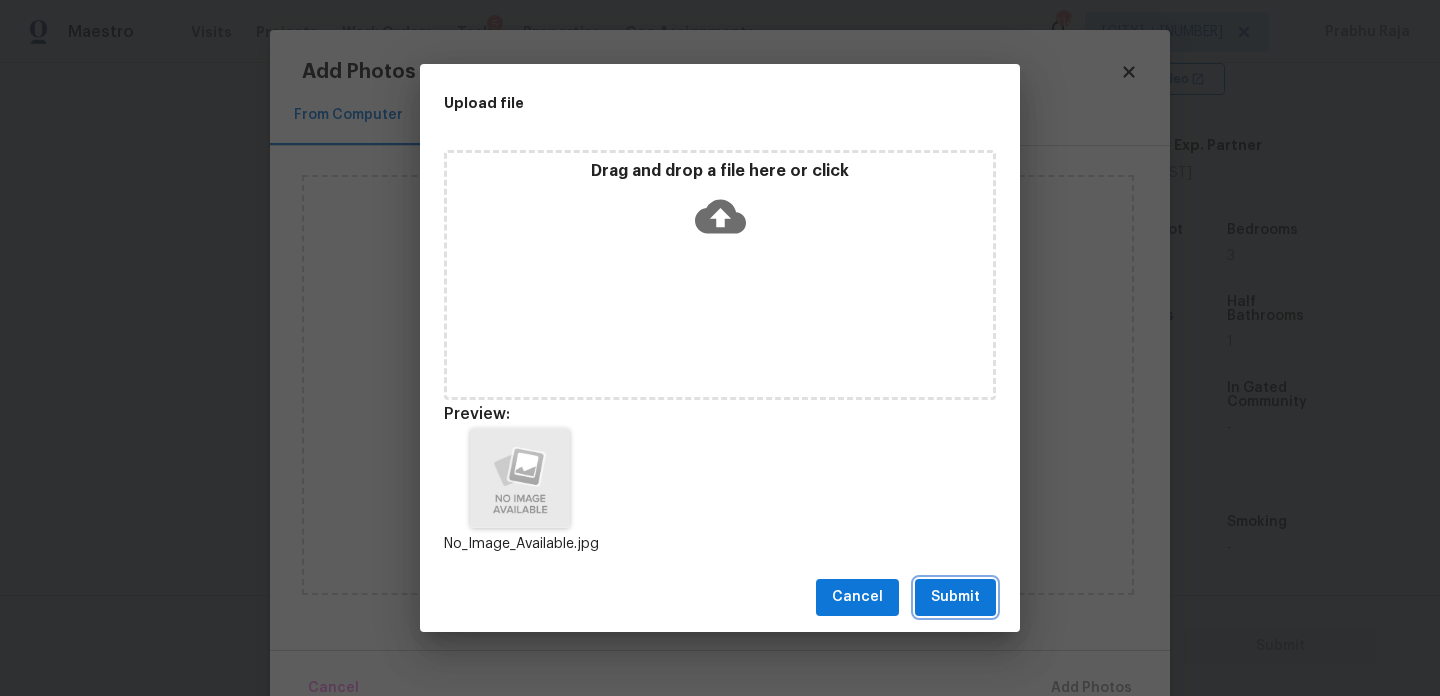 click on "Submit" at bounding box center (955, 597) 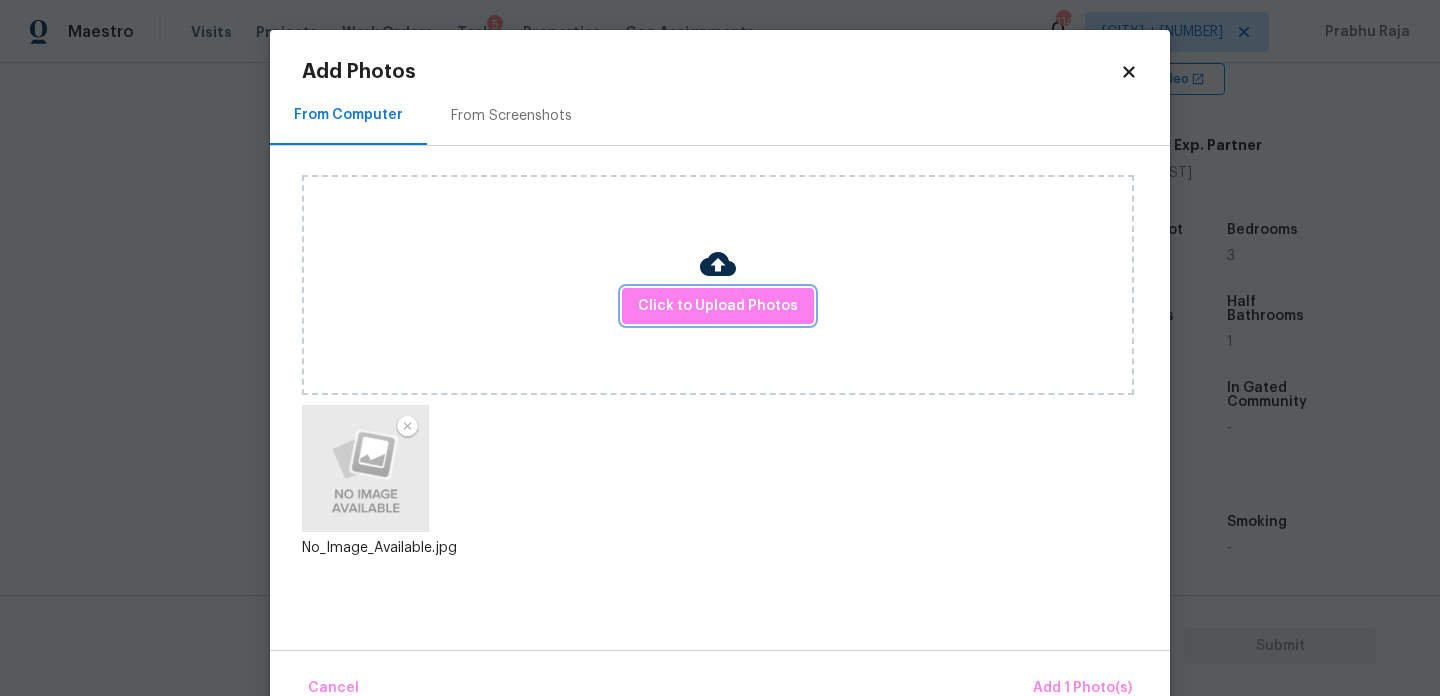 scroll, scrollTop: 44, scrollLeft: 0, axis: vertical 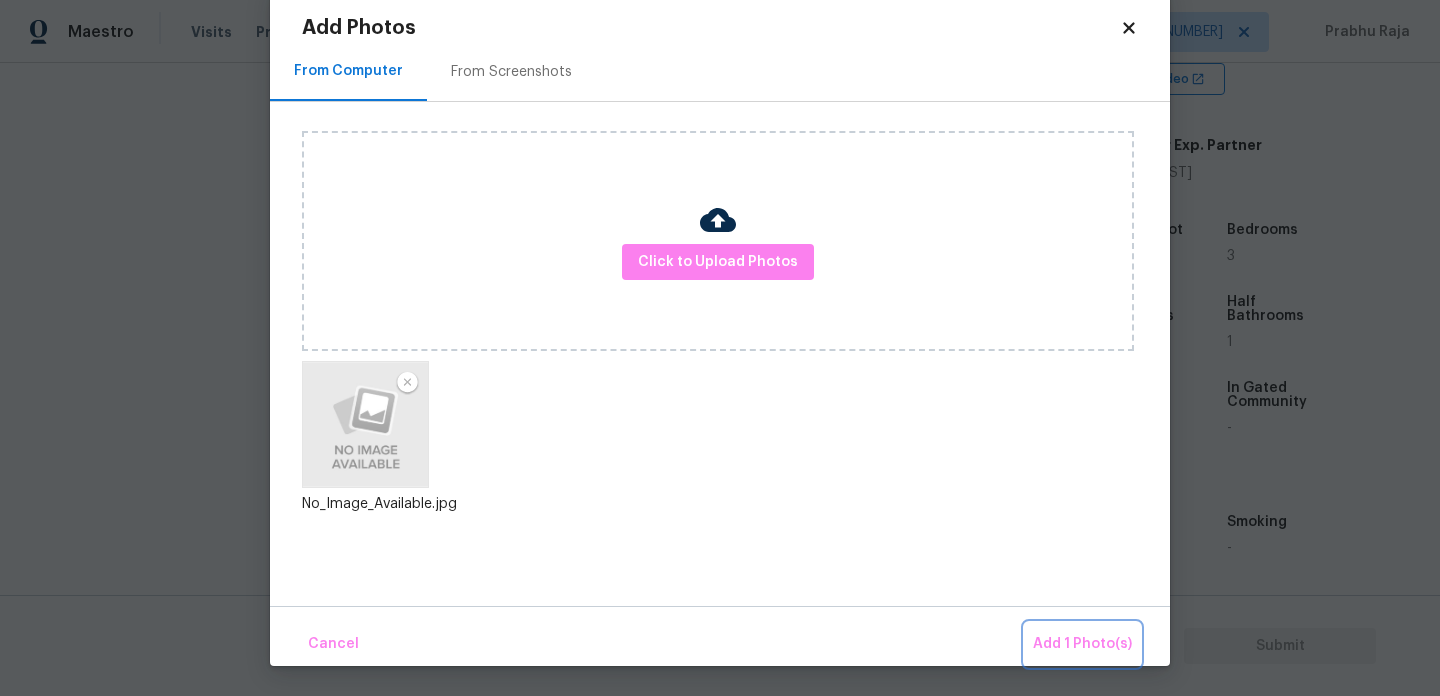 click on "Add 1 Photo(s)" at bounding box center [1082, 644] 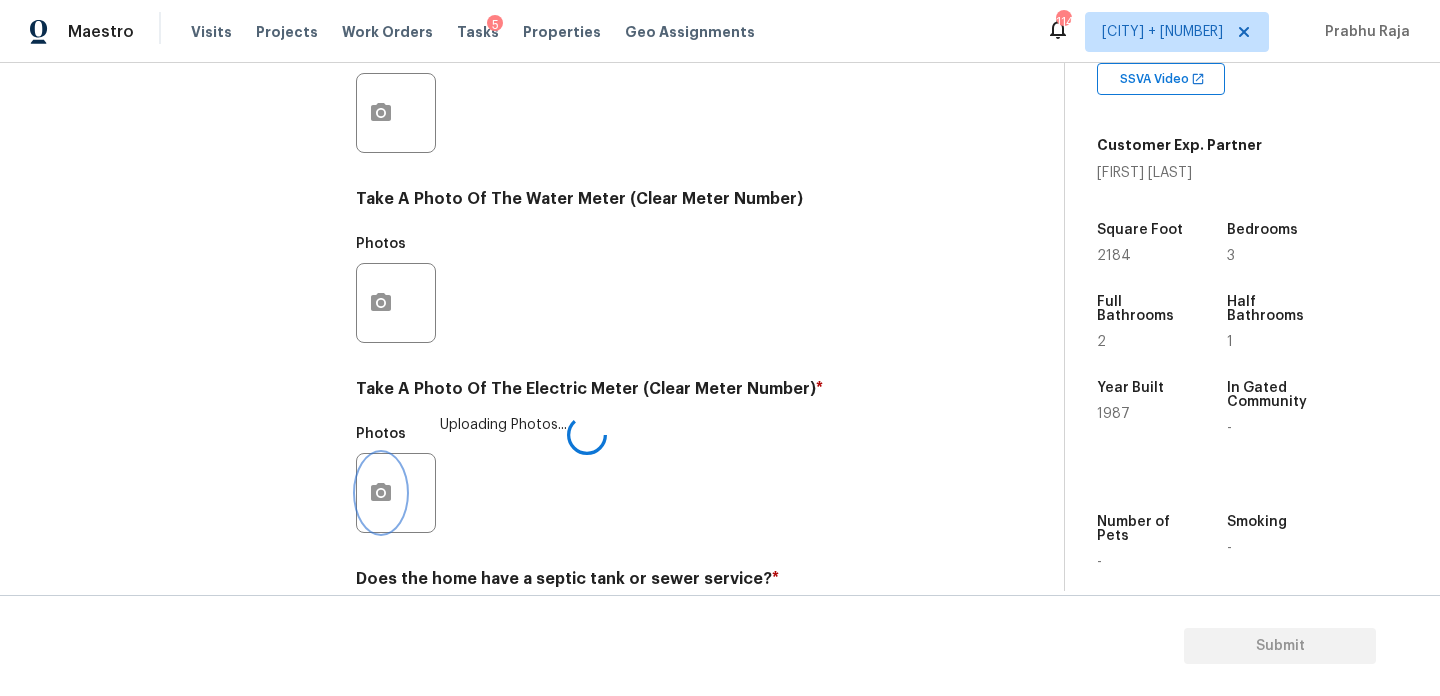 scroll, scrollTop: 0, scrollLeft: 0, axis: both 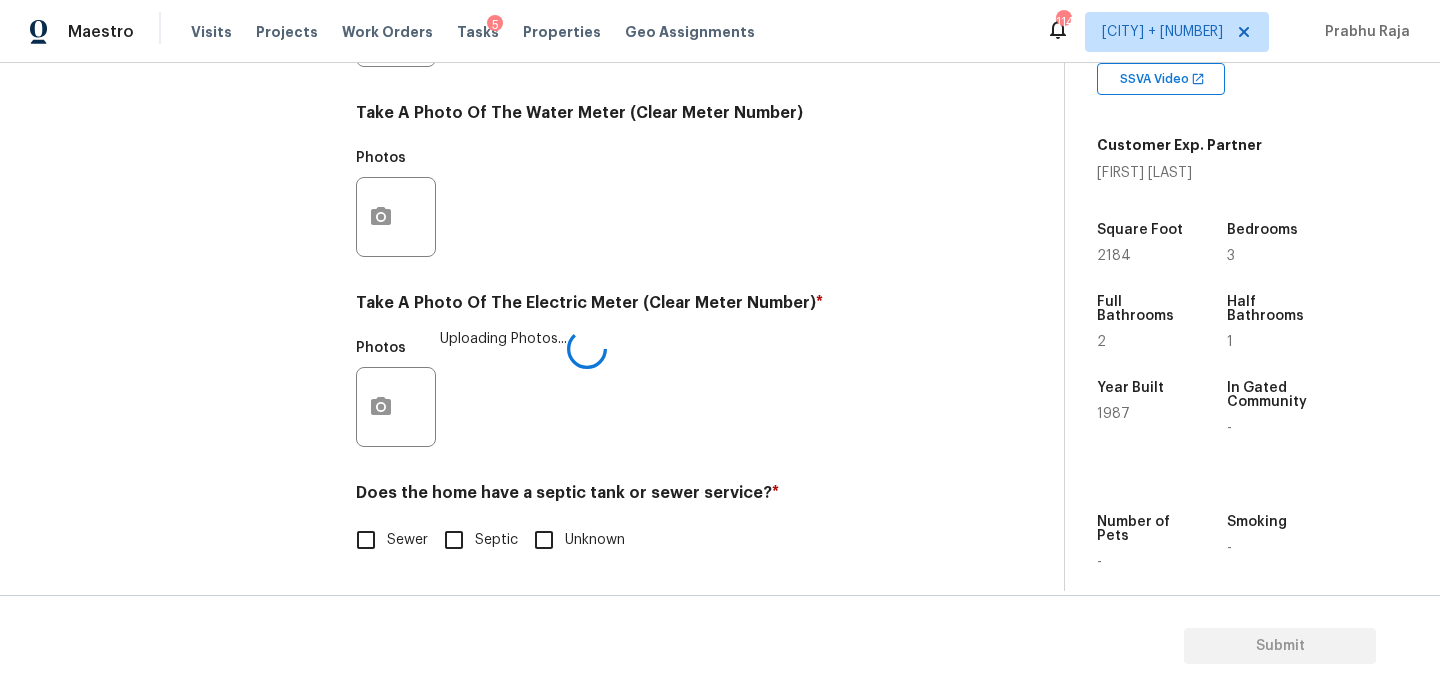 click on "Sewer" at bounding box center [366, 540] 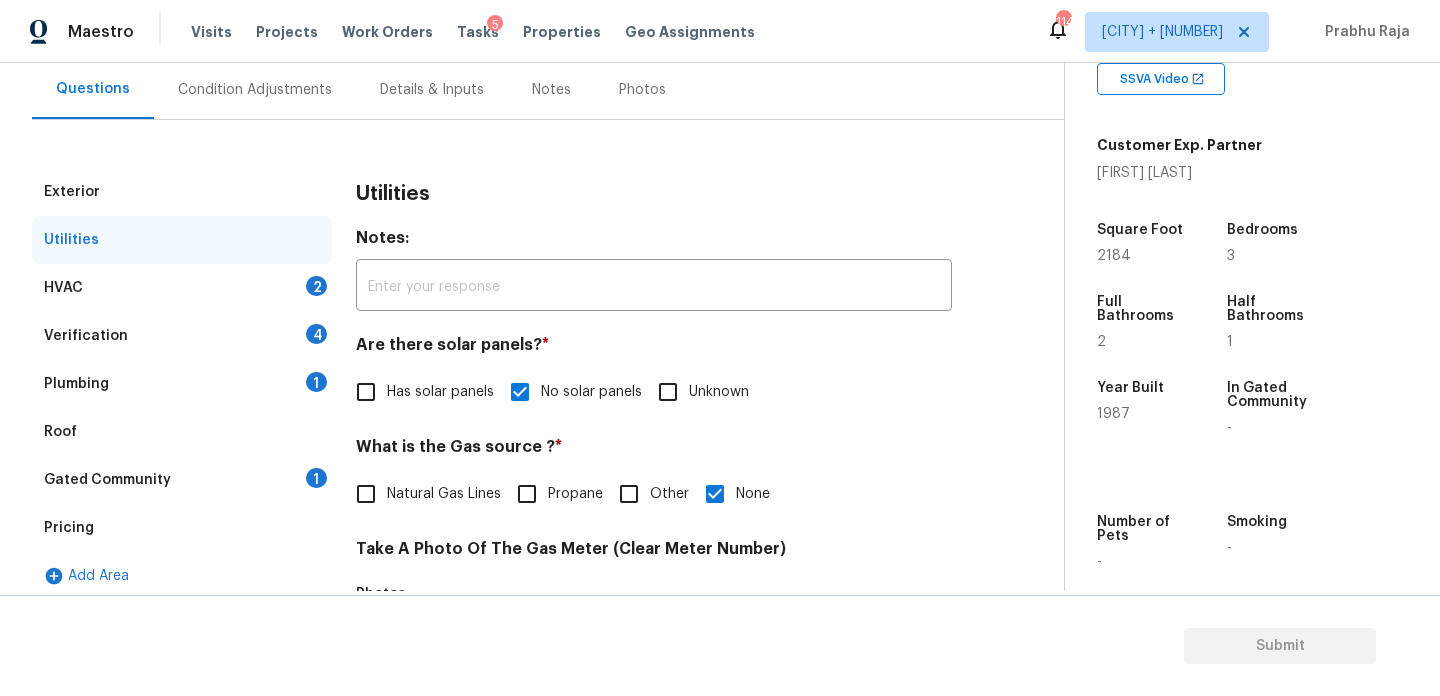 scroll, scrollTop: 166, scrollLeft: 0, axis: vertical 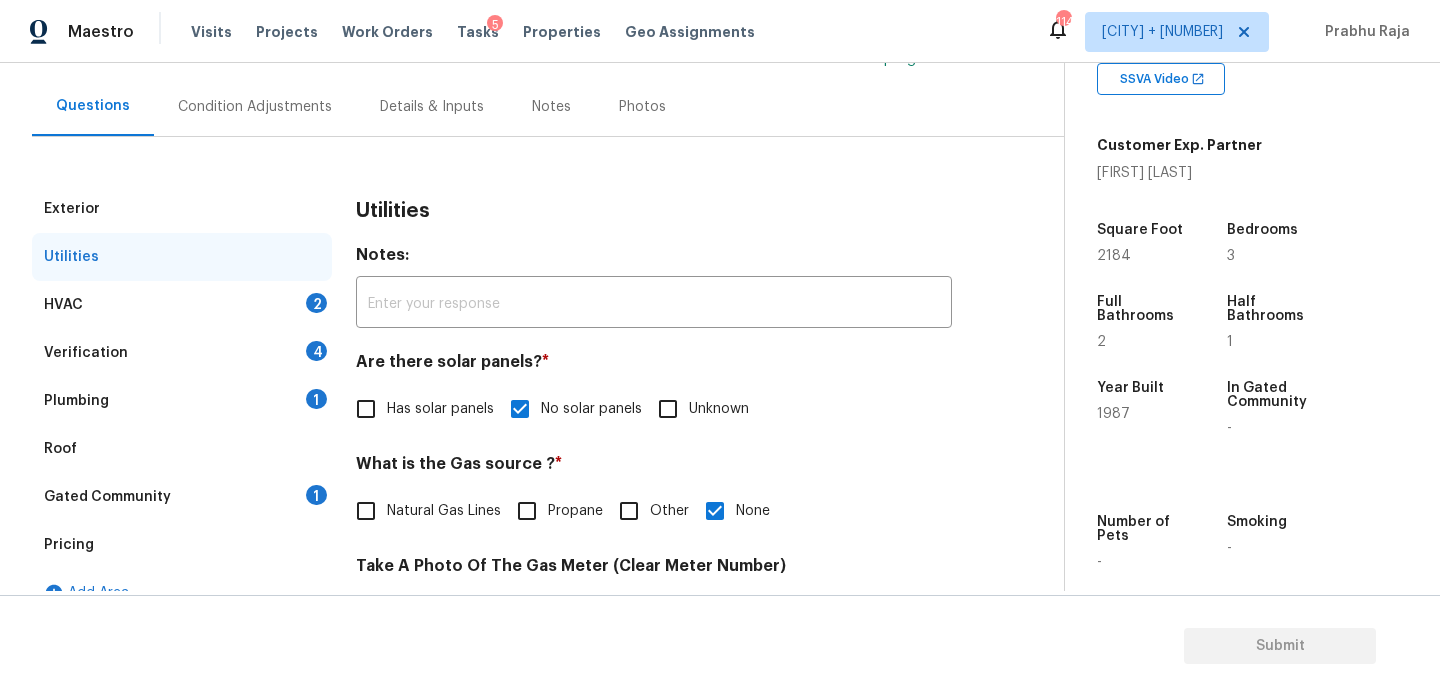 click on "2" at bounding box center [316, 303] 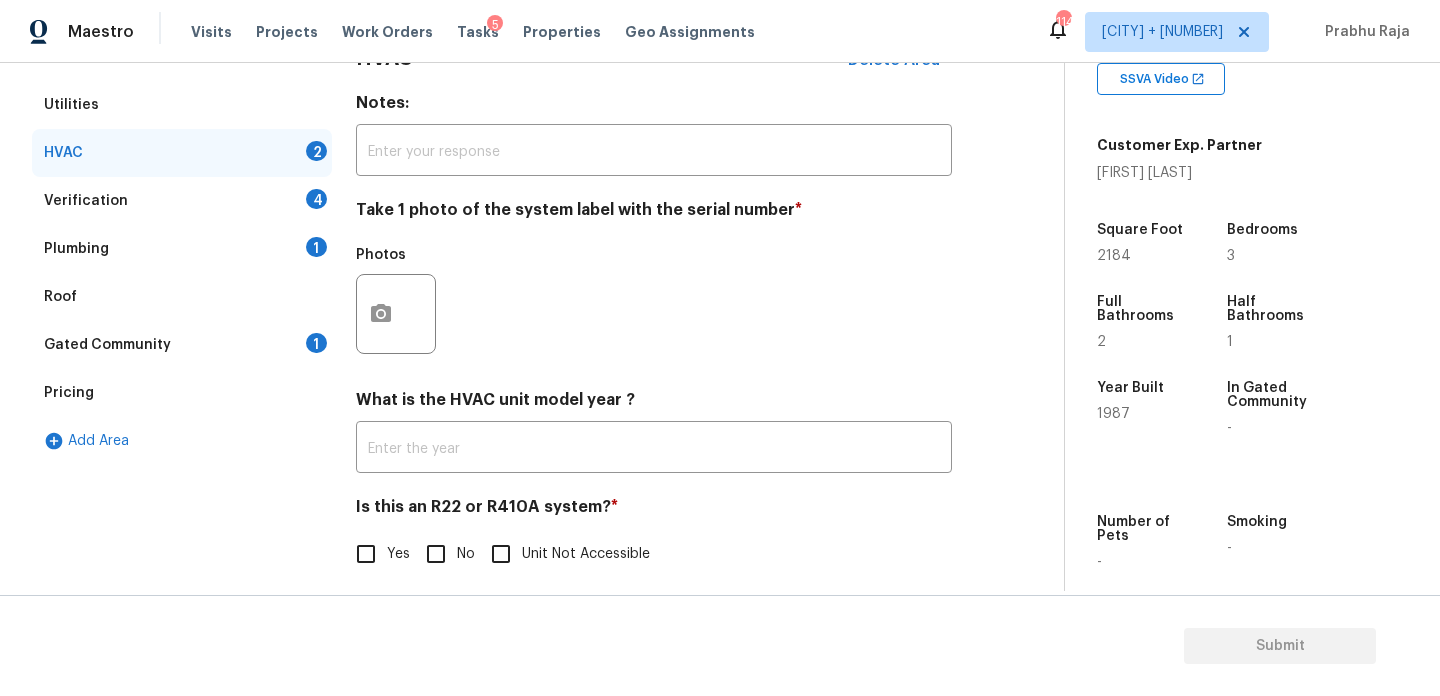 scroll, scrollTop: 333, scrollLeft: 0, axis: vertical 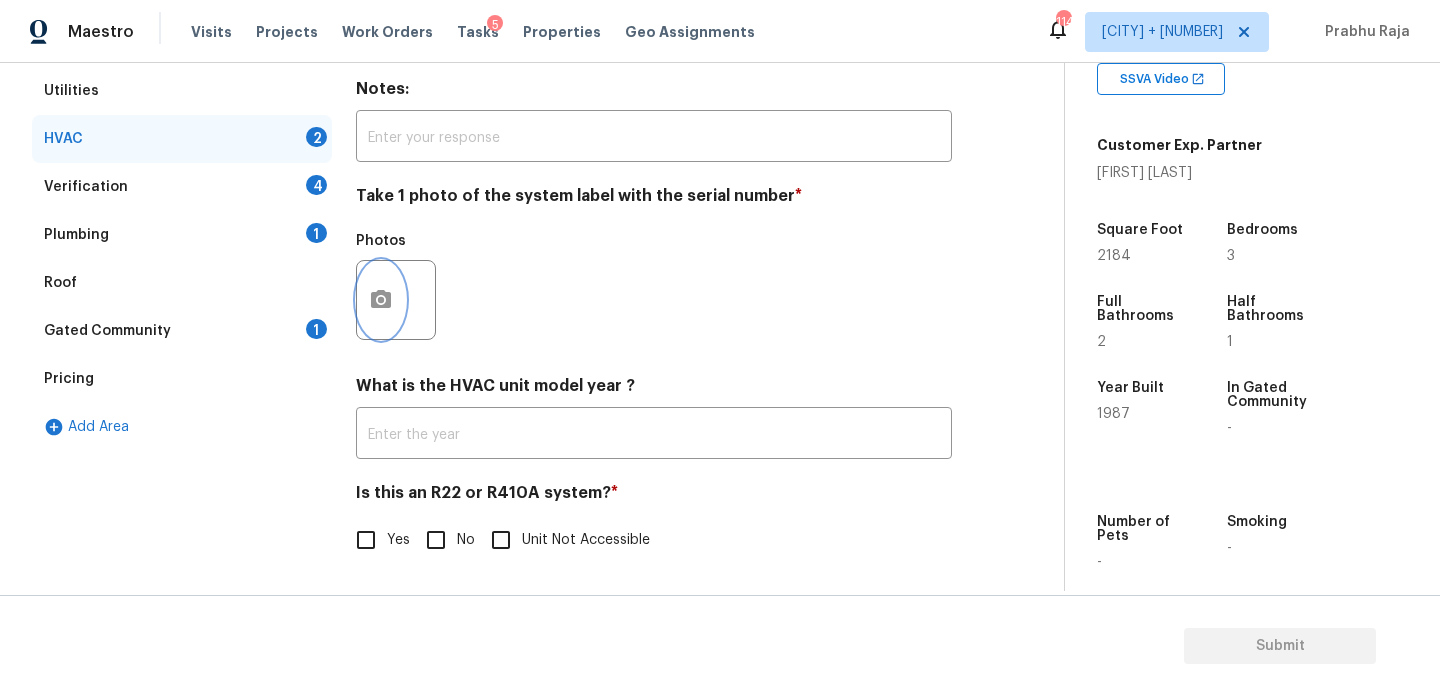 click at bounding box center (381, 300) 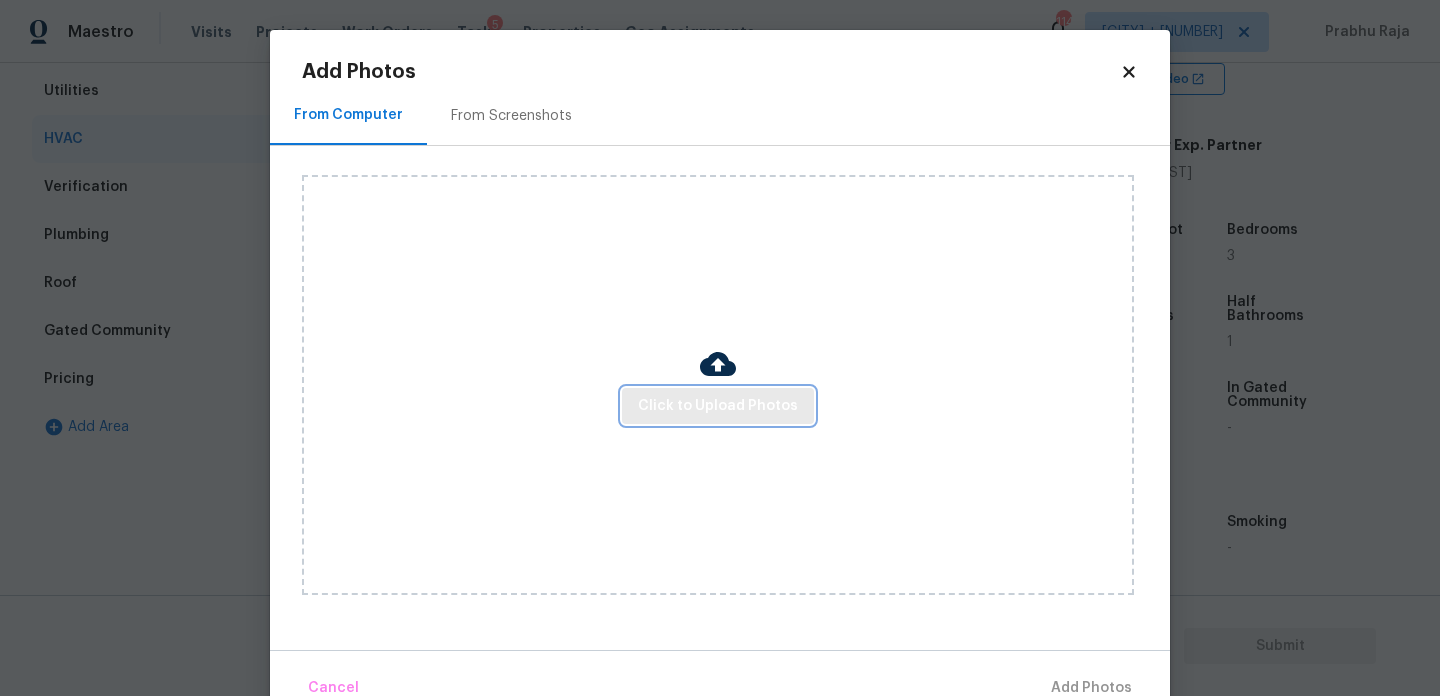 click on "Click to Upload Photos" at bounding box center [718, 406] 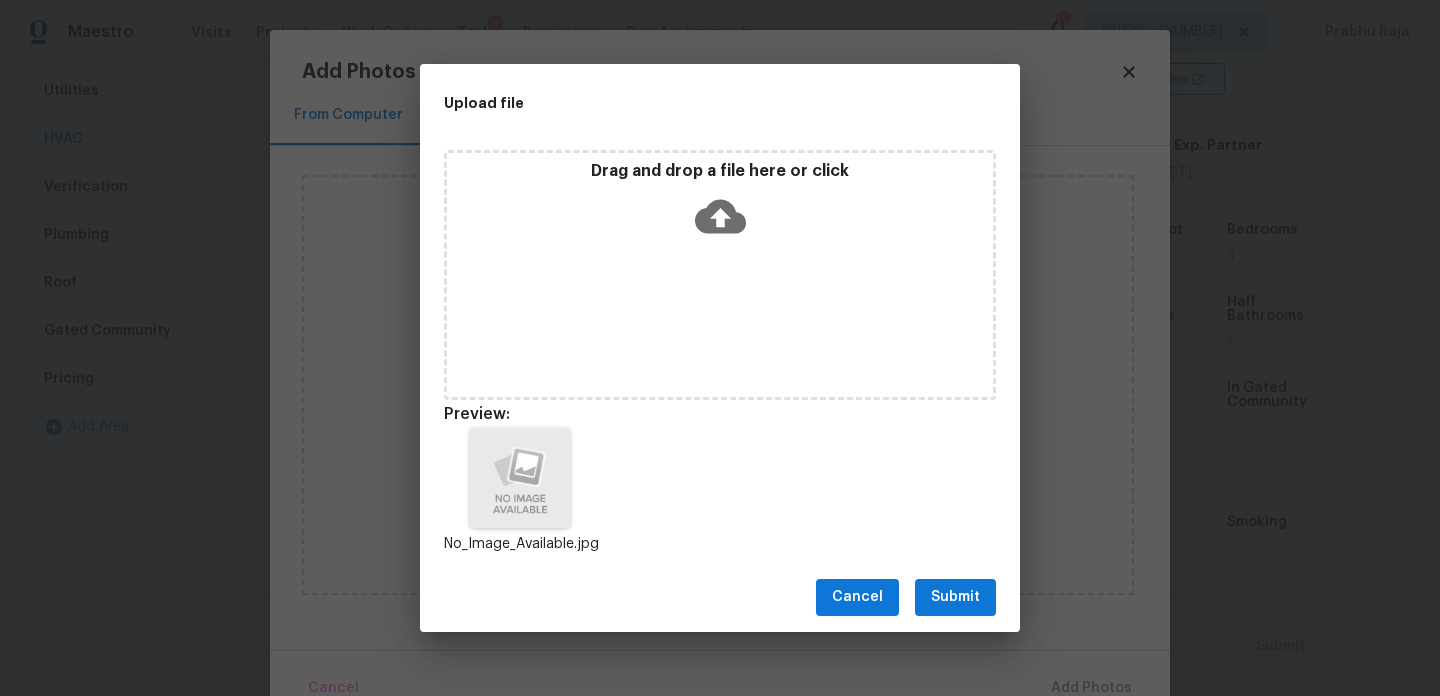 click on "Submit" at bounding box center [955, 597] 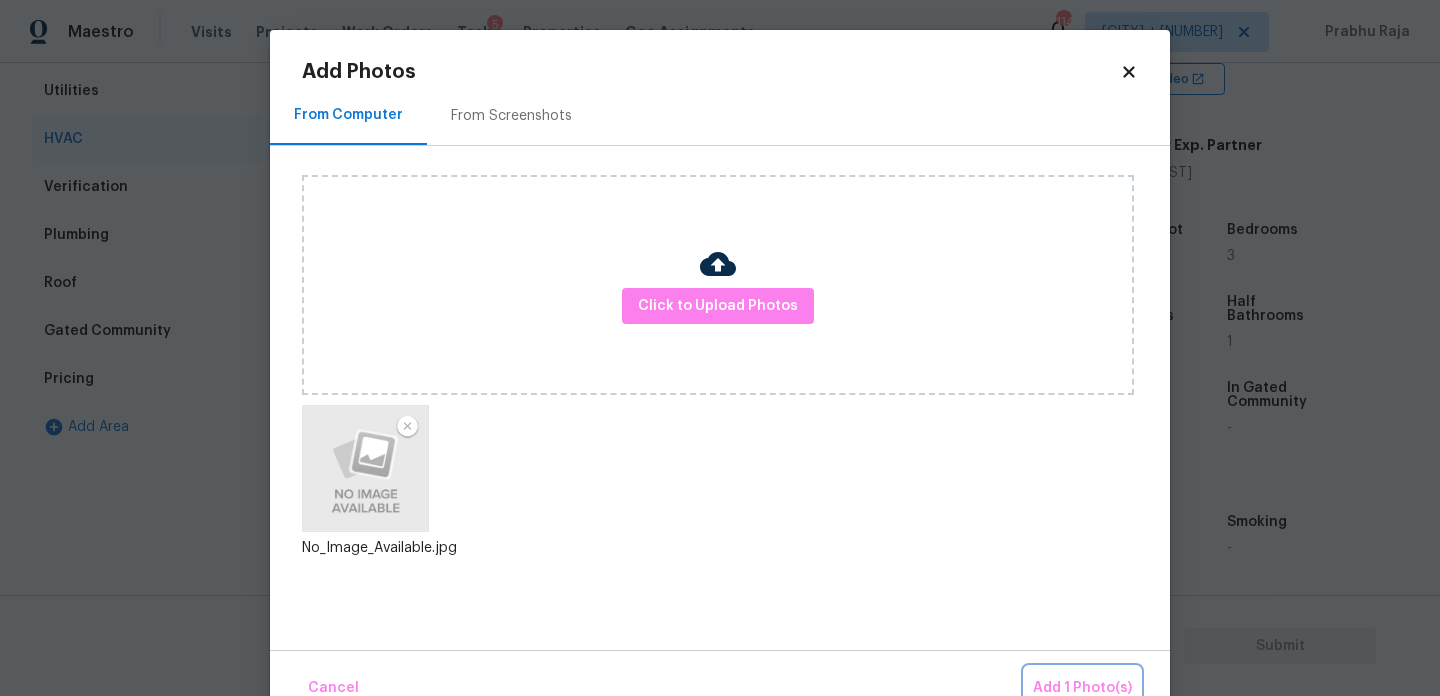 click on "Add 1 Photo(s)" at bounding box center (1082, 688) 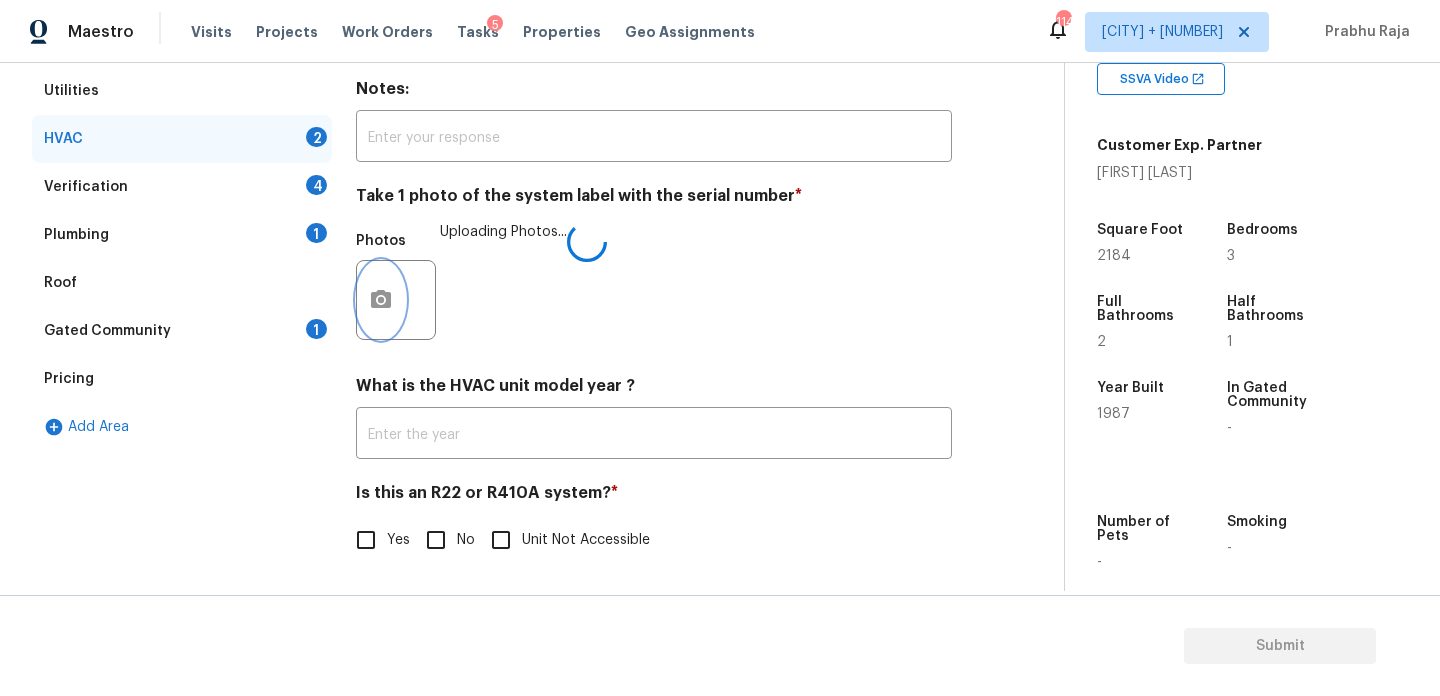 scroll, scrollTop: 328, scrollLeft: 0, axis: vertical 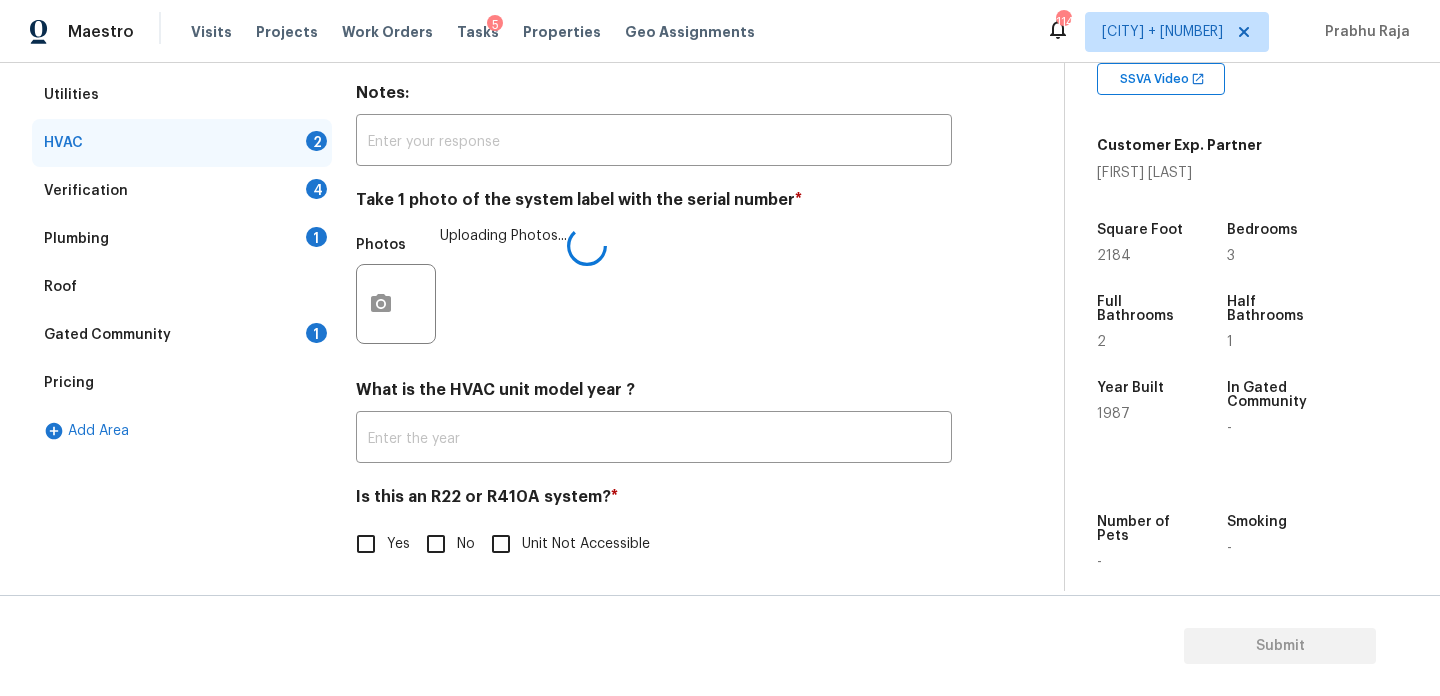 click on "Is this an R22 or R410A system?  *" at bounding box center [654, 501] 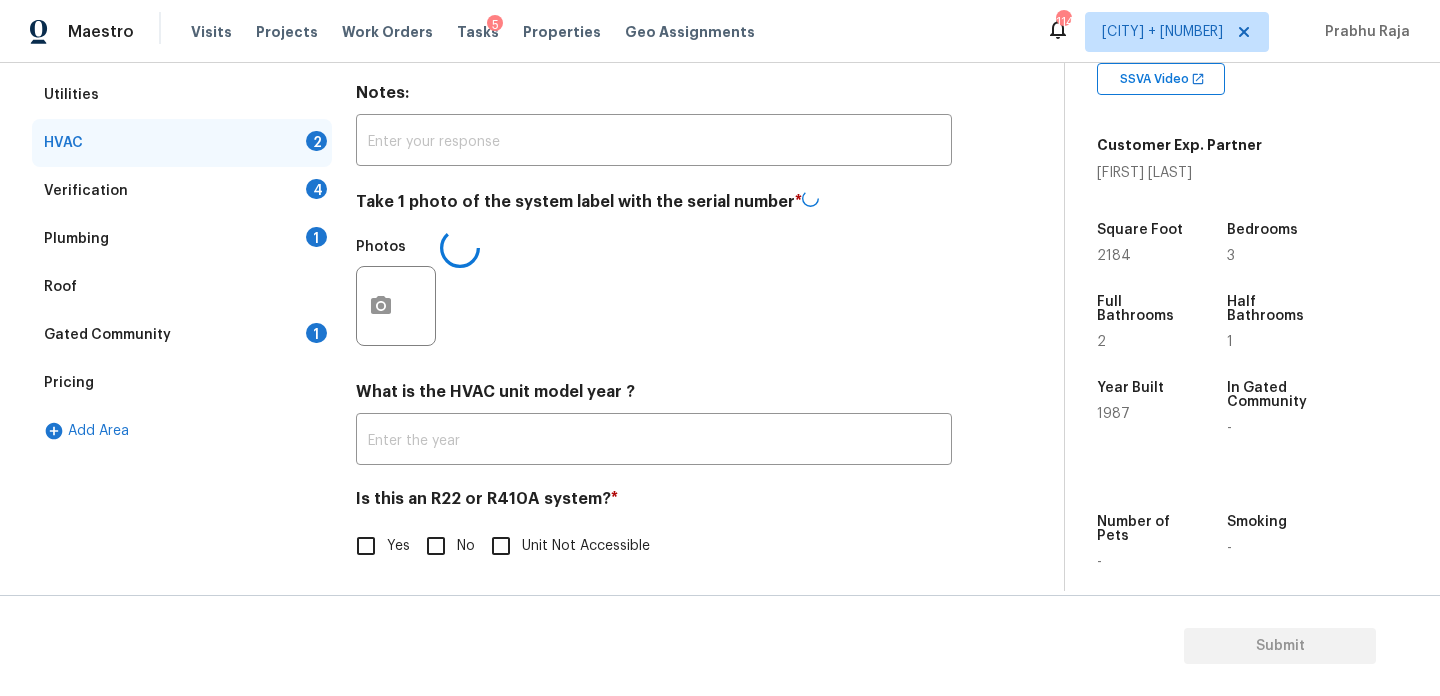 click on "No" at bounding box center [436, 546] 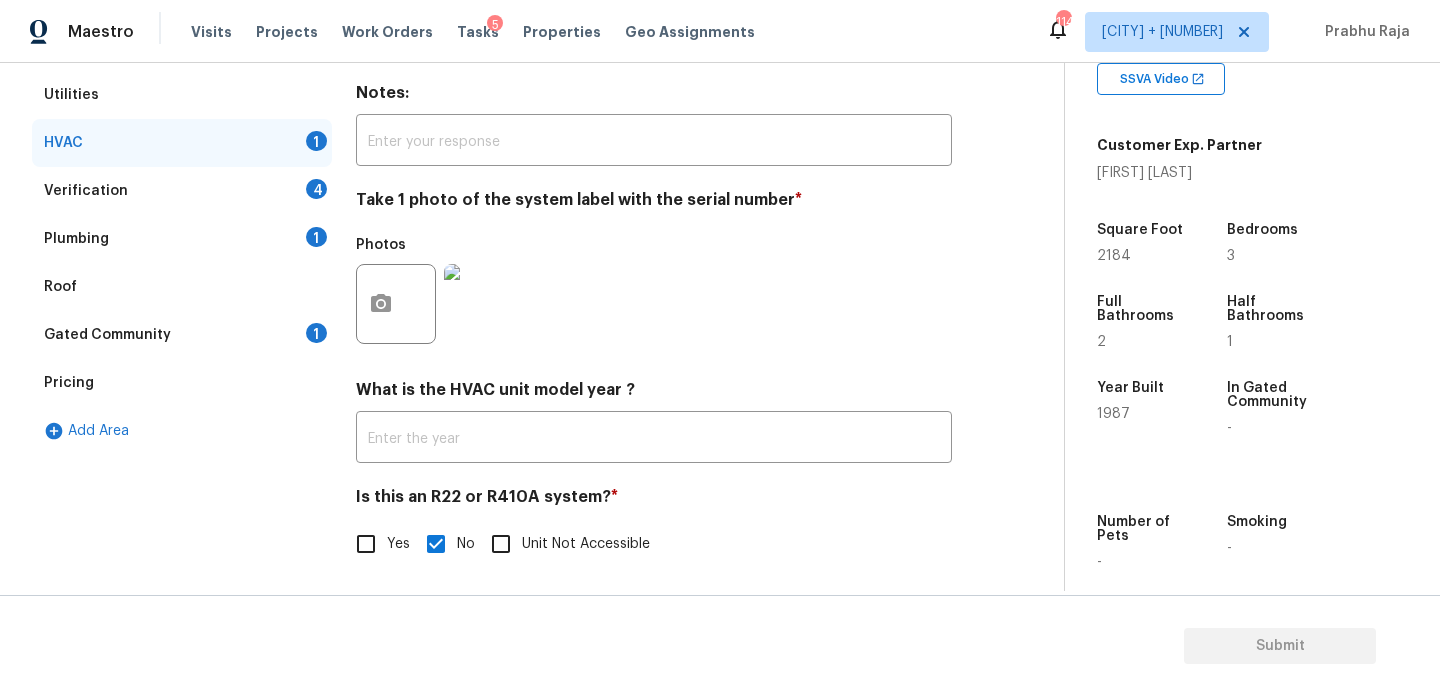 scroll, scrollTop: 318, scrollLeft: 0, axis: vertical 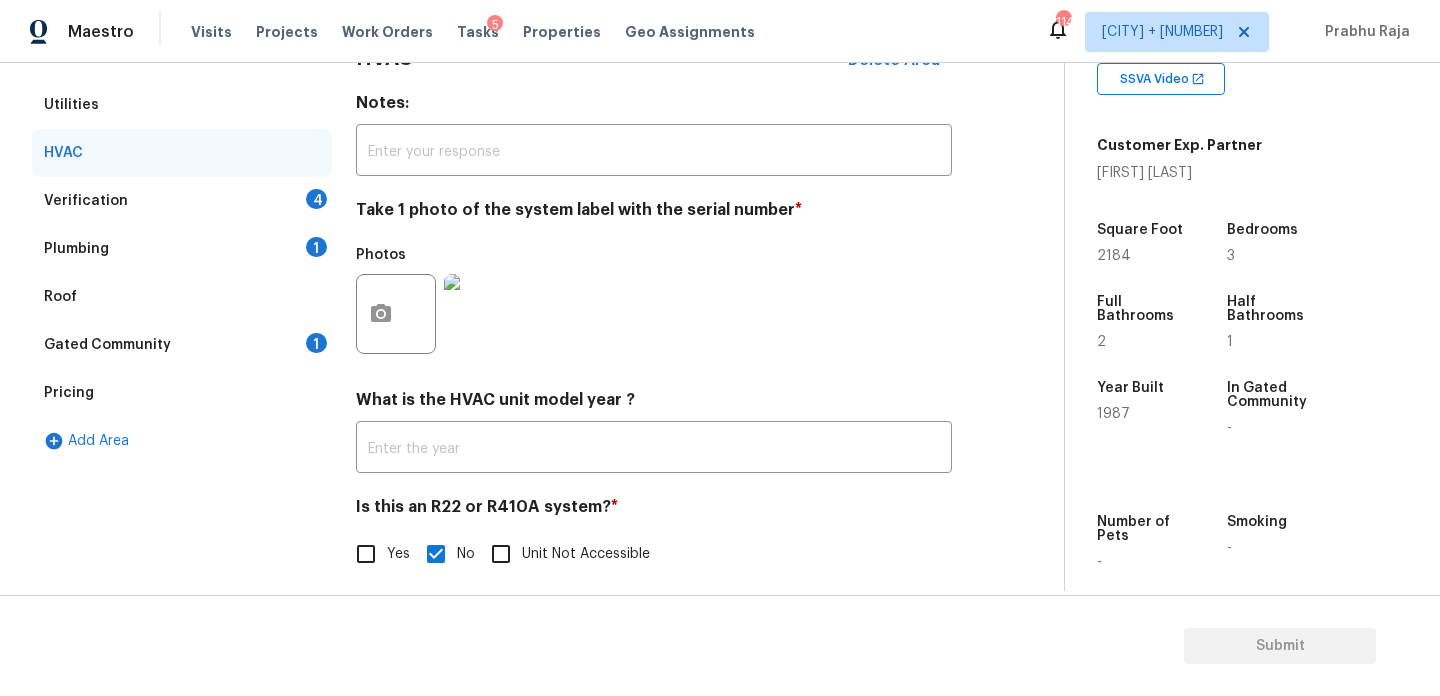 click on "Verification 4" at bounding box center [182, 201] 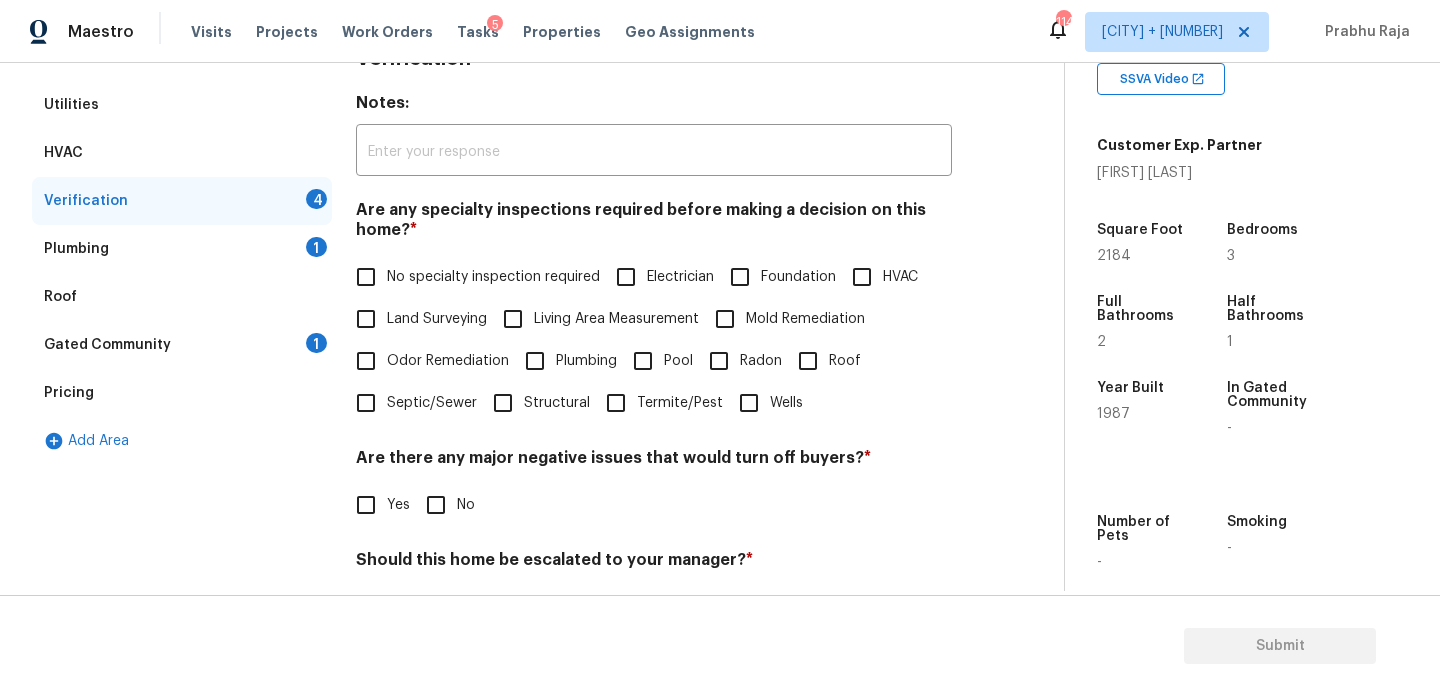 click on "No specialty inspection required" at bounding box center (366, 277) 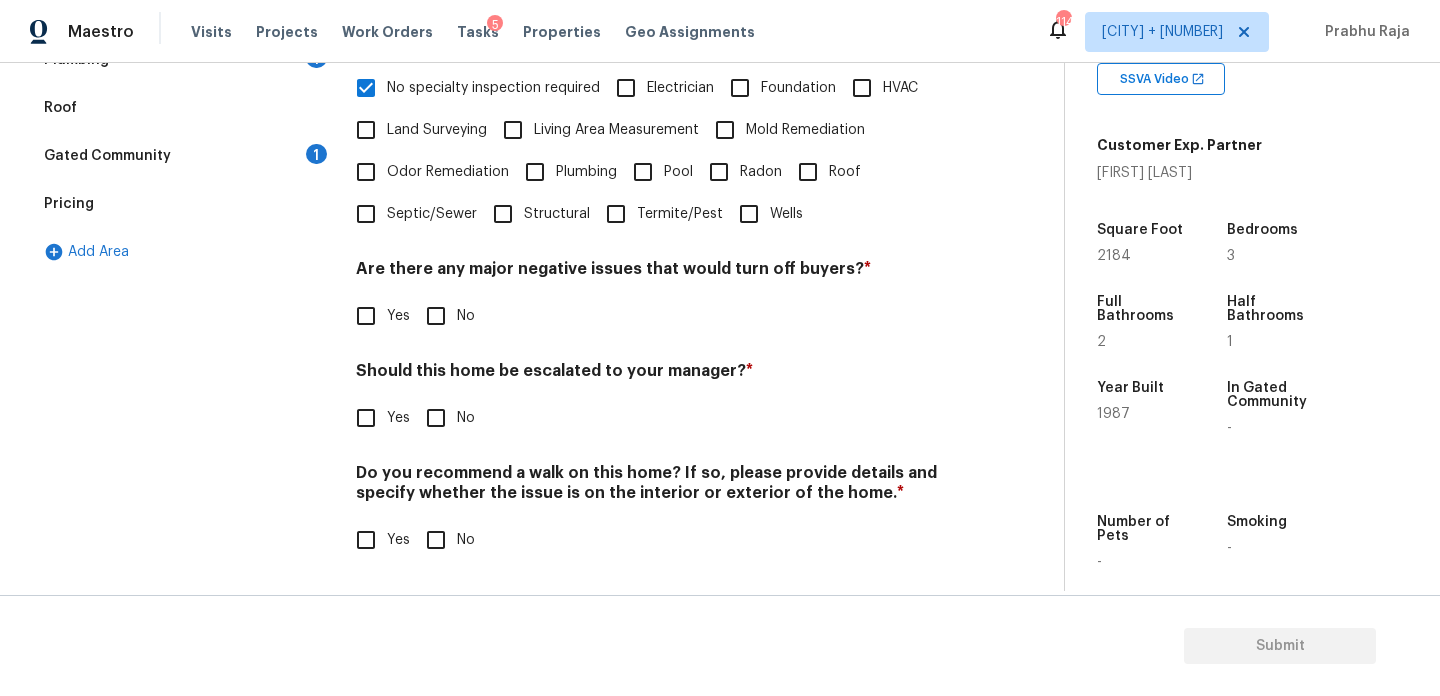 scroll, scrollTop: 507, scrollLeft: 0, axis: vertical 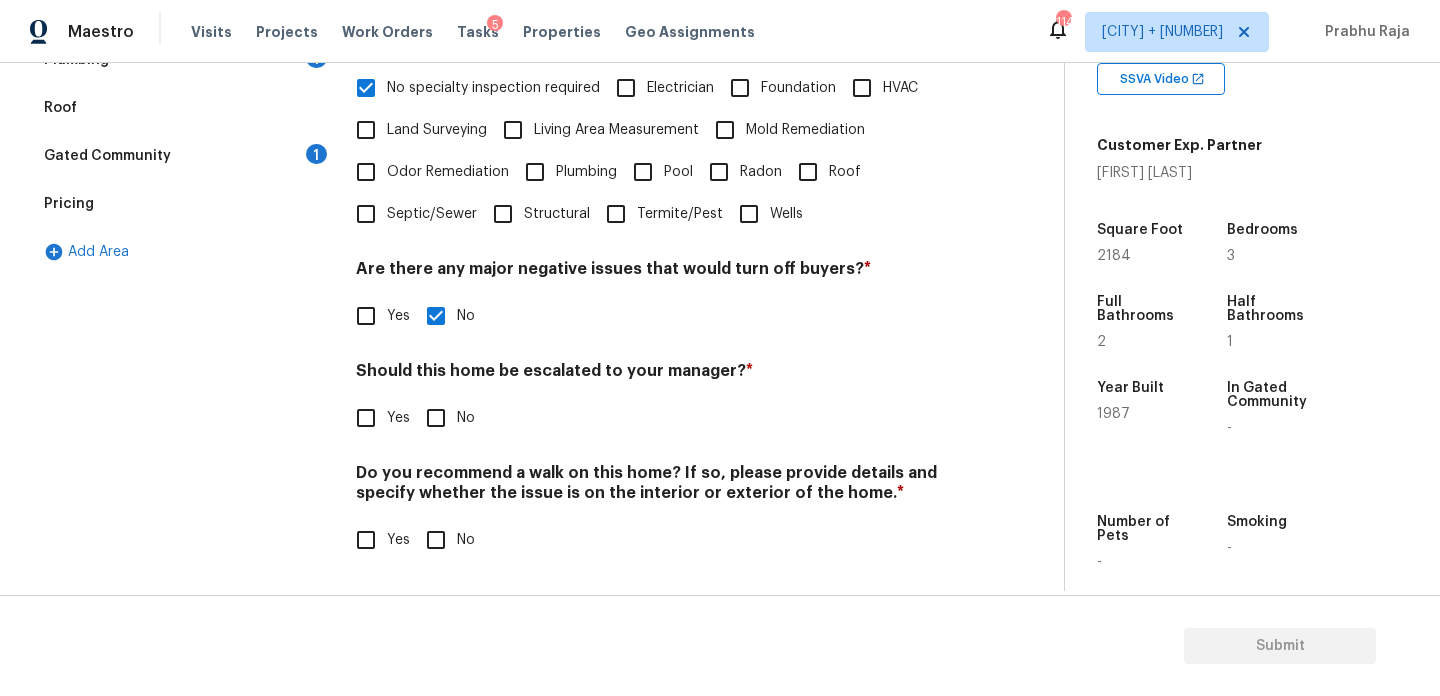 click on "No" at bounding box center (436, 540) 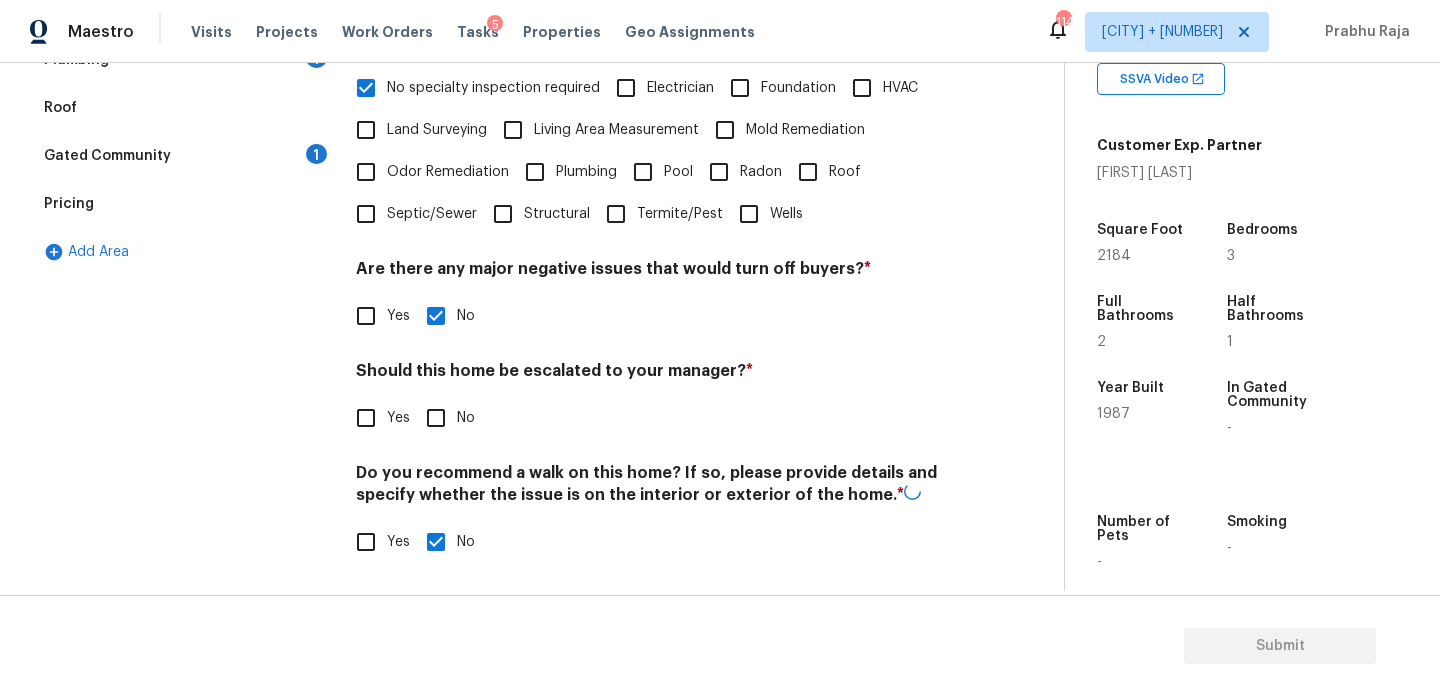 click on "Yes" at bounding box center [366, 418] 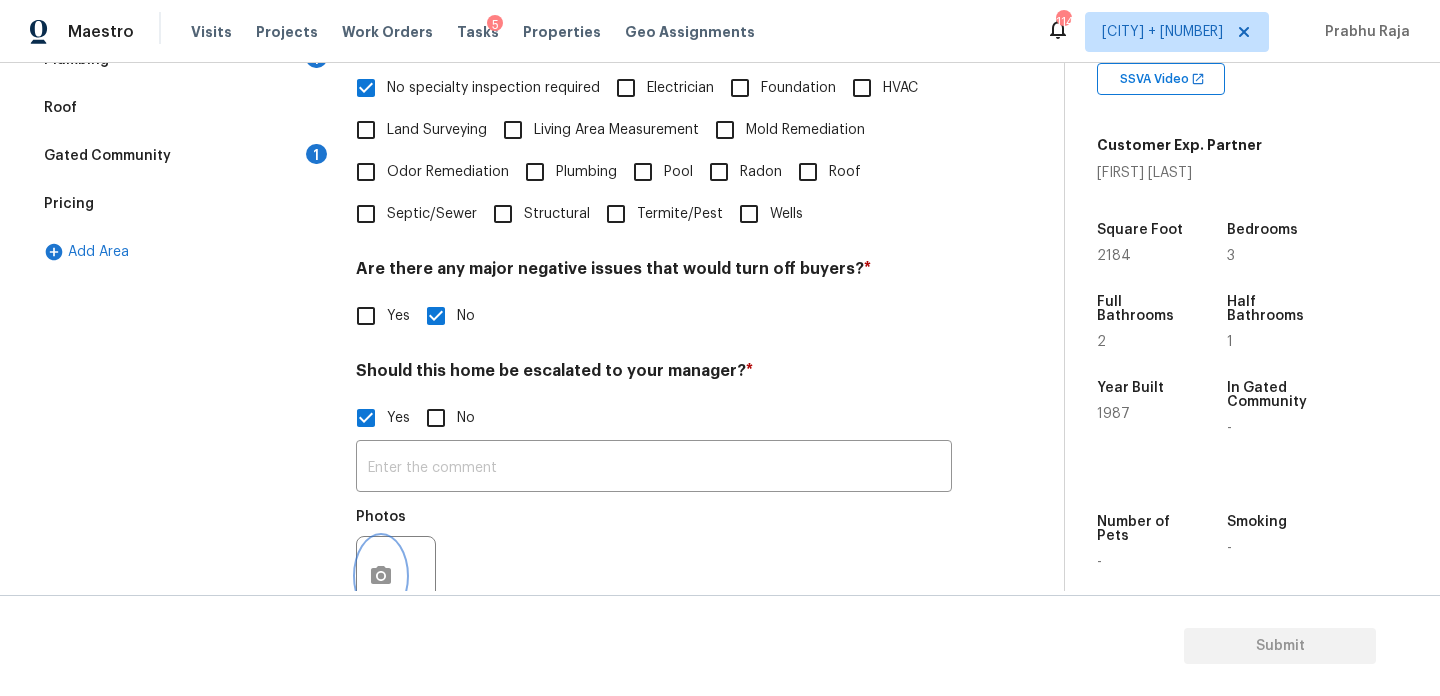 click 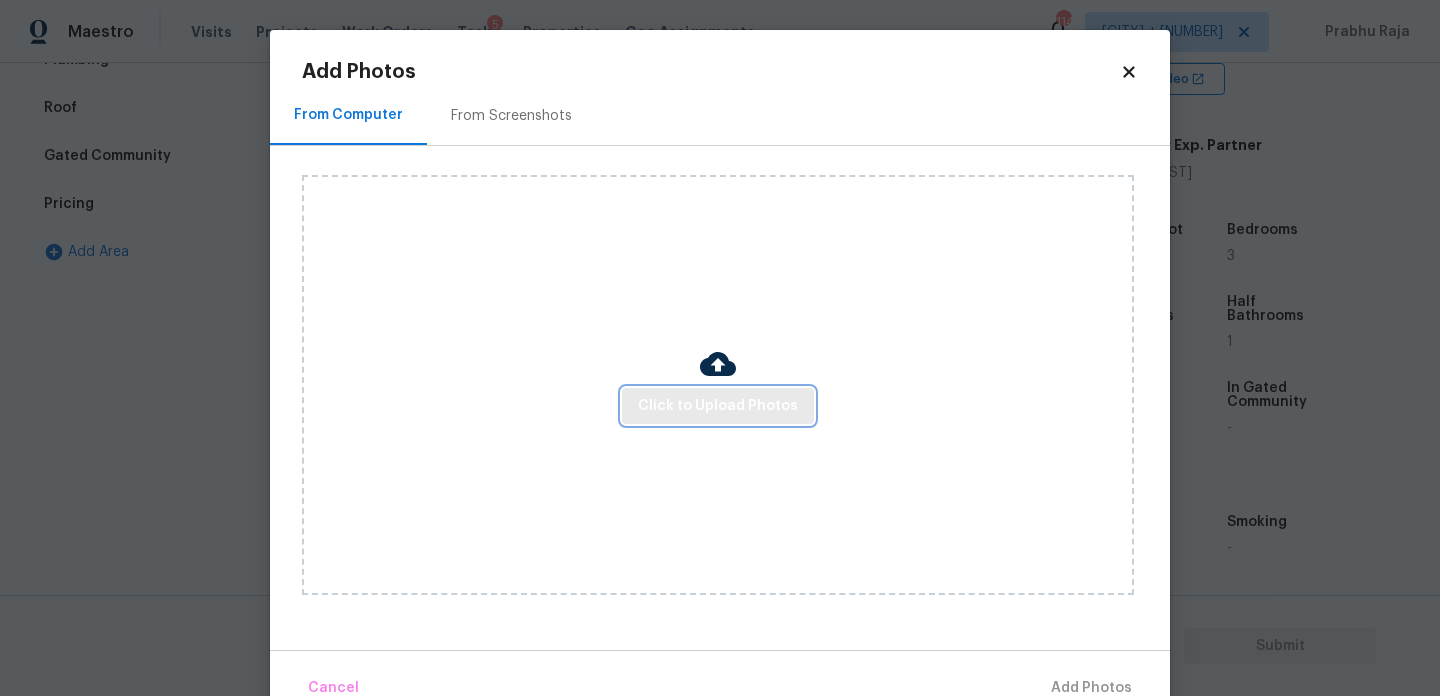 click on "Click to Upload Photos" at bounding box center [718, 406] 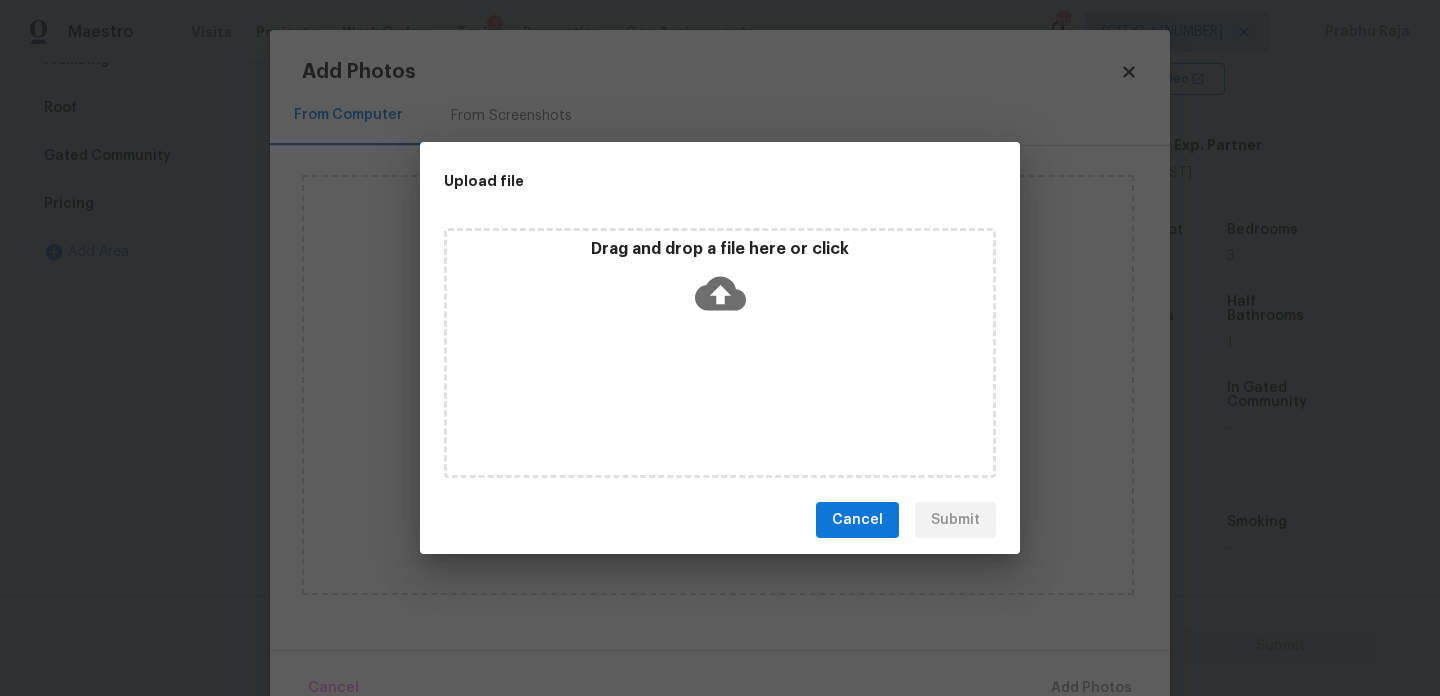 click on "Drag and drop a file here or click" at bounding box center (720, 353) 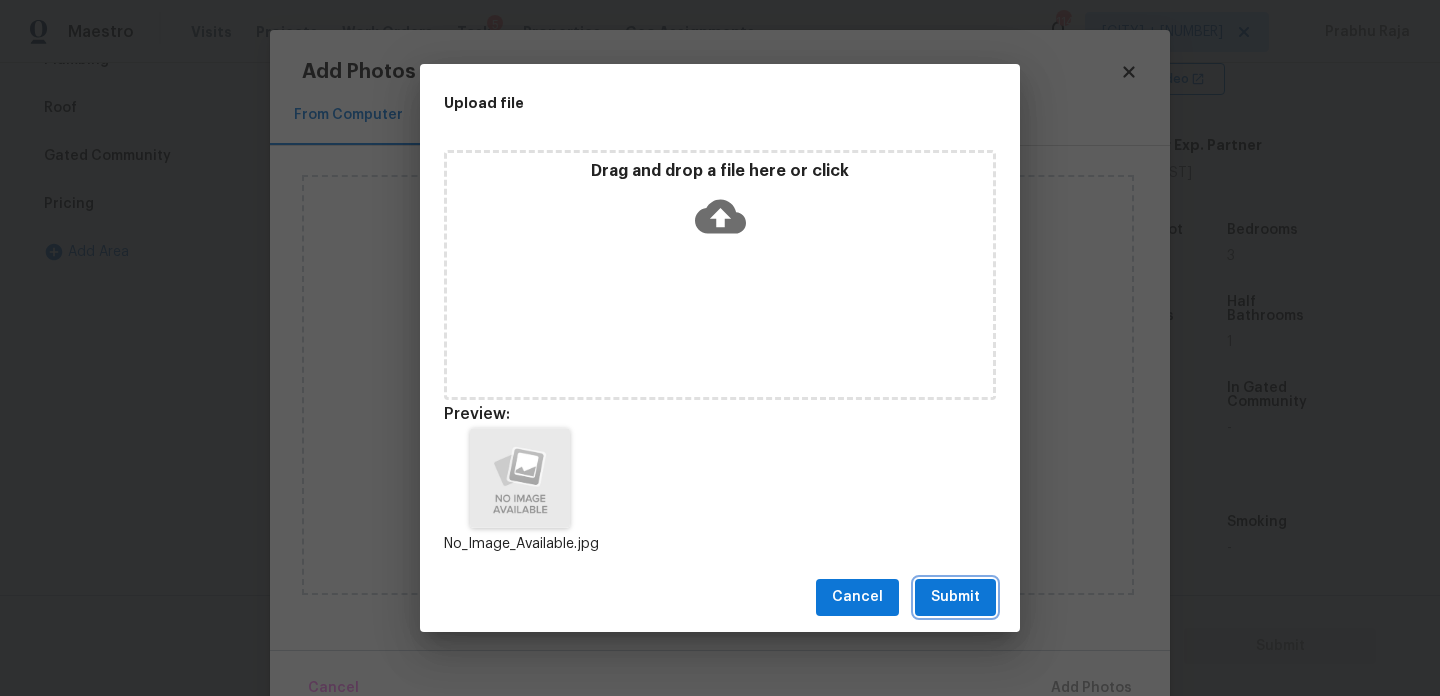 click on "Submit" at bounding box center (955, 597) 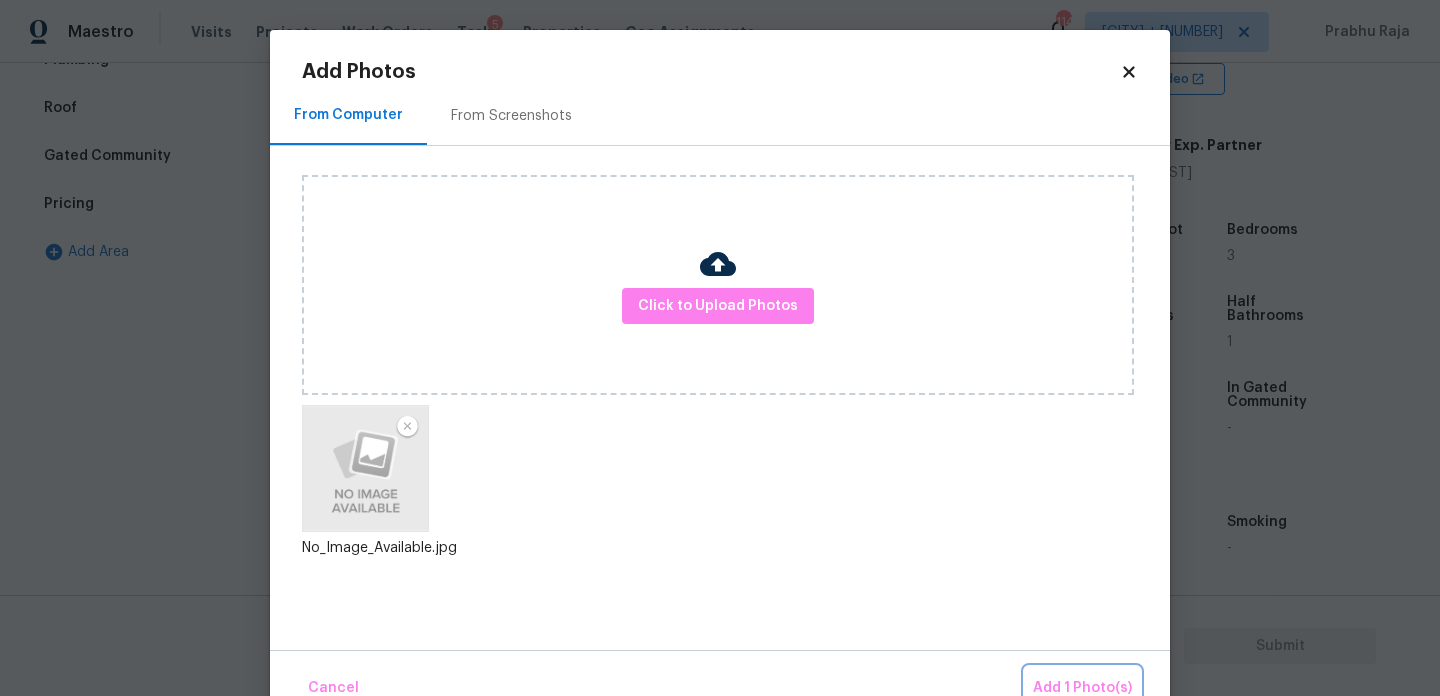click on "Add 1 Photo(s)" at bounding box center [1082, 688] 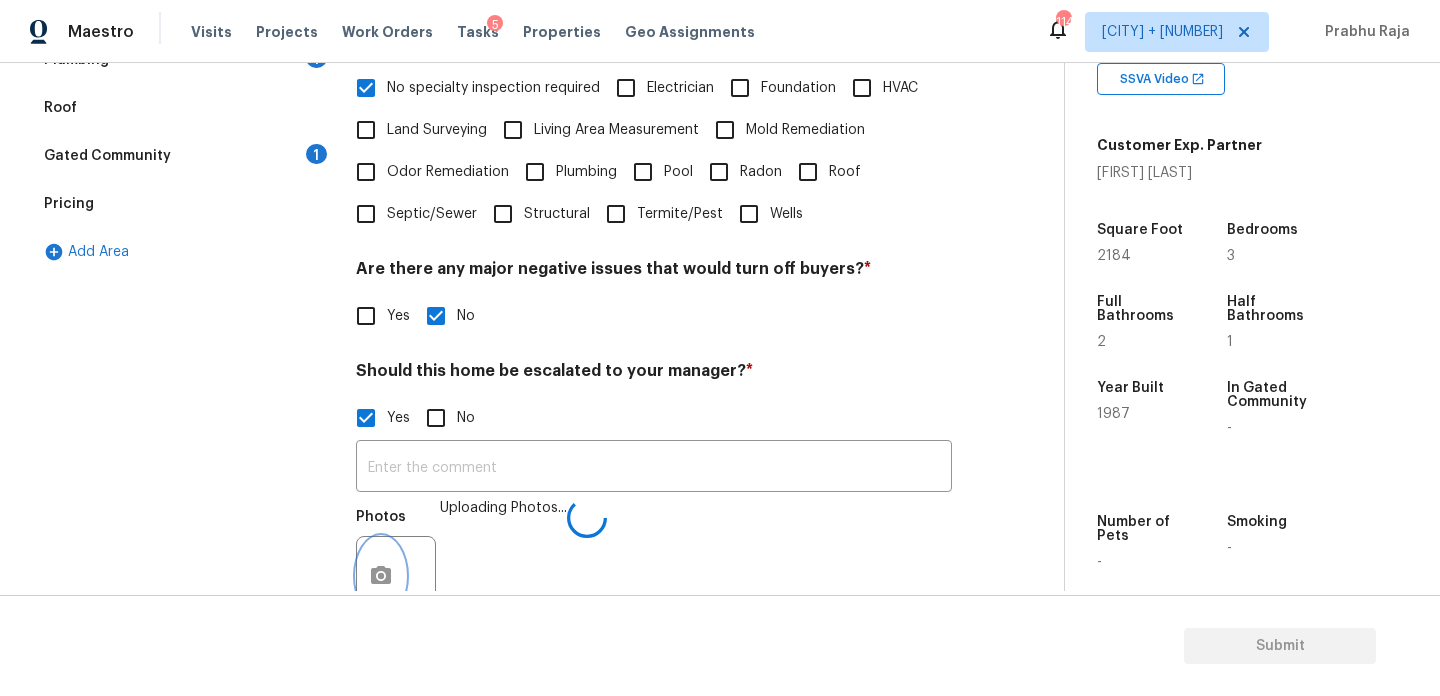 scroll, scrollTop: 532, scrollLeft: 0, axis: vertical 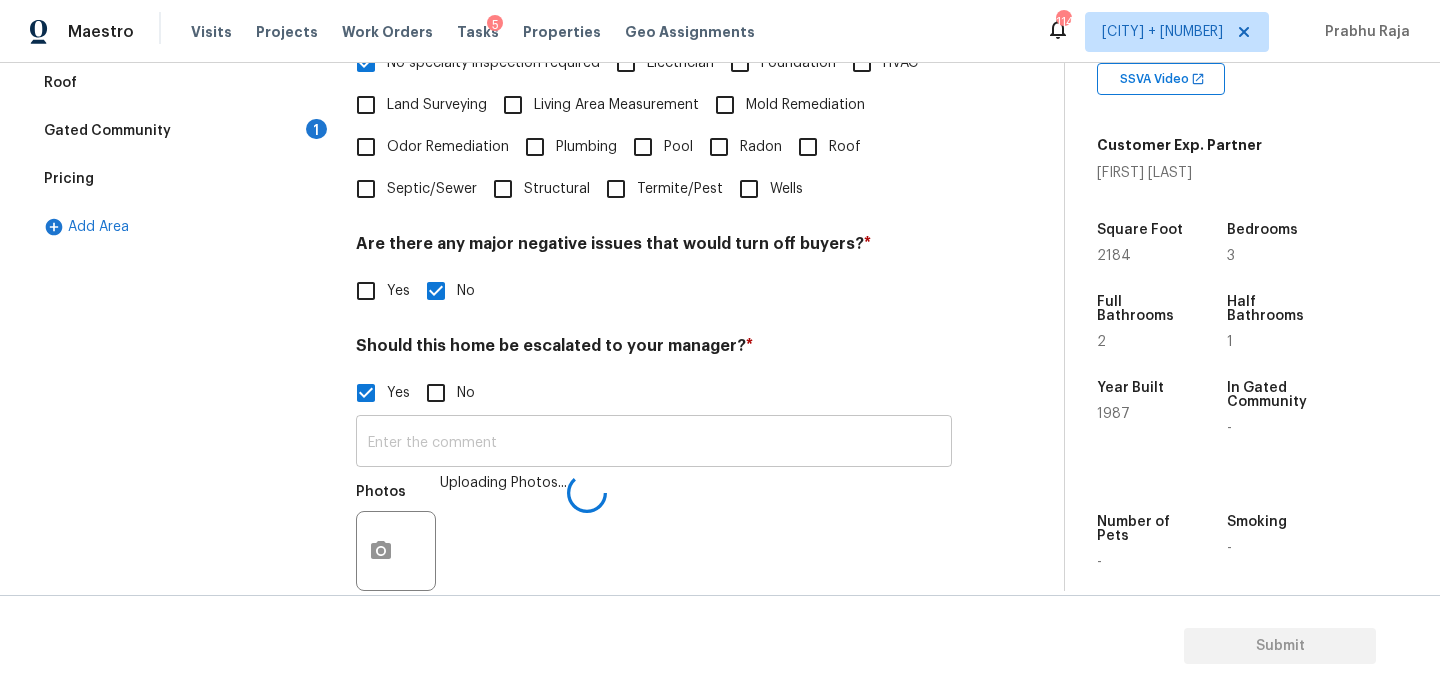 click at bounding box center [654, 443] 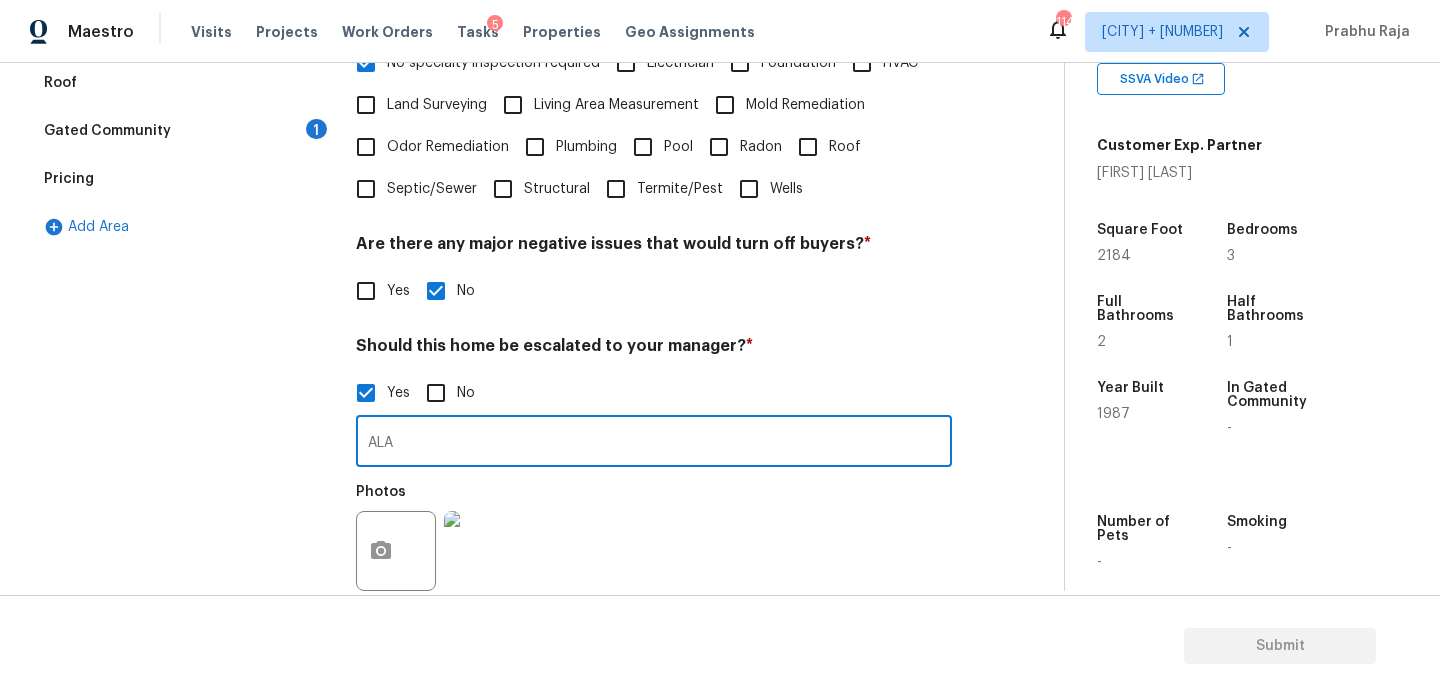 type on "ALA" 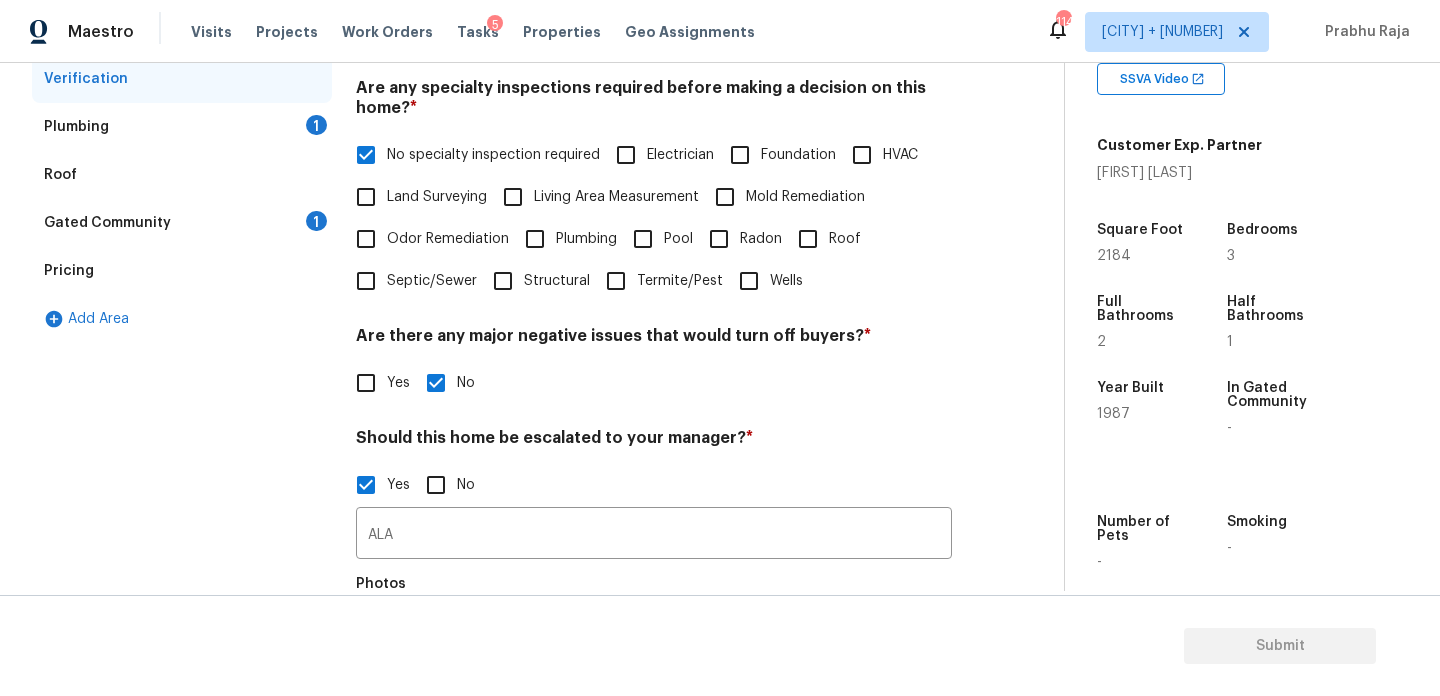 click on "Plumbing 1" at bounding box center (182, 127) 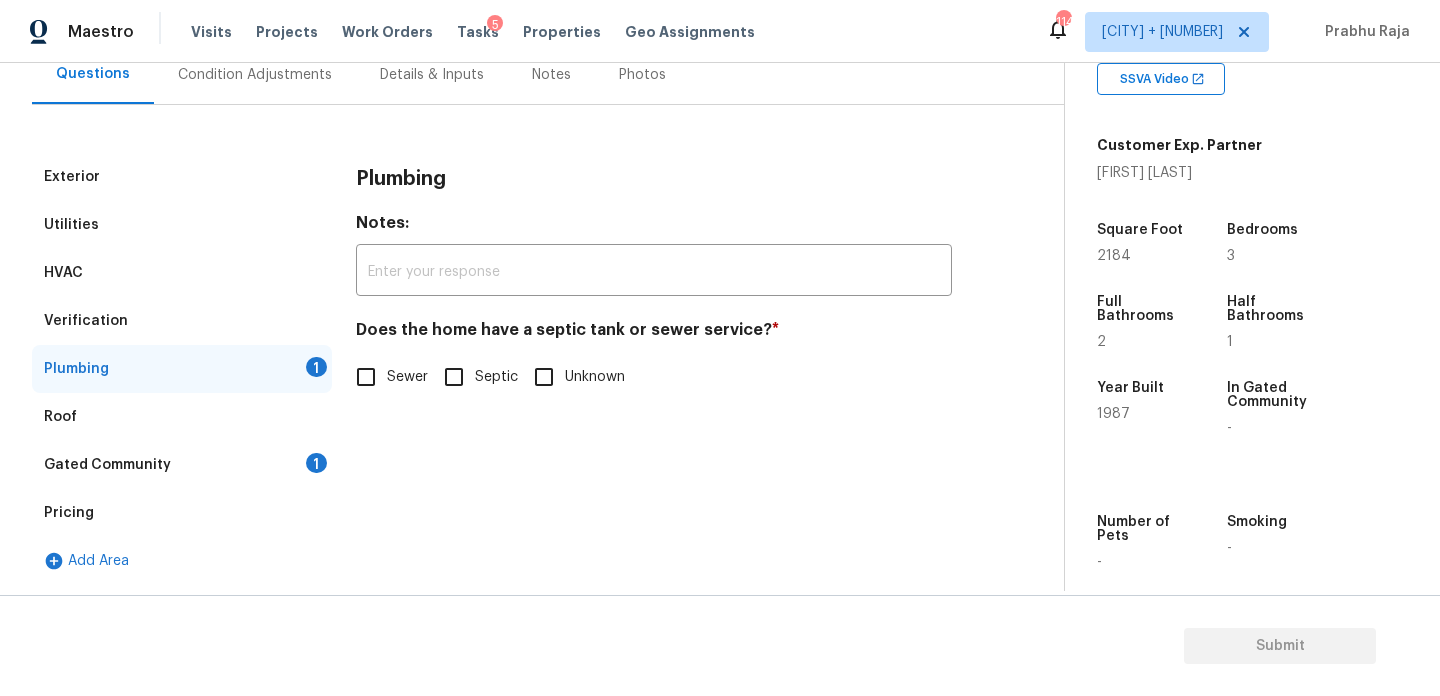 click on "Sewer" at bounding box center (366, 377) 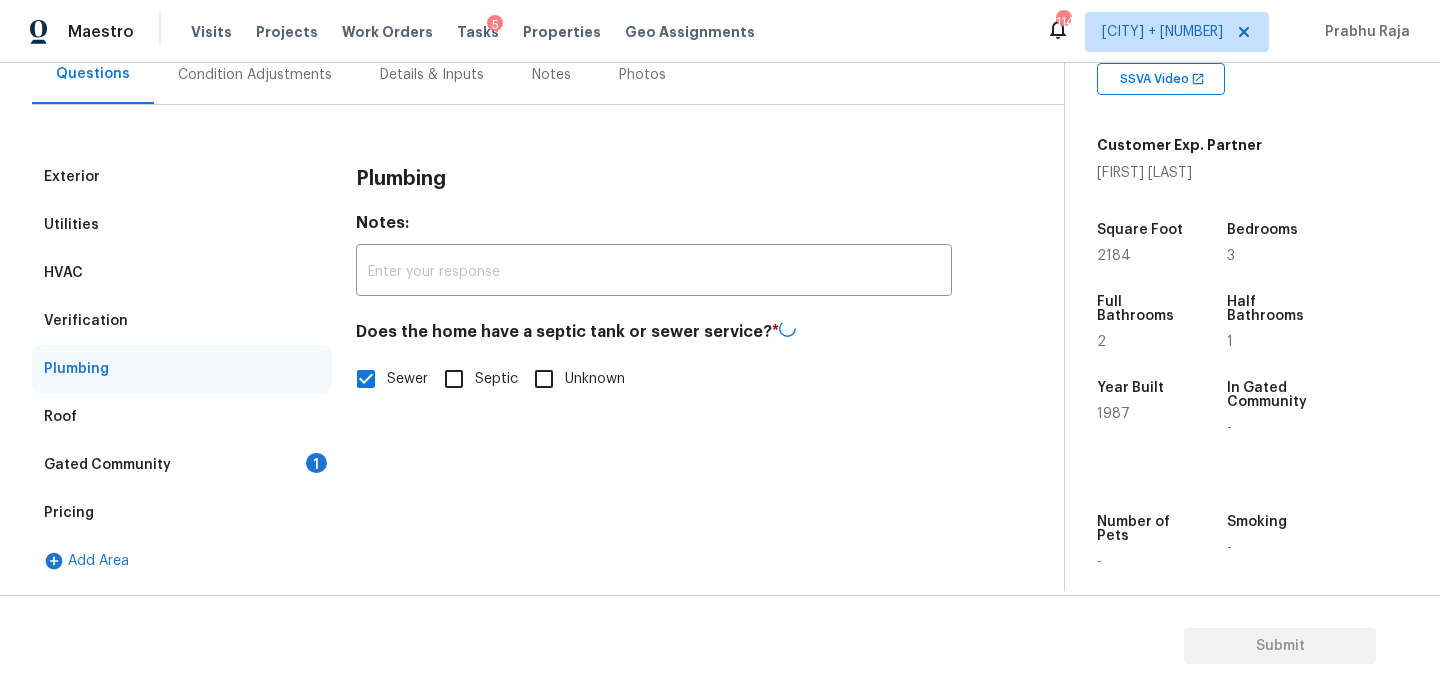 click on "Gated Community 1" at bounding box center [182, 465] 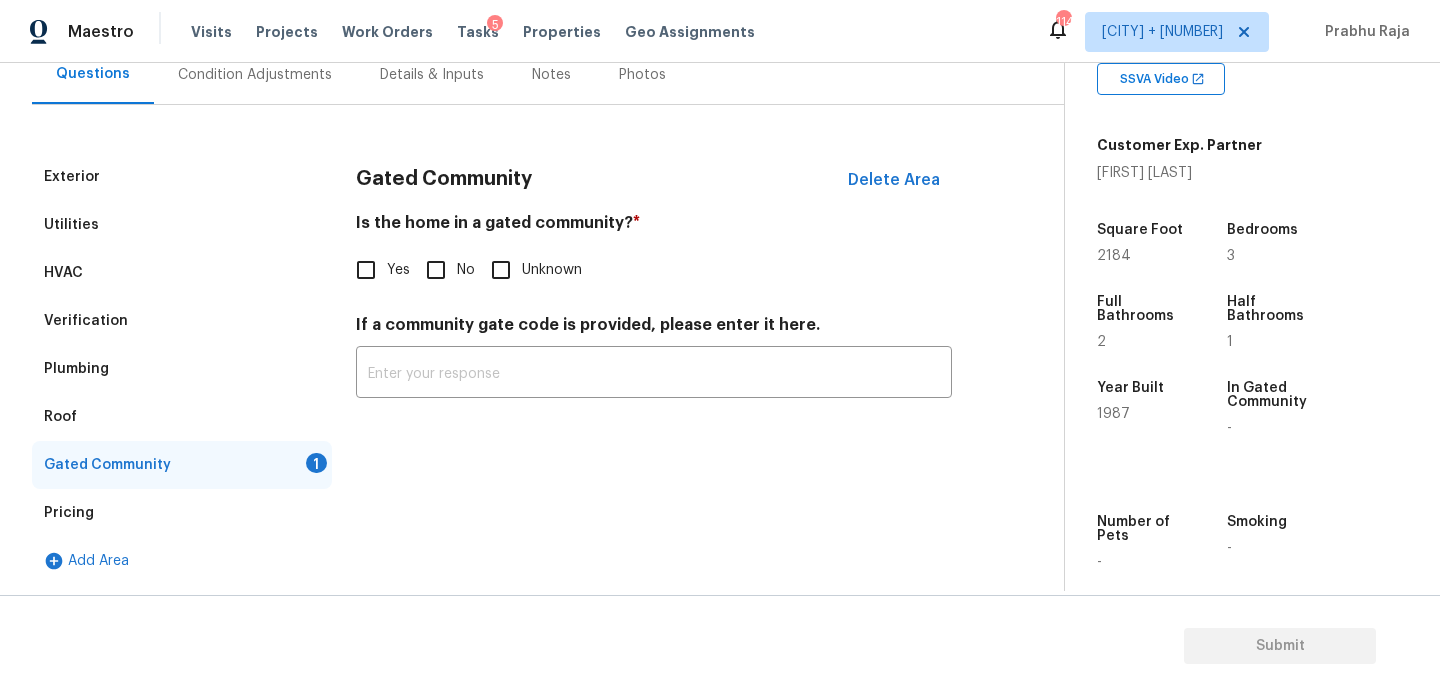 click on "No" at bounding box center (436, 270) 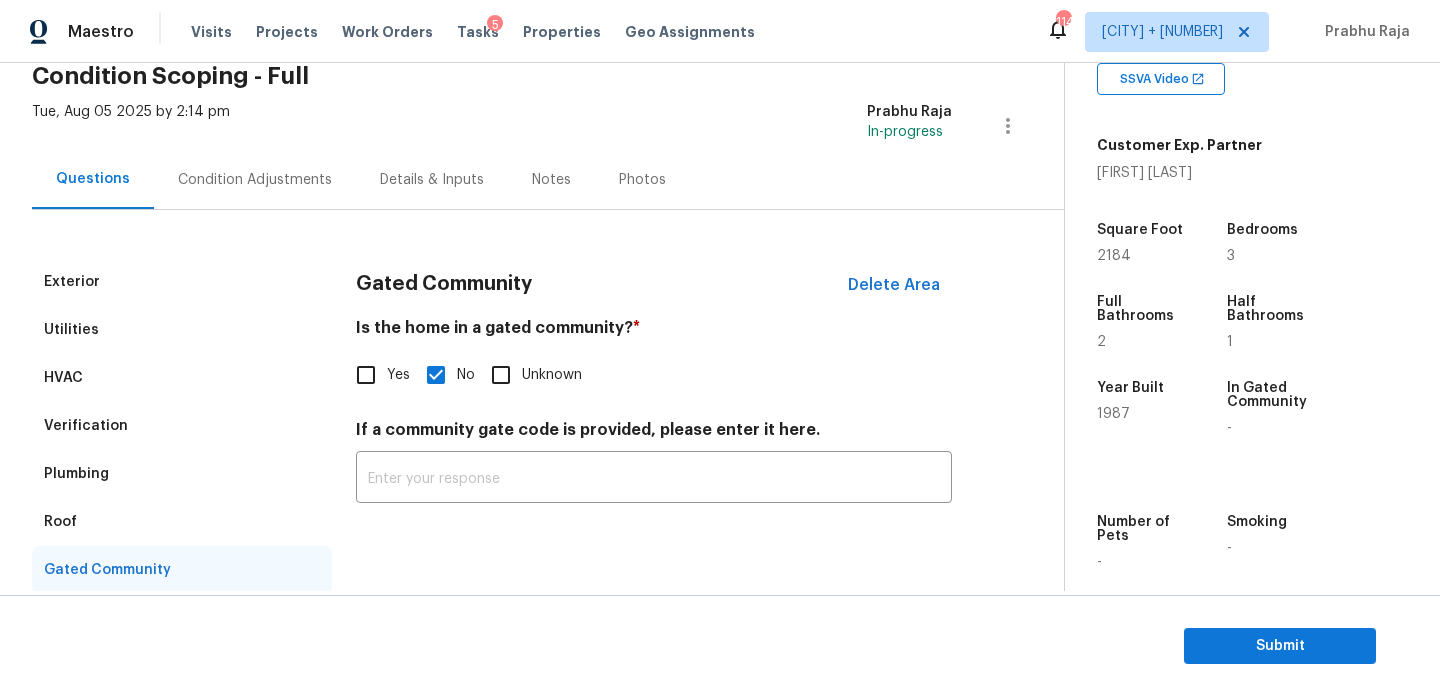 click on "Condition Adjustments" at bounding box center [255, 180] 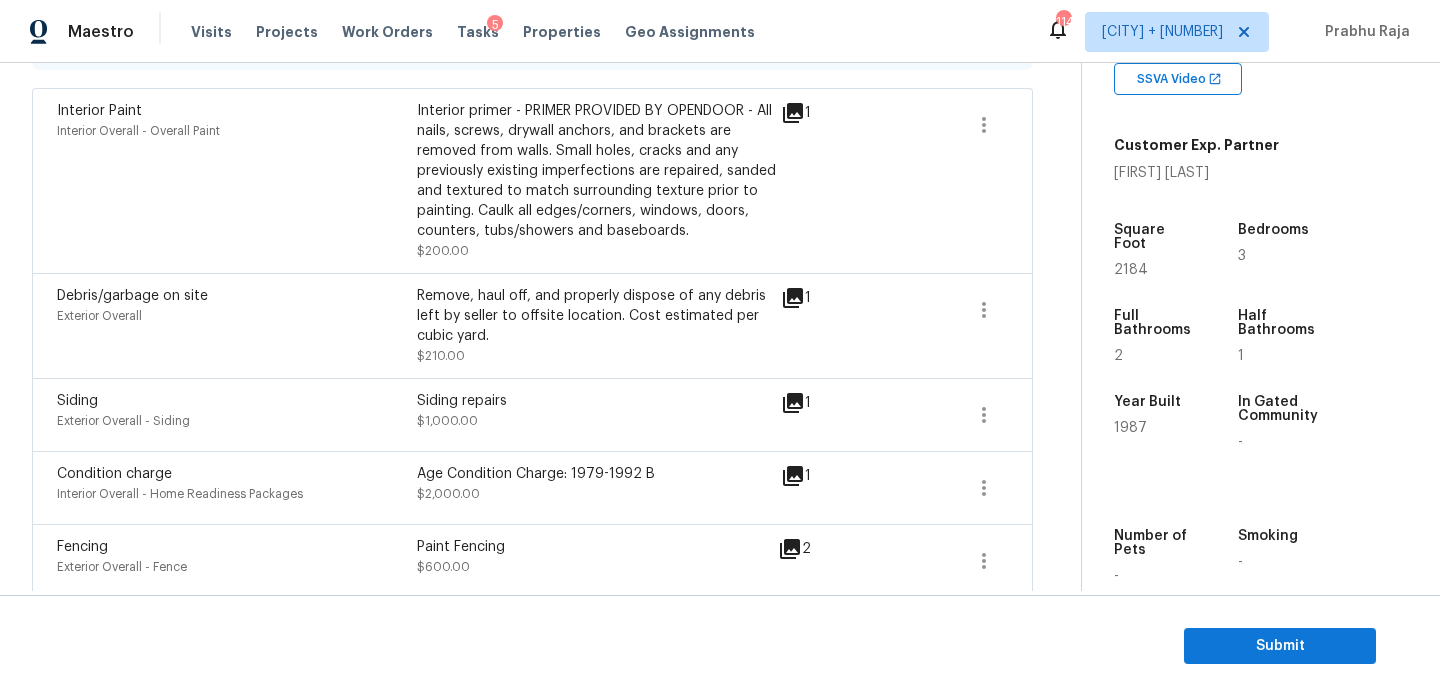 scroll, scrollTop: 430, scrollLeft: 0, axis: vertical 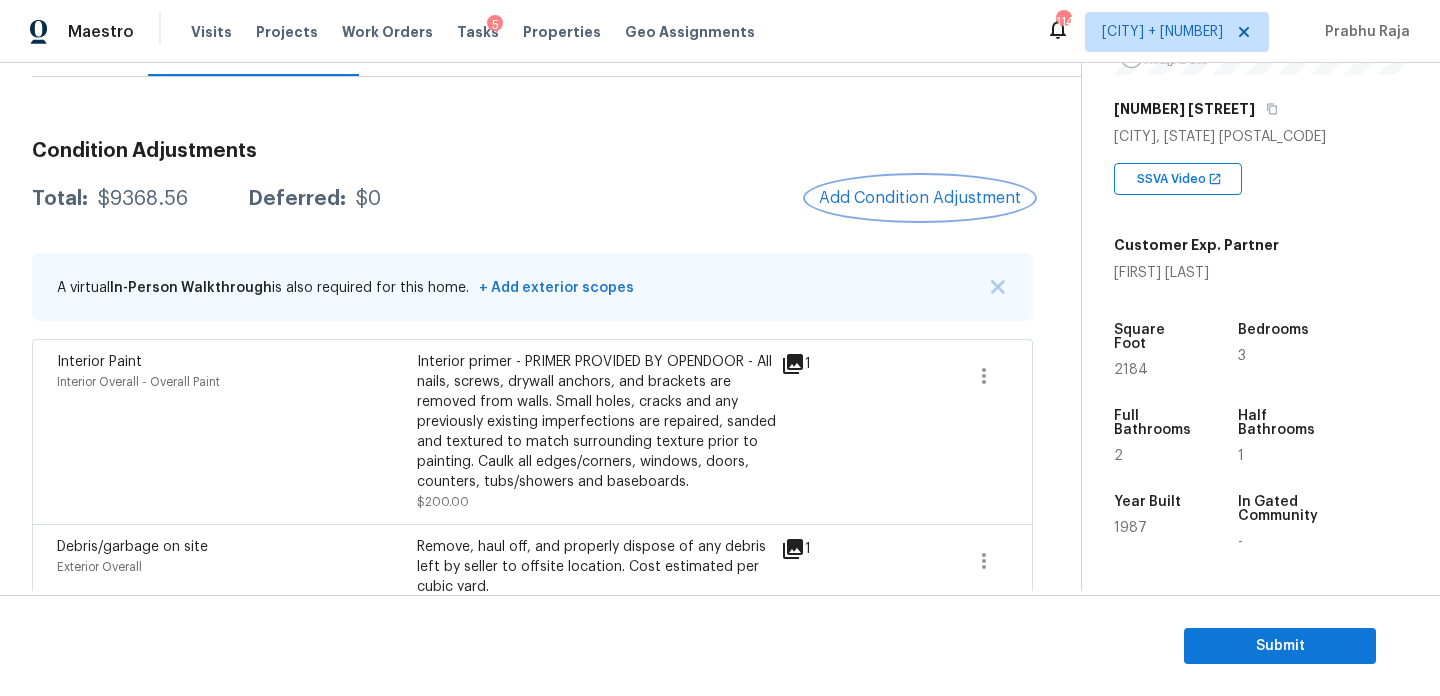 click on "Add Condition Adjustment" at bounding box center (920, 198) 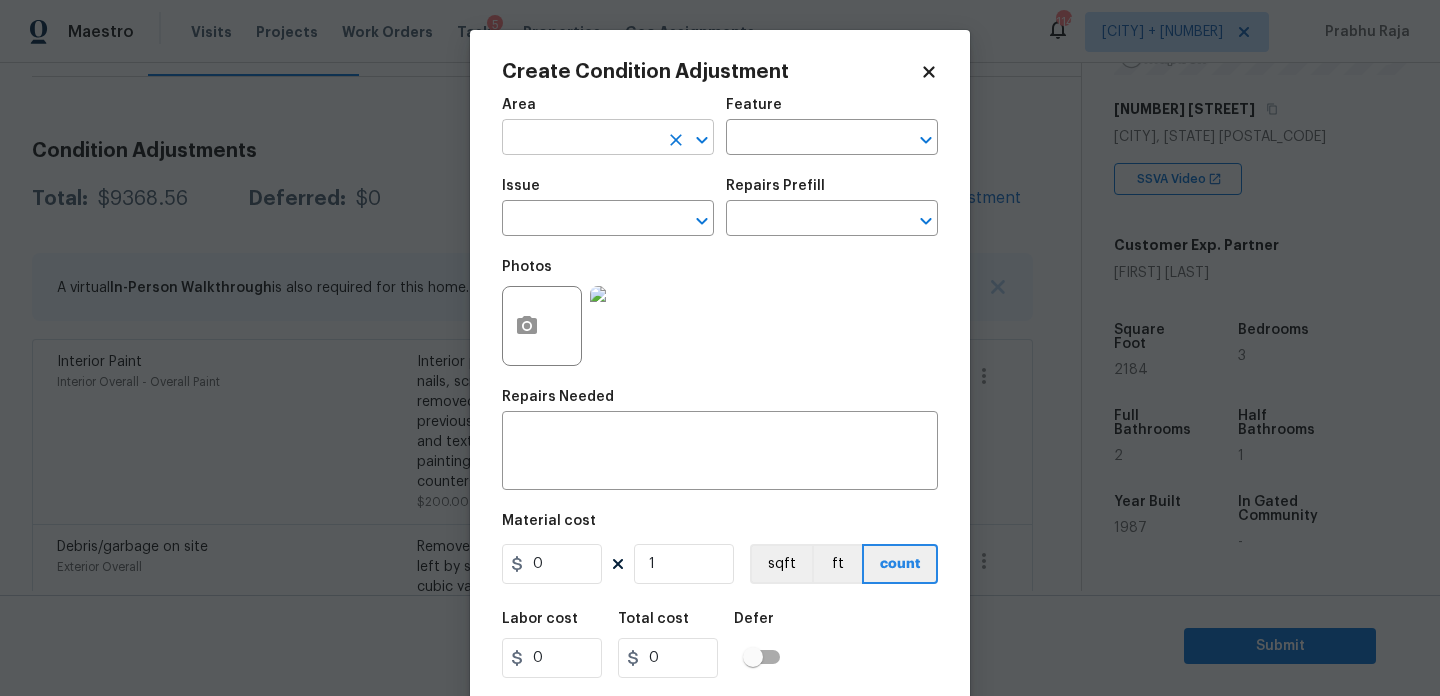 click at bounding box center (580, 139) 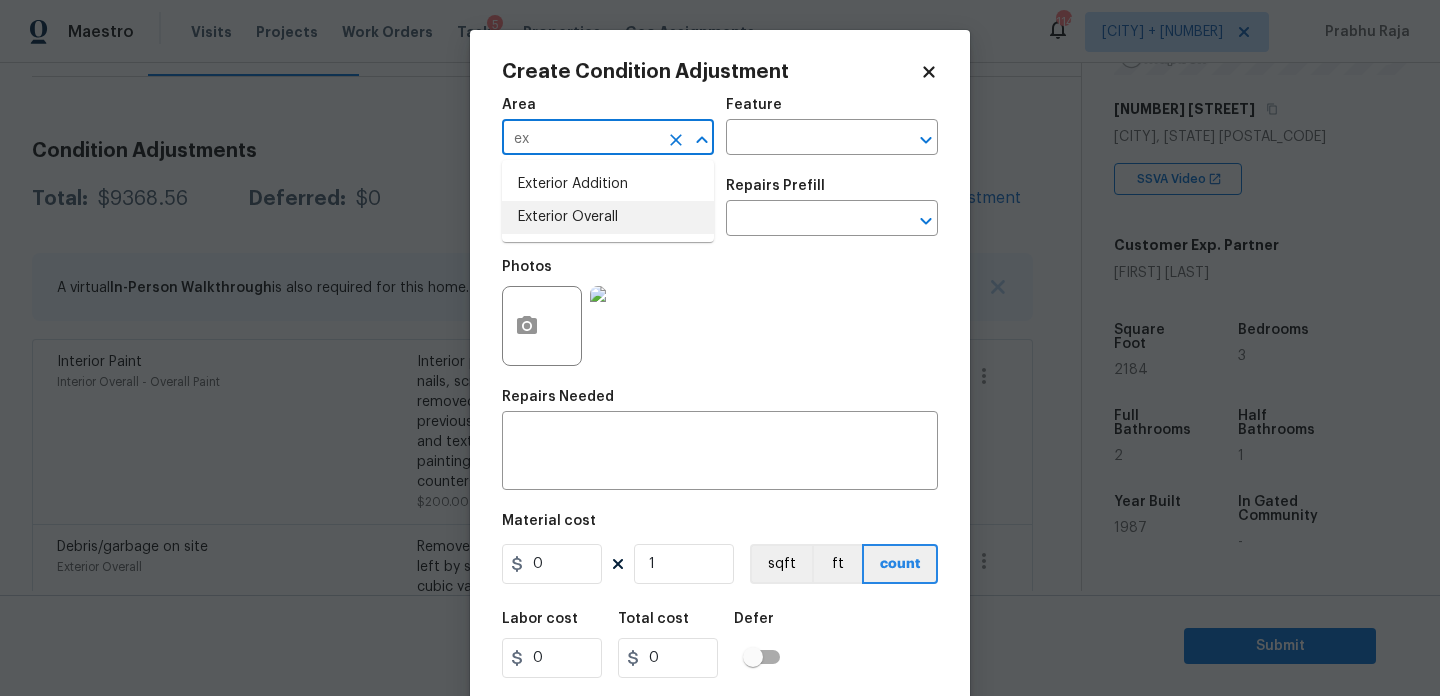 click on "Exterior Overall" at bounding box center (608, 217) 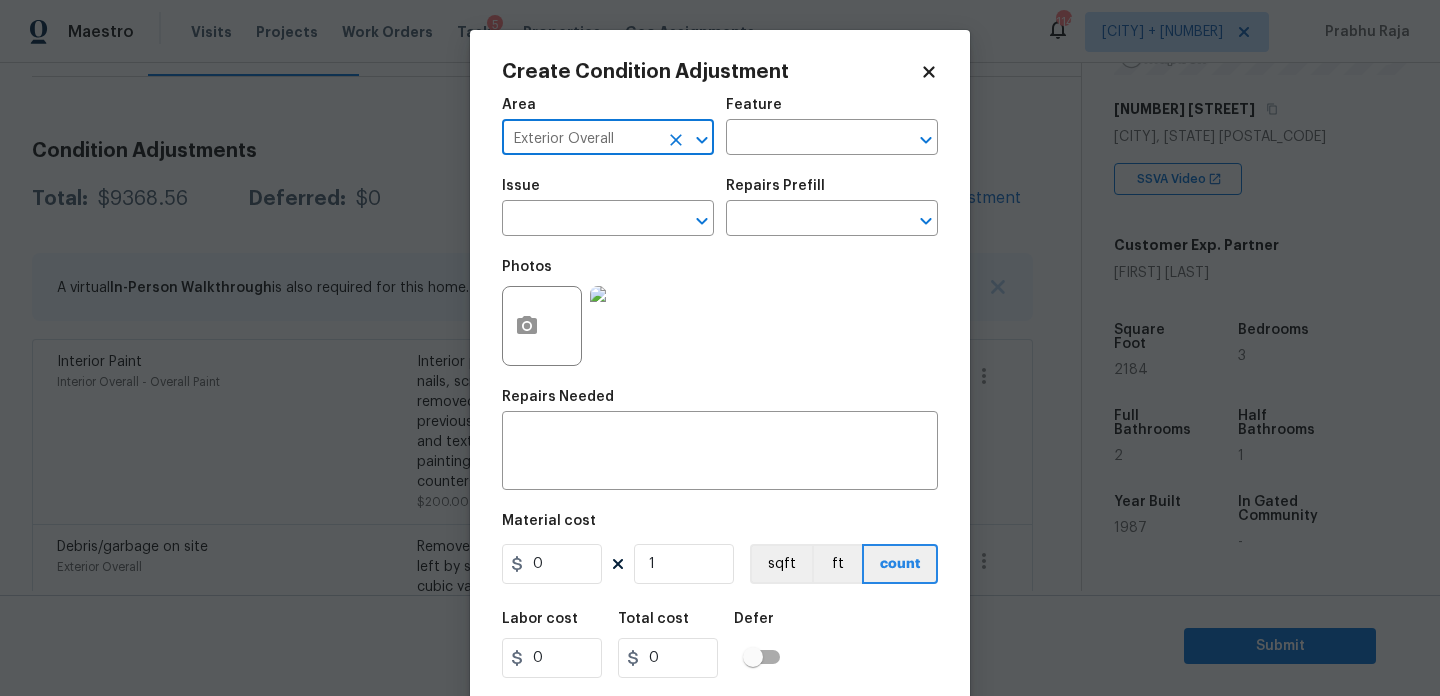 type on "Exterior Overall" 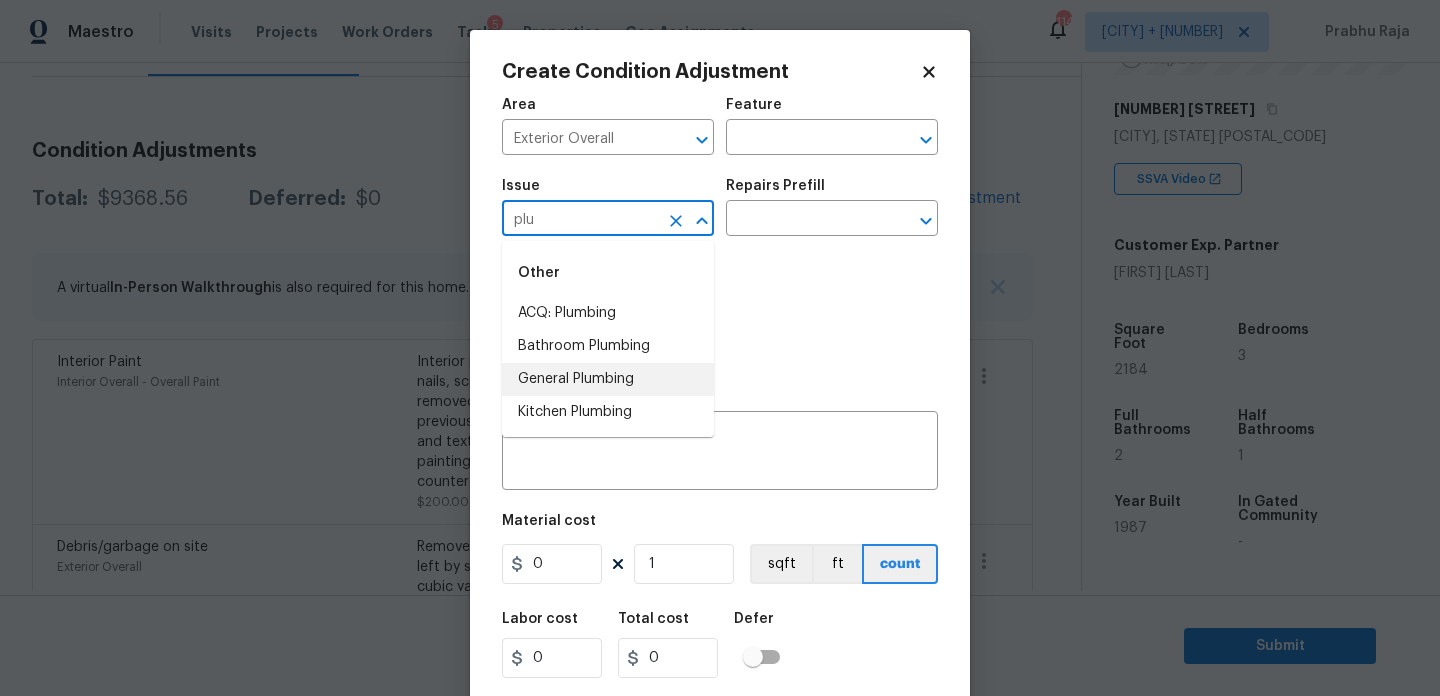 click on "General Plumbing" at bounding box center [608, 379] 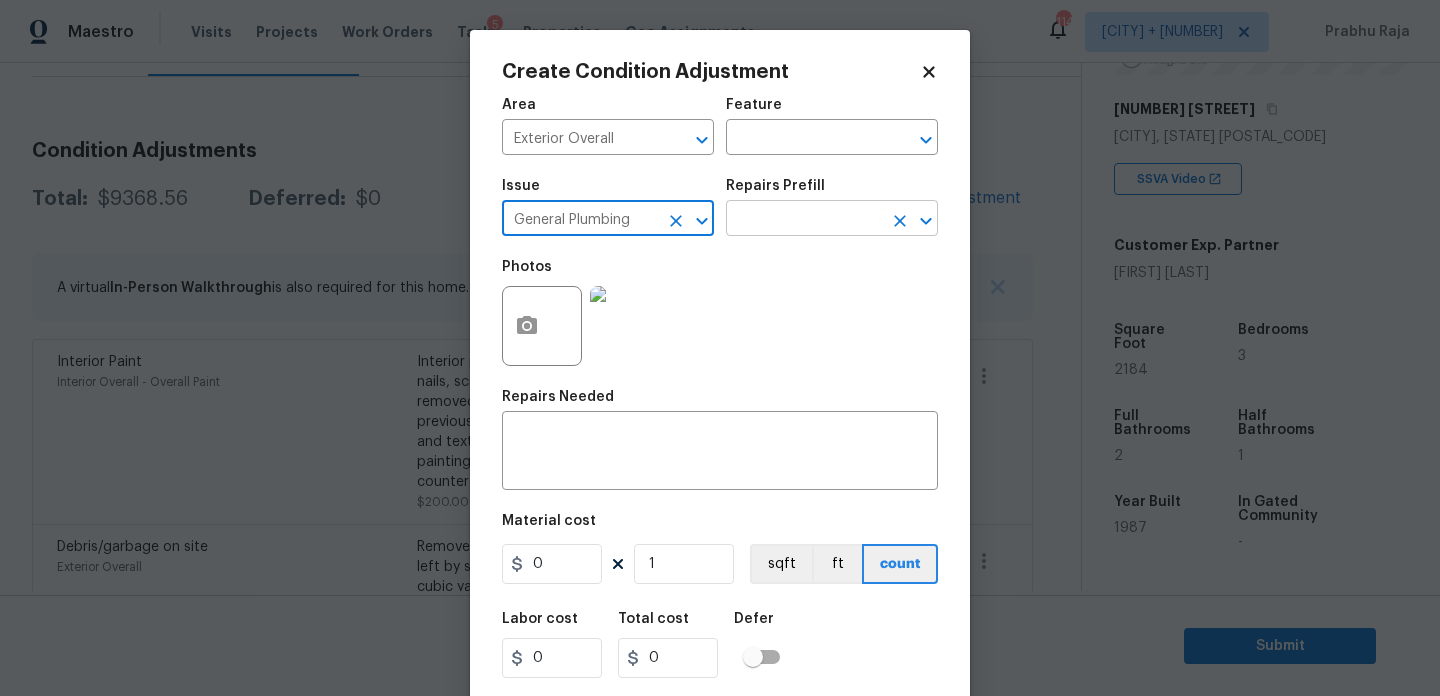 type on "General Plumbing" 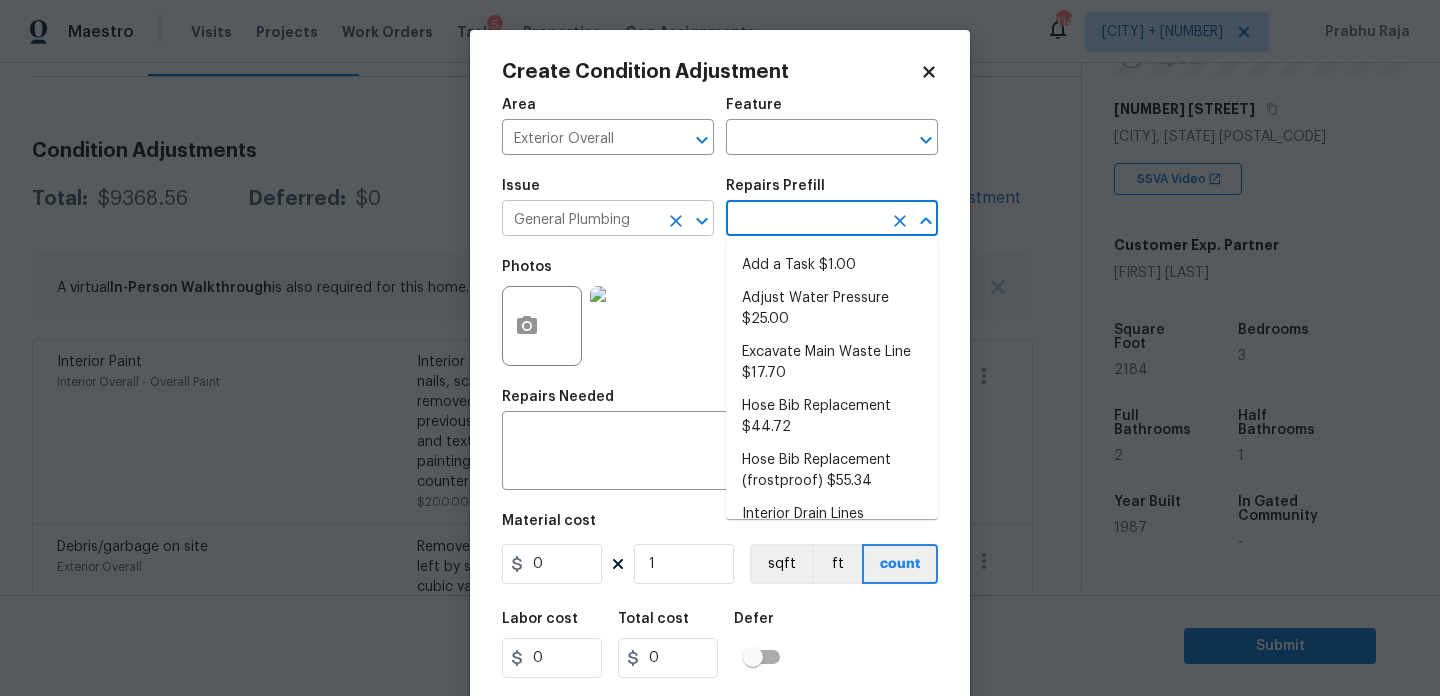 click at bounding box center (676, 221) 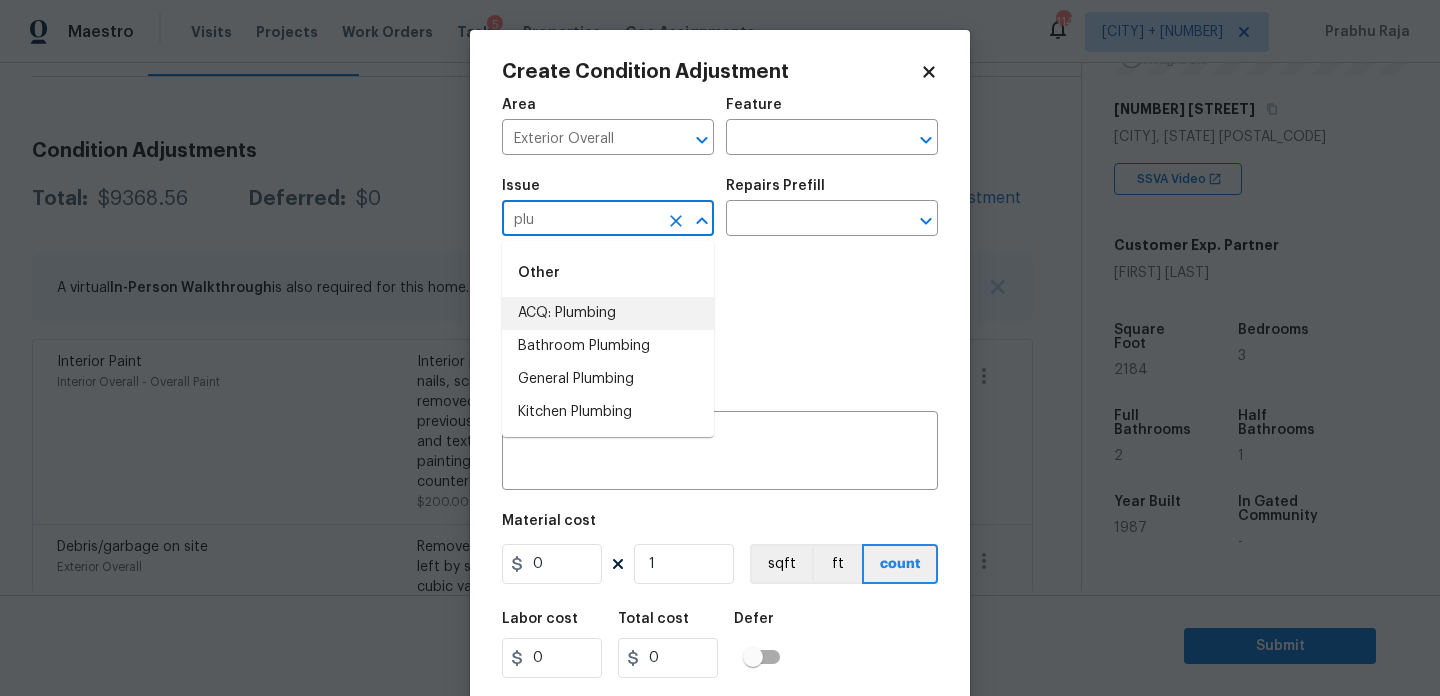 click on "ACQ: Plumbing" at bounding box center [608, 313] 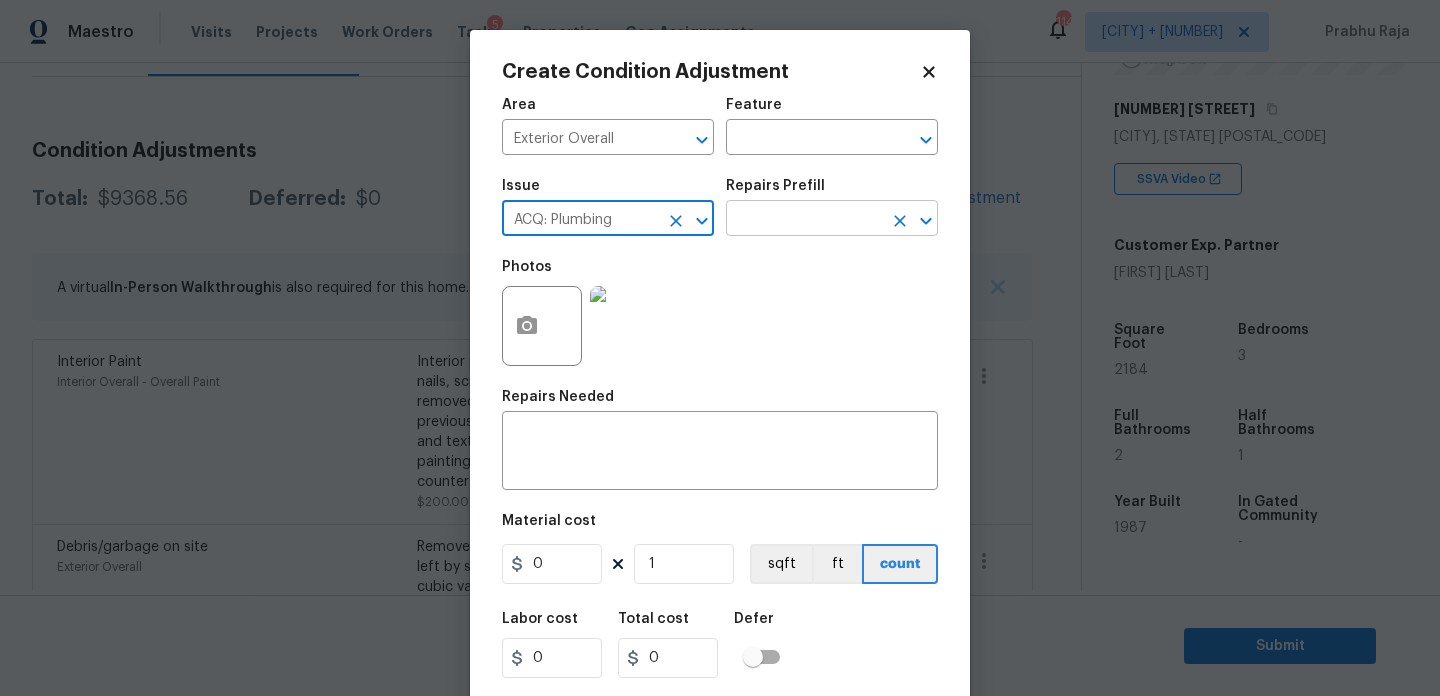 type on "ACQ: Plumbing" 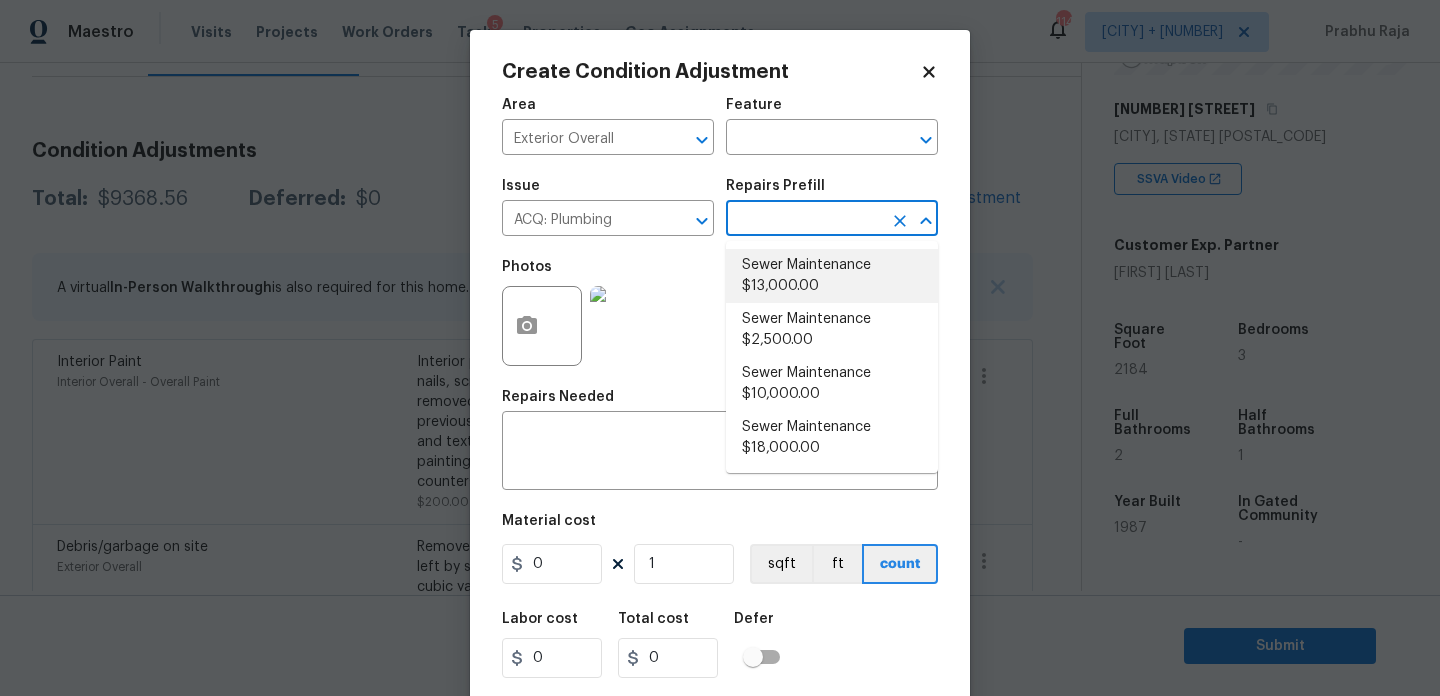 click on "Sewer Maintenance $13,000.00" at bounding box center (832, 276) 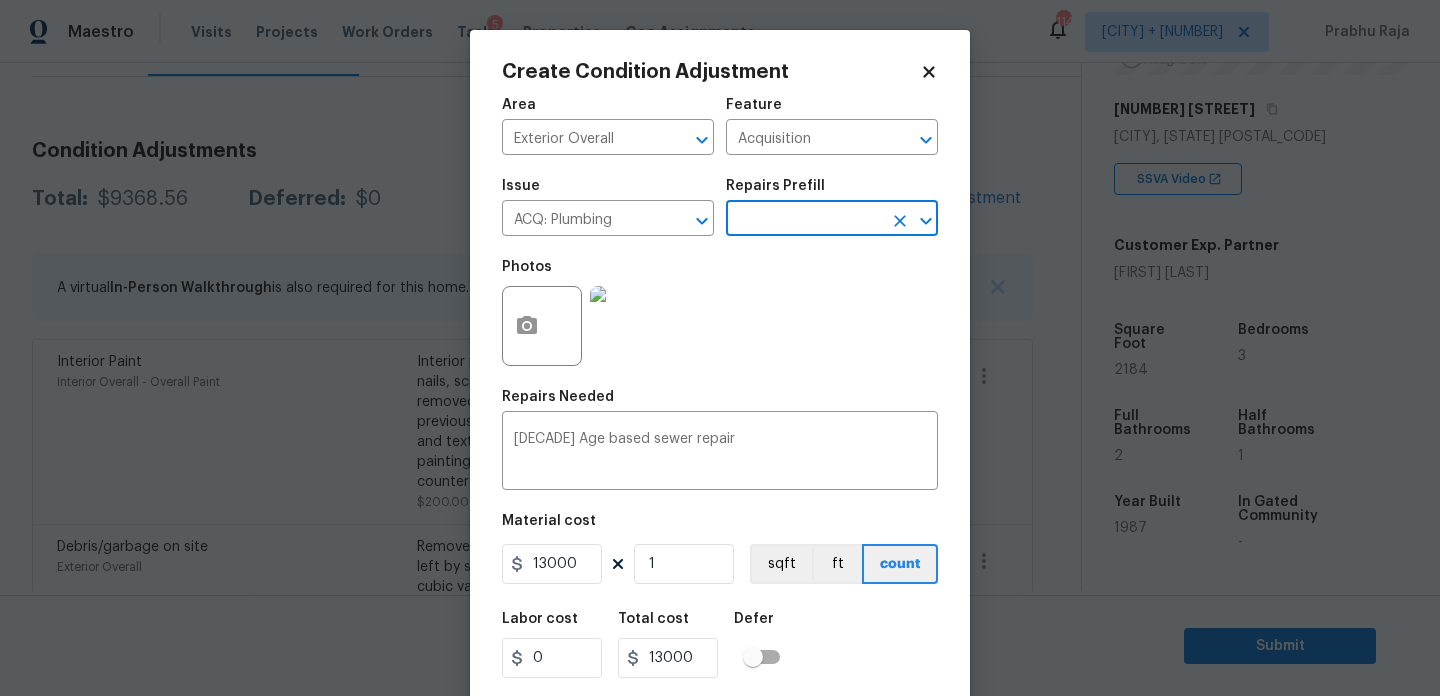 click at bounding box center (804, 220) 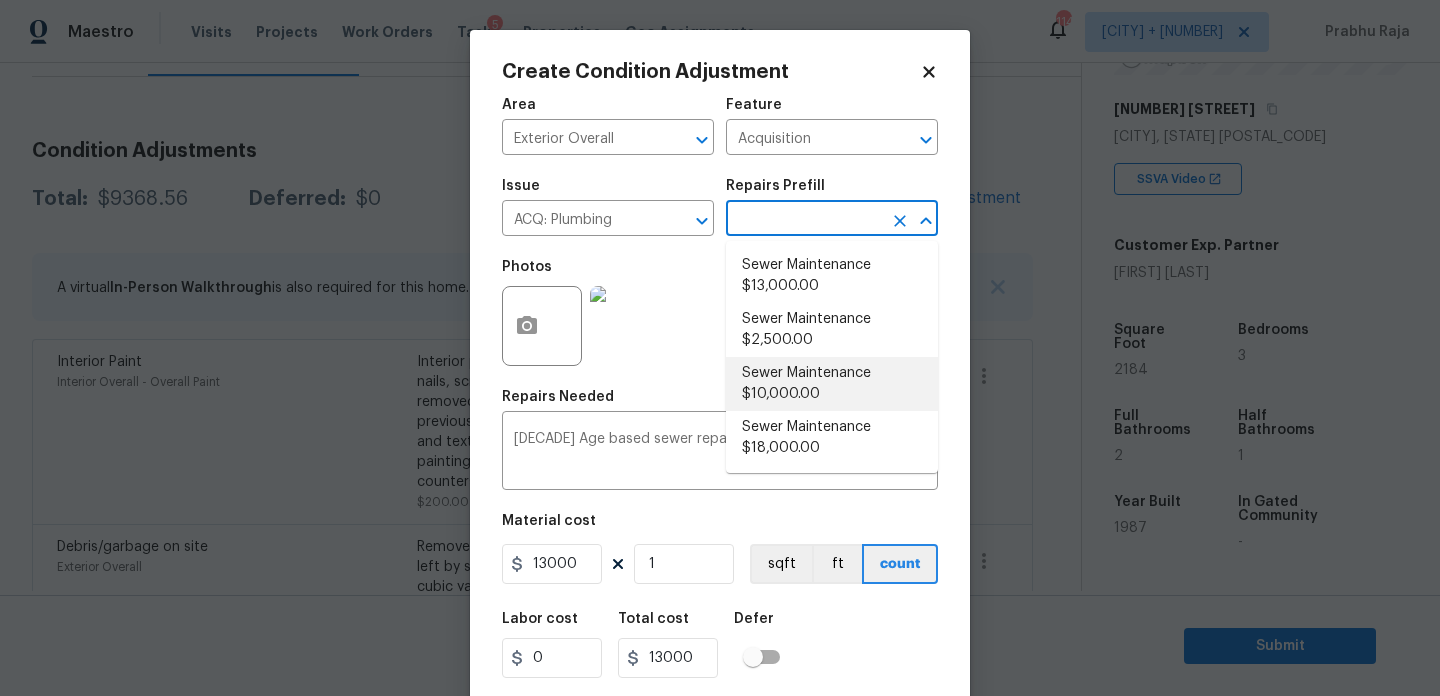 click on "Sewer Maintenance $10,000.00" at bounding box center (832, 384) 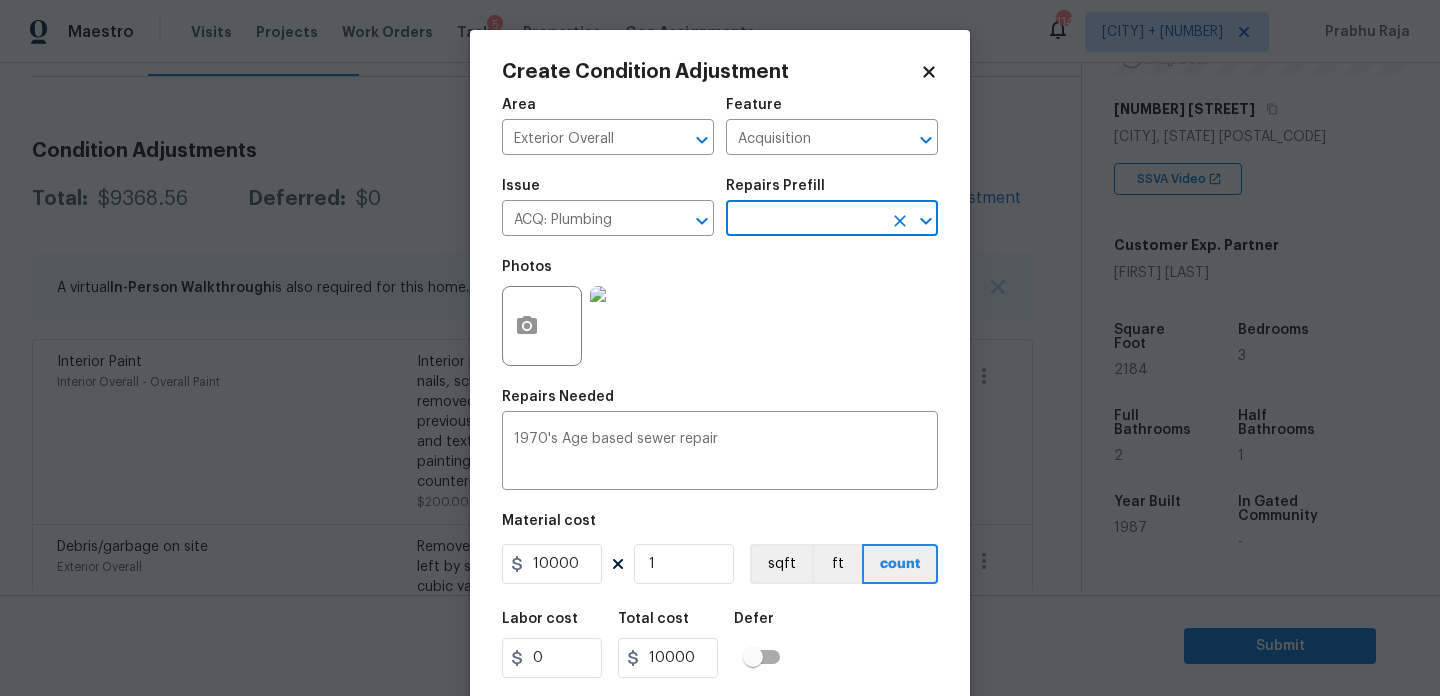 click at bounding box center [804, 220] 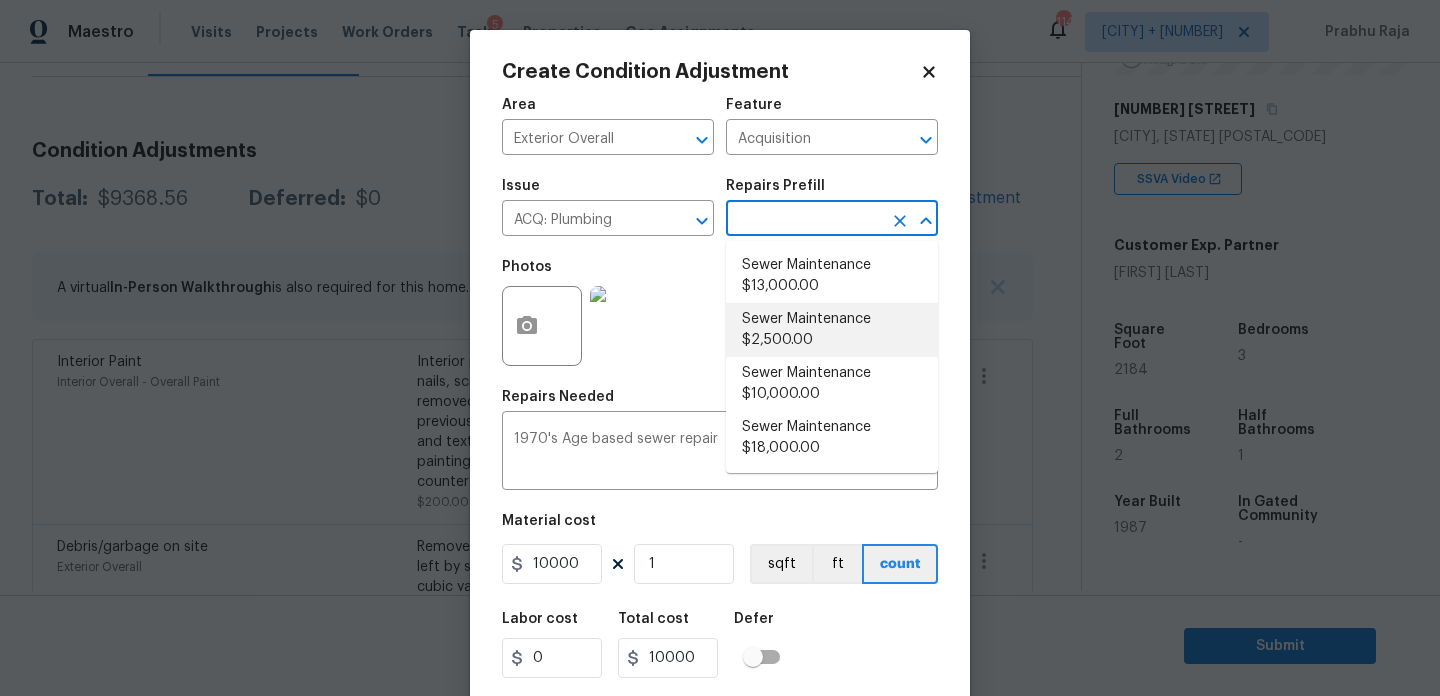 click on "Sewer Maintenance $2,500.00" at bounding box center [832, 330] 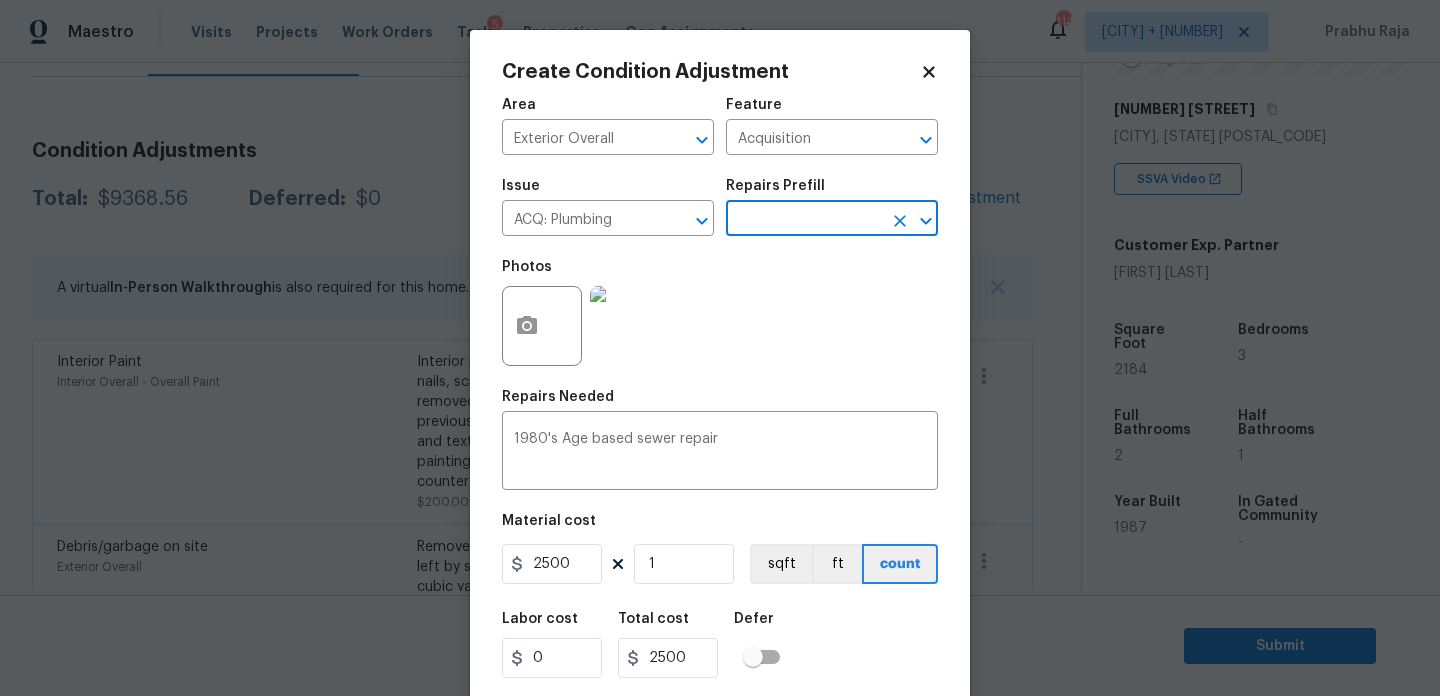 scroll, scrollTop: 51, scrollLeft: 0, axis: vertical 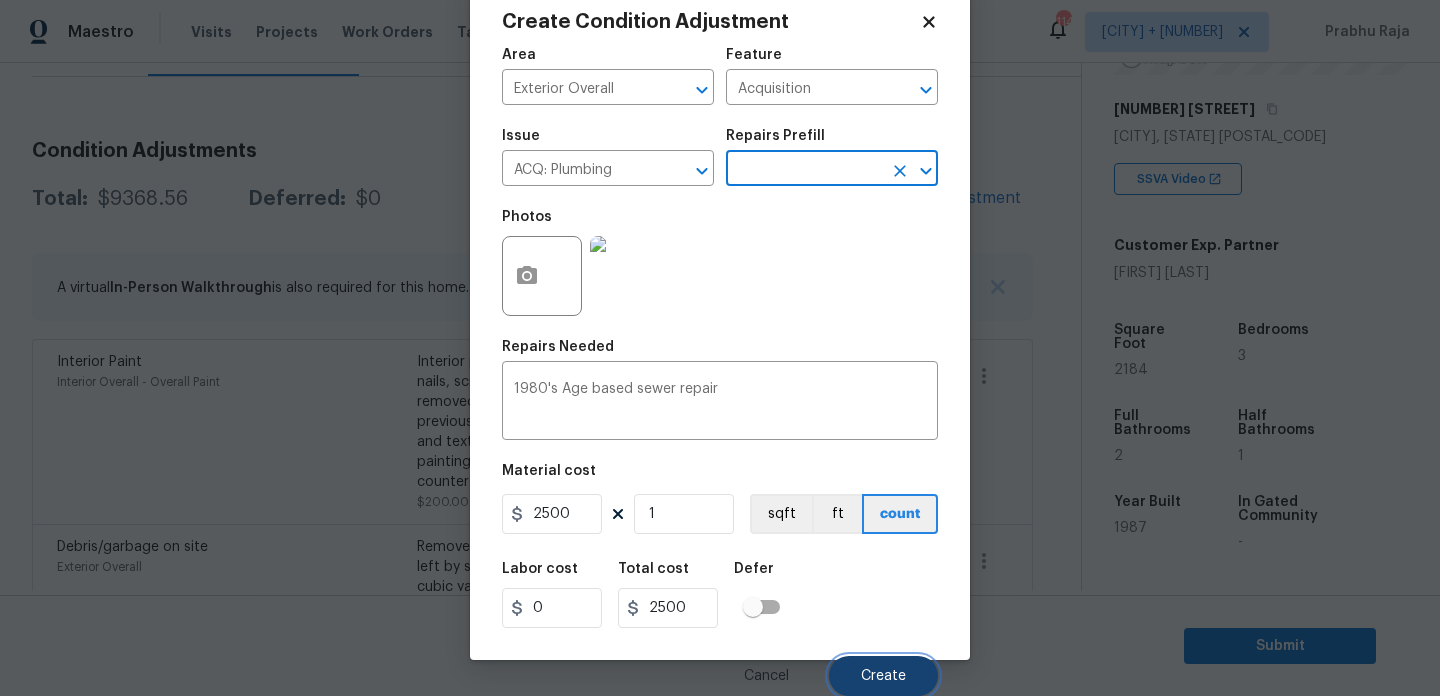 click on "Create" at bounding box center [883, 676] 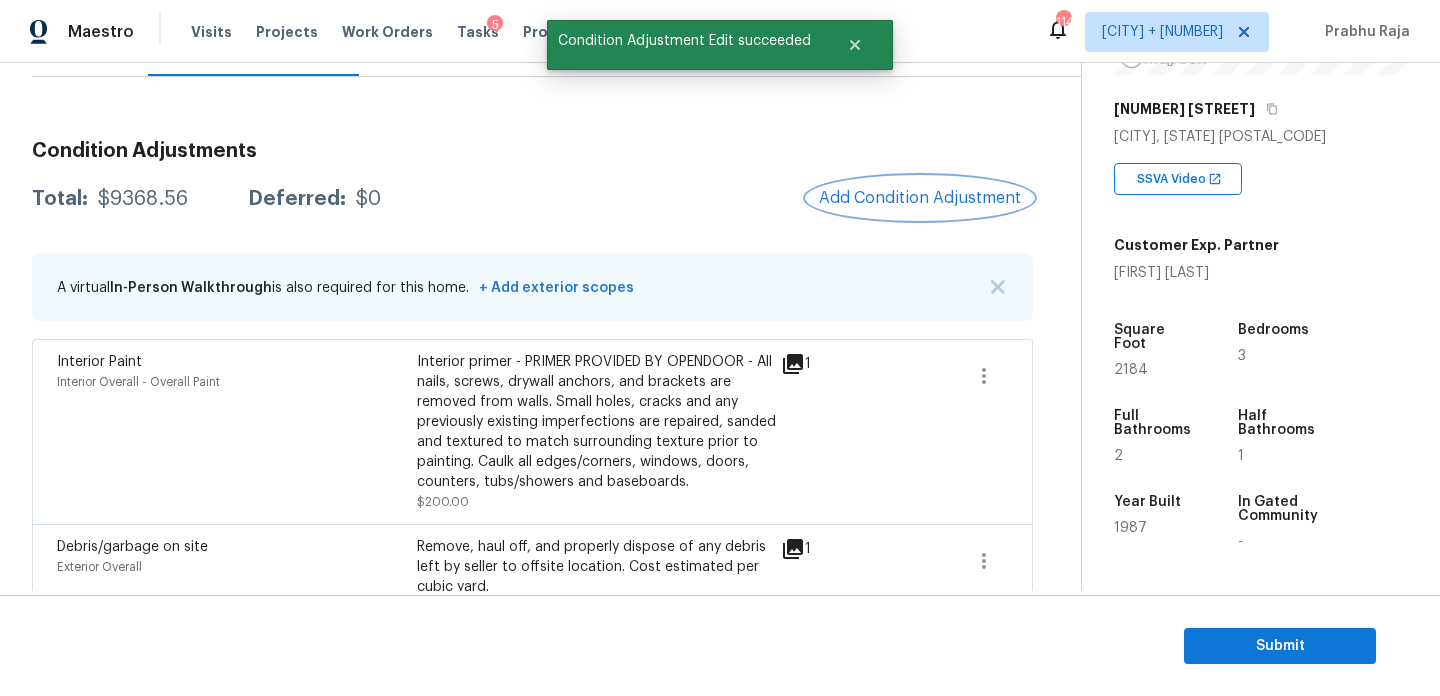 scroll, scrollTop: 0, scrollLeft: 0, axis: both 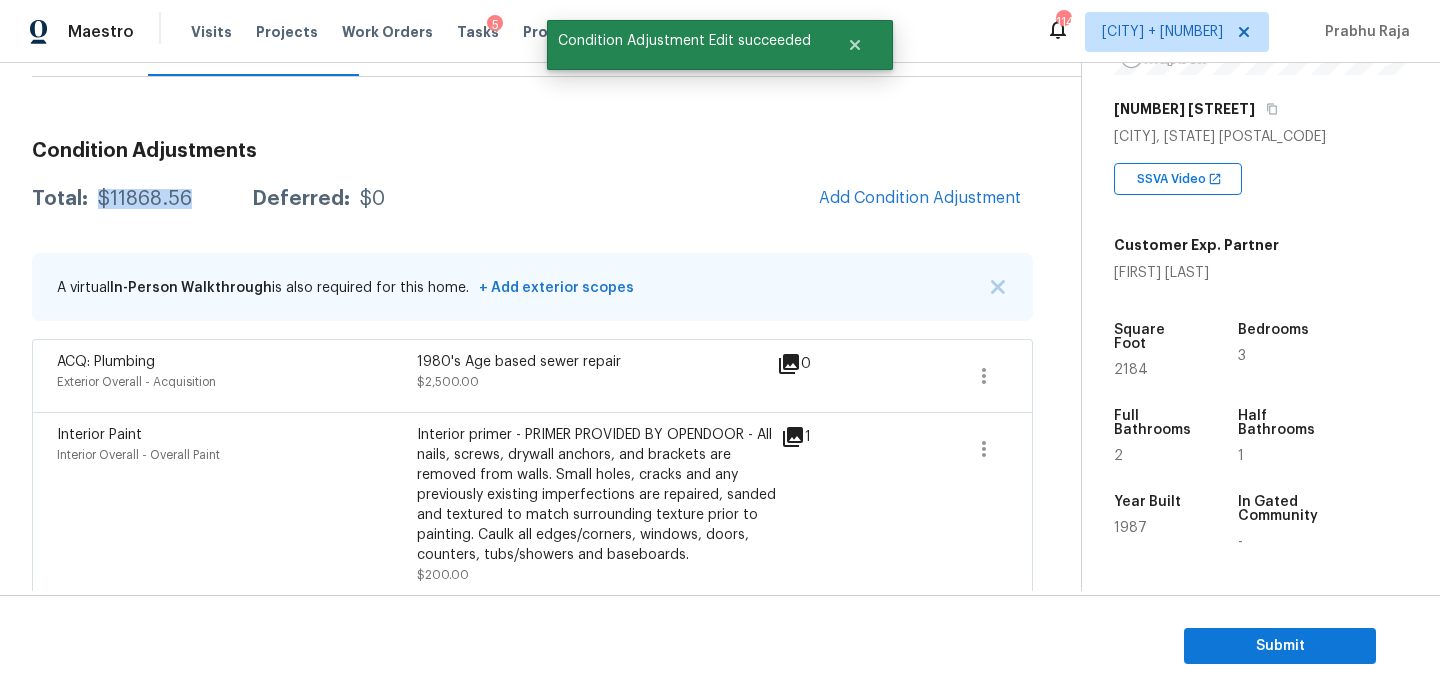 drag, startPoint x: 95, startPoint y: 195, endPoint x: 198, endPoint y: 195, distance: 103 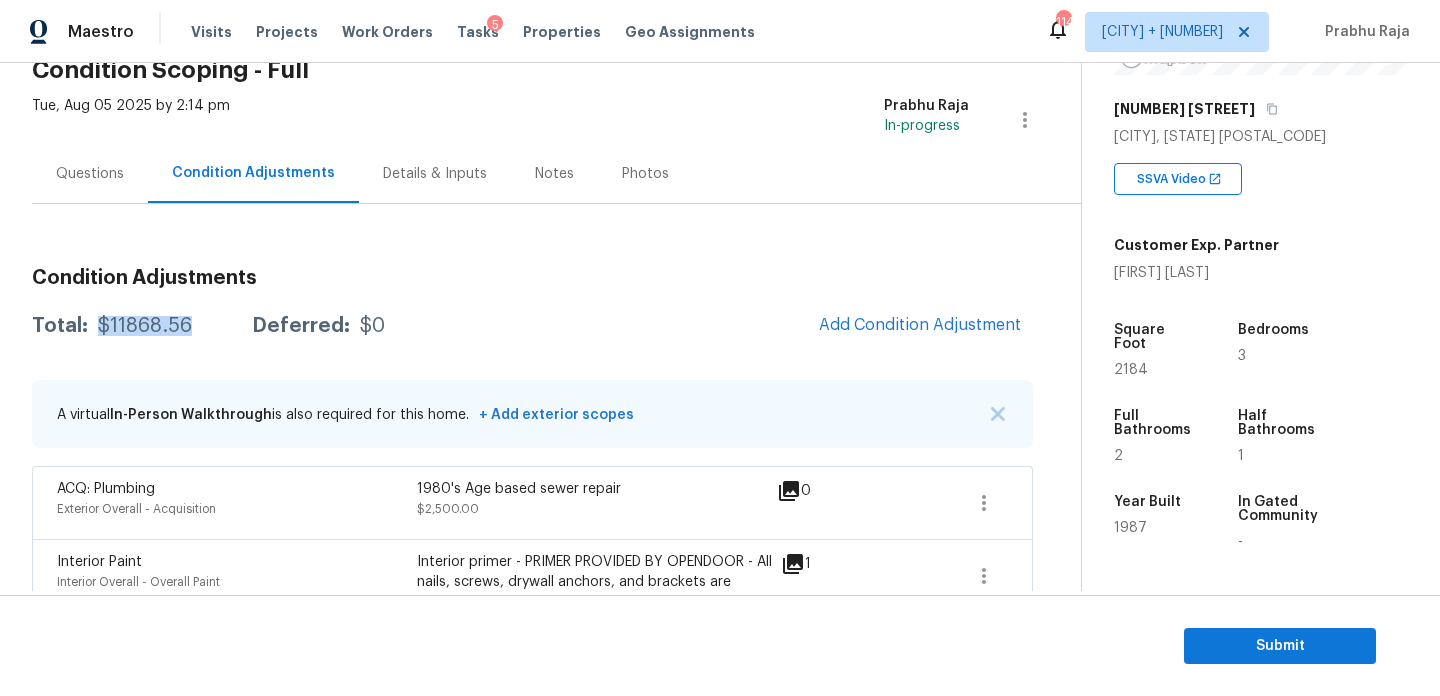 scroll, scrollTop: 29, scrollLeft: 0, axis: vertical 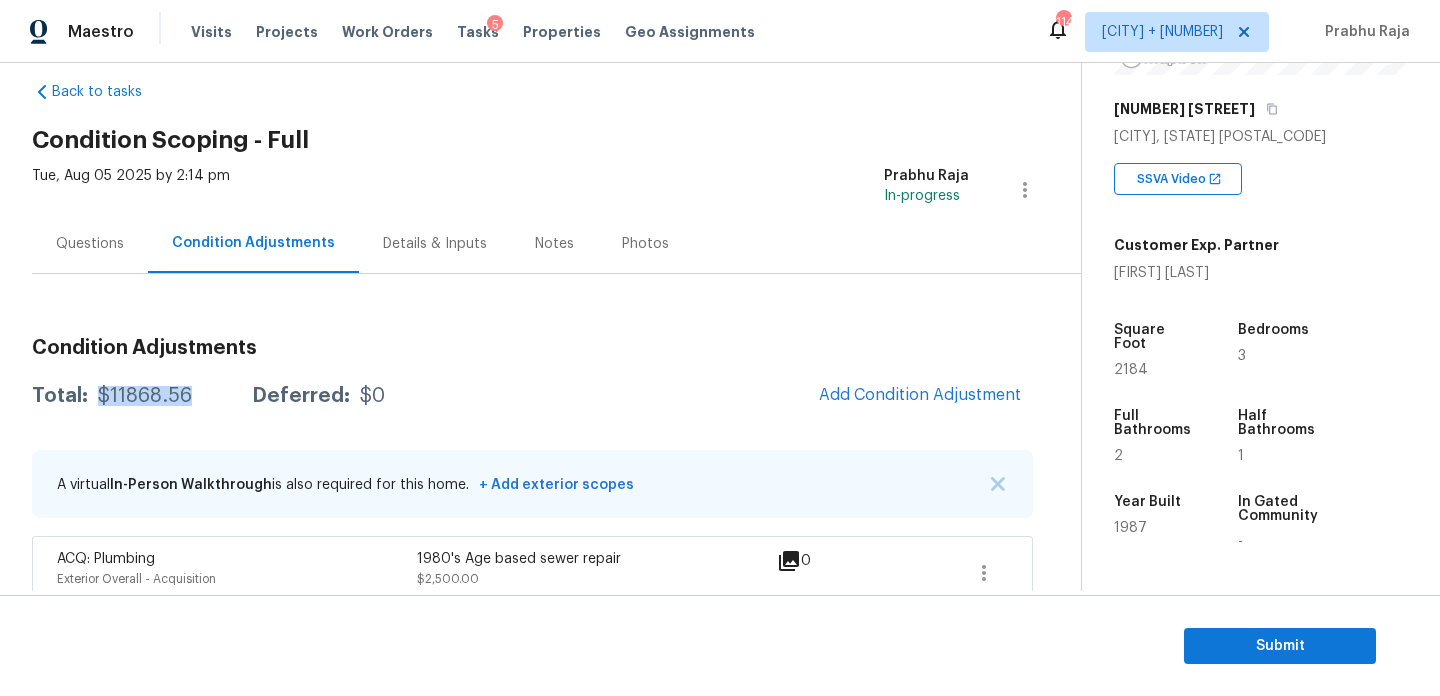 click on "Questions" at bounding box center [90, 244] 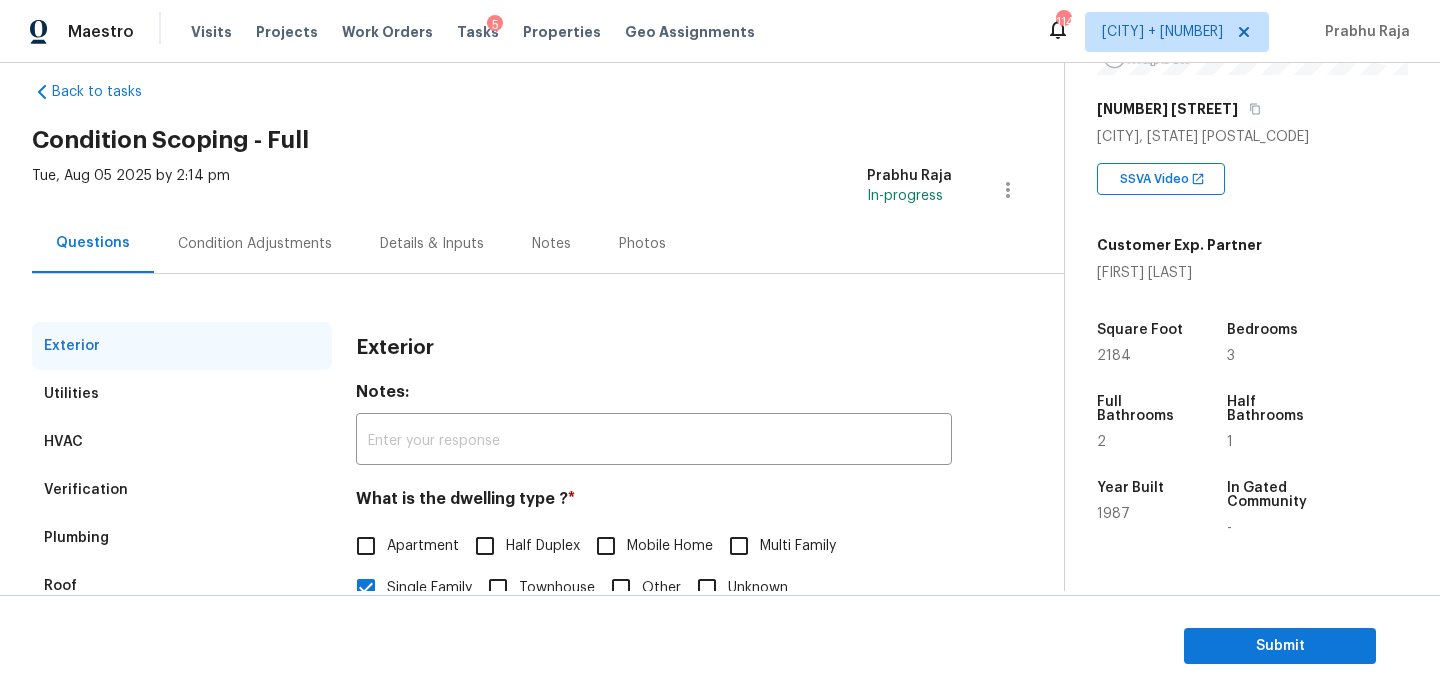 scroll, scrollTop: 267, scrollLeft: 0, axis: vertical 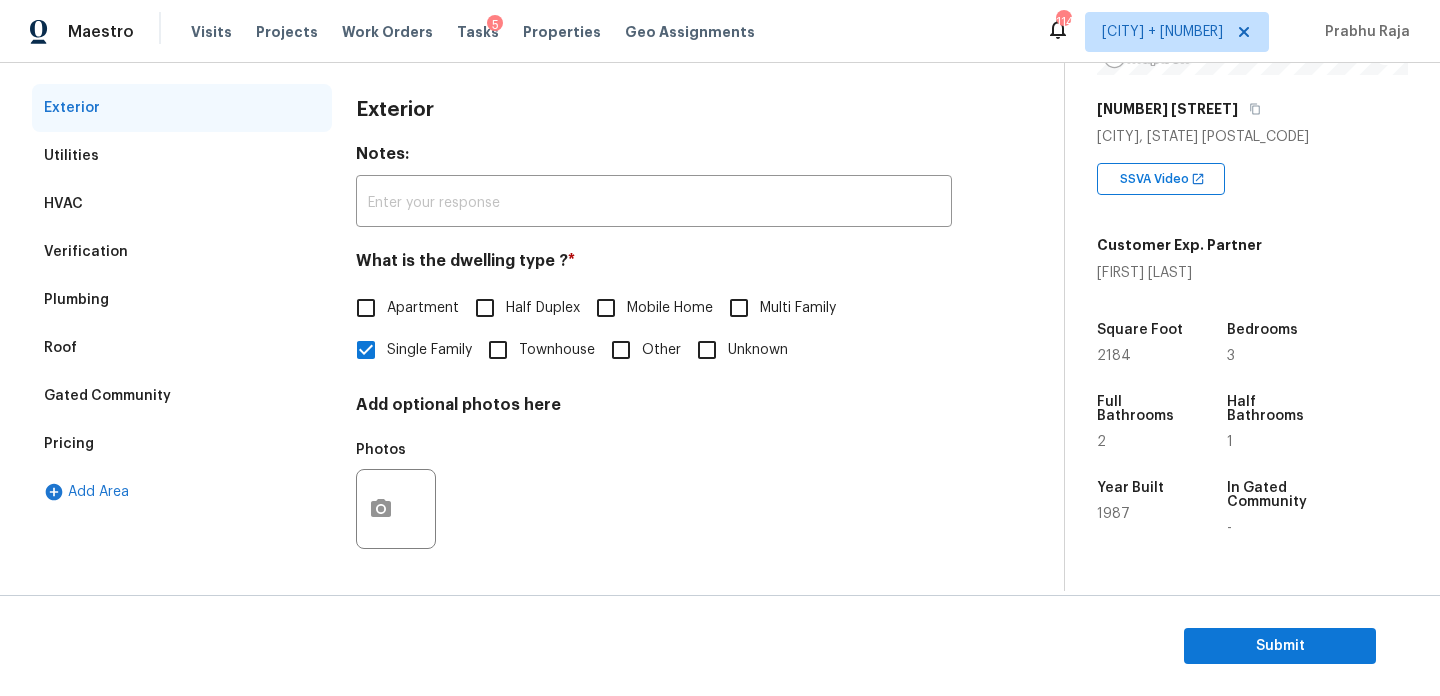 click on "Pricing" at bounding box center [182, 444] 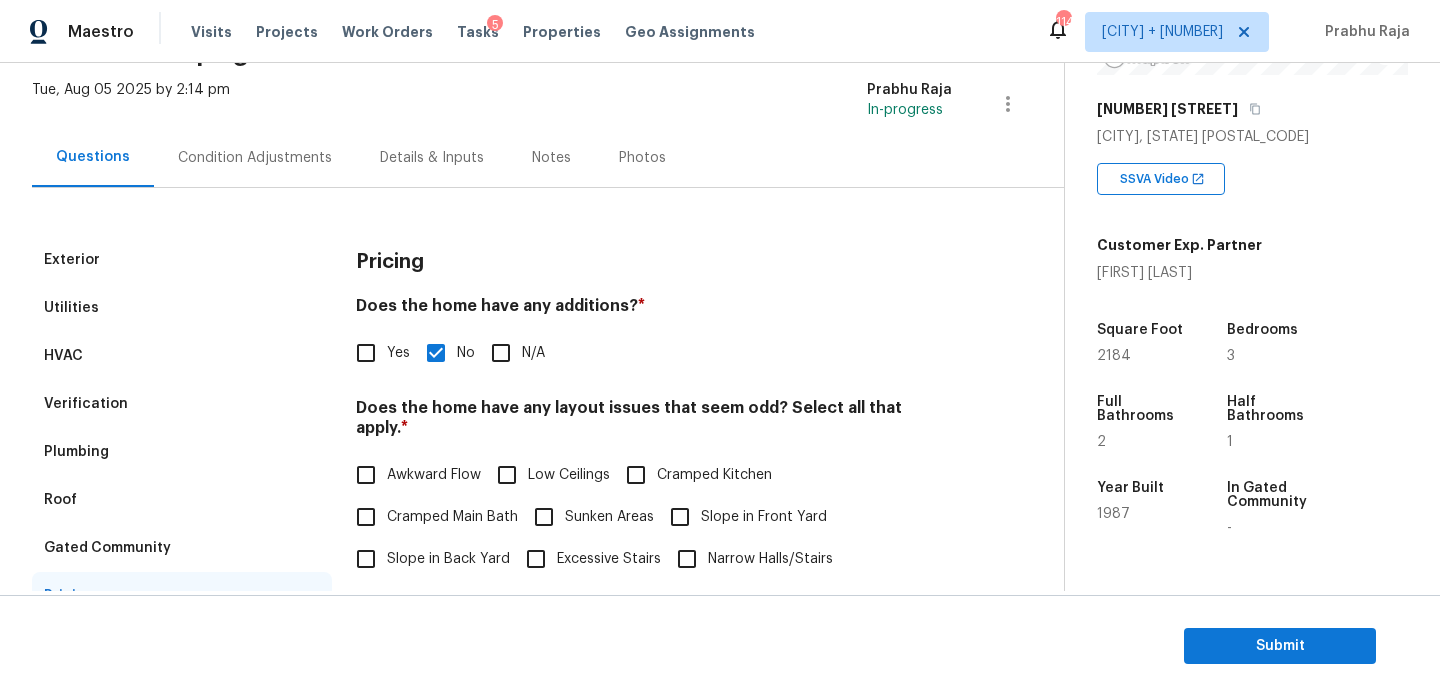 scroll, scrollTop: 111, scrollLeft: 0, axis: vertical 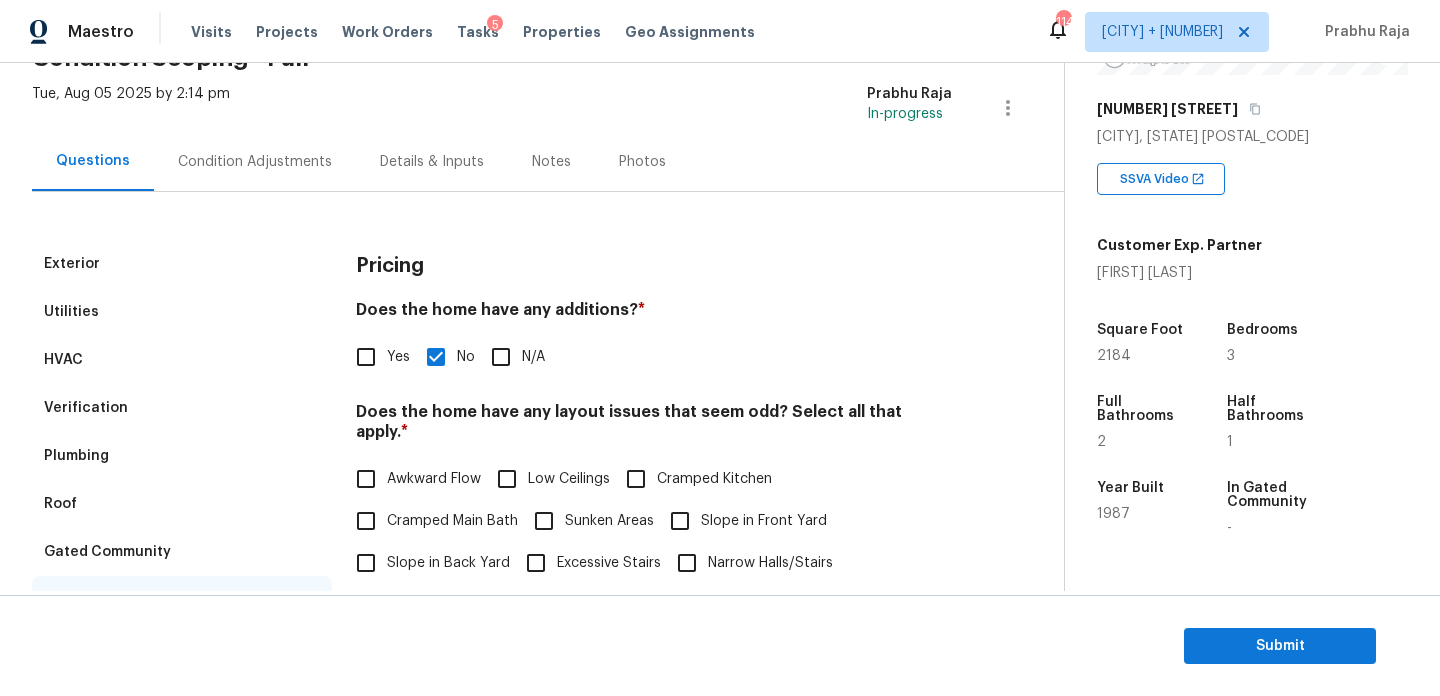 click on "Condition Adjustments" at bounding box center (255, 161) 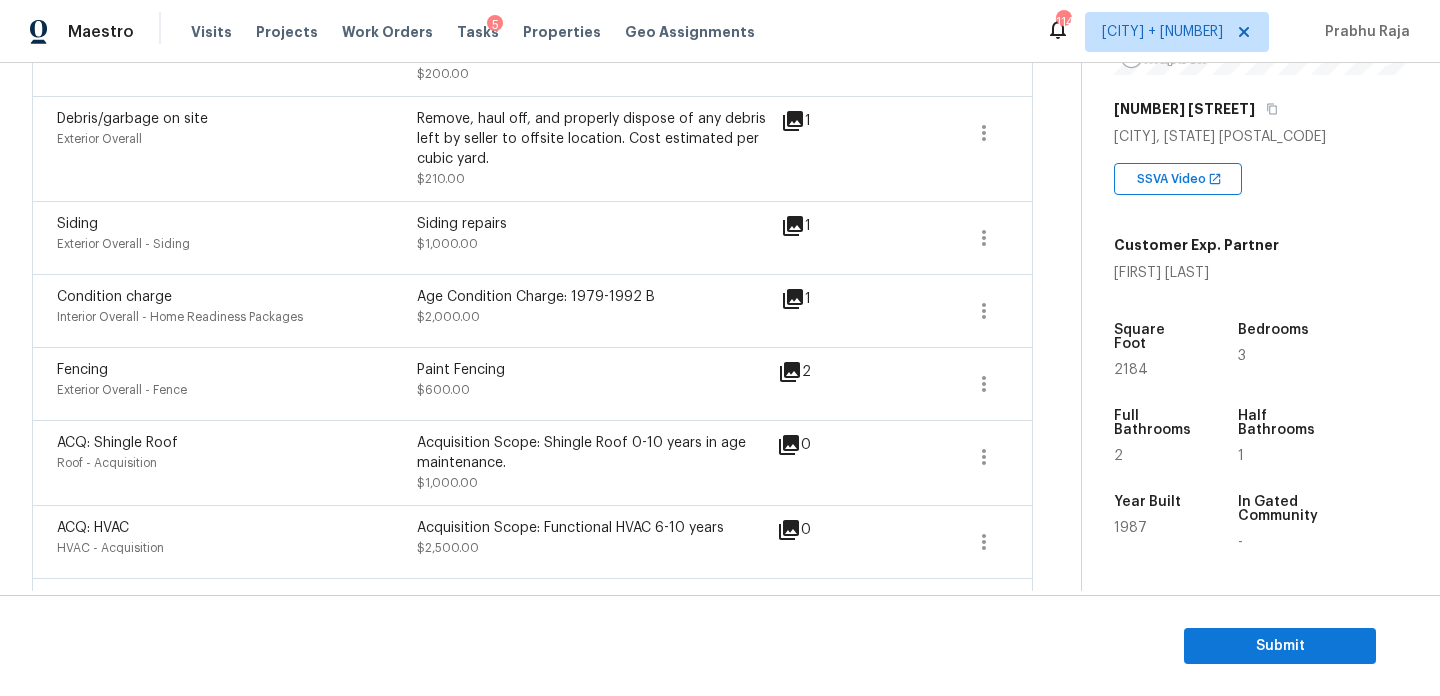 scroll, scrollTop: 734, scrollLeft: 0, axis: vertical 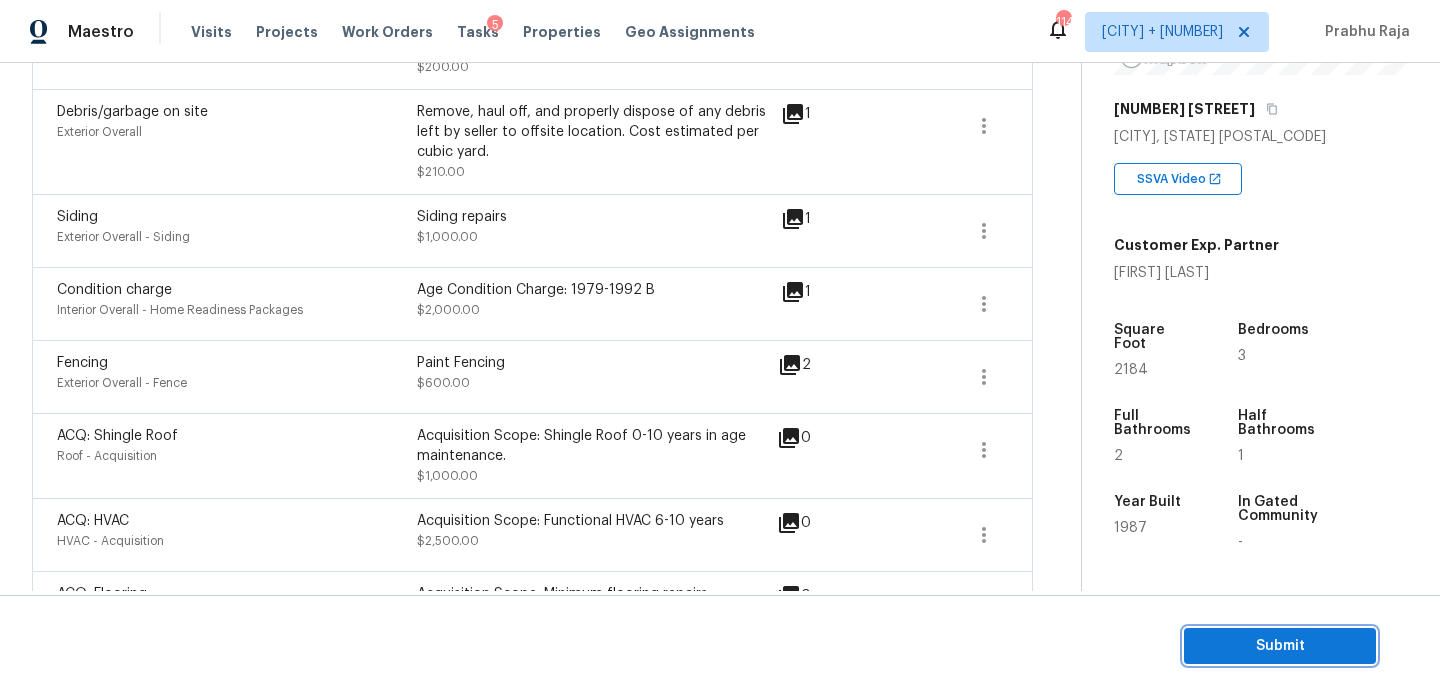 click on "Submit" at bounding box center (1280, 646) 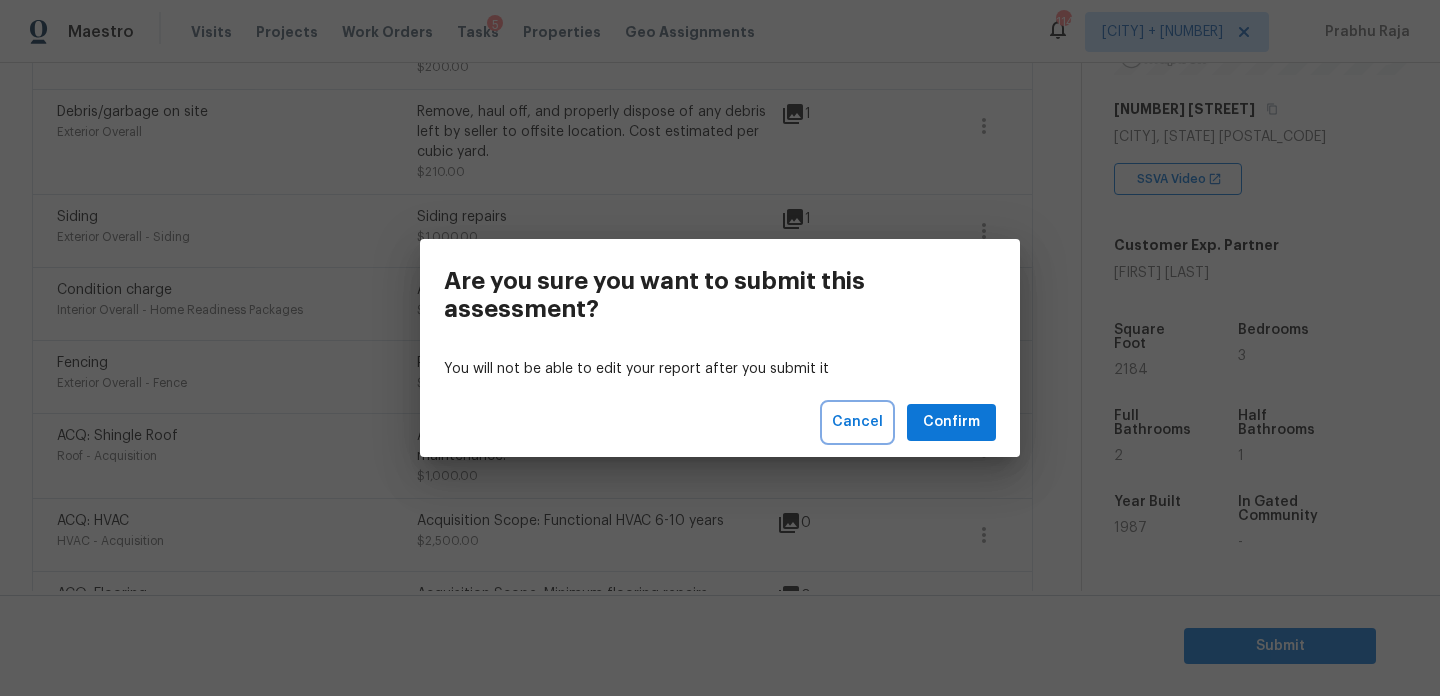 click on "Cancel" at bounding box center [857, 422] 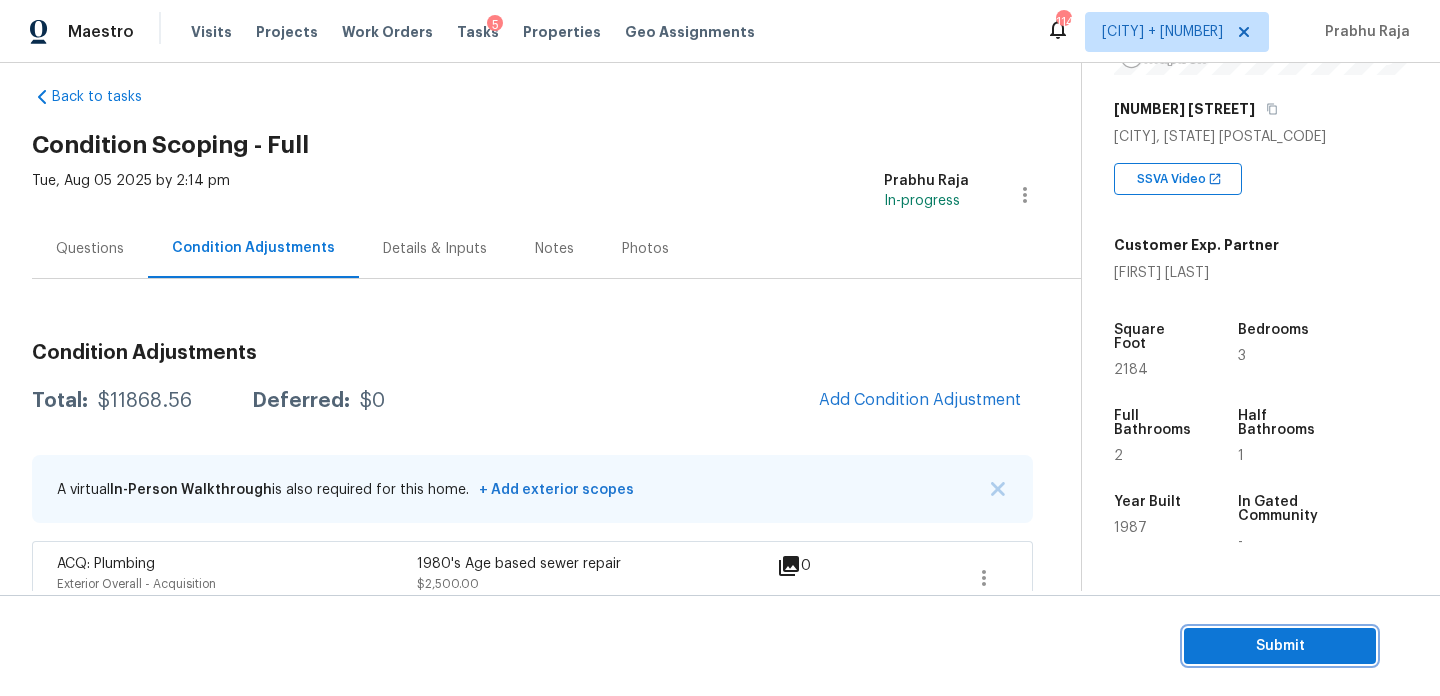 scroll, scrollTop: 0, scrollLeft: 0, axis: both 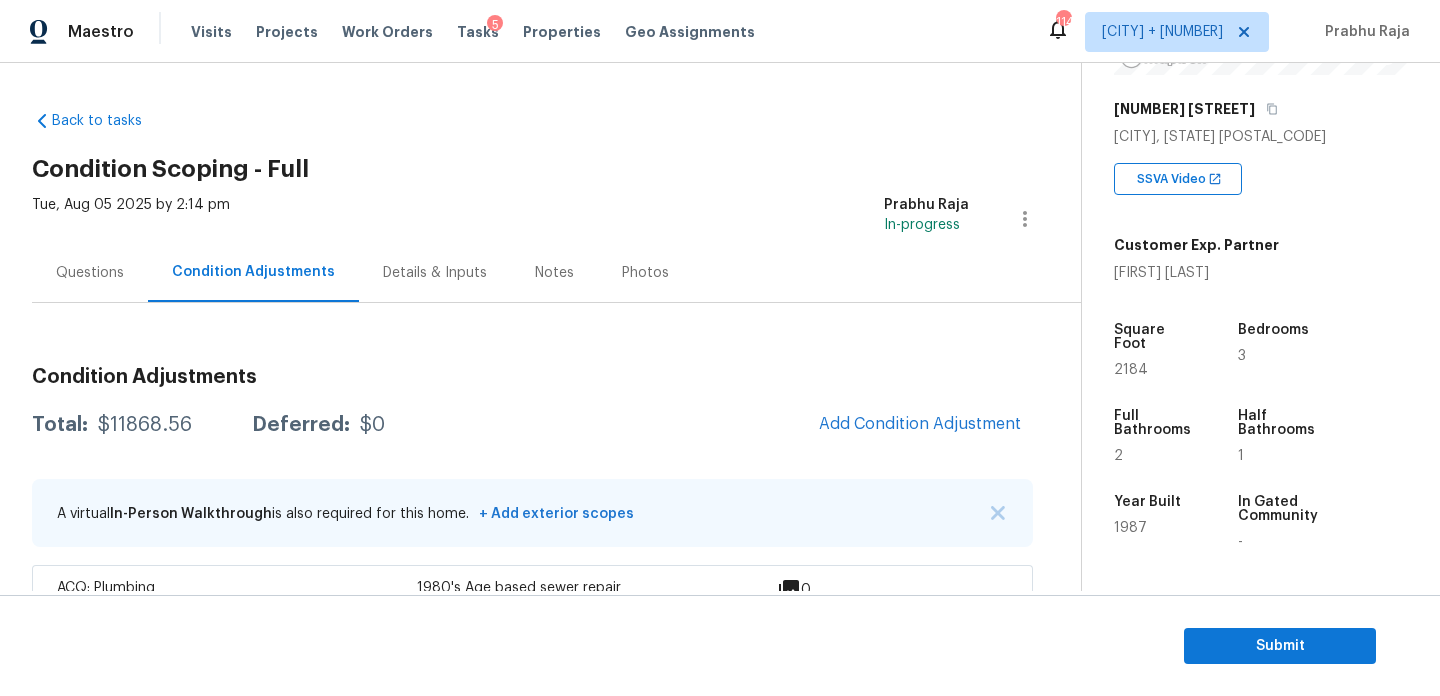 click on "Questions" at bounding box center [90, 273] 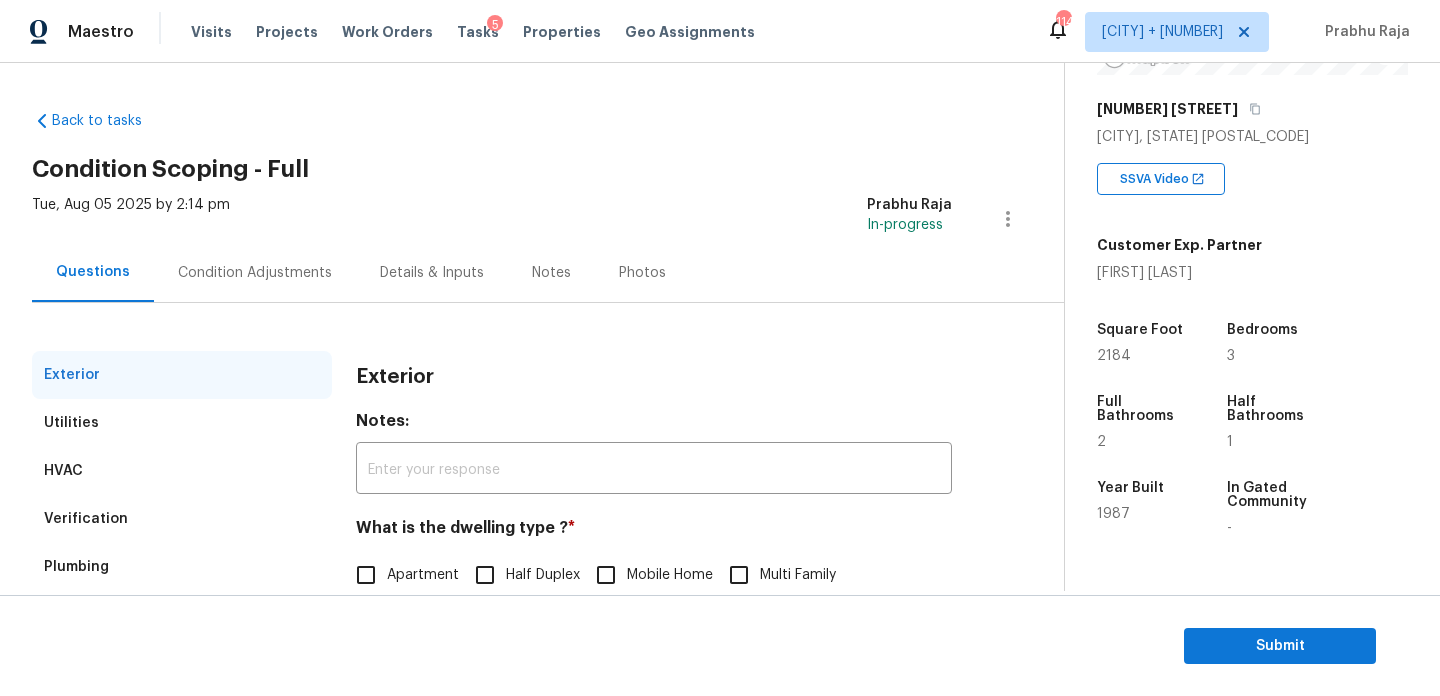 scroll, scrollTop: 267, scrollLeft: 0, axis: vertical 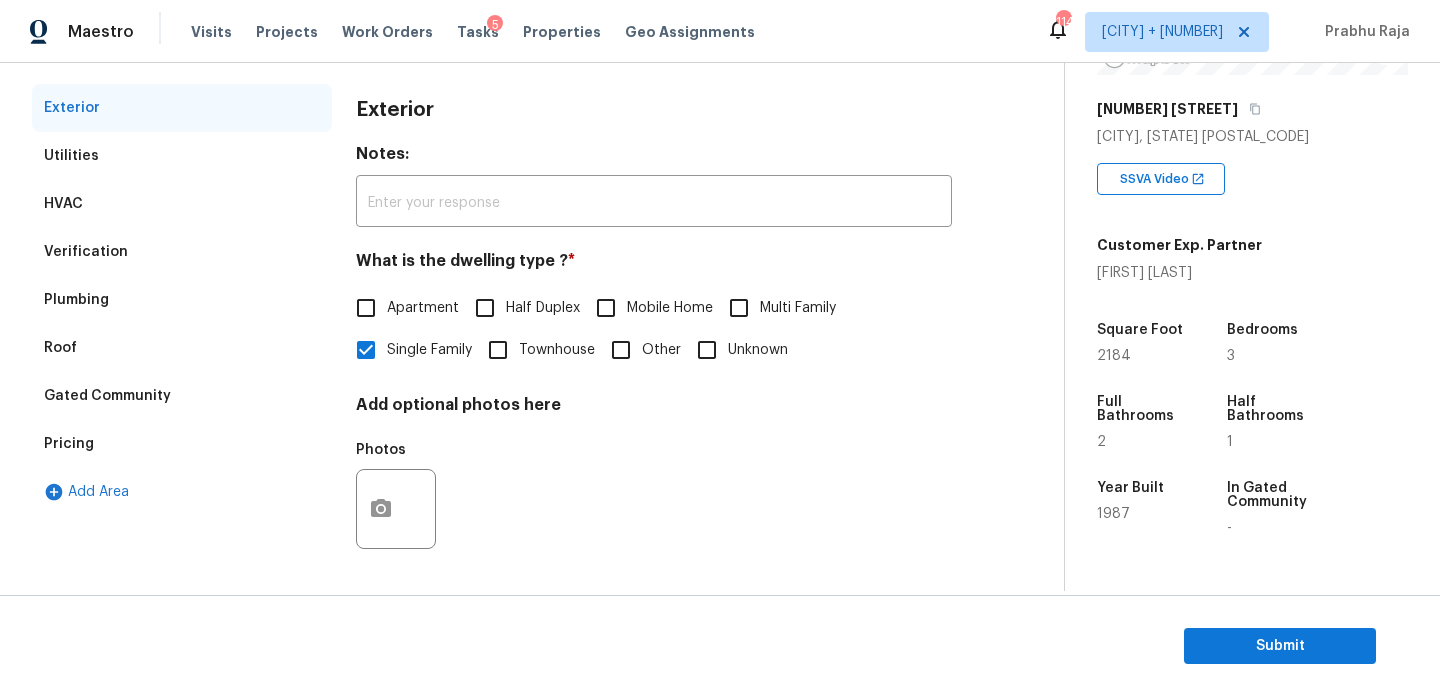click on "Verification" at bounding box center [86, 252] 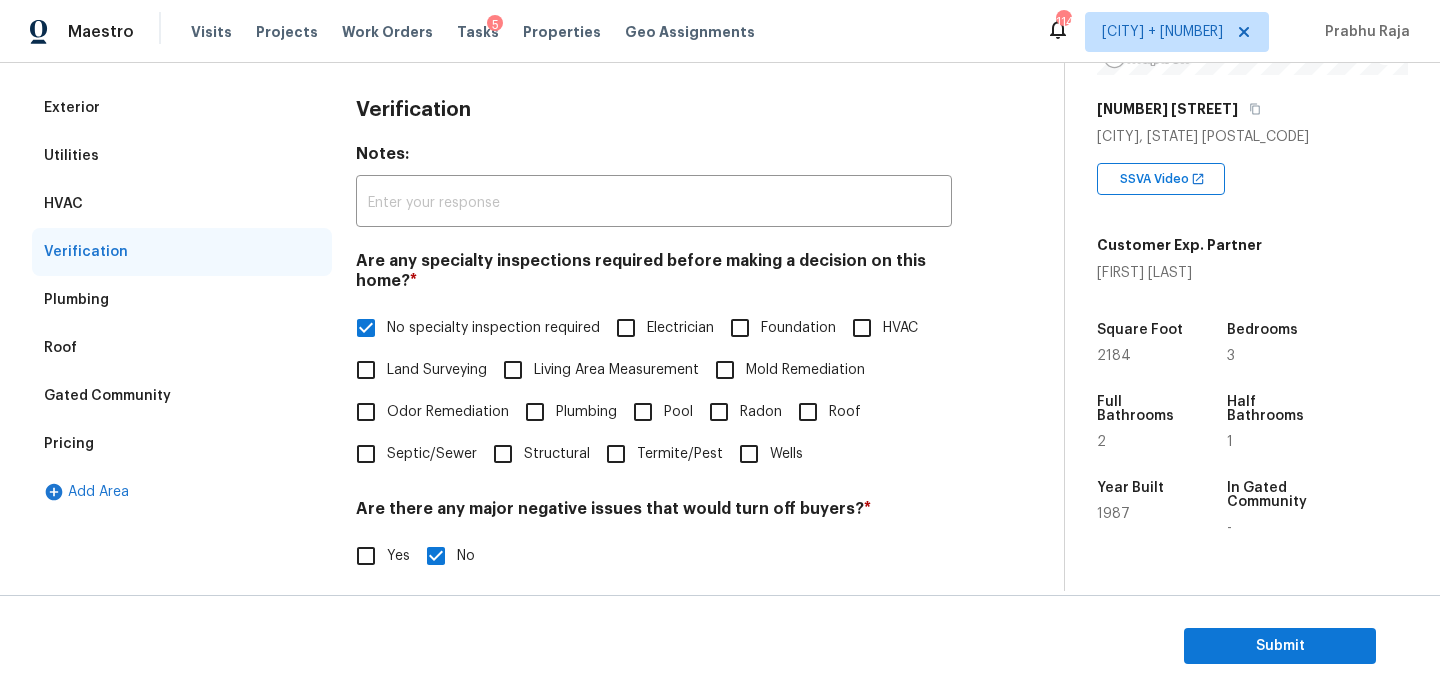 scroll, scrollTop: 697, scrollLeft: 0, axis: vertical 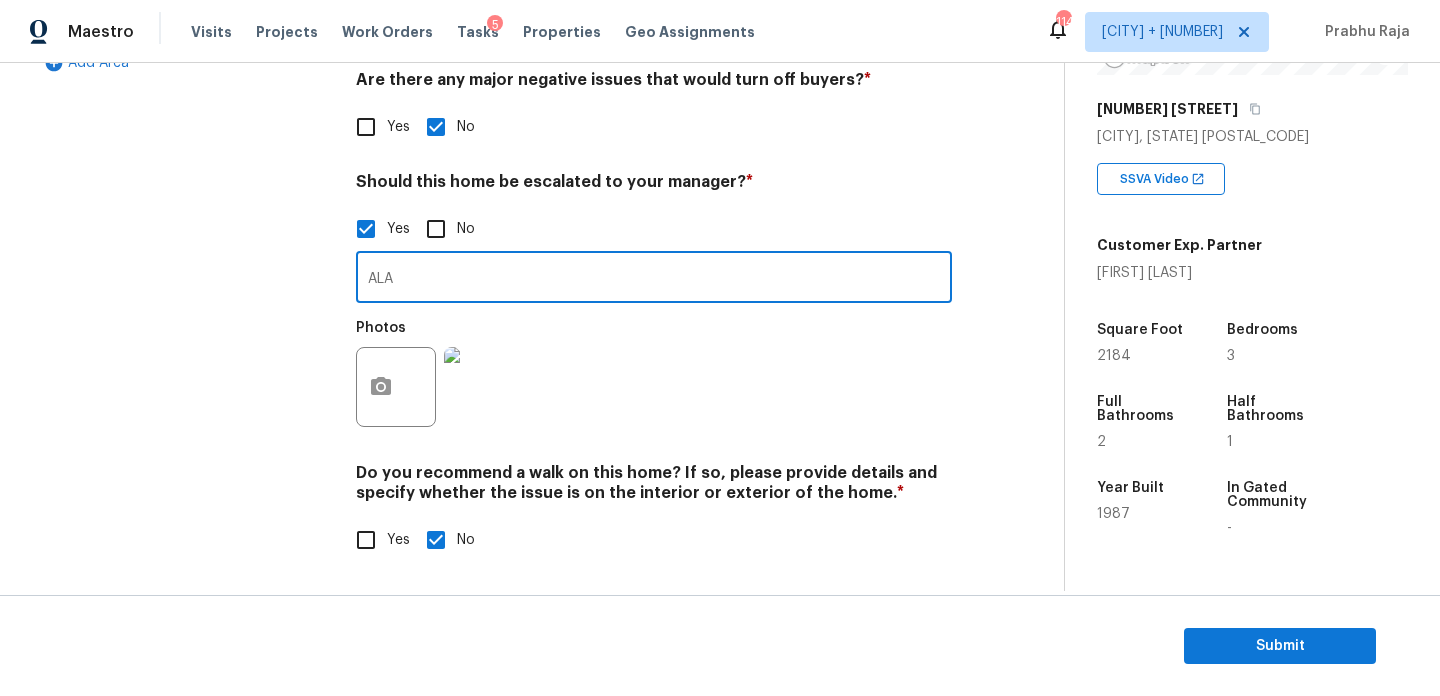 click on "ALA" at bounding box center [654, 279] 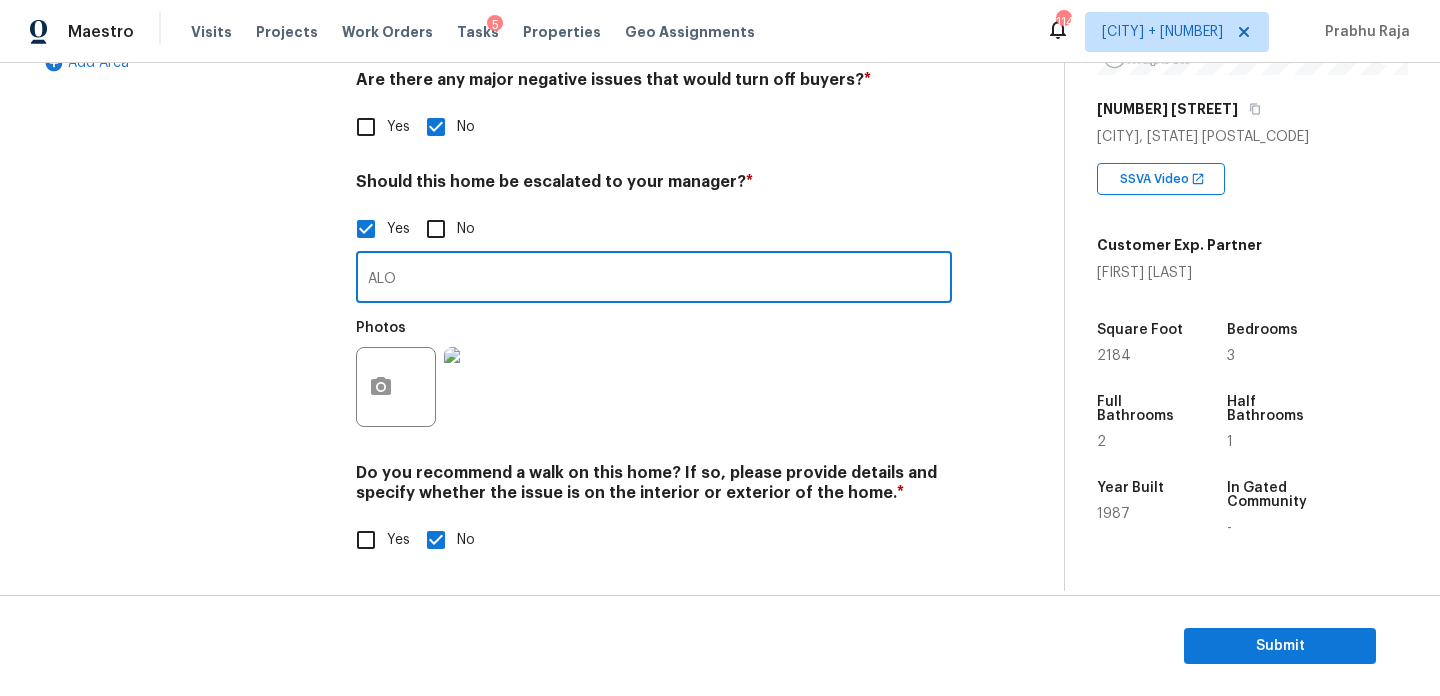 type on "ALO" 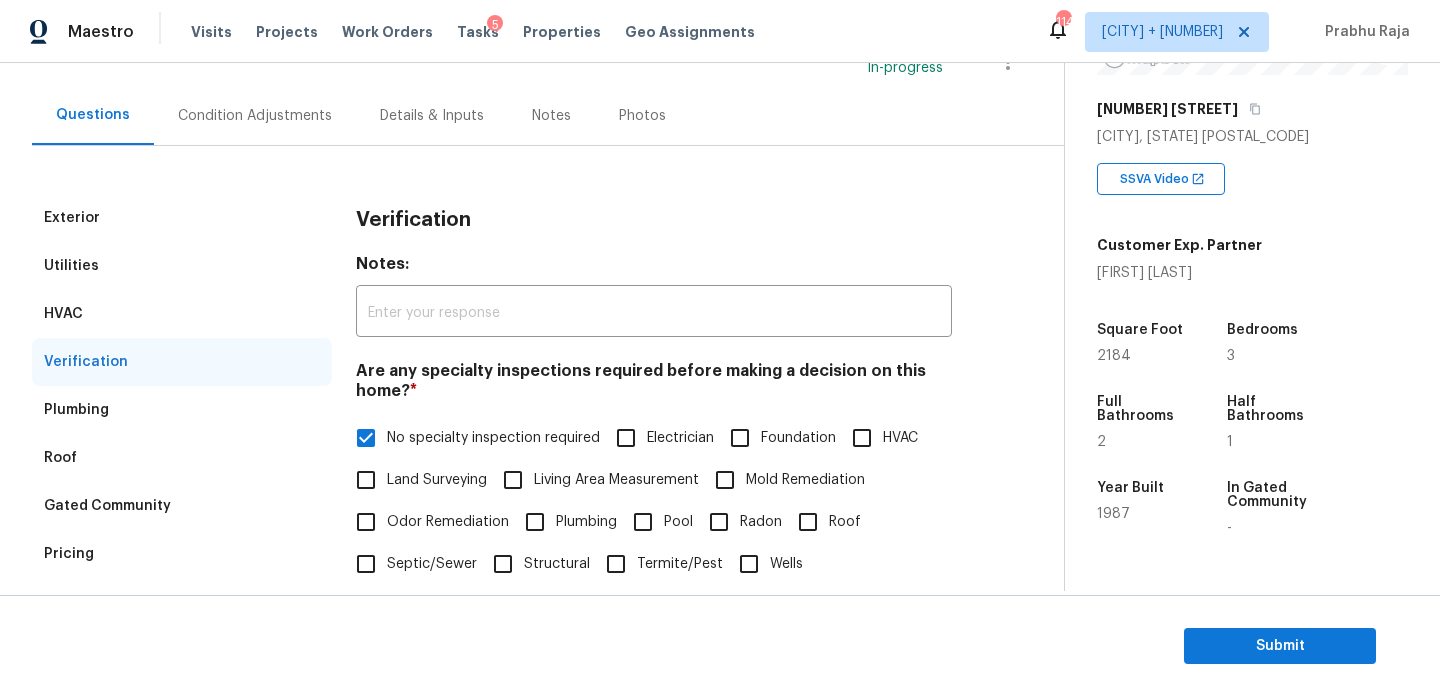 scroll, scrollTop: 0, scrollLeft: 0, axis: both 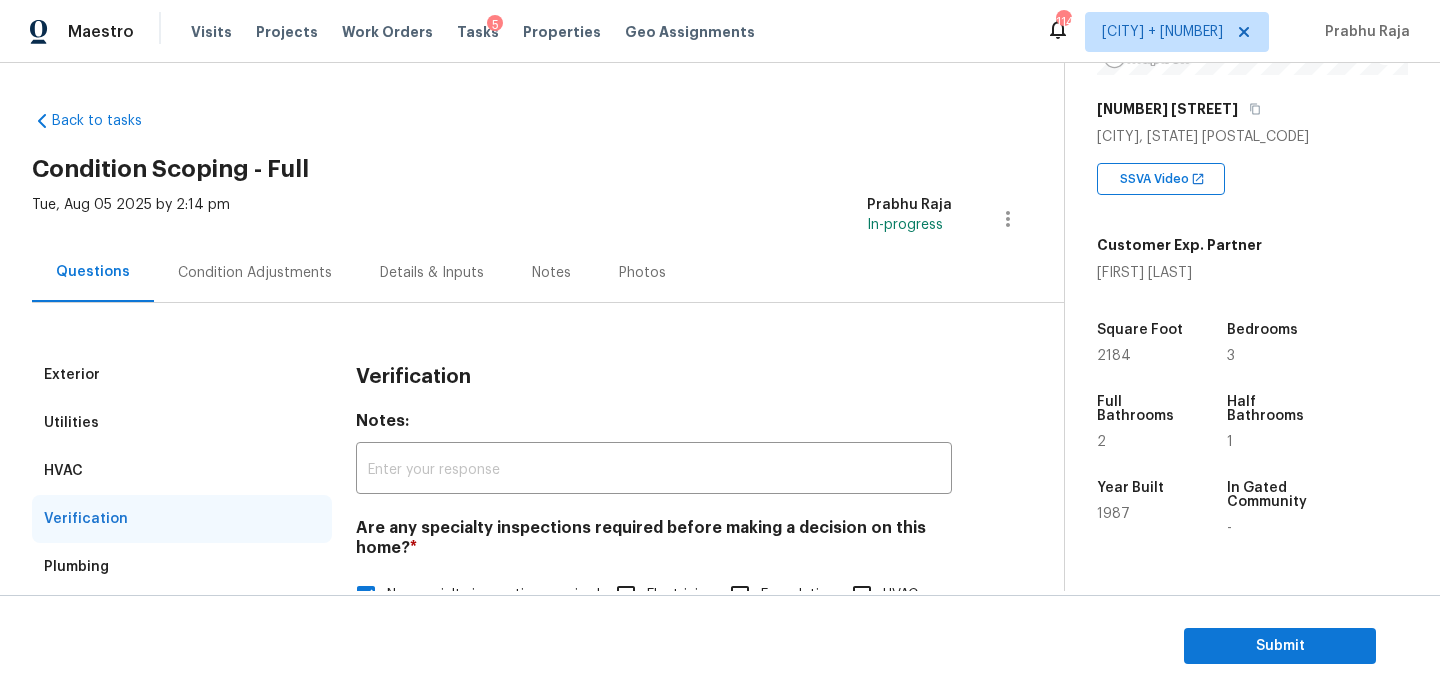 click on "Condition Adjustments" at bounding box center [255, 273] 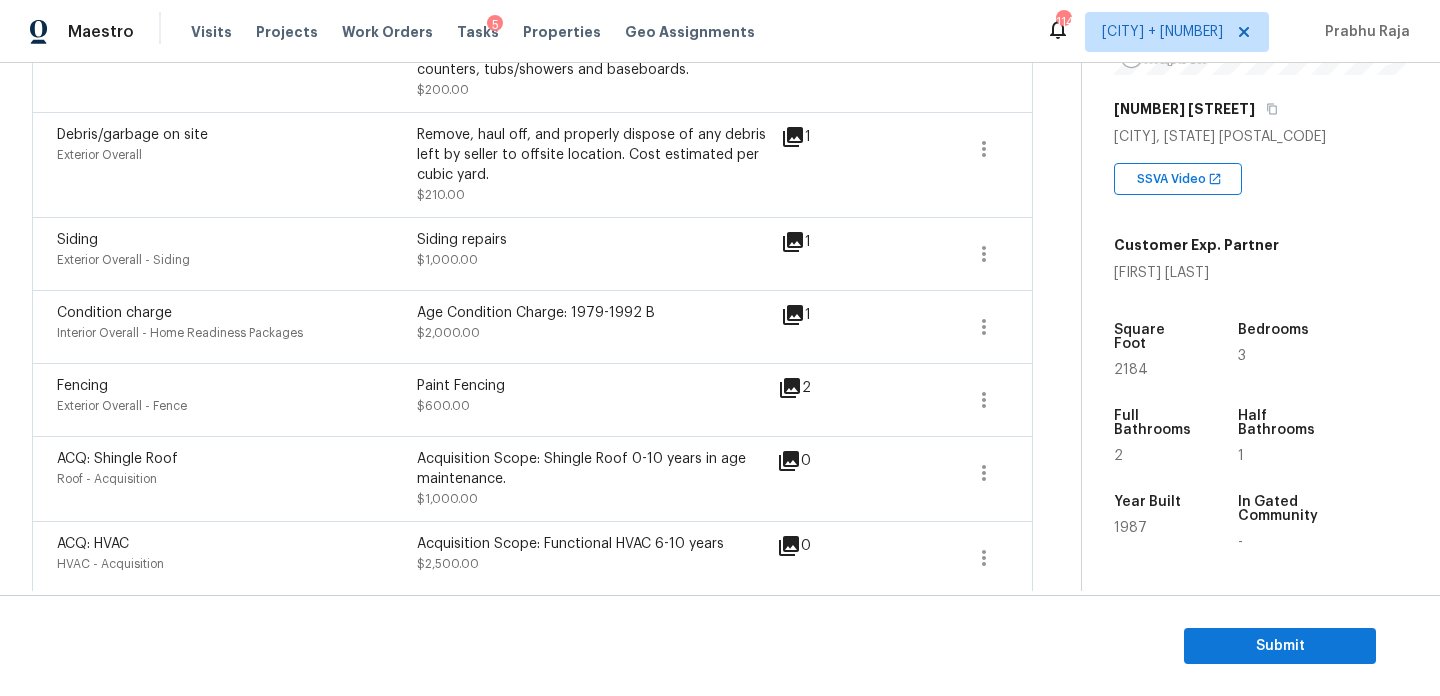scroll, scrollTop: 712, scrollLeft: 0, axis: vertical 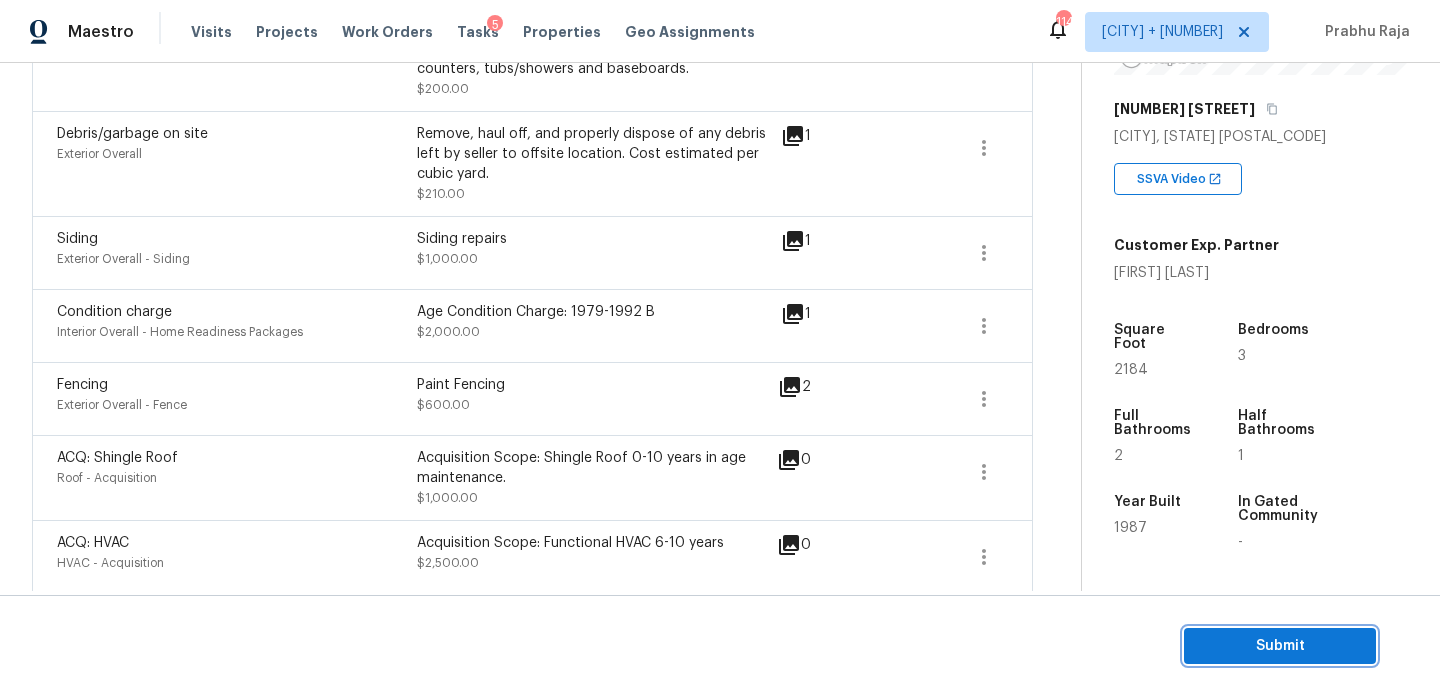 click on "Submit" at bounding box center [1280, 646] 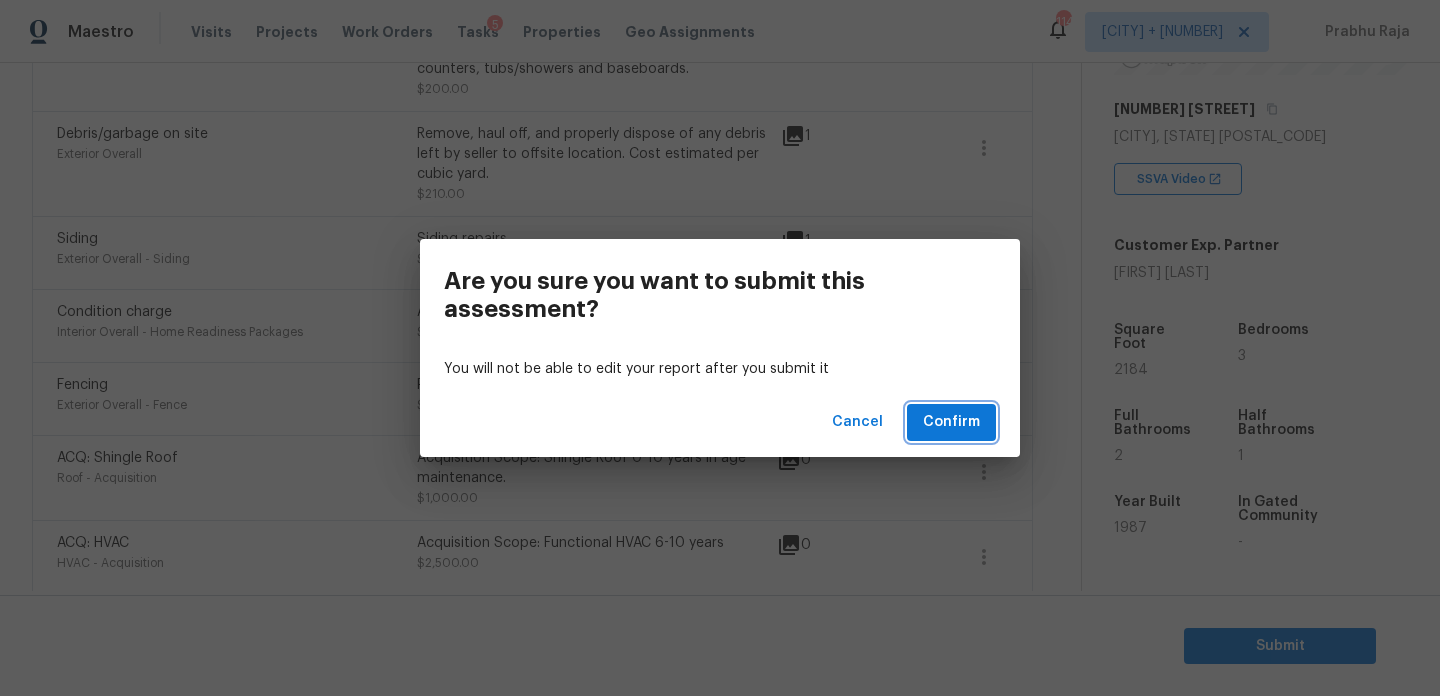 click on "Confirm" at bounding box center (951, 422) 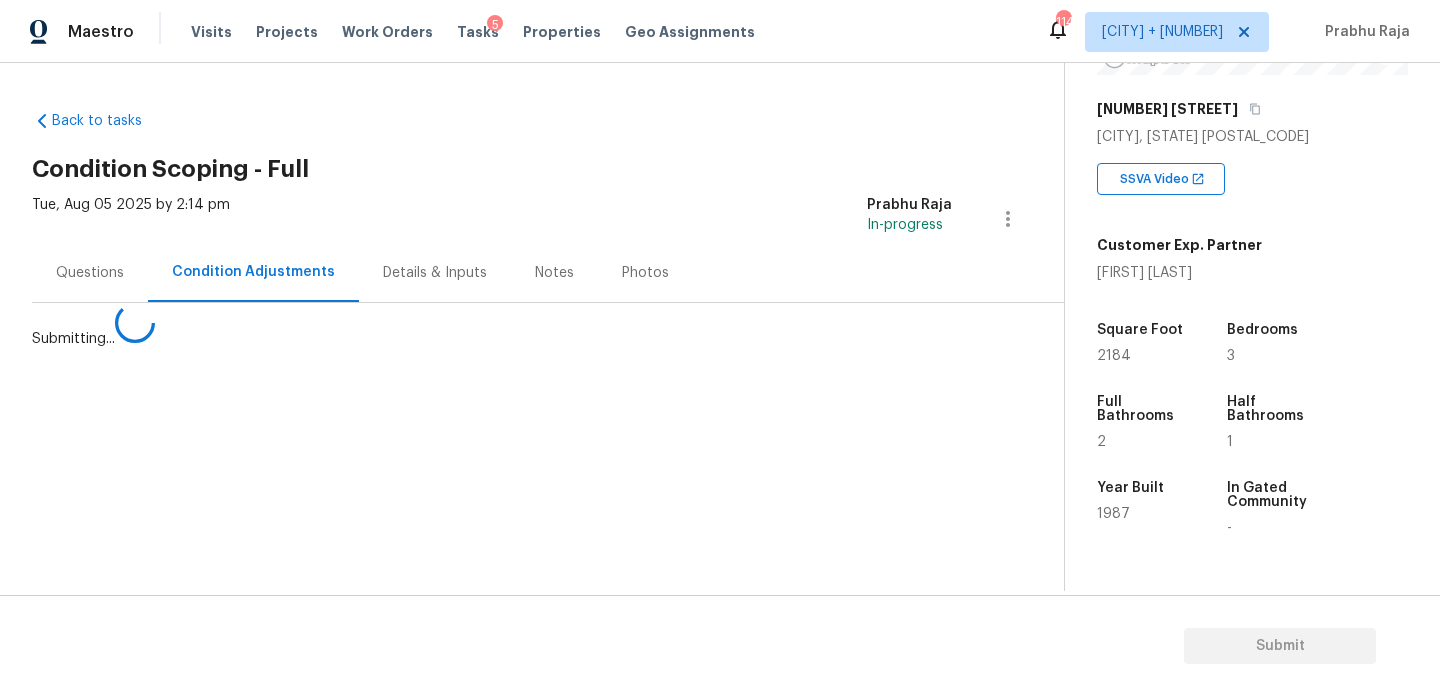 scroll, scrollTop: 0, scrollLeft: 0, axis: both 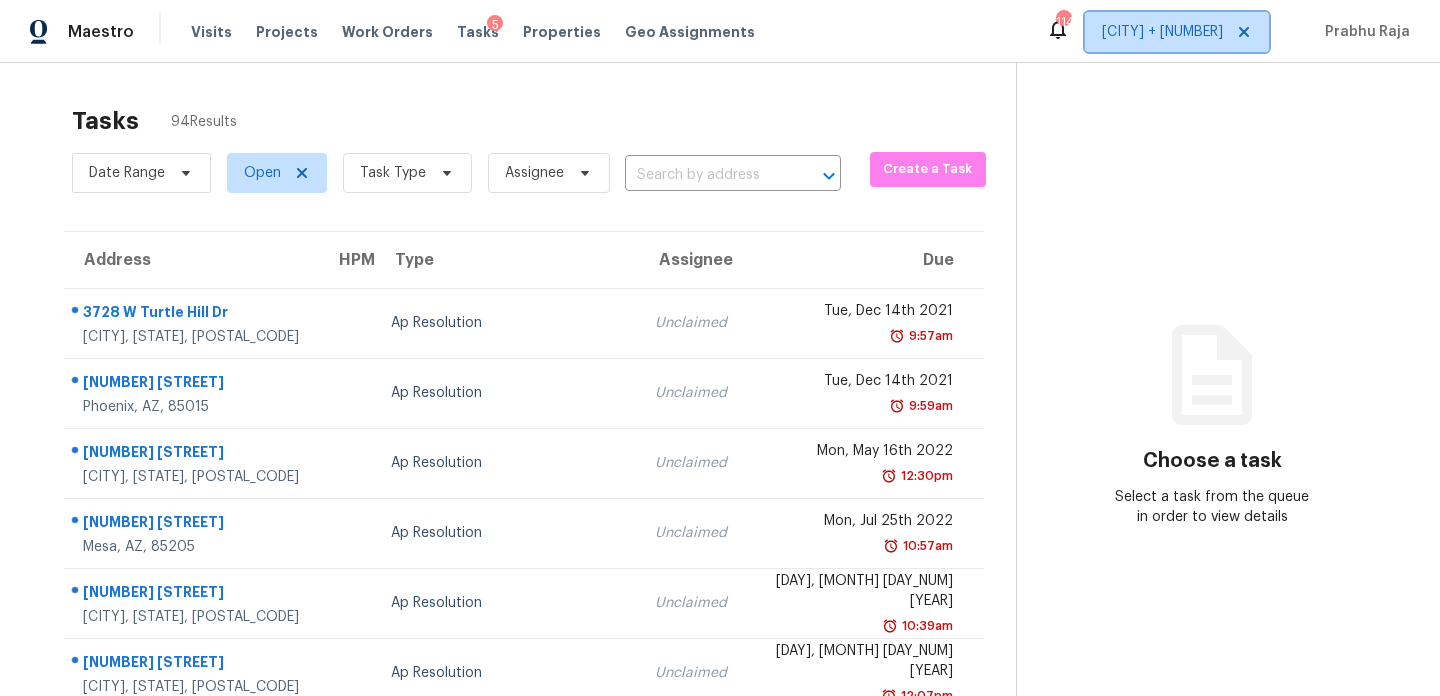 click on "Denver + 9" at bounding box center [1162, 32] 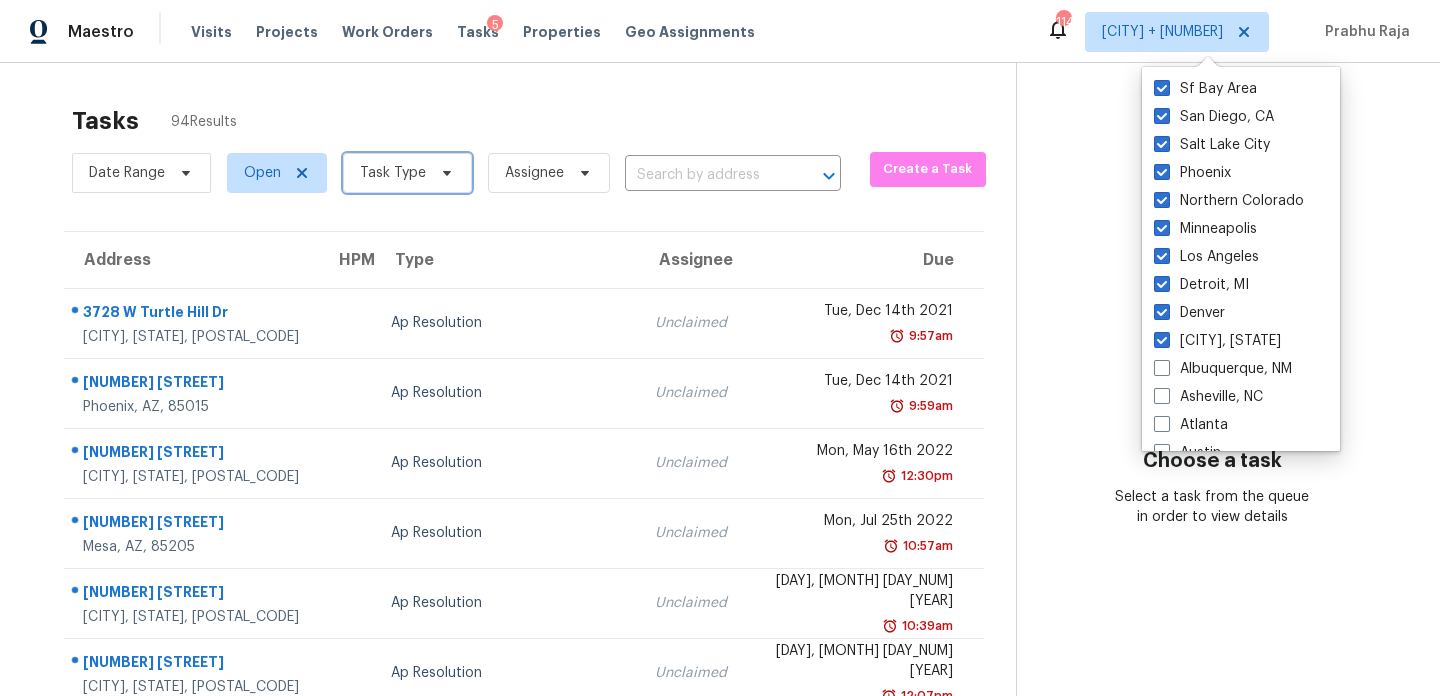 click at bounding box center (444, 173) 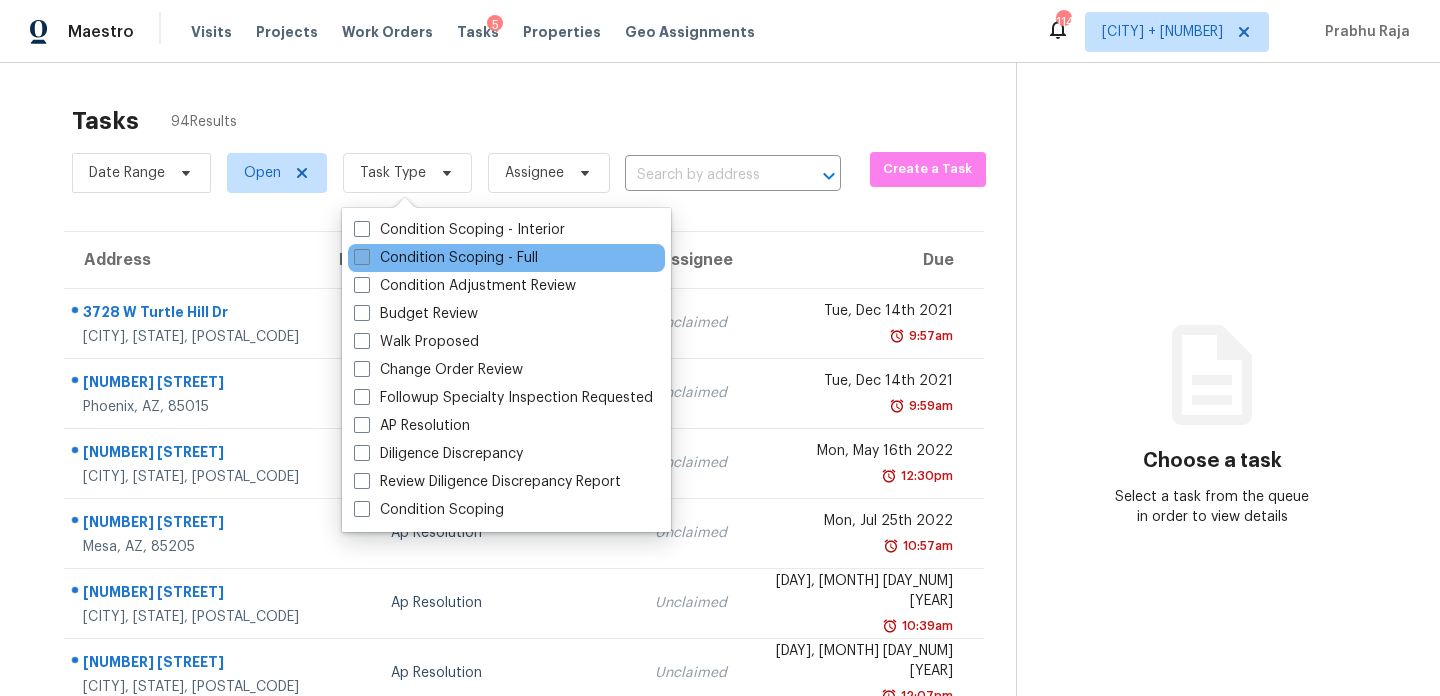 click on "Condition Scoping - Full" at bounding box center (446, 258) 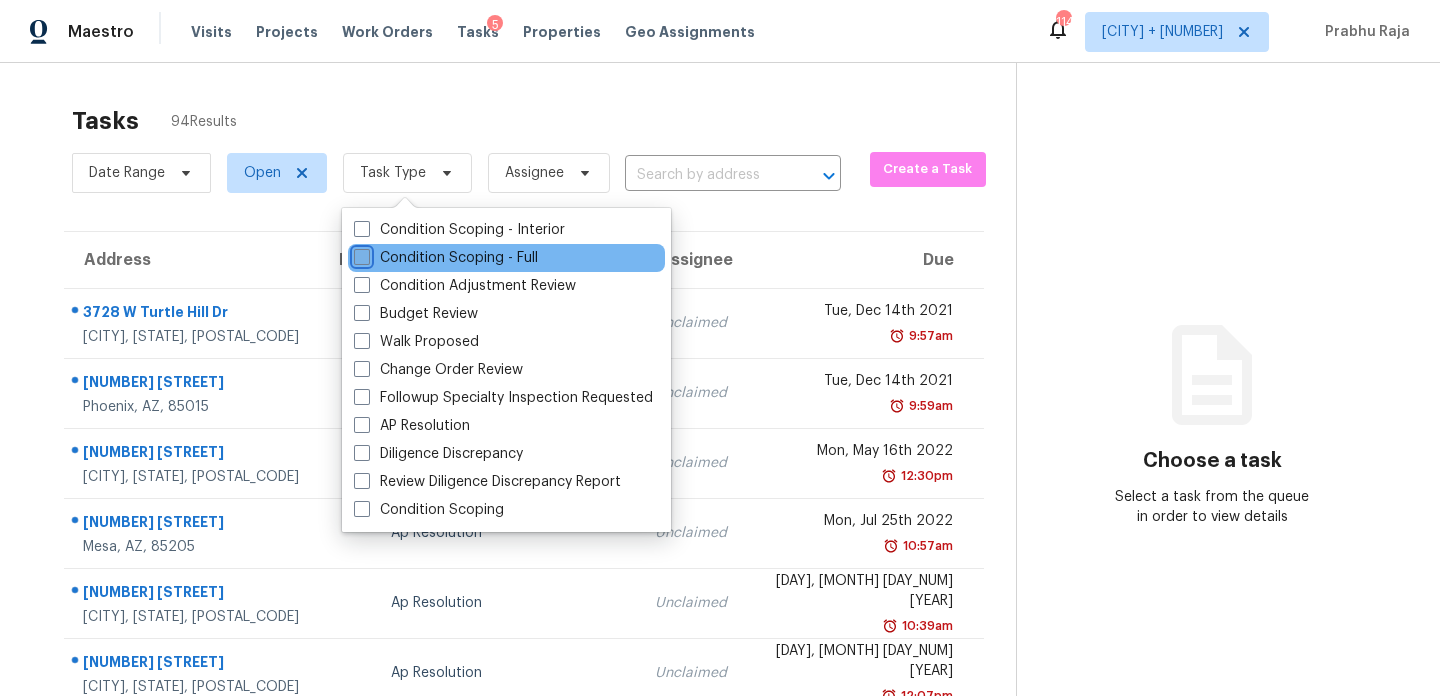 click on "Condition Scoping - Full" at bounding box center [360, 254] 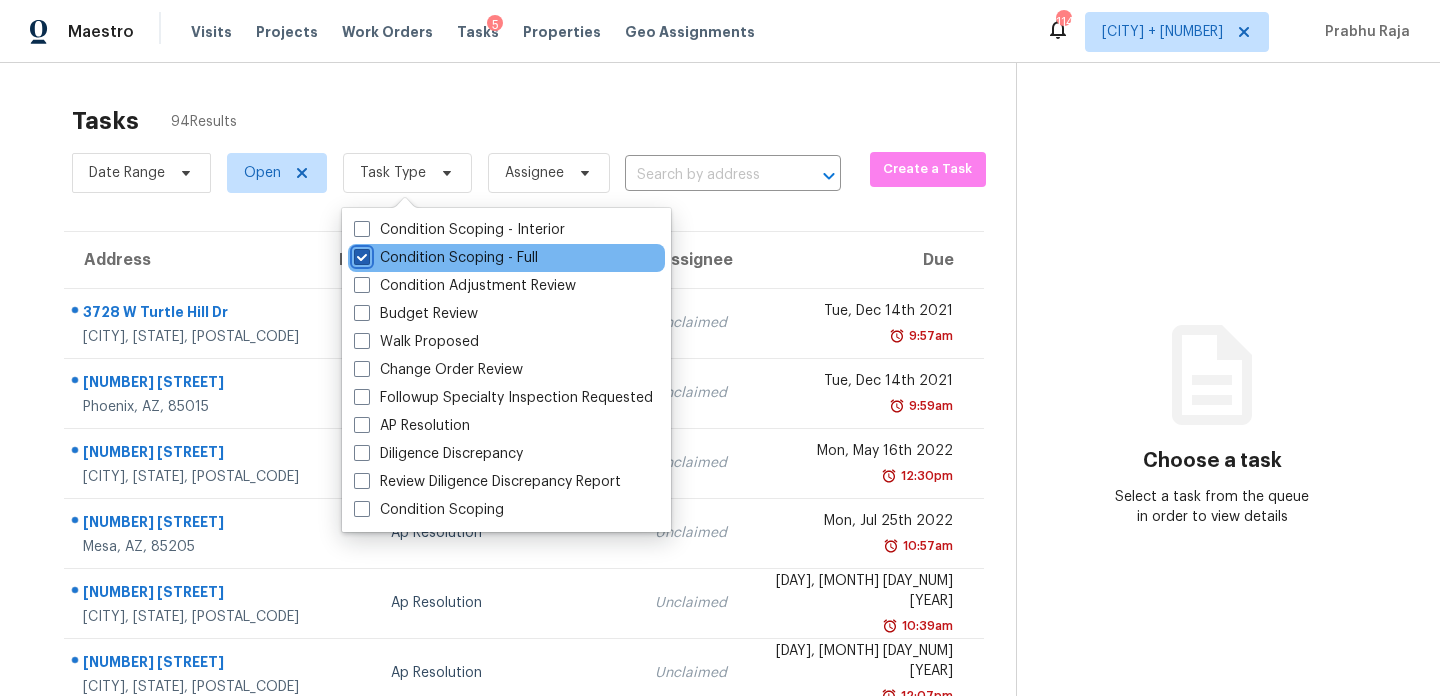 checkbox on "true" 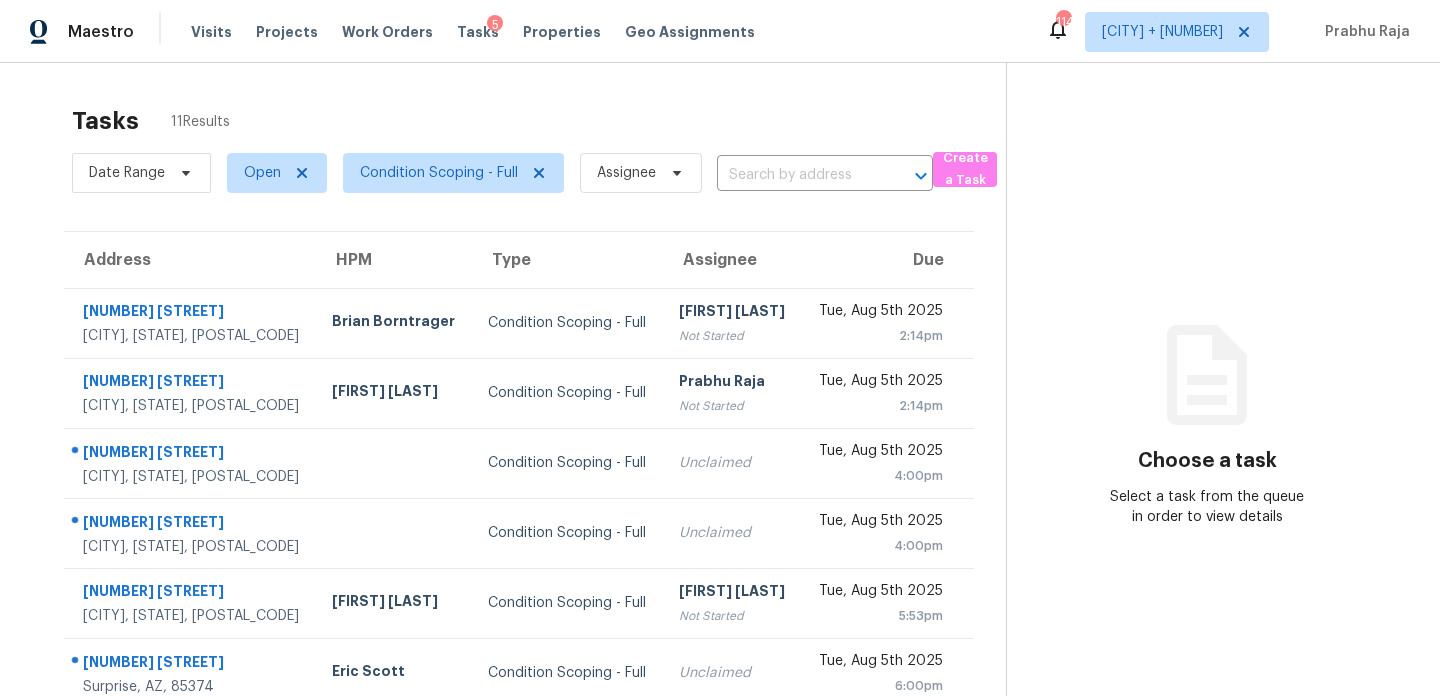 click on "Tasks 11  Results" at bounding box center (539, 121) 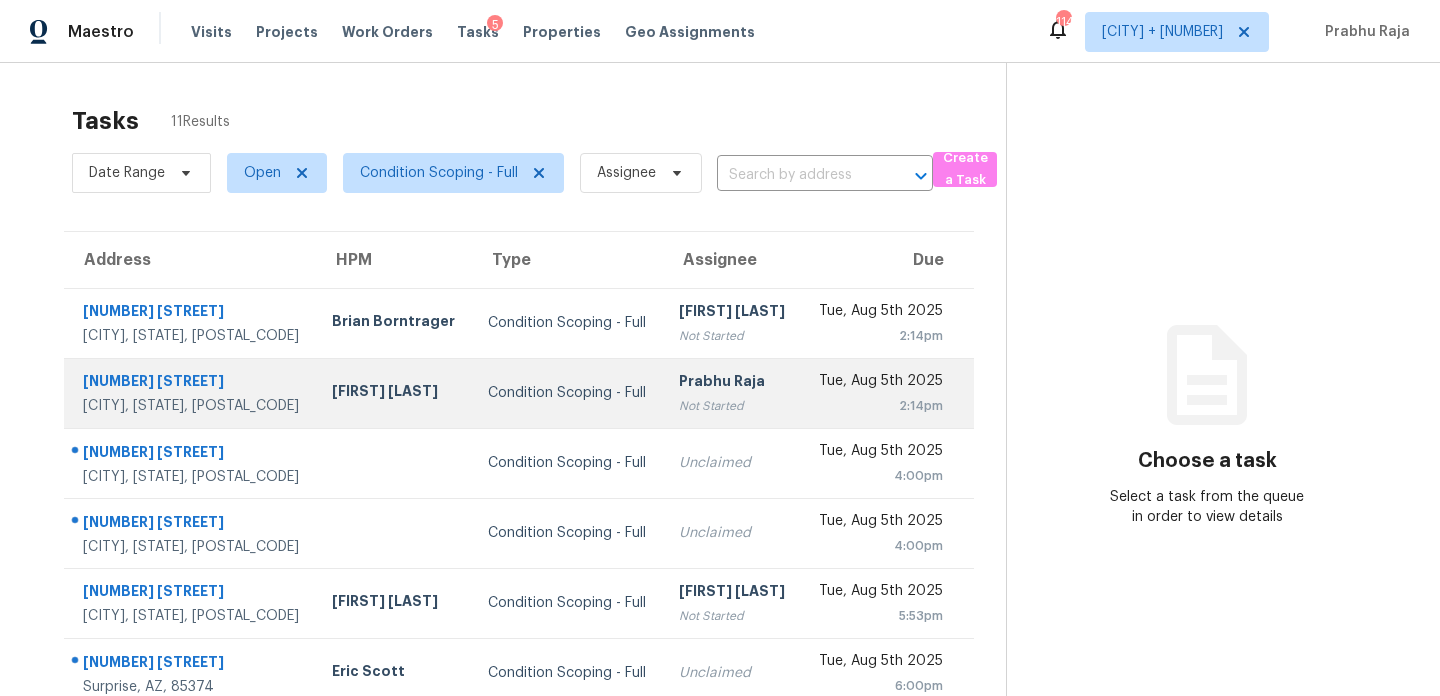 scroll, scrollTop: 345, scrollLeft: 0, axis: vertical 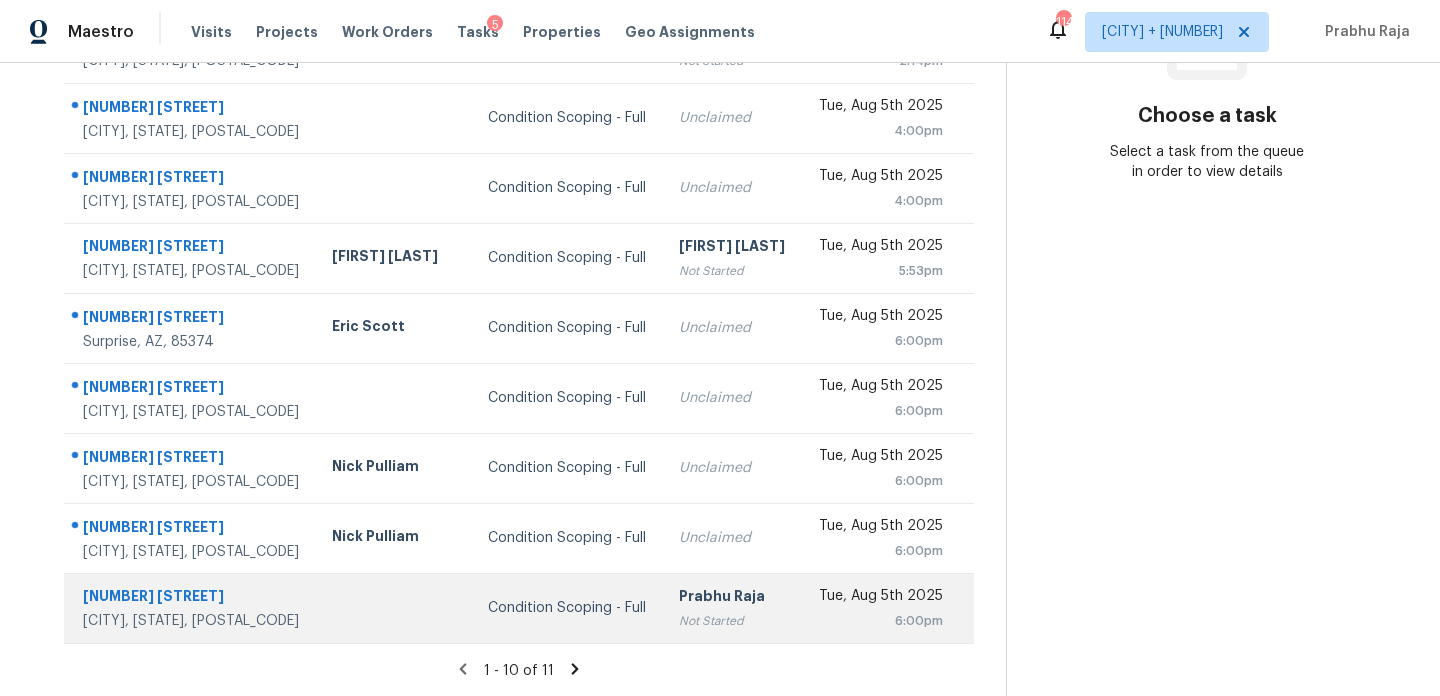 click on "Not Started" at bounding box center (732, 621) 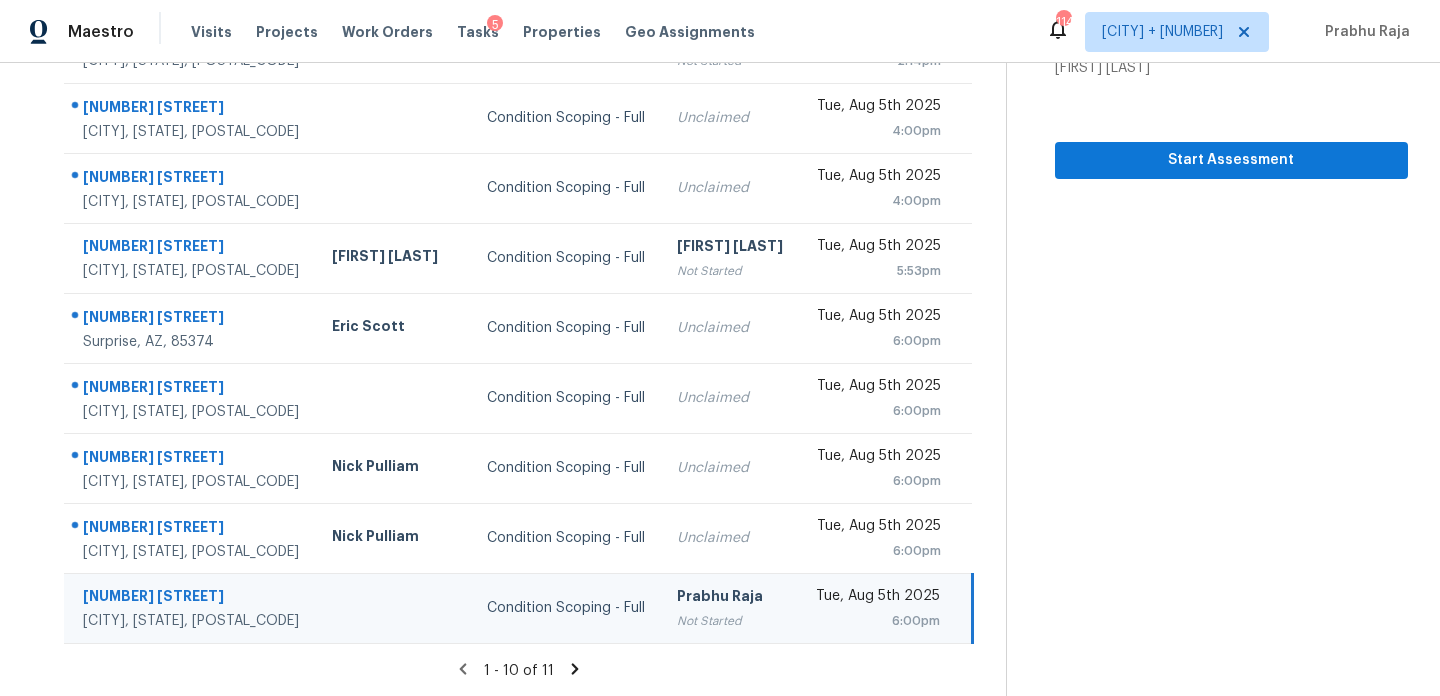 click on "Prabhu Raja" at bounding box center (730, 598) 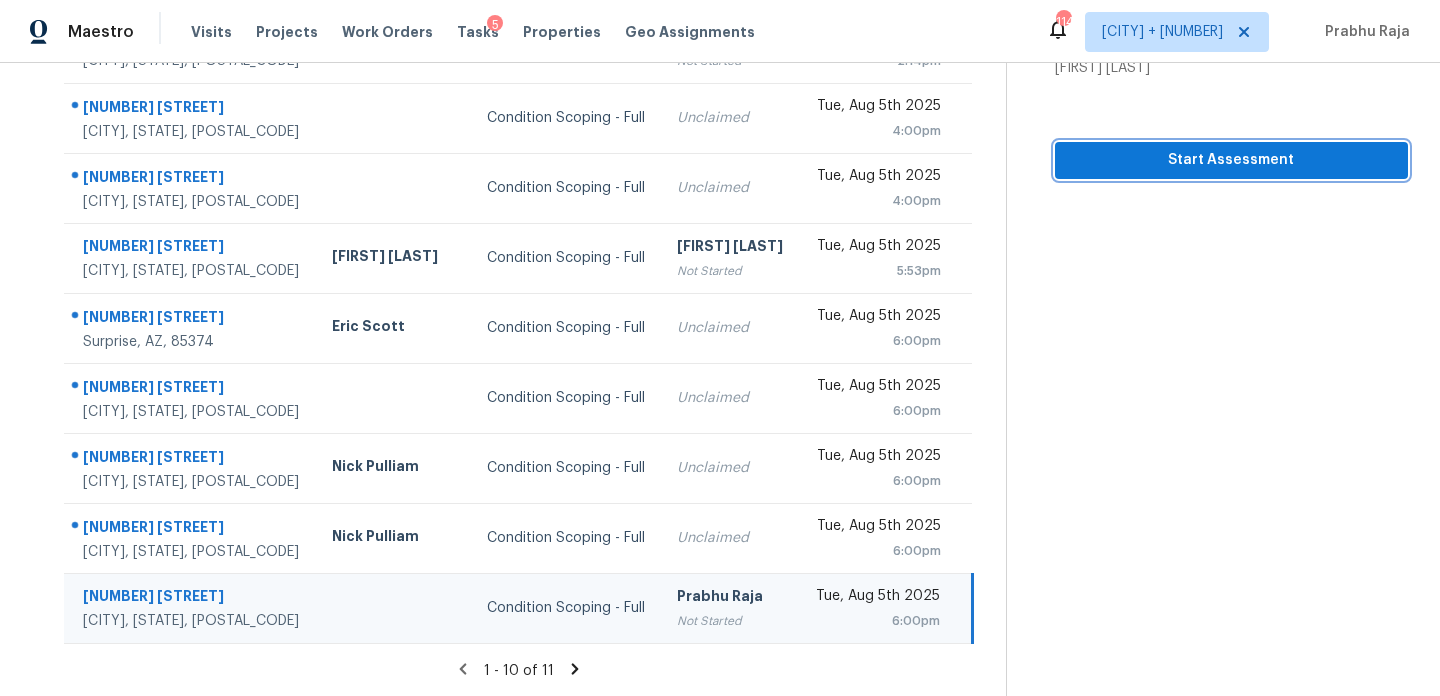click on "Start Assessment" at bounding box center (1231, 160) 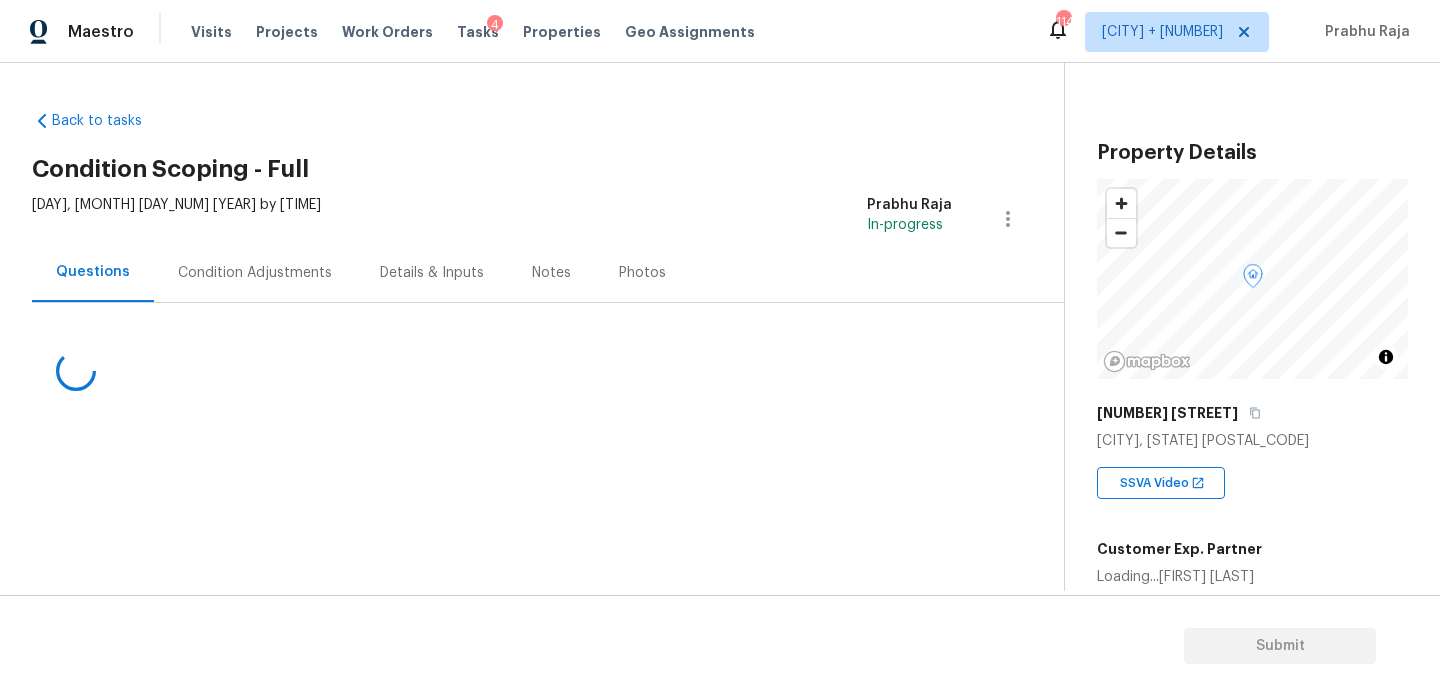 click on "Condition Adjustments" at bounding box center (255, 272) 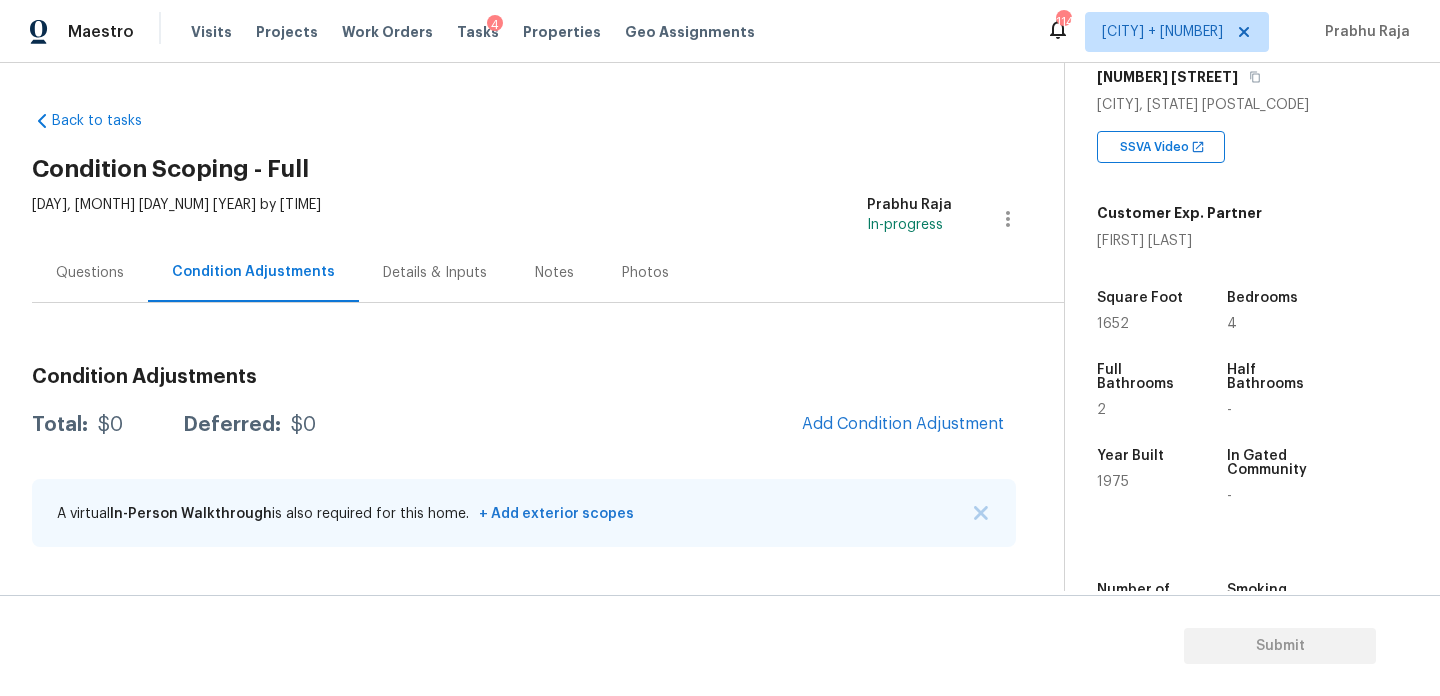 scroll, scrollTop: 337, scrollLeft: 0, axis: vertical 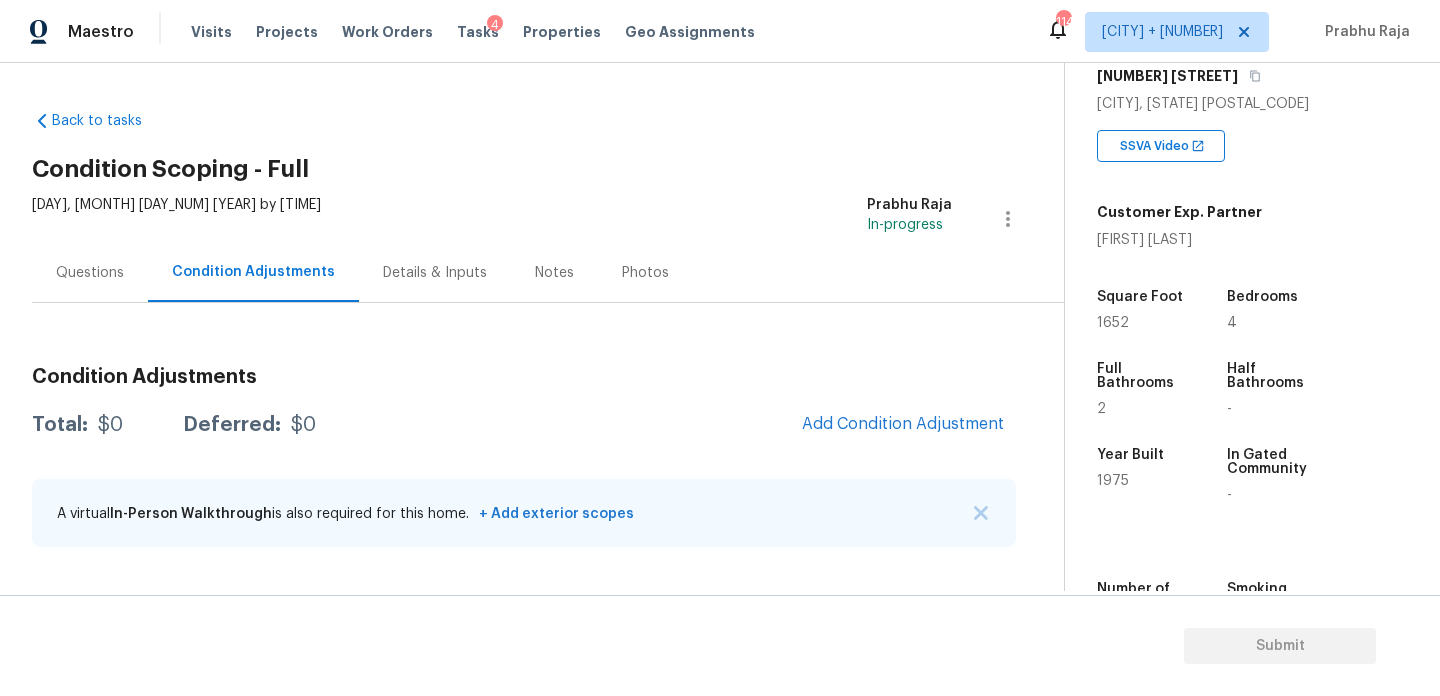 click on "Tue, Aug 05 2025 by 6:00 pm   Prabhu Raja In-progress" at bounding box center (548, 219) 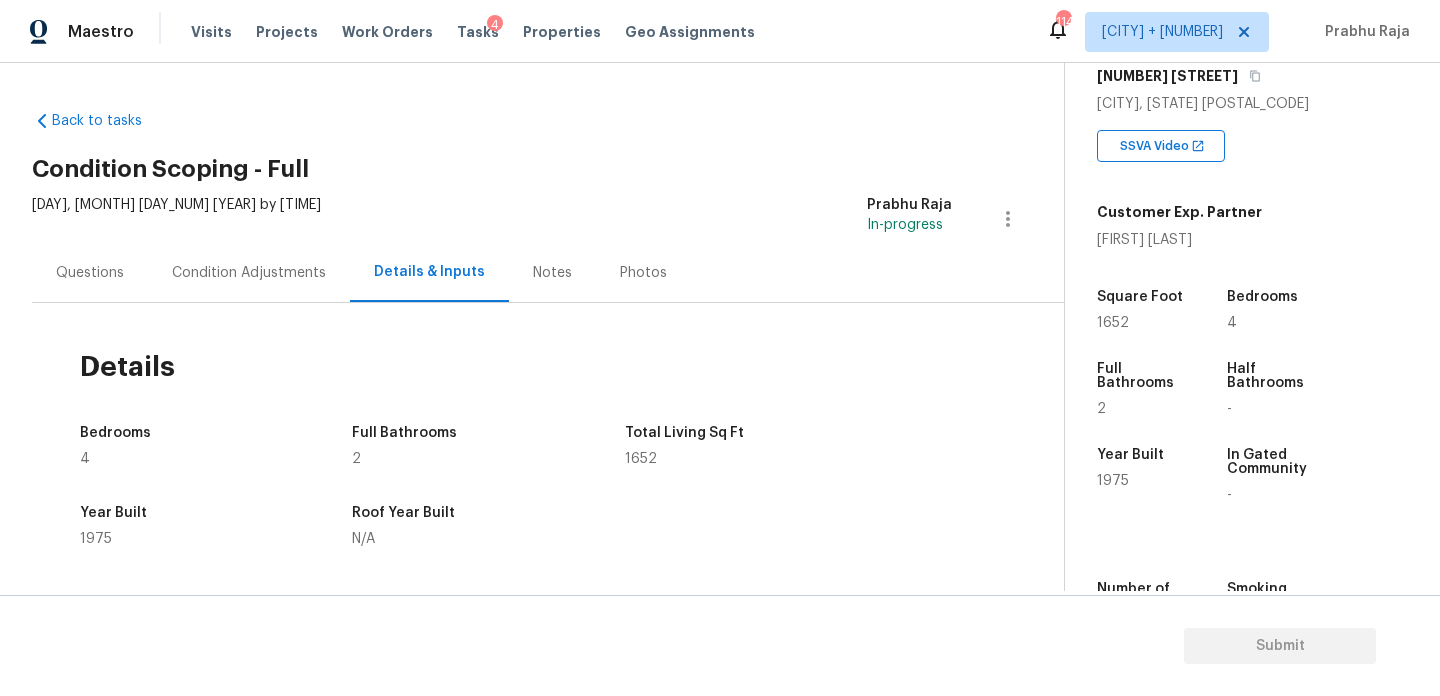 click on "Condition Adjustments" at bounding box center (249, 272) 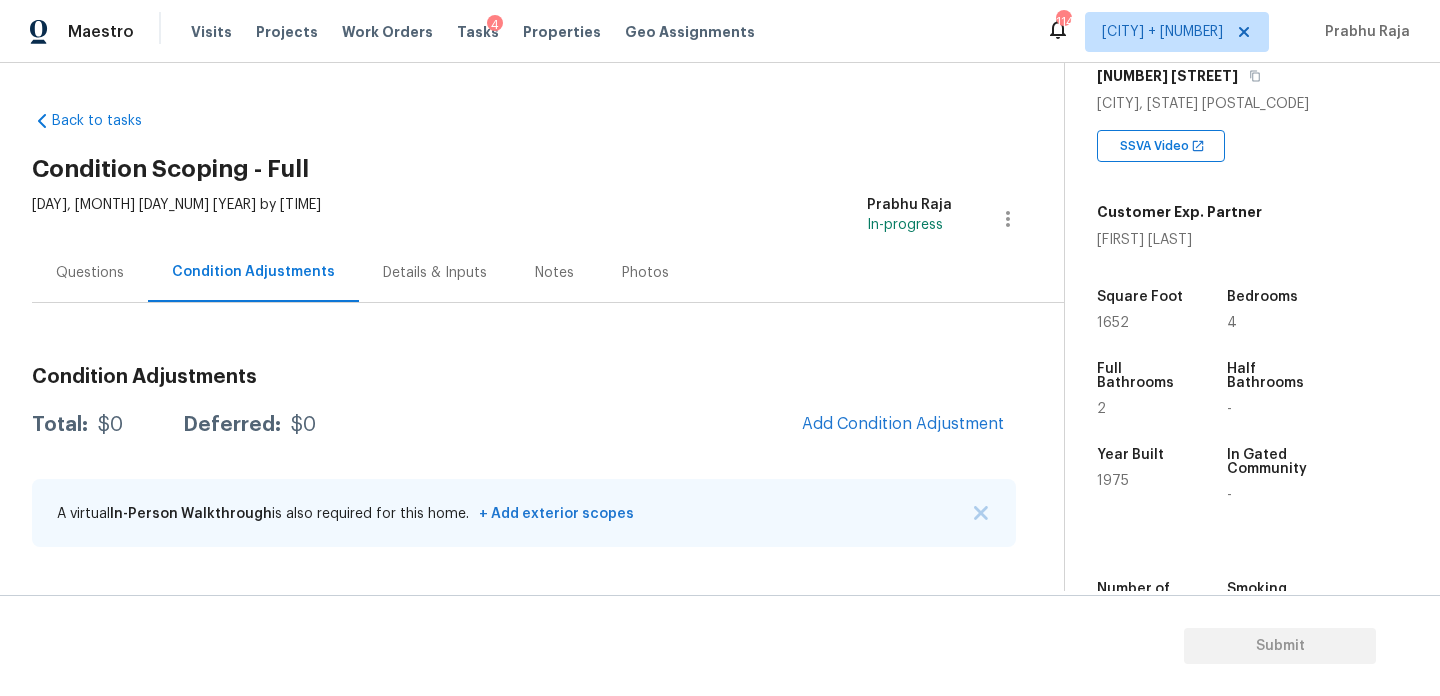 click on "1652" at bounding box center (1113, 323) 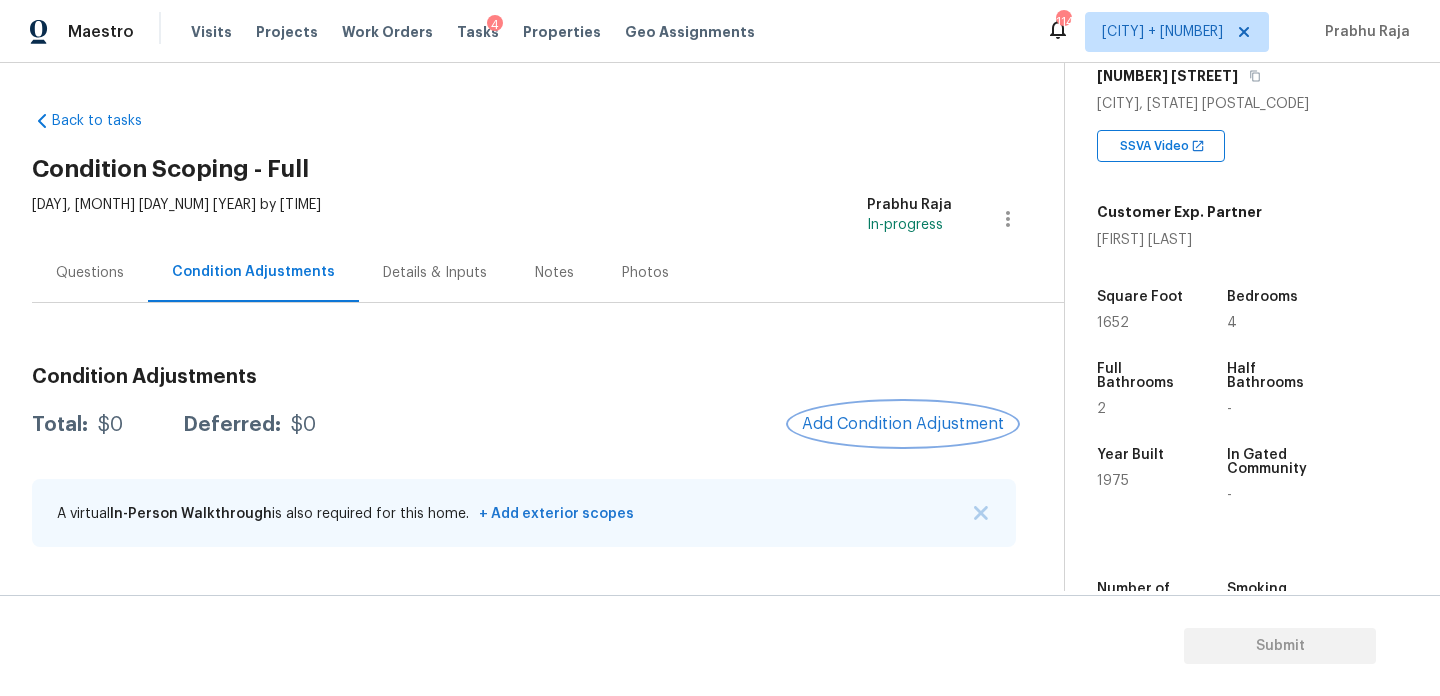 click on "Add Condition Adjustment" at bounding box center [903, 424] 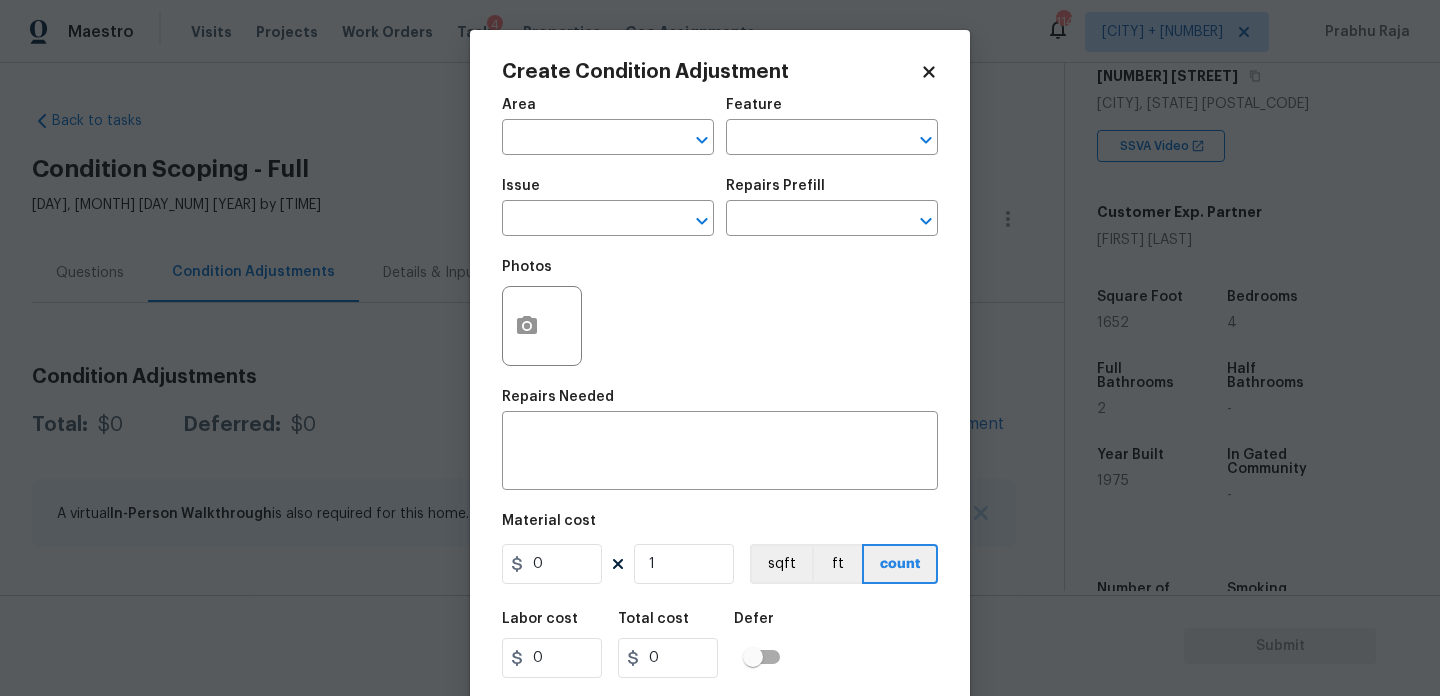 click on "Create Condition Adjustment Area ​ Feature ​ Issue ​ Repairs Prefill ​ Photos Repairs Needed x ​ Material cost 0 1 sqft ft count Labor cost 0 Total cost 0 Defer Cancel Create" at bounding box center (720, 370) 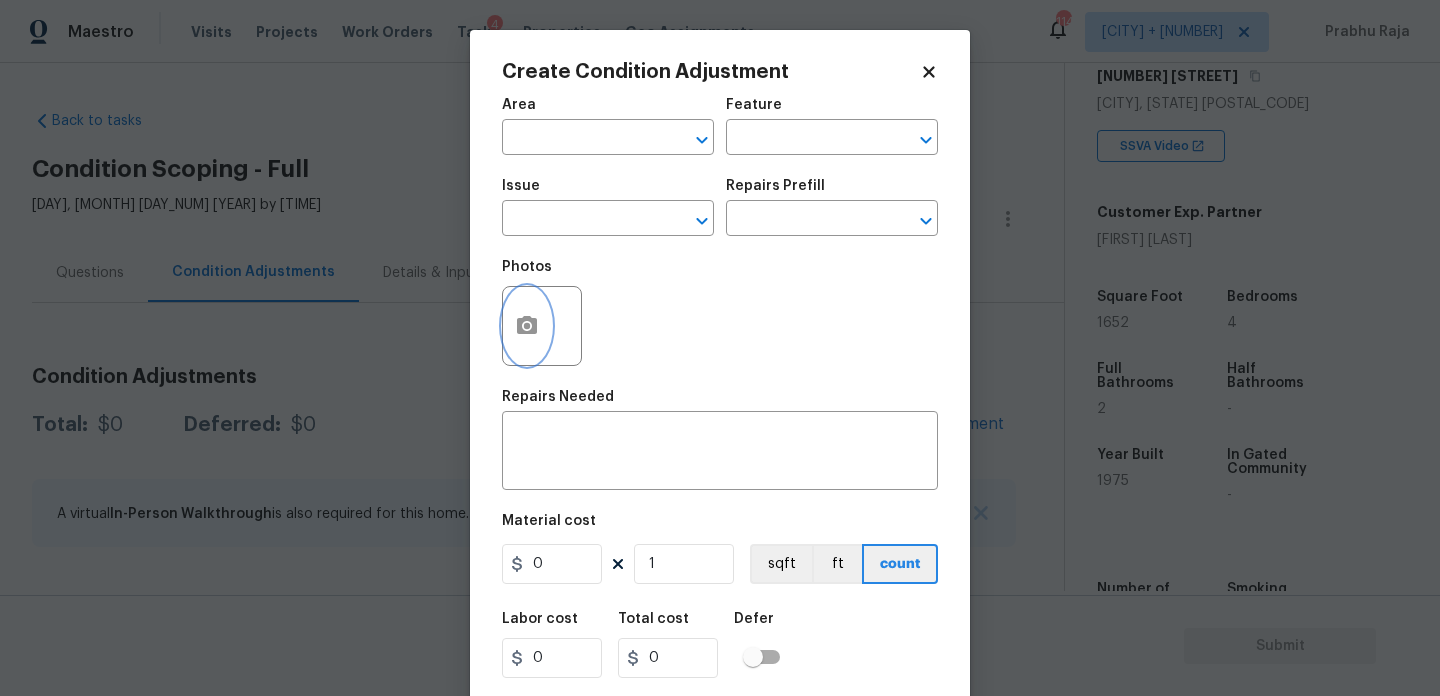 click at bounding box center (527, 326) 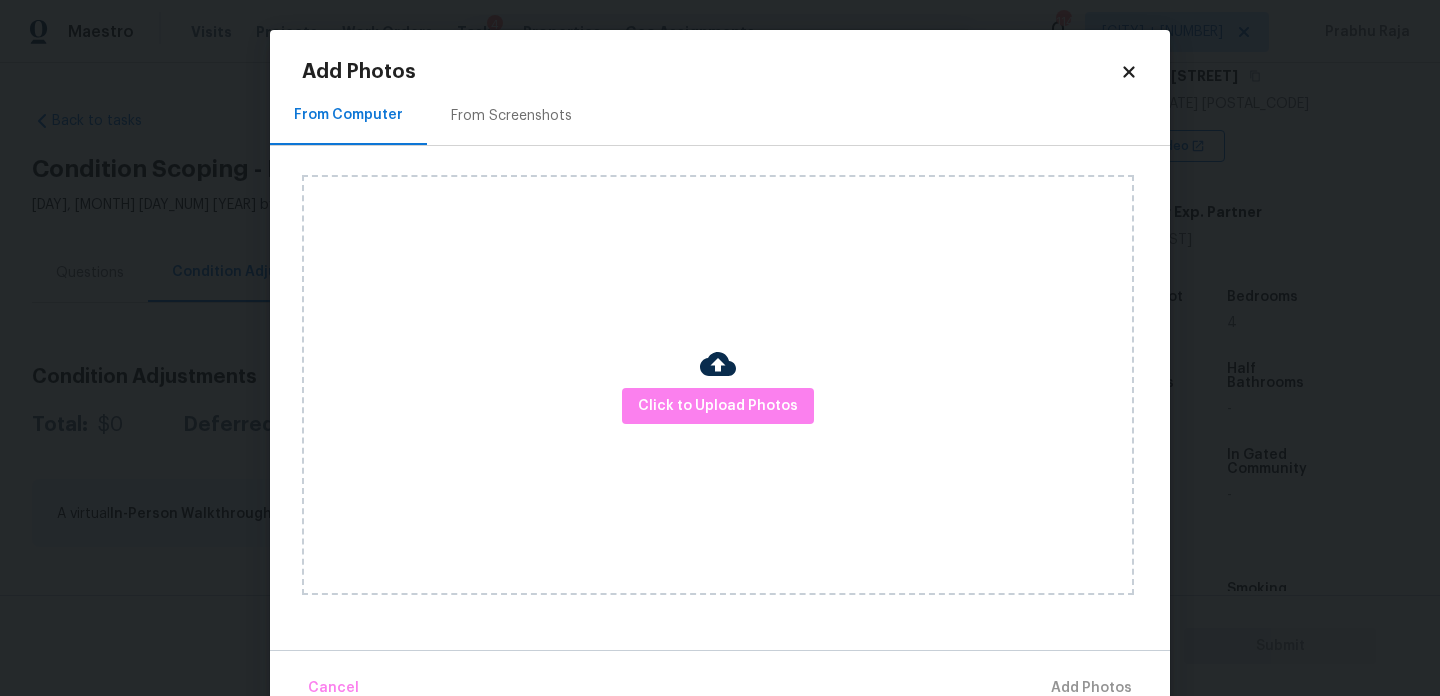 click on "From Screenshots" at bounding box center [511, 116] 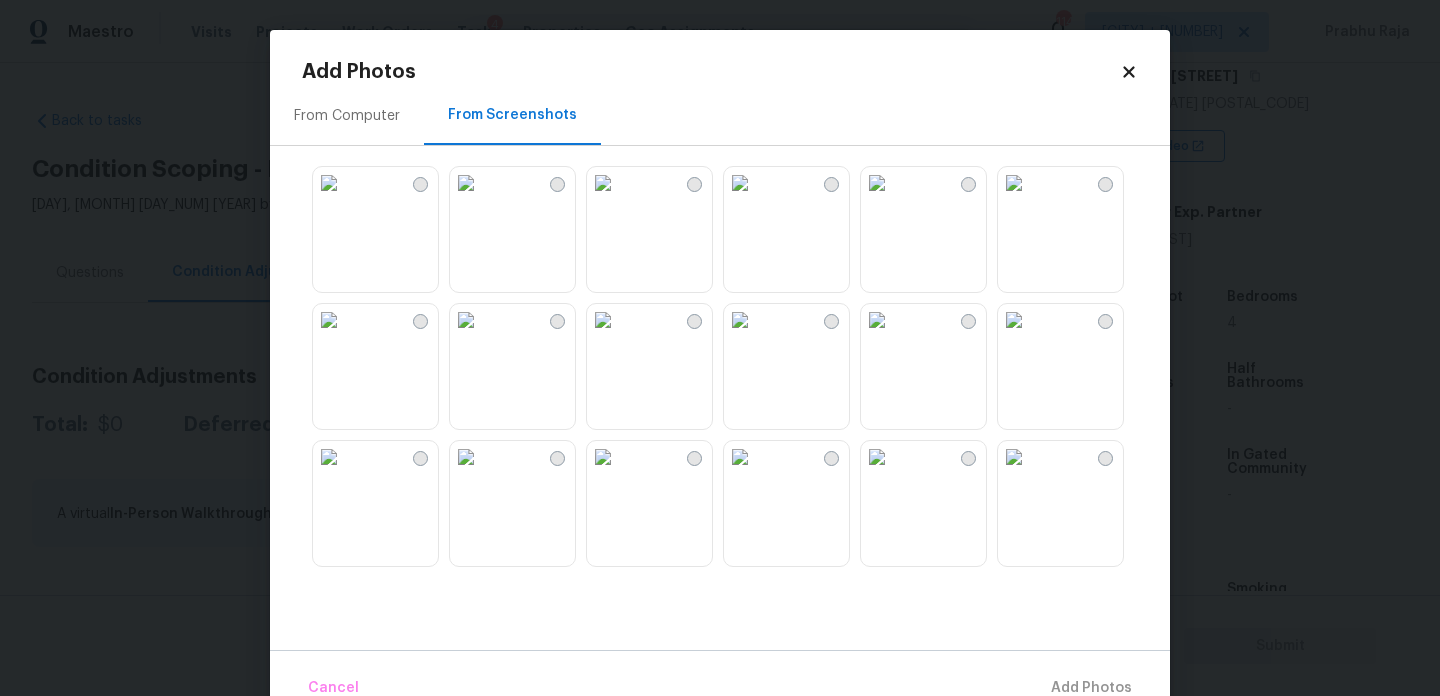 click at bounding box center [466, 183] 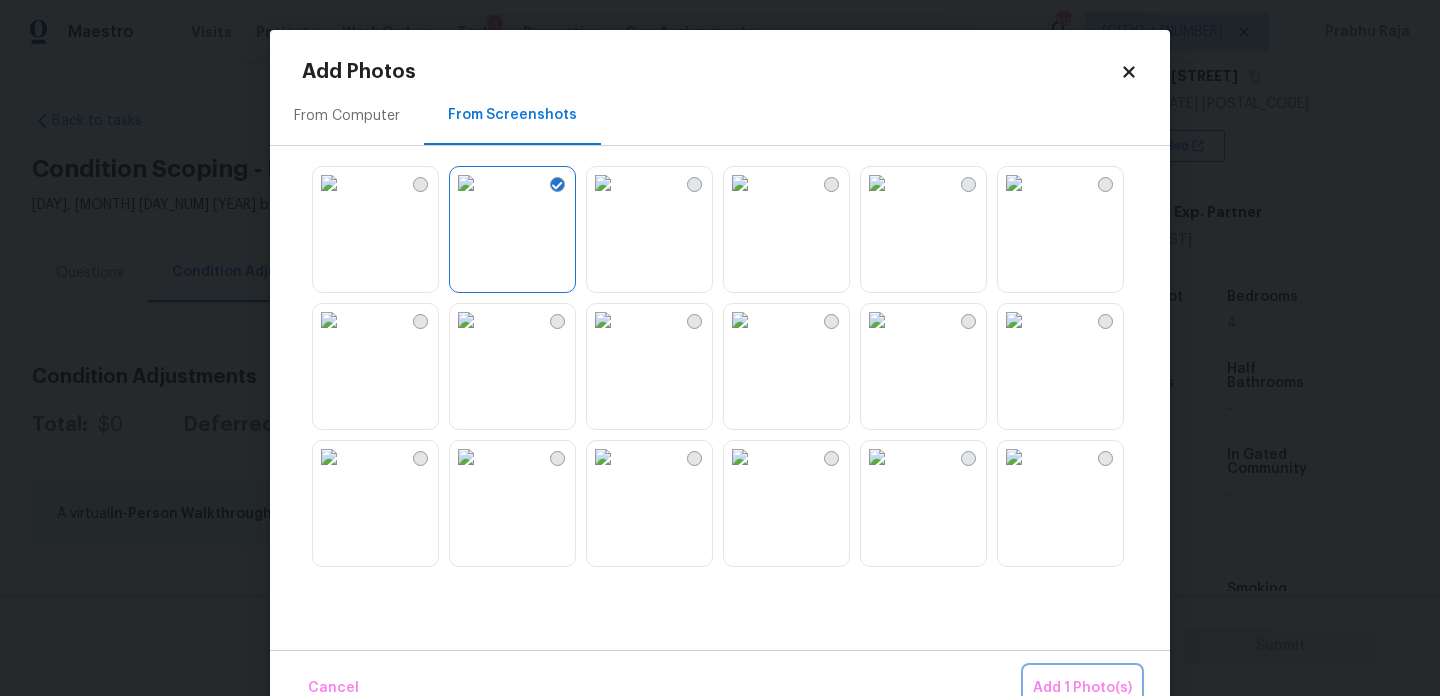 click on "Add 1 Photo(s)" at bounding box center [1082, 688] 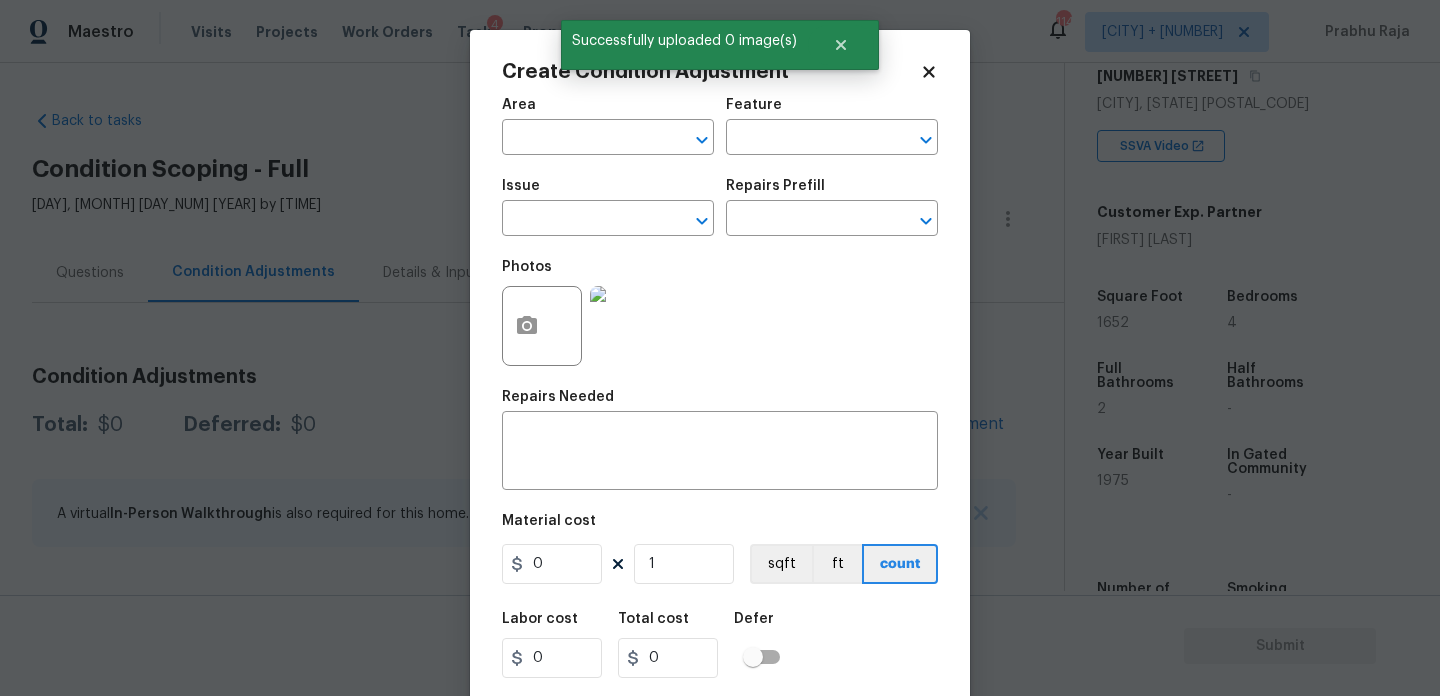 click on "Area ​" at bounding box center (608, 126) 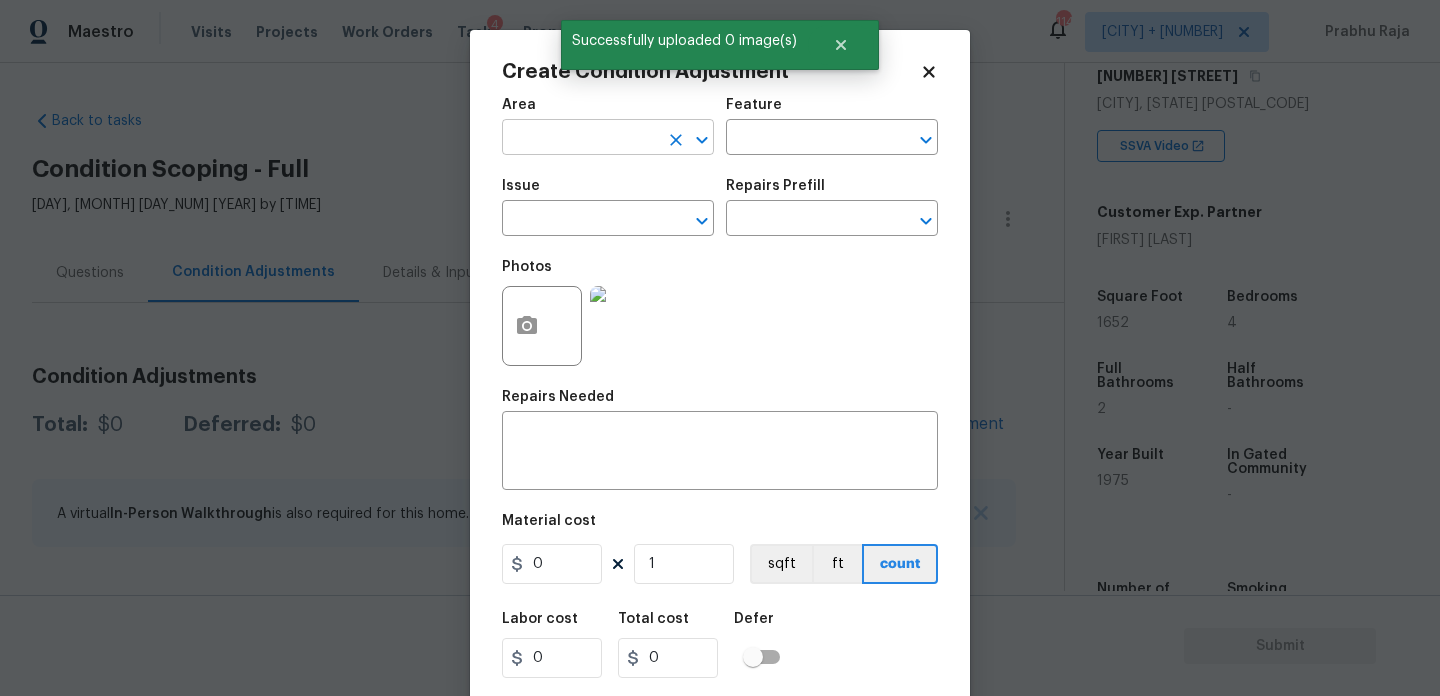 click at bounding box center [580, 139] 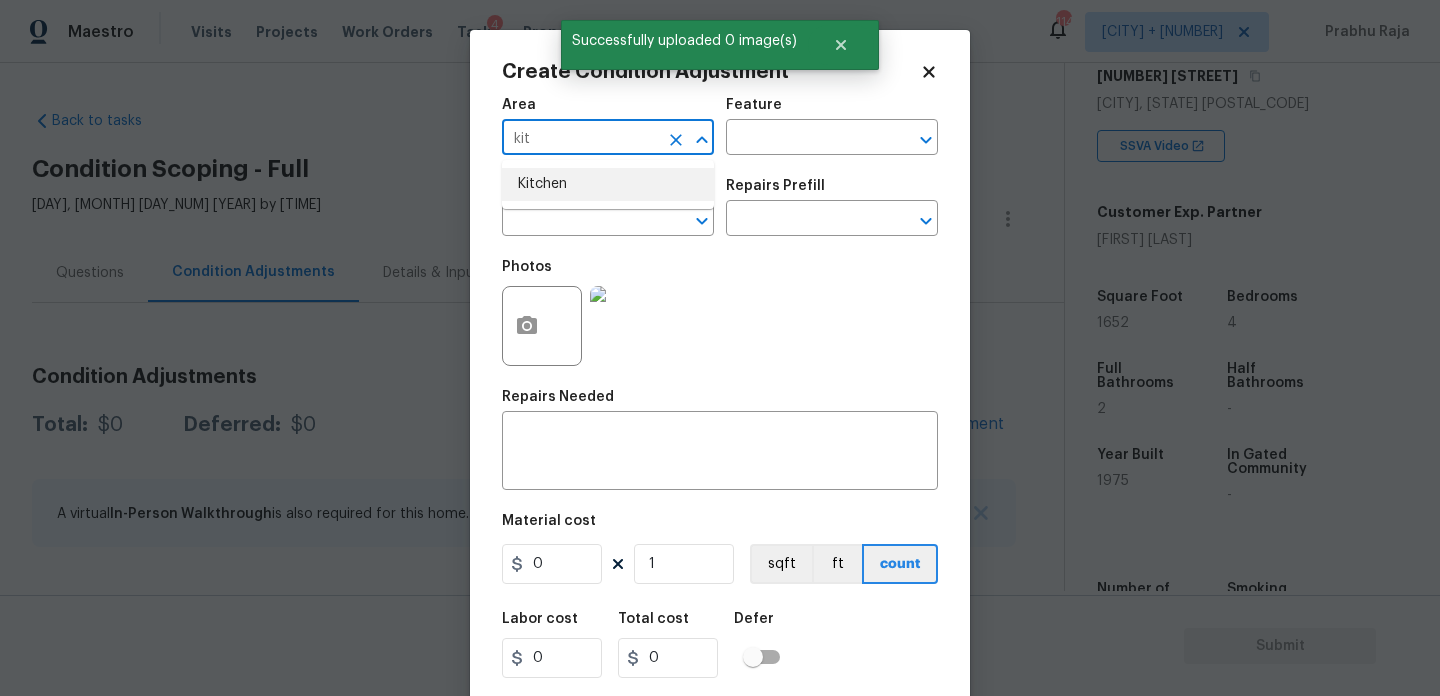 click on "Kitchen" at bounding box center (608, 184) 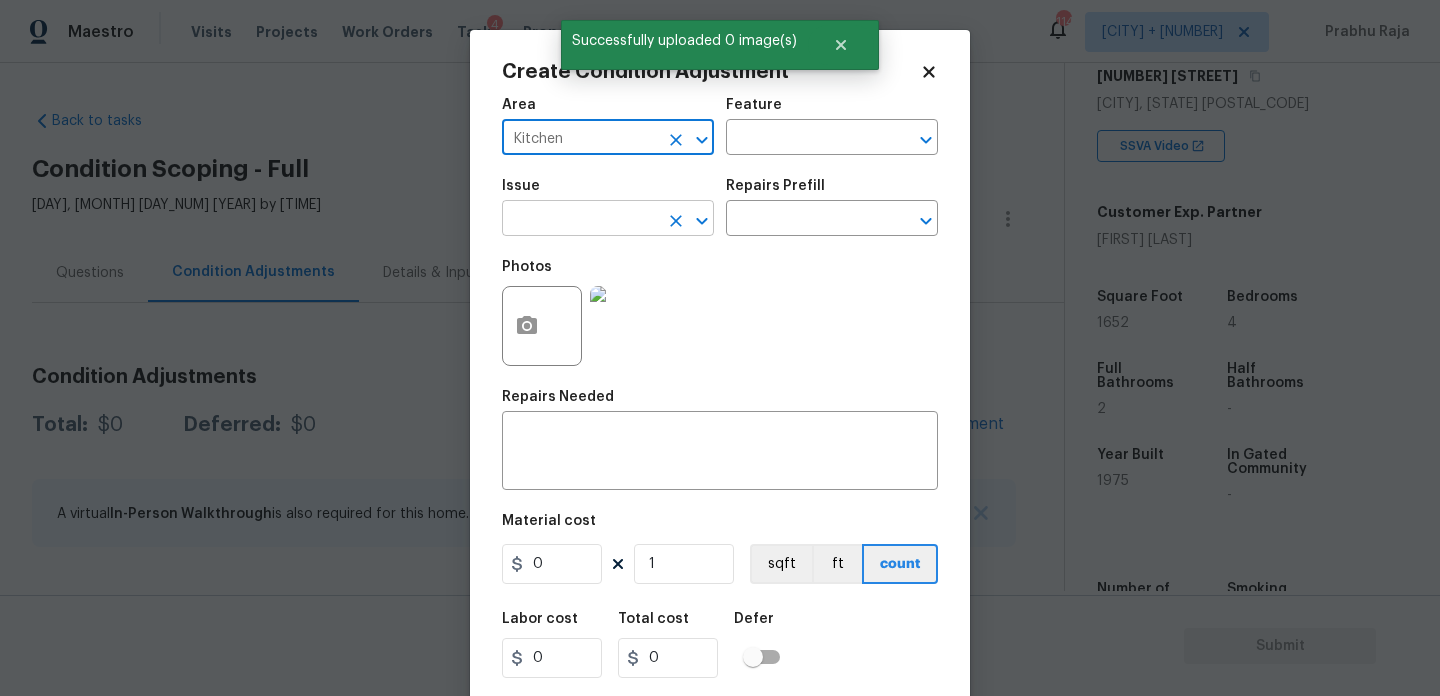 type on "Kitchen" 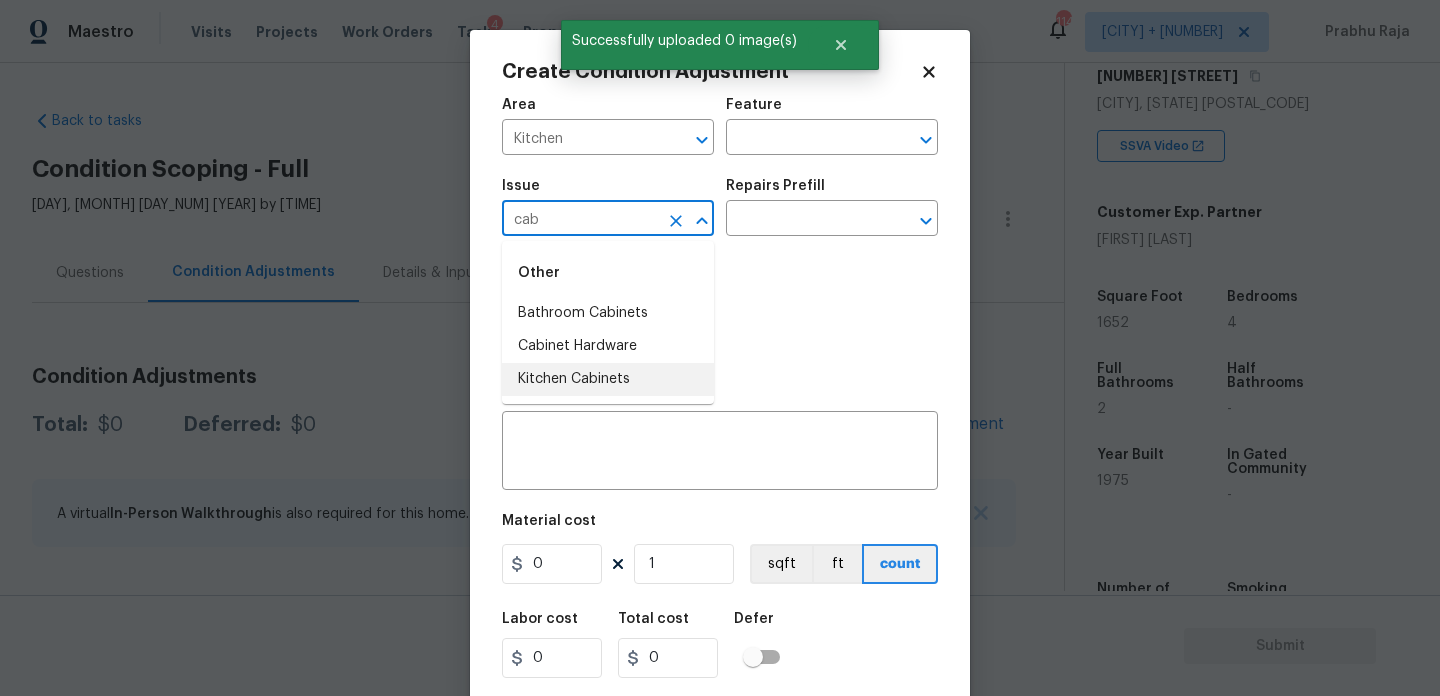 click on "Kitchen Cabinets" at bounding box center [608, 379] 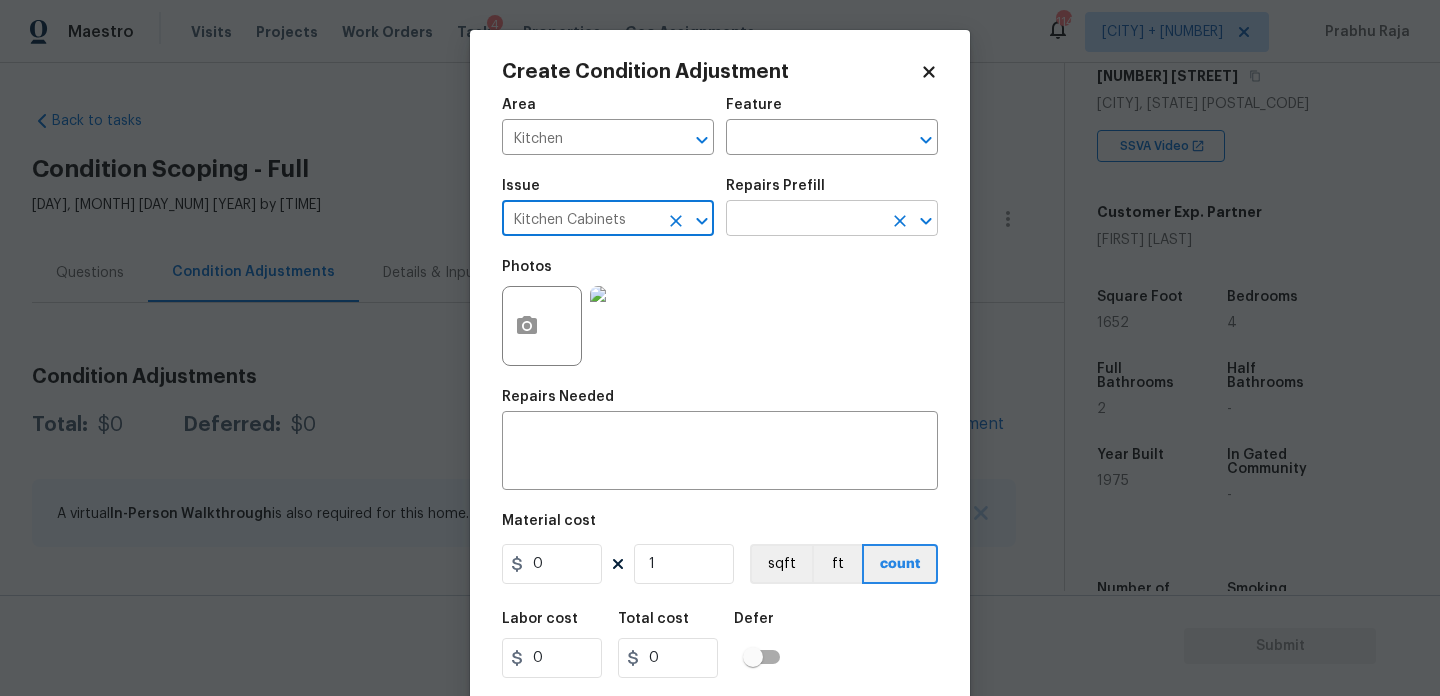 type on "Kitchen Cabinets" 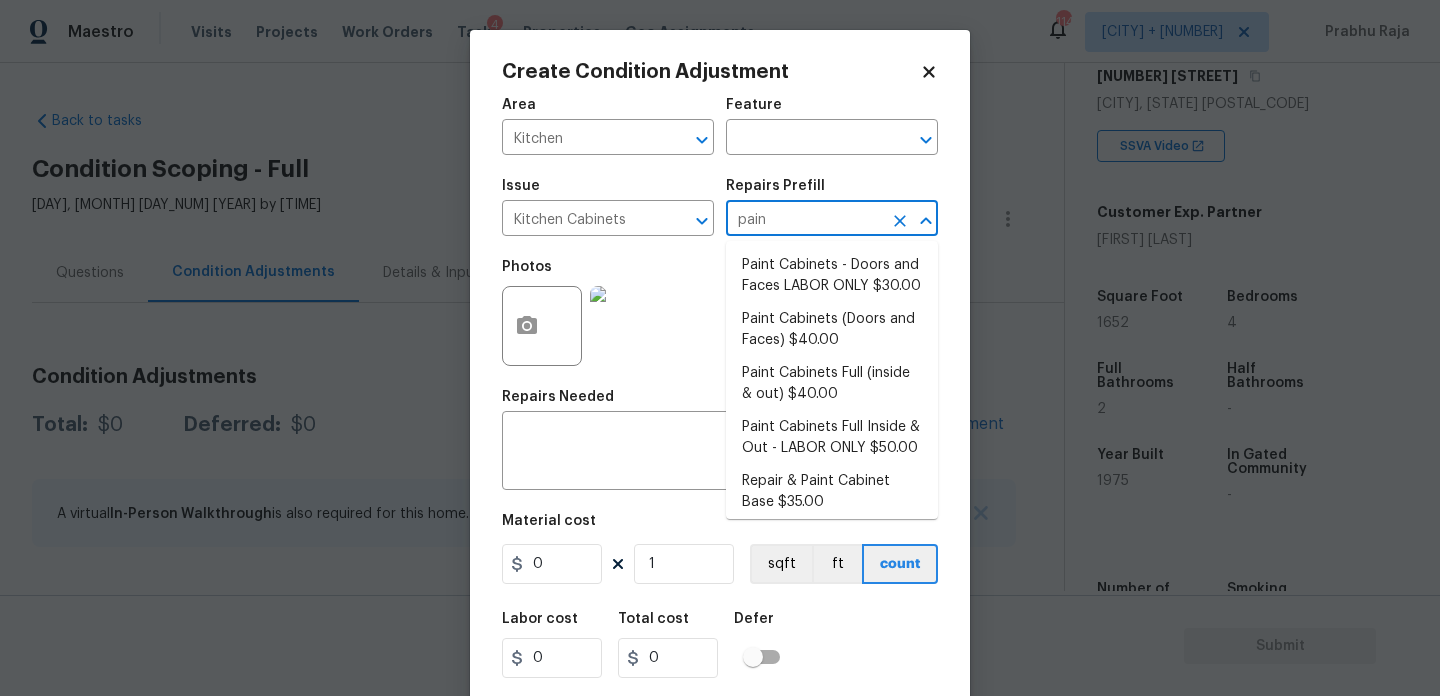 type on "paint" 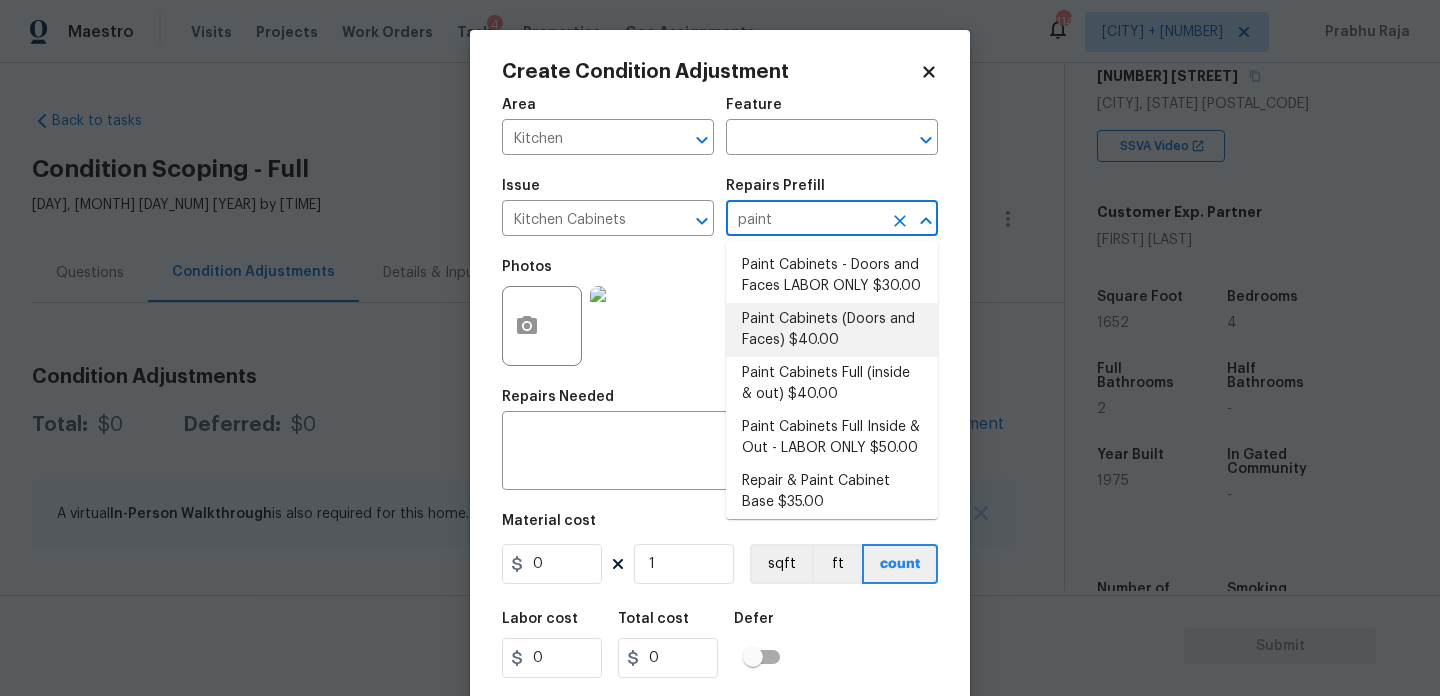 click on "Paint Cabinets (Doors and Faces) $40.00" at bounding box center [832, 330] 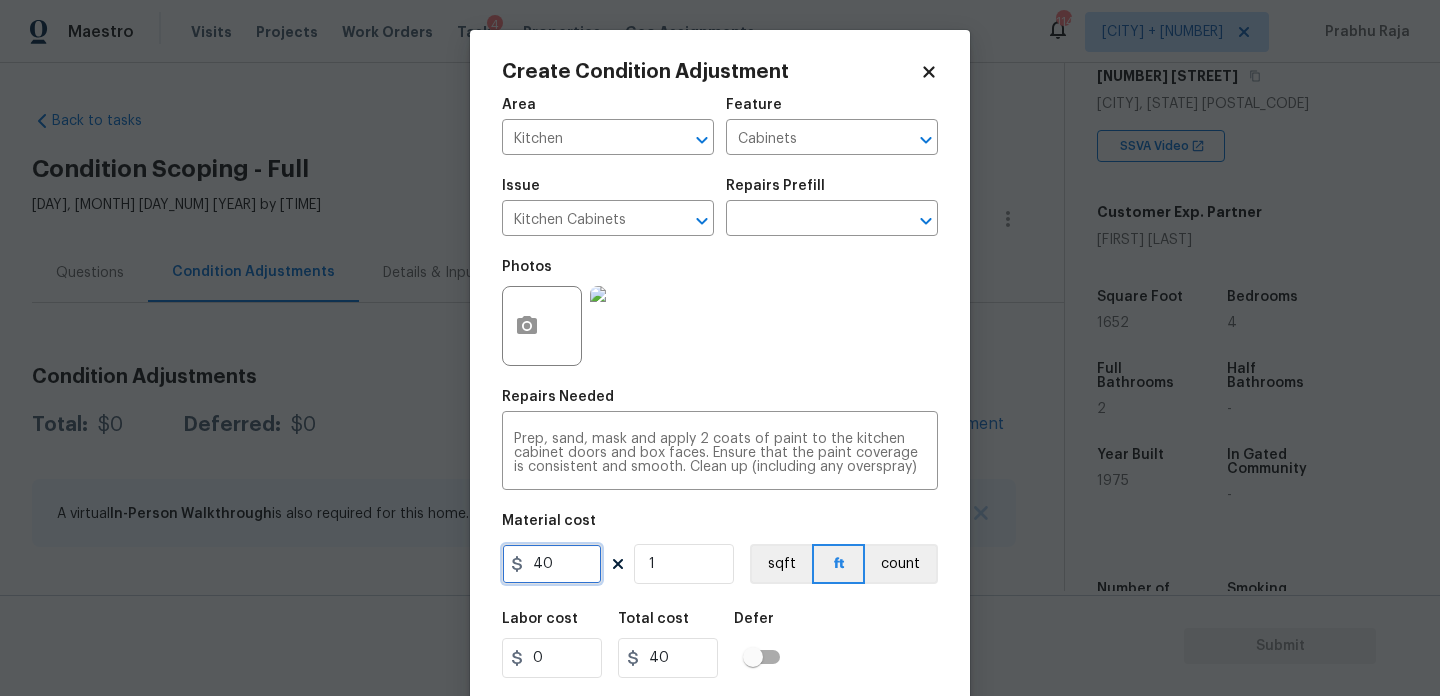 drag, startPoint x: 552, startPoint y: 558, endPoint x: 395, endPoint y: 558, distance: 157 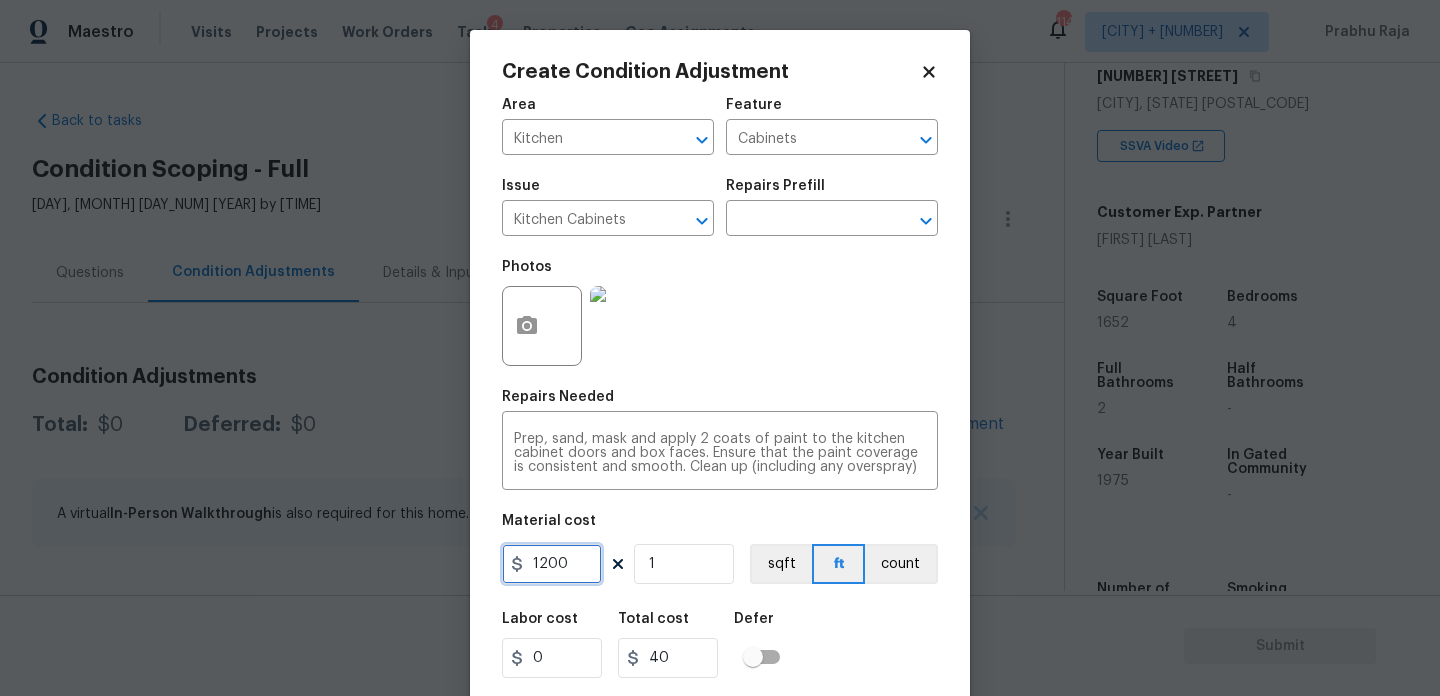 type on "1200" 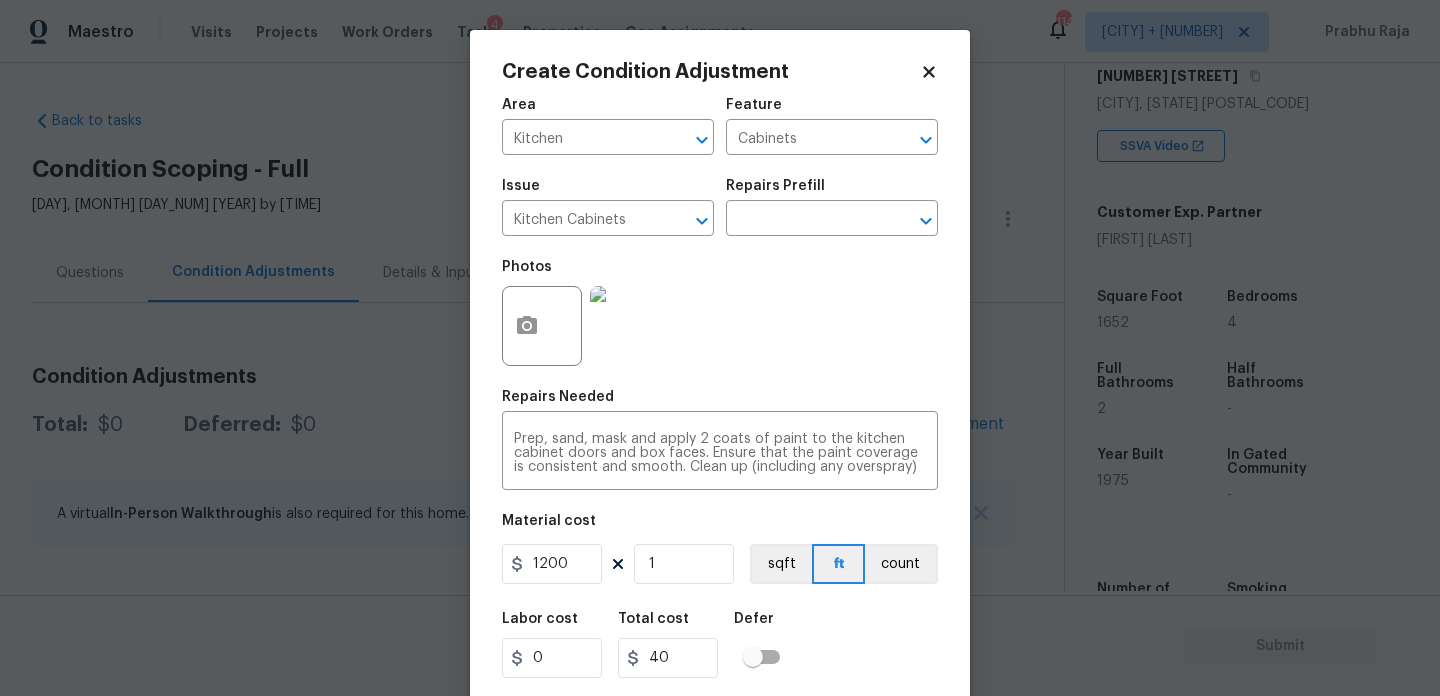 type on "1200" 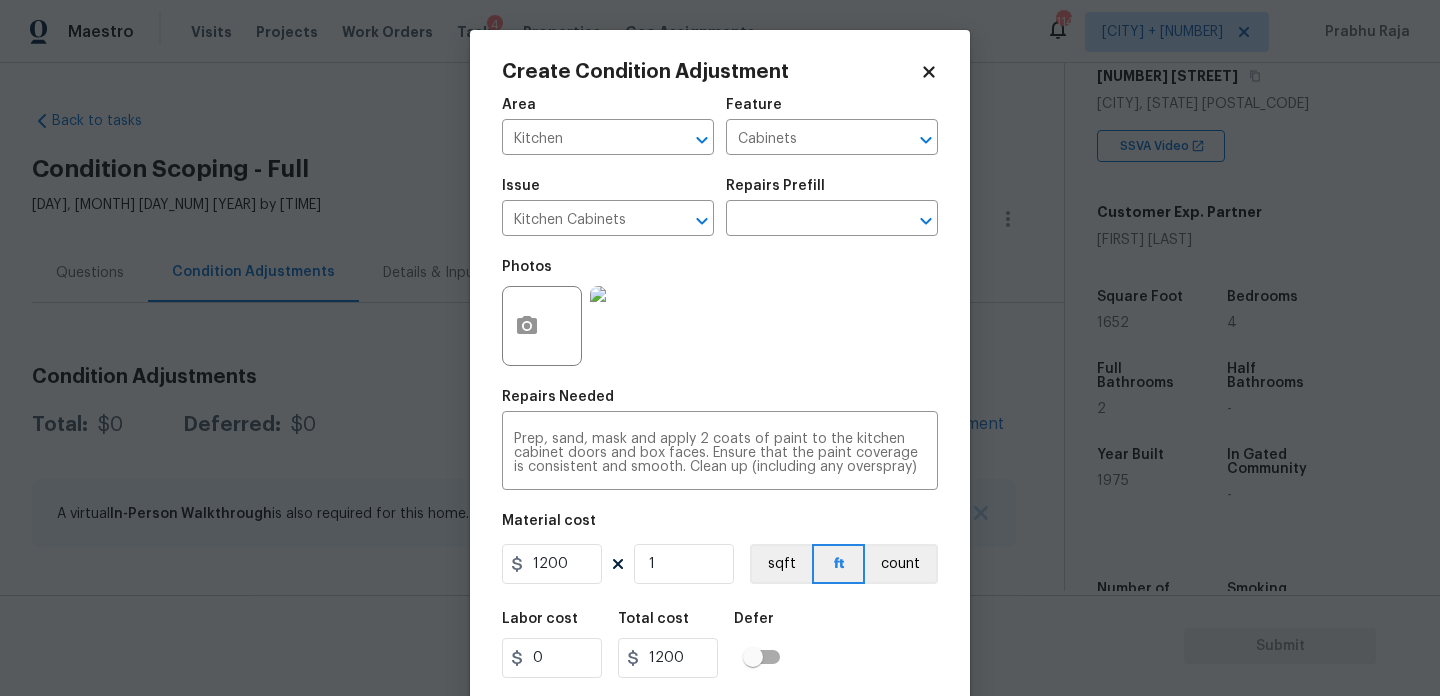 click on "Photos" at bounding box center (720, 313) 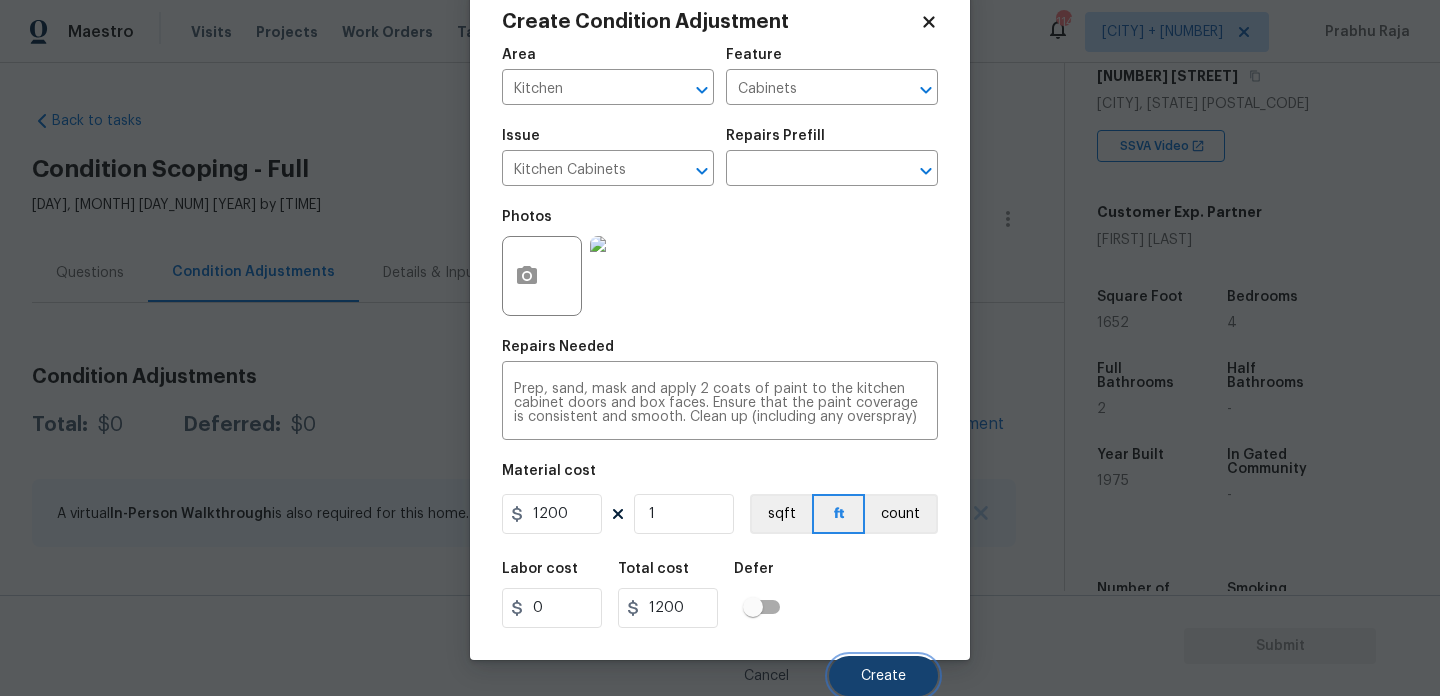 click on "Create" at bounding box center [883, 676] 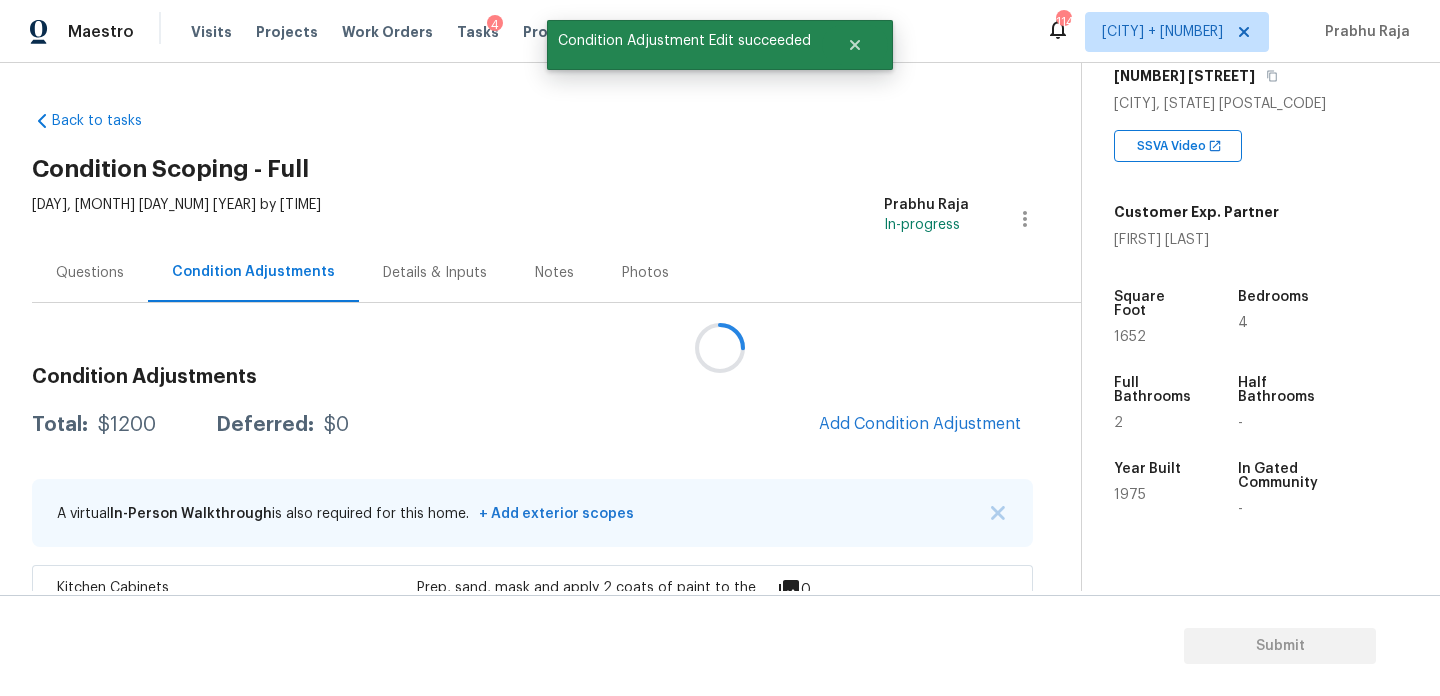 scroll, scrollTop: 44, scrollLeft: 0, axis: vertical 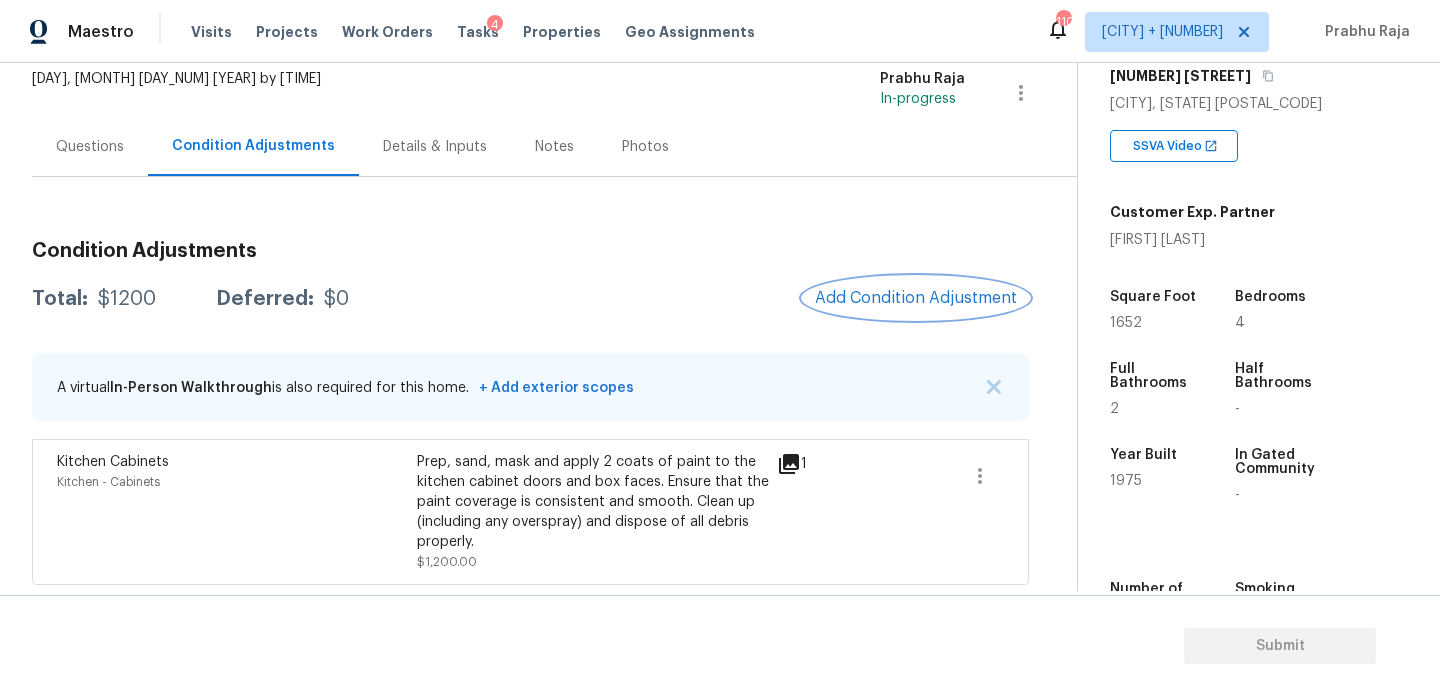 click on "Add Condition Adjustment" at bounding box center (916, 298) 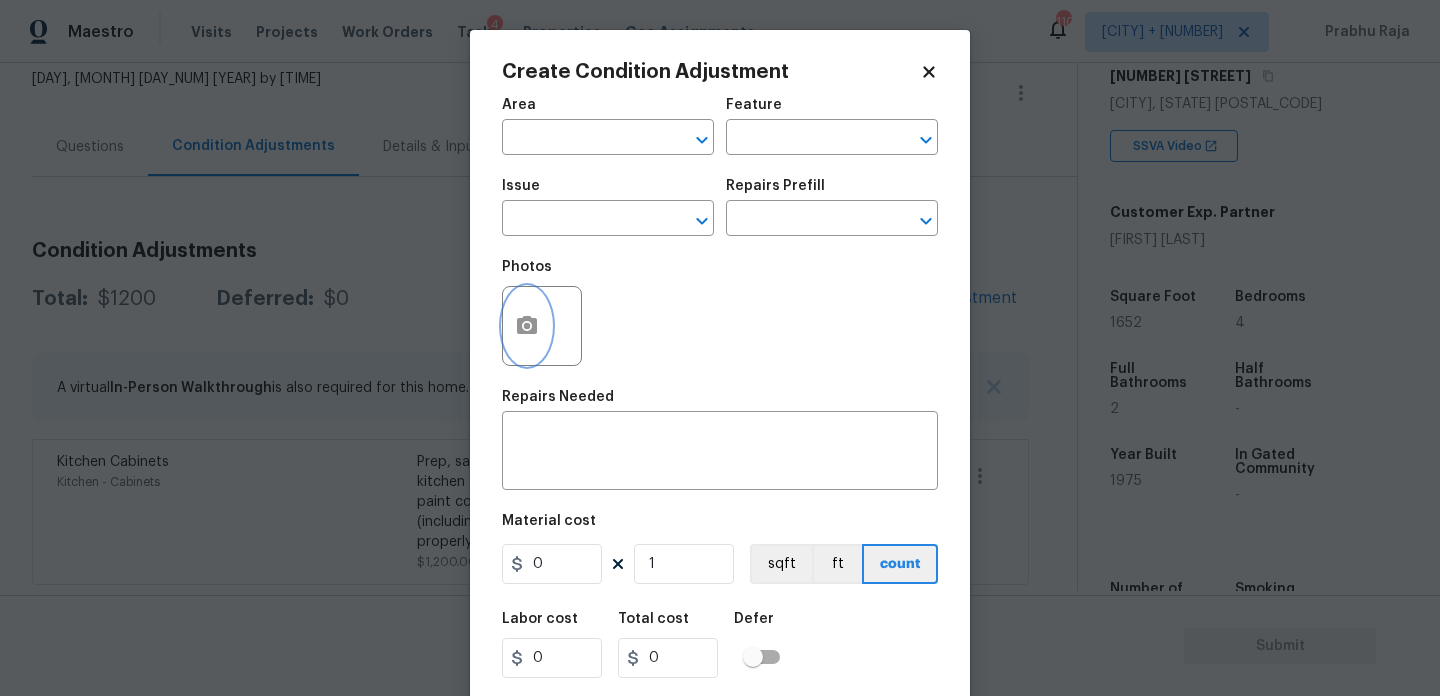 click 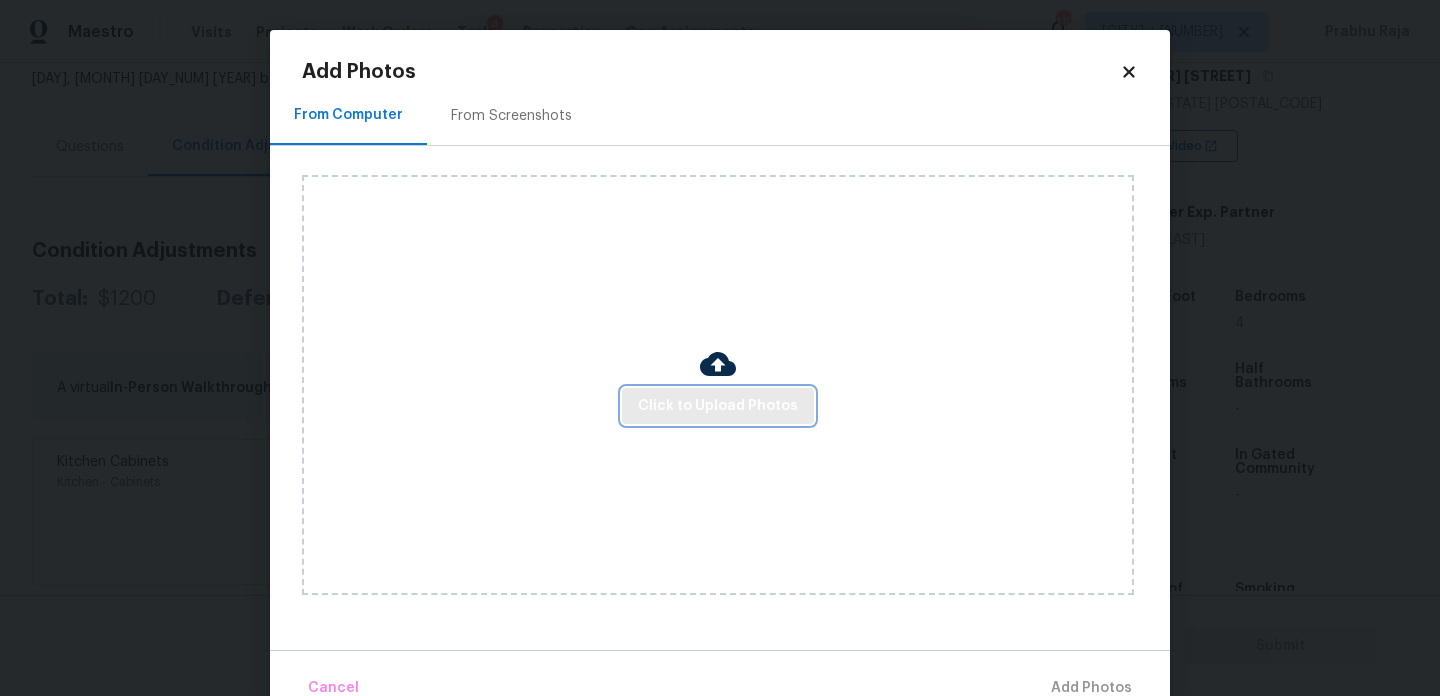 click on "Click to Upload Photos" at bounding box center [718, 406] 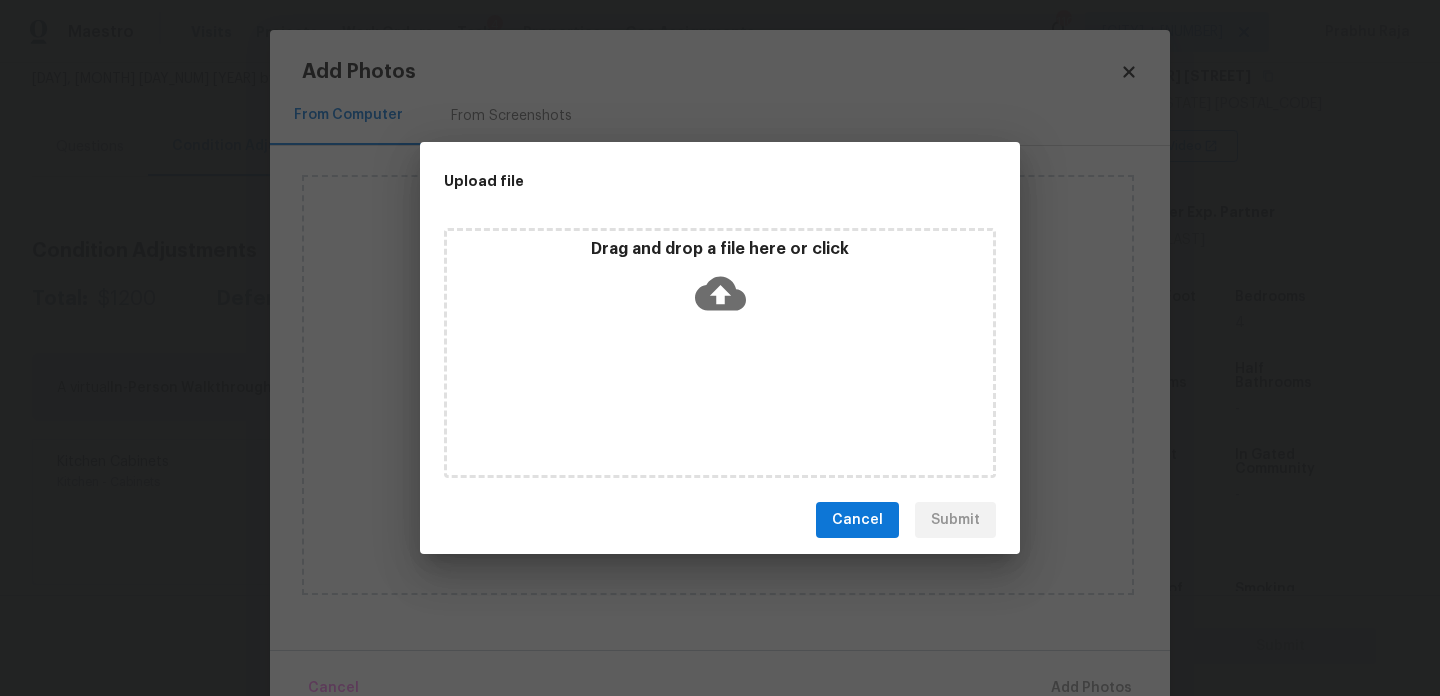 click on "Drag and drop a file here or click" at bounding box center (720, 353) 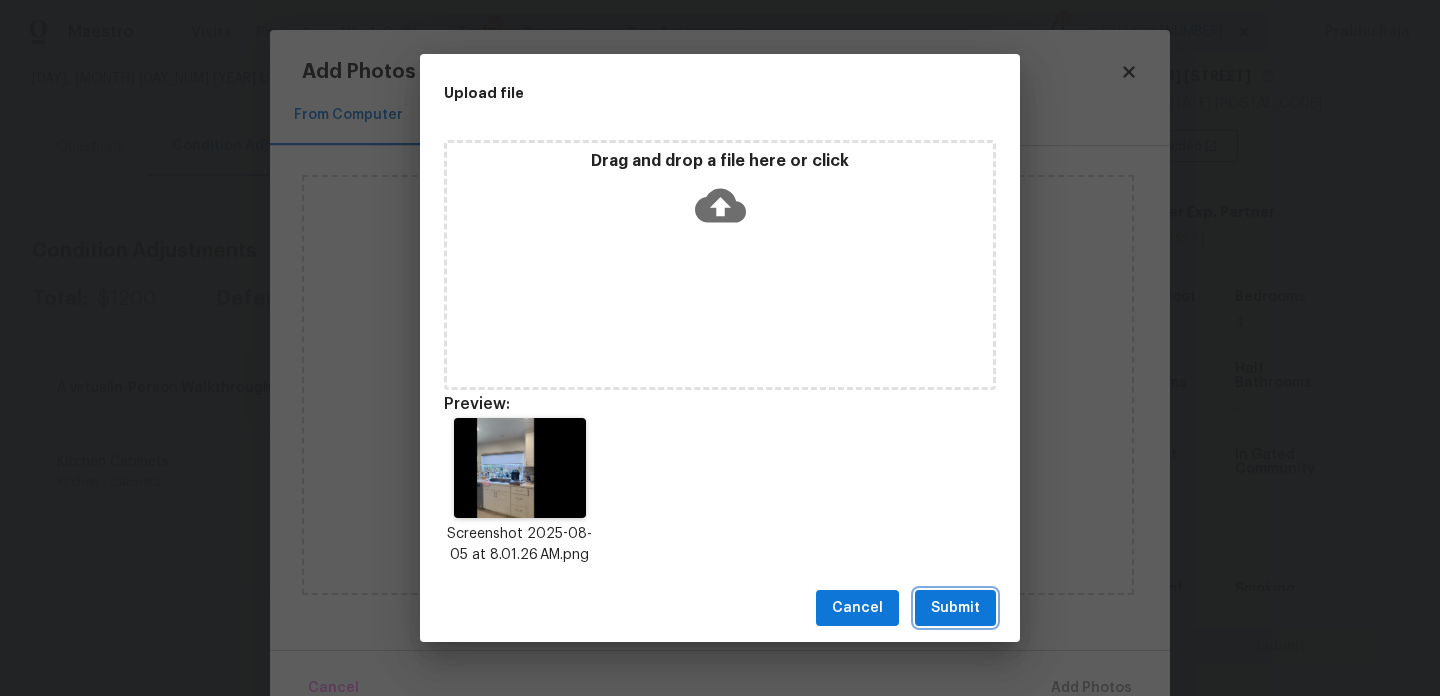 click on "Submit" at bounding box center [955, 608] 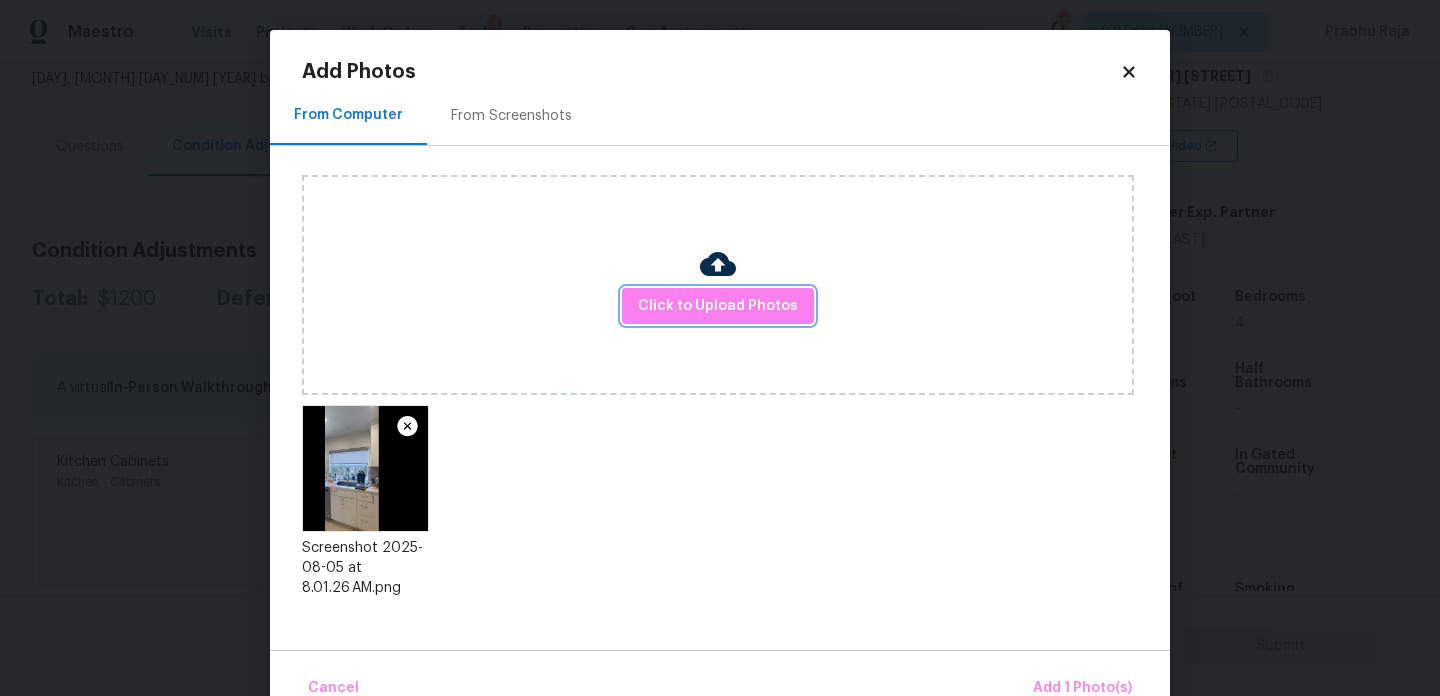 scroll, scrollTop: 44, scrollLeft: 0, axis: vertical 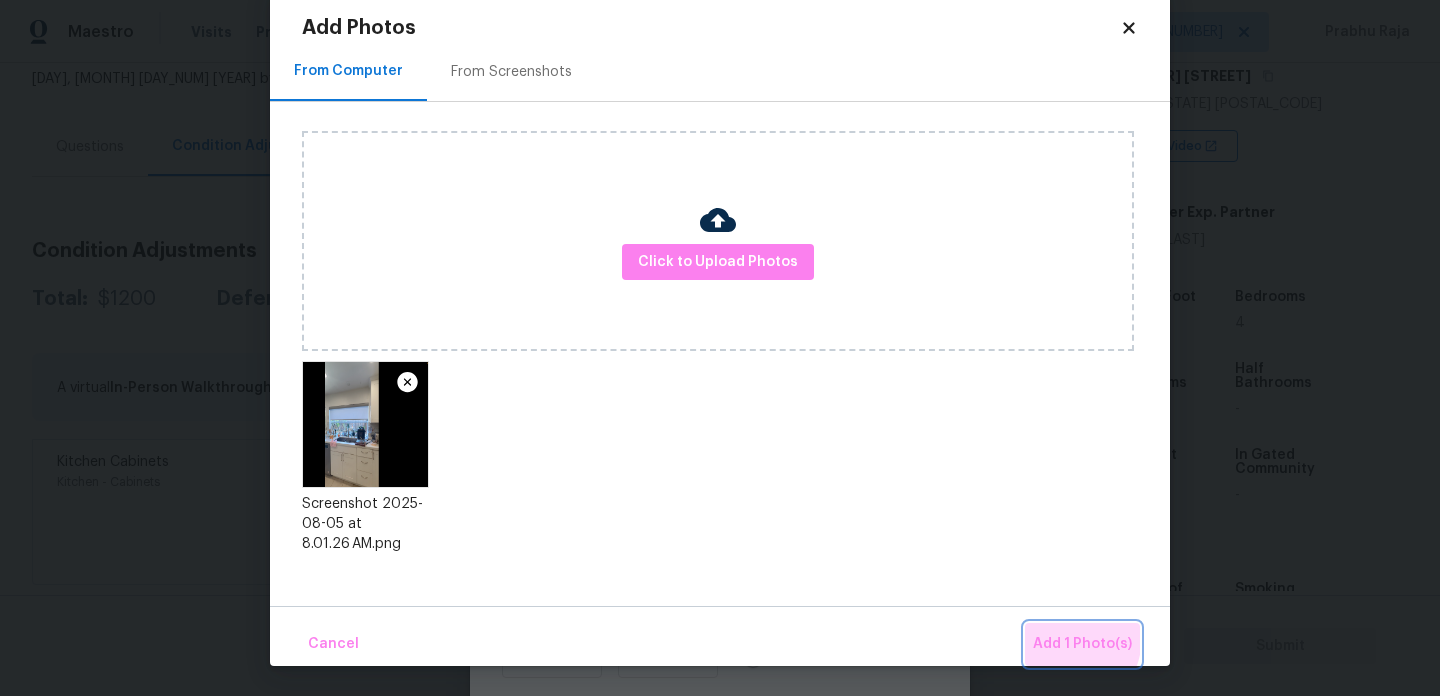 click on "Add 1 Photo(s)" at bounding box center [1082, 644] 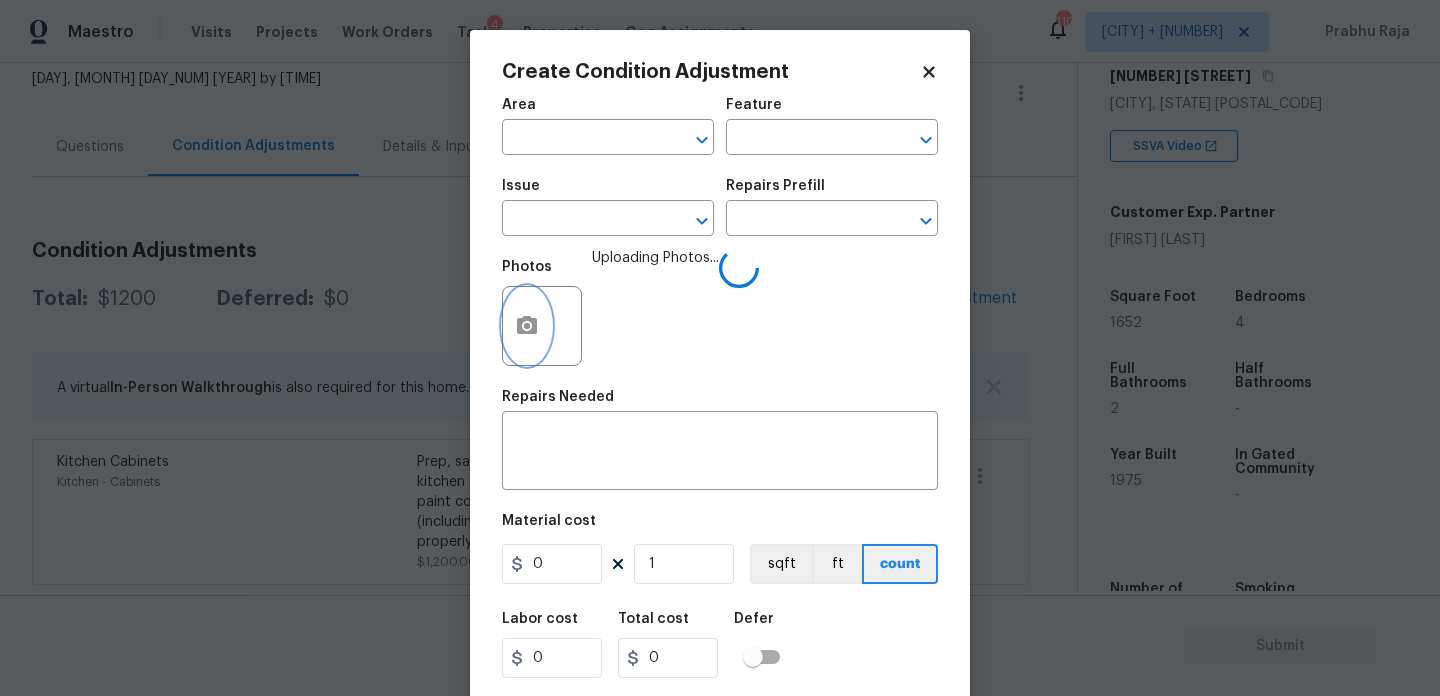 type 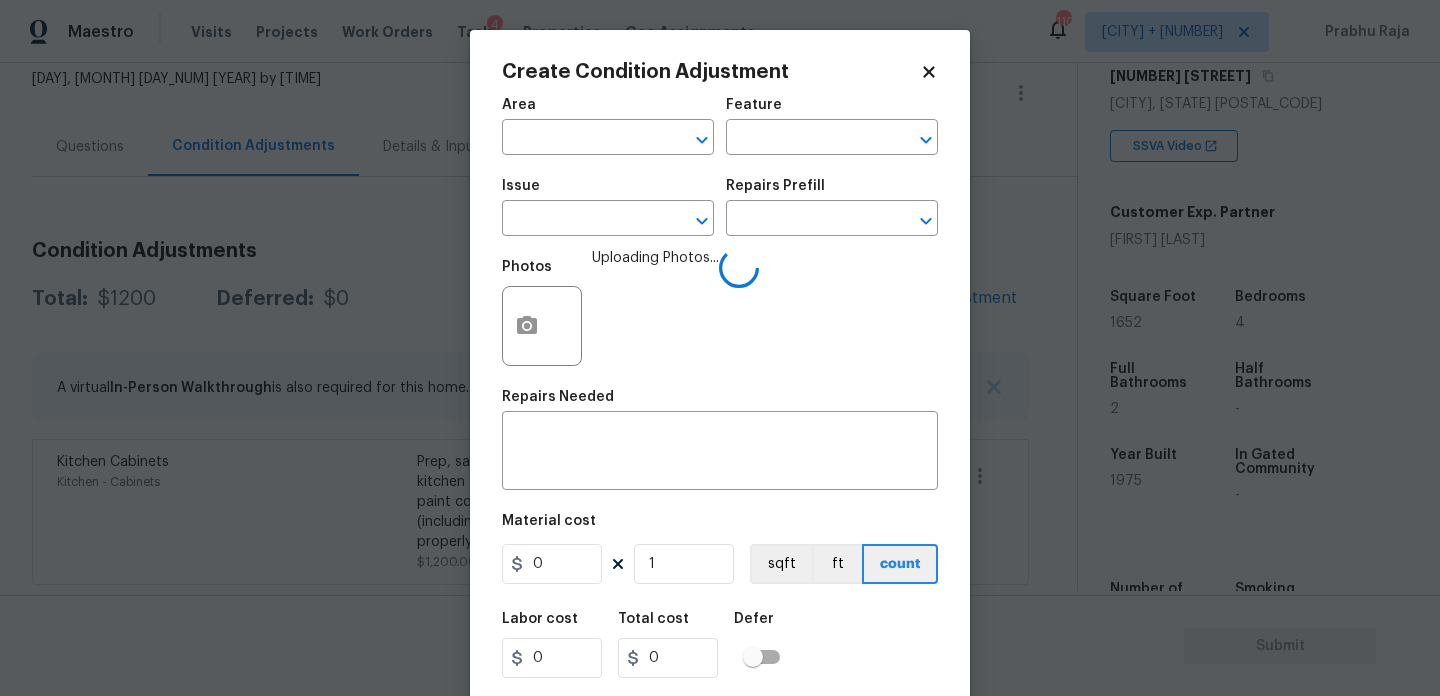 scroll, scrollTop: 0, scrollLeft: 0, axis: both 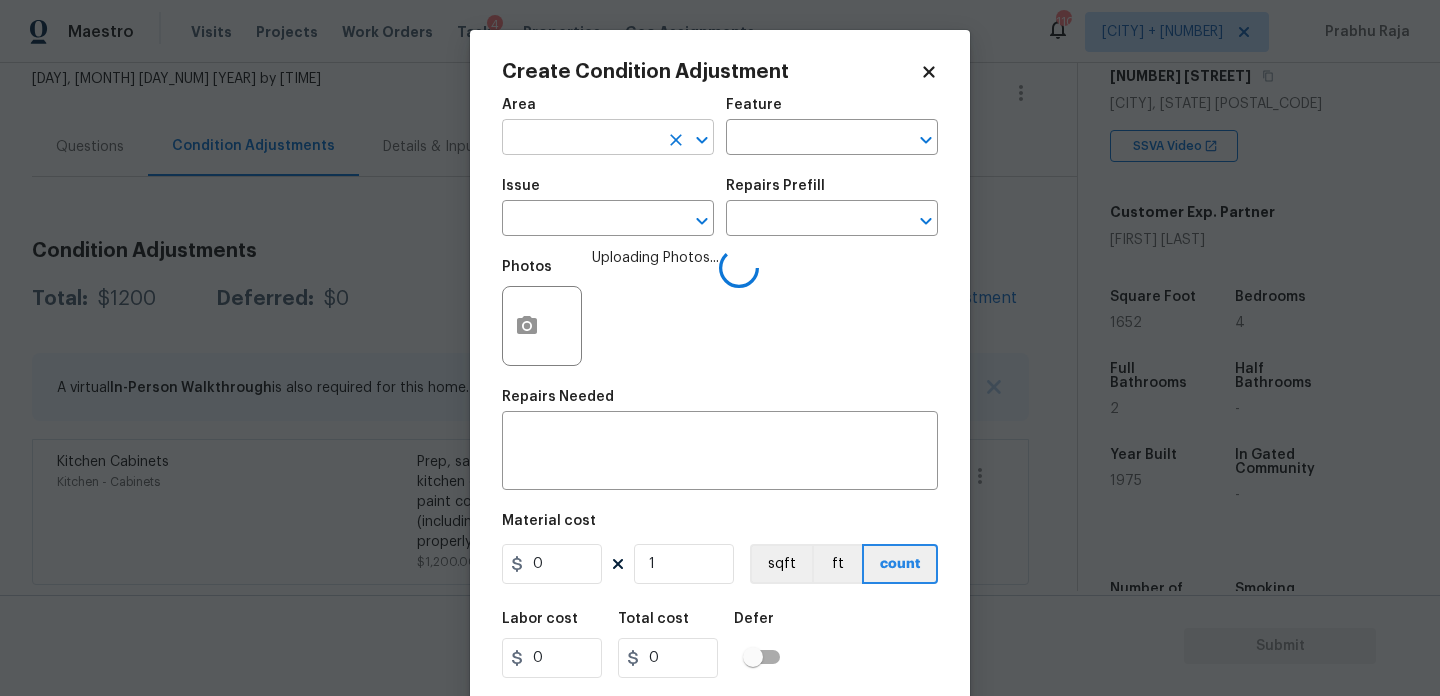 click at bounding box center [580, 139] 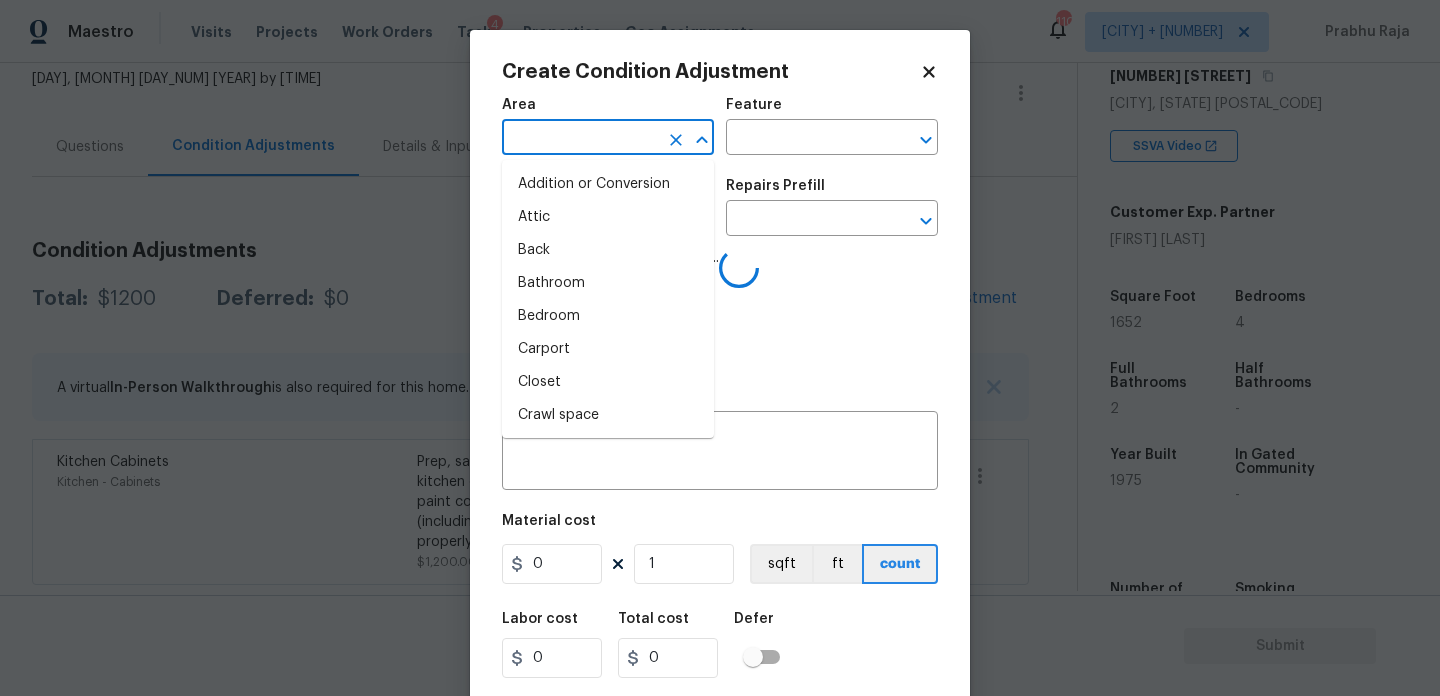 click at bounding box center (580, 139) 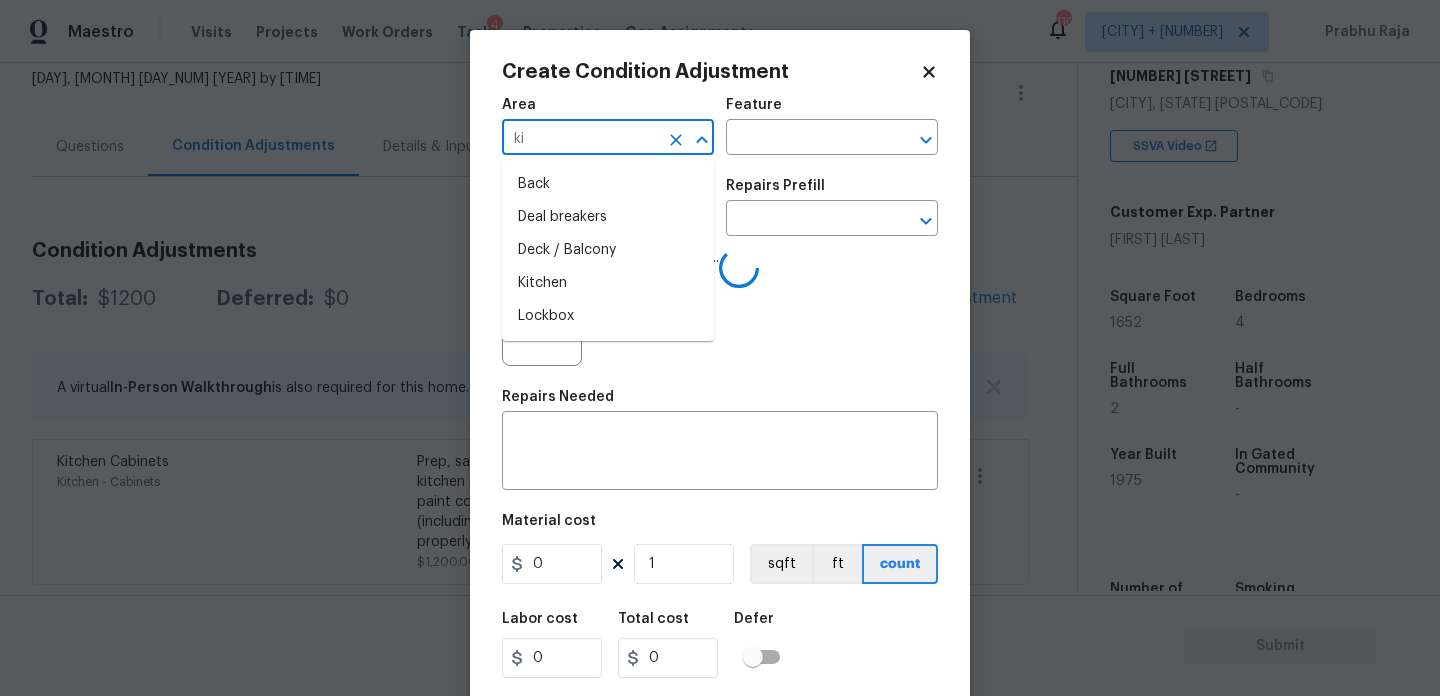 type on "kit" 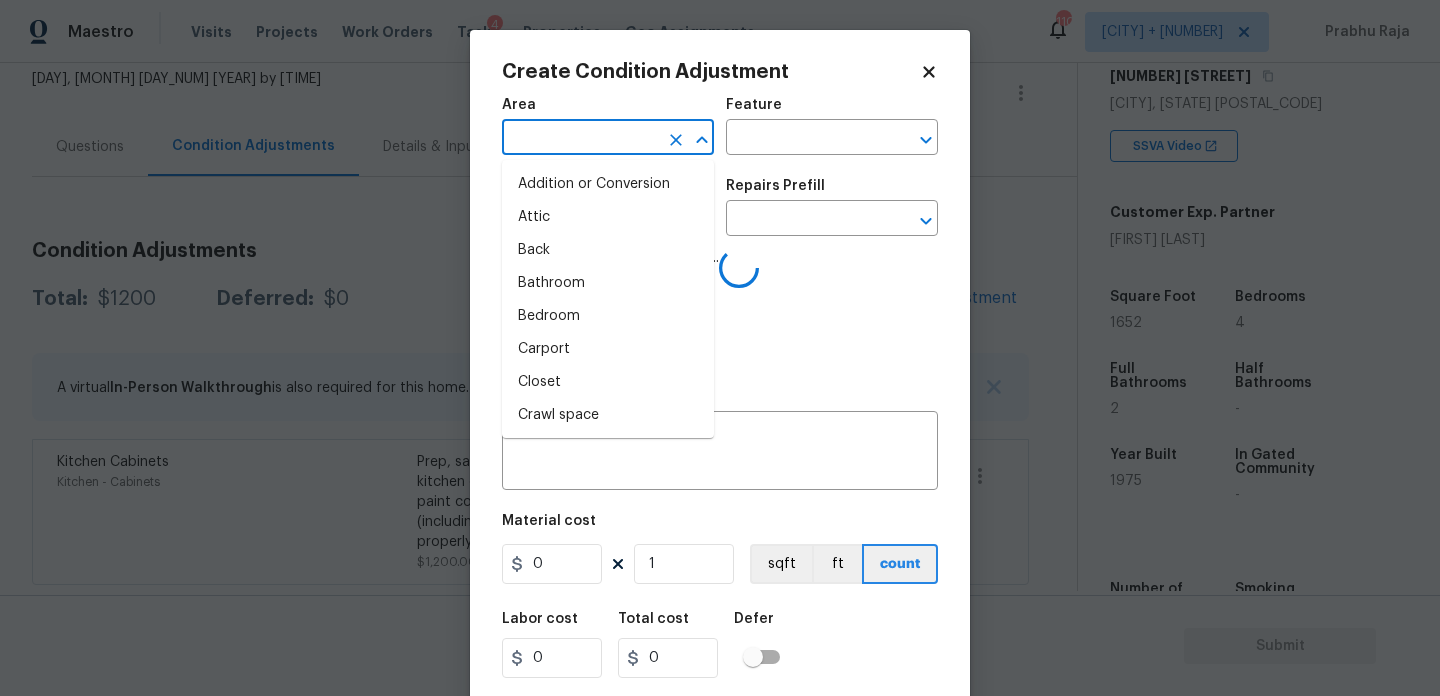 click on "Addition or Conversion" at bounding box center (608, 184) 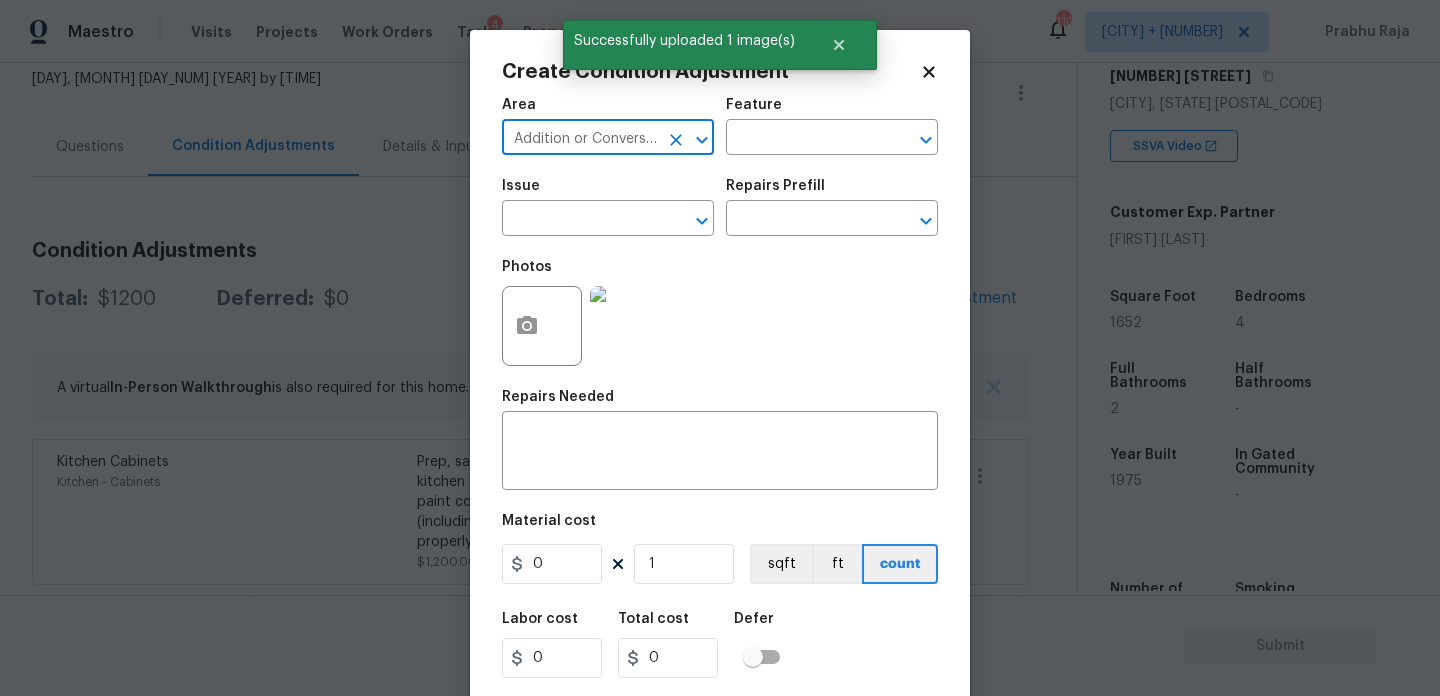 click 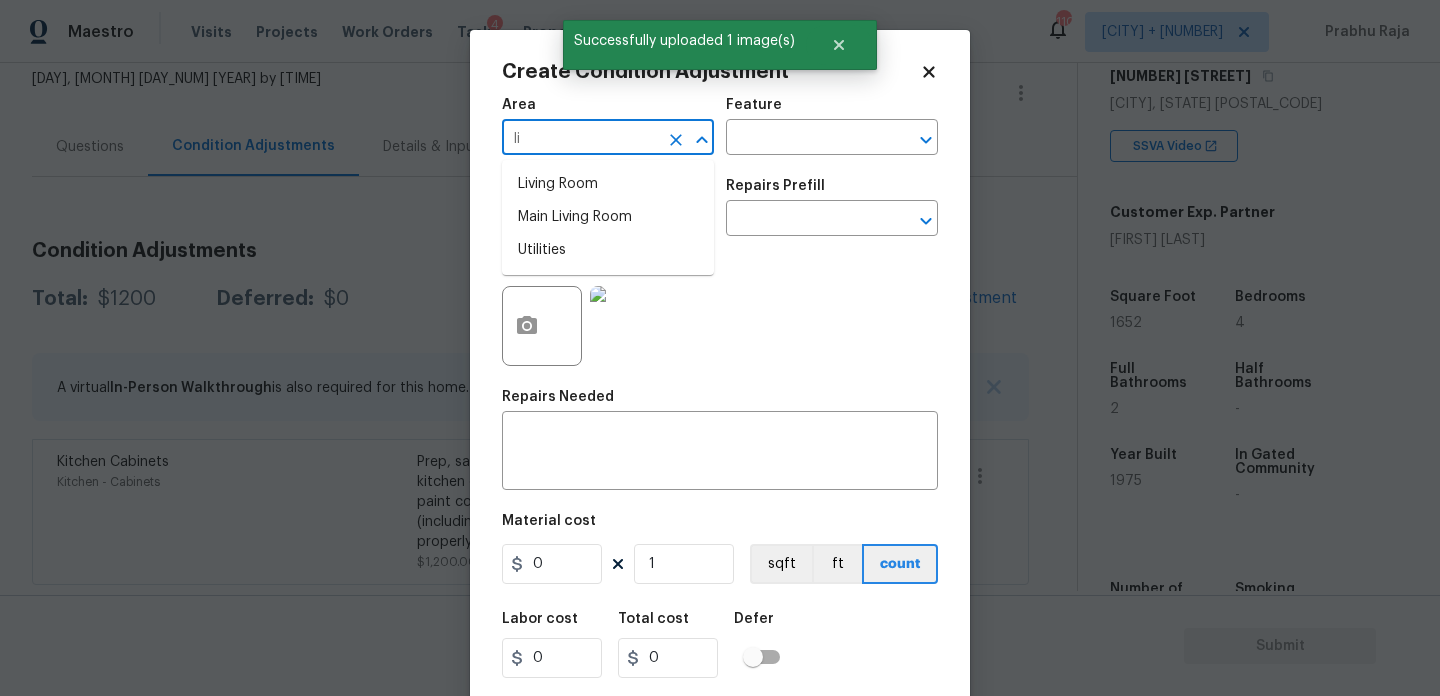 type on "lit" 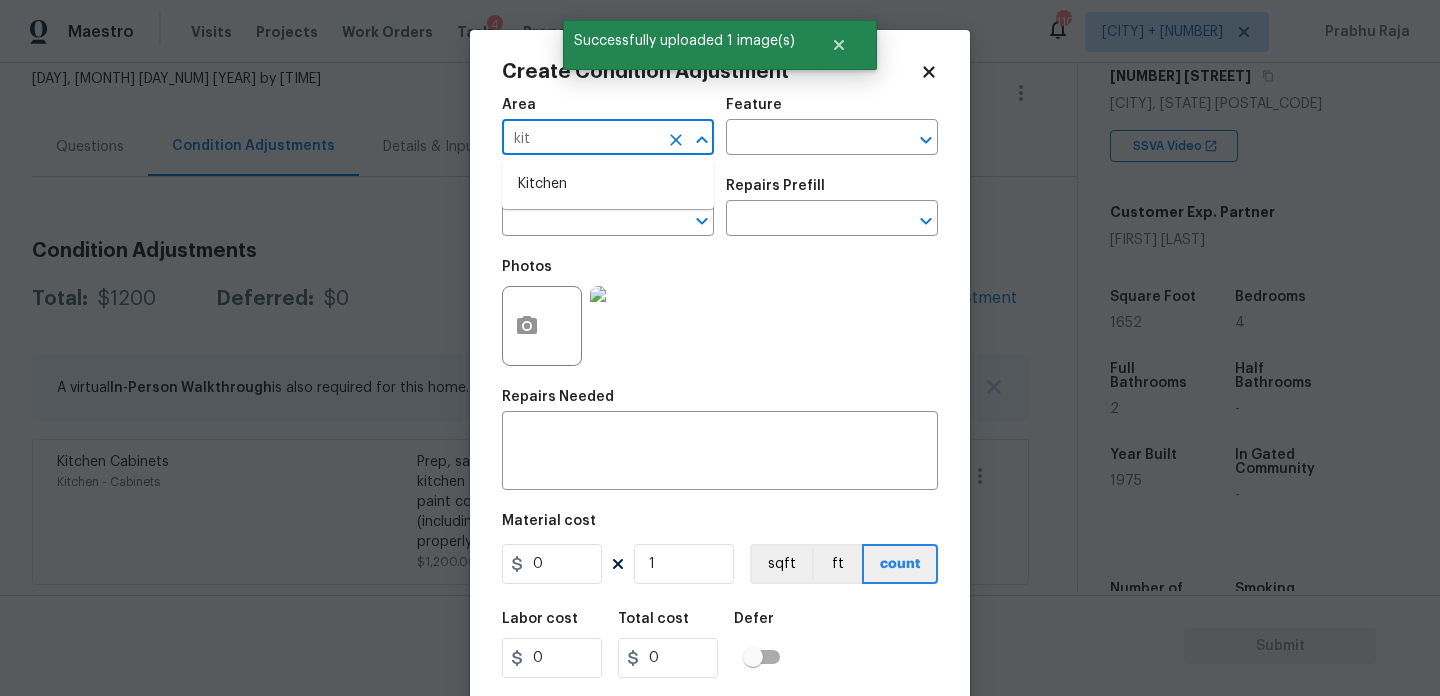 click on "Kitchen" at bounding box center [608, 184] 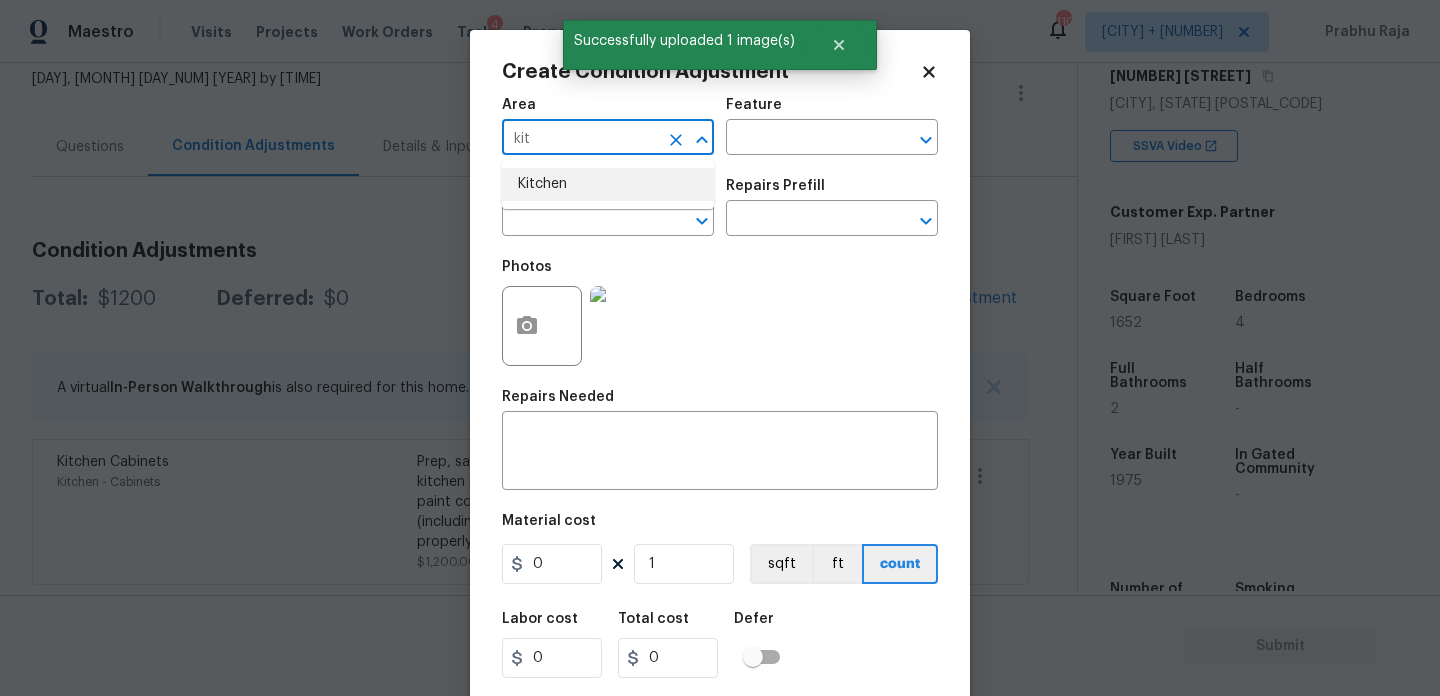 click on "Kitchen" at bounding box center [608, 184] 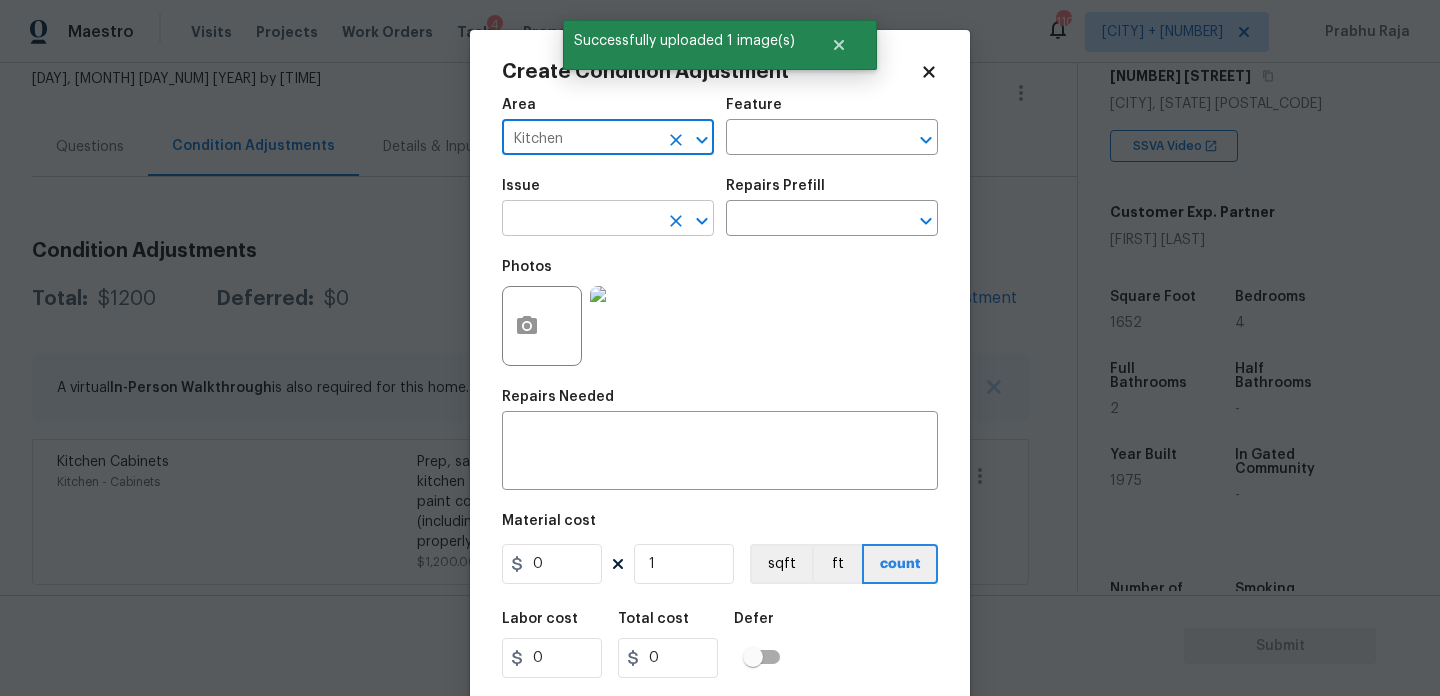 type on "Kitchen" 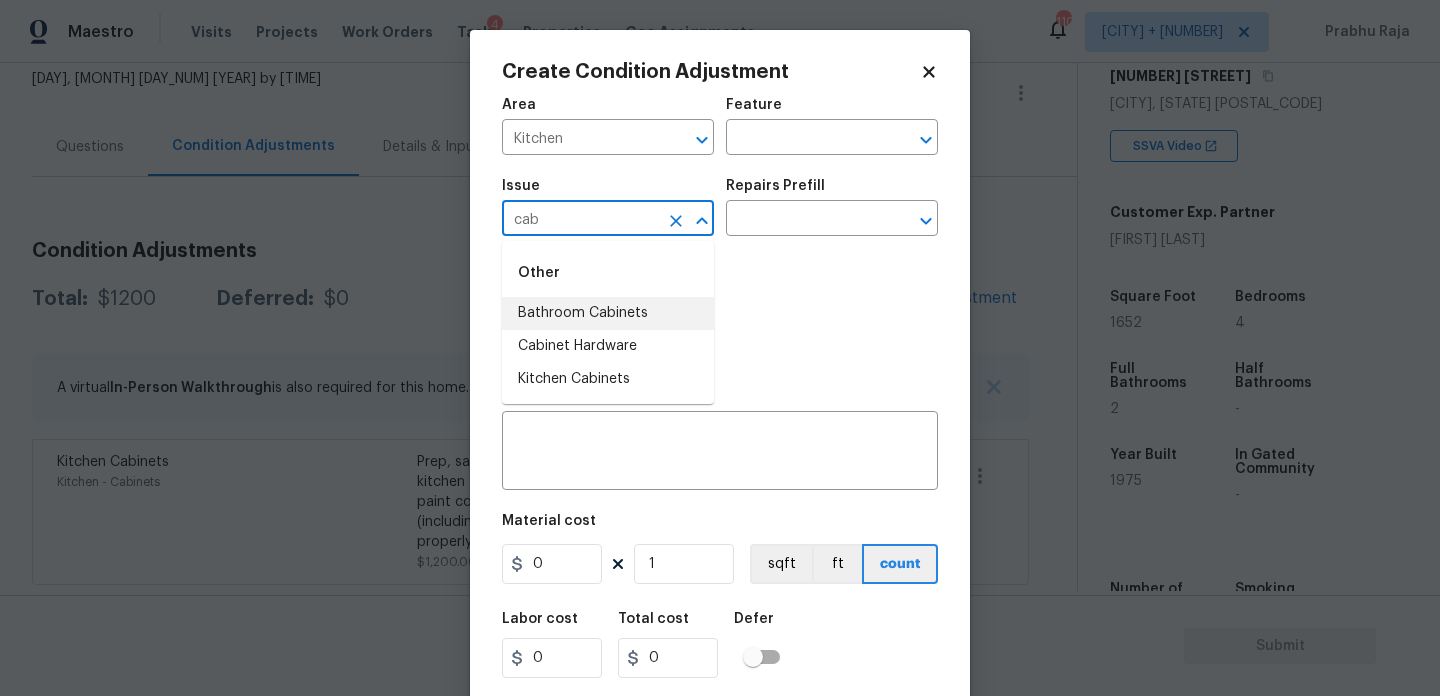 click on "Bathroom Cabinets" at bounding box center [608, 313] 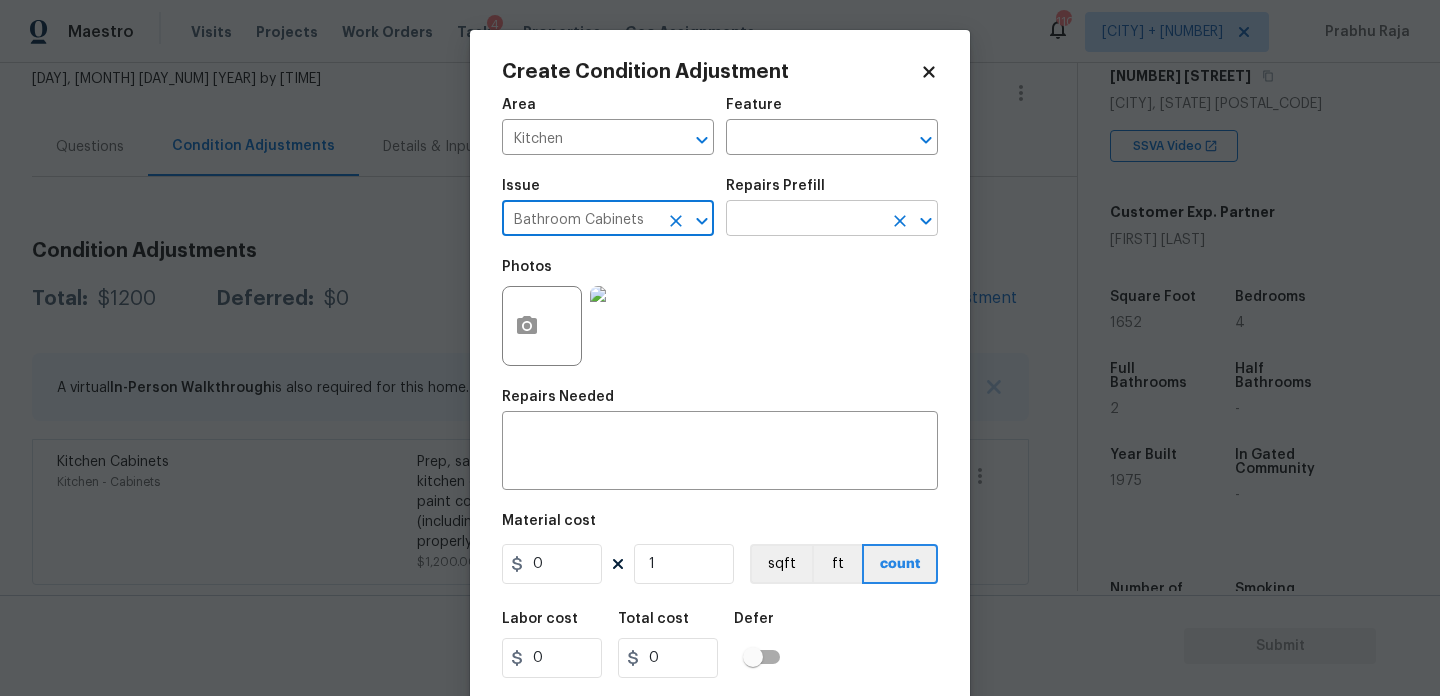 type on "Bathroom Cabinets" 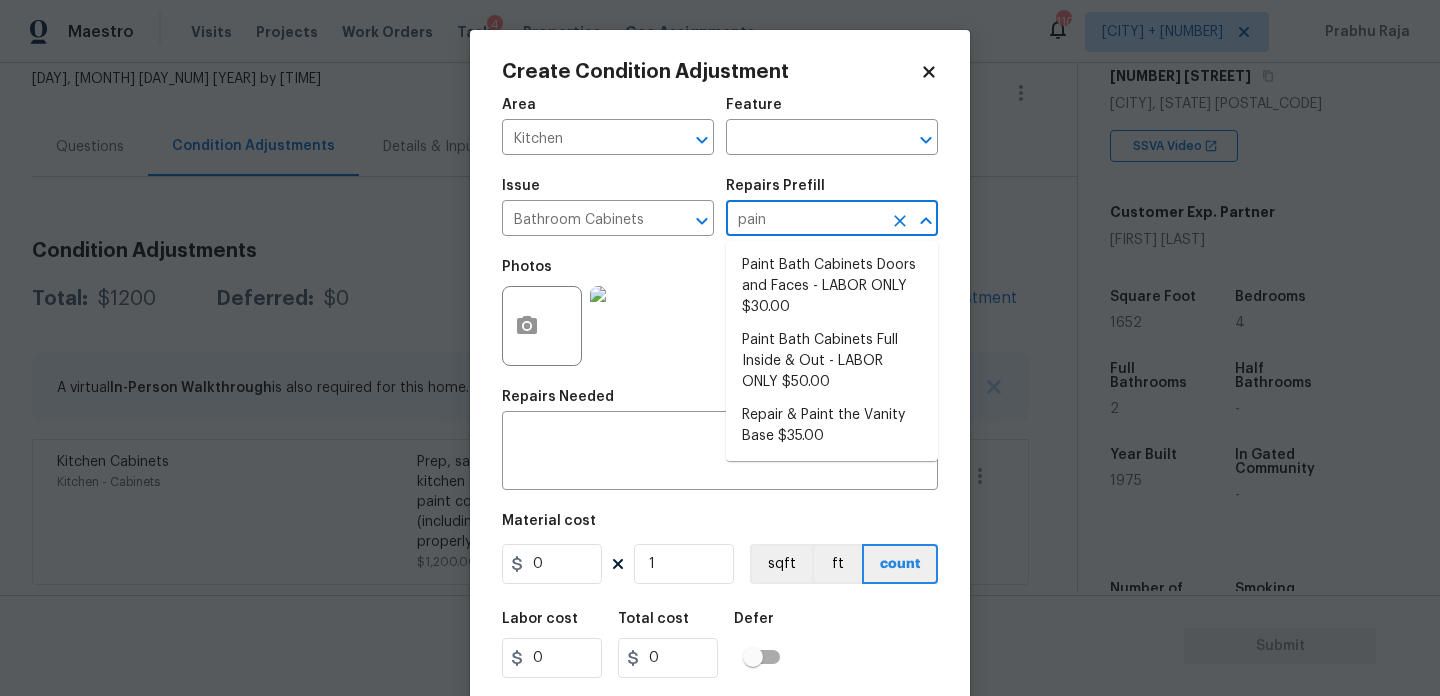 type on "paint" 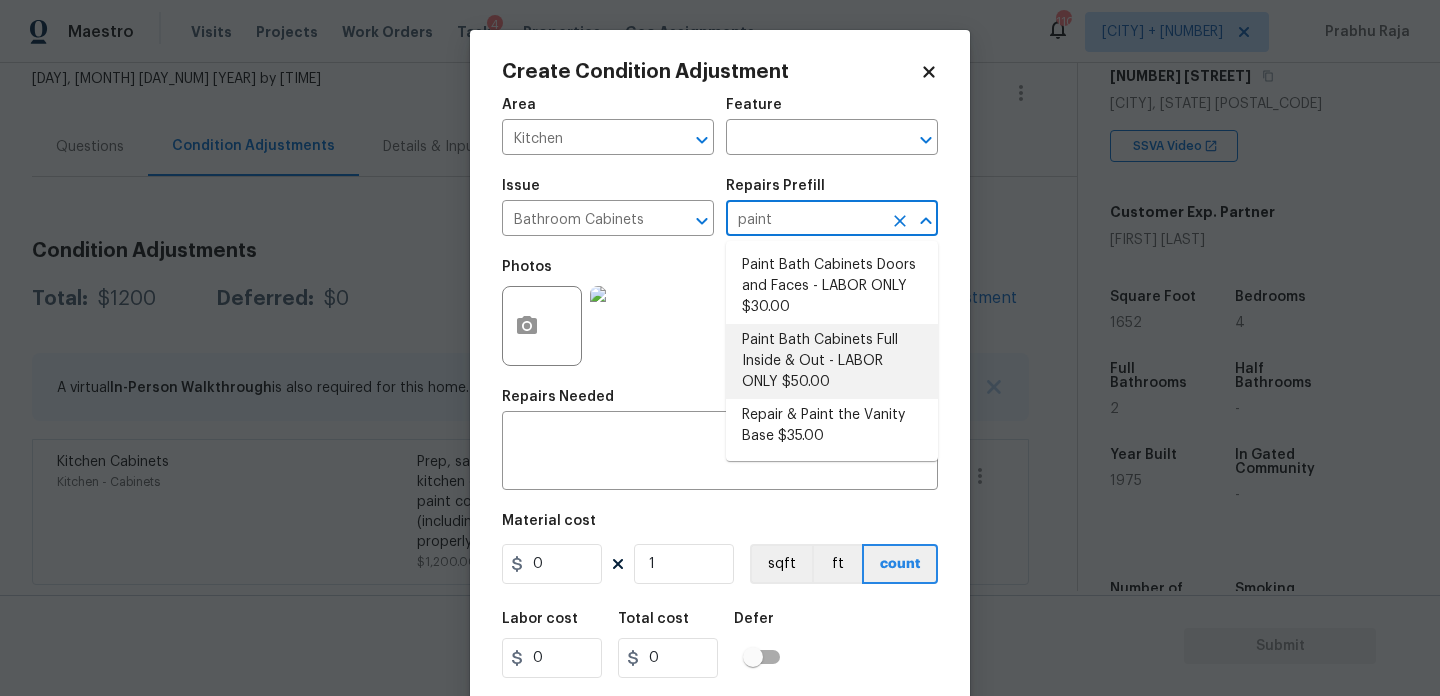 click on "Paint Bath Cabinets Full Inside & Out - LABOR ONLY $50.00" at bounding box center (832, 361) 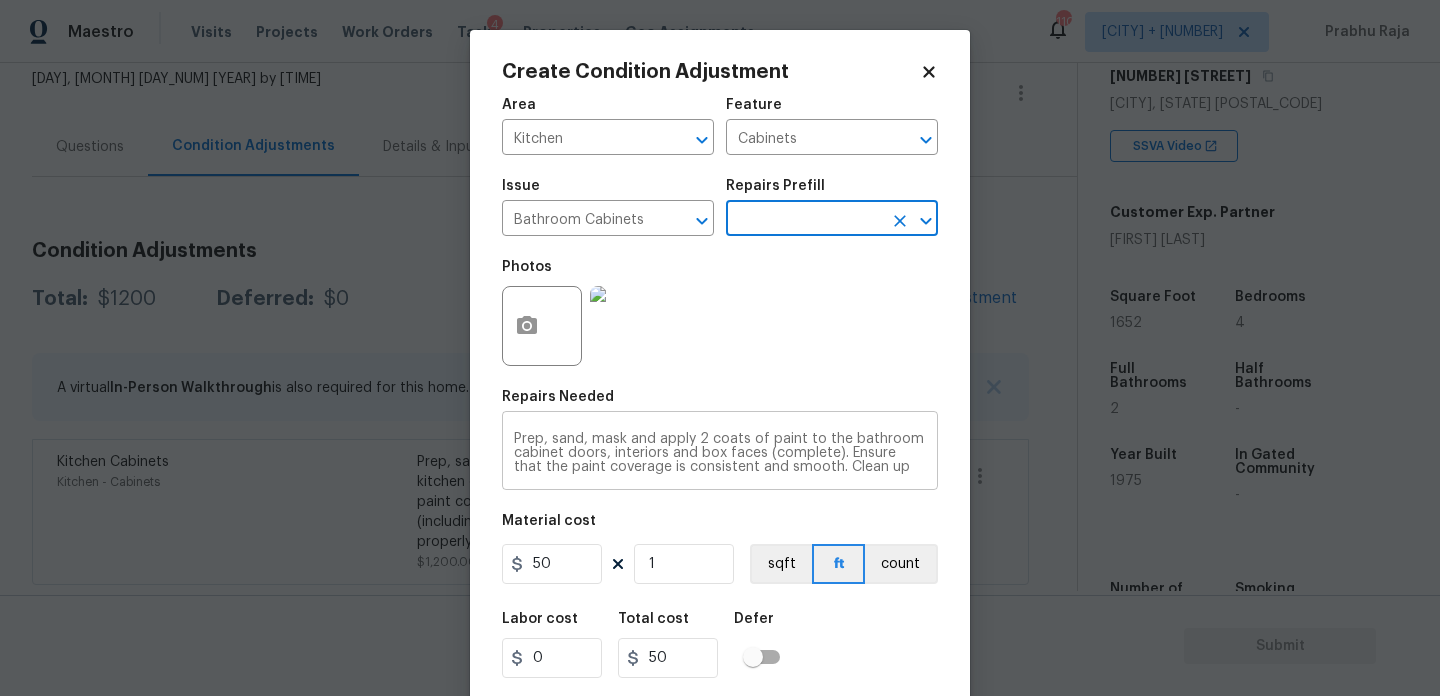 click on "Prep, sand, mask and apply 2 coats of paint to the bathroom cabinet doors, interiors and box faces (complete). Ensure that the paint coverage is consistent and smooth. Clean up (including any overspray) and dispose of all debris properly. Paint will be delivered onsite, Purchased by Opendoor." at bounding box center (720, 453) 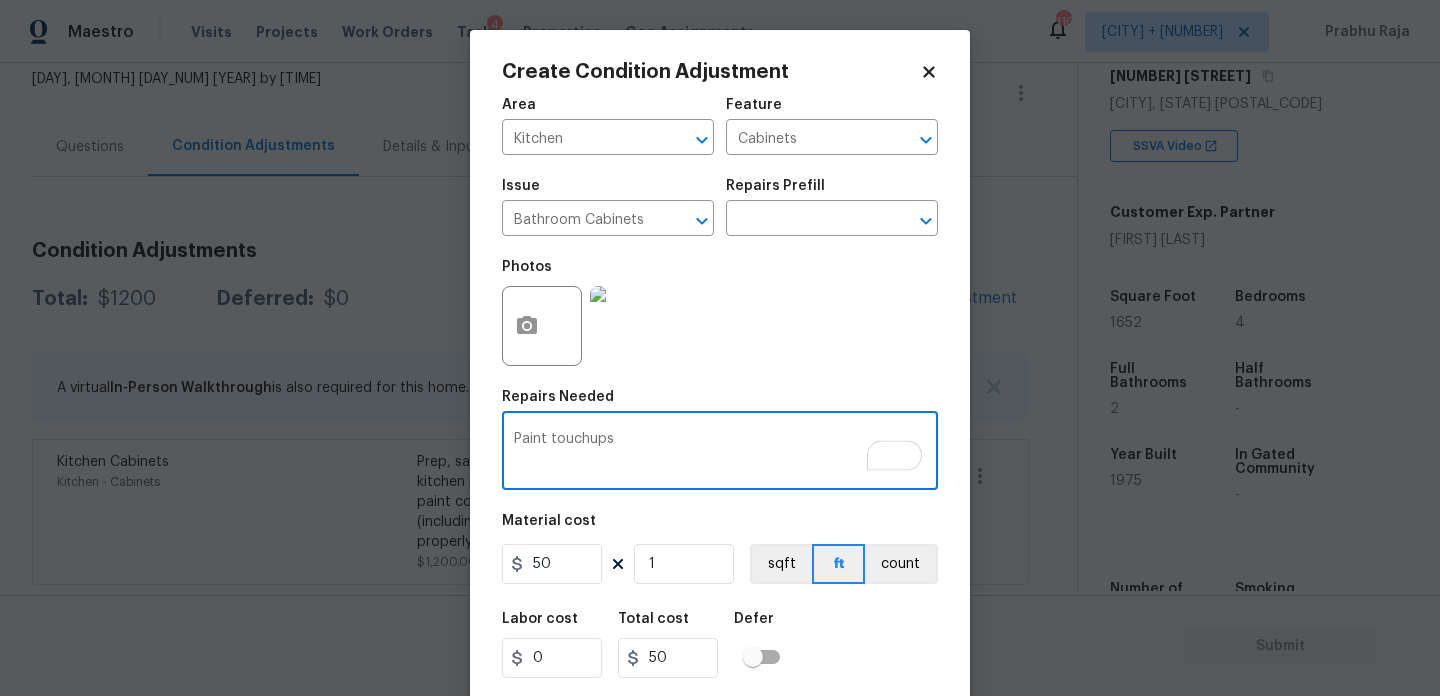 type on "Paint touchups" 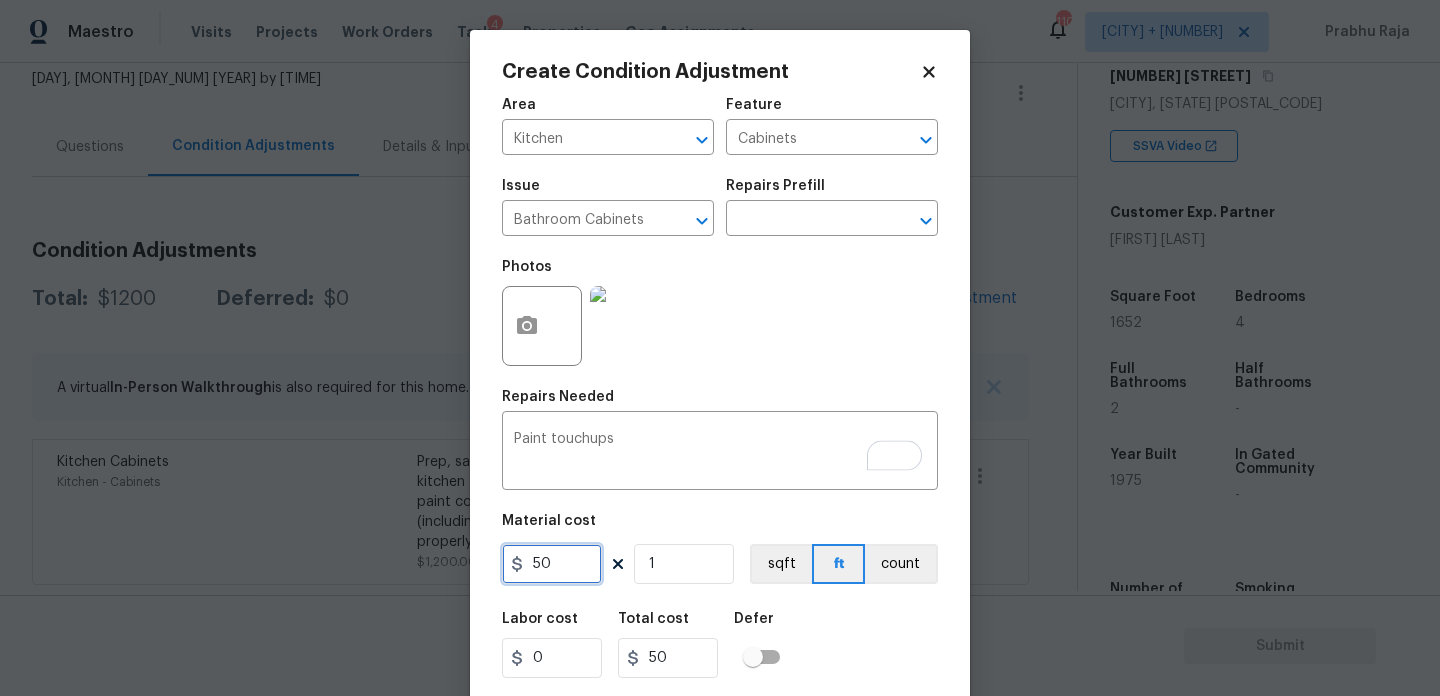 drag, startPoint x: 560, startPoint y: 555, endPoint x: 450, endPoint y: 555, distance: 110 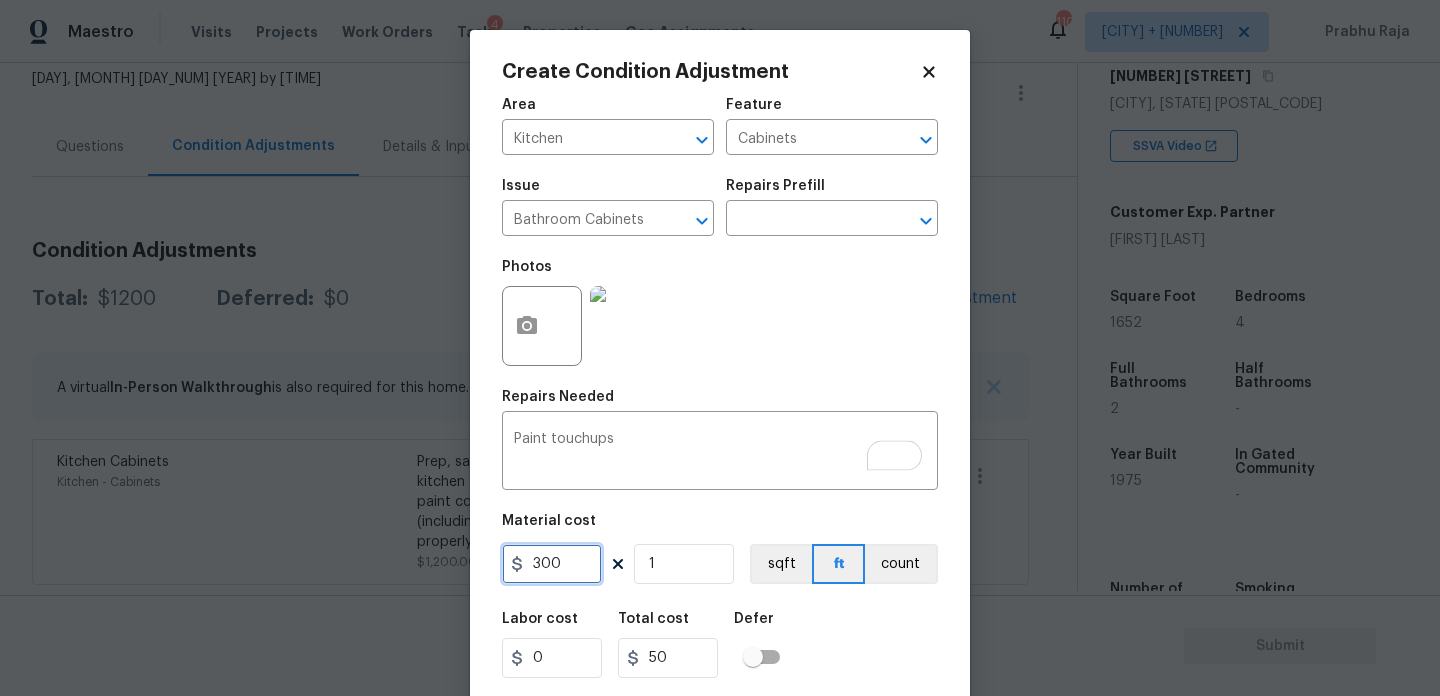 type on "300" 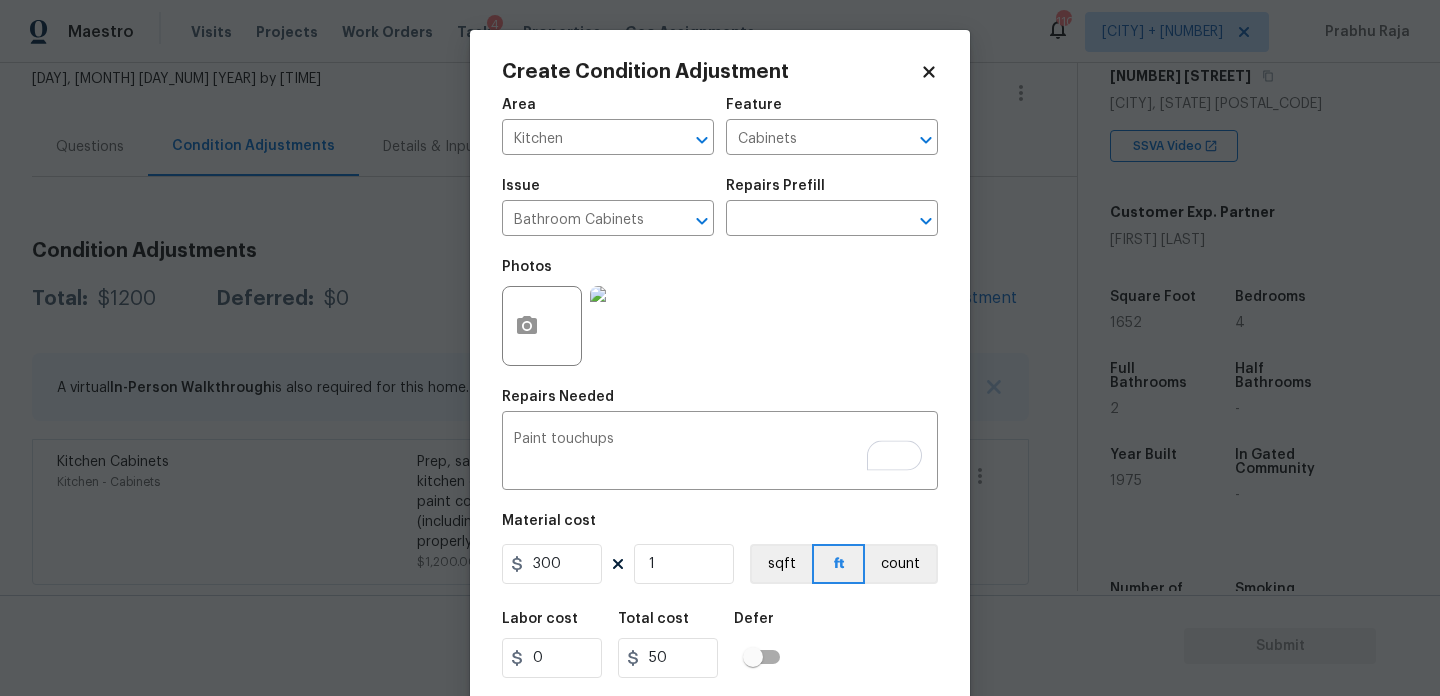 type on "300" 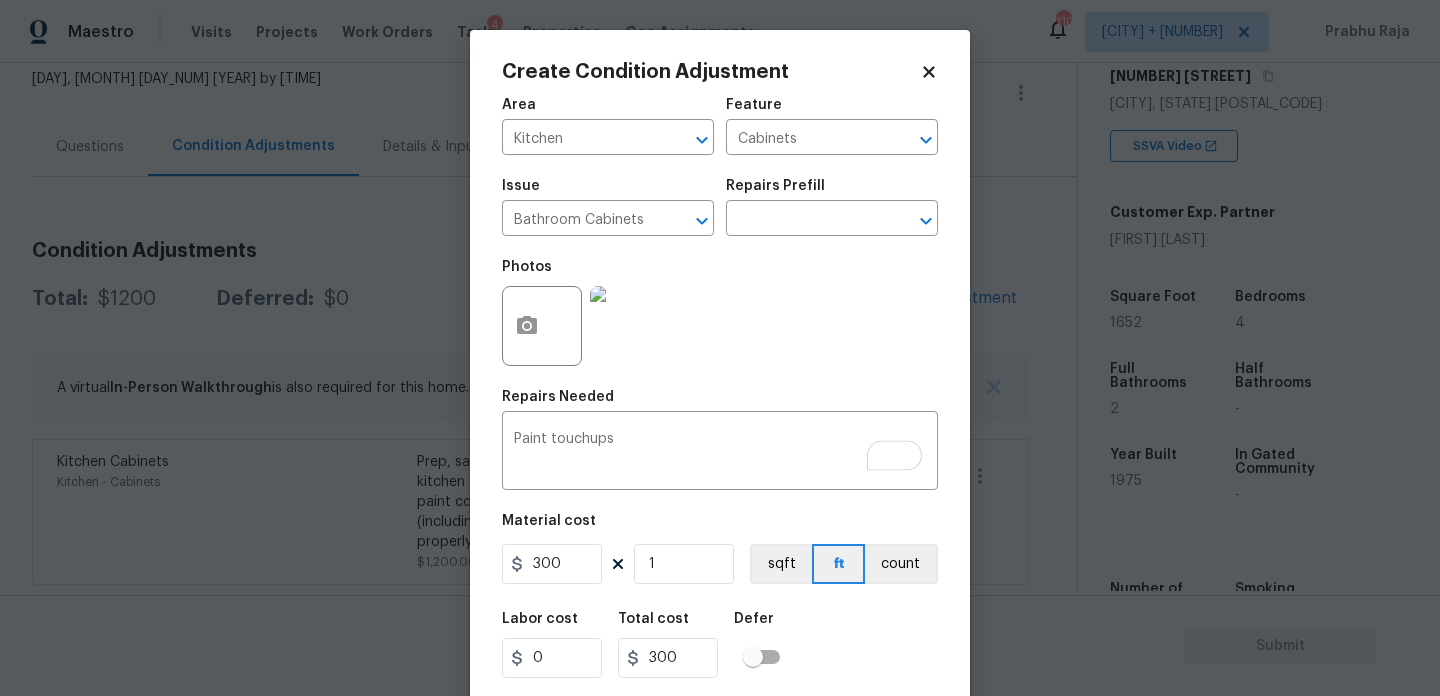 click on "Photos" at bounding box center [720, 313] 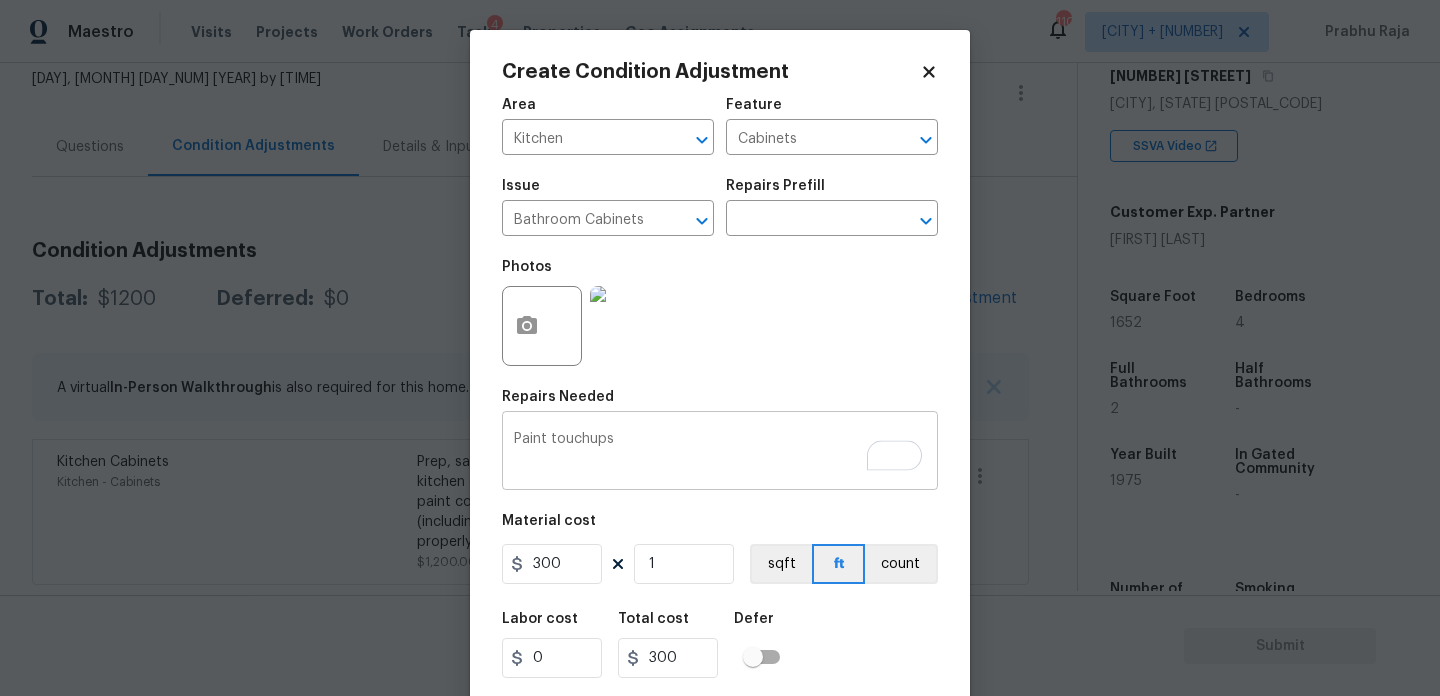 scroll, scrollTop: 51, scrollLeft: 0, axis: vertical 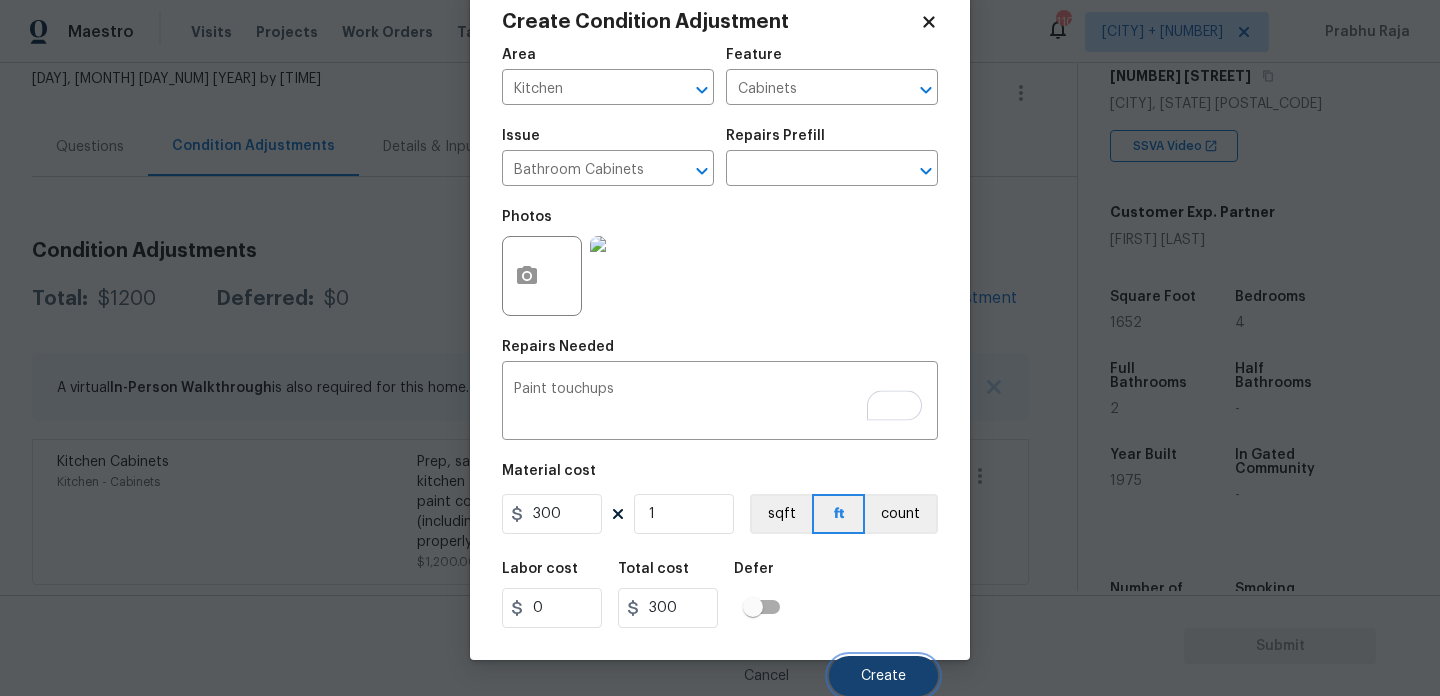 click on "Create" at bounding box center [883, 676] 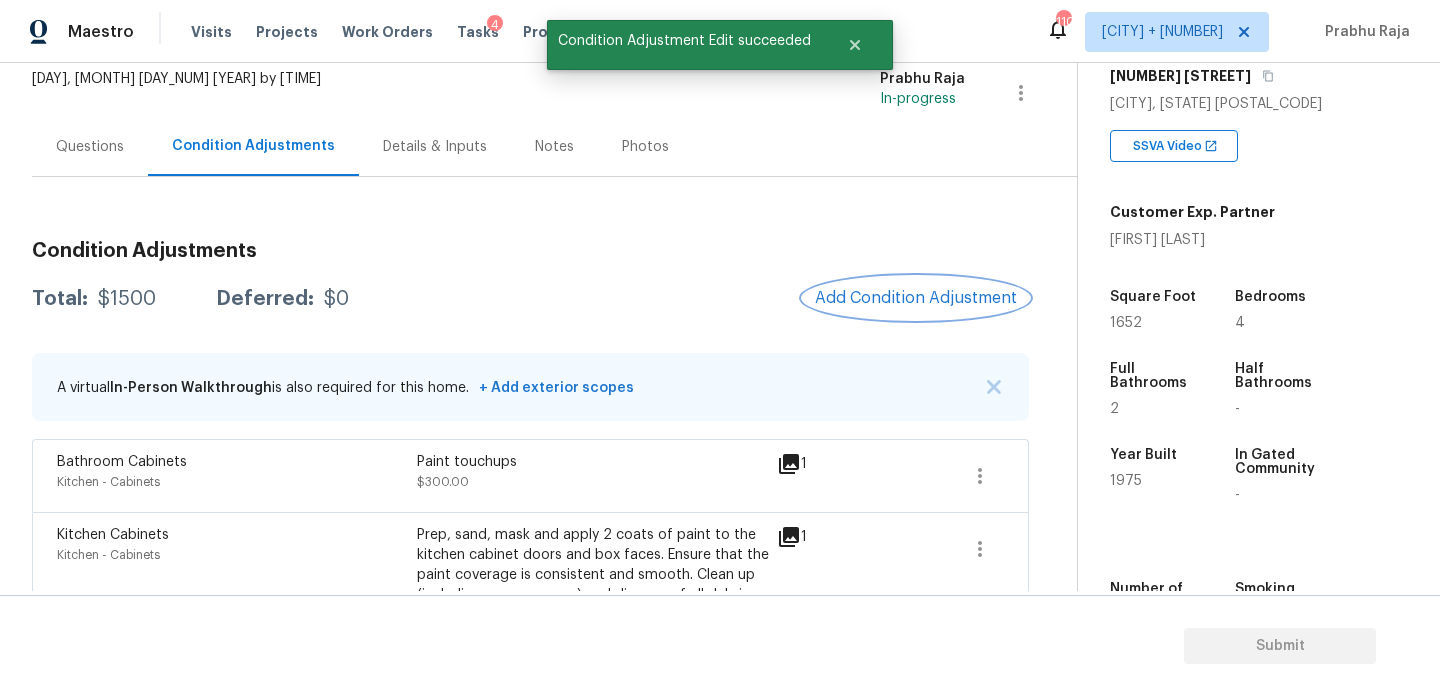 scroll, scrollTop: 0, scrollLeft: 0, axis: both 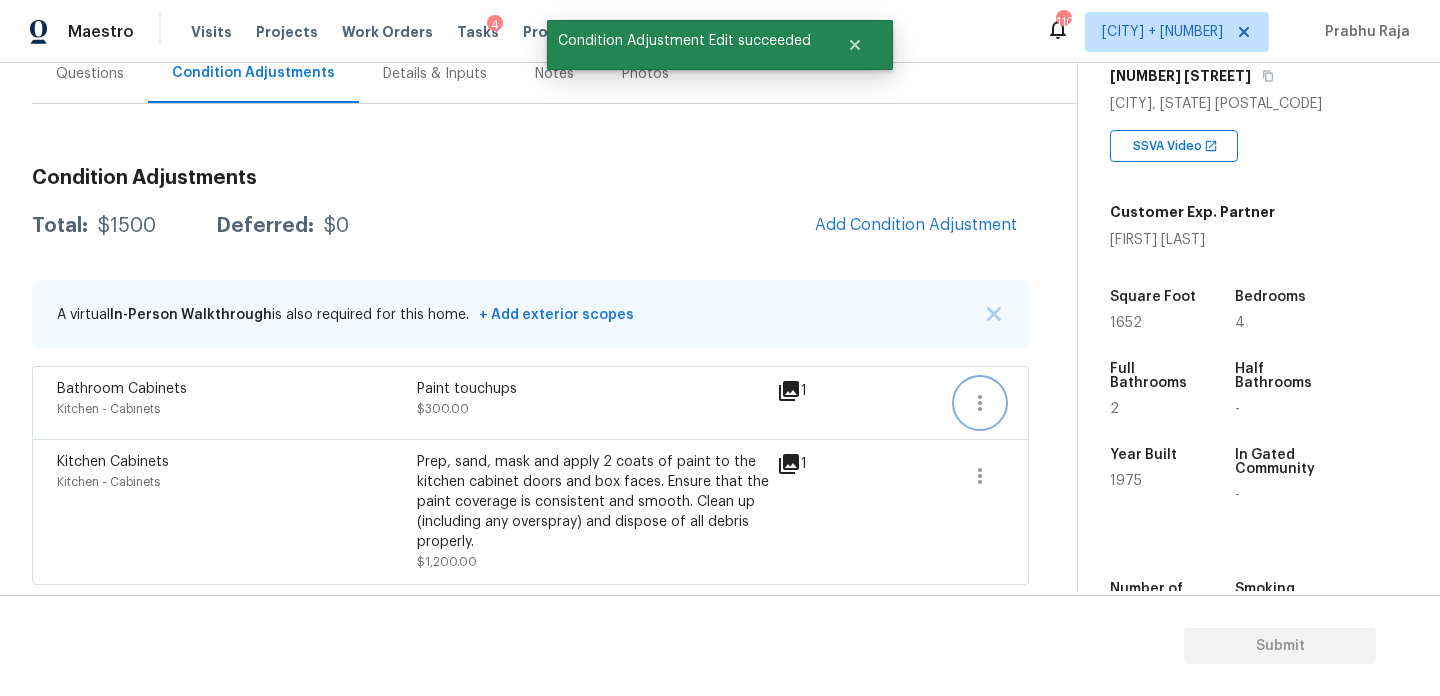 click 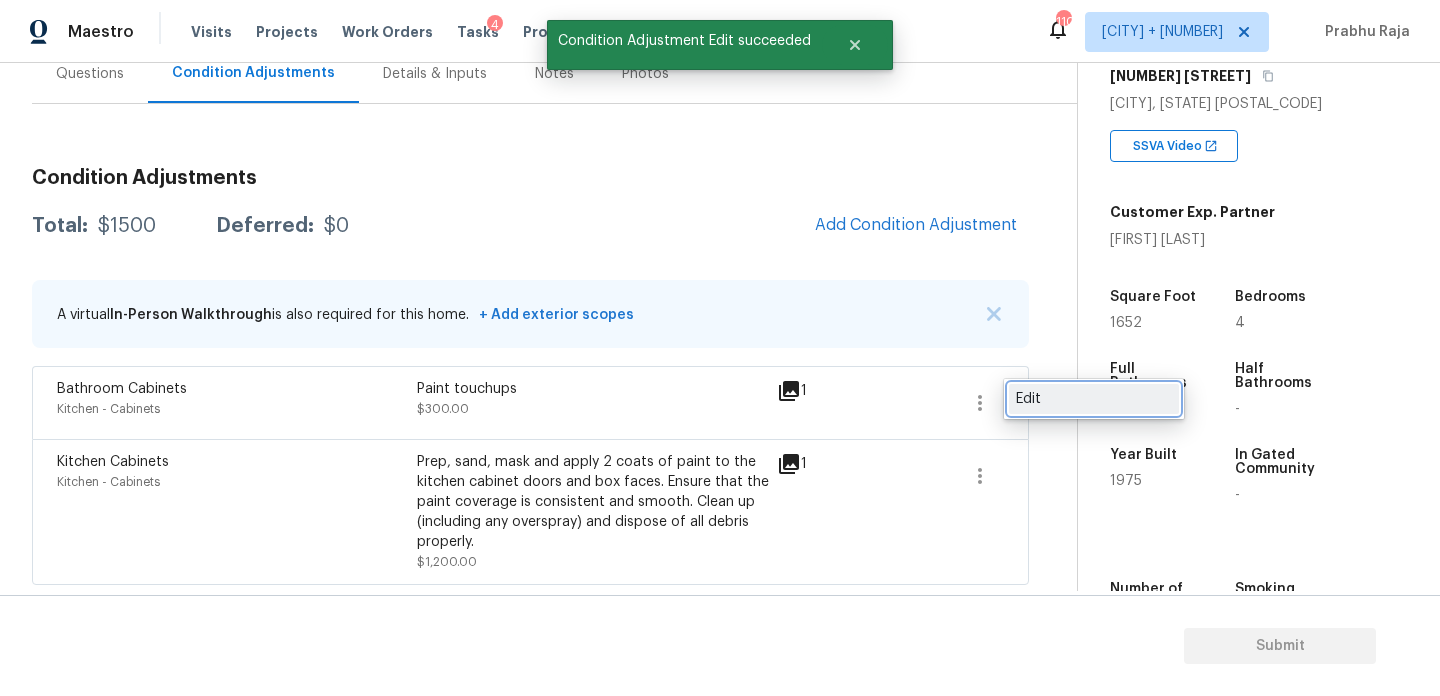click on "Edit" at bounding box center (1094, 399) 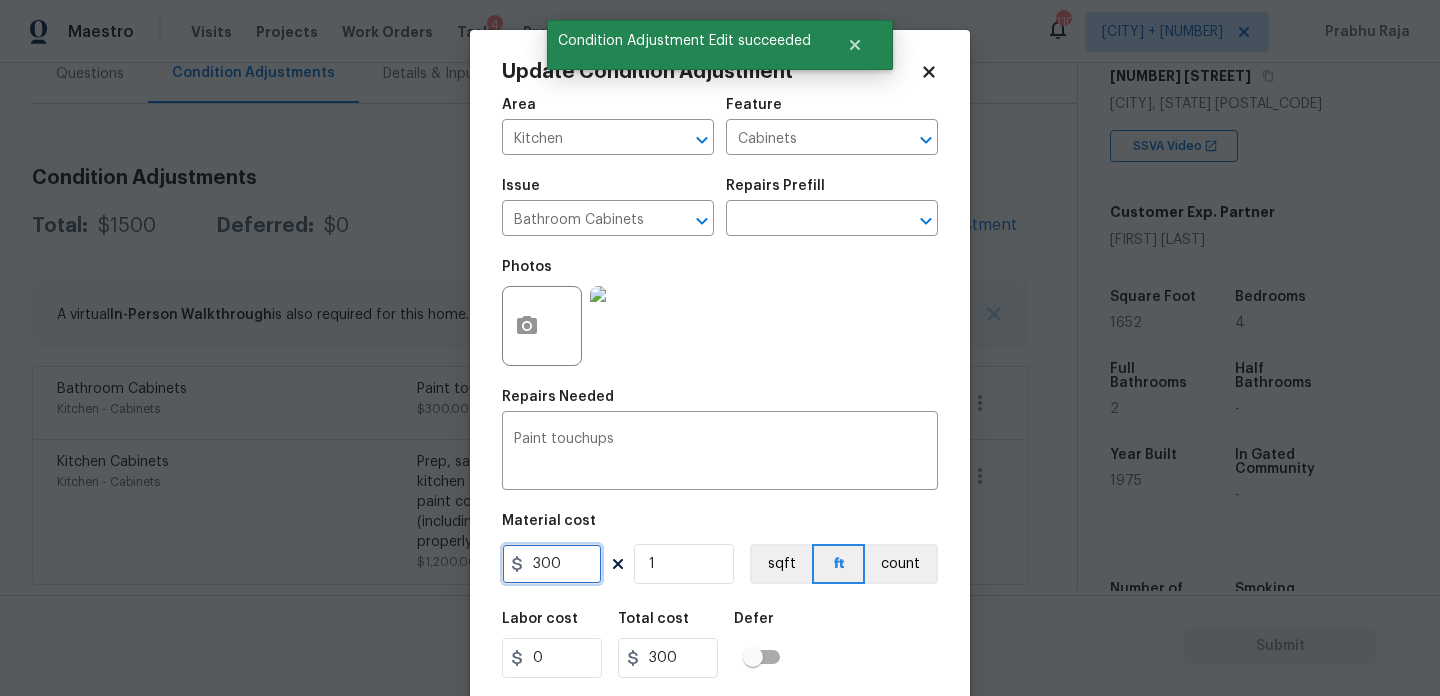 click on "300" at bounding box center [552, 564] 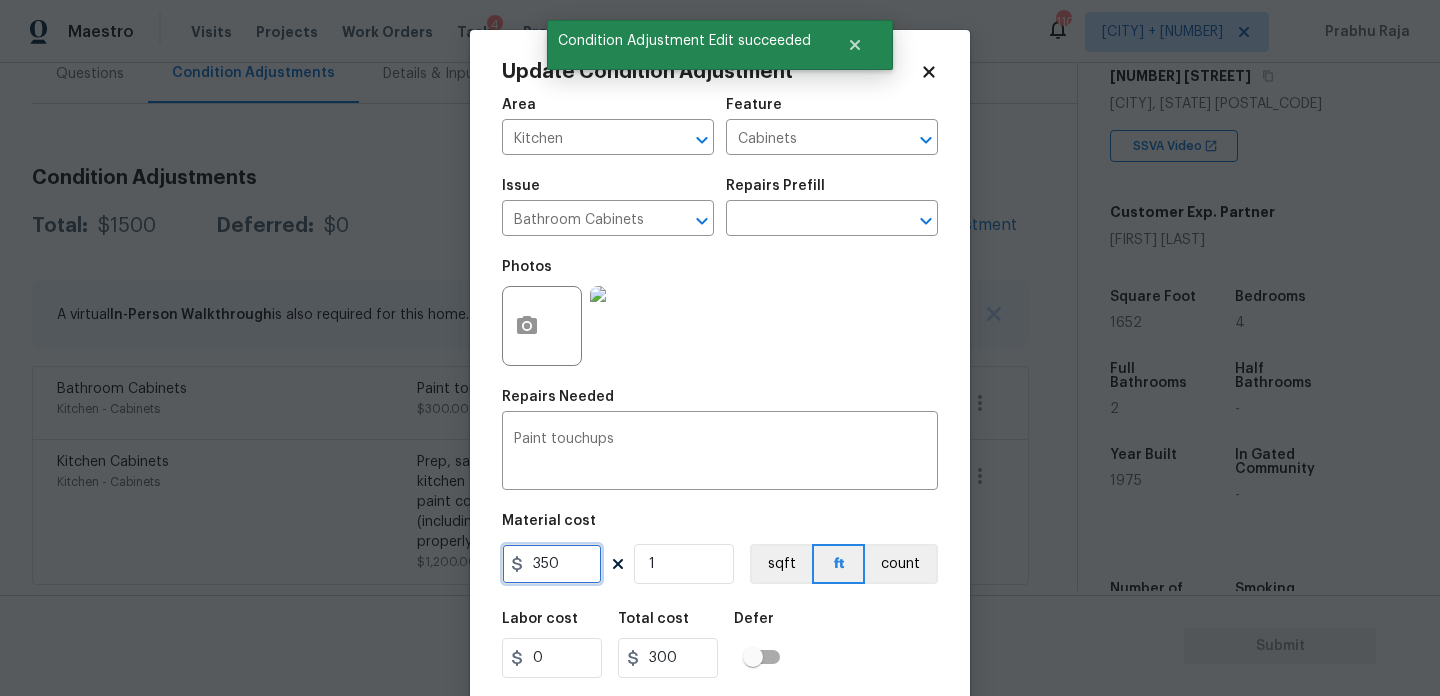 type on "350" 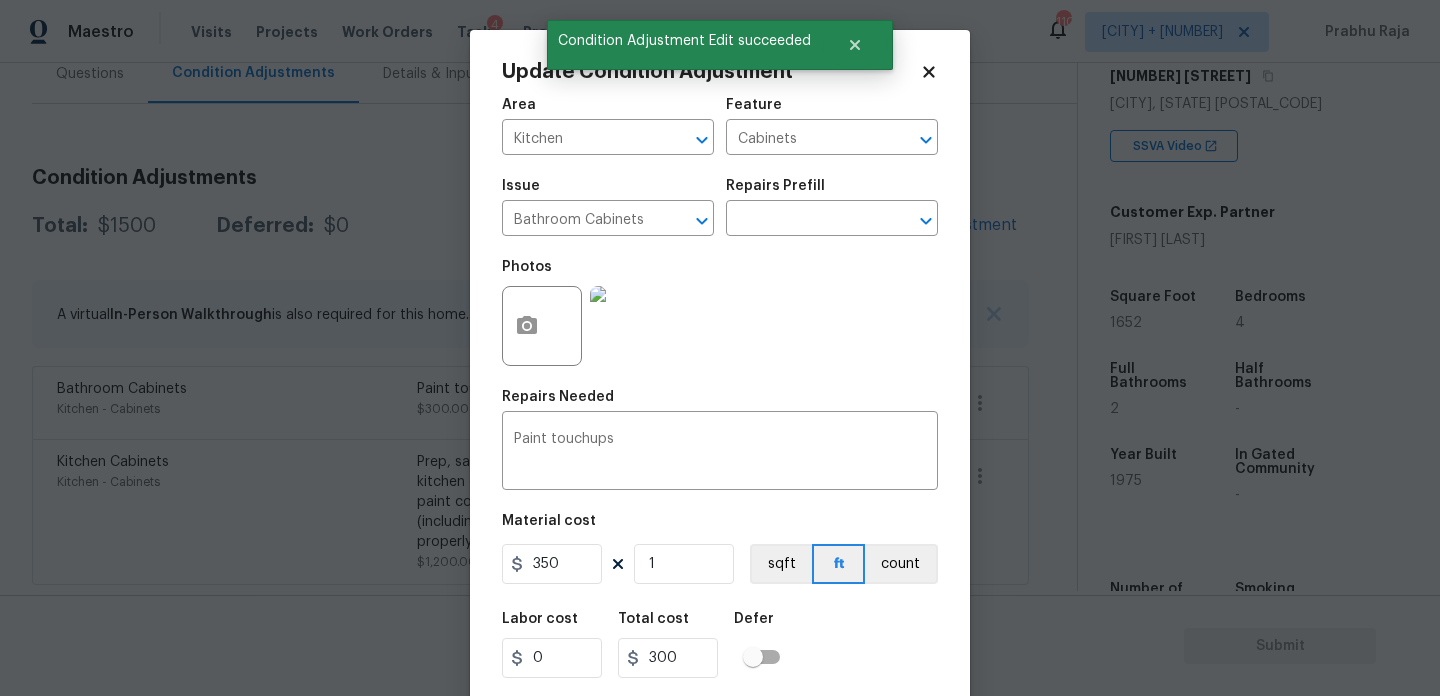 click on "Repairs Needed" at bounding box center (720, 403) 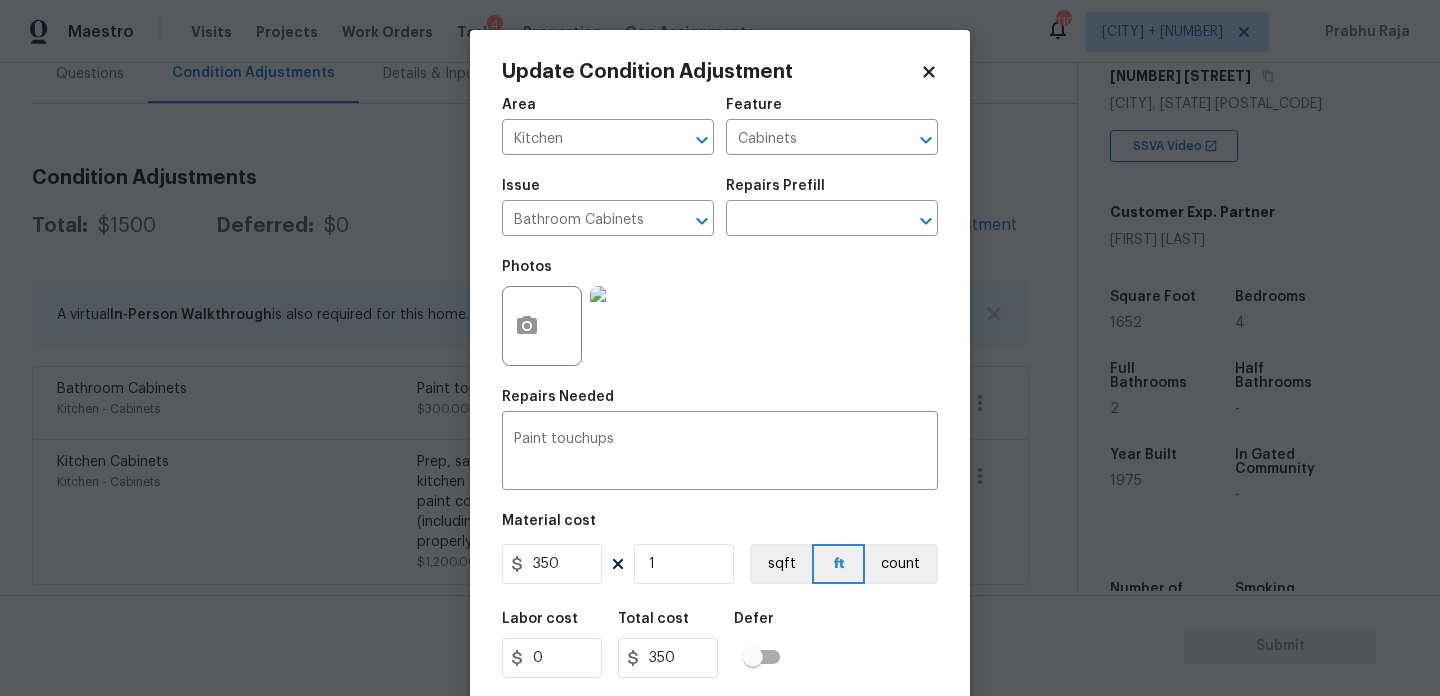 click on "Photos" at bounding box center (720, 313) 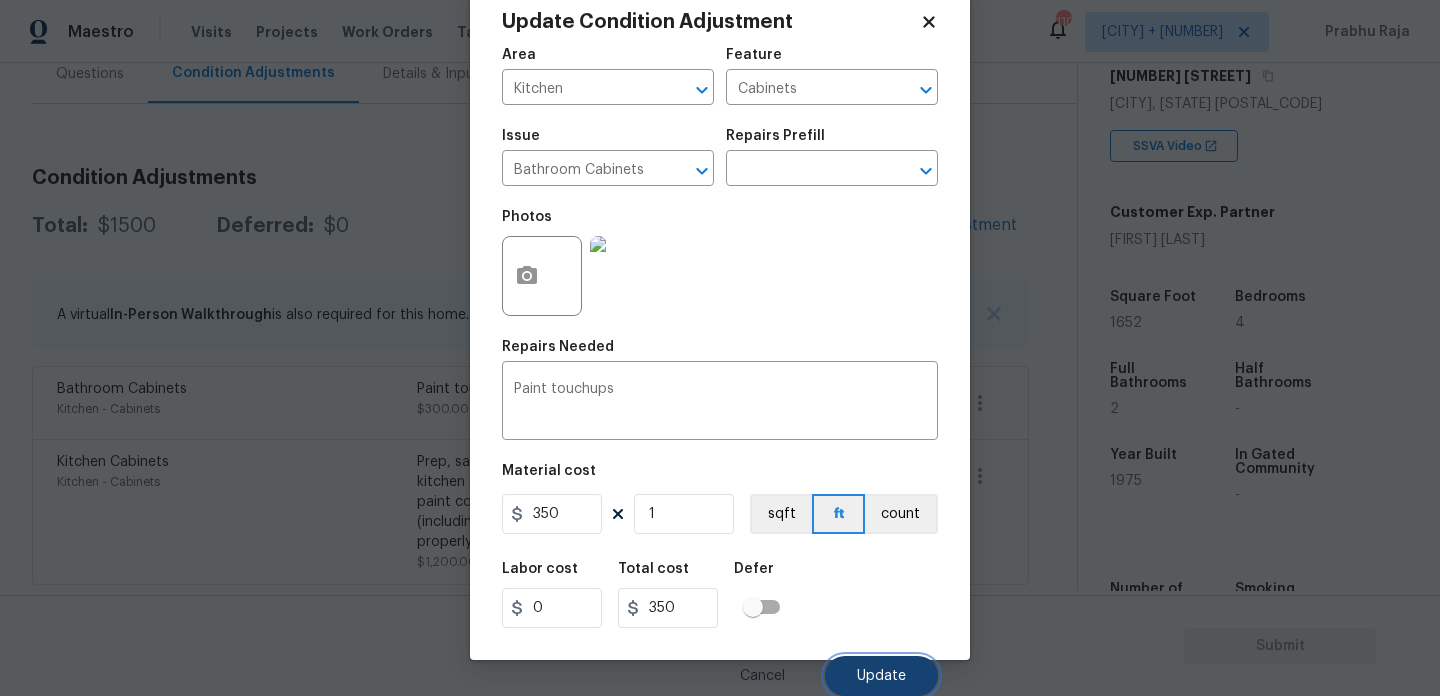 click on "Update" at bounding box center [881, 676] 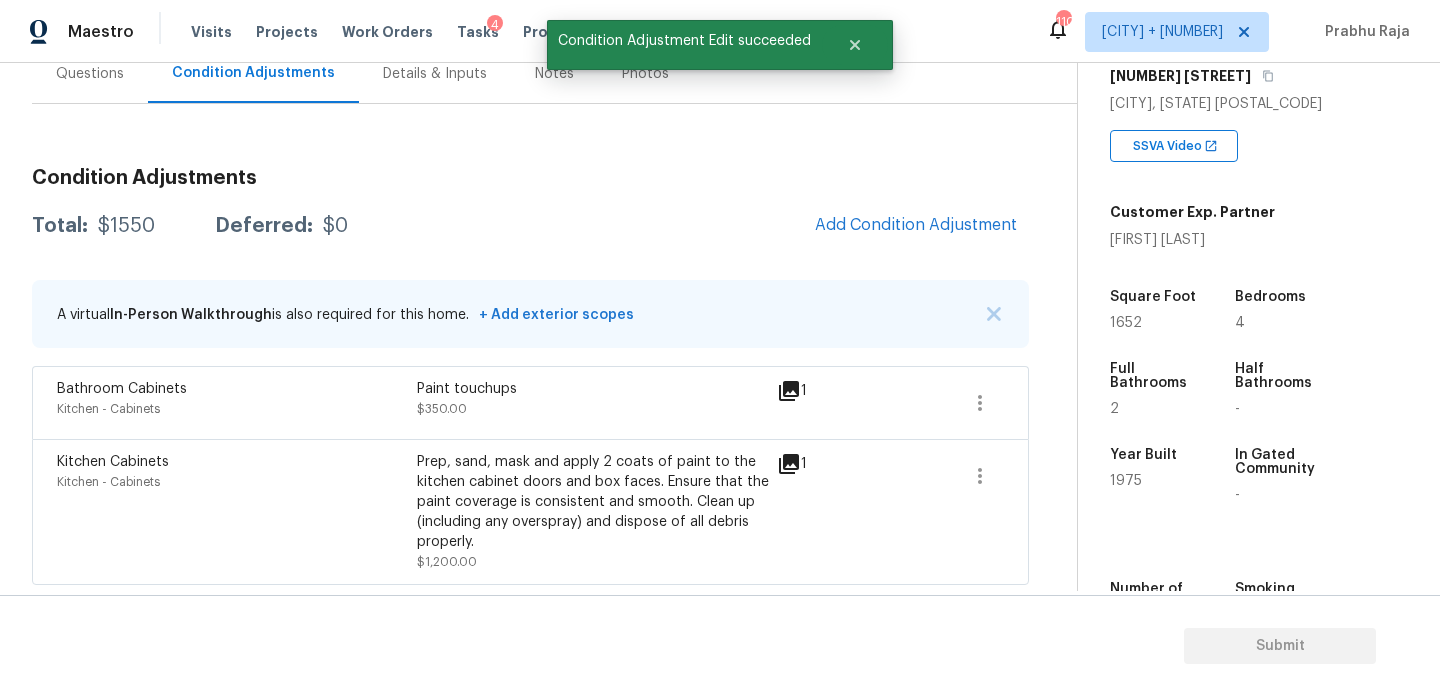 scroll, scrollTop: 0, scrollLeft: 0, axis: both 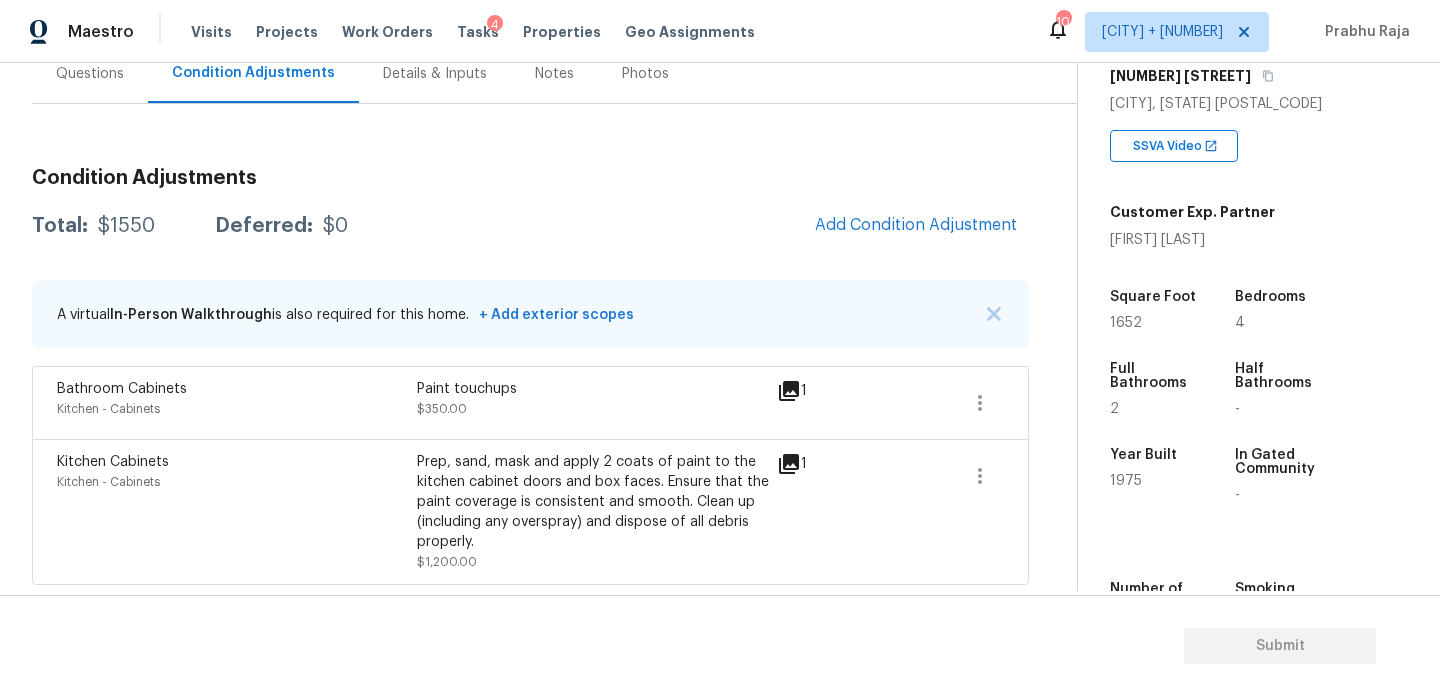 click on "Condition Adjustments Total:  $1550 Deferred:  $0 Add Condition Adjustment A virtual  In-Person Walkthrough  is also required for this home.   + Add exterior scopes Bathroom Cabinets Kitchen - Cabinets Paint touchups $350.00   1 Kitchen Cabinets Kitchen - Cabinets Prep, sand, mask and apply 2 coats of paint to the kitchen cabinet doors and box faces. Ensure that the paint coverage is consistent and smooth. Clean up (including any overspray) and dispose of all debris properly. $1,200.00   1" at bounding box center (530, 368) 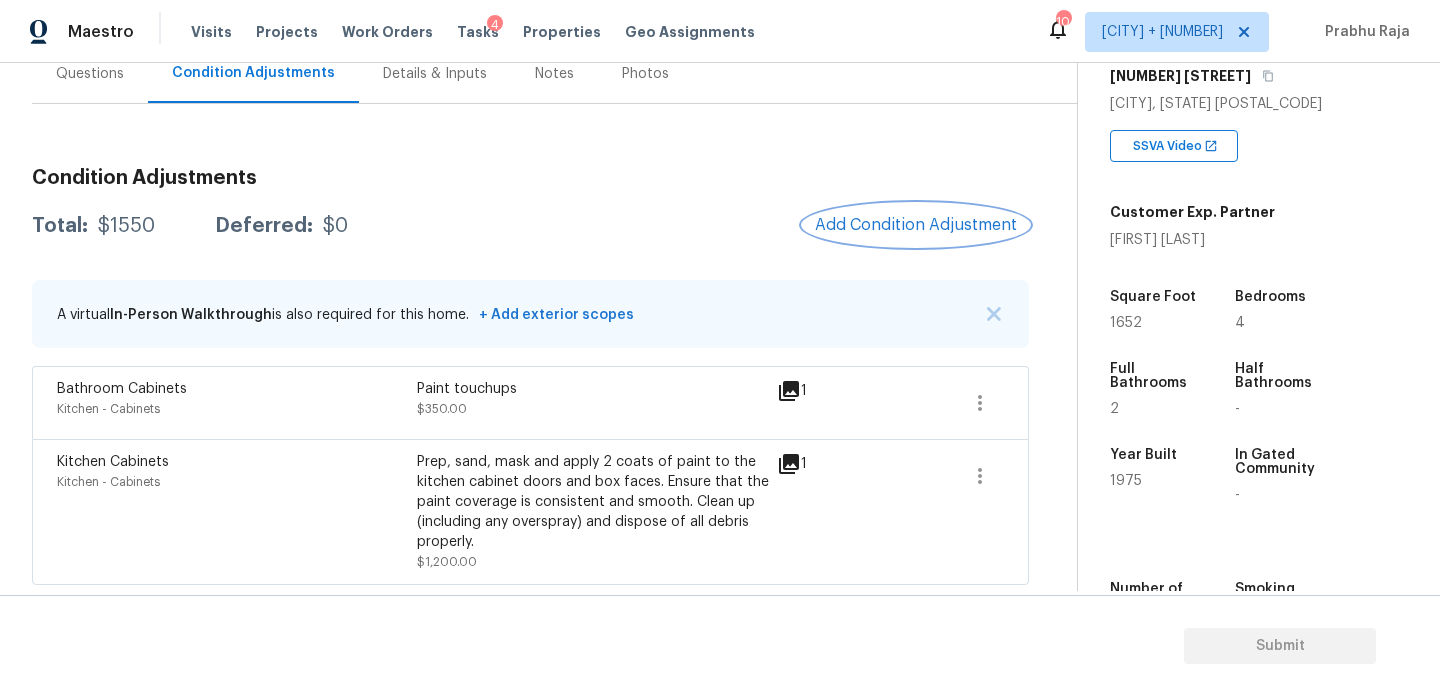 click on "Add Condition Adjustment" at bounding box center [916, 225] 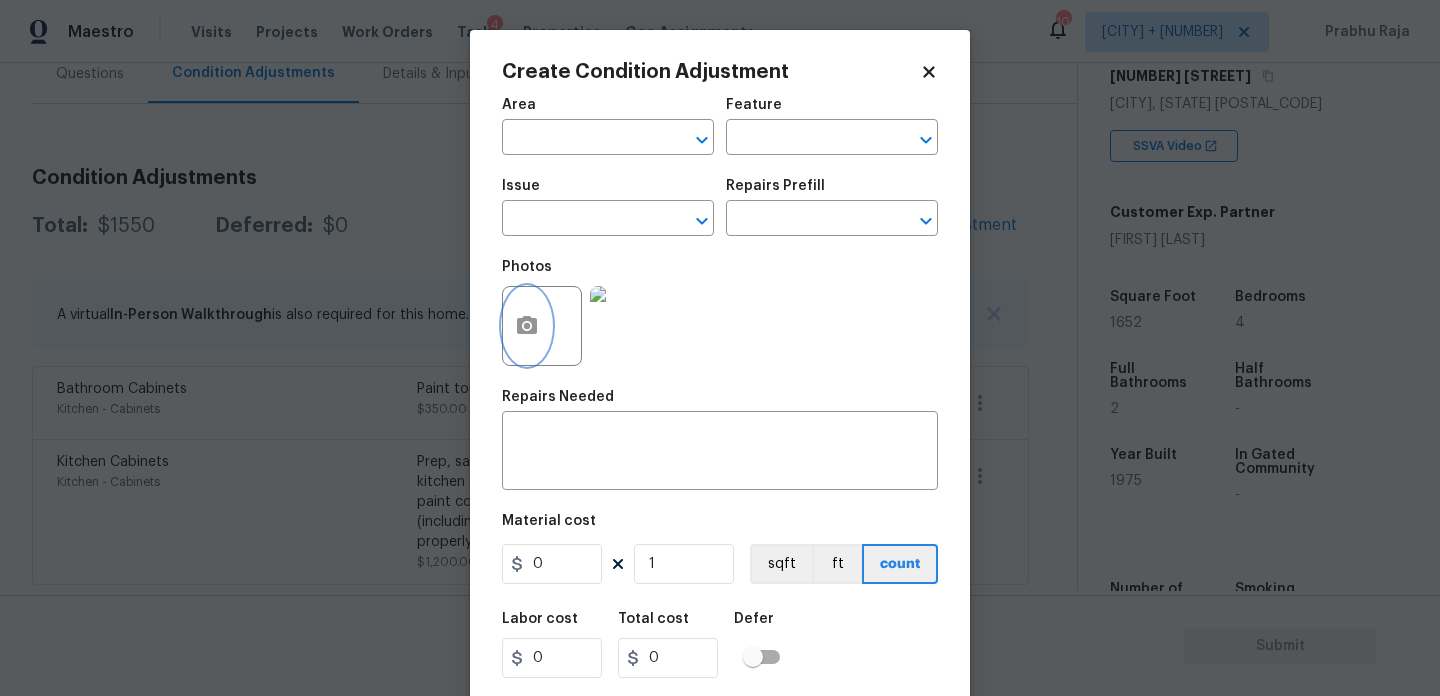 click 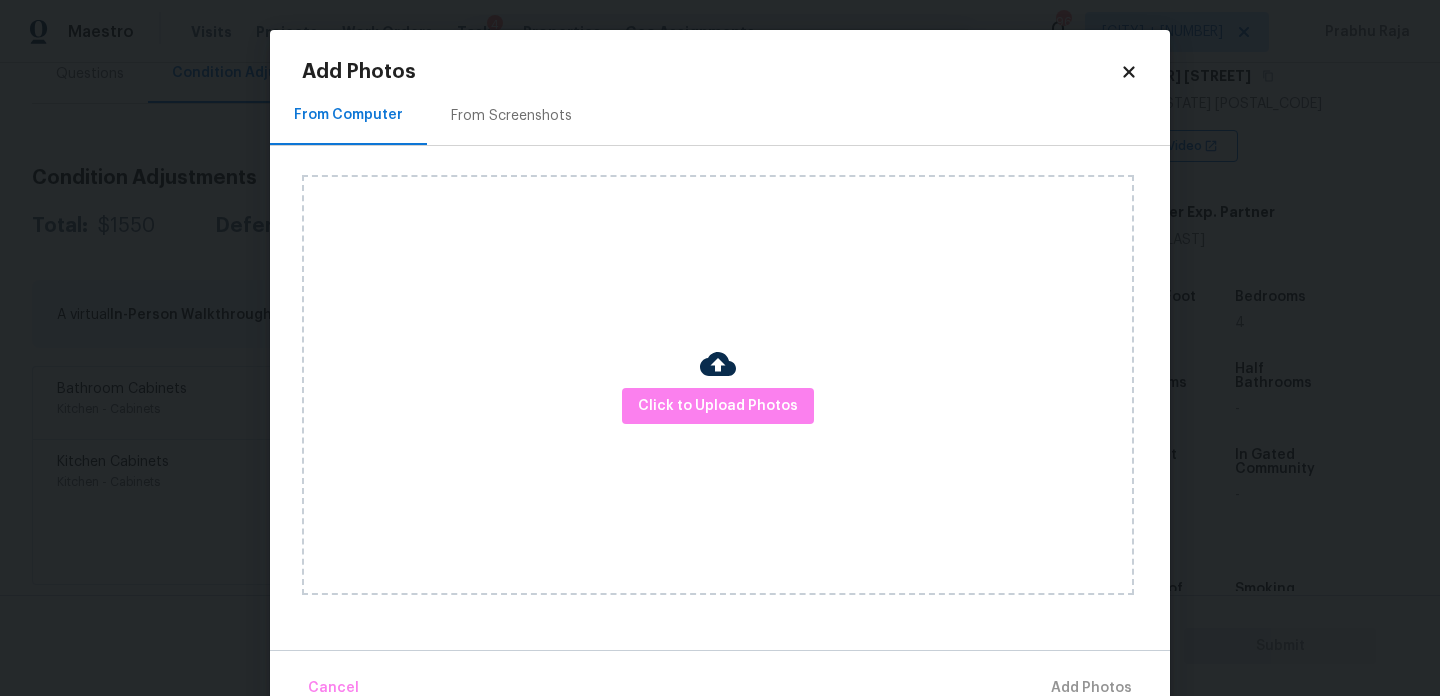 click on "Add Photos From Computer From Screenshots Click to Upload Photos Cancel Add Photos" at bounding box center (720, 370) 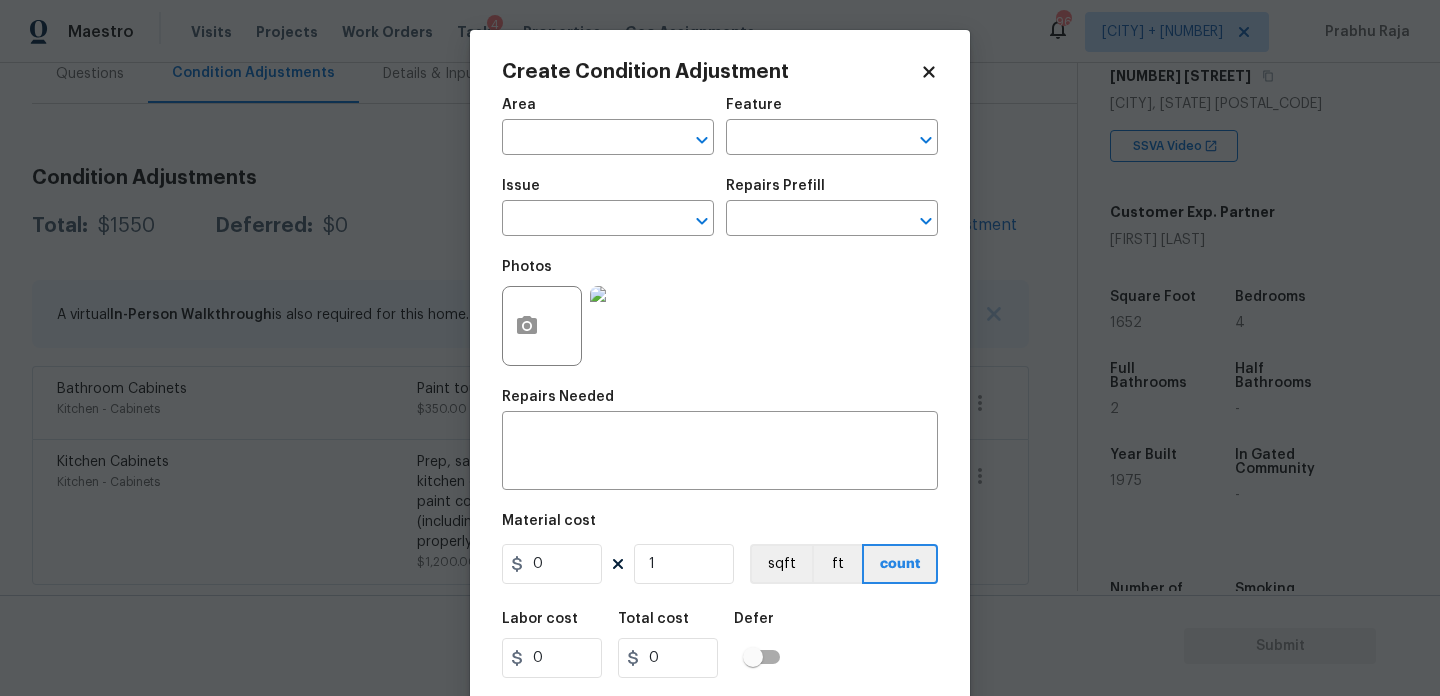 click at bounding box center (630, 326) 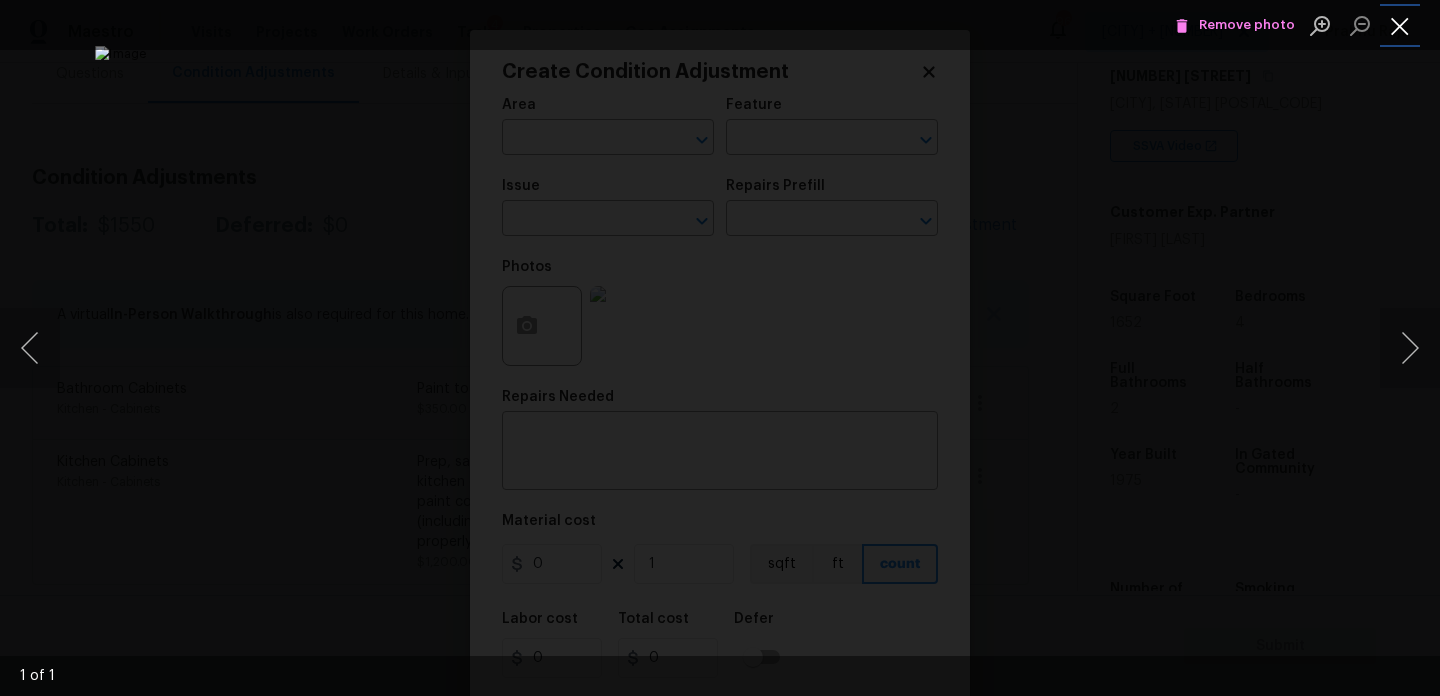 click at bounding box center [1400, 25] 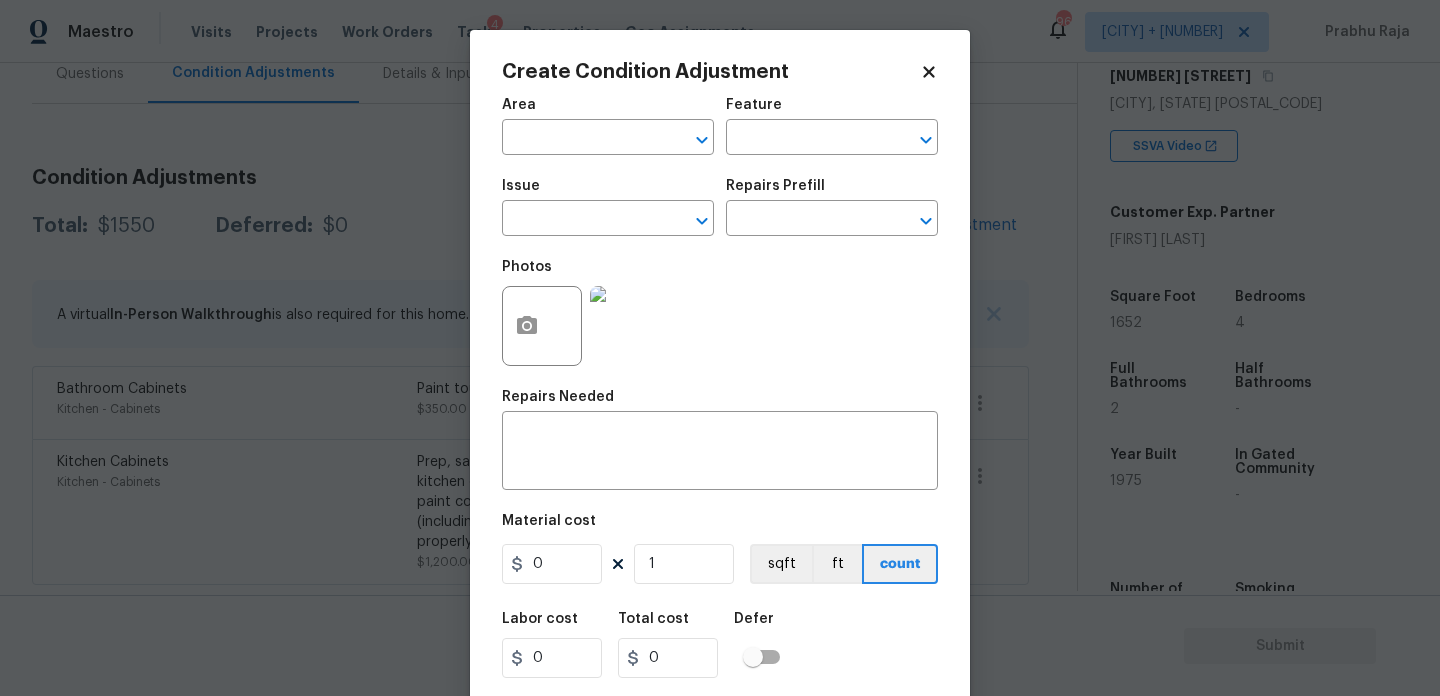 click 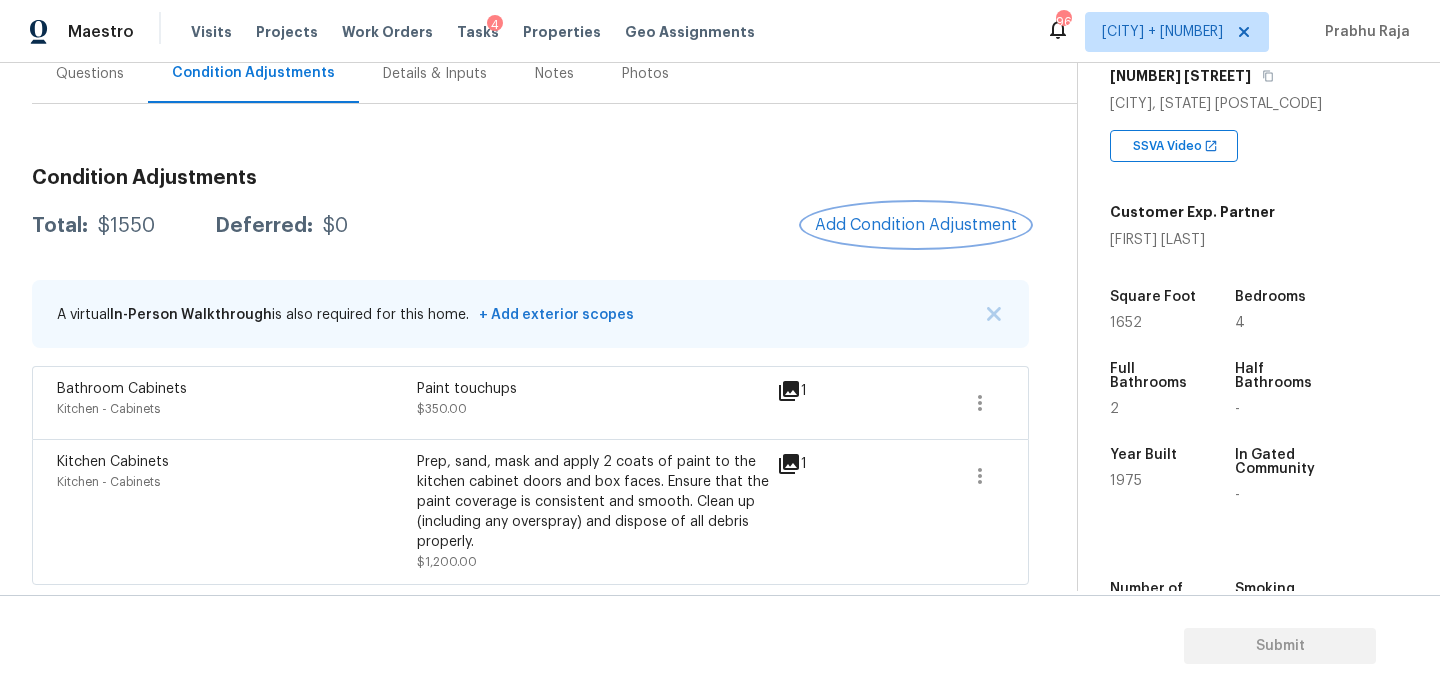click on "Add Condition Adjustment" at bounding box center (916, 225) 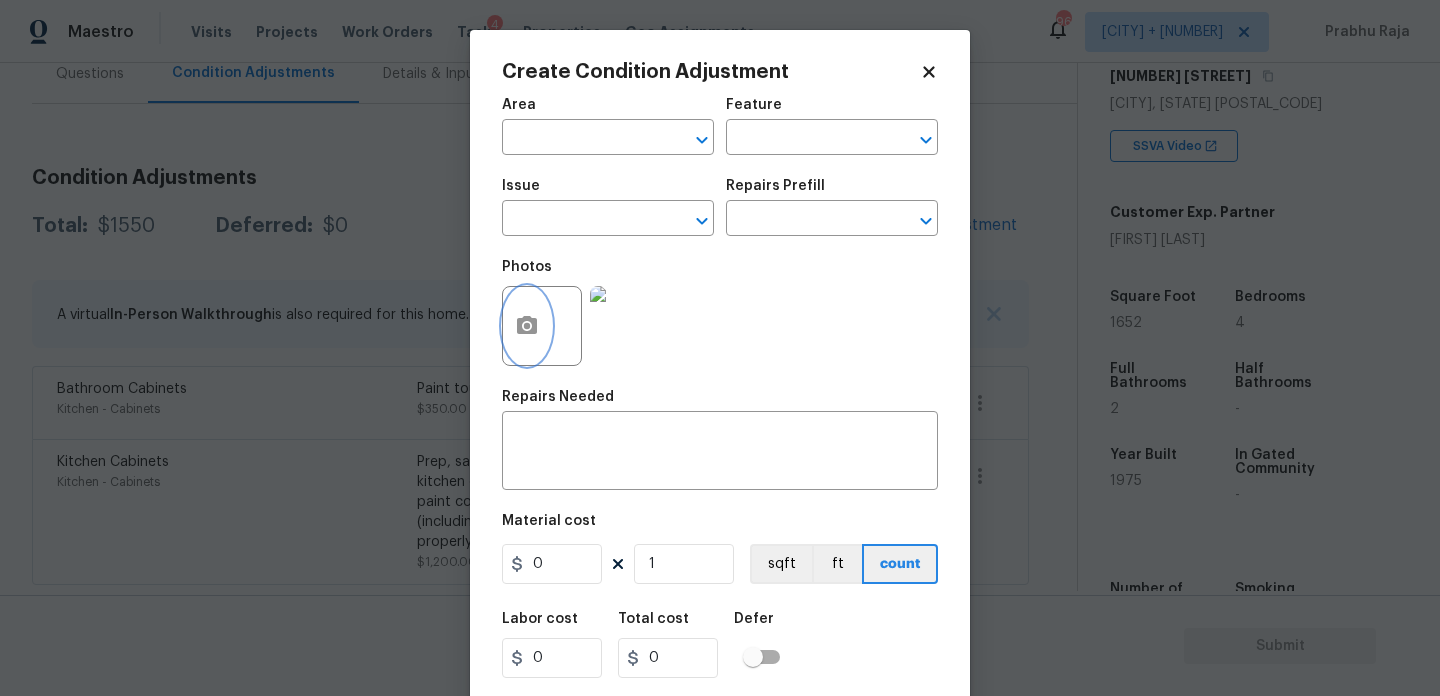 click 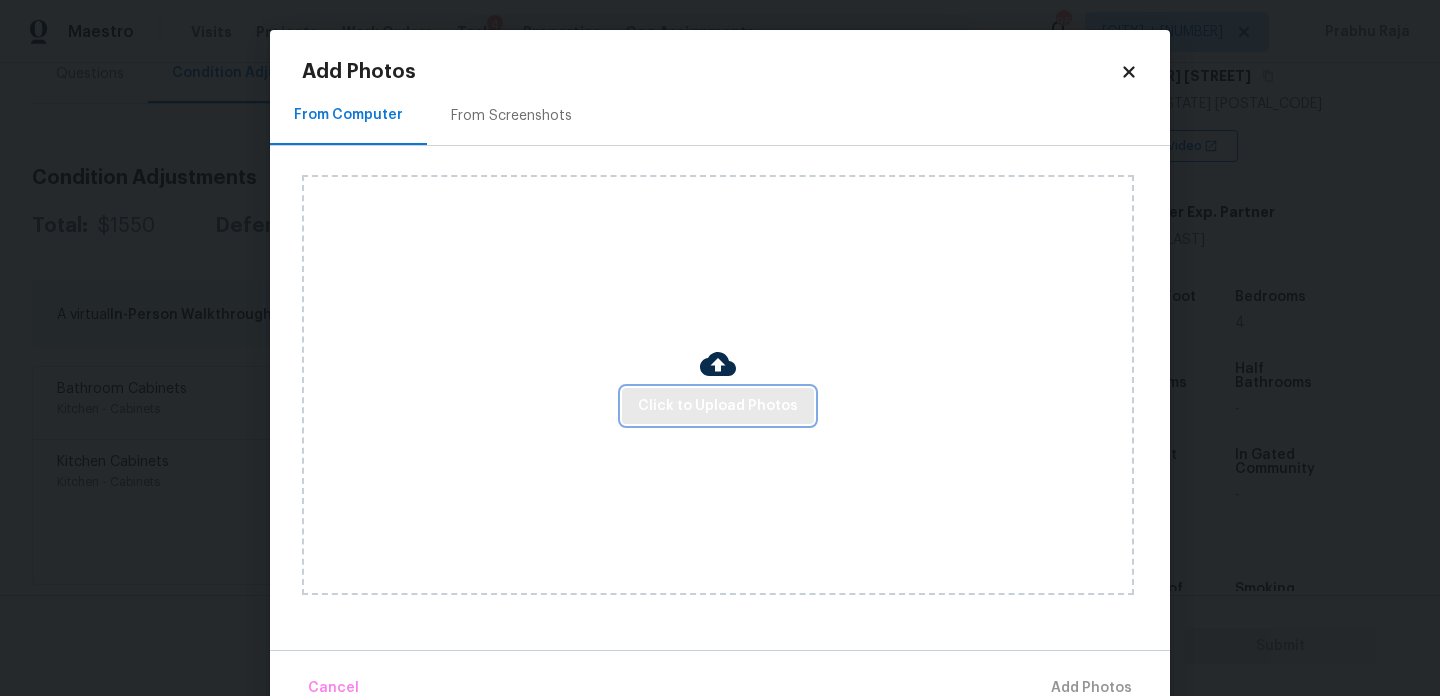 click on "Click to Upload Photos" at bounding box center (718, 406) 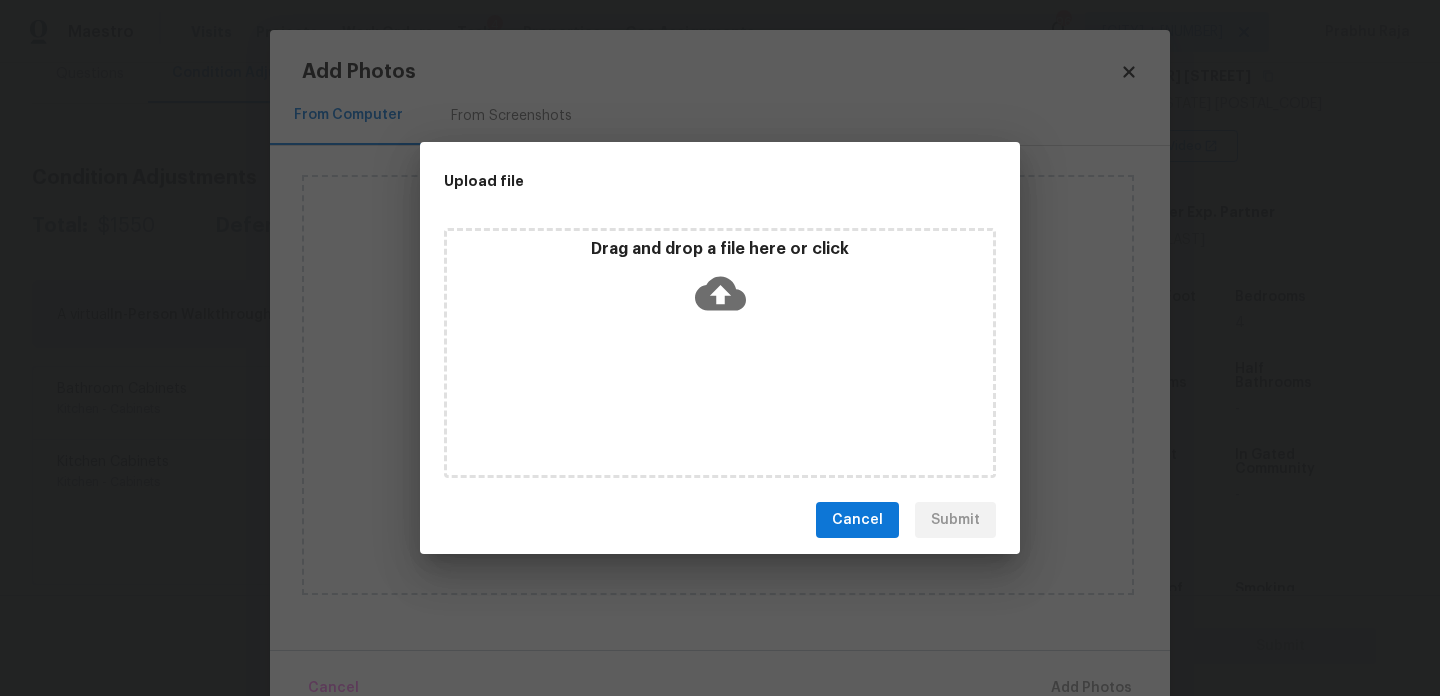 click on "Drag and drop a file here or click" at bounding box center [720, 353] 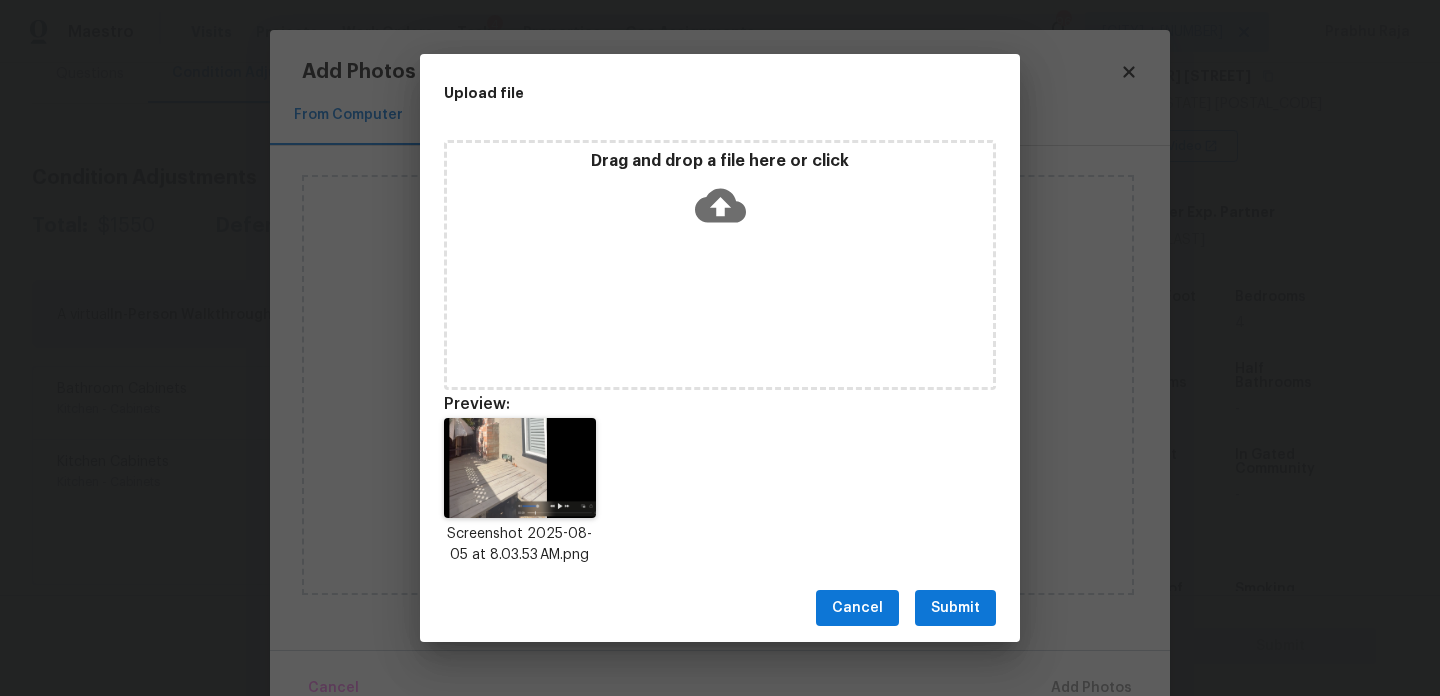 click on "Submit" at bounding box center [955, 608] 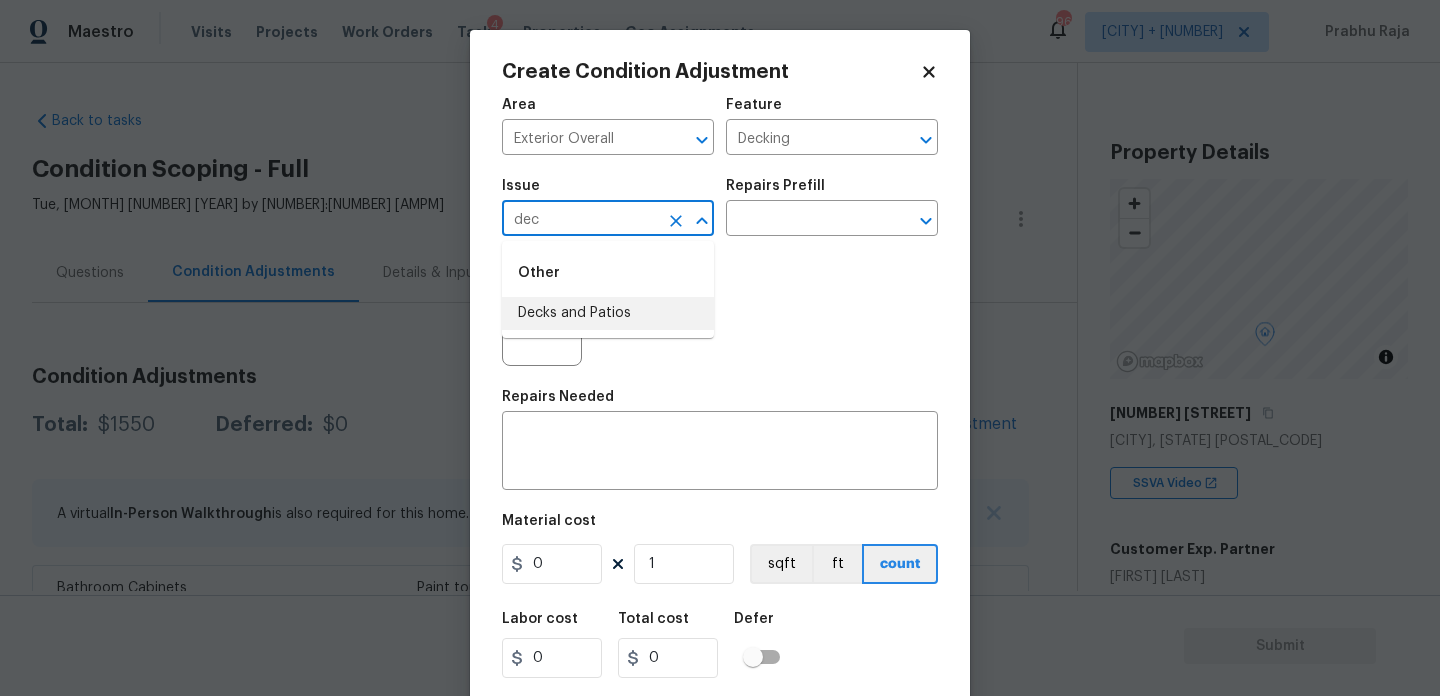 scroll, scrollTop: 0, scrollLeft: 0, axis: both 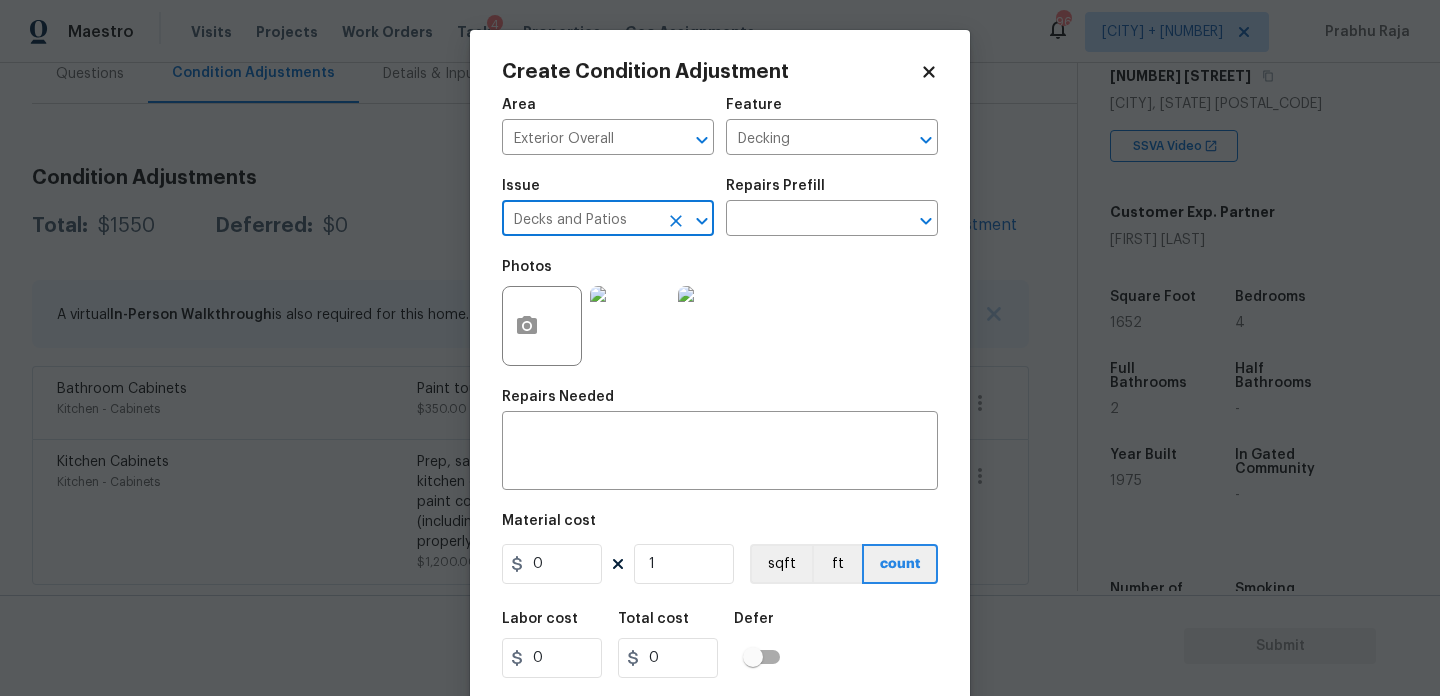 type on "Decks and Patios" 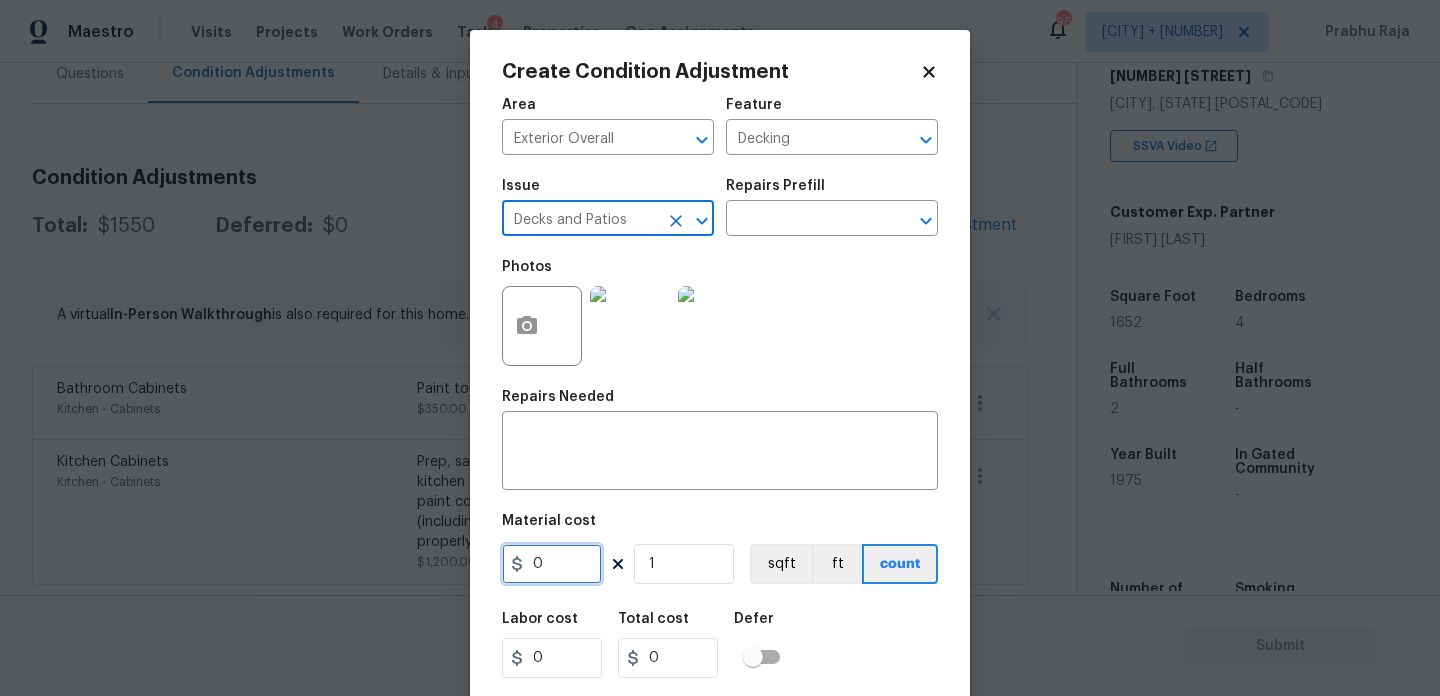 click on "0" at bounding box center (552, 564) 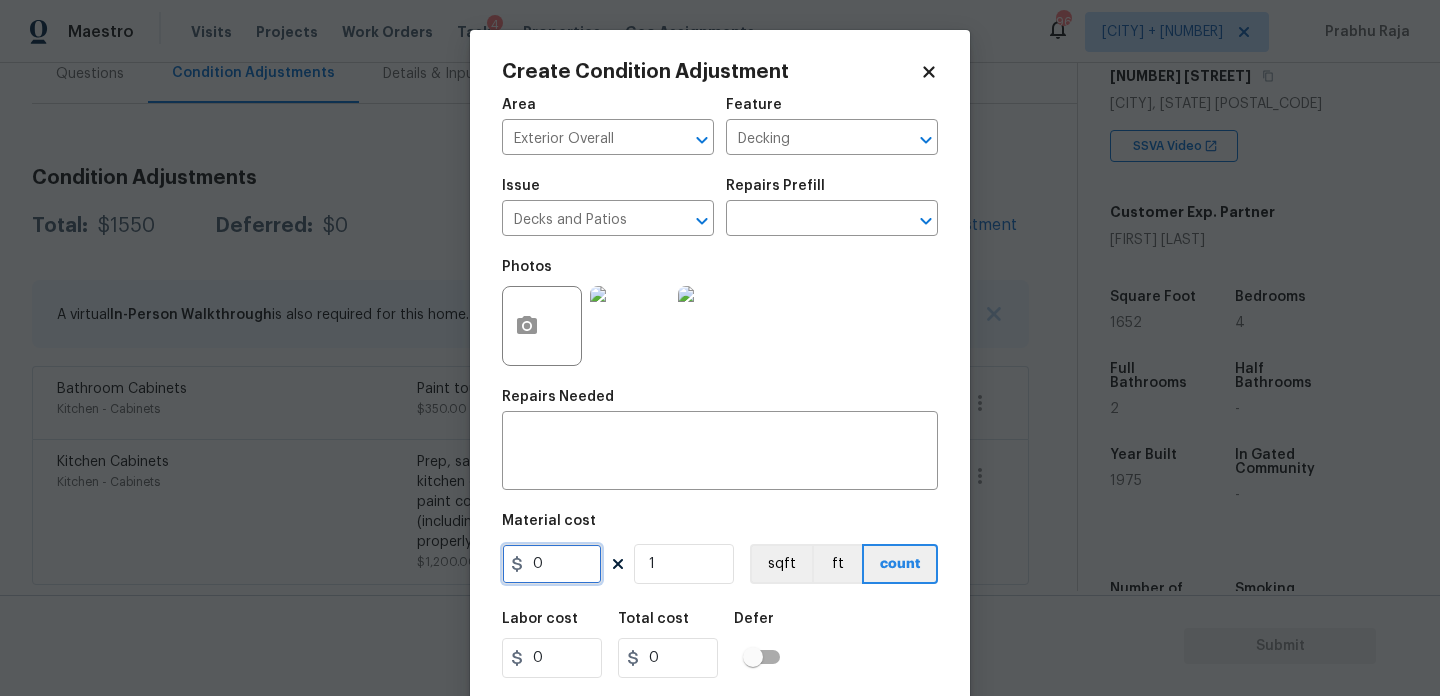 click on "0" at bounding box center (552, 564) 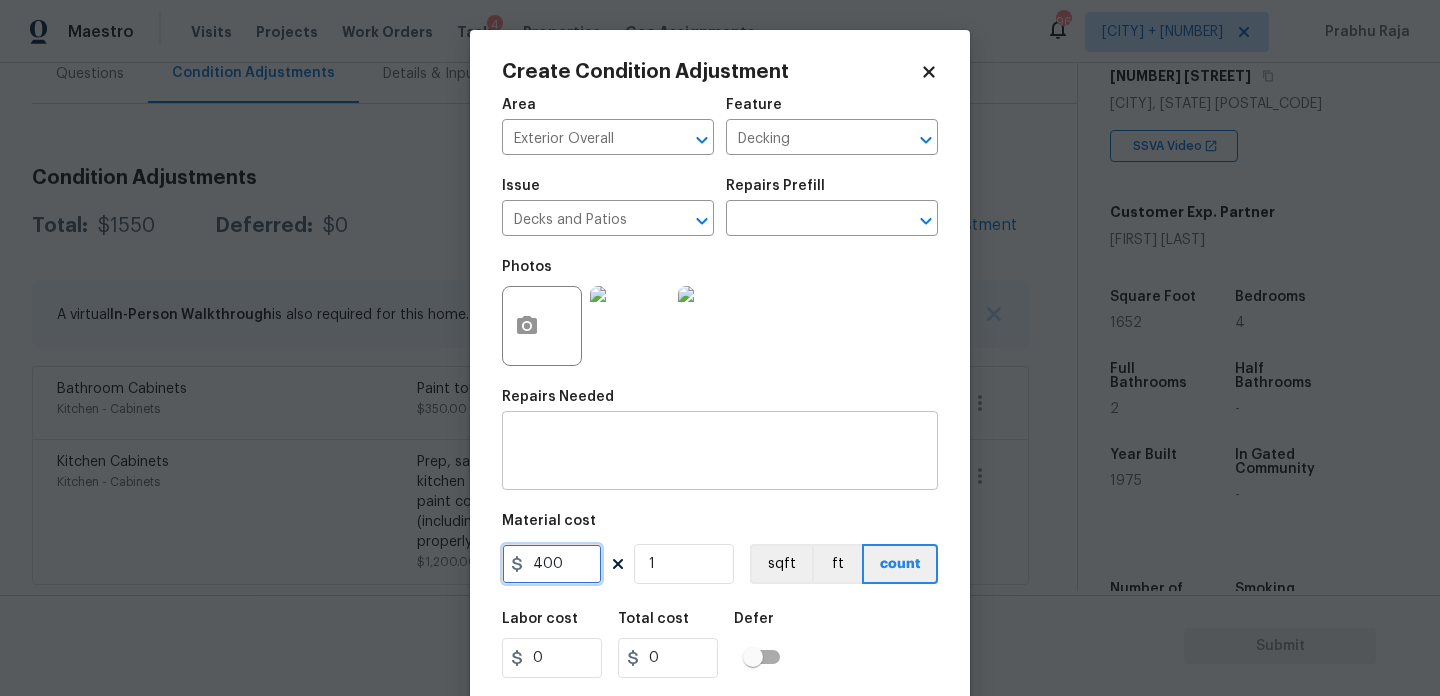 type on "400" 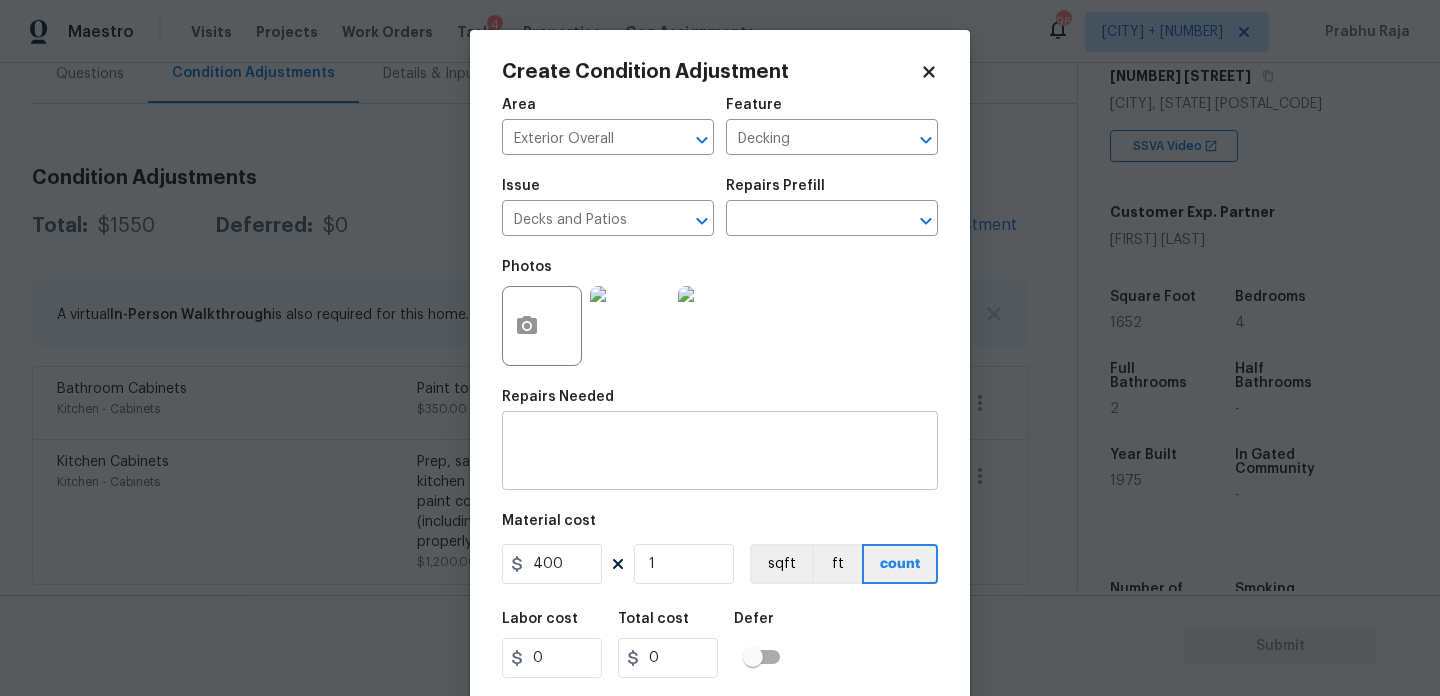type on "400" 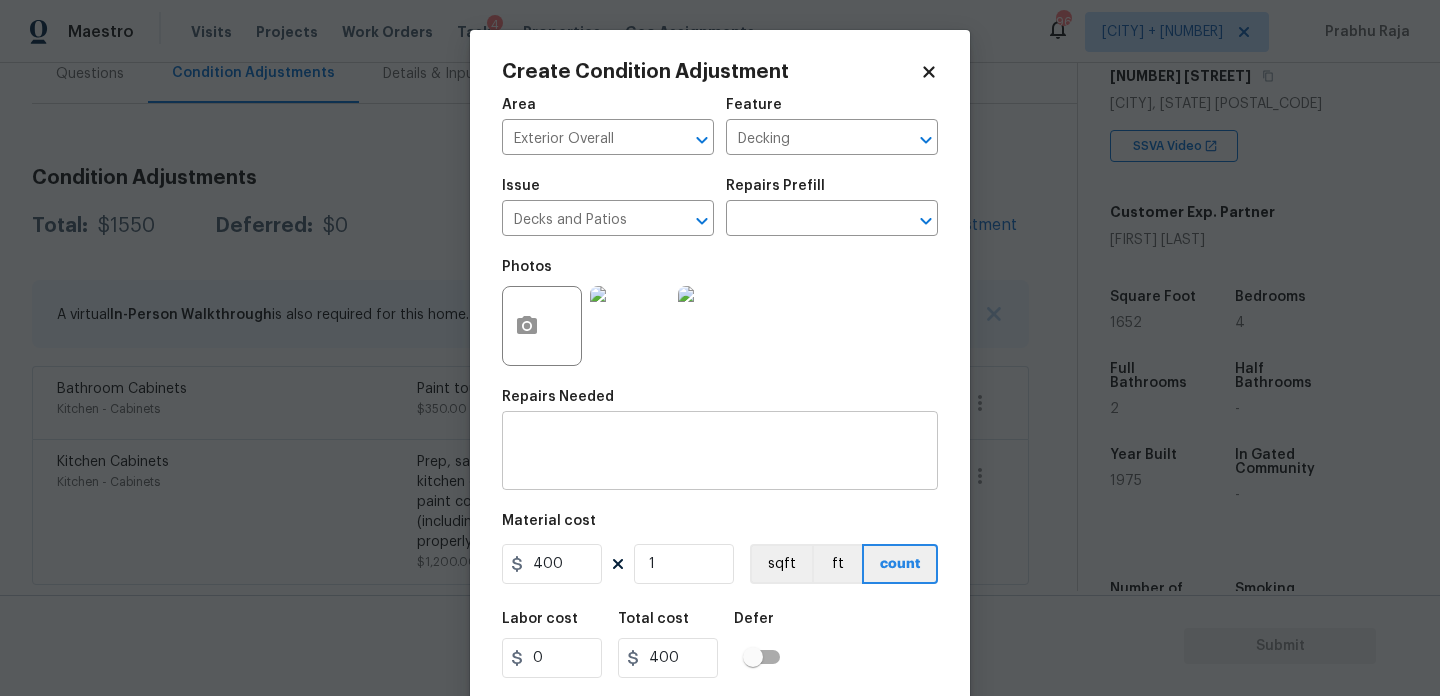 click on "x ​" at bounding box center [720, 453] 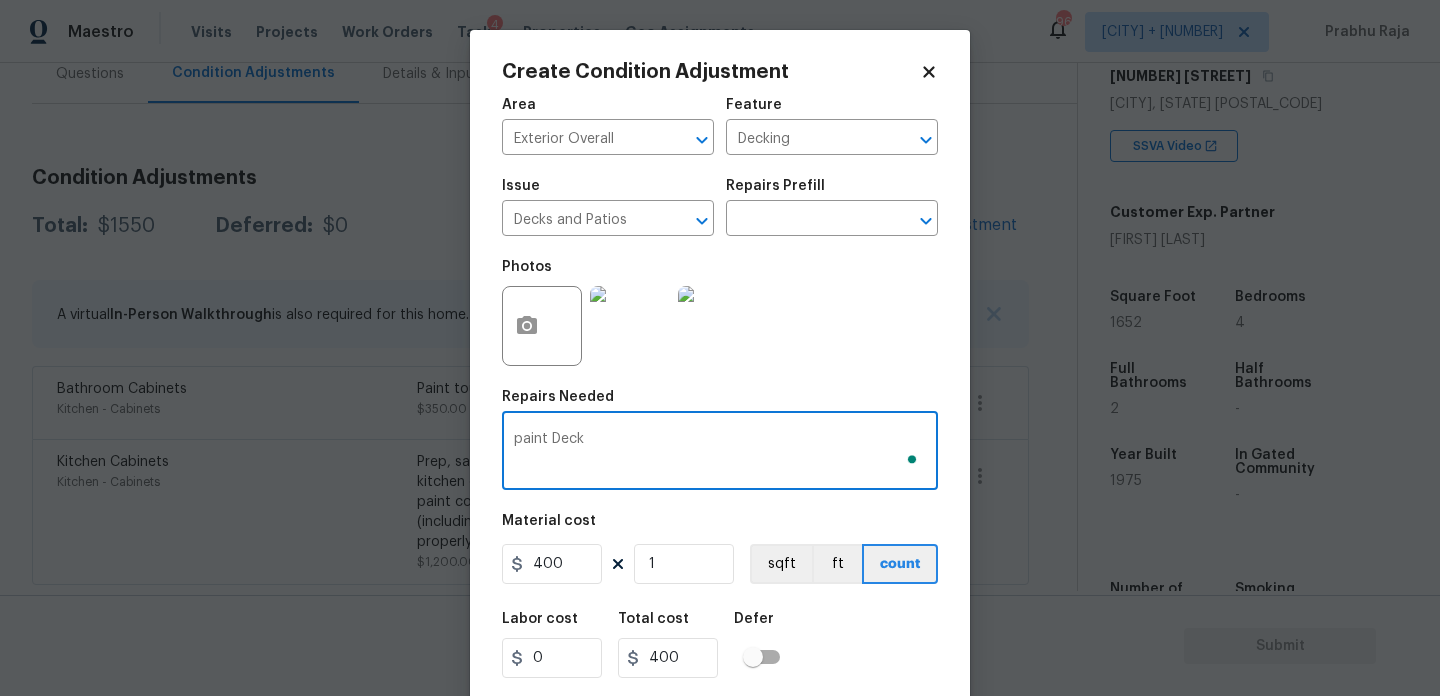 scroll, scrollTop: 51, scrollLeft: 0, axis: vertical 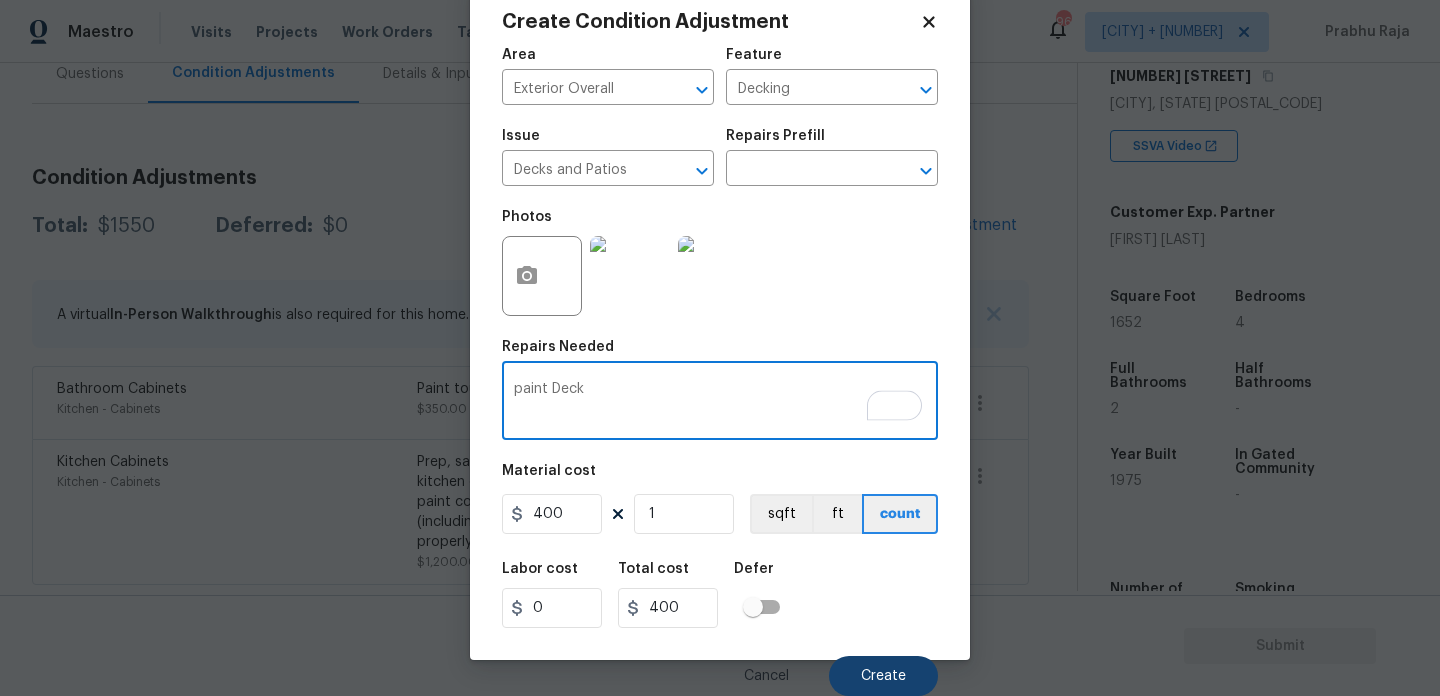 type on "paint Deck" 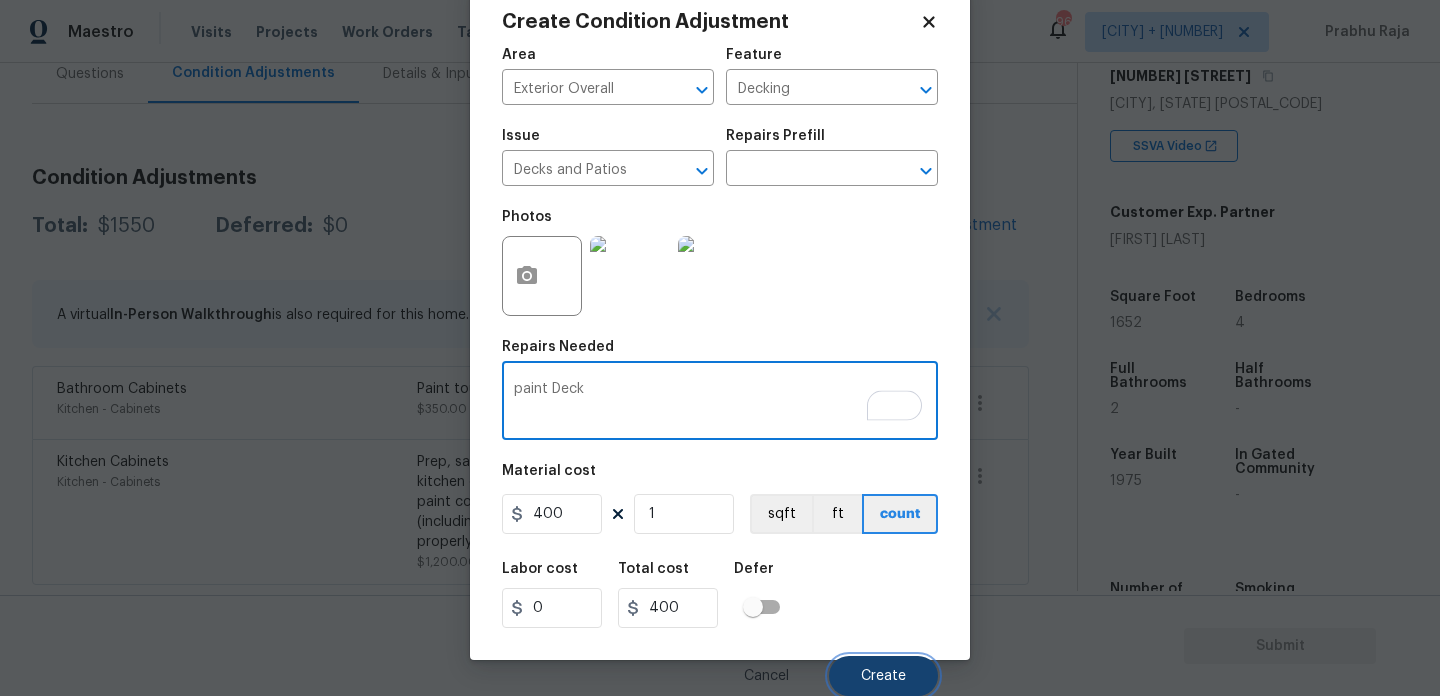 click on "Create" at bounding box center (883, 676) 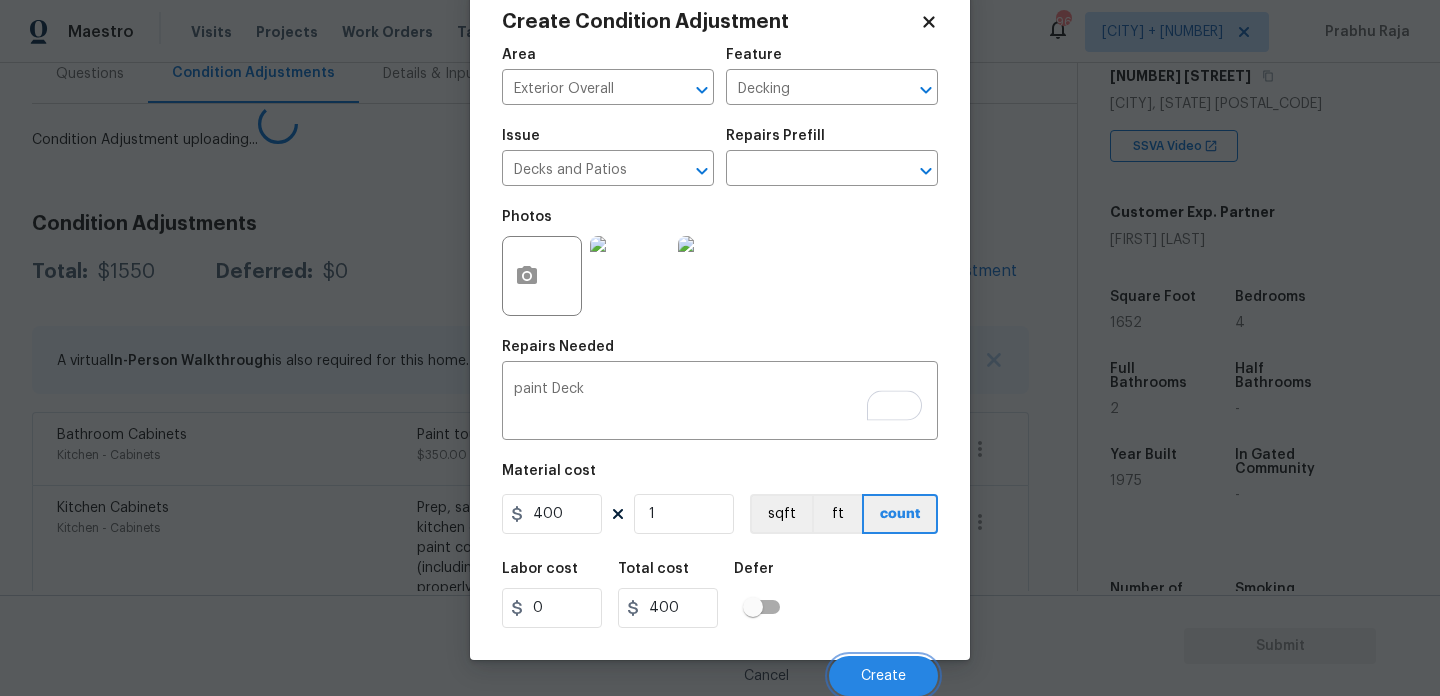 scroll, scrollTop: 44, scrollLeft: 0, axis: vertical 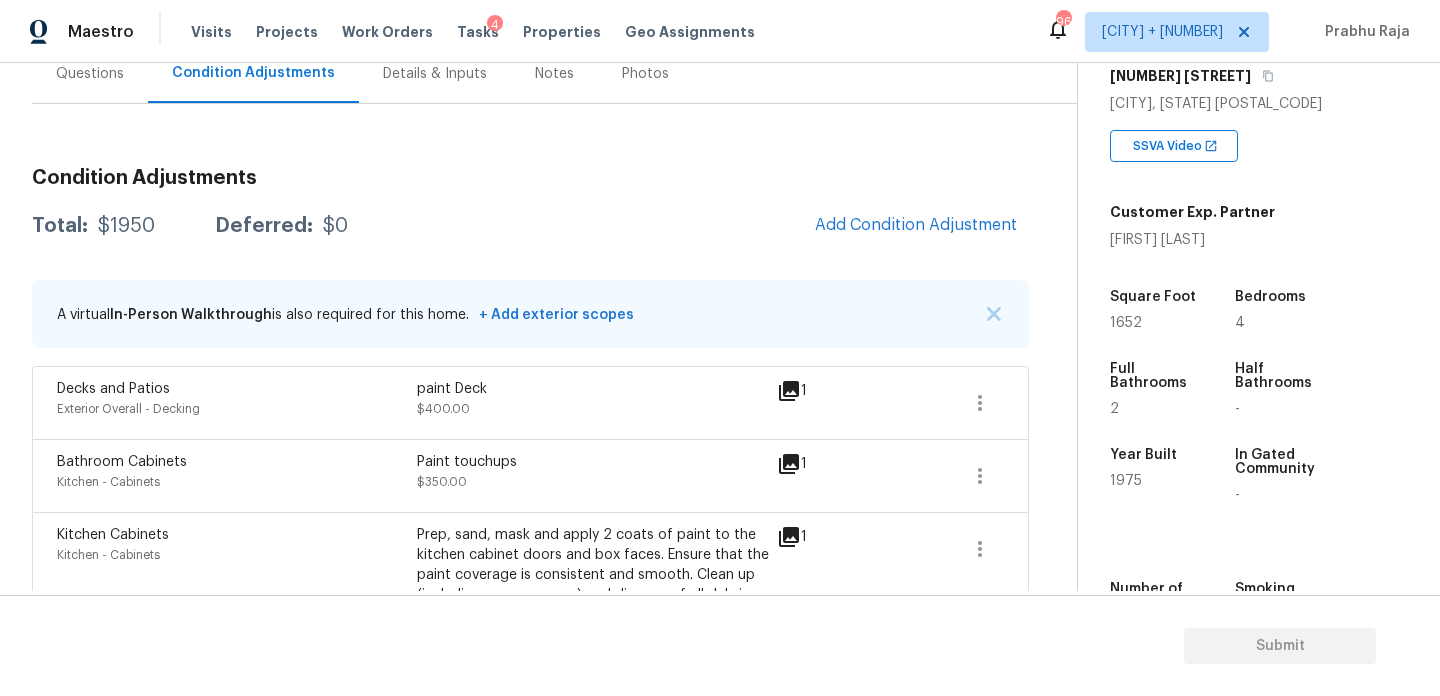 click on "Add Condition Adjustment" at bounding box center [916, 226] 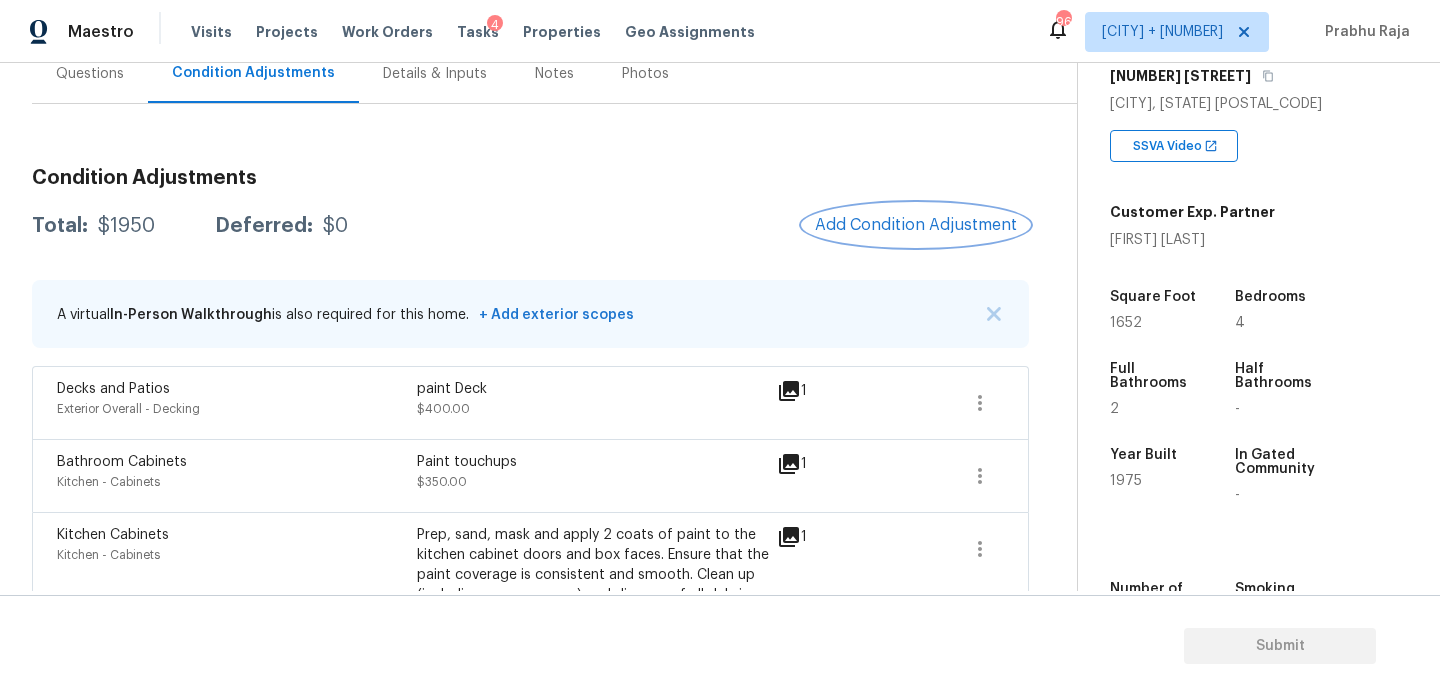 click on "Add Condition Adjustment" at bounding box center (916, 225) 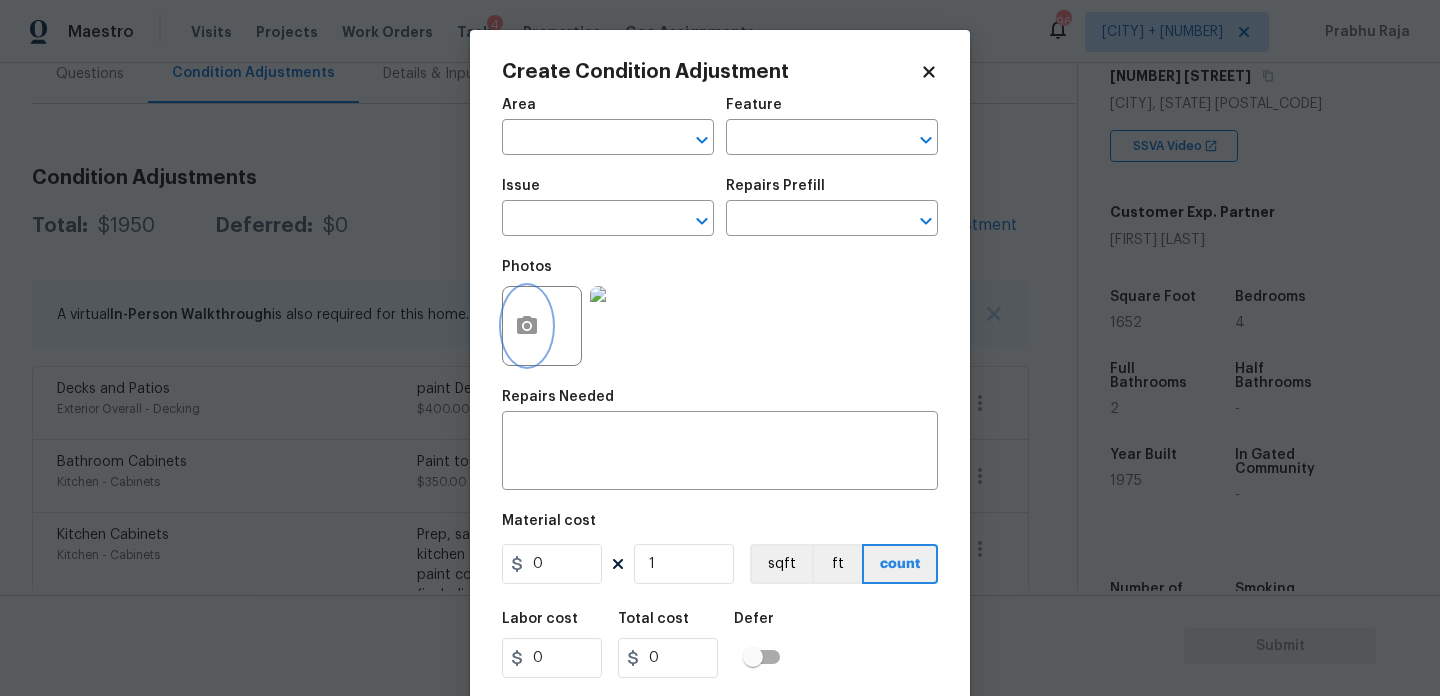 click at bounding box center [527, 326] 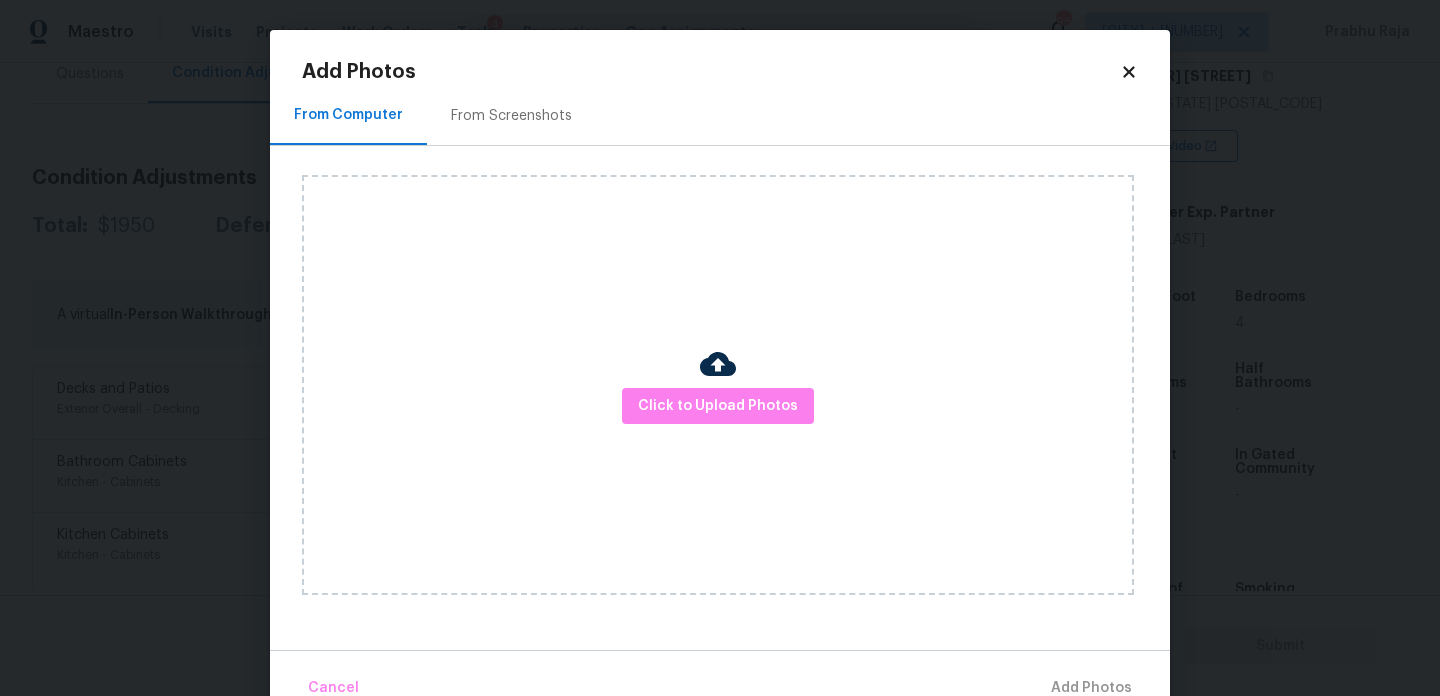click on "Click to Upload Photos" at bounding box center [718, 385] 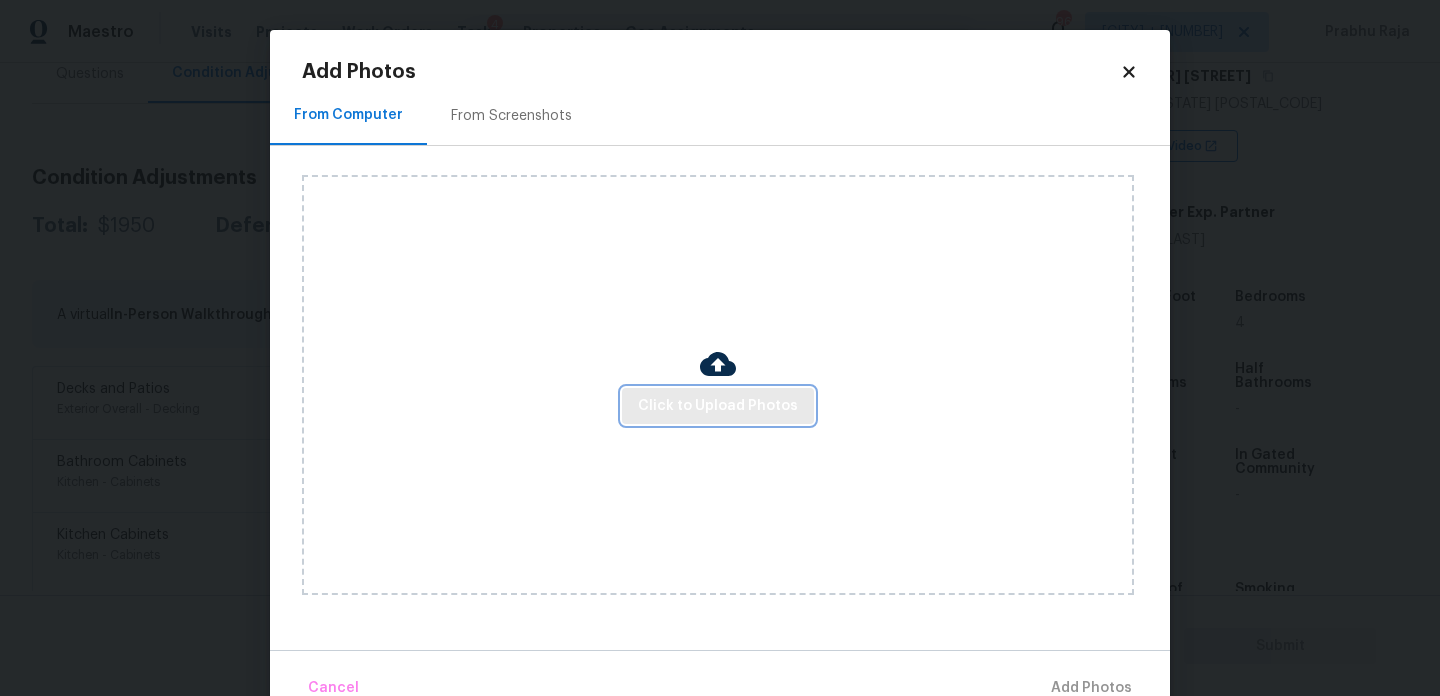 click on "Click to Upload Photos" at bounding box center (718, 406) 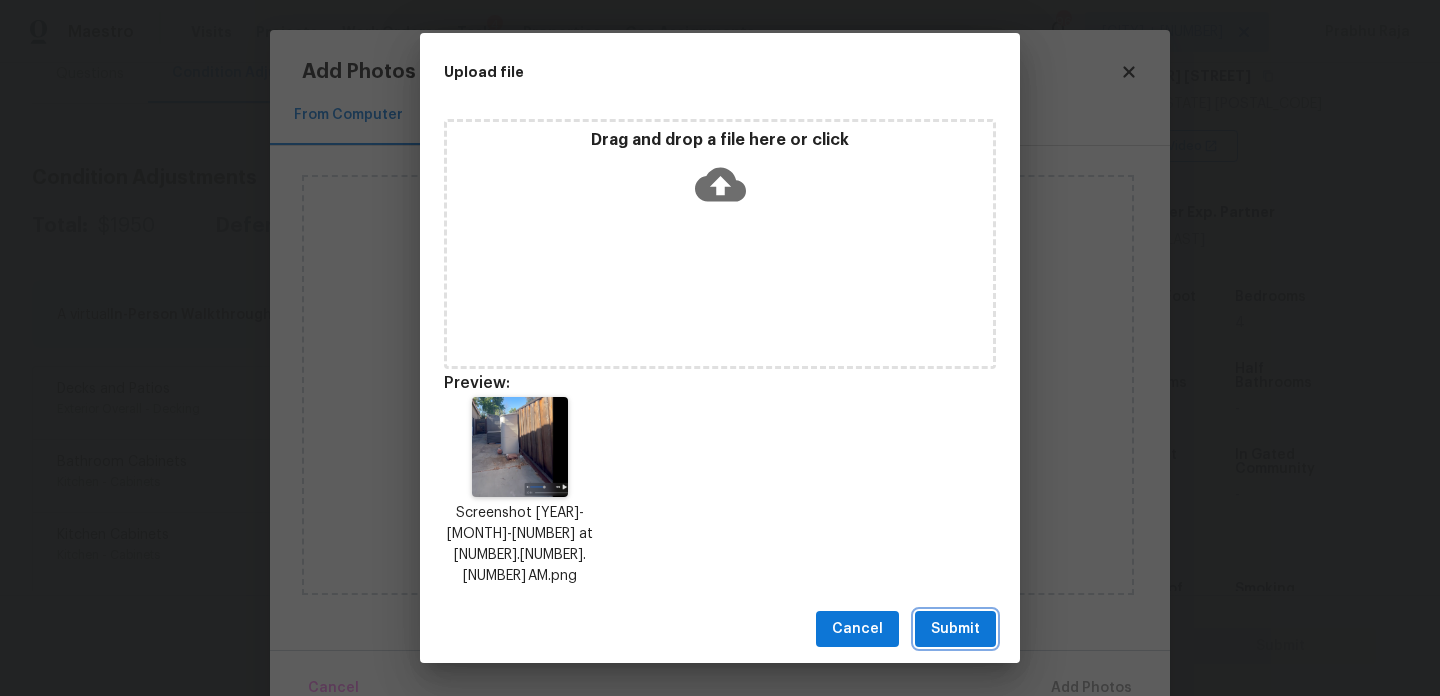 click on "Submit" at bounding box center (955, 629) 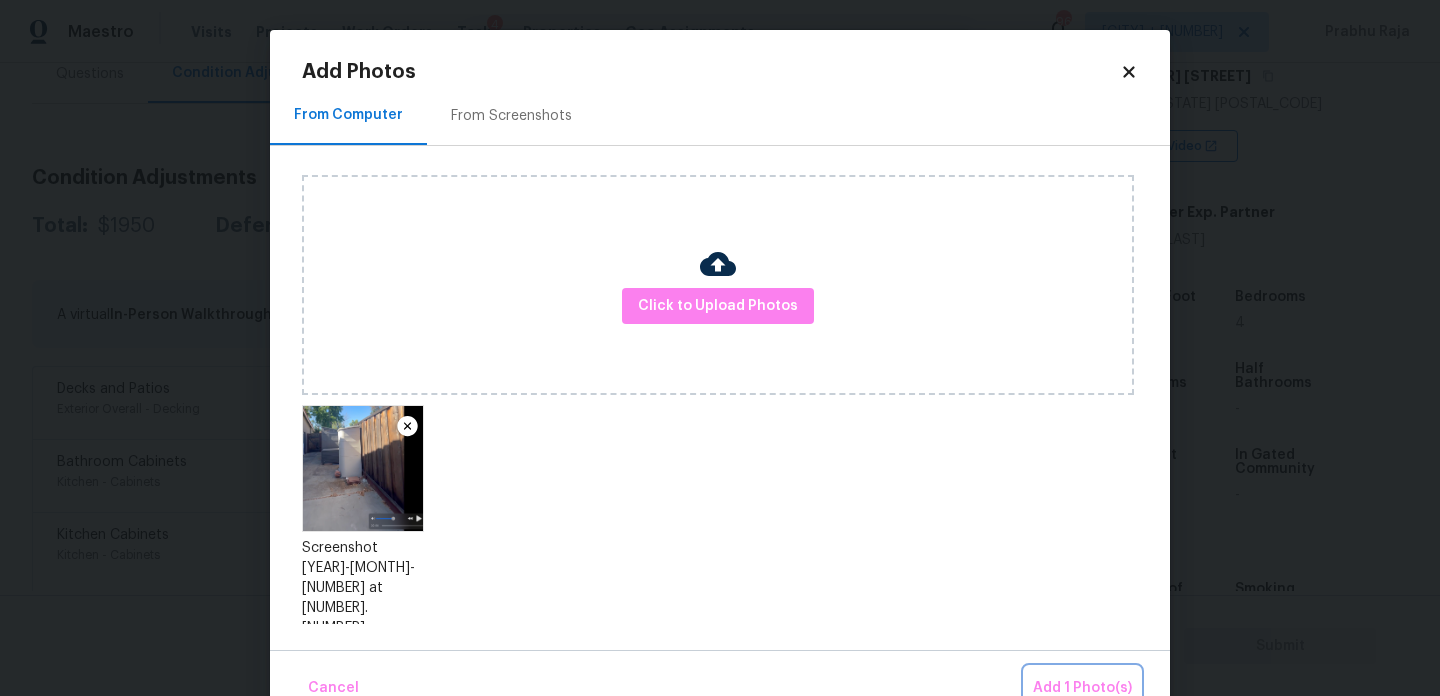 click on "Add 1 Photo(s)" at bounding box center (1082, 688) 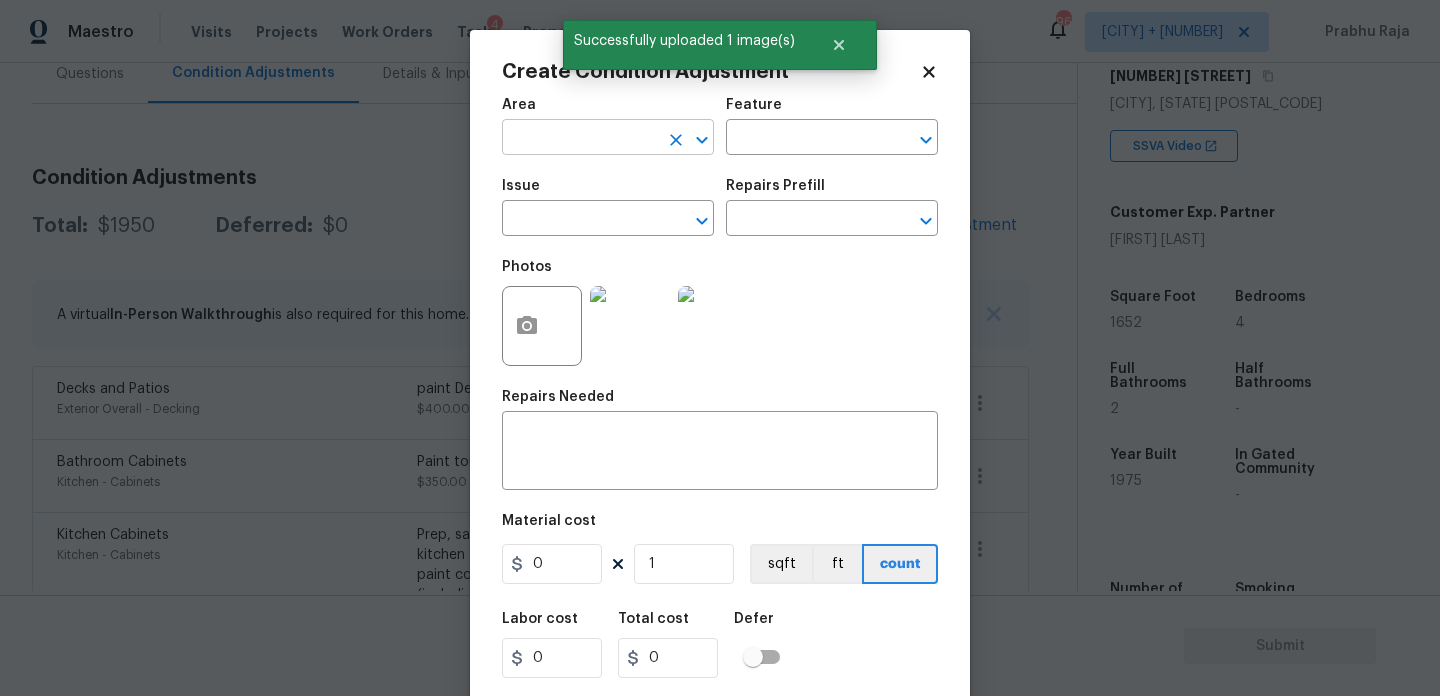 click at bounding box center [580, 139] 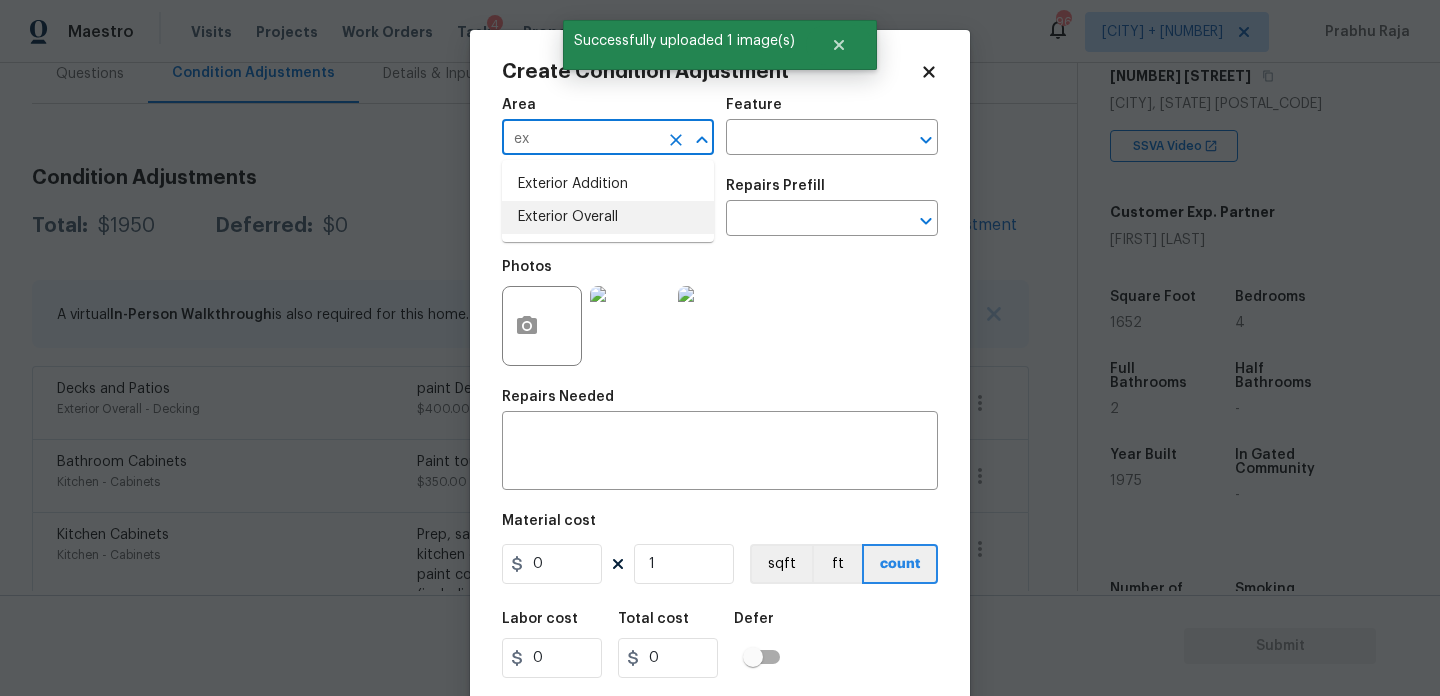 click on "Exterior Overall" at bounding box center (608, 217) 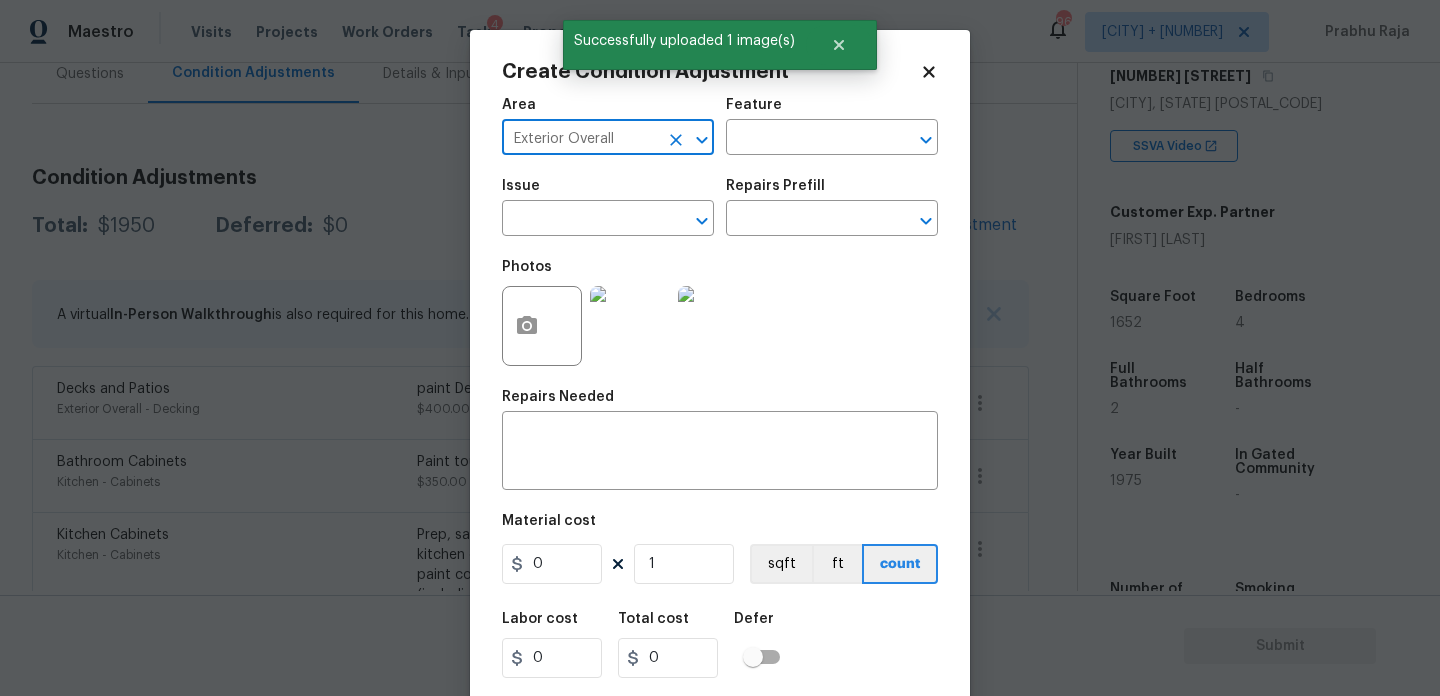type on "Exterior Overall" 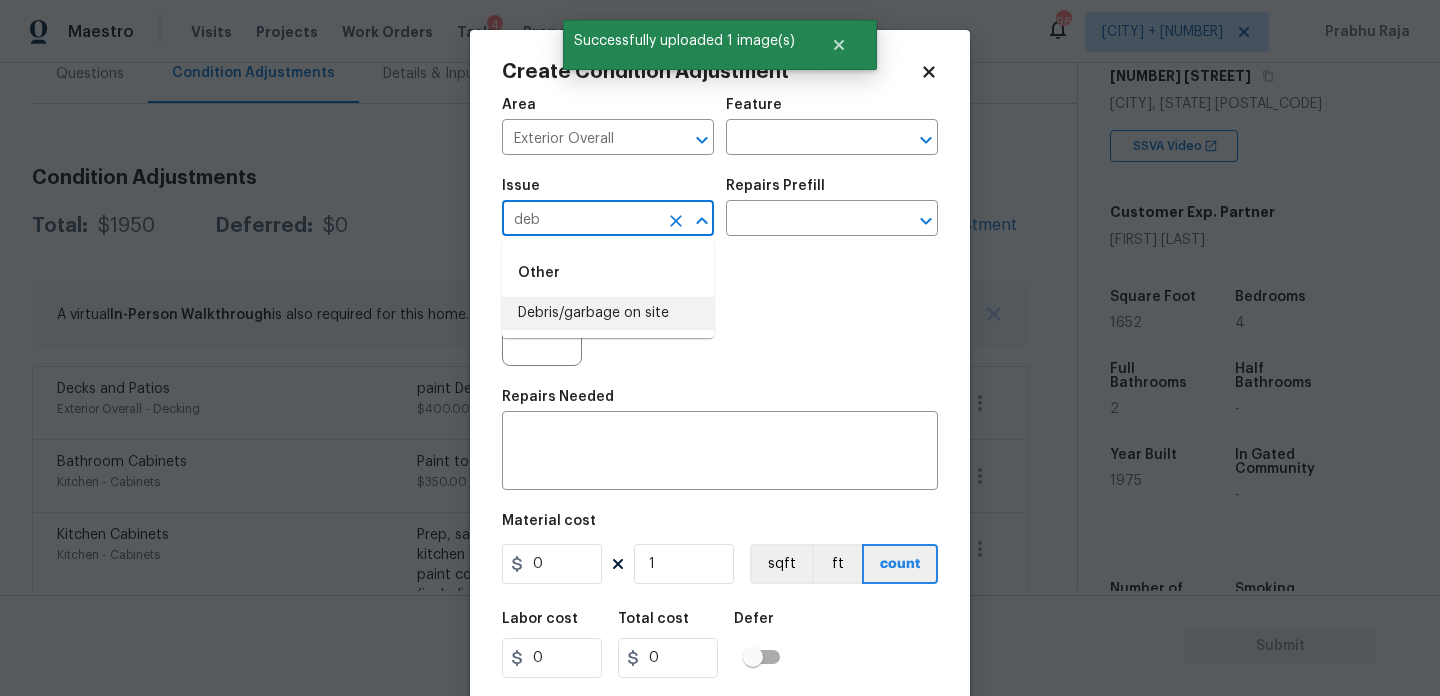 click on "Debris/garbage on site" at bounding box center [608, 313] 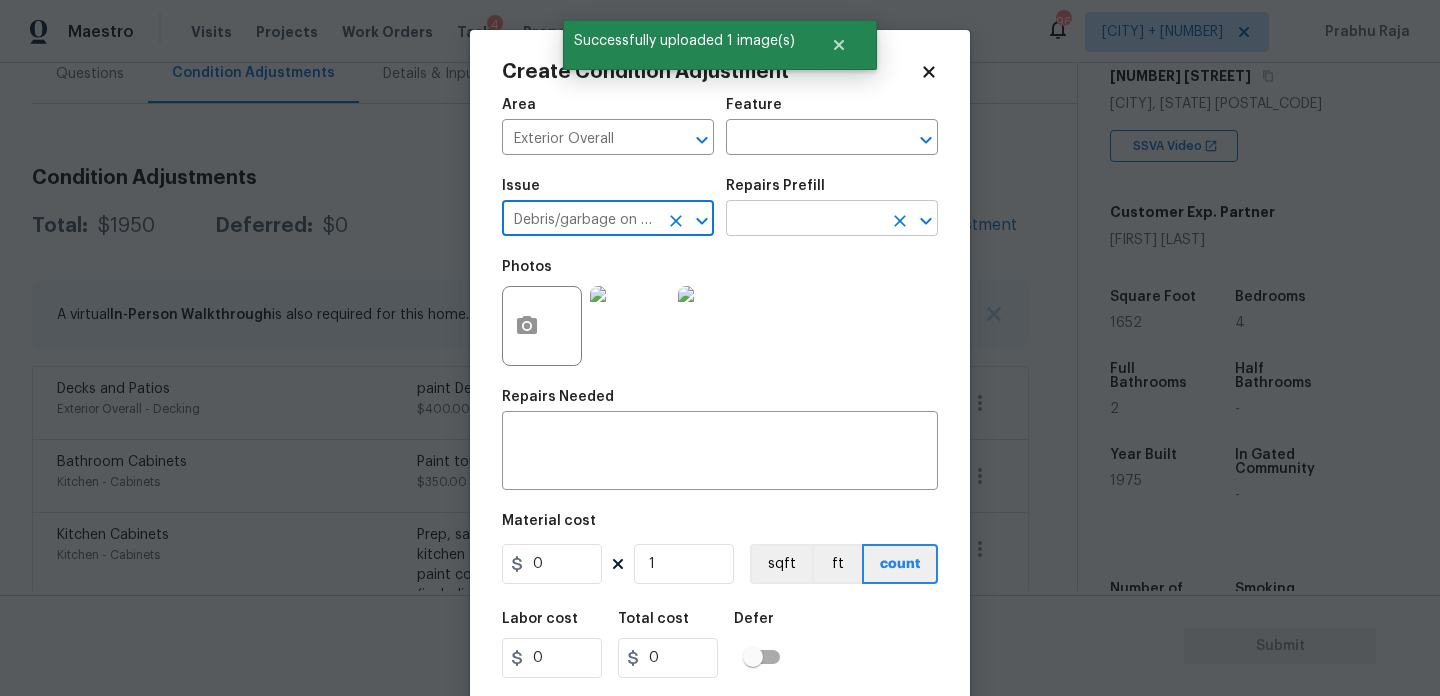 type on "Debris/garbage on site" 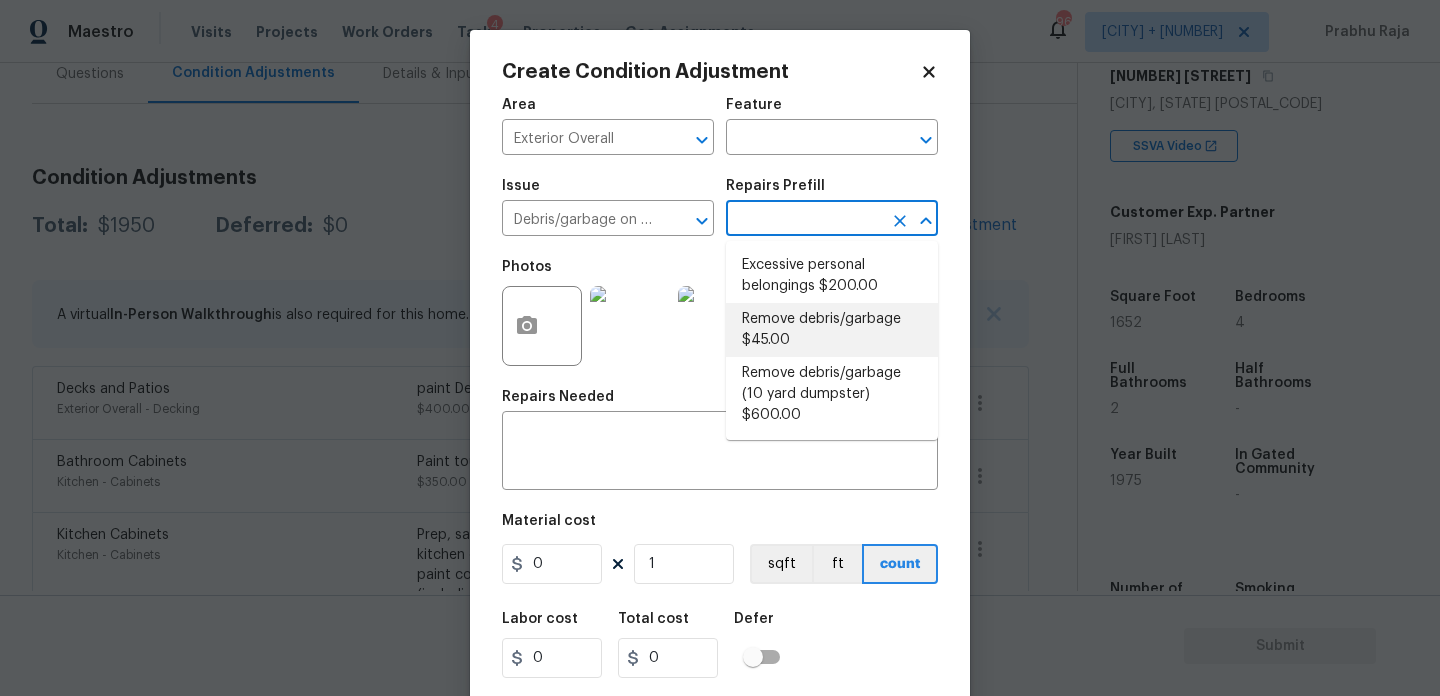 click on "Remove debris/garbage $45.00" at bounding box center (832, 330) 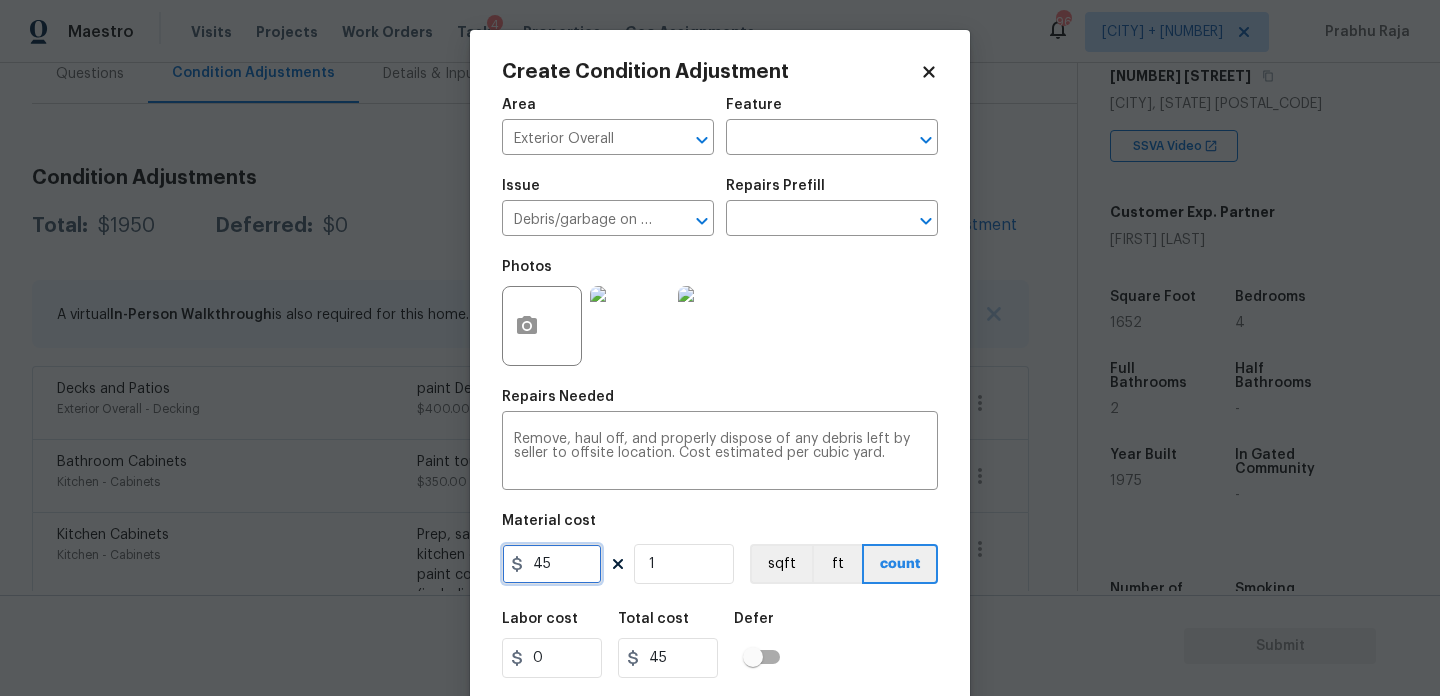 drag, startPoint x: 571, startPoint y: 564, endPoint x: 266, endPoint y: 563, distance: 305.00165 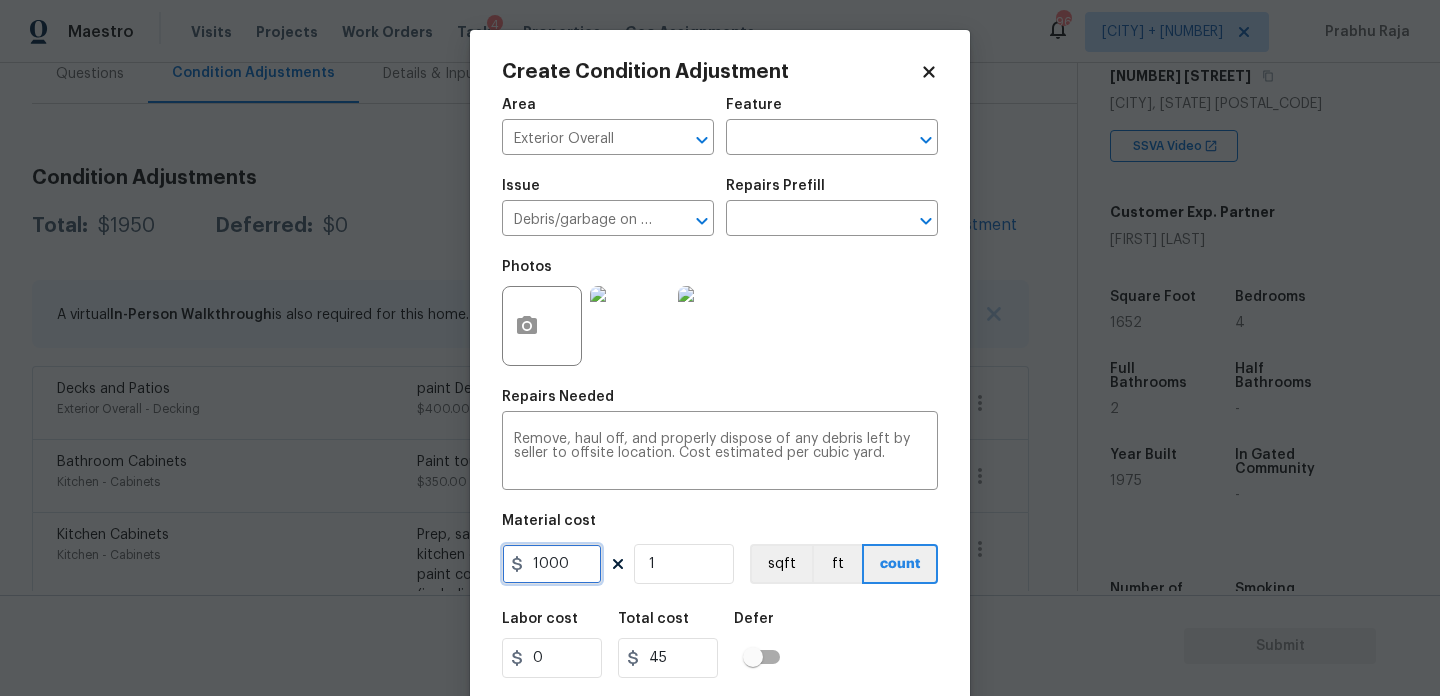 type on "1000" 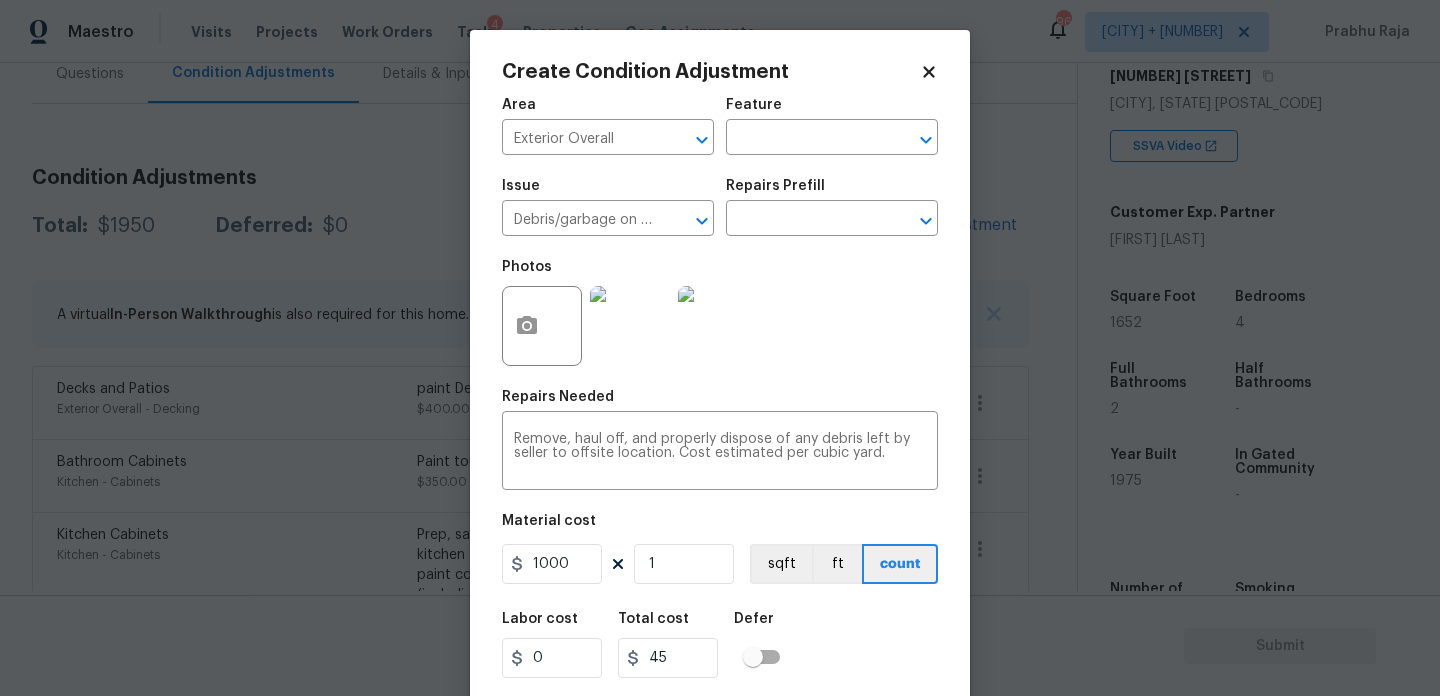 type on "1000" 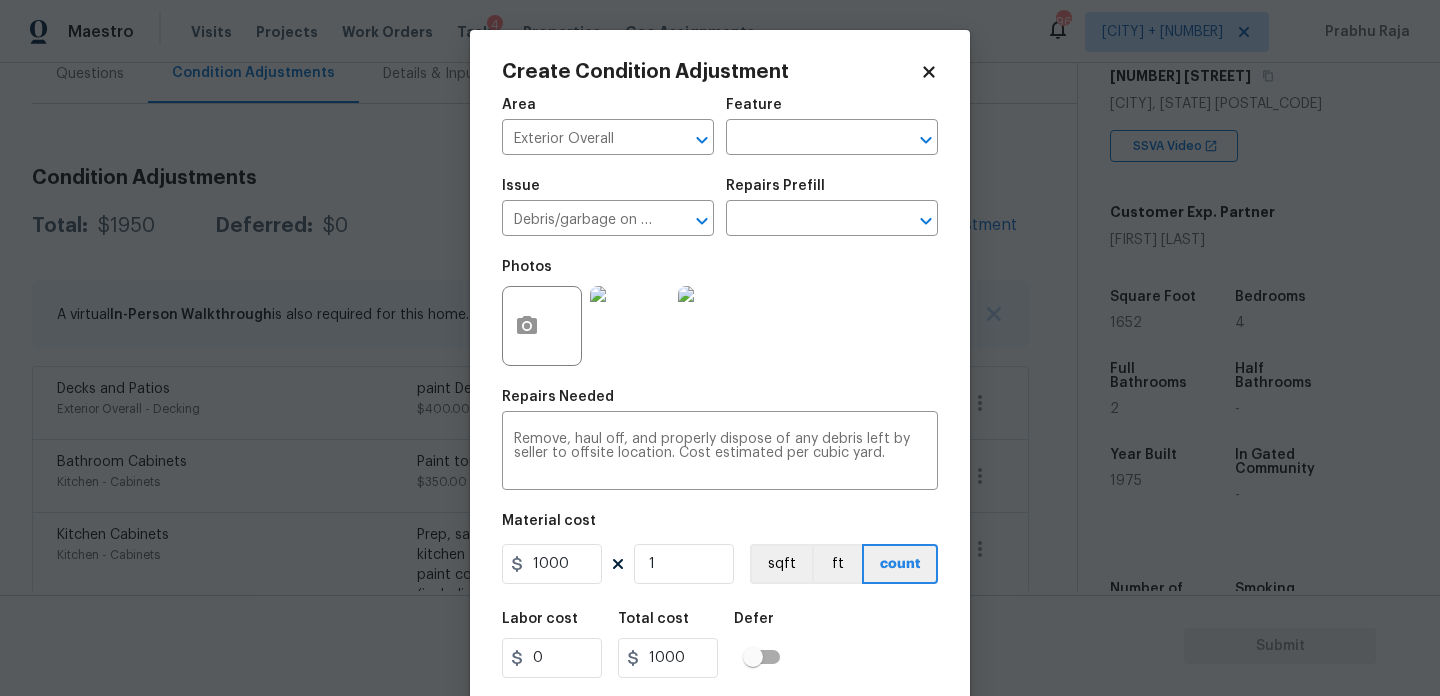 click on "Photos" at bounding box center [720, 313] 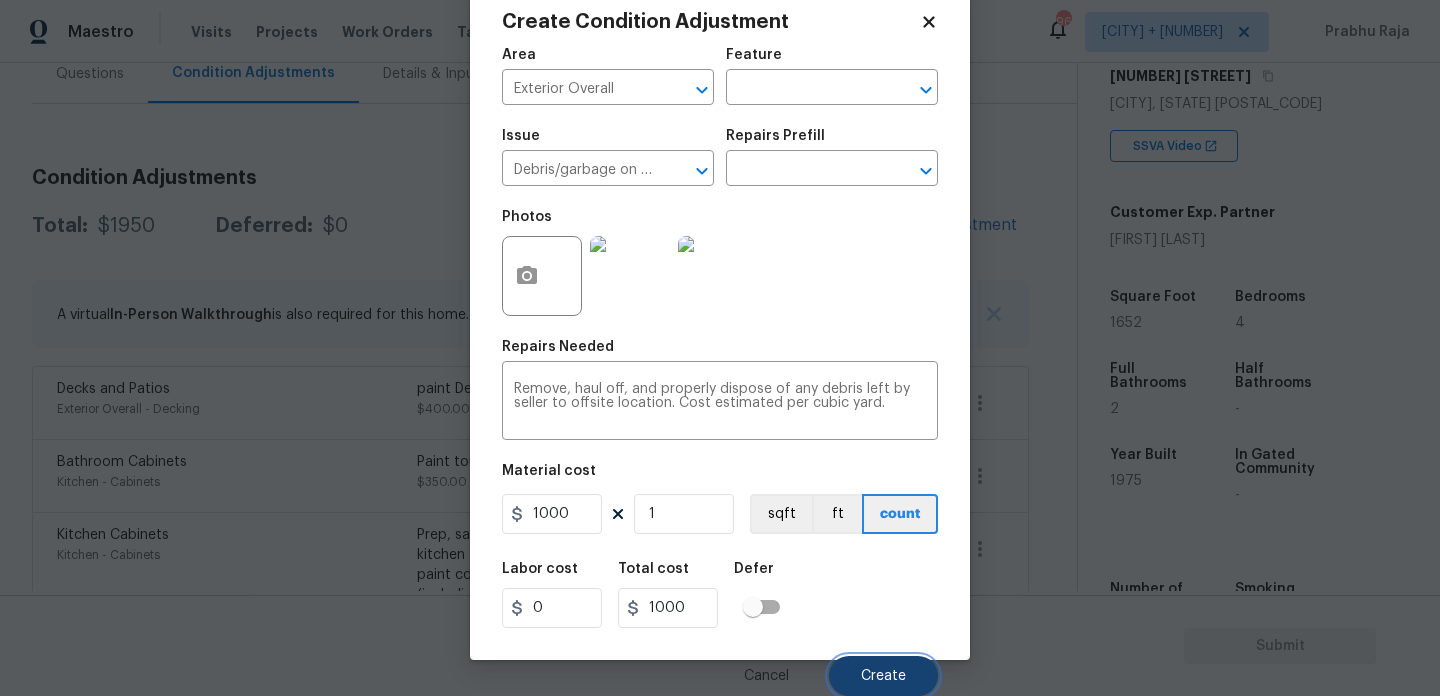 click on "Create" at bounding box center [883, 676] 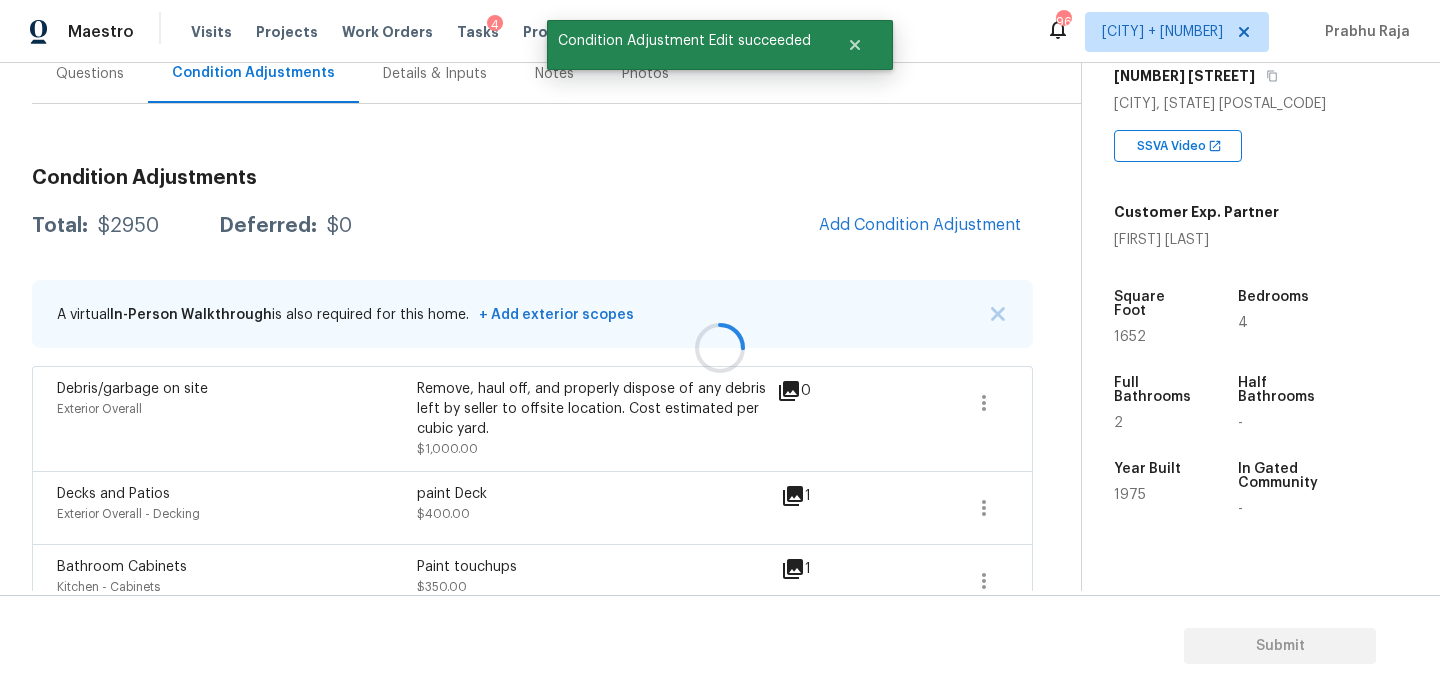 scroll, scrollTop: 0, scrollLeft: 0, axis: both 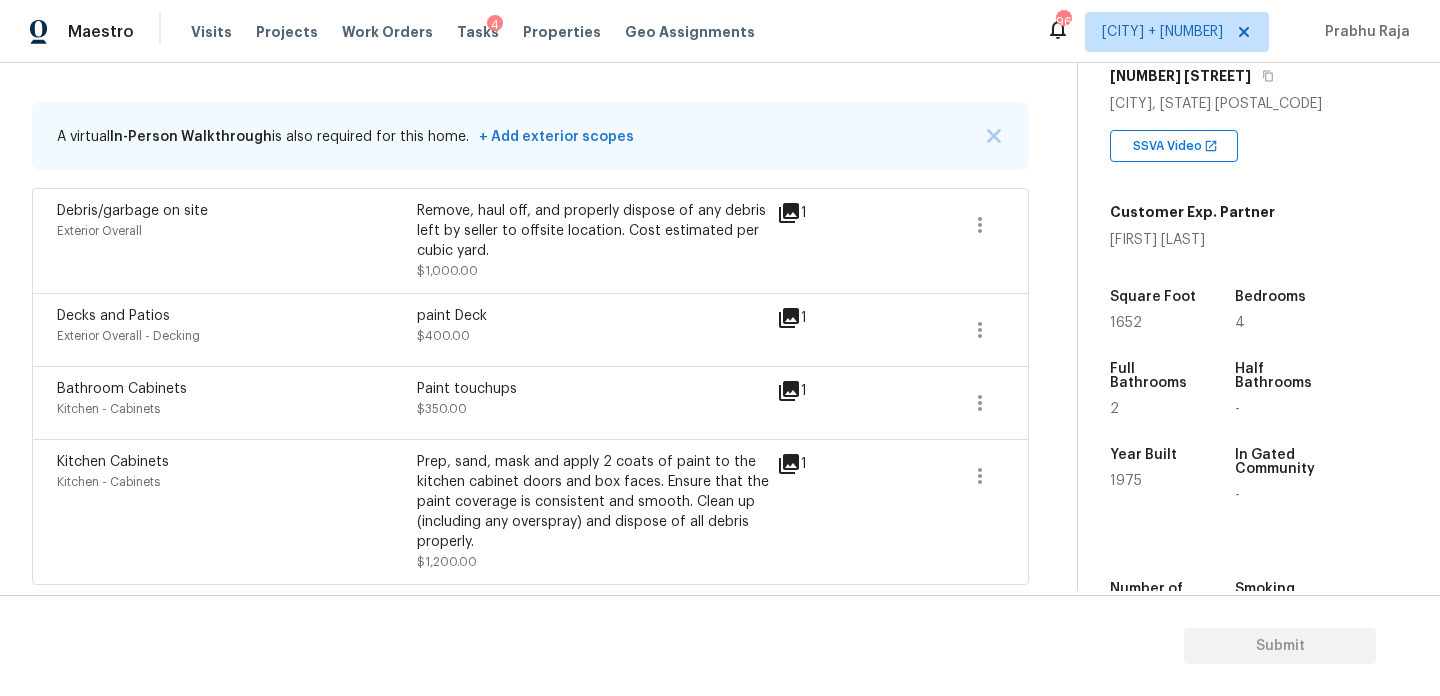 click on "1652" at bounding box center (1126, 323) 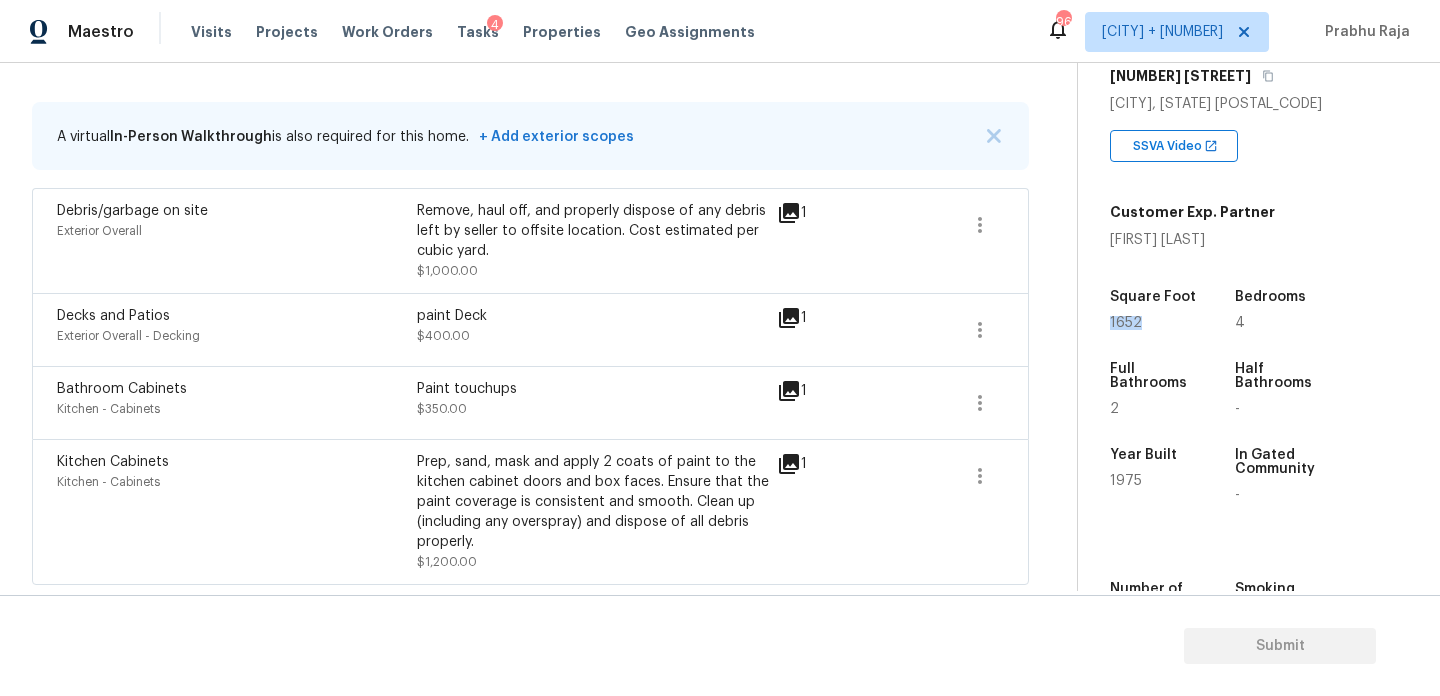 copy on "1652" 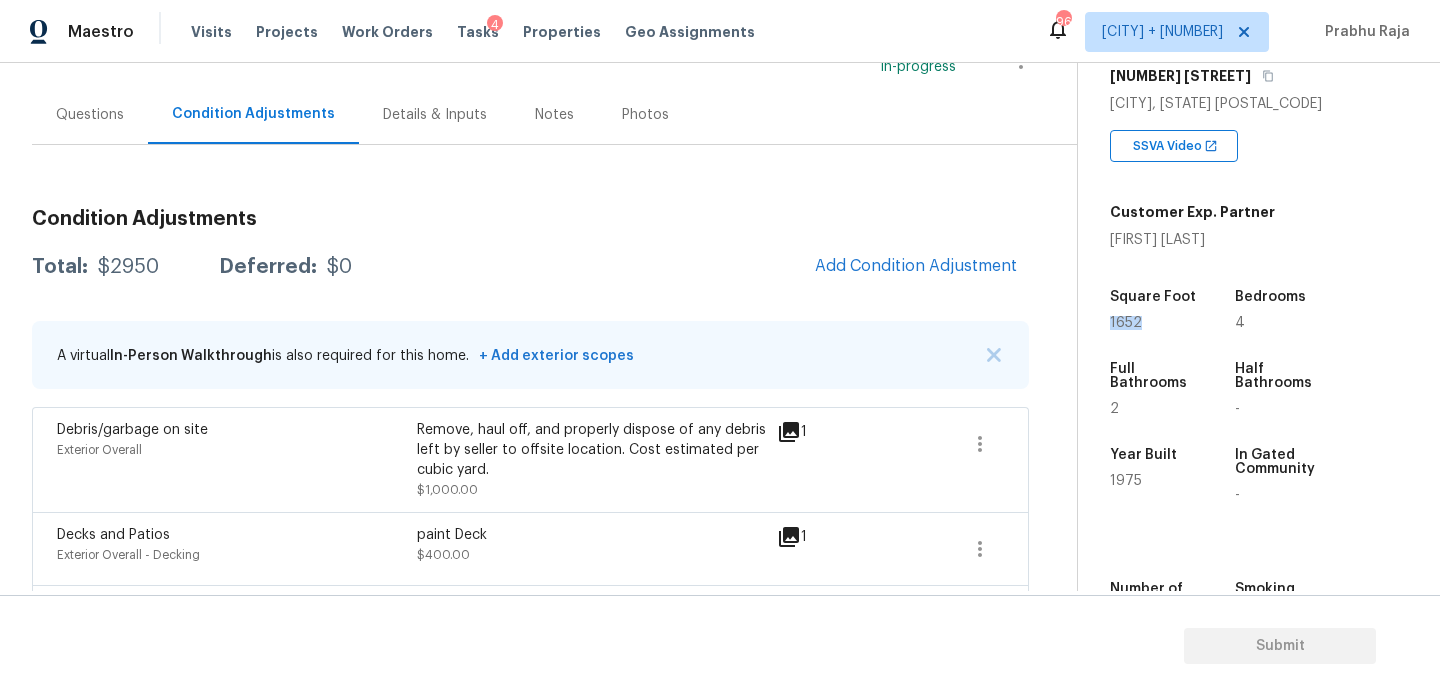 scroll, scrollTop: 87, scrollLeft: 0, axis: vertical 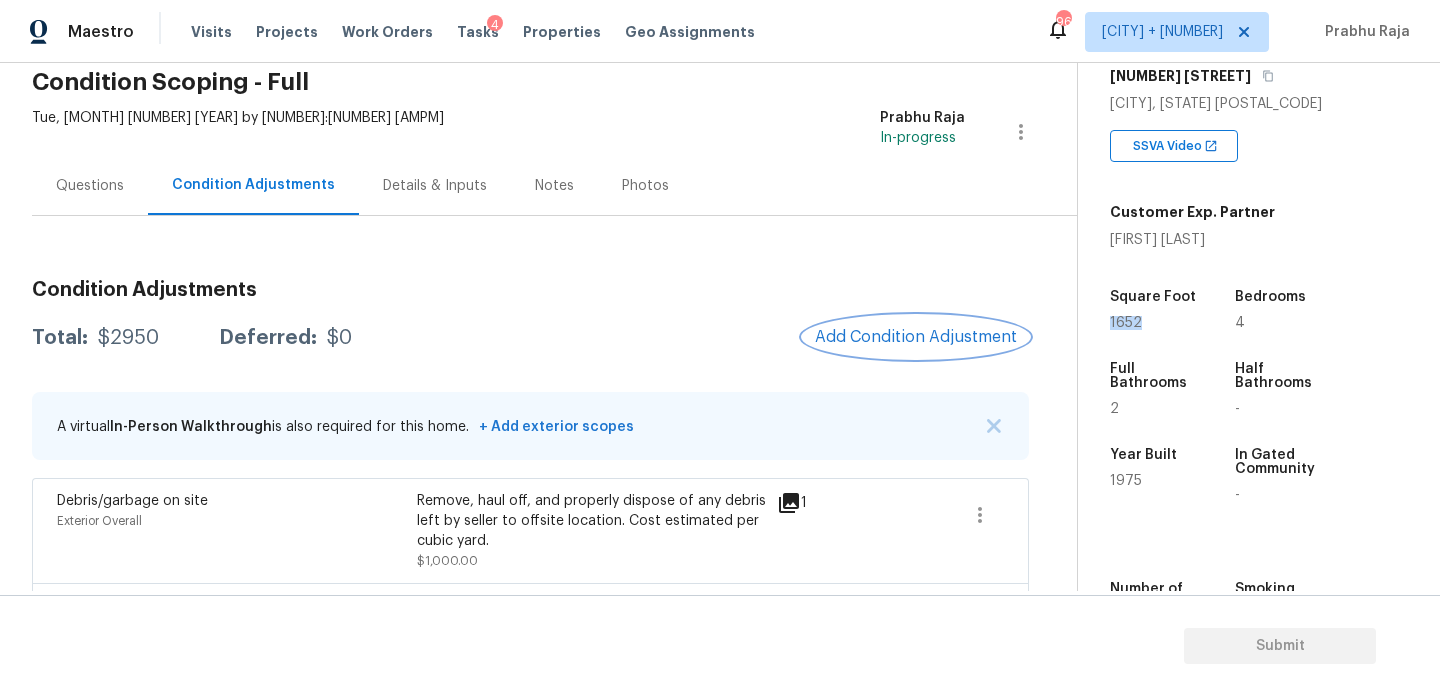 click on "Add Condition Adjustment" at bounding box center [916, 337] 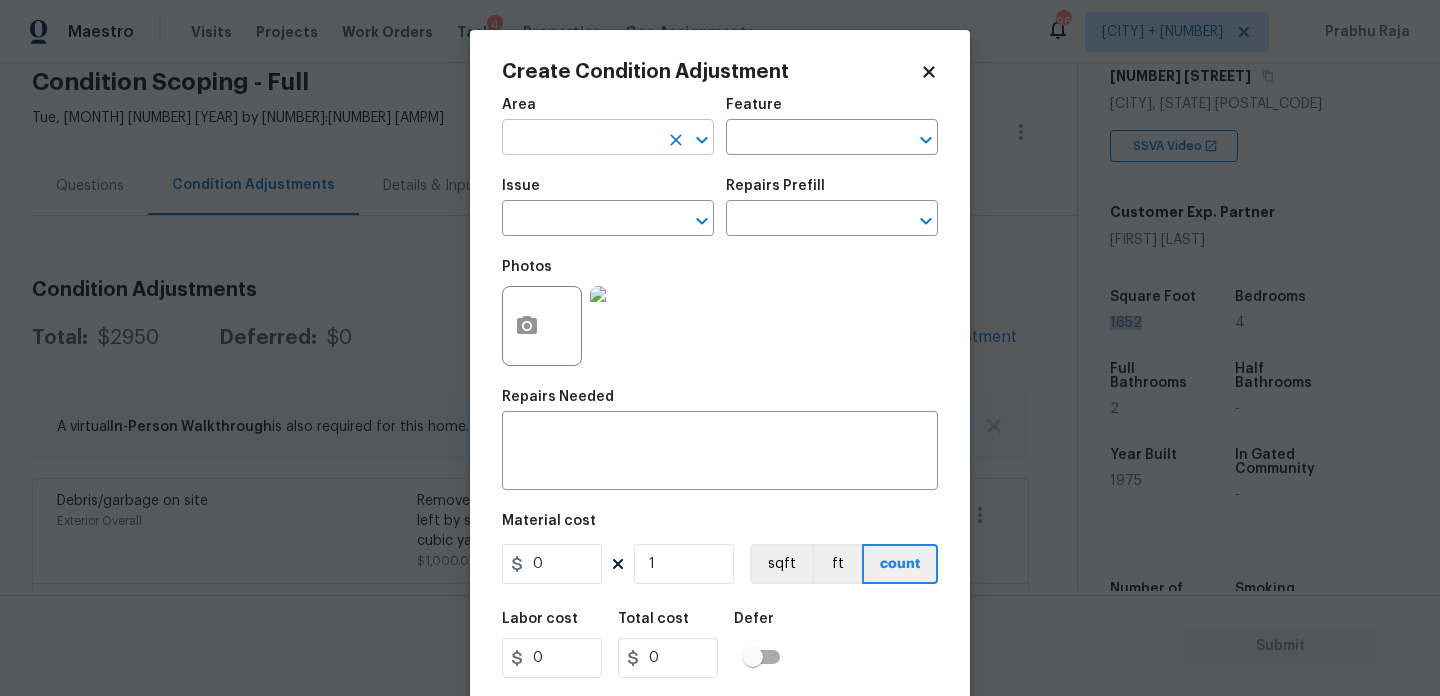click at bounding box center [580, 139] 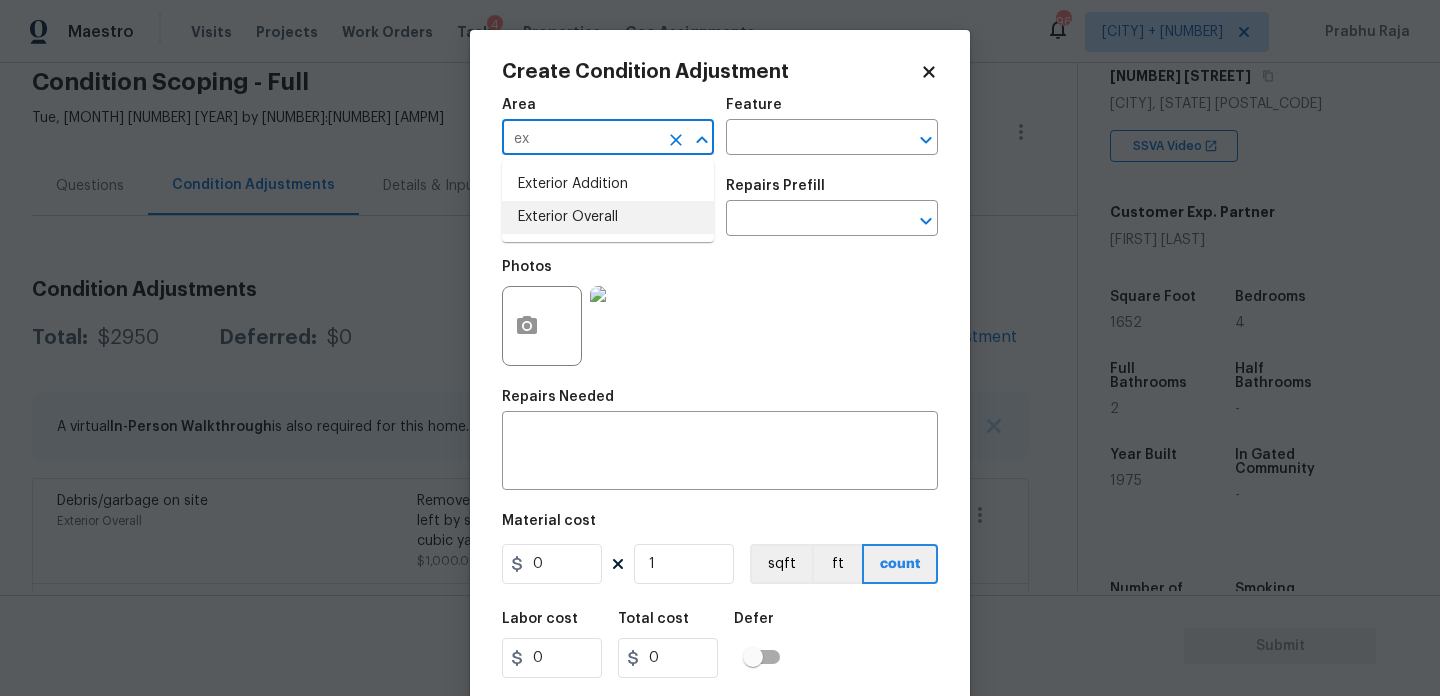 click on "Exterior Overall" at bounding box center (608, 217) 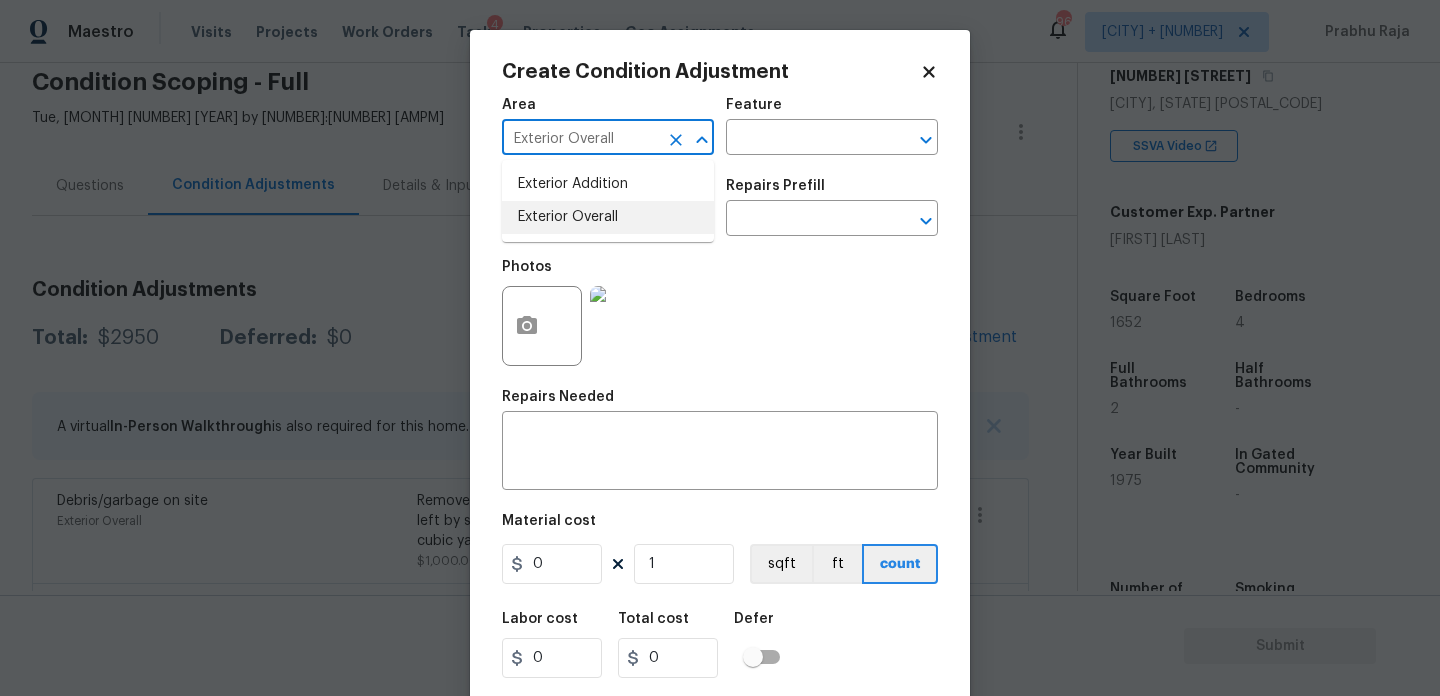 type on "Exterior Overall" 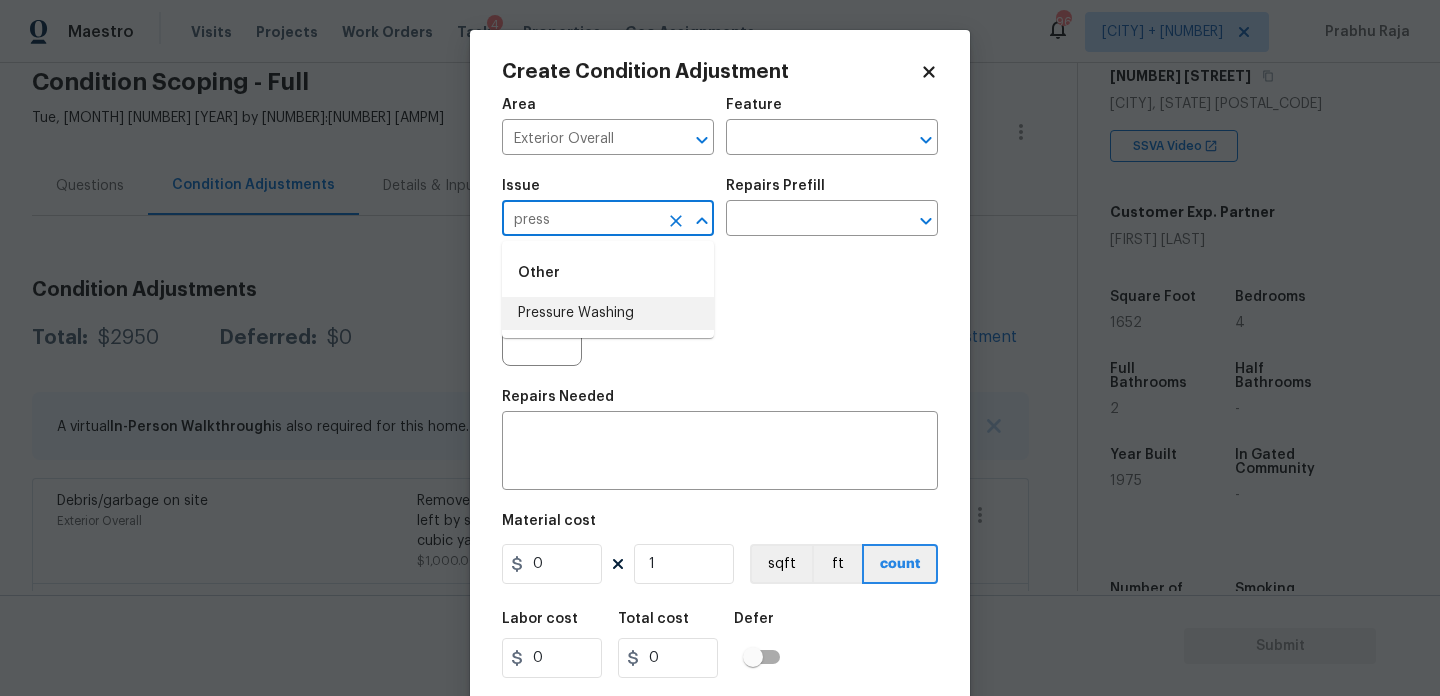 click on "Pressure Washing" at bounding box center [608, 313] 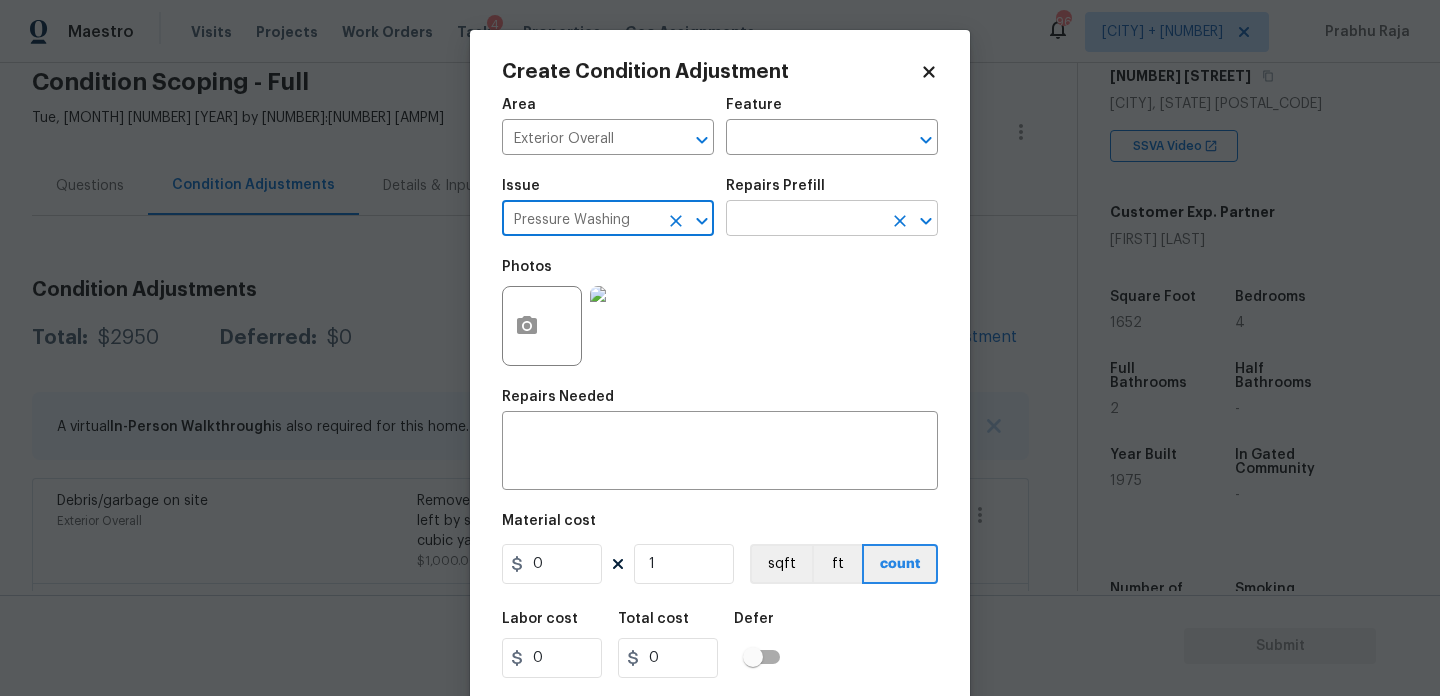 type on "Pressure Washing" 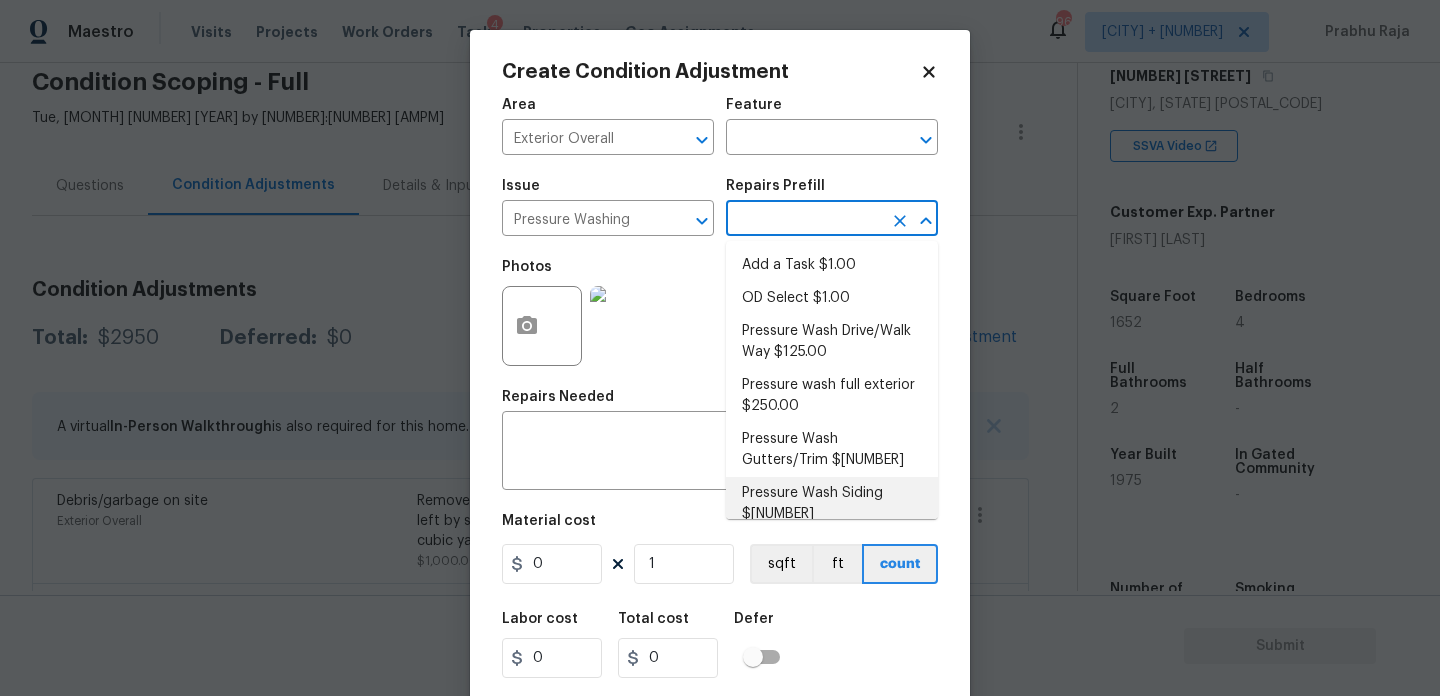click on "Pressure Wash Siding $[NUMBER]" at bounding box center (832, 504) 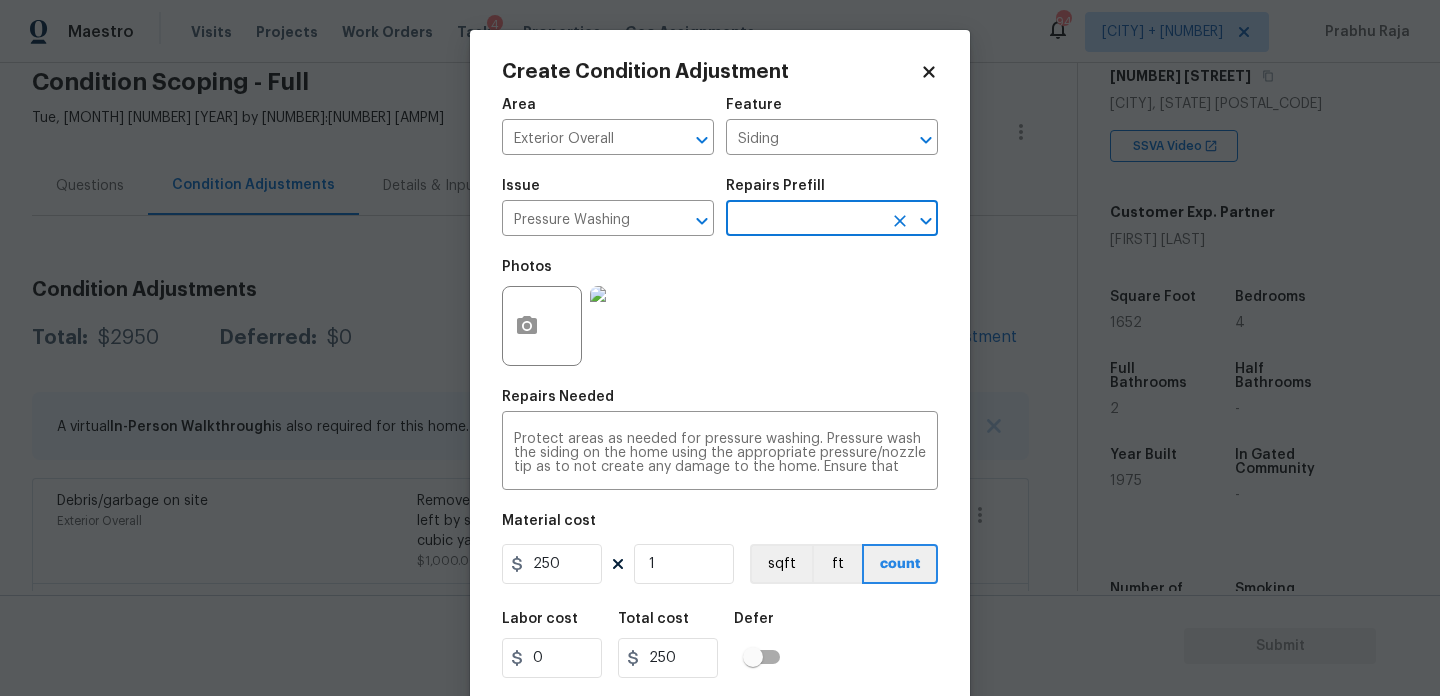 scroll, scrollTop: 51, scrollLeft: 0, axis: vertical 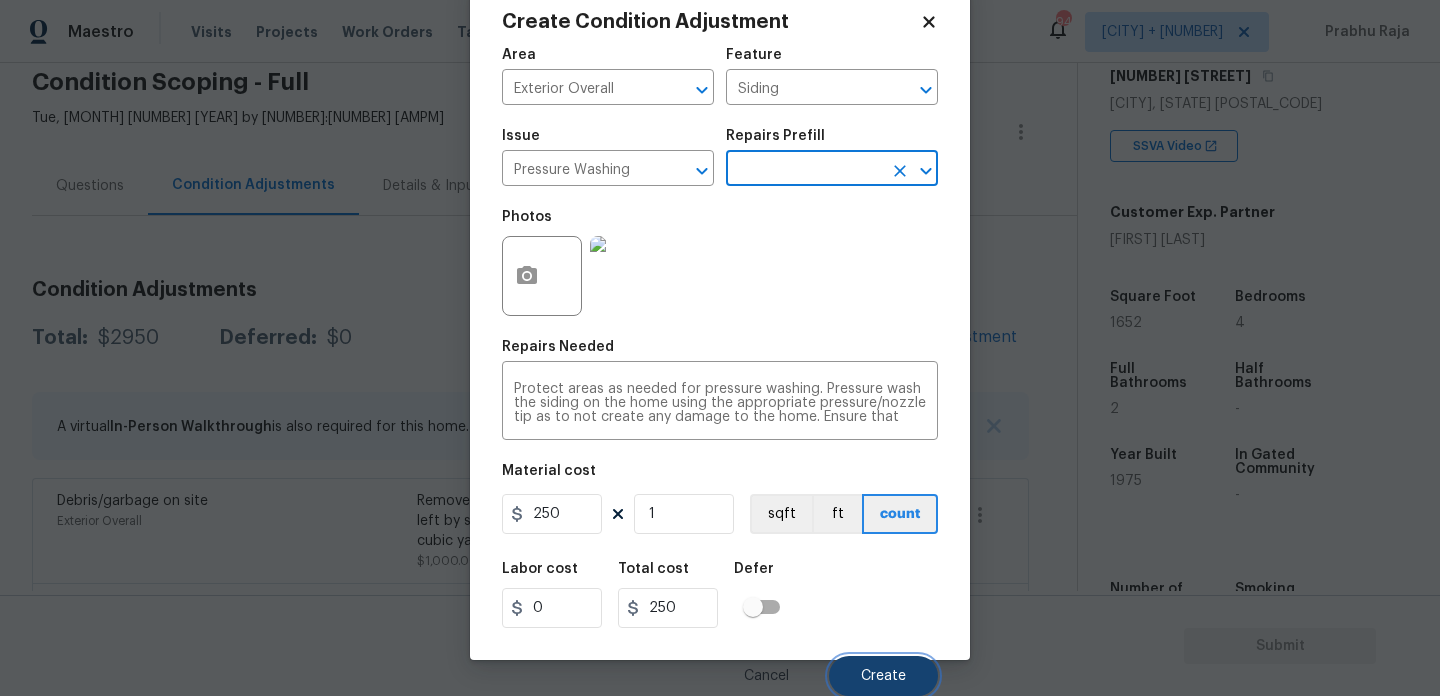 click on "Create" at bounding box center [883, 676] 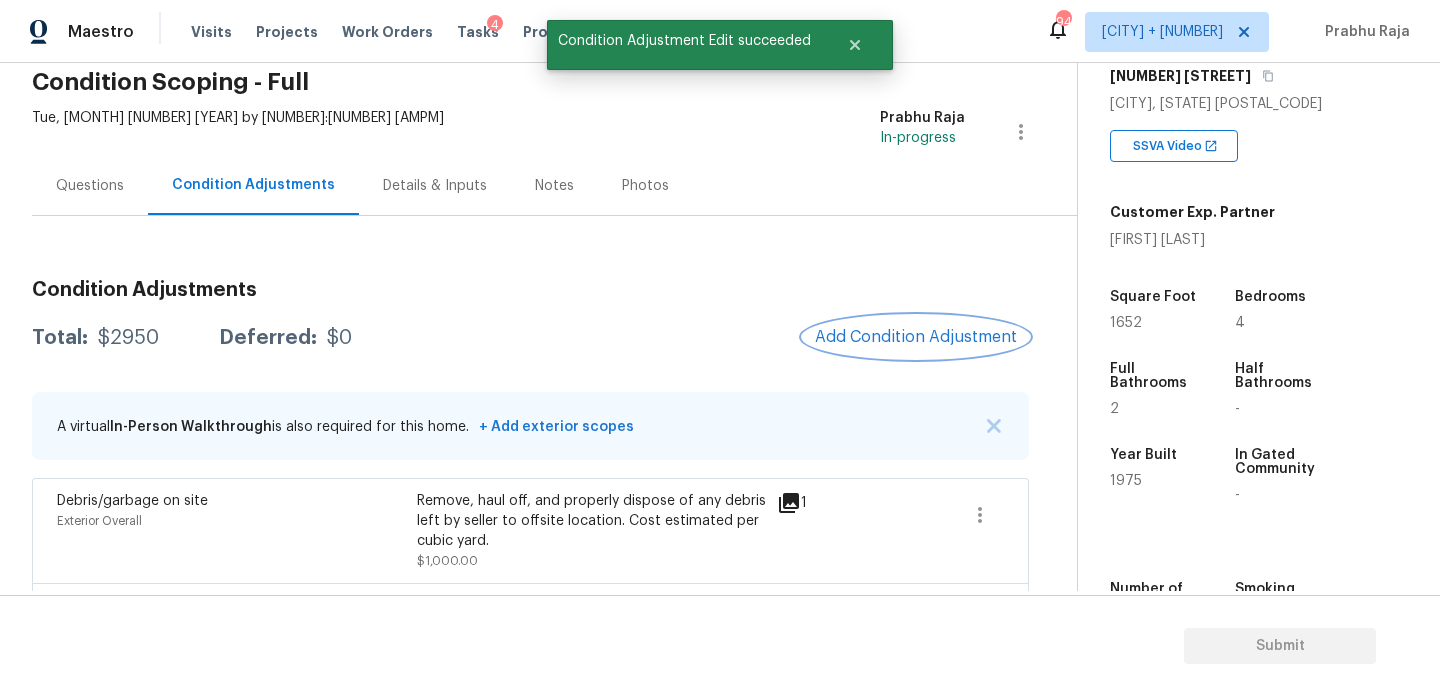 scroll, scrollTop: 0, scrollLeft: 0, axis: both 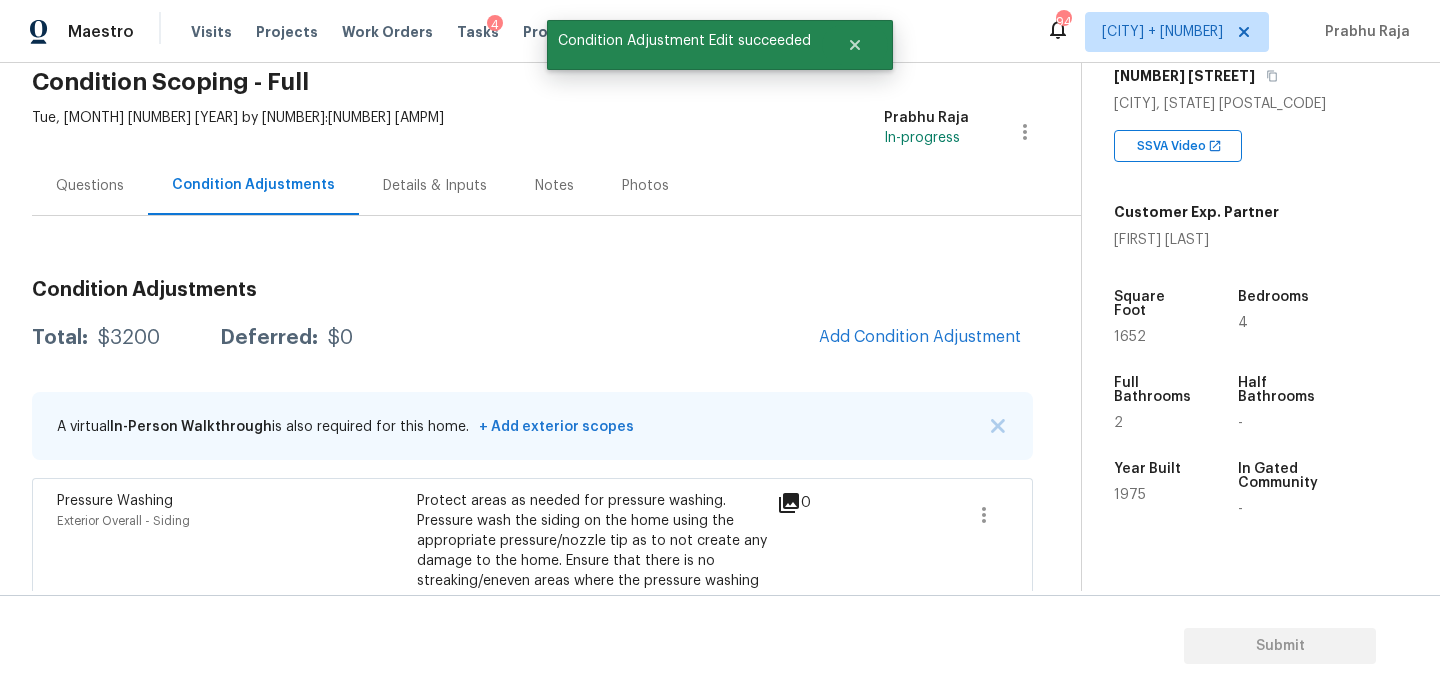 click on "Condition Adjustments" at bounding box center [532, 290] 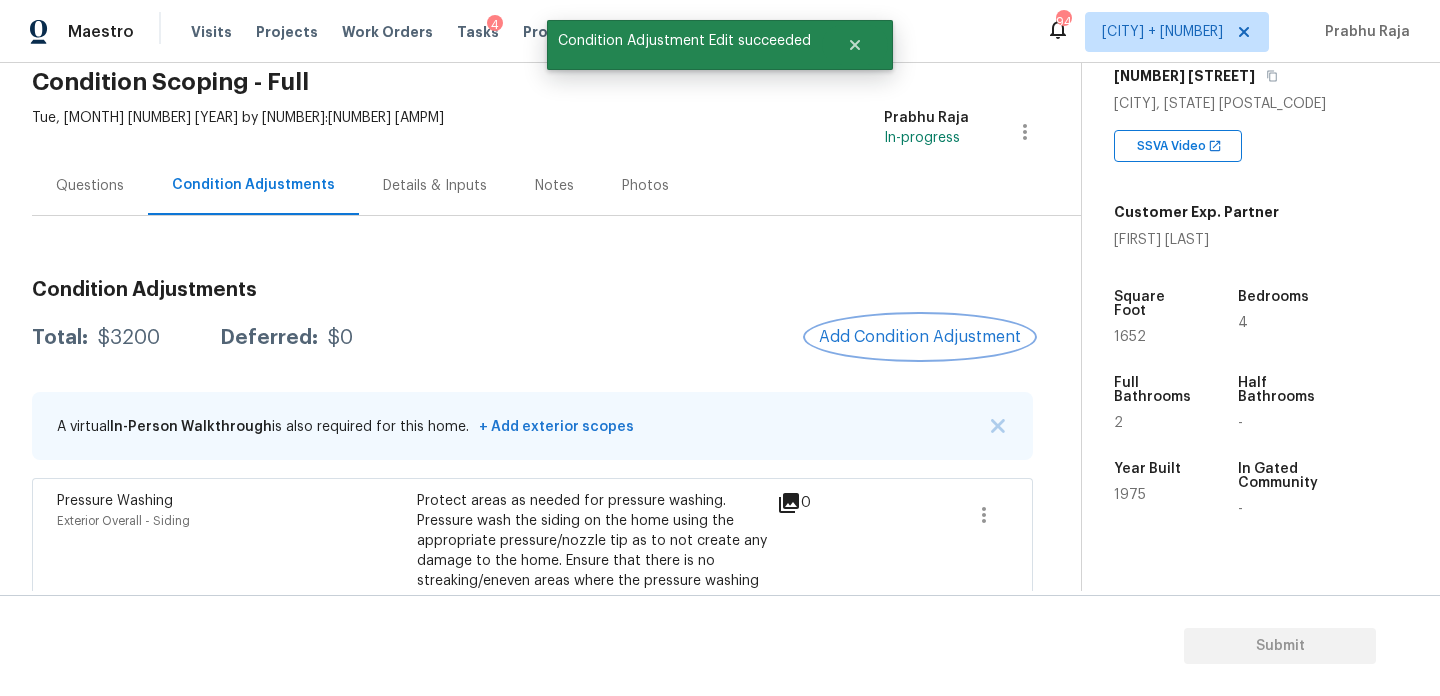 click on "Add Condition Adjustment" at bounding box center (920, 337) 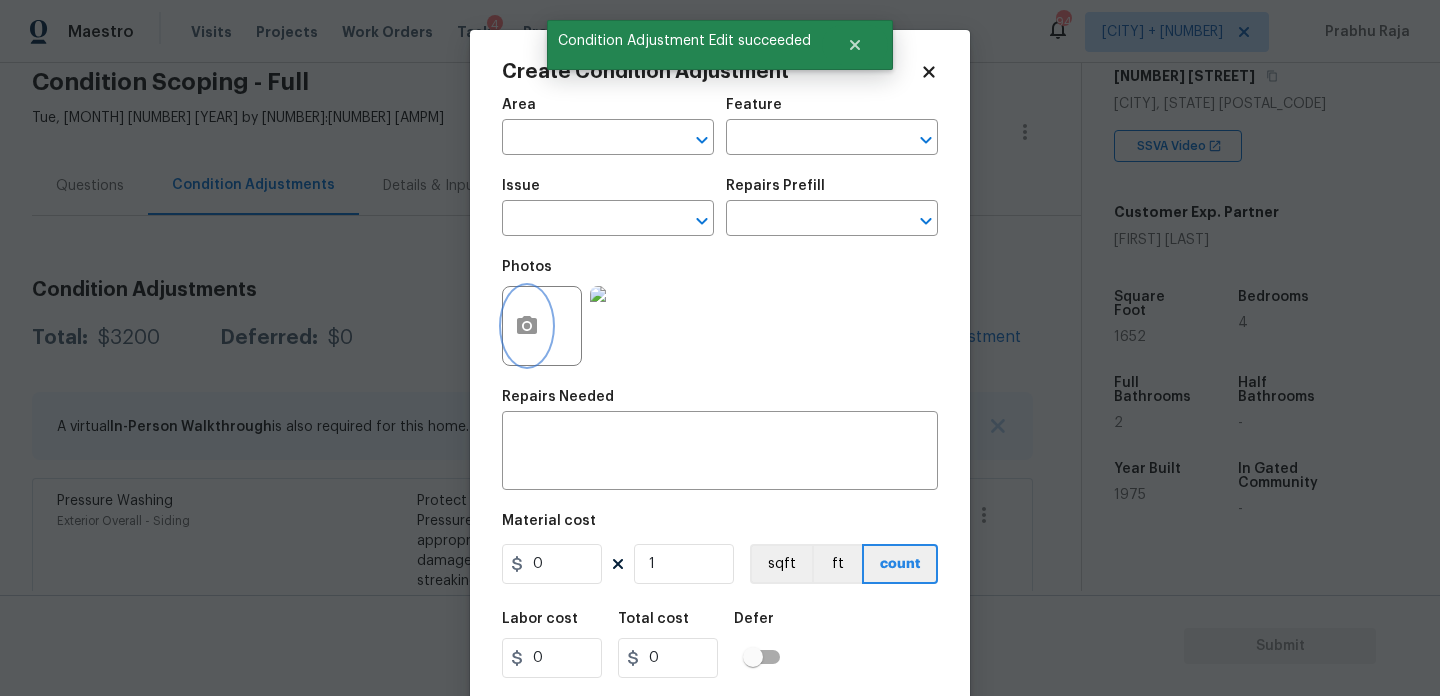 click at bounding box center [527, 326] 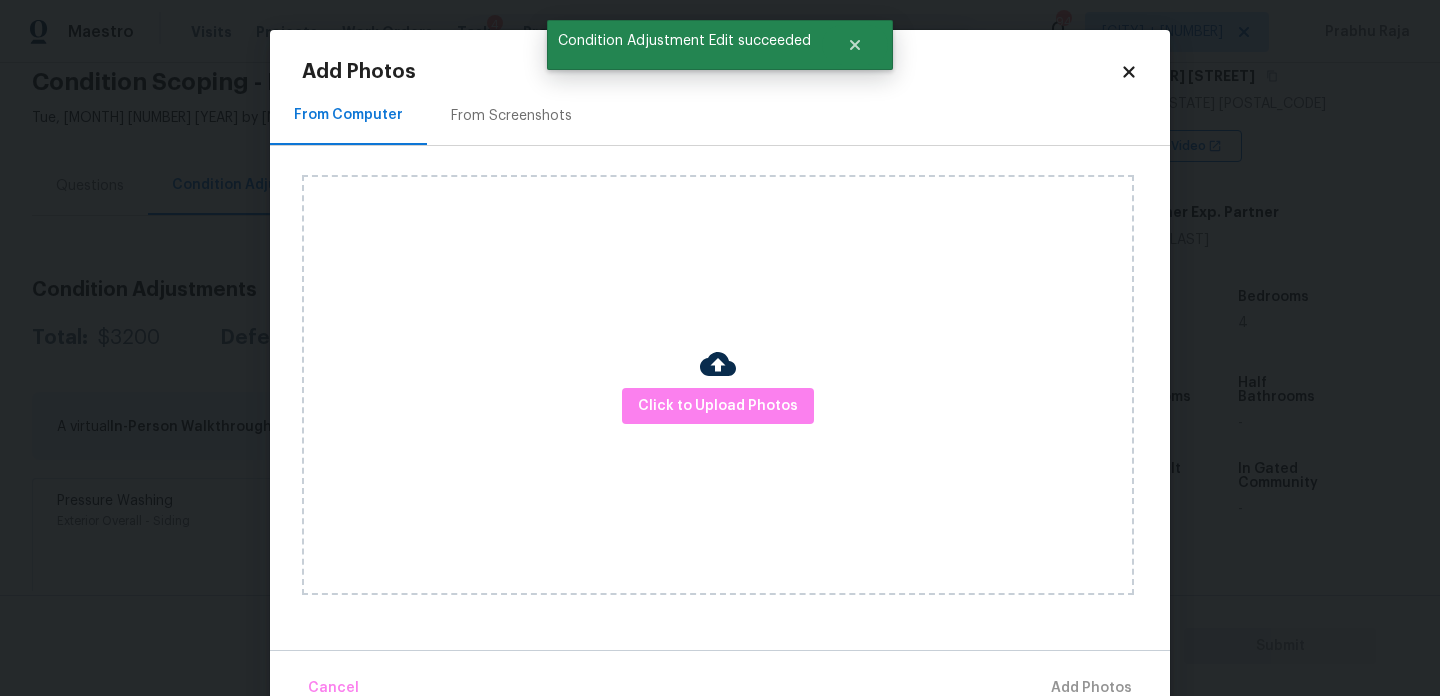 click on "From Screenshots" at bounding box center [511, 116] 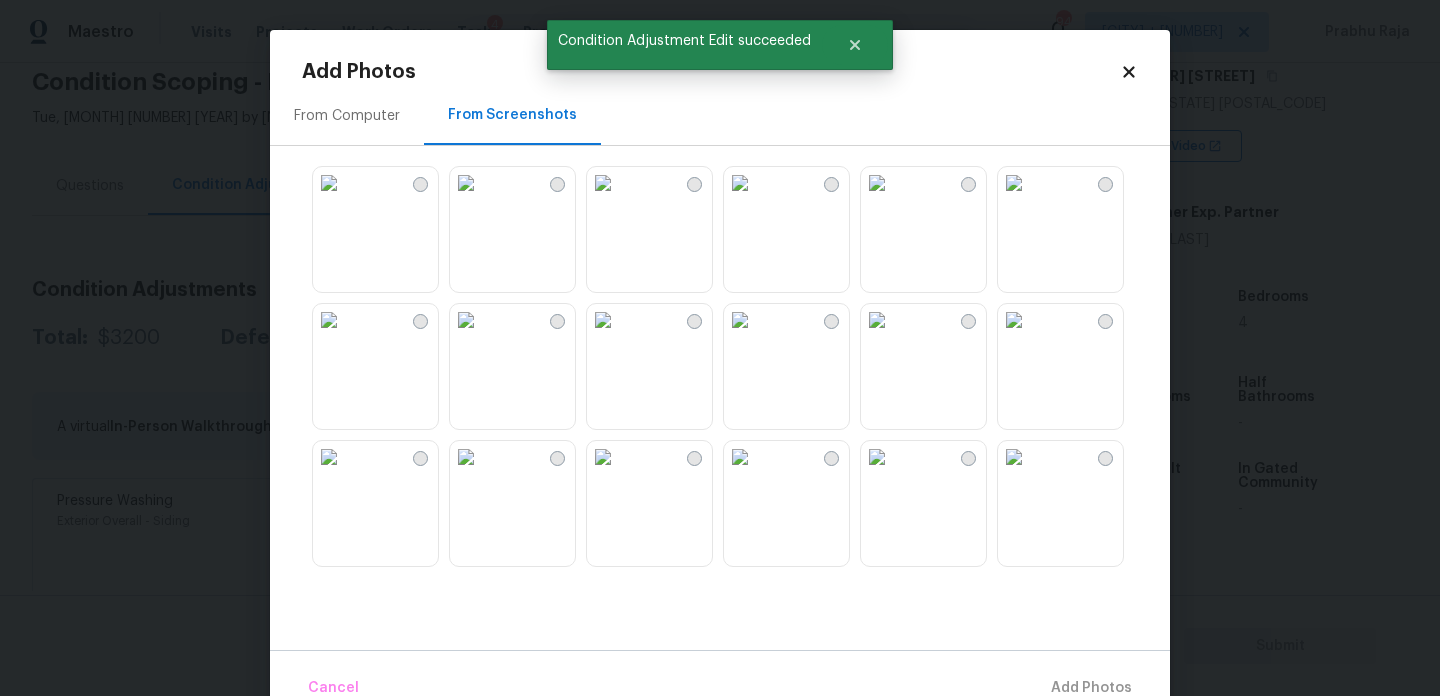 click at bounding box center [1014, 183] 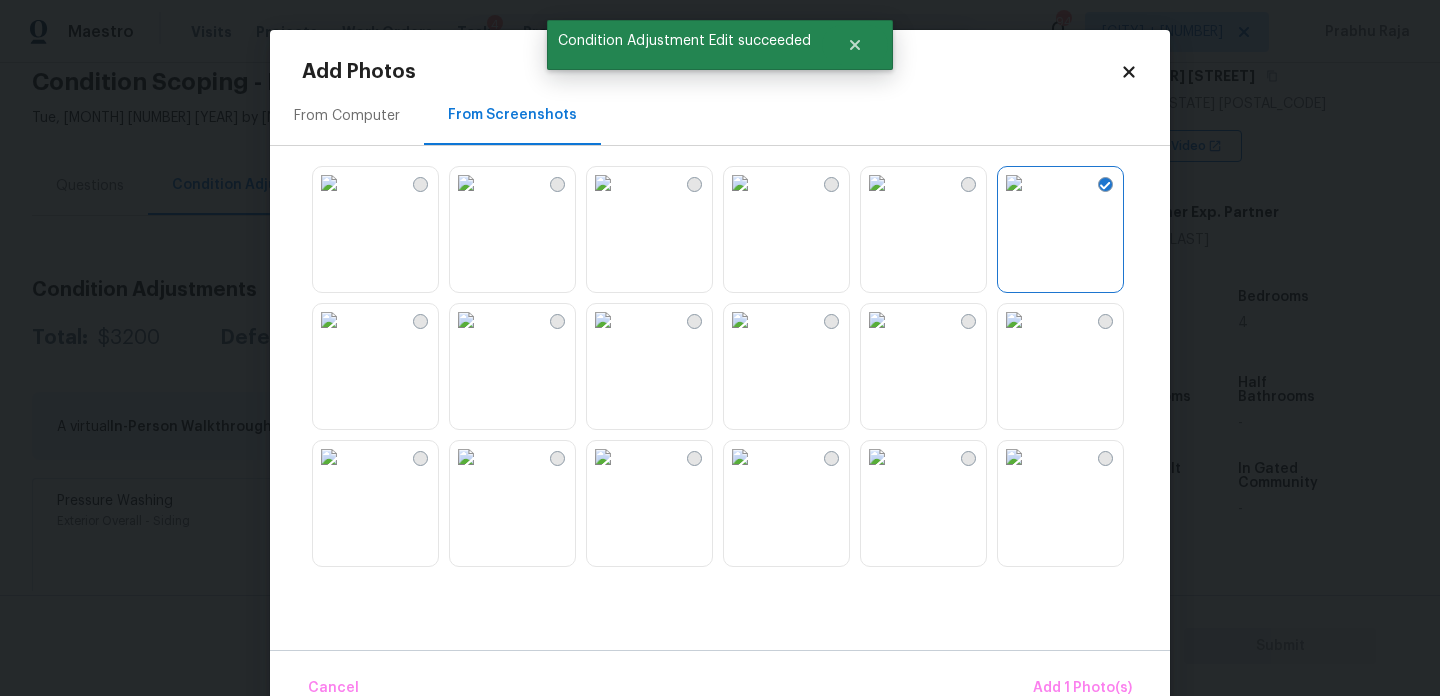 click at bounding box center (1014, 320) 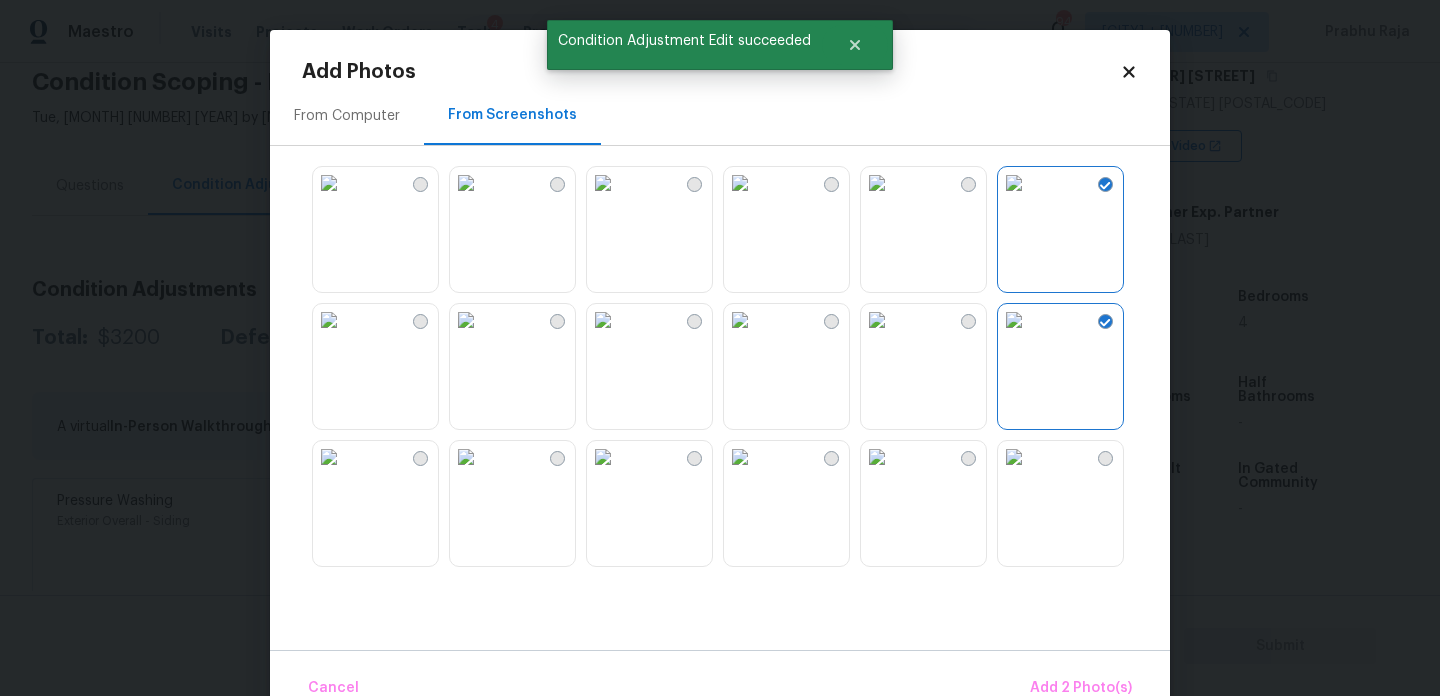 click at bounding box center [877, 320] 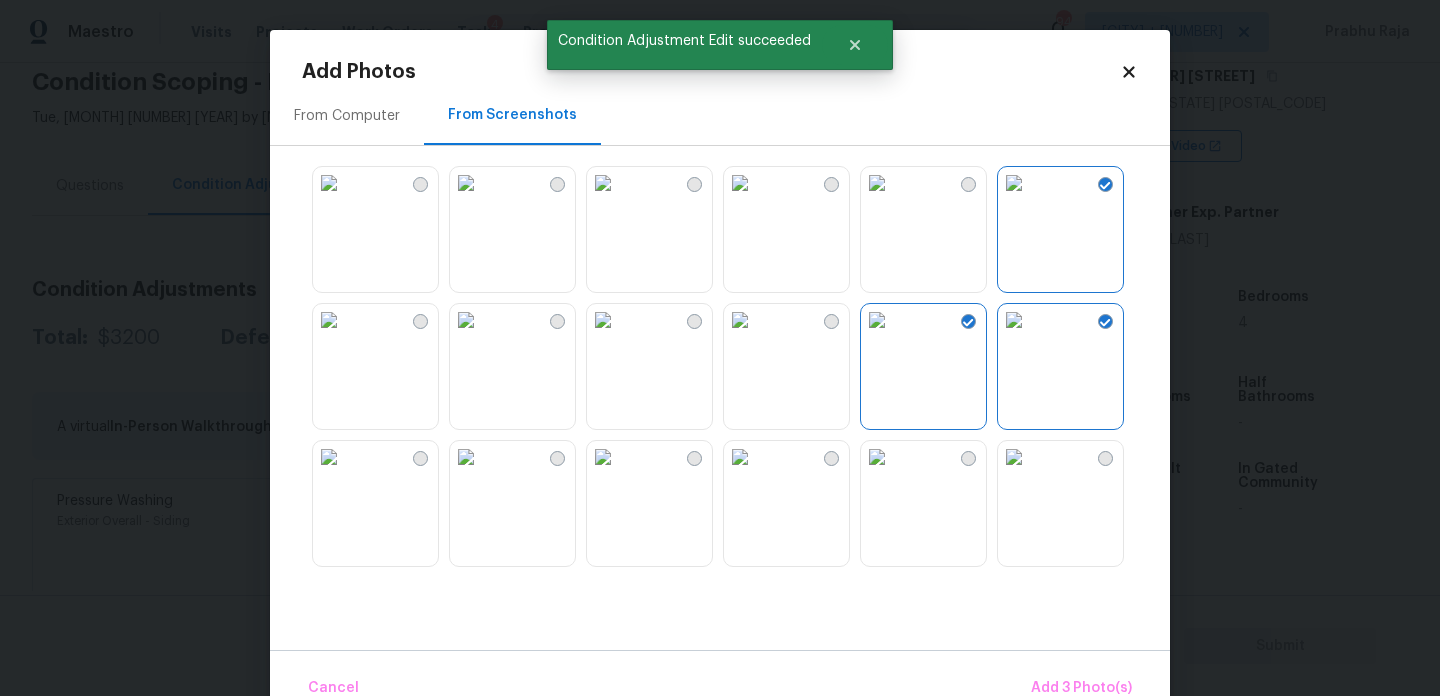 click 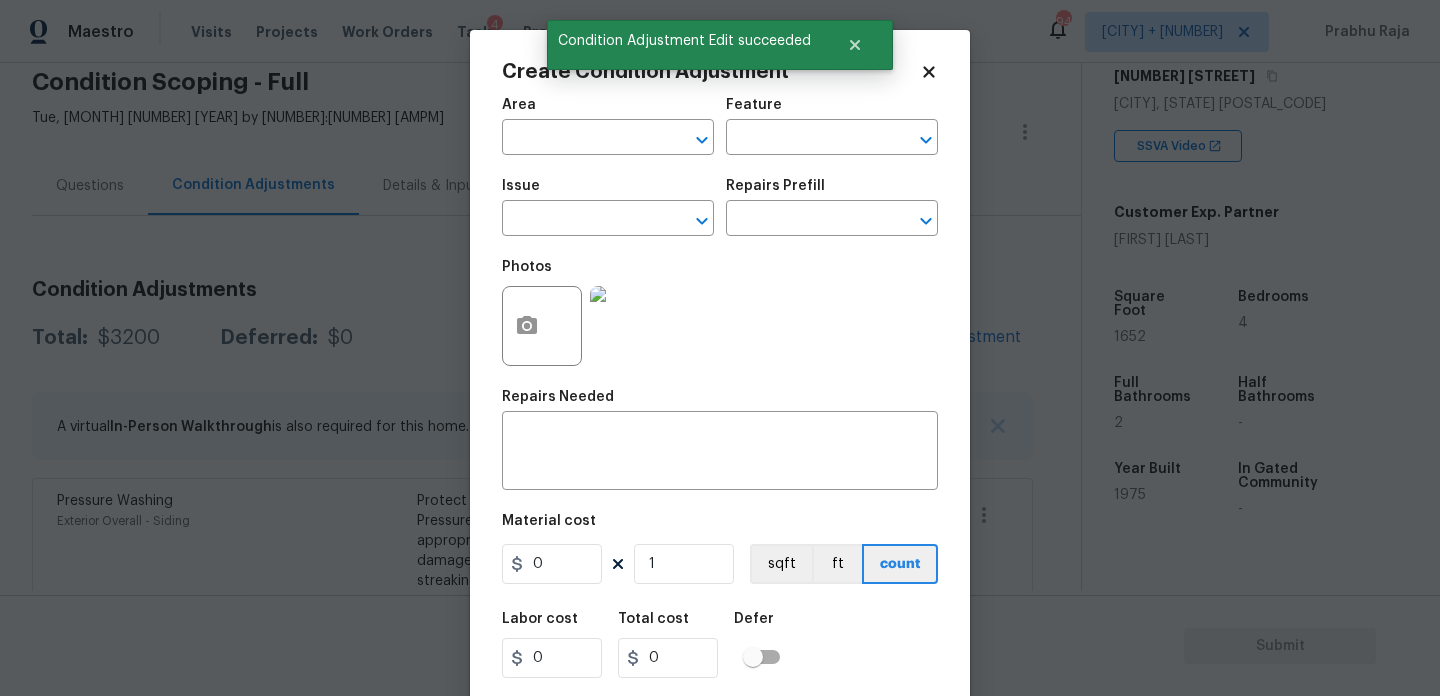 click on "Create Condition Adjustment Area ​ Feature ​ Issue ​ Repairs Prefill ​ Photos Repairs Needed x ​ Material cost 0 1 sqft ft count Labor cost 0 Total cost 0 Defer Cancel Create" at bounding box center (720, 370) 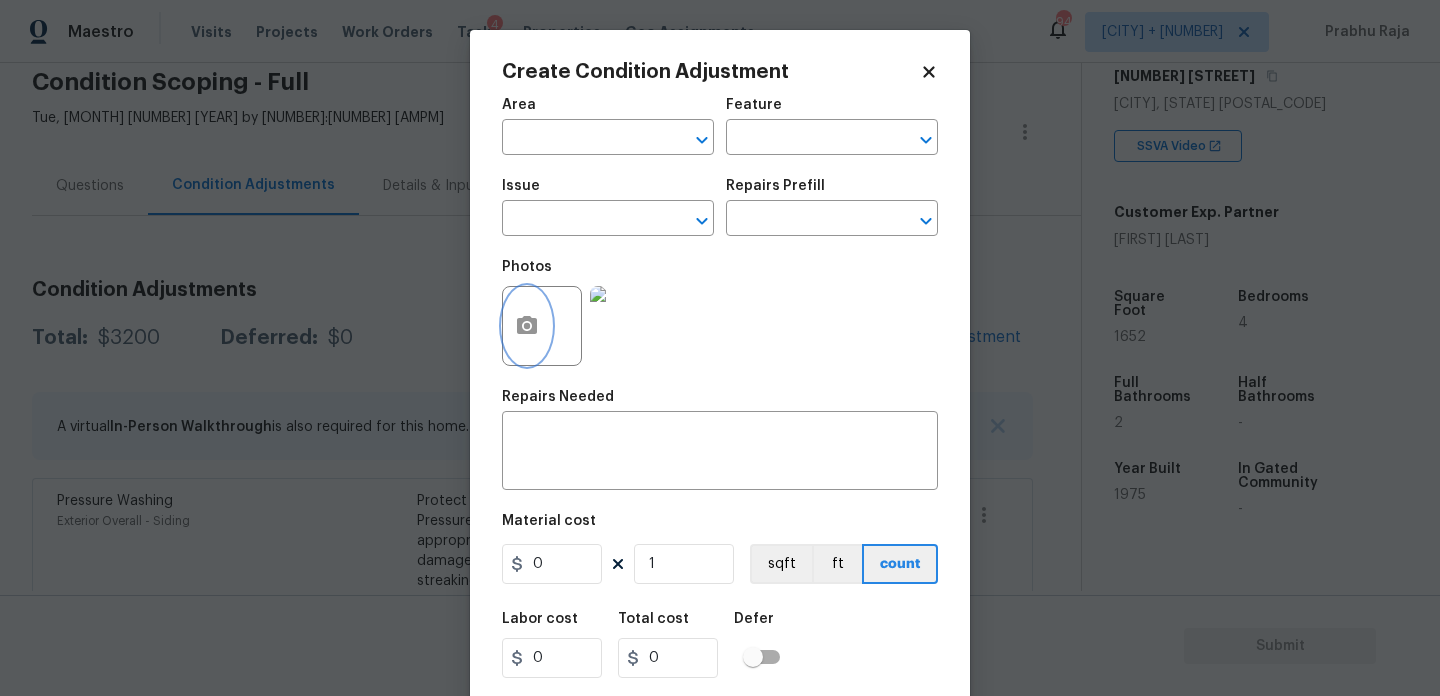 click at bounding box center (527, 326) 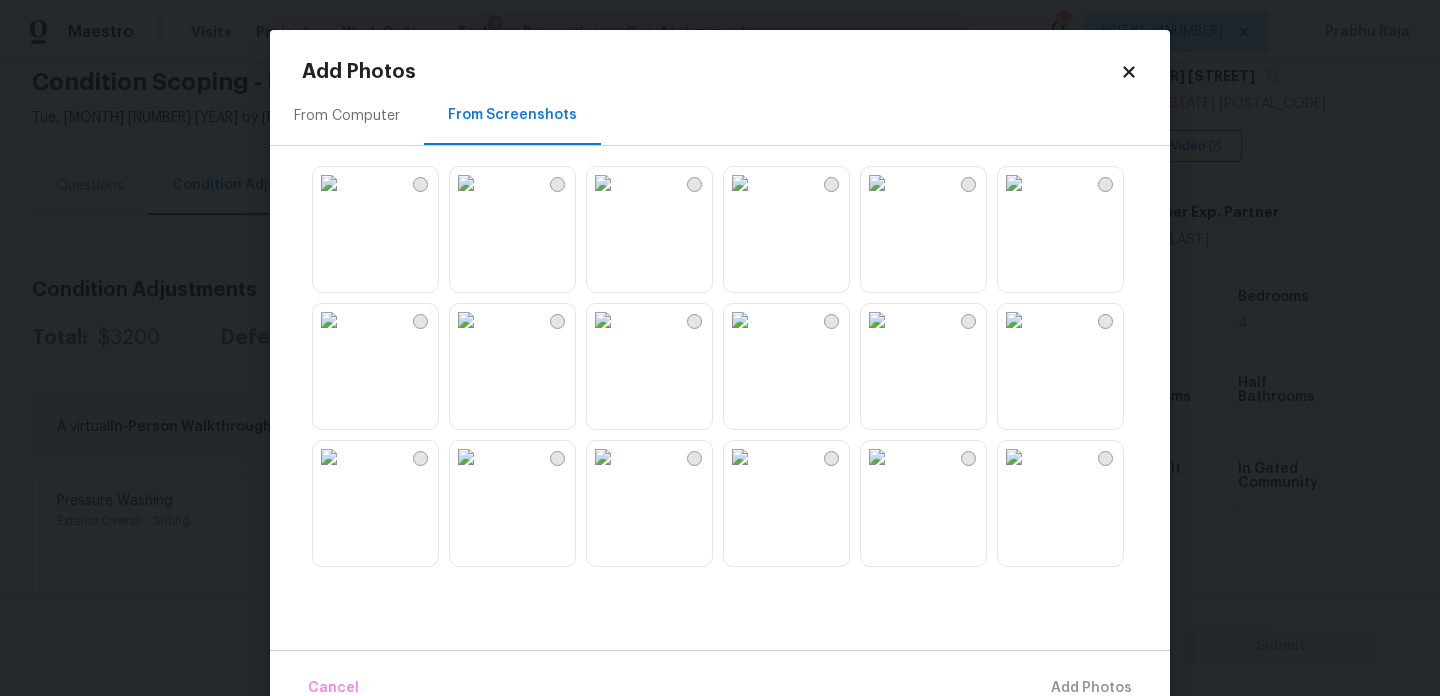 click at bounding box center [877, 183] 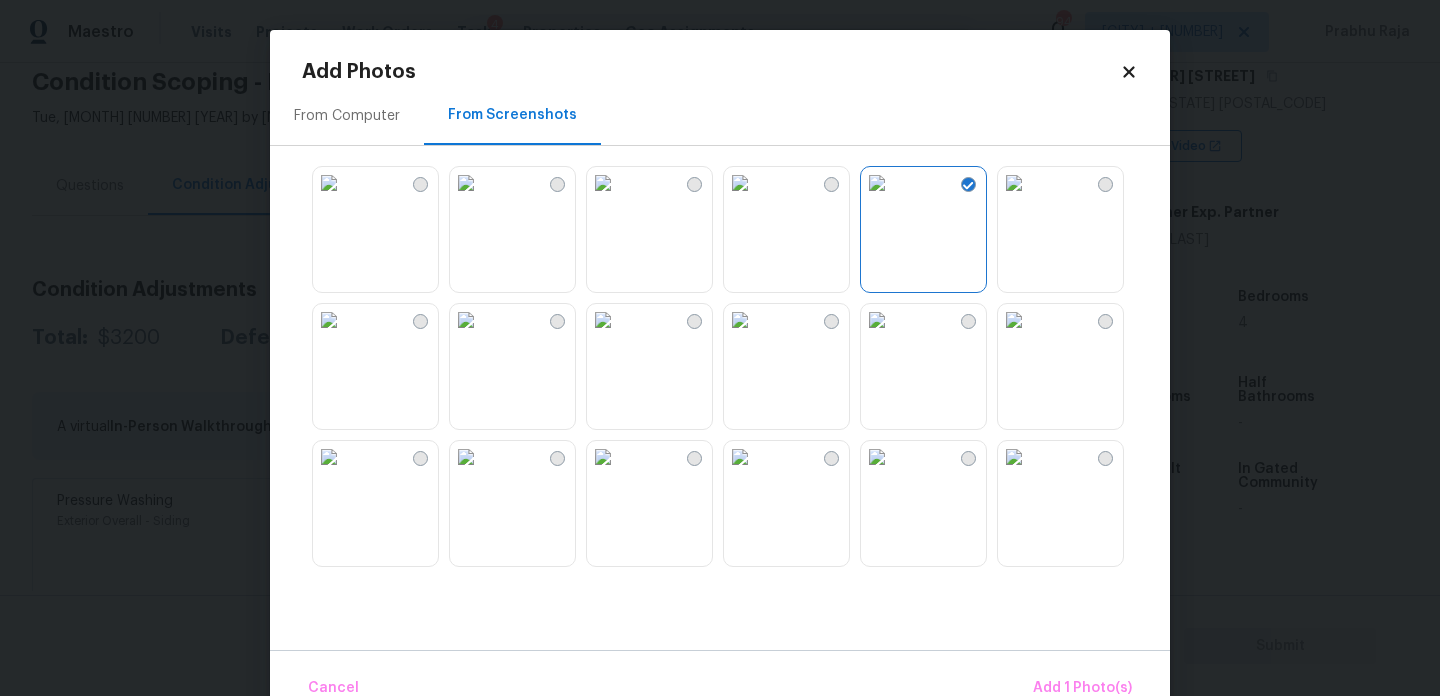 click at bounding box center [329, 183] 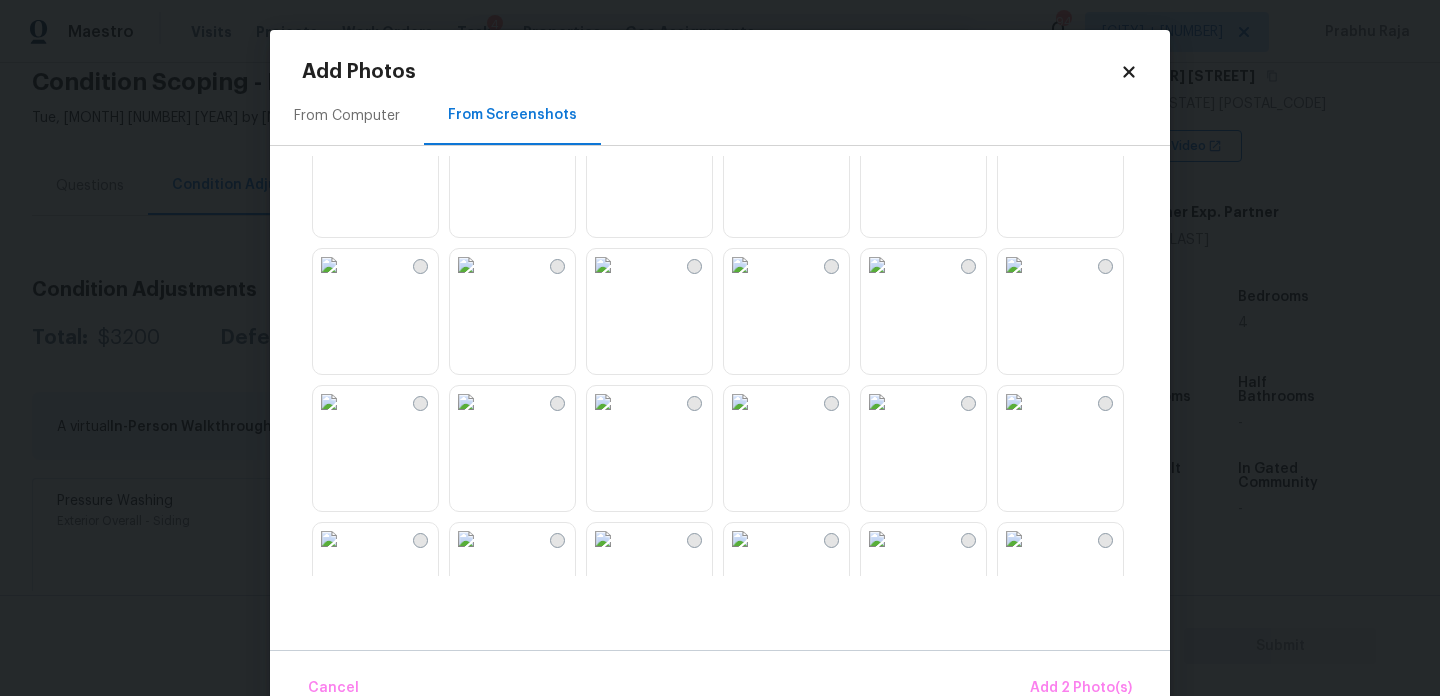 scroll, scrollTop: 605, scrollLeft: 0, axis: vertical 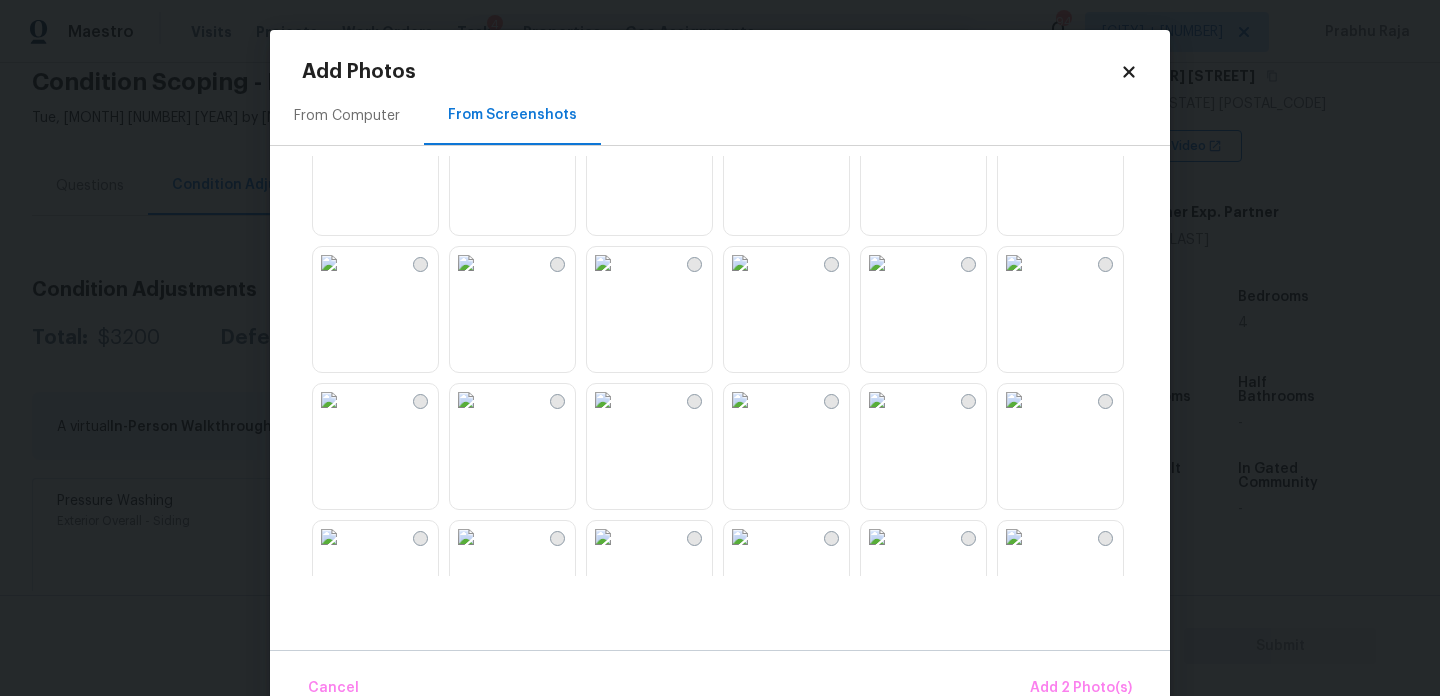 click at bounding box center [329, 400] 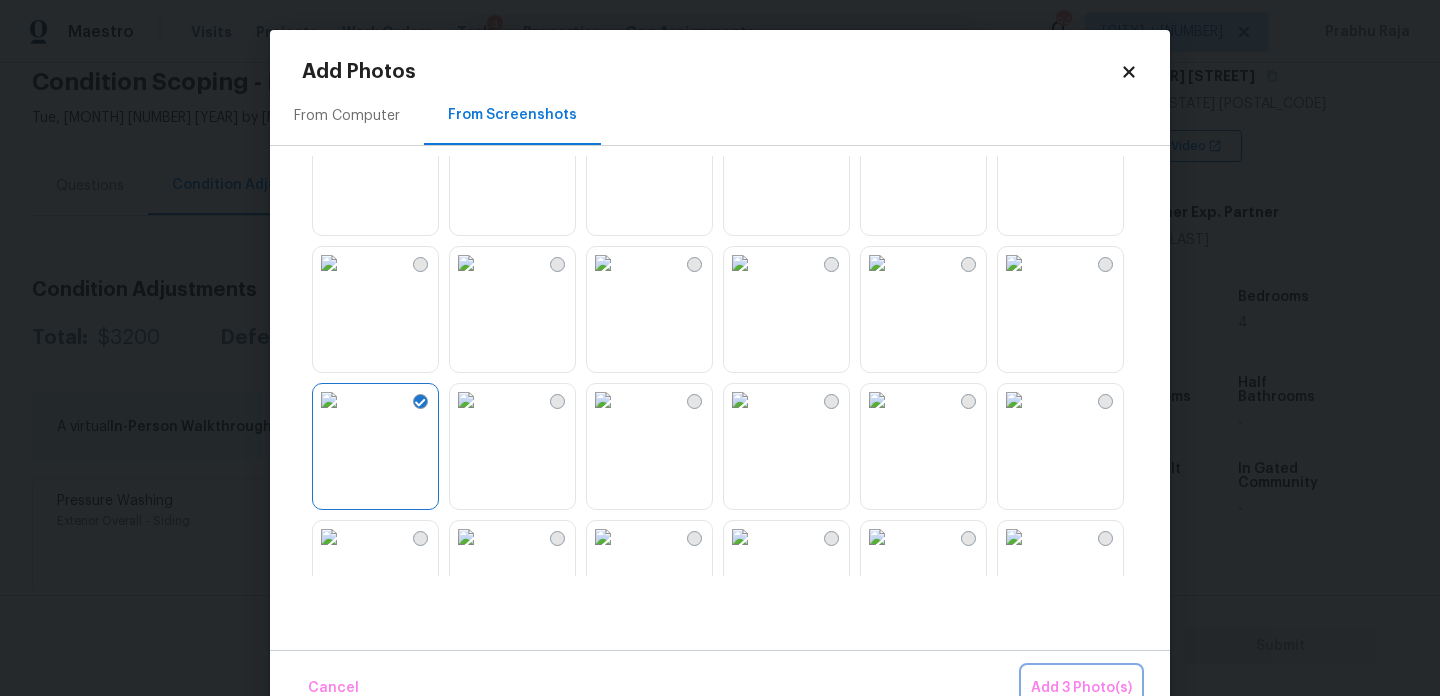 click on "Add 3 Photo(s)" at bounding box center [1081, 688] 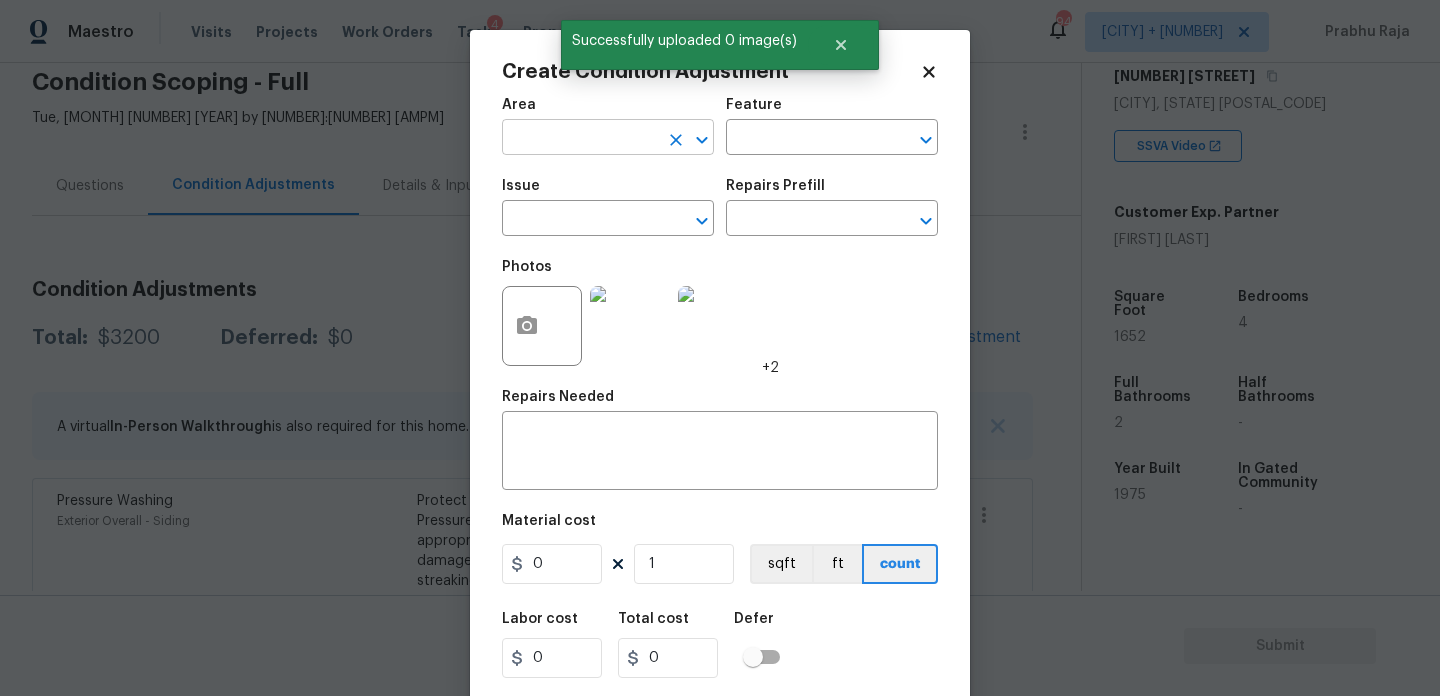 click at bounding box center (580, 139) 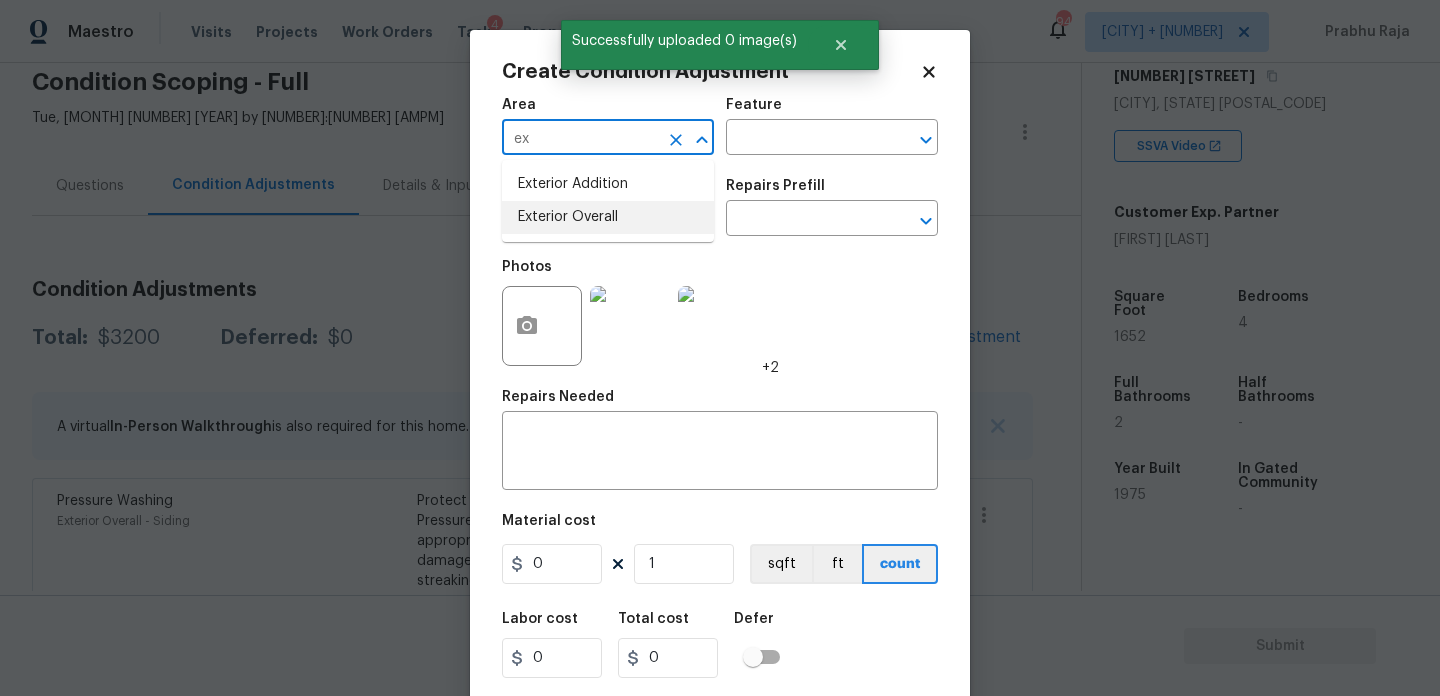 click on "Exterior Addition Exterior Overall" at bounding box center (608, 201) 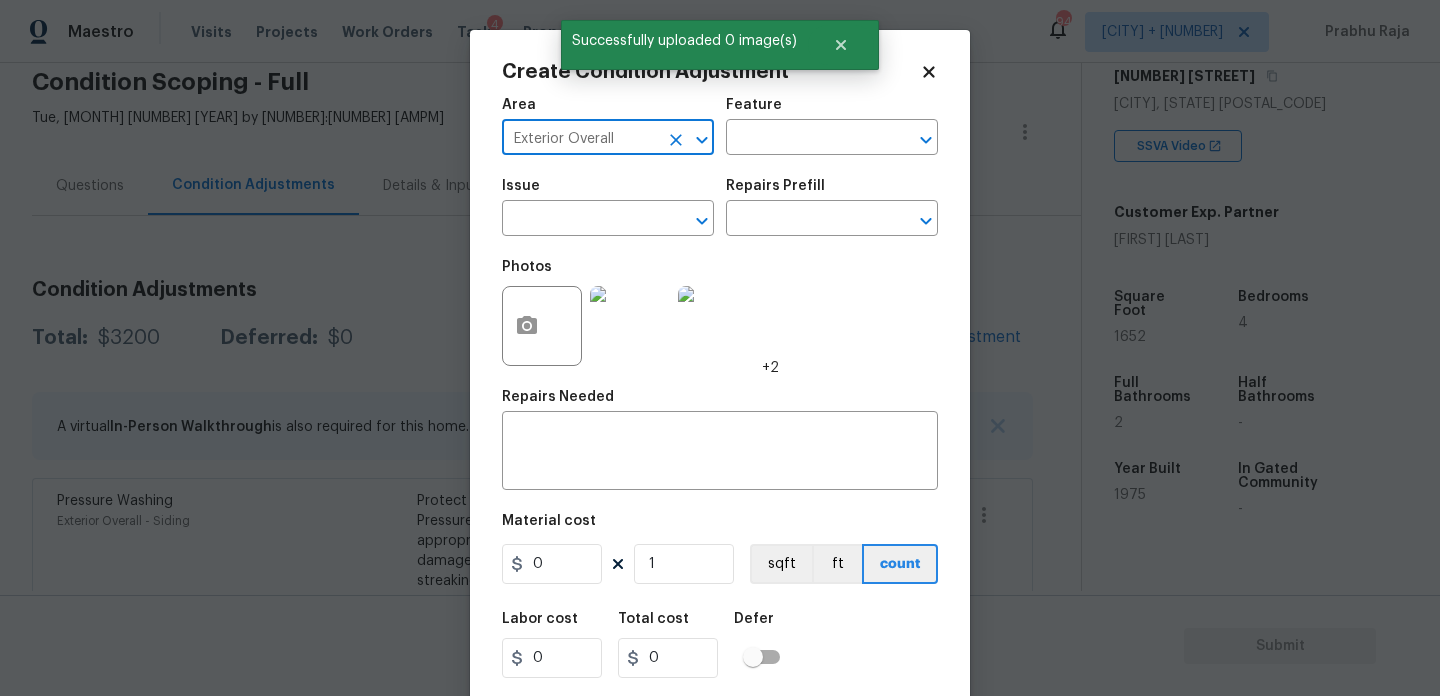 type on "Exterior Overall" 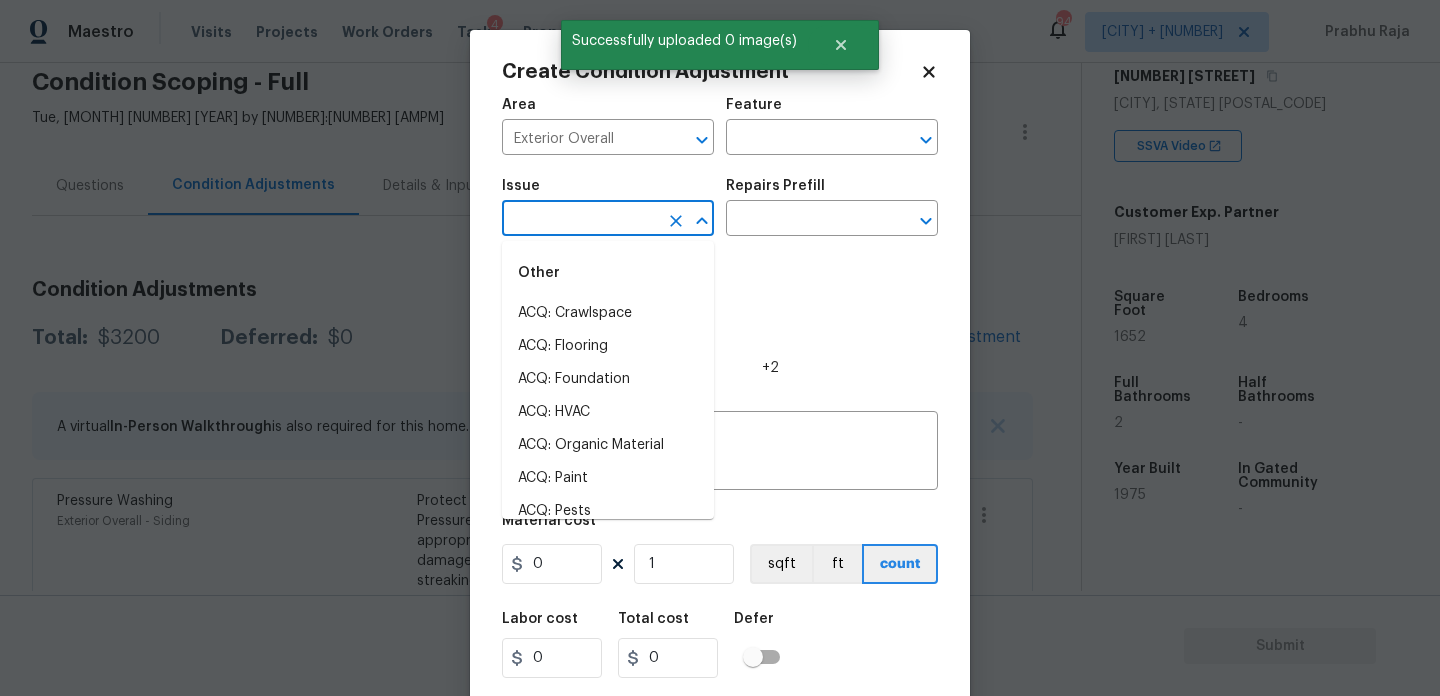 click at bounding box center [580, 220] 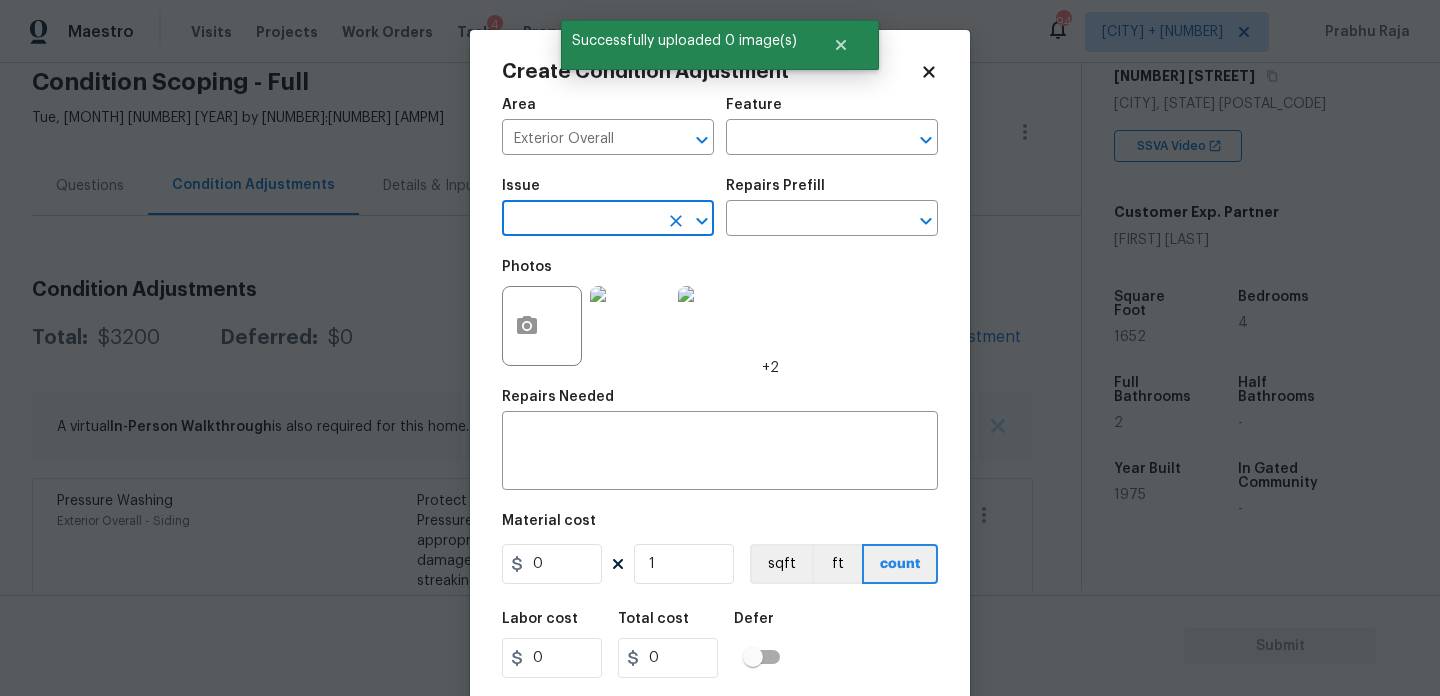 click at bounding box center [580, 220] 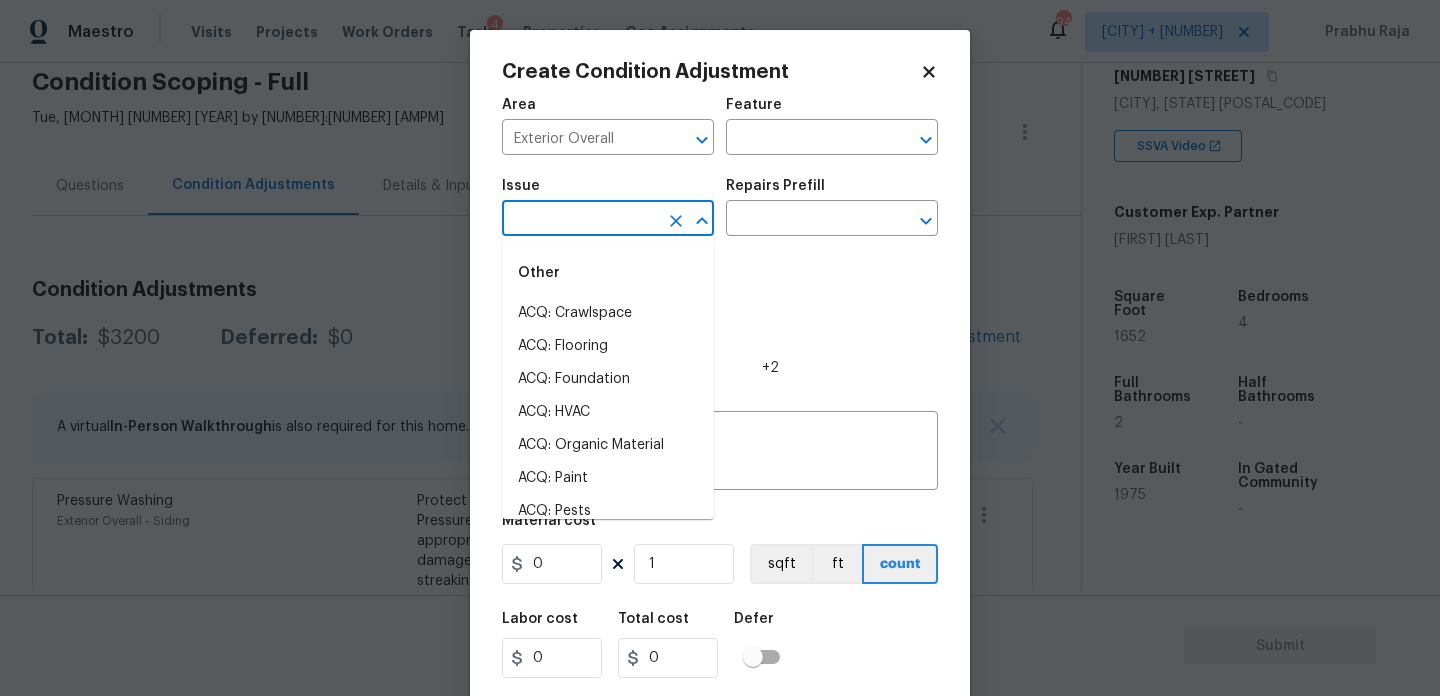 click at bounding box center (580, 220) 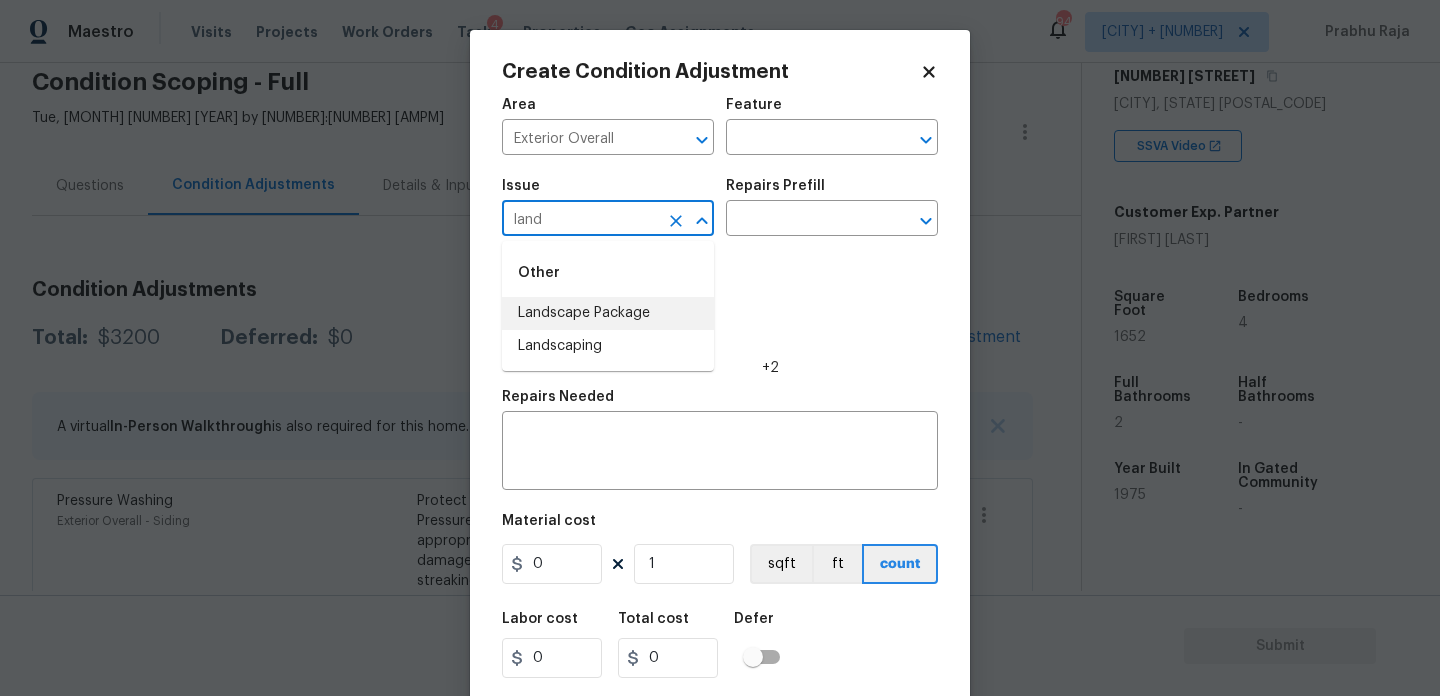 click on "Landscape Package" at bounding box center (608, 313) 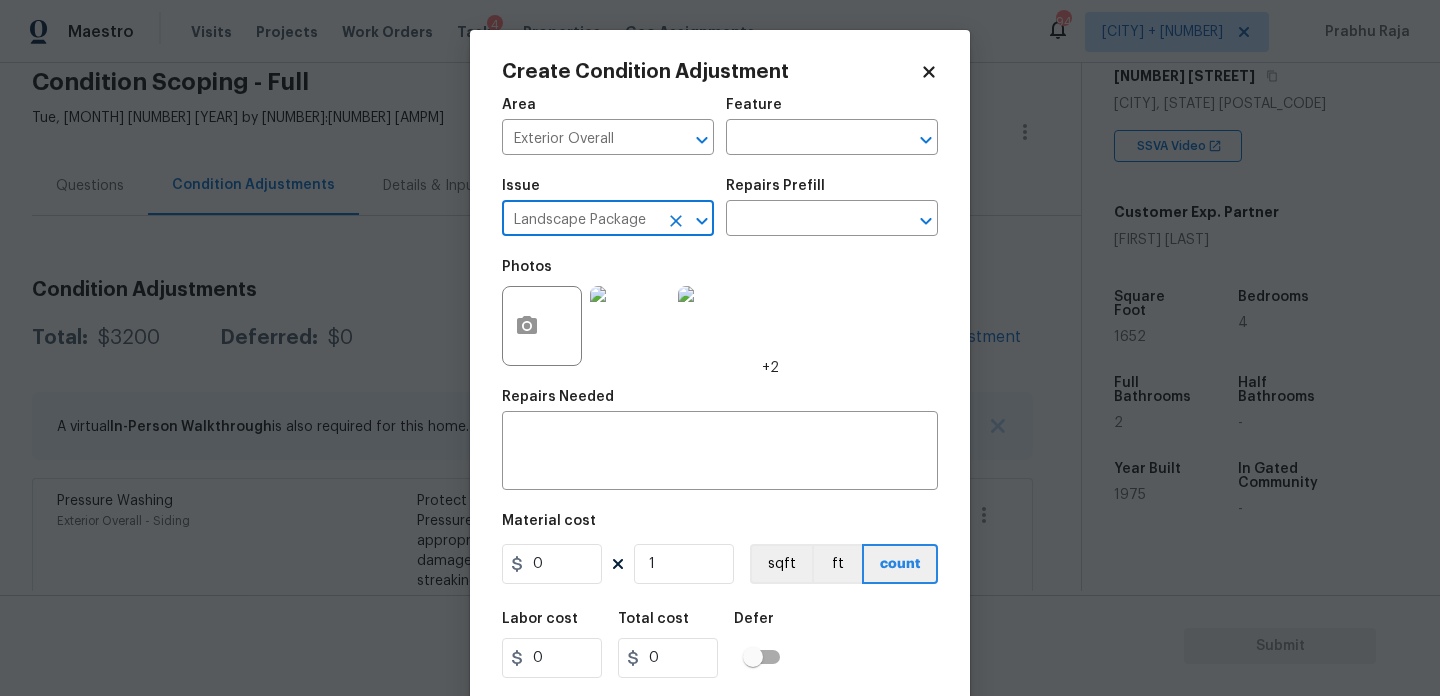 type on "Landscape Package" 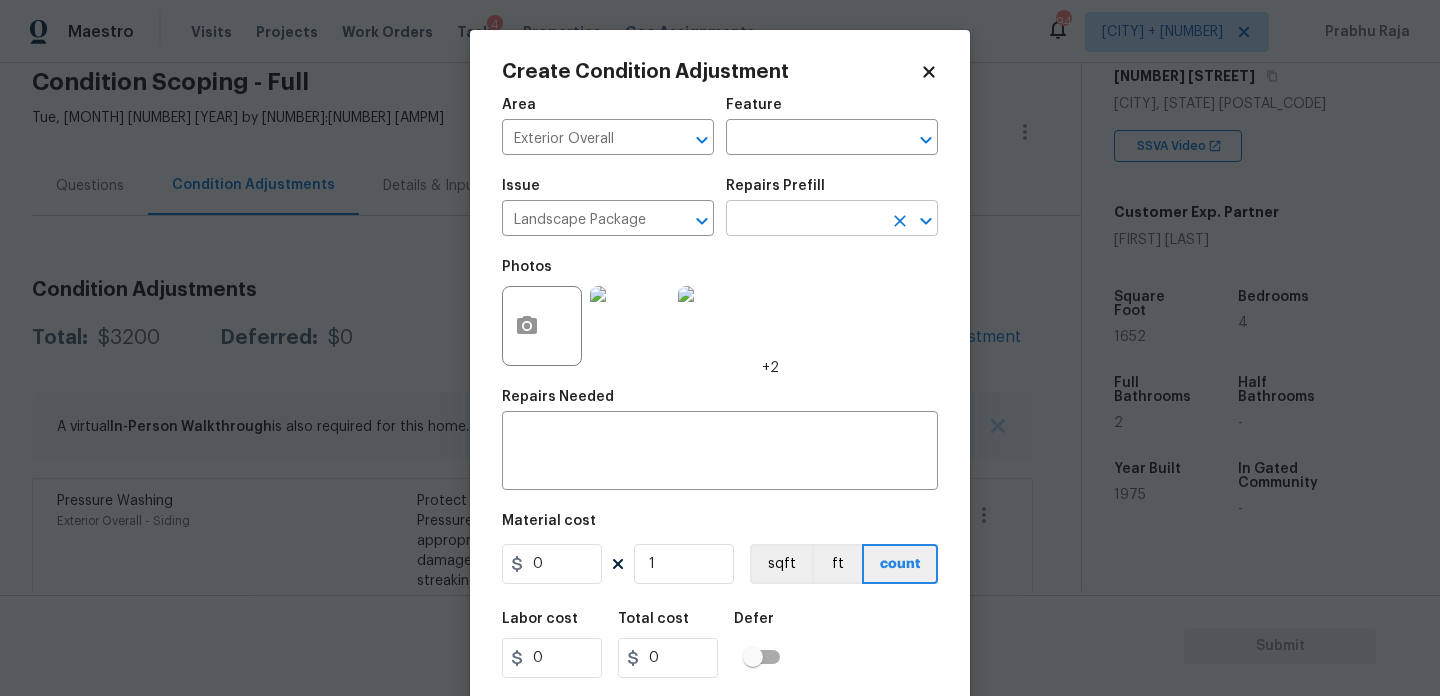 click at bounding box center [804, 220] 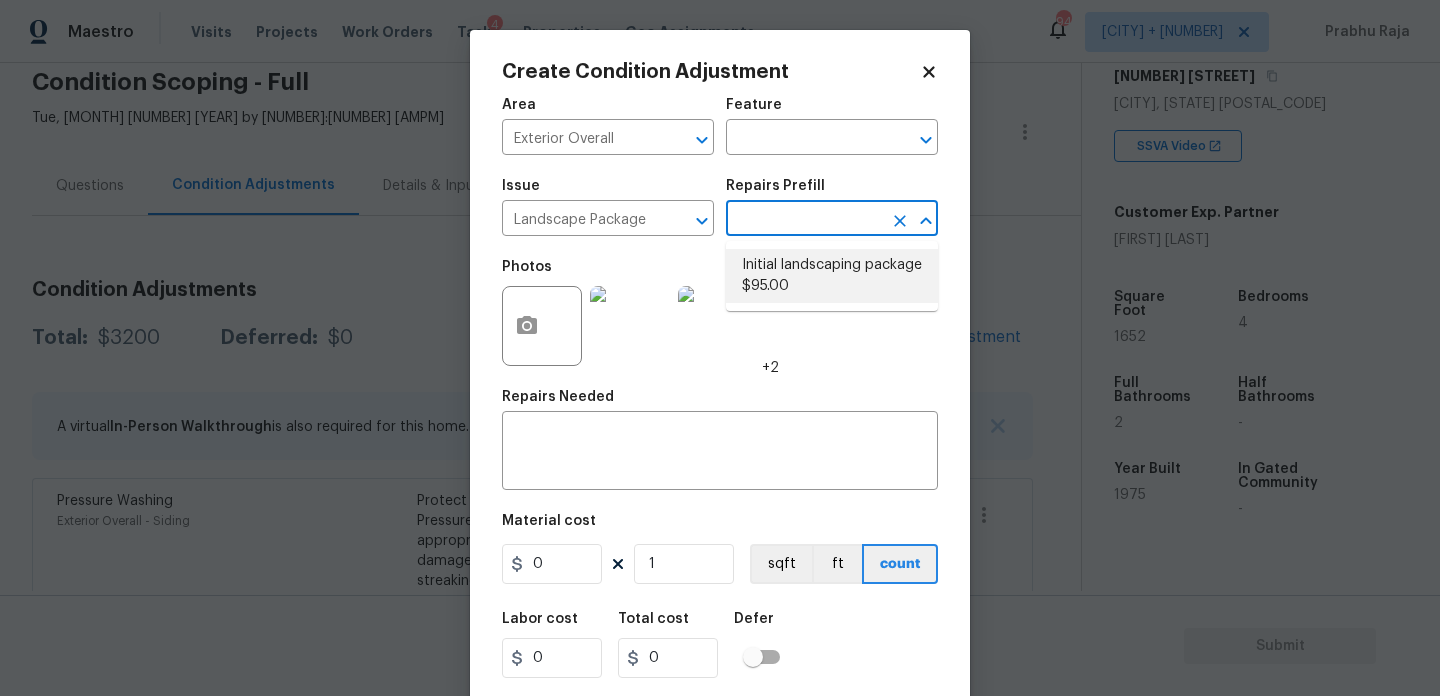 click on "Initial landscaping package $95.00" at bounding box center (832, 276) 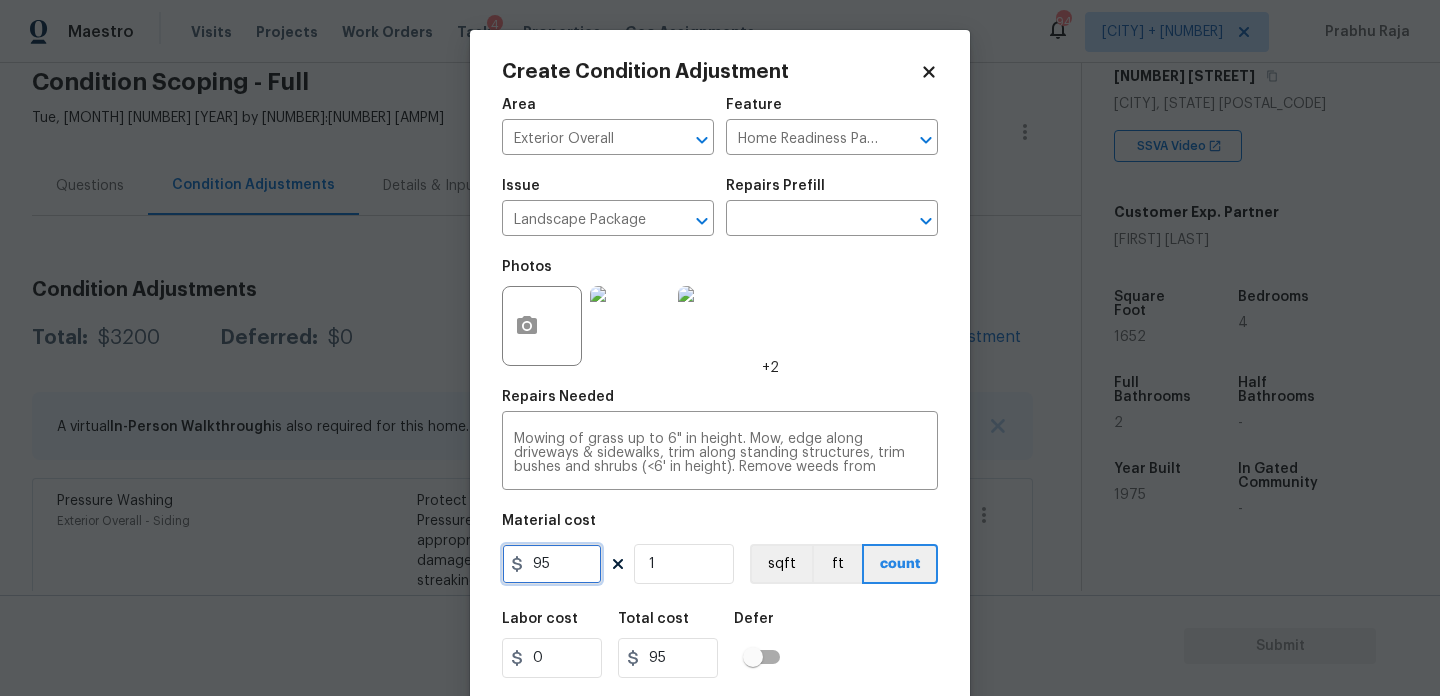 drag, startPoint x: 579, startPoint y: 561, endPoint x: 346, endPoint y: 557, distance: 233.03433 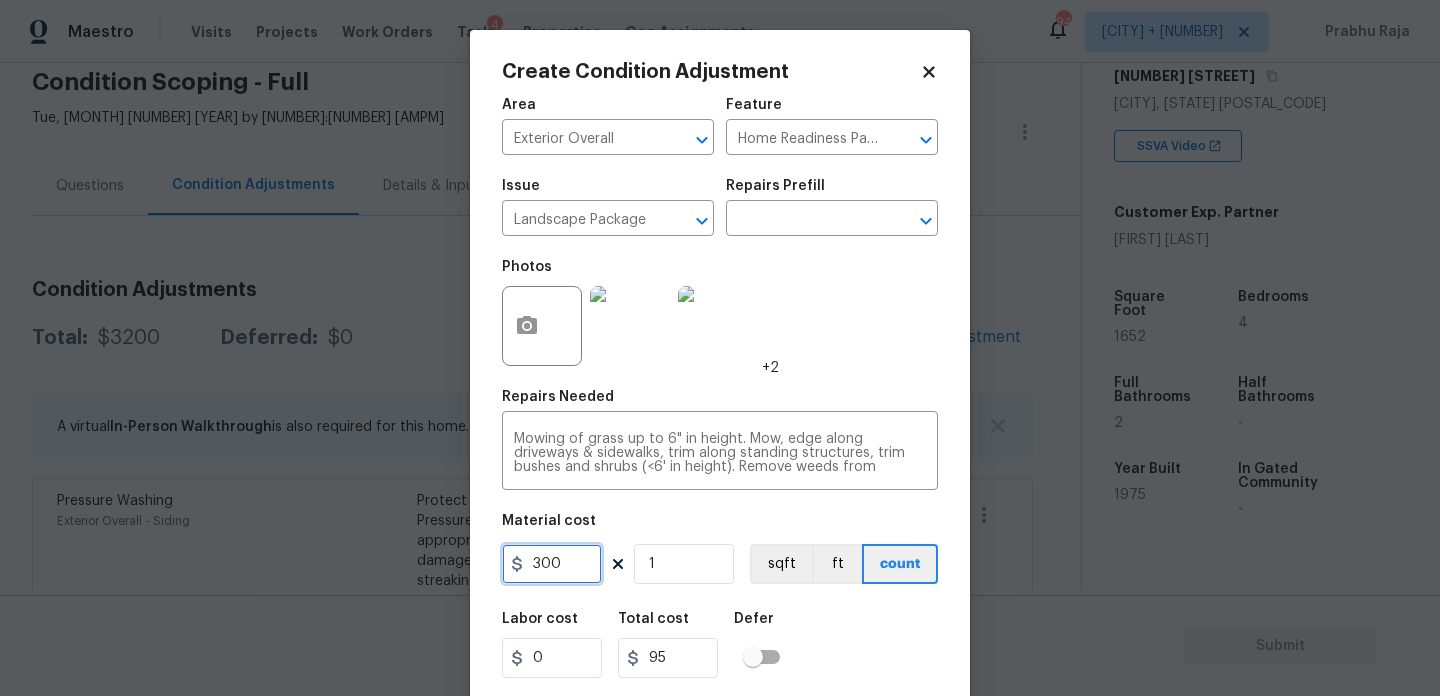 type on "300" 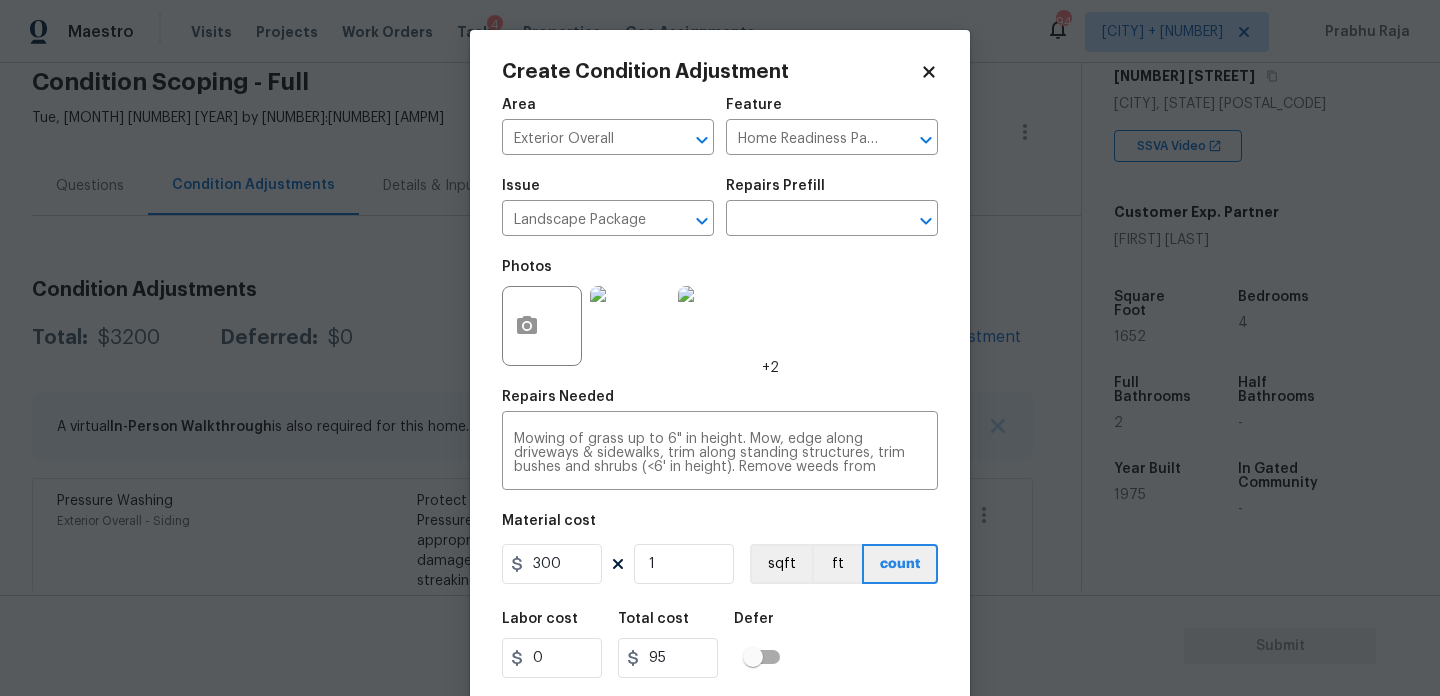 click on "Photos  +2" at bounding box center (720, 313) 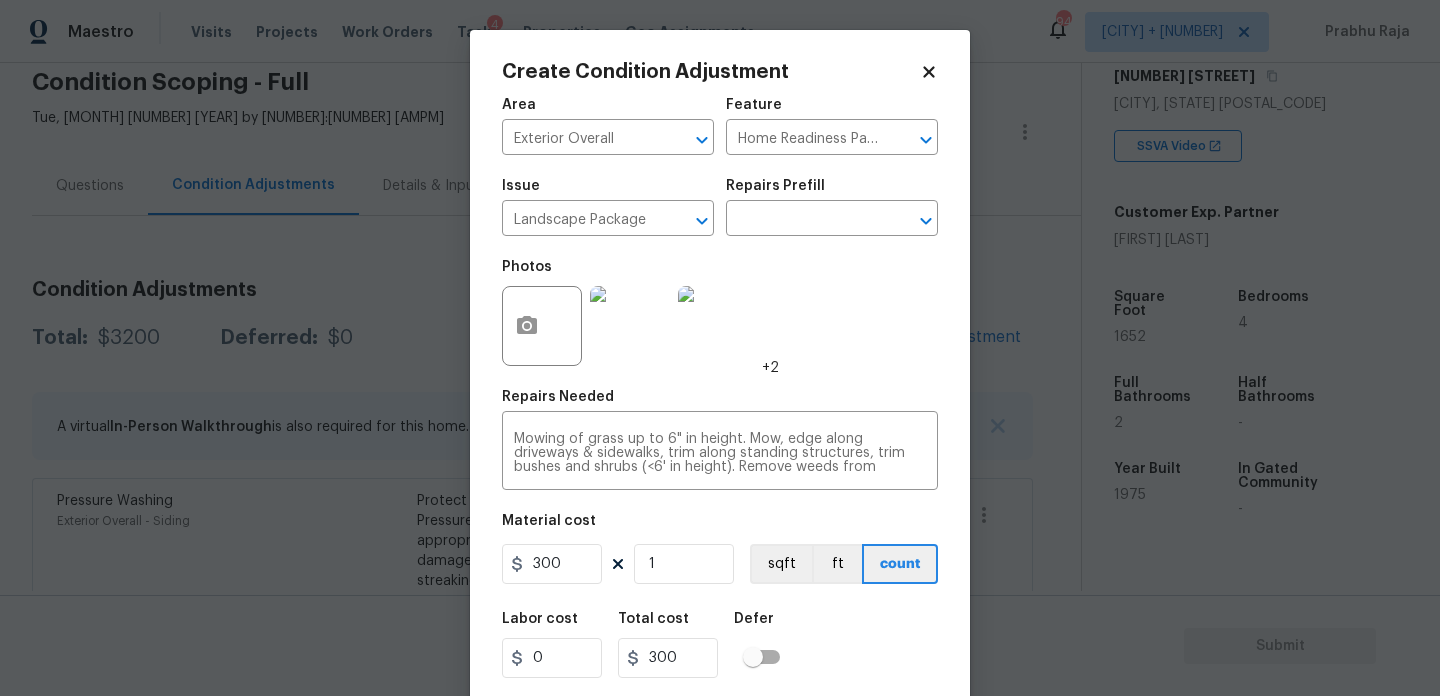 scroll, scrollTop: 51, scrollLeft: 0, axis: vertical 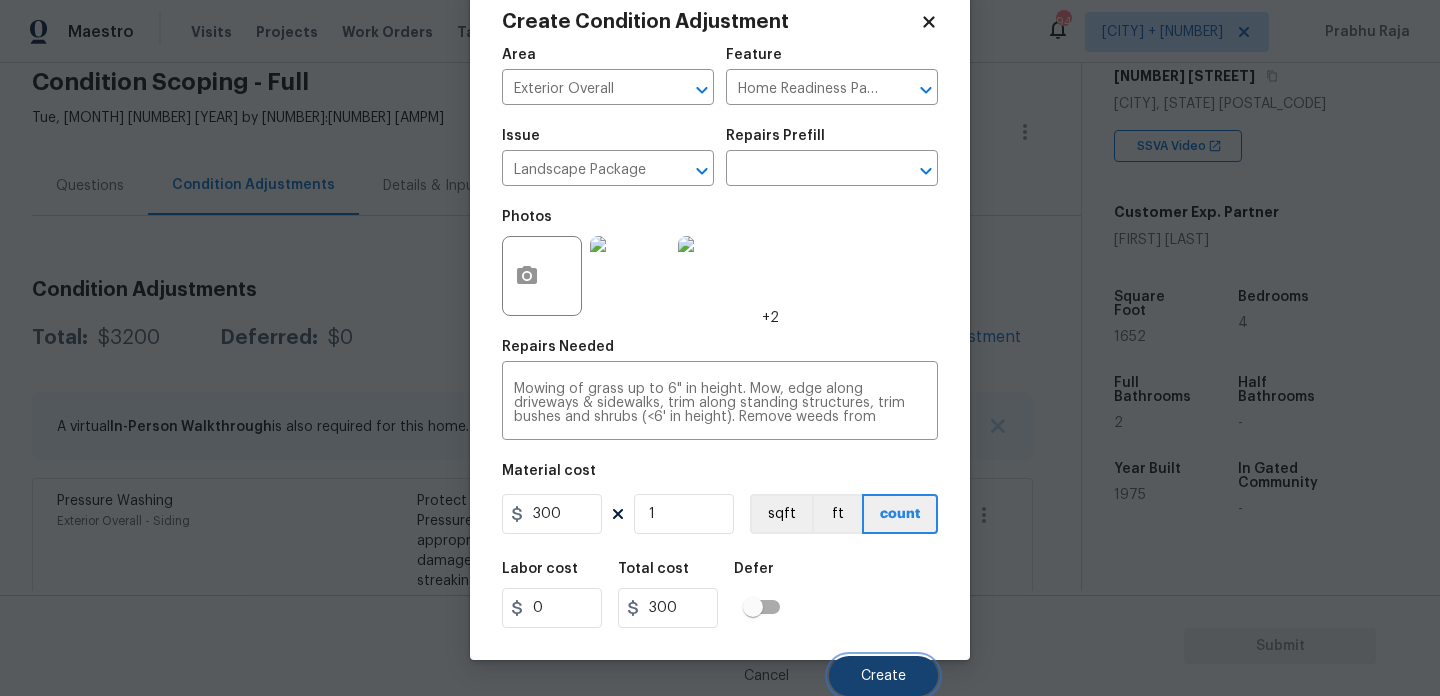 click on "Create" at bounding box center (883, 676) 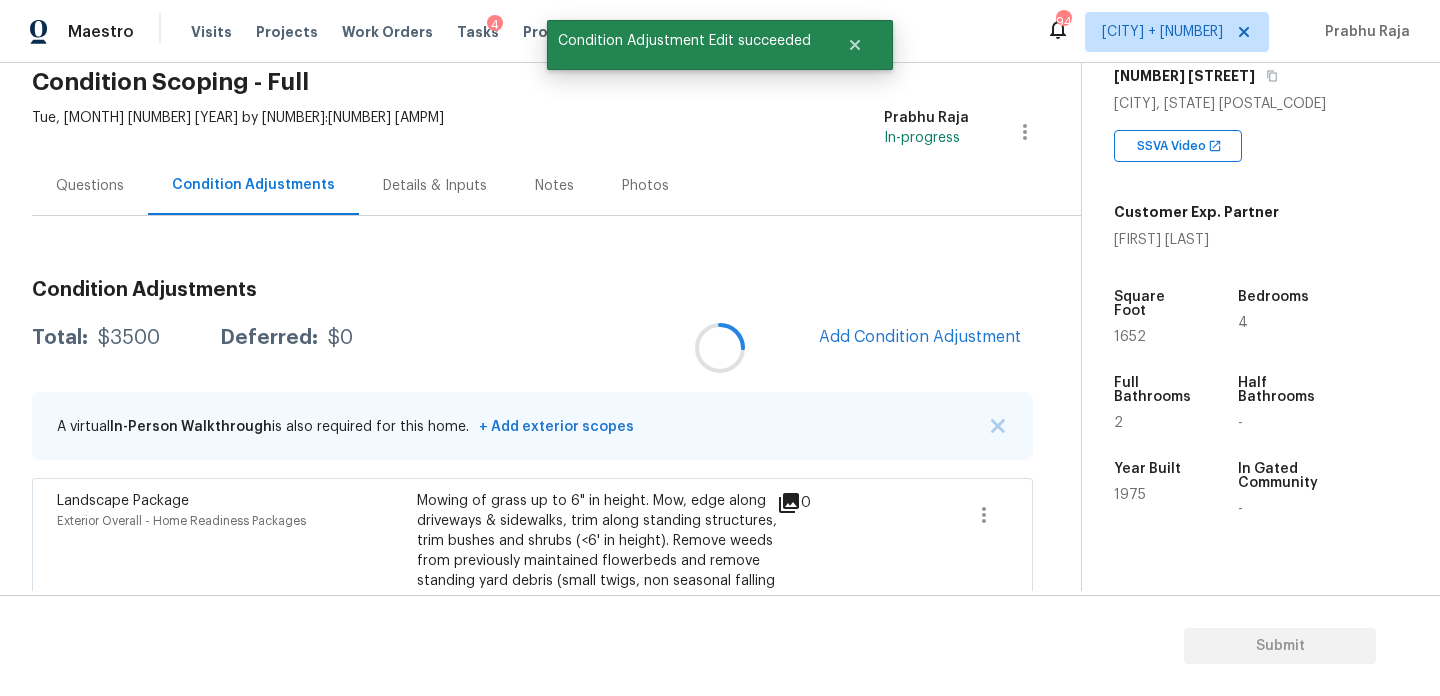 scroll, scrollTop: 44, scrollLeft: 0, axis: vertical 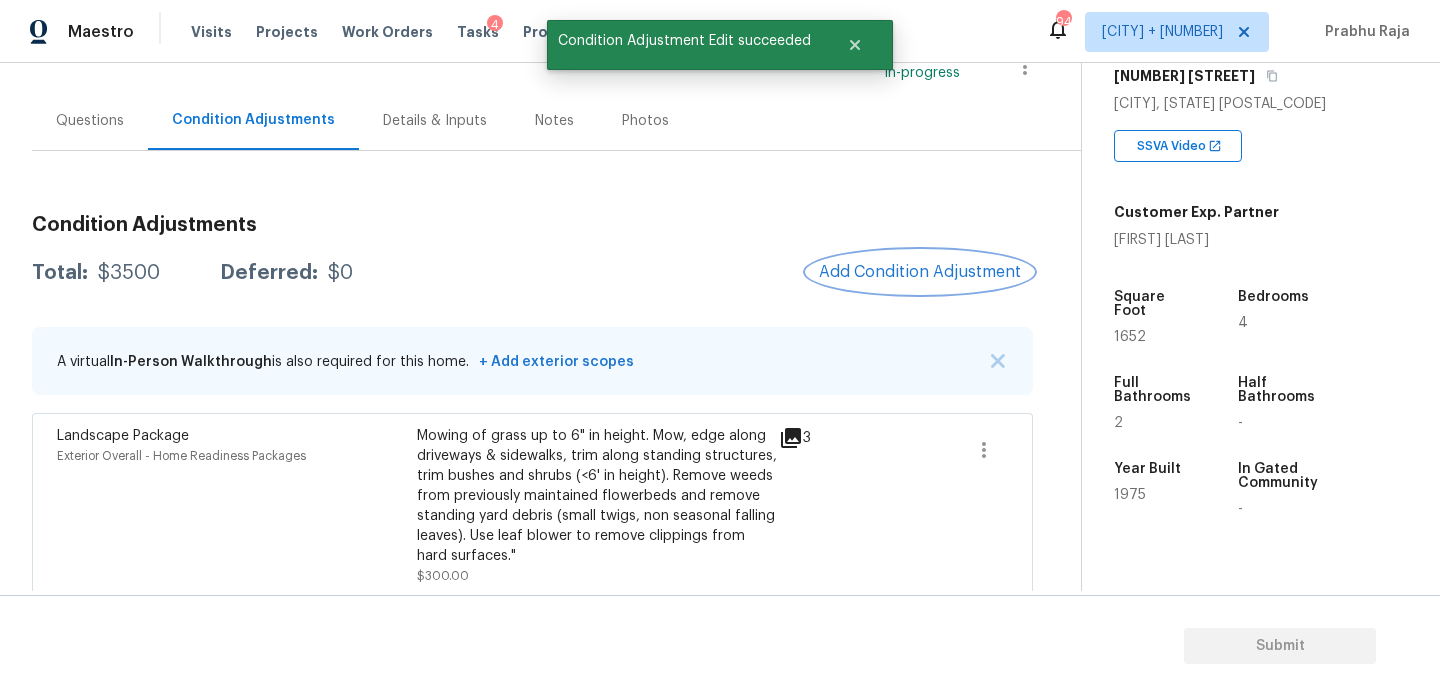 click on "Add Condition Adjustment" at bounding box center [920, 272] 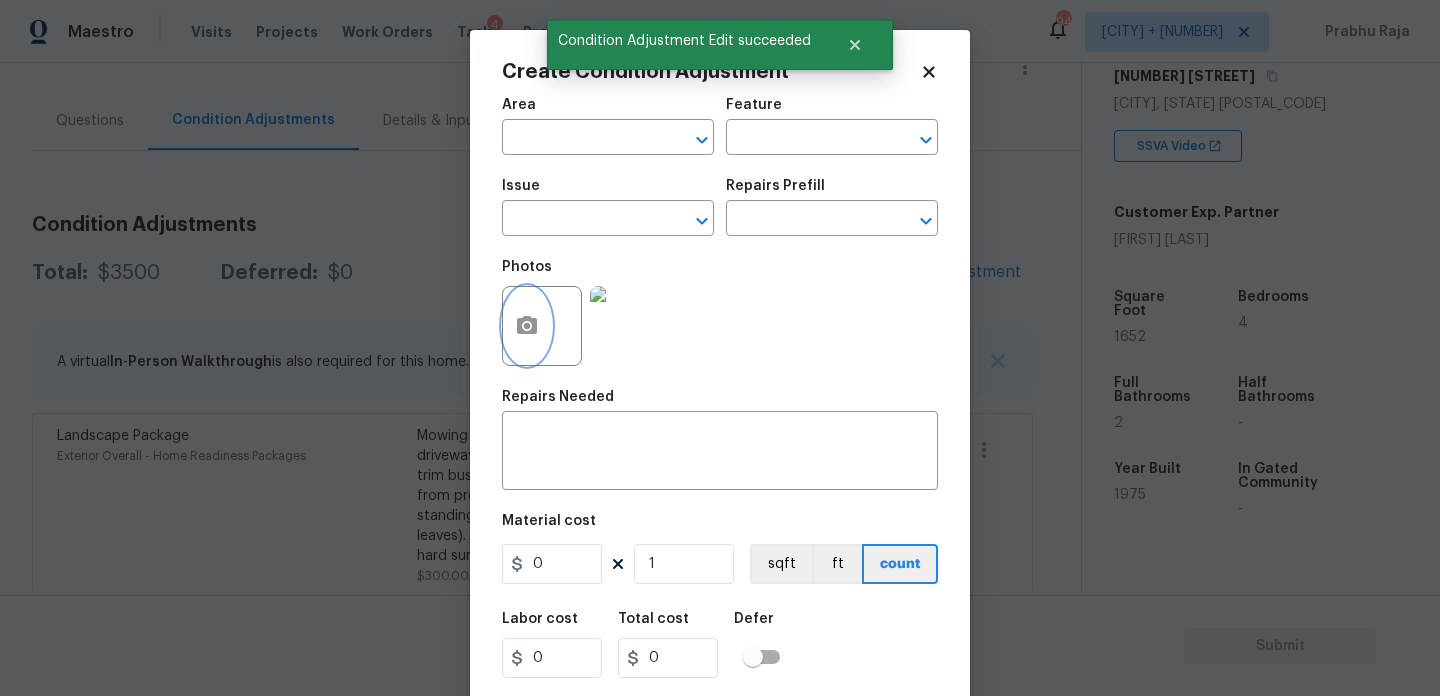 click at bounding box center [527, 326] 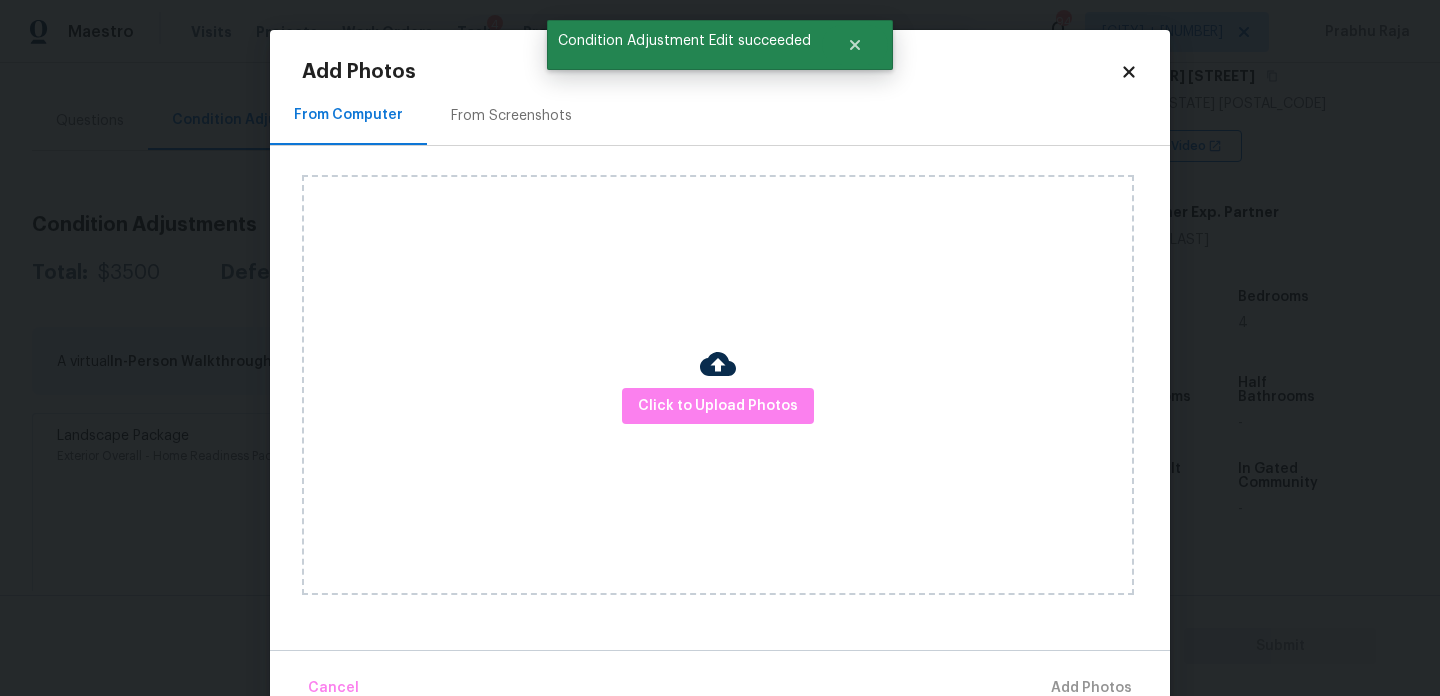 click on "From Screenshots" at bounding box center [511, 115] 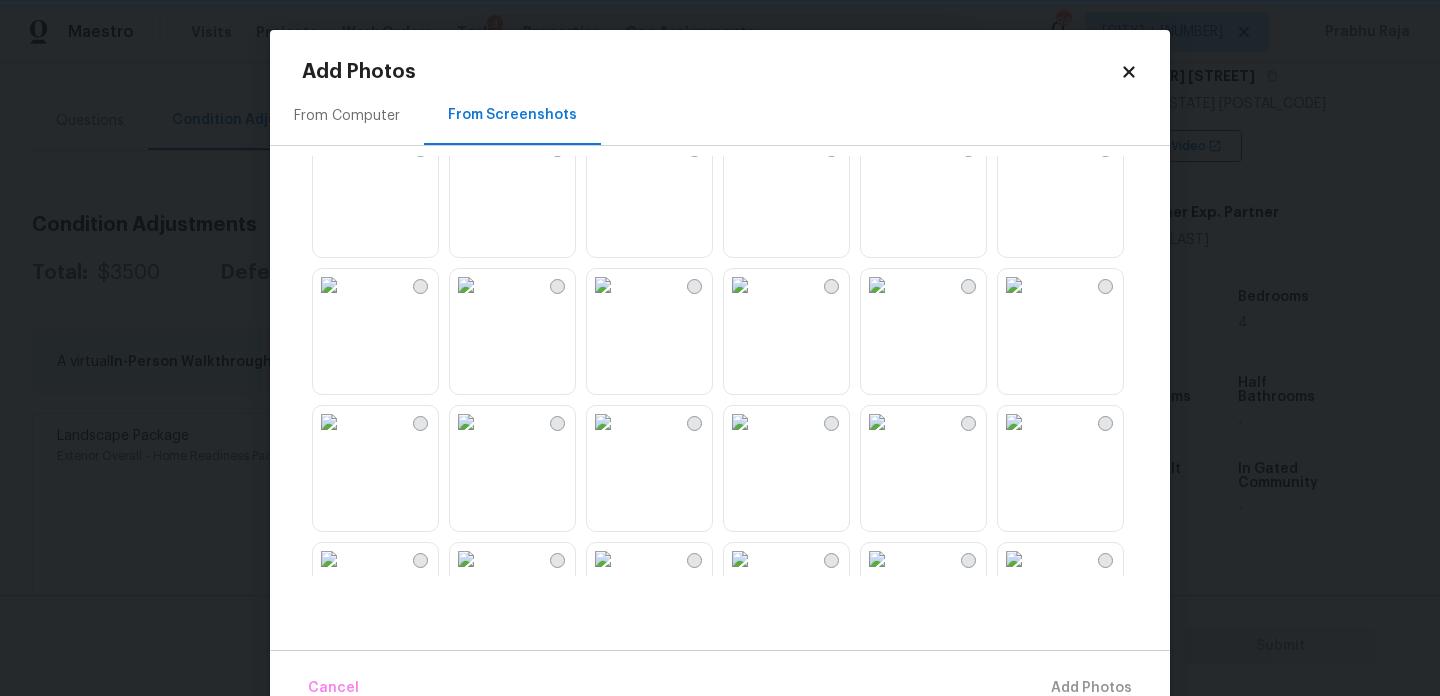 scroll, scrollTop: 607, scrollLeft: 0, axis: vertical 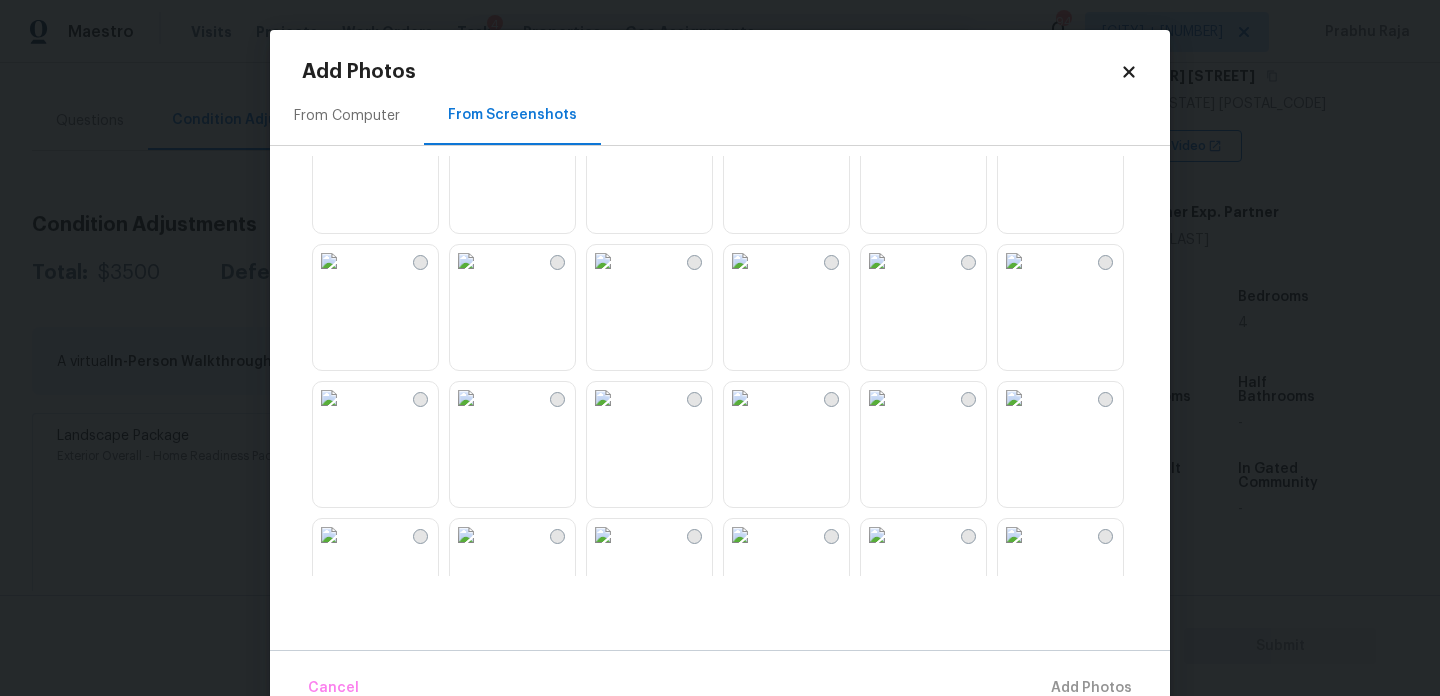 click at bounding box center [329, 124] 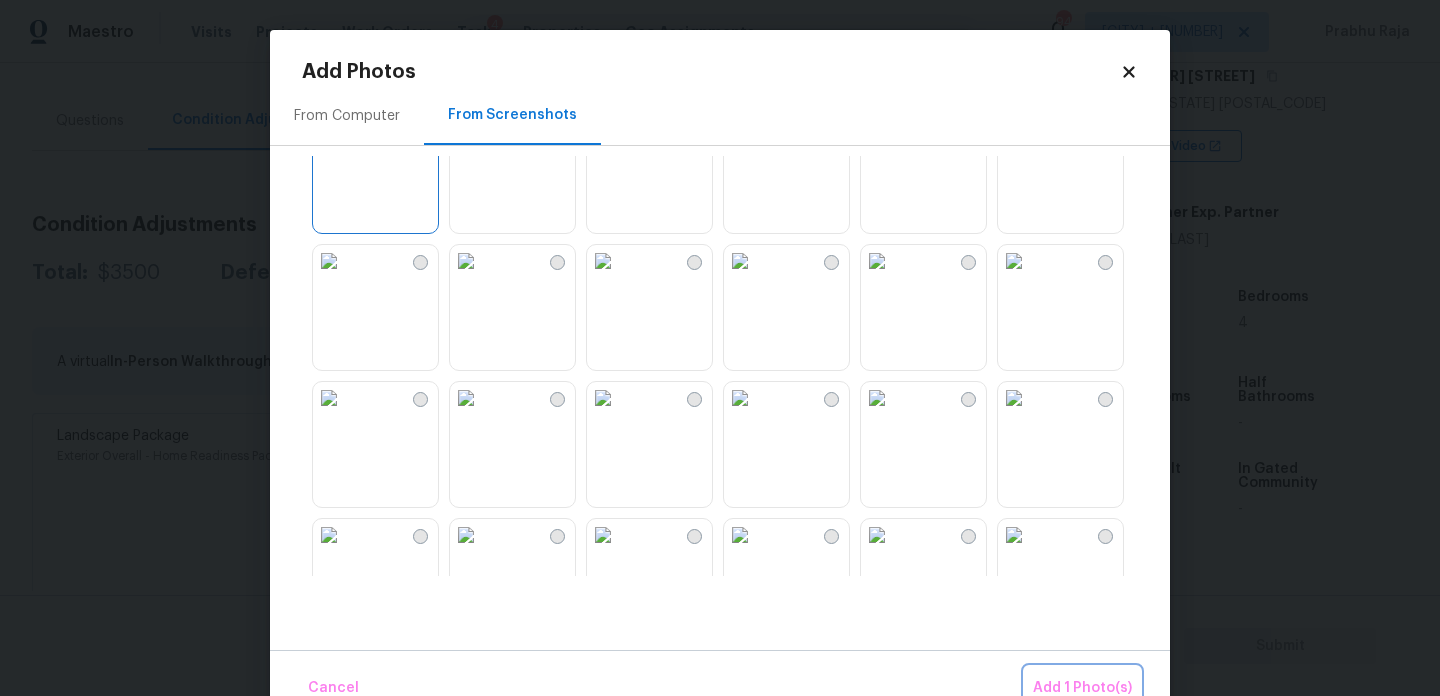 click on "Add 1 Photo(s)" at bounding box center (1082, 688) 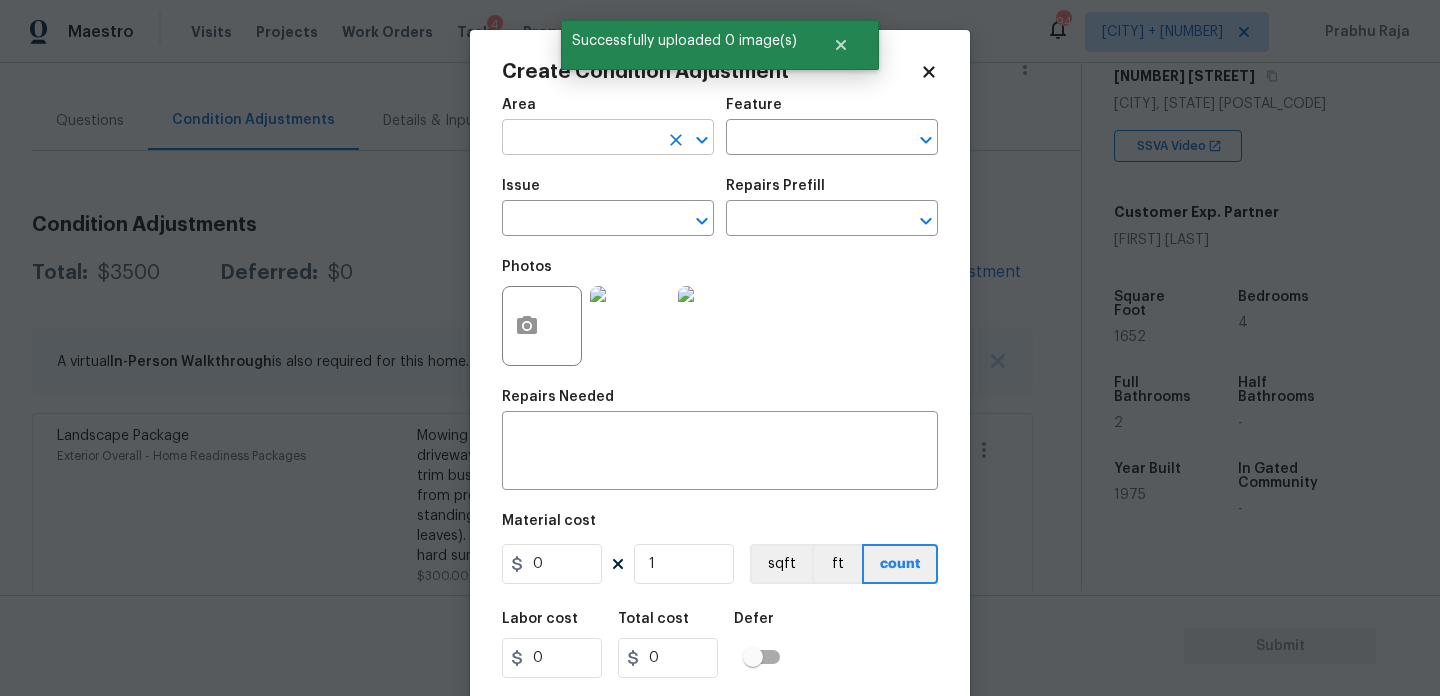 click at bounding box center [580, 139] 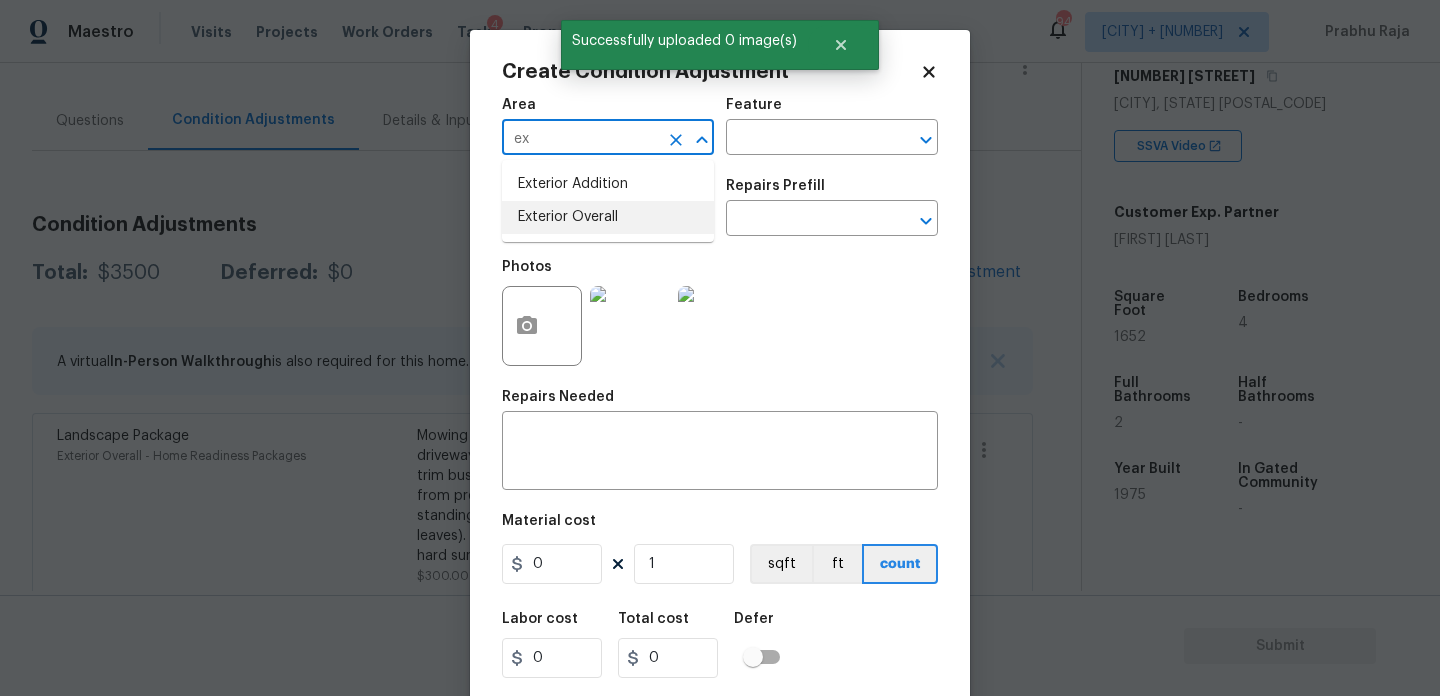 click on "Exterior Overall" at bounding box center [608, 217] 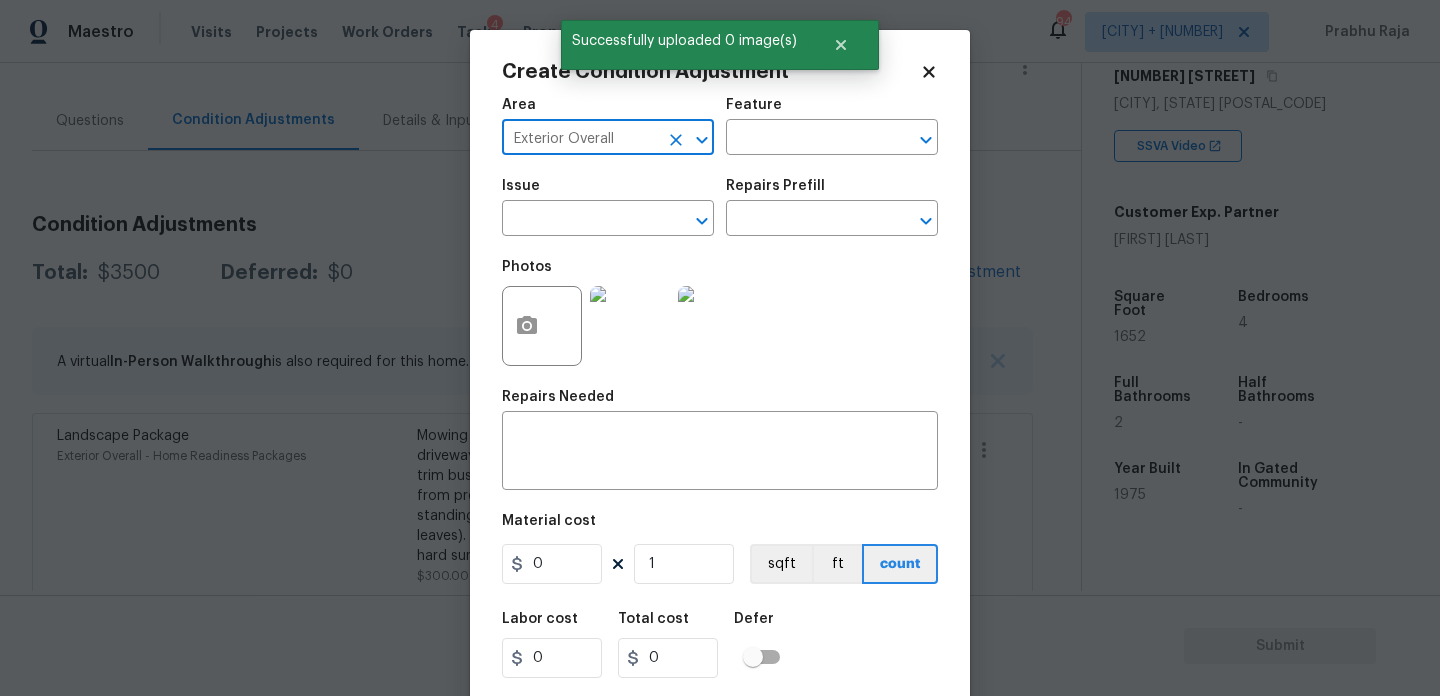 type on "Exterior Overall" 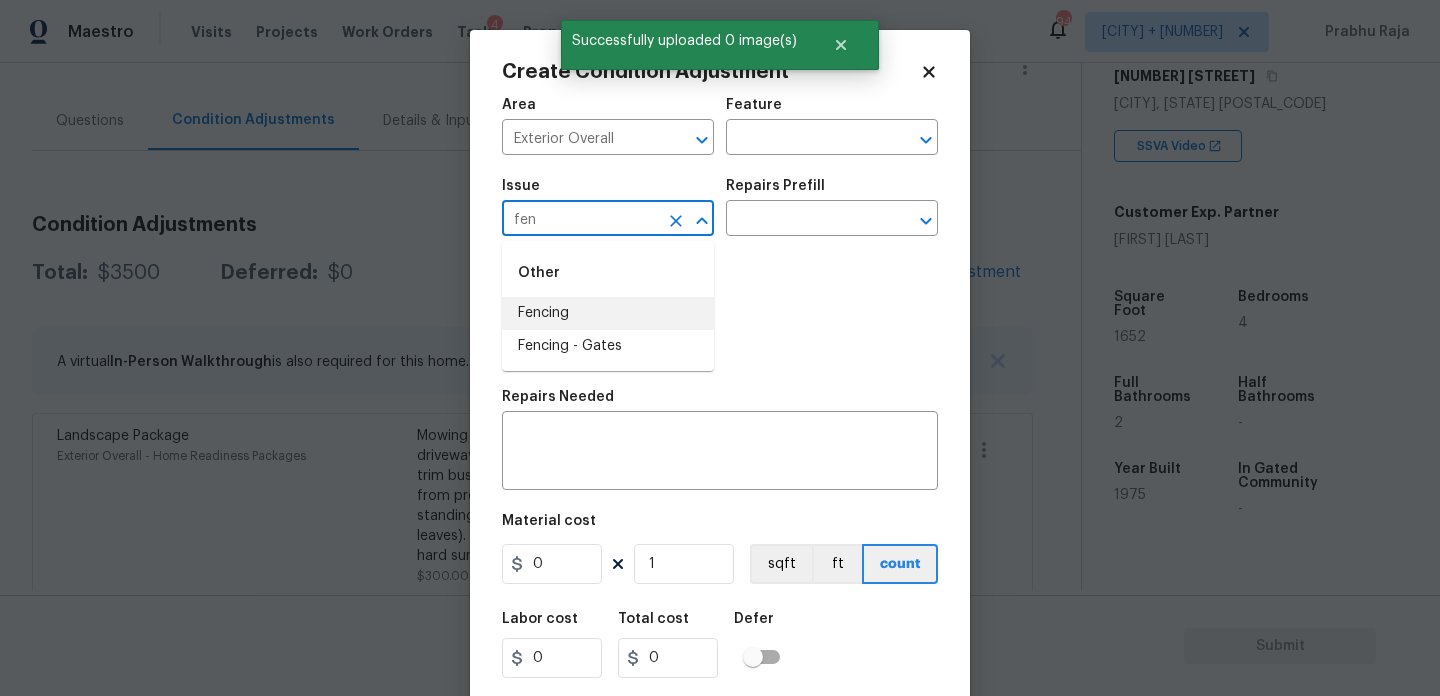 click on "Fencing" at bounding box center [608, 313] 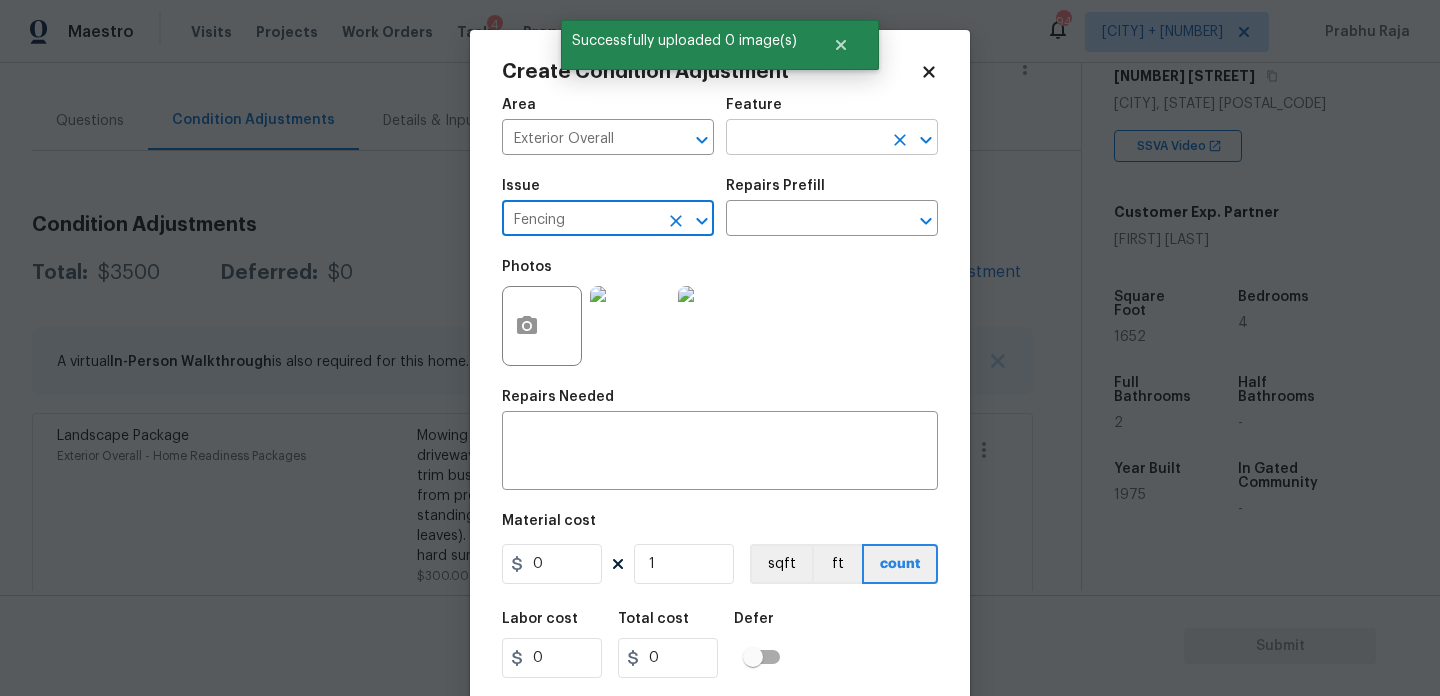 type on "Fencing" 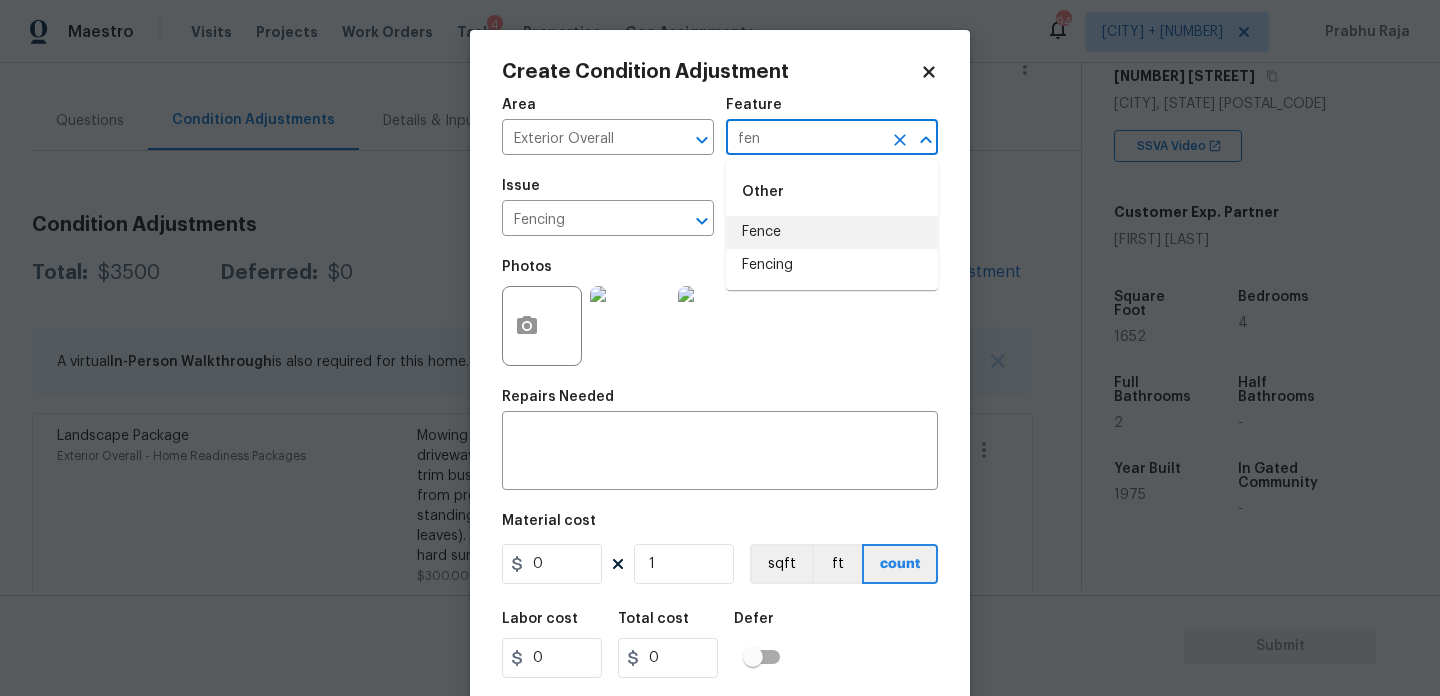 click on "Fence" at bounding box center (832, 232) 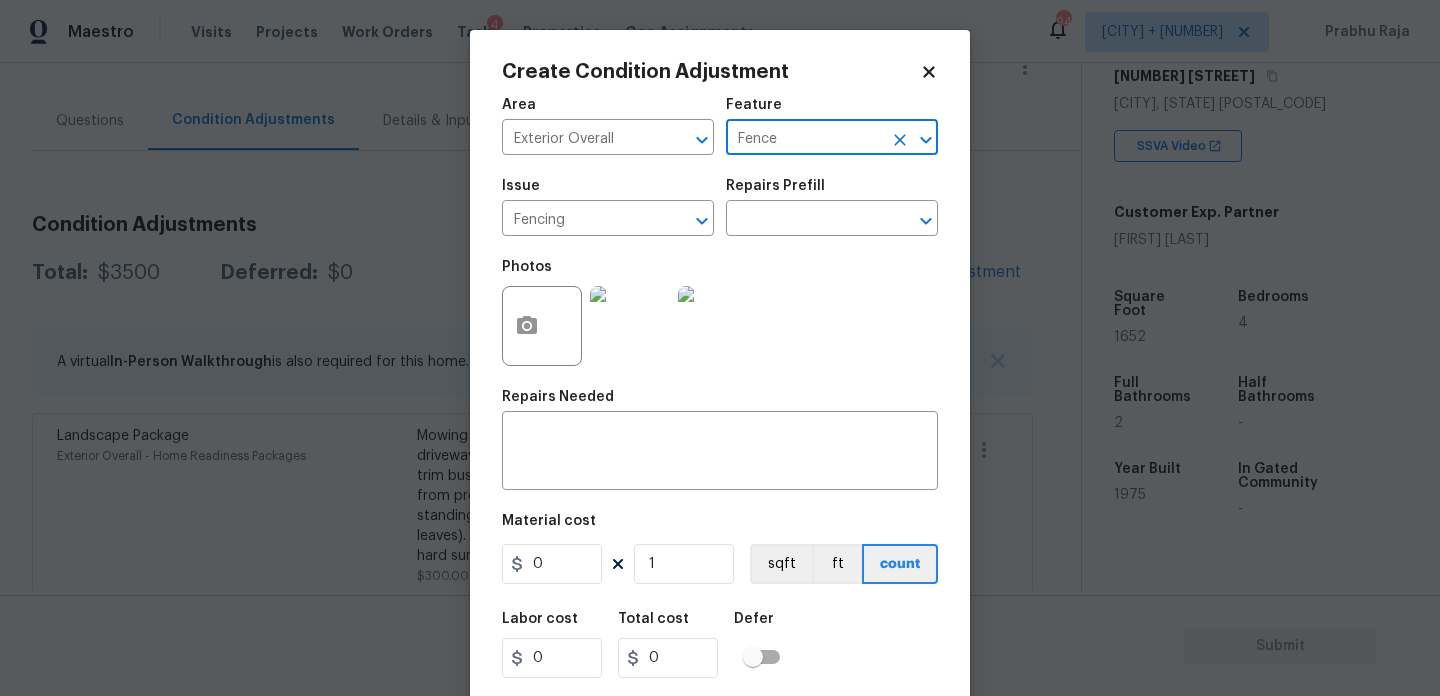 type on "Fence" 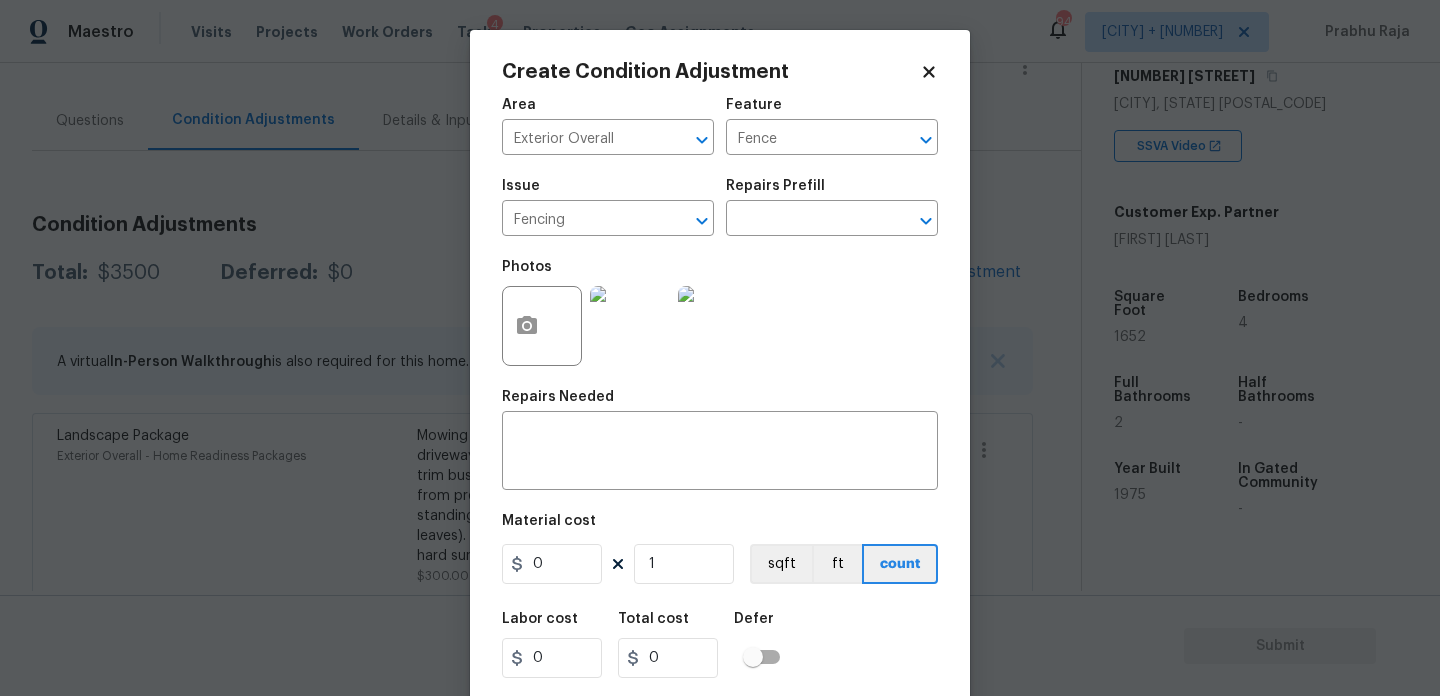 click on "Material cost 0 1 sqft ft count" at bounding box center (720, 551) 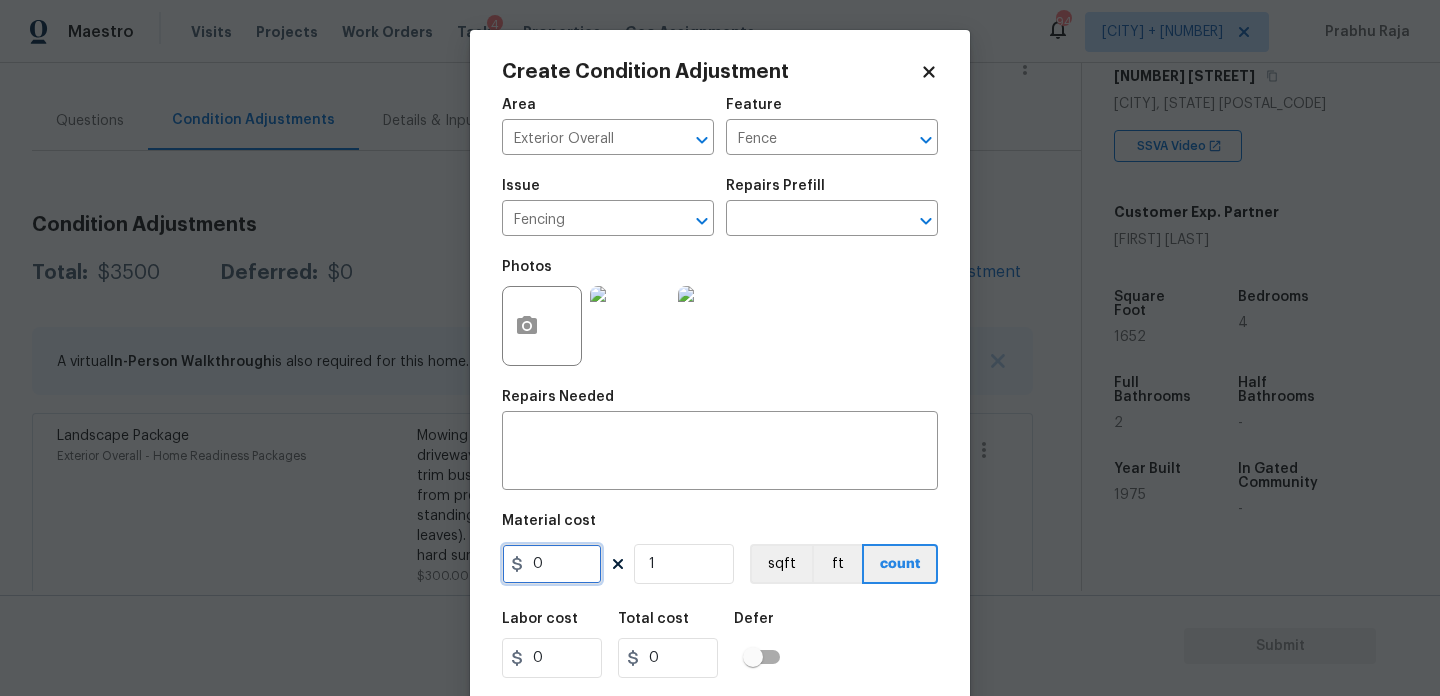click on "0" at bounding box center (552, 564) 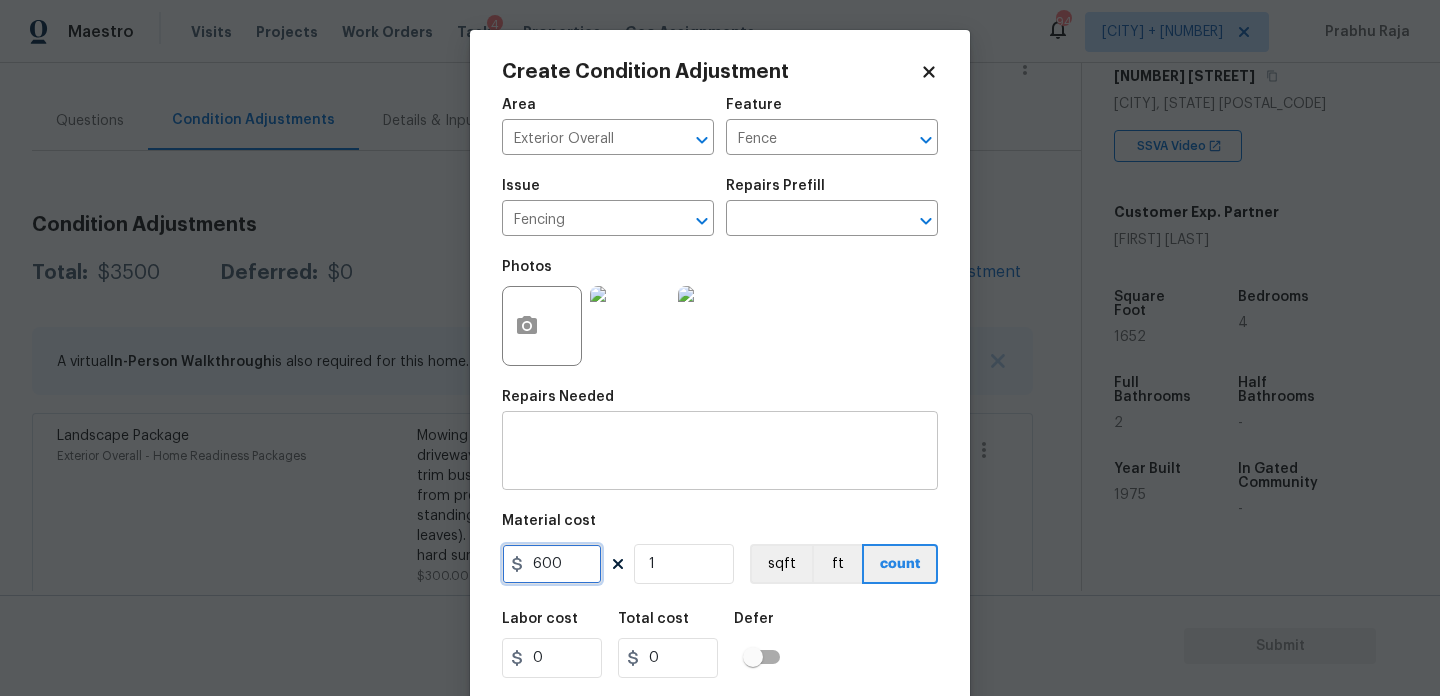 type on "600" 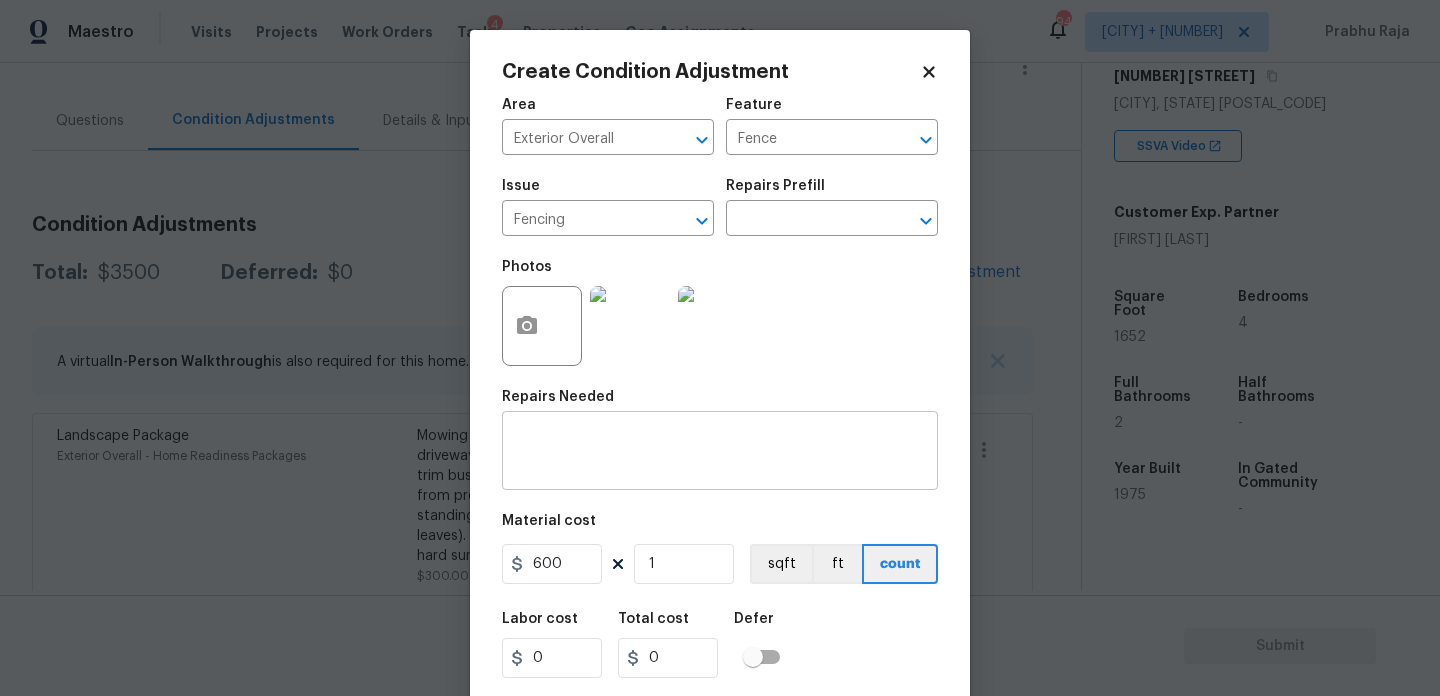 type on "600" 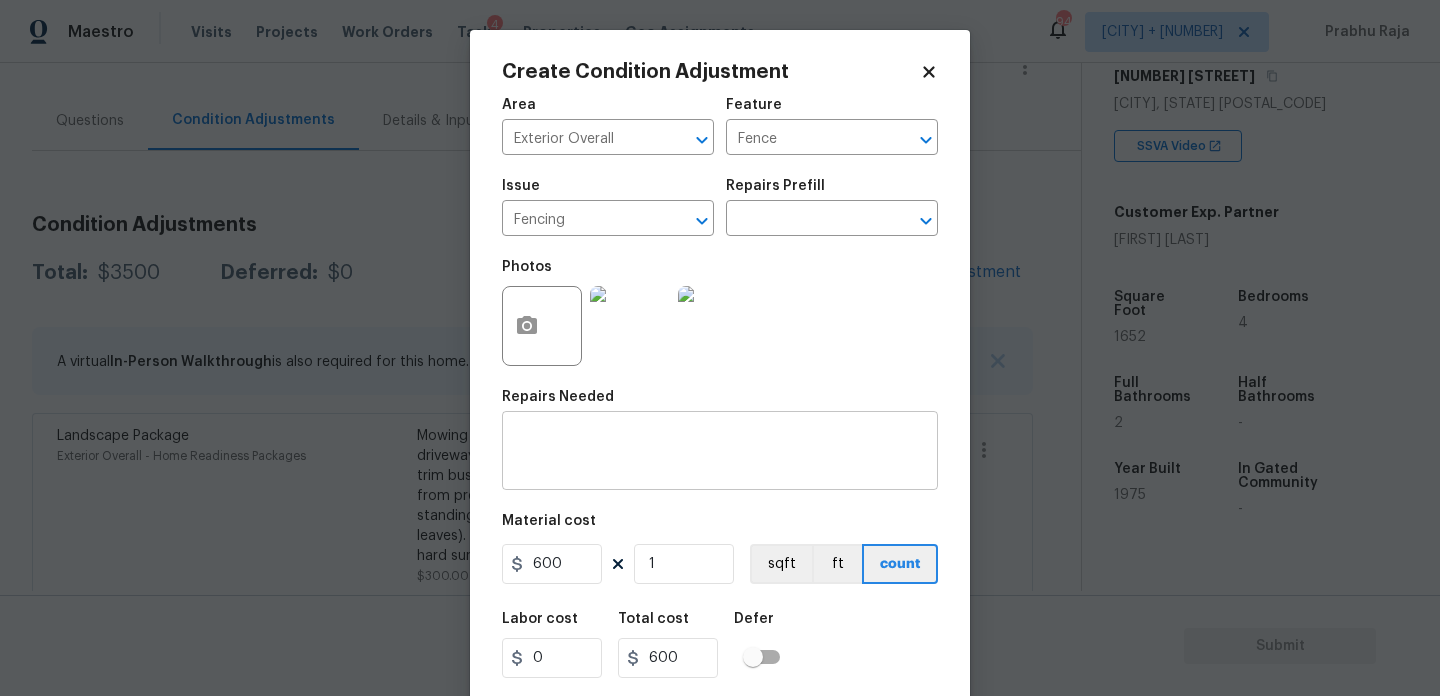 click on "x ​" at bounding box center [720, 453] 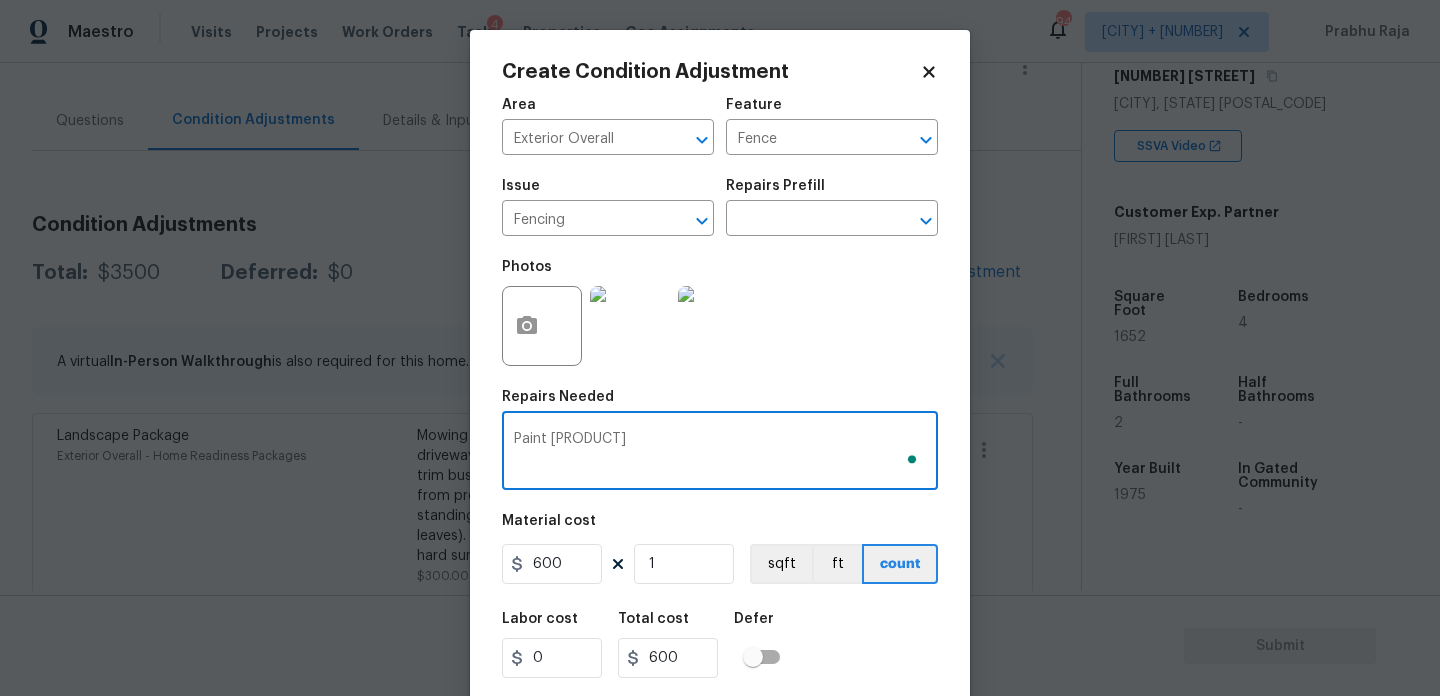 scroll, scrollTop: 51, scrollLeft: 0, axis: vertical 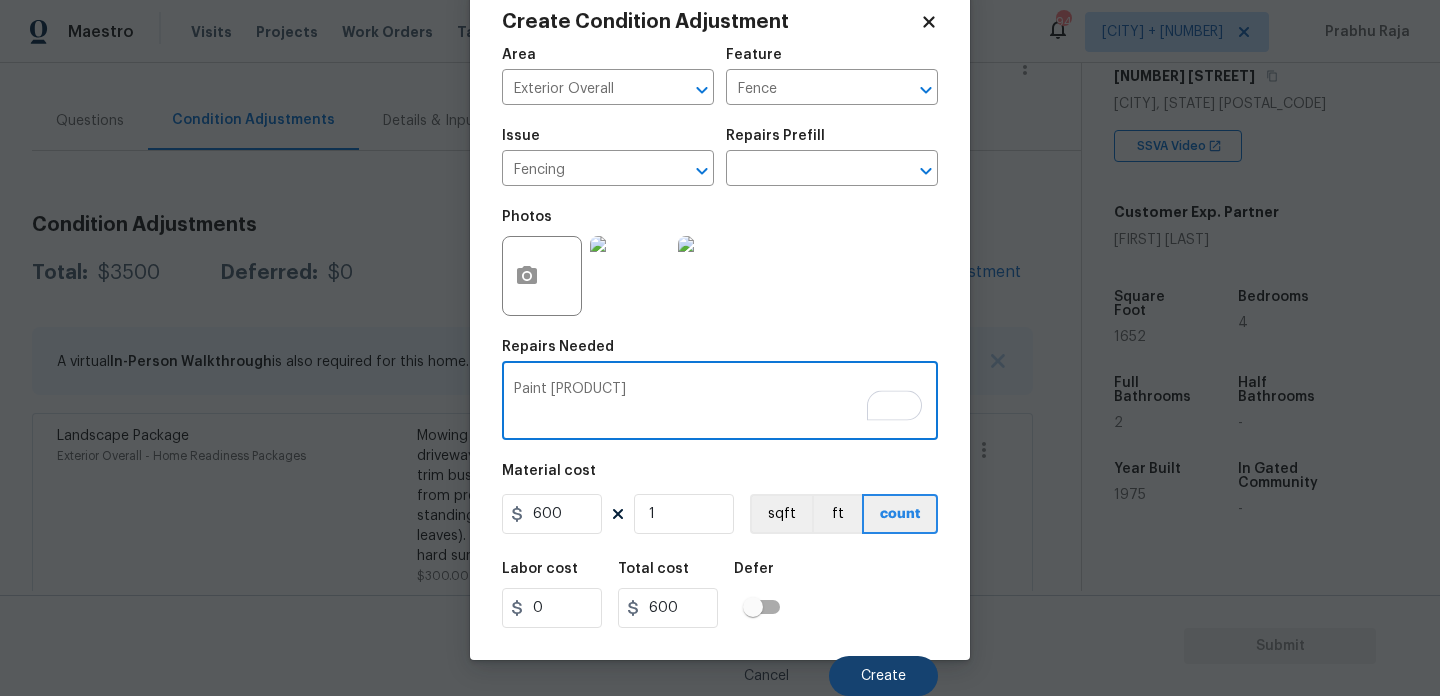 type on "Paint fencing" 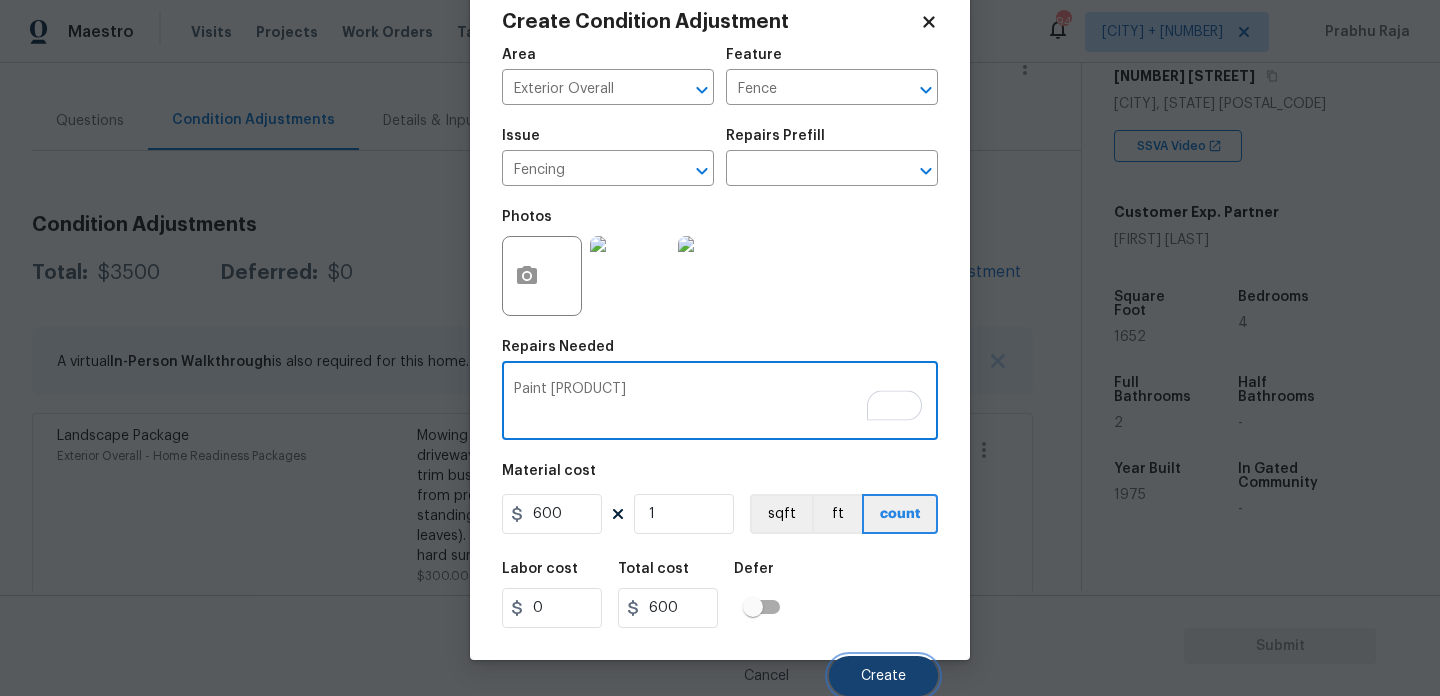 click on "Create" at bounding box center [883, 676] 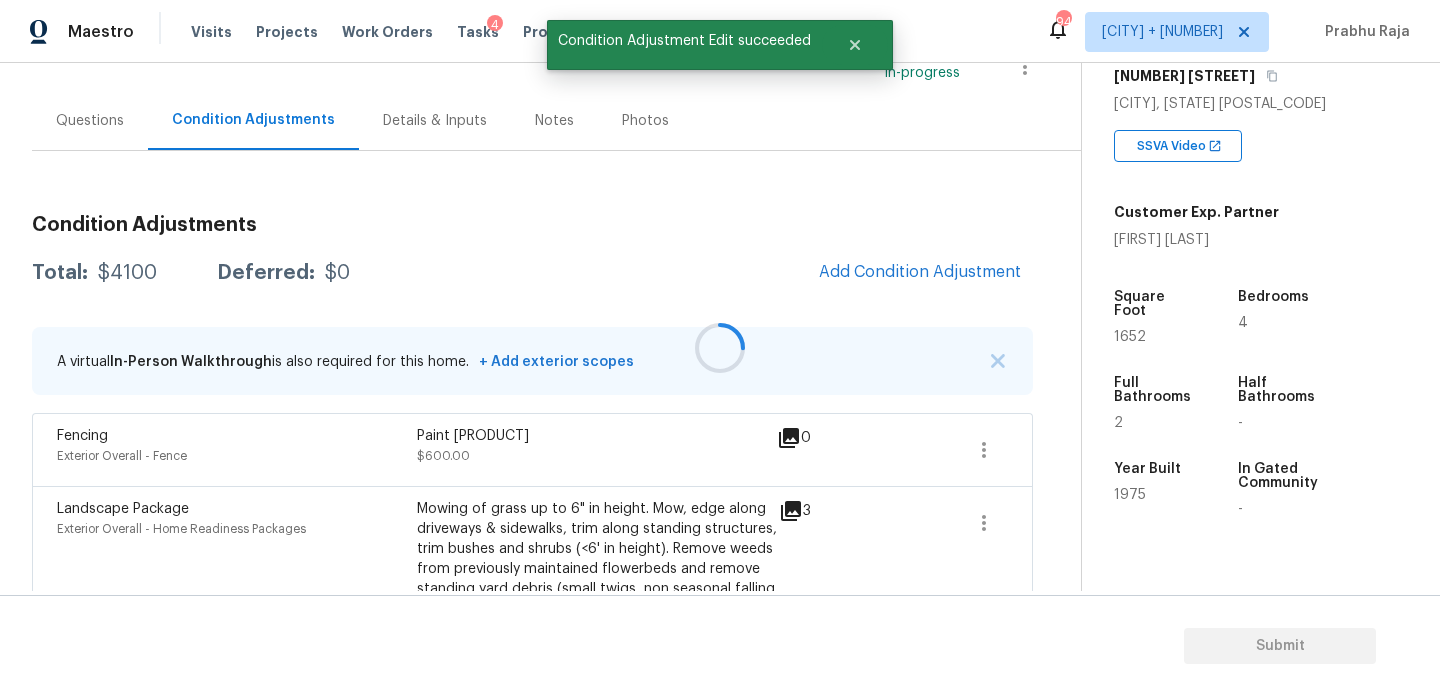 scroll, scrollTop: 44, scrollLeft: 0, axis: vertical 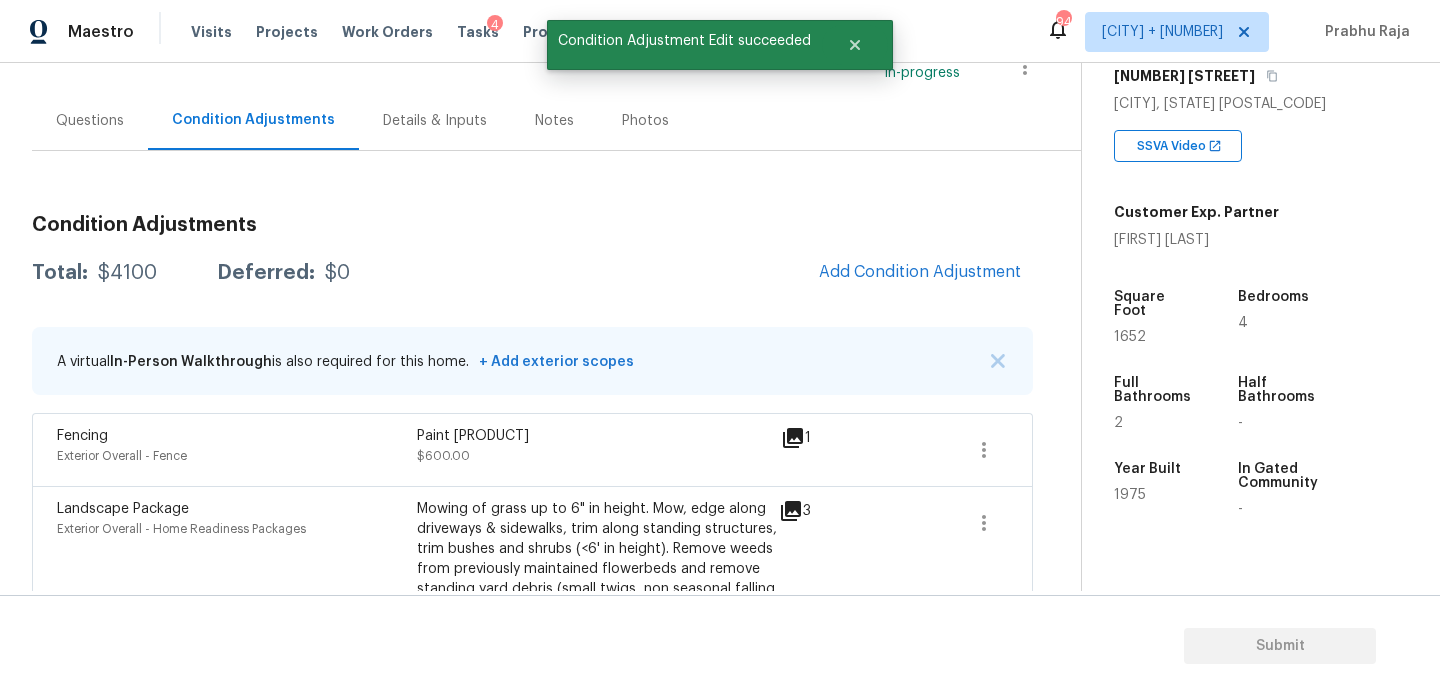 click on "1652" at bounding box center [1130, 337] 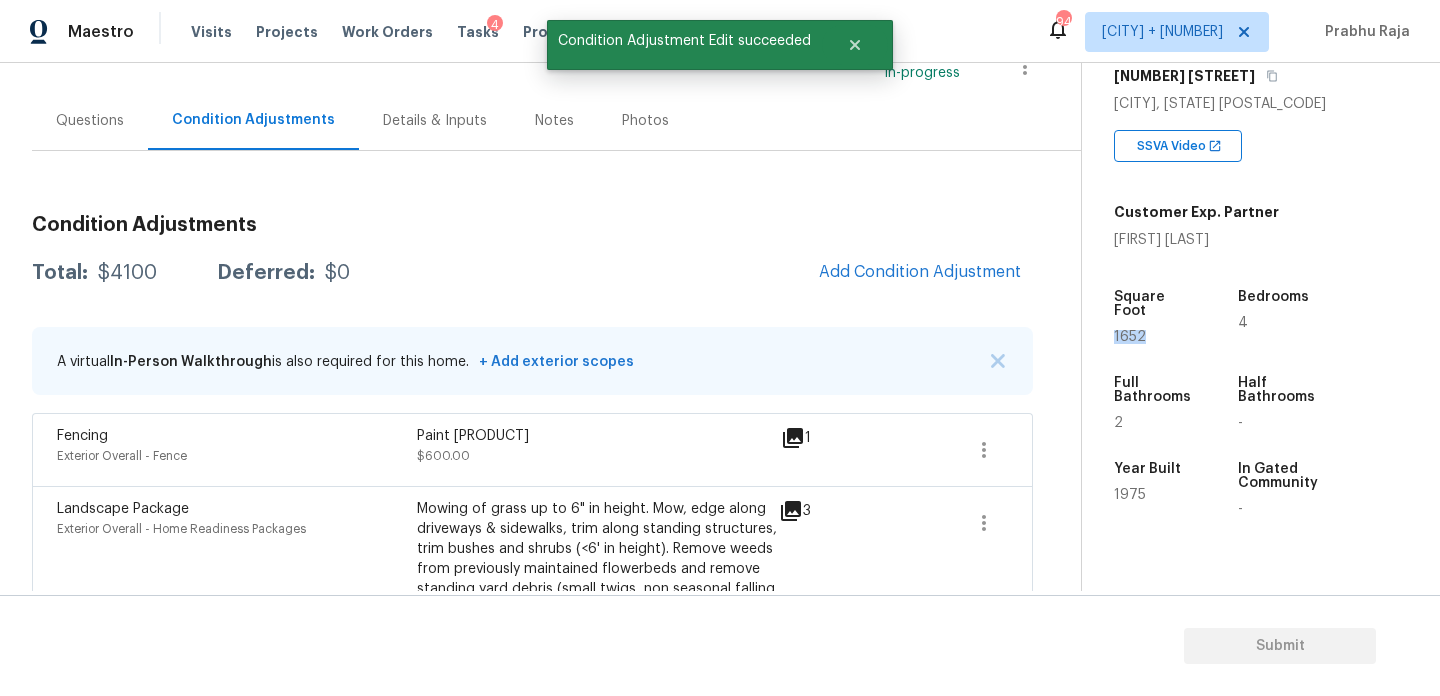 copy on "1652" 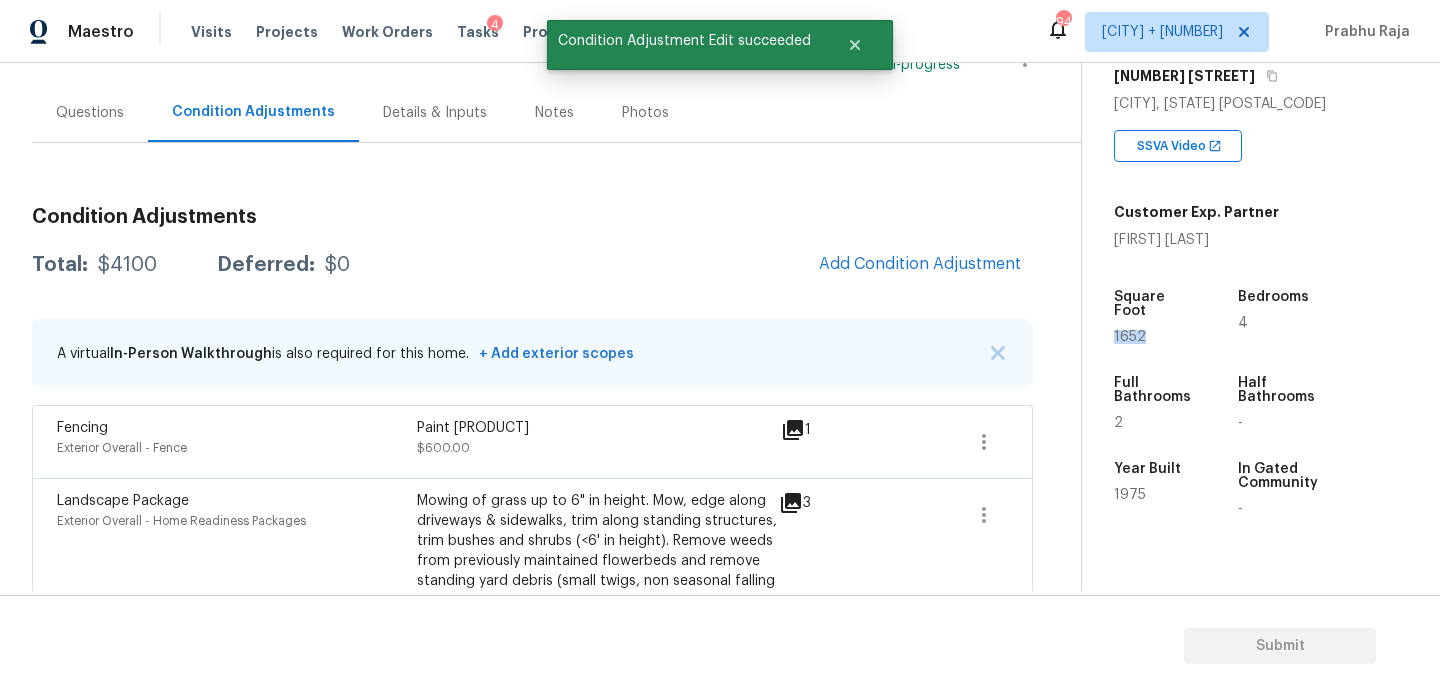 scroll, scrollTop: 80, scrollLeft: 0, axis: vertical 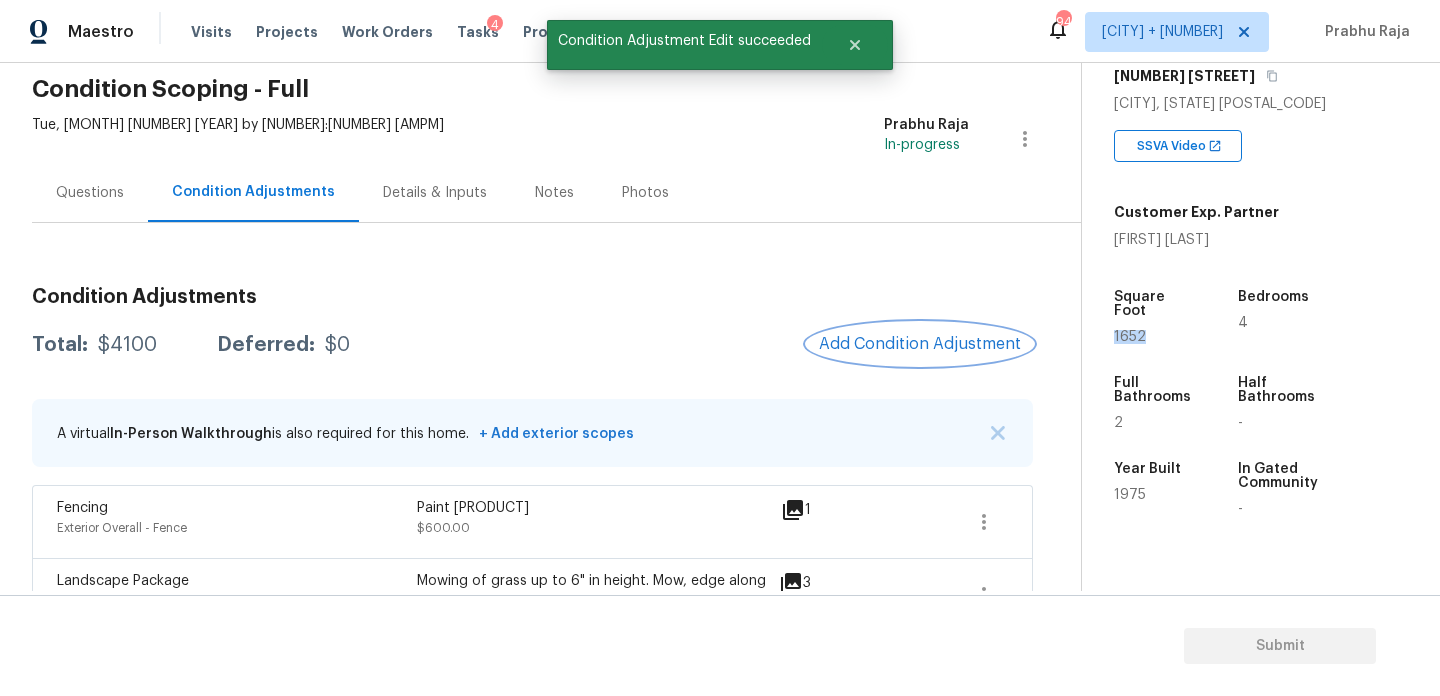click on "Add Condition Adjustment" at bounding box center [920, 344] 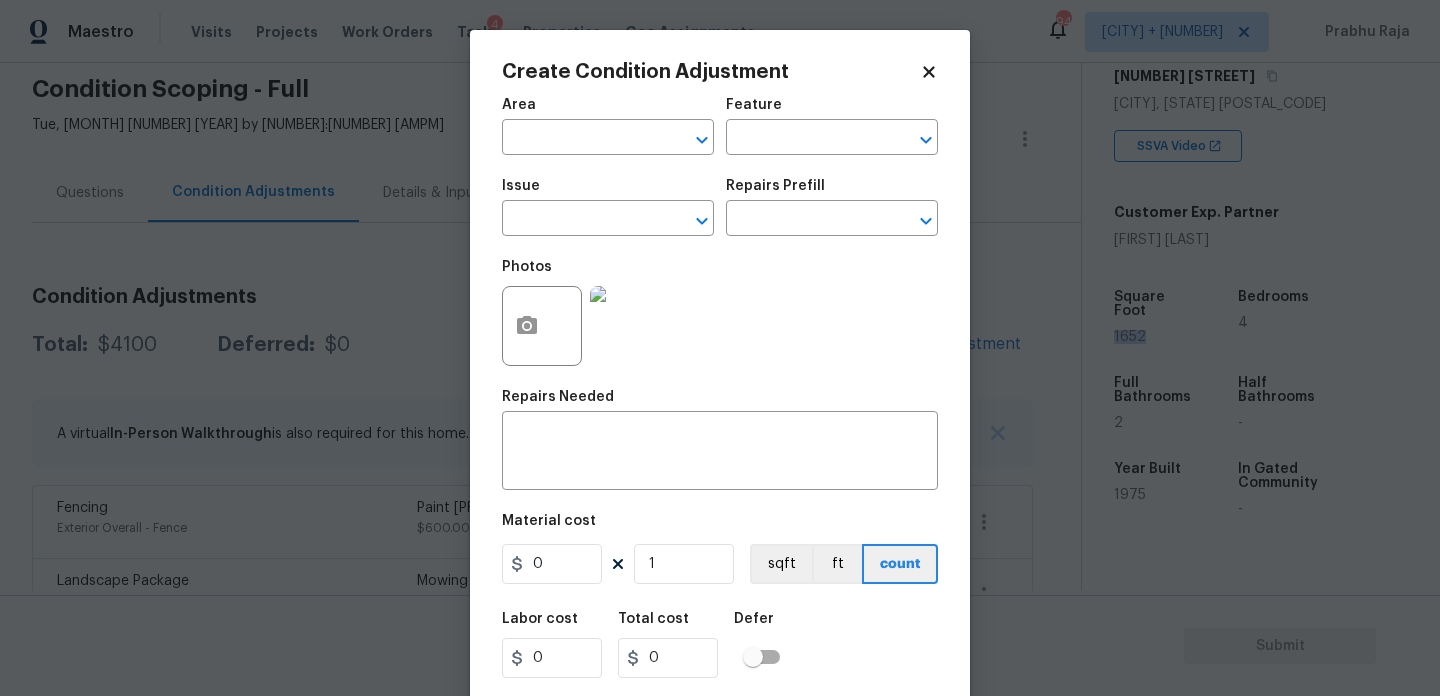 click on "Area ​" at bounding box center (608, 126) 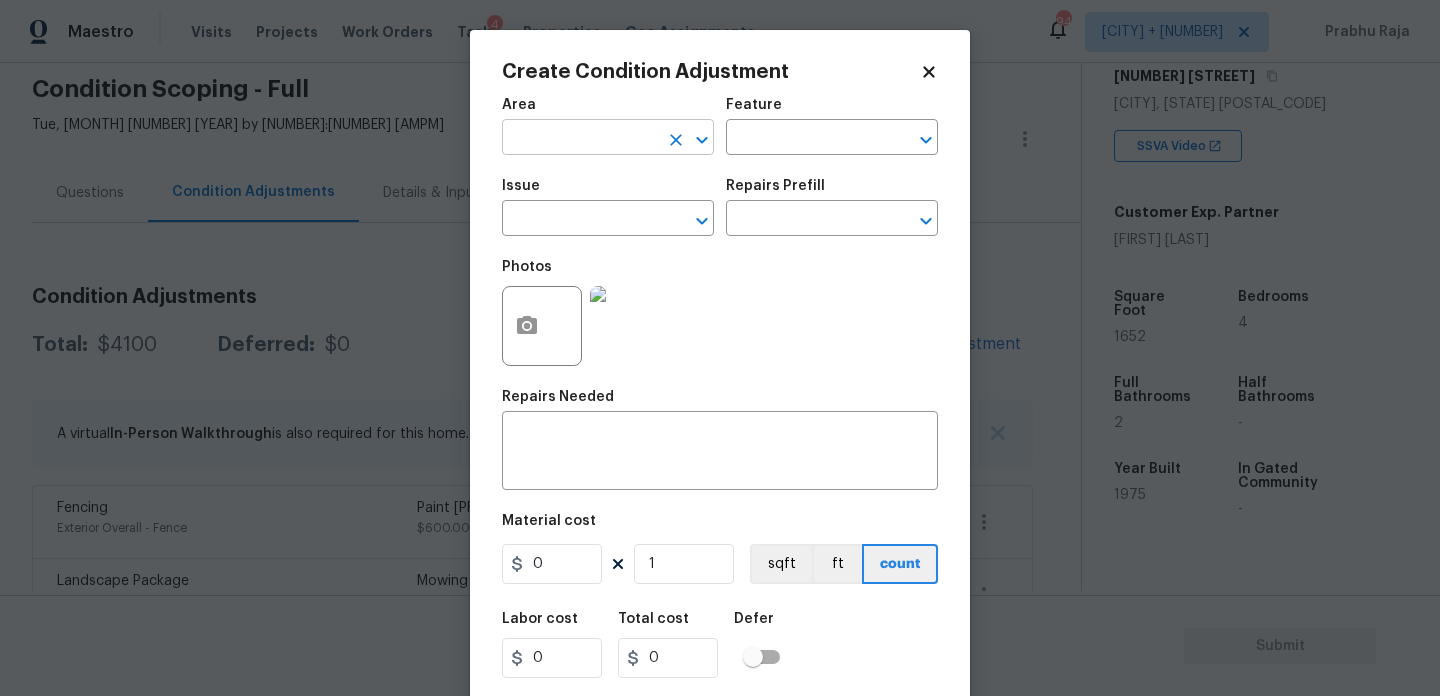 click at bounding box center (580, 139) 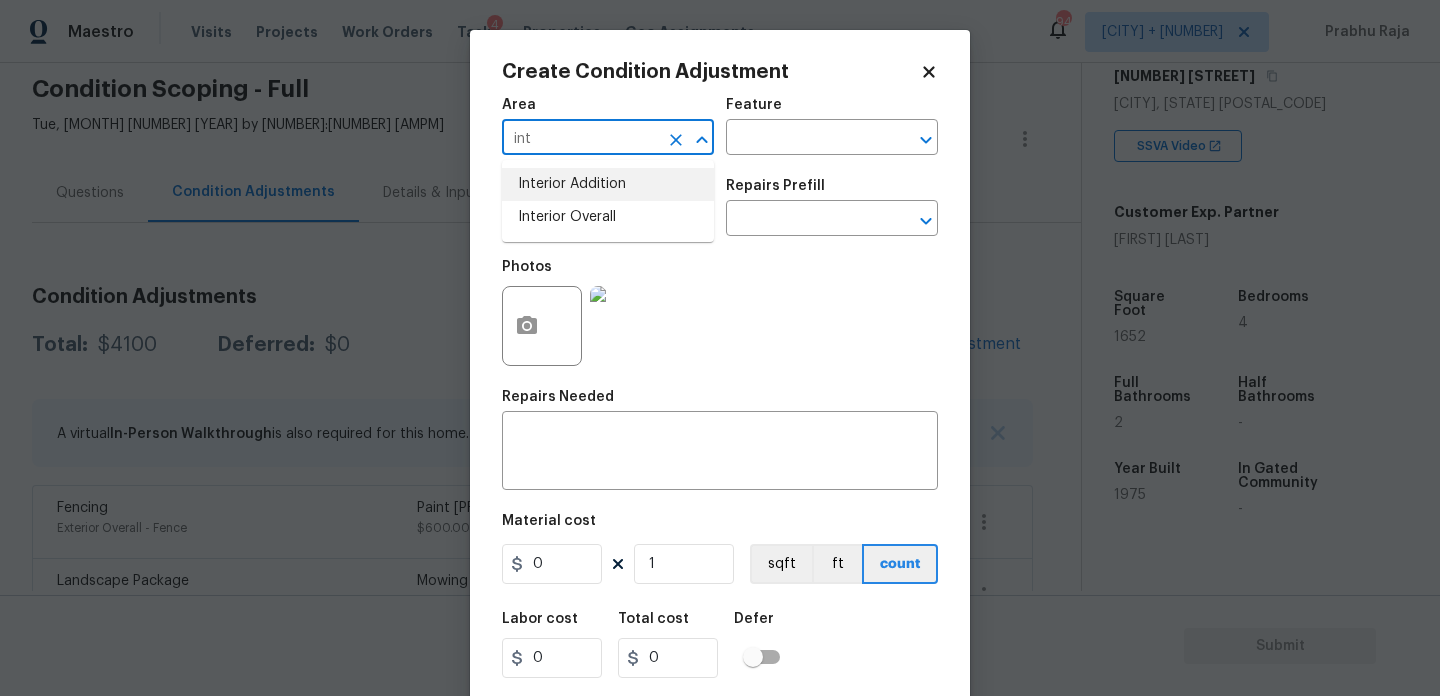 click on "Interior Overall" at bounding box center [608, 217] 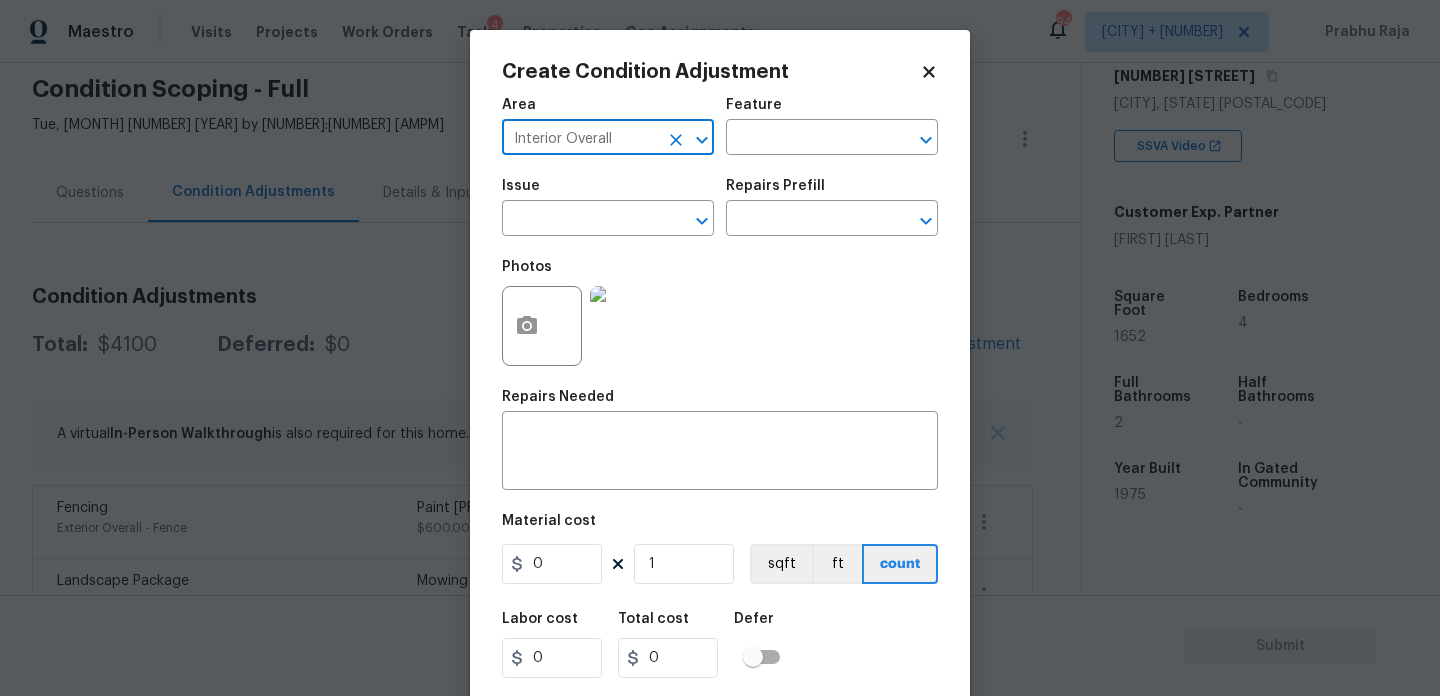 type on "Interior Overall" 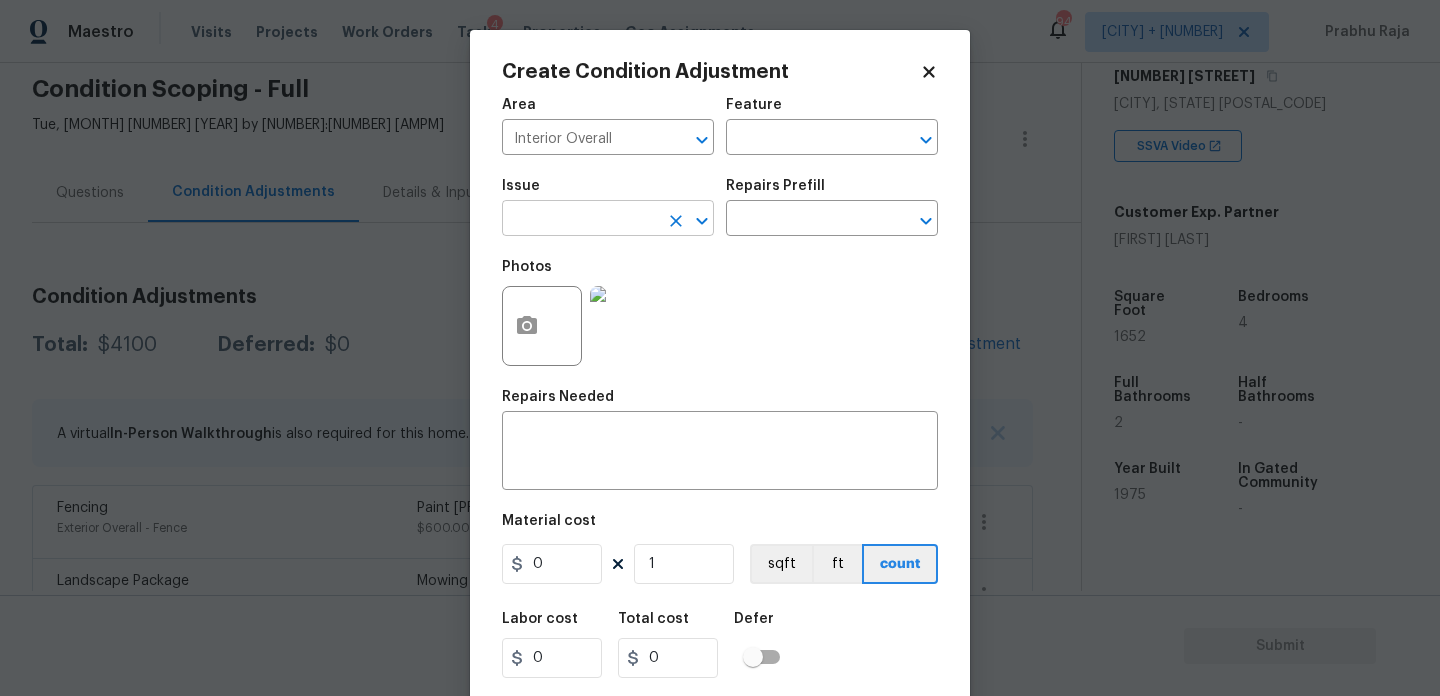 click at bounding box center [580, 220] 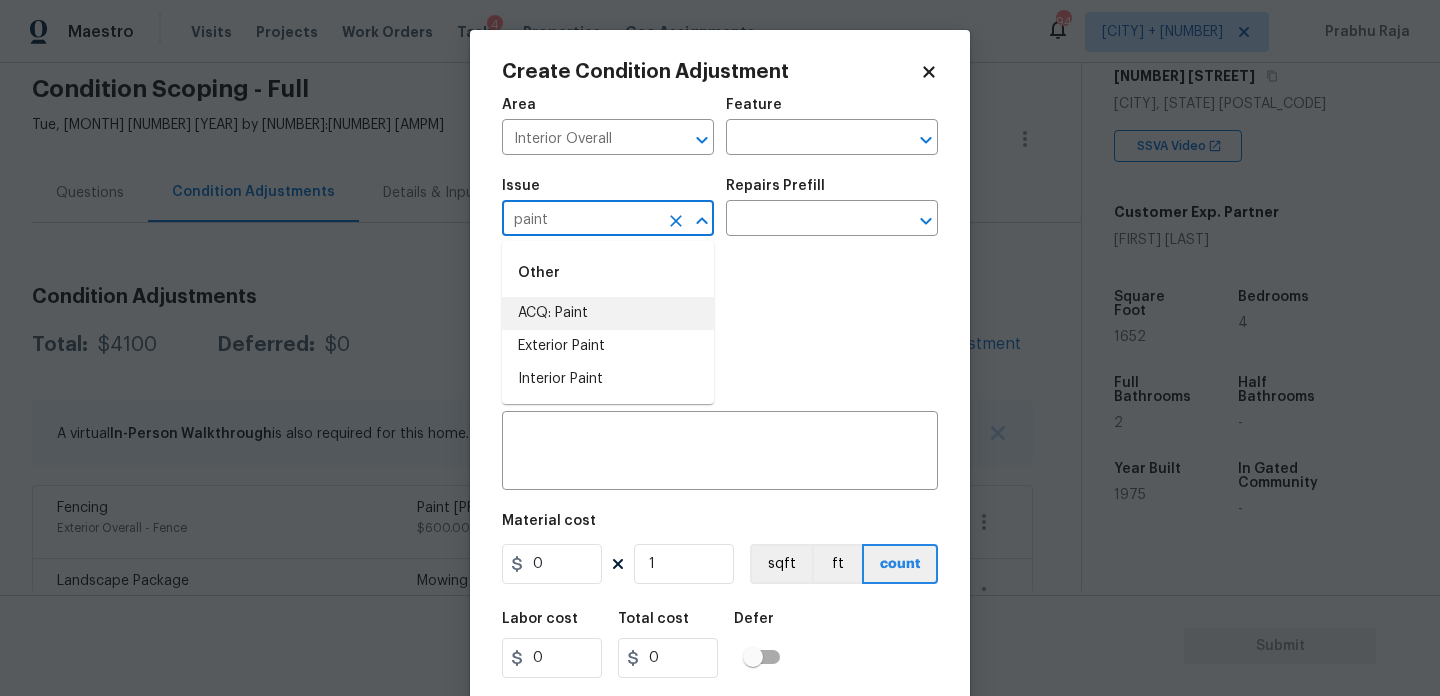 click on "ACQ: Paint" at bounding box center (608, 313) 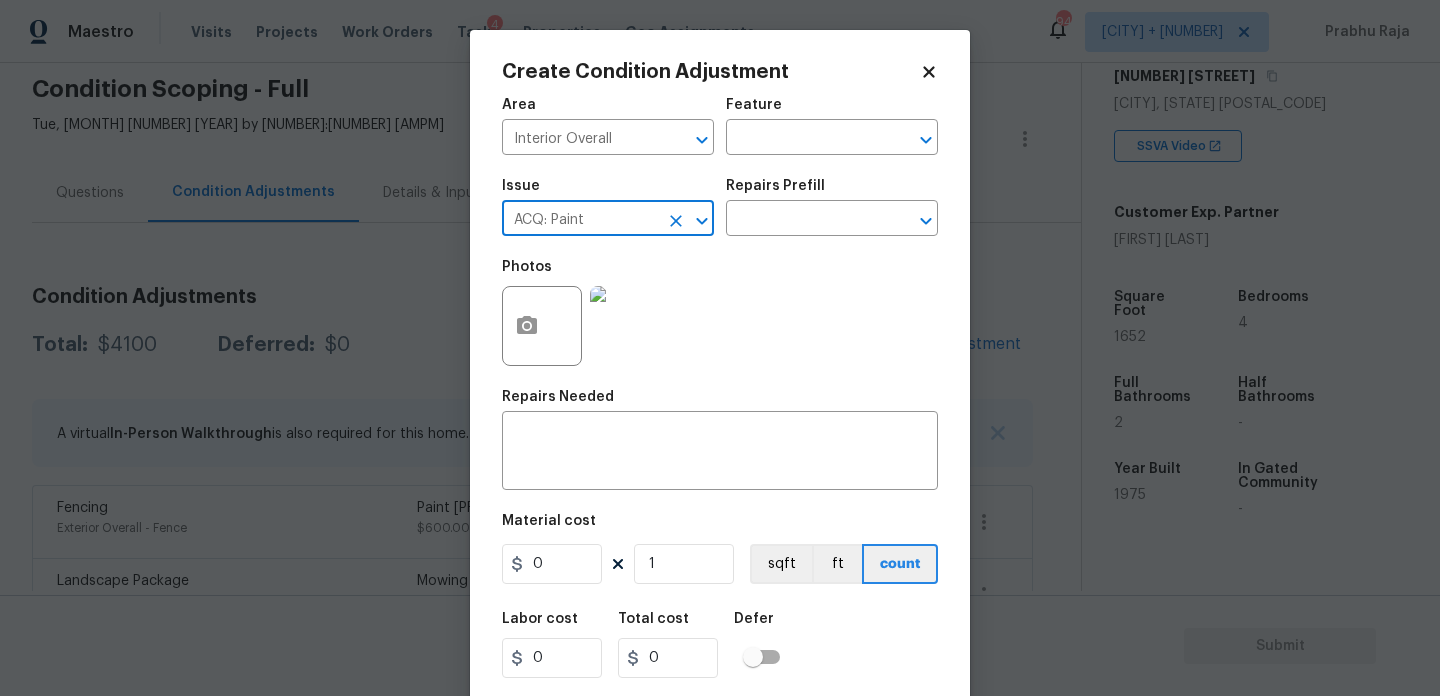 type on "ACQ: Paint" 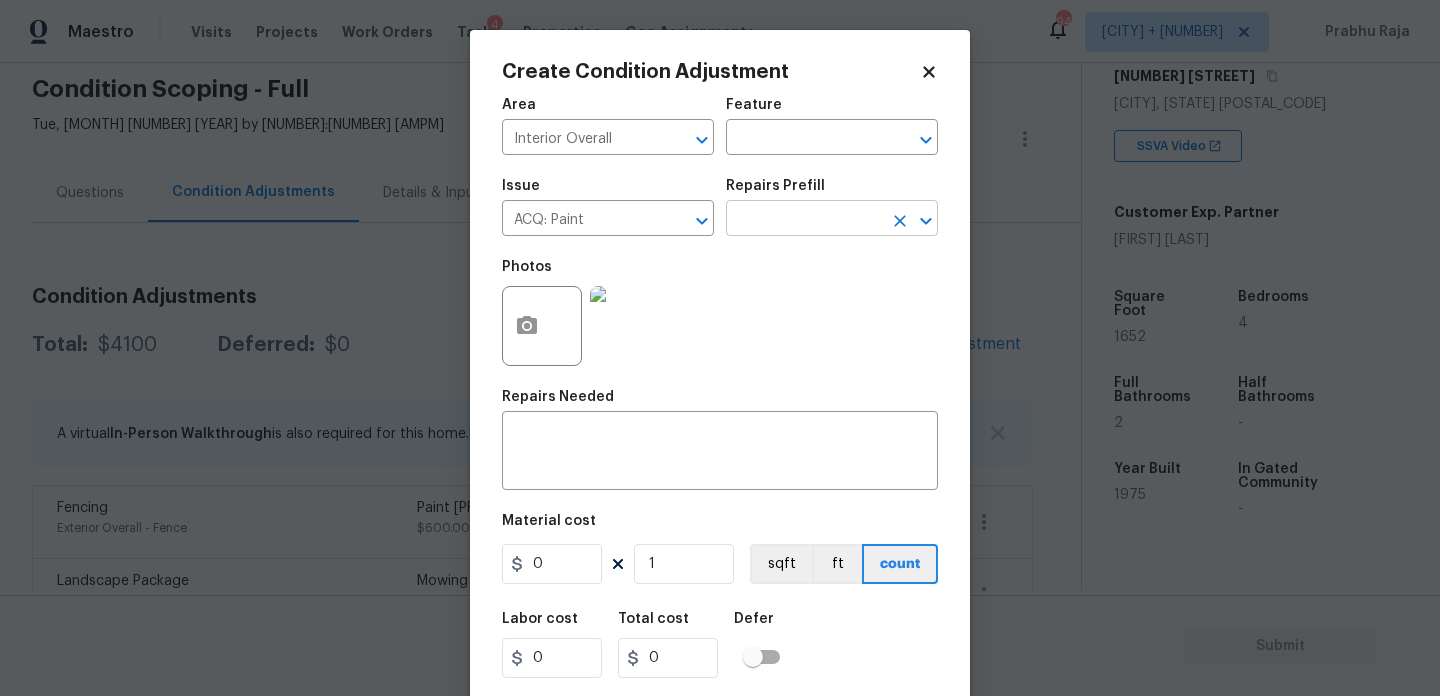click at bounding box center [804, 220] 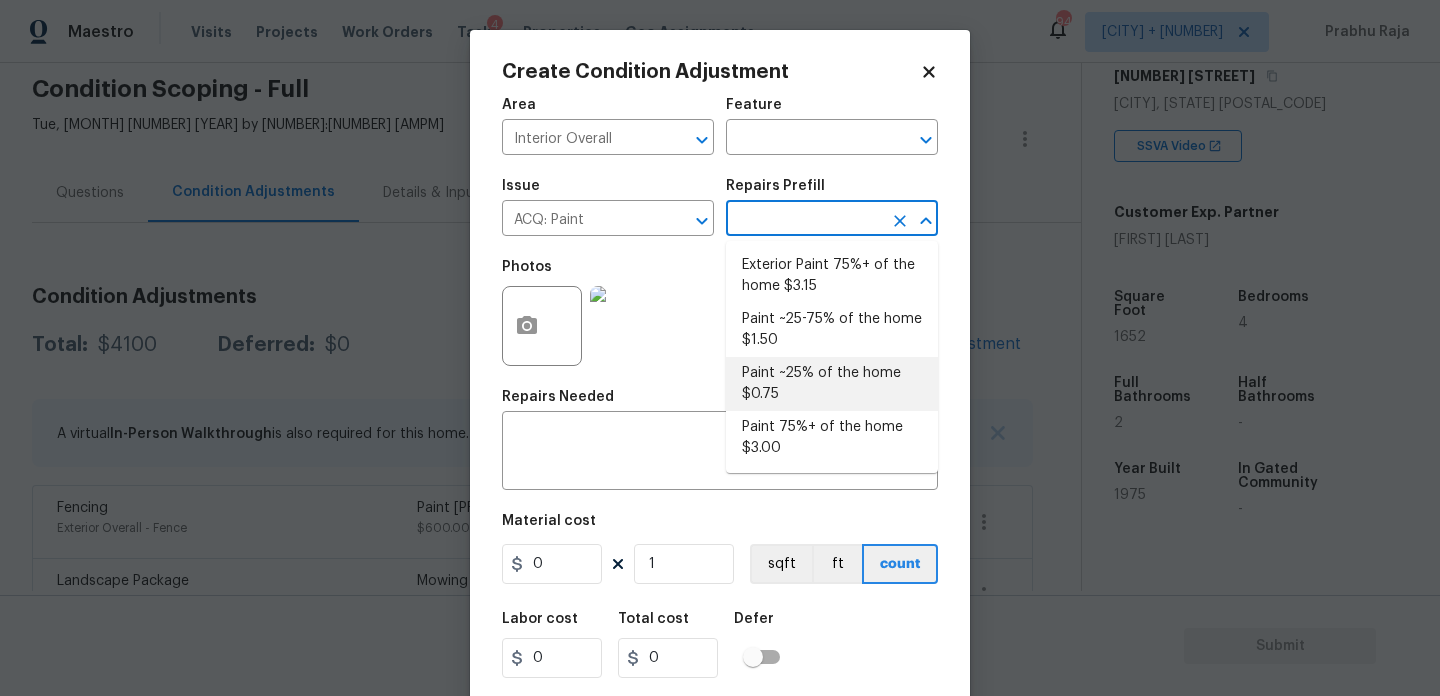 click on "Paint ~25% of the home $0.75" at bounding box center (832, 384) 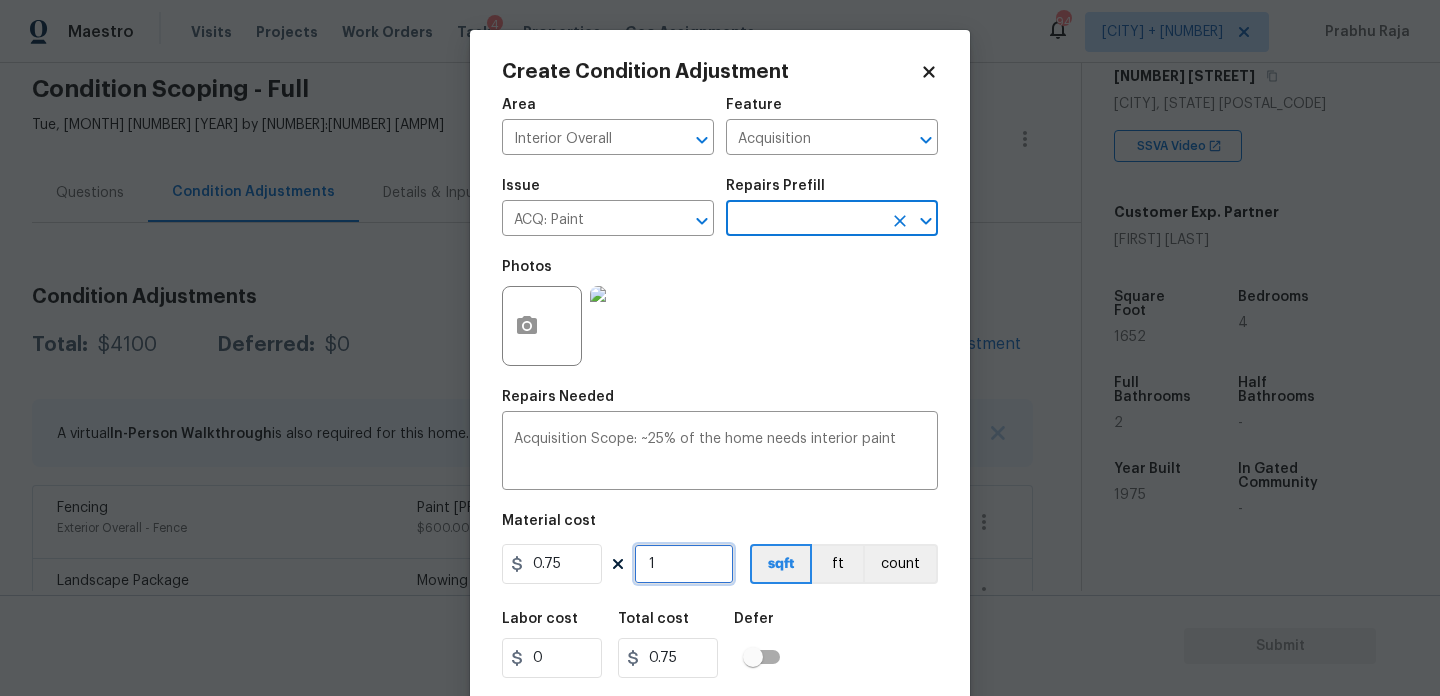click on "1" at bounding box center [684, 564] 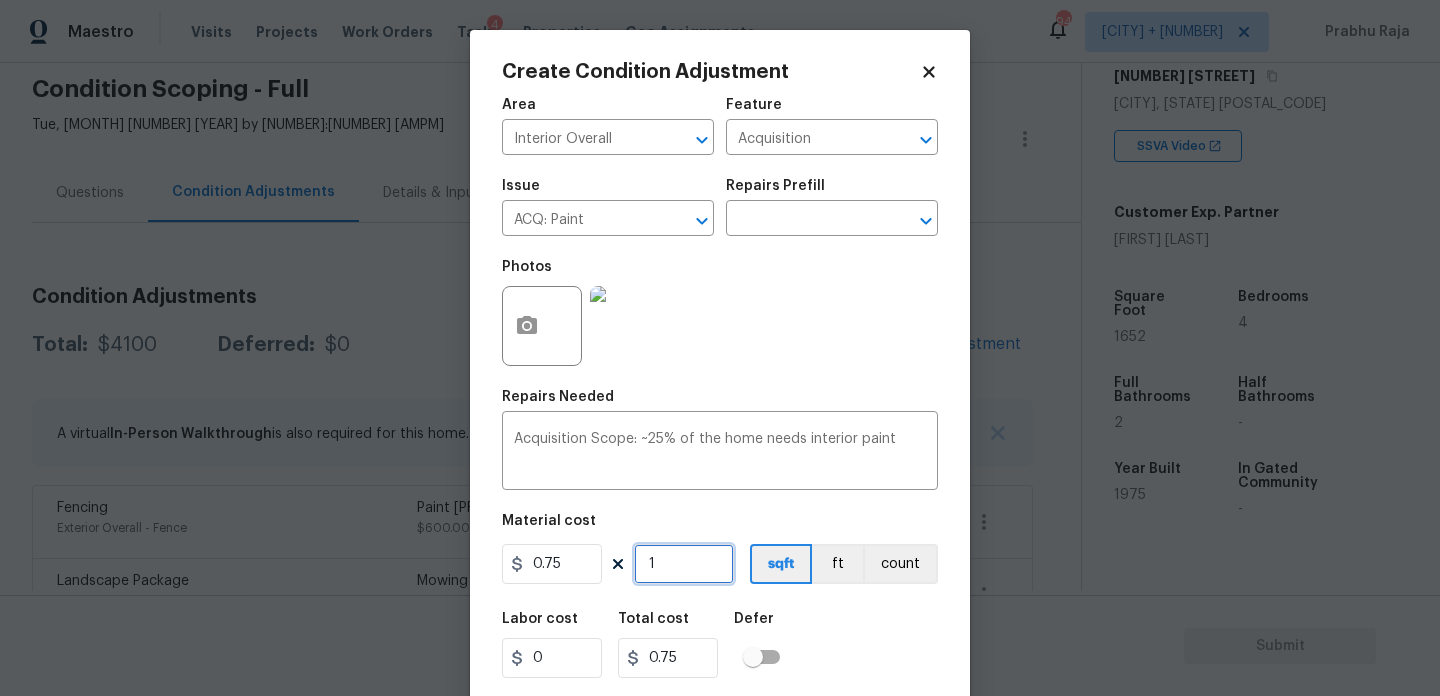 type on "0" 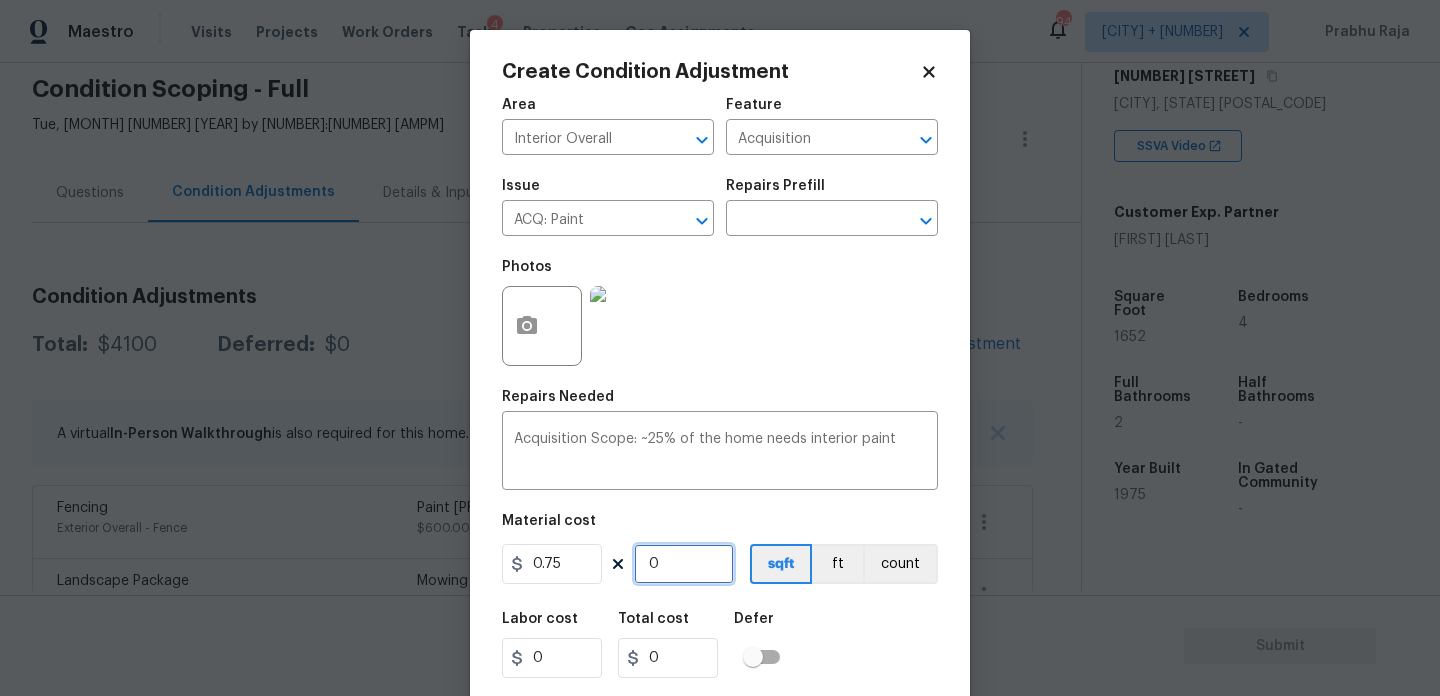 paste on "1652" 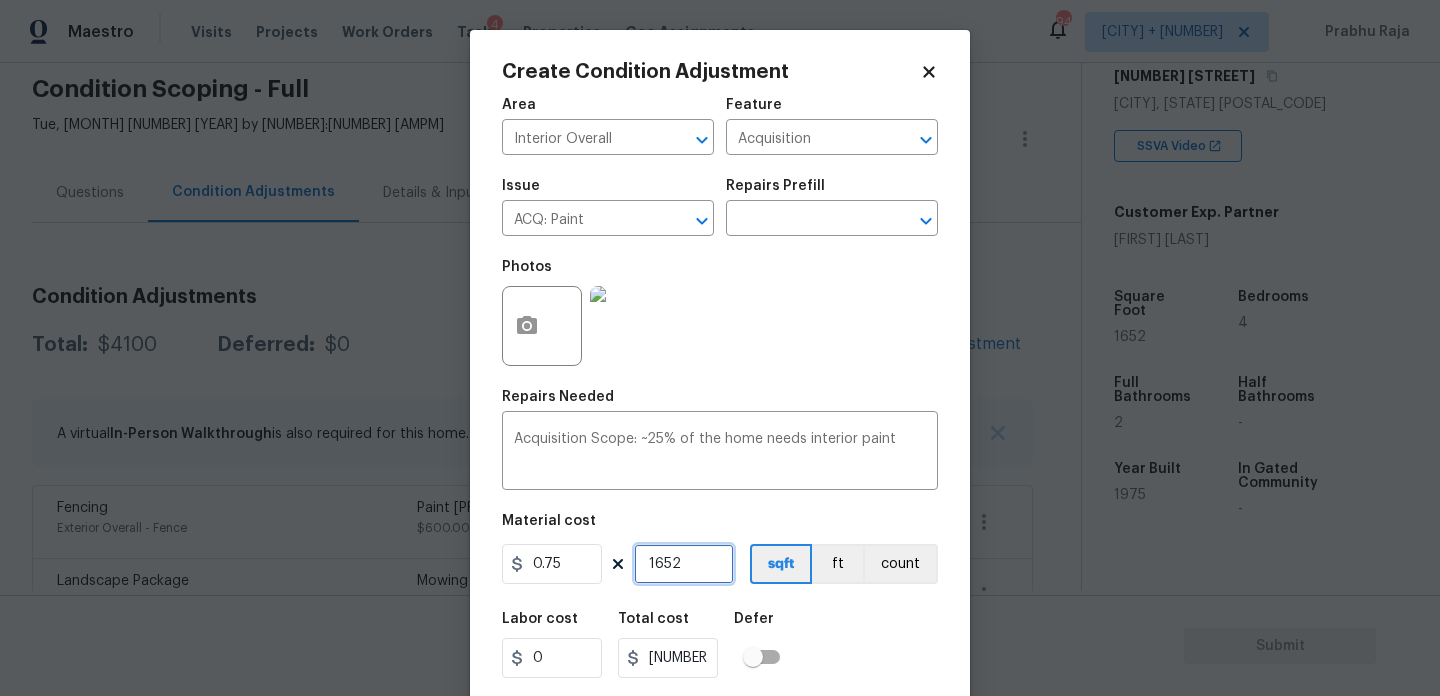 scroll, scrollTop: 51, scrollLeft: 0, axis: vertical 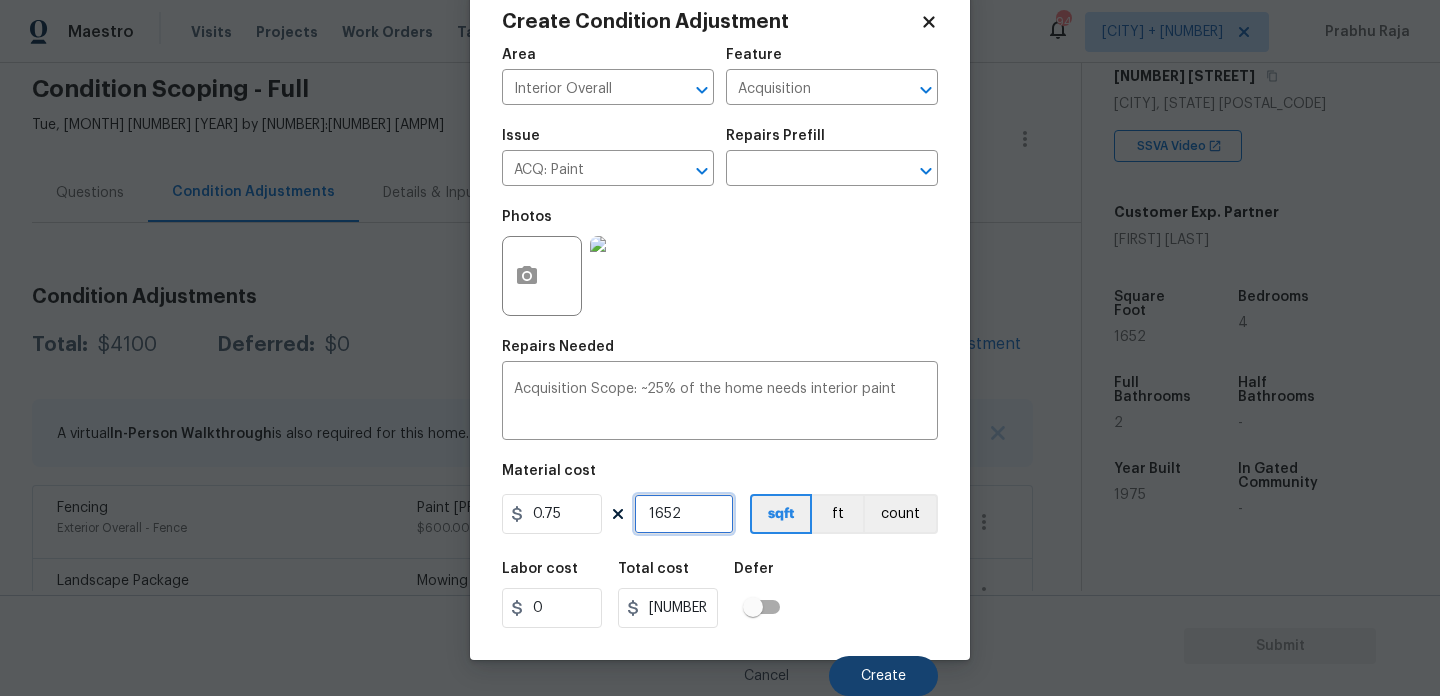 type on "1652" 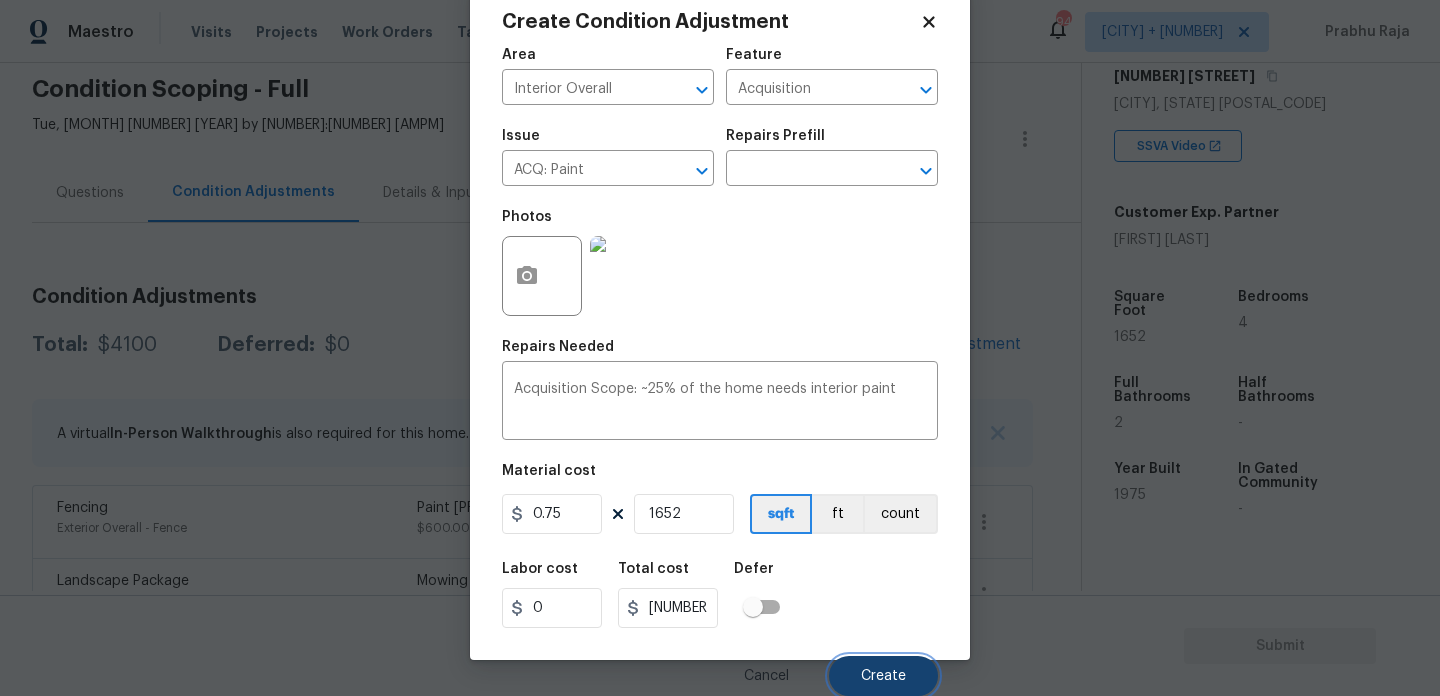 click on "Create" at bounding box center [883, 676] 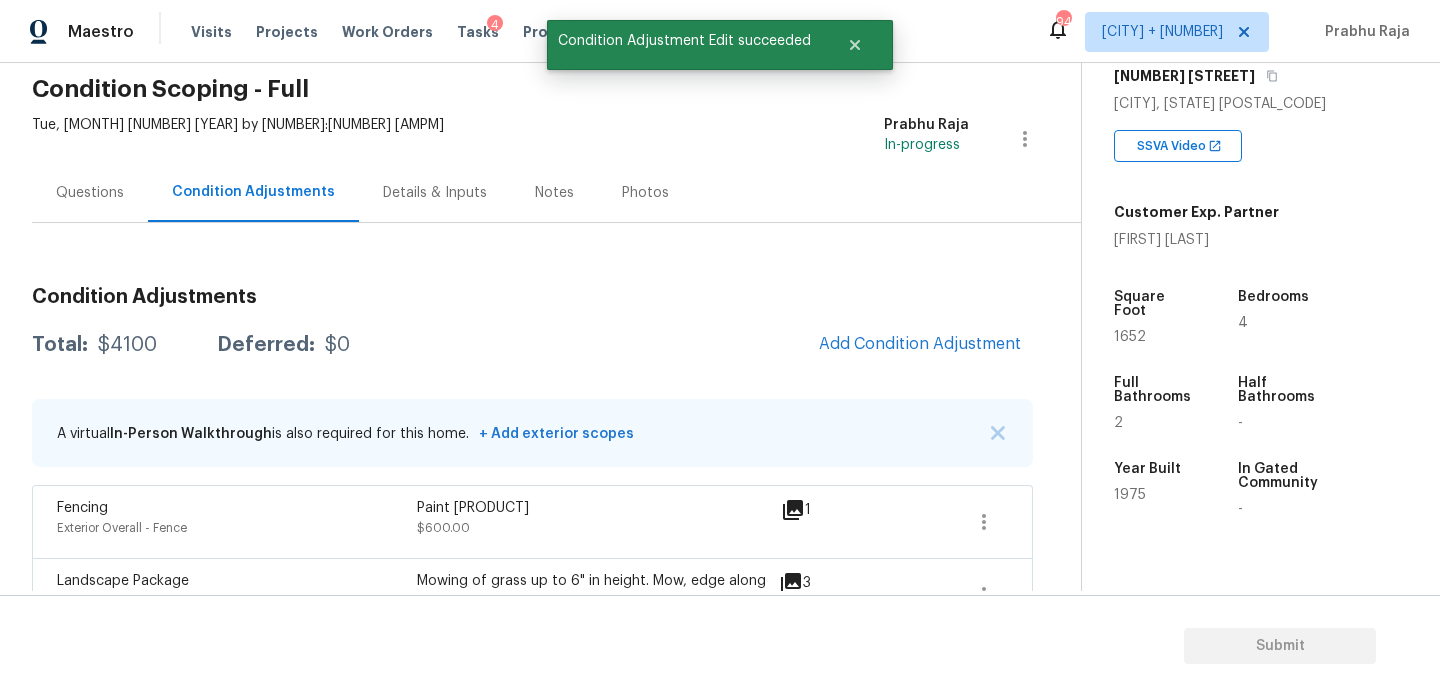scroll, scrollTop: 44, scrollLeft: 0, axis: vertical 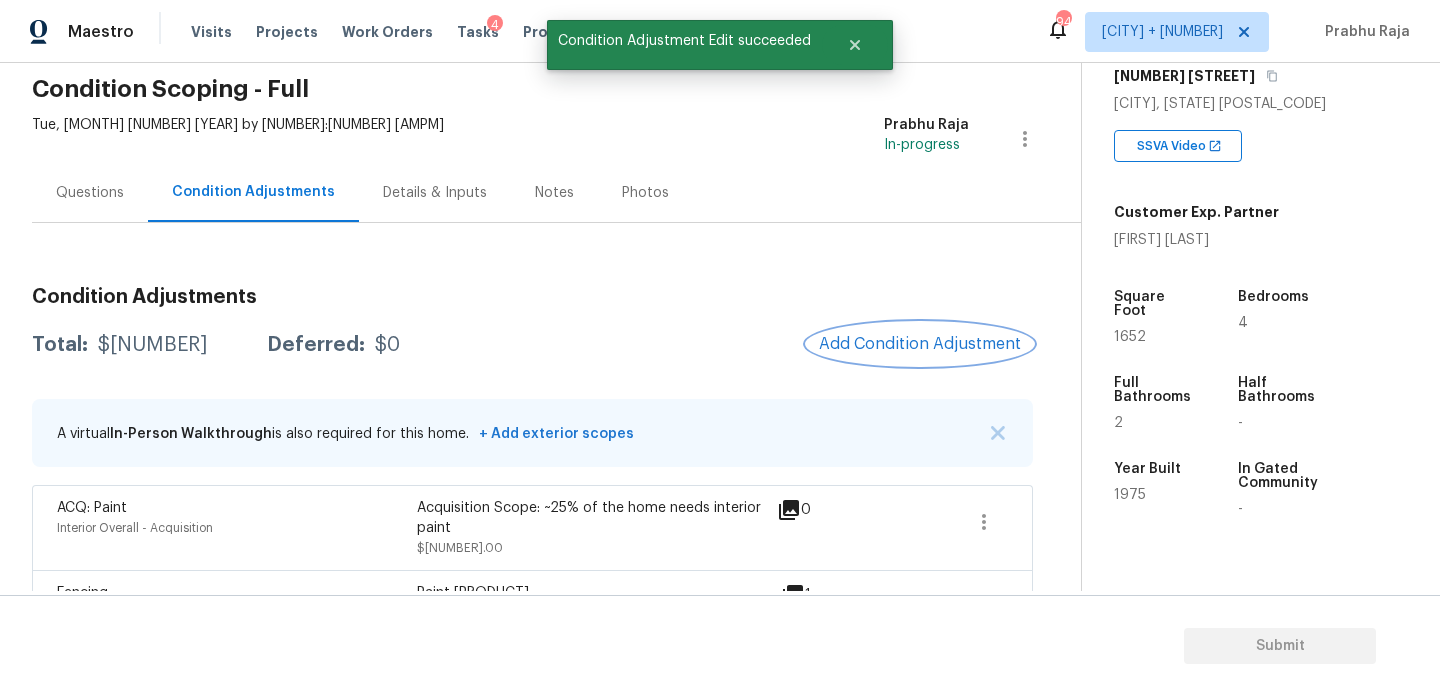 click on "Add Condition Adjustment" at bounding box center (920, 344) 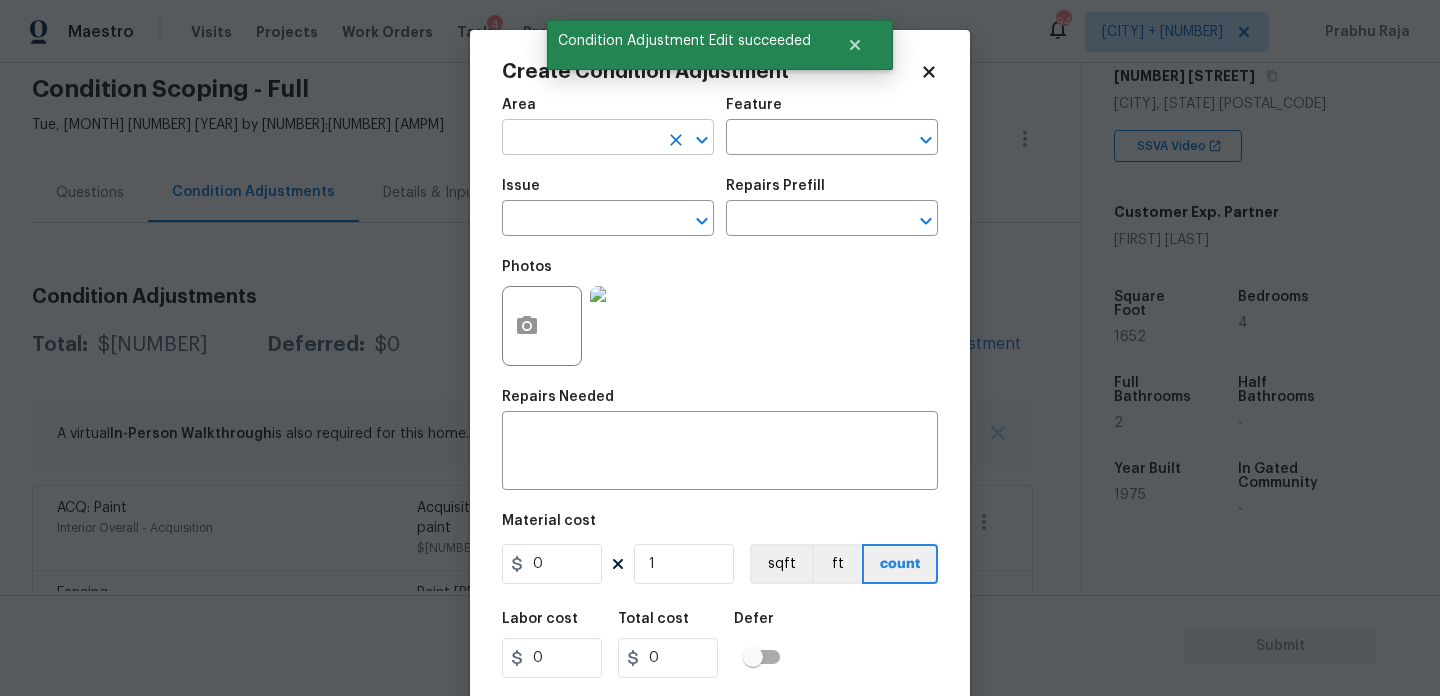 click at bounding box center (580, 139) 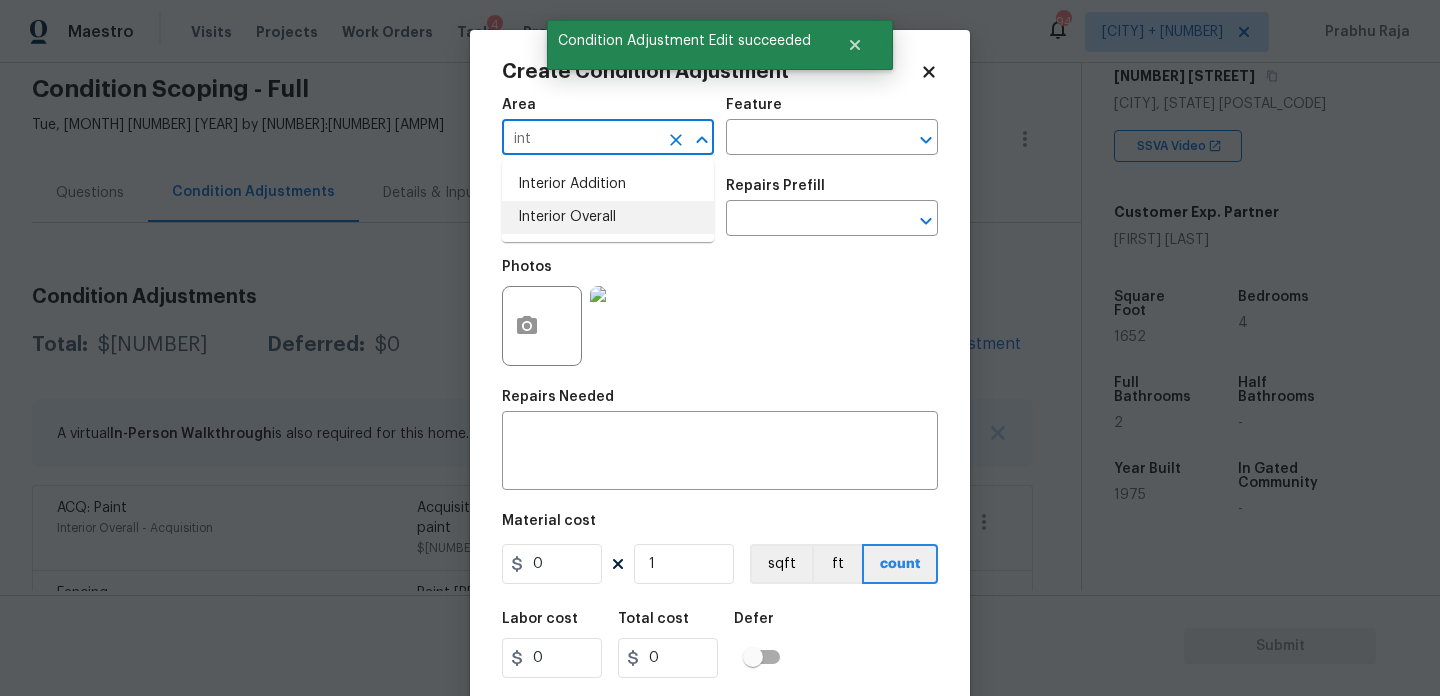 click on "Interior Overall" at bounding box center [608, 217] 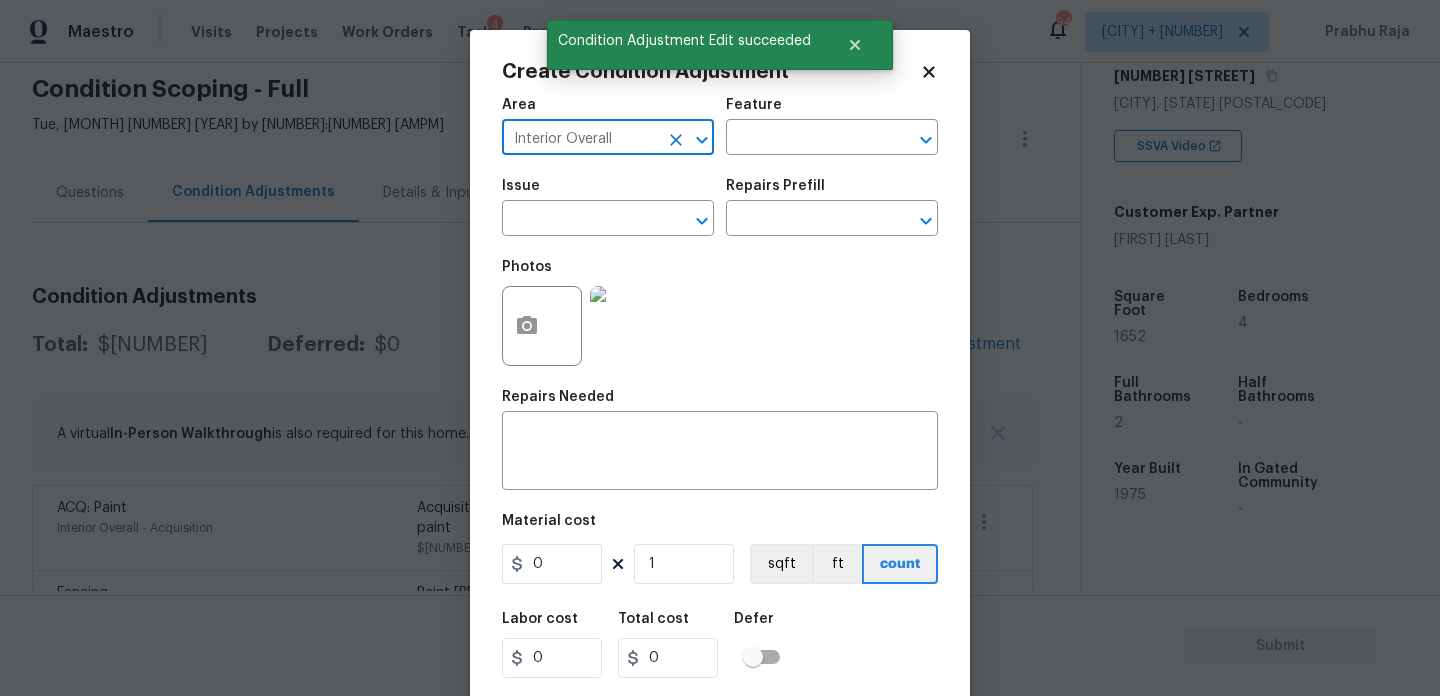 type on "Interior Overall" 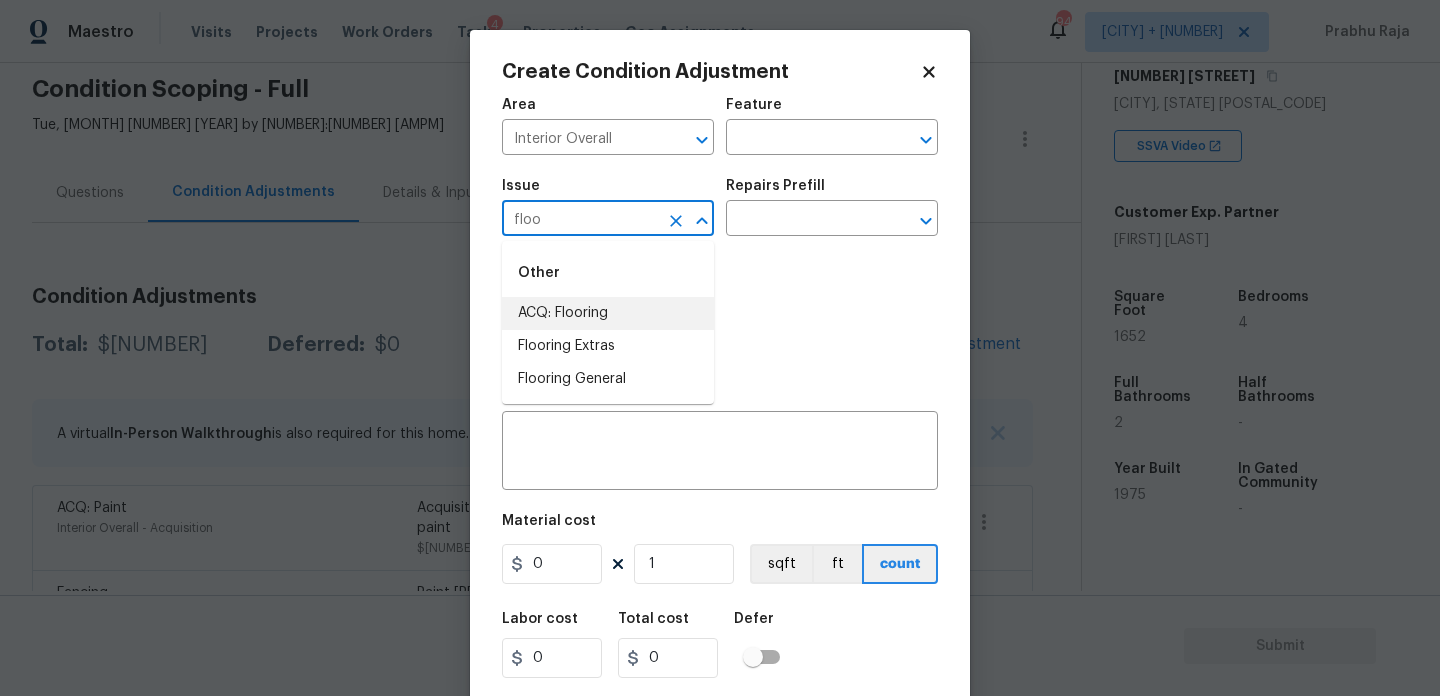 click on "ACQ: Flooring" at bounding box center [608, 313] 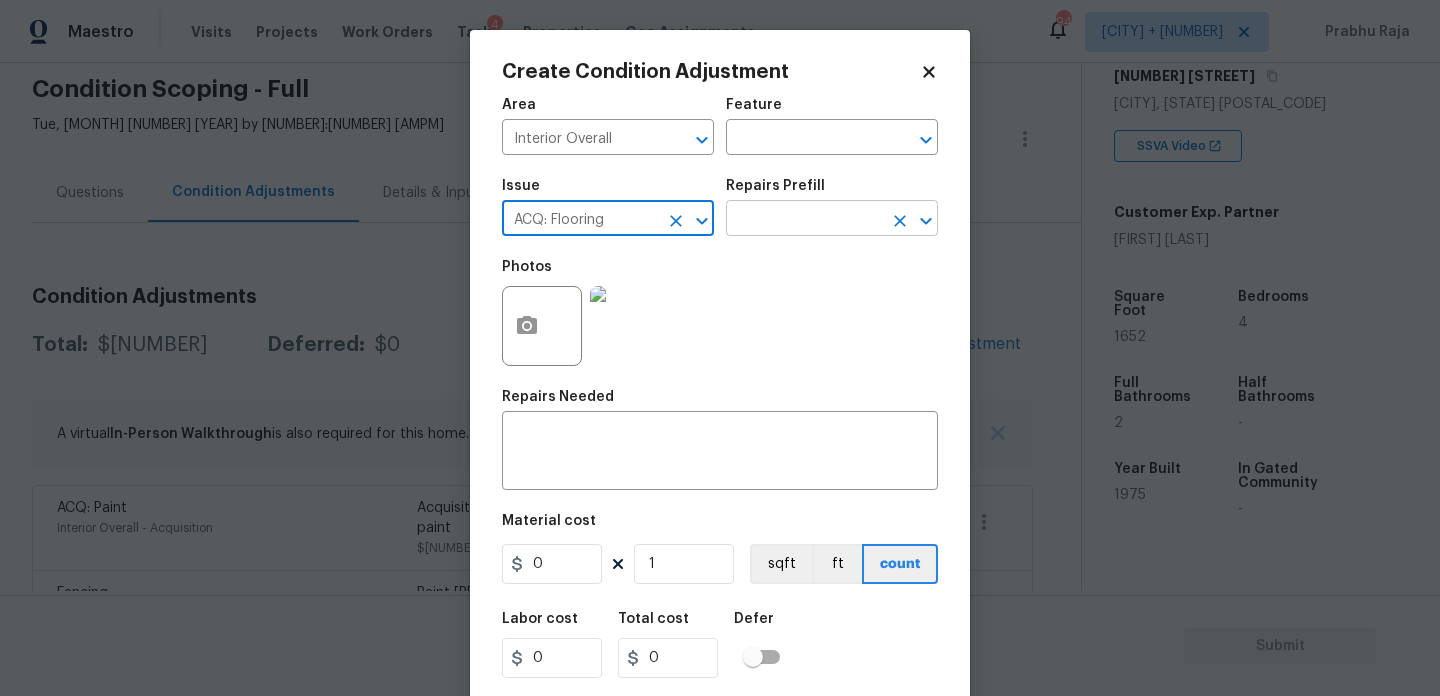 type on "ACQ: Flooring" 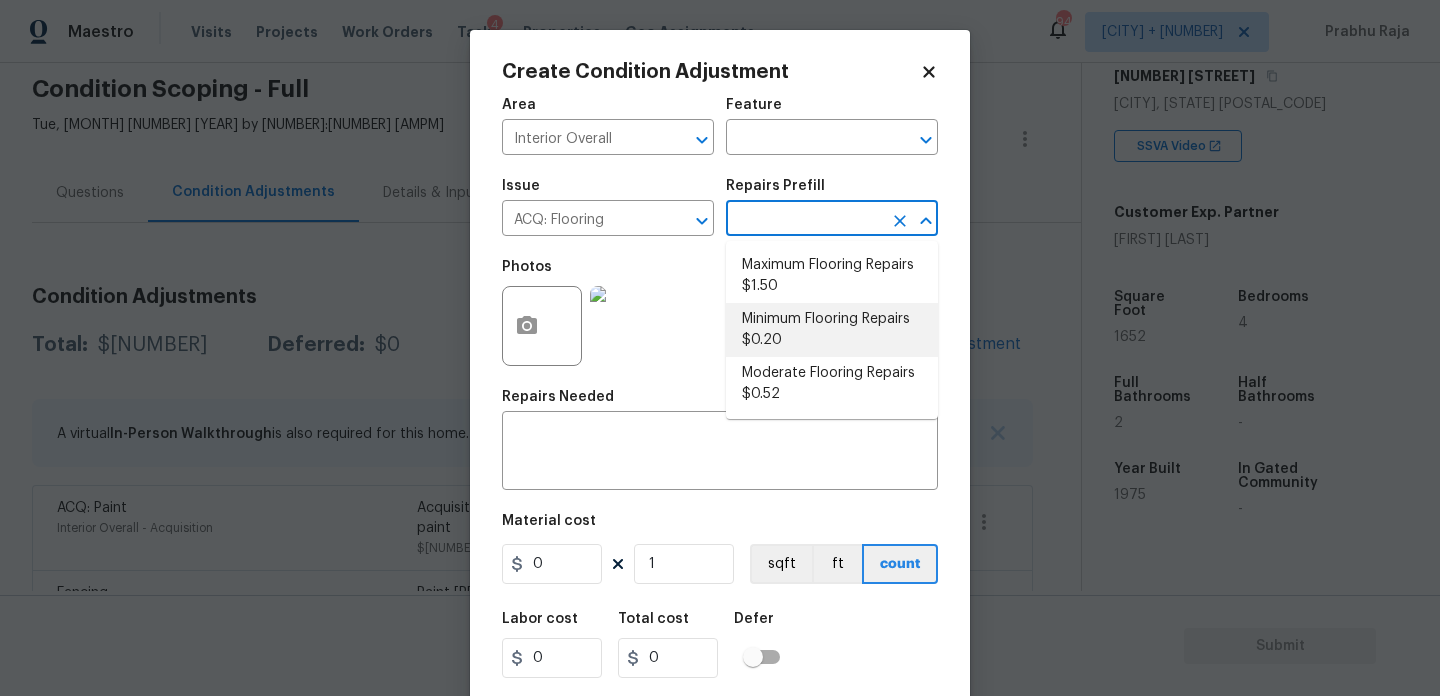 click on "Minimum Flooring Repairs $0.20" at bounding box center (832, 330) 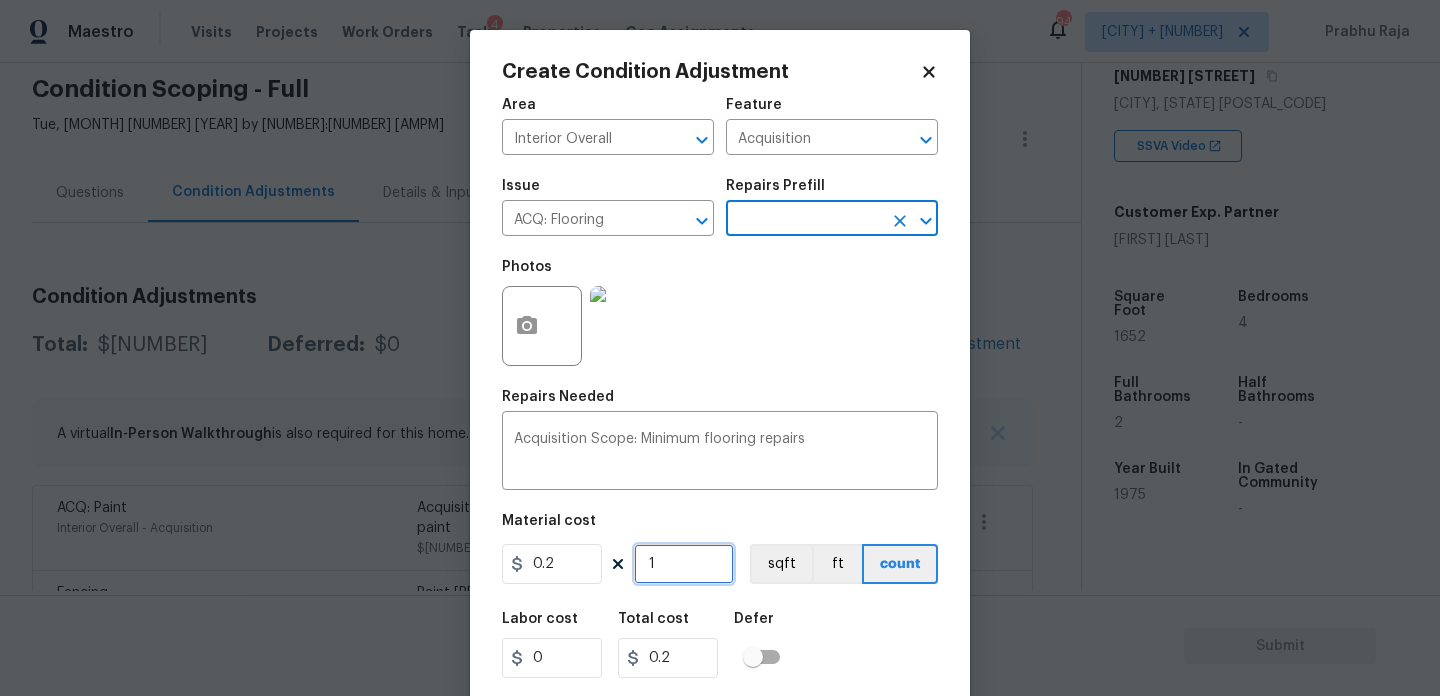 click on "1" at bounding box center [684, 564] 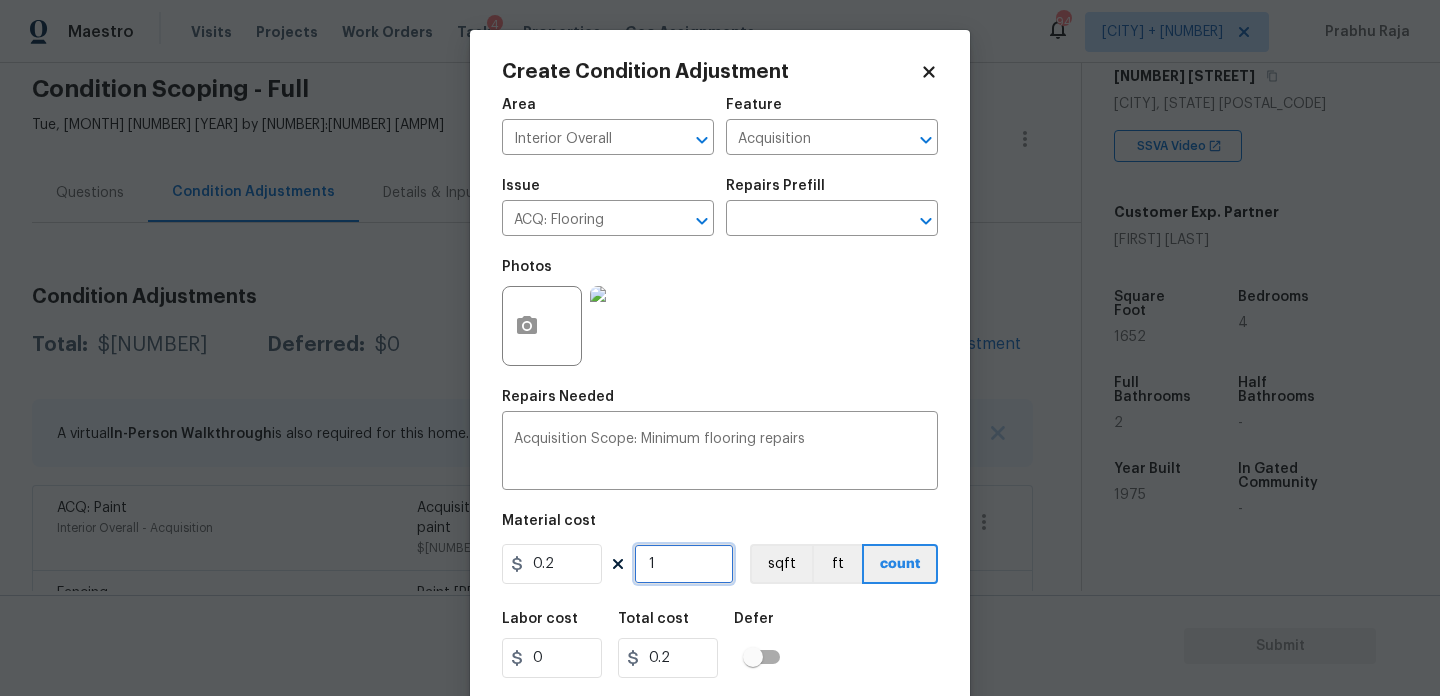 type on "0" 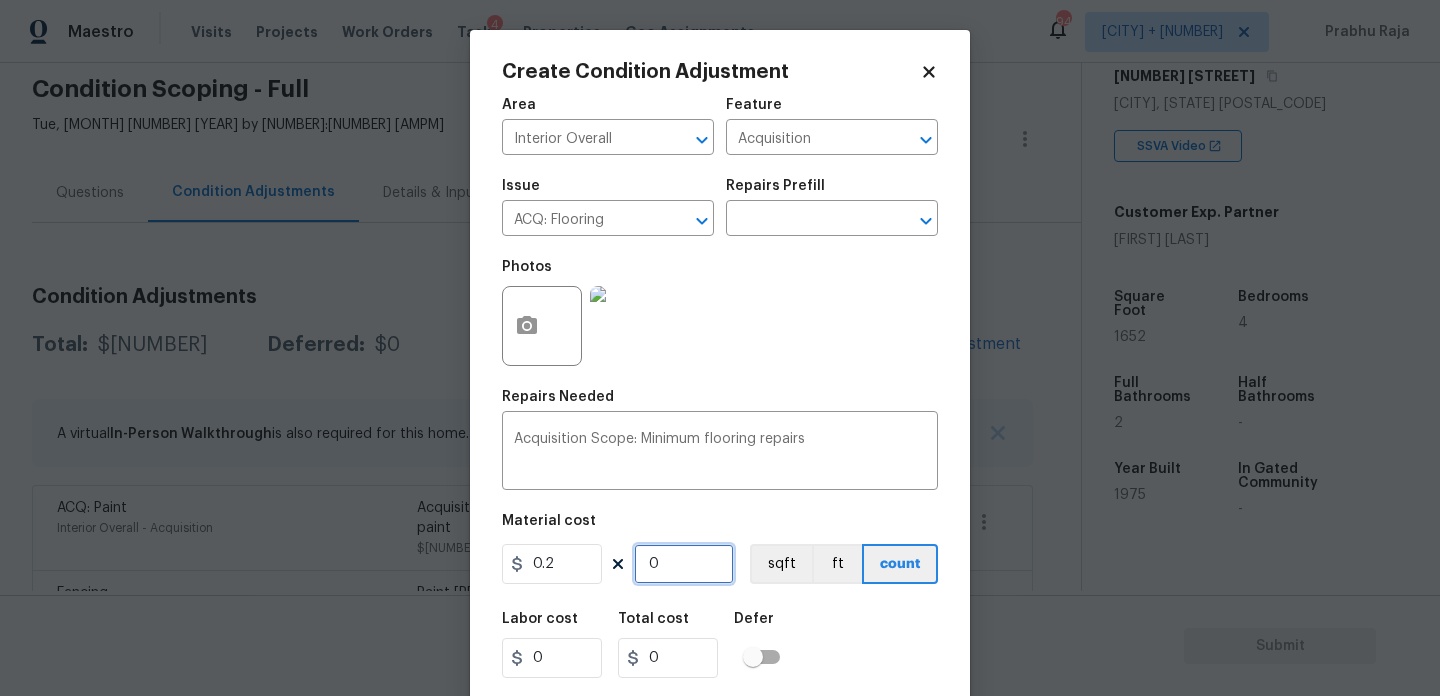 paste on "1652" 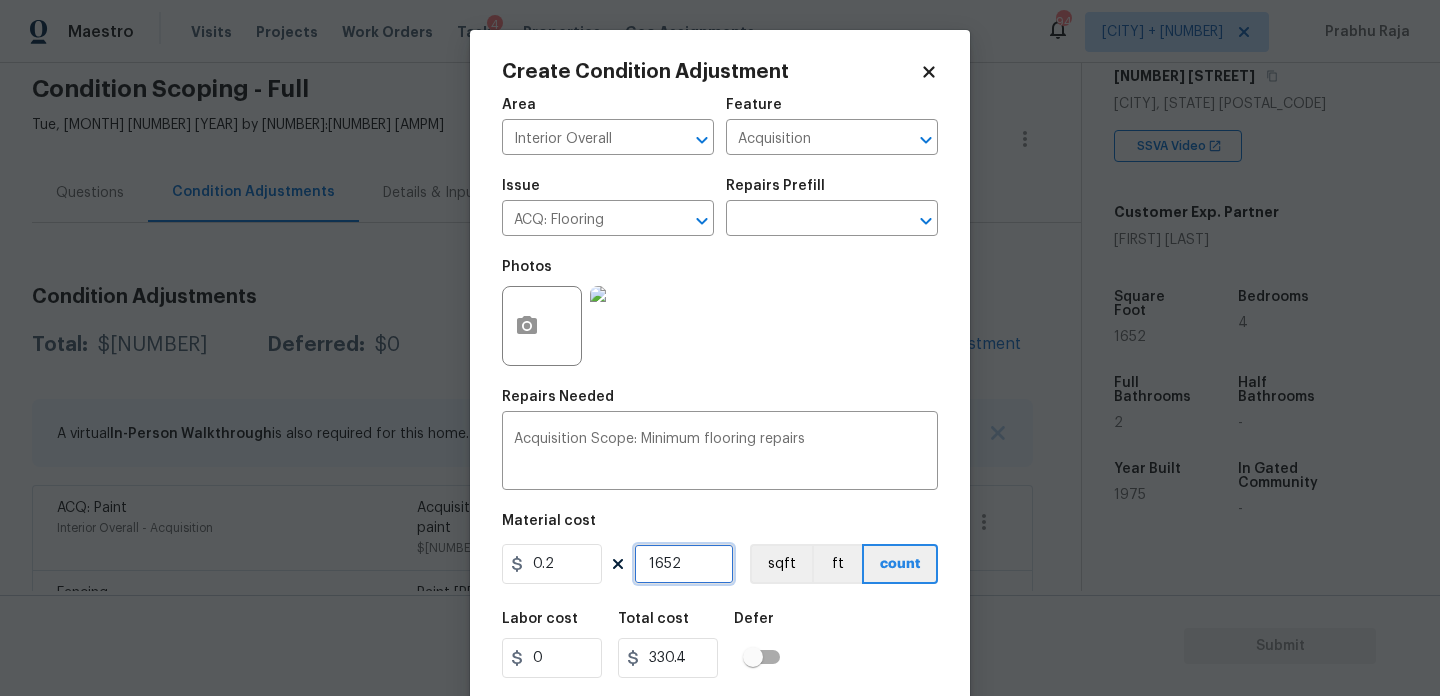 type on "1652" 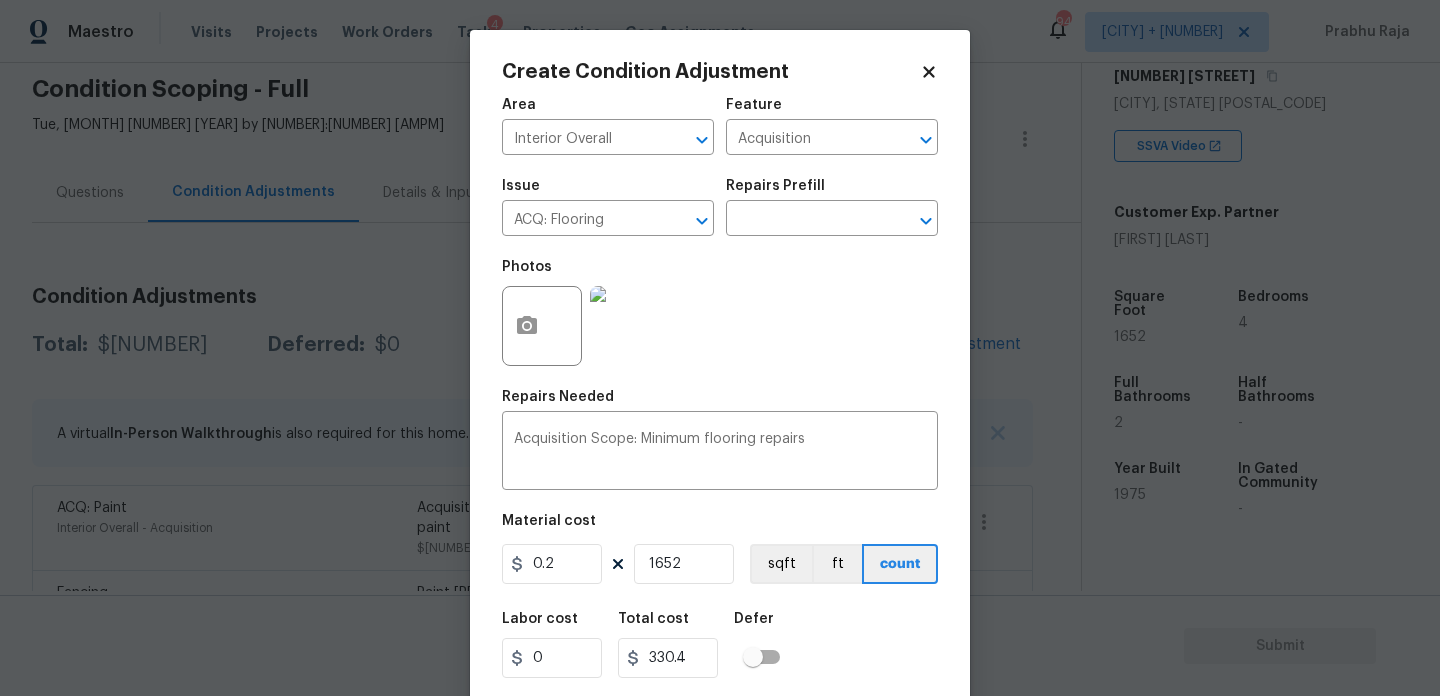 click on "Photos" at bounding box center (720, 313) 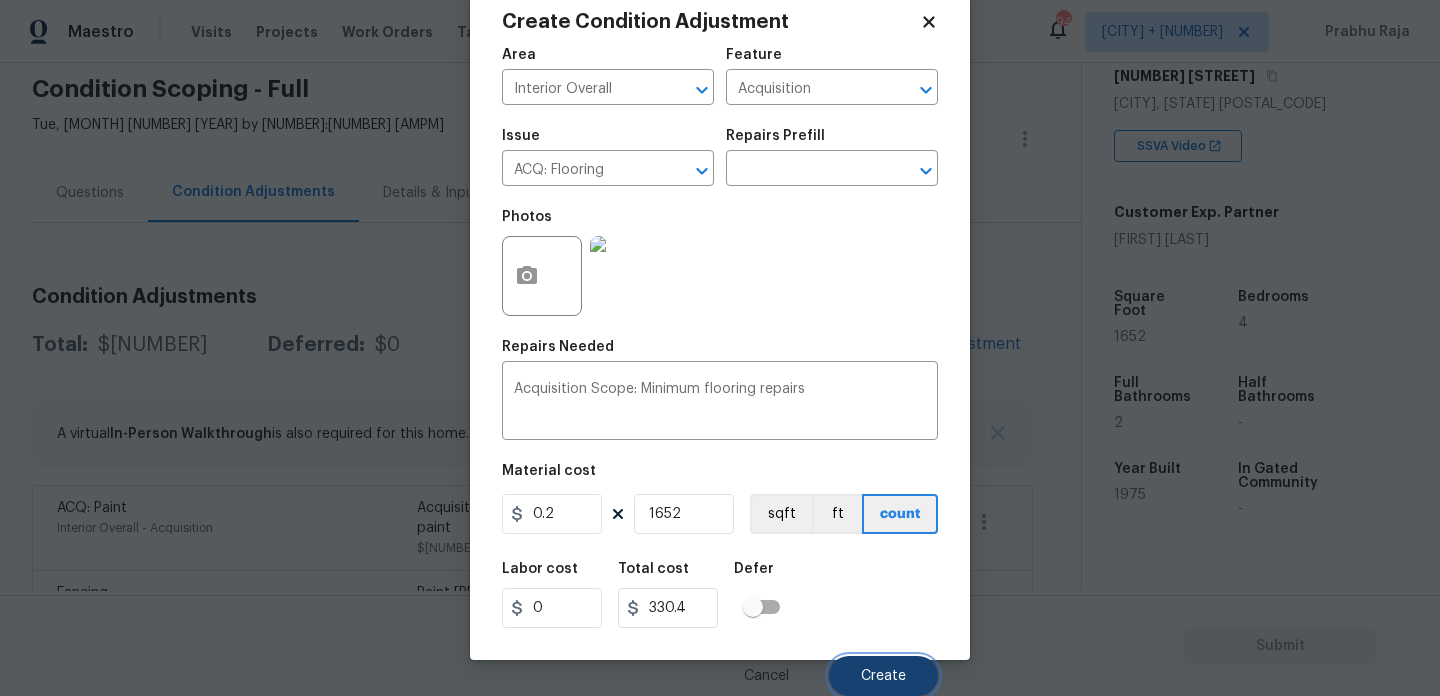 click on "Create" at bounding box center (883, 676) 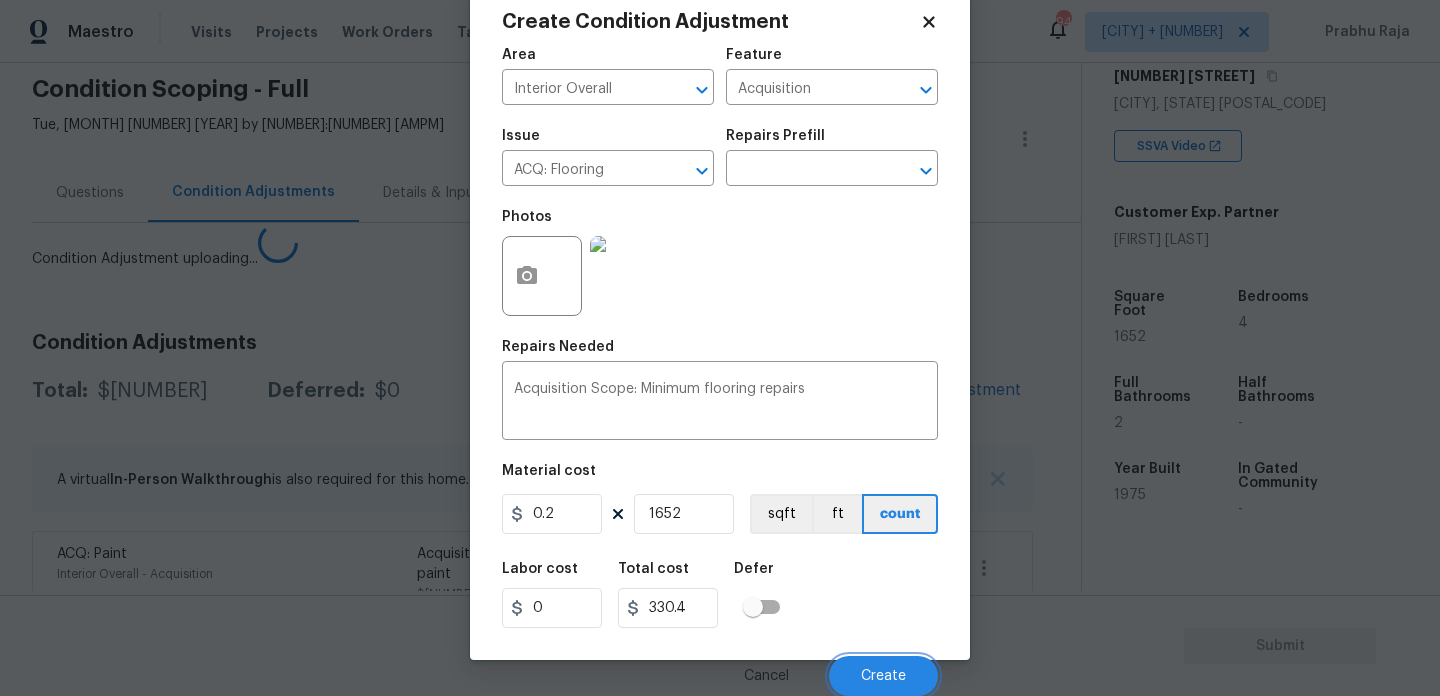 scroll, scrollTop: 44, scrollLeft: 0, axis: vertical 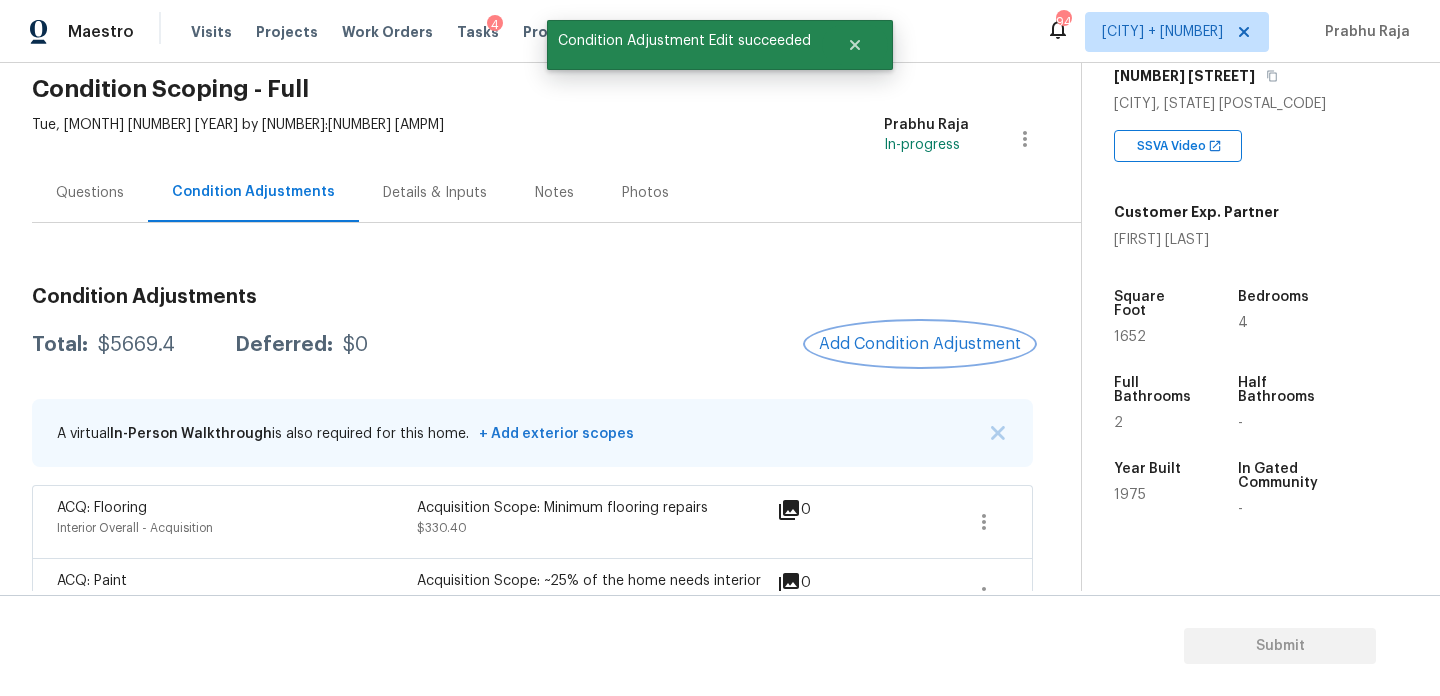 click on "Add Condition Adjustment" at bounding box center (920, 344) 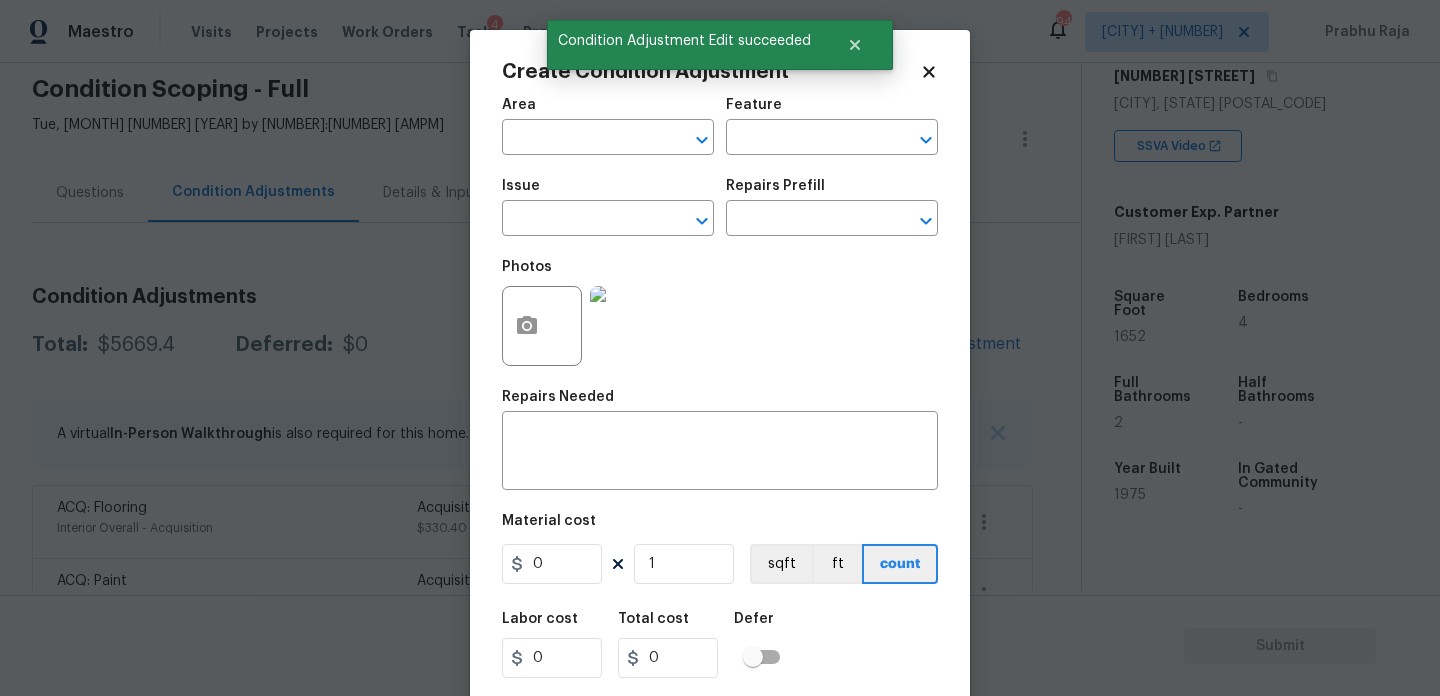 click on "Create Condition Adjustment Area ​ Feature ​ Issue ​ Repairs Prefill ​ Photos Repairs Needed x ​ Material cost 0 1 sqft ft count Labor cost 0 Total cost 0 Defer Cancel Create" at bounding box center (720, 370) 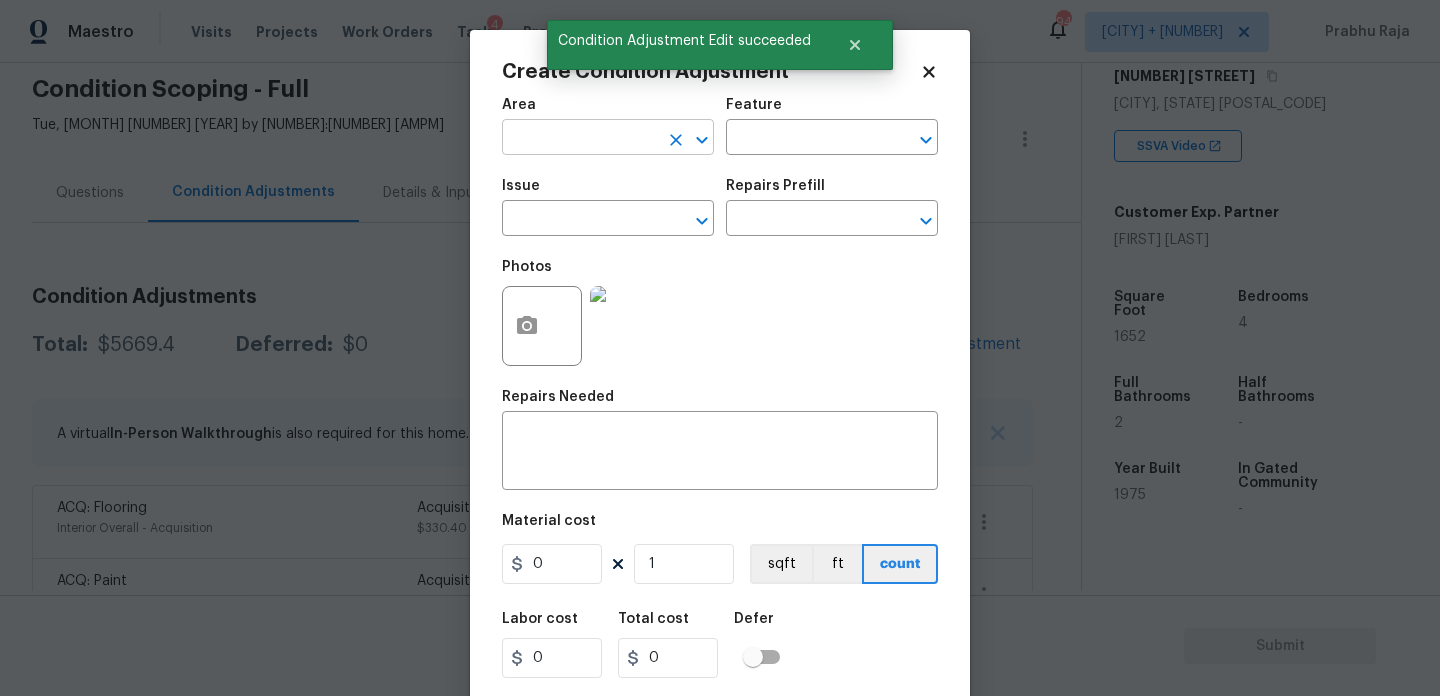 click at bounding box center (580, 139) 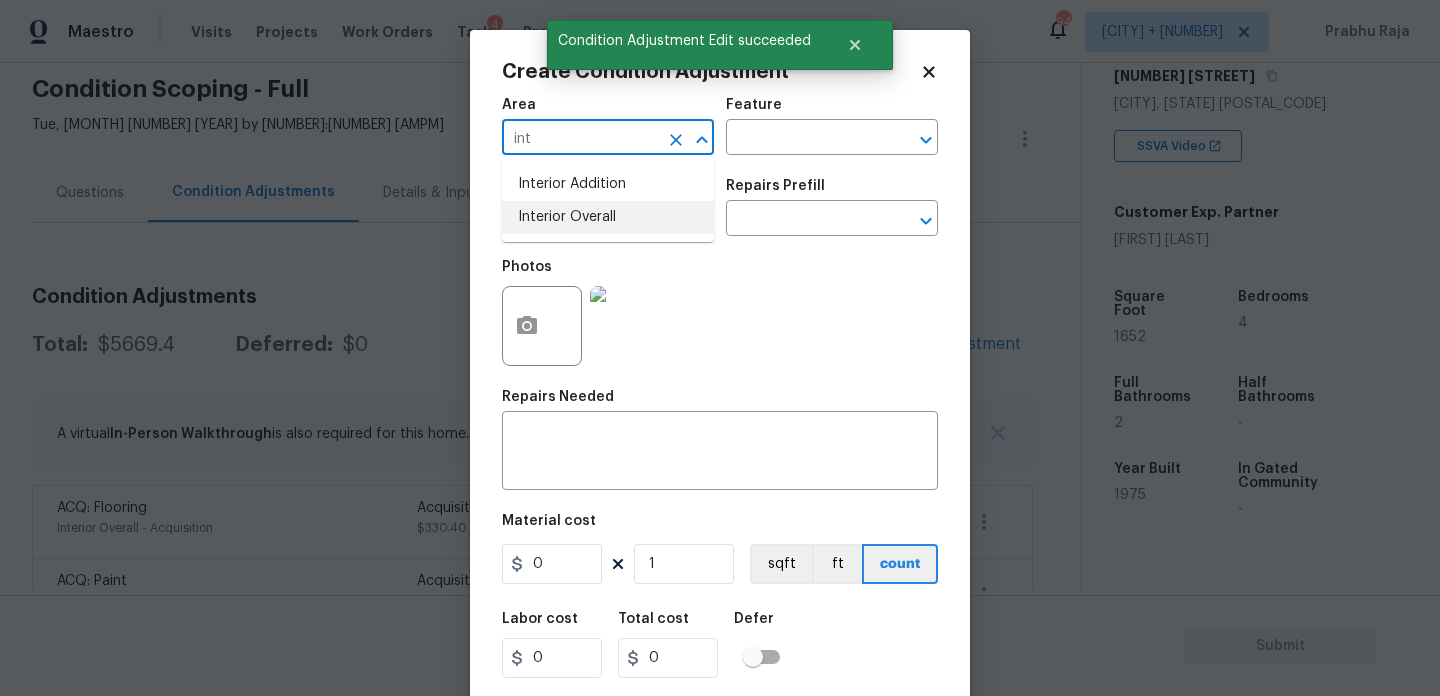 click on "Interior Overall" at bounding box center [608, 217] 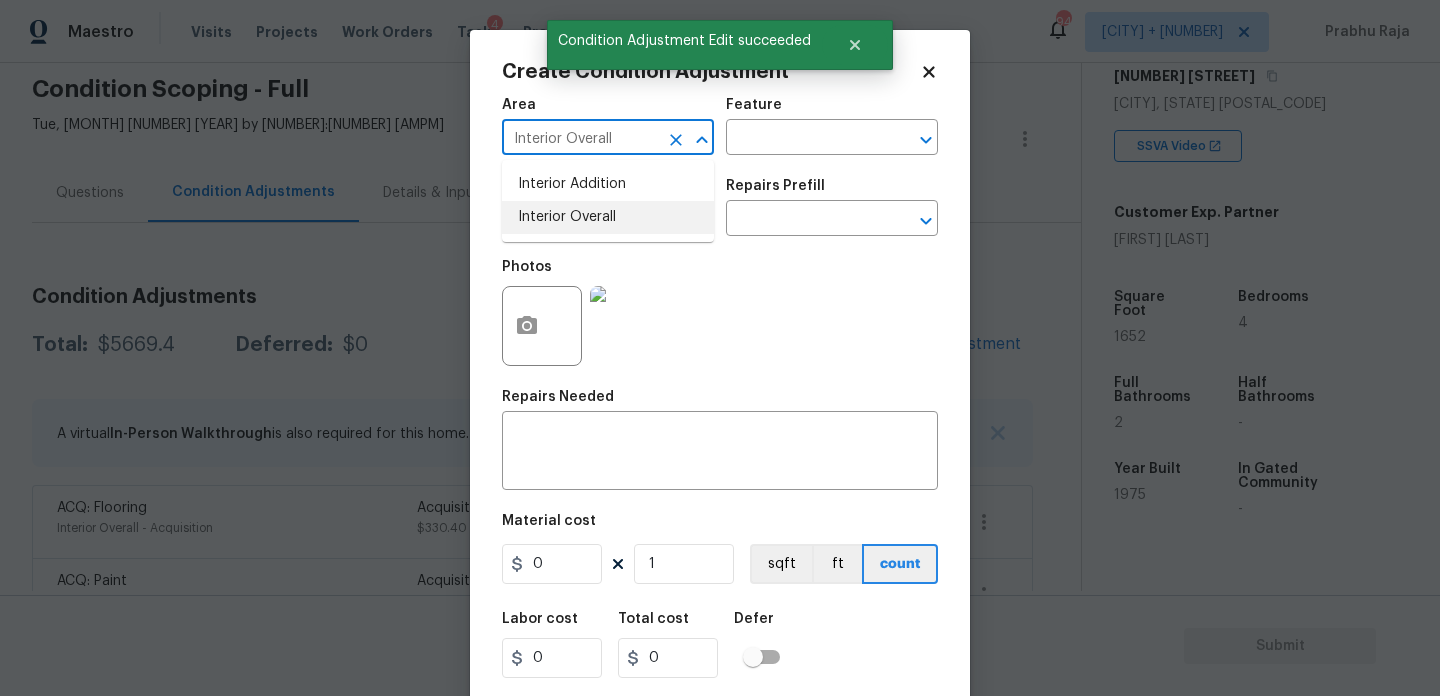 type on "Interior Overall" 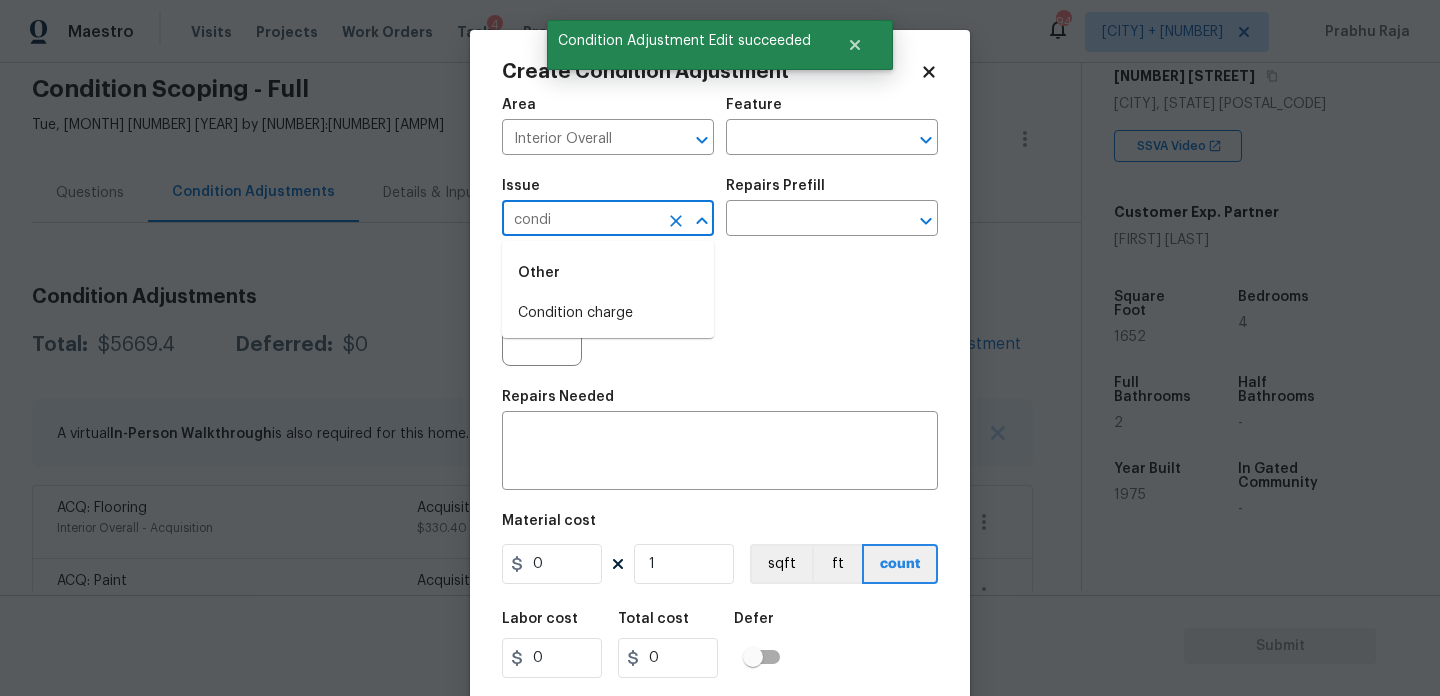 click on "Condition charge" at bounding box center [608, 313] 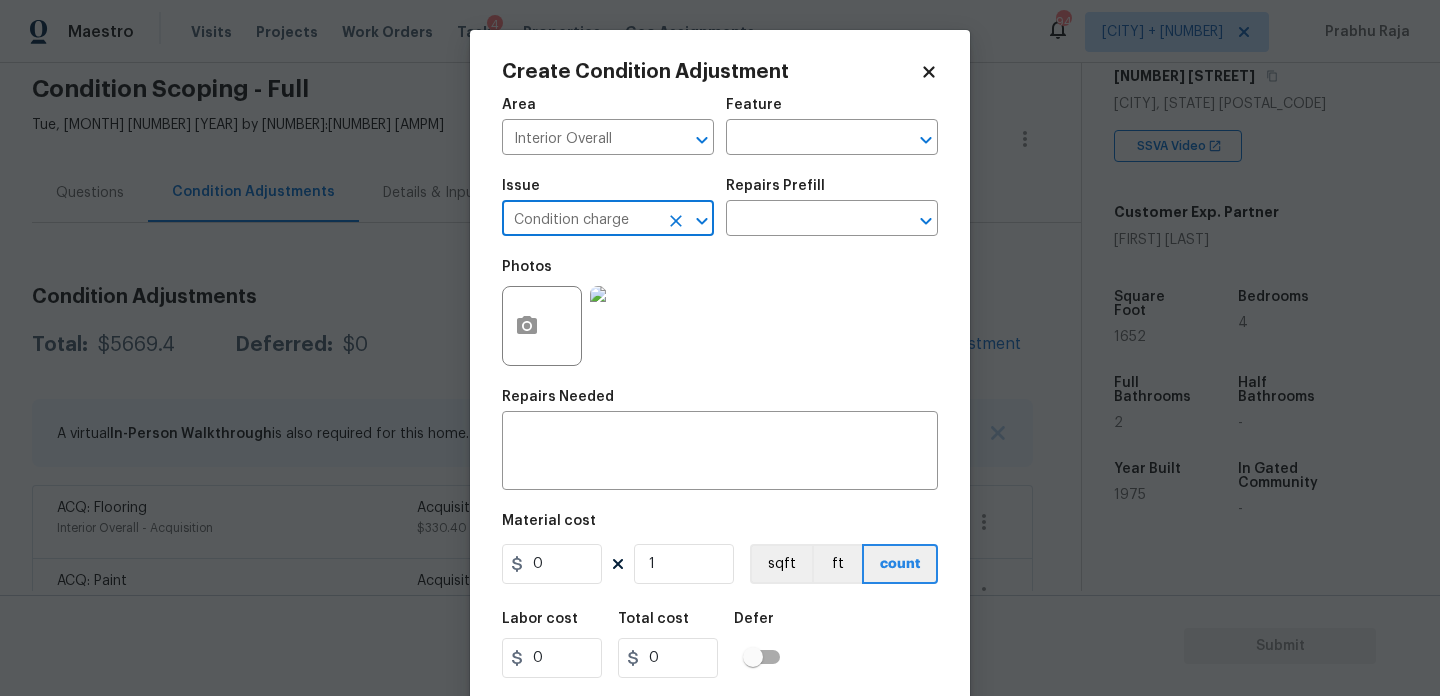 type on "Condition charge" 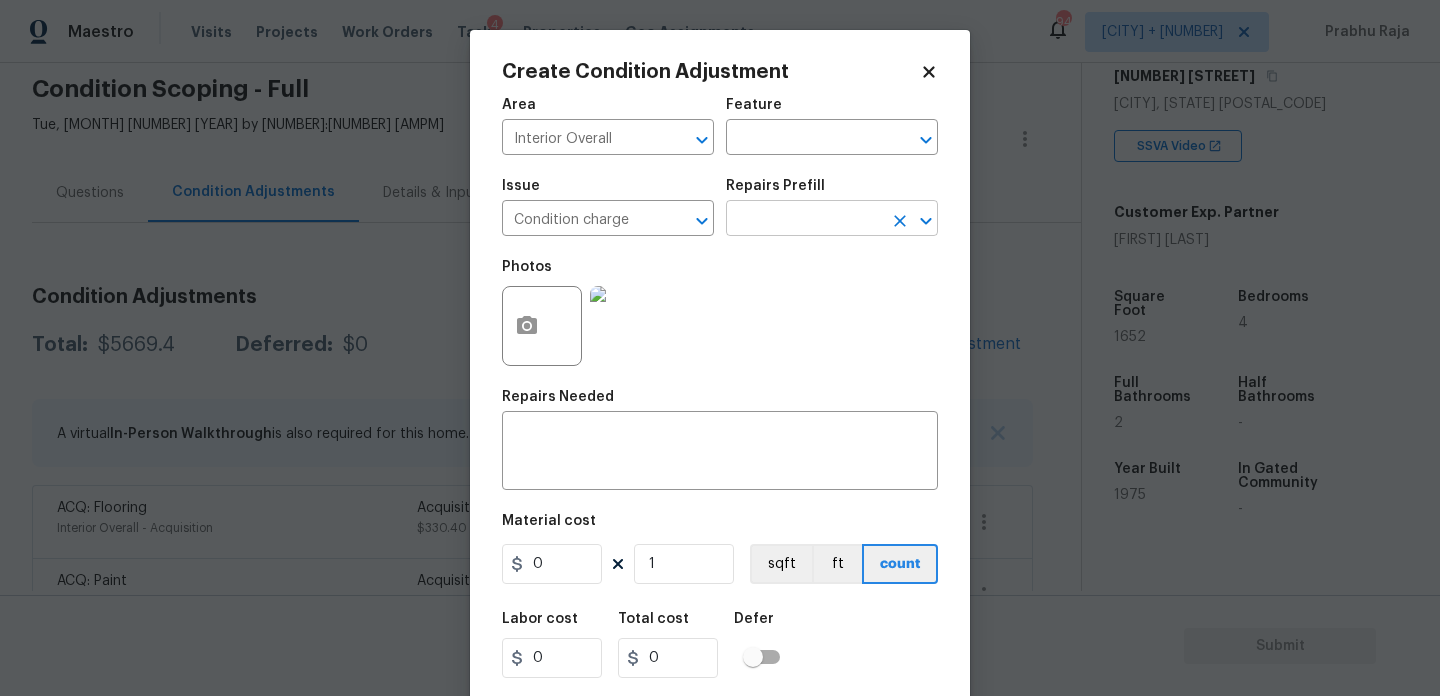 click at bounding box center (804, 220) 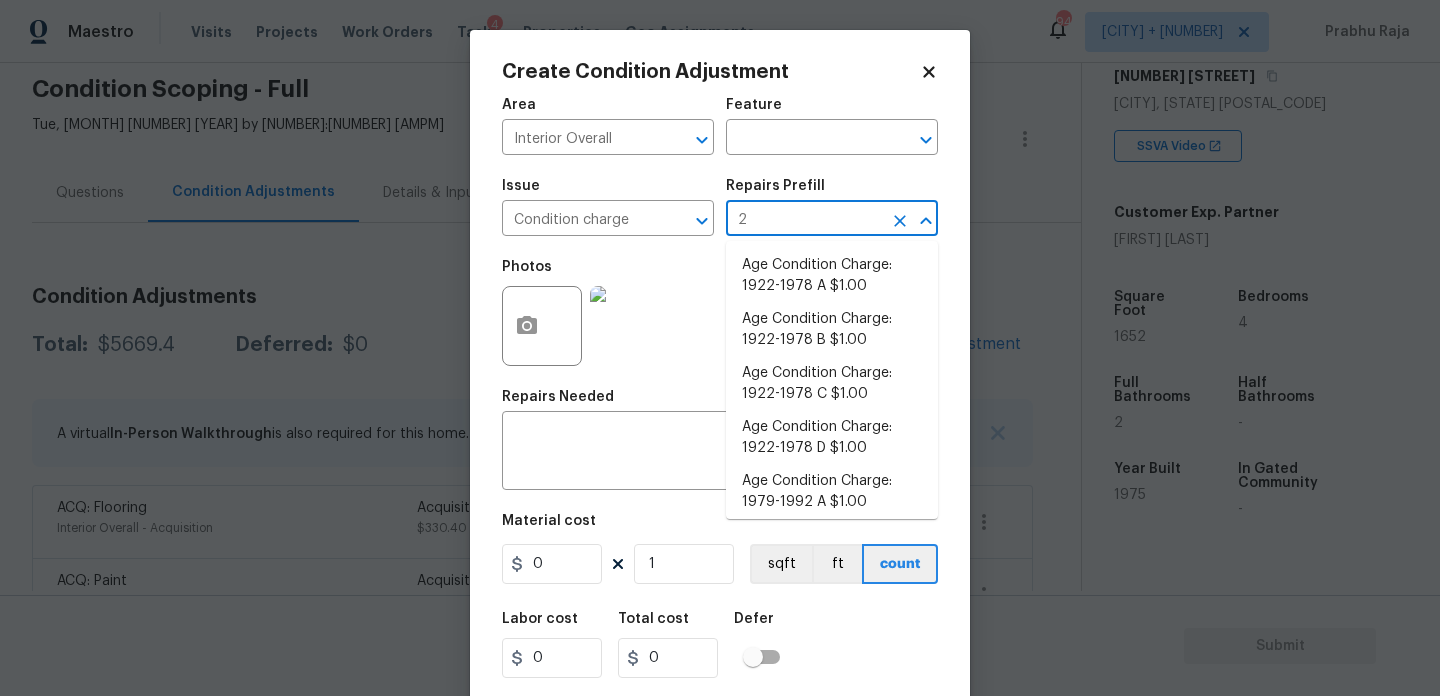 type on "22" 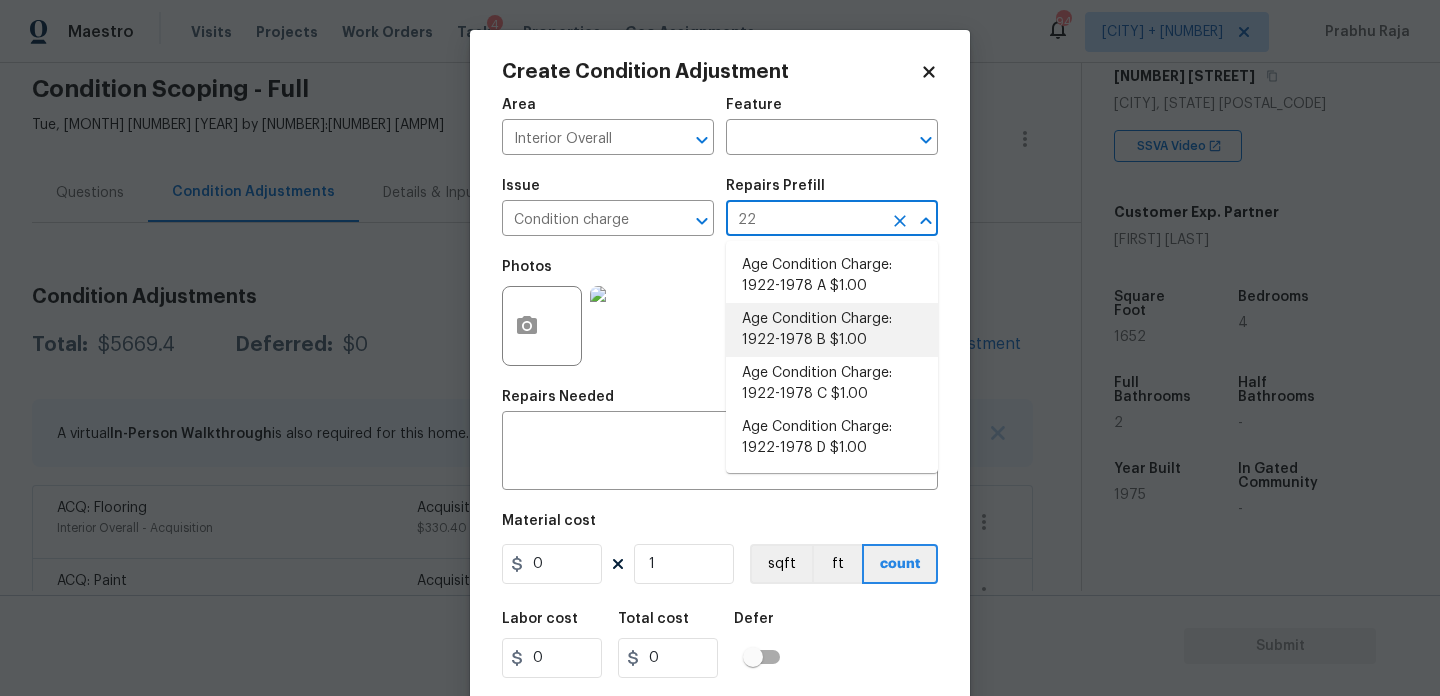 click on "Age Condition Charge: 1922-1978 B	 $1.00" at bounding box center (832, 330) 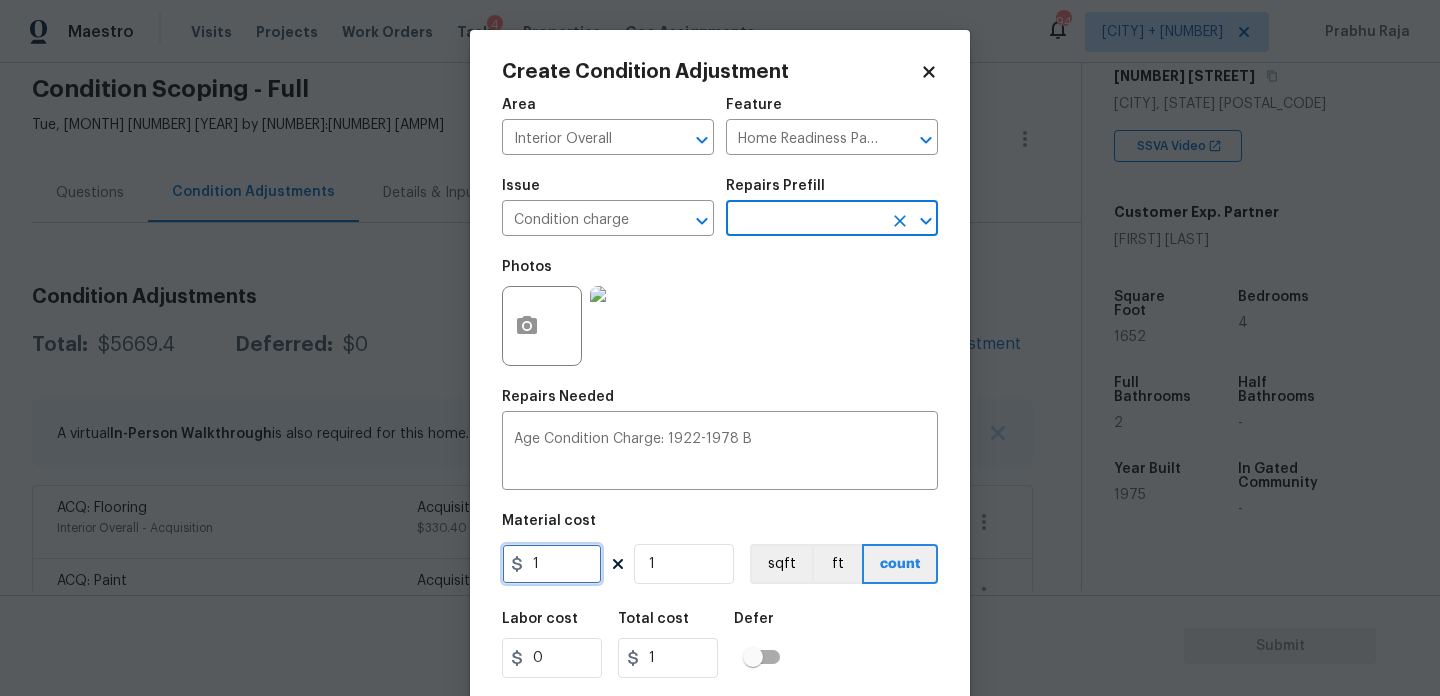 click on "1" at bounding box center (552, 564) 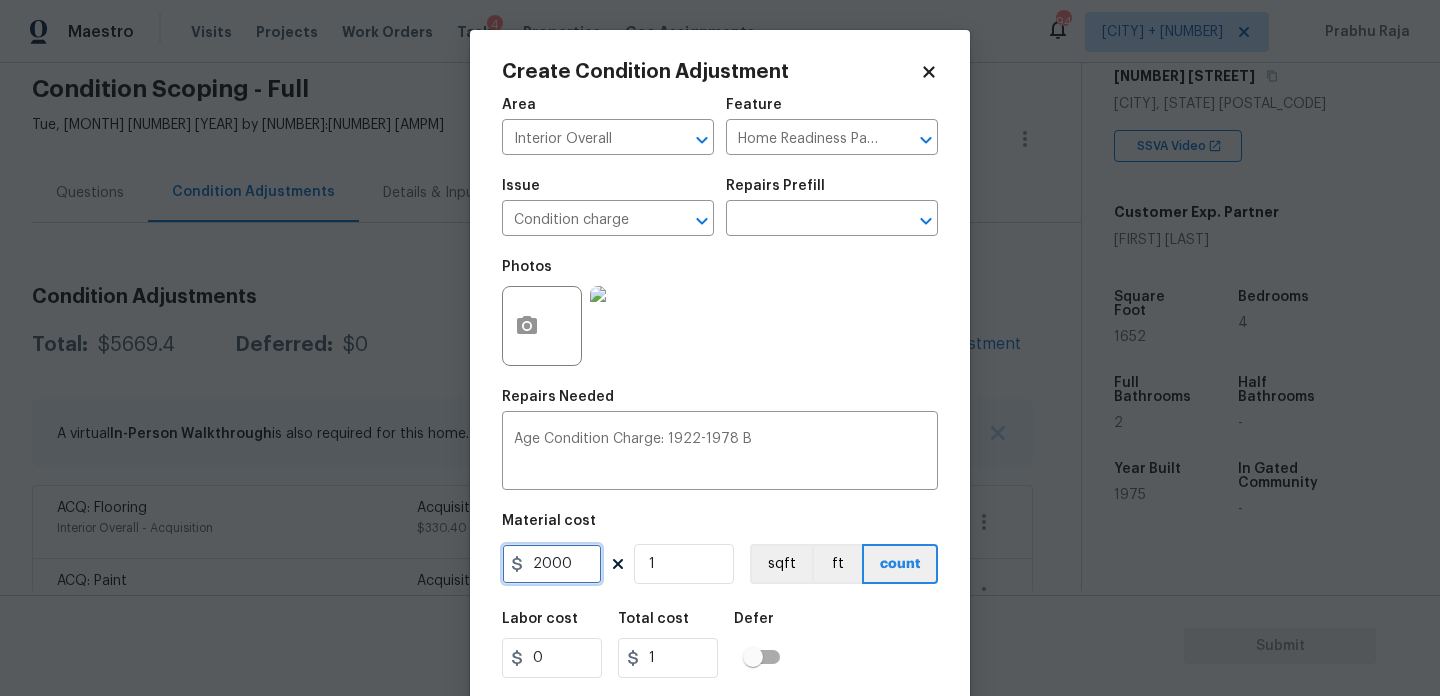 type on "2000" 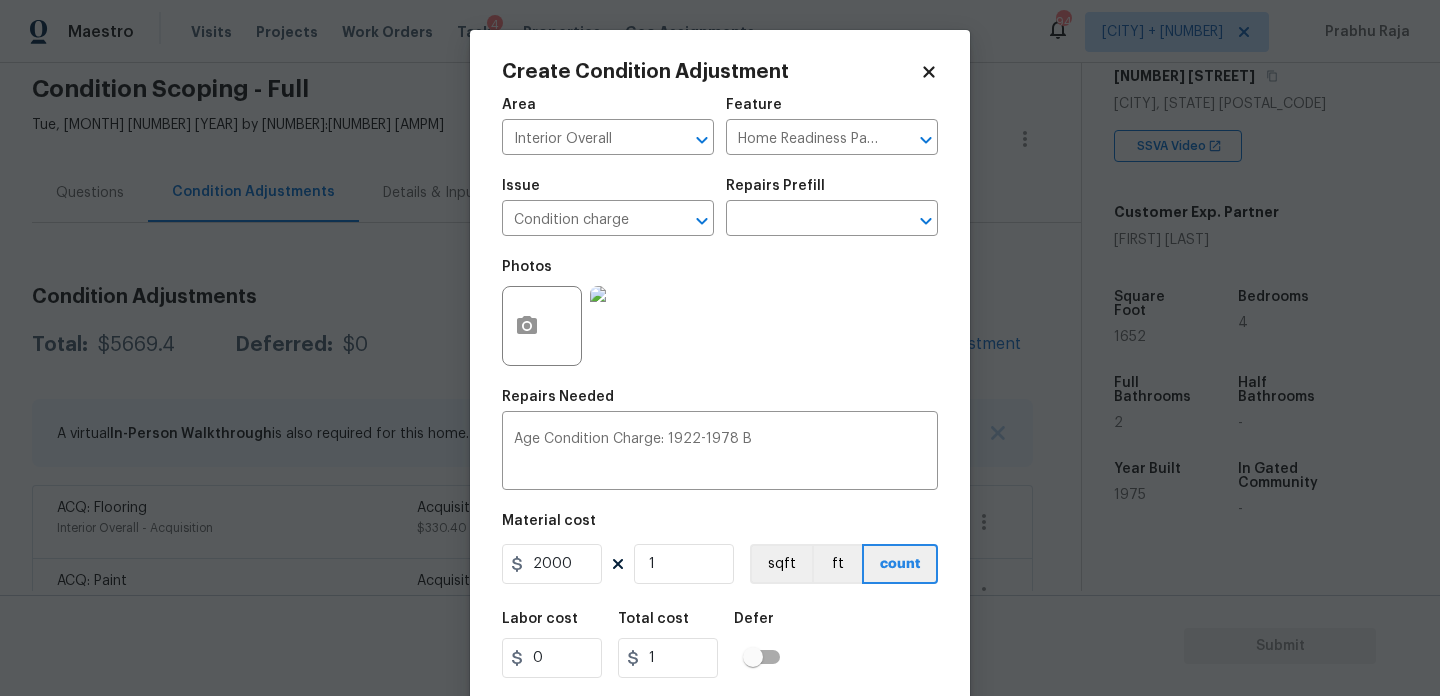 click on "Photos" at bounding box center [720, 313] 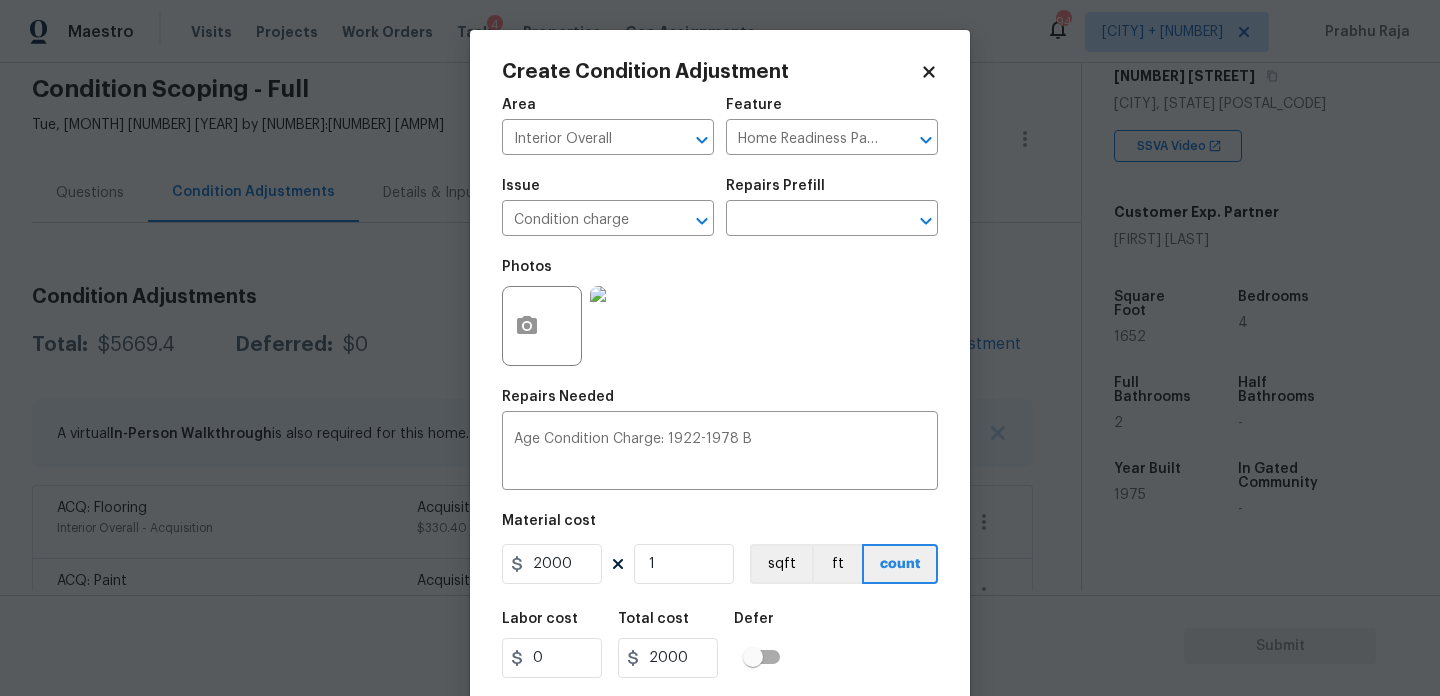 scroll, scrollTop: 51, scrollLeft: 0, axis: vertical 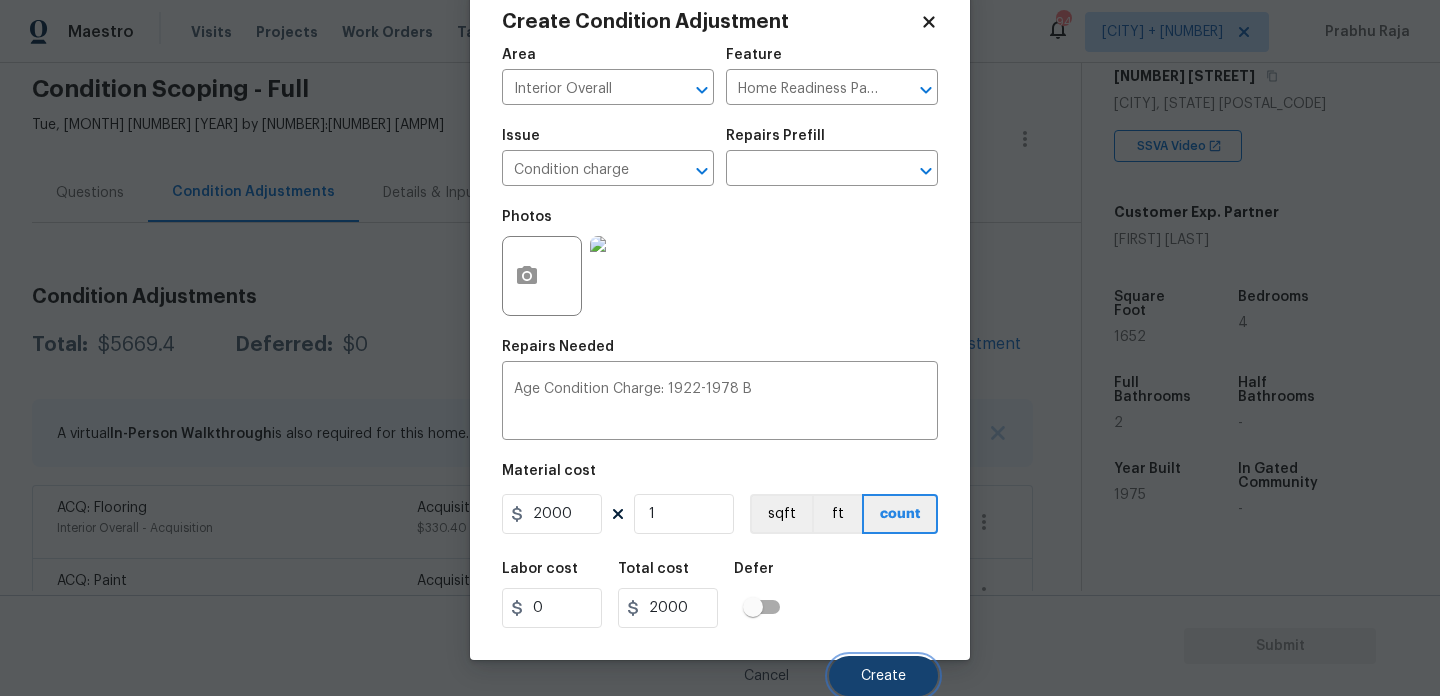 click on "Create" at bounding box center (883, 676) 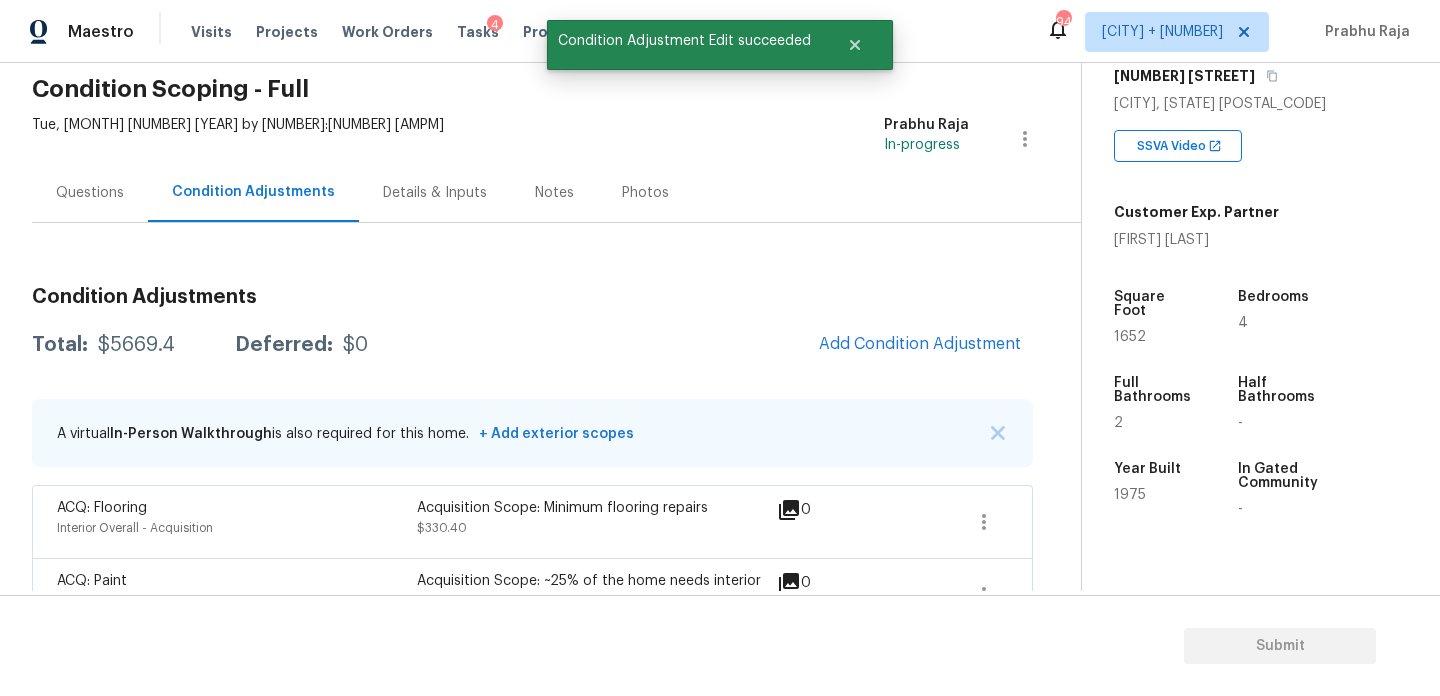 scroll, scrollTop: 44, scrollLeft: 0, axis: vertical 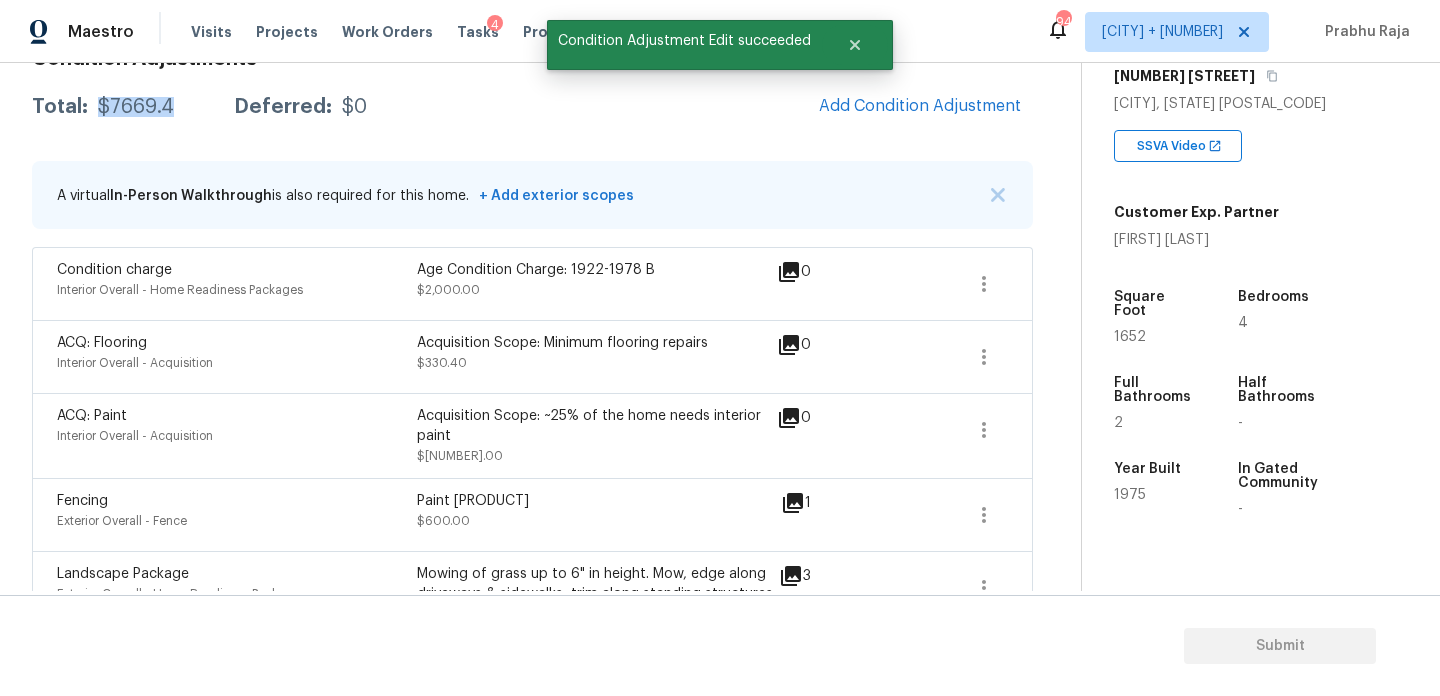 drag, startPoint x: 97, startPoint y: 103, endPoint x: 172, endPoint y: 105, distance: 75.026665 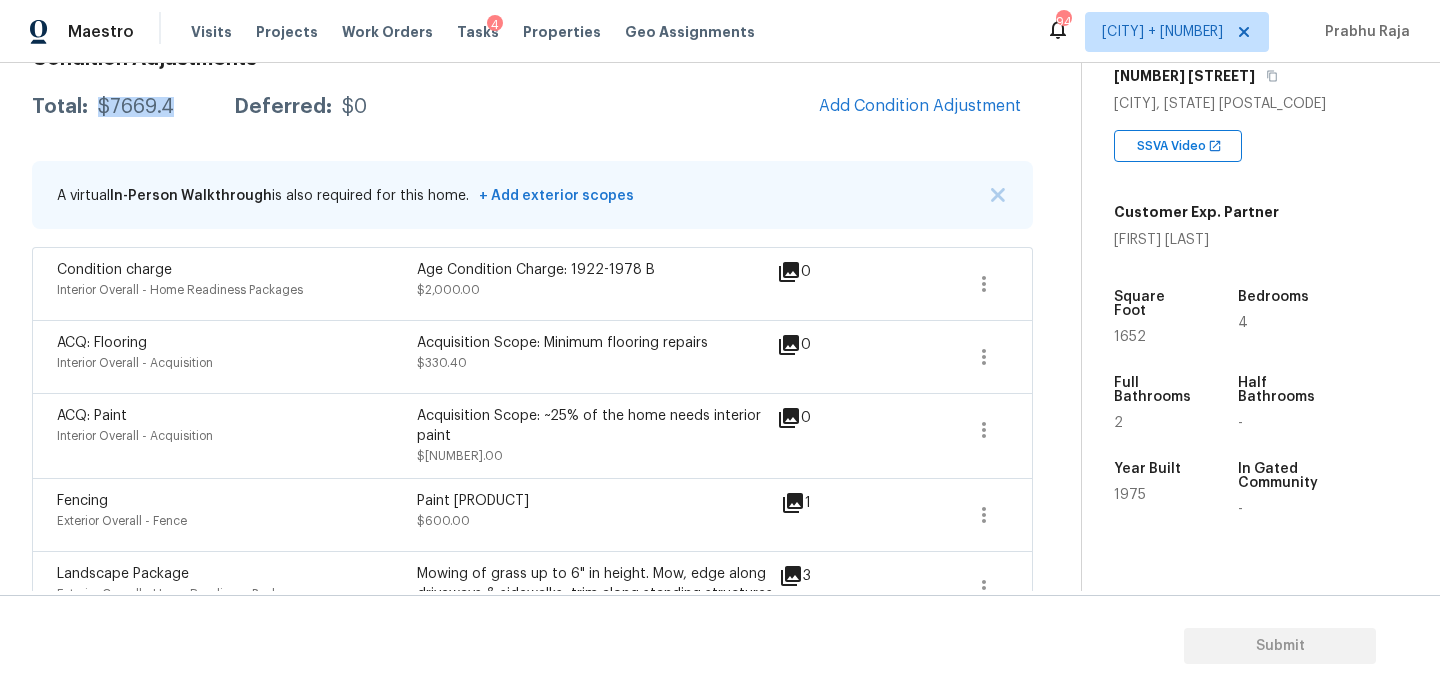 copy on "$7669.4" 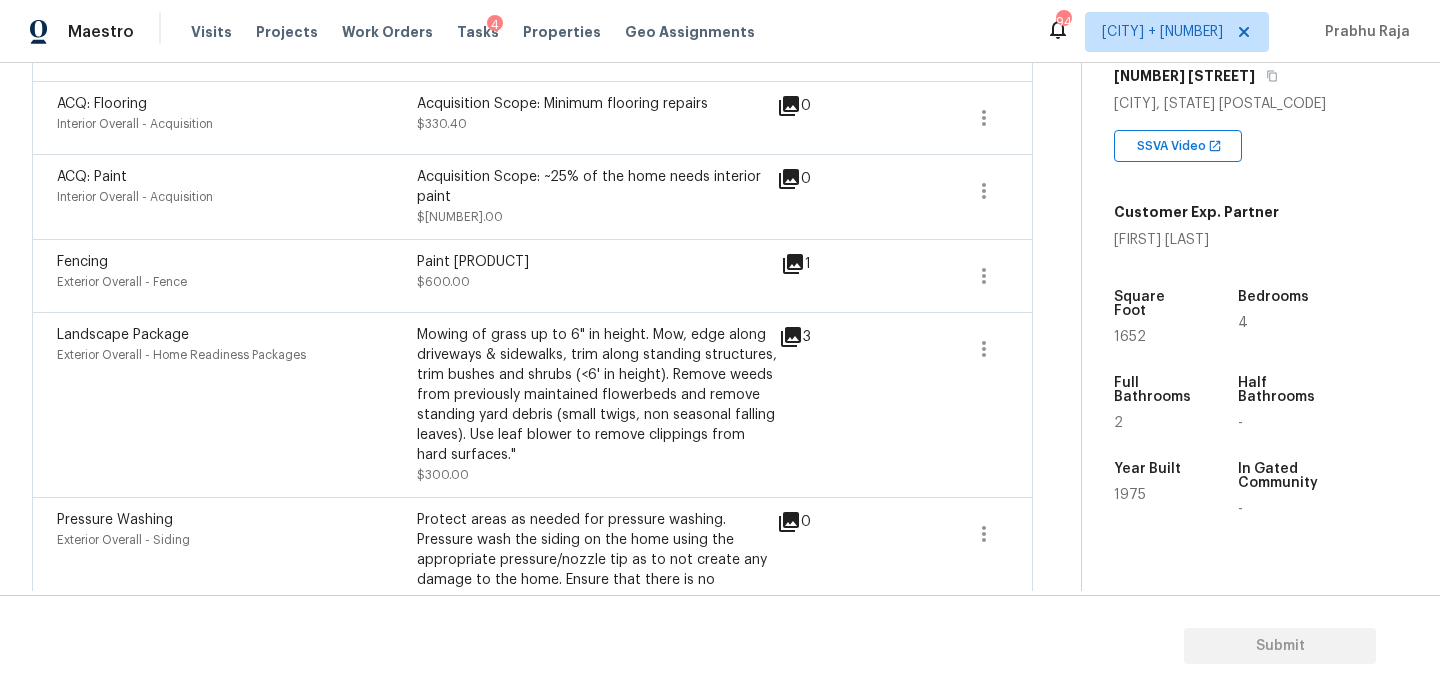 scroll, scrollTop: 0, scrollLeft: 0, axis: both 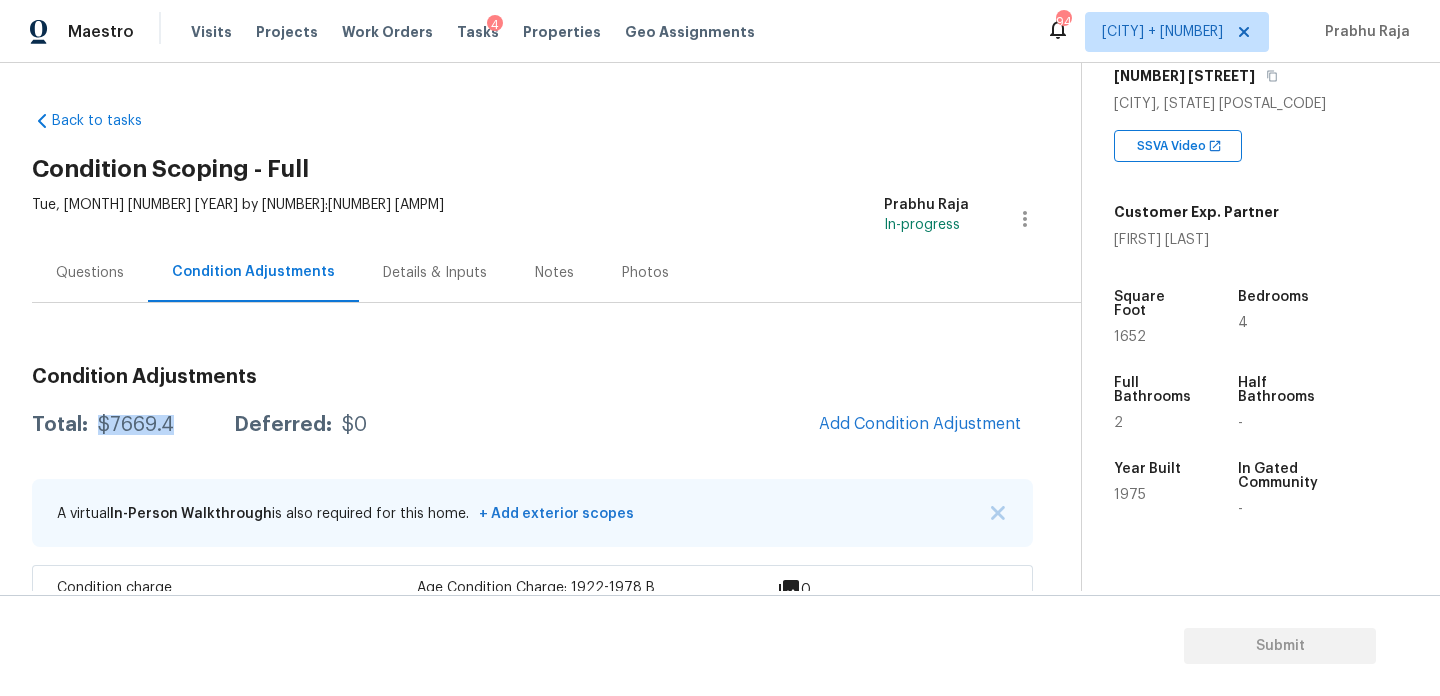 click on "Questions" at bounding box center (90, 272) 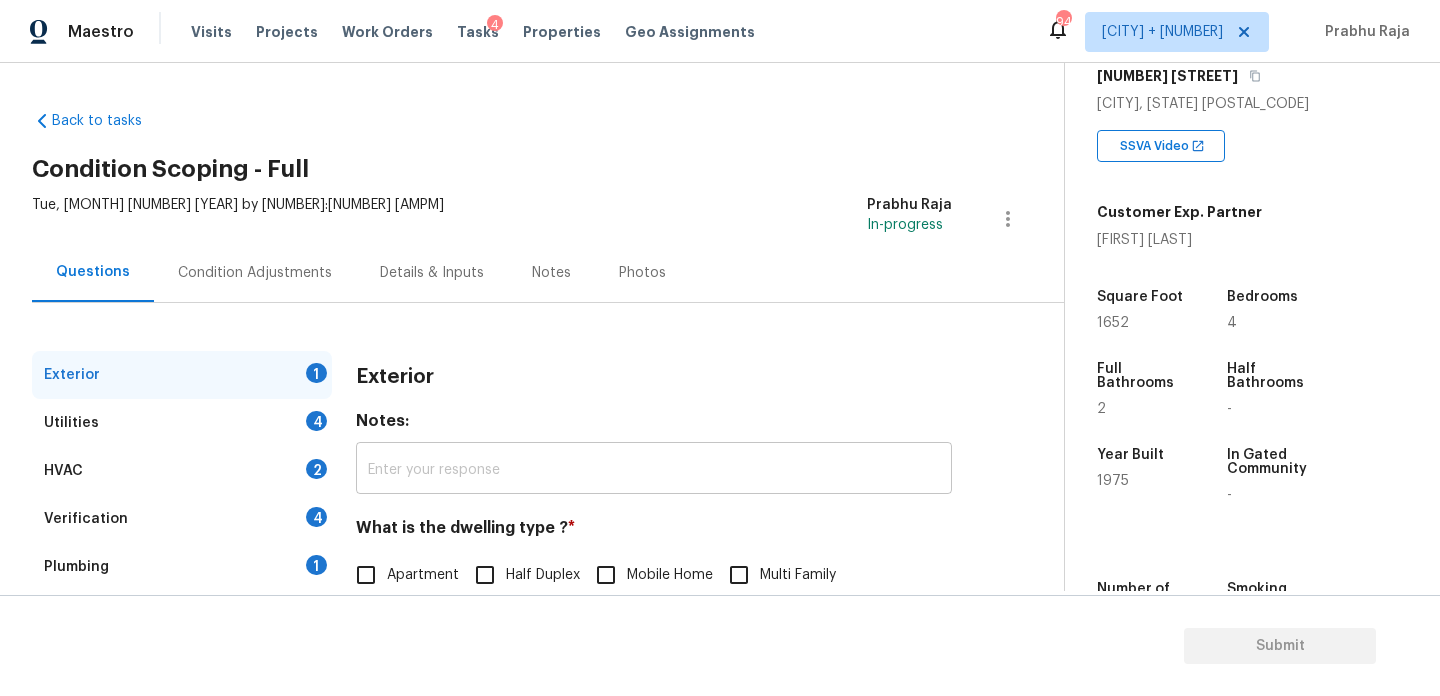 scroll, scrollTop: 267, scrollLeft: 0, axis: vertical 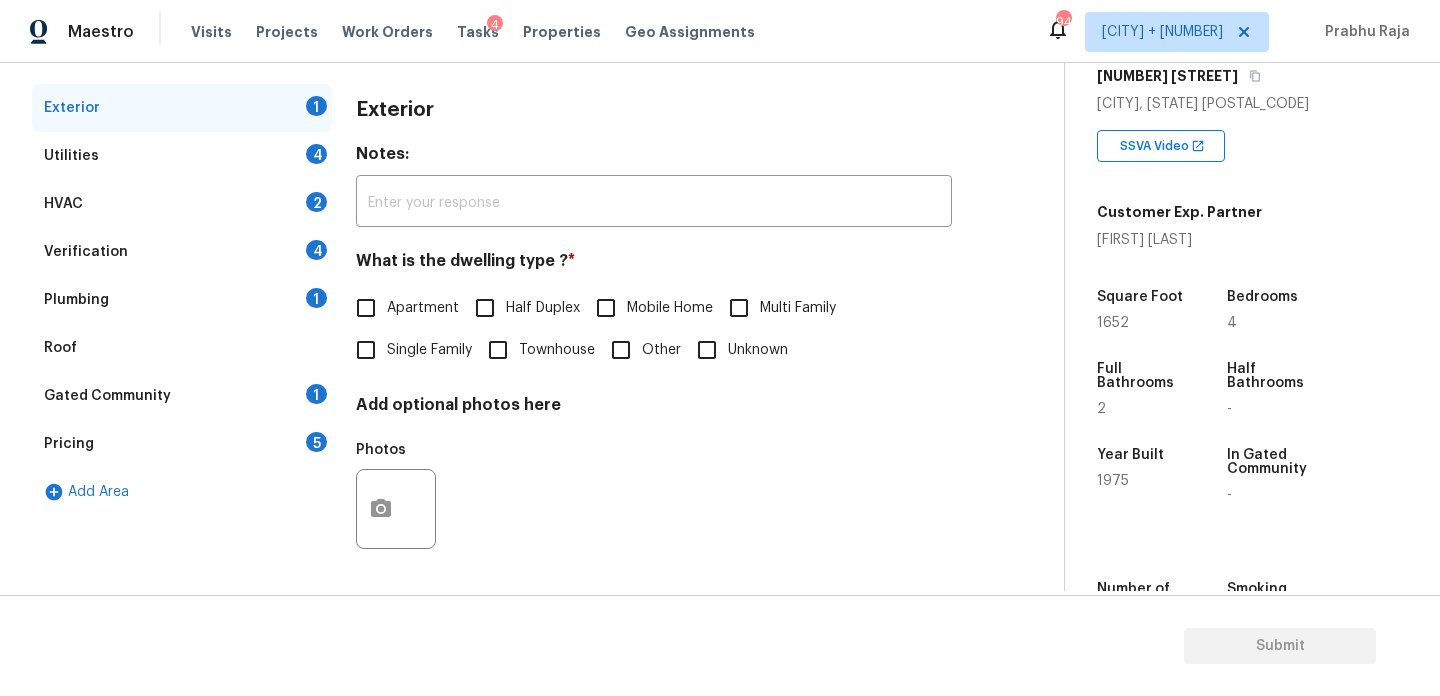 click on "Single Family" at bounding box center (366, 350) 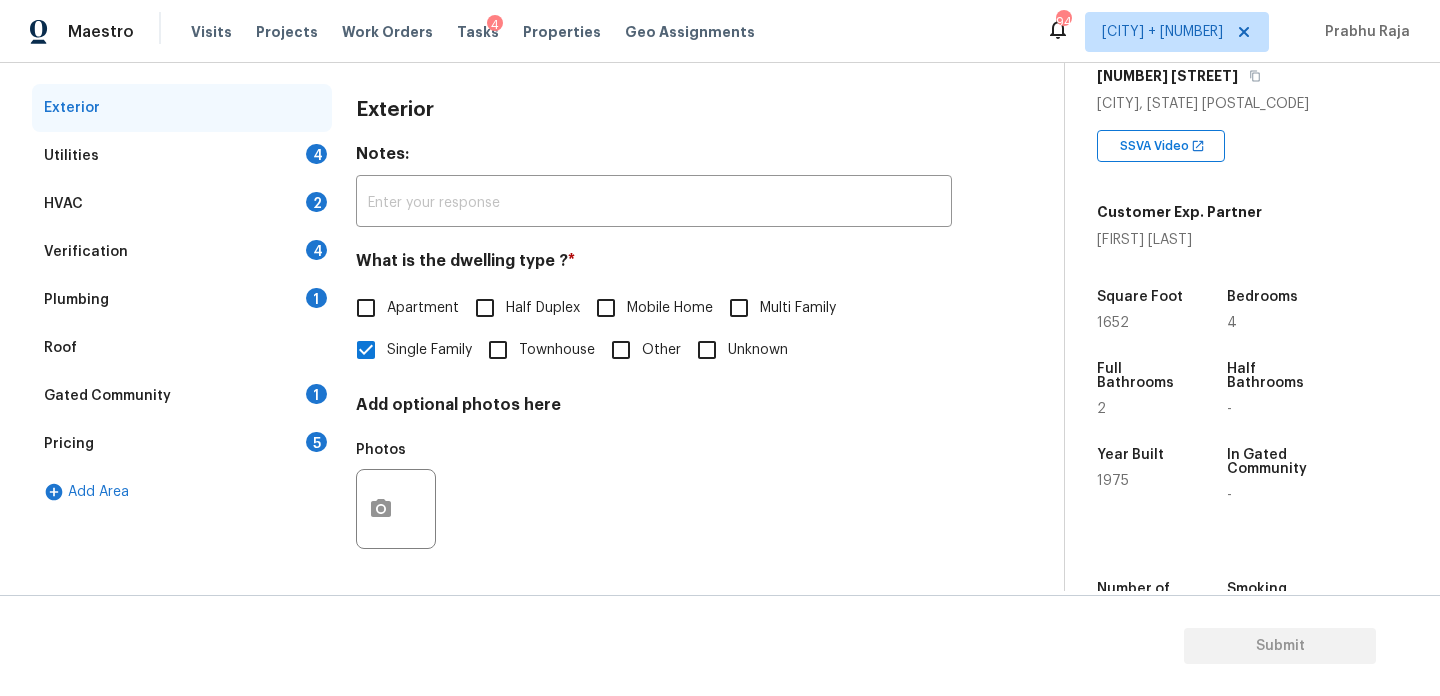 click on "4" at bounding box center [316, 154] 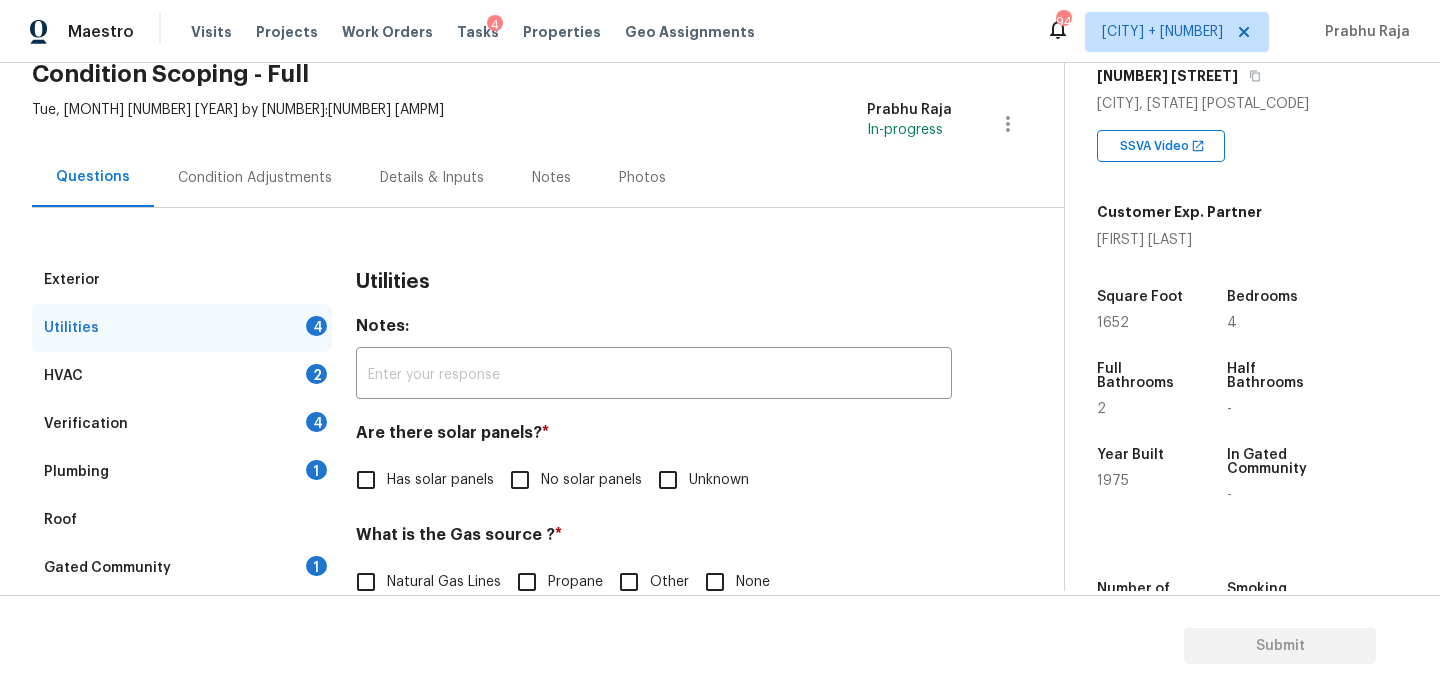 scroll, scrollTop: 0, scrollLeft: 0, axis: both 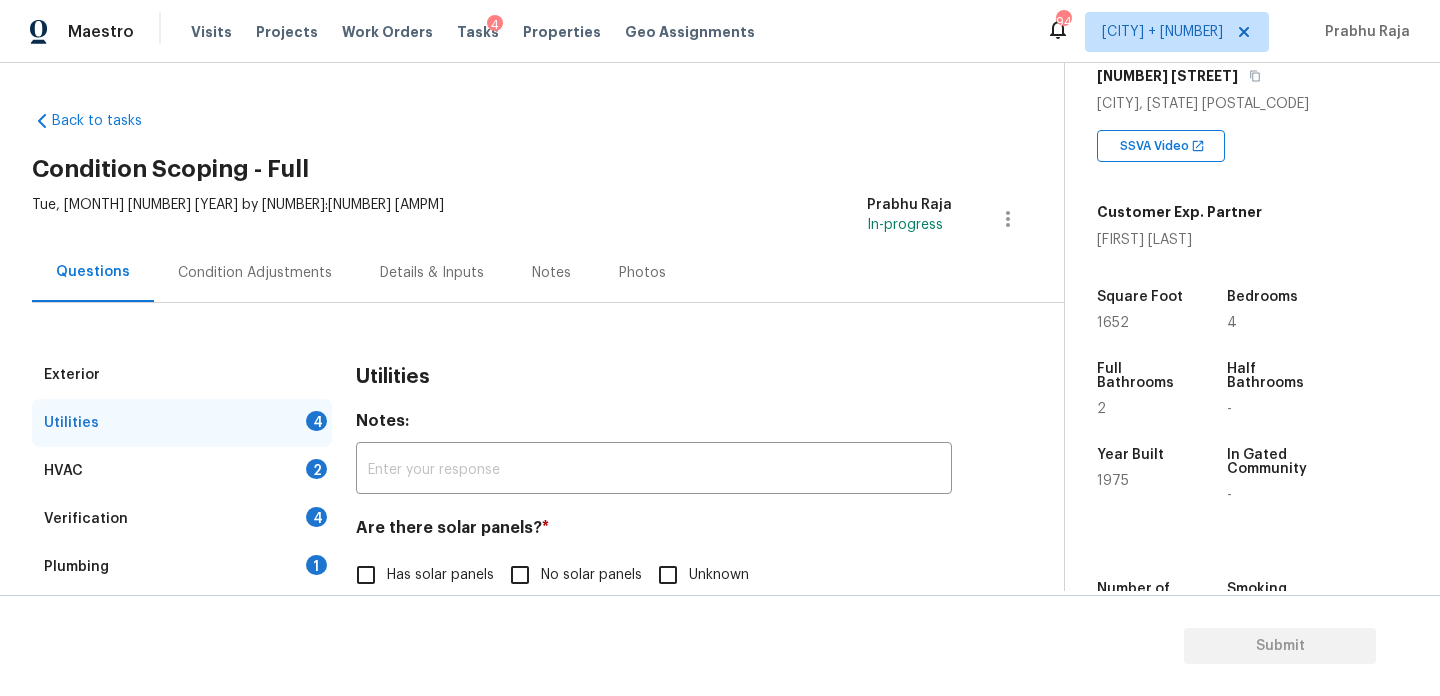 click on "Condition Adjustments" at bounding box center [255, 272] 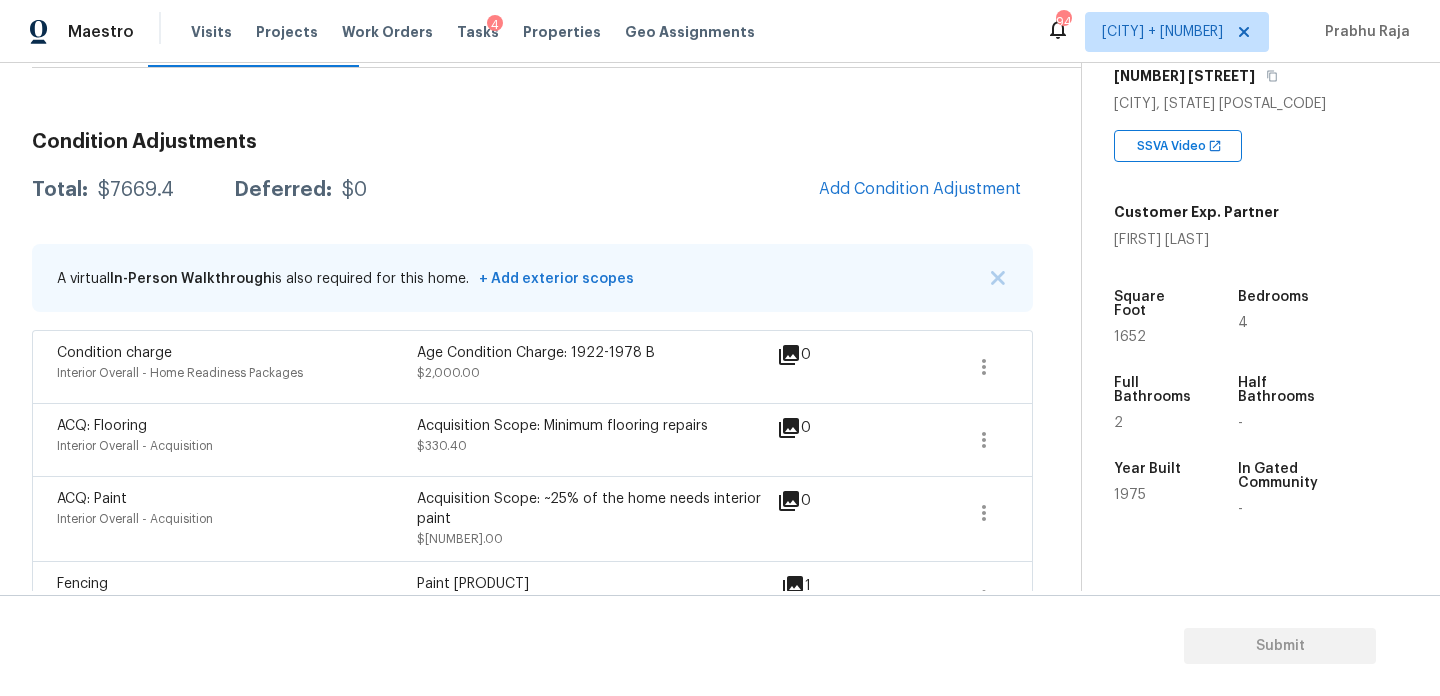 scroll, scrollTop: 220, scrollLeft: 0, axis: vertical 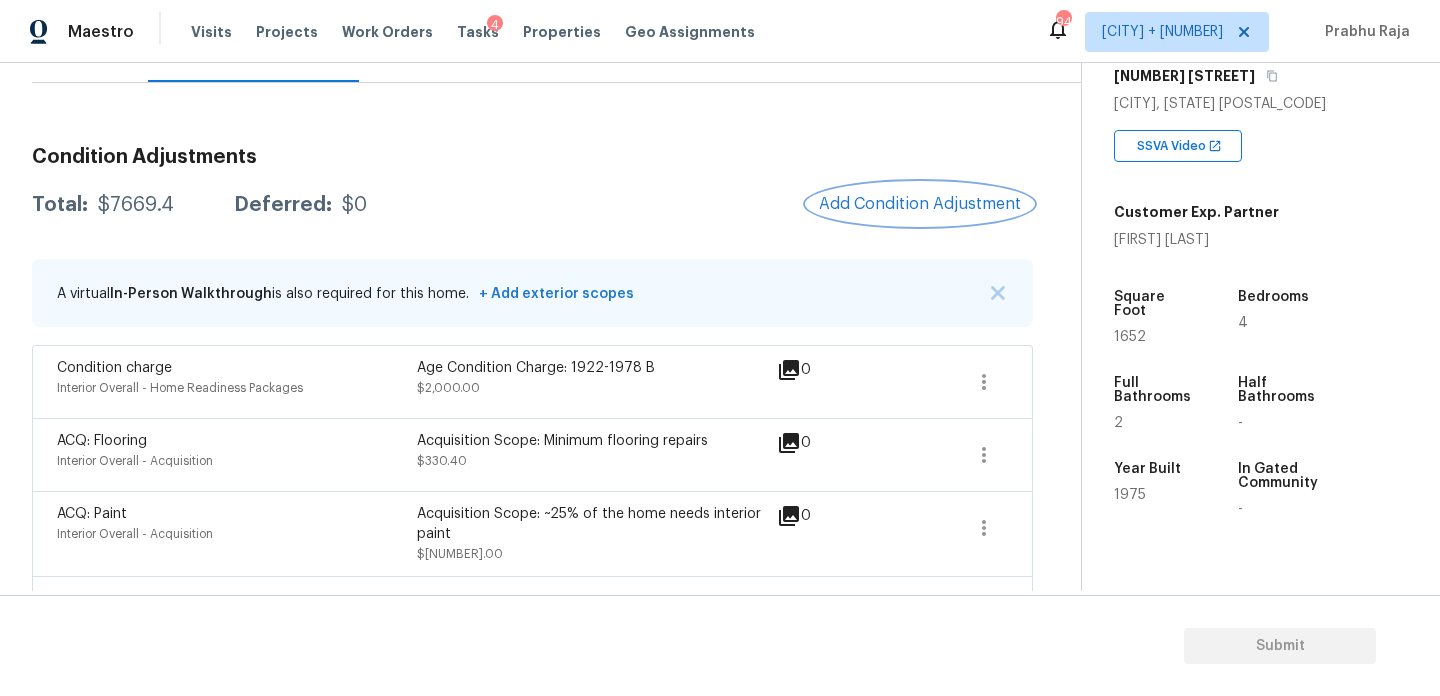 click on "Add Condition Adjustment" at bounding box center (920, 204) 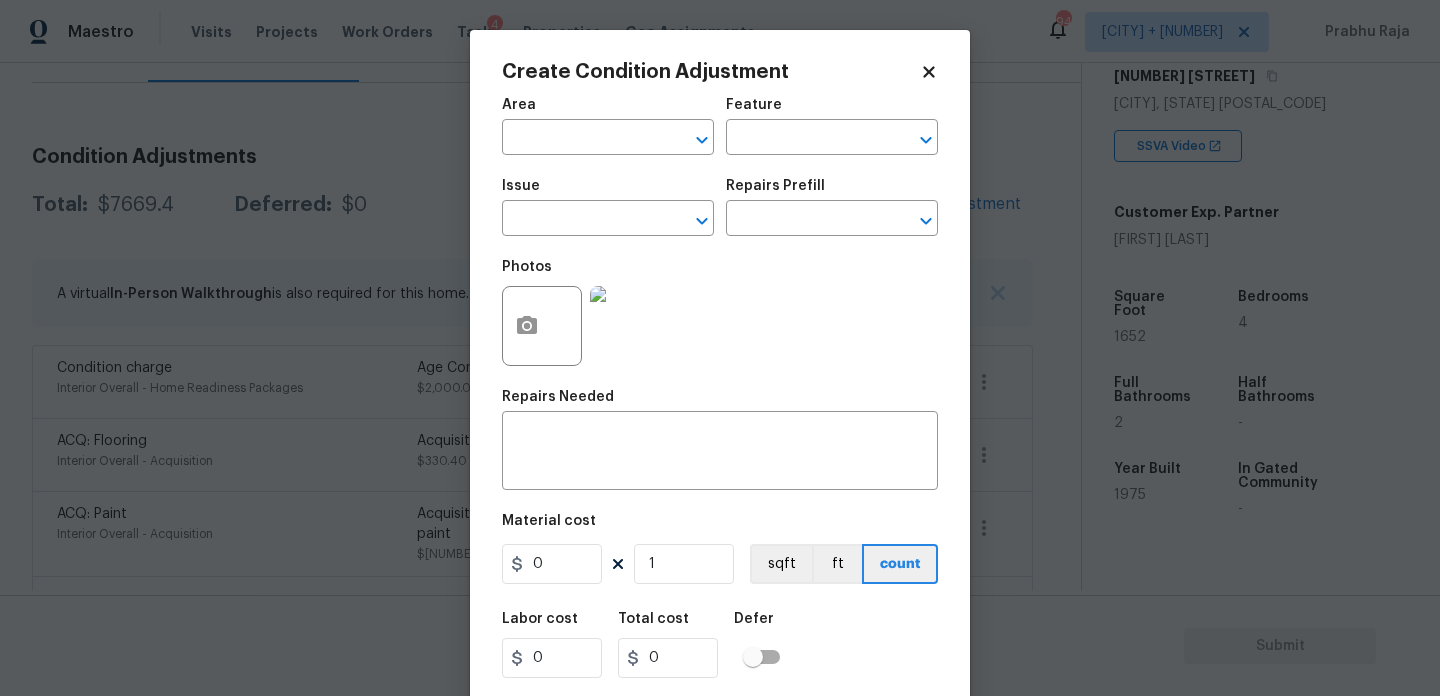 click on "Area" at bounding box center (608, 111) 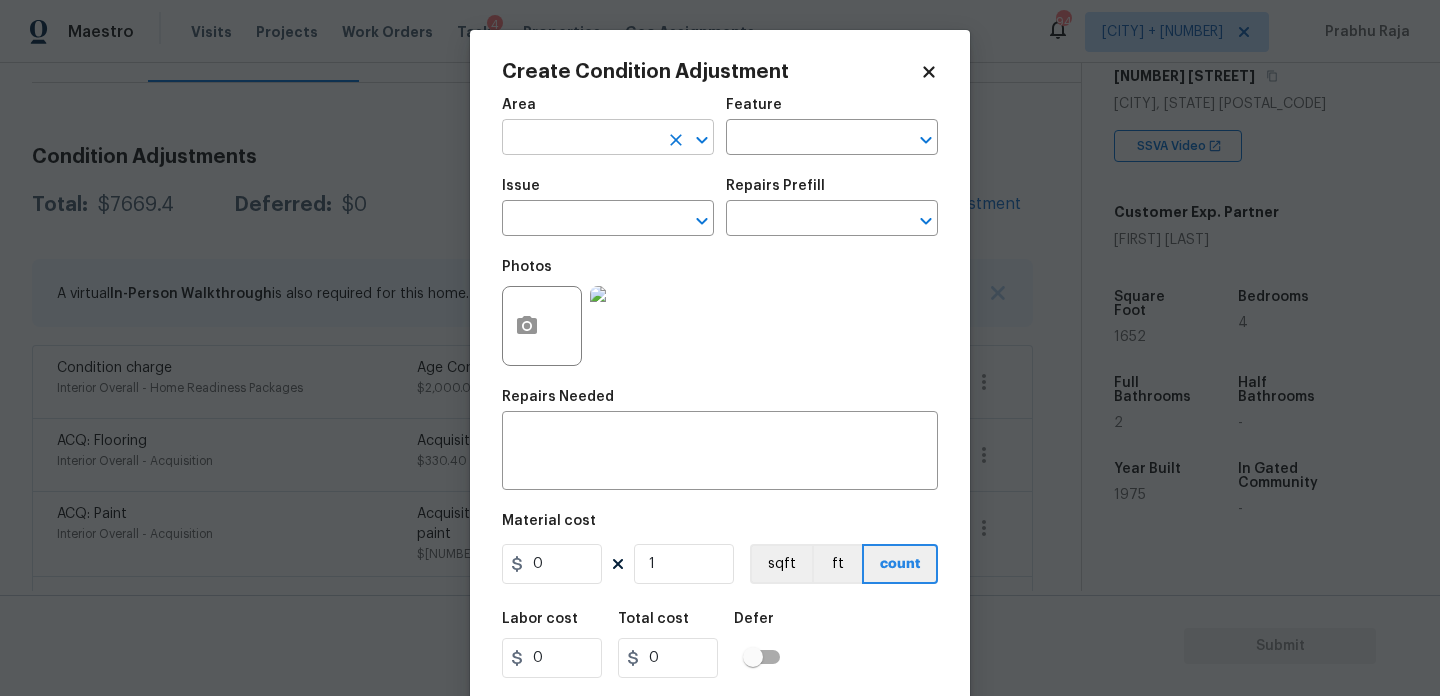 click at bounding box center (580, 139) 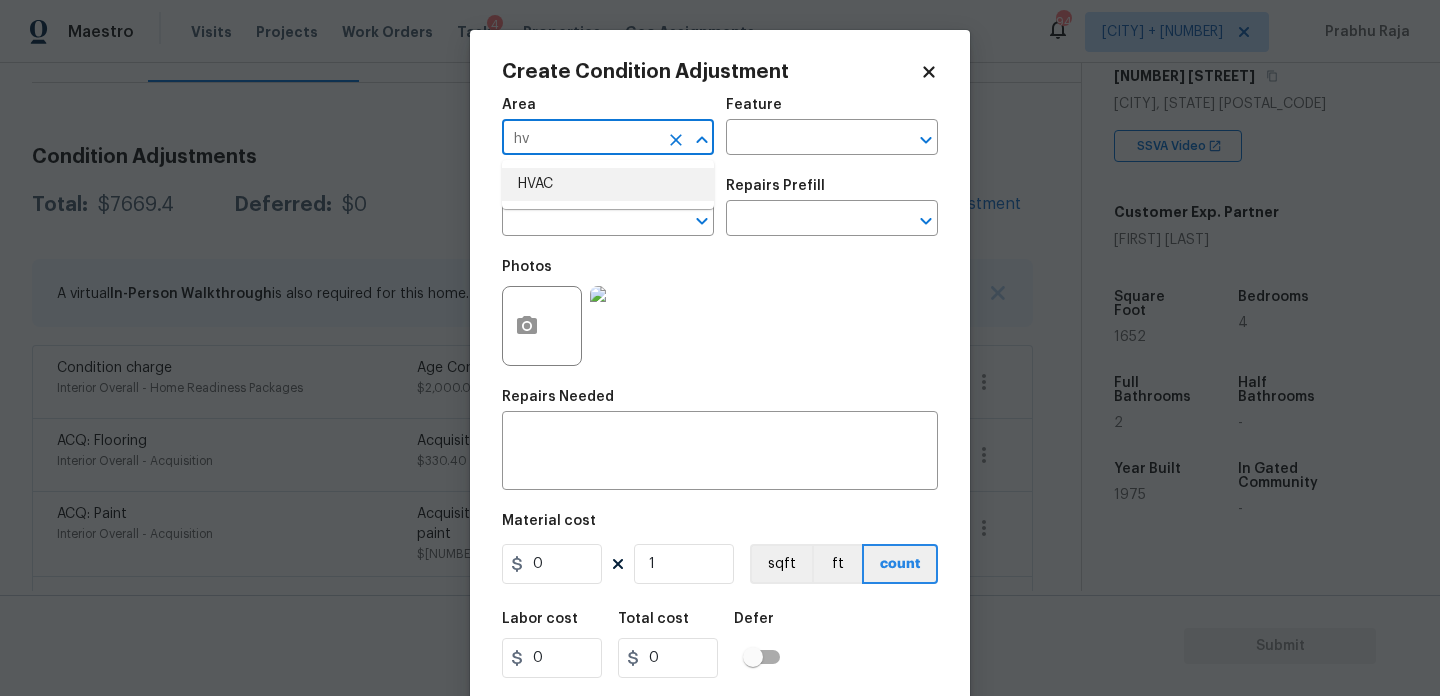 click on "HVAC" at bounding box center (608, 184) 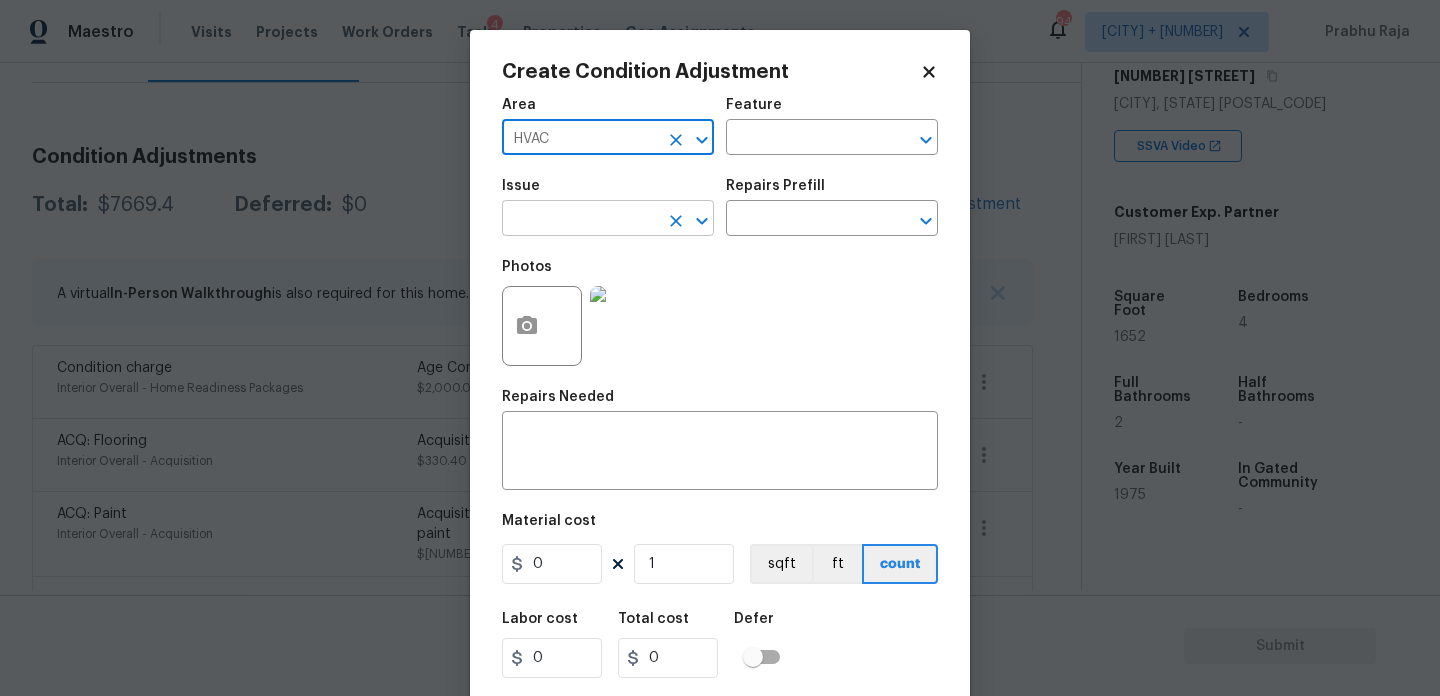 type on "HVAC" 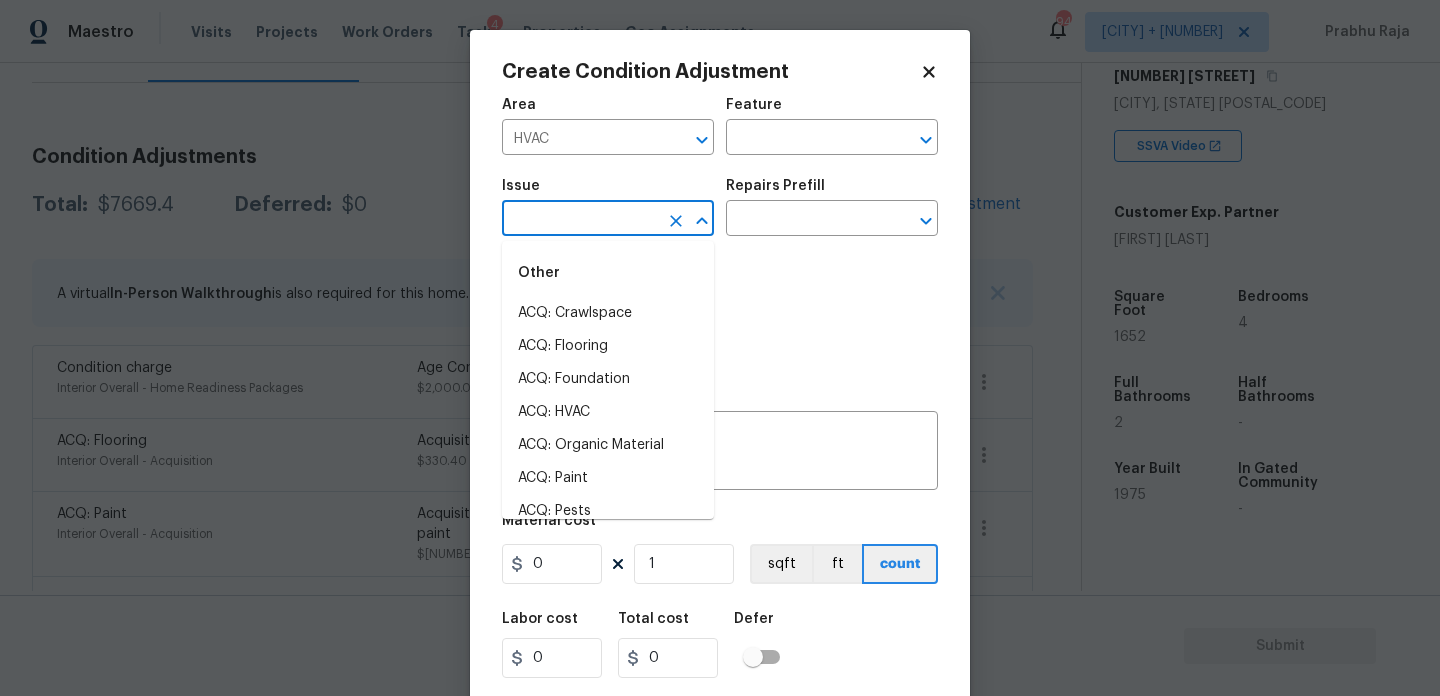 click at bounding box center [580, 220] 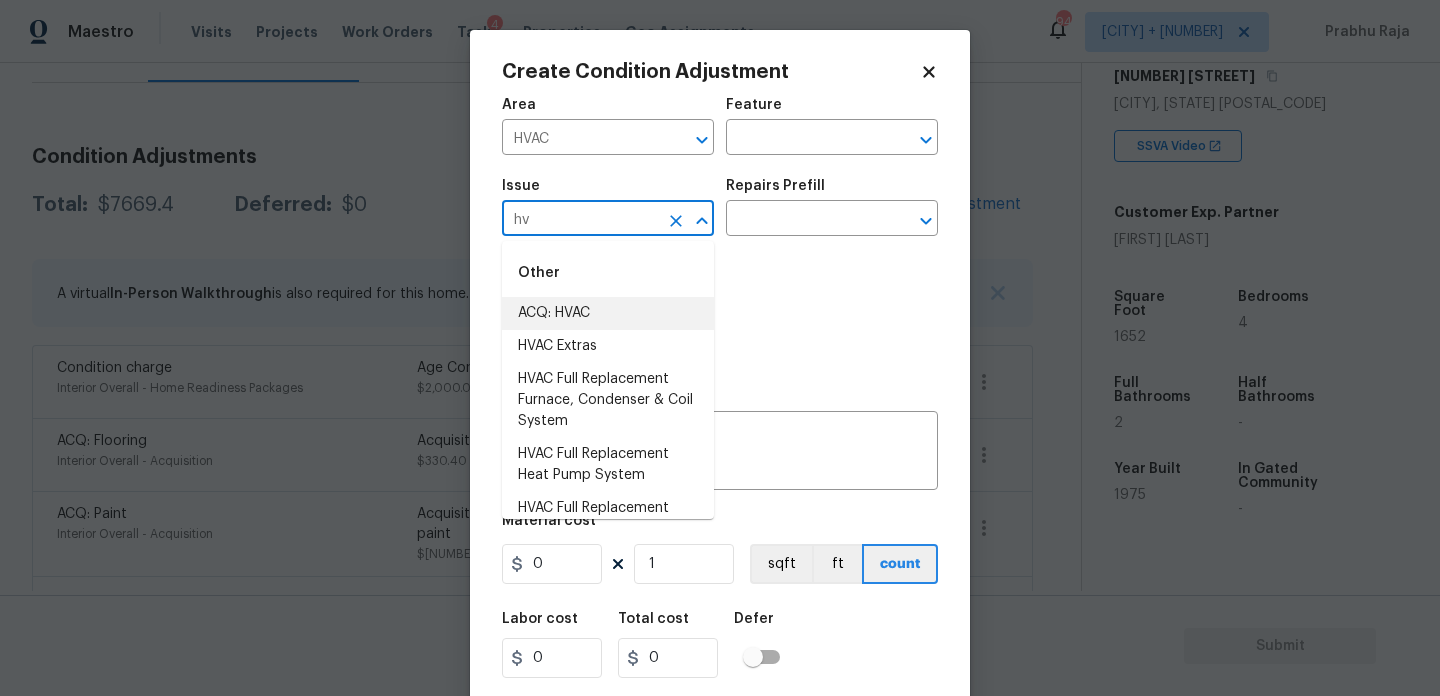 click on "ACQ: HVAC" at bounding box center (608, 313) 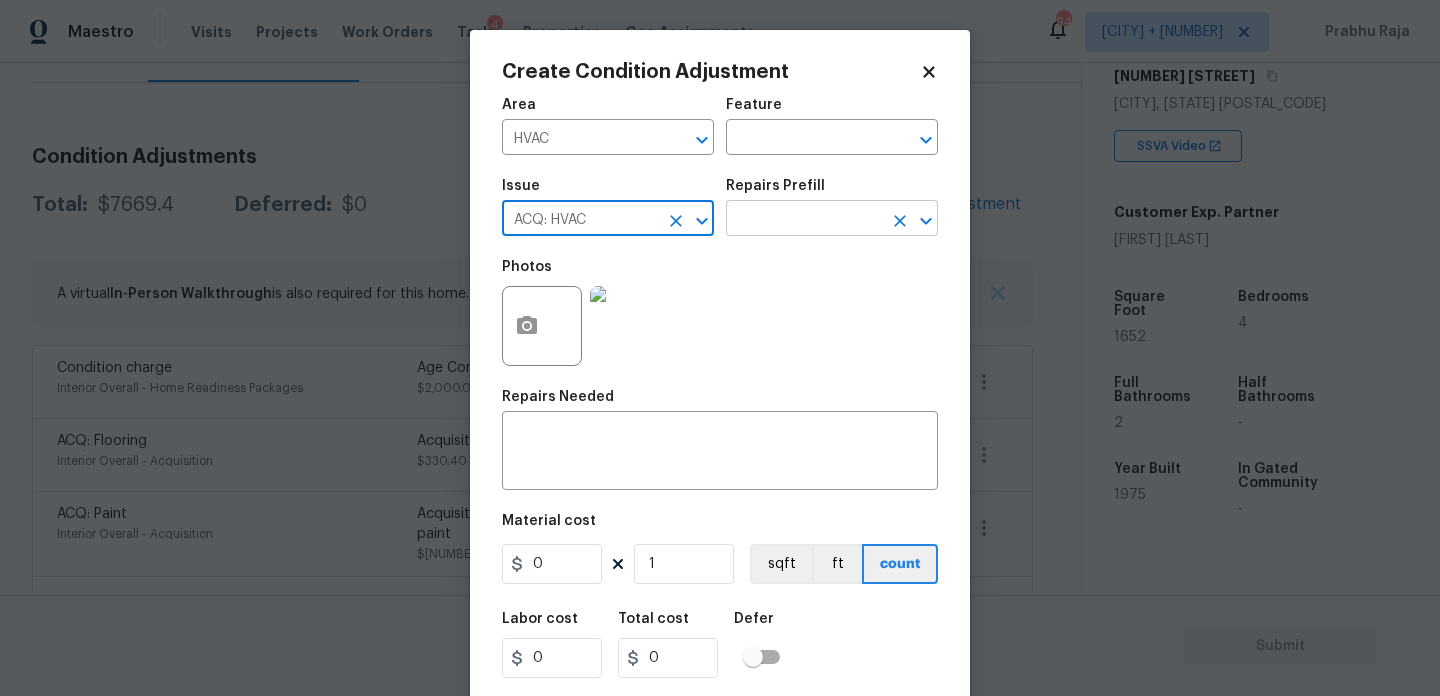 type on "ACQ: HVAC" 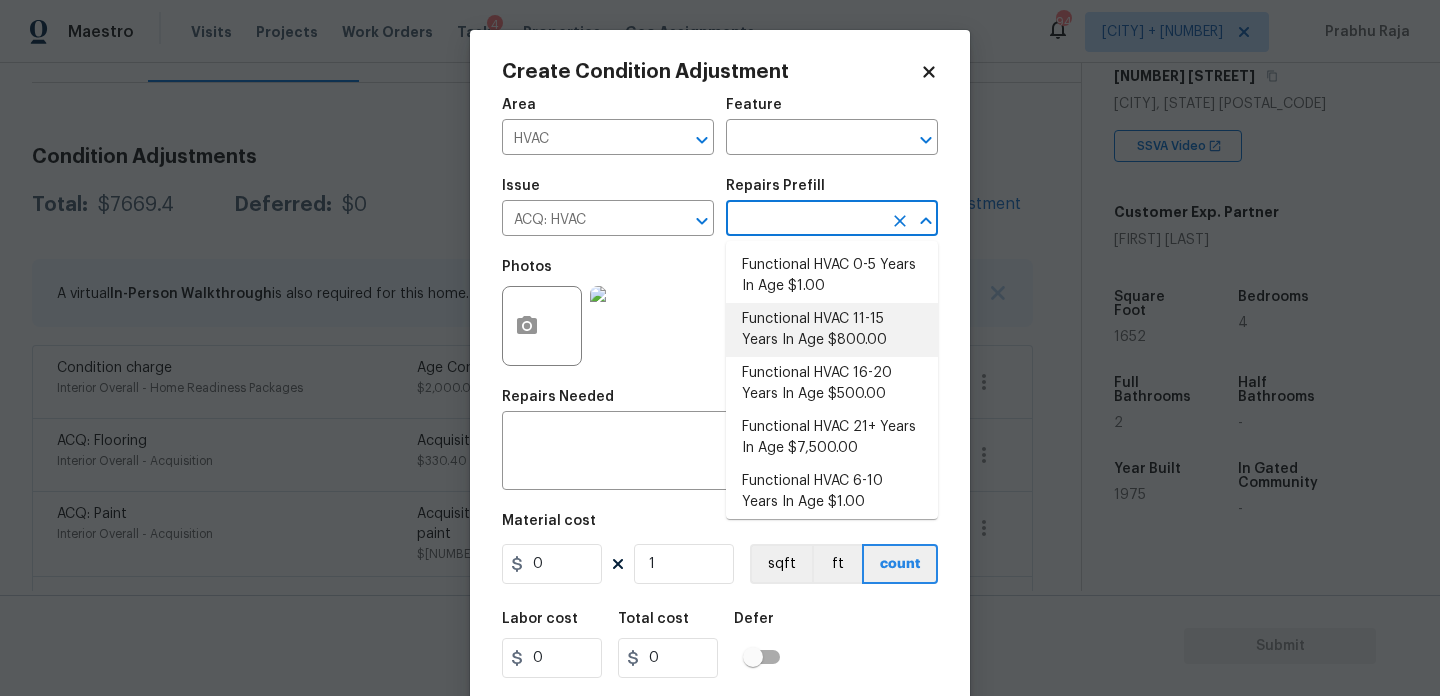 click on "Functional HVAC 11-15 Years In Age $800.00" at bounding box center (832, 330) 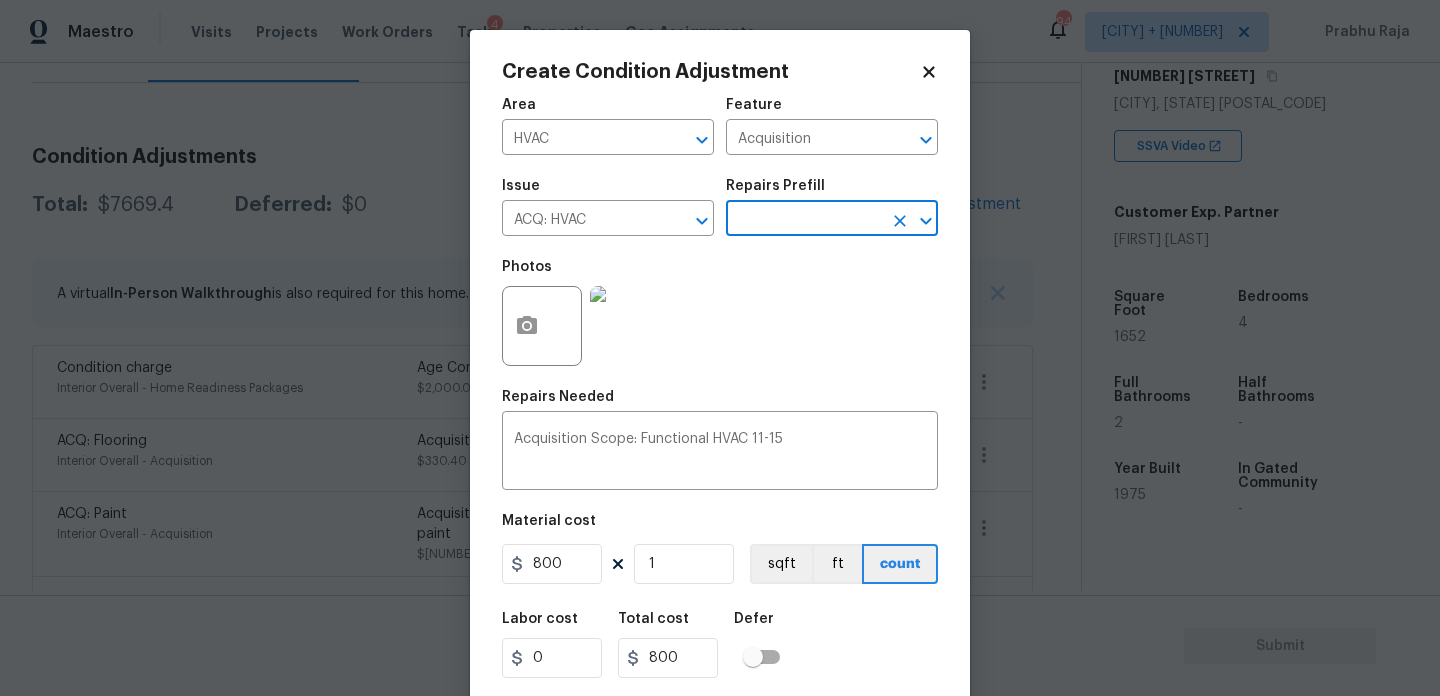 scroll, scrollTop: 51, scrollLeft: 0, axis: vertical 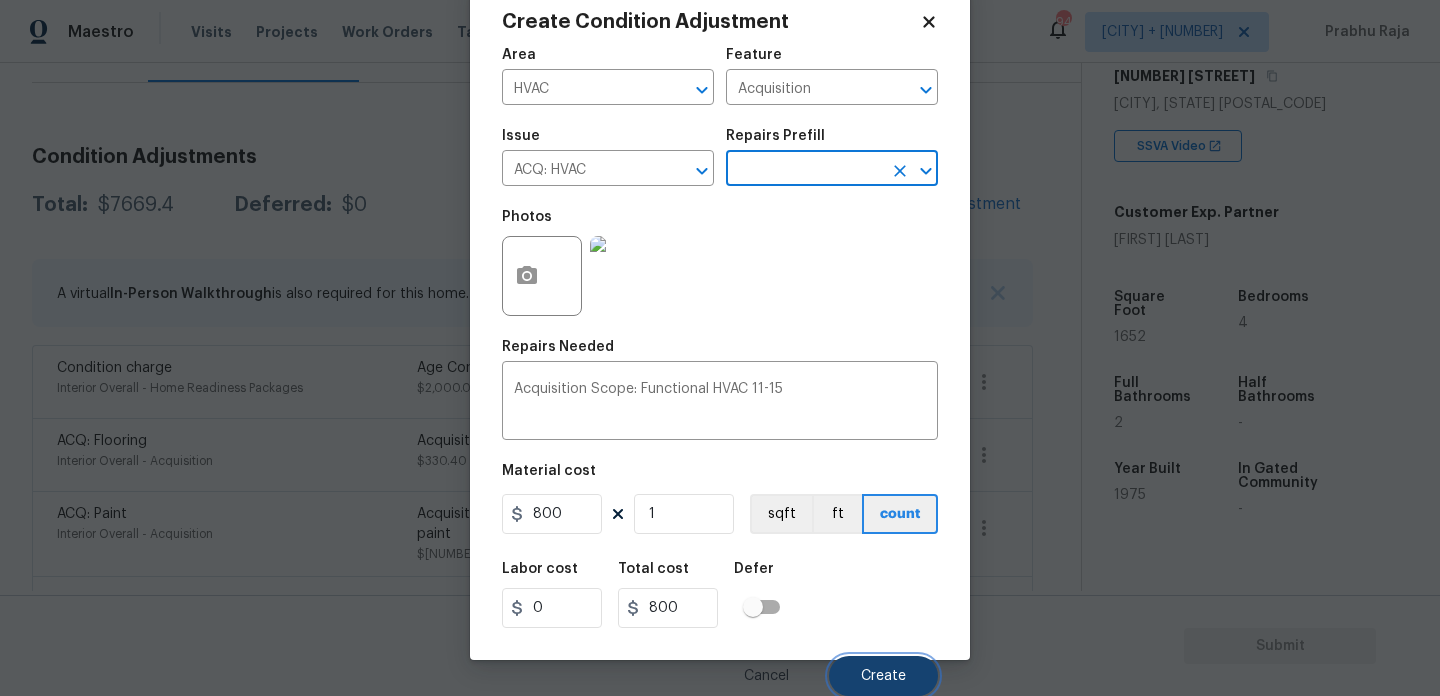 click on "Create" at bounding box center (883, 676) 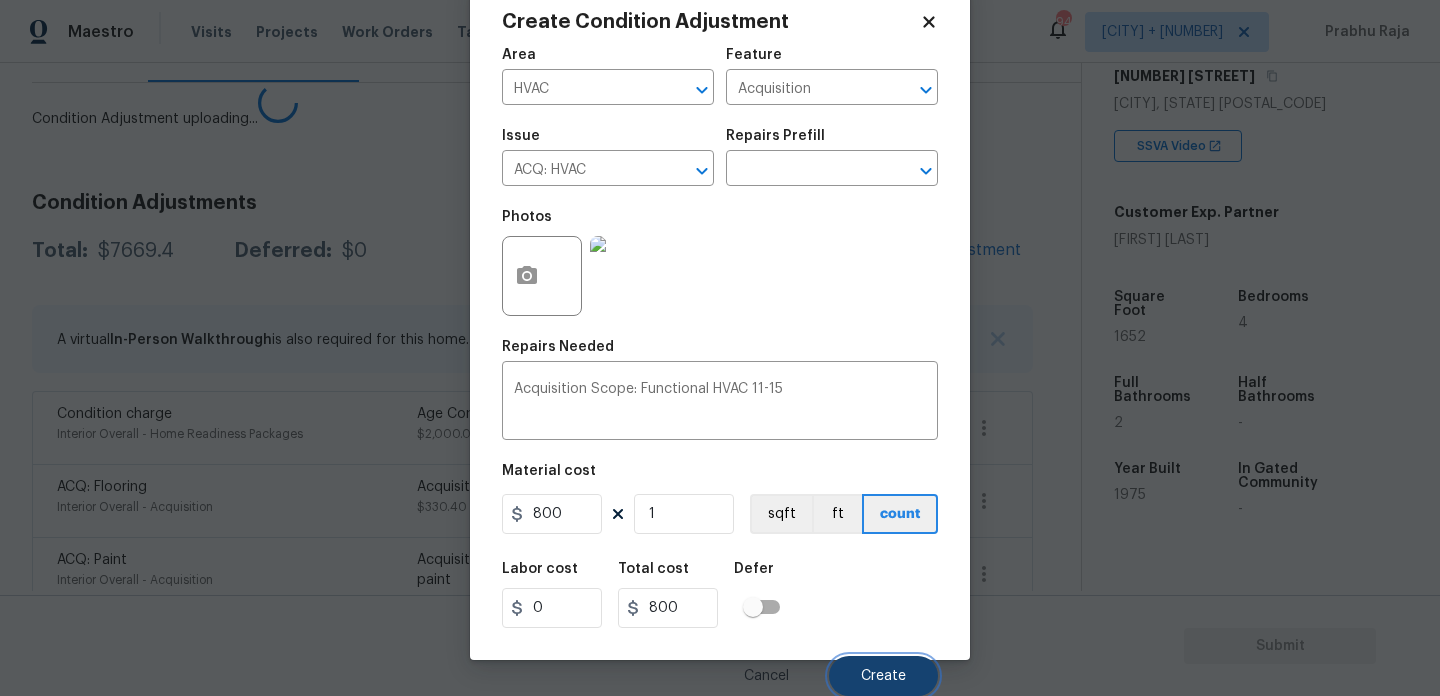 scroll, scrollTop: 44, scrollLeft: 0, axis: vertical 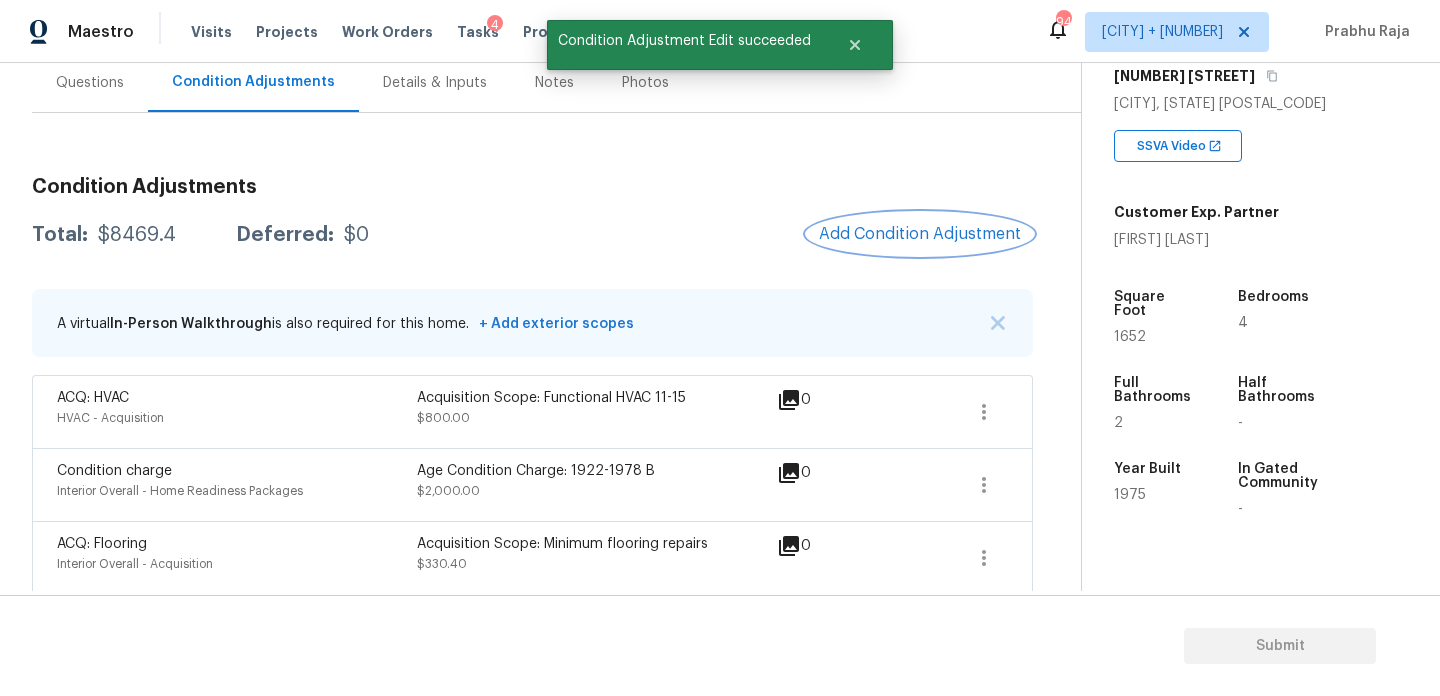click on "Add Condition Adjustment" at bounding box center [920, 234] 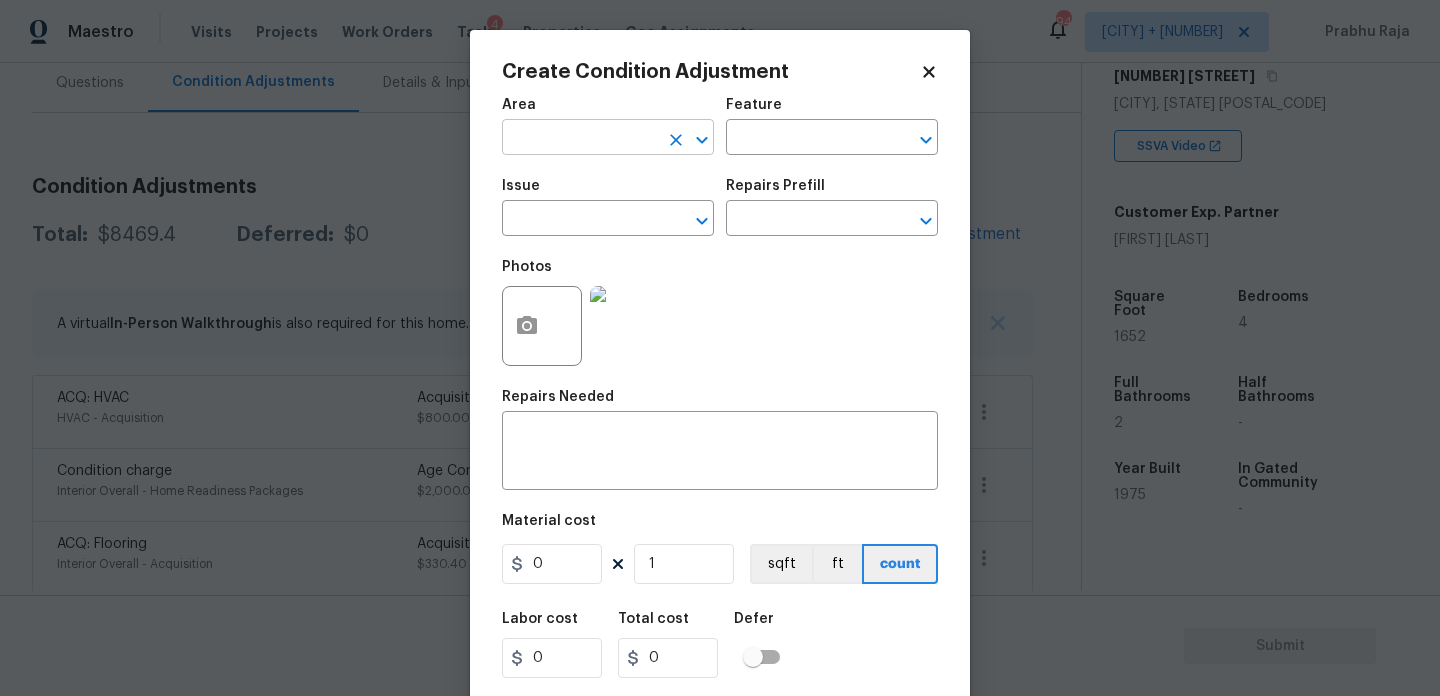 click at bounding box center [580, 139] 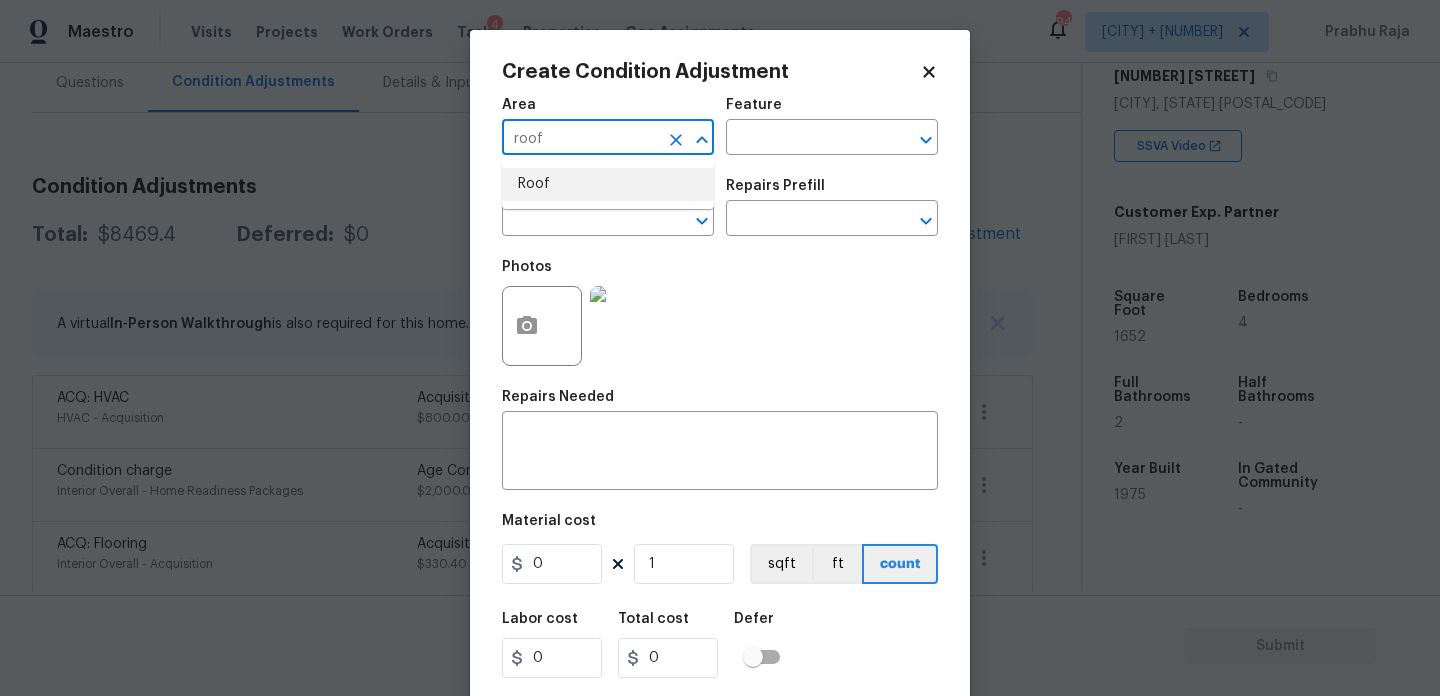 click on "Roof" at bounding box center (608, 184) 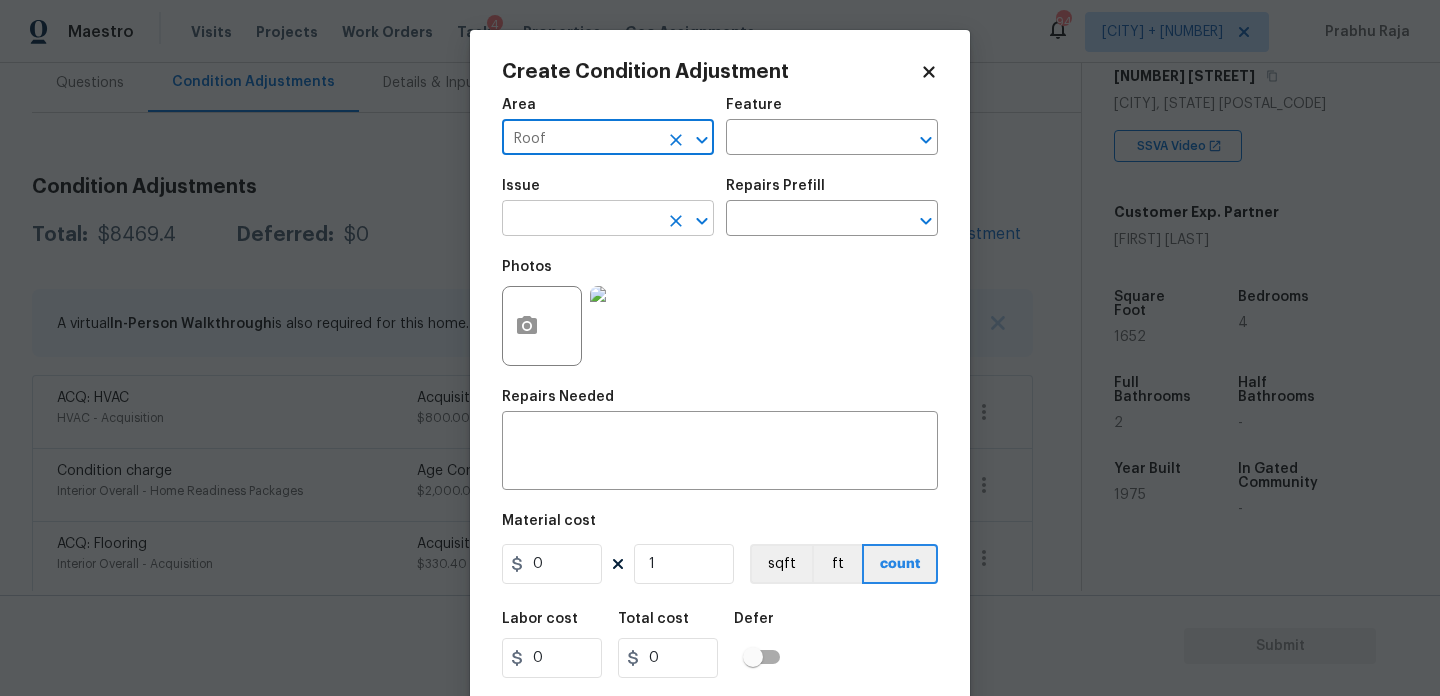 type on "Roof" 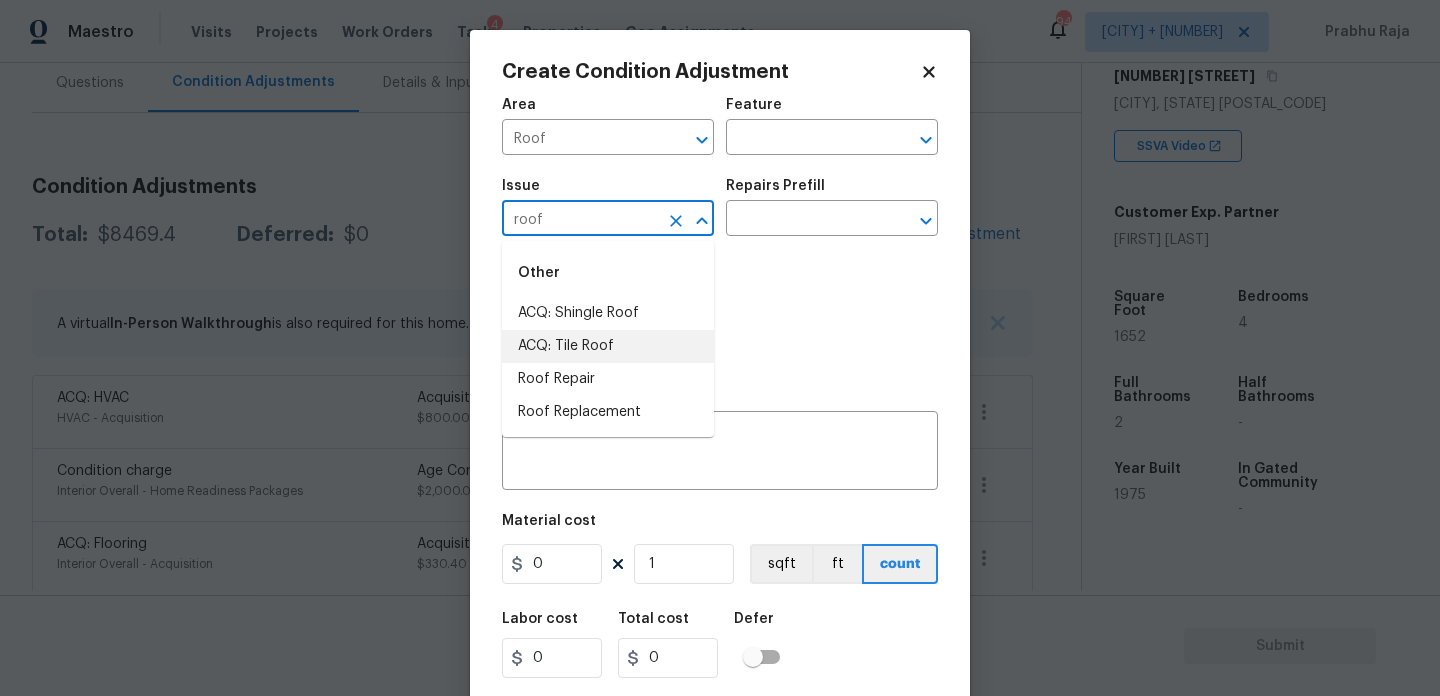 click on "ACQ: Tile Roof" at bounding box center (608, 346) 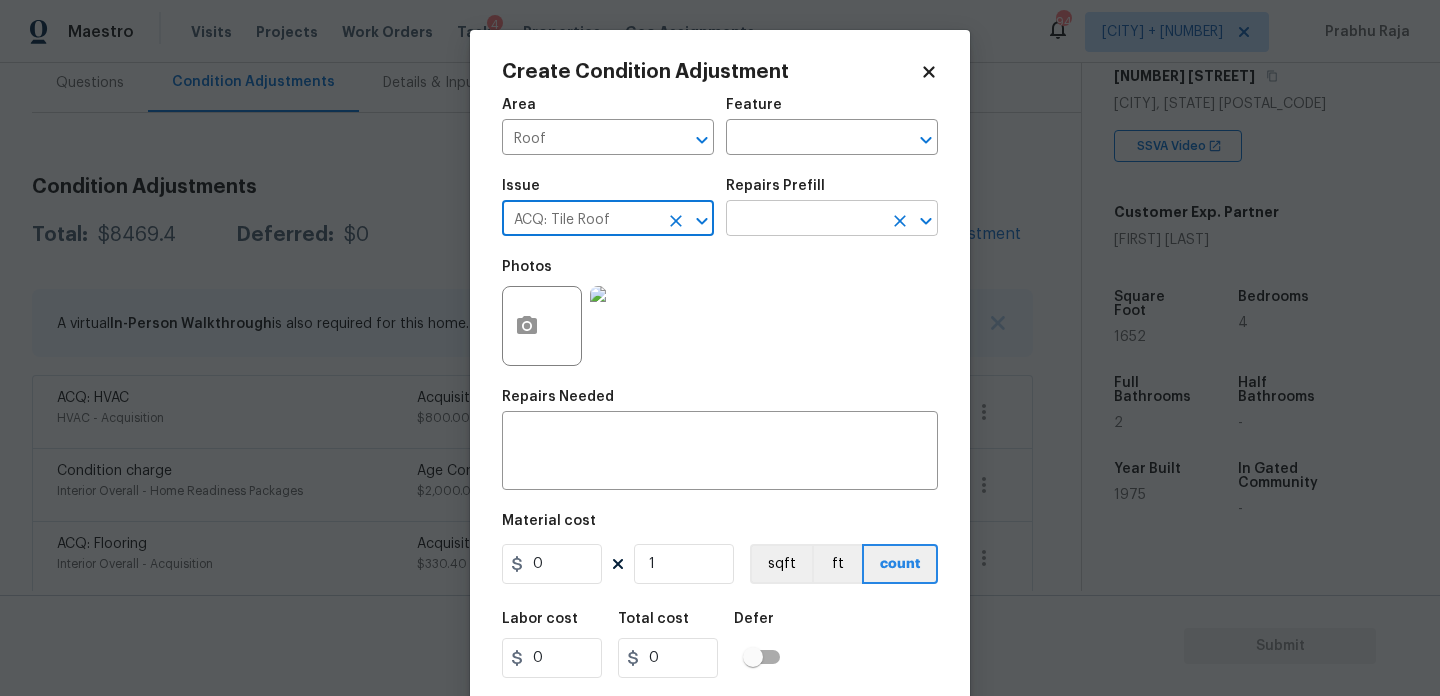 type on "ACQ: Tile Roof" 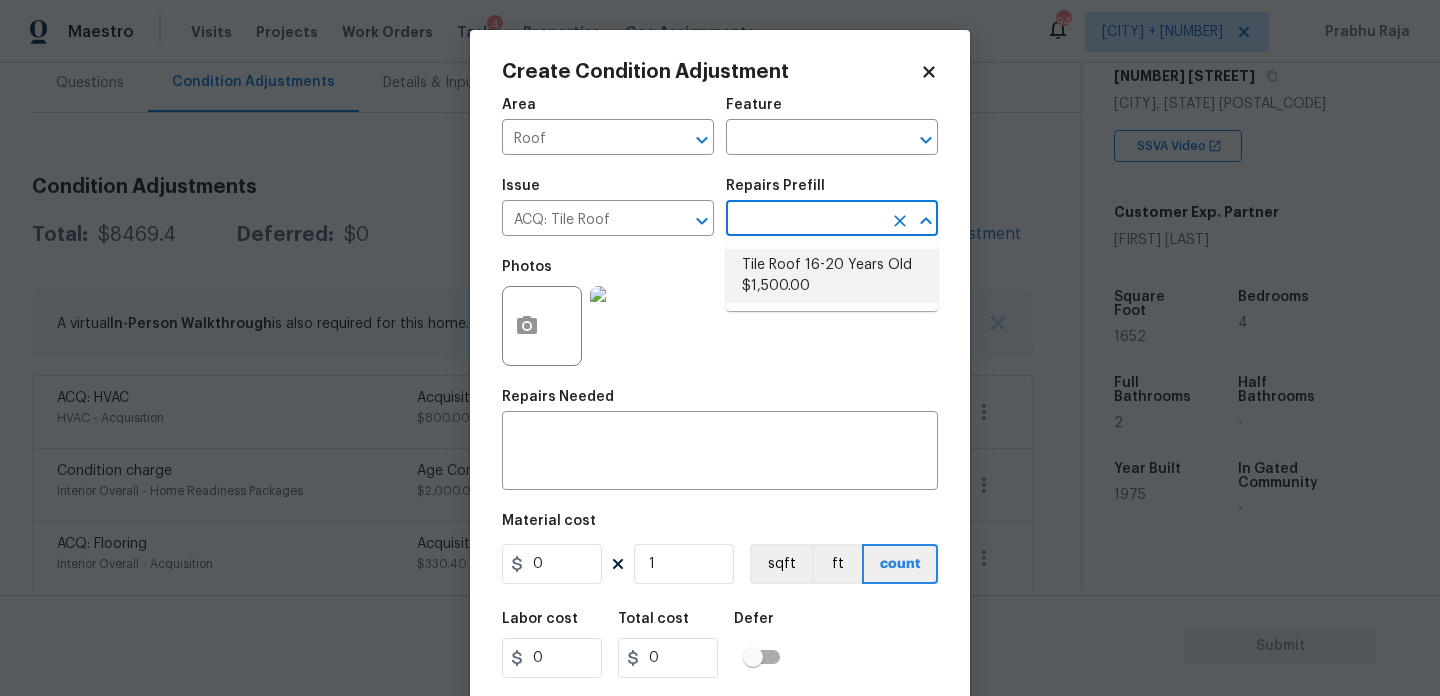 click on "Tile Roof 16-20 Years Old $1,500.00" at bounding box center [832, 276] 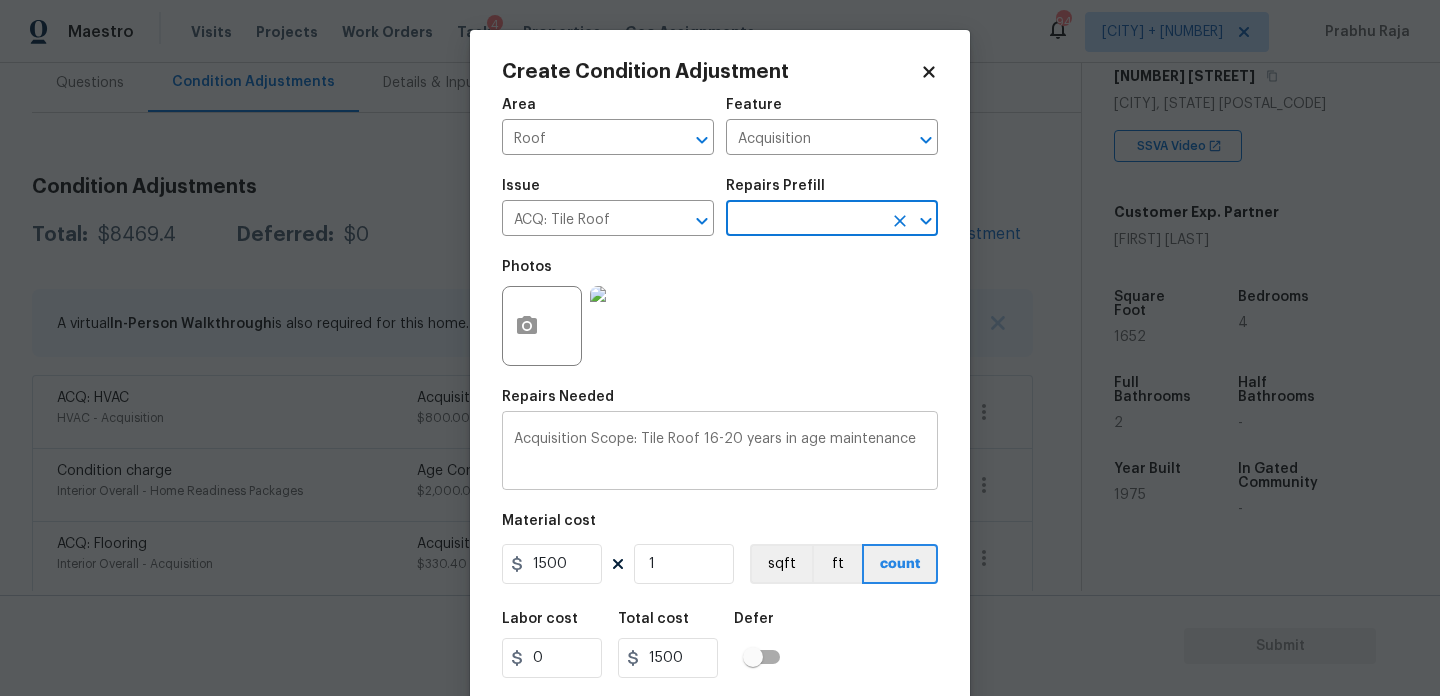 click on "Acquisition Scope: Tile Roof 16-20 years in age maintenance" at bounding box center [720, 453] 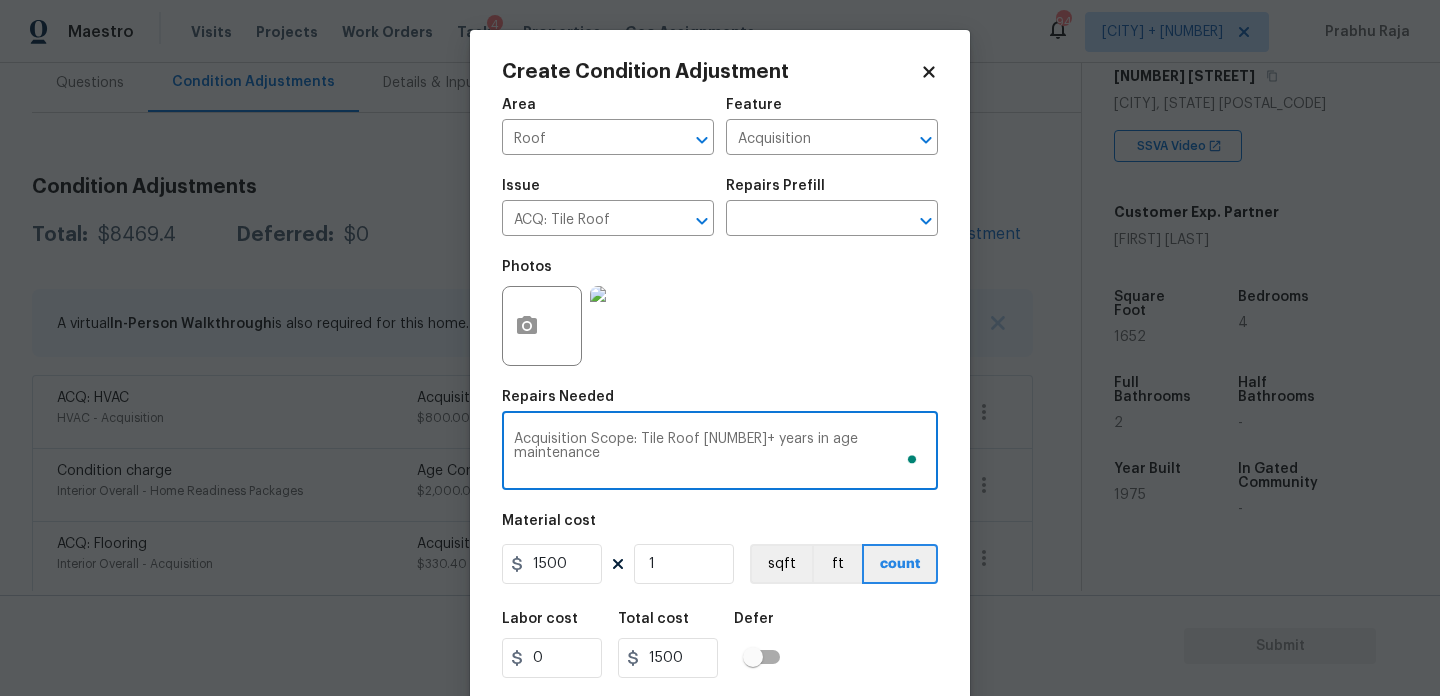type on "Acquisition Scope: Tile Roof 21+ years in age maintenance" 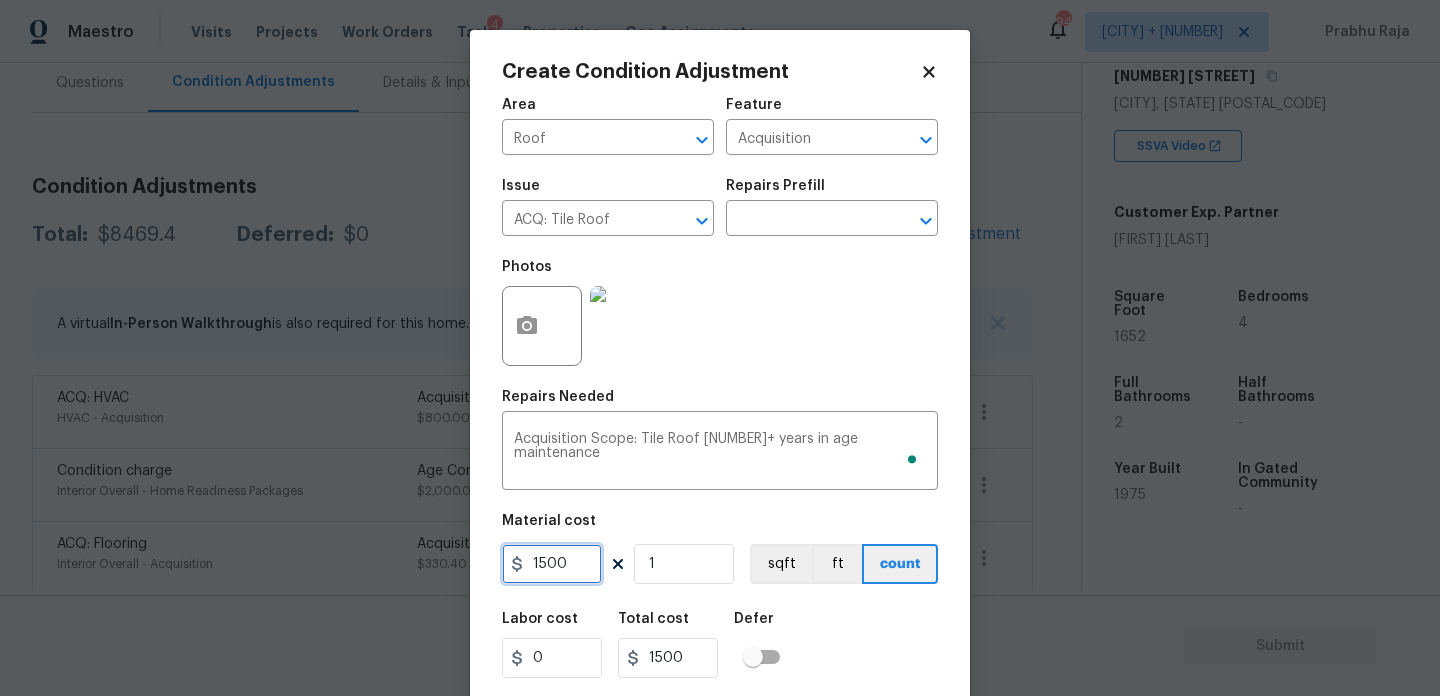 drag, startPoint x: 581, startPoint y: 574, endPoint x: 393, endPoint y: 571, distance: 188.02394 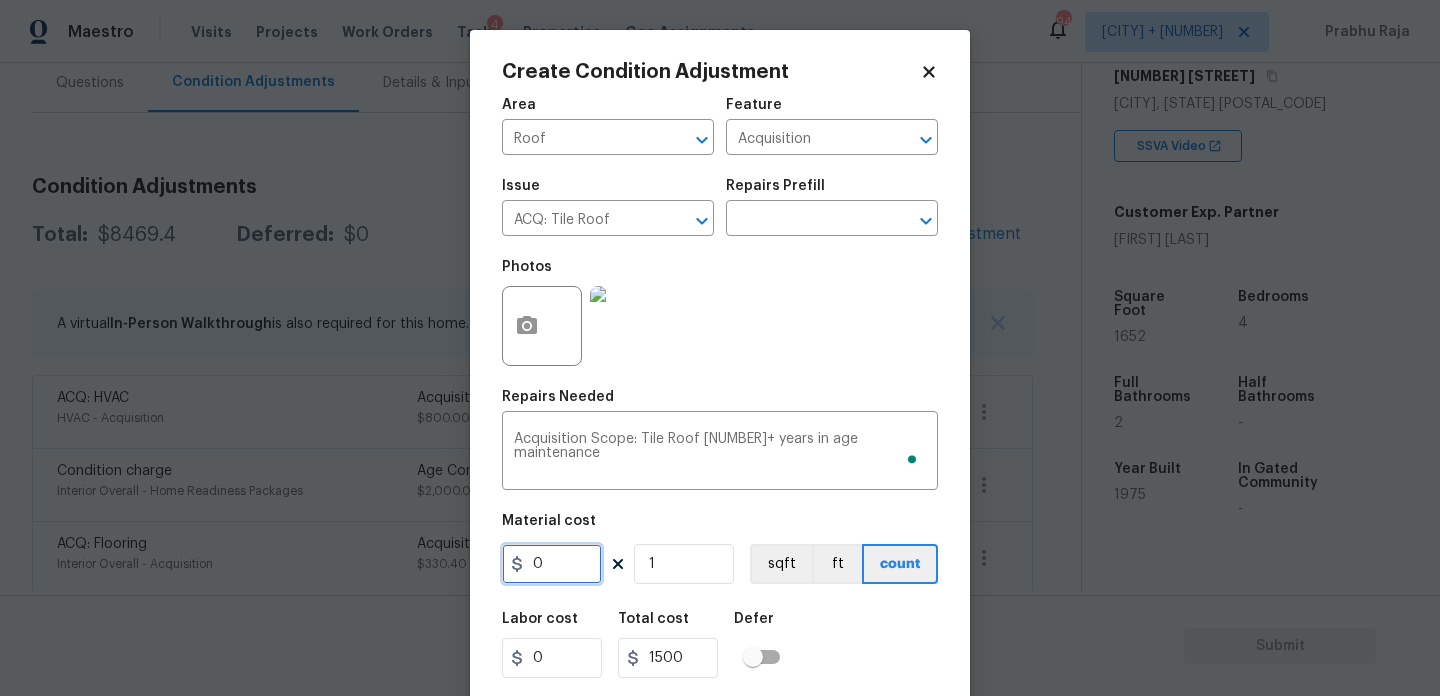 type on "0" 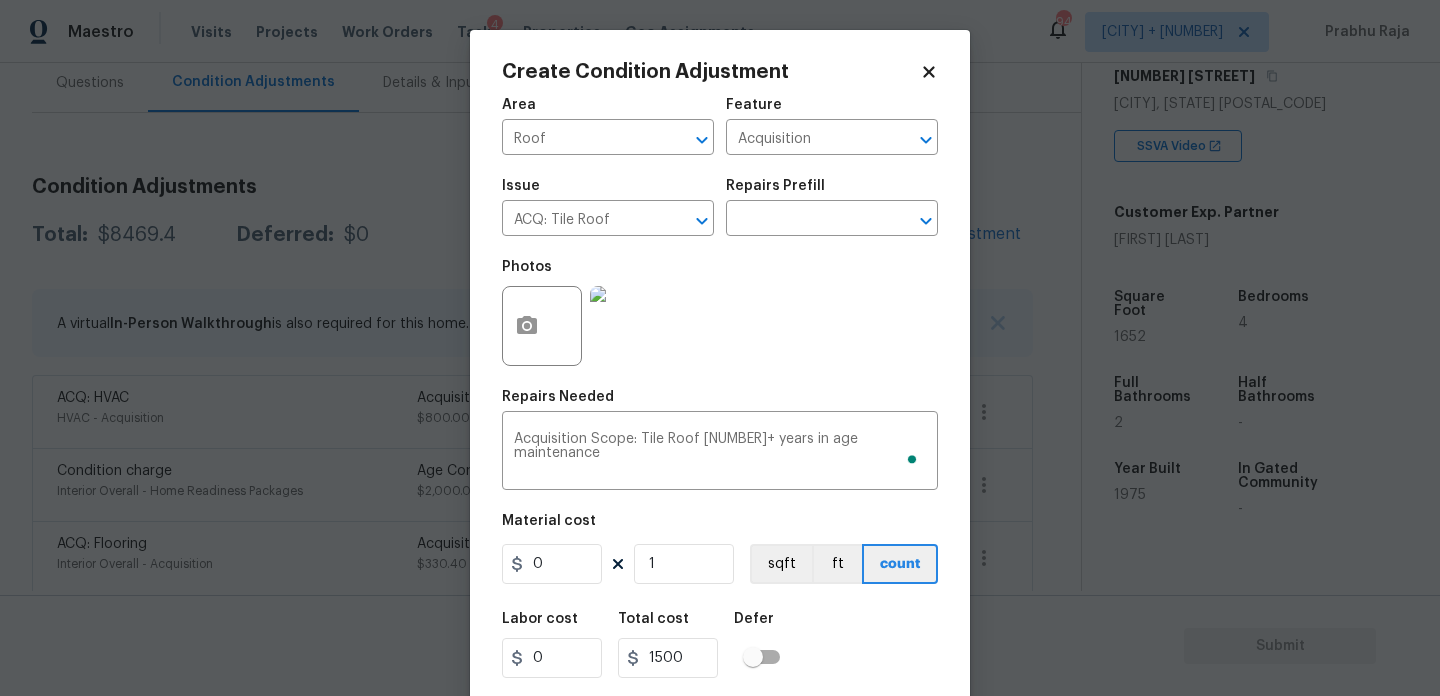 type on "0" 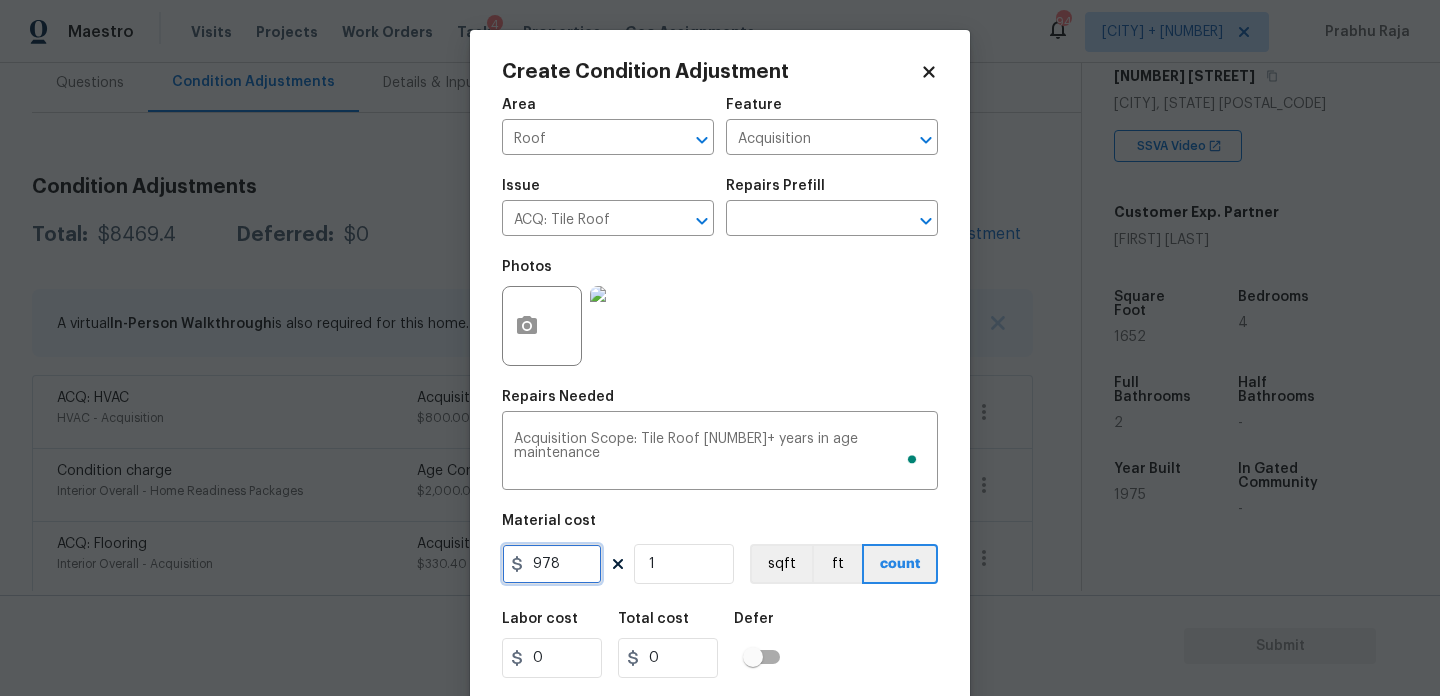 type on "978" 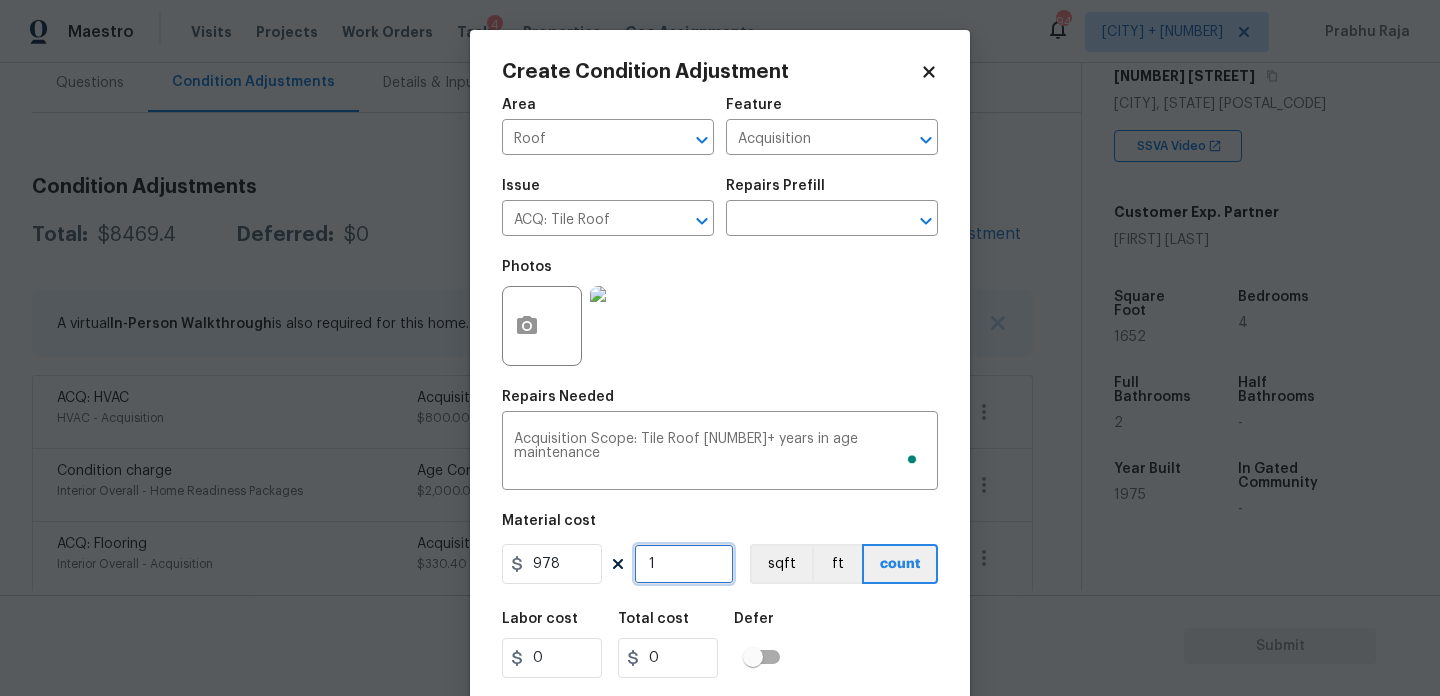 type on "978" 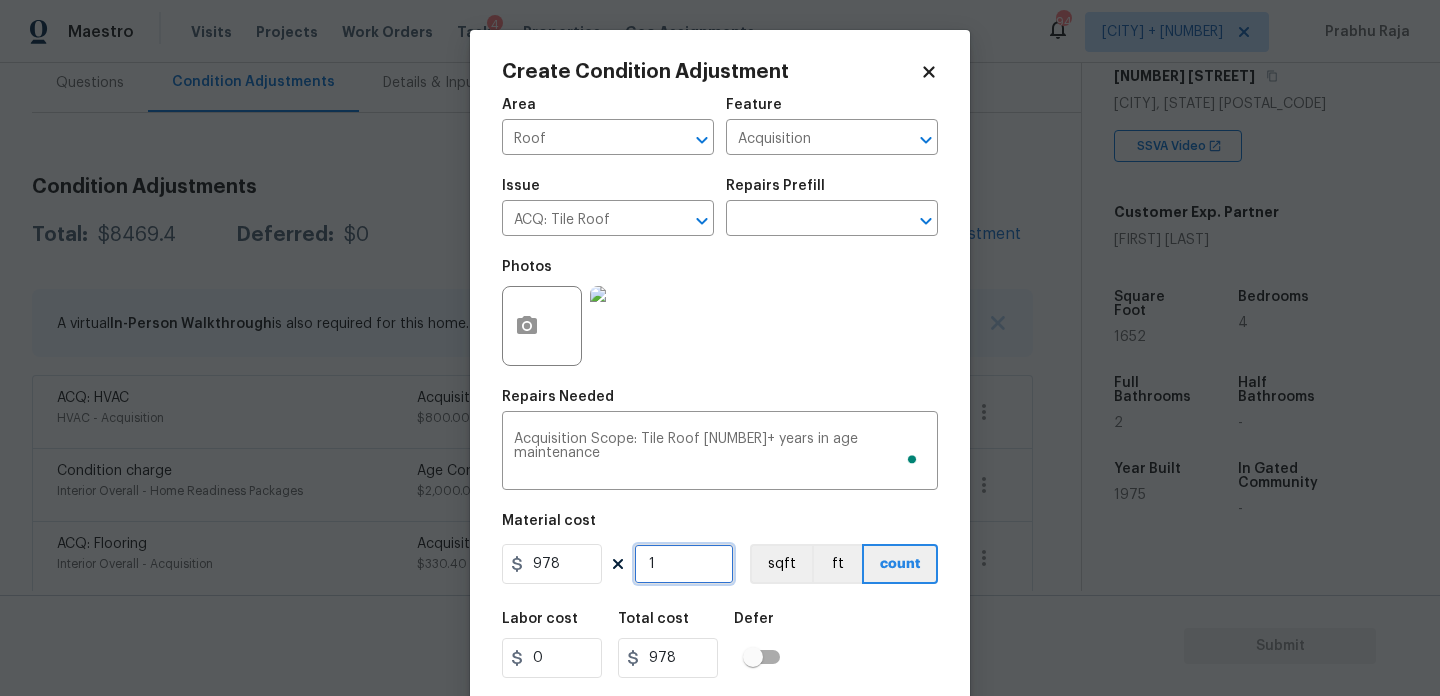 click on "1" at bounding box center (684, 564) 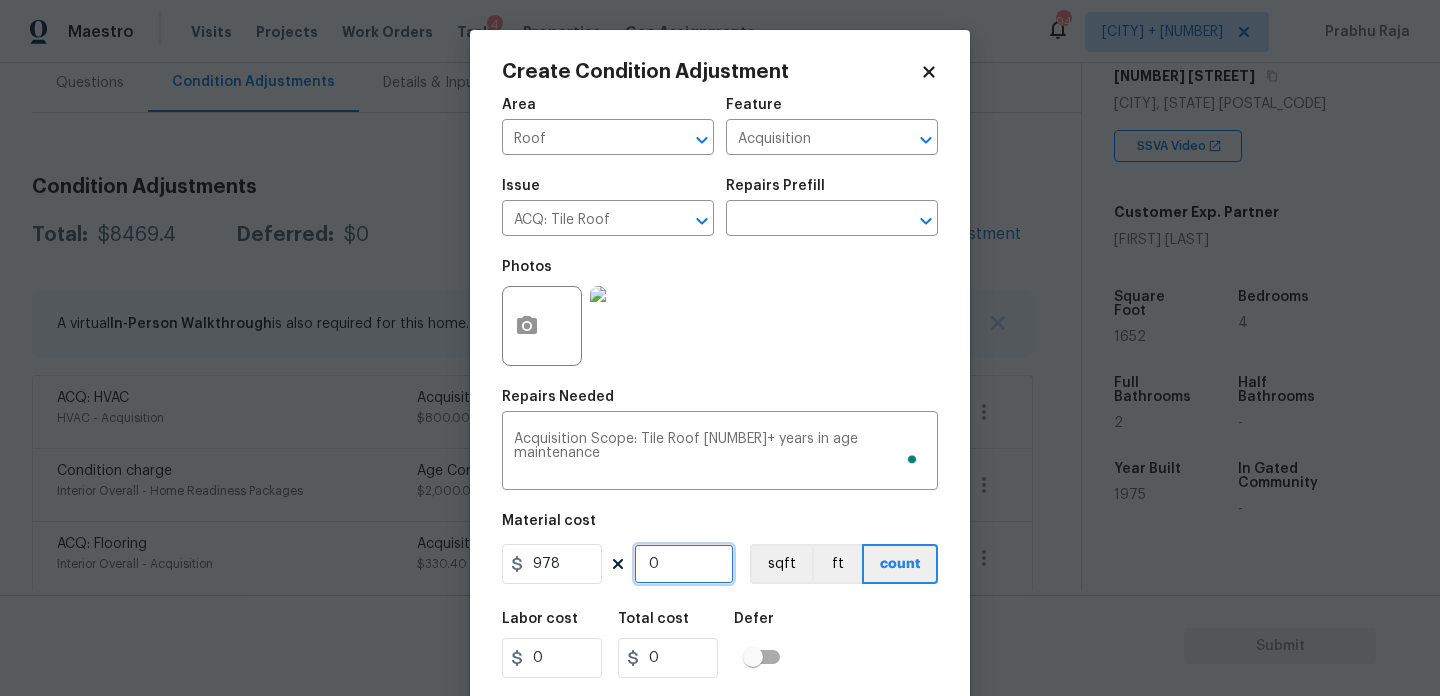 click on "0" at bounding box center [684, 564] 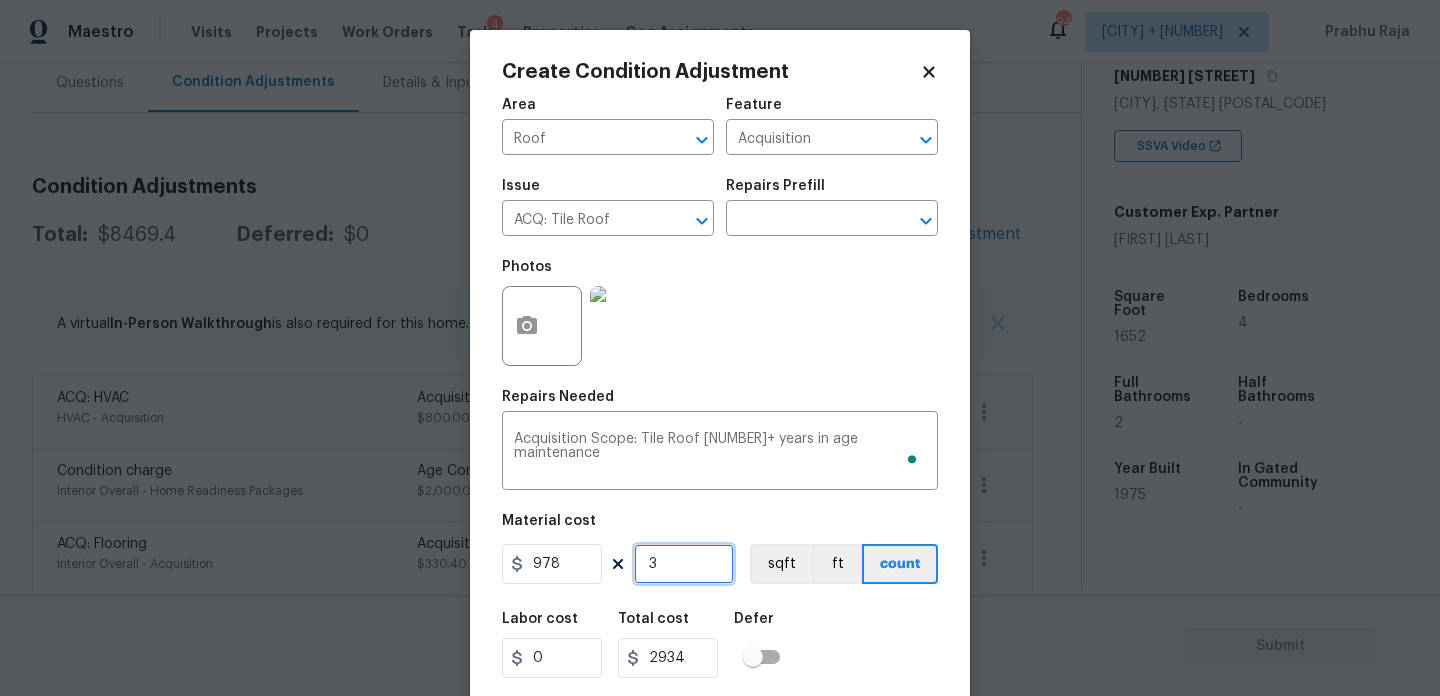 type on "33" 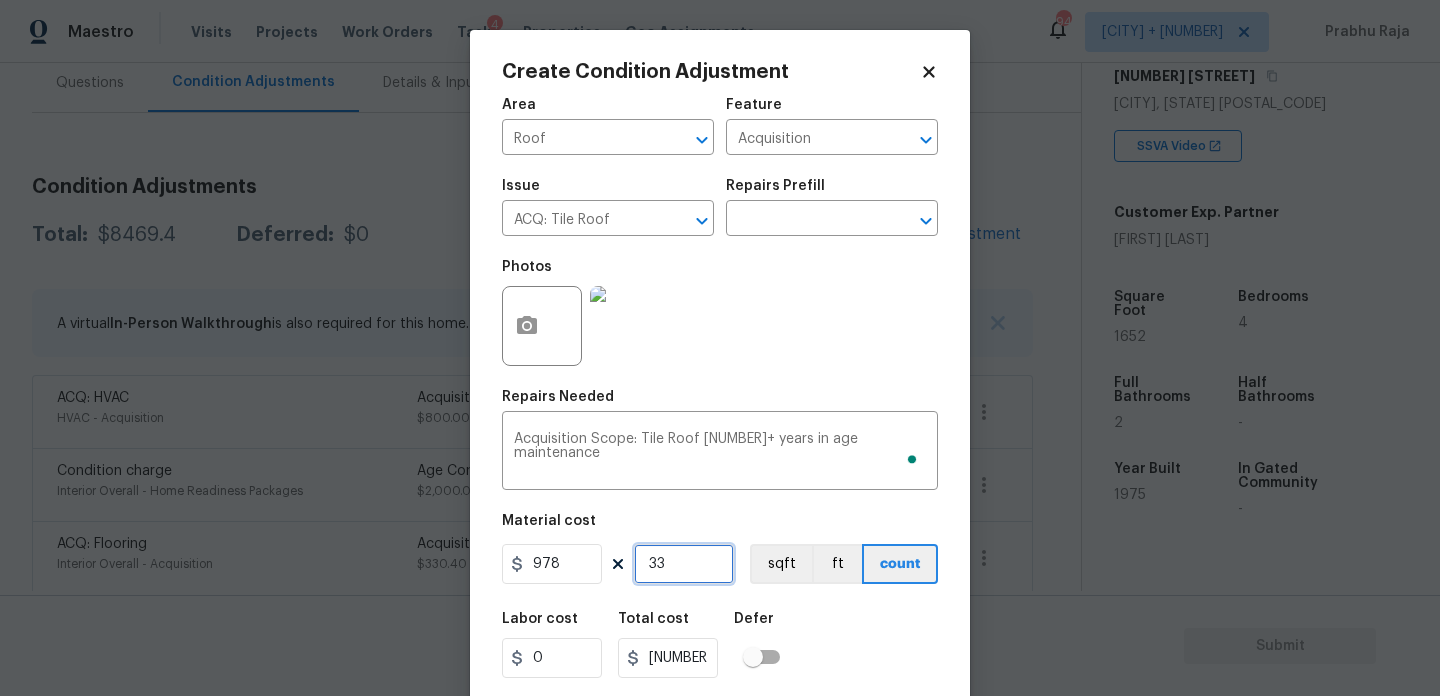 type on "33" 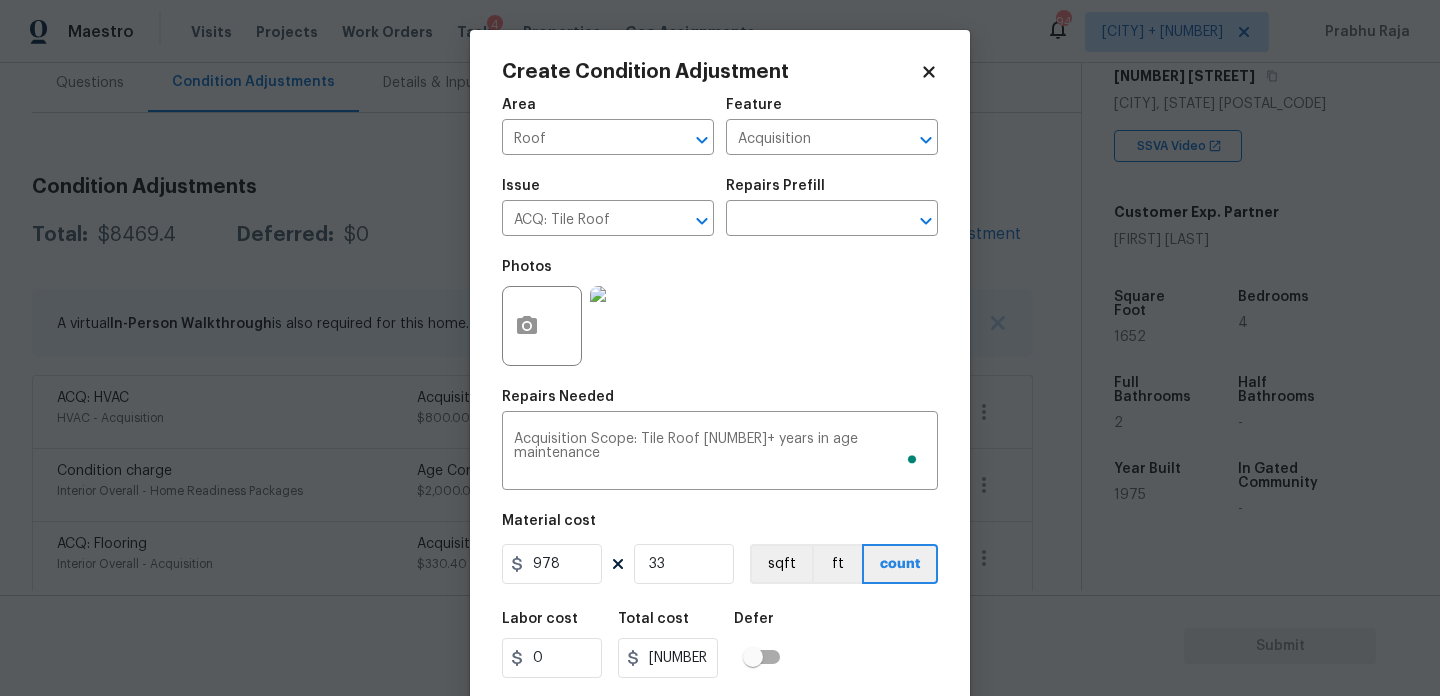 click on "Photos" at bounding box center [720, 313] 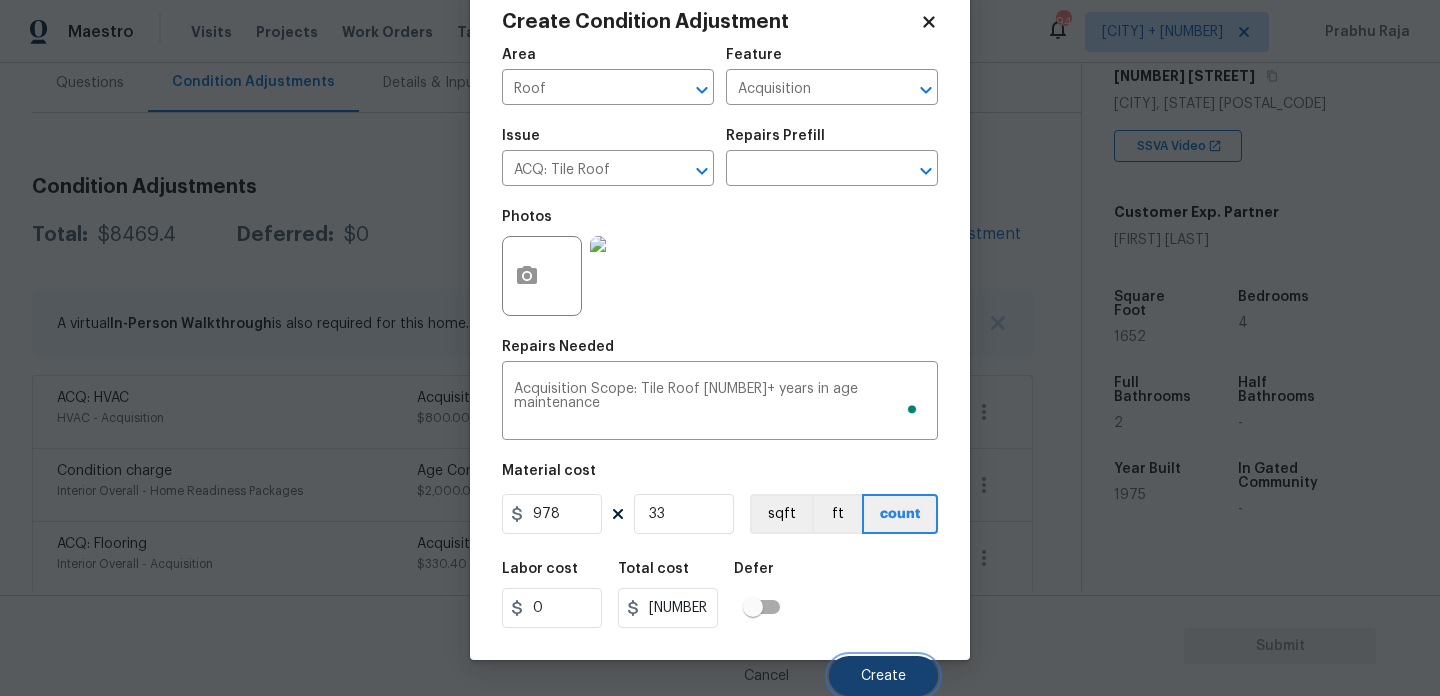 click on "Create" at bounding box center (883, 676) 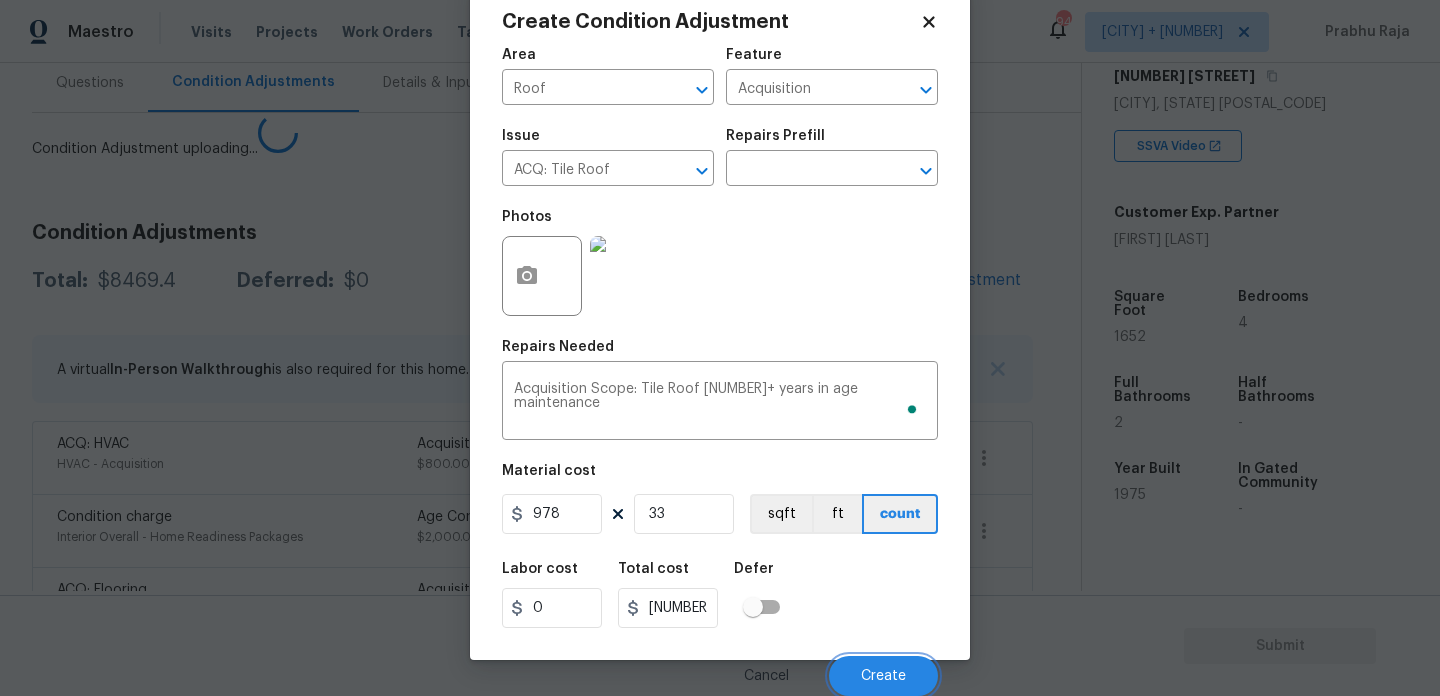 scroll, scrollTop: 44, scrollLeft: 0, axis: vertical 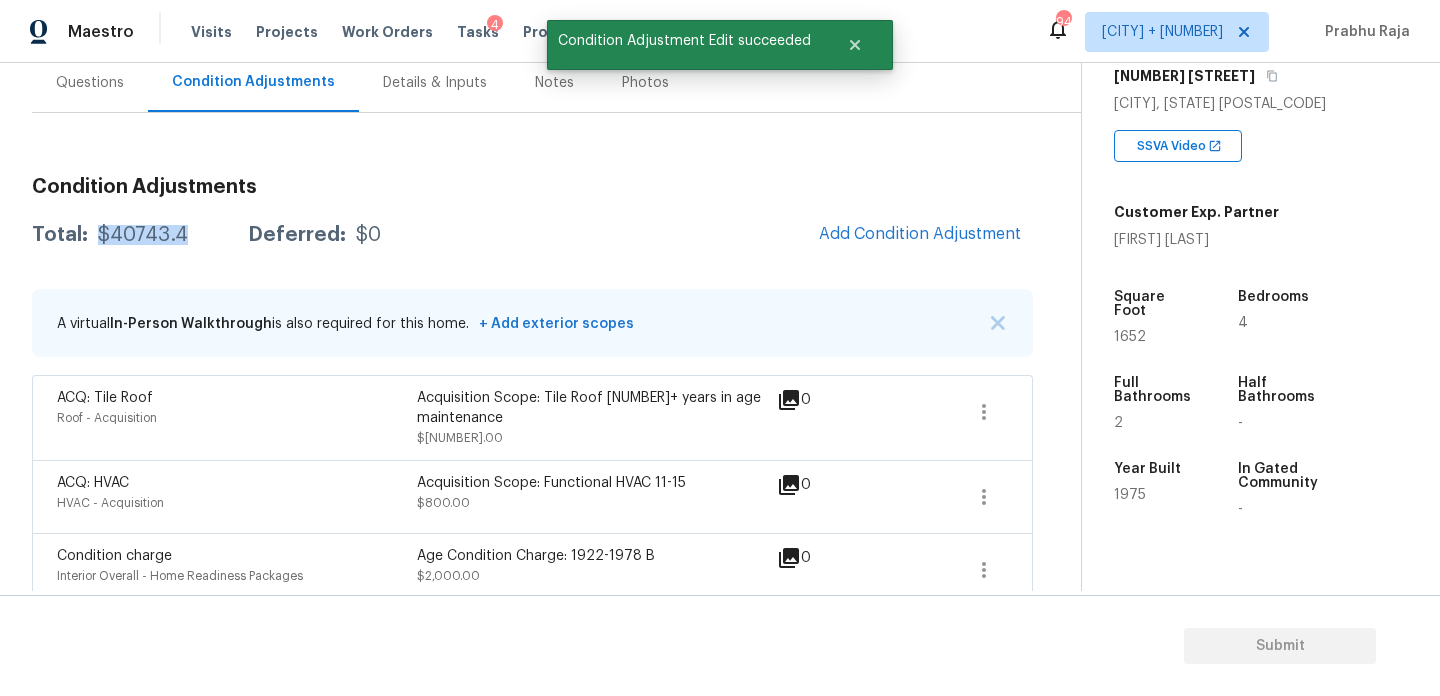 drag, startPoint x: 97, startPoint y: 237, endPoint x: 181, endPoint y: 237, distance: 84 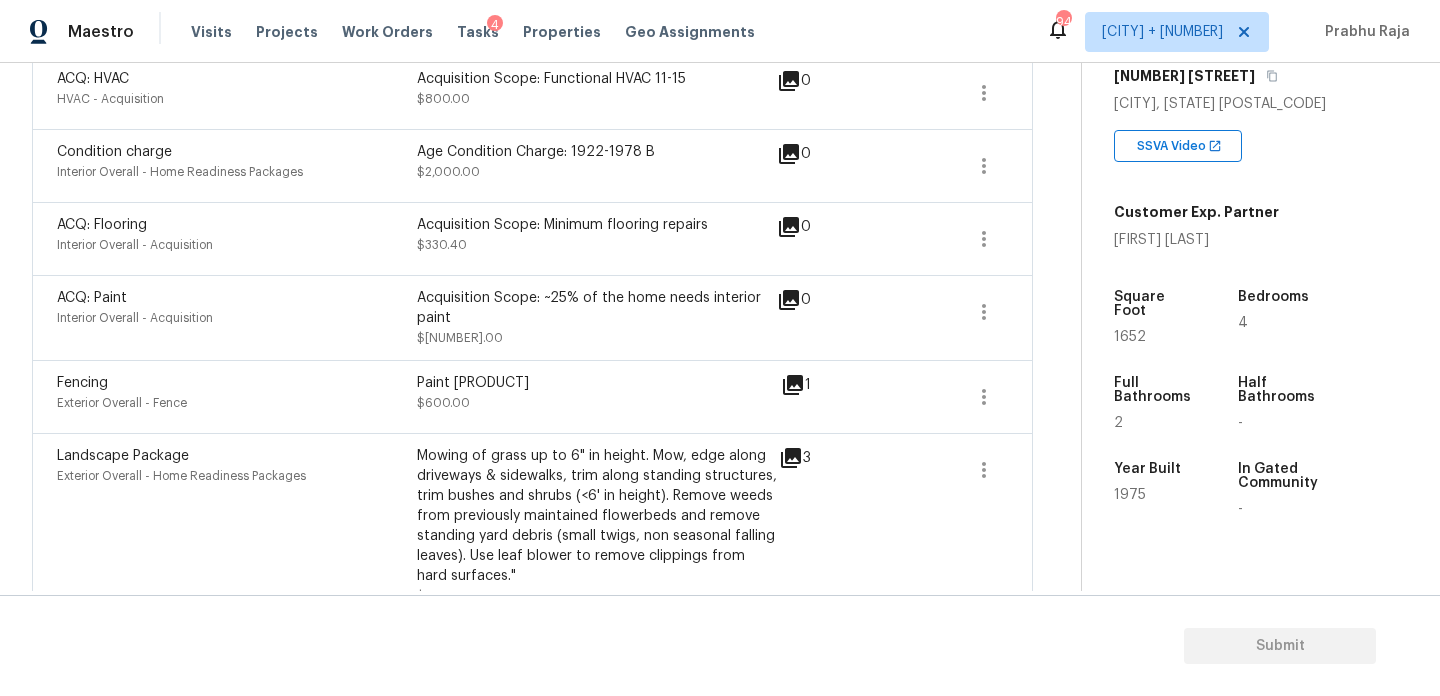 scroll, scrollTop: 544, scrollLeft: 0, axis: vertical 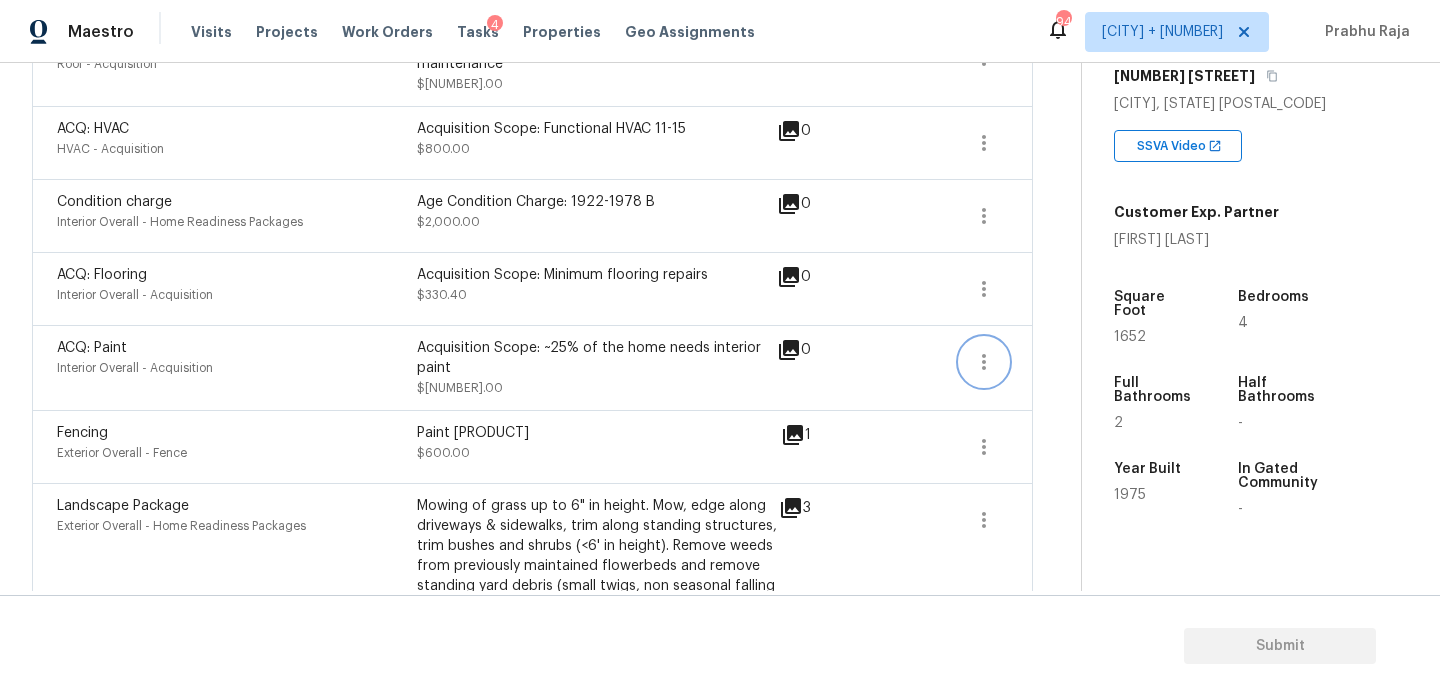 click at bounding box center [984, 362] 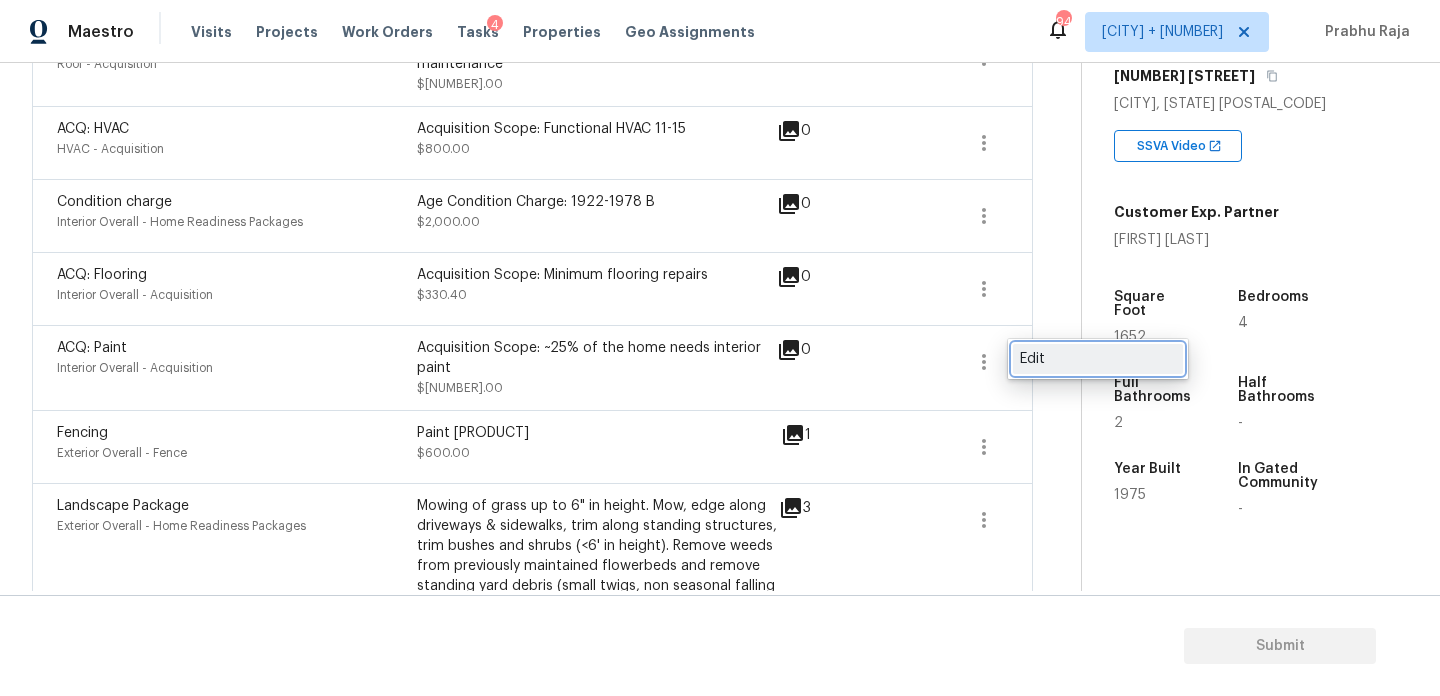 click on "Edit" at bounding box center [1098, 359] 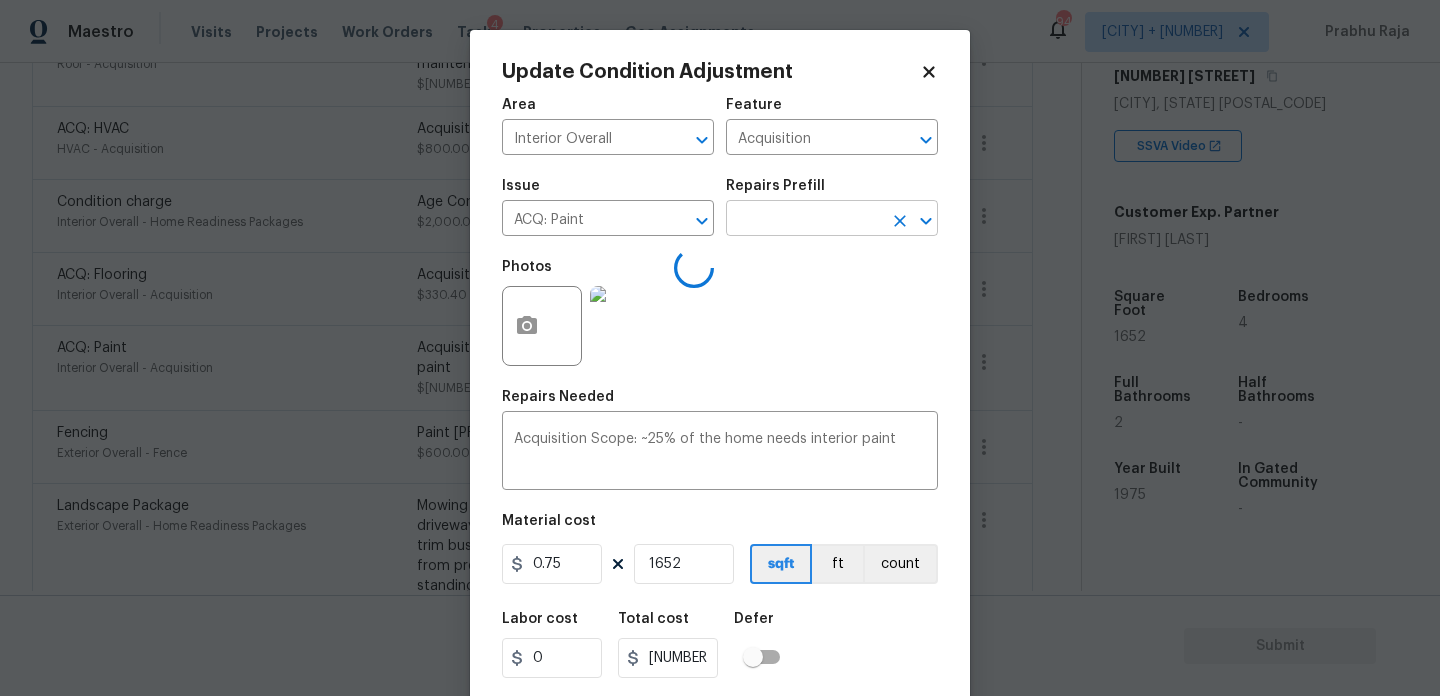 click at bounding box center [804, 220] 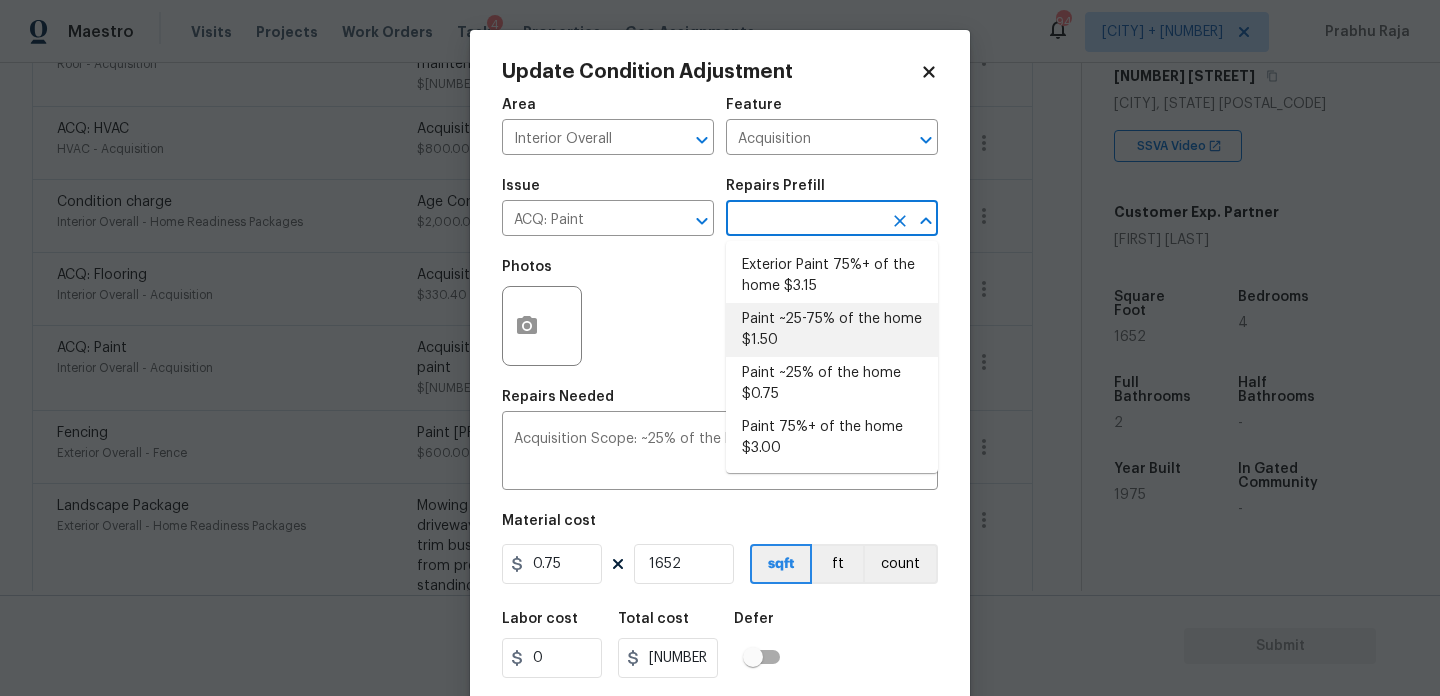 click on "Paint ~25-75% of the home $1.50" at bounding box center (832, 330) 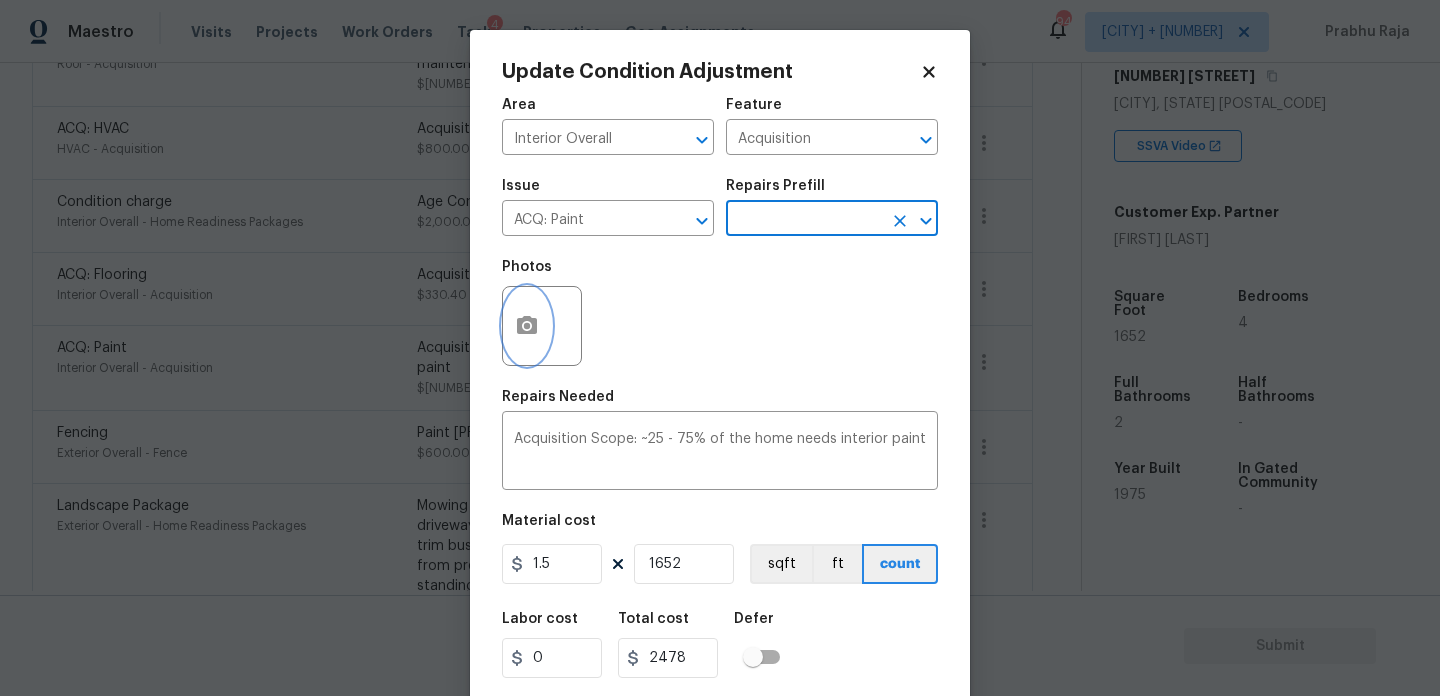 click 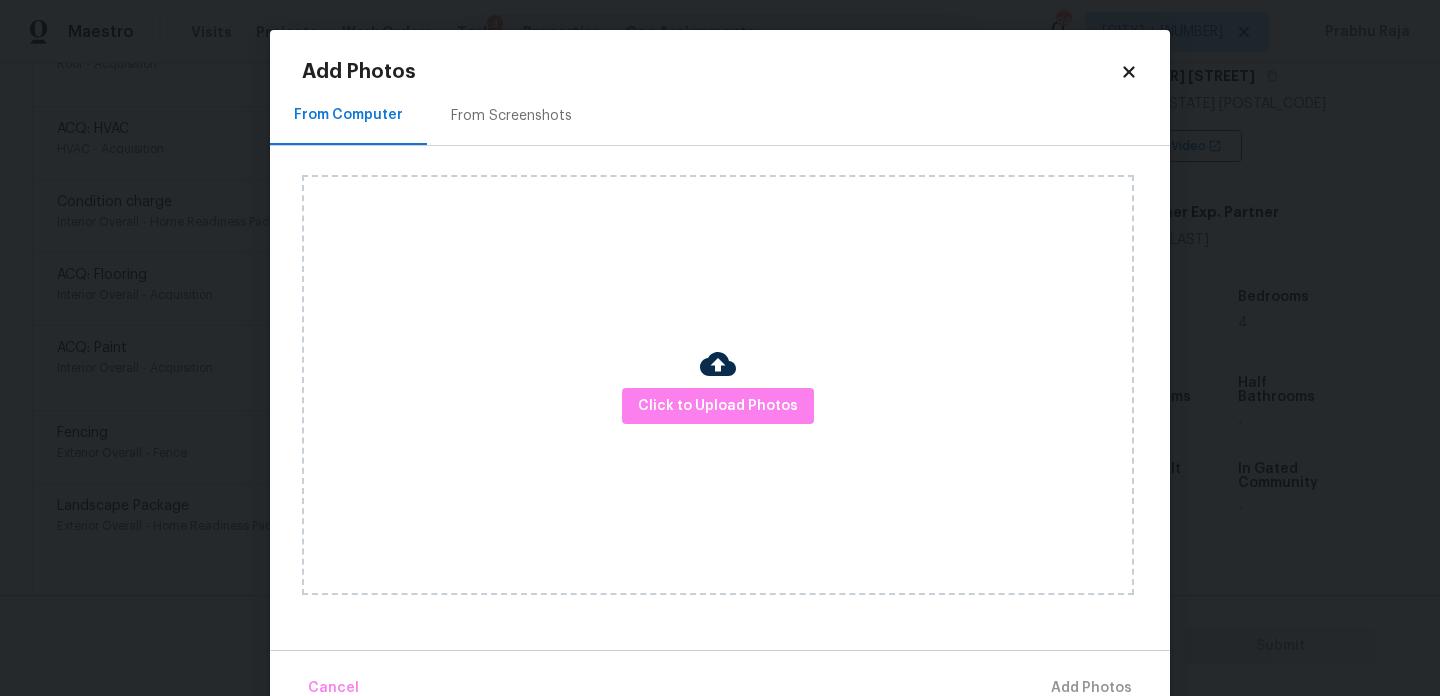 click on "From Screenshots" at bounding box center (511, 115) 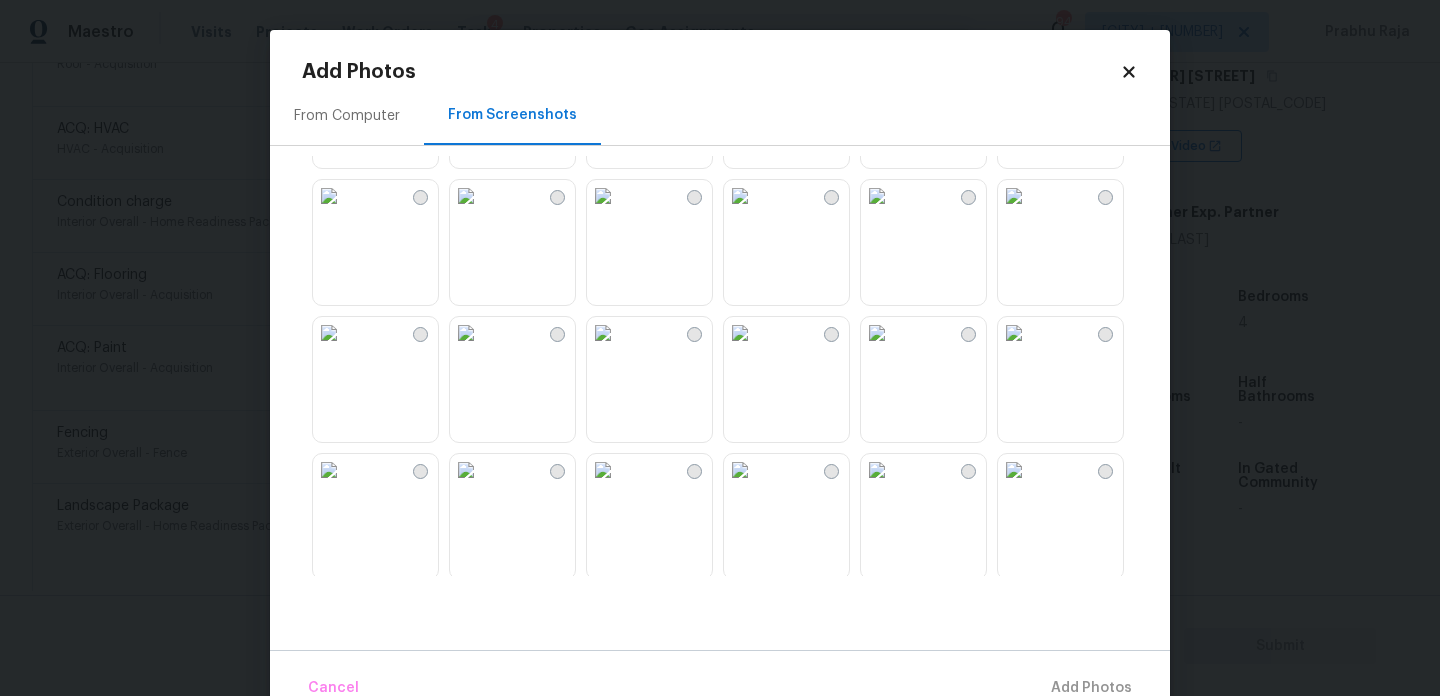 scroll, scrollTop: 1910, scrollLeft: 0, axis: vertical 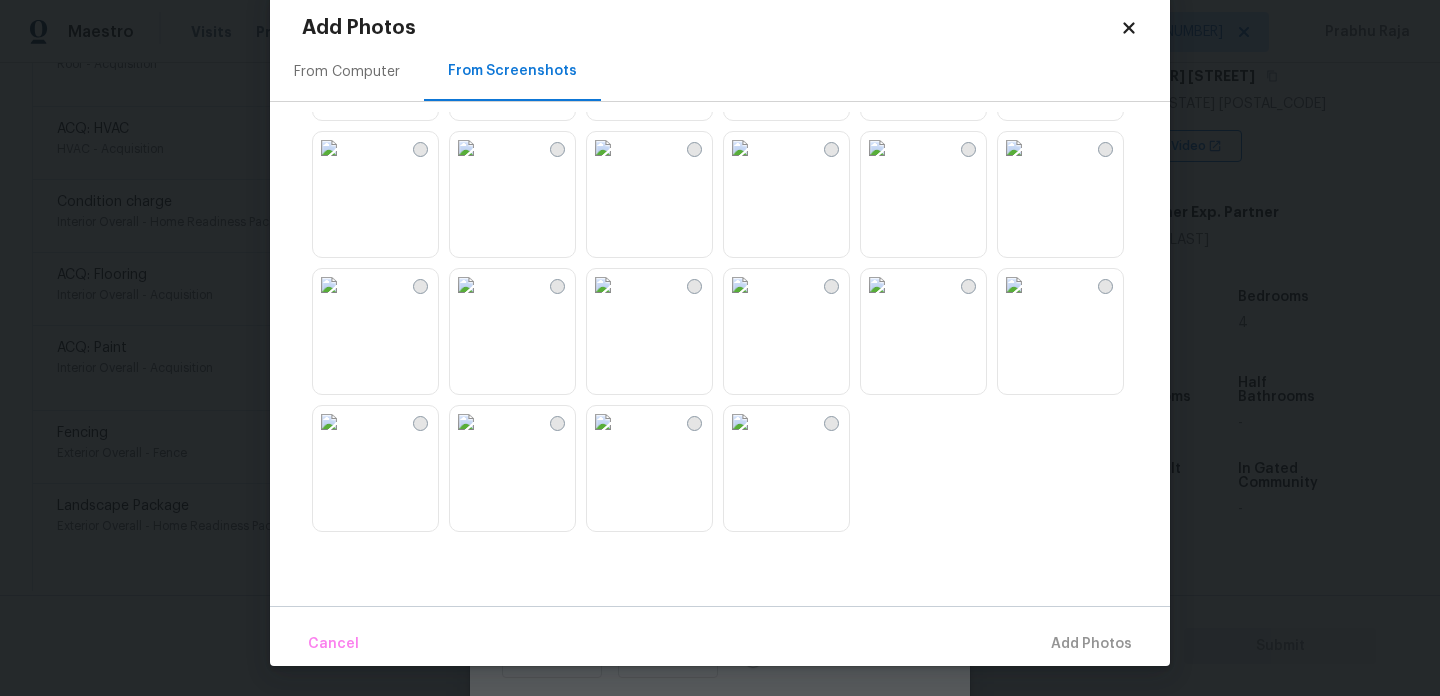 click 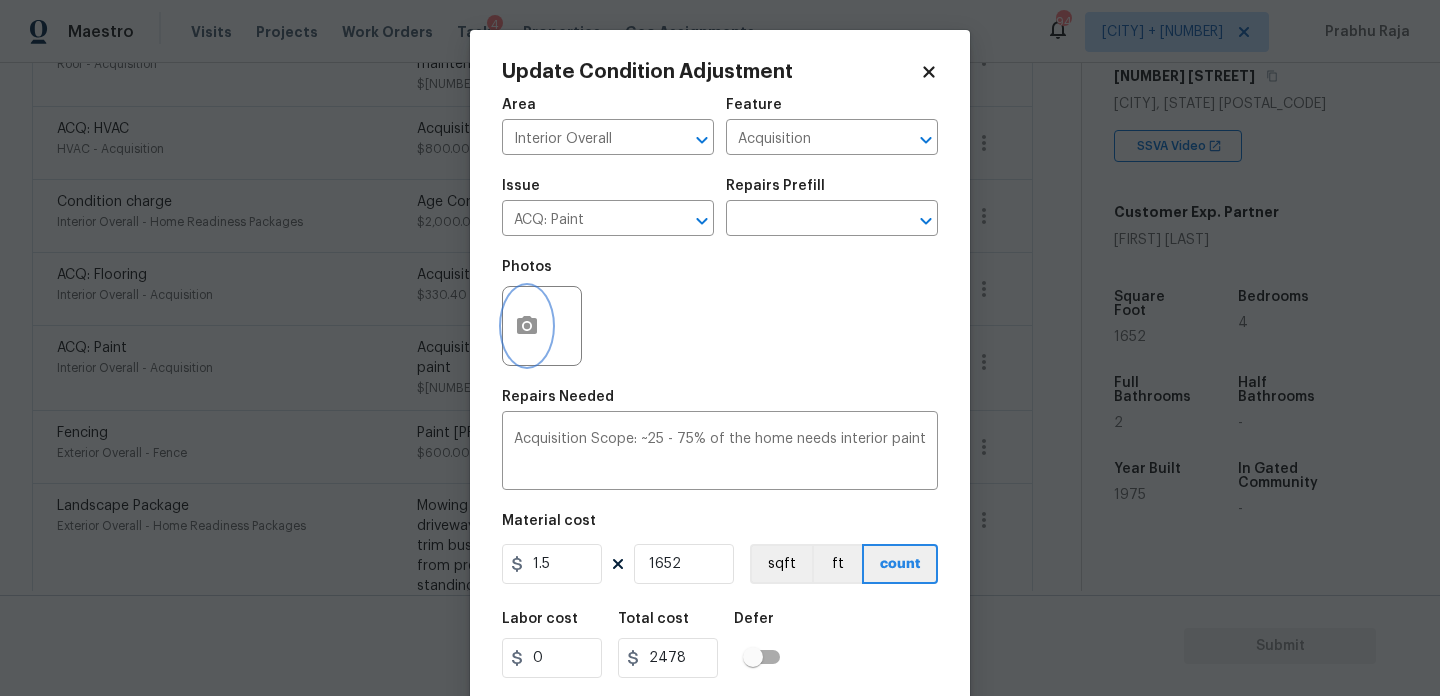 scroll, scrollTop: 0, scrollLeft: 0, axis: both 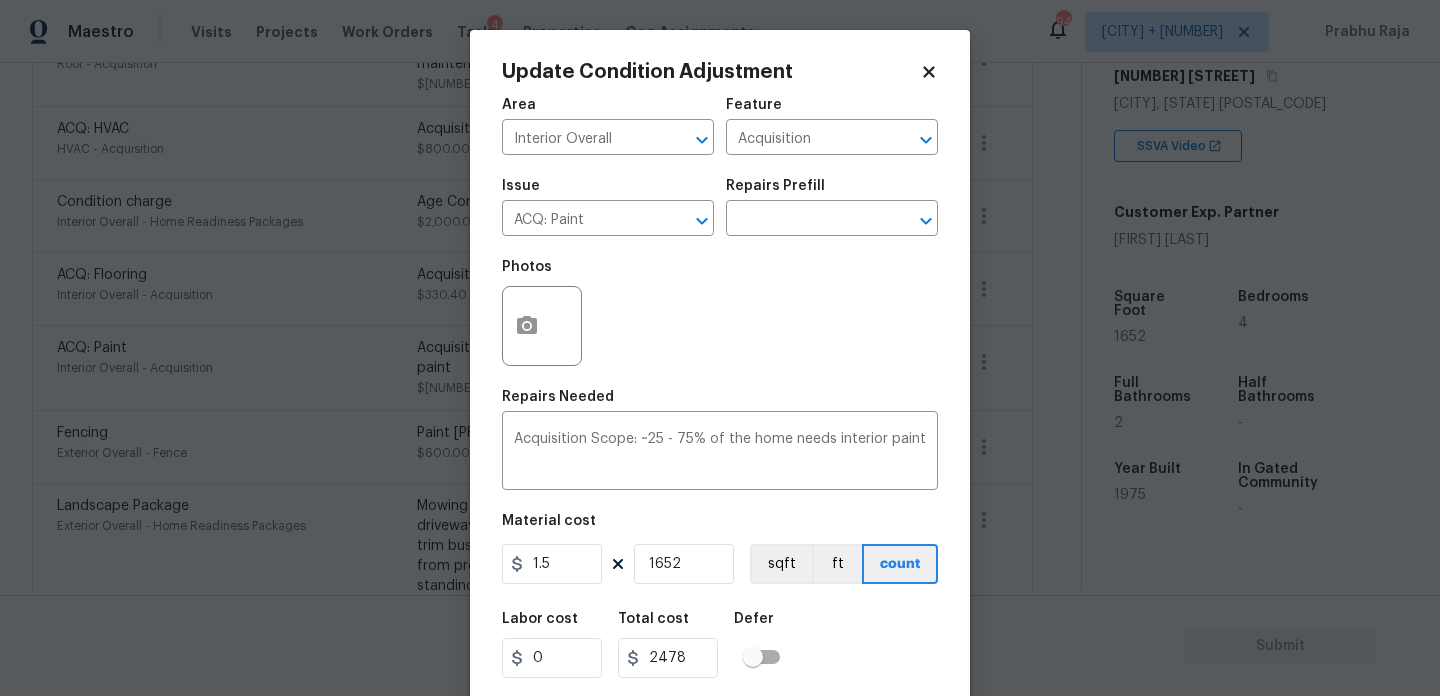 click 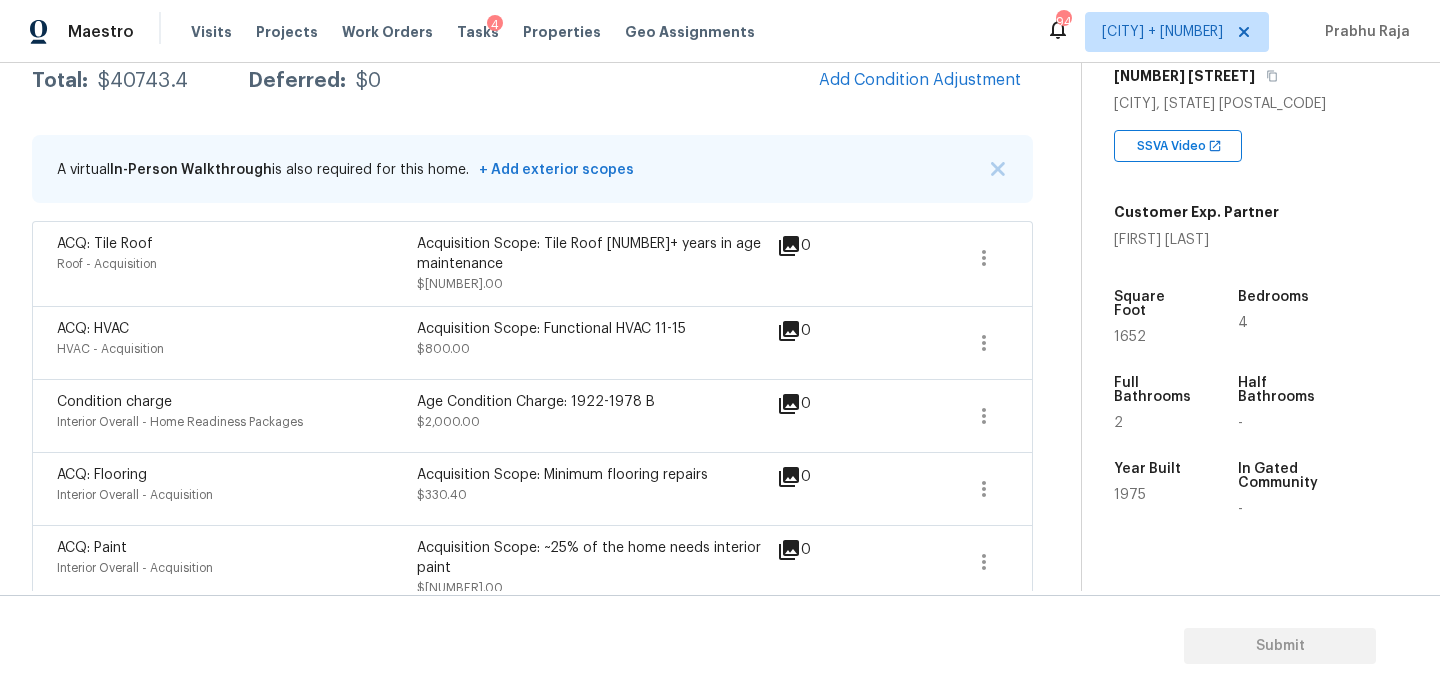 scroll, scrollTop: 0, scrollLeft: 0, axis: both 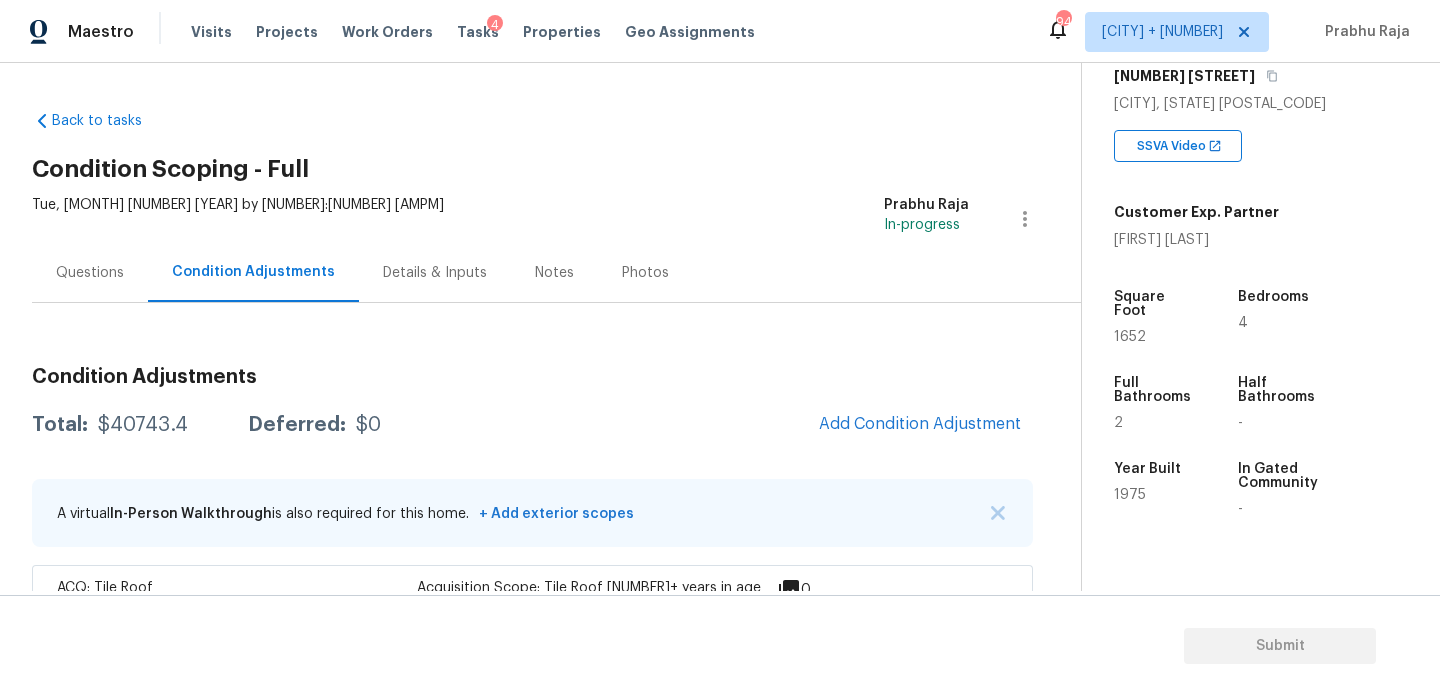 click on "Questions" at bounding box center (90, 273) 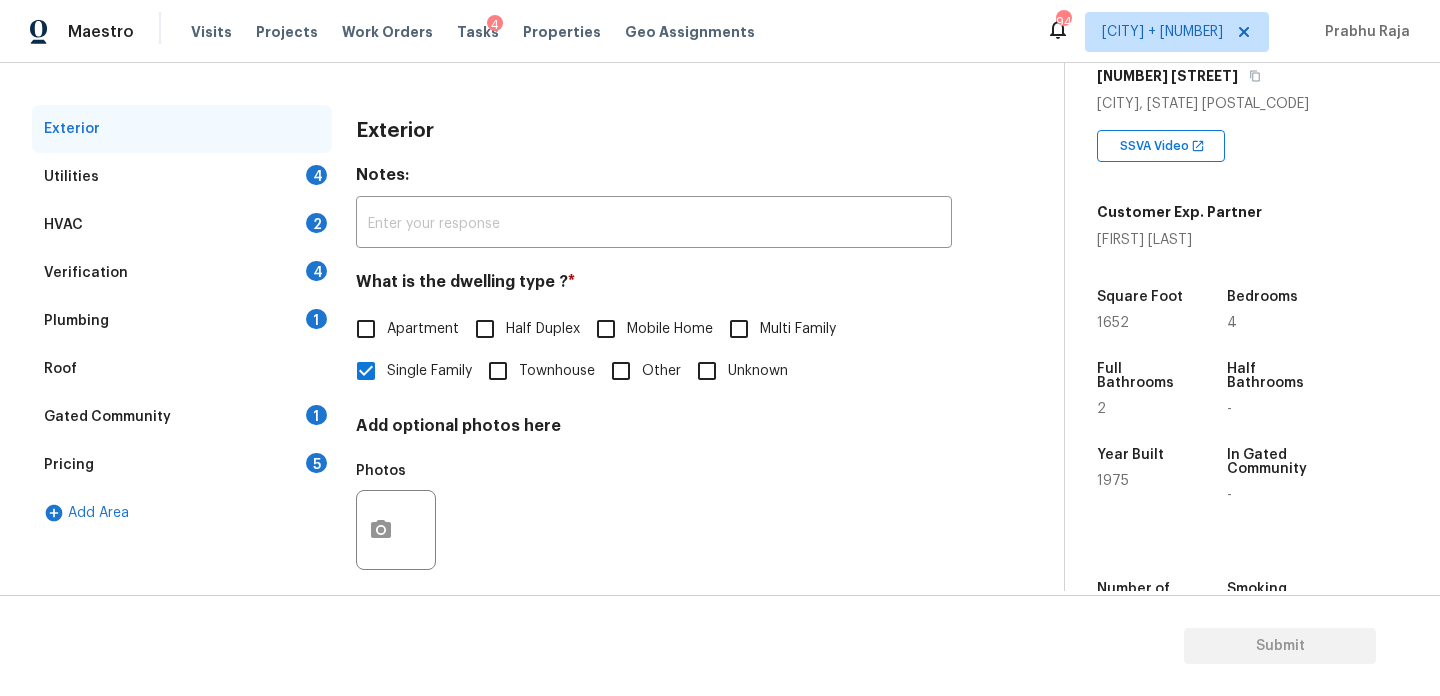 scroll, scrollTop: 267, scrollLeft: 0, axis: vertical 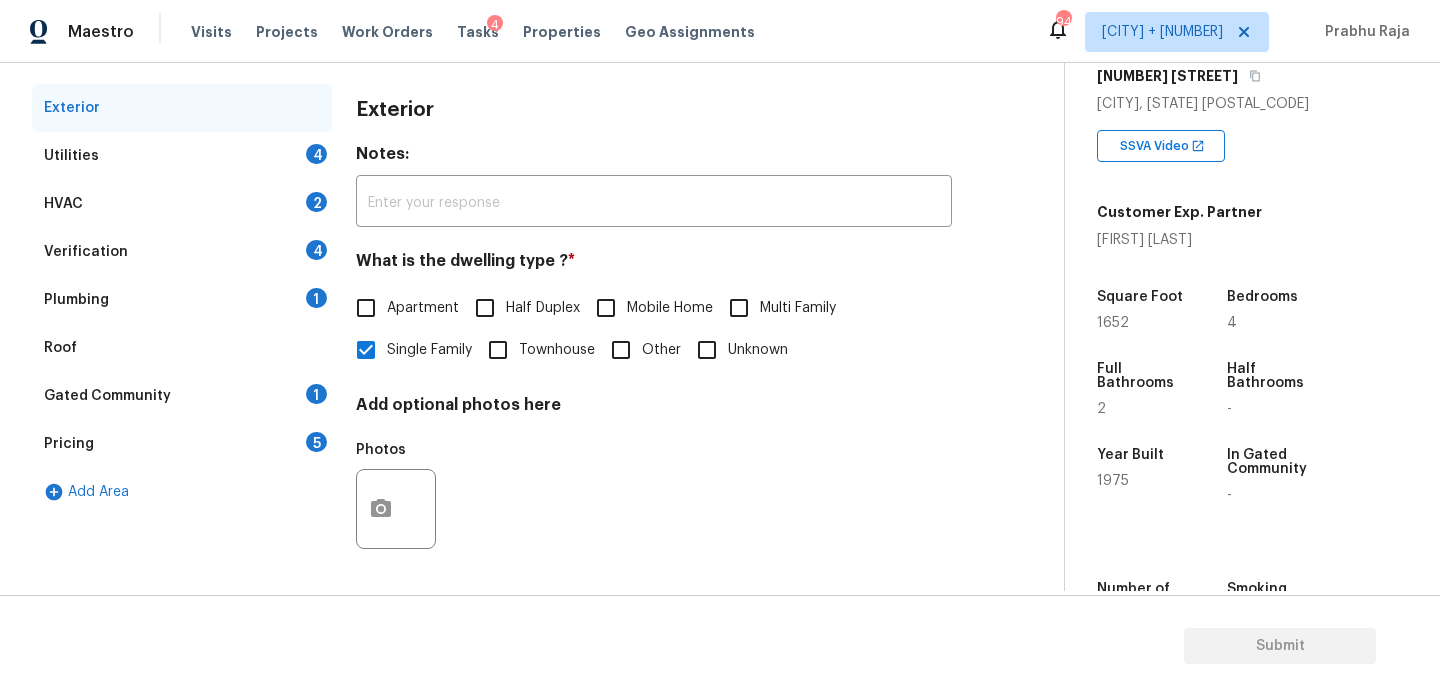 click on "Utilities 4" at bounding box center [182, 156] 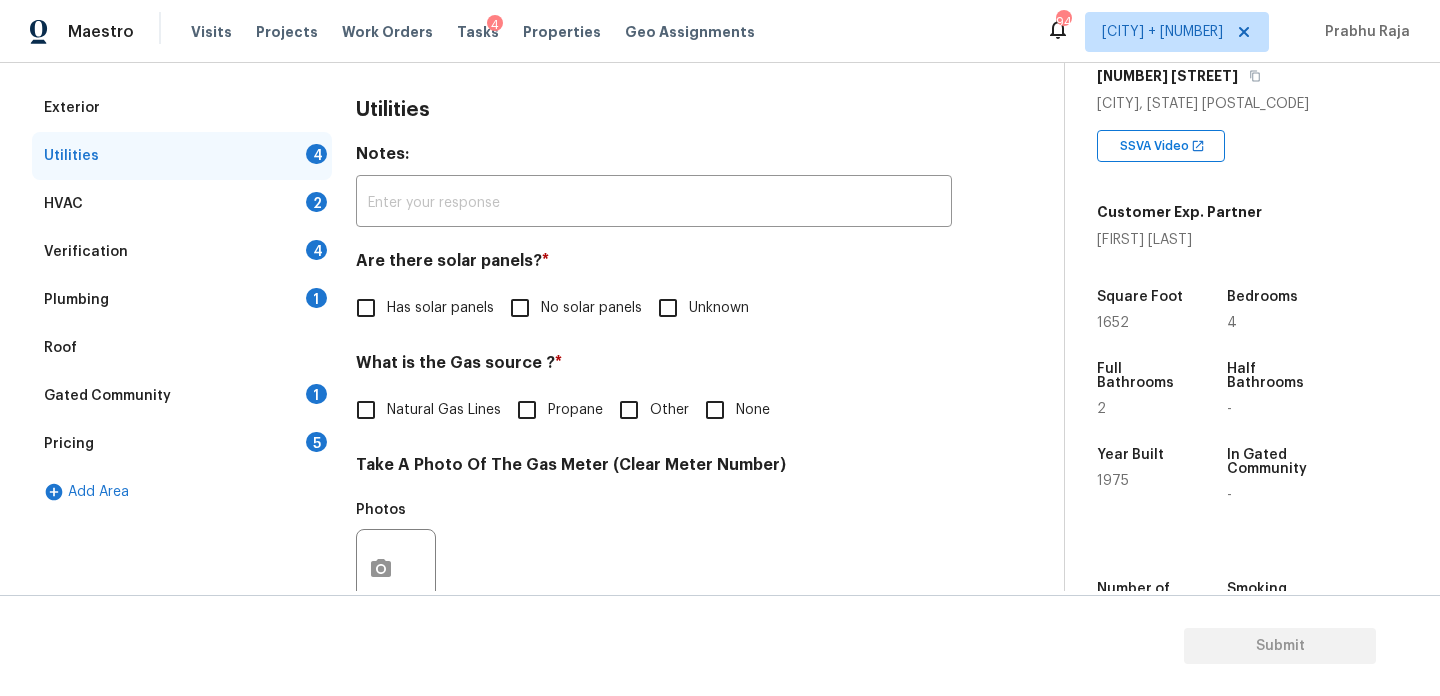 click on "No solar panels" at bounding box center [520, 308] 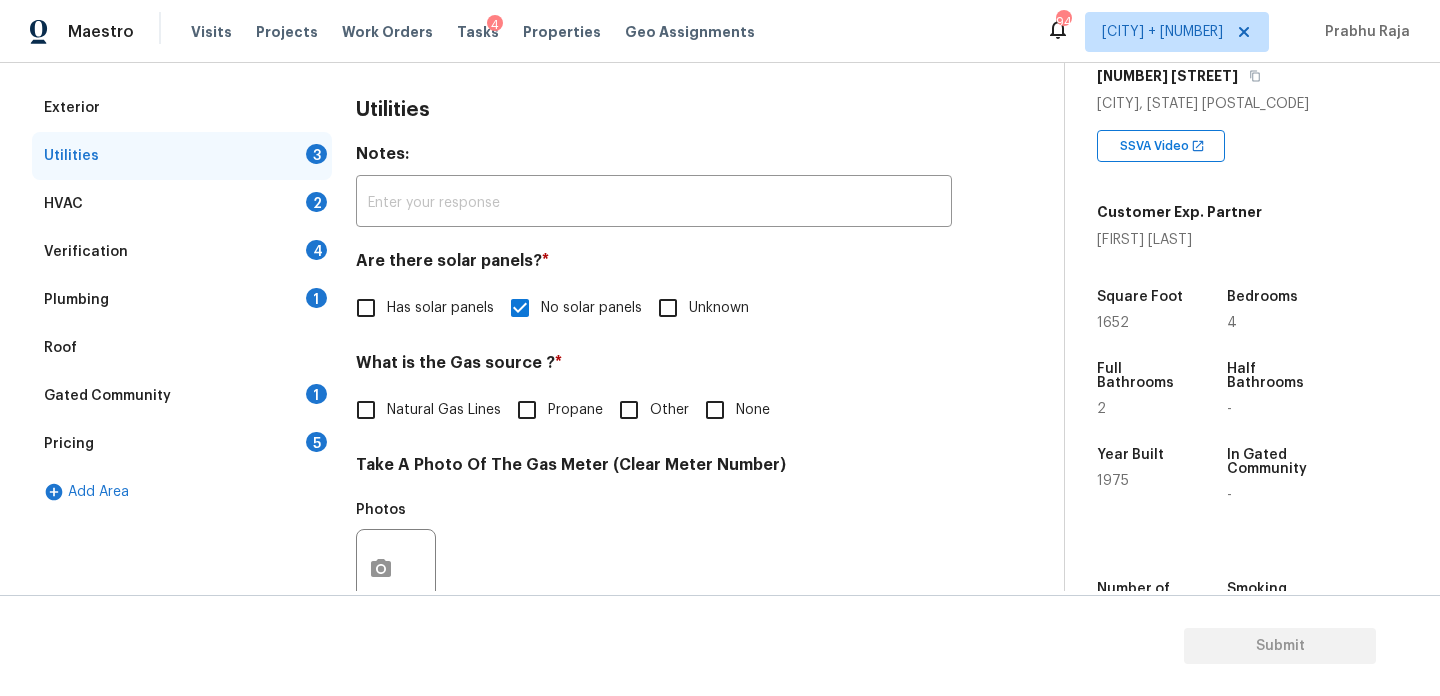click on "None" at bounding box center (715, 410) 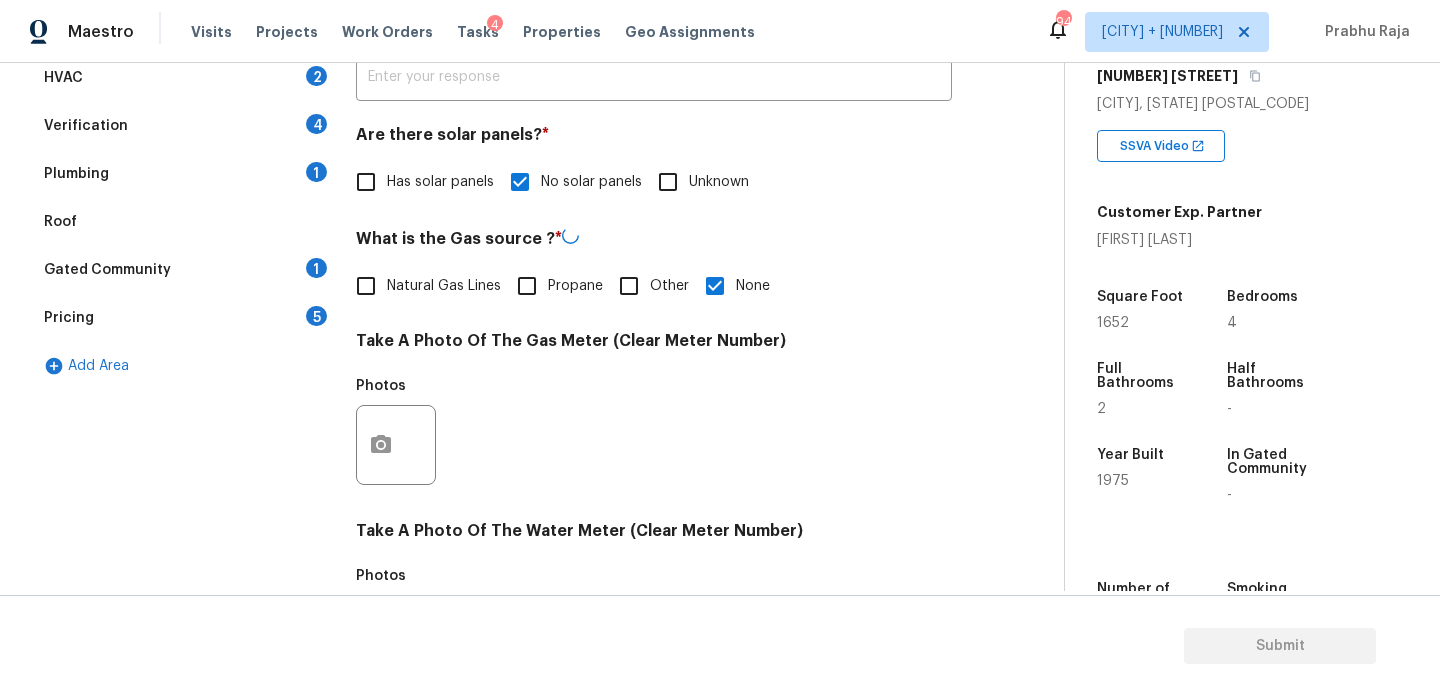 scroll, scrollTop: 406, scrollLeft: 0, axis: vertical 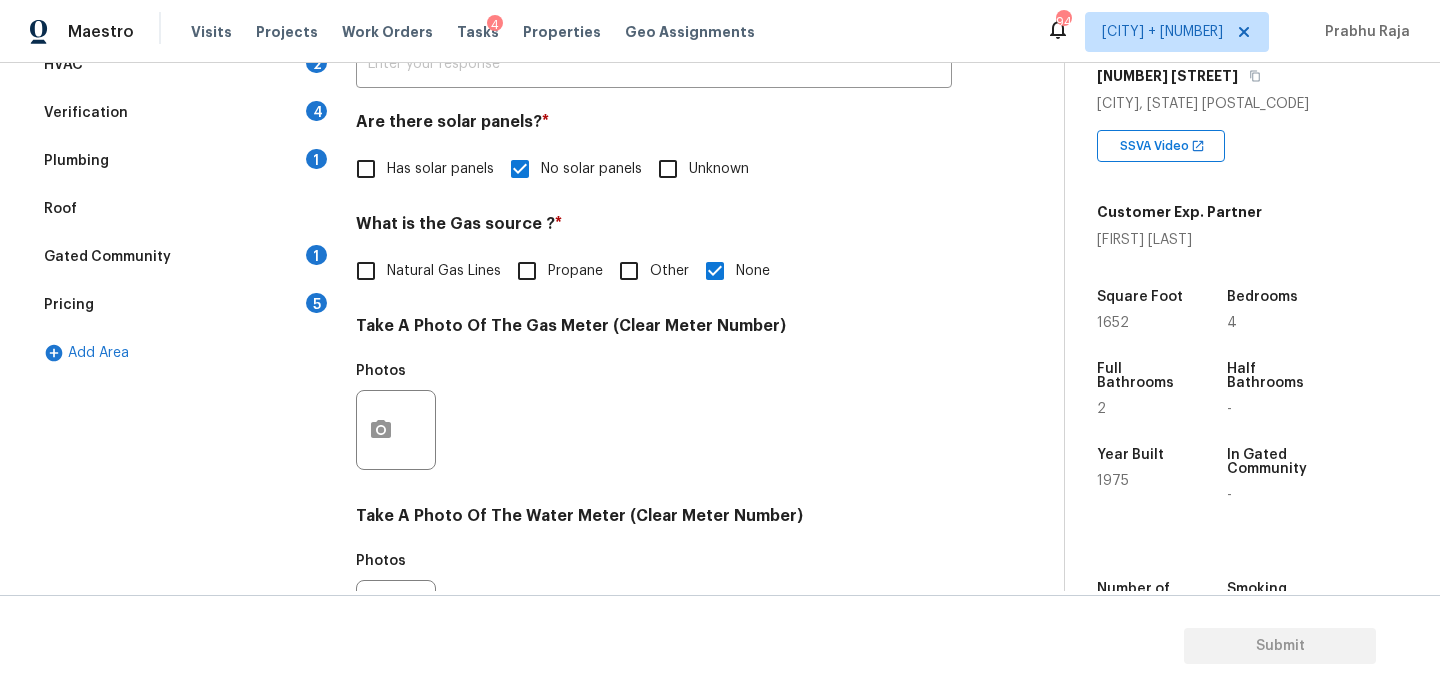 click on "Natural Gas Lines" at bounding box center (444, 271) 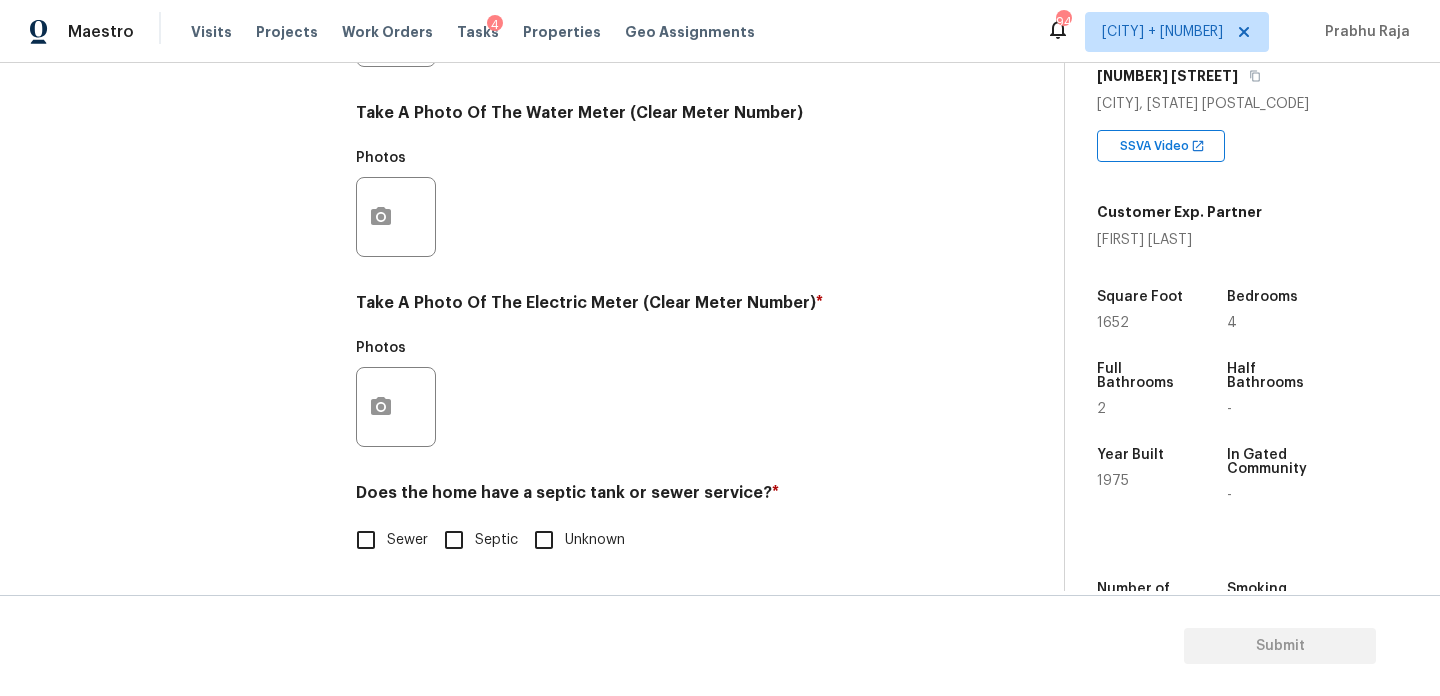 scroll, scrollTop: 809, scrollLeft: 0, axis: vertical 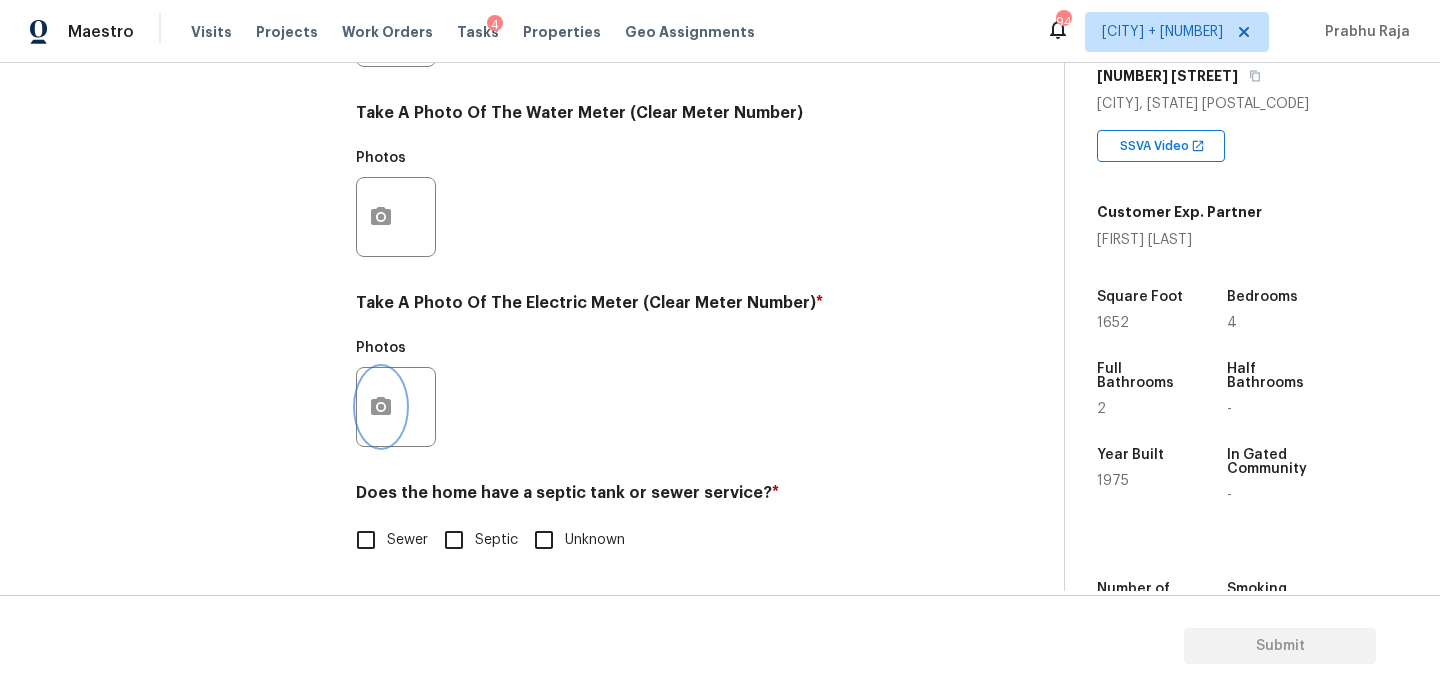 click at bounding box center [381, 407] 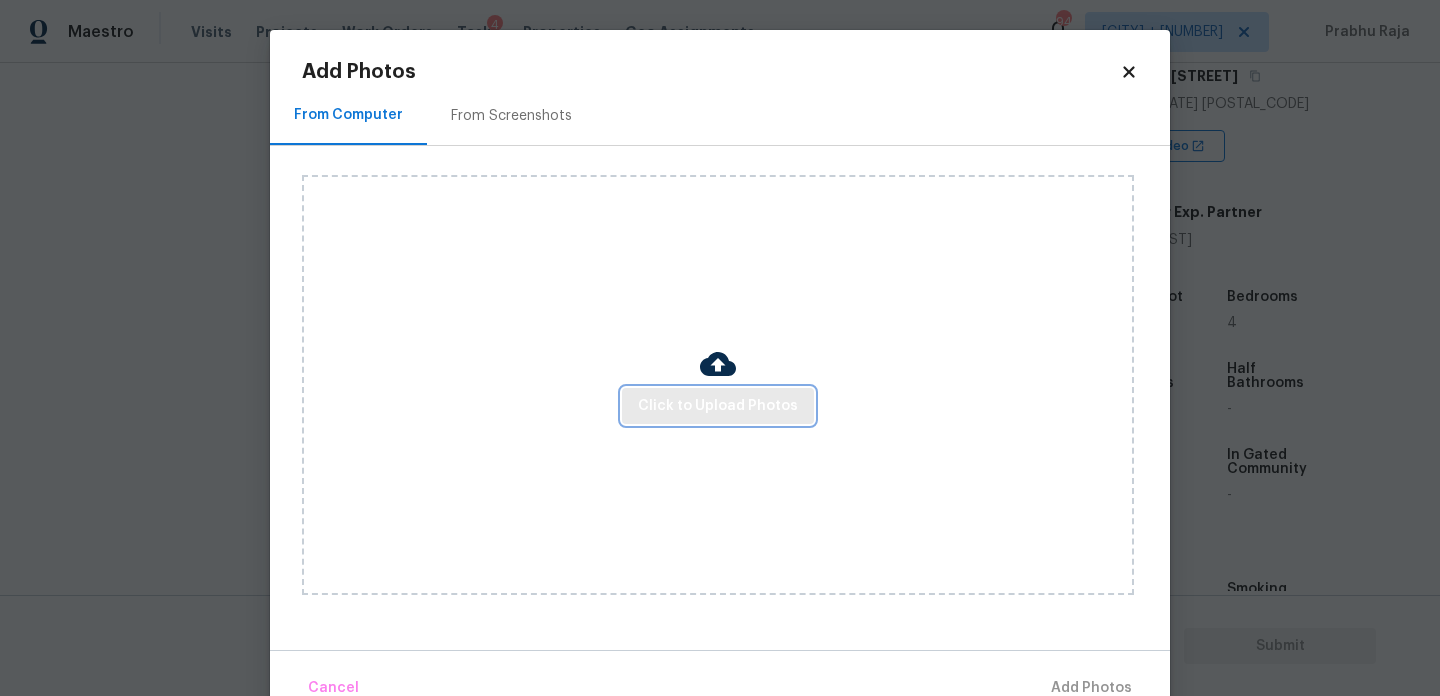 click on "Click to Upload Photos" at bounding box center (718, 406) 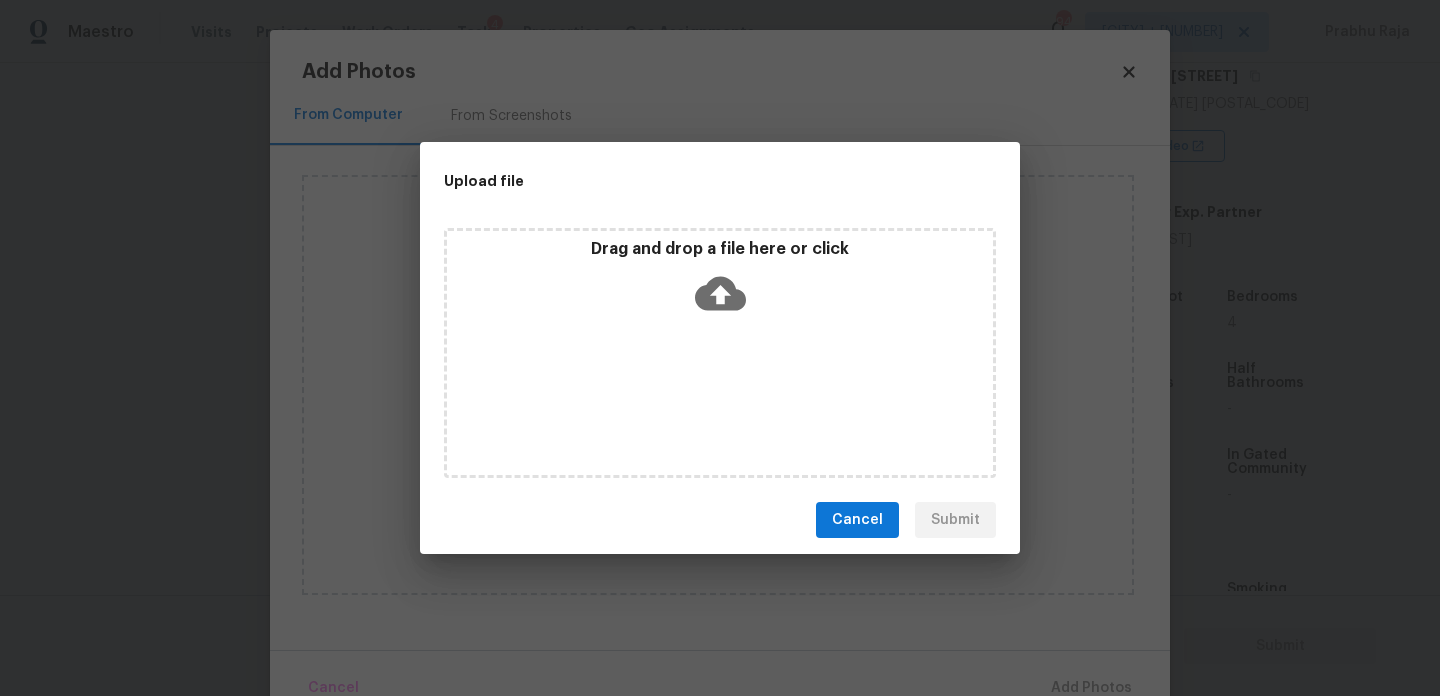click on "Drag and drop a file here or click" at bounding box center (720, 353) 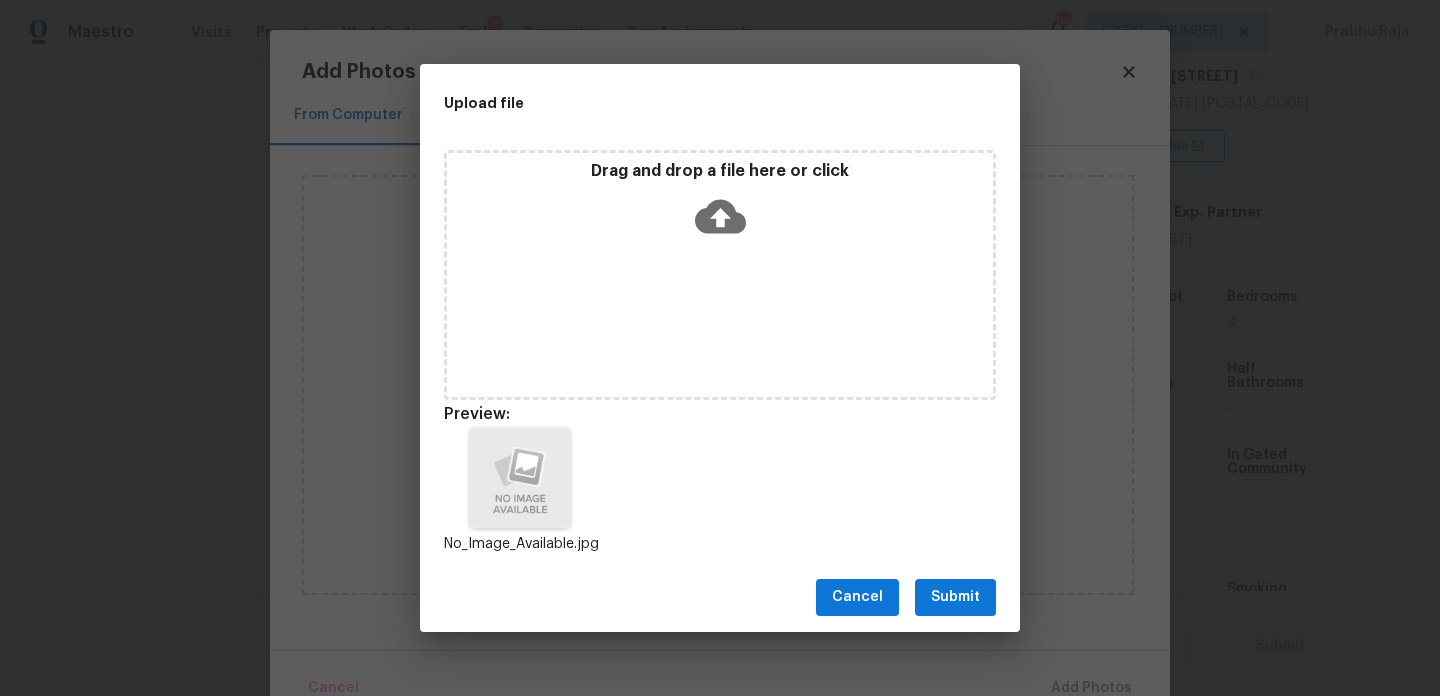 click on "Submit" at bounding box center (955, 597) 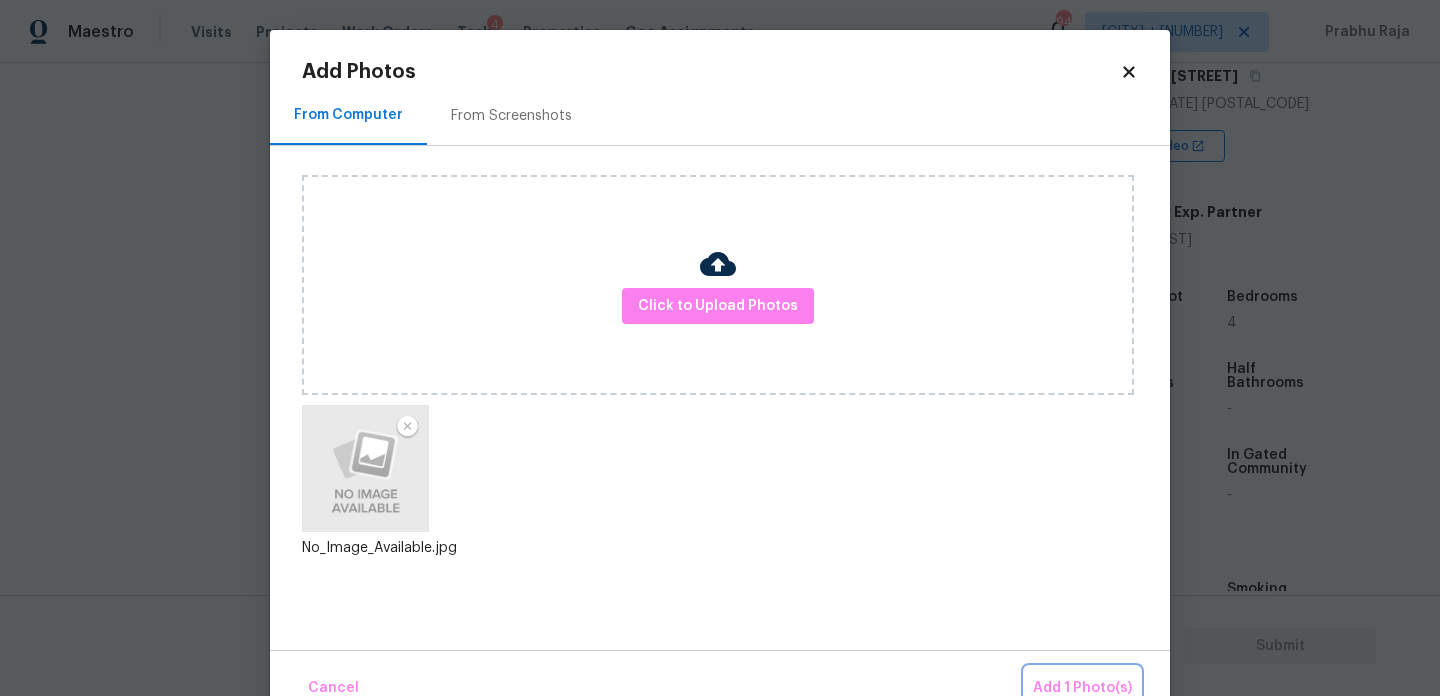click on "Add 1 Photo(s)" at bounding box center (1082, 688) 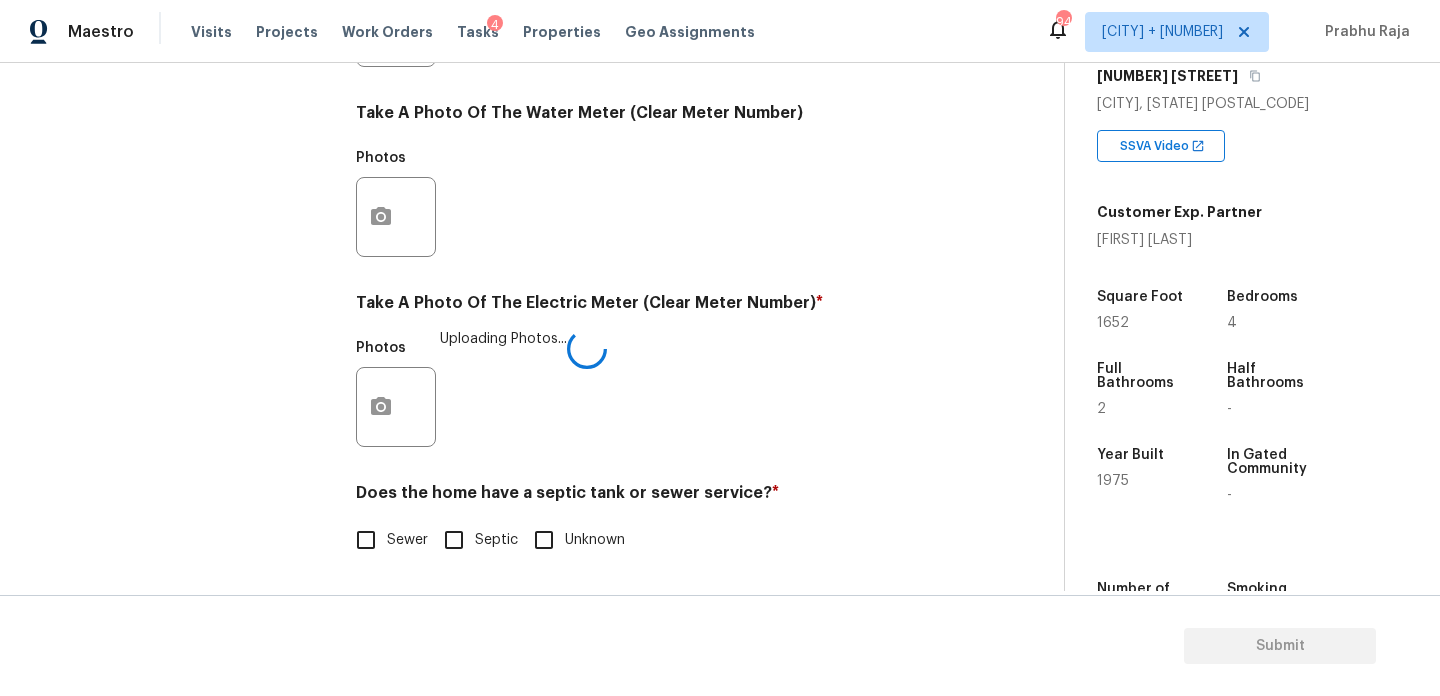 click on "Sewer" at bounding box center [407, 540] 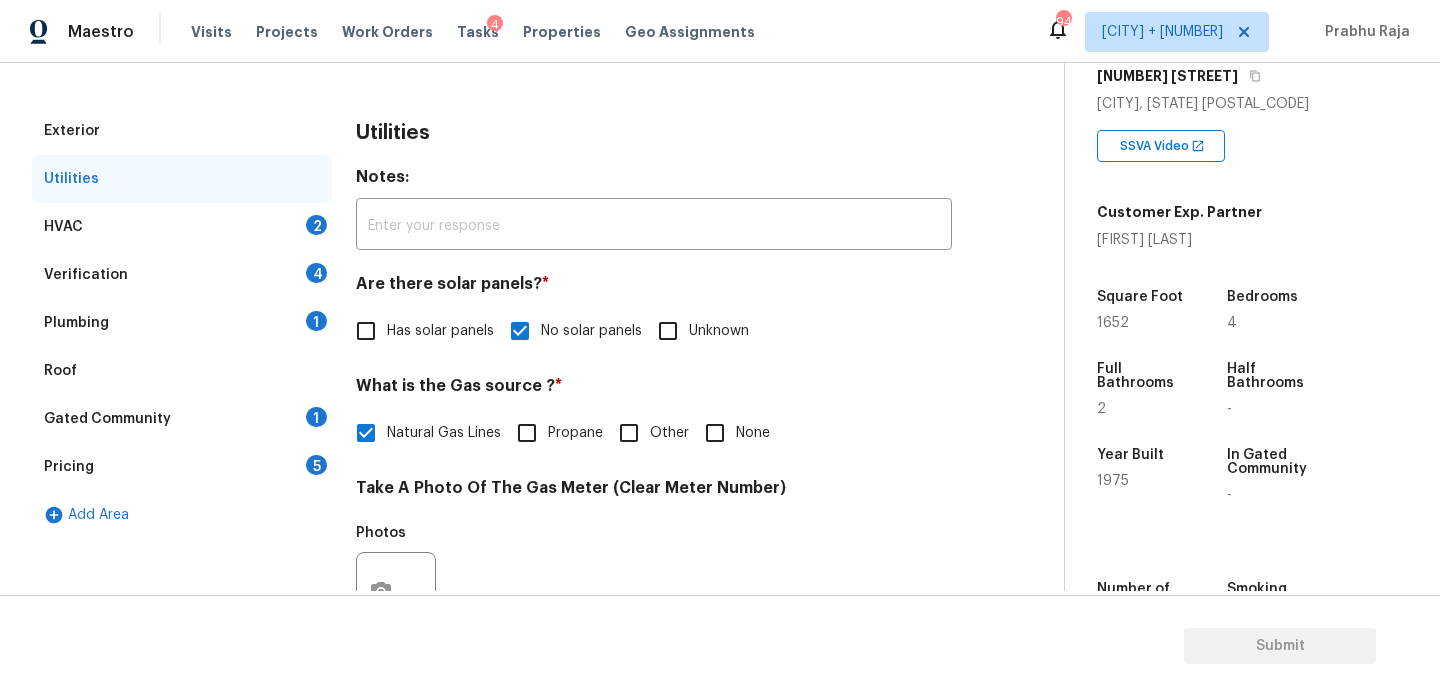 scroll, scrollTop: 173, scrollLeft: 0, axis: vertical 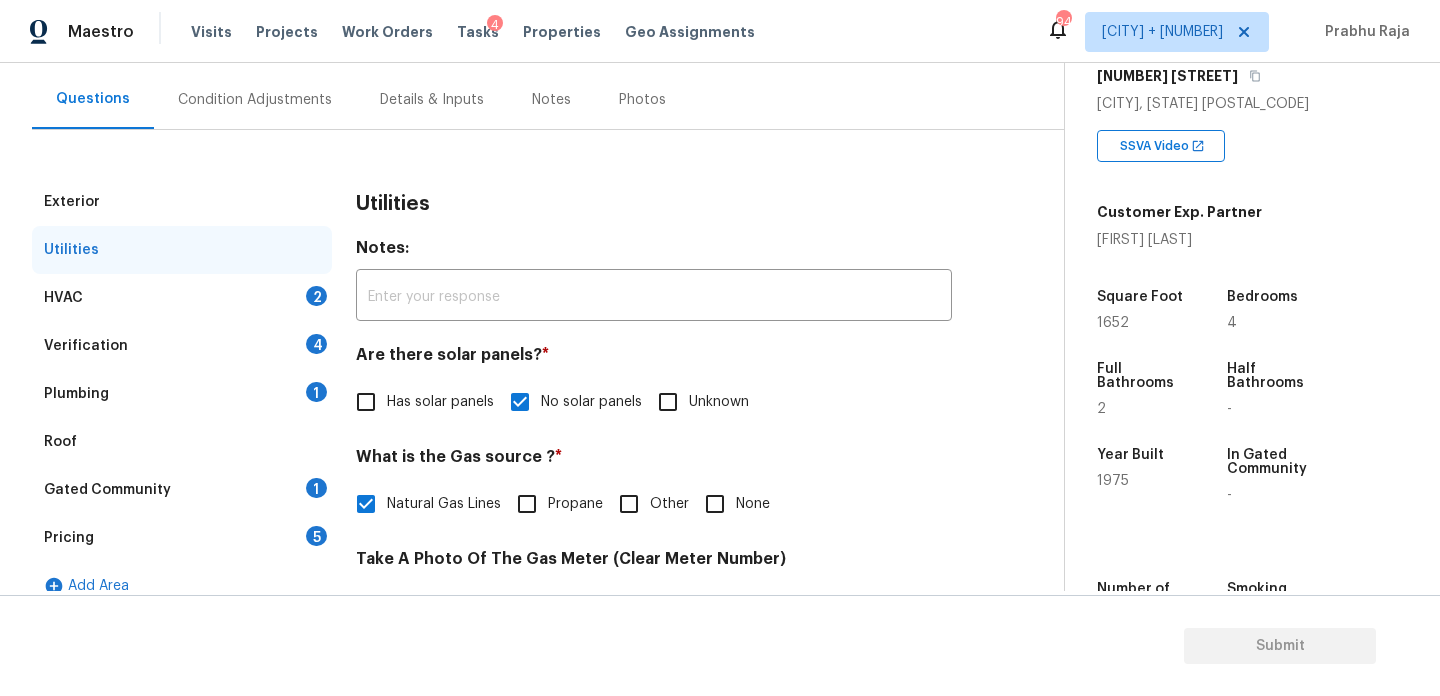 click on "HVAC 2" at bounding box center (182, 298) 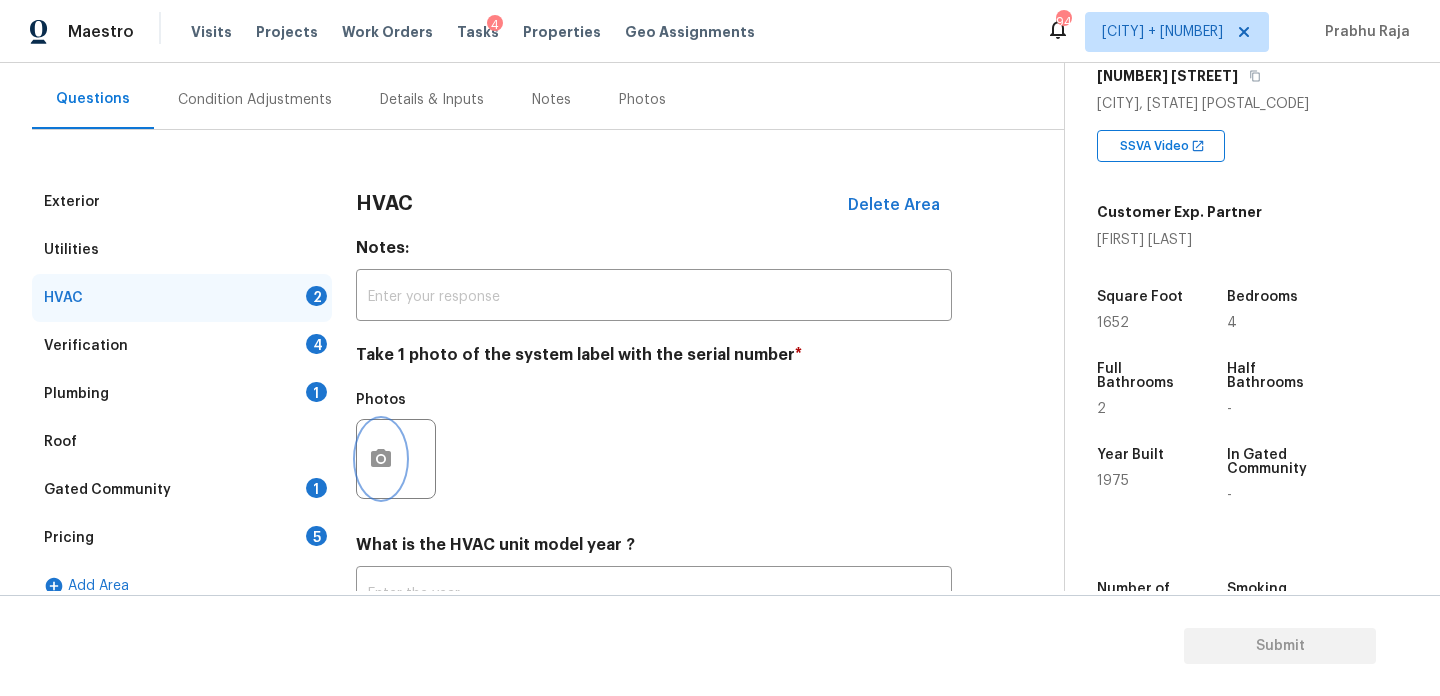 click at bounding box center (381, 459) 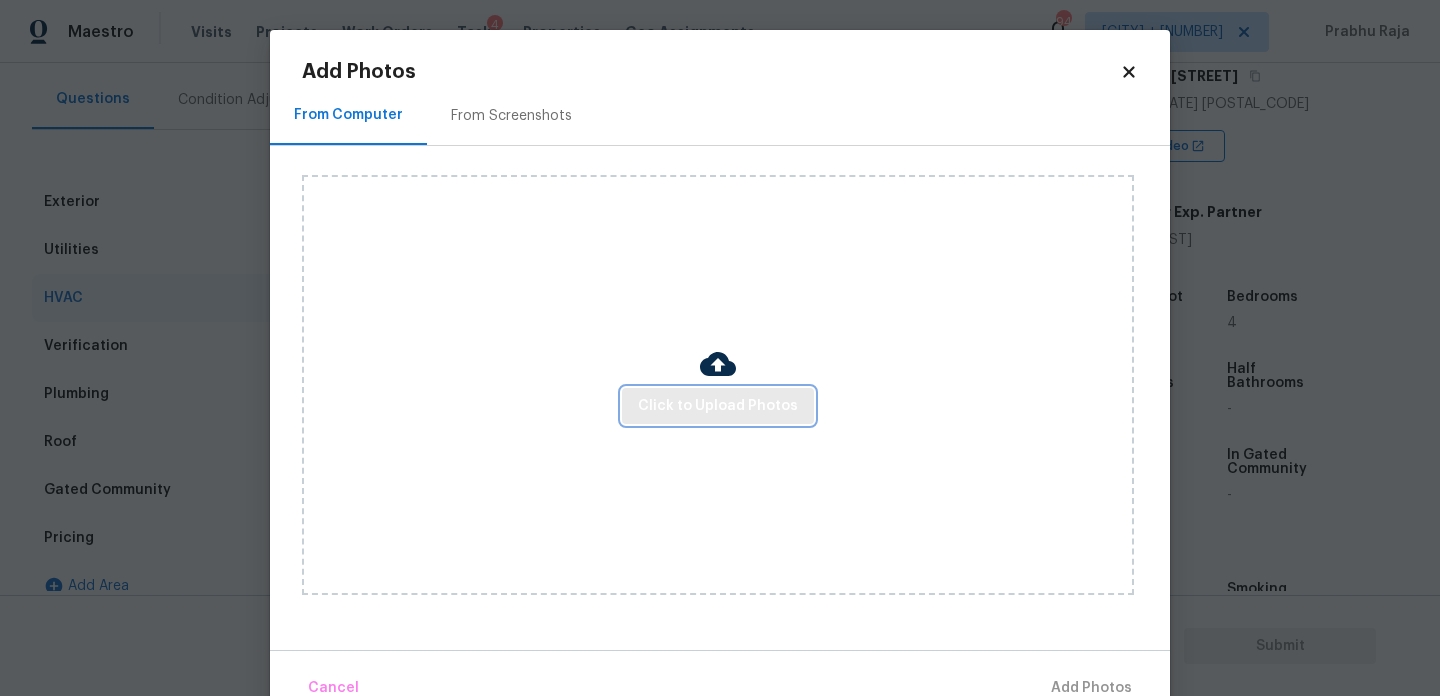 click on "Click to Upload Photos" at bounding box center [718, 406] 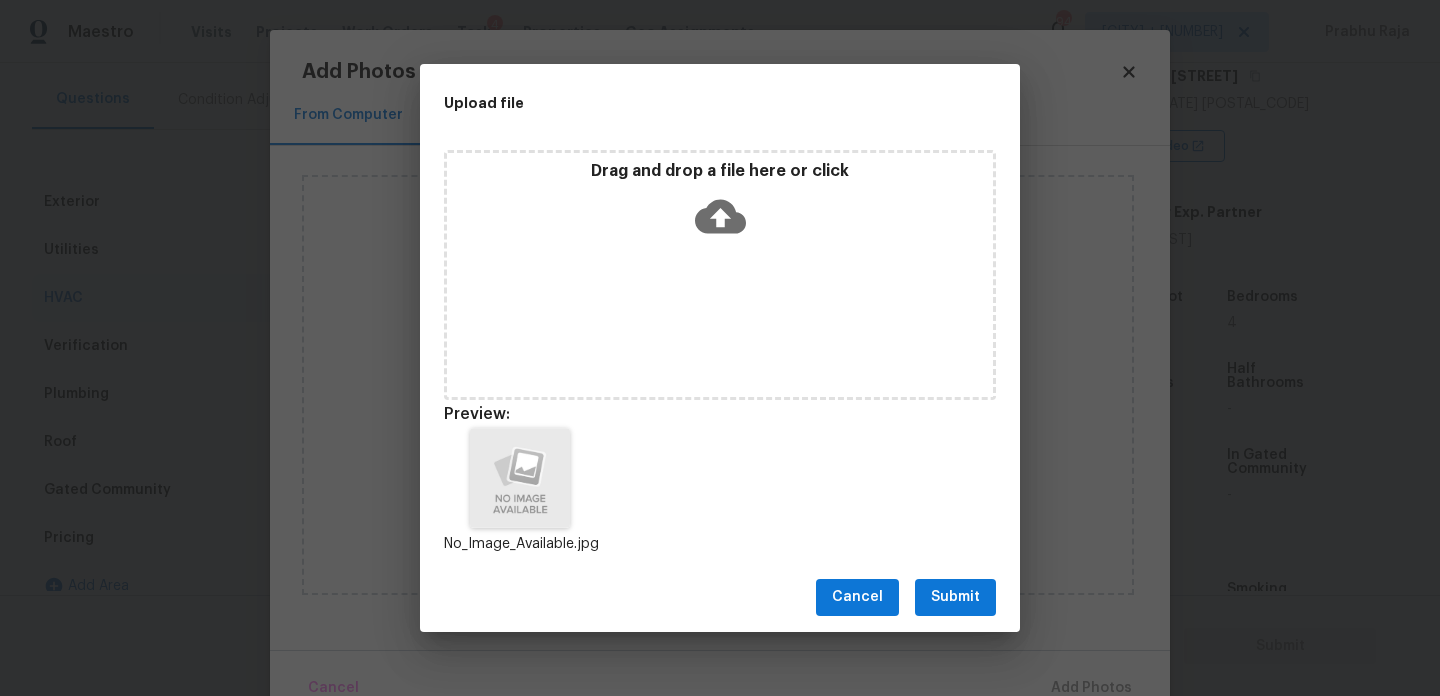 click on "Submit" at bounding box center (955, 597) 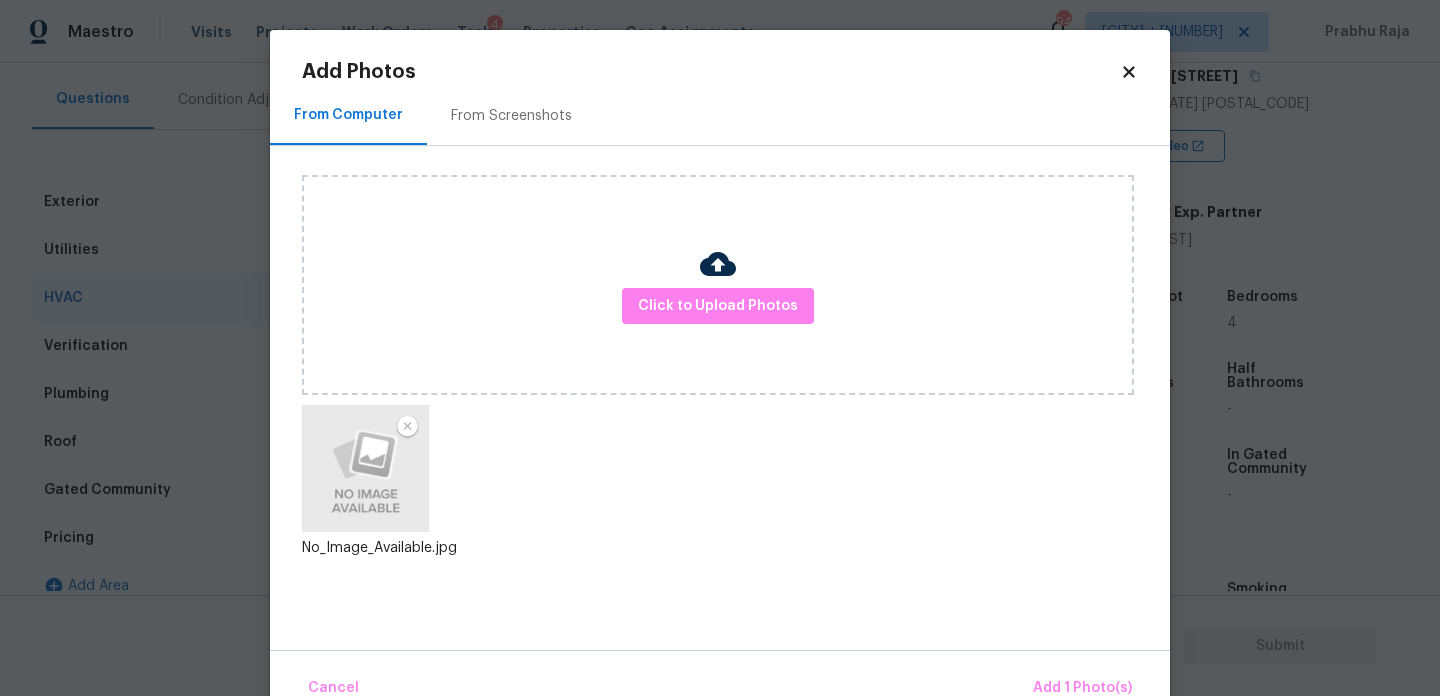 click on "Cancel Add 1 Photo(s)" at bounding box center [720, 680] 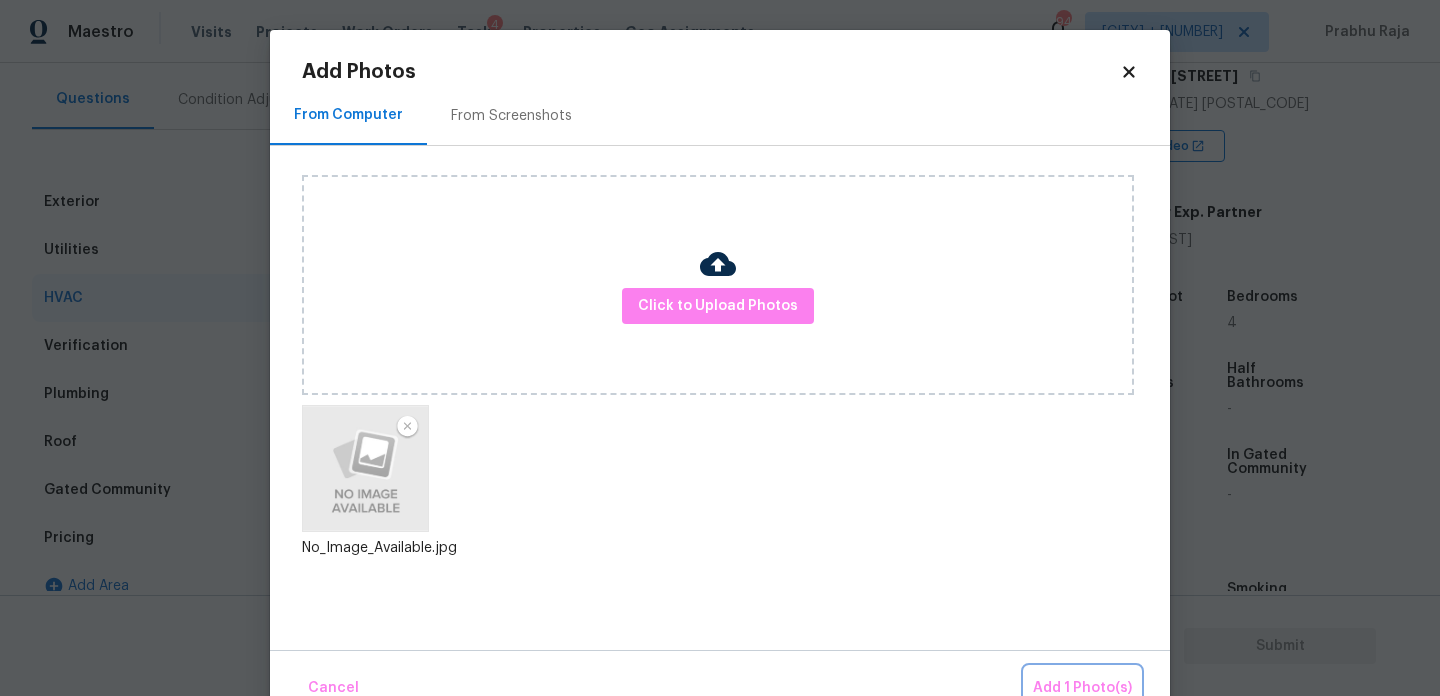 click on "Add 1 Photo(s)" at bounding box center [1082, 688] 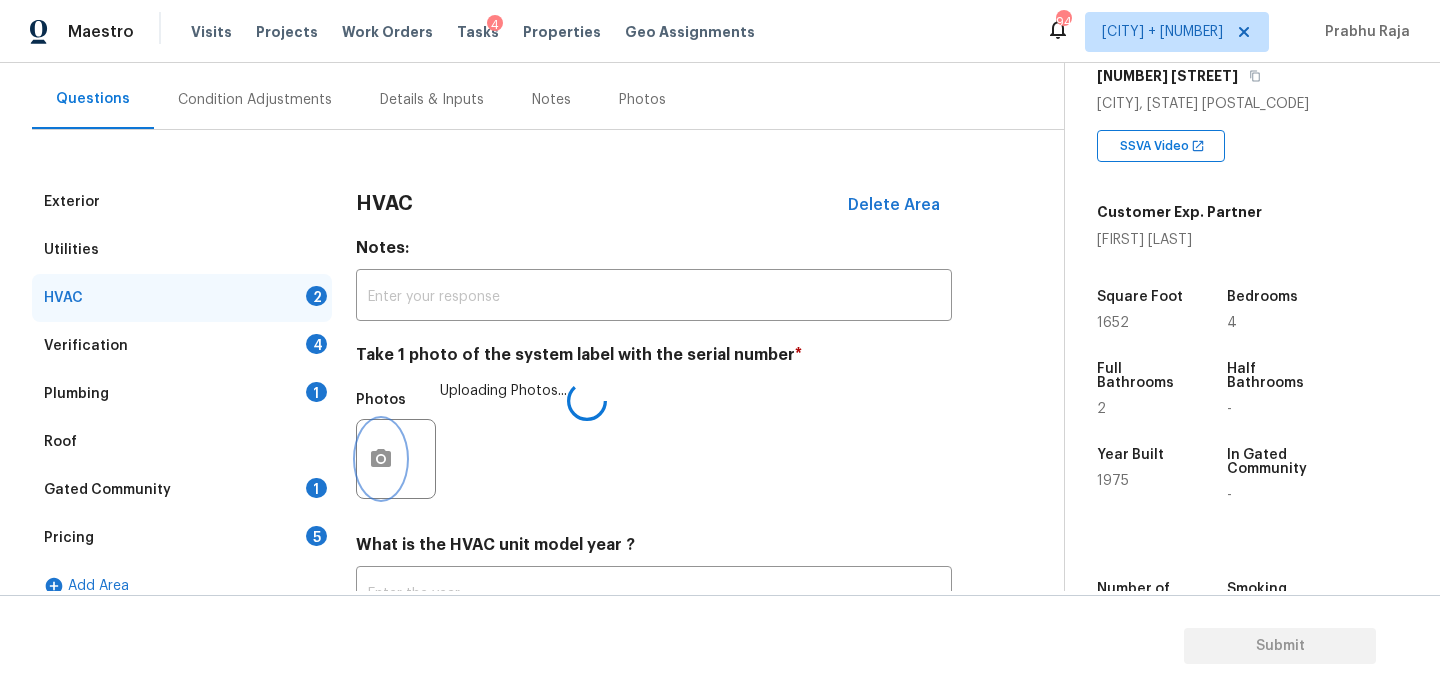 scroll, scrollTop: 333, scrollLeft: 0, axis: vertical 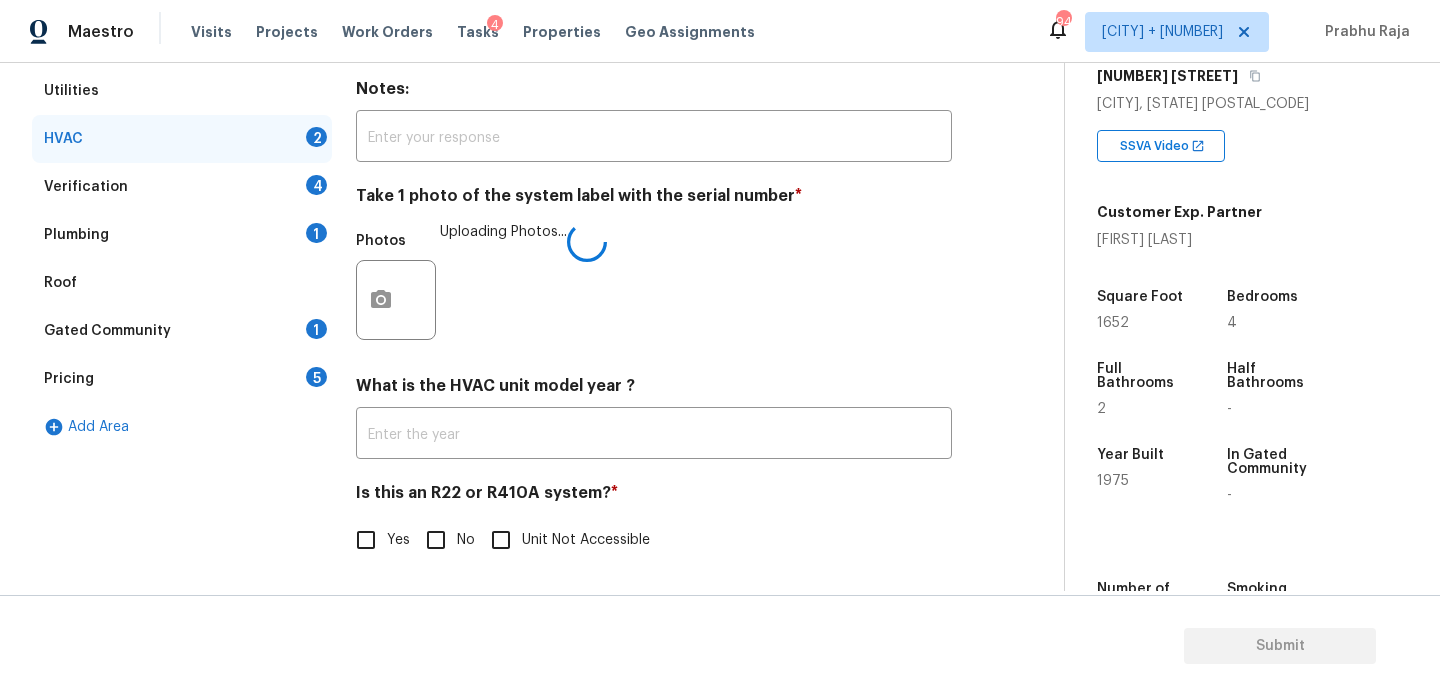 click on "Yes" at bounding box center (398, 540) 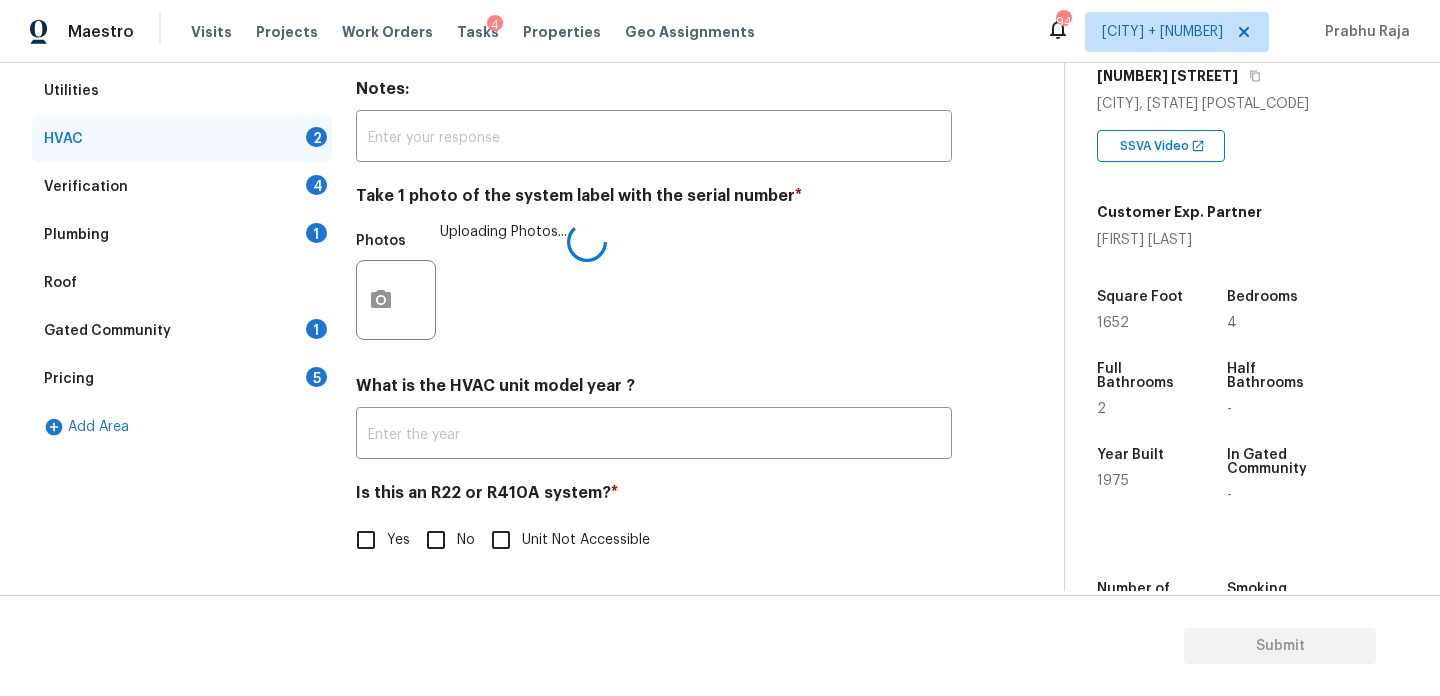 click on "Yes" at bounding box center (366, 540) 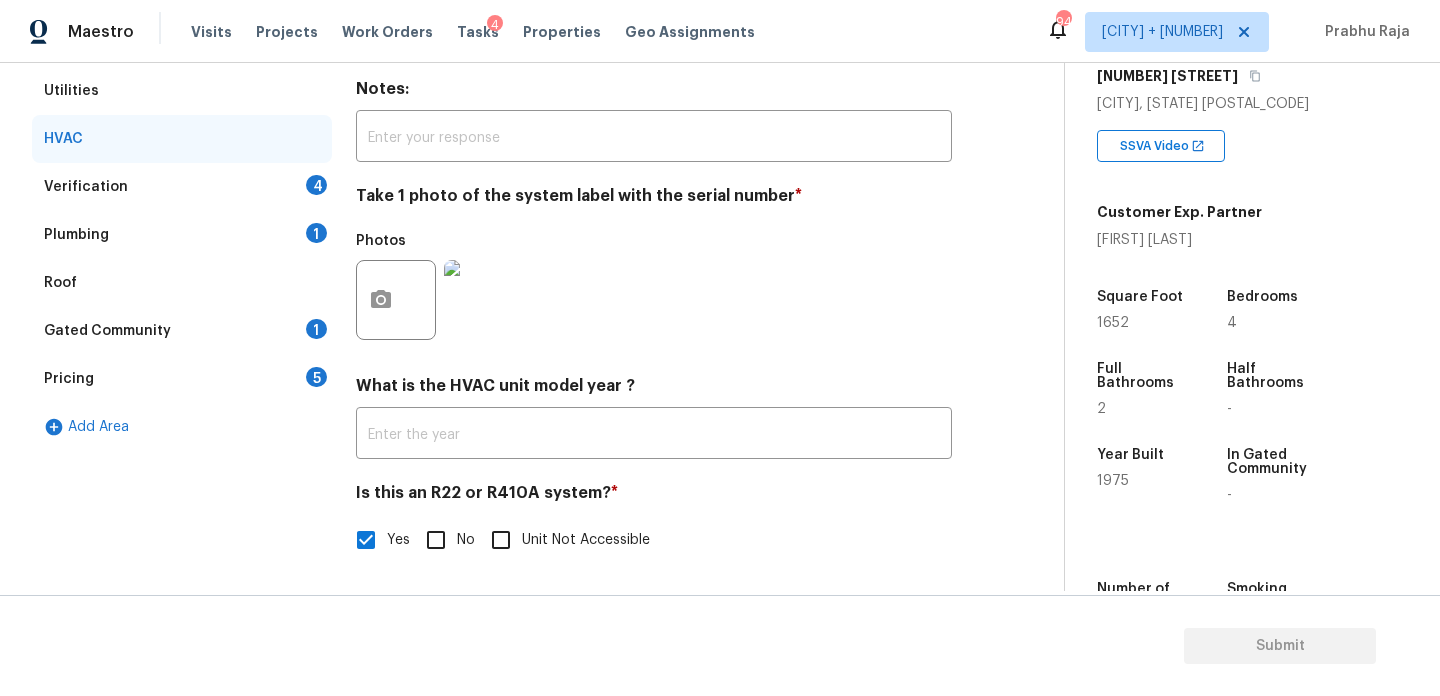 click on "Verification 4" at bounding box center (182, 187) 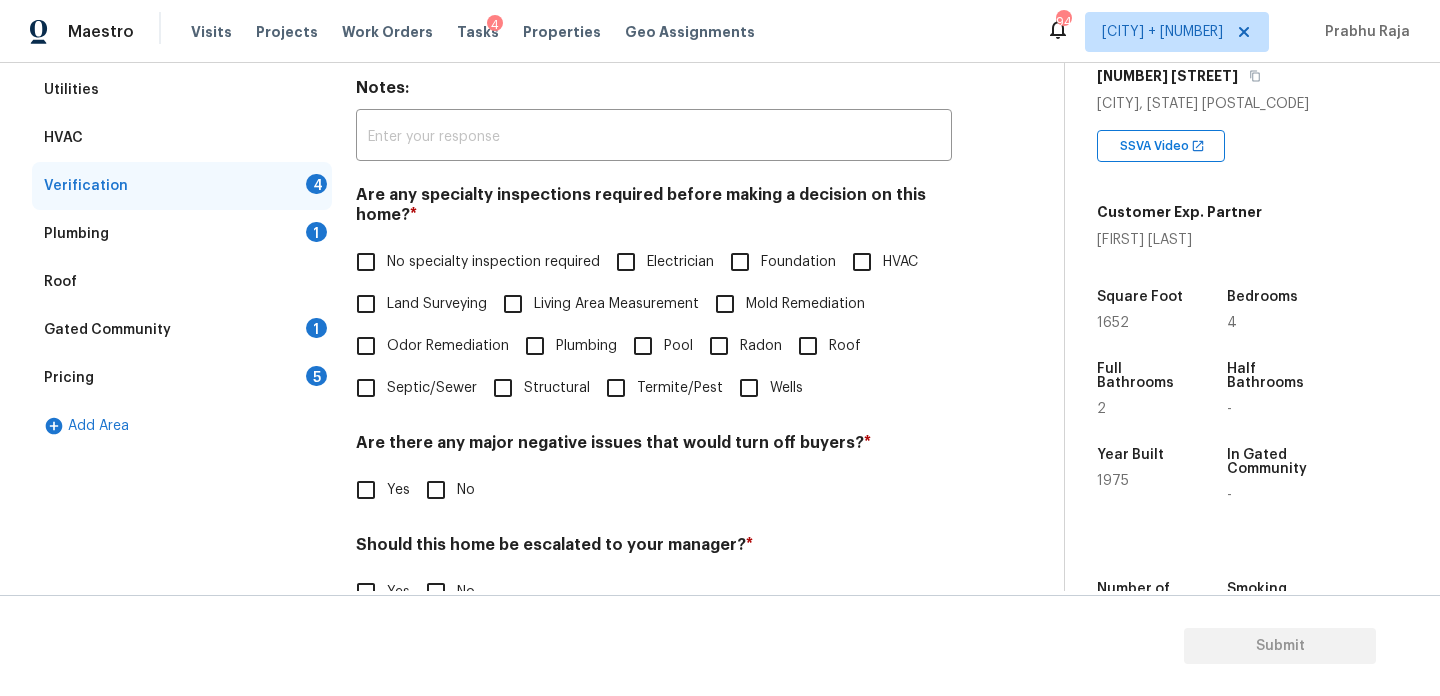 click on "No specialty inspection required" at bounding box center [493, 262] 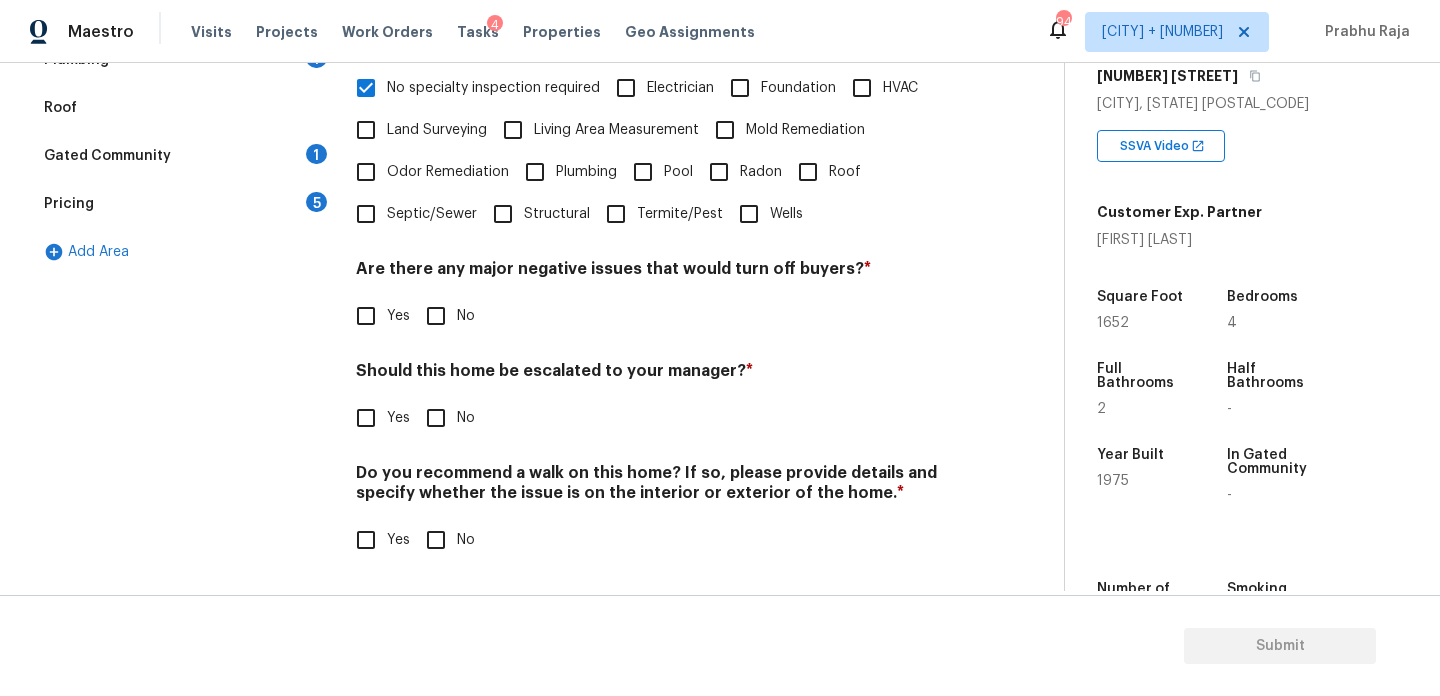 scroll, scrollTop: 507, scrollLeft: 0, axis: vertical 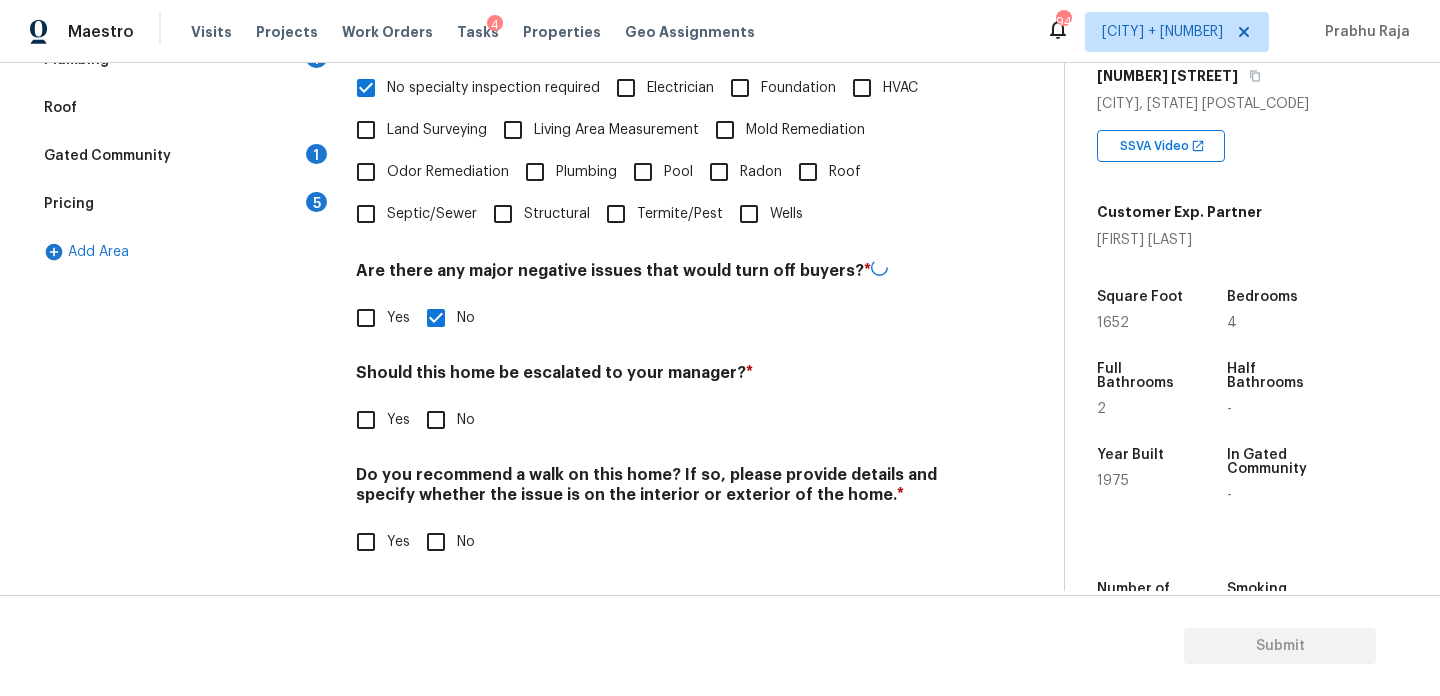 click on "Do you recommend a walk on this home? If so, please provide details and specify whether the issue is on the interior or exterior of the home.  *" at bounding box center (654, 489) 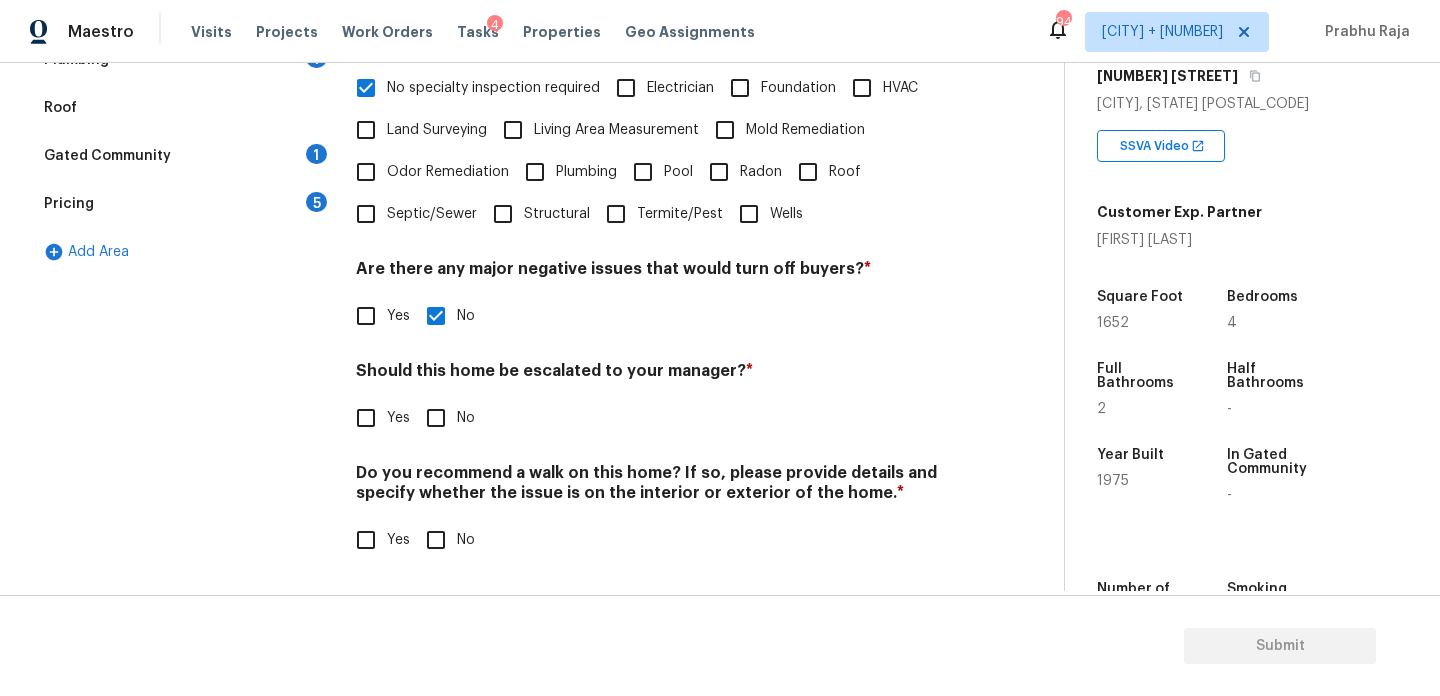 click on "Do you recommend a walk on this home? If so, please provide details and specify whether the issue is on the interior or exterior of the home.  * Yes No" at bounding box center [654, 512] 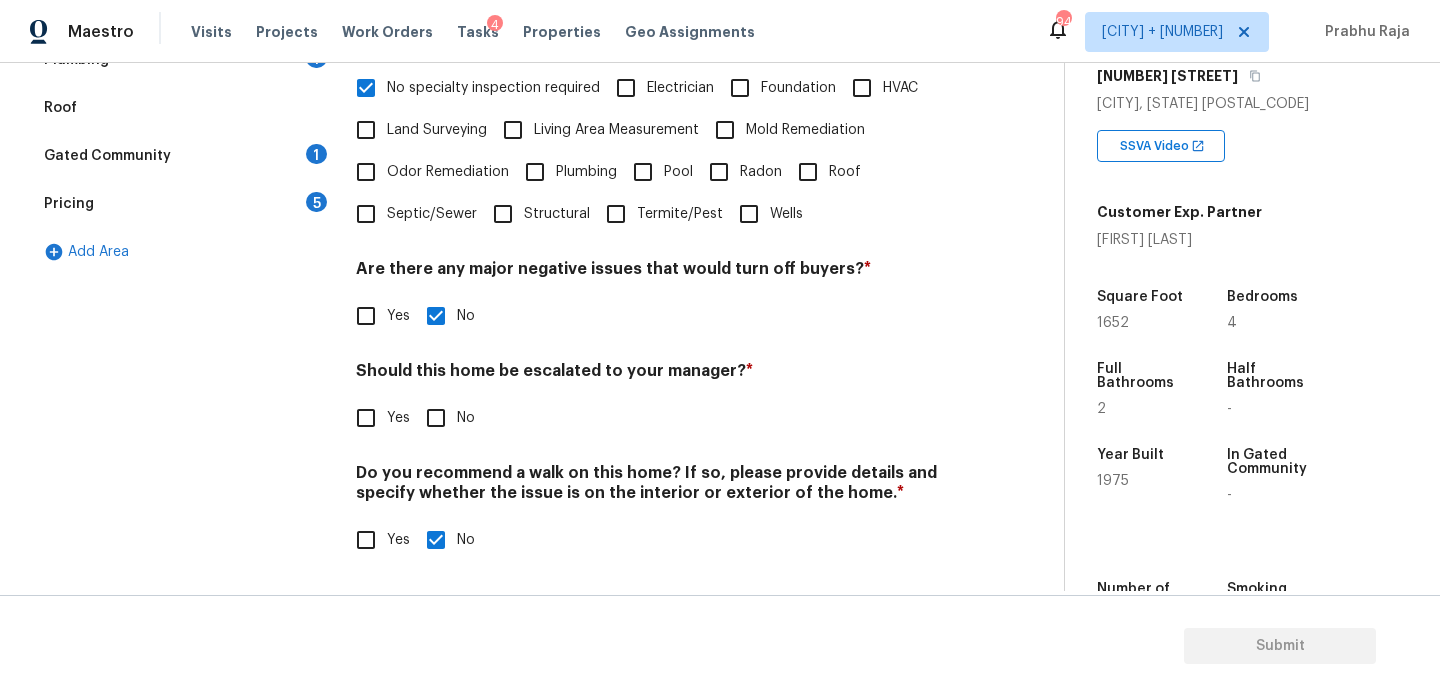 click on "Yes" at bounding box center [366, 418] 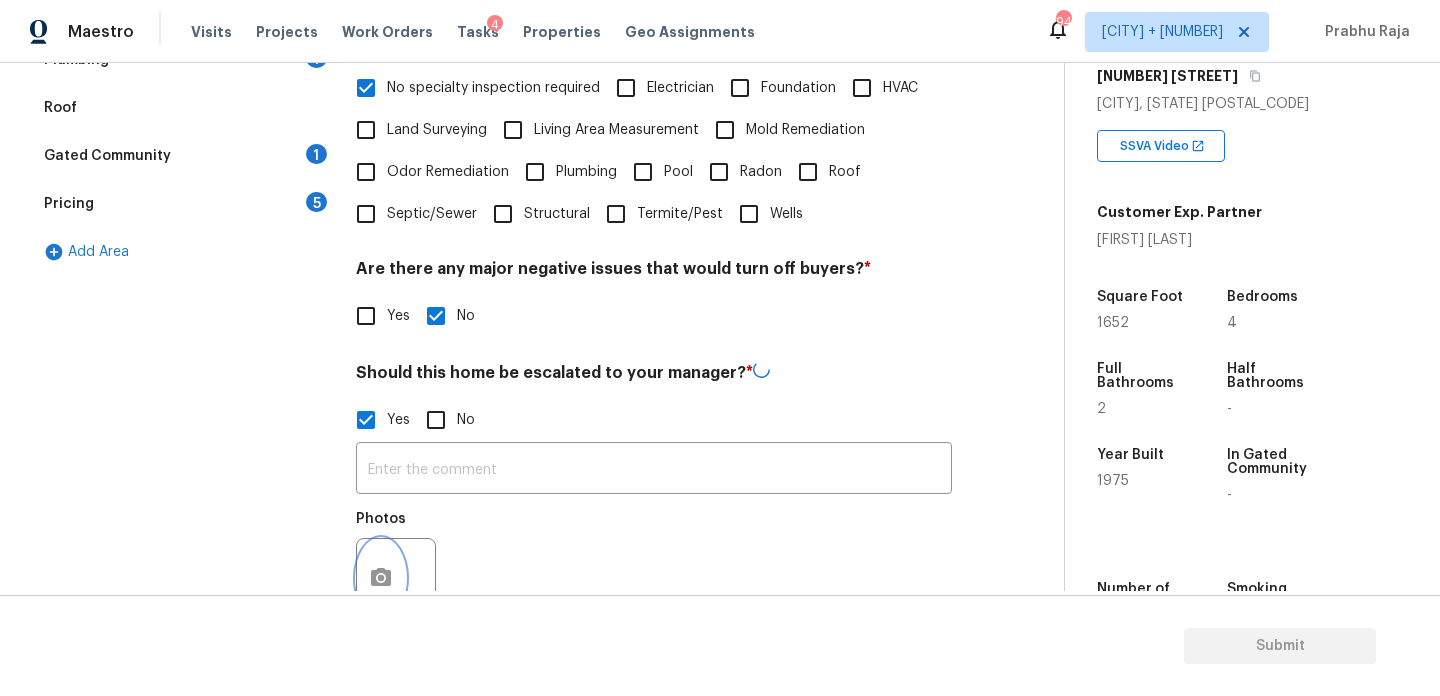 click at bounding box center [381, 578] 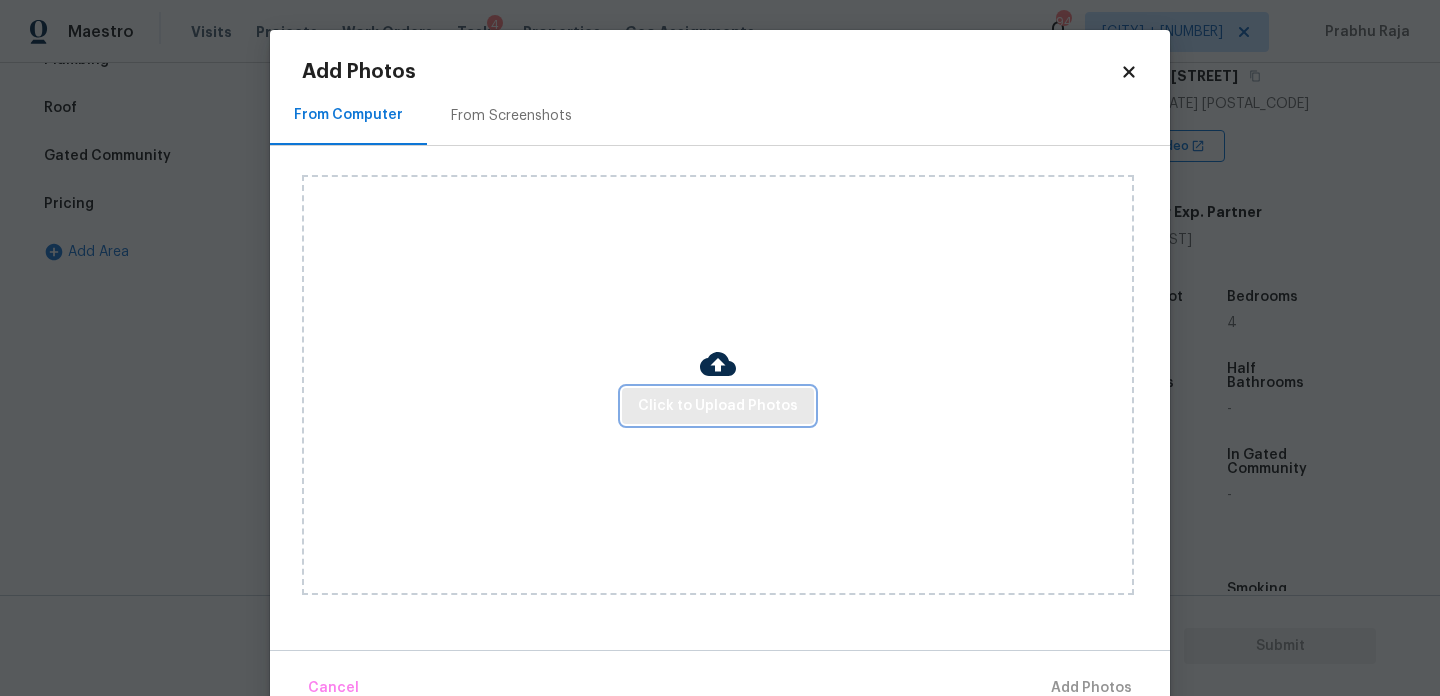 click on "Click to Upload Photos" at bounding box center (718, 406) 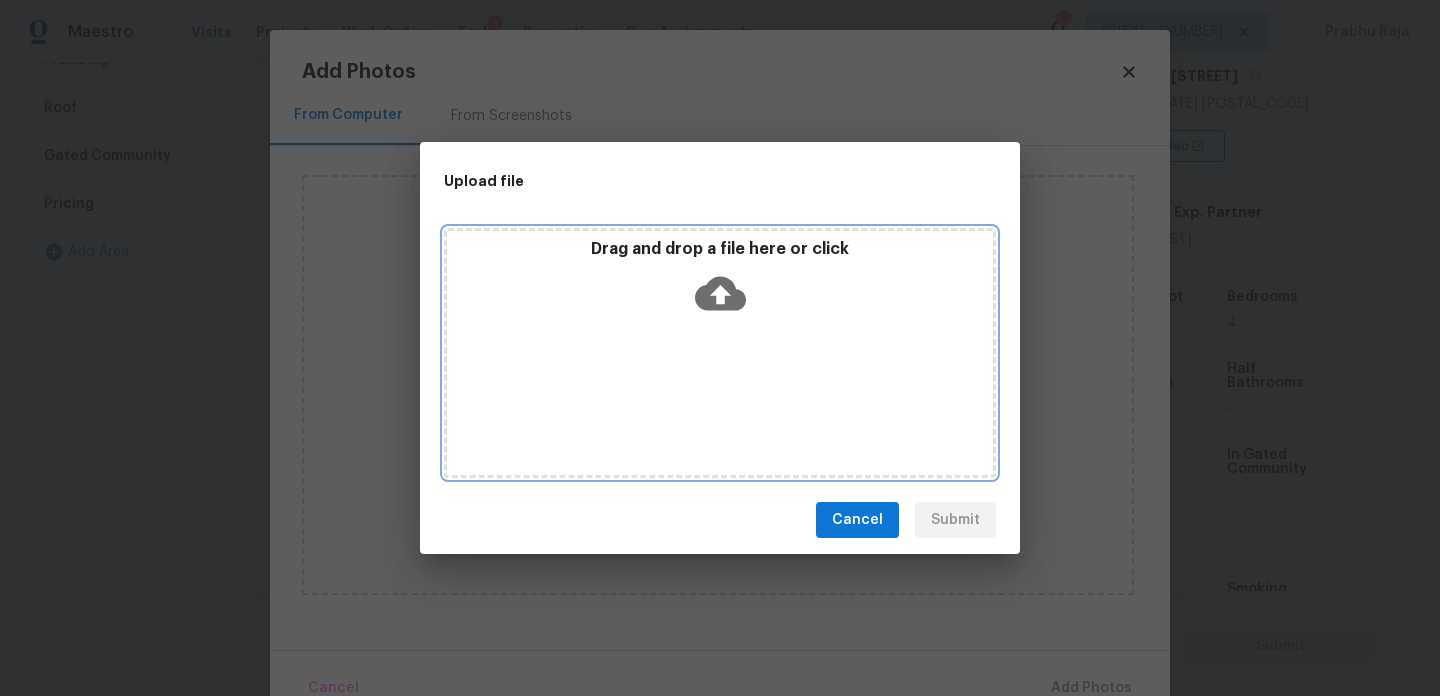 click on "Drag and drop a file here or click" at bounding box center (720, 353) 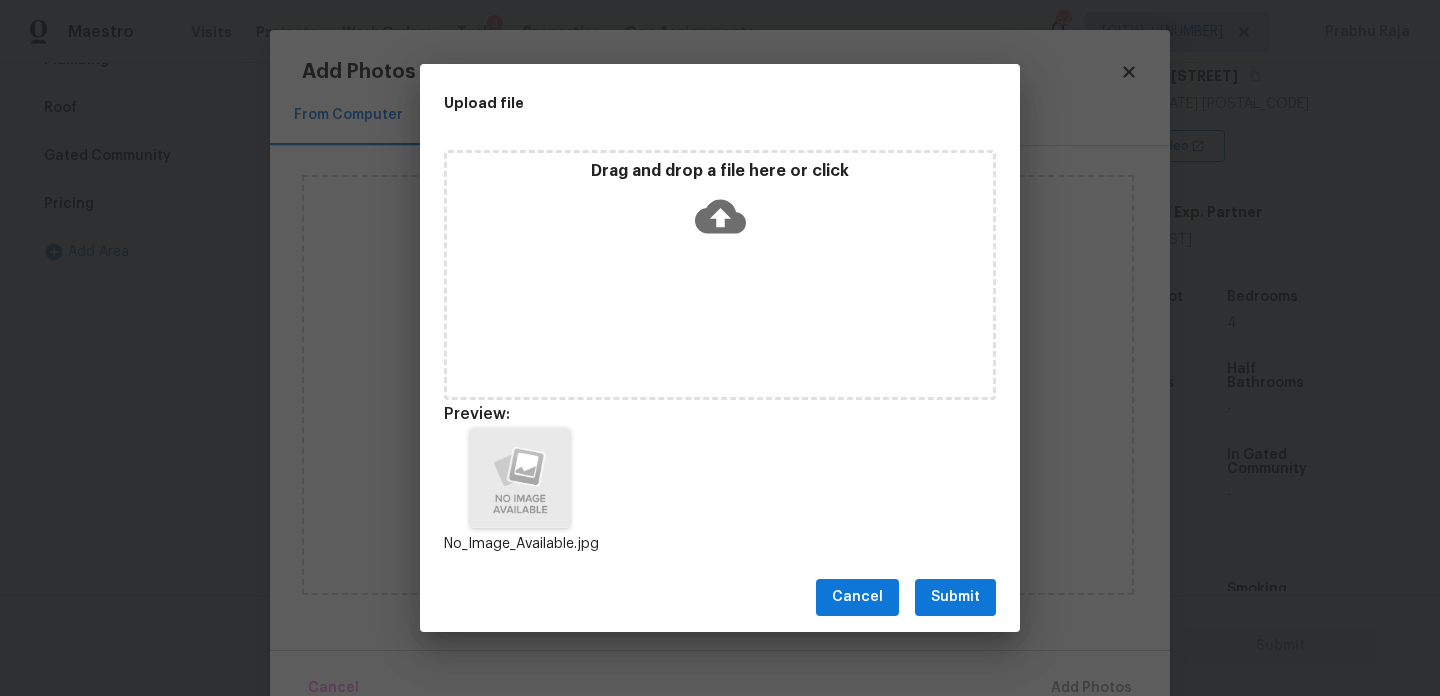 click on "Submit" at bounding box center [955, 597] 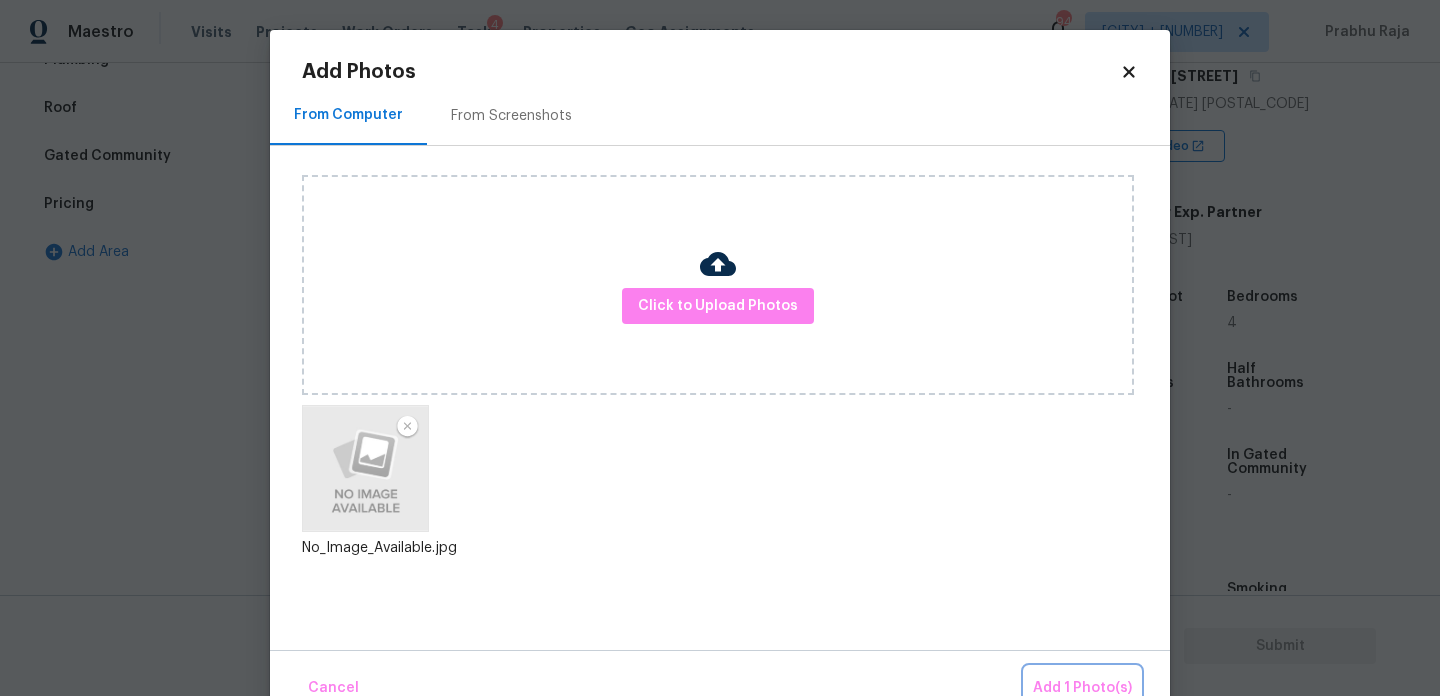 click on "Add 1 Photo(s)" at bounding box center [1082, 688] 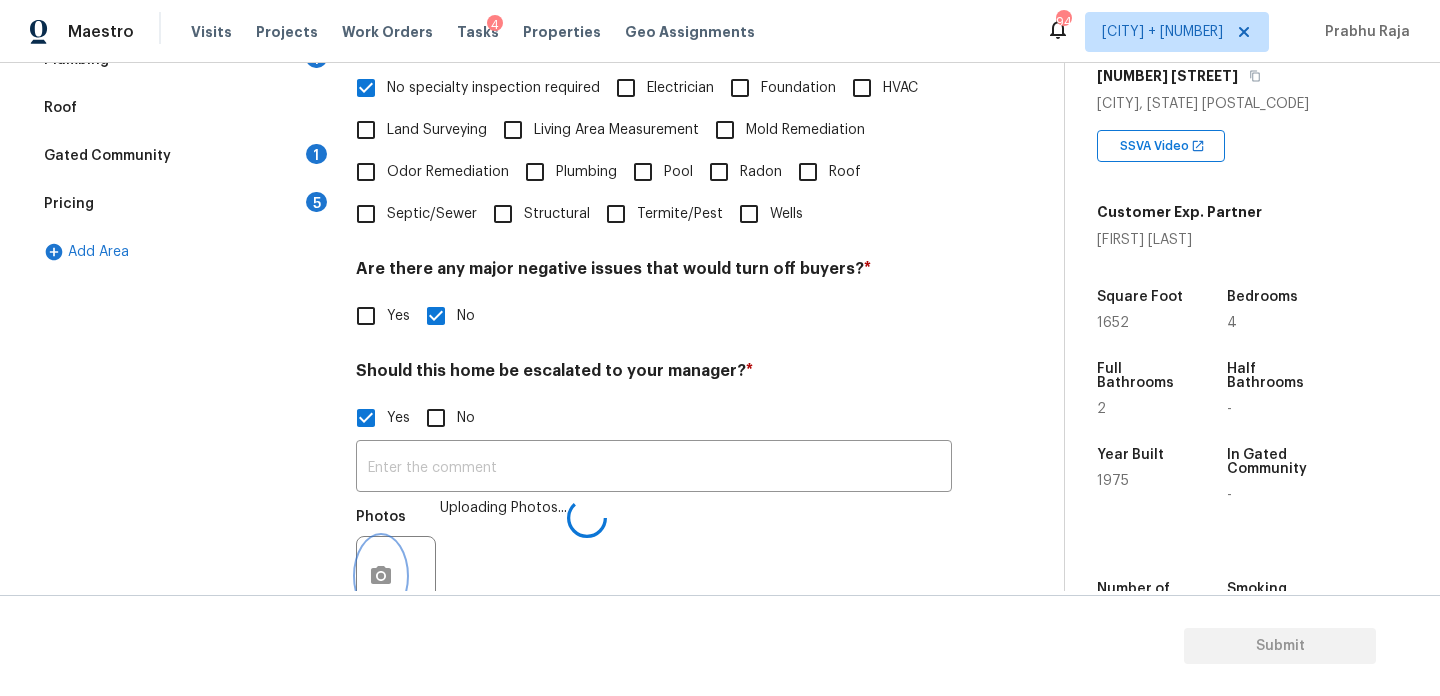 scroll, scrollTop: 532, scrollLeft: 0, axis: vertical 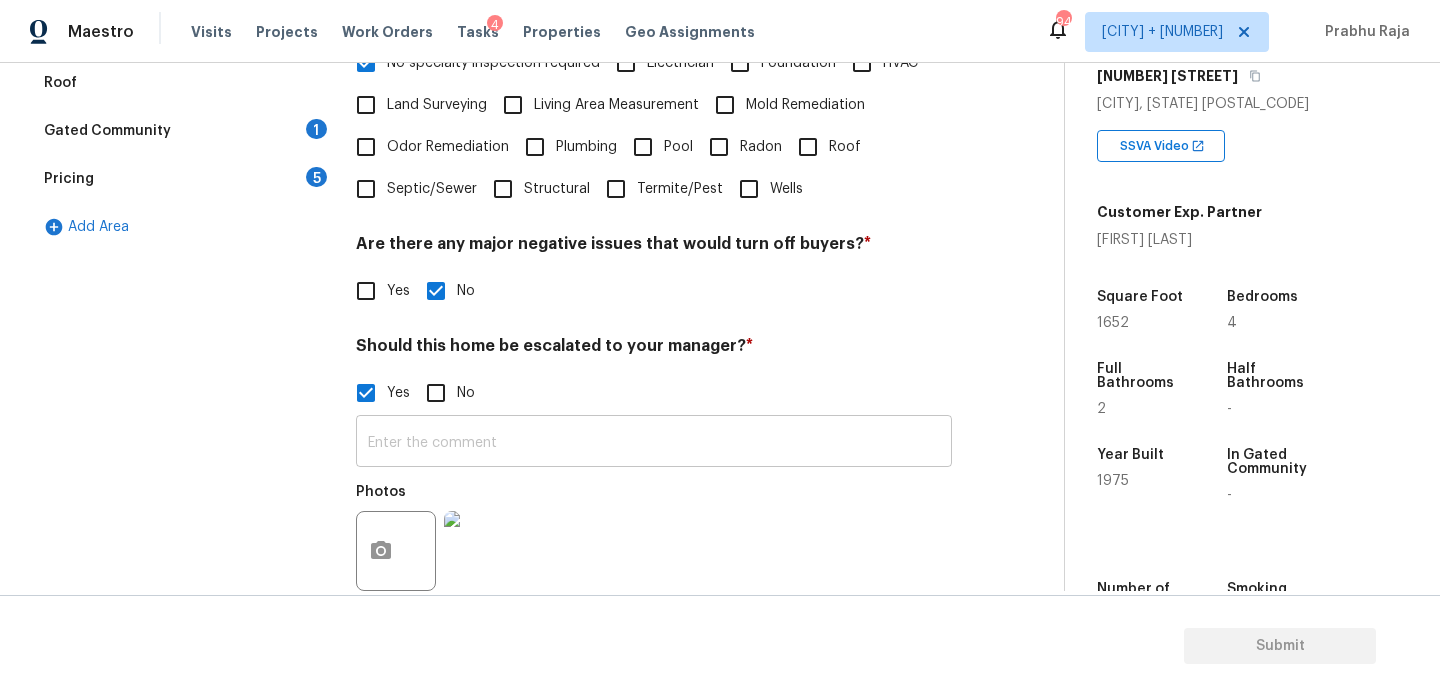 click at bounding box center [654, 443] 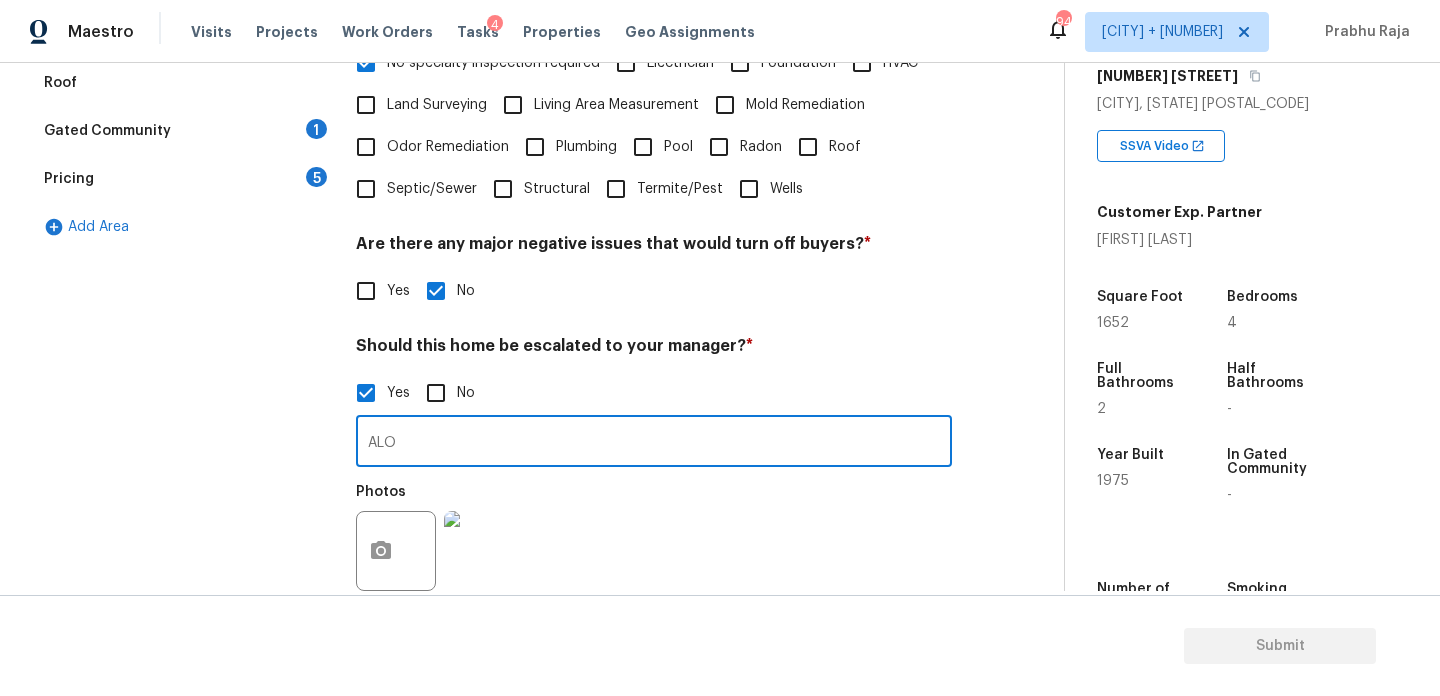 type on "ALO" 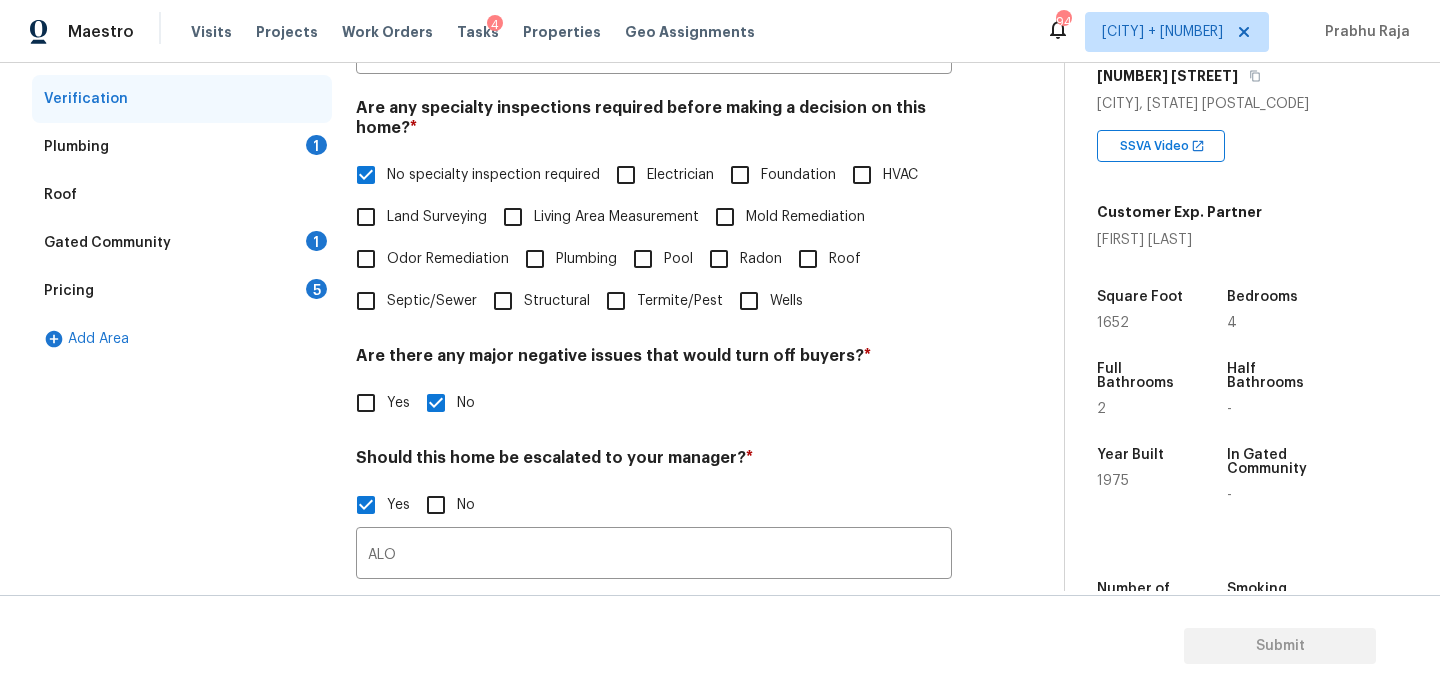 click on "1" at bounding box center (316, 145) 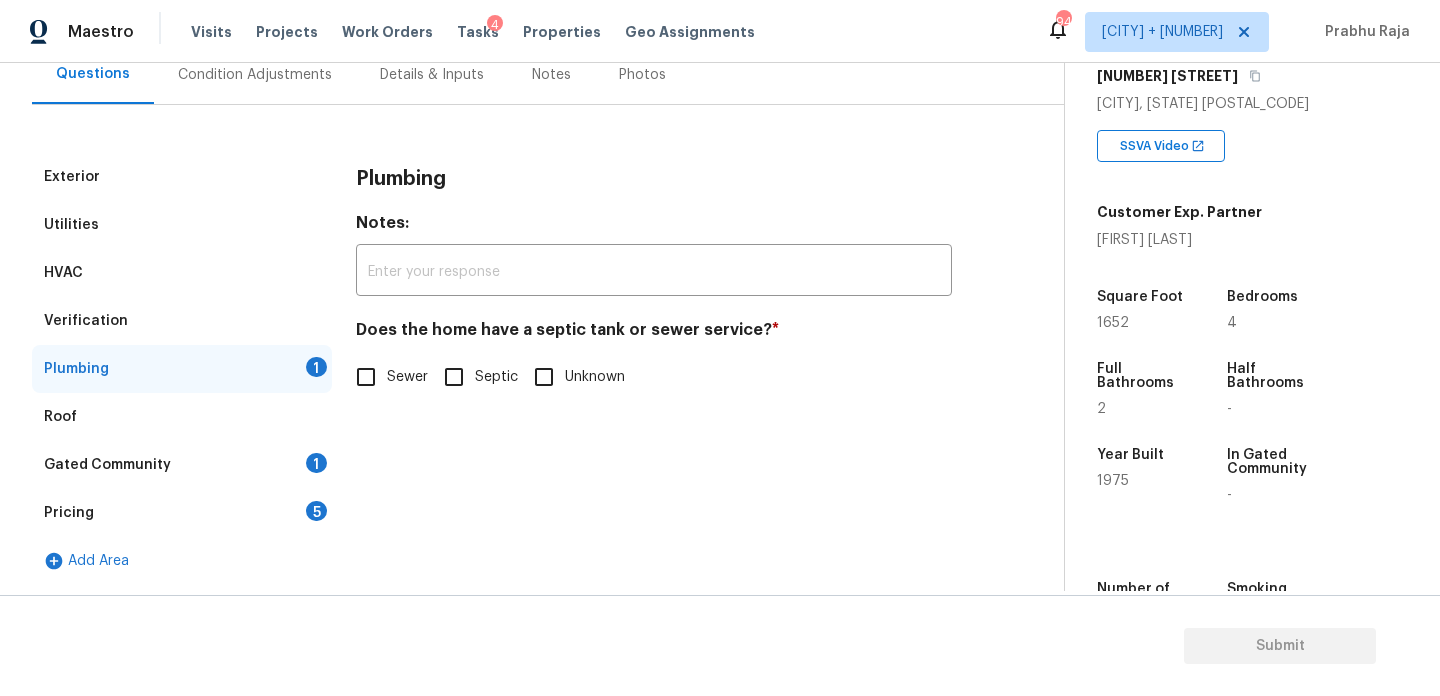 click on "Does the home have a septic tank or sewer service?  * Sewer Septic Unknown" at bounding box center (654, 359) 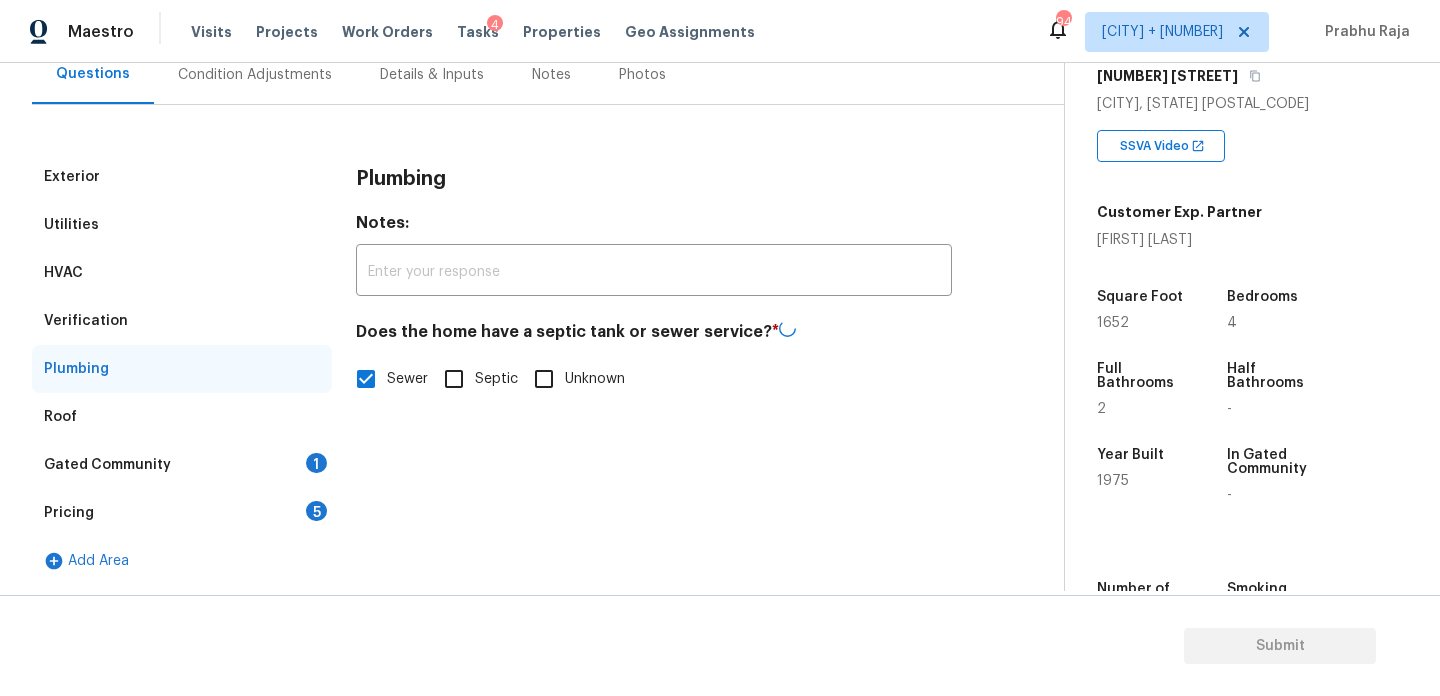 click on "Gated Community 1" at bounding box center (182, 465) 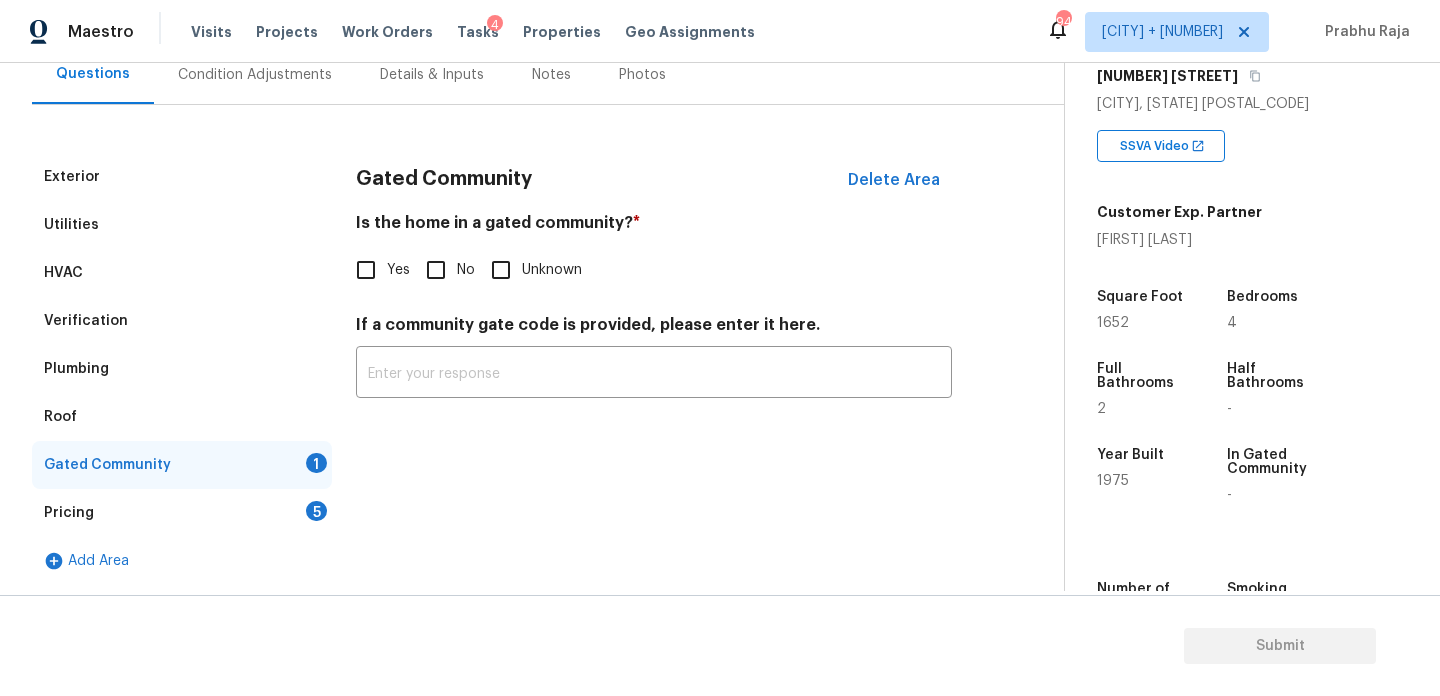 click on "Is the home in a gated community?  *" at bounding box center (654, 227) 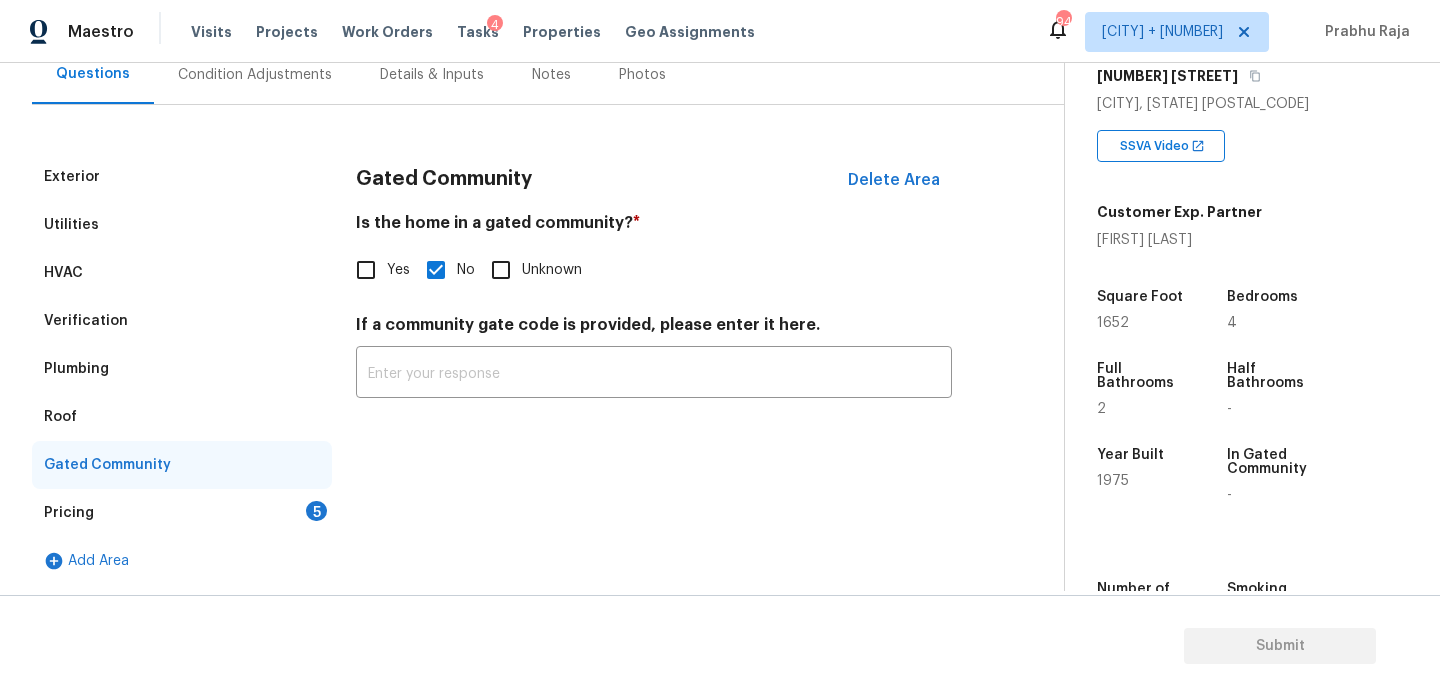 click on "Pricing 5" at bounding box center (182, 513) 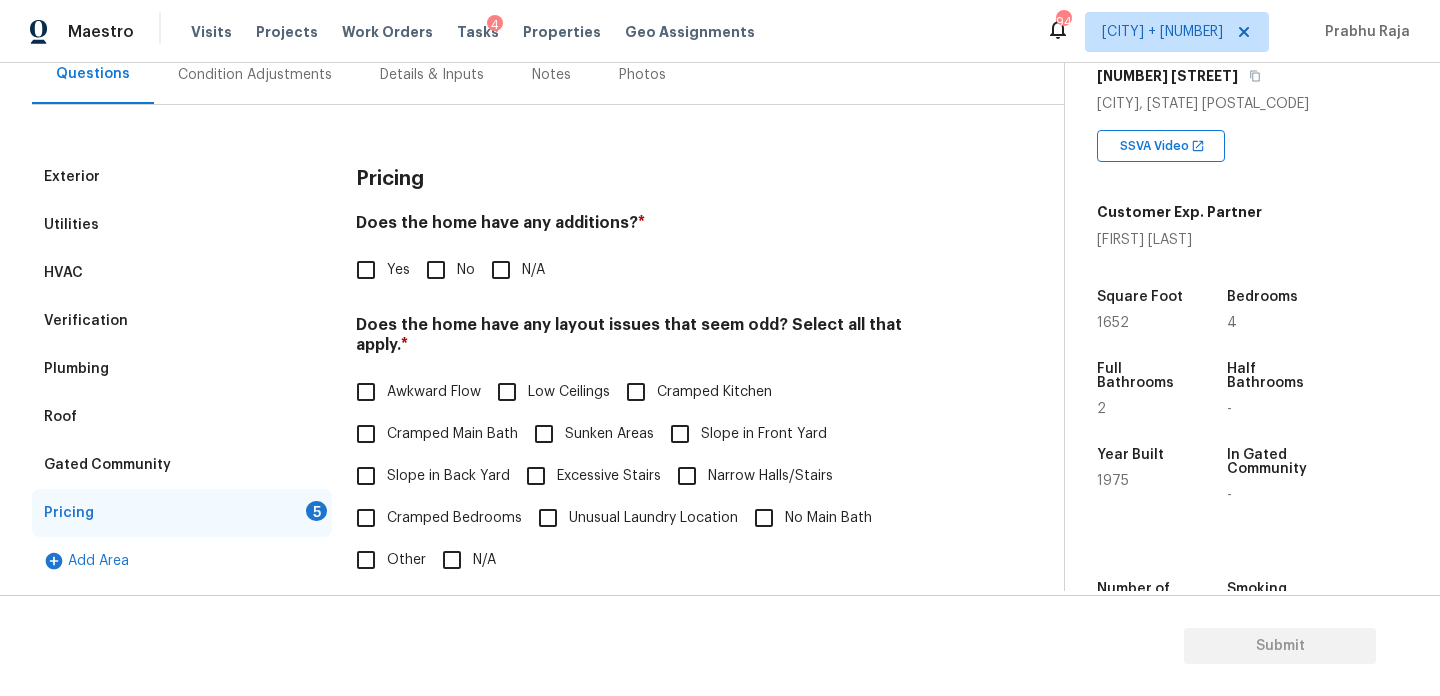click on "No" at bounding box center (466, 270) 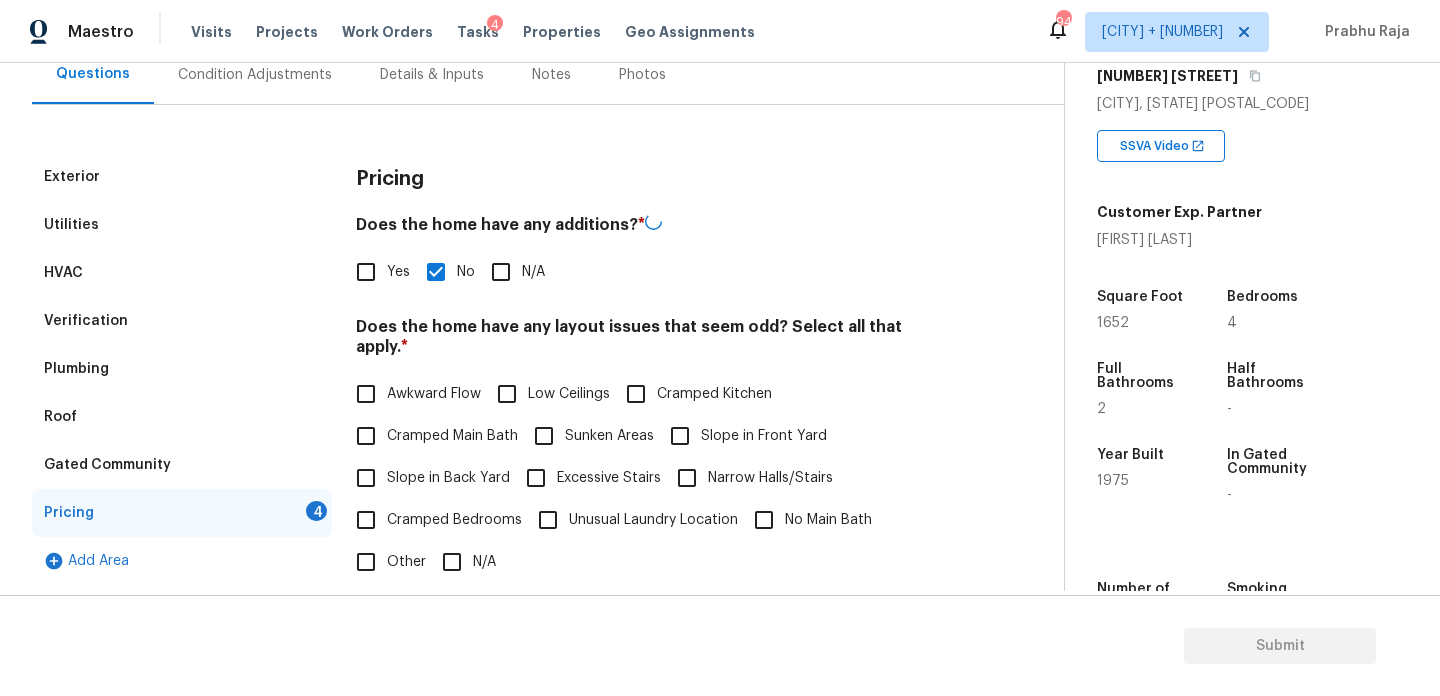 scroll, scrollTop: 504, scrollLeft: 0, axis: vertical 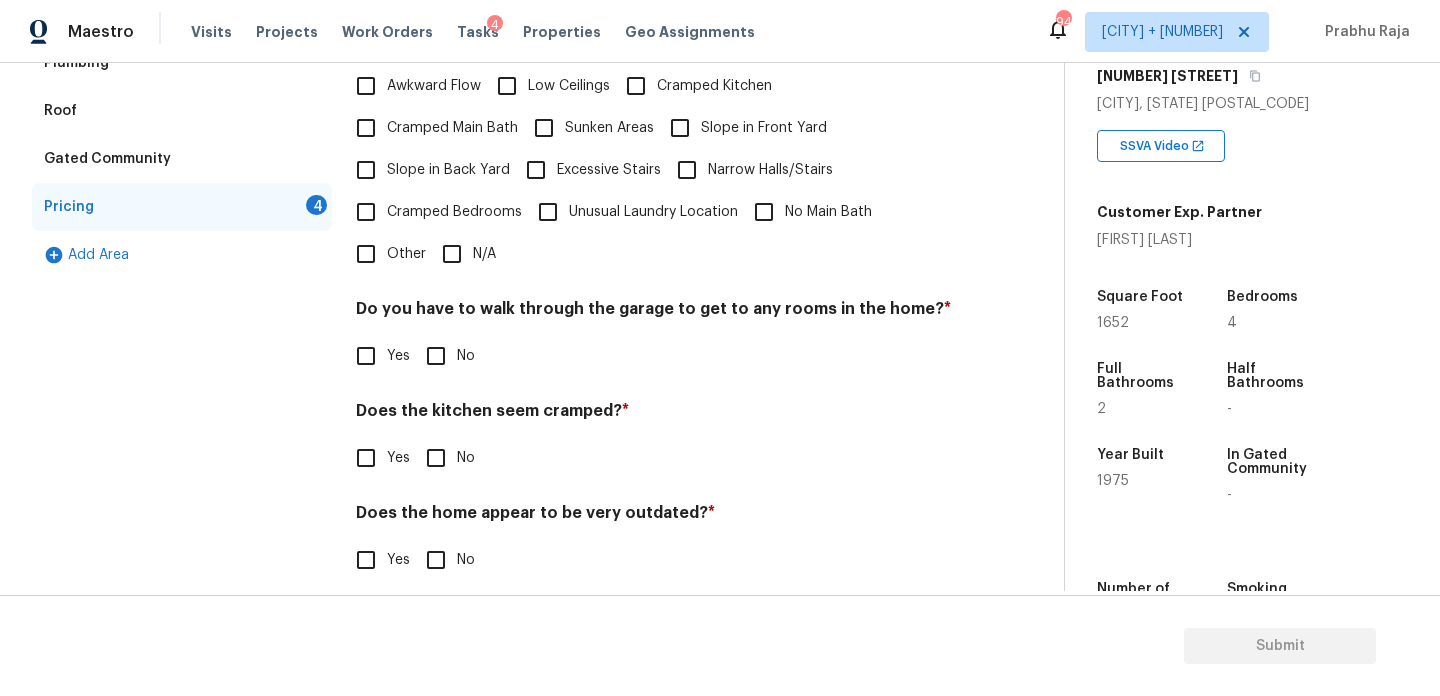 click on "N/A" at bounding box center [452, 254] 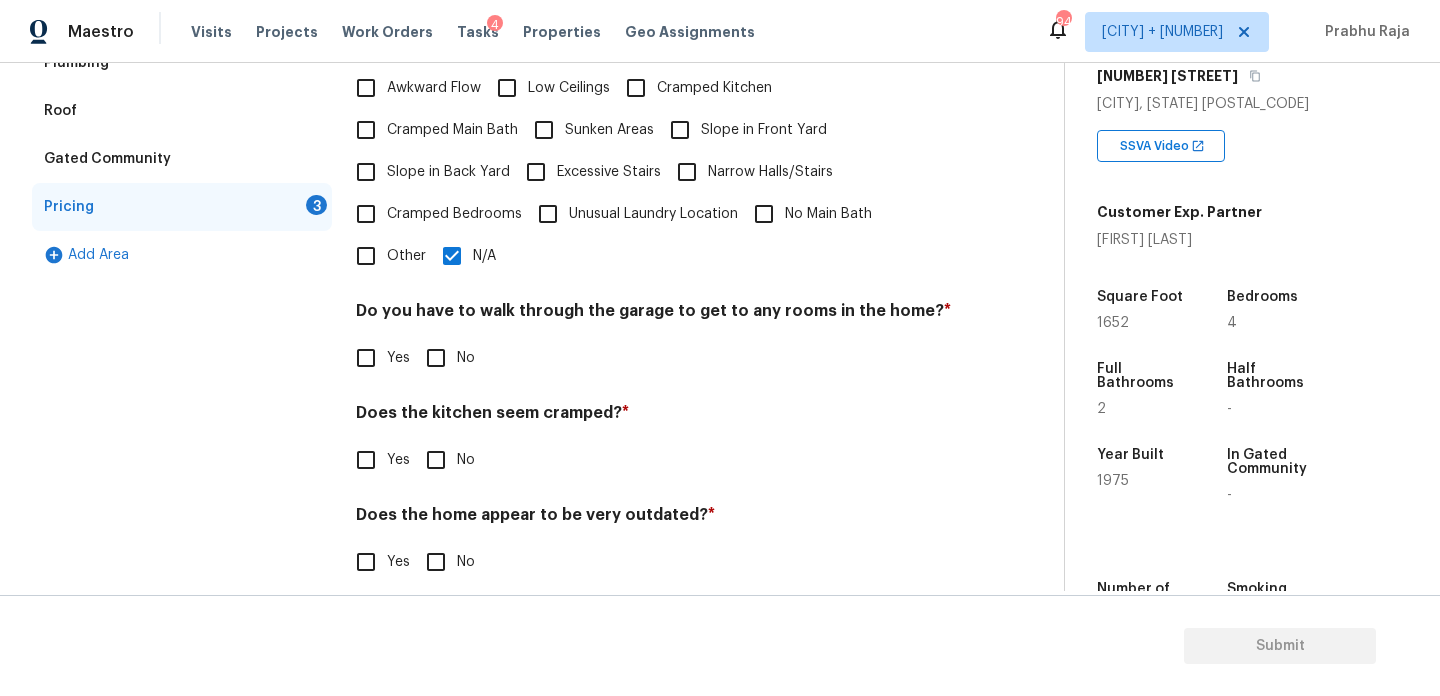 click on "No" at bounding box center [436, 358] 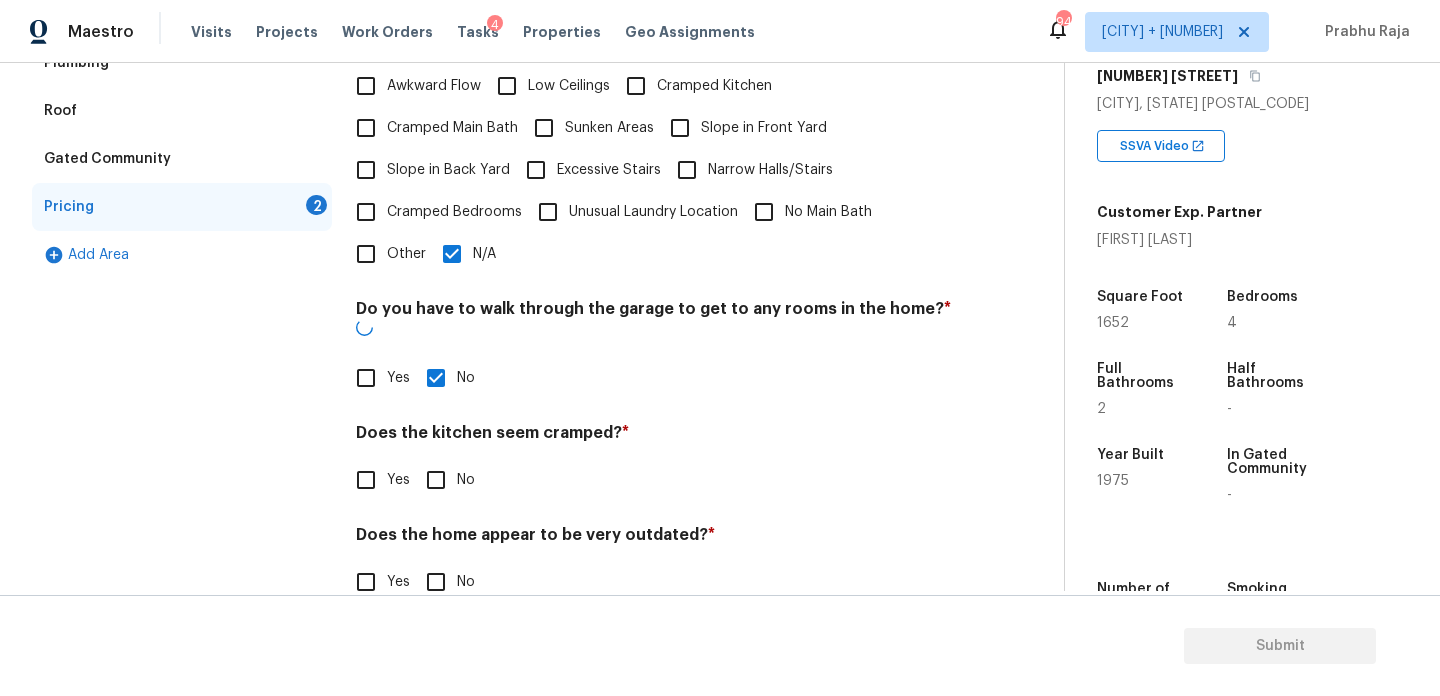 click on "No" at bounding box center [436, 480] 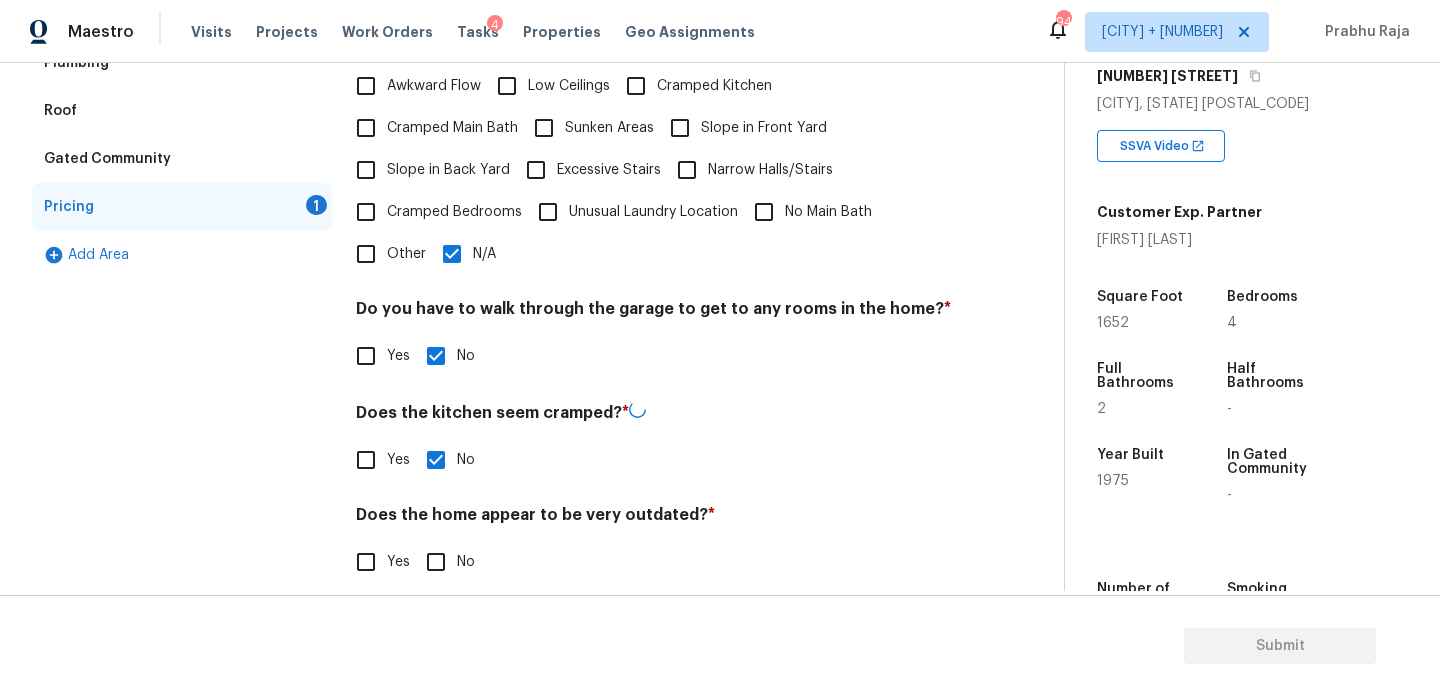 click on "No" at bounding box center [436, 562] 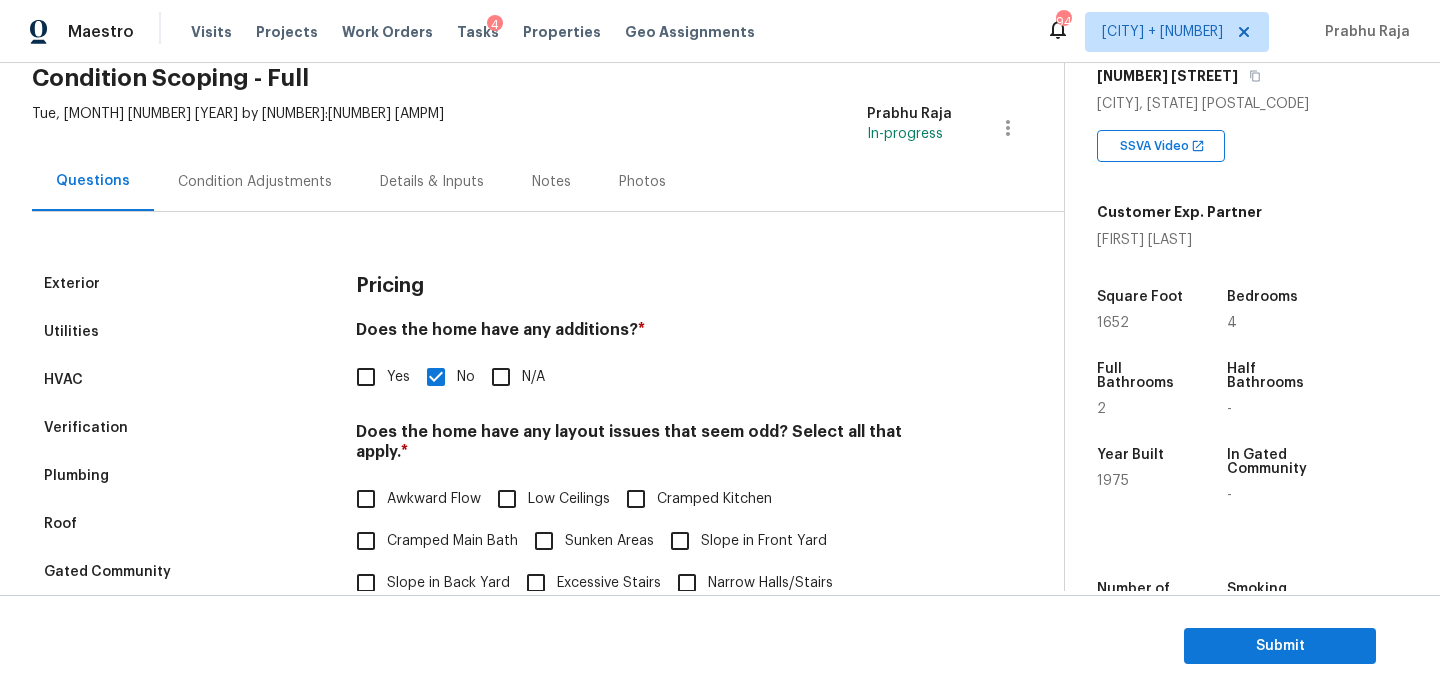 scroll, scrollTop: 54, scrollLeft: 0, axis: vertical 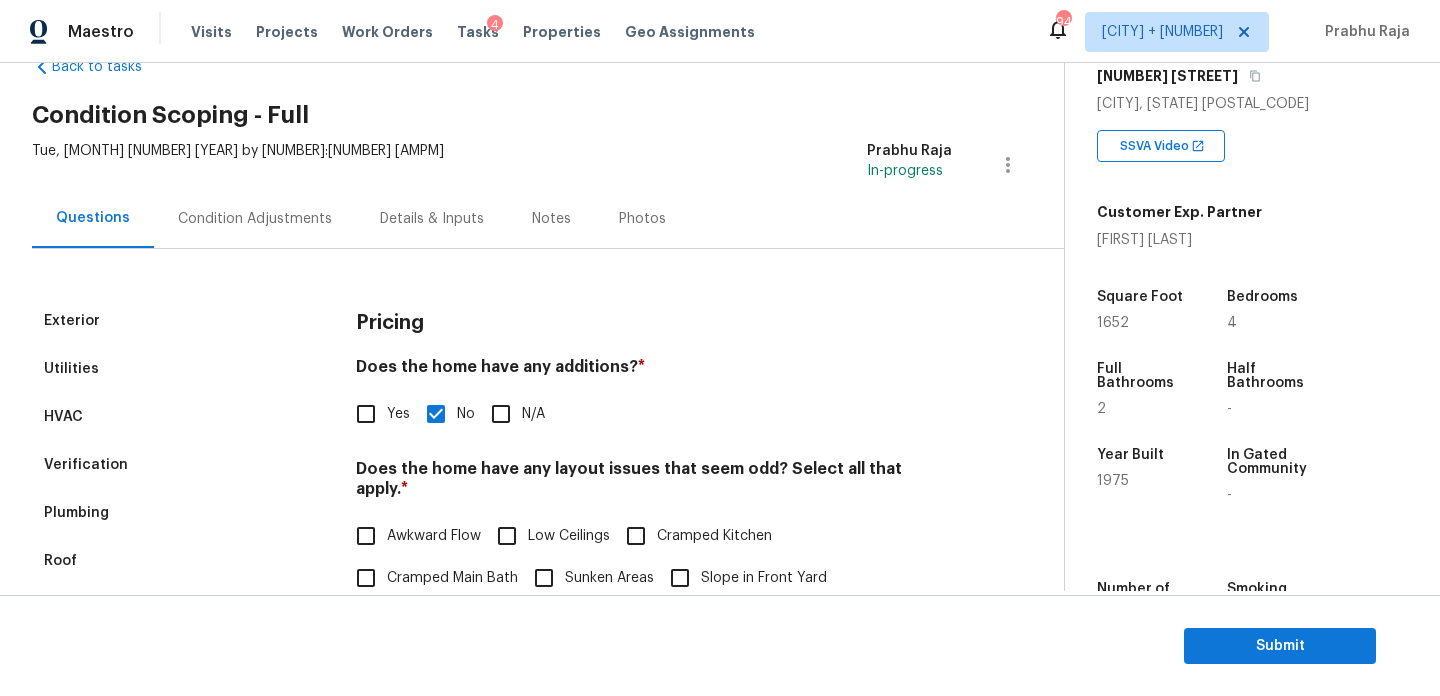 click on "Condition Adjustments" at bounding box center (255, 219) 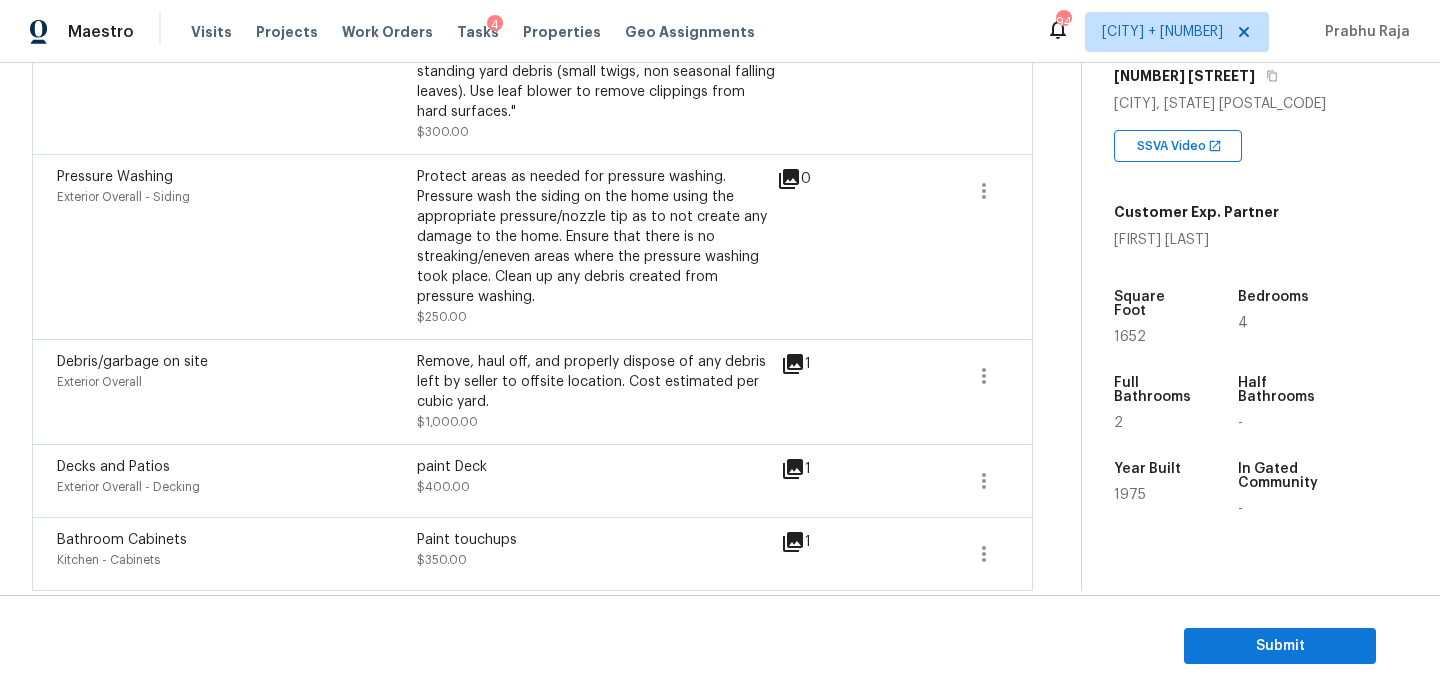 scroll, scrollTop: 1212, scrollLeft: 0, axis: vertical 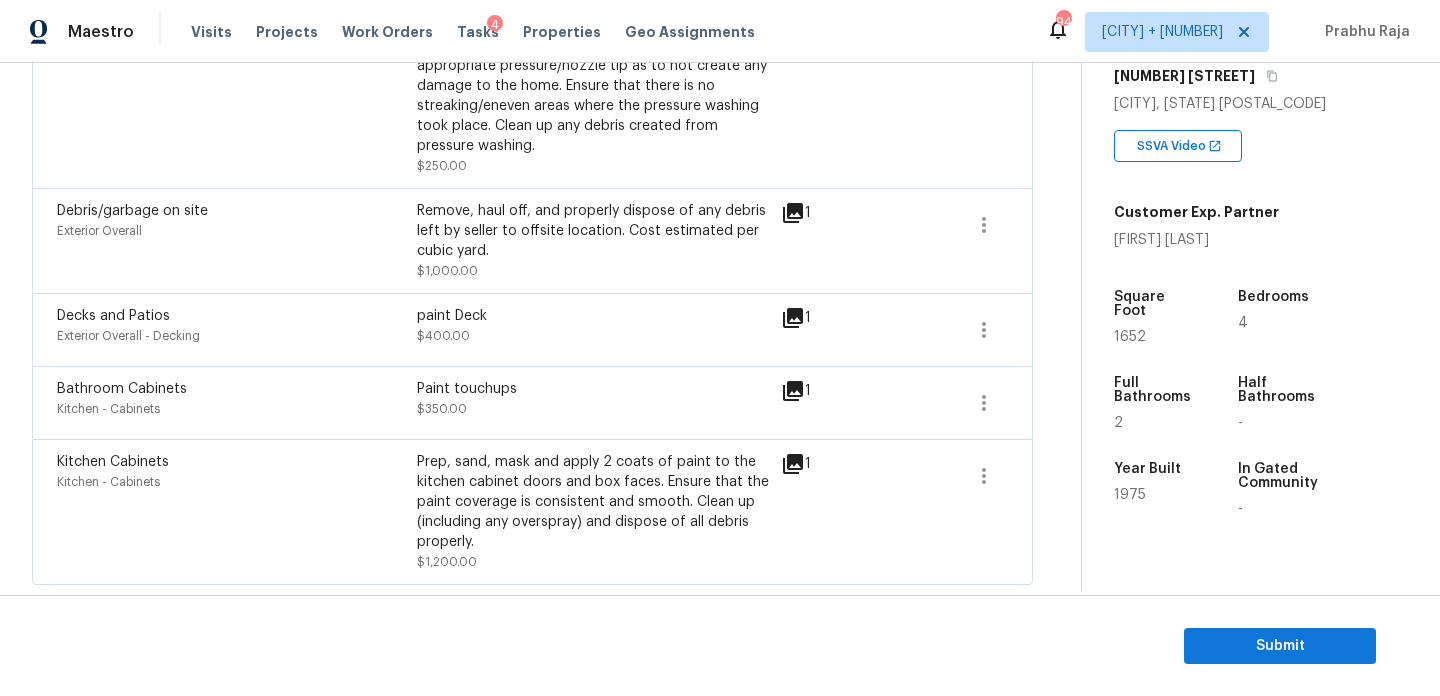 click on "paint Deck" at bounding box center [597, 316] 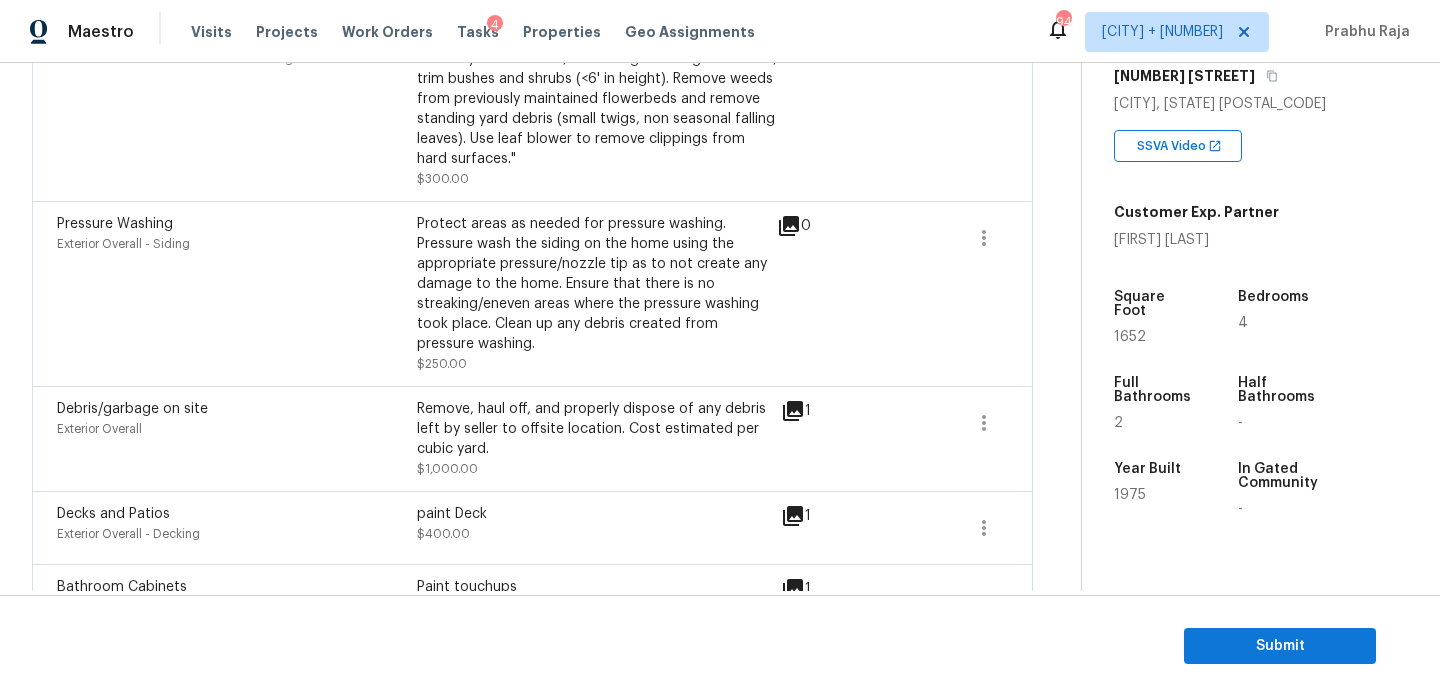 scroll, scrollTop: 1212, scrollLeft: 0, axis: vertical 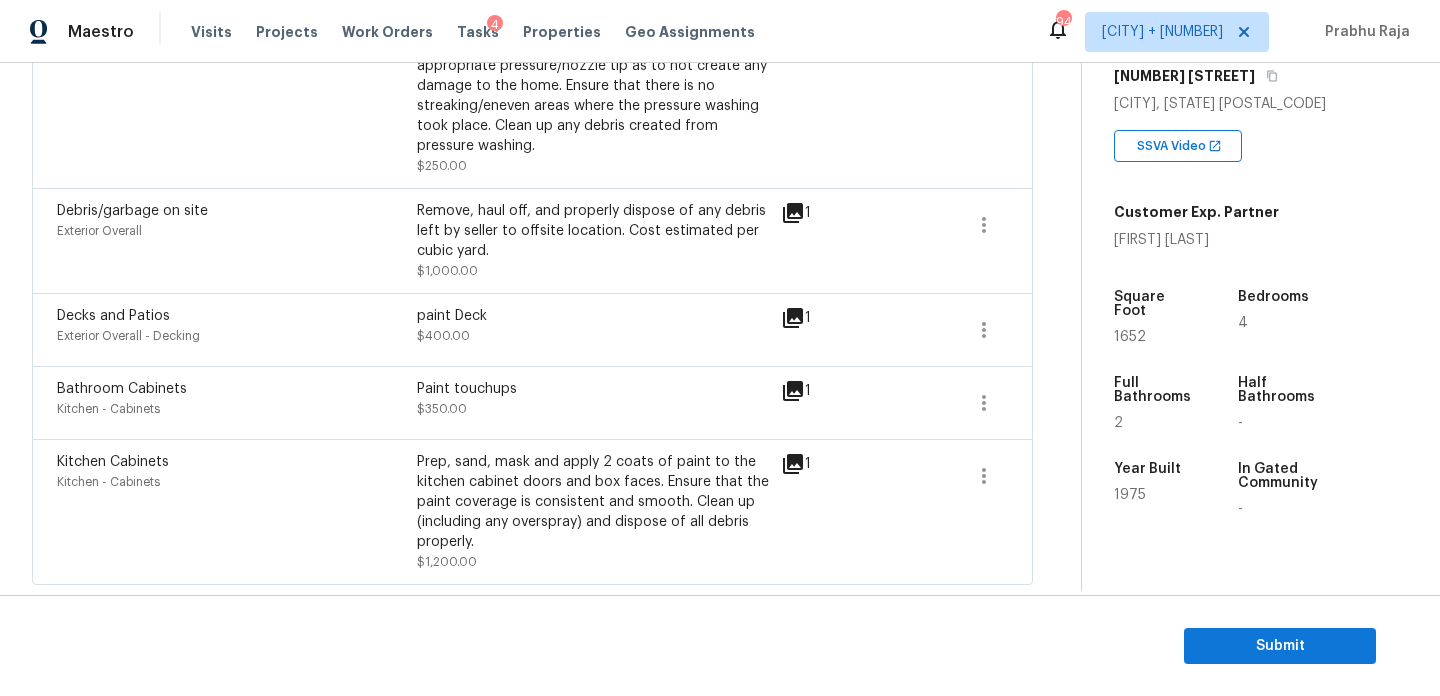 click 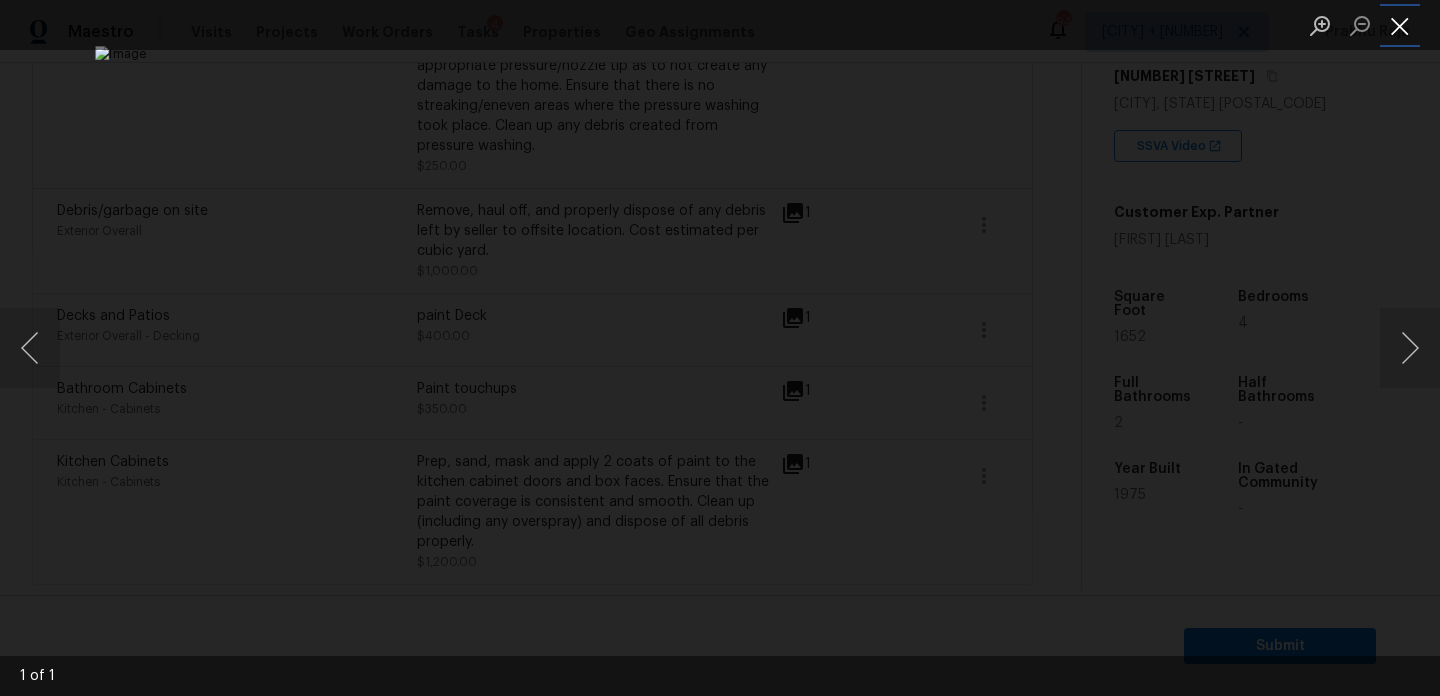click at bounding box center [1400, 25] 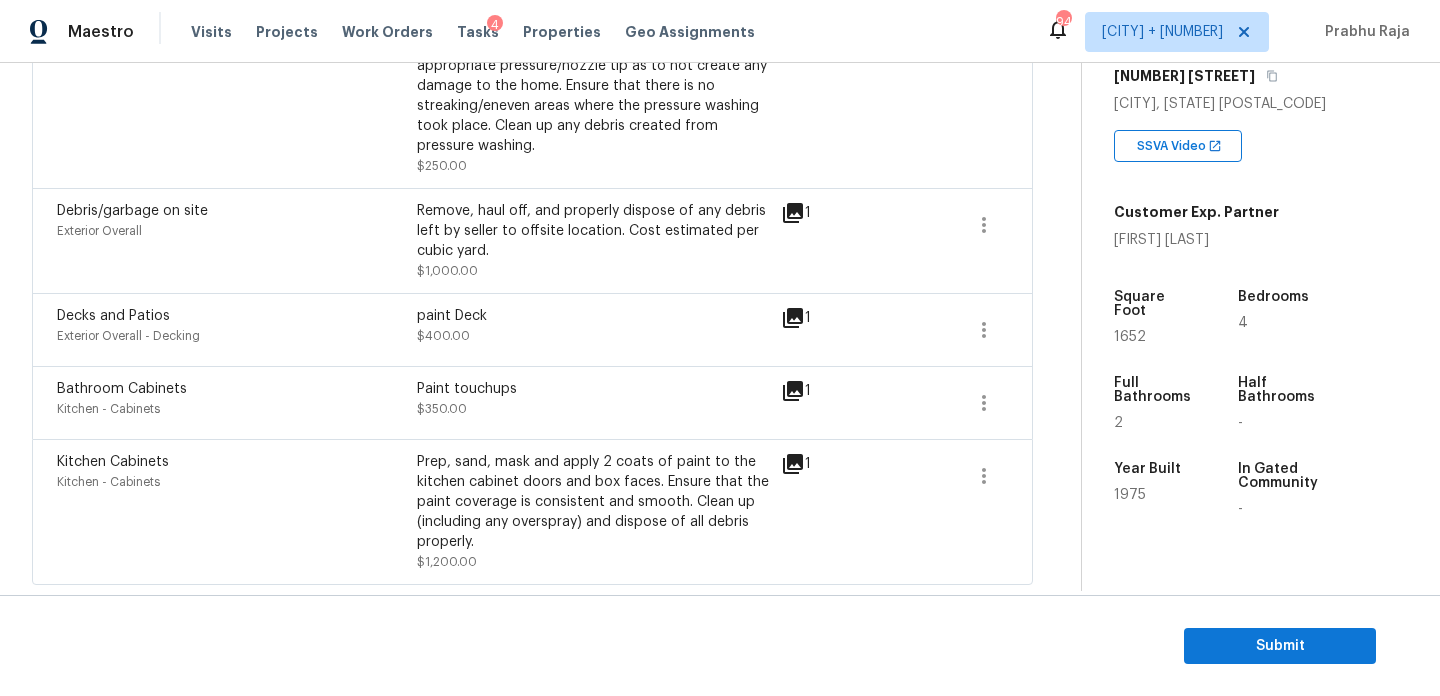 click 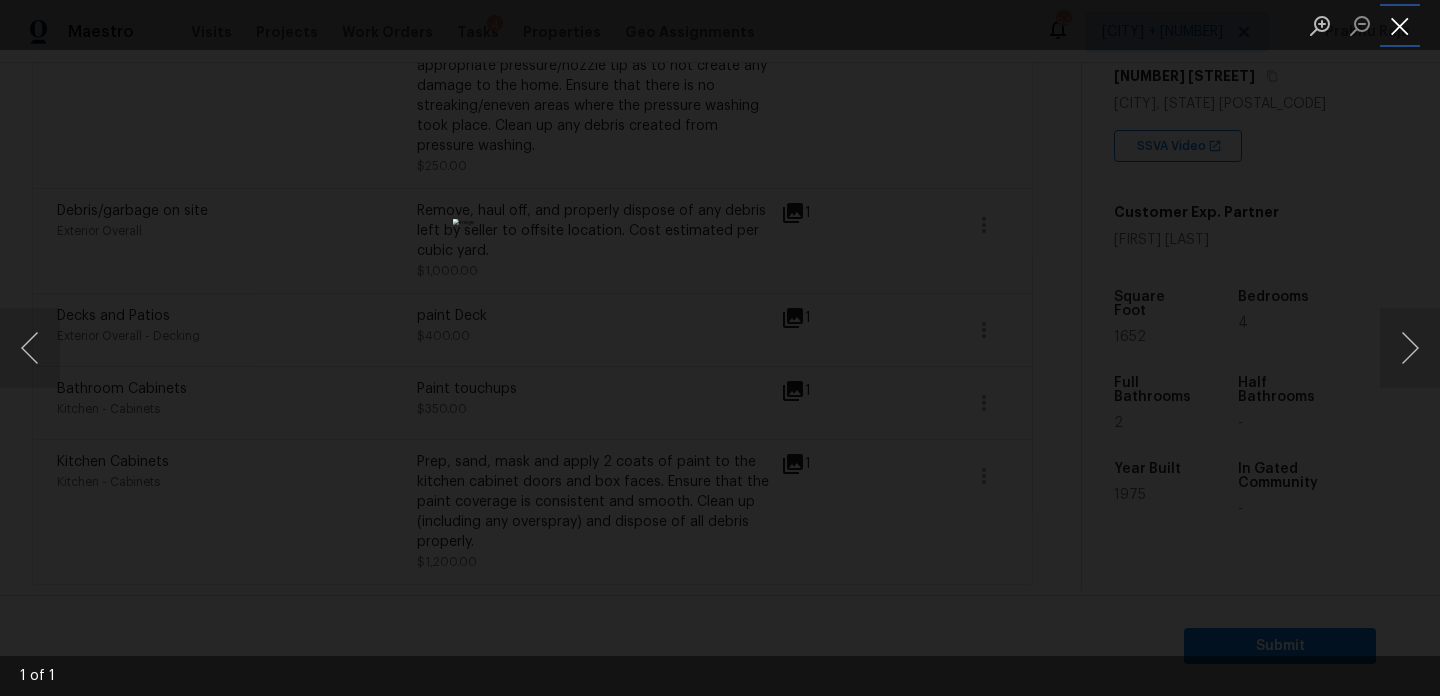 click at bounding box center (1400, 25) 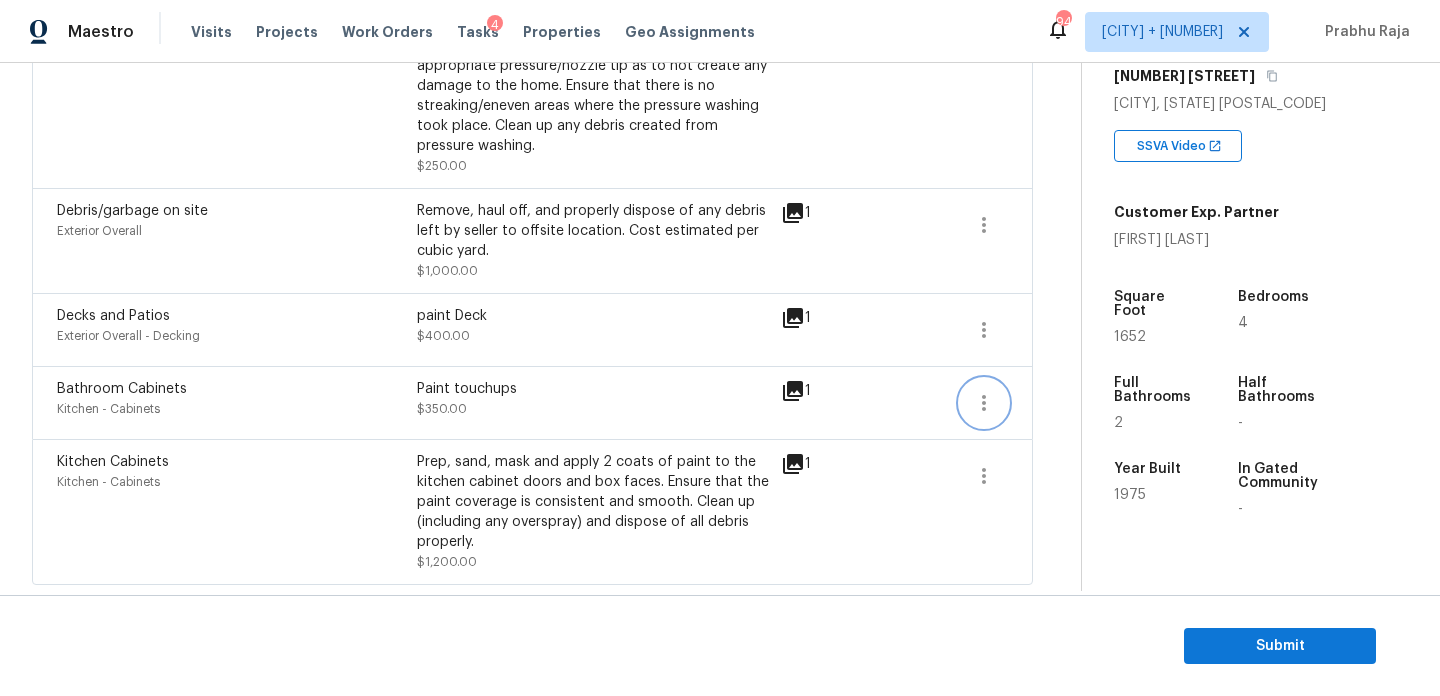 click 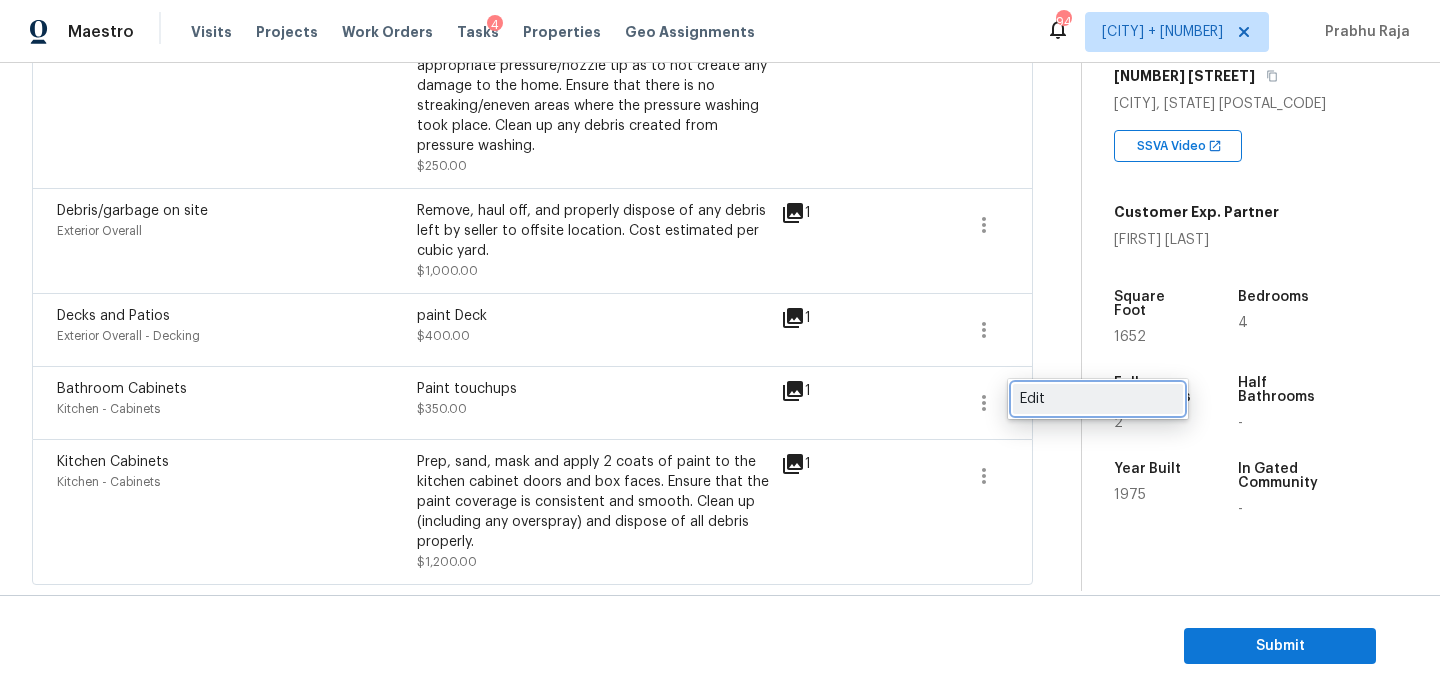 click on "Edit" at bounding box center (1098, 399) 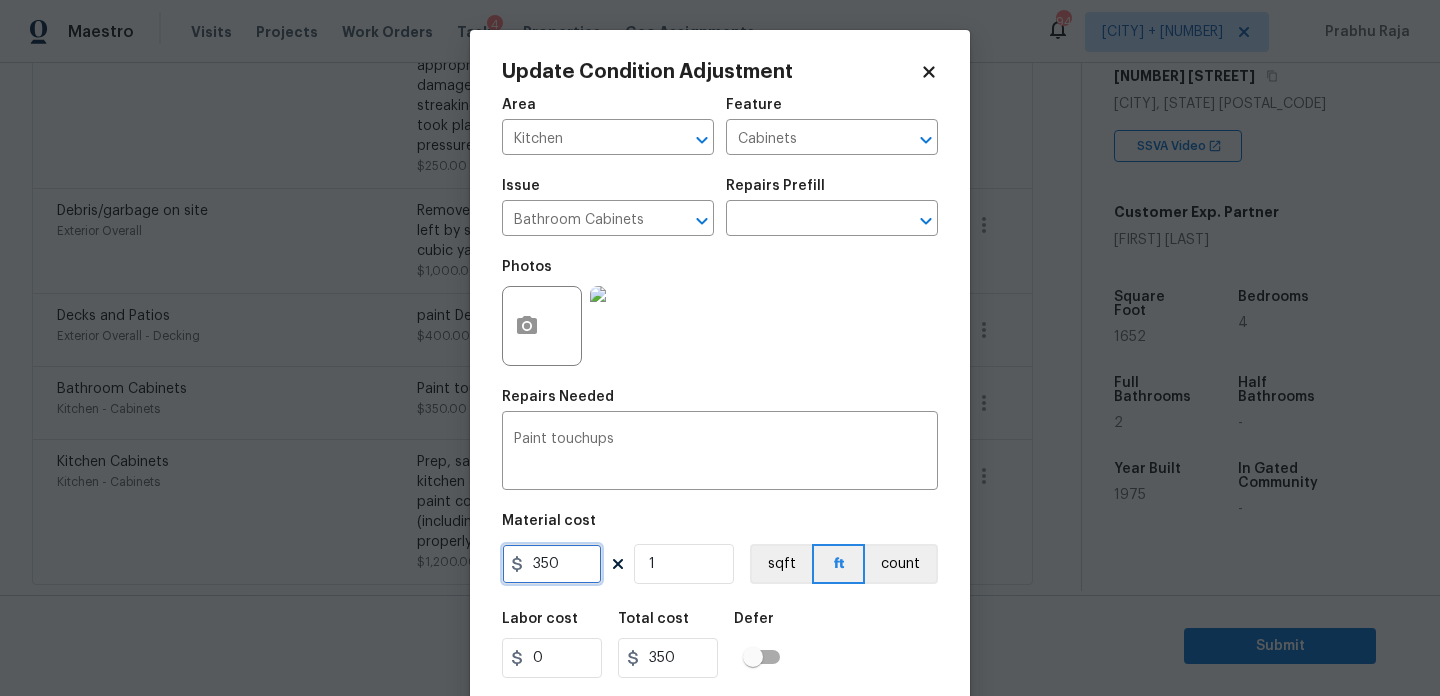 drag, startPoint x: 568, startPoint y: 571, endPoint x: 296, endPoint y: 569, distance: 272.00735 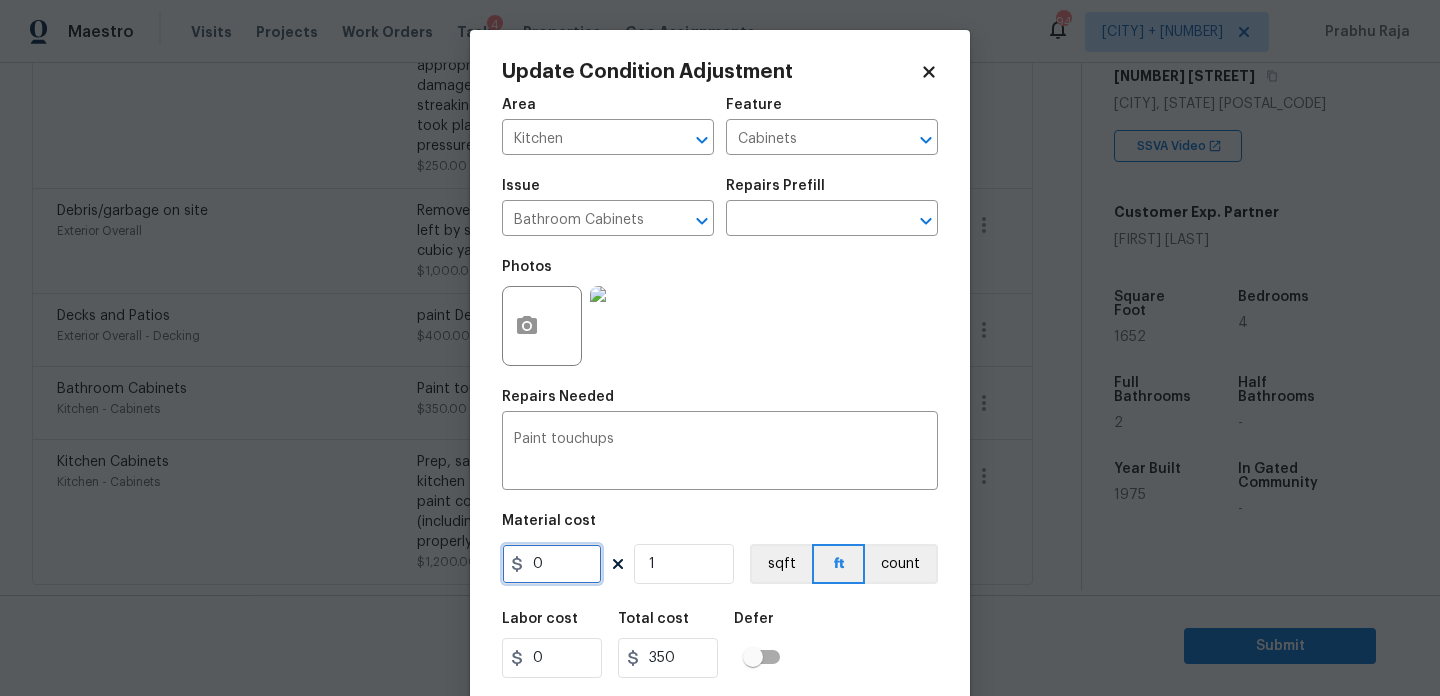 type on "0" 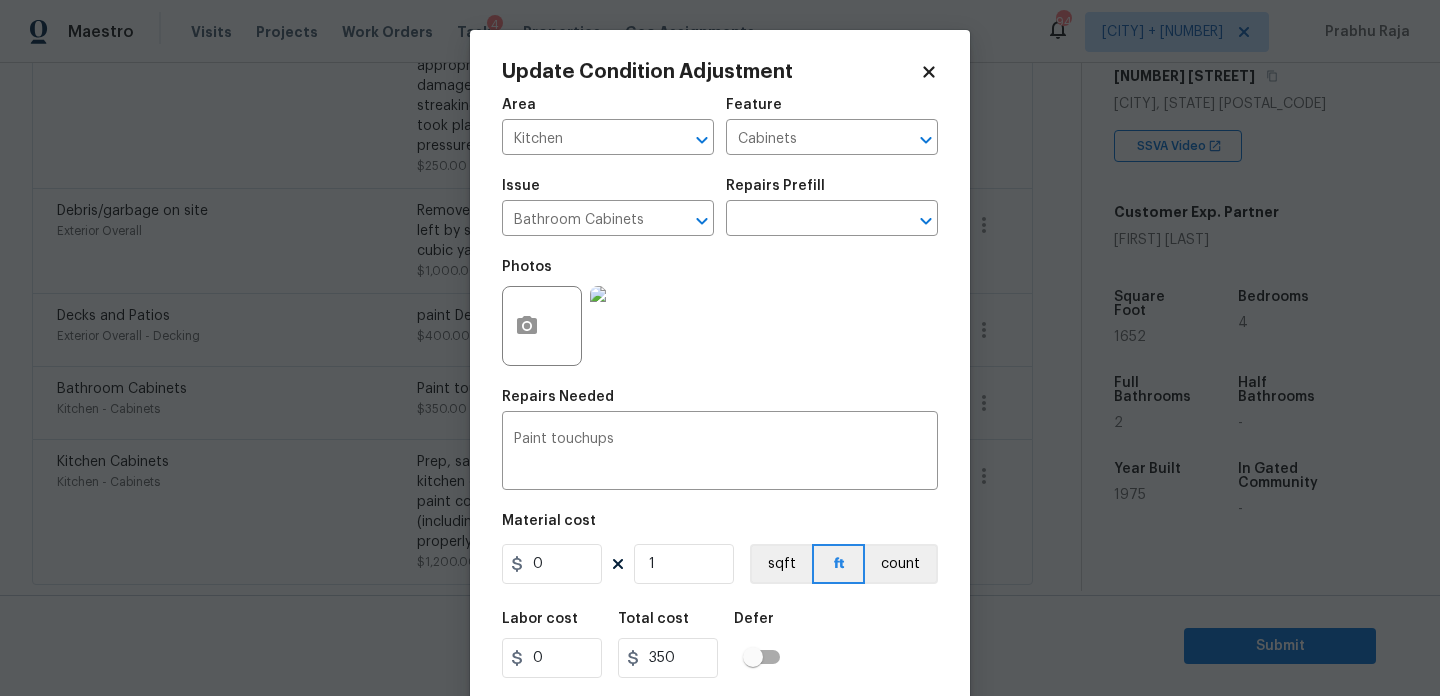 type on "0" 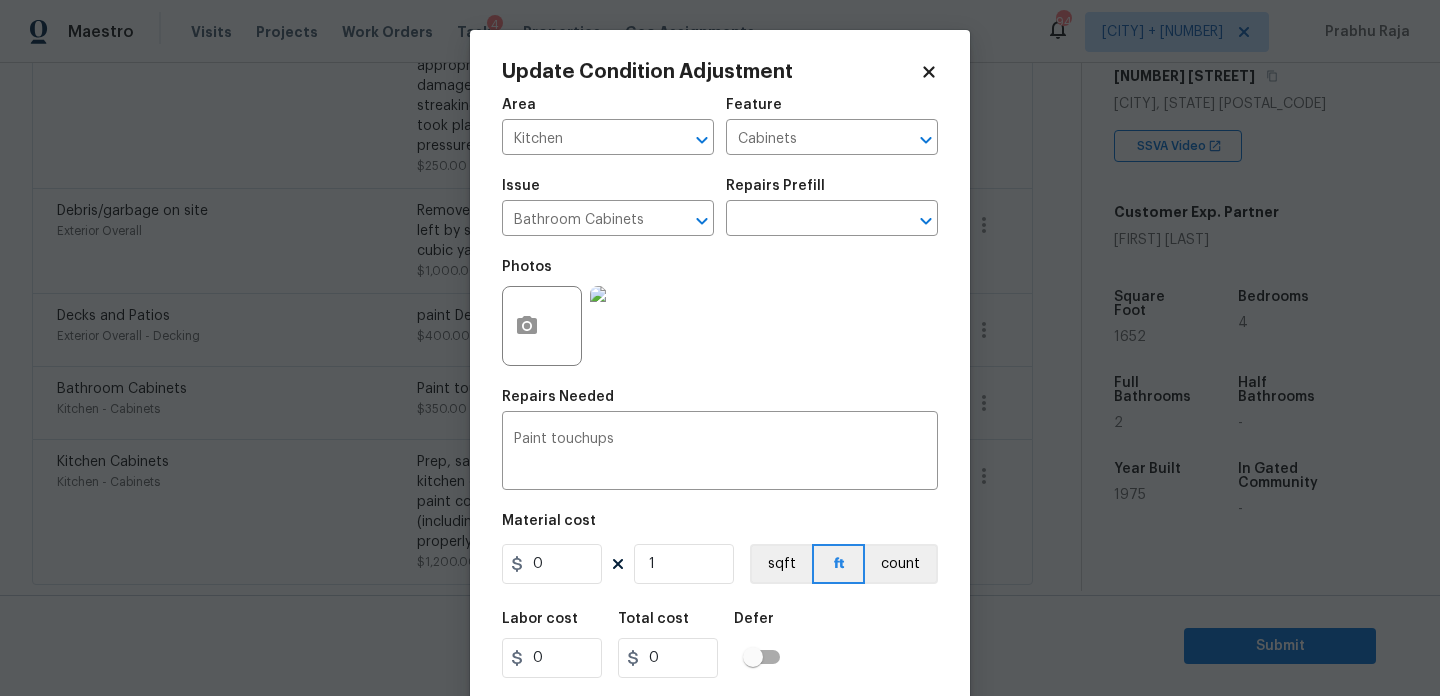 click on "Area Kitchen ​ Feature Cabinets ​ Issue Bathroom Cabinets ​ Repairs Prefill ​ Photos Repairs Needed Paint touchups x ​ Material cost 0 1 sqft ft count Labor cost 0 Total cost 0 Defer Cancel Update" at bounding box center [720, 416] 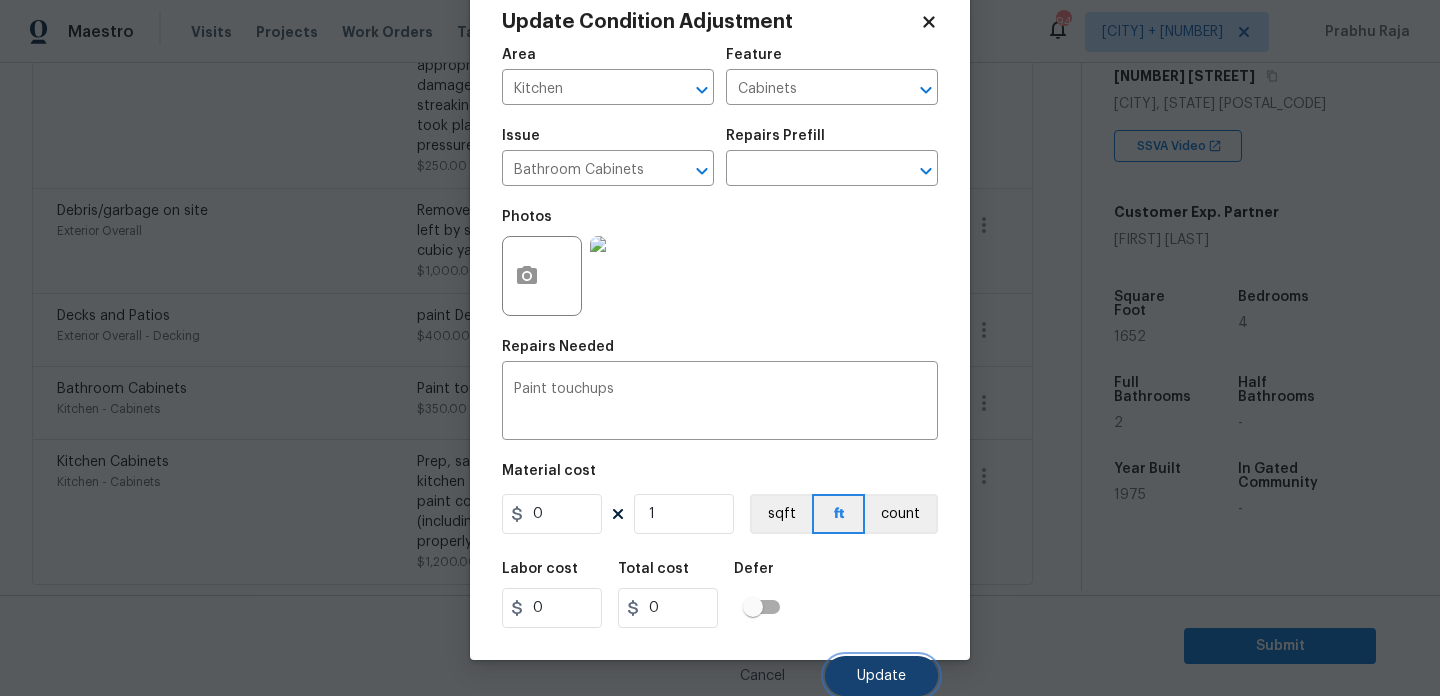 click on "Update" at bounding box center (881, 676) 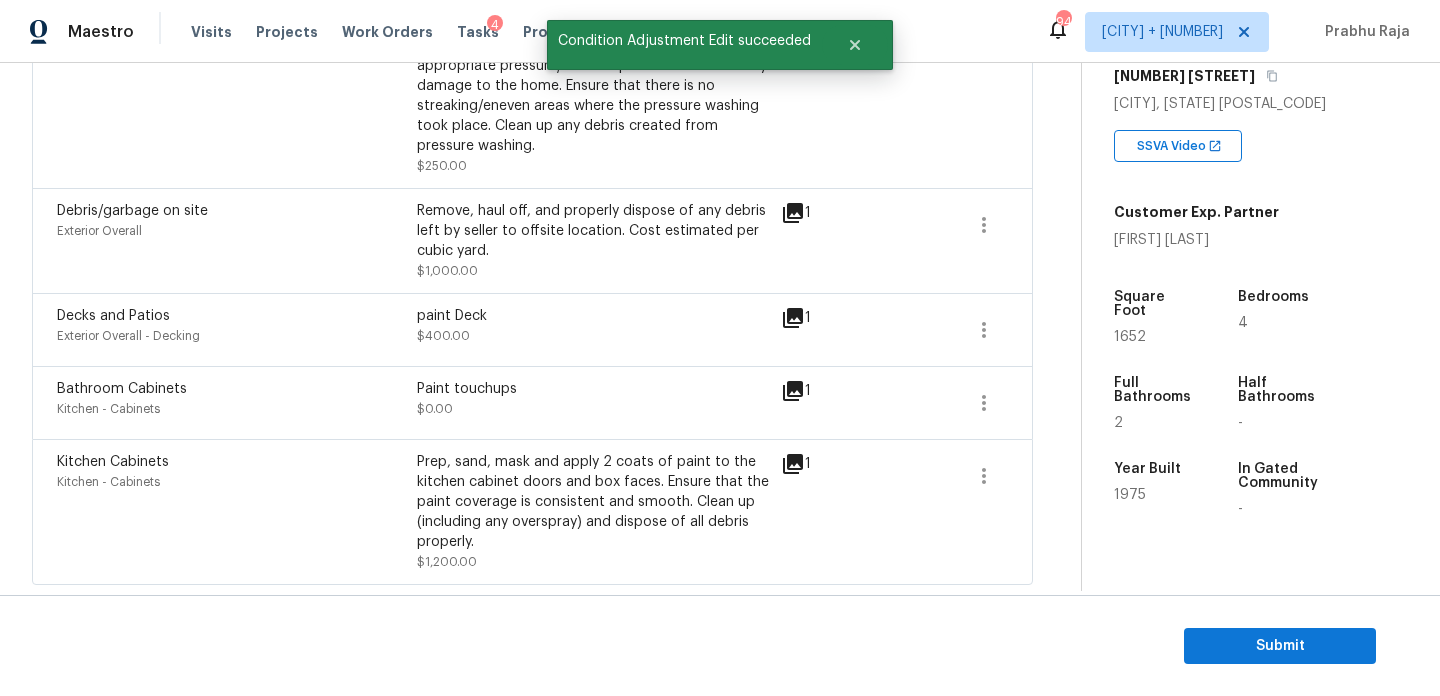 scroll, scrollTop: 1212, scrollLeft: 0, axis: vertical 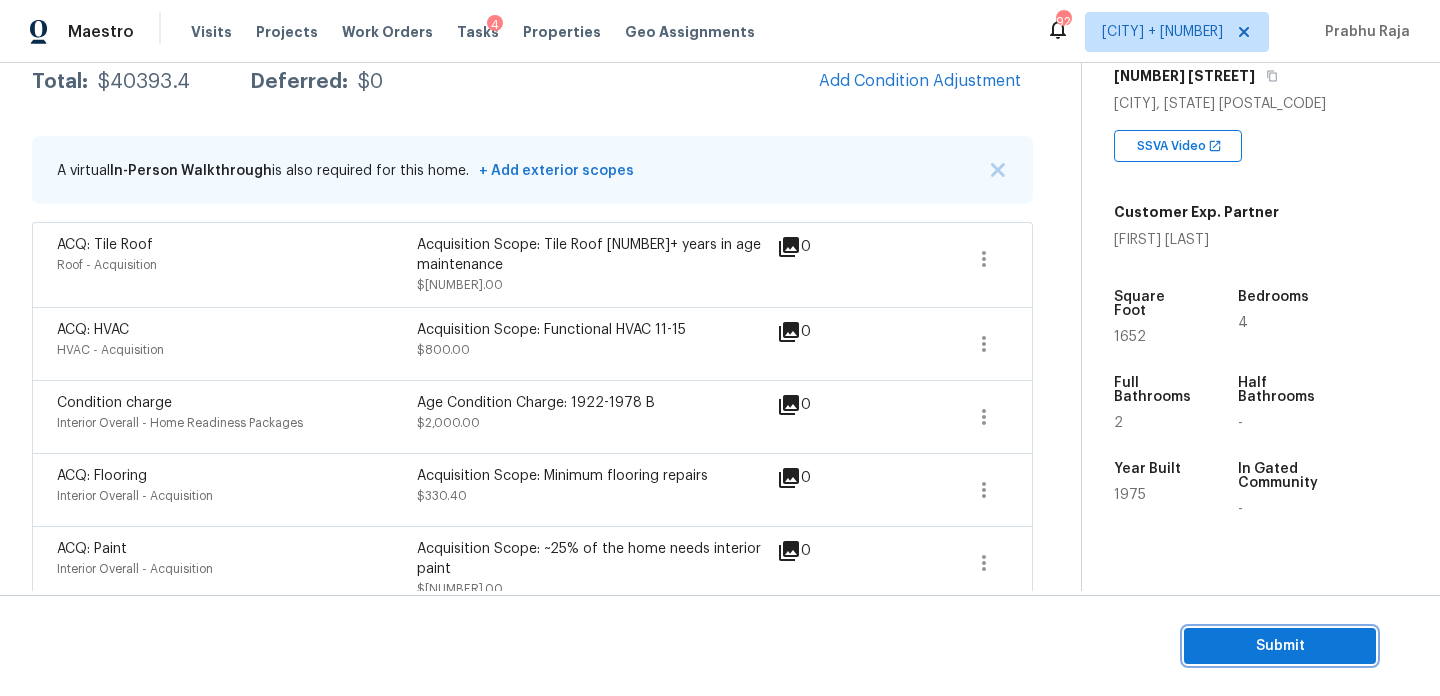 click on "Submit" at bounding box center [1280, 646] 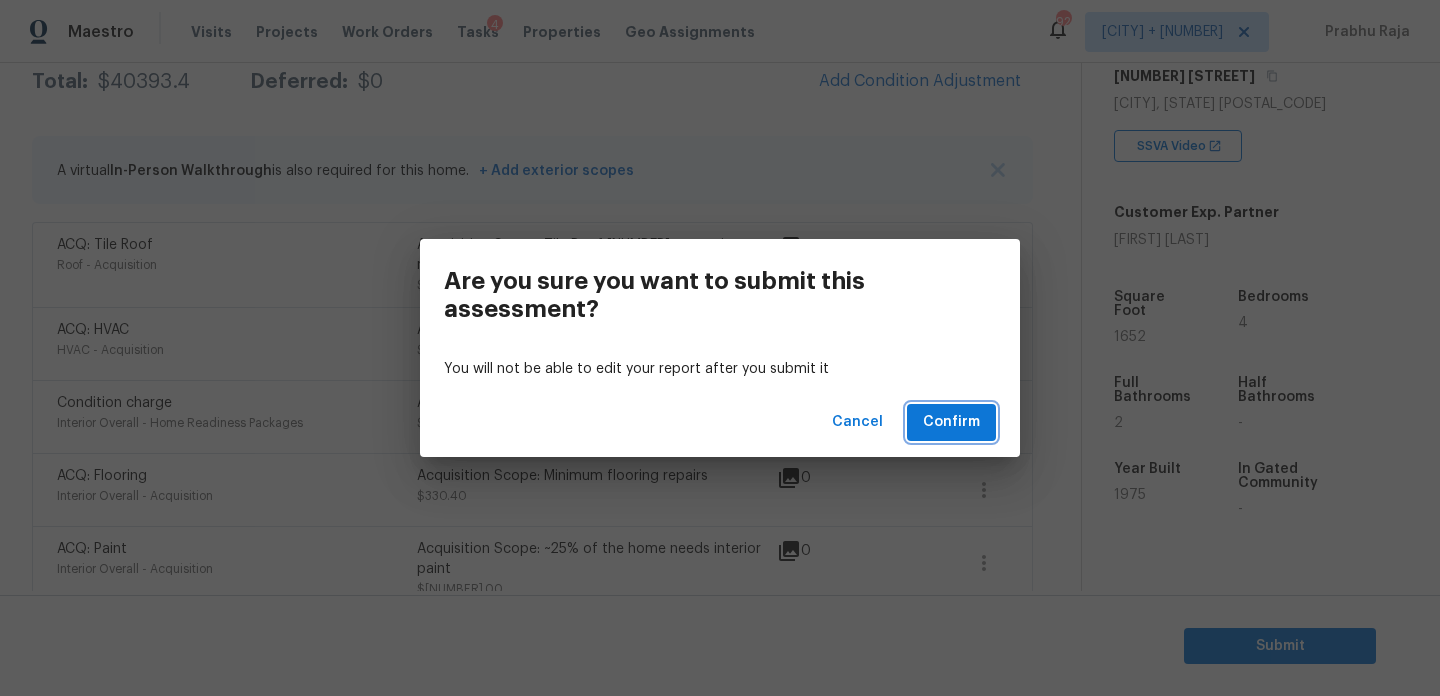 click on "Confirm" at bounding box center [951, 422] 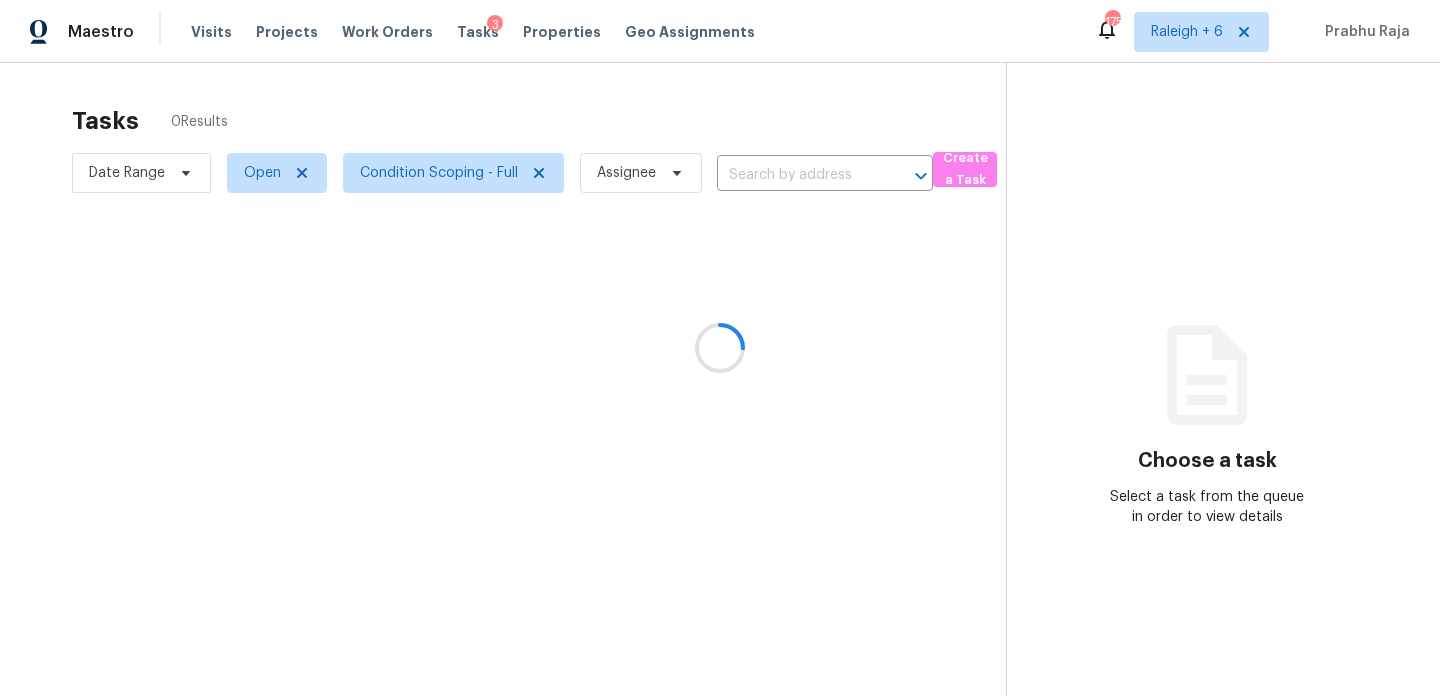 scroll, scrollTop: 0, scrollLeft: 0, axis: both 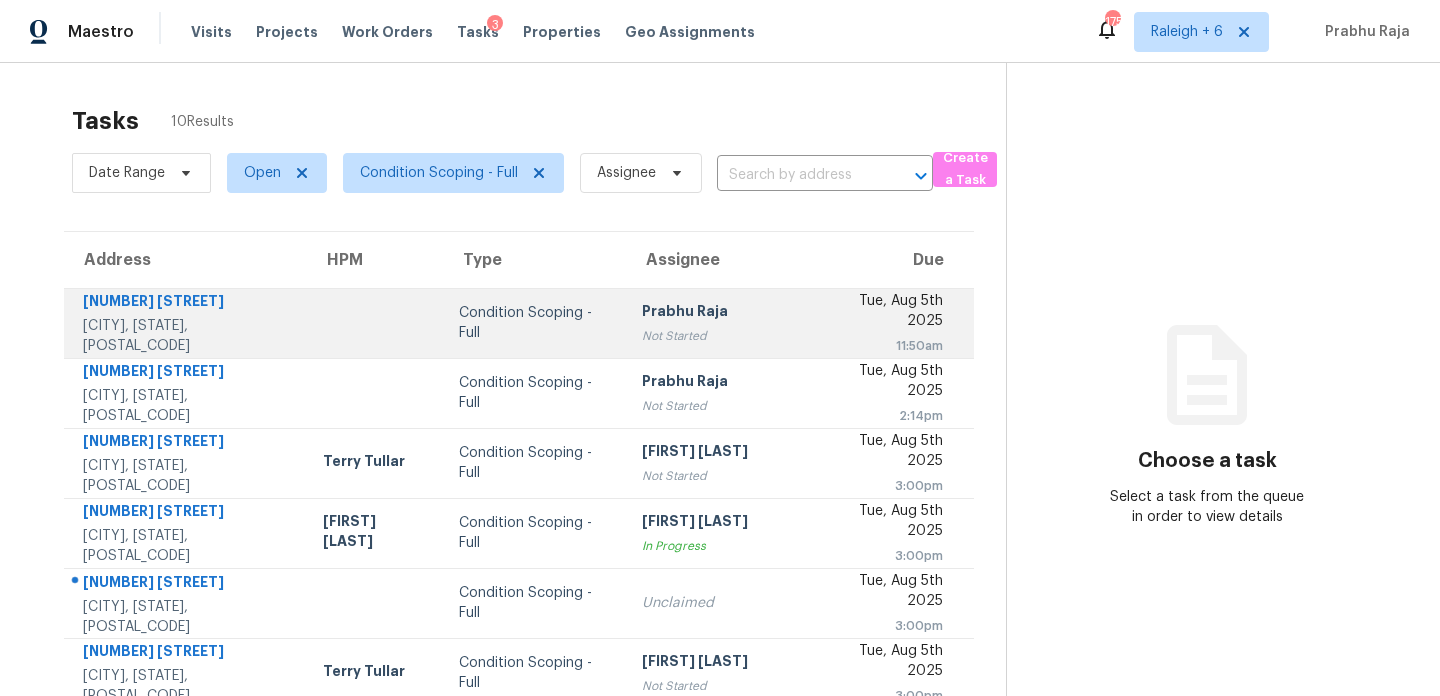 click on "Prabhu Raja" at bounding box center (714, 313) 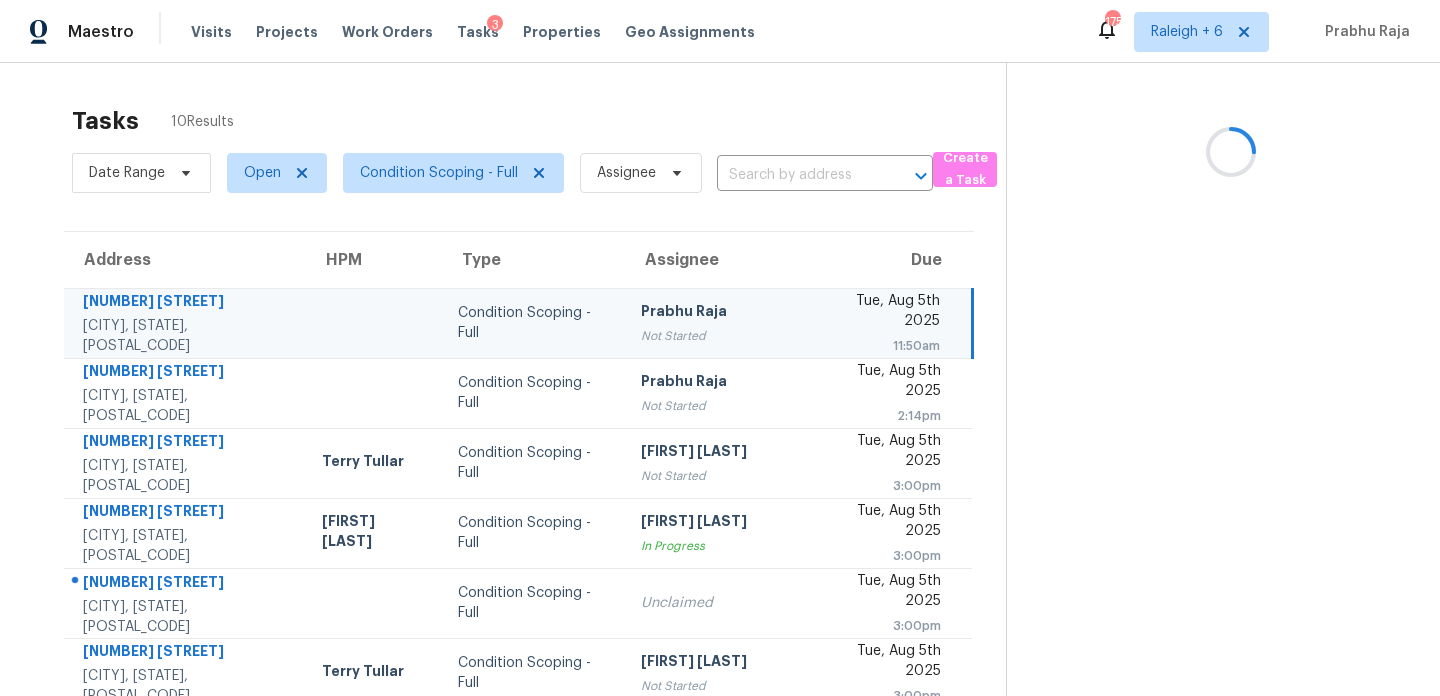 click on "Prabhu Raja" at bounding box center [713, 313] 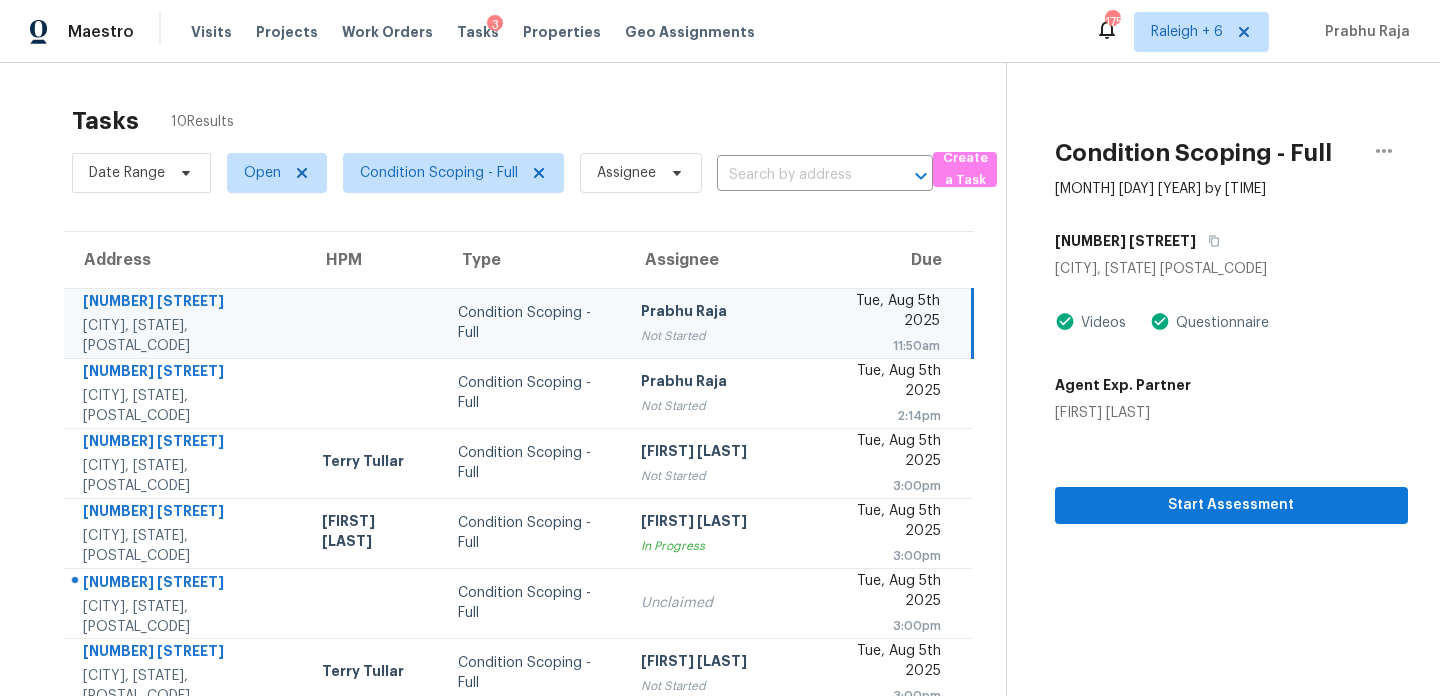 click on "Prabhu Raja" at bounding box center (713, 313) 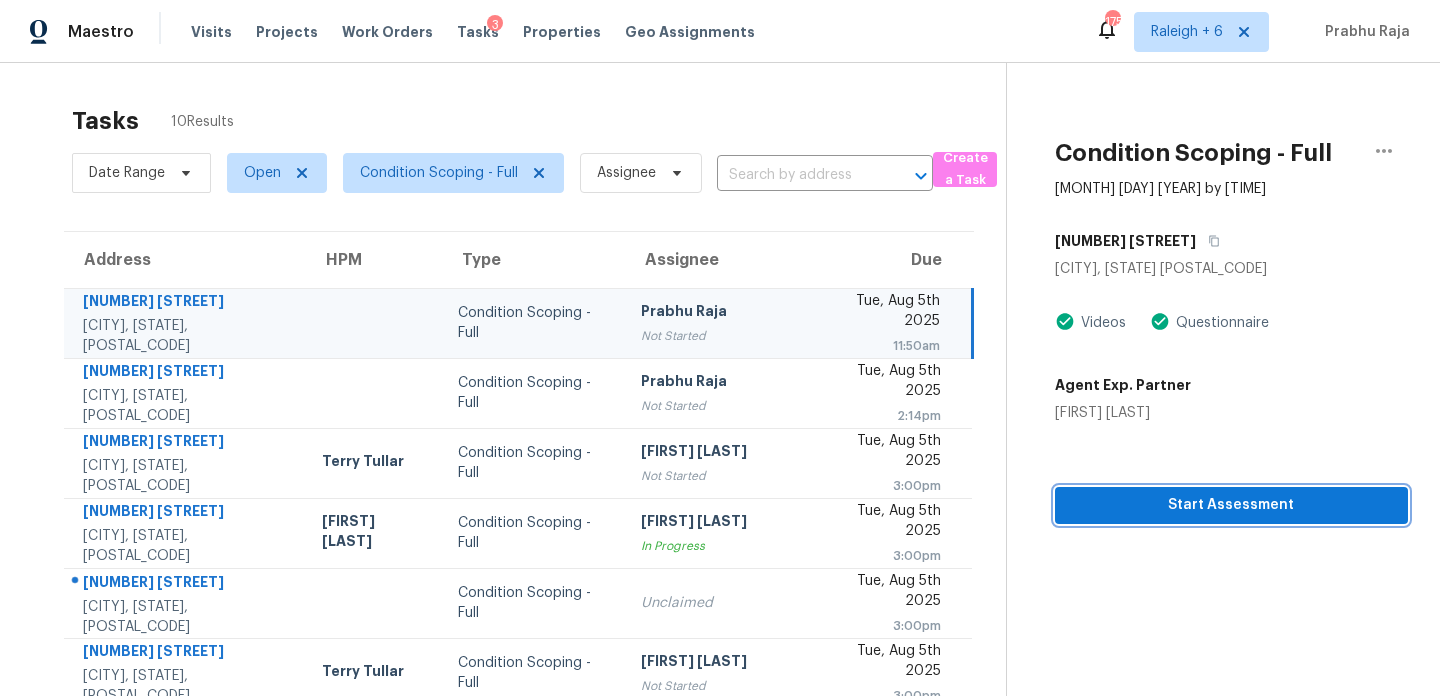 click on "Start Assessment" at bounding box center (1231, 505) 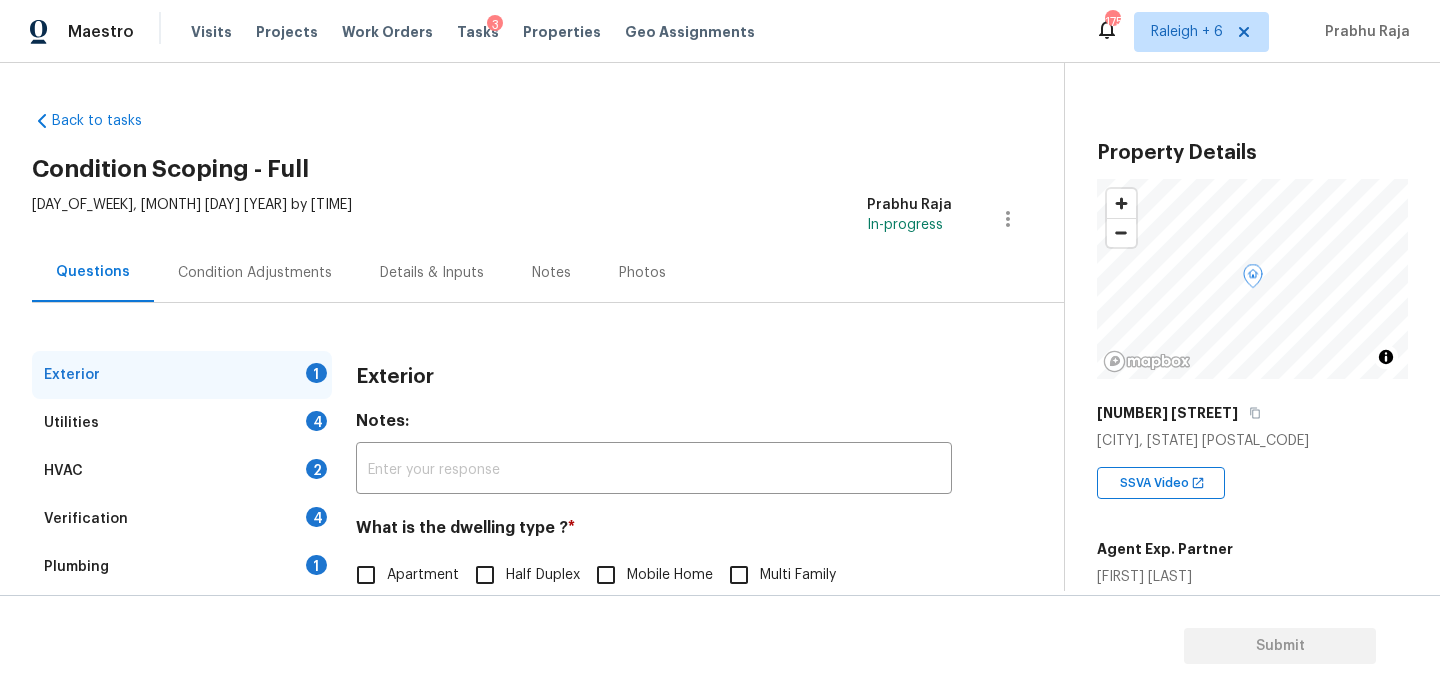 click on "Condition Adjustments" at bounding box center (255, 272) 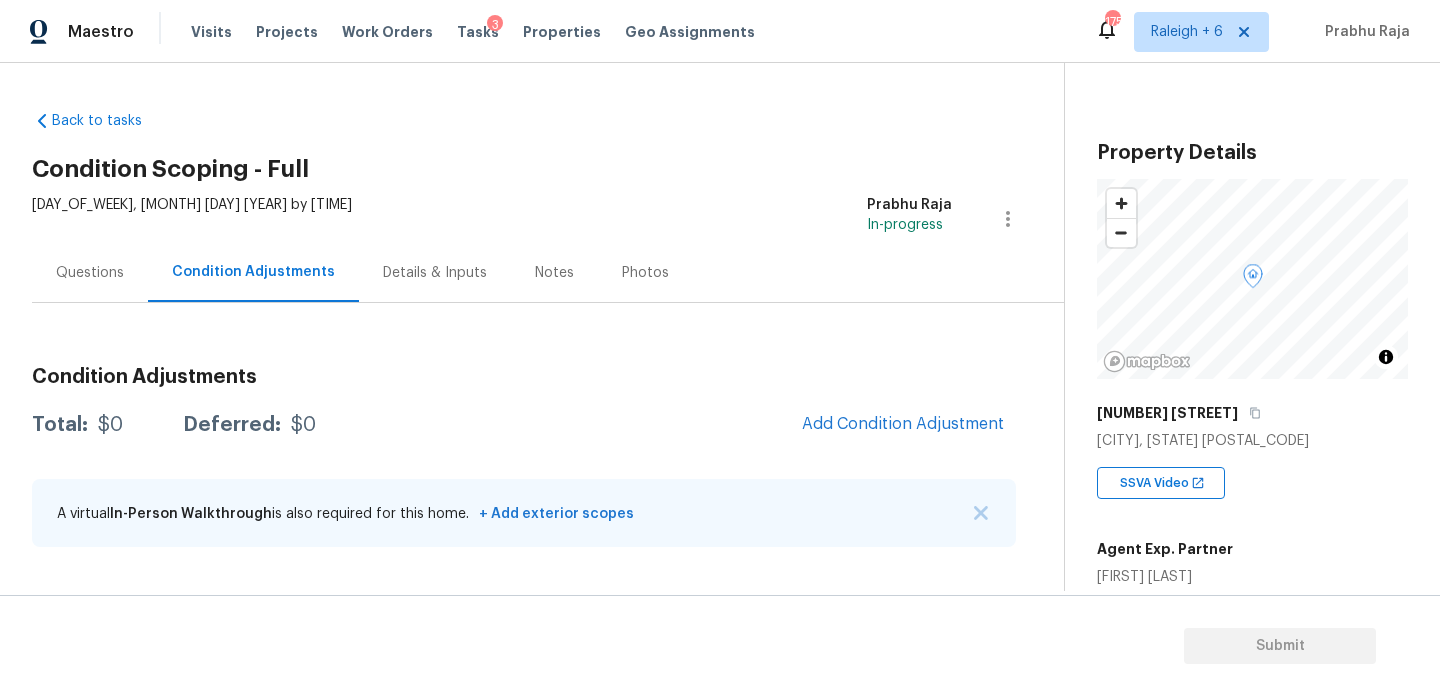 scroll, scrollTop: 282, scrollLeft: 0, axis: vertical 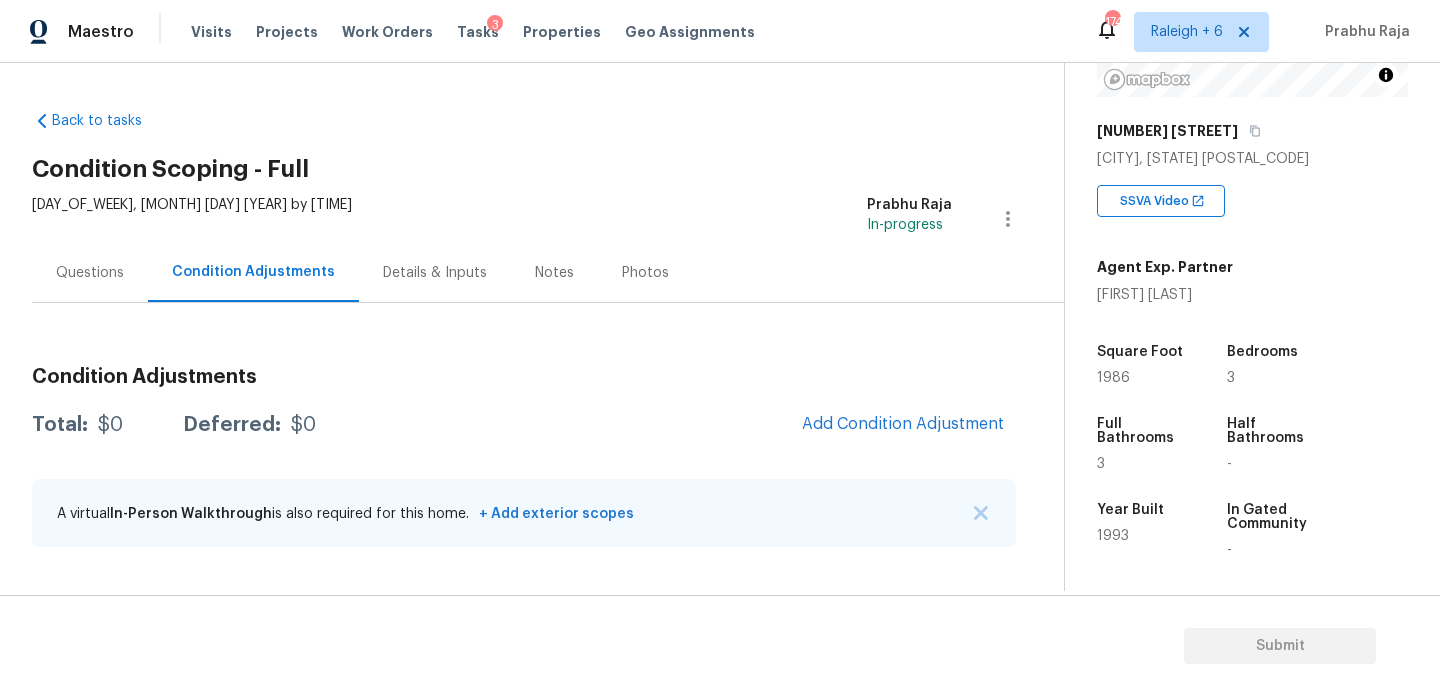 click on "Back to tasks Condition Scoping - Full [DAY_OF_WEEK], [MONTH] [DAY] [YEAR] by [TIME]   [FIRST] [LAST] In-progress Questions Condition Adjustments Details & Inputs Notes Photos Condition Adjustments Total:  $0 Deferred:  $0 Add Condition Adjustment A virtual  In-Person Walkthrough  is also required for this home.   + Add exterior scopes" at bounding box center (548, 333) 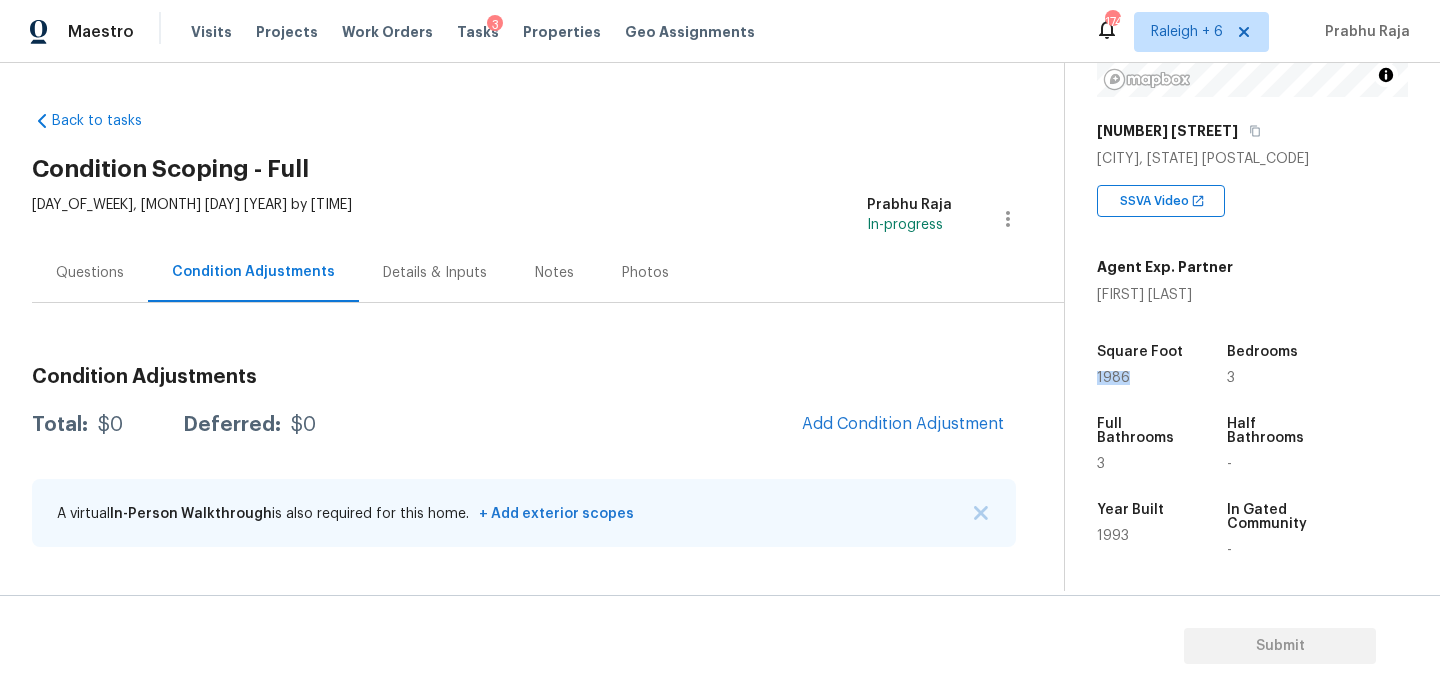 click on "1986" at bounding box center (1113, 378) 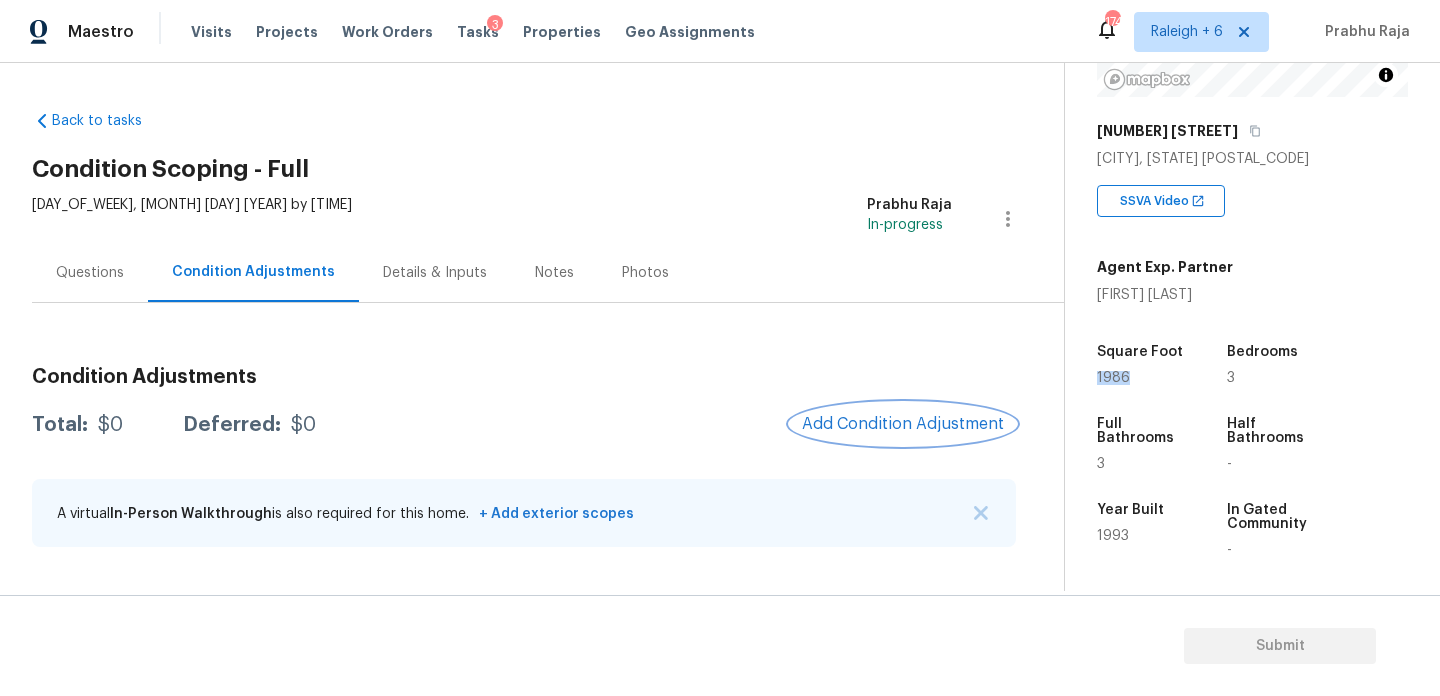 click on "Add Condition Adjustment" at bounding box center [903, 424] 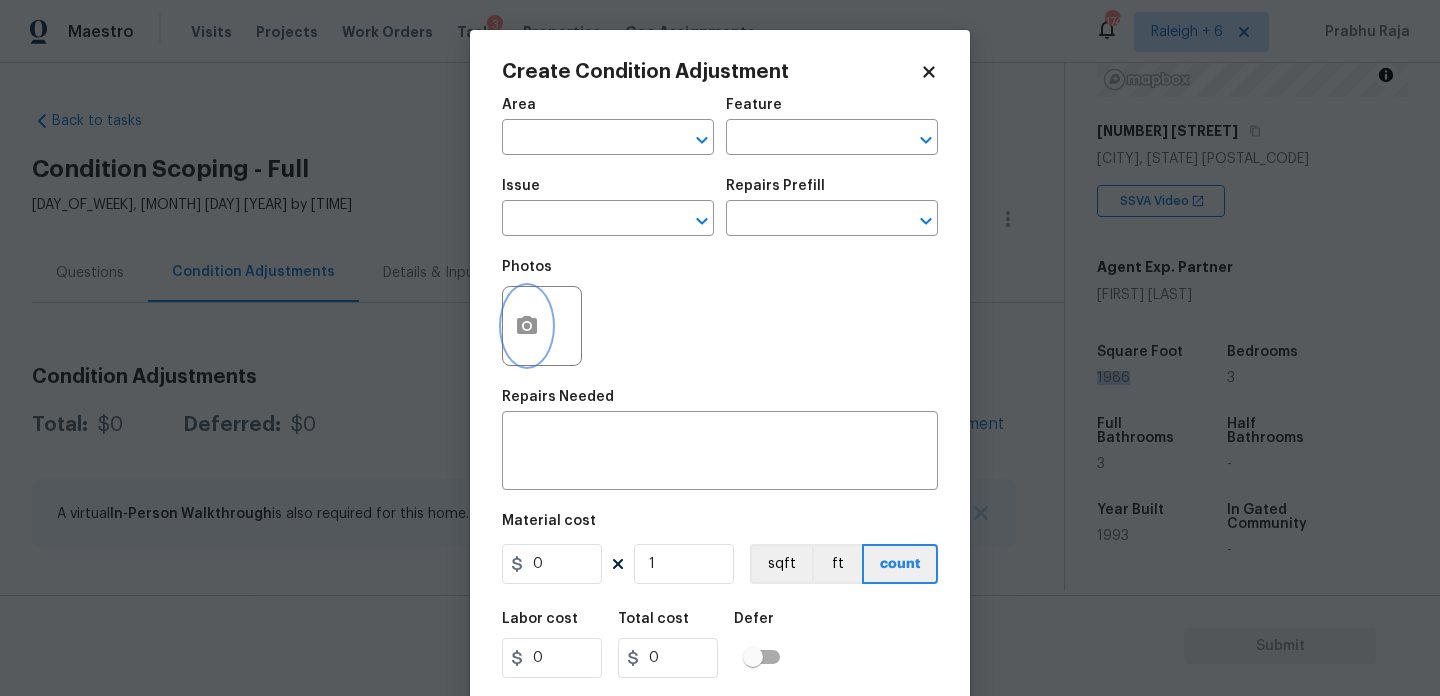 click 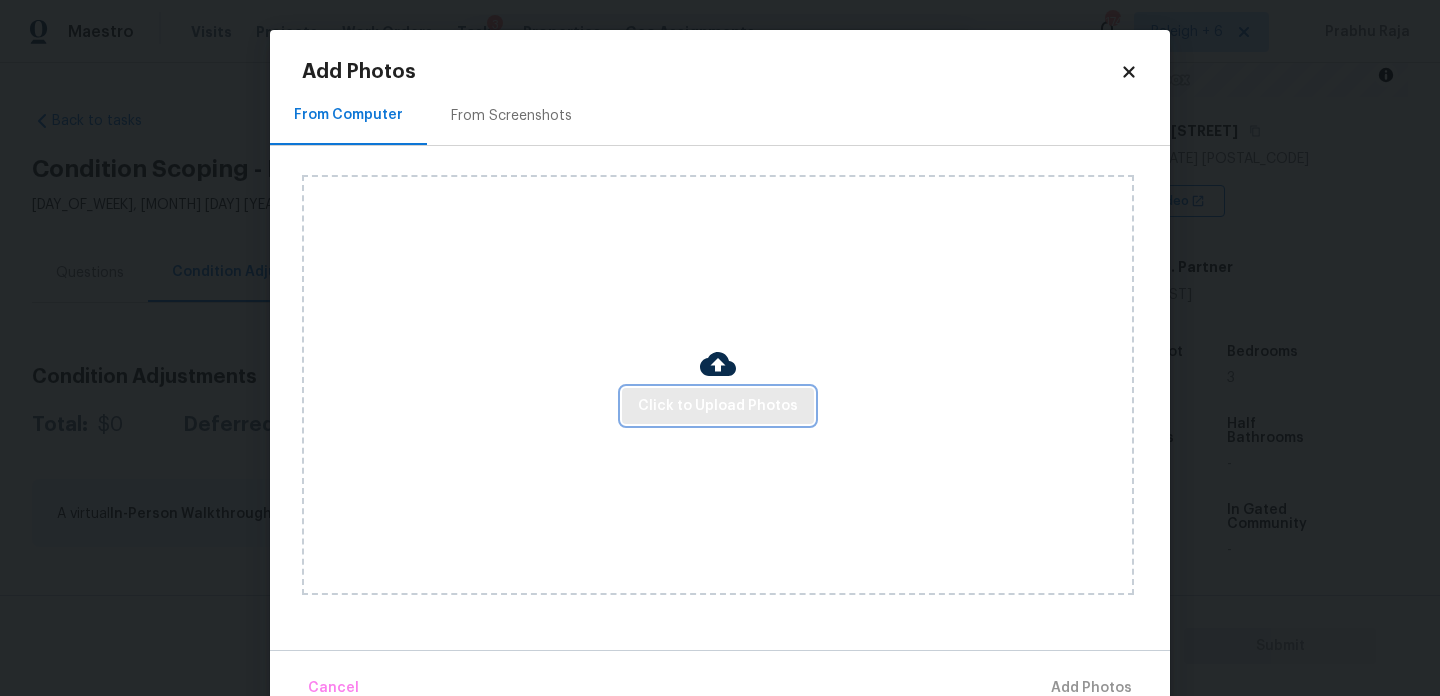 click on "Click to Upload Photos" at bounding box center [718, 406] 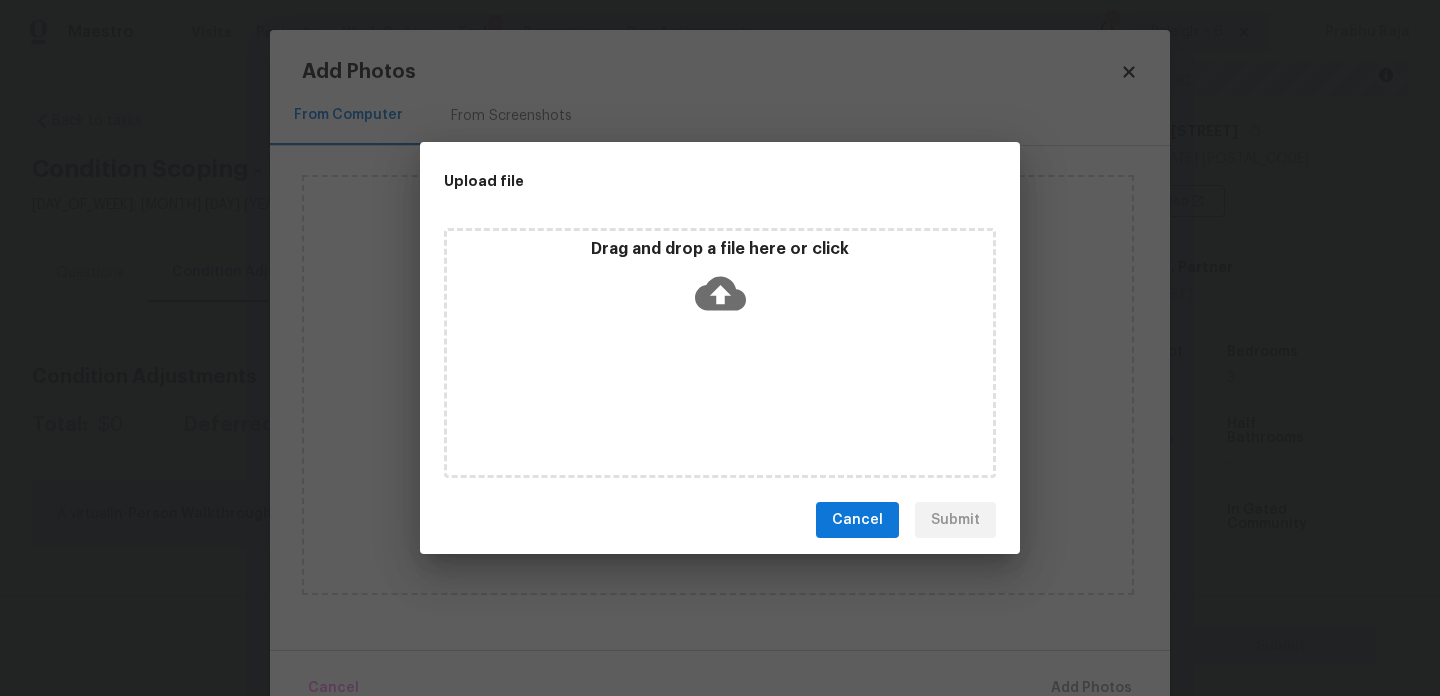 click on "Drag and drop a file here or click" at bounding box center [720, 282] 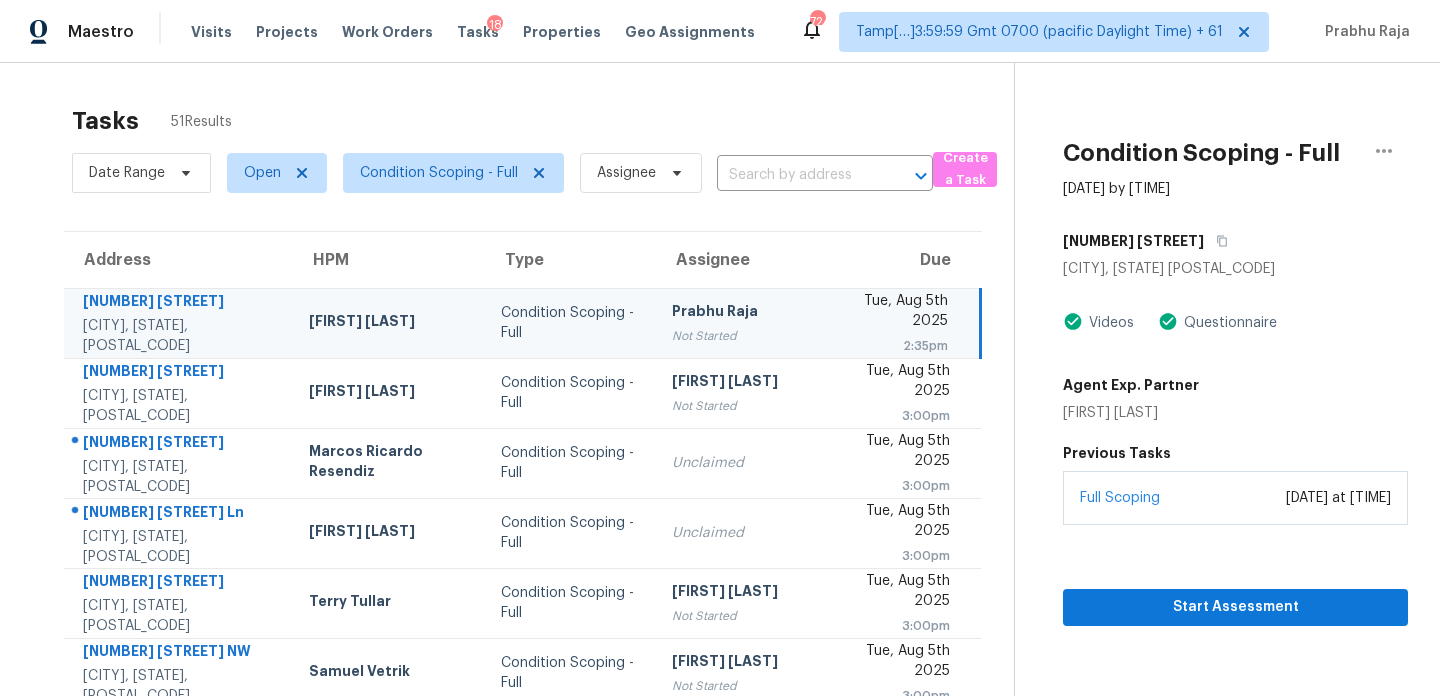 scroll, scrollTop: 0, scrollLeft: 0, axis: both 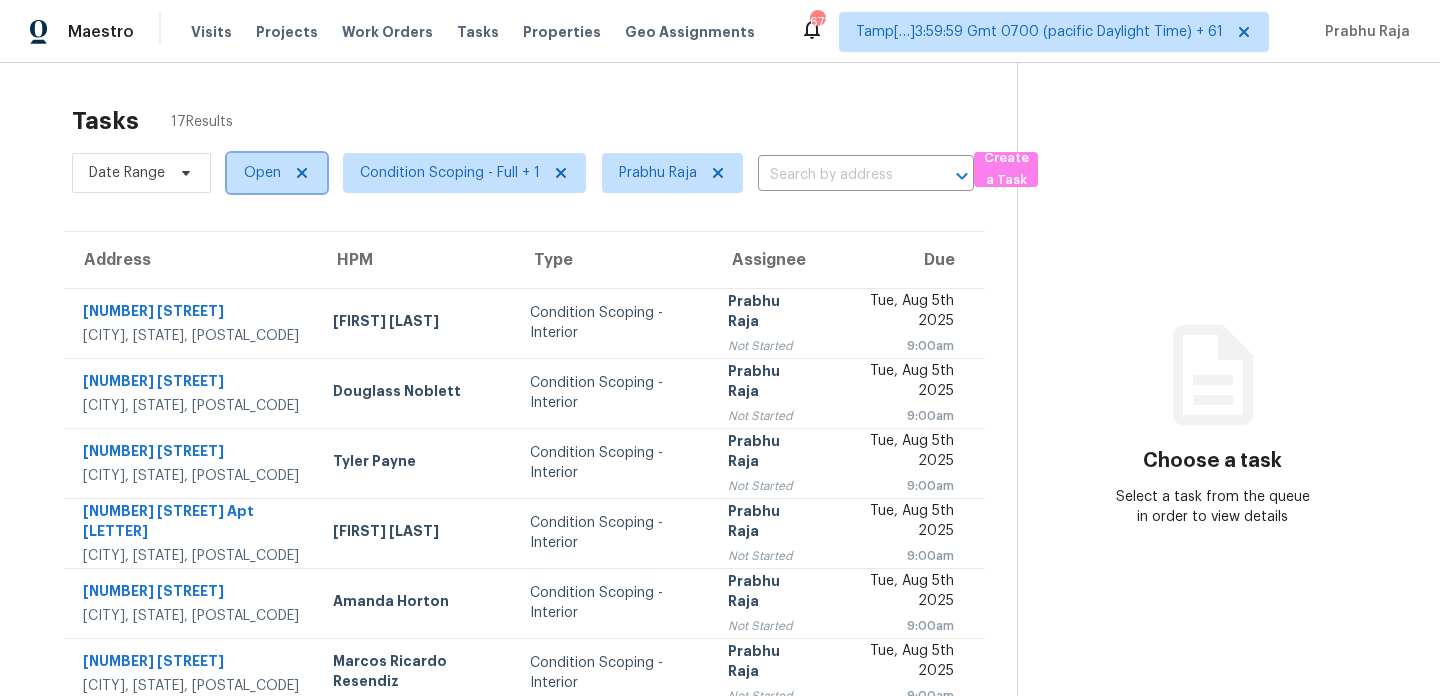 click on "Open" at bounding box center [262, 173] 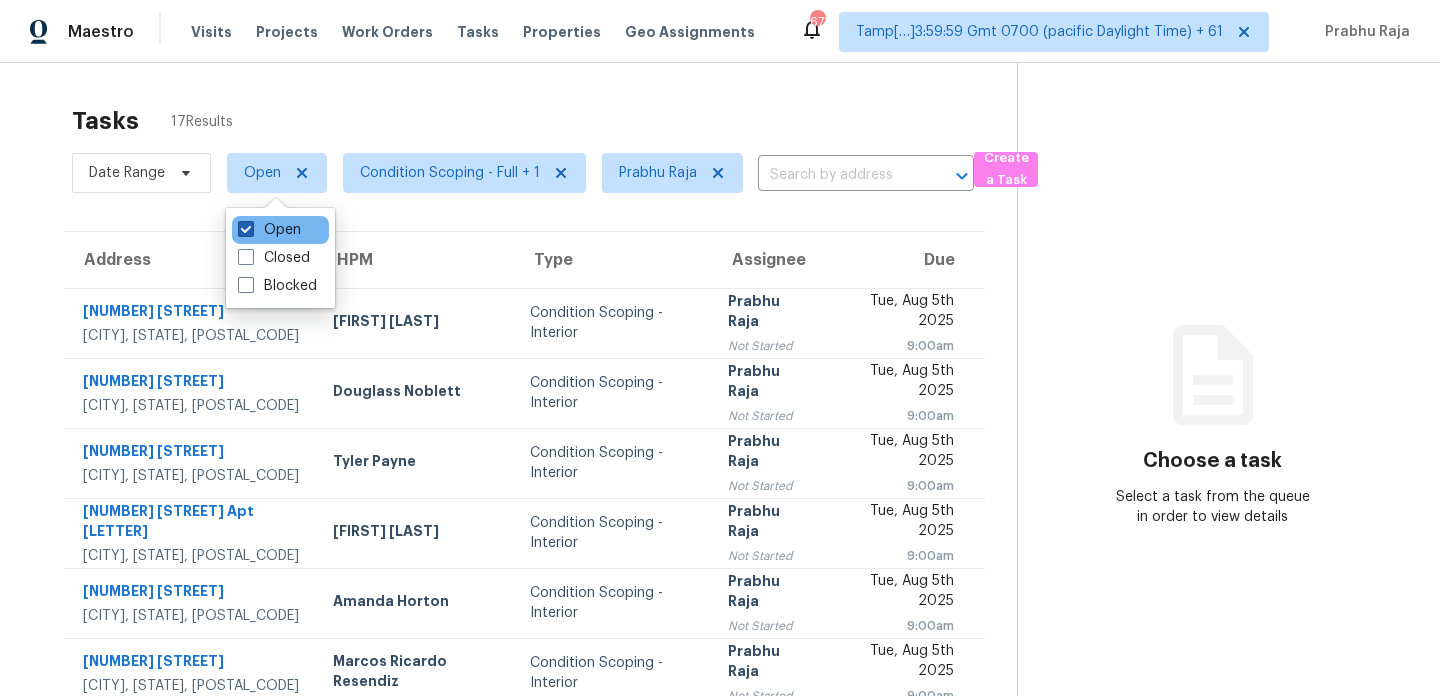 click at bounding box center [246, 229] 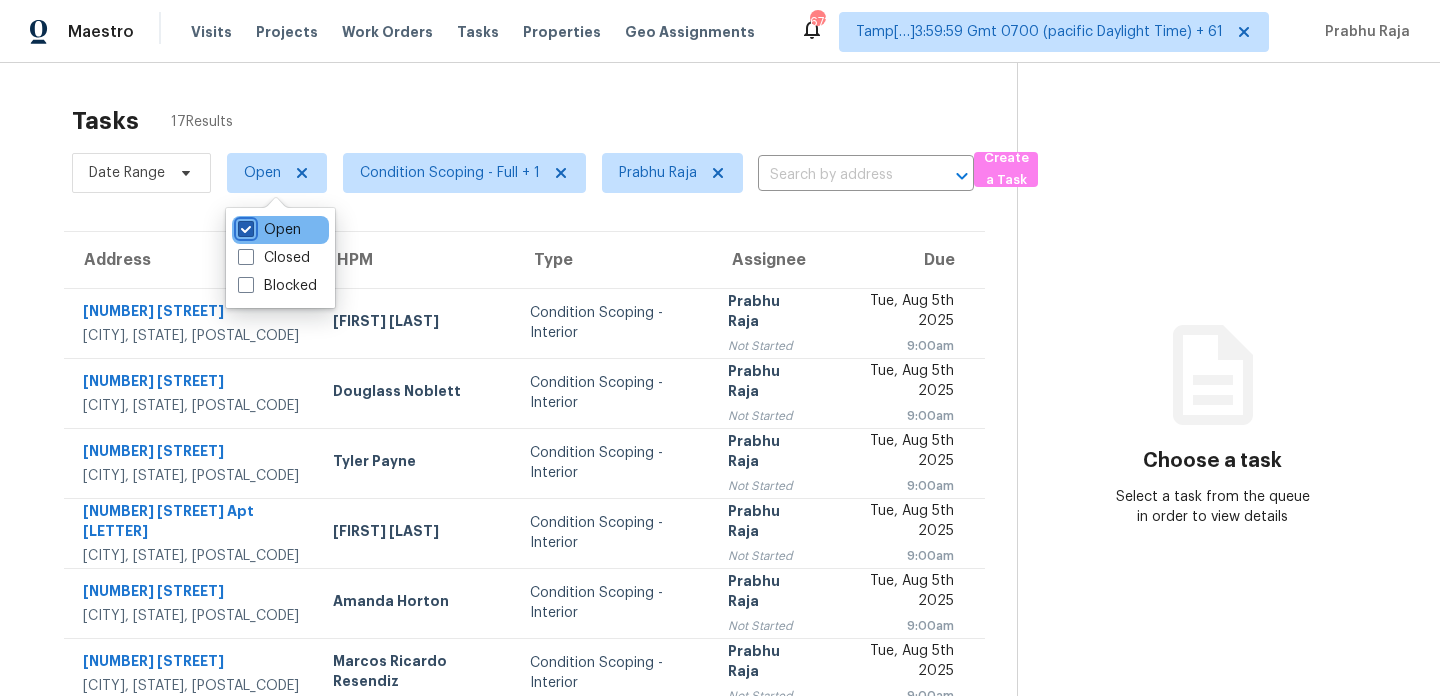 click on "Open" at bounding box center (244, 226) 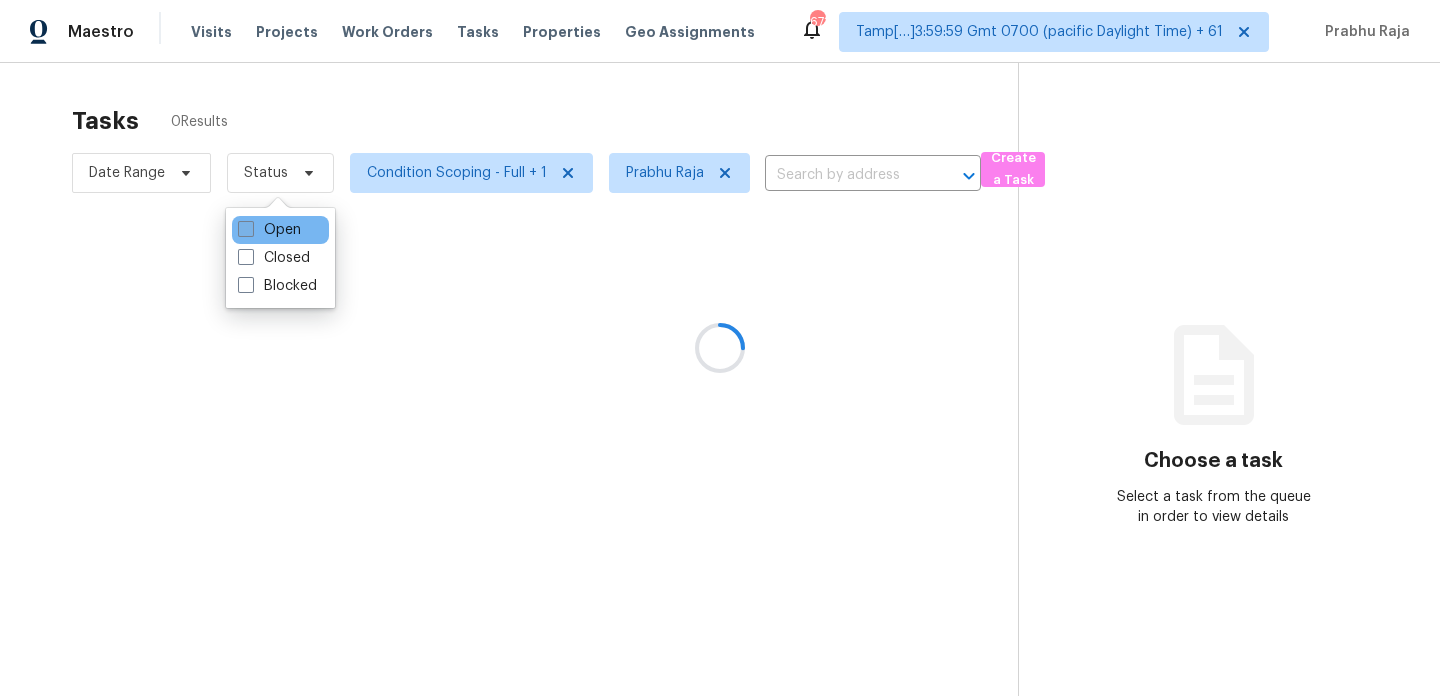 click at bounding box center (246, 229) 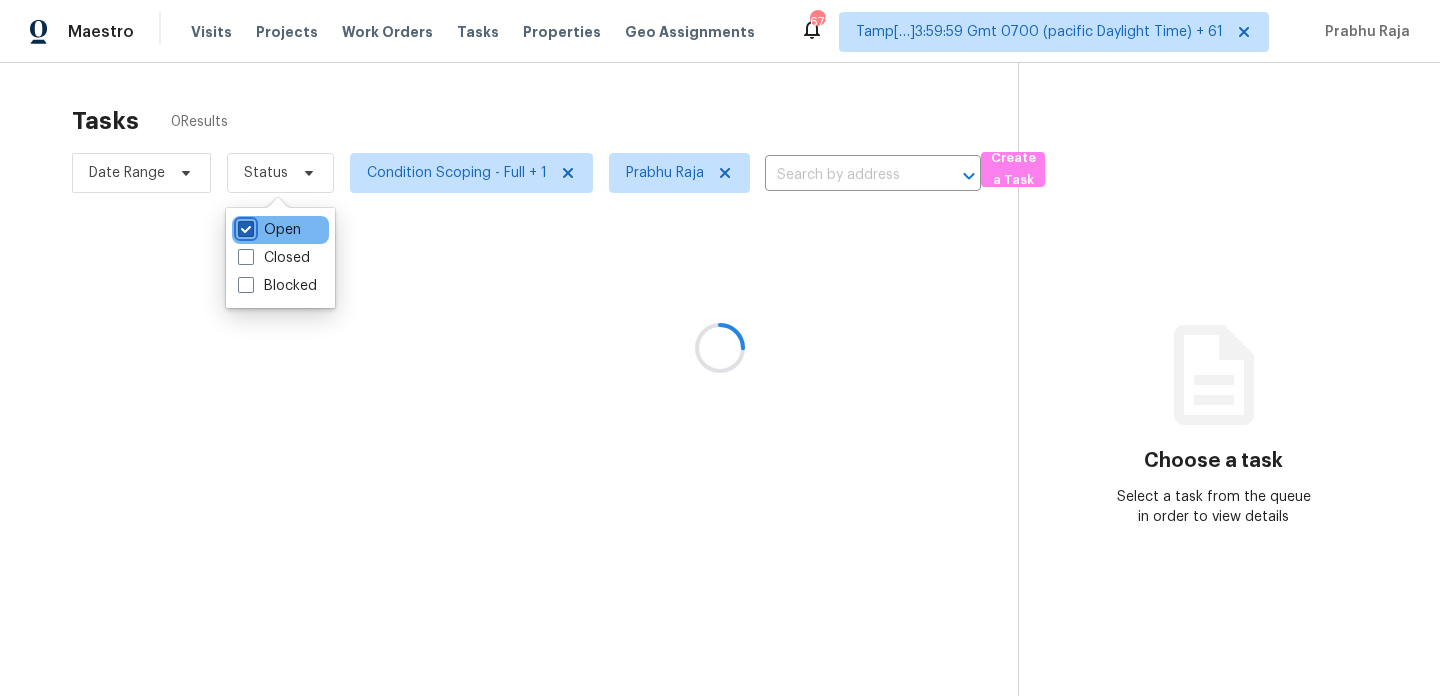 checkbox on "true" 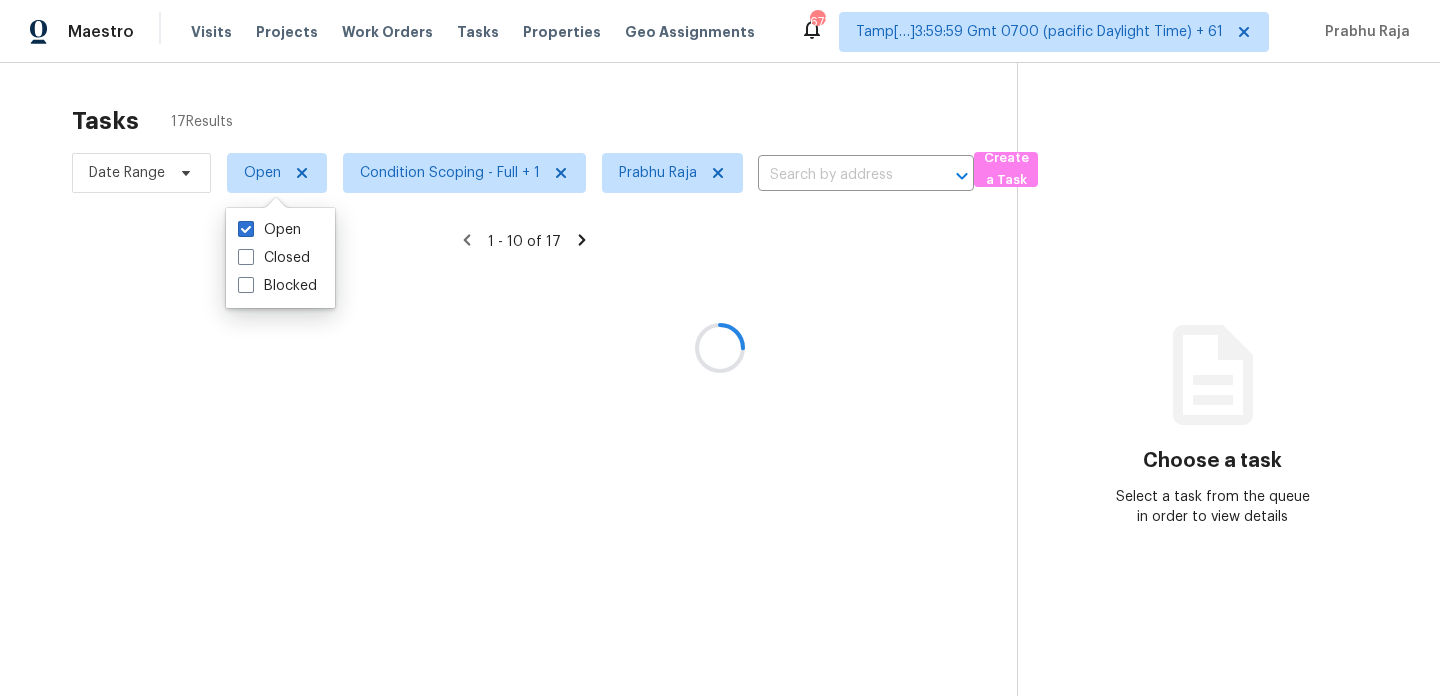 click at bounding box center [720, 348] 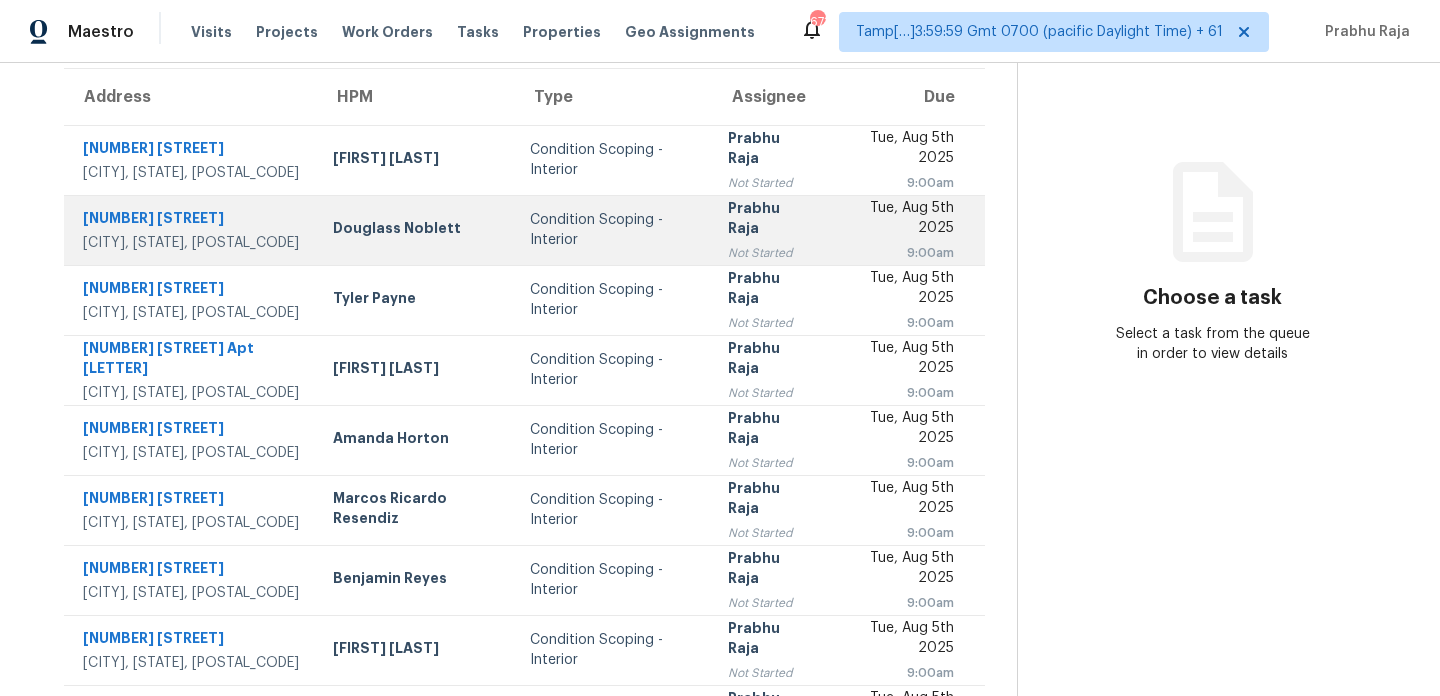 scroll, scrollTop: 0, scrollLeft: 0, axis: both 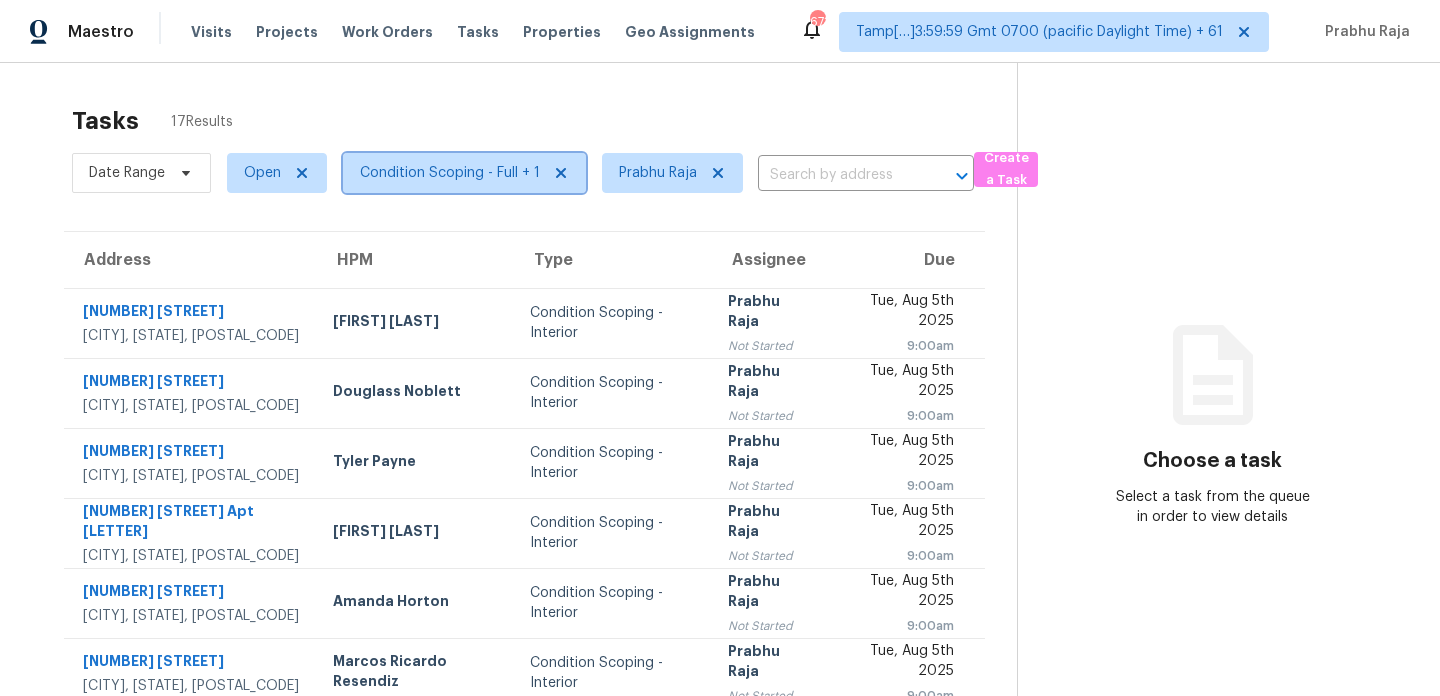 click on "Condition Scoping - Full + 1" at bounding box center (450, 173) 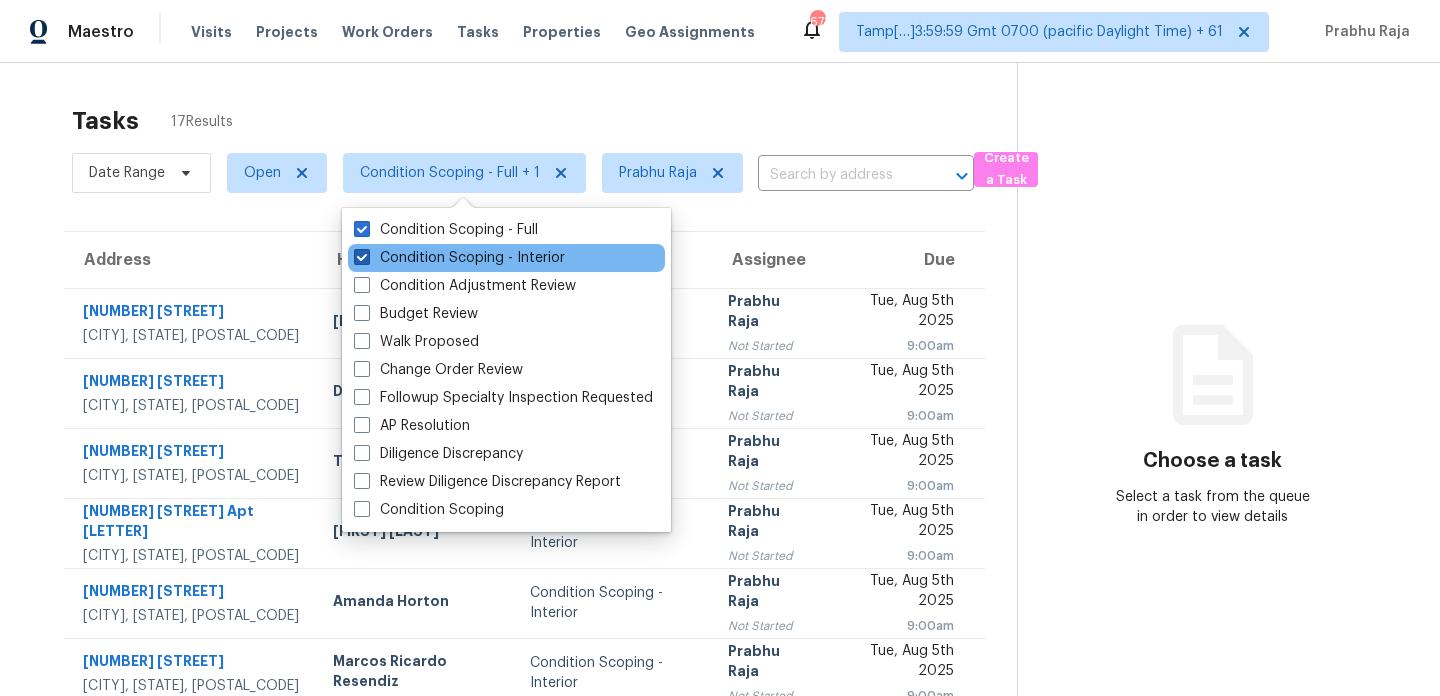 click on "Condition Scoping - Interior" at bounding box center [459, 258] 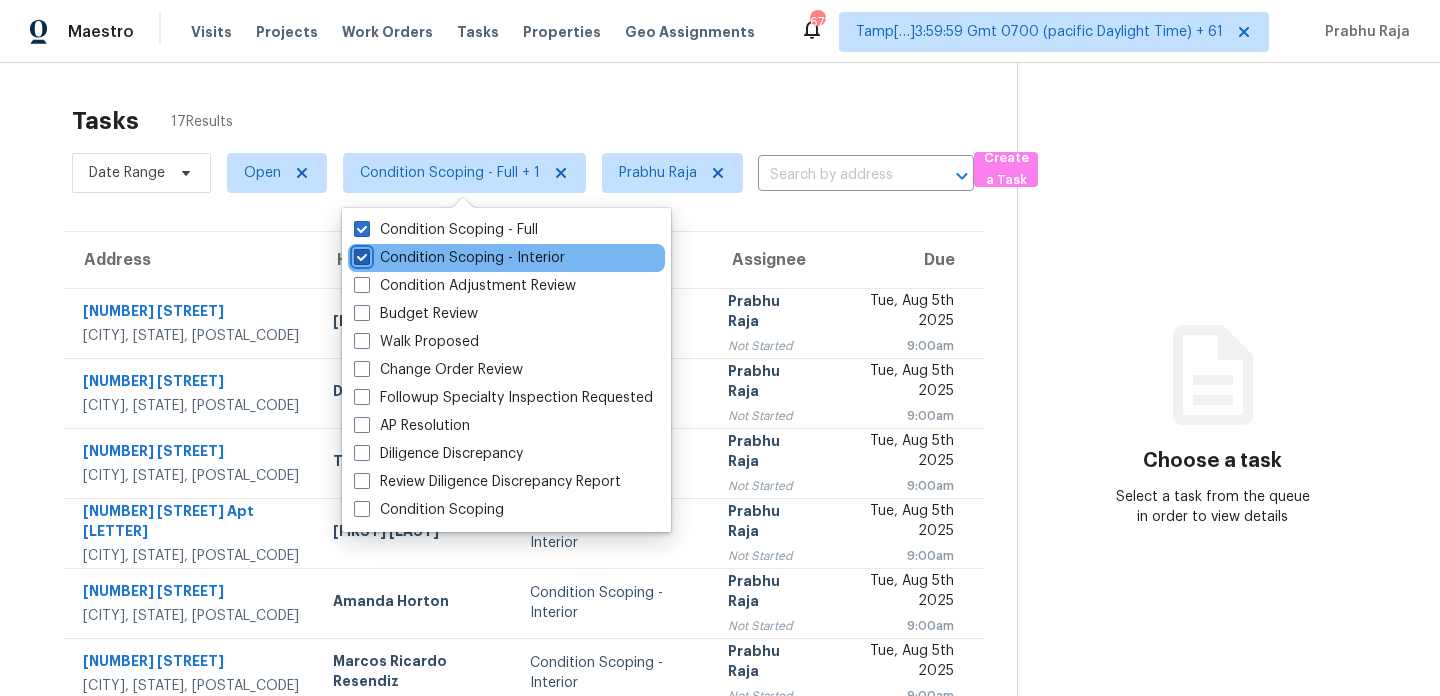 click on "Condition Scoping - Interior" at bounding box center (360, 254) 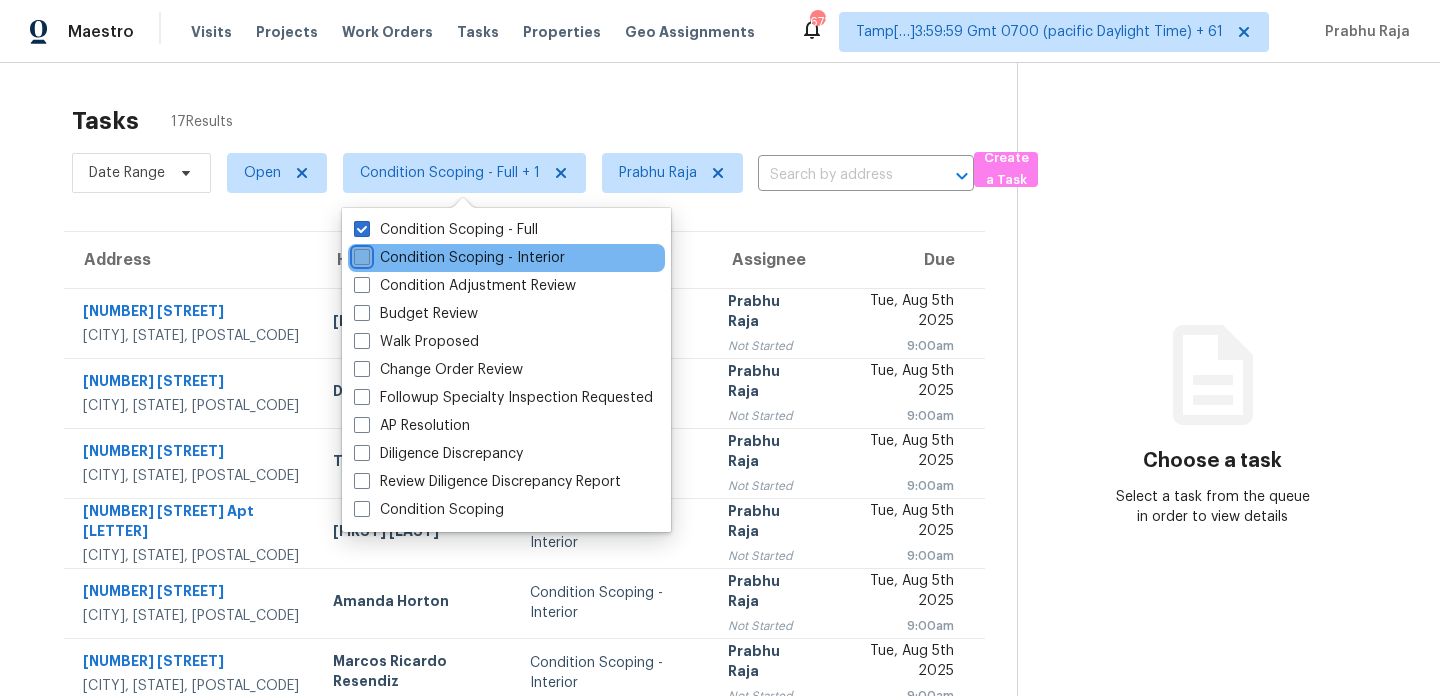 checkbox on "false" 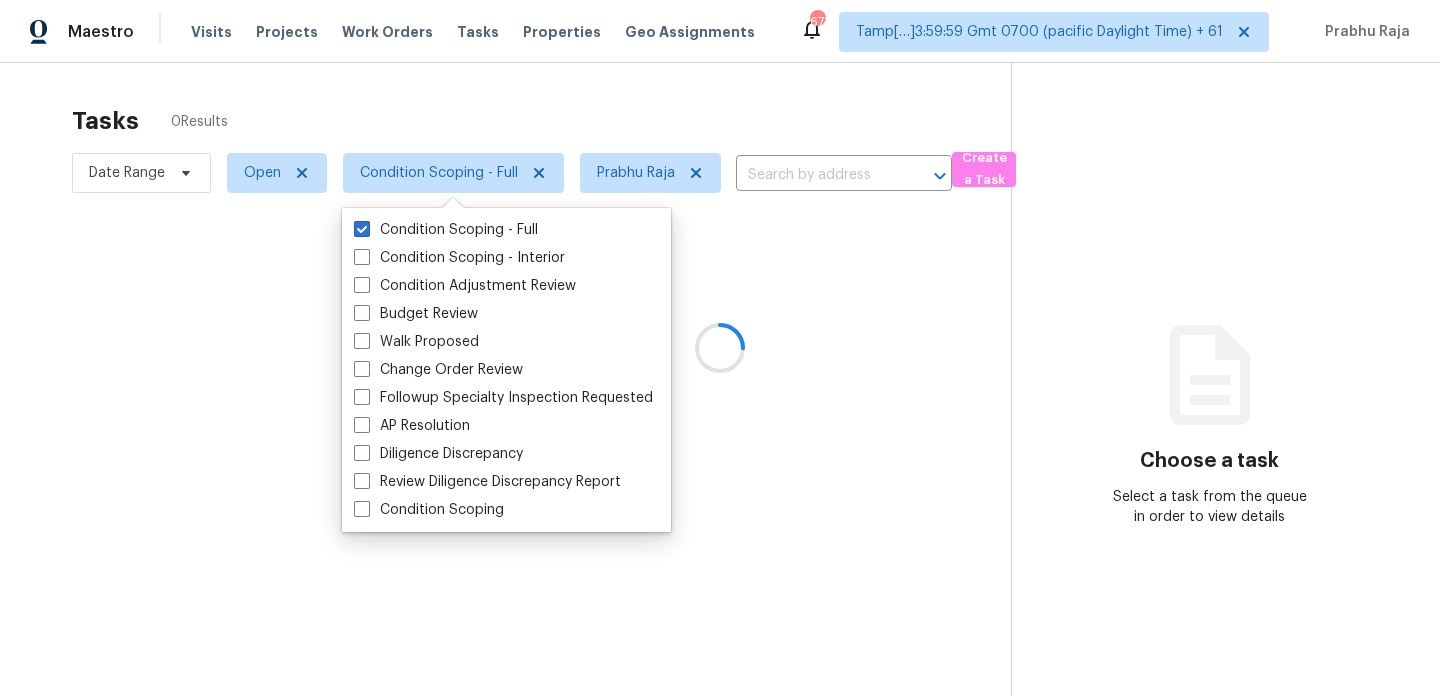 click at bounding box center (720, 348) 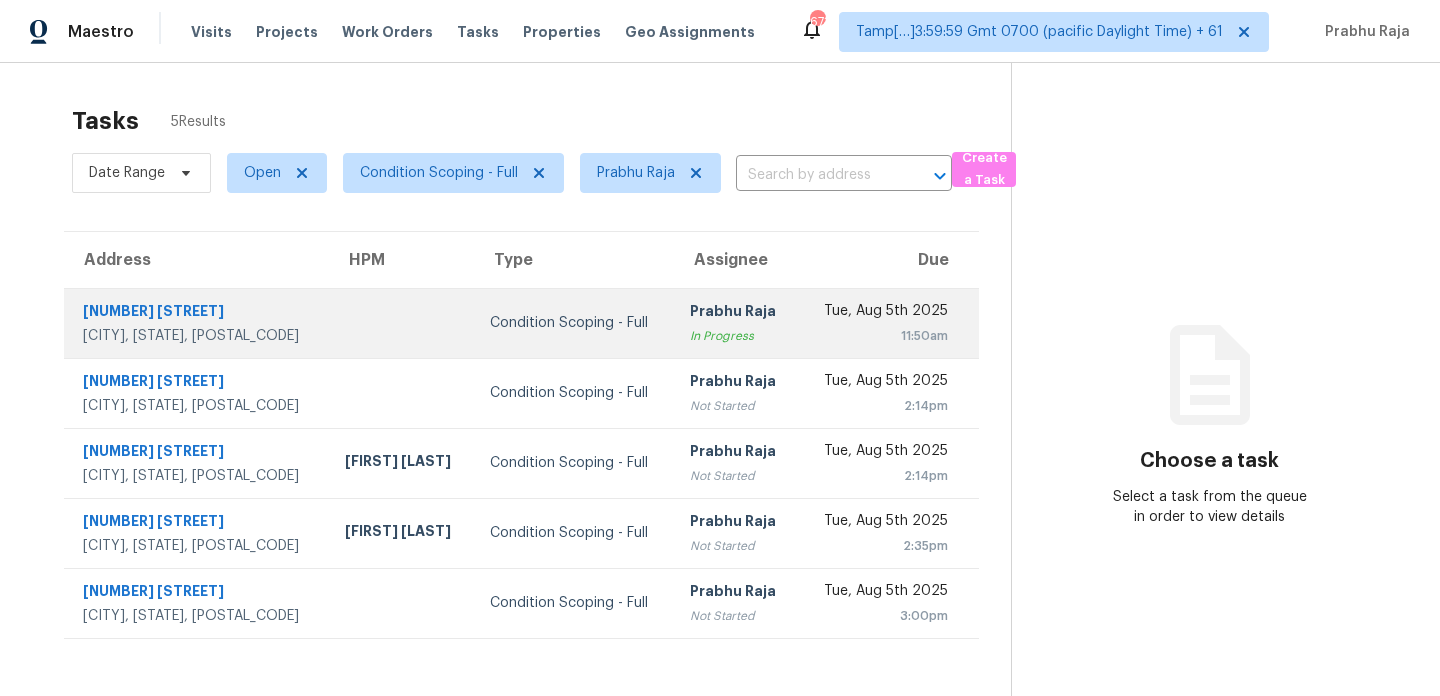 click on "In Progress" at bounding box center (736, 336) 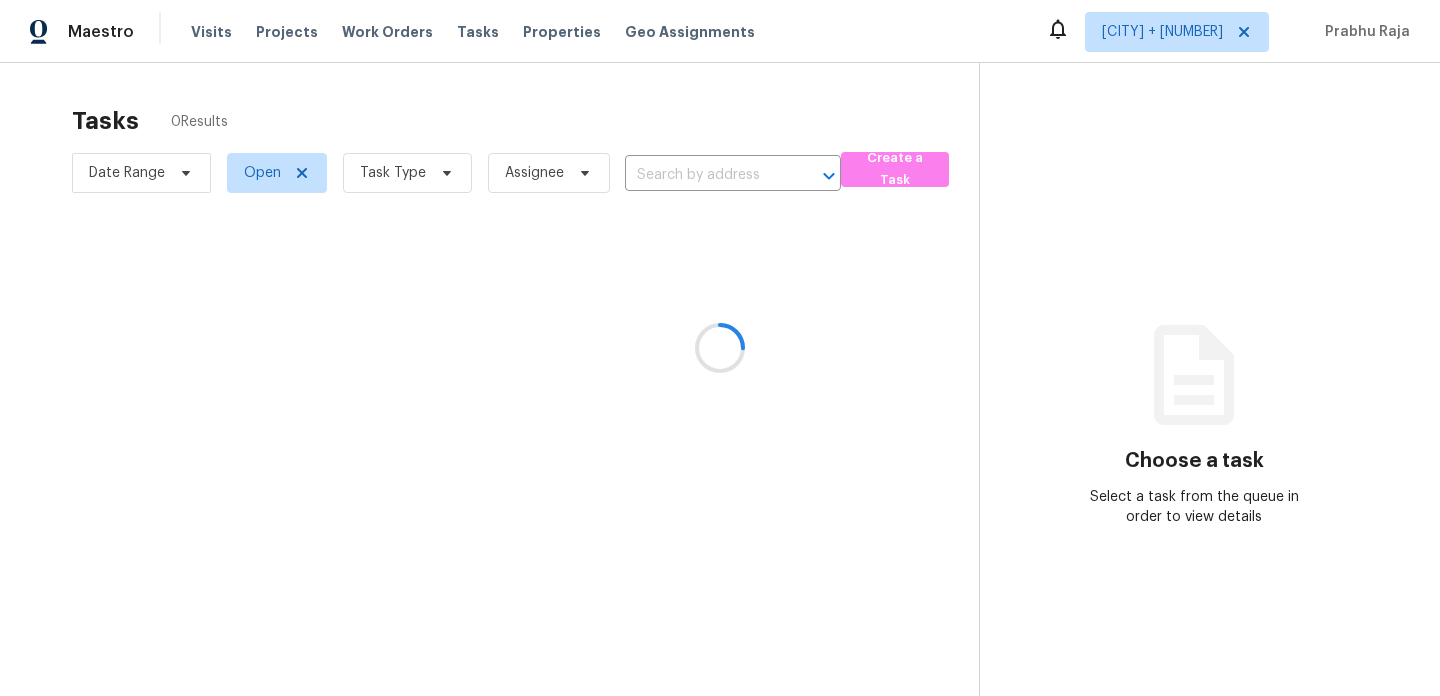 scroll, scrollTop: 0, scrollLeft: 0, axis: both 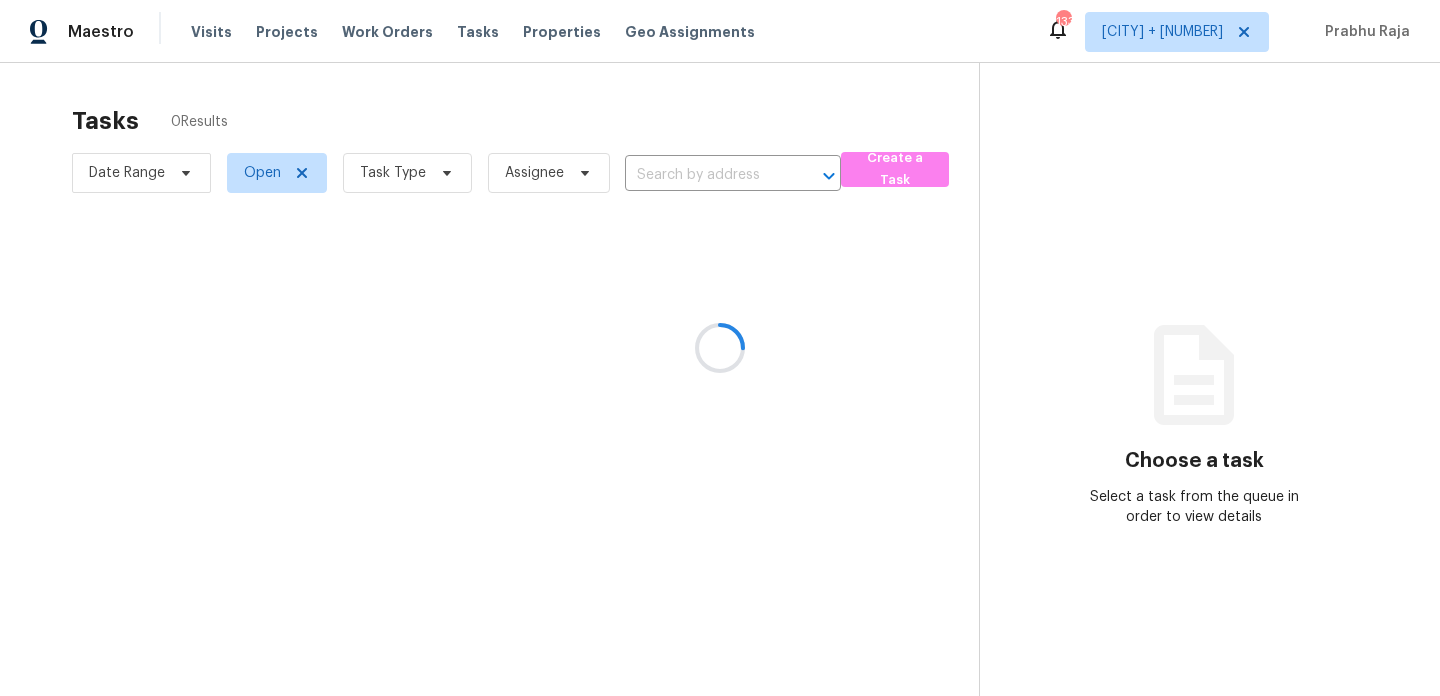 click at bounding box center [720, 348] 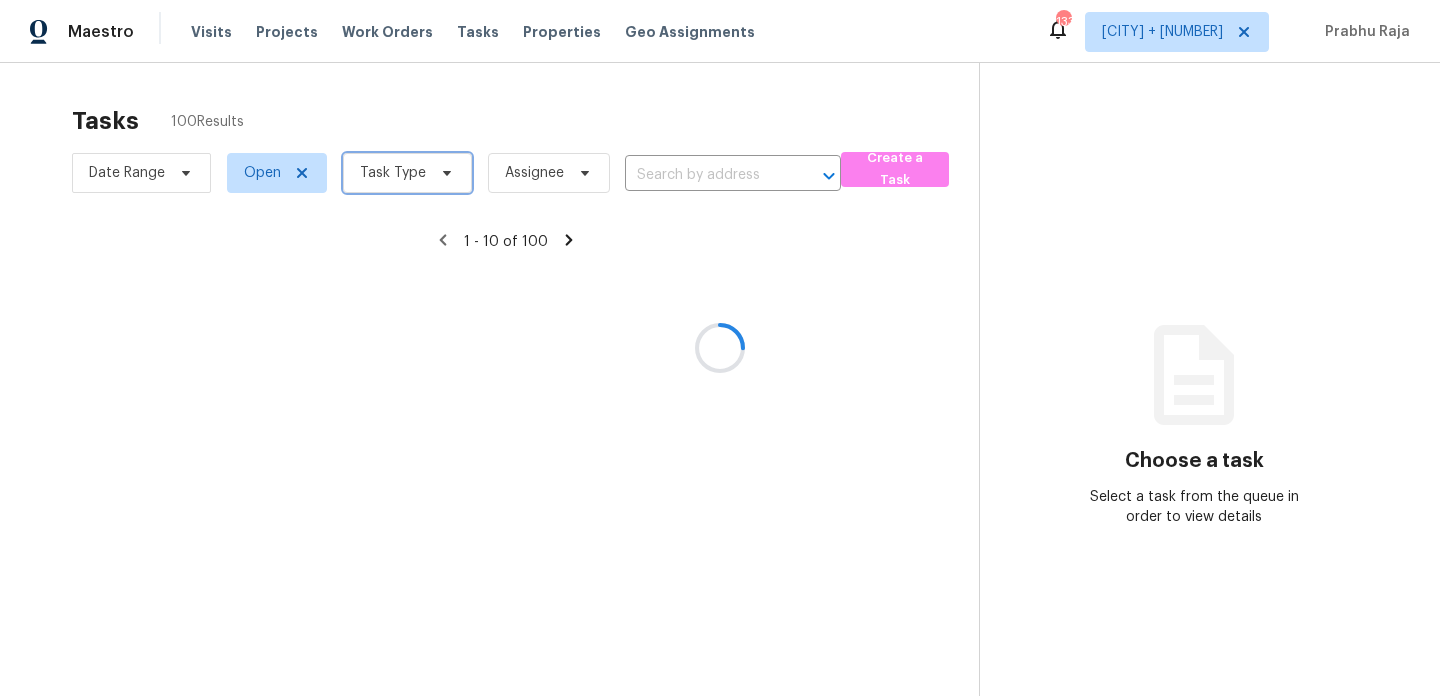 click on "Task Type" at bounding box center (393, 173) 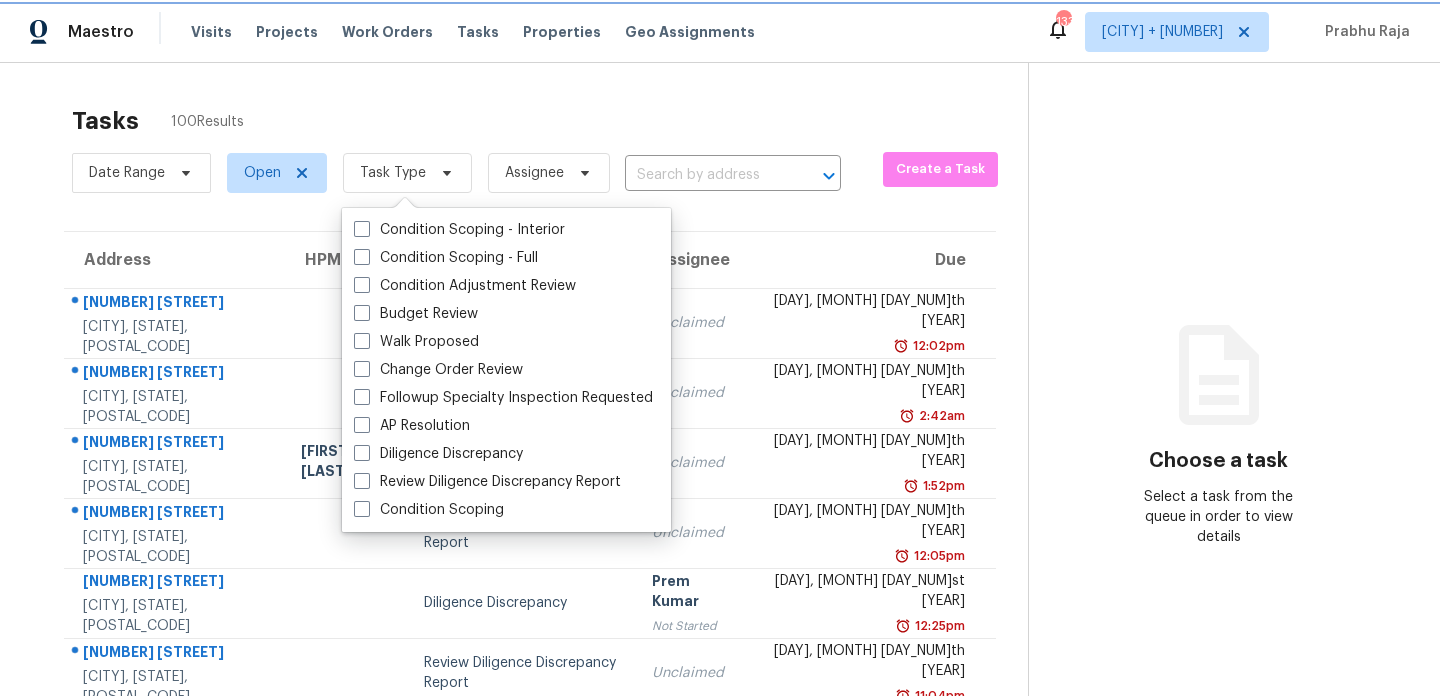 click on "Task Type" at bounding box center (393, 173) 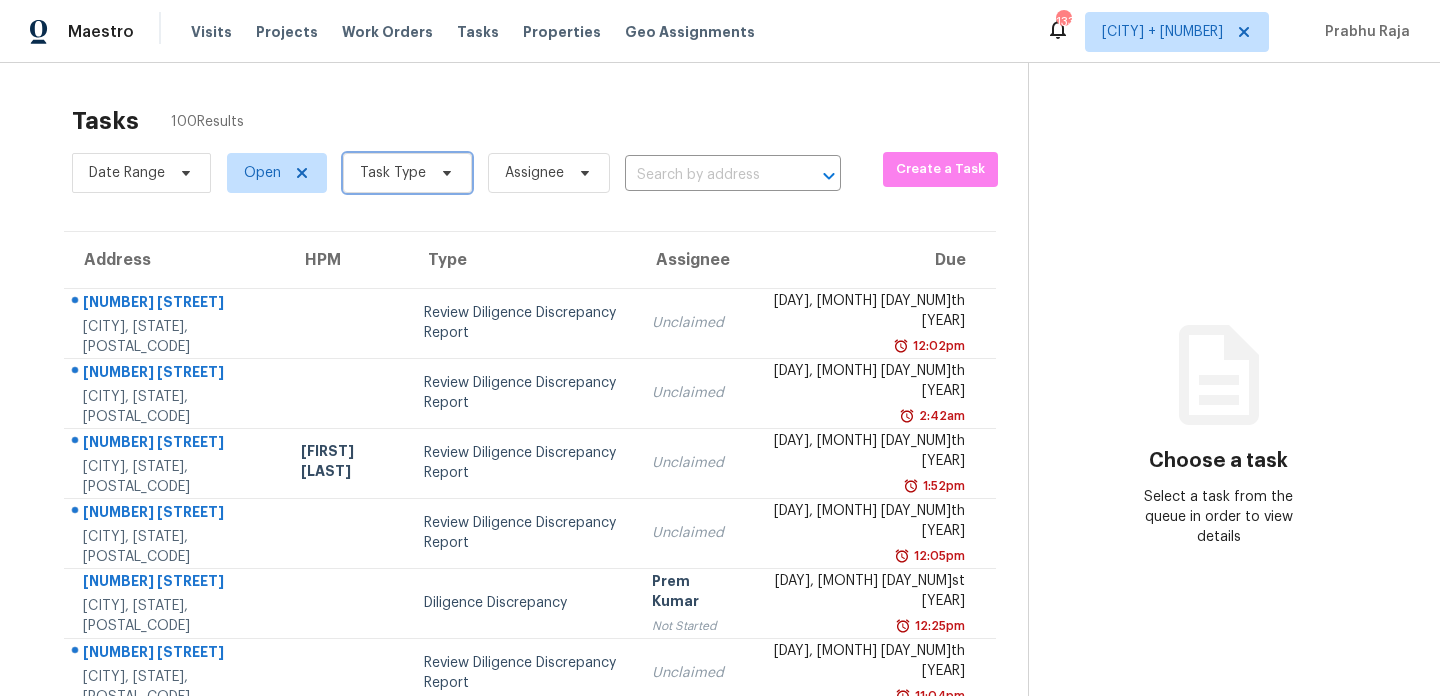 click on "Task Type" at bounding box center (393, 173) 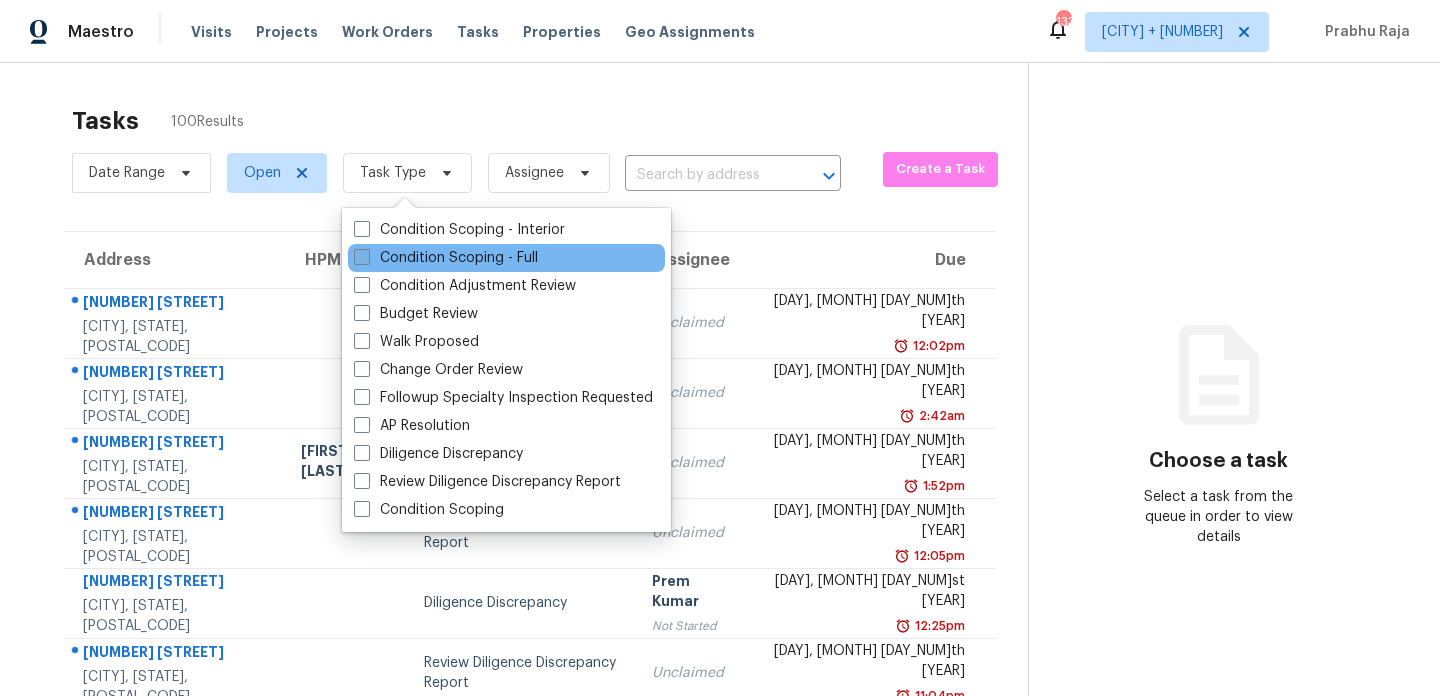 click on "Condition Scoping - Full" at bounding box center [446, 258] 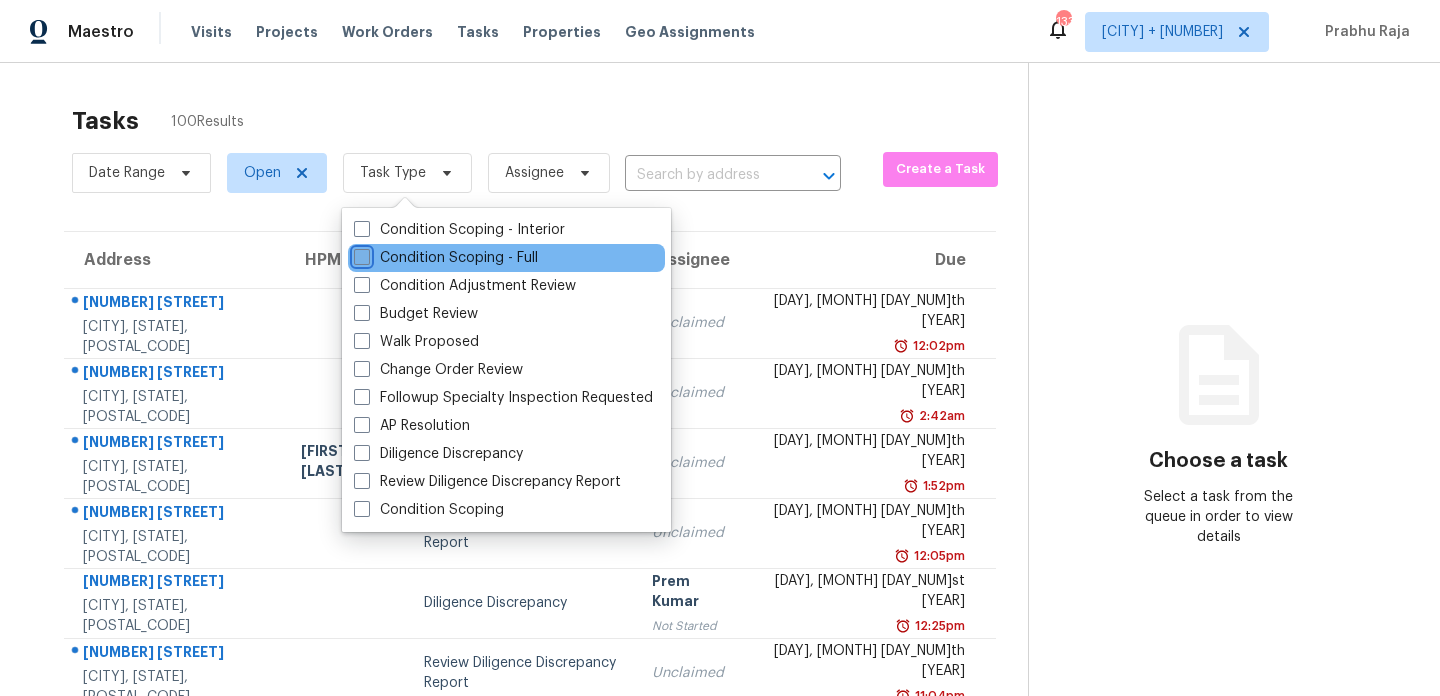 click on "Condition Scoping - Full" at bounding box center (360, 254) 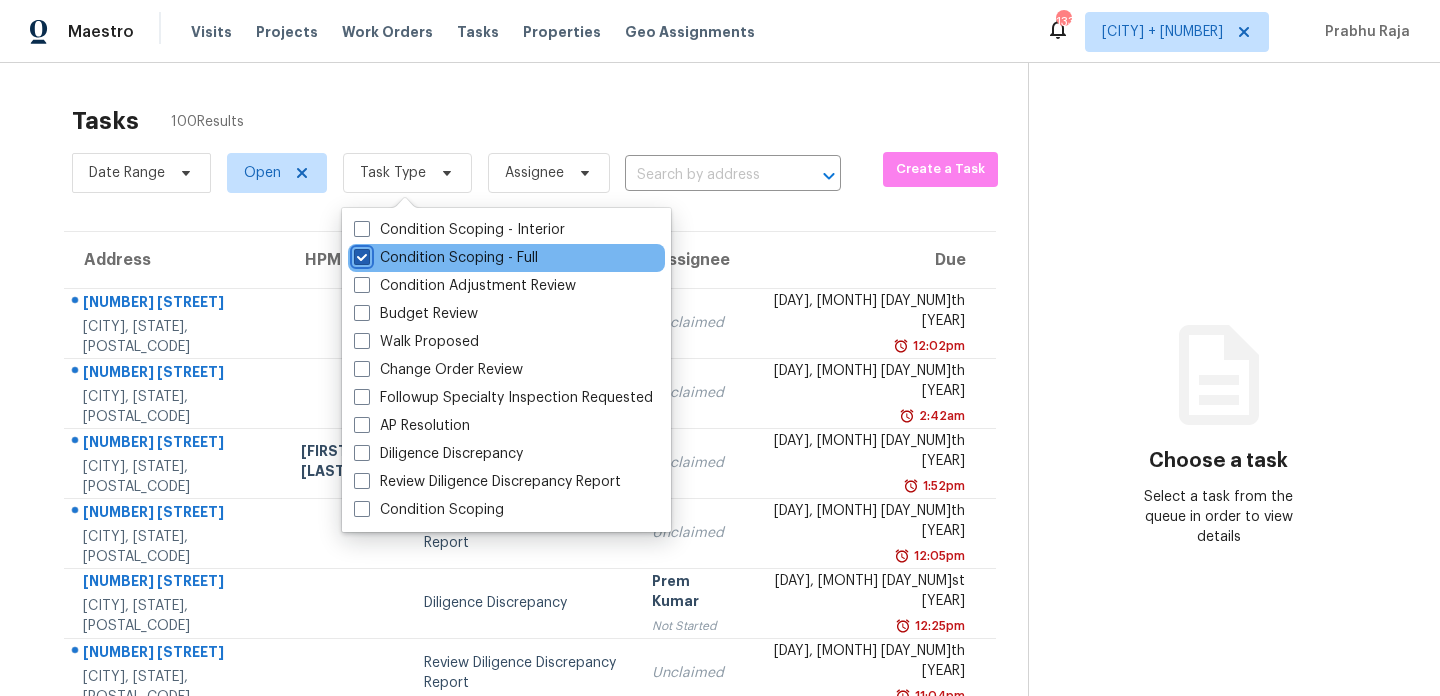 checkbox on "true" 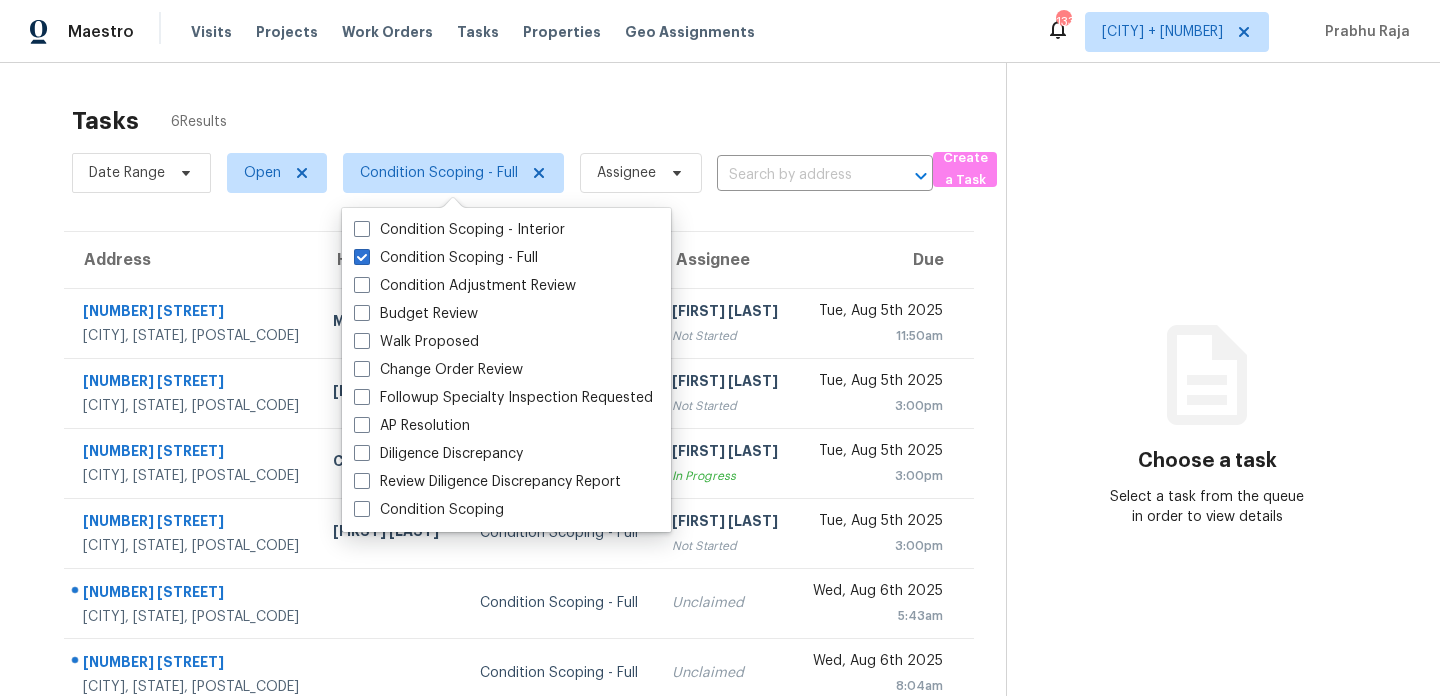 click on "Tasks 6  Results" at bounding box center (539, 121) 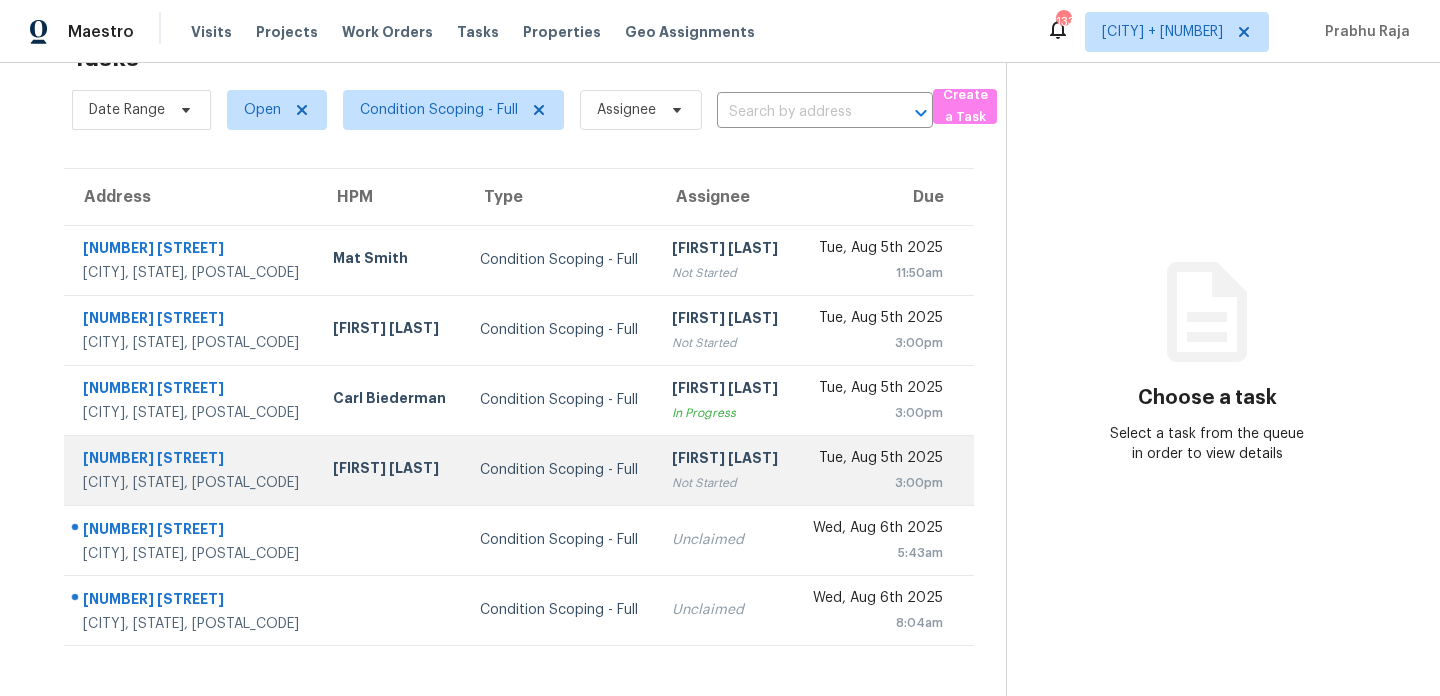 scroll, scrollTop: 0, scrollLeft: 0, axis: both 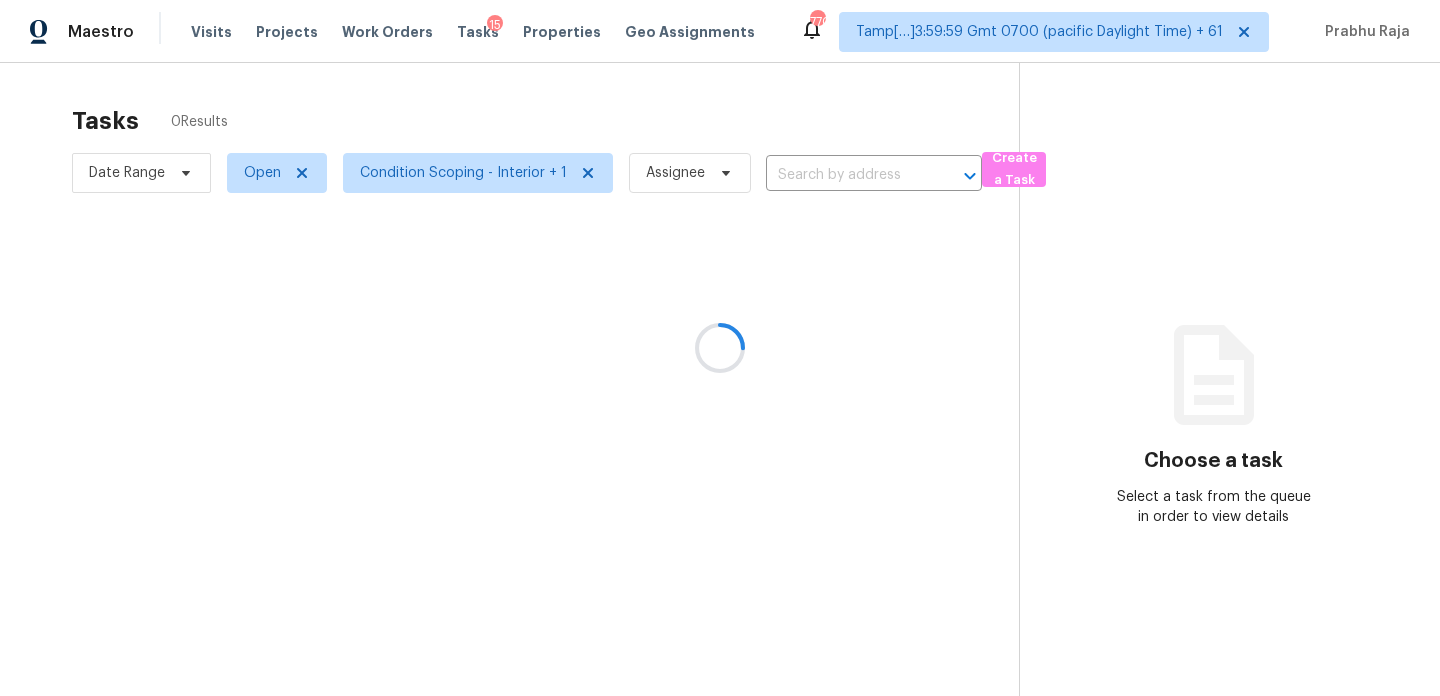 click at bounding box center (720, 348) 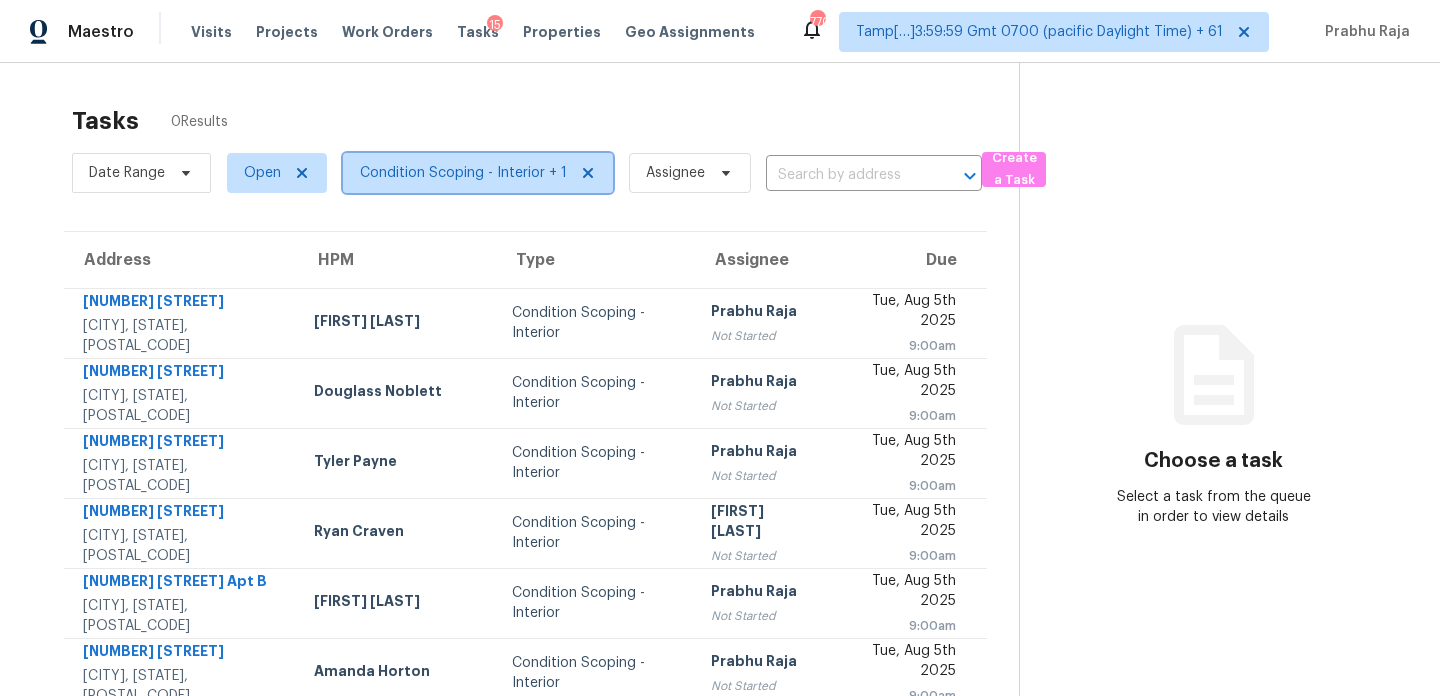 click on "Condition Scoping - Interior + 1" at bounding box center [463, 173] 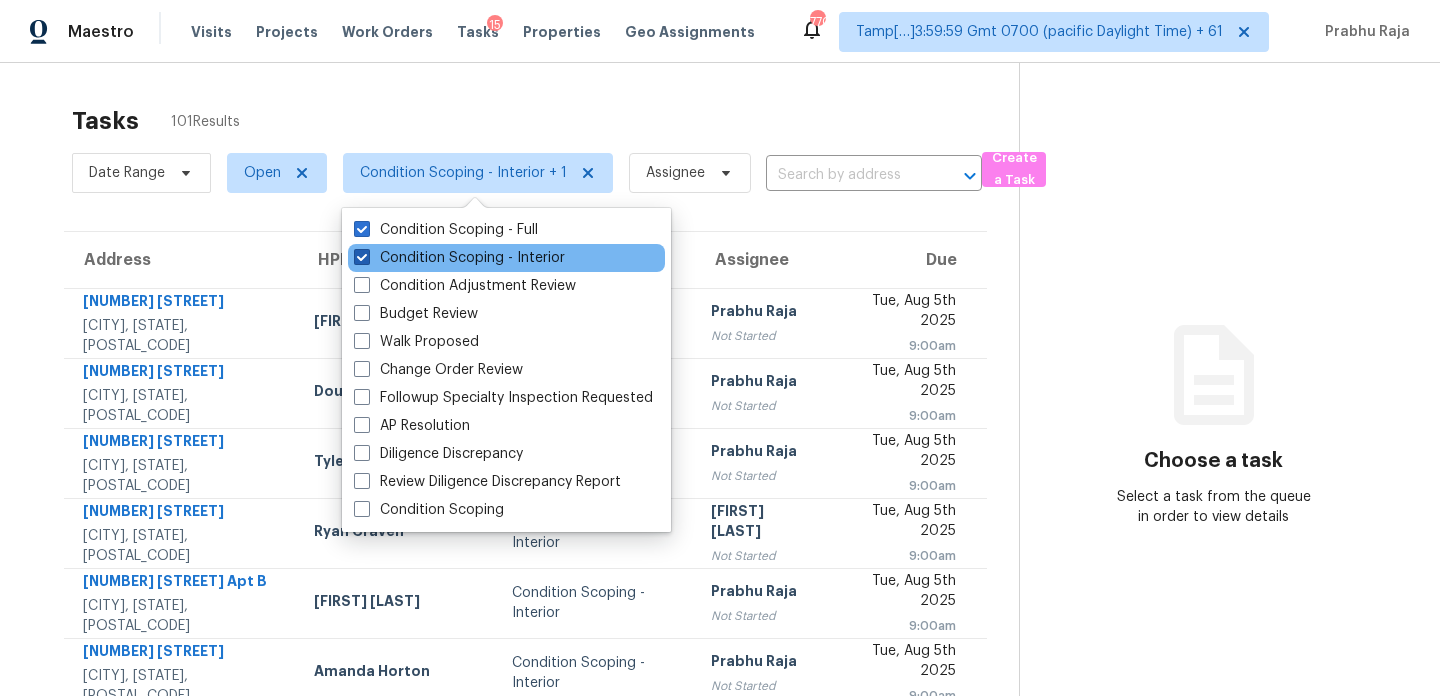 click on "Condition Scoping - Interior" at bounding box center [459, 258] 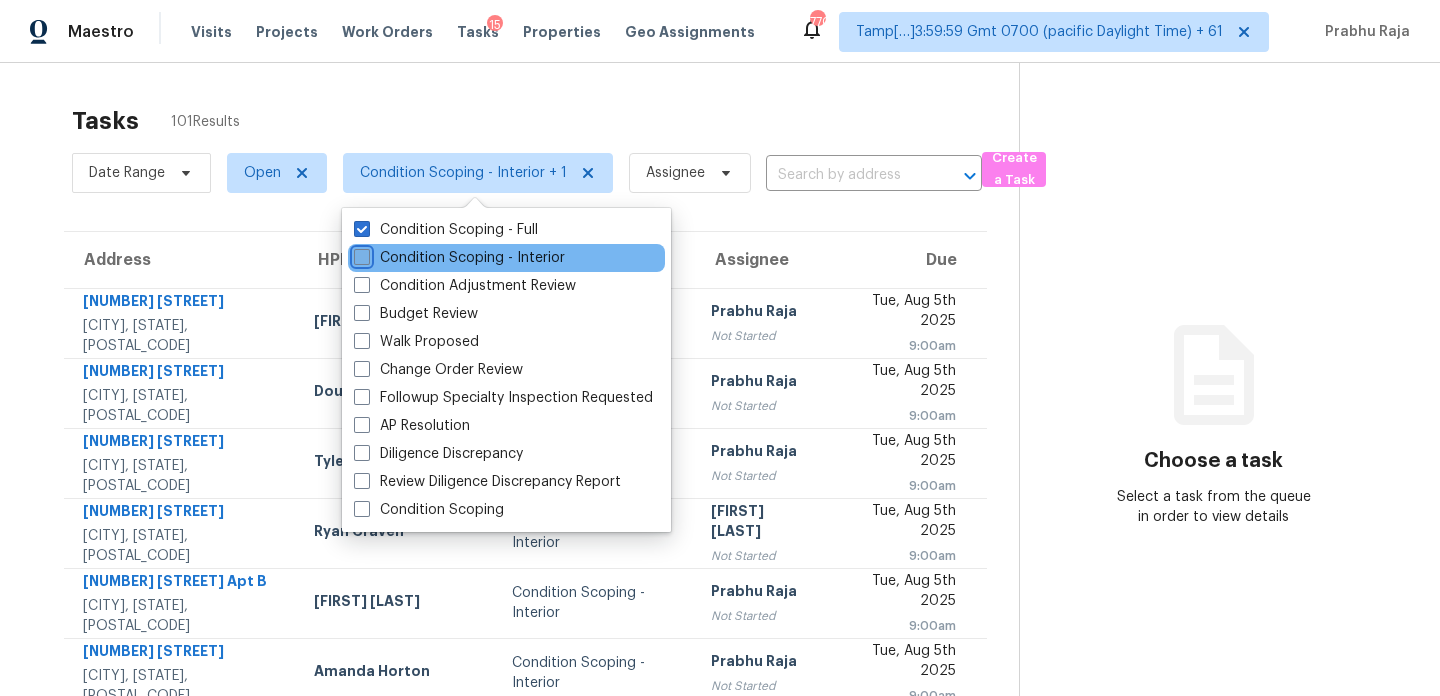 checkbox on "false" 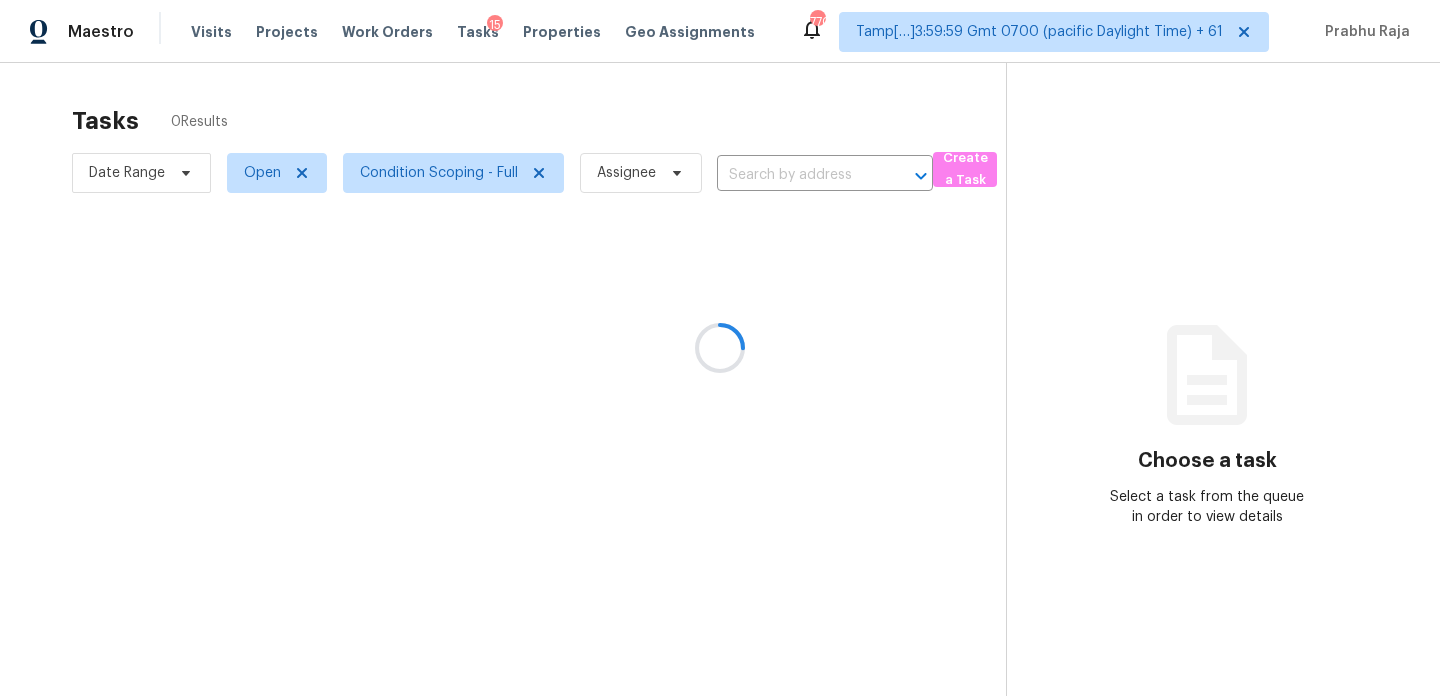 click at bounding box center [720, 348] 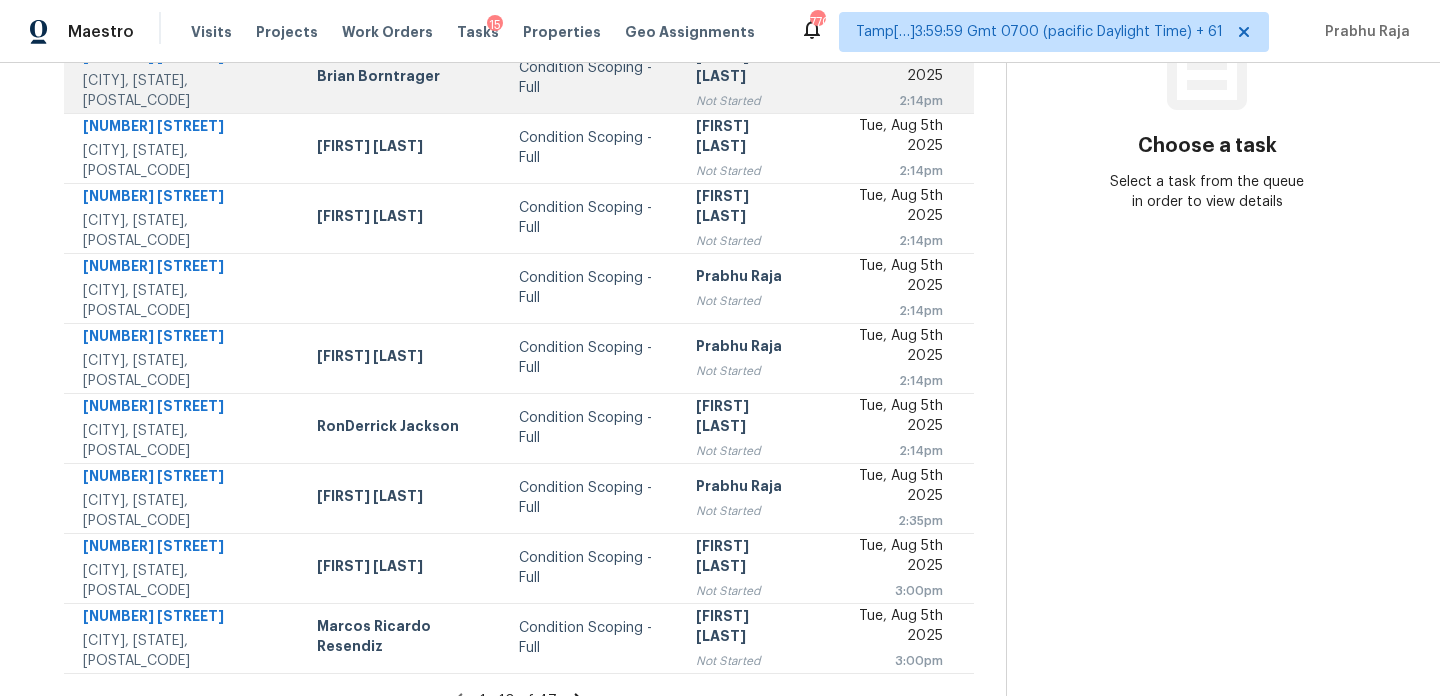 scroll, scrollTop: 345, scrollLeft: 0, axis: vertical 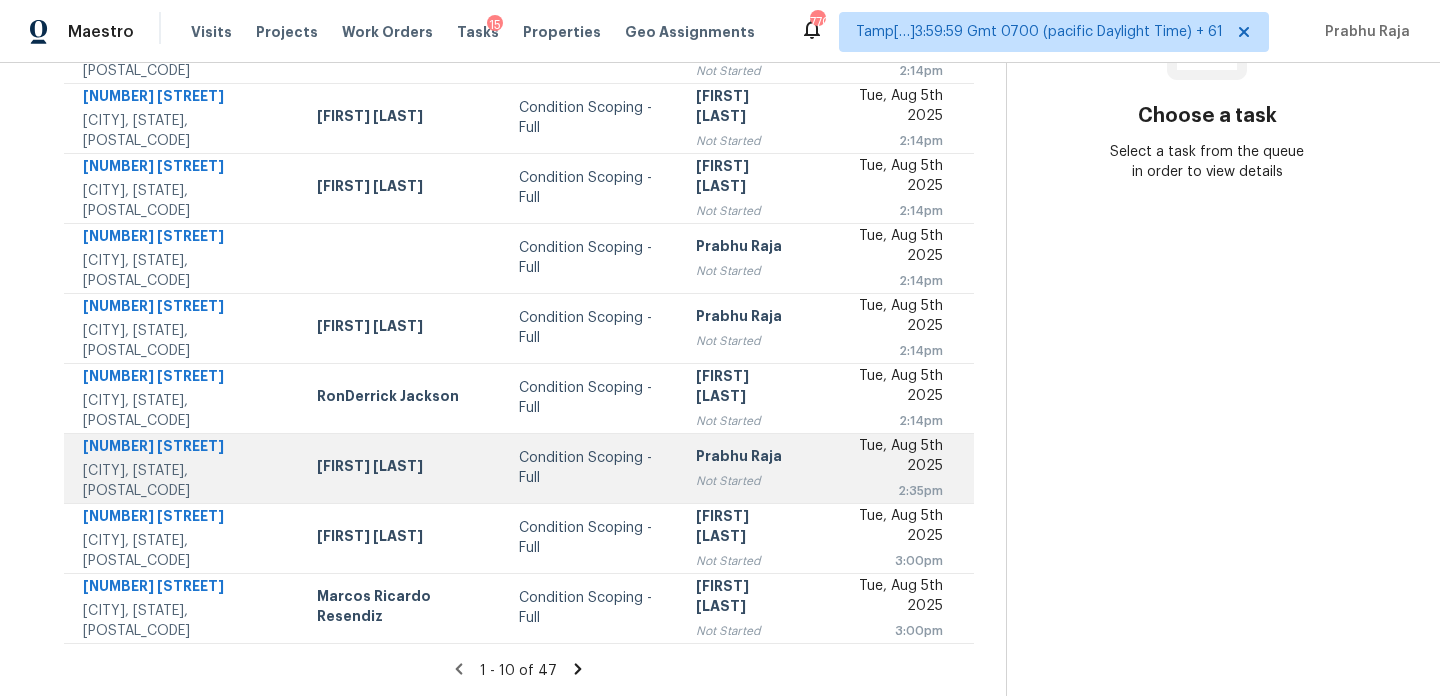 click on "[FIRST] [LAST] Not Started" at bounding box center (746, 468) 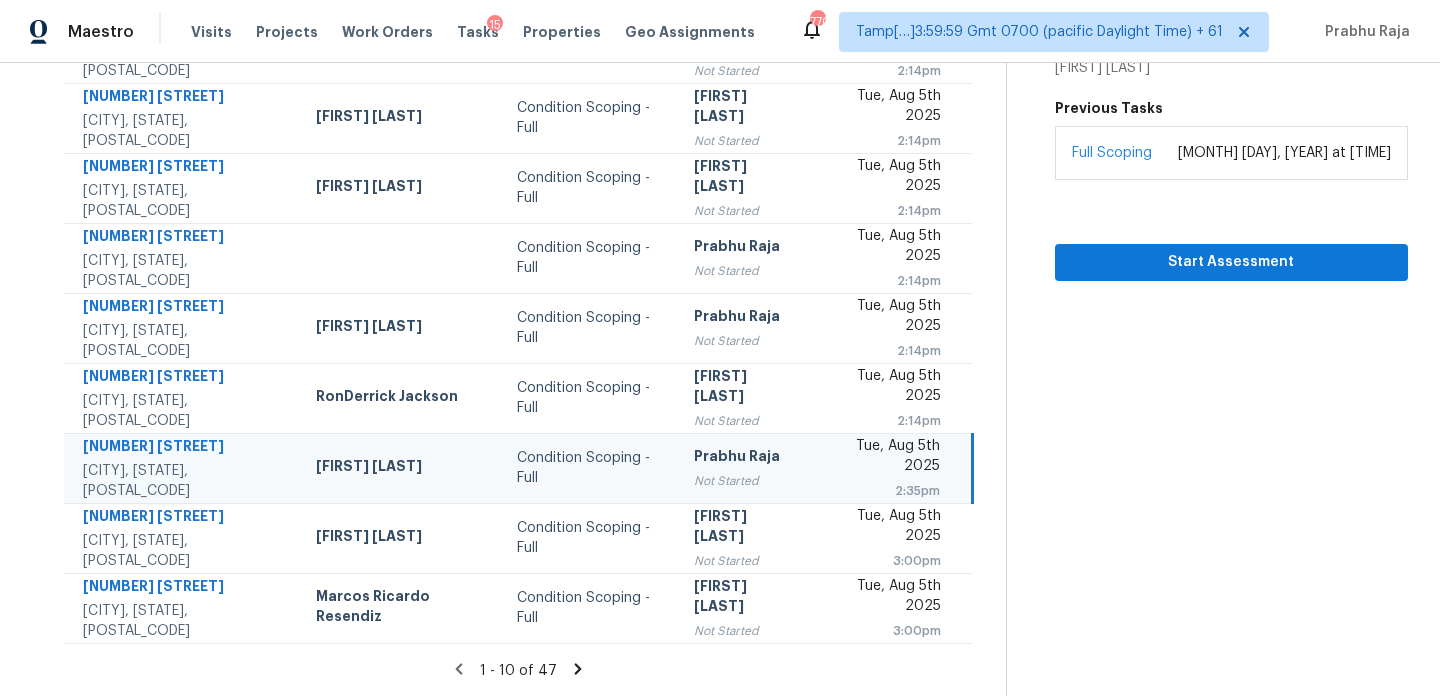 click on "Prabhu Raja" at bounding box center (744, 458) 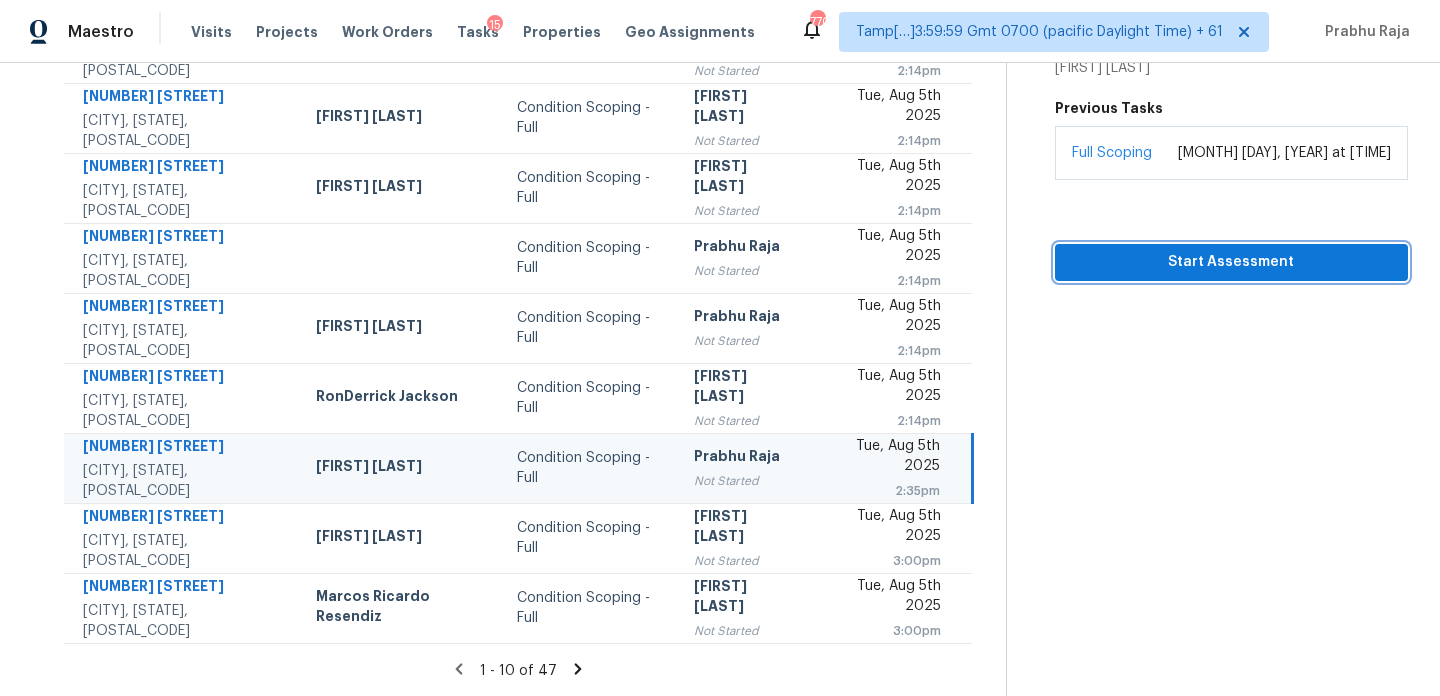 click on "Start Assessment" at bounding box center [1231, 262] 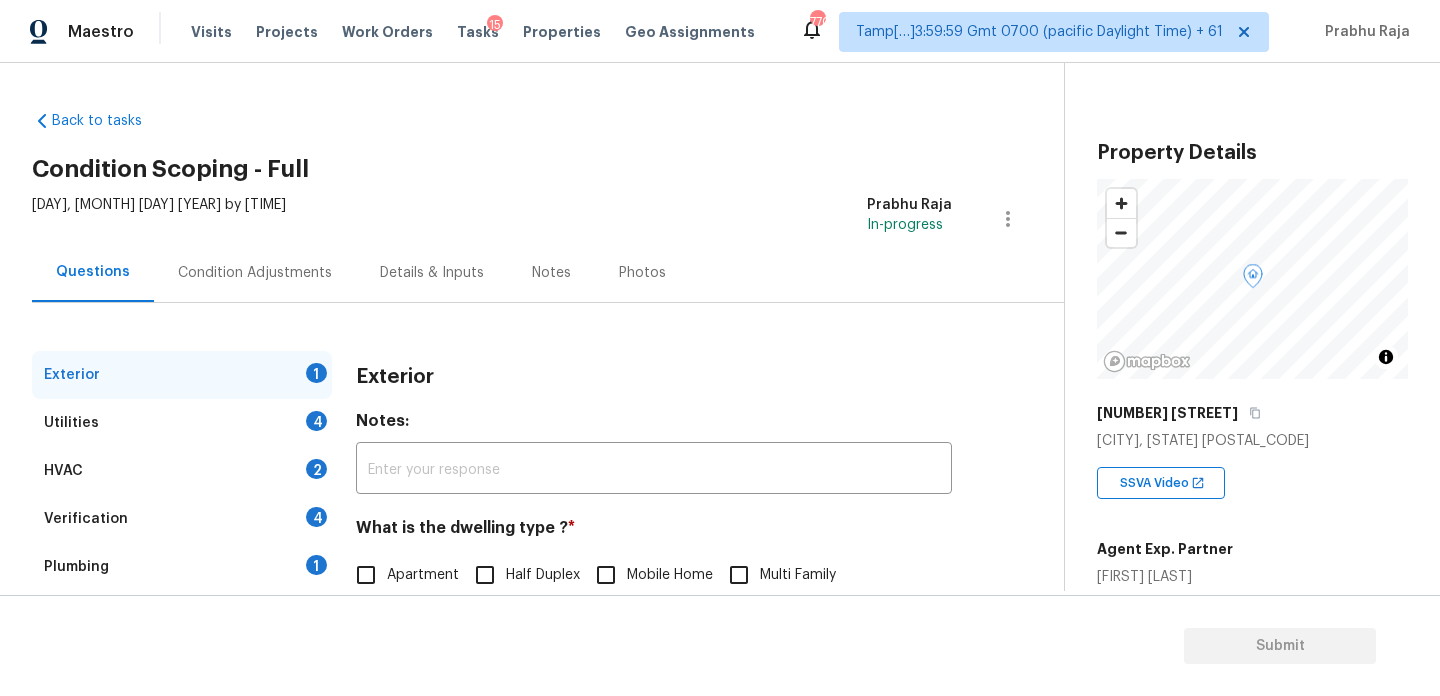 click on "Condition Adjustments" at bounding box center [255, 272] 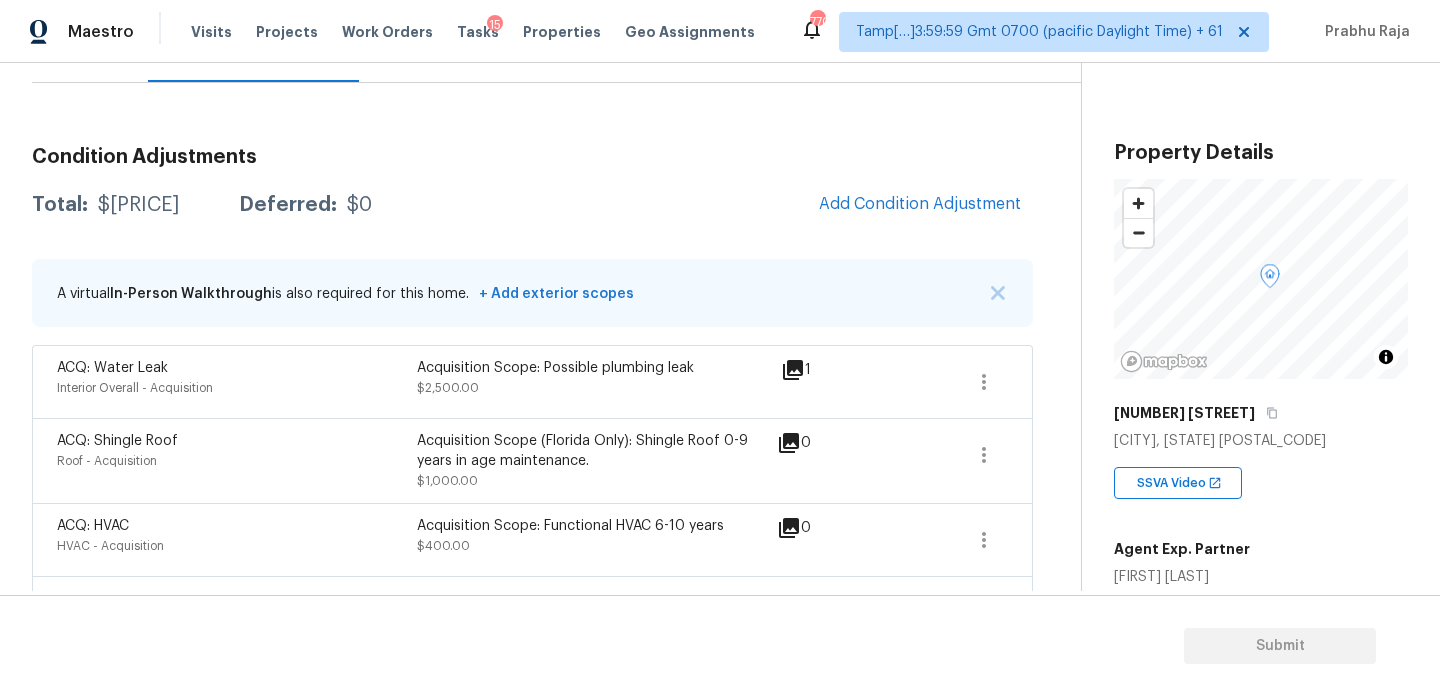 scroll, scrollTop: 418, scrollLeft: 0, axis: vertical 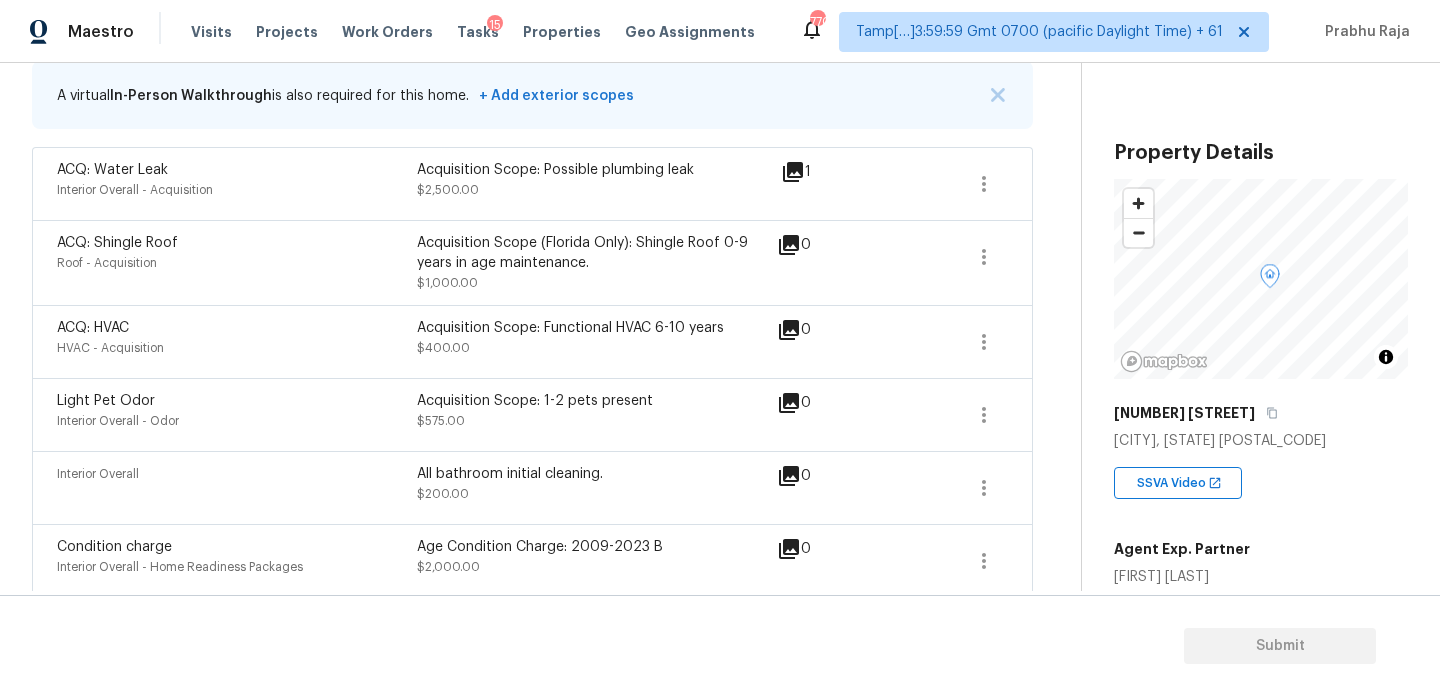 click 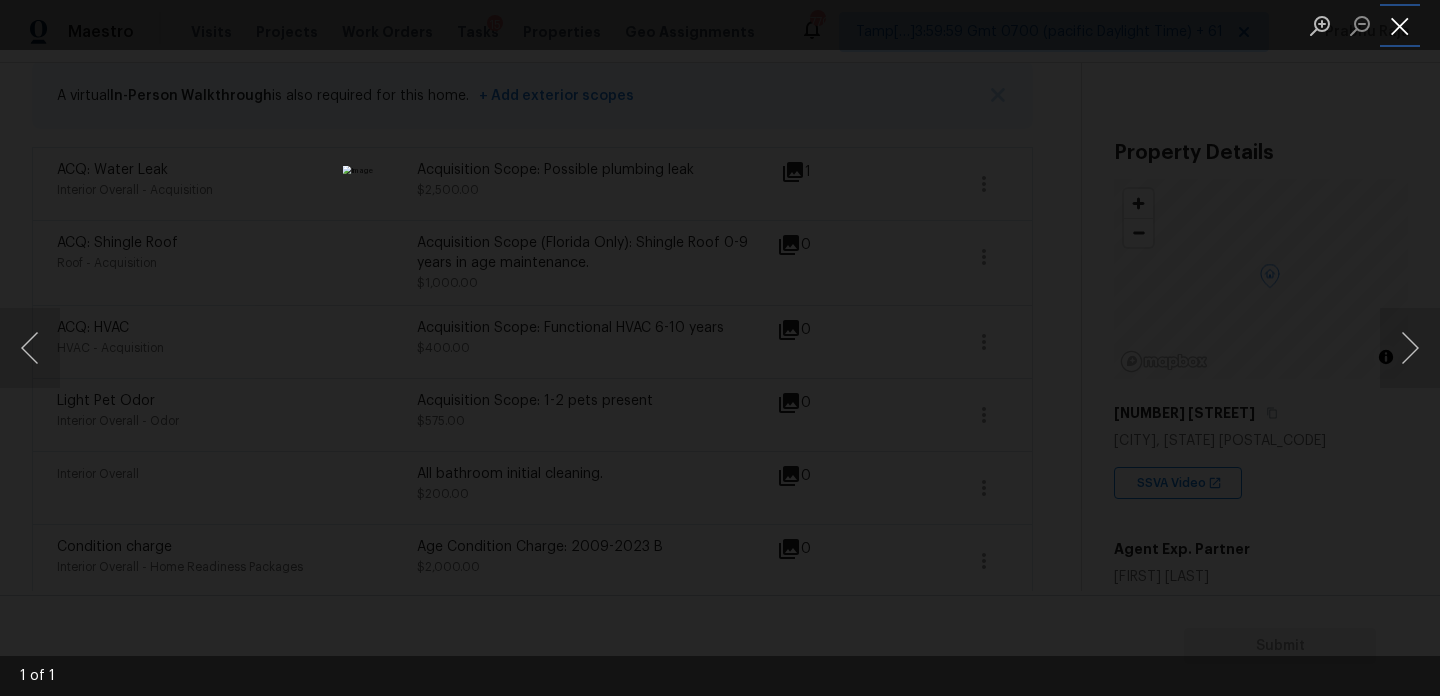 click at bounding box center [1400, 25] 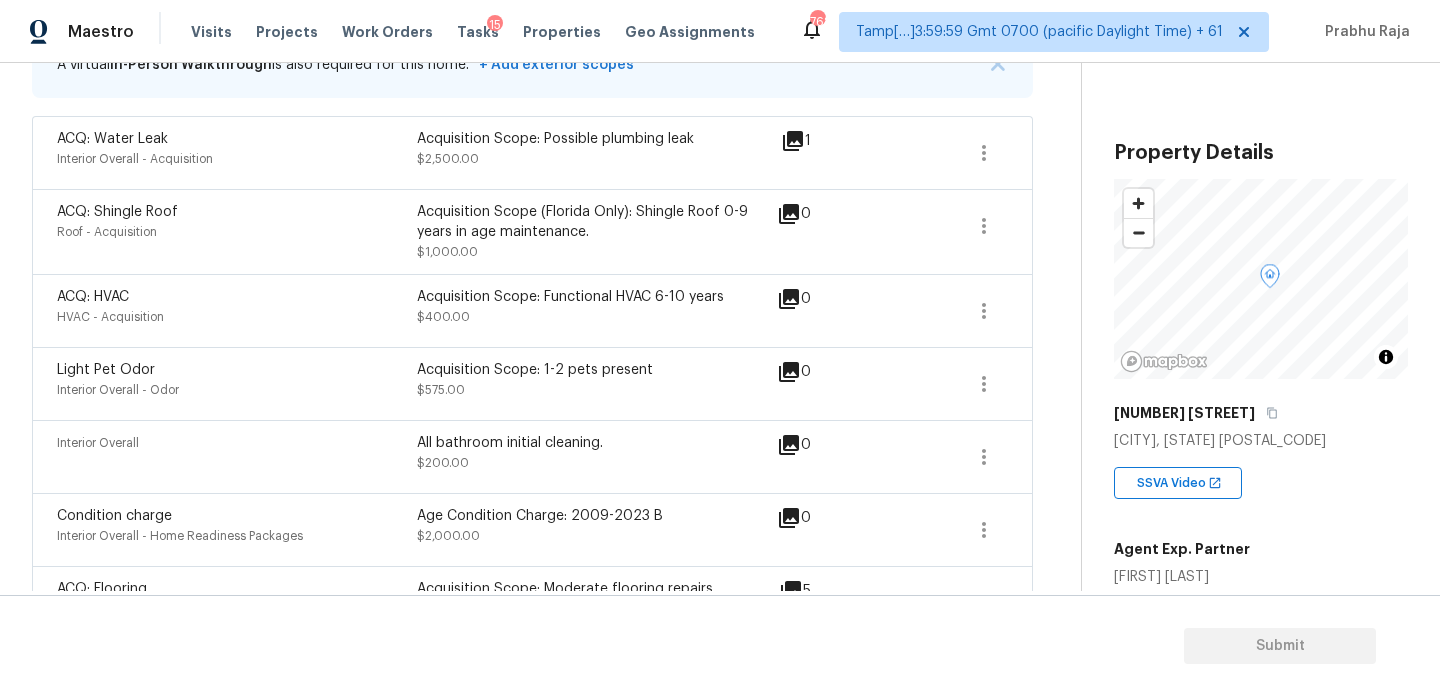 scroll, scrollTop: 0, scrollLeft: 0, axis: both 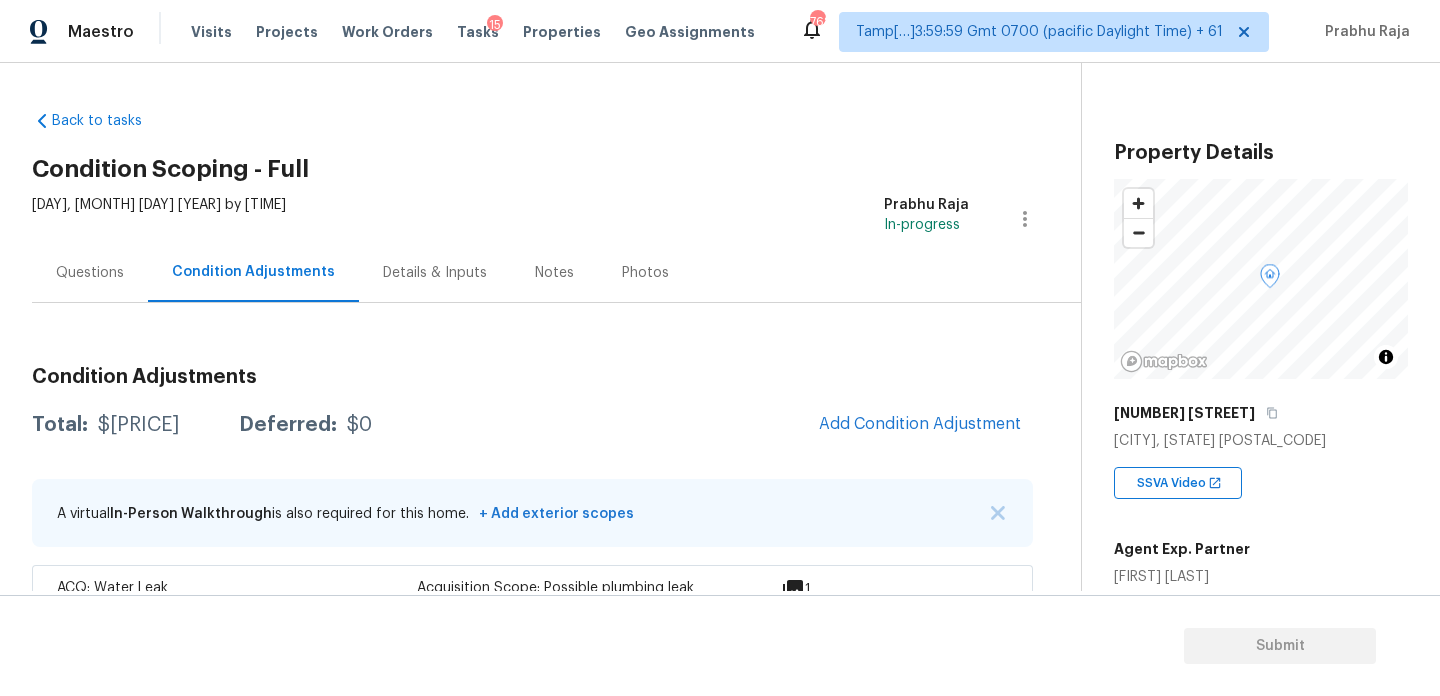 click on "Questions" at bounding box center [90, 273] 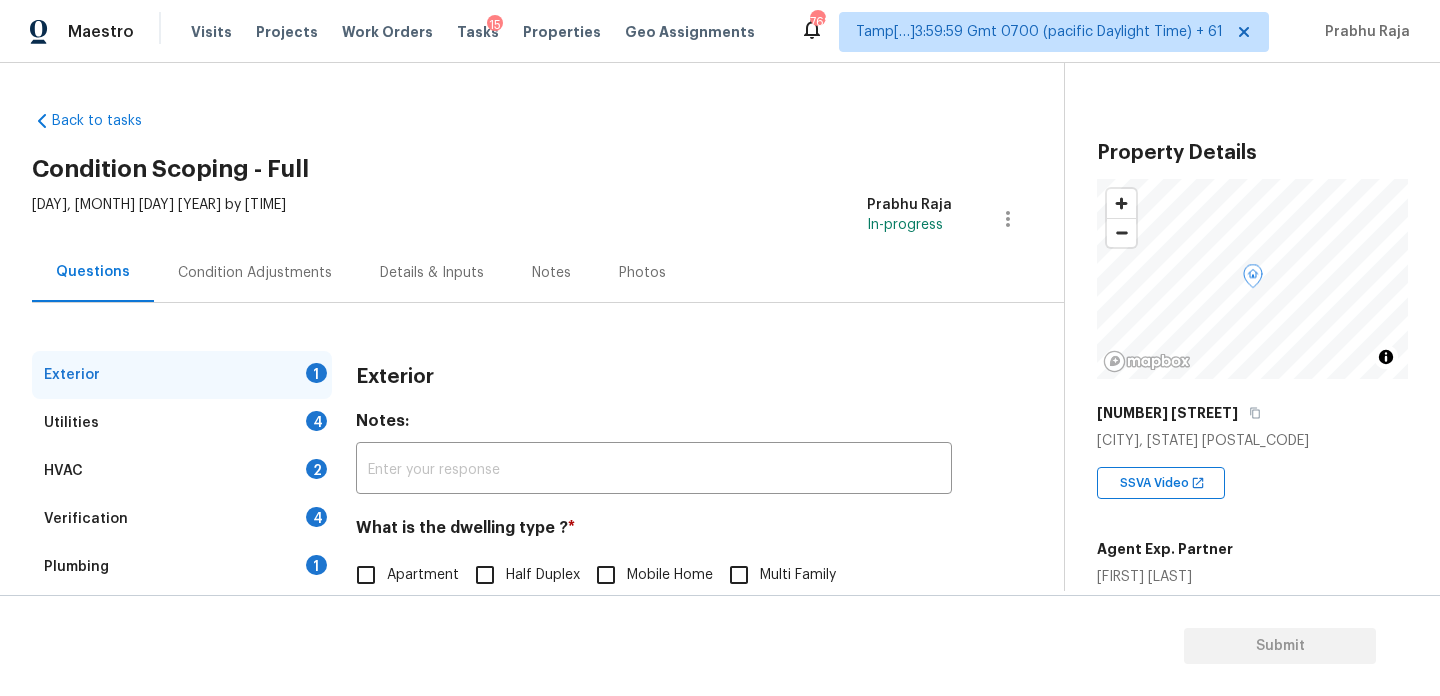 click on "Questions" at bounding box center (93, 272) 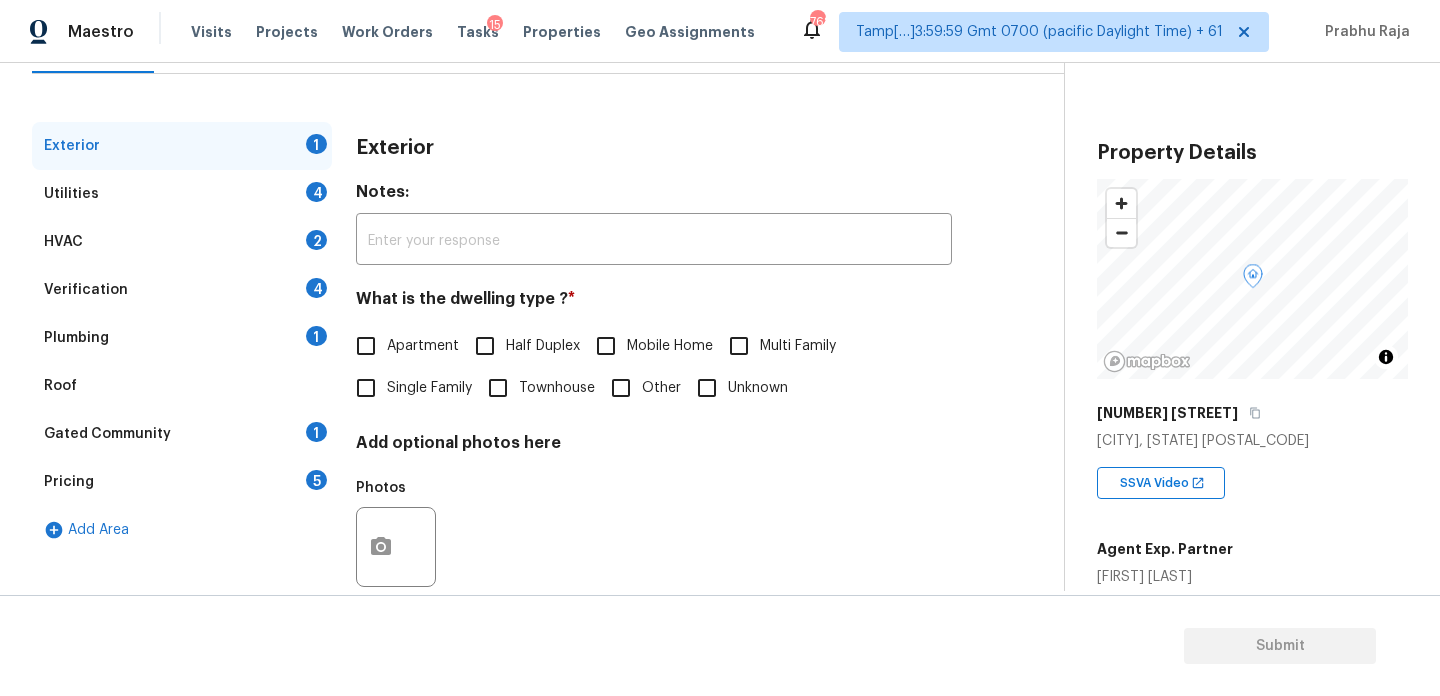 scroll, scrollTop: 232, scrollLeft: 0, axis: vertical 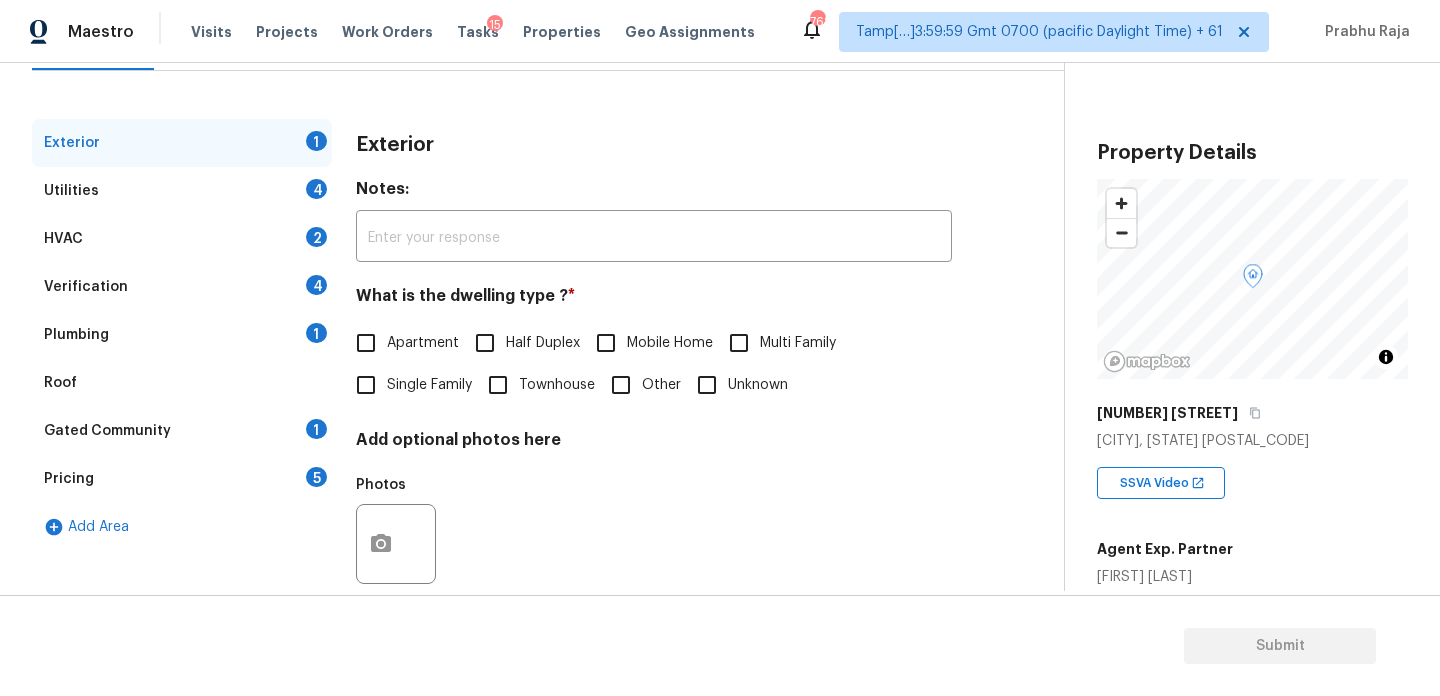 click on "Single Family" at bounding box center (366, 385) 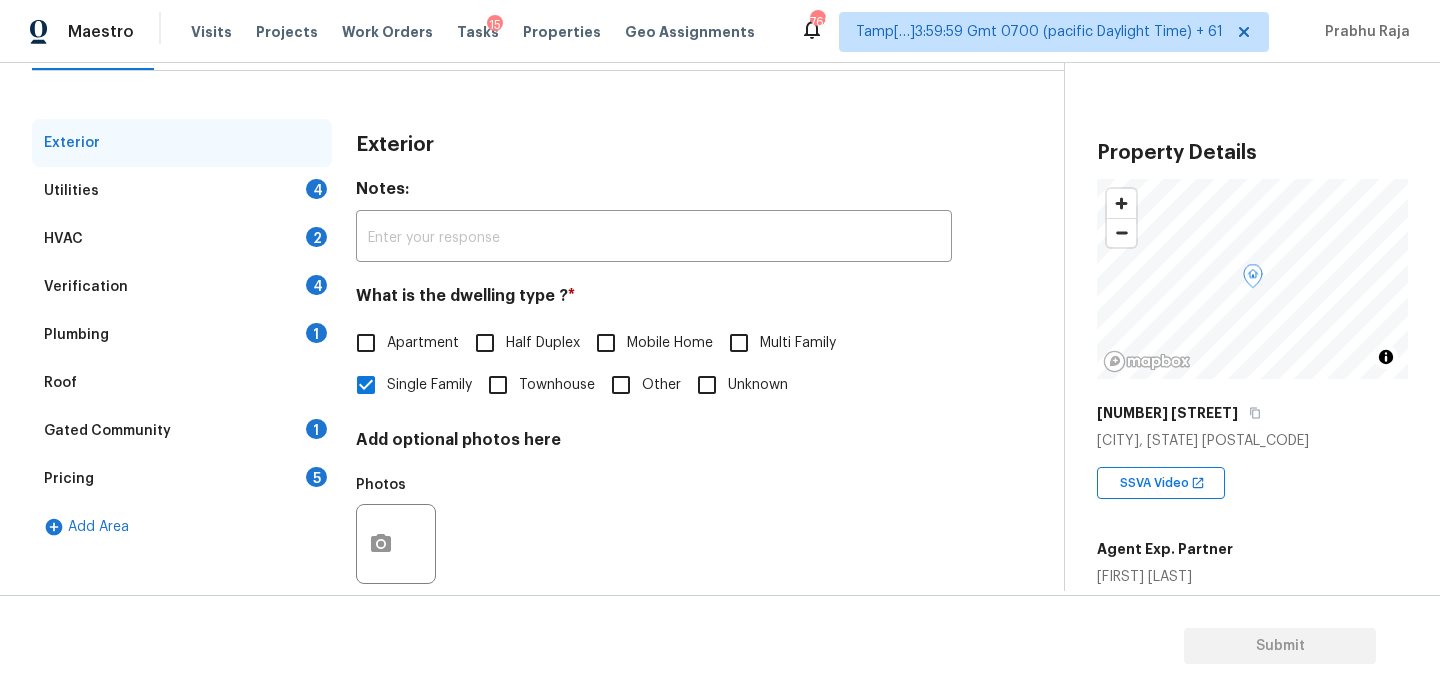 click on "Verification 4" at bounding box center (182, 287) 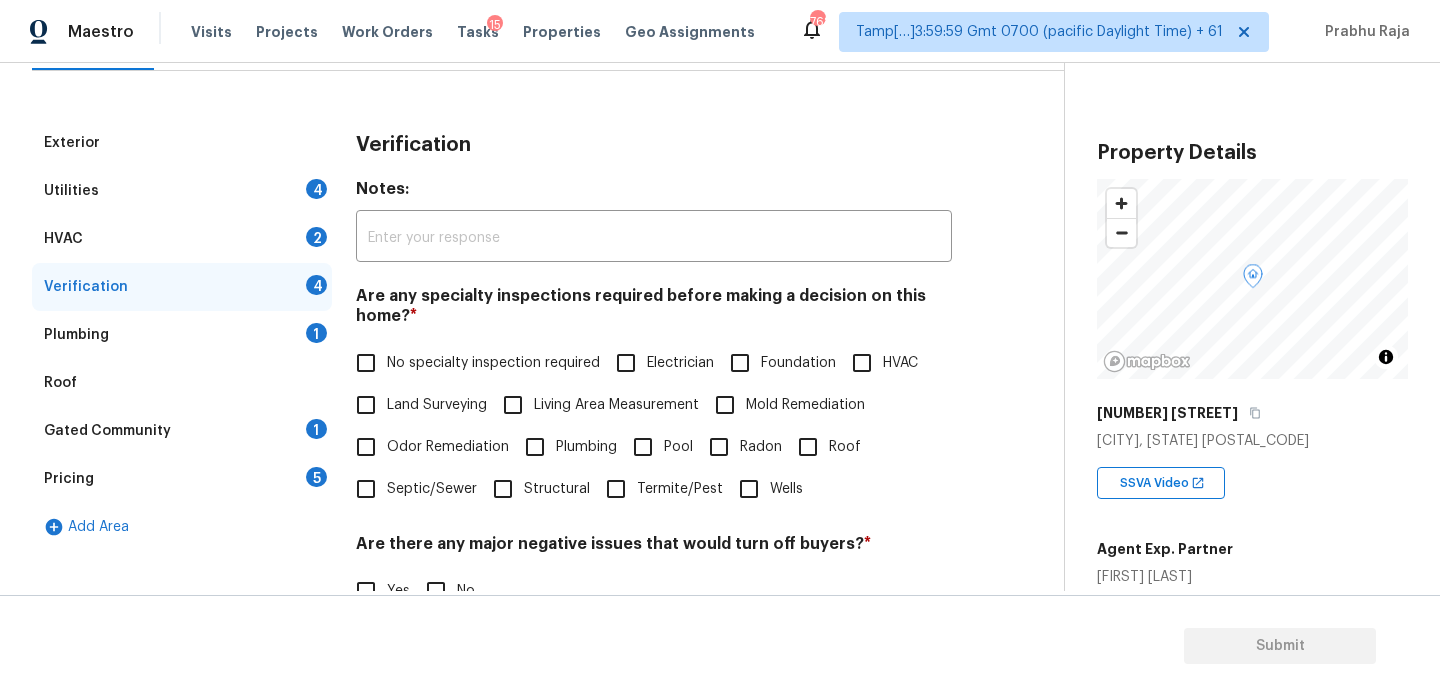 scroll, scrollTop: 507, scrollLeft: 0, axis: vertical 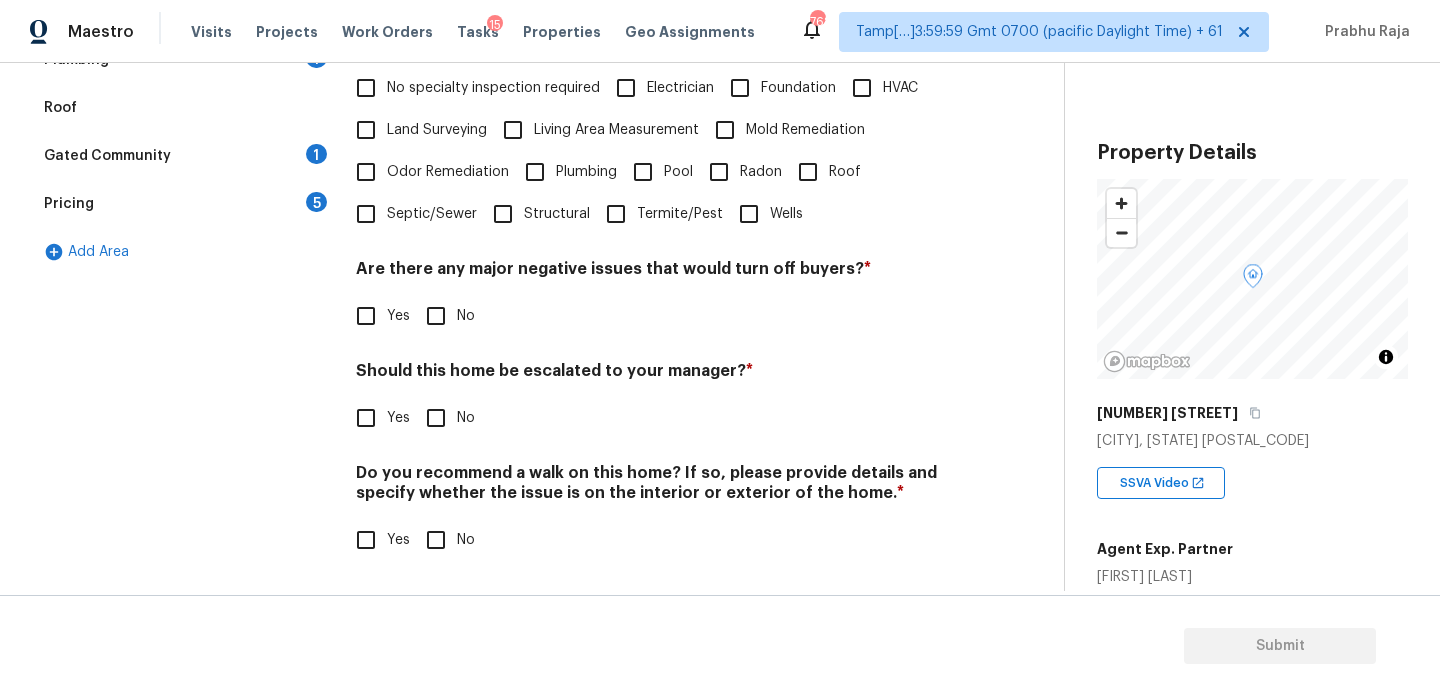 click on "Yes" at bounding box center [366, 418] 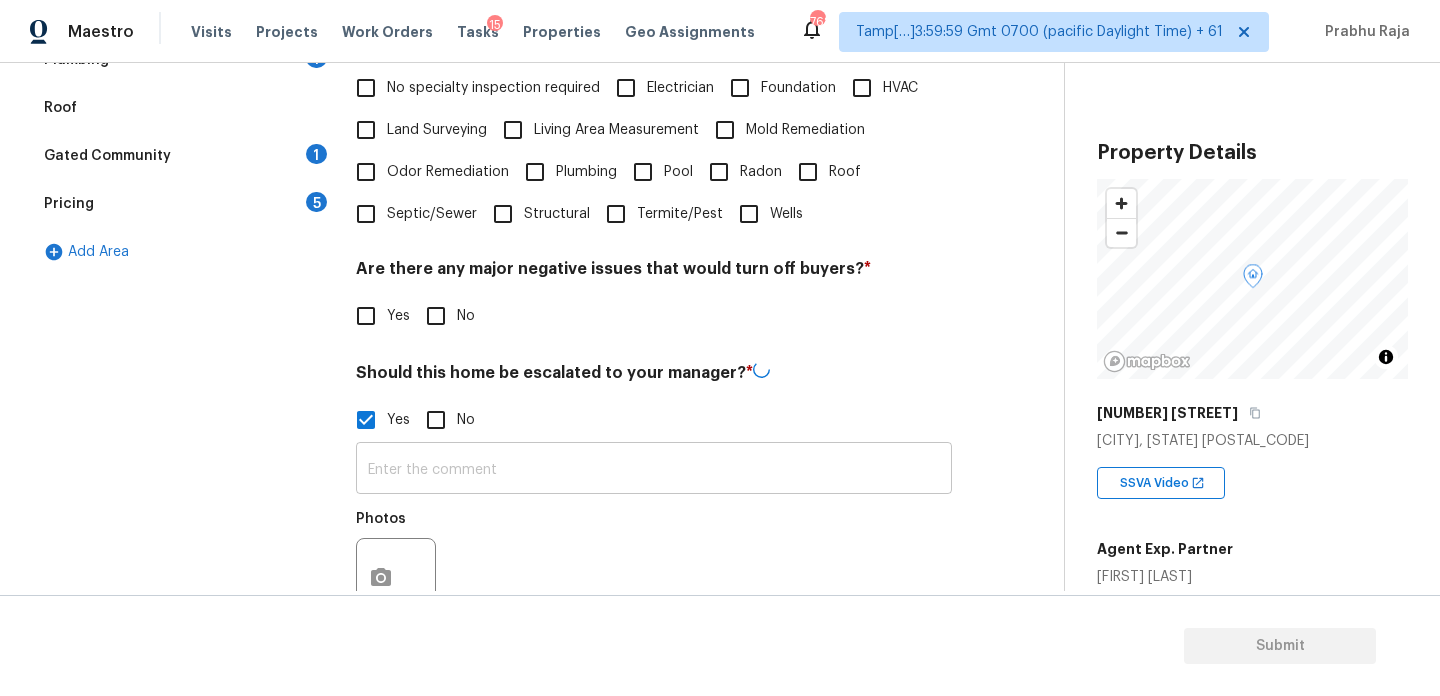 click at bounding box center [654, 470] 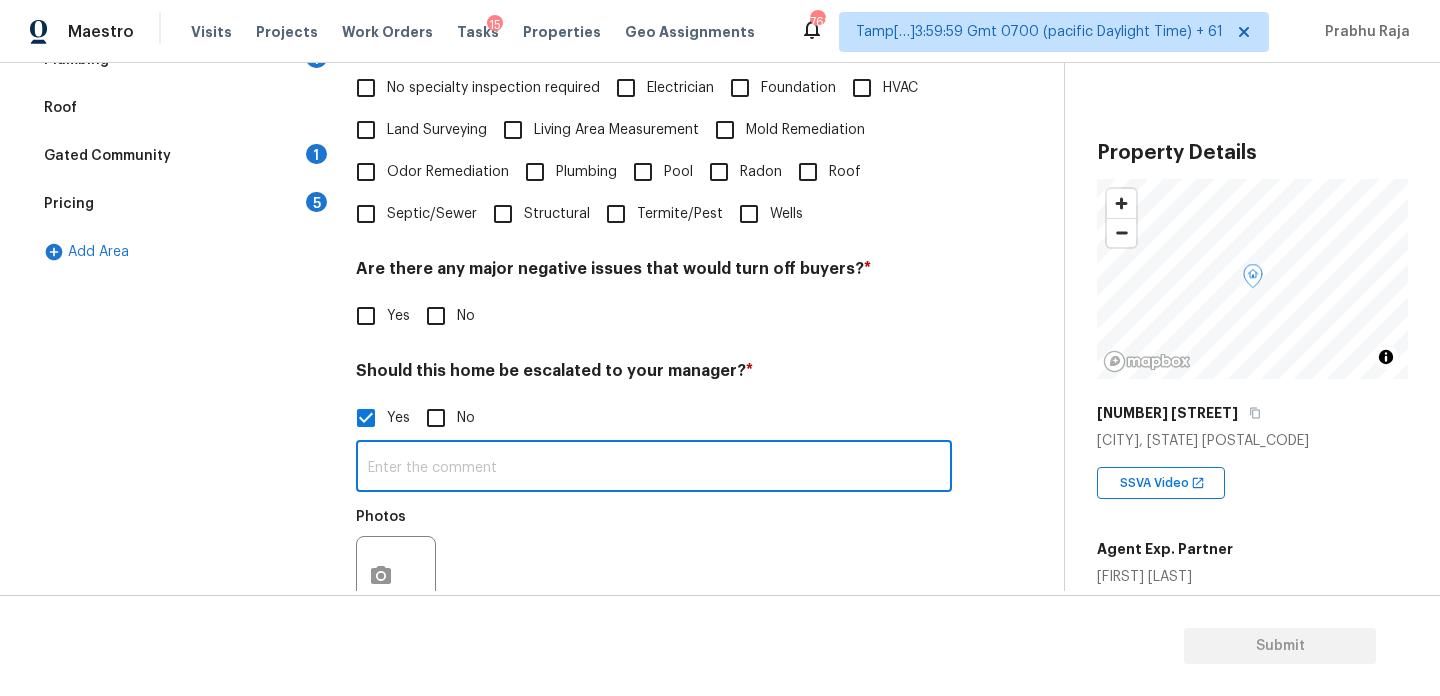 paste on "[NUMBER] [STREET], [CITY], [STATE] [POSTAL_CODE]" 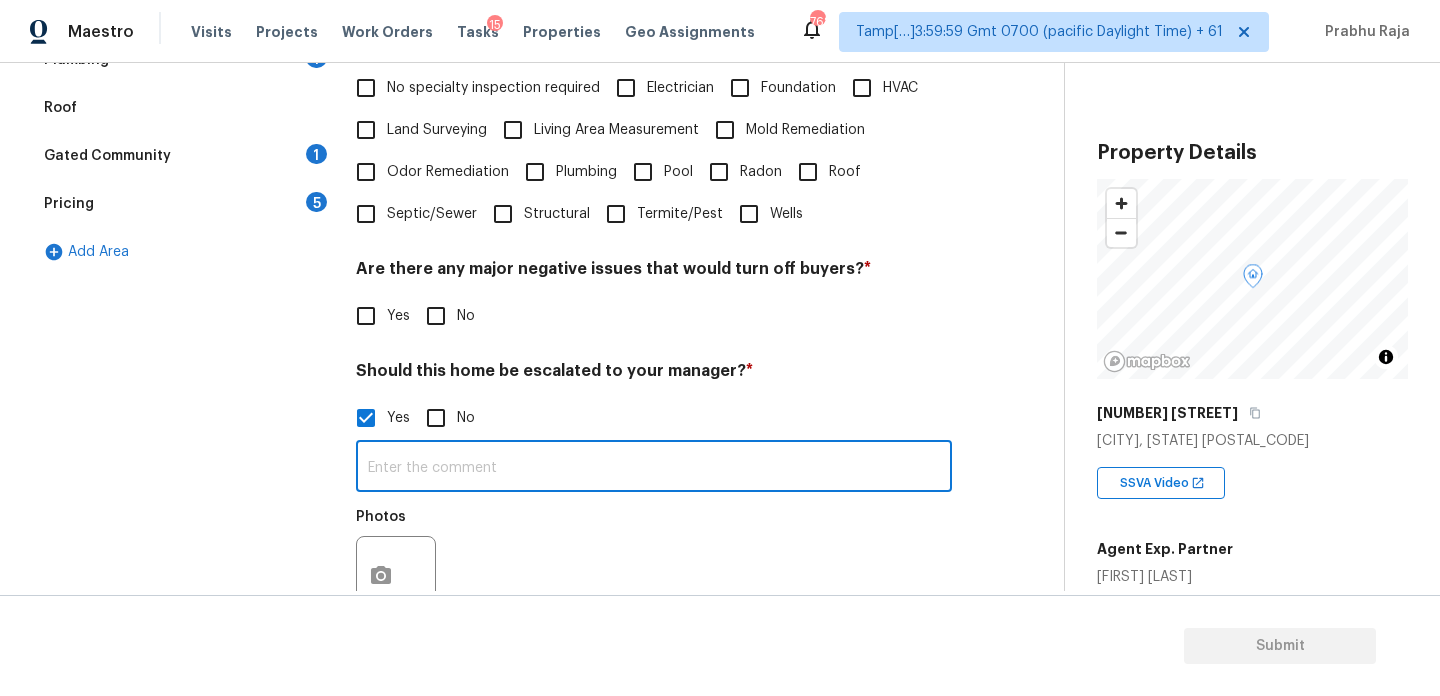 paste on "The property needs attention @ 4:34." 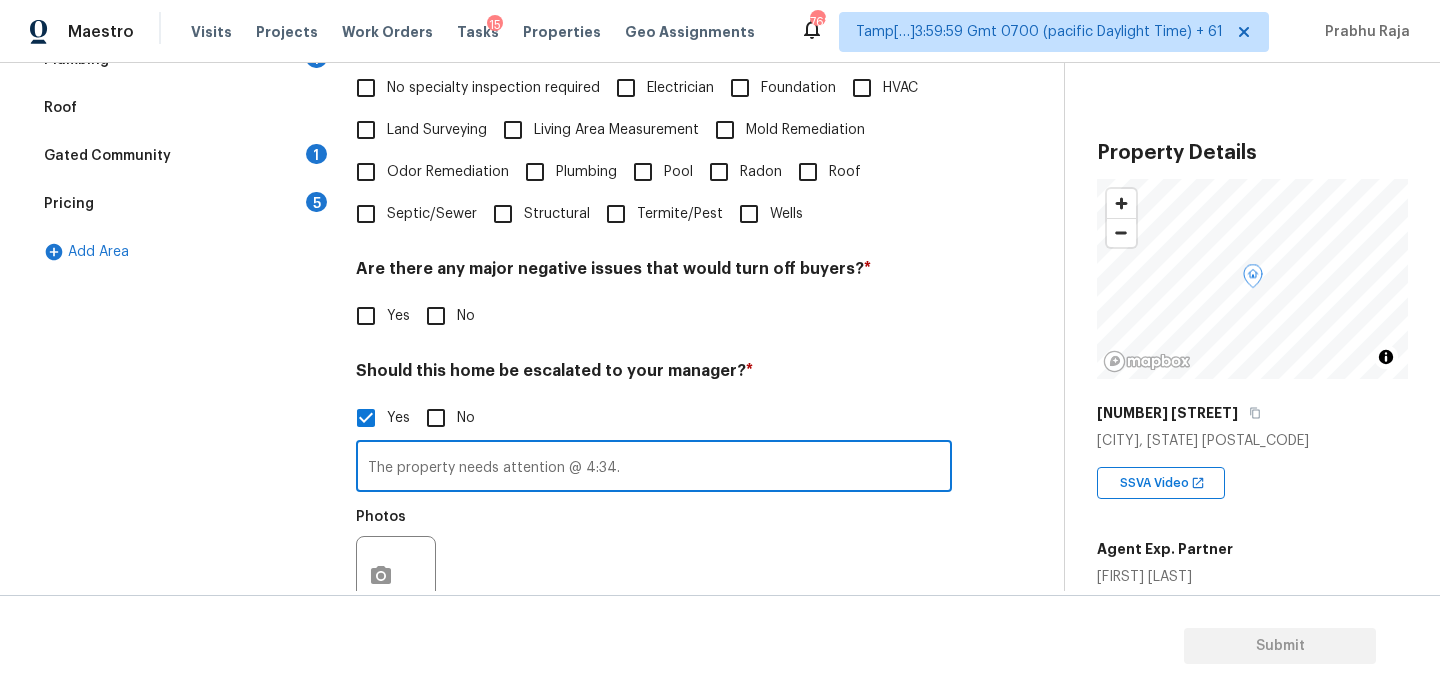 type on "The property needs attention @ 4:34." 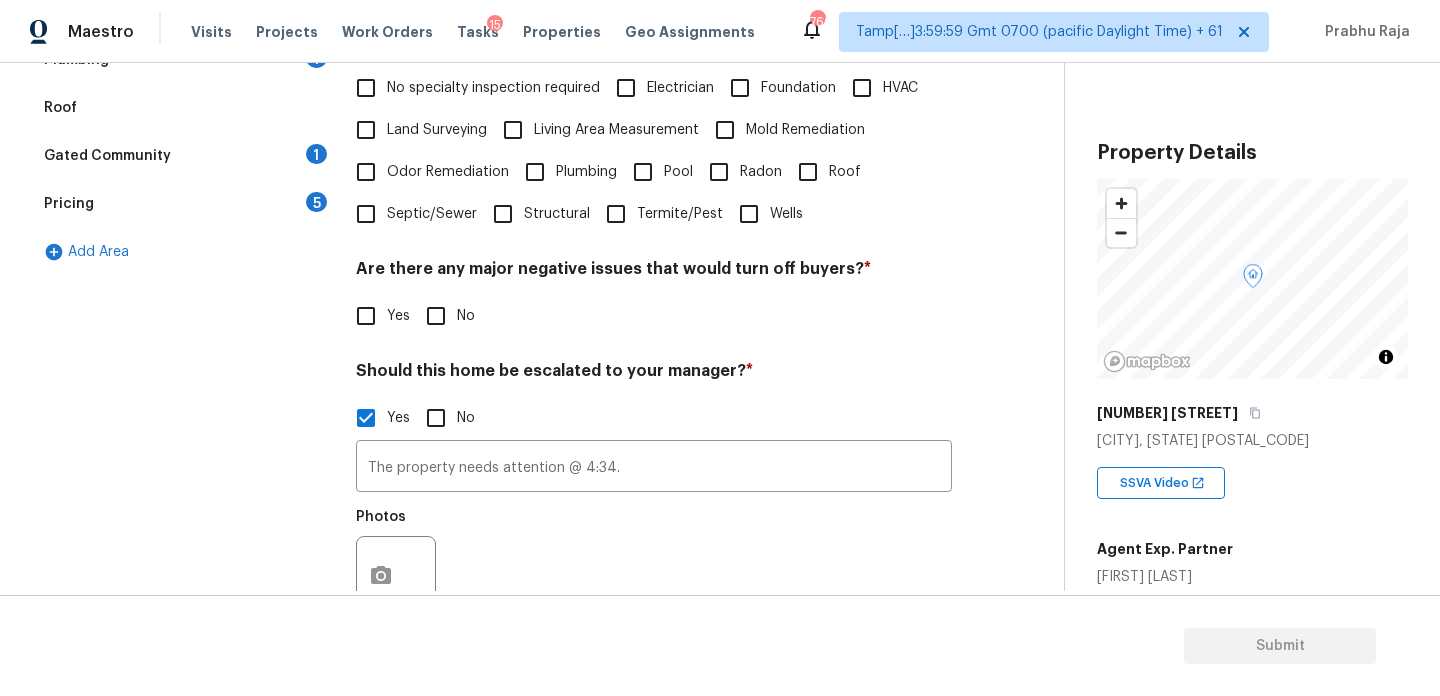 scroll, scrollTop: 0, scrollLeft: 0, axis: both 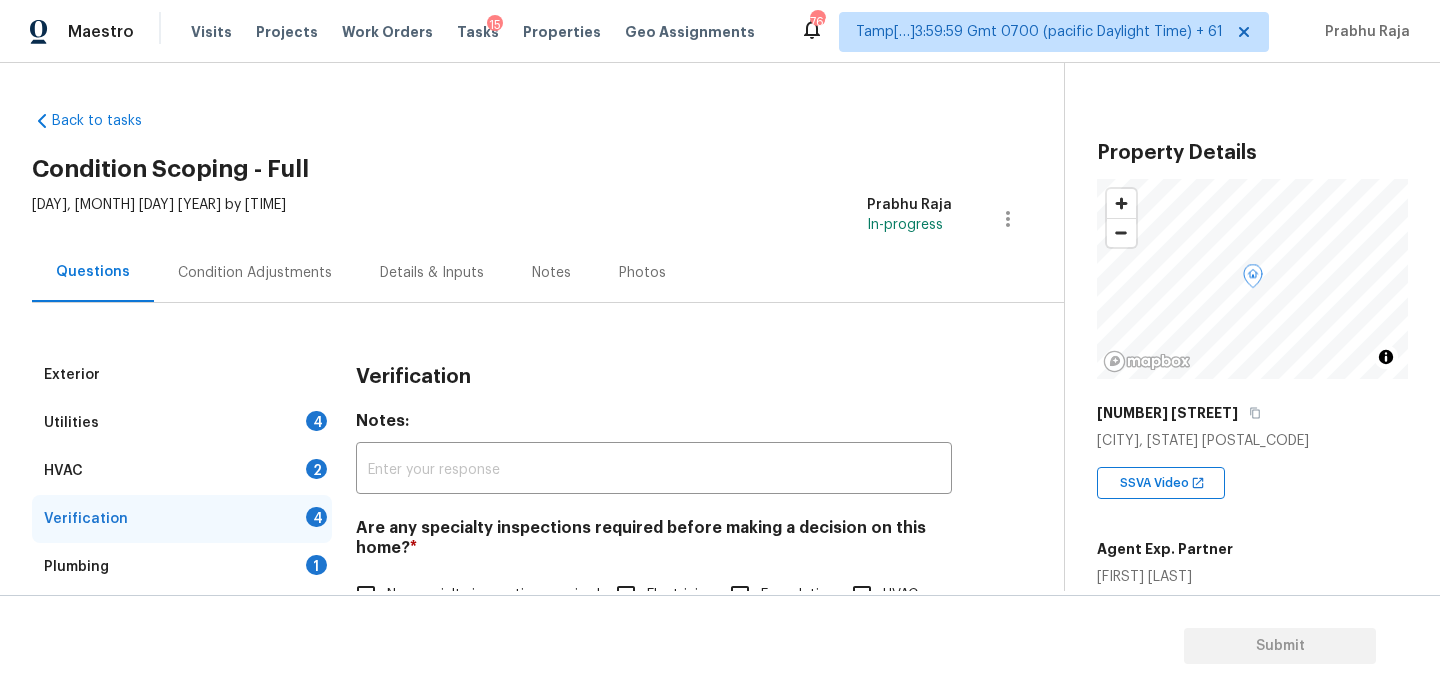 click on "Condition Adjustments" at bounding box center [255, 273] 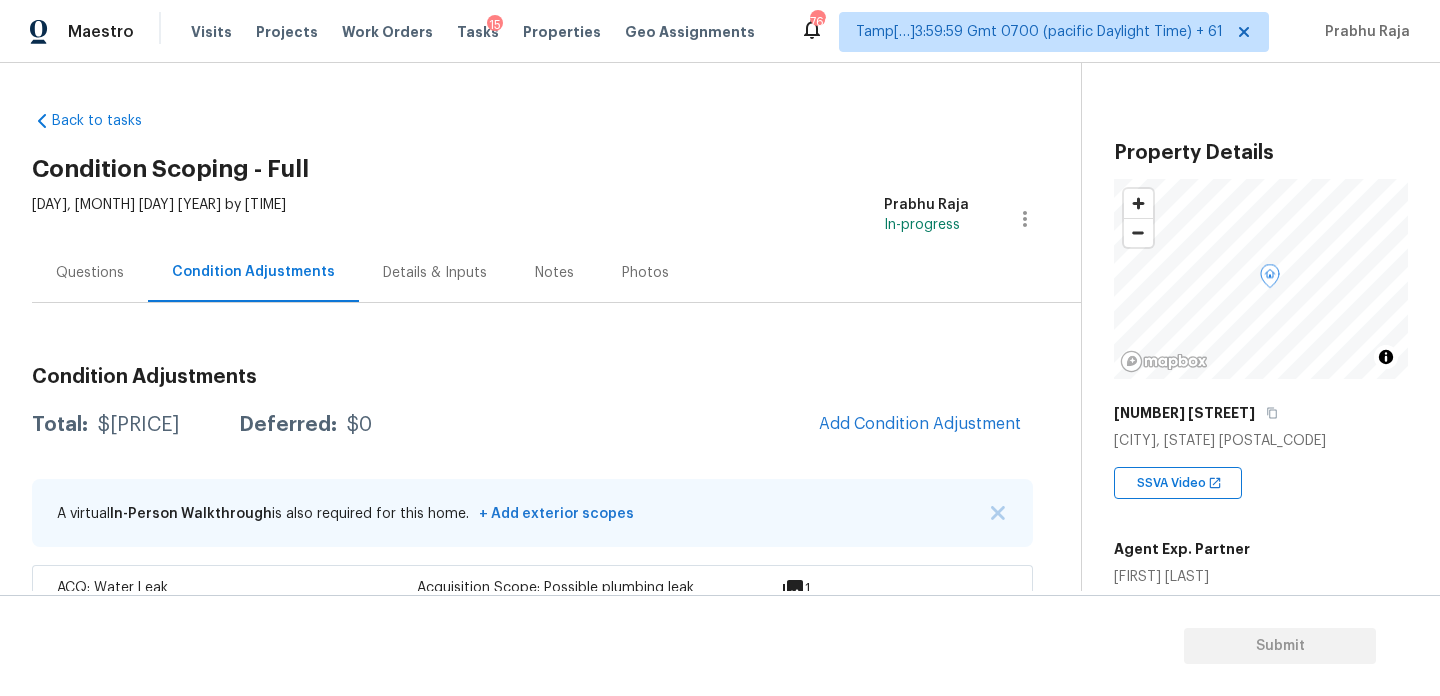 scroll, scrollTop: 324, scrollLeft: 0, axis: vertical 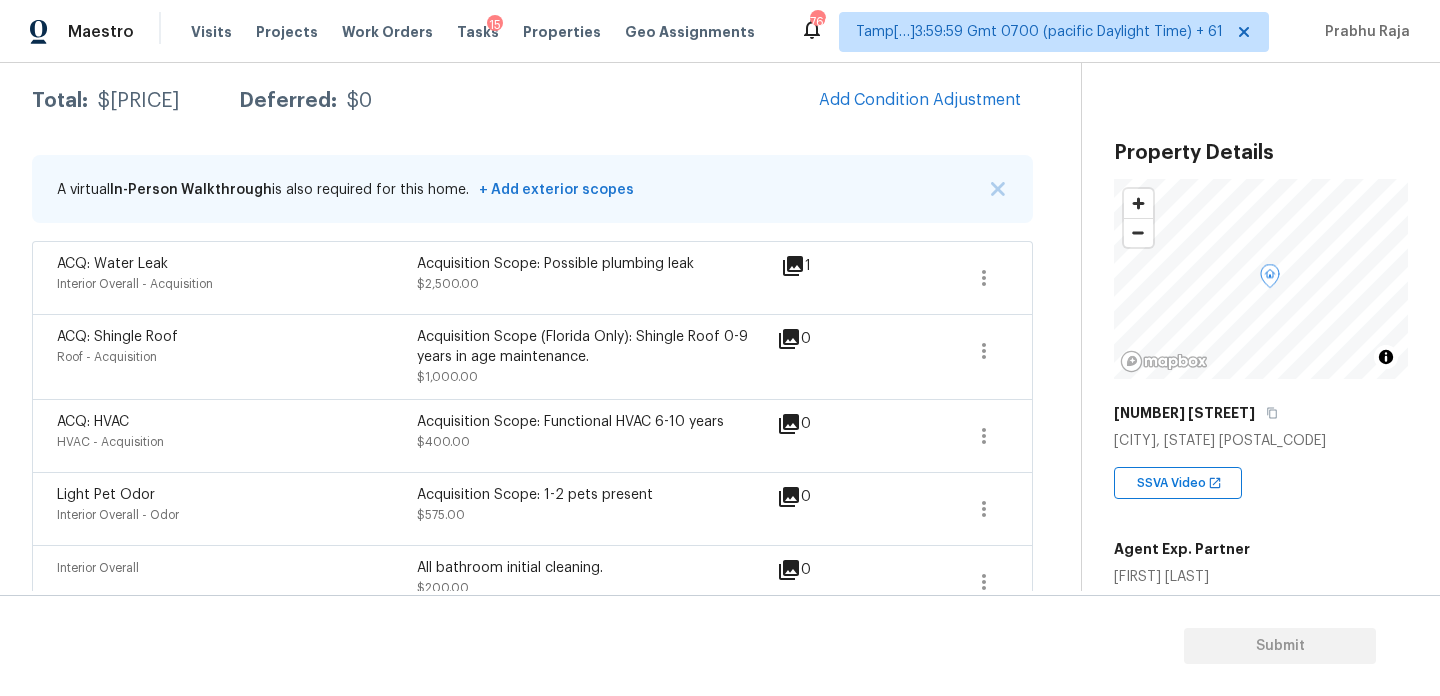 click on "Condition Adjustments Total:  $[PRICE] Deferred:  $0 Add Condition Adjustment A virtual  In-Person Walkthrough  is also required for this home.   + Add exterior scopes ACQ: Water Leak Interior Overall - Acquisition Acquisition Scope: Possible plumbing leak $[PRICE]   1 ACQ: Shingle Roof Roof - Acquisition Acquisition Scope (Florida Only): Shingle Roof 0-9 years in age maintenance. $[PRICE]   0 ACQ: HVAC HVAC - Acquisition Acquisition Scope: Functional HVAC 6-10 years $[PRICE]   0 Light Pet Odor Interior Overall - Odor Acquisition Scope: 1-2 pets present $[PRICE]   0 Interior Overall All bathroom initial cleaning. $[PRICE]   0 Condition charge Interior Overall - Home Readiness Packages Age Condition Charge: 2009-2023 B	 $[PRICE]   0 ACQ: Flooring Interior Overall - Acquisition Acquisition Scope: Moderate flooring repairs $[PRICE]   5 ACQ: Paint Interior Overall - Acquisition Acquisition Scope: ~25 - 75% of the home needs interior paint $[PRICE]   6 Exterior Overall $[PRICE]   0 Debris/garbage on site $[PRICE]" at bounding box center (532, 712) 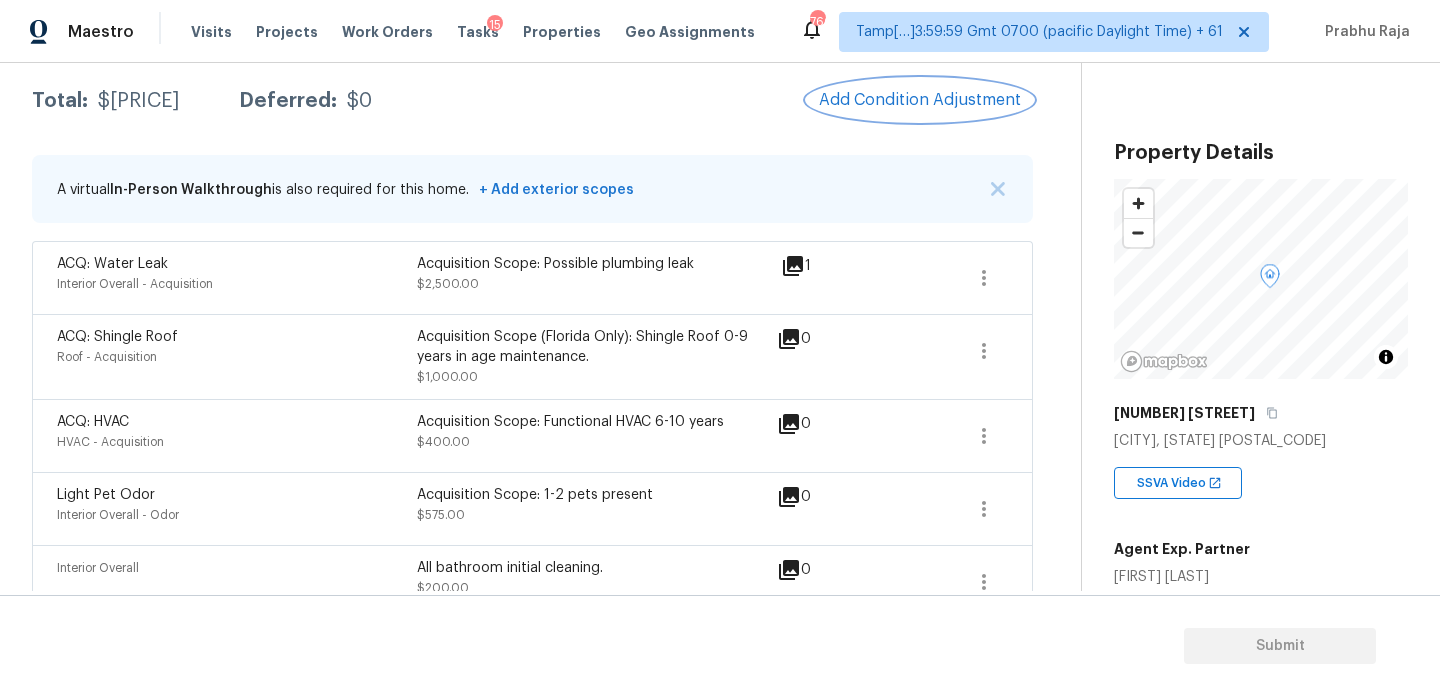 click on "Add Condition Adjustment" at bounding box center [920, 100] 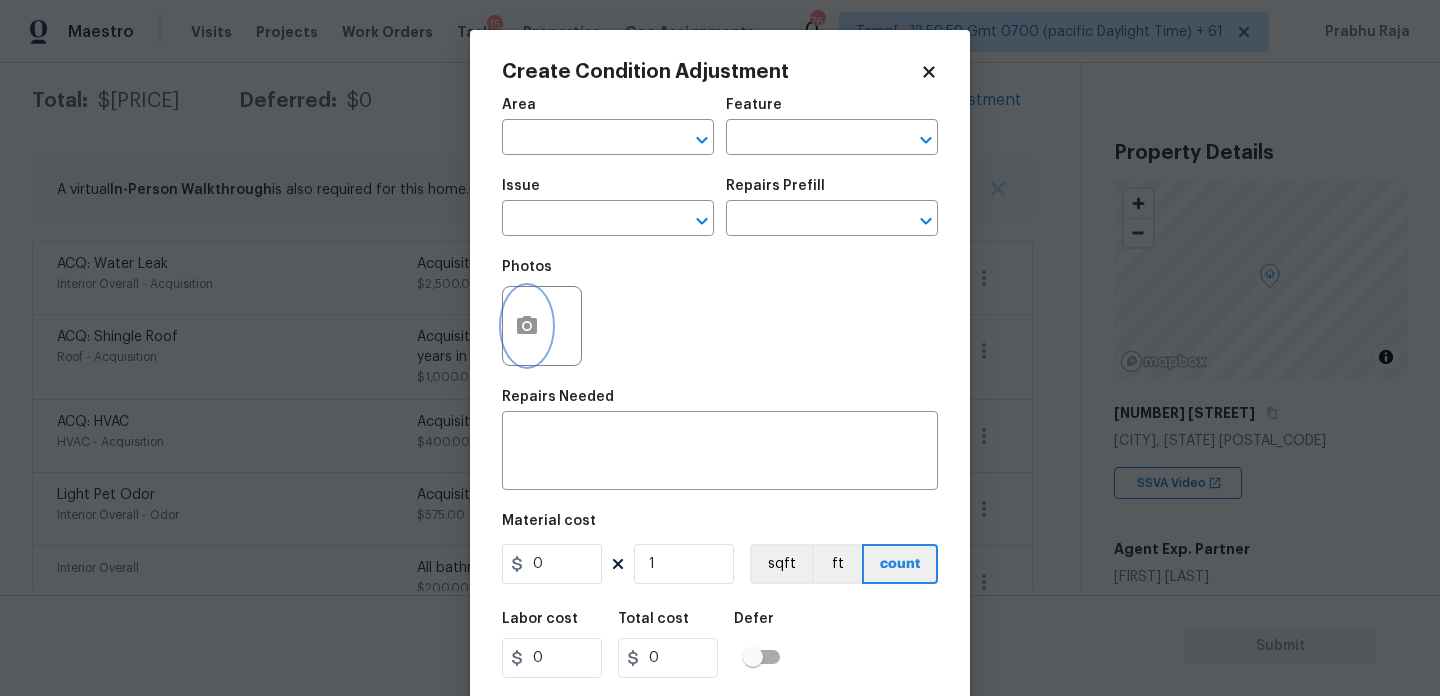 click 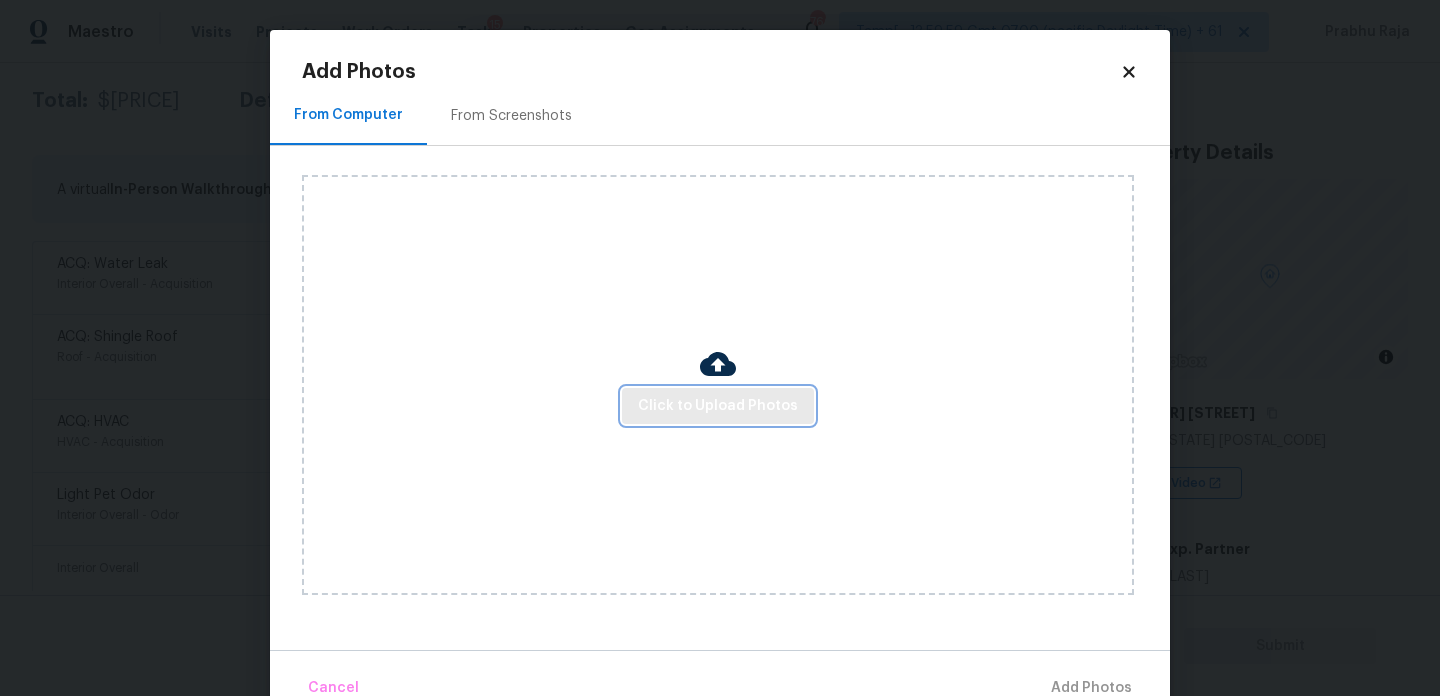 click on "Click to Upload Photos" at bounding box center (718, 406) 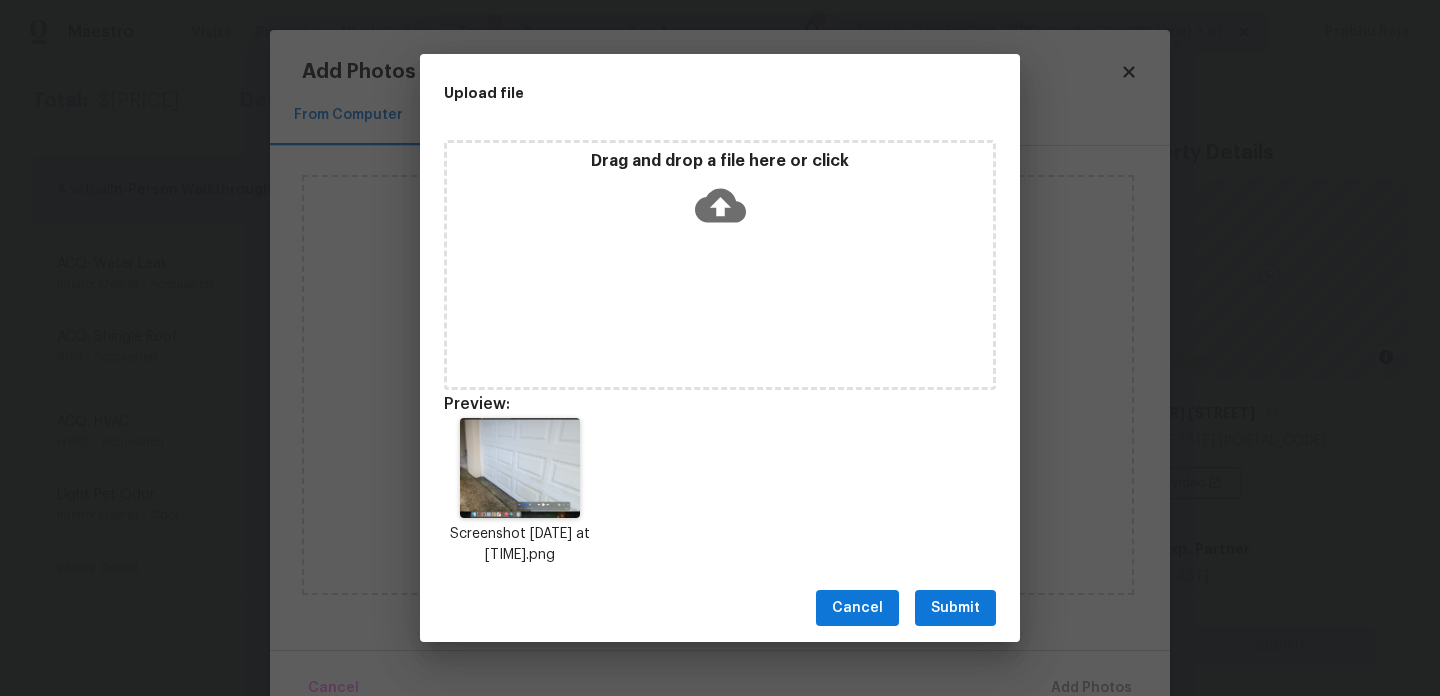 click on "Submit" at bounding box center (955, 608) 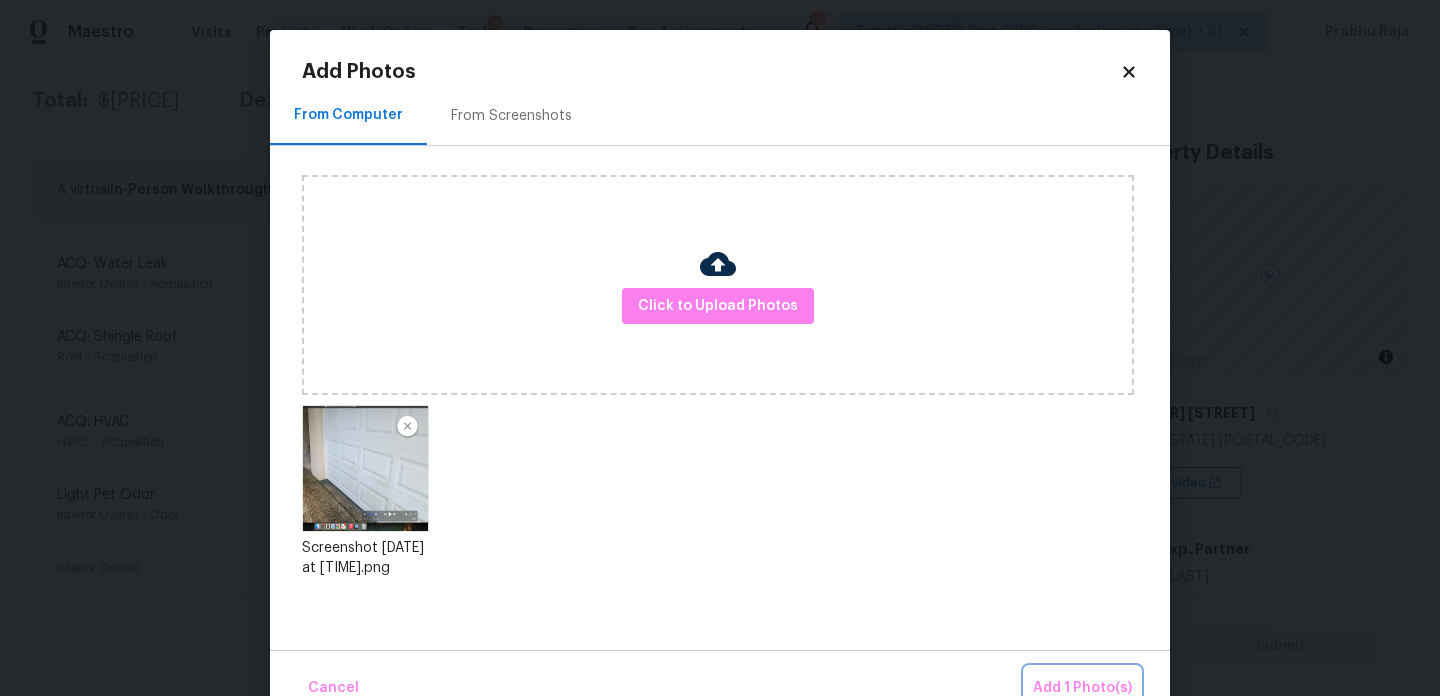 click on "Add 1 Photo(s)" at bounding box center [1082, 688] 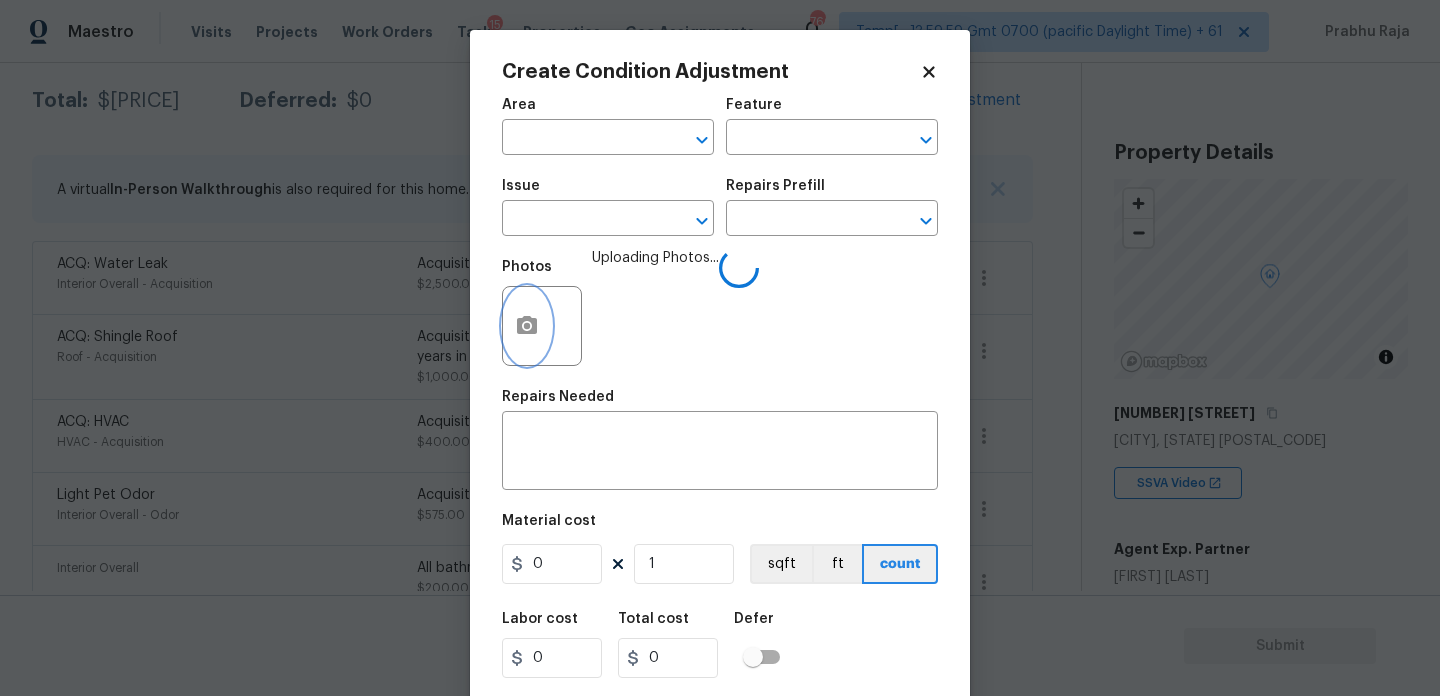 type 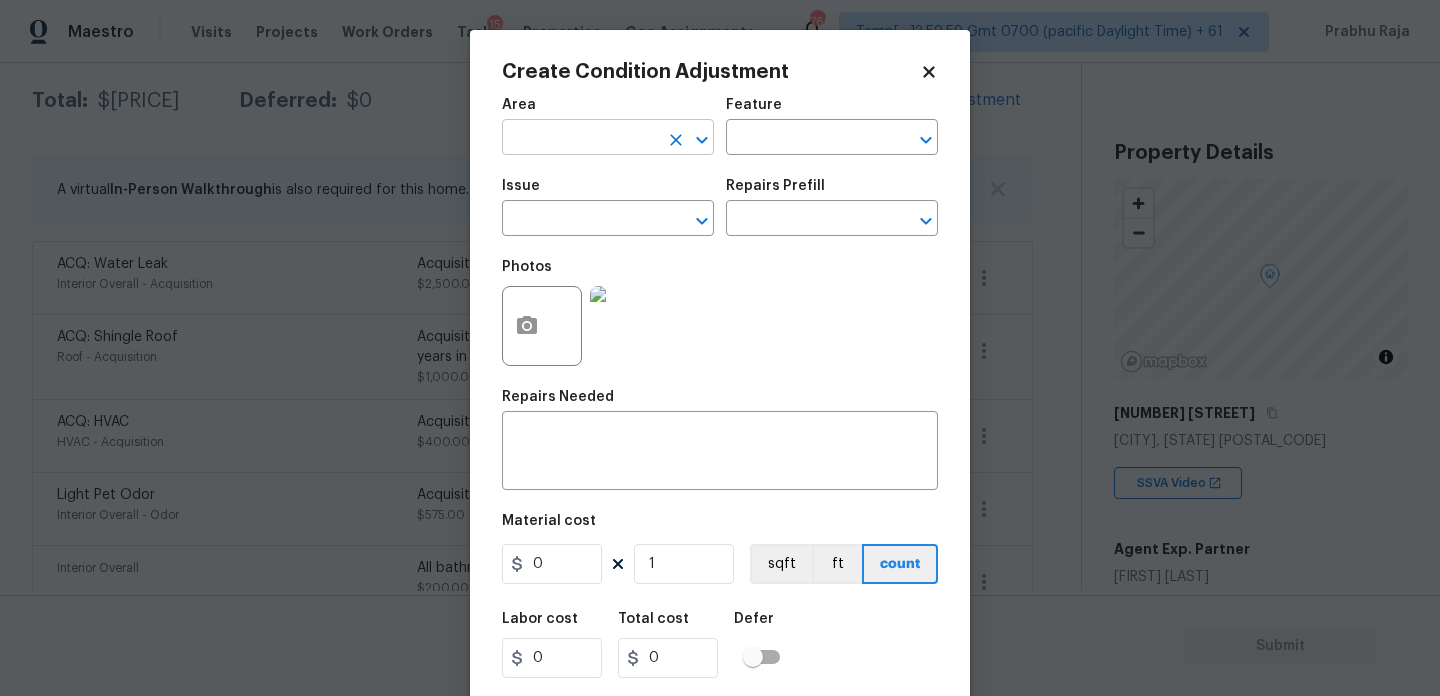 click at bounding box center (580, 139) 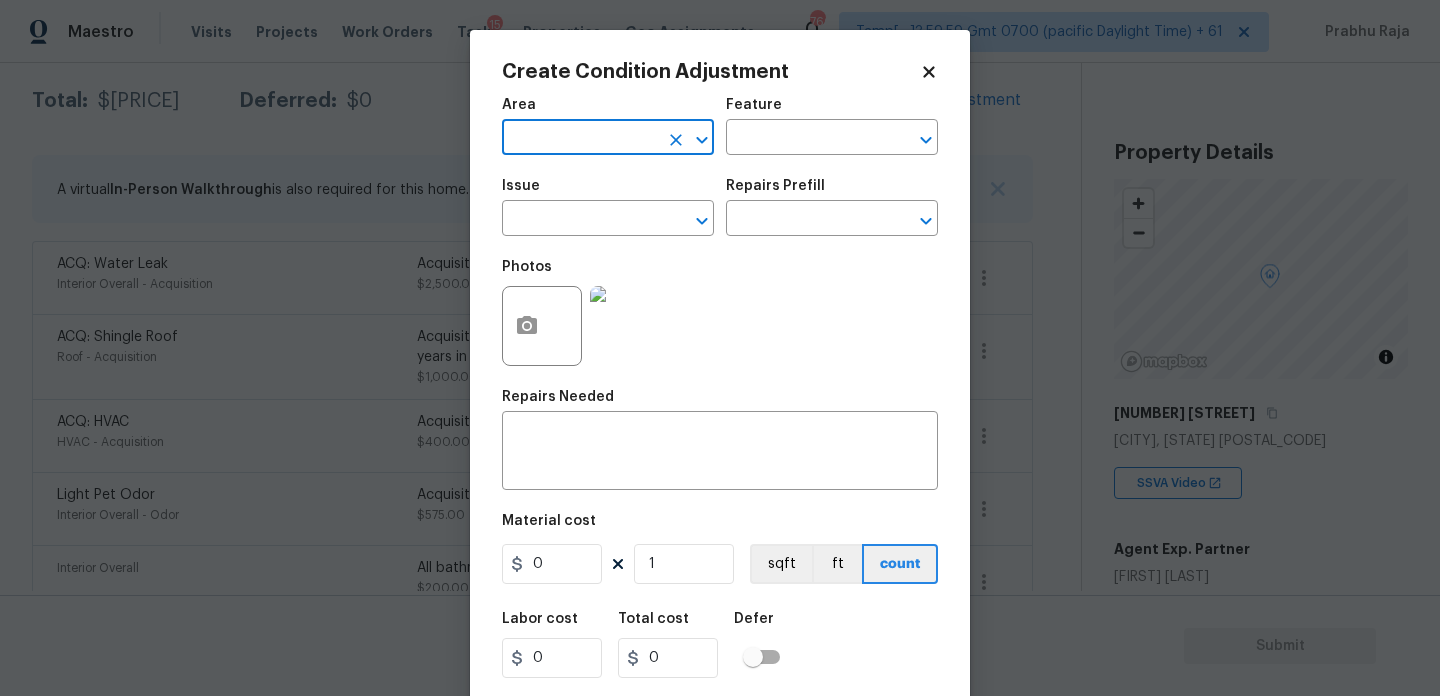 click at bounding box center (580, 139) 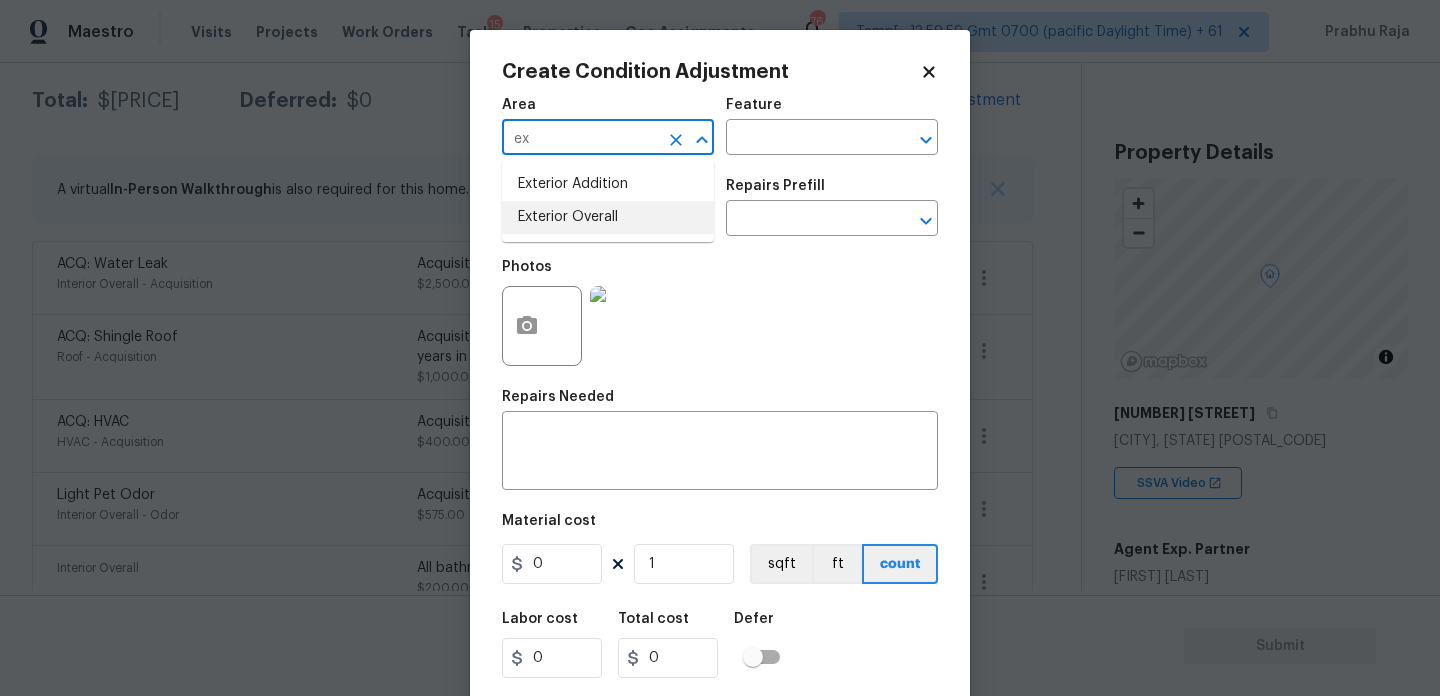 click on "Exterior Overall" at bounding box center (608, 217) 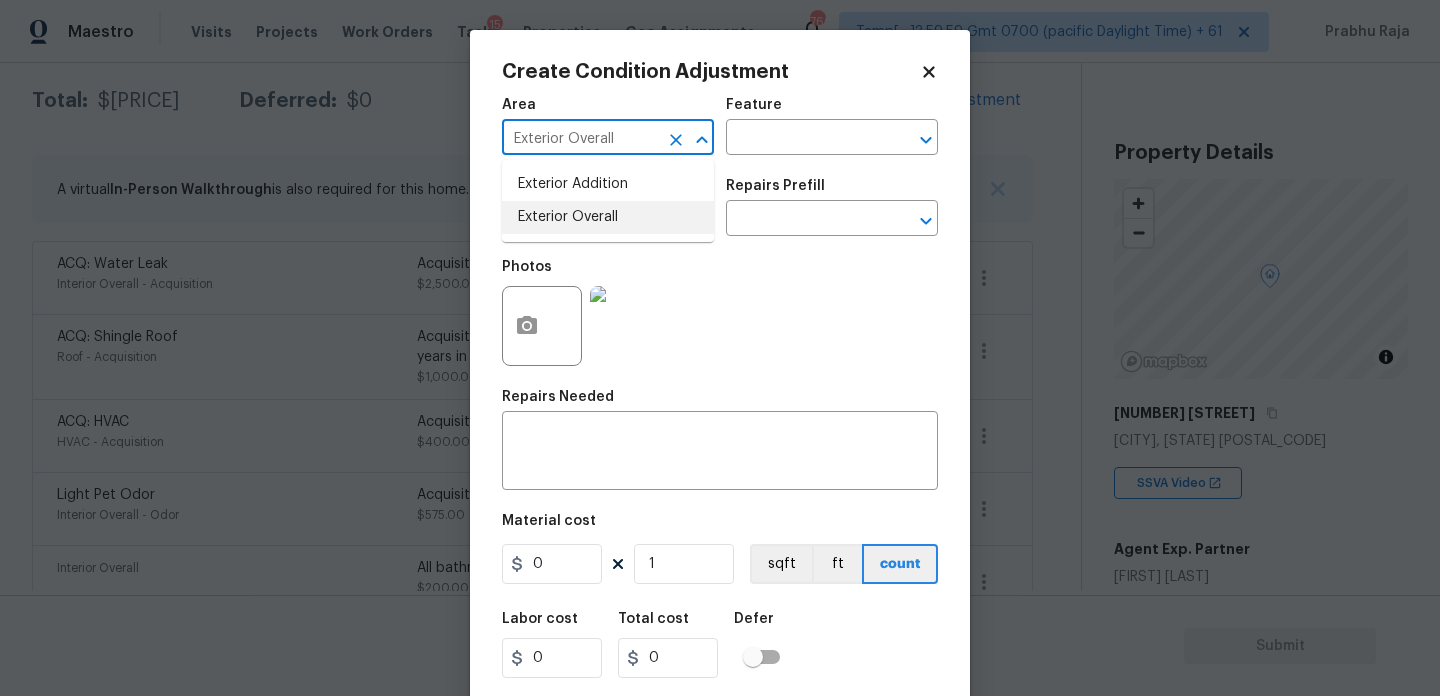 type on "Exterior Overall" 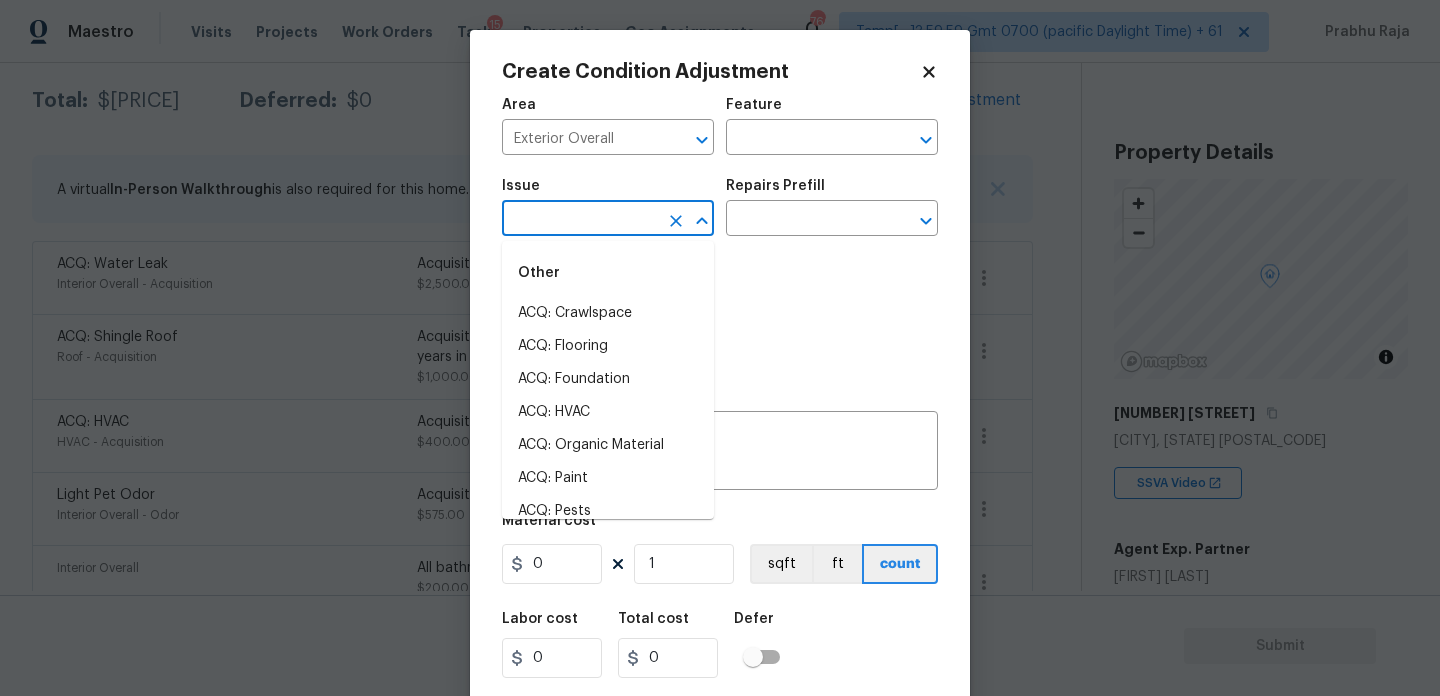 click on "Feature" at bounding box center (754, 105) 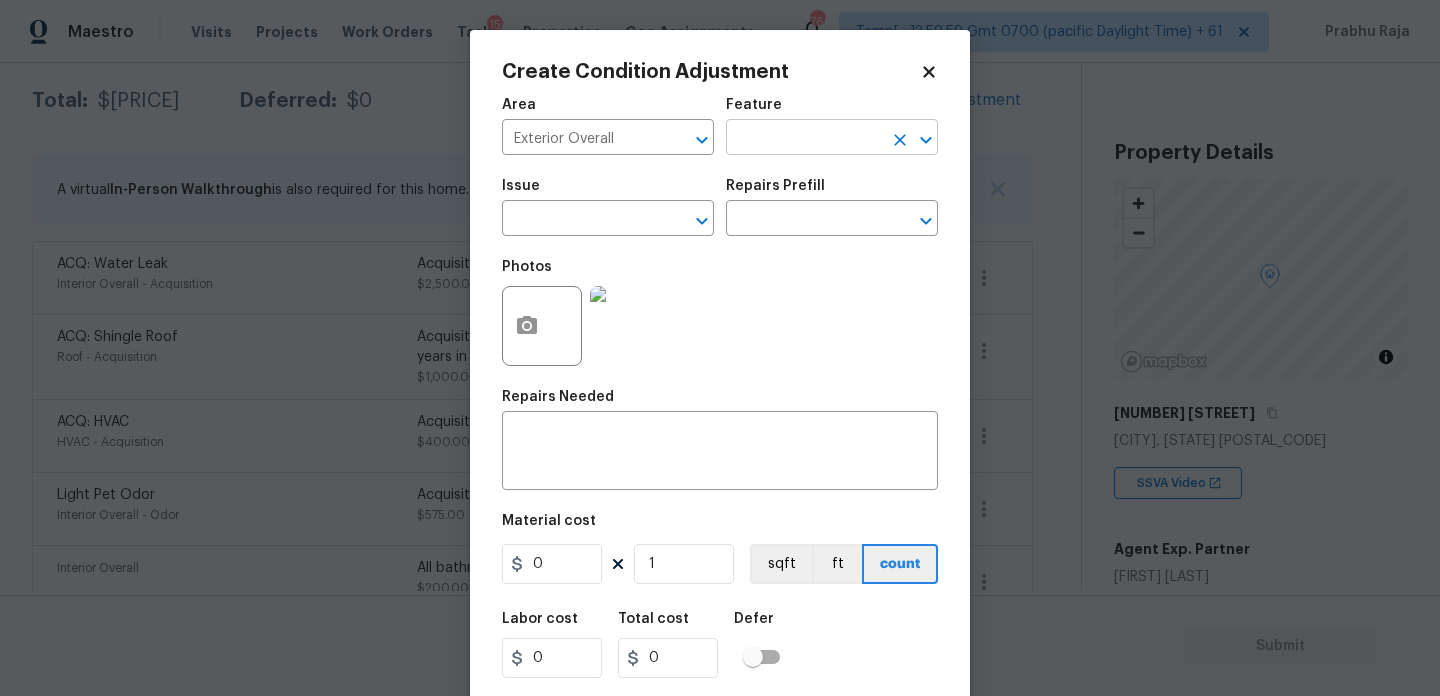 click at bounding box center (804, 139) 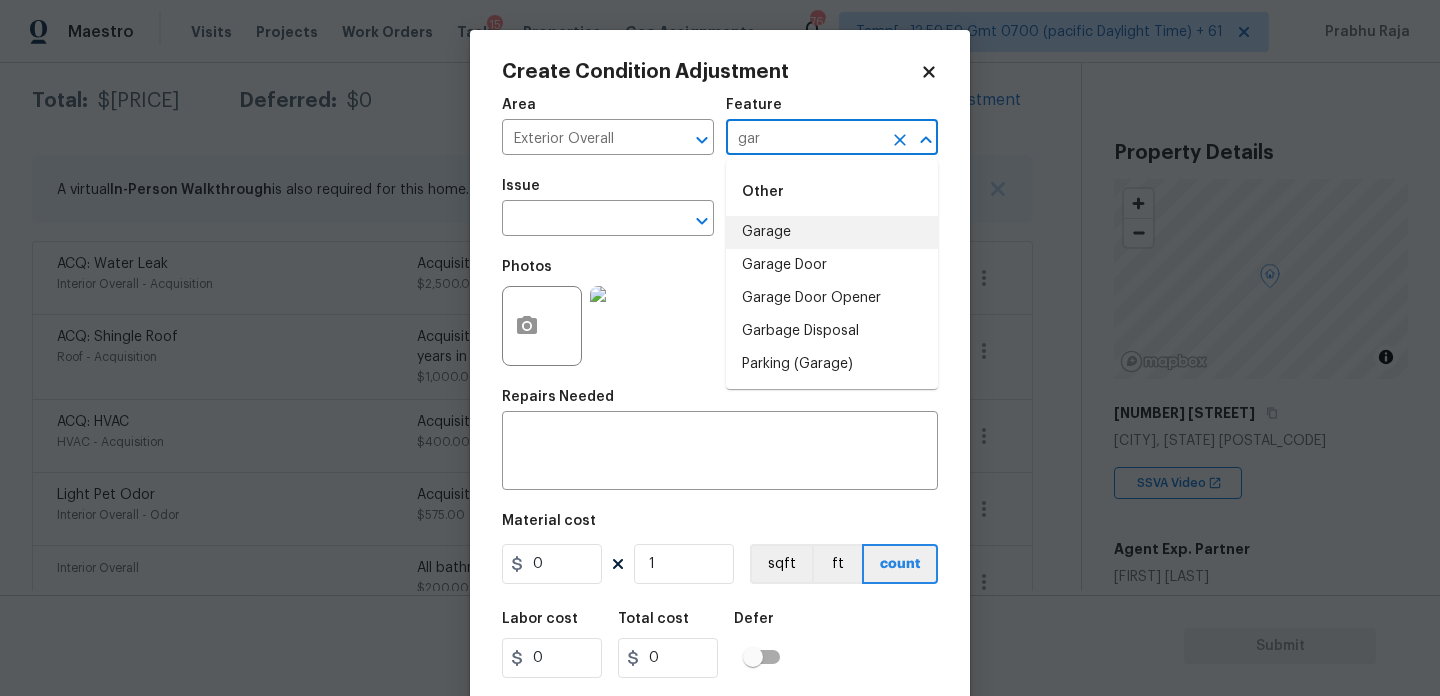 click on "Garage" at bounding box center (832, 232) 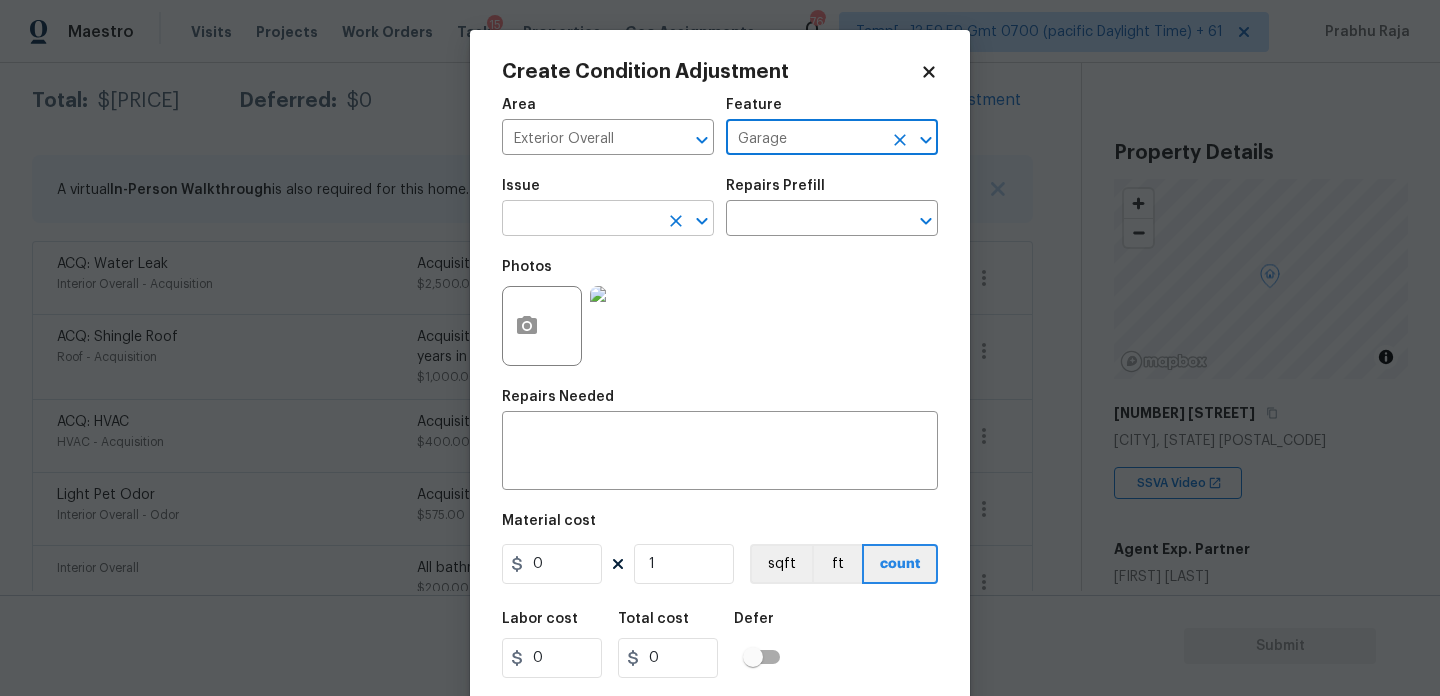 type on "Garage" 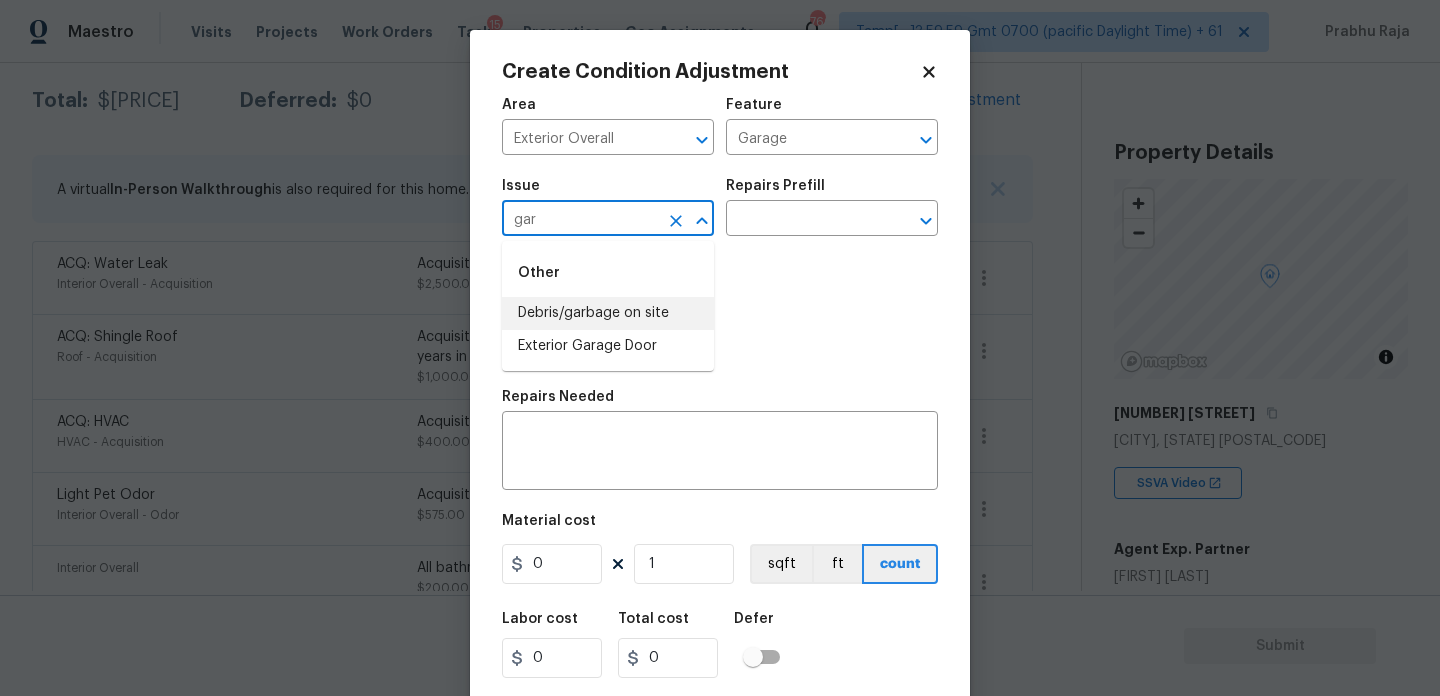 click on "Exterior Garage Door" at bounding box center (608, 346) 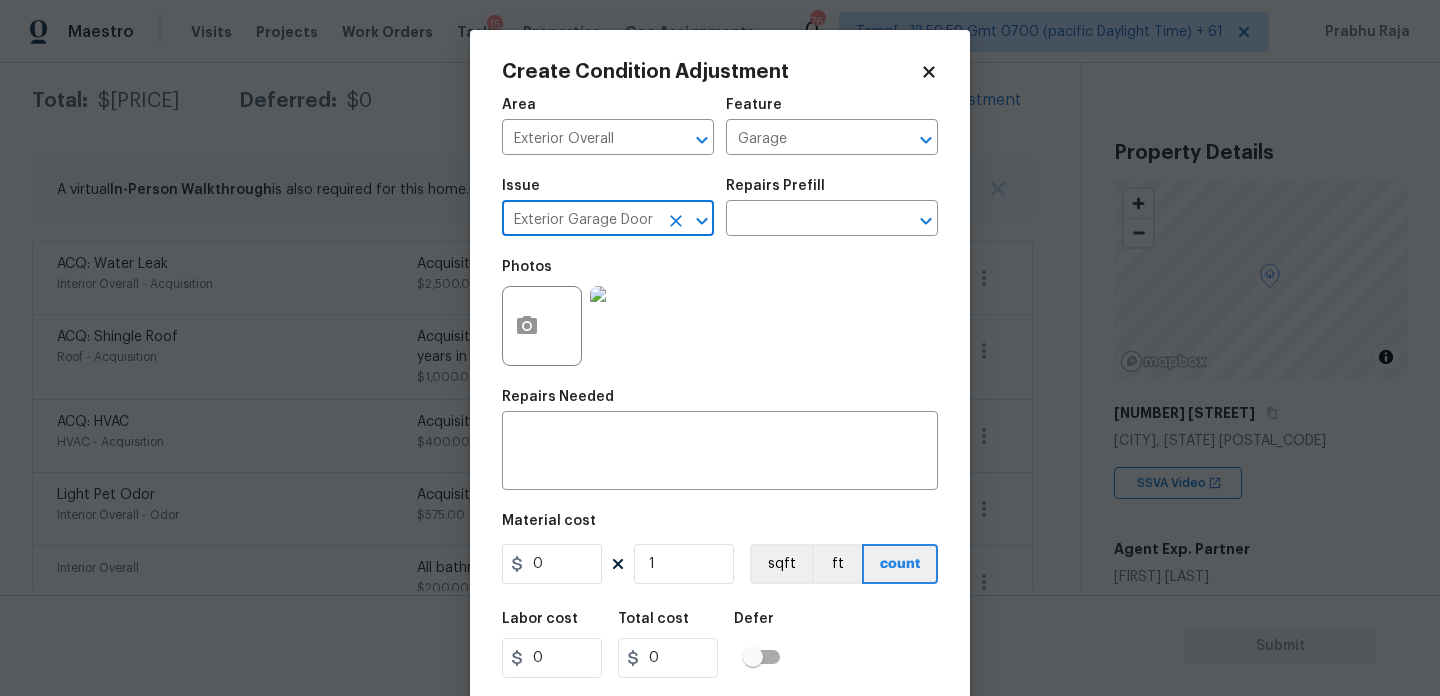 type on "Exterior Garage Door" 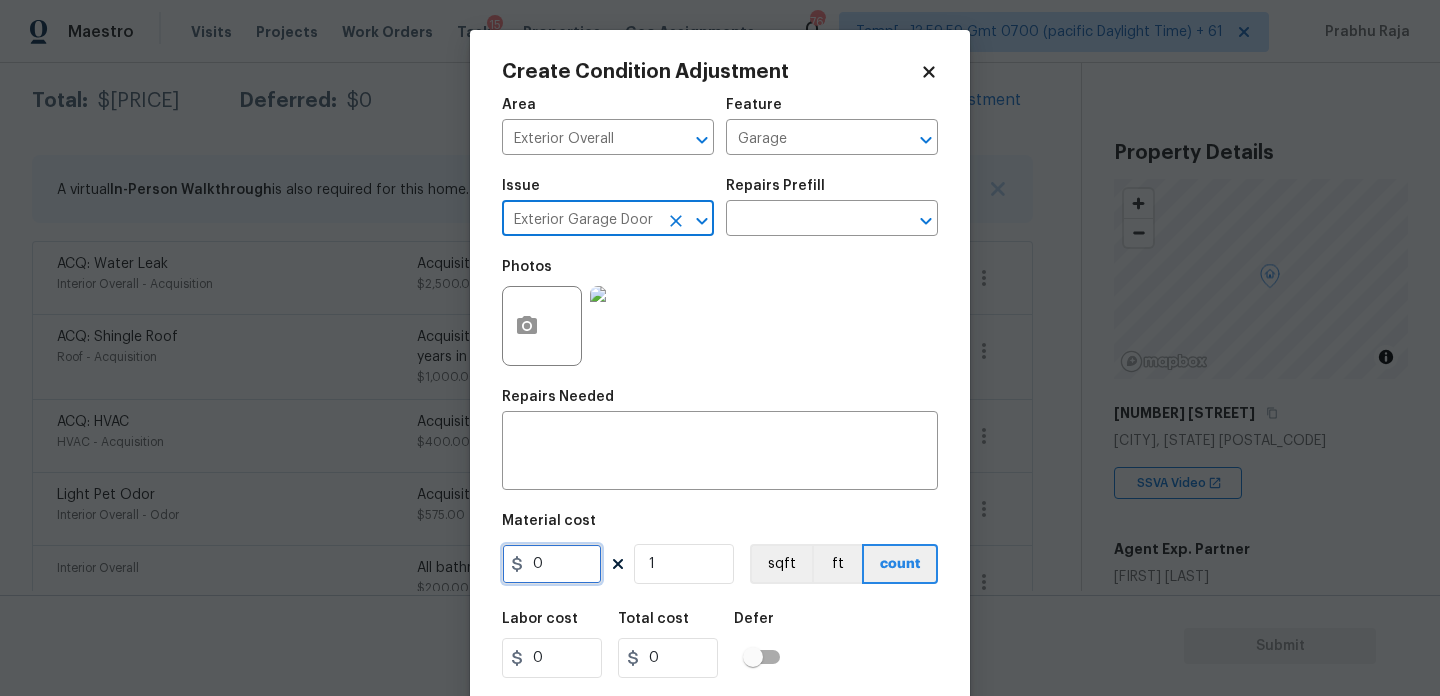 click on "0" at bounding box center (552, 564) 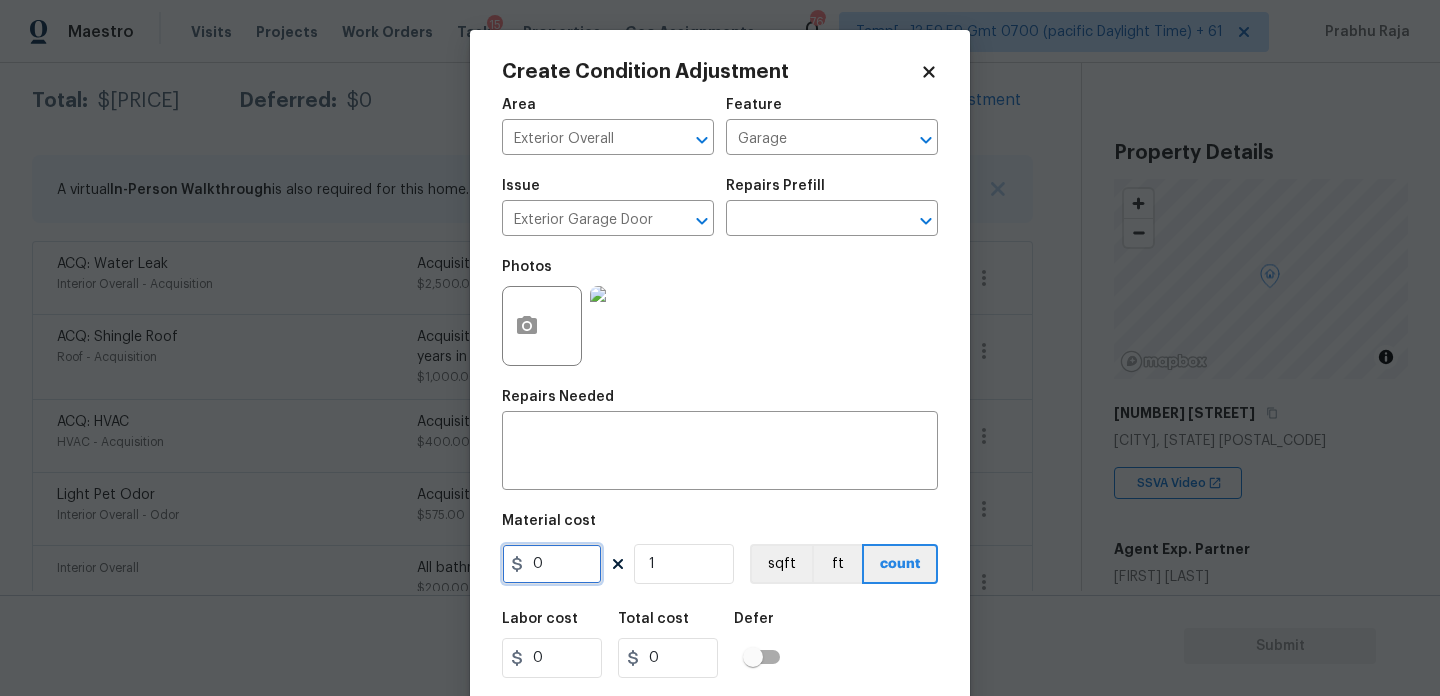 type on "0" 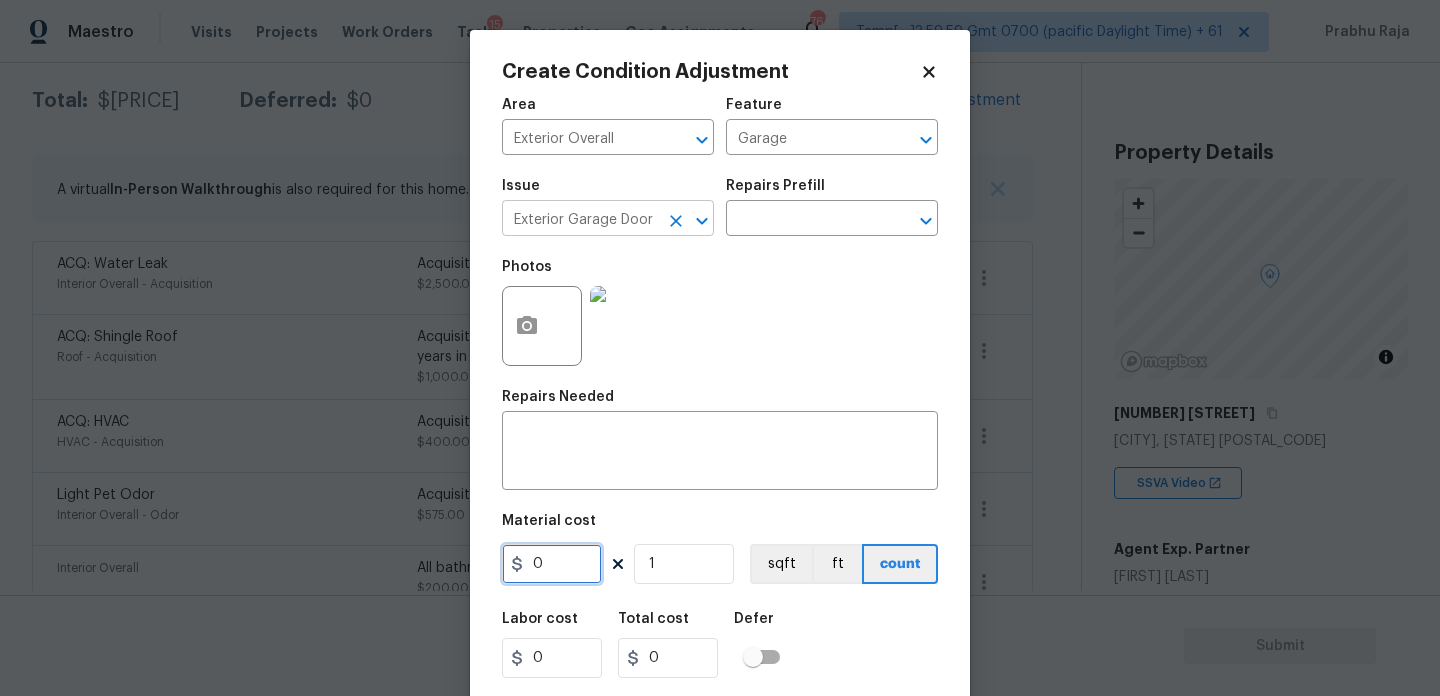 click 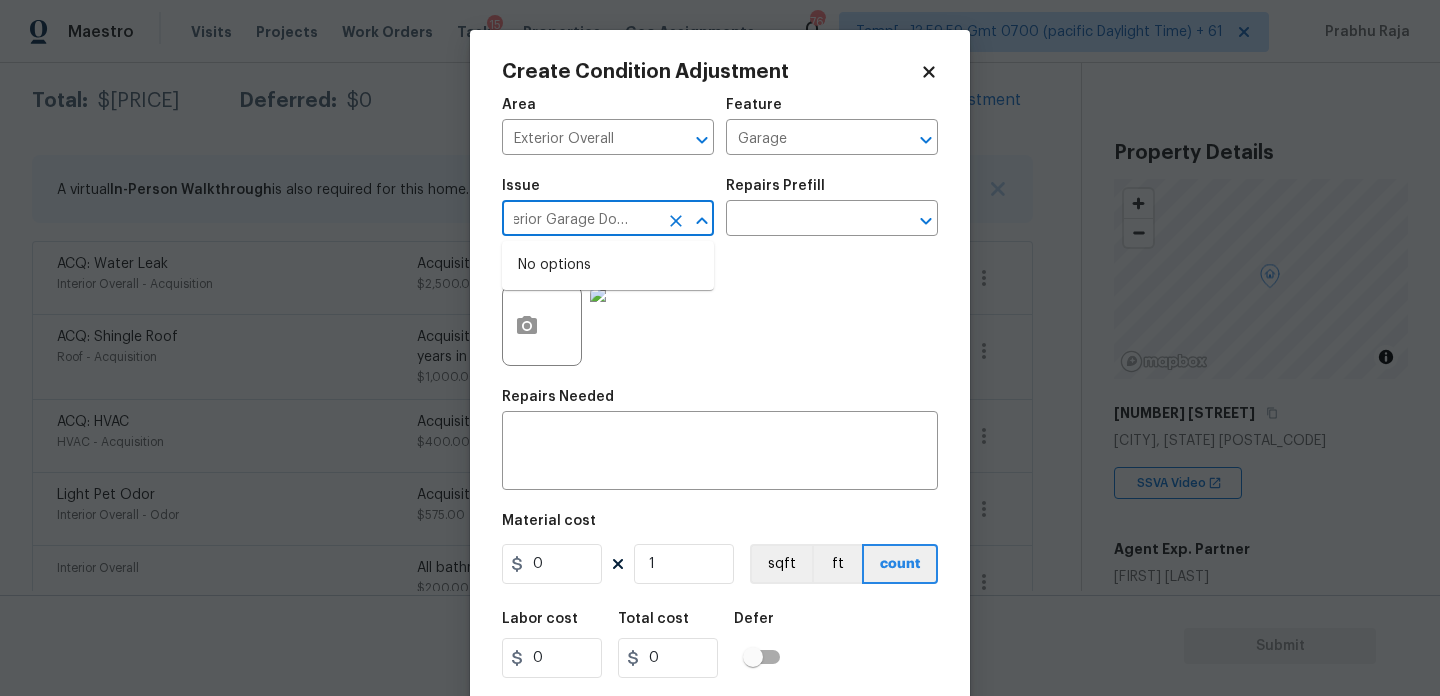 type on "Exterior Garage Doorpaibt" 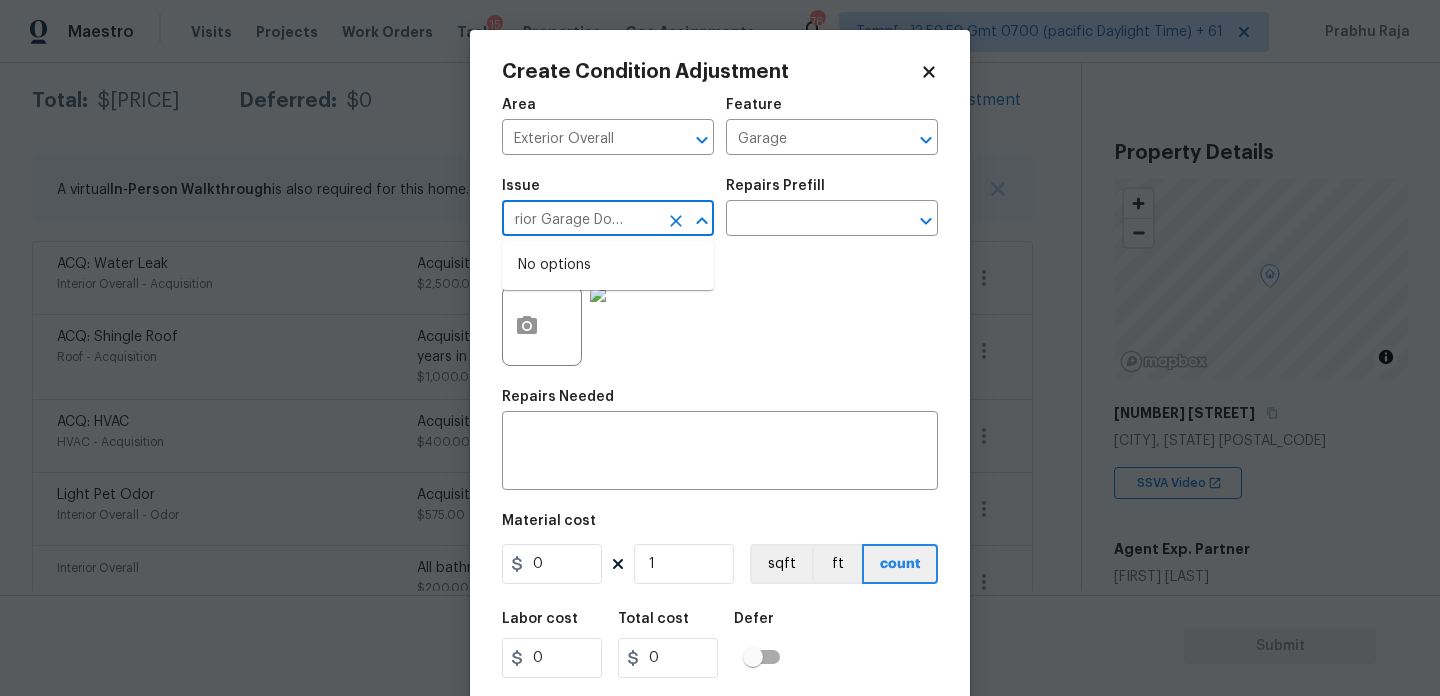 click 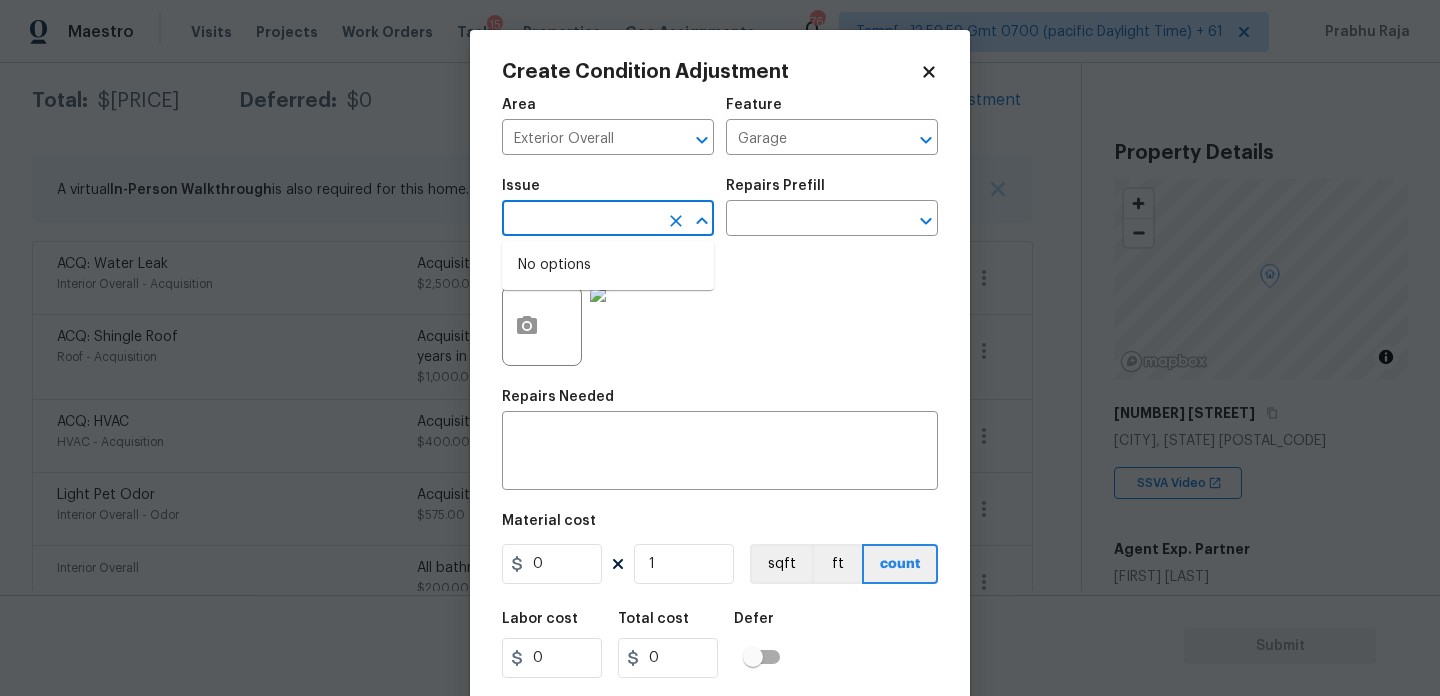 scroll, scrollTop: 0, scrollLeft: 0, axis: both 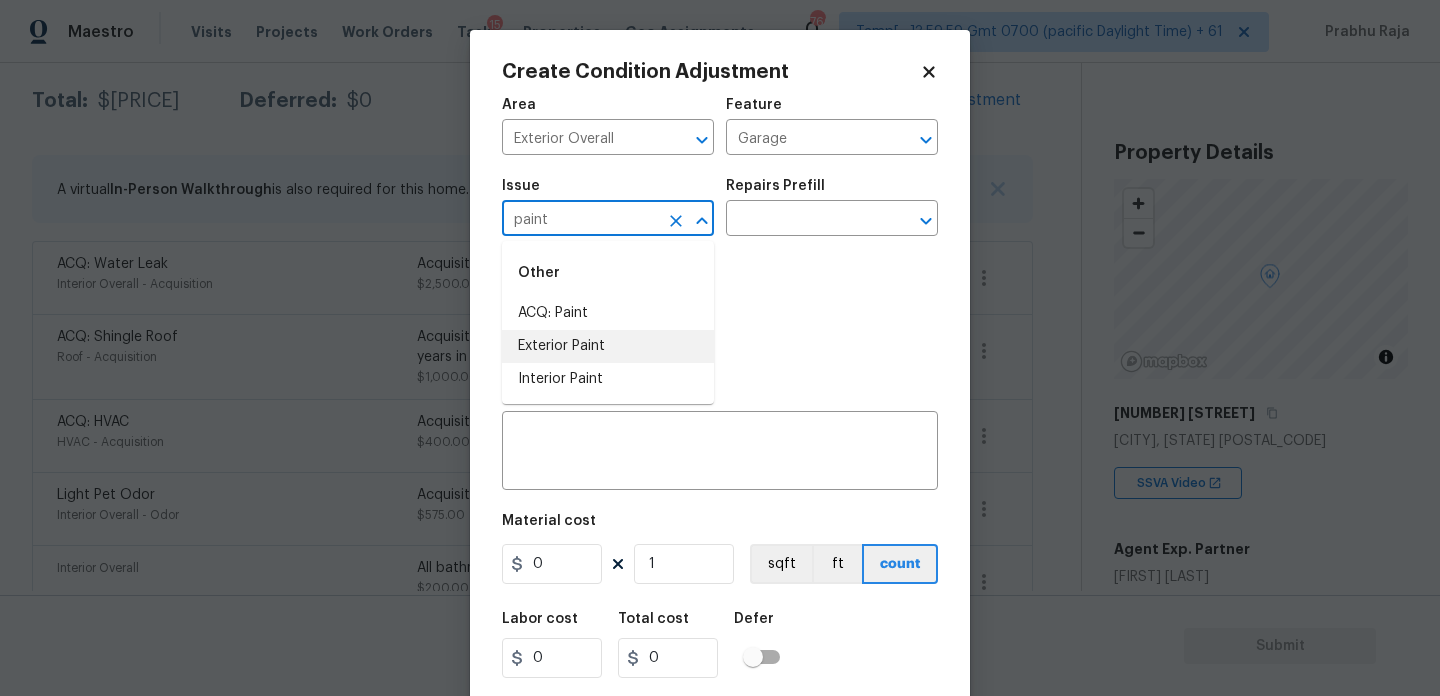 click on "Exterior Paint" at bounding box center (608, 346) 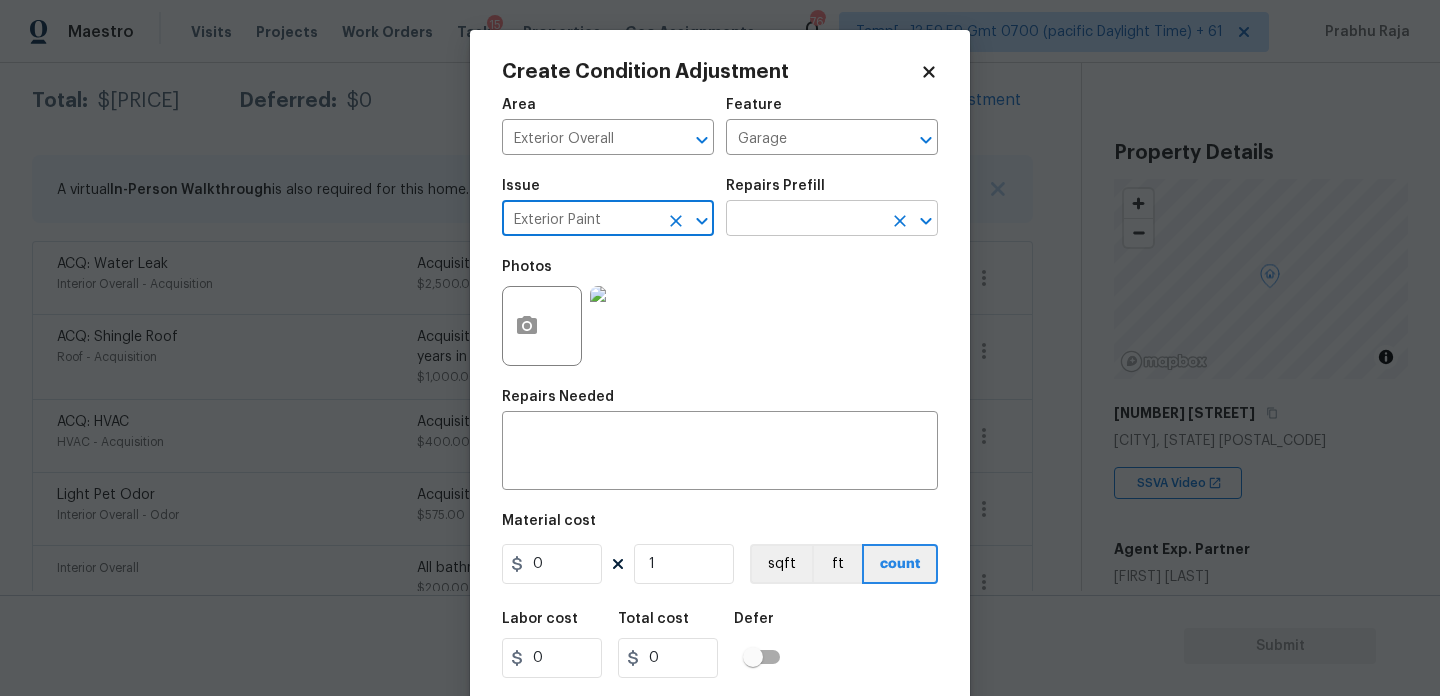 type on "Exterior Paint" 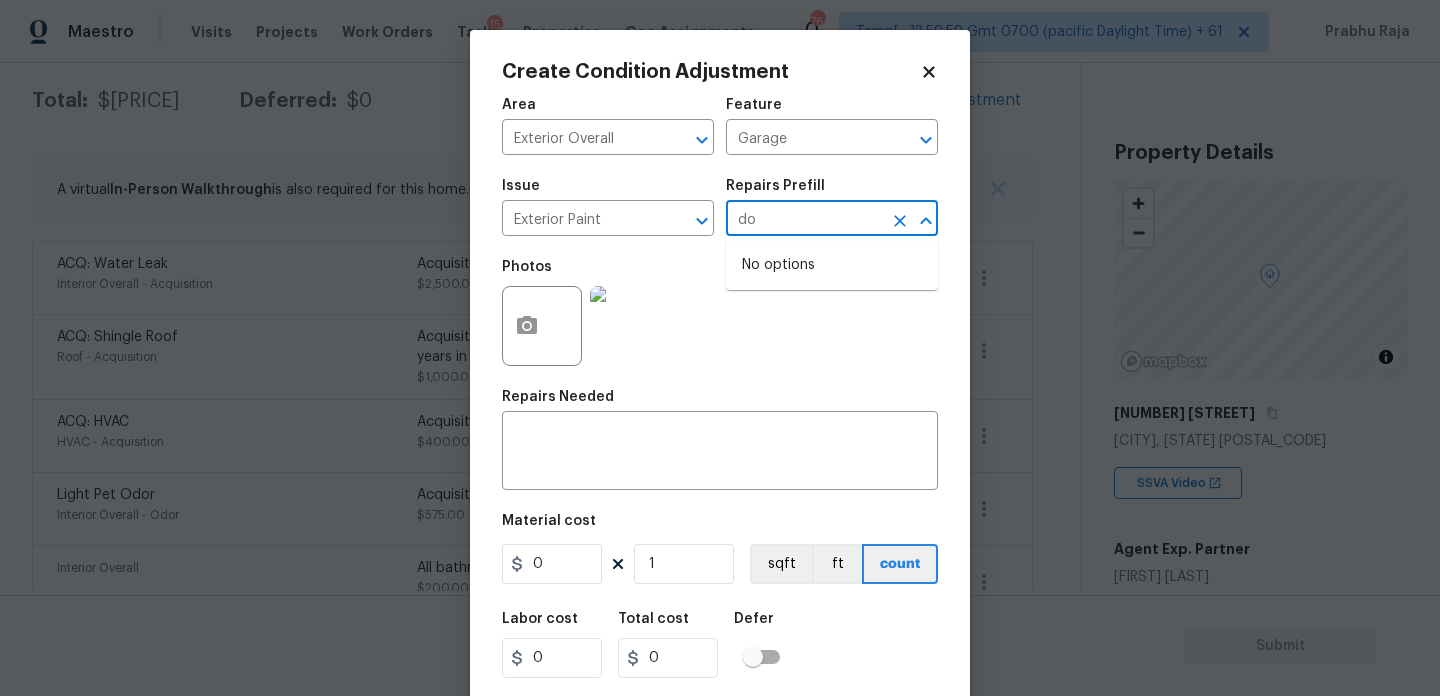 type on "d" 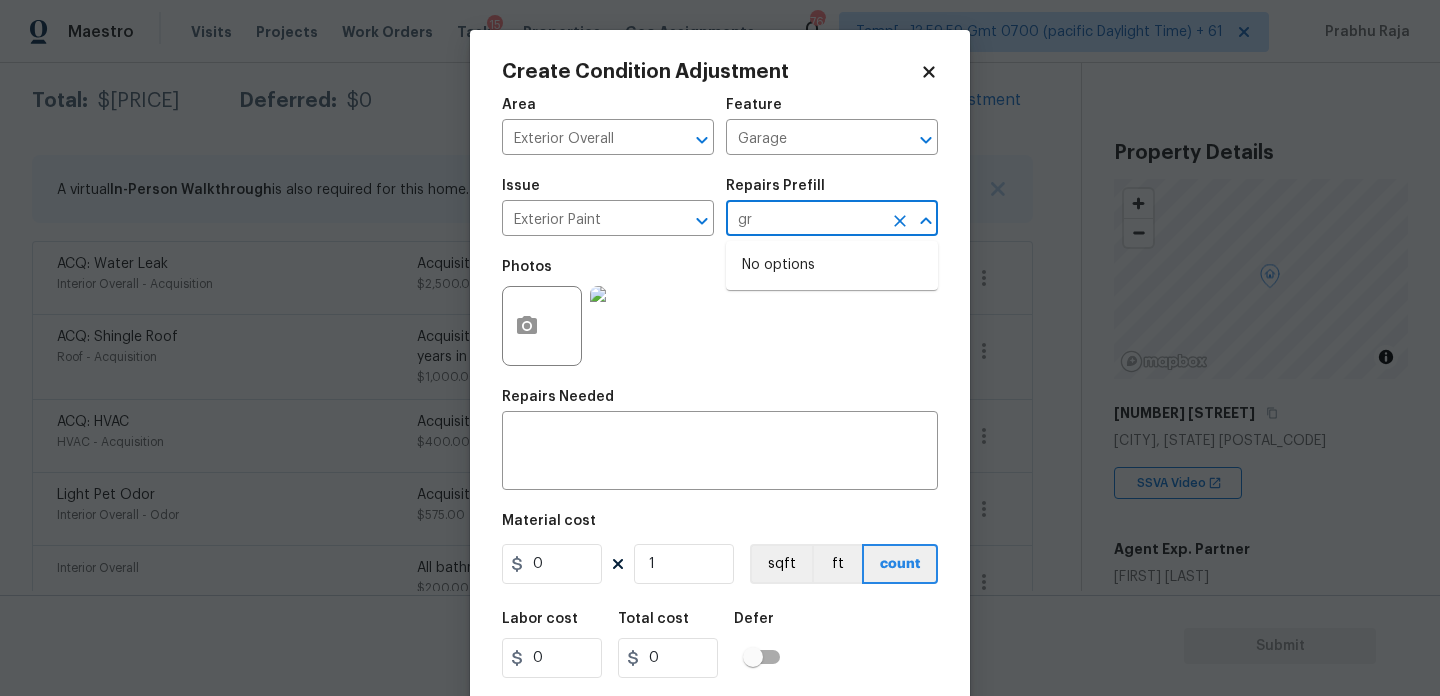 type on "g" 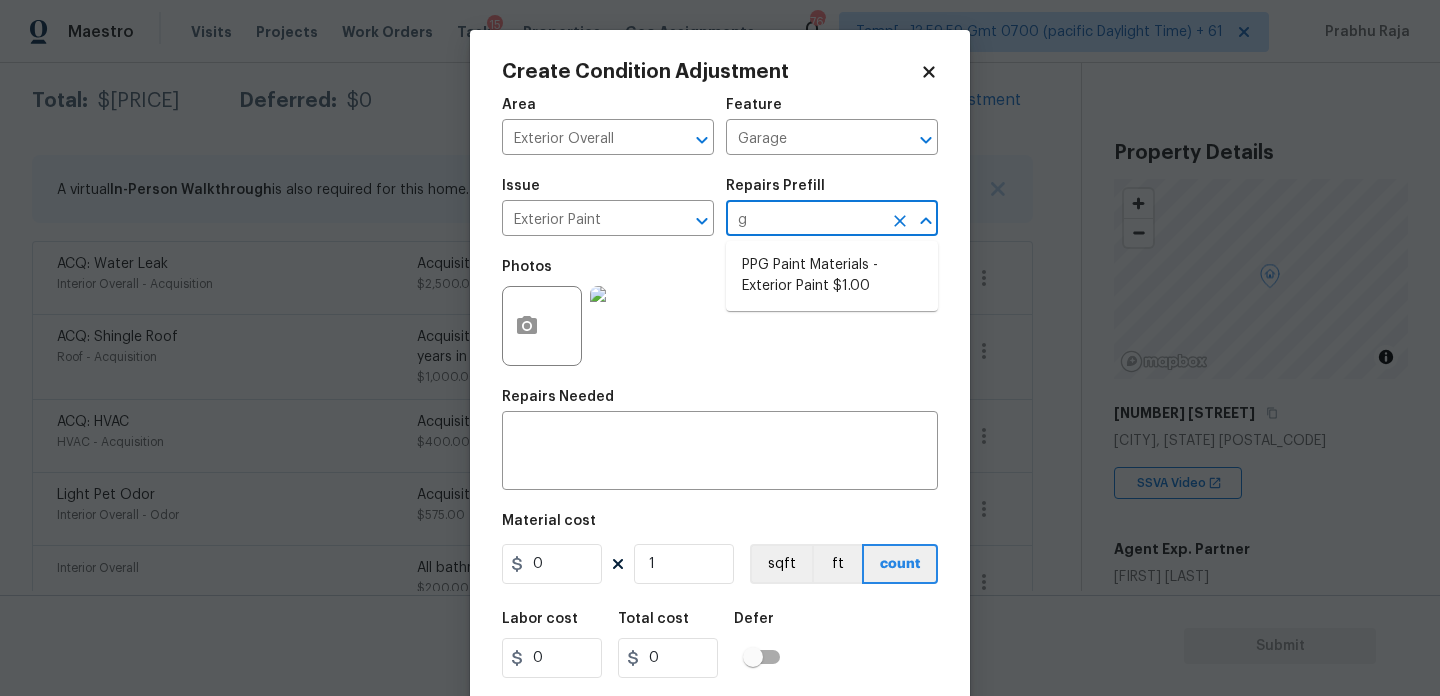 type 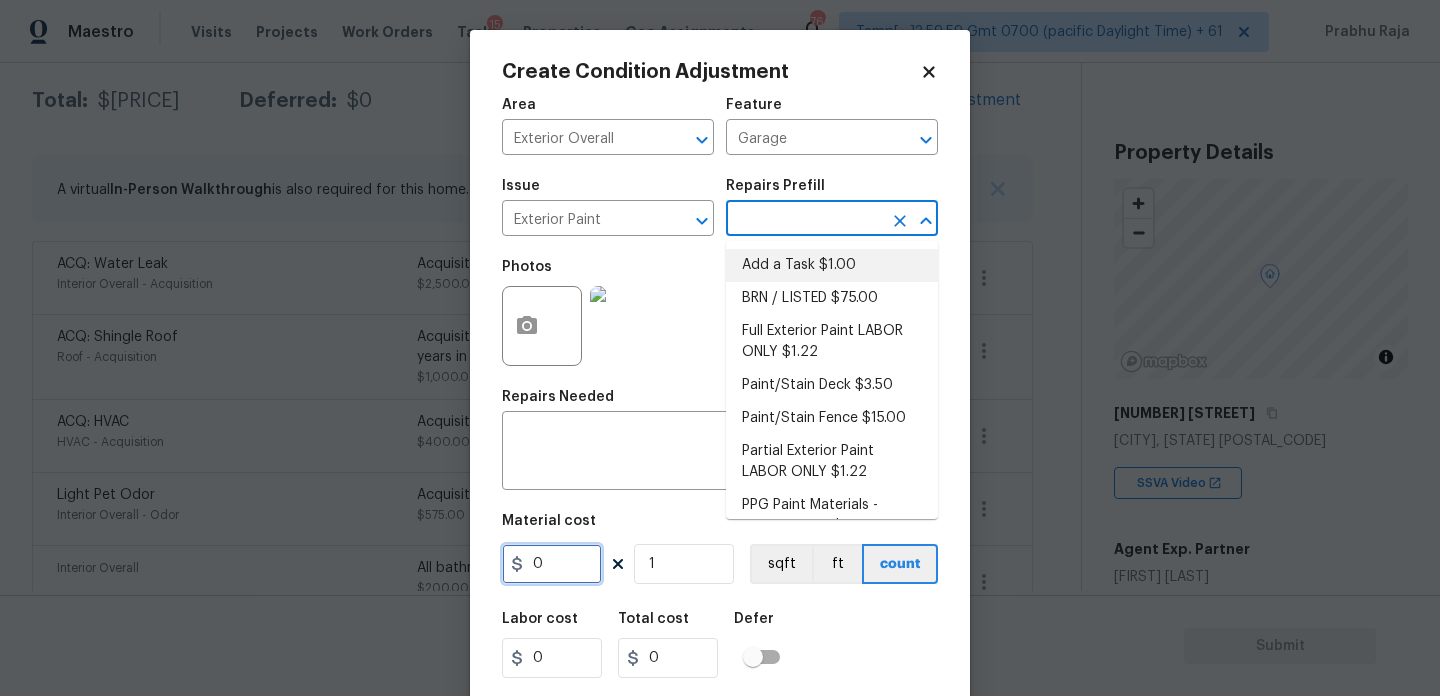 click on "0" at bounding box center [552, 564] 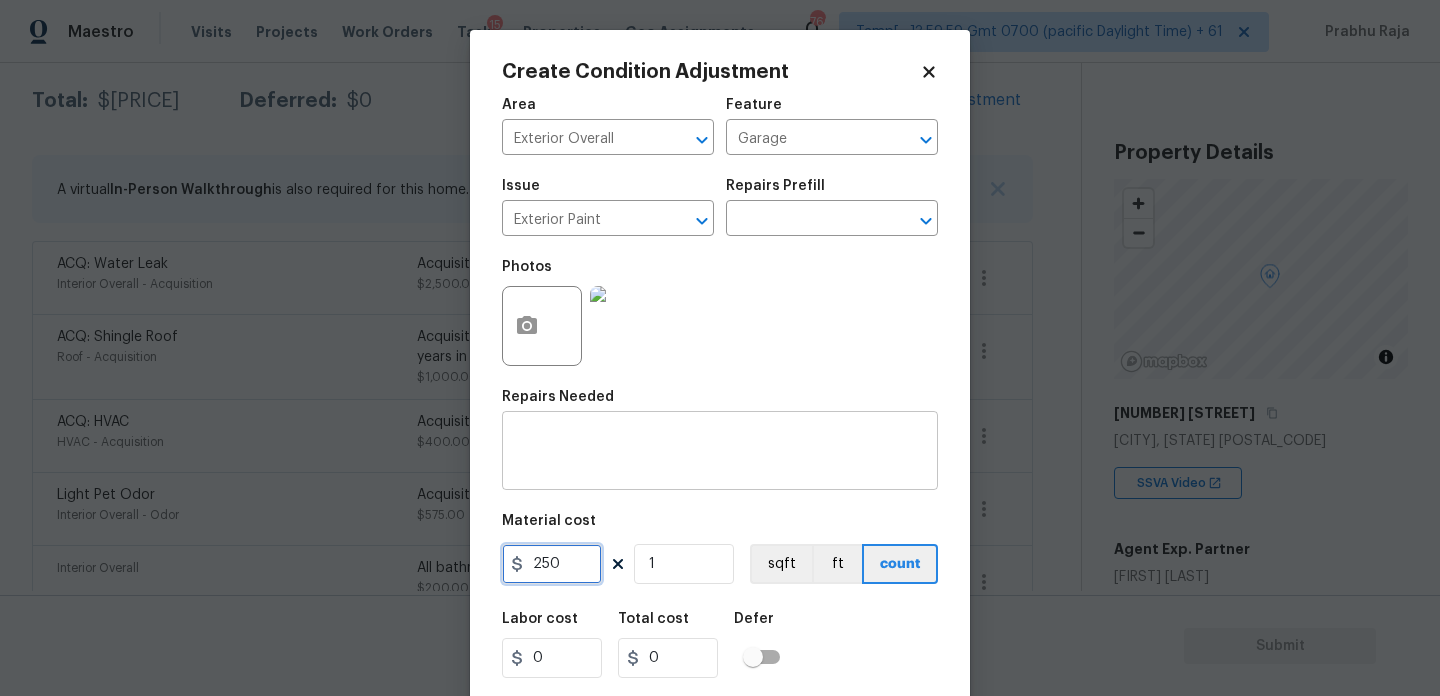 type on "250" 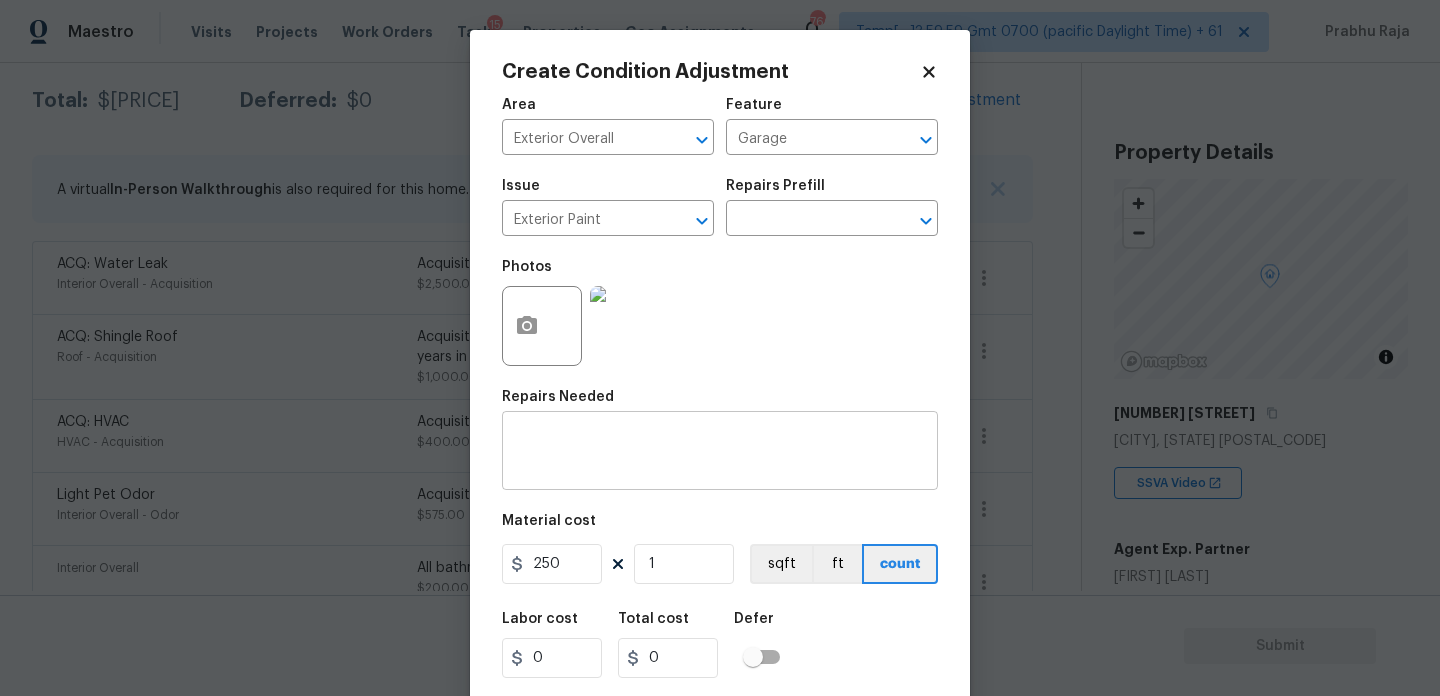 type on "250" 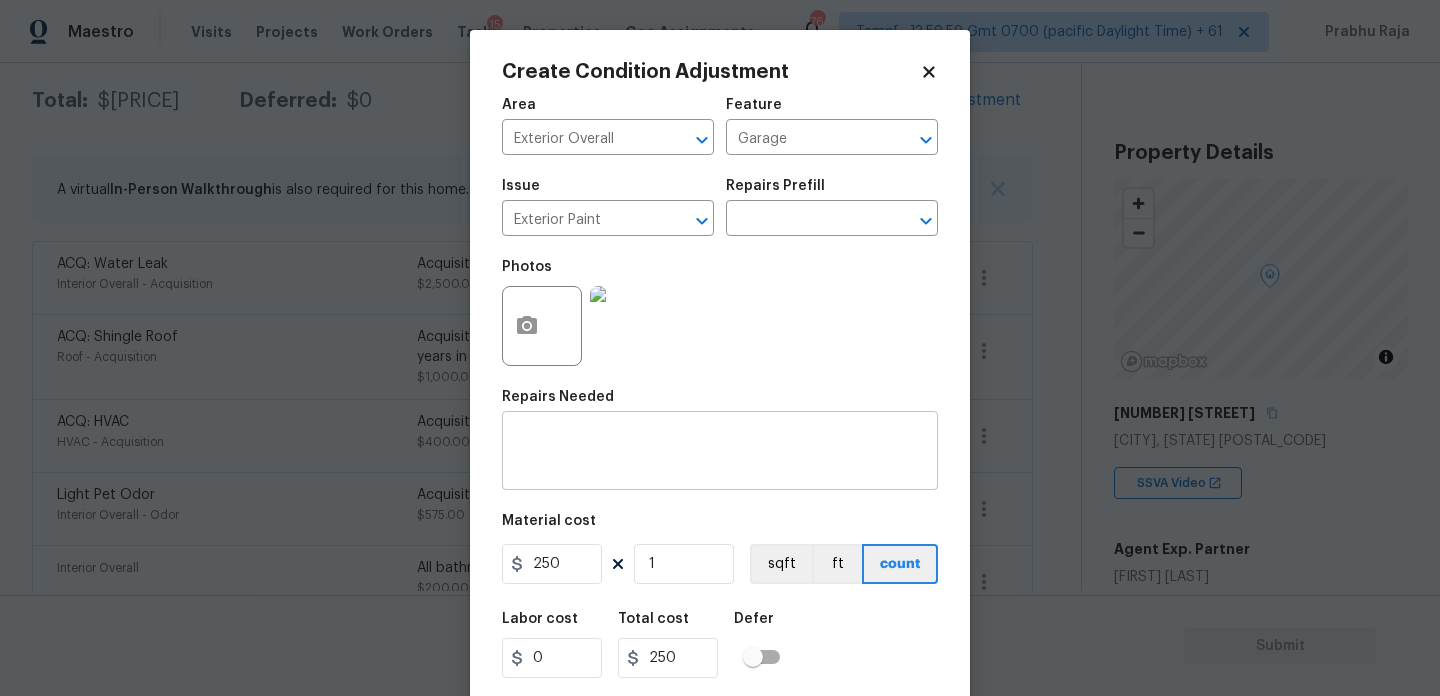 click on "x ​" at bounding box center (720, 453) 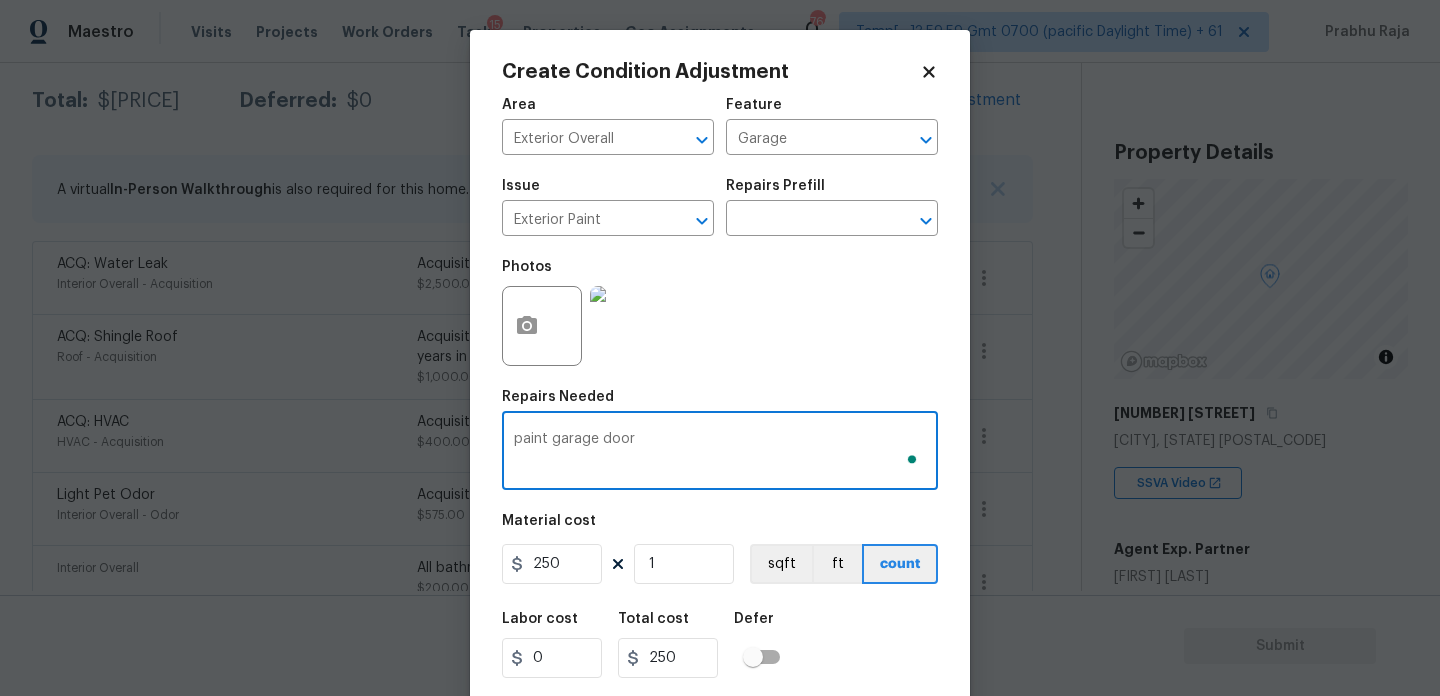scroll, scrollTop: 51, scrollLeft: 0, axis: vertical 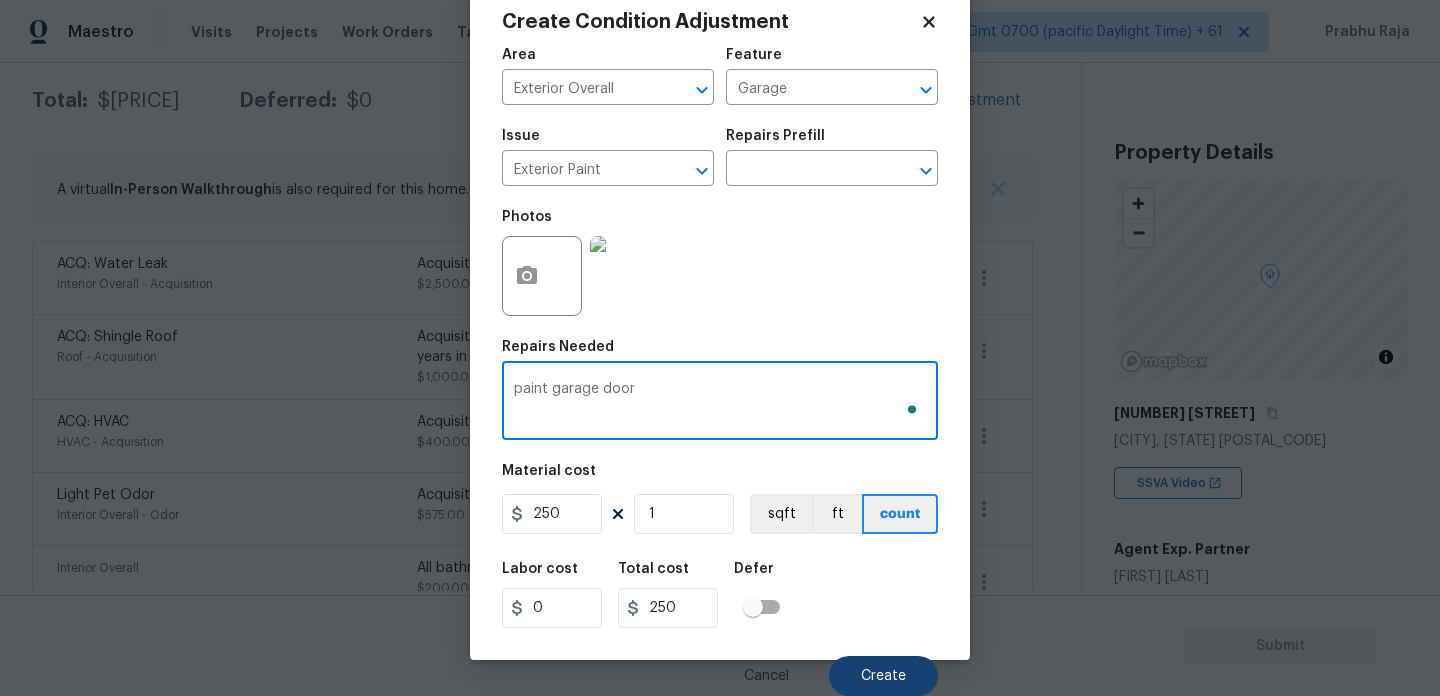 type on "paint garage door" 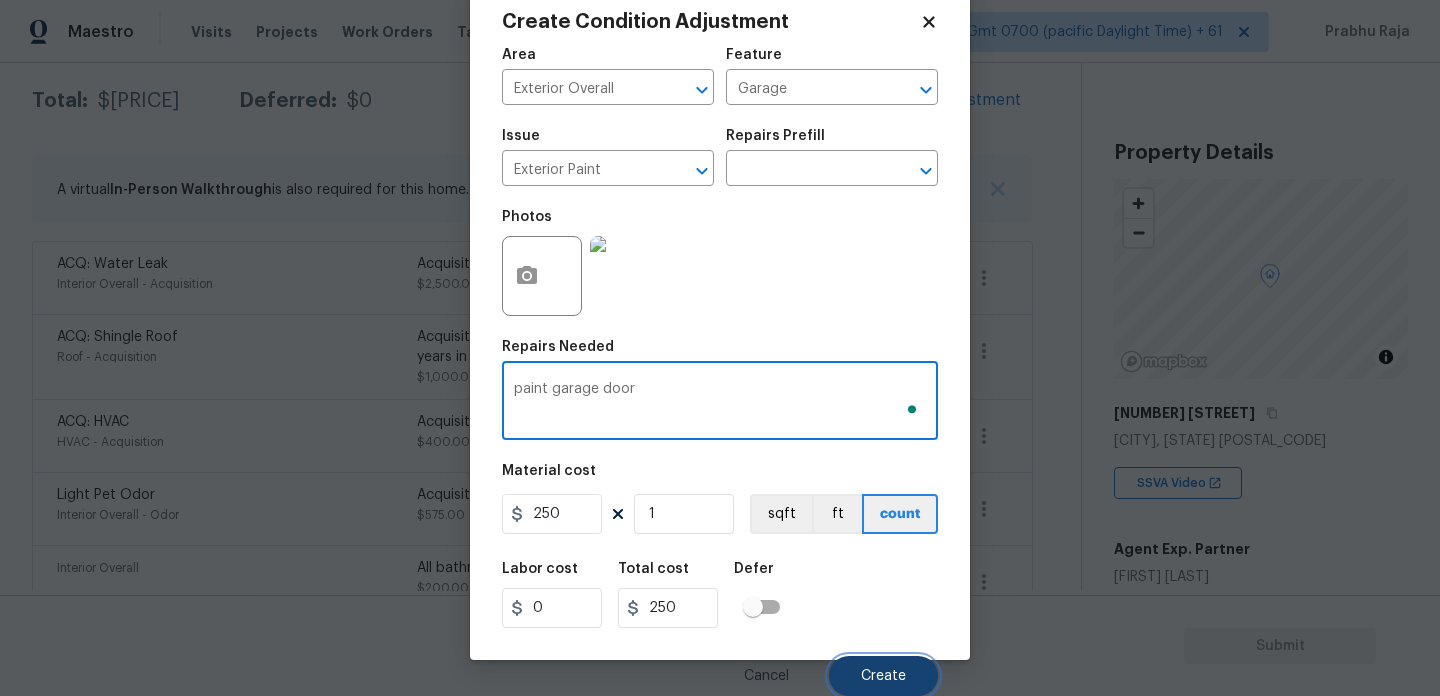 click on "Create" at bounding box center [883, 676] 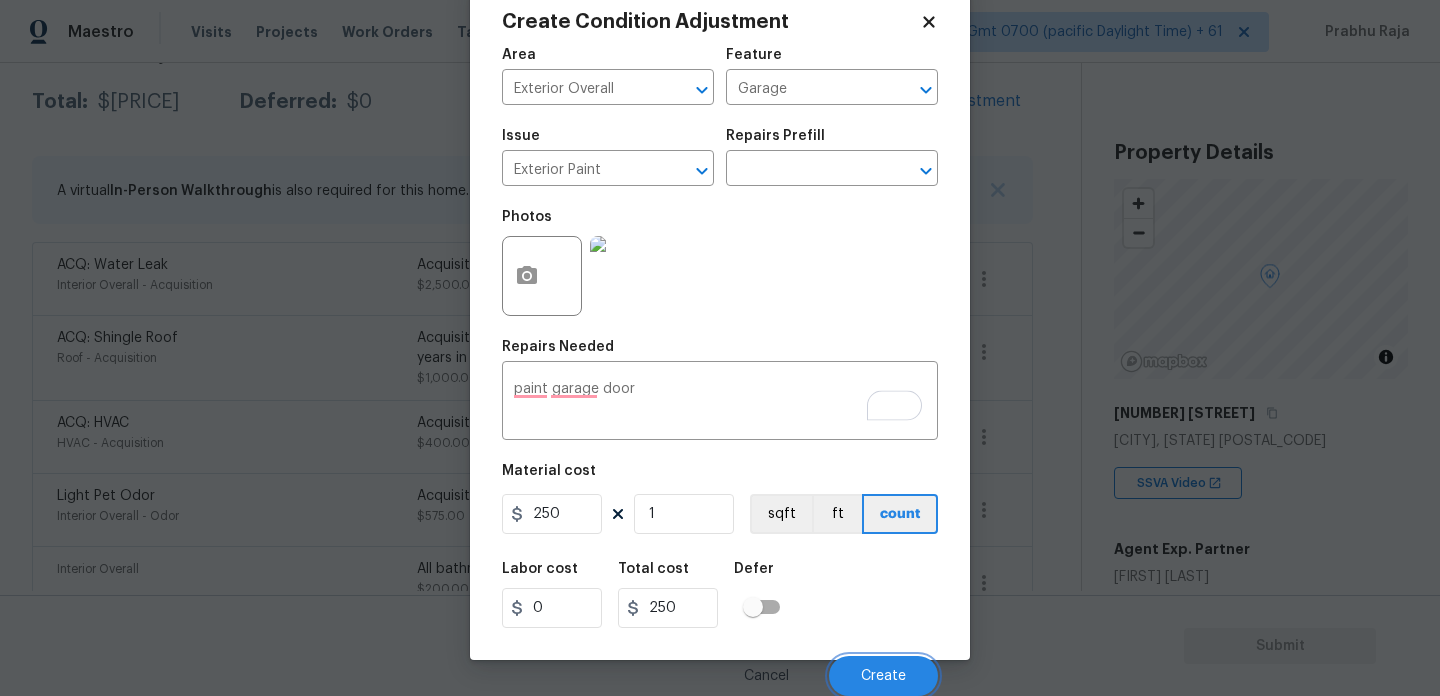 scroll, scrollTop: 324, scrollLeft: 0, axis: vertical 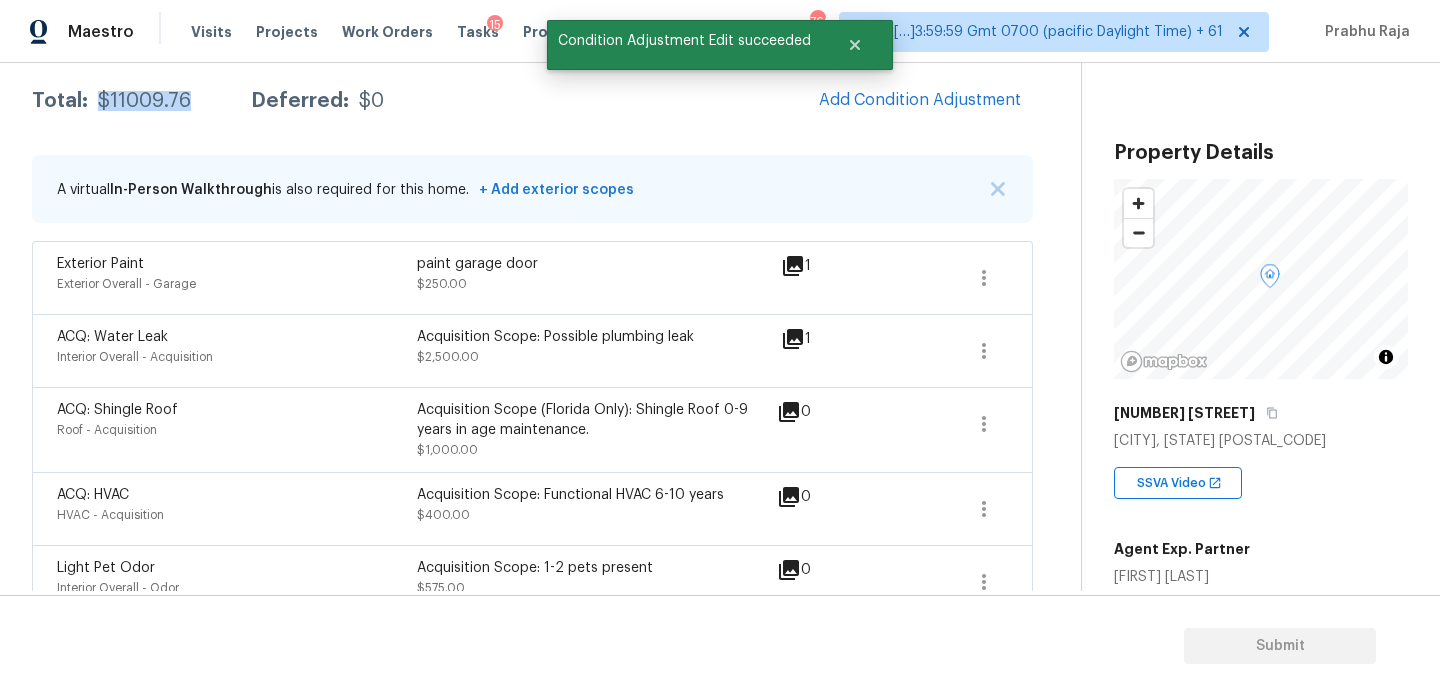 drag, startPoint x: 99, startPoint y: 100, endPoint x: 193, endPoint y: 100, distance: 94 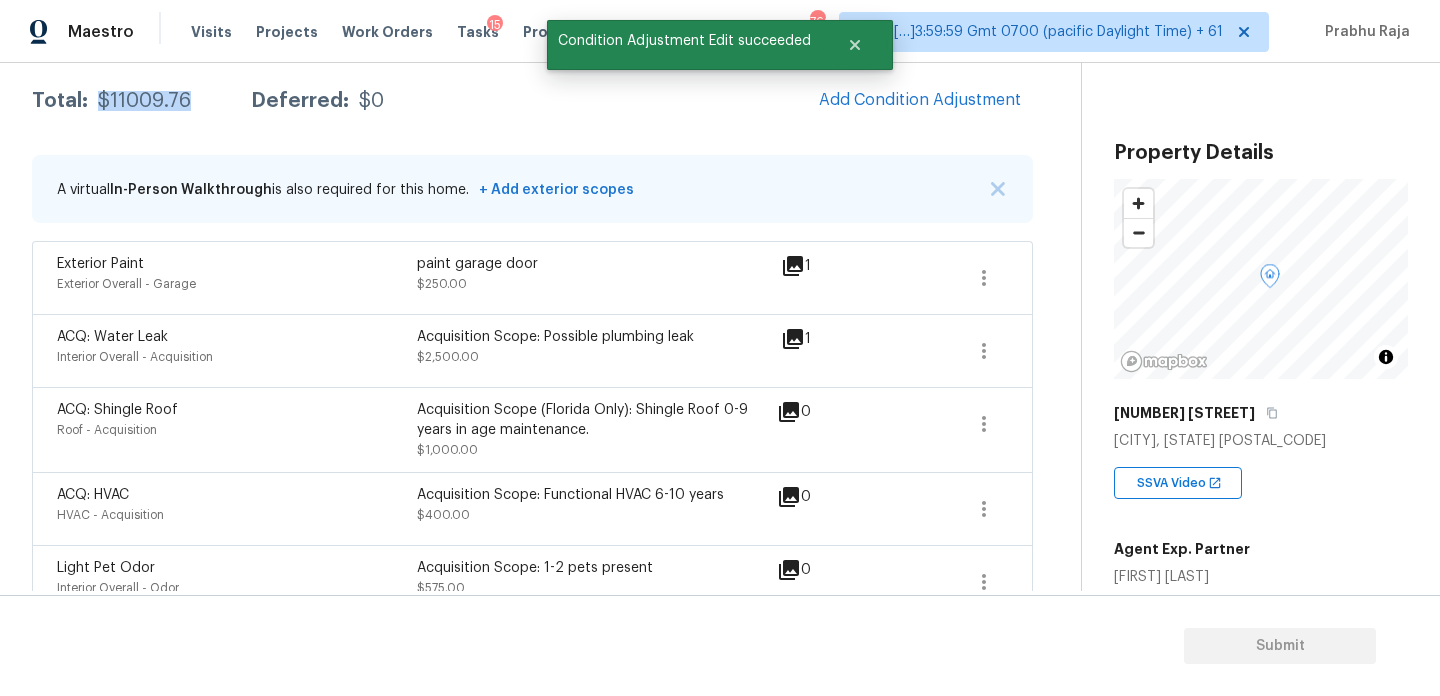 click 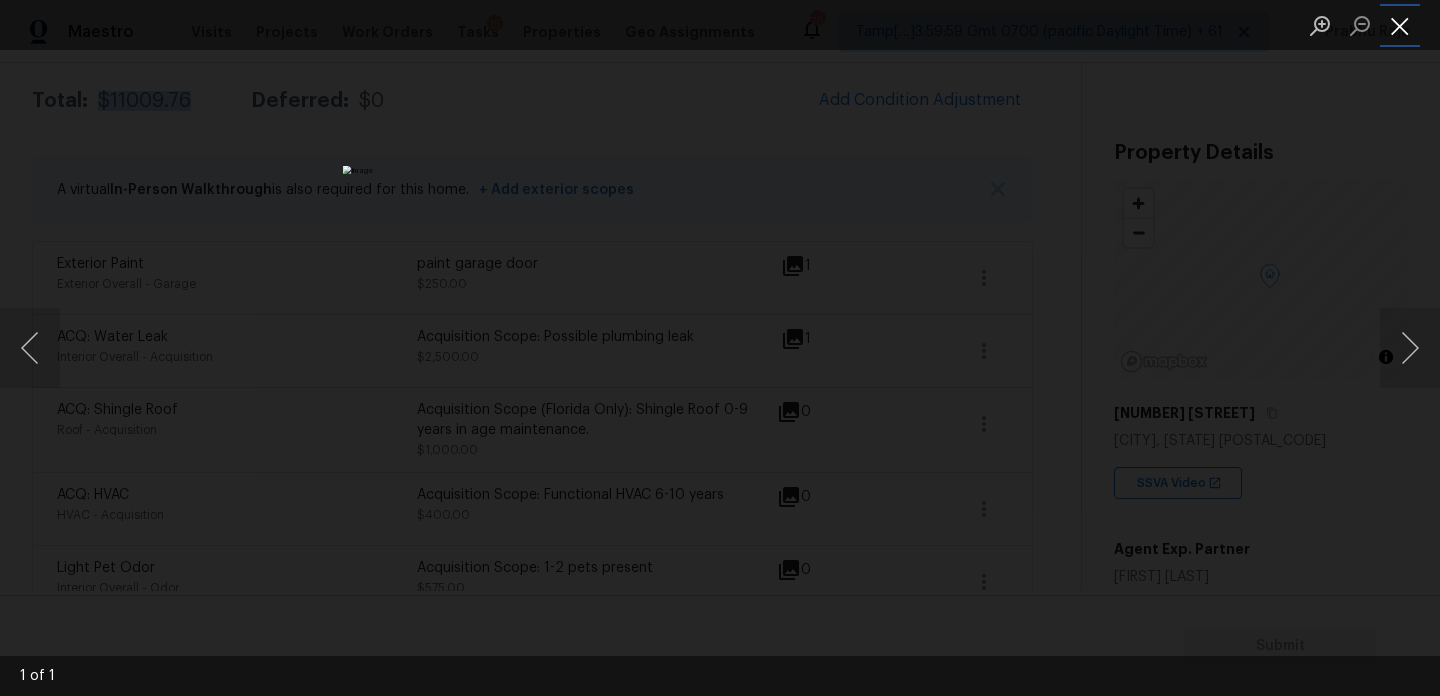 click at bounding box center (1400, 25) 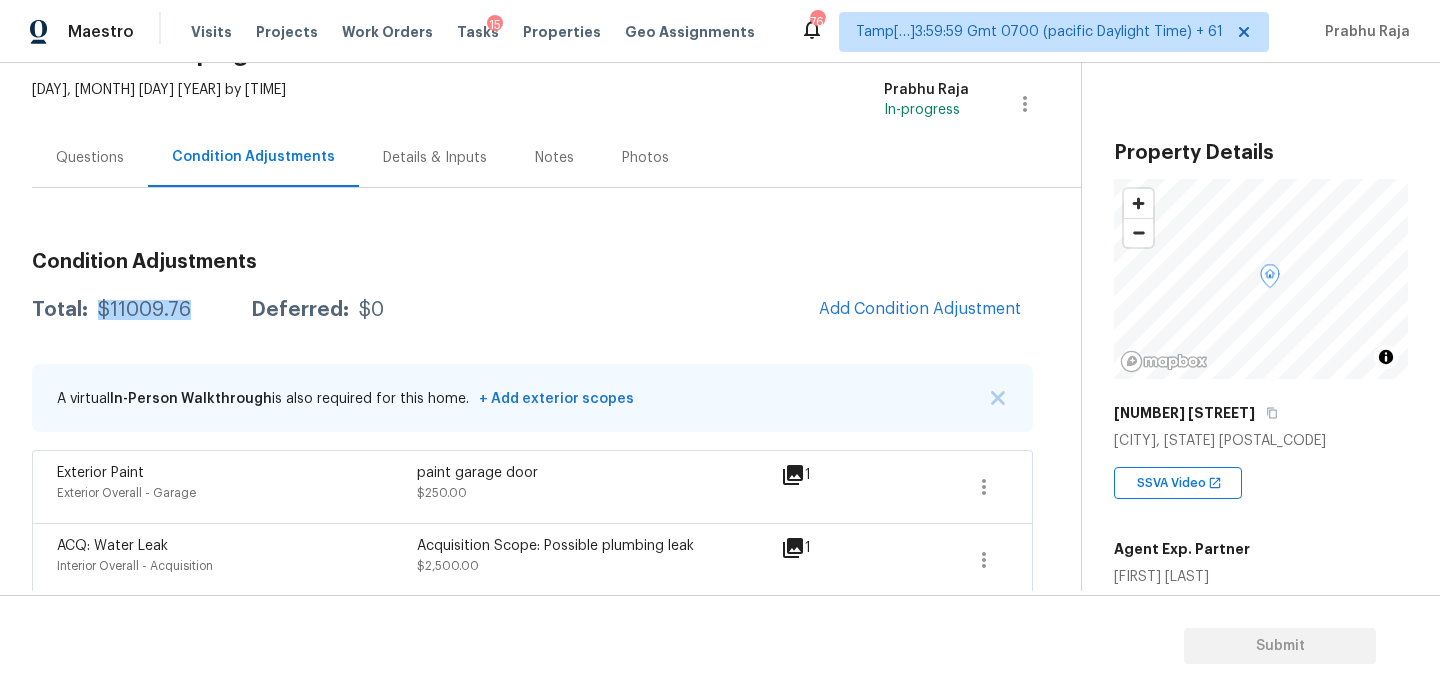scroll, scrollTop: 108, scrollLeft: 0, axis: vertical 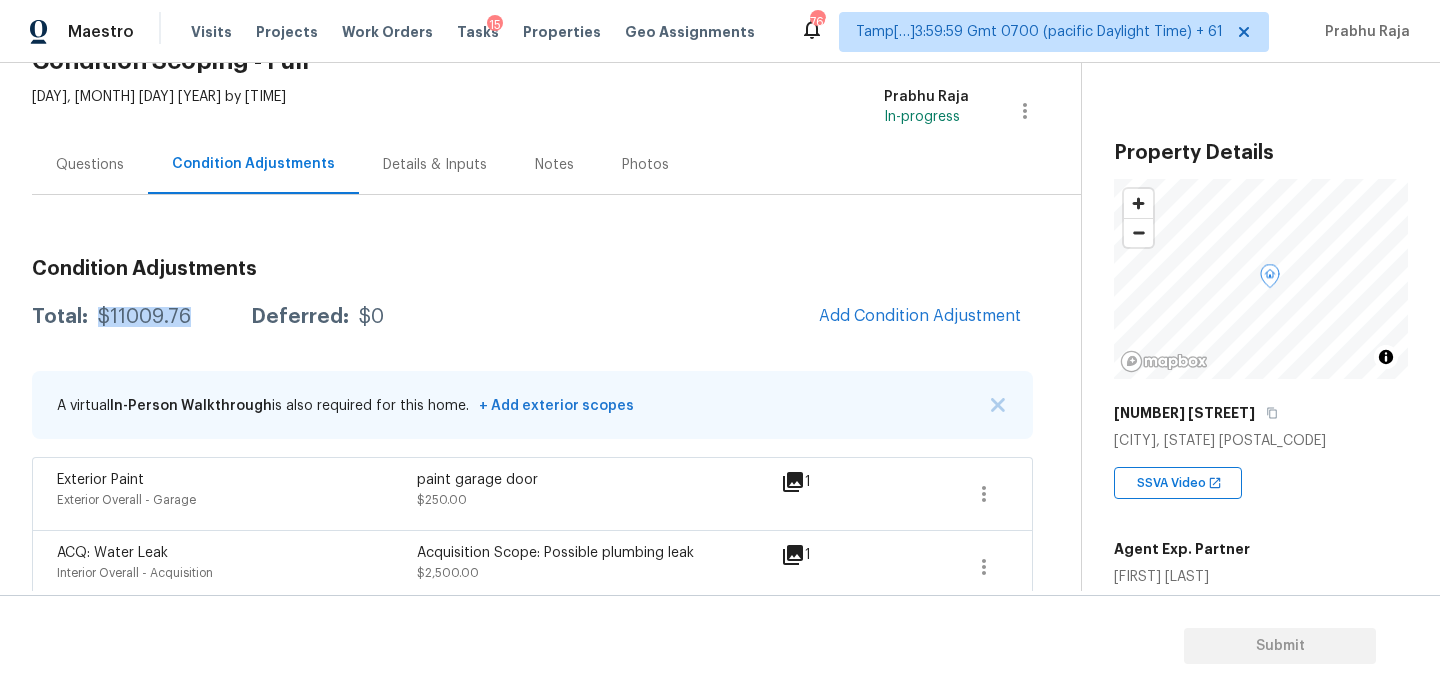 click on "Questions" at bounding box center (90, 164) 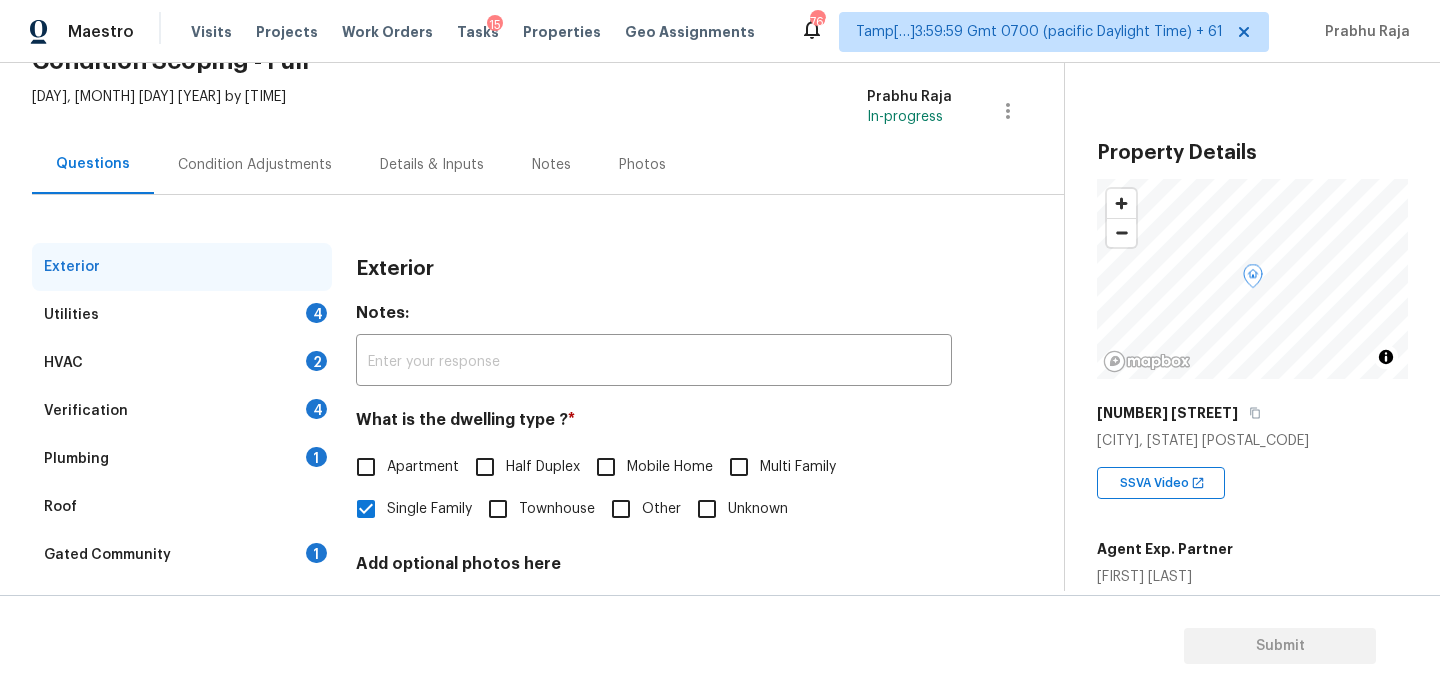 click on "Questions" at bounding box center (93, 164) 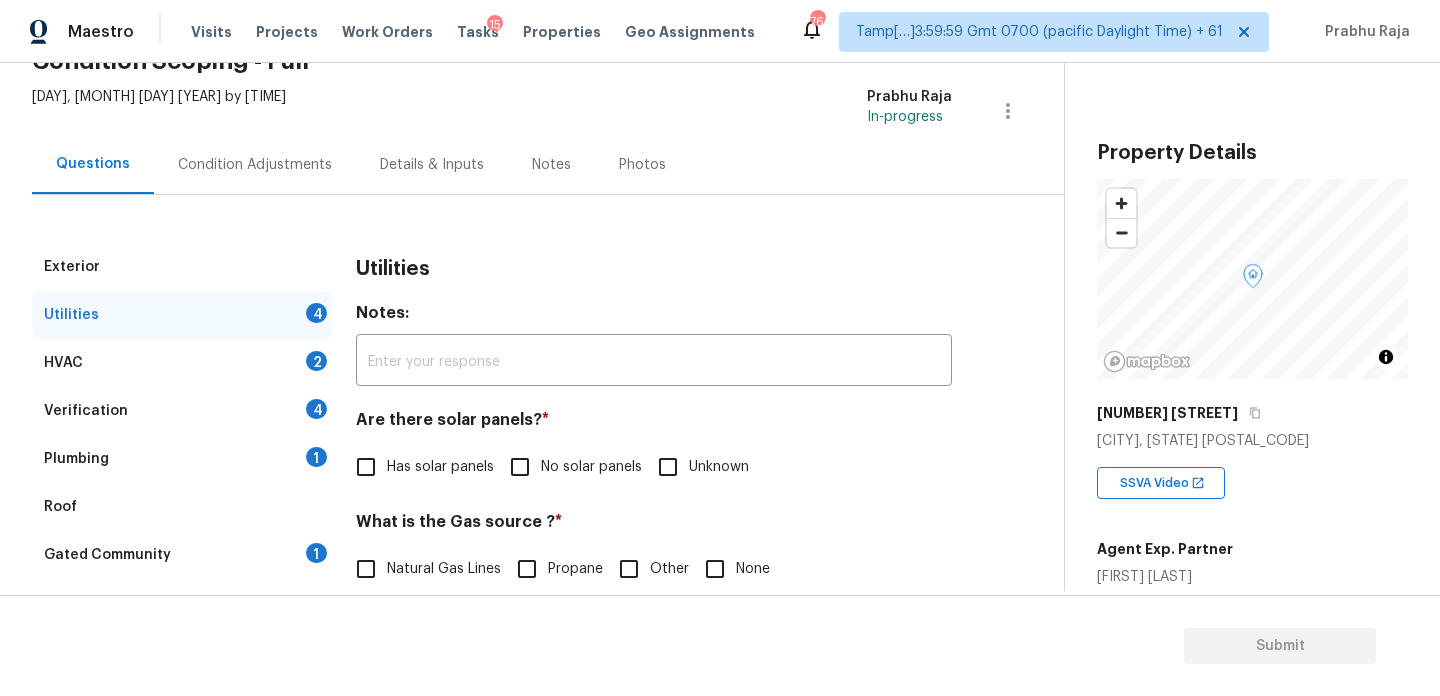 click on "No solar panels" at bounding box center [520, 467] 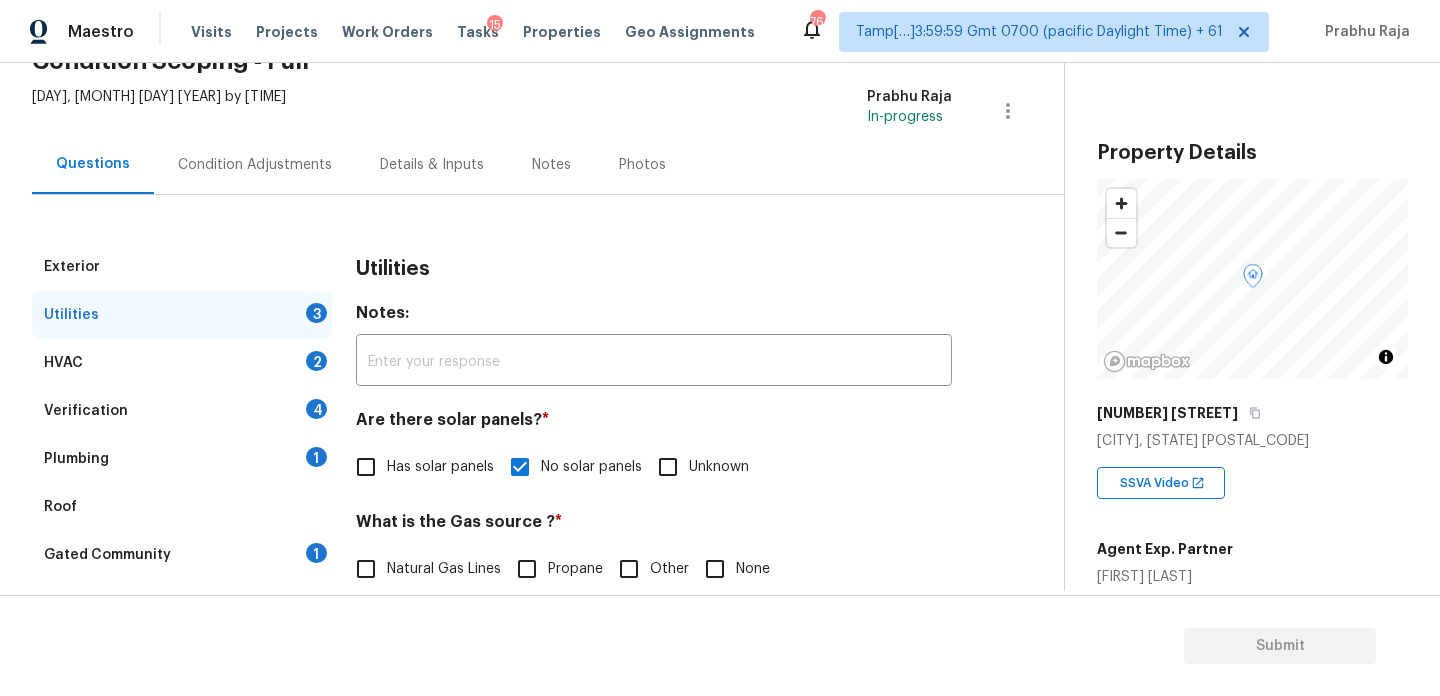 click on "None" at bounding box center (715, 569) 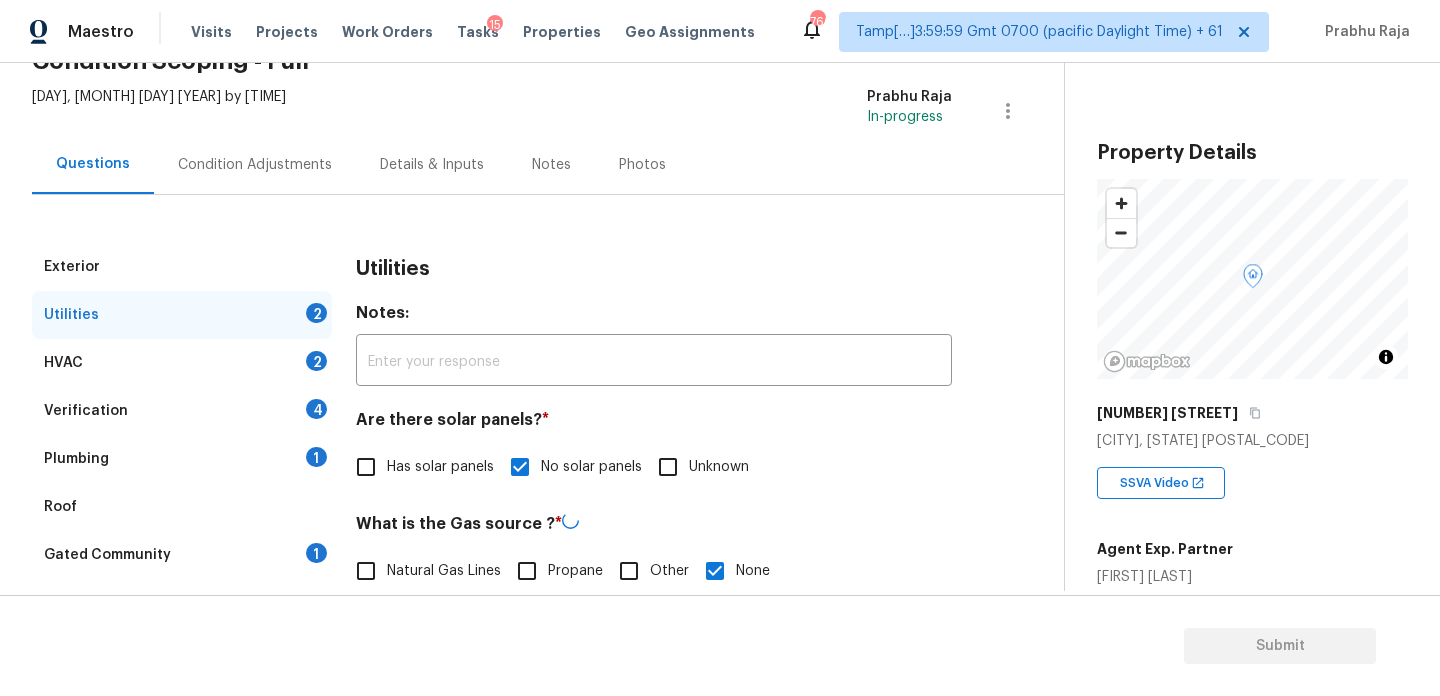 scroll, scrollTop: 809, scrollLeft: 0, axis: vertical 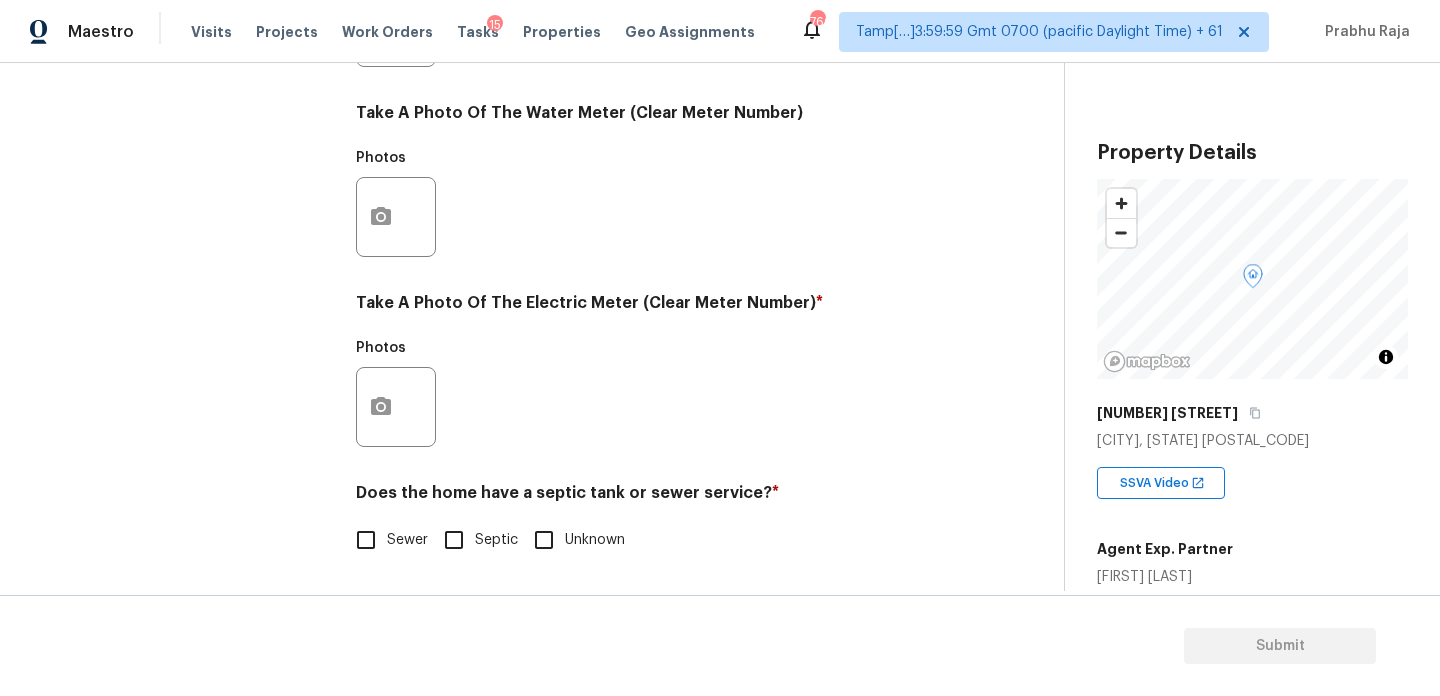 click on "Exterior Utilities 2 HVAC 2 Verification 4 Plumbing 1 Roof Gated Community 1 Pricing 5 Add Area Utilities Notes: ​ Are there solar panels?  * Has solar panels No solar panels Unknown What is the Gas source ?  * Natural Gas Lines Propane Other None Take A Photo Of The Gas Meter (Clear Meter Number) Photos Take A Photo Of The Water Meter (Clear Meter Number) Photos Take A Photo Of The Electric Meter (Clear Meter Number)  * Photos Does the home have a septic tank or sewer service?  * Sewer Septic Unknown" at bounding box center (524, 63) 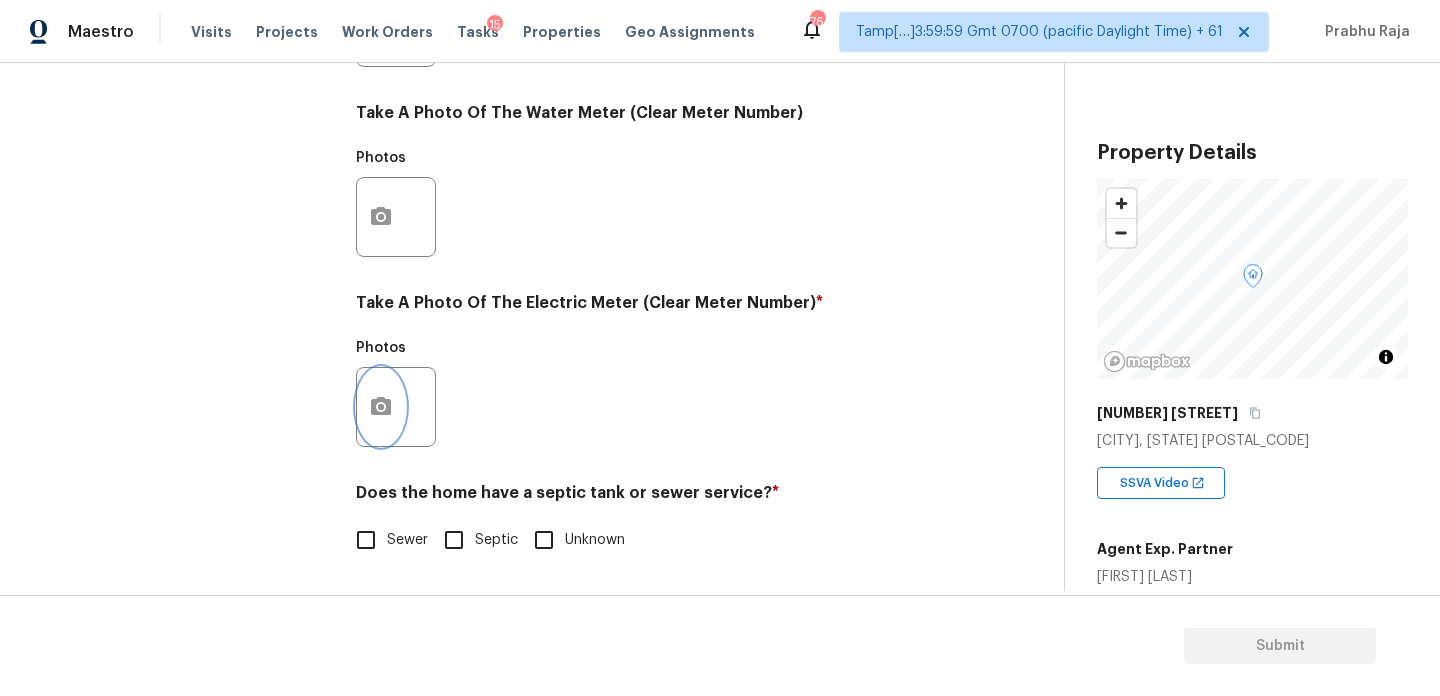 click 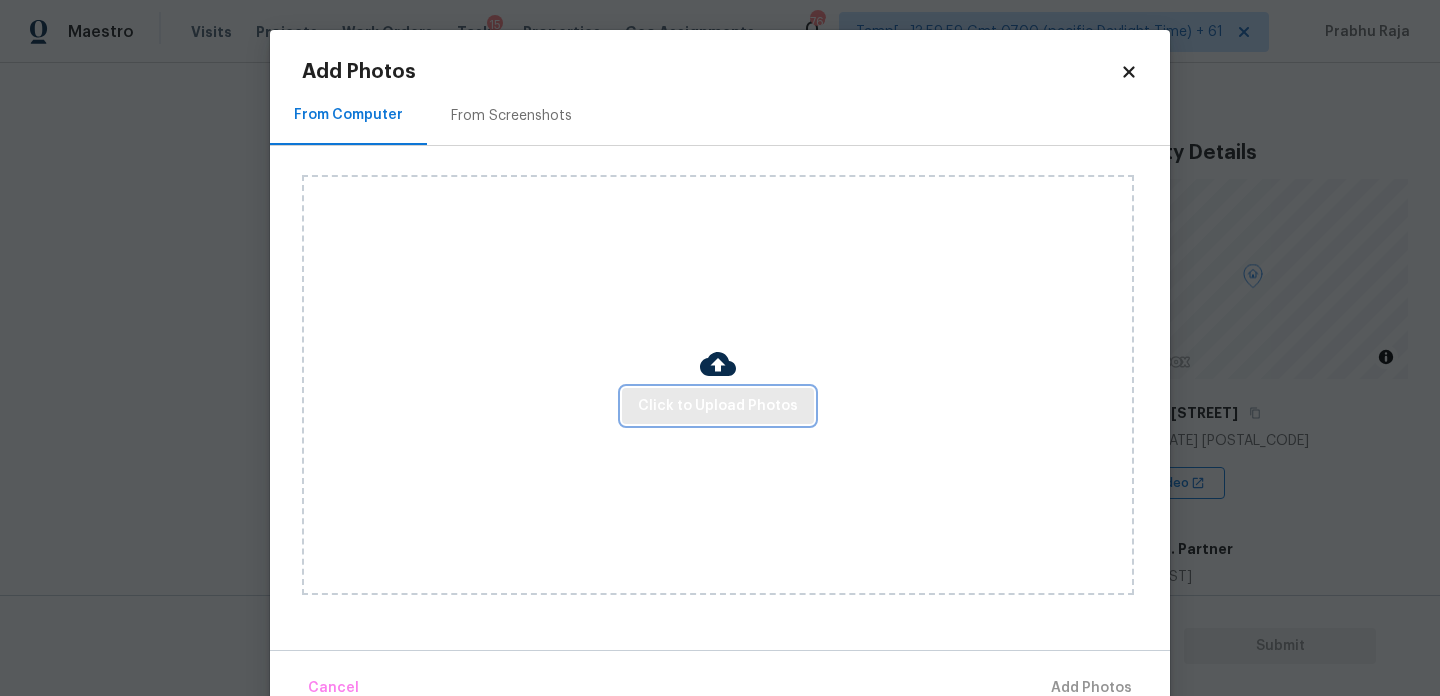 click on "Click to Upload Photos" at bounding box center (718, 406) 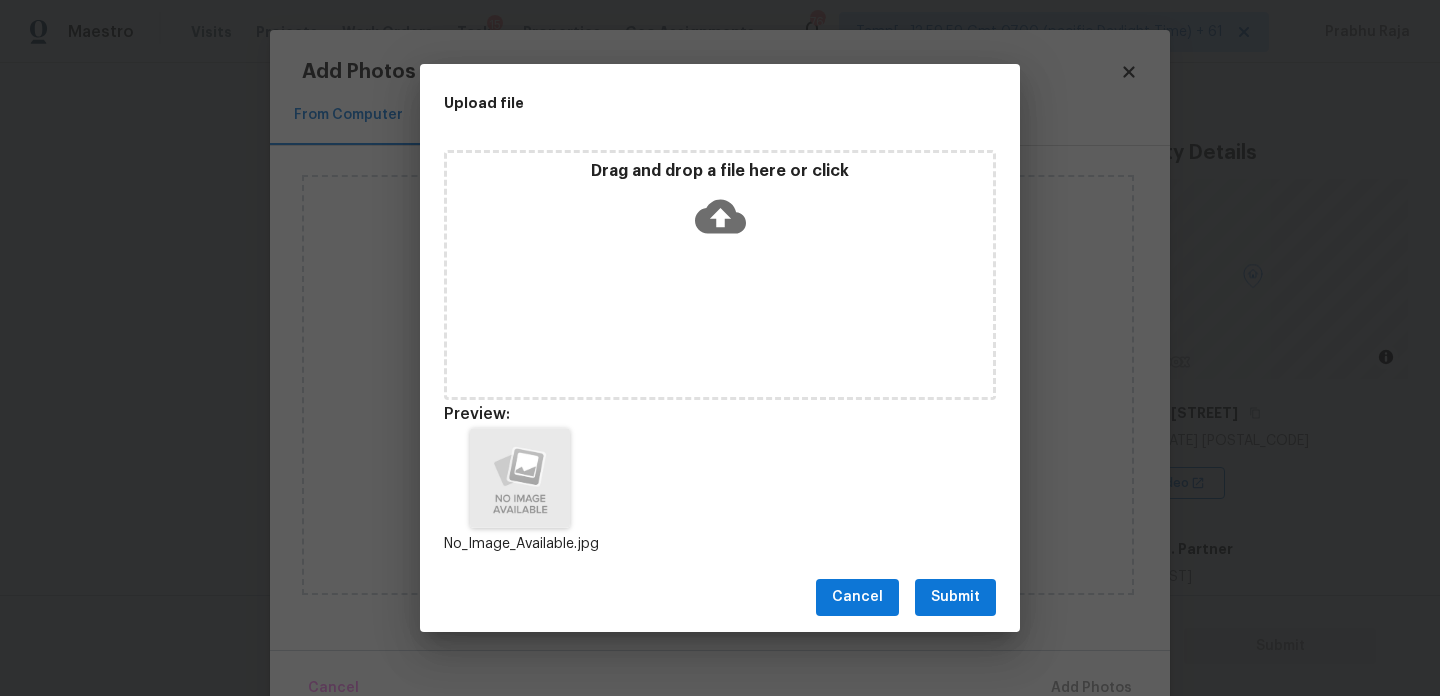 click on "Submit" at bounding box center [955, 597] 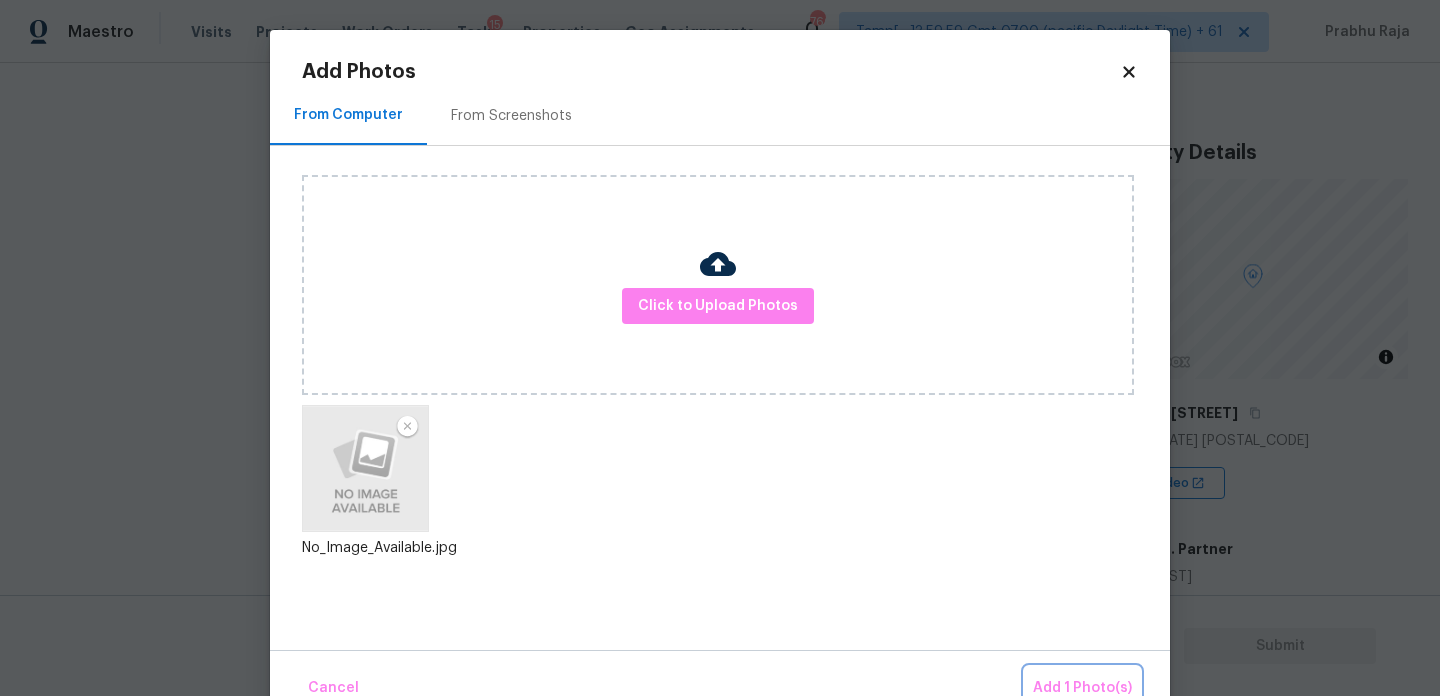 click on "Add 1 Photo(s)" at bounding box center (1082, 688) 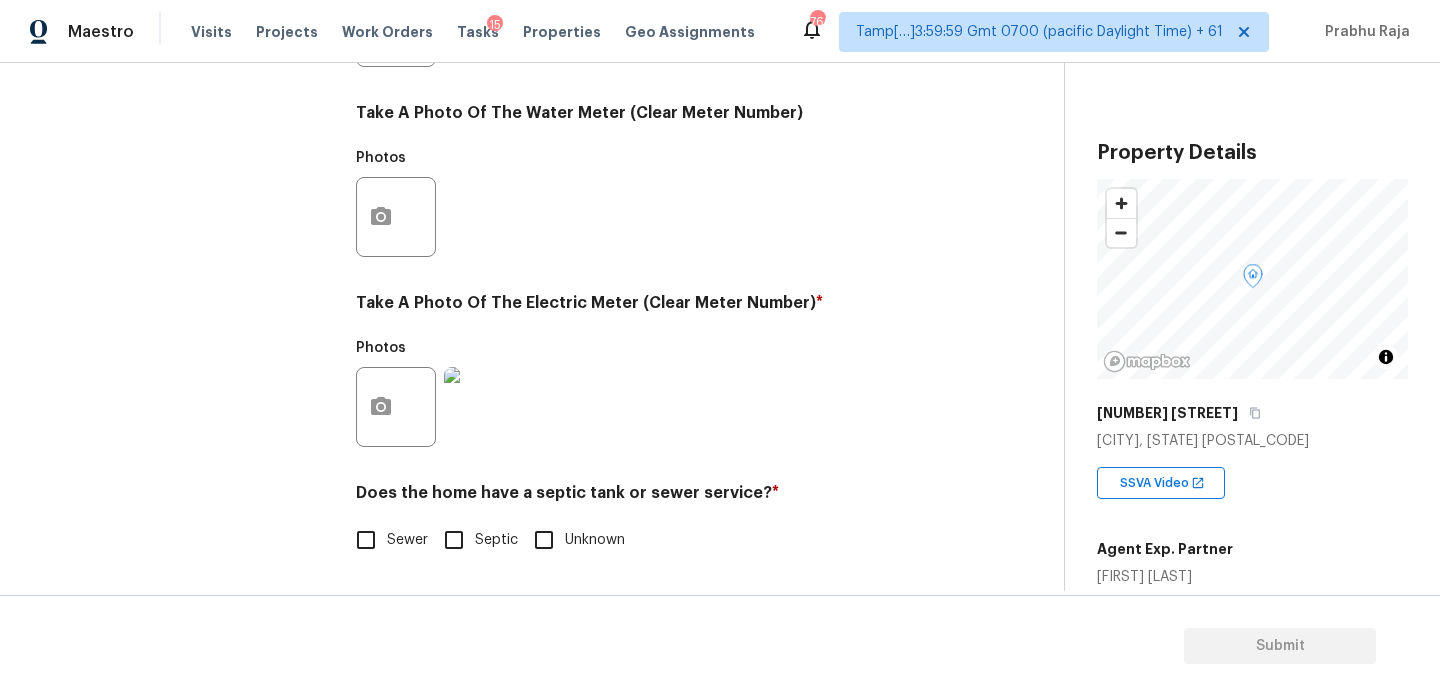 click on "Sewer" at bounding box center (407, 540) 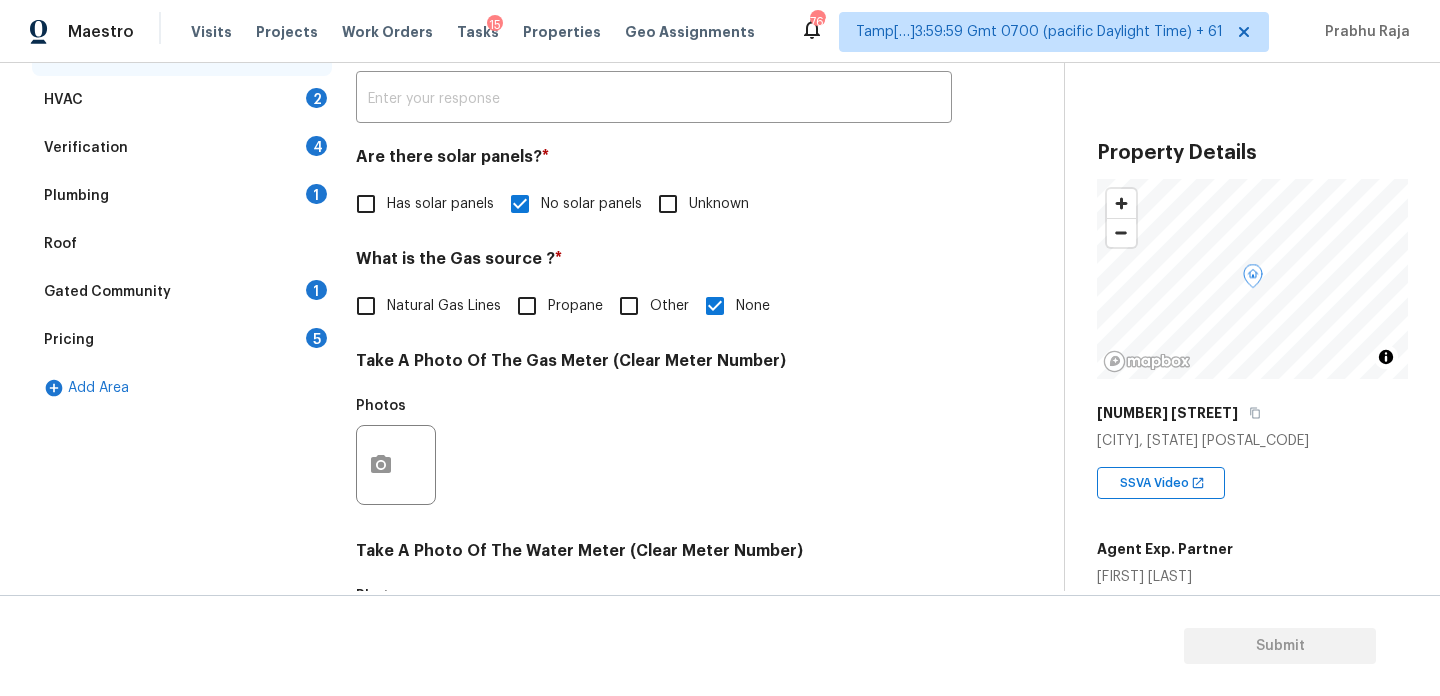 scroll, scrollTop: 261, scrollLeft: 0, axis: vertical 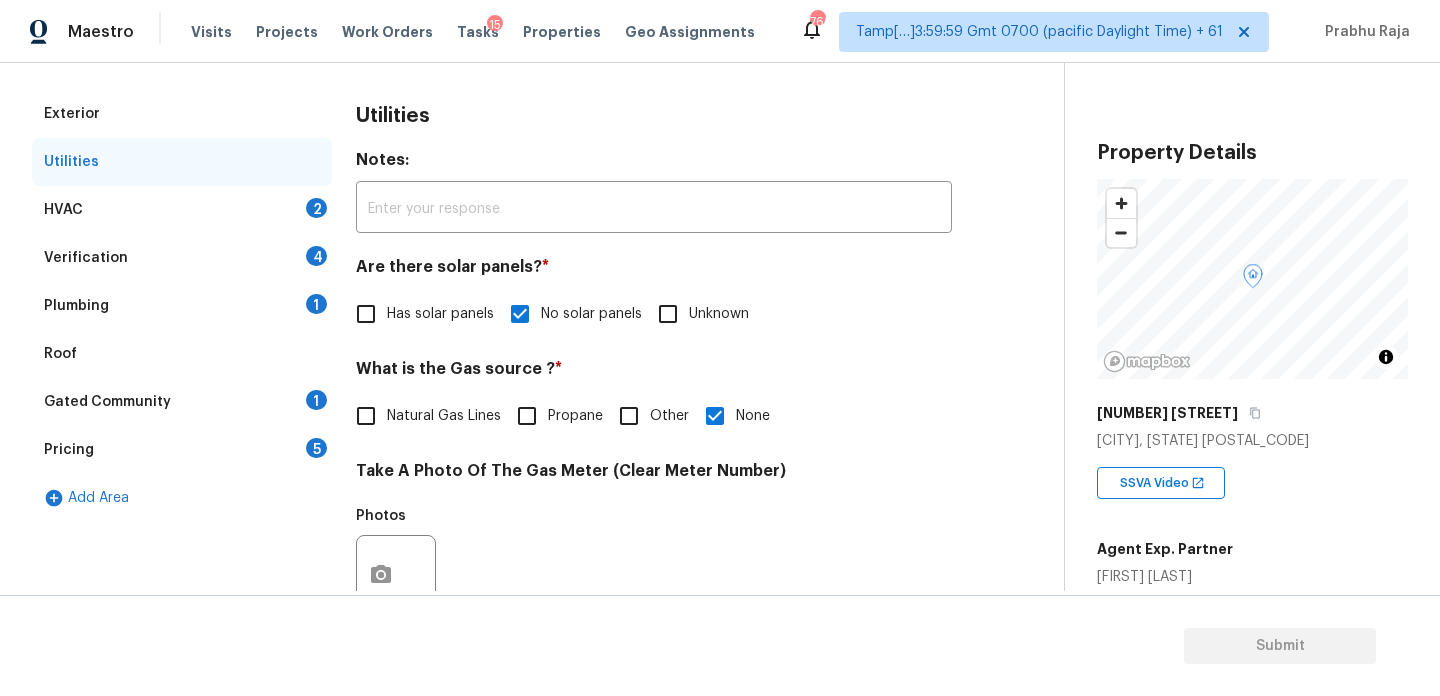 click on "HVAC 2" at bounding box center [182, 210] 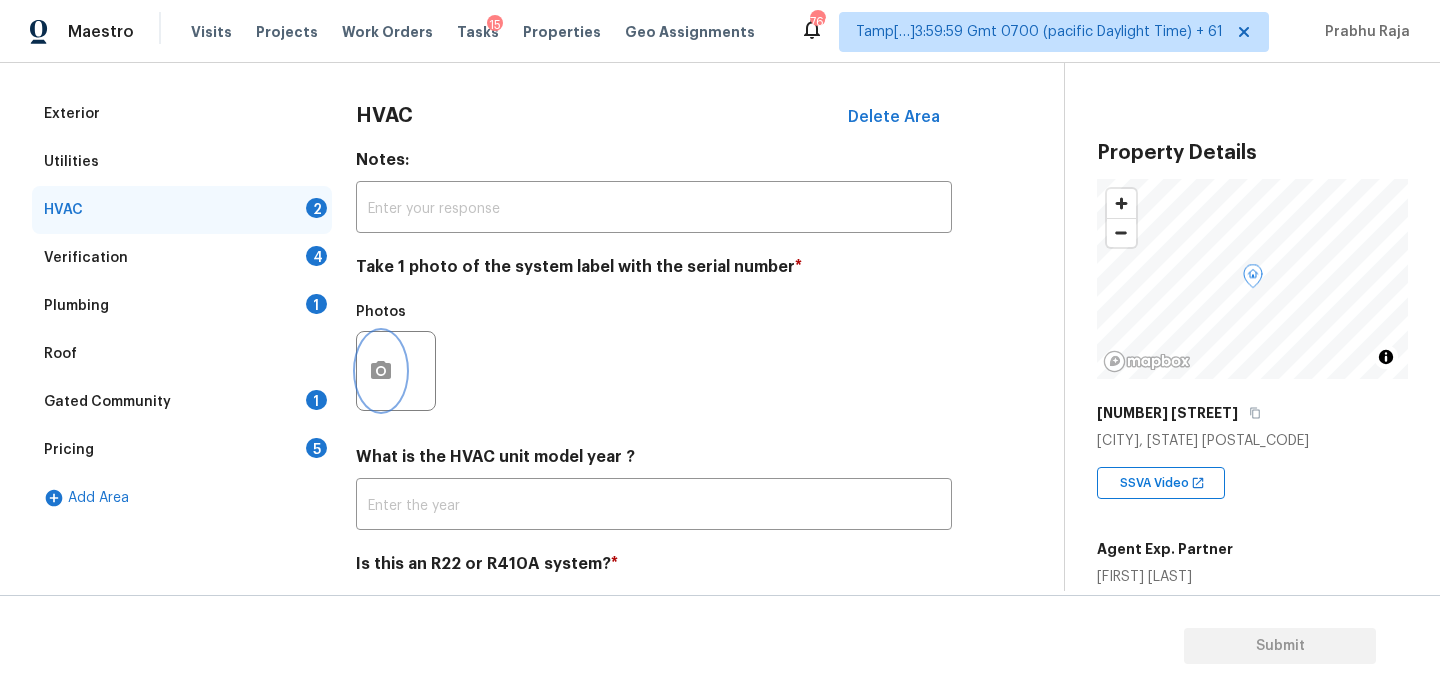 click at bounding box center (381, 371) 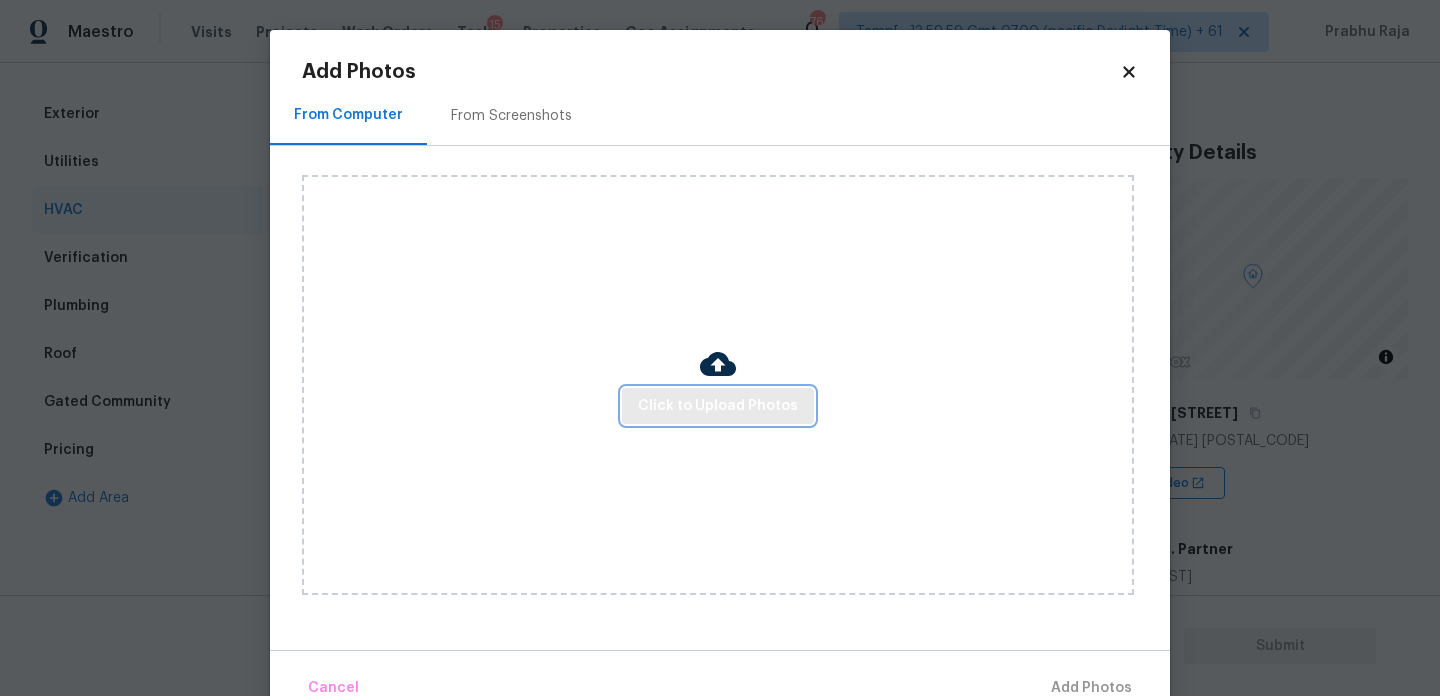 click on "Click to Upload Photos" at bounding box center (718, 406) 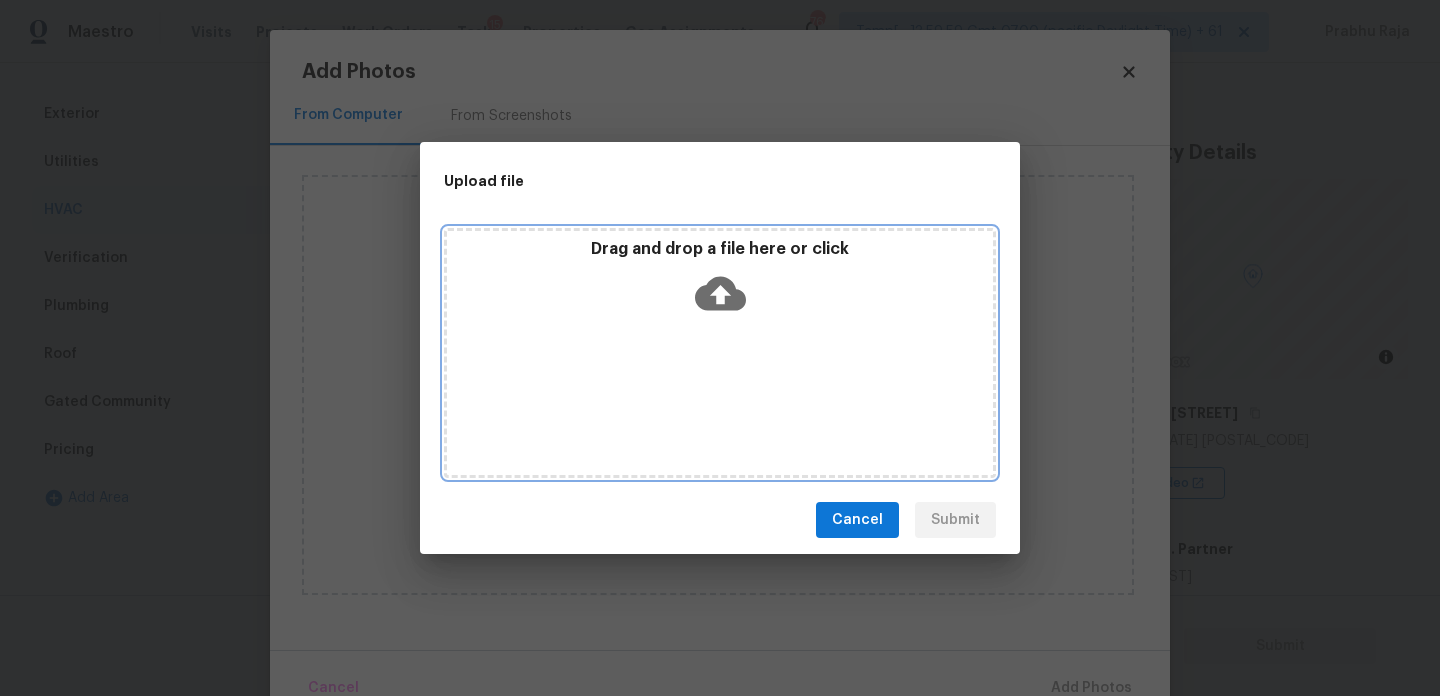 click on "Drag and drop a file here or click" at bounding box center (720, 353) 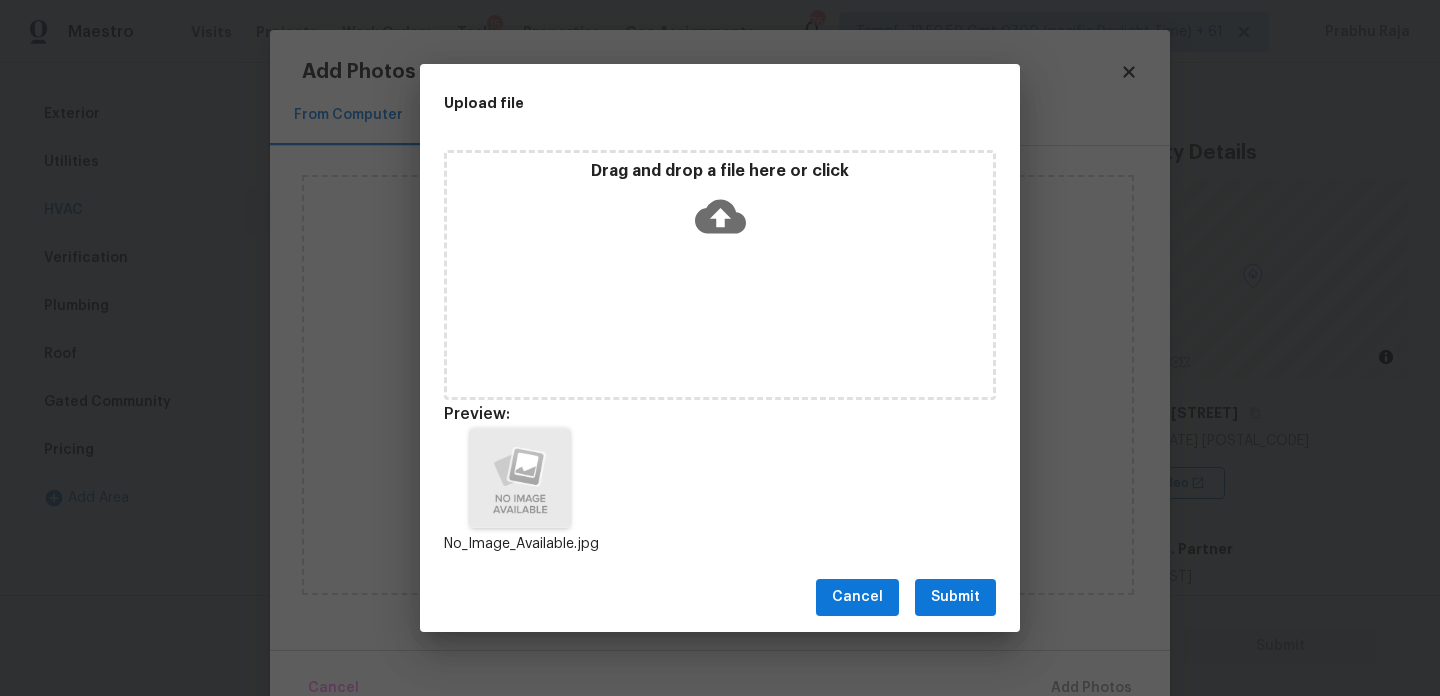 click on "Submit" at bounding box center [955, 597] 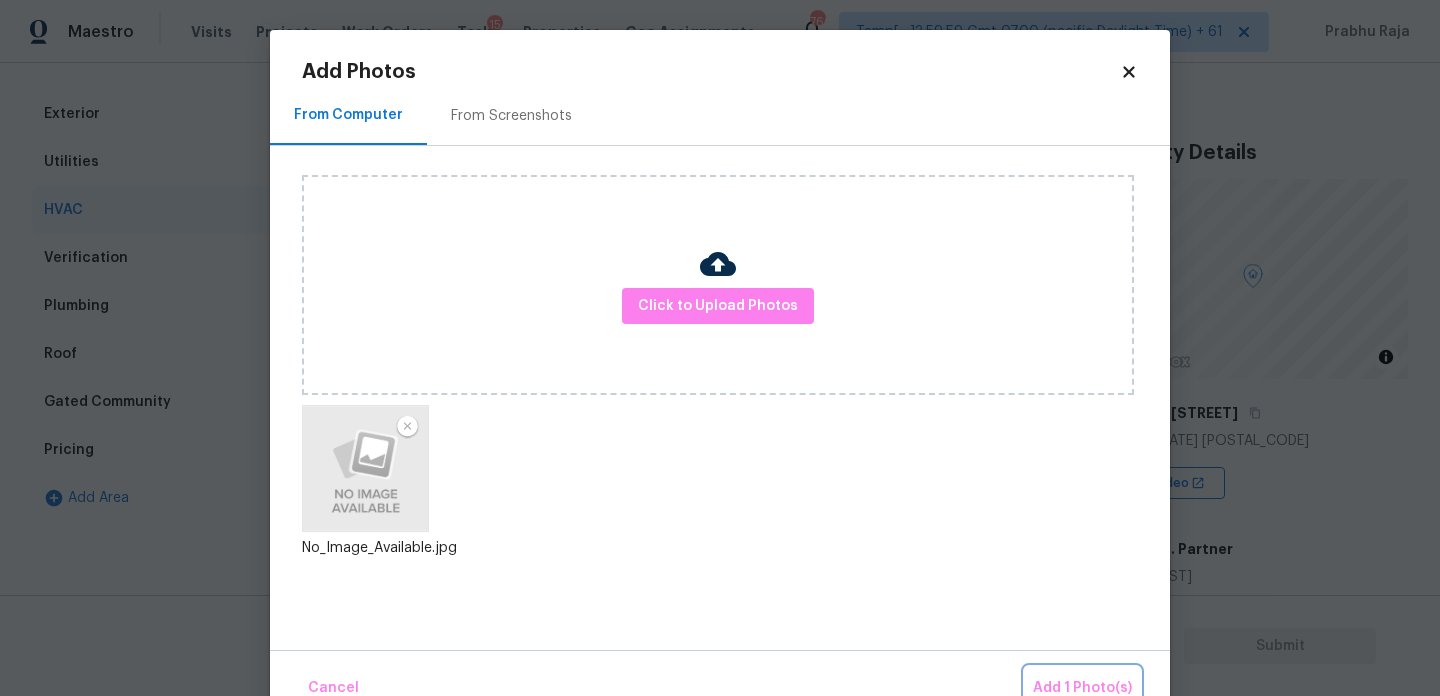click on "Add 1 Photo(s)" at bounding box center (1082, 688) 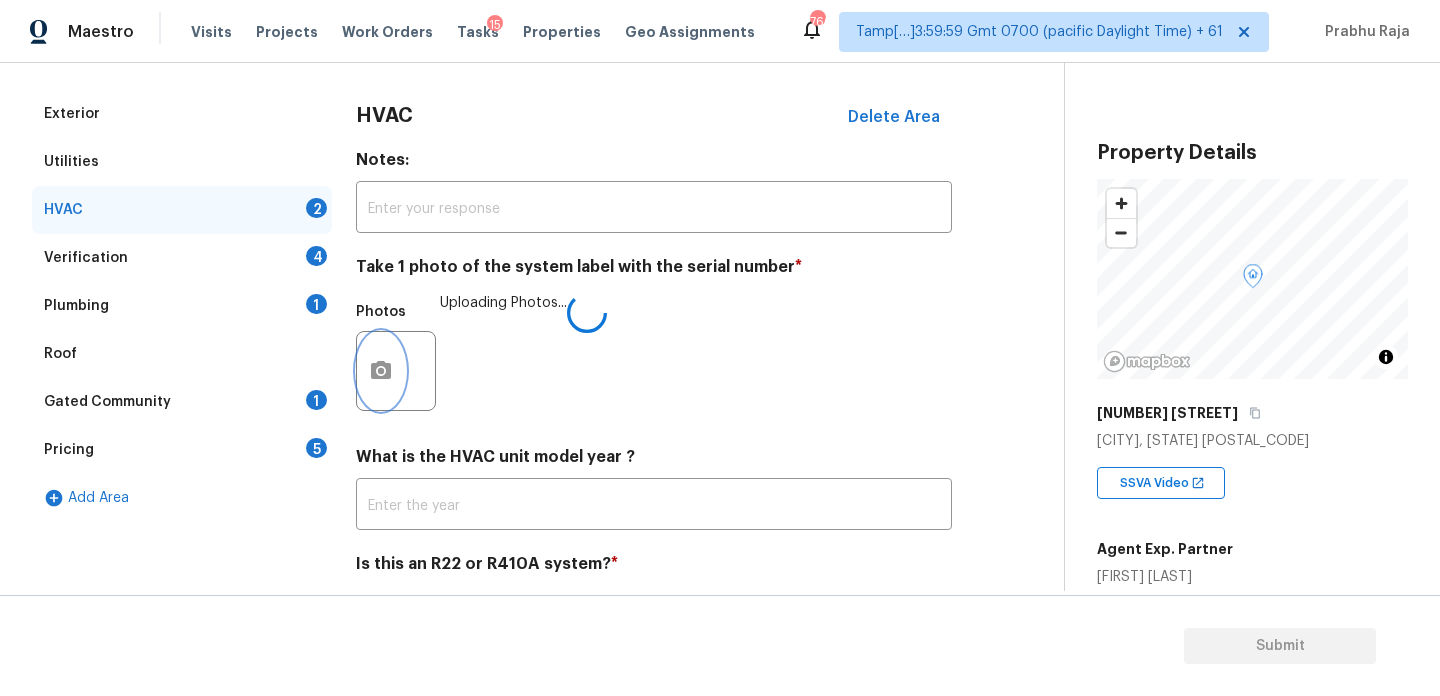 scroll, scrollTop: 333, scrollLeft: 0, axis: vertical 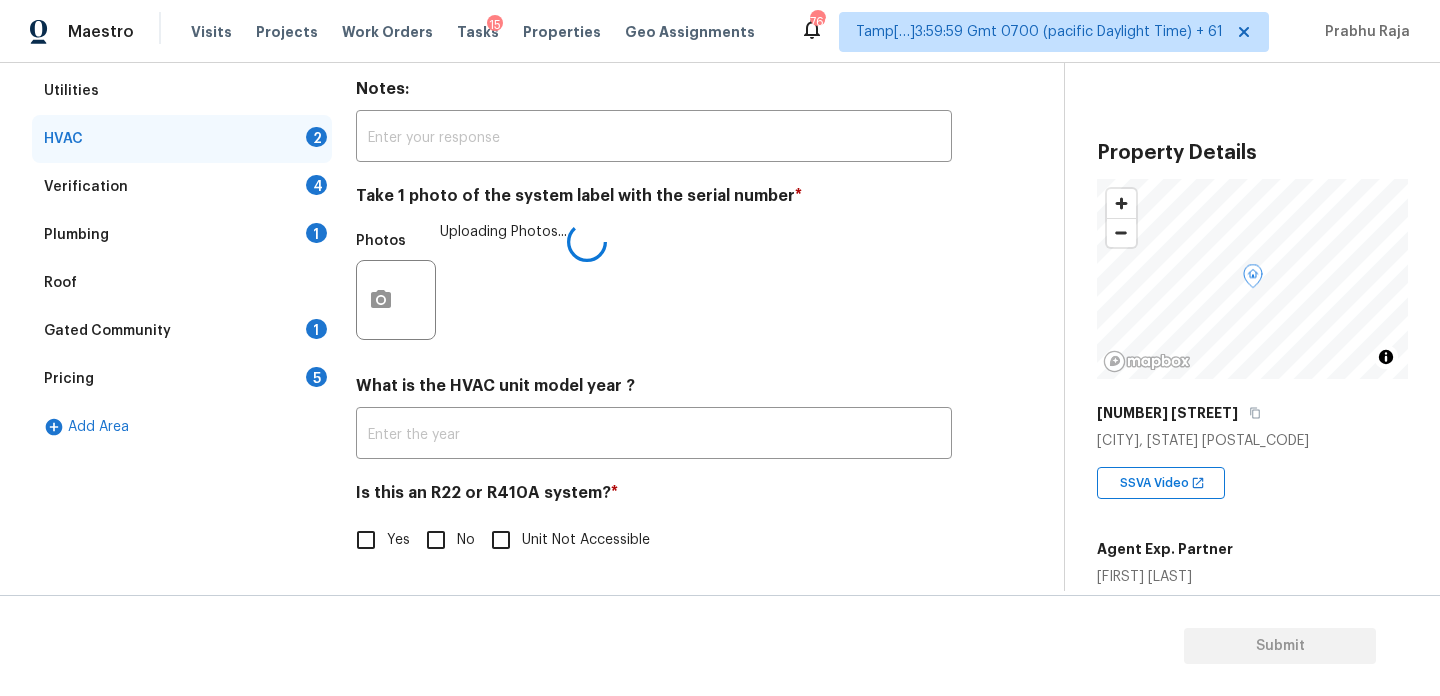 click on "No" at bounding box center (436, 540) 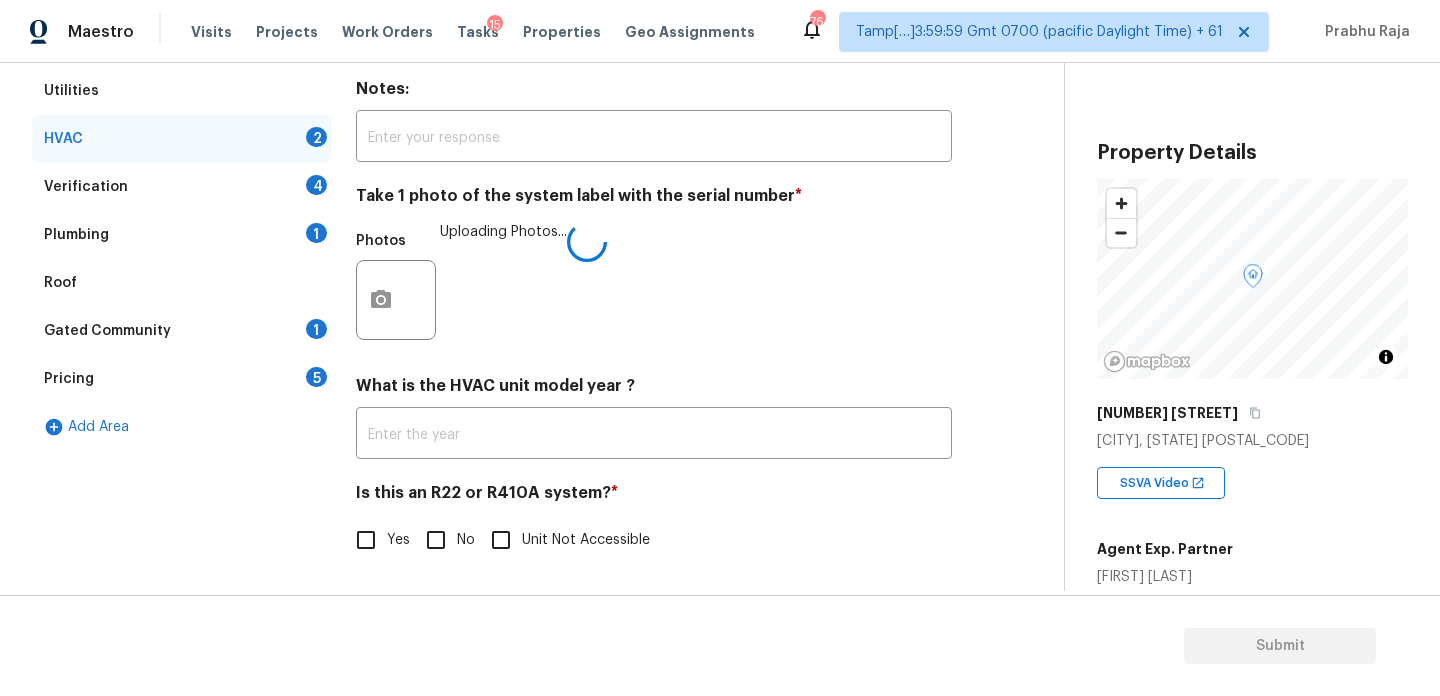 checkbox on "true" 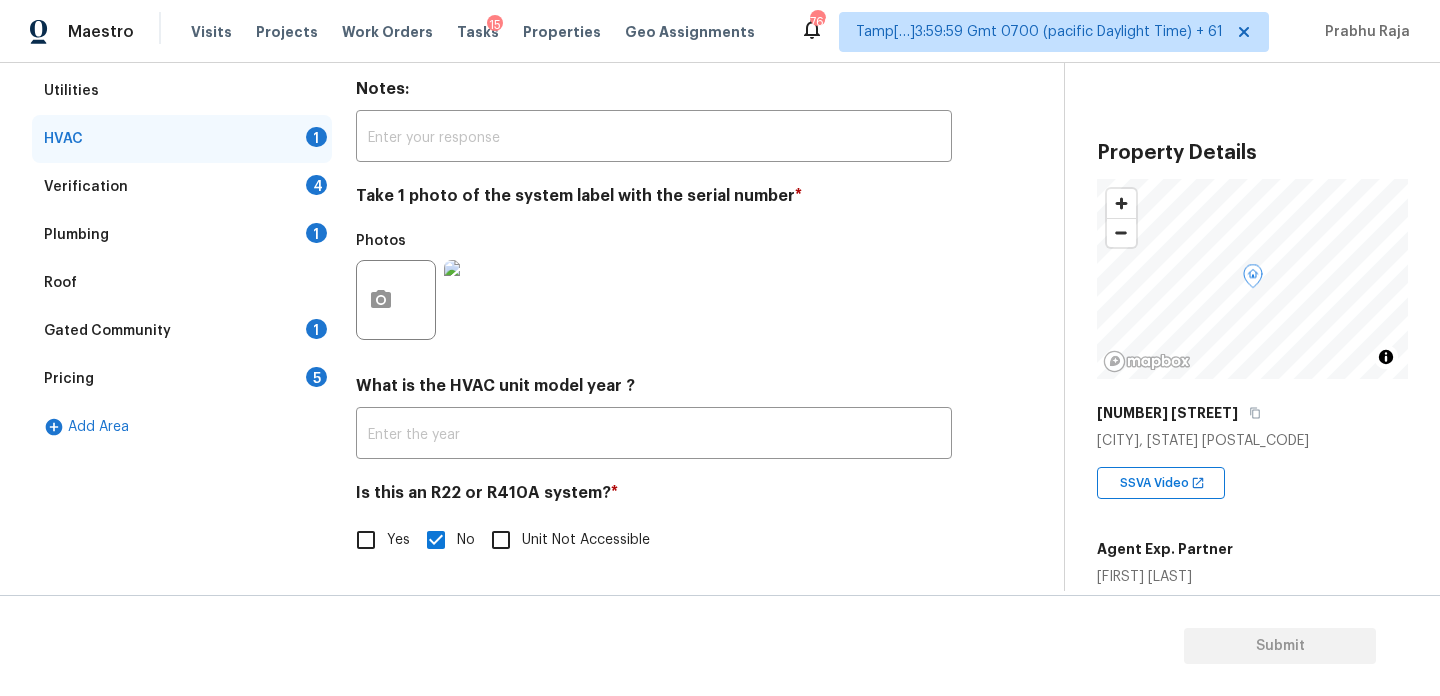 click on "Yes" at bounding box center (366, 540) 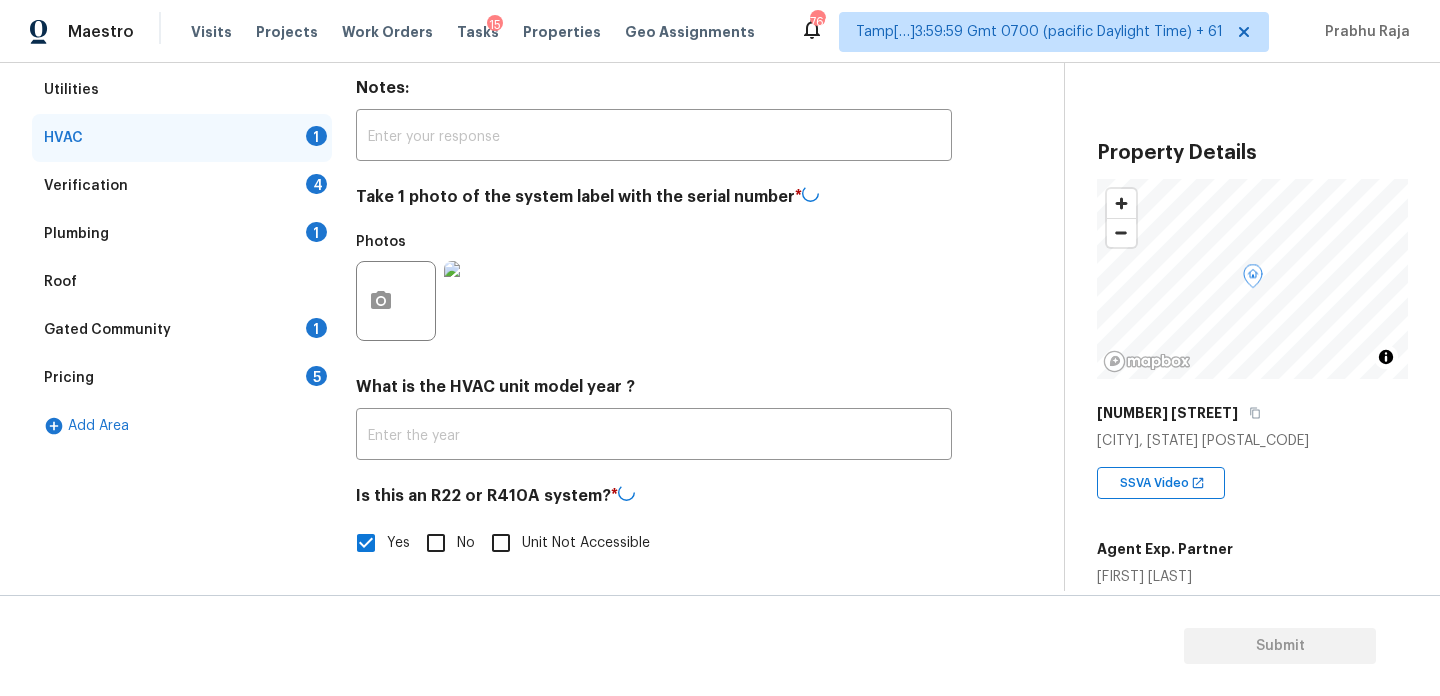 scroll, scrollTop: 315, scrollLeft: 0, axis: vertical 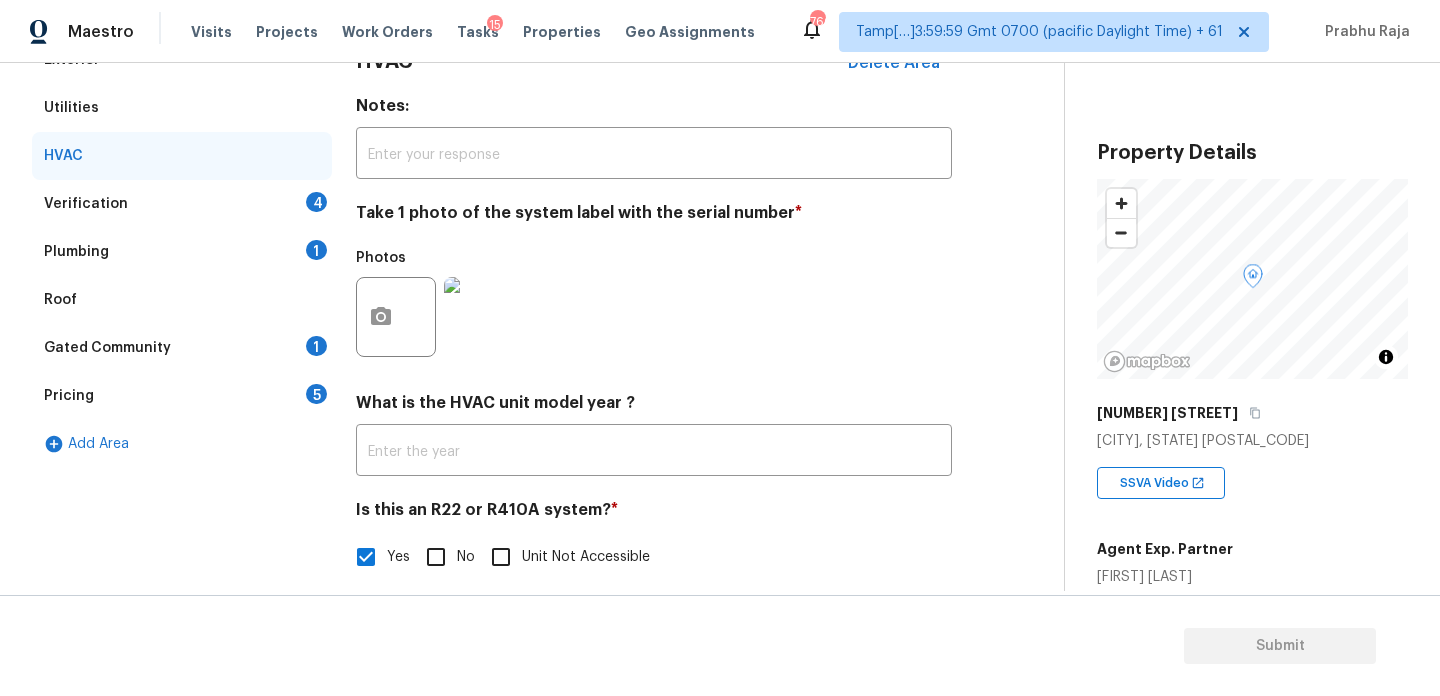 click on "4" at bounding box center (316, 202) 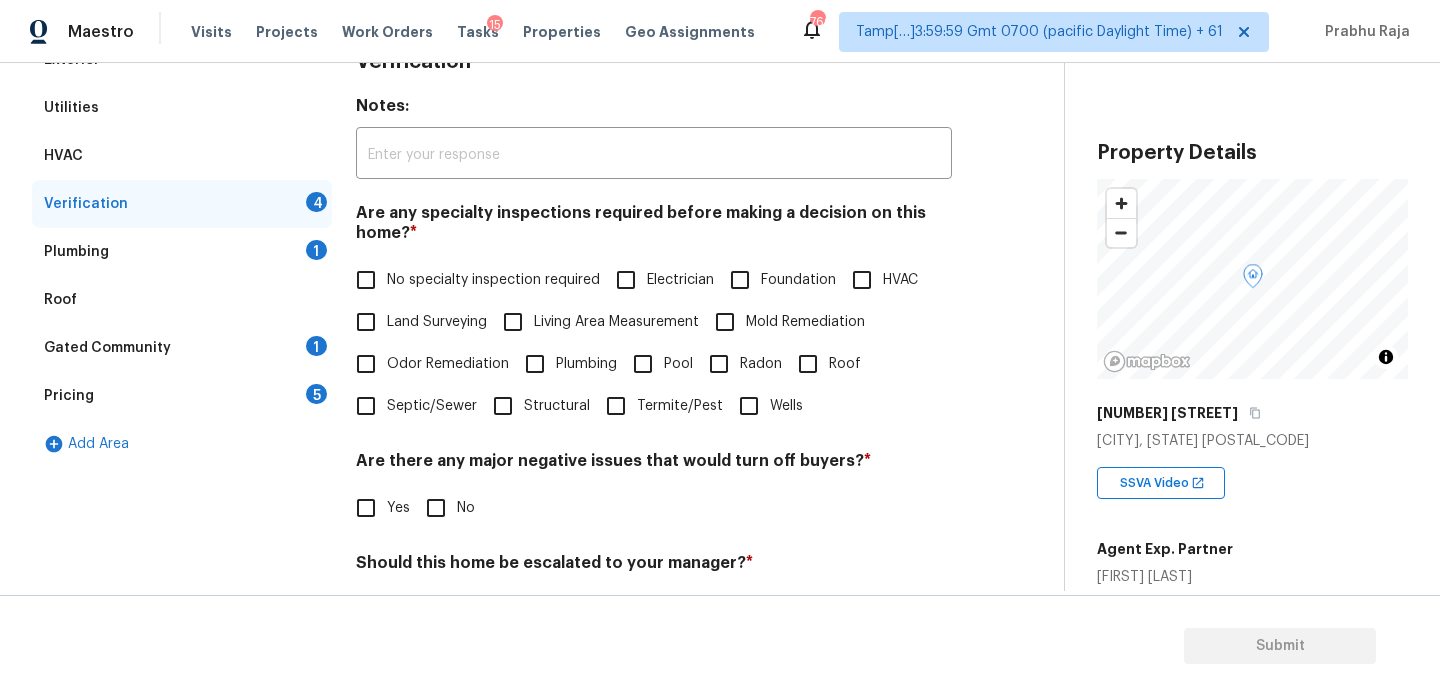 click on "No specialty inspection required" at bounding box center [366, 280] 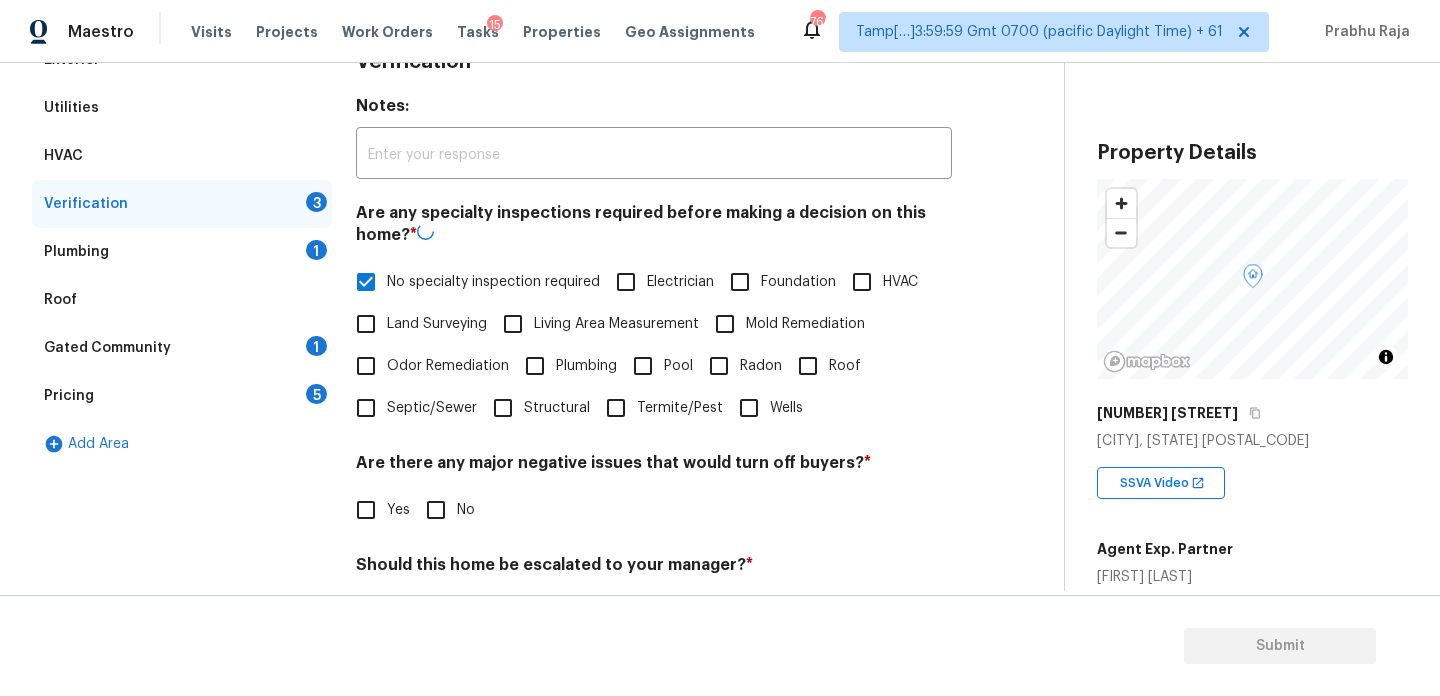 click on "Verification Notes: ​ Are any specialty inspections required before making a decision on this home? * No specialty inspection required Electrician Foundation HVAC Land Surveying Living Area Measurement Mold Remediation Odor Remediation Plumbing Pool Radon Roof Septic/Sewer Structural Termite/Pest Wells Are there any major negative issues that would turn off buyers? * Yes No Should this home be escalated to your manager? * Yes No The property needs attention @ 4:34. ​ Photos Do you recommend a walk on this home? If so, please provide details and specify whether the issue is on the interior or exterior of the home. * Yes No" at bounding box center (654, 502) 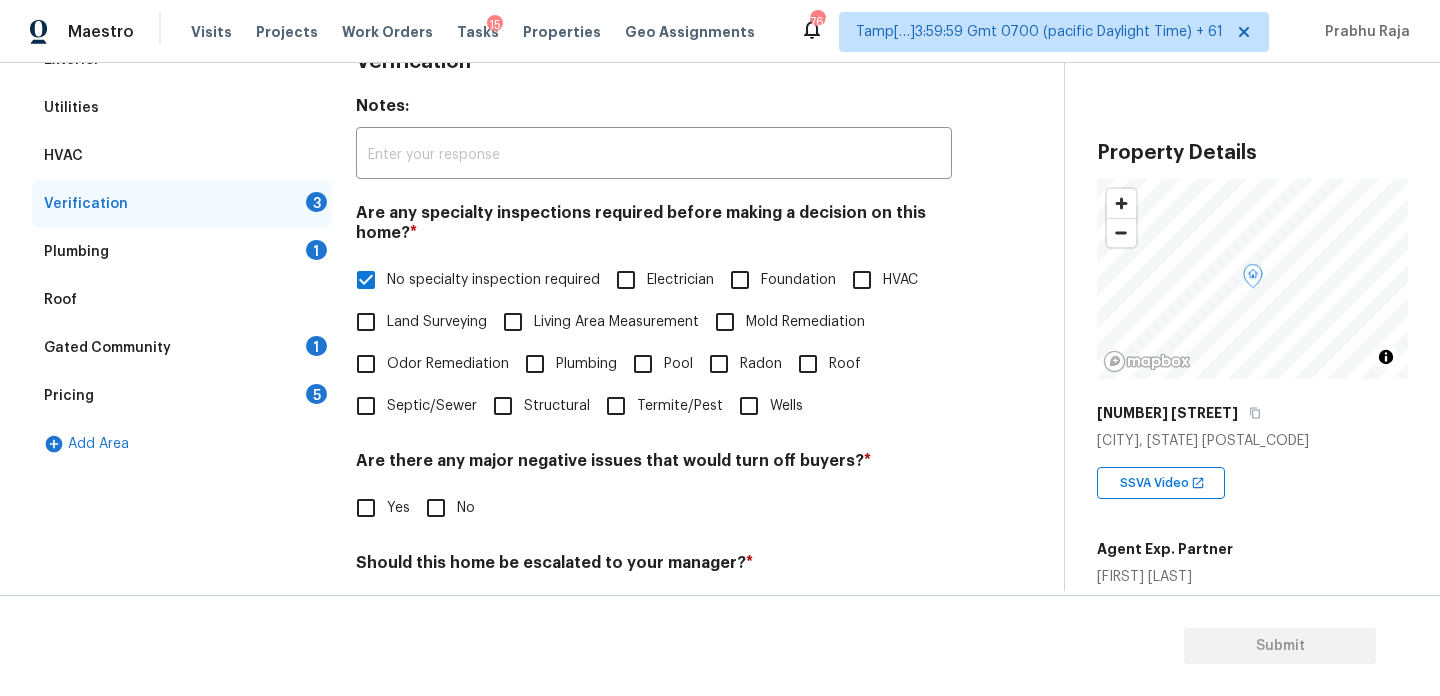 click on "No" at bounding box center (445, 508) 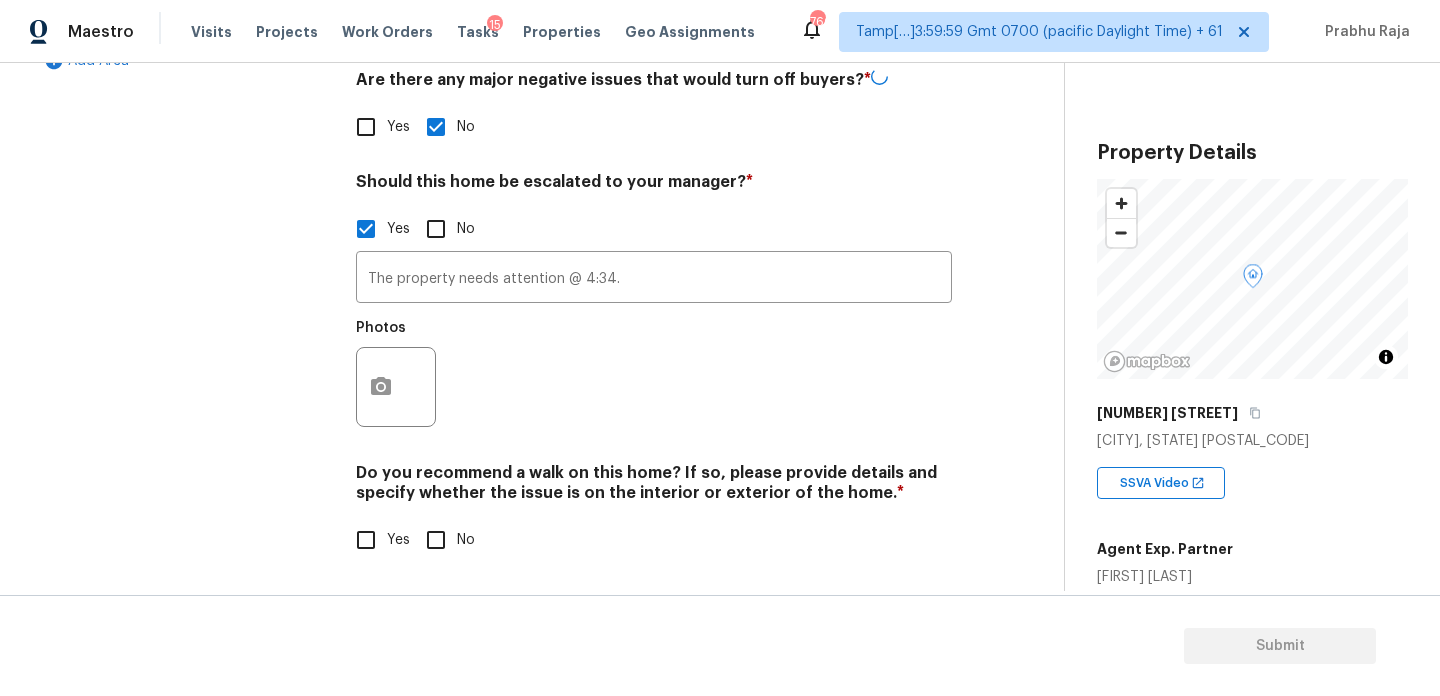 scroll, scrollTop: 697, scrollLeft: 0, axis: vertical 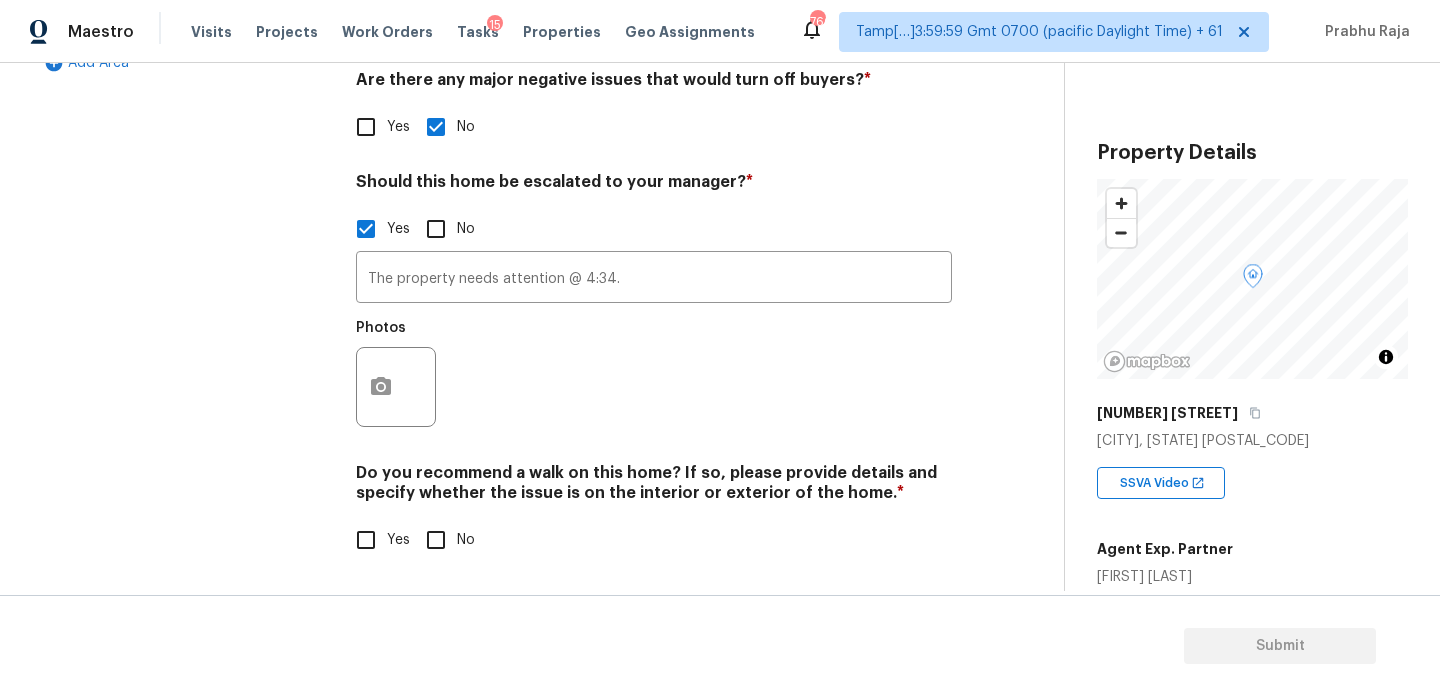 click on "No" at bounding box center (436, 540) 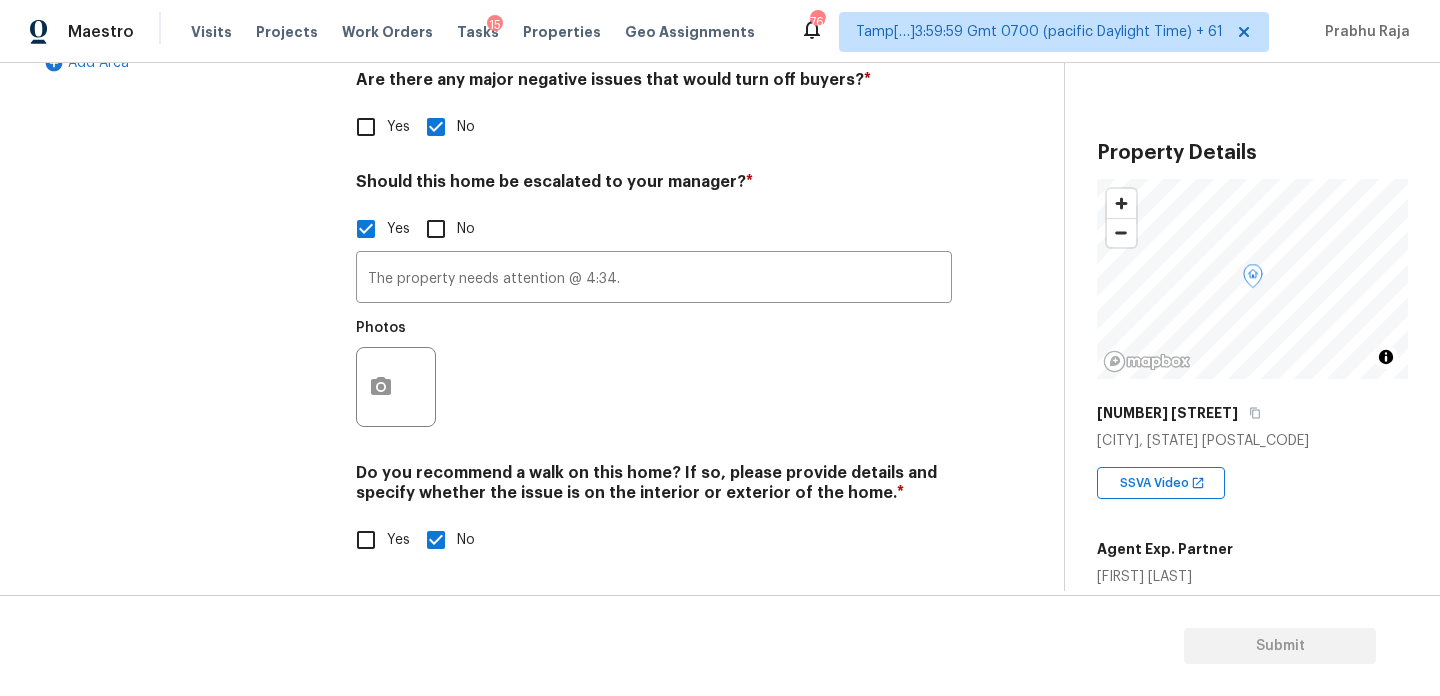click at bounding box center [396, 387] 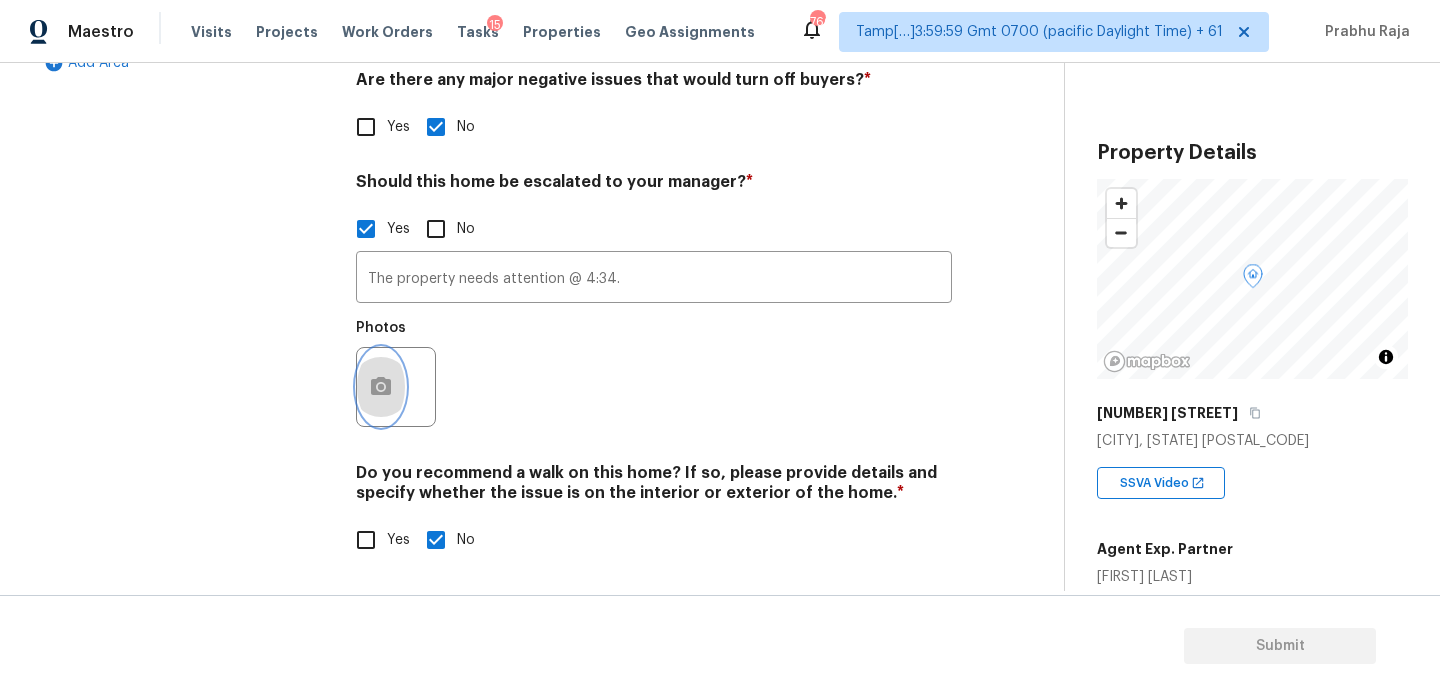 click at bounding box center (381, 387) 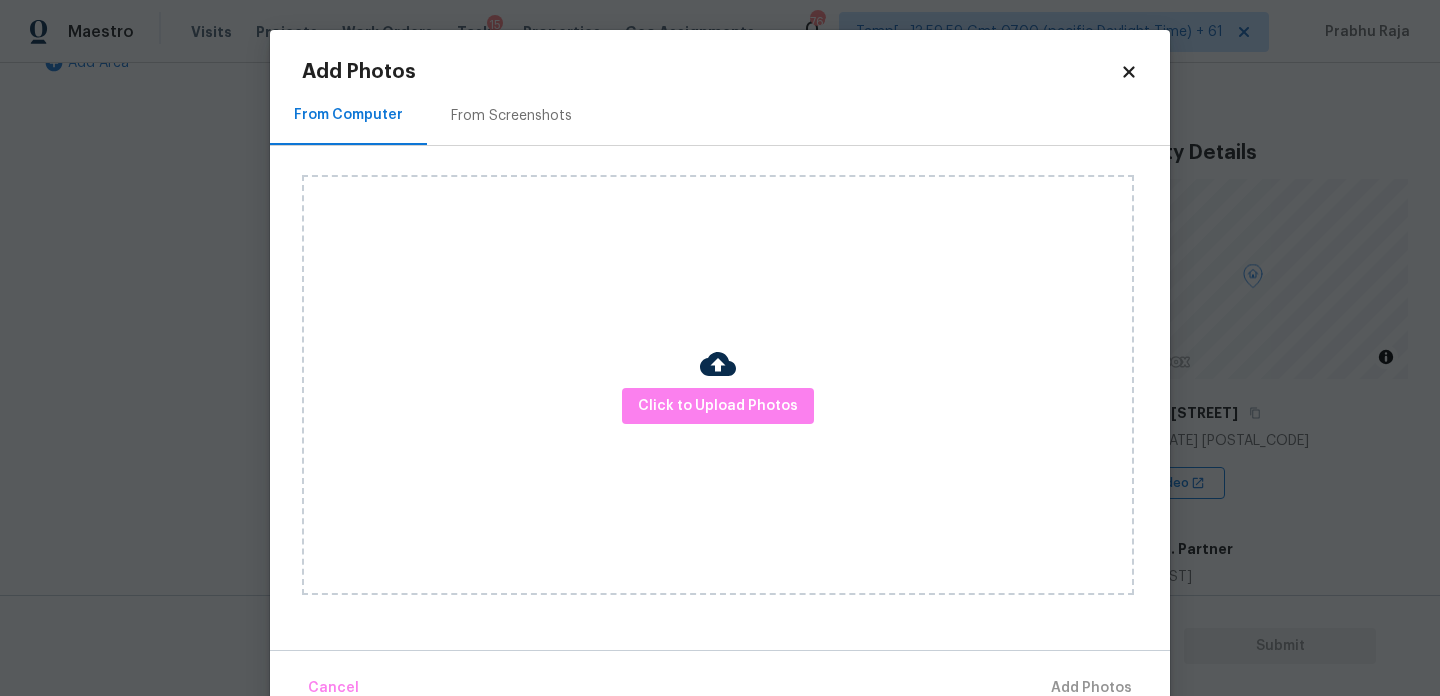 click on "Click to Upload Photos" at bounding box center (718, 385) 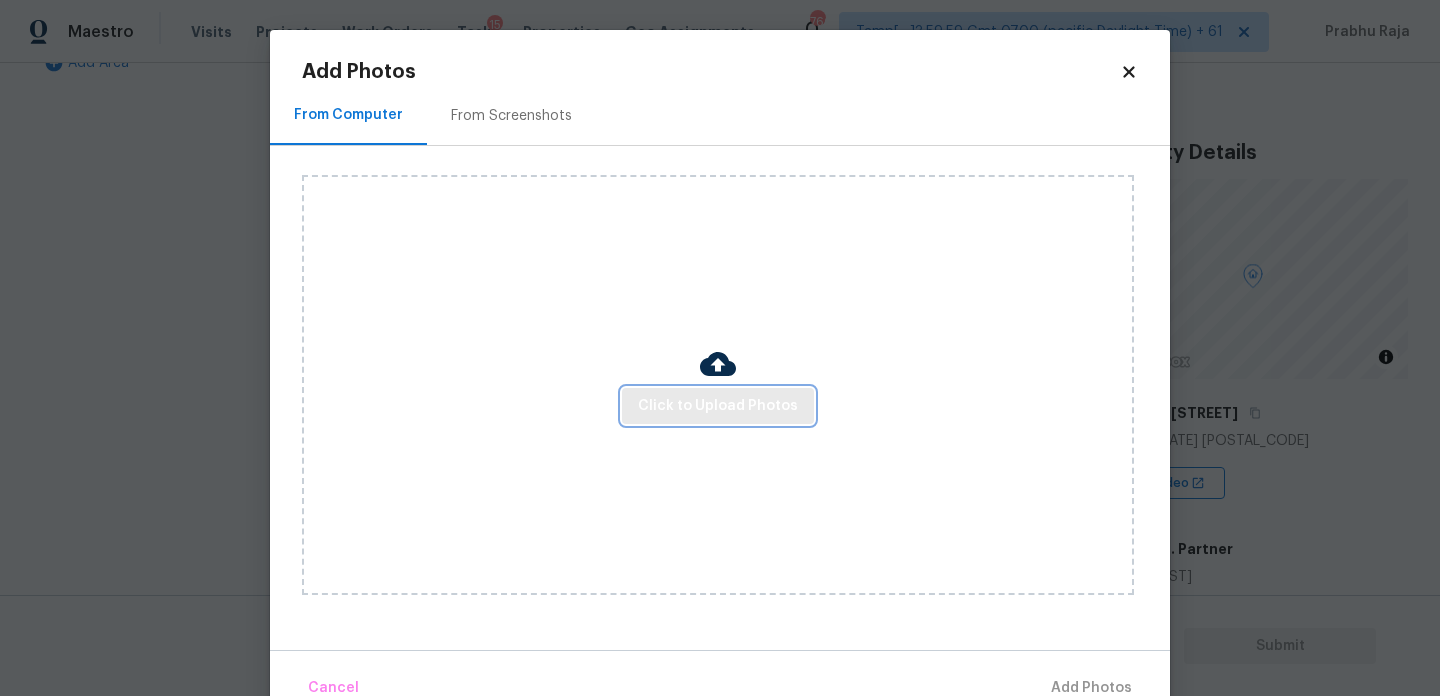 click on "Click to Upload Photos" at bounding box center [718, 406] 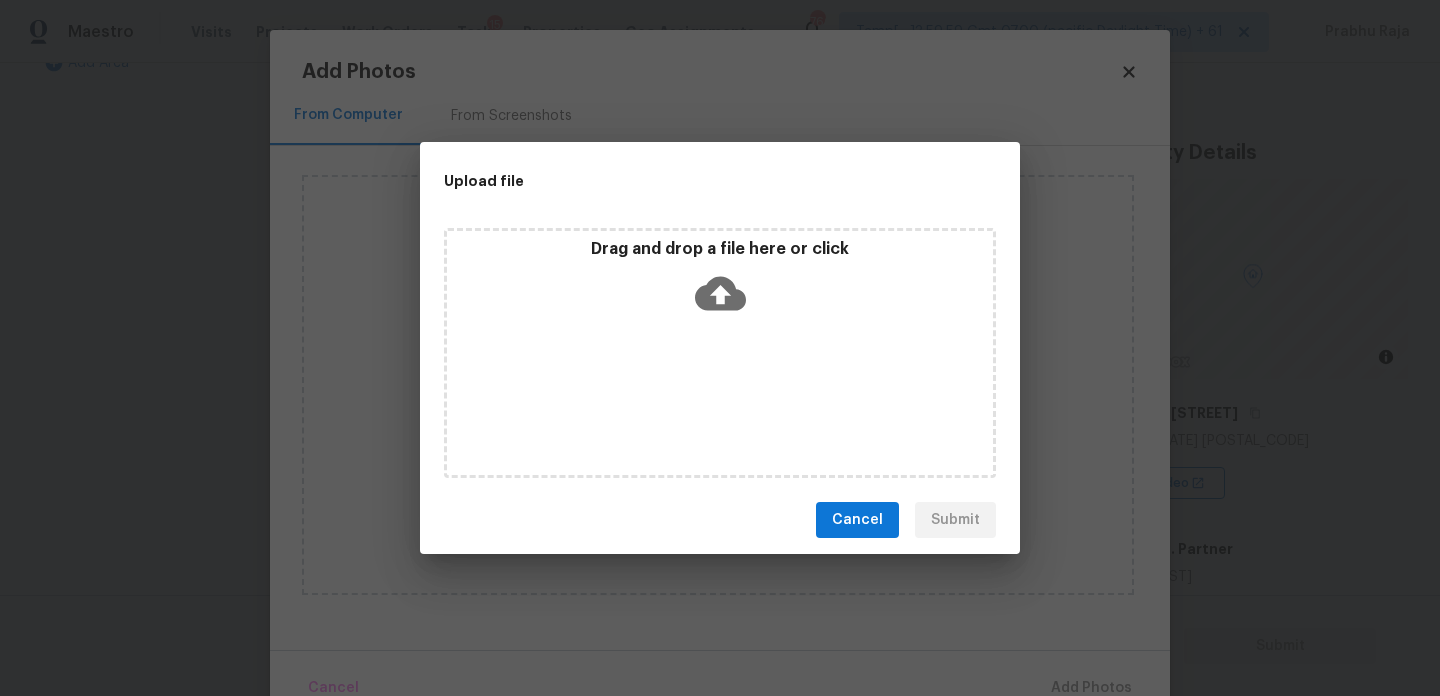 click on "Drag and drop a file here or click" at bounding box center [720, 353] 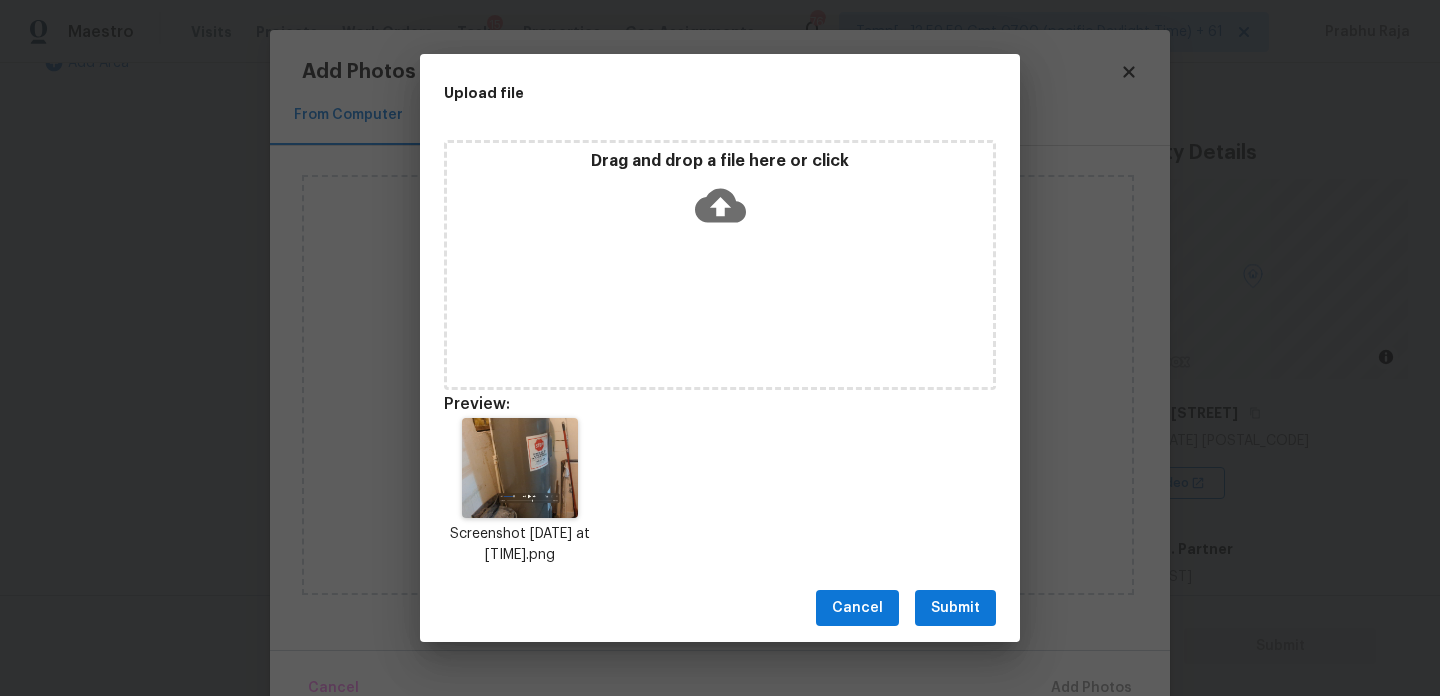 click on "Submit" at bounding box center (955, 608) 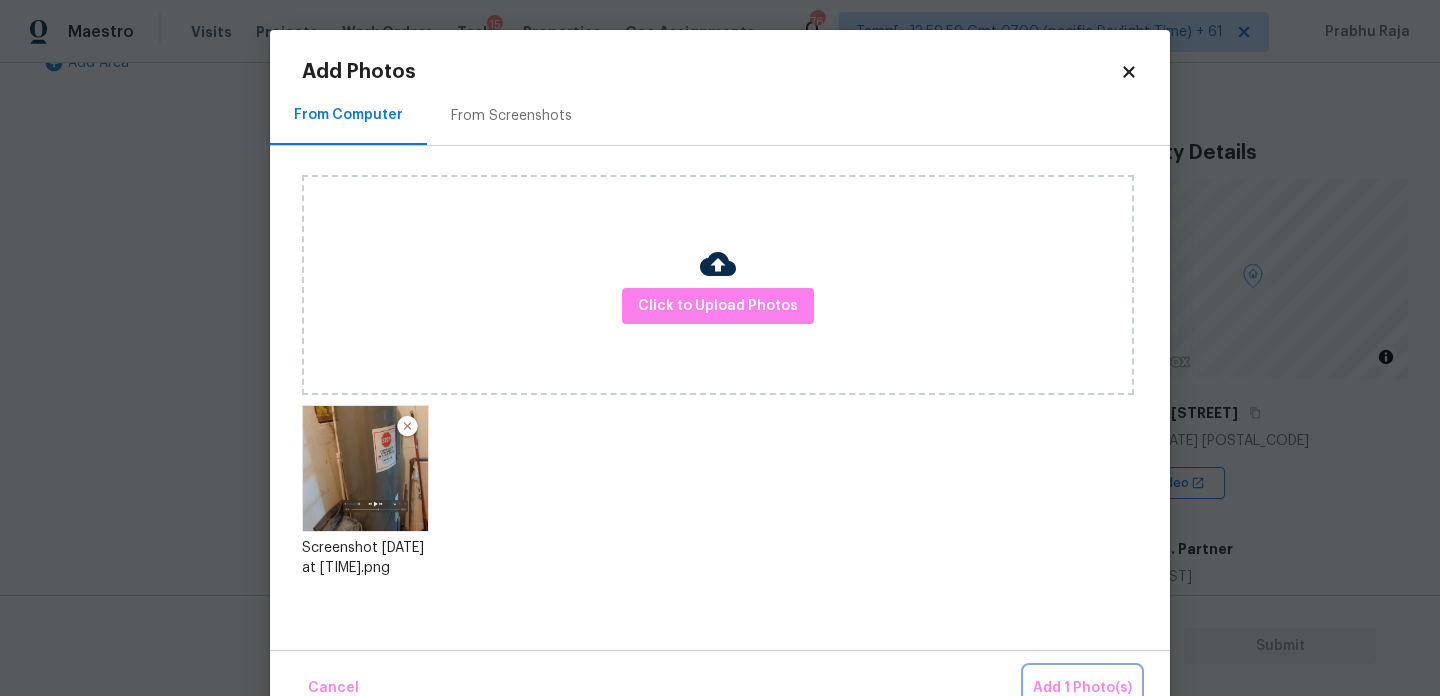 click on "Add 1 Photo(s)" at bounding box center [1082, 688] 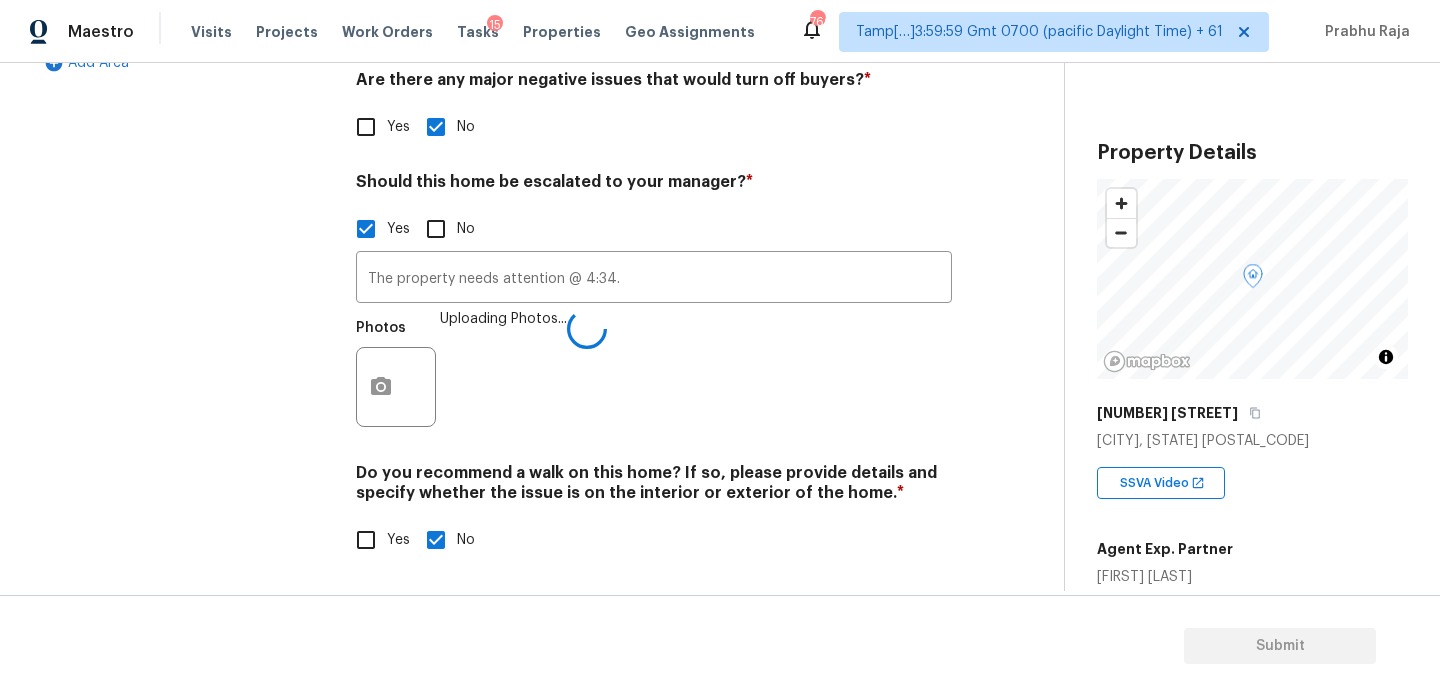 drag, startPoint x: 561, startPoint y: 276, endPoint x: 15, endPoint y: 266, distance: 546.09155 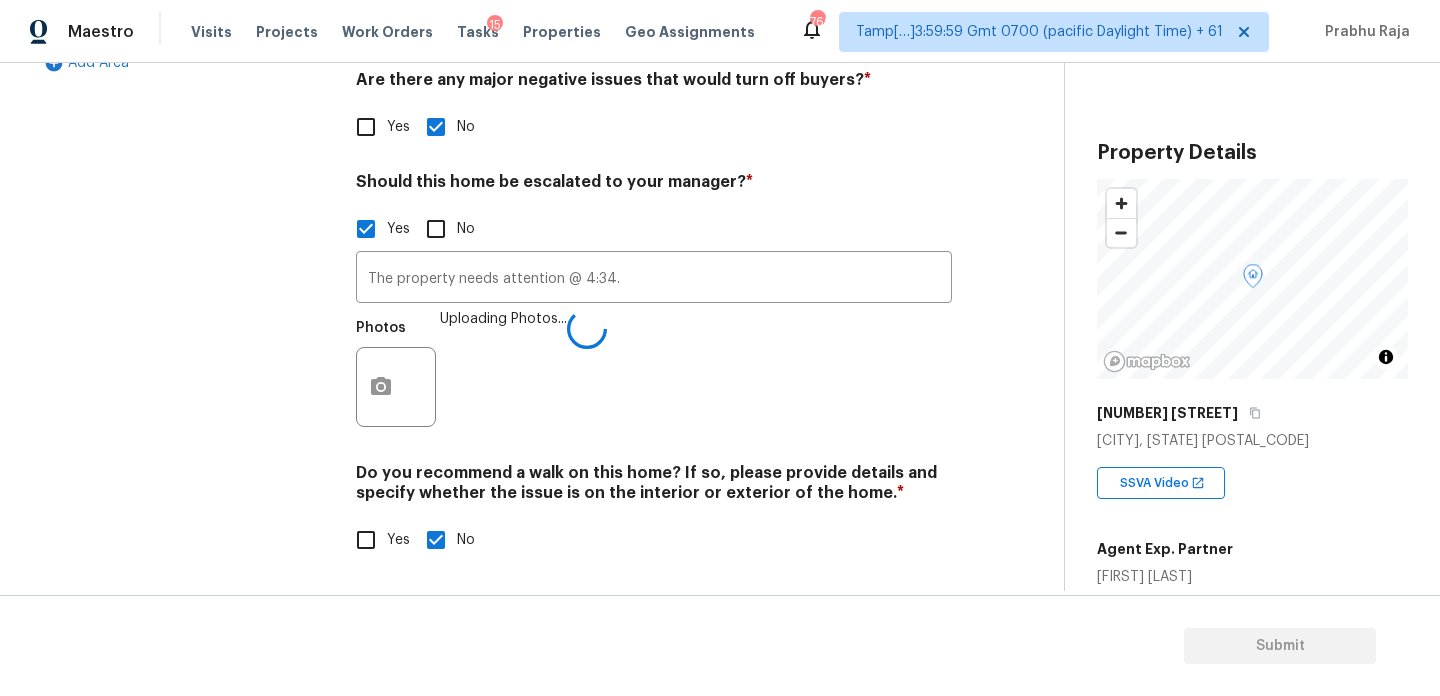 click on "Back to tasks Condition Scoping - Full Tue, Aug 05 2025 by 2:35 pm   [FIRST] [LAST] In-progress Questions Condition Adjustments Details & Inputs Notes Photos Exterior Utilities HVAC Verification 1 Plumbing 1 Roof Gated Community 1 Pricing 5 Add Area Verification Notes: ​ Are any specialty inspections required before making a decision on this home? * No specialty inspection required Electrician Foundation HVAC Land Surveying Living Area Measurement Mold Remediation Odor Remediation Plumbing Pool Radon Roof Septic/Sewer Structural Termite/Pest Wells Are there any major negative issues that would turn off buyers? * Yes No Should this home be escalated to your manager? * Yes No The property needs attention @ 4:34. ​ Photos Uploading Photos... Do you recommend a walk on this home? If so, please provide details and specify whether the issue is on the interior or exterior of the home. * Yes No Property Details © Mapbox © OpenStreetMap Improve this map [NUMBER] [STREET] [CITY], [STATE] [POSTAL_CODE] SSVA Video 1512" at bounding box center (720, 327) 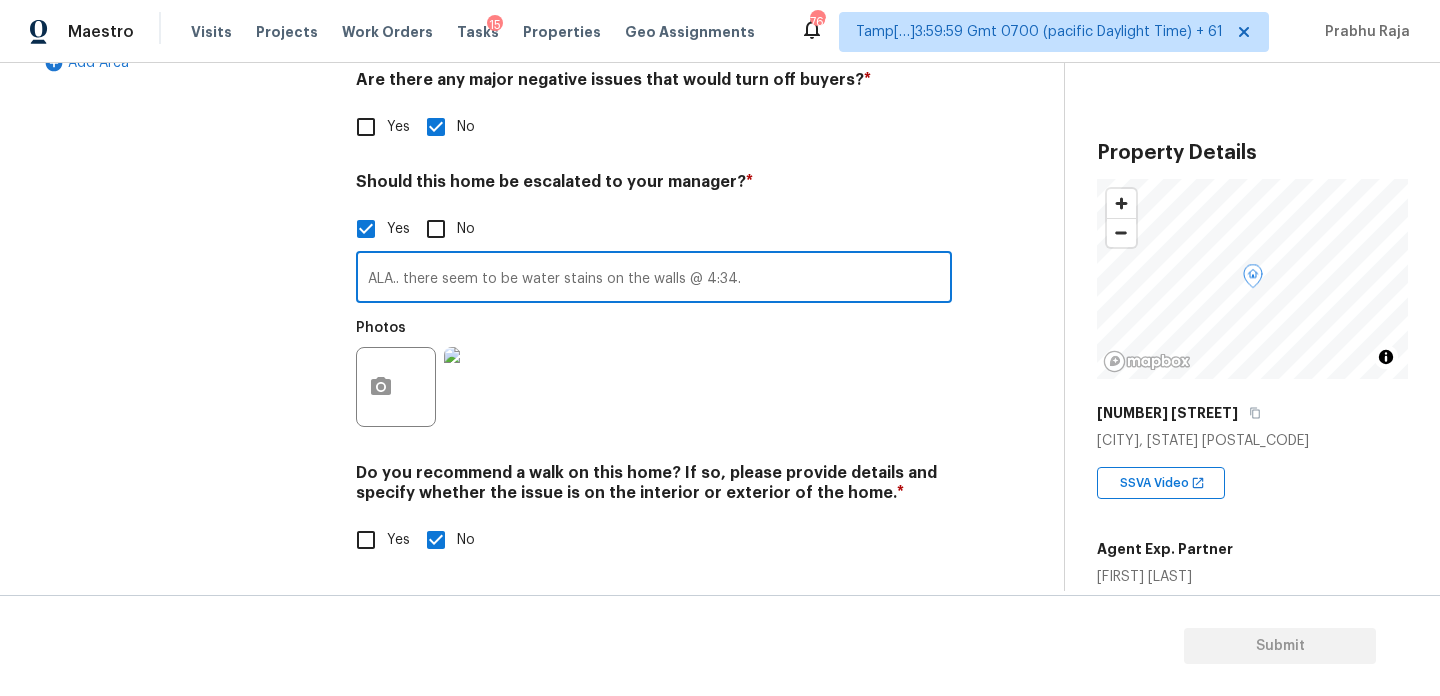 click on "ALA.. there seem to be water stains on the walls @ 4:34." at bounding box center (654, 279) 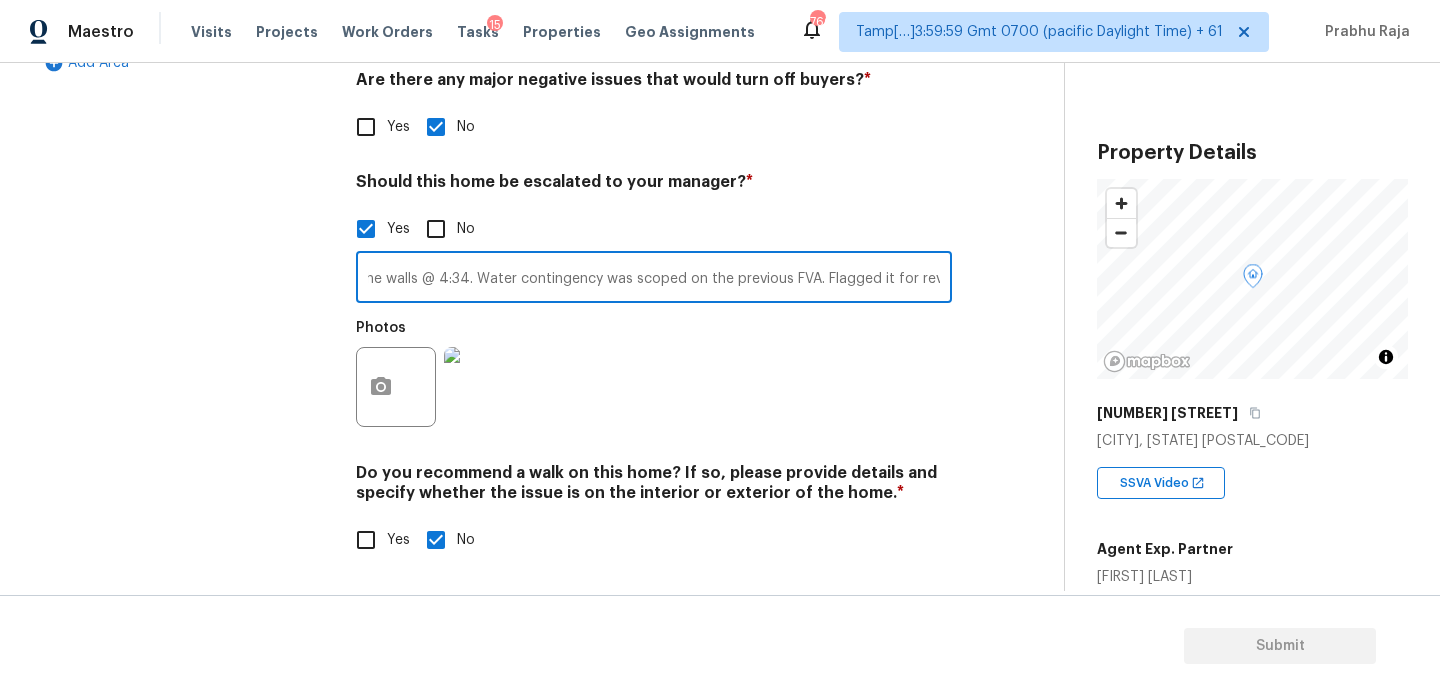 scroll, scrollTop: 0, scrollLeft: 279, axis: horizontal 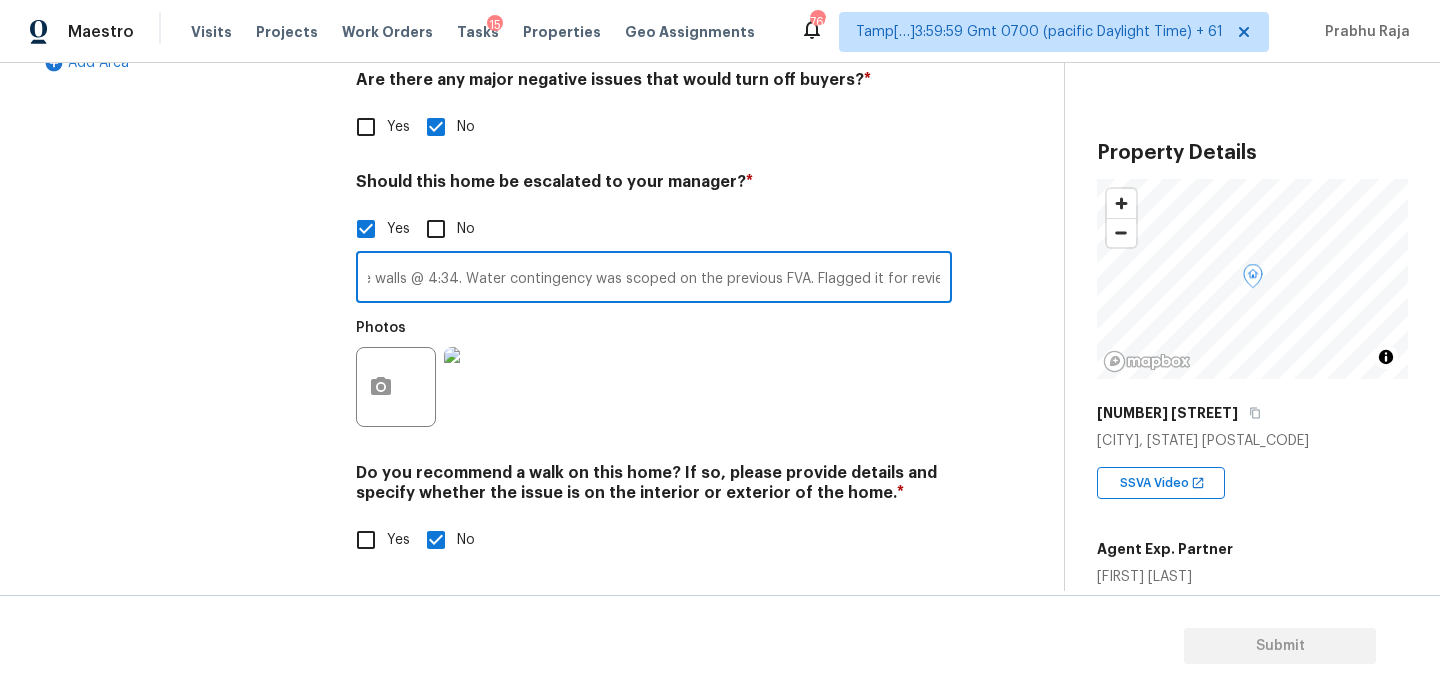 type on "ALA.. there seem to be water stains on the walls @ 4:34. Water contingency was scoped on the previous FVA. Flagged it for review" 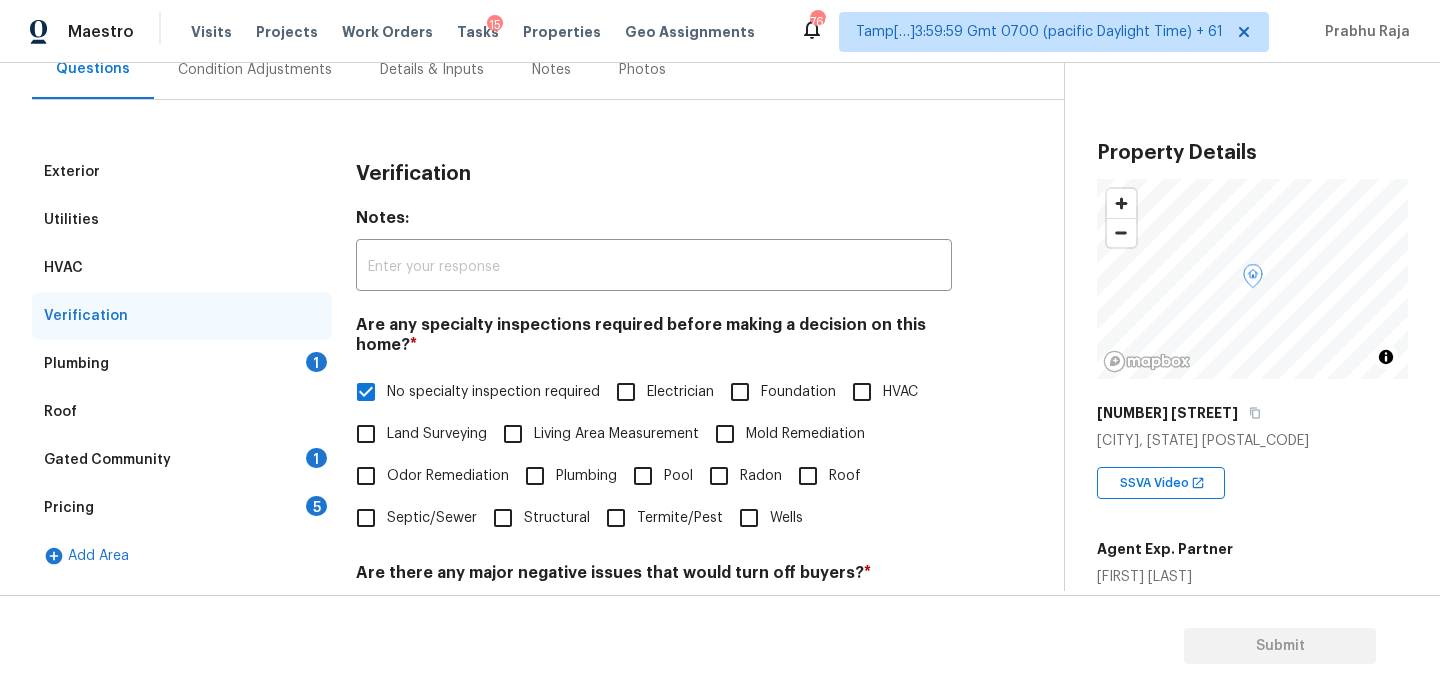 click on "1" at bounding box center (316, 362) 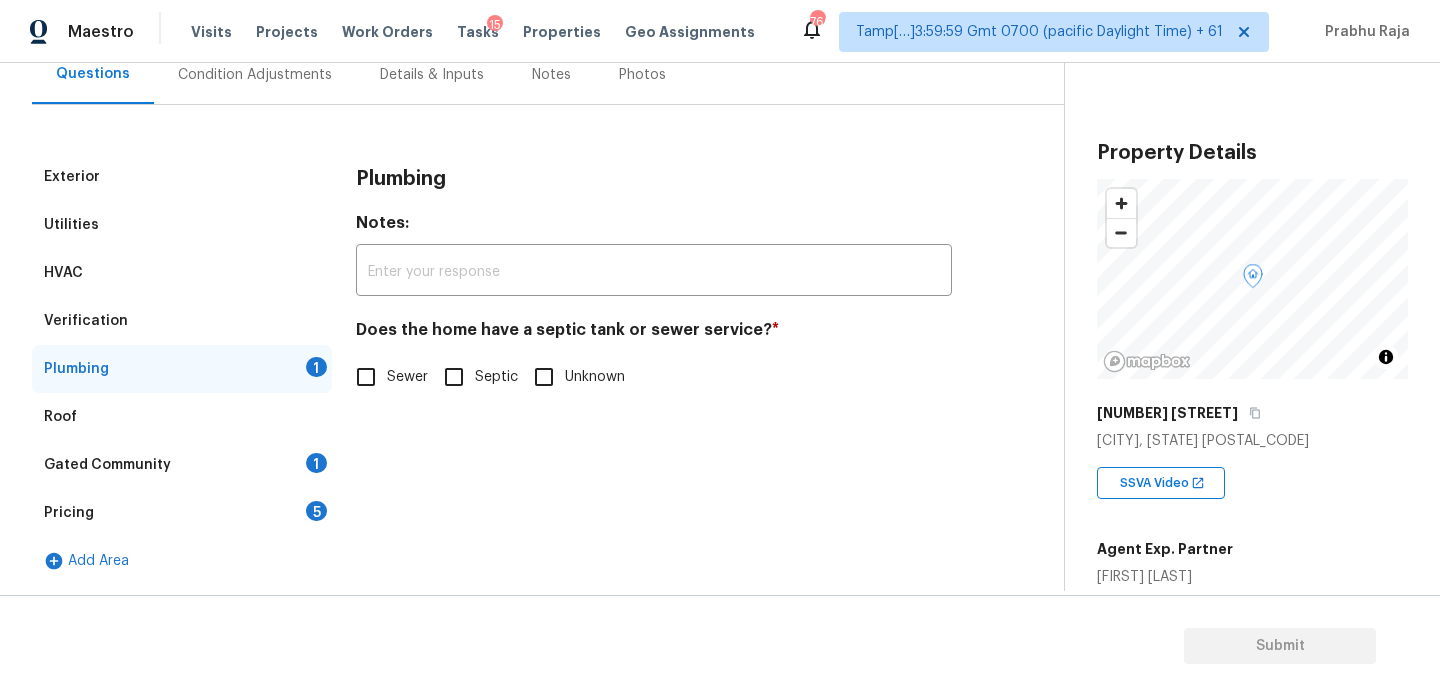 click on "Sewer" at bounding box center [366, 377] 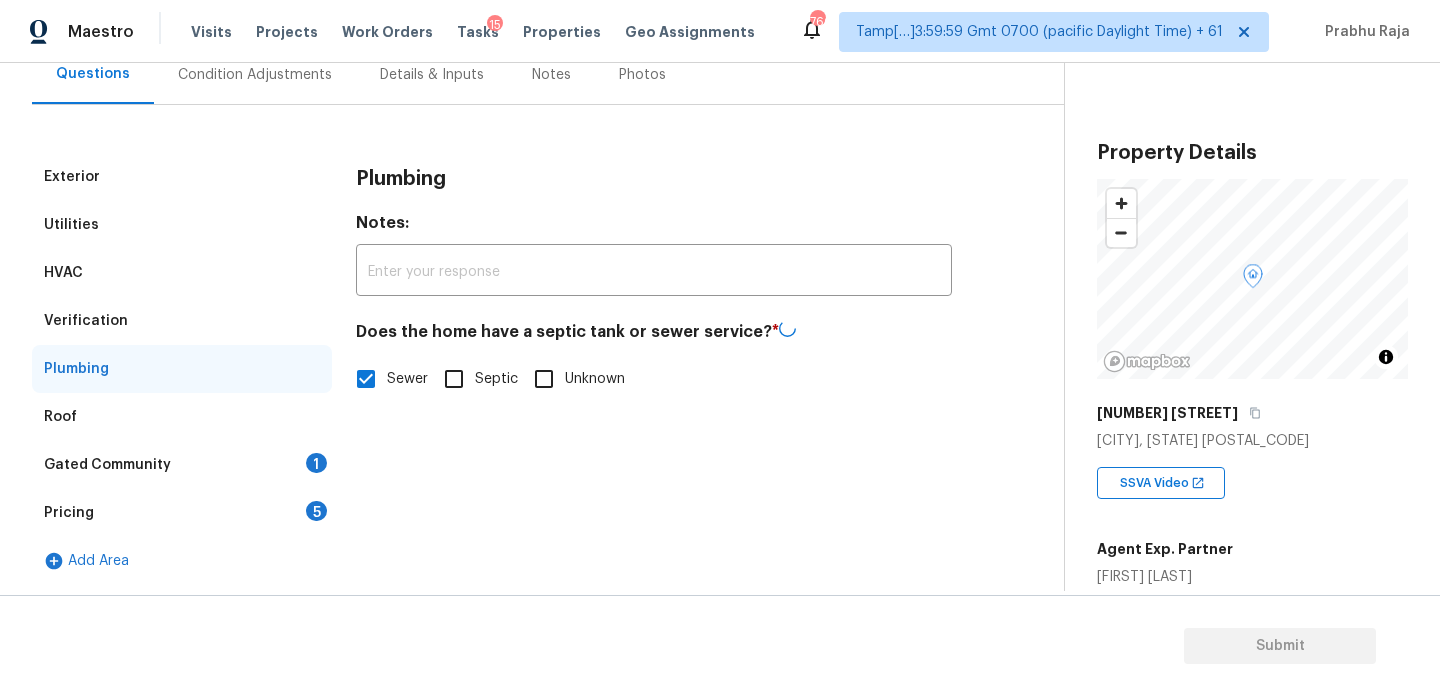 click on "Gated Community 1" at bounding box center (182, 465) 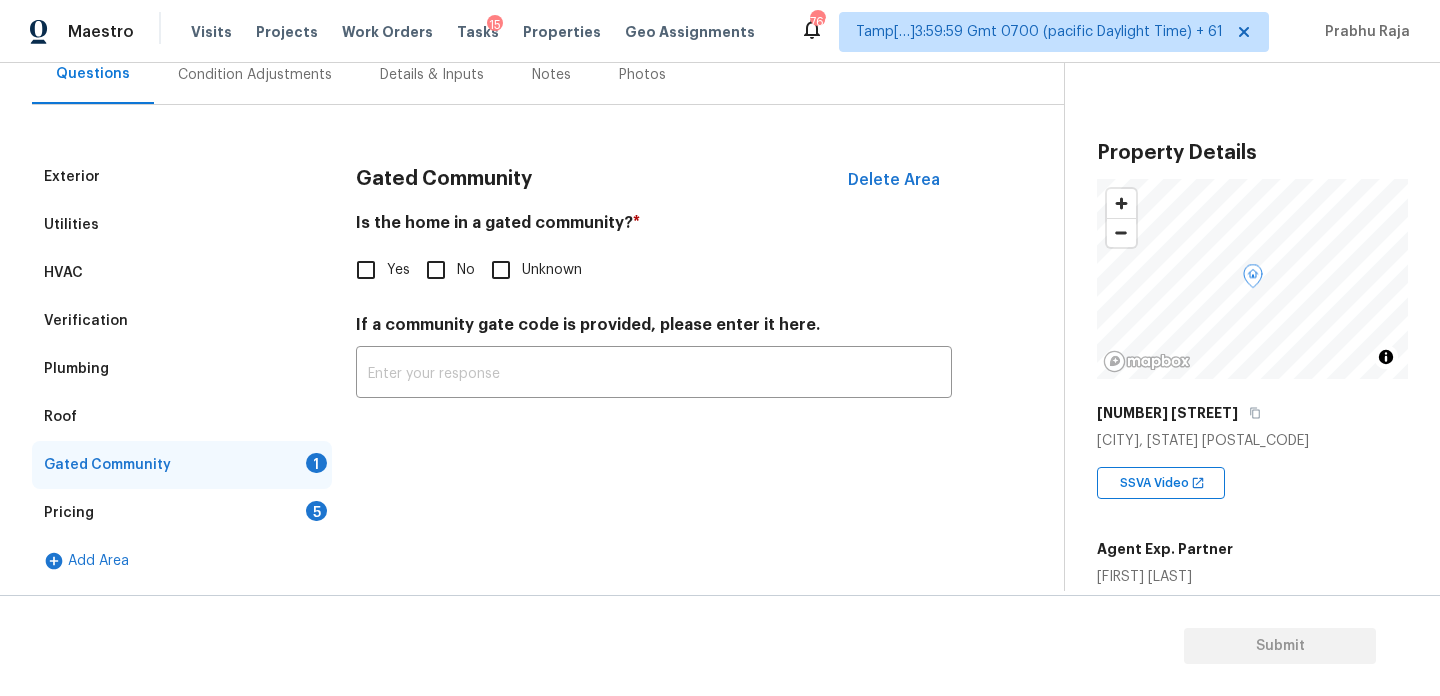 click on "No" at bounding box center [436, 270] 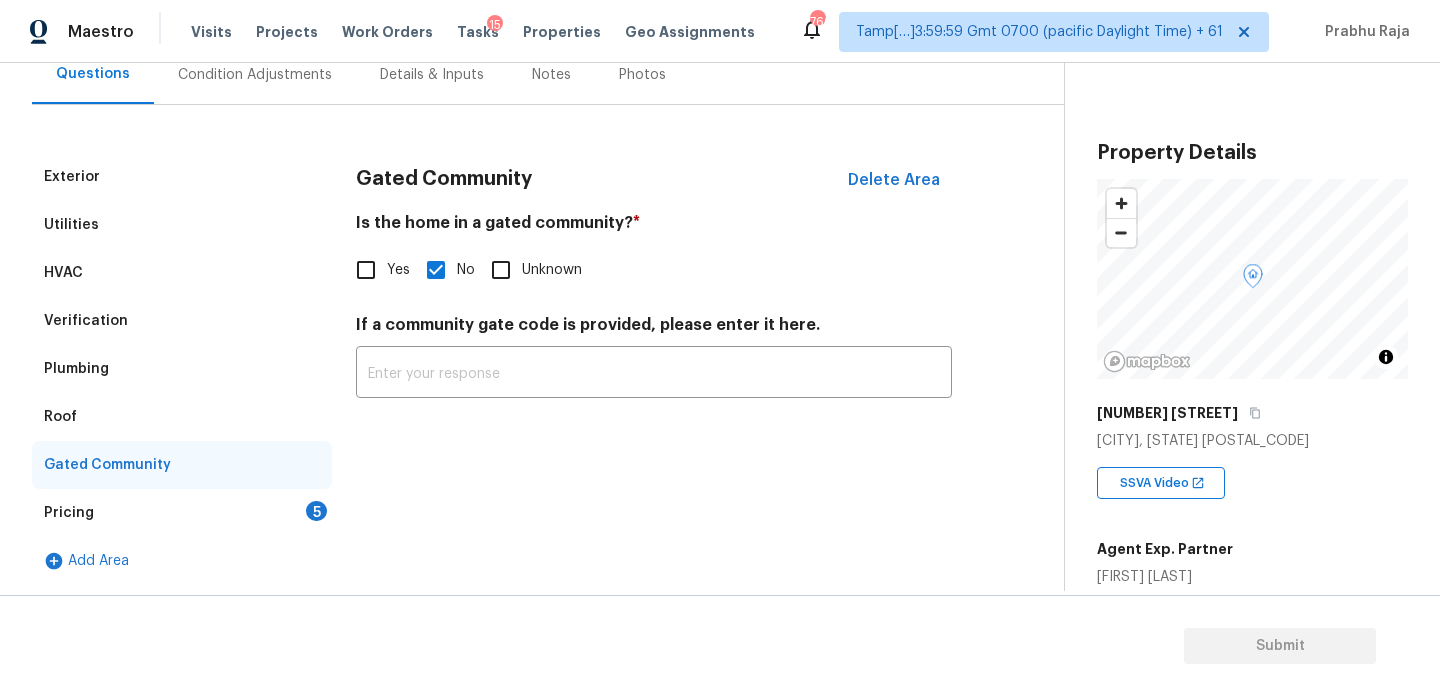 click on "5" at bounding box center [316, 511] 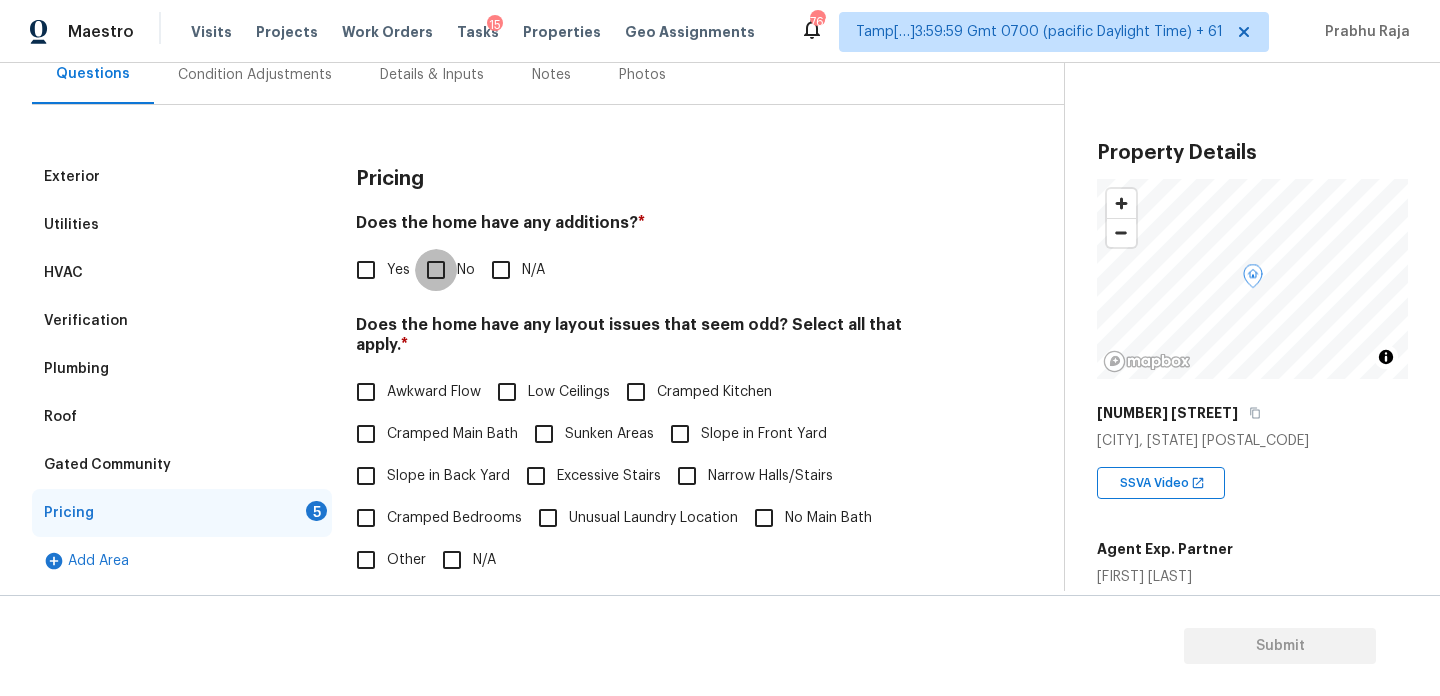 click on "No" at bounding box center (436, 270) 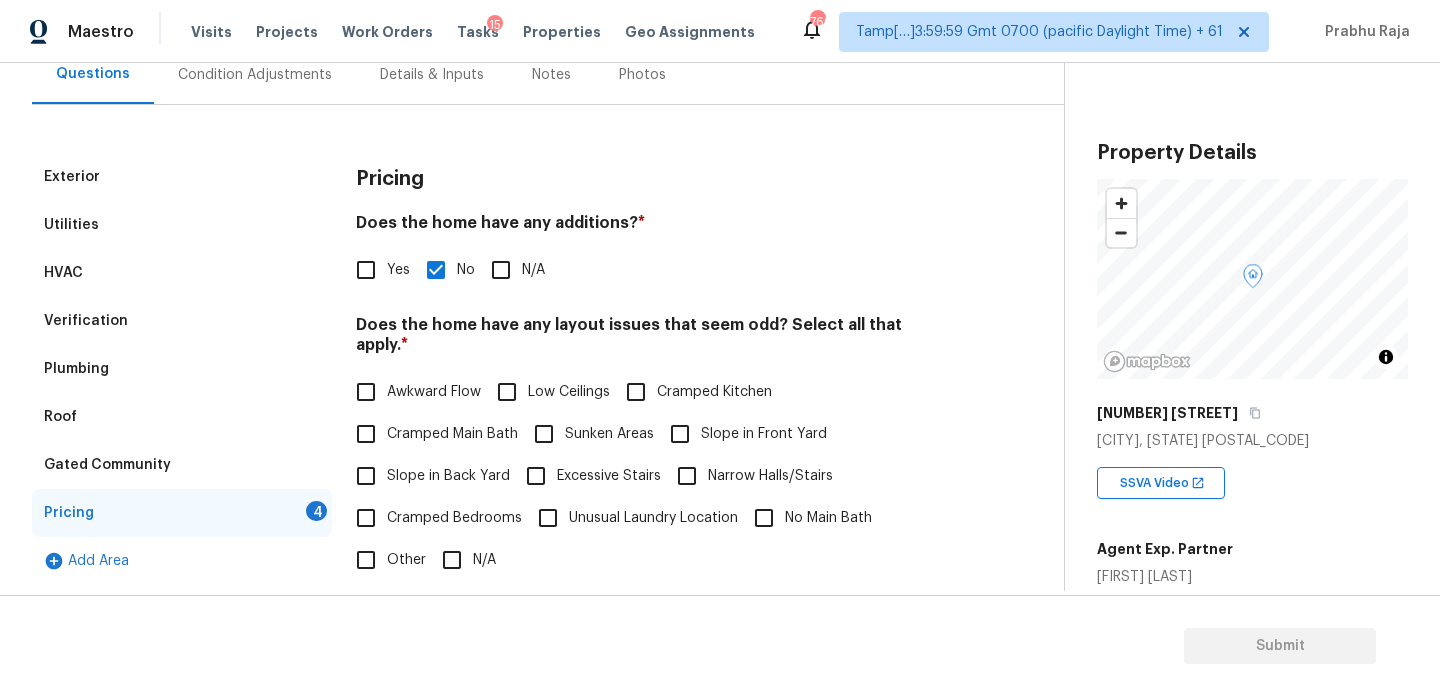 click on "N/A" at bounding box center (452, 560) 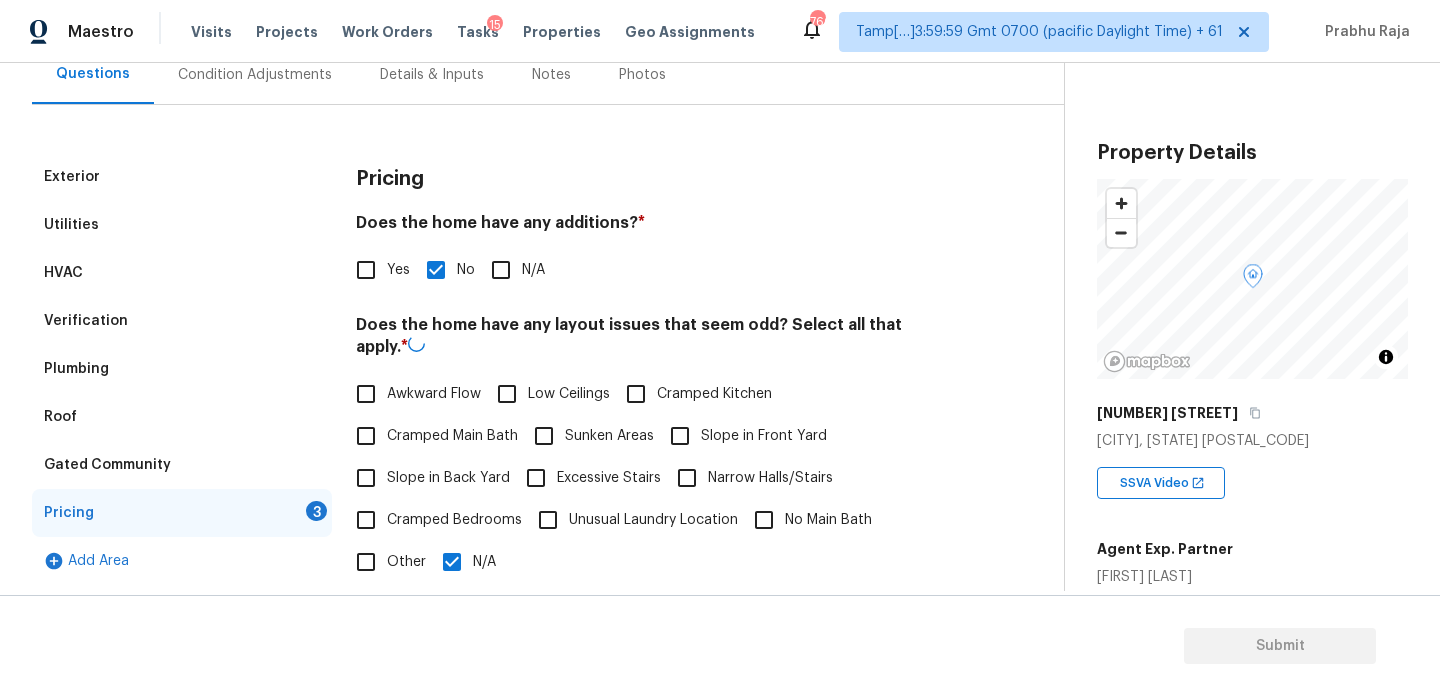 scroll, scrollTop: 504, scrollLeft: 0, axis: vertical 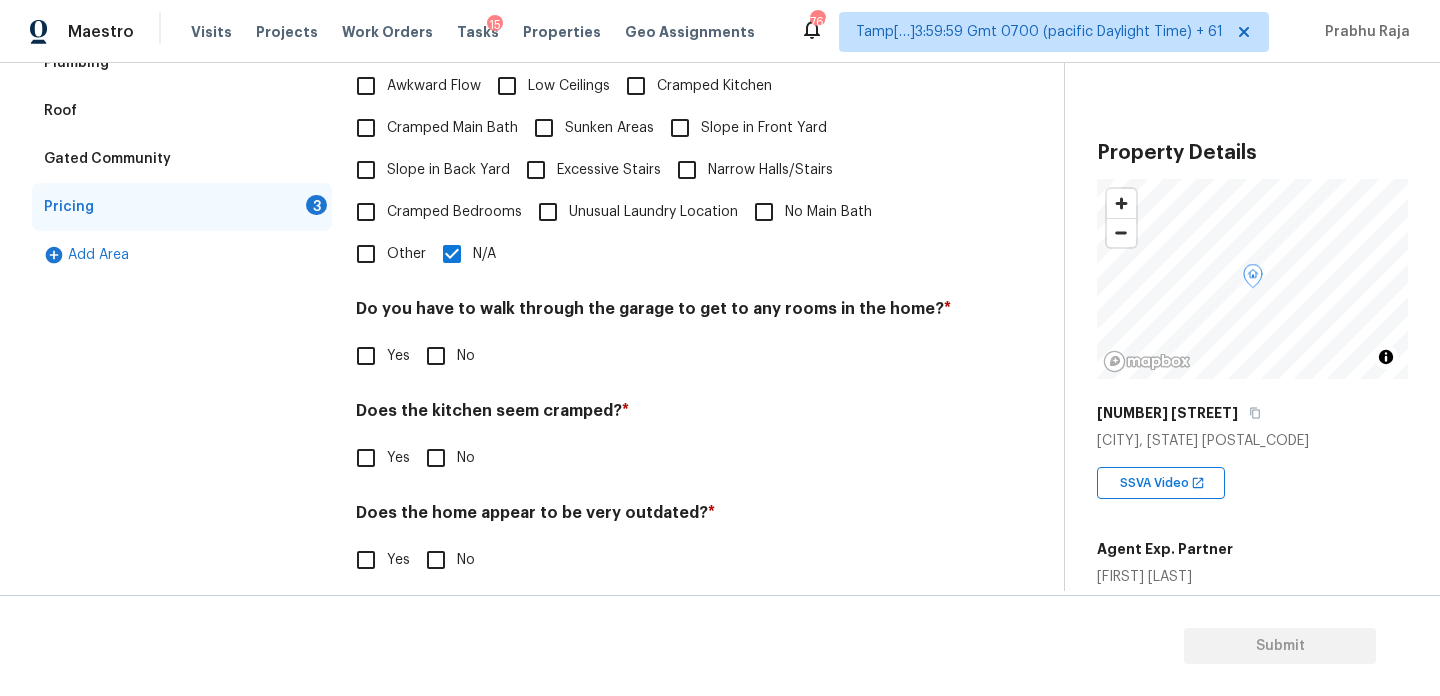 click on "No" at bounding box center [436, 356] 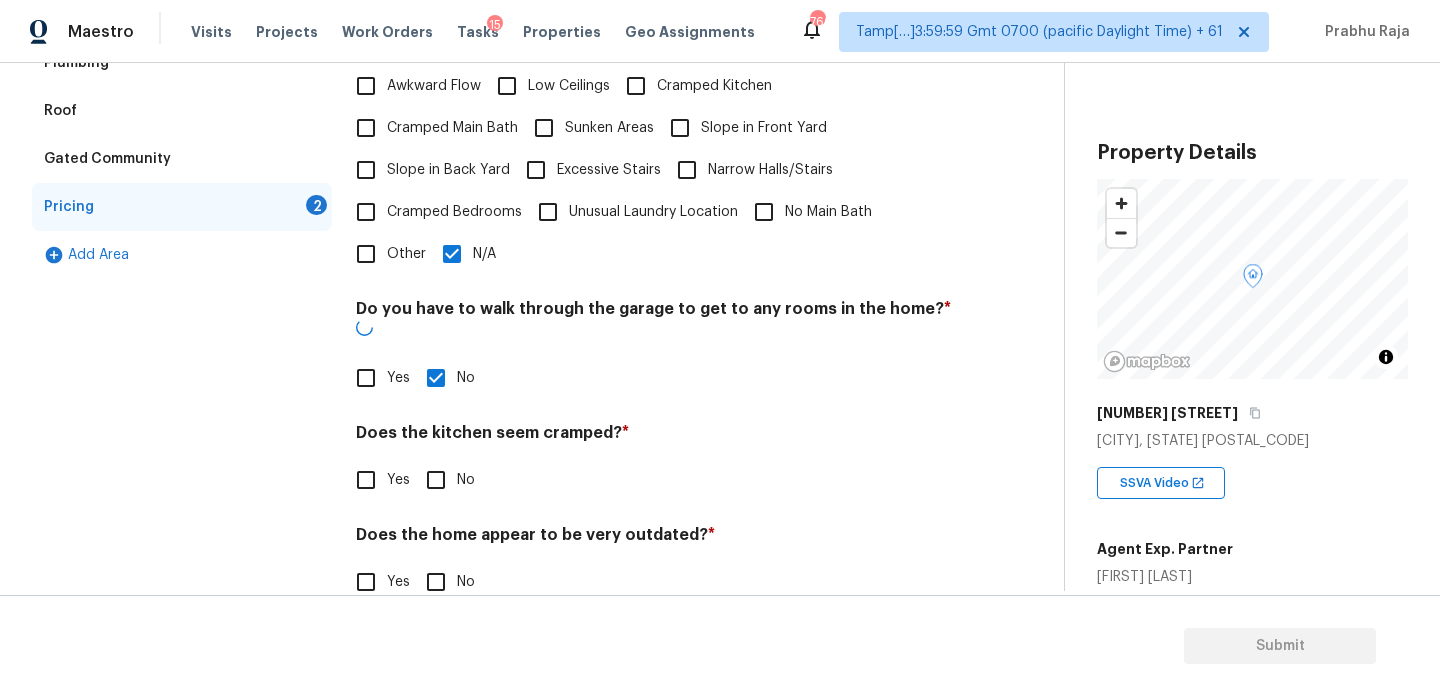 click on "No" at bounding box center (436, 480) 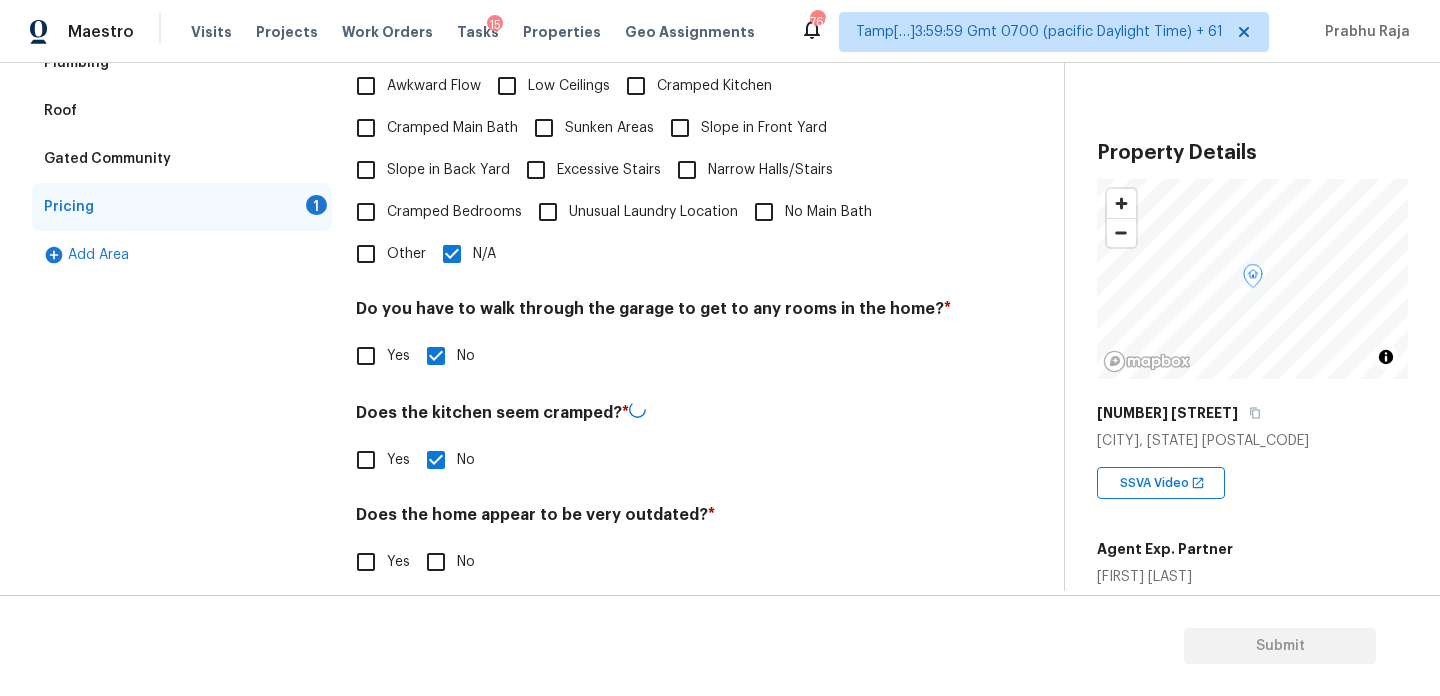 click on "Pricing Does the home have any additions?  * Yes No N/A Does the home have any layout issues that seem odd? Select all that apply.  * Awkward Flow Low Ceilings Cramped Kitchen Cramped Main Bath Sunken Areas Slope in Front Yard Slope in Back Yard Excessive Stairs Narrow Halls/Stairs Cramped Bedrooms Unusual Laundry Location No Main Bath Other N/A Do you have to walk through the garage to get to any rooms in the home?  * Yes No Does the kitchen seem cramped?  * Yes No Does the home appear to be very outdated?  * Yes No" at bounding box center (654, 227) 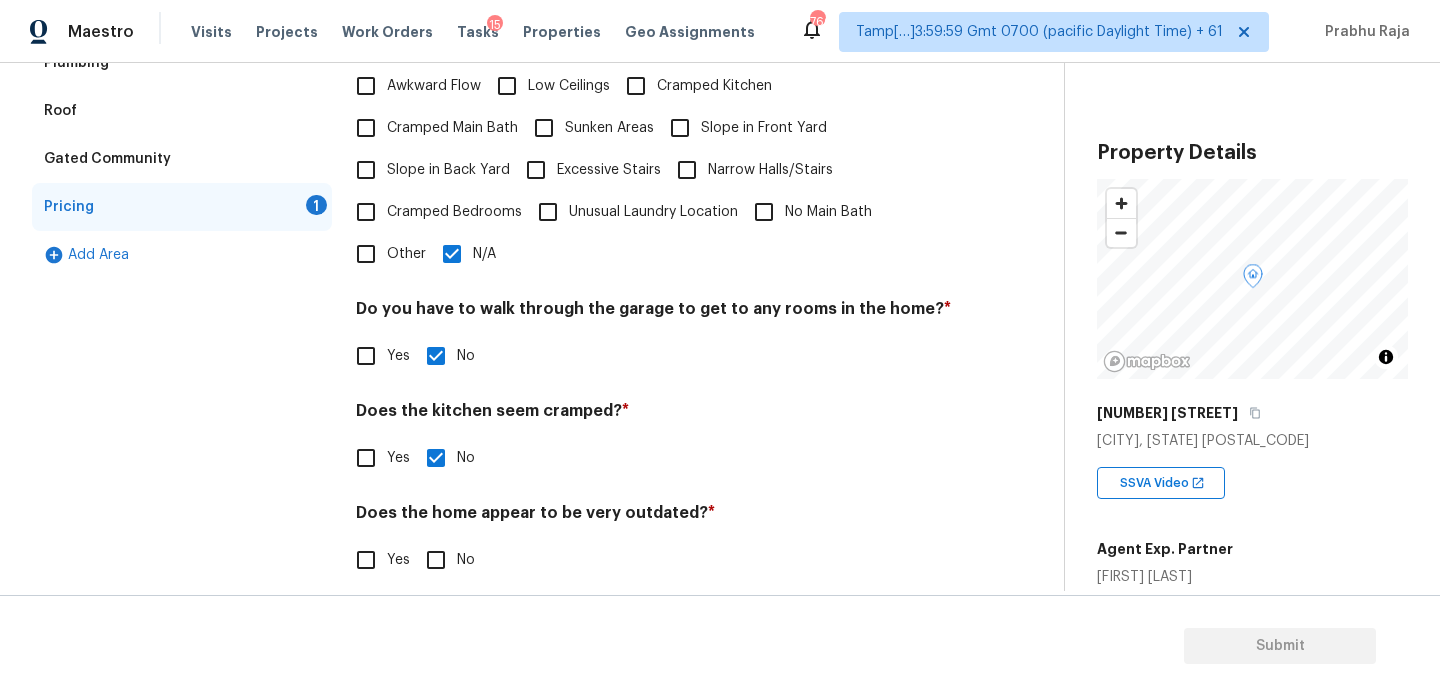 click on "Does the home appear to be very outdated?  * Yes No" at bounding box center (654, 542) 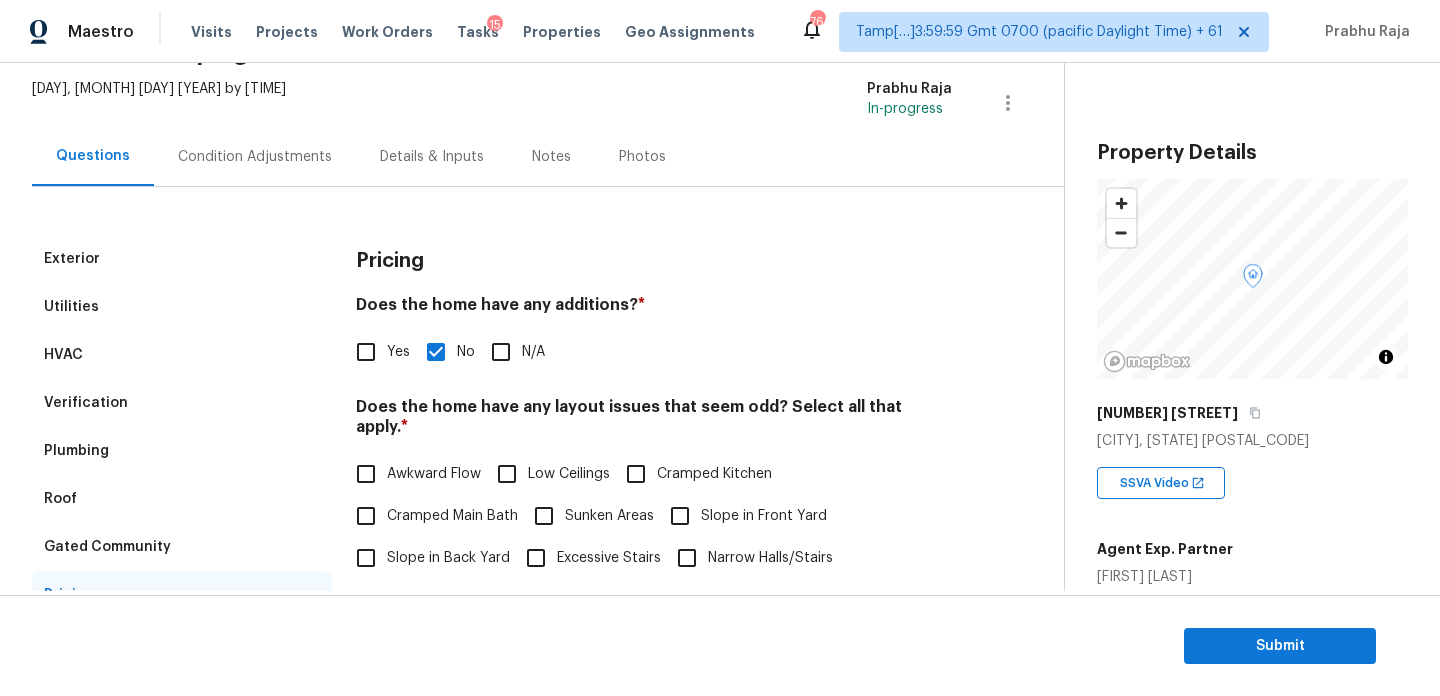 scroll, scrollTop: 0, scrollLeft: 0, axis: both 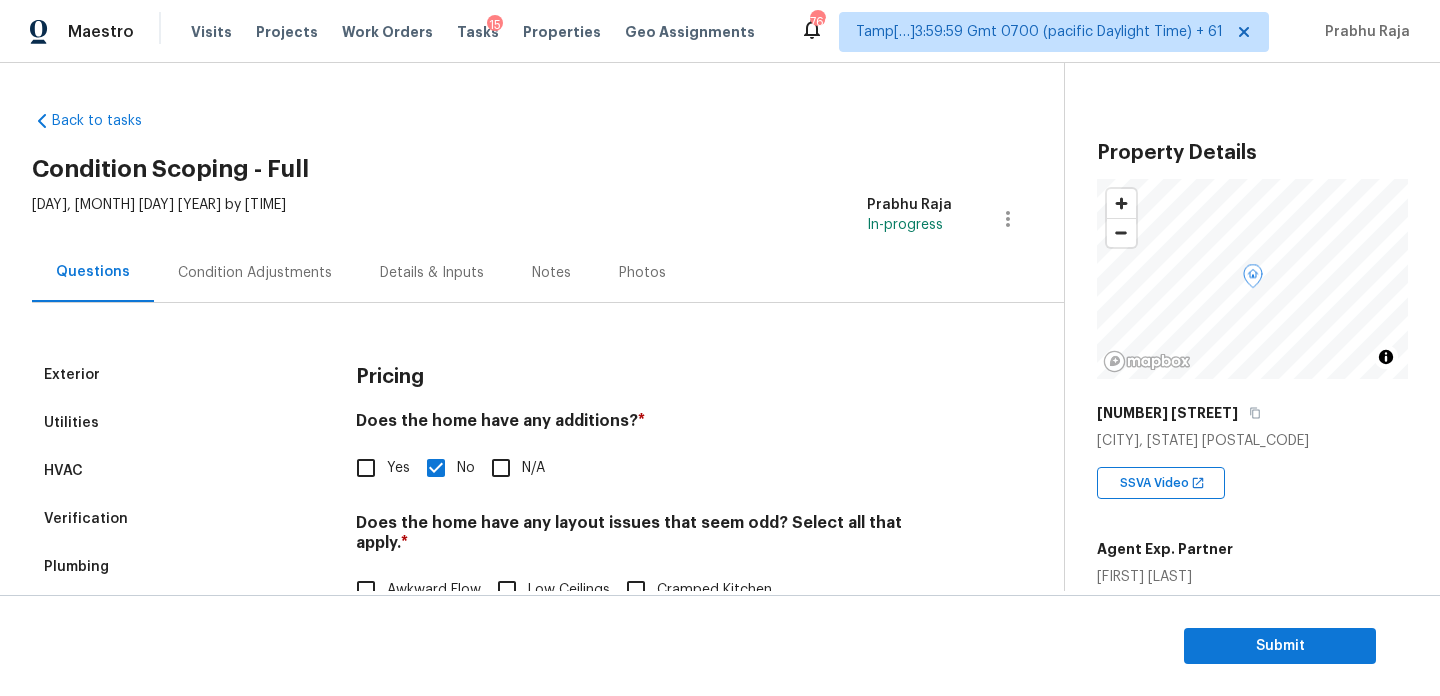 click on "Condition Adjustments" at bounding box center (255, 273) 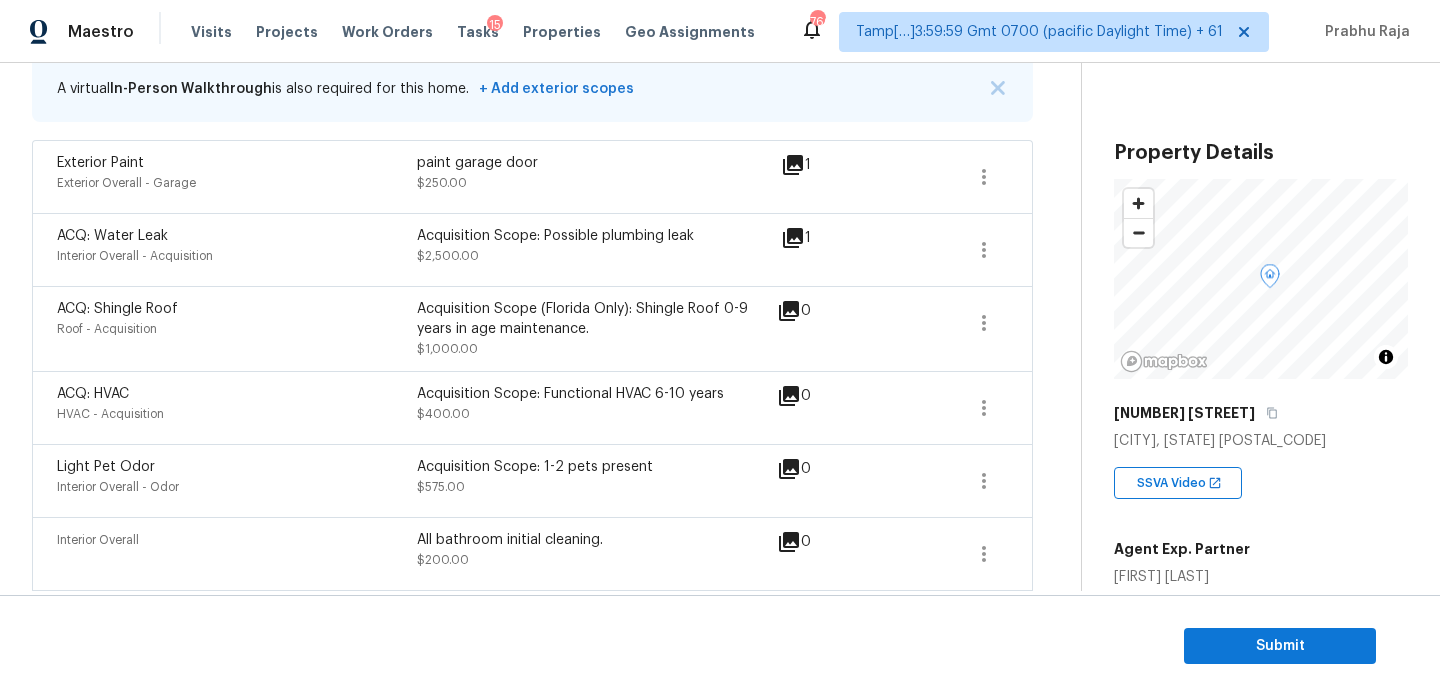 scroll, scrollTop: 435, scrollLeft: 0, axis: vertical 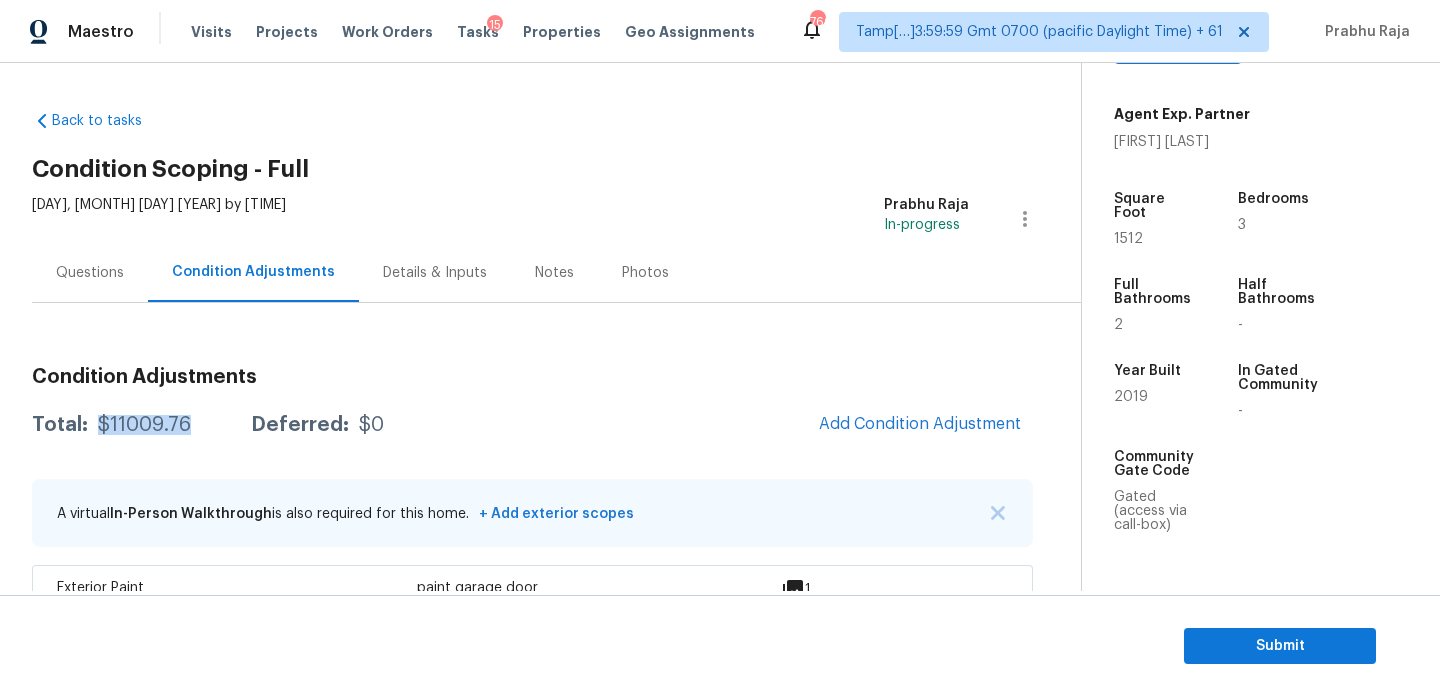 drag, startPoint x: 94, startPoint y: 426, endPoint x: 198, endPoint y: 426, distance: 104 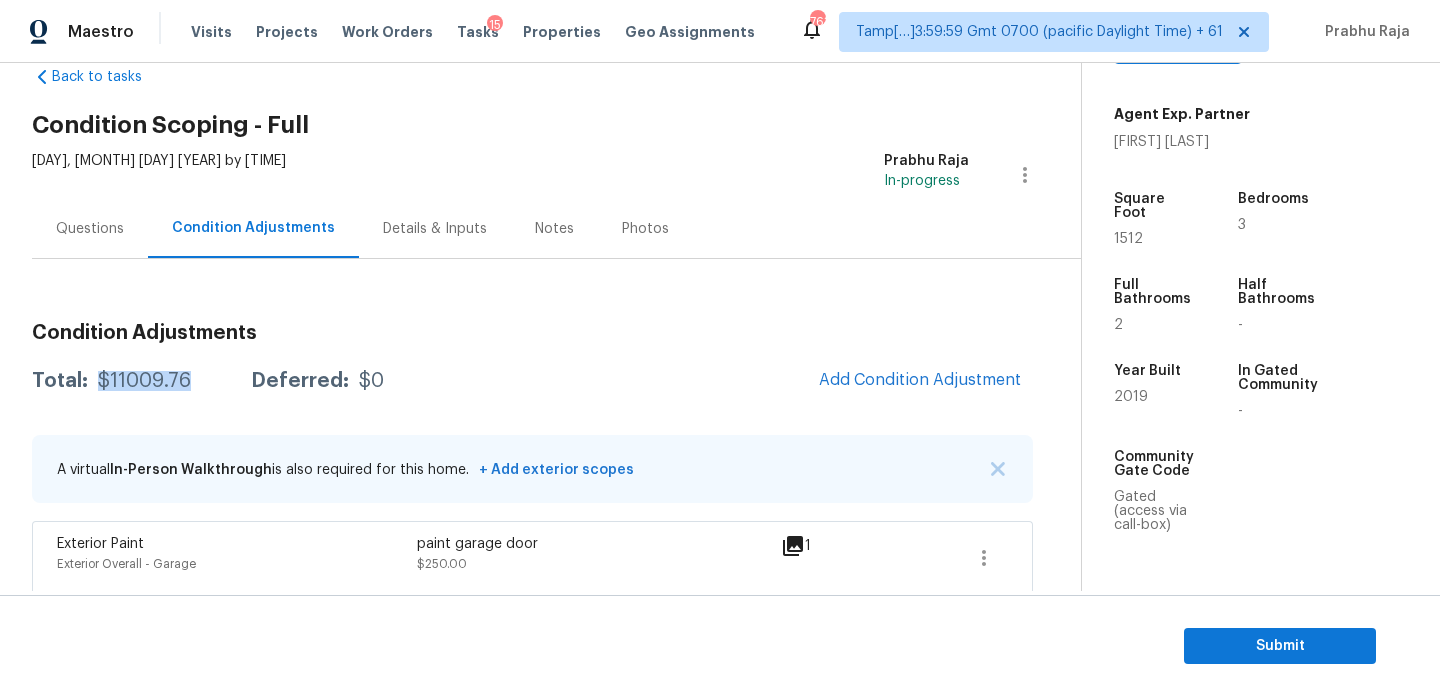 scroll, scrollTop: 0, scrollLeft: 0, axis: both 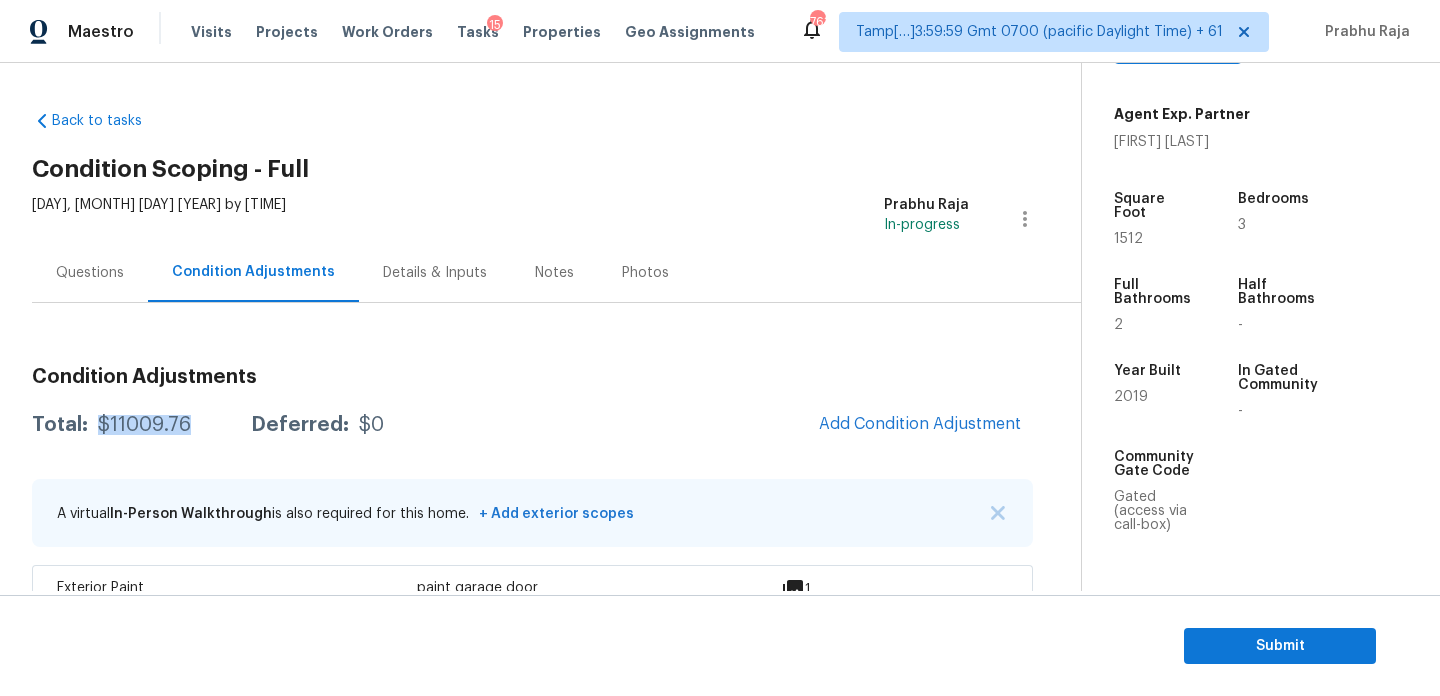 click on "Questions" at bounding box center [90, 273] 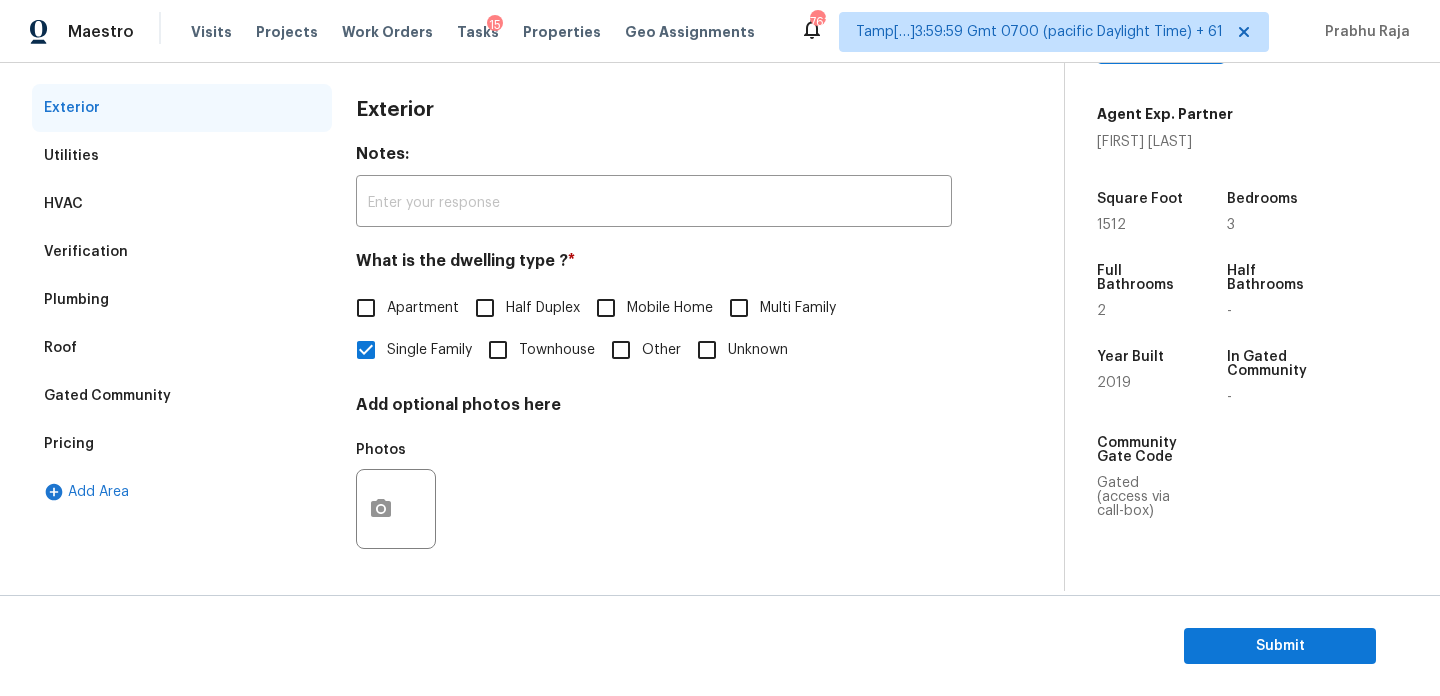 click on "Gated Community" at bounding box center [107, 396] 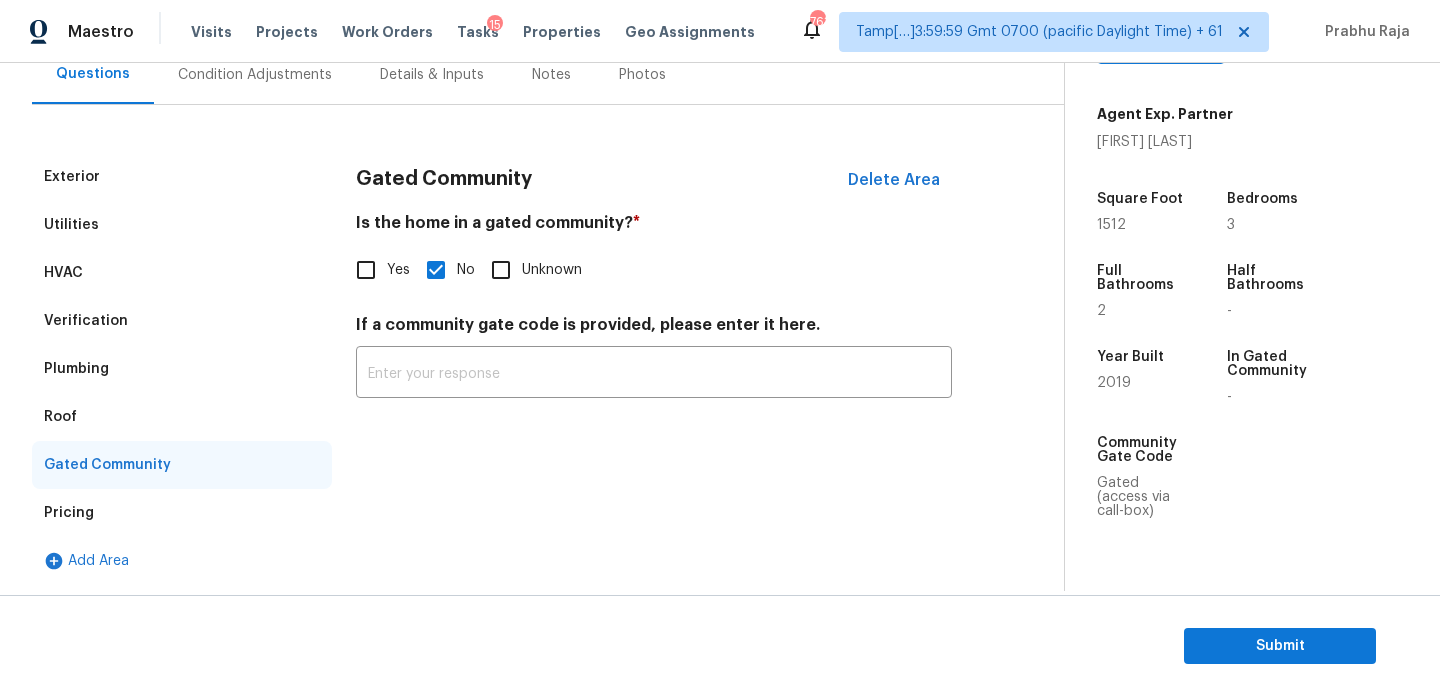 scroll, scrollTop: 198, scrollLeft: 0, axis: vertical 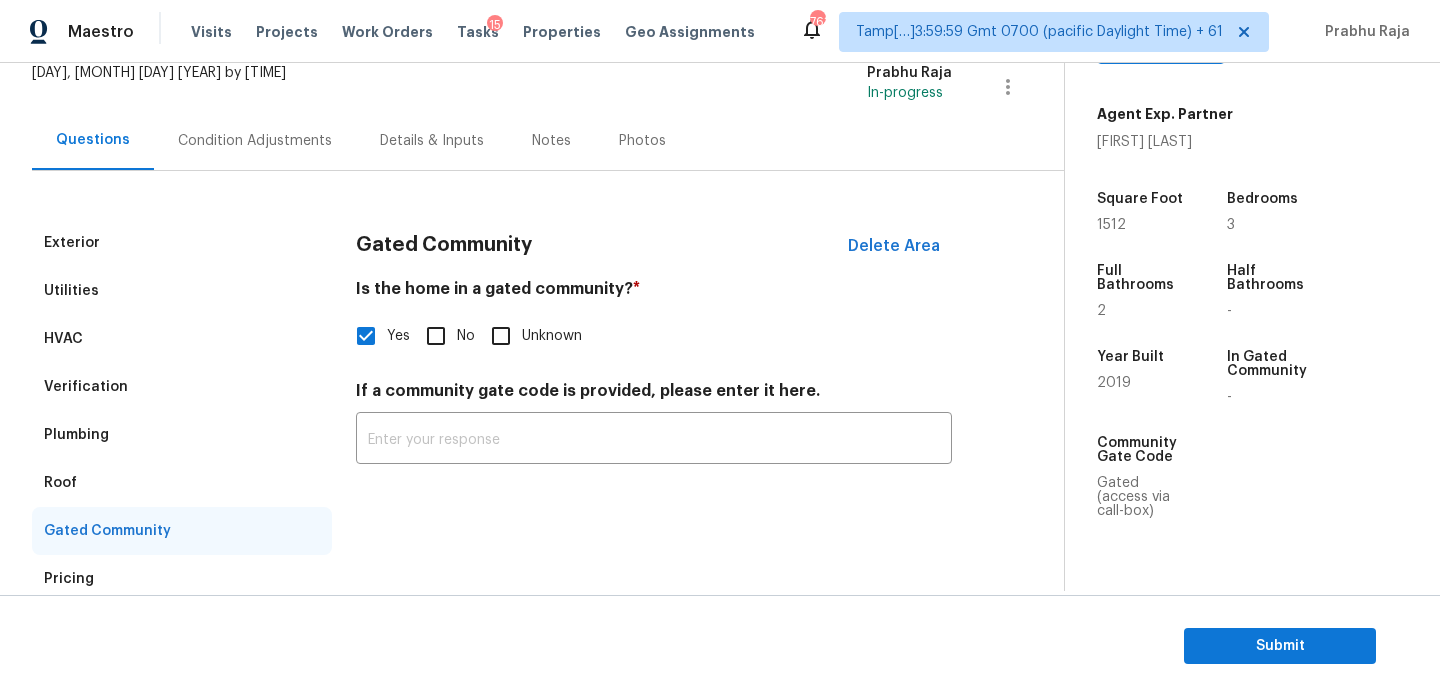 click on "Verification" at bounding box center (182, 387) 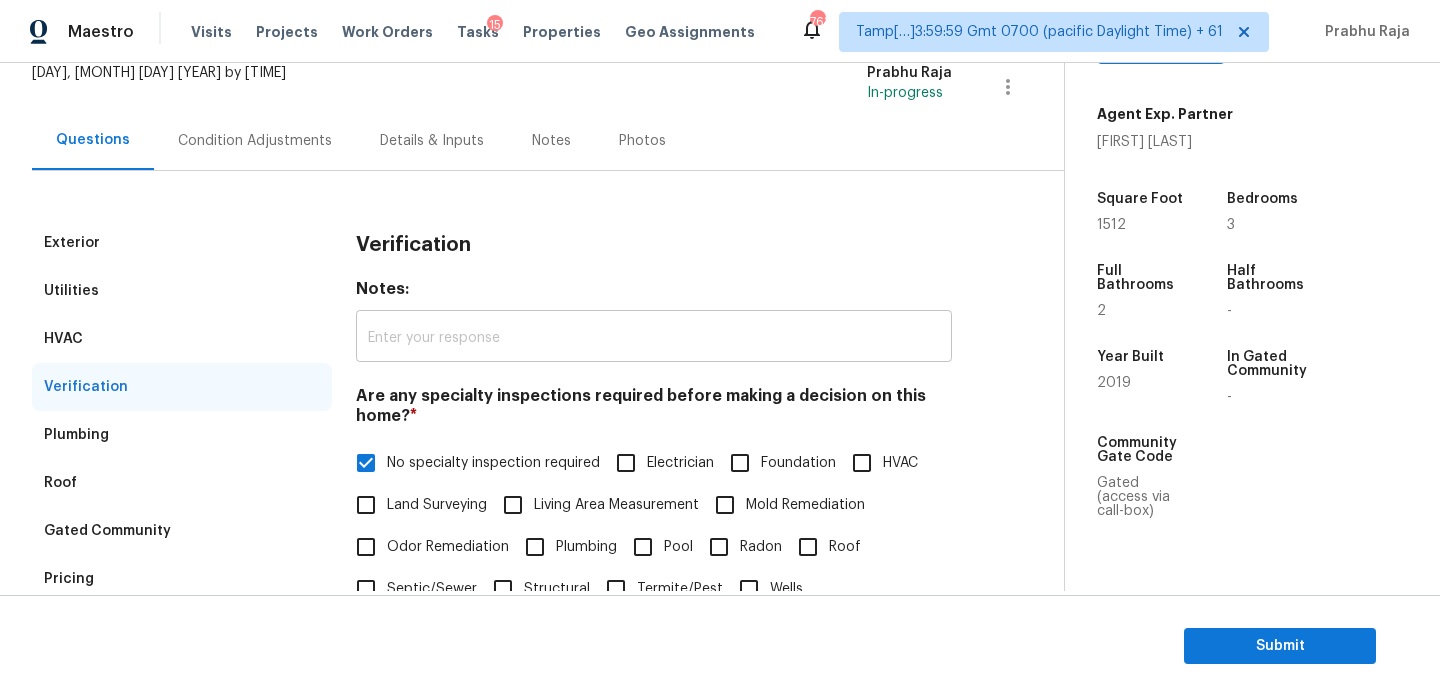 scroll, scrollTop: 697, scrollLeft: 0, axis: vertical 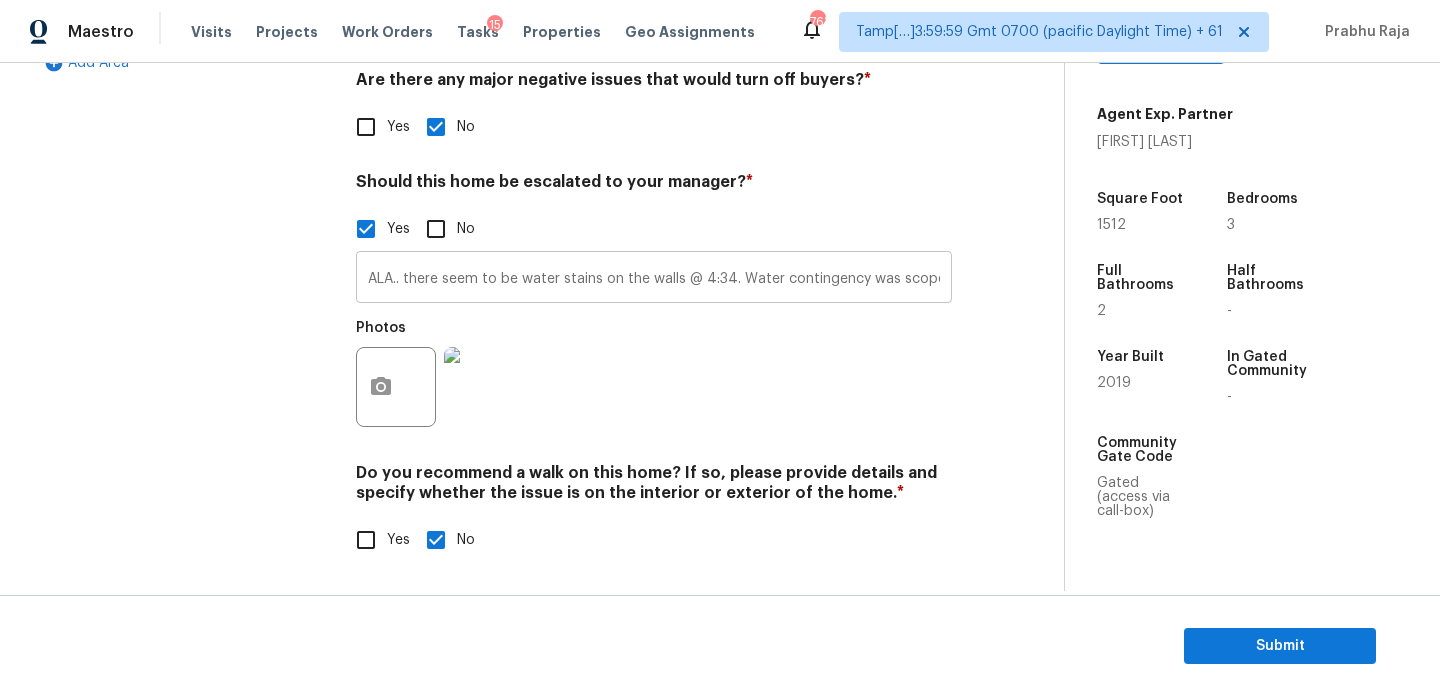 click on "ALA.. there seem to be water stains on the walls @ 4:34. Water contingency was scoped on the previous FVA. Flagged it for review" at bounding box center [654, 279] 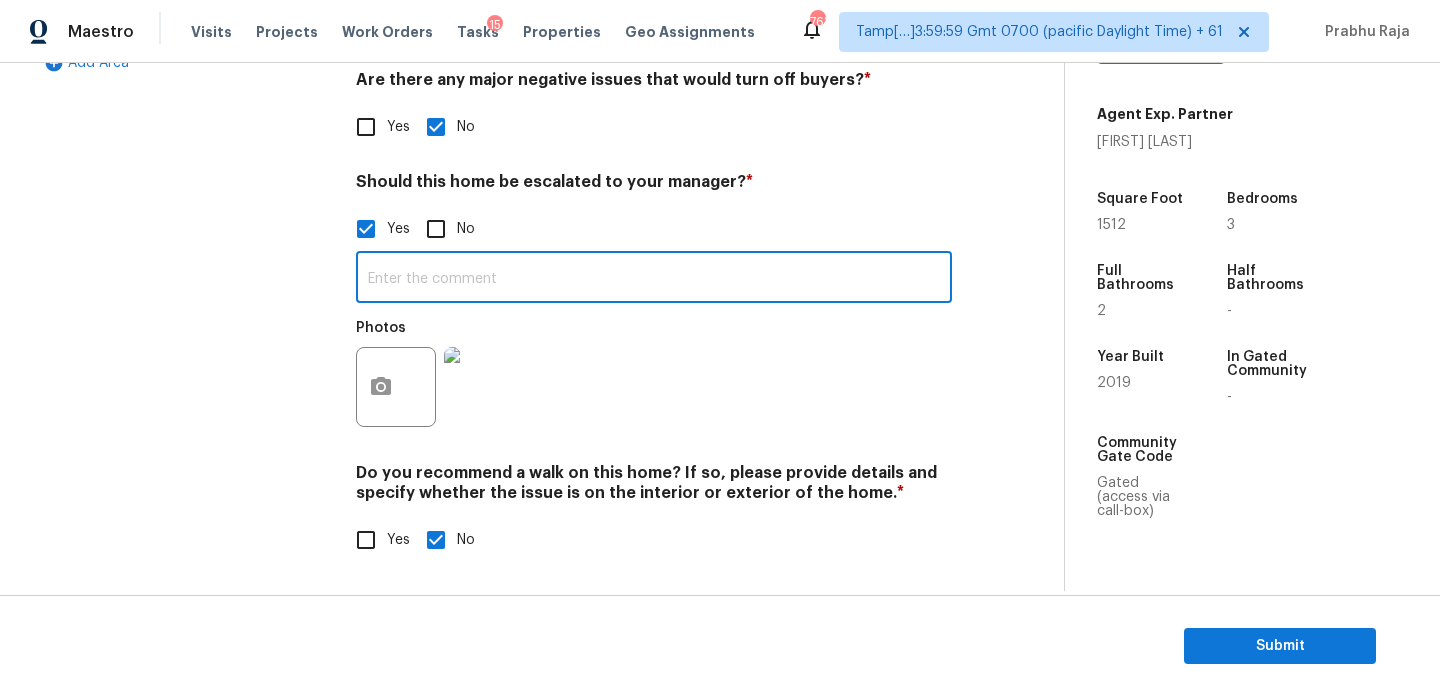 click on "Yes No" at bounding box center [654, 229] 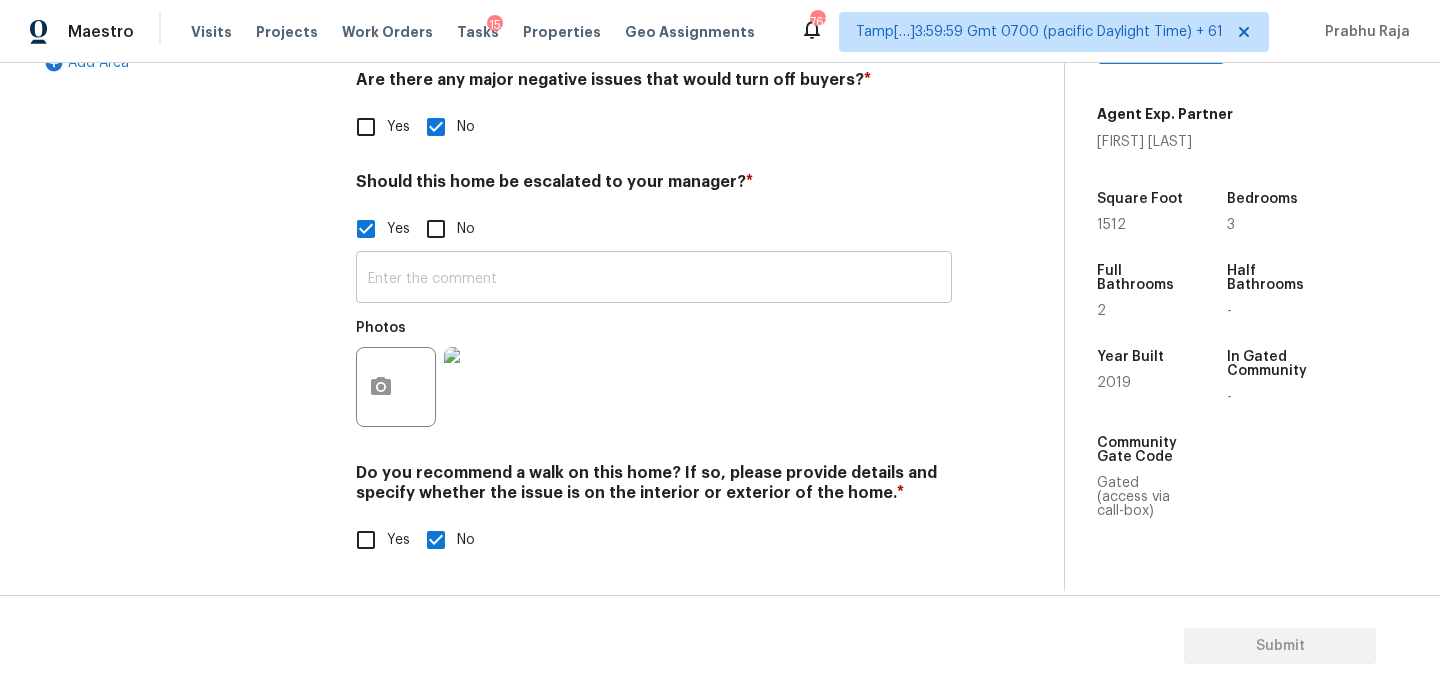 click at bounding box center [654, 279] 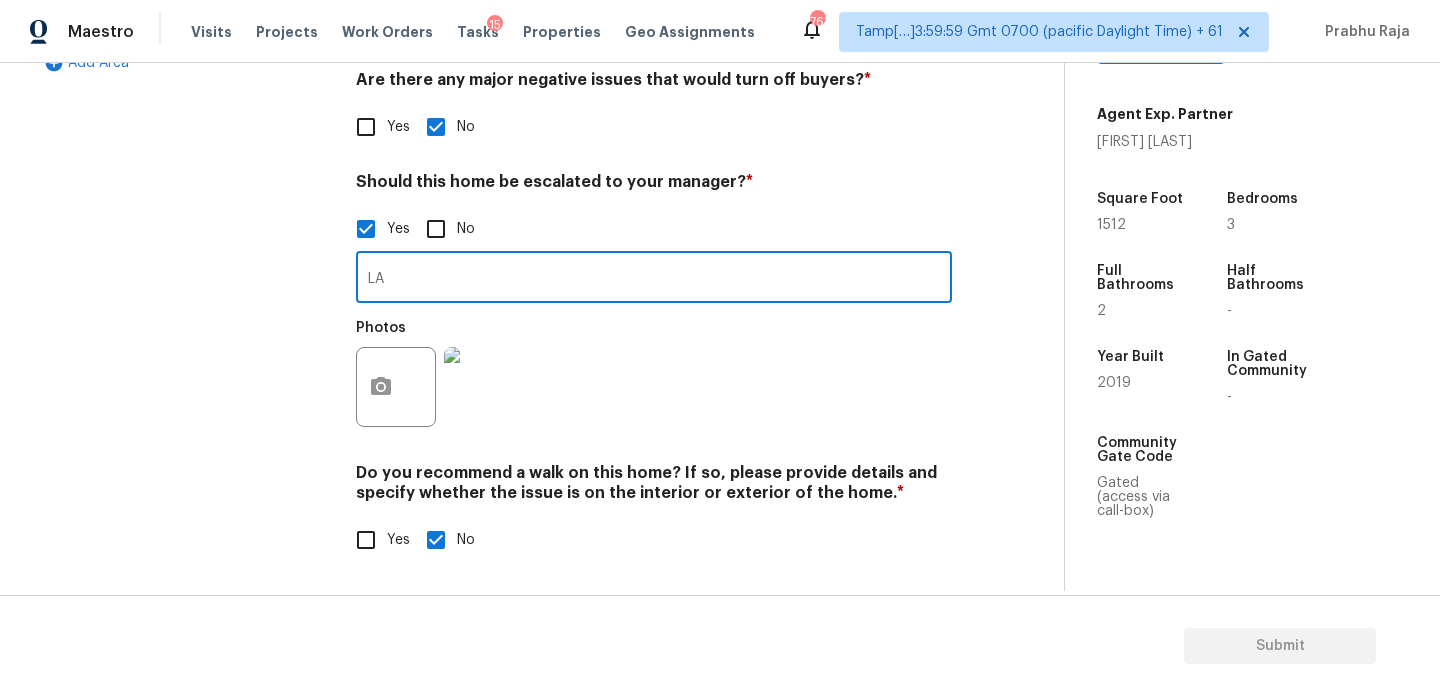 type on "L" 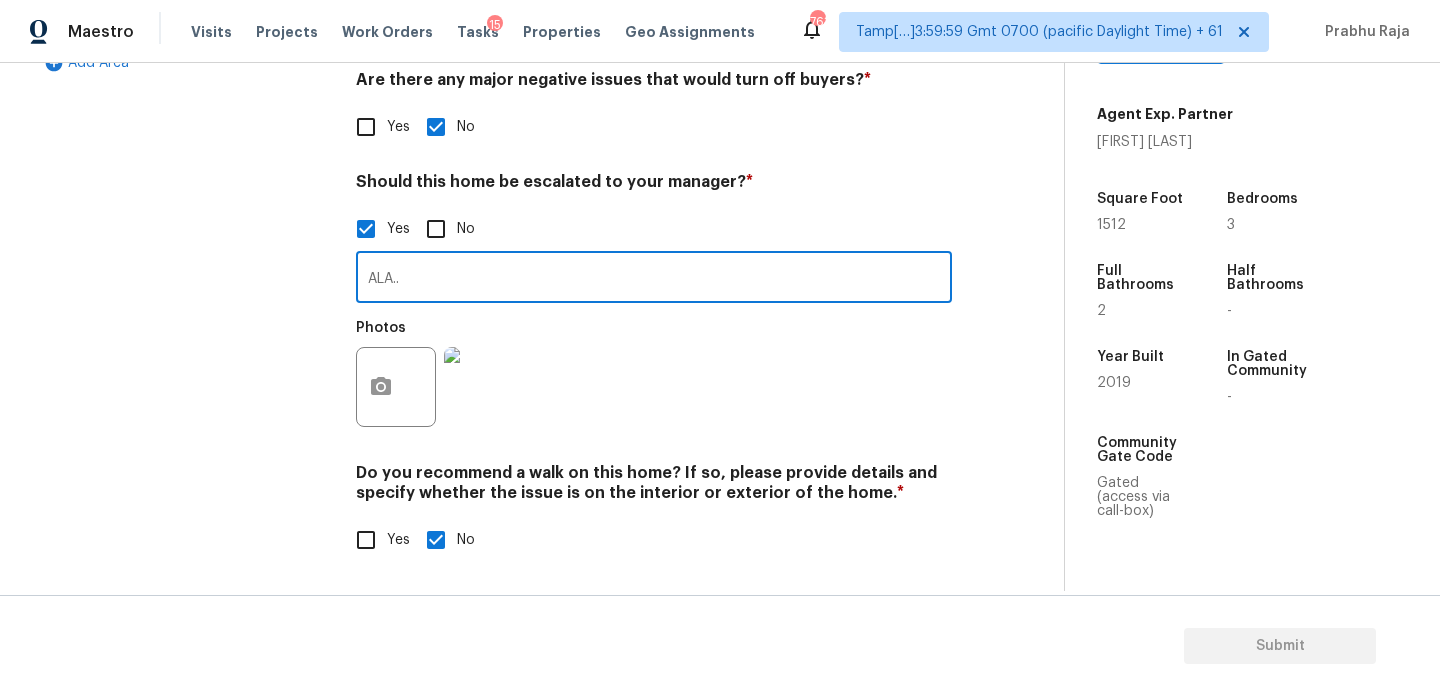 type on "ALA.." 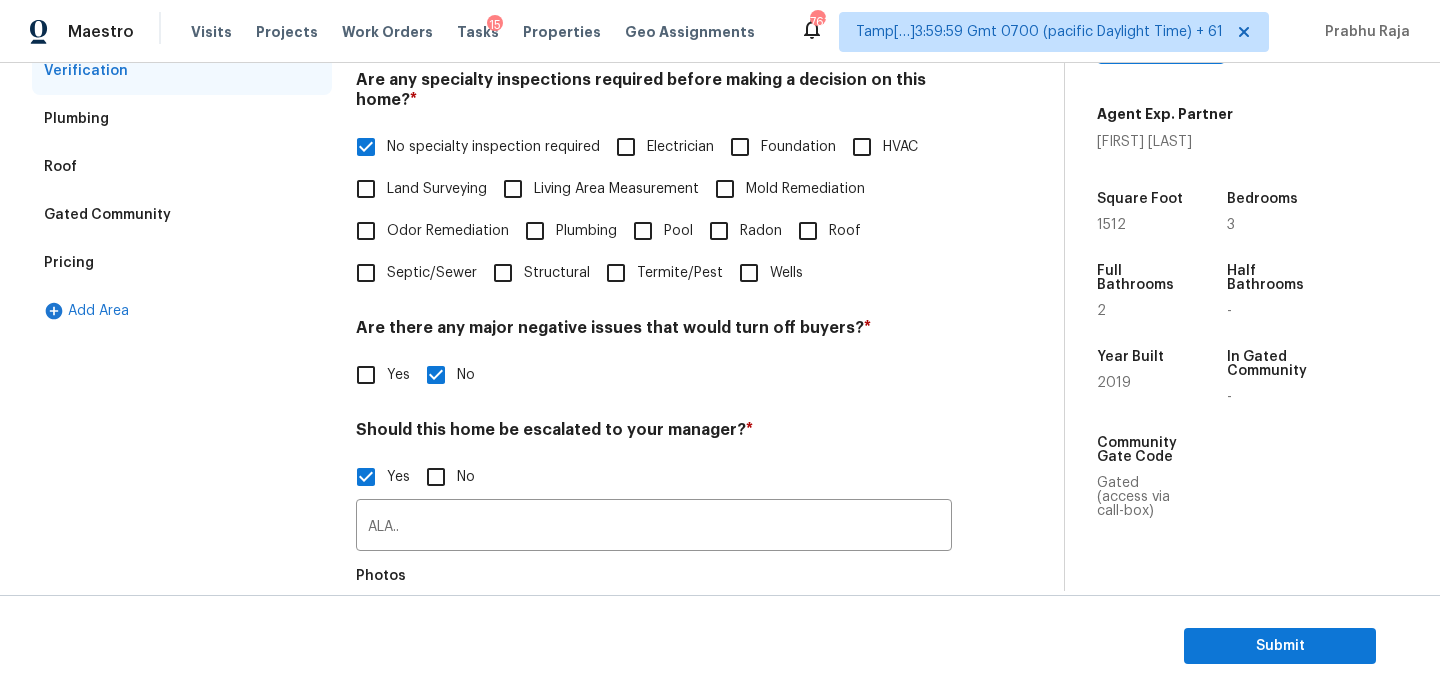 scroll, scrollTop: 443, scrollLeft: 0, axis: vertical 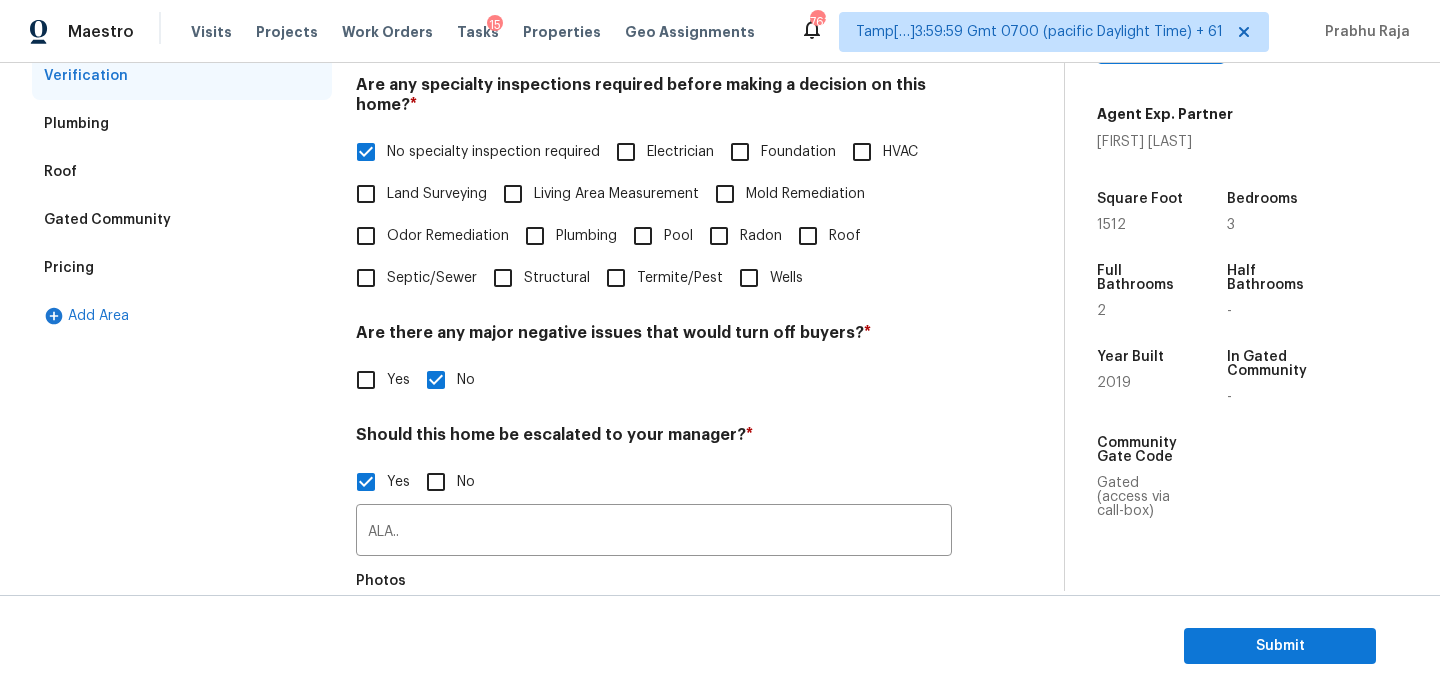 click on "Pricing" at bounding box center [182, 268] 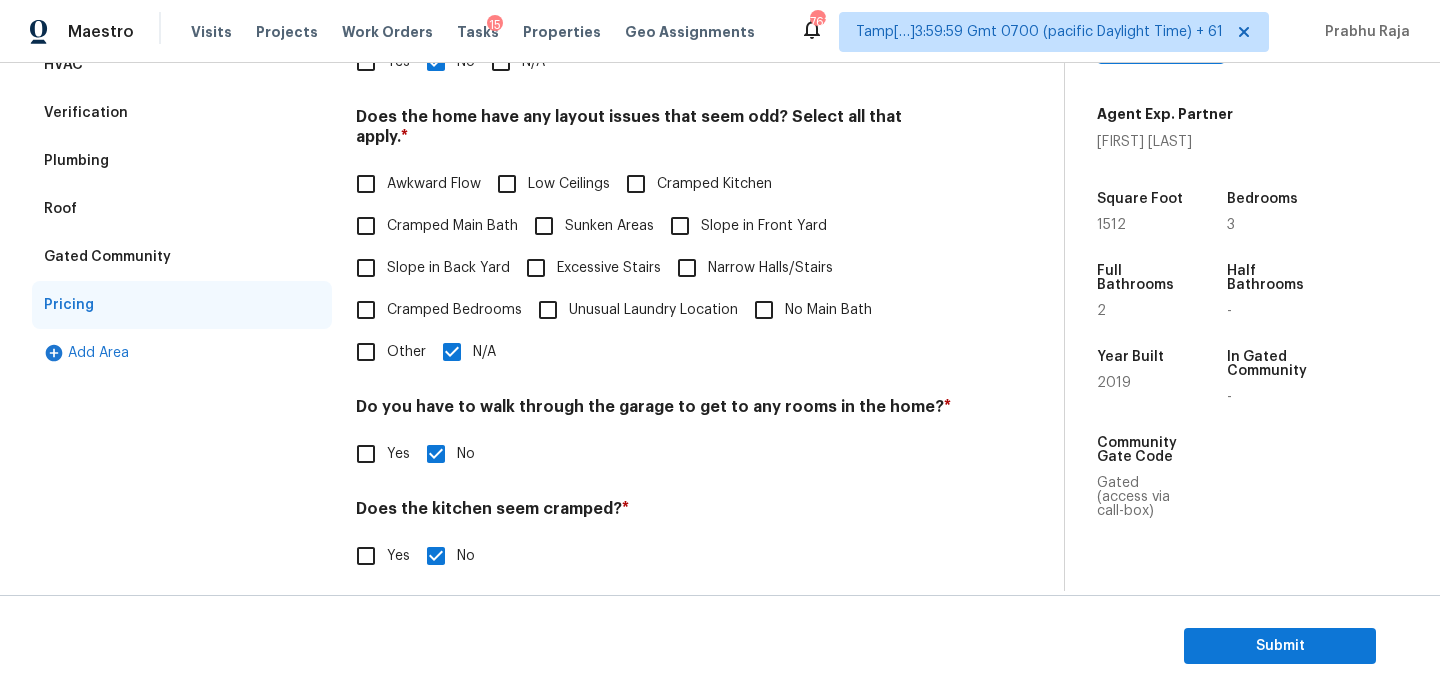 scroll, scrollTop: 402, scrollLeft: 0, axis: vertical 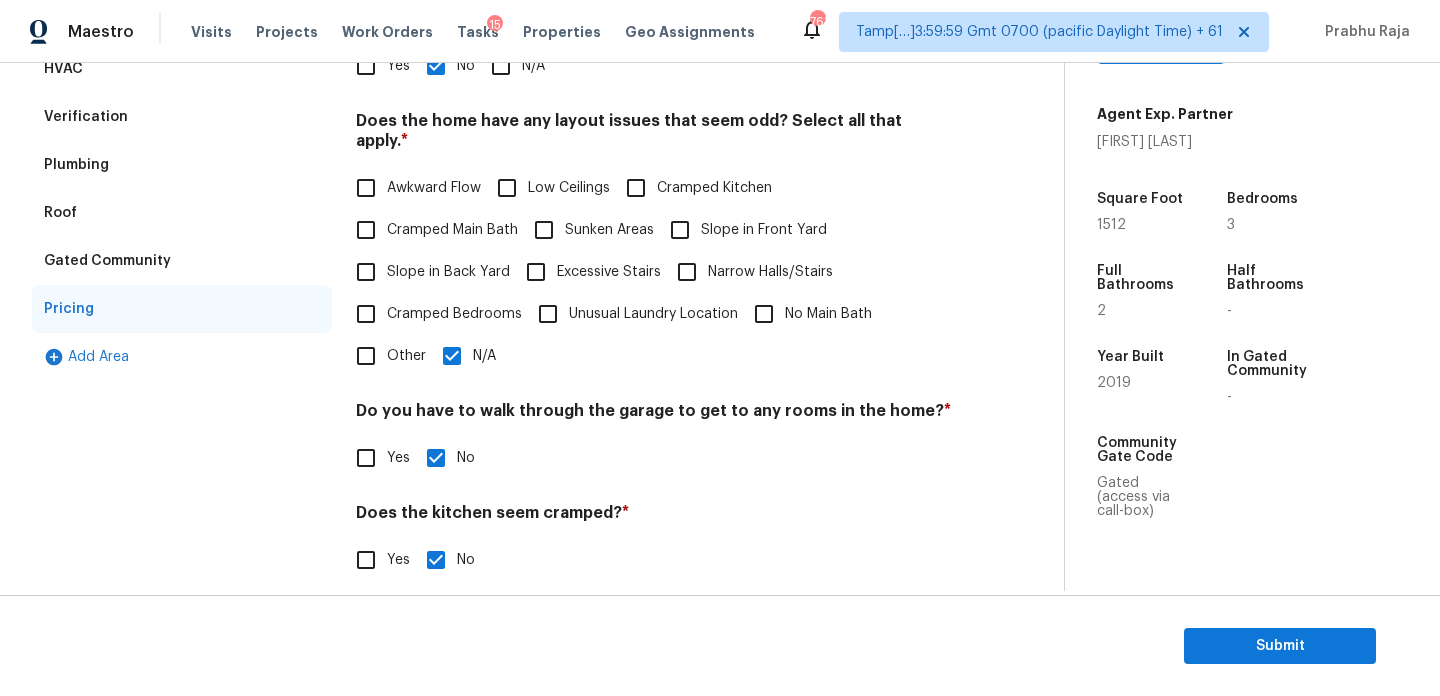 click on "Exterior Utilities HVAC Verification Plumbing Roof Gated Community Pricing Add Area Pricing Does the home have any additions?  * Yes No N/A Does the home have any layout issues that seem odd? Select all that apply.  * Awkward Flow Low Ceilings Cramped Kitchen Cramped Main Bath Sunken Areas Slope in Front Yard Slope in Back Yard Excessive Stairs Narrow Halls/Stairs Cramped Bedrooms Unusual Laundry Location No Main Bath Other N/A Do you have to walk through the garage to get to any rooms in the home?  * Yes No Does the kitchen seem cramped?  * Yes No Does the home appear to be very outdated?  * Yes No" at bounding box center (524, 328) 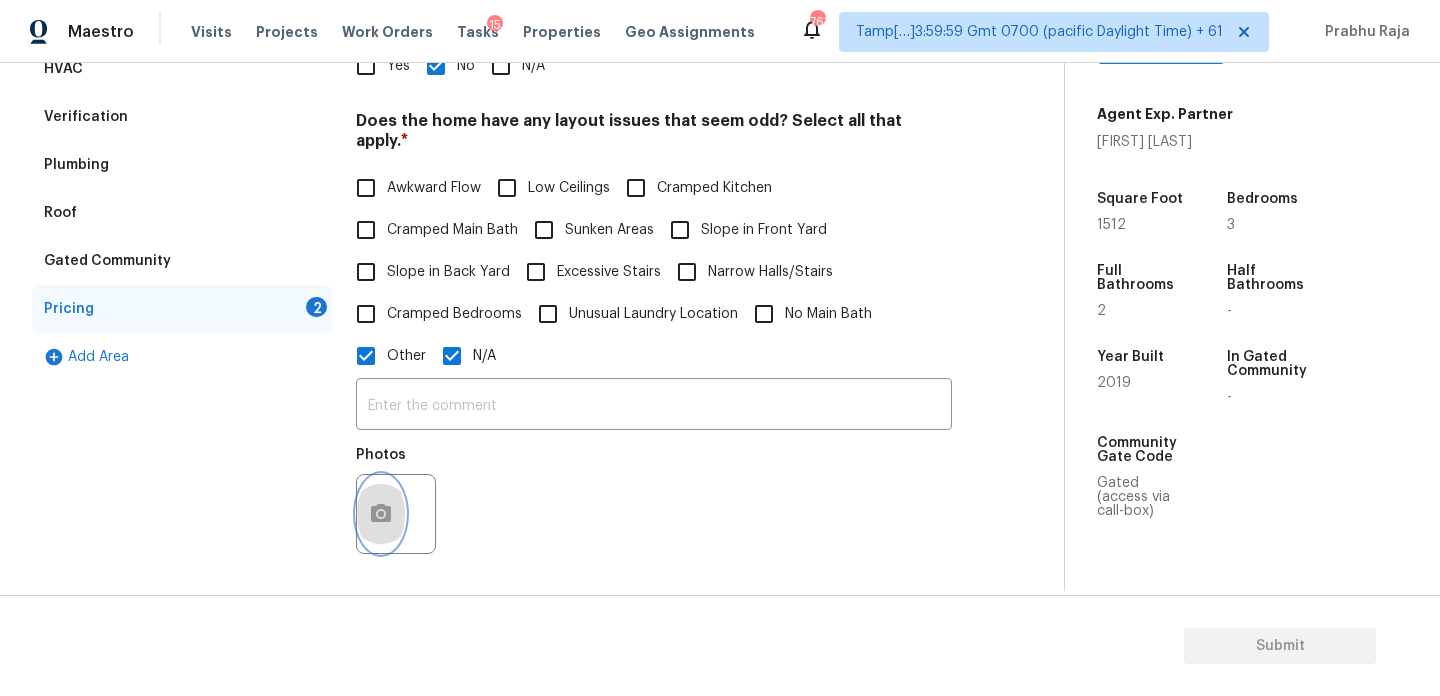click at bounding box center [381, 514] 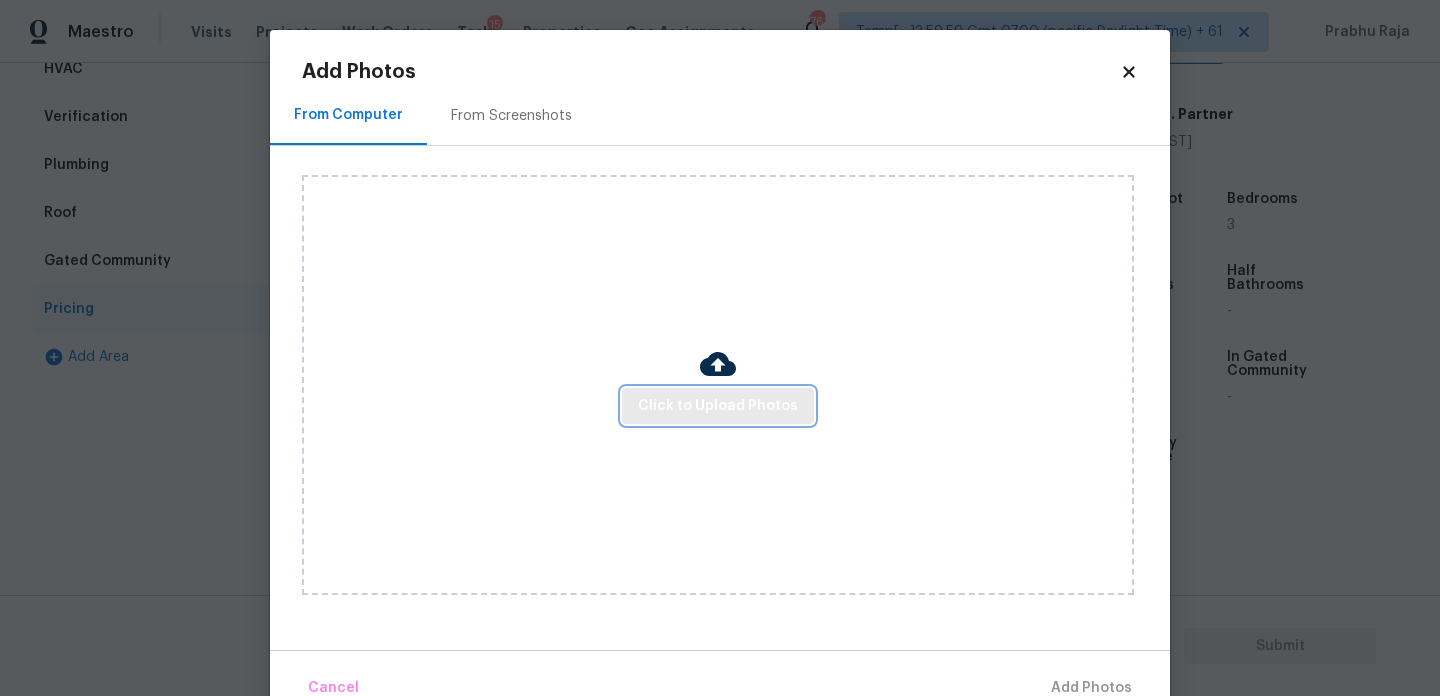 click on "Click to Upload Photos" at bounding box center [718, 406] 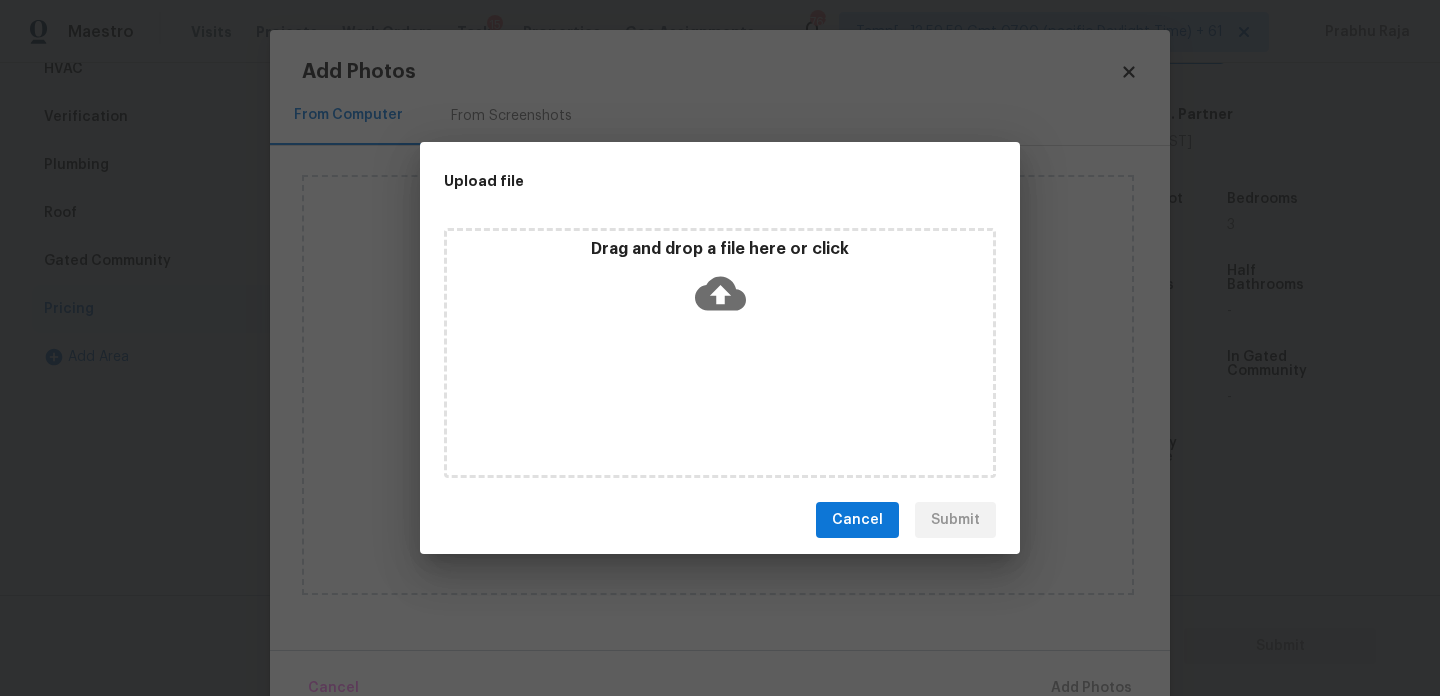 click on "Drag and drop a file here or click" at bounding box center (720, 353) 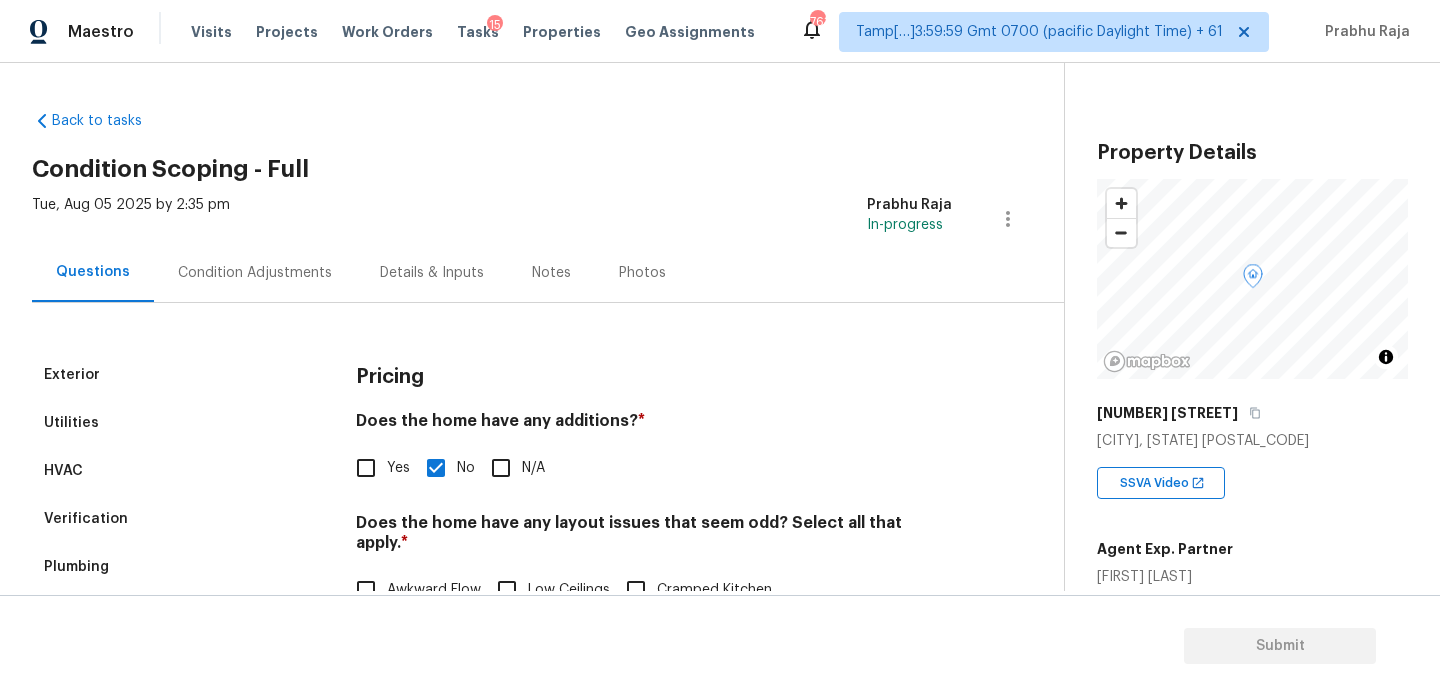 scroll, scrollTop: 0, scrollLeft: 0, axis: both 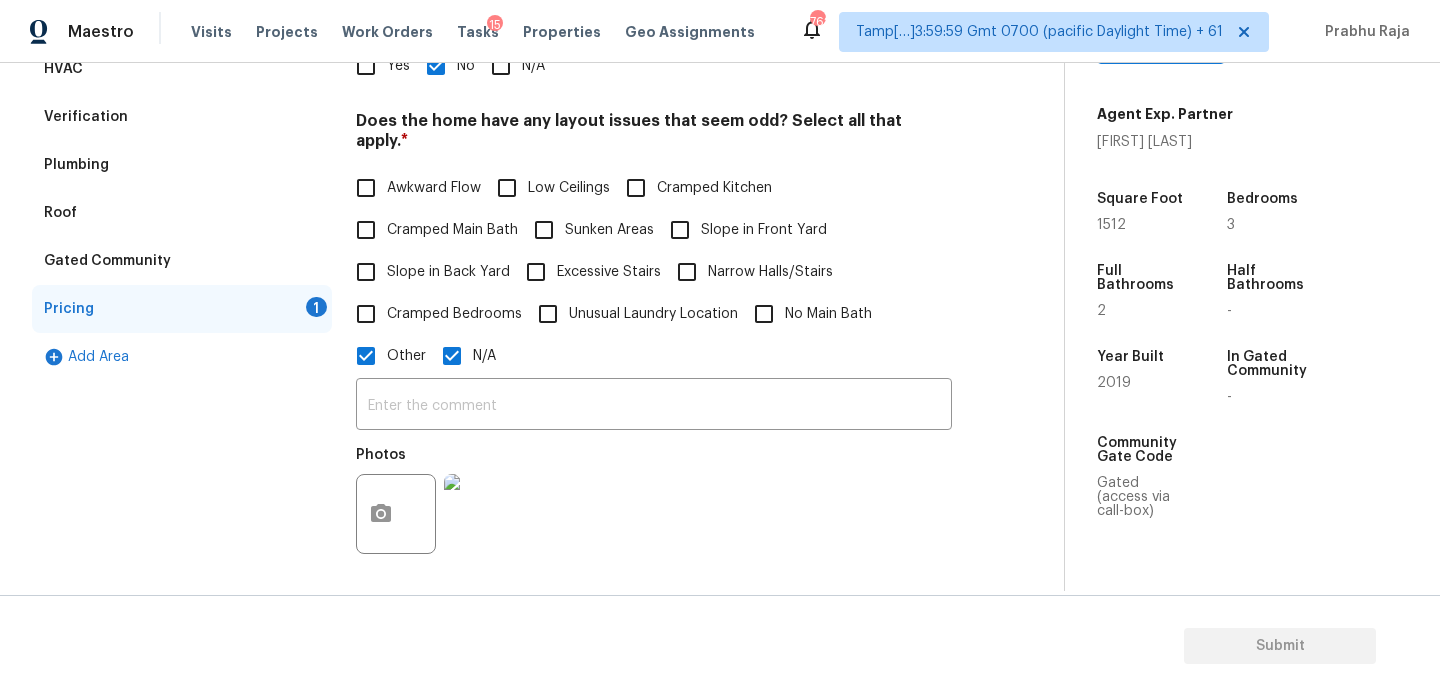 click at bounding box center (484, 514) 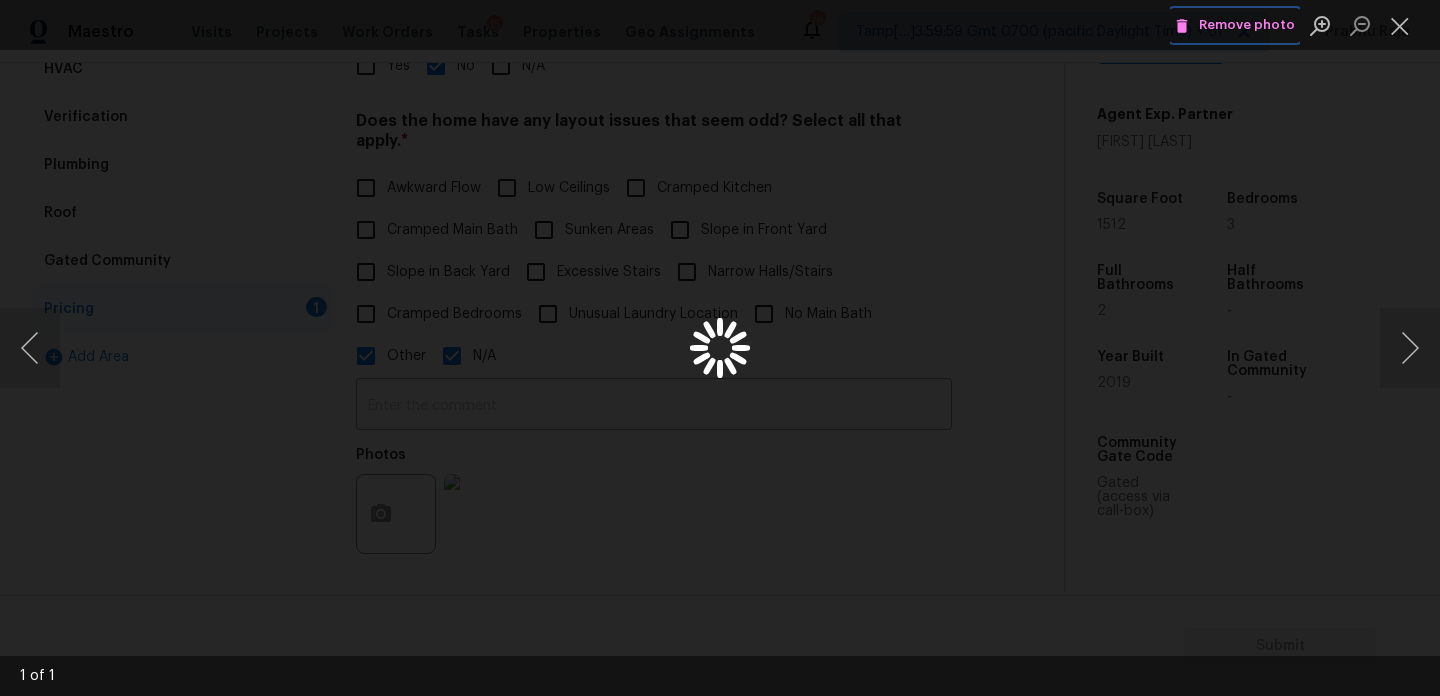 click on "Remove photo" at bounding box center [1235, 25] 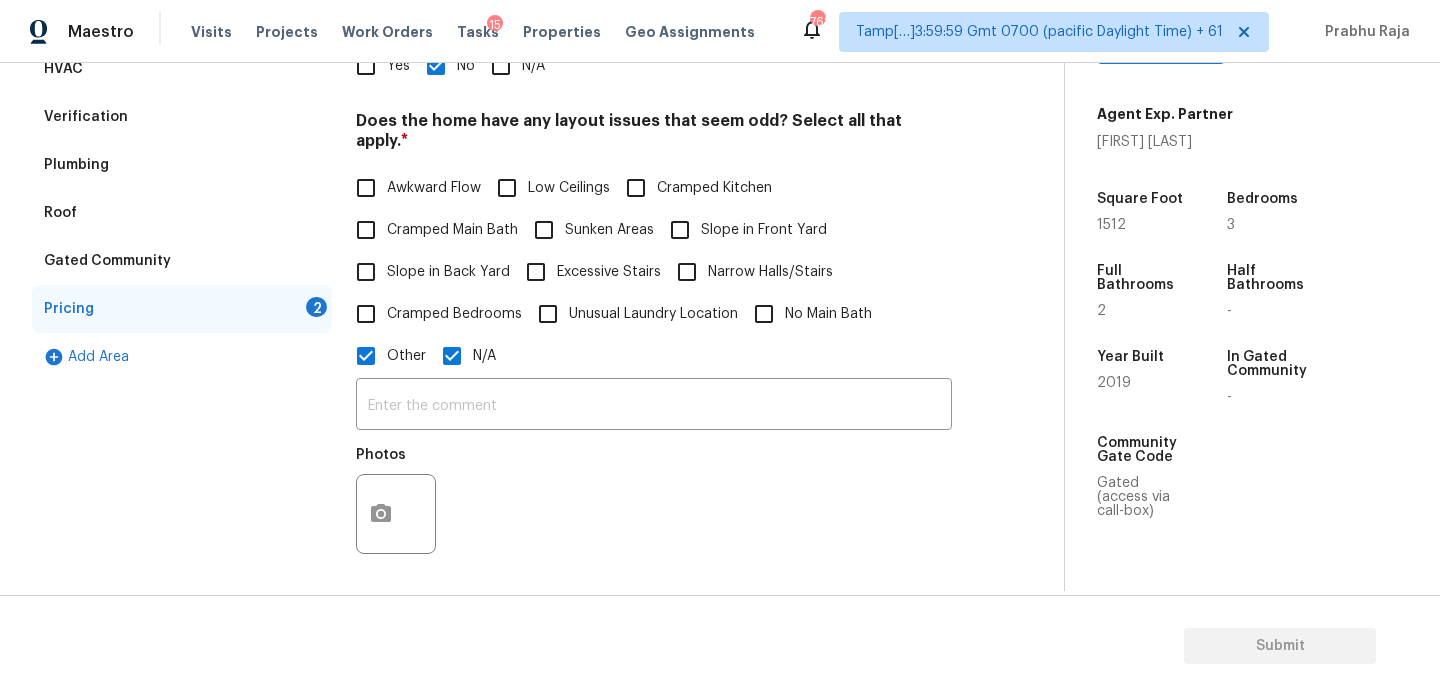 click on "N/A" at bounding box center (452, 356) 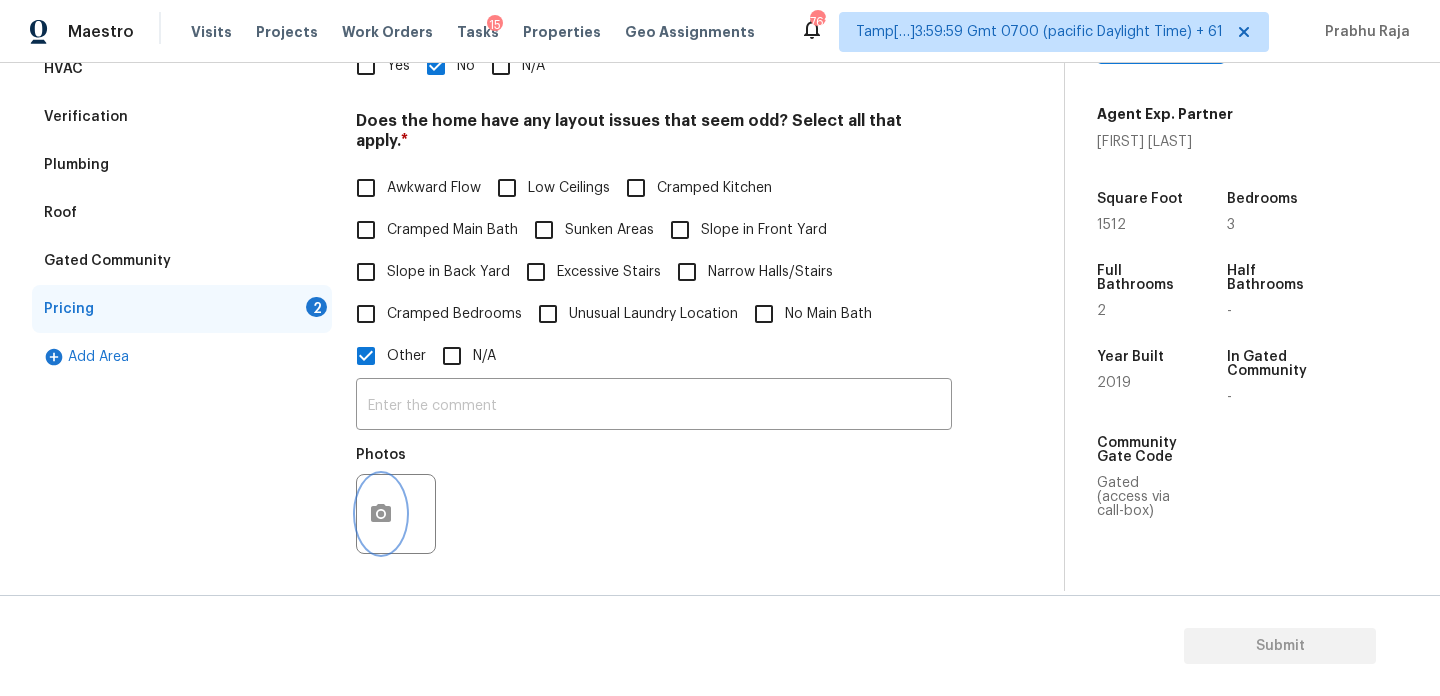 click 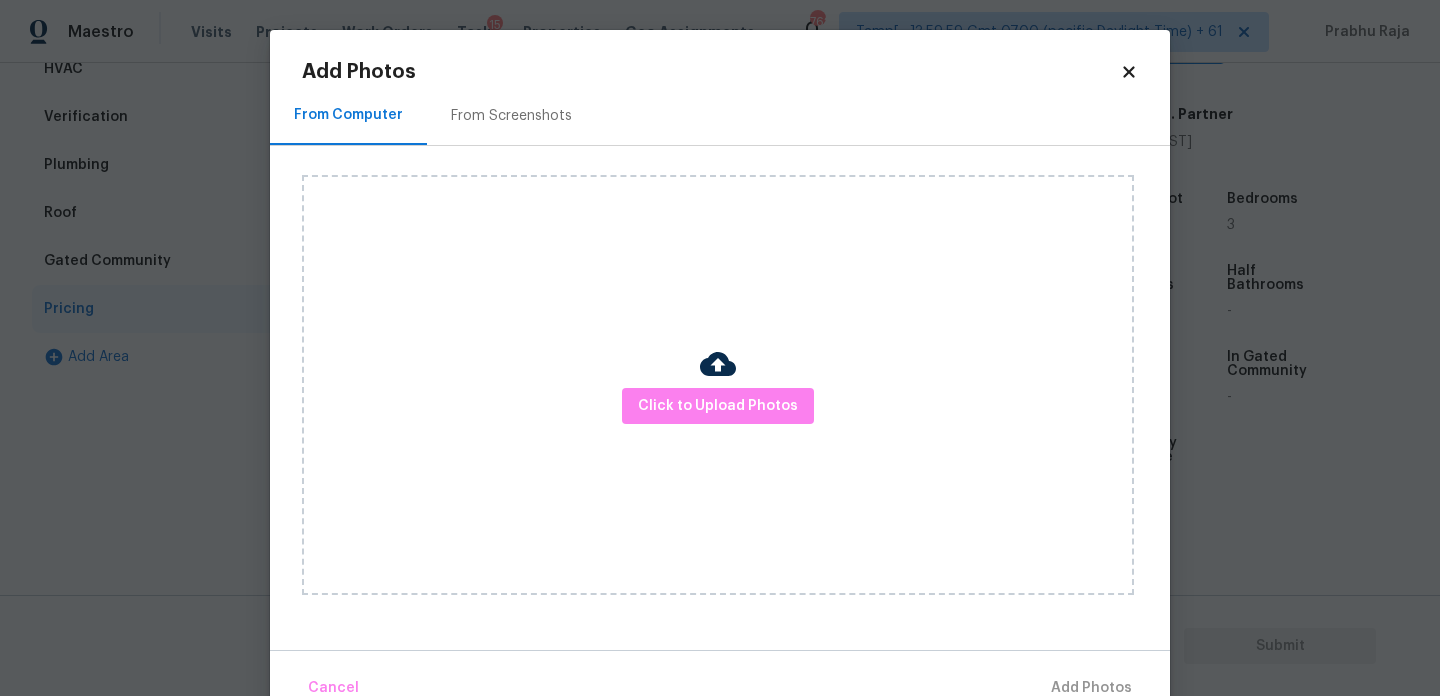 click on "Click to Upload Photos" at bounding box center (718, 385) 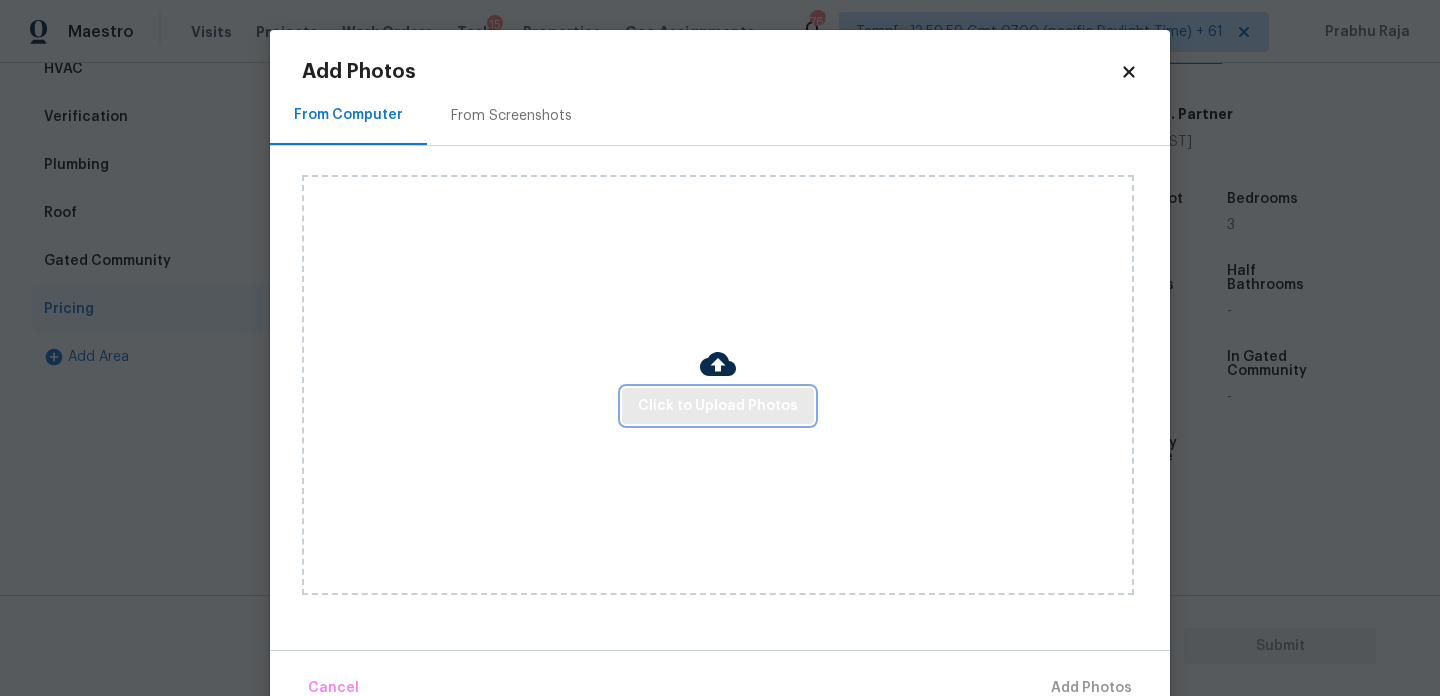 click on "Click to Upload Photos" at bounding box center [718, 406] 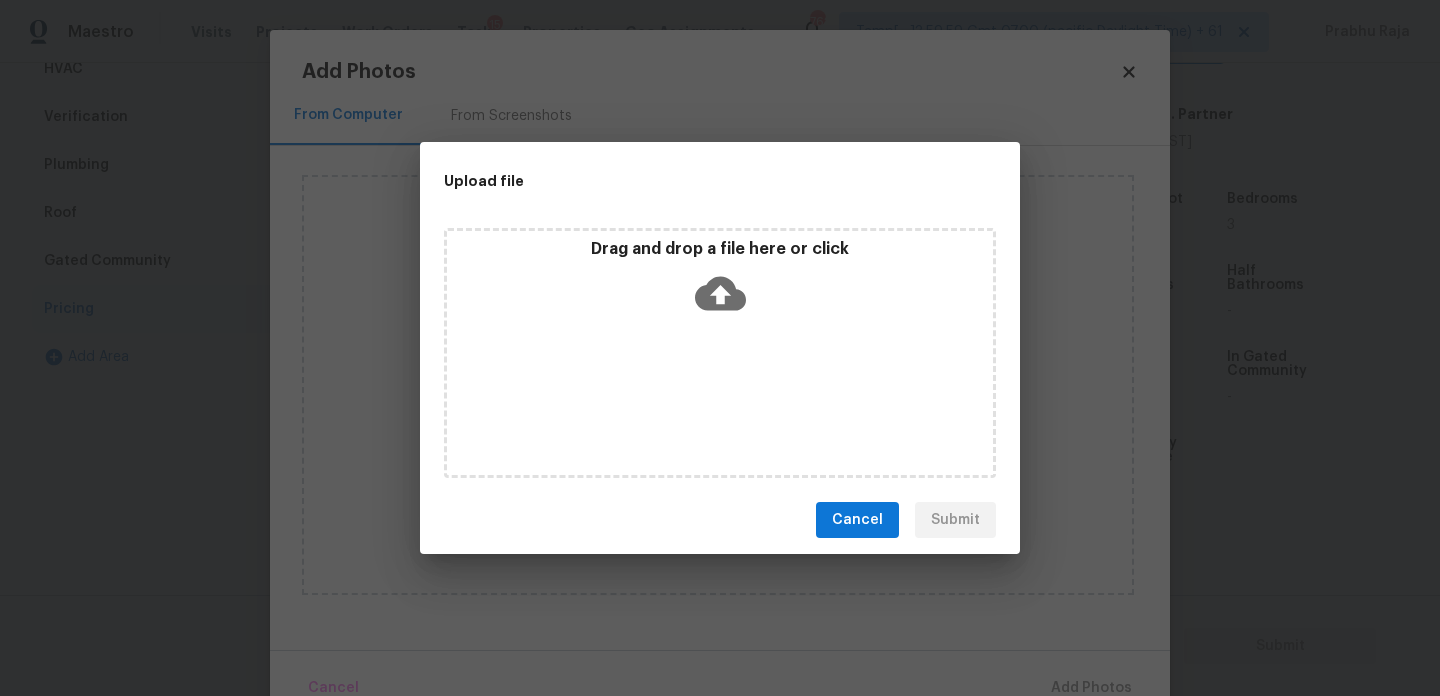 click on "Drag and drop a file here or click" at bounding box center (720, 353) 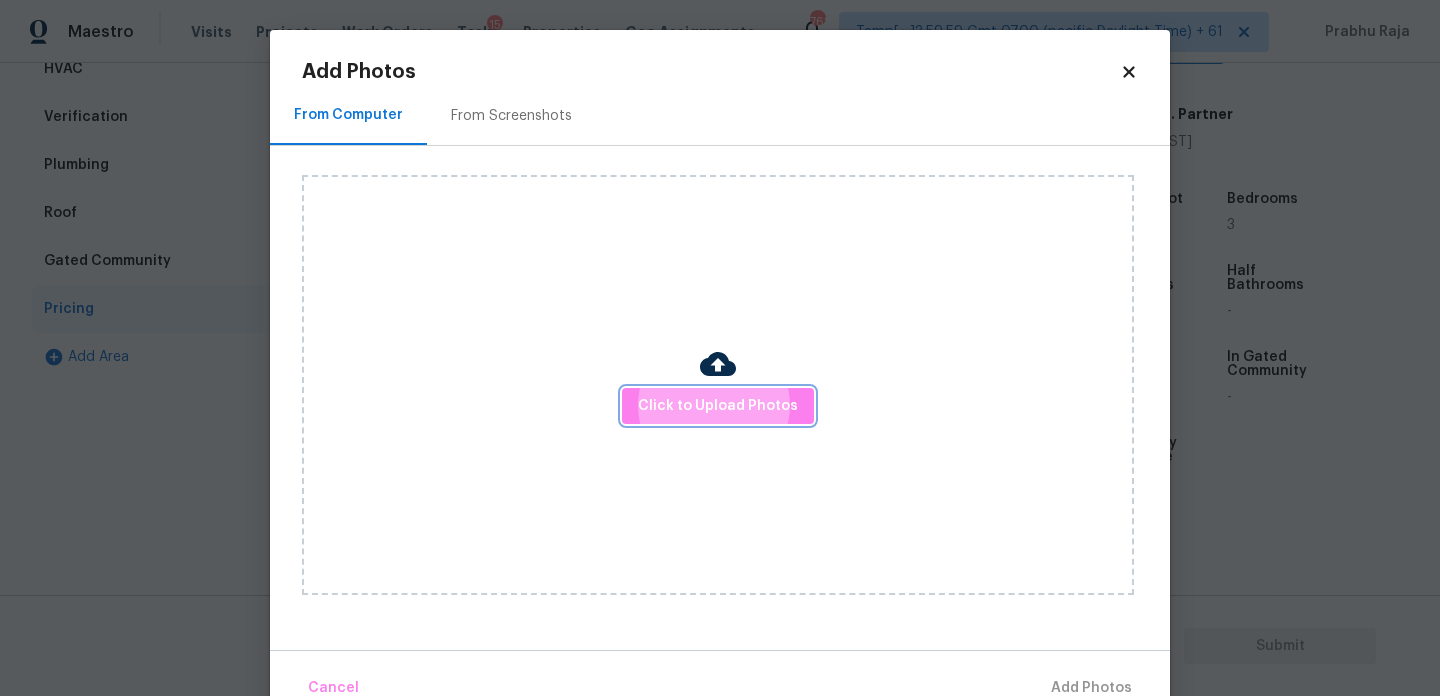 type 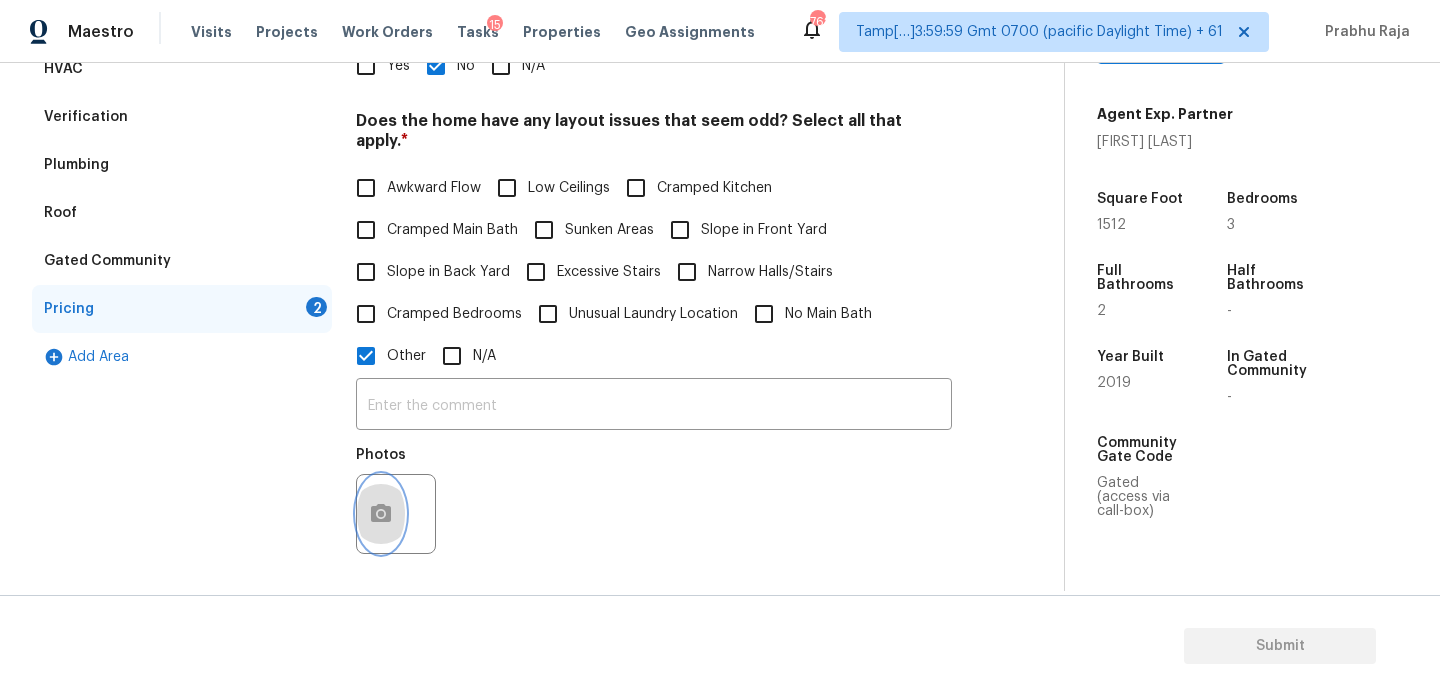 click 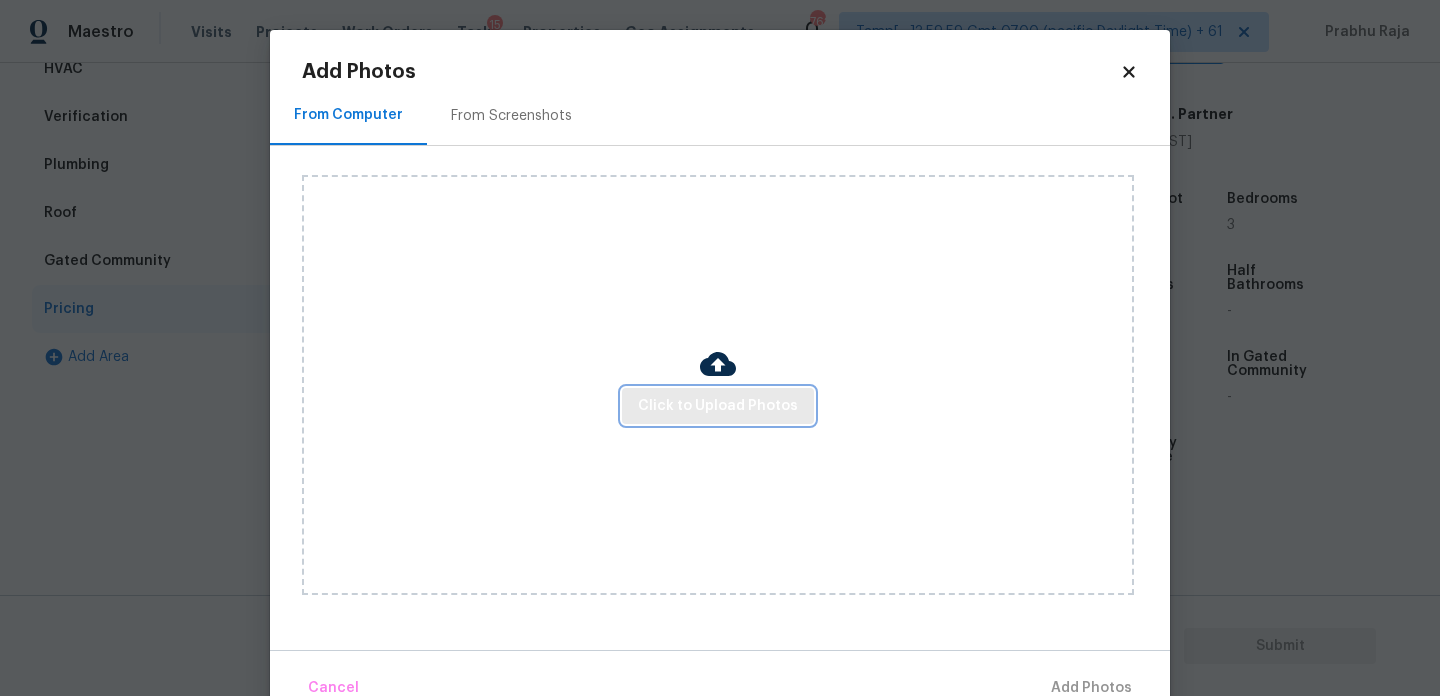 click on "Click to Upload Photos" at bounding box center [718, 406] 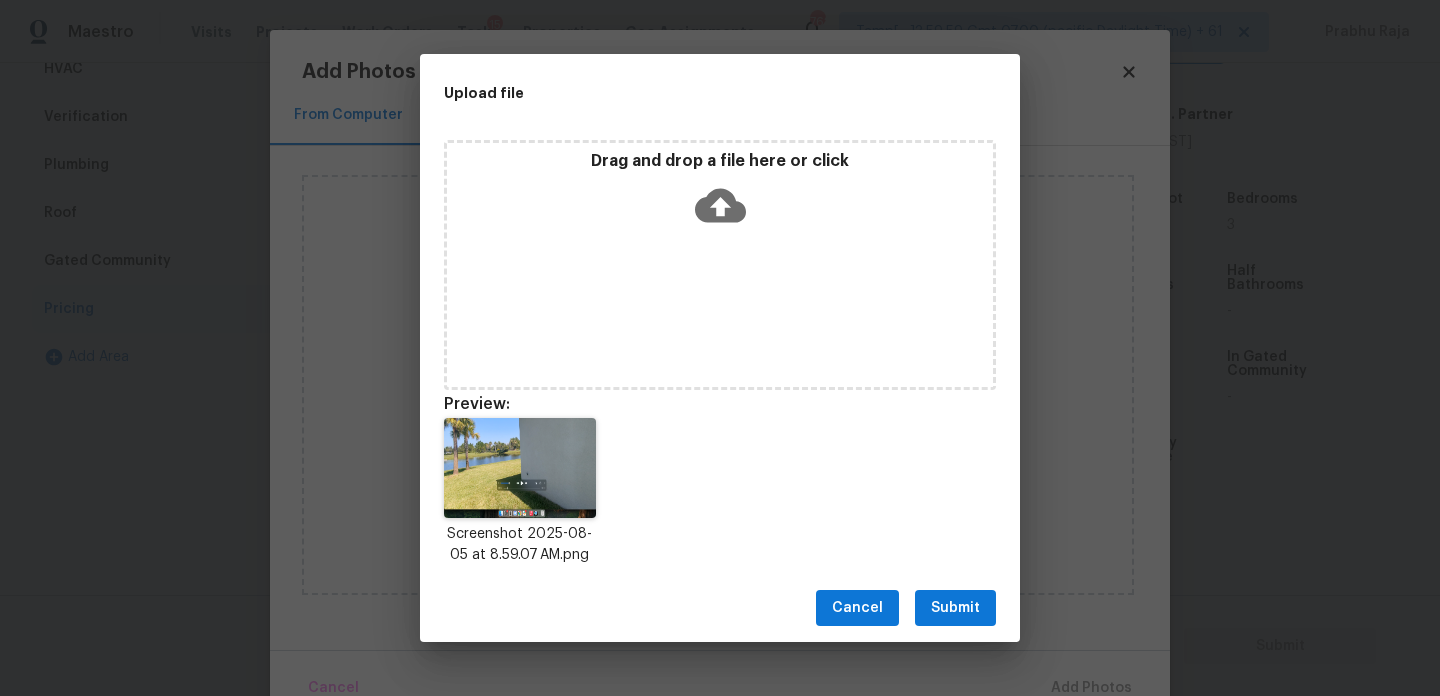 click on "Submit" at bounding box center [955, 608] 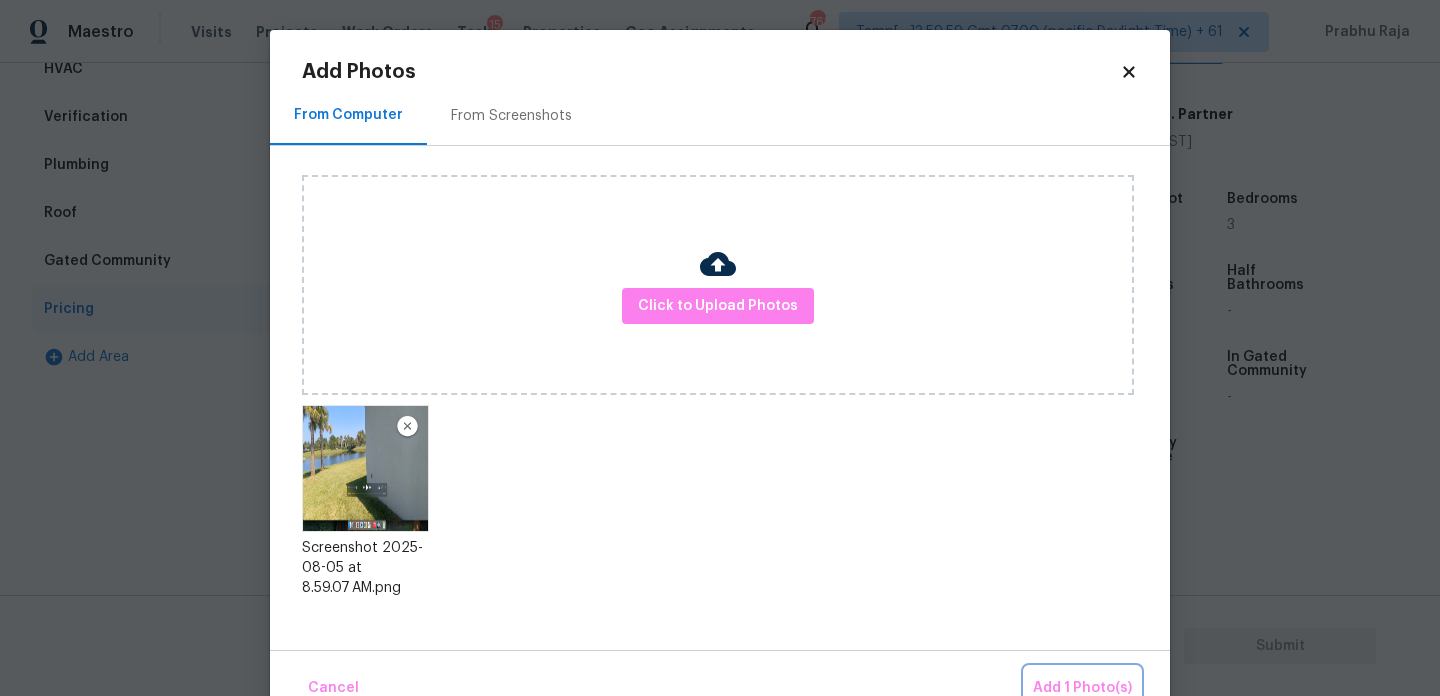 click on "Add 1 Photo(s)" at bounding box center (1082, 688) 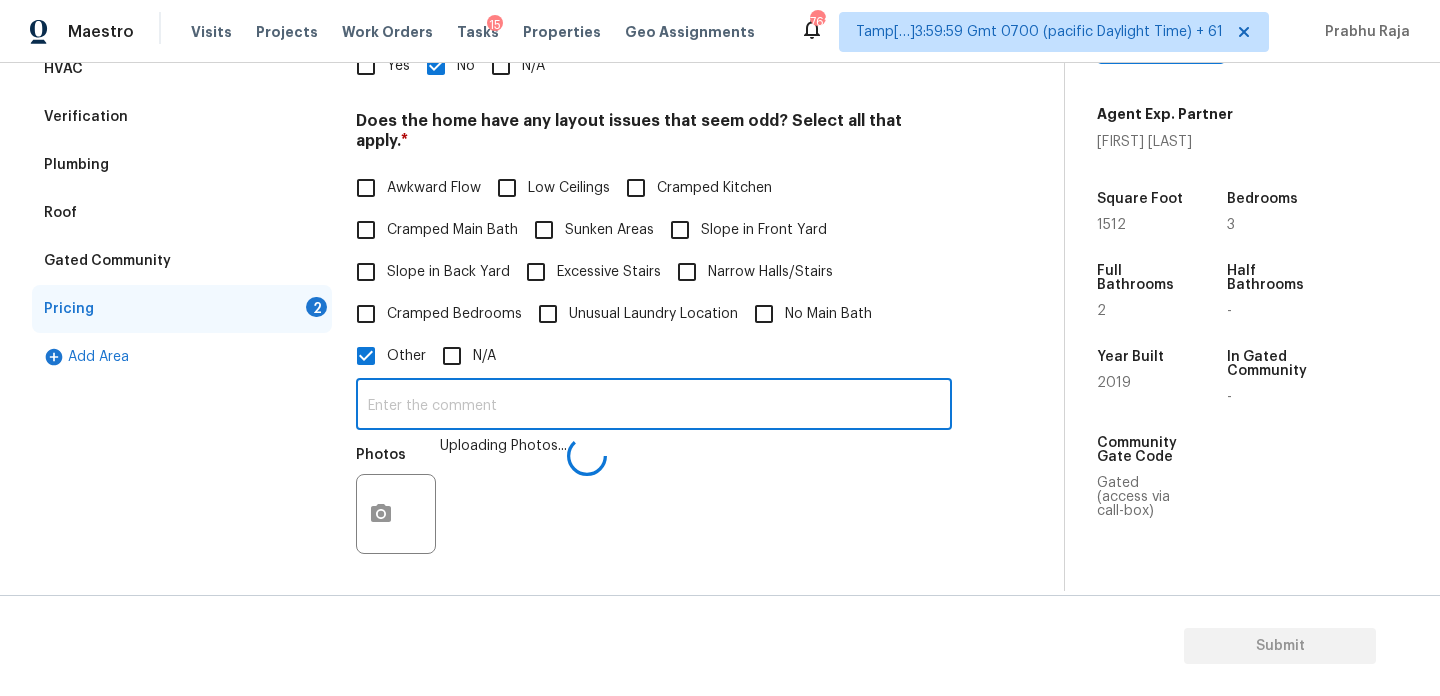click at bounding box center [654, 406] 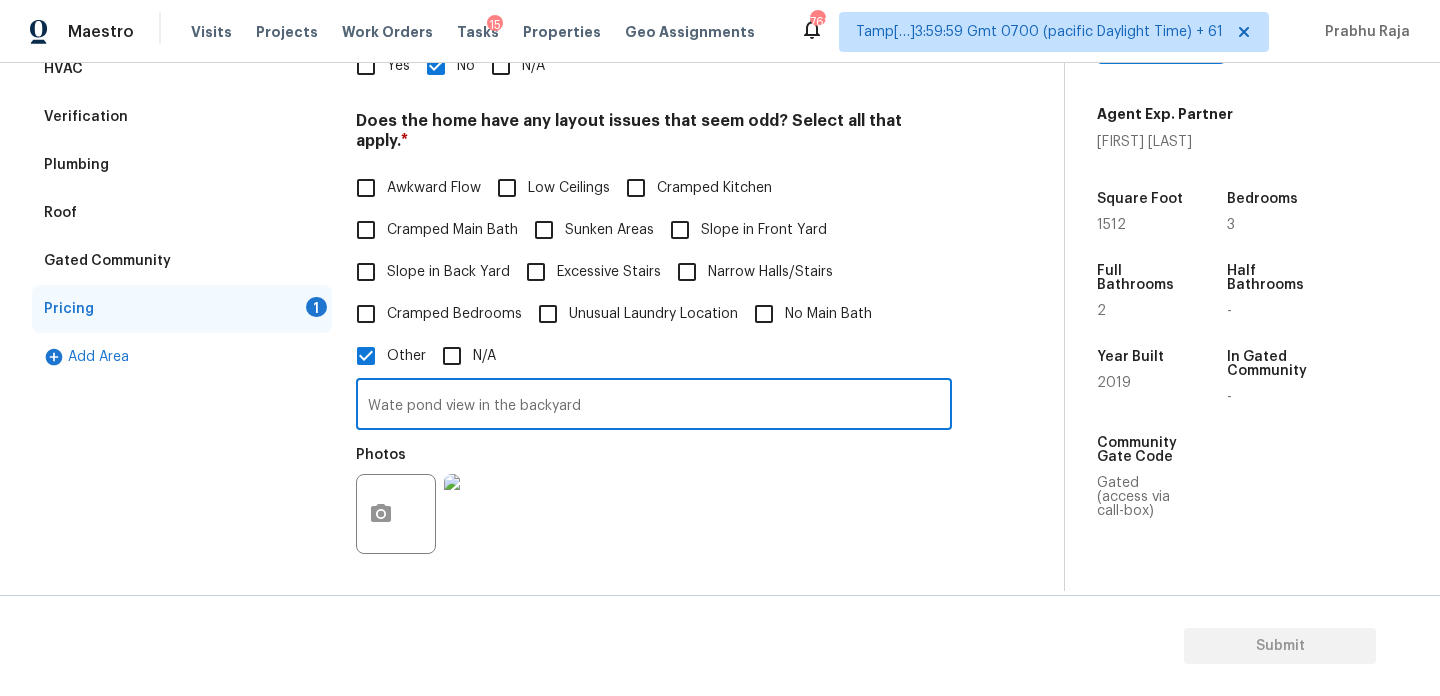 click on "Photos" at bounding box center [654, 501] 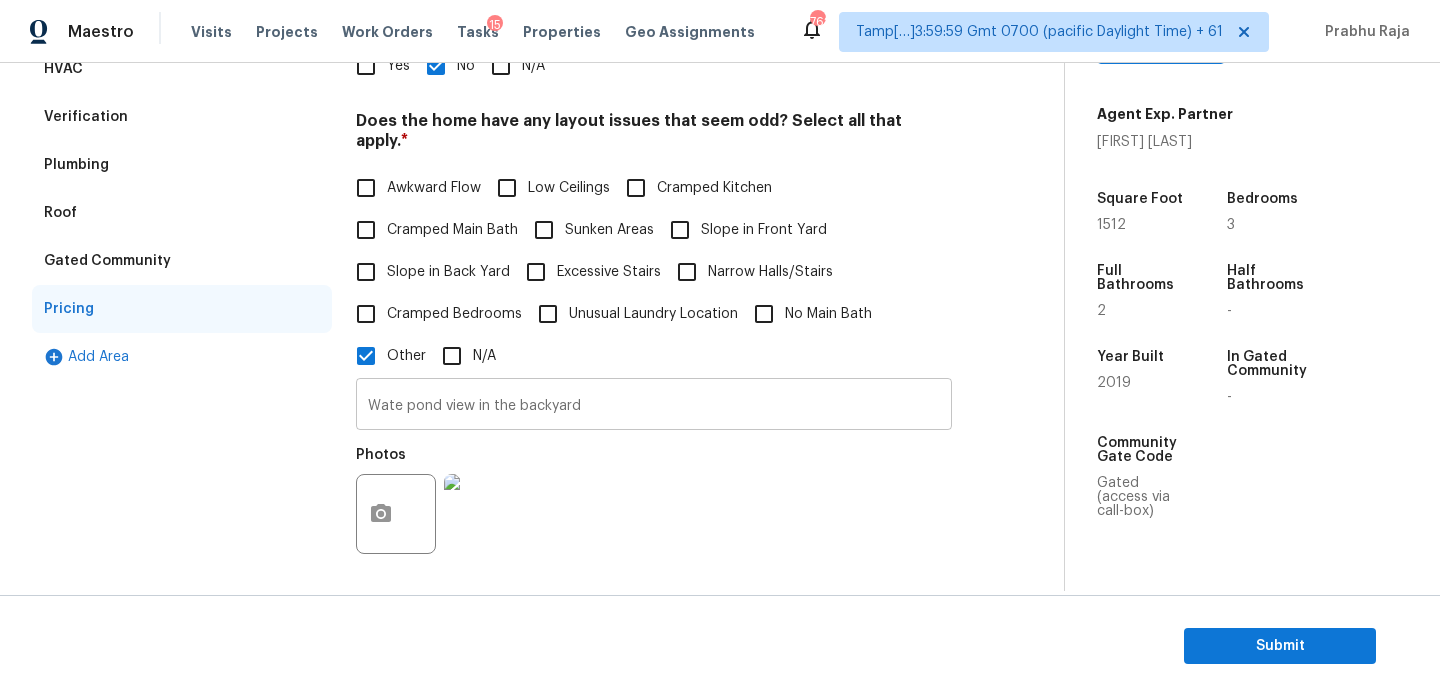 click on "Wate pond view in the backyard" at bounding box center [654, 406] 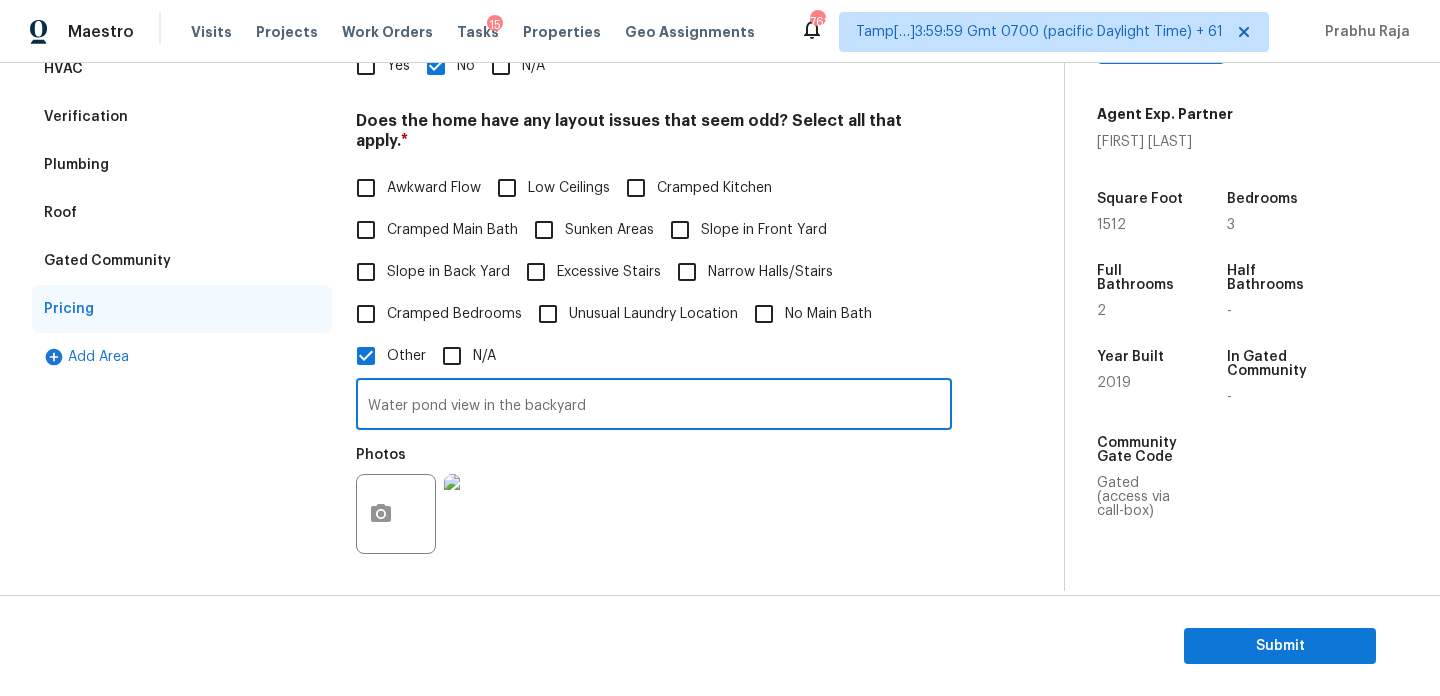 type on "Water pond view in the backyard" 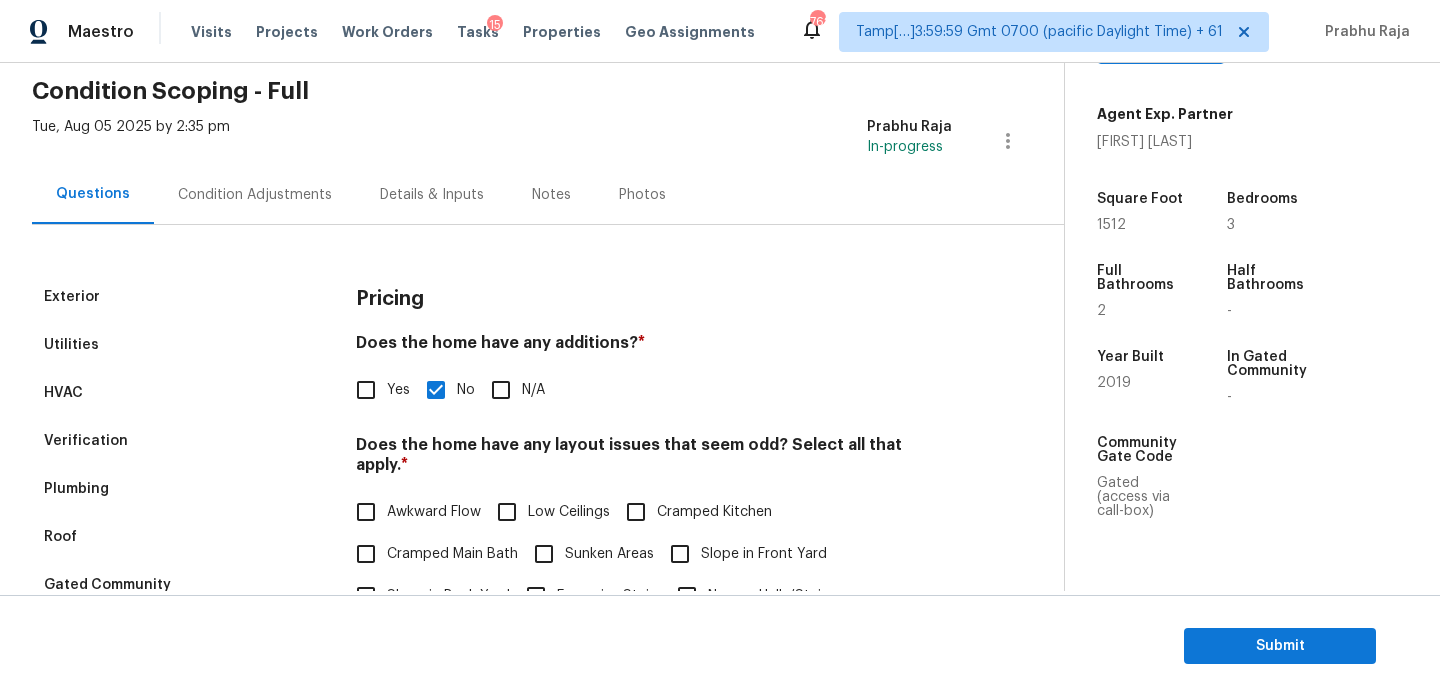 scroll, scrollTop: 74, scrollLeft: 0, axis: vertical 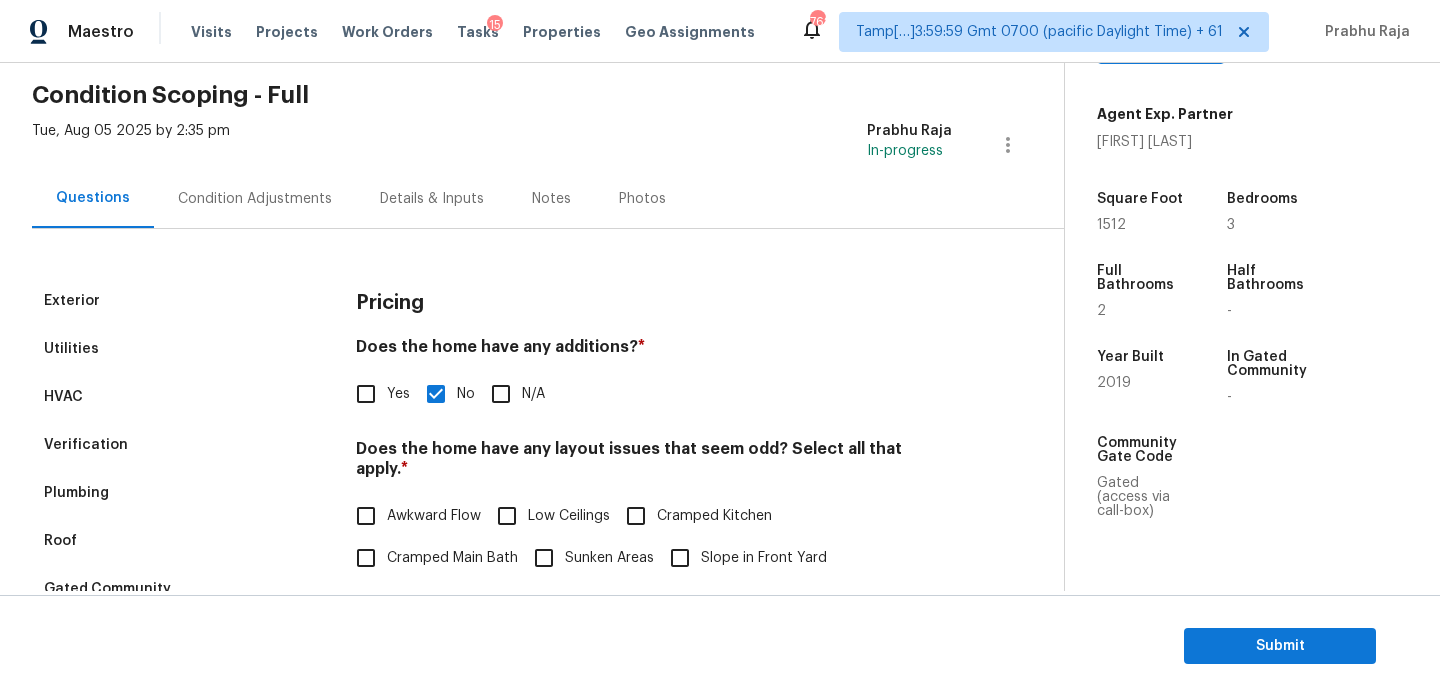click on "Condition Adjustments" at bounding box center [255, 198] 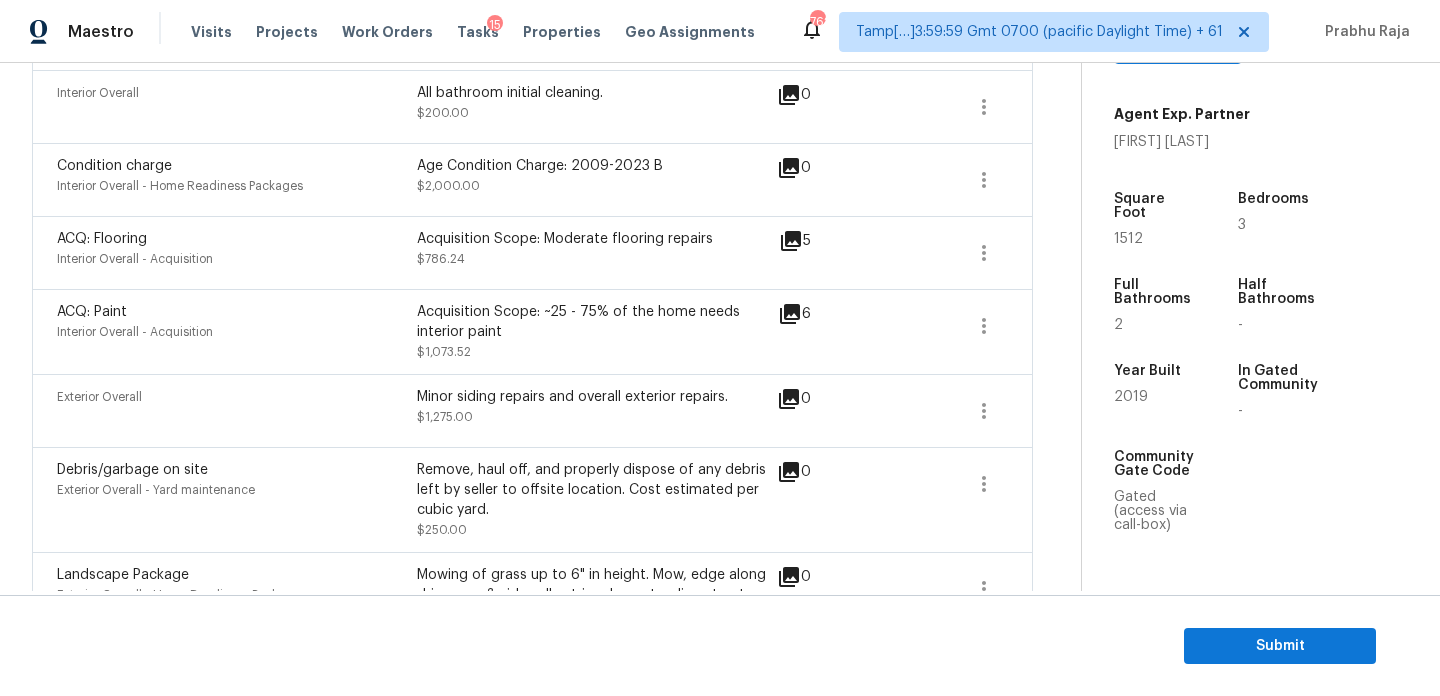 scroll, scrollTop: 906, scrollLeft: 0, axis: vertical 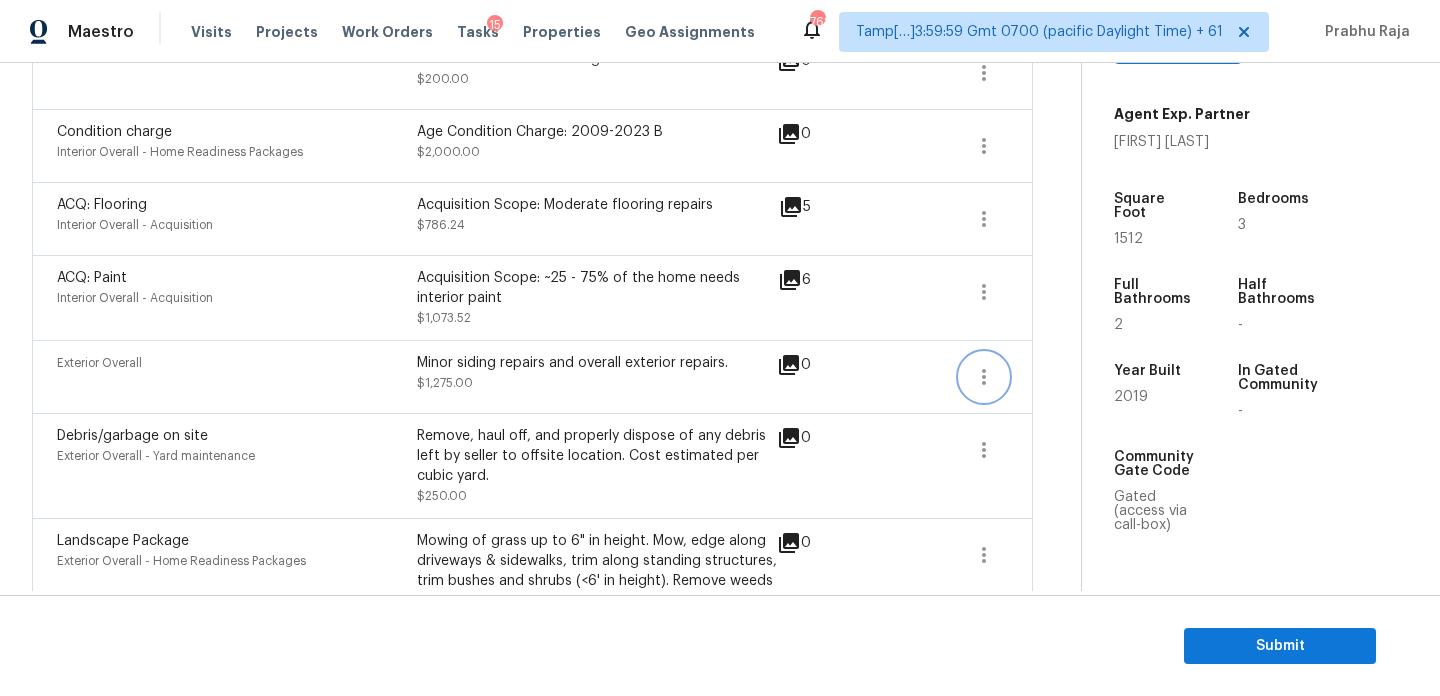 click 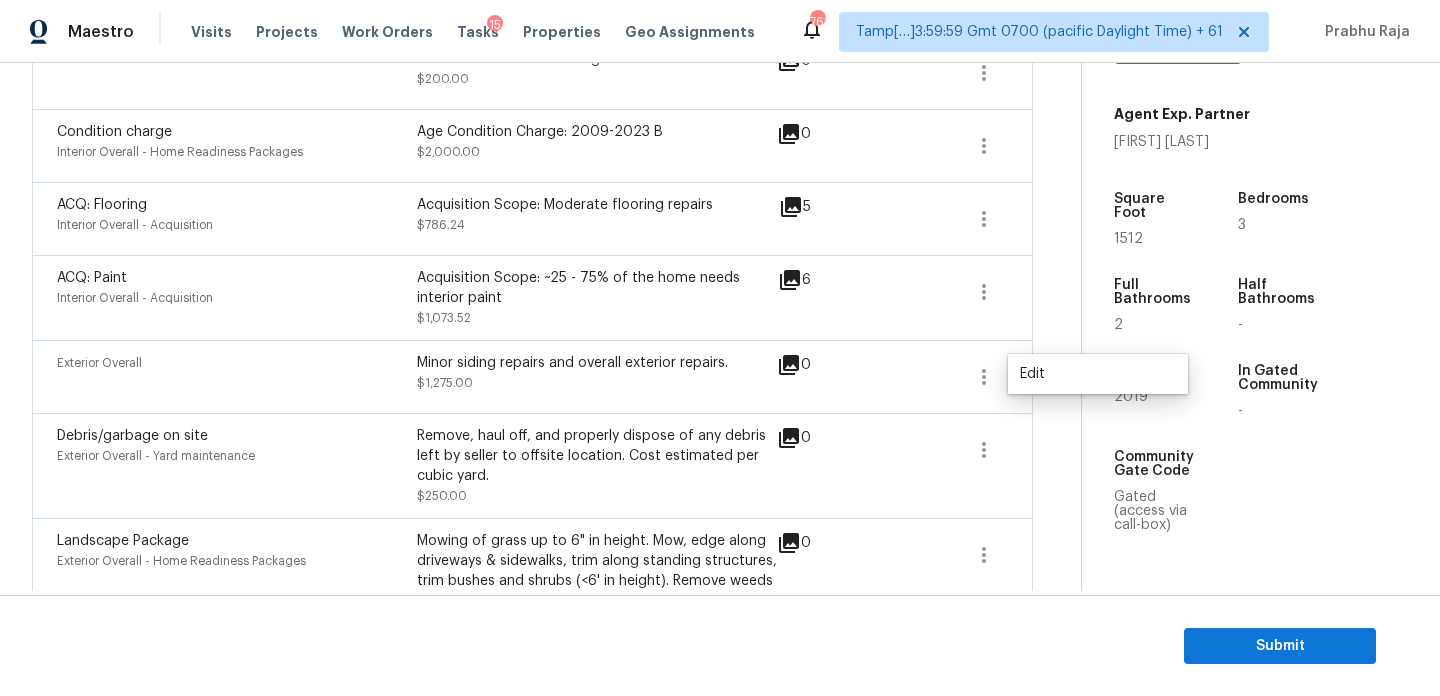 click on "Edit" at bounding box center (1098, 374) 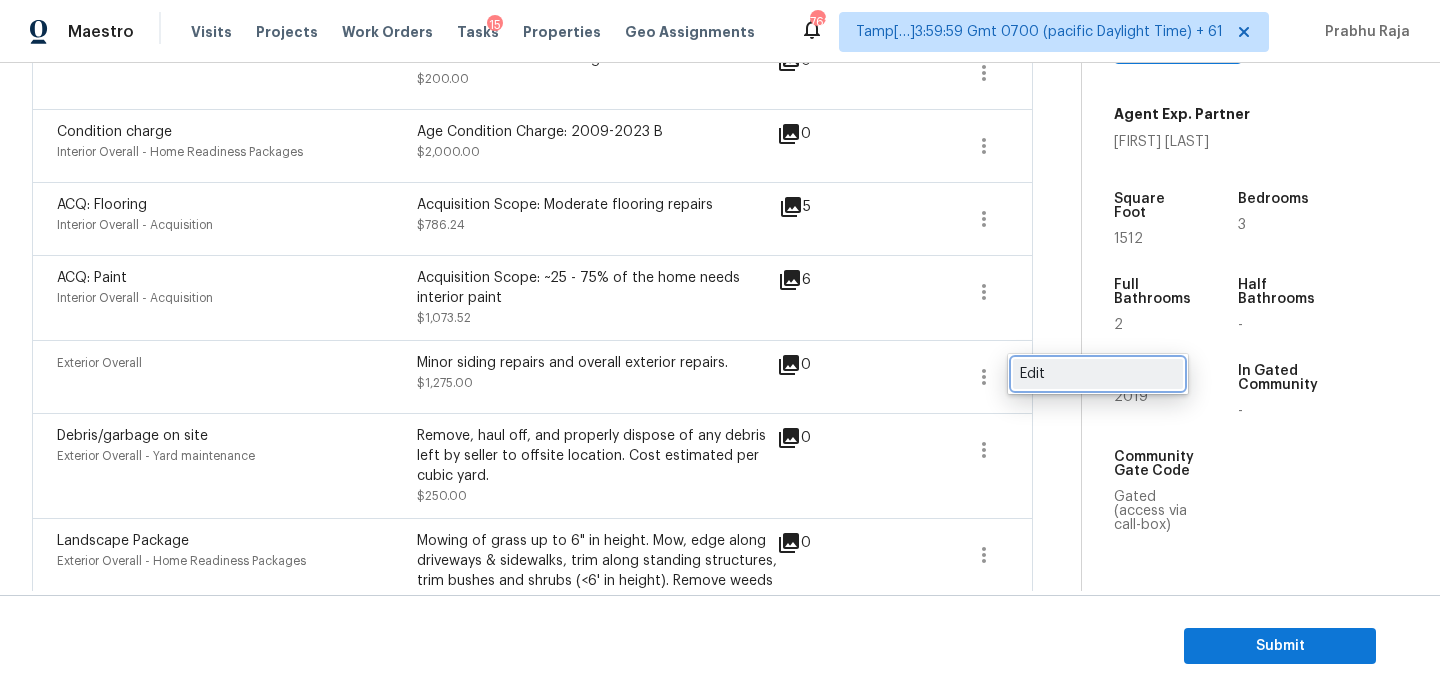 click on "Edit" at bounding box center [1098, 374] 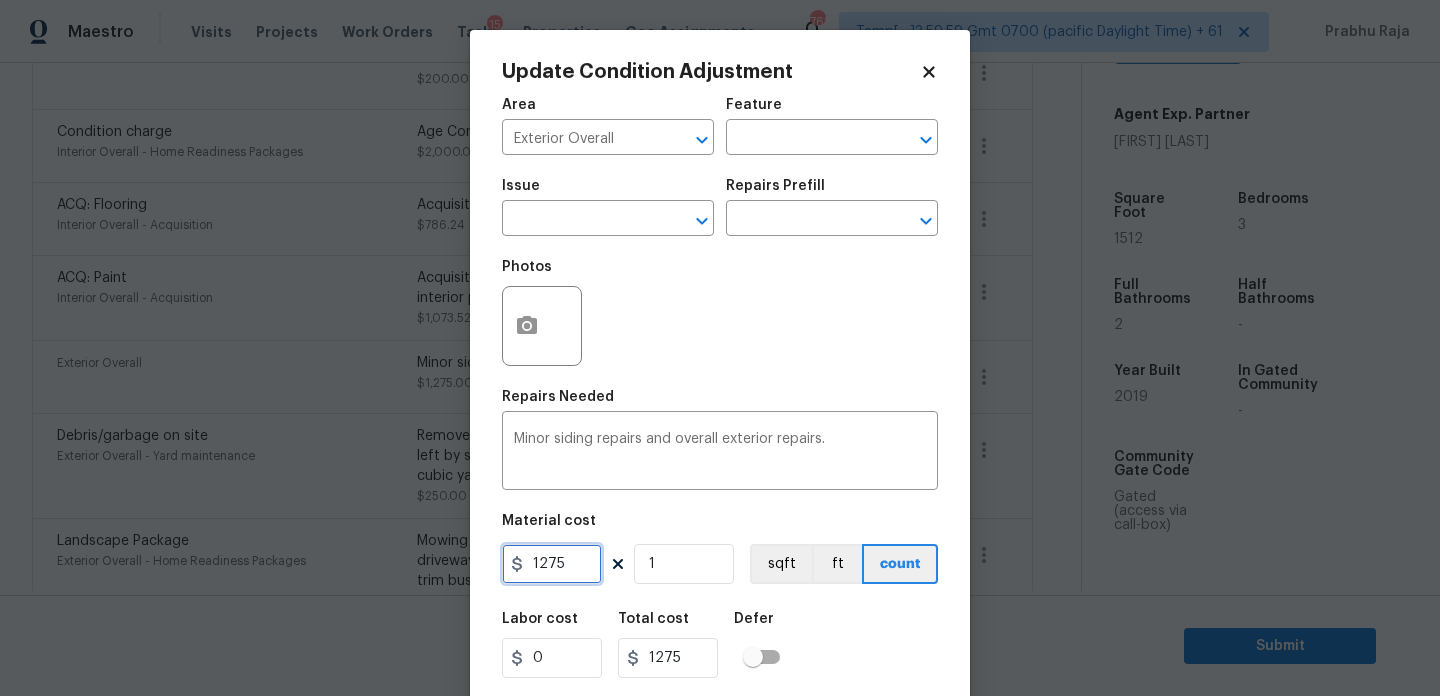 drag, startPoint x: 591, startPoint y: 564, endPoint x: 293, endPoint y: 563, distance: 298.00168 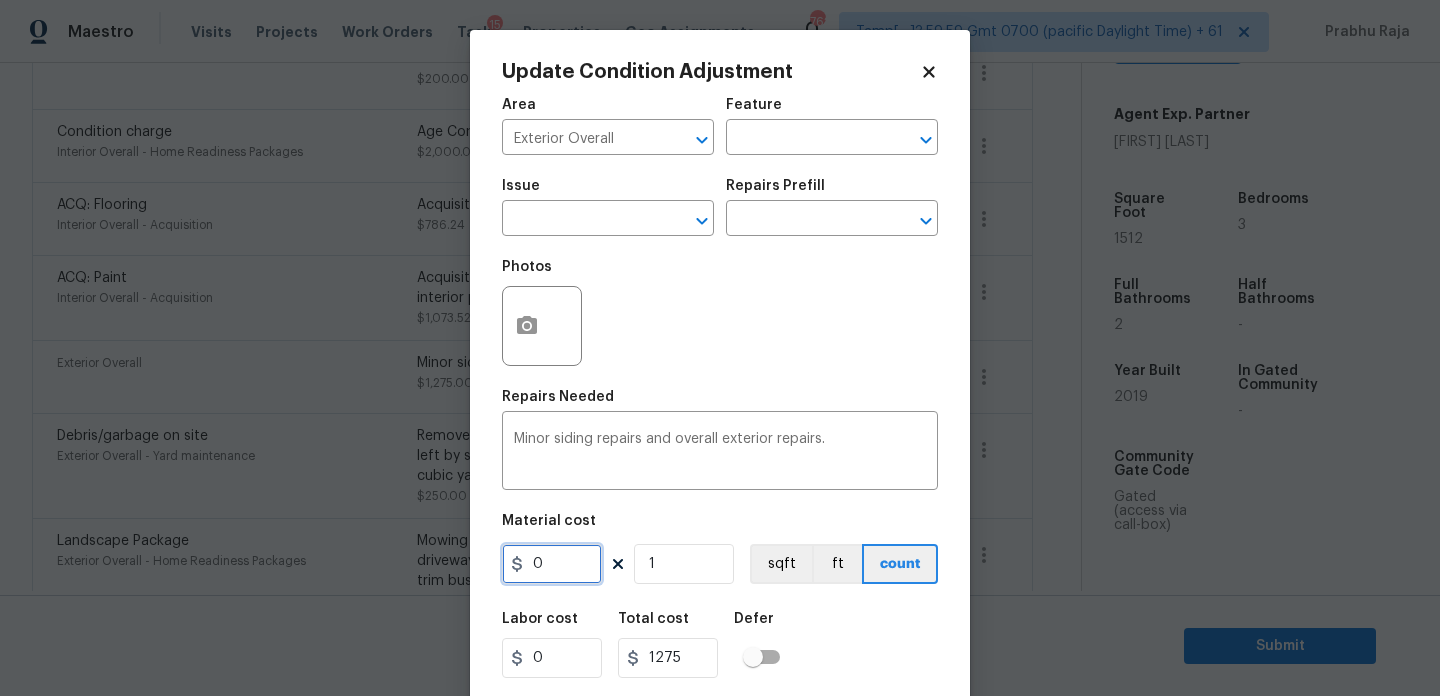 type on "0" 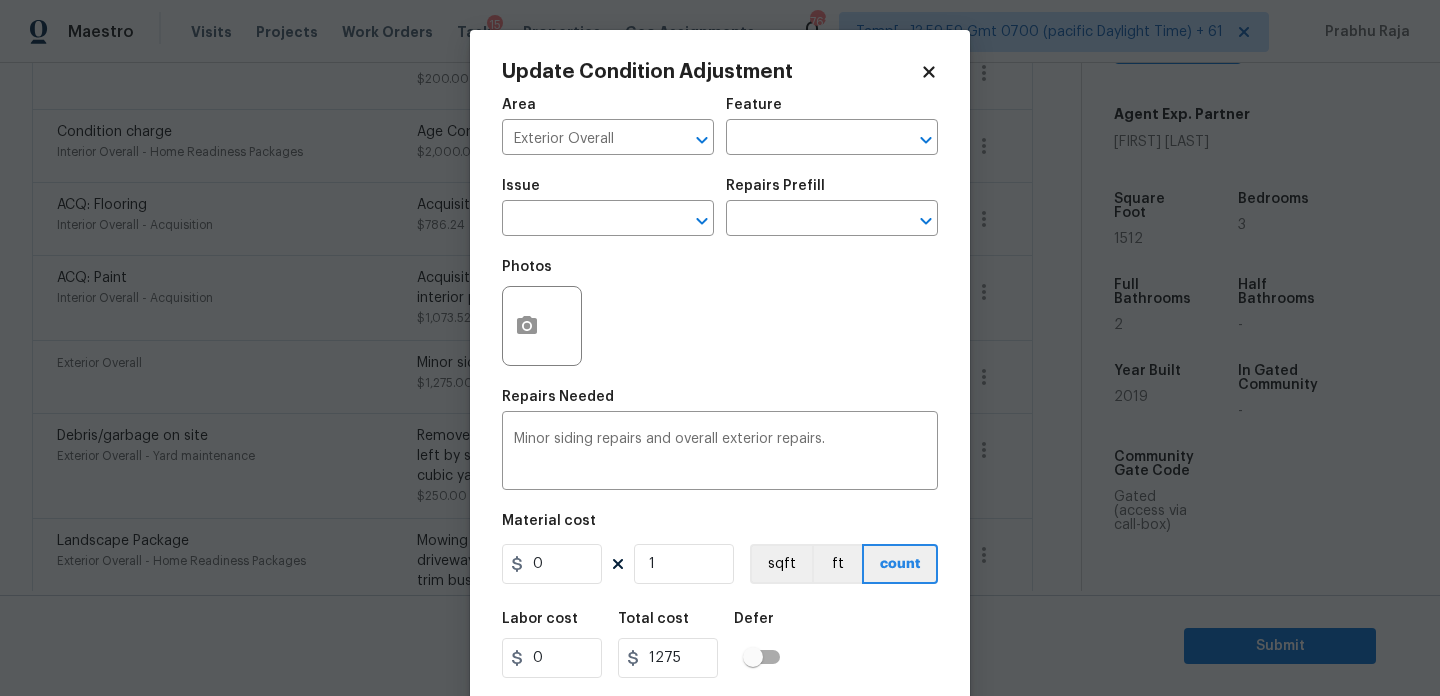 type on "0" 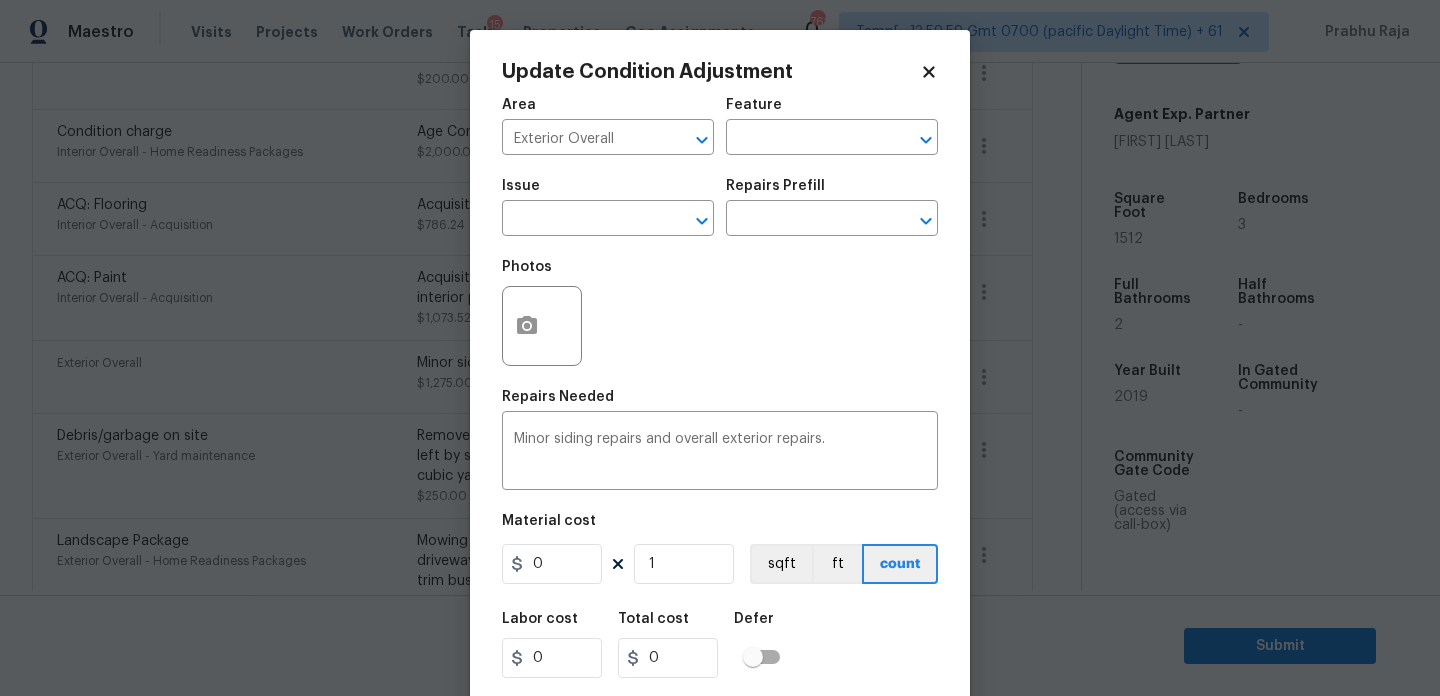 click on "Repairs Needed" at bounding box center (720, 403) 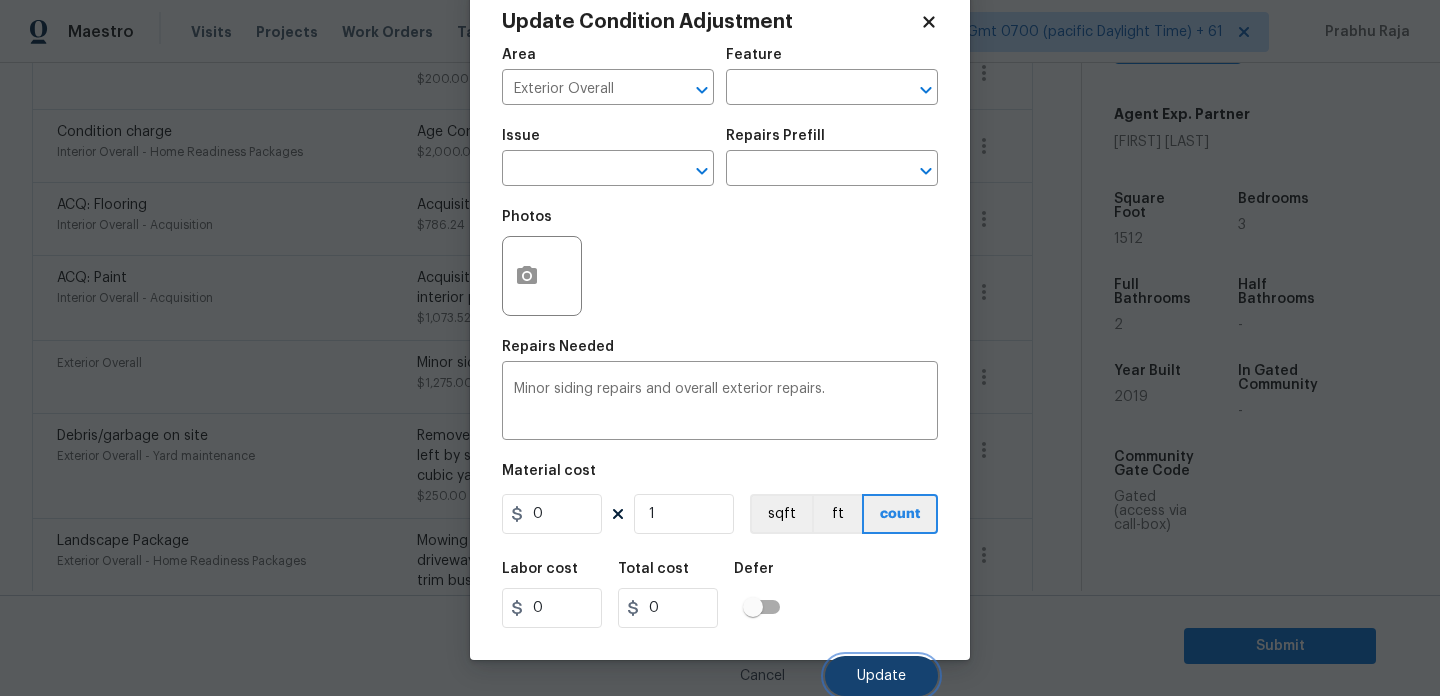 click on "Update" at bounding box center (881, 676) 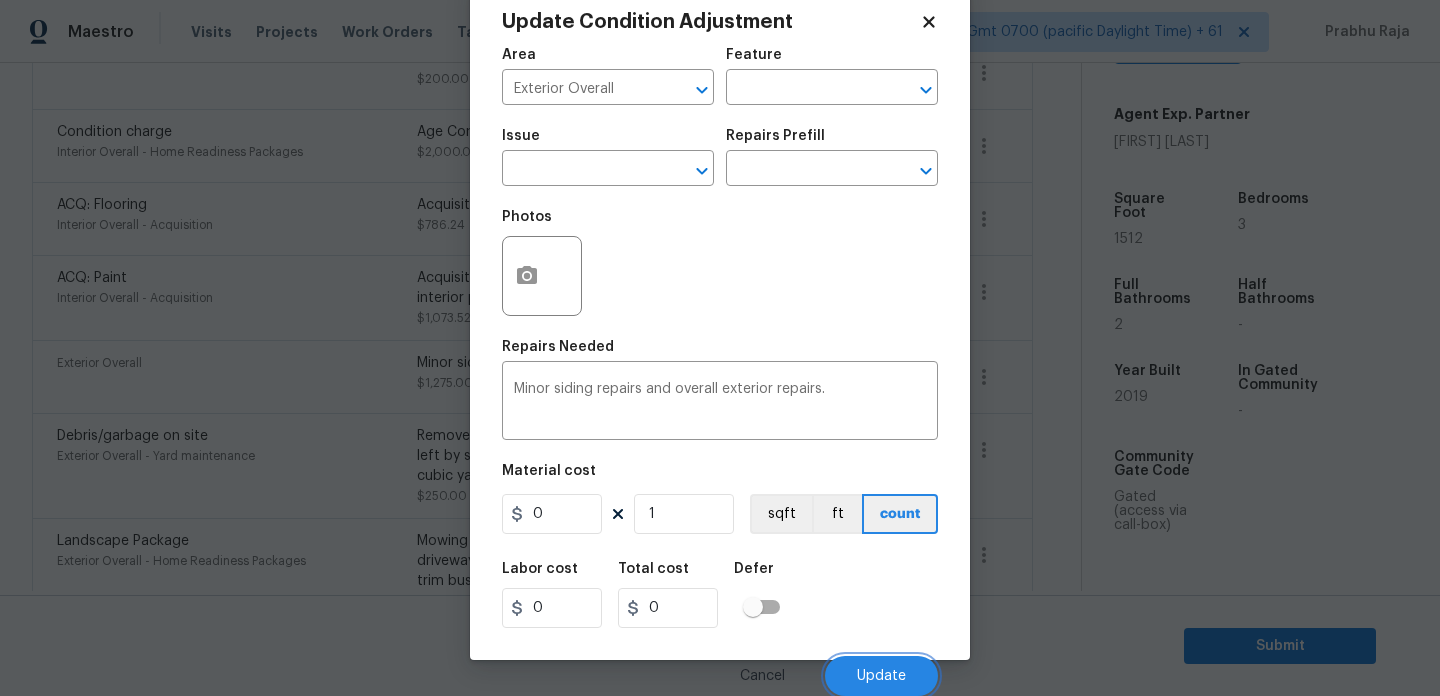 scroll, scrollTop: 906, scrollLeft: 0, axis: vertical 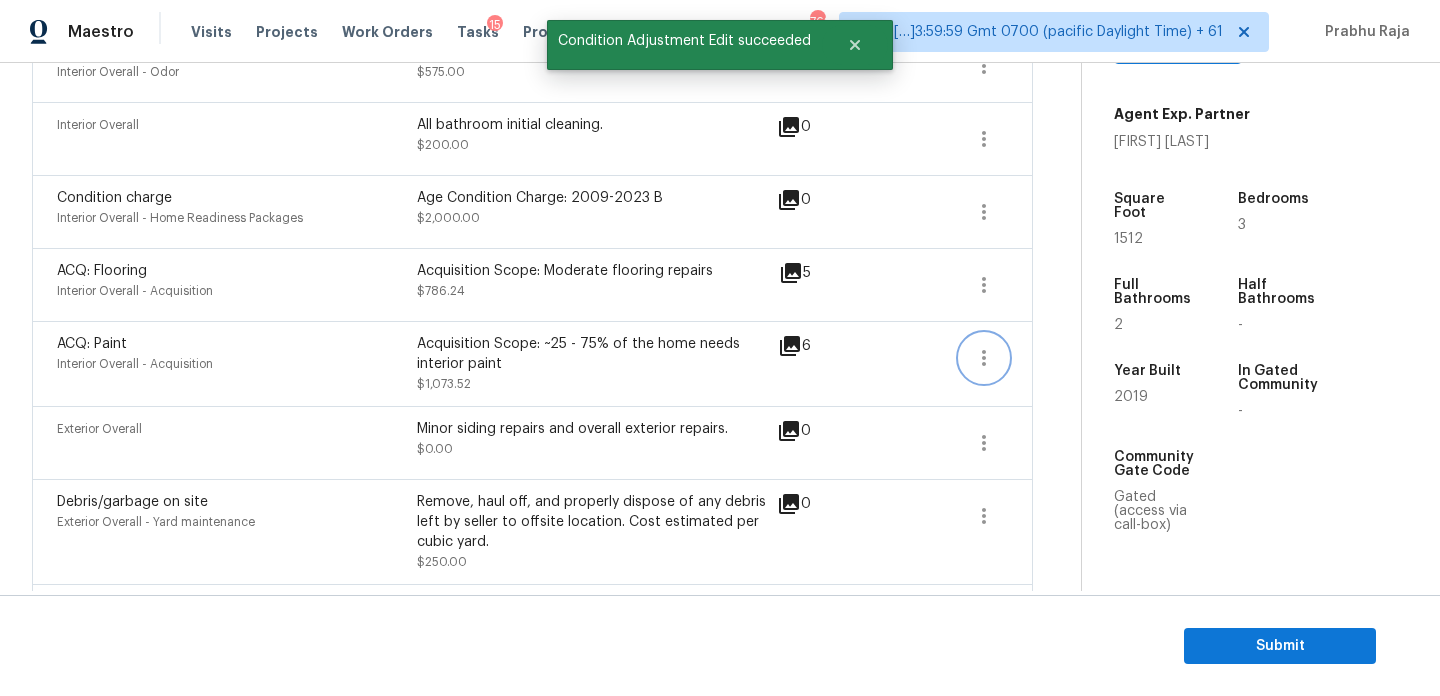 click 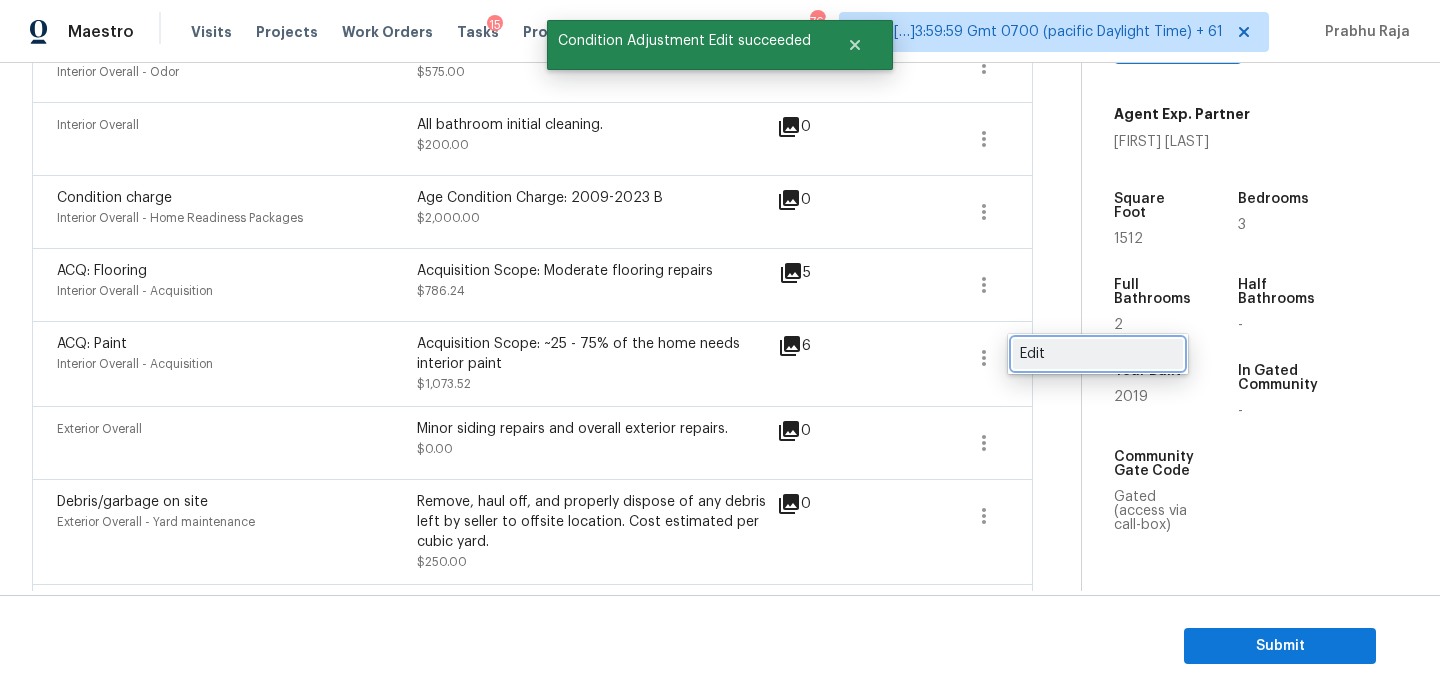 click on "Edit" at bounding box center (1098, 354) 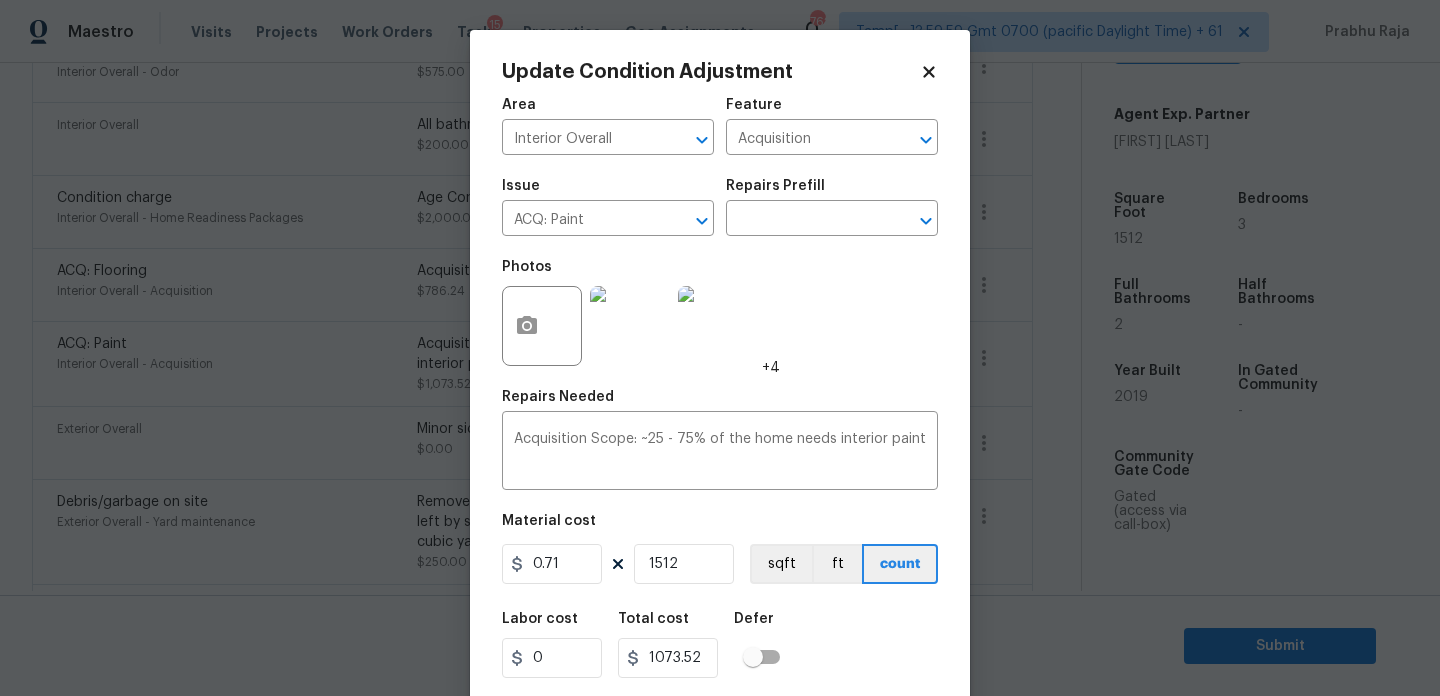 click 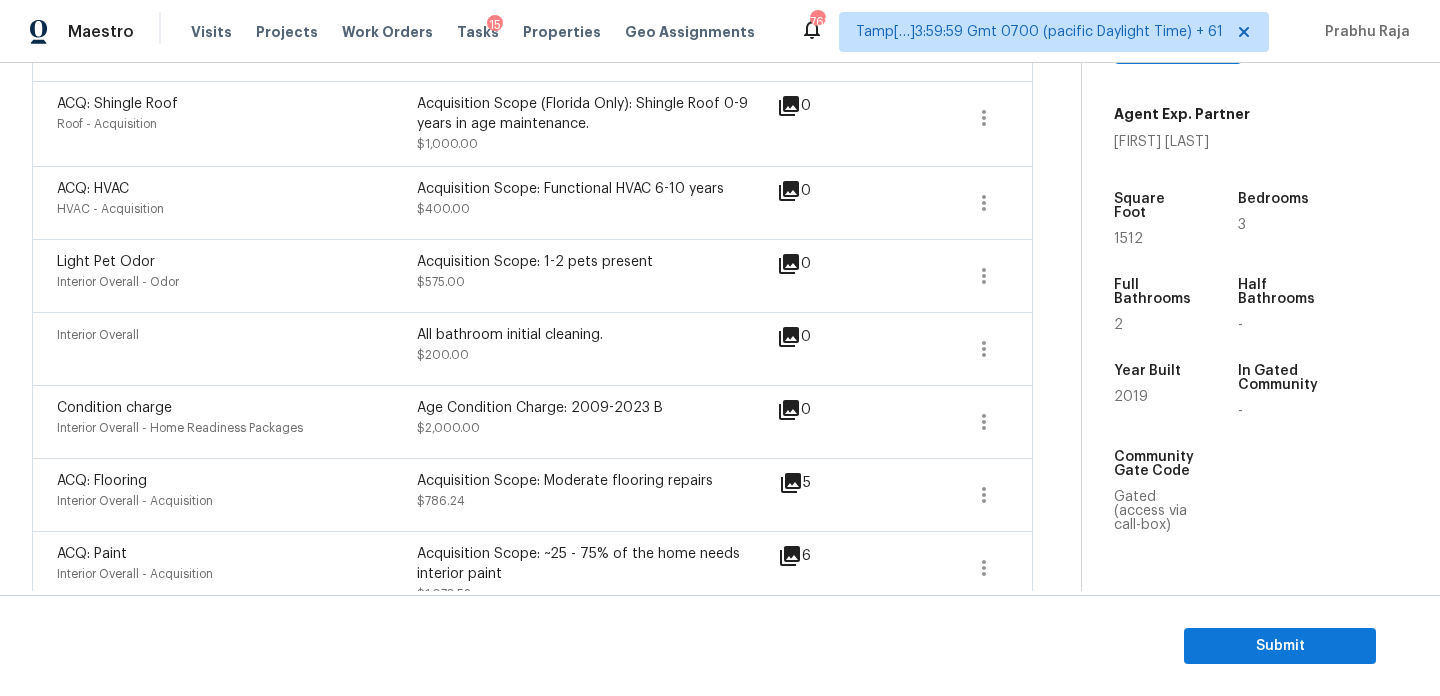scroll, scrollTop: 627, scrollLeft: 0, axis: vertical 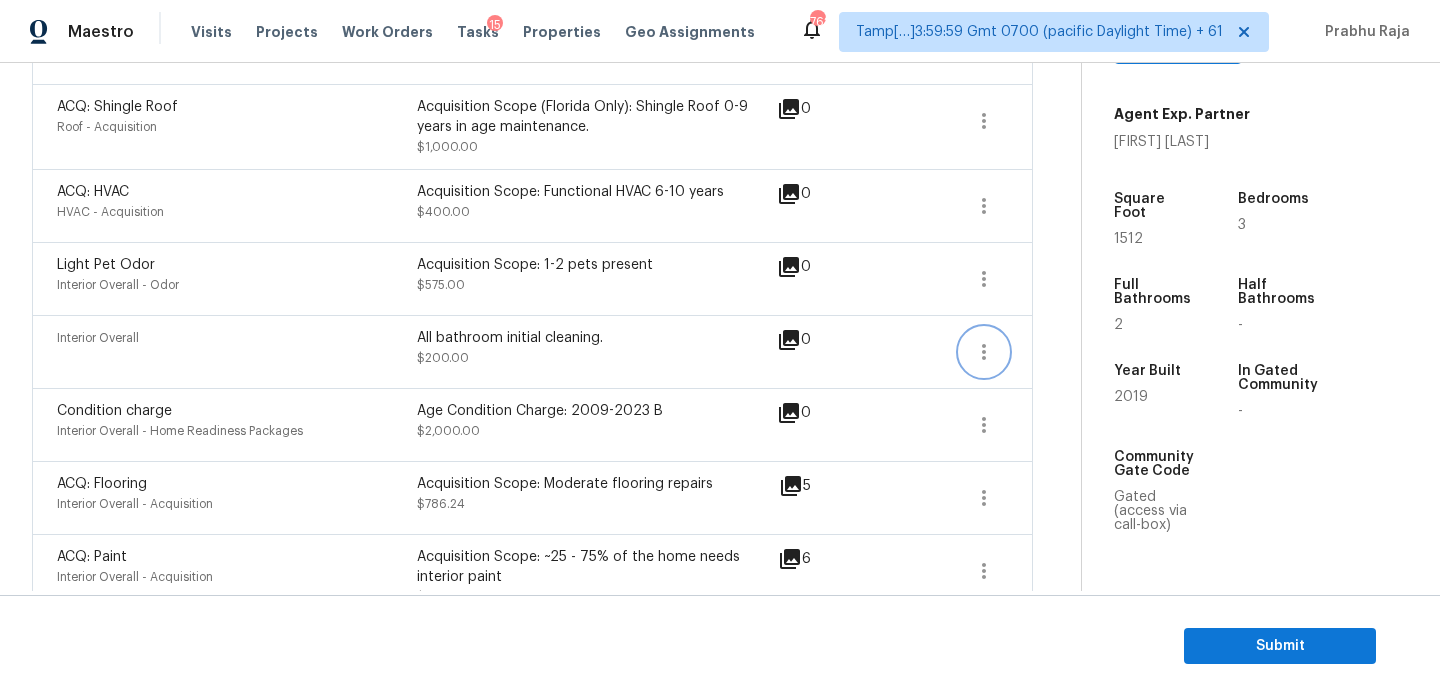 click 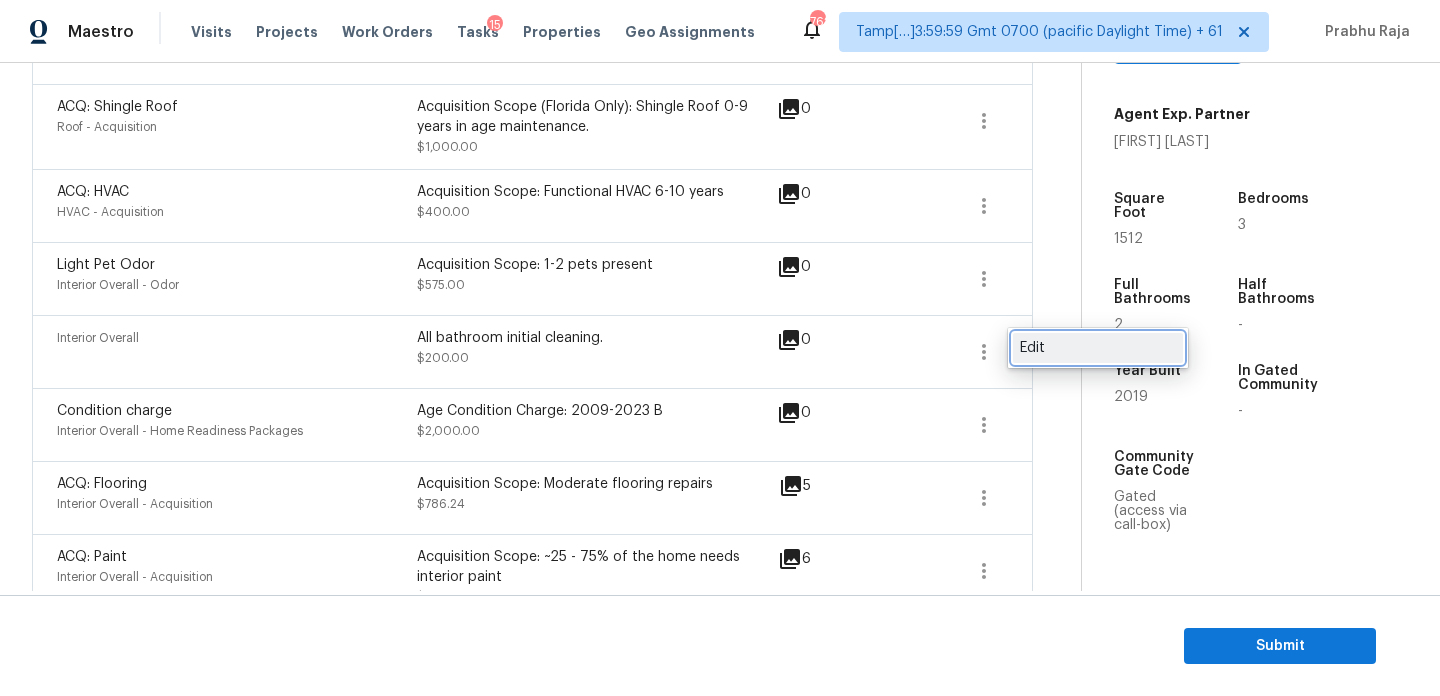 click on "Edit" at bounding box center (1098, 348) 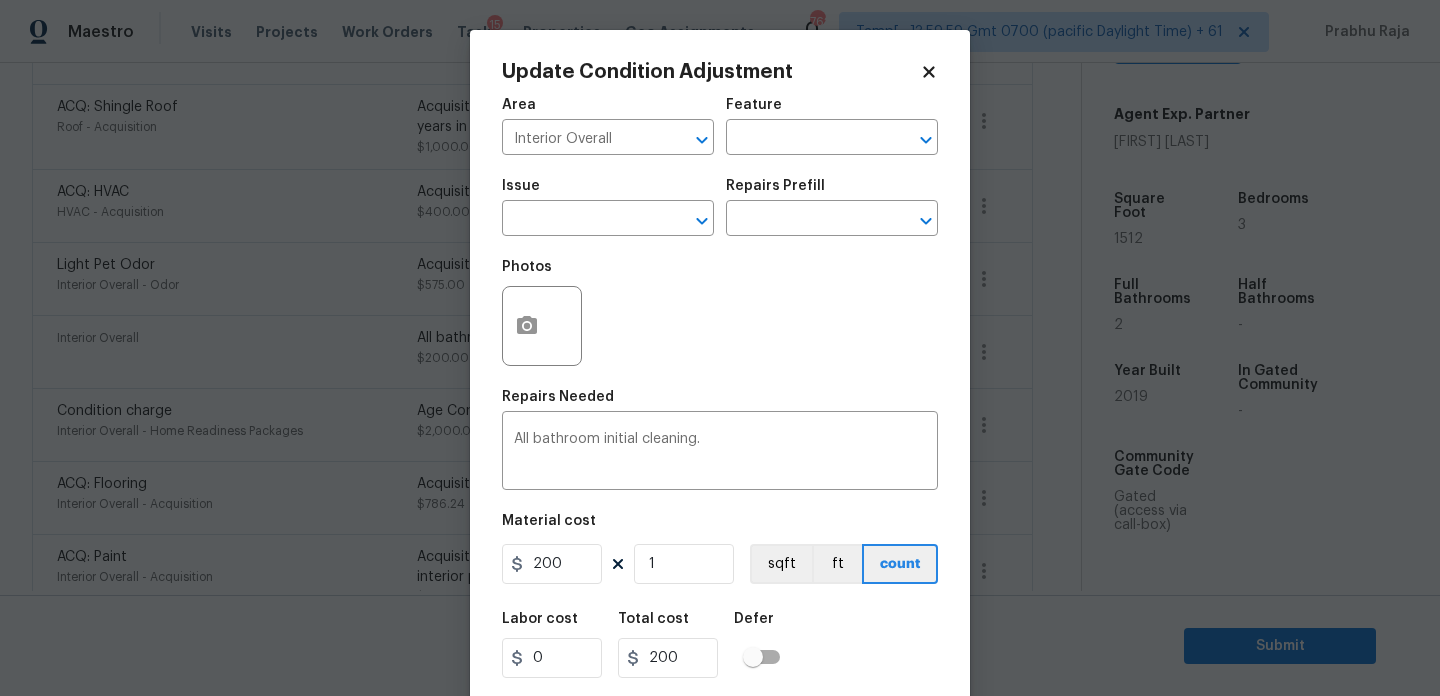 click 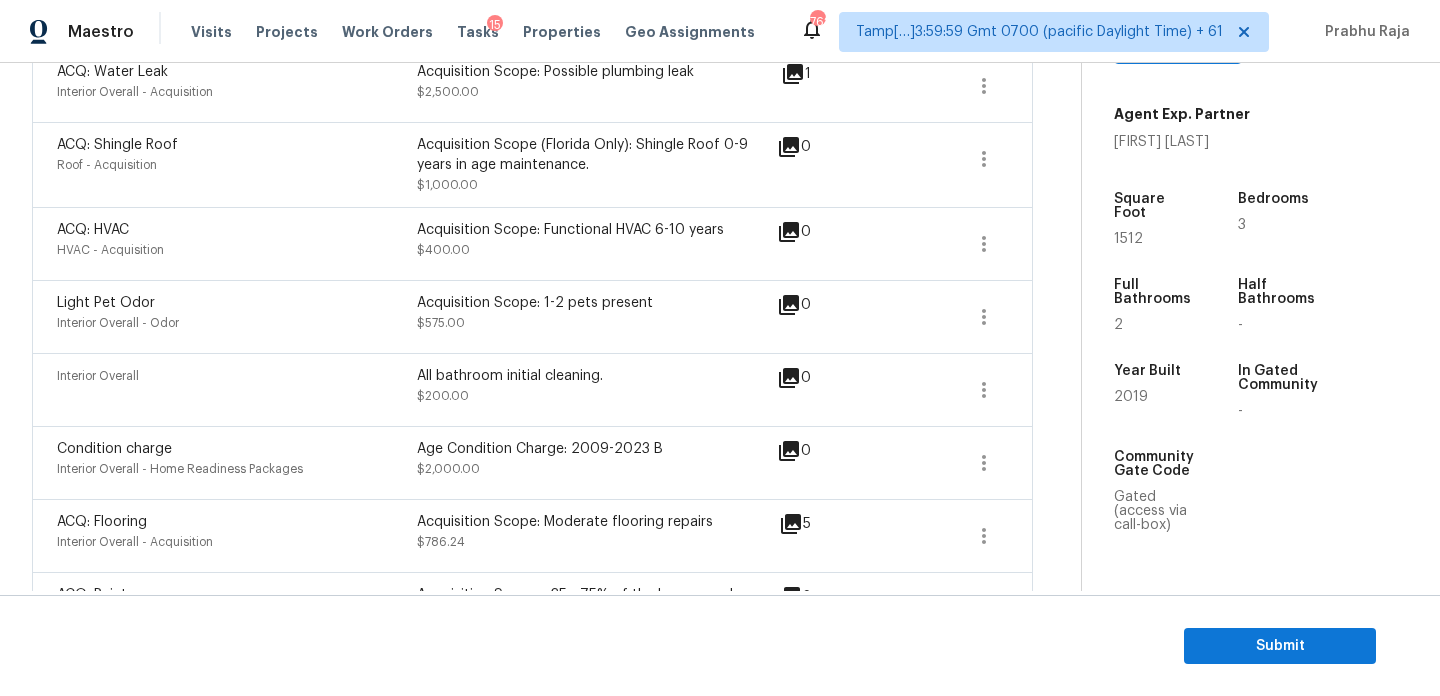 scroll, scrollTop: 568, scrollLeft: 0, axis: vertical 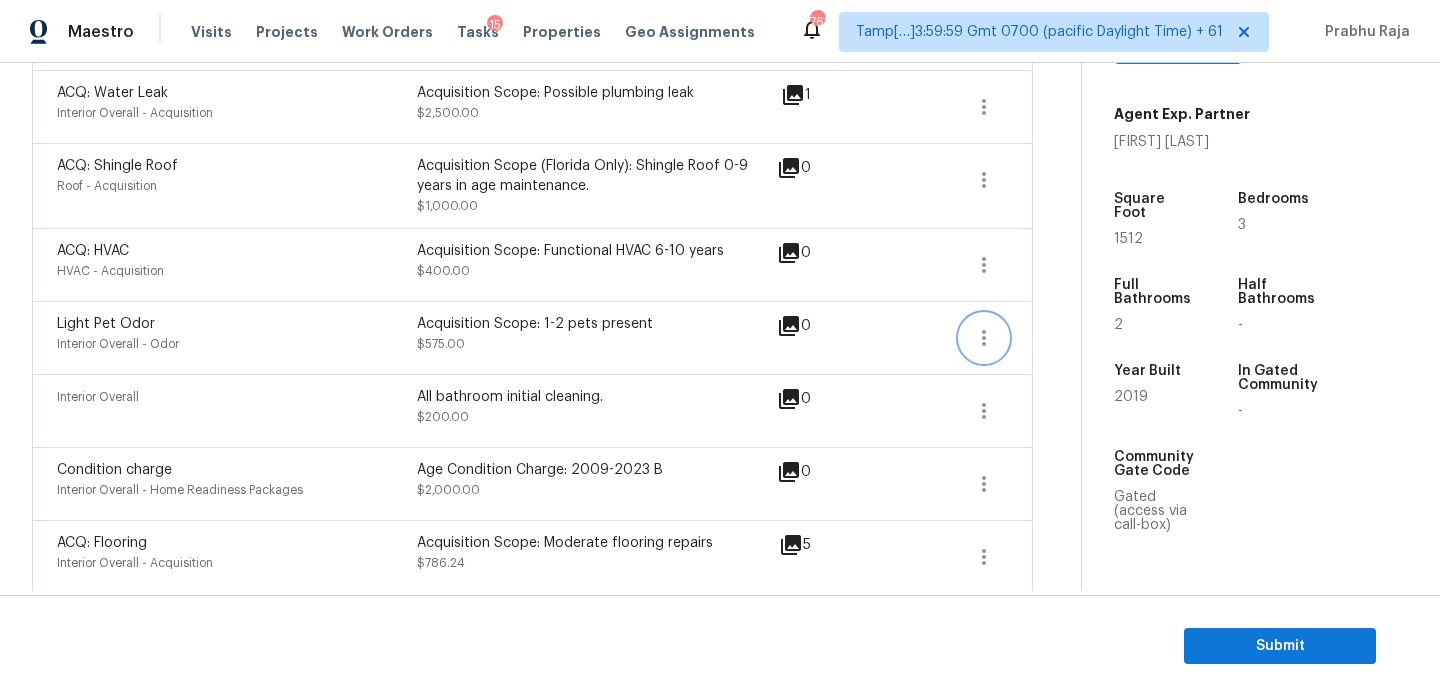 click 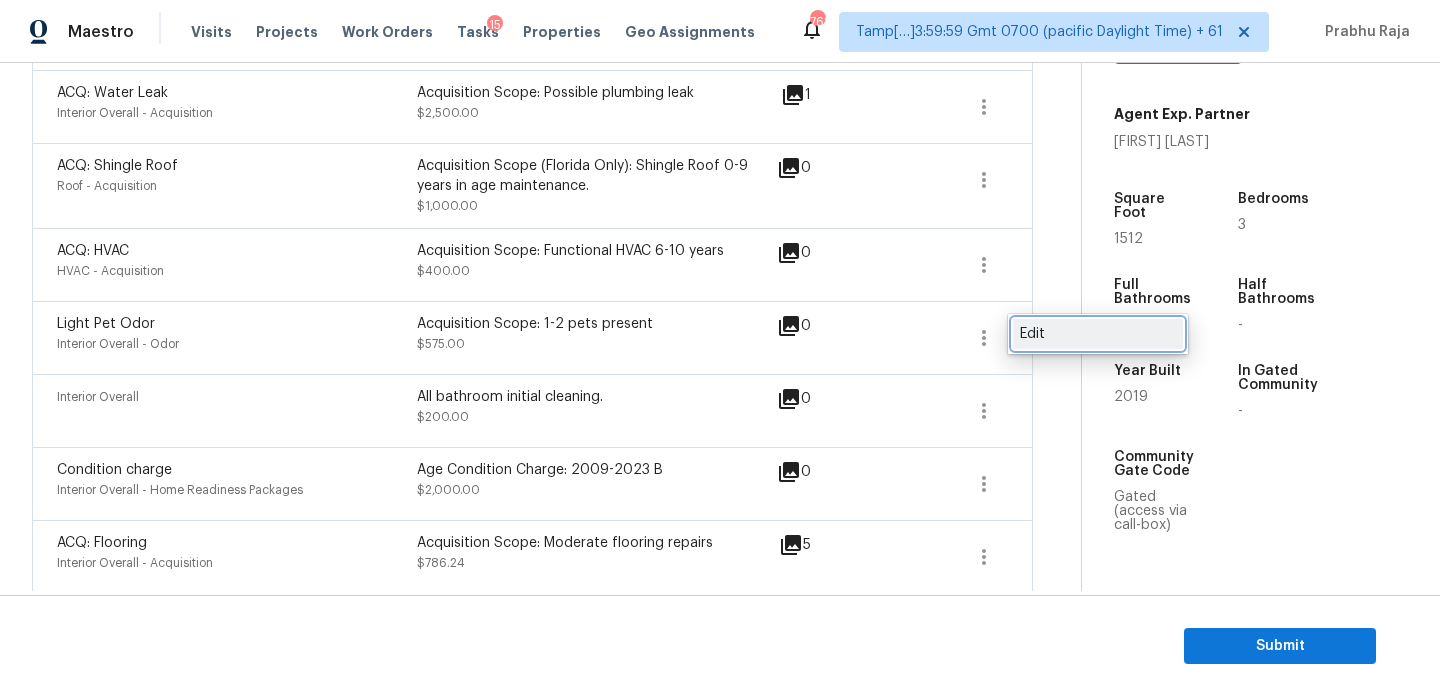 click on "Edit" at bounding box center (1098, 334) 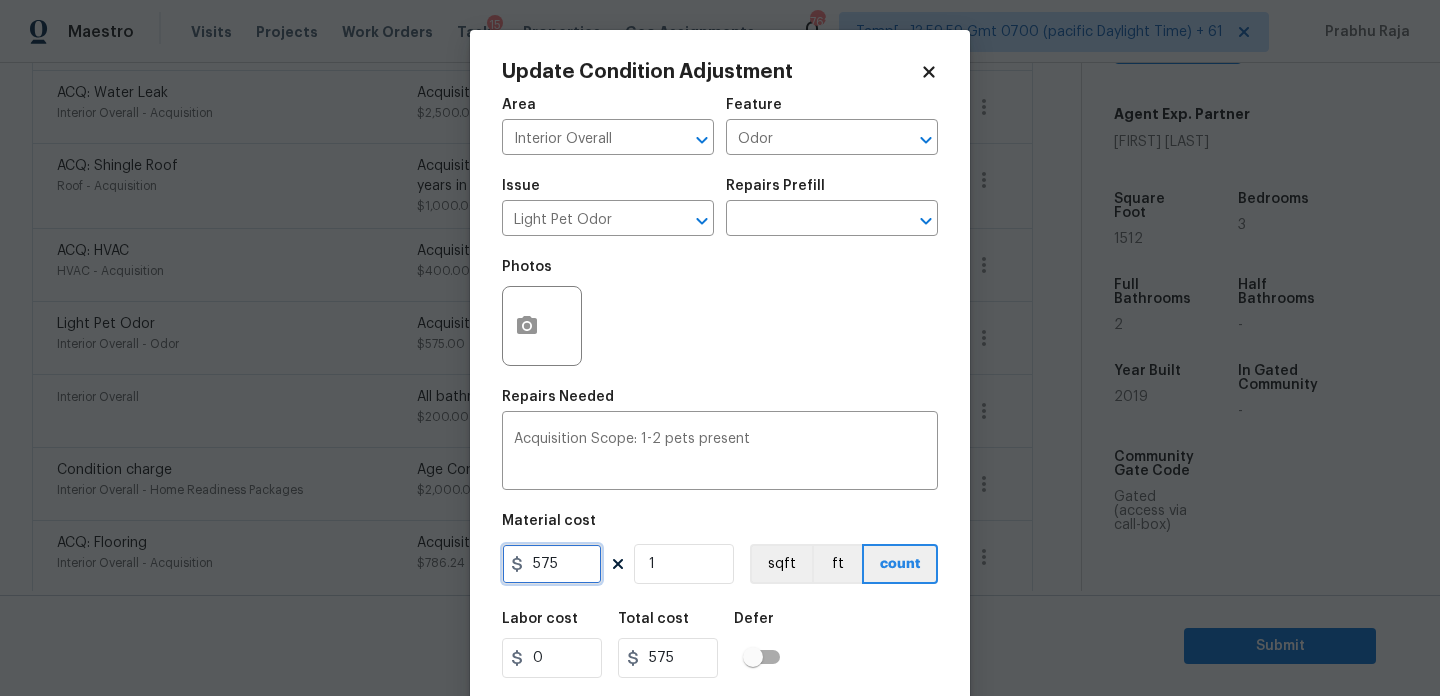 drag, startPoint x: 561, startPoint y: 568, endPoint x: 468, endPoint y: 568, distance: 93 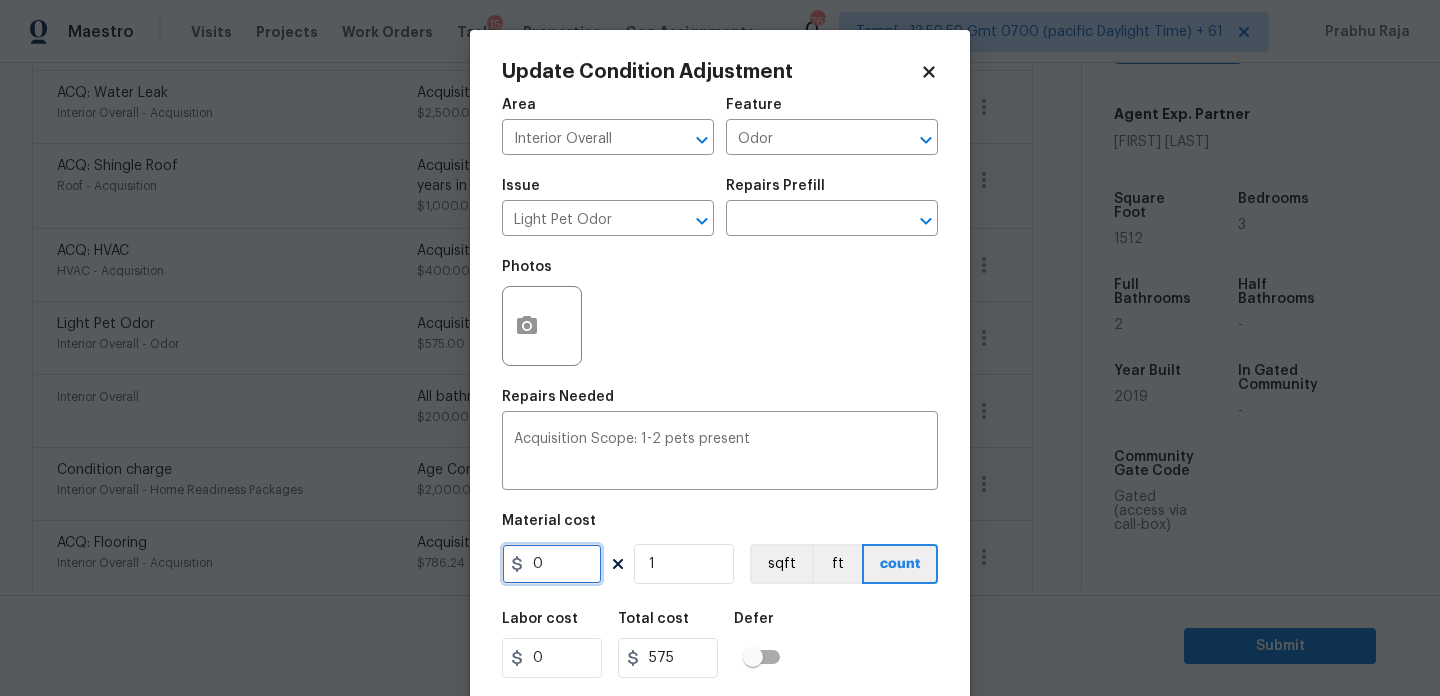 type on "0" 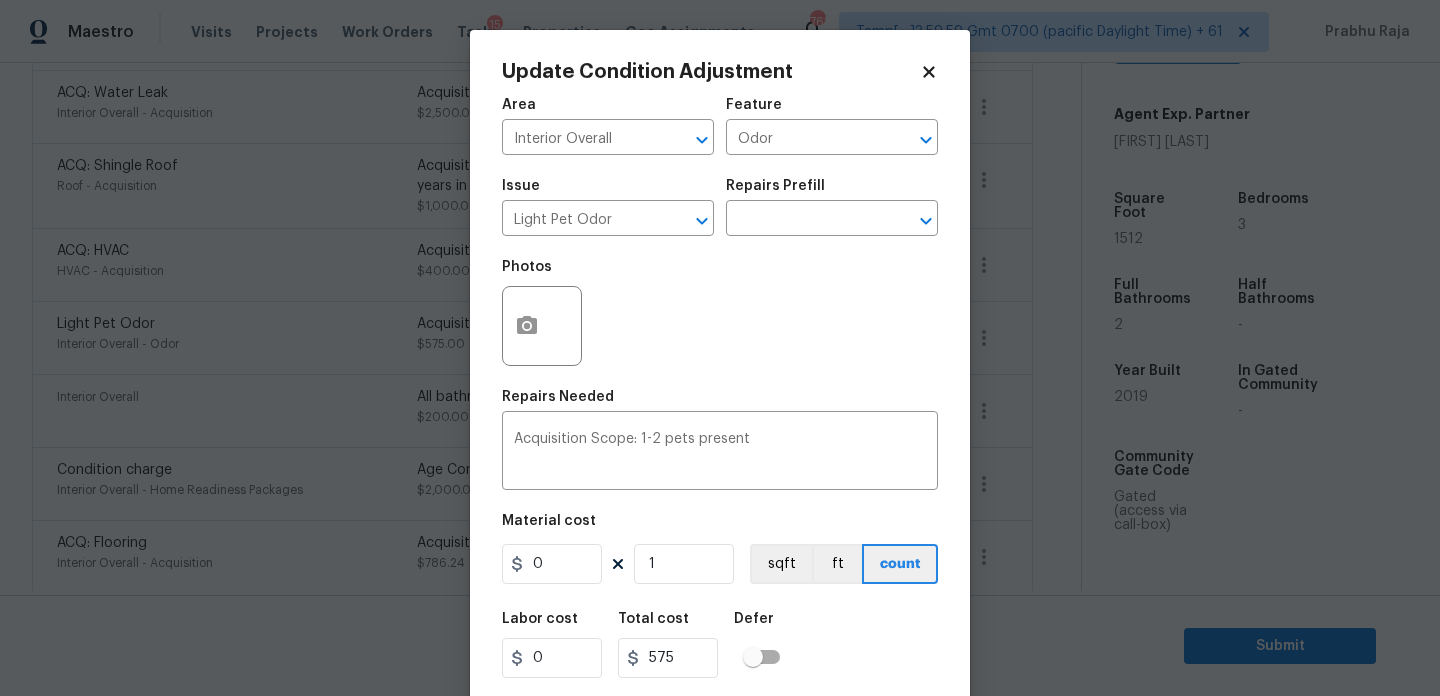type on "0" 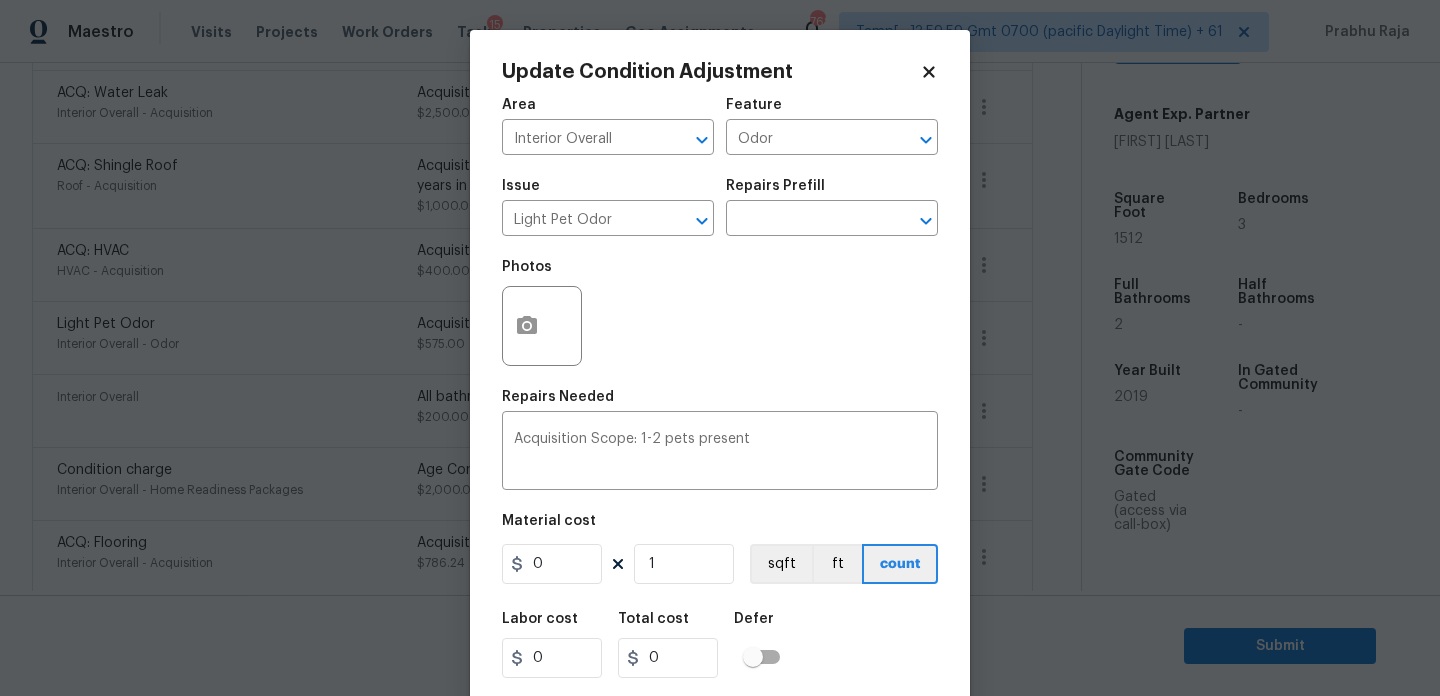 click on "Photos" at bounding box center (720, 313) 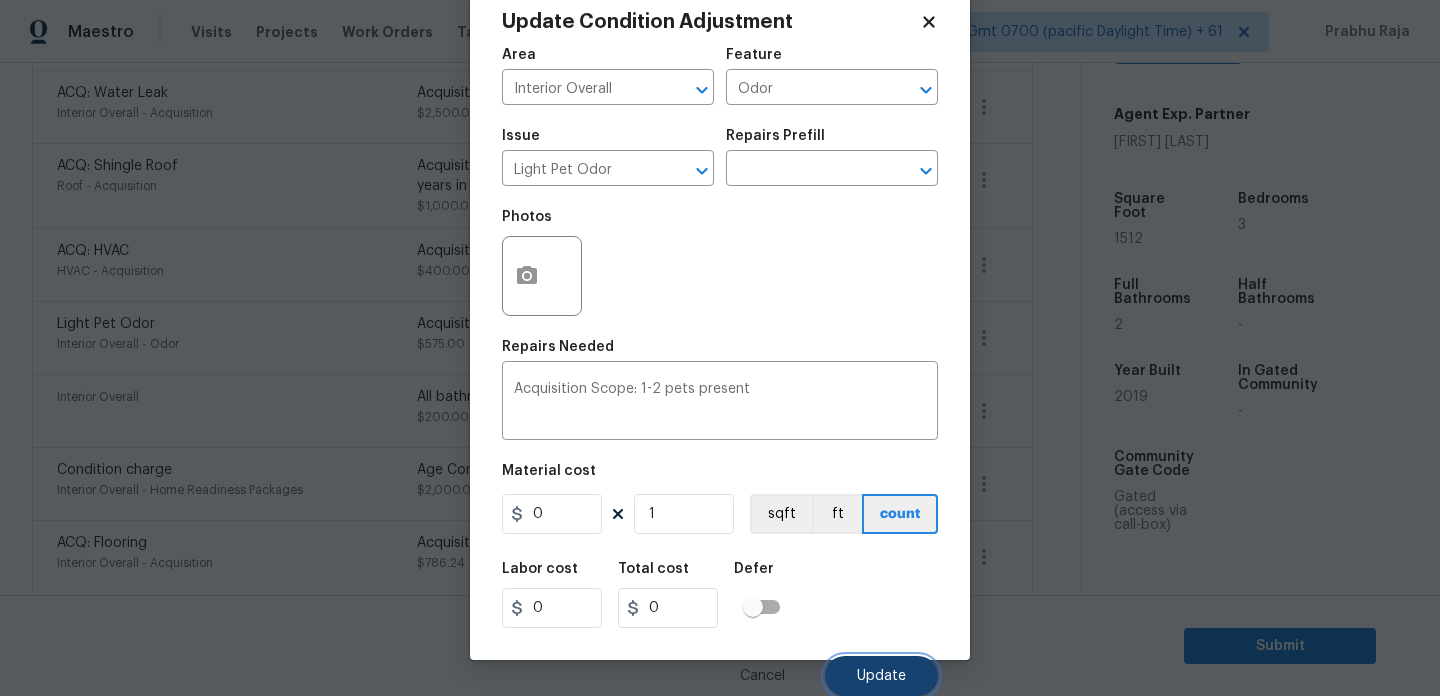 click on "Update" at bounding box center (881, 676) 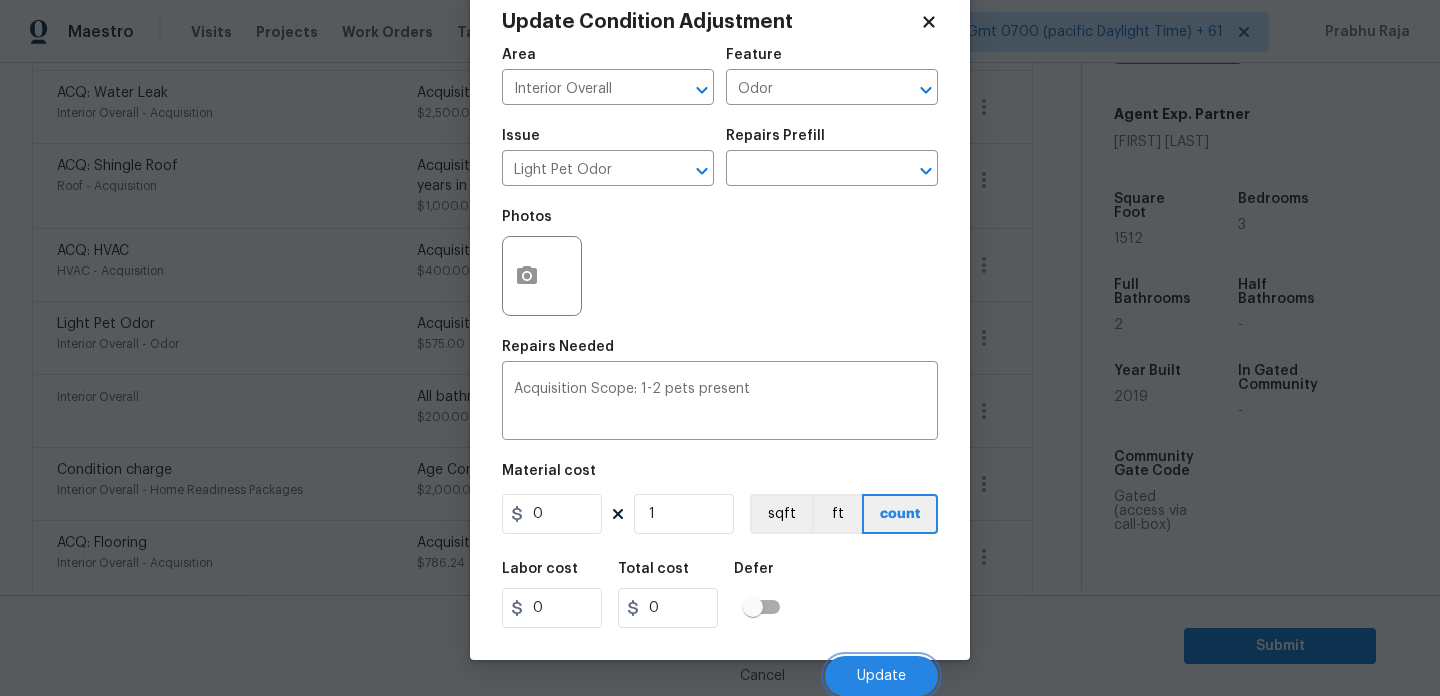 scroll, scrollTop: 568, scrollLeft: 0, axis: vertical 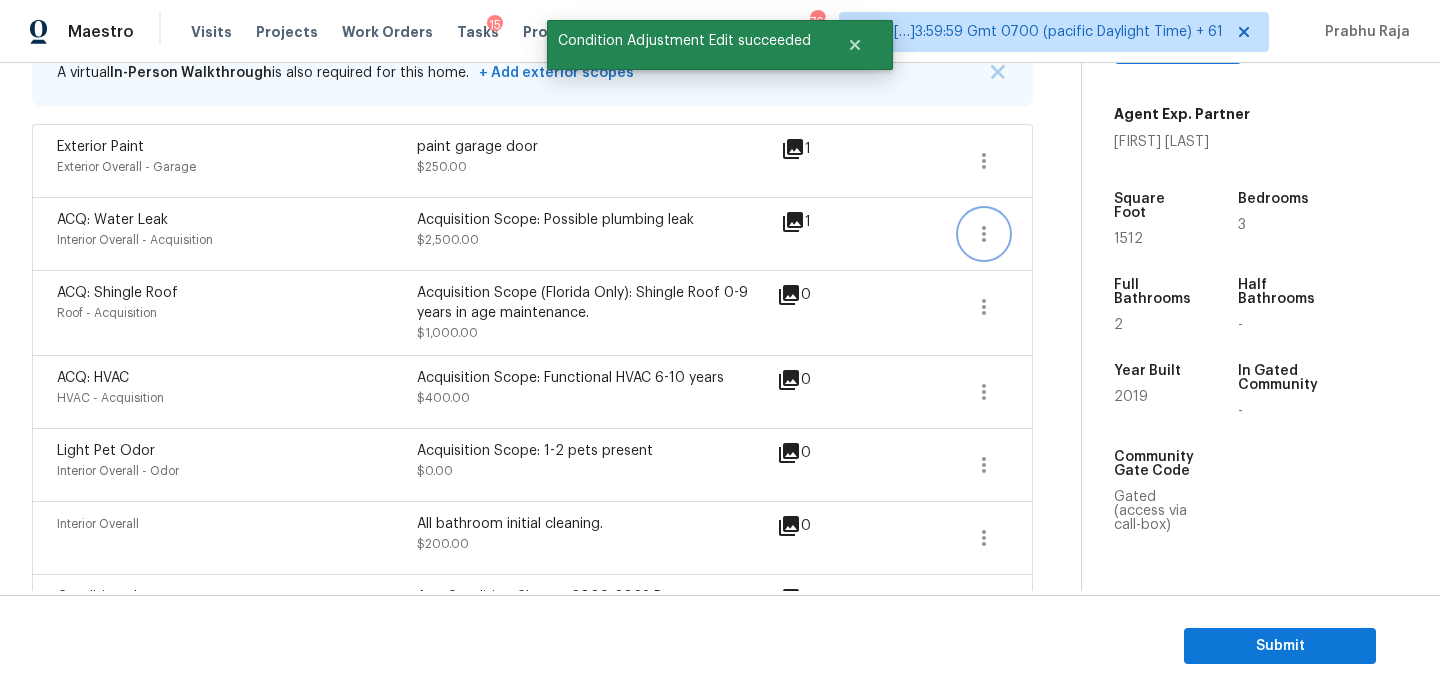 click 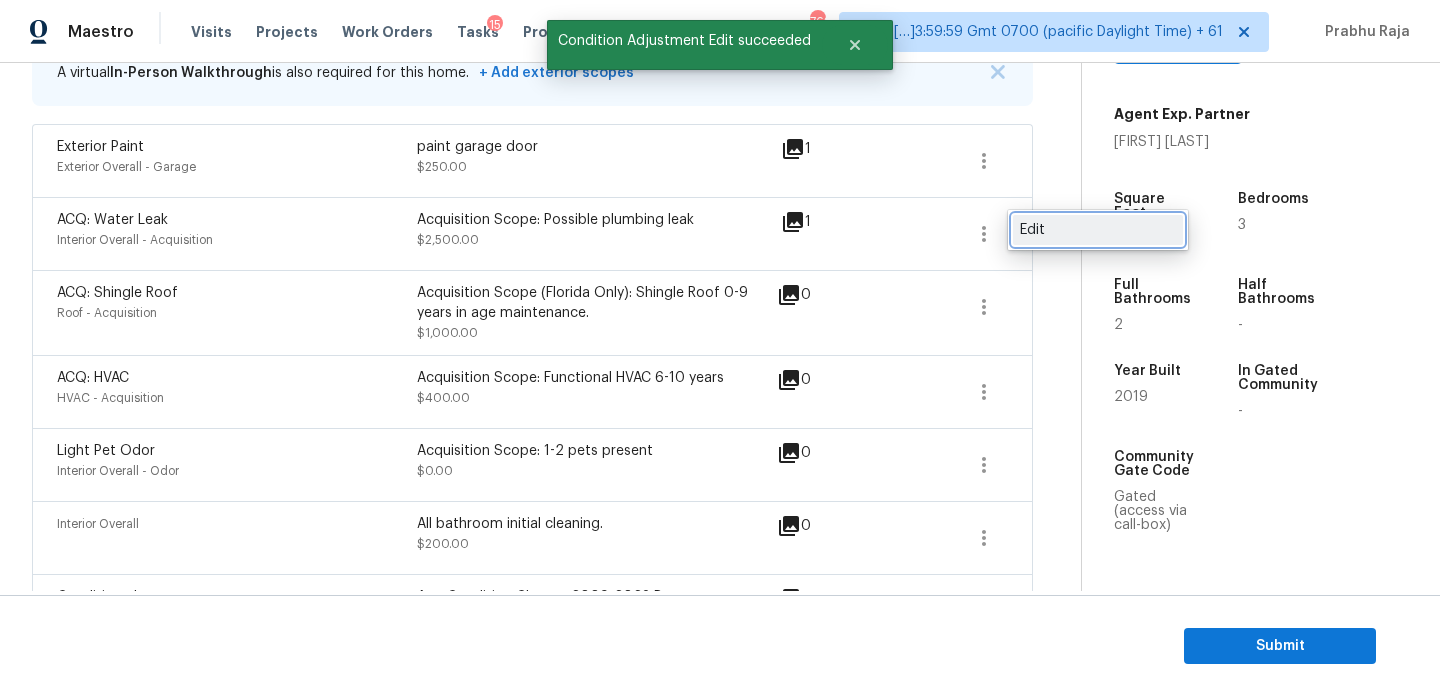 click on "Edit" at bounding box center (1098, 230) 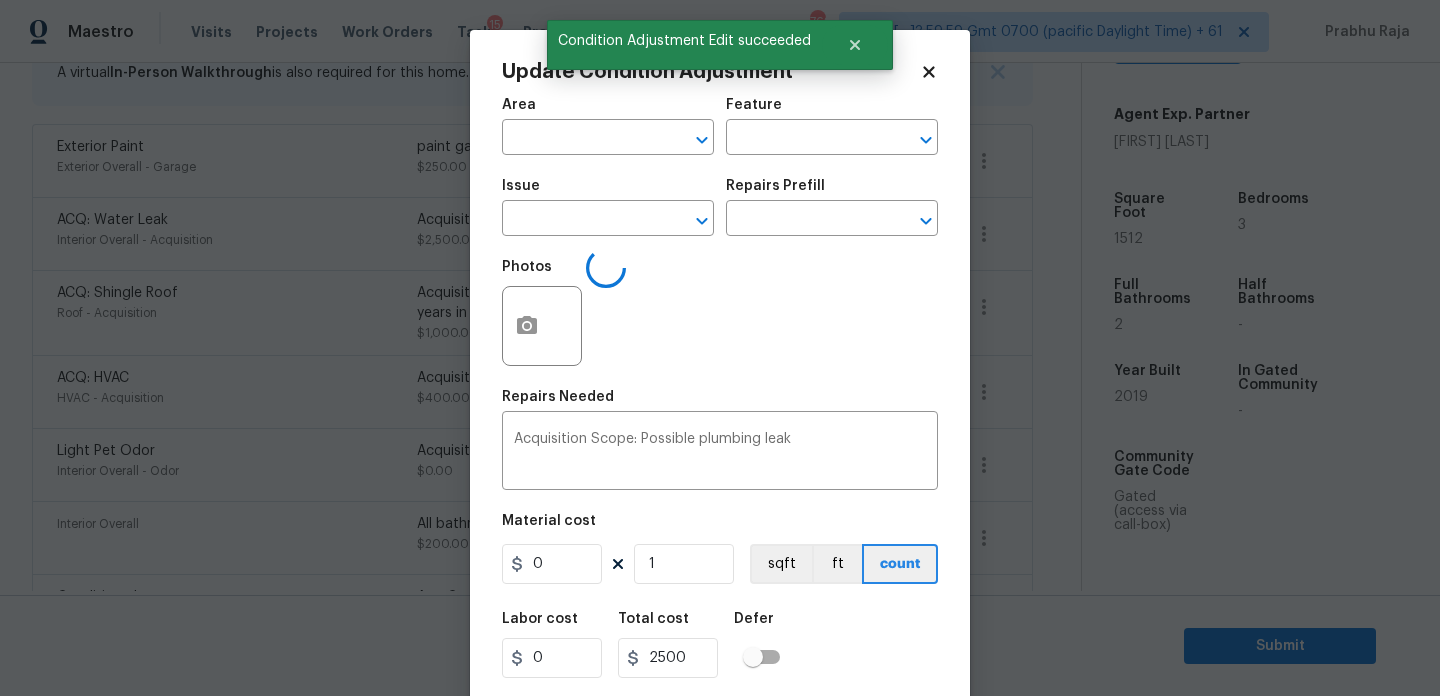 type on "Interior Overall" 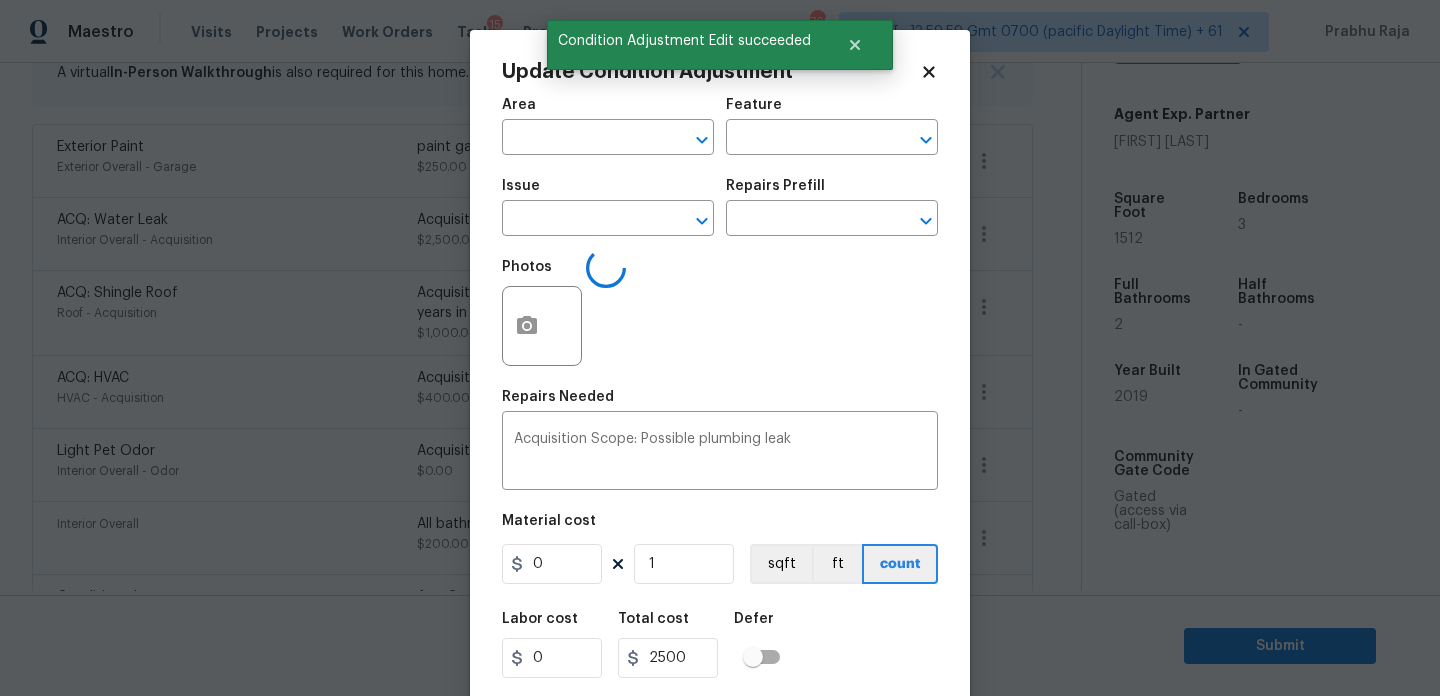 type on "Acquisition" 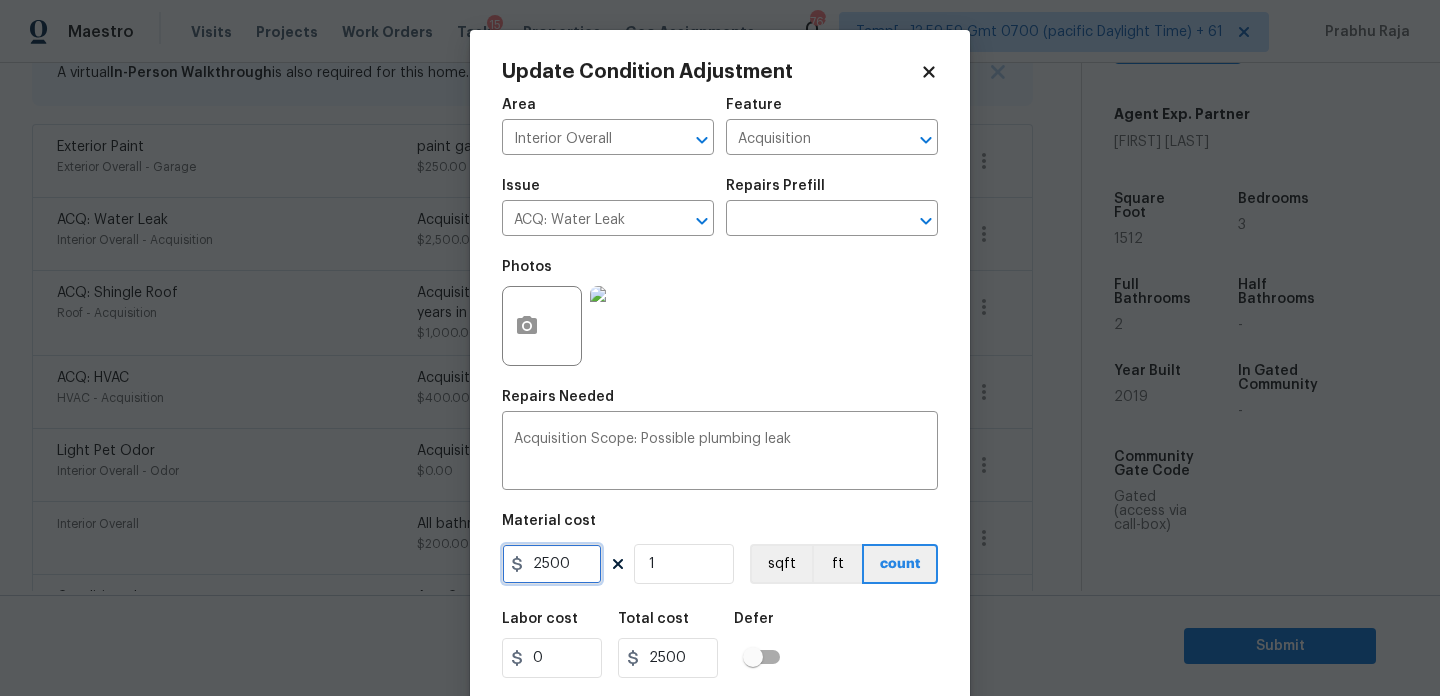 drag, startPoint x: 578, startPoint y: 567, endPoint x: 454, endPoint y: 567, distance: 124 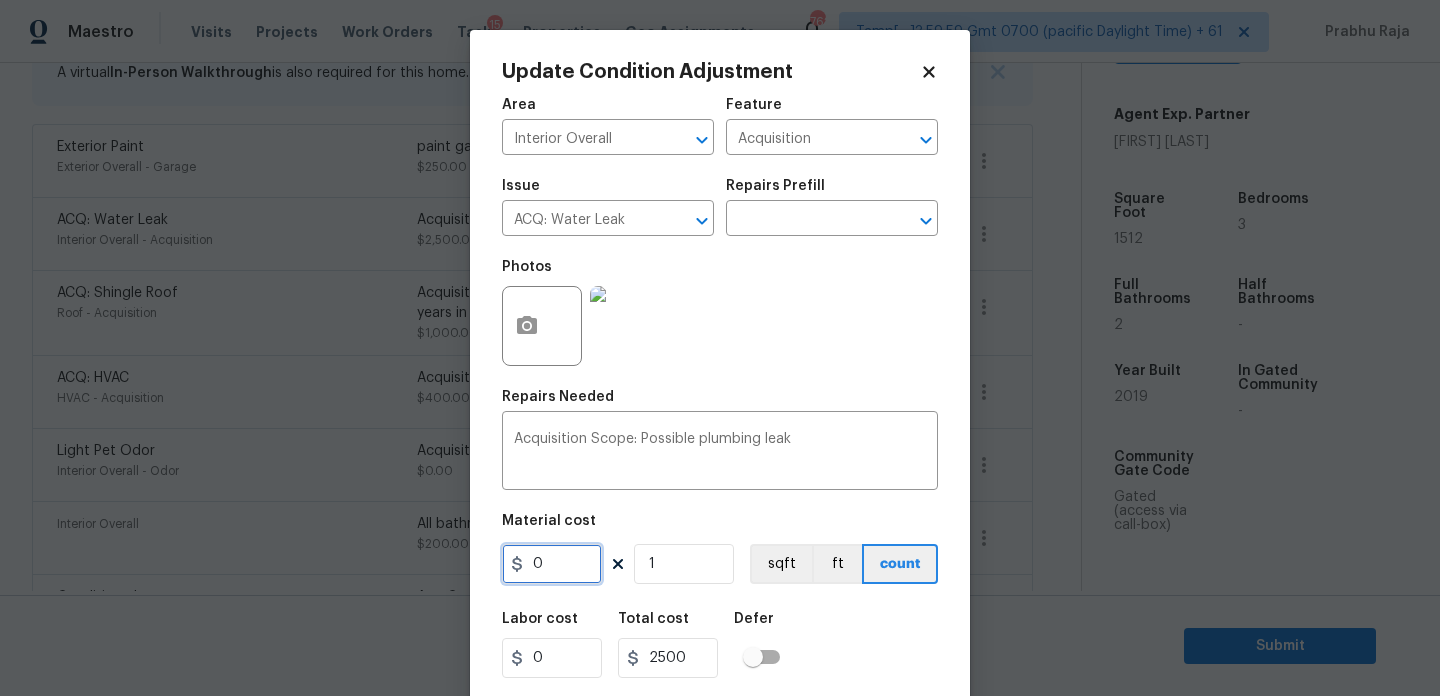 type on "0" 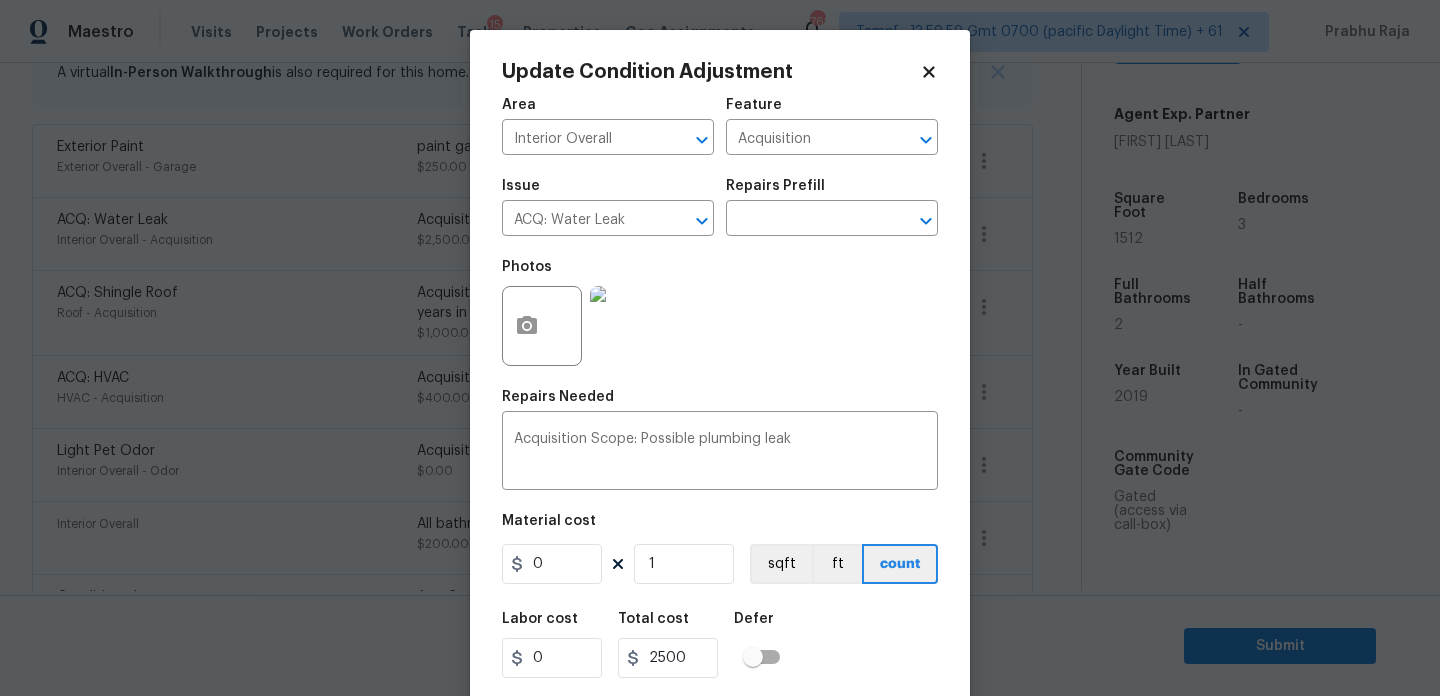 type on "0" 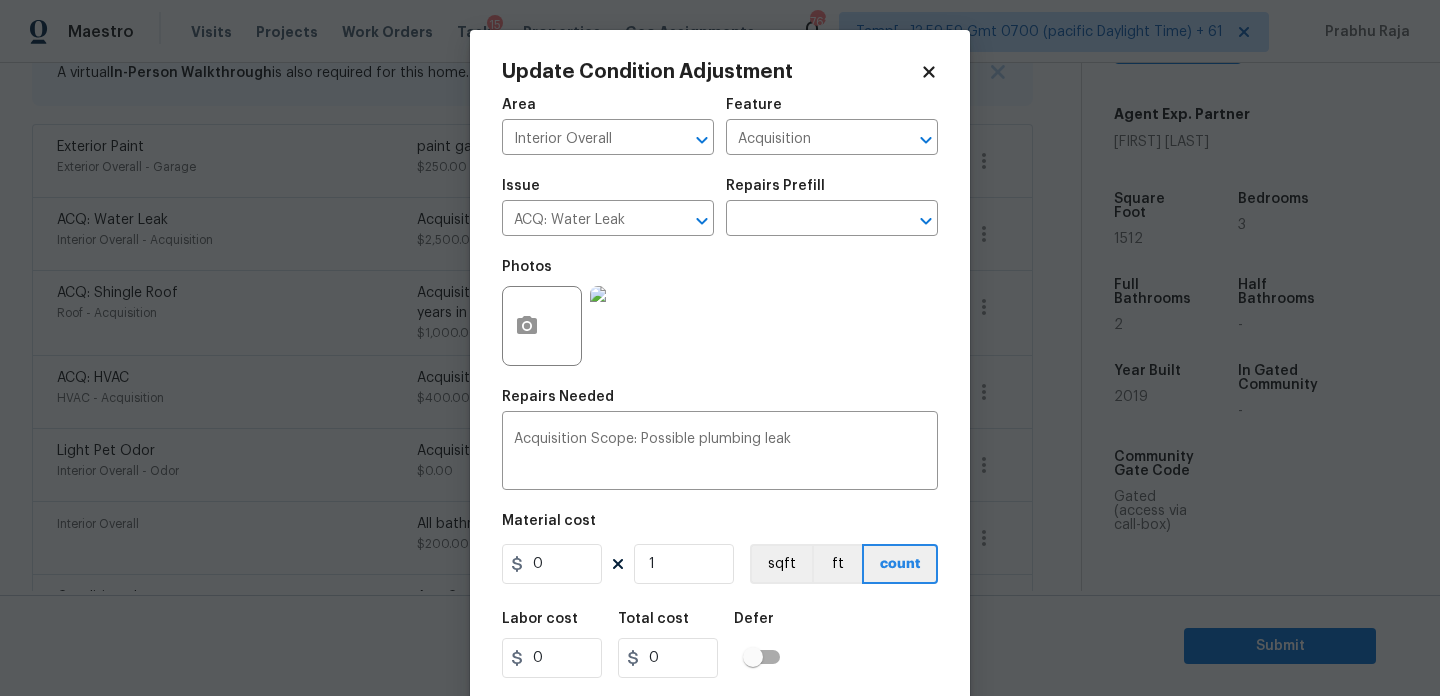 click on "Area Interior Overall ​ Feature Acquisition ​ Issue ACQ: Water Leak ​ Repairs Prefill ​ Photos Repairs Needed Acquisition Scope: Possible plumbing leak x ​ Material cost 0 1 sqft ft count Labor cost 0 Total cost 0 Defer Cancel Update" at bounding box center (720, 416) 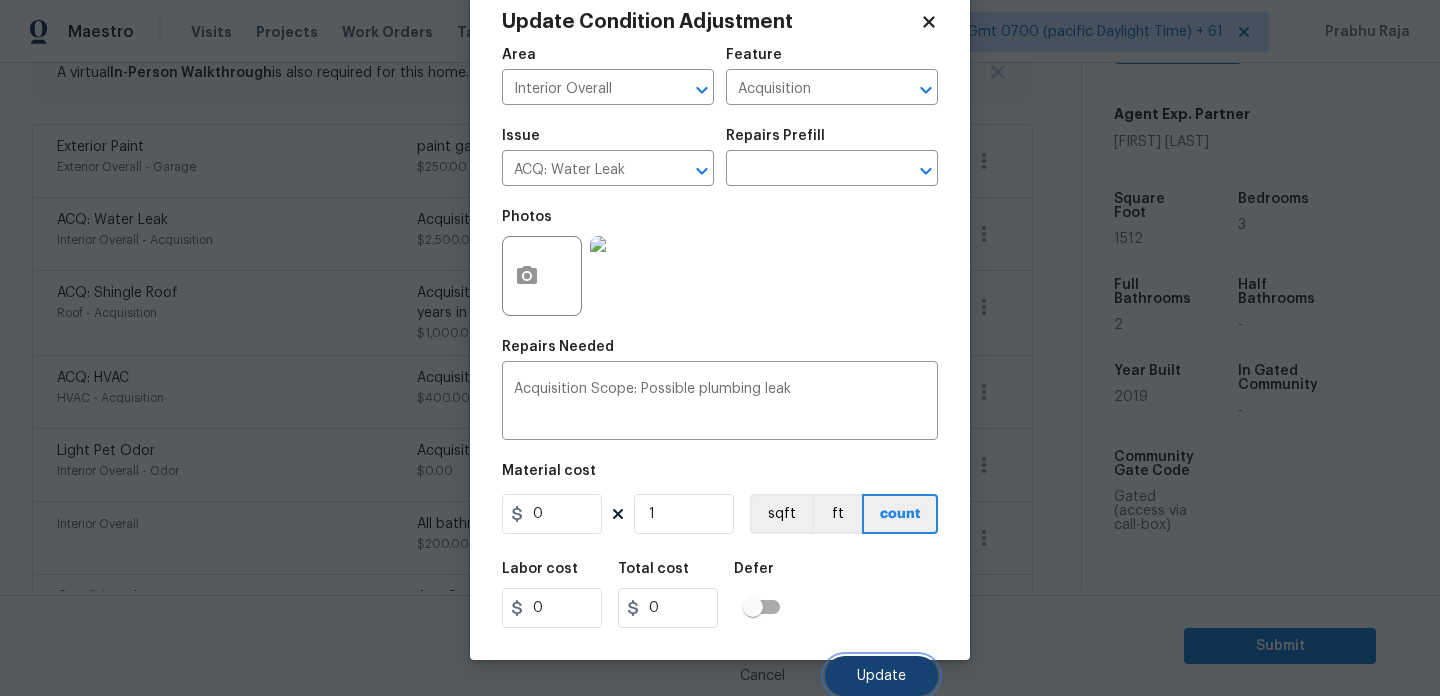 click on "Update" at bounding box center [881, 676] 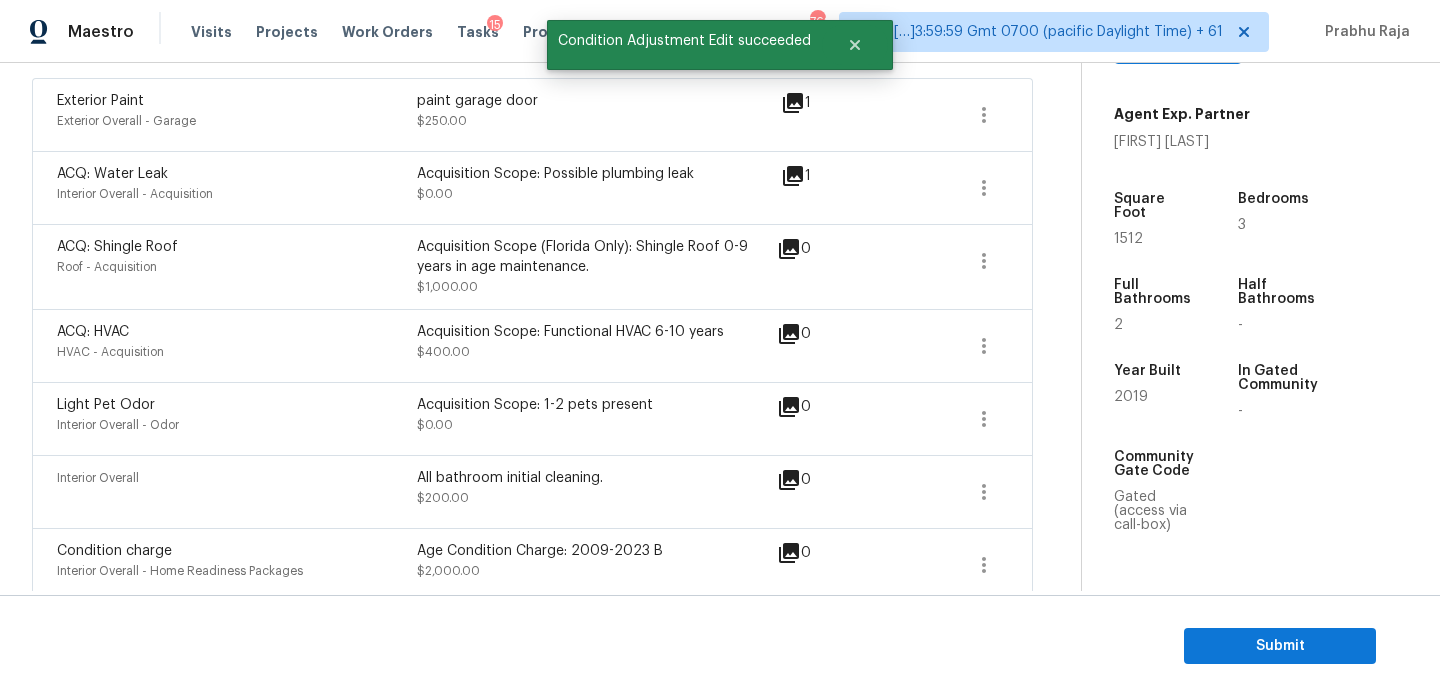 scroll, scrollTop: 441, scrollLeft: 0, axis: vertical 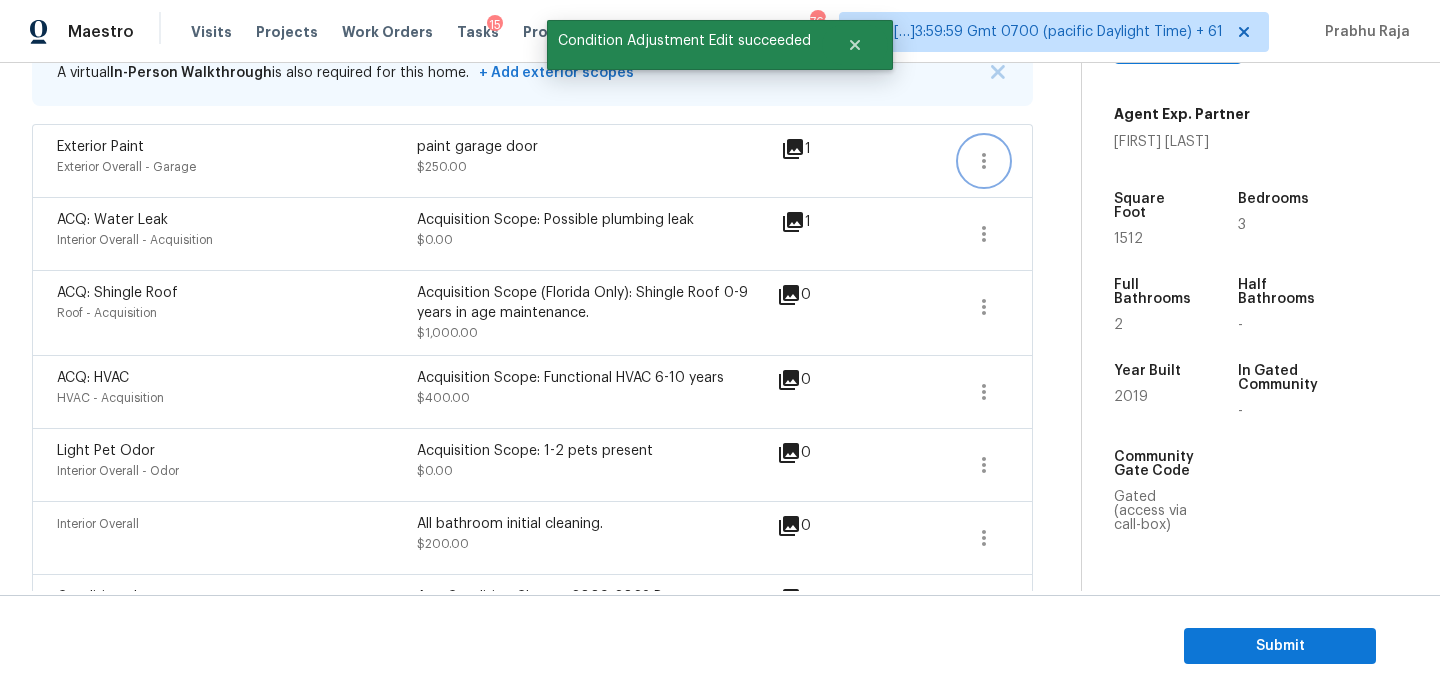 click 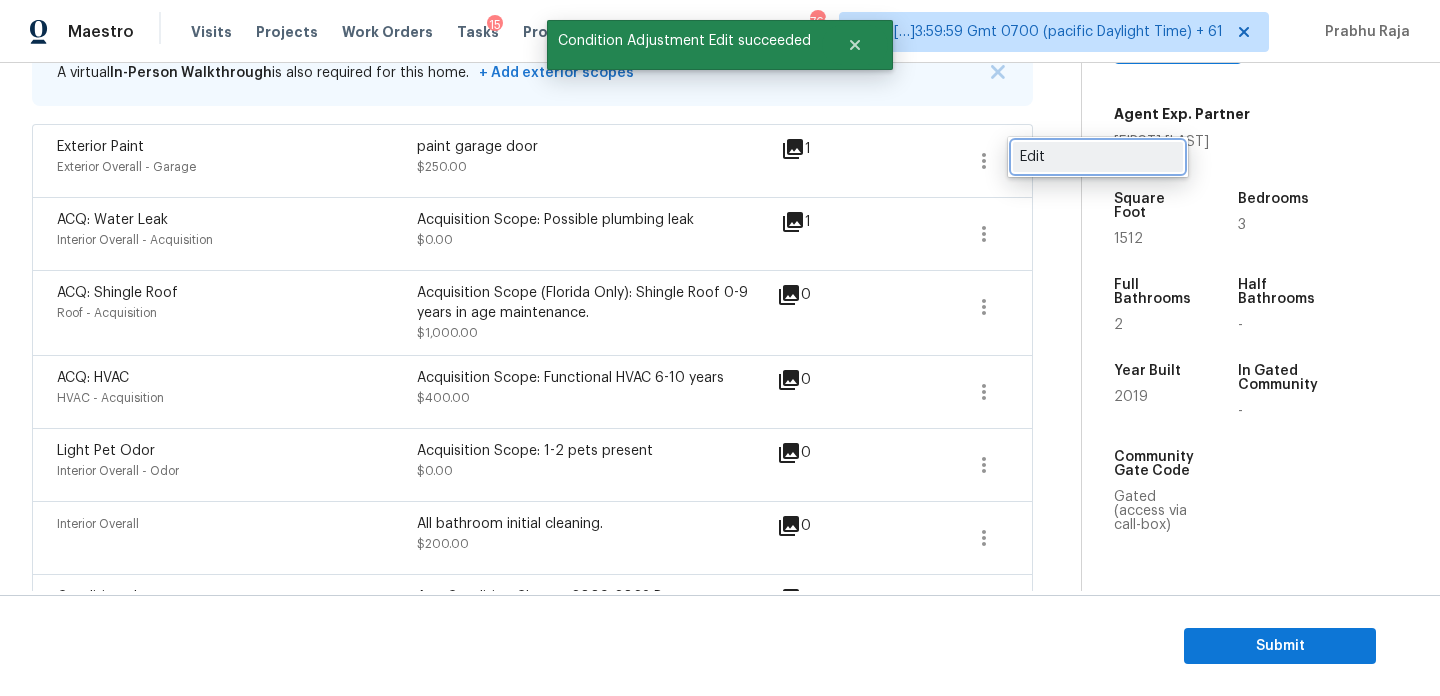 click on "Edit" at bounding box center (1098, 157) 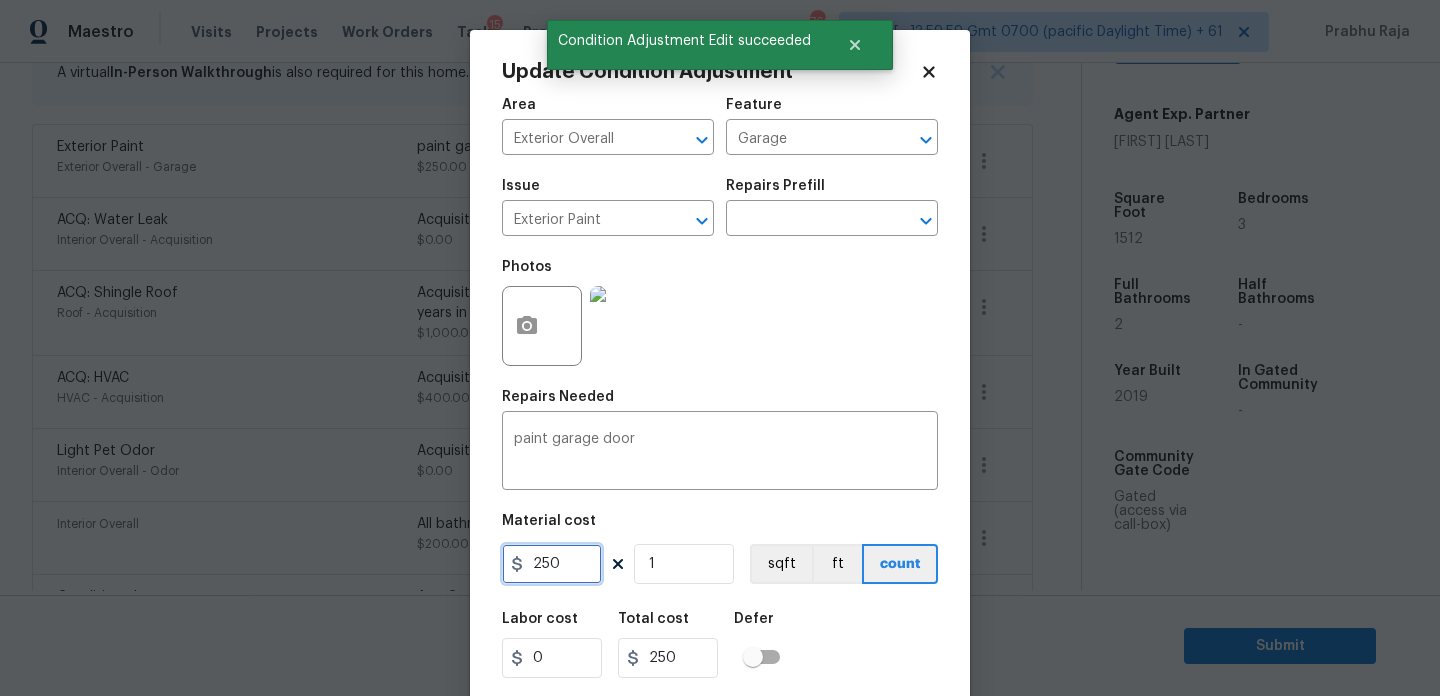 drag, startPoint x: 586, startPoint y: 555, endPoint x: 402, endPoint y: 552, distance: 184.02446 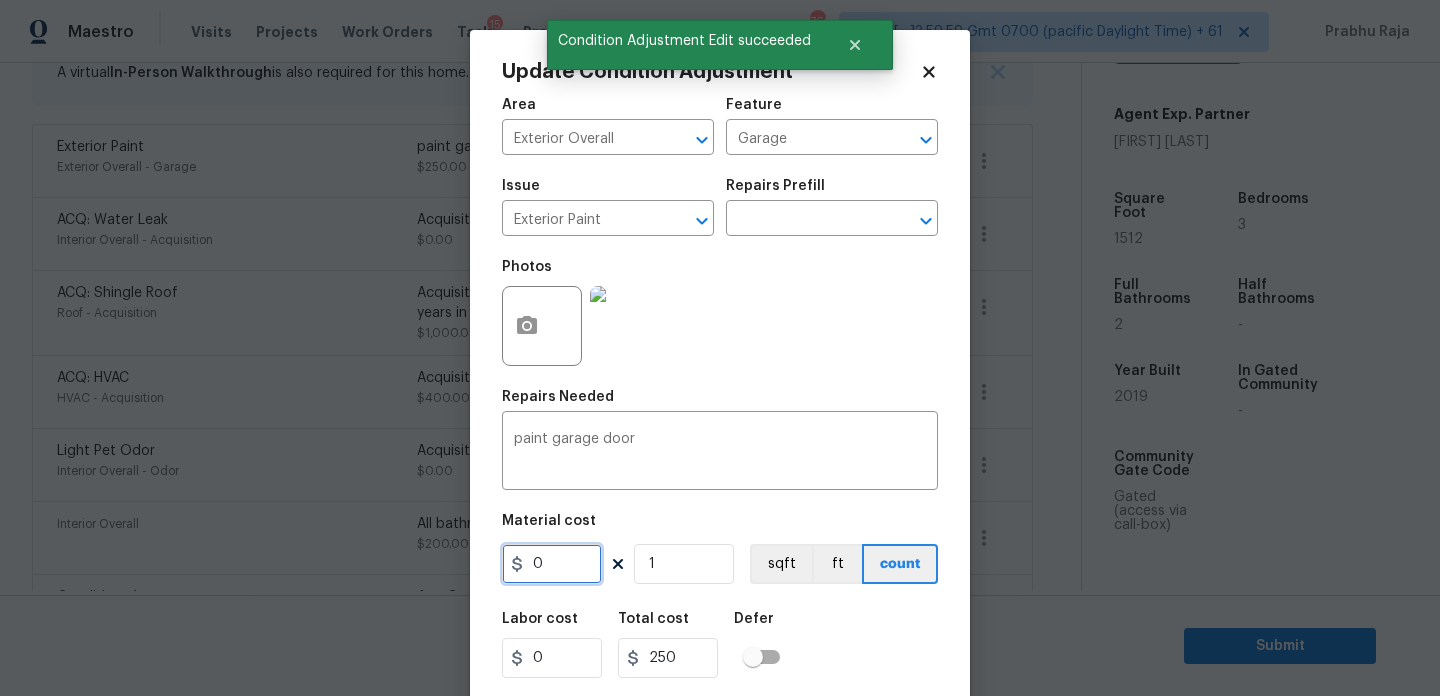 type on "0" 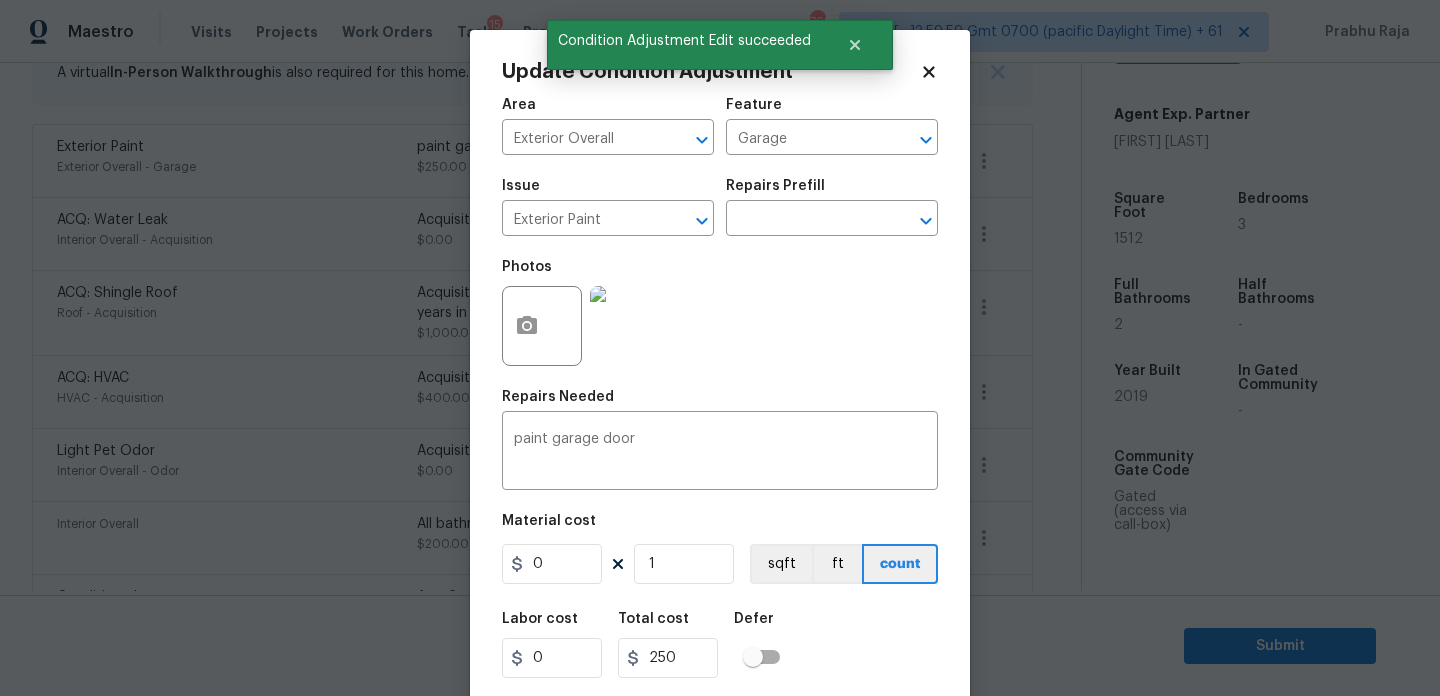 type on "0" 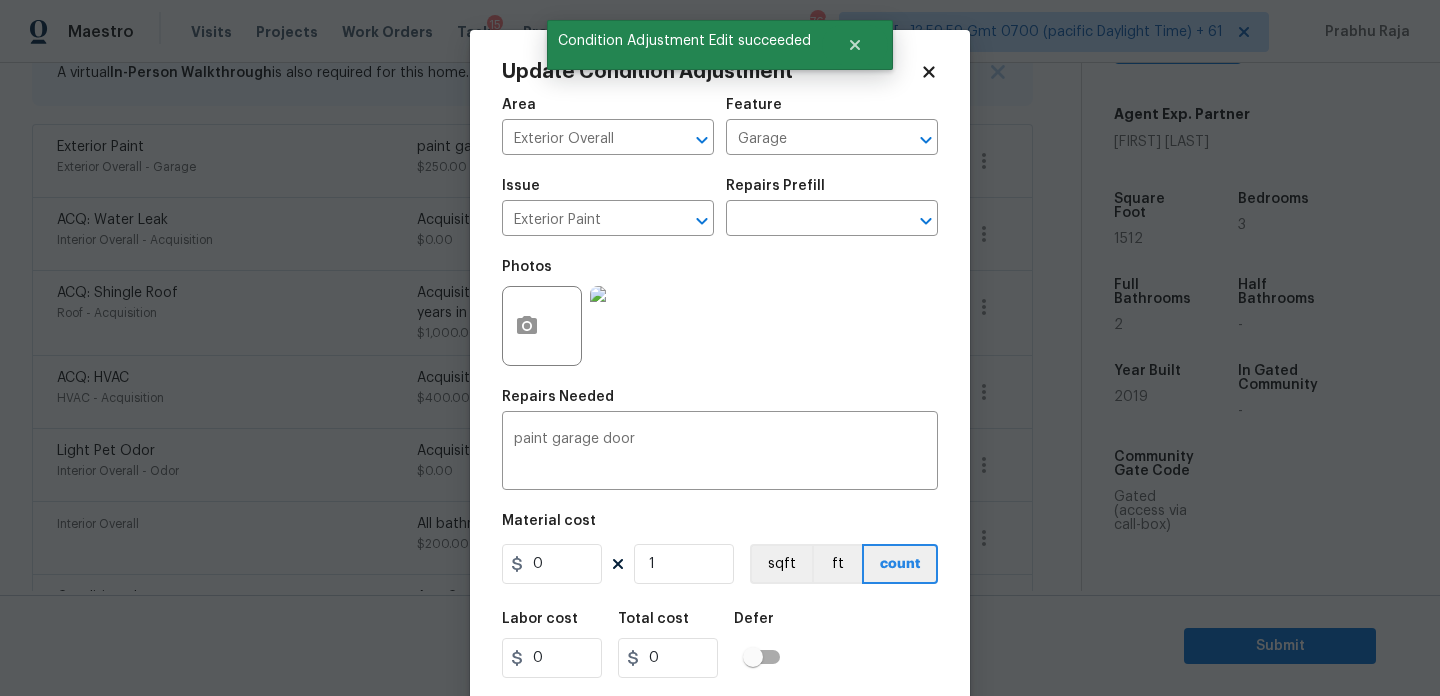 click on "Photos" at bounding box center (720, 313) 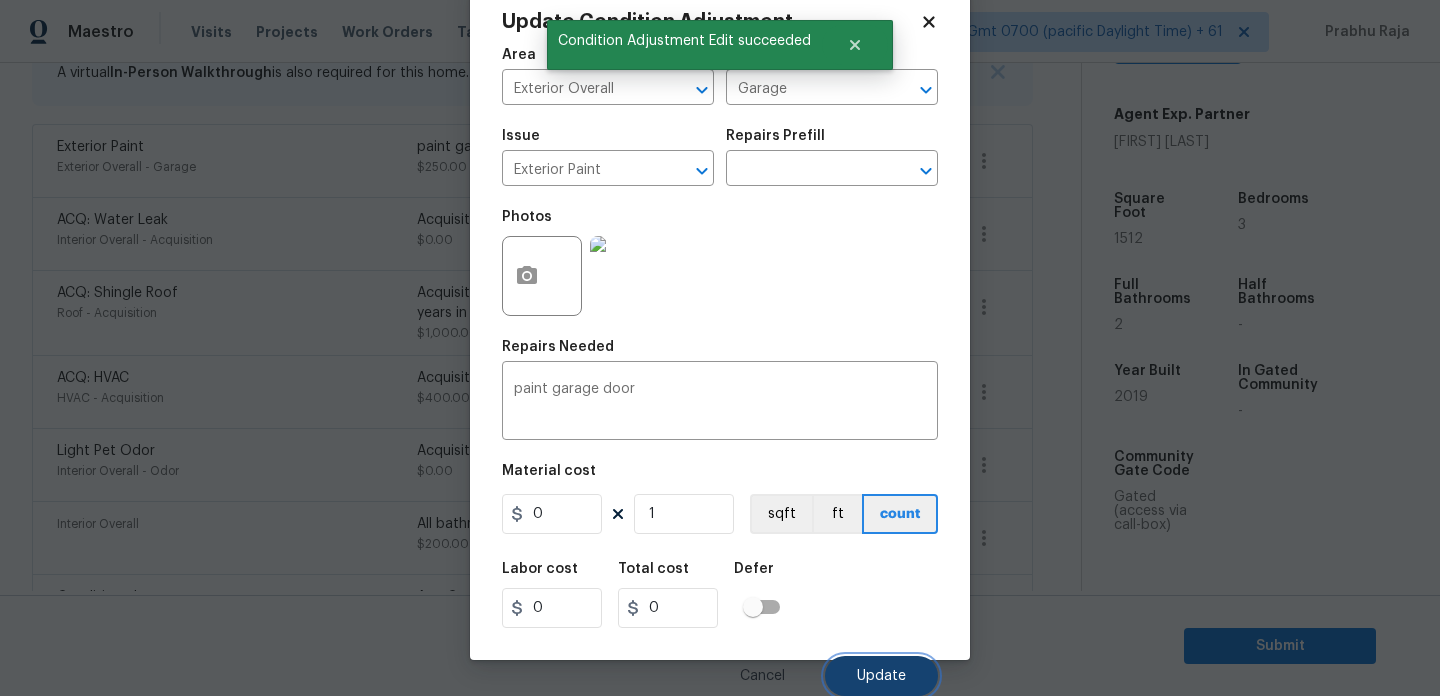click on "Update" at bounding box center (881, 676) 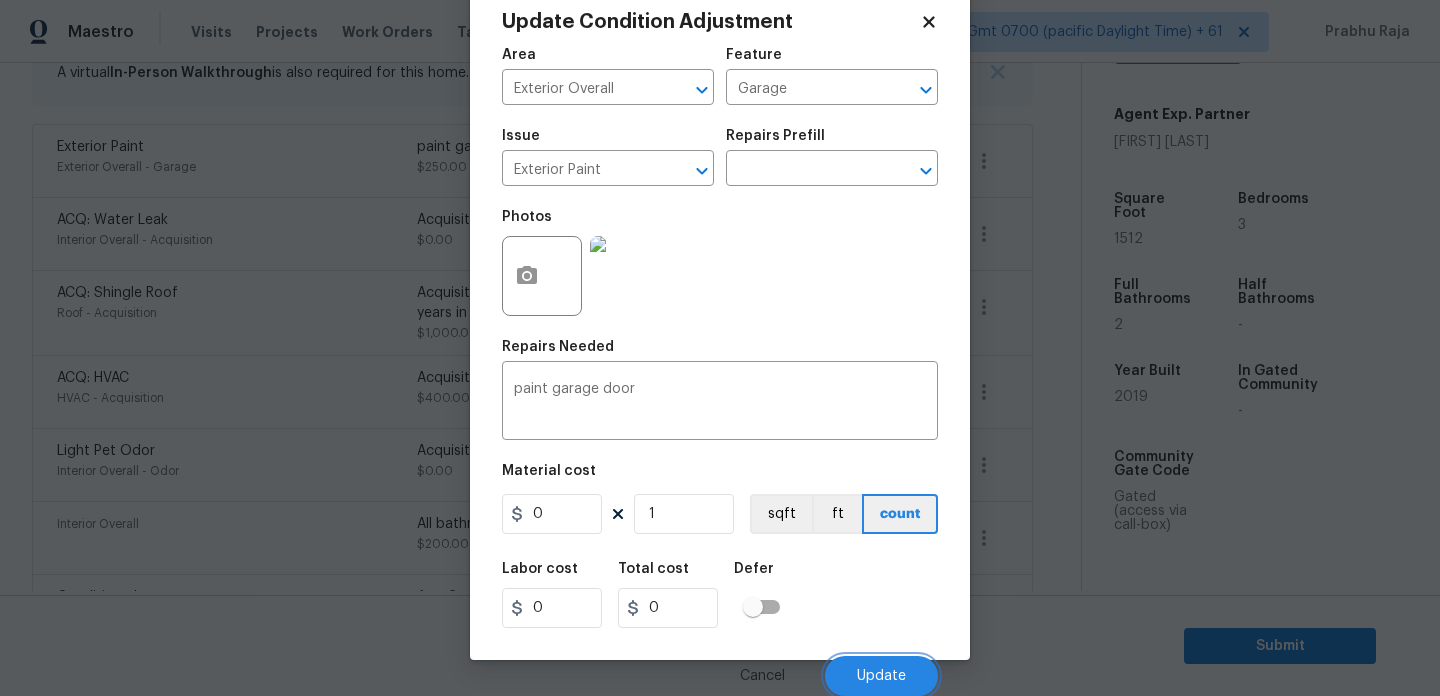 scroll, scrollTop: 441, scrollLeft: 0, axis: vertical 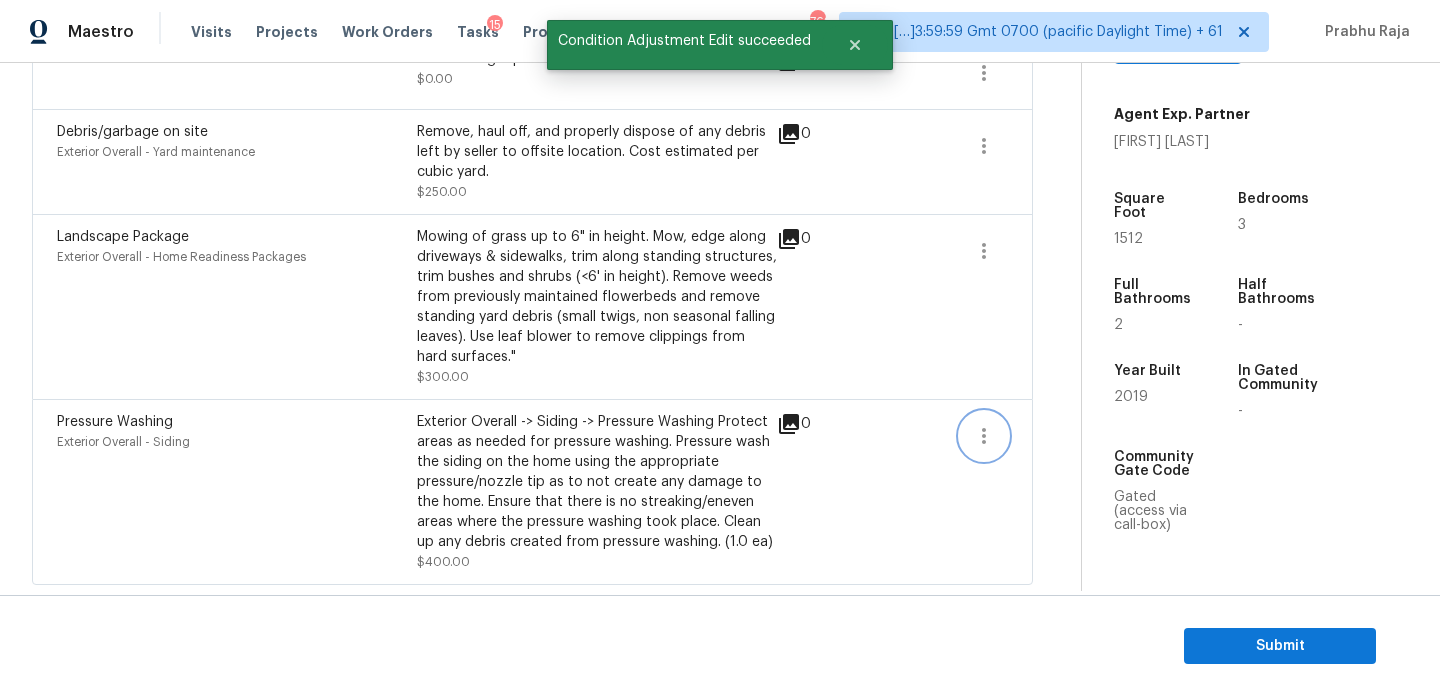 click at bounding box center [984, 436] 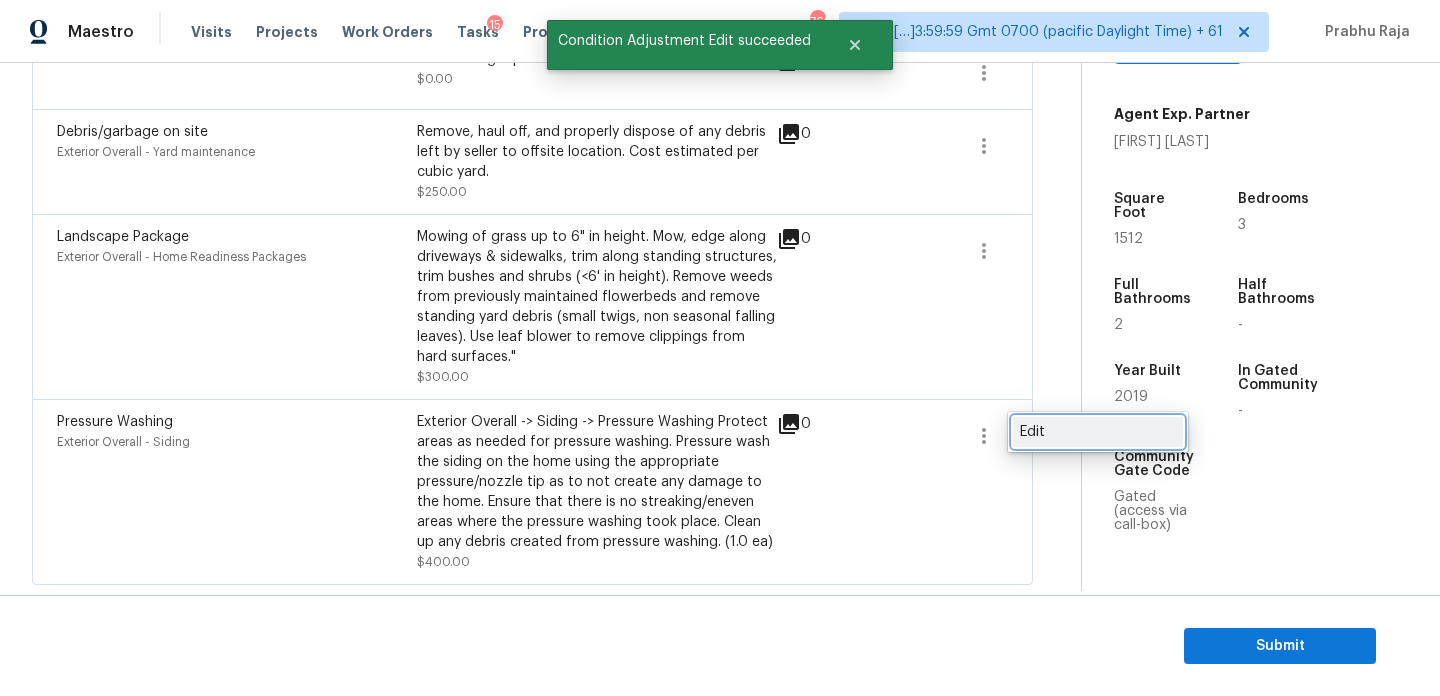 click on "Edit" at bounding box center [1098, 432] 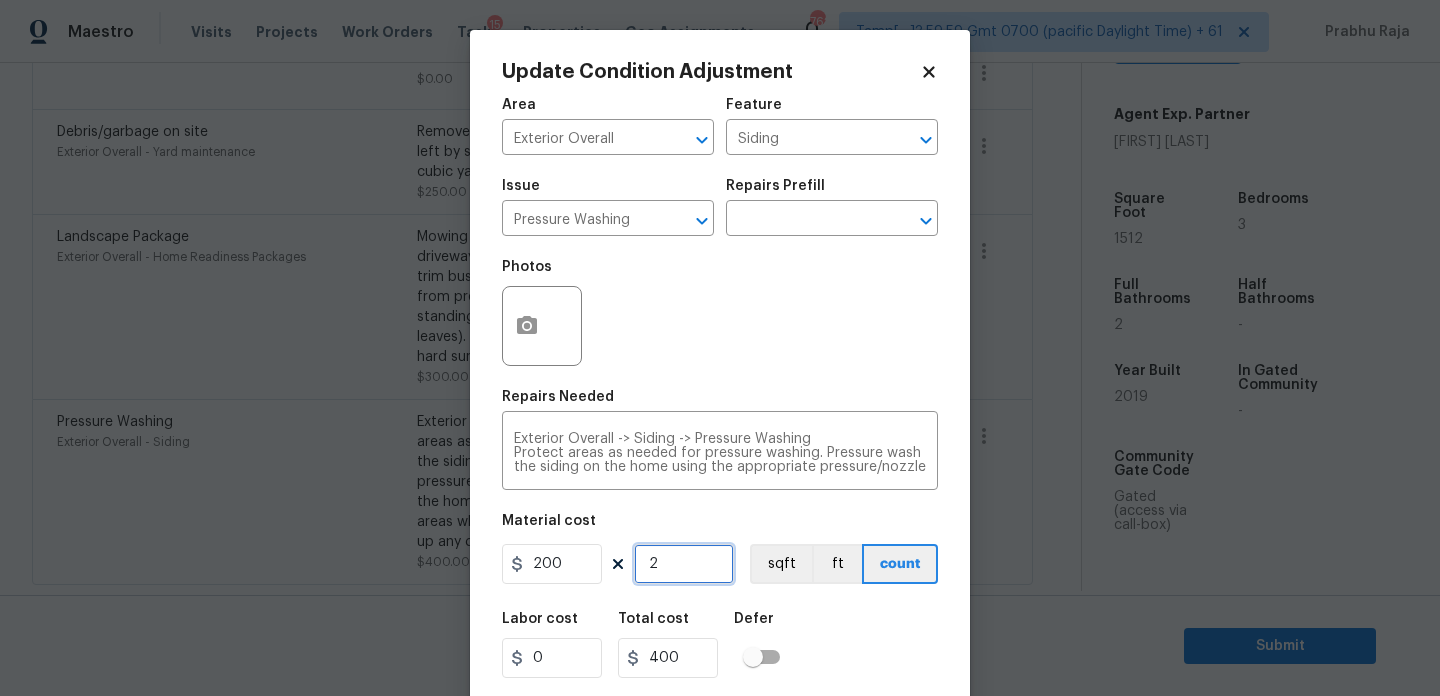 click on "2" at bounding box center [684, 564] 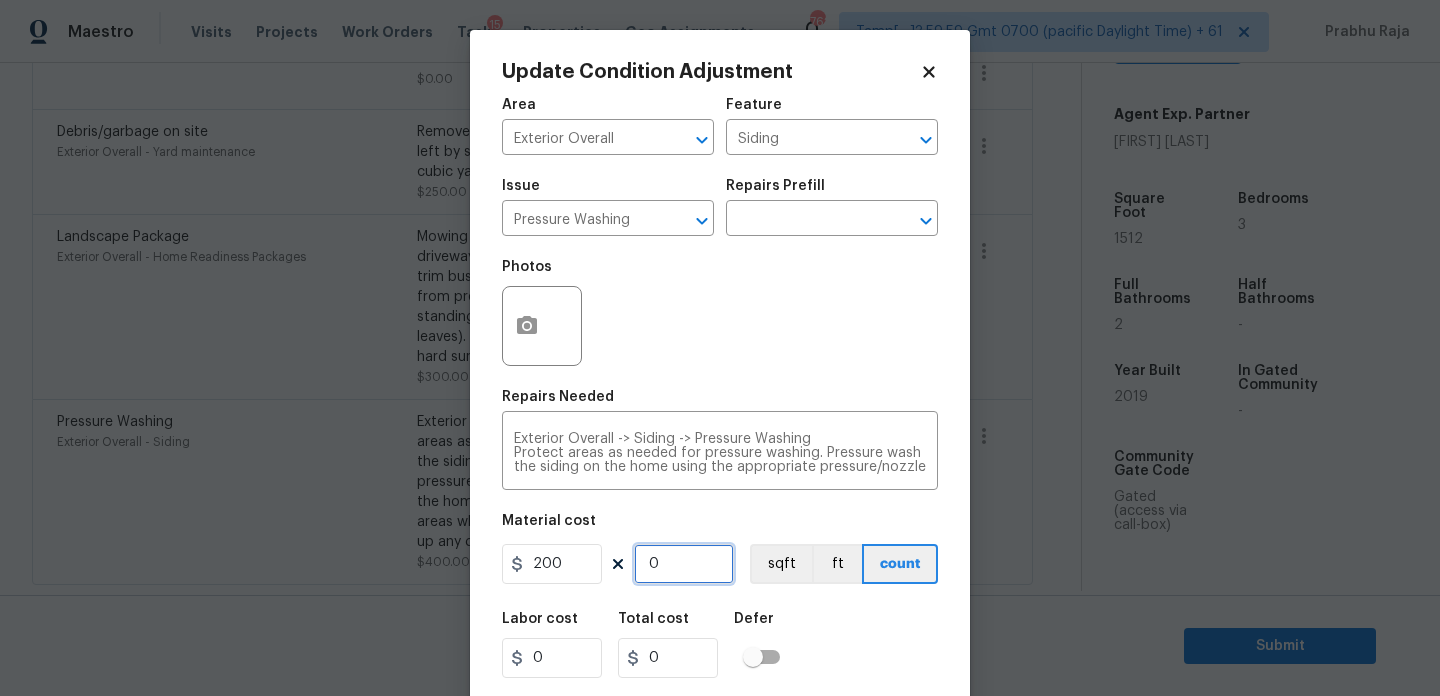 type on "1" 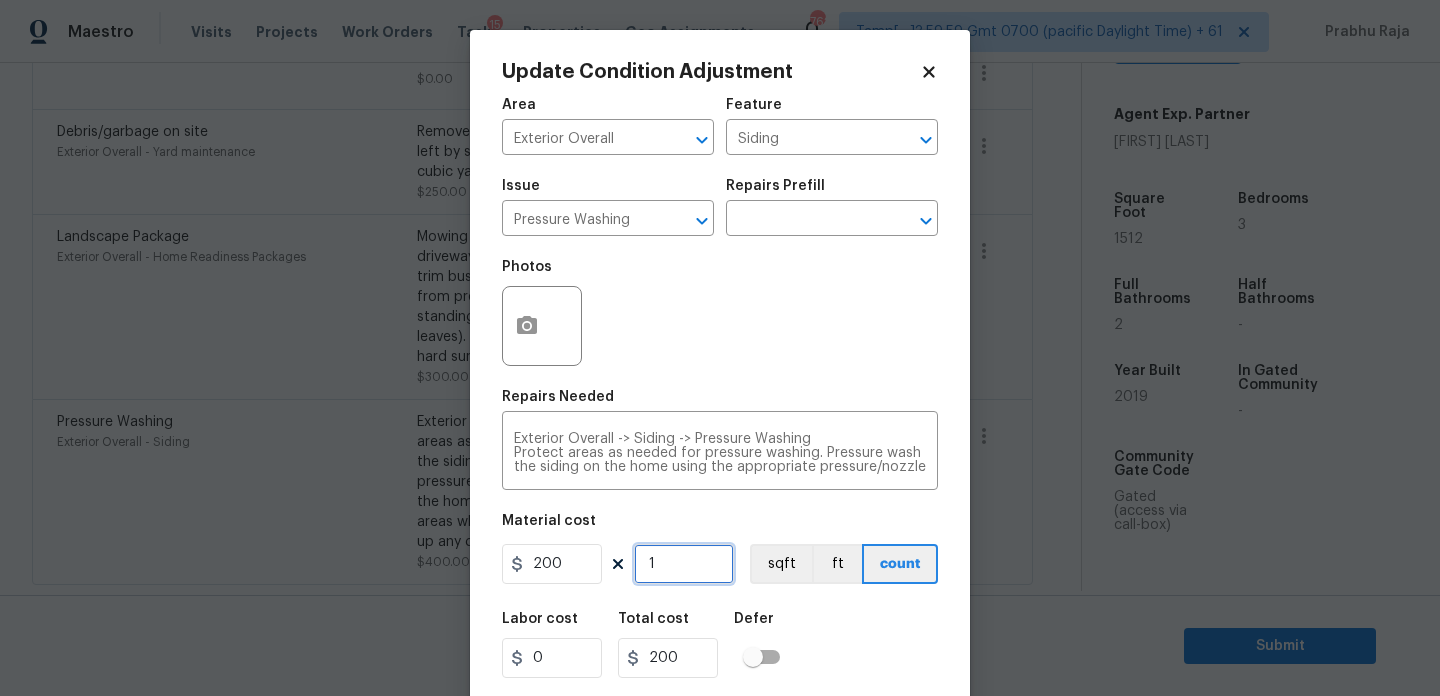 type on "1" 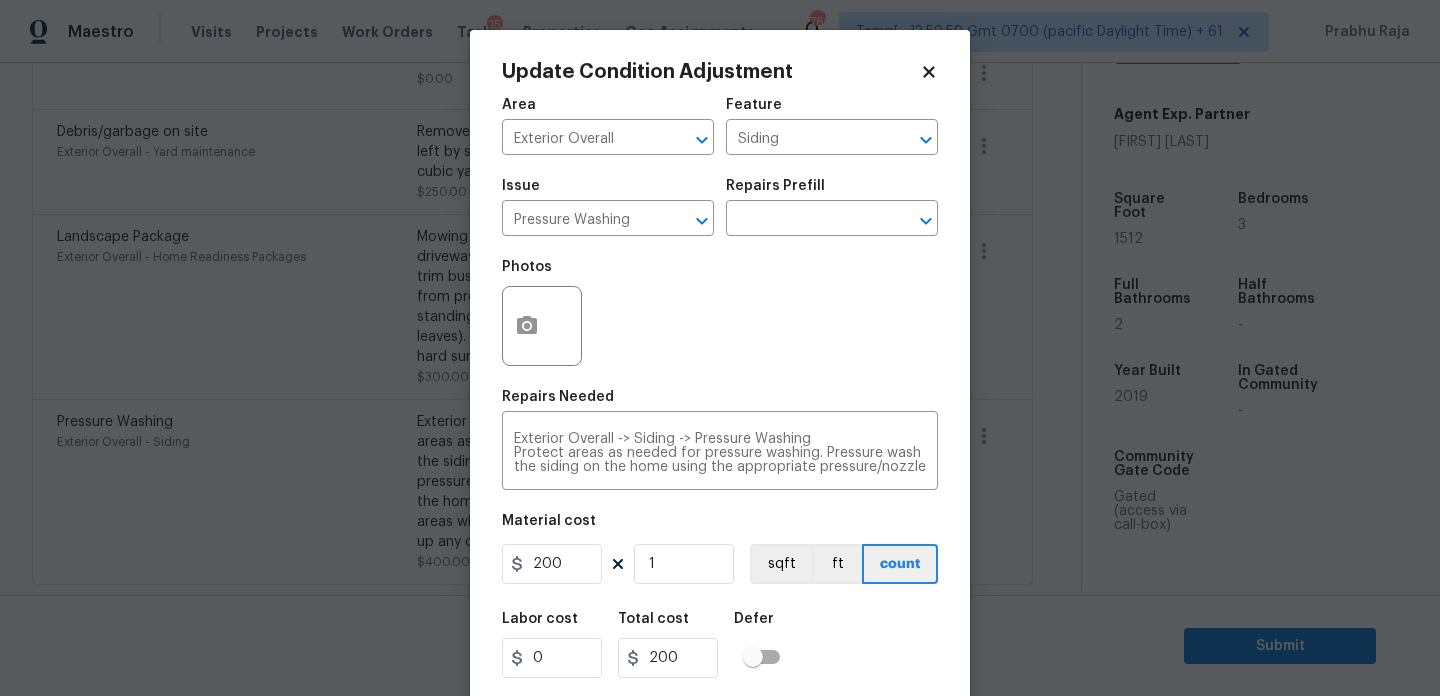 click on "Photos" at bounding box center (720, 313) 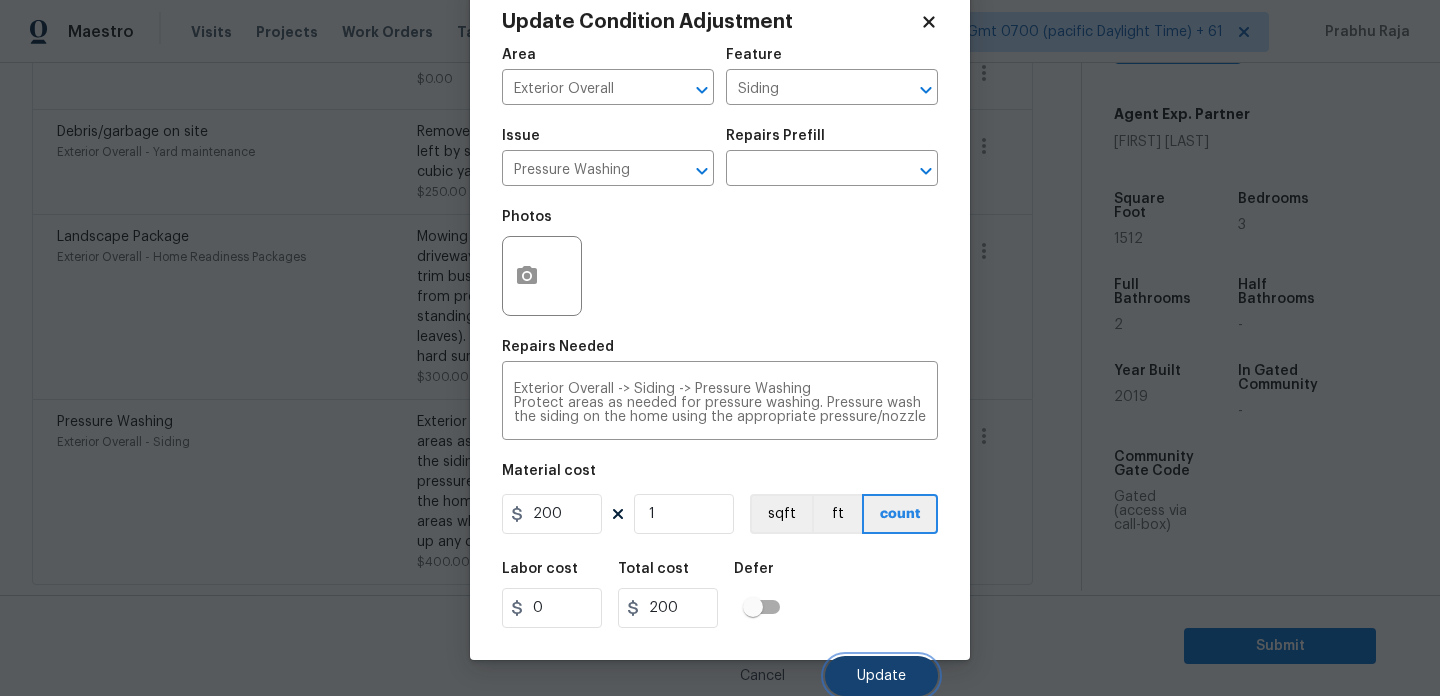 click on "Update" at bounding box center (881, 676) 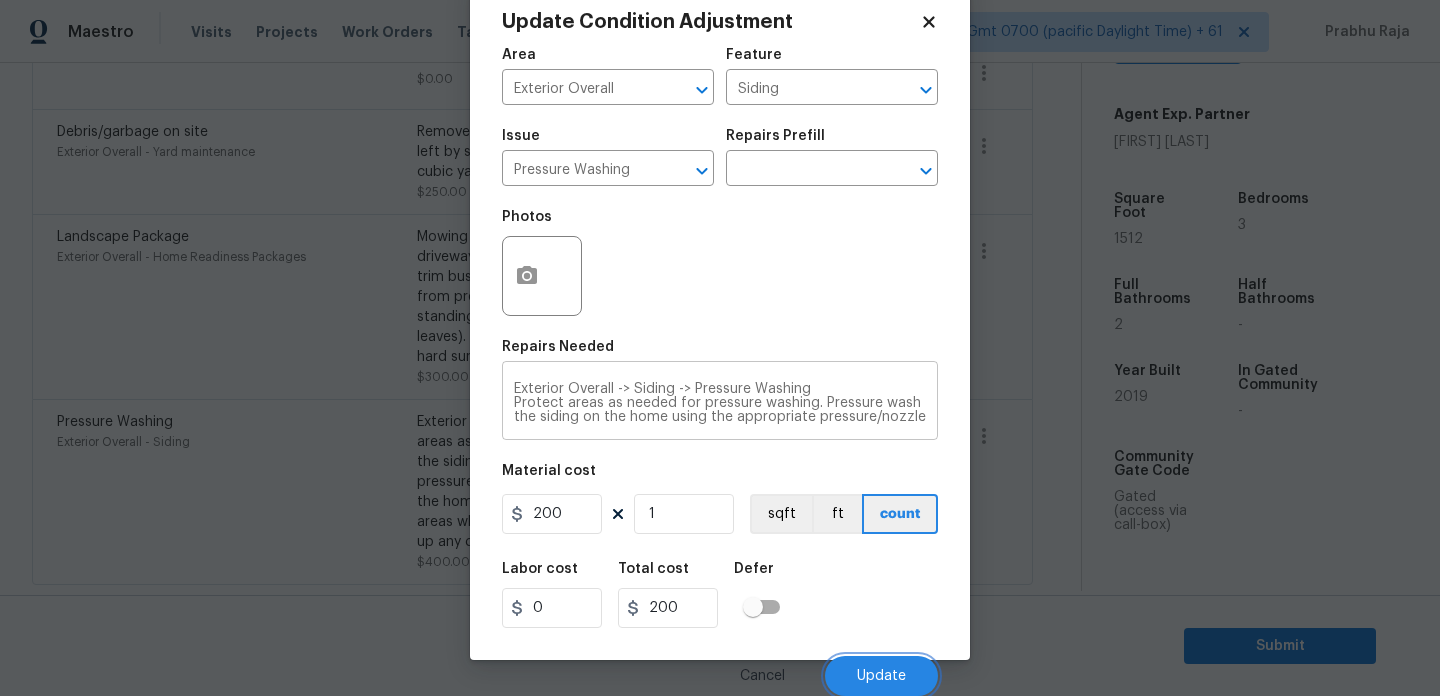 scroll, scrollTop: 1212, scrollLeft: 0, axis: vertical 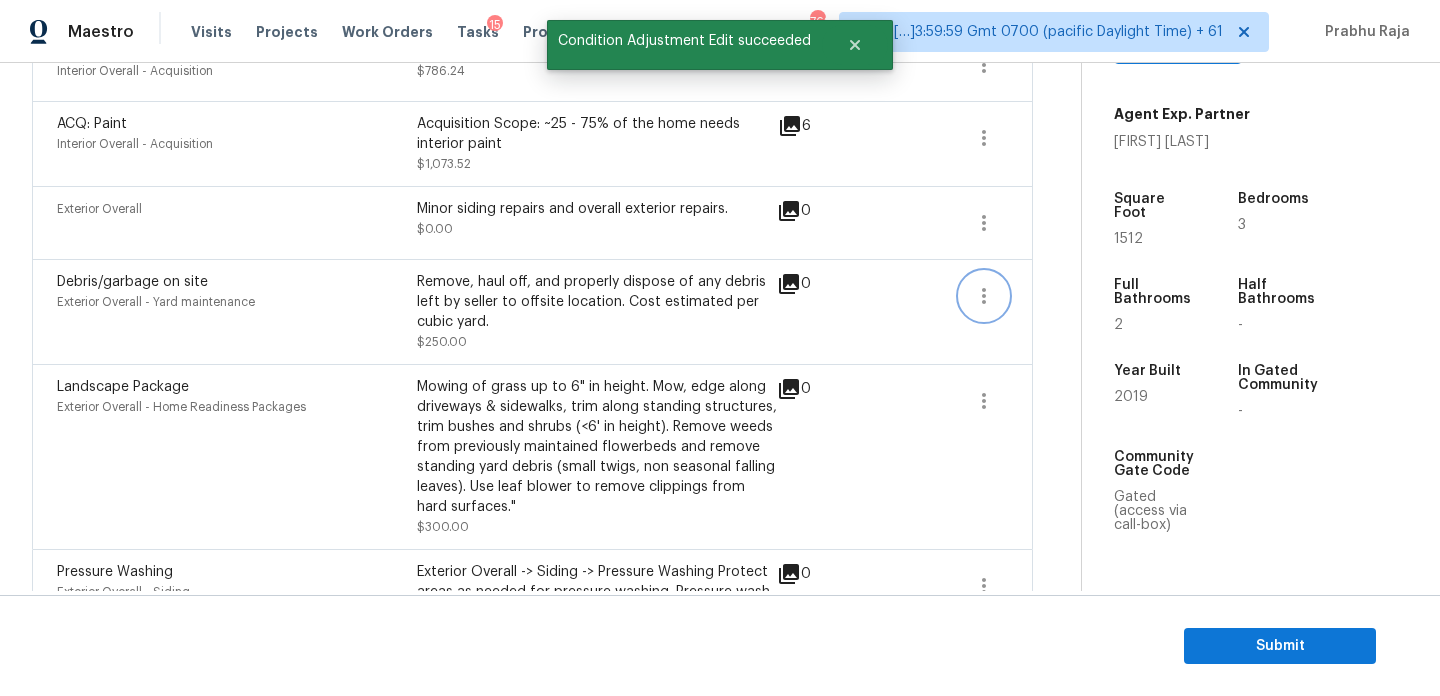 click at bounding box center (984, 296) 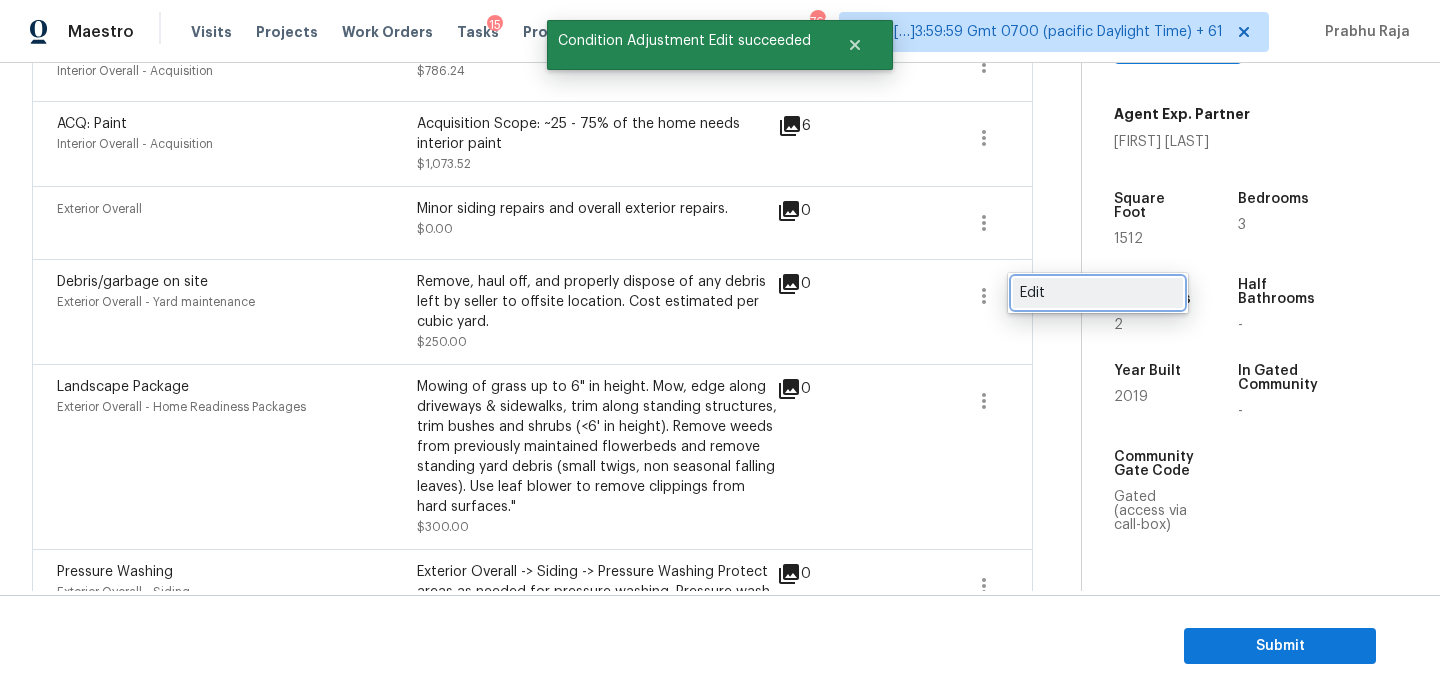 click on "Edit" at bounding box center [1098, 293] 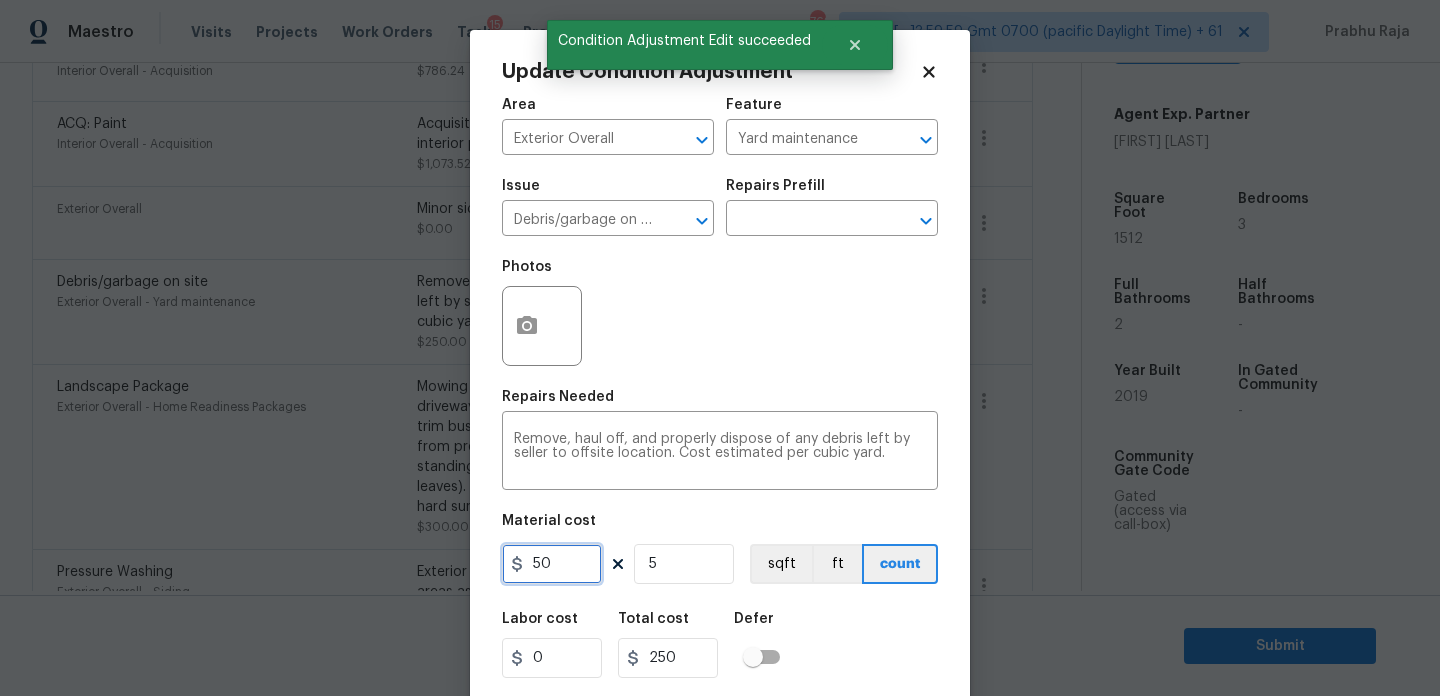 drag, startPoint x: 573, startPoint y: 562, endPoint x: 455, endPoint y: 561, distance: 118.004234 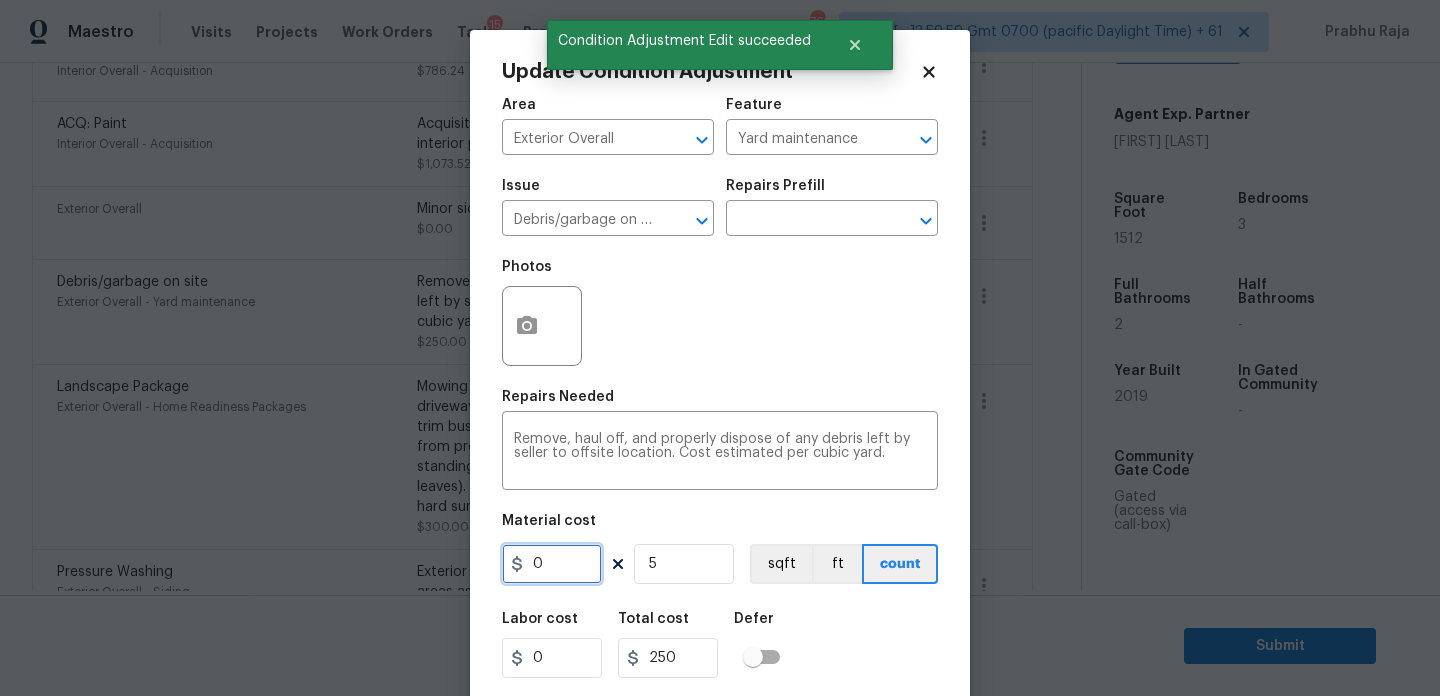 type on "0" 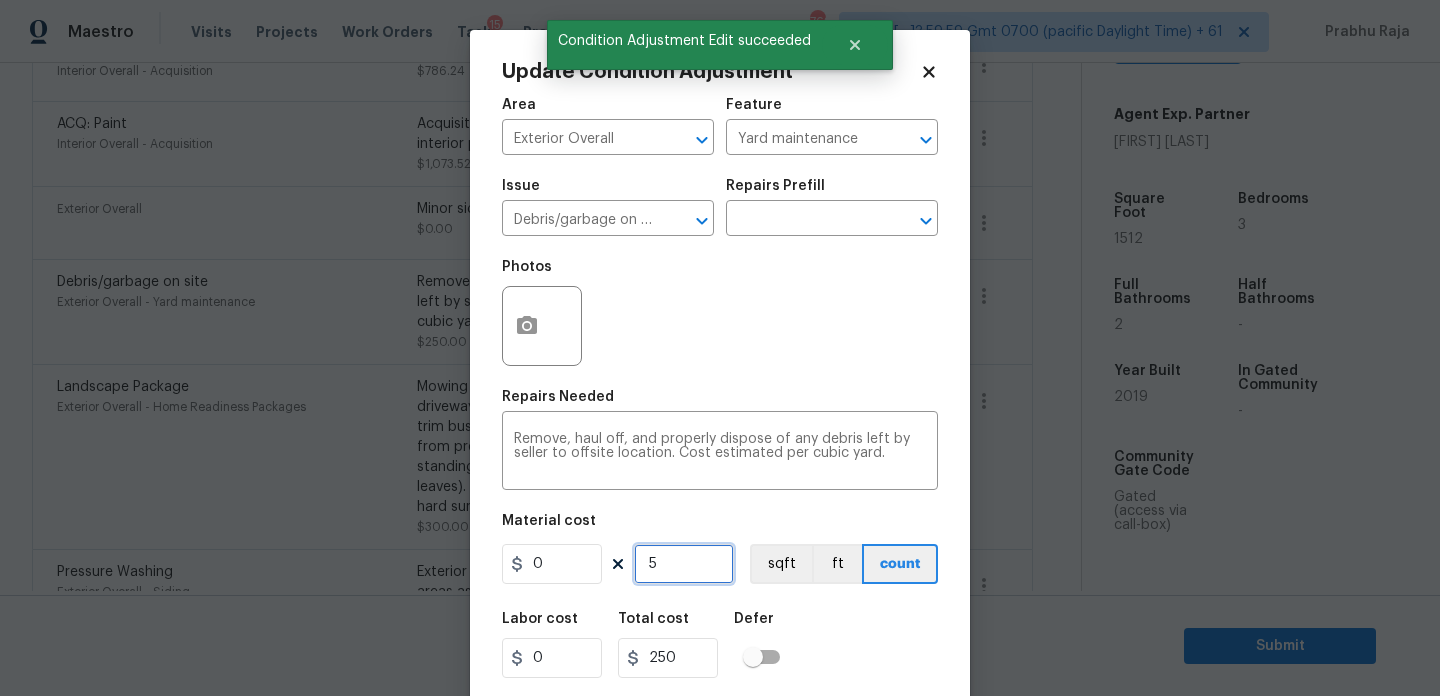 type on "0" 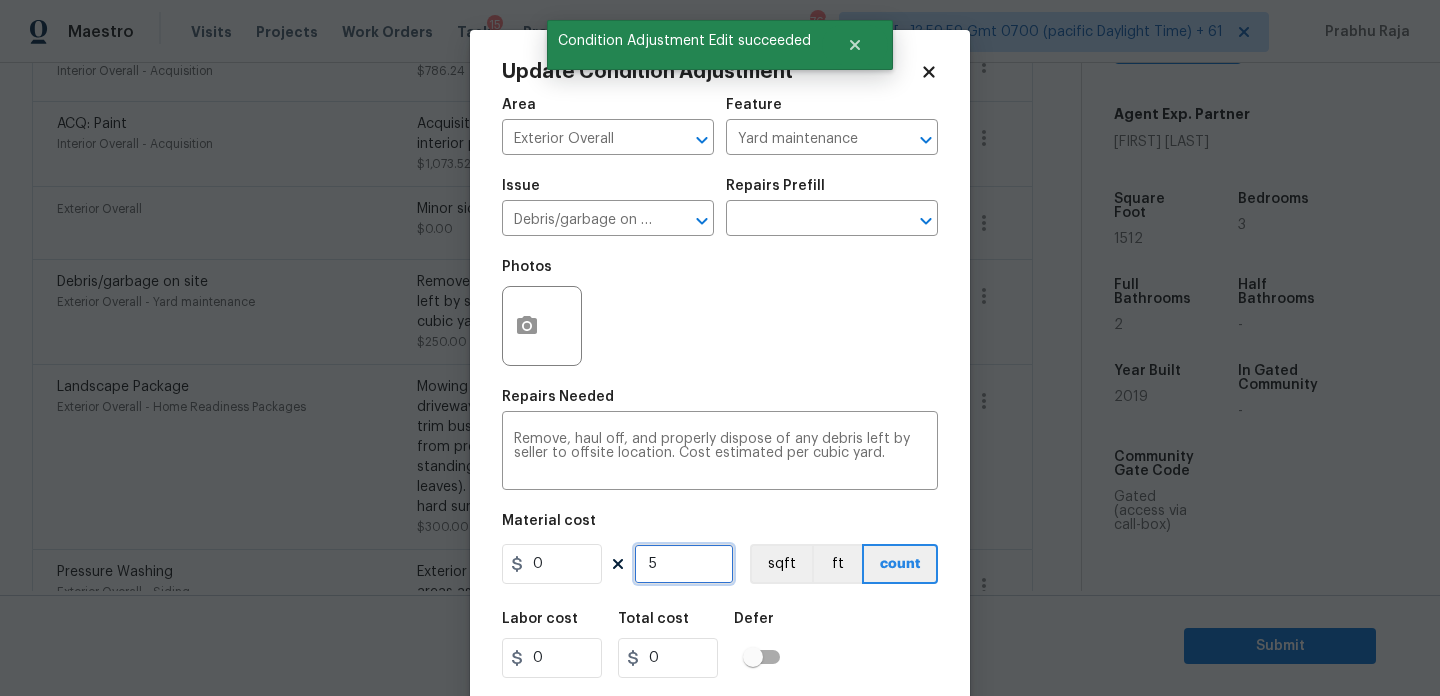 drag, startPoint x: 713, startPoint y: 551, endPoint x: 580, endPoint y: 550, distance: 133.00375 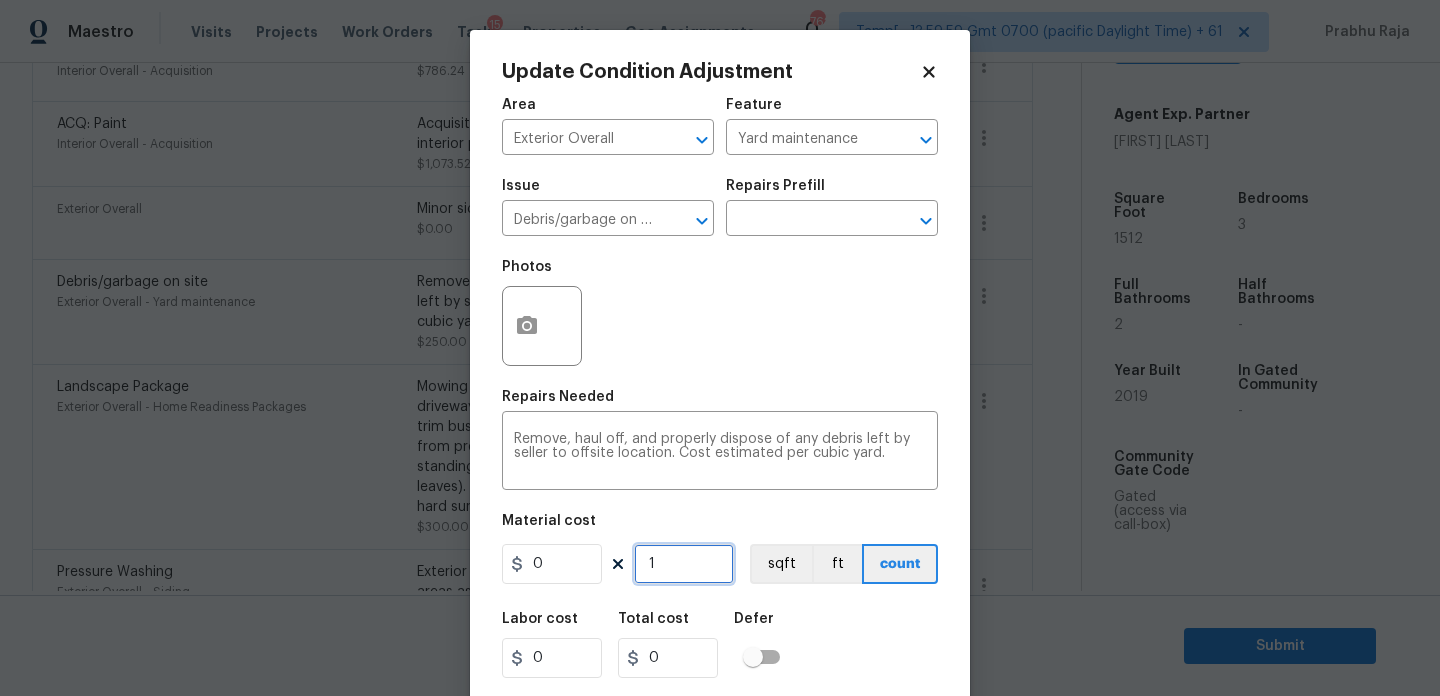 type on "1" 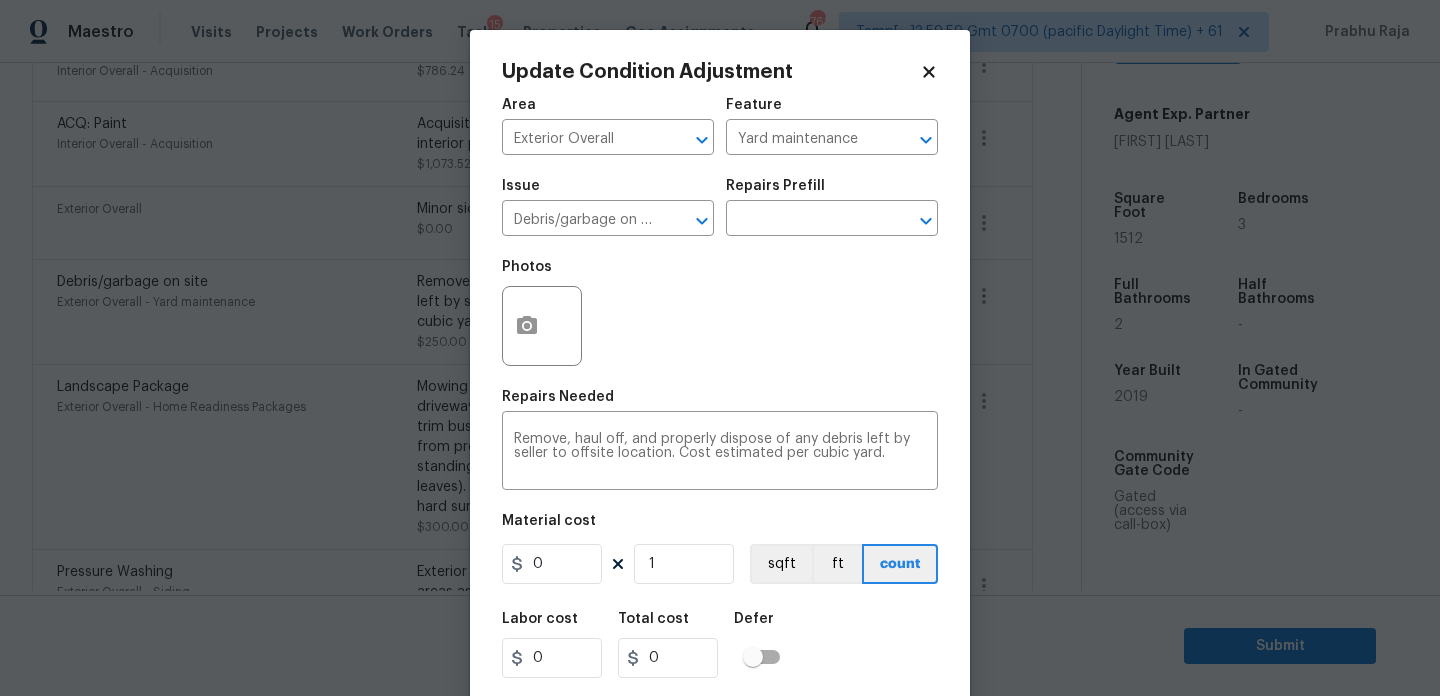 click on "Repairs Needed" at bounding box center (720, 403) 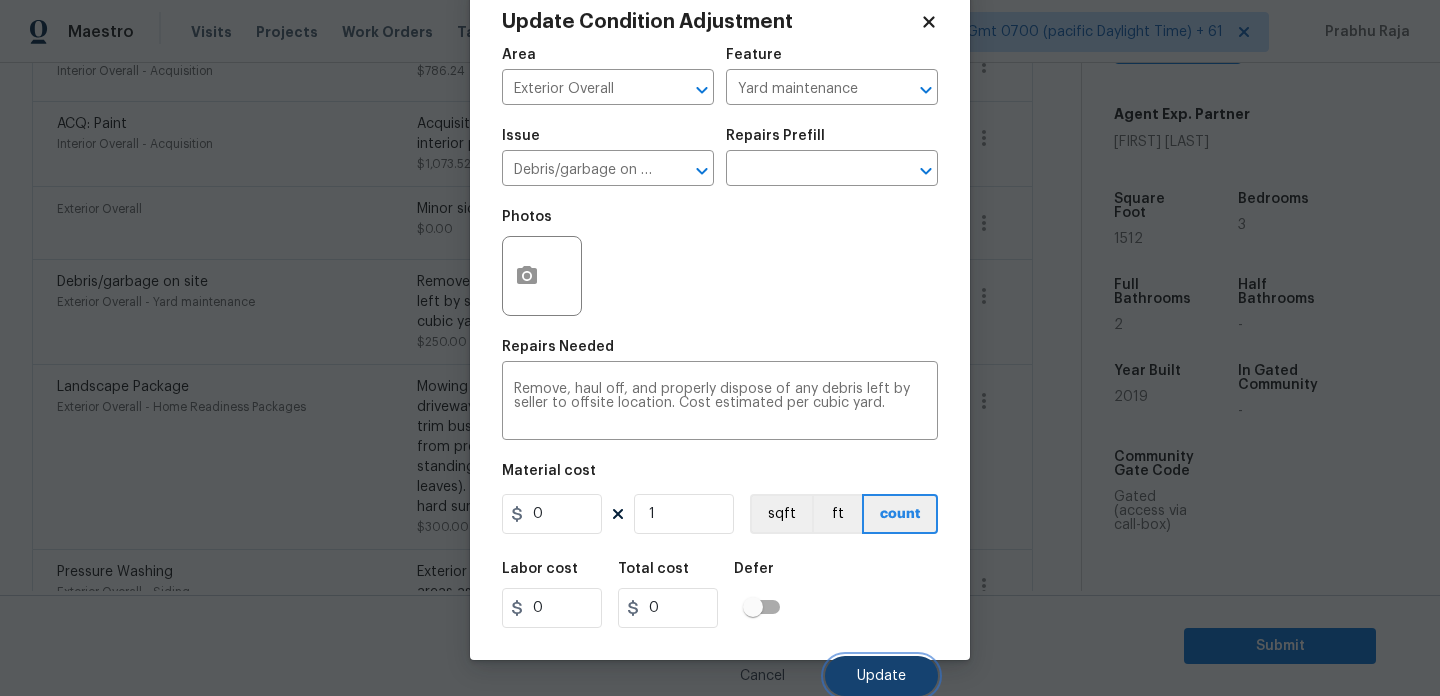 click on "Update" at bounding box center [881, 676] 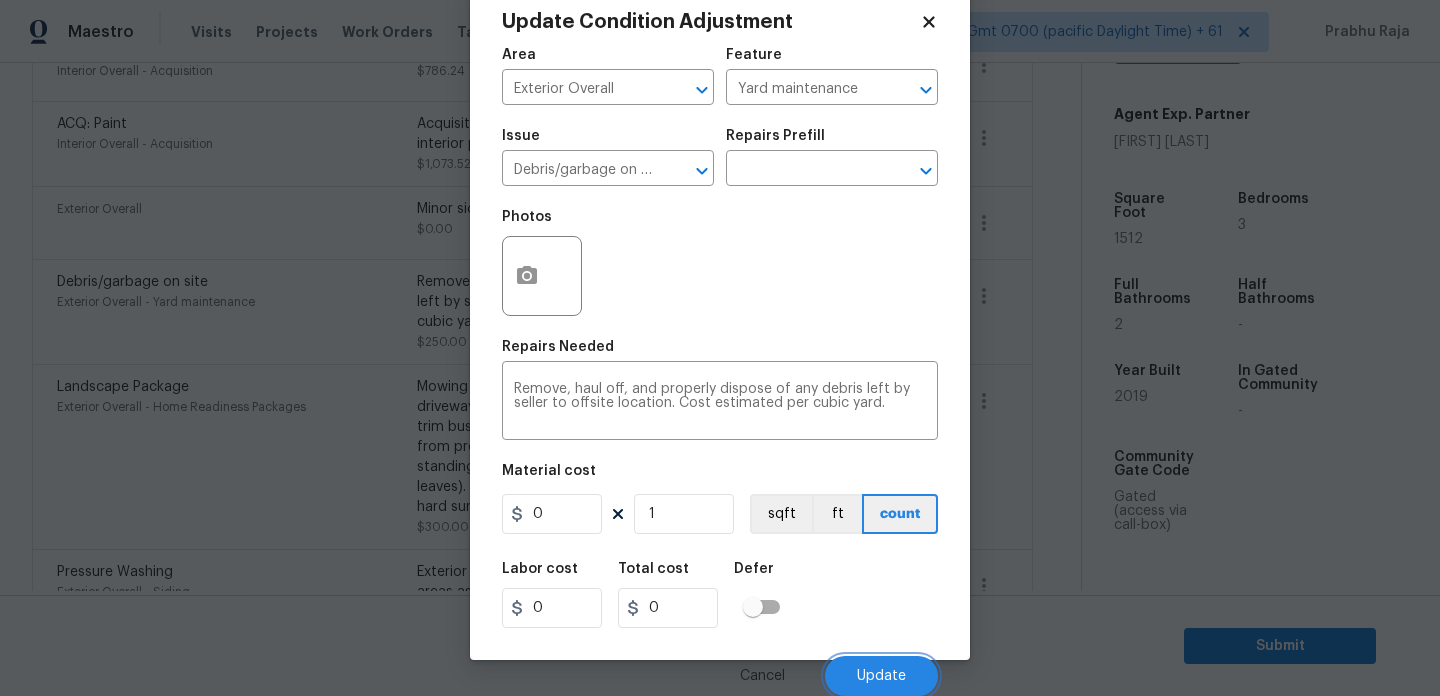 scroll, scrollTop: 1060, scrollLeft: 0, axis: vertical 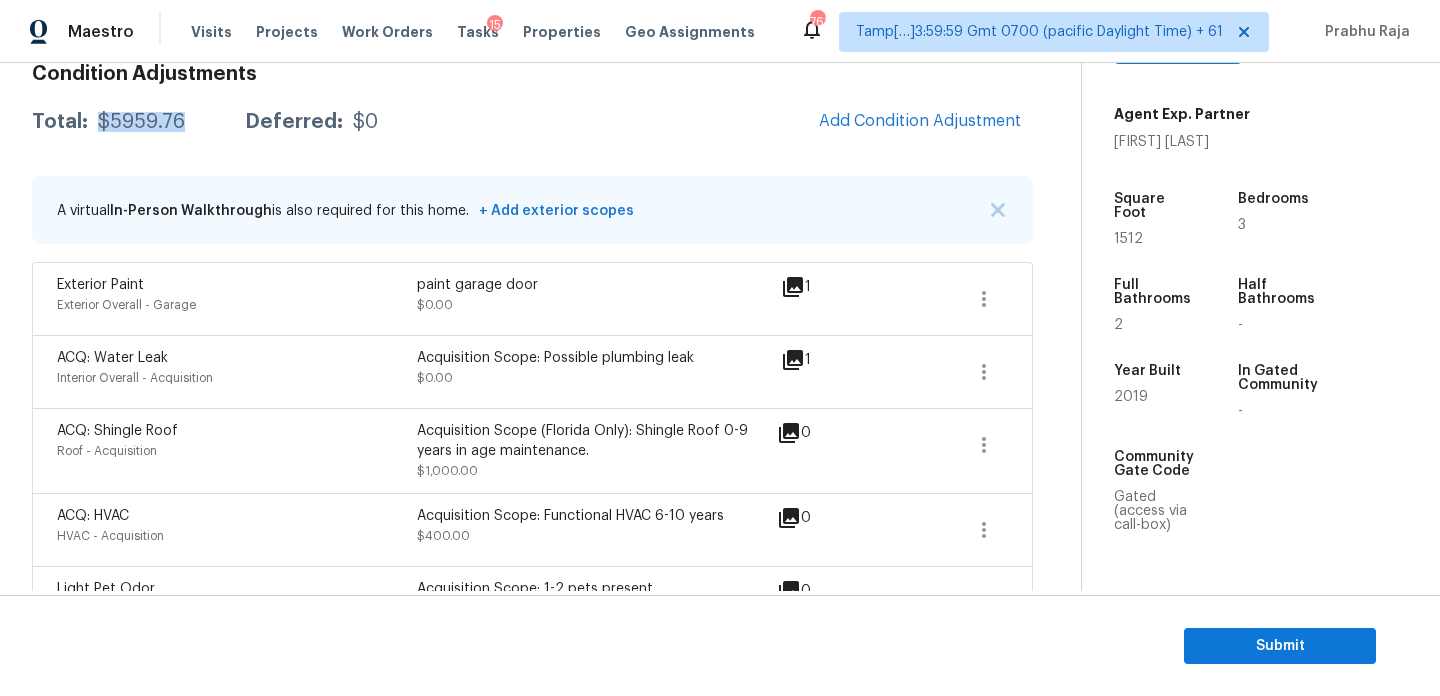 drag, startPoint x: 98, startPoint y: 121, endPoint x: 187, endPoint y: 124, distance: 89.050545 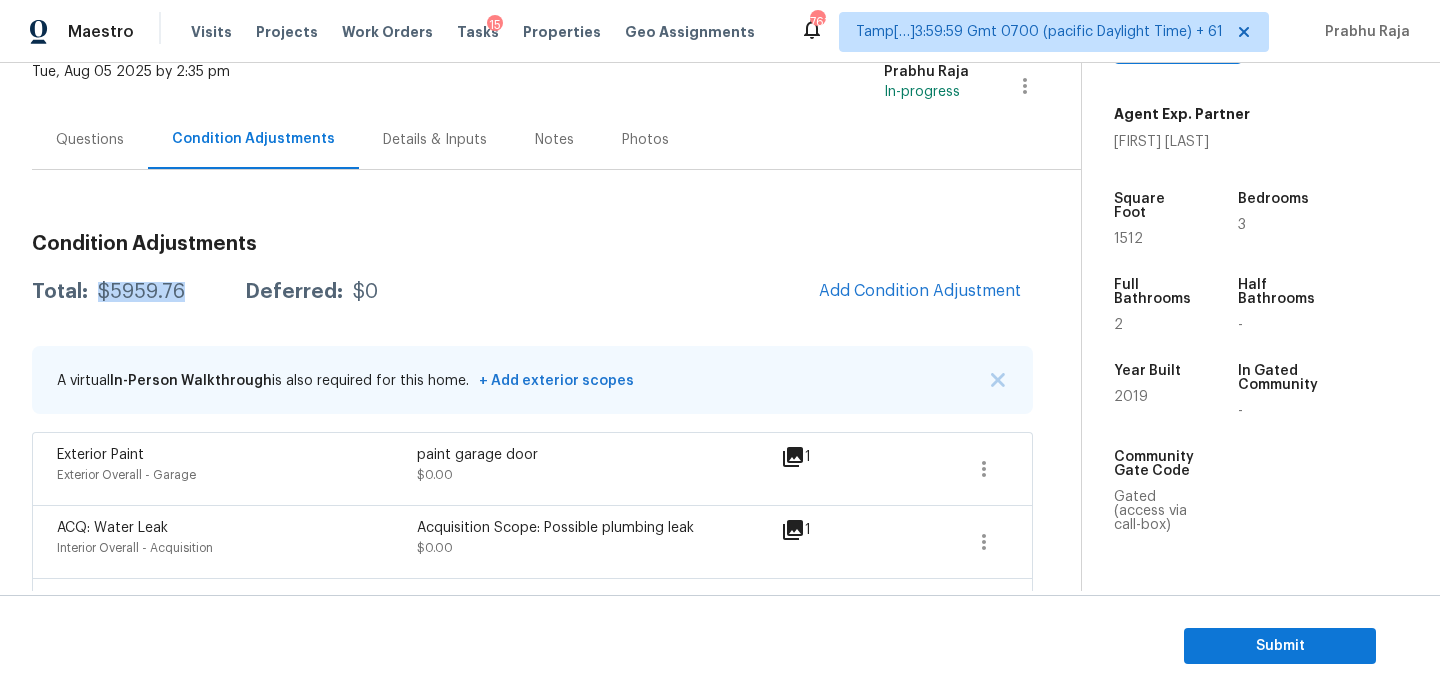 scroll, scrollTop: 72, scrollLeft: 0, axis: vertical 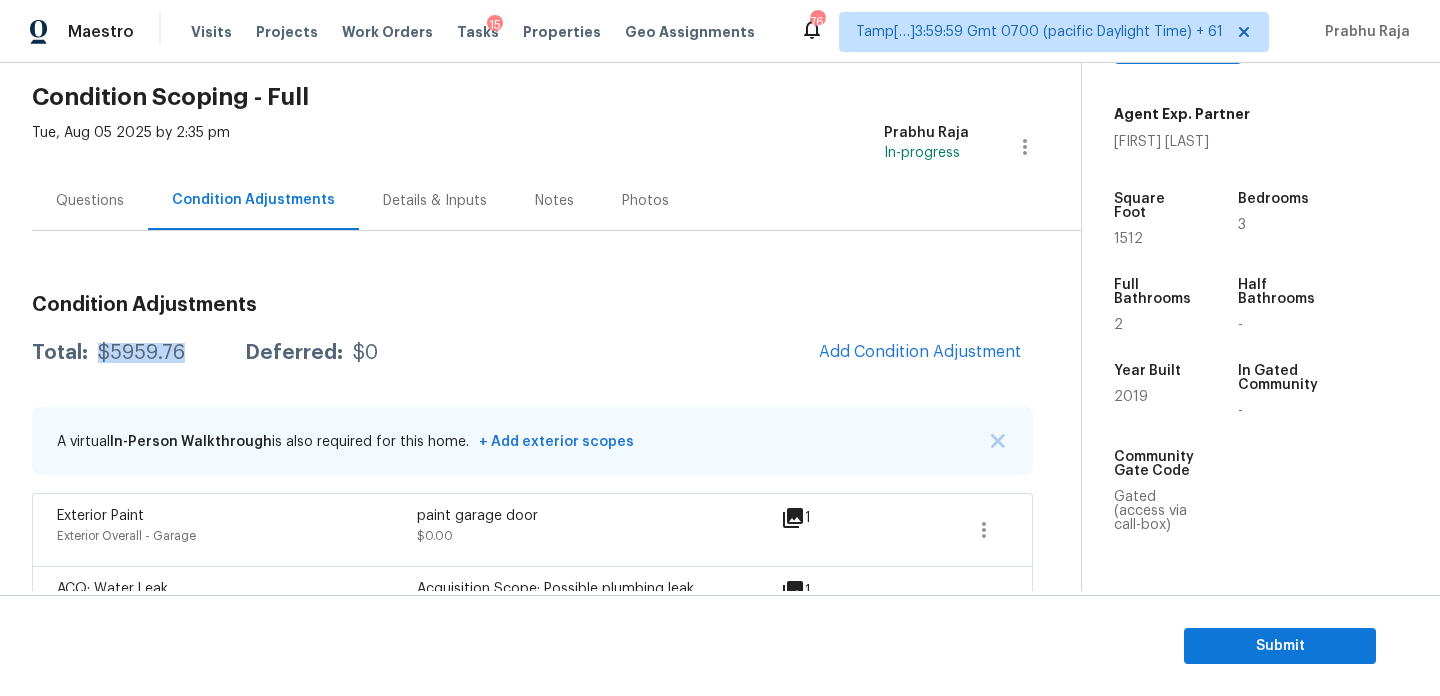 click on "Questions" at bounding box center [90, 201] 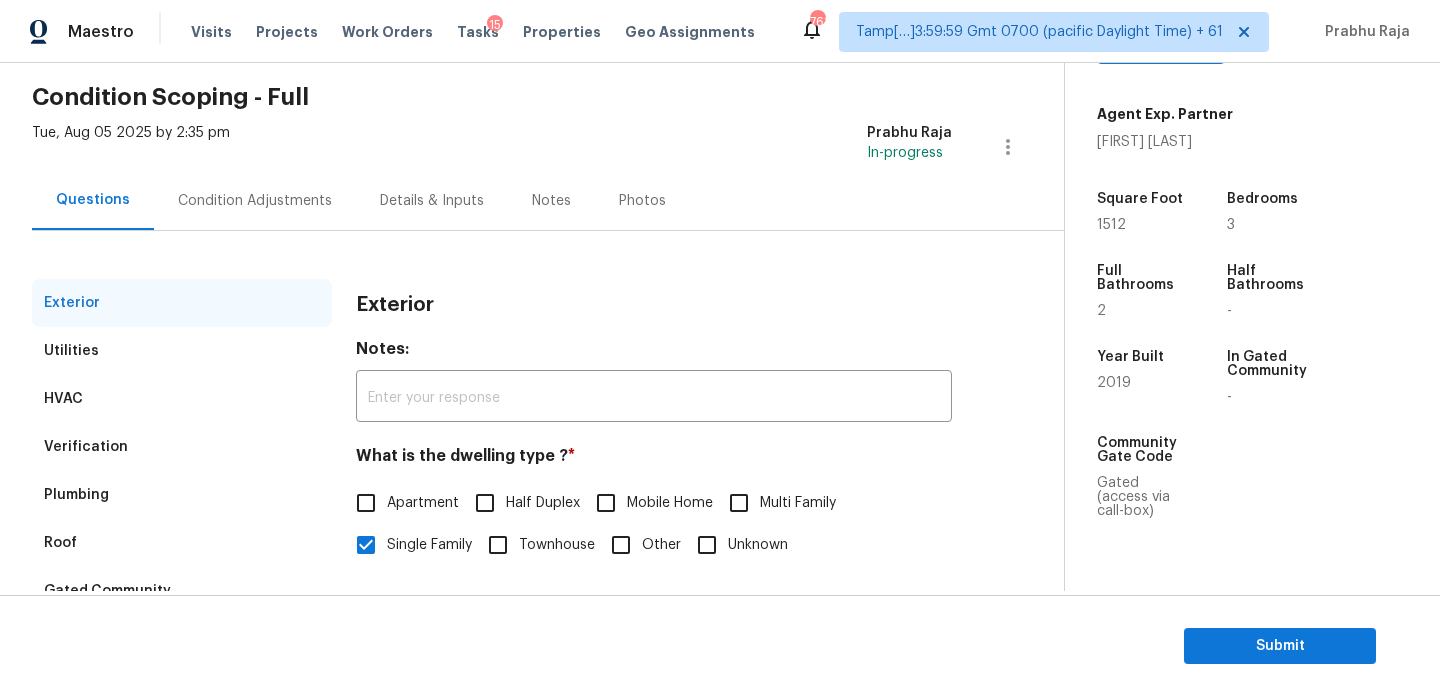 scroll, scrollTop: 267, scrollLeft: 0, axis: vertical 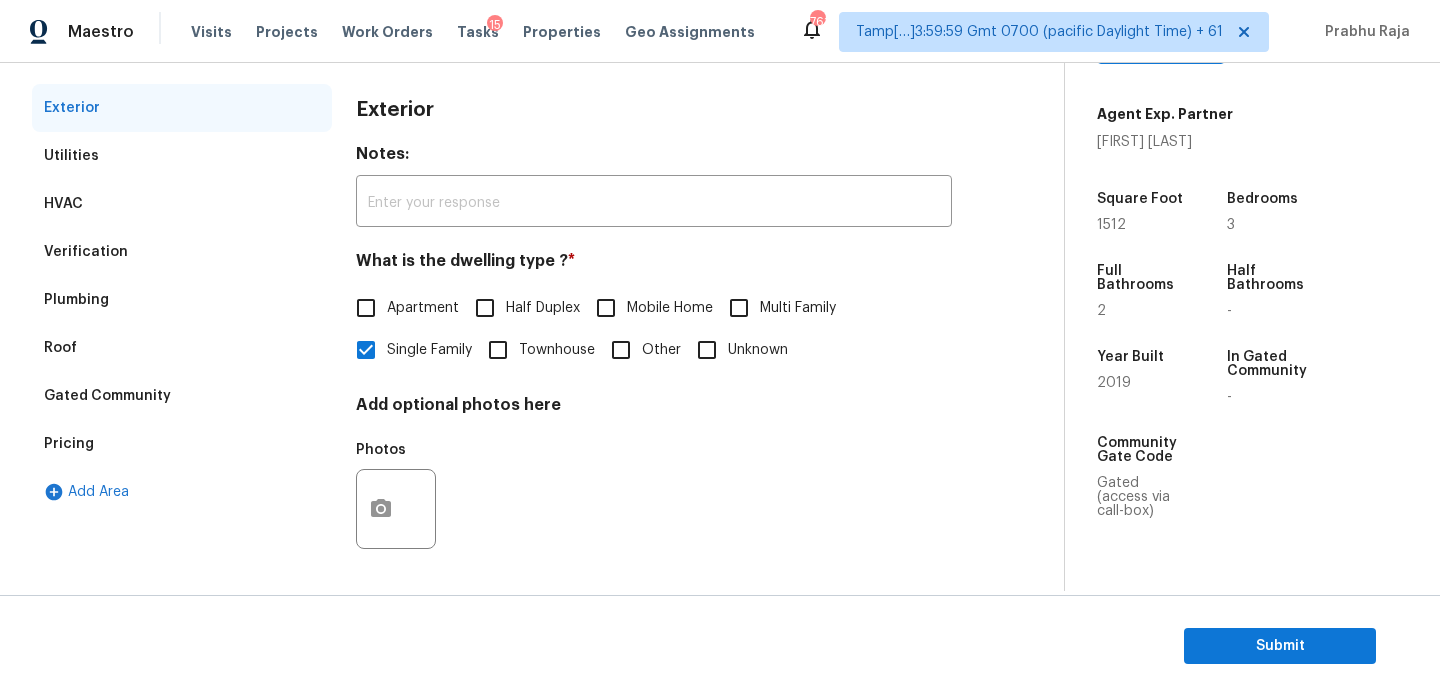 click on "Verification" at bounding box center [182, 252] 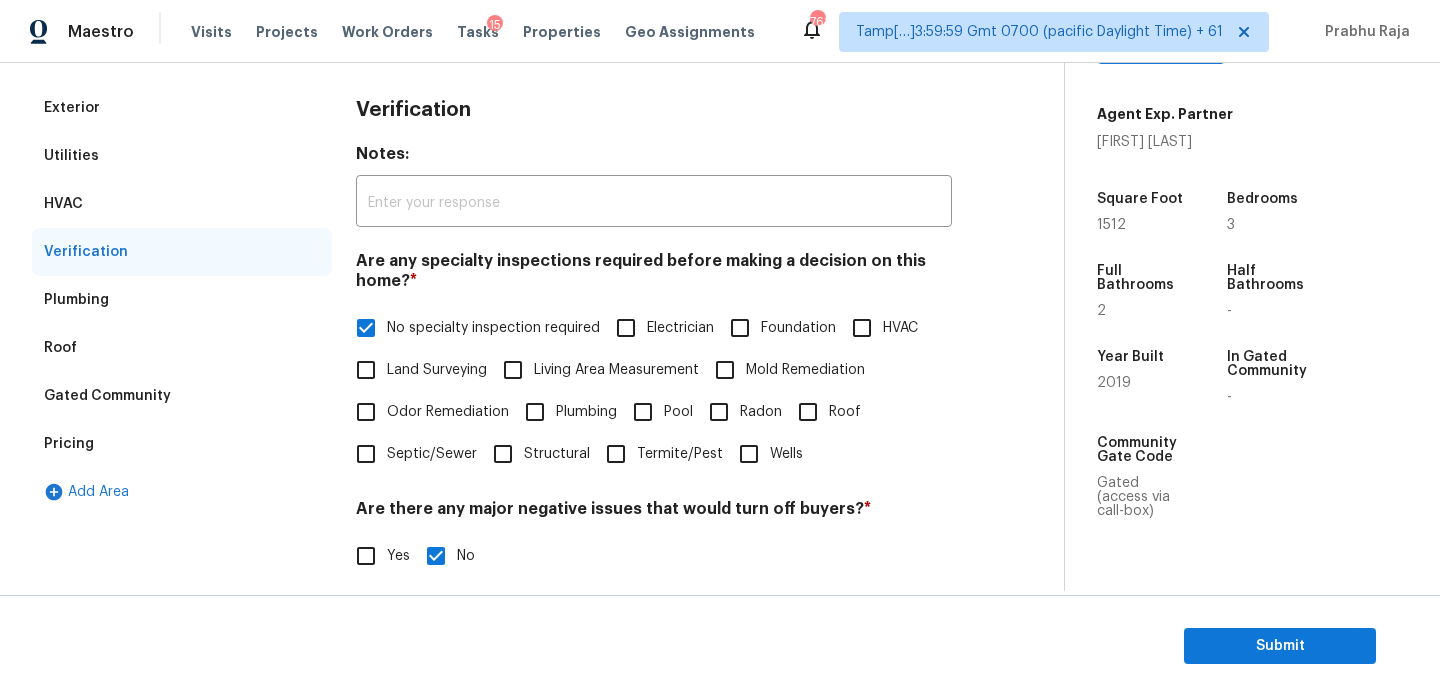 scroll, scrollTop: 697, scrollLeft: 0, axis: vertical 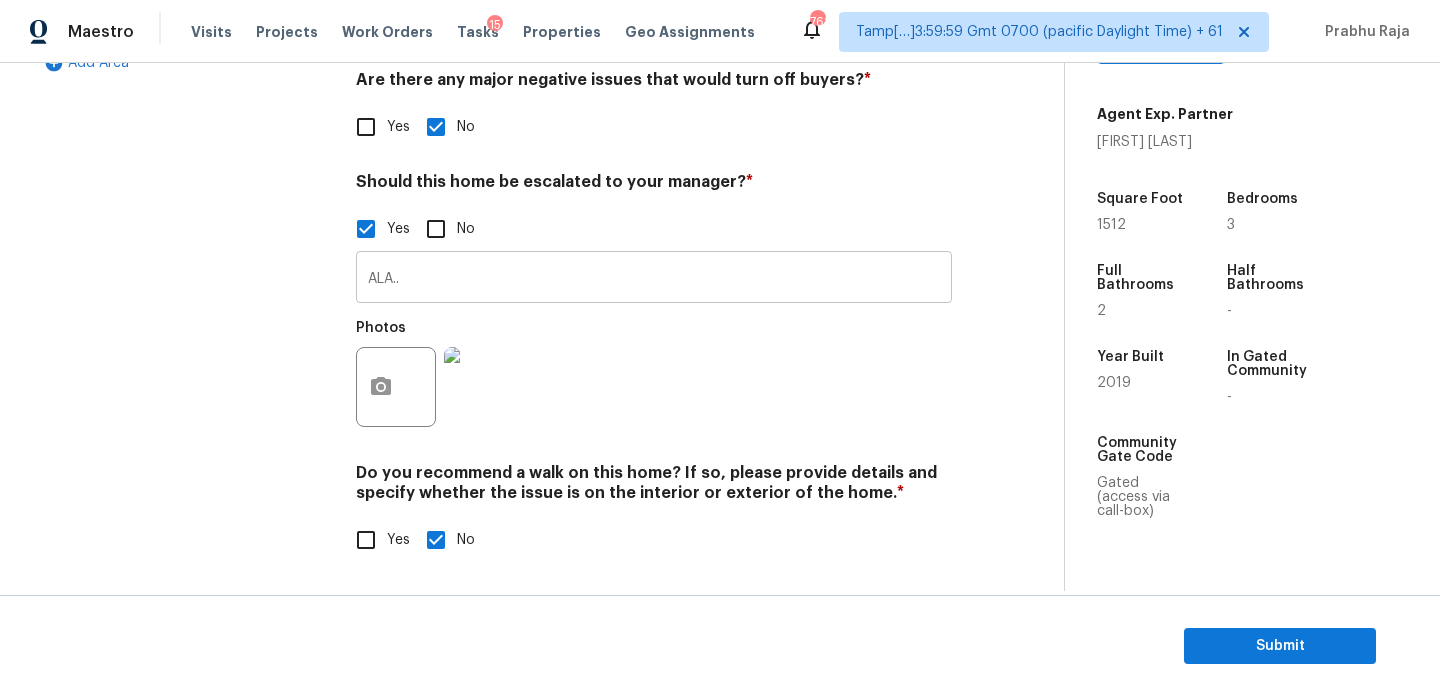 click on "ALA.." at bounding box center (654, 279) 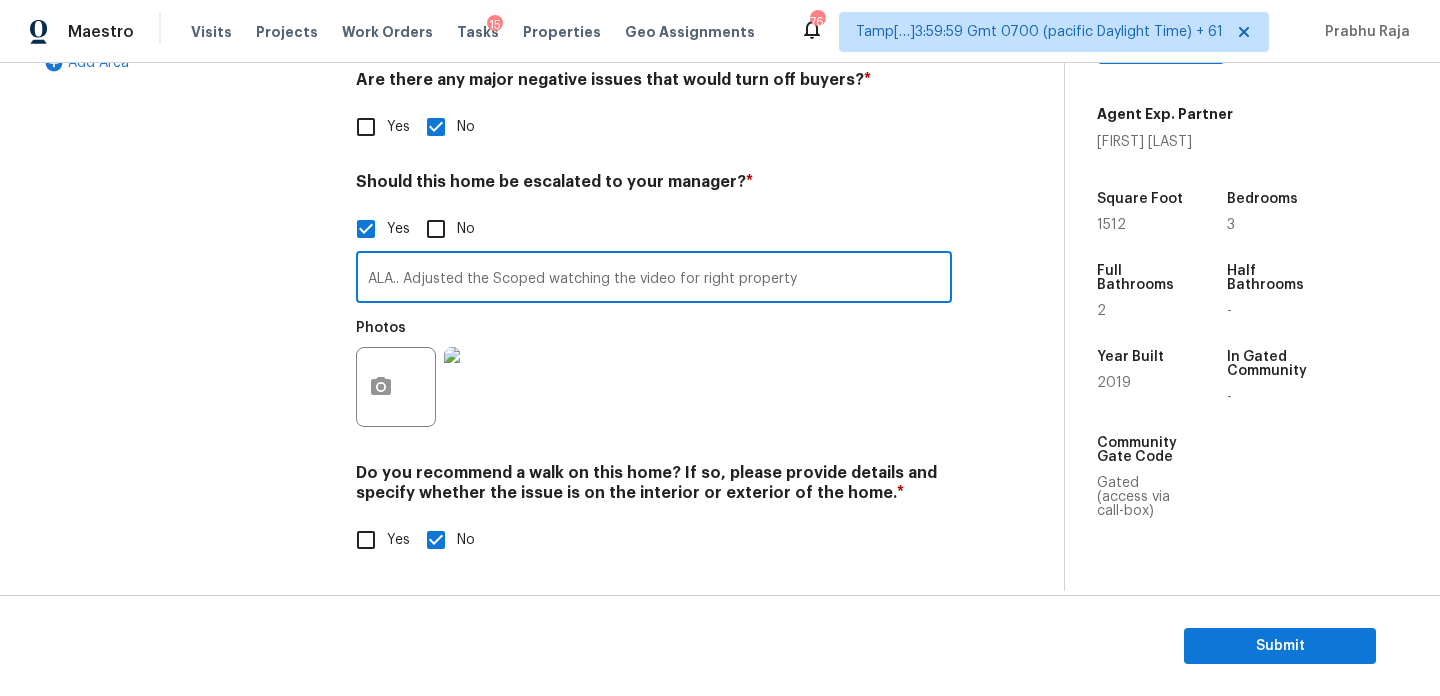 click at bounding box center [484, 387] 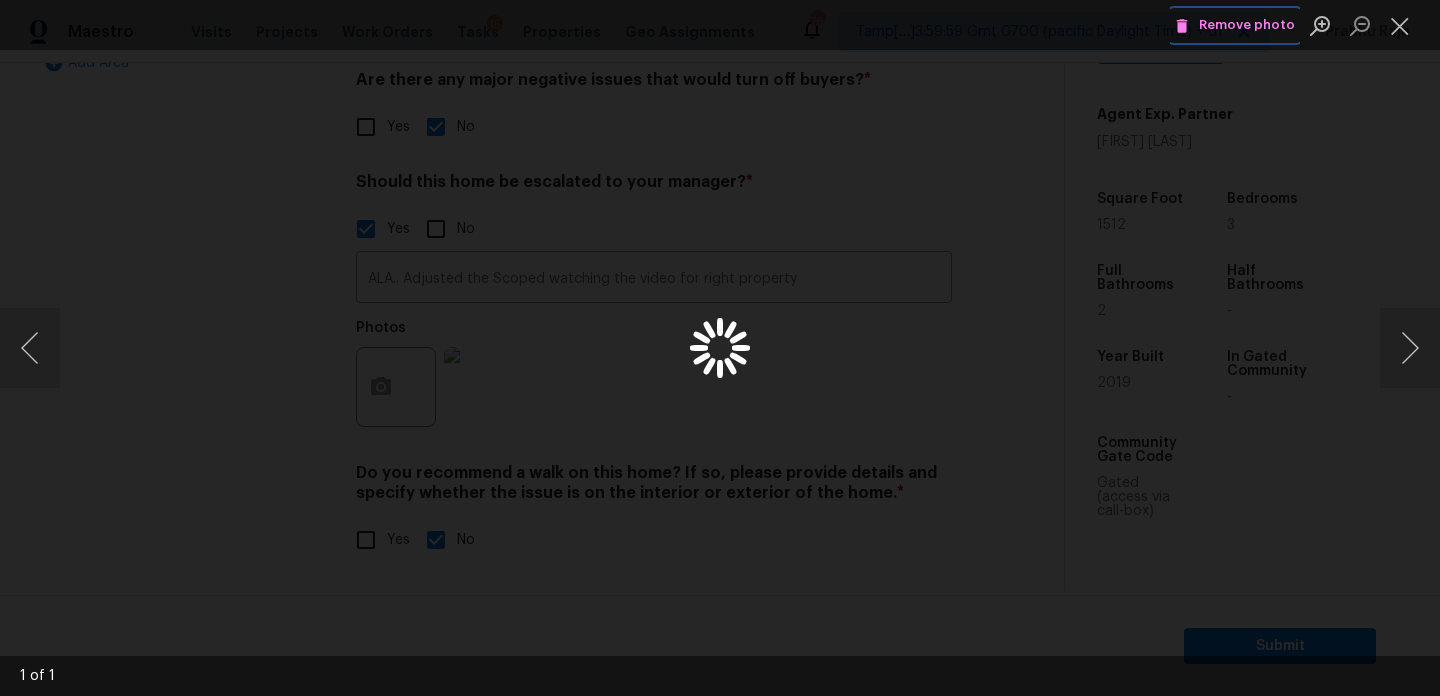click on "Remove photo" at bounding box center [1235, 25] 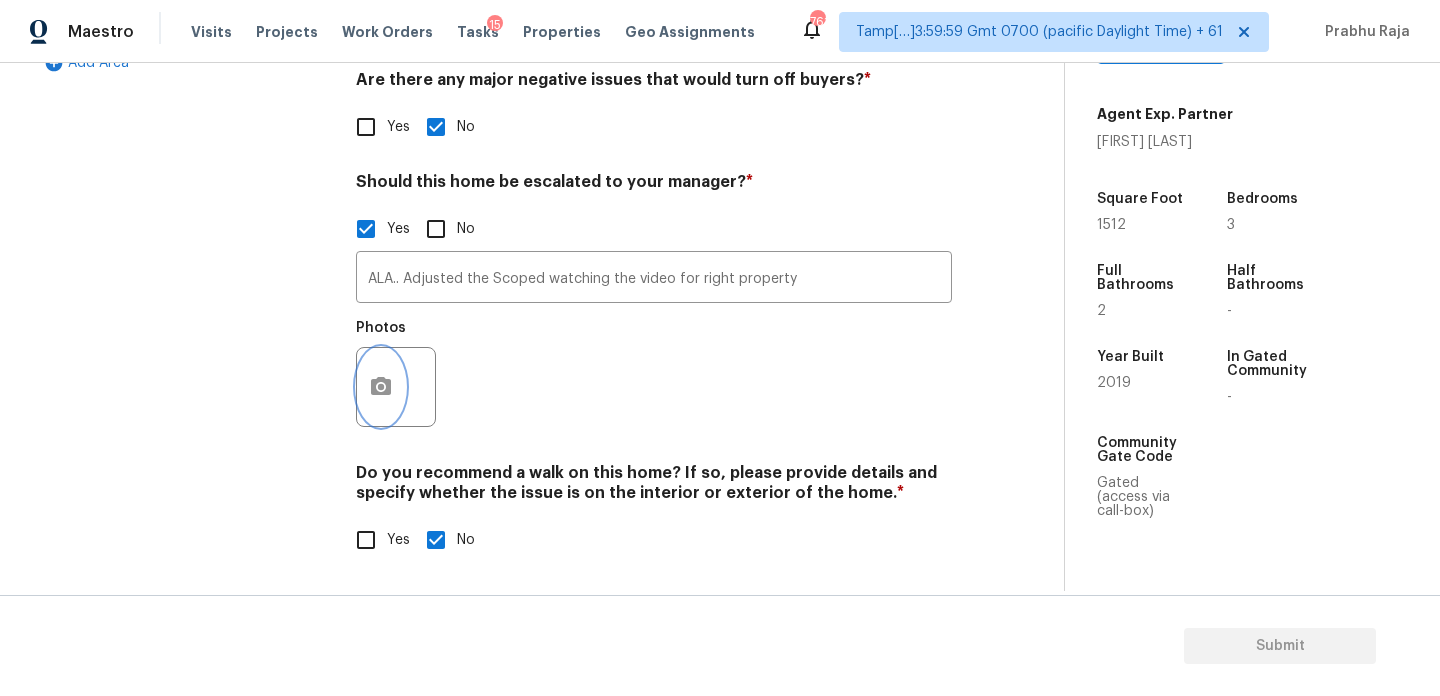 click 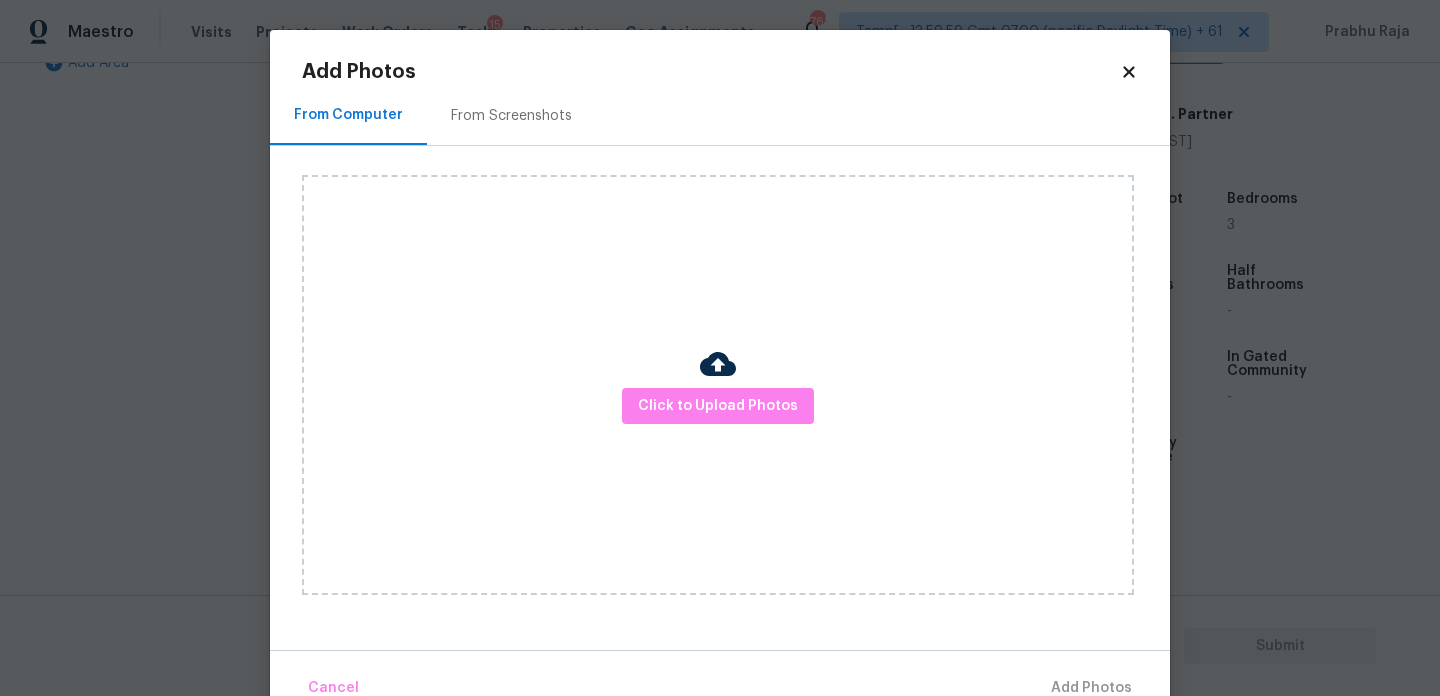 click at bounding box center (718, 364) 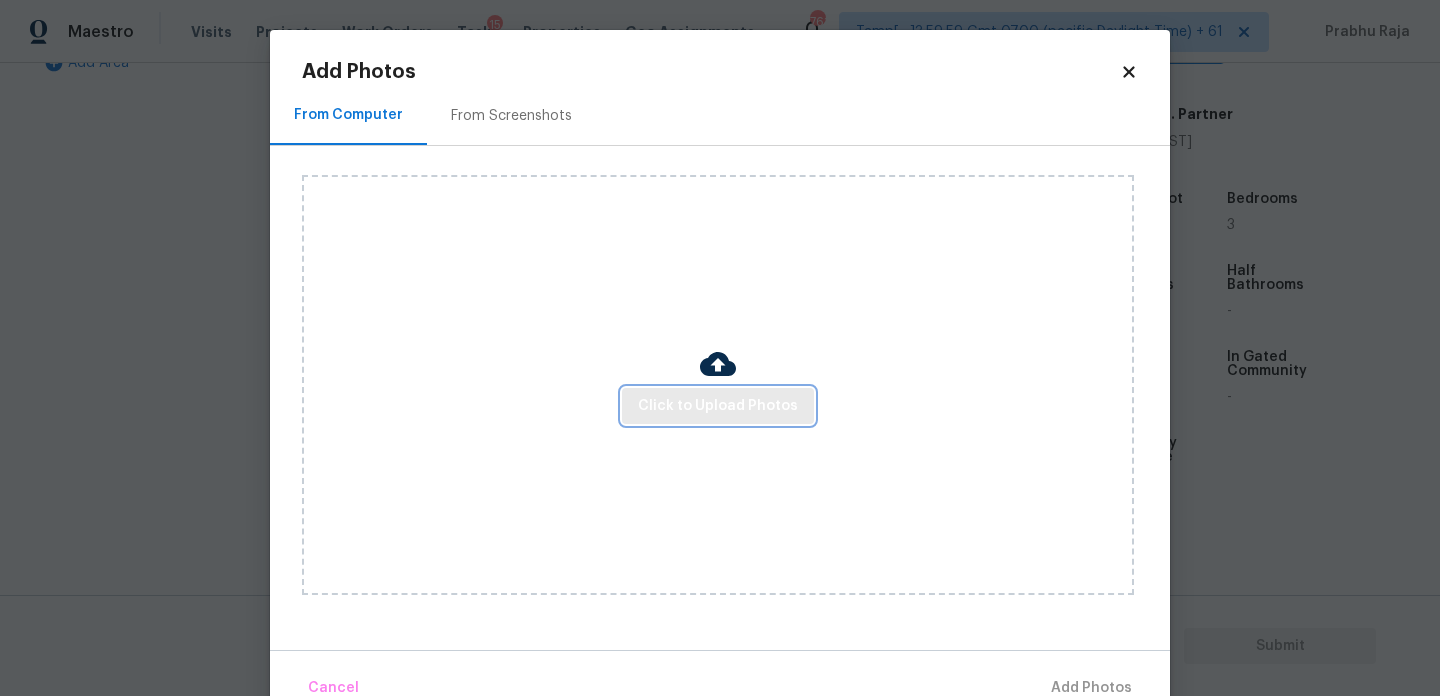 click on "Click to Upload Photos" at bounding box center [718, 406] 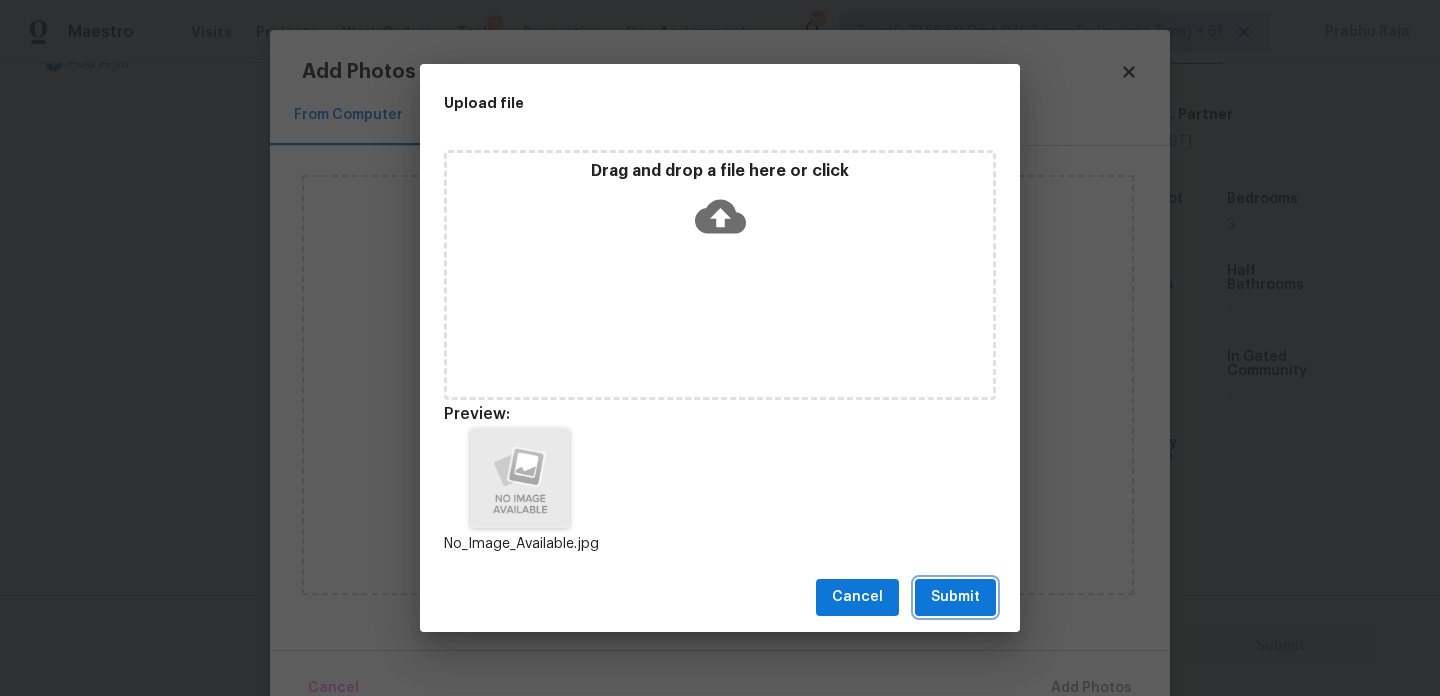 click on "Submit" at bounding box center (955, 597) 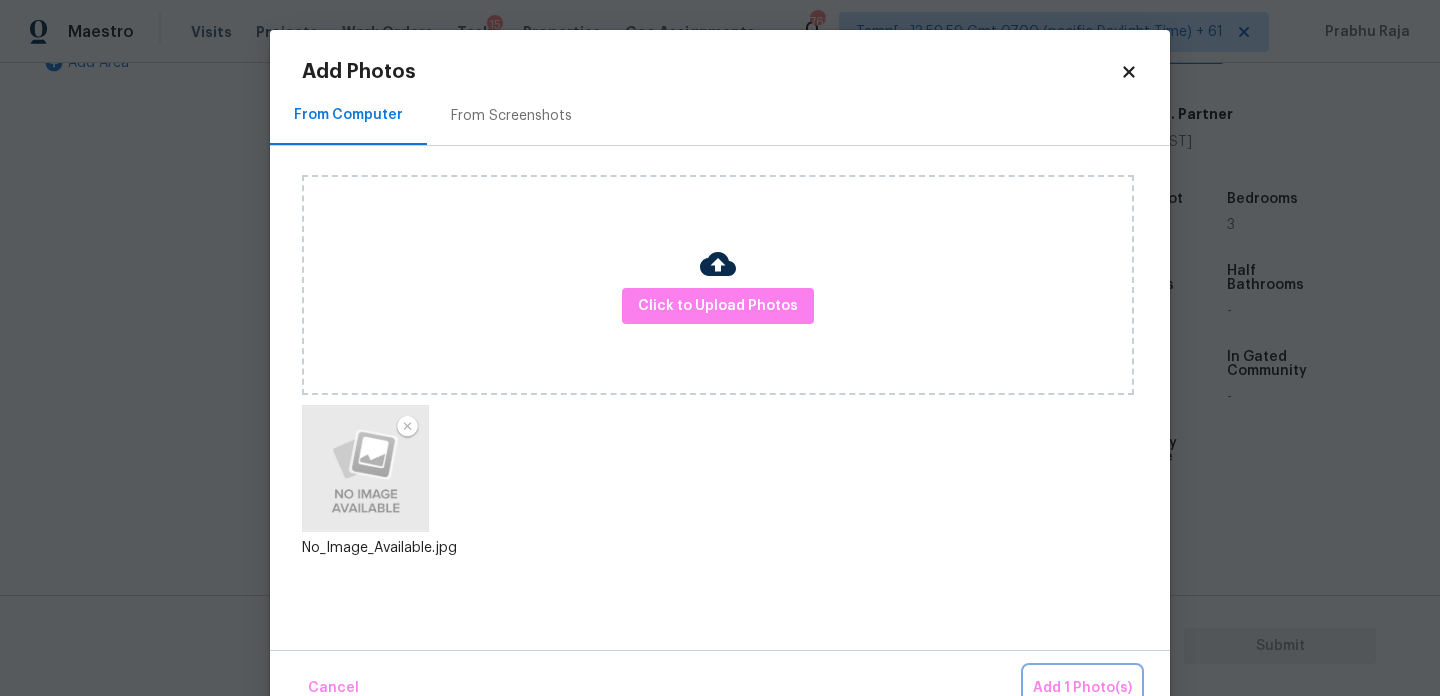 click on "Add 1 Photo(s)" at bounding box center (1082, 688) 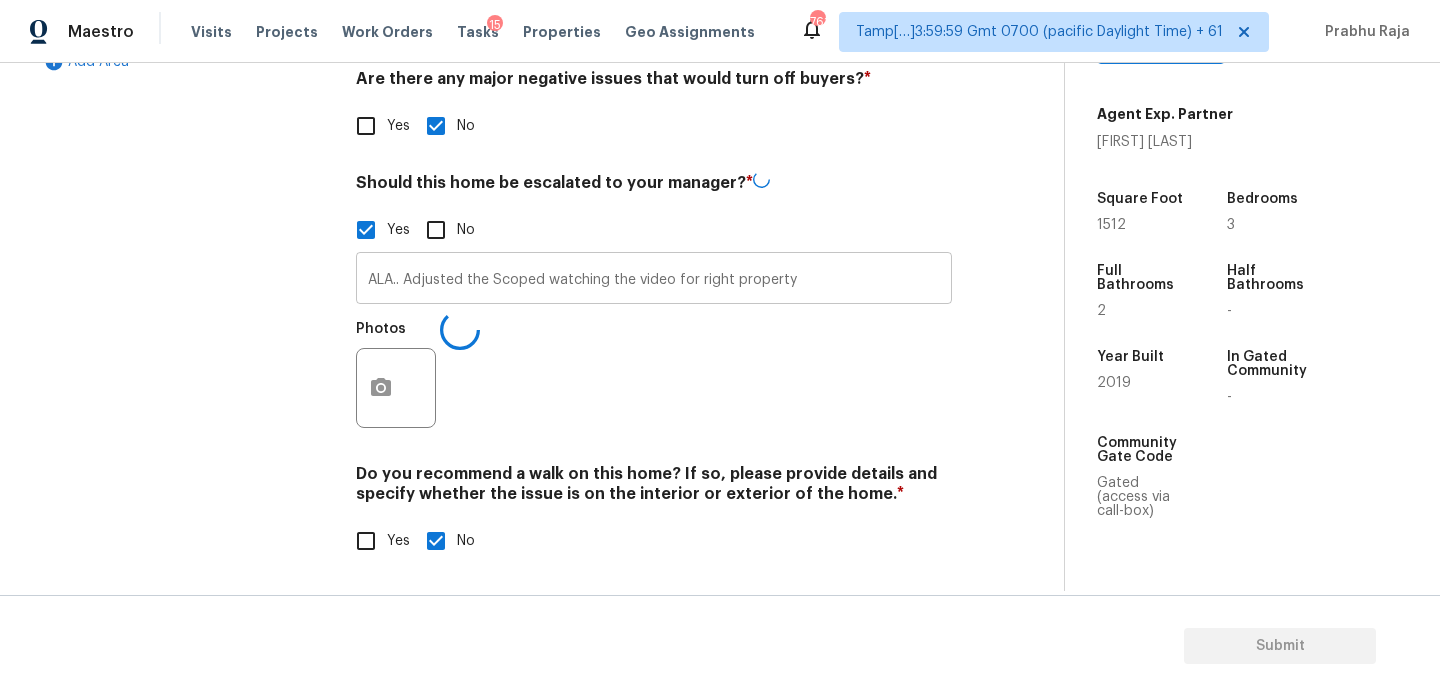 click on "ALA.. Adjusted the Scoped watching the video for right property" at bounding box center [654, 280] 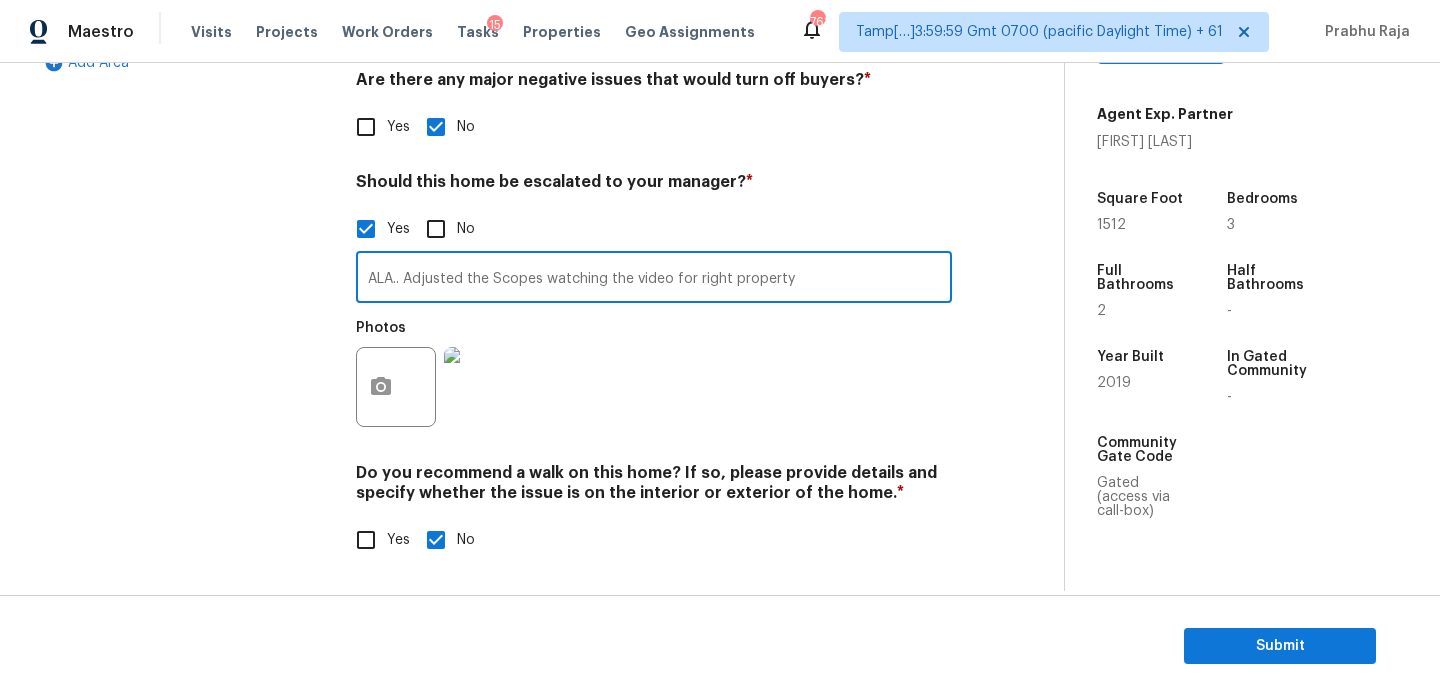 click on "ALA.. Adjusted the Scopes watching the video for right property" at bounding box center (654, 279) 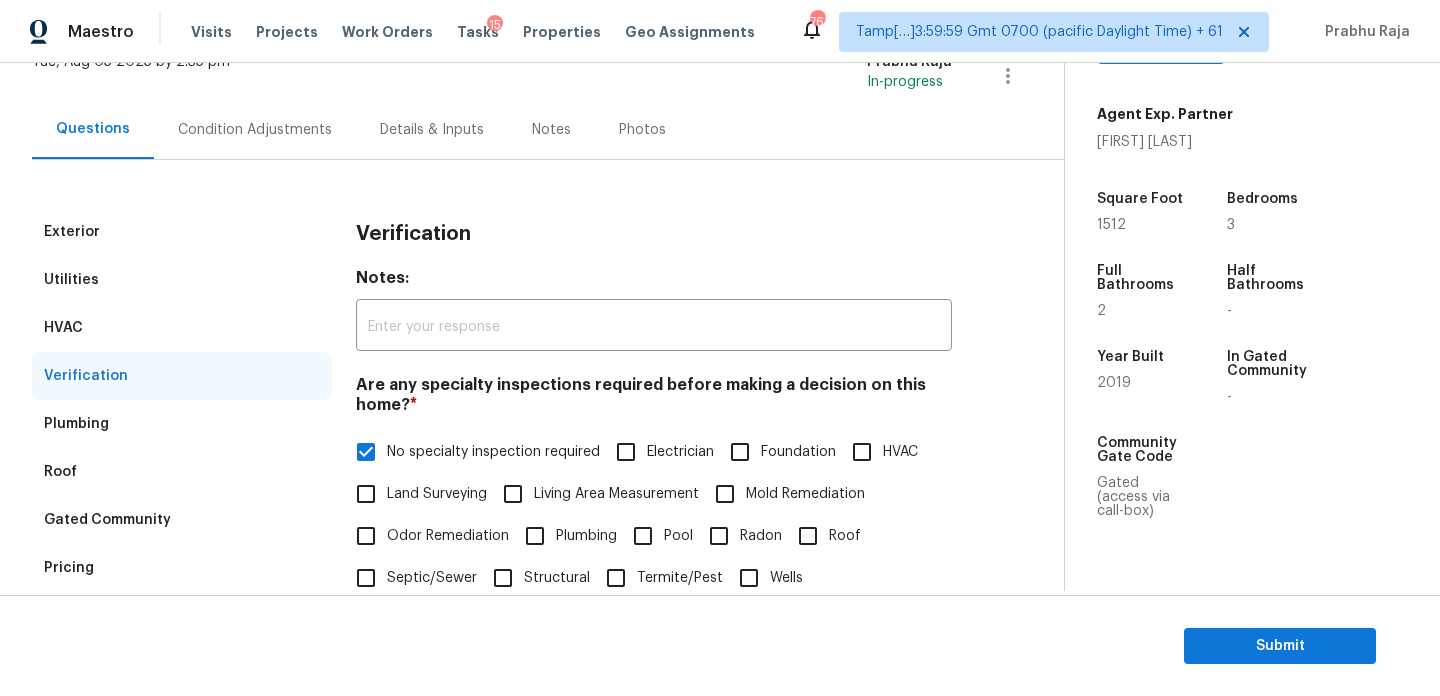 scroll, scrollTop: 97, scrollLeft: 0, axis: vertical 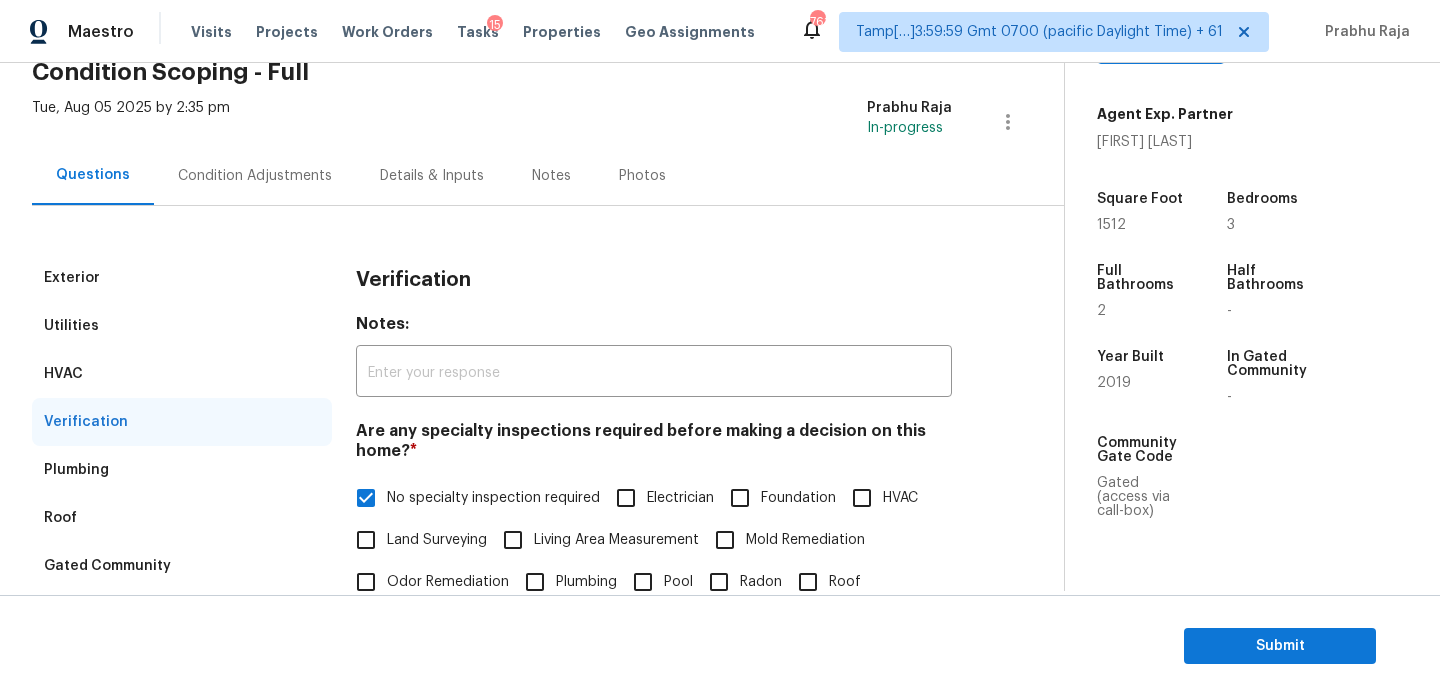 click on "Condition Adjustments" at bounding box center [255, 176] 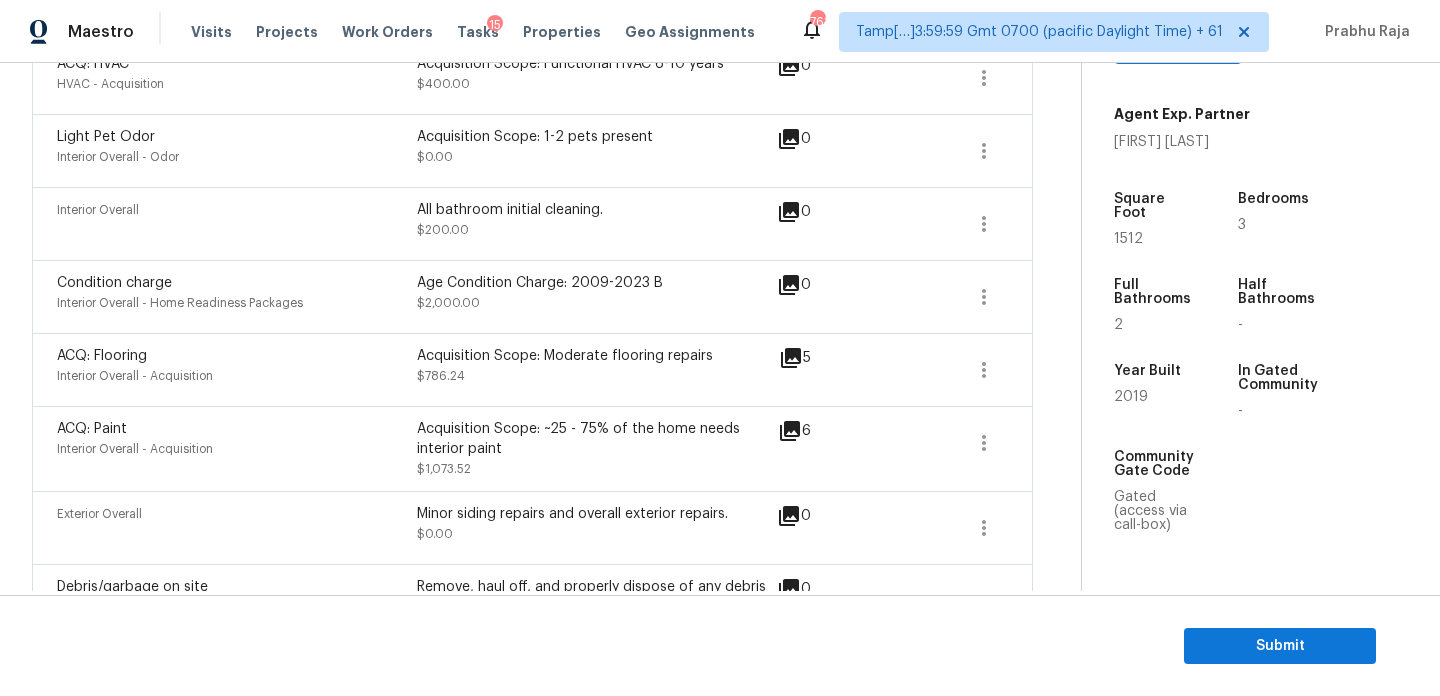 scroll, scrollTop: 756, scrollLeft: 0, axis: vertical 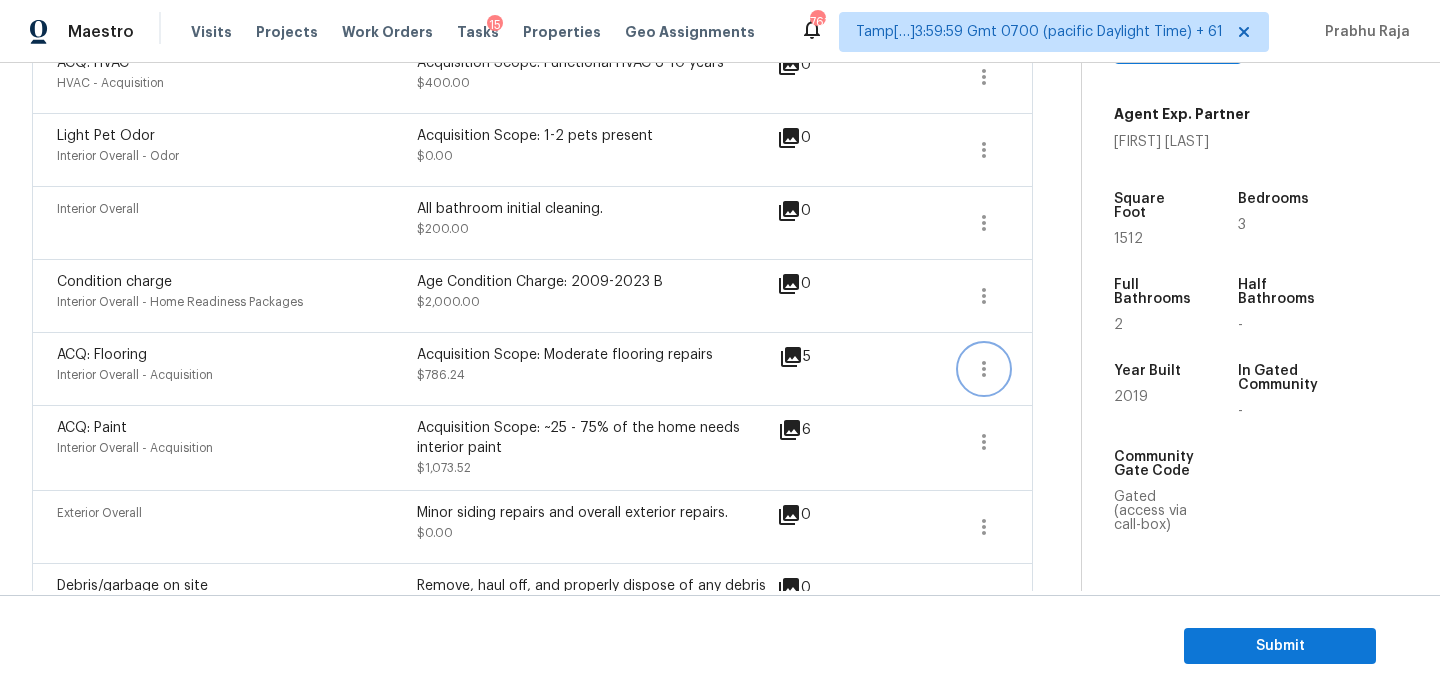 click 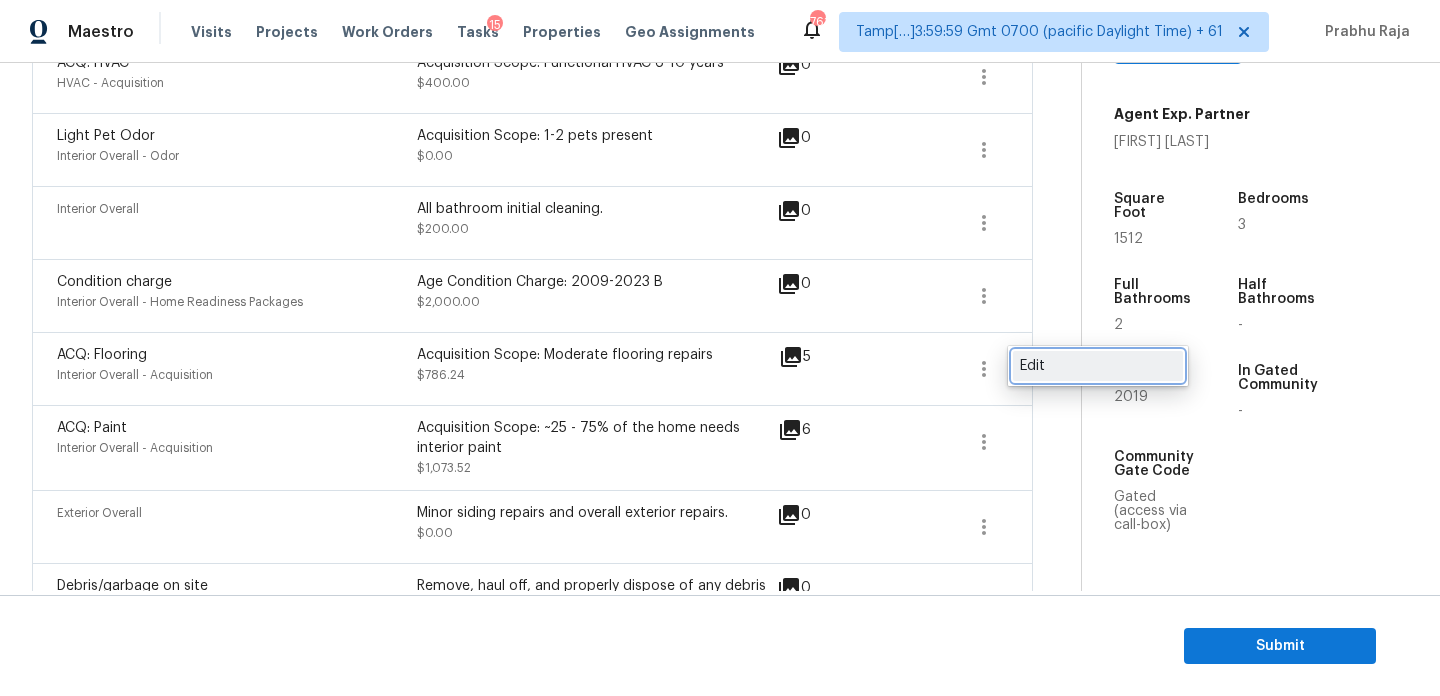 click on "Edit" at bounding box center [1098, 366] 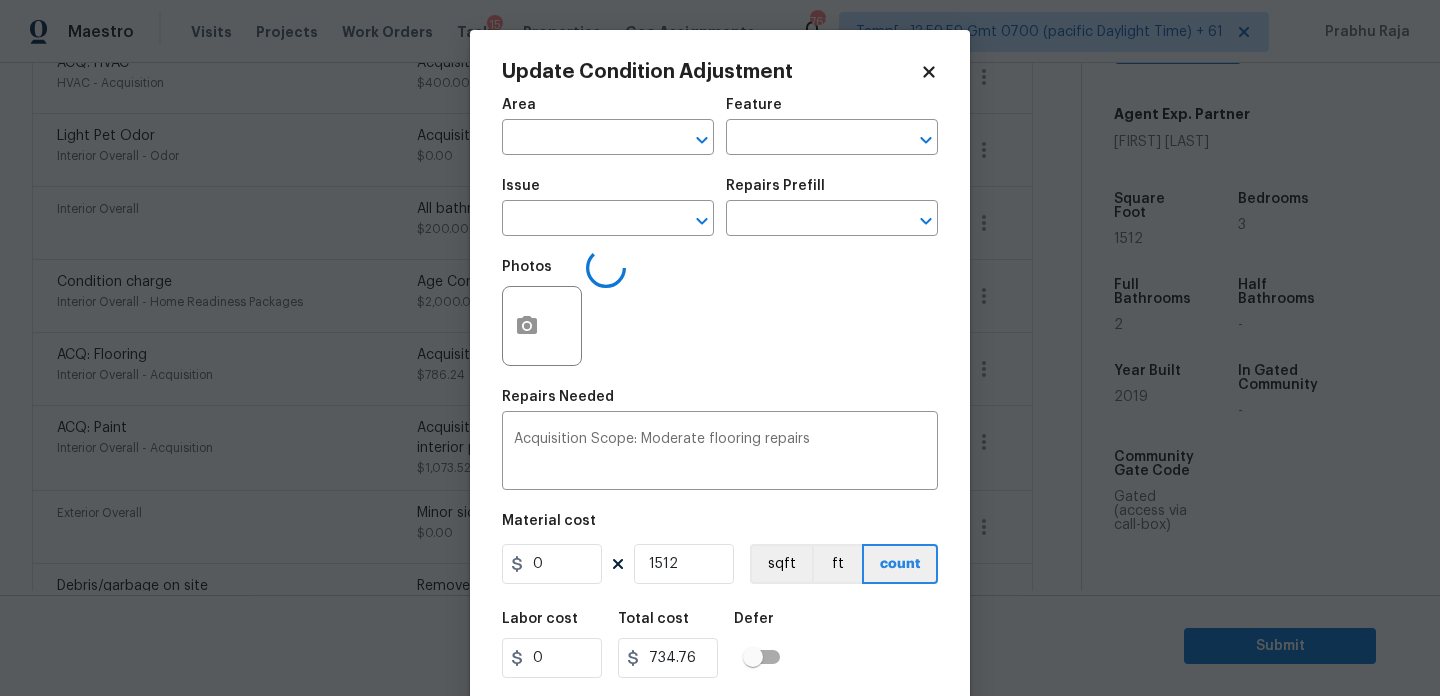 type on "Interior Overall" 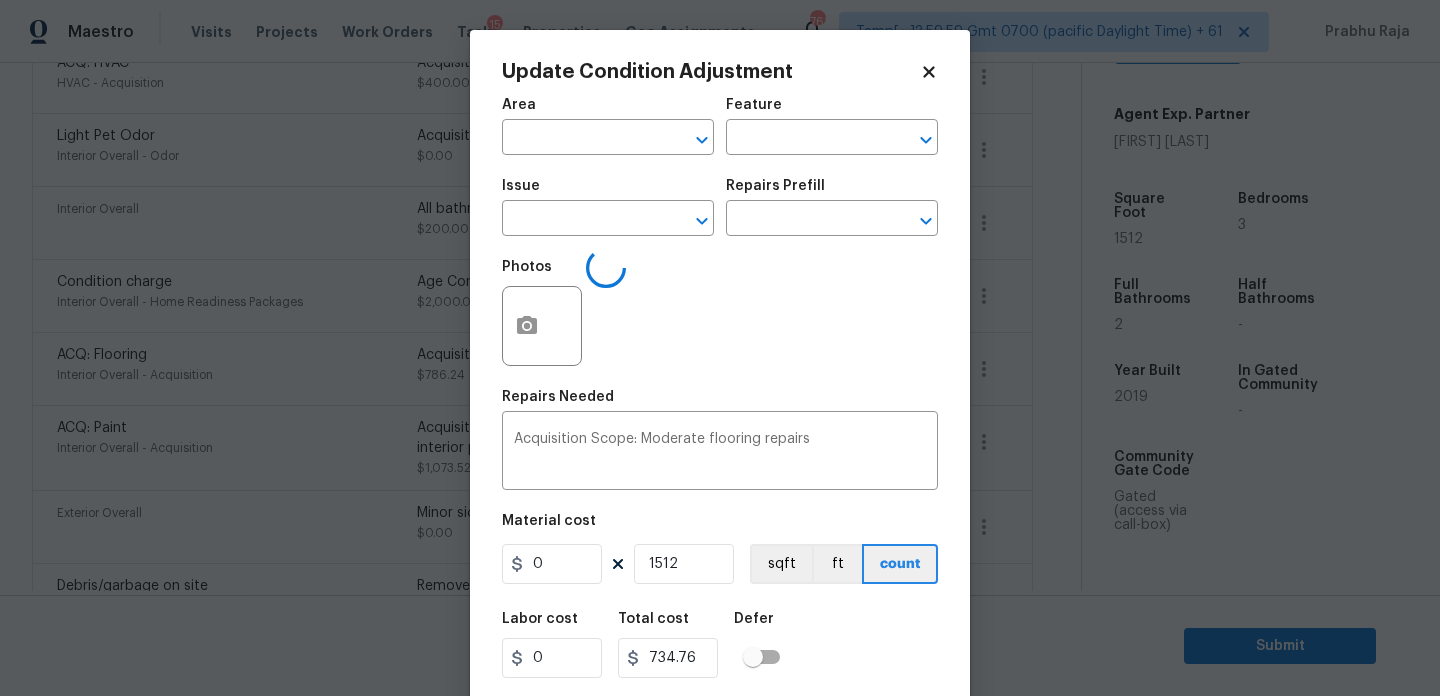type on "Acquisition" 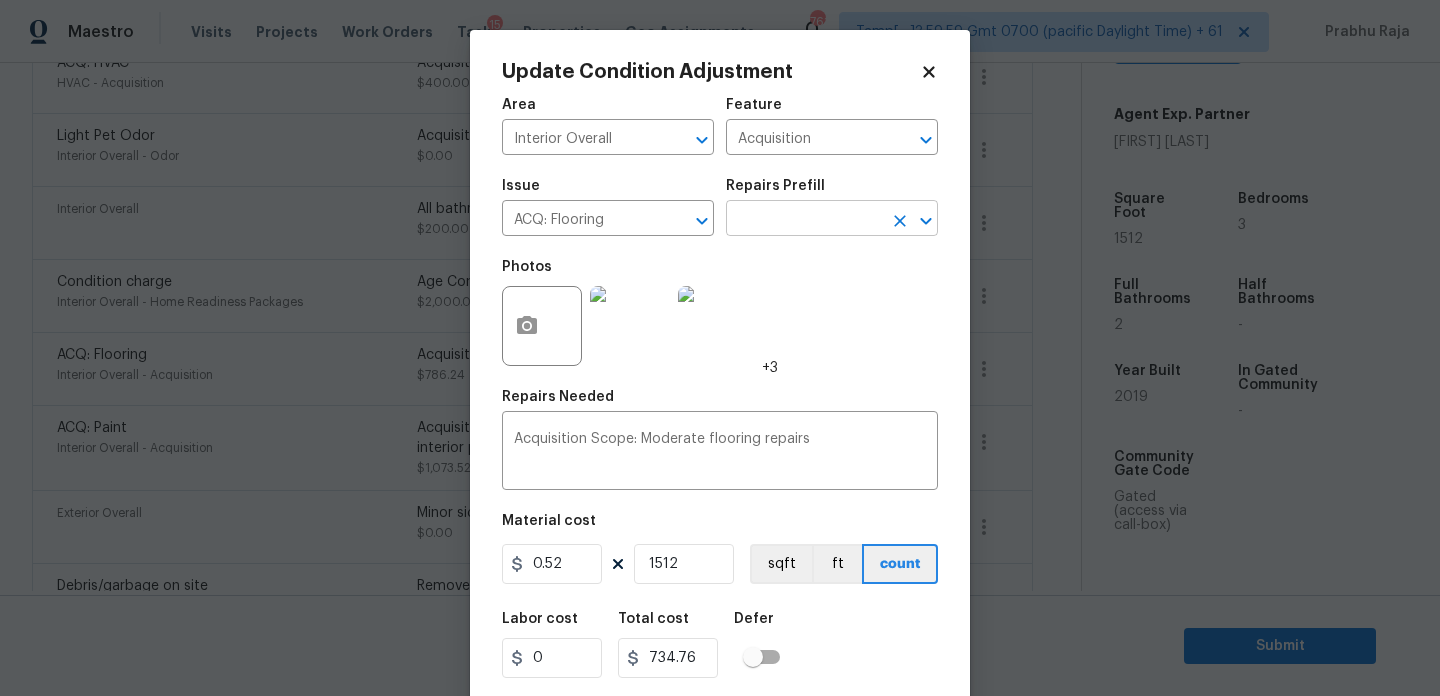 click at bounding box center [804, 220] 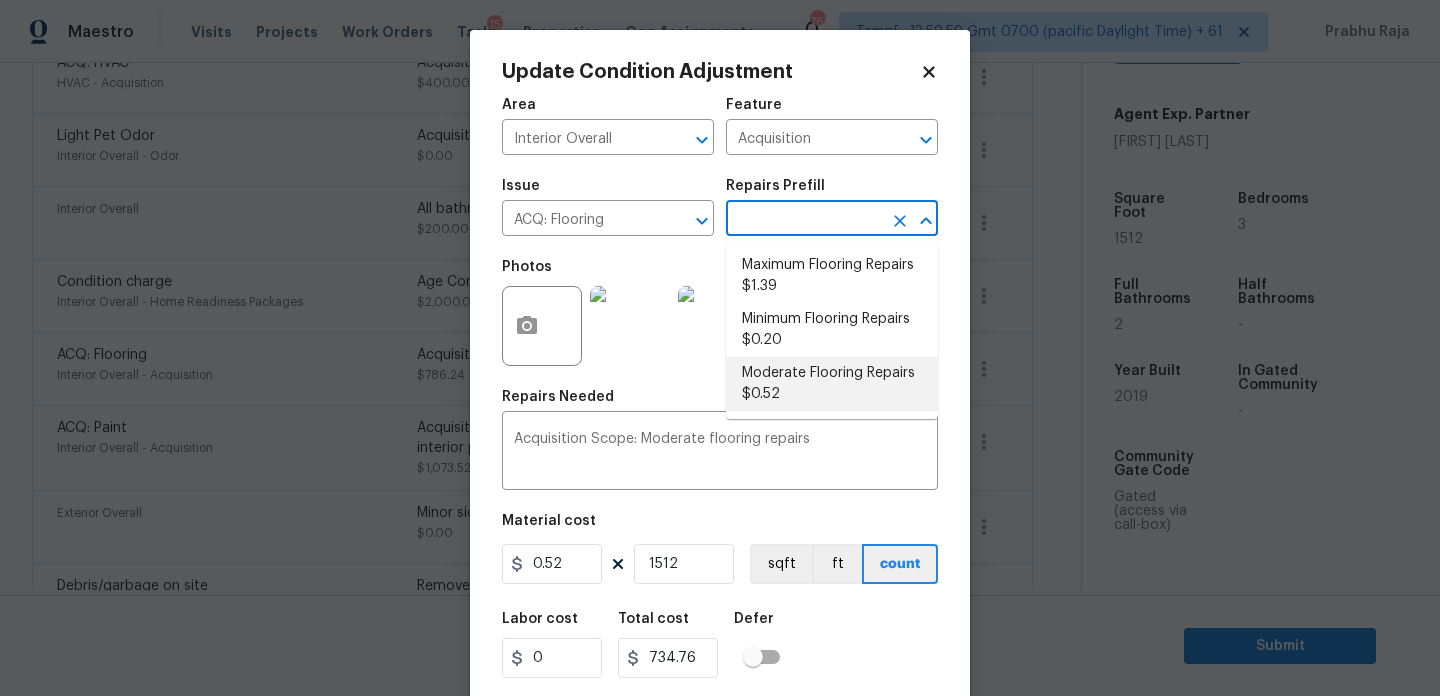 click on "Moderate Flooring Repairs $0.52" at bounding box center [832, 384] 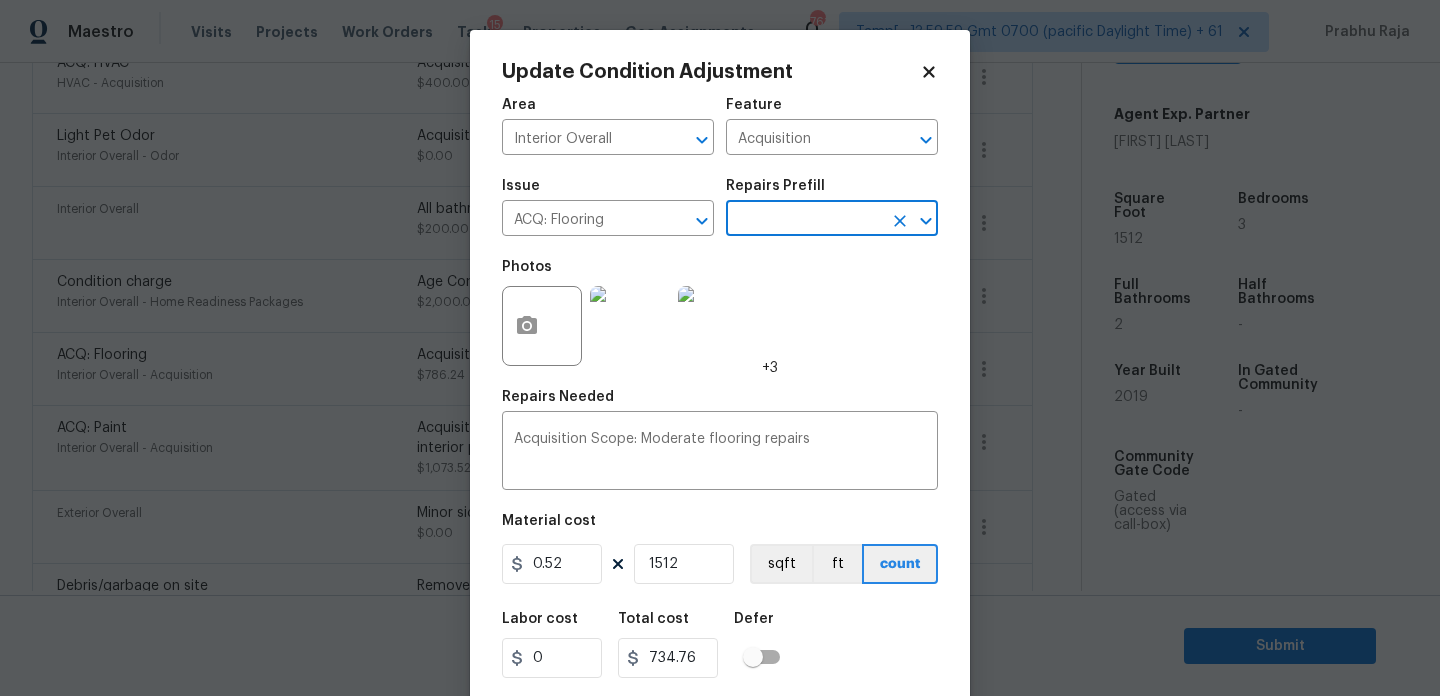 click 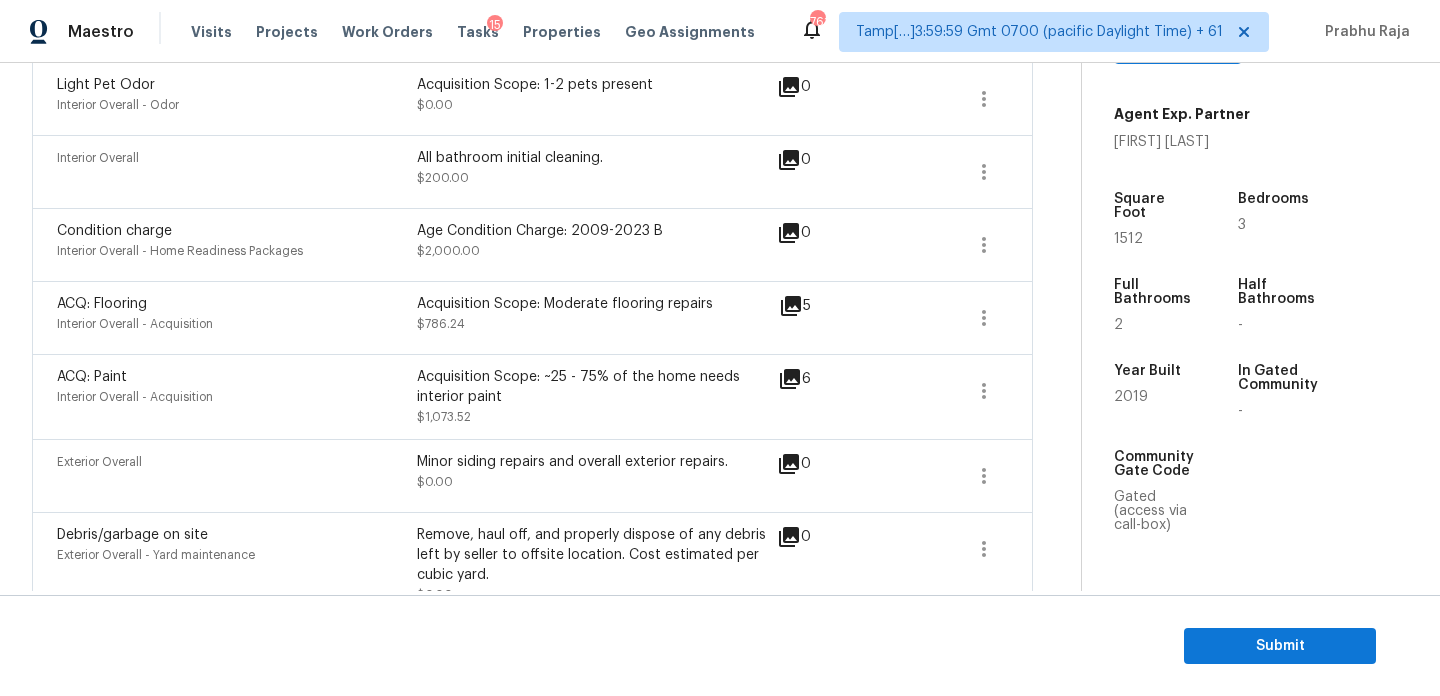 scroll, scrollTop: 813, scrollLeft: 0, axis: vertical 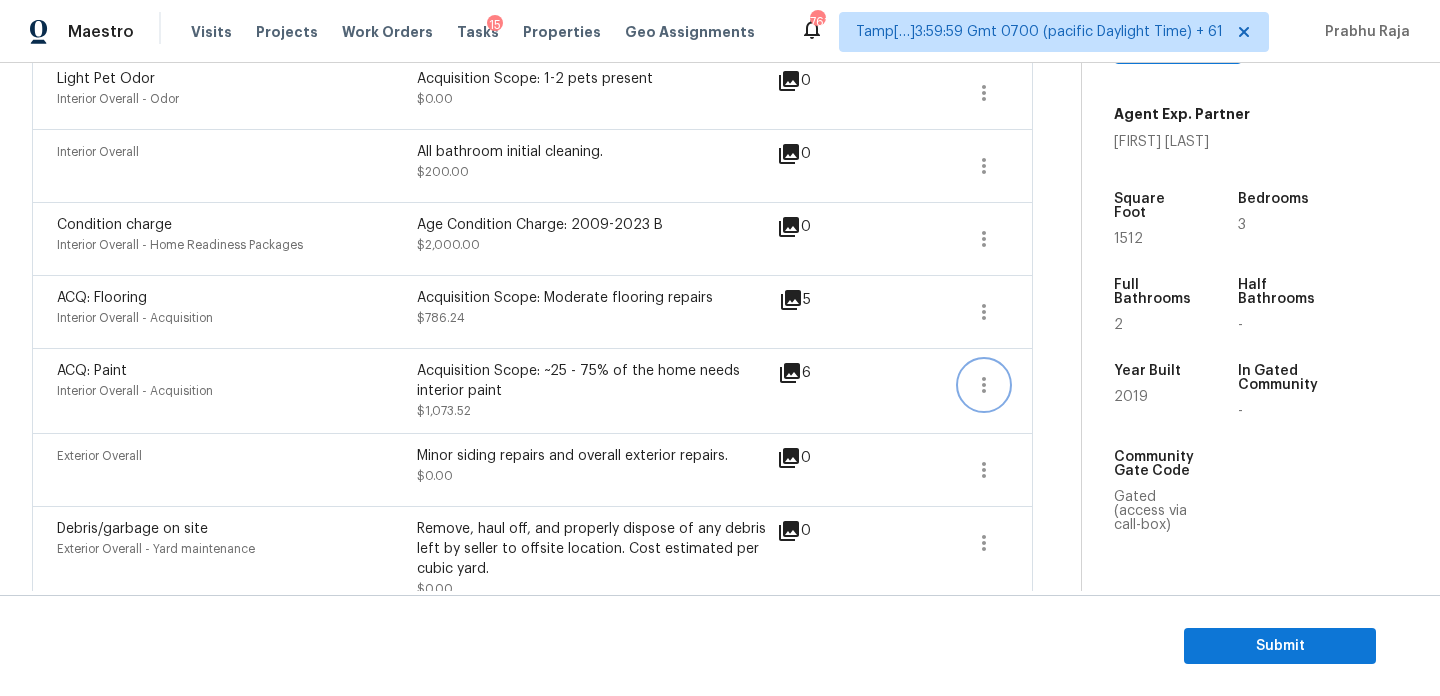 click 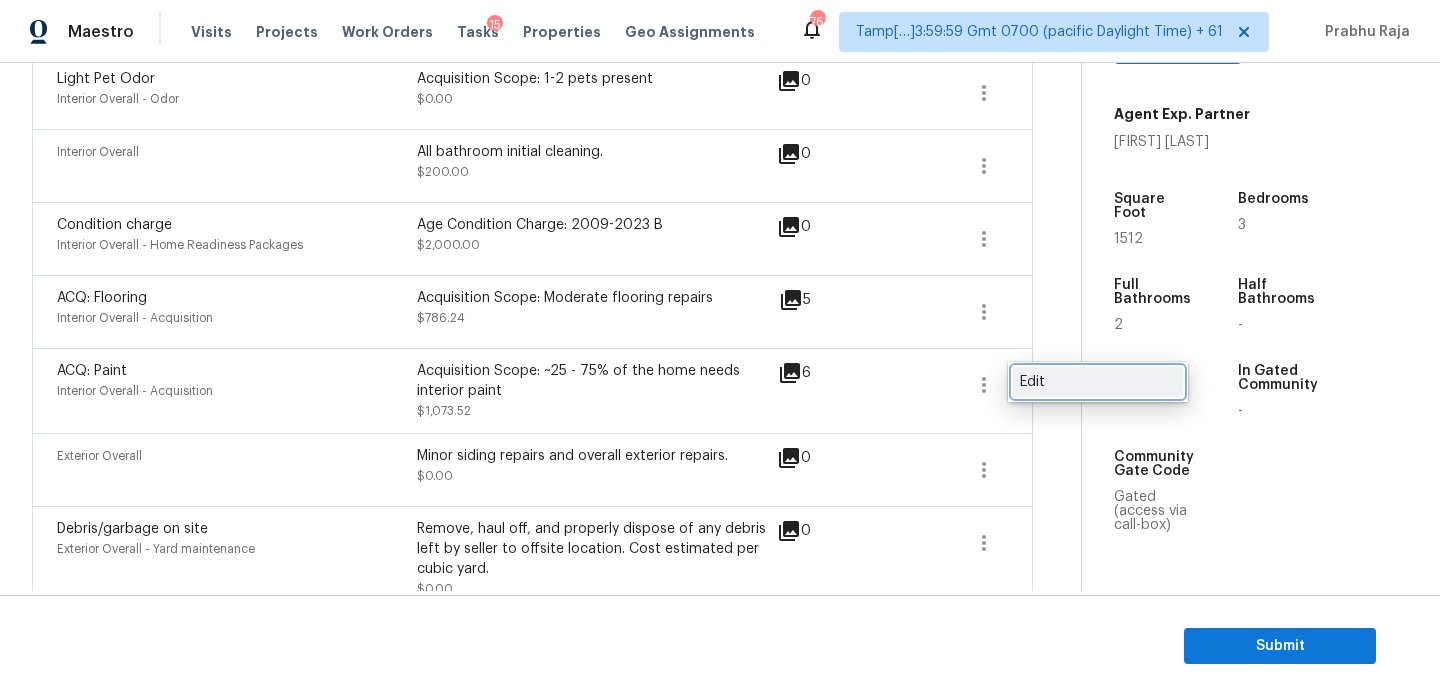 click on "Edit" at bounding box center [1098, 382] 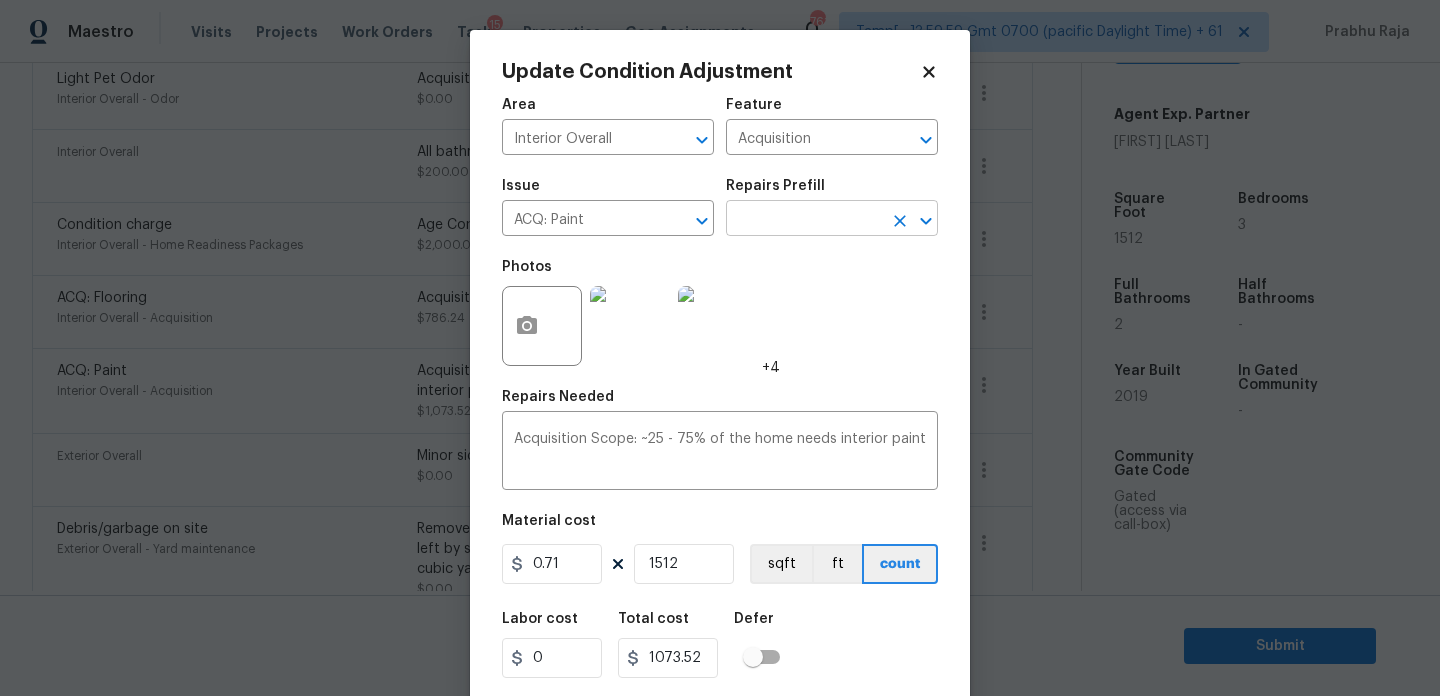 click on "Maestro Visits Projects Work Orders Tasks 15 Properties Geo Assignments 761 Tamp[…]3:59:59 Gmt 0700 (pacific Daylight Time) + 61 Prabhu Raja Back to tasks Condition Scoping - Full Tue, Aug 05 2025 by 2:35 pm   Prabhu Raja In-progress Questions Condition Adjustments Details & Inputs Notes Photos Condition Adjustments Total:  $5959.76 Deferred:  $0 Add Condition Adjustment A virtual  In-Person Walkthrough  is also required for this home.   + Add exterior scopes Exterior Paint Exterior Overall - Garage paint garage door $0.00   1 ACQ: Water Leak Interior Overall - Acquisition Acquisition Scope: Possible plumbing leak $0.00   1 ACQ: Shingle Roof Roof - Acquisition Acquisition Scope (Florida Only): Shingle Roof 0-9 years in age maintenance. $1,000.00   0 ACQ: HVAC HVAC - Acquisition Acquisition Scope: Functional HVAC 6-10 years $400.00   0 Light Pet Odor Interior Overall - Odor Acquisition Scope: 1-2 pets present $0.00   0 Interior Overall All bathroom initial cleaning. $200.00   0 Condition charge $2,000.00   0" at bounding box center (720, 348) 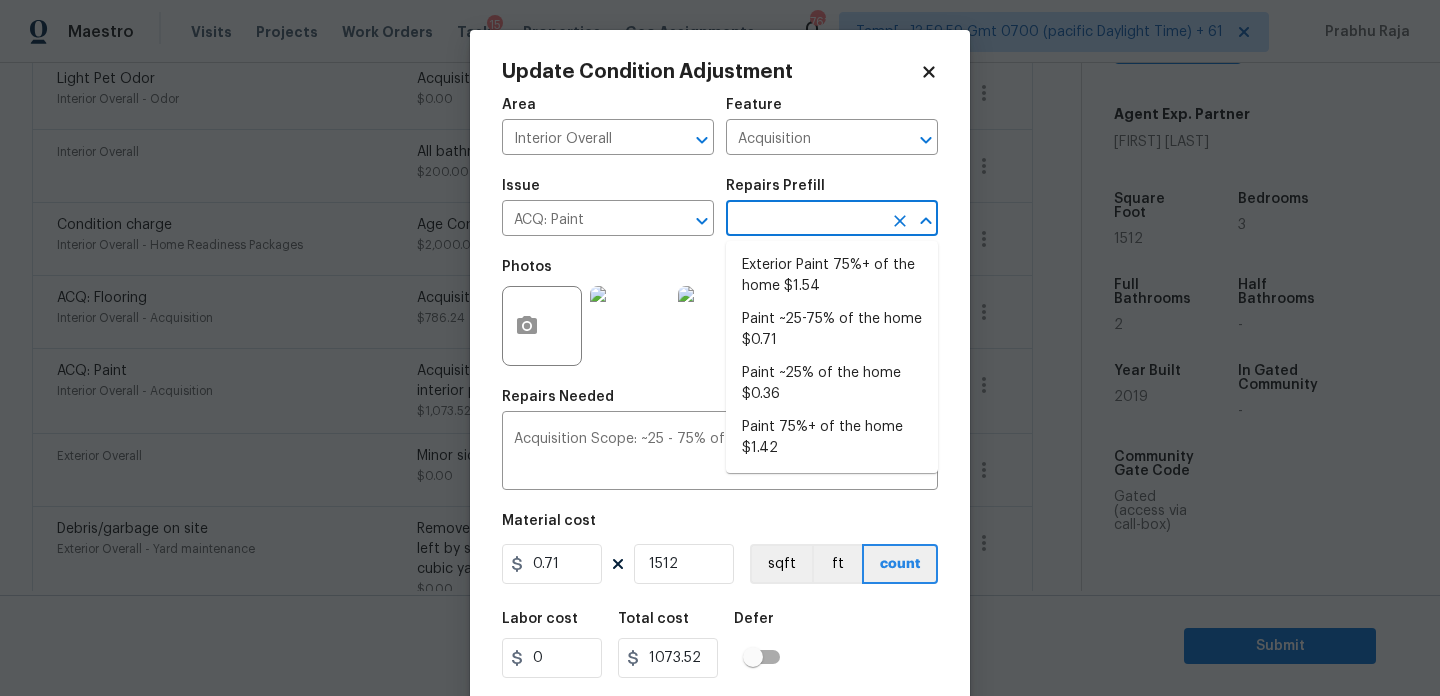click at bounding box center (804, 220) 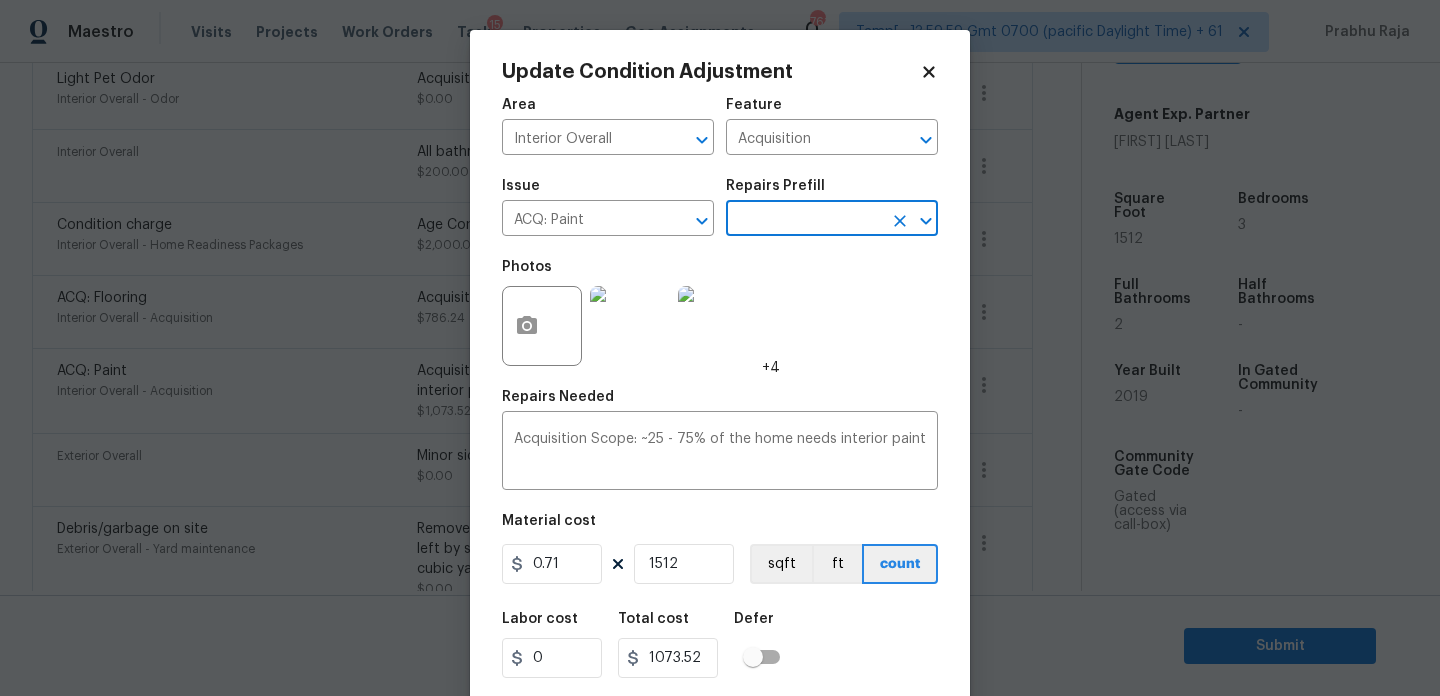 click at bounding box center (804, 220) 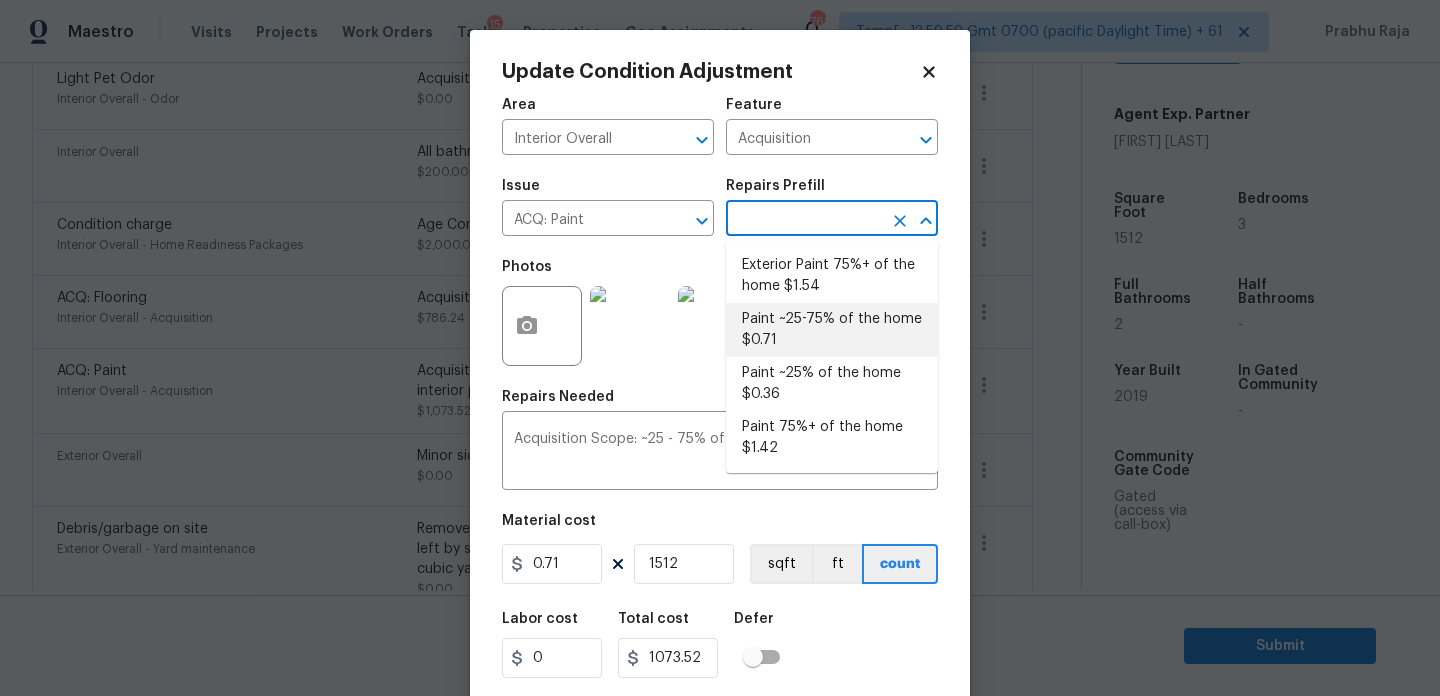 click on "Paint ~25-75% of the home $0.71" at bounding box center (832, 330) 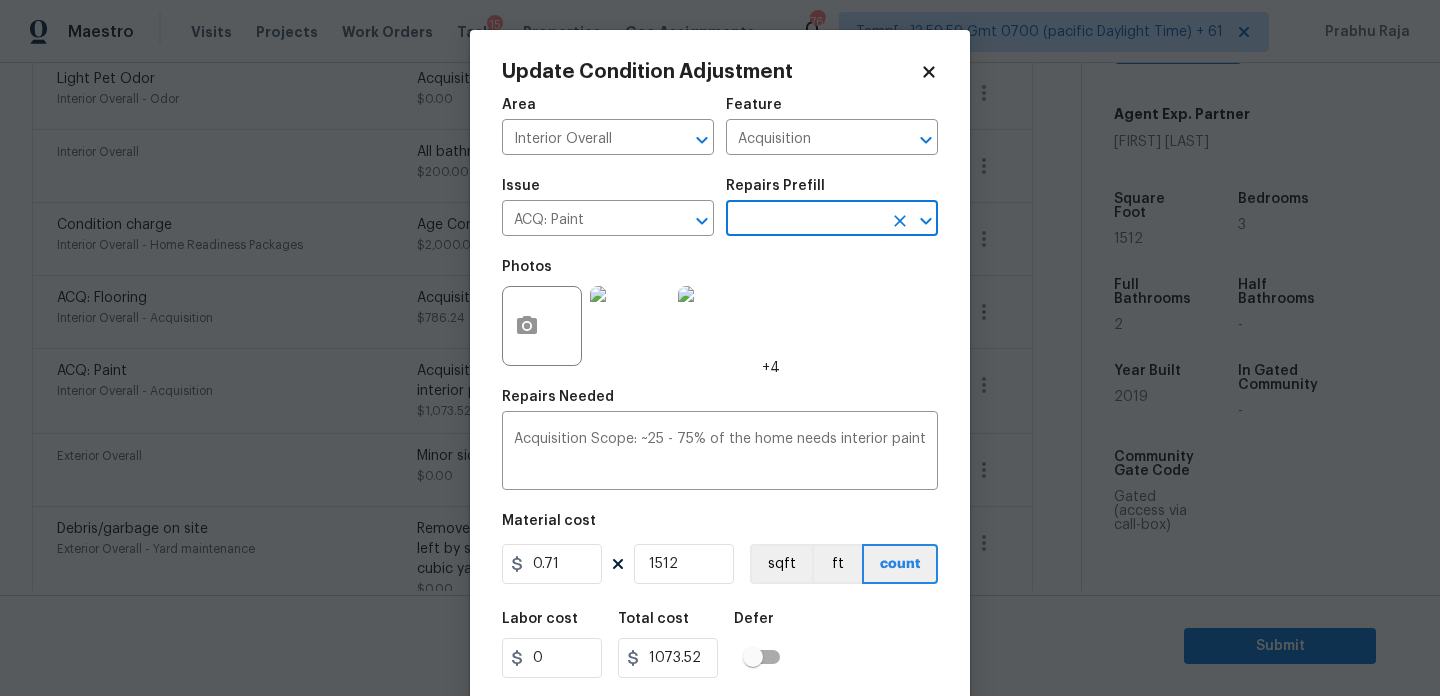 click 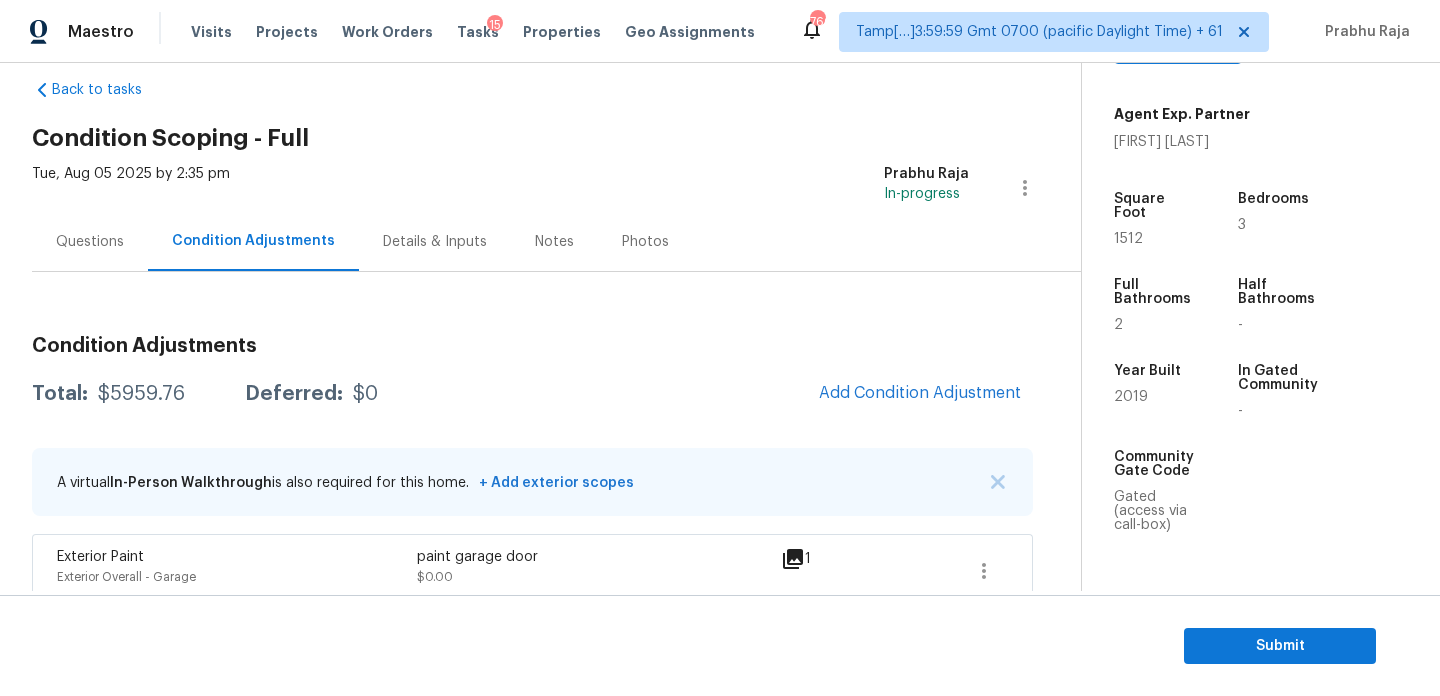 scroll, scrollTop: 0, scrollLeft: 0, axis: both 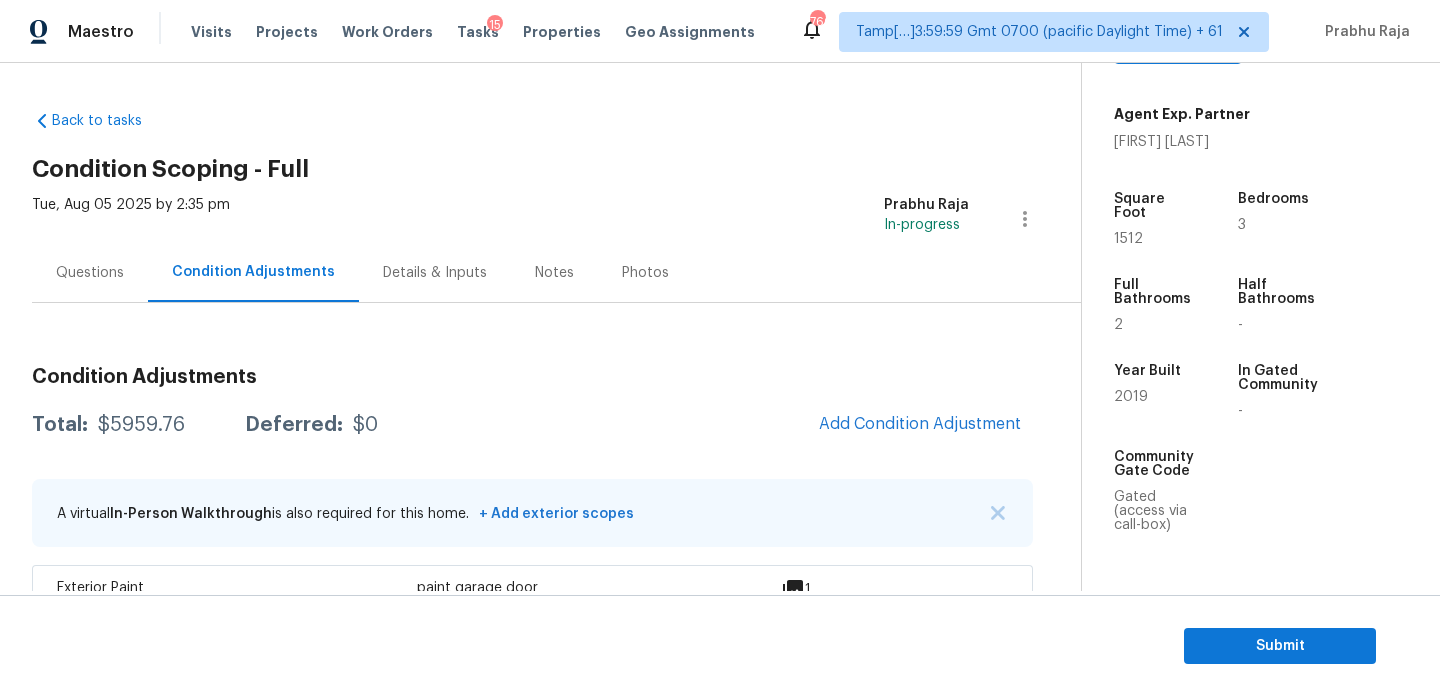 click on "Condition Adjustments" at bounding box center [253, 272] 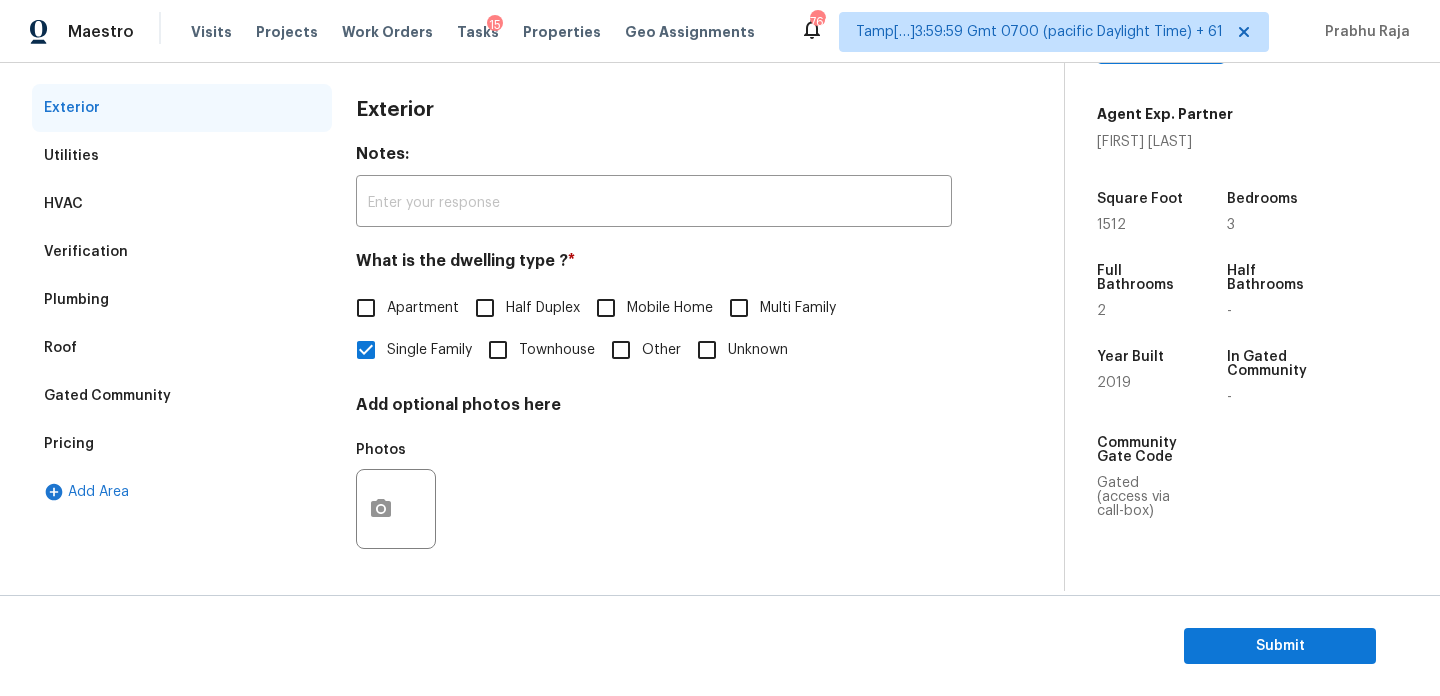 click on "Gated Community" at bounding box center [107, 396] 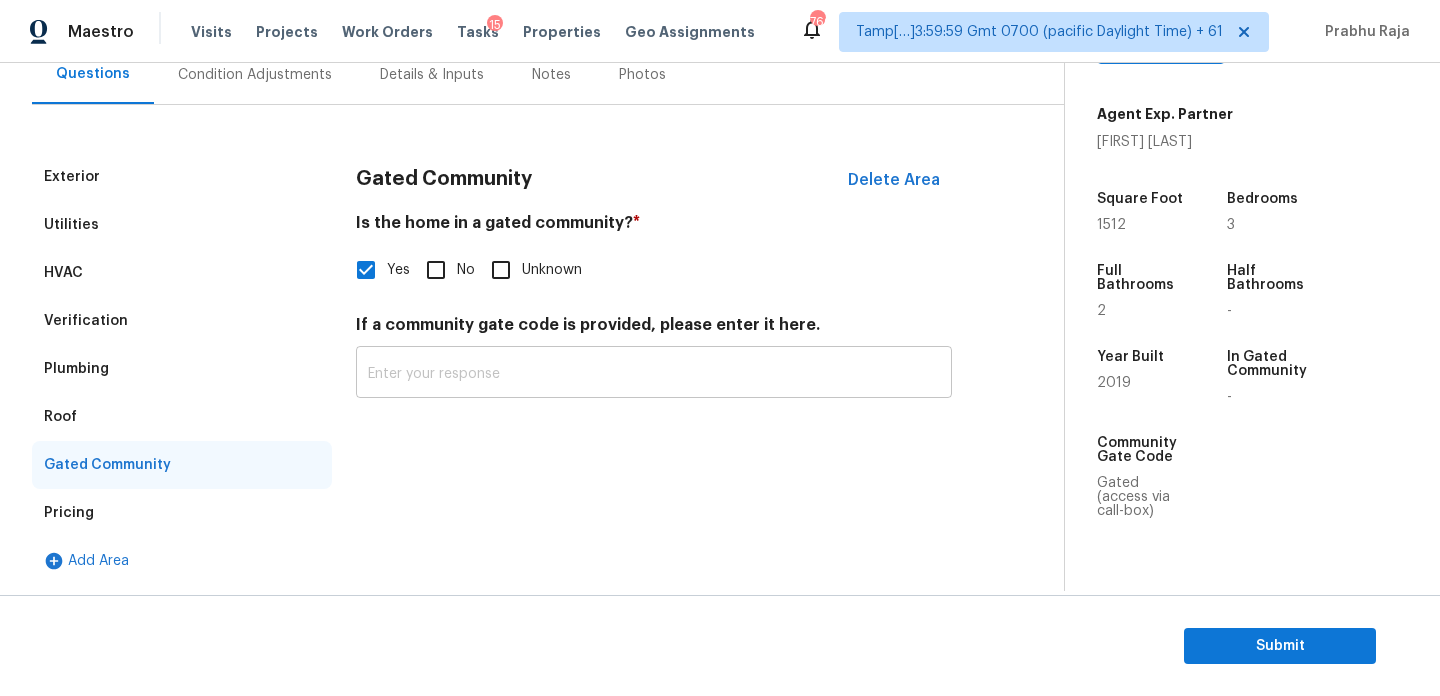 scroll, scrollTop: 122, scrollLeft: 0, axis: vertical 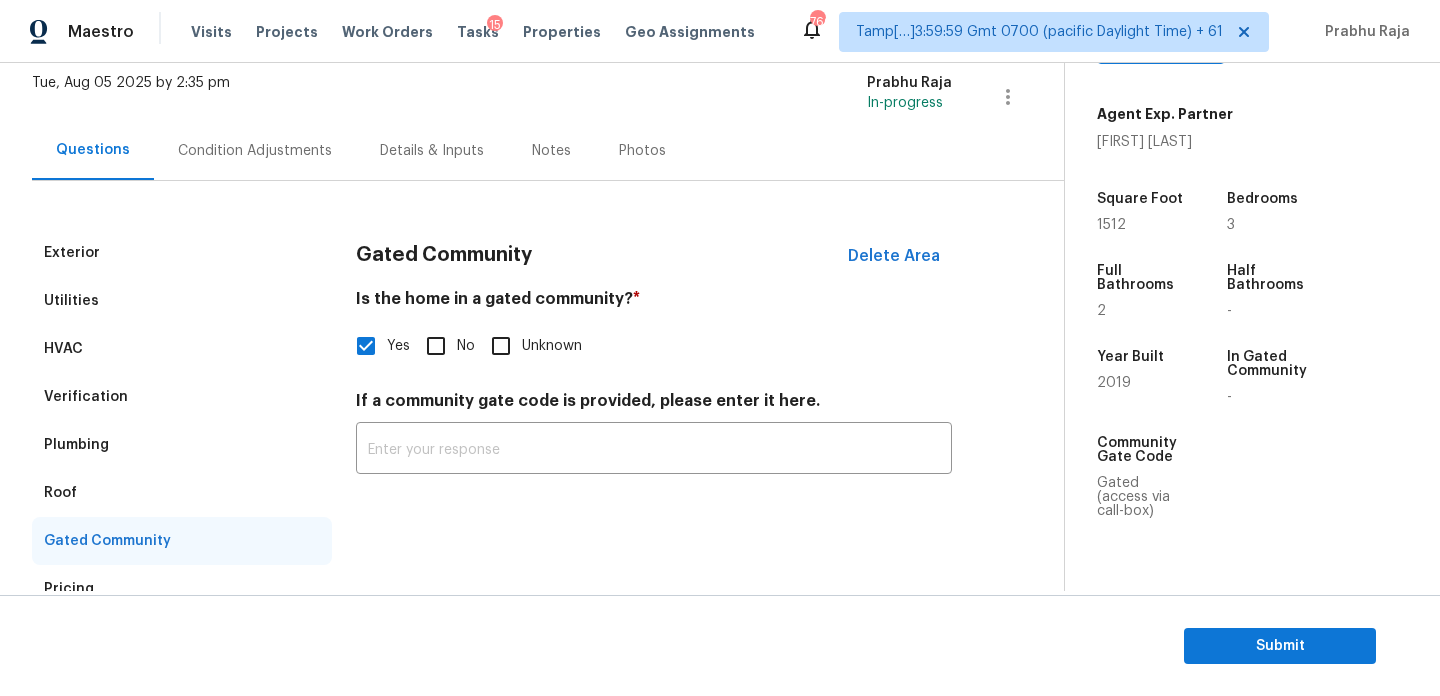 click on "Condition Adjustments" at bounding box center [255, 151] 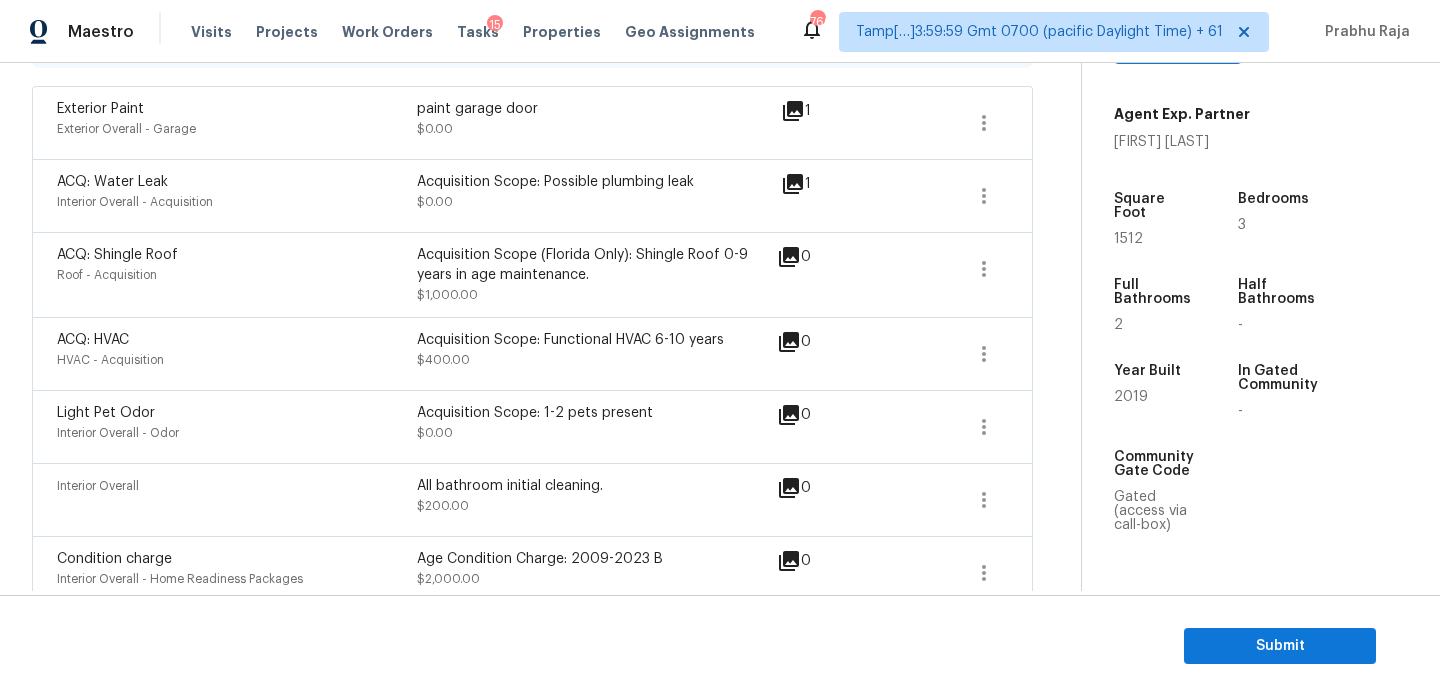 scroll, scrollTop: 493, scrollLeft: 0, axis: vertical 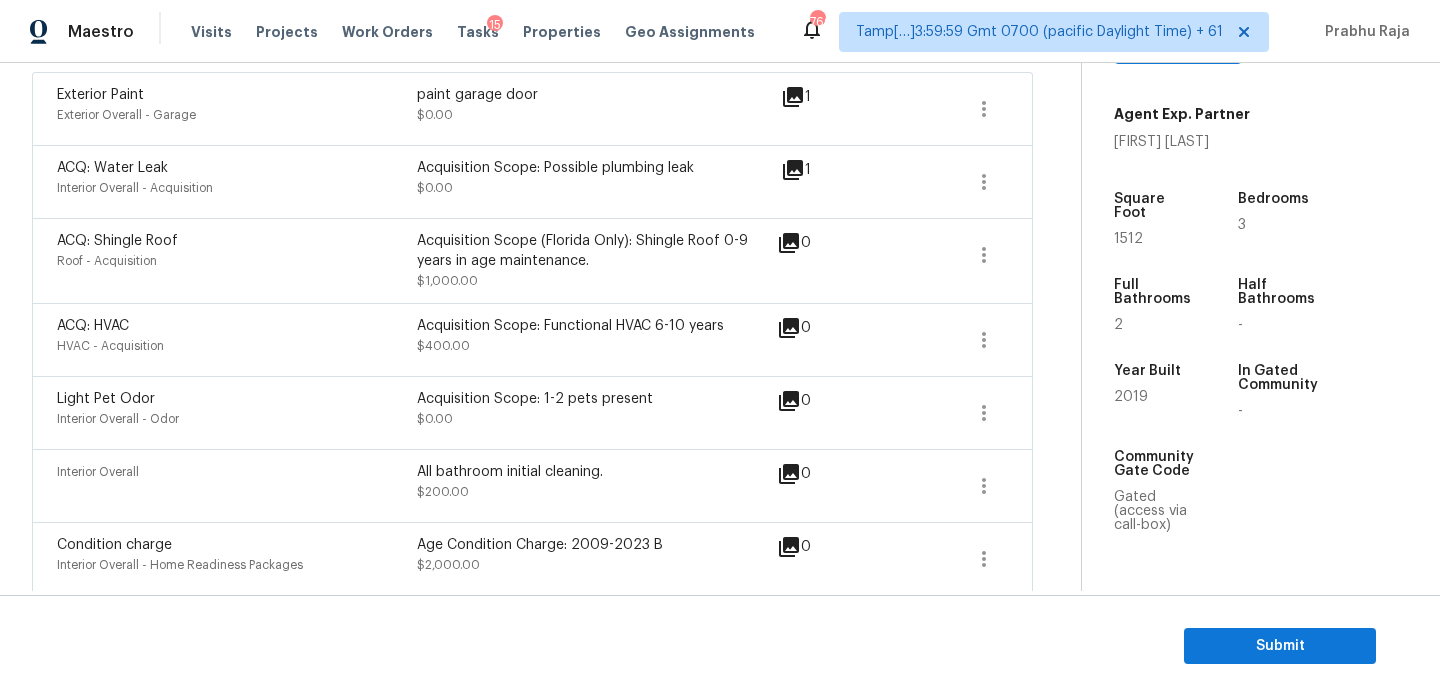 click on "Property Details © Mapbox   © OpenStreetMap   Improve this map 8583 Starlight Loop Parrish, FL 34219 SSVA Video Agent Exp. Partner Tracey Olson Square Foot 1512 Bedrooms 3 Full Bathrooms 2 Half Bathrooms - Year Built 2019 In Gated Community - Community Gate Code Gated (access via call-box) Number of Pets - Smoking - Septic system - Home Additions -" at bounding box center (1245, 210) 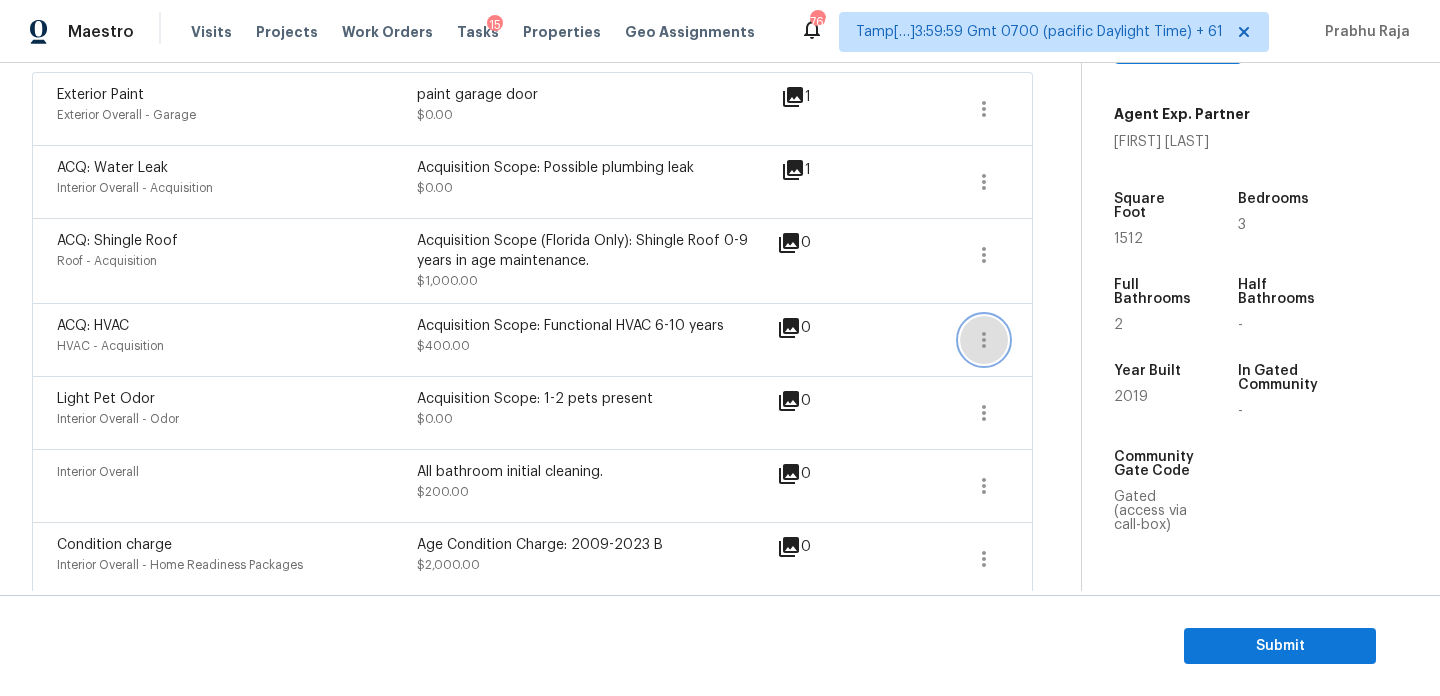 click 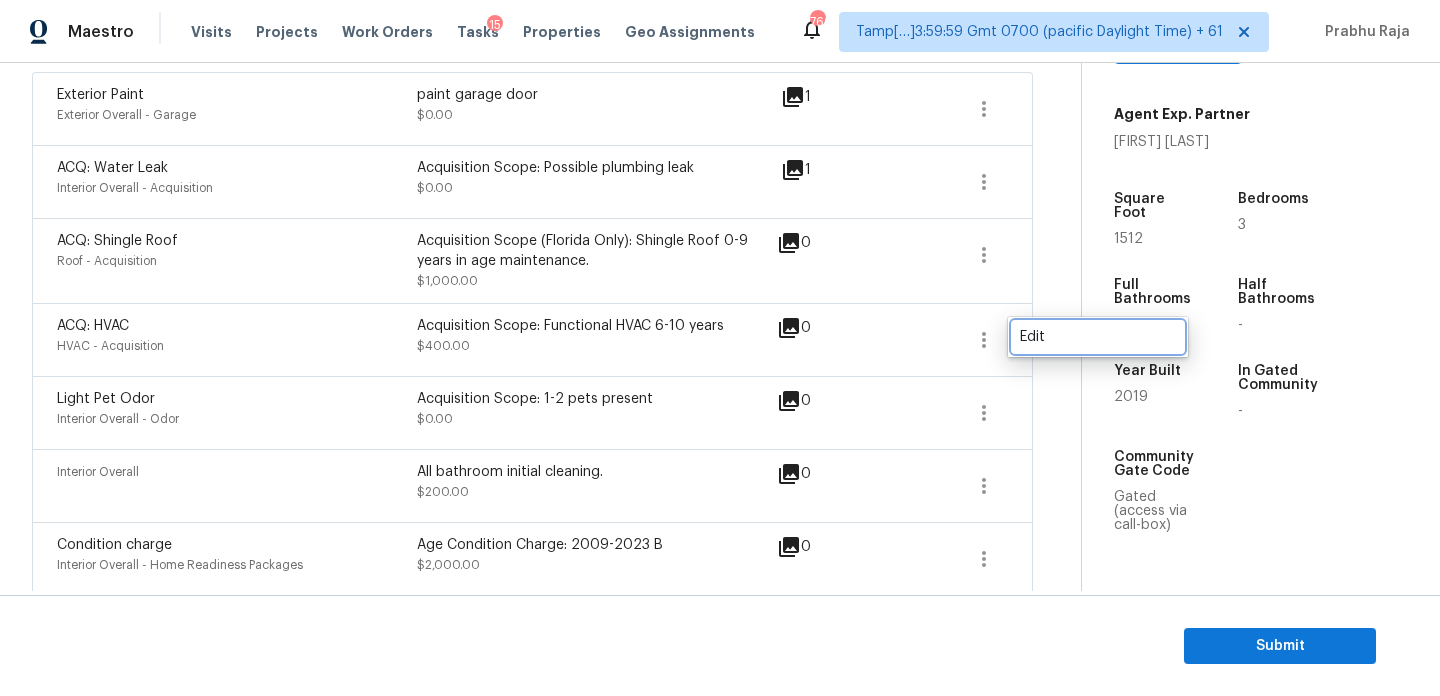 click on "Edit" at bounding box center [1098, 337] 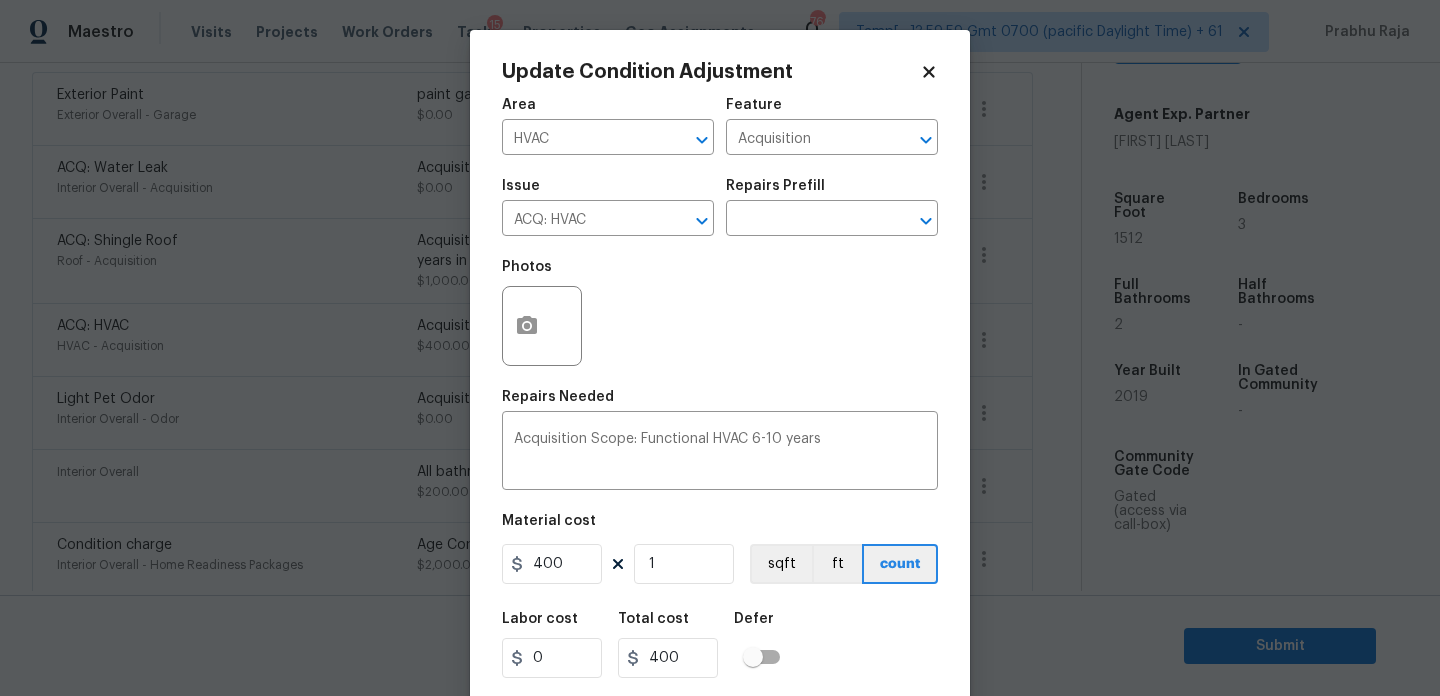 click on "Issue ACQ: HVAC ​ Repairs Prefill ​" at bounding box center [720, 207] 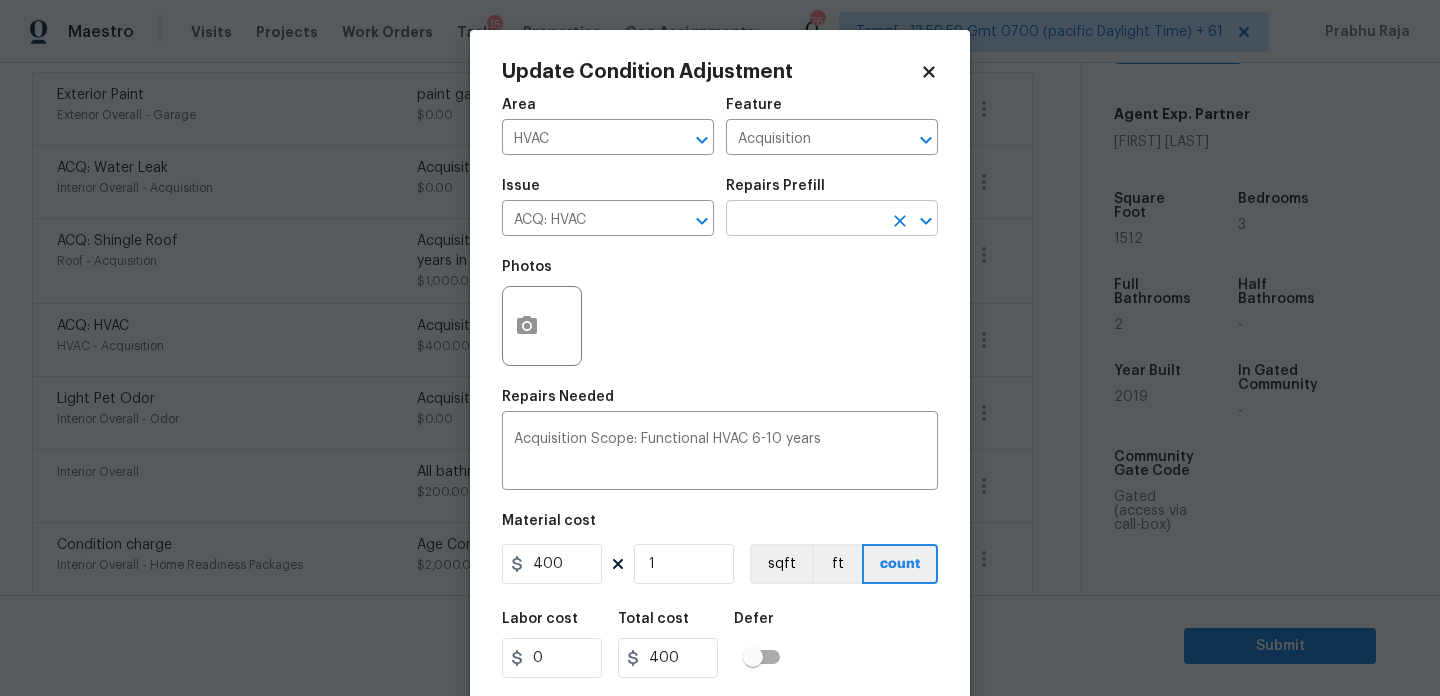 click at bounding box center (804, 220) 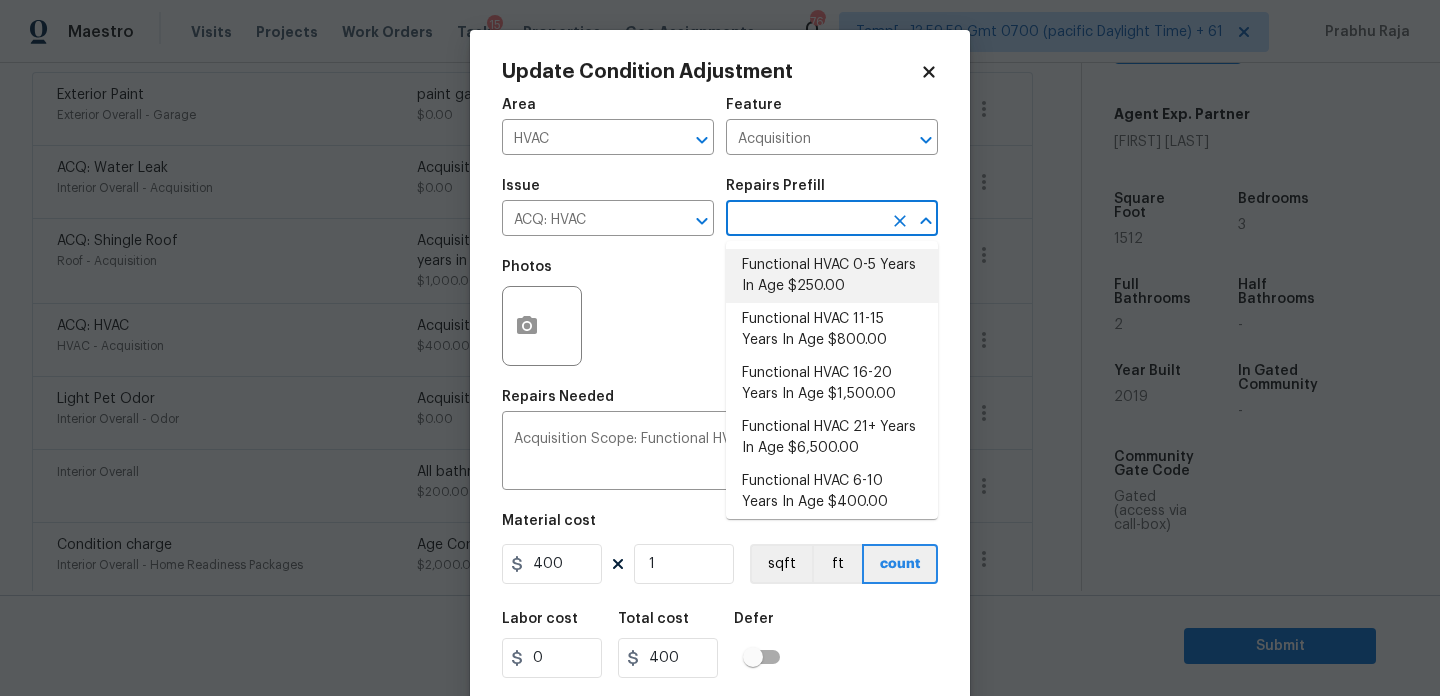 click 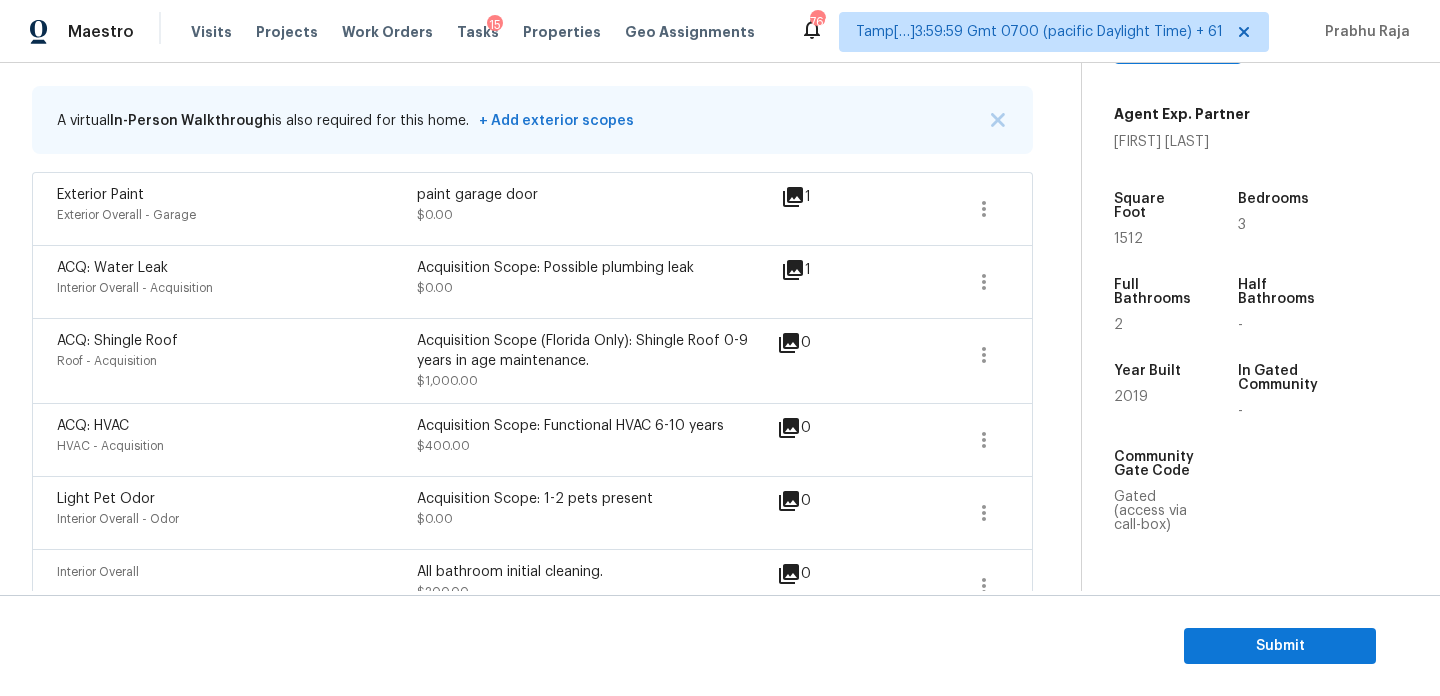 scroll, scrollTop: 423, scrollLeft: 0, axis: vertical 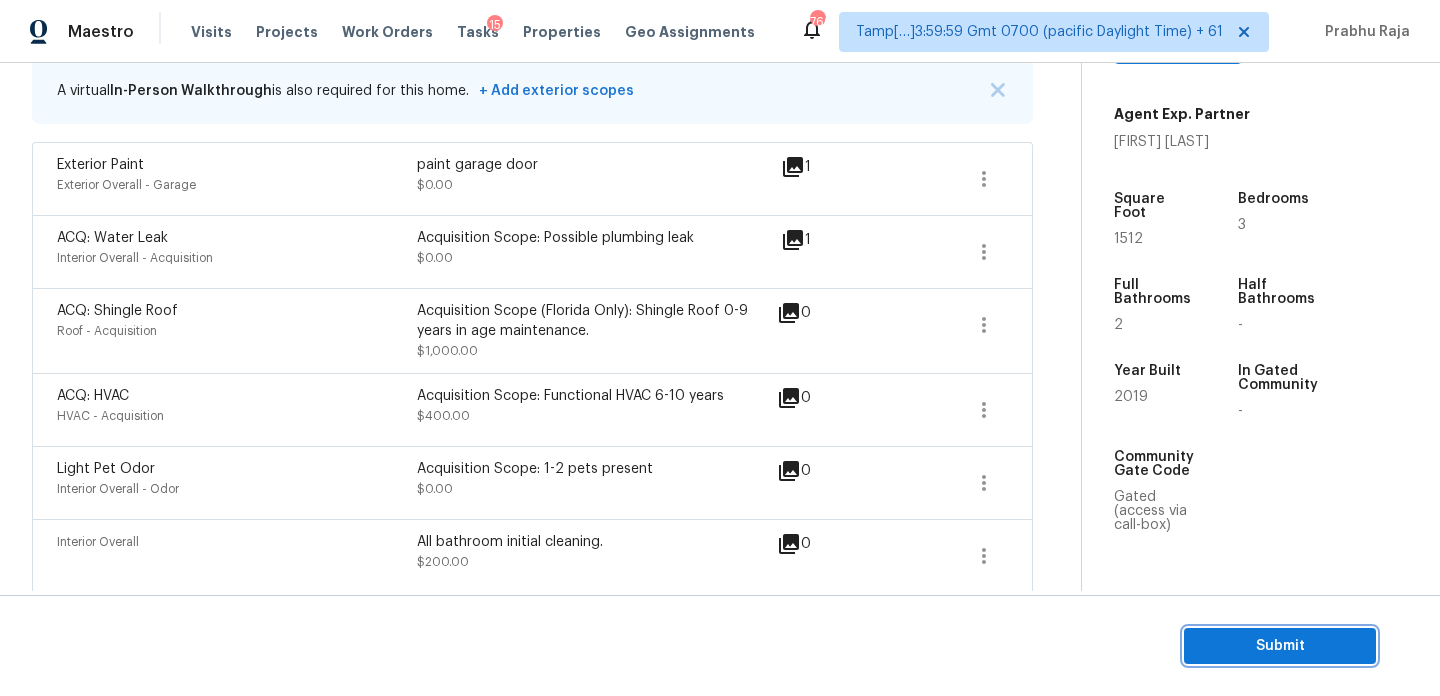 click on "Submit" at bounding box center (1280, 646) 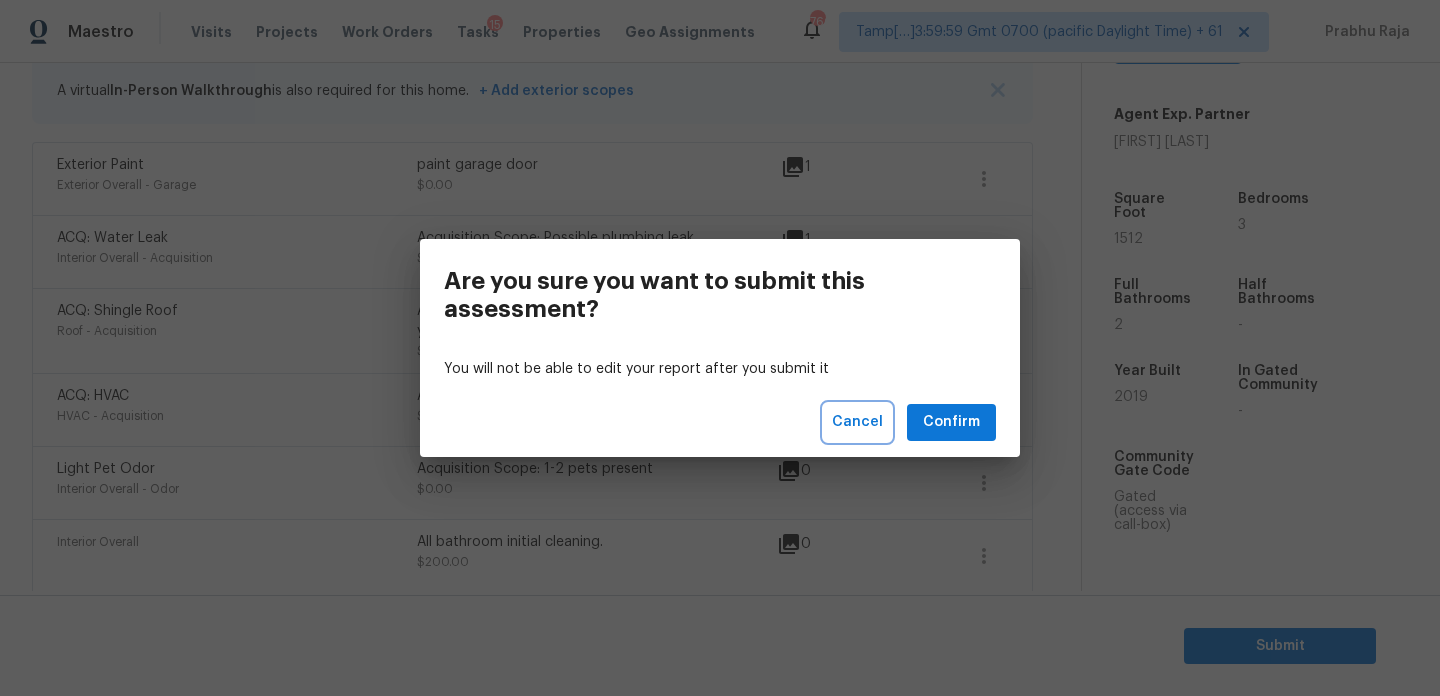 click on "Cancel" at bounding box center [857, 422] 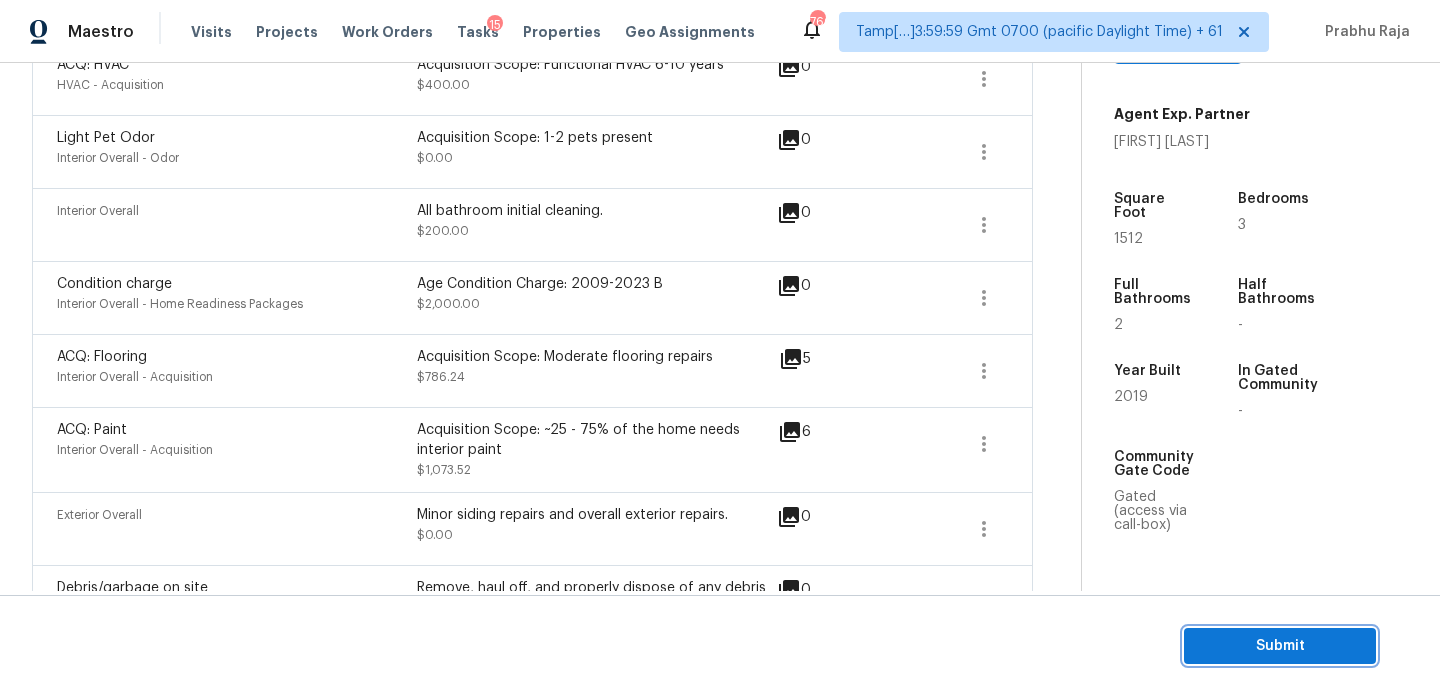 scroll, scrollTop: 811, scrollLeft: 0, axis: vertical 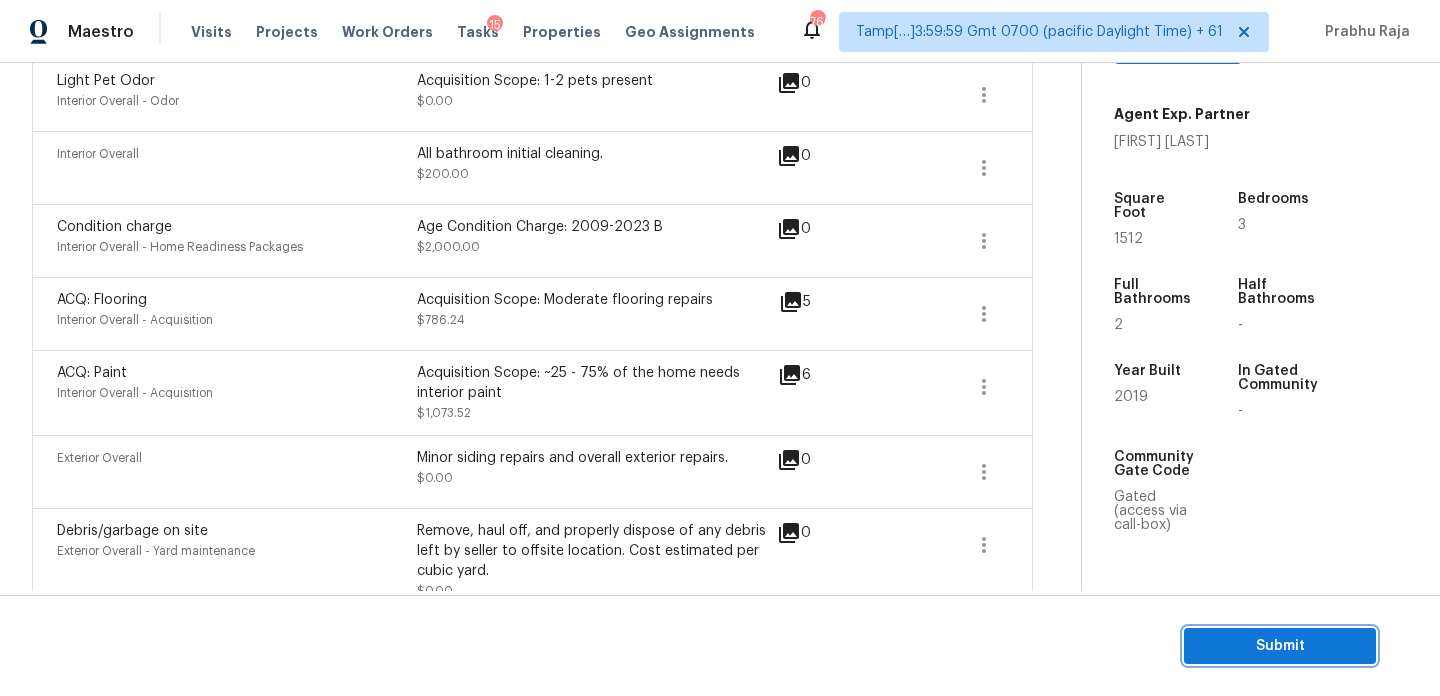 click on "Submit" at bounding box center (1280, 646) 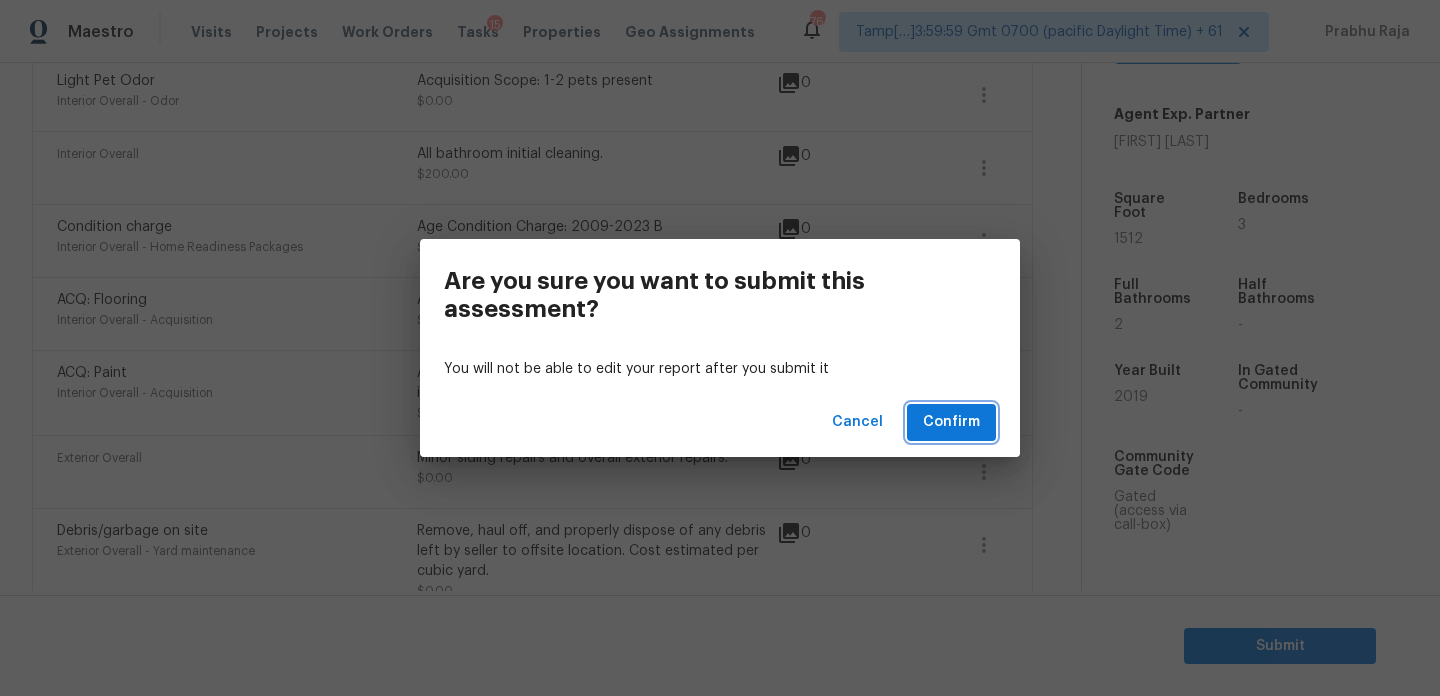 click on "Confirm" at bounding box center [951, 422] 